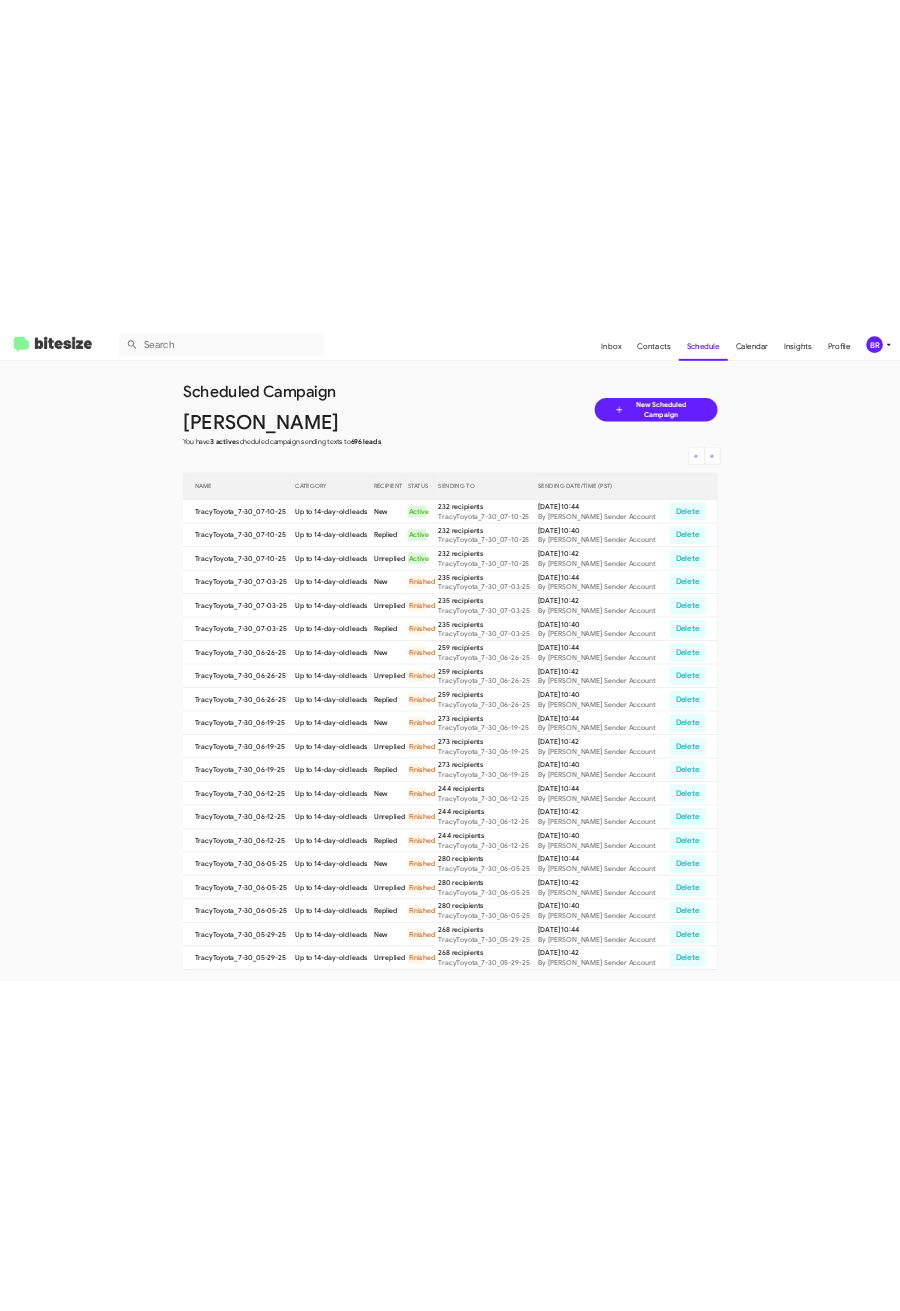 scroll, scrollTop: 0, scrollLeft: 0, axis: both 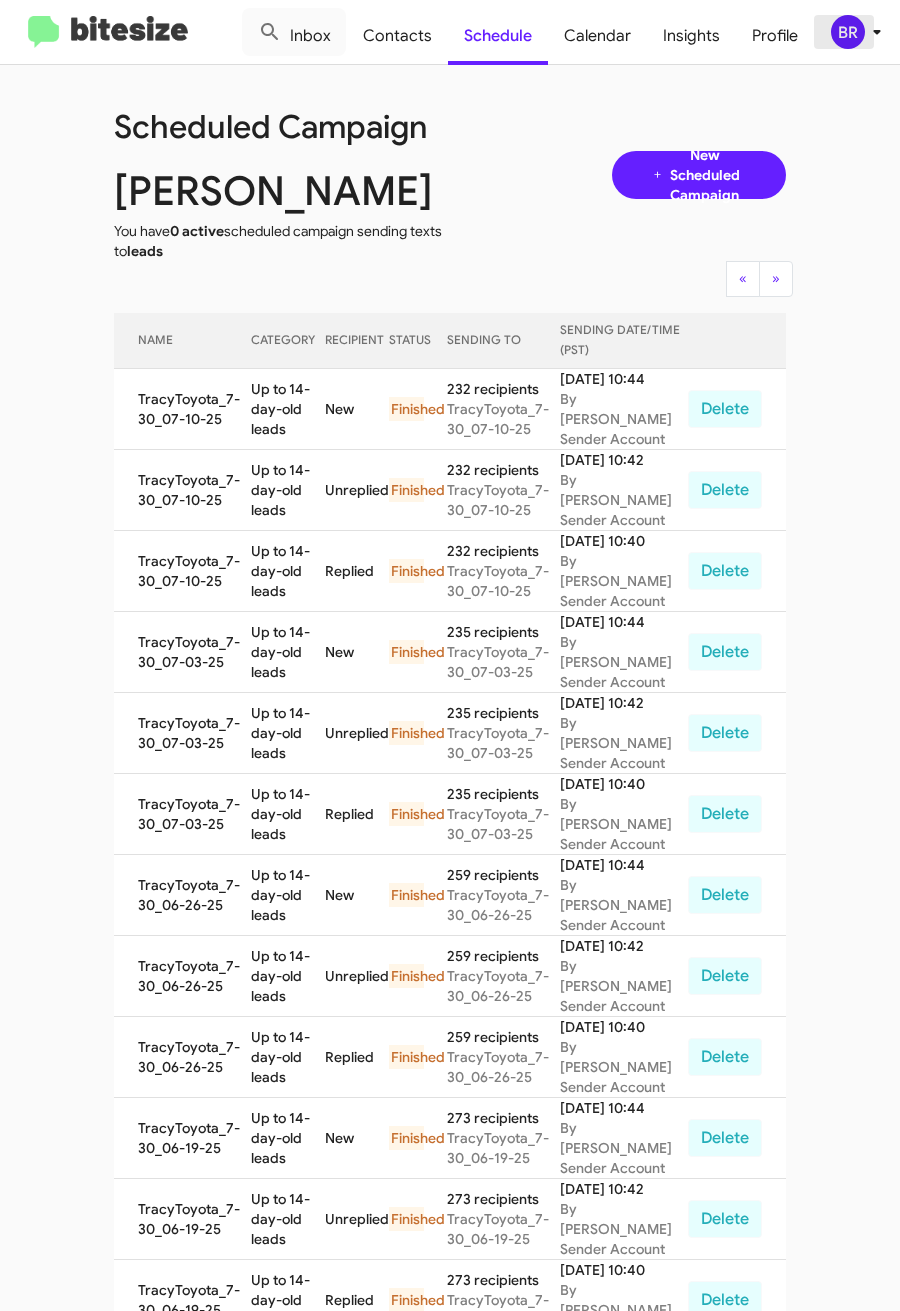 click 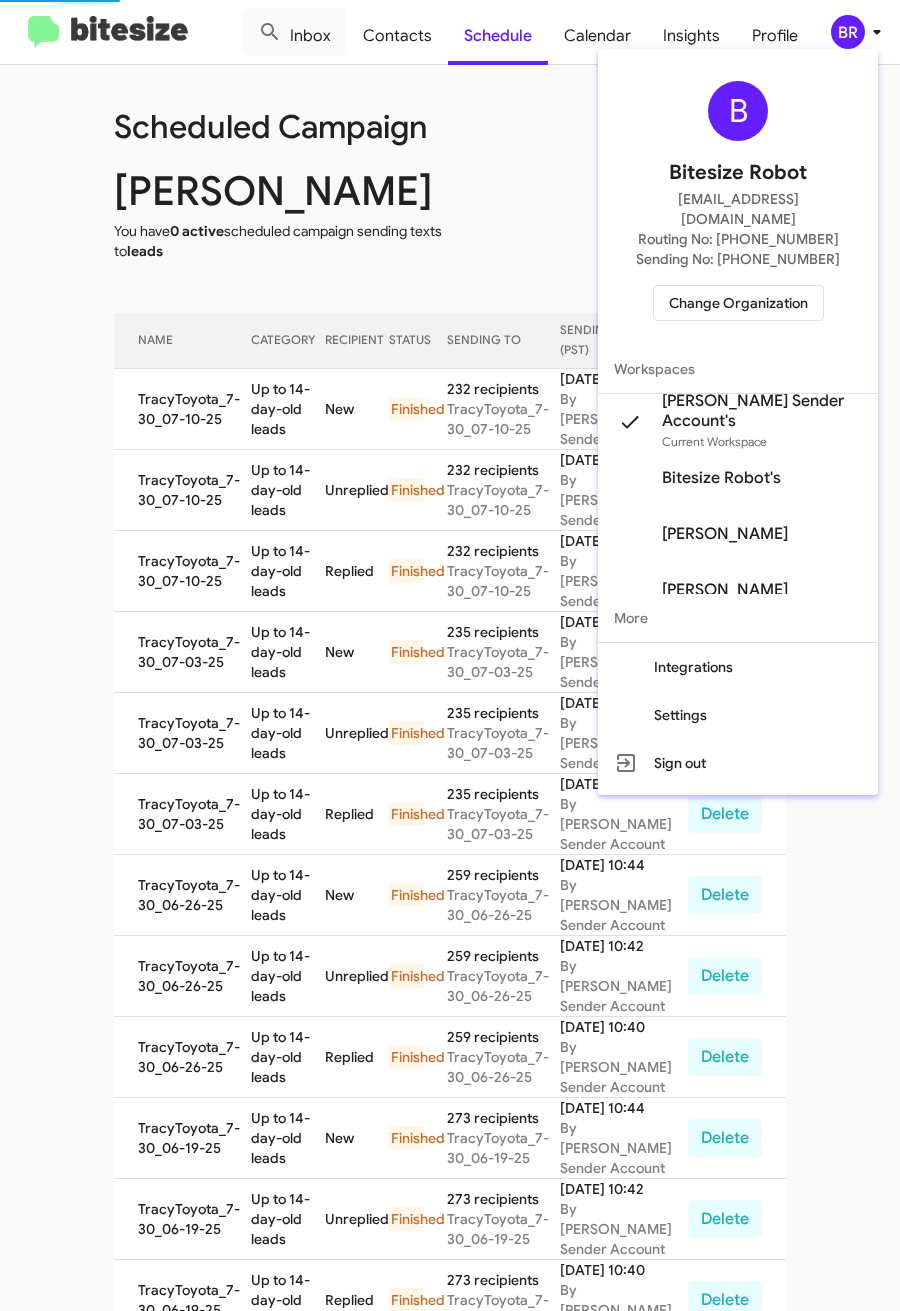 click on "Change Organization" at bounding box center [738, 303] 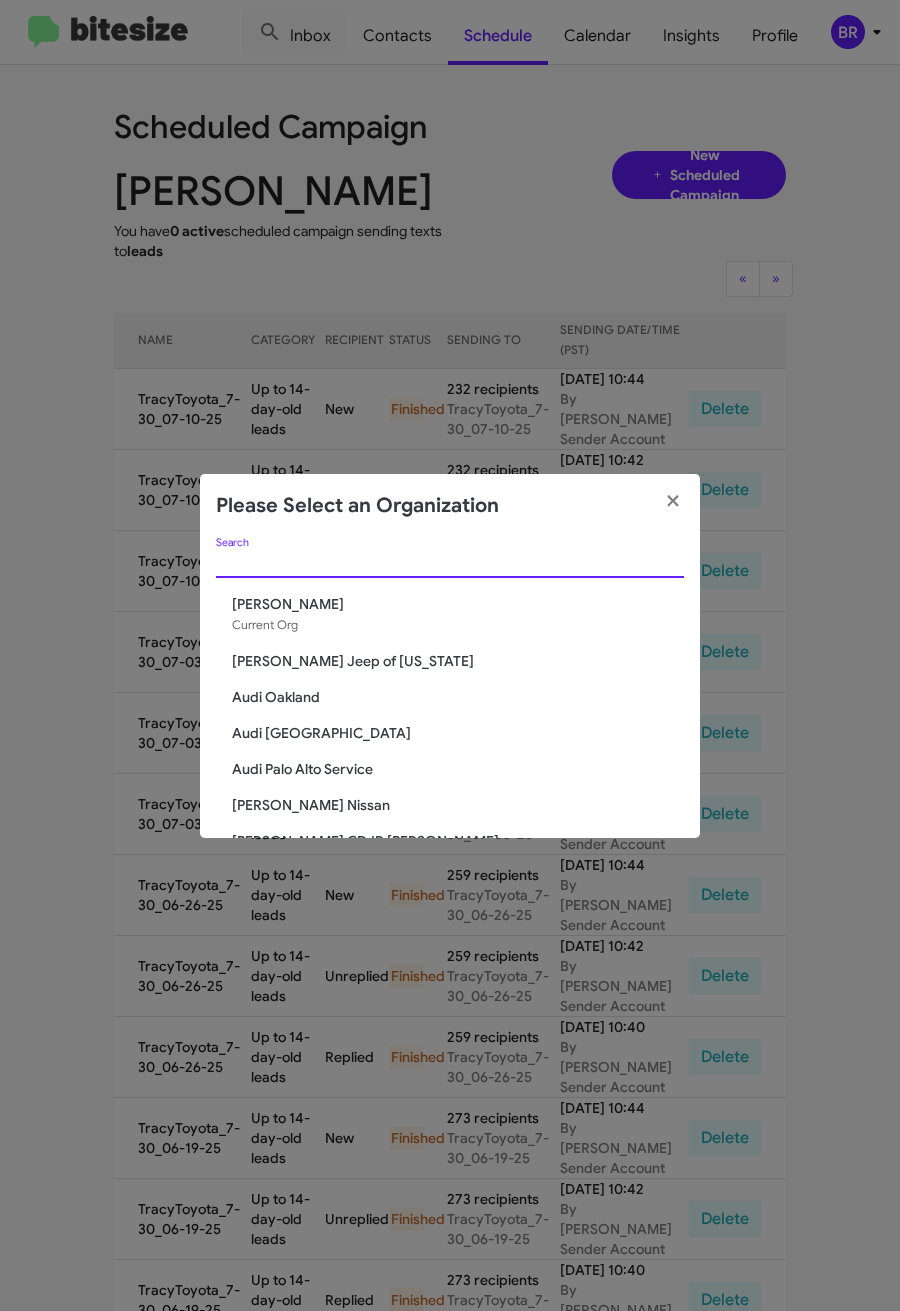 click on "Search" at bounding box center [450, 563] 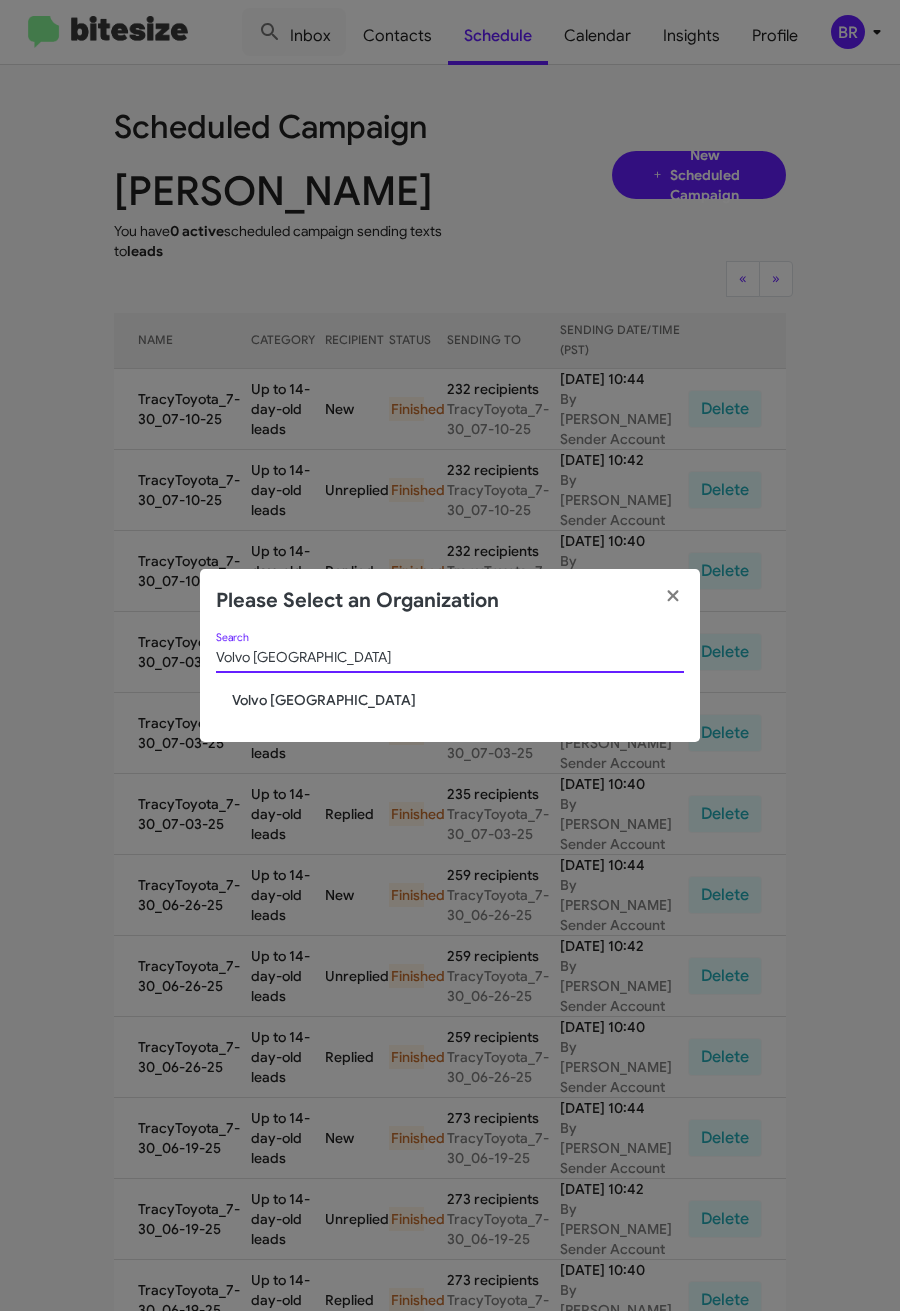 type on "Volvo Palo Alto" 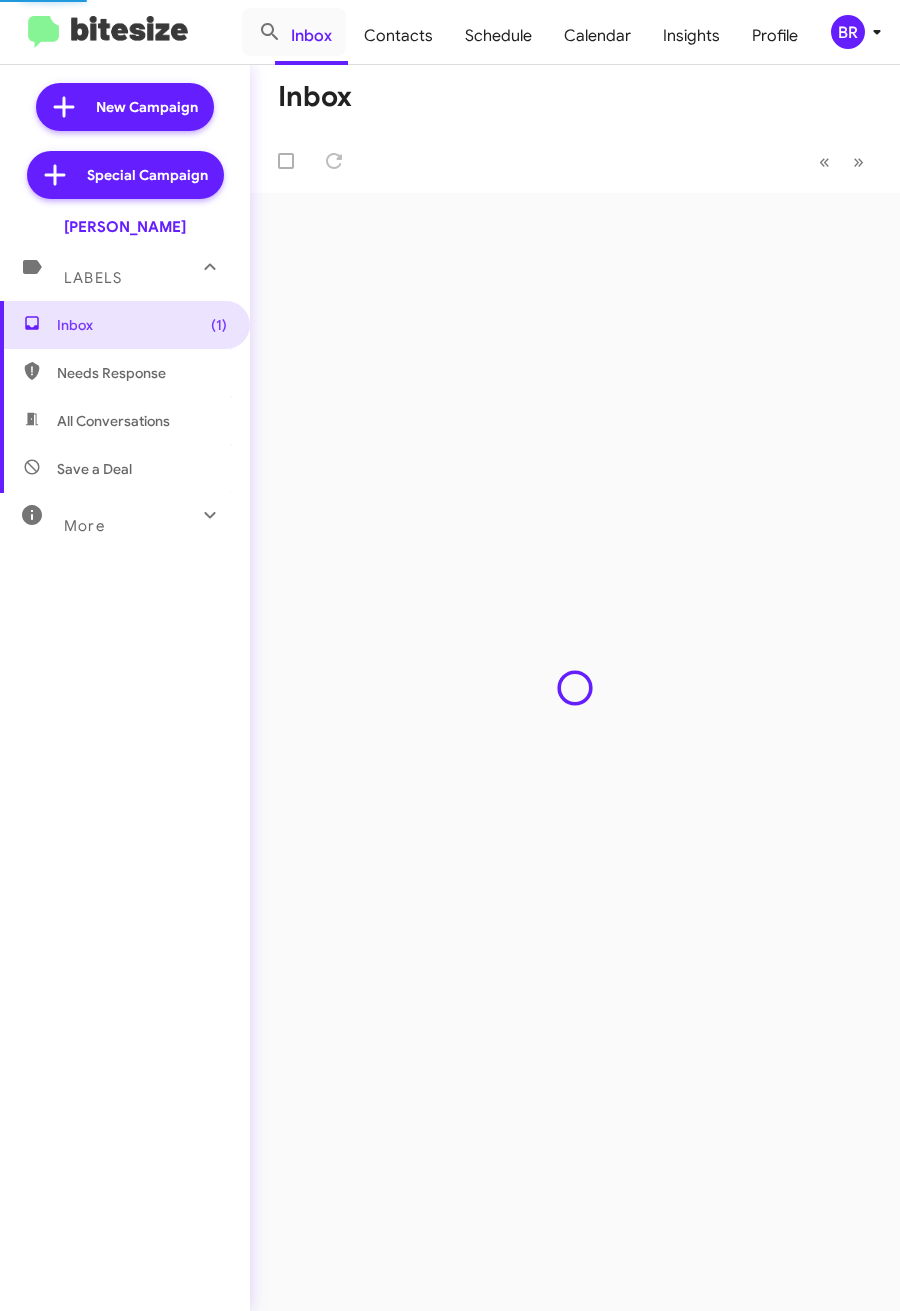 scroll, scrollTop: 0, scrollLeft: 0, axis: both 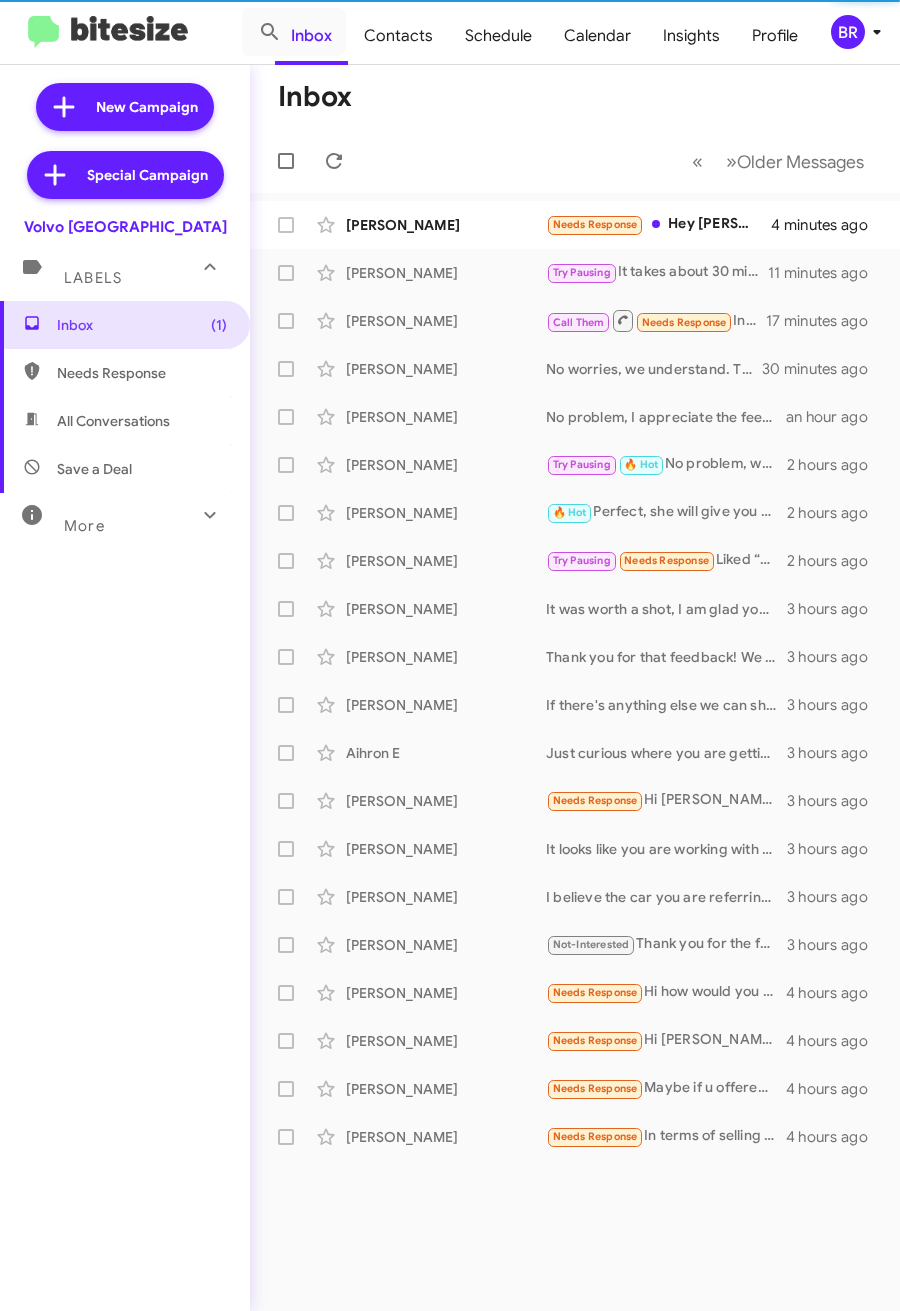click on "BR" 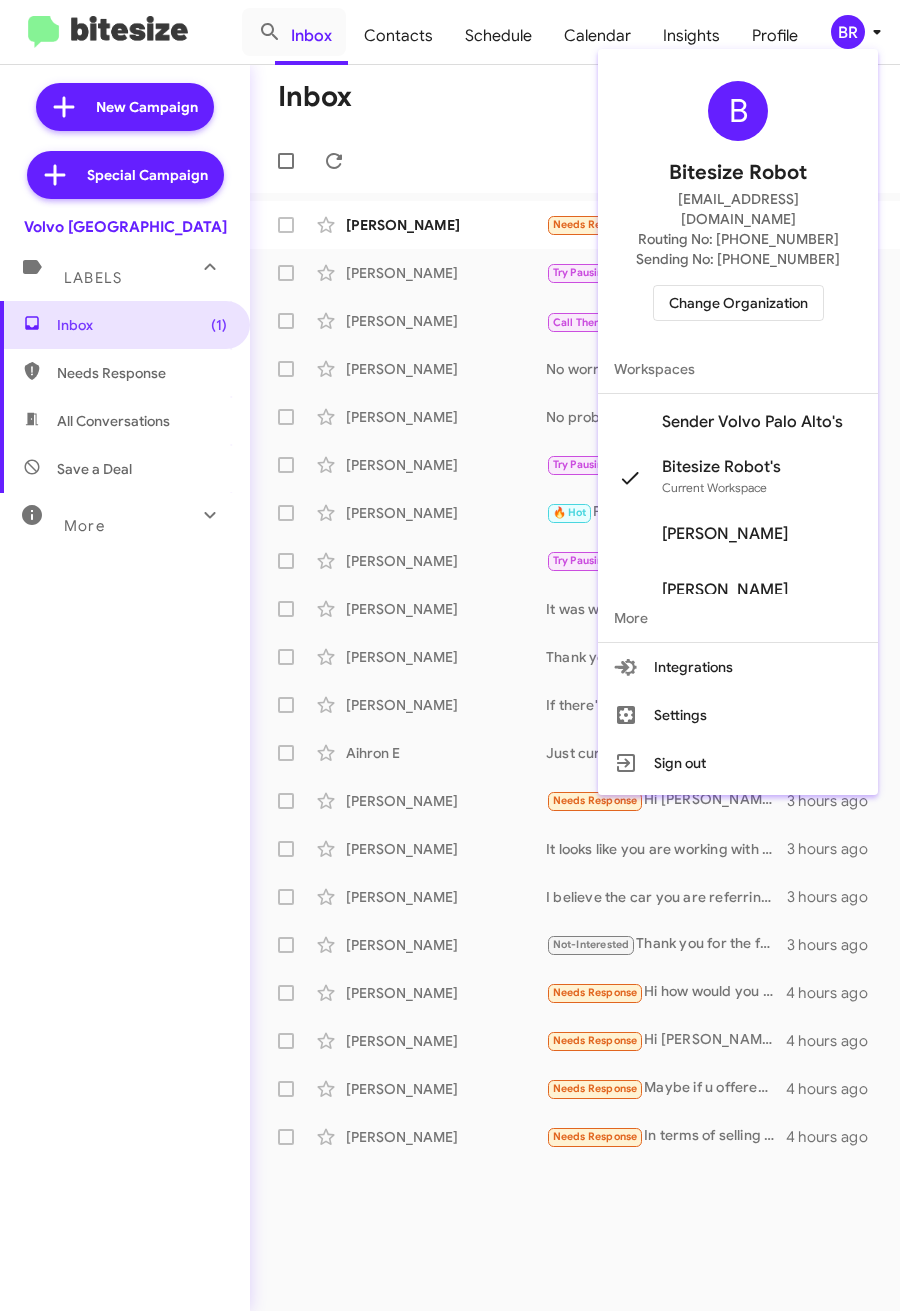 click on "Sender Volvo Palo Alto's" at bounding box center [752, 422] 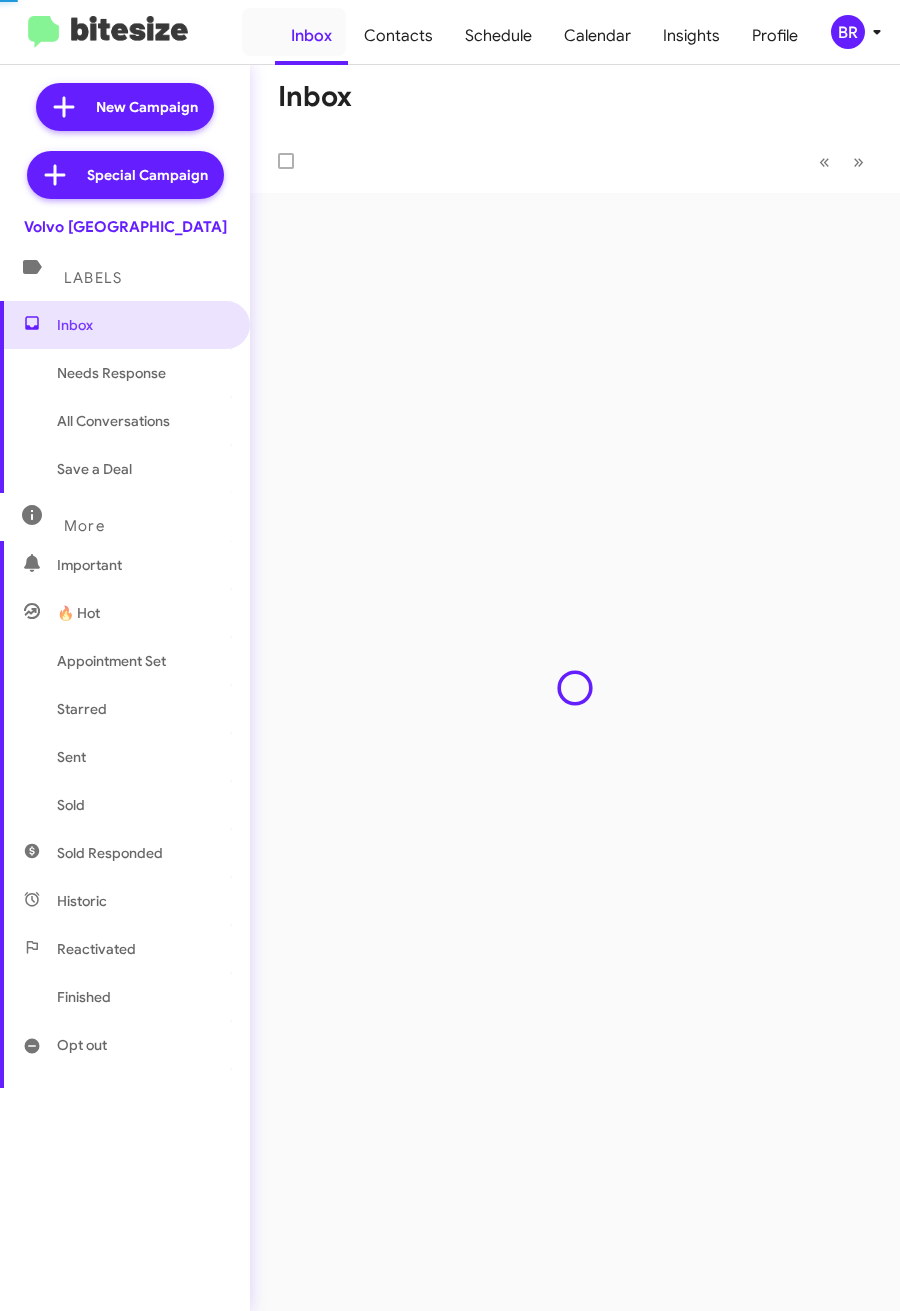 scroll, scrollTop: 0, scrollLeft: 0, axis: both 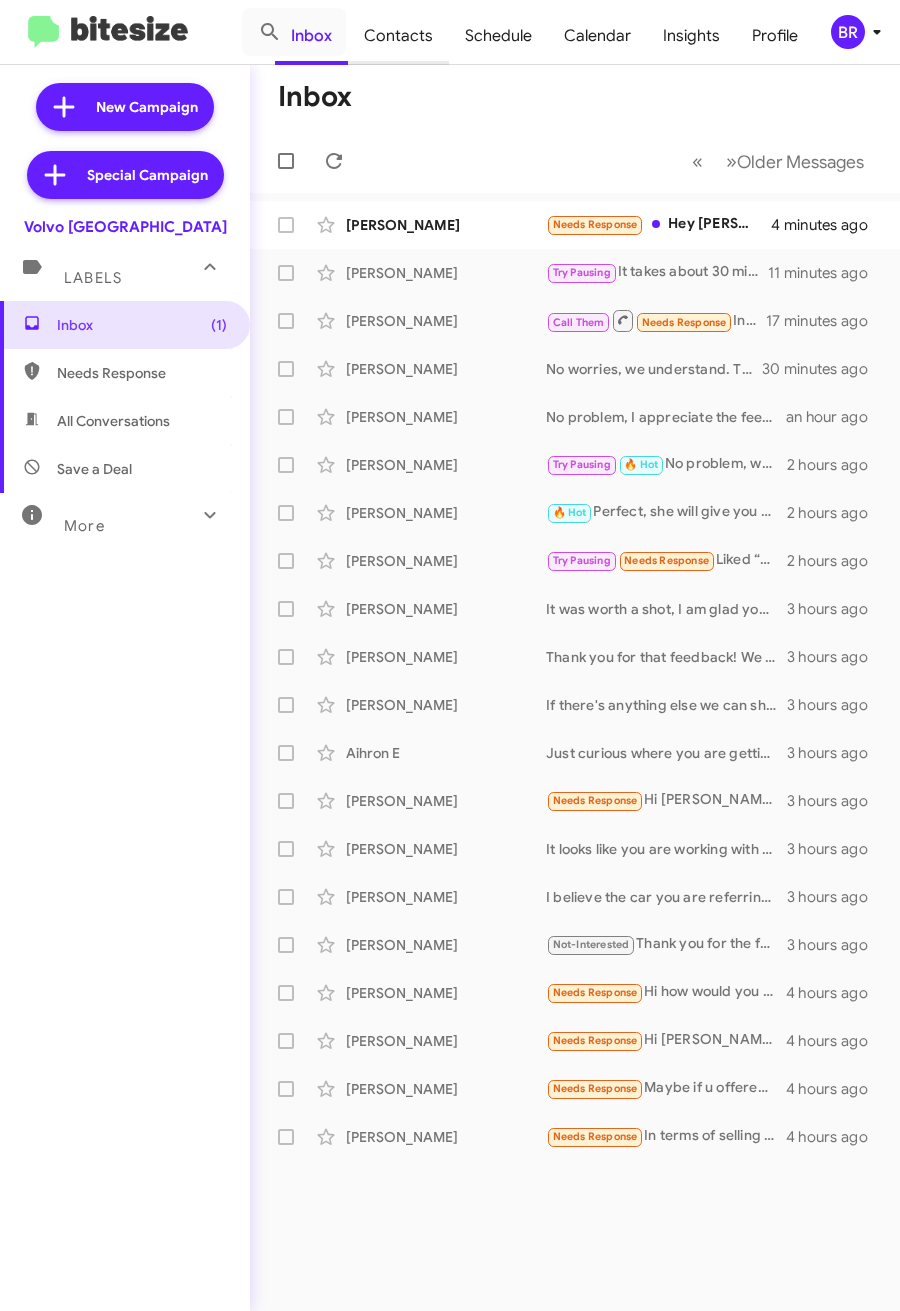 click on "Contacts" 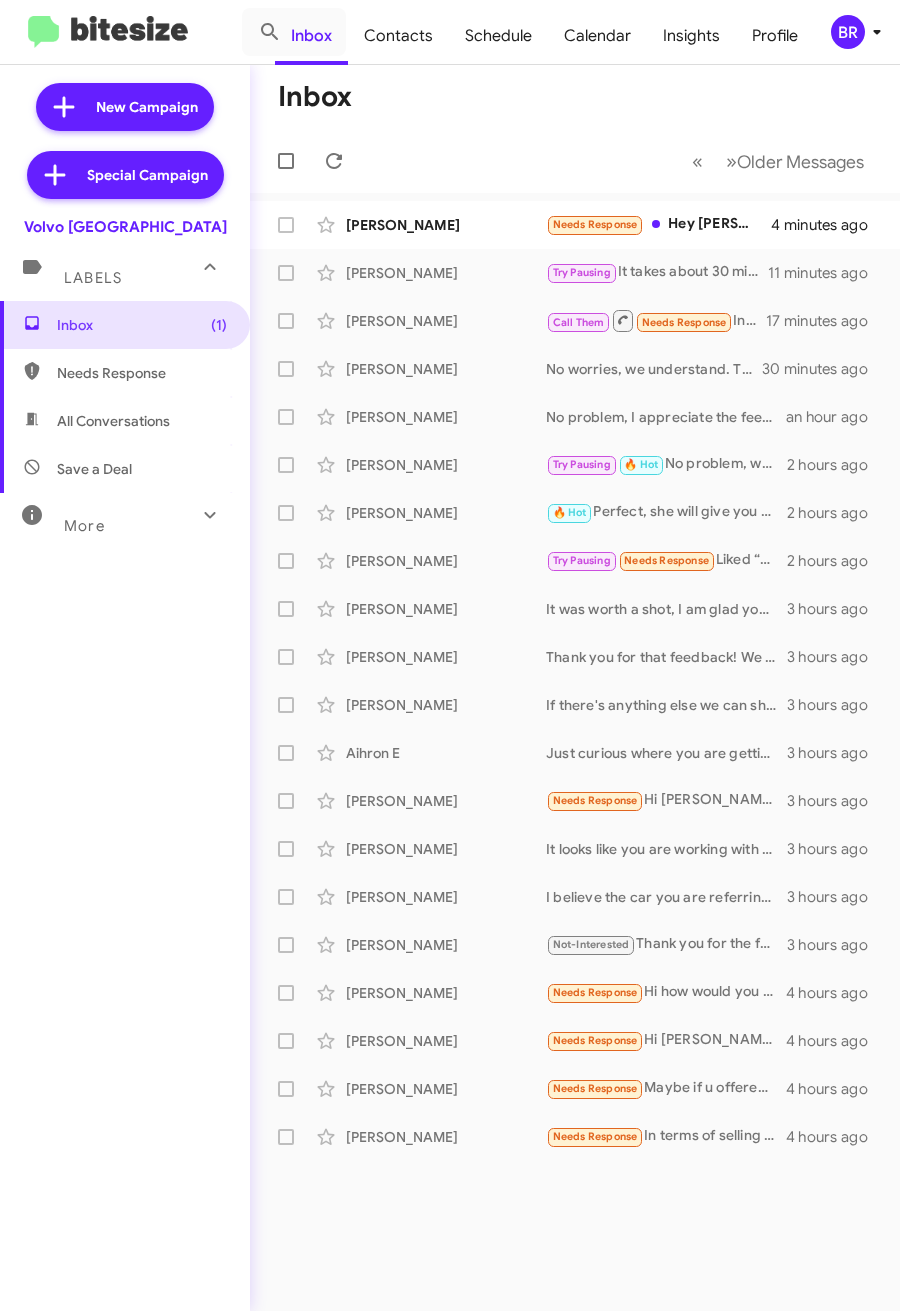 type on "in:groups" 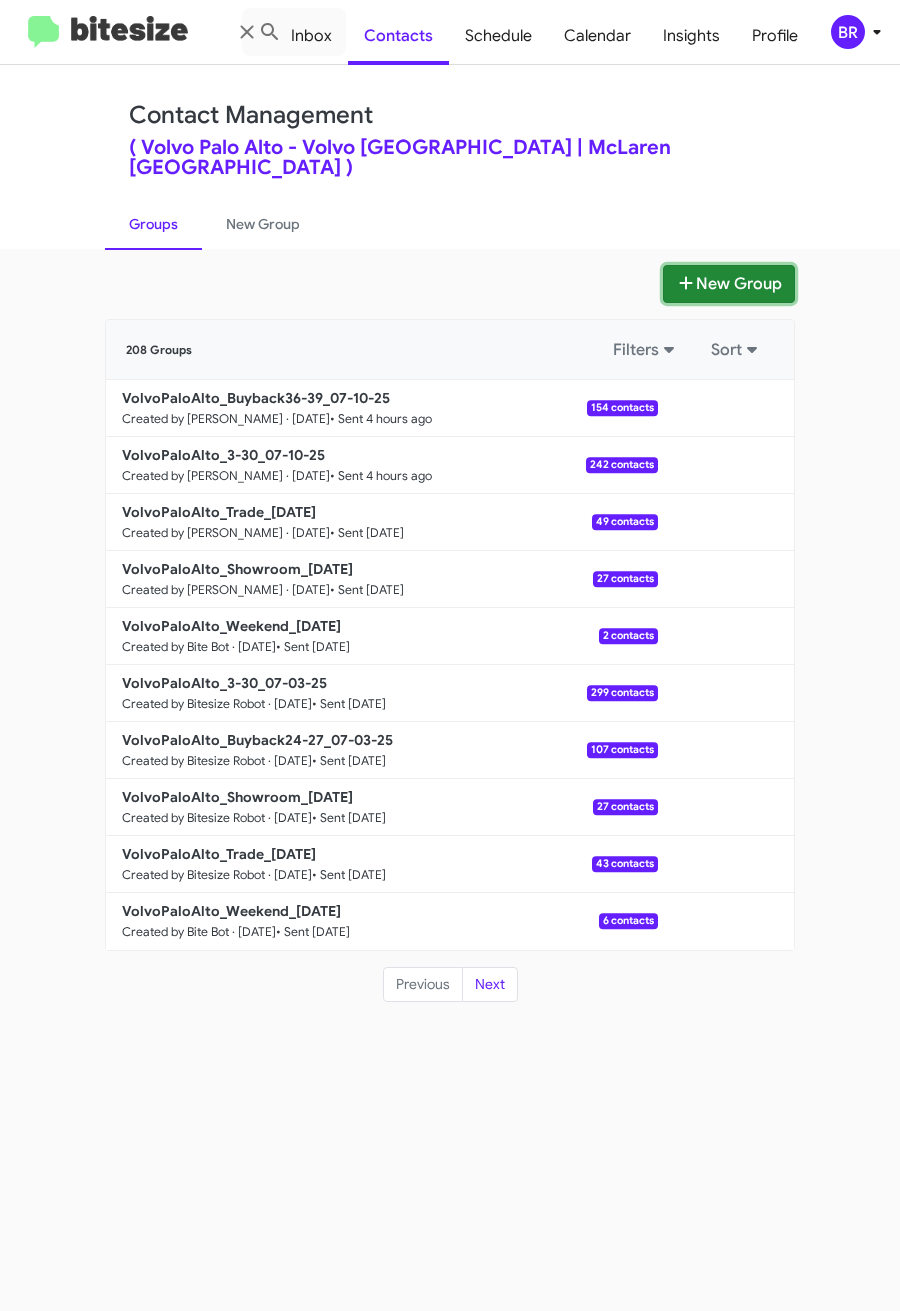 click on "New Group" 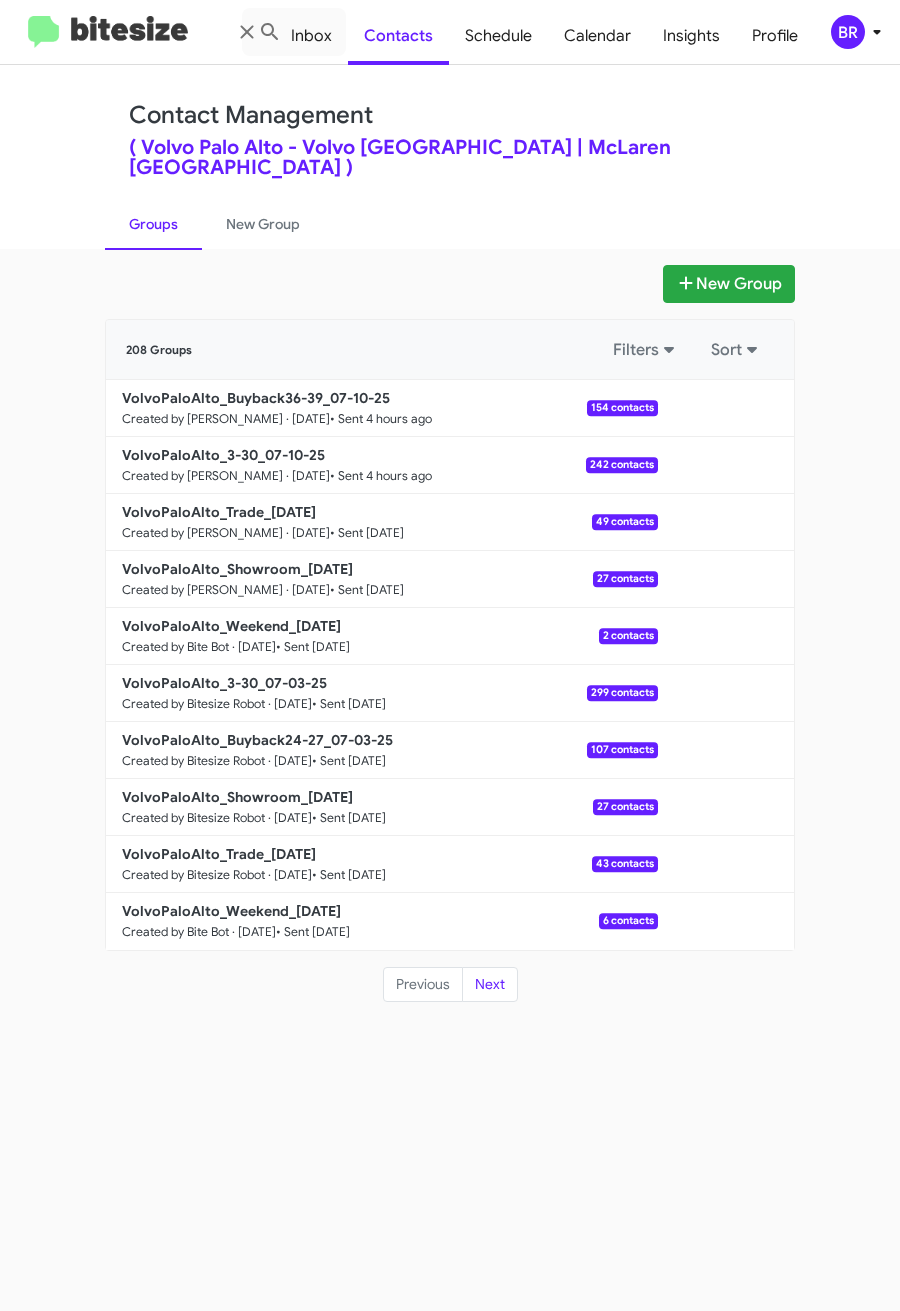 type 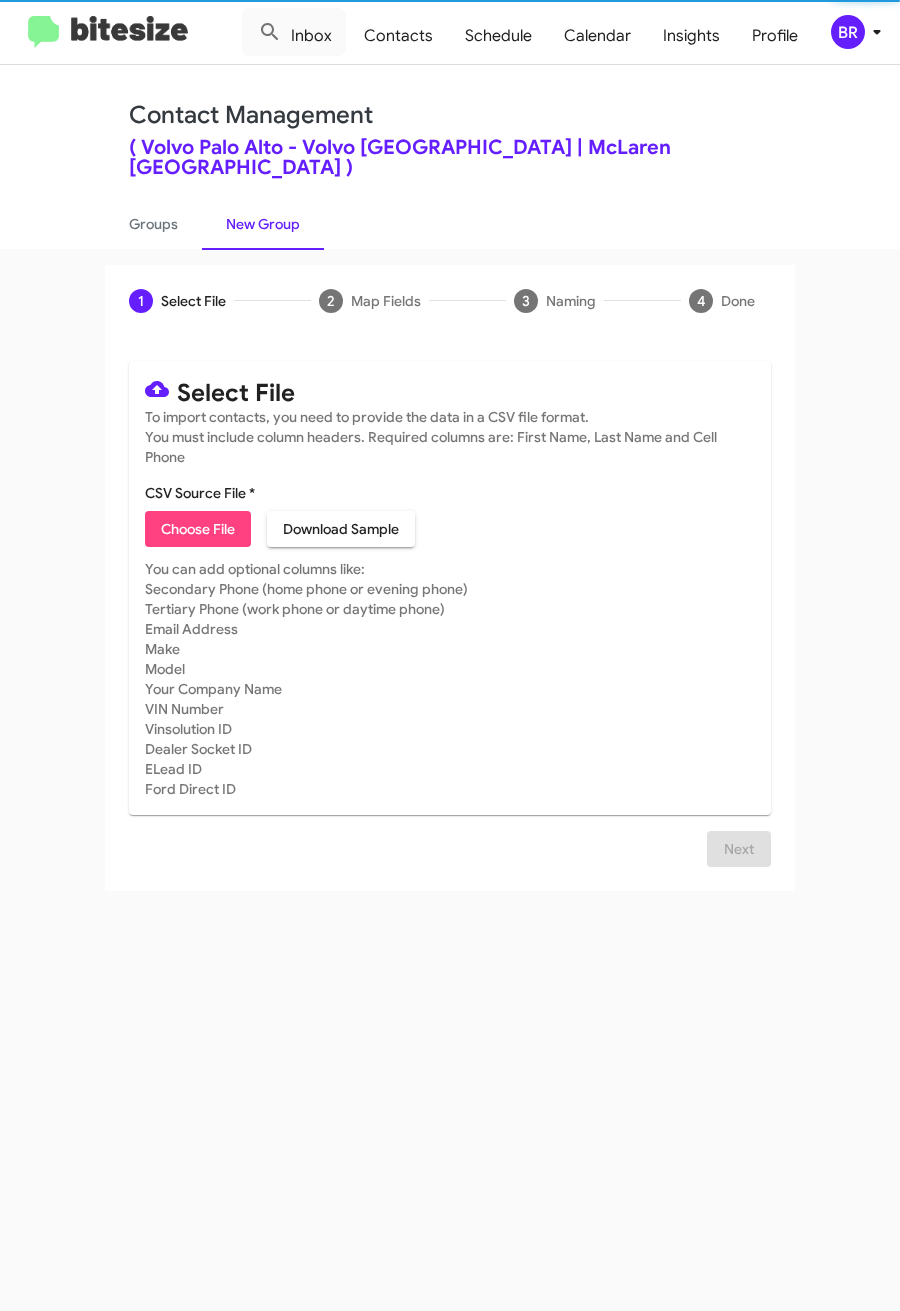 click on "Choose File" 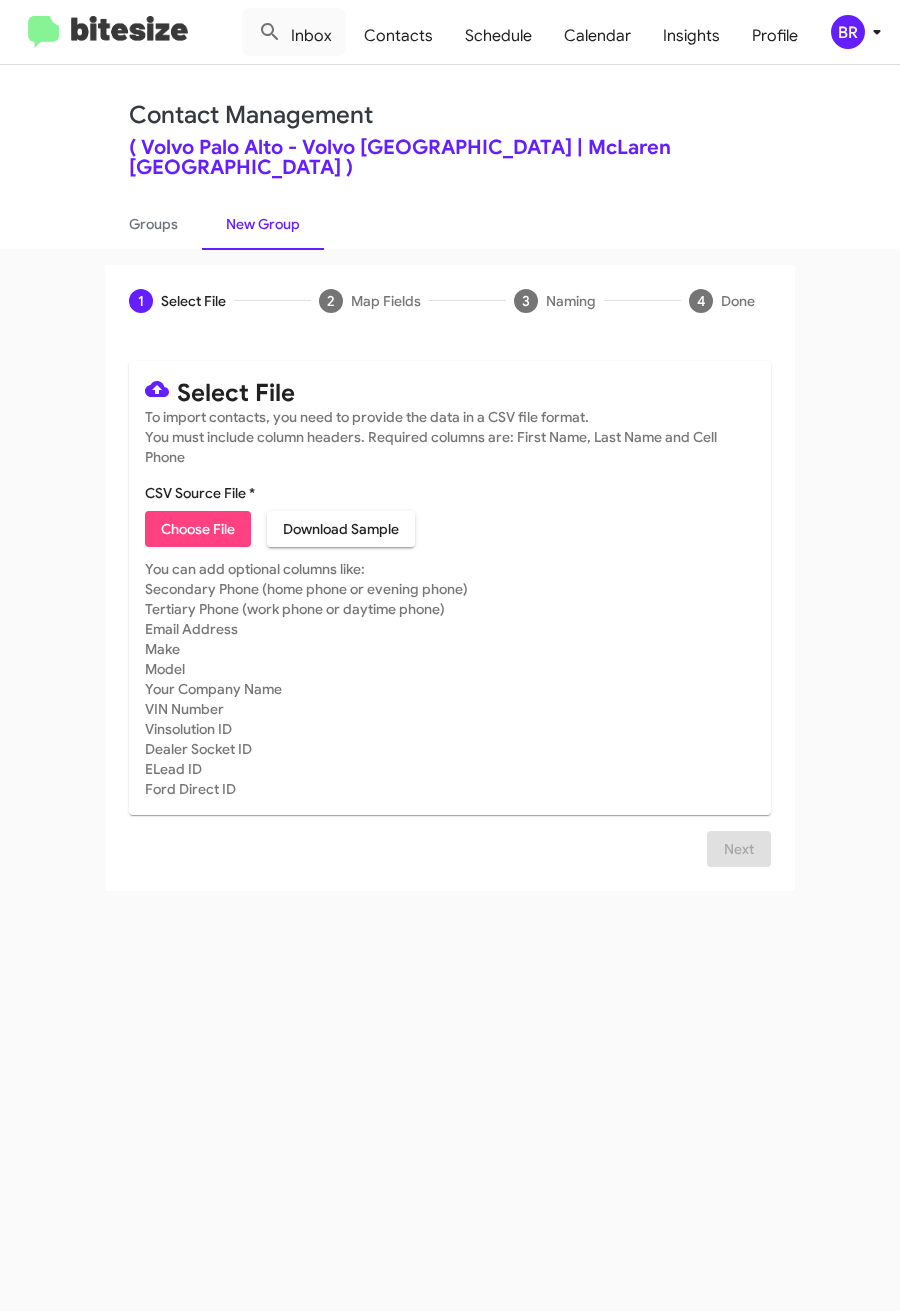 type on "Opt-Out - Volvo Palo Alto" 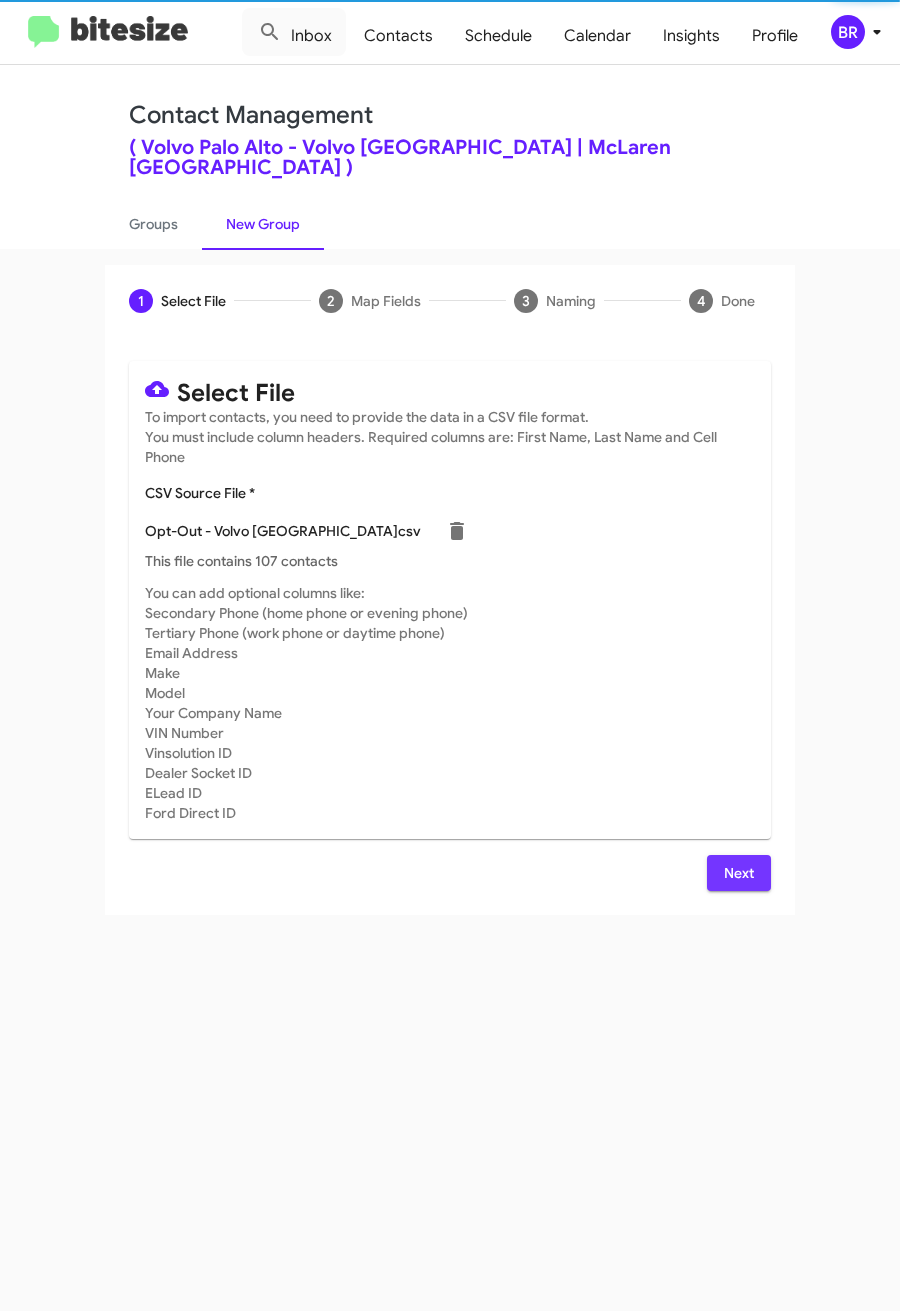 click on "Next" at bounding box center [739, 873] 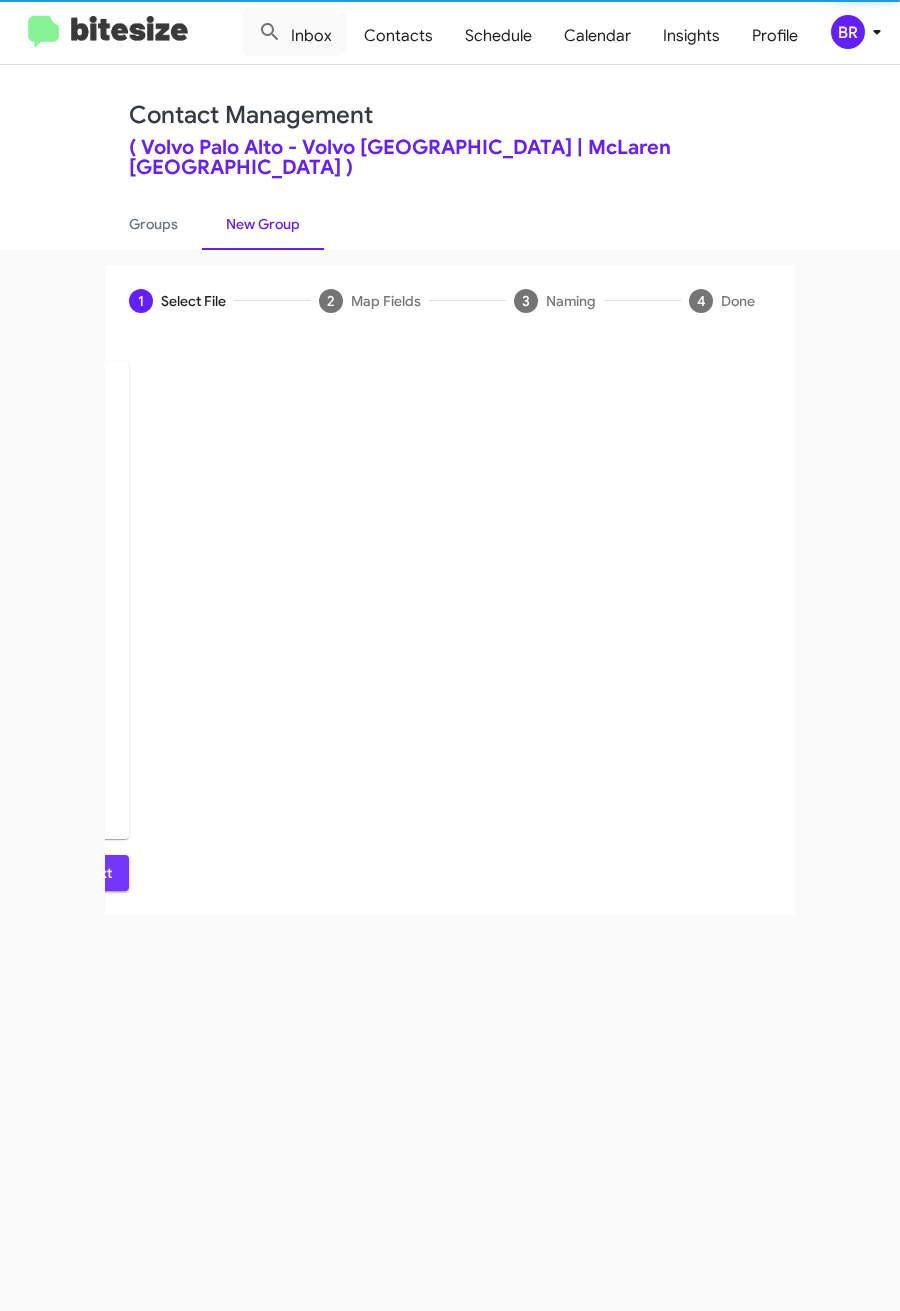 click on "Select File   To import contacts, you need to provide the data in a CSV file format.   You must include column headers. Required columns are: First Name, Last Name and Cell Phone  CSV Source File * Opt-Out - Volvo Palo Alto.csv This file contains 107 contacts  You can add optional columns like:   Secondary Phone (home phone or evening phone)   Tertiary Phone (work phone or daytime phone)   Email Address   Make   Model   Your Company Name   VIN Number   Vinsolution ID   Dealer Socket ID   ELead ID   Ford Direct ID   Next  Map Fields Select the CSV fields to import, then set how you would like these converted to fields in Bitesize. You can optionally map field values on the next screen. CSV Field Bitesize Field Customer (e.g. Jon Ehrlich) Full Name Field  Automatically mapped to  Full Name  99% of the rows have a value for this column  Cell (e.g. 6505757449) Primary Phone Number Field  Automatically mapped to  Primary Phone Number  91% of the rows have a value for this column  Home Secondary Phone Number Field" 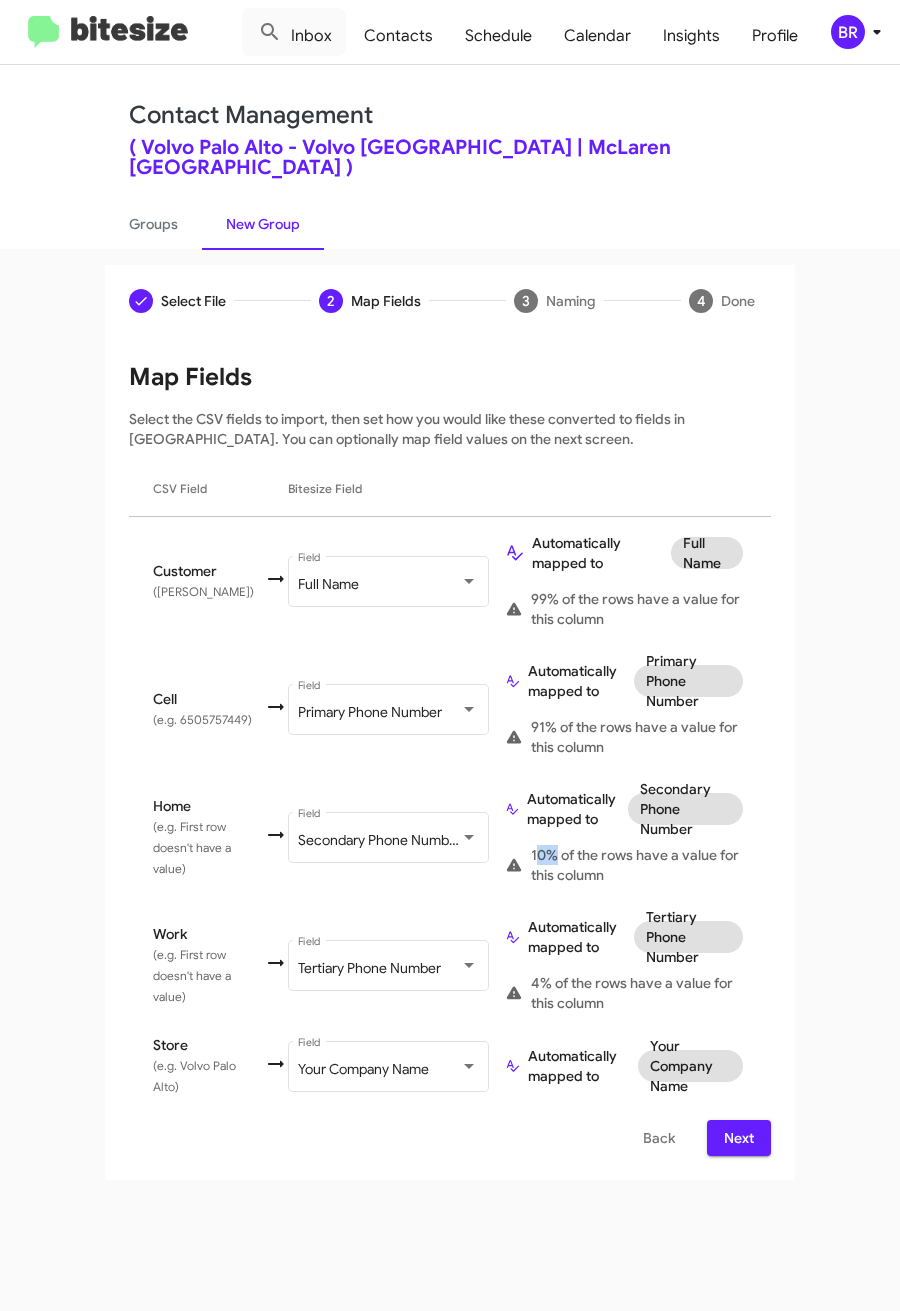click on "Next" at bounding box center (739, 1138) 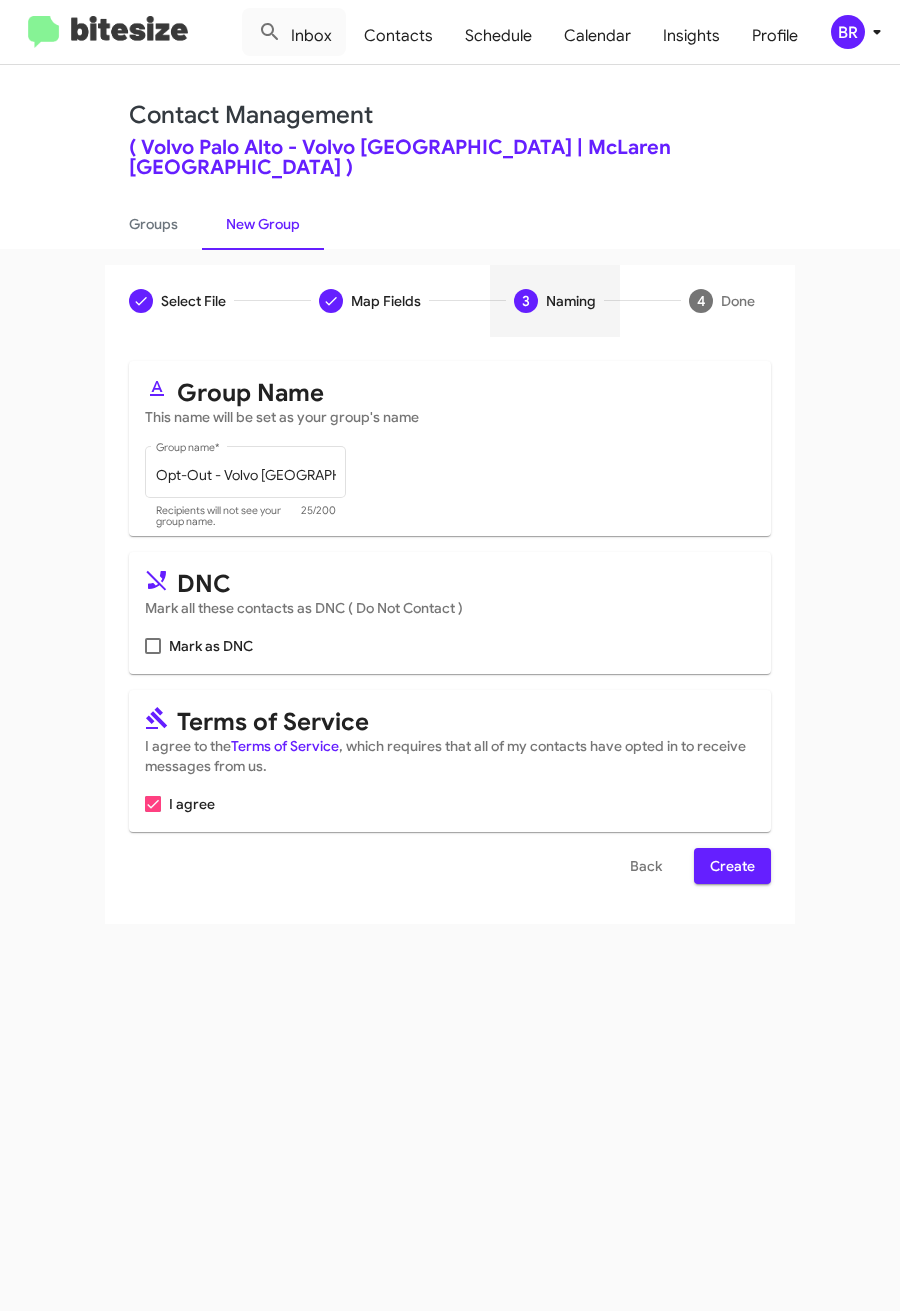 click on "Mark as DNC" at bounding box center [211, 646] 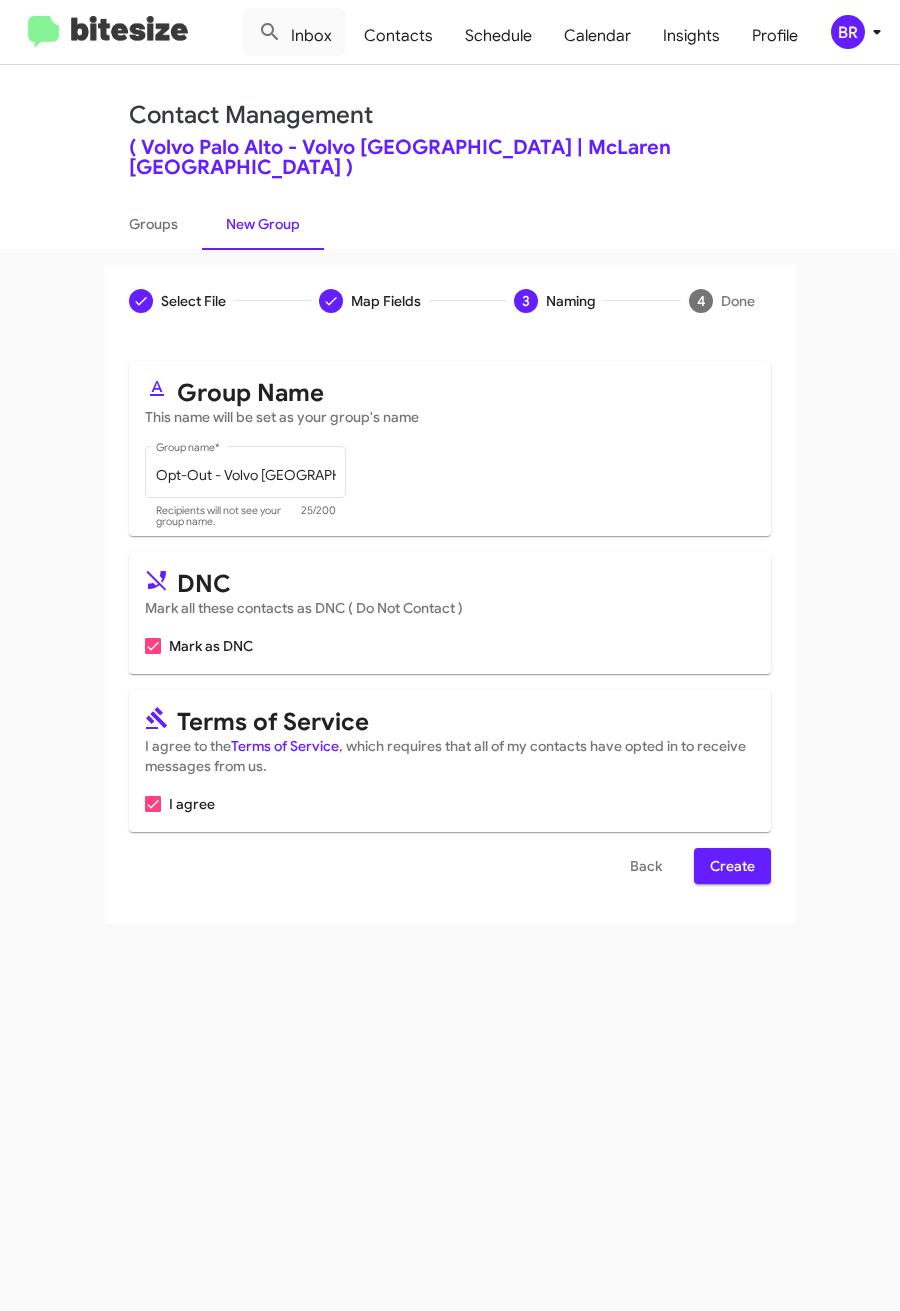 click on "Create" at bounding box center [732, 866] 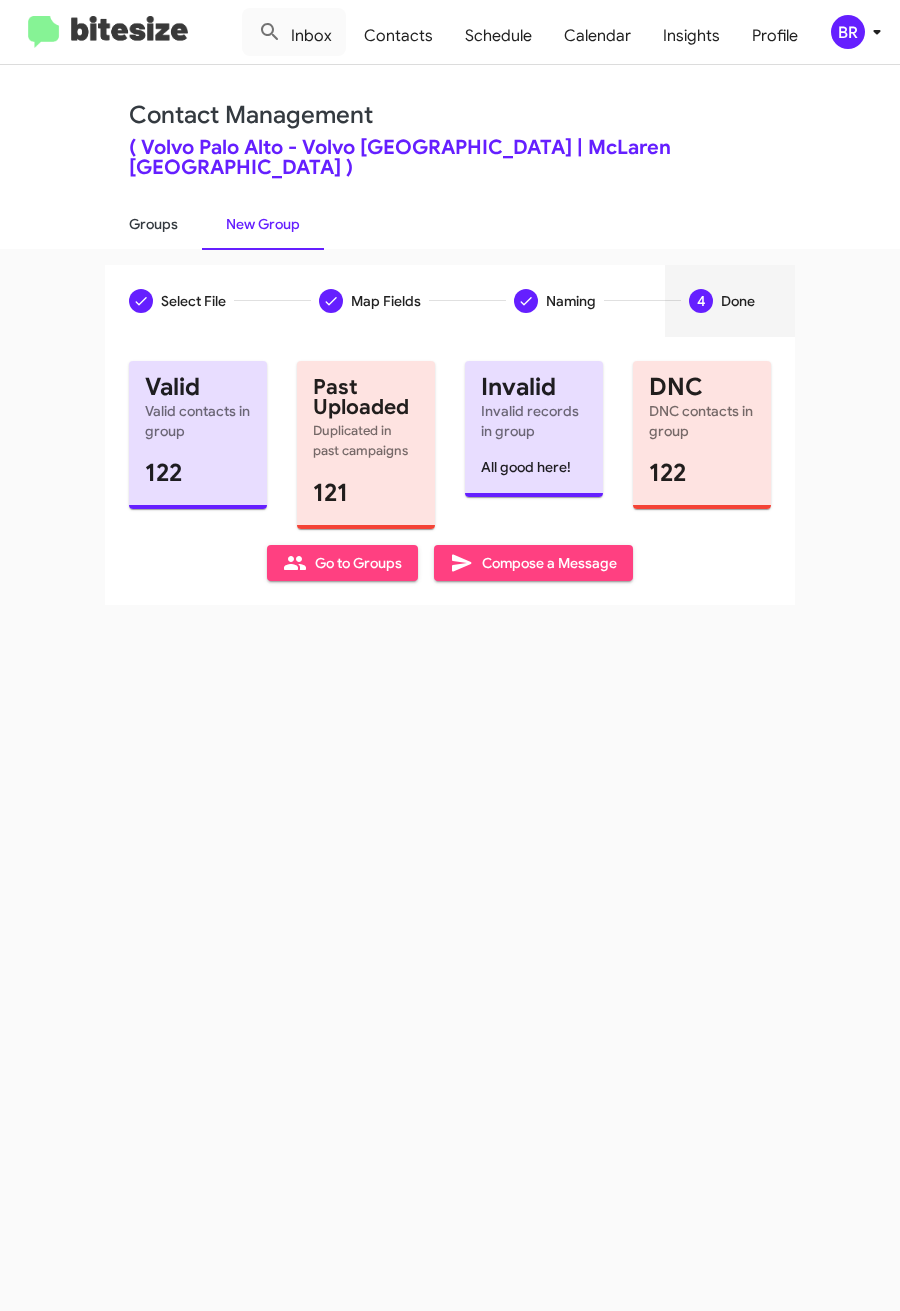 click on "Groups" 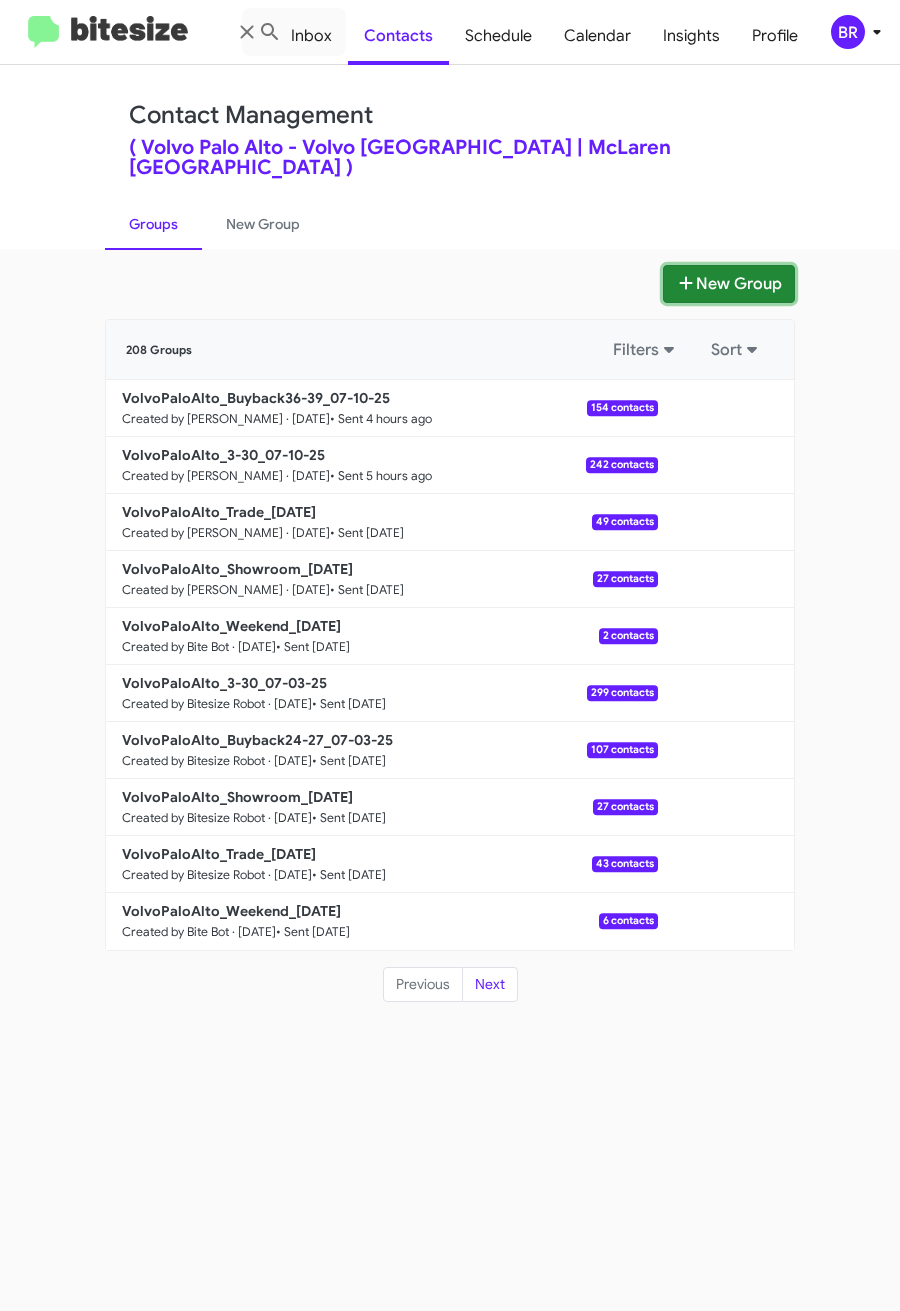 click on "New Group" 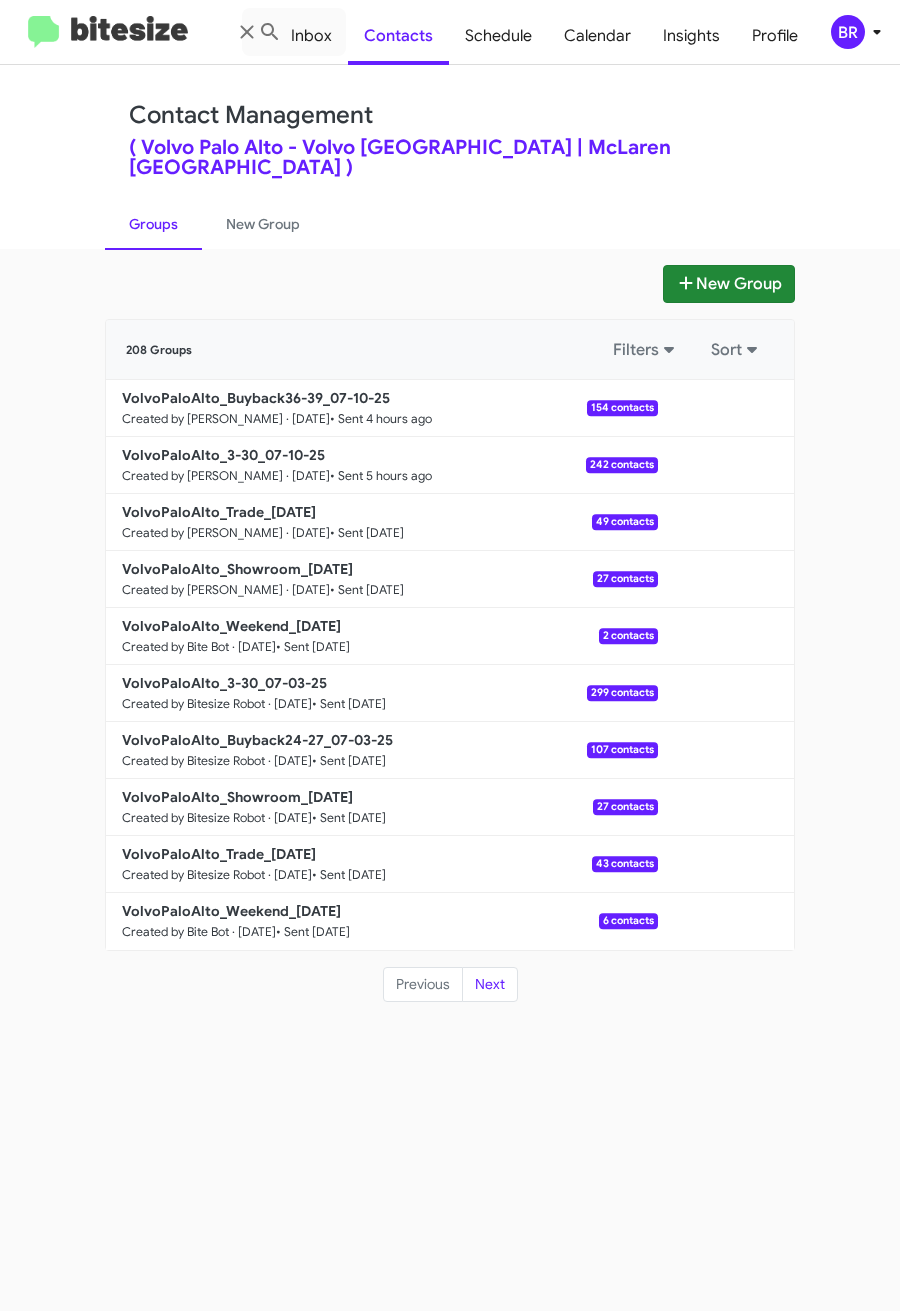 type 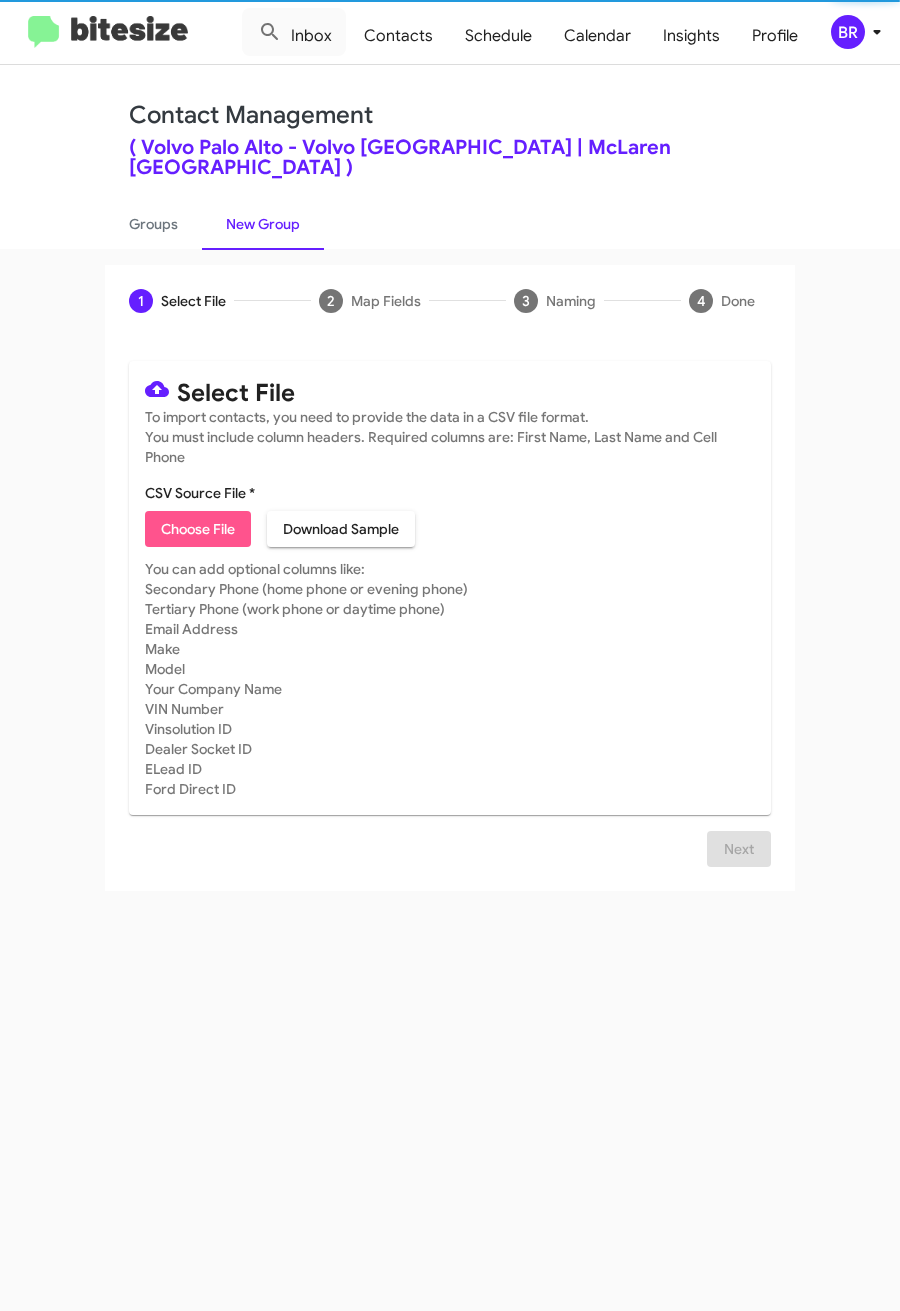 click on "Choose File" 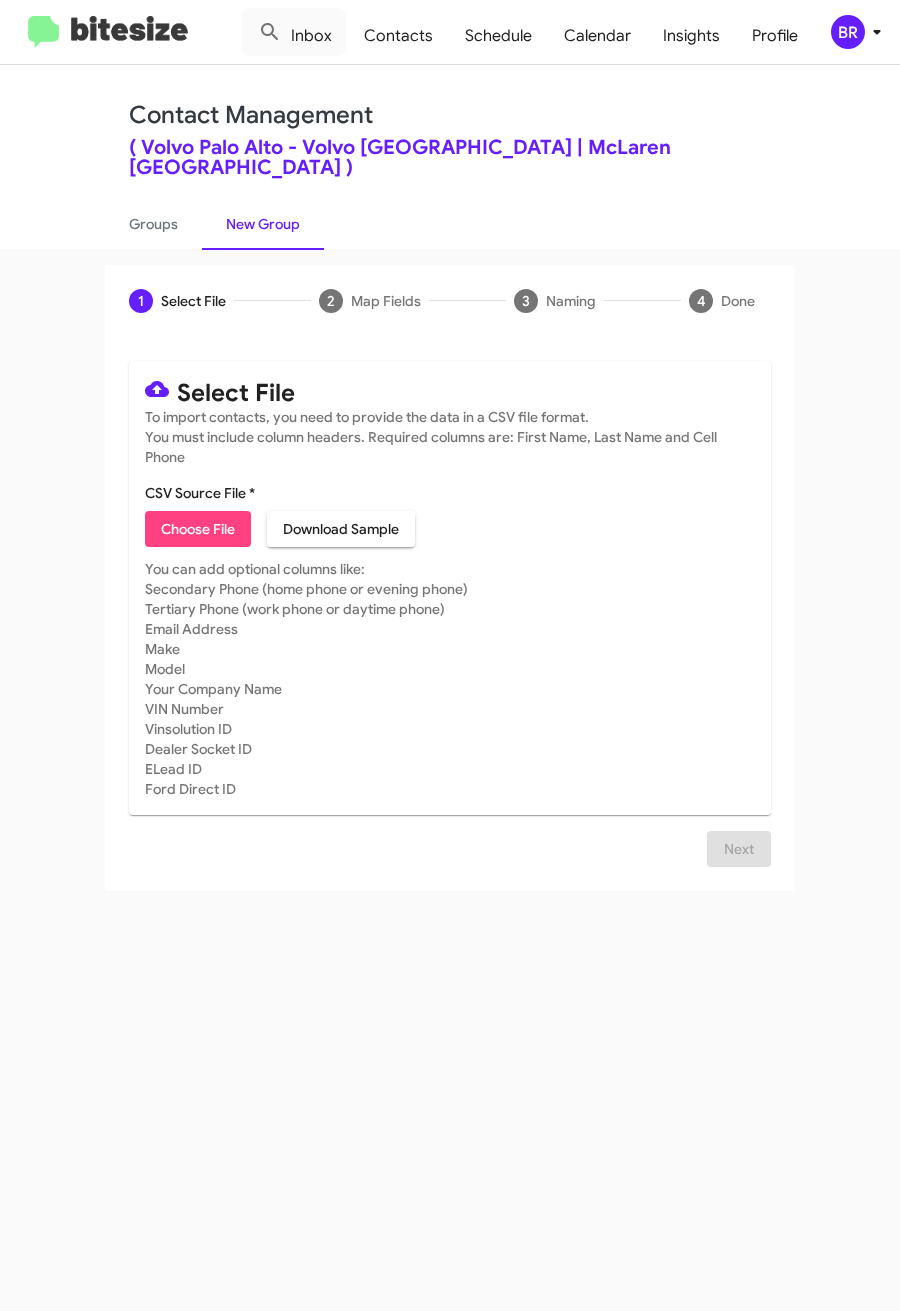 type on "VolvoPaloAlto_31-90PhoneWalk_07-11-25" 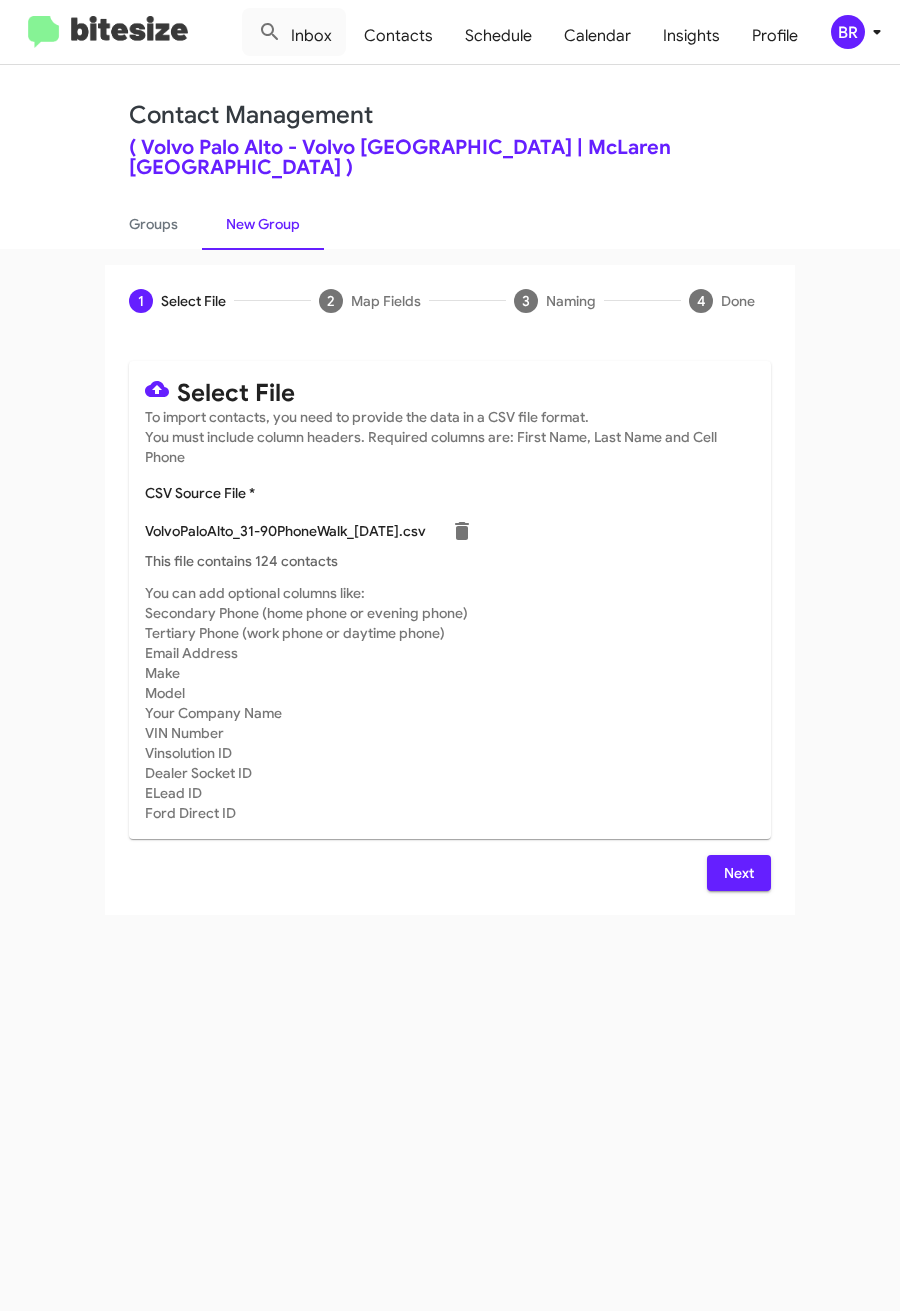 click on "Next" at bounding box center [739, 873] 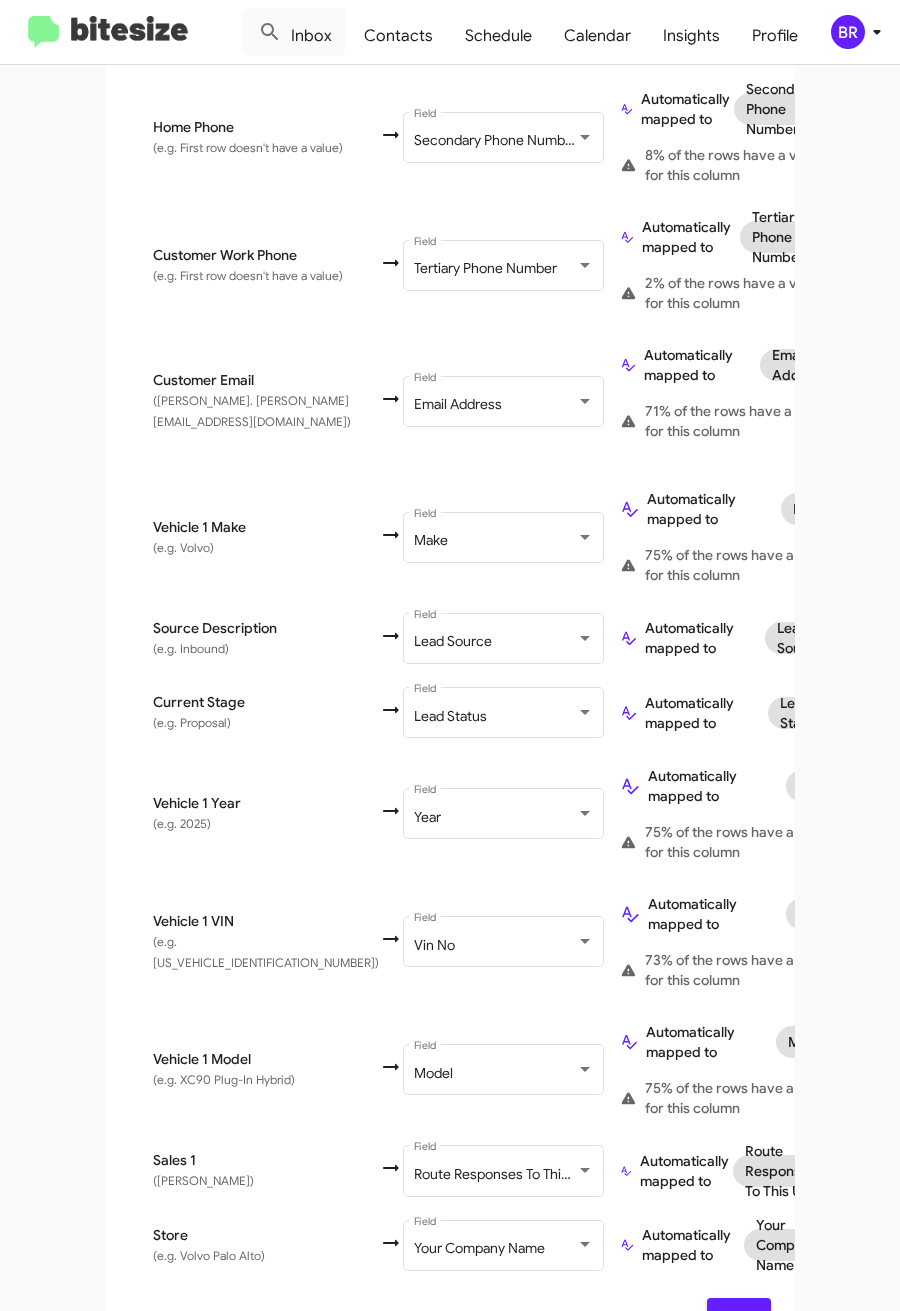 scroll, scrollTop: 853, scrollLeft: 0, axis: vertical 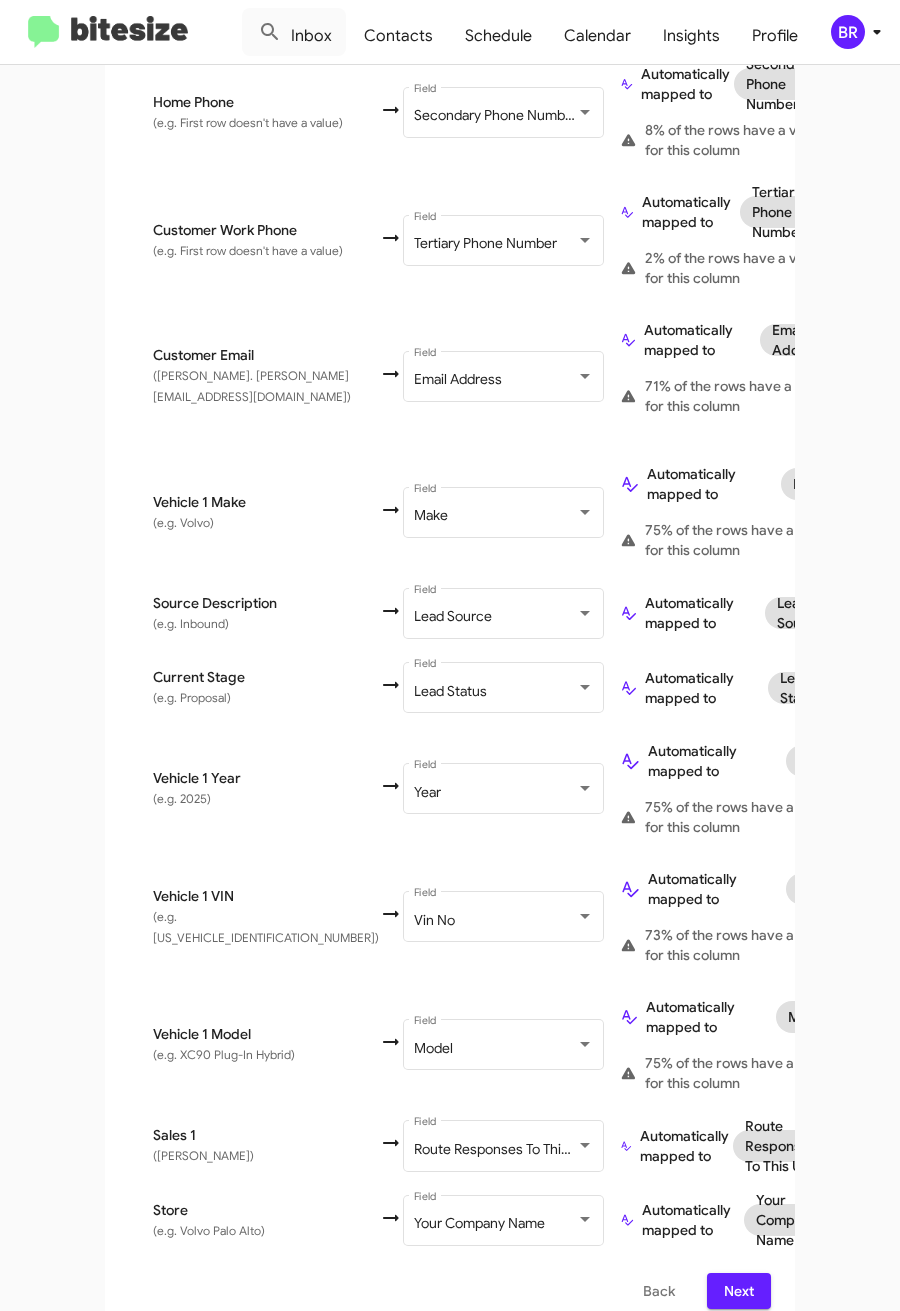click on "Next" at bounding box center (739, 1291) 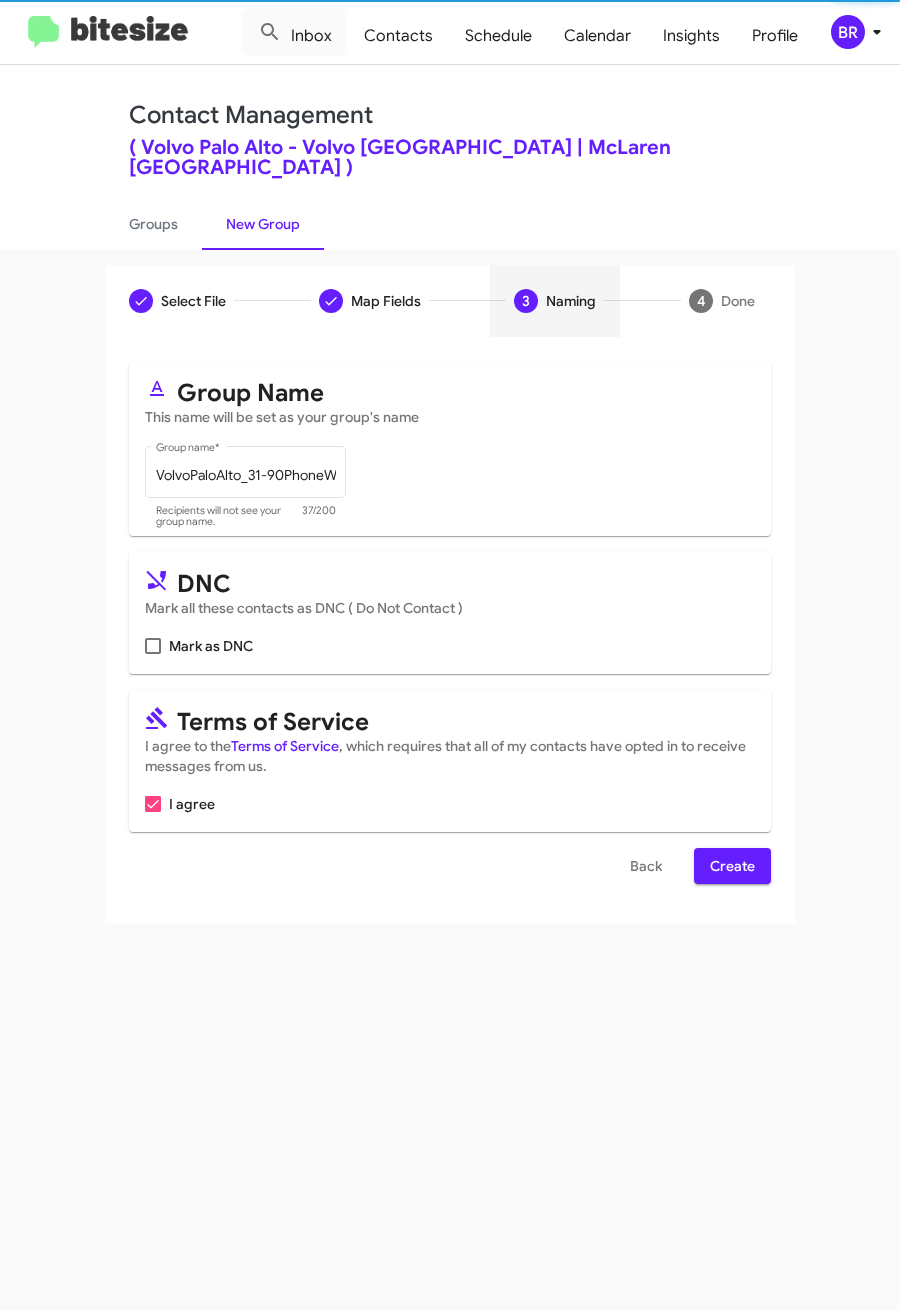 scroll, scrollTop: 0, scrollLeft: 0, axis: both 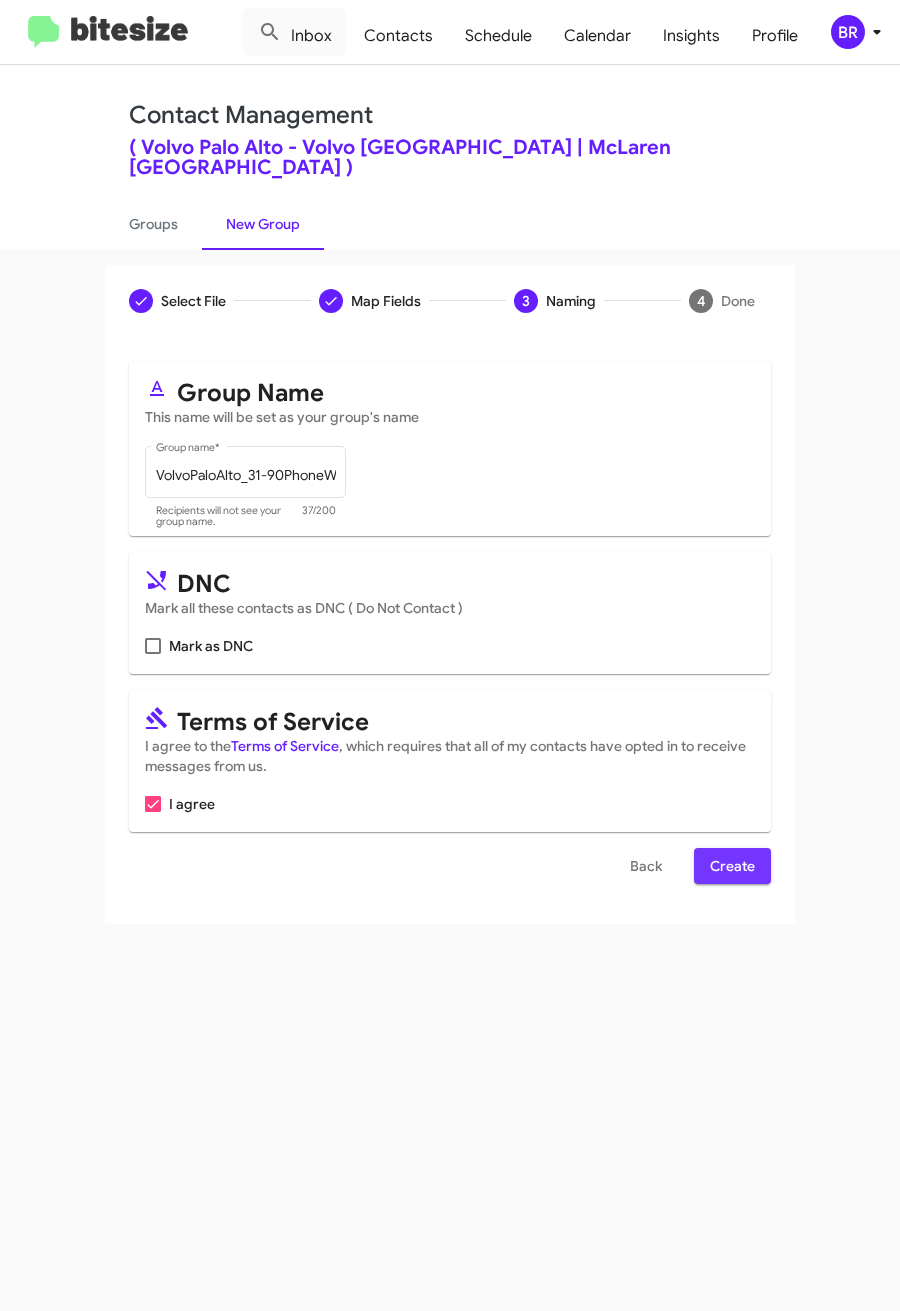 click on "Create" at bounding box center [732, 866] 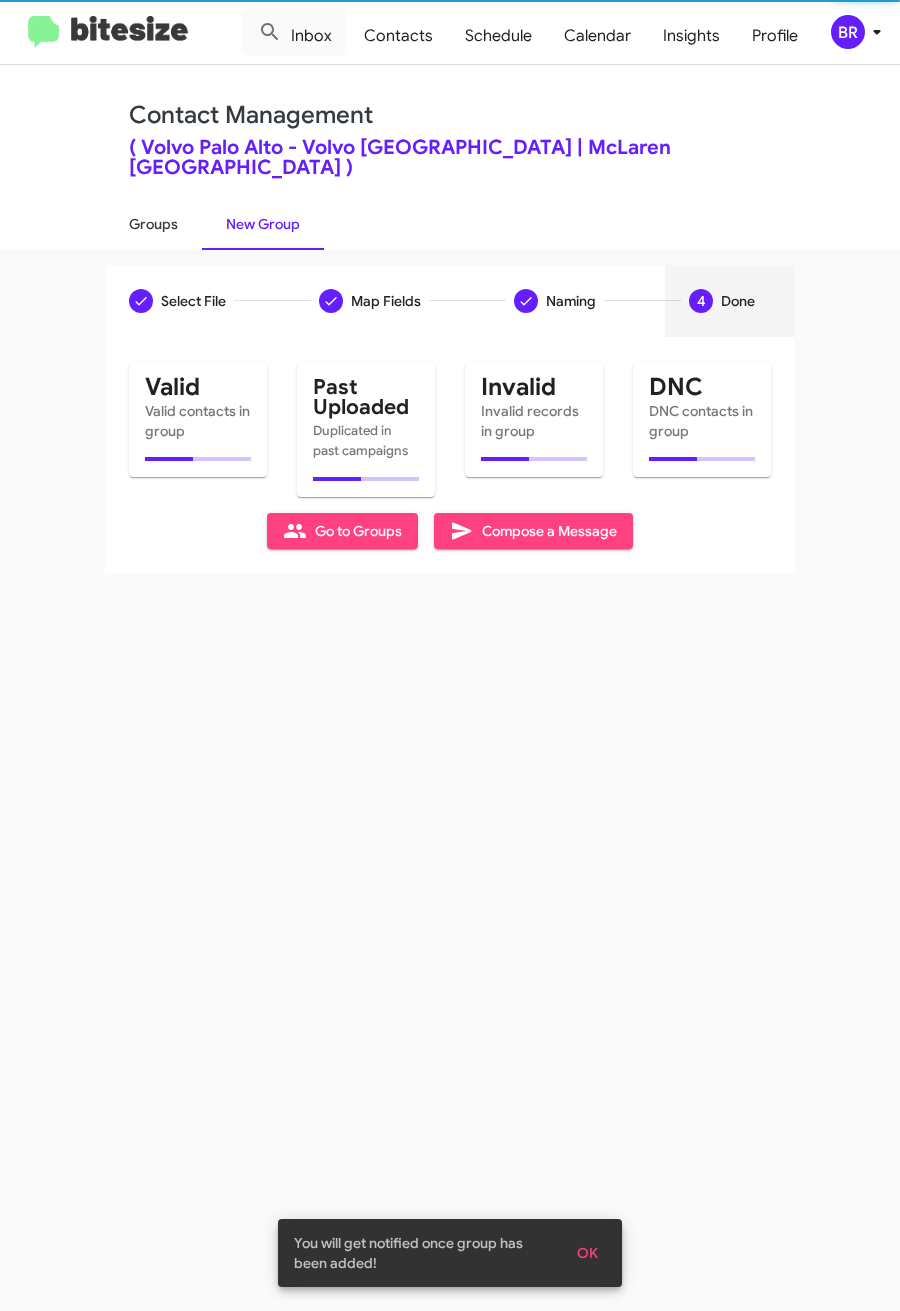 click on "Groups" 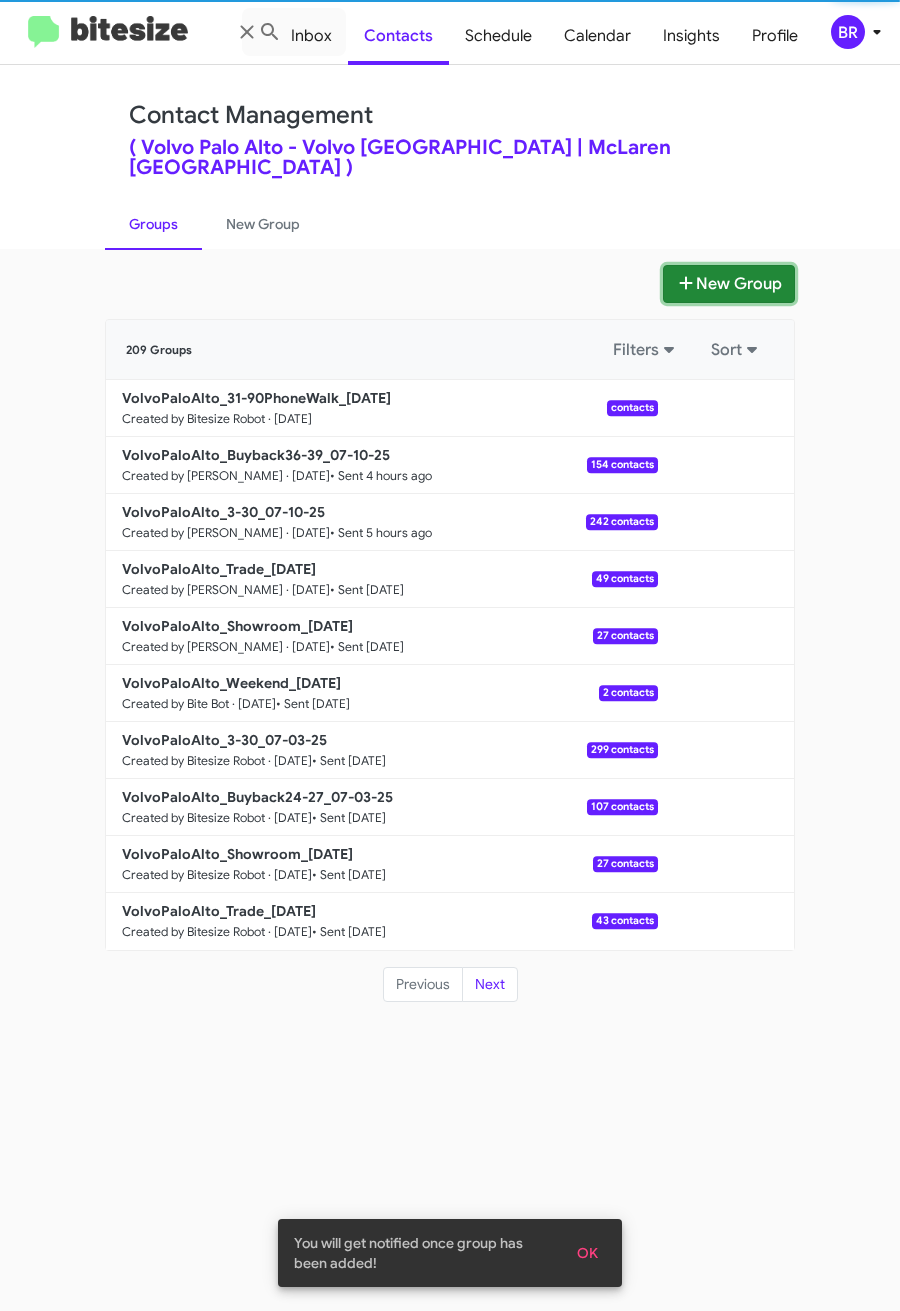 click 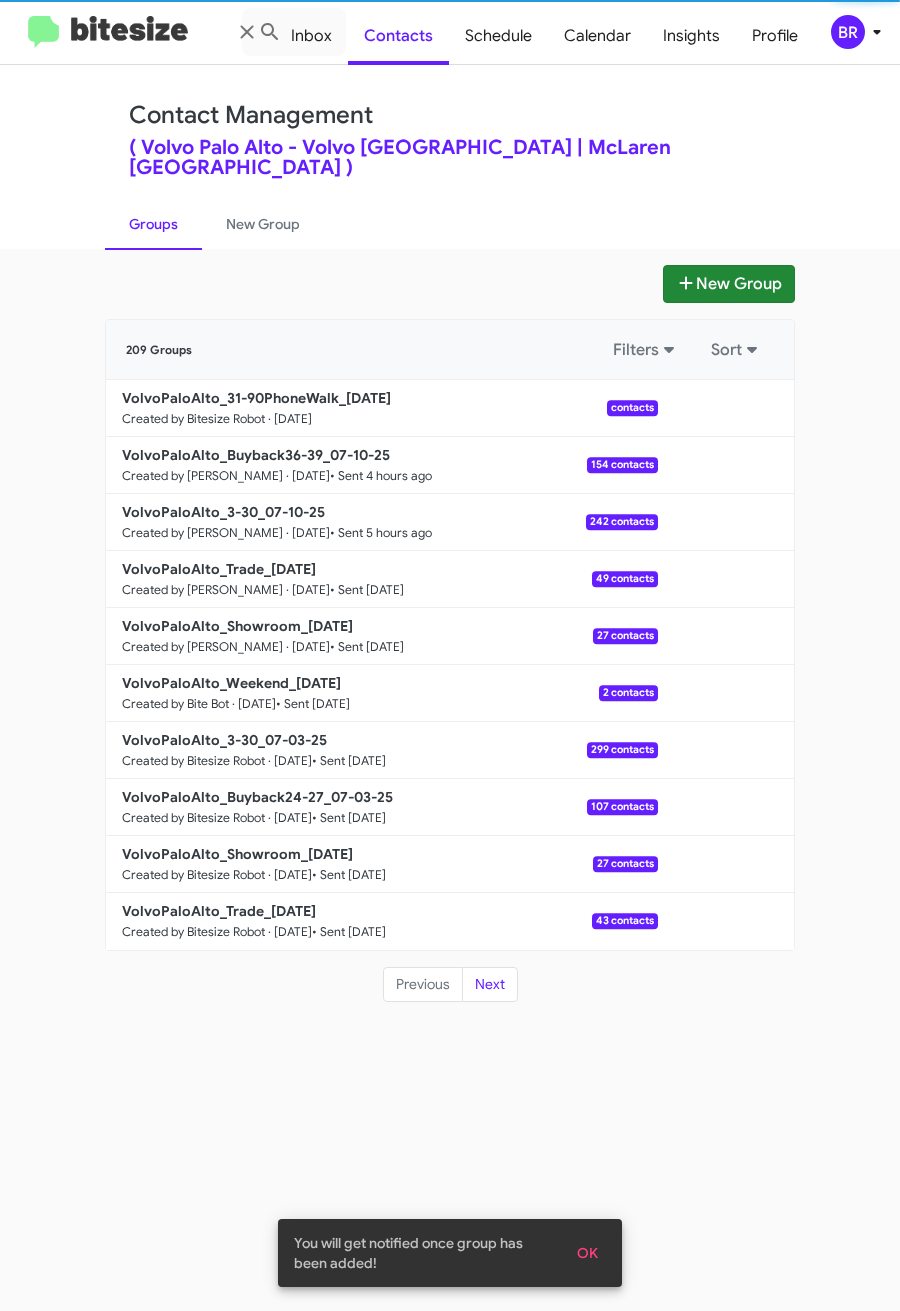 type 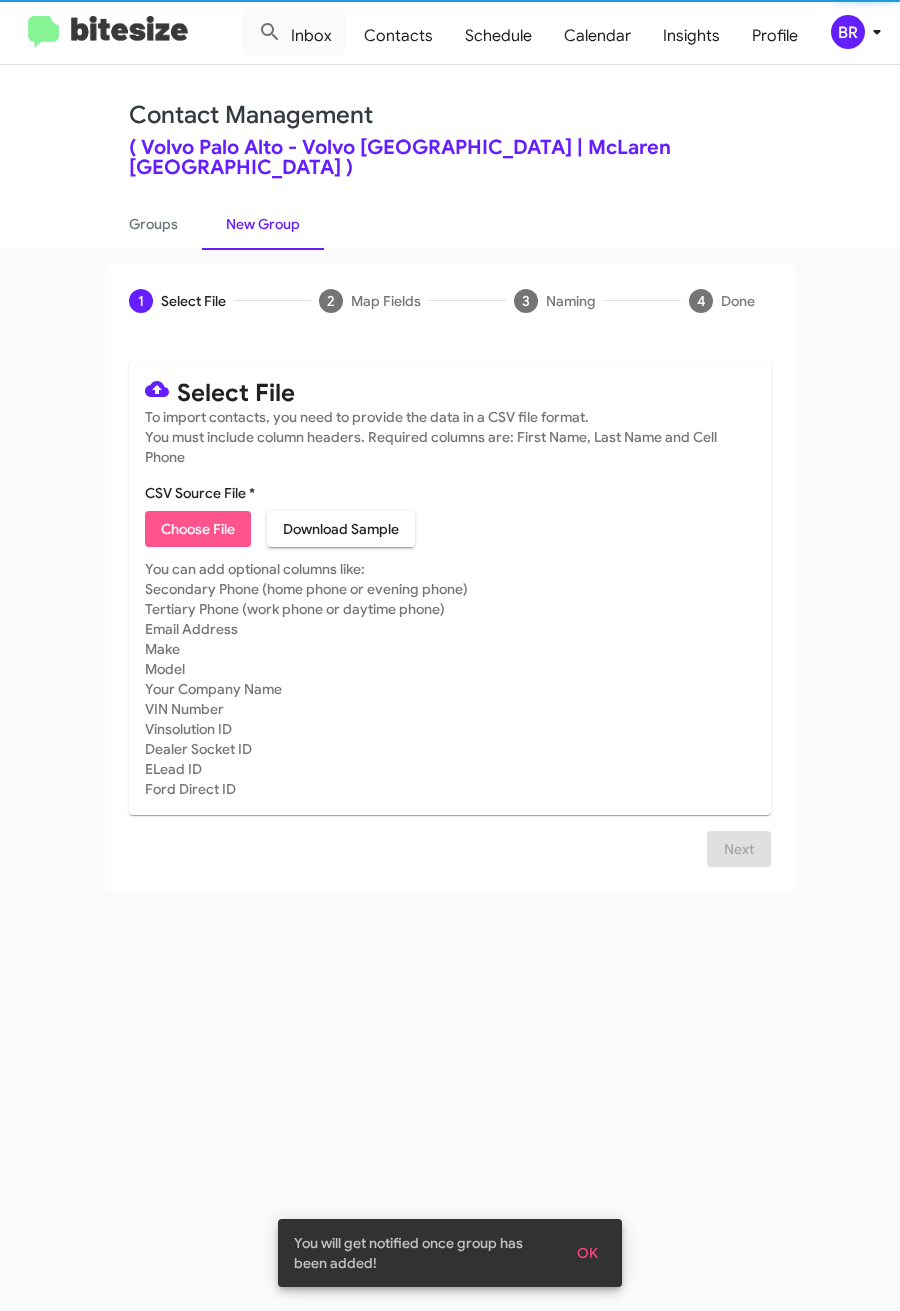 click on "Choose File" 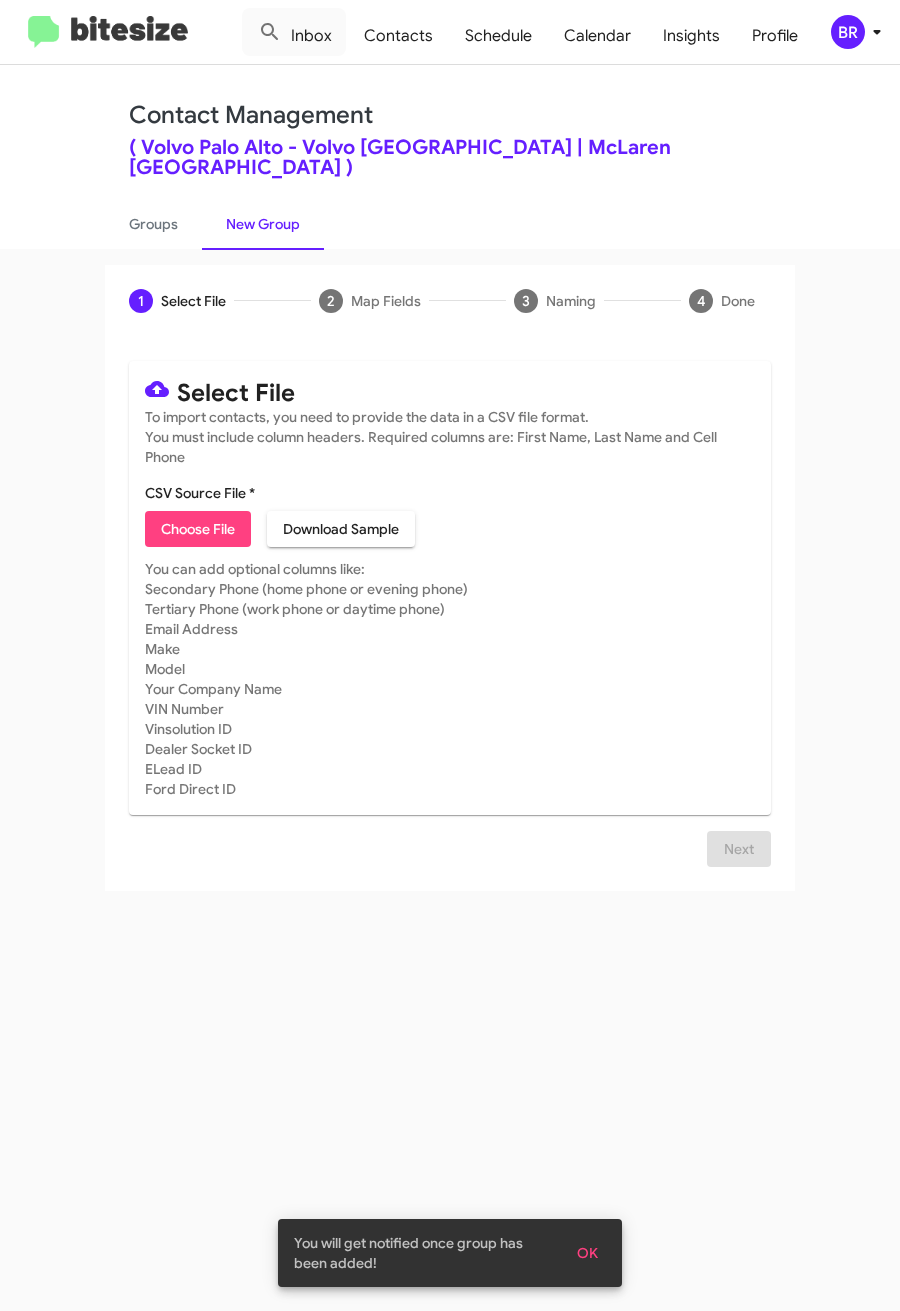 type on "VolvoPaloAlto_31-90Int_07-11-25" 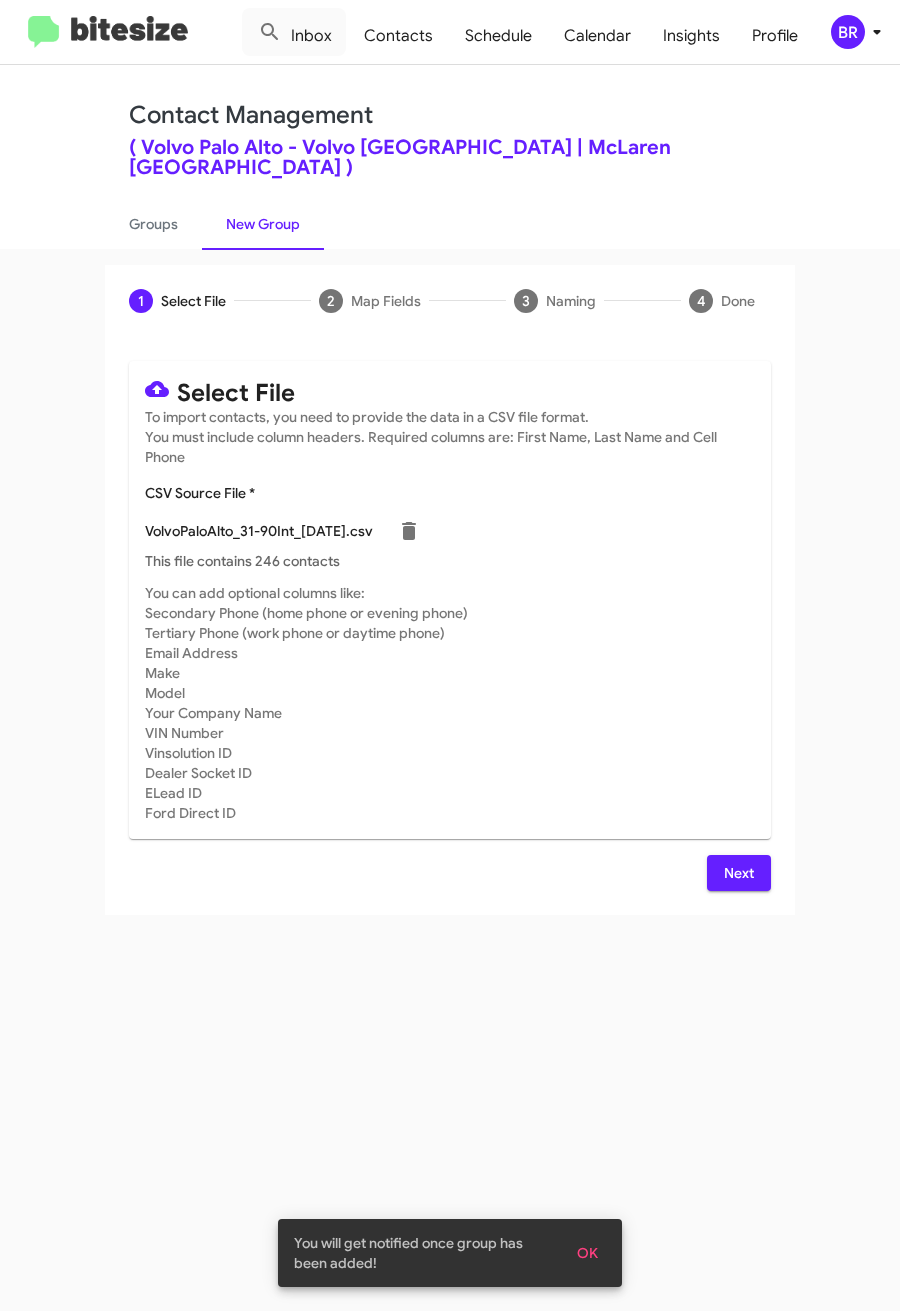 click on "Next" at bounding box center [739, 873] 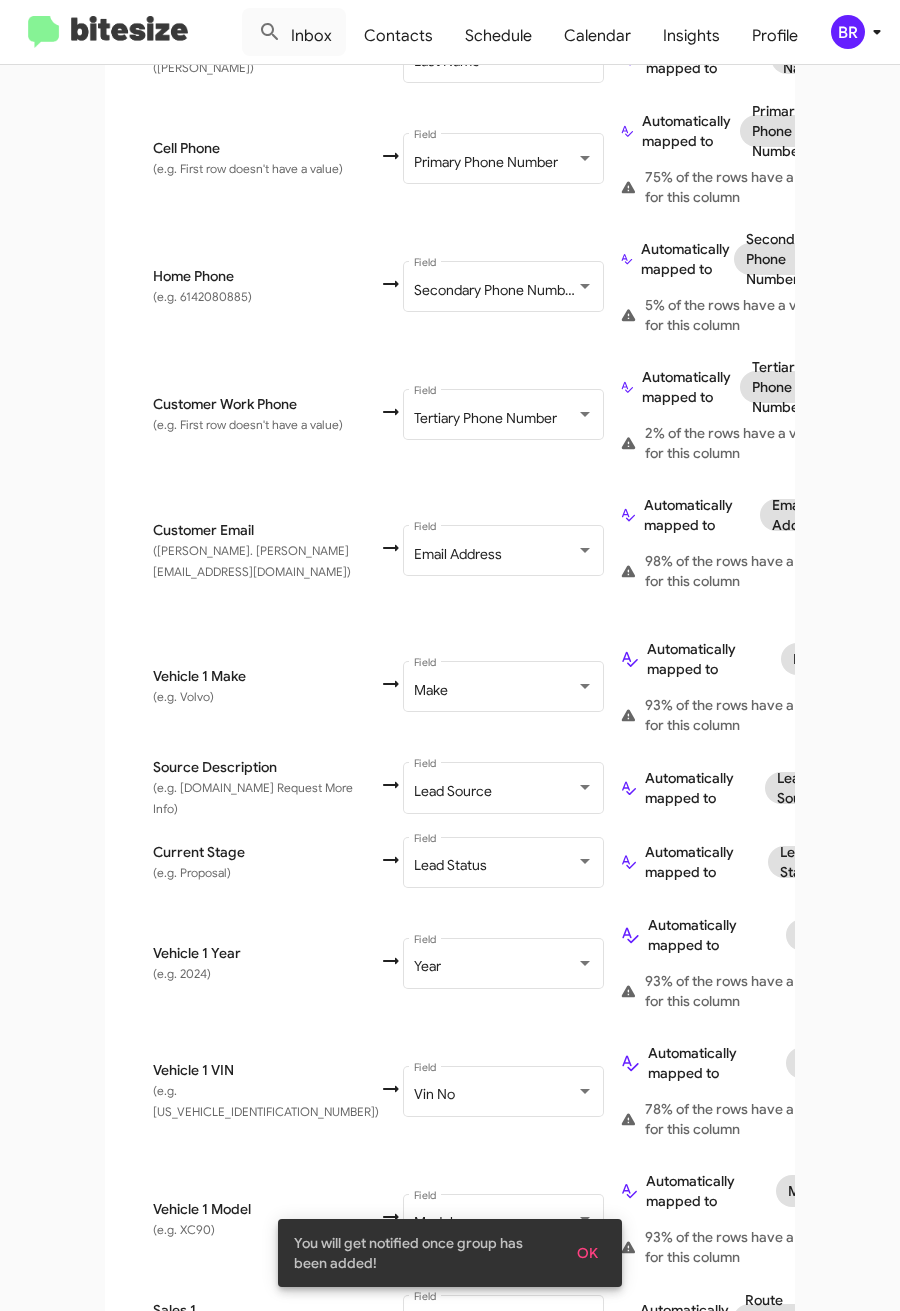 scroll, scrollTop: 744, scrollLeft: 0, axis: vertical 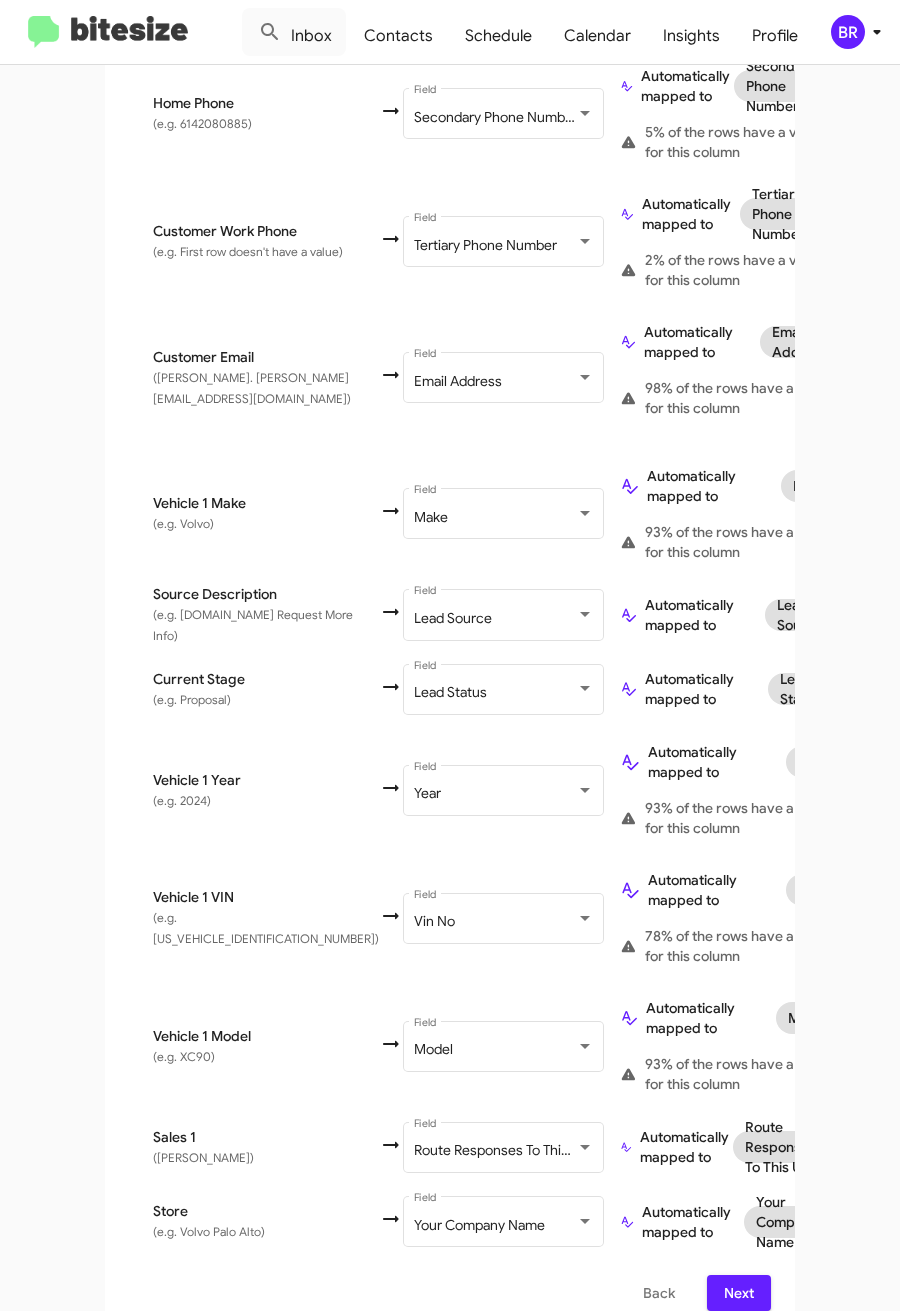 click on "Next" at bounding box center [739, 1293] 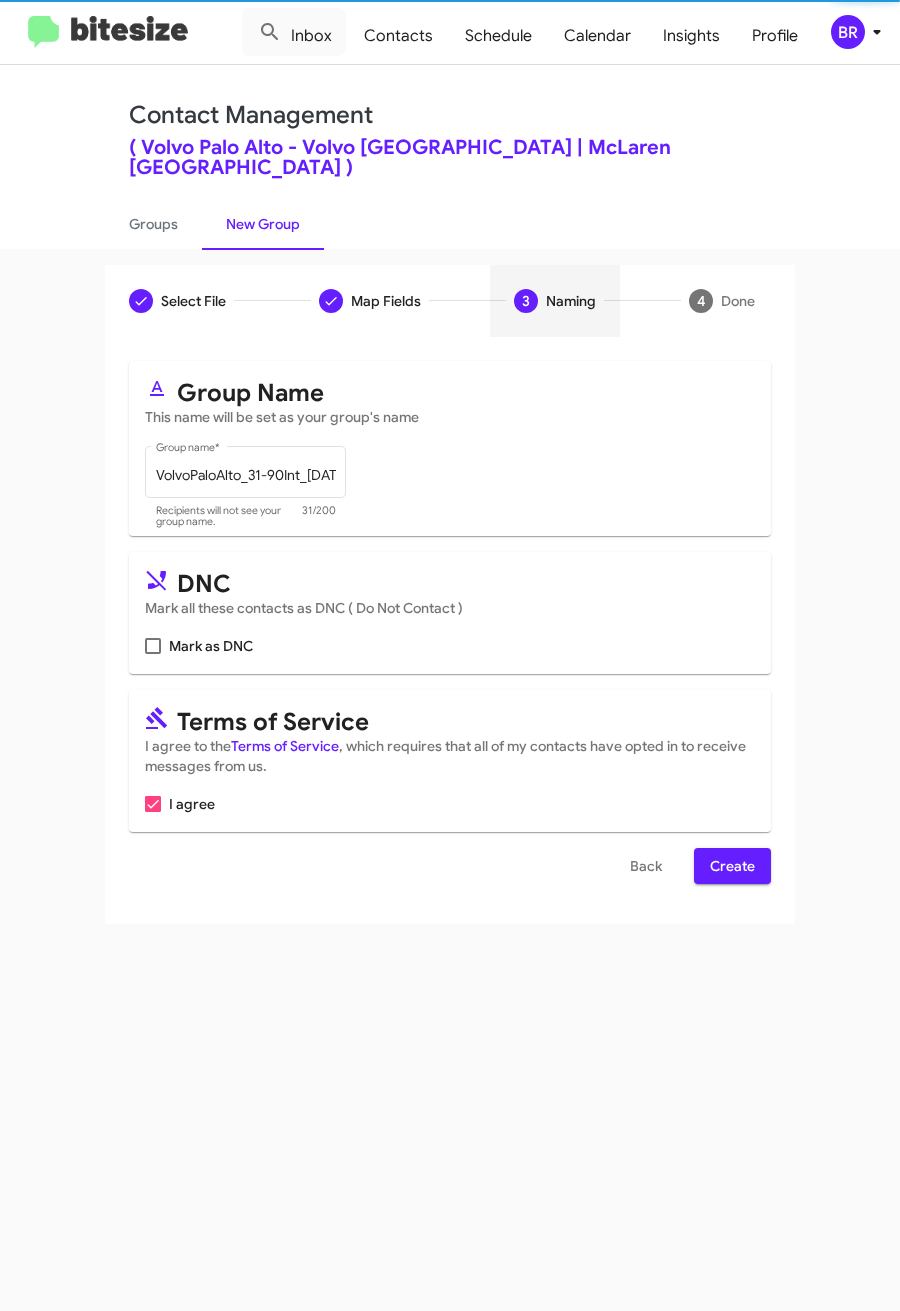 scroll, scrollTop: 0, scrollLeft: 0, axis: both 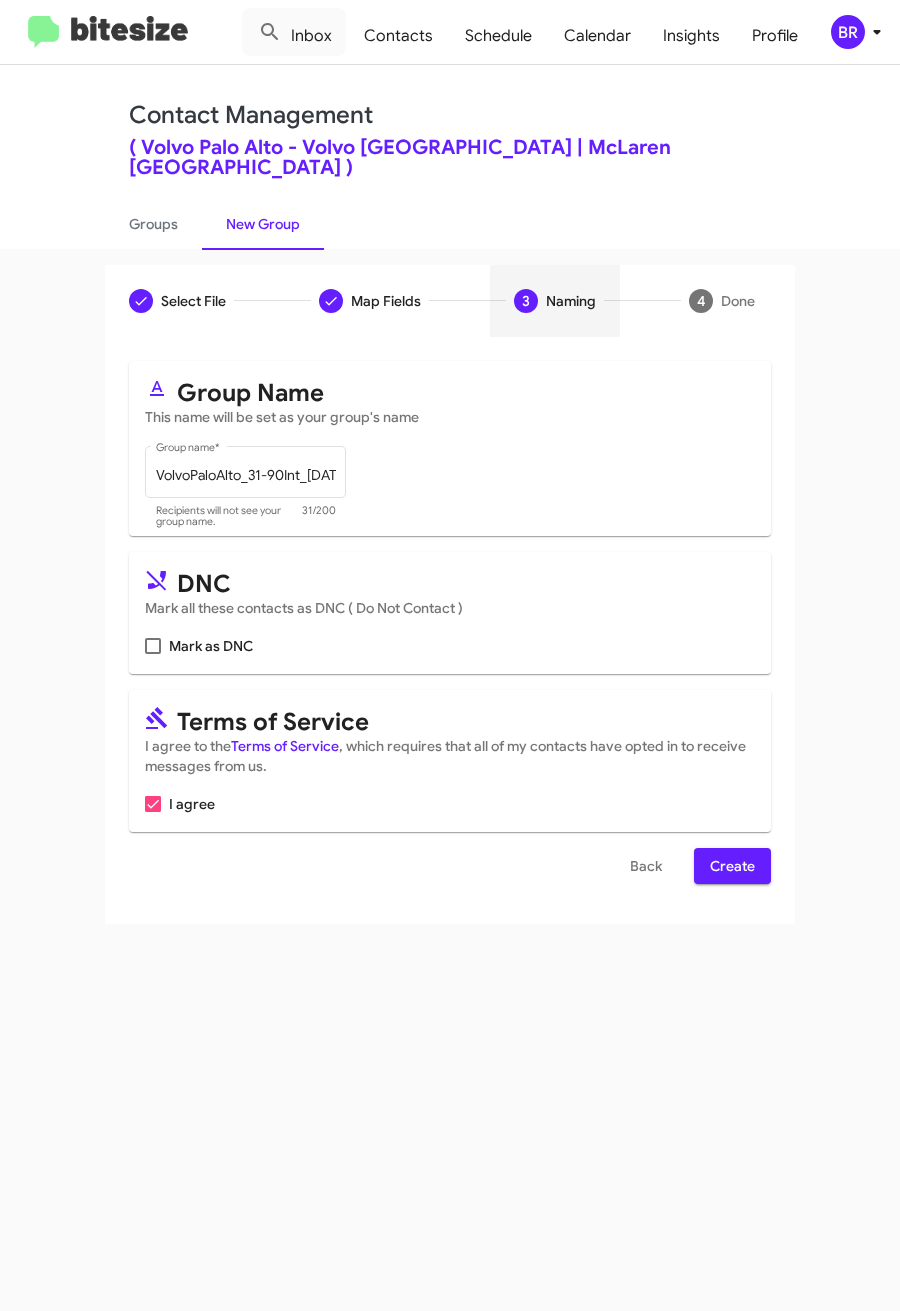 click on "Create" at bounding box center (732, 866) 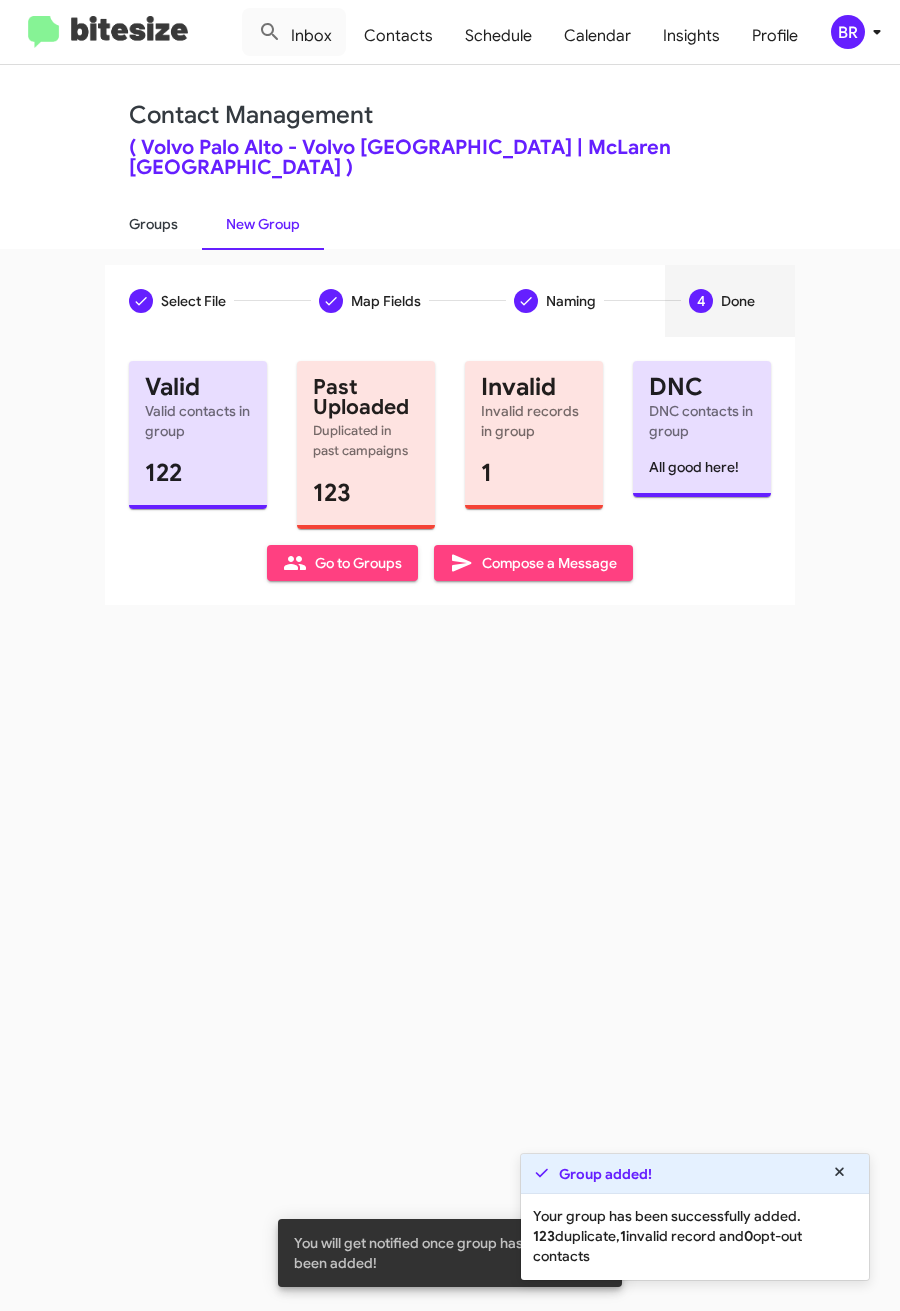click on "Groups" 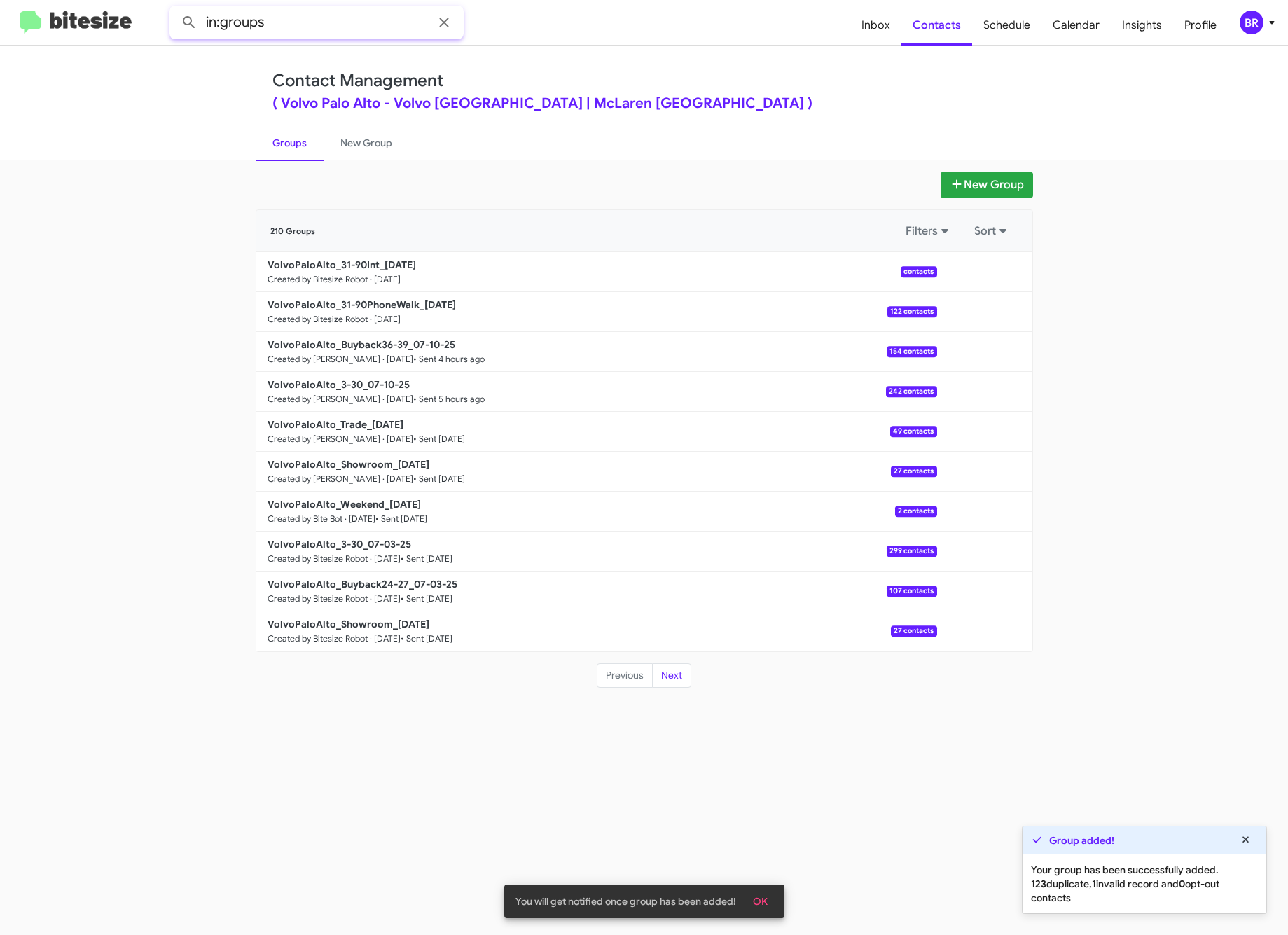 click on "in:groups" 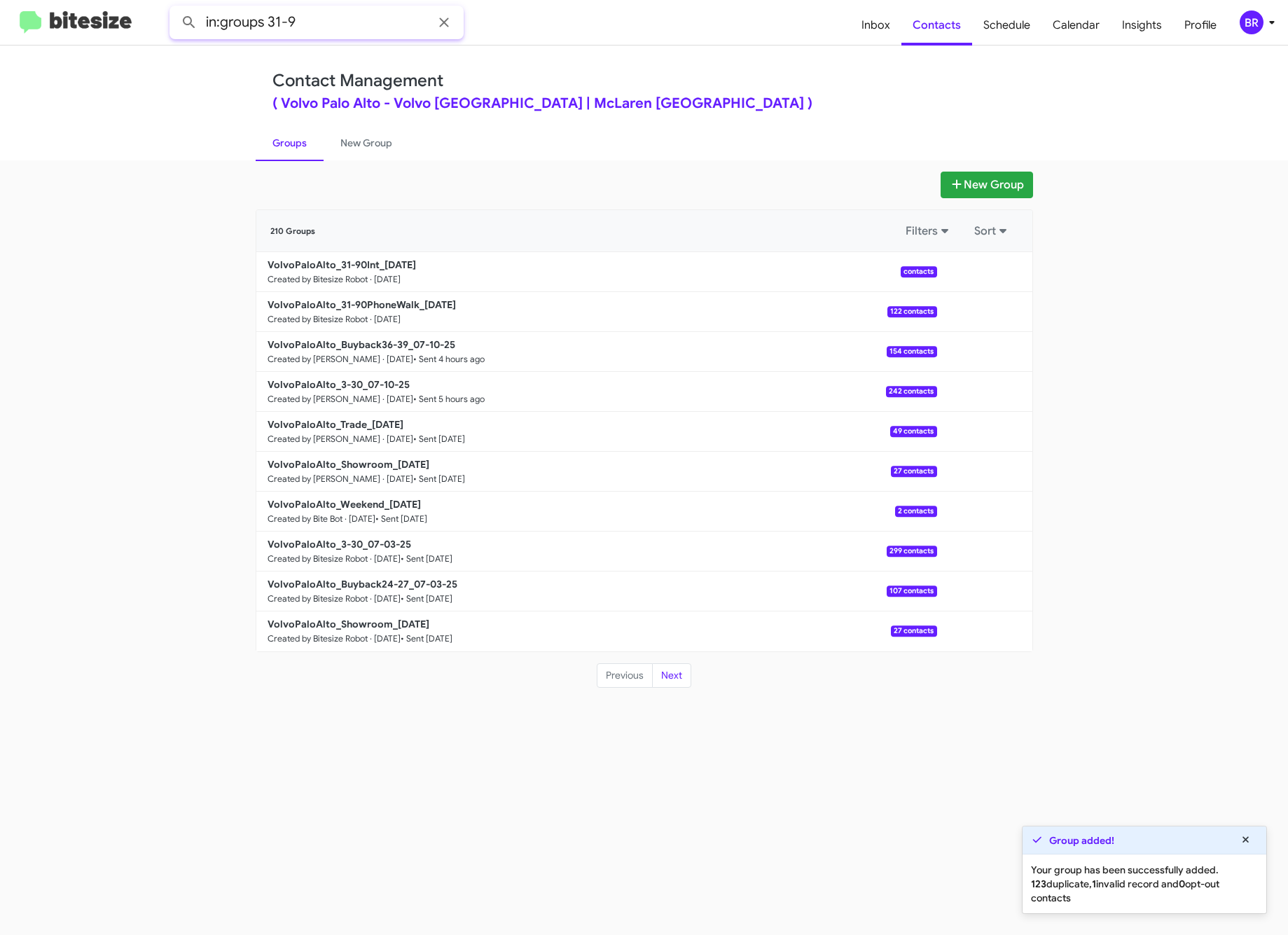type on "in:groups 31-9" 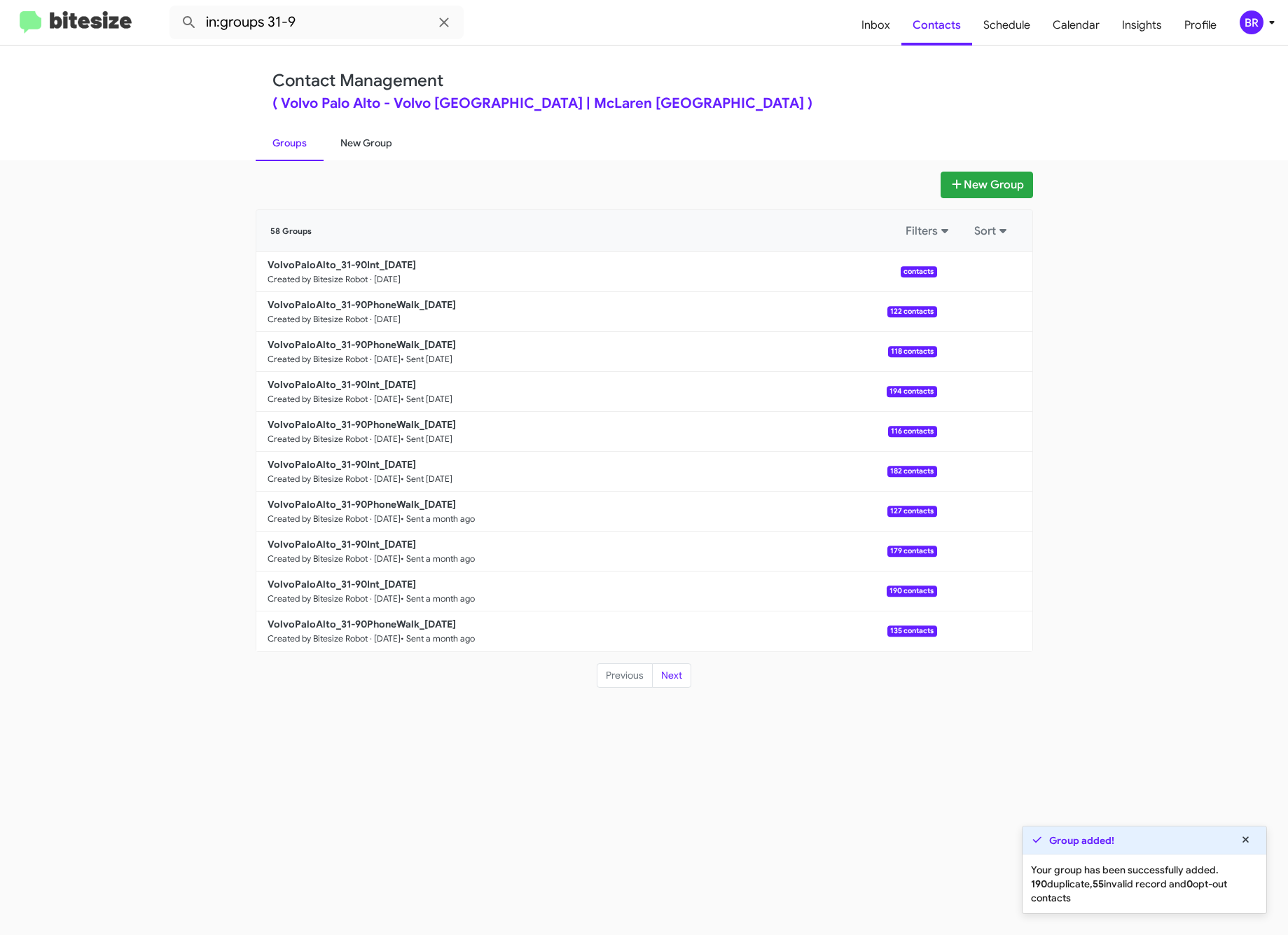 drag, startPoint x: 361, startPoint y: 139, endPoint x: 354, endPoint y: 143, distance: 8.062258 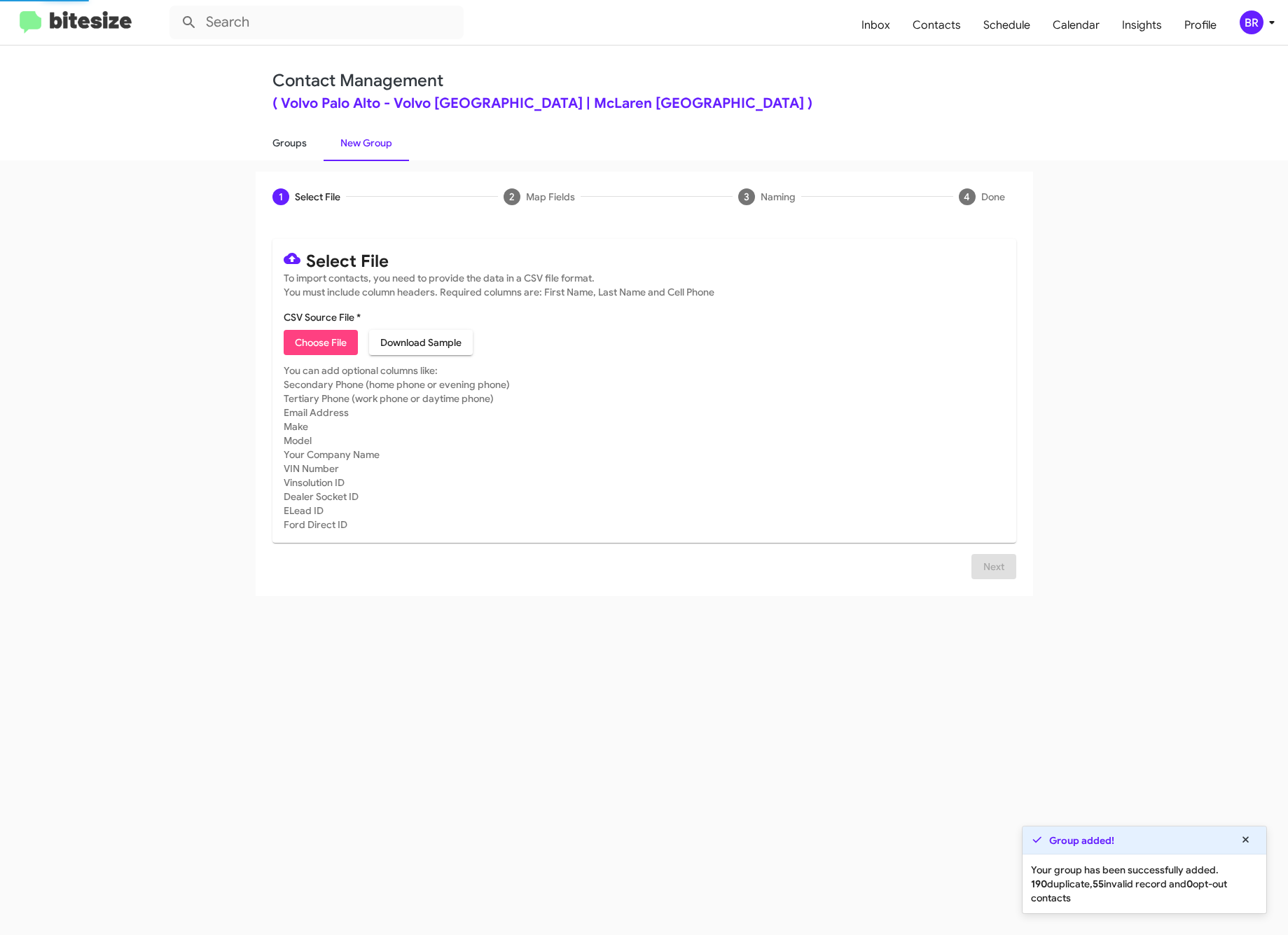 click on "Groups" 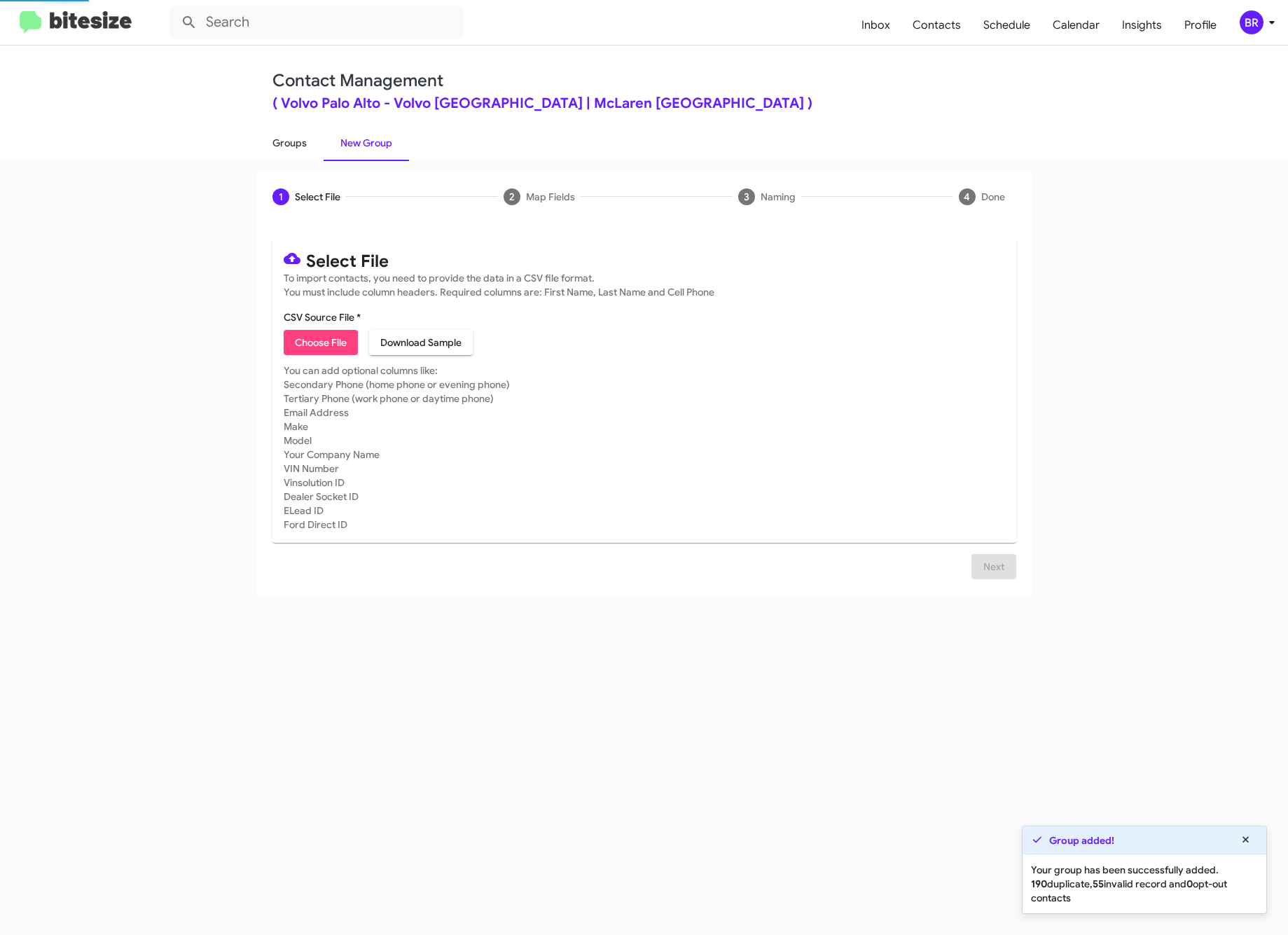 type on "in:groups" 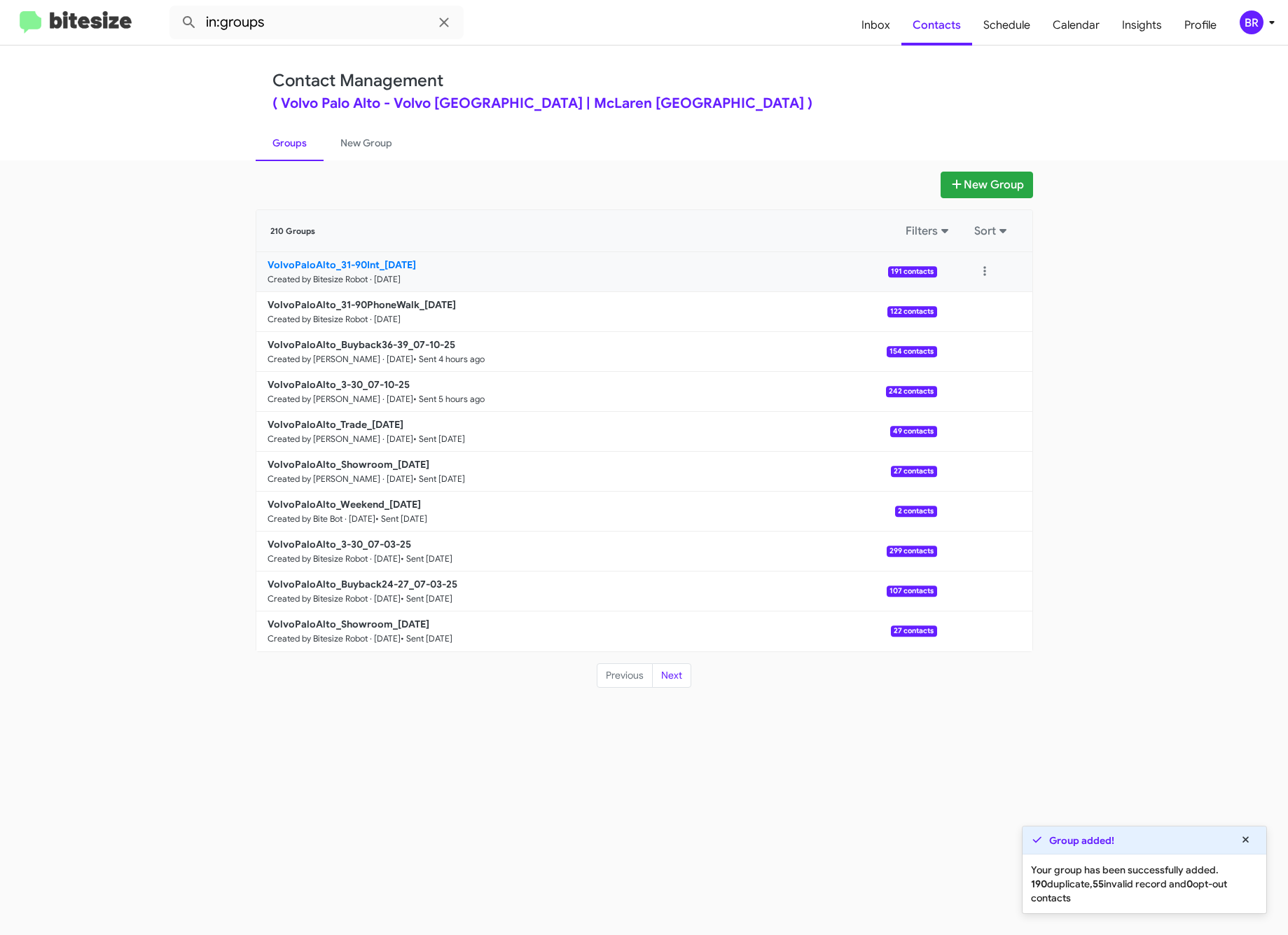 click on "VolvoPaloAlto_31-90Int_07-11-25" 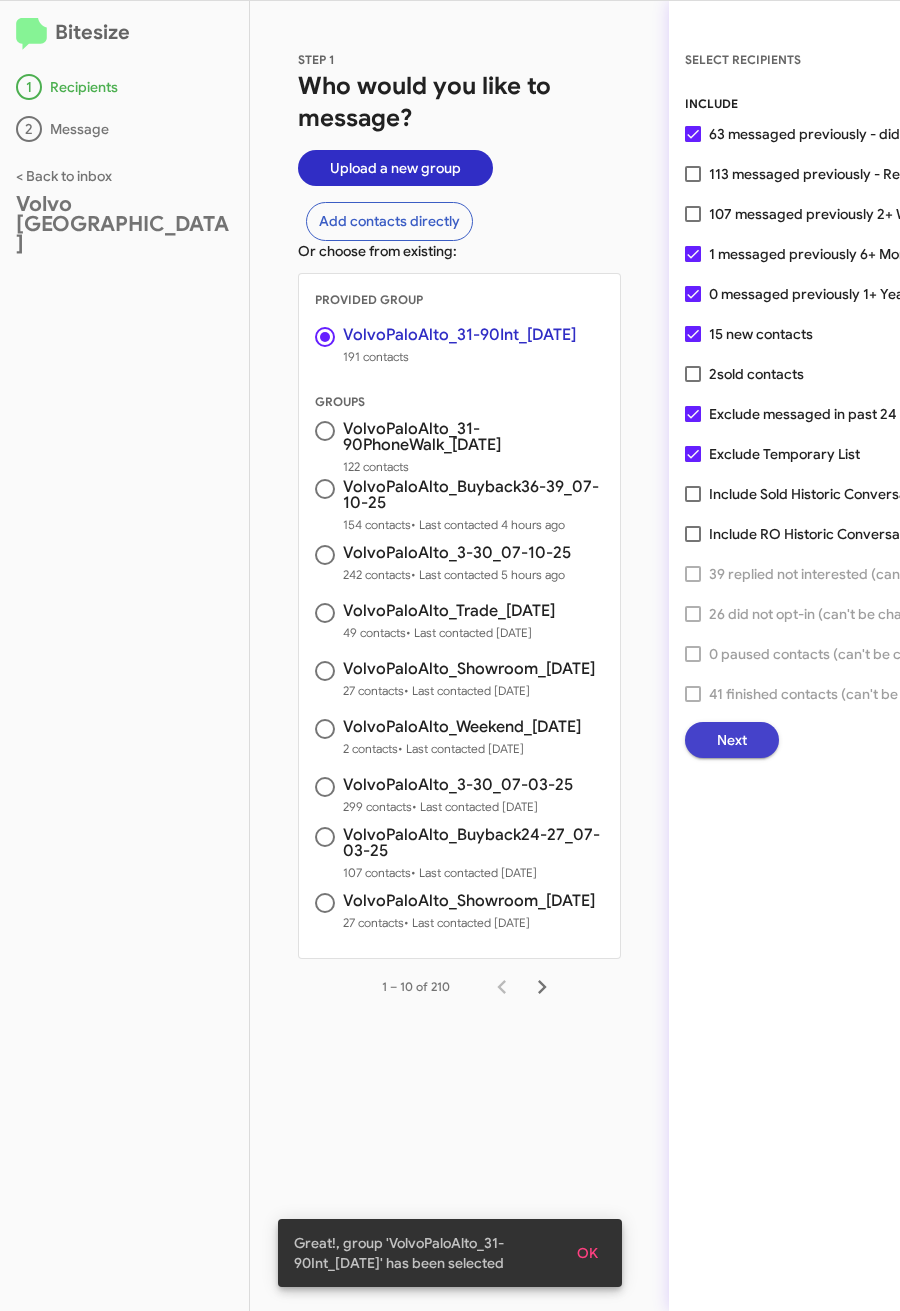 click on "Next" 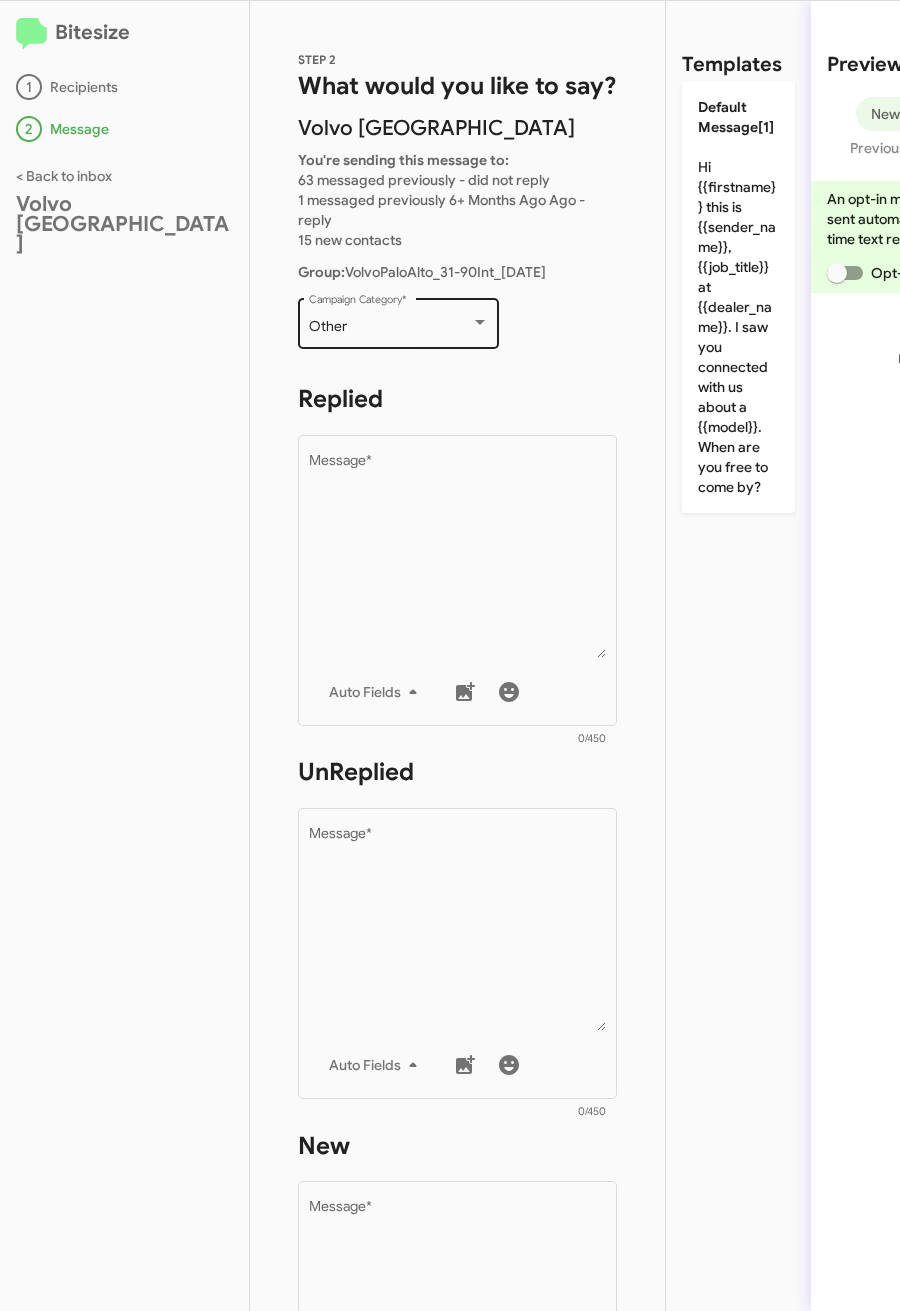 click on "Other" at bounding box center (390, 327) 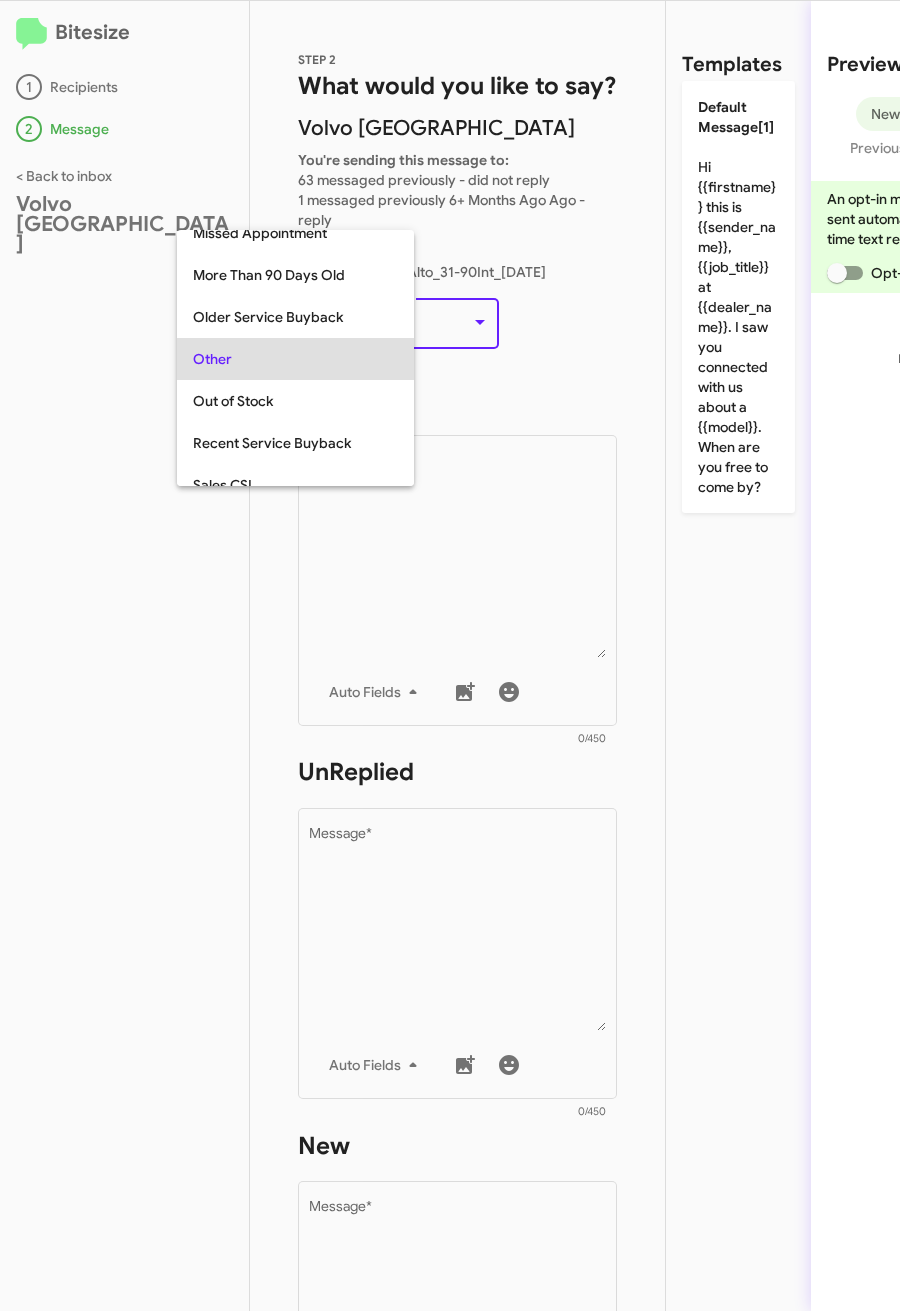 scroll, scrollTop: 42, scrollLeft: 0, axis: vertical 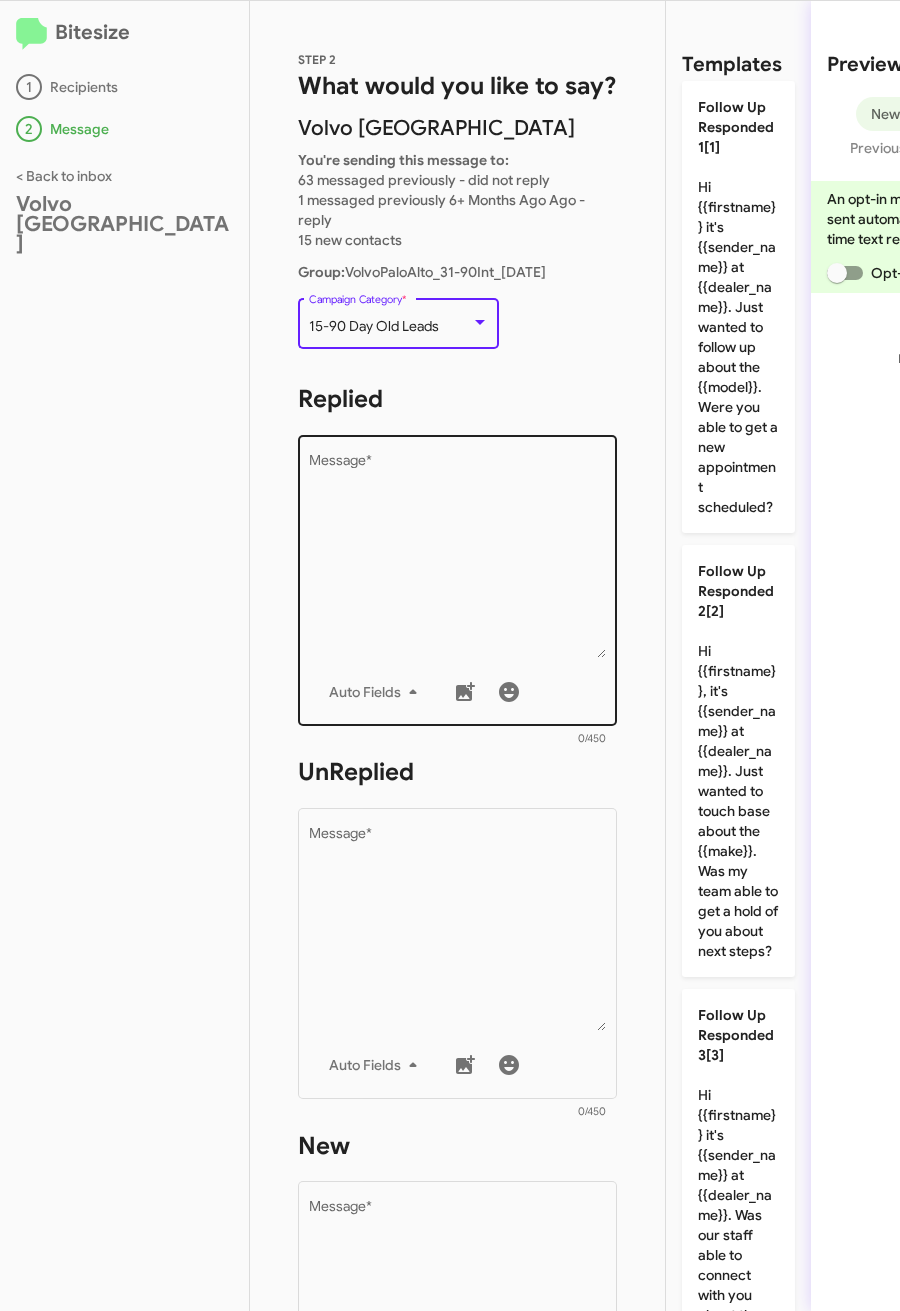 click on "Message  *" at bounding box center (458, 556) 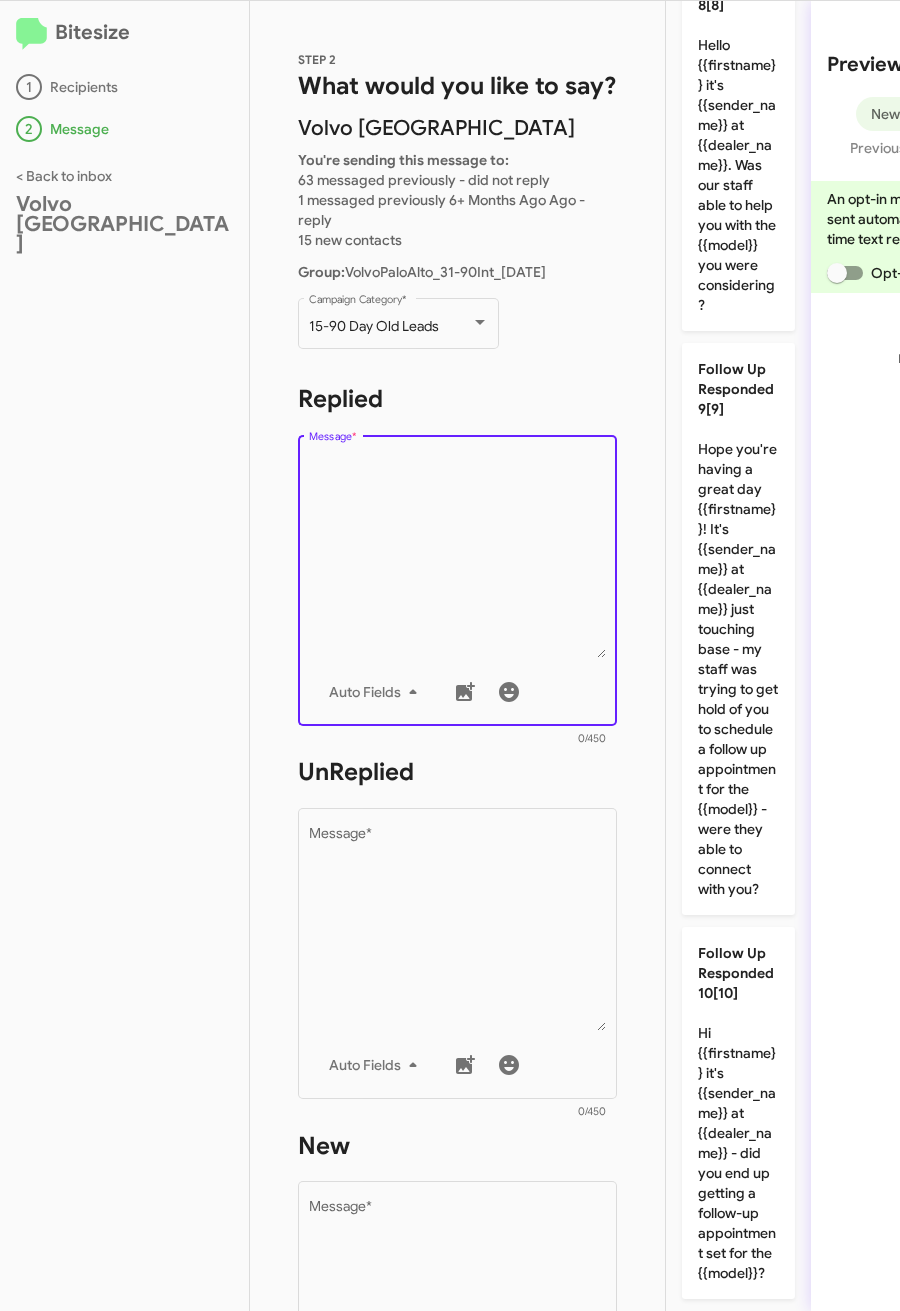scroll, scrollTop: 3663, scrollLeft: 0, axis: vertical 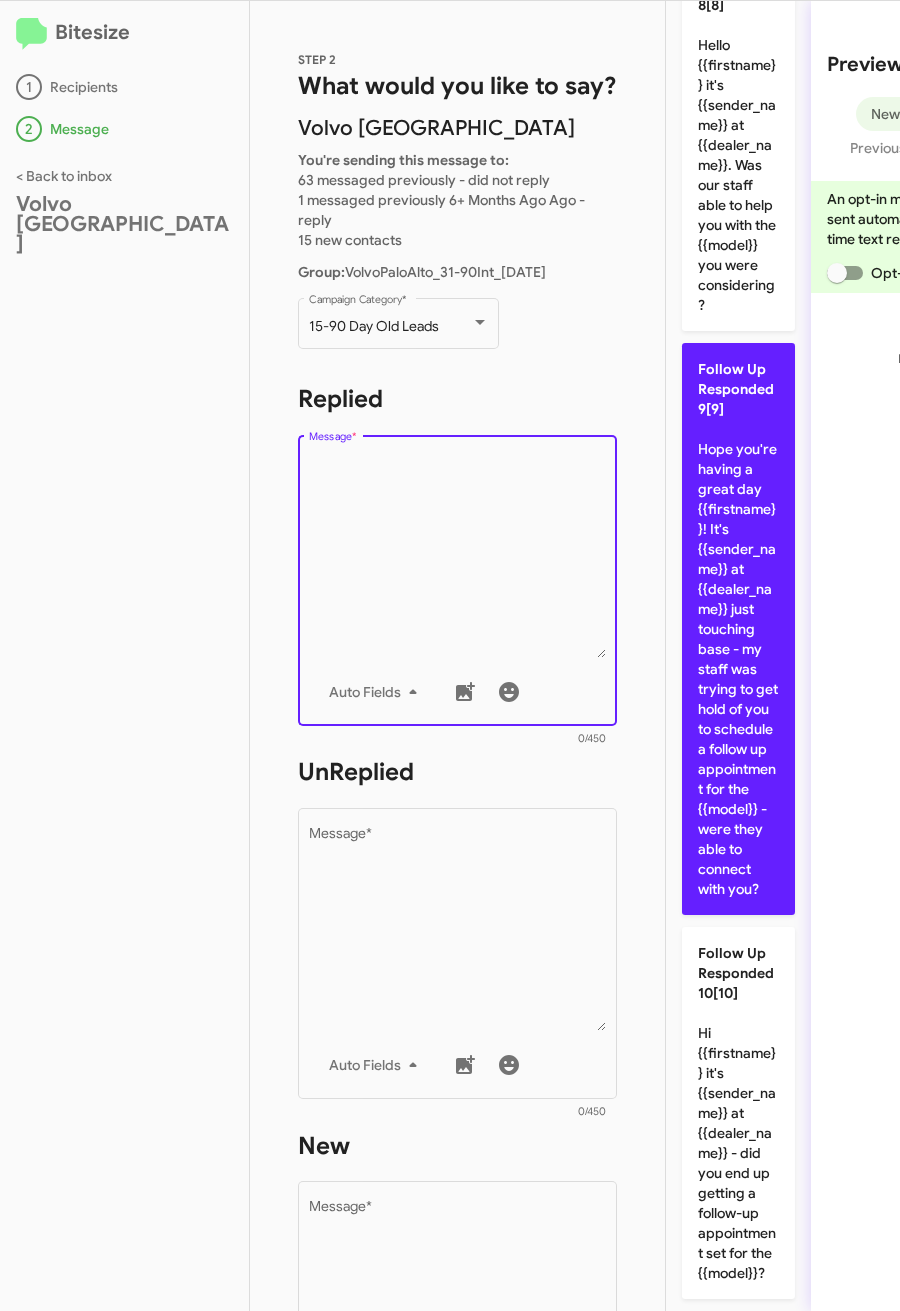 click on "Follow Up Responded 9[9]  Hope you're having a great day {{firstname}}! It's {{sender_name}} at {{dealer_name}} just touching base - my staff was trying to get hold of you to schedule a follow up appointment  for the {{model}} - were they able to connect with you?" 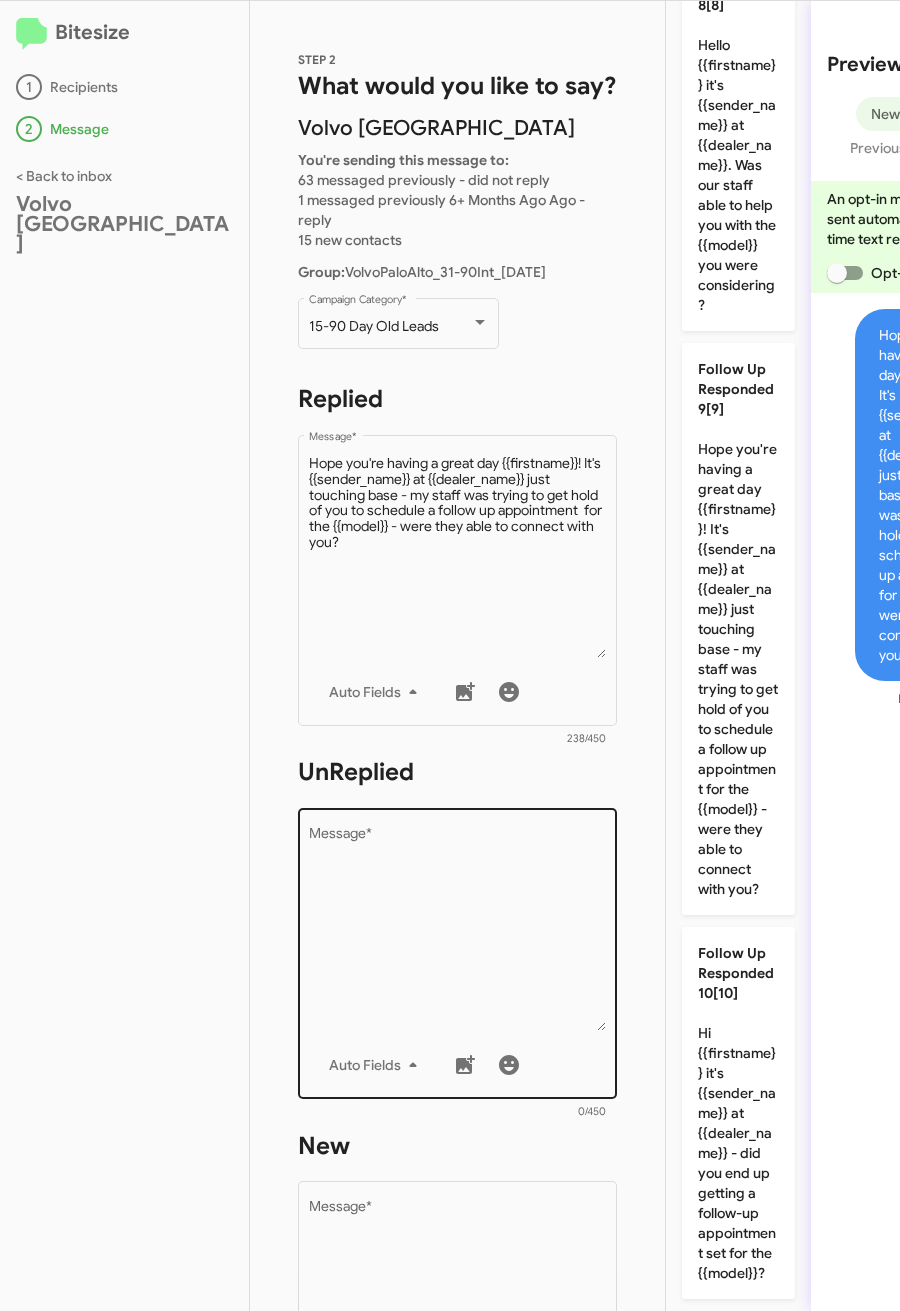 click on "Message  *" at bounding box center (458, 929) 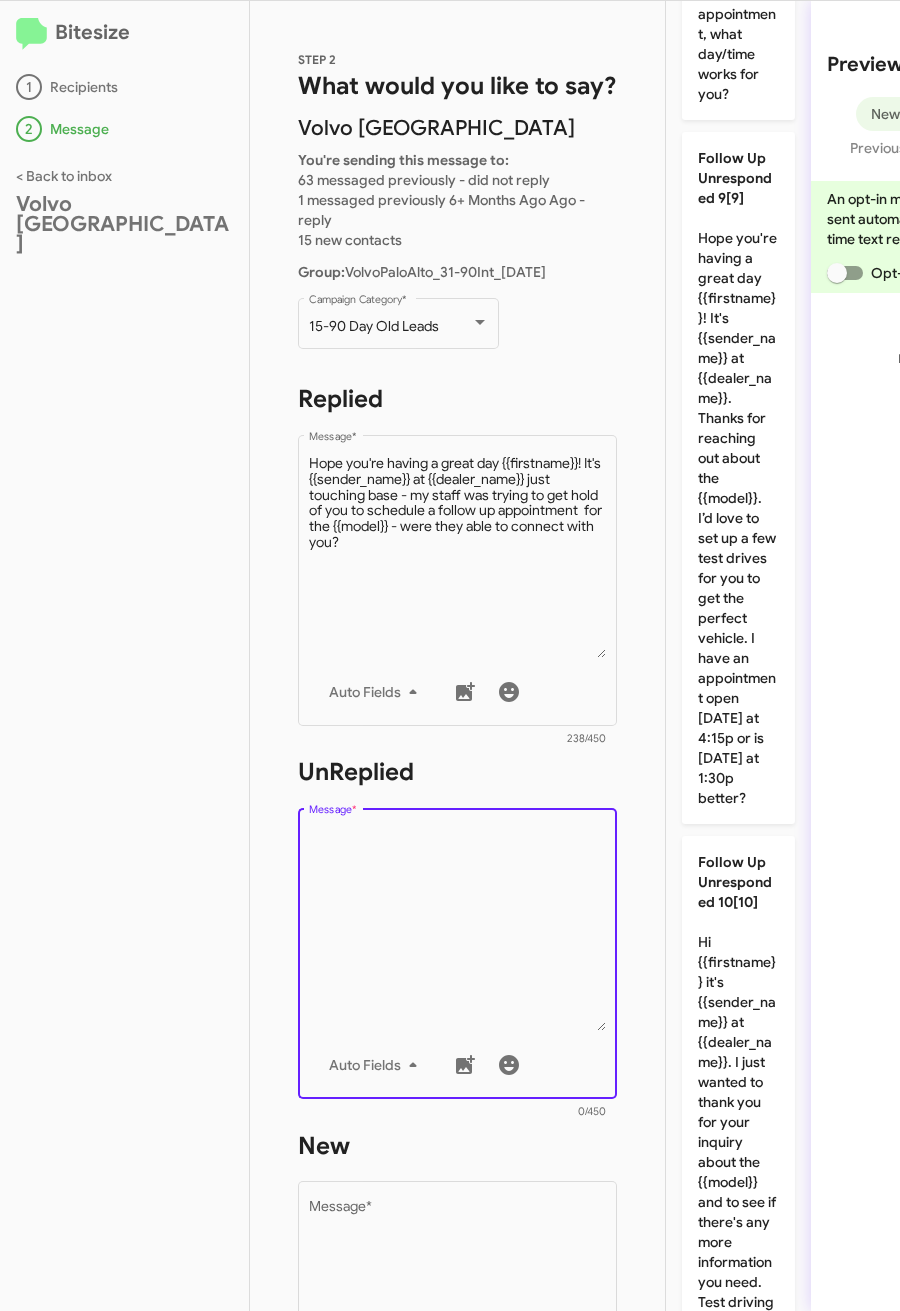 scroll, scrollTop: 5181, scrollLeft: 0, axis: vertical 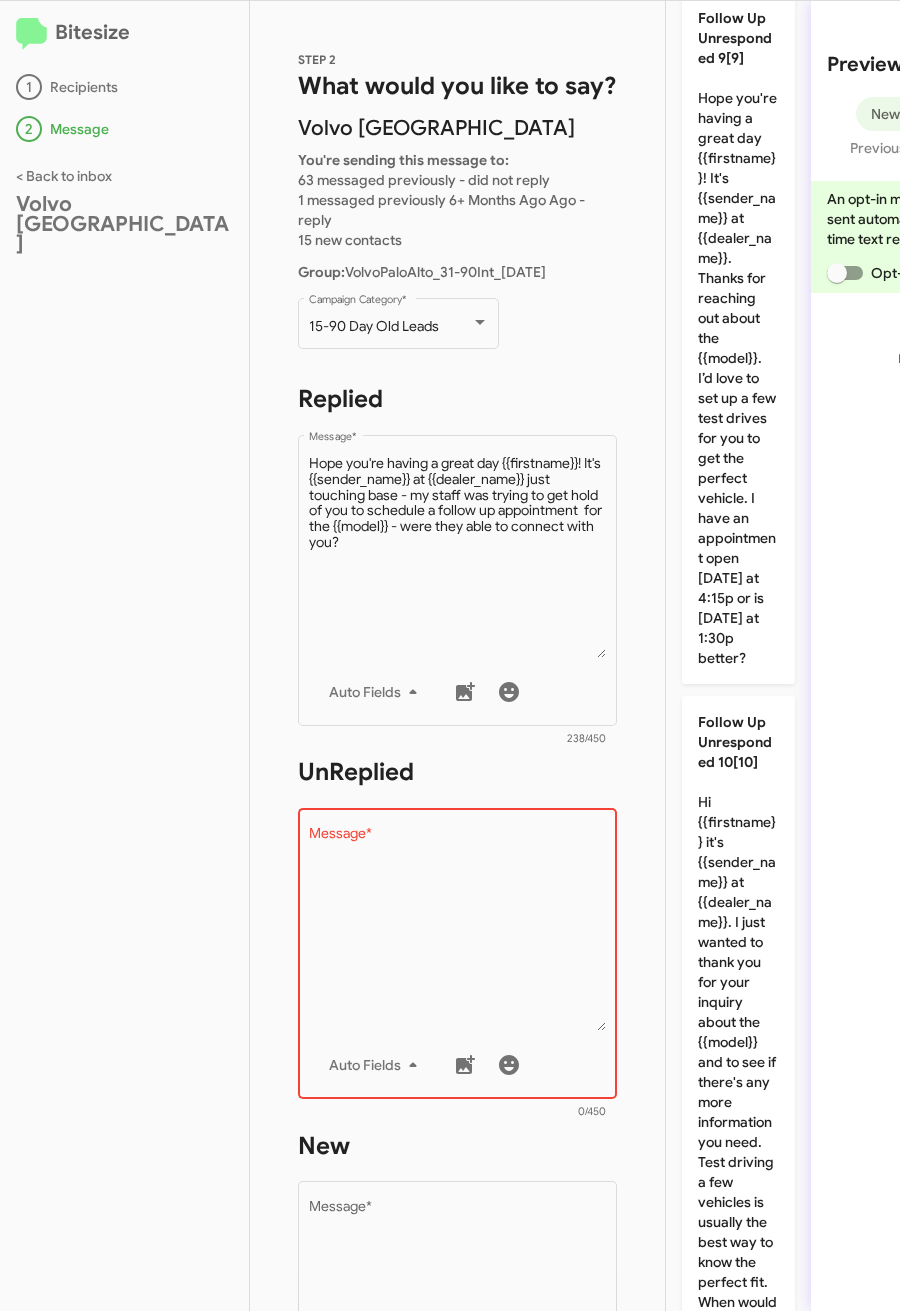 click on "Follow Up Unresponded 8[8]  Hi {{firstname}} it's {{sender_name}} at {{dealer_name}}. I saw you've been in touch with our staff about a {{model}} recently.
If you're still looking for a vehicle, I'd like to help schedule a time for you for an appointment, what day/time works for you?" 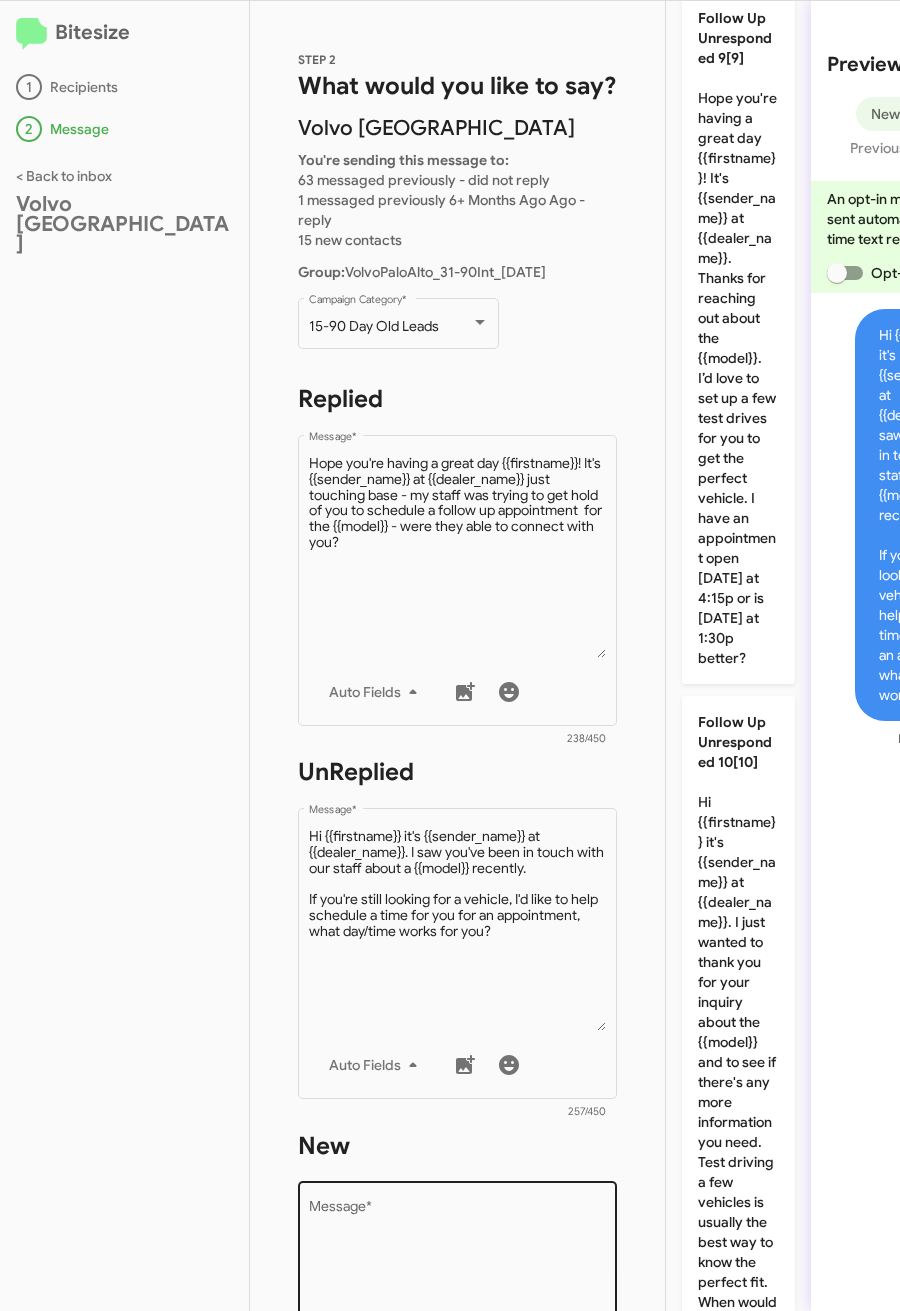 click on "Drop image here to insert  Auto Fields
Message  *" 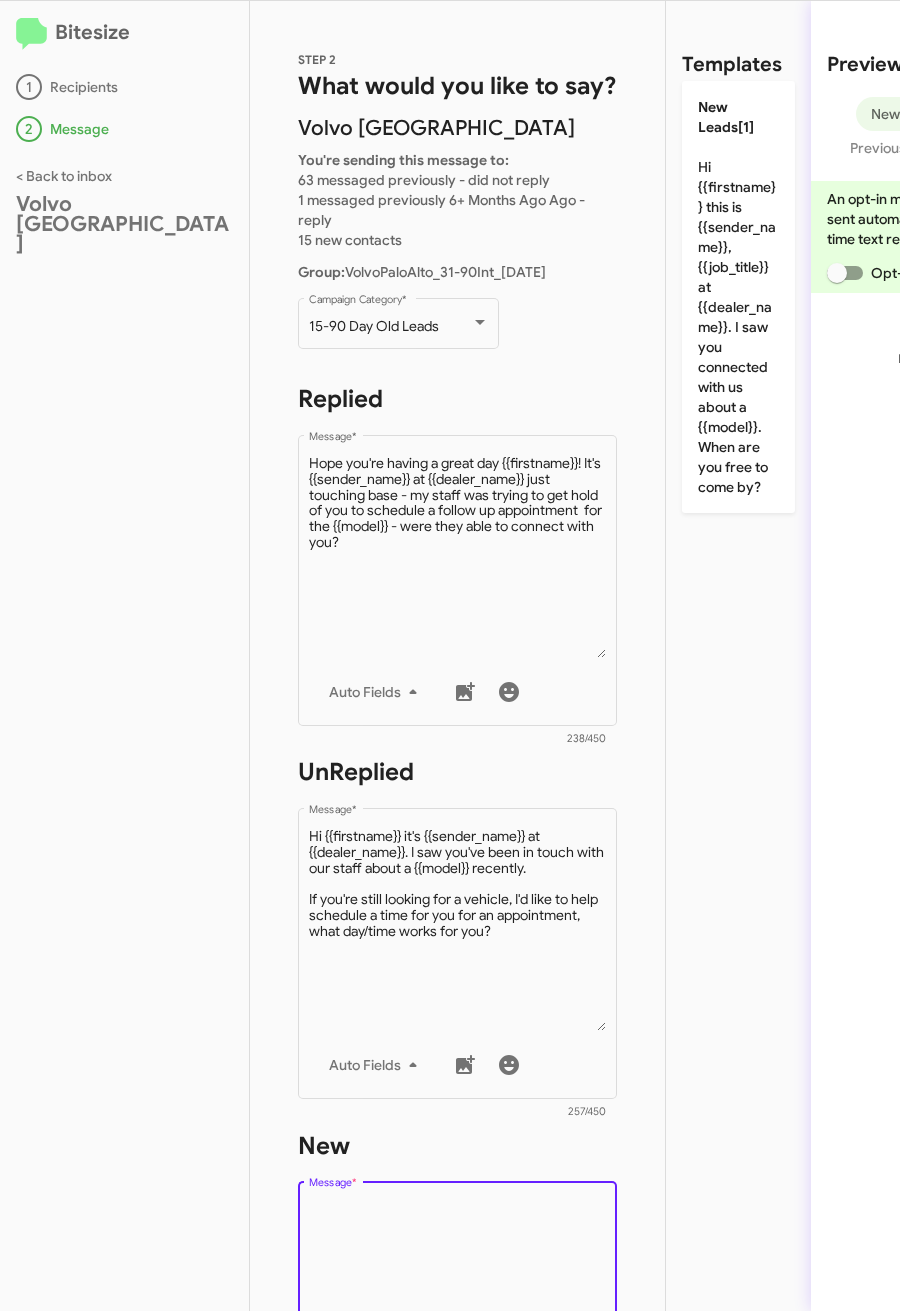 scroll, scrollTop: 0, scrollLeft: 0, axis: both 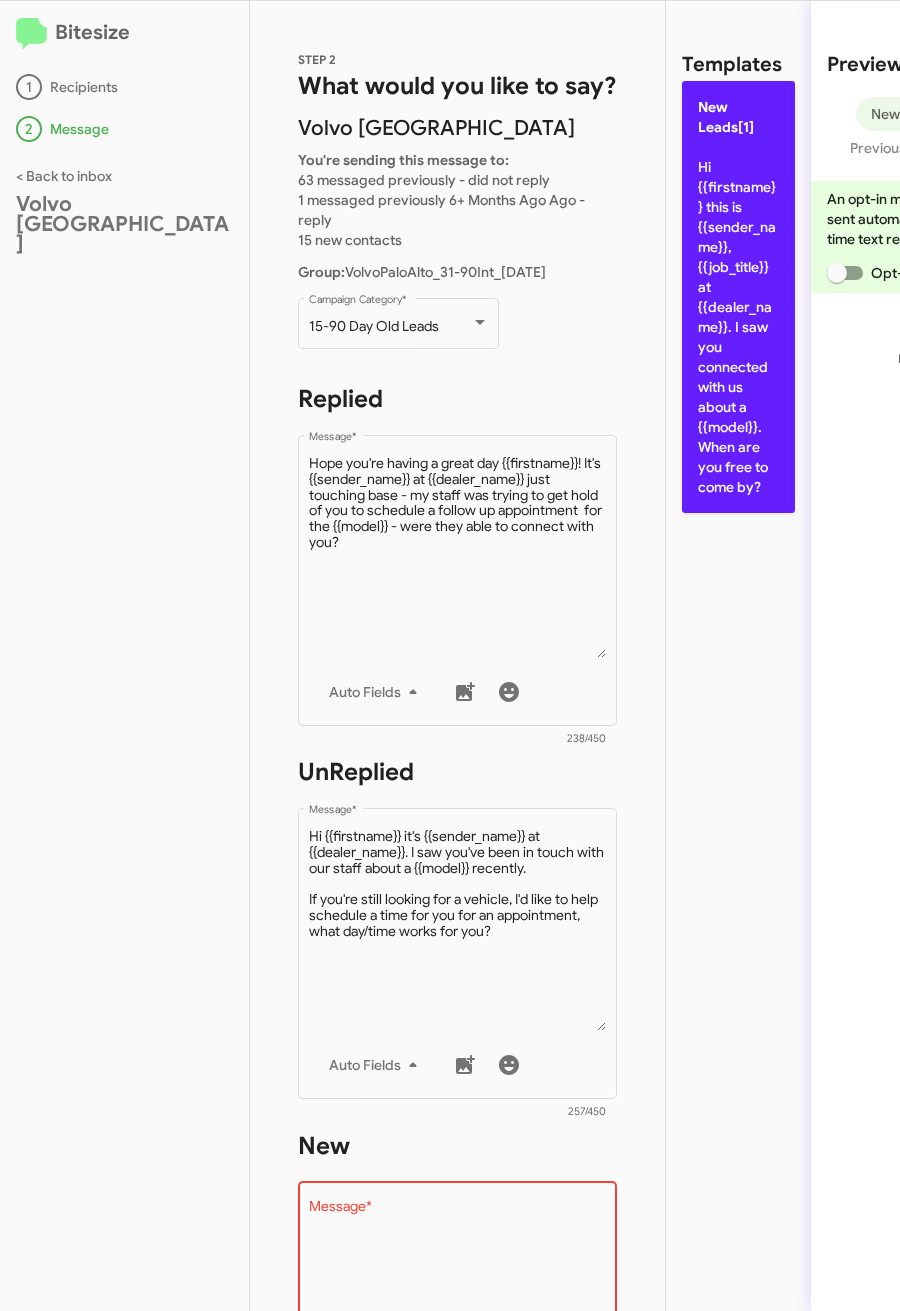 click on "New Leads[1]  Hi {{firstname}} this is {{sender_name}}, {{job_title}} at {{dealer_name}}. I saw you connected with us about a {{model}}. When are you free to come by?" 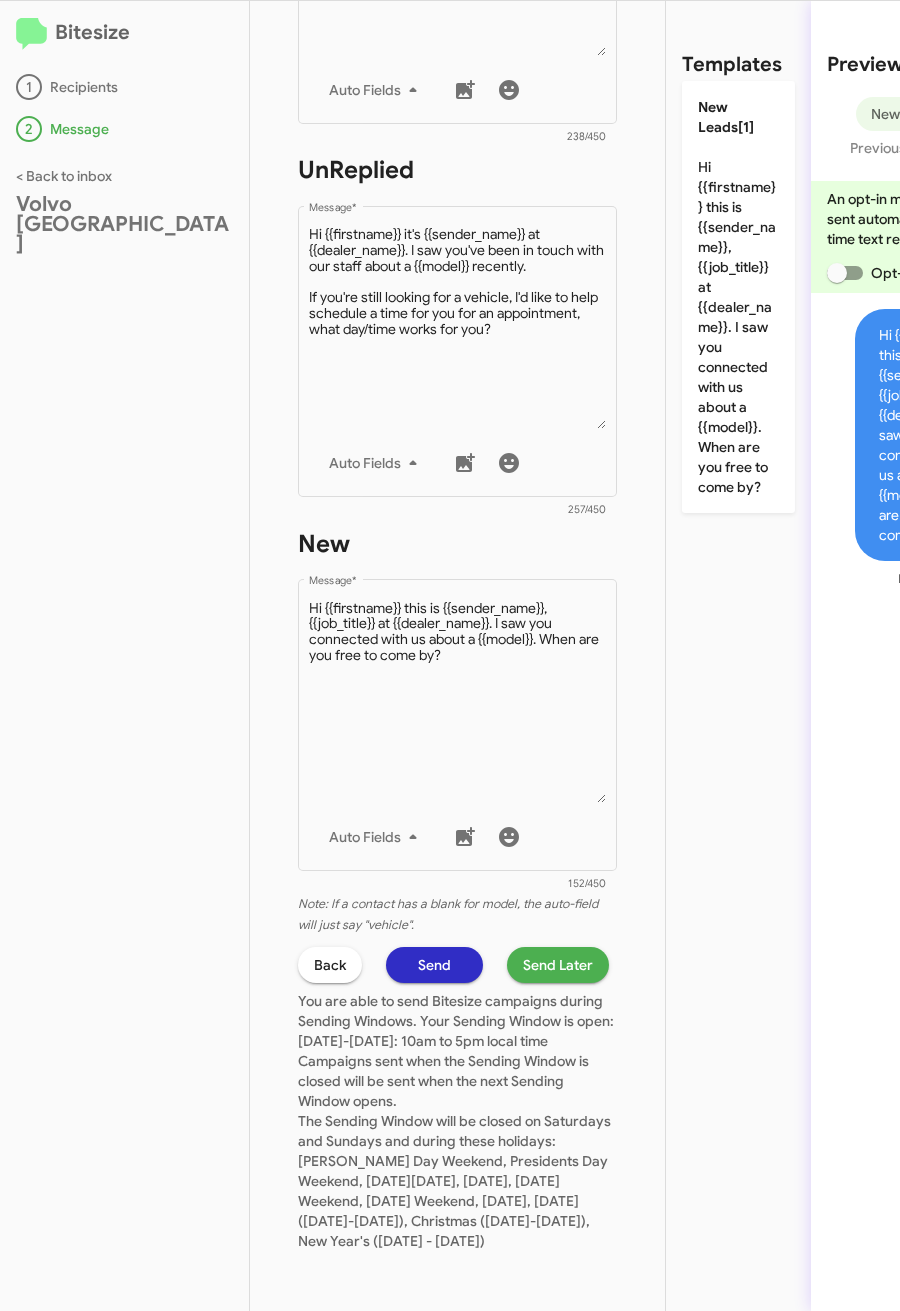 scroll, scrollTop: 657, scrollLeft: 0, axis: vertical 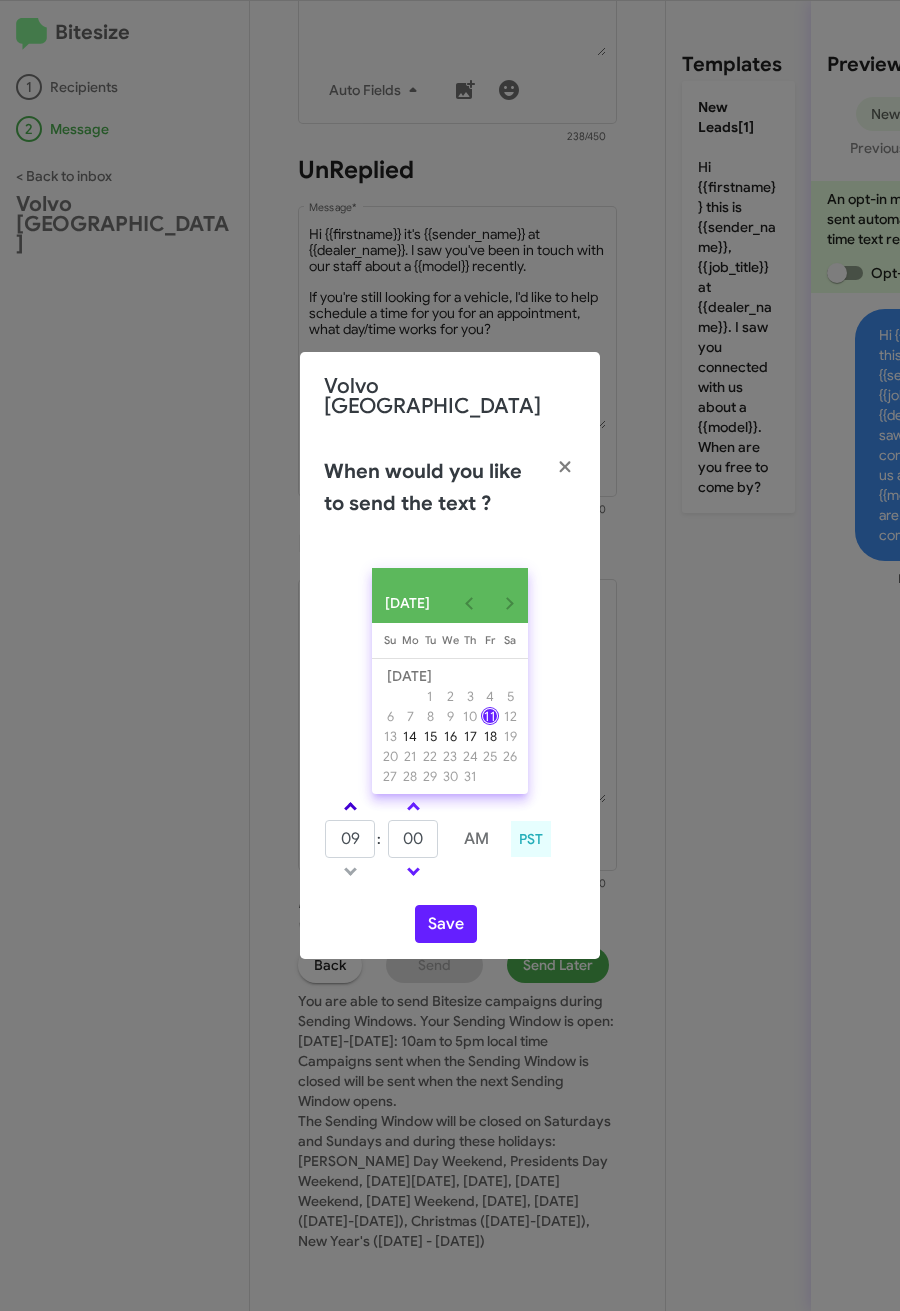 click 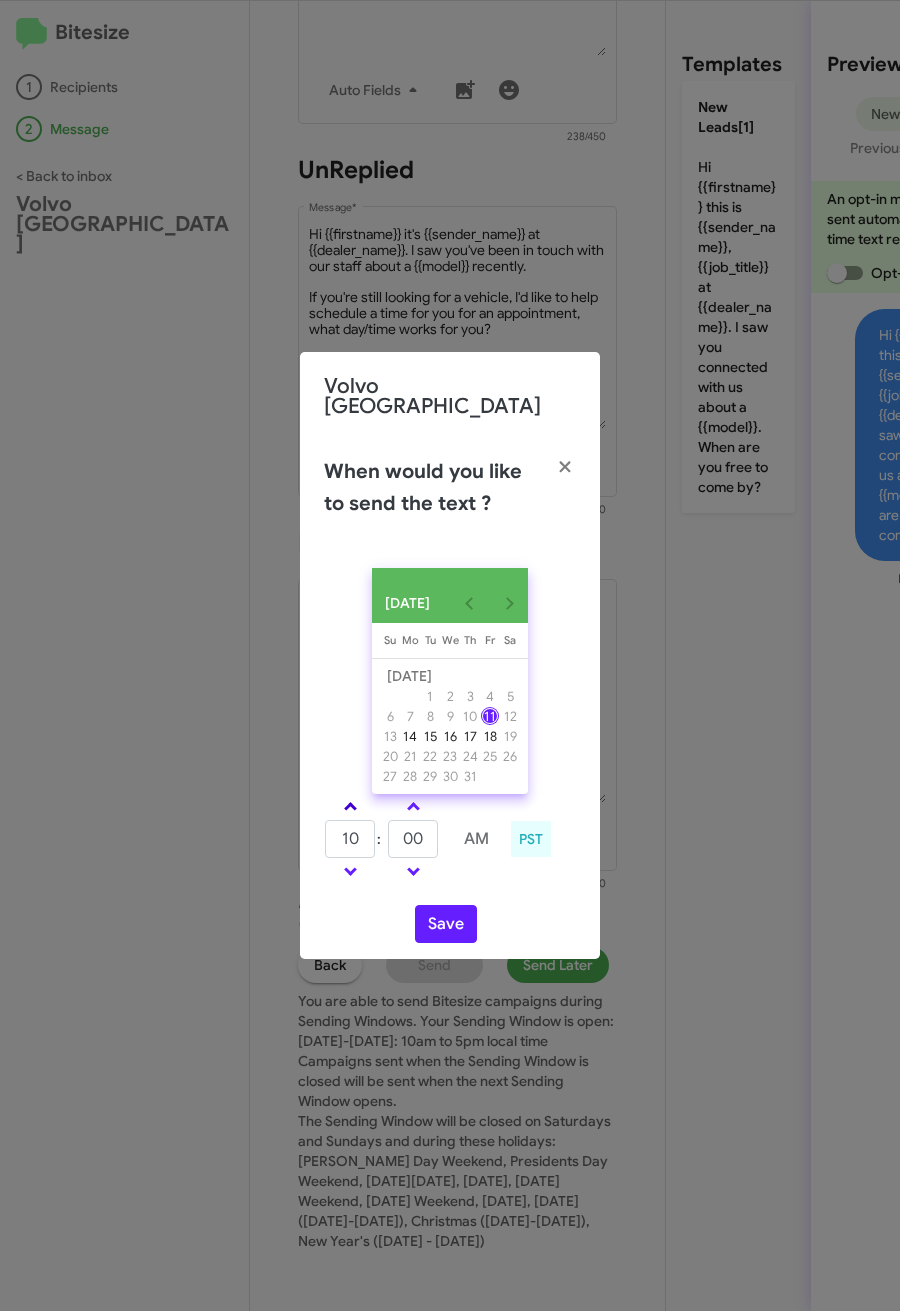 click 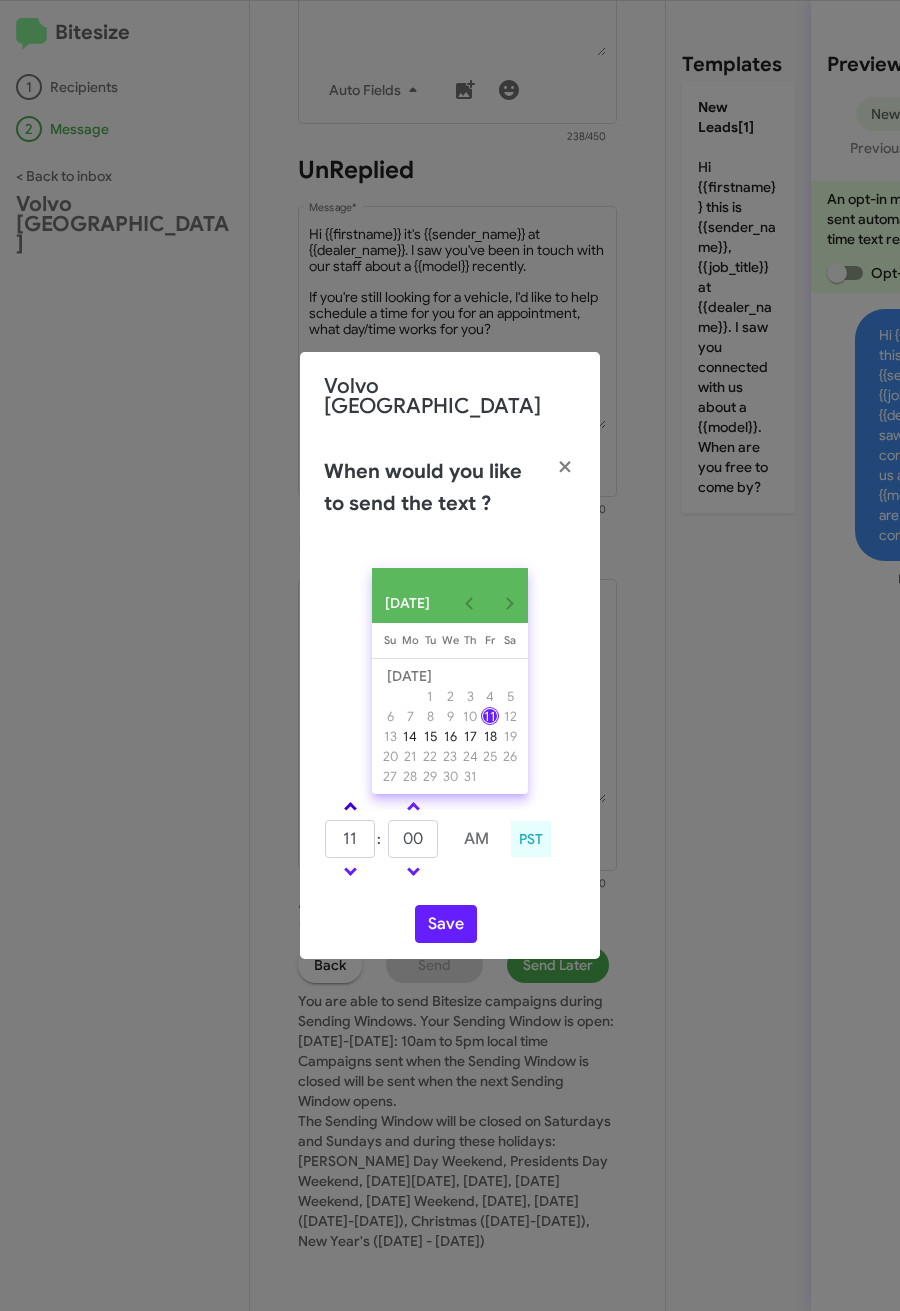click 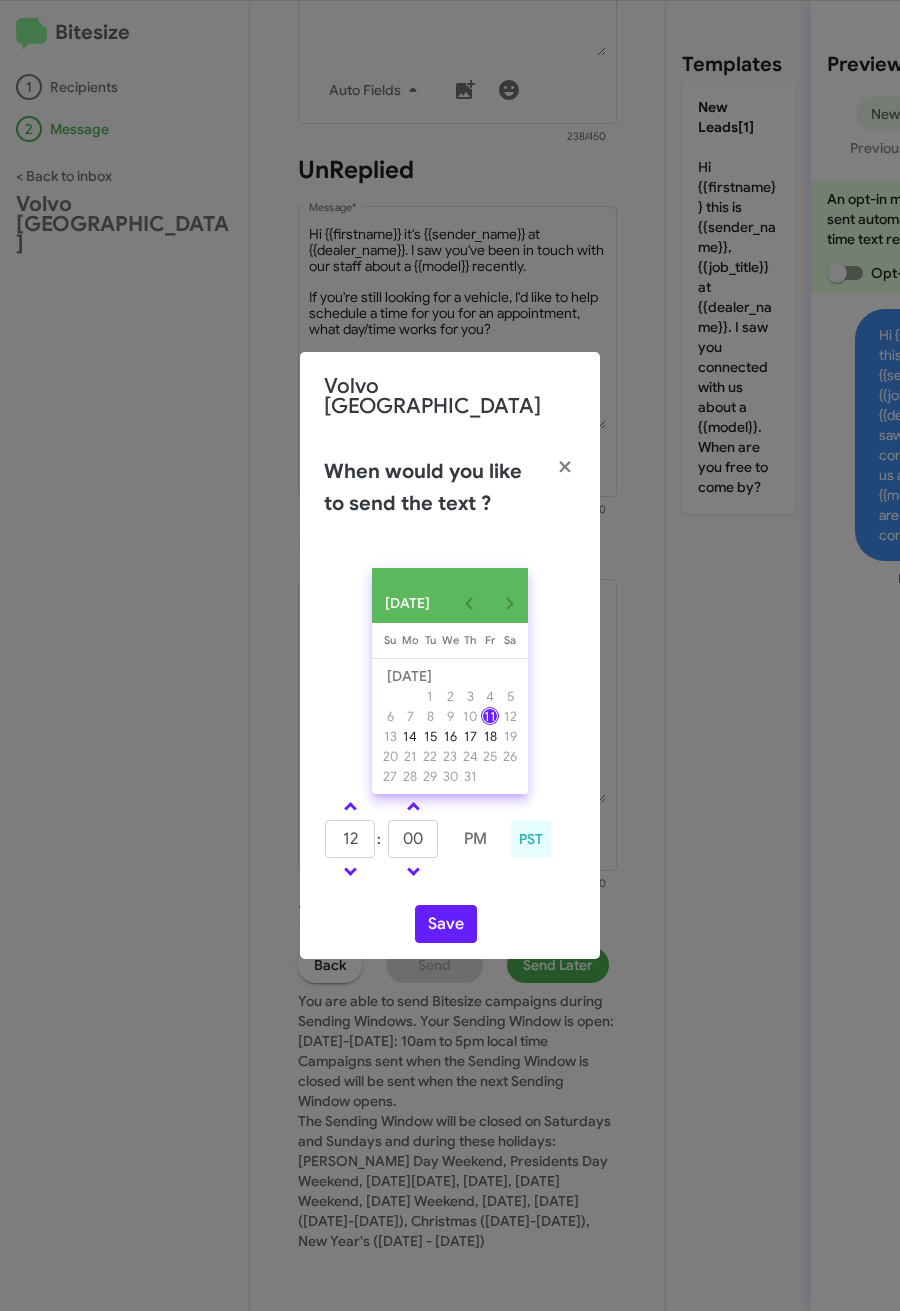 drag, startPoint x: 348, startPoint y: 798, endPoint x: 378, endPoint y: 810, distance: 32.31099 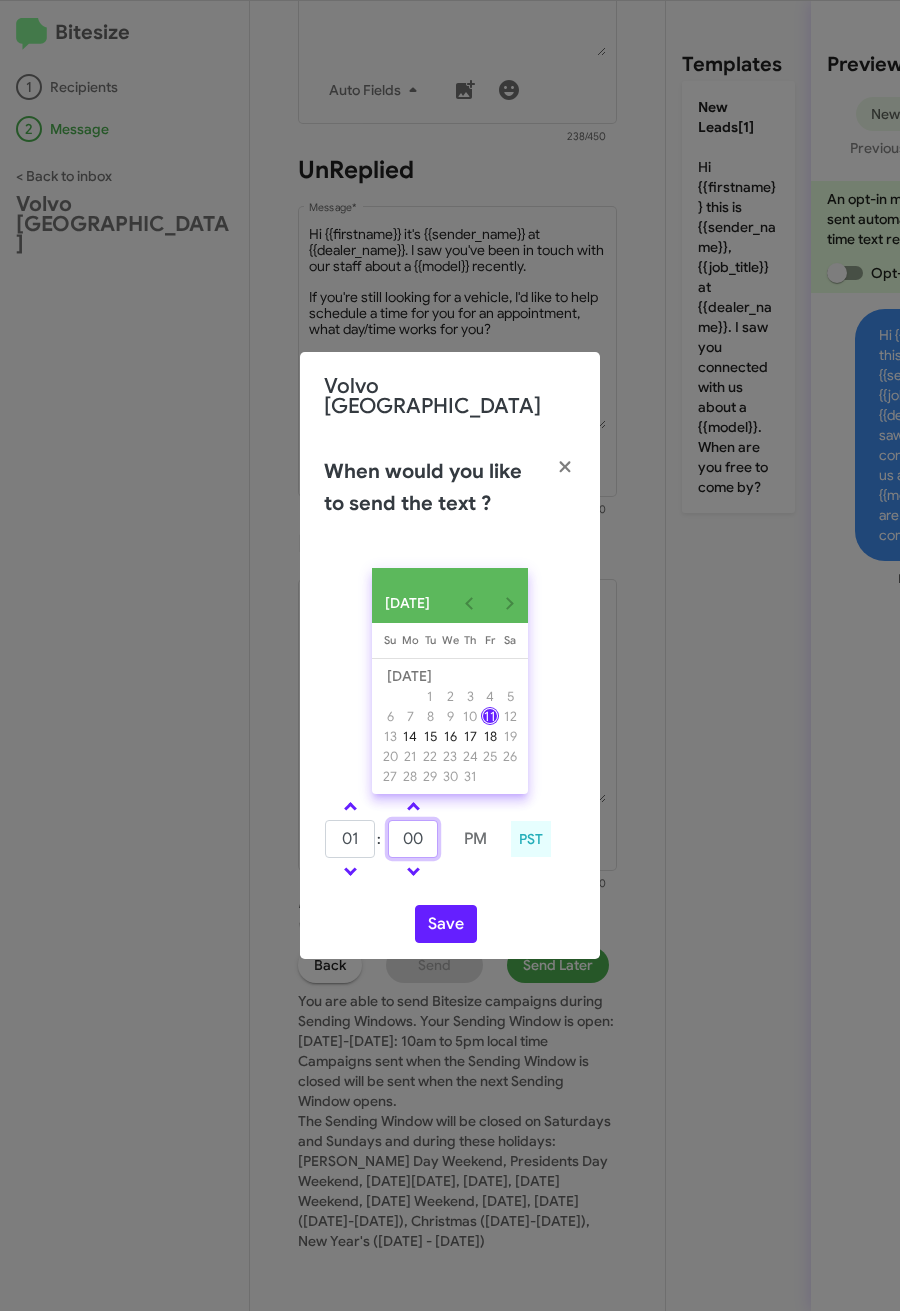 drag, startPoint x: 427, startPoint y: 828, endPoint x: 378, endPoint y: 826, distance: 49.0408 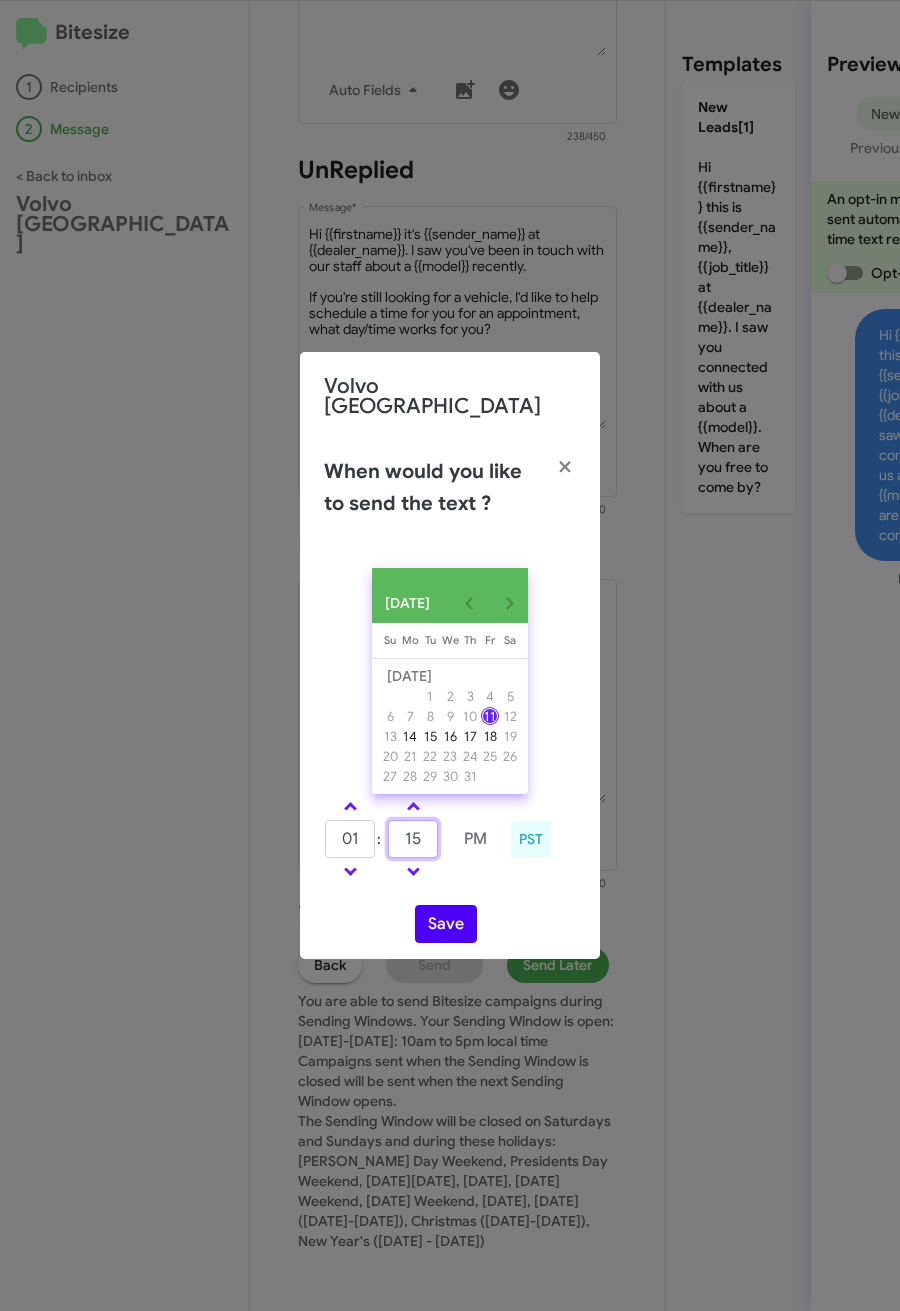 type on "15" 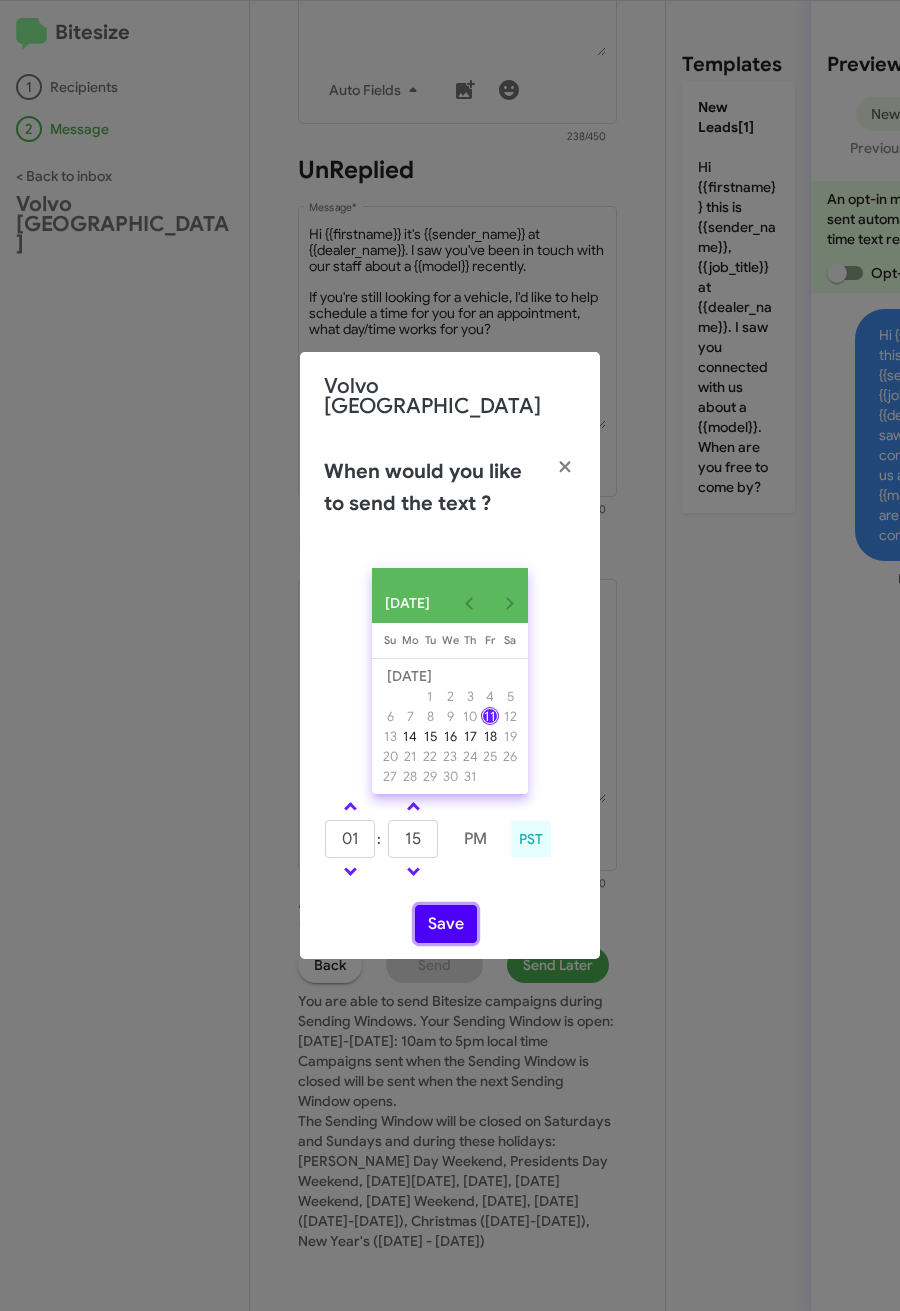 click on "Save" 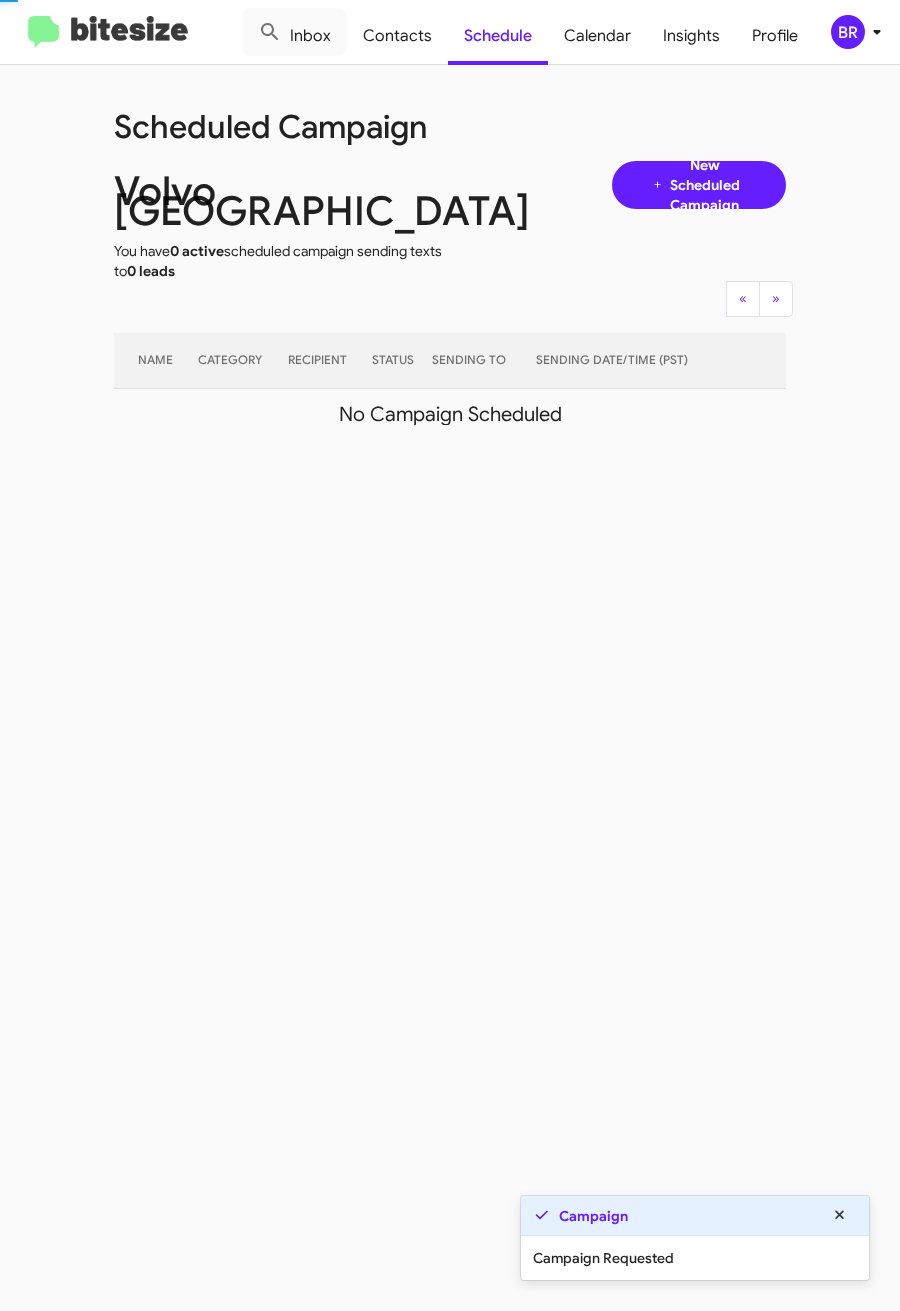 click 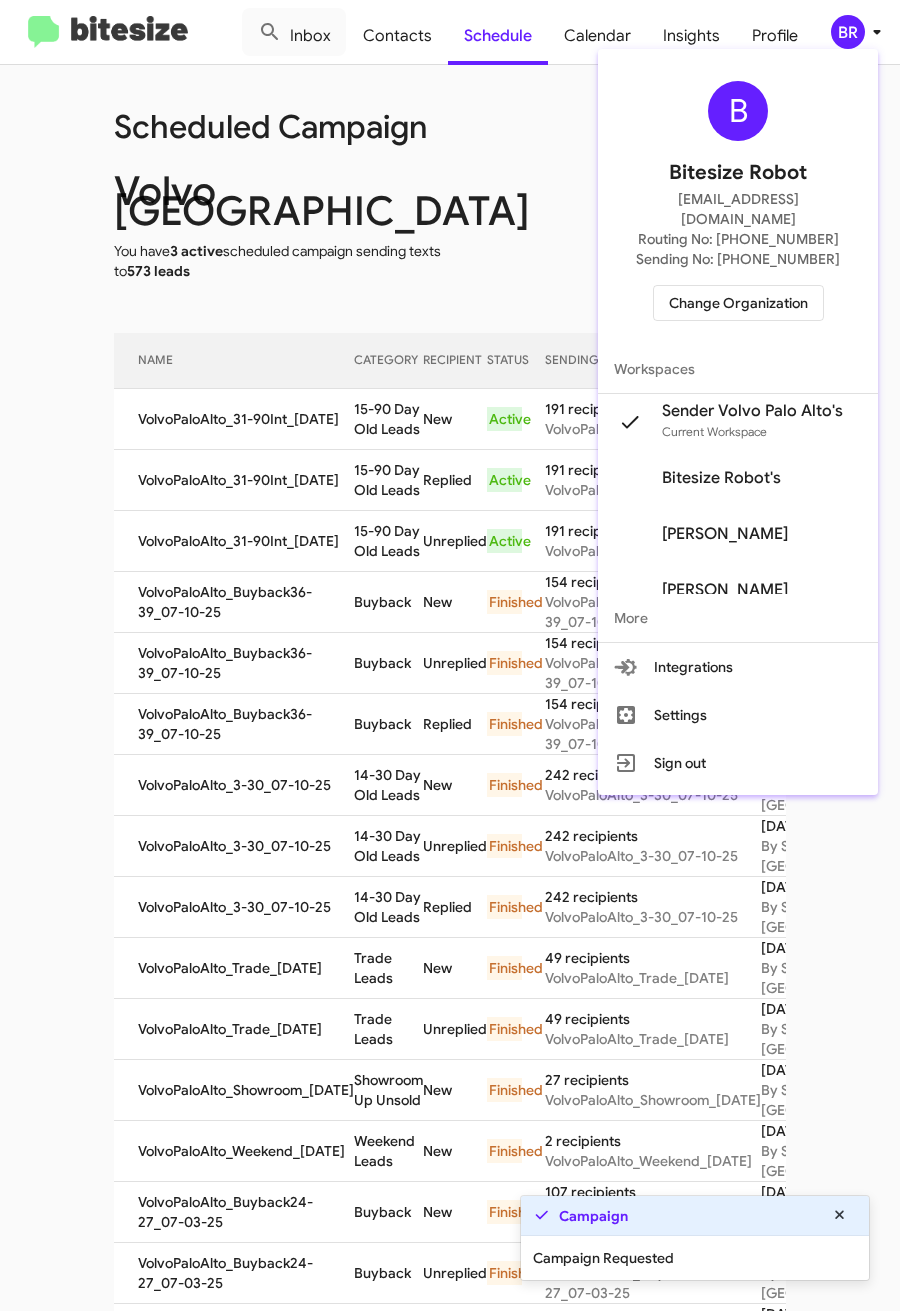 click at bounding box center (450, 655) 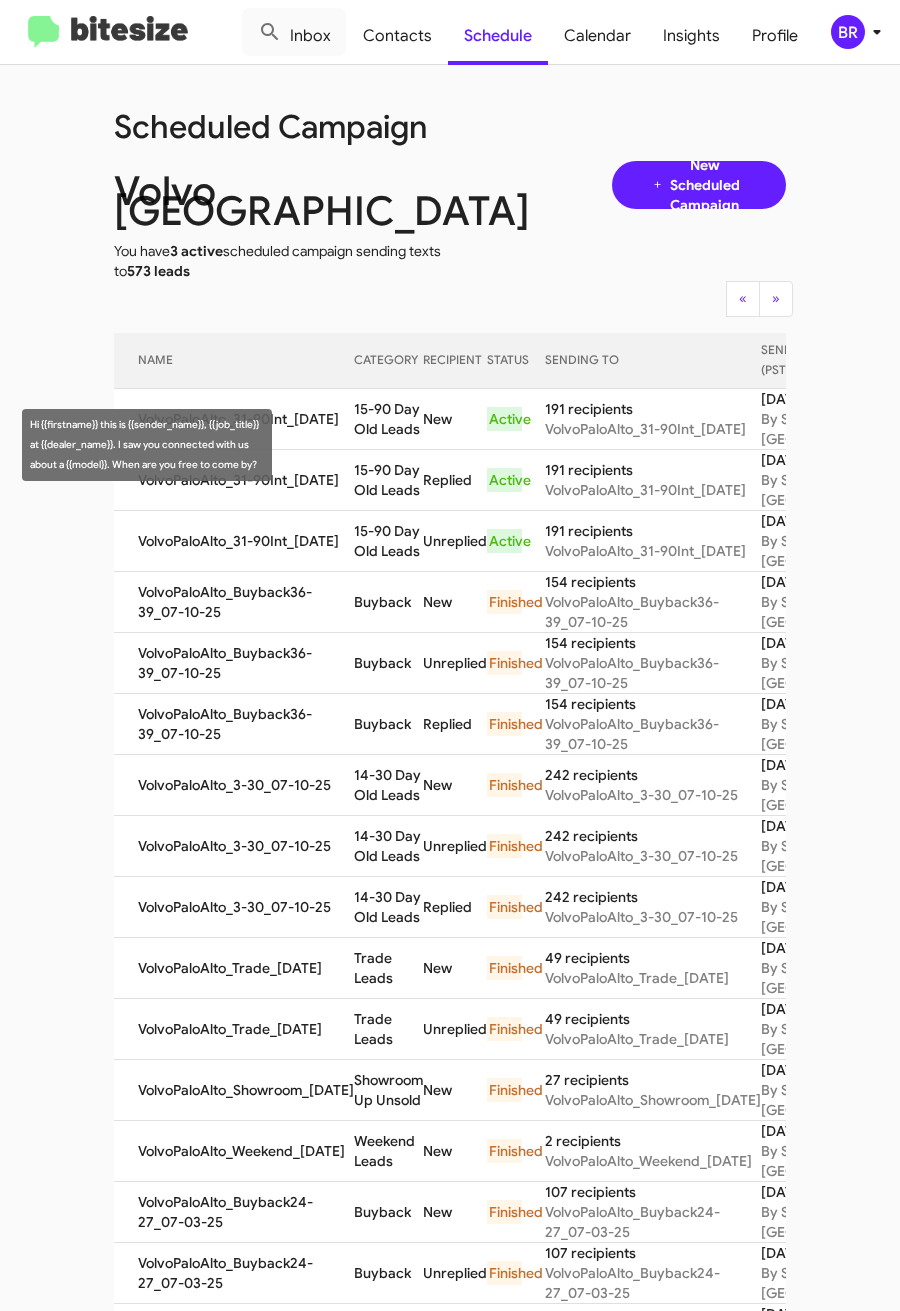drag, startPoint x: 325, startPoint y: 435, endPoint x: 385, endPoint y: 463, distance: 66.211784 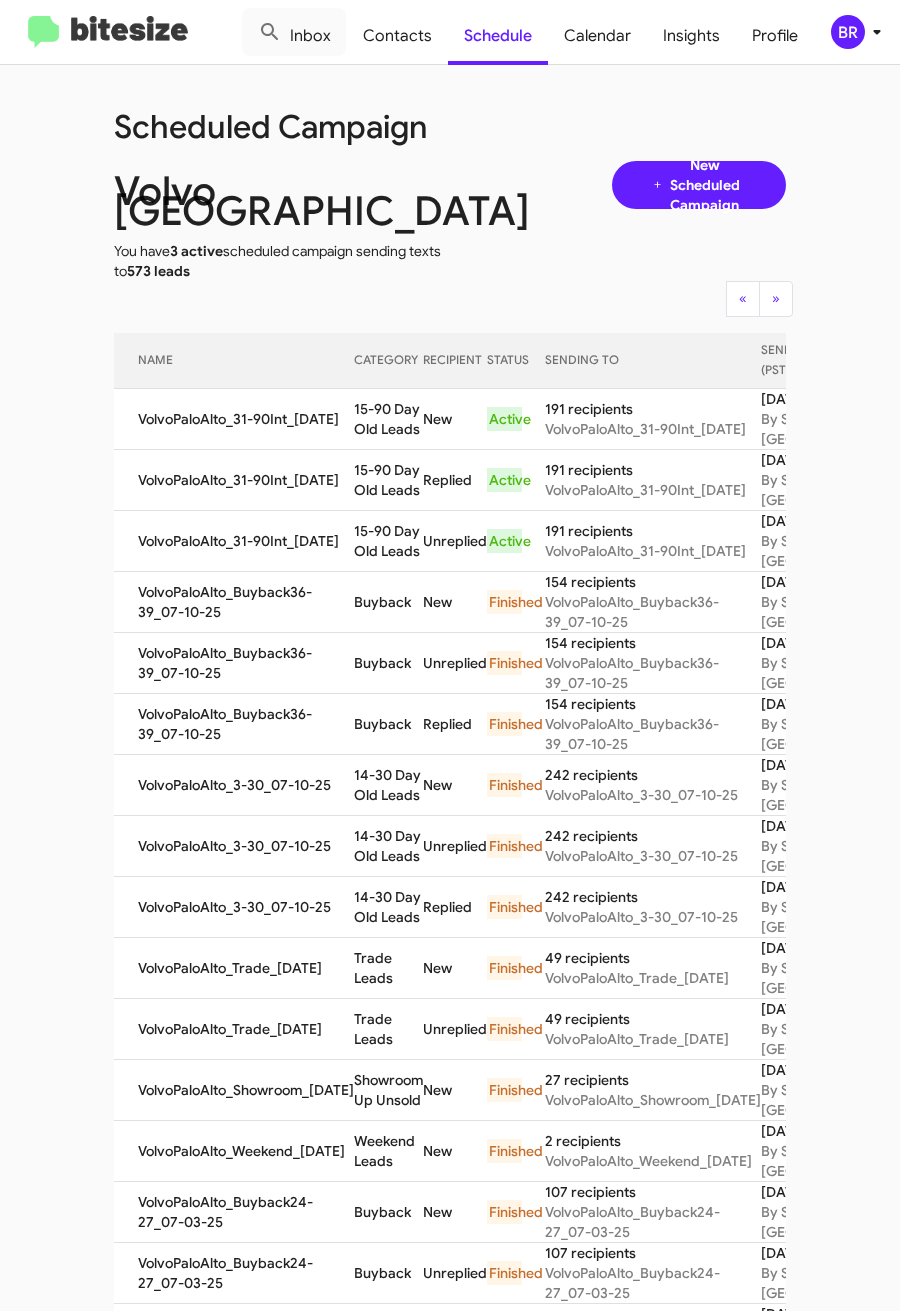 copy on "15-90 Day Old Leads" 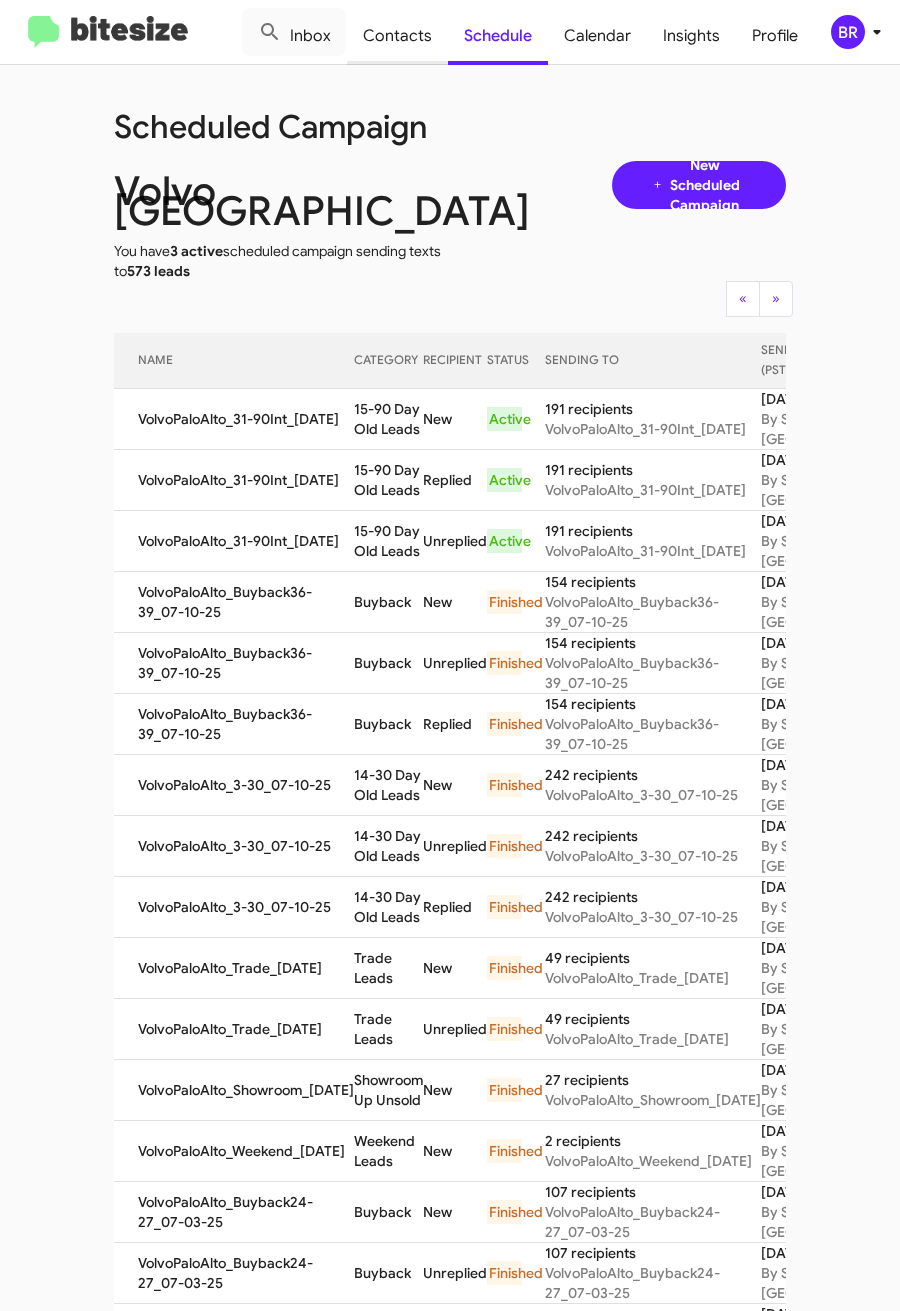 click on "Contacts" 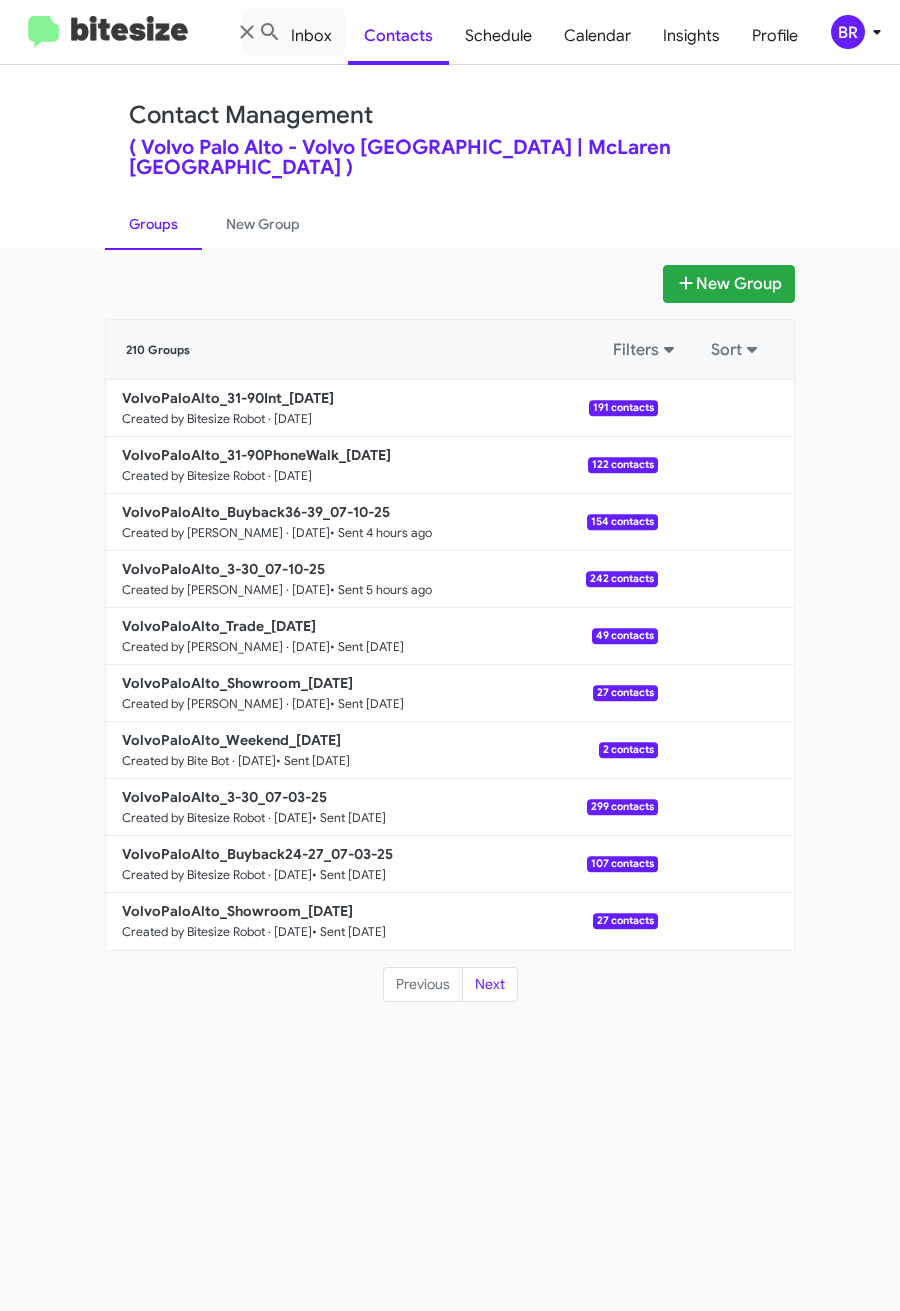 drag, startPoint x: 441, startPoint y: 205, endPoint x: 439, endPoint y: 220, distance: 15.132746 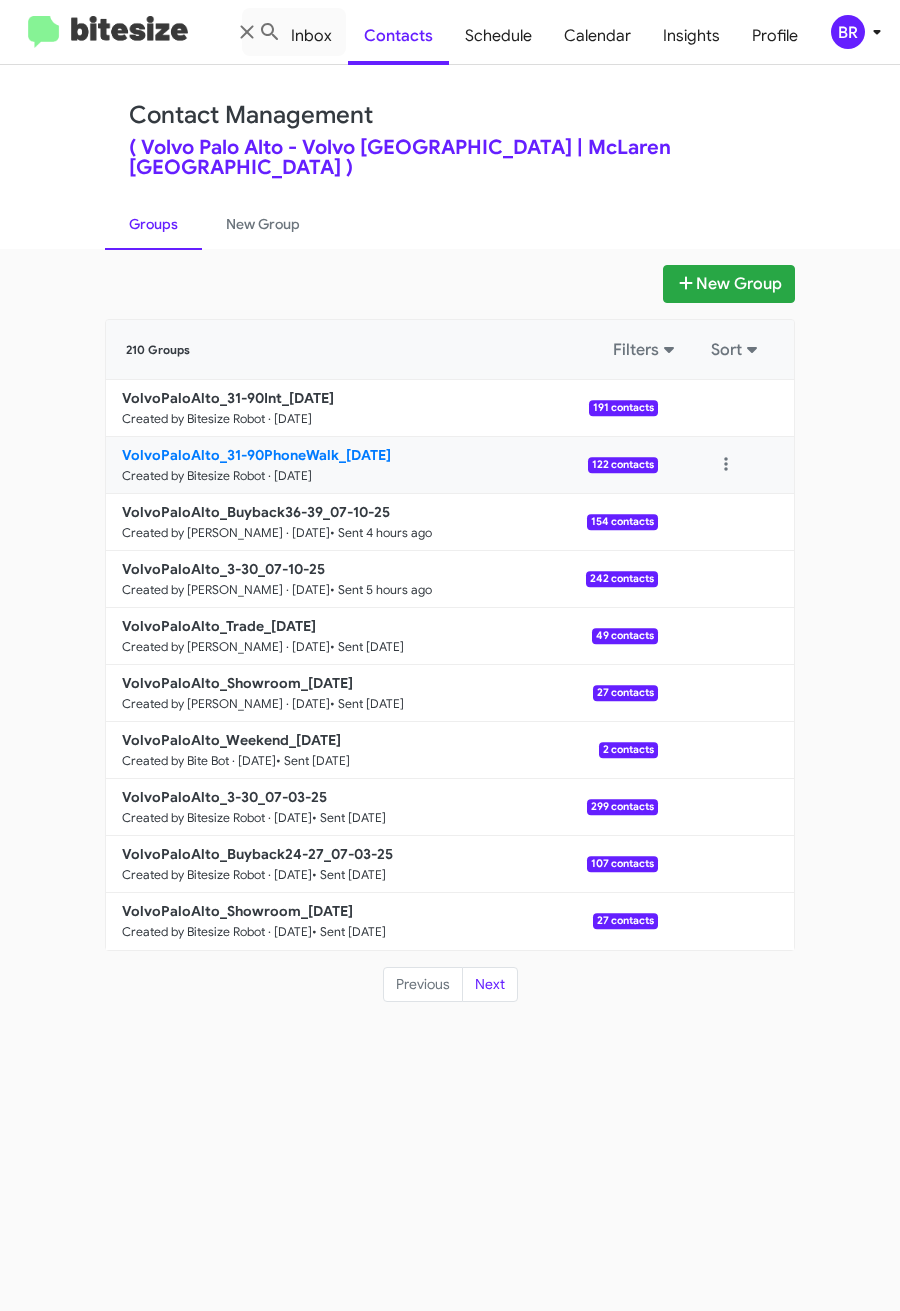 click on "VolvoPaloAlto_31-90PhoneWalk_07-11-25" 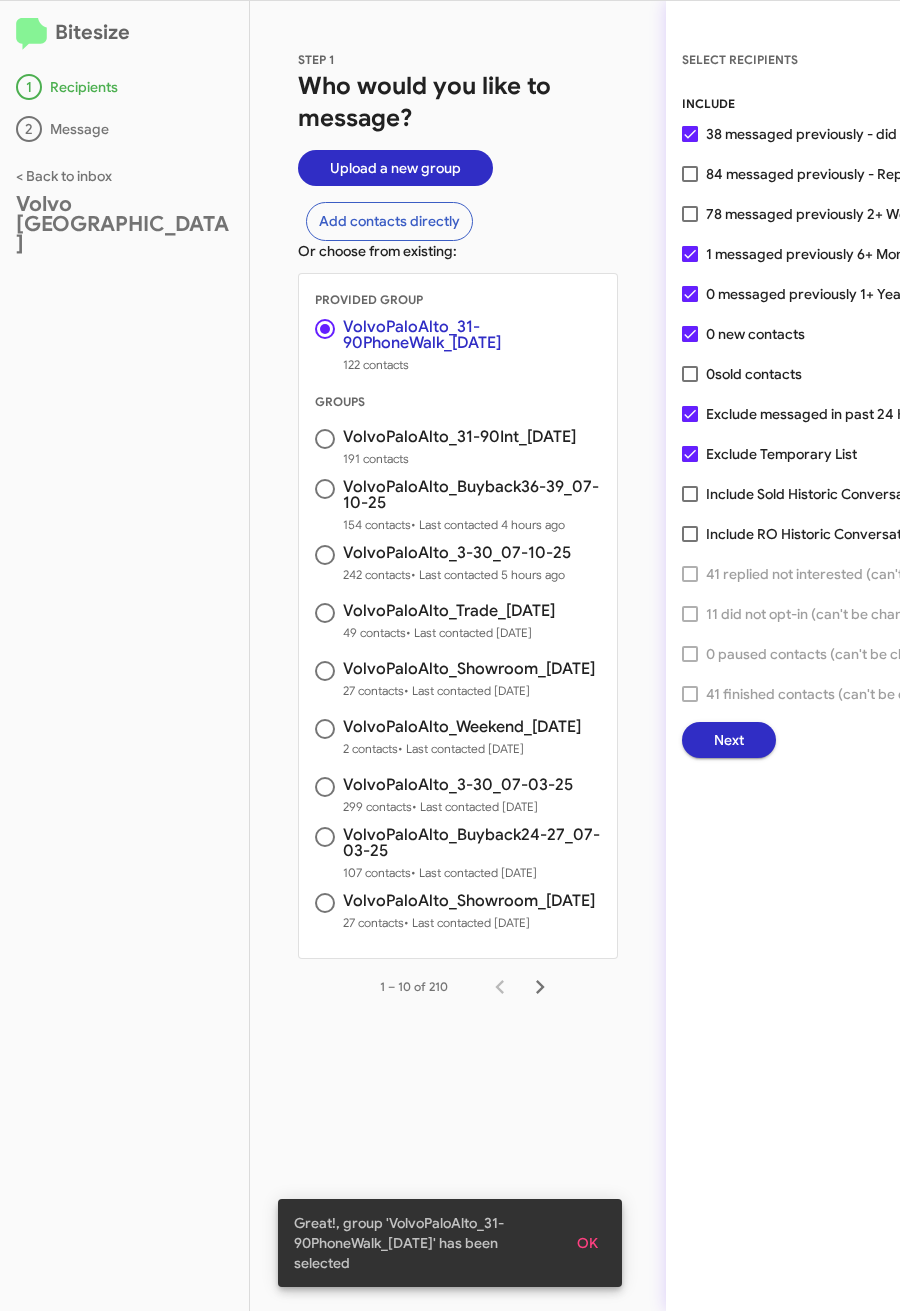 click on "Next" 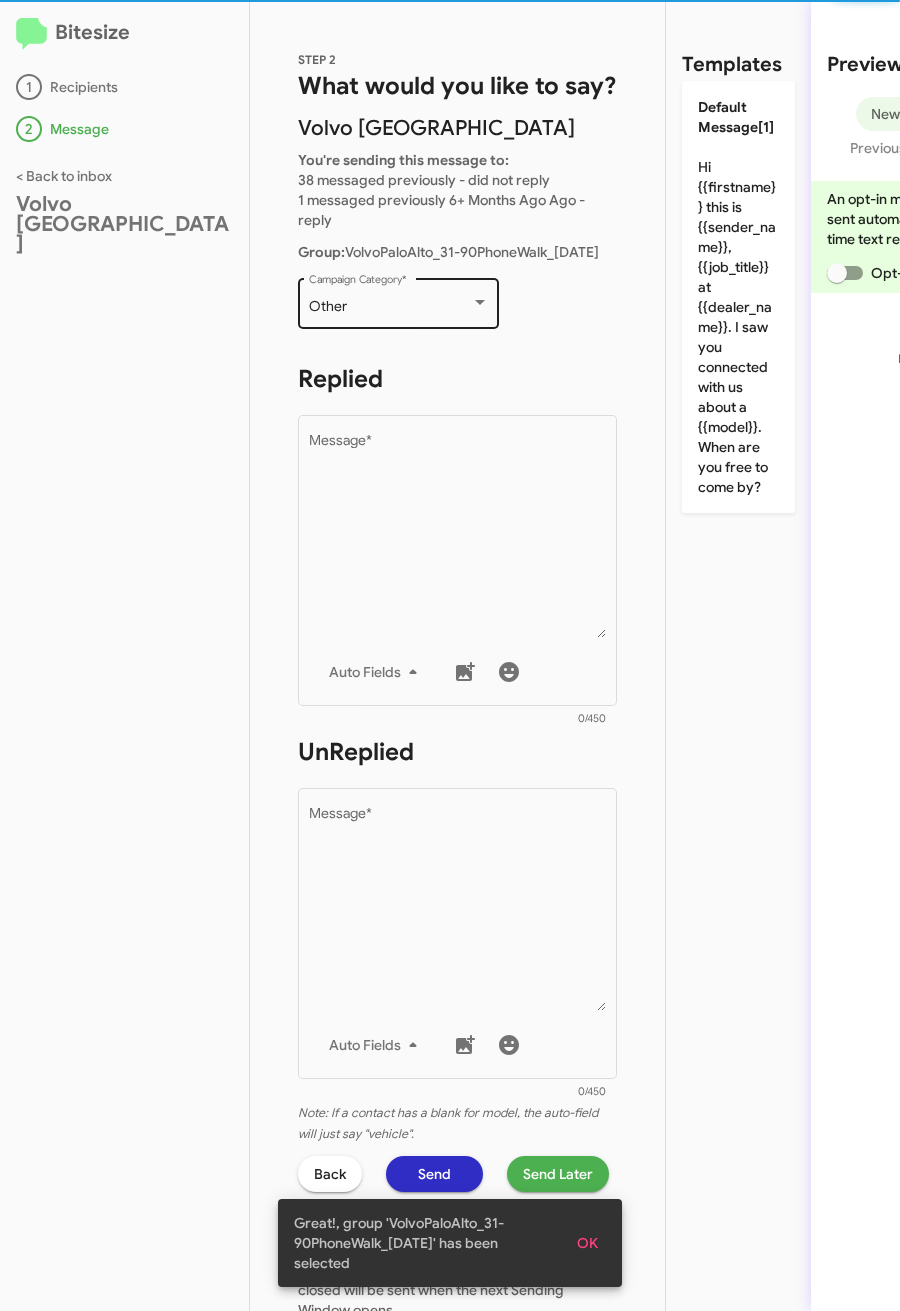 click on "Other" at bounding box center (390, 307) 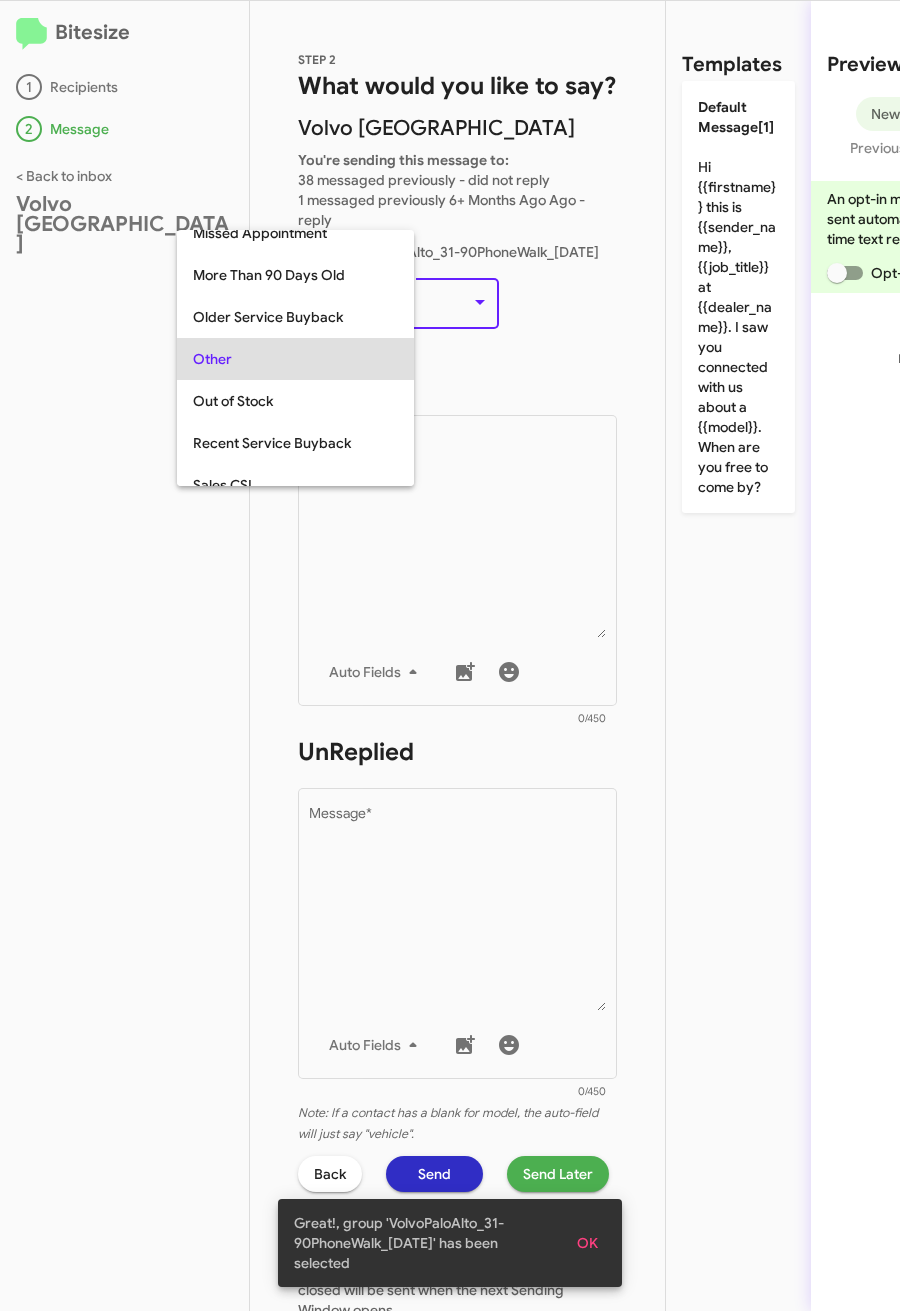 scroll, scrollTop: 42, scrollLeft: 0, axis: vertical 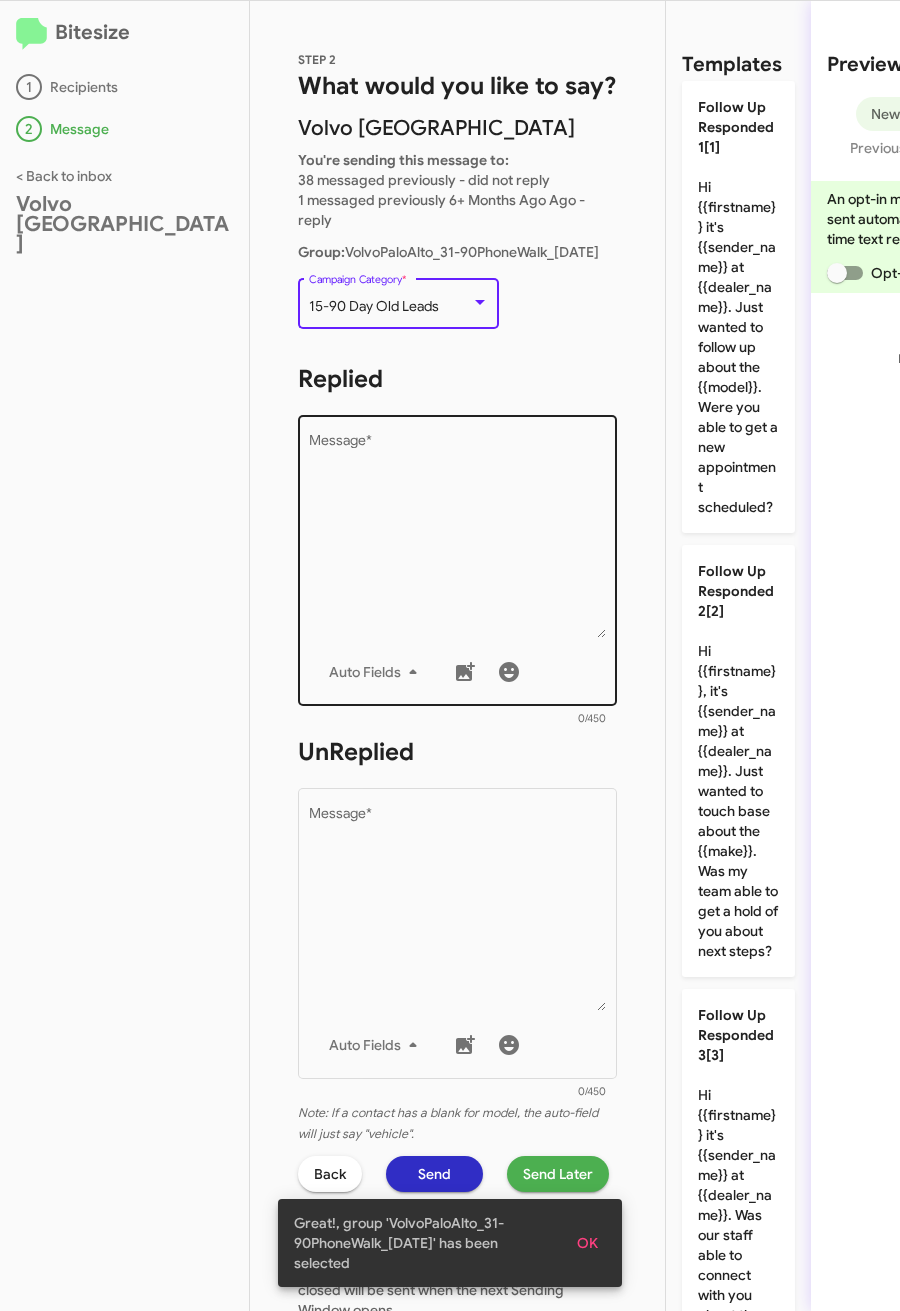 click on "Message  *" at bounding box center [458, 536] 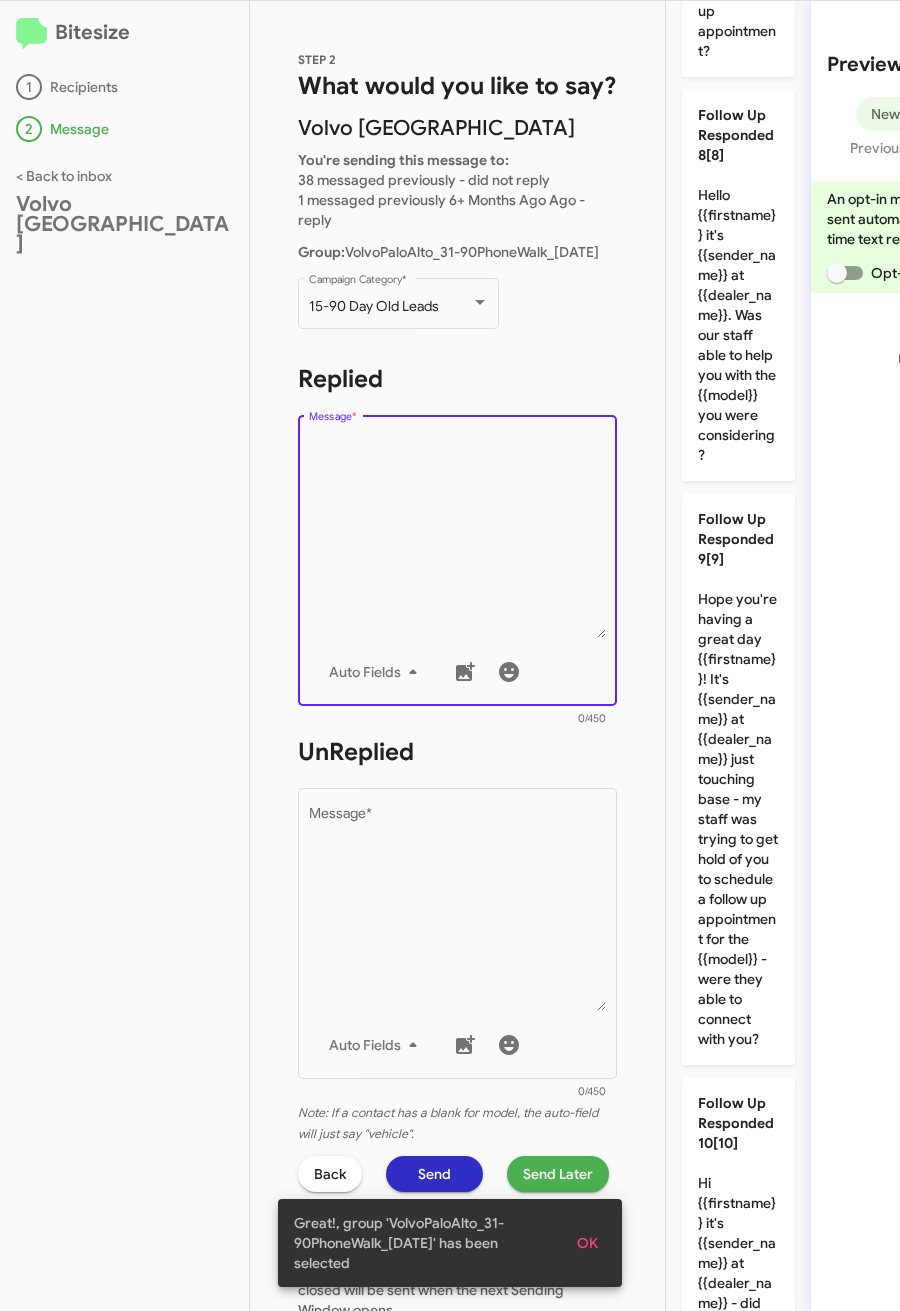 scroll, scrollTop: 3136, scrollLeft: 0, axis: vertical 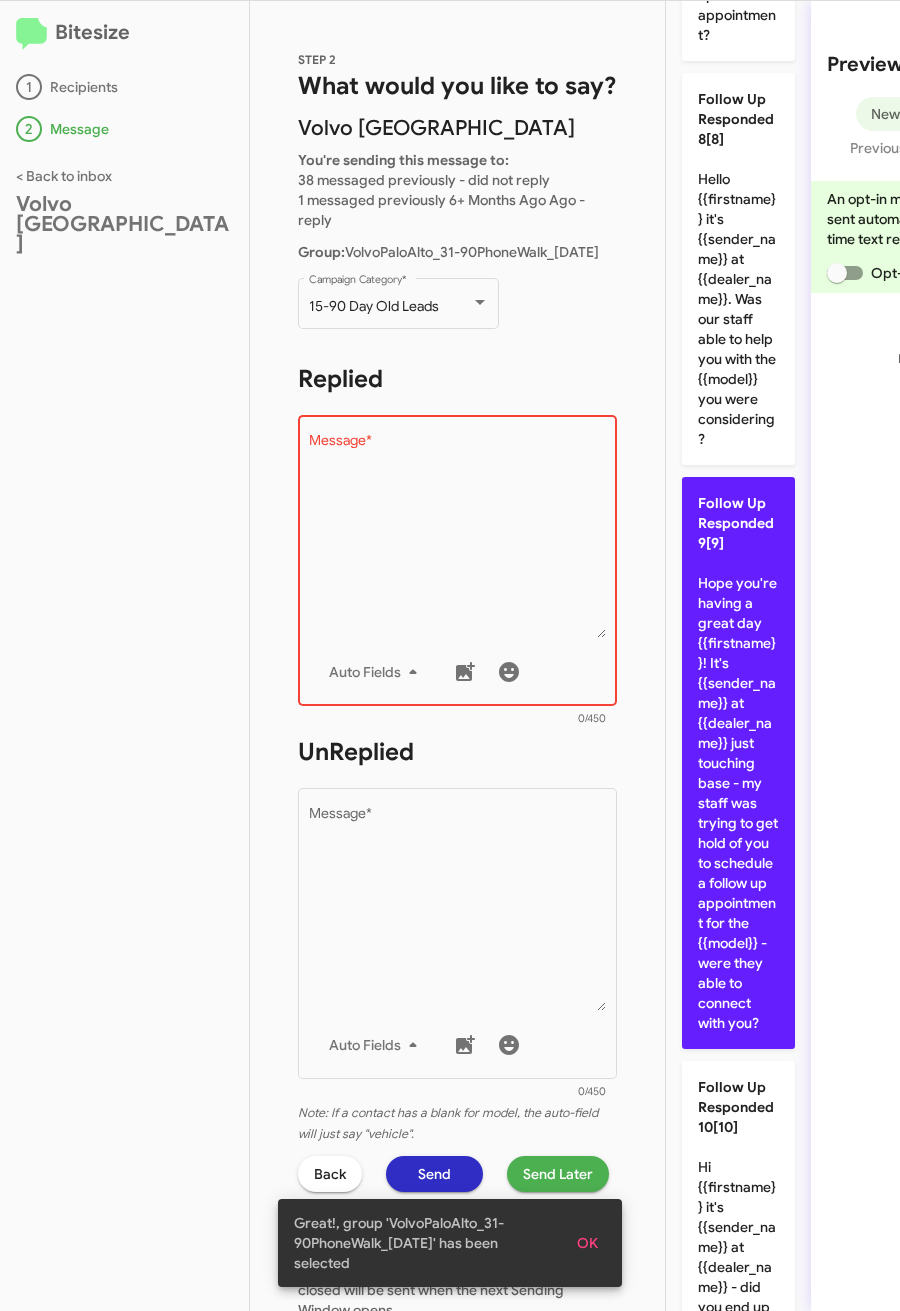 click on "Follow Up Responded 9[9]  Hope you're having a great day {{firstname}}! It's {{sender_name}} at {{dealer_name}} just touching base - my staff was trying to get hold of you to schedule a follow up appointment  for the {{model}} - were they able to connect with you?" 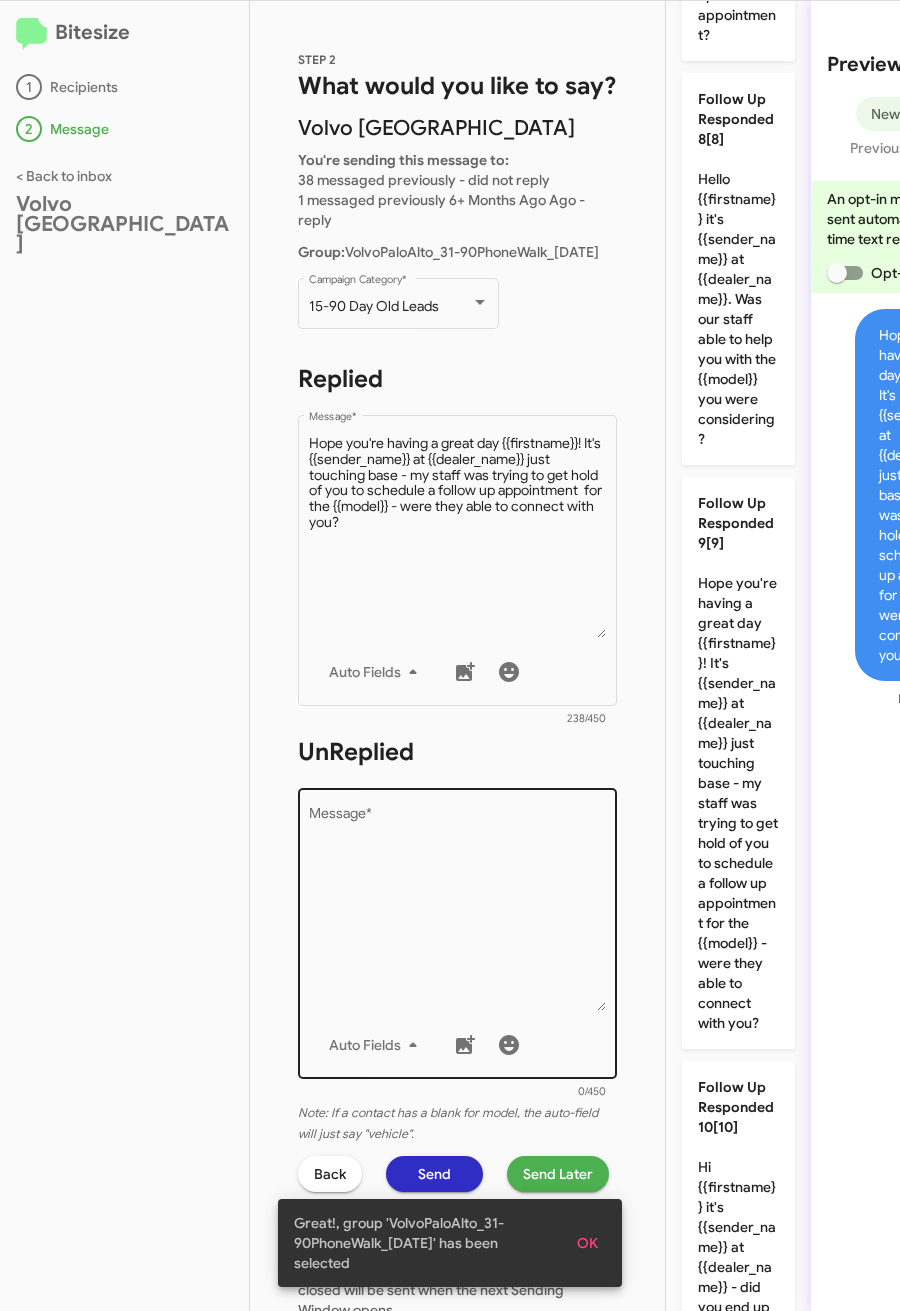 click on "Message  *" at bounding box center (458, 909) 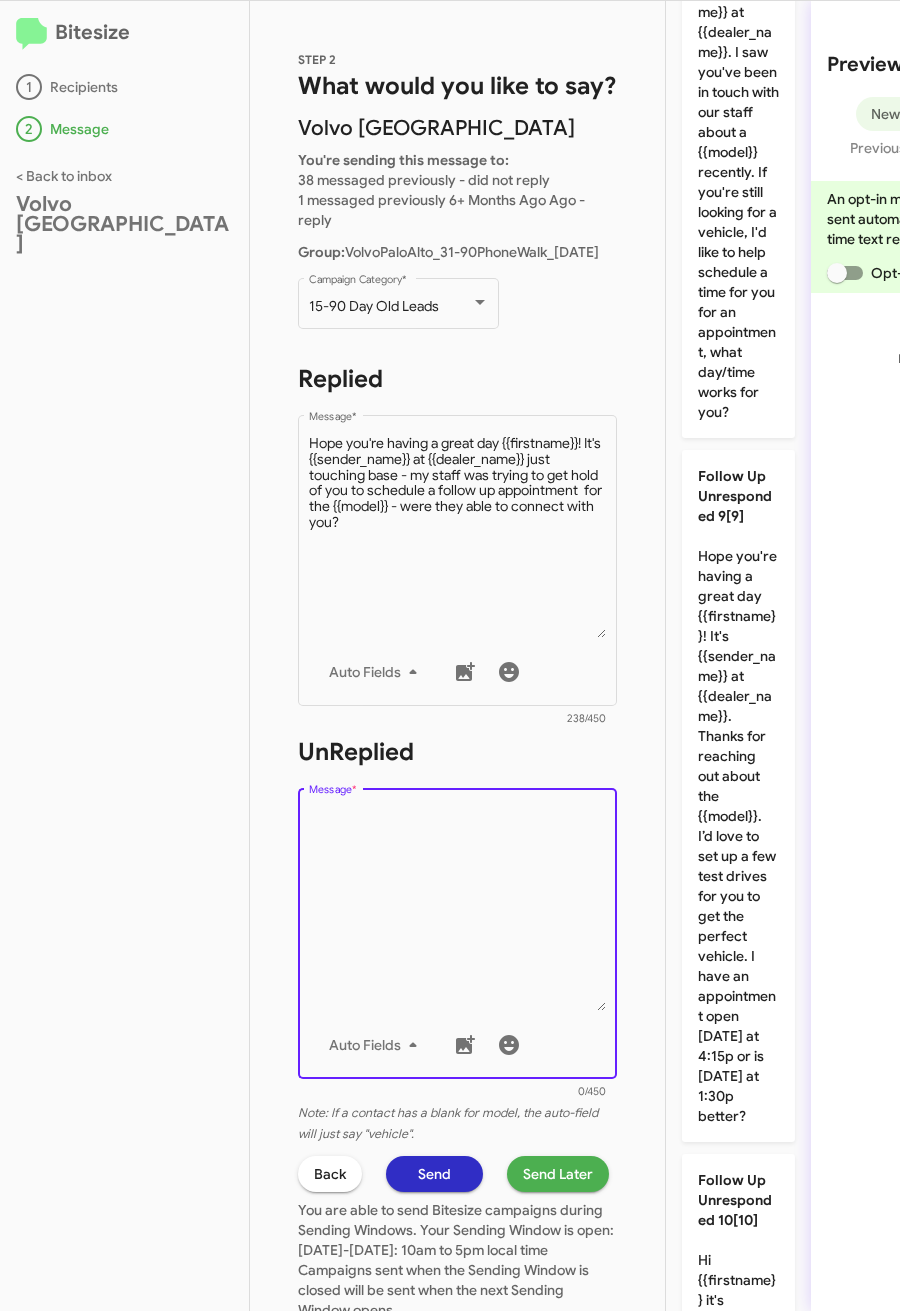 scroll, scrollTop: 4863, scrollLeft: 0, axis: vertical 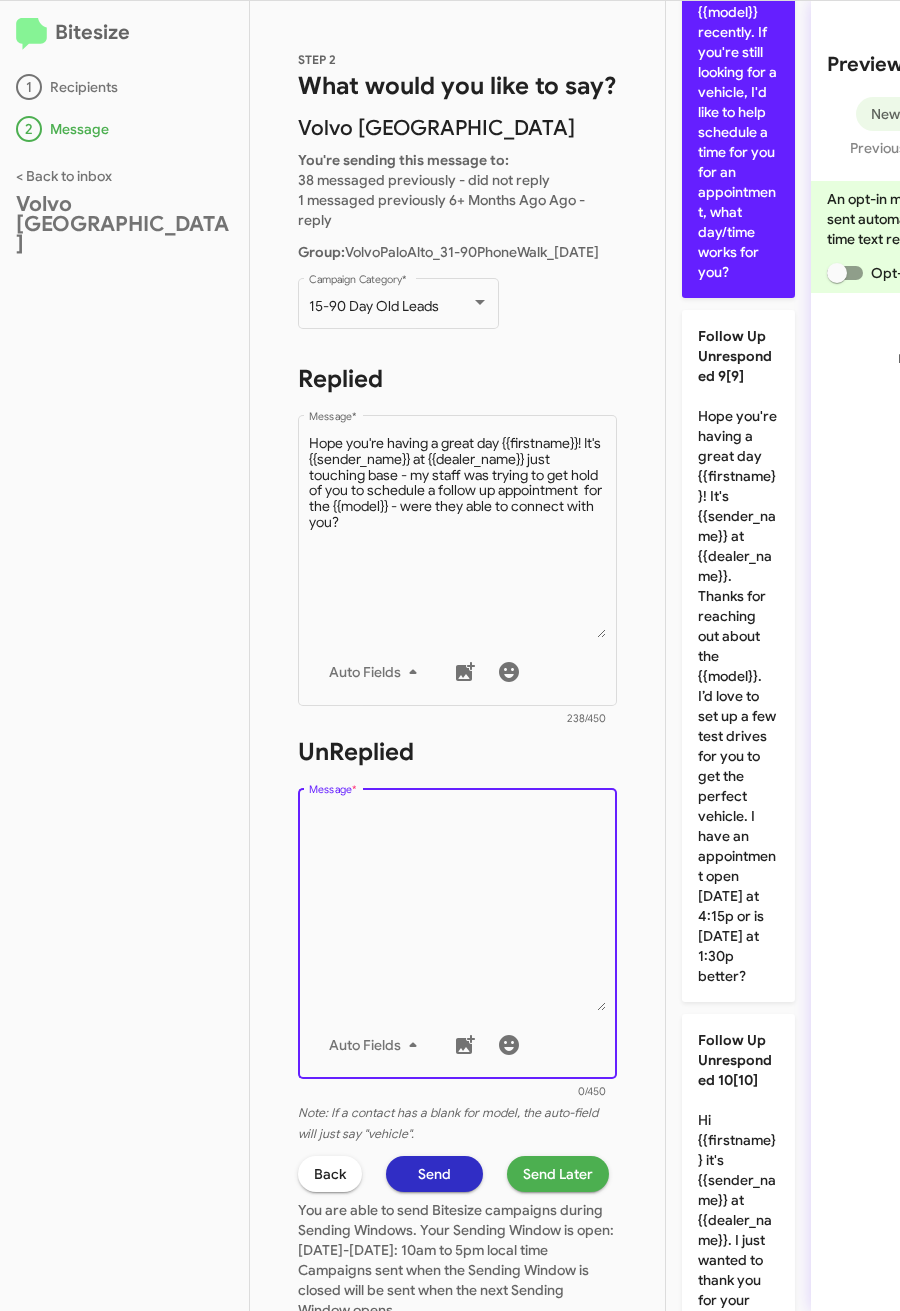 click on "Follow Up Unresponded 8[8]  Hi {{firstname}} it's {{sender_name}} at {{dealer_name}}. I saw you've been in touch with our staff about a {{model}} recently.
If you're still looking for a vehicle, I'd like to help schedule a time for you for an appointment, what day/time works for you?" 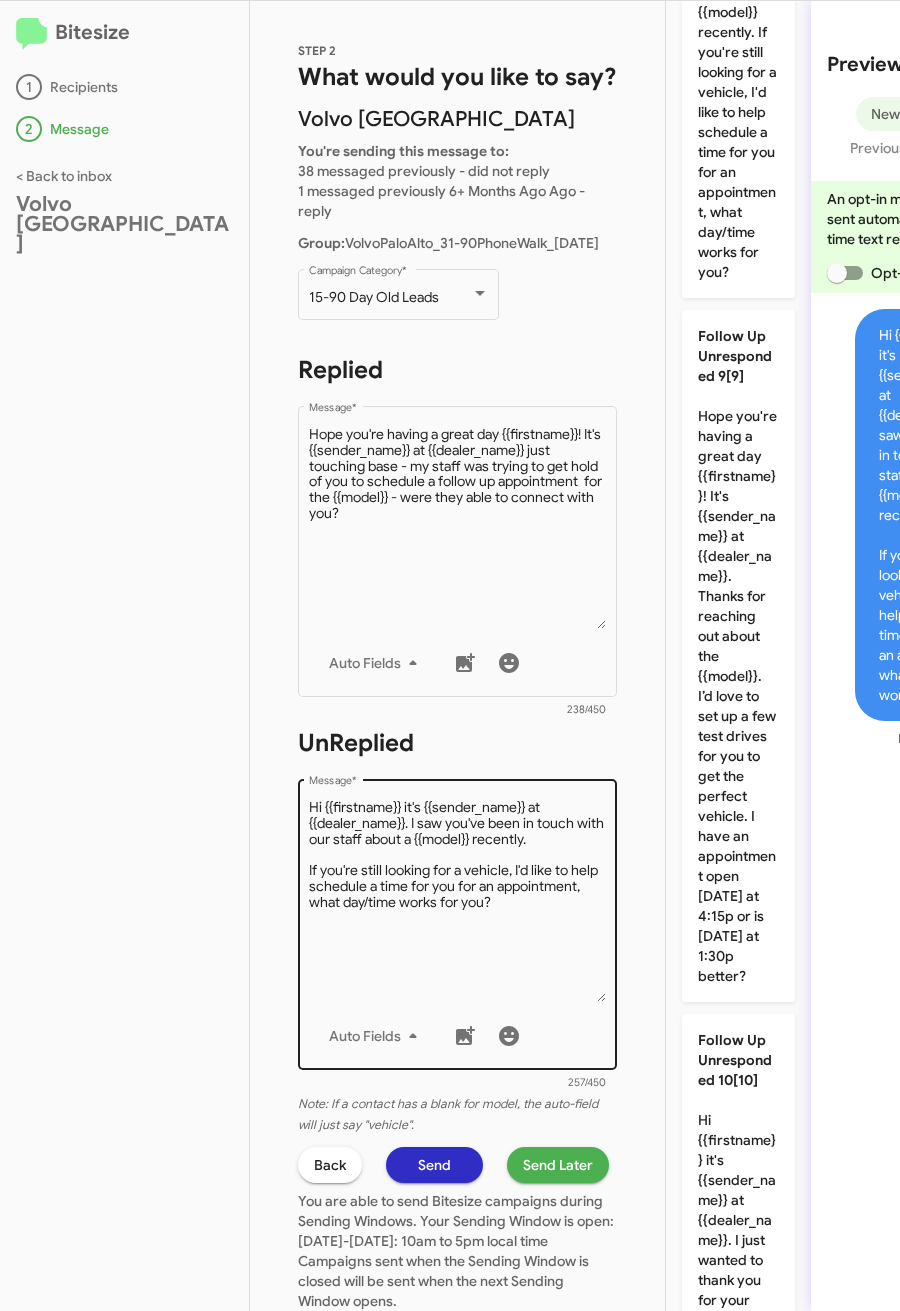 scroll, scrollTop: 0, scrollLeft: 0, axis: both 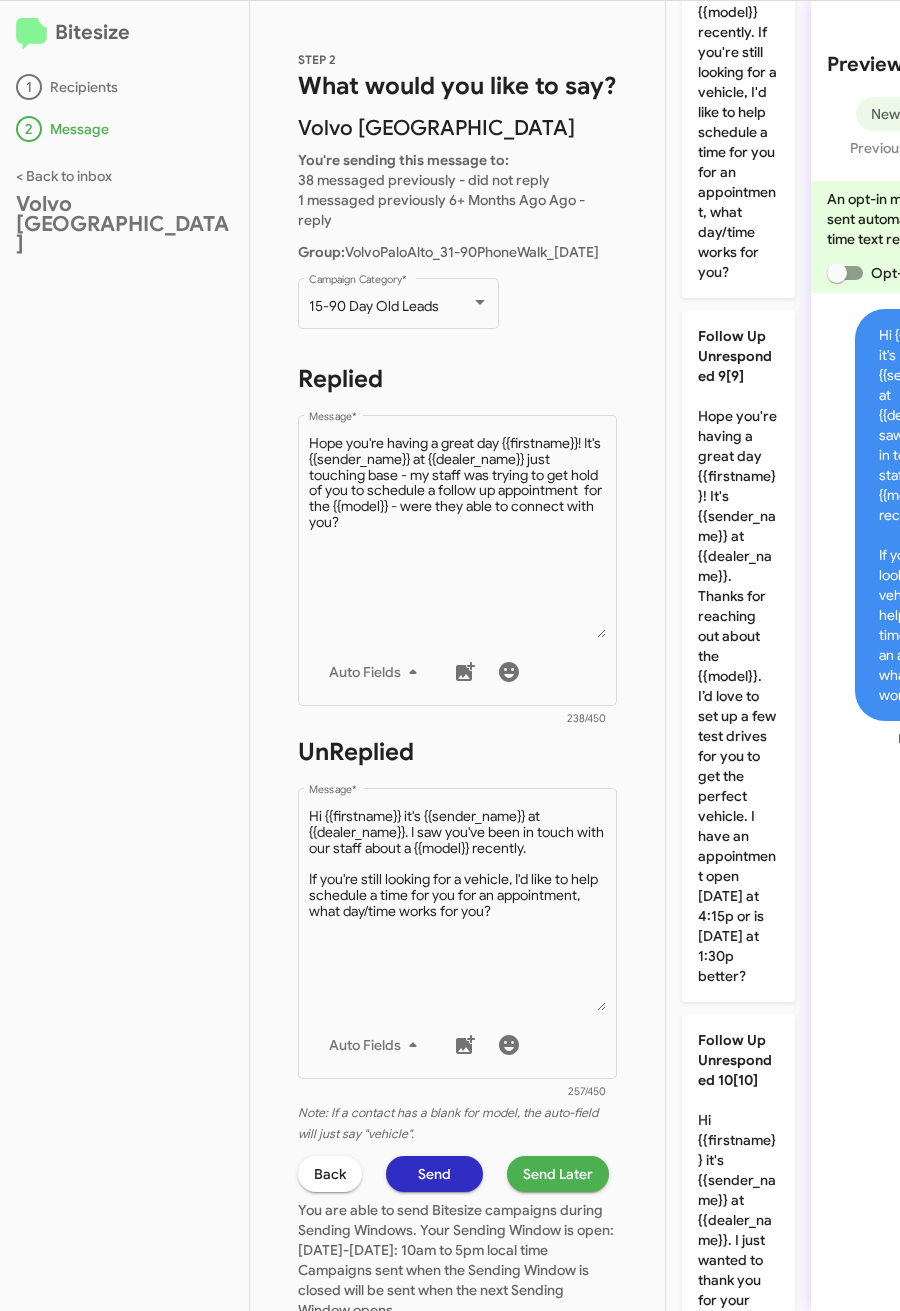 click on "Send Later" 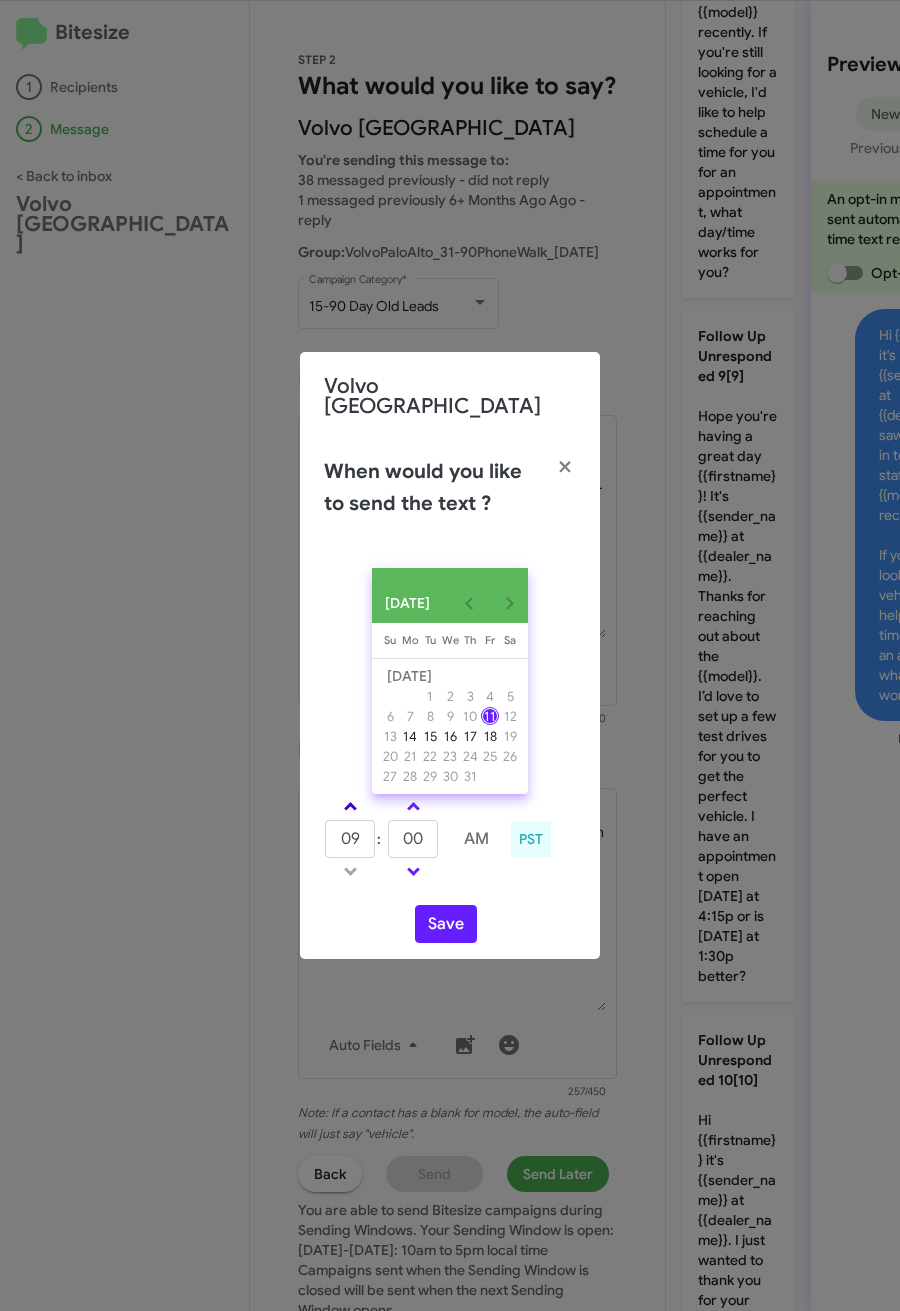 click 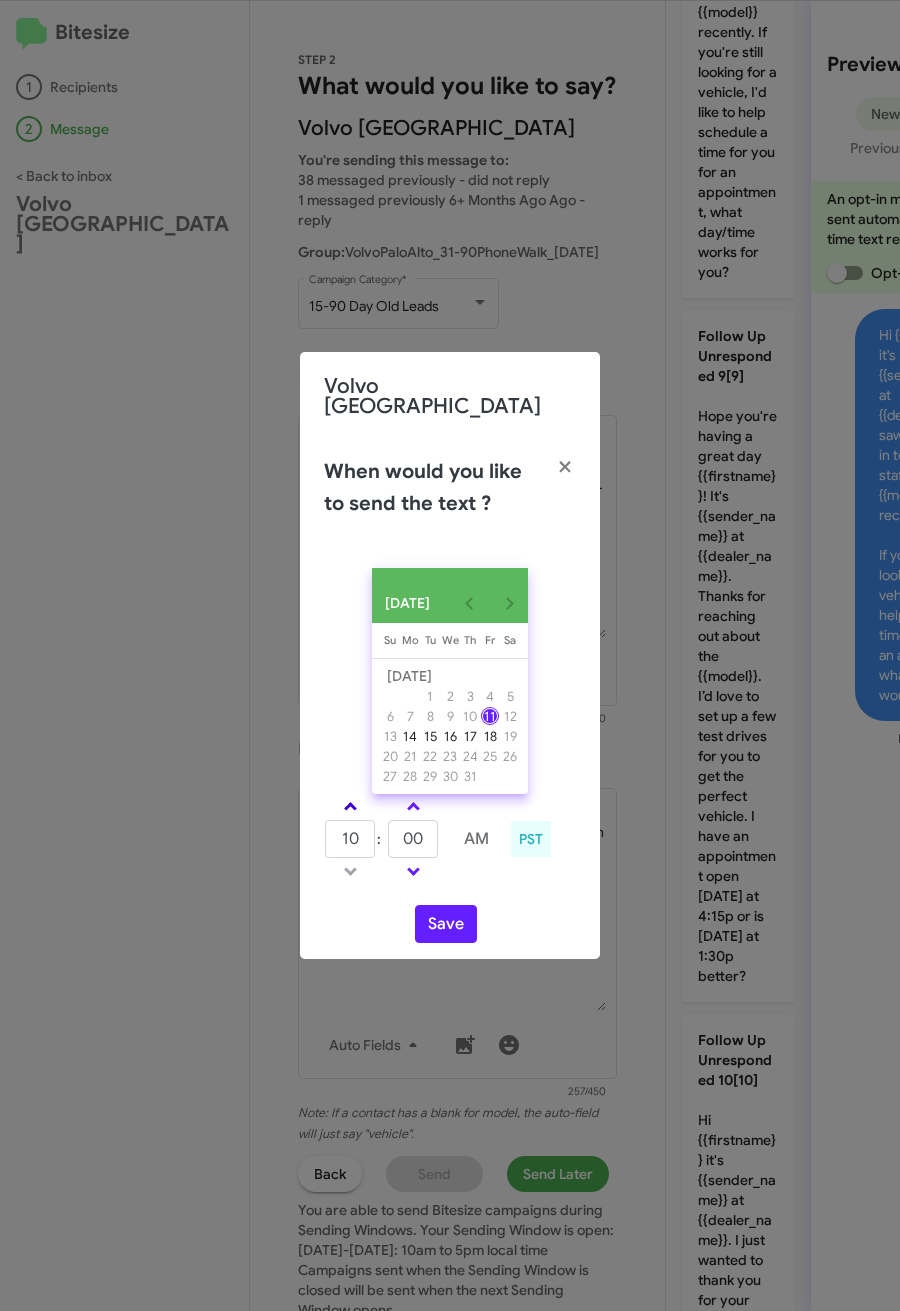 click 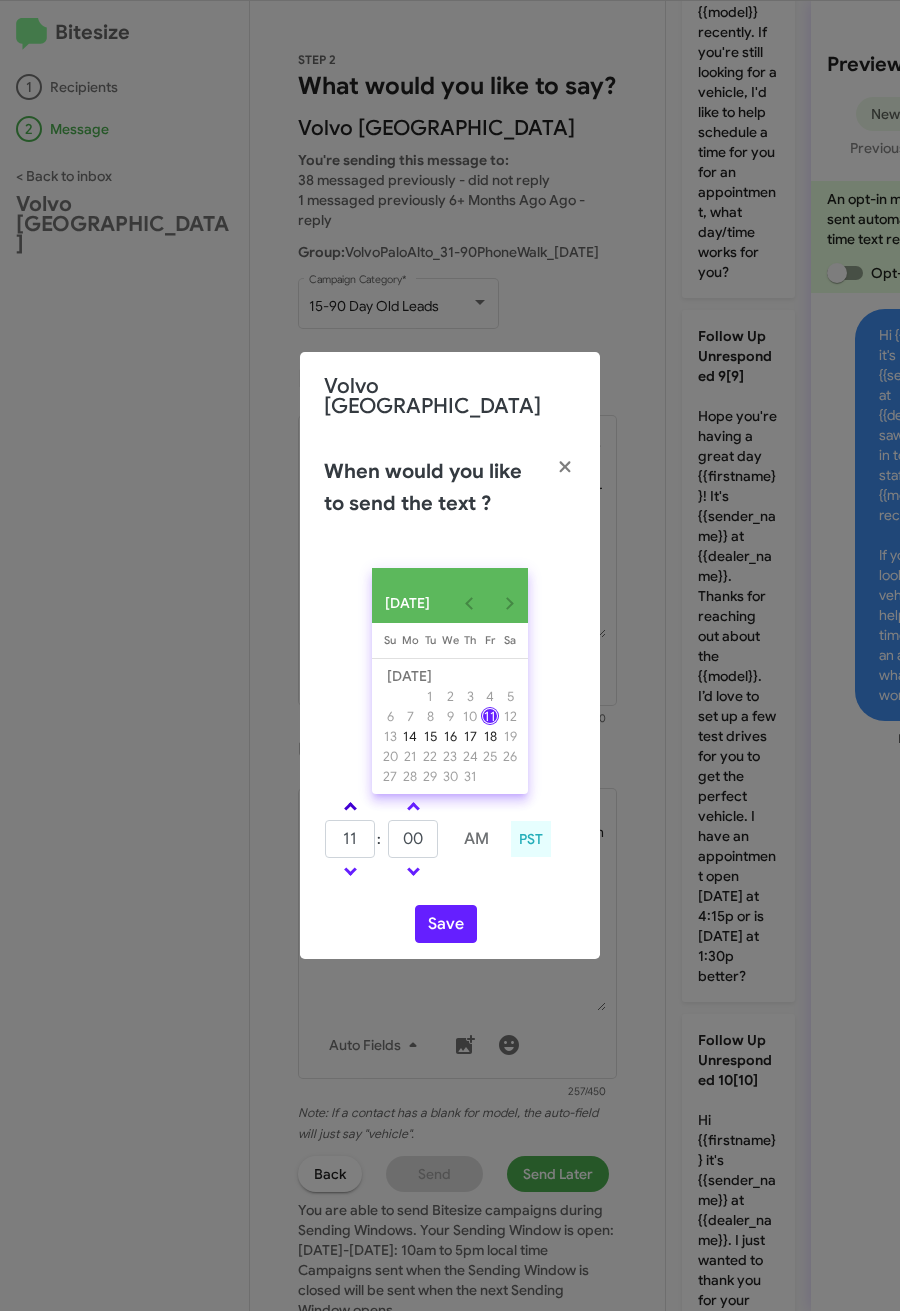 click 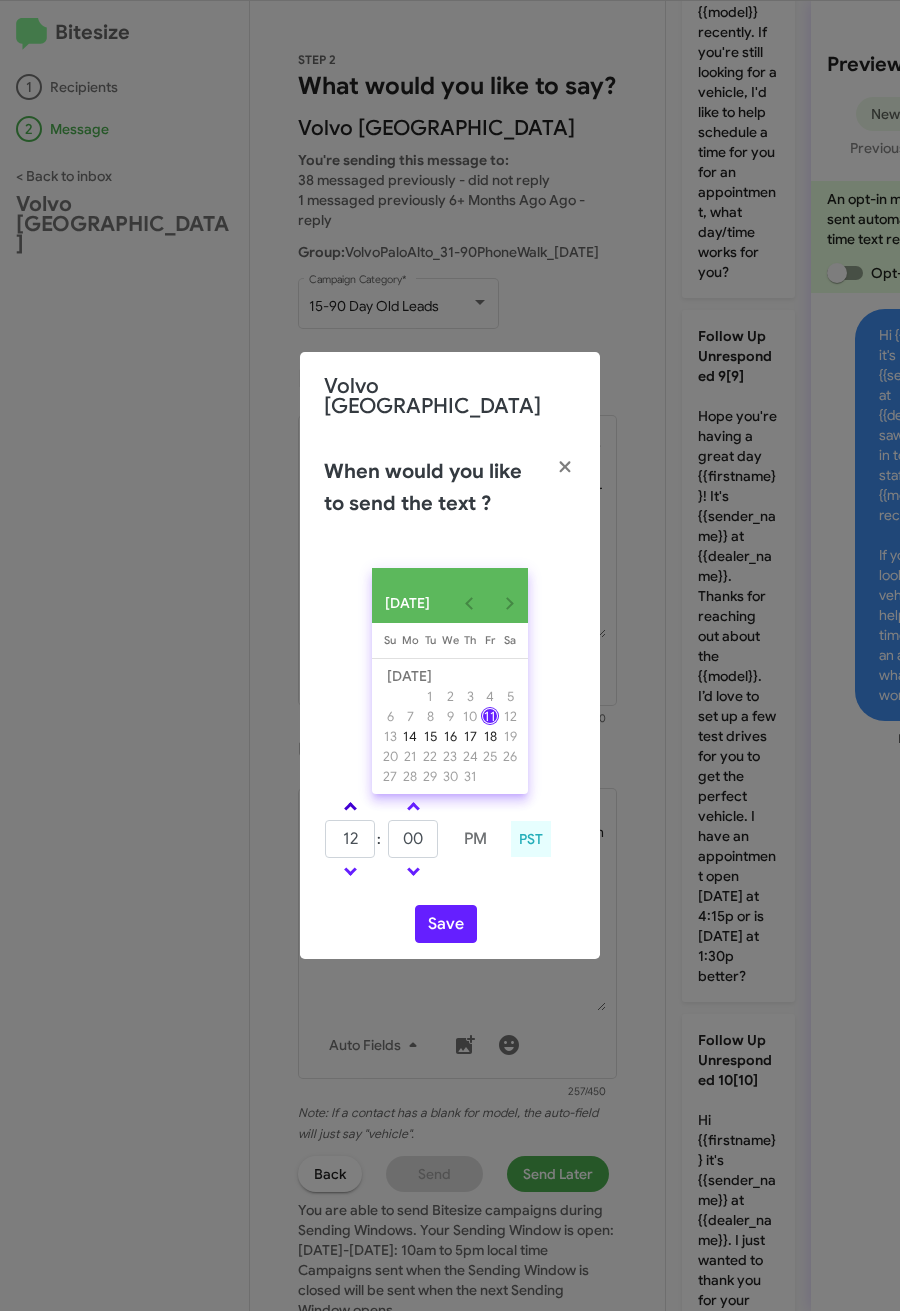 click 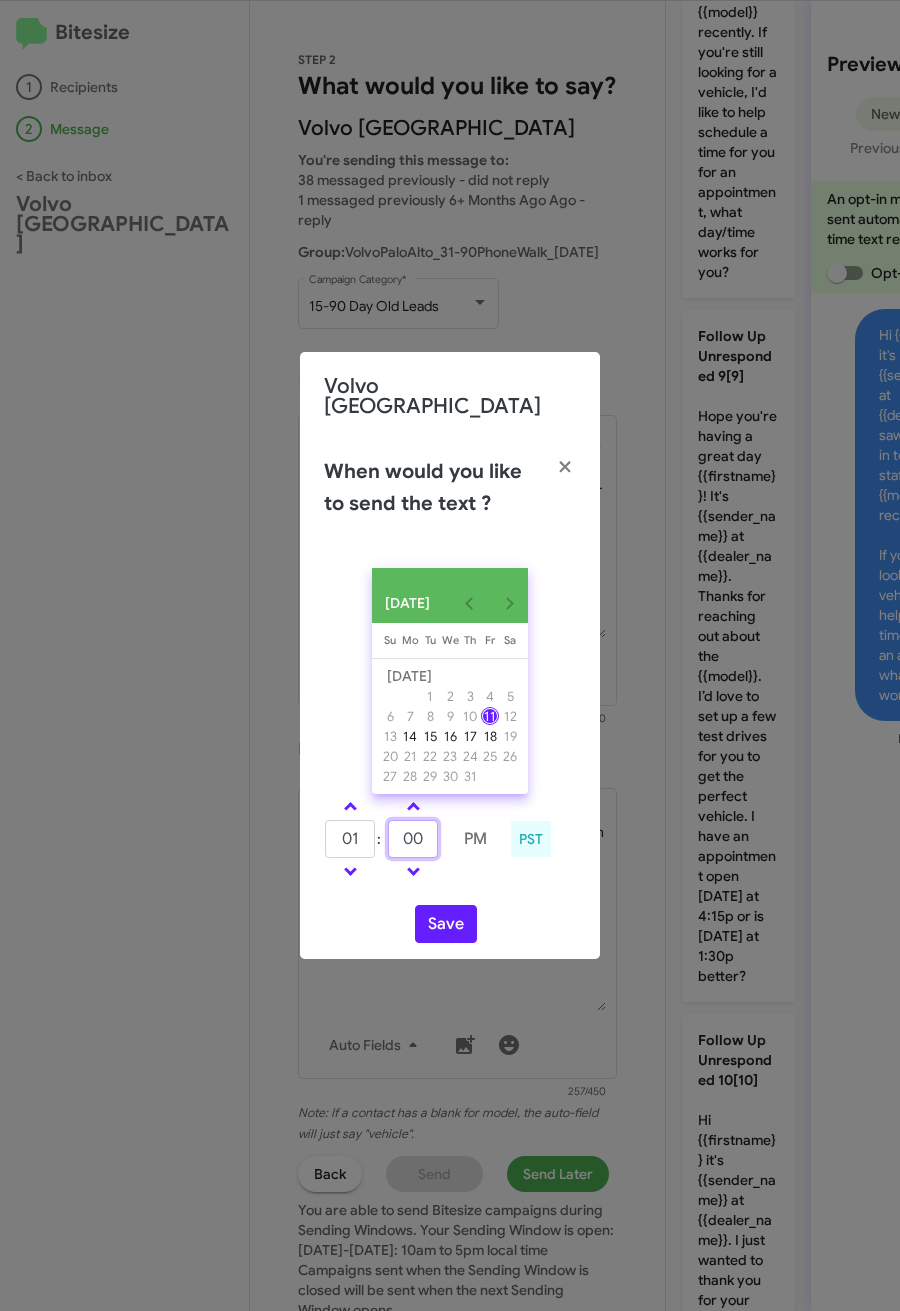 drag, startPoint x: 420, startPoint y: 835, endPoint x: 396, endPoint y: 835, distance: 24 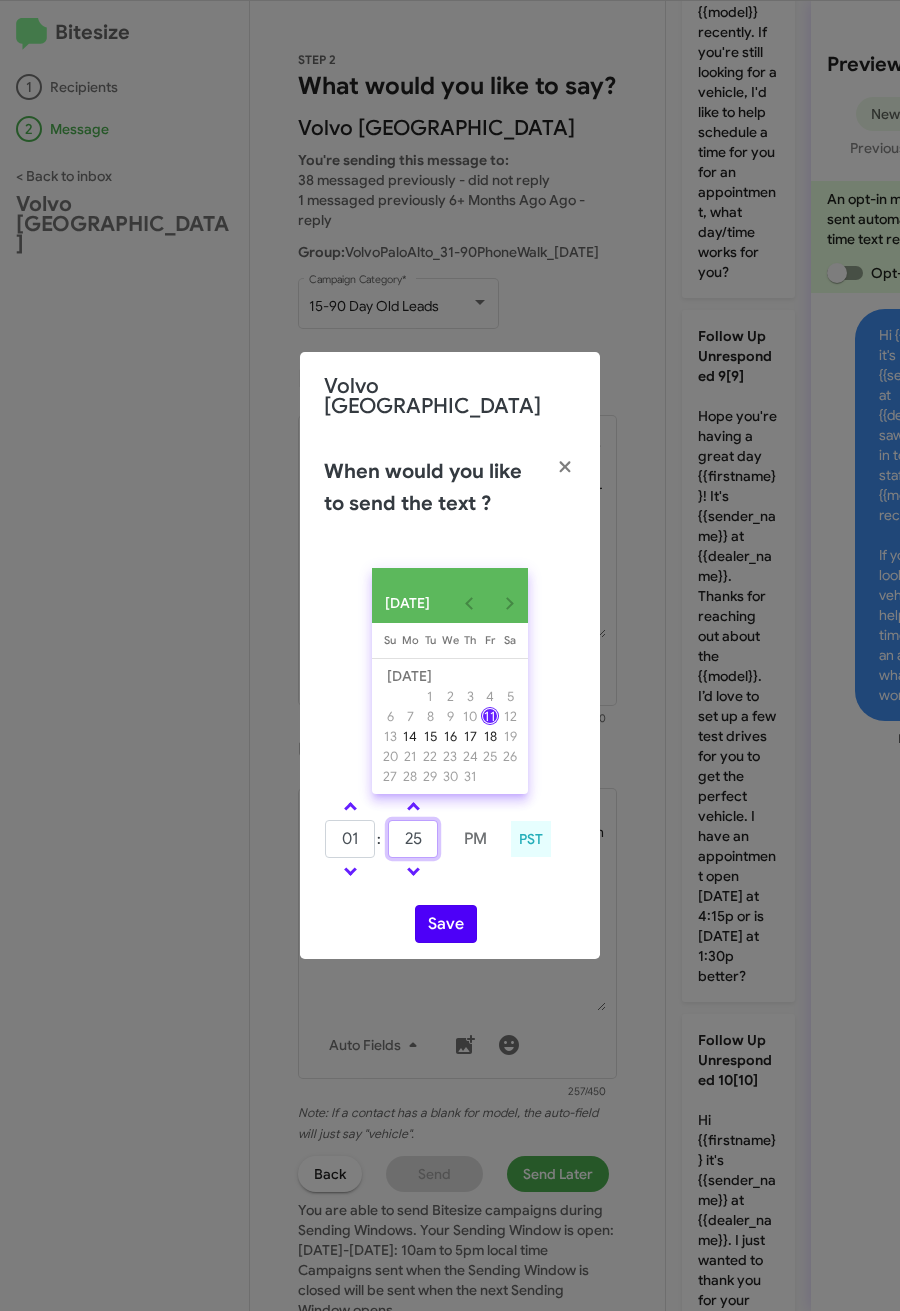 type on "25" 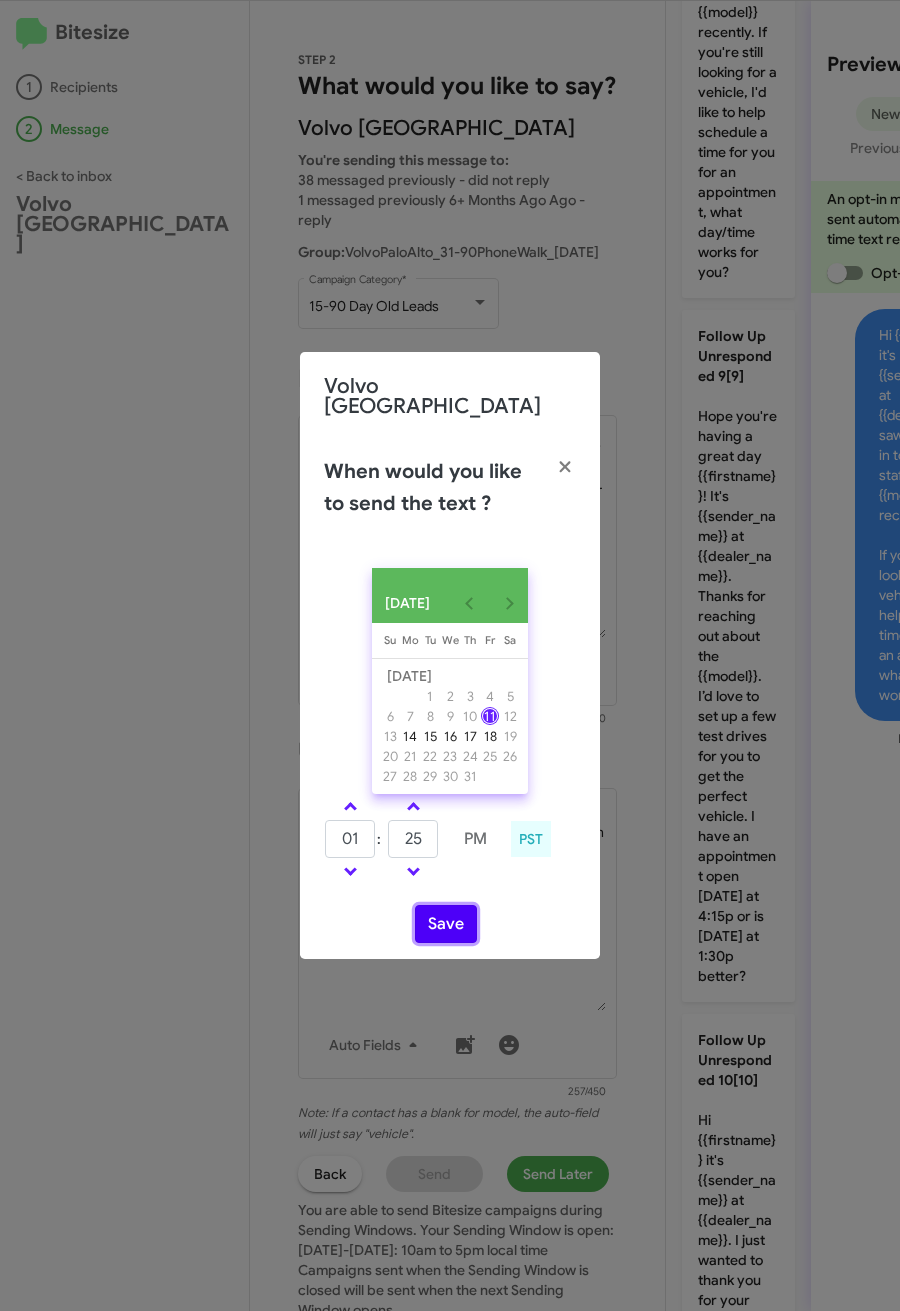 click on "Save" 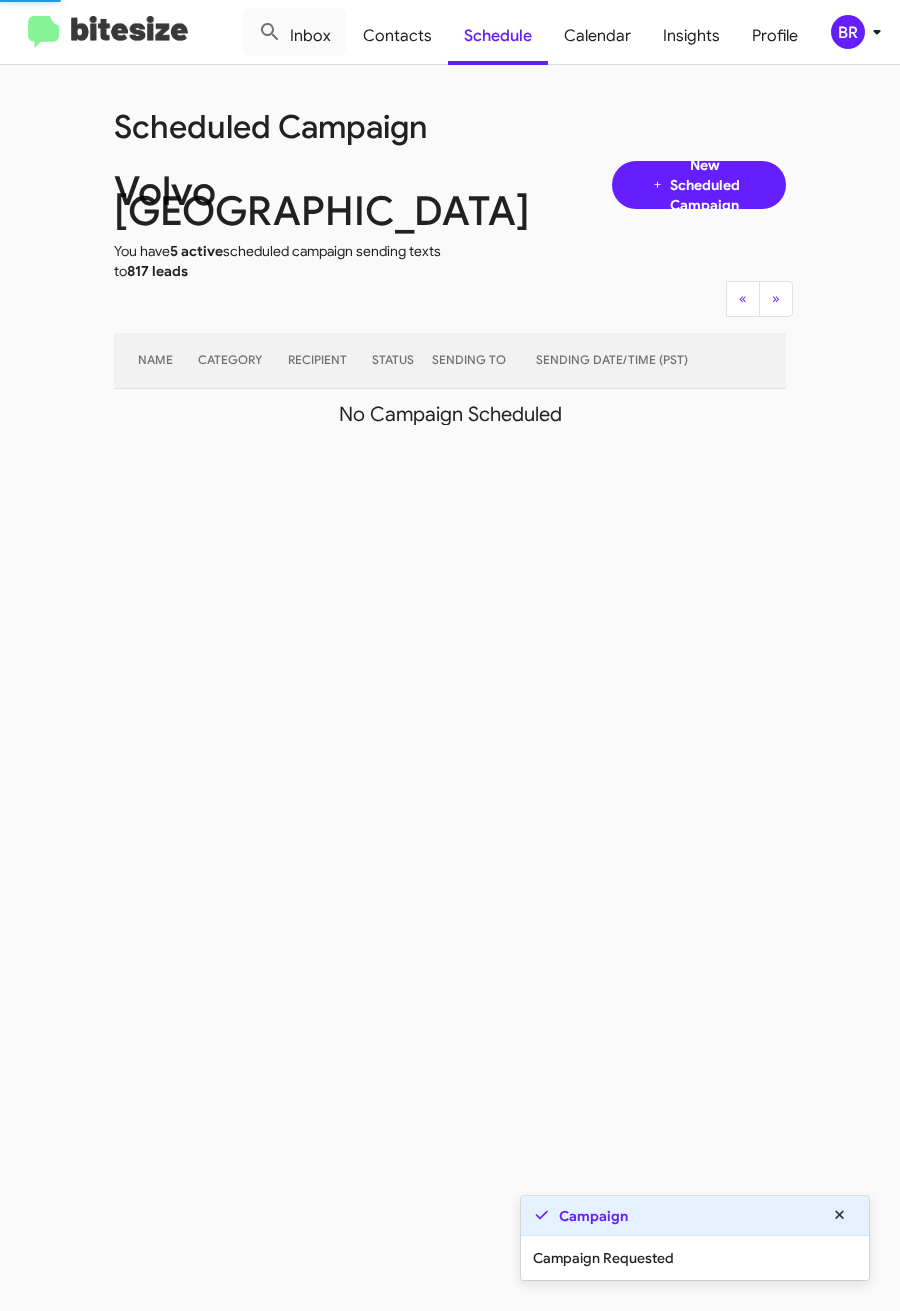 click 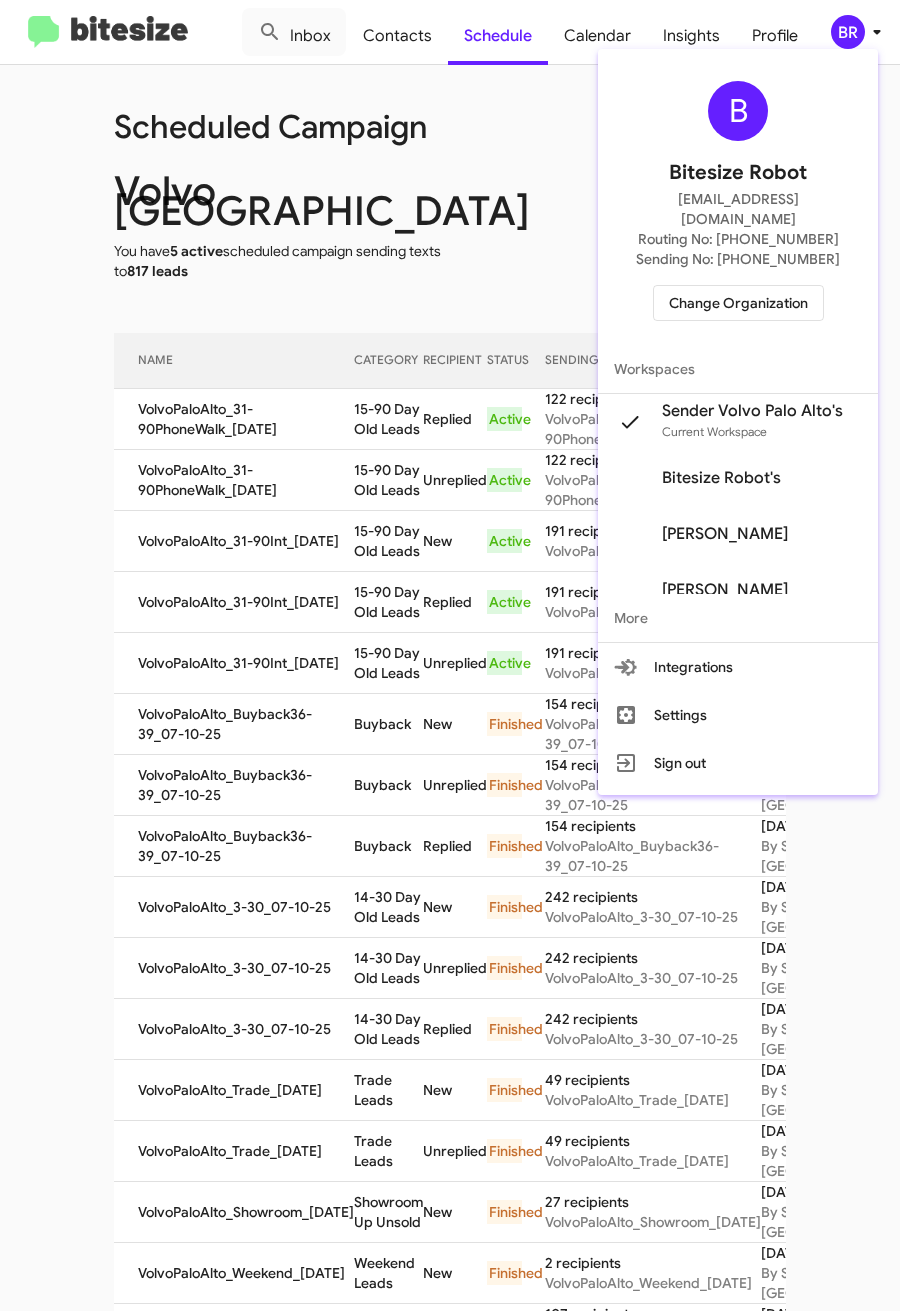 click at bounding box center [450, 655] 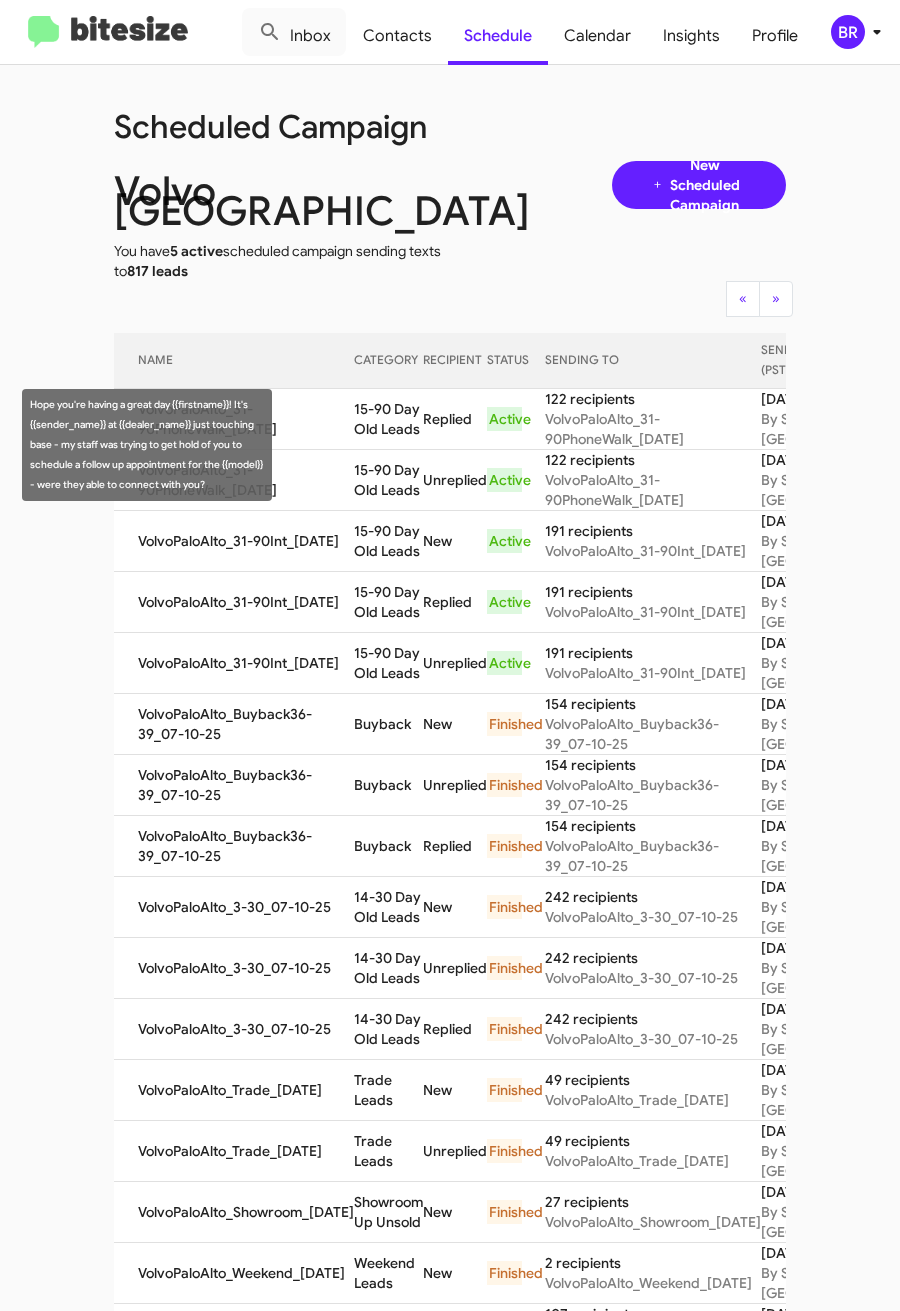 drag, startPoint x: 324, startPoint y: 438, endPoint x: 387, endPoint y: 453, distance: 64.7611 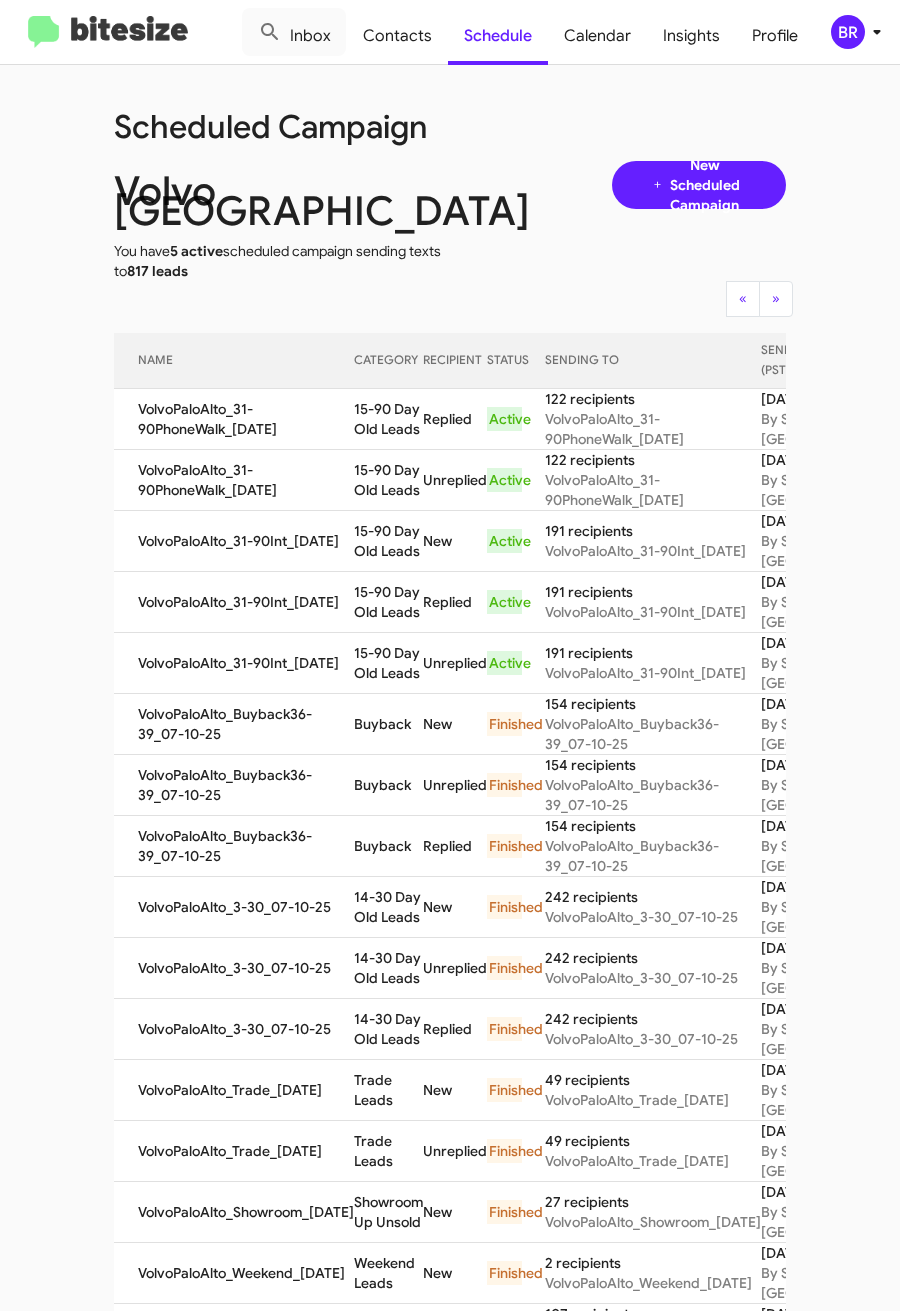copy on "15-90 Day Old Leads" 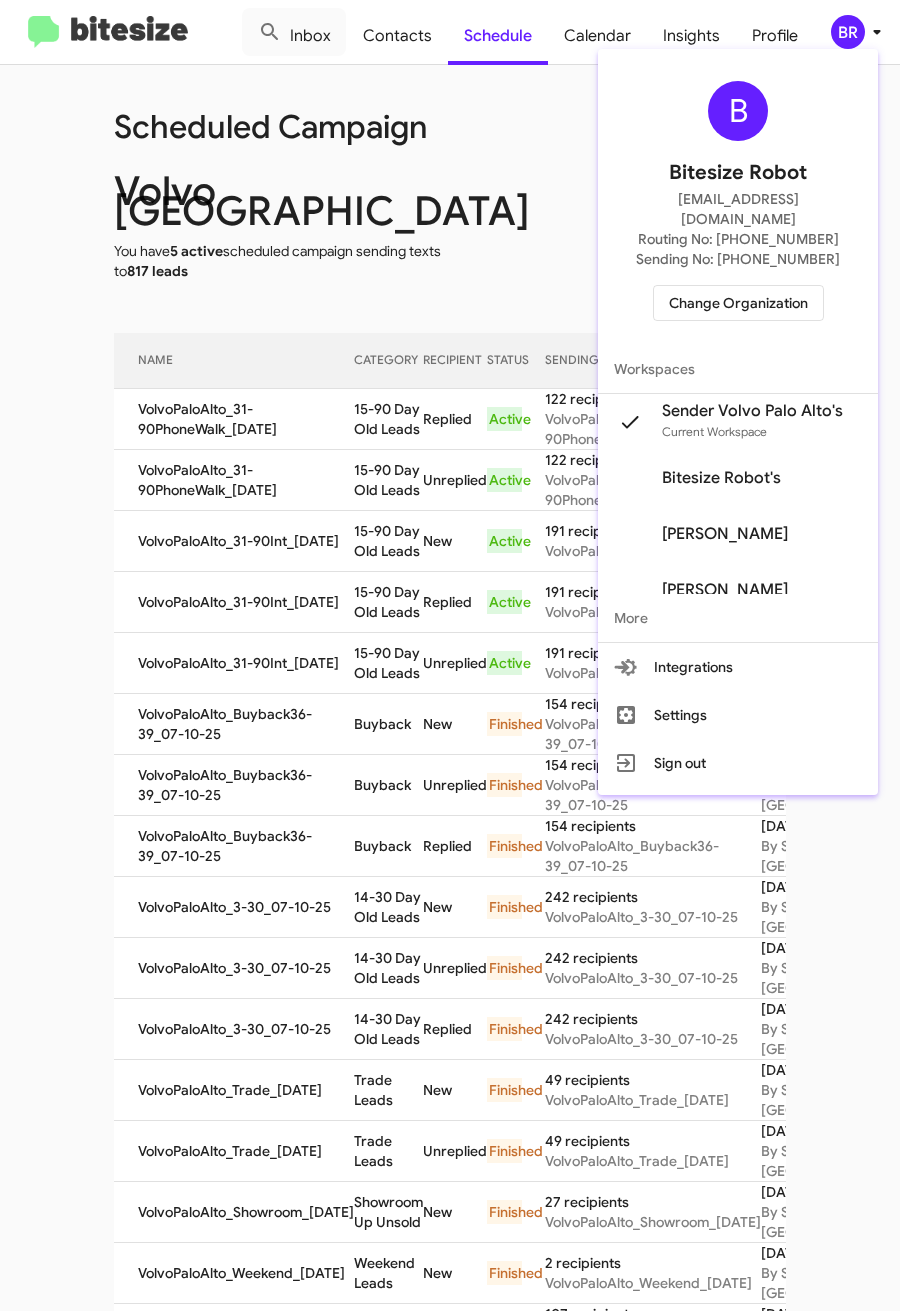 click on "Change Organization" at bounding box center [738, 303] 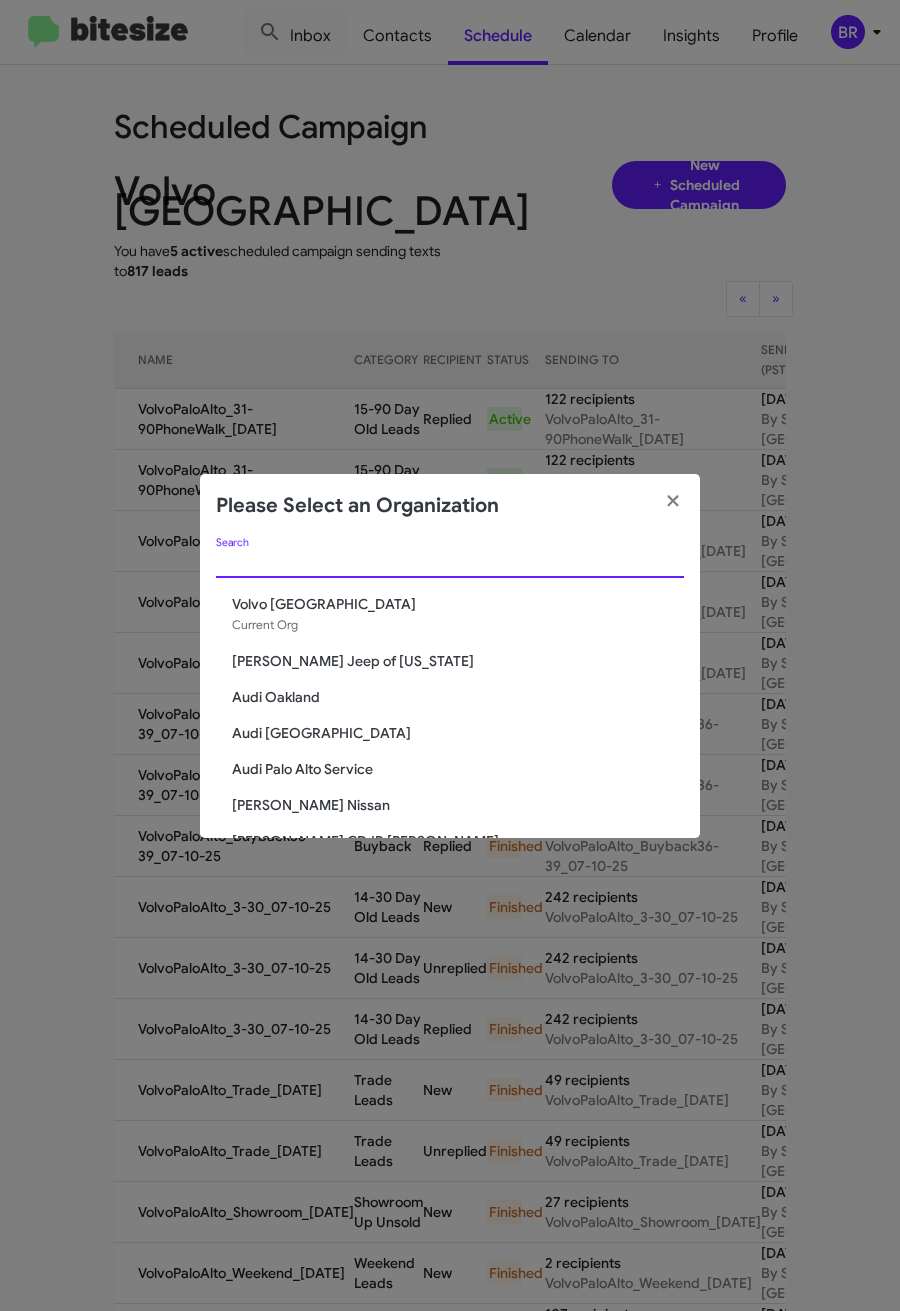 click on "Search" at bounding box center (450, 563) 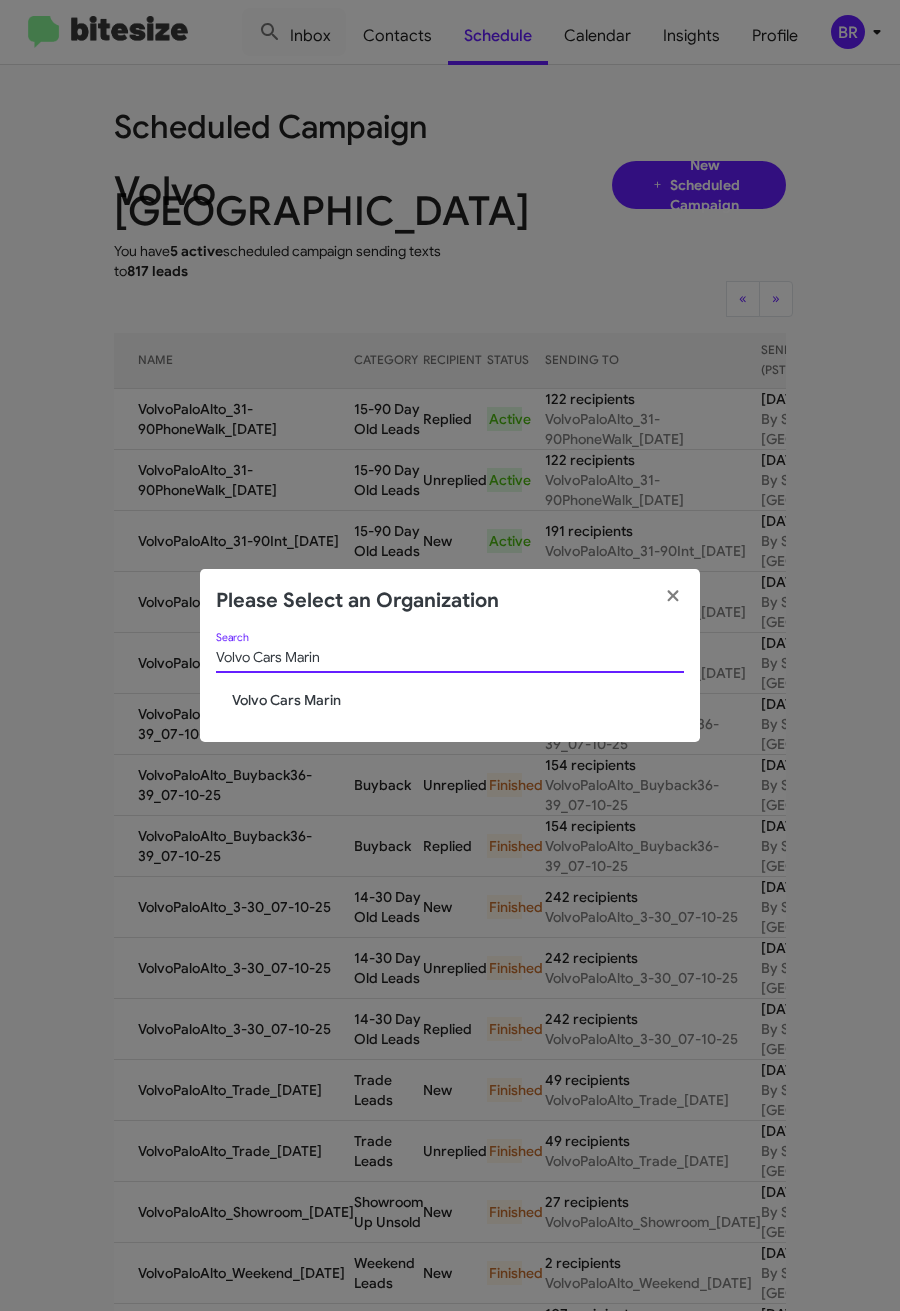 type on "Volvo Cars Marin" 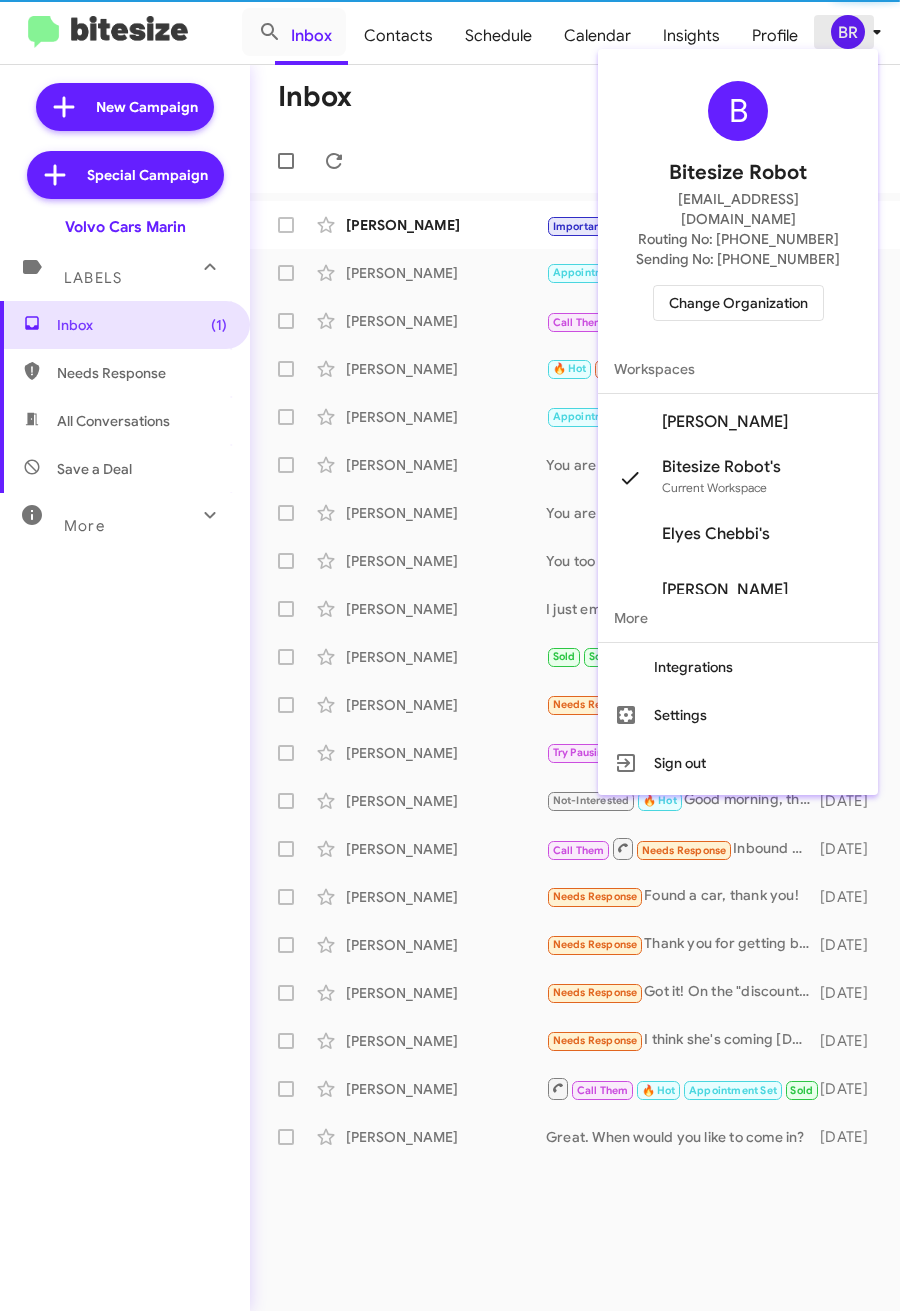 scroll, scrollTop: 0, scrollLeft: 0, axis: both 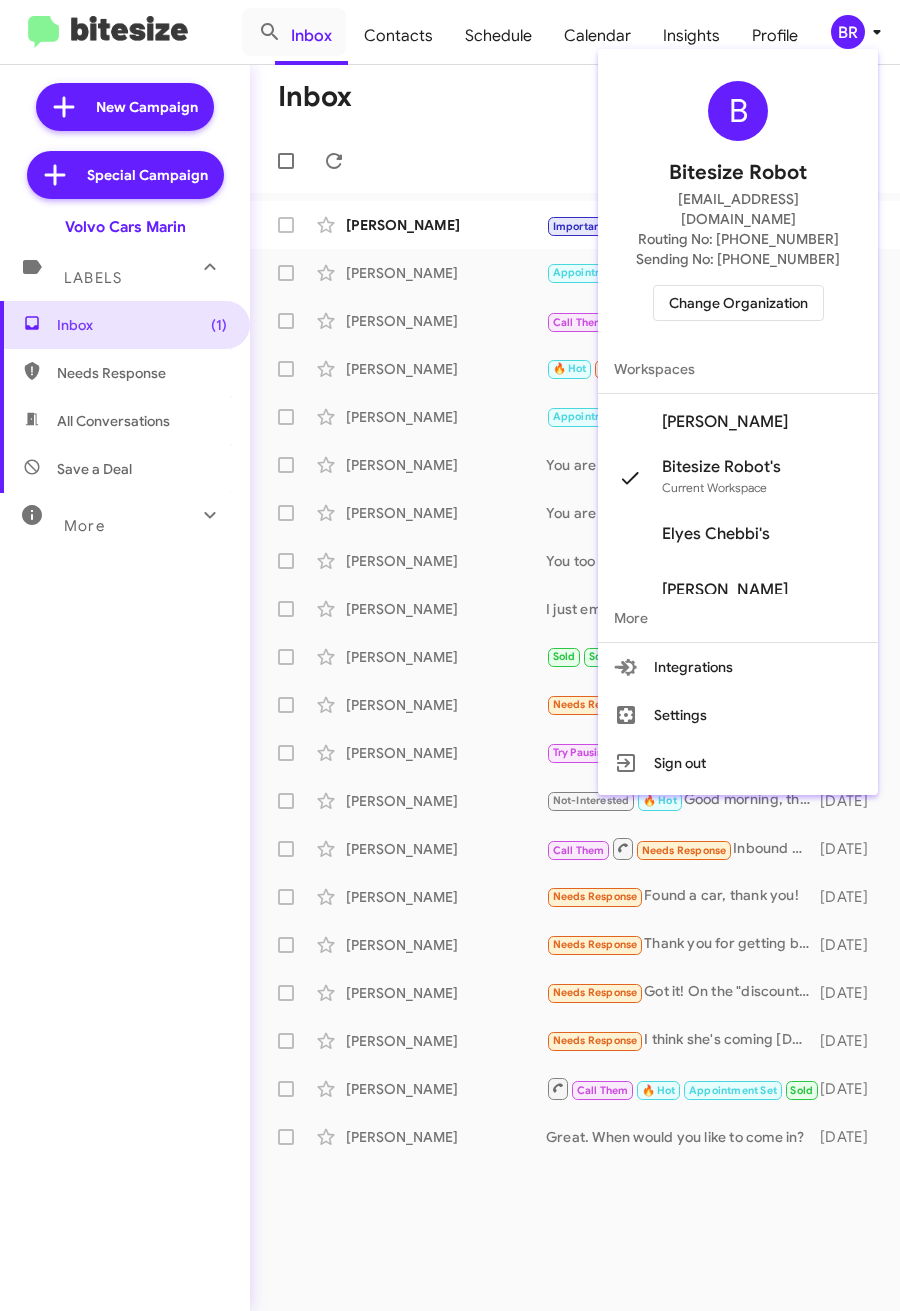 drag, startPoint x: 672, startPoint y: 174, endPoint x: 732, endPoint y: 309, distance: 147.73286 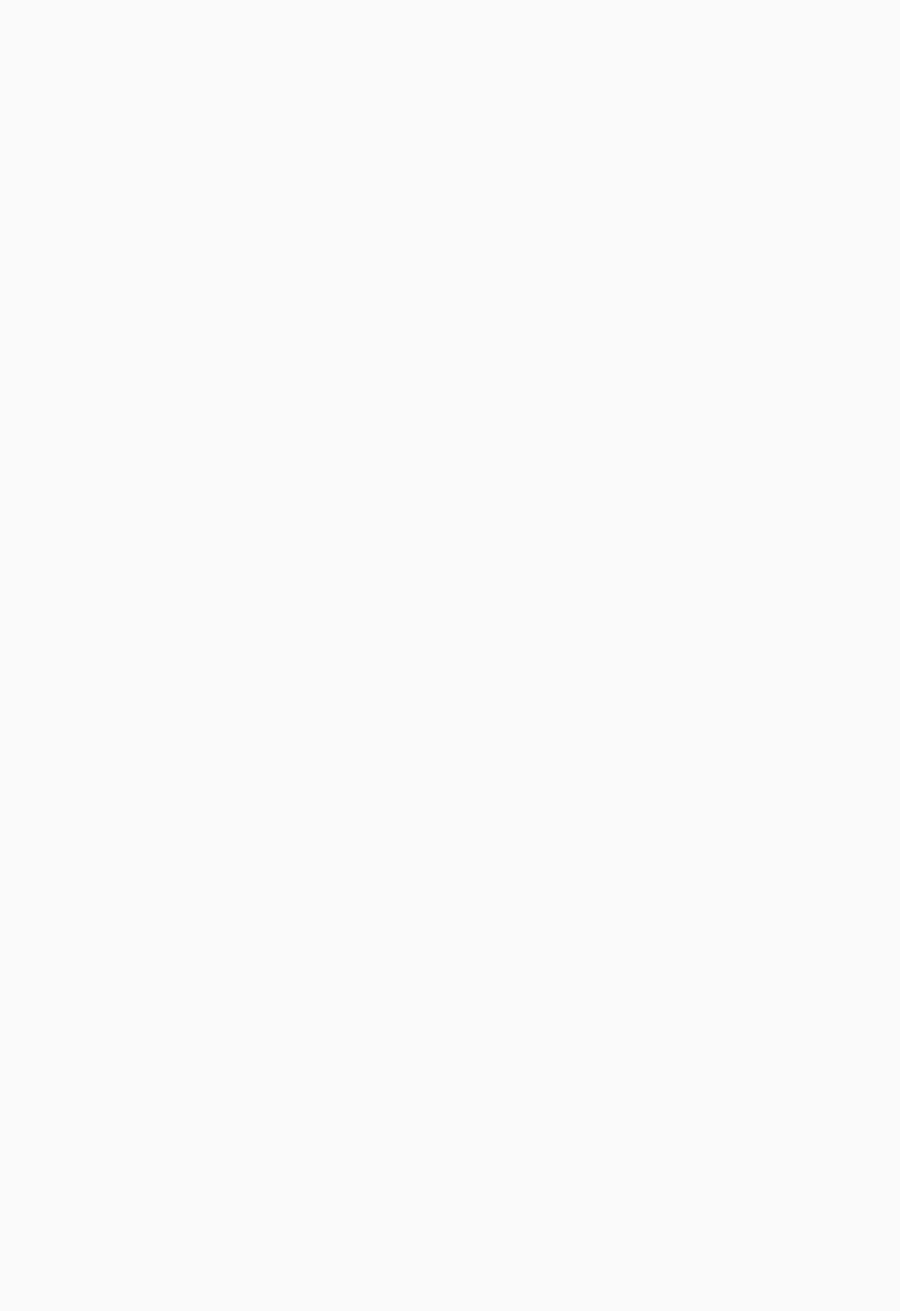 scroll, scrollTop: 0, scrollLeft: 0, axis: both 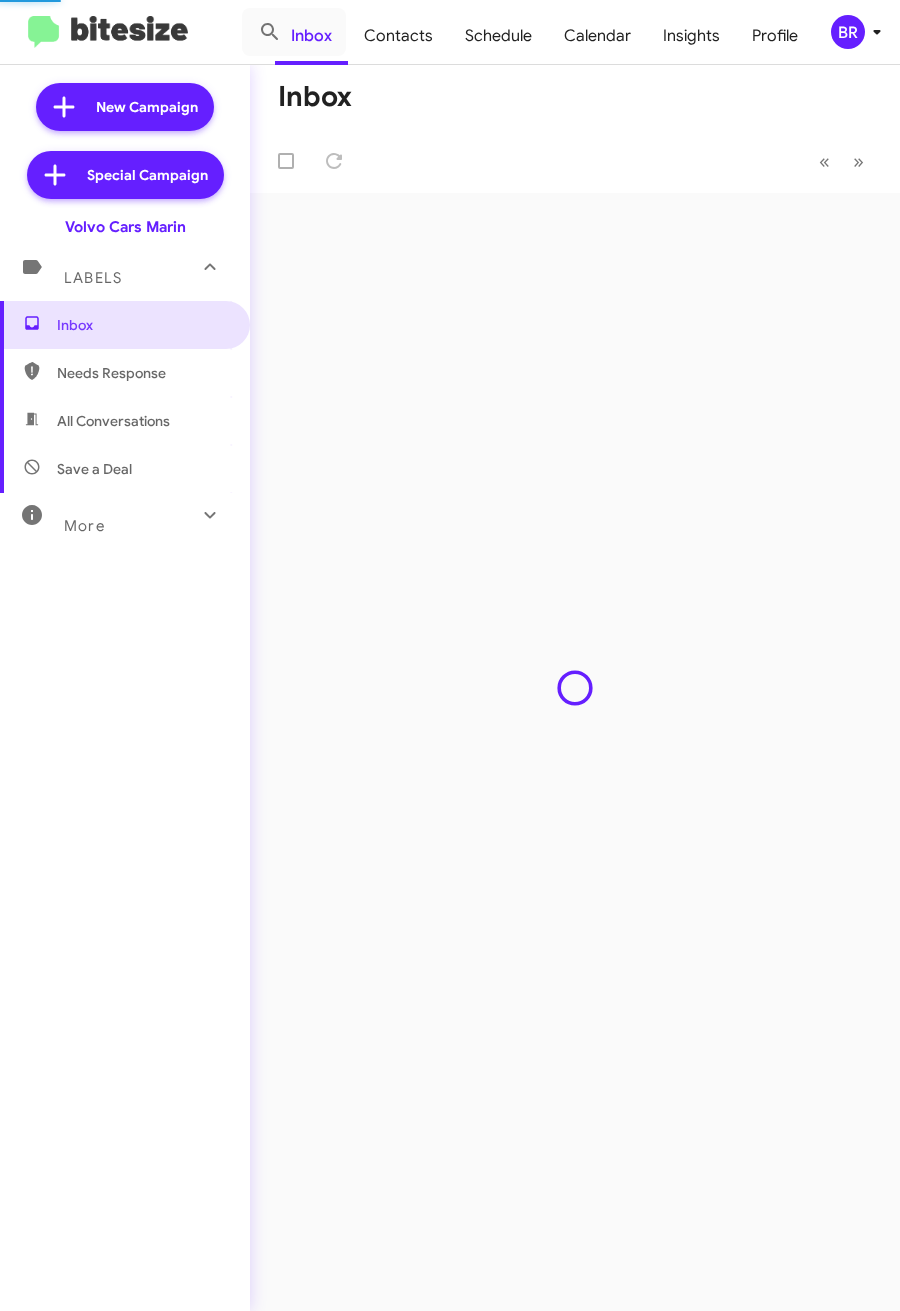 click on "Contacts" 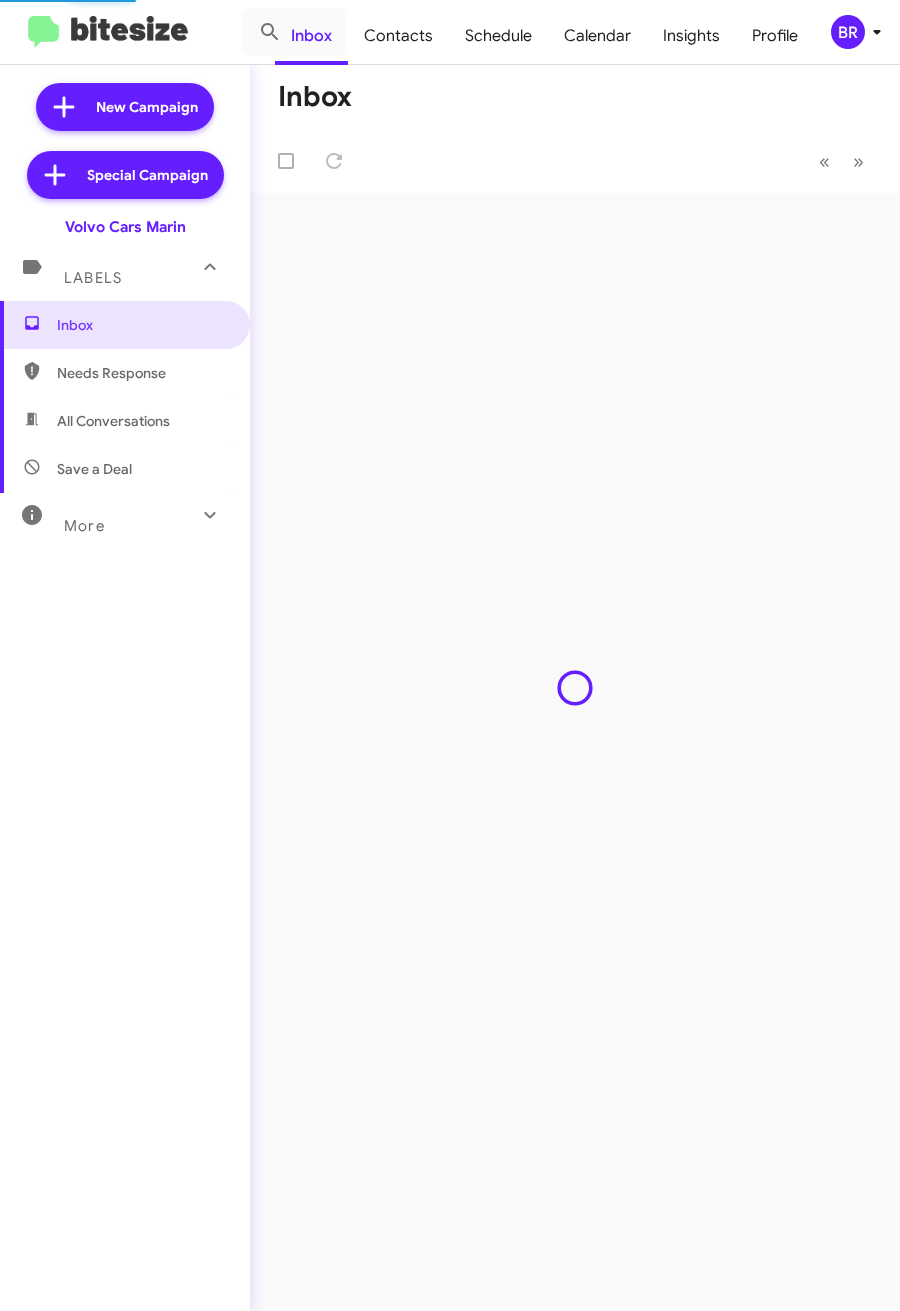 type on "in:groups" 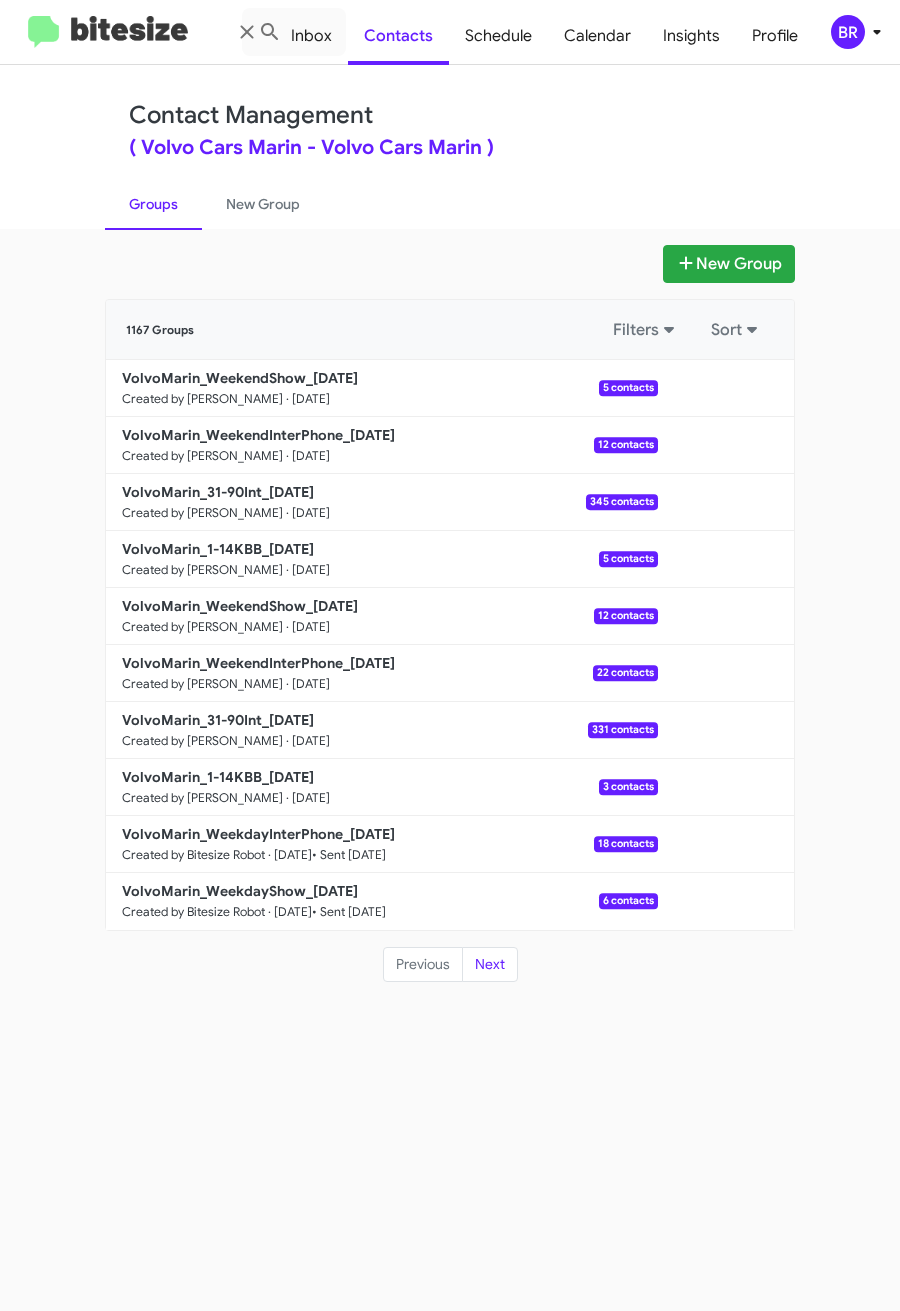 click on "New Group   1167 Groups   Filters   Sort  VolvoMarin_WeekendShow_07-07-25 Created by Nen Limbauan · Jul 7, 2025  5 contacts  VolvoMarin_WeekendInterPhone_07-07-25 Created by Nen Limbauan · Jul 7, 2025  12 contacts  VolvoMarin_31-90Int_07-07-25 Created by Nen Limbauan · Jul 7, 2025  345 contacts  VolvoMarin_1-14KBB_07-07-25 Created by Nen Limbauan · Jul 7, 2025  5 contacts  VolvoMarin_WeekendShow_06-30-25 Created by Nen Limbauan · Jun 30, 2025  12 contacts  VolvoMarin_WeekendInterPhone_06-30-25 Created by Nen Limbauan · Jun 30, 2025  22 contacts  VolvoMarin_31-90Int_06-30-25 Created by Nen Limbauan · Jun 30, 2025  331 contacts  VolvoMarin_1-14KBB_06-30-25 Created by Nen Limbauan · Jun 30, 2025  3 contacts  VolvoMarin_WeekdayInterPhone_06-27-25 Created by Bitesize Robot · Jun 27, 2025 • Sent 13 days ago  18 contacts  VolvoMarin_WeekdayShow_06-27-25 Created by Bitesize Robot · Jun 27, 2025 • Sent 13 days ago  6 contacts  Previous Next" 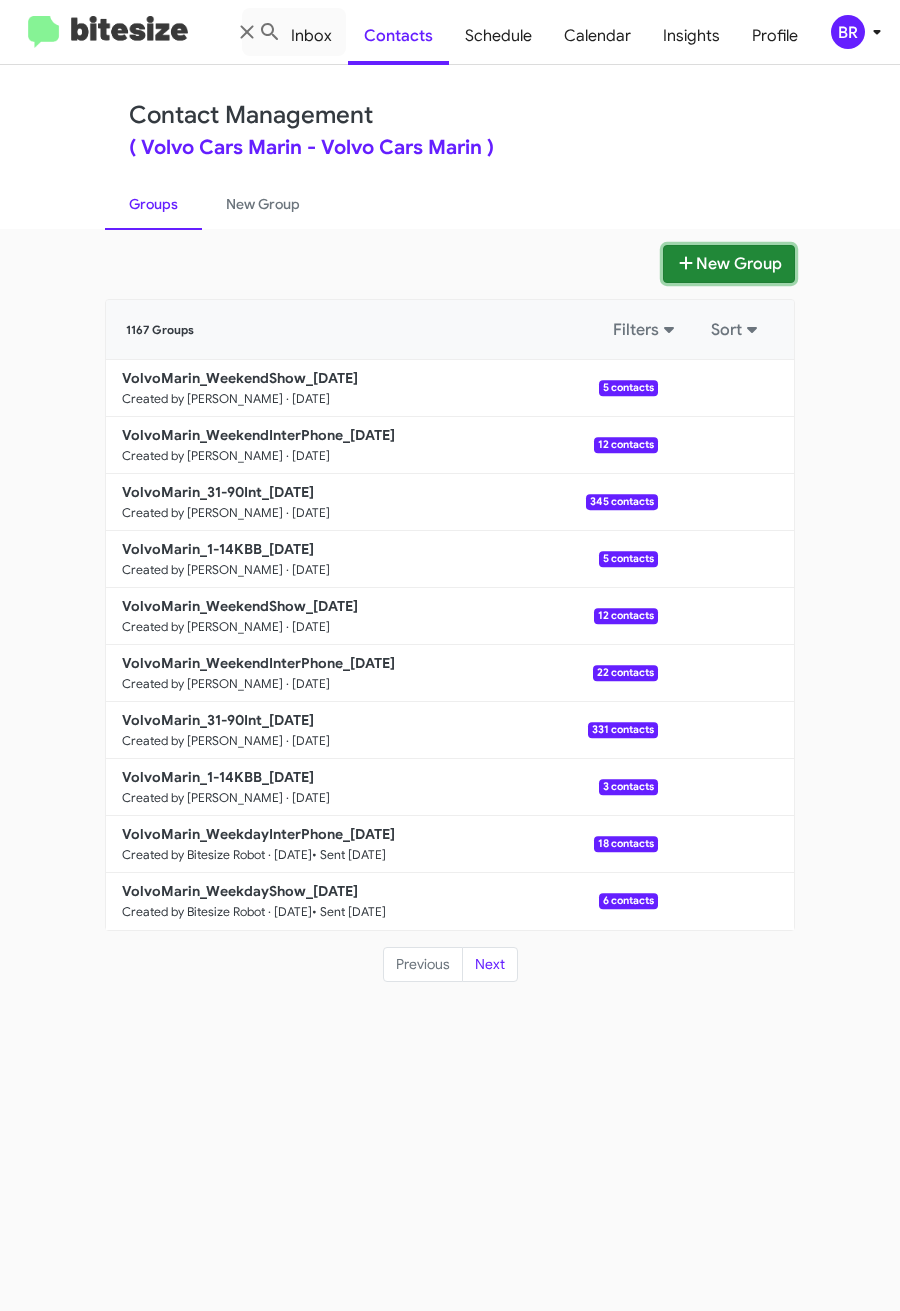 click on "New Group" 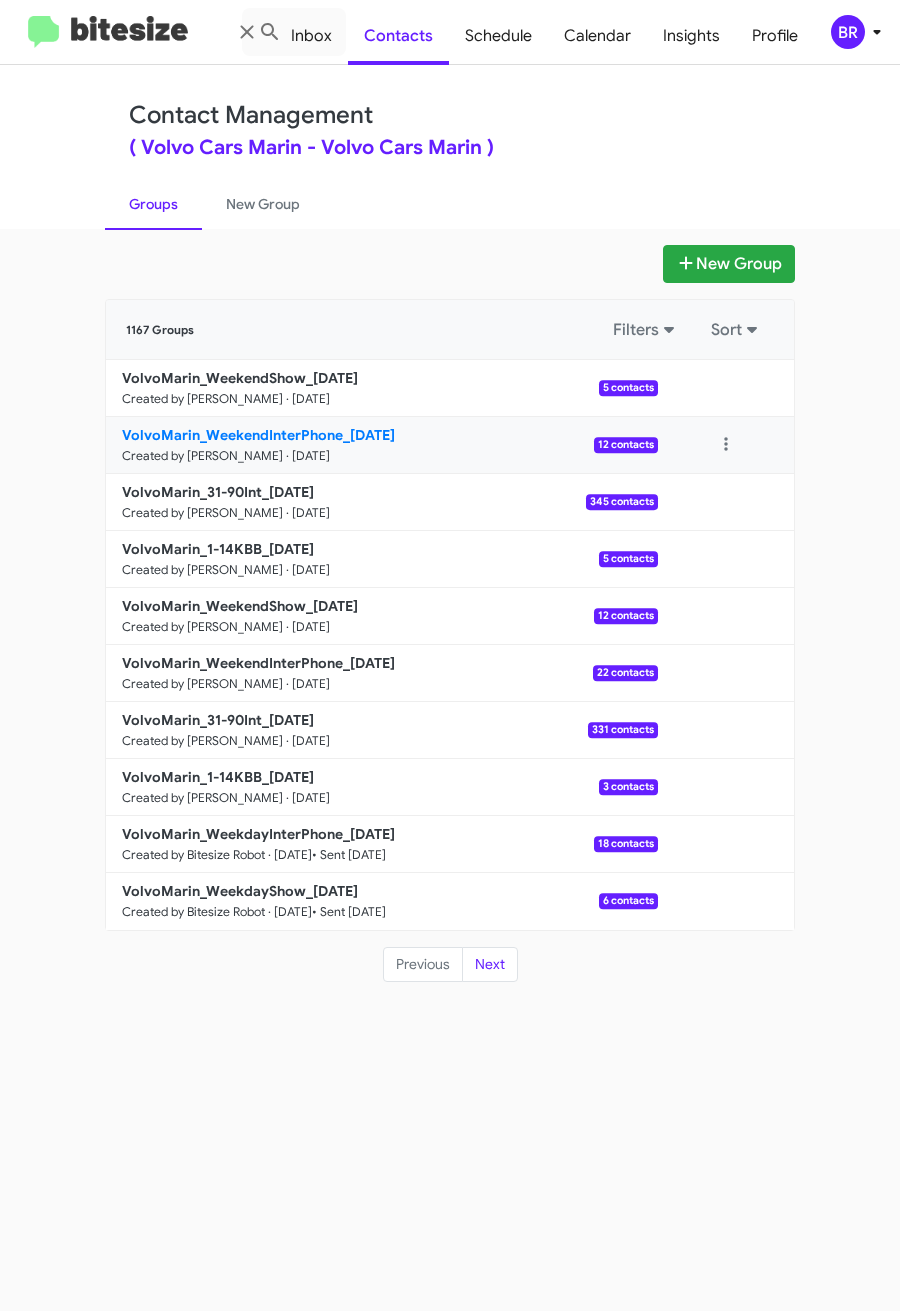 type 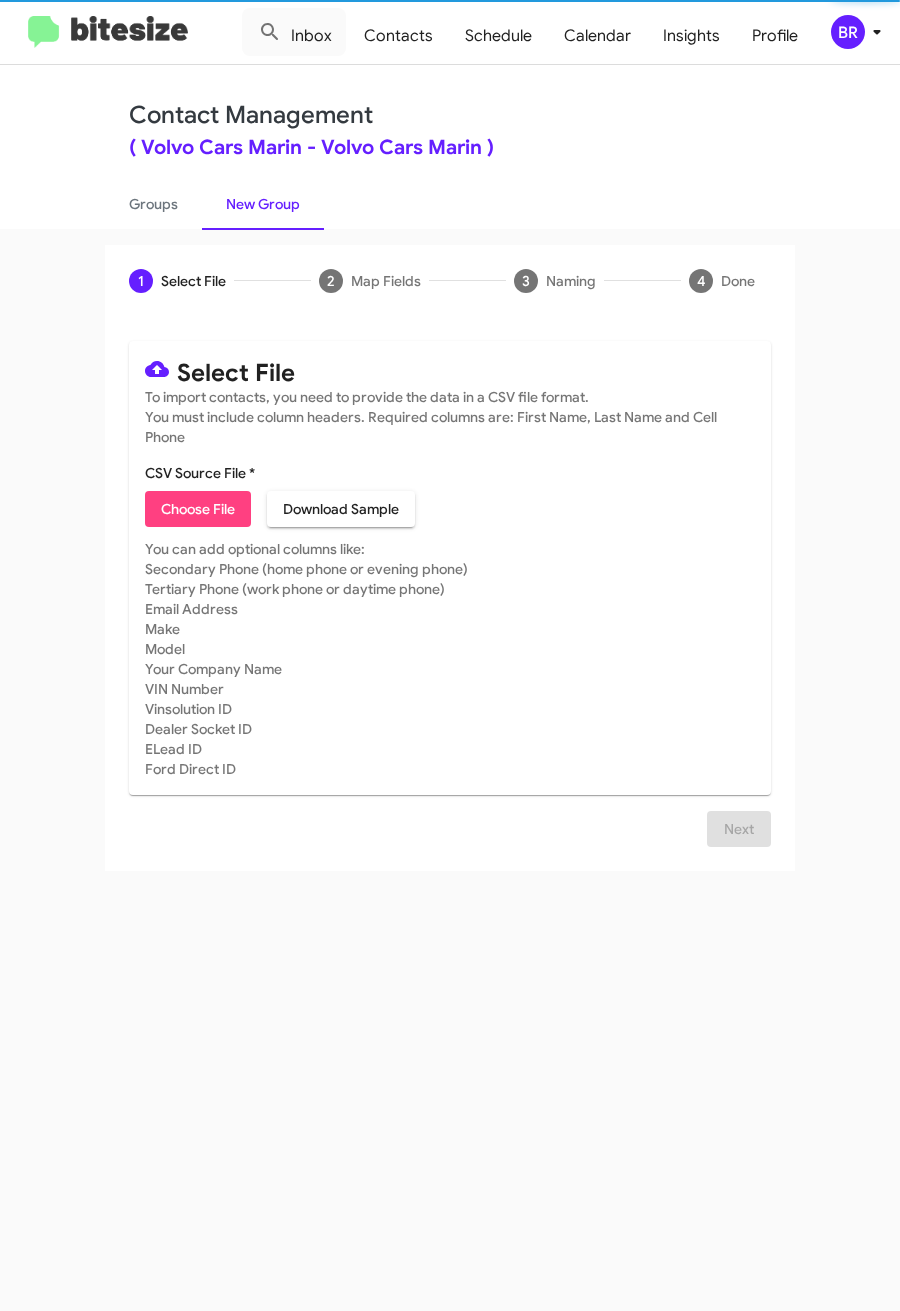 click on "Choose File" 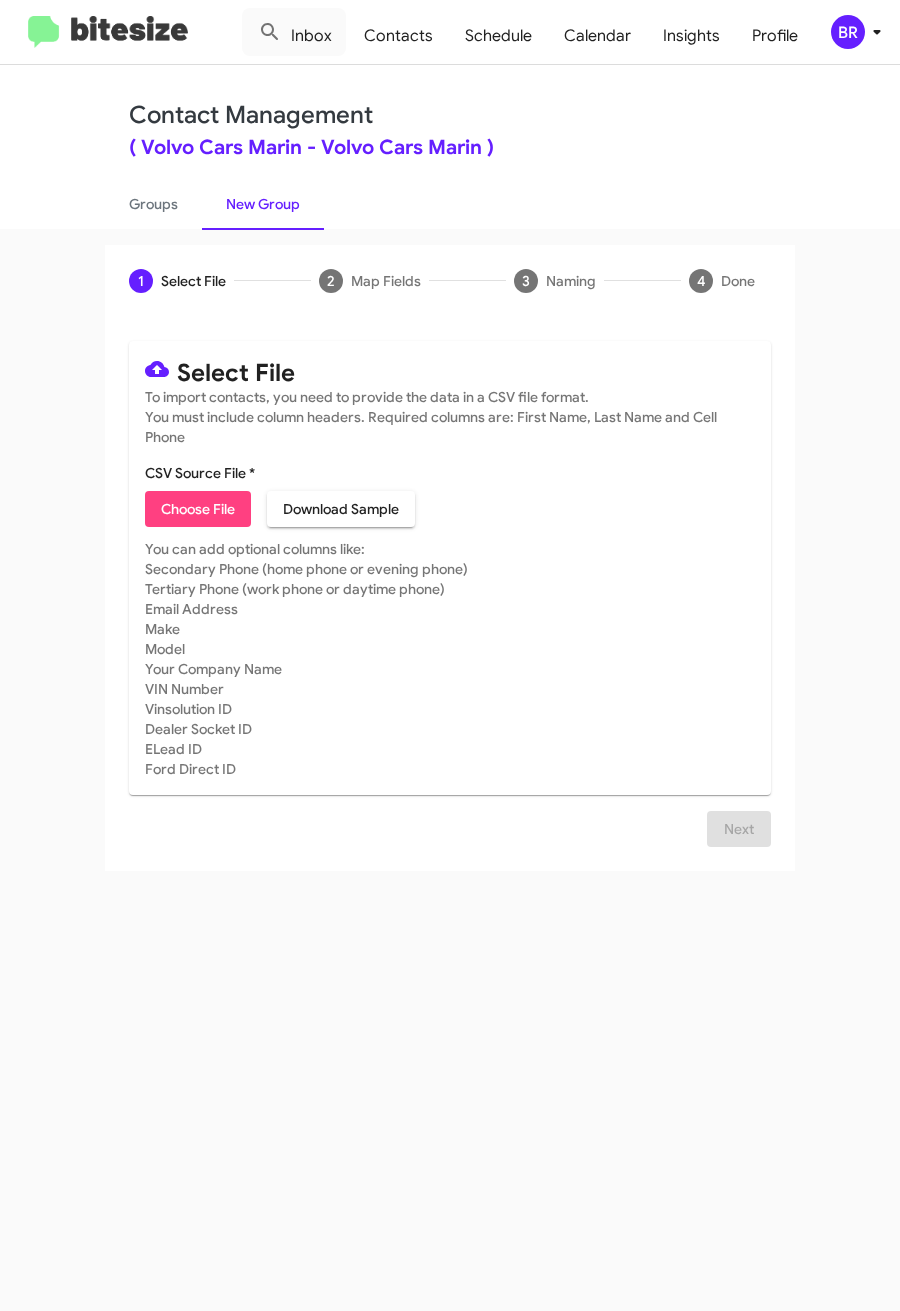type on "Opt-Out - Volvo Cars Marin" 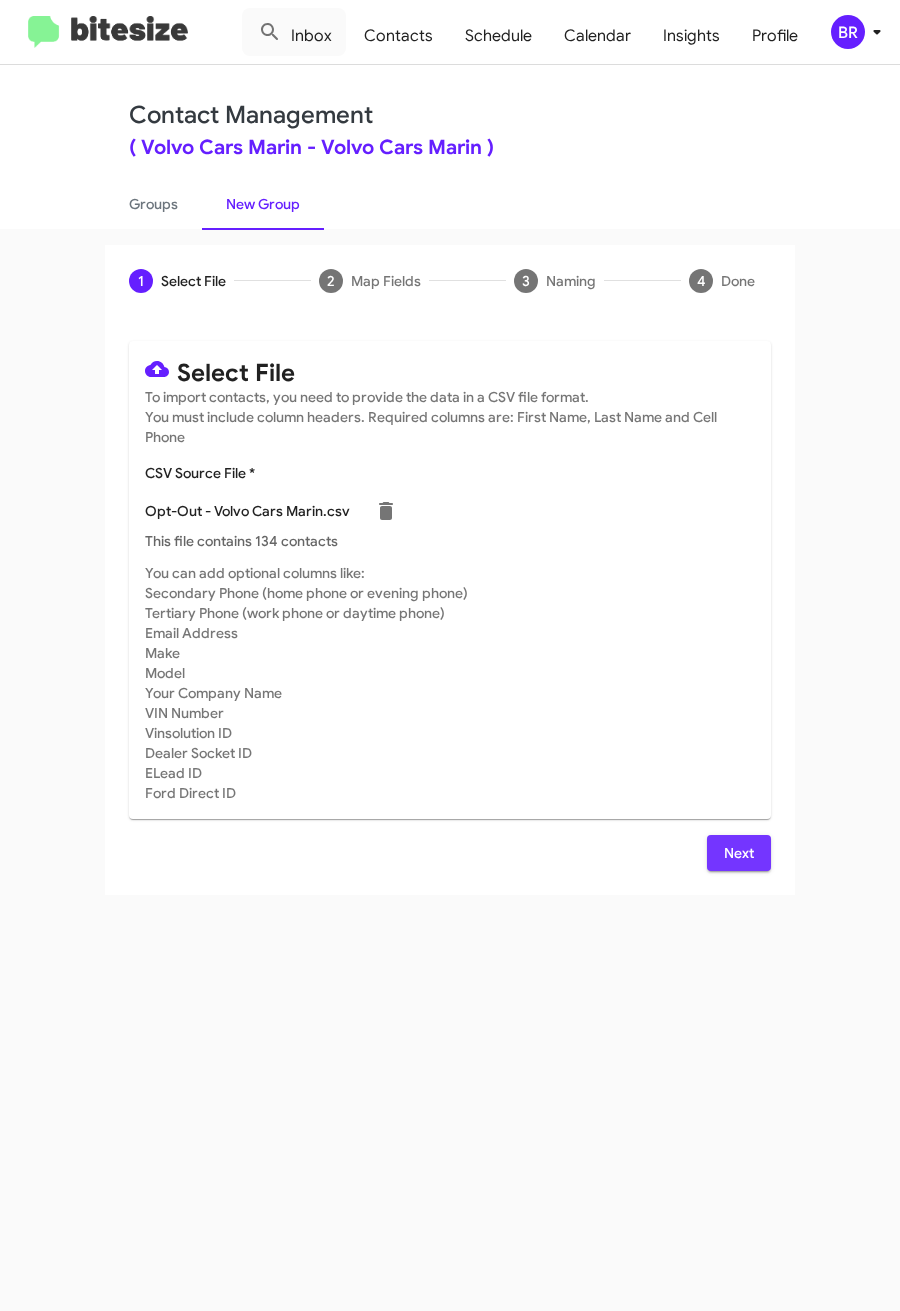 click on "Next" at bounding box center (739, 853) 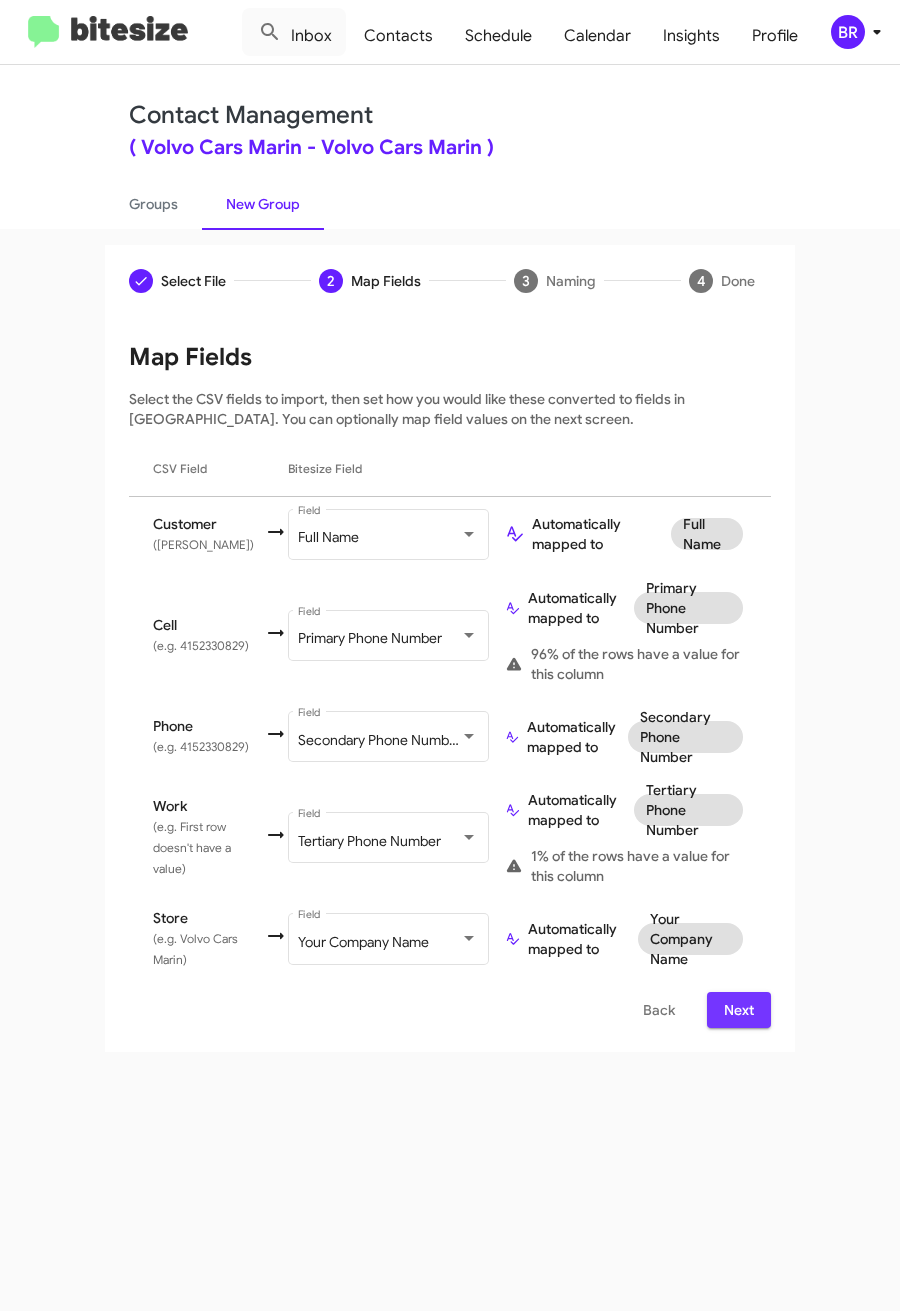 click on "Next" at bounding box center (739, 1010) 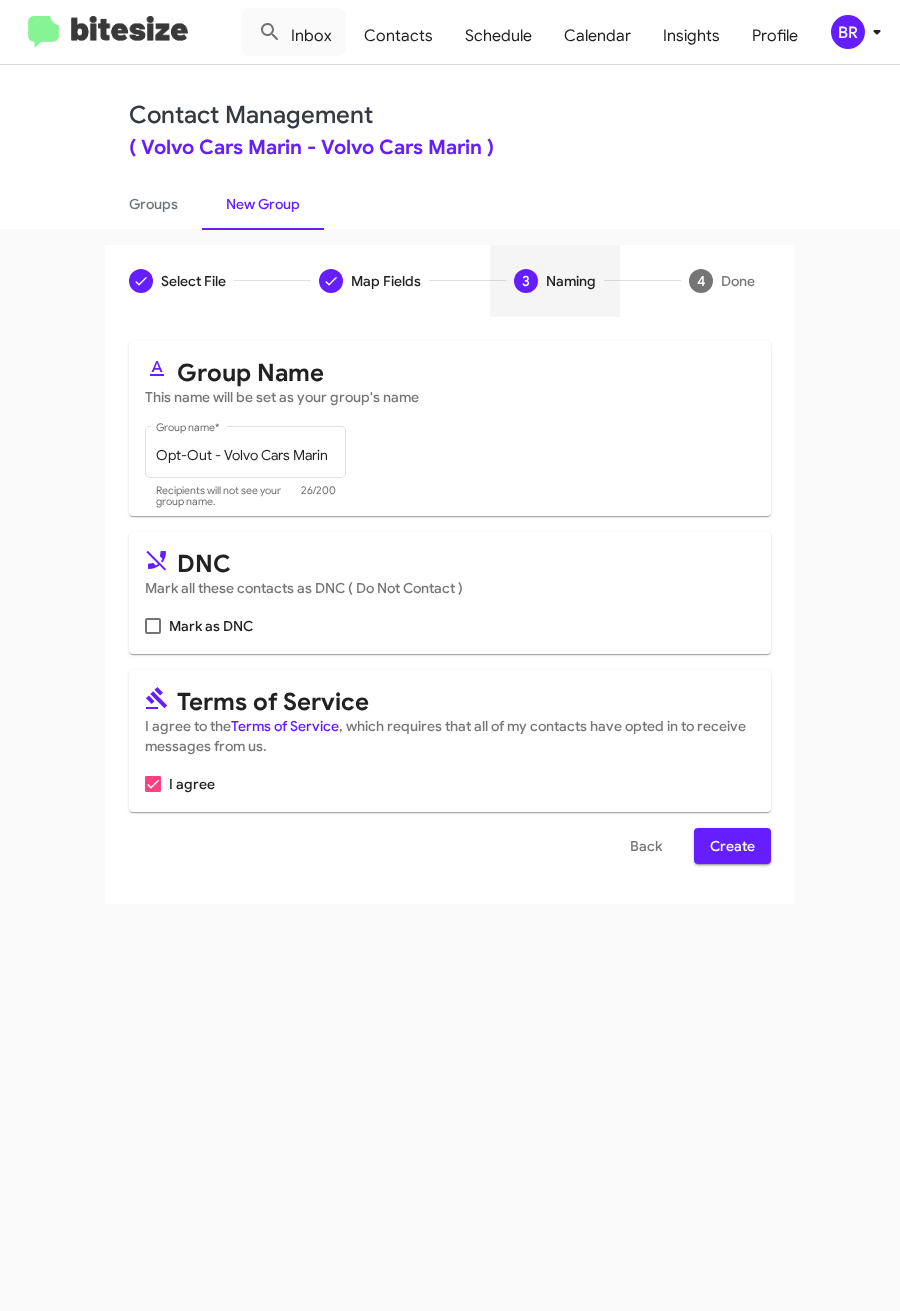 click at bounding box center (153, 626) 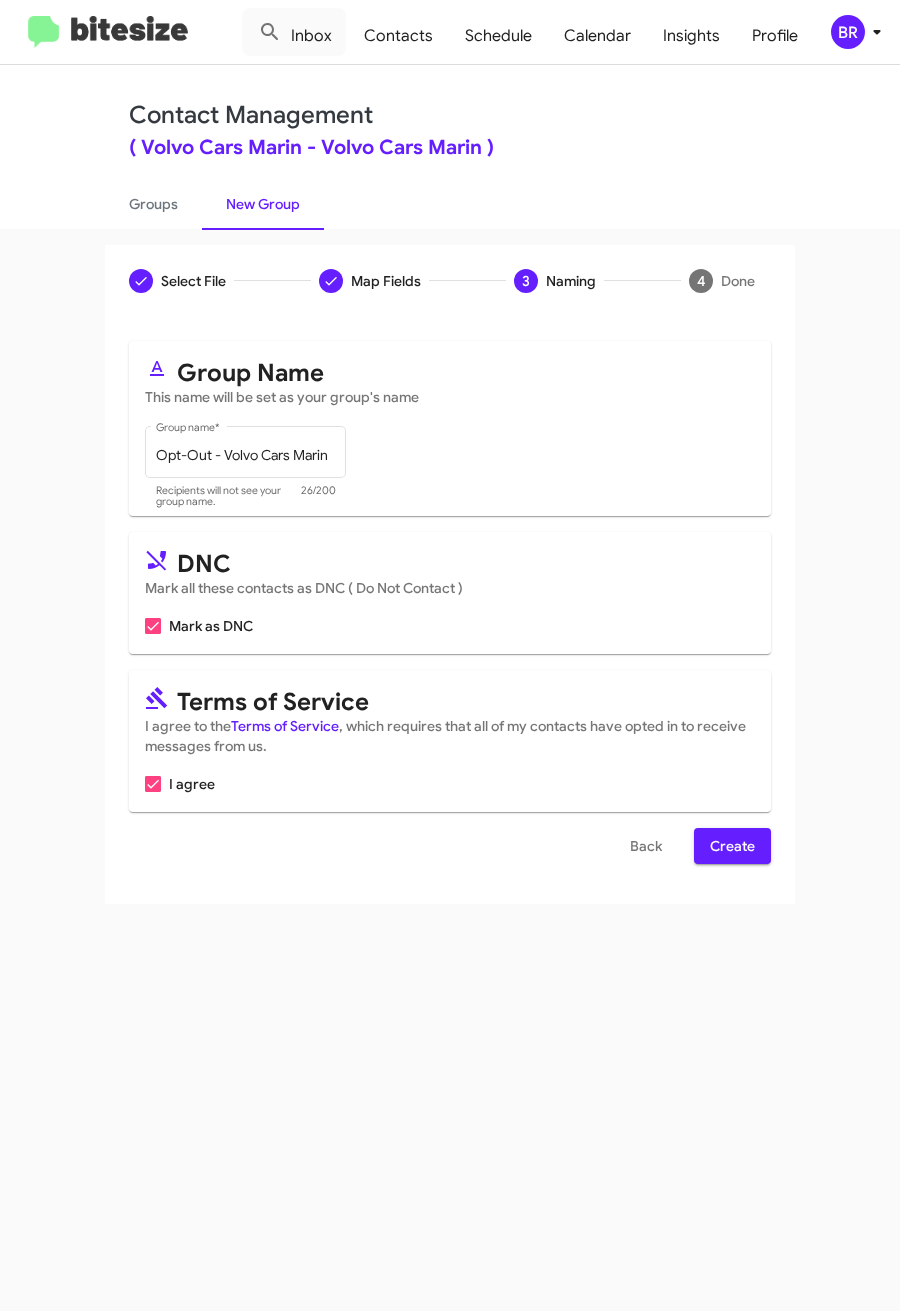 click on "Create" at bounding box center [732, 846] 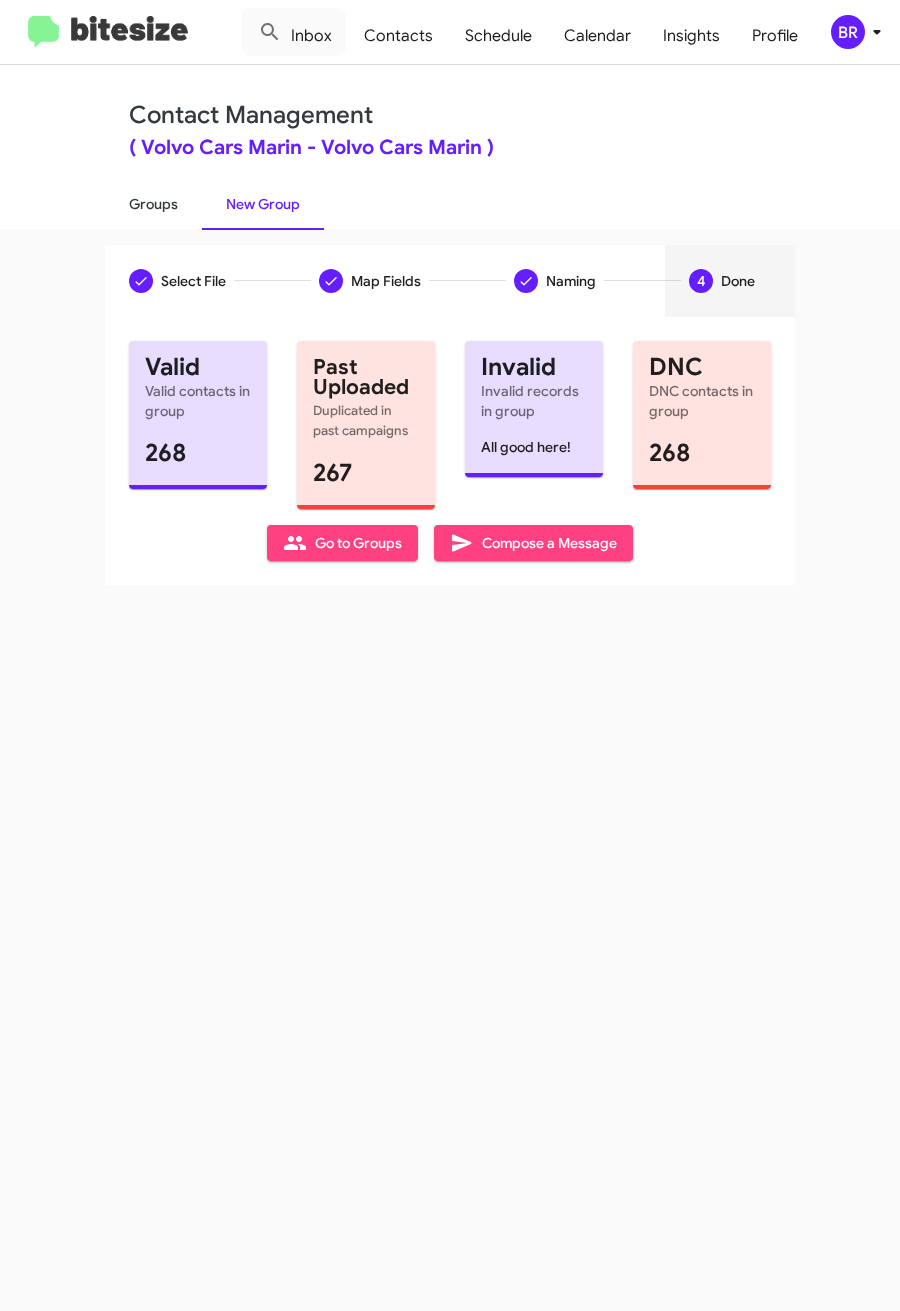 click on "Groups" 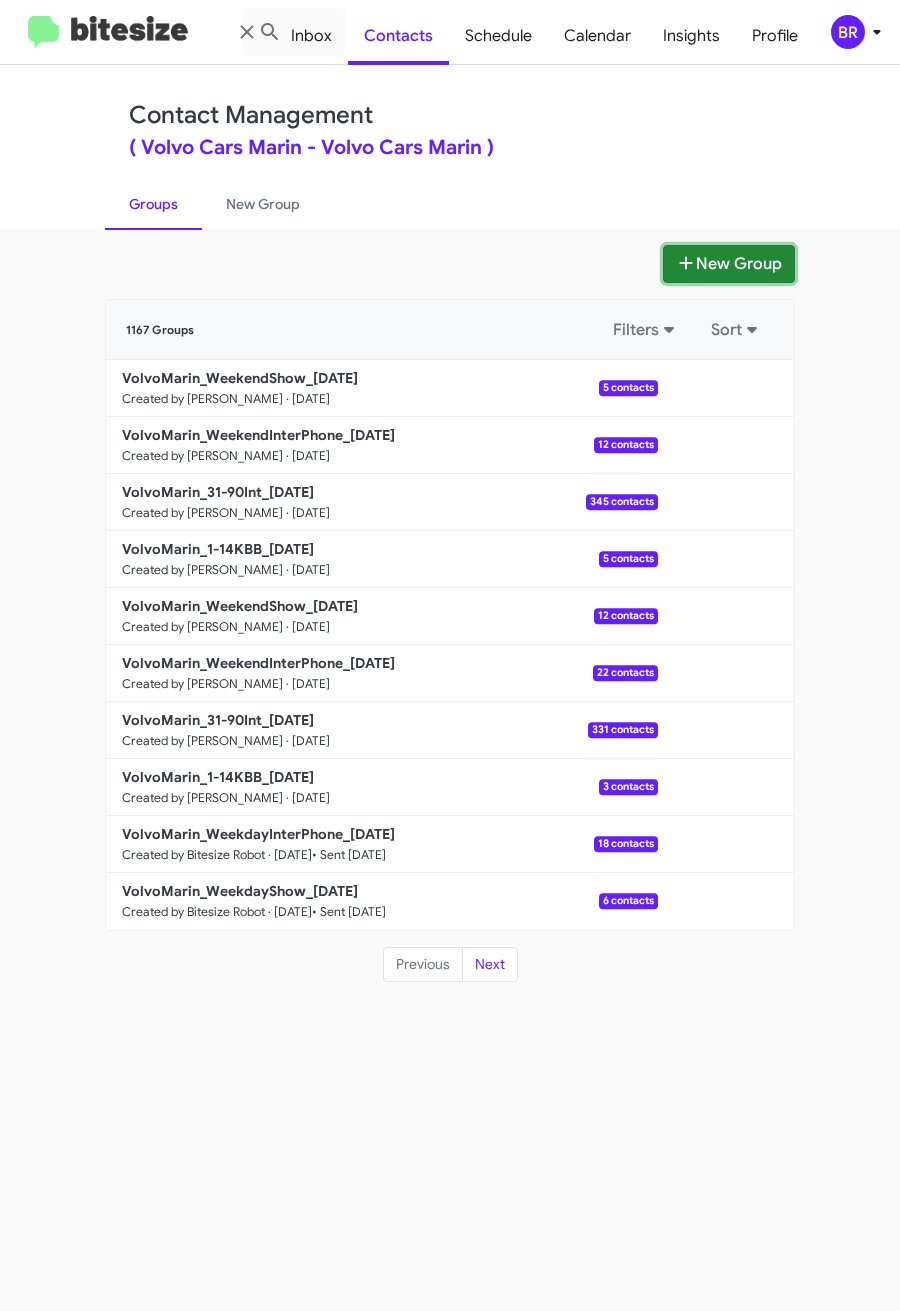 click on "New Group" 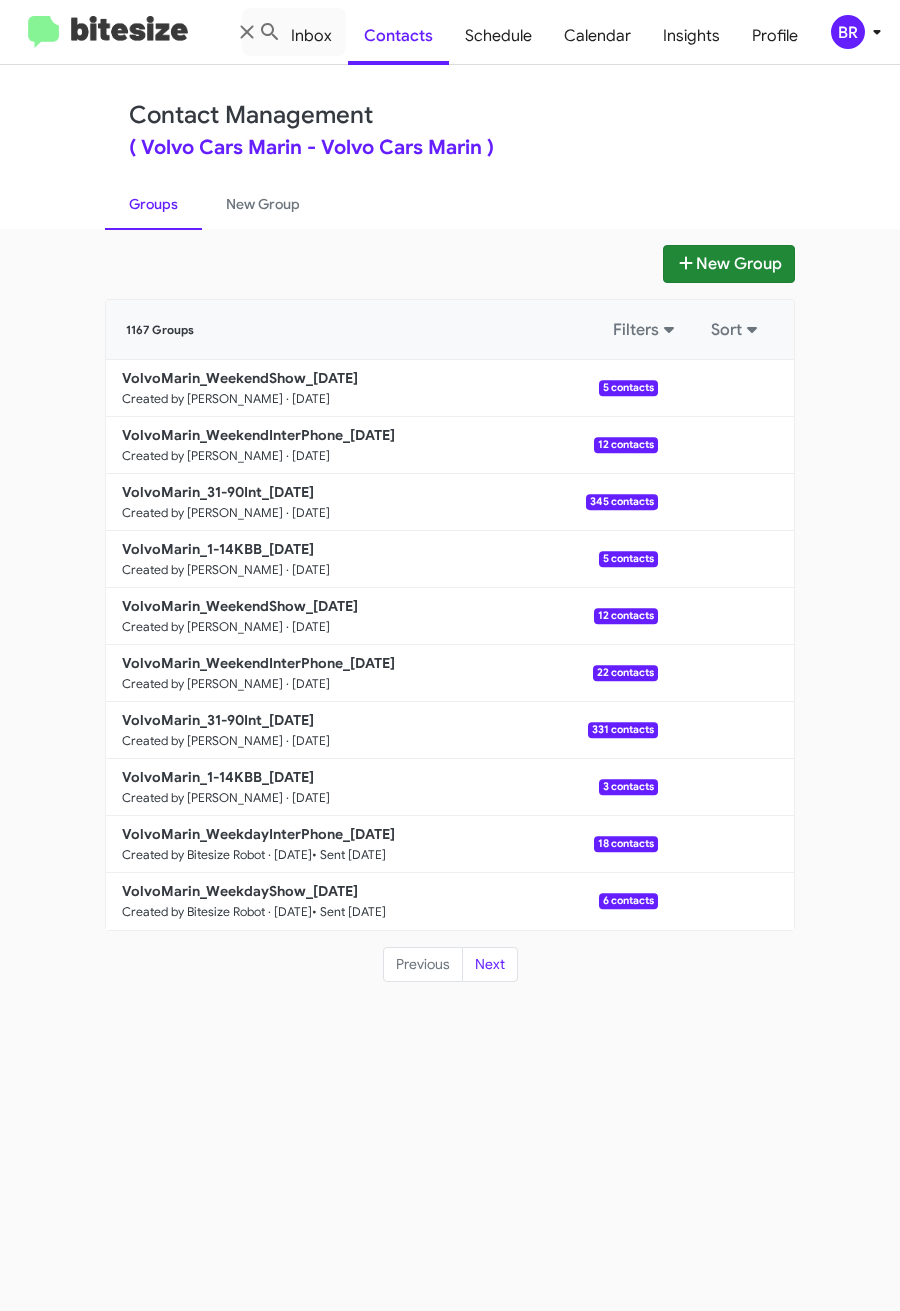 type 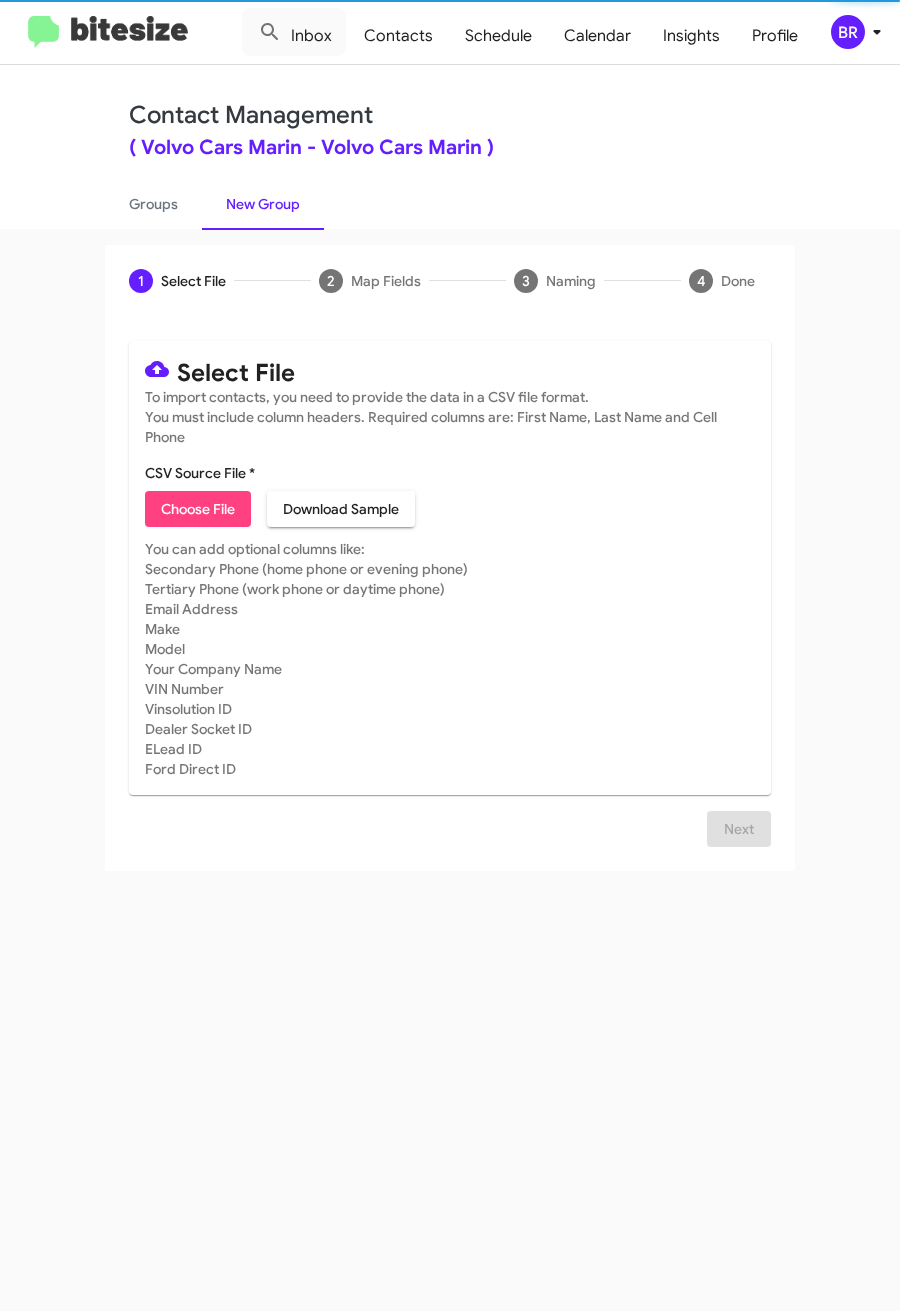 click on "Choose File" 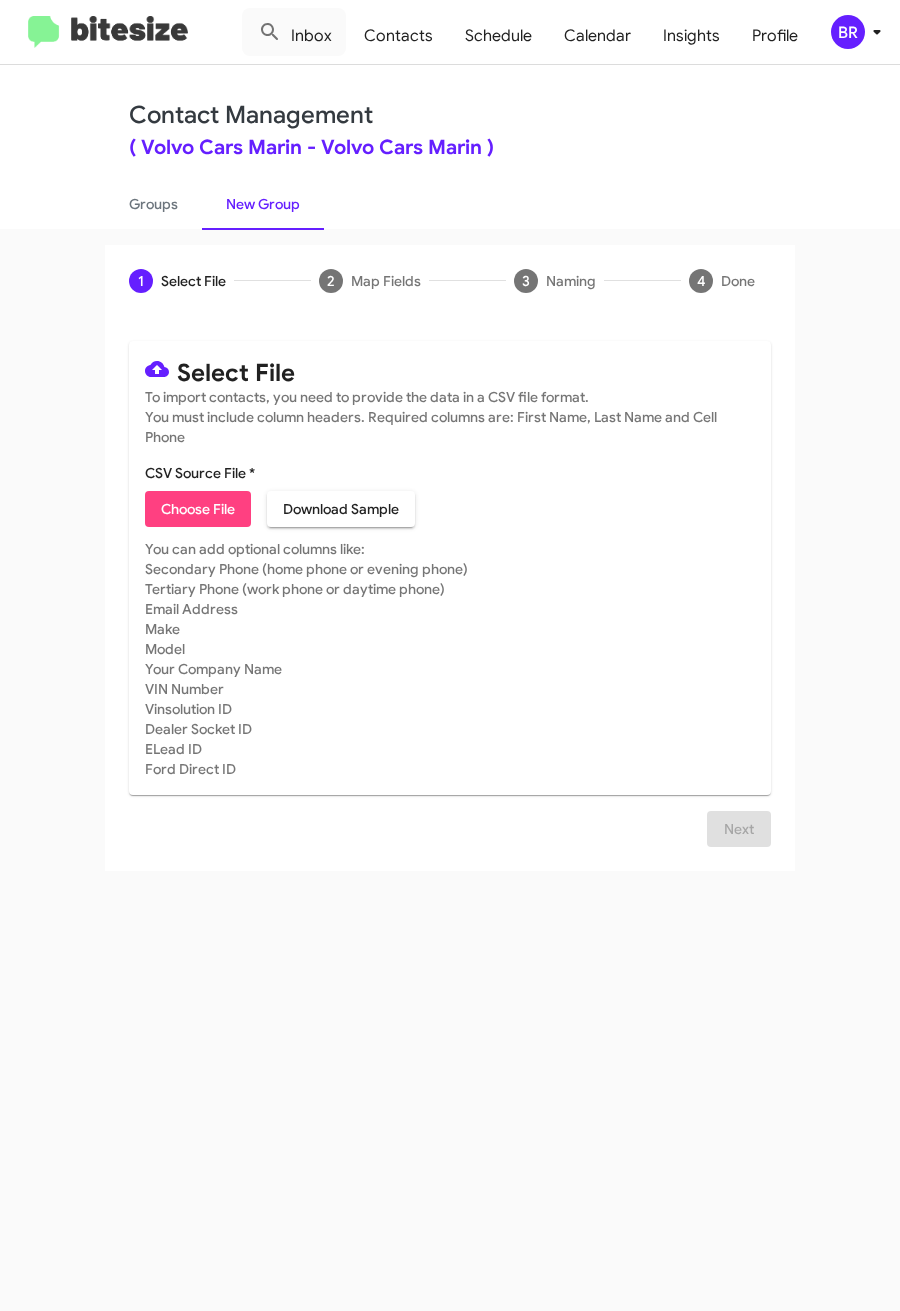 type on "VolvoMarin_WeekdayInterPhone_07-11-25" 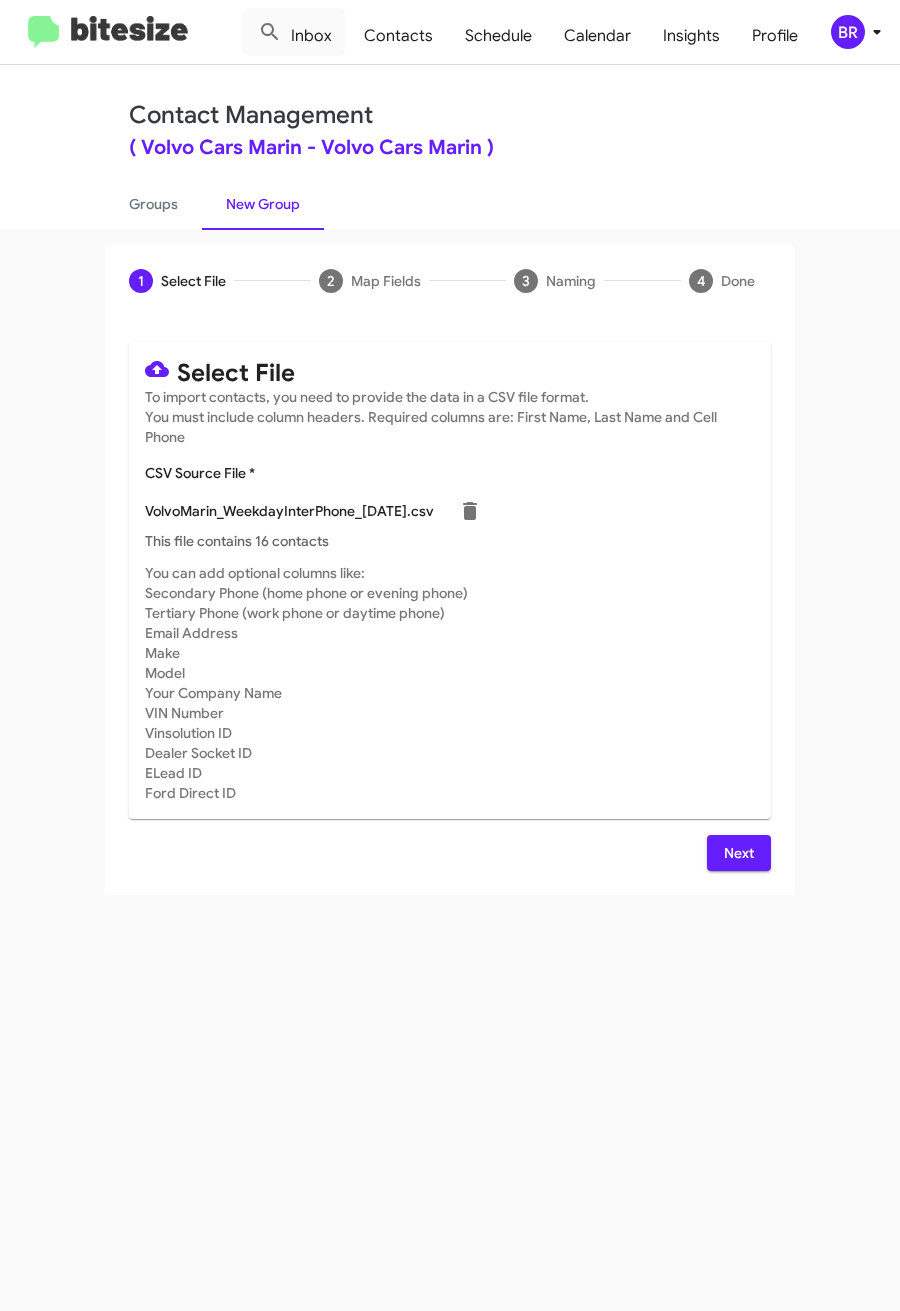 click on "Next" at bounding box center (739, 853) 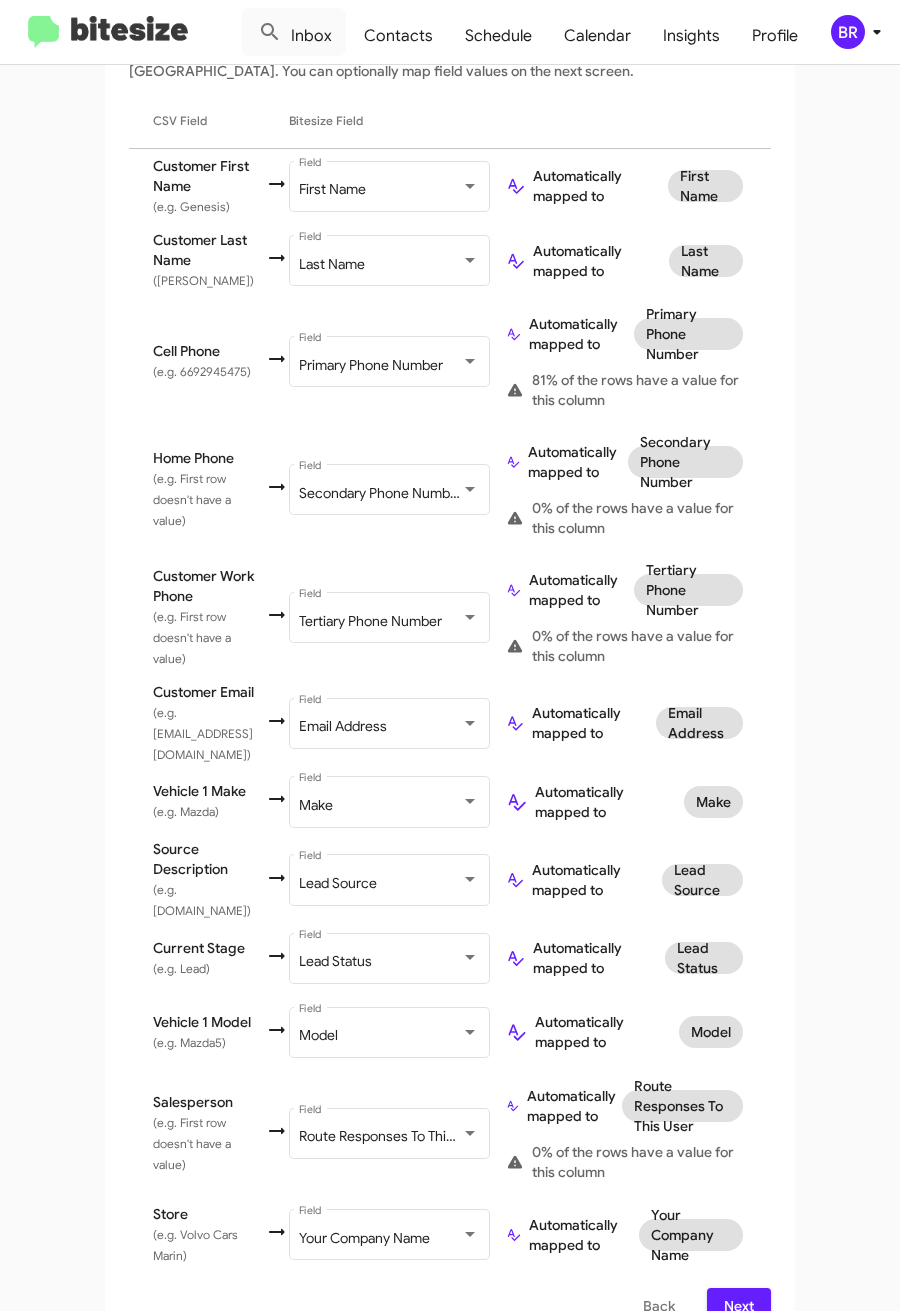 scroll, scrollTop: 364, scrollLeft: 0, axis: vertical 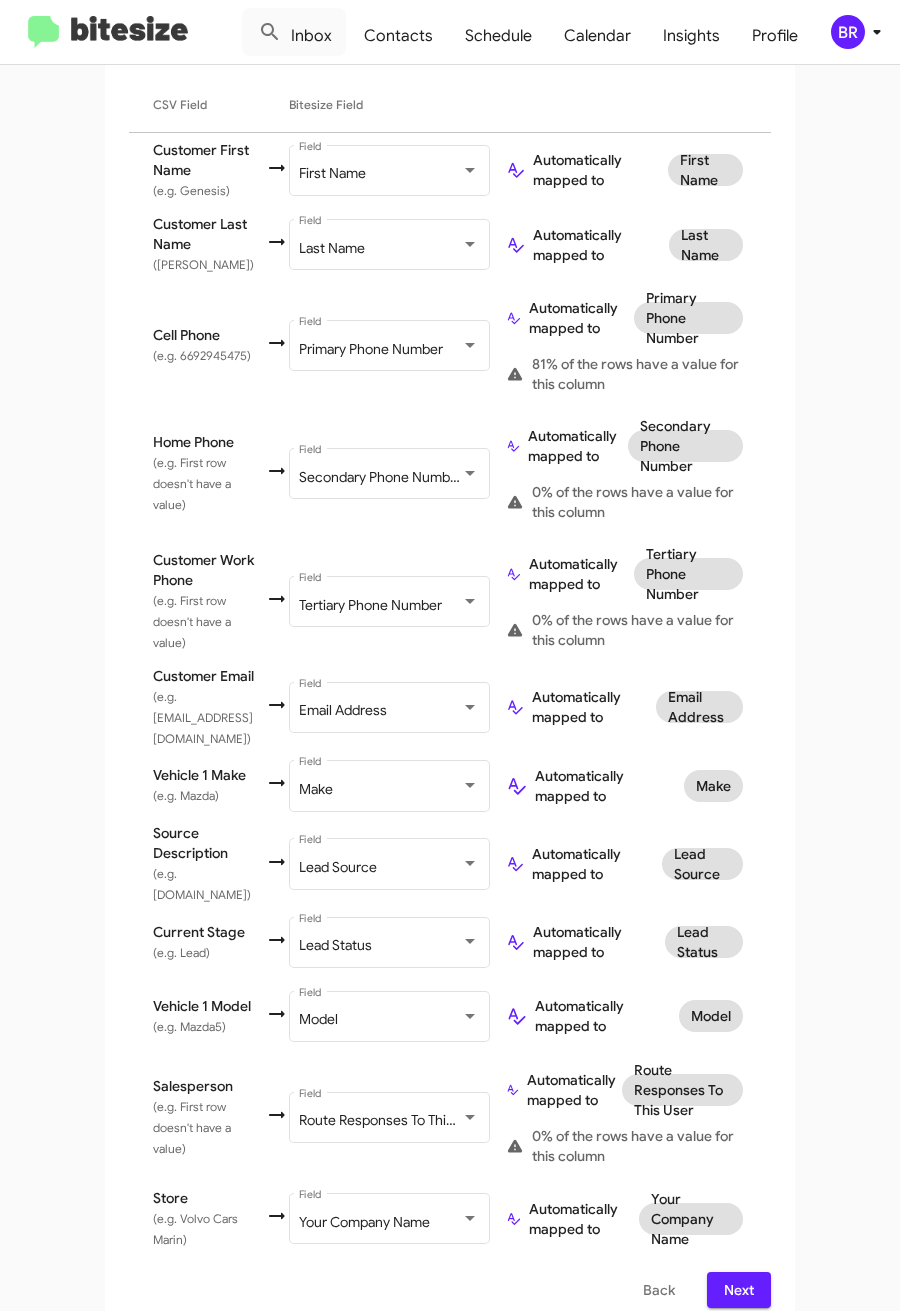 click on "Next" at bounding box center [739, 1290] 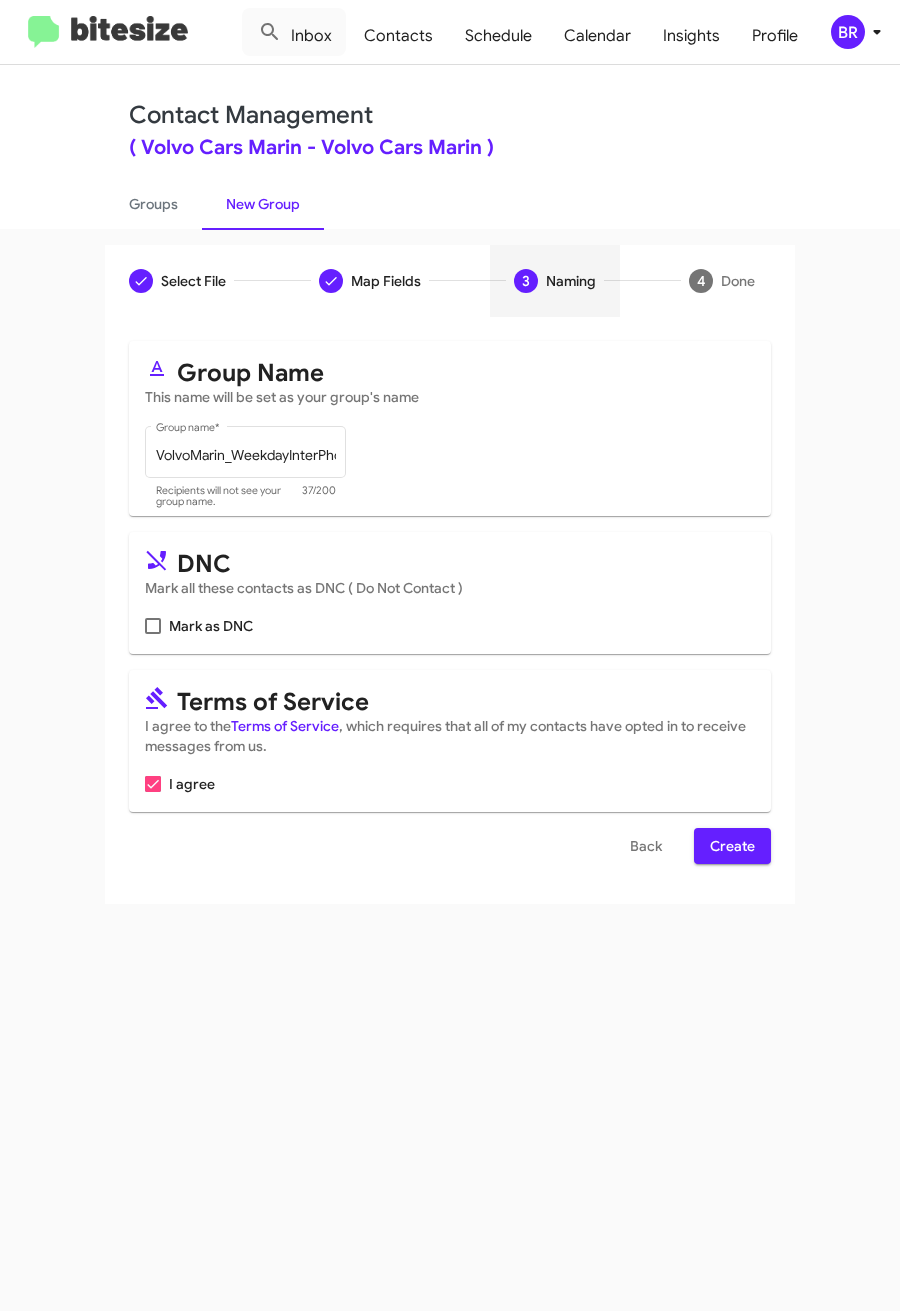 scroll, scrollTop: 0, scrollLeft: 0, axis: both 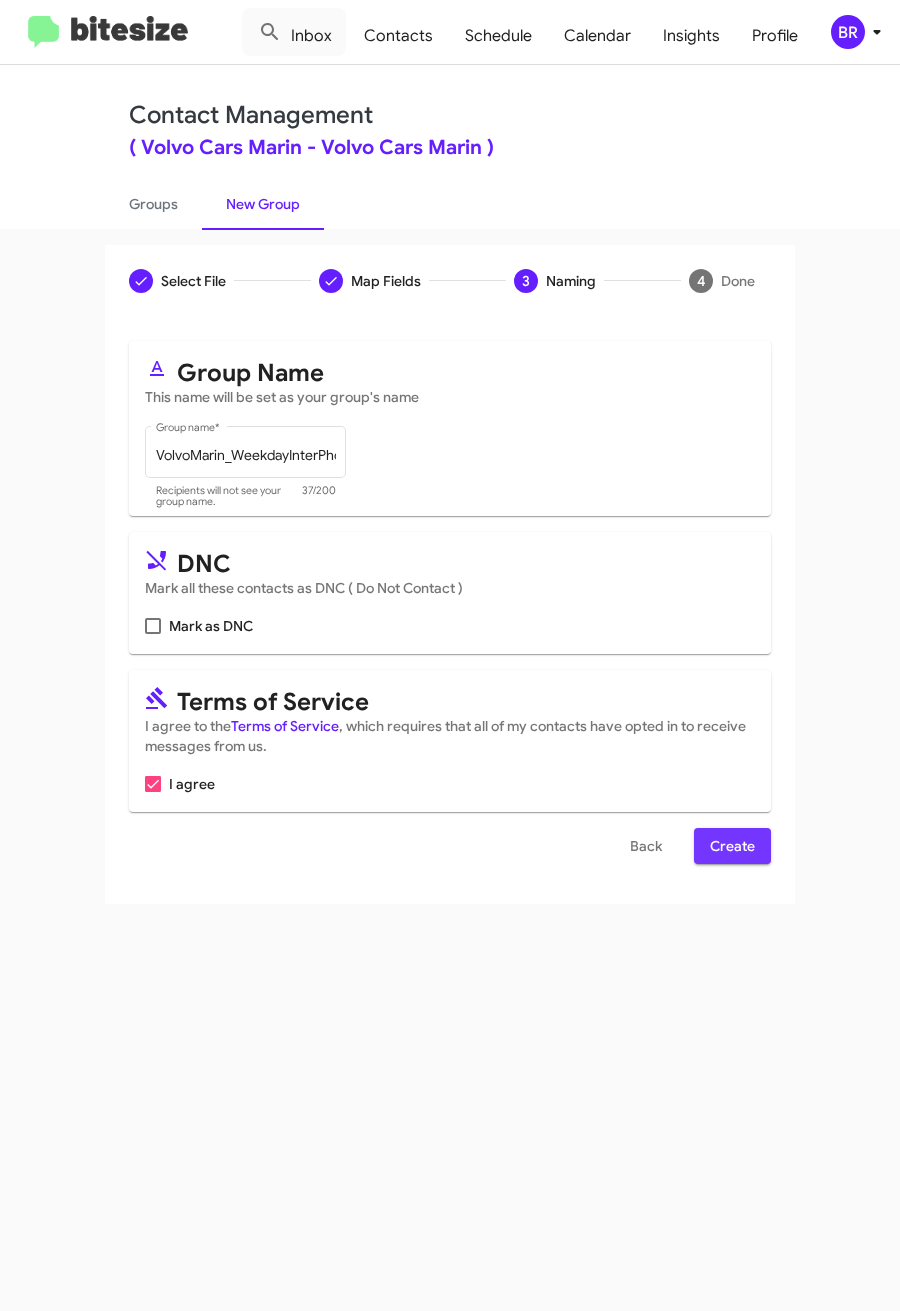 click on "Create" at bounding box center (732, 846) 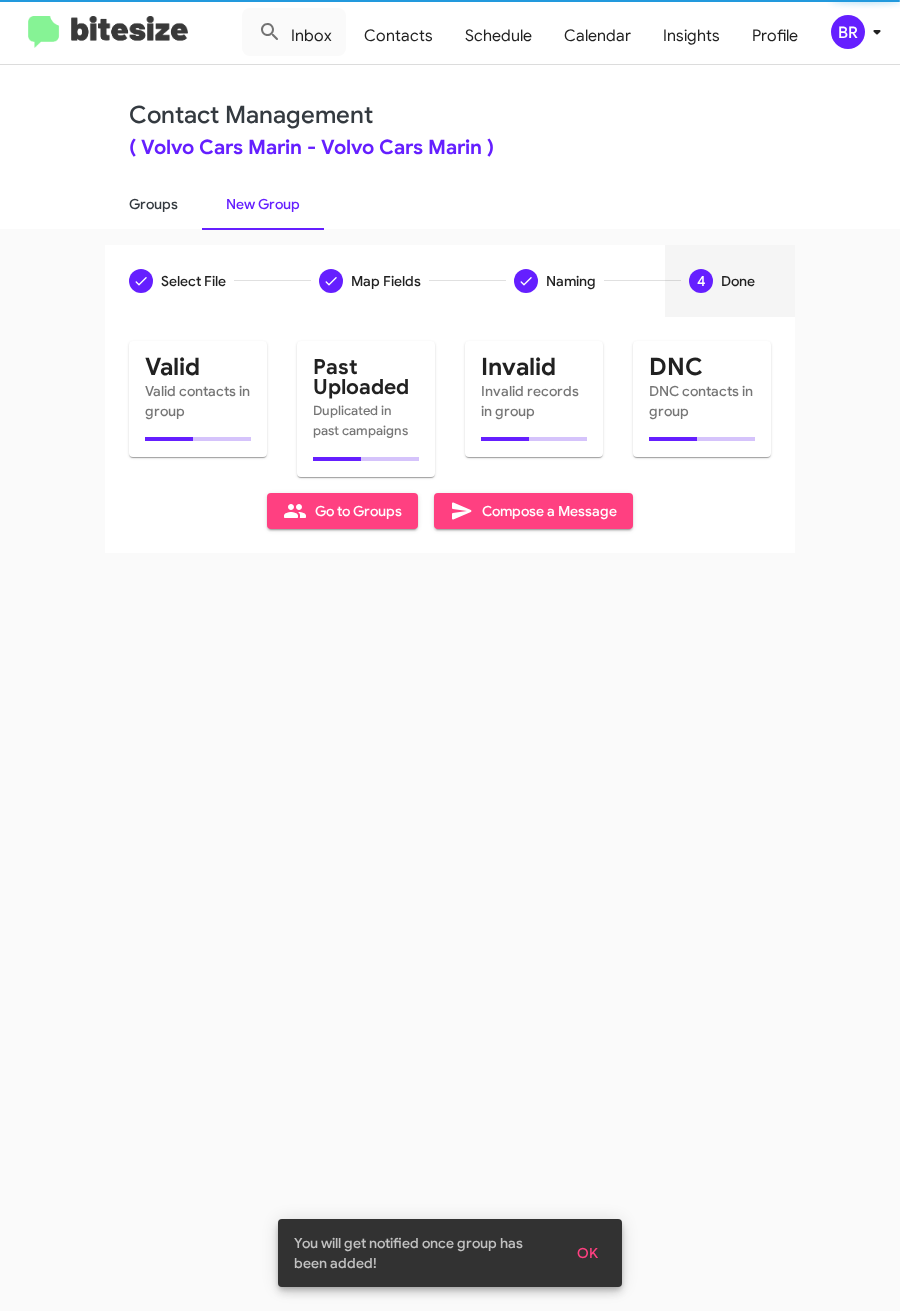 click on "Groups" 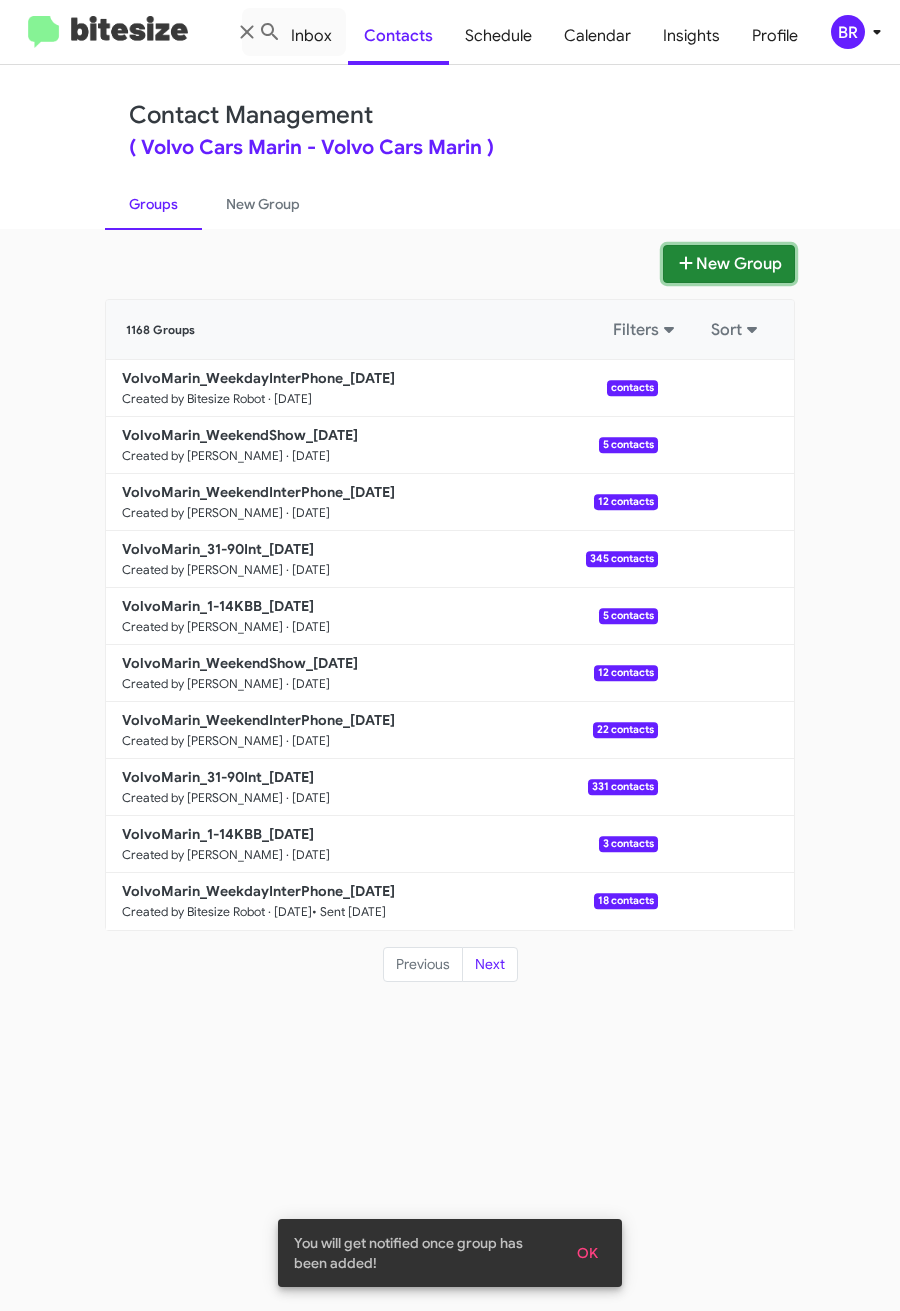 click 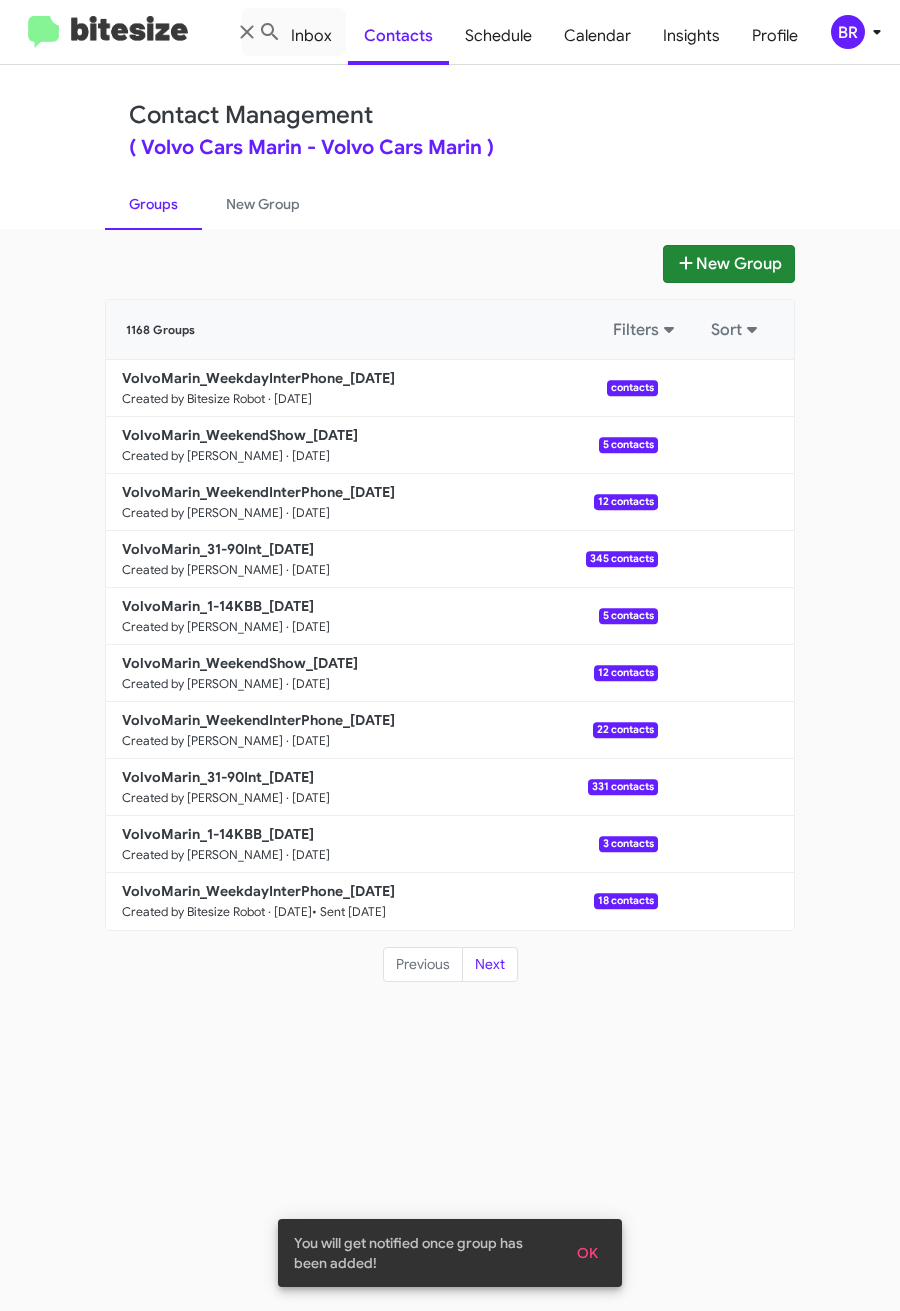 type 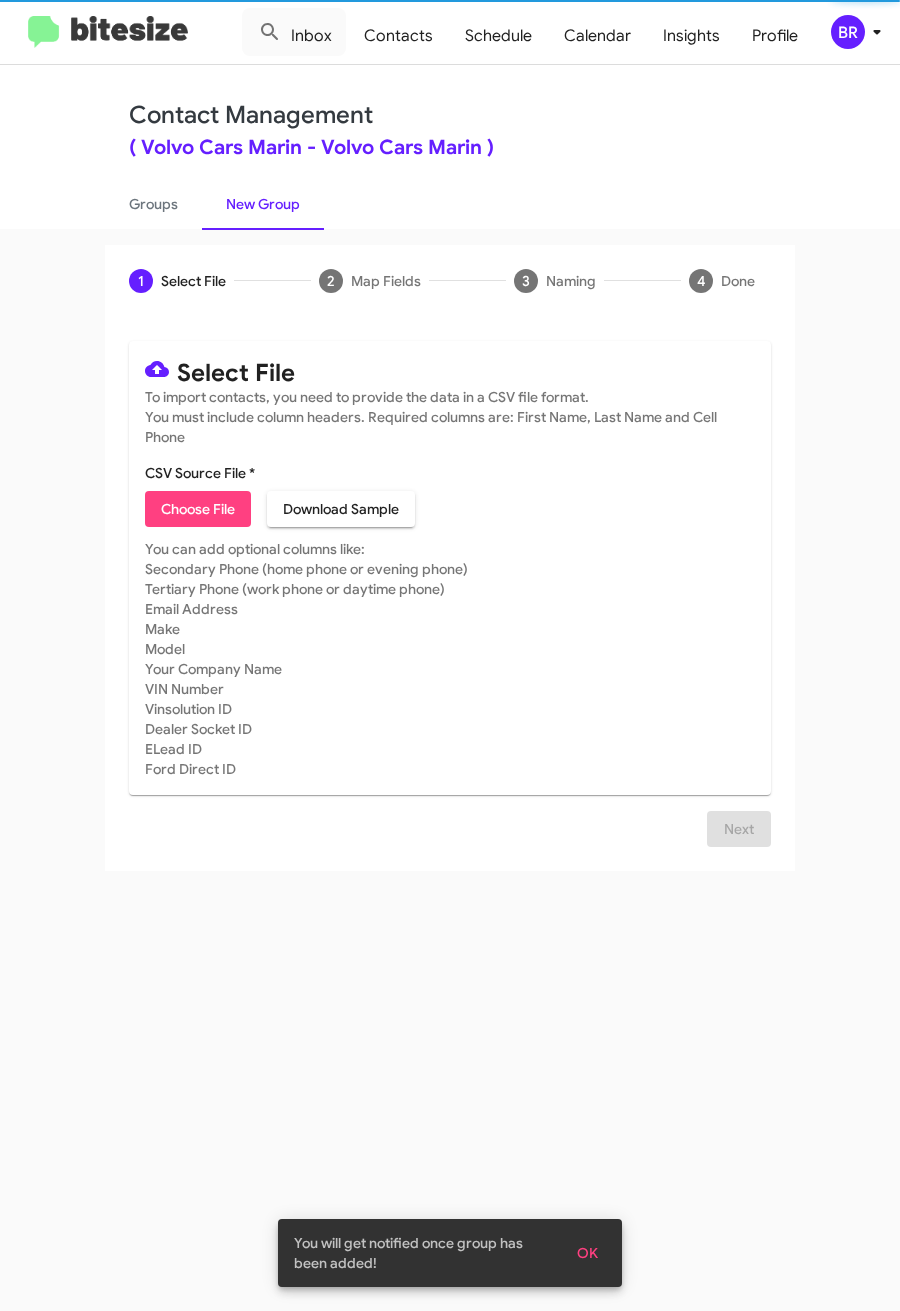 click on "CSV Source File *" 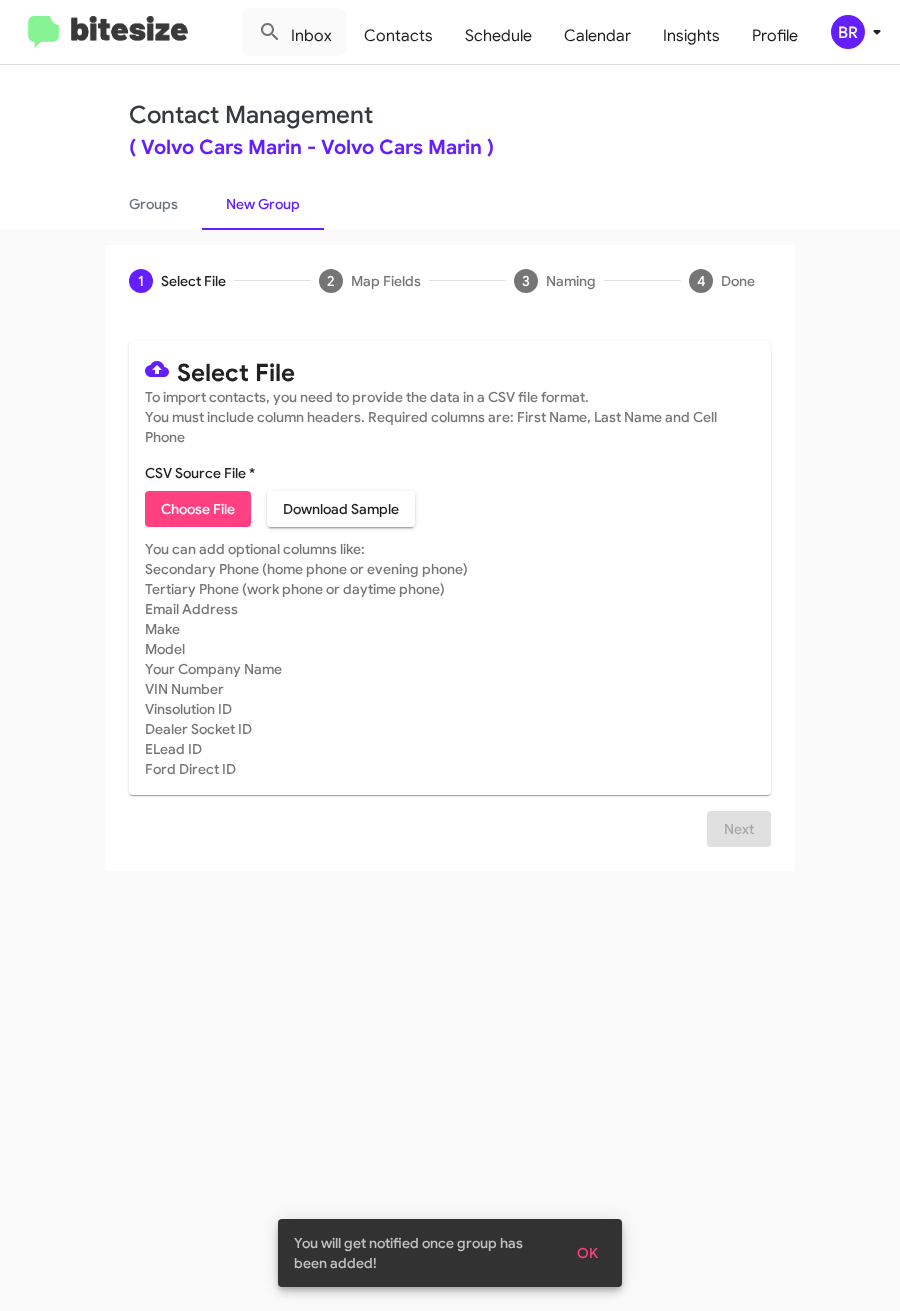 type on "VolvoMarin_WeekdayShow_07-11-25" 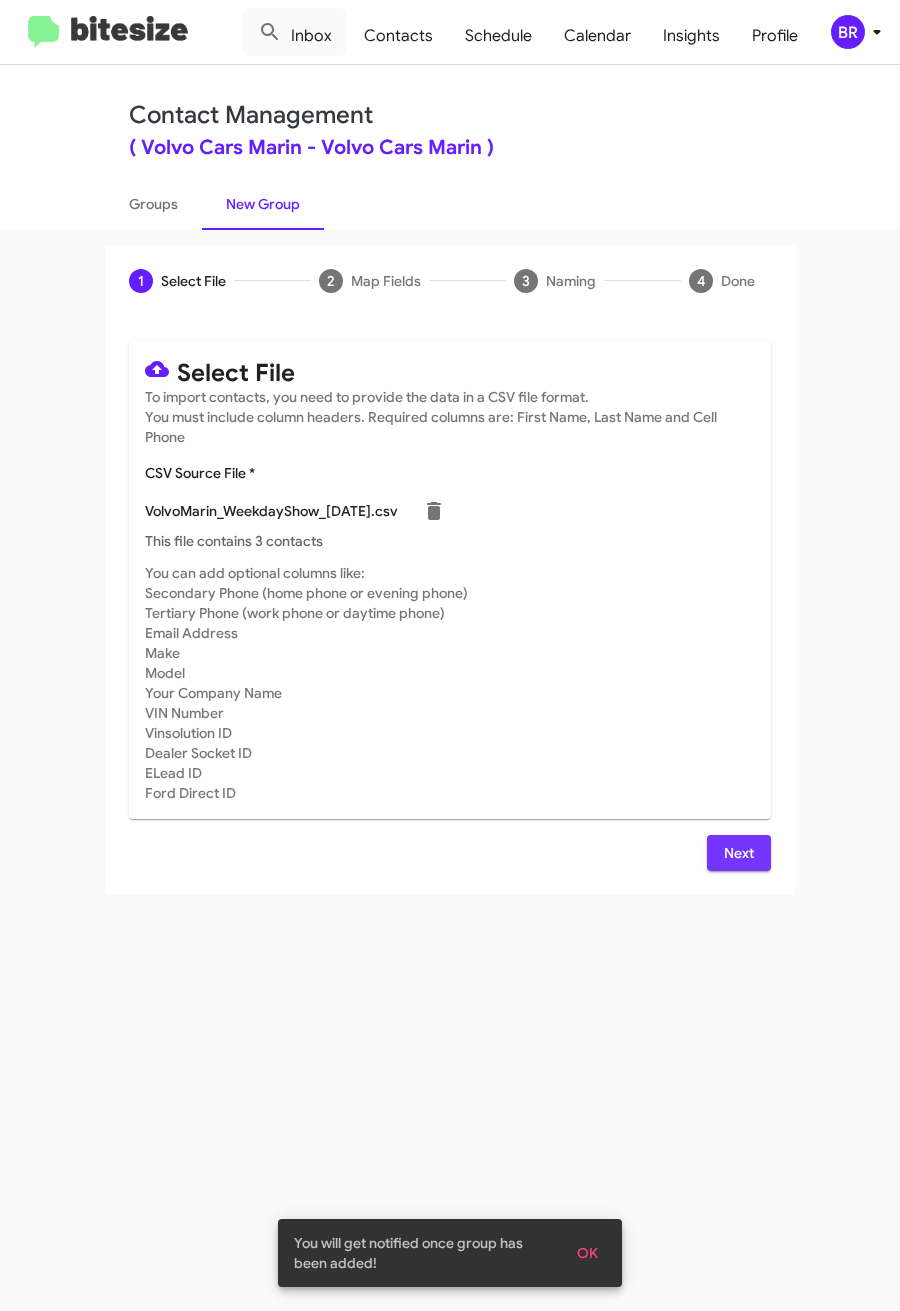 click on "Next" at bounding box center [739, 853] 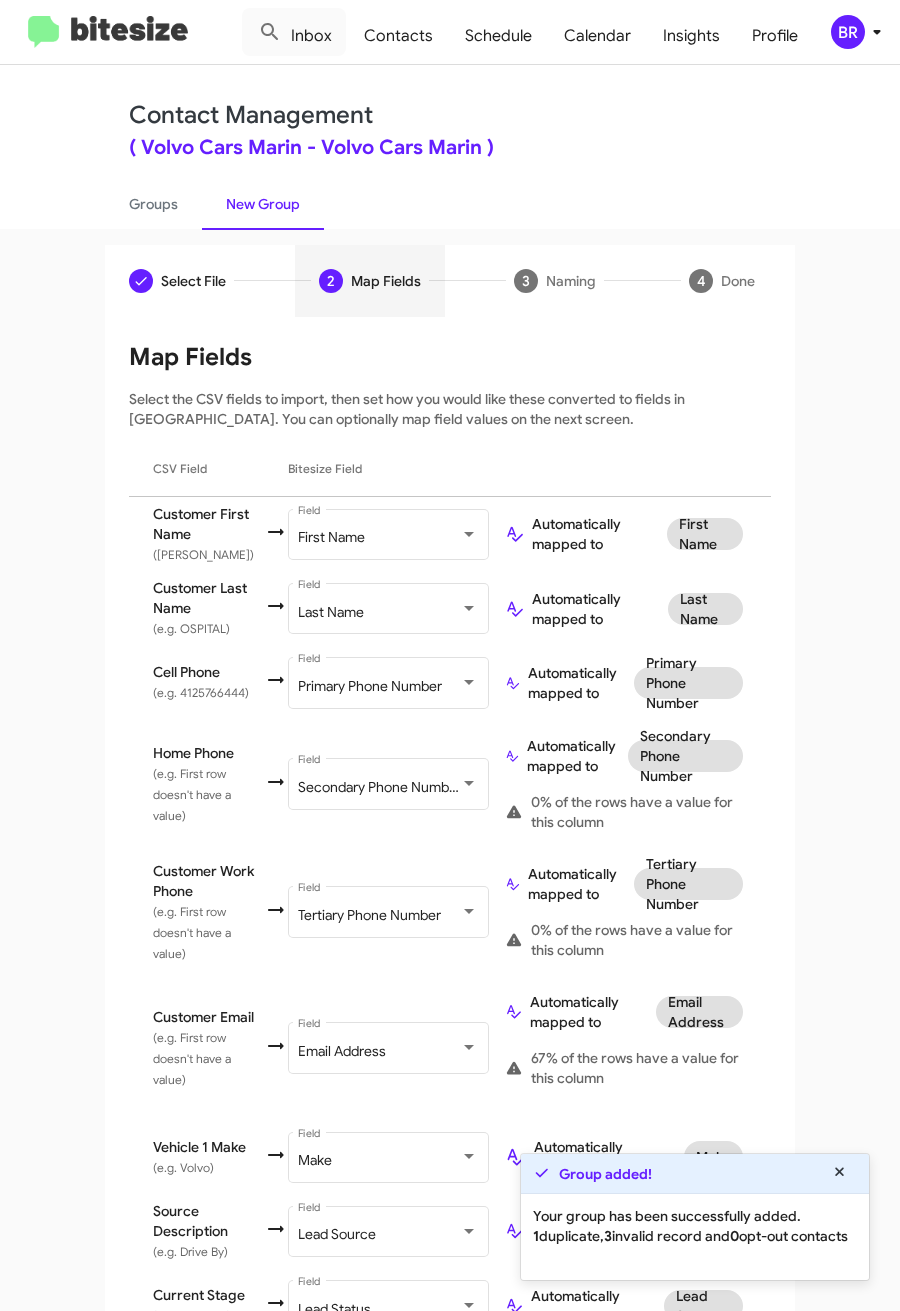 scroll, scrollTop: 252, scrollLeft: 0, axis: vertical 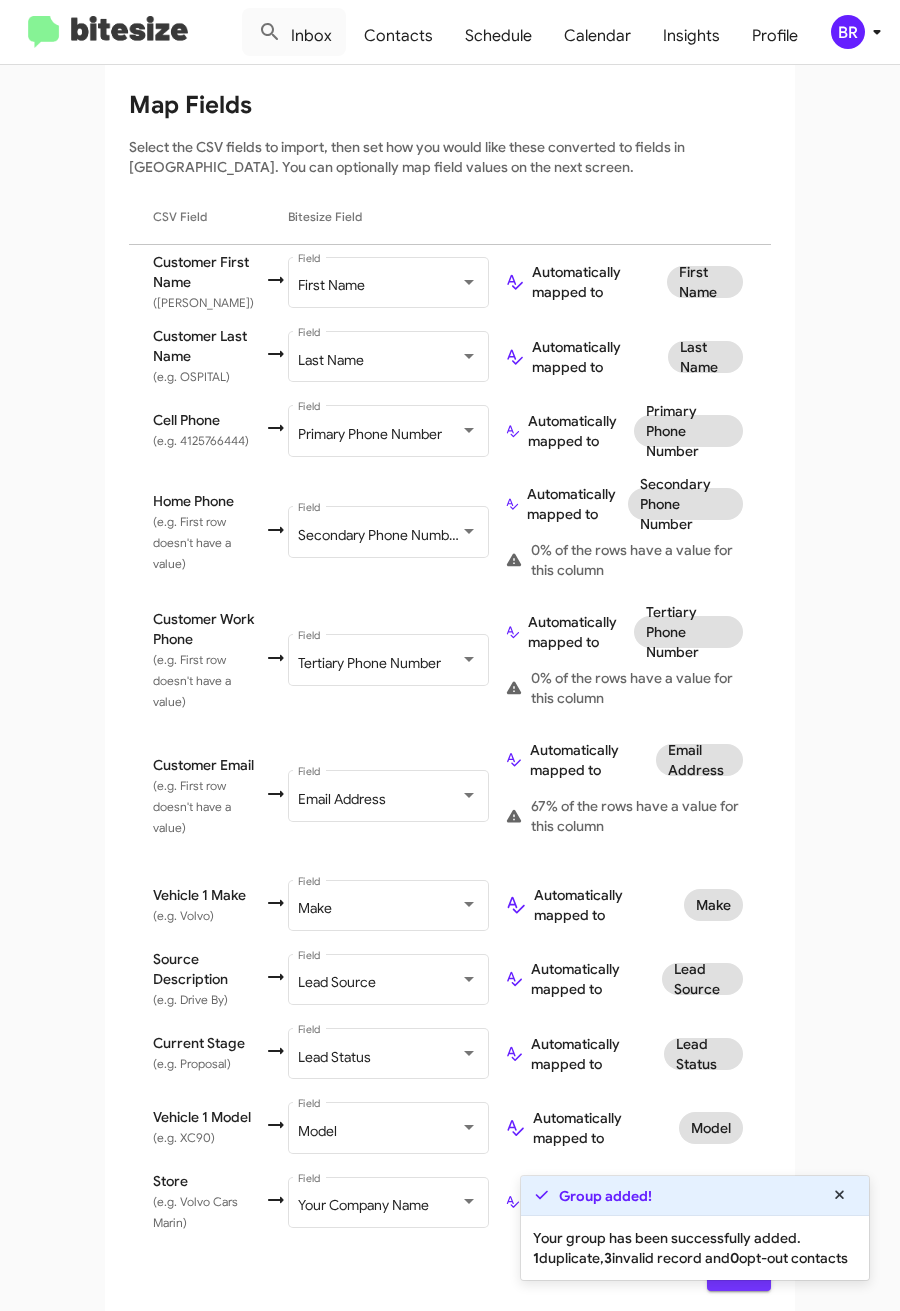 click on "Next" at bounding box center (739, 1273) 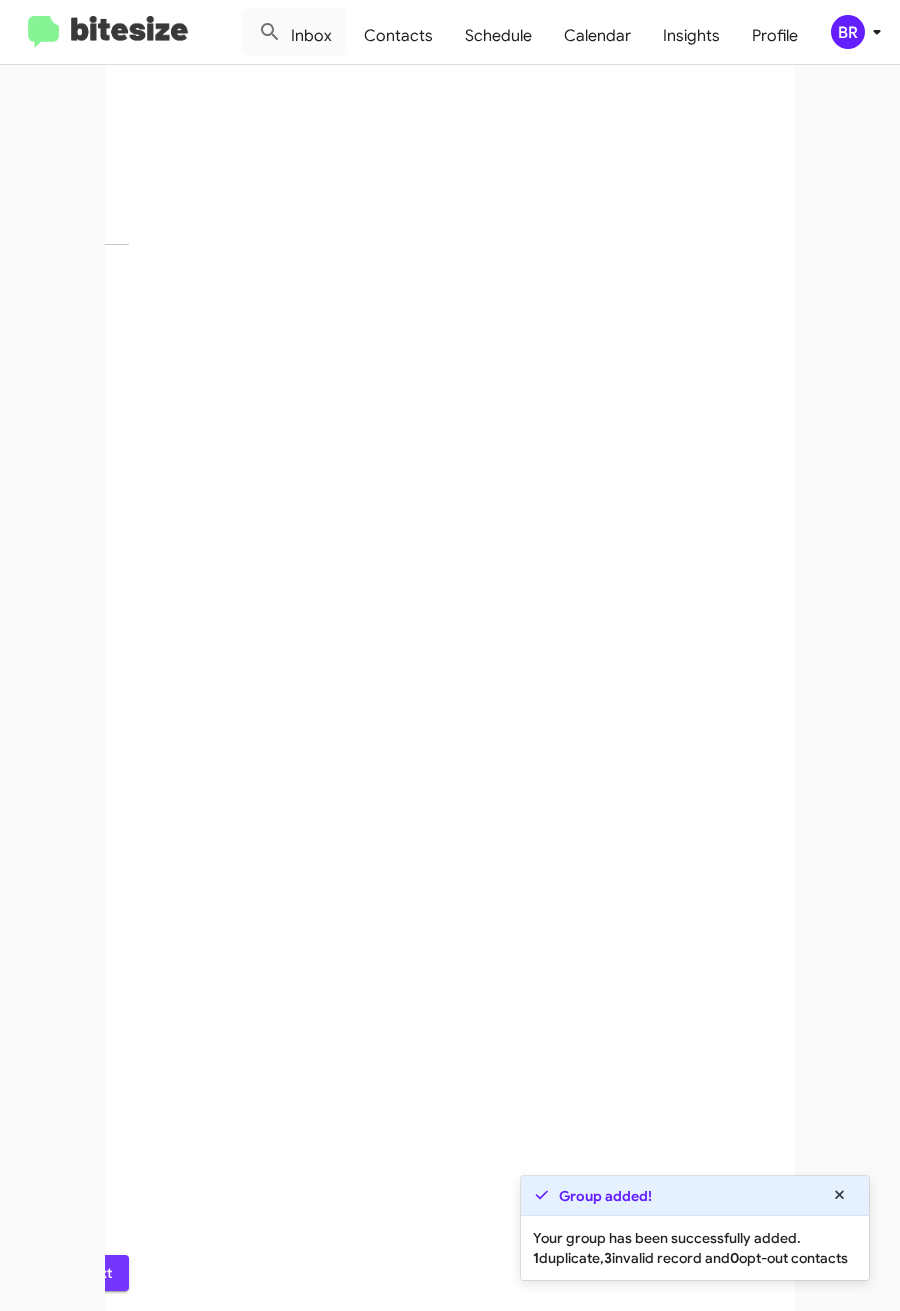 scroll, scrollTop: 0, scrollLeft: 0, axis: both 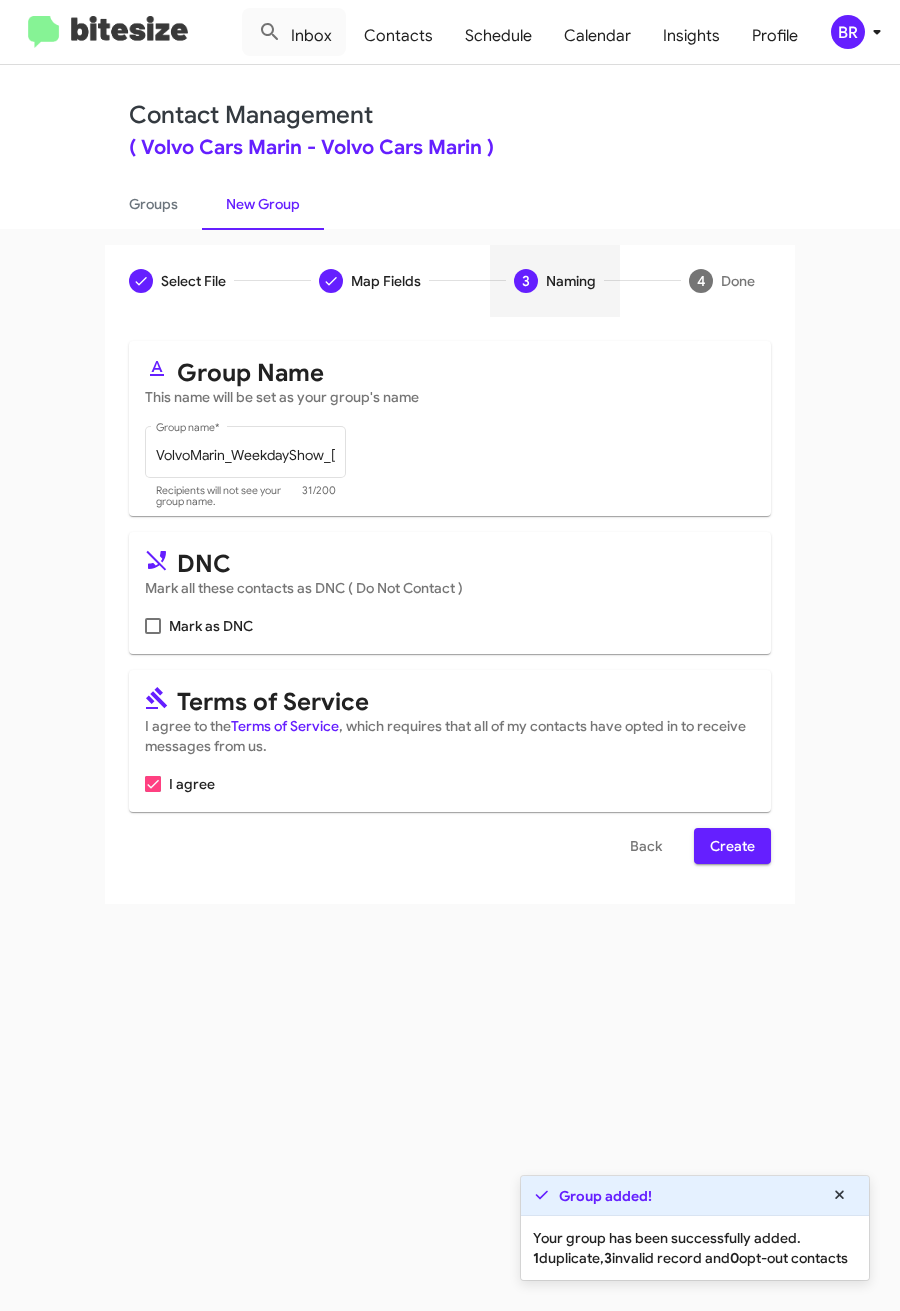 click on "Create" at bounding box center (732, 846) 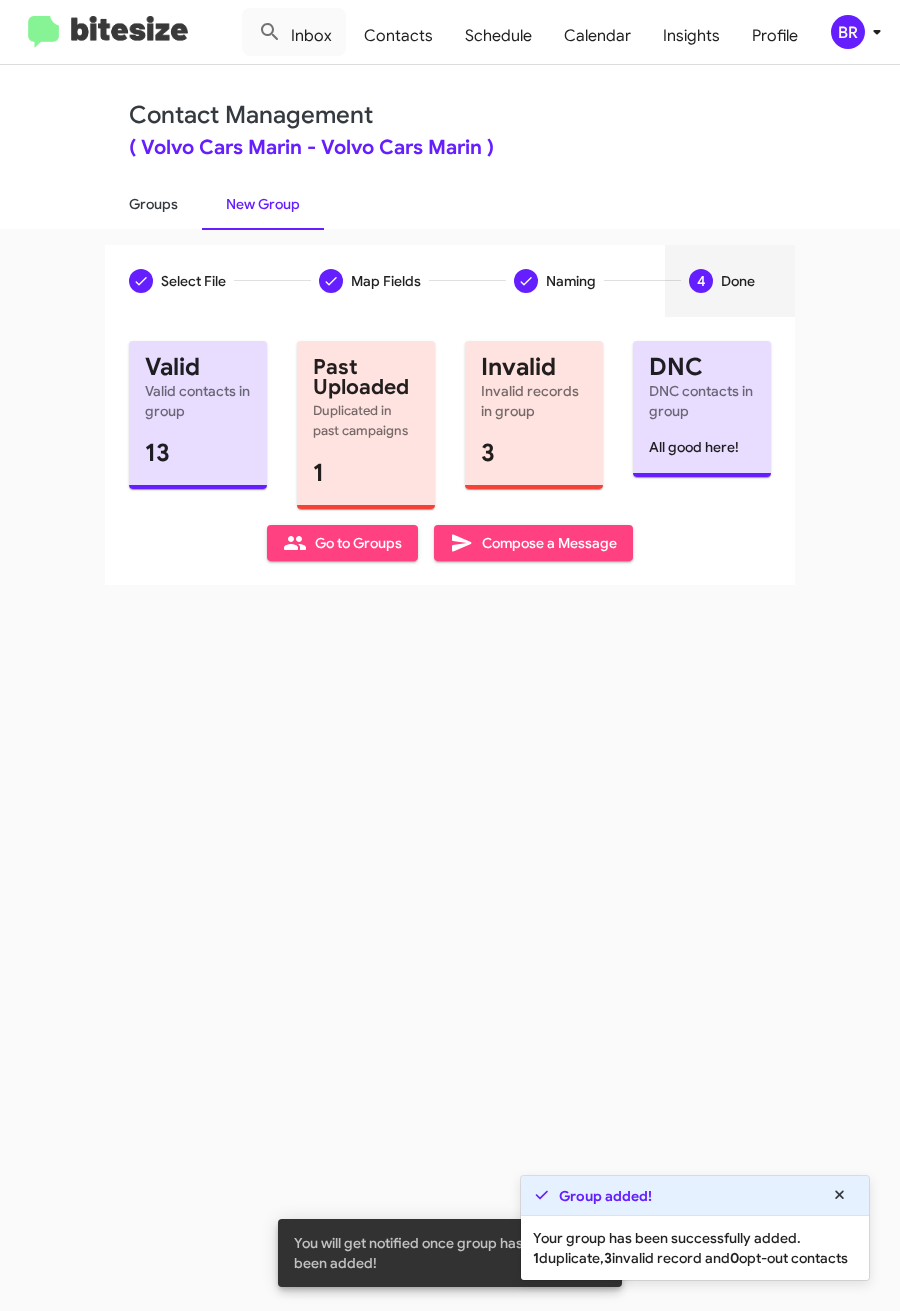 click on "Groups" 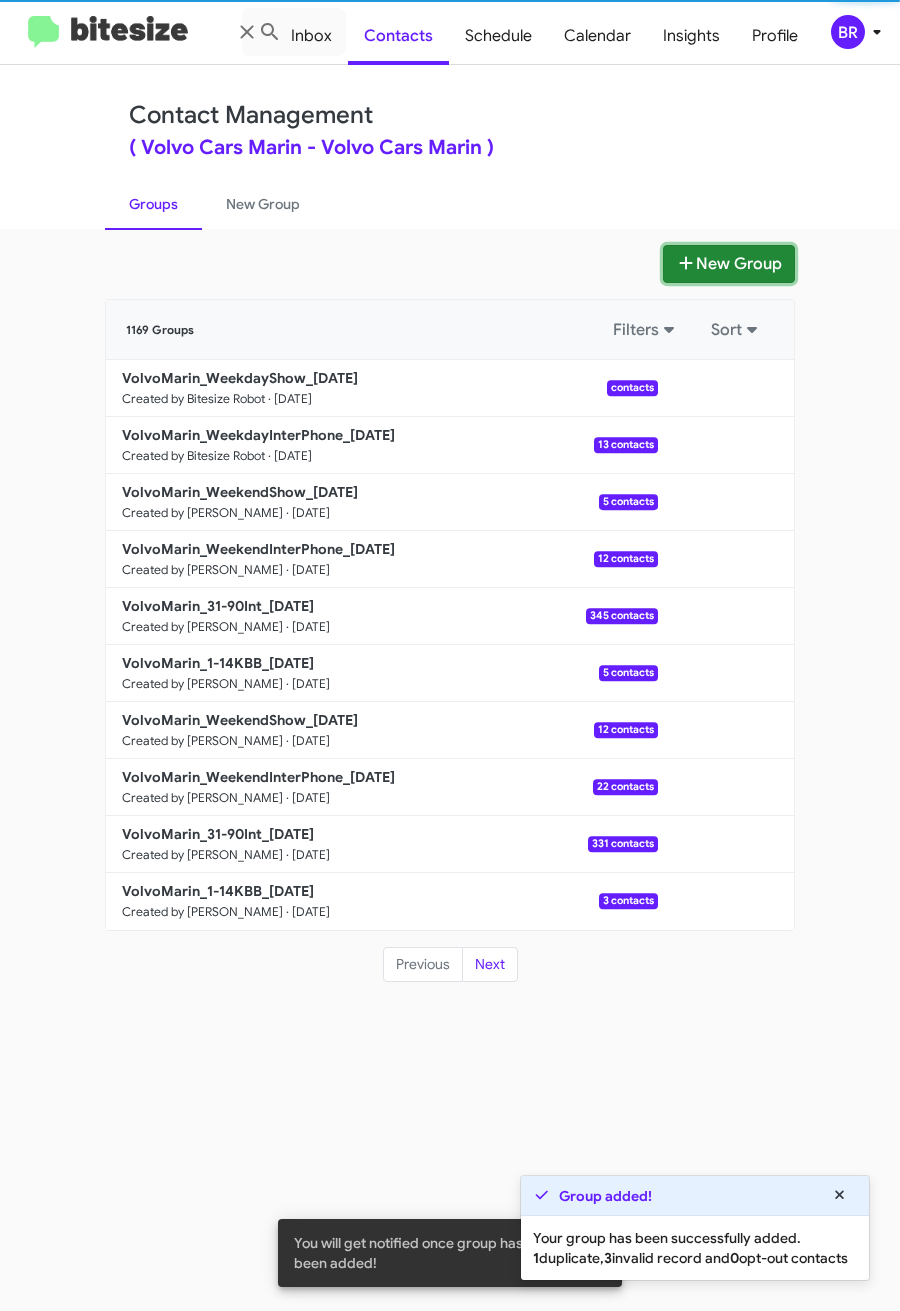 click on "New Group" 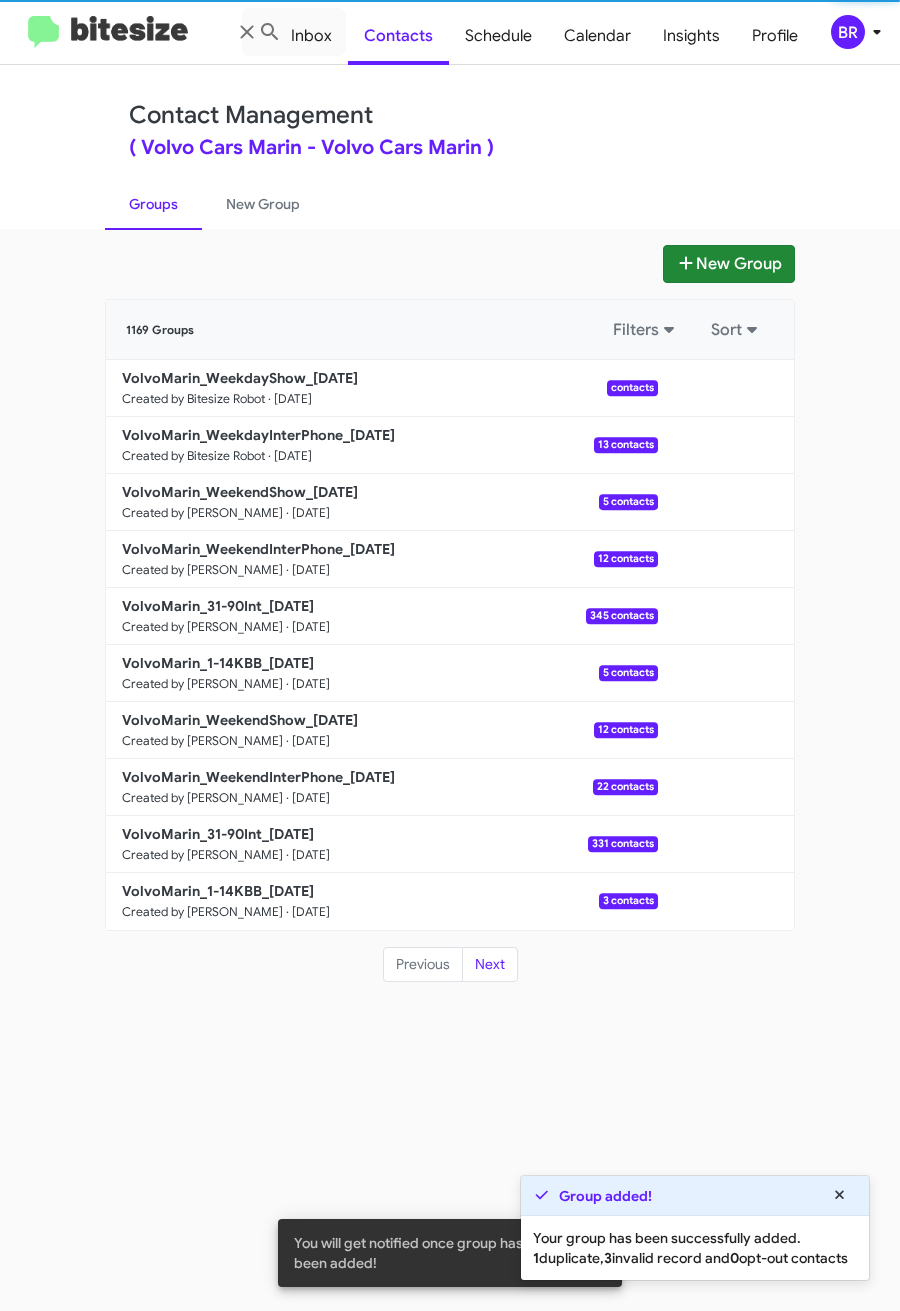 type 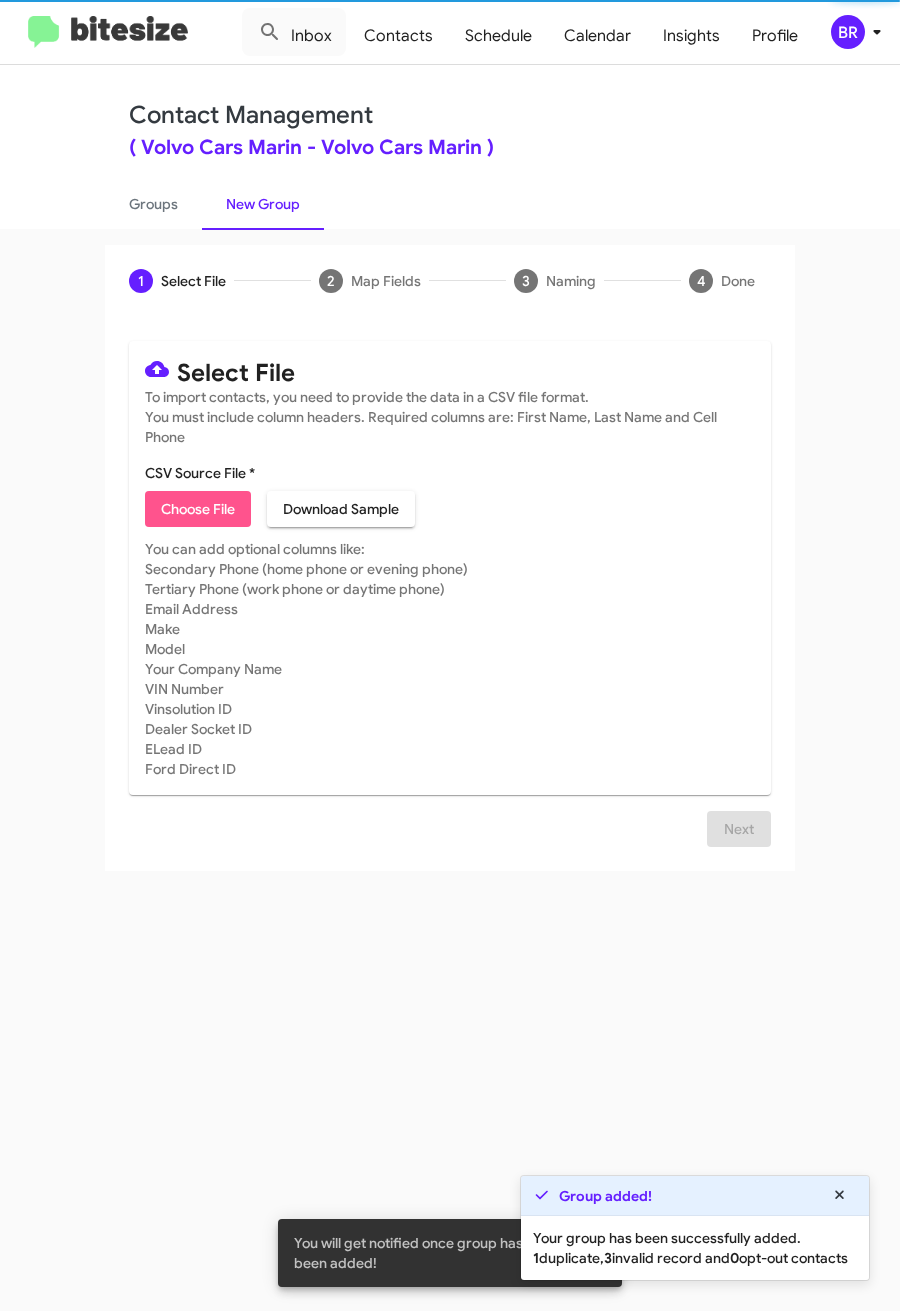 click on "Choose File" 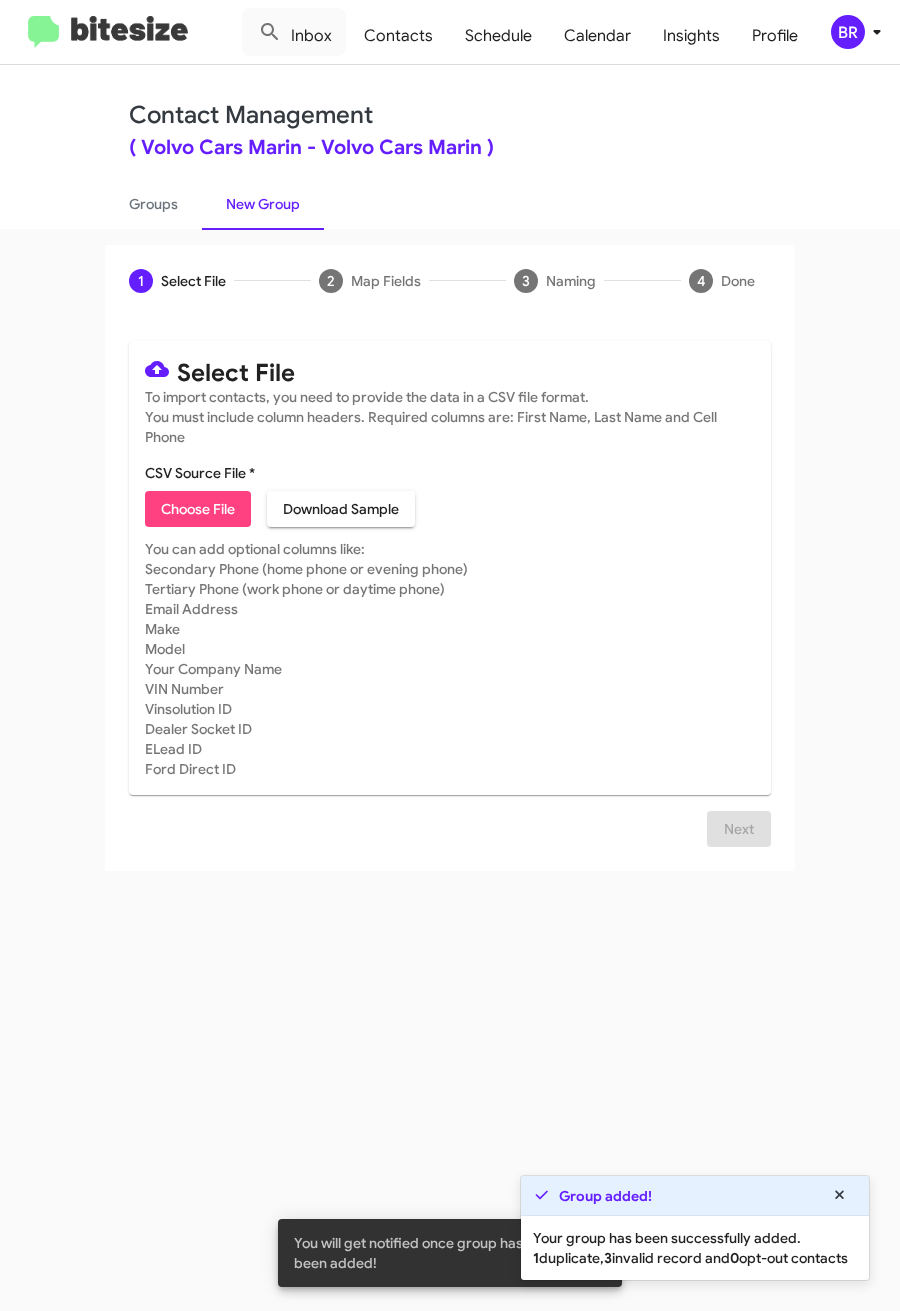 type on "VolvoMarin_8-30_07-11-25" 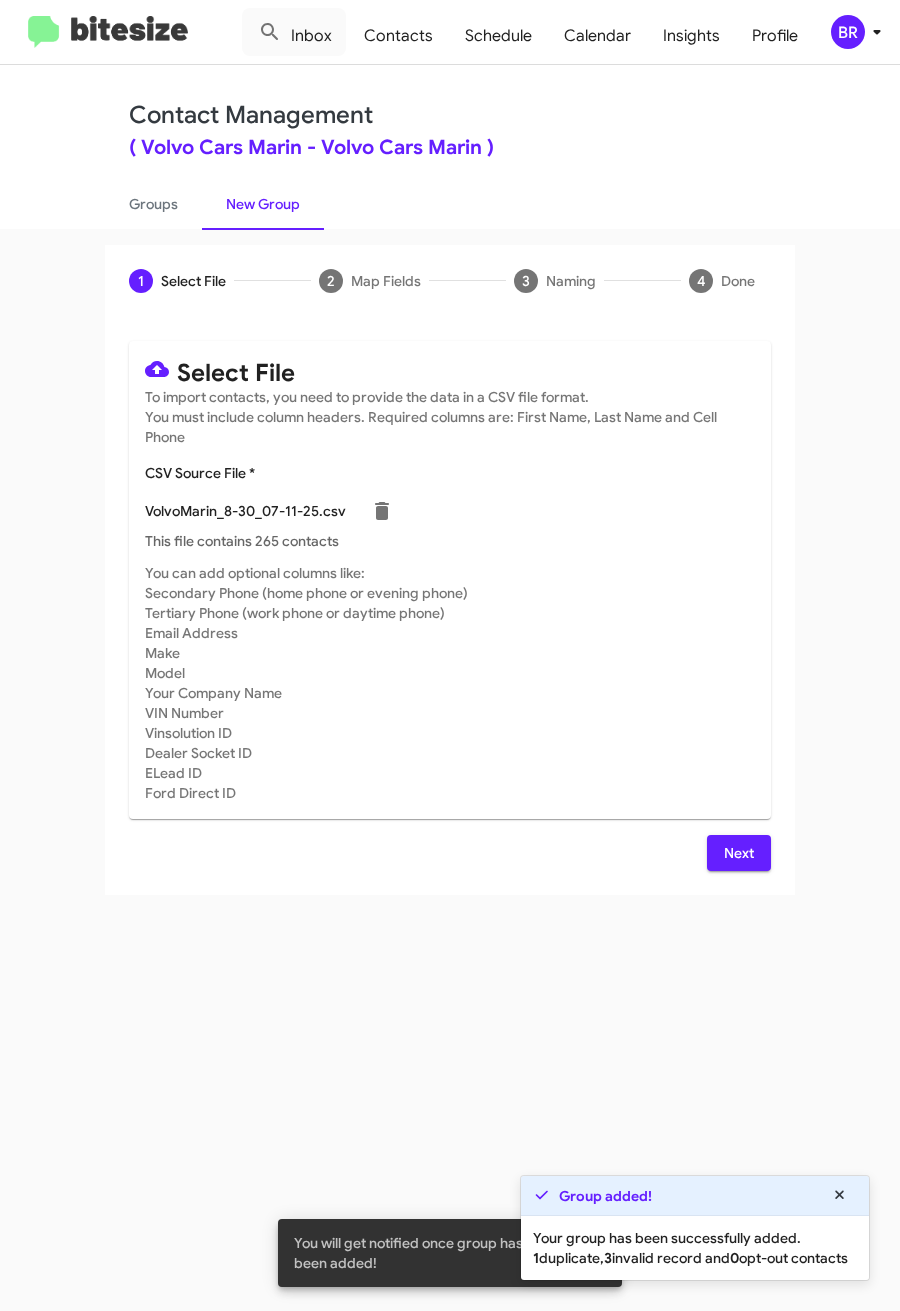 click on "Next" at bounding box center (739, 853) 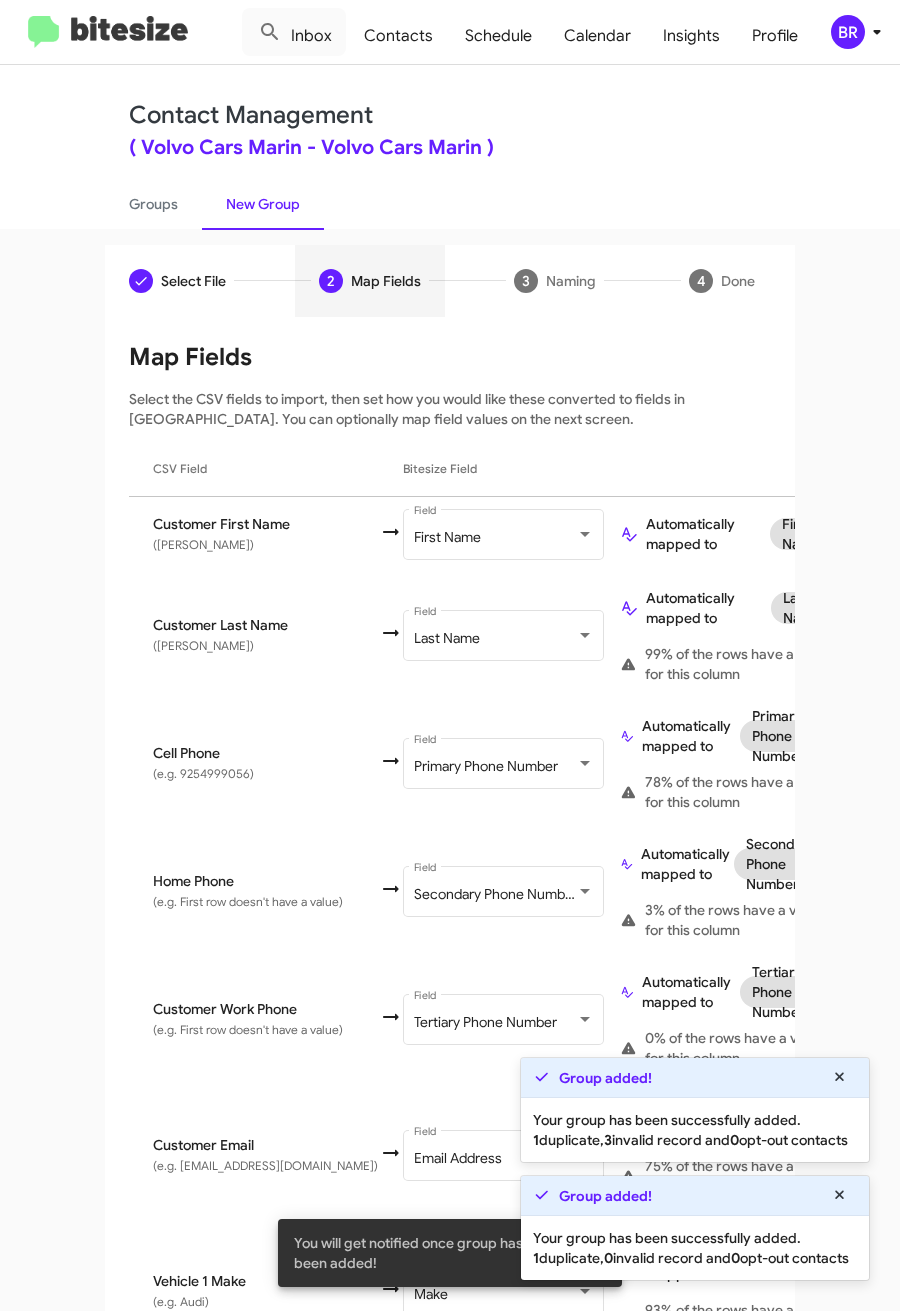 scroll, scrollTop: 853, scrollLeft: 0, axis: vertical 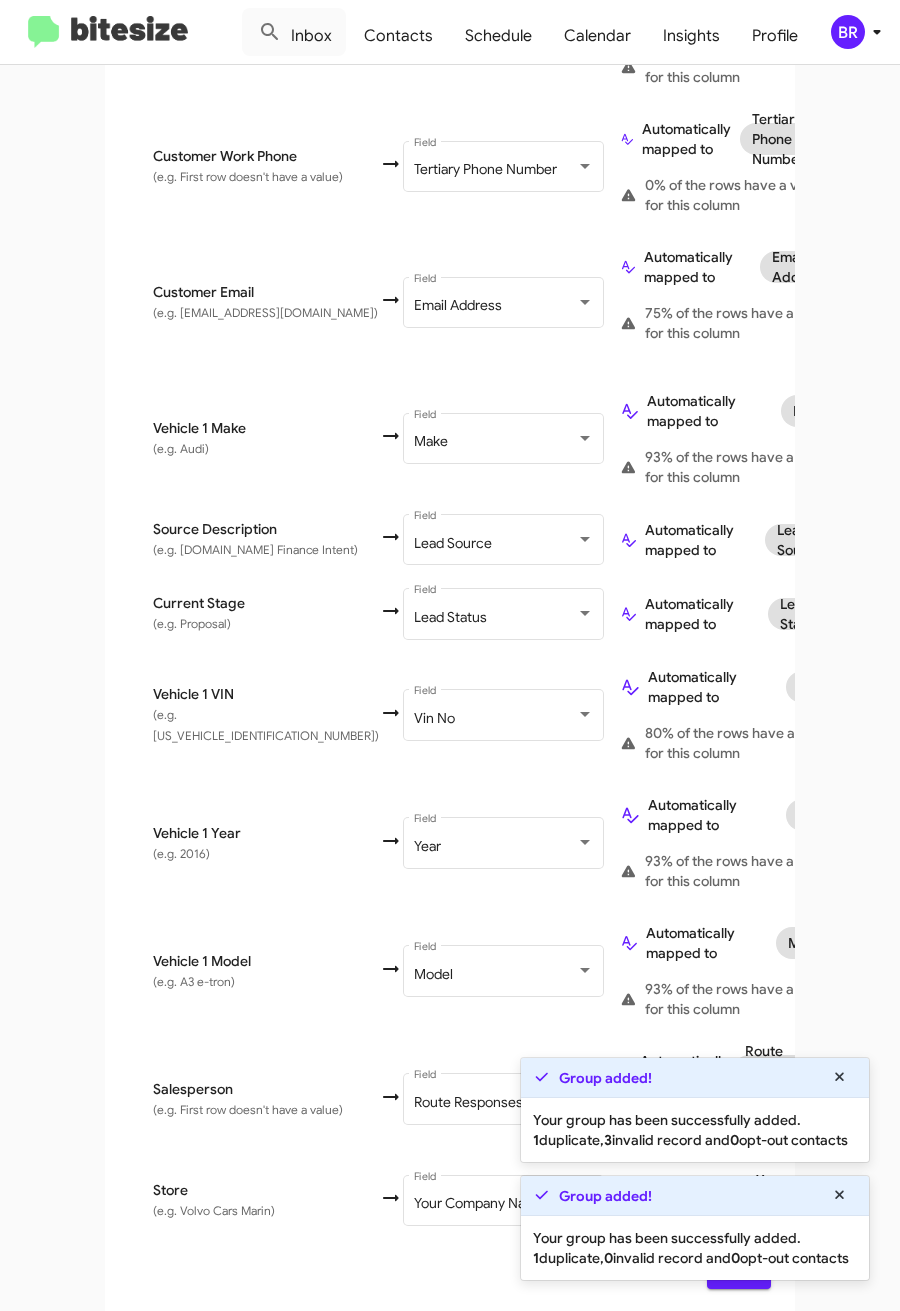 click on "Next" at bounding box center (739, 1271) 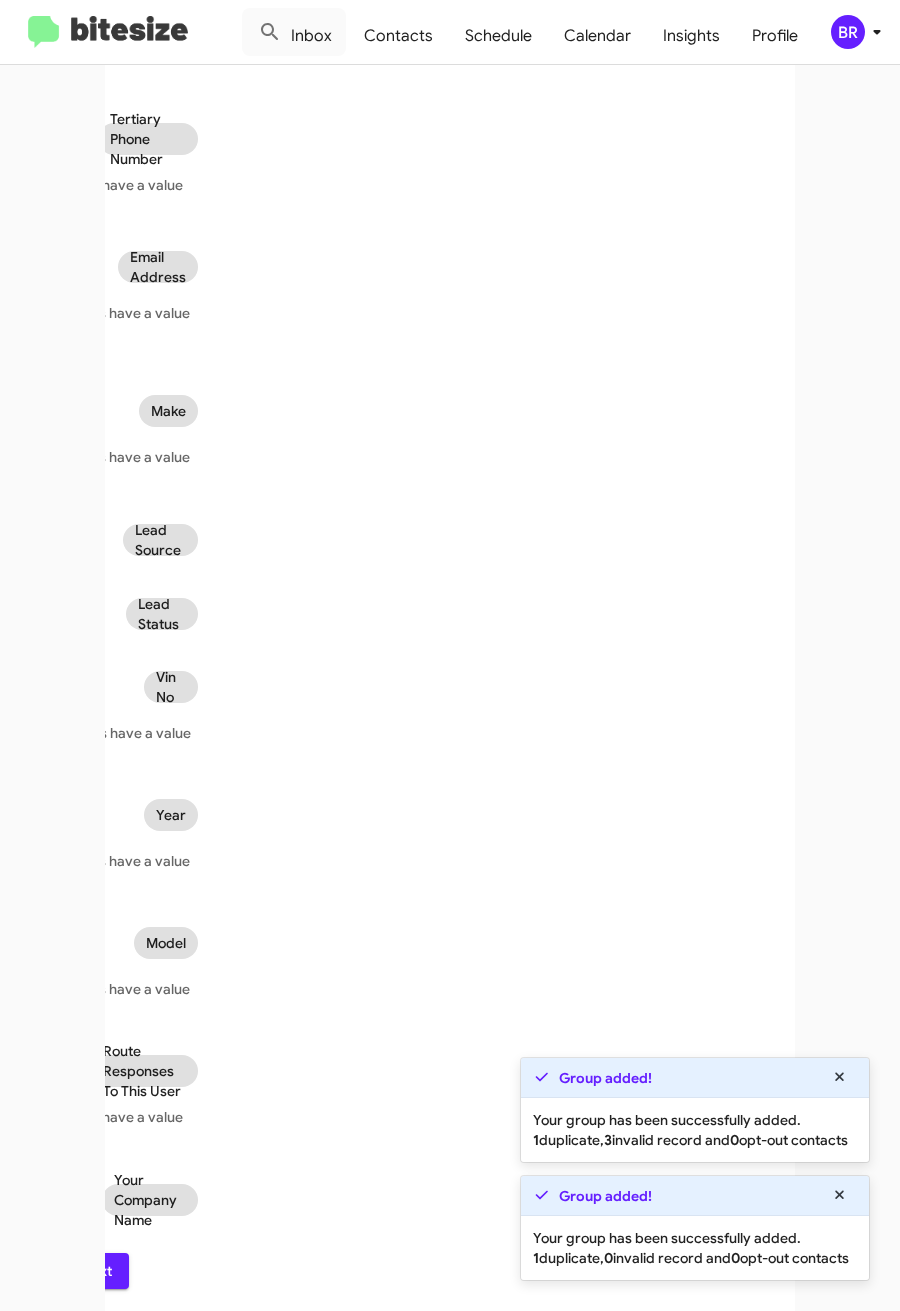 scroll, scrollTop: 0, scrollLeft: 0, axis: both 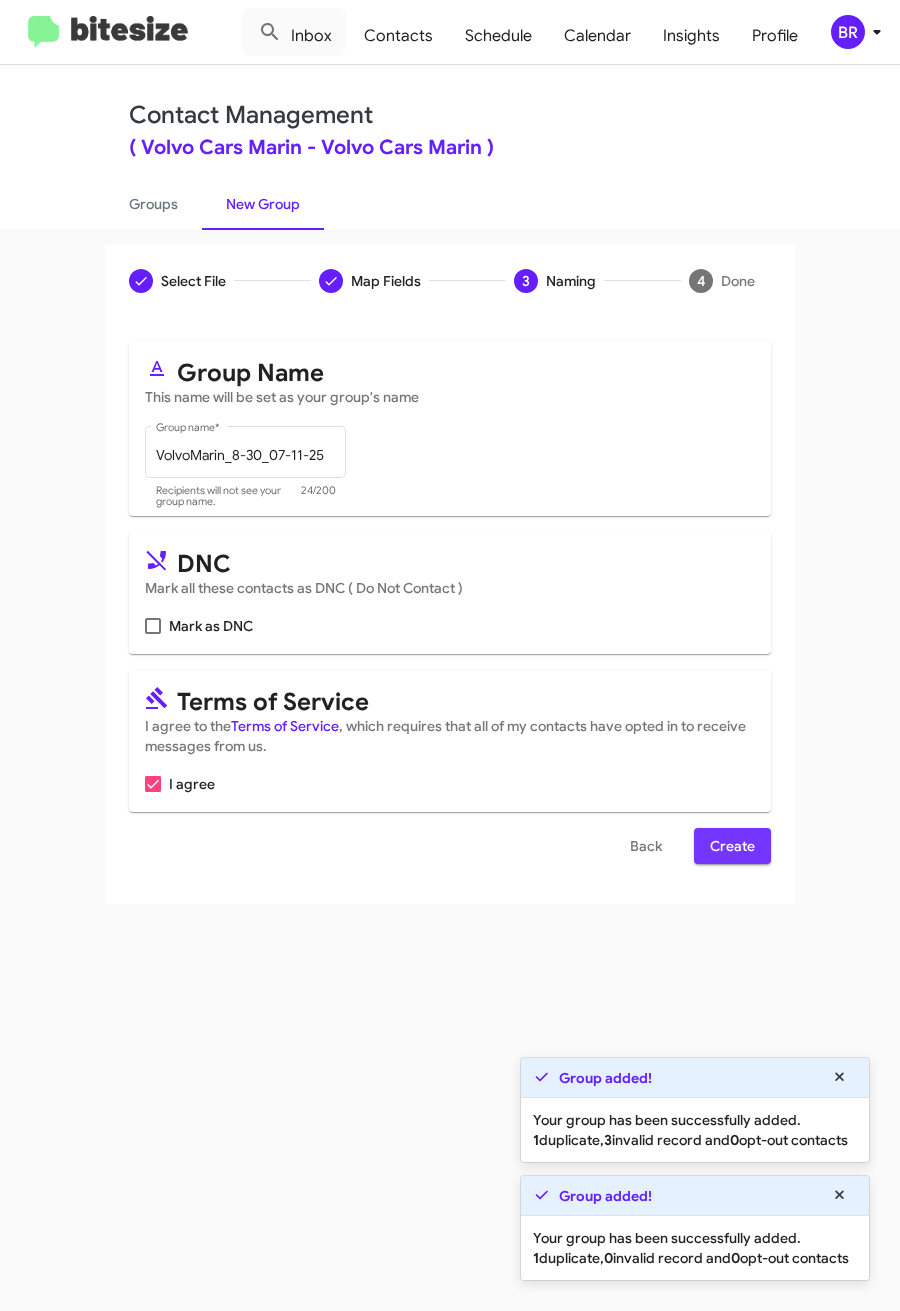 click on "Create" at bounding box center (732, 846) 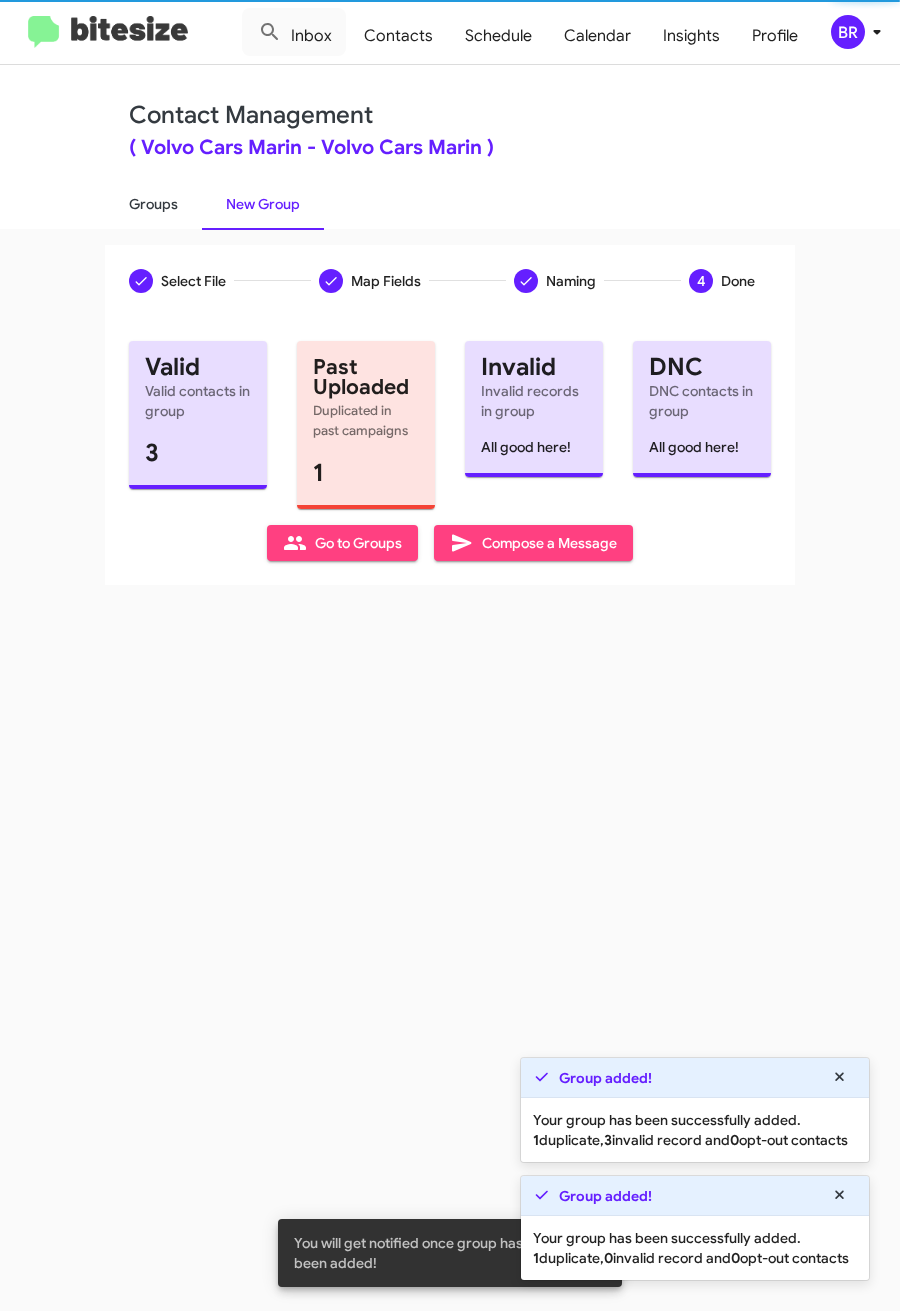 click on "Groups" 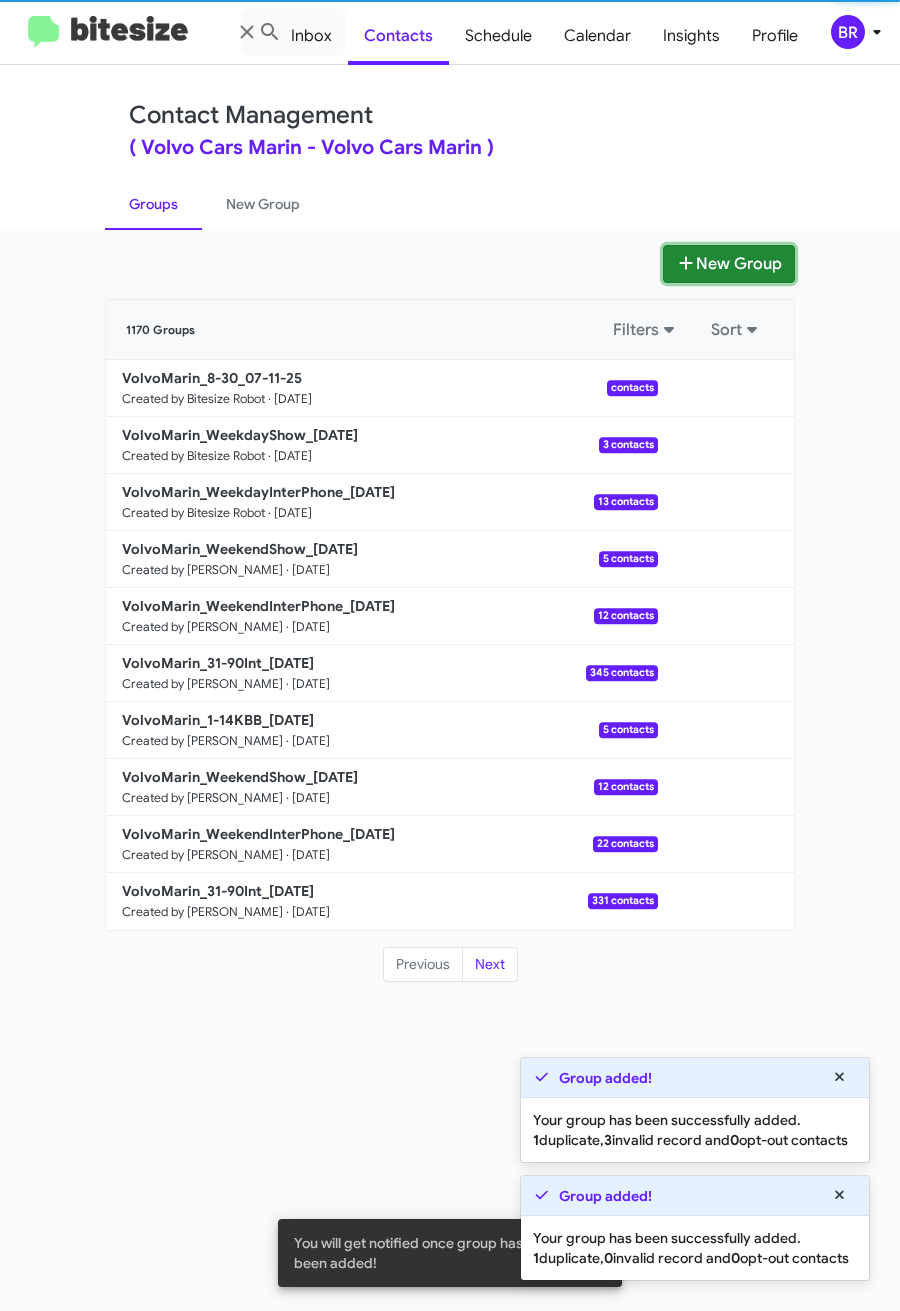 click 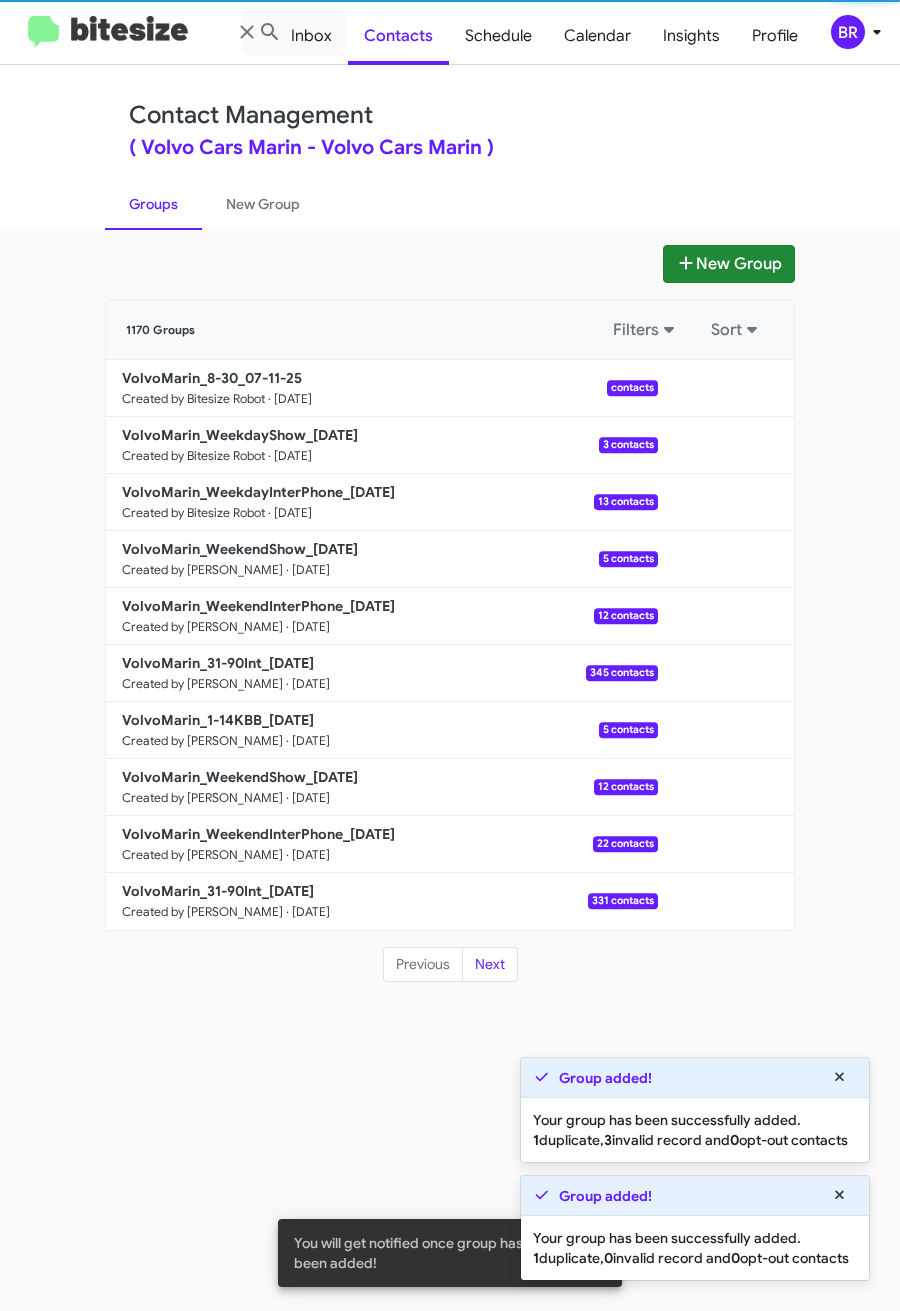 type 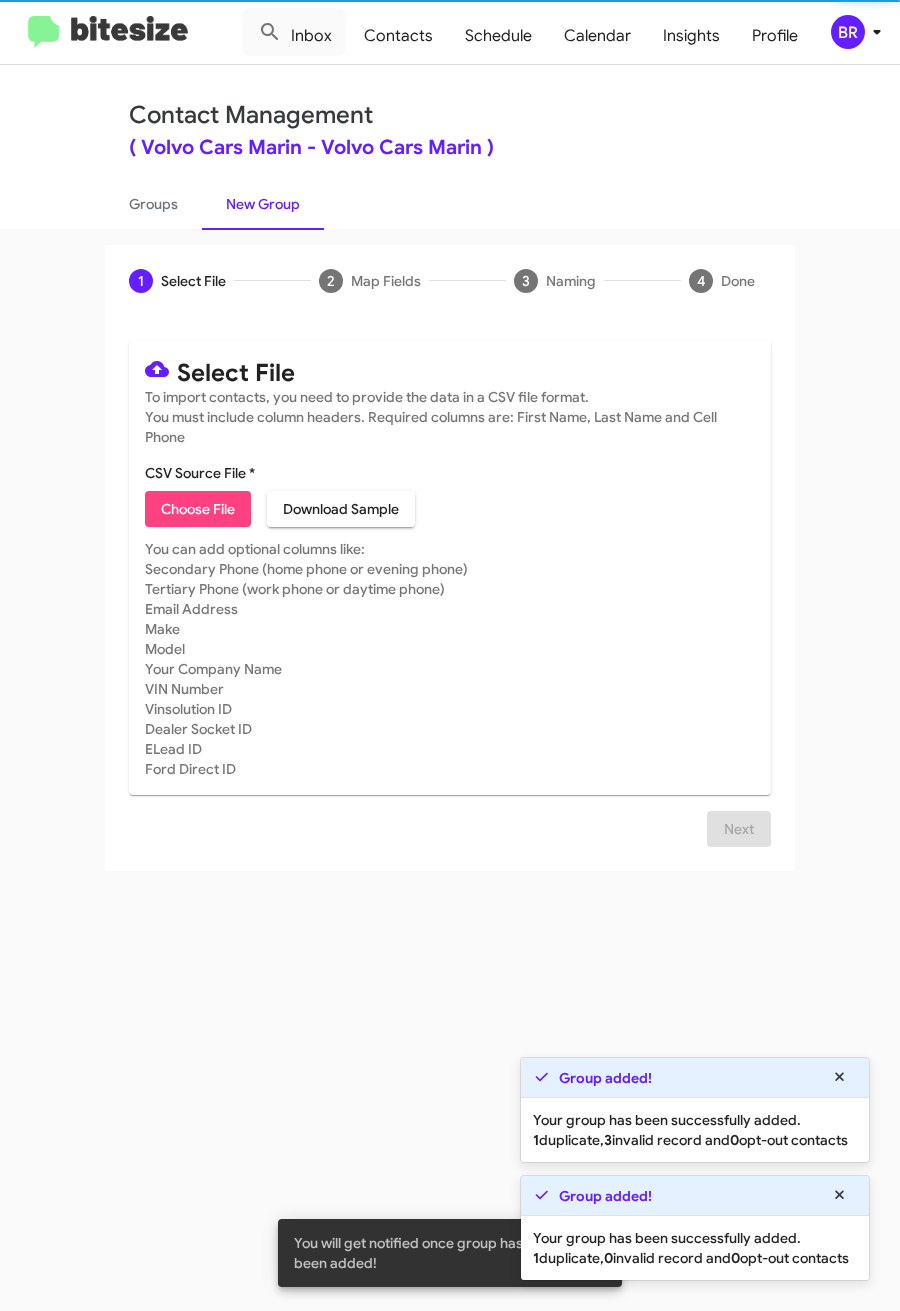 click on "Choose File" 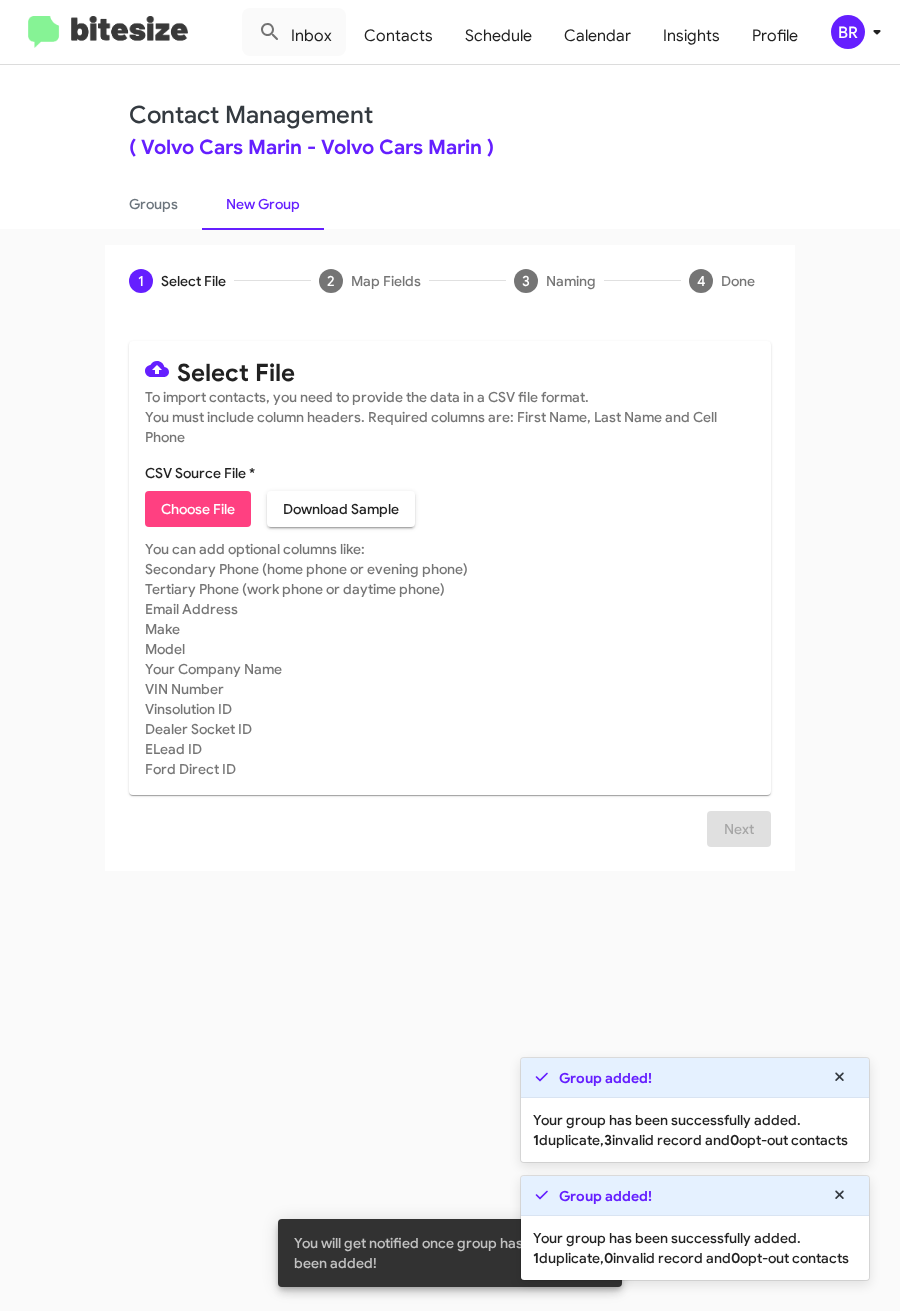type on "VolvoMarin_31-90PhoneWalk_07-11-25" 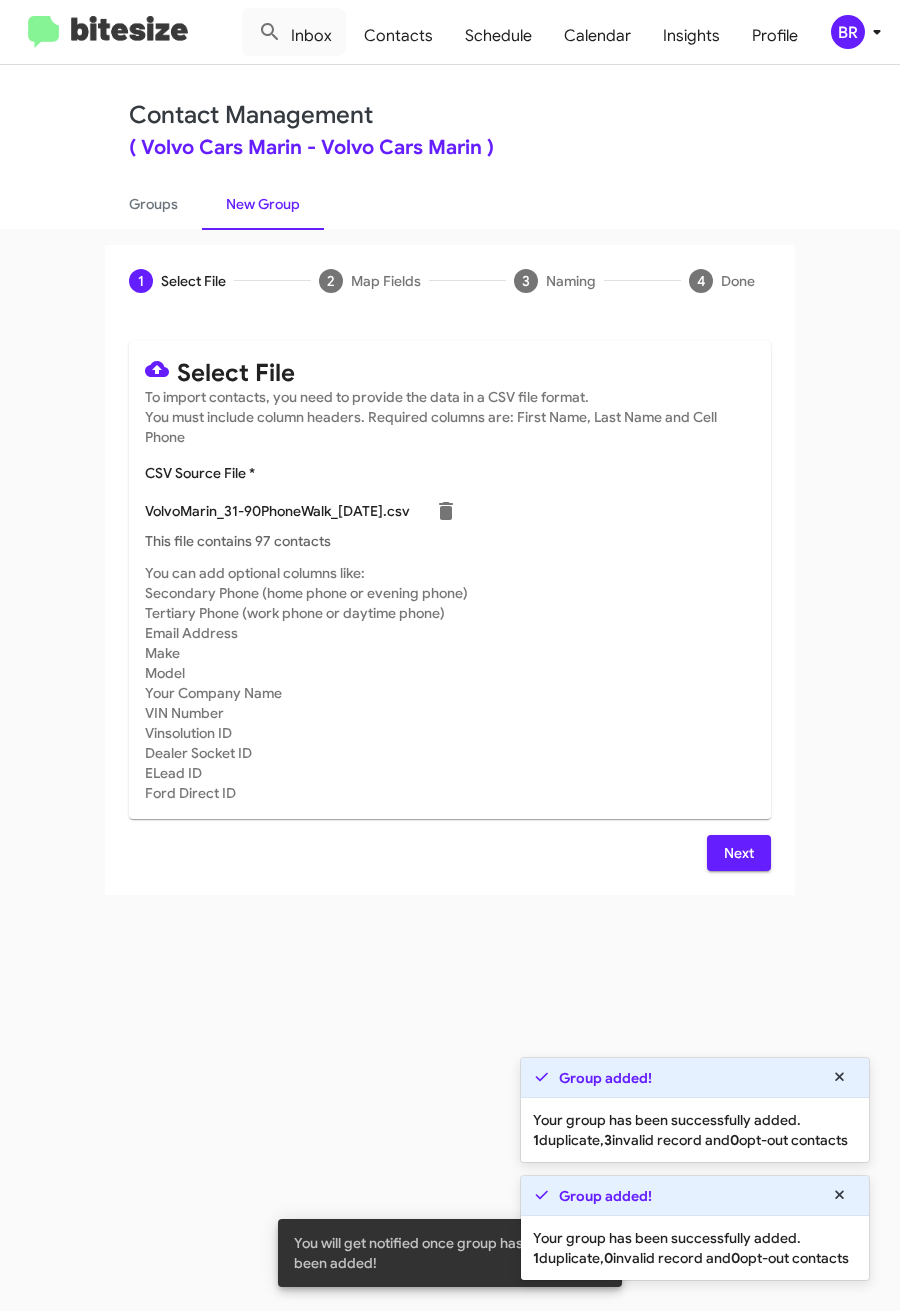 click on "Next" at bounding box center [739, 853] 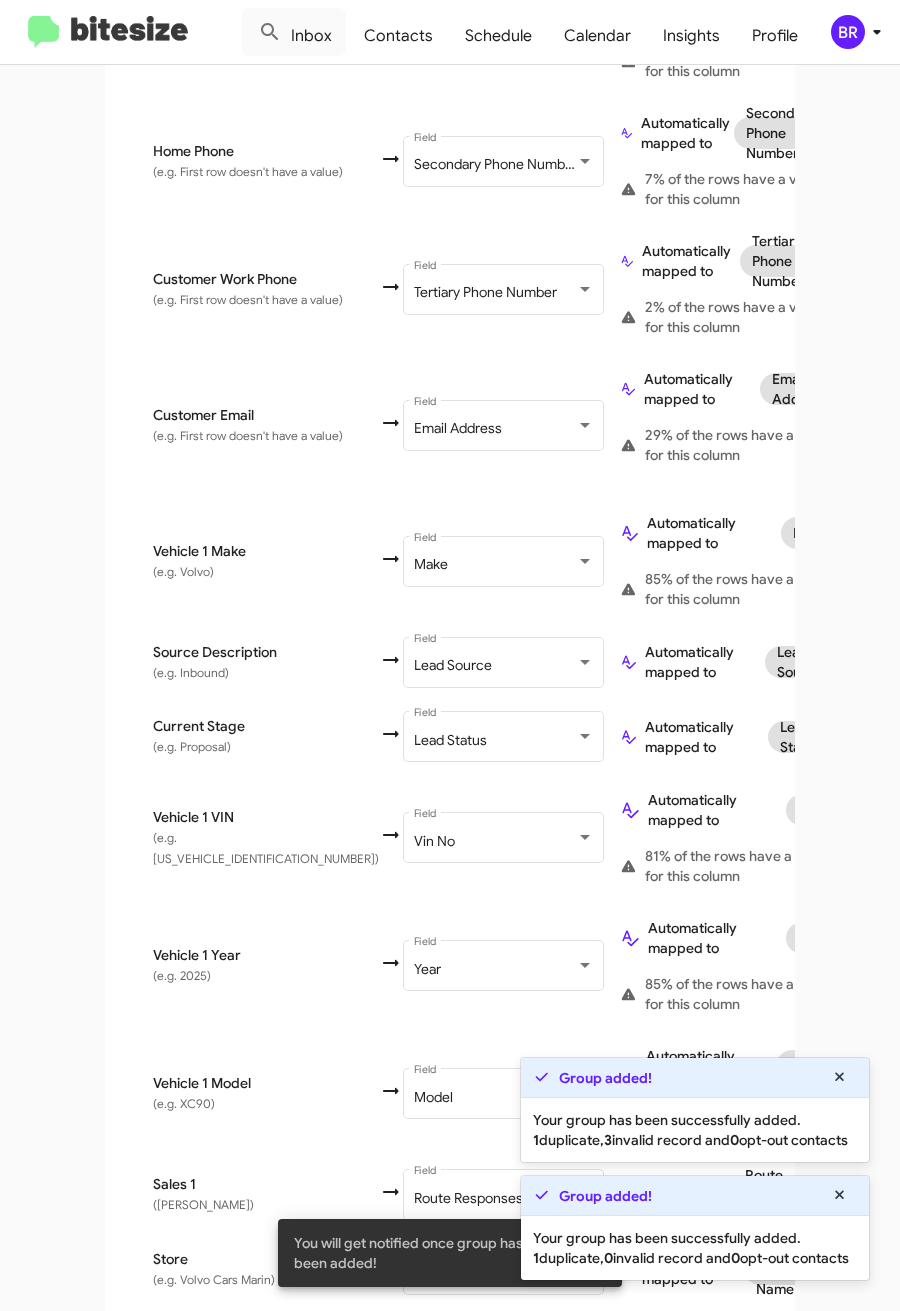 scroll, scrollTop: 853, scrollLeft: 0, axis: vertical 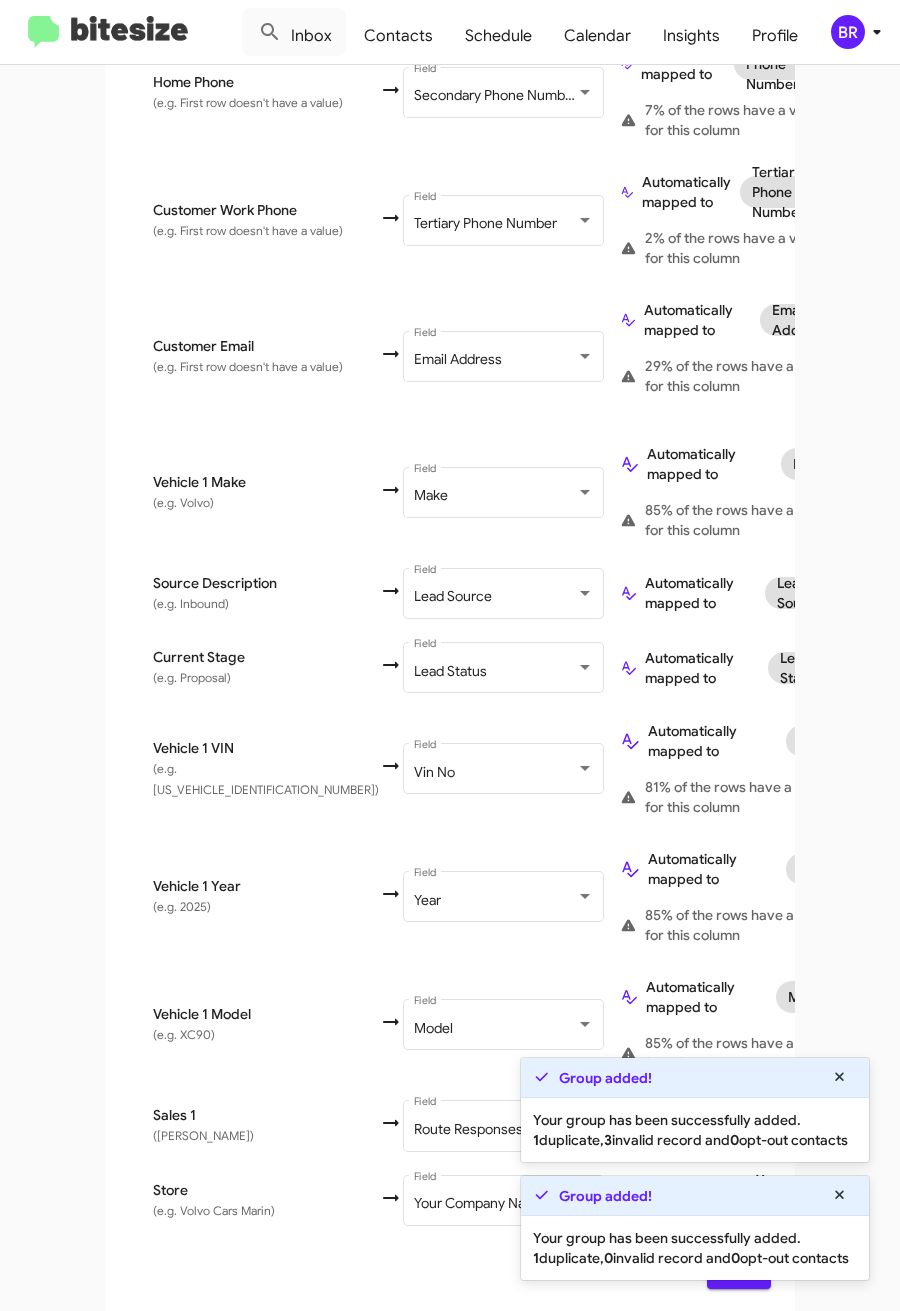 click on "Next" at bounding box center (739, 1271) 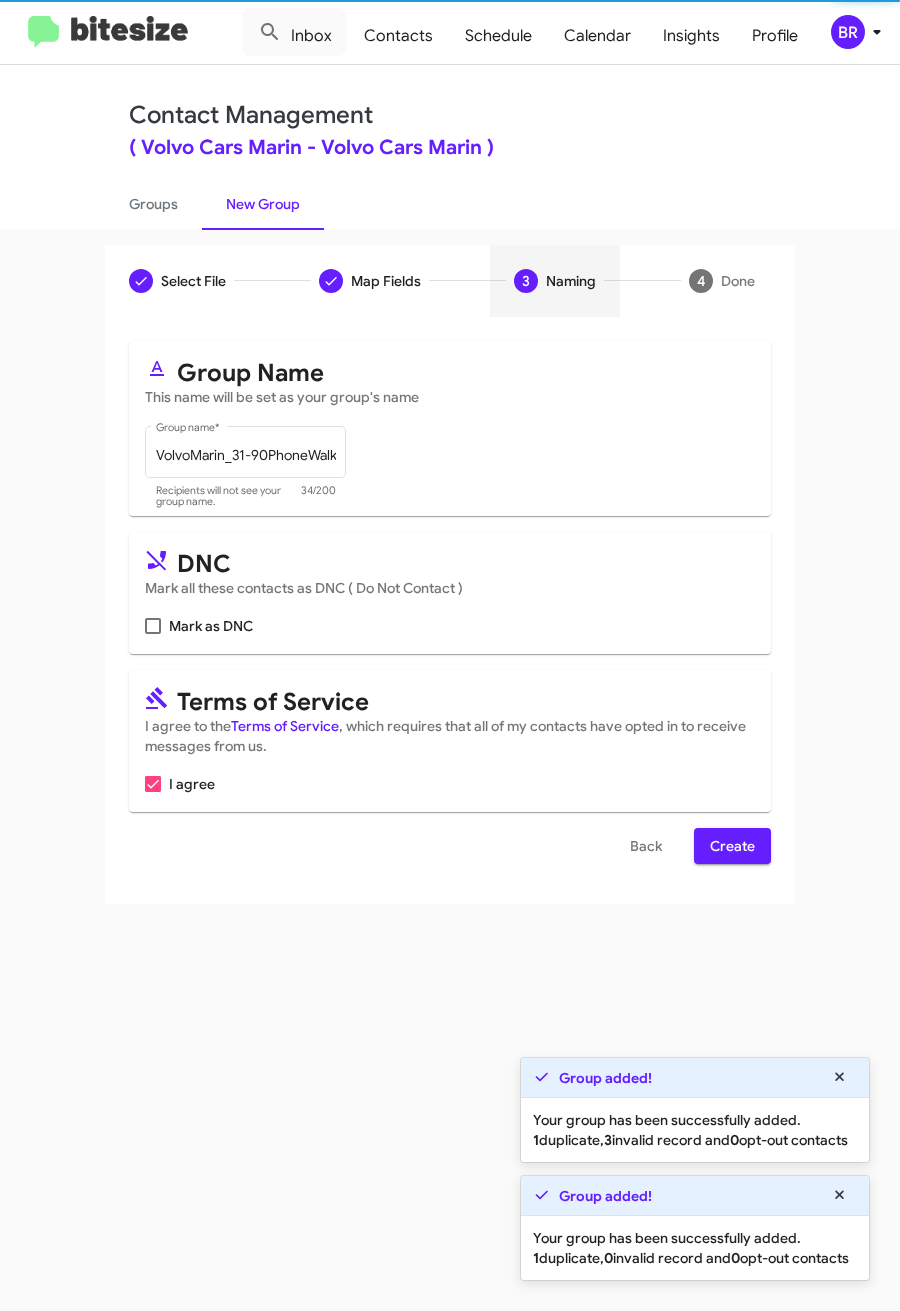 scroll, scrollTop: 0, scrollLeft: 0, axis: both 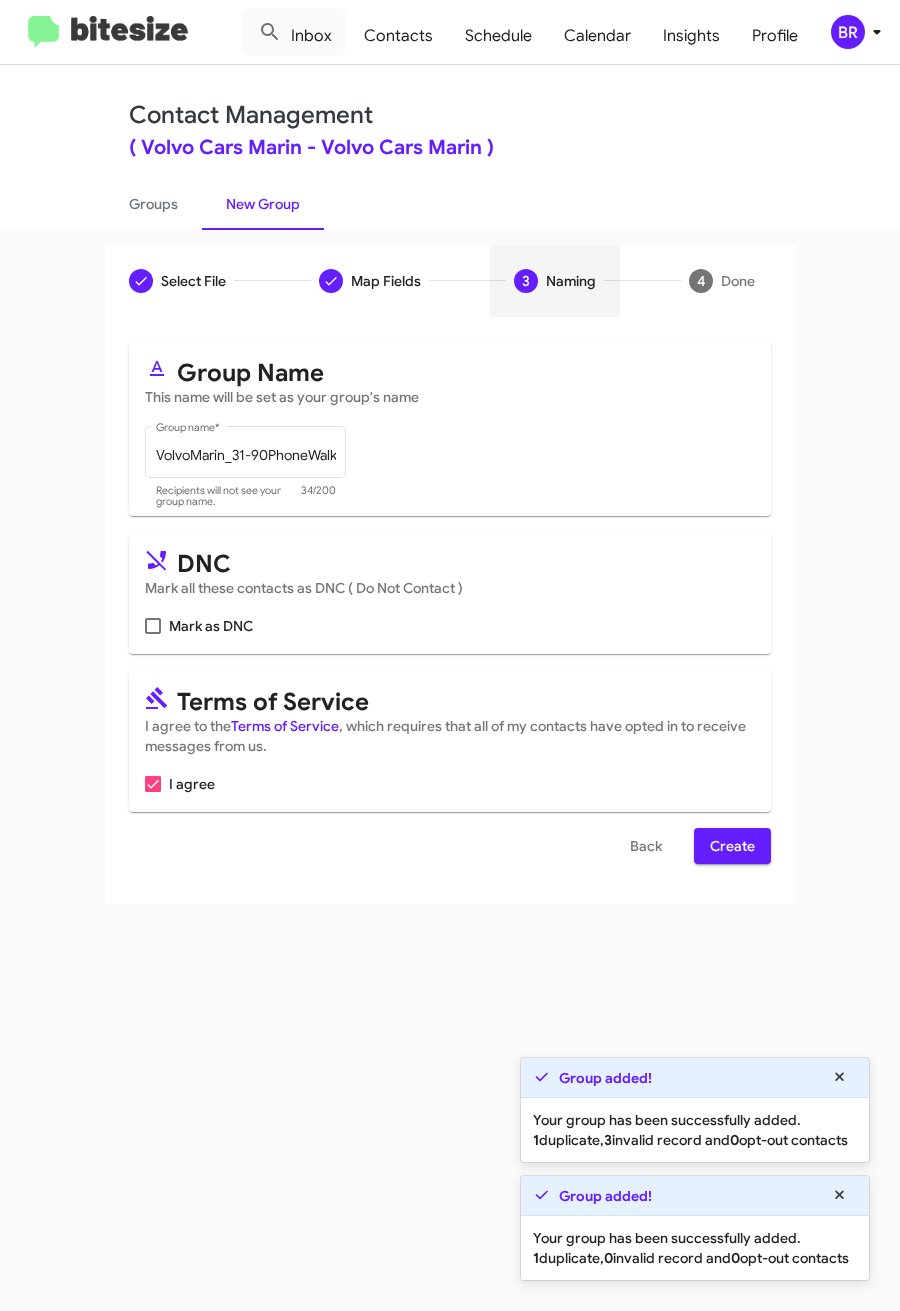 click on "Create" at bounding box center (732, 846) 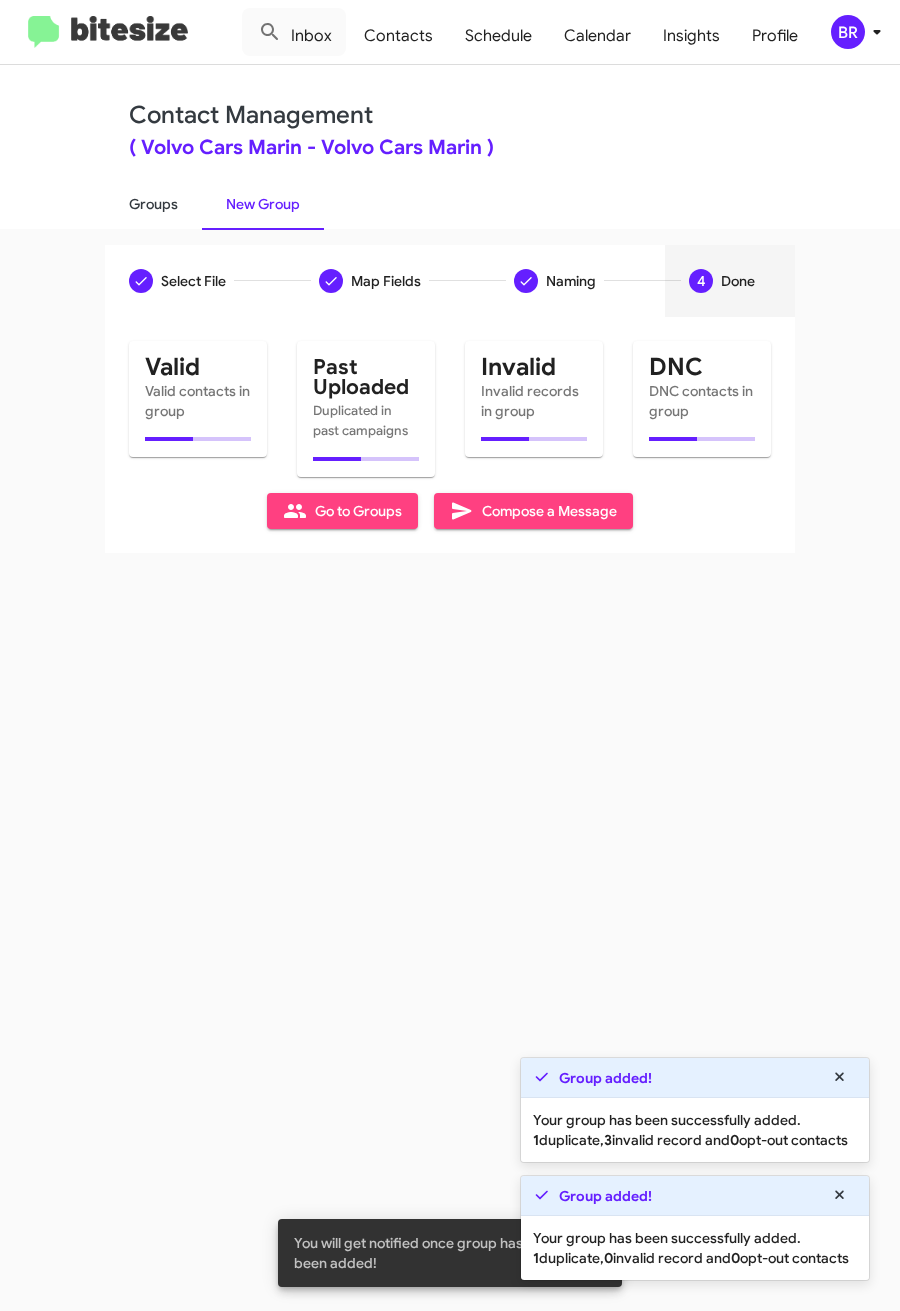 click on "Groups" 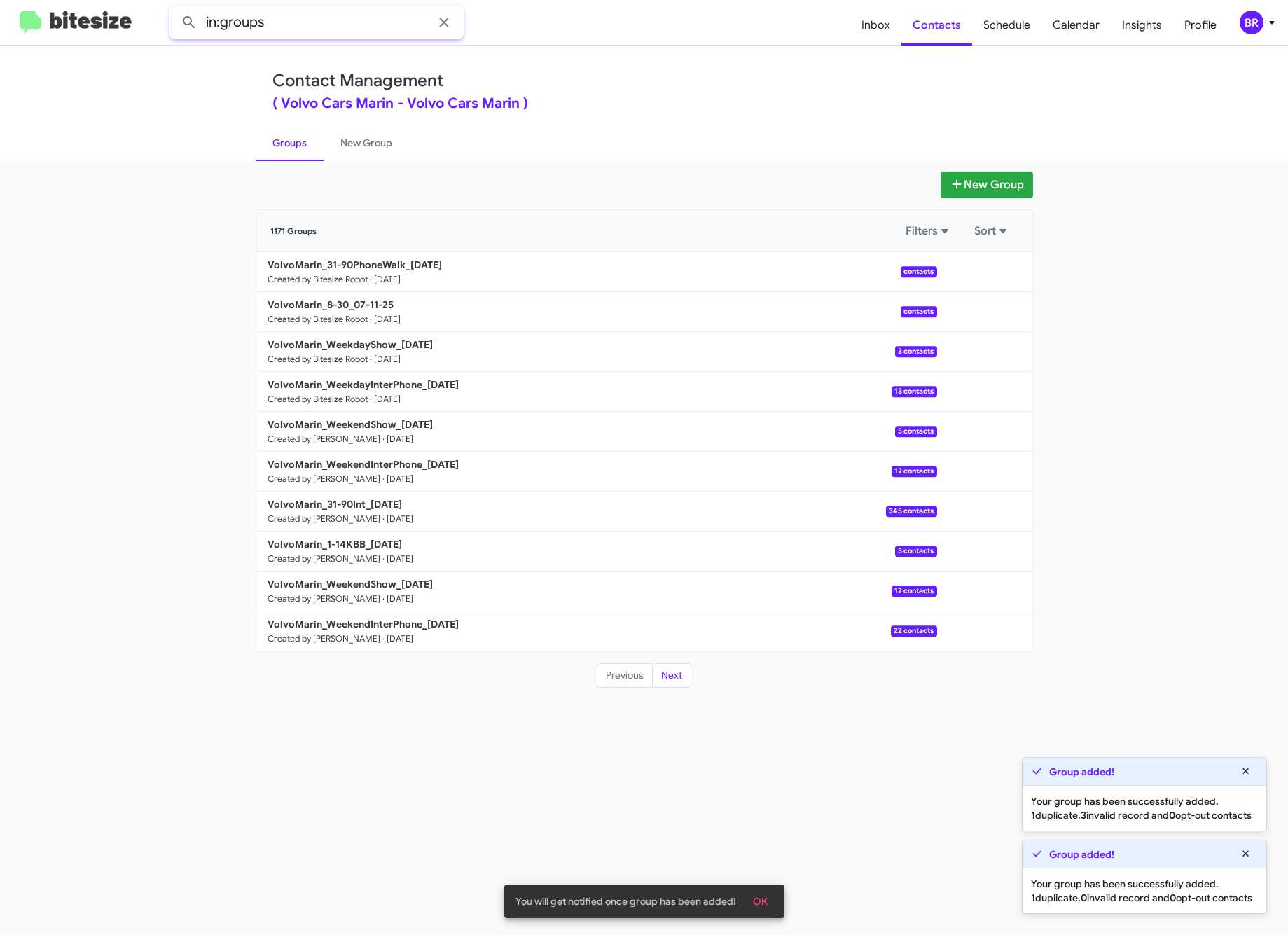 click on "in:groups" 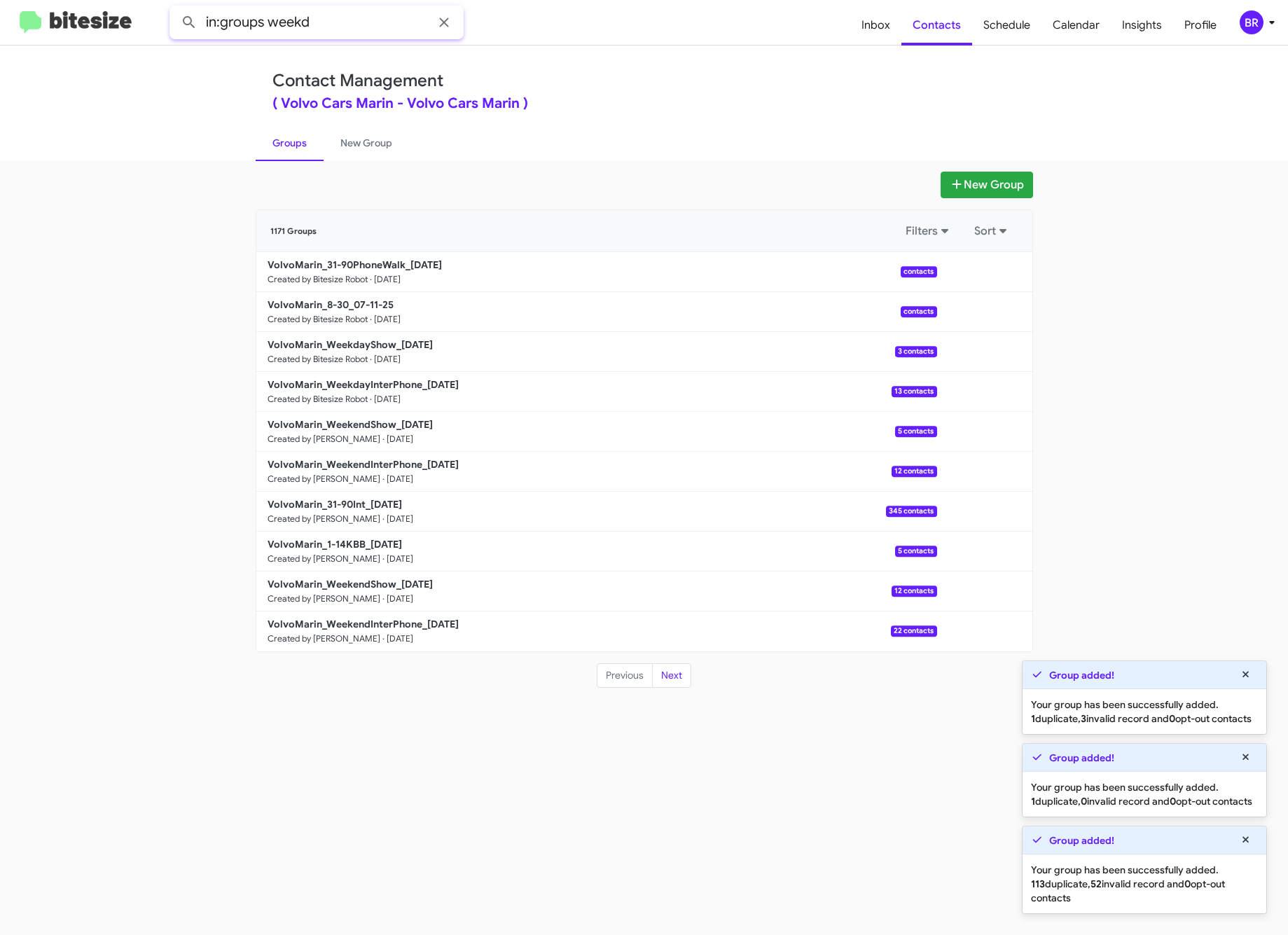 click 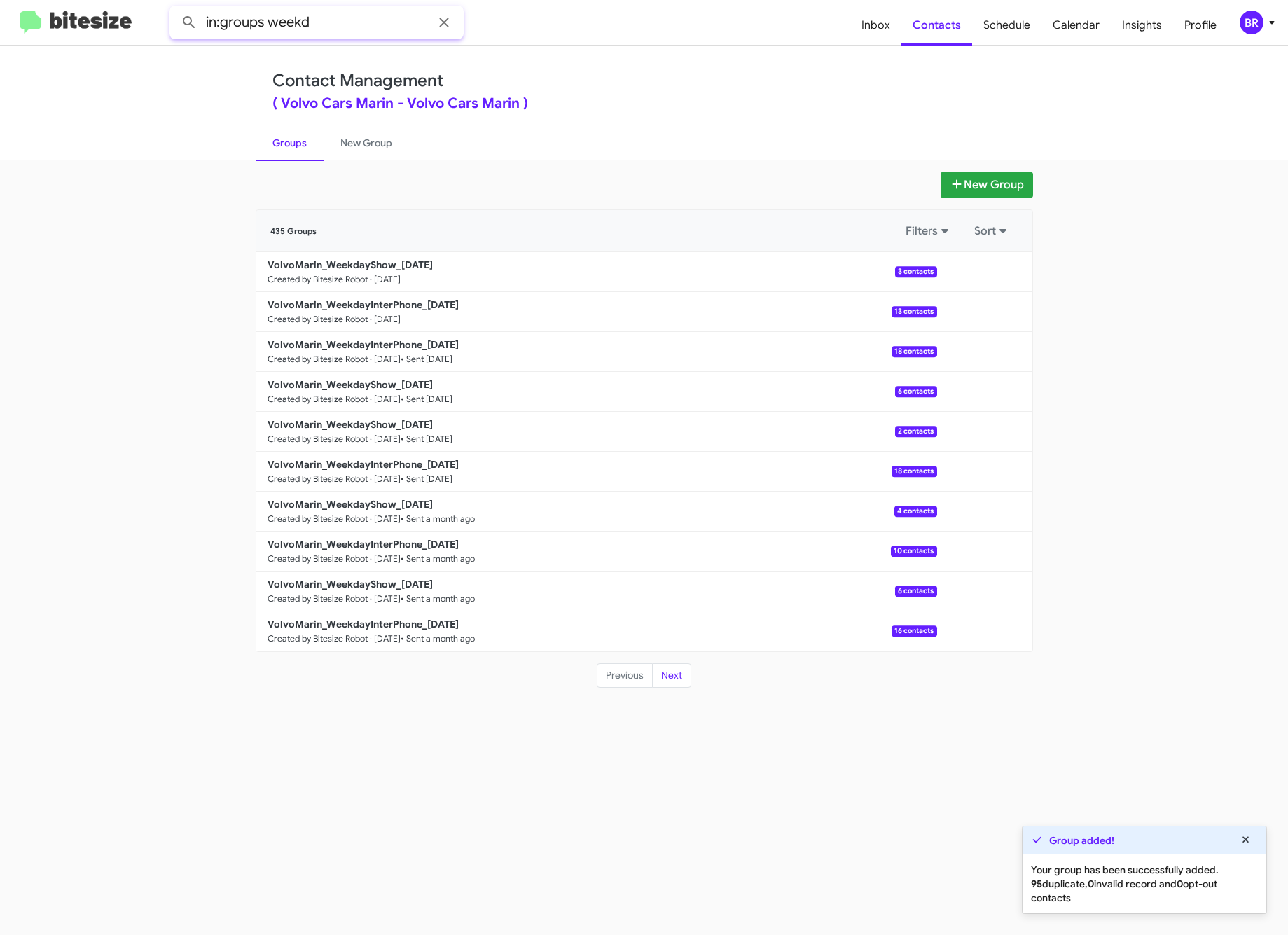 drag, startPoint x: 270, startPoint y: 24, endPoint x: 351, endPoint y: 26, distance: 81.02469 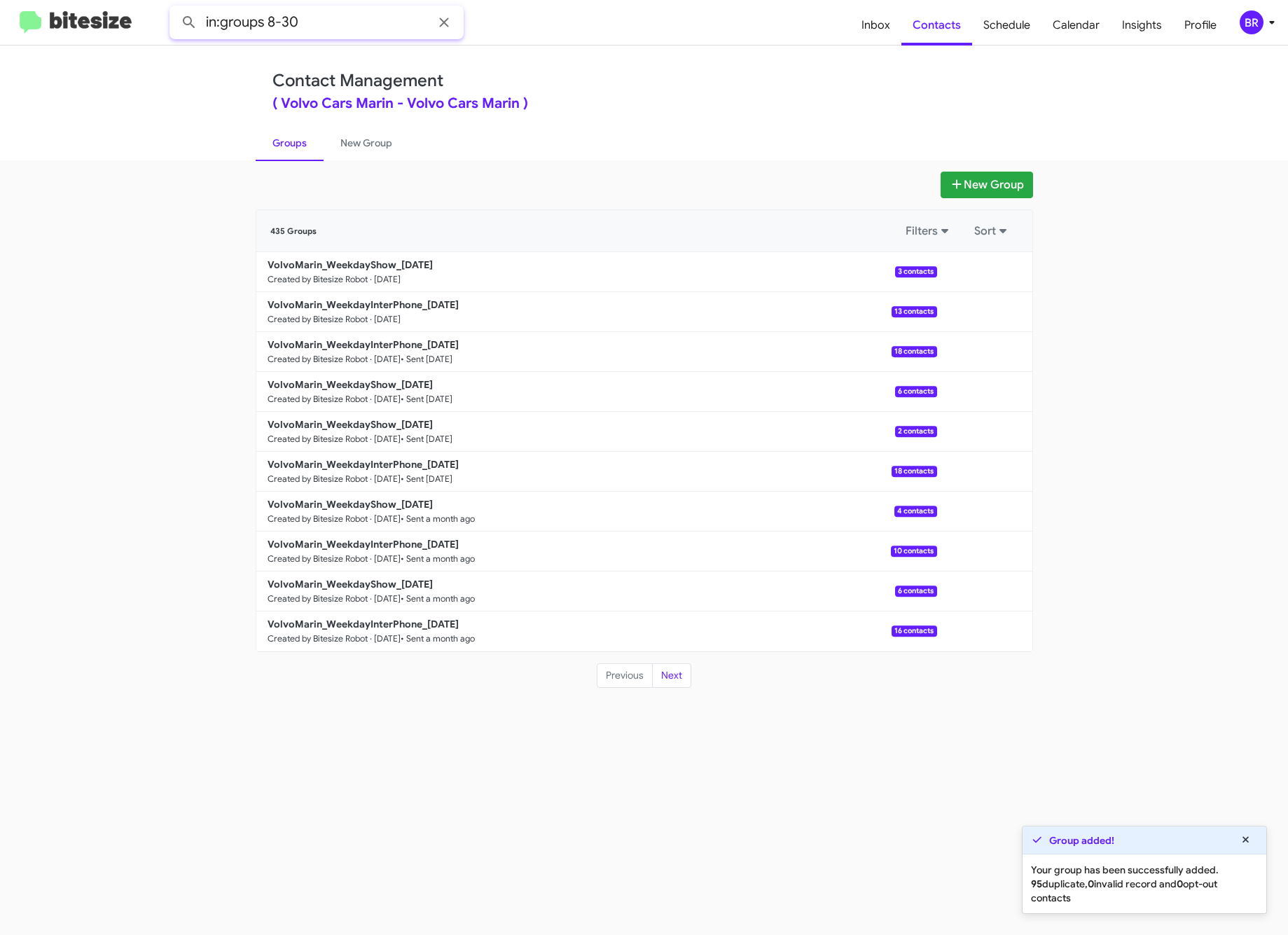 click 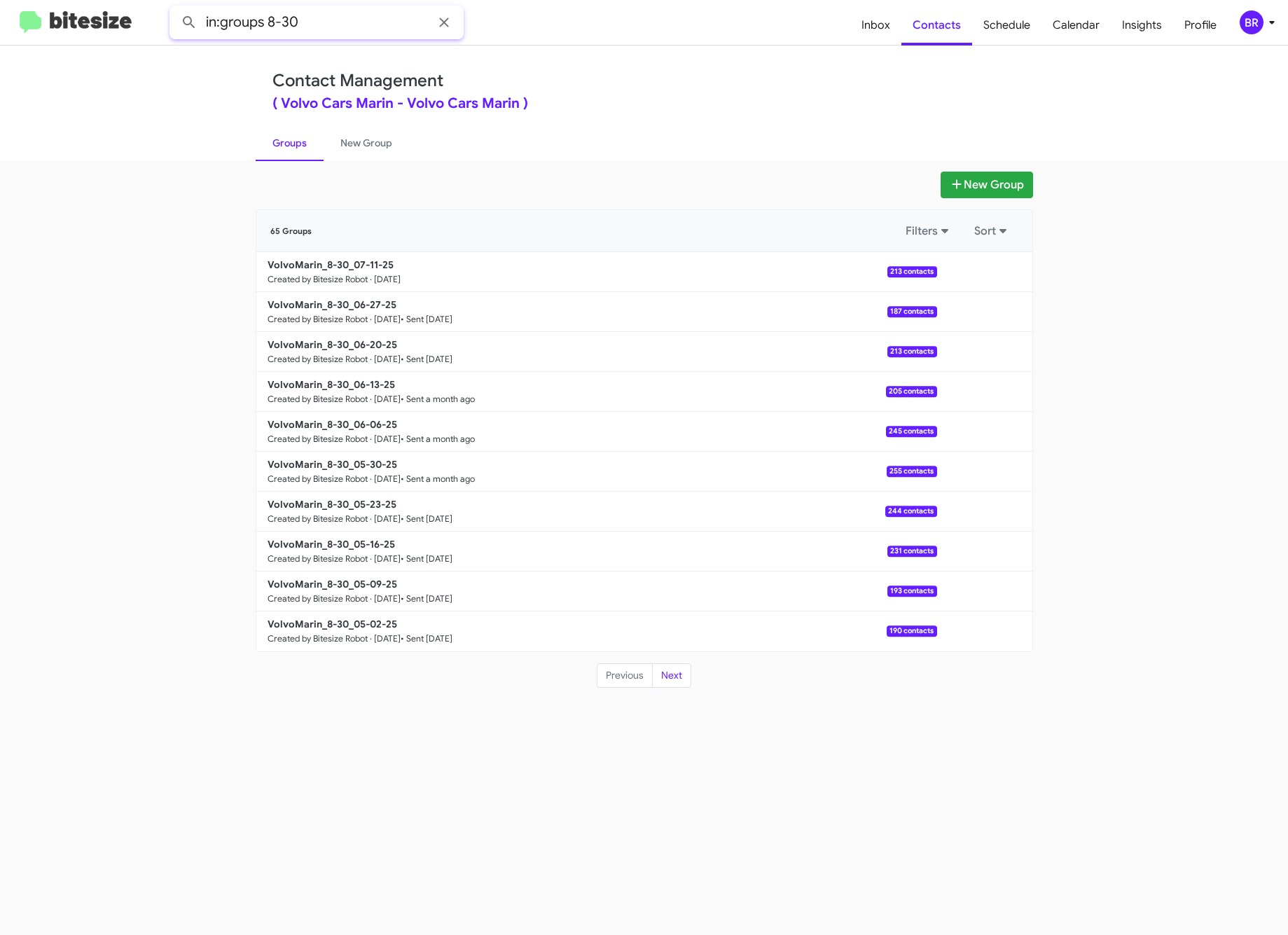 drag, startPoint x: 270, startPoint y: 21, endPoint x: 334, endPoint y: 20, distance: 64.007812 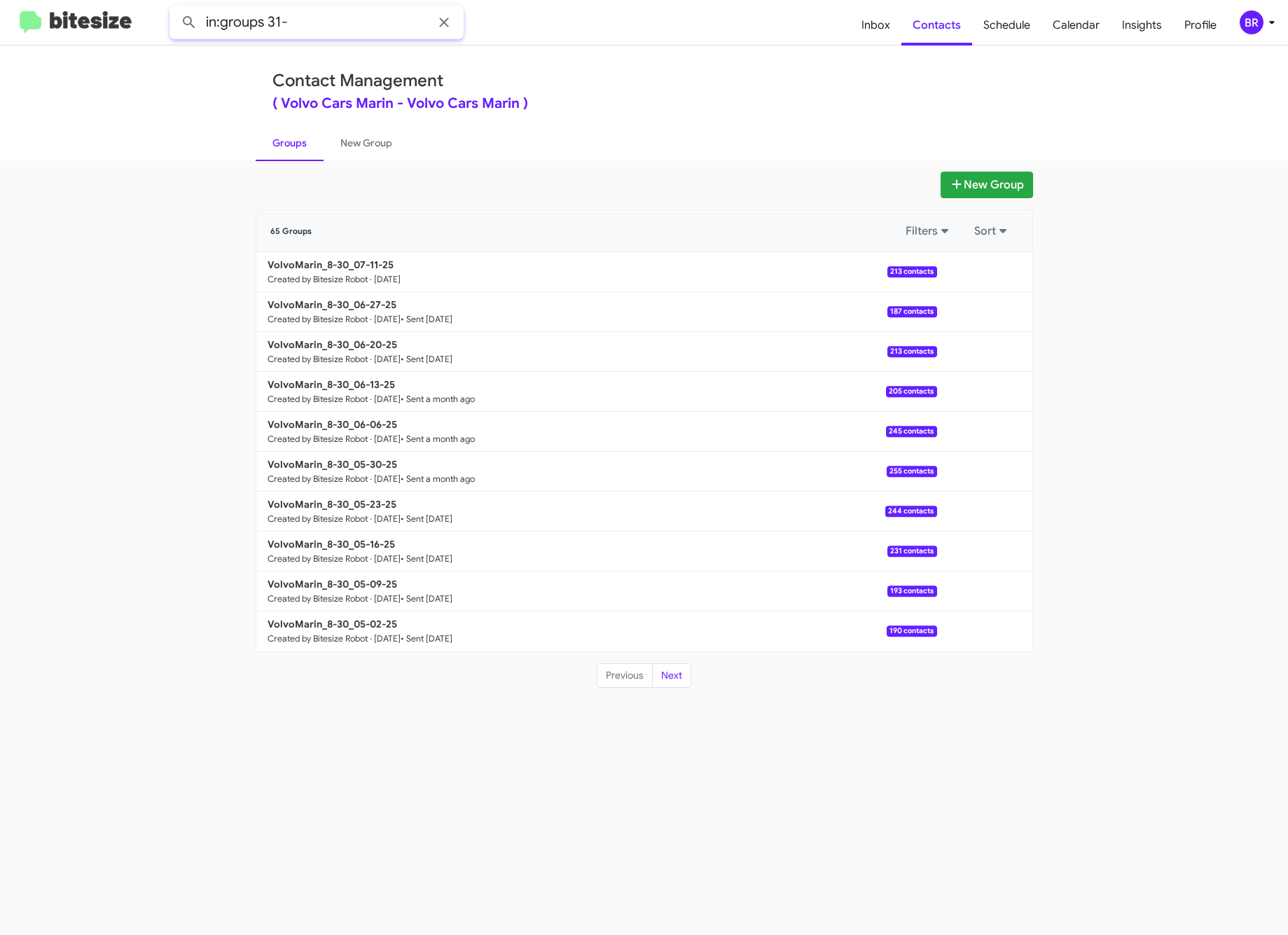 click 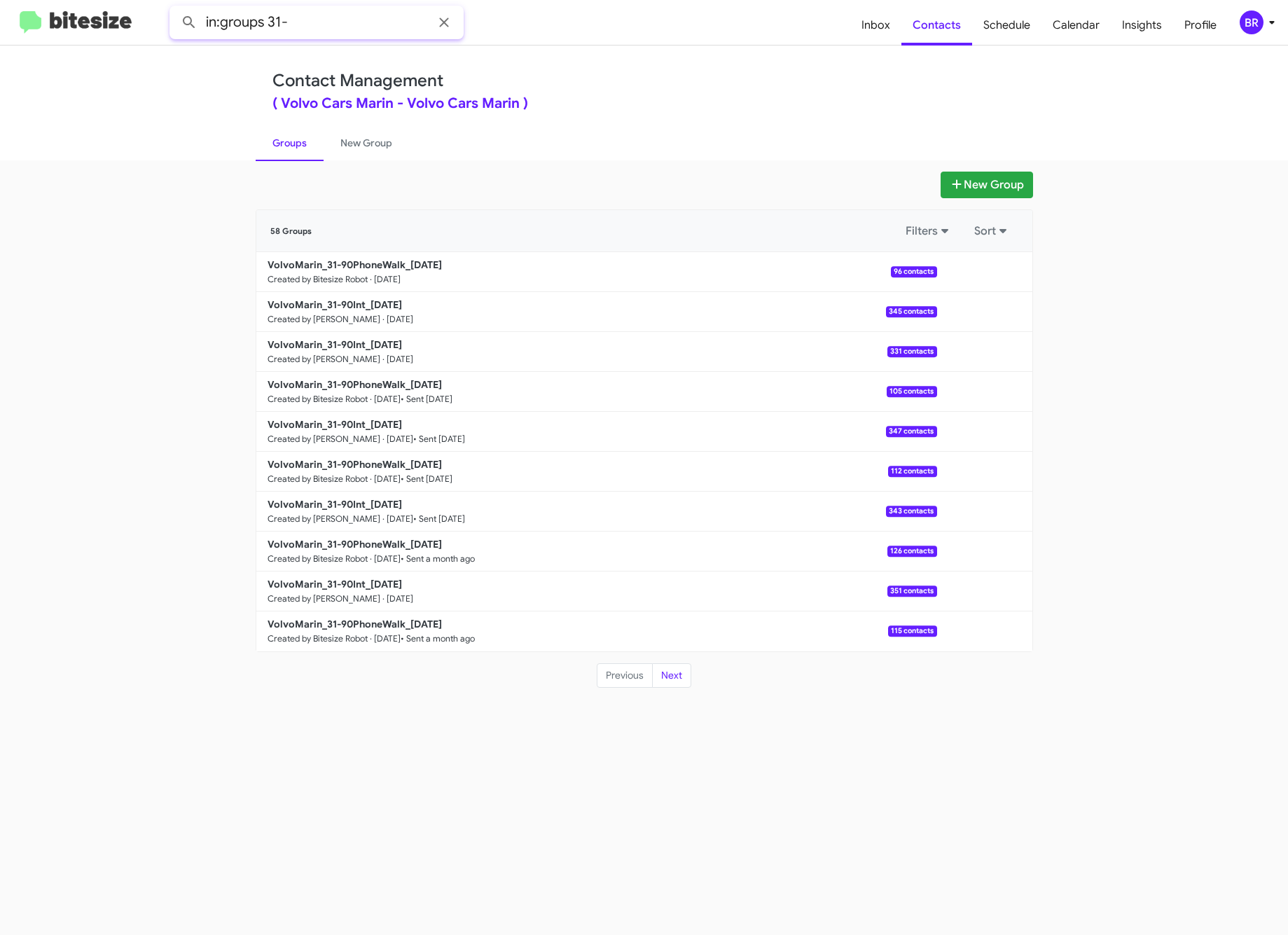 drag, startPoint x: 263, startPoint y: 18, endPoint x: 330, endPoint y: 20, distance: 67.02984 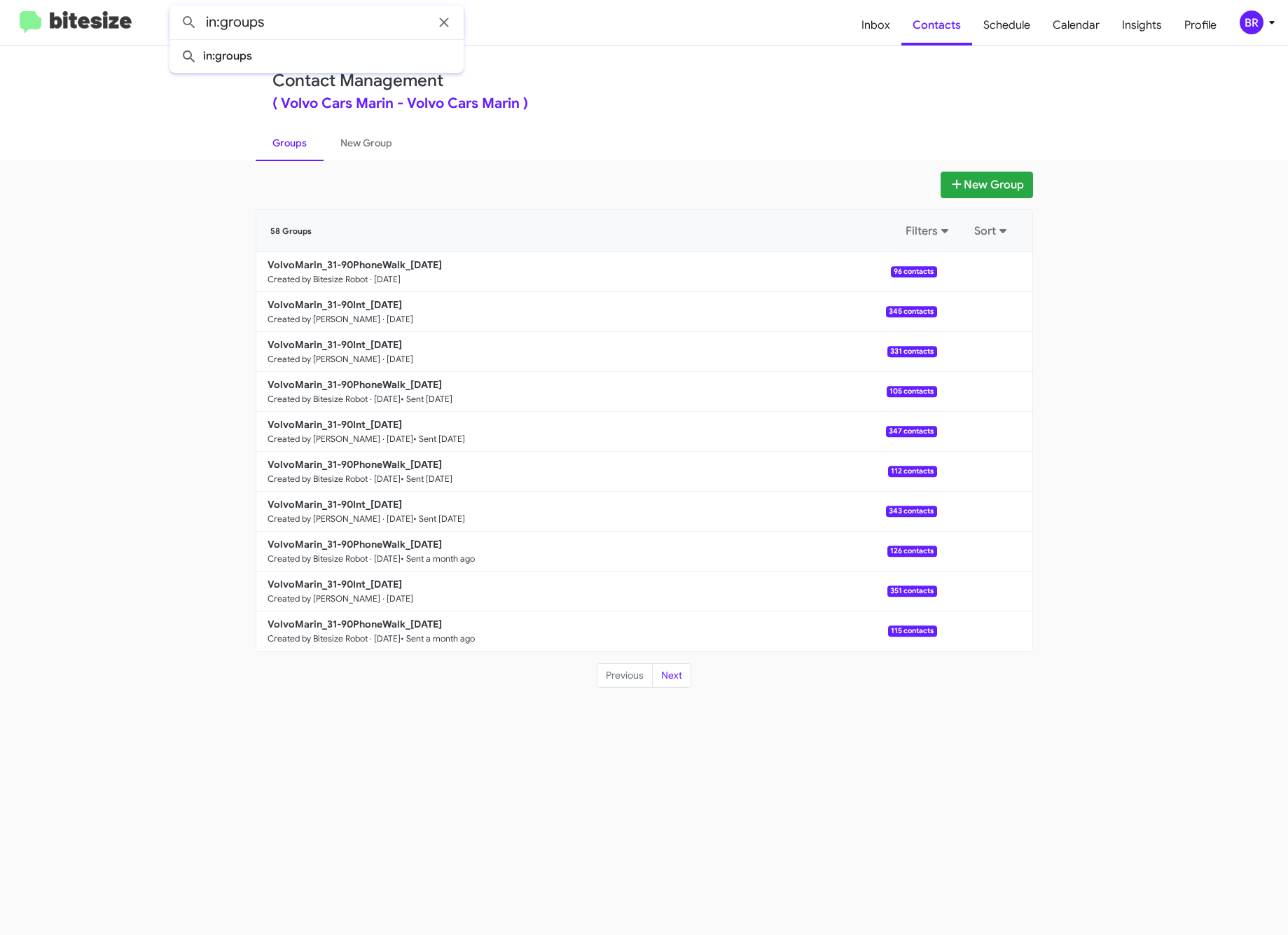 click 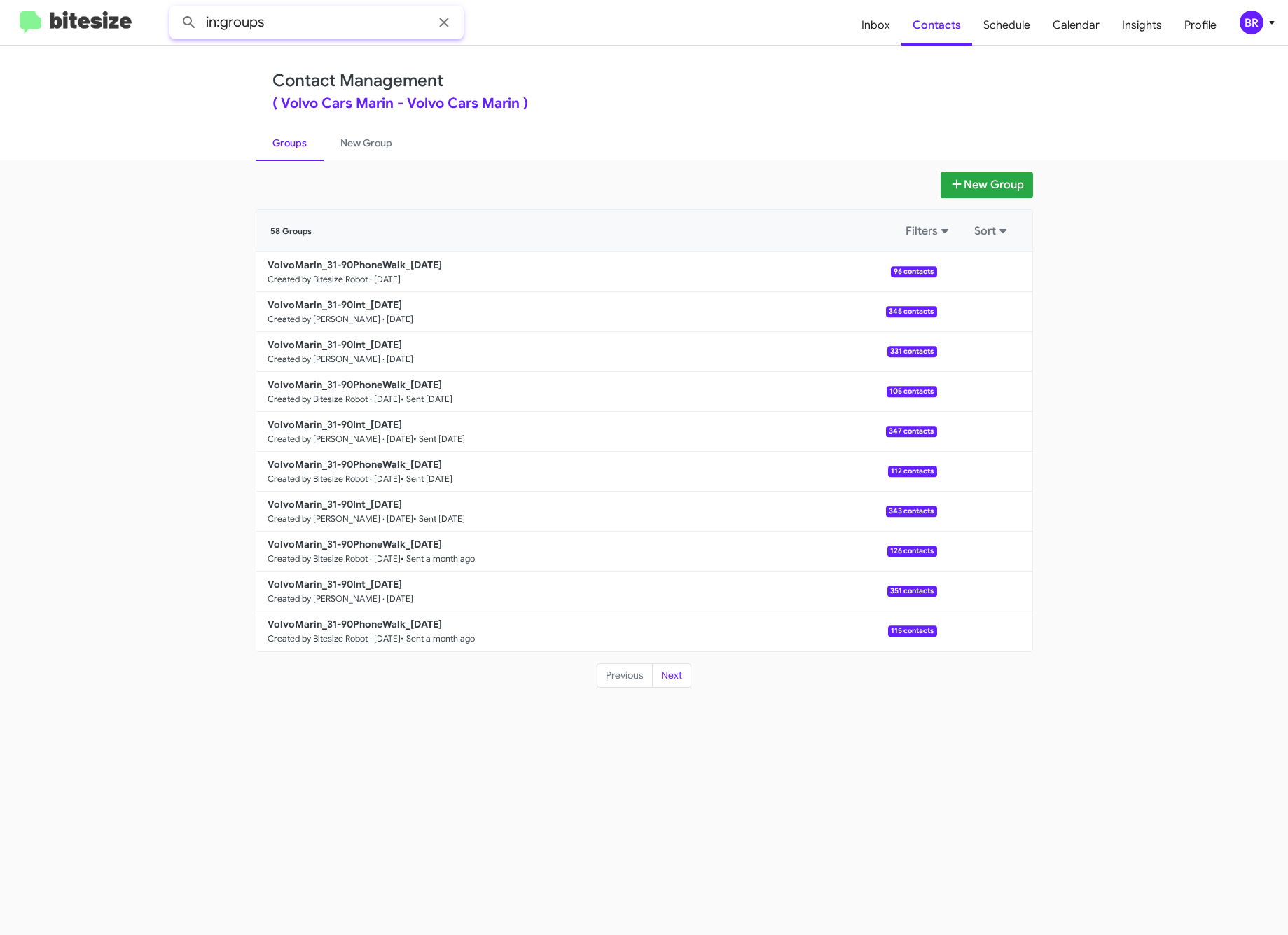 type on "in:groups" 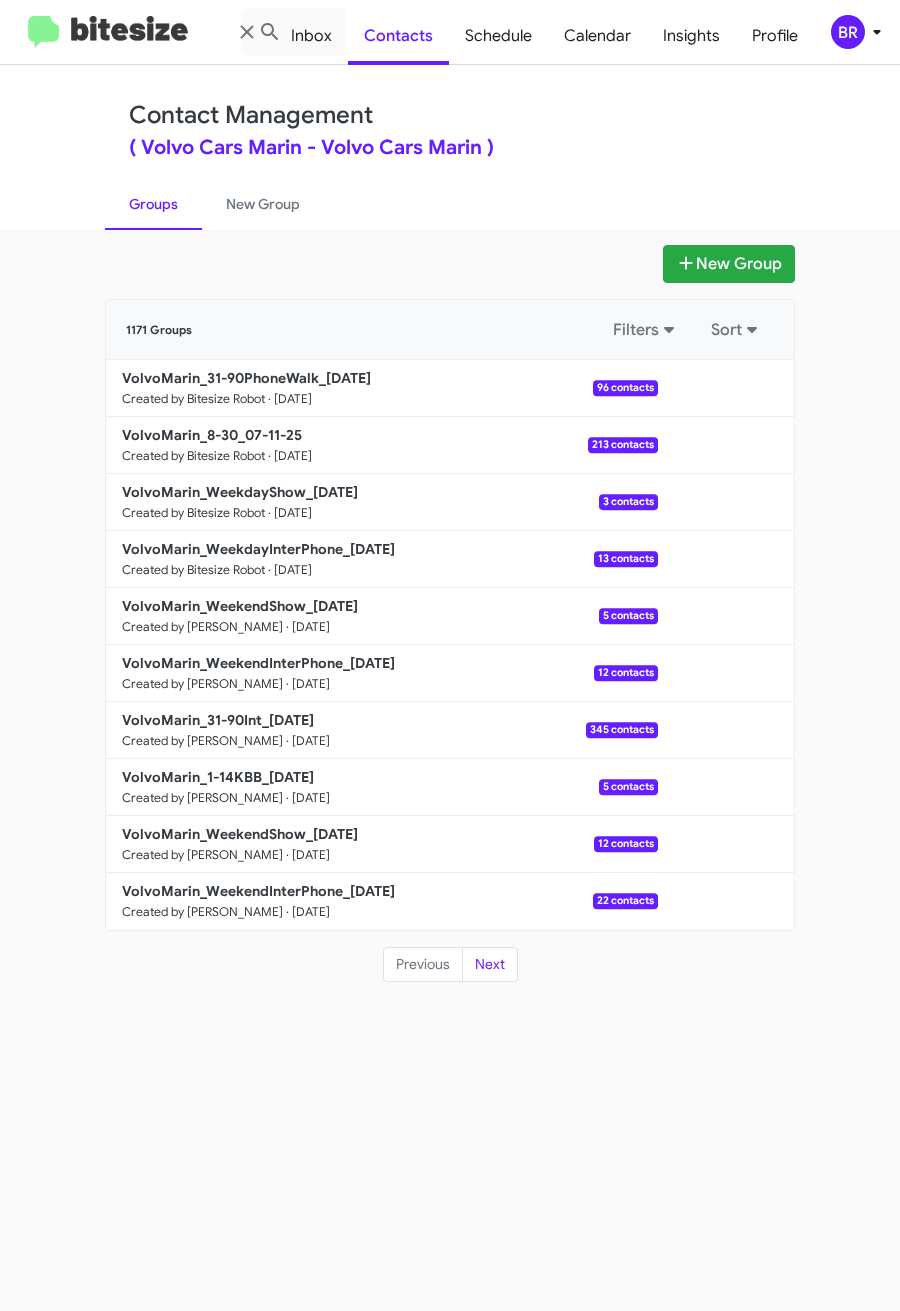click on "New Group   1171 Groups   Filters   Sort  VolvoMarin_31-90PhoneWalk_07-11-25 Created by Bitesize Robot · Jul 11, 2025  96 contacts  VolvoMarin_8-30_07-11-25 Created by Bitesize Robot · Jul 11, 2025  213 contacts  VolvoMarin_WeekdayShow_07-11-25 Created by Bitesize Robot · Jul 11, 2025  3 contacts  VolvoMarin_WeekdayInterPhone_07-11-25 Created by Bitesize Robot · Jul 11, 2025  13 contacts  VolvoMarin_WeekendShow_07-07-25 Created by Nen Limbauan · Jul 7, 2025  5 contacts  VolvoMarin_WeekendInterPhone_07-07-25 Created by Nen Limbauan · Jul 7, 2025  12 contacts  VolvoMarin_31-90Int_07-07-25 Created by Nen Limbauan · Jul 7, 2025  345 contacts  VolvoMarin_1-14KBB_07-07-25 Created by Nen Limbauan · Jul 7, 2025  5 contacts  VolvoMarin_WeekendShow_06-30-25 Created by Nen Limbauan · Jun 30, 2025  12 contacts  VolvoMarin_WeekendInterPhone_06-30-25 Created by Nen Limbauan · Jun 30, 2025  22 contacts  Previous Next" 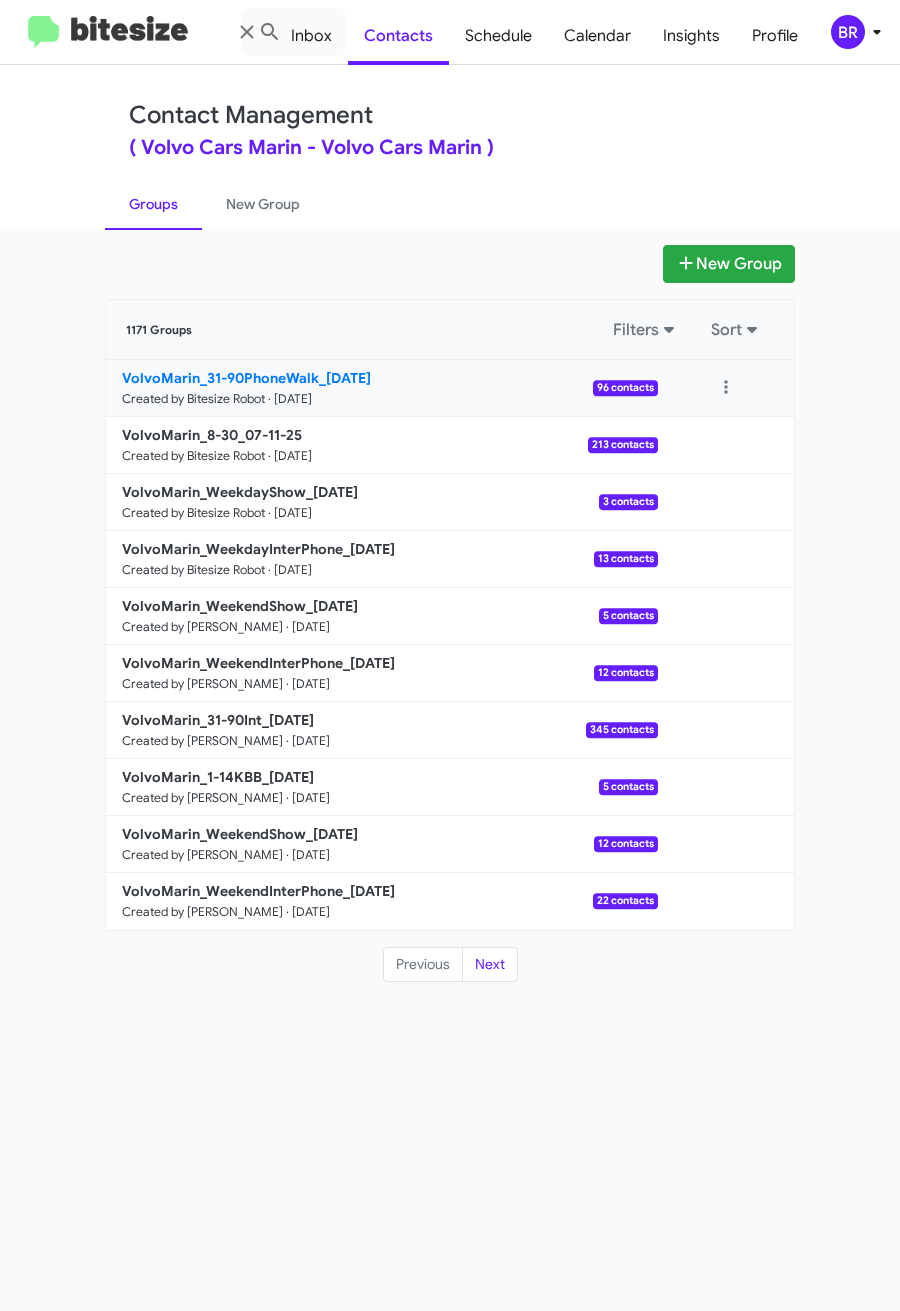 click on "VolvoMarin_31-90PhoneWalk_07-11-25" 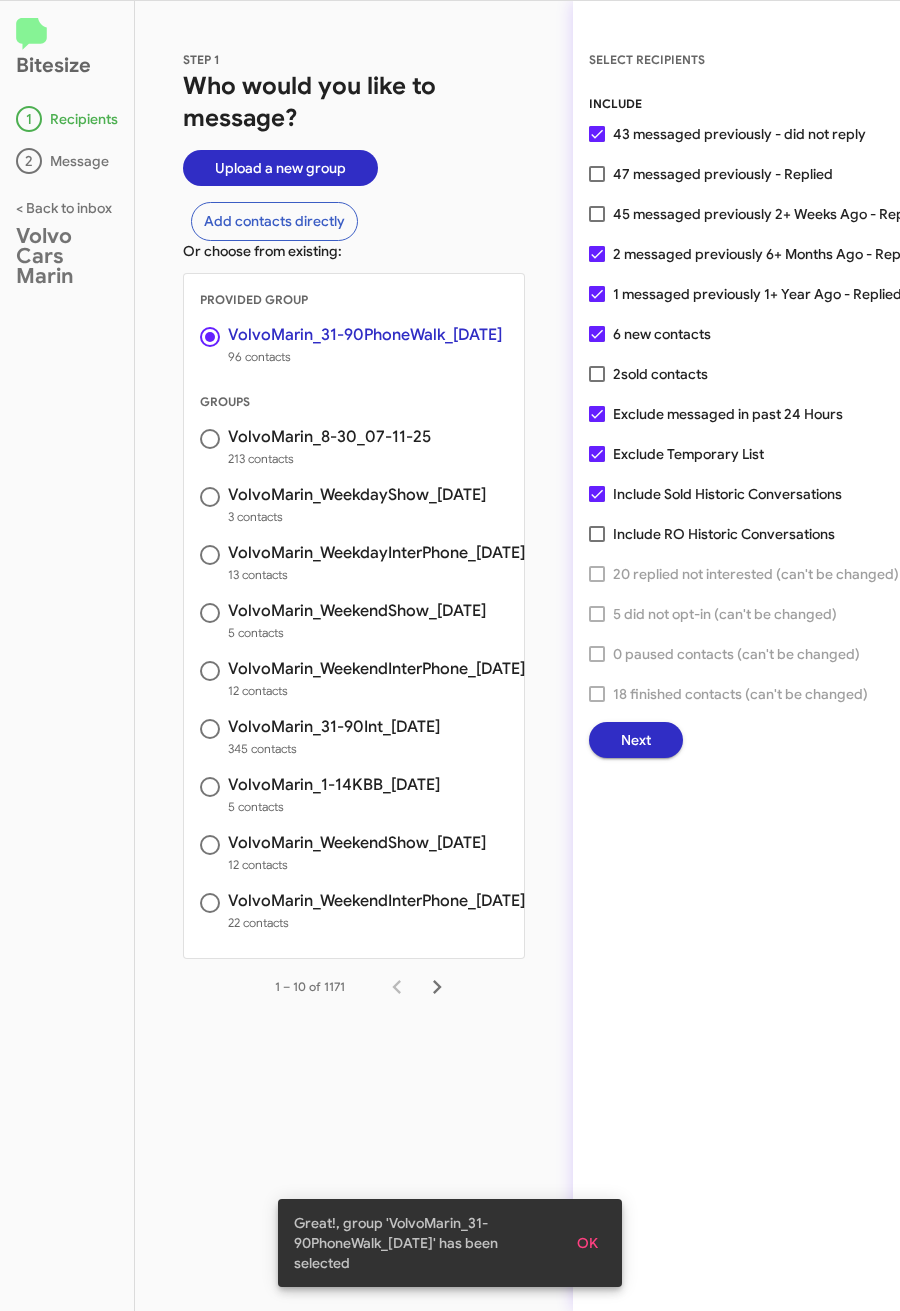 click on "SELECT RECIPIENTS INCLUDE    43 messaged previously - did not reply     47 messaged previously - Replied     45 messaged previously 2+ Weeks Ago - Replied     2 messaged previously 6+ Months Ago - Replied     1 messaged previously 1+ Year Ago - Replied     6 new contacts     2  sold contacts    Exclude messaged in past 24 Hours     Exclude Temporary List     Include Sold Historic Conversations     Include RO Historic Conversations     20 replied not interested (can't be changed)     5 did not opt-in (can't be changed)     0 paused contacts (can't be changed)     18 finished contacts (can't be changed)   Next" 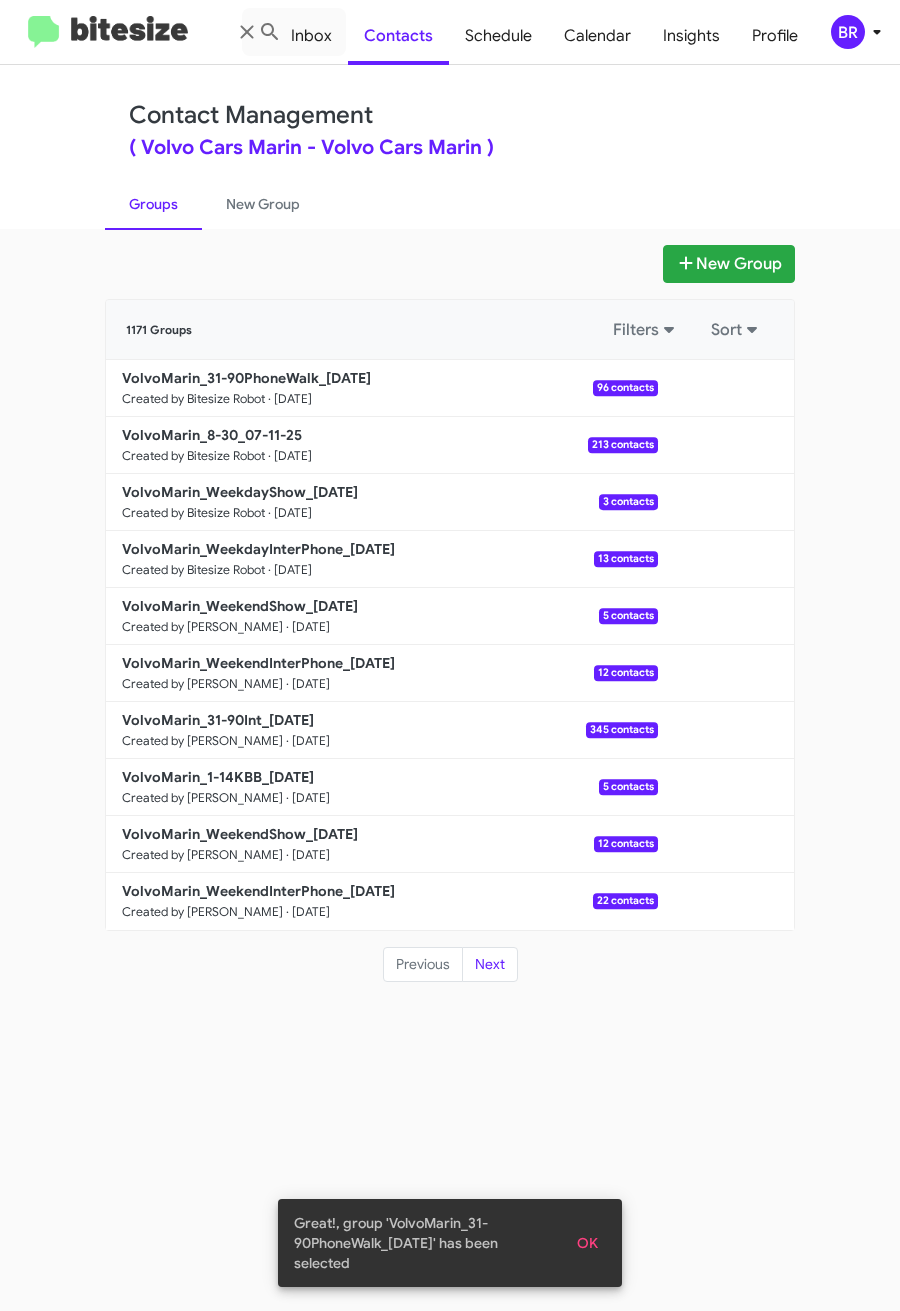 click 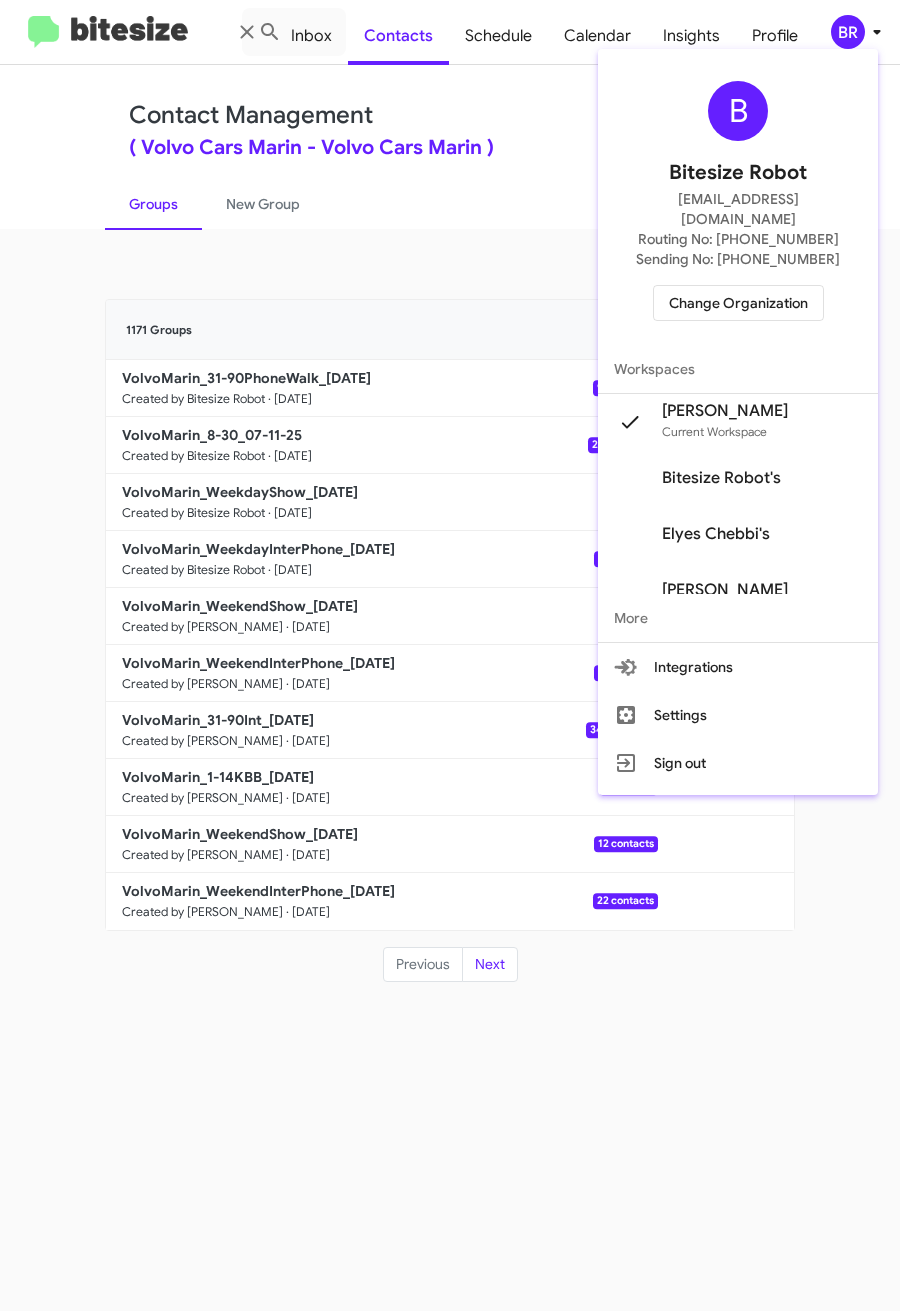 click on "Change Organization" at bounding box center (738, 303) 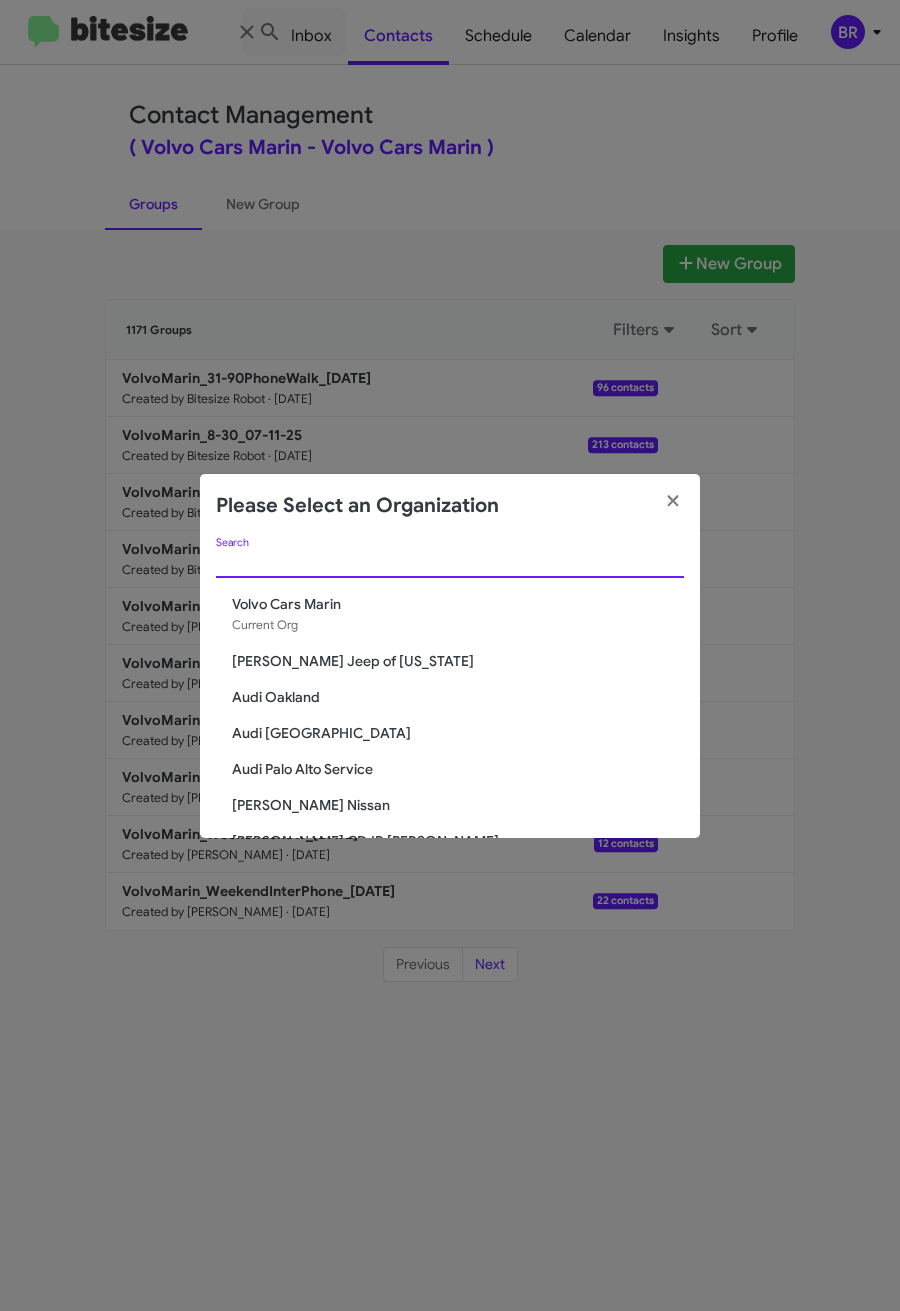 click on "Search" at bounding box center (450, 563) 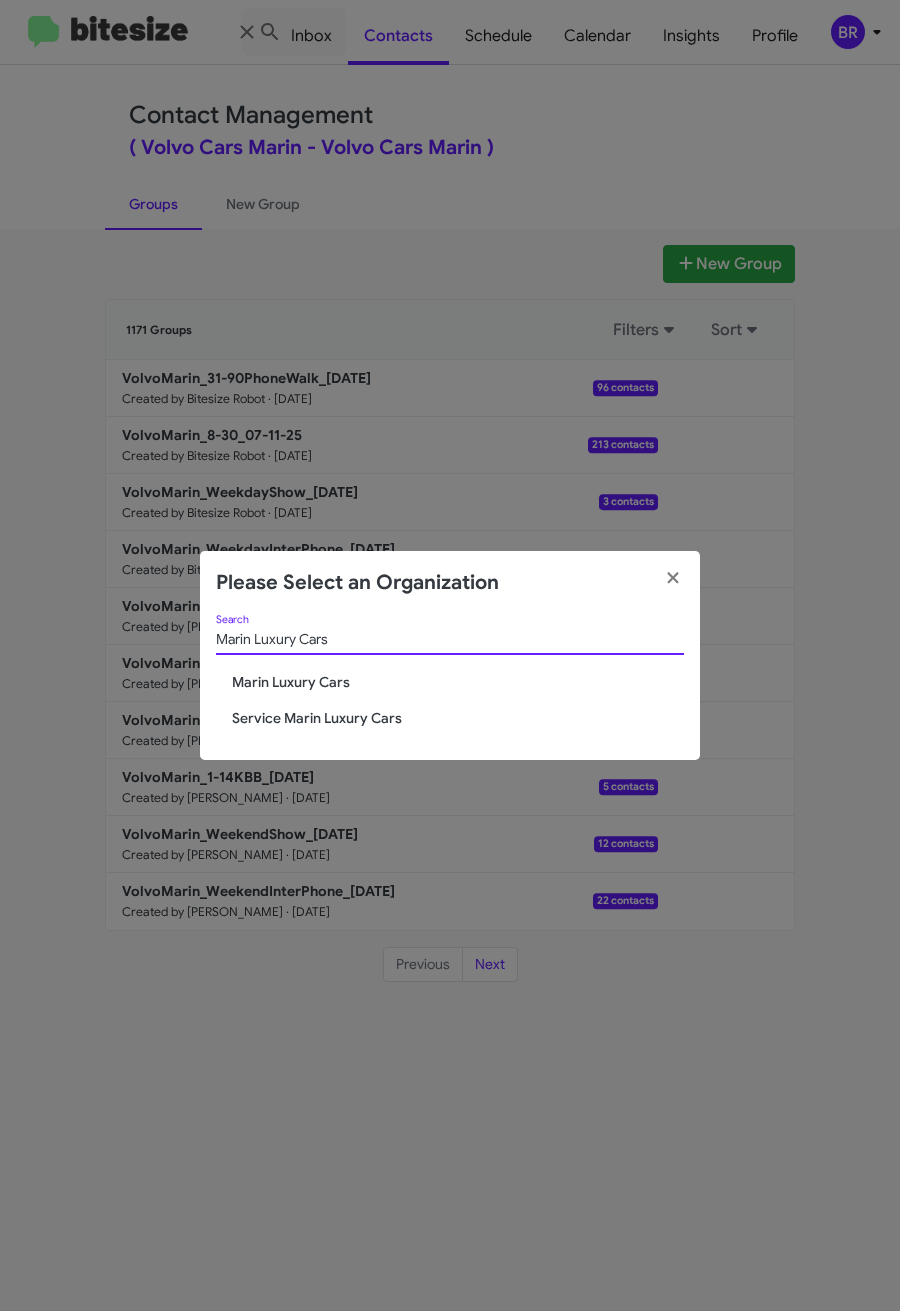 type on "Marin Luxury Cars" 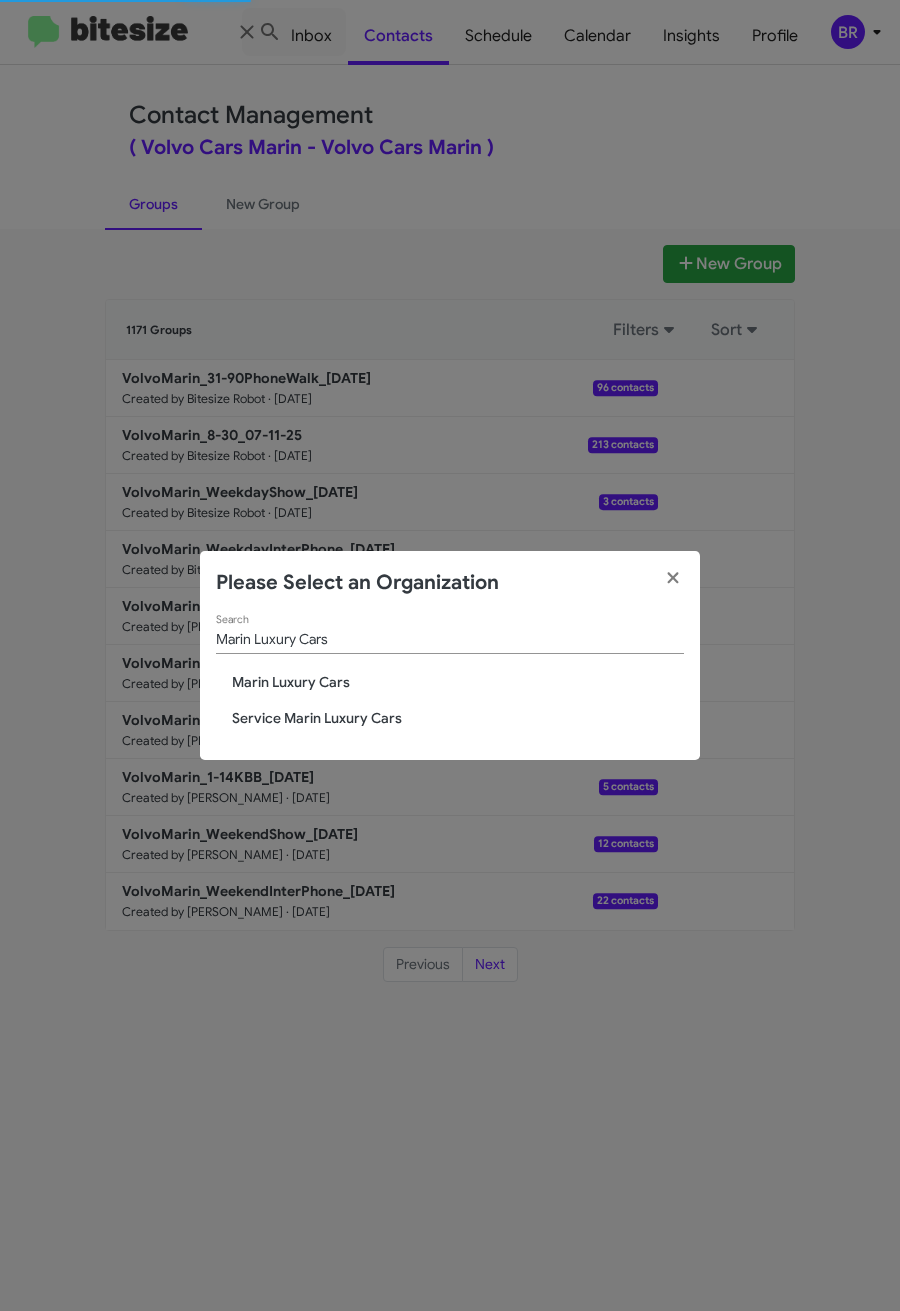 type 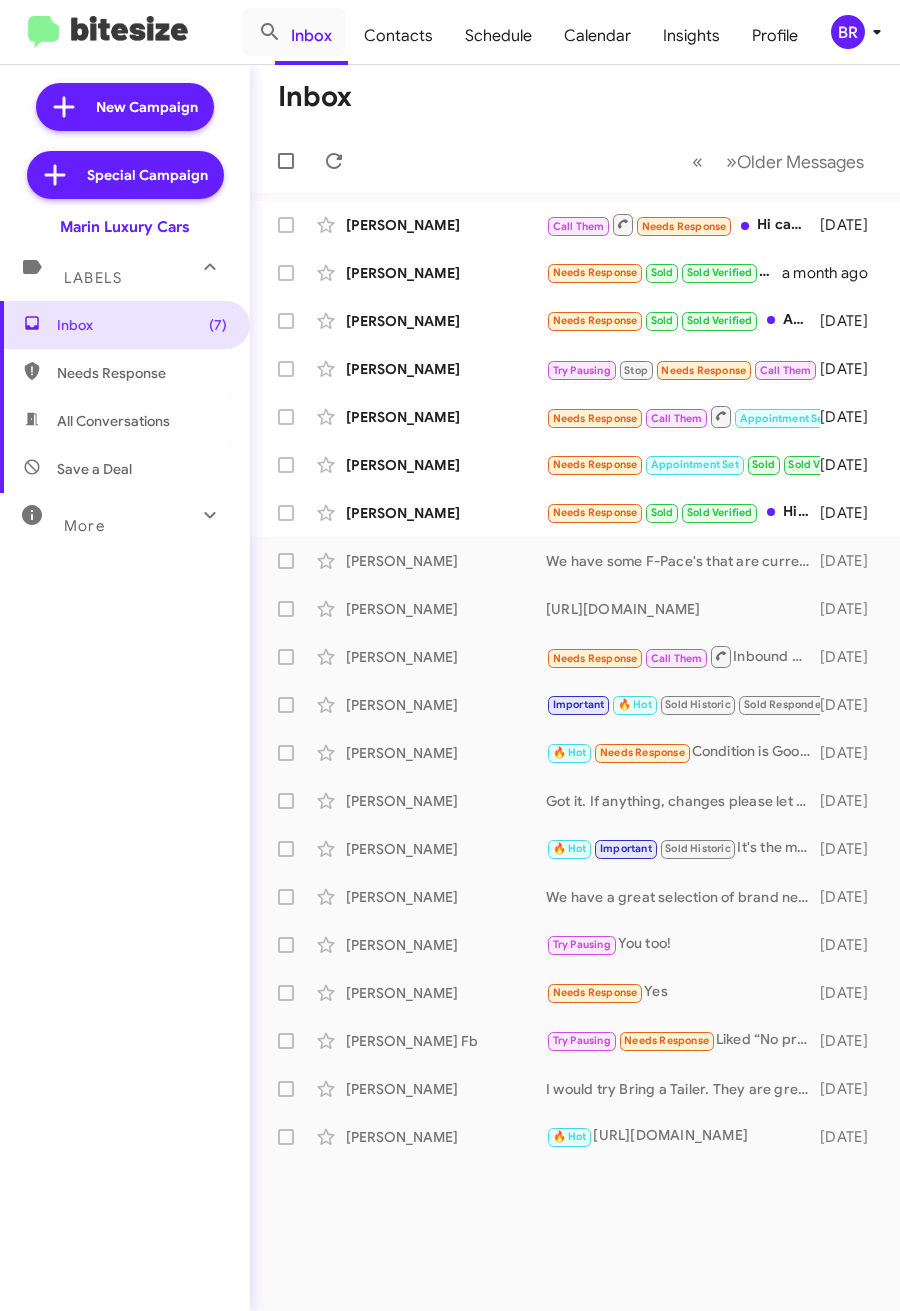 scroll, scrollTop: 0, scrollLeft: 0, axis: both 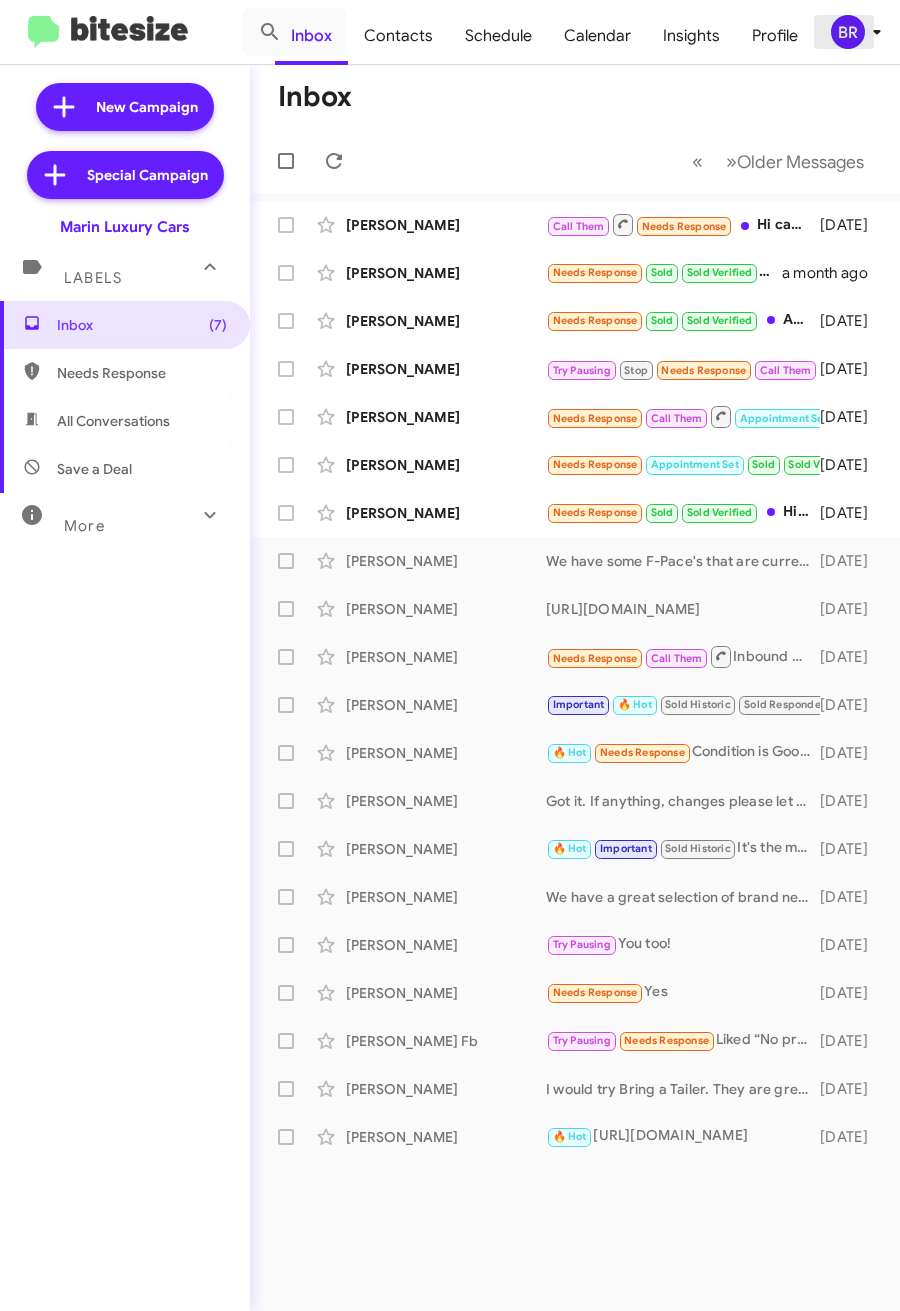 click on "BR" 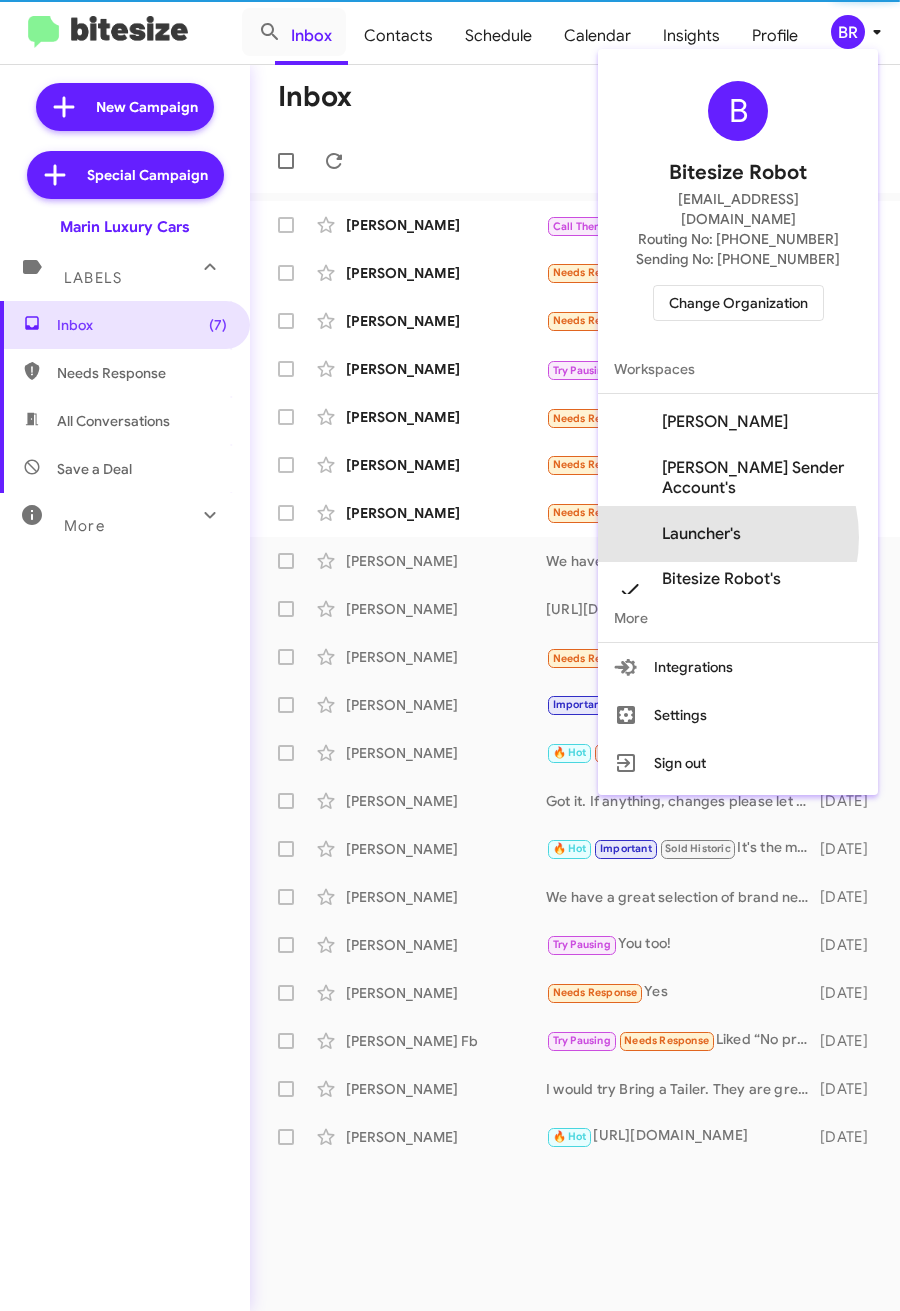 click on "Launcher's" at bounding box center [701, 534] 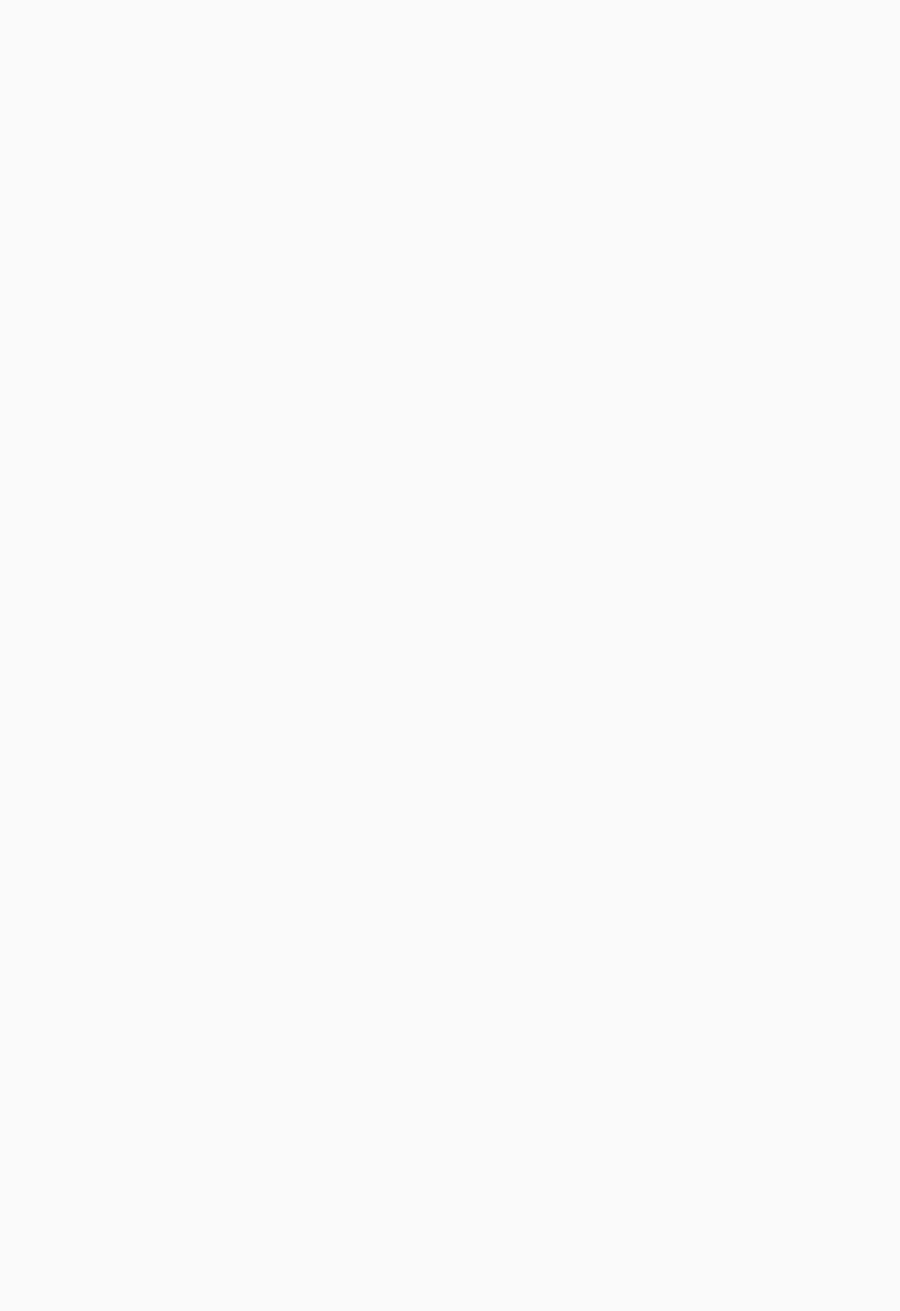scroll, scrollTop: 0, scrollLeft: 0, axis: both 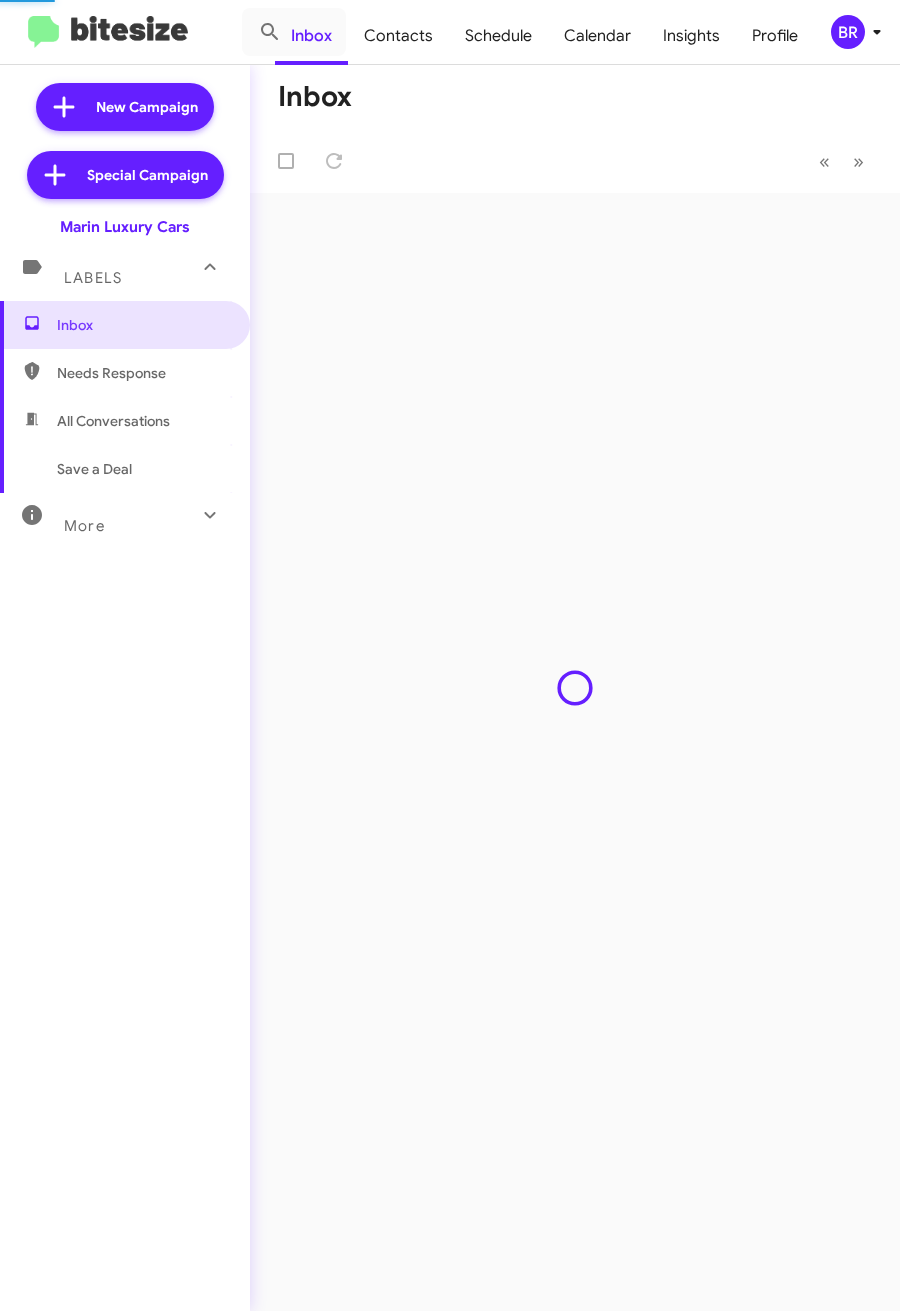 click on "Contacts" 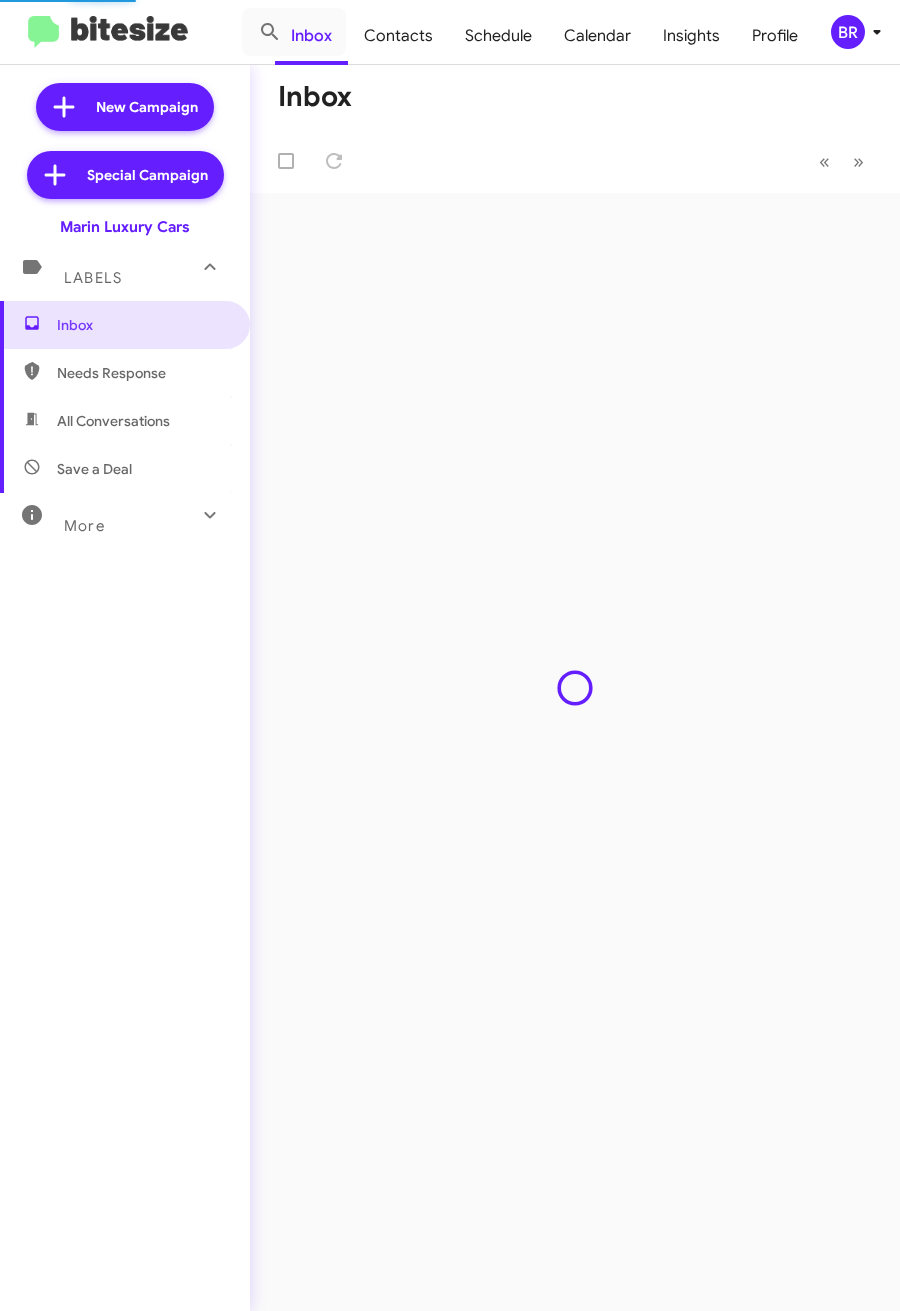 type on "in:groups" 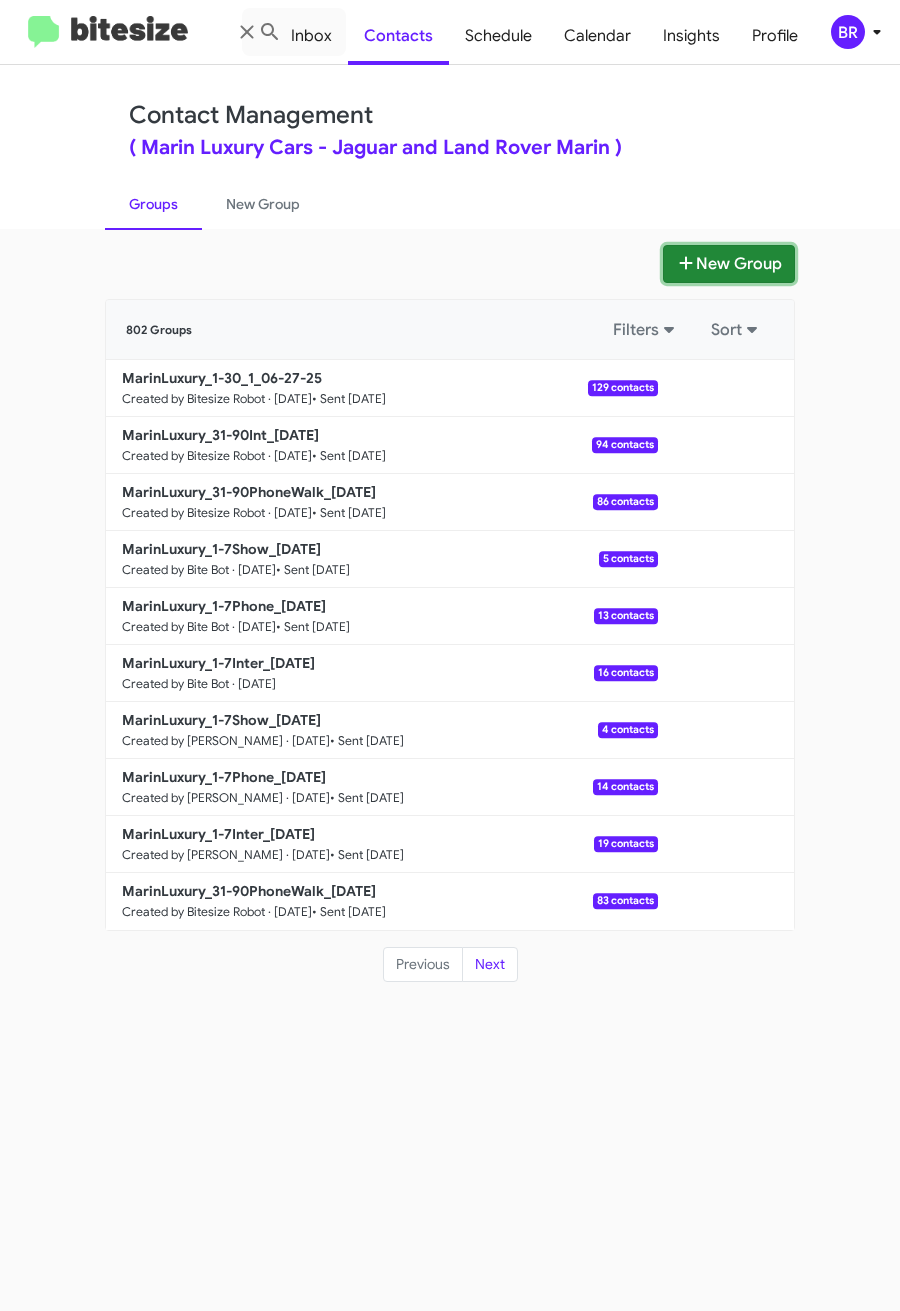 drag, startPoint x: 711, startPoint y: 255, endPoint x: 708, endPoint y: 271, distance: 16.27882 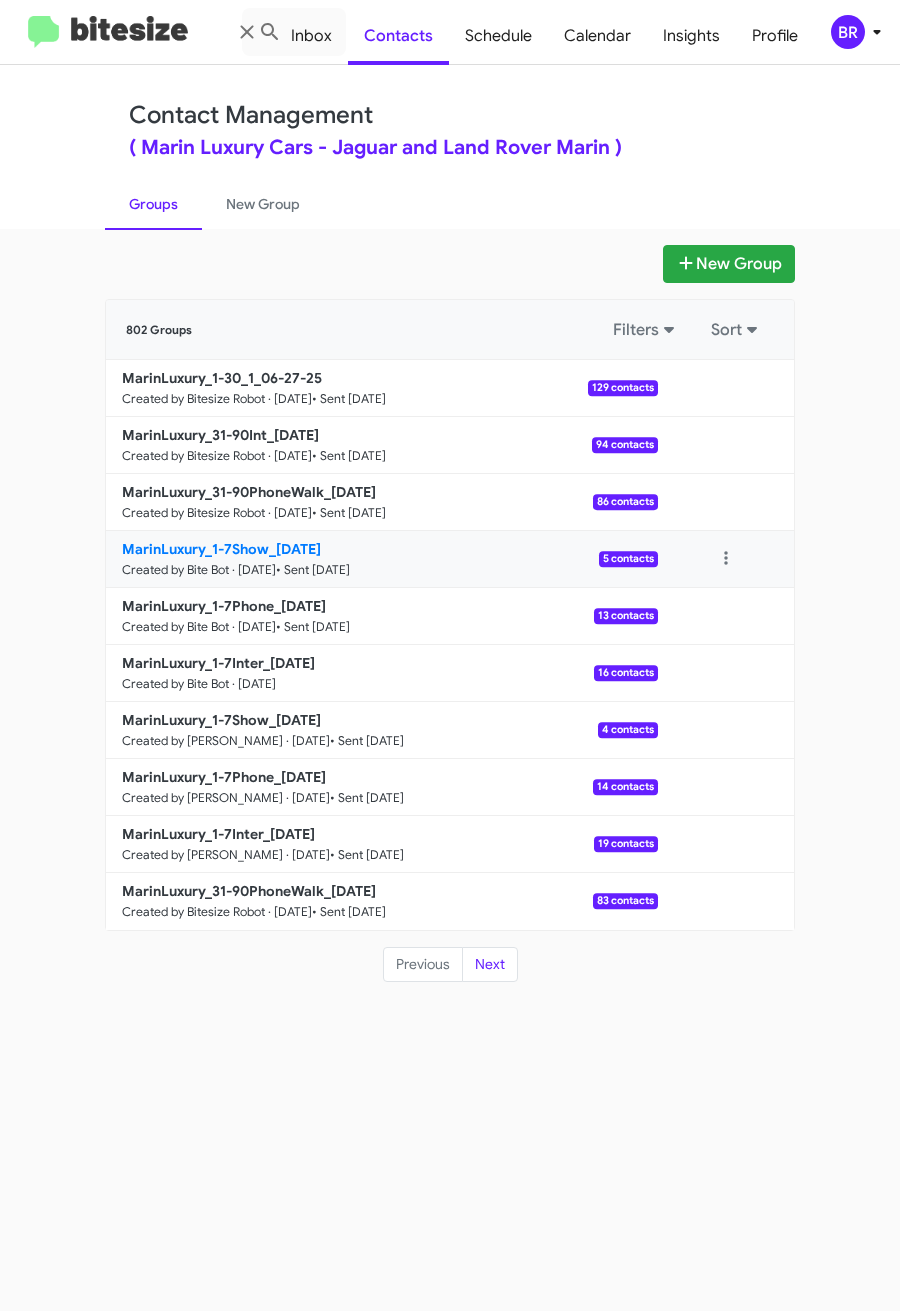 type 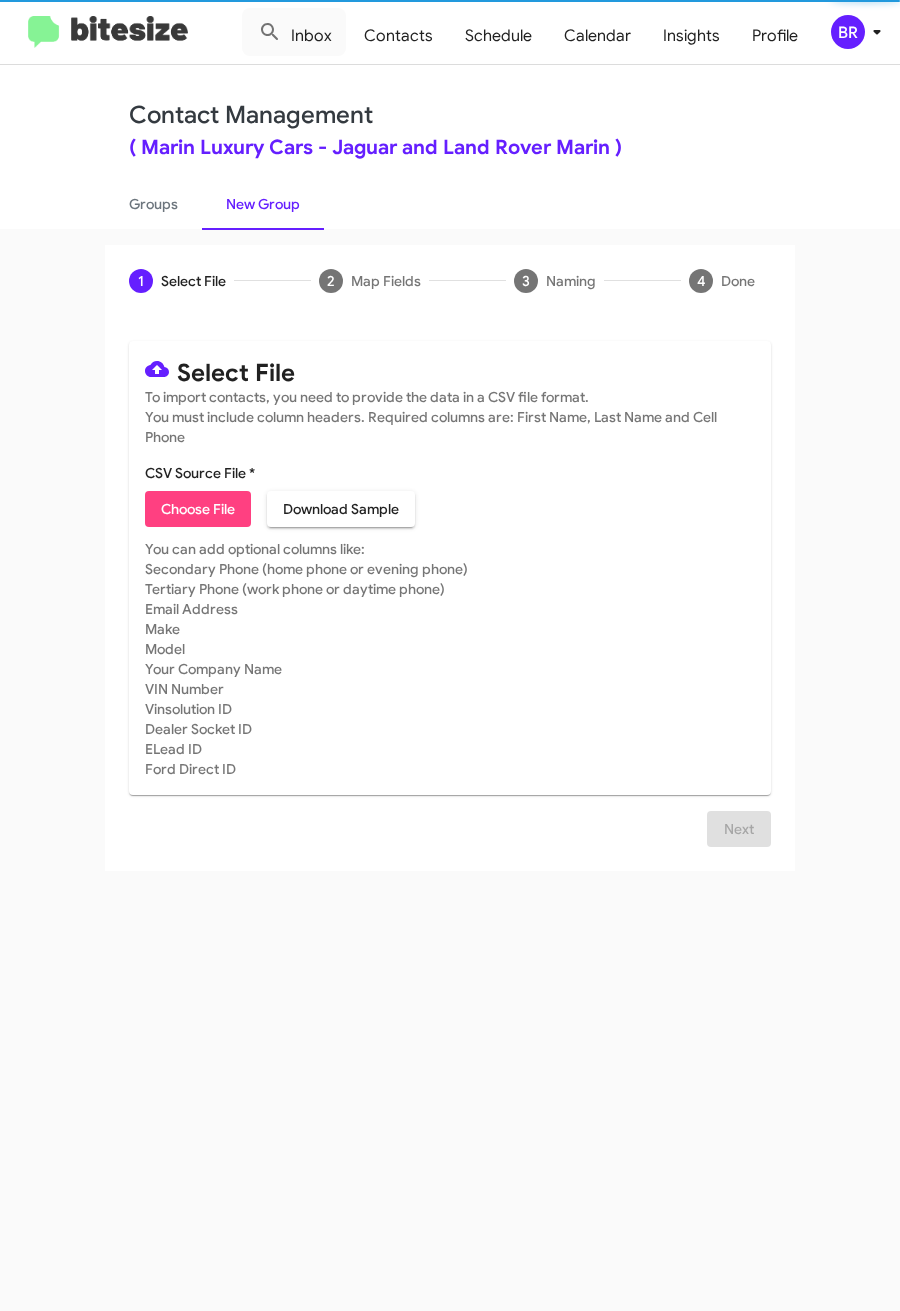click on "Choose File" 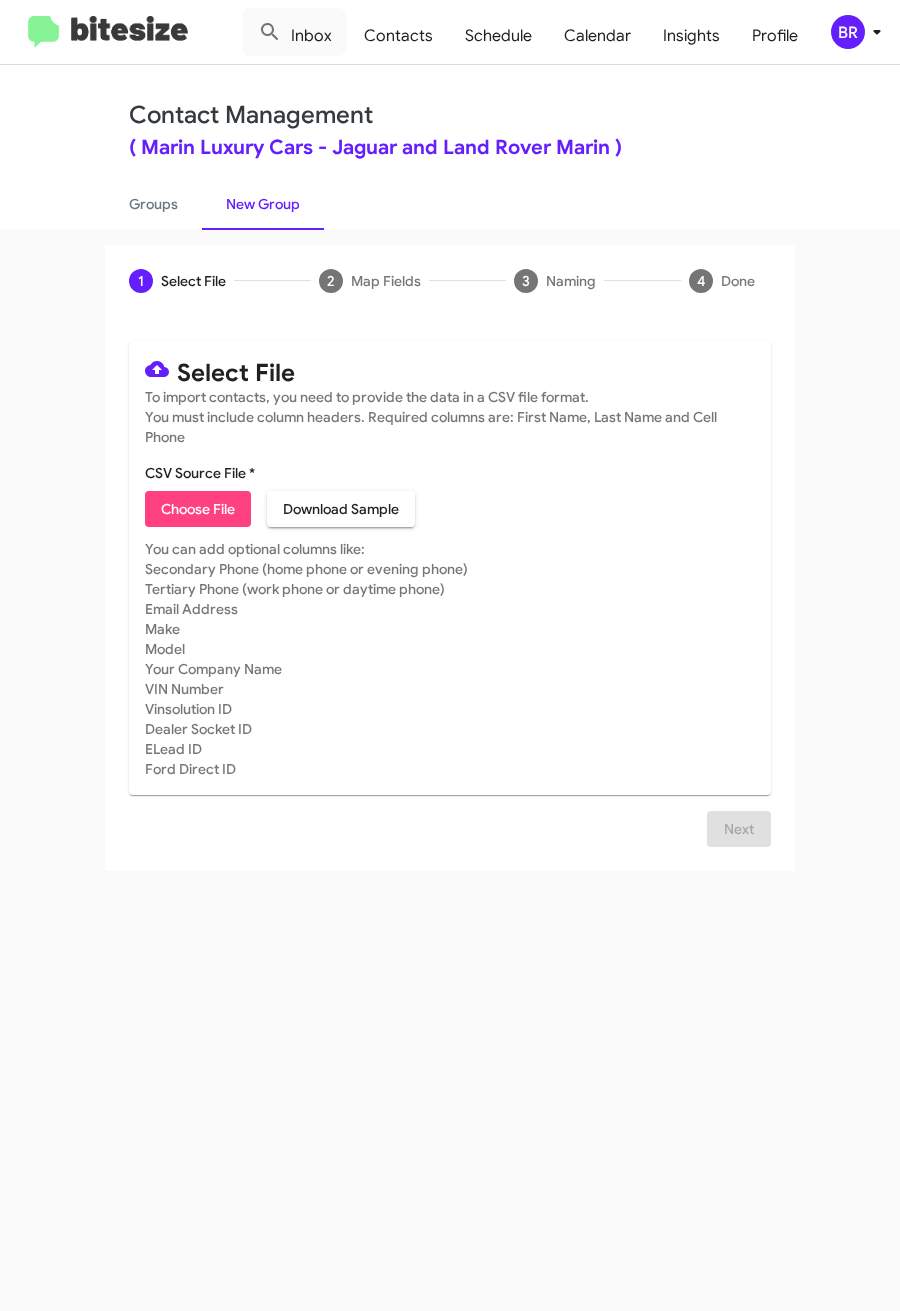 type on "Opt-Out - Marin Luxury Cars" 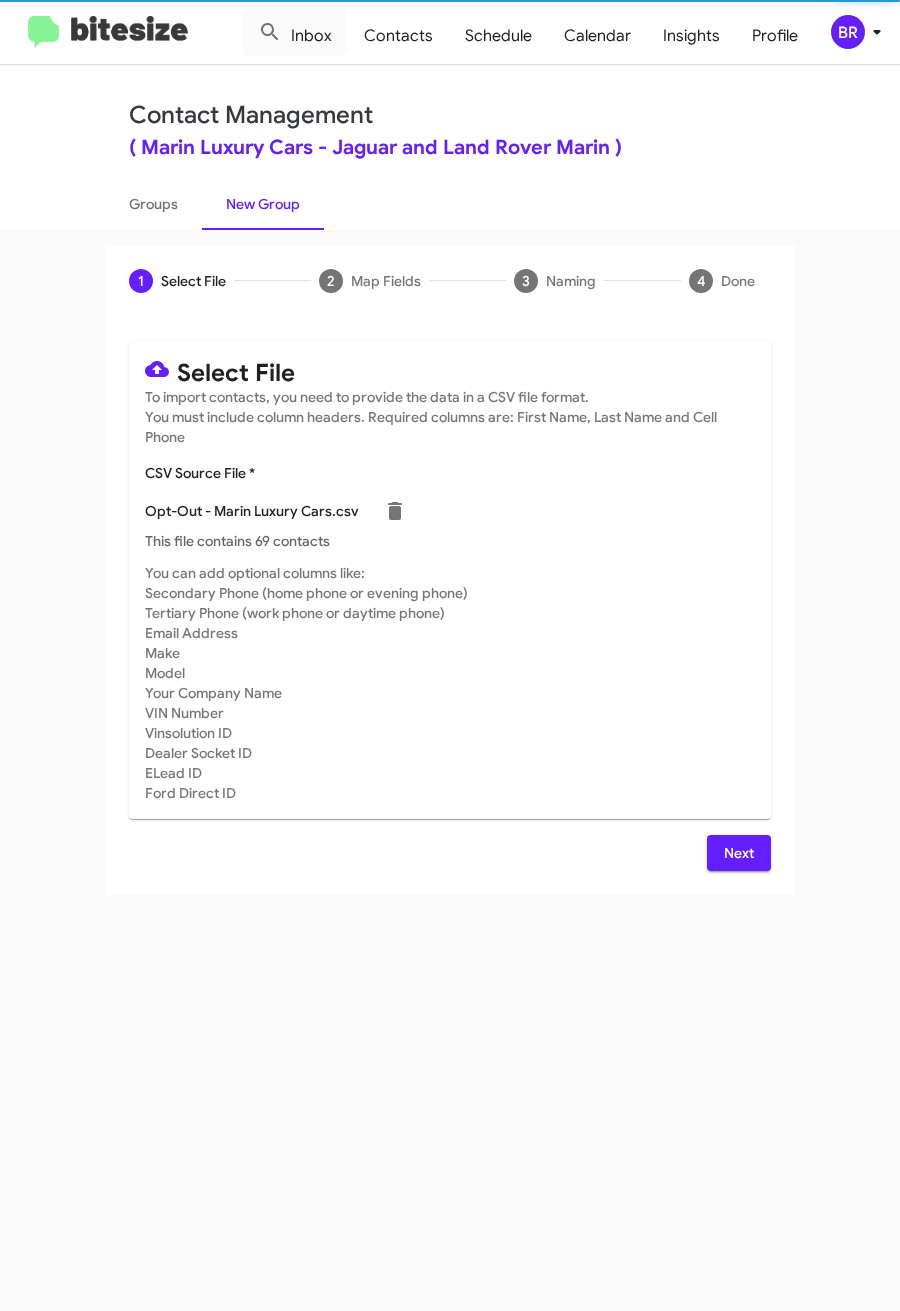 click on "Next" at bounding box center (739, 853) 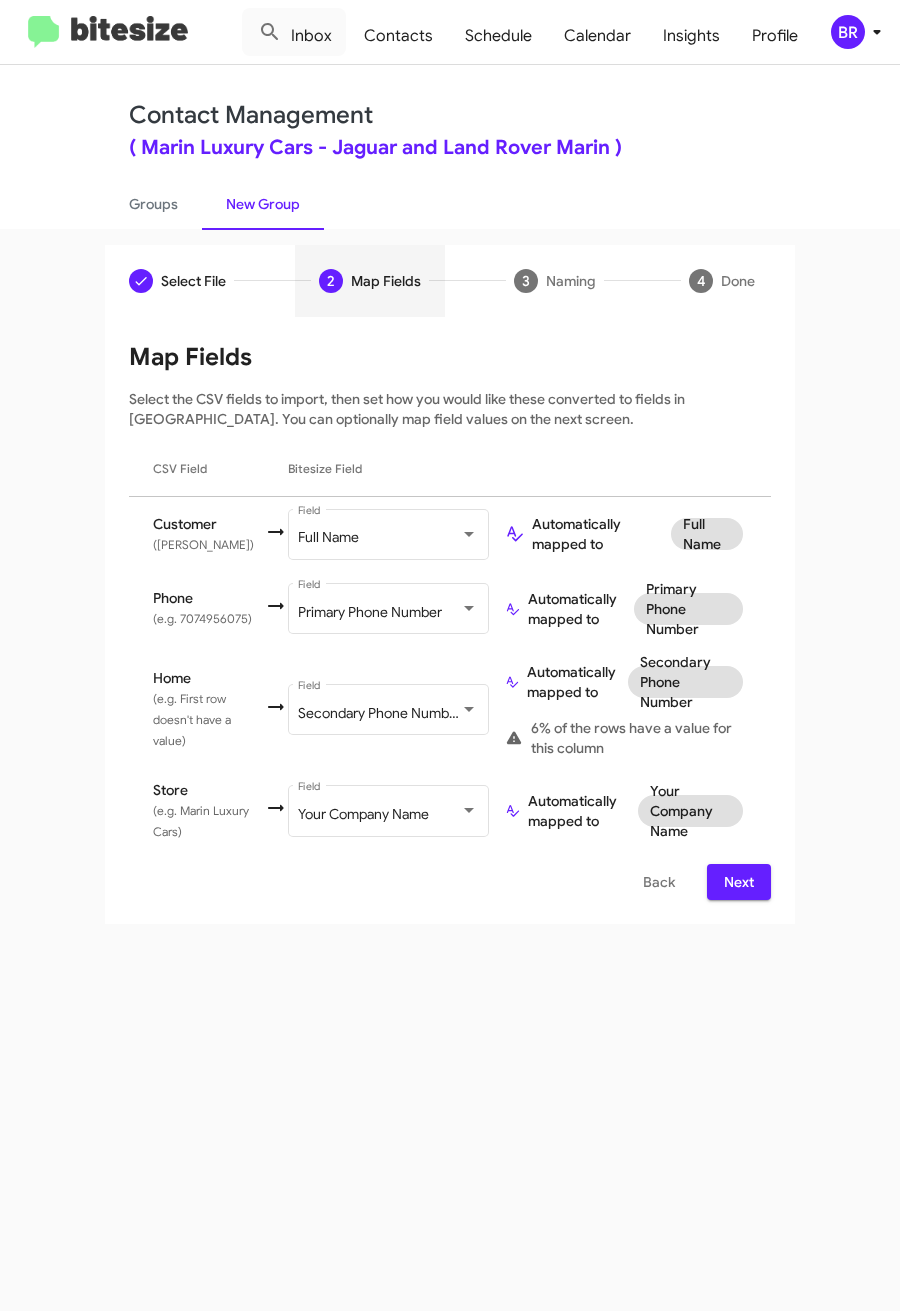 click on "Next" at bounding box center (739, 882) 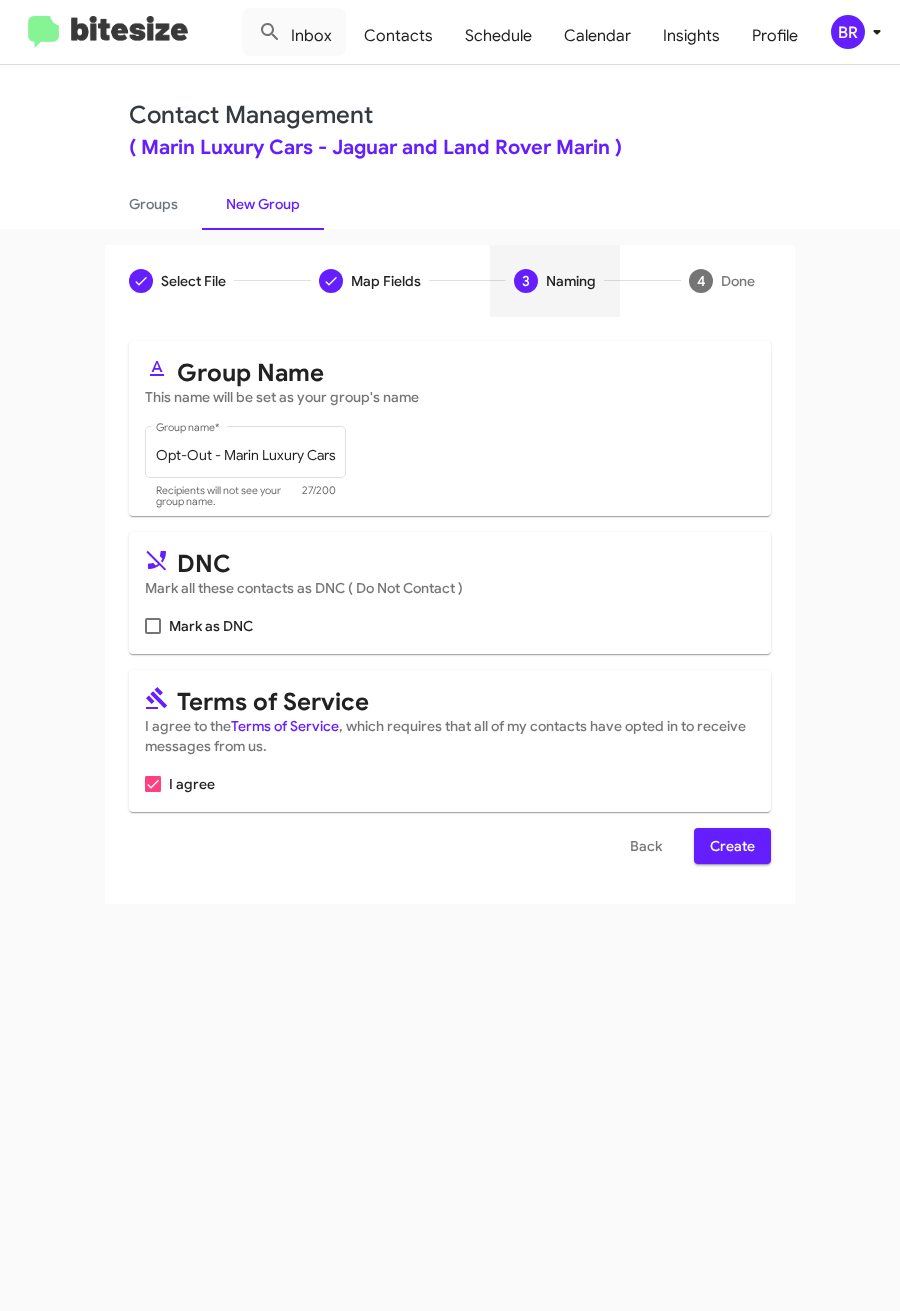 click on "Create" at bounding box center (732, 846) 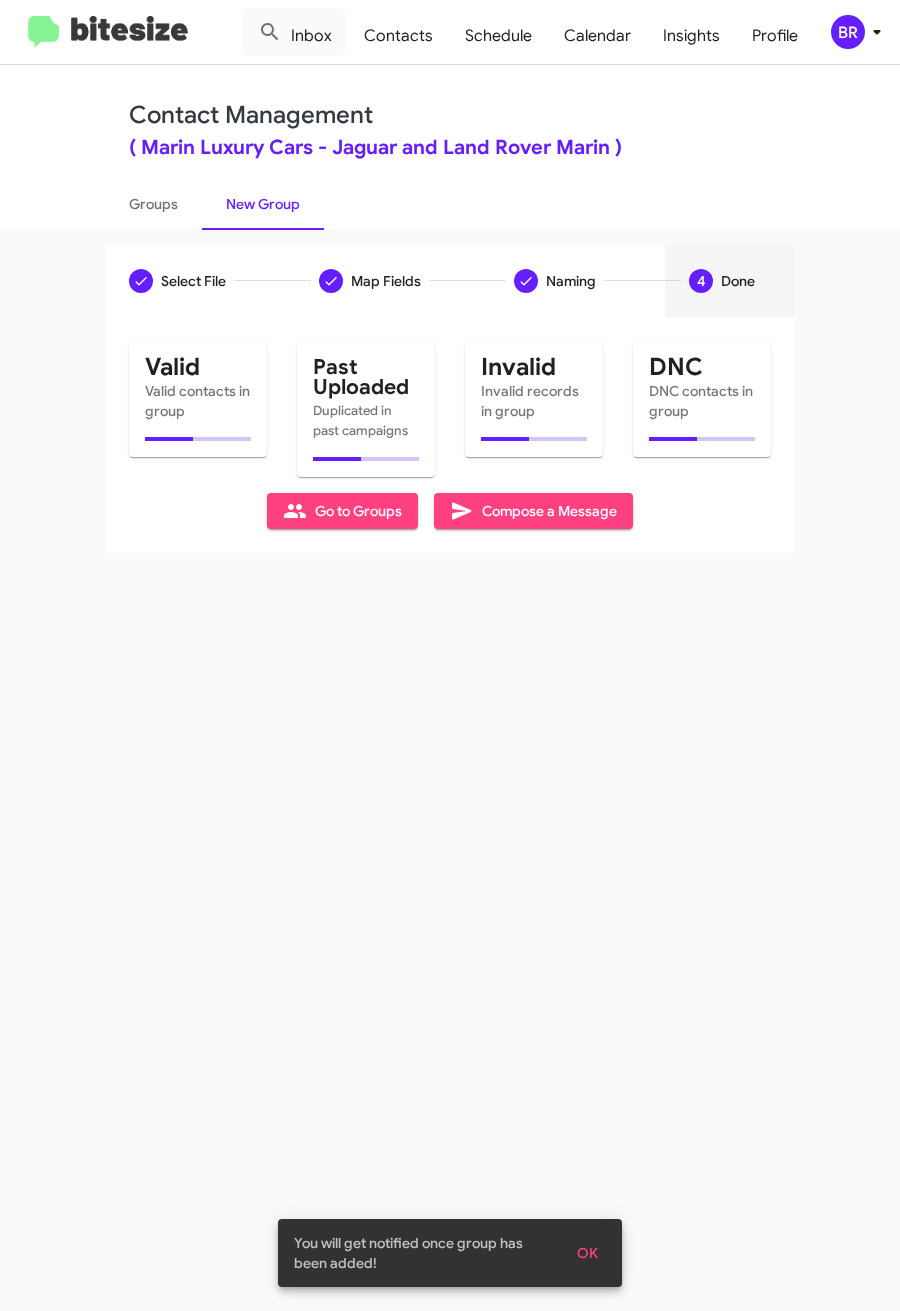 click on "OK" at bounding box center [587, 1253] 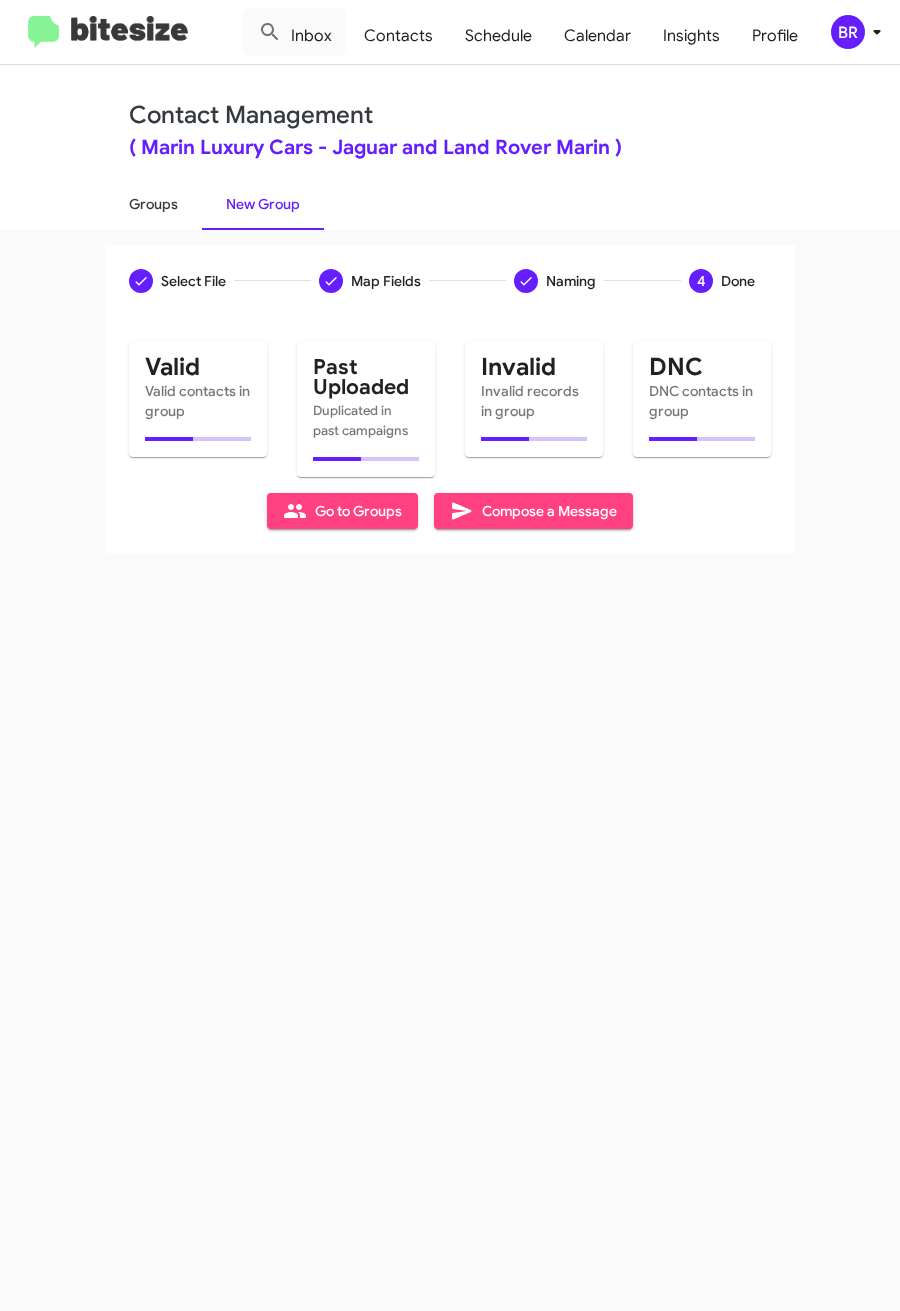 click on "Groups" 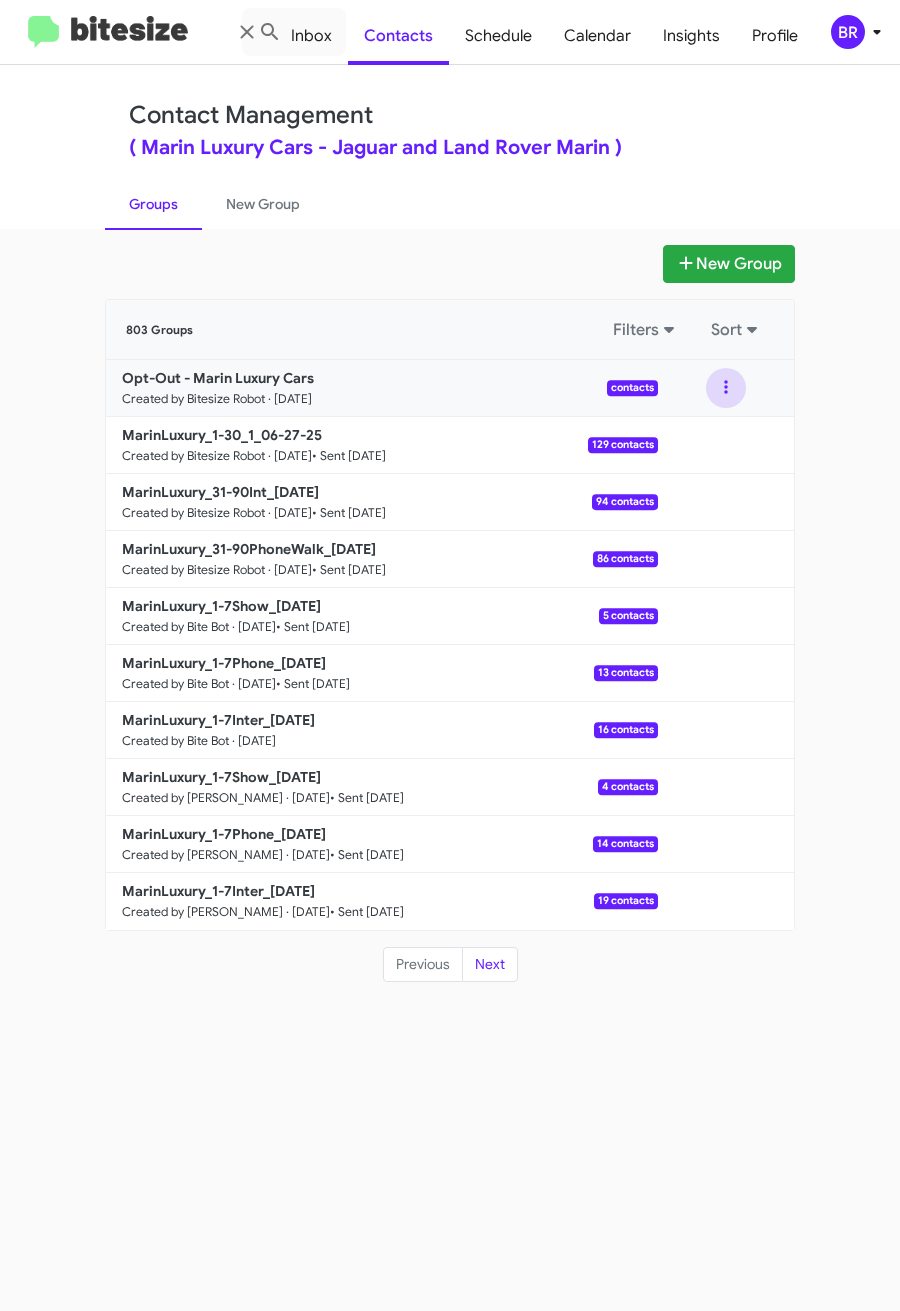 click 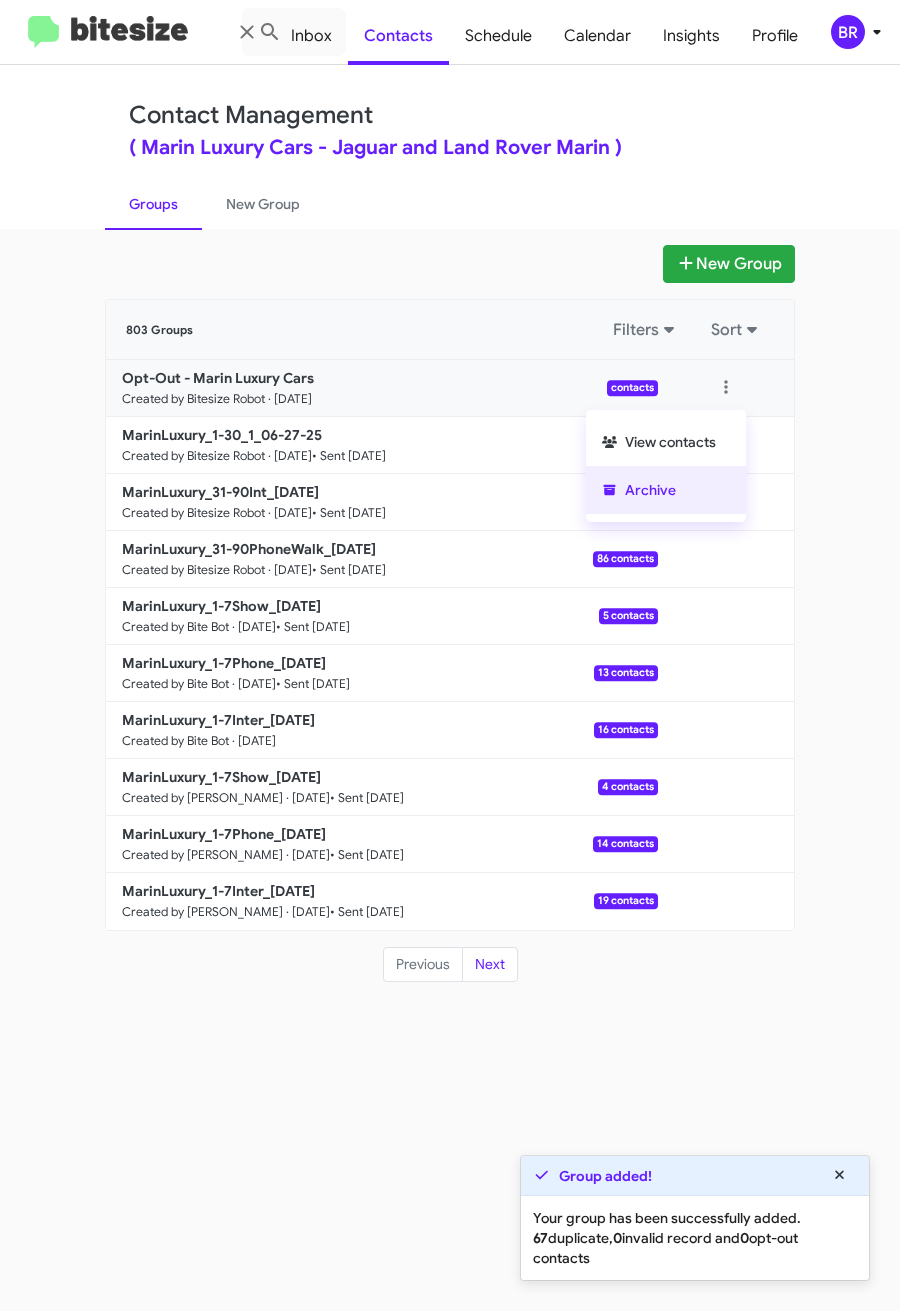 click on "Archive" 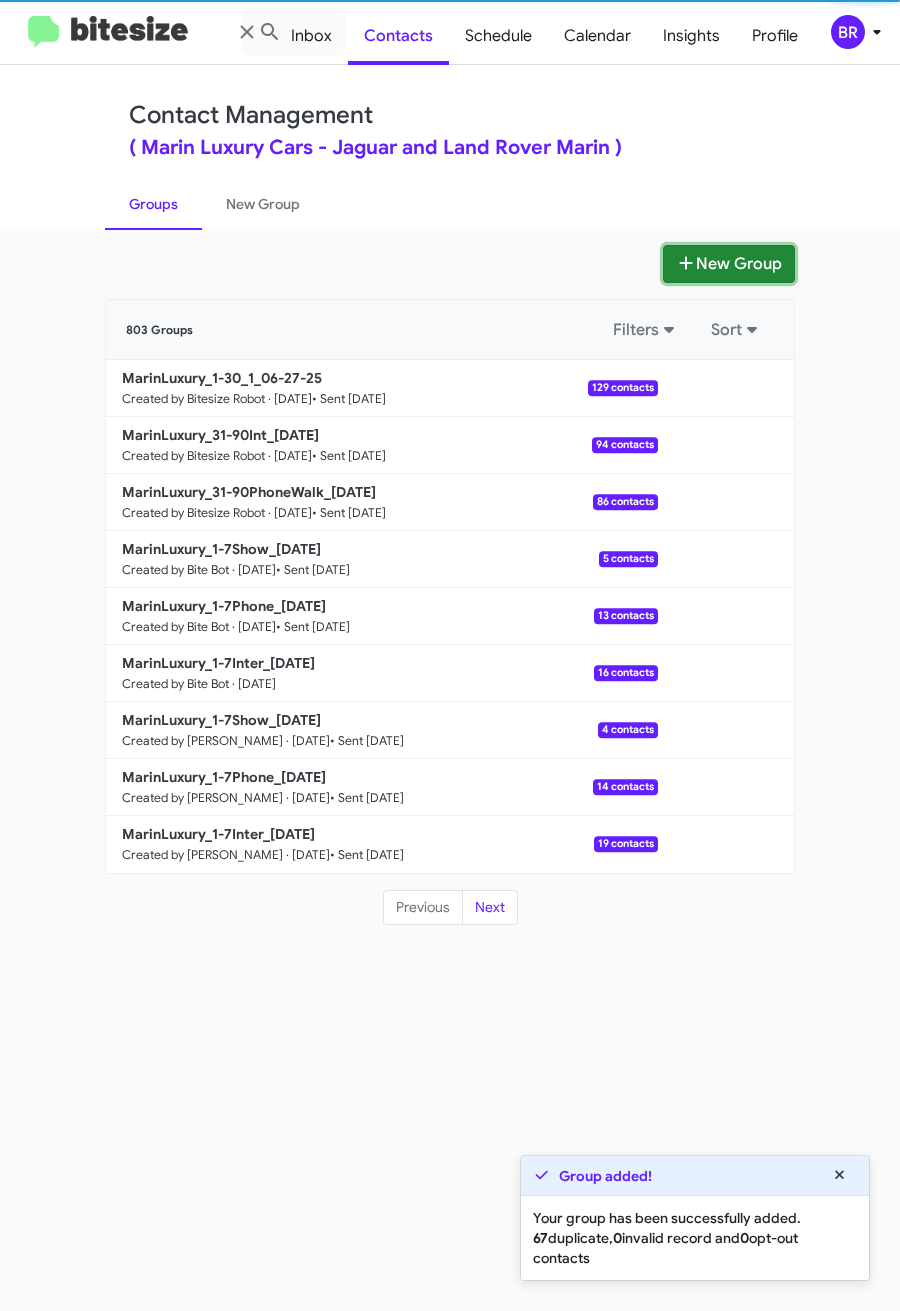 click on "New Group" 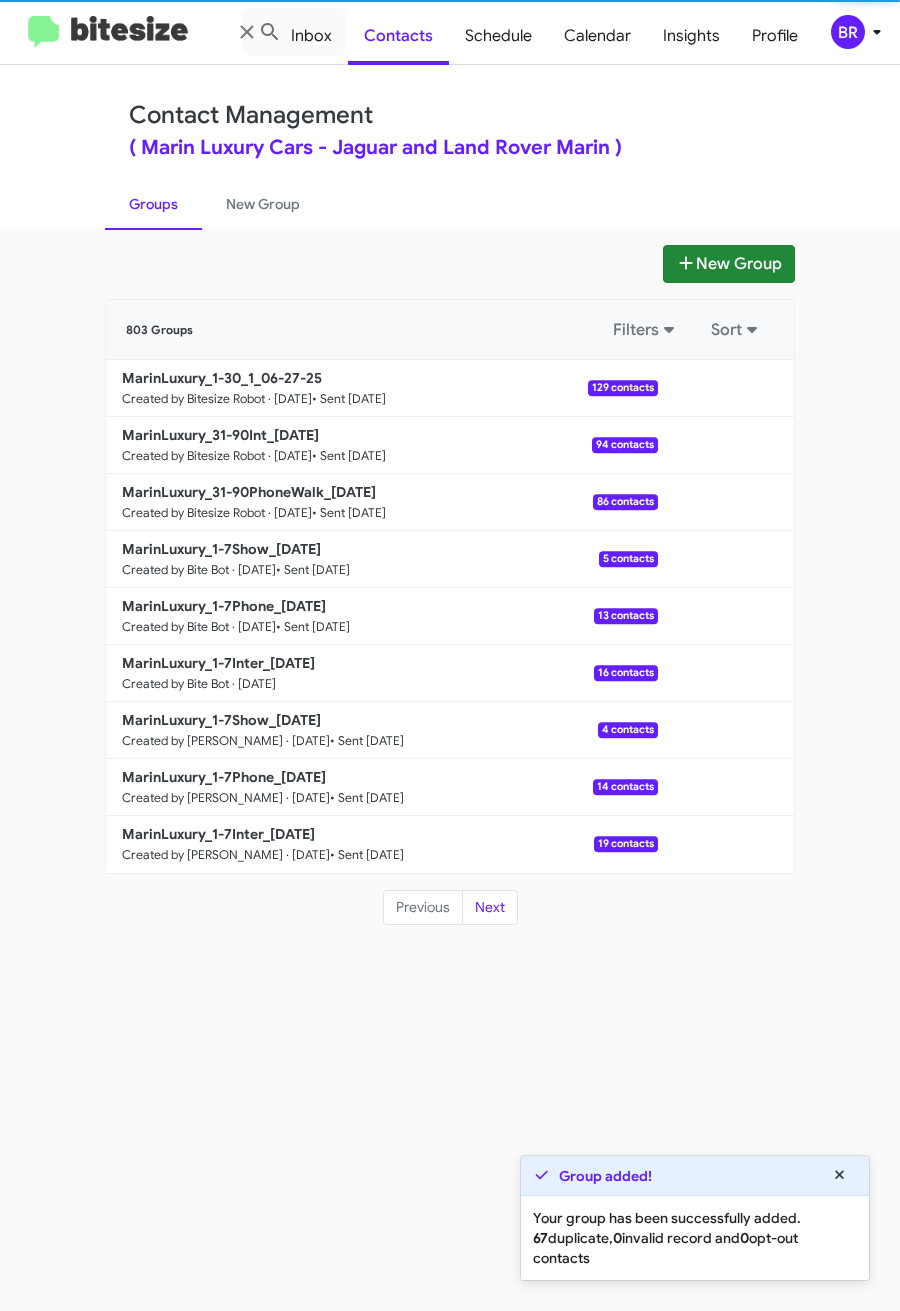type 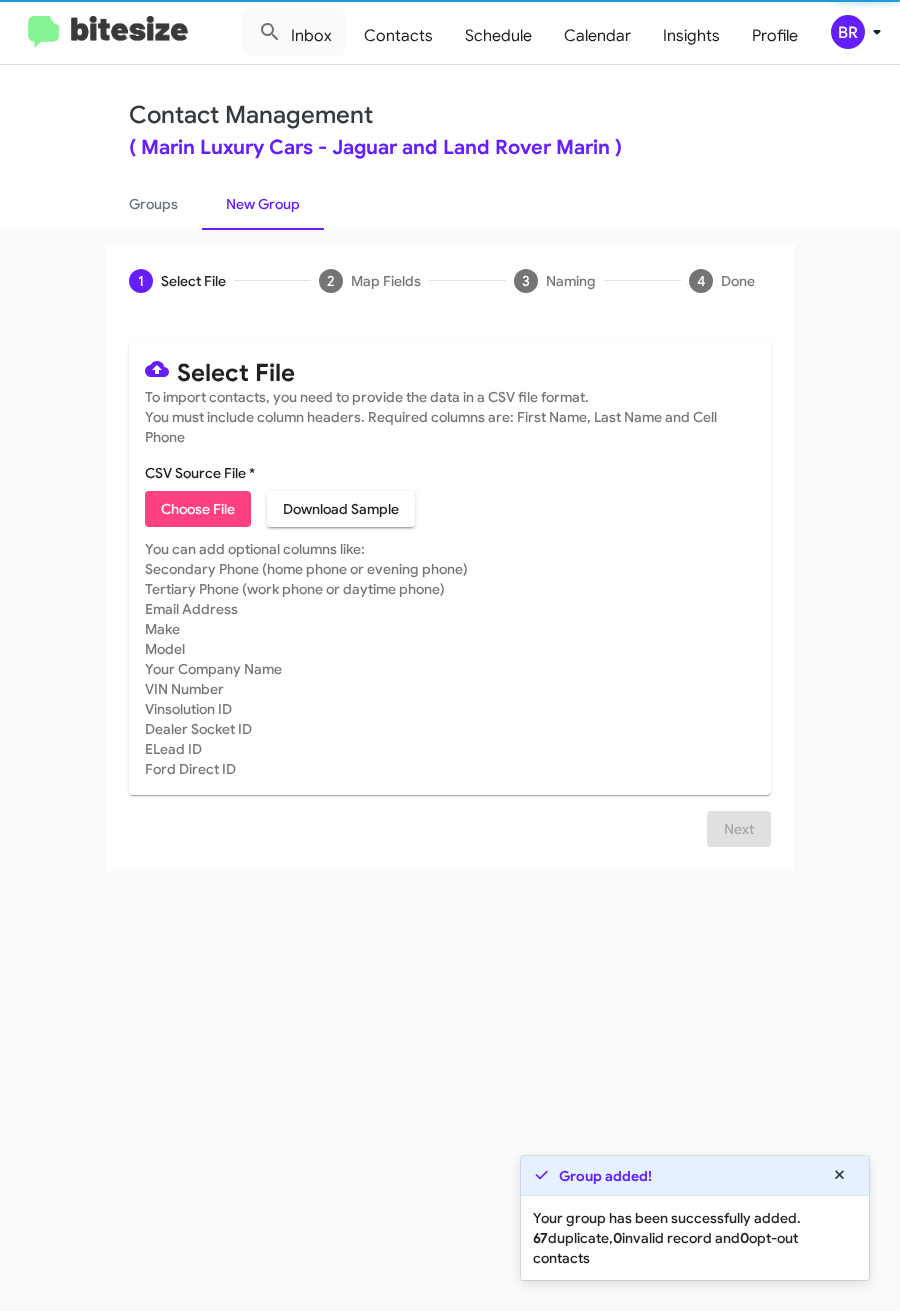 click on "Choose File" 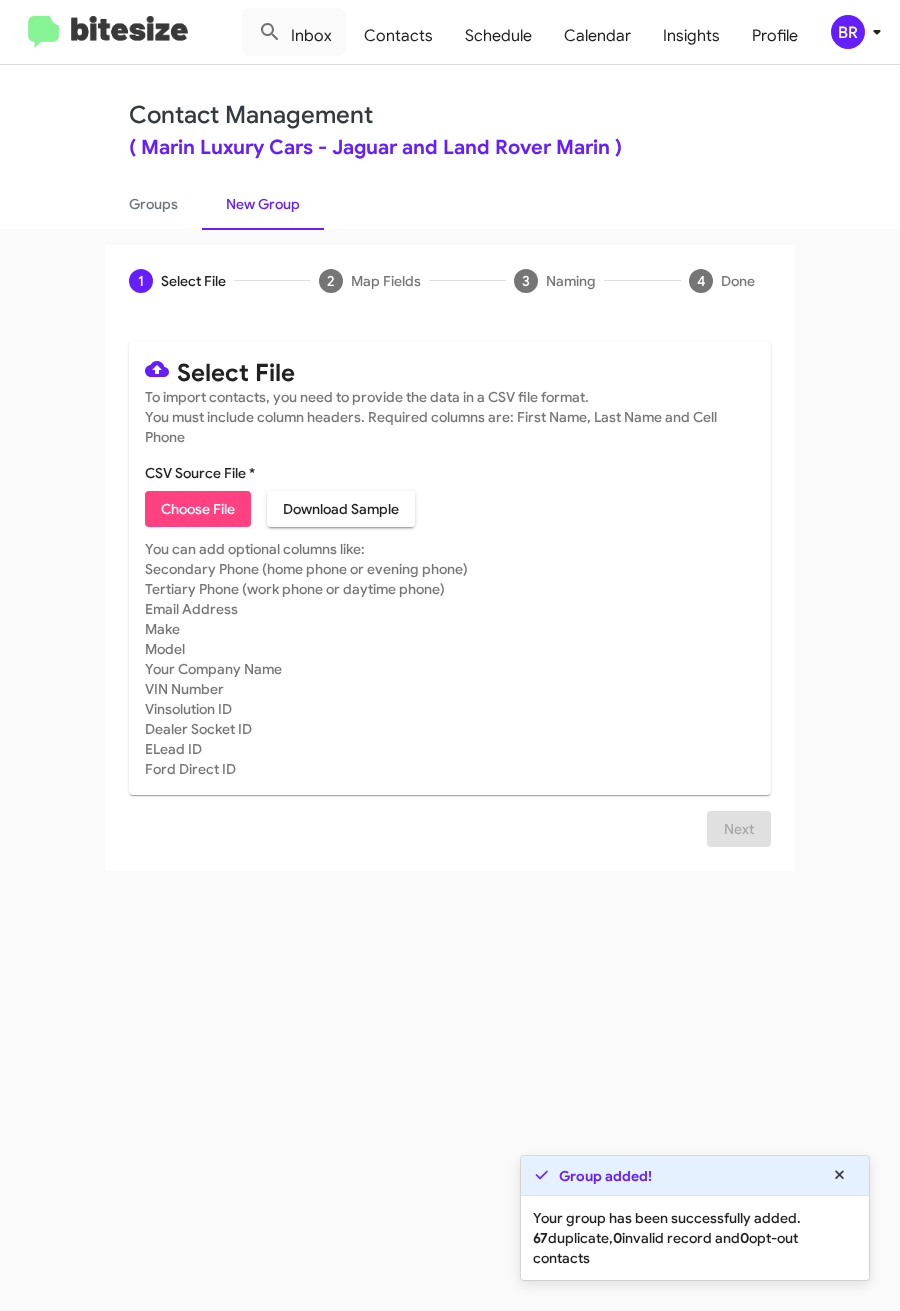 type on "Opt-Out - Marin Luxury Cars" 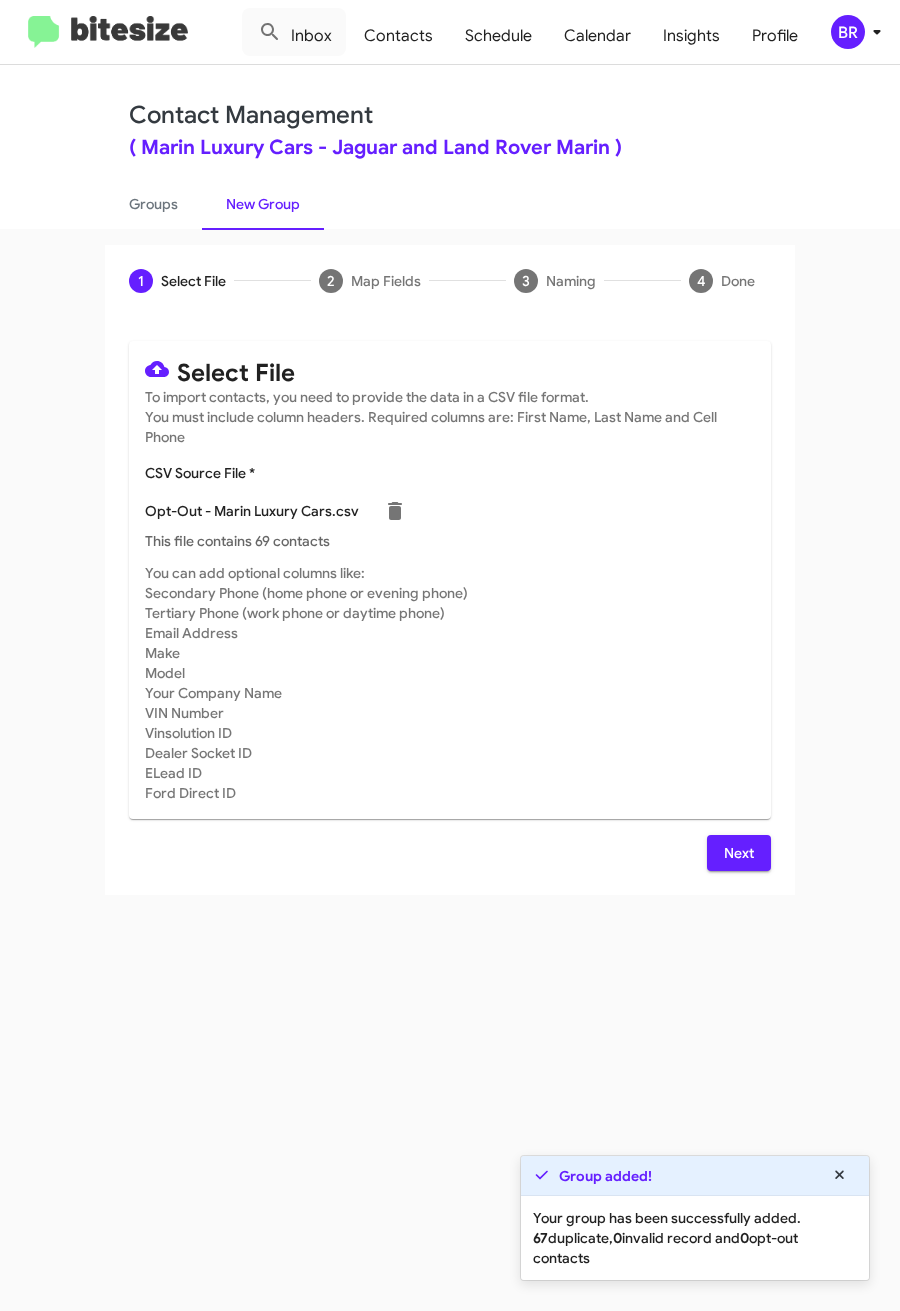 click on "Next" at bounding box center [739, 853] 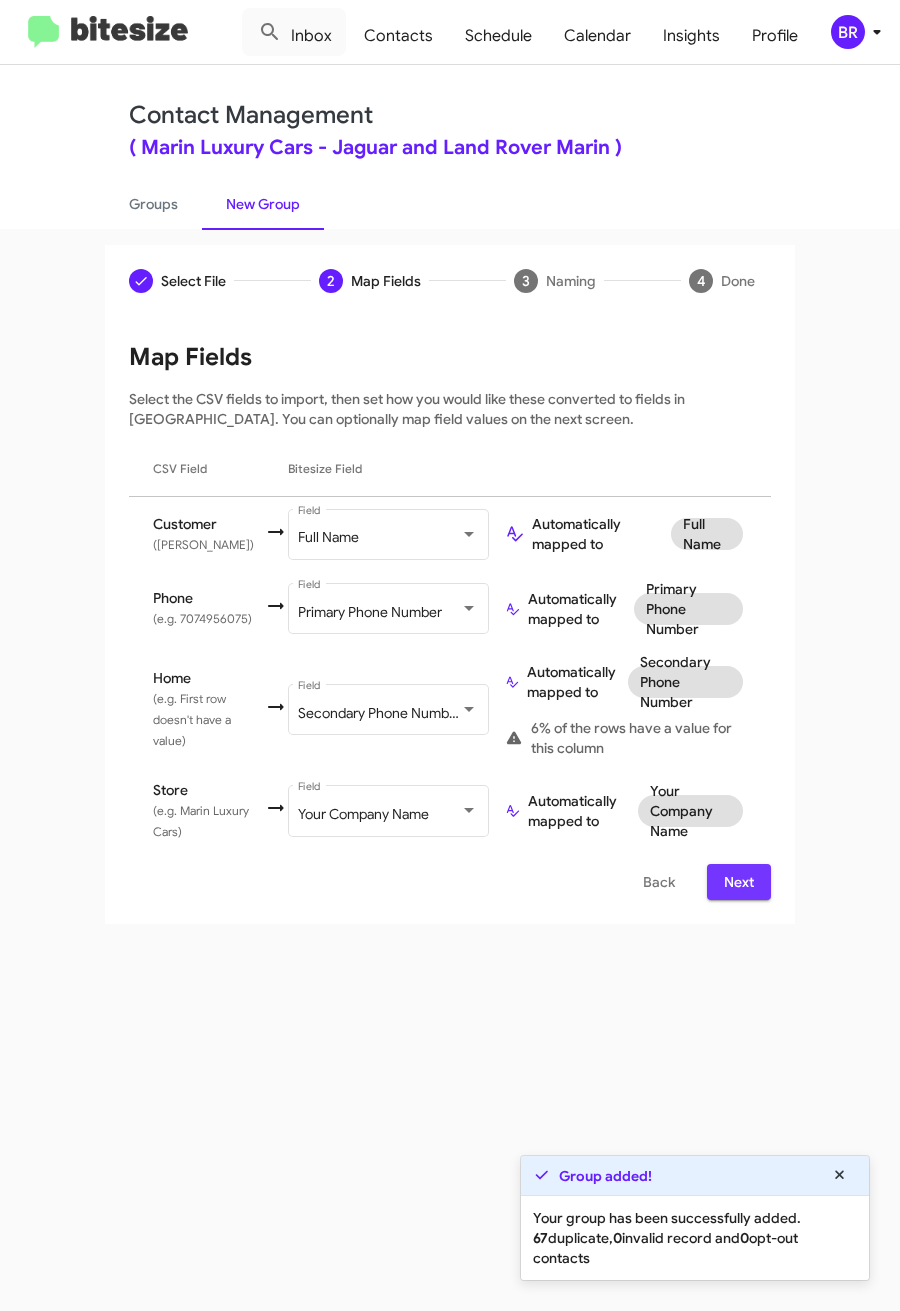 click on "Next" at bounding box center (739, 882) 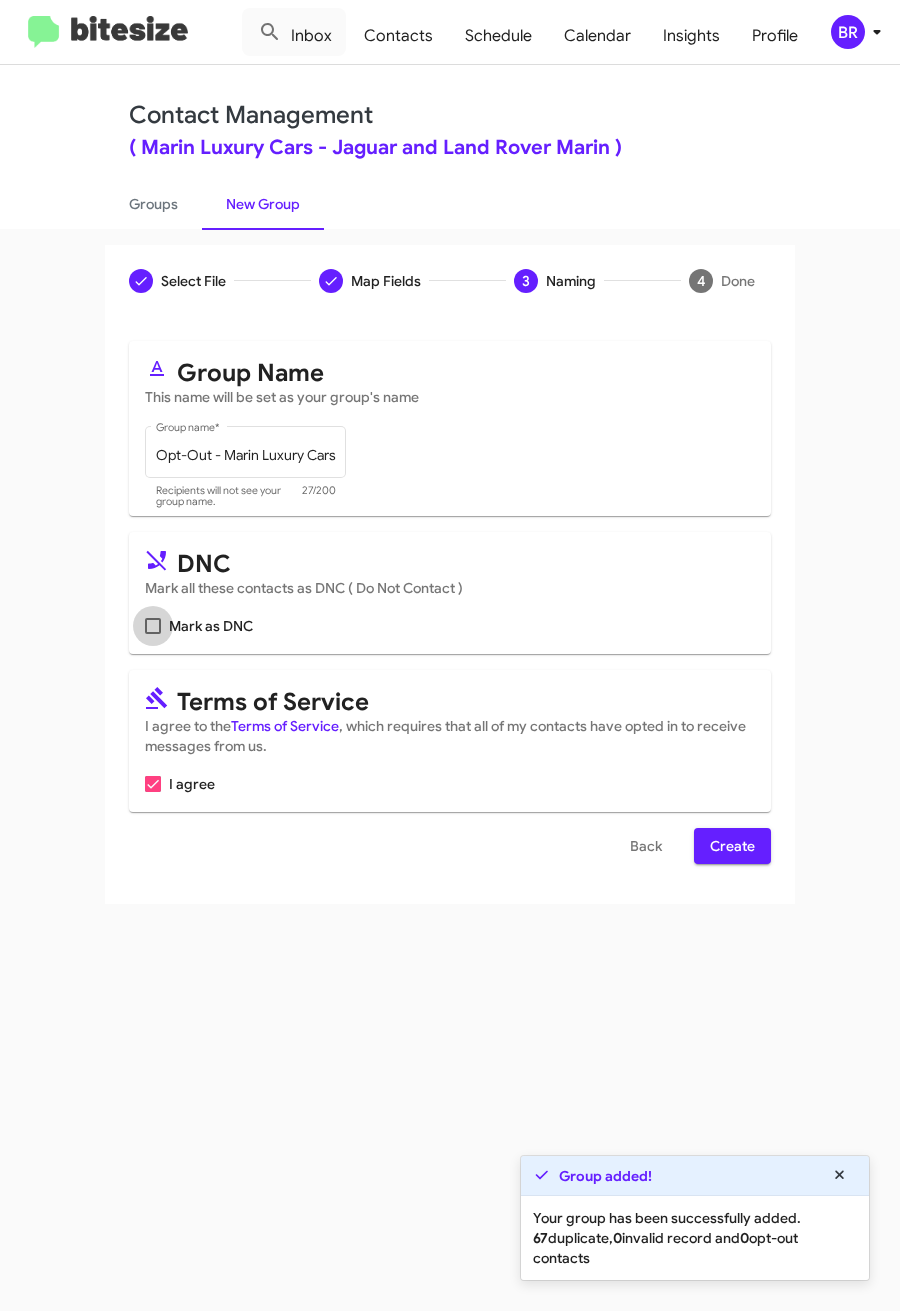 click on "Mark as DNC" at bounding box center (211, 626) 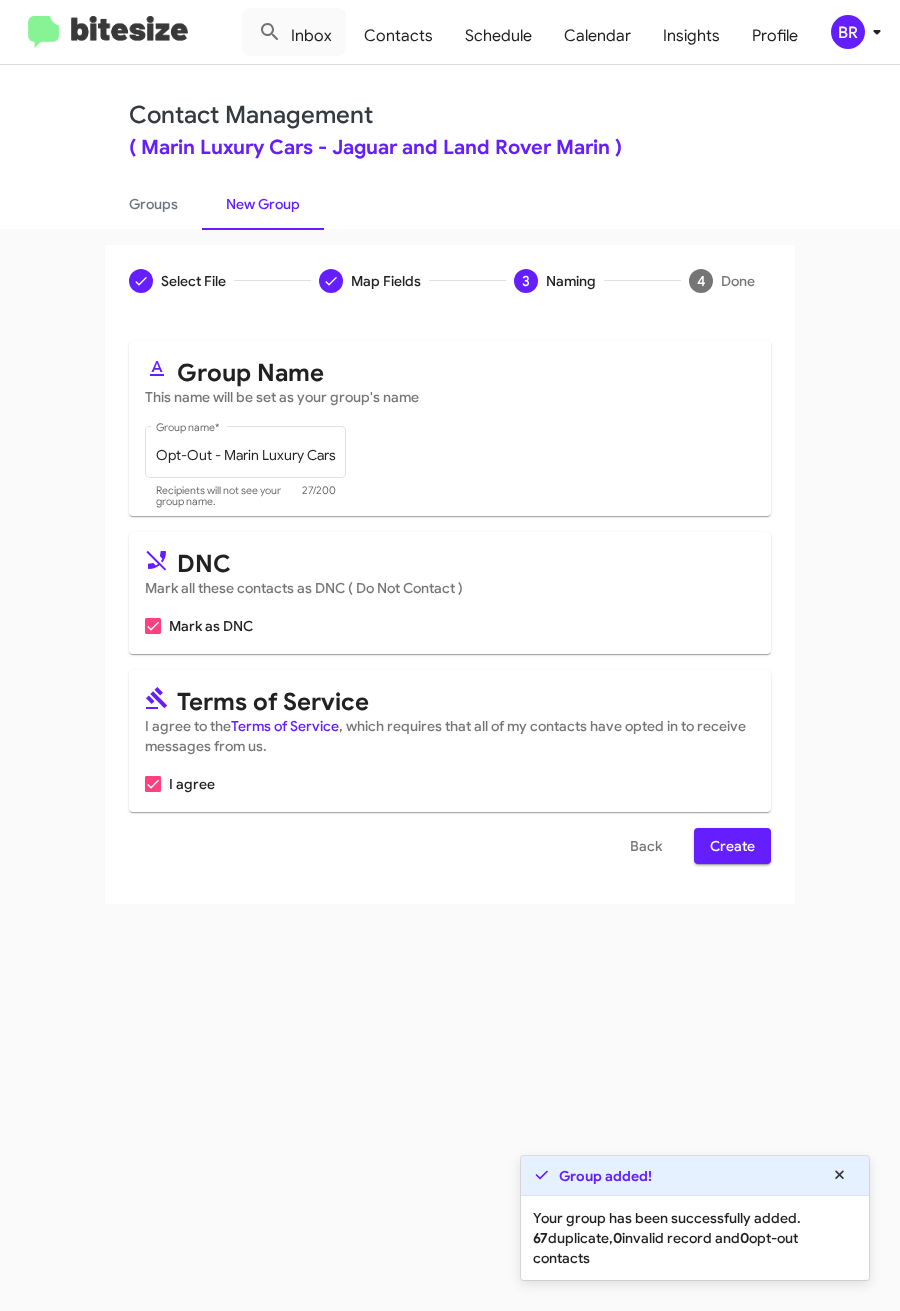 click on "Create" at bounding box center [732, 846] 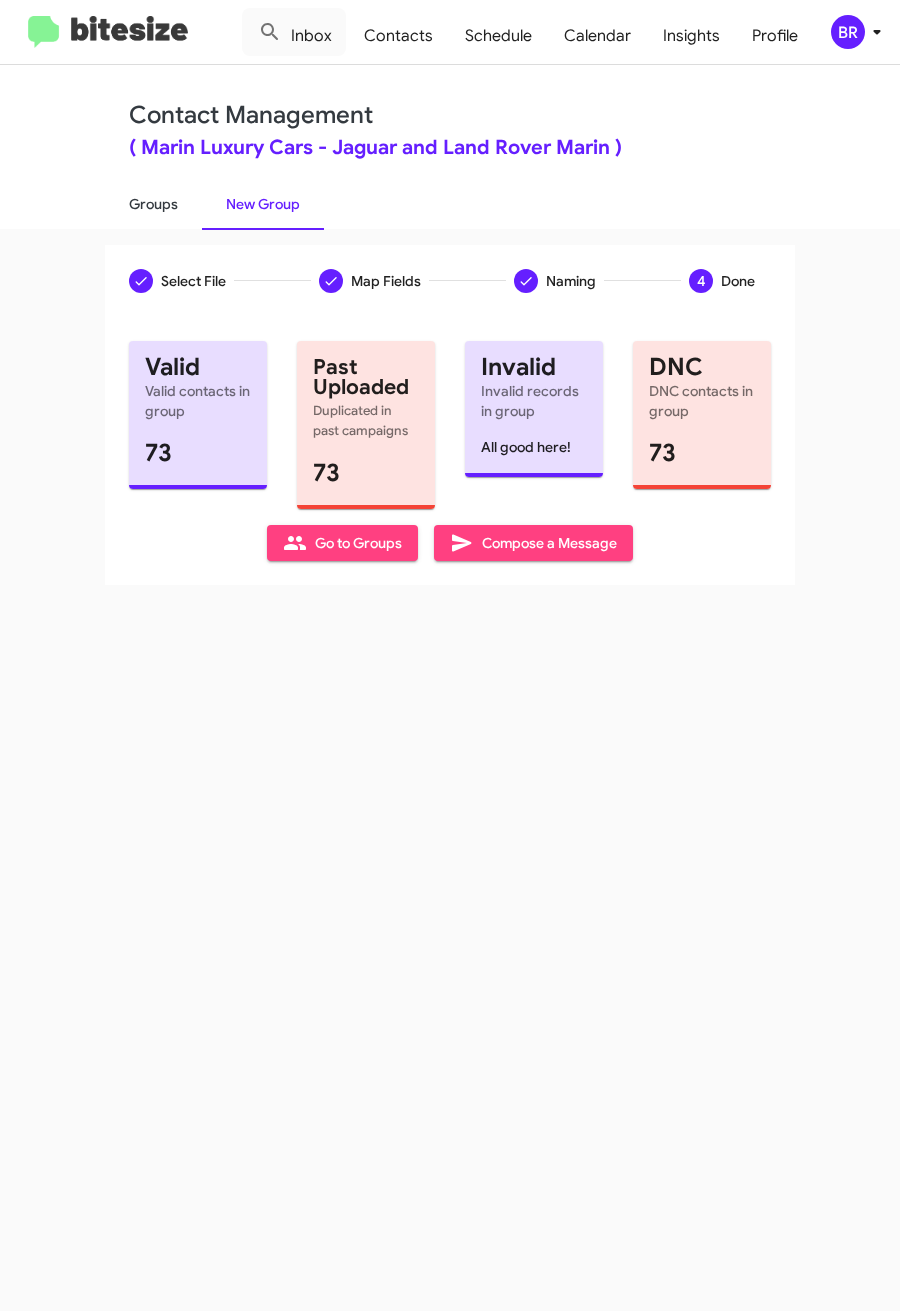 click on "Groups" 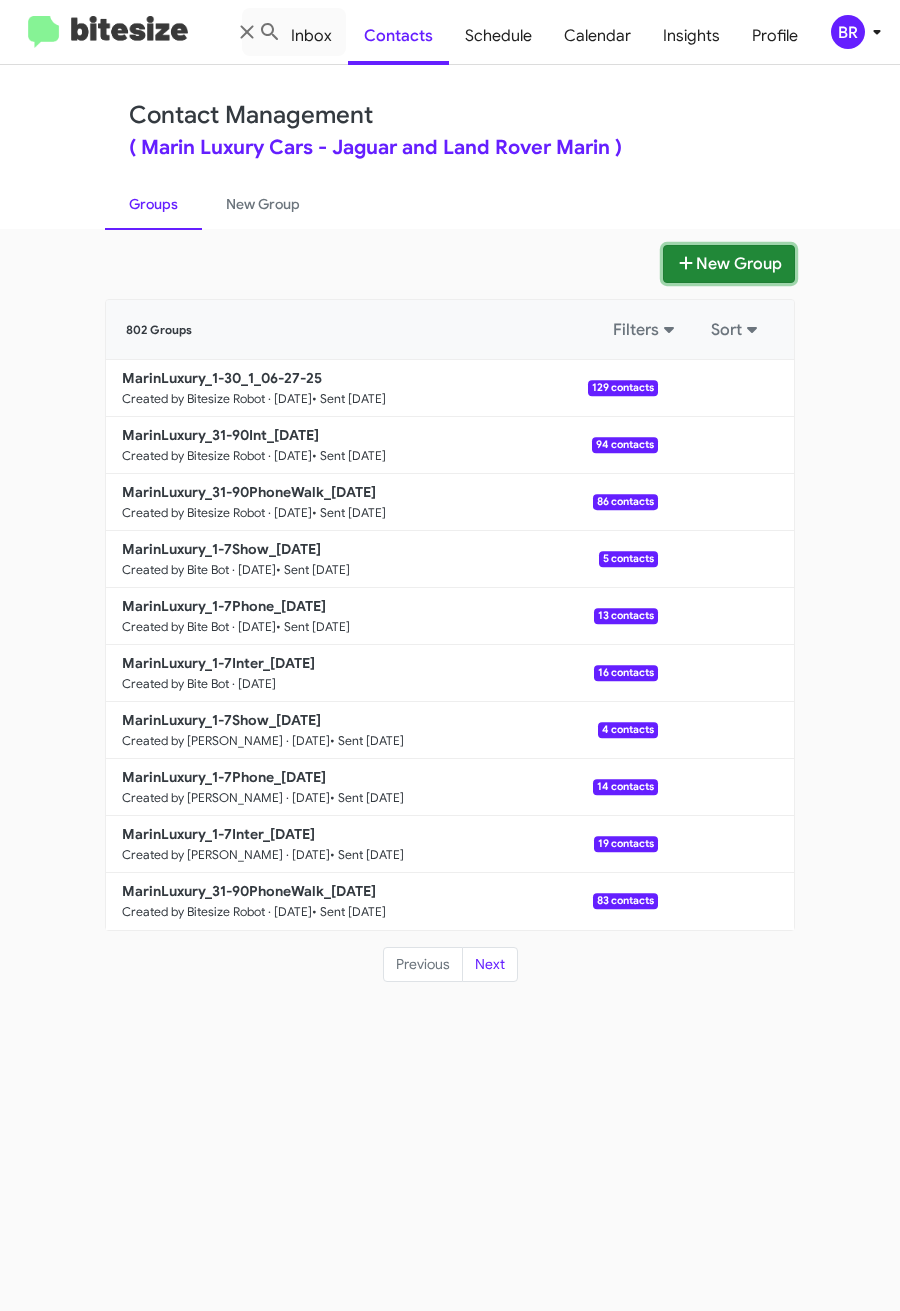 click on "New Group" 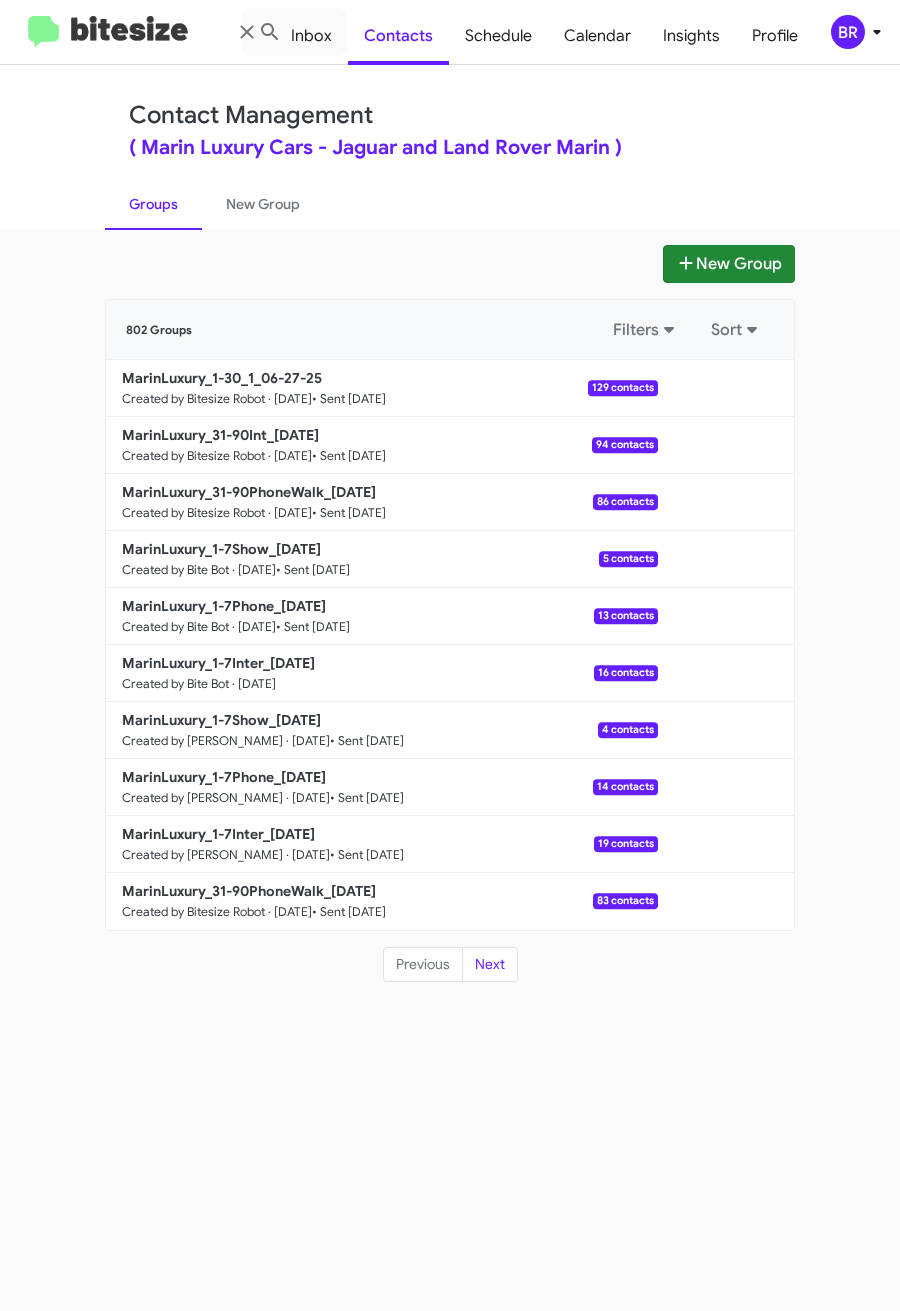 type 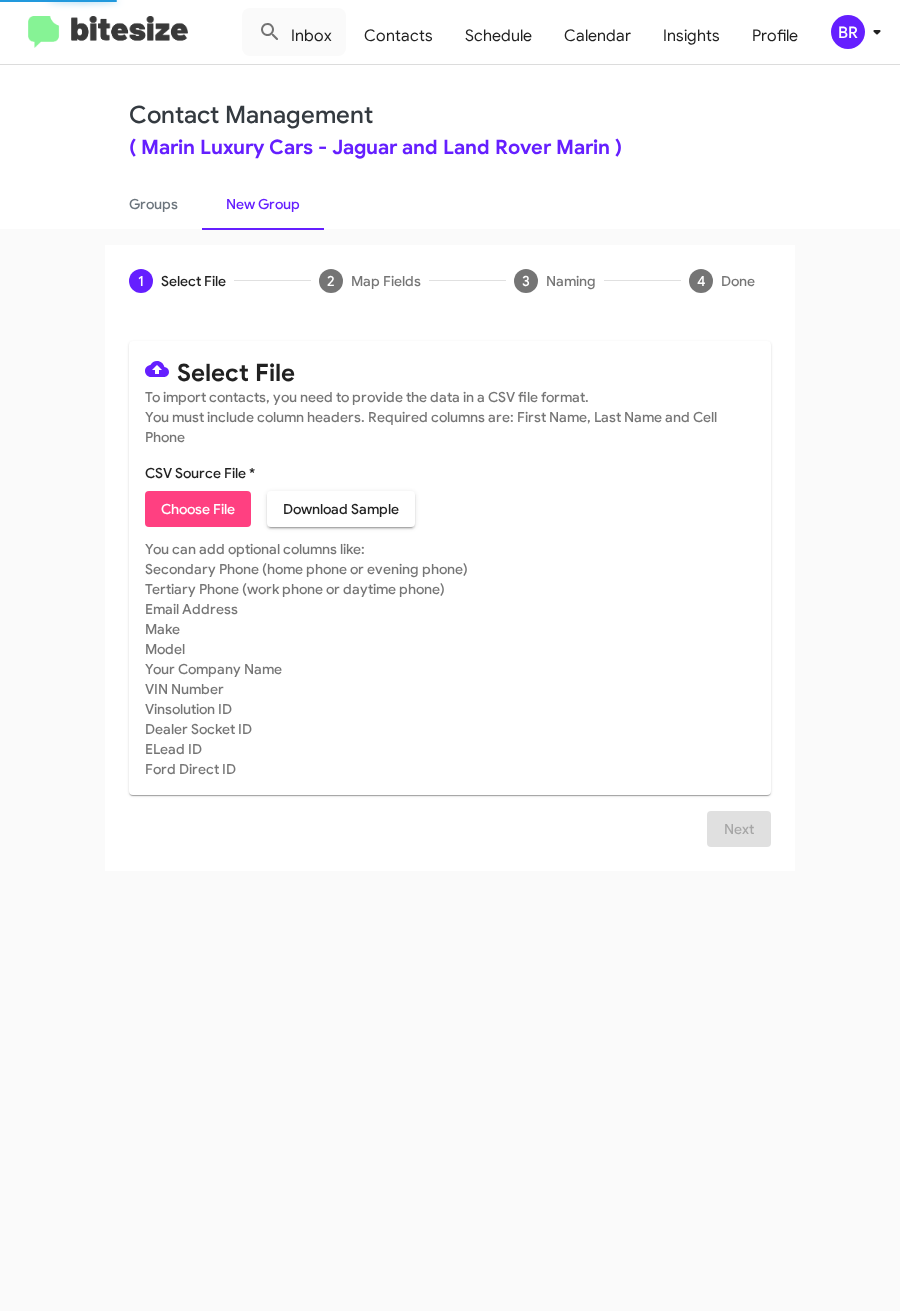click on "Choose File" 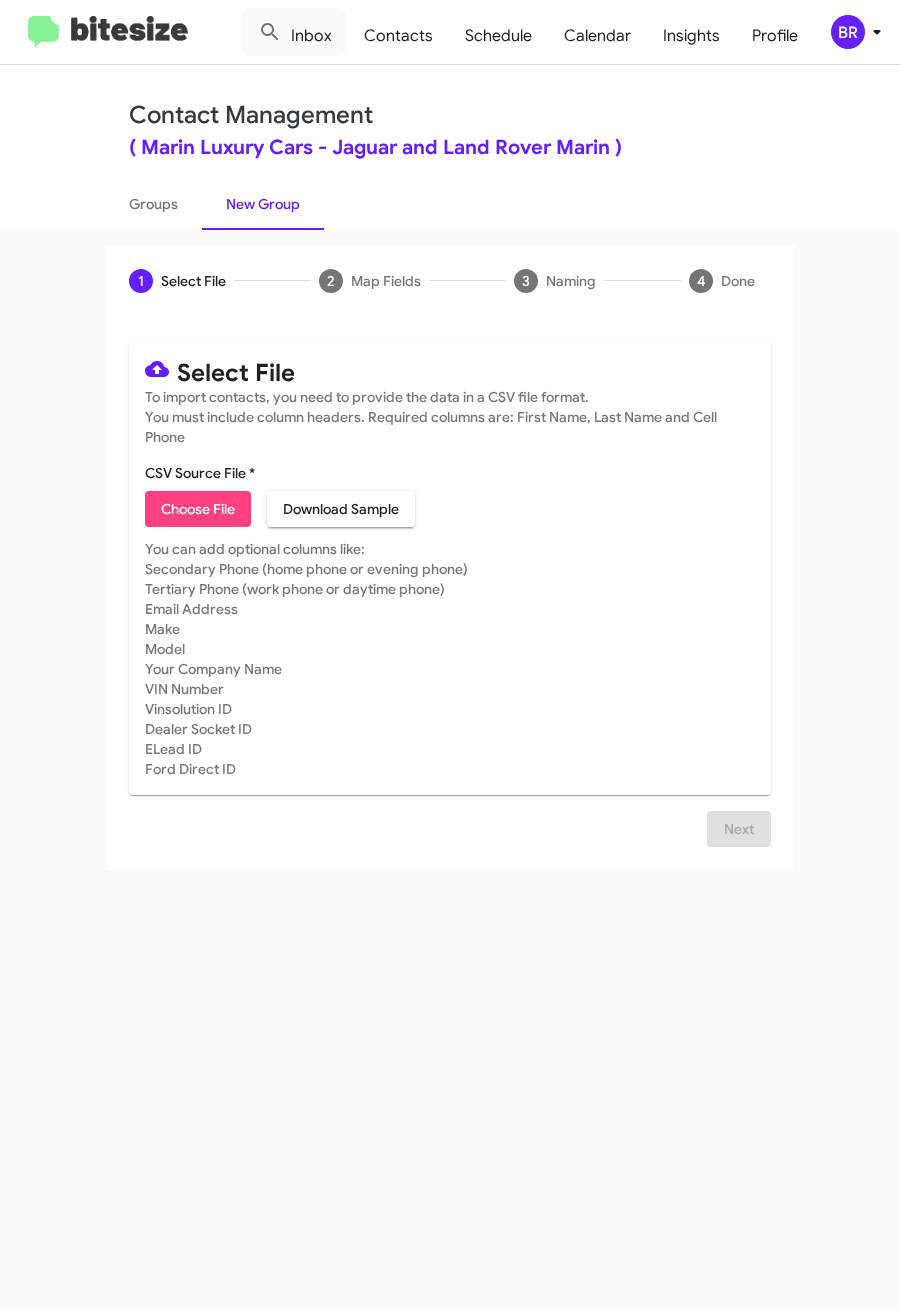 type on "MarinLuxury_31-90PhoneWalk_07-11-25" 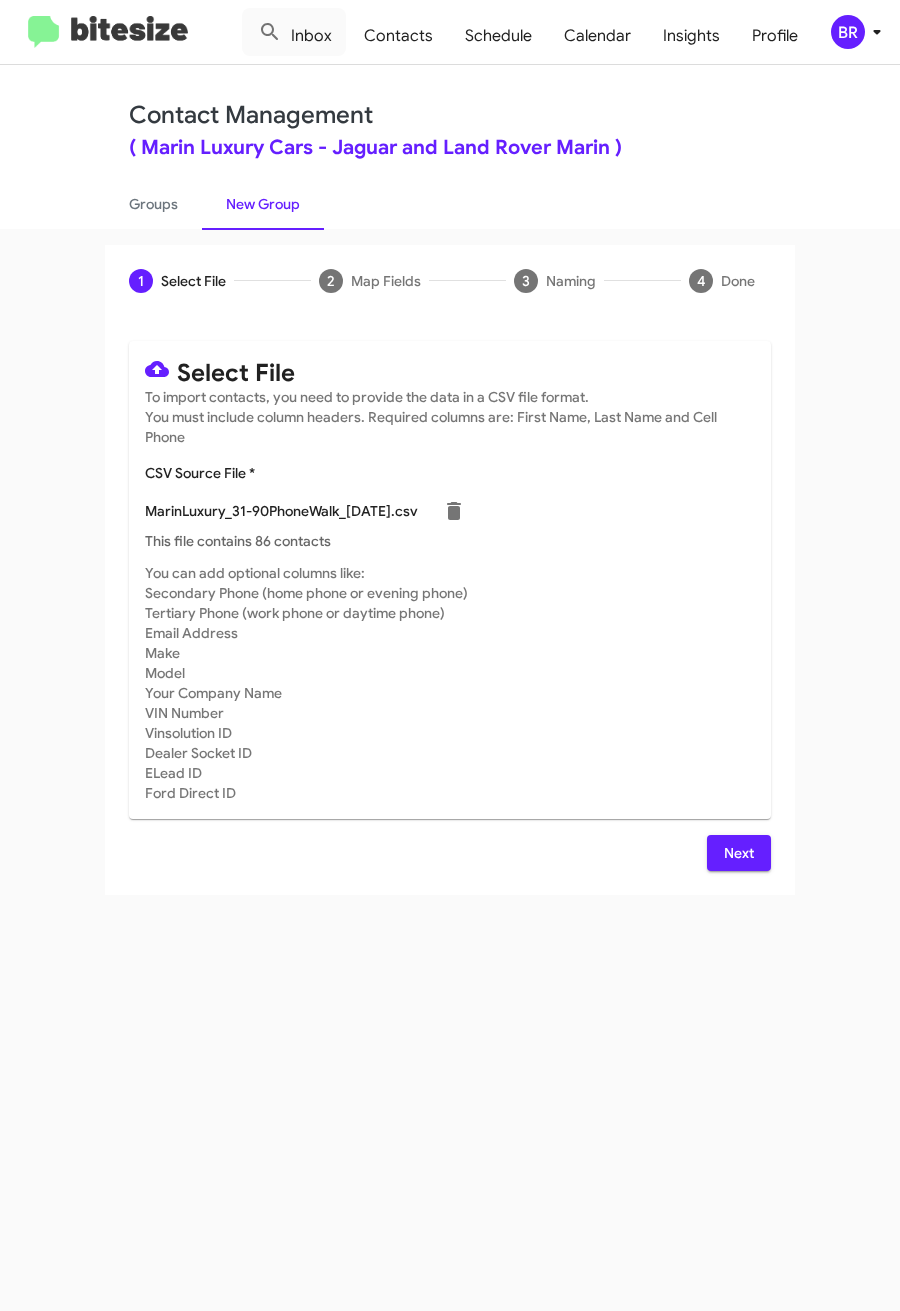 click on "Next" at bounding box center (739, 853) 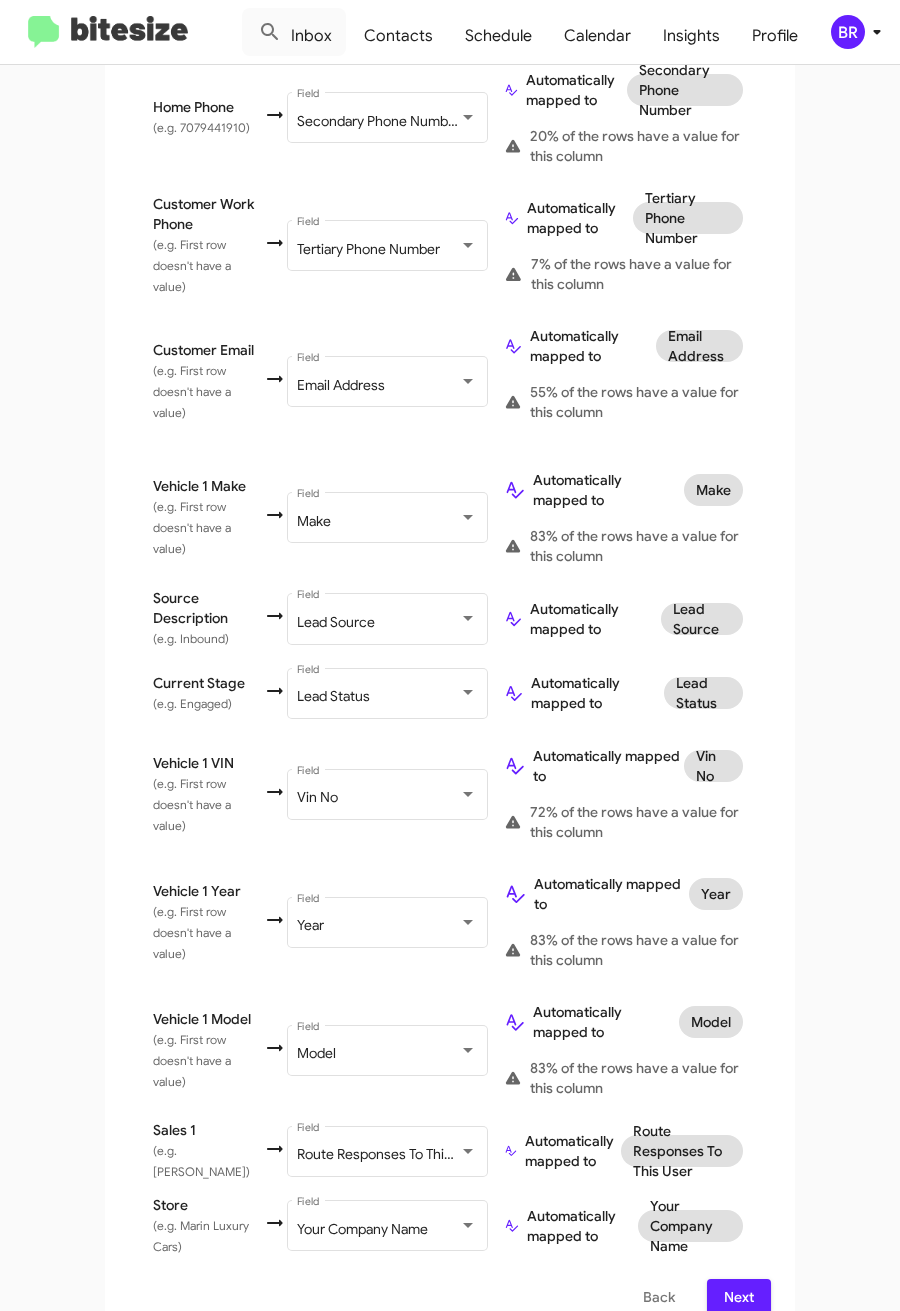 scroll, scrollTop: 732, scrollLeft: 0, axis: vertical 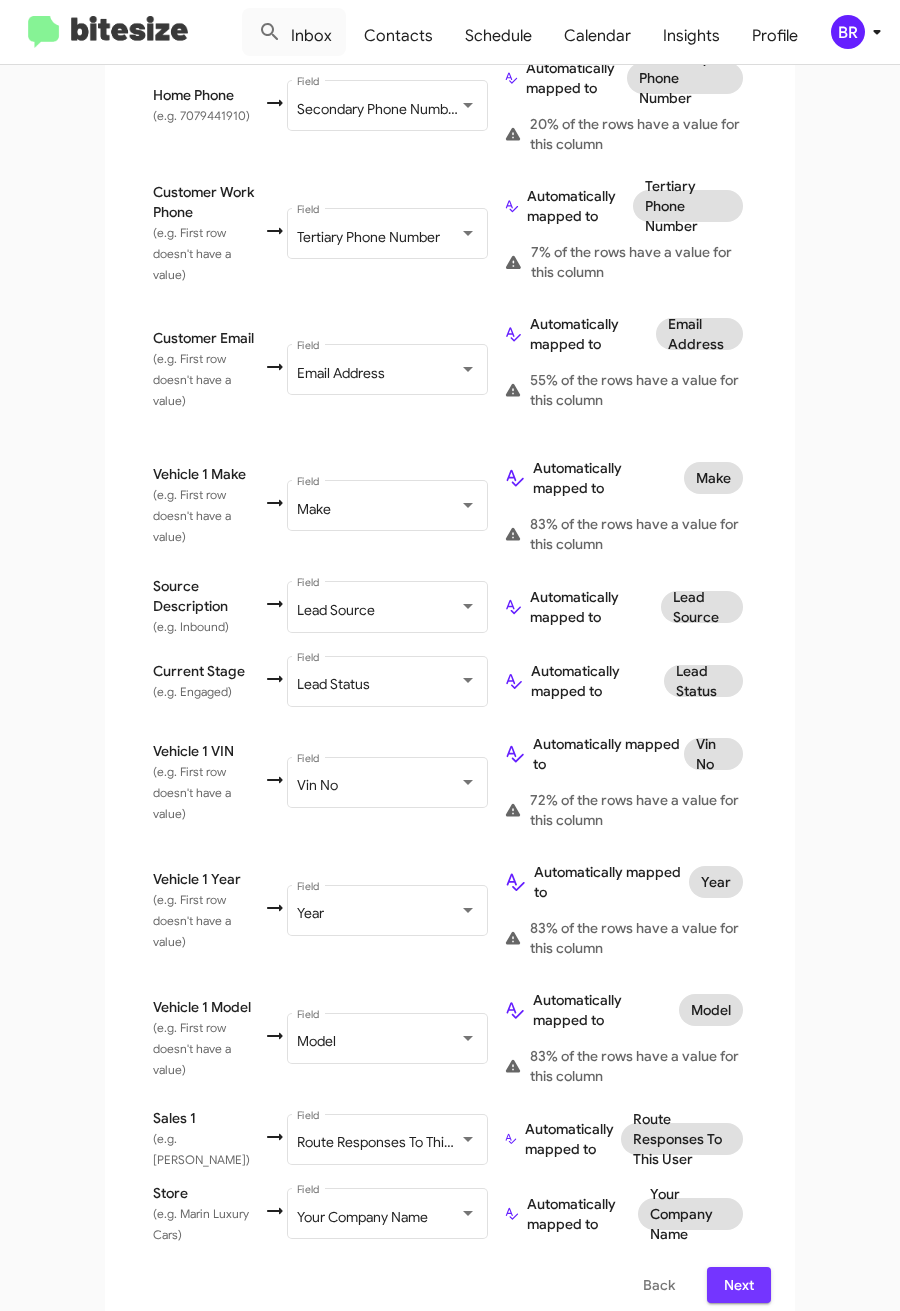 click on "Next" at bounding box center [739, 1285] 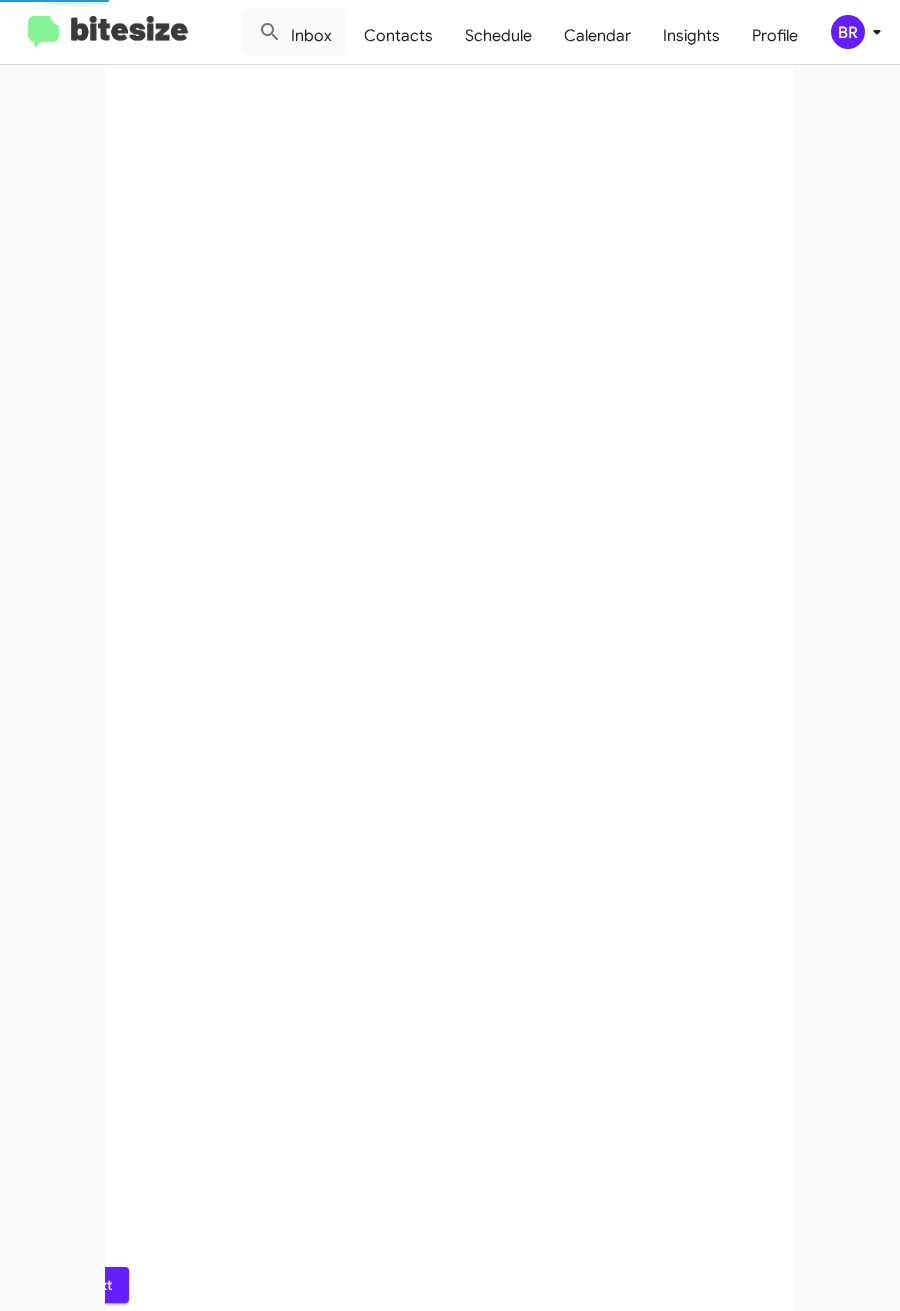 scroll, scrollTop: 0, scrollLeft: 0, axis: both 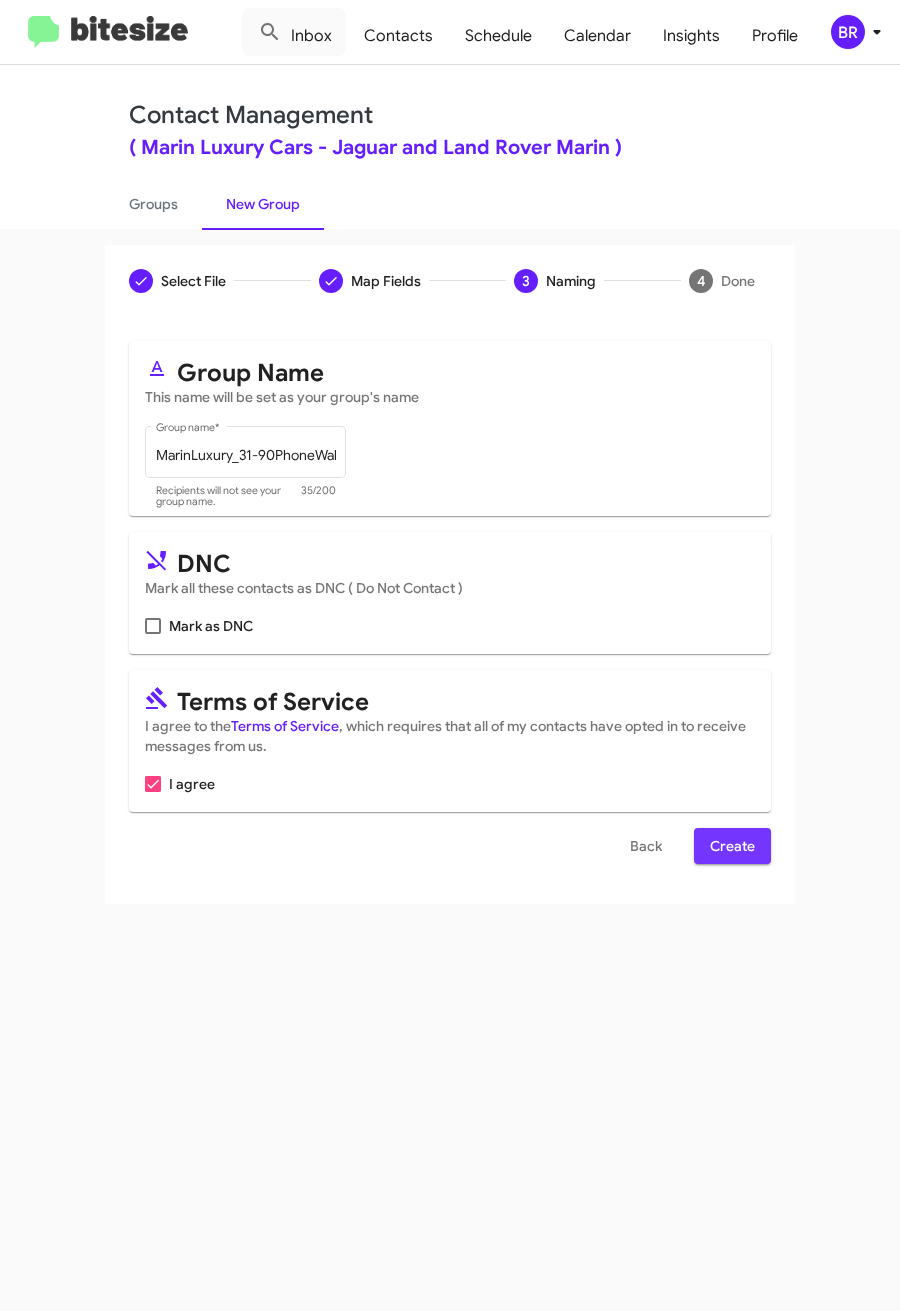 click on "Create" at bounding box center (732, 846) 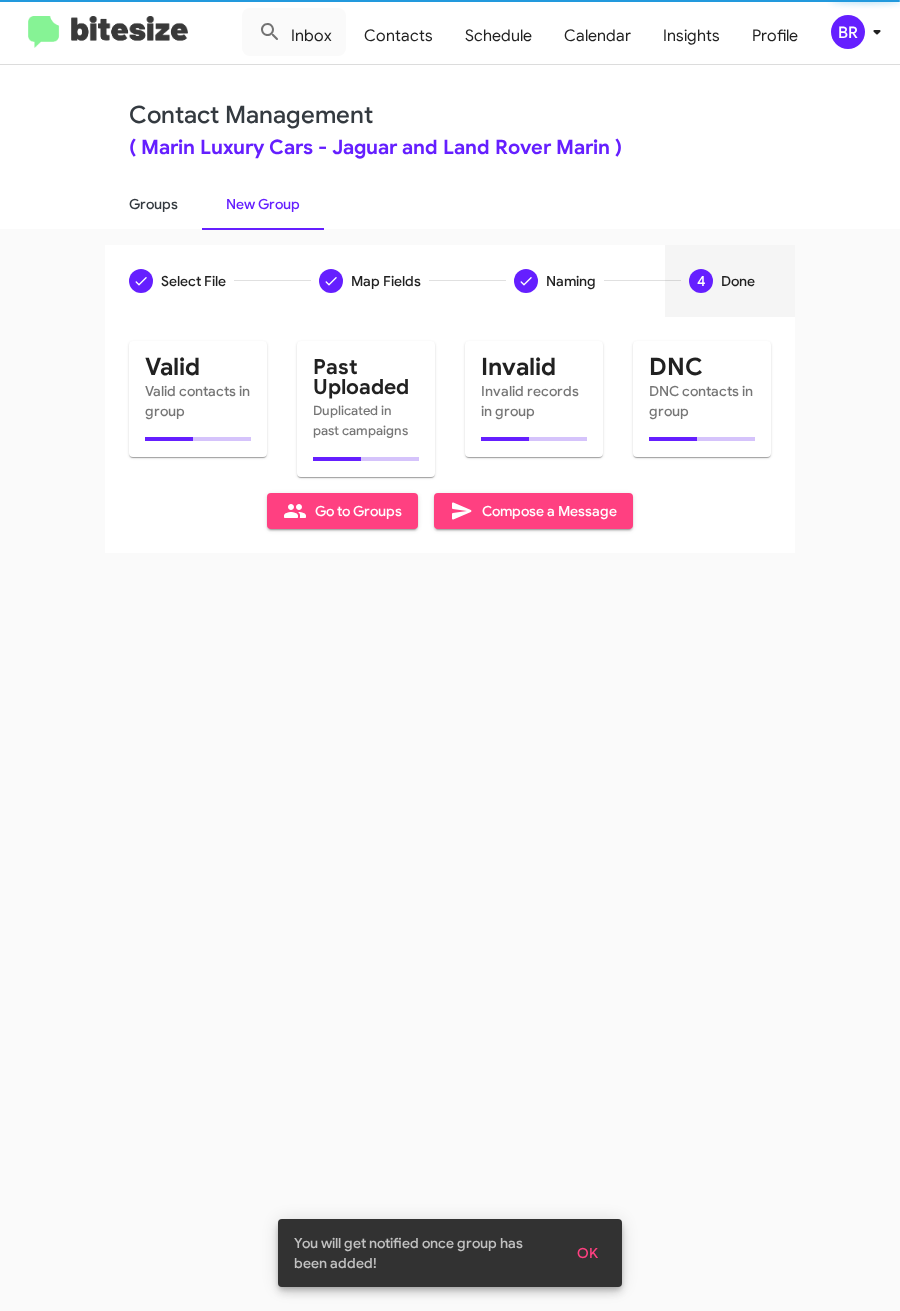click on "Groups" 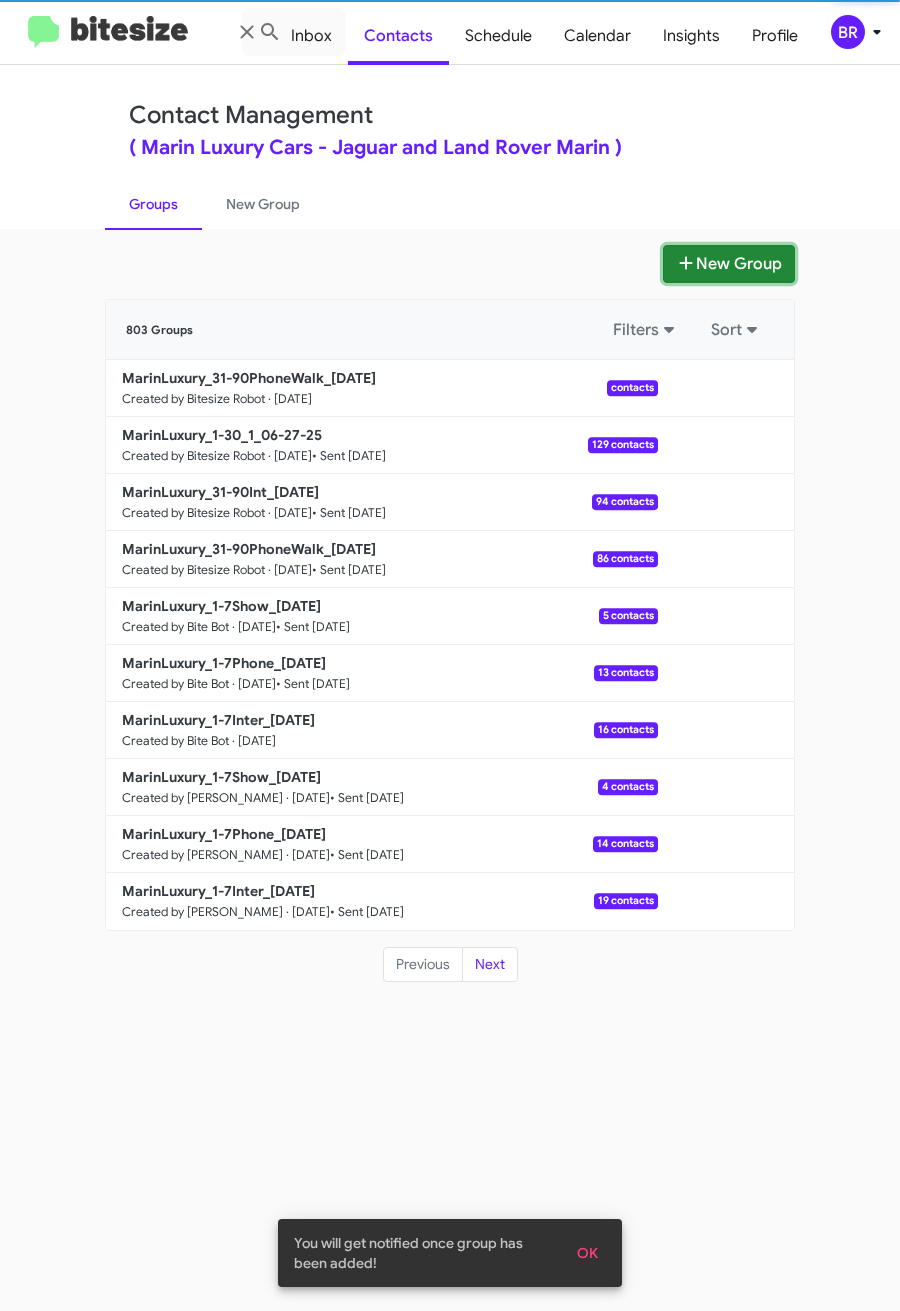 click 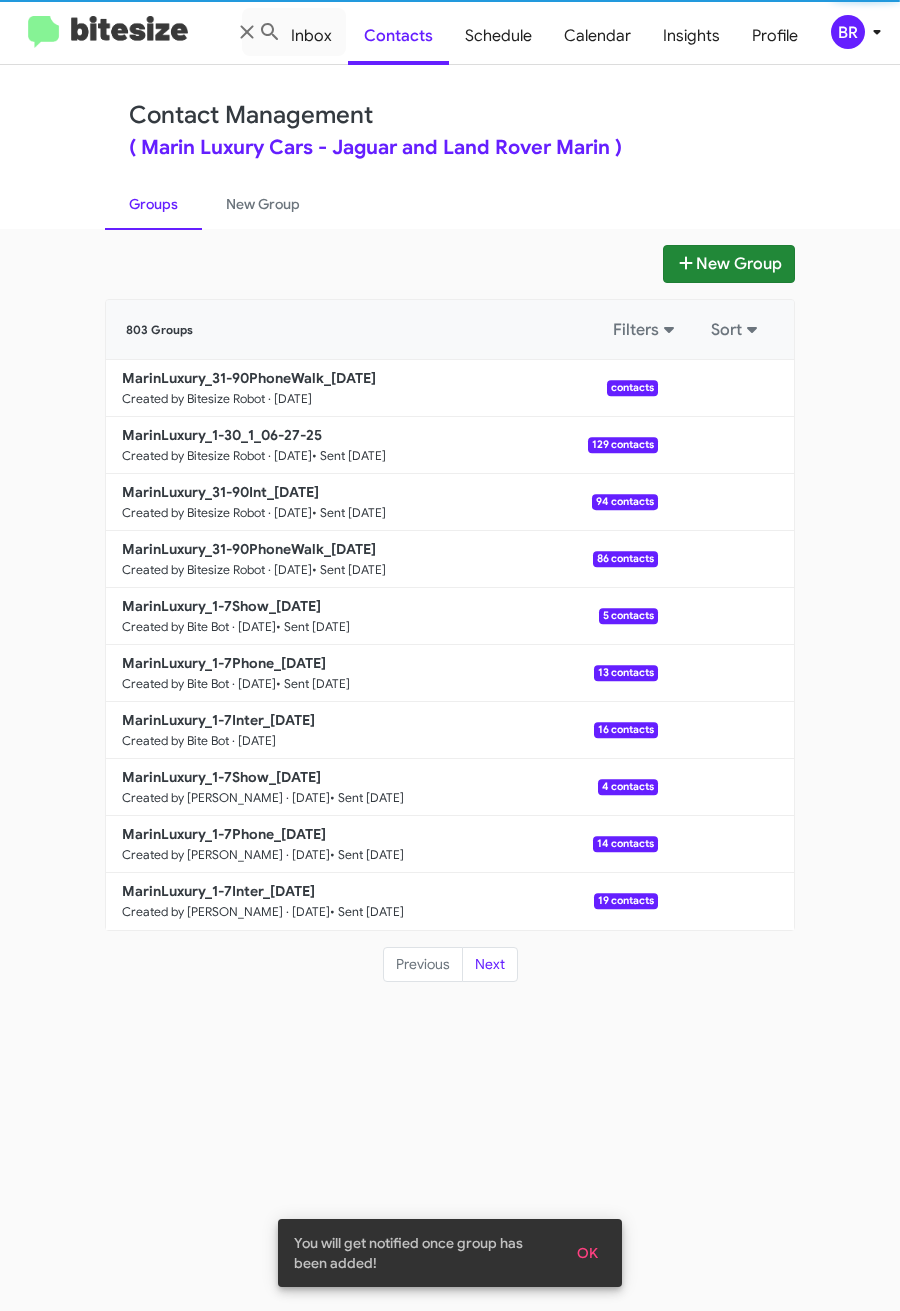 type 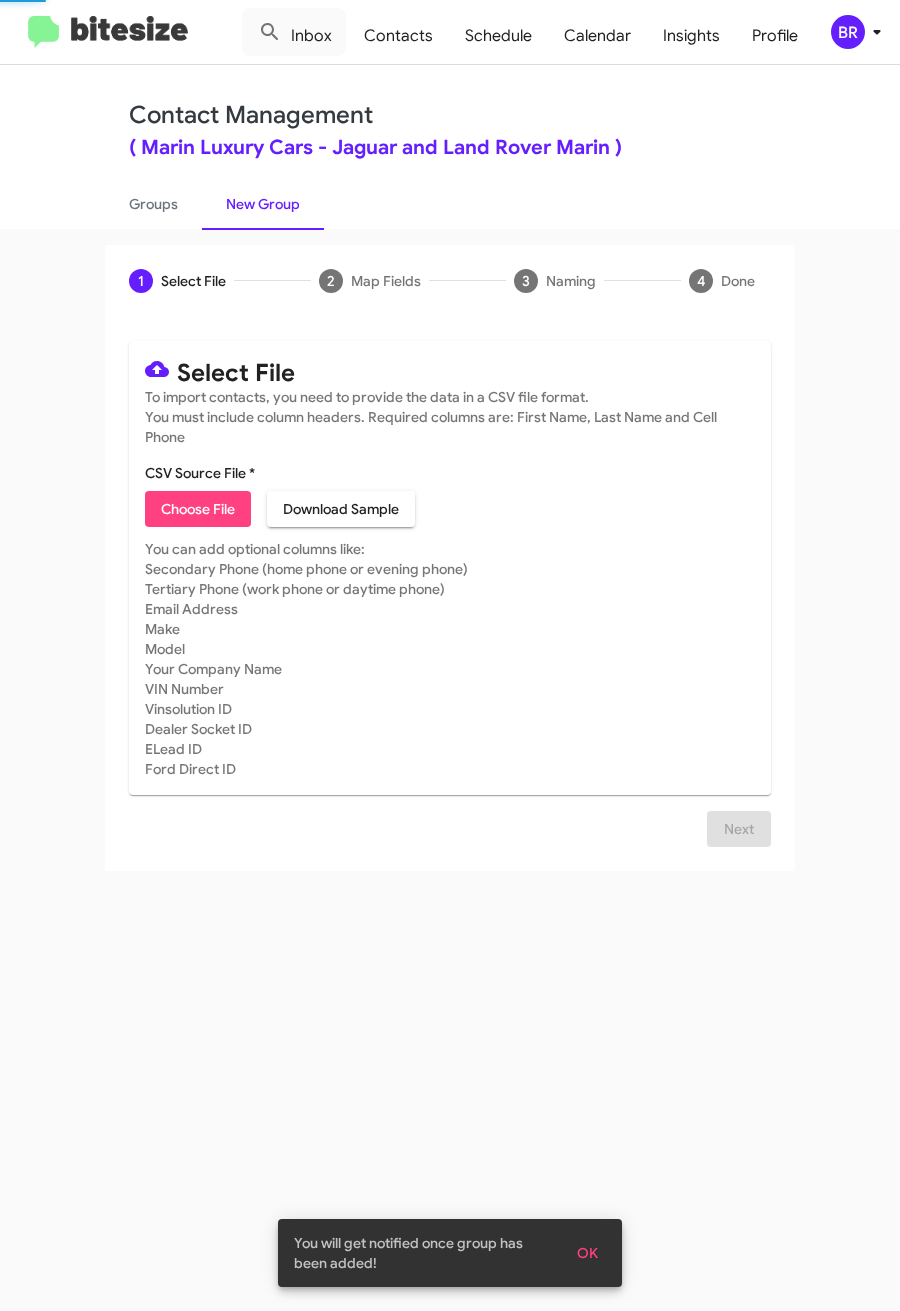 click on "Choose File" 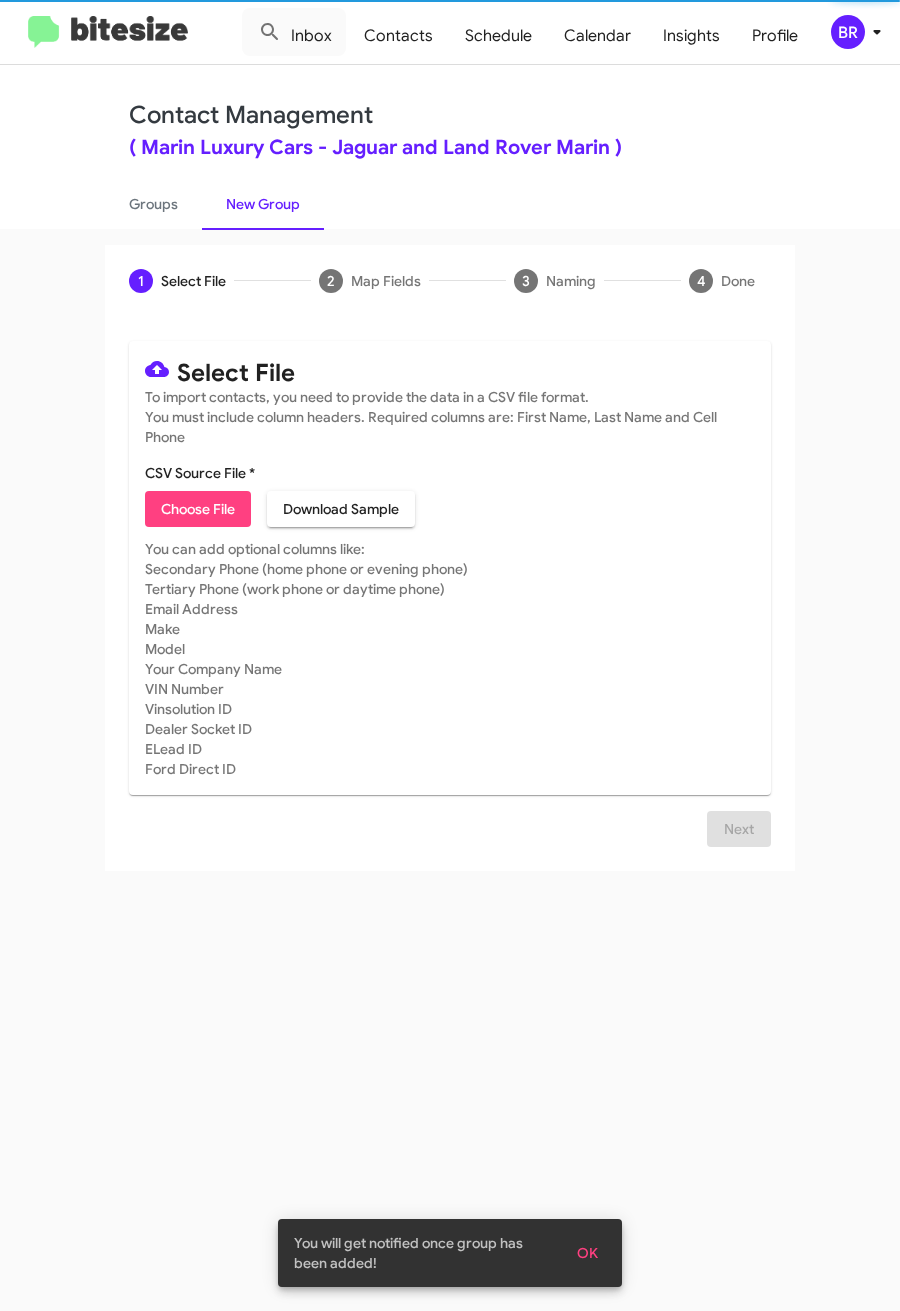 type on "MarinLuxury_31-90Int_07-11-25" 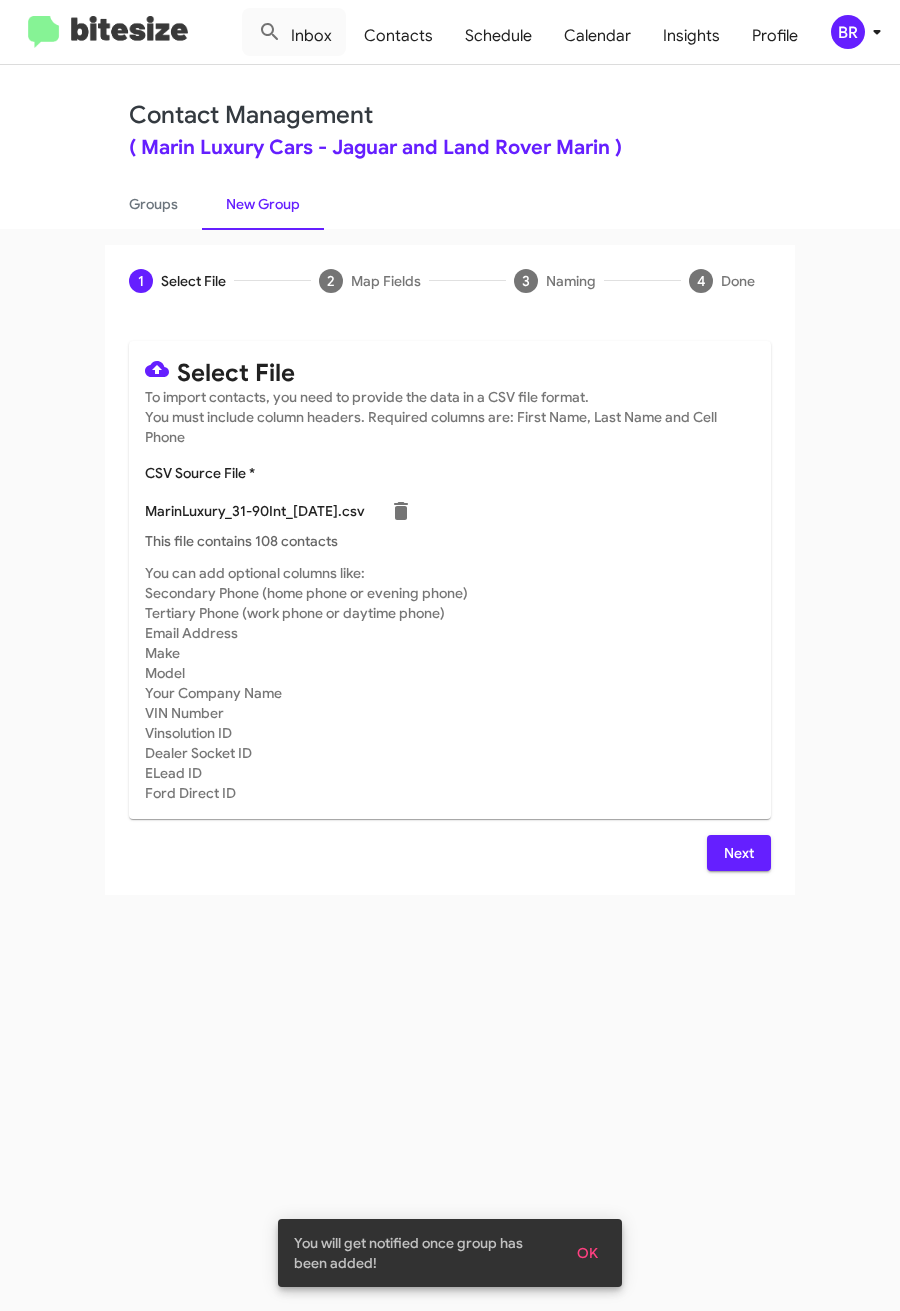 click on "Next" at bounding box center (739, 853) 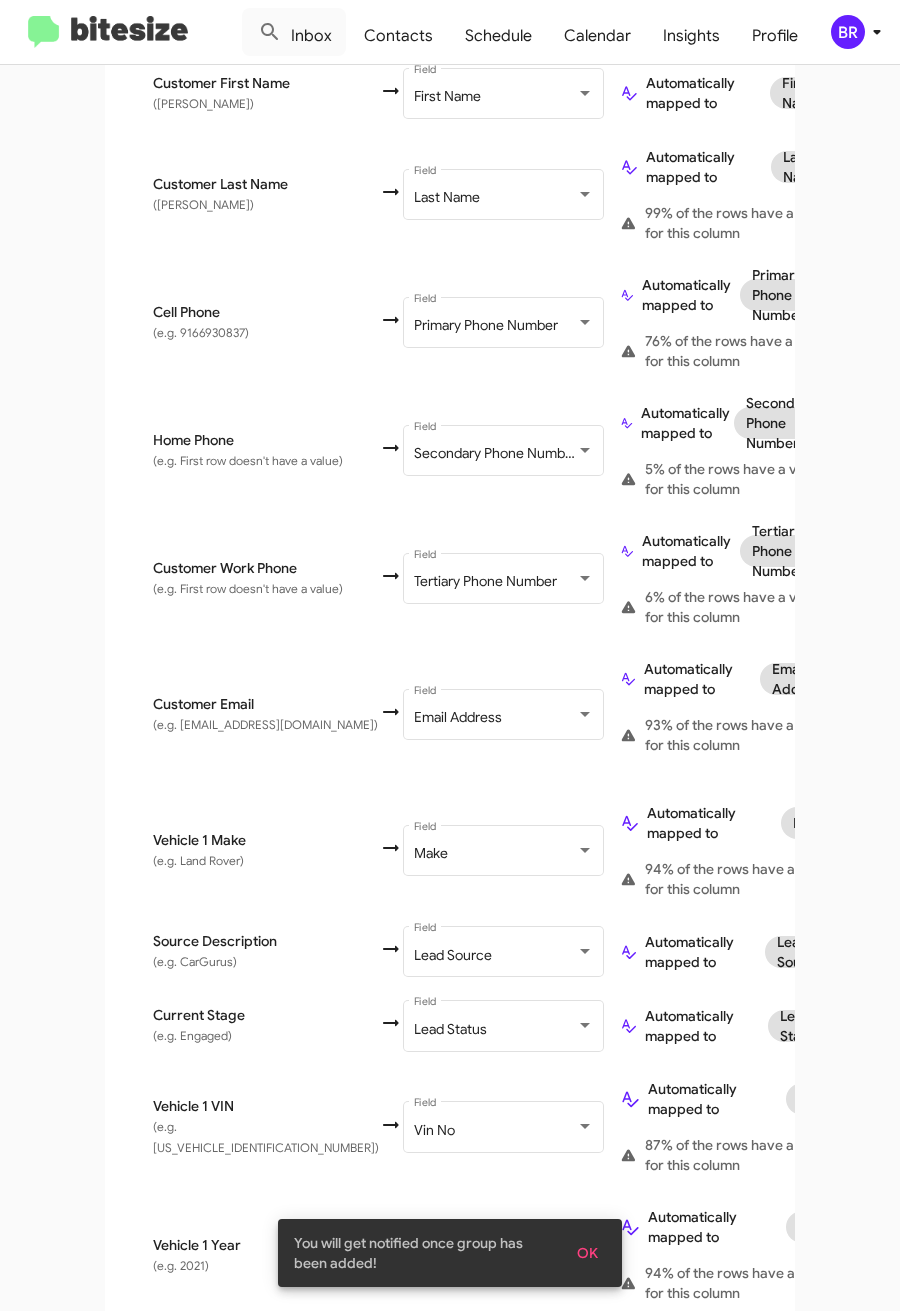 scroll, scrollTop: 798, scrollLeft: 0, axis: vertical 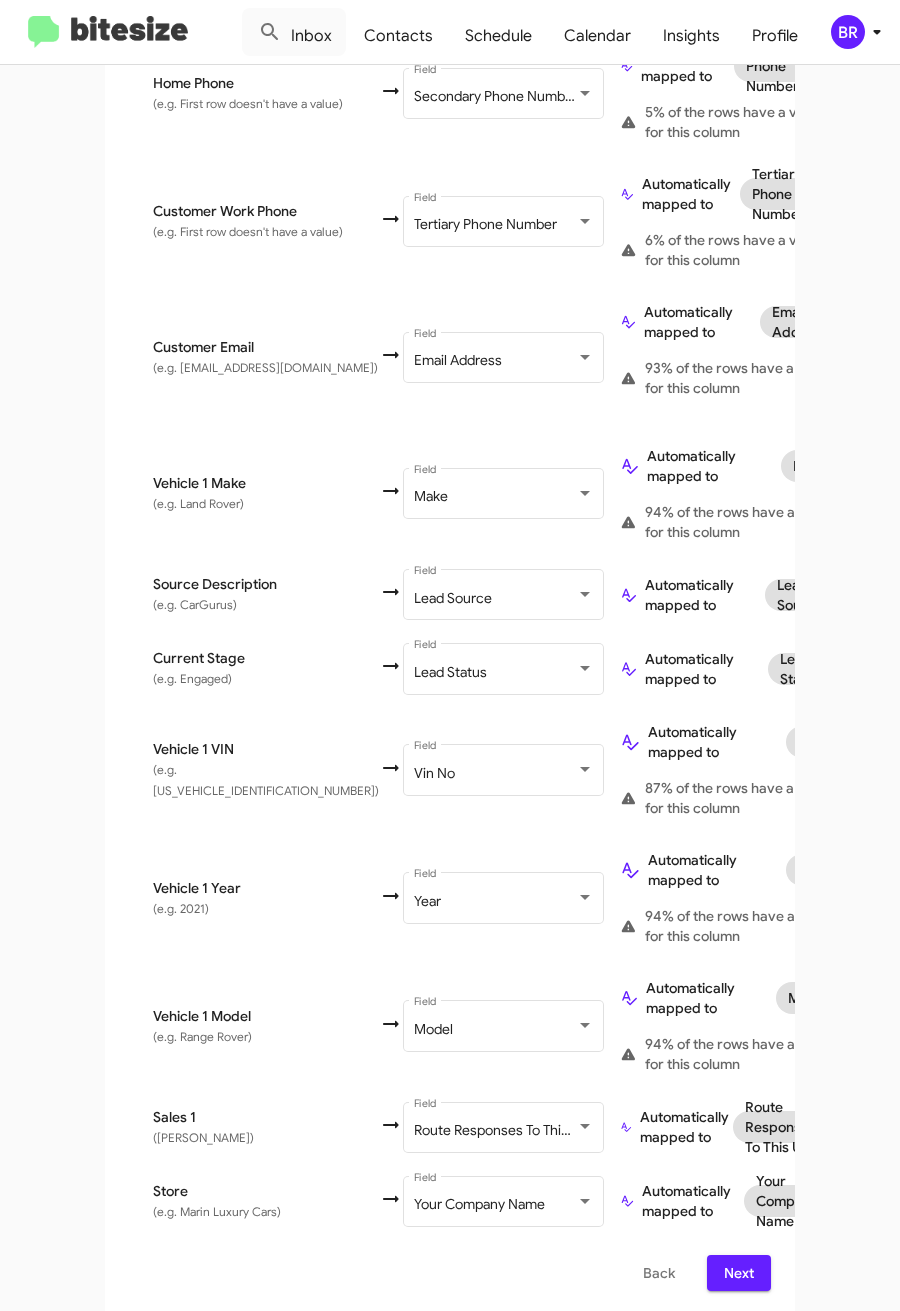 click on "Next" at bounding box center (739, 1273) 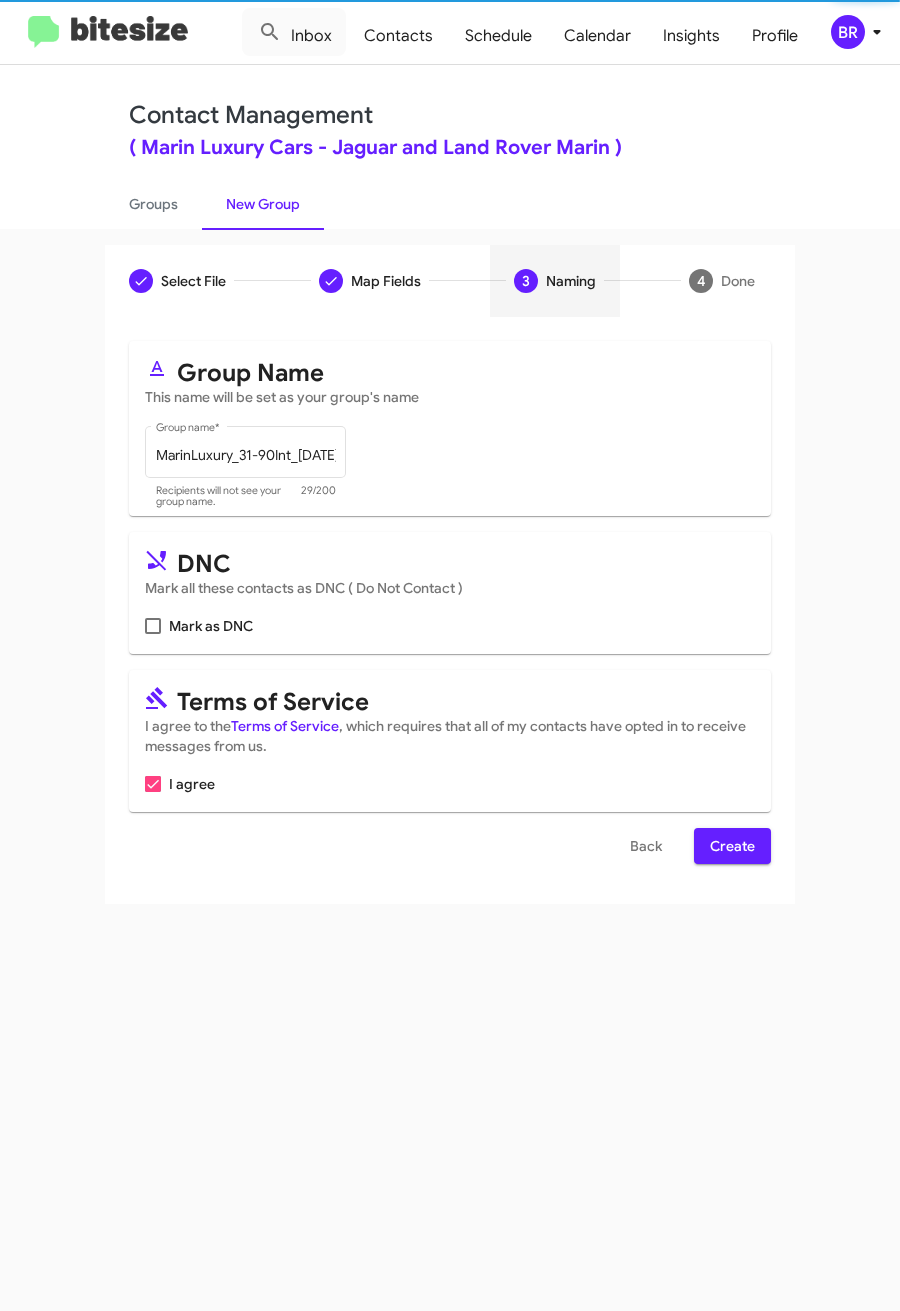 scroll, scrollTop: 0, scrollLeft: 0, axis: both 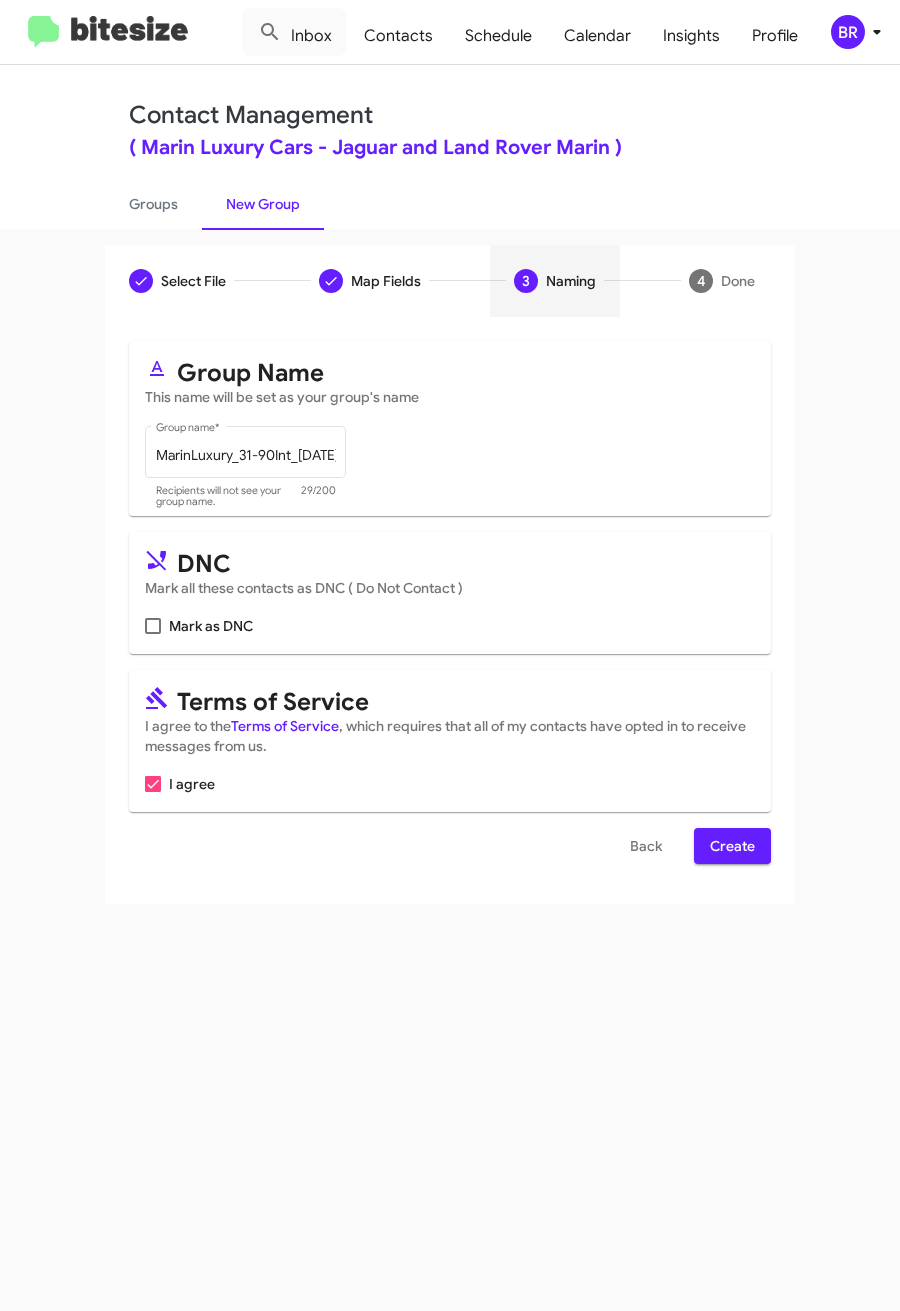click on "Create" at bounding box center (732, 846) 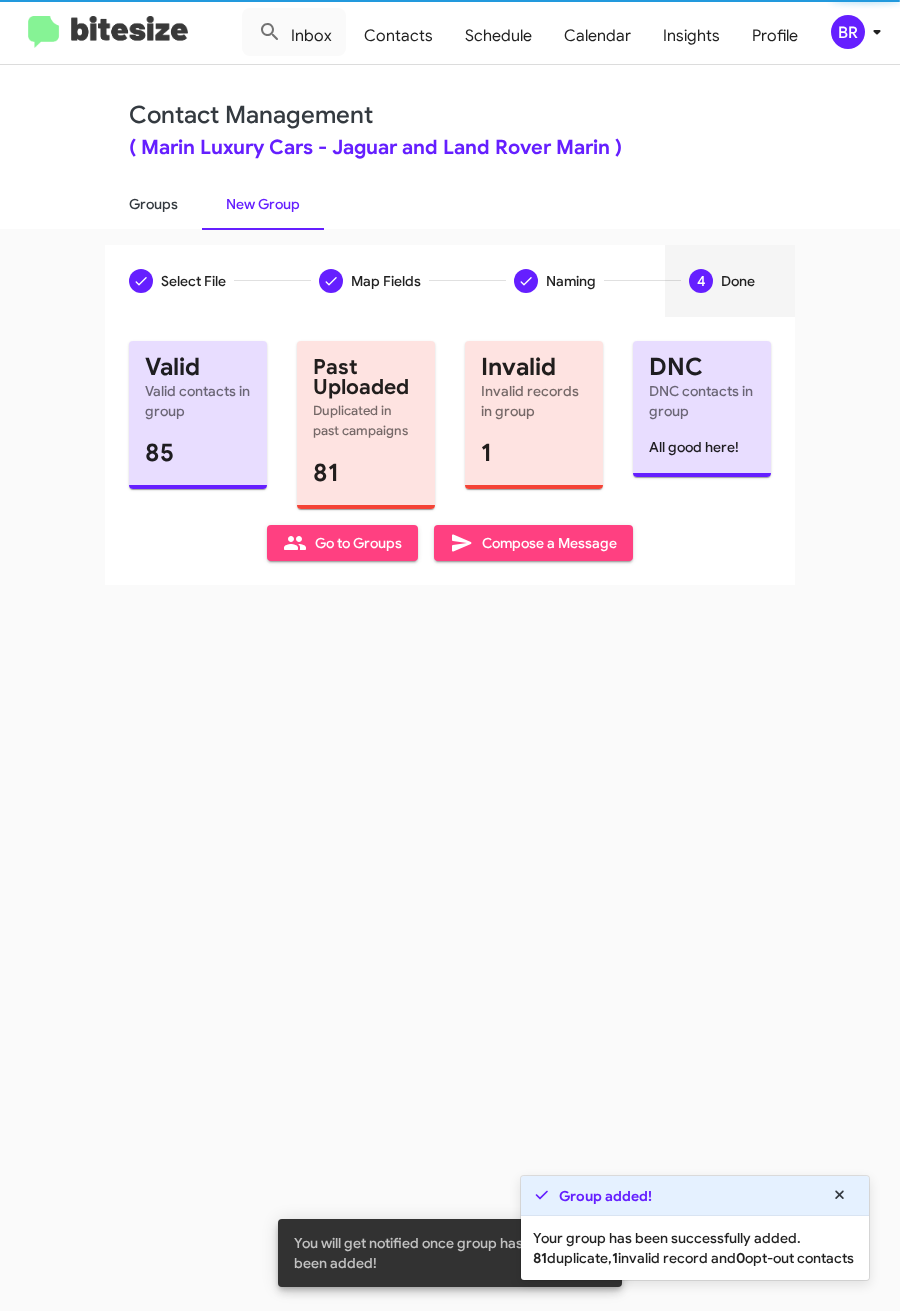 click on "Groups" 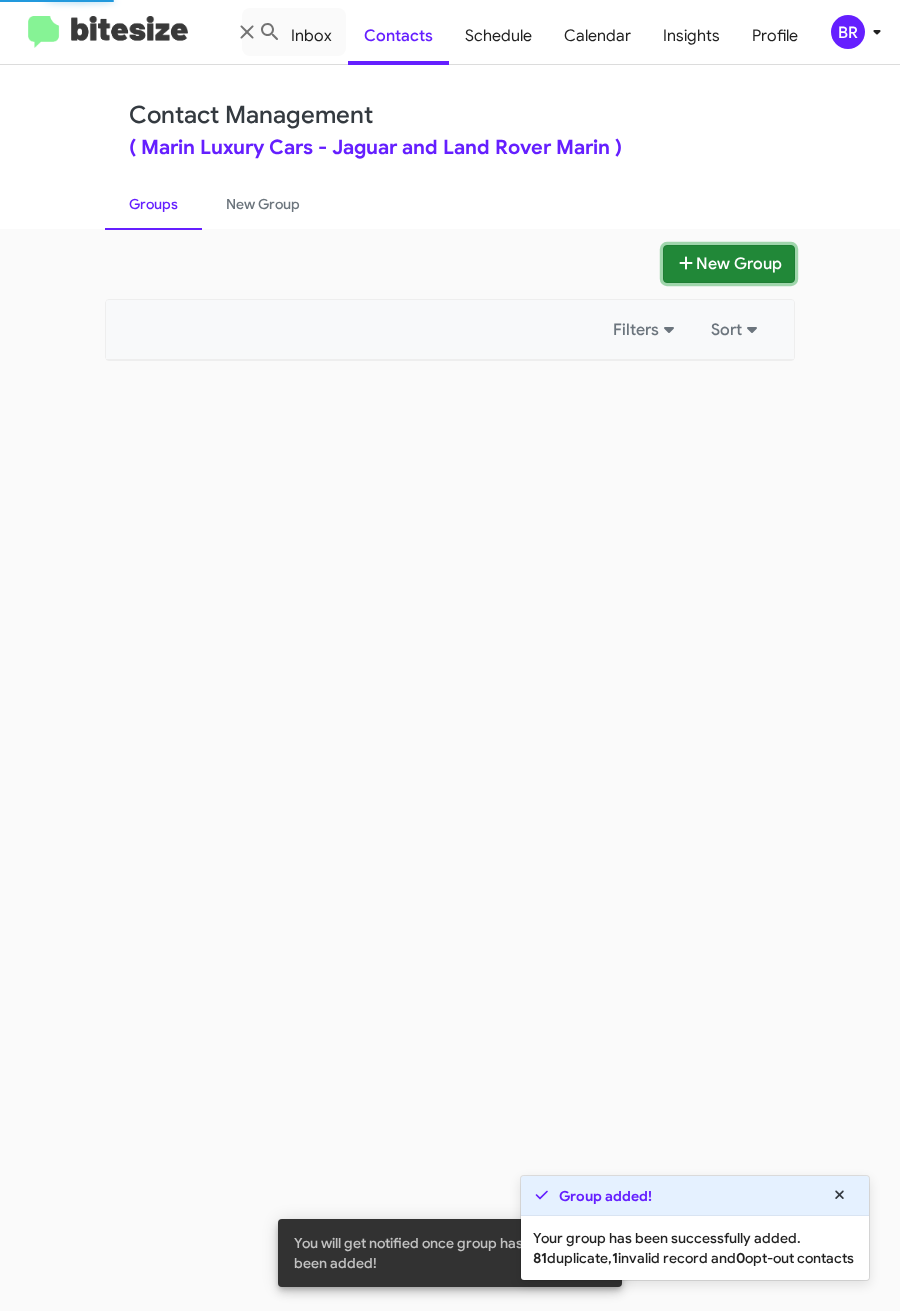 click 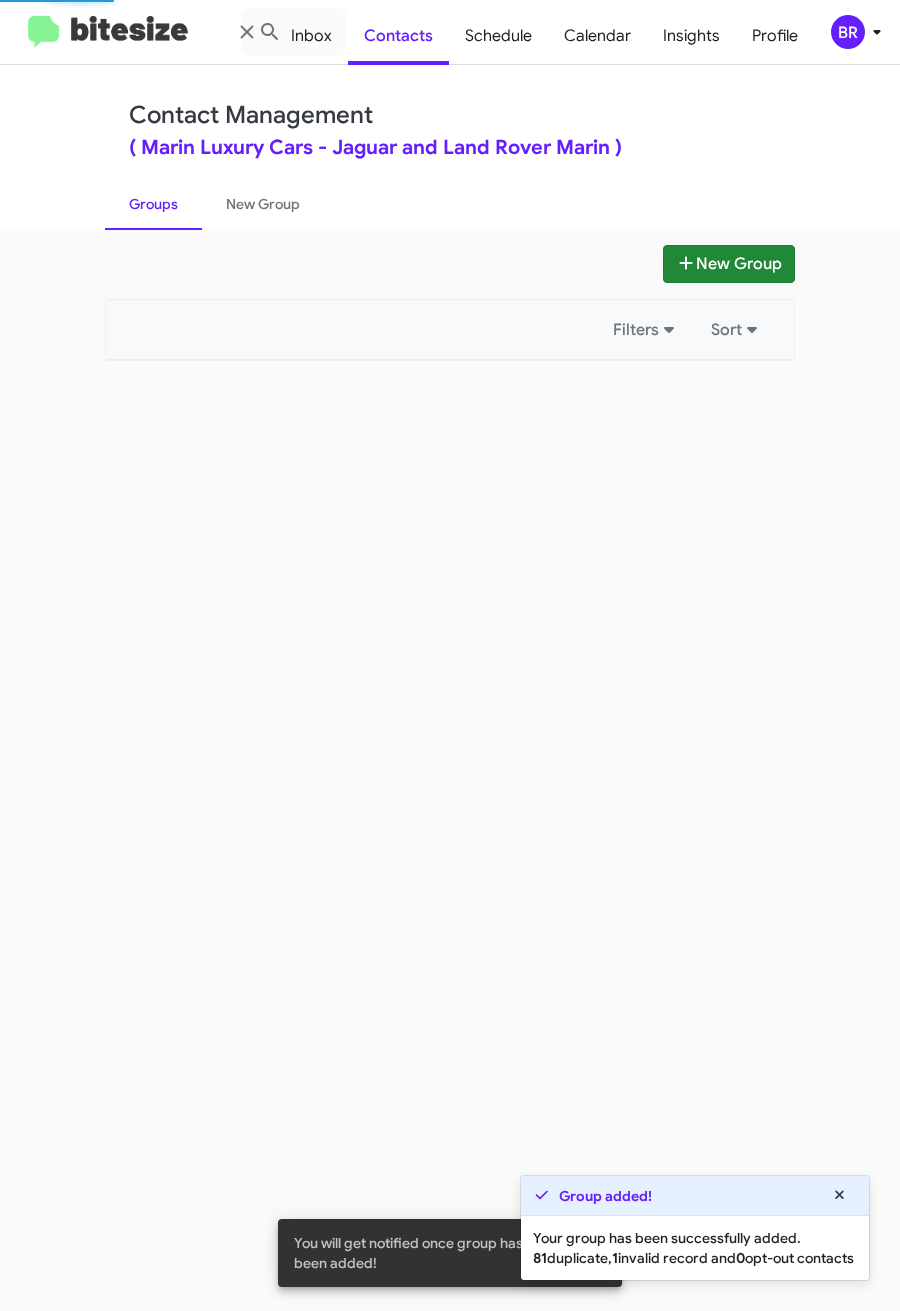 type 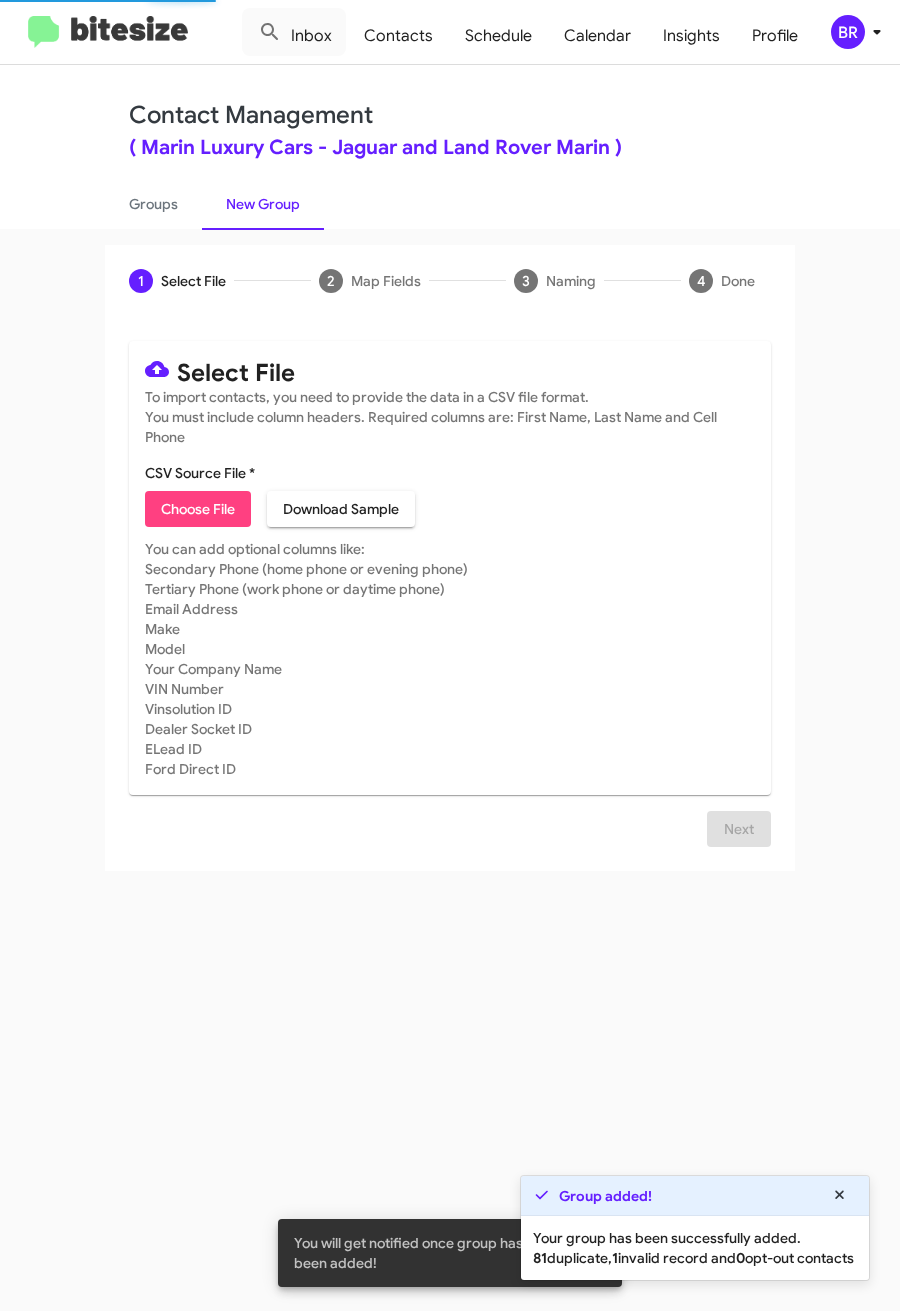 click on "Choose File" 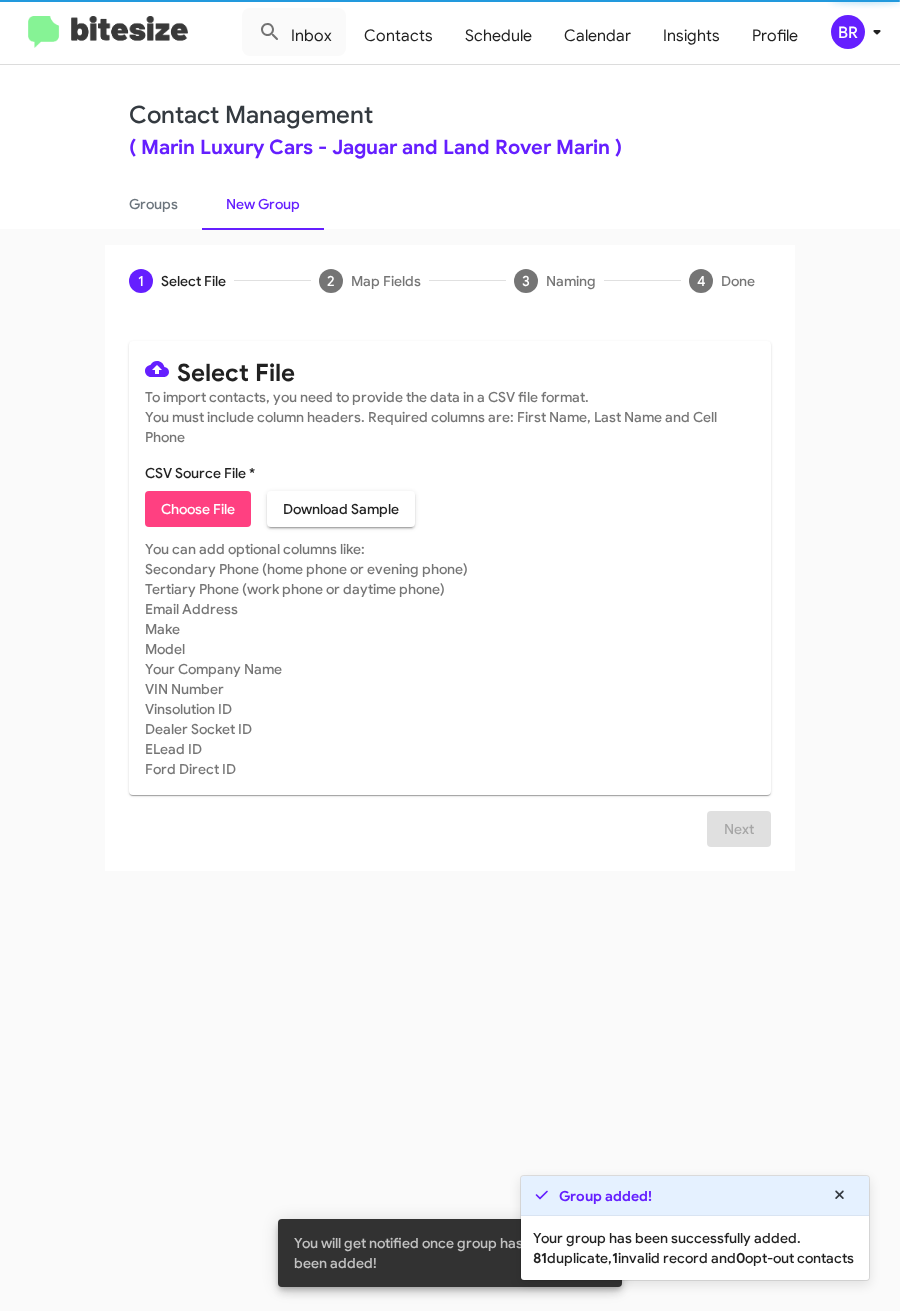type on "MarinLuxury_1-30_1_07-11-25" 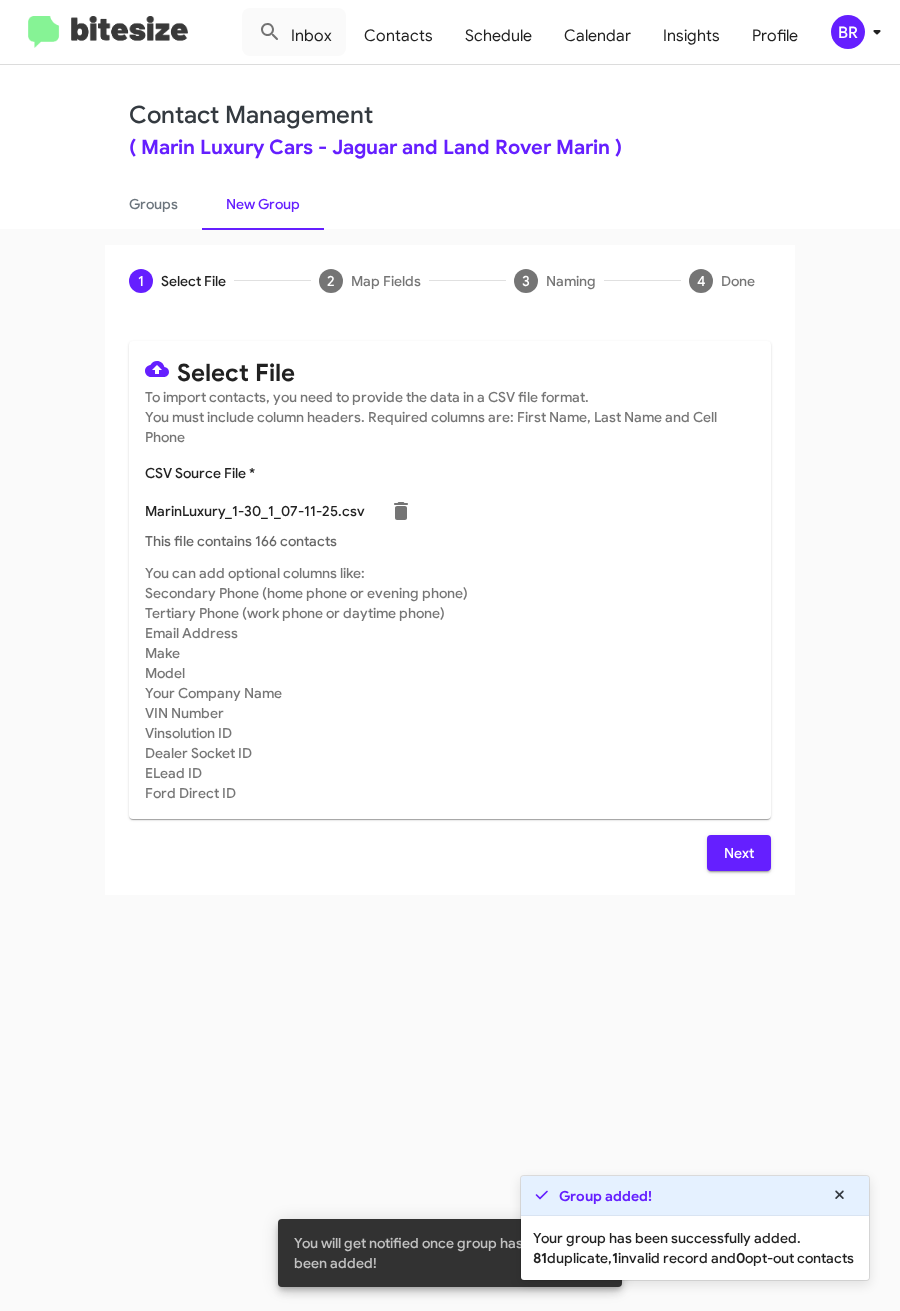 drag, startPoint x: 754, startPoint y: 849, endPoint x: 768, endPoint y: 843, distance: 15.231546 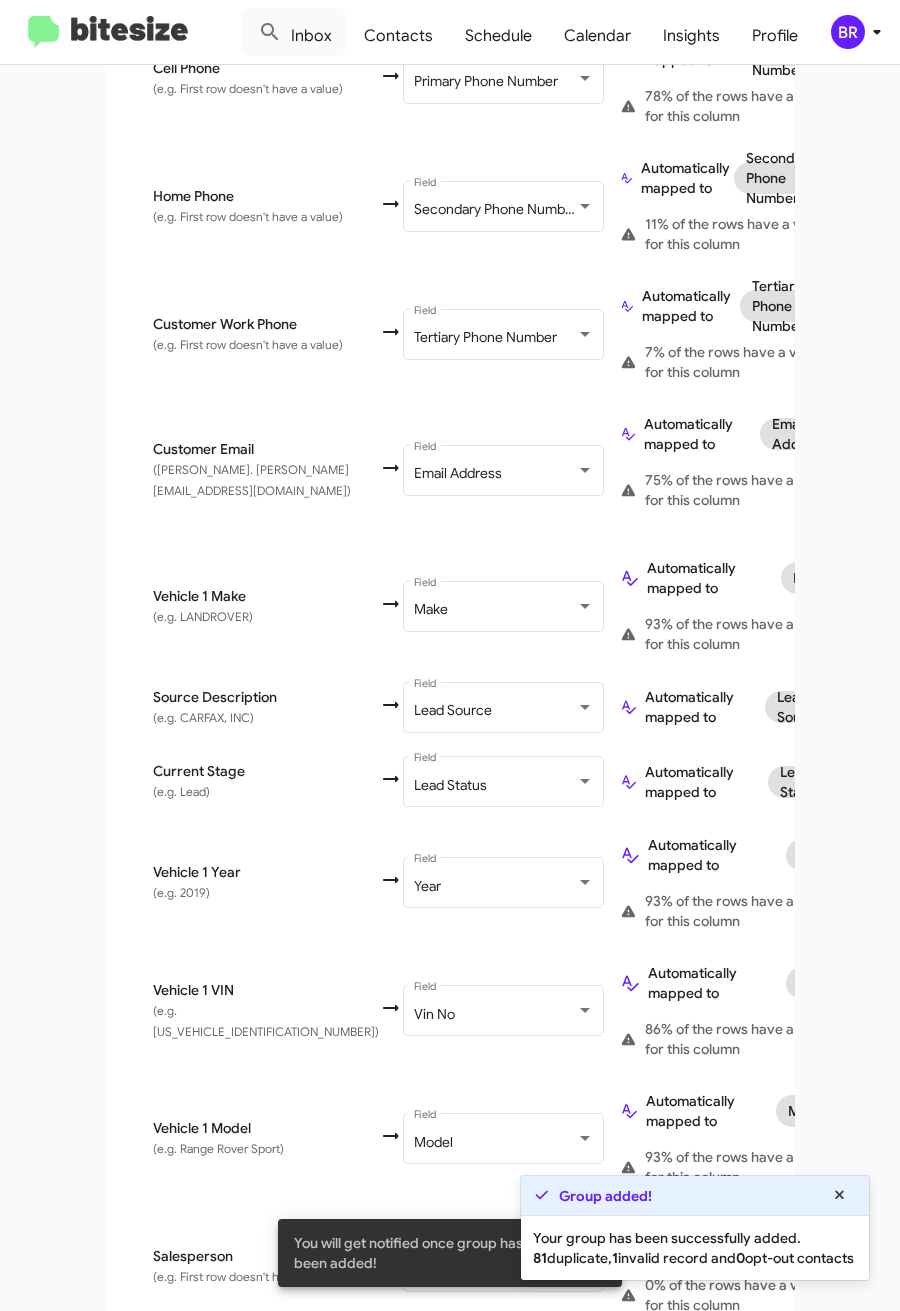 scroll, scrollTop: 907, scrollLeft: 0, axis: vertical 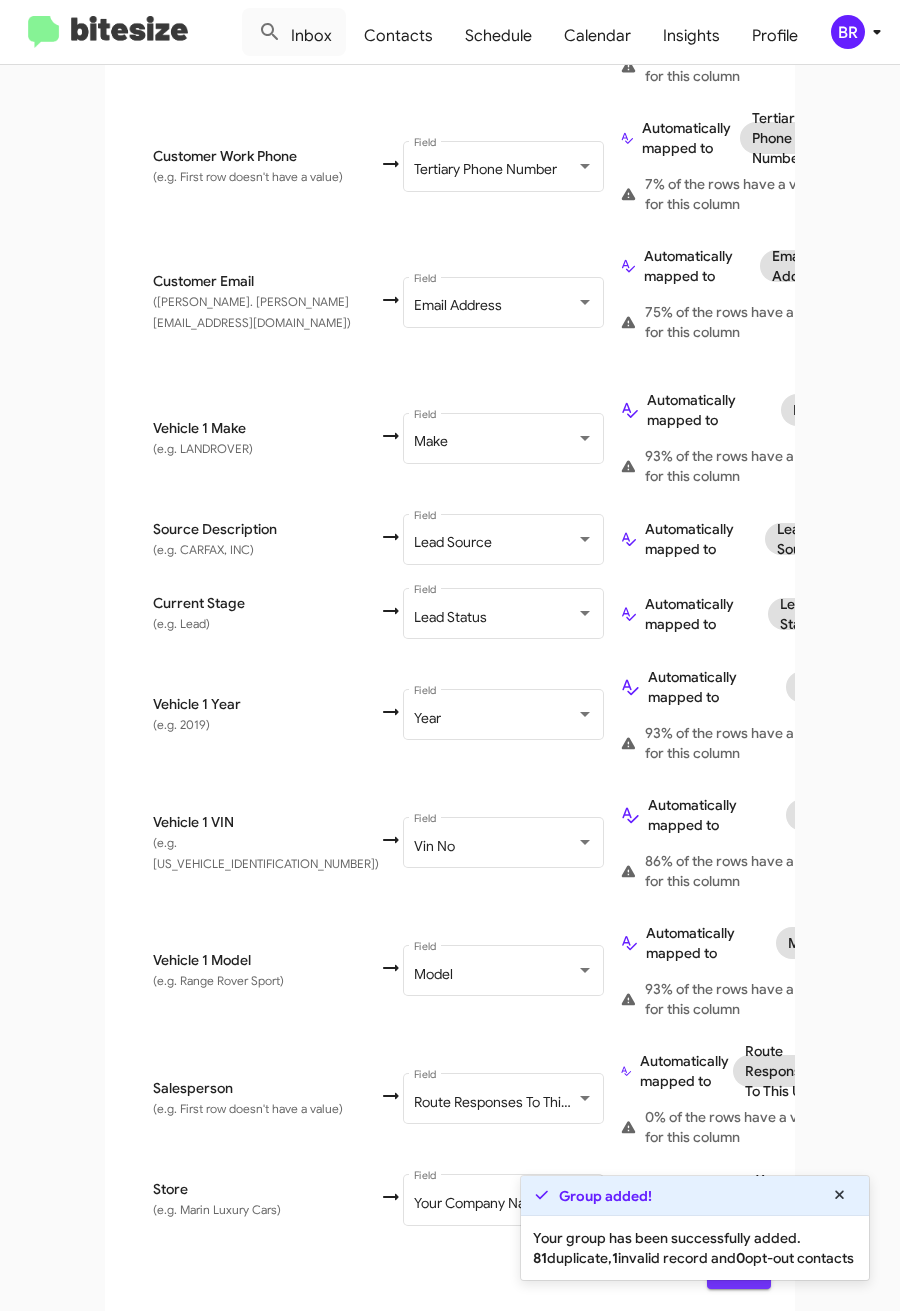 click on "Next" at bounding box center [739, 1271] 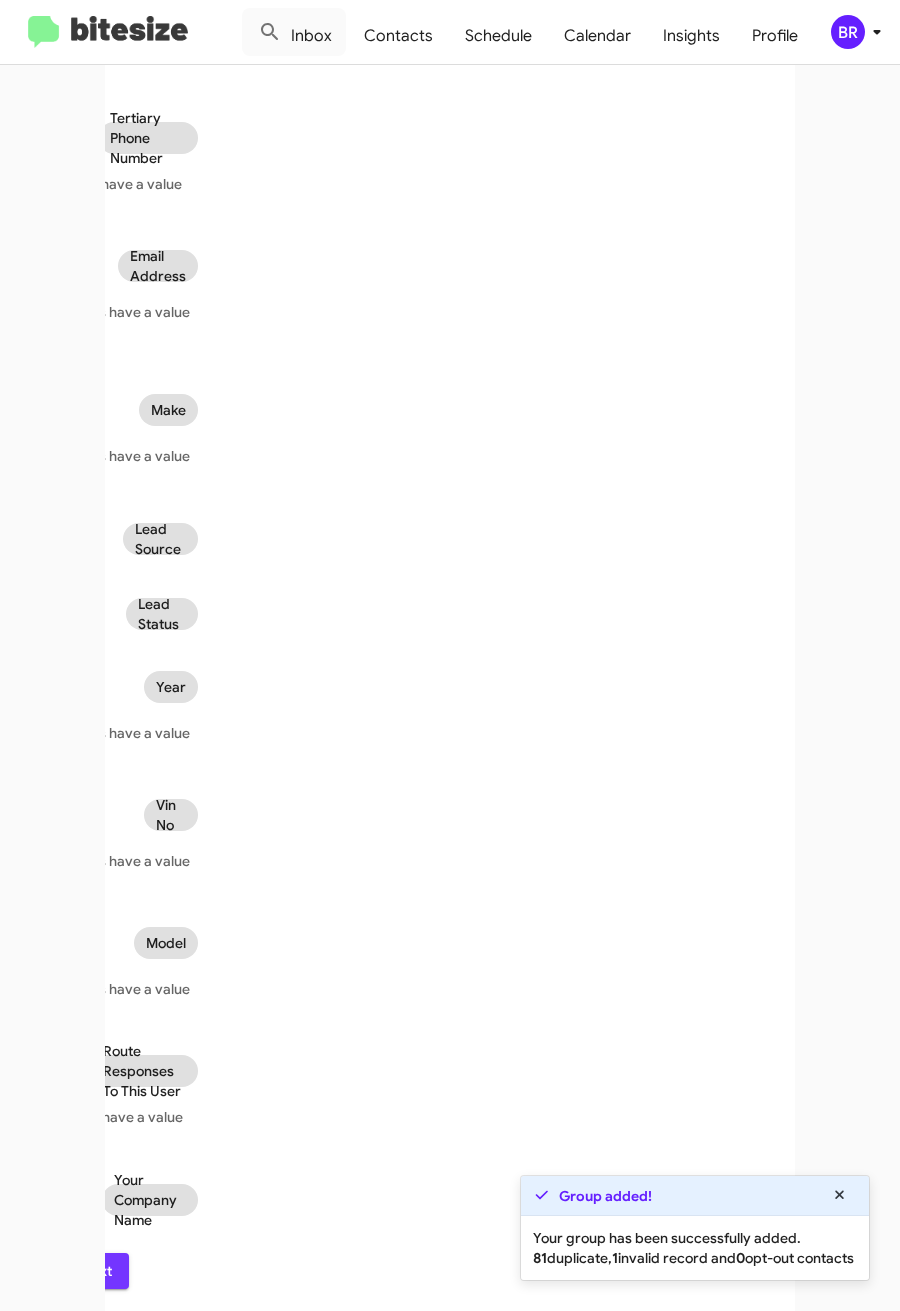 scroll, scrollTop: 0, scrollLeft: 0, axis: both 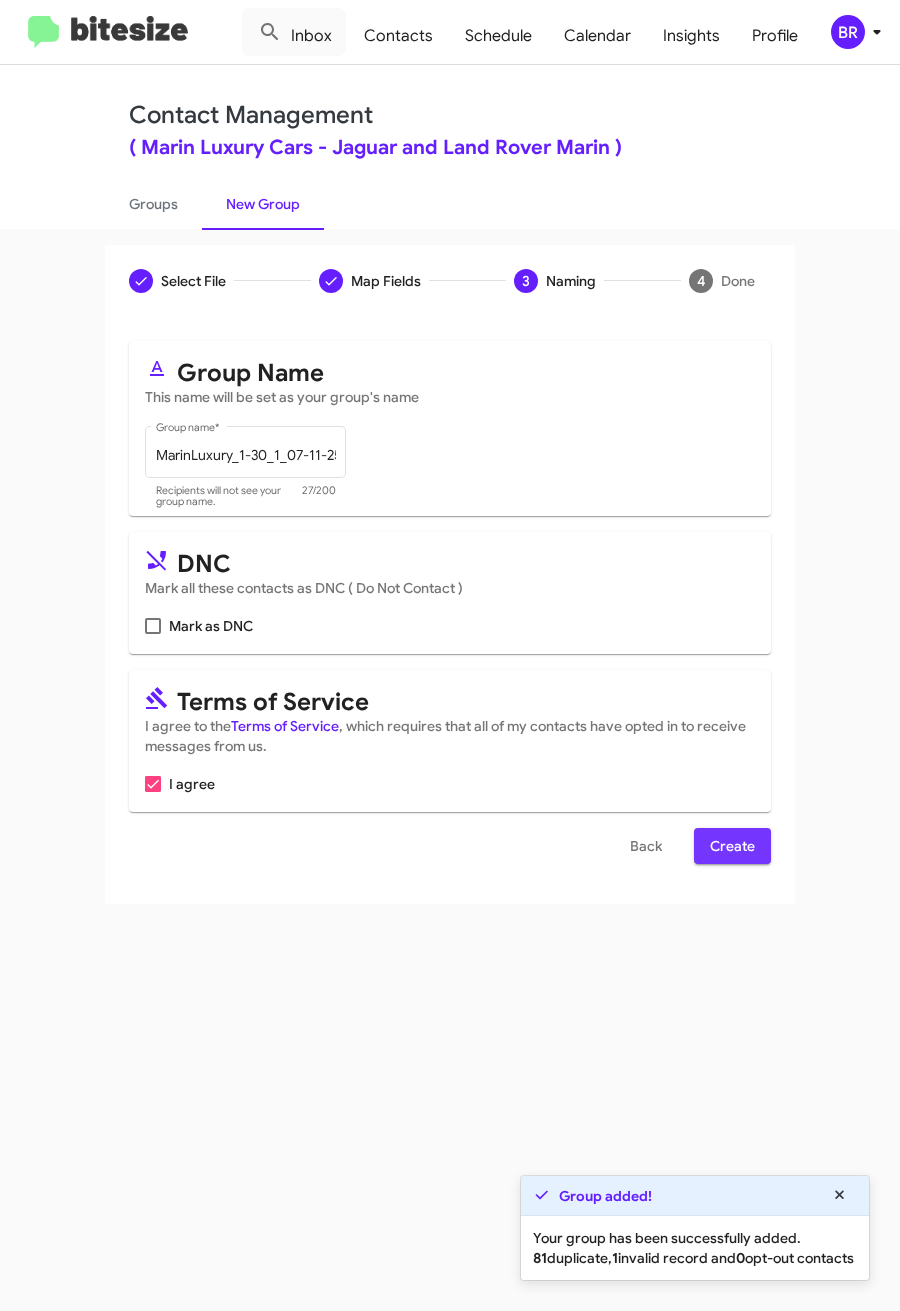 click on "Create" at bounding box center [732, 846] 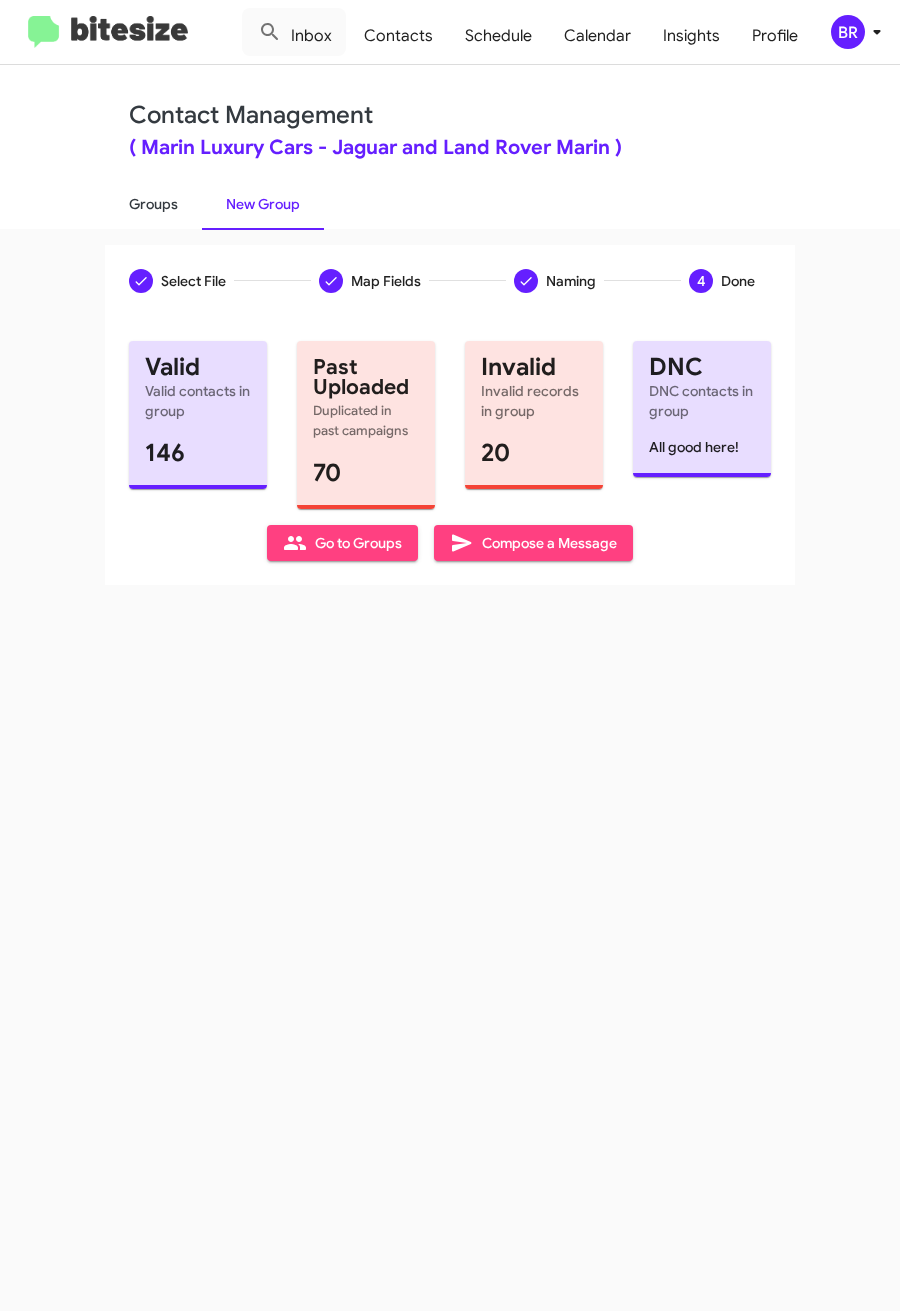 click on "Groups" 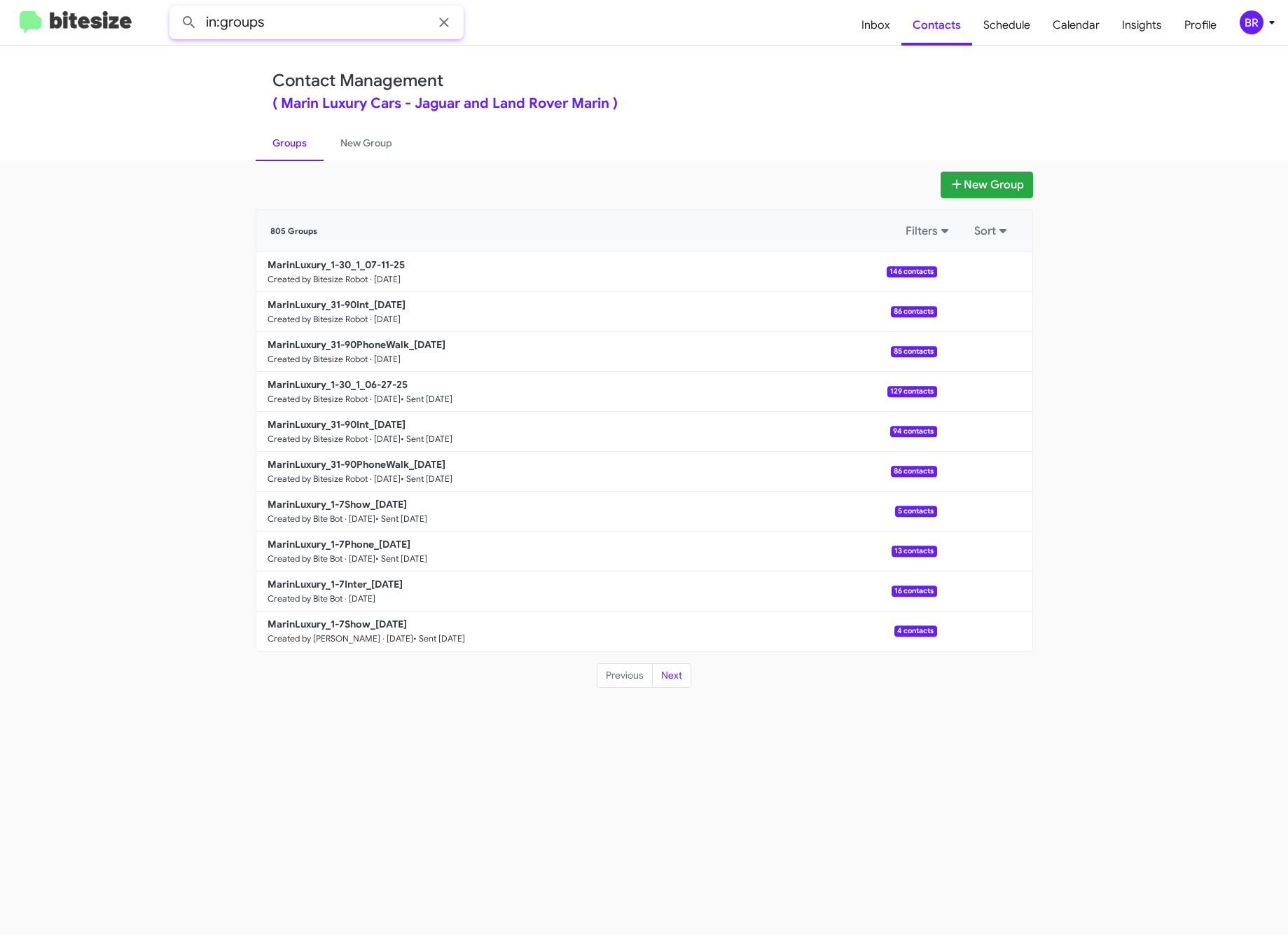 click on "in:groups" 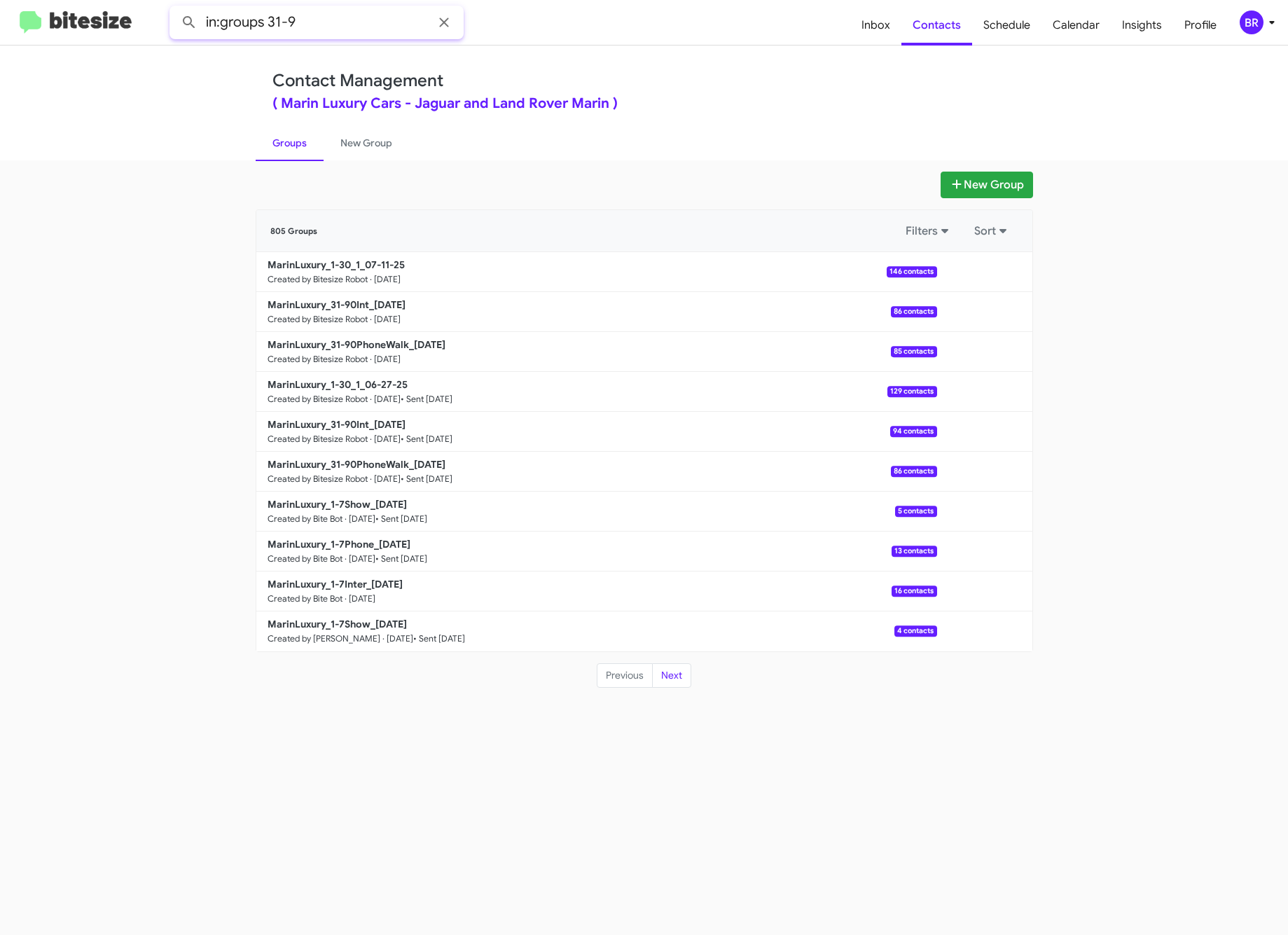 click 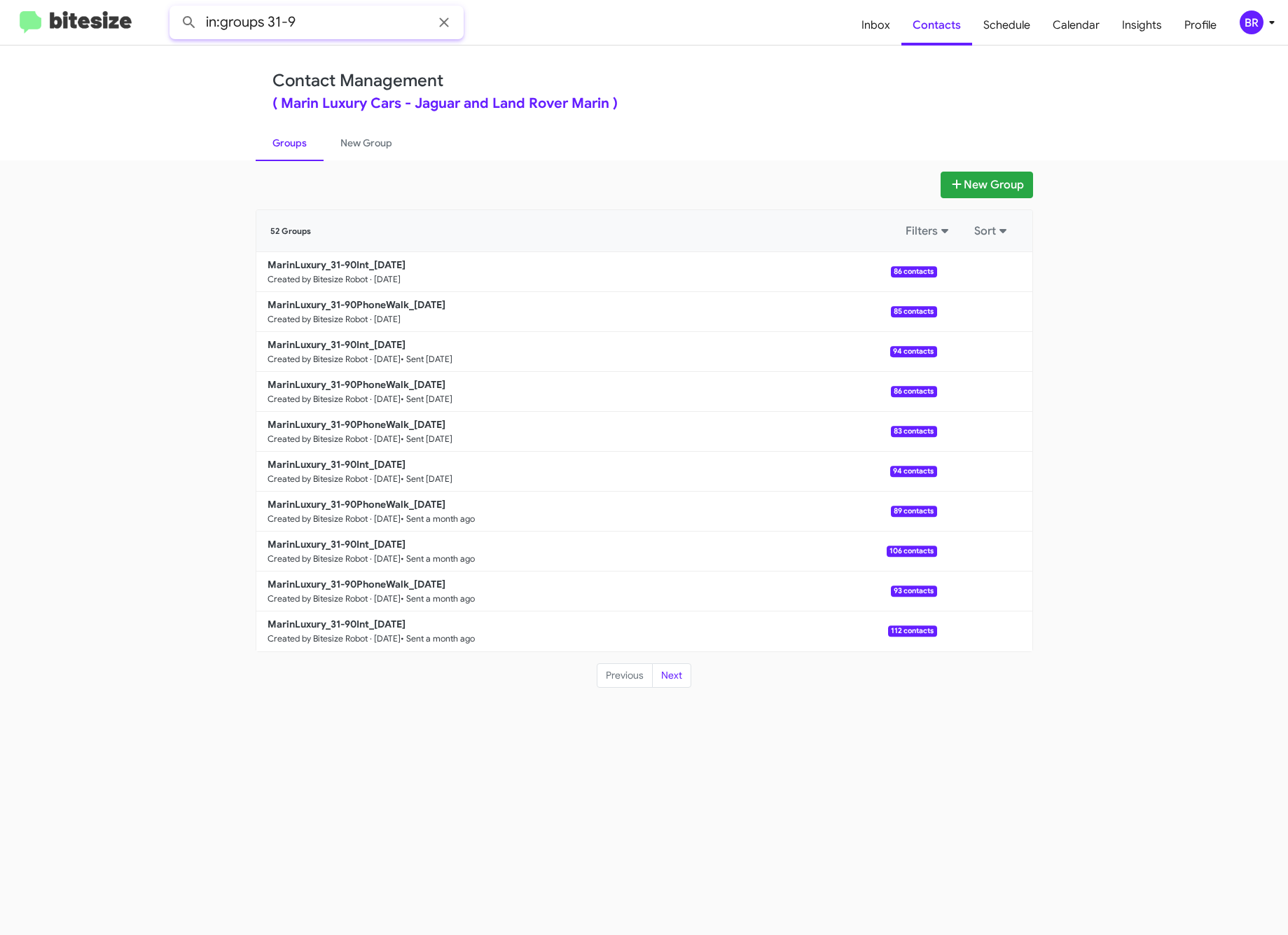 drag, startPoint x: 265, startPoint y: 18, endPoint x: 353, endPoint y: 18, distance: 88 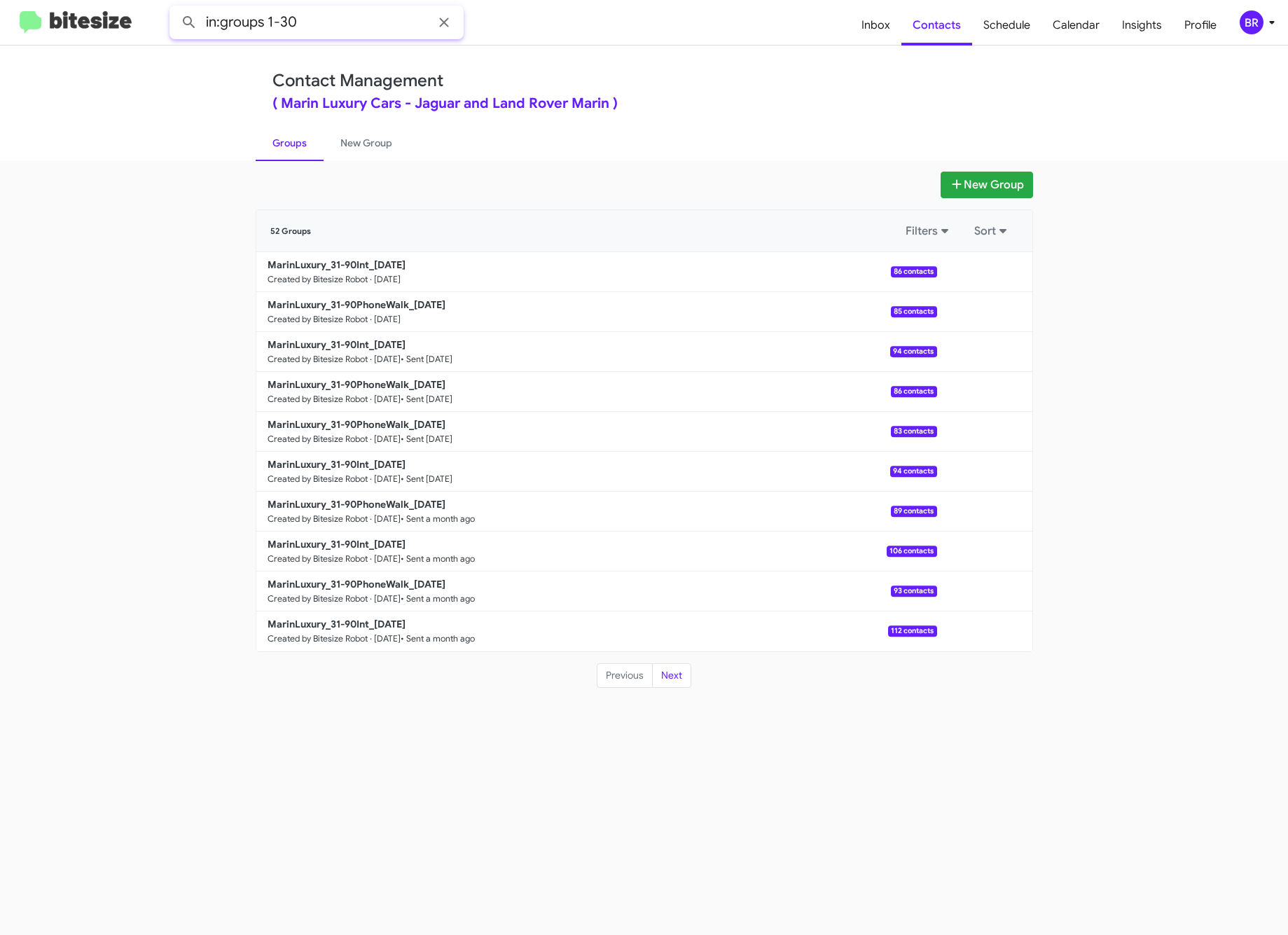 click 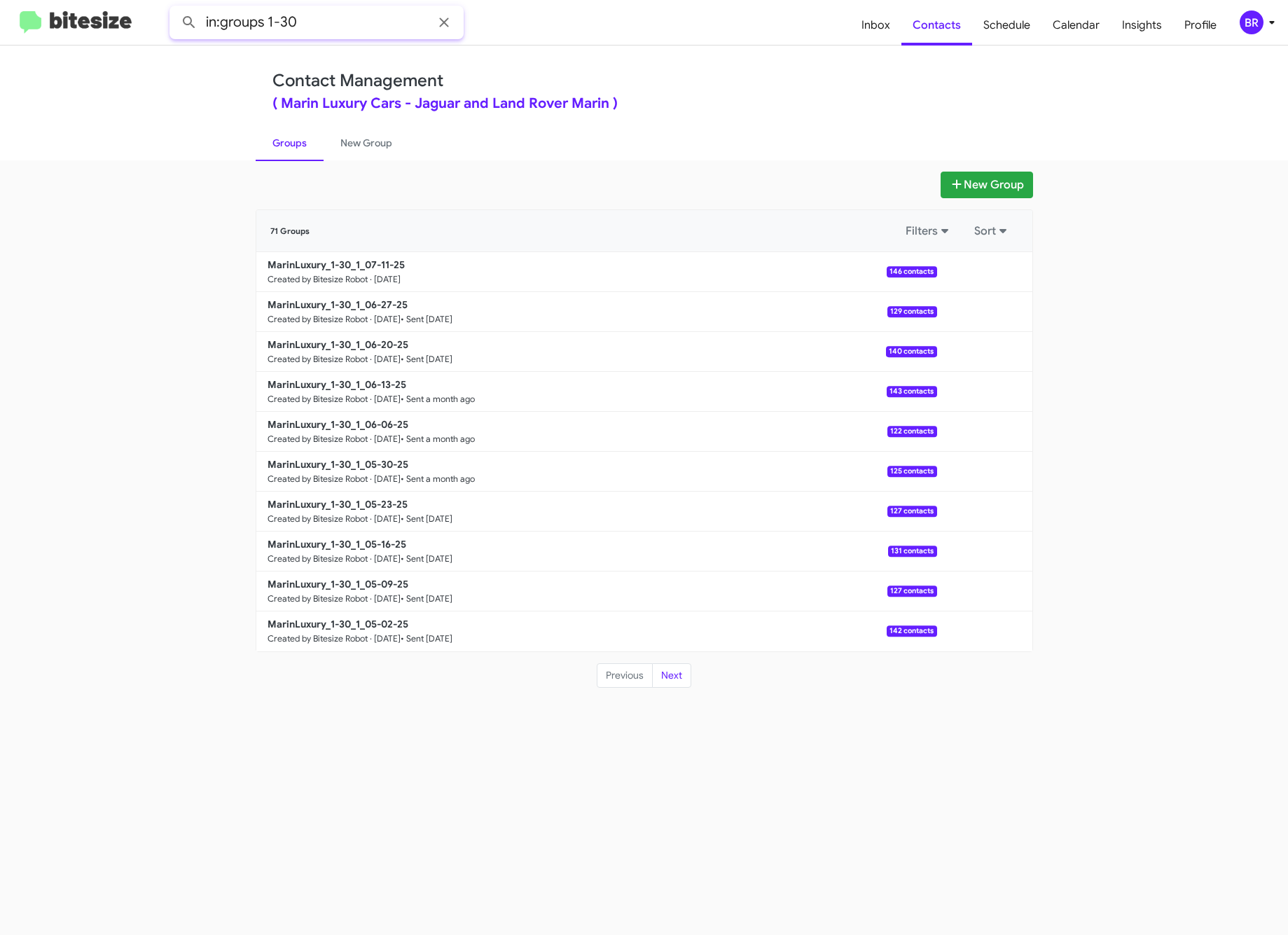 drag, startPoint x: 268, startPoint y: 15, endPoint x: 354, endPoint y: 15, distance: 86 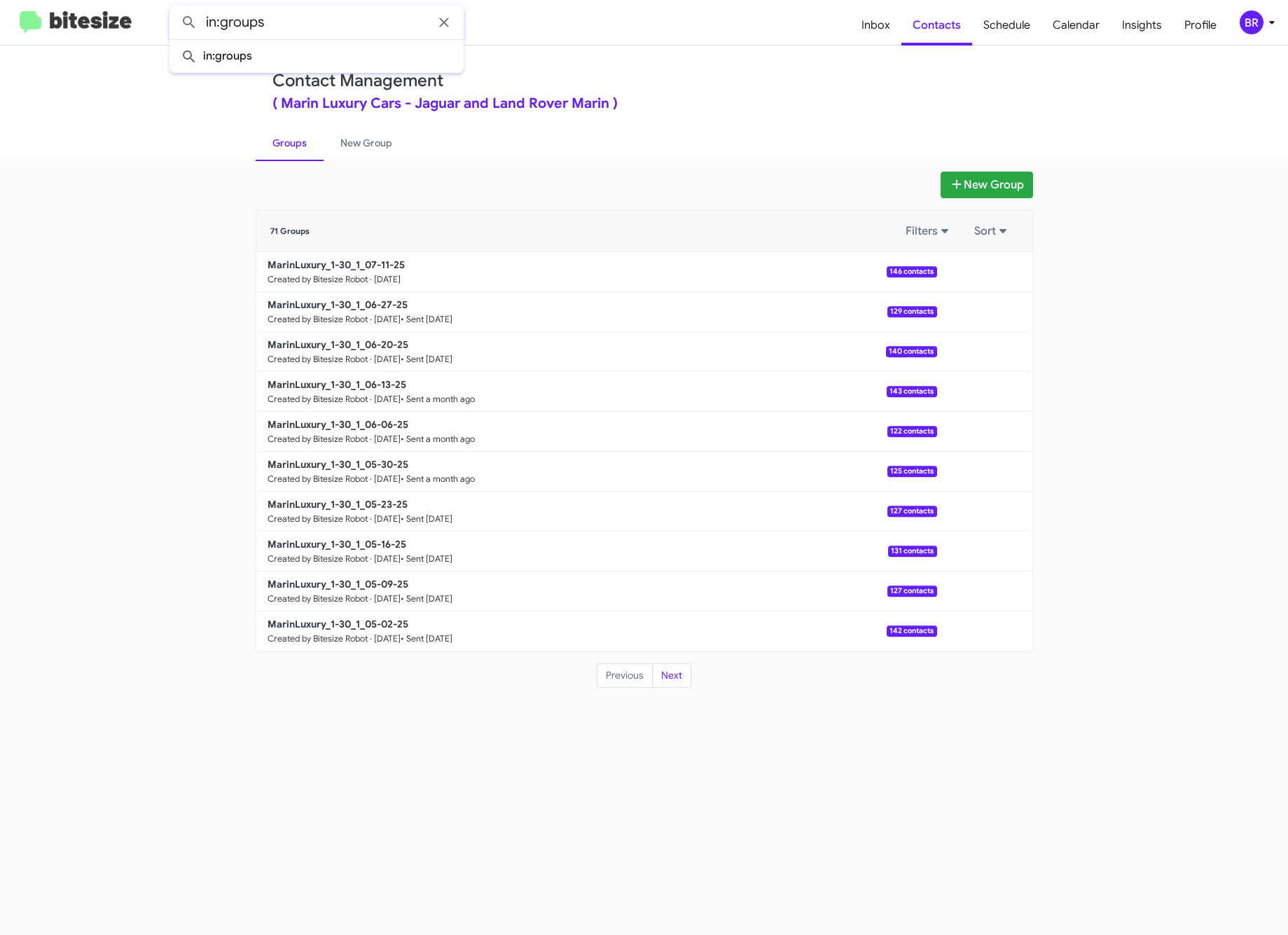 click 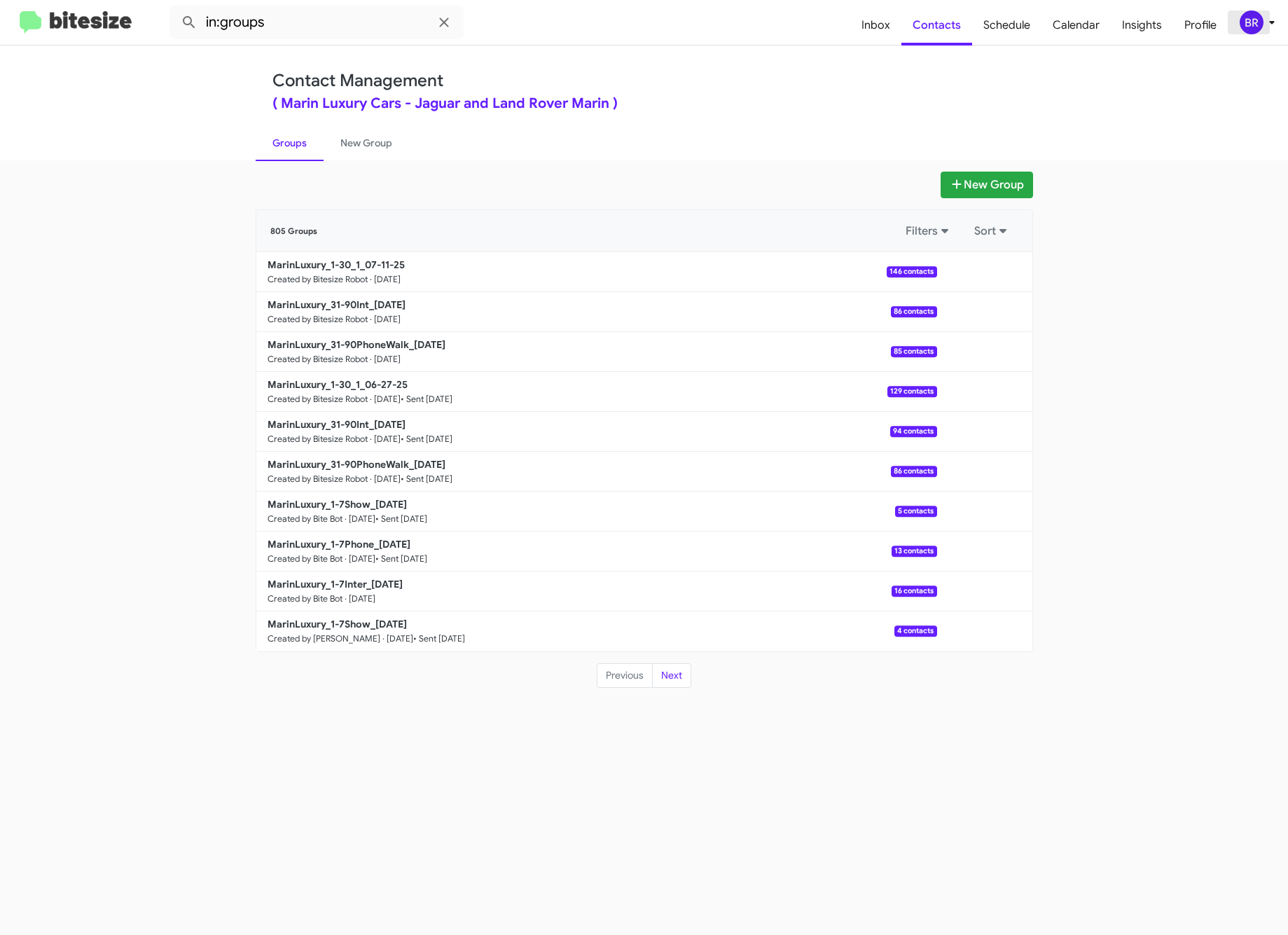 click on "BR" 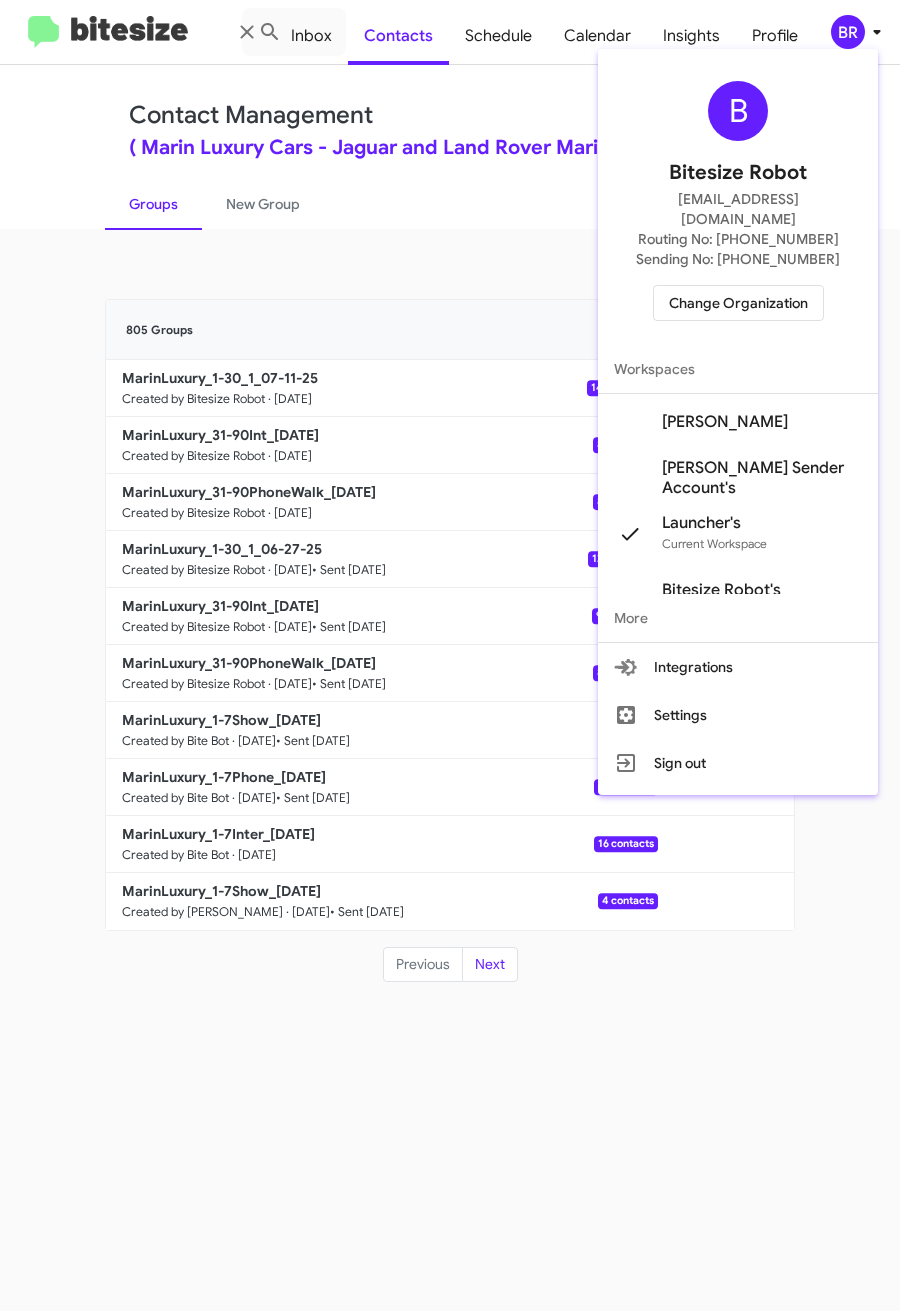 click on "Change Organization" at bounding box center (738, 303) 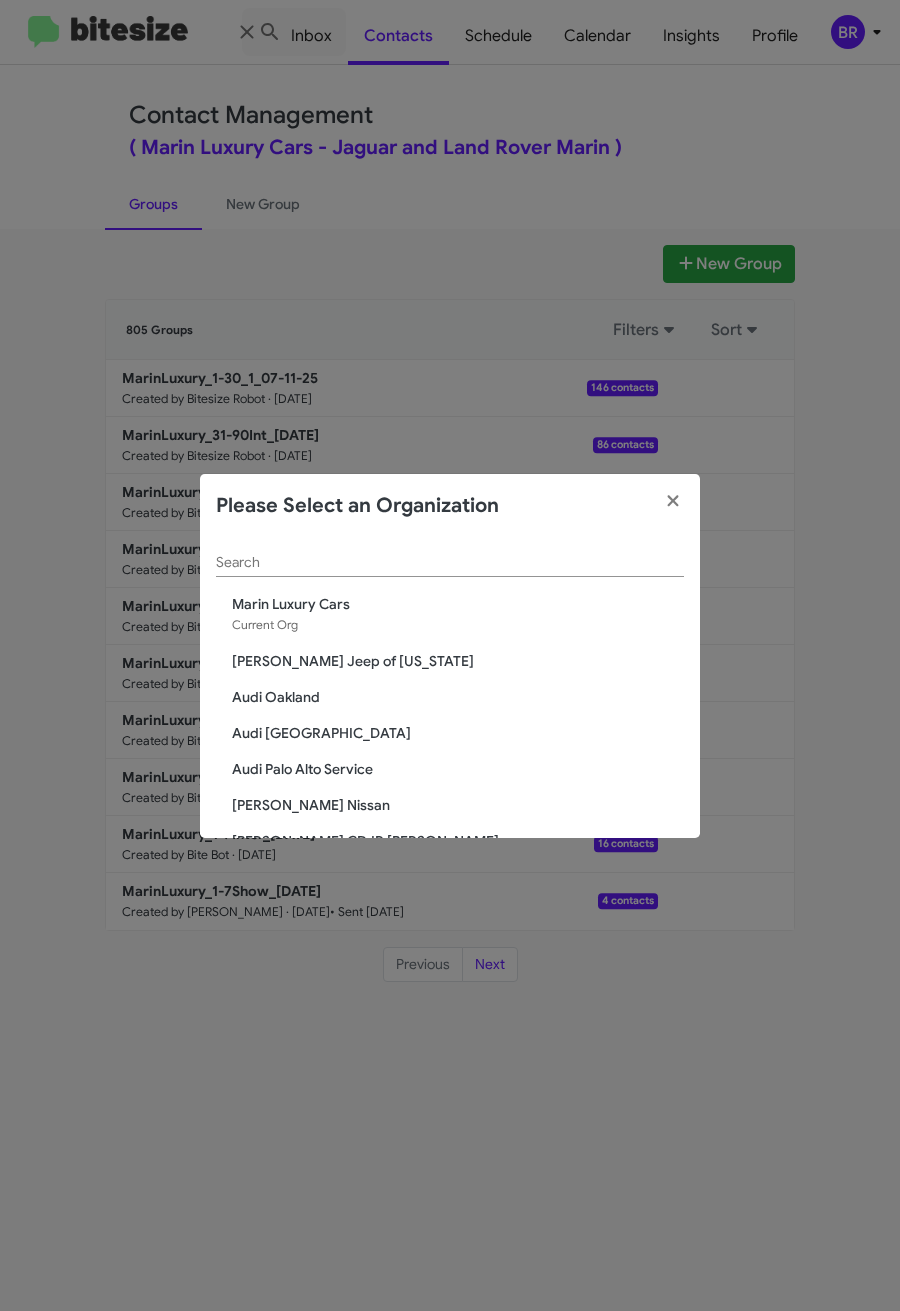 click on "Search" at bounding box center (450, 563) 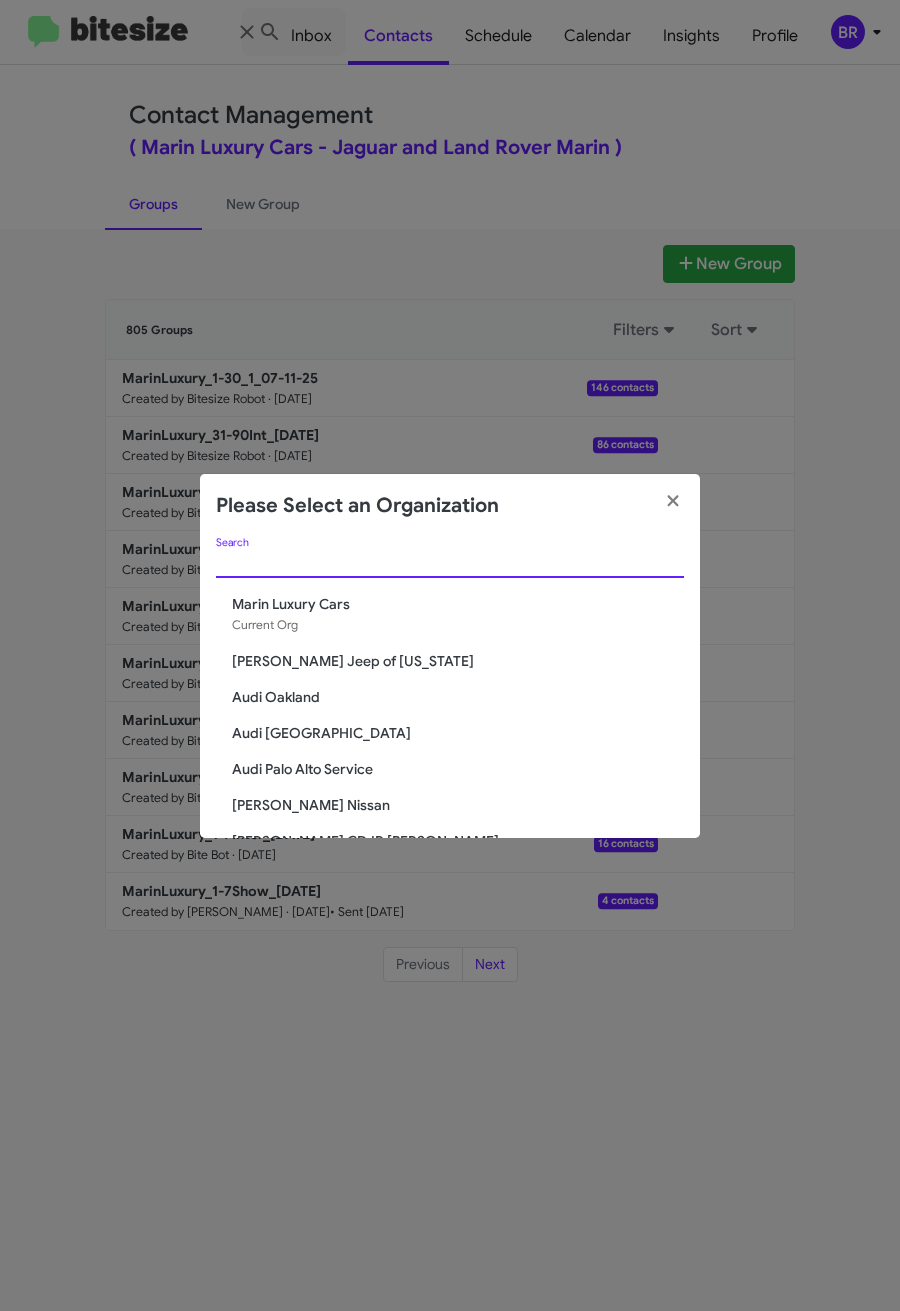paste on "Team Toyota Princeton" 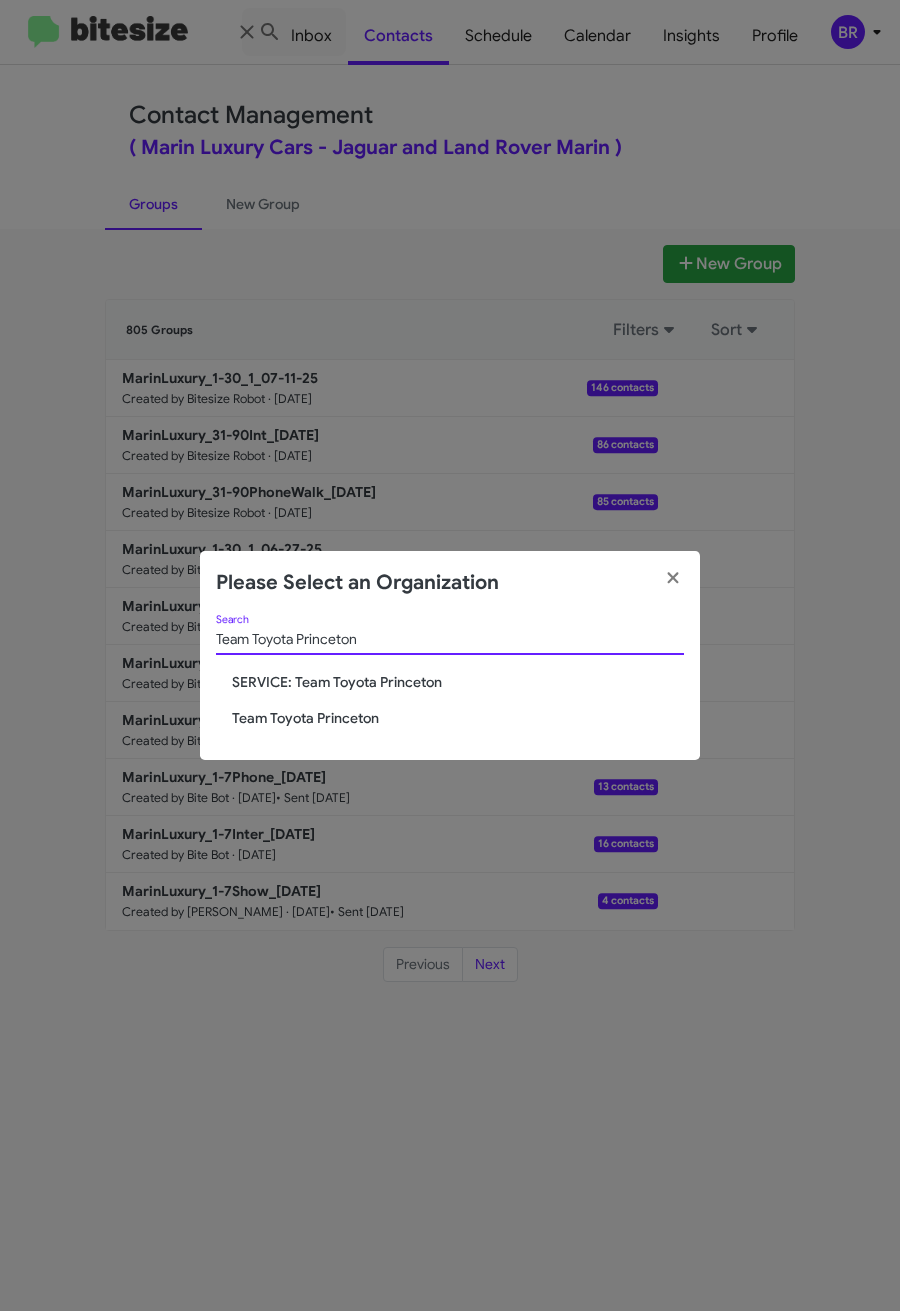 type on "Team Toyota Princeton" 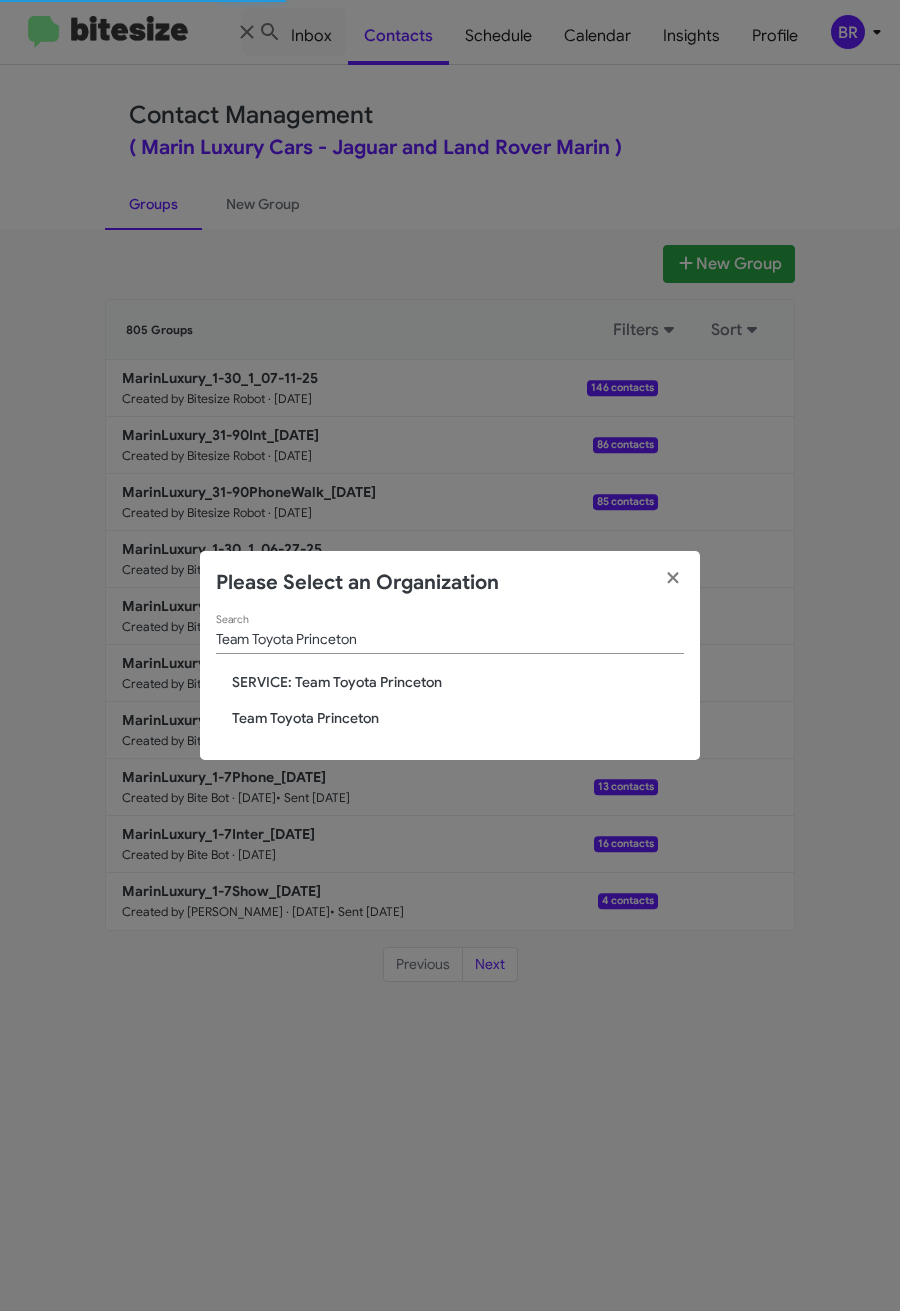 type 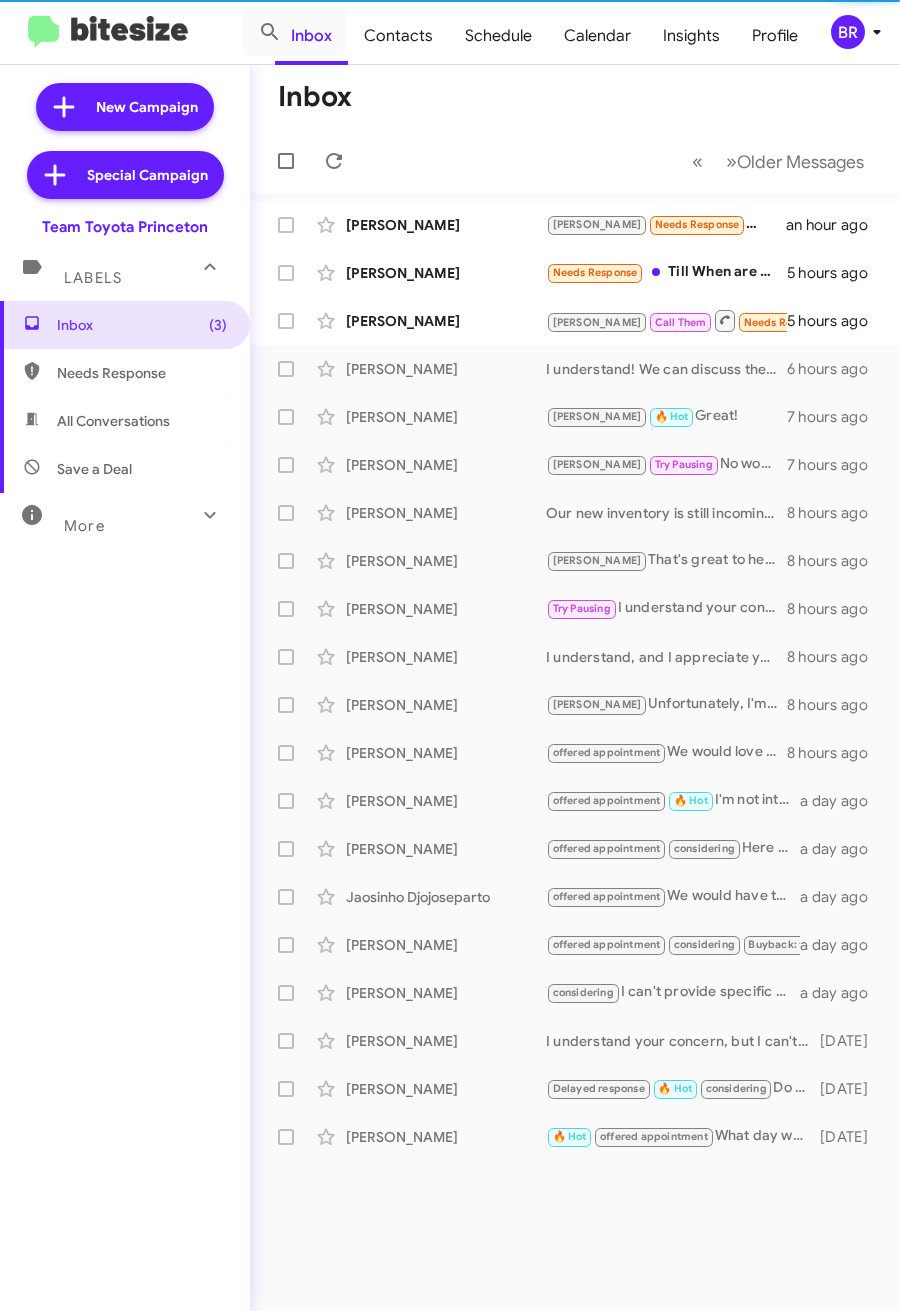 scroll, scrollTop: 0, scrollLeft: 0, axis: both 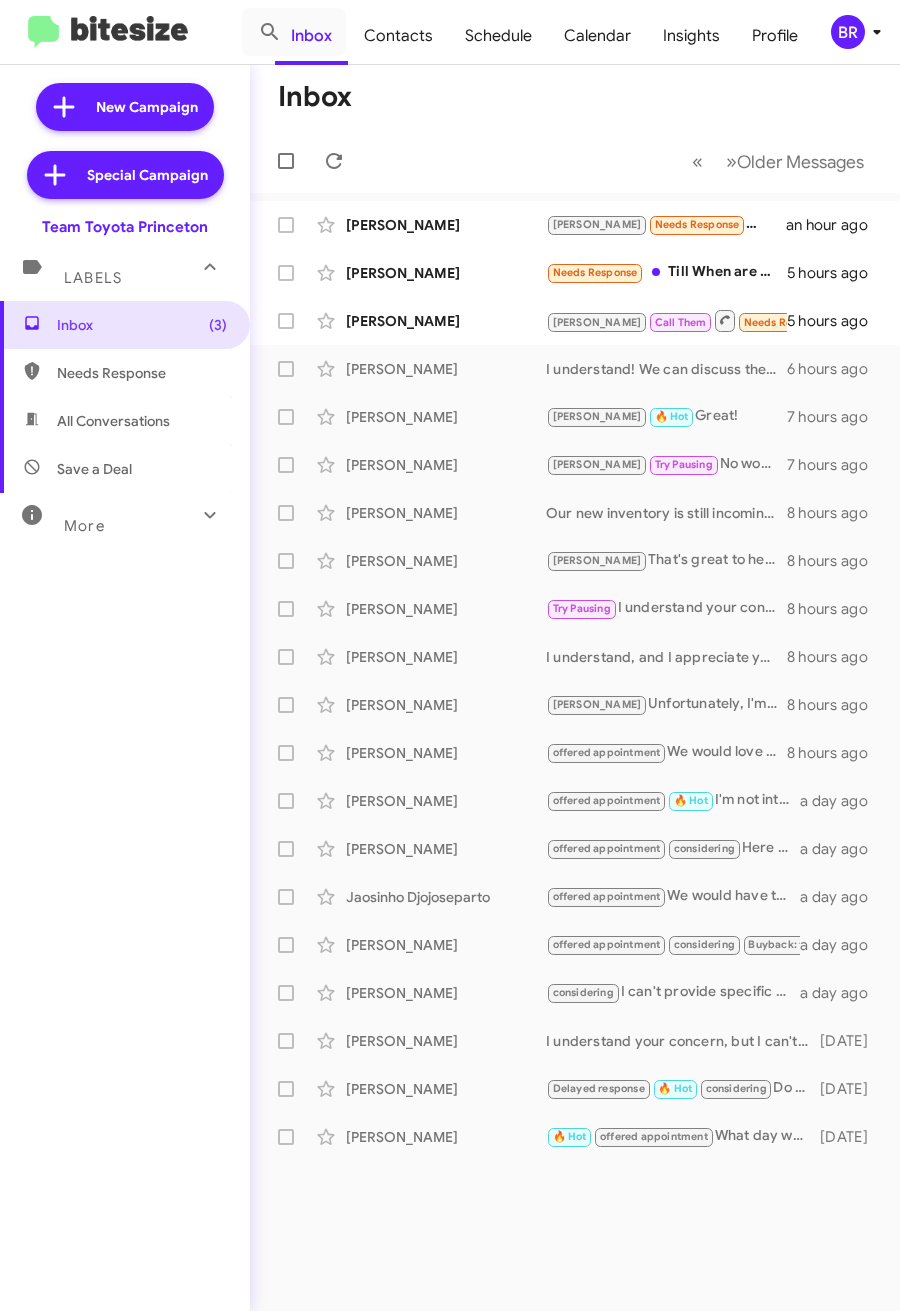 click on "BR" 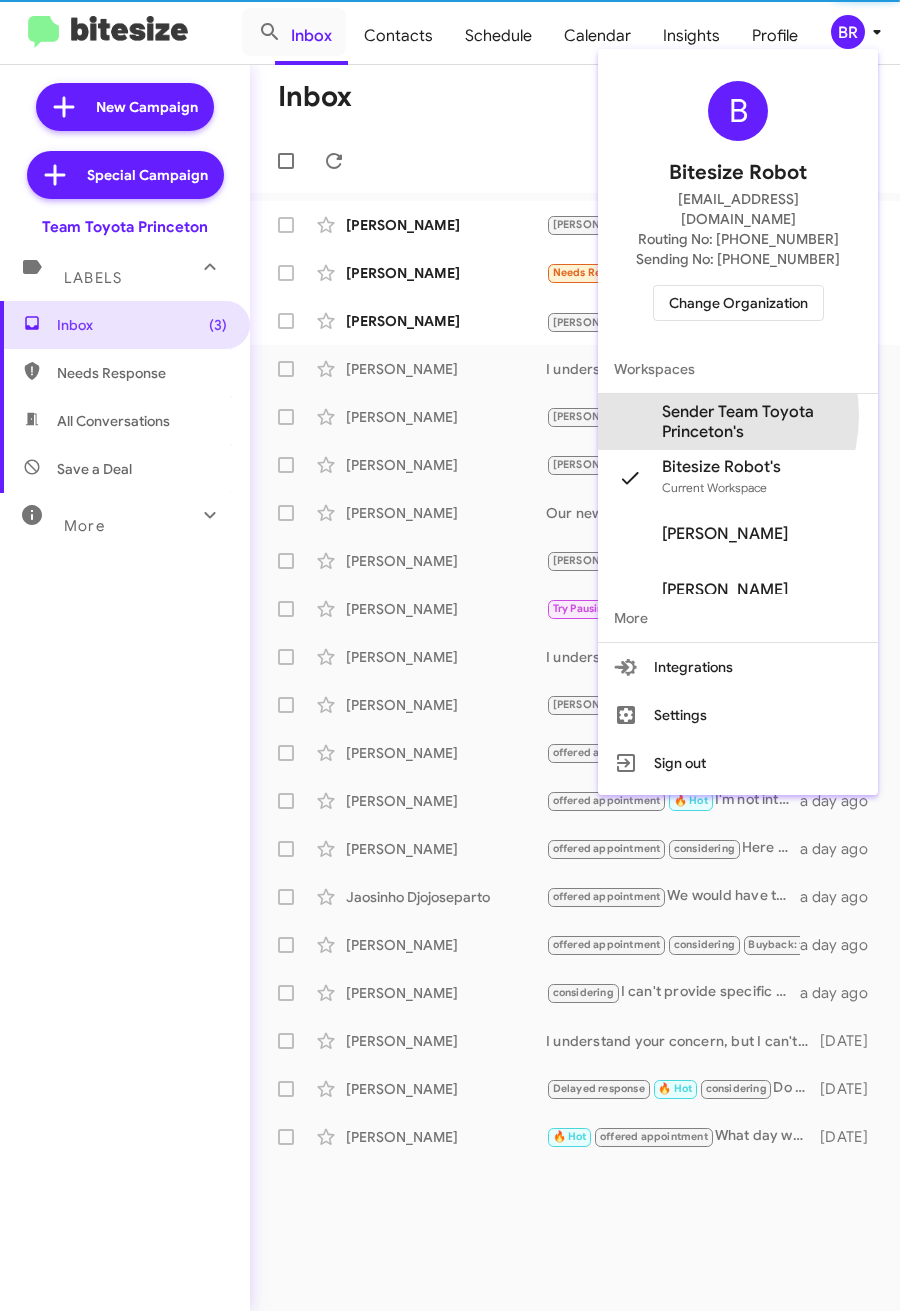 click on "Sender Team Toyota Princeton's" at bounding box center [762, 422] 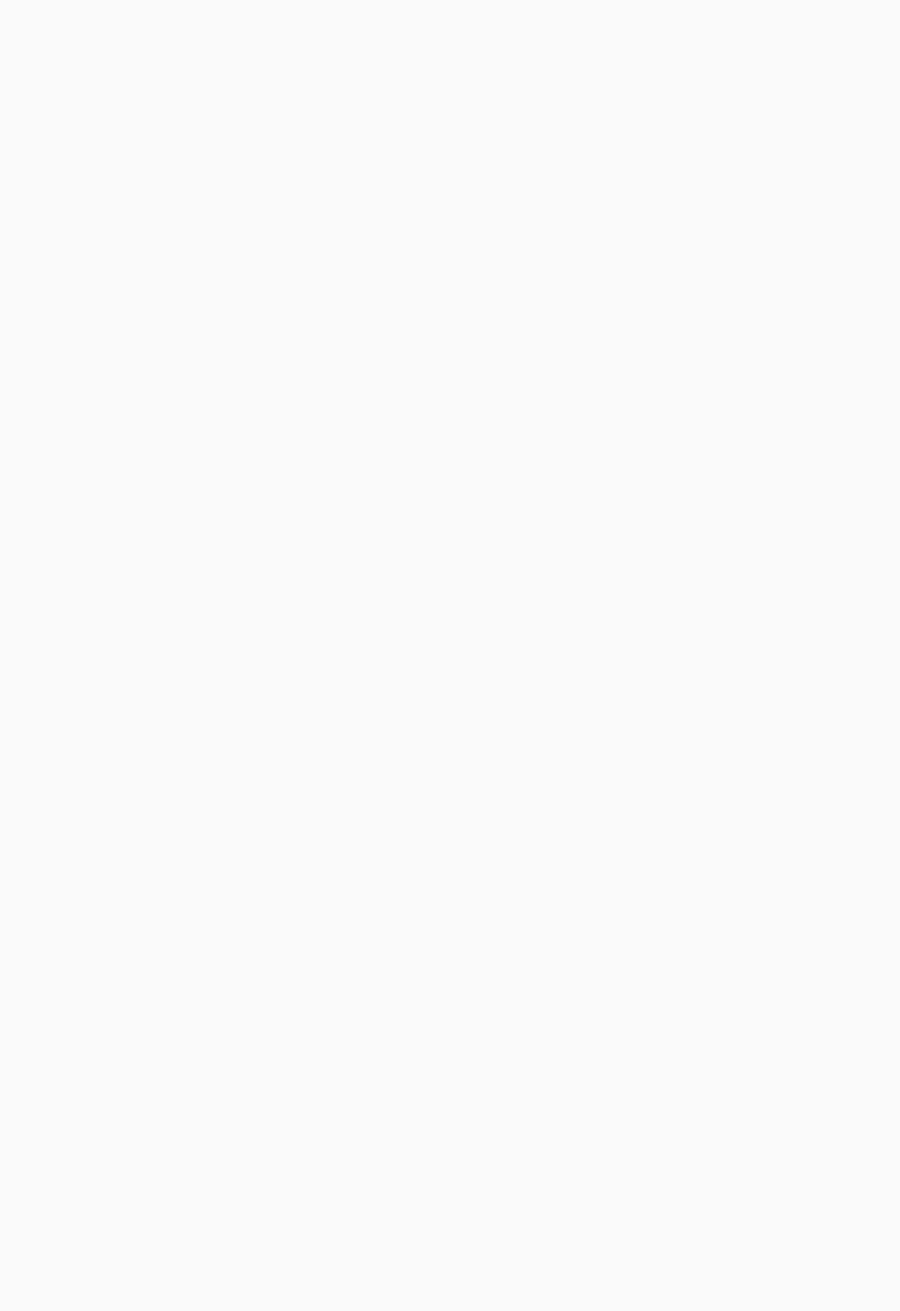 scroll, scrollTop: 0, scrollLeft: 0, axis: both 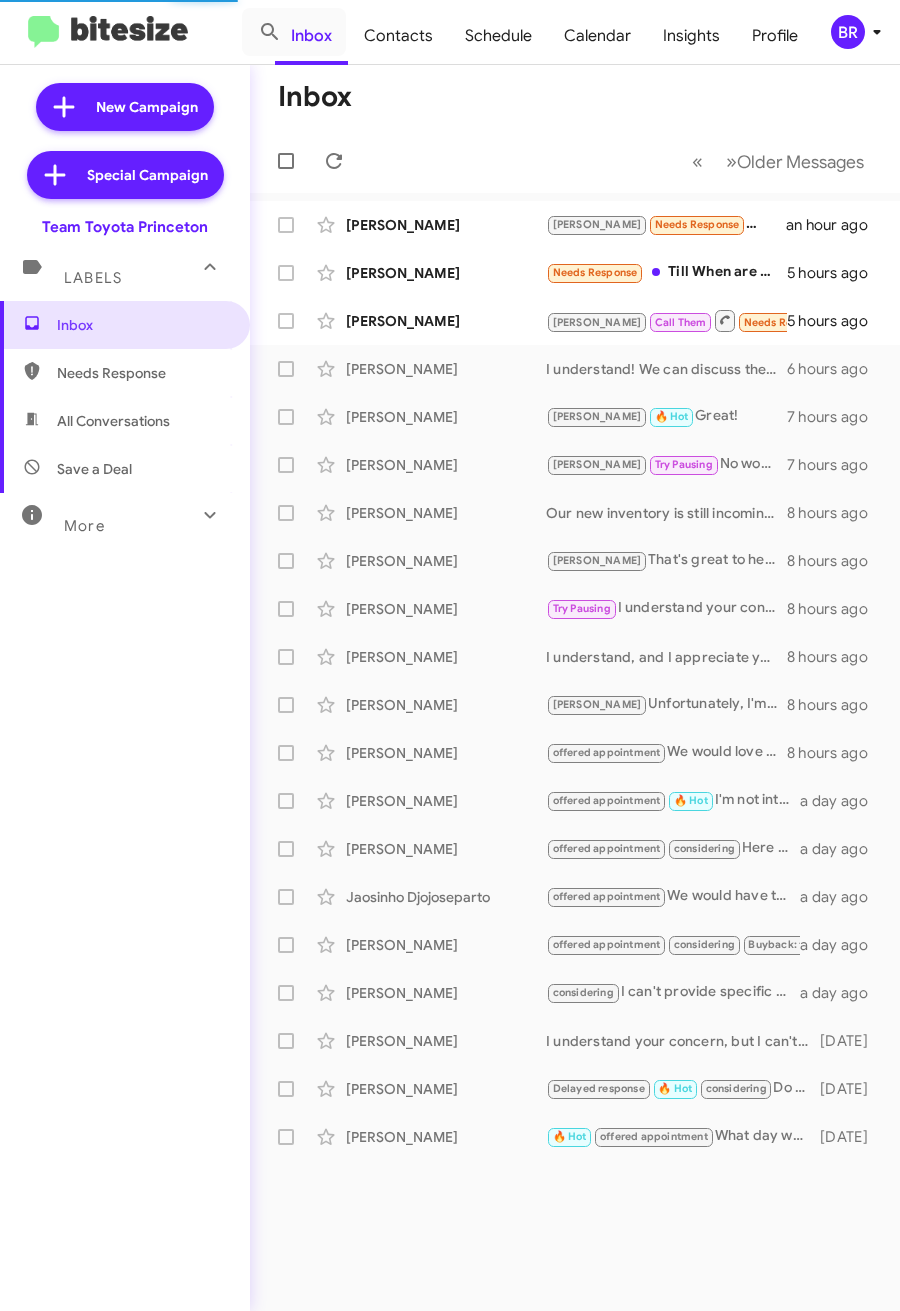 click on "Contacts" 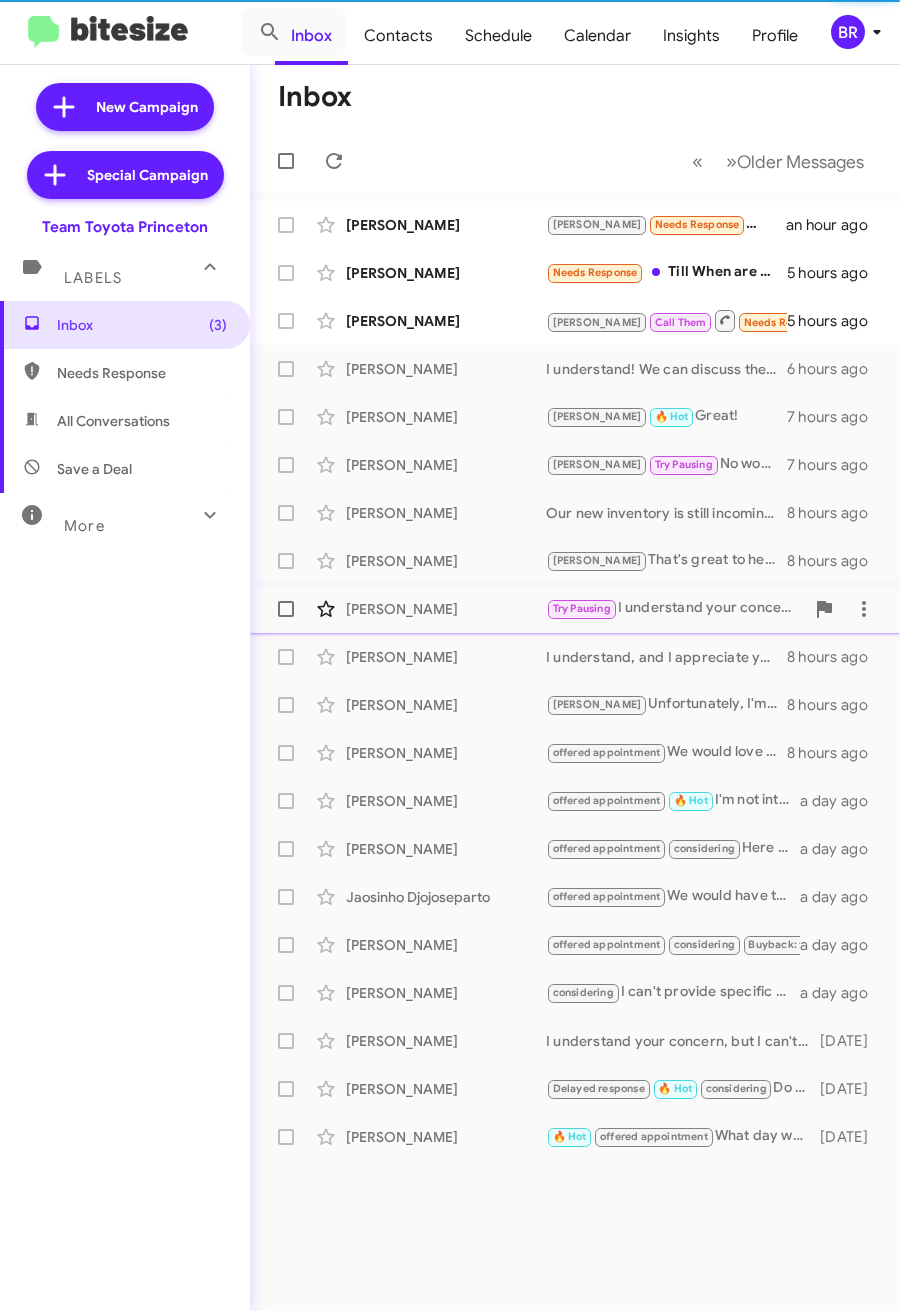 type on "in:groups" 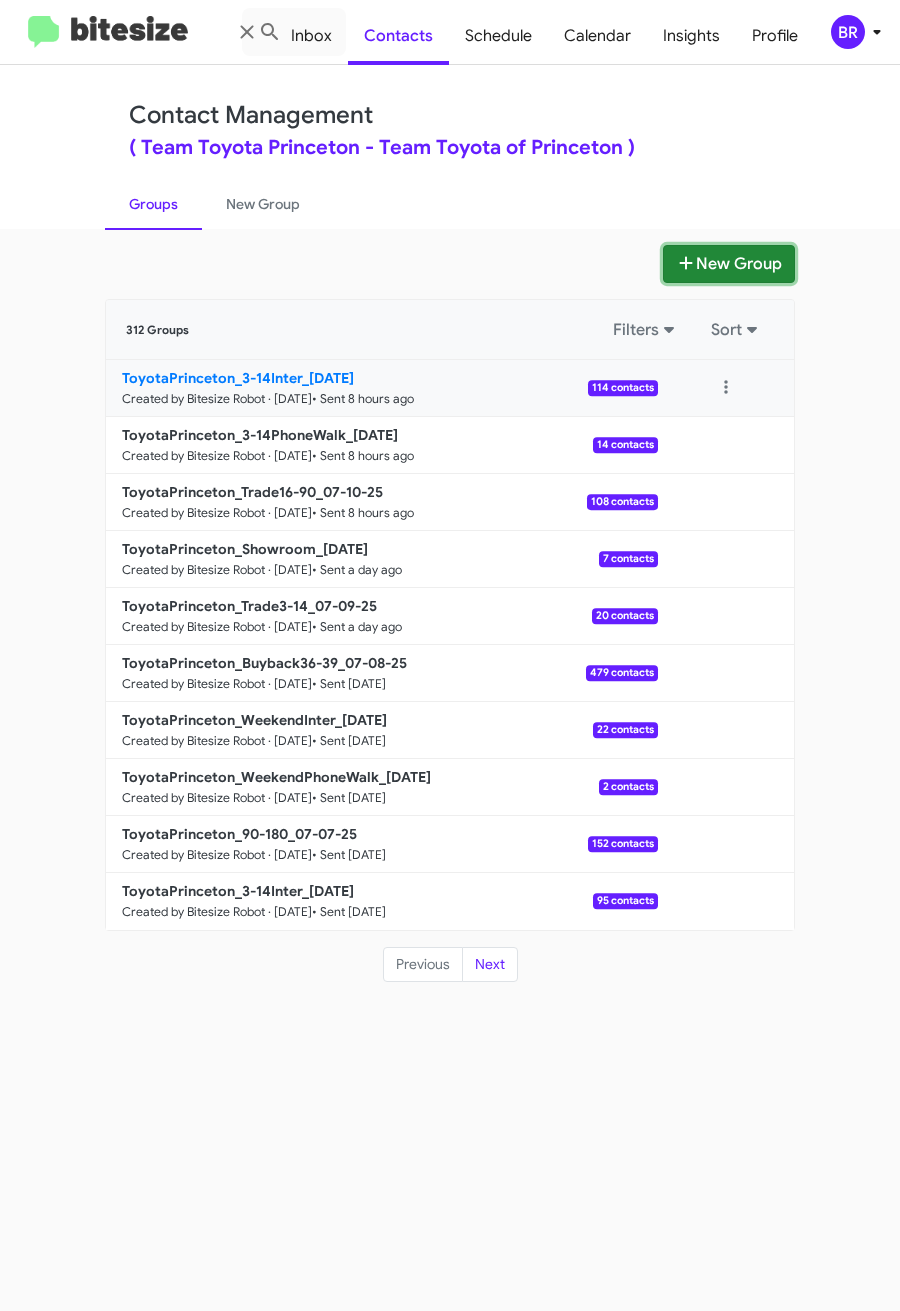 drag, startPoint x: 709, startPoint y: 267, endPoint x: 639, endPoint y: 384, distance: 136.34148 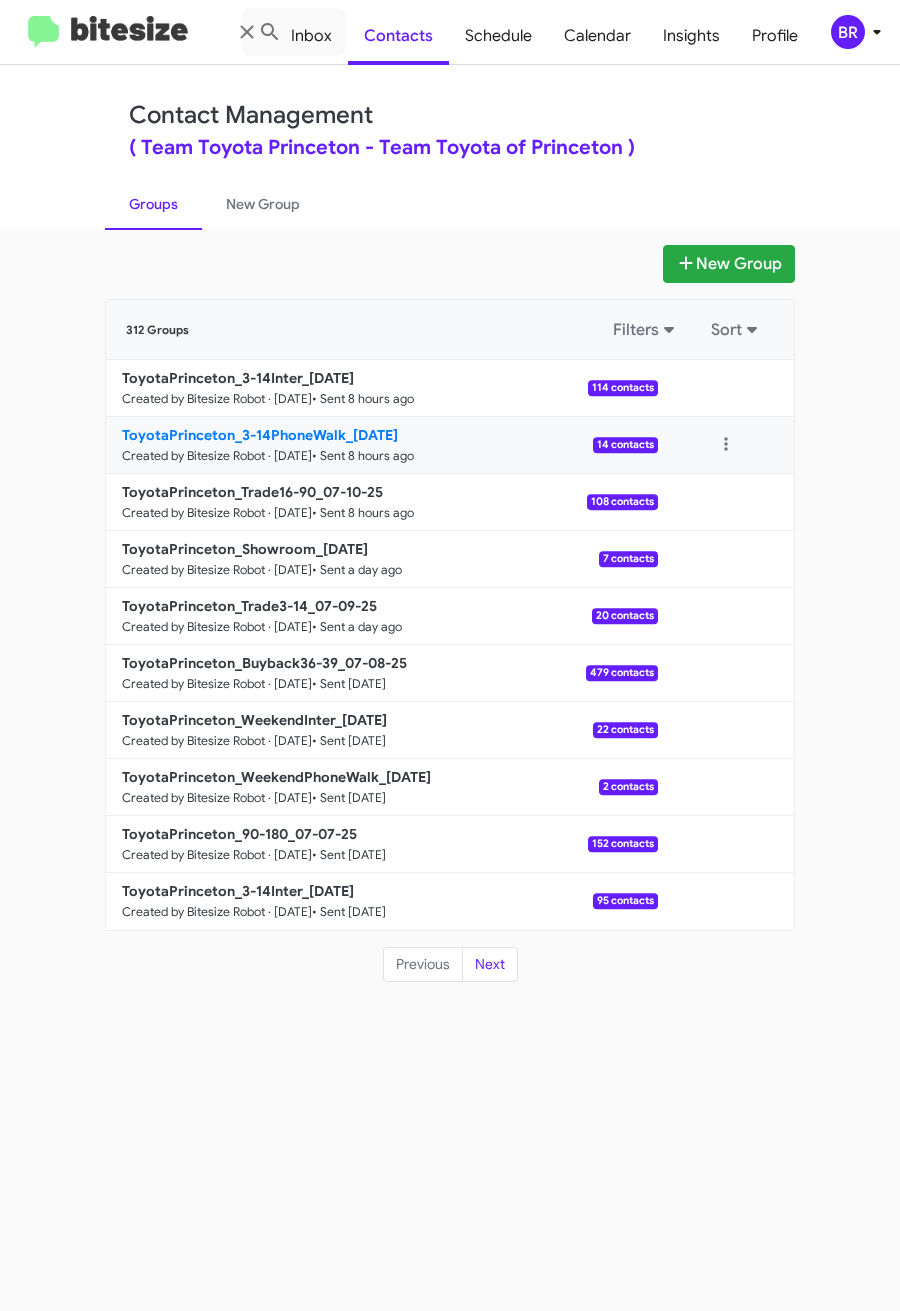 type 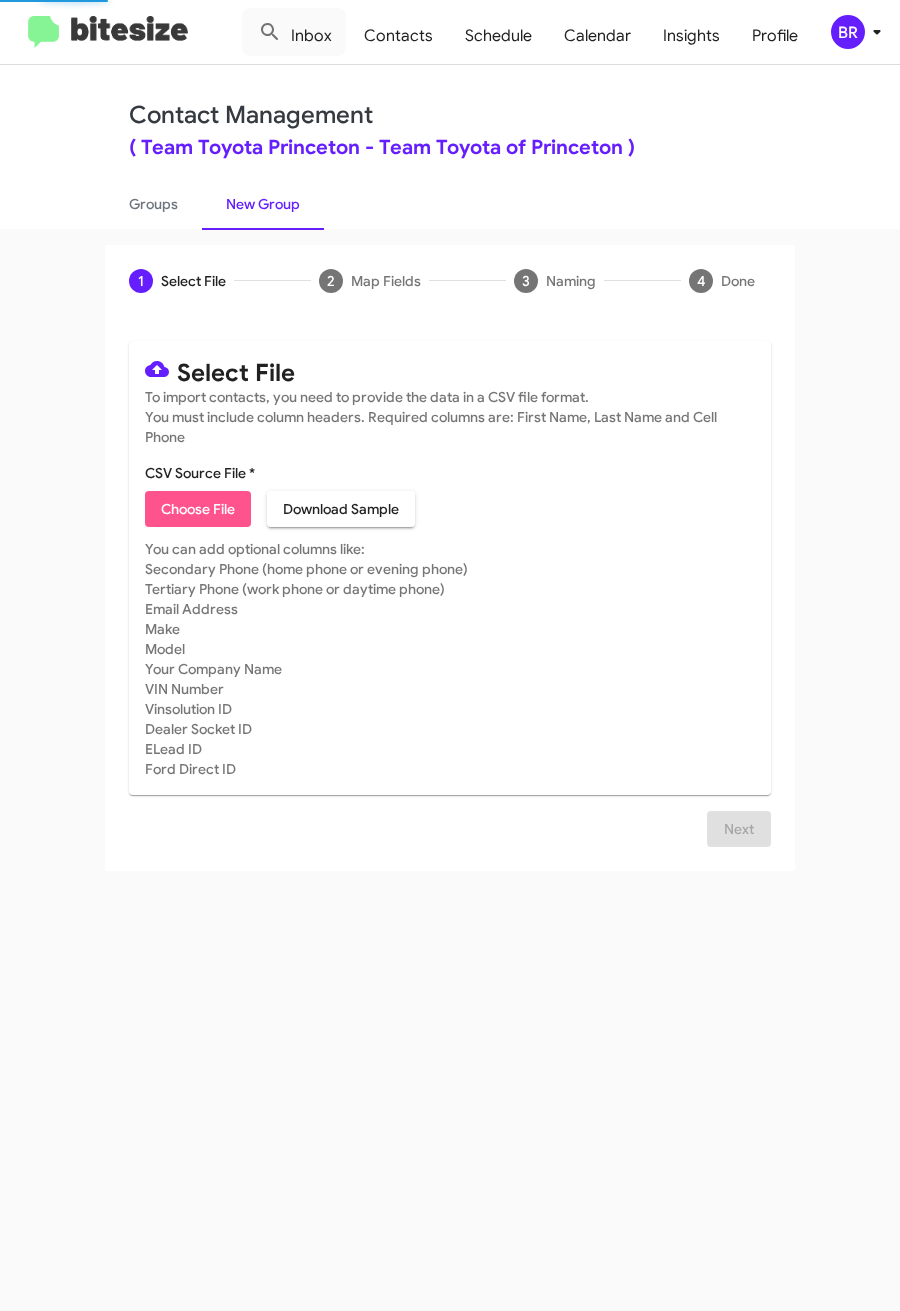 click on "Choose File" 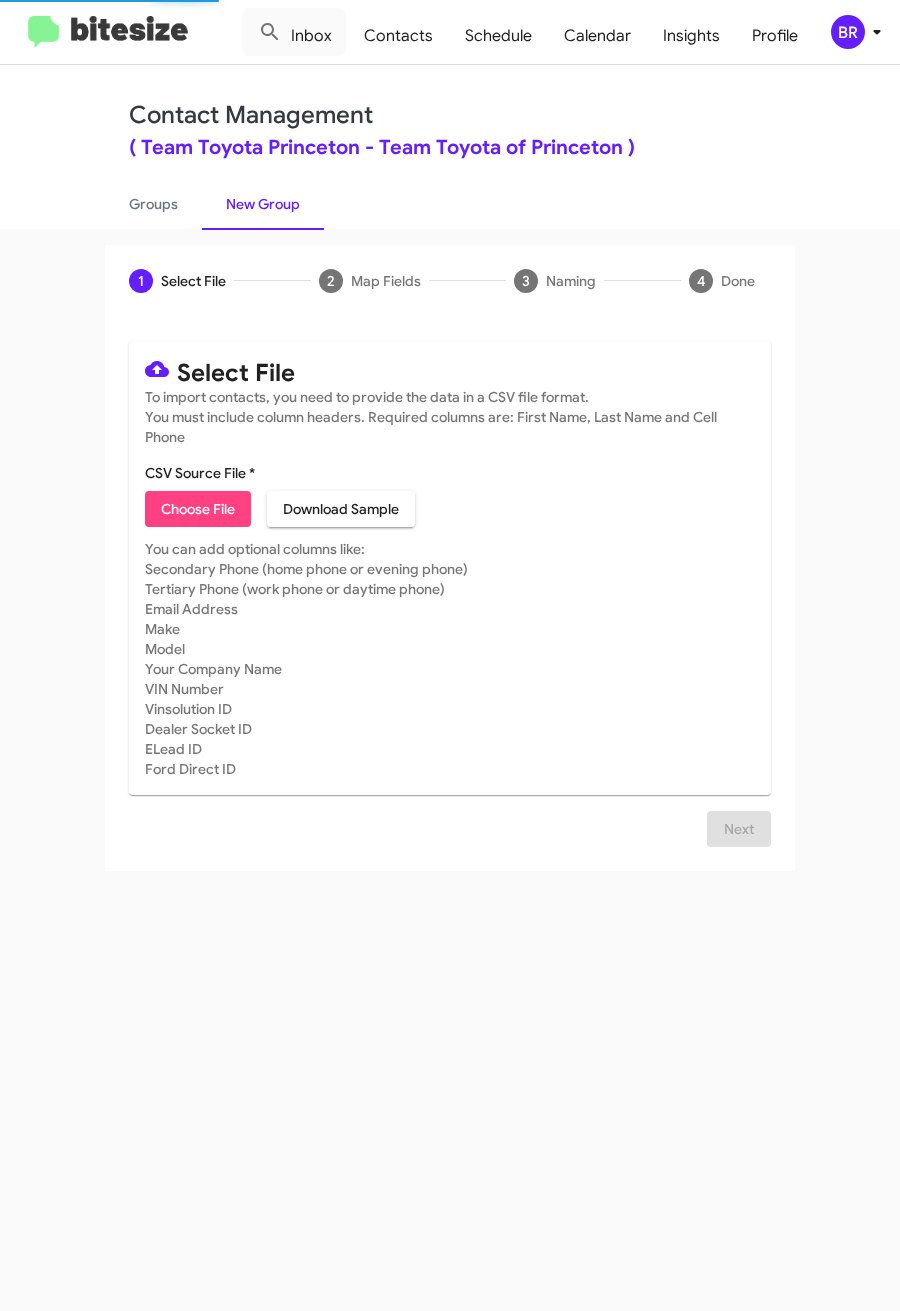 type on "ToyotaPrinceton_16-90PhoneWalk_[DATE]" 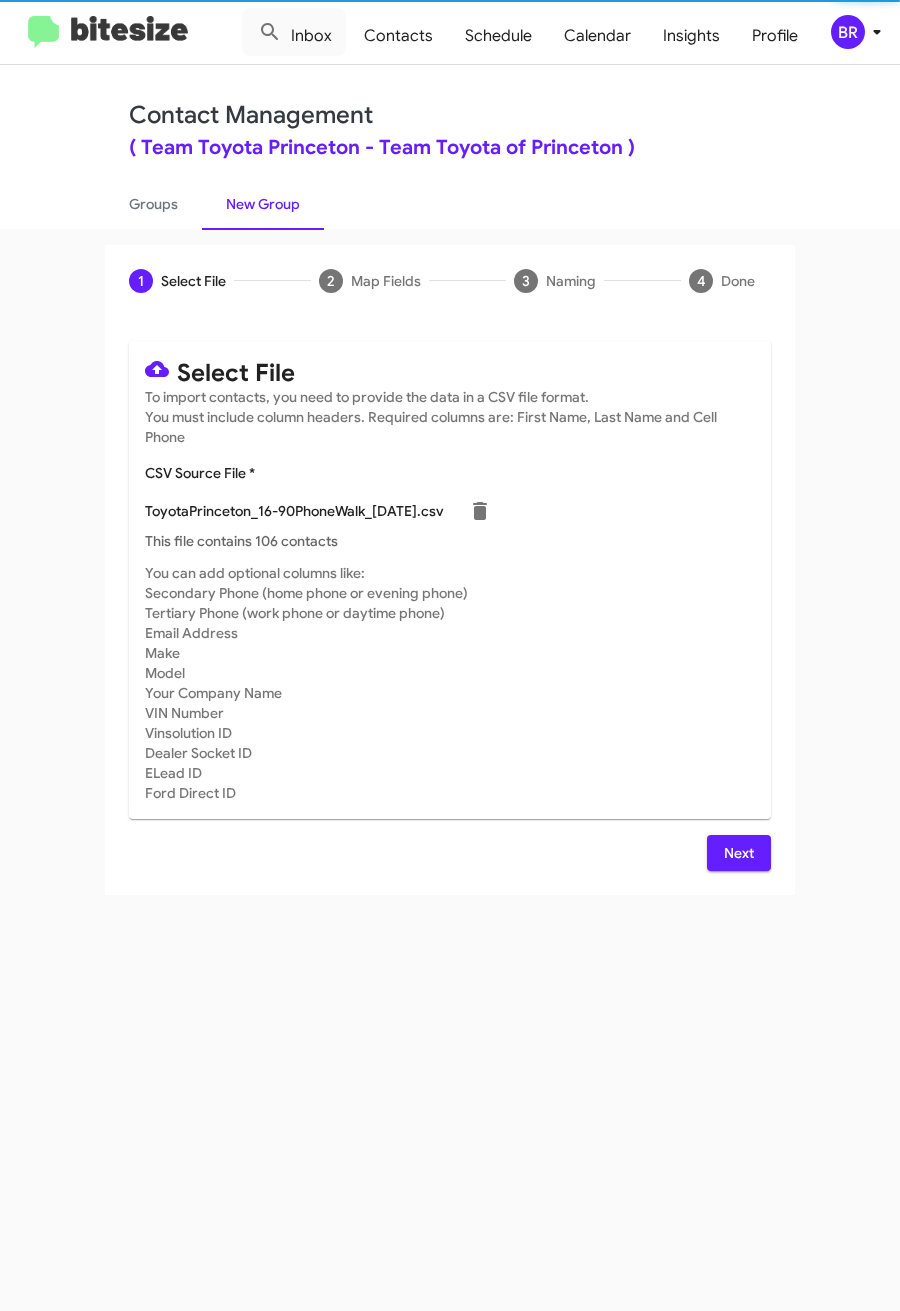click on "Next" at bounding box center [739, 853] 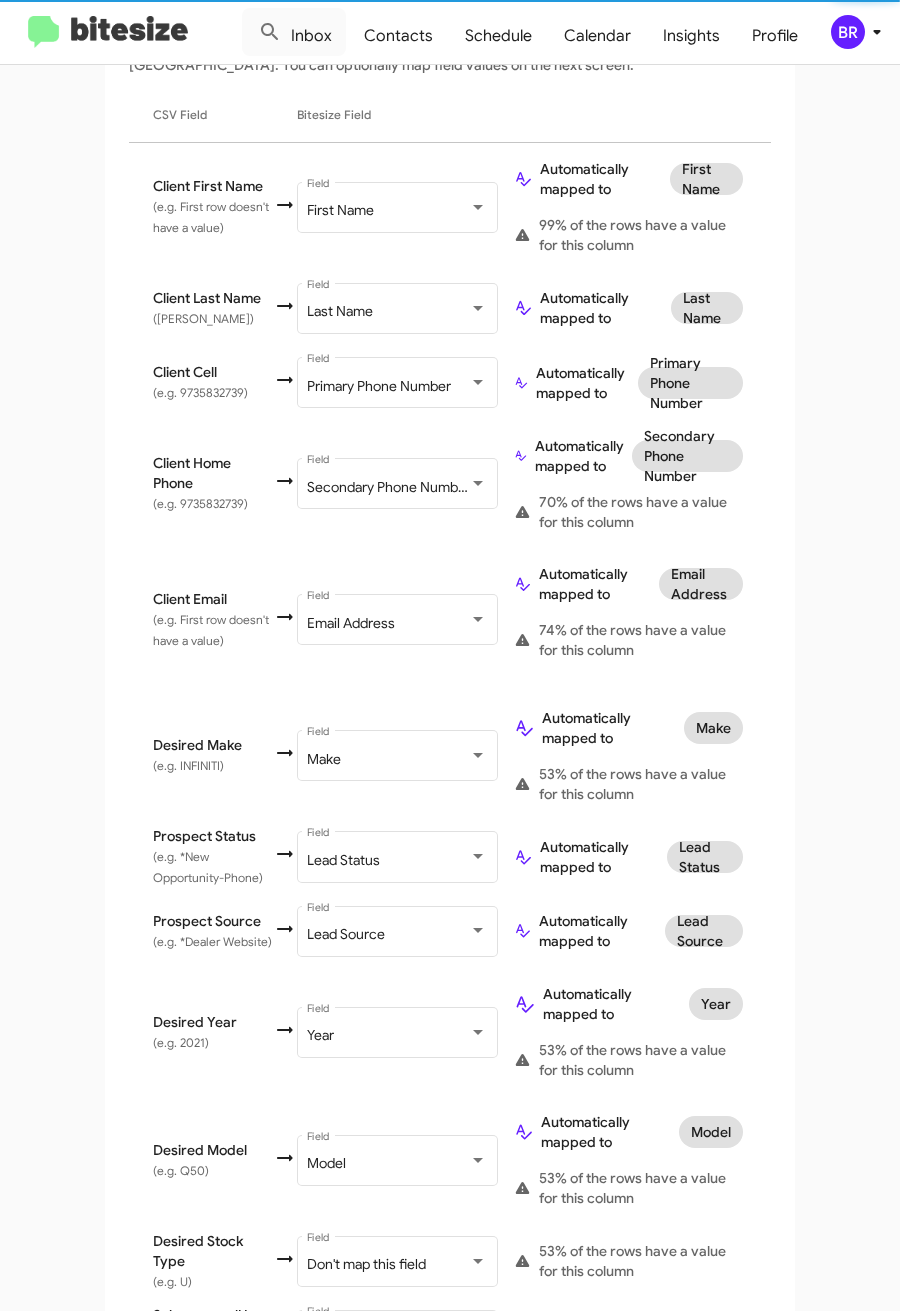 scroll, scrollTop: 648, scrollLeft: 0, axis: vertical 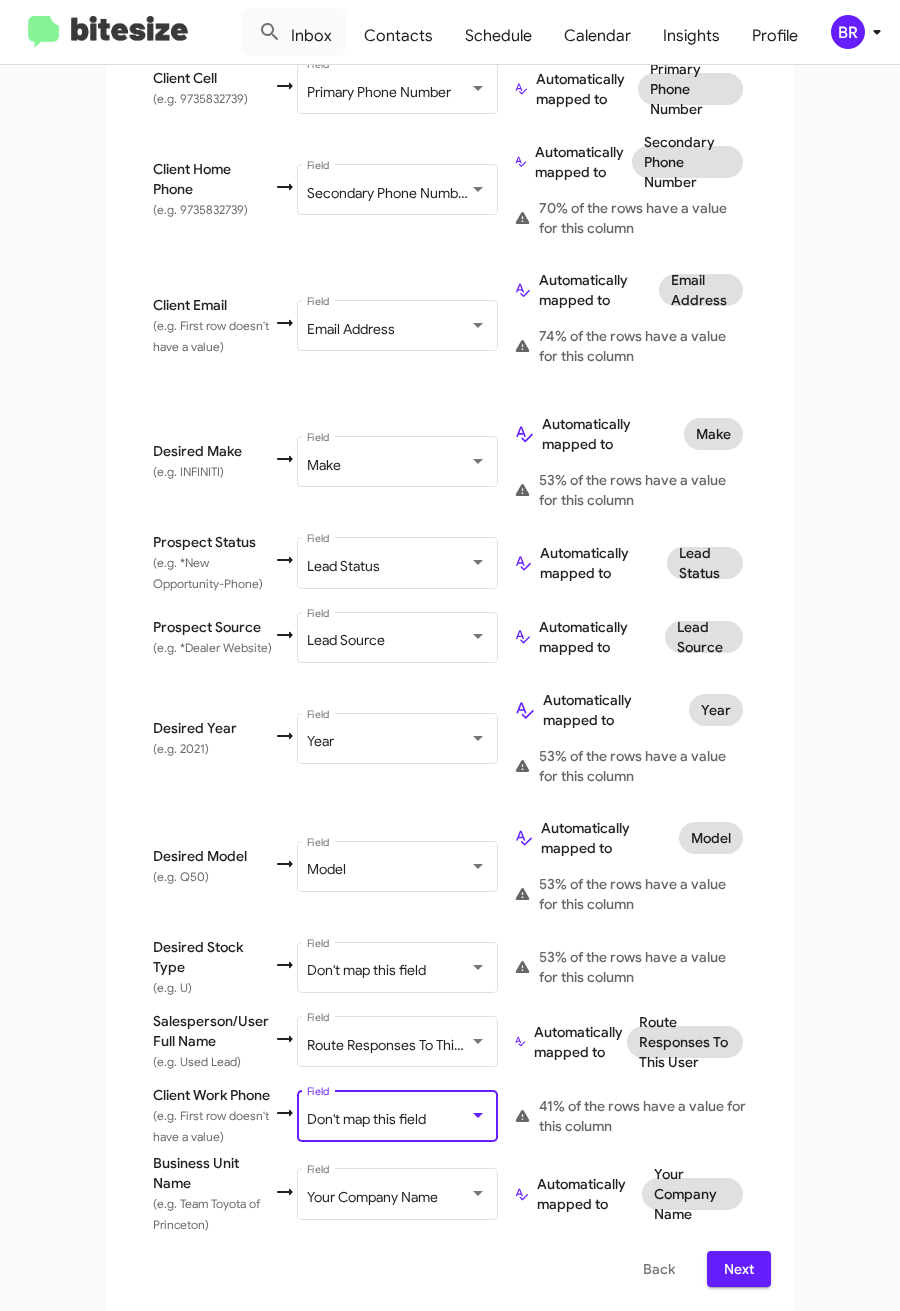 click on "Don't map this field" at bounding box center (366, 1119) 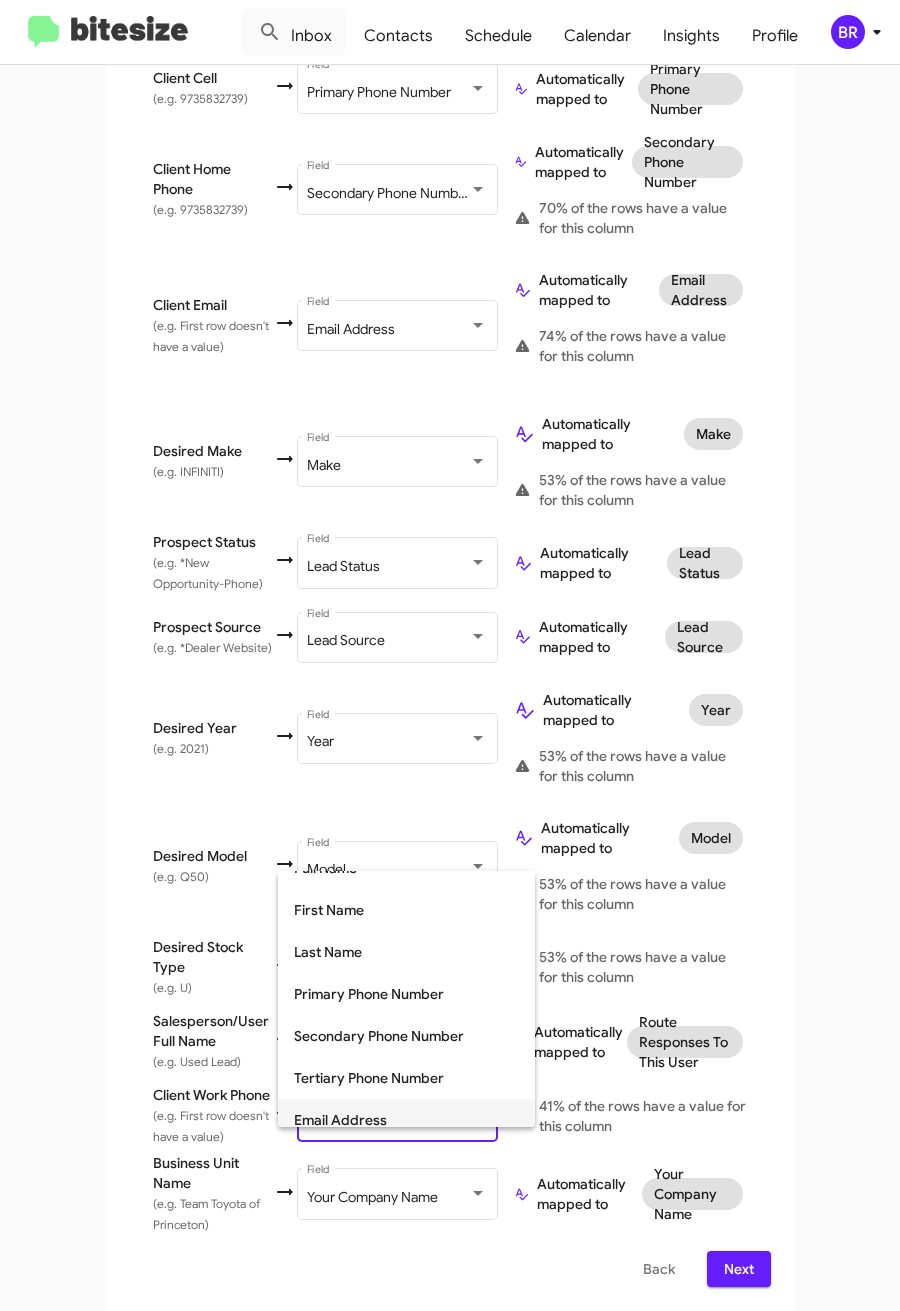 scroll, scrollTop: 150, scrollLeft: 0, axis: vertical 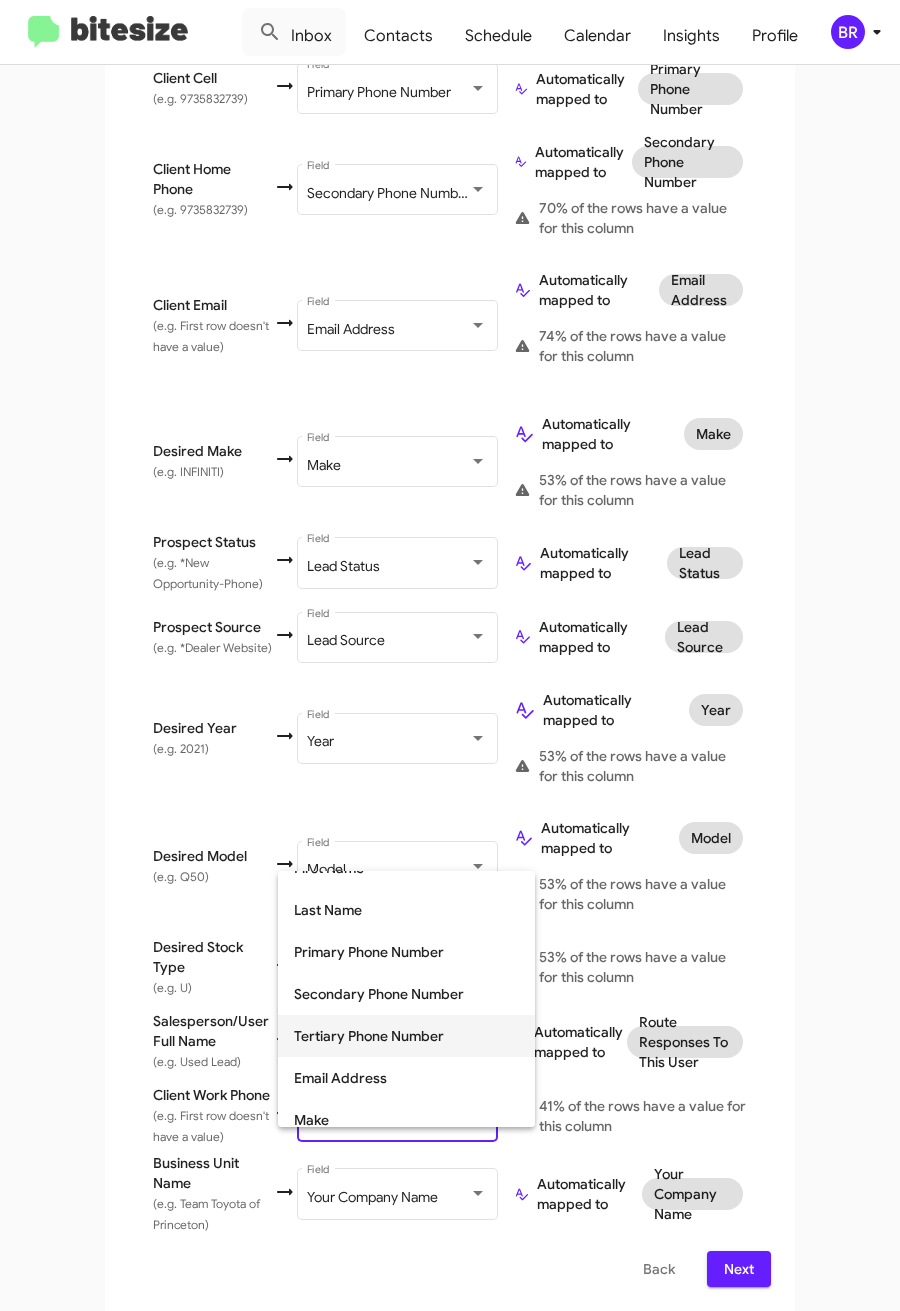 click on "Tertiary Phone Number" at bounding box center (406, 1036) 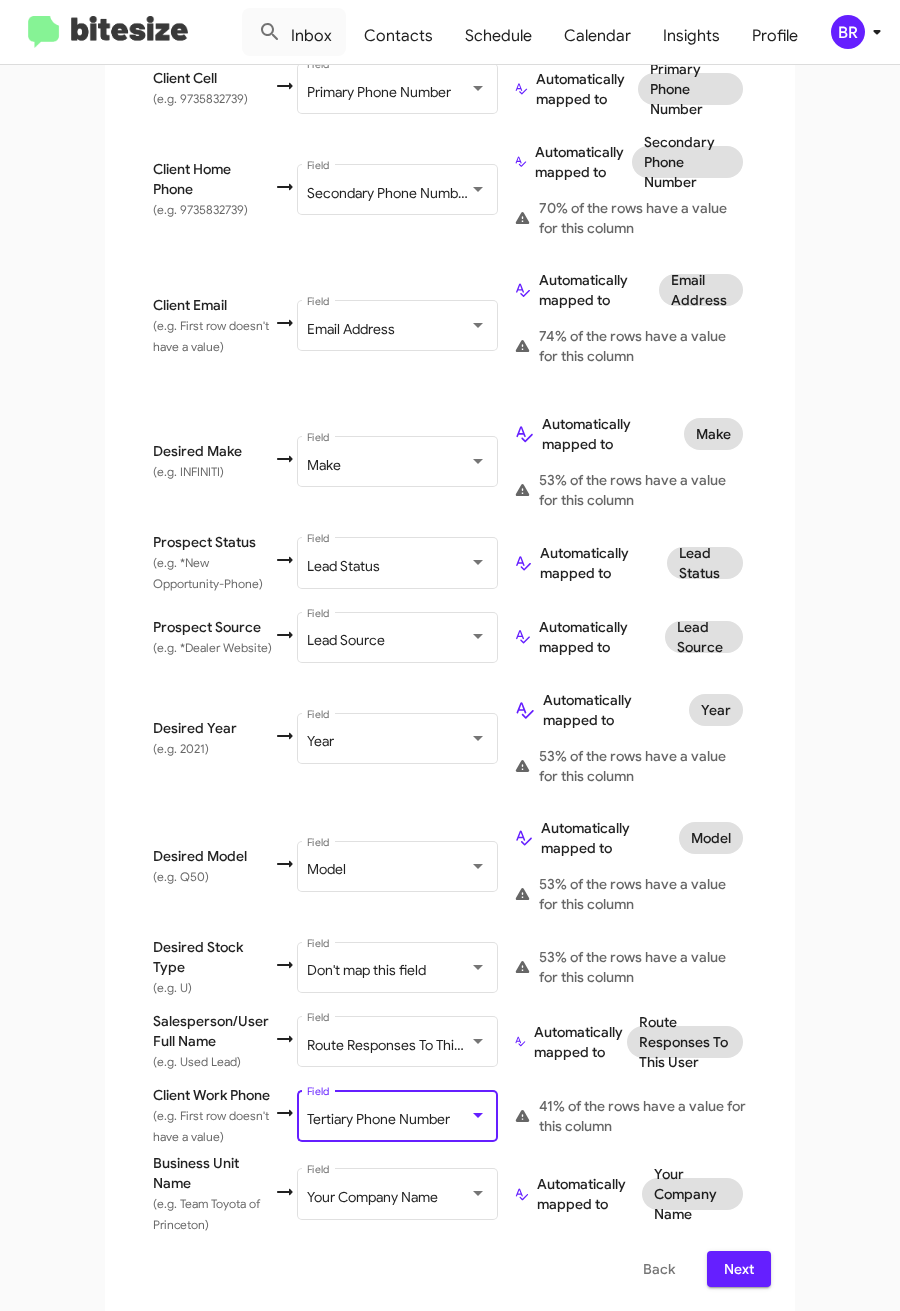 click on "Map Fields Select the CSV fields to import, then set how you would like these converted to fields in [GEOGRAPHIC_DATA]. You can optionally map field values on the next screen. CSV Field Bitesize Field Client First Name (e.g. First row doesn't have a value) First Name Field  Automatically mapped to  First Name  99% of the rows have a value for this column  Client Last Name ([PERSON_NAME]) Last Name Field  Automatically mapped to  Last Name Client Cell (e.g. [PHONE_NUMBER]) Primary Phone Number Field  Automatically mapped to  Primary Phone Number Client Home Phone (e.g. [PHONE_NUMBER]) Secondary Phone Number Field  Automatically mapped to  Secondary Phone Number  70% of the rows have a value for this column  Client Email (e.g. First row doesn't have a value) Email Address Field  Automatically mapped to  Email Address  74% of the rows have a value for this column  Desired Make (e.g. INFINITI) Make Field  Automatically mapped to  Make  53% of the rows have a value for this column  Prospect Status (e.g. *New Opportunity-Phone) Field" at bounding box center [450, 490] 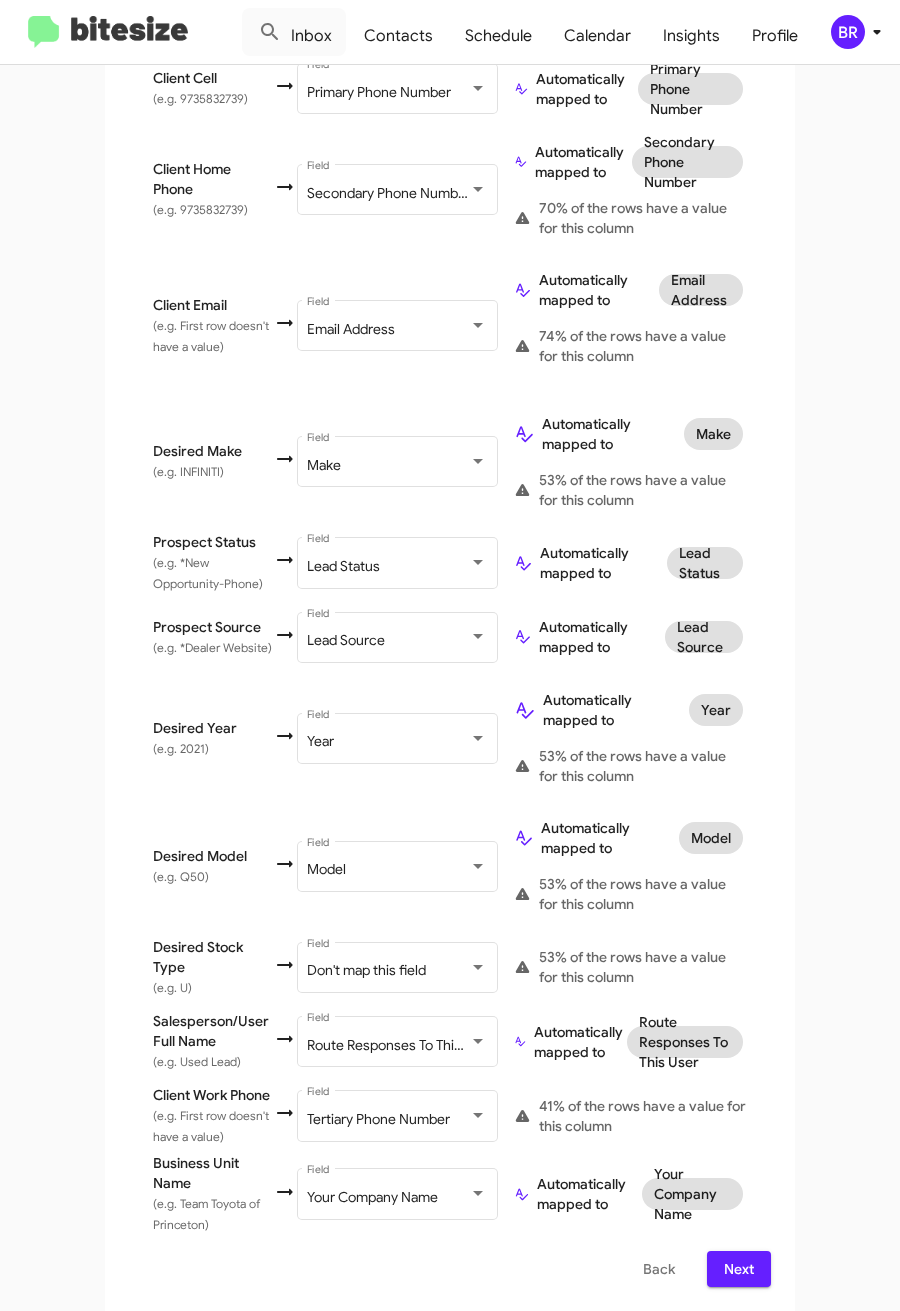 click on "Next" at bounding box center (739, 1269) 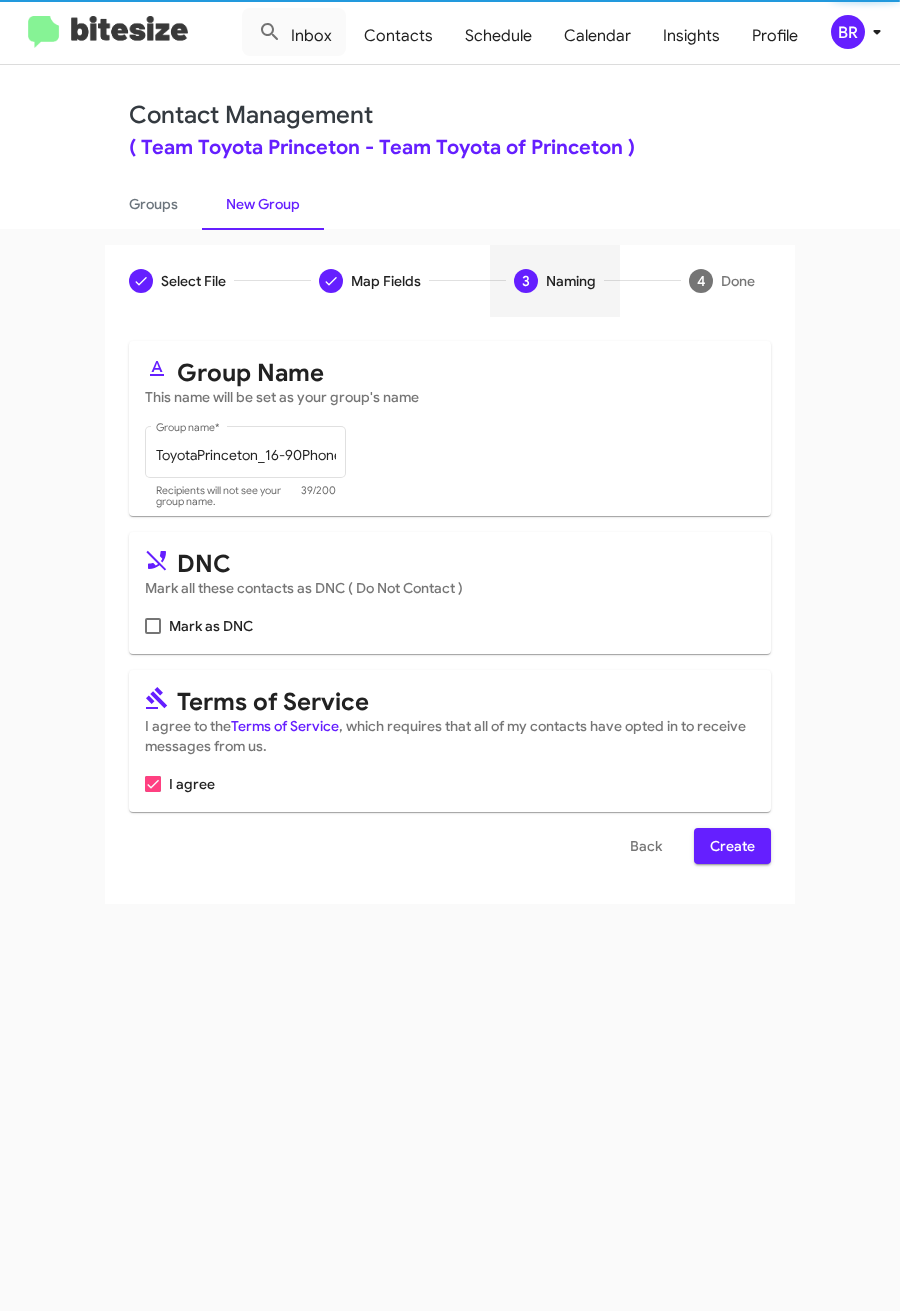 scroll, scrollTop: 0, scrollLeft: 0, axis: both 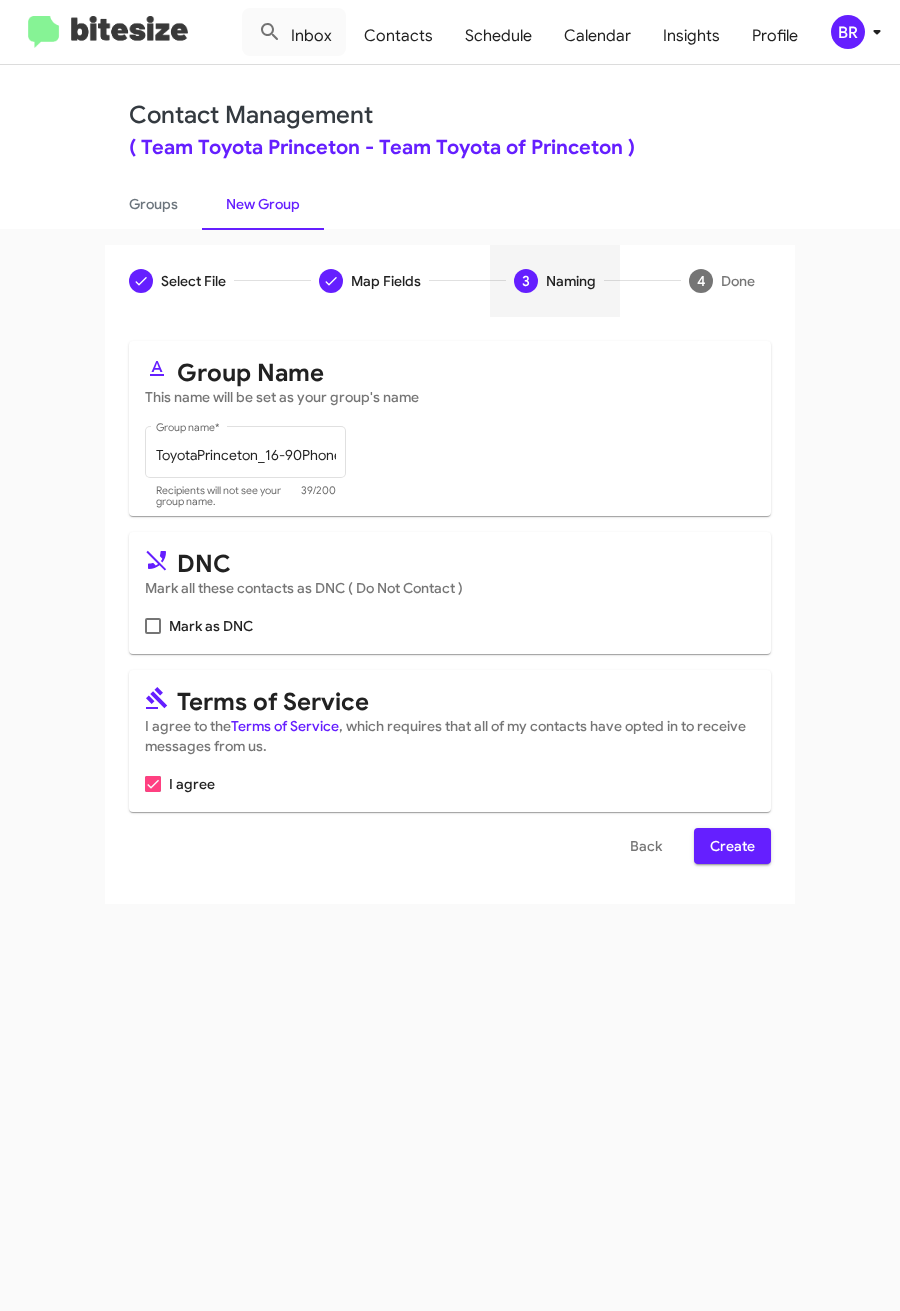 click on "Create" at bounding box center [732, 846] 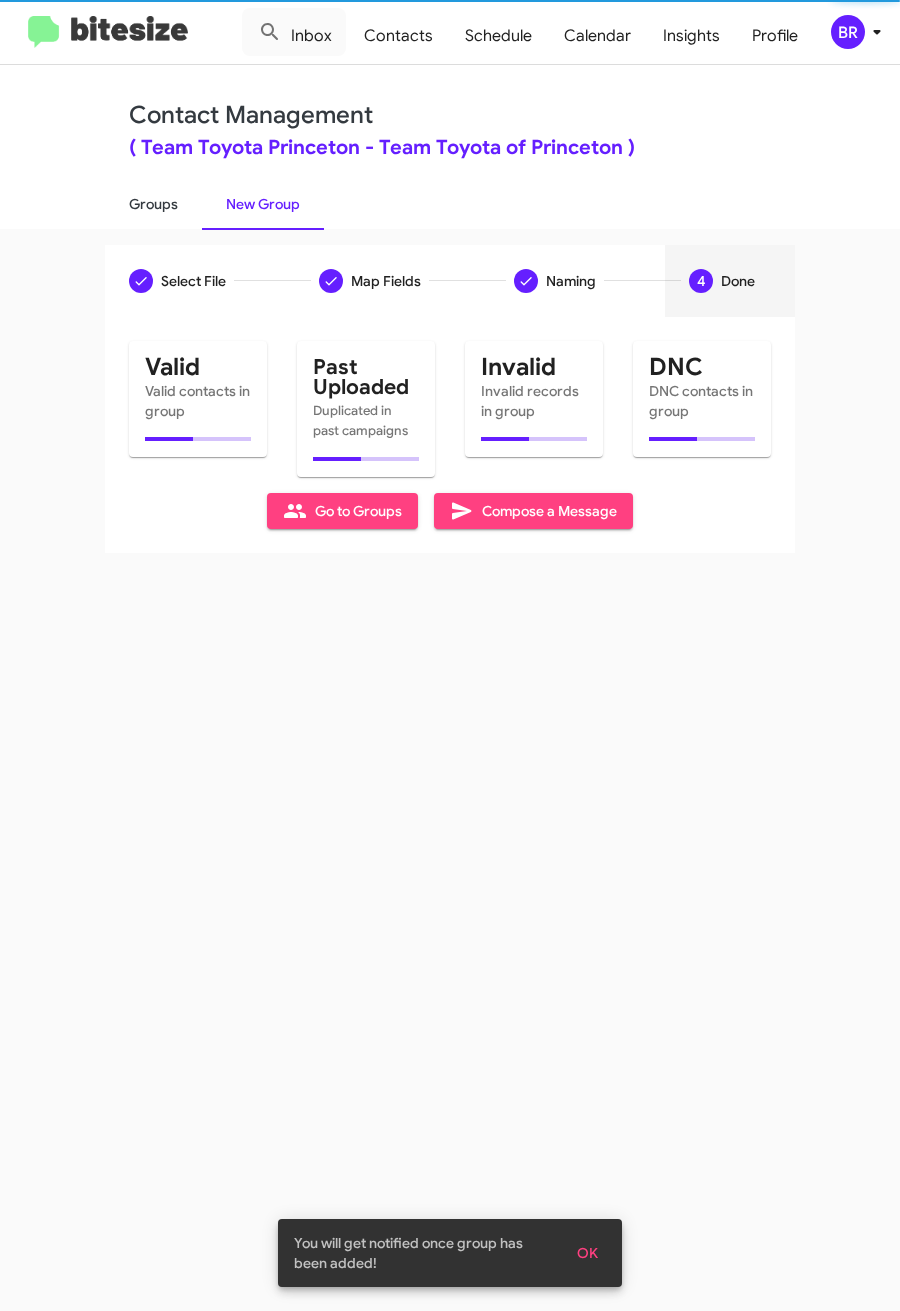 click on "Groups" 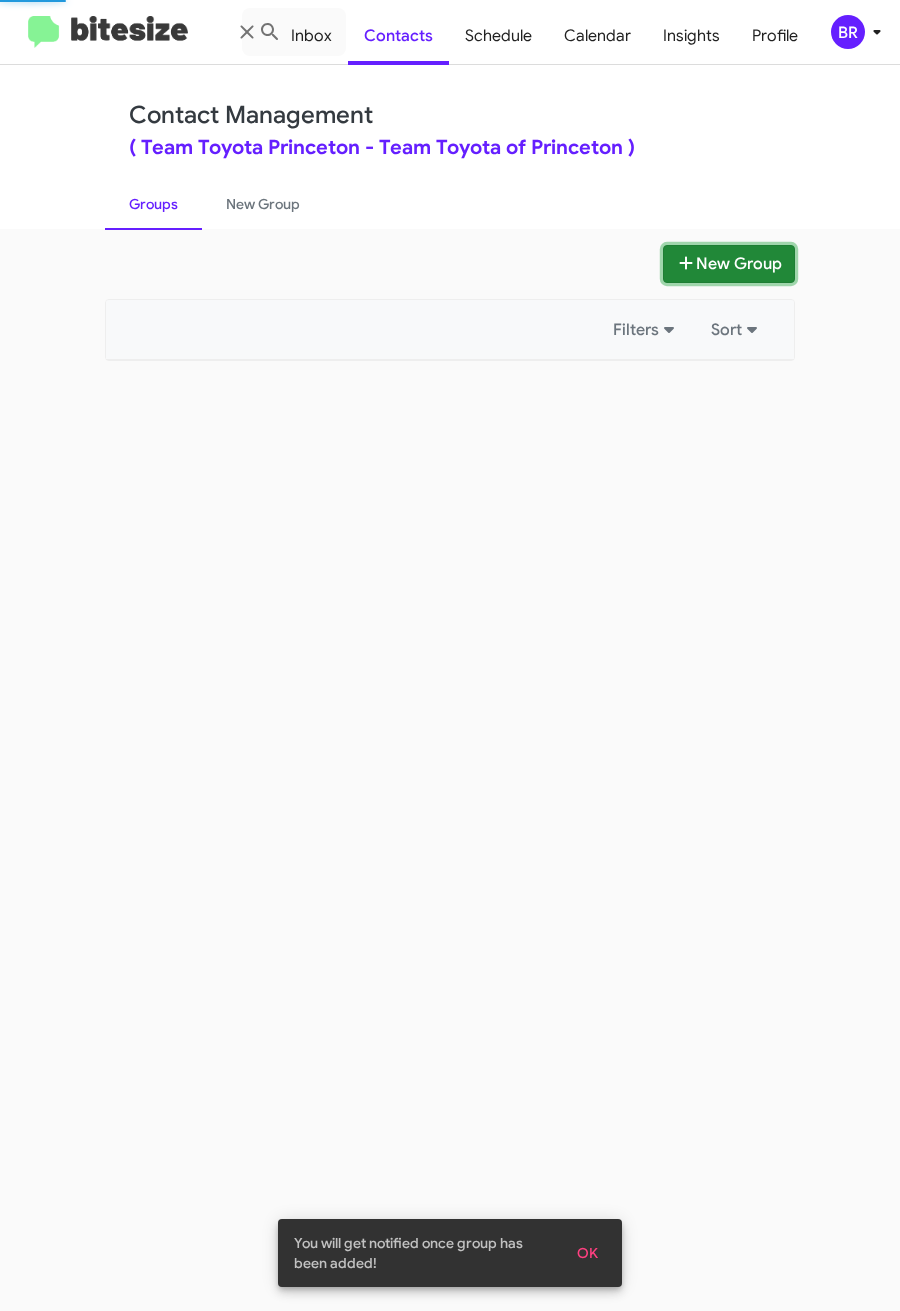 click on "New Group" 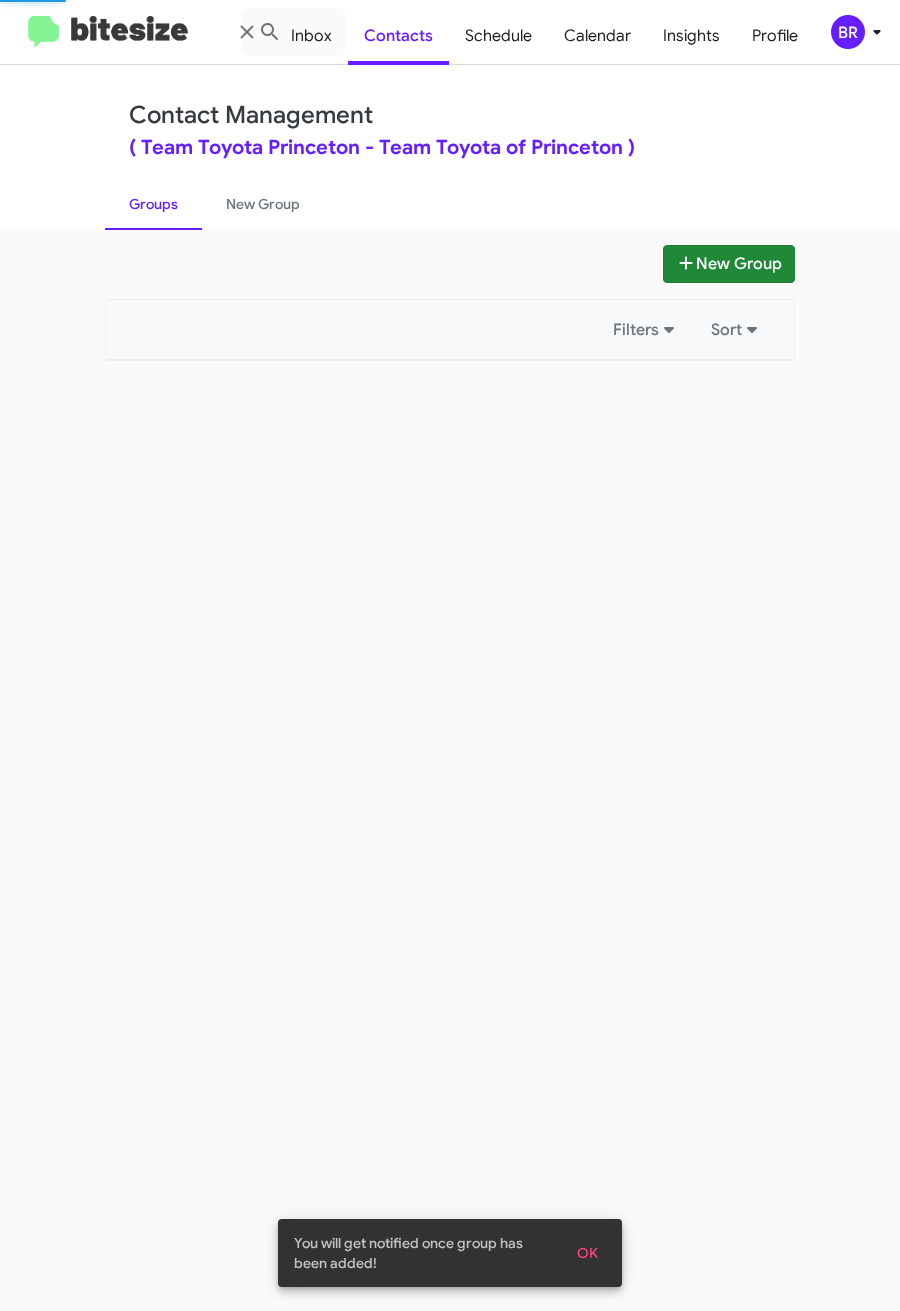 type 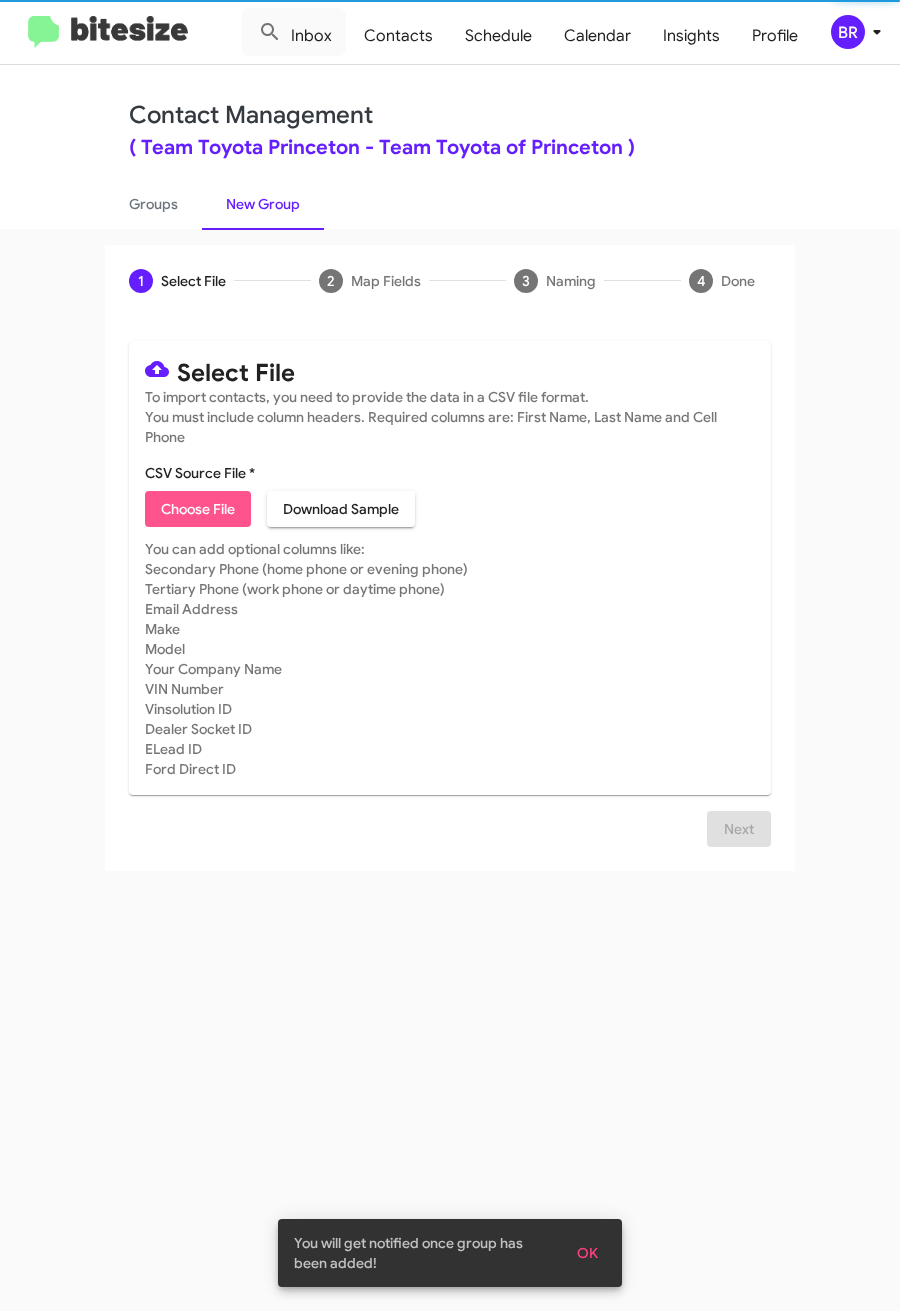 click on "Choose File" 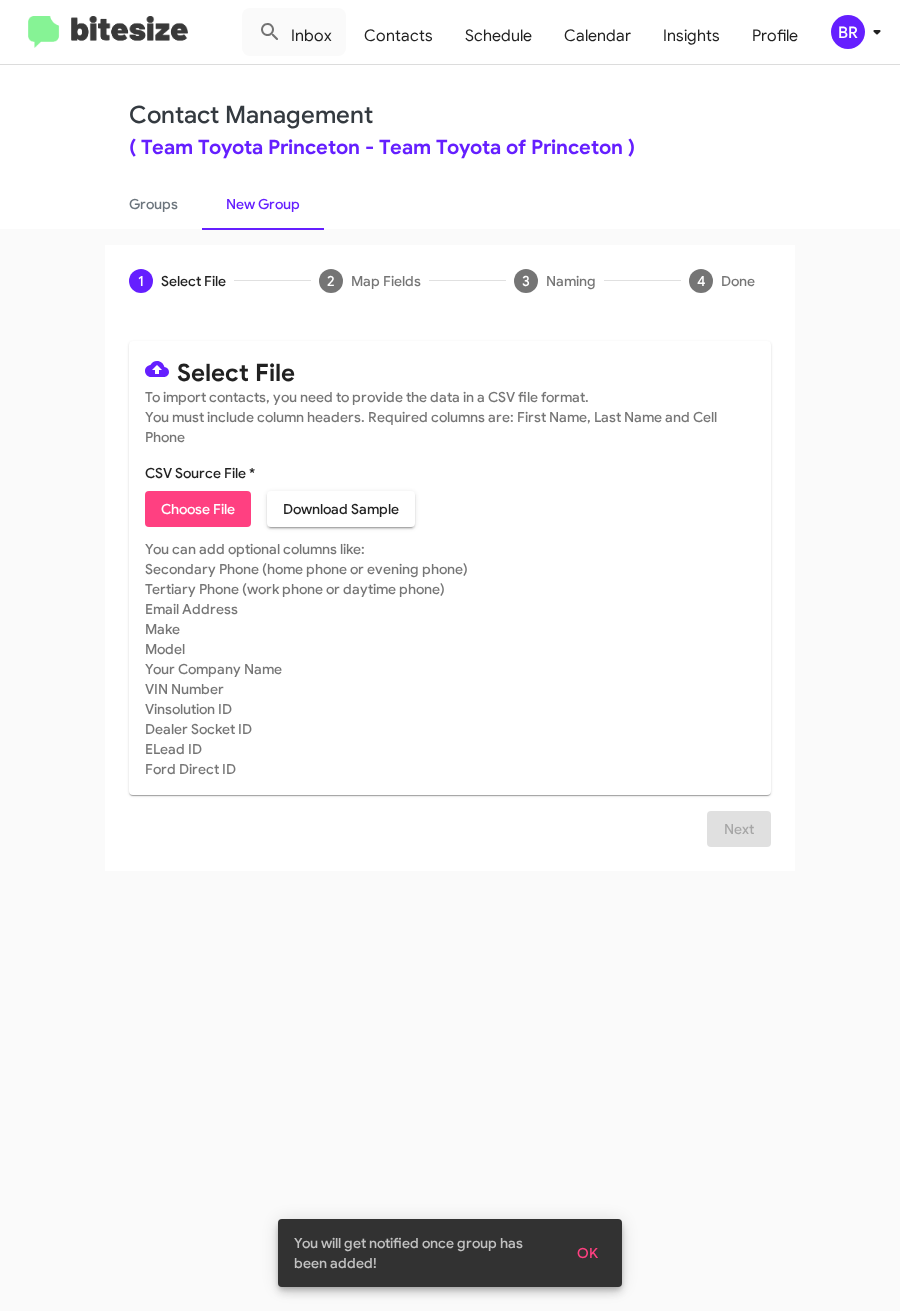 type on "ToyotaPrinceton_16-90Inter_07-11-25" 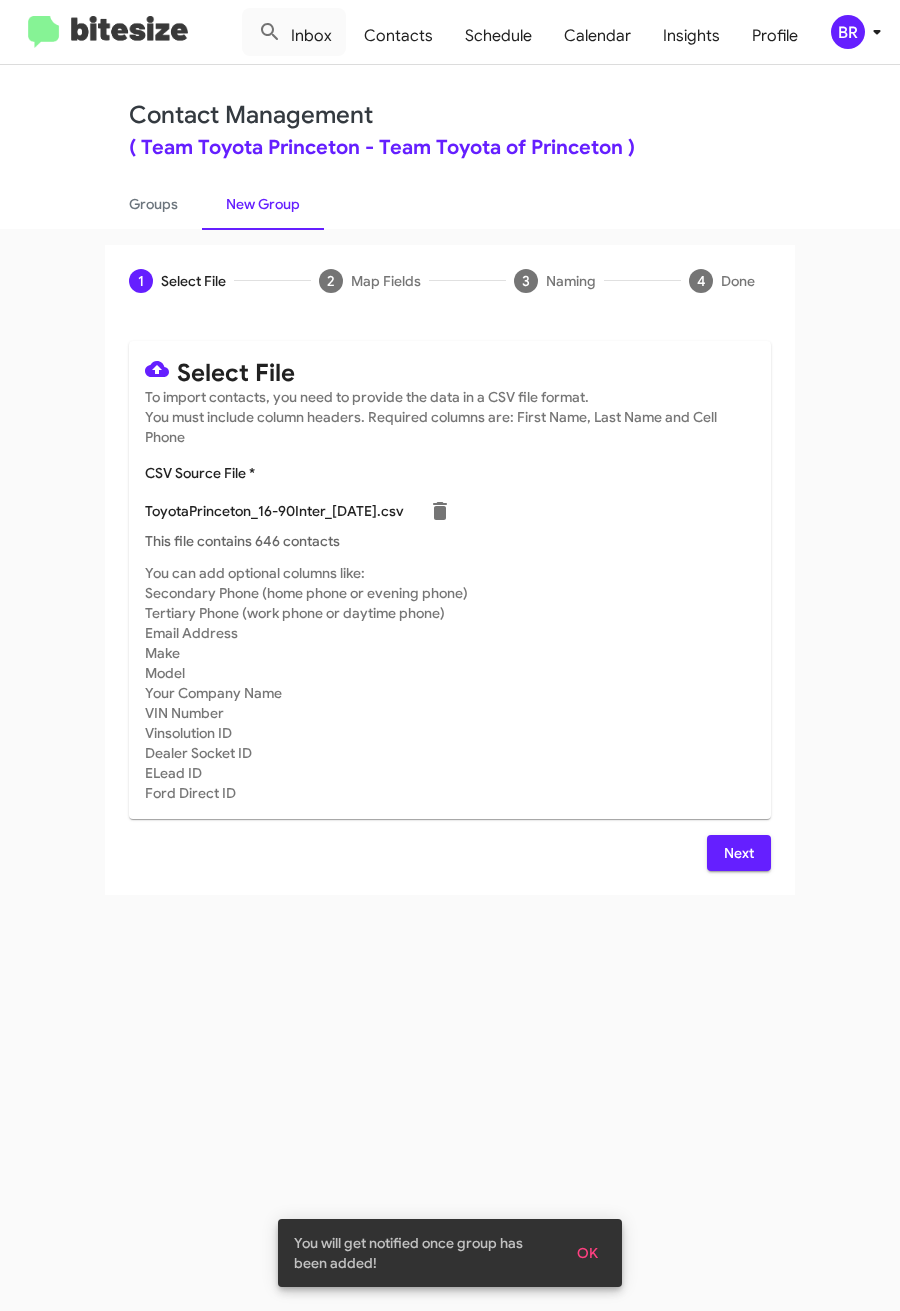 click on "Next" at bounding box center [739, 853] 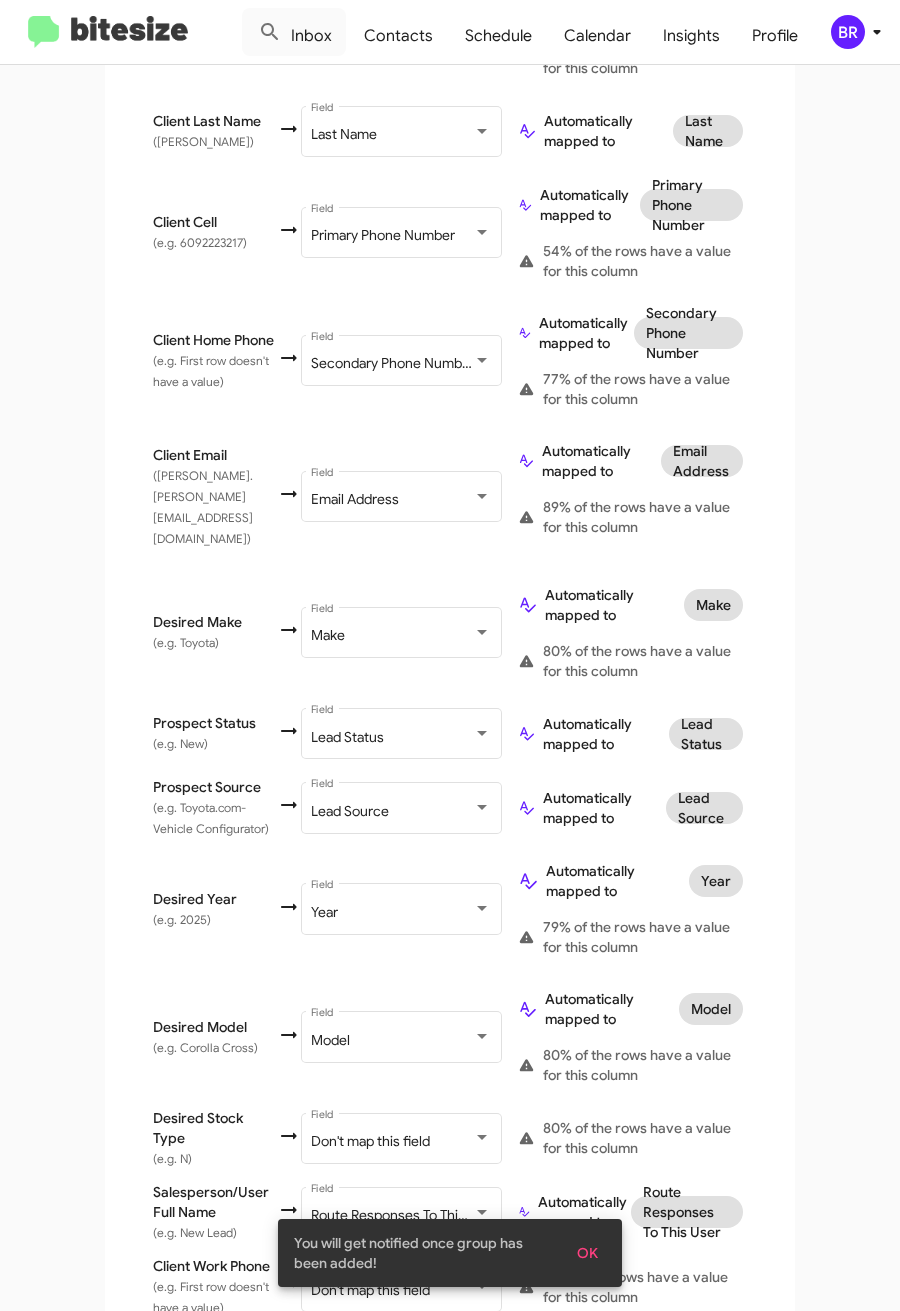 scroll, scrollTop: 690, scrollLeft: 0, axis: vertical 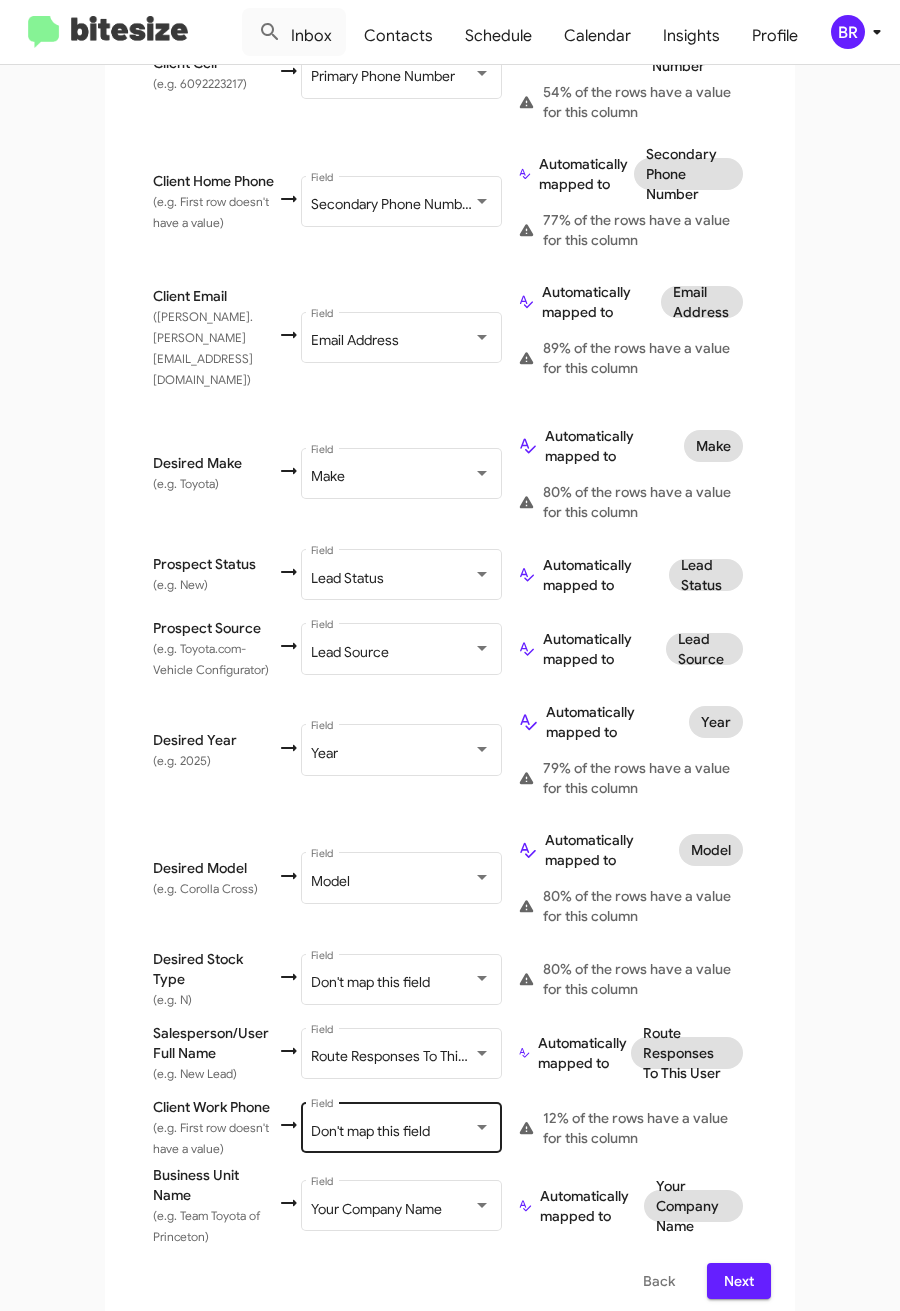 click on "Don't map this field" at bounding box center (370, 1131) 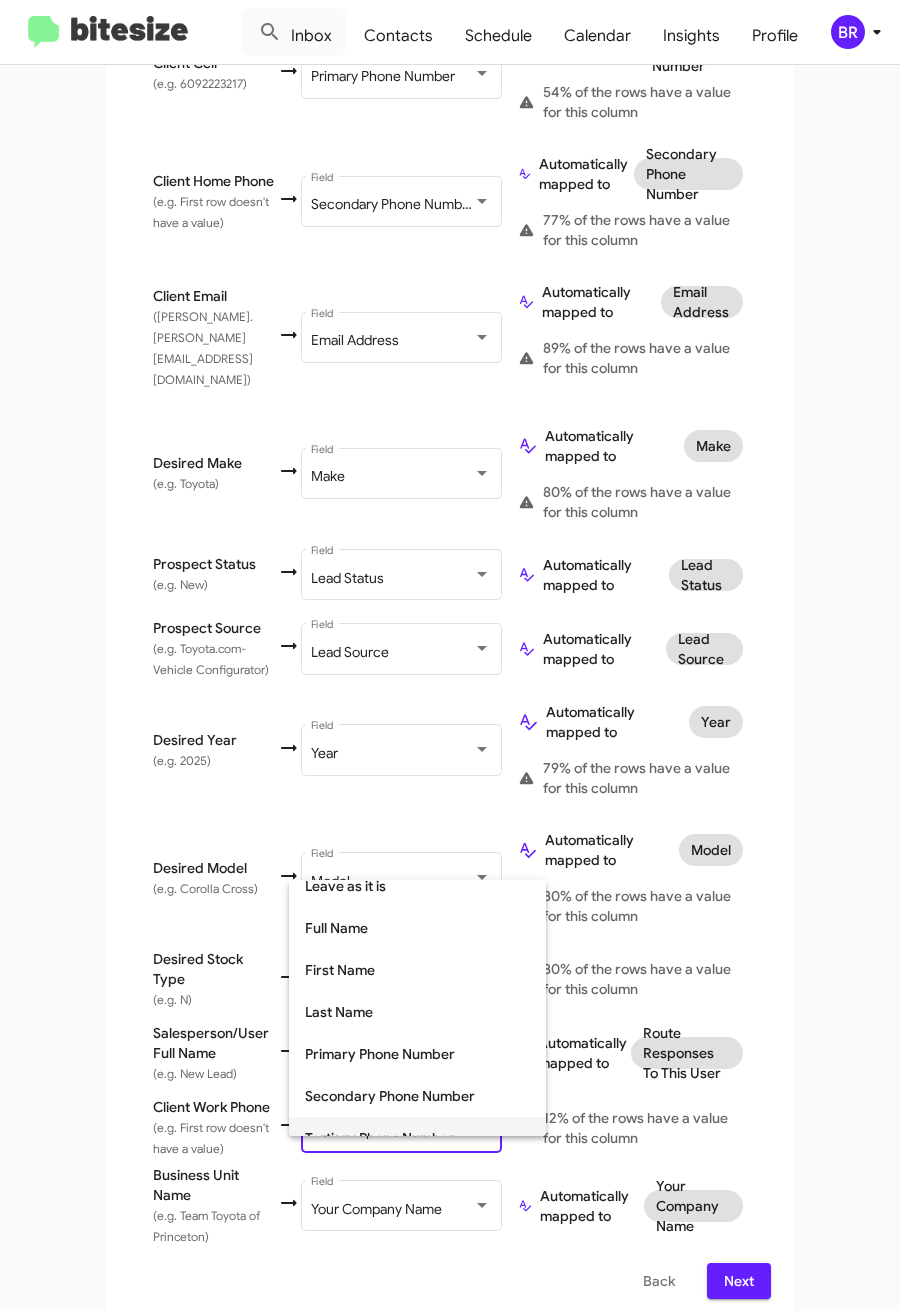 scroll, scrollTop: 150, scrollLeft: 0, axis: vertical 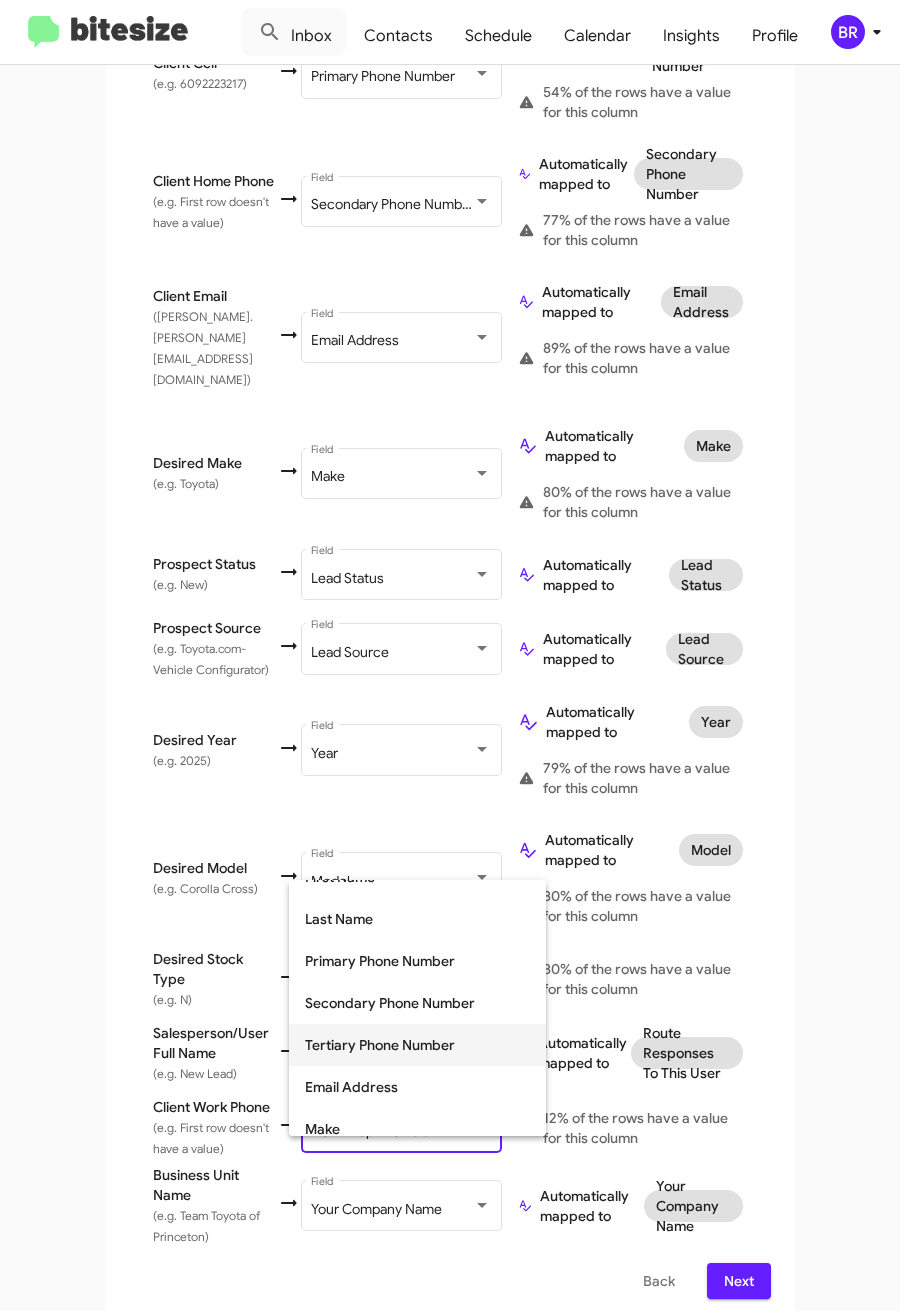 click on "Tertiary Phone Number" at bounding box center (417, 1045) 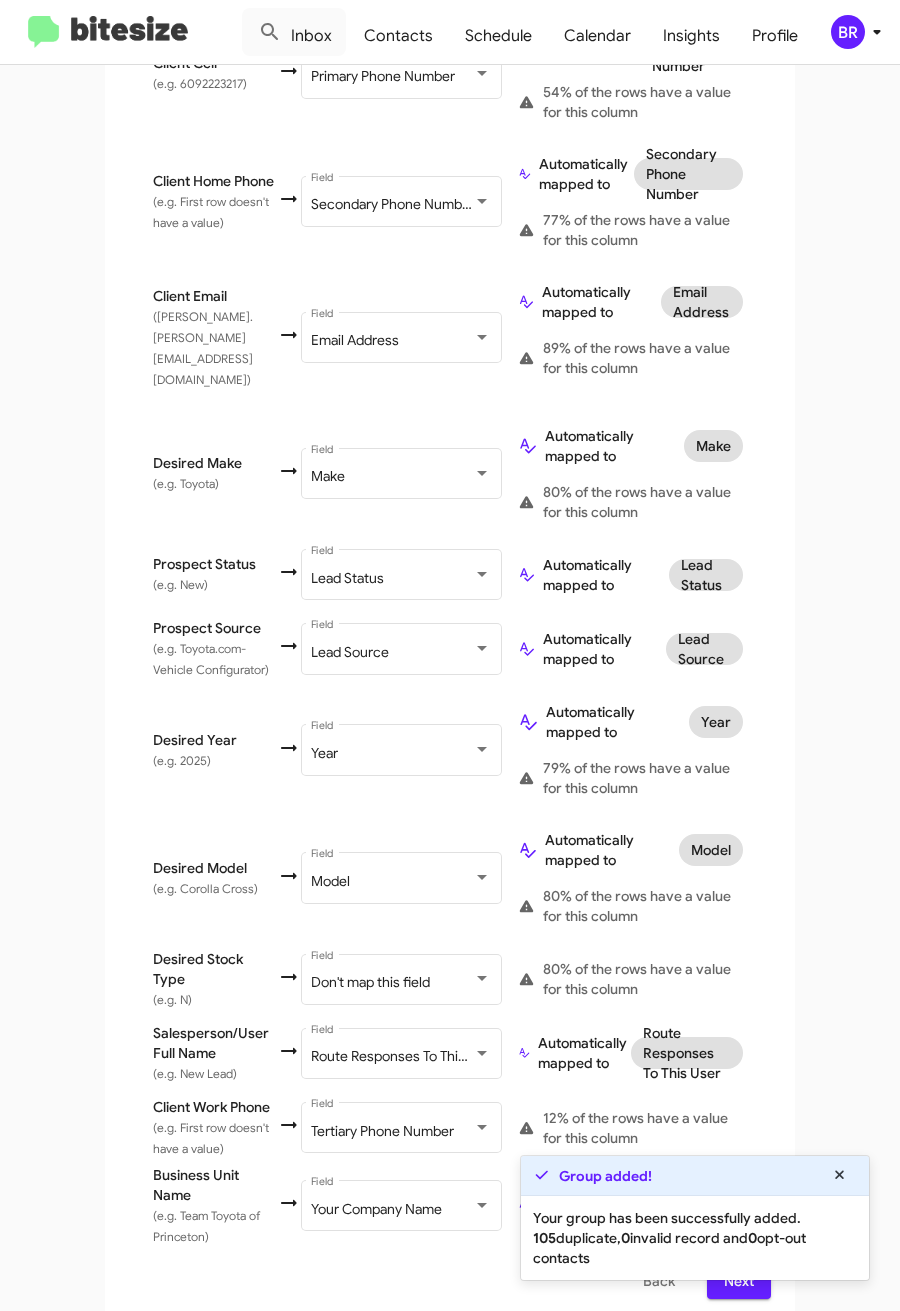 click on "Your group has been successfully added.
105  duplicate,
0  invalid record and
0  opt-out contacts" 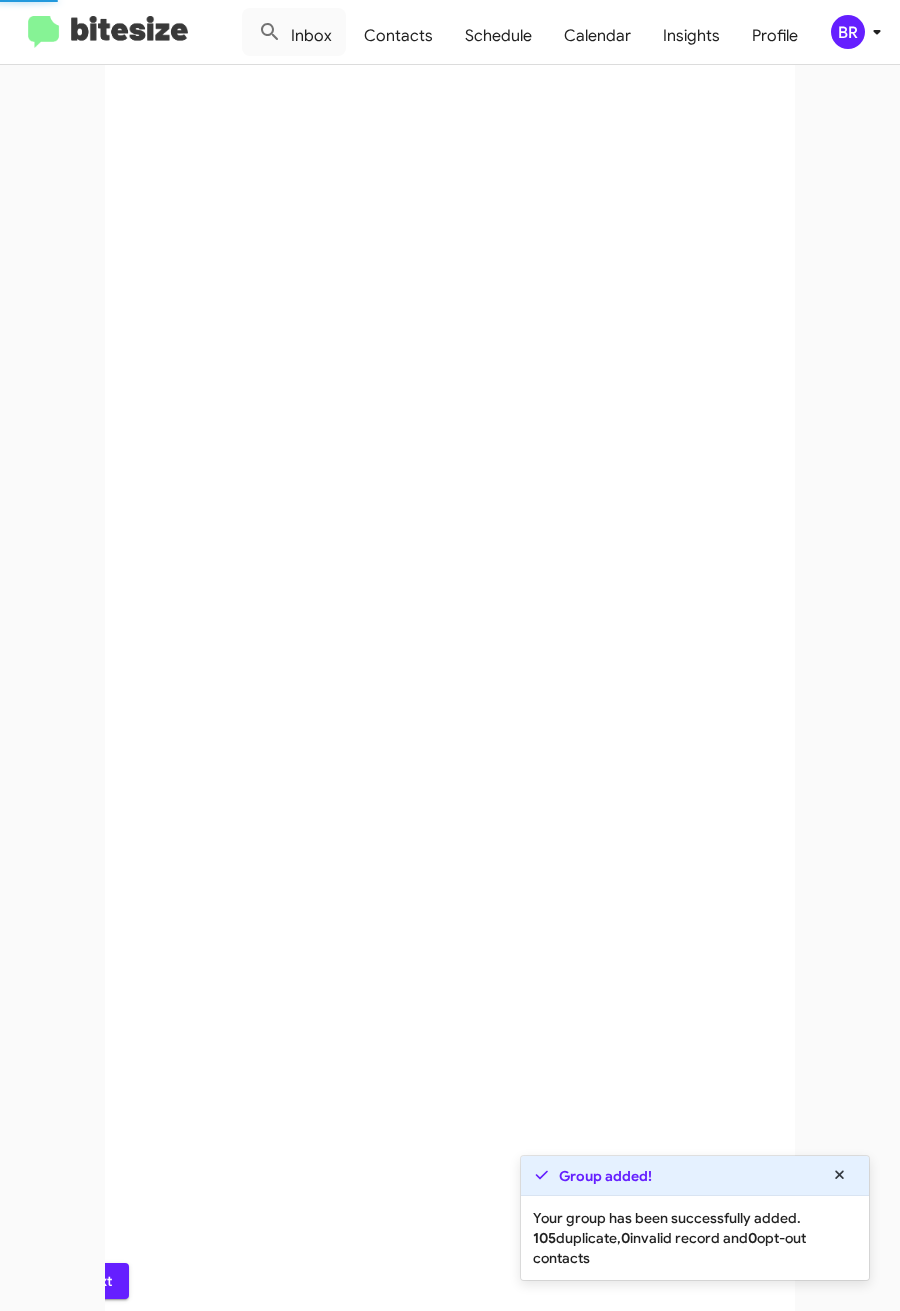 scroll, scrollTop: 0, scrollLeft: 0, axis: both 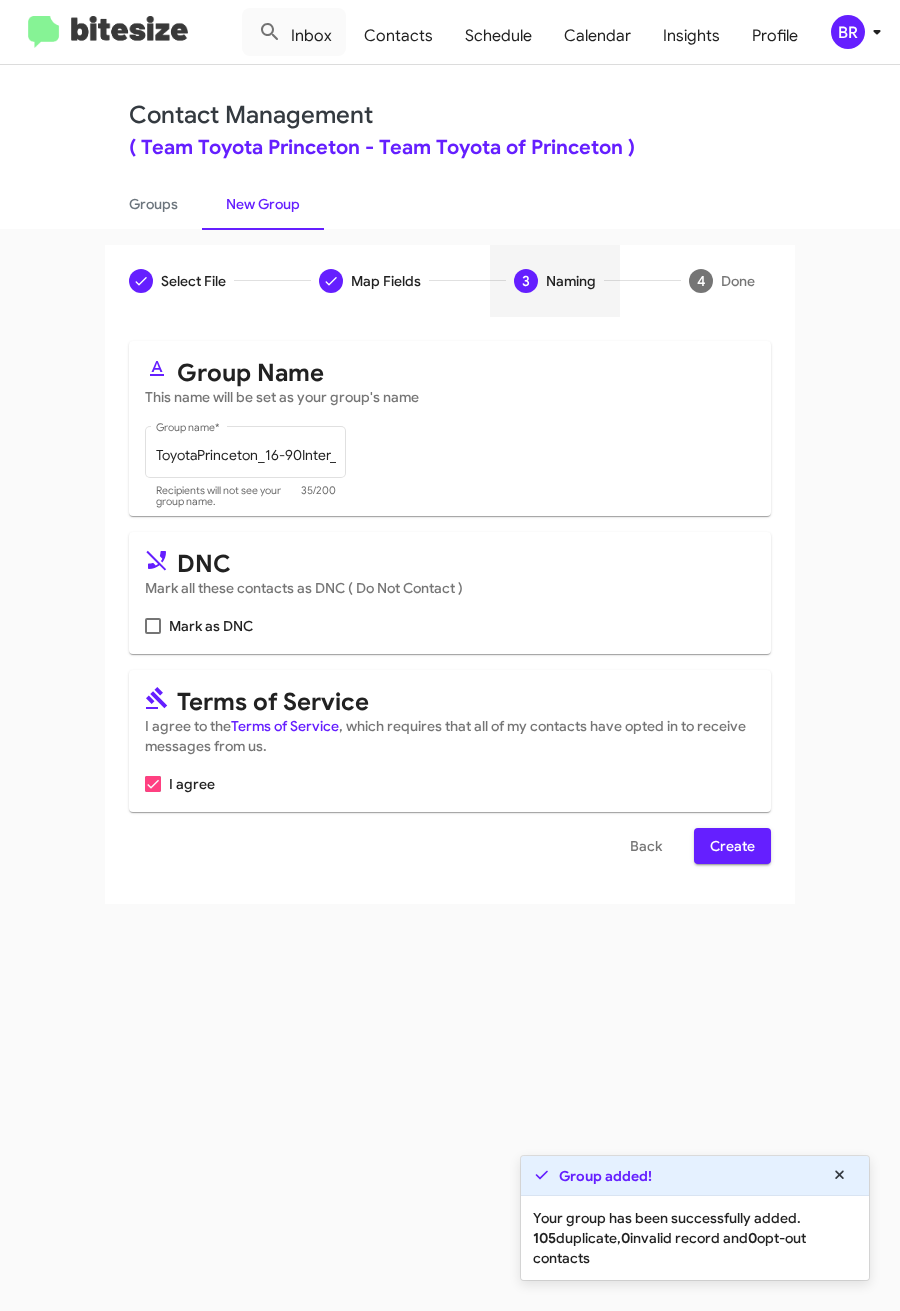 click on "Create" at bounding box center (732, 846) 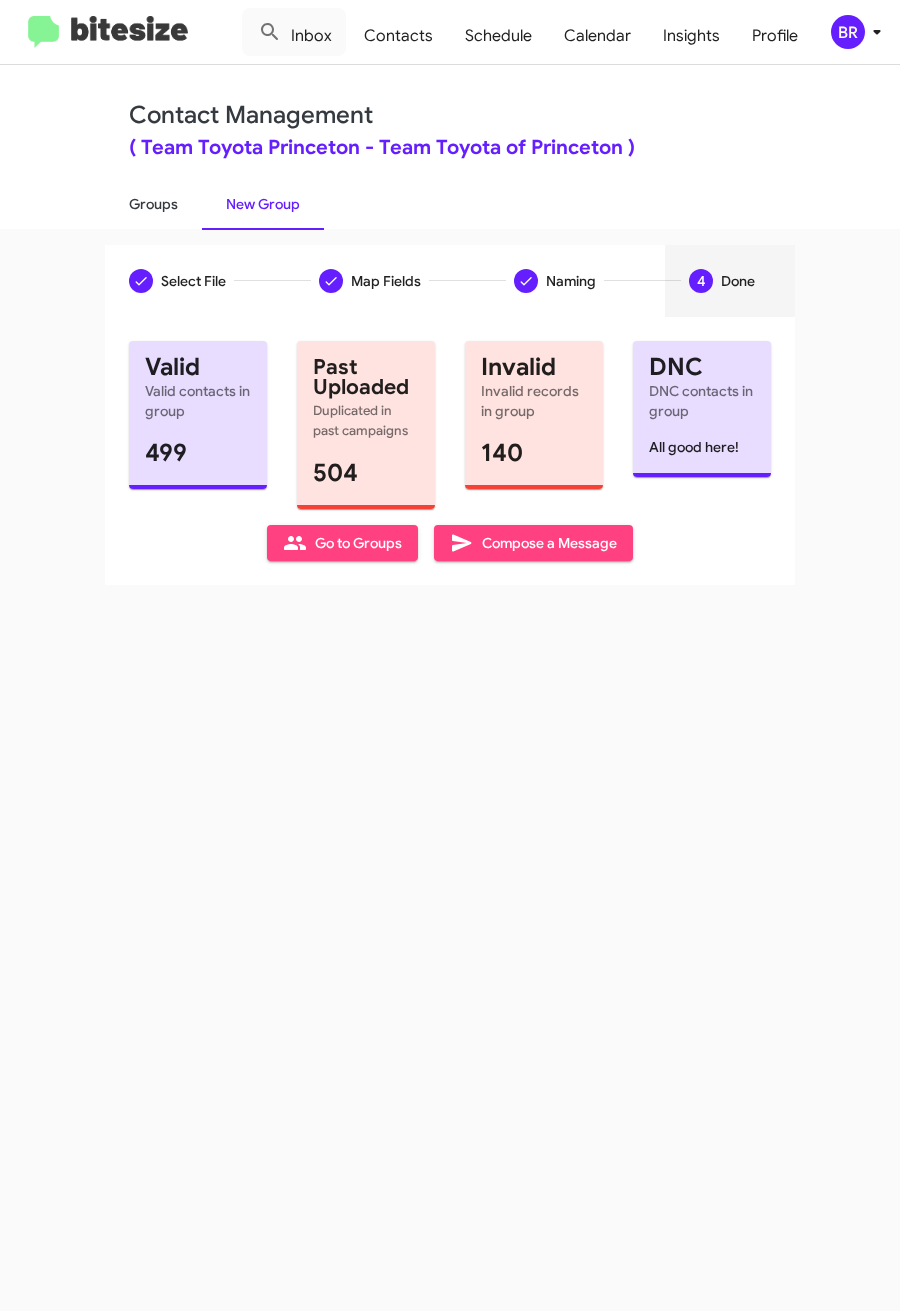 click on "Groups" 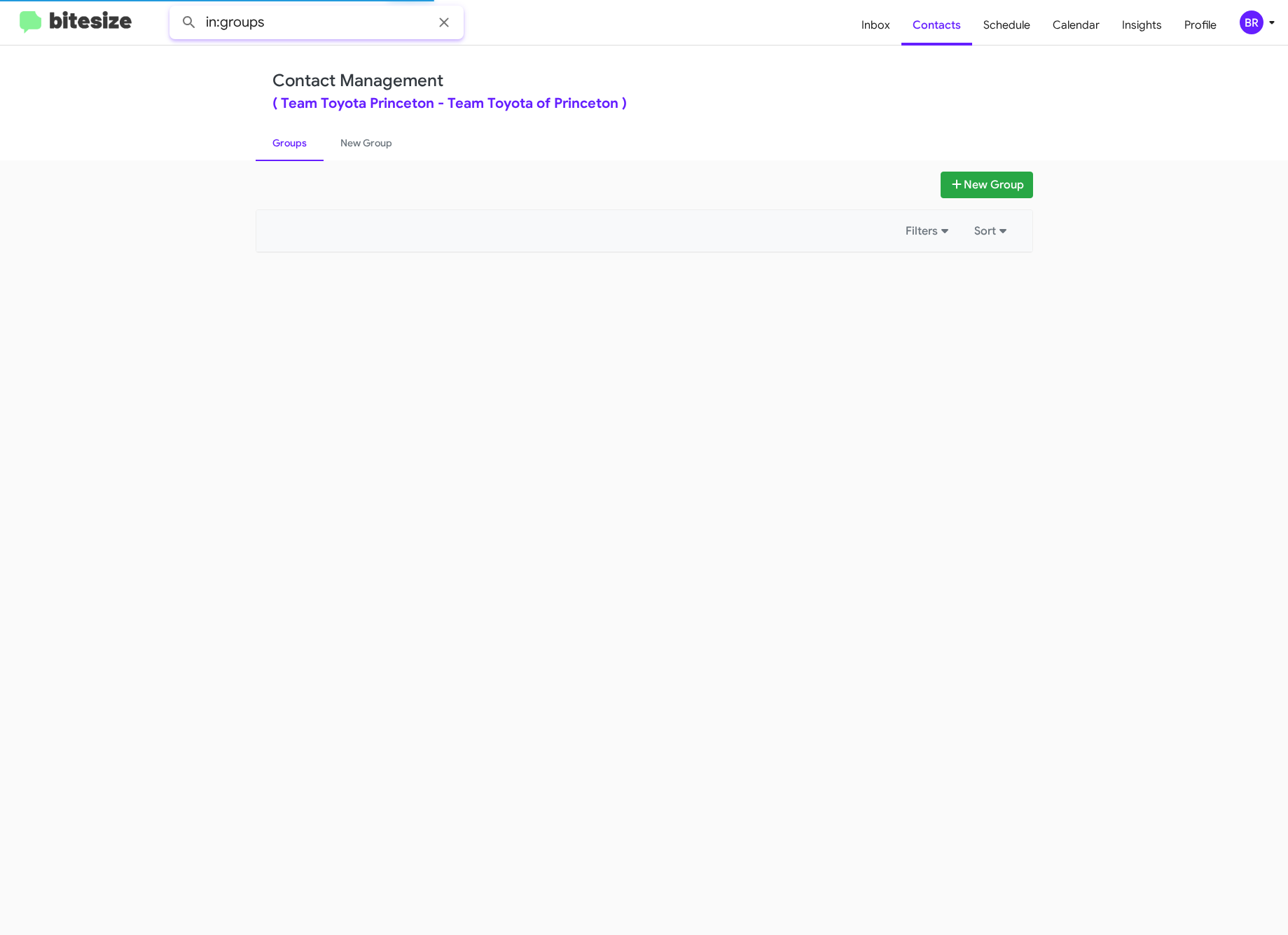 click on "in:groups" 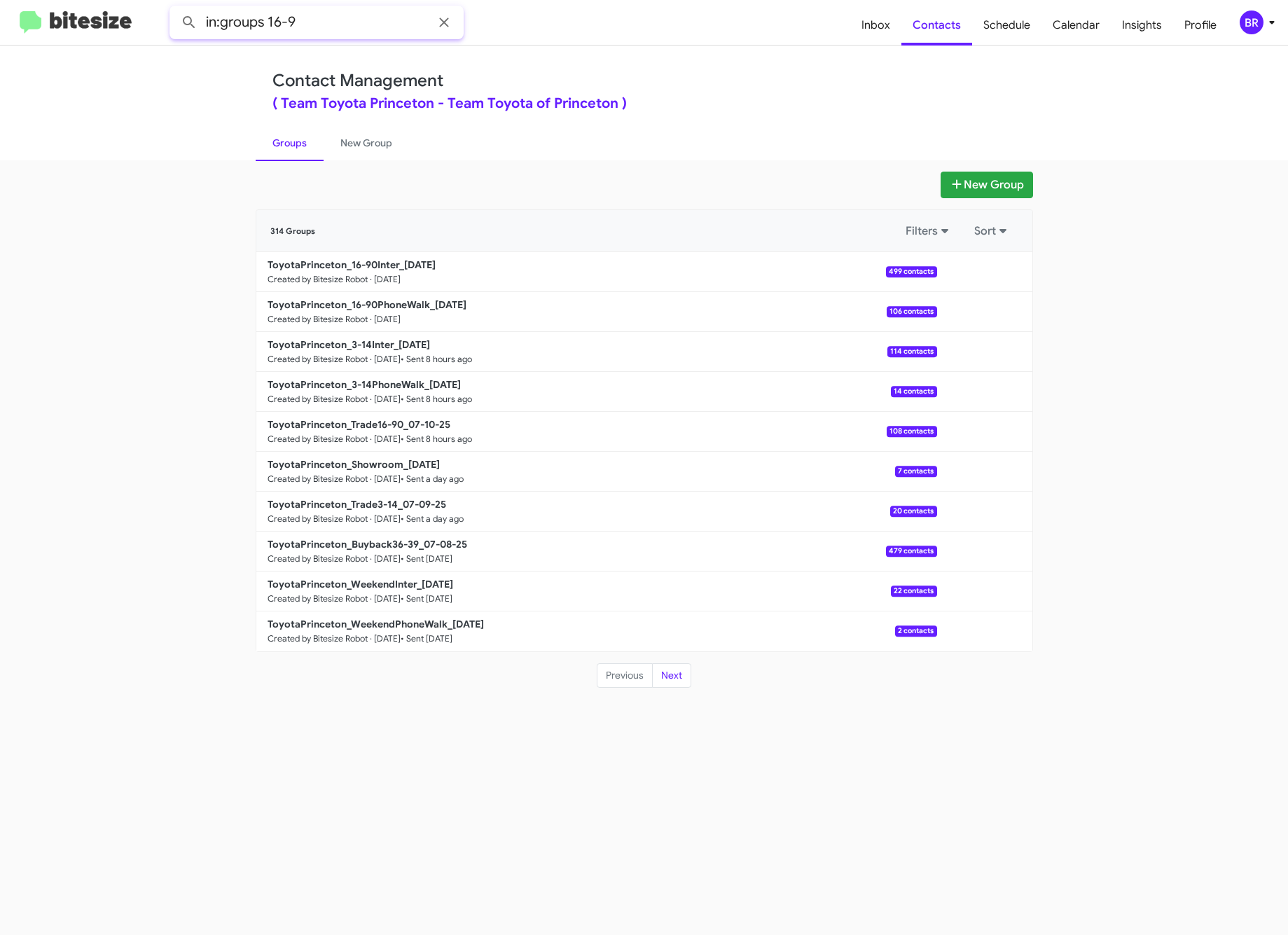 type on "in:groups 16-9" 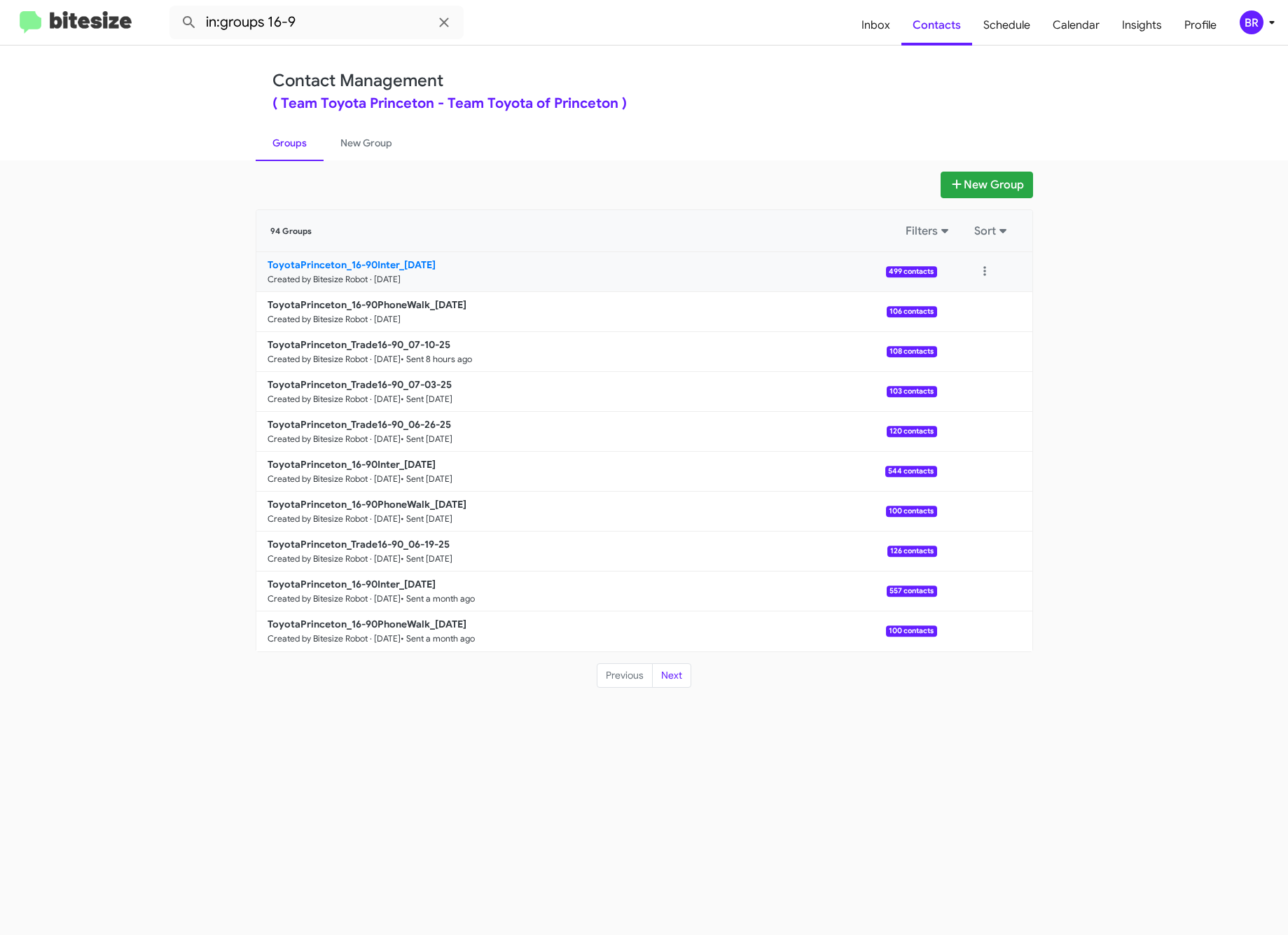 click on "ToyotaPrinceton_16-90Inter_07-11-25" 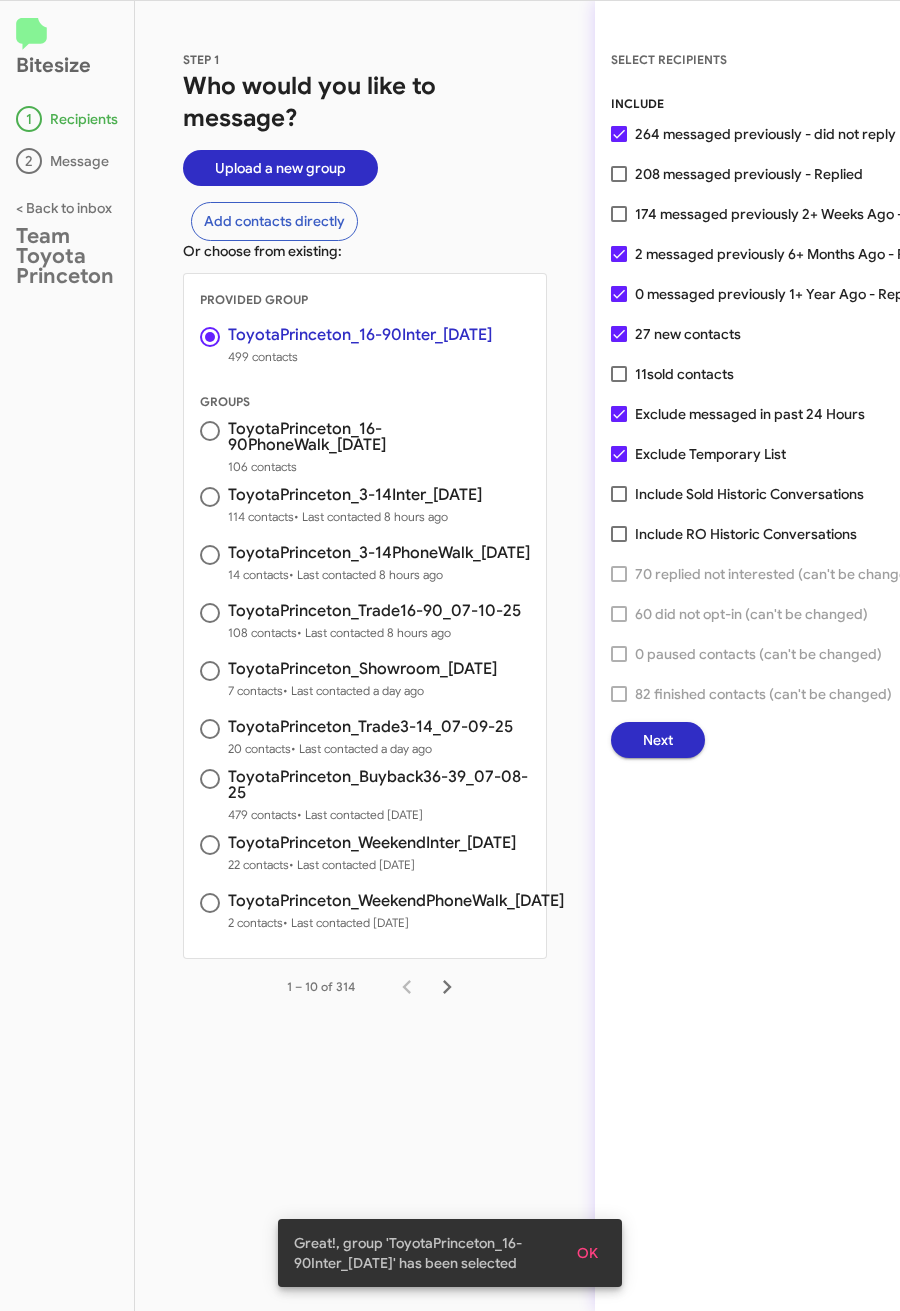 click on "Next" 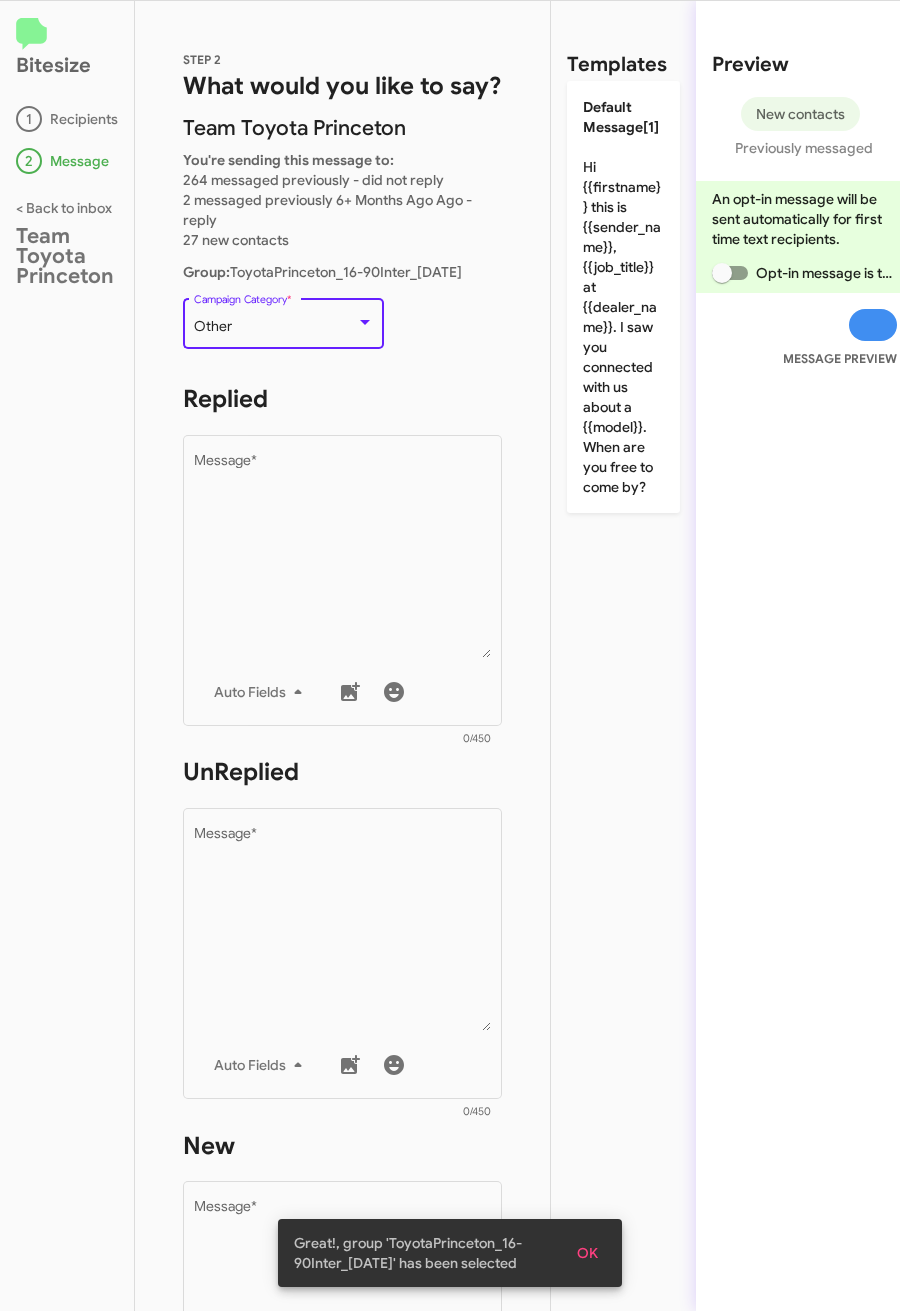 click on "Other" at bounding box center (275, 327) 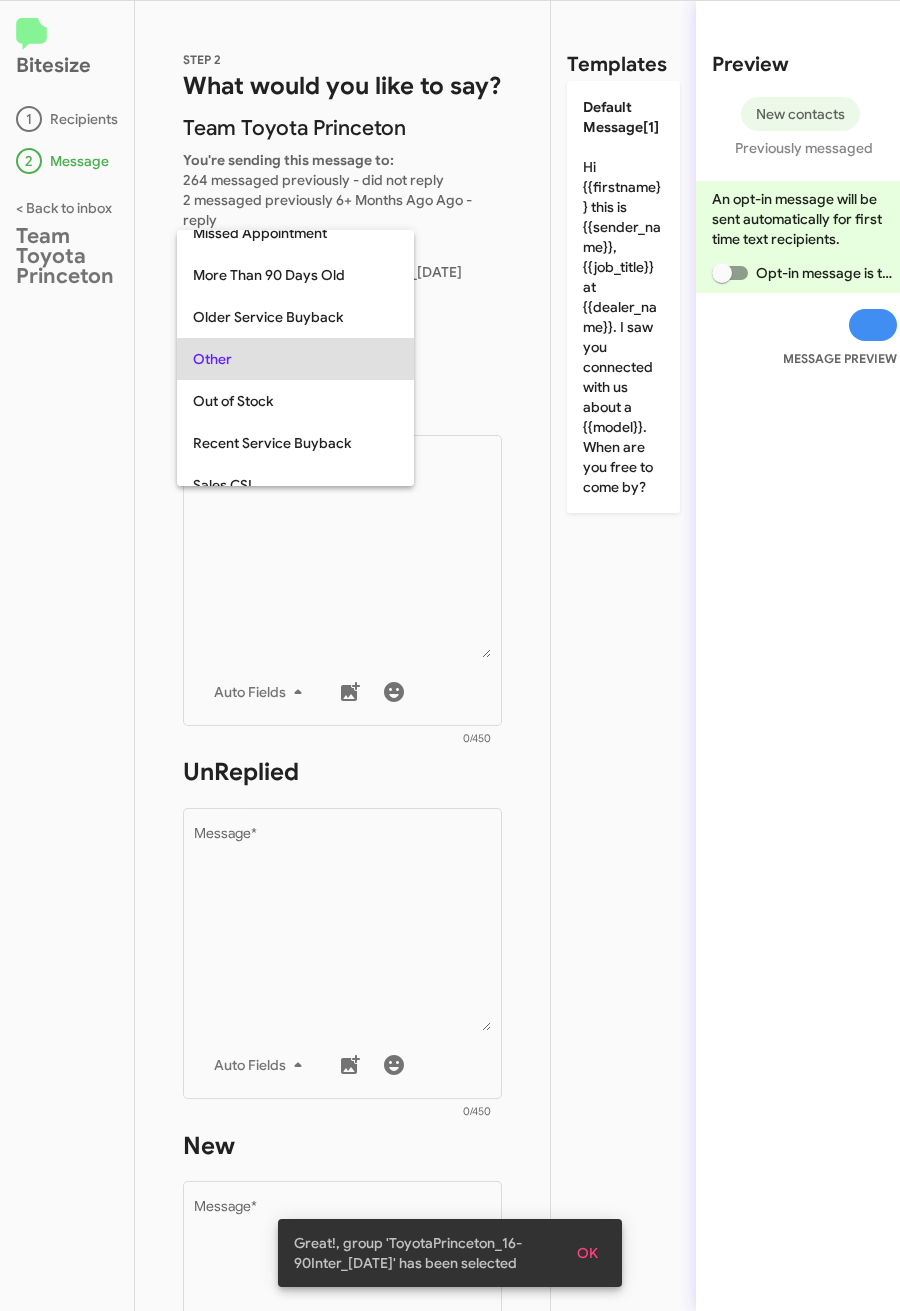 scroll, scrollTop: 42, scrollLeft: 0, axis: vertical 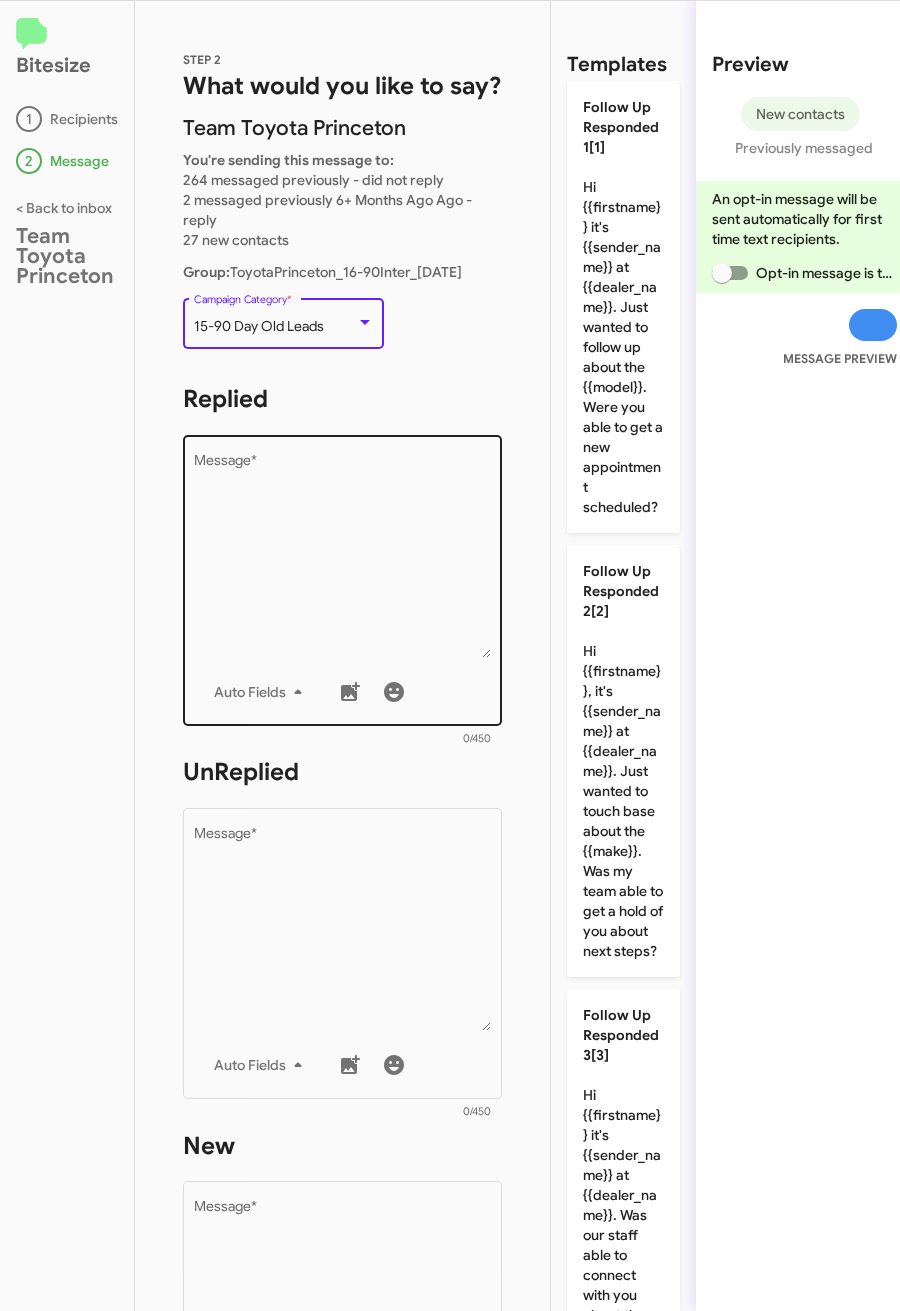 click on "Message  *" at bounding box center (343, 556) 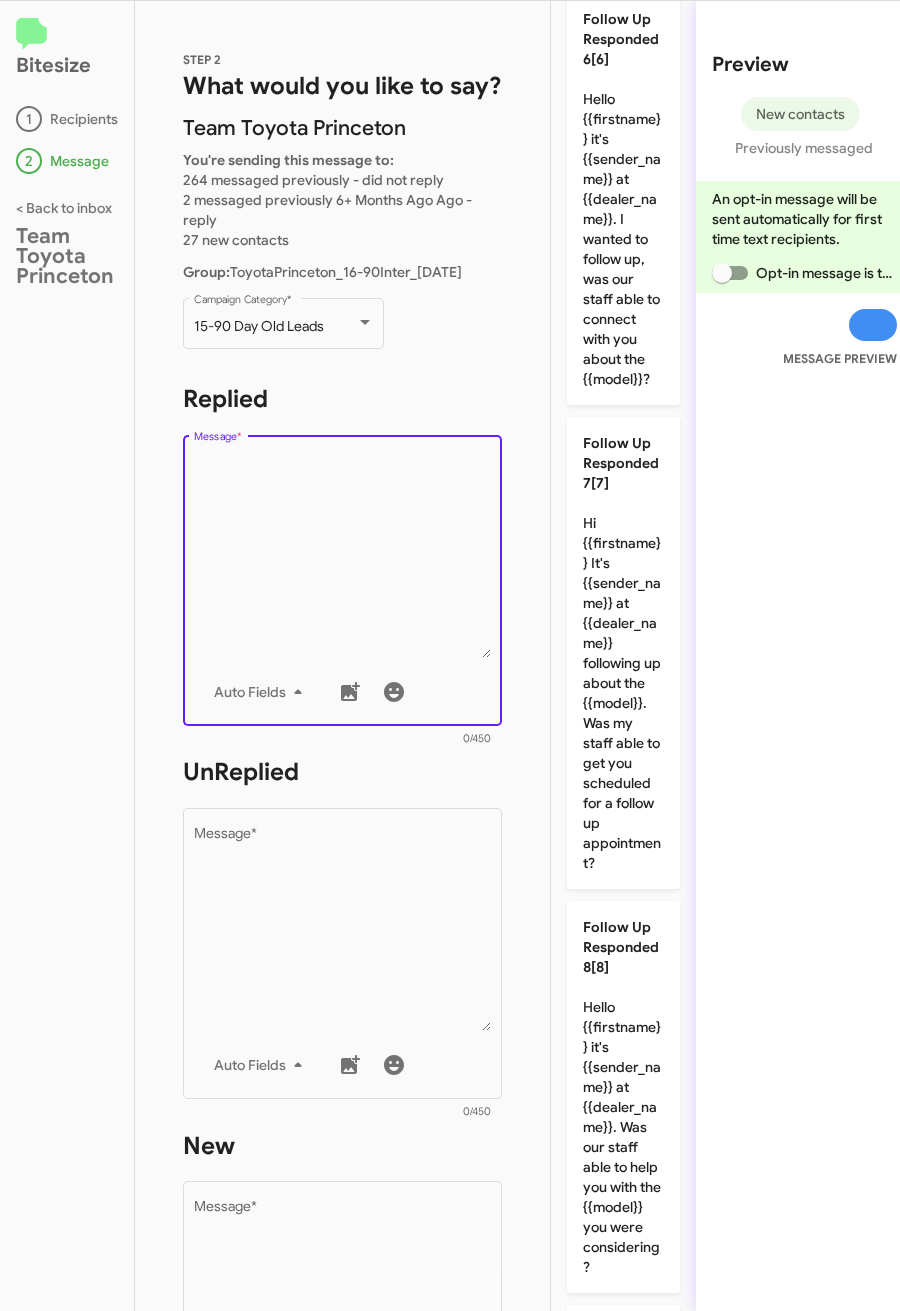 scroll, scrollTop: 3493, scrollLeft: 0, axis: vertical 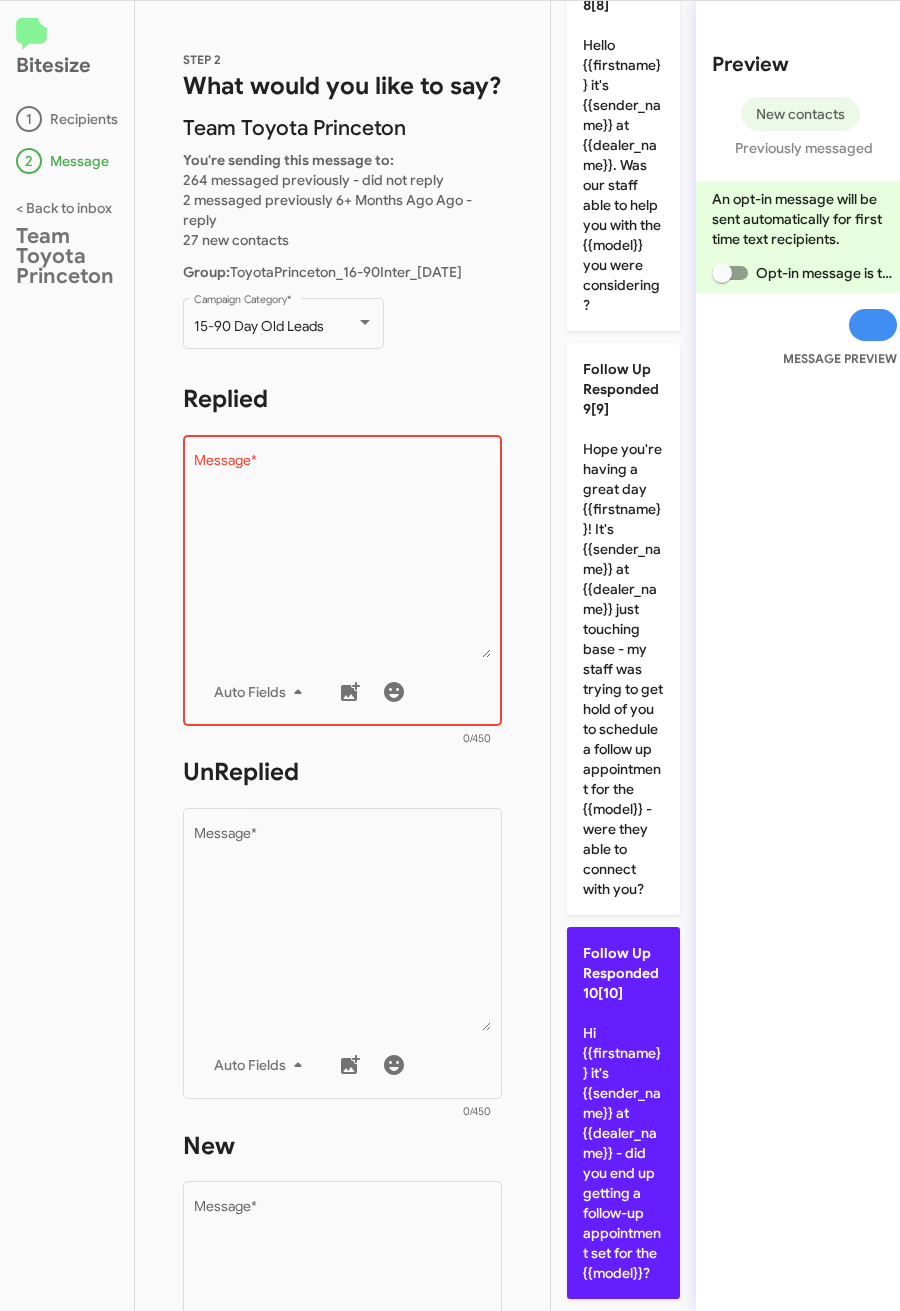 click on "Follow Up Responded 10[10]" 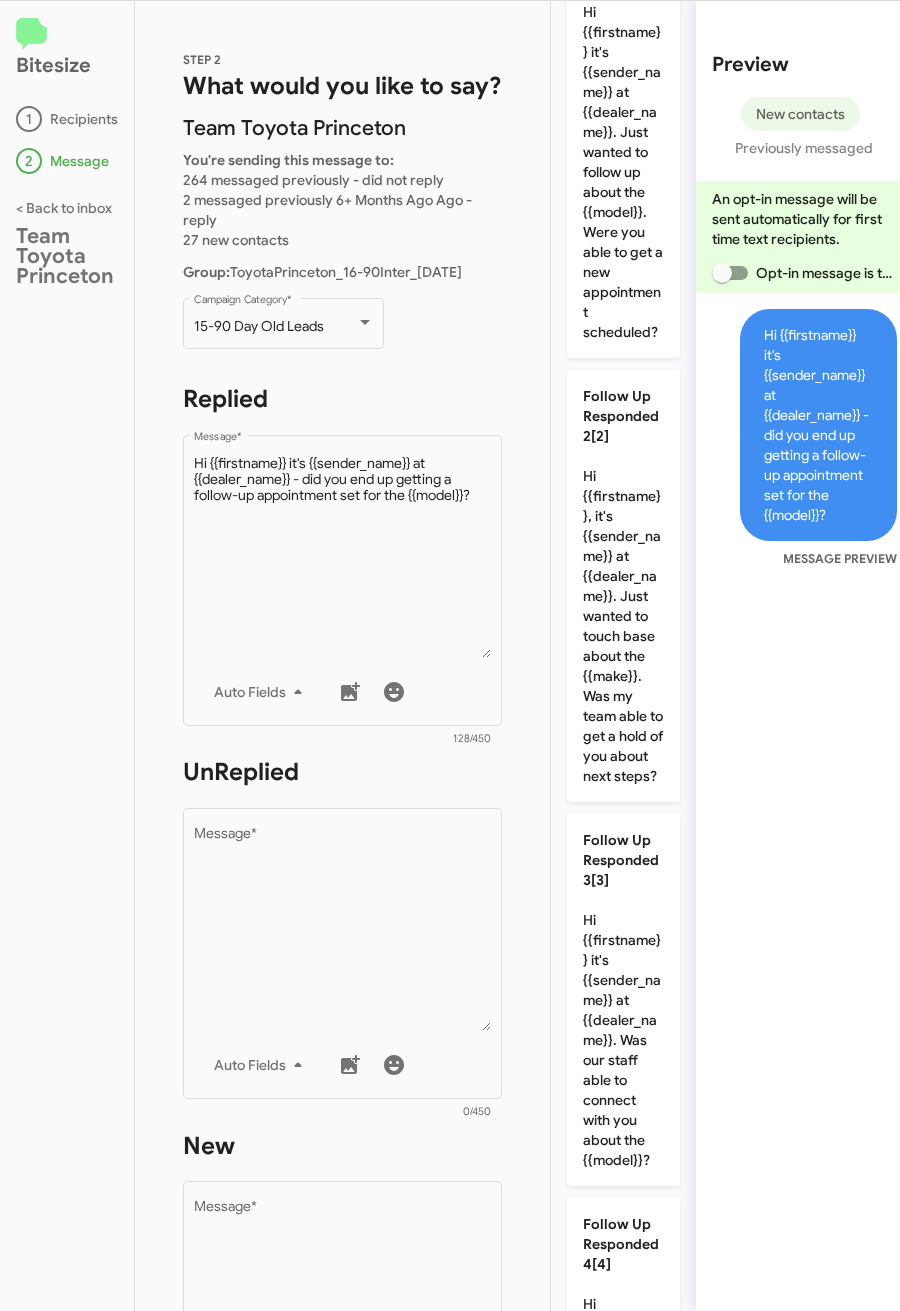 scroll, scrollTop: 0, scrollLeft: 0, axis: both 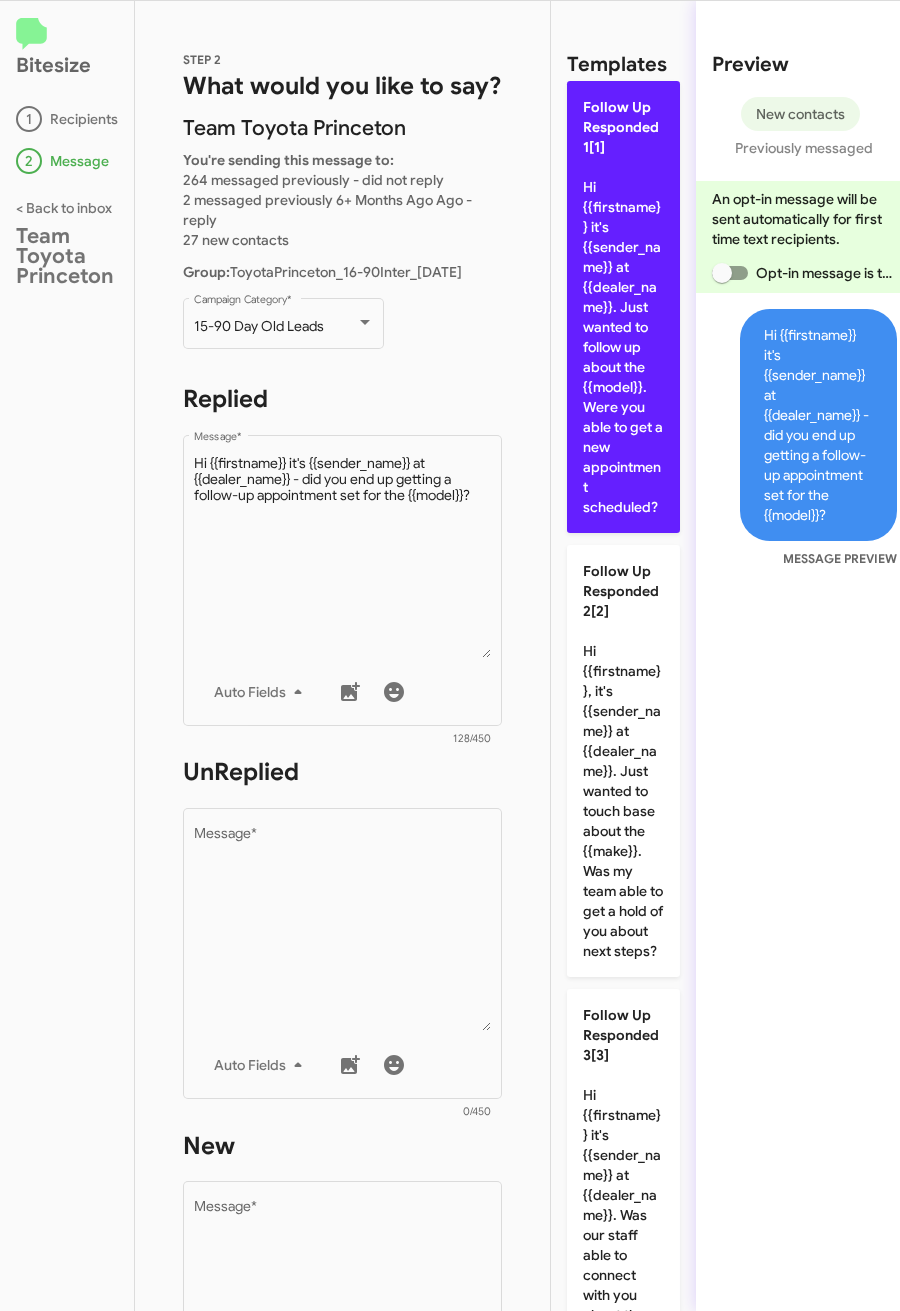 click on "Follow Up Responded 1[1]  Hi {{firstname}} it's {{sender_name}} at {{dealer_name}}. Just wanted to follow up about the {{model}}. Were you able to get a new appointment scheduled?" 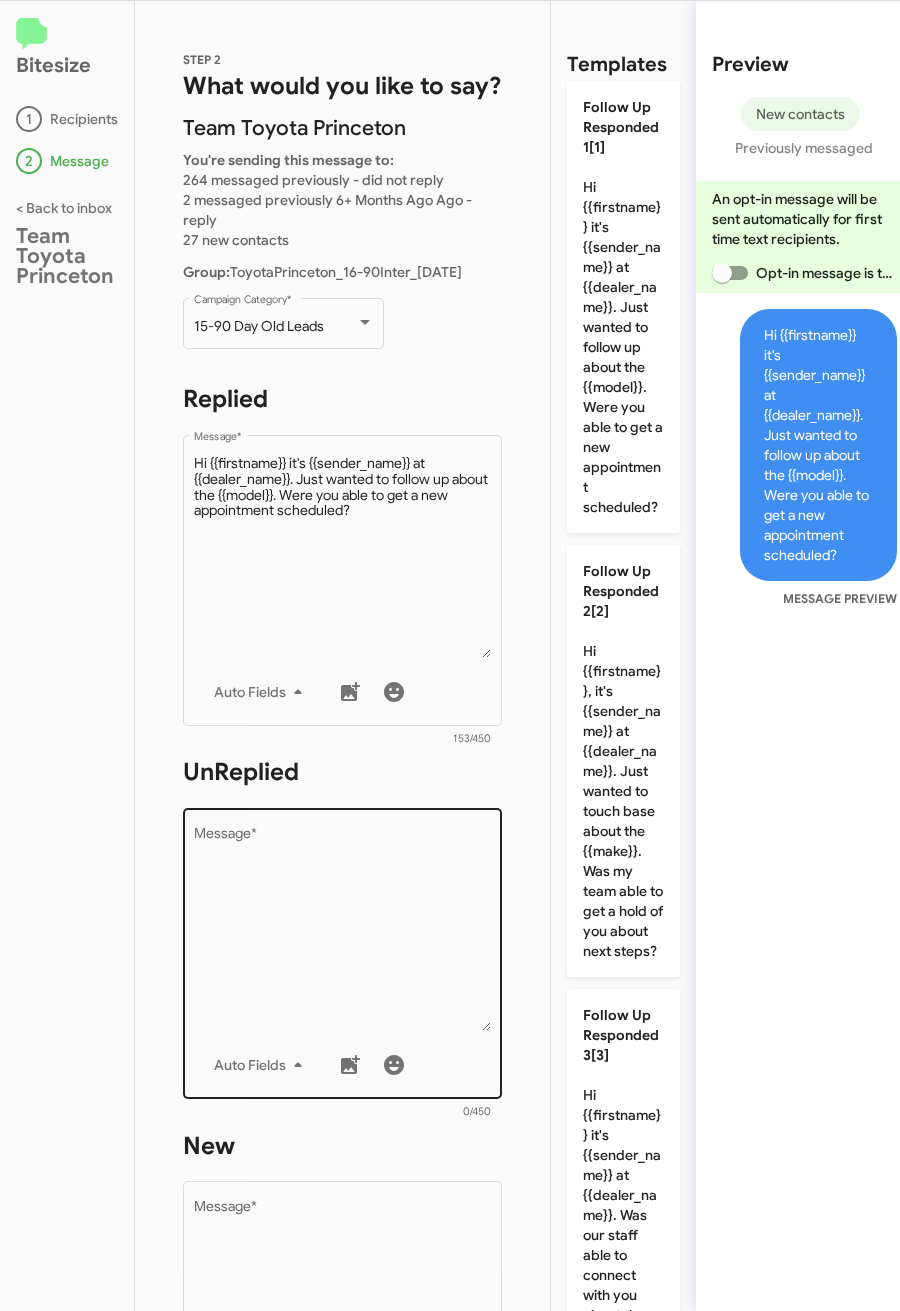 click on "Message  *" at bounding box center (343, 929) 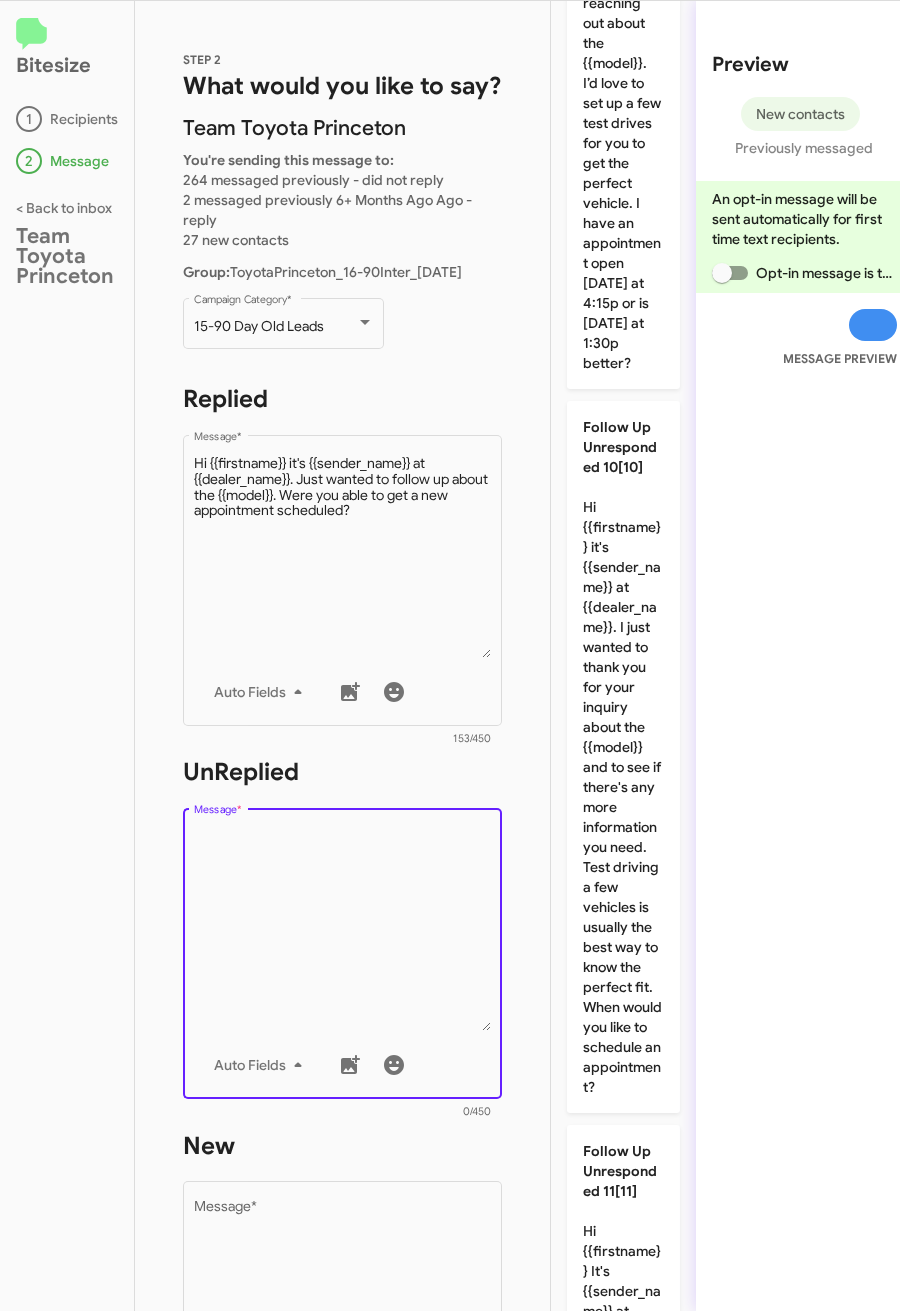 scroll, scrollTop: 5745, scrollLeft: 0, axis: vertical 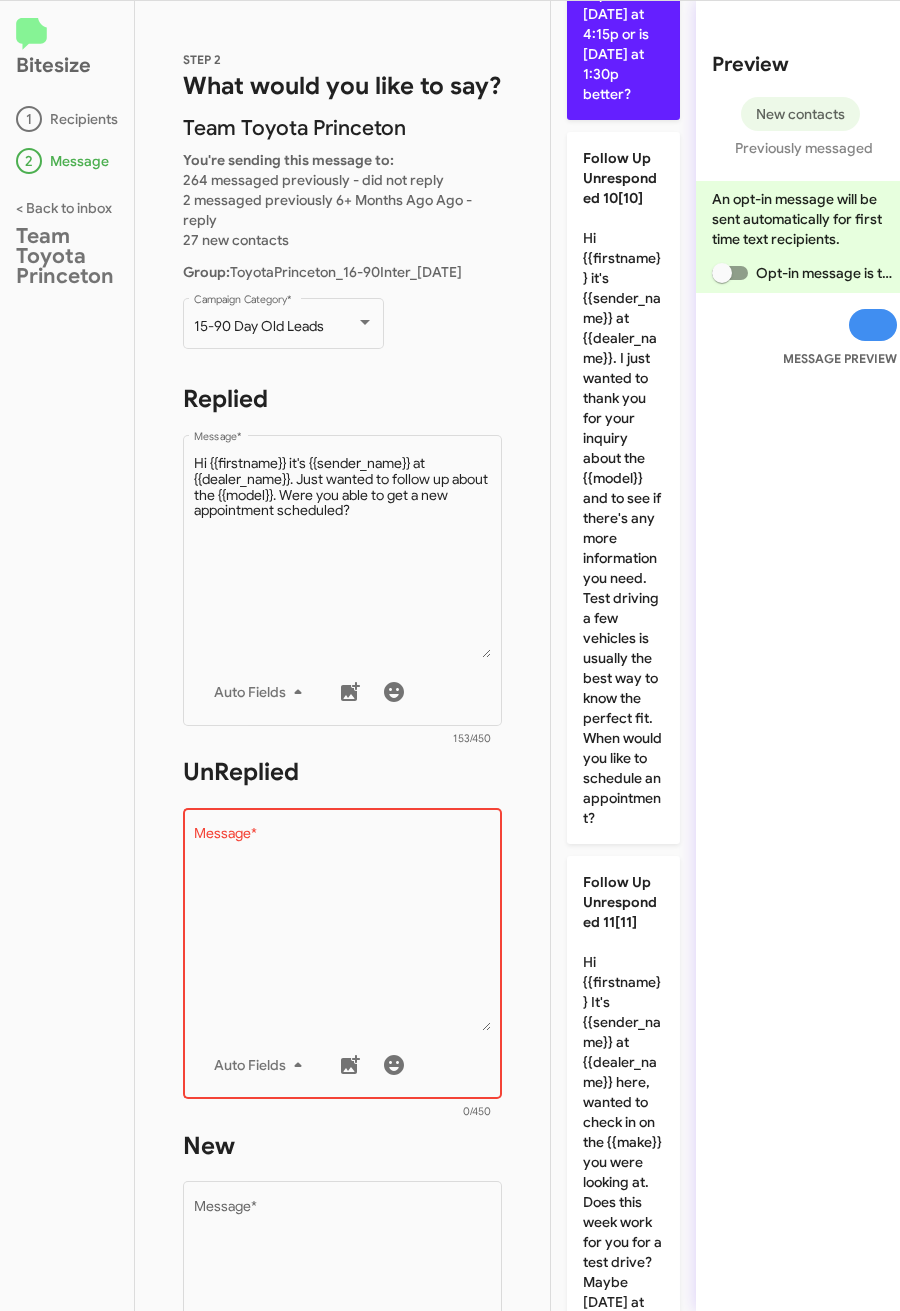 click on "Follow Up Unresponded 9[9]  Hope you're having a great day {{firstname}}! It's {{sender_name}} at {{dealer_name}}. Thanks for reaching out about the {{model}}. I’d love to set up a few test drives for you to get the perfect vehicle. I have an appointment open [DATE] at 4:15p or is [DATE] at 1:30p better?" 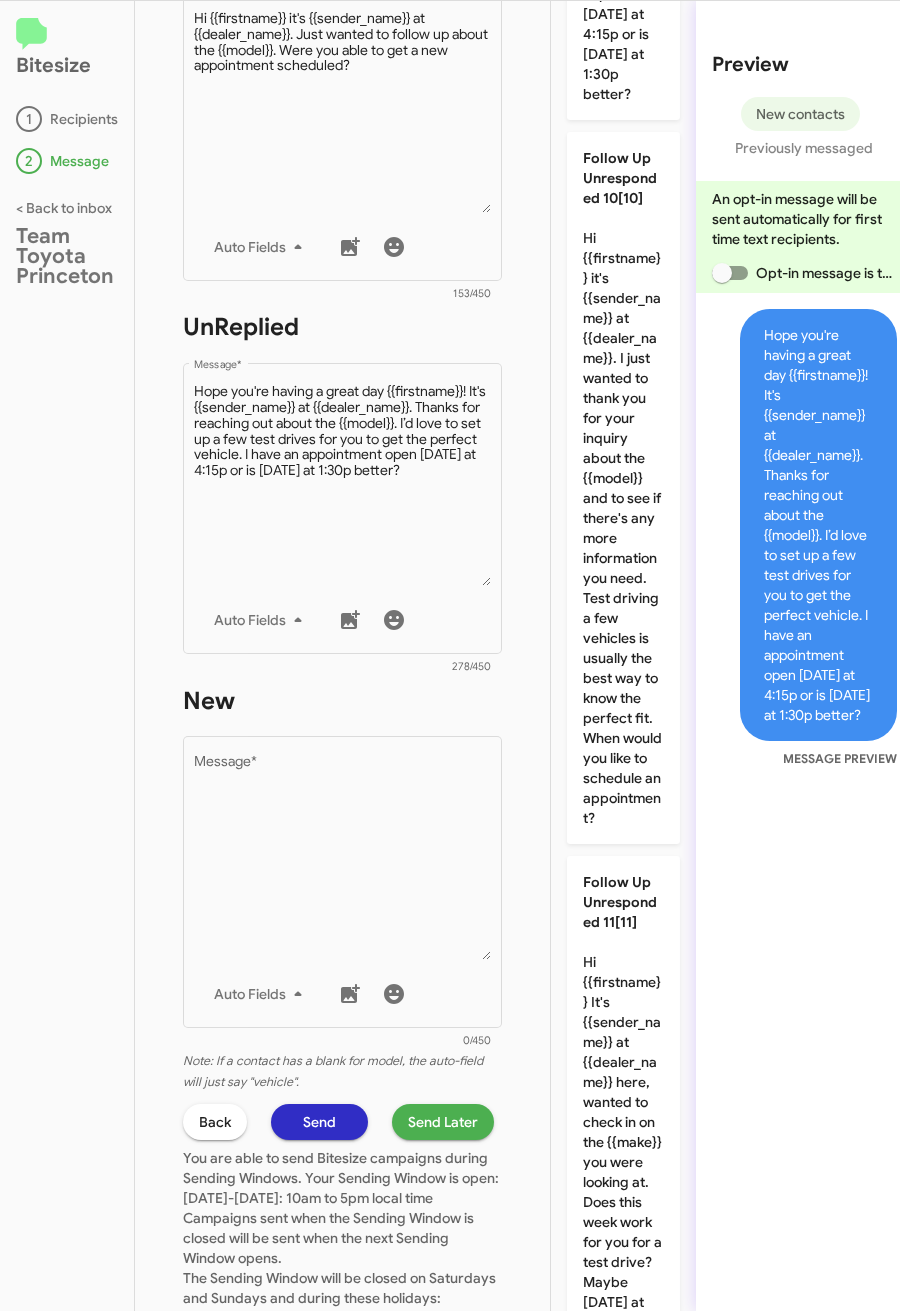 scroll, scrollTop: 450, scrollLeft: 0, axis: vertical 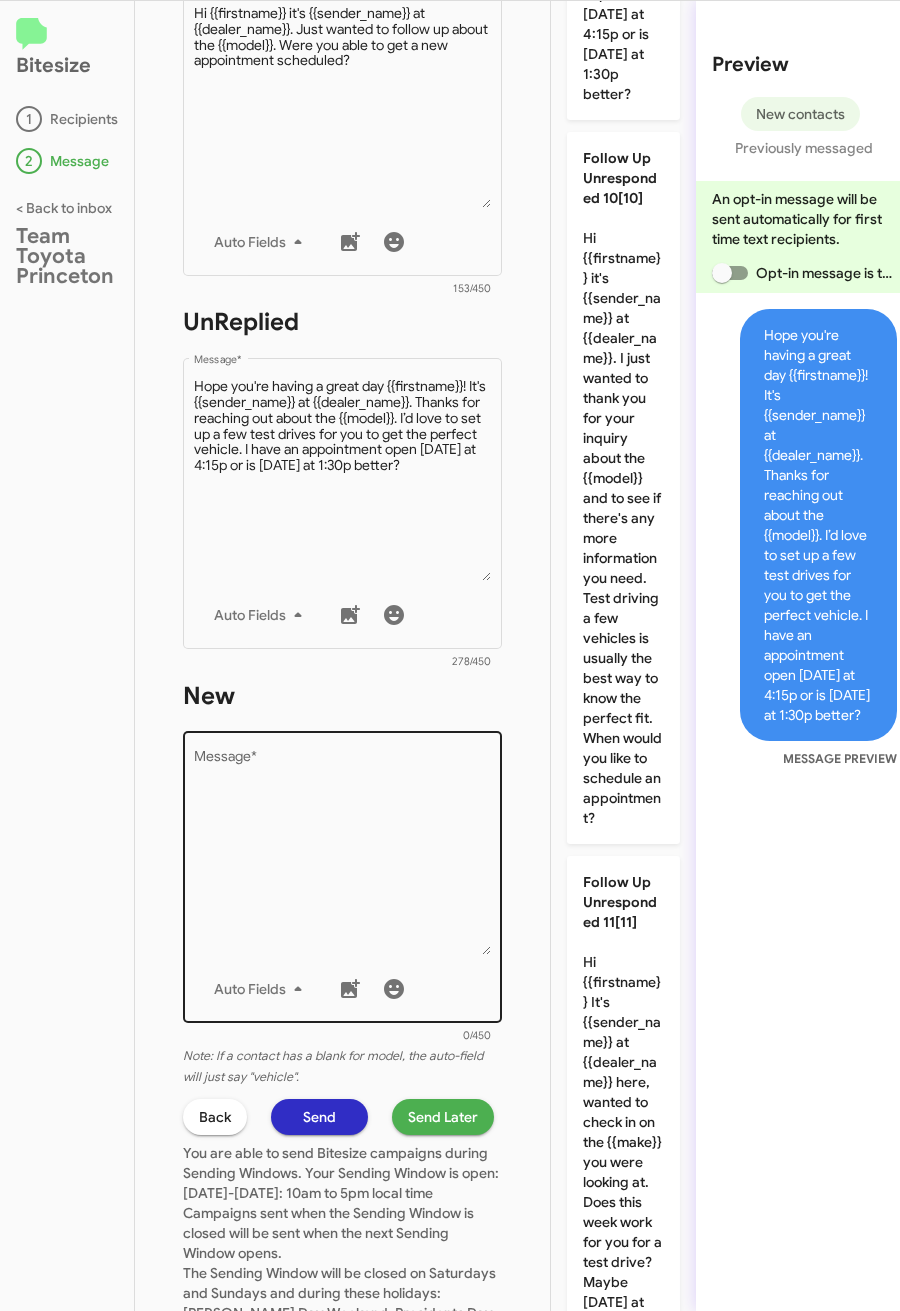 click on "Message  *" at bounding box center [343, 853] 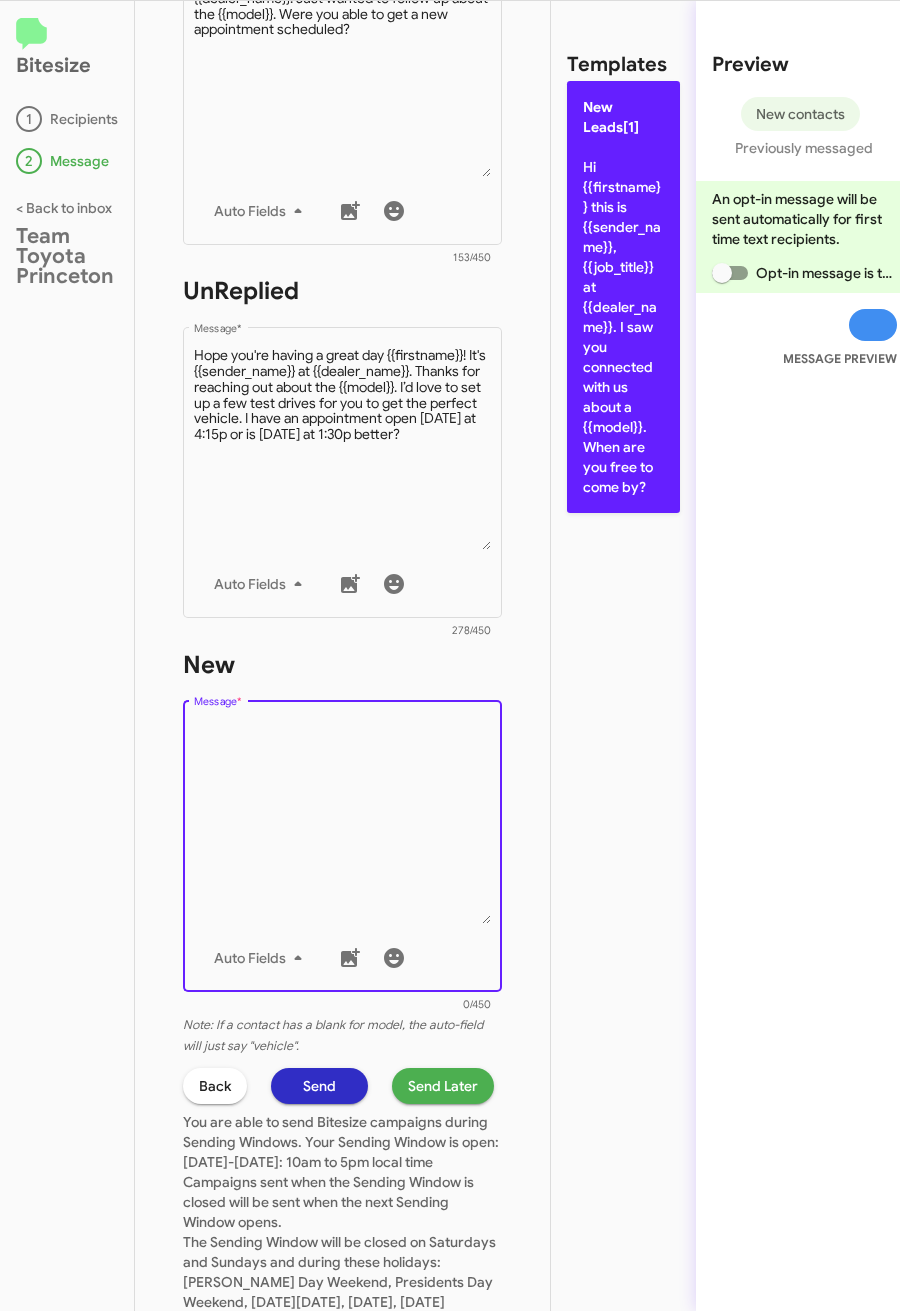 click on "New Leads[1]  Hi {{firstname}} this is {{sender_name}}, {{job_title}} at {{dealer_name}}. I saw you connected with us about a {{model}}. When are you free to come by?" 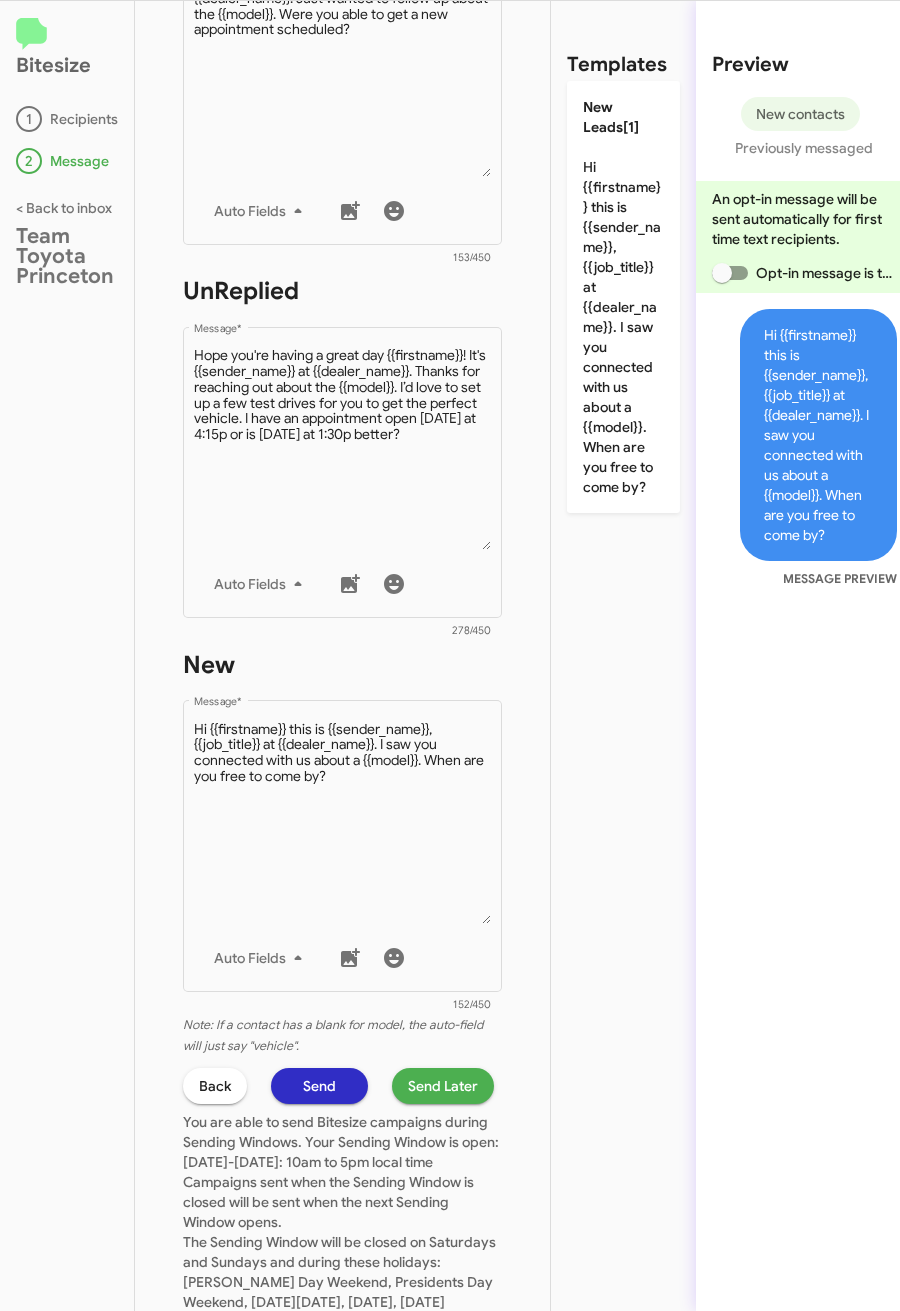 click on "Send Later" 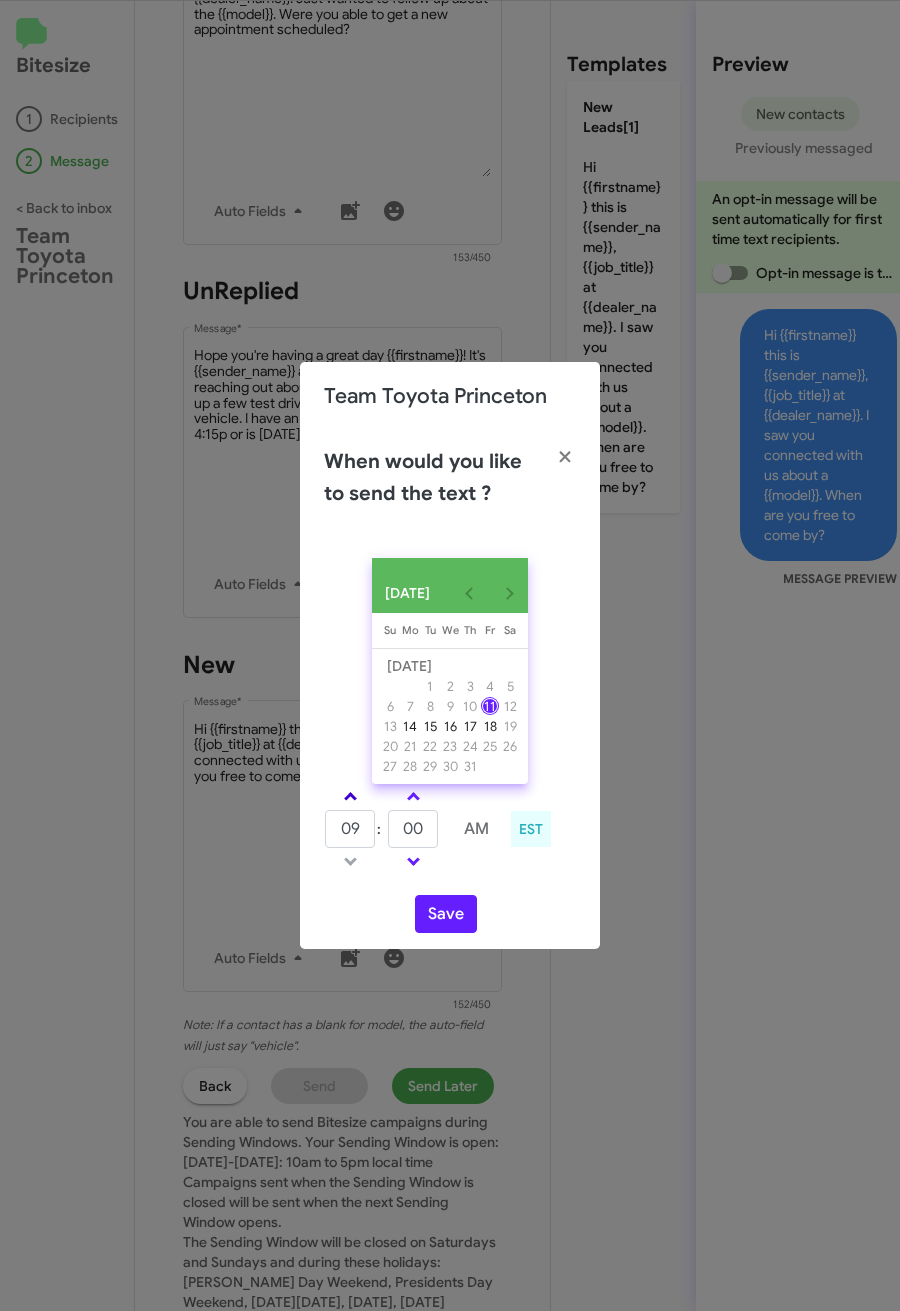 click 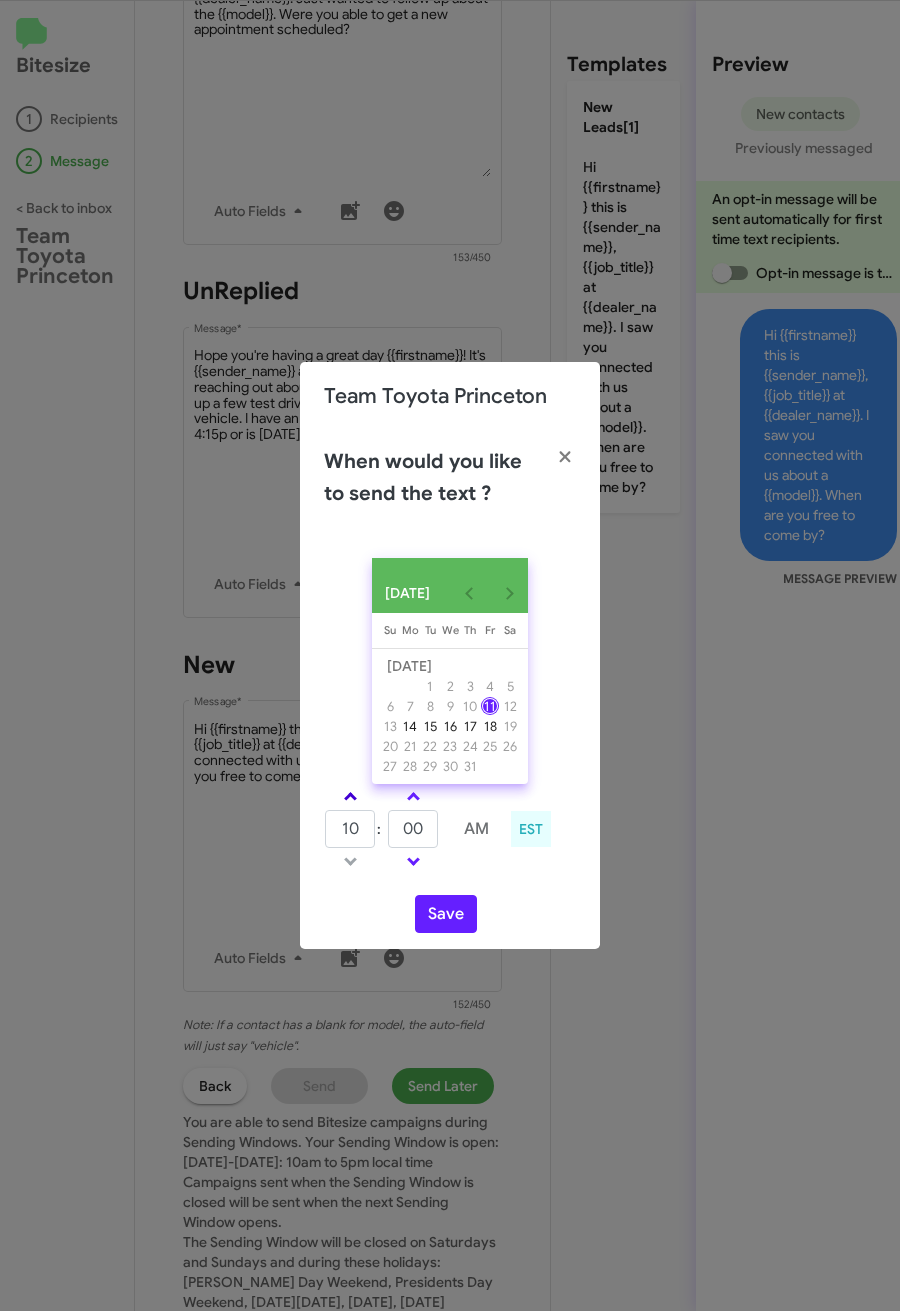 click 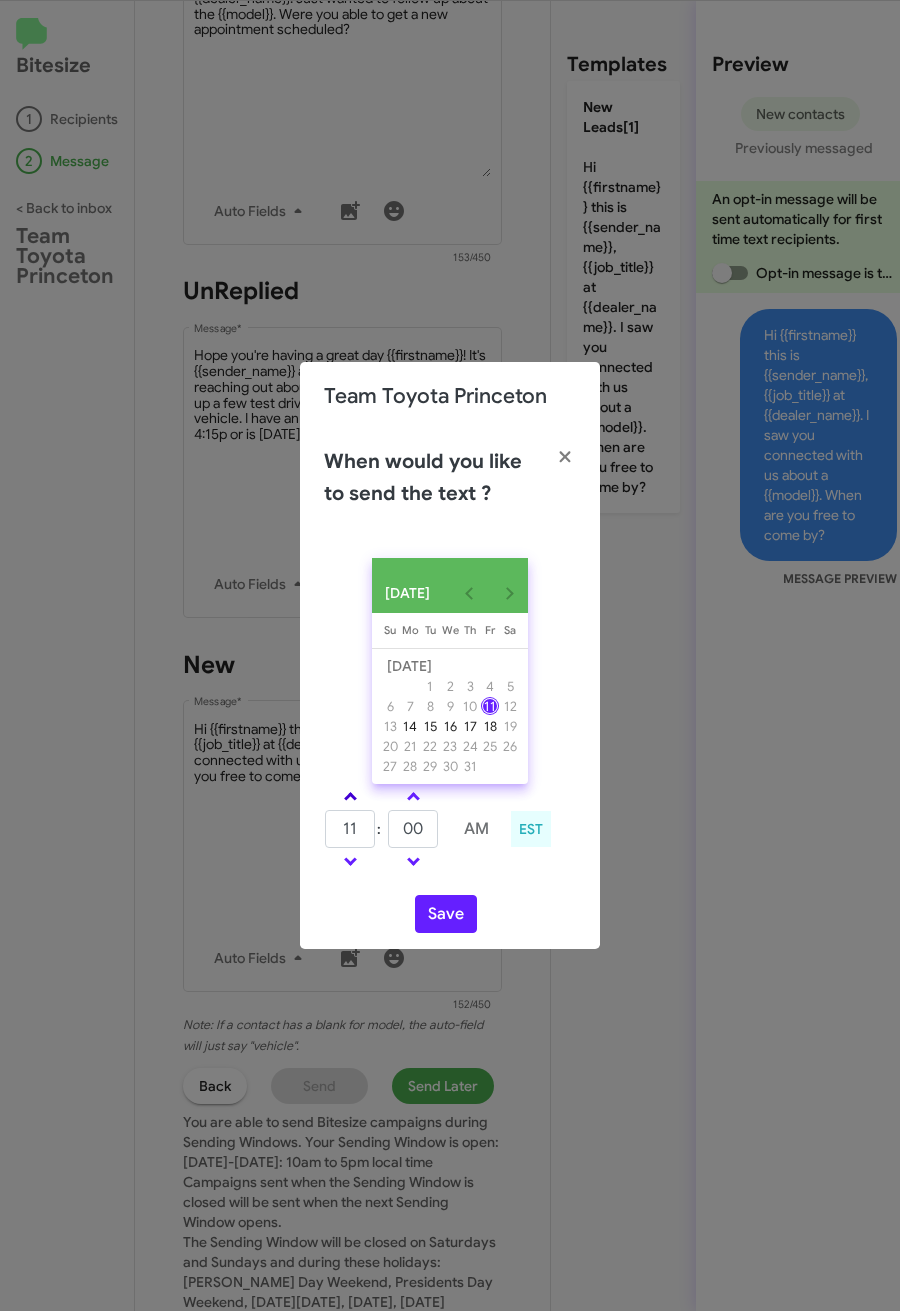 click 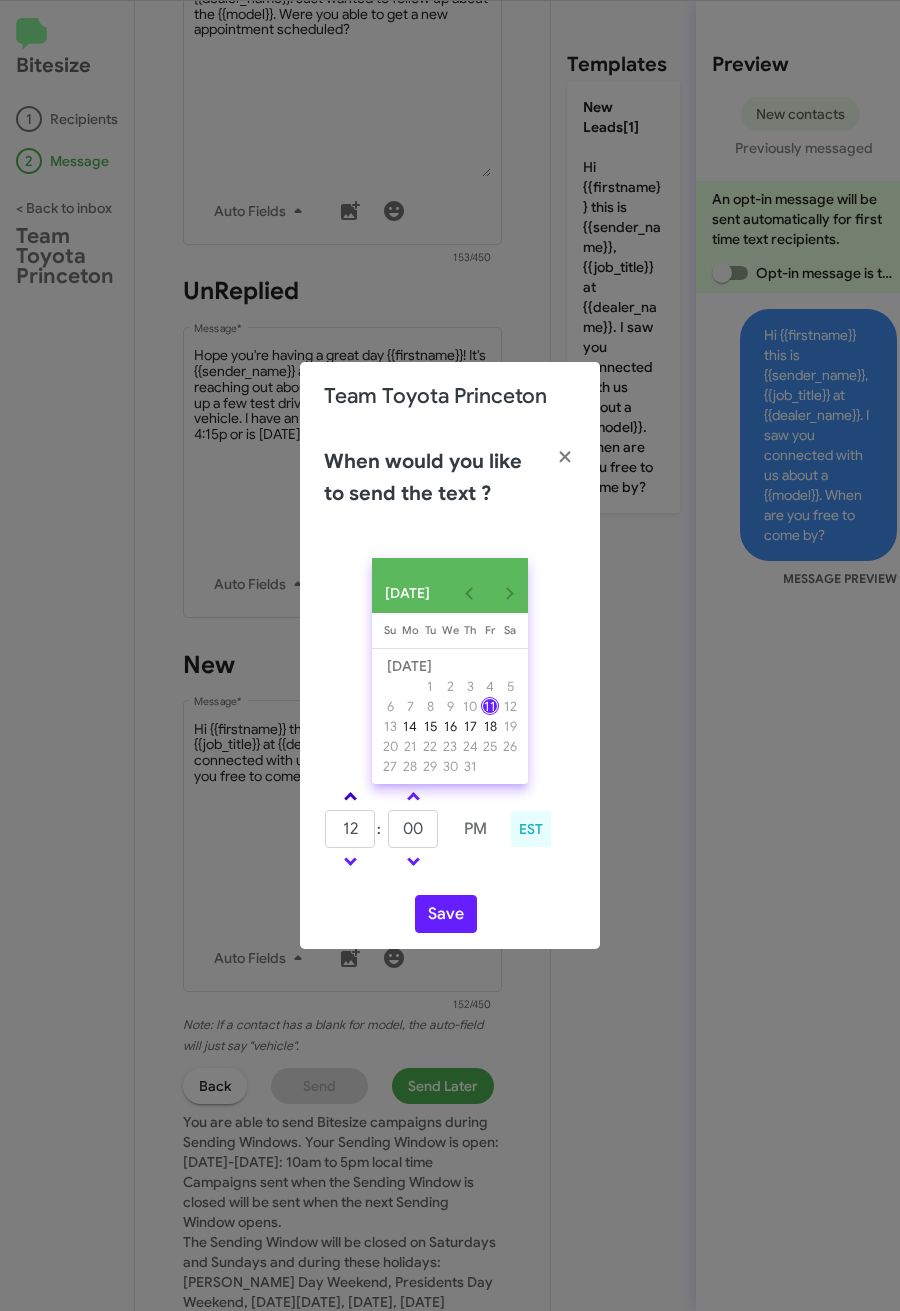 click 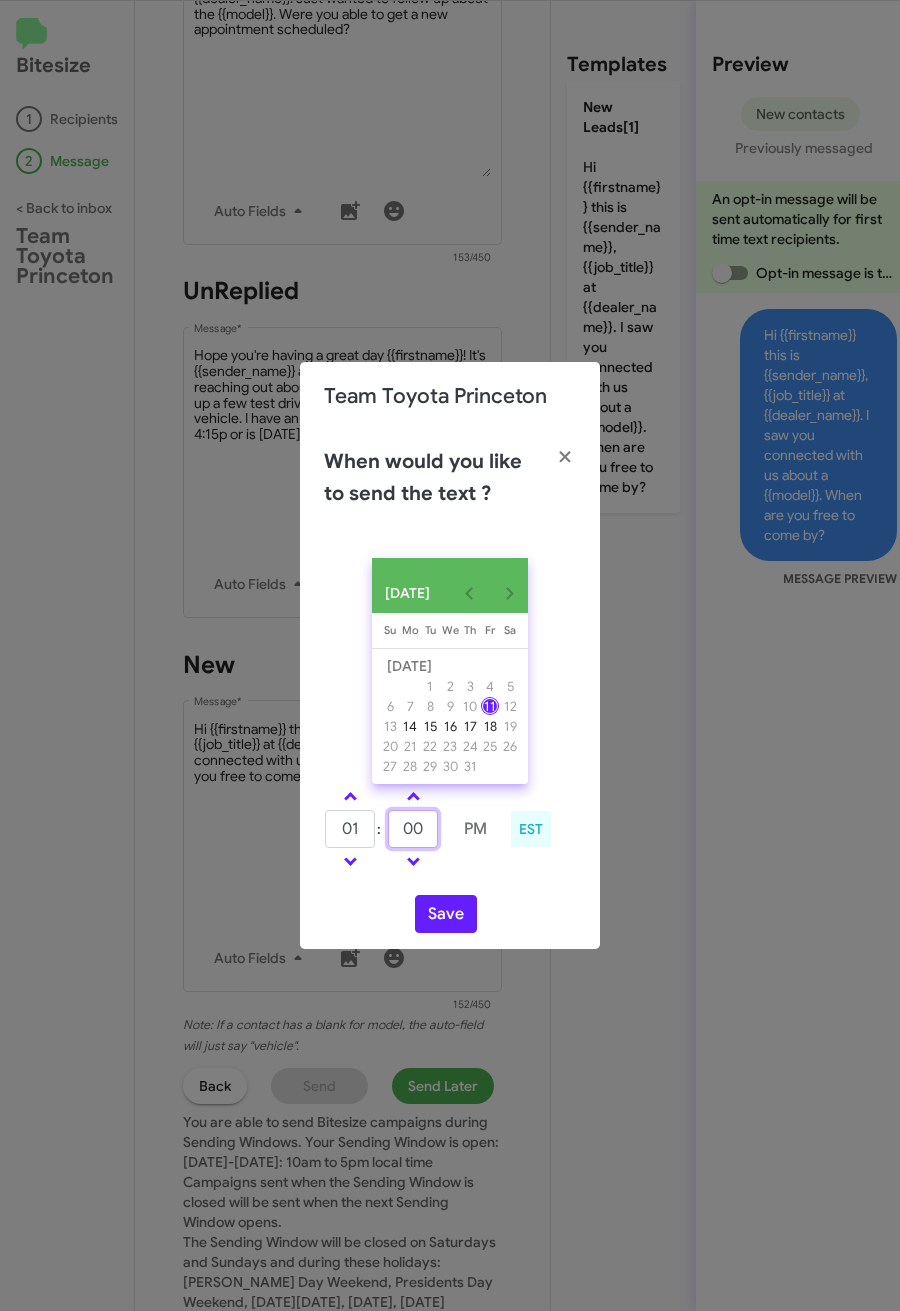 drag, startPoint x: 424, startPoint y: 843, endPoint x: 381, endPoint y: 841, distance: 43.046486 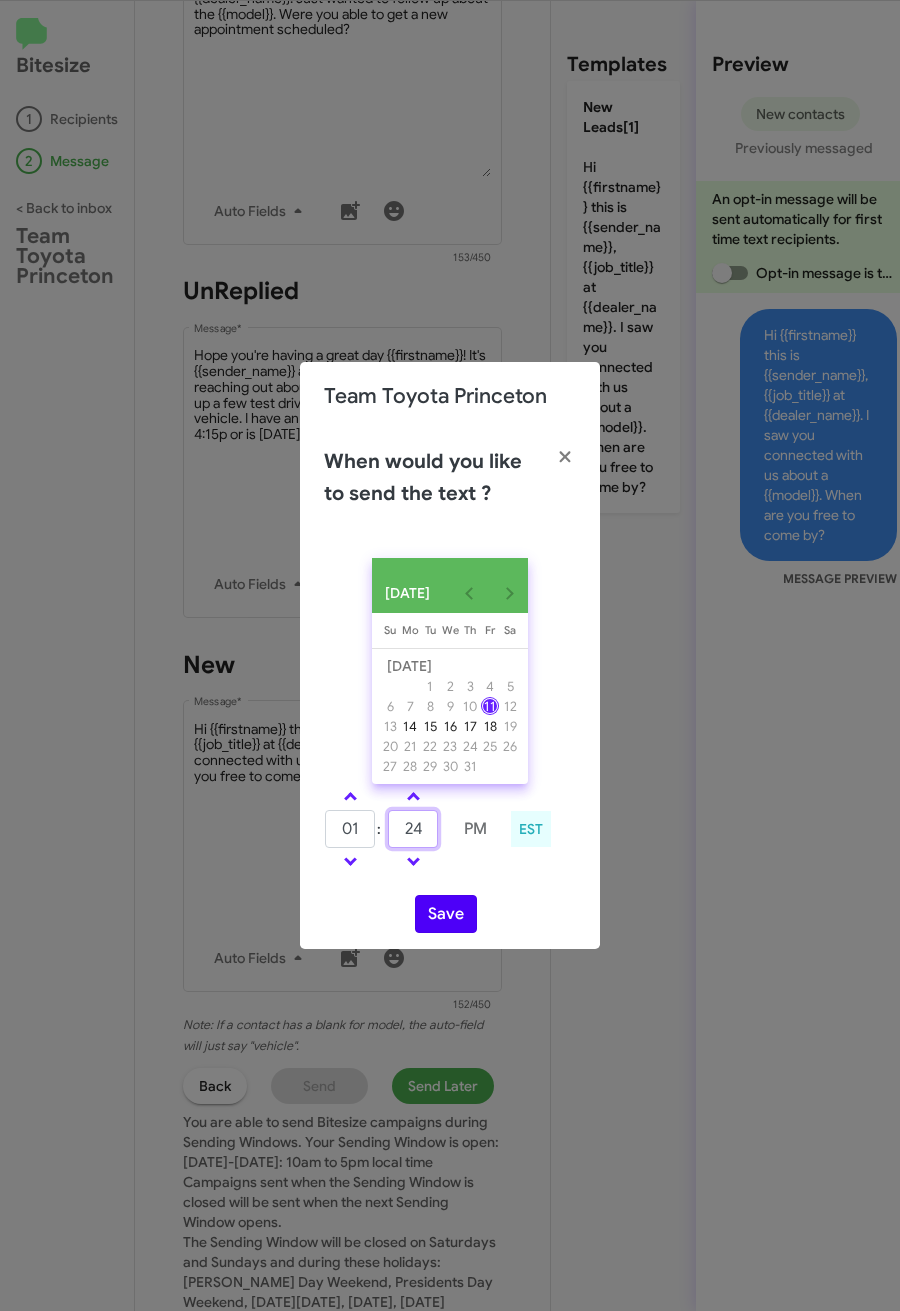 type on "24" 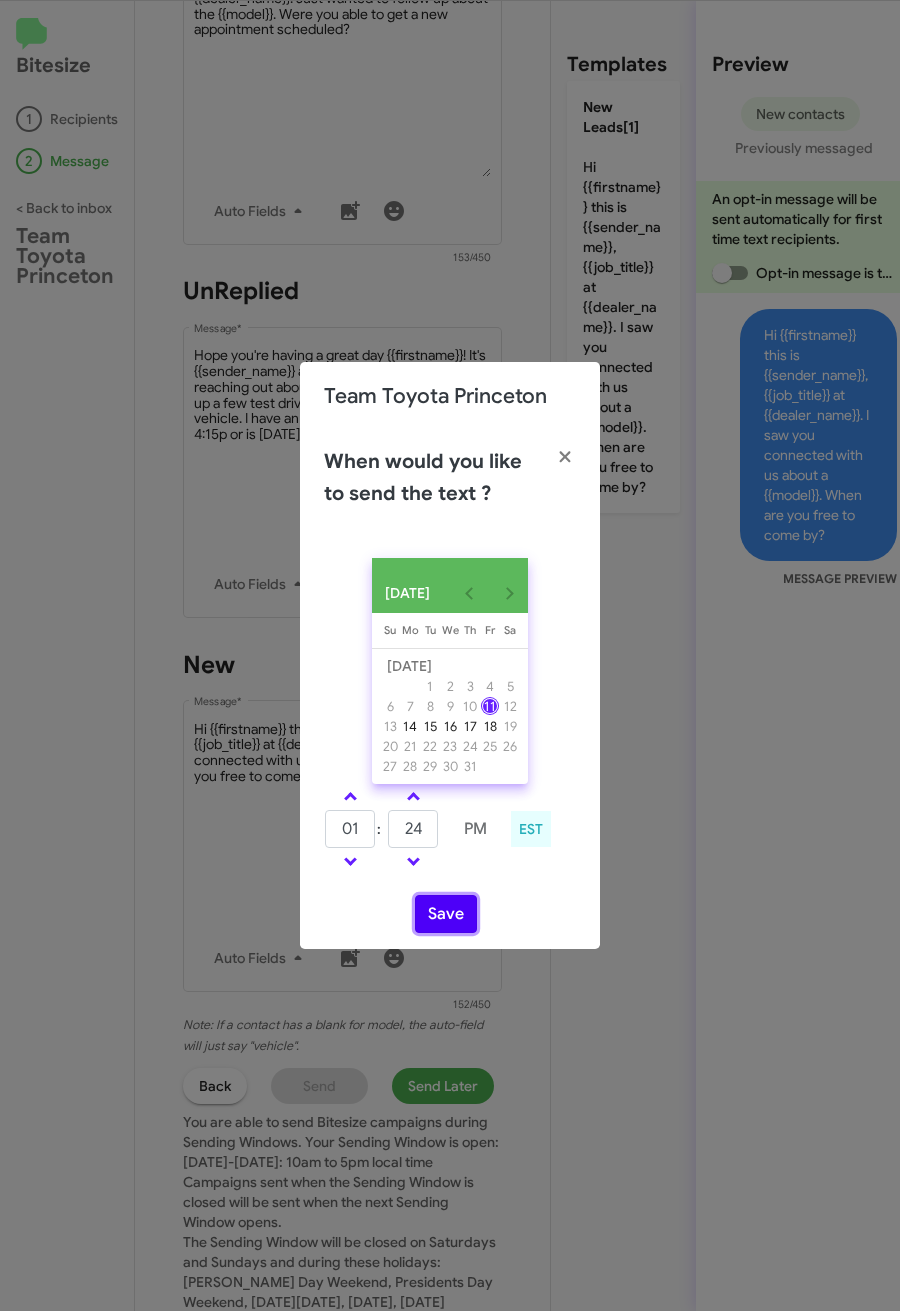 click on "Save" 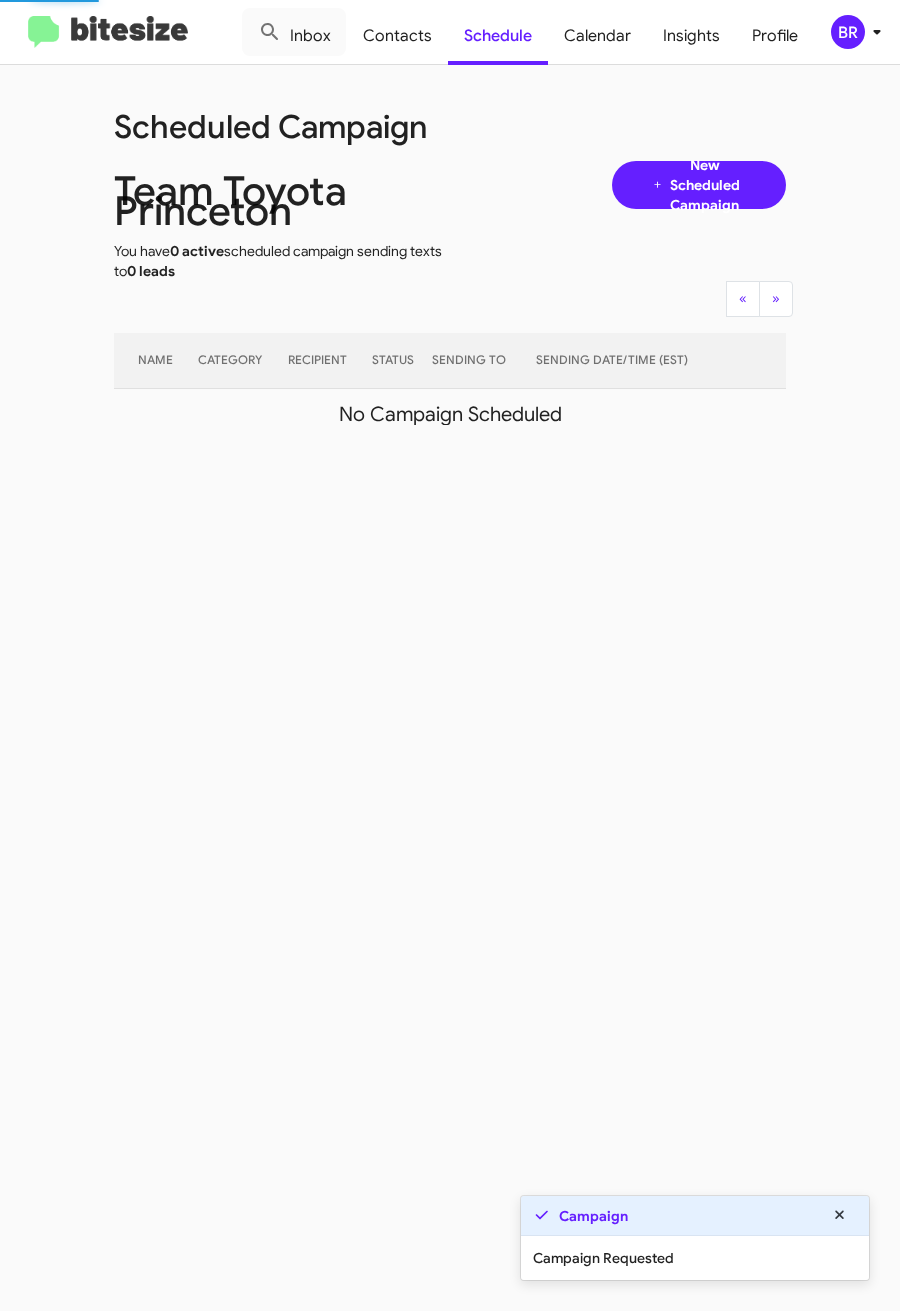 click 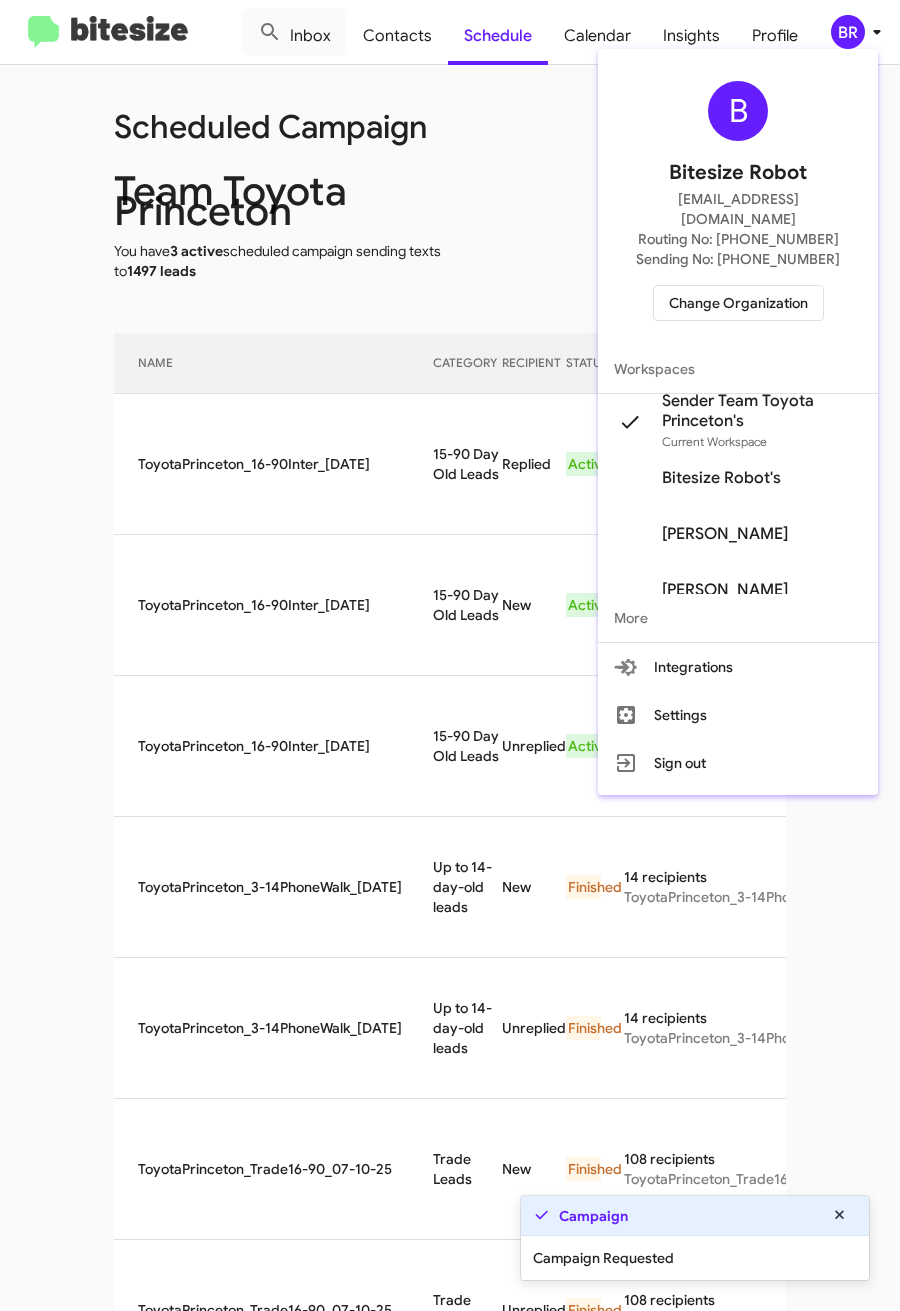 click at bounding box center (450, 655) 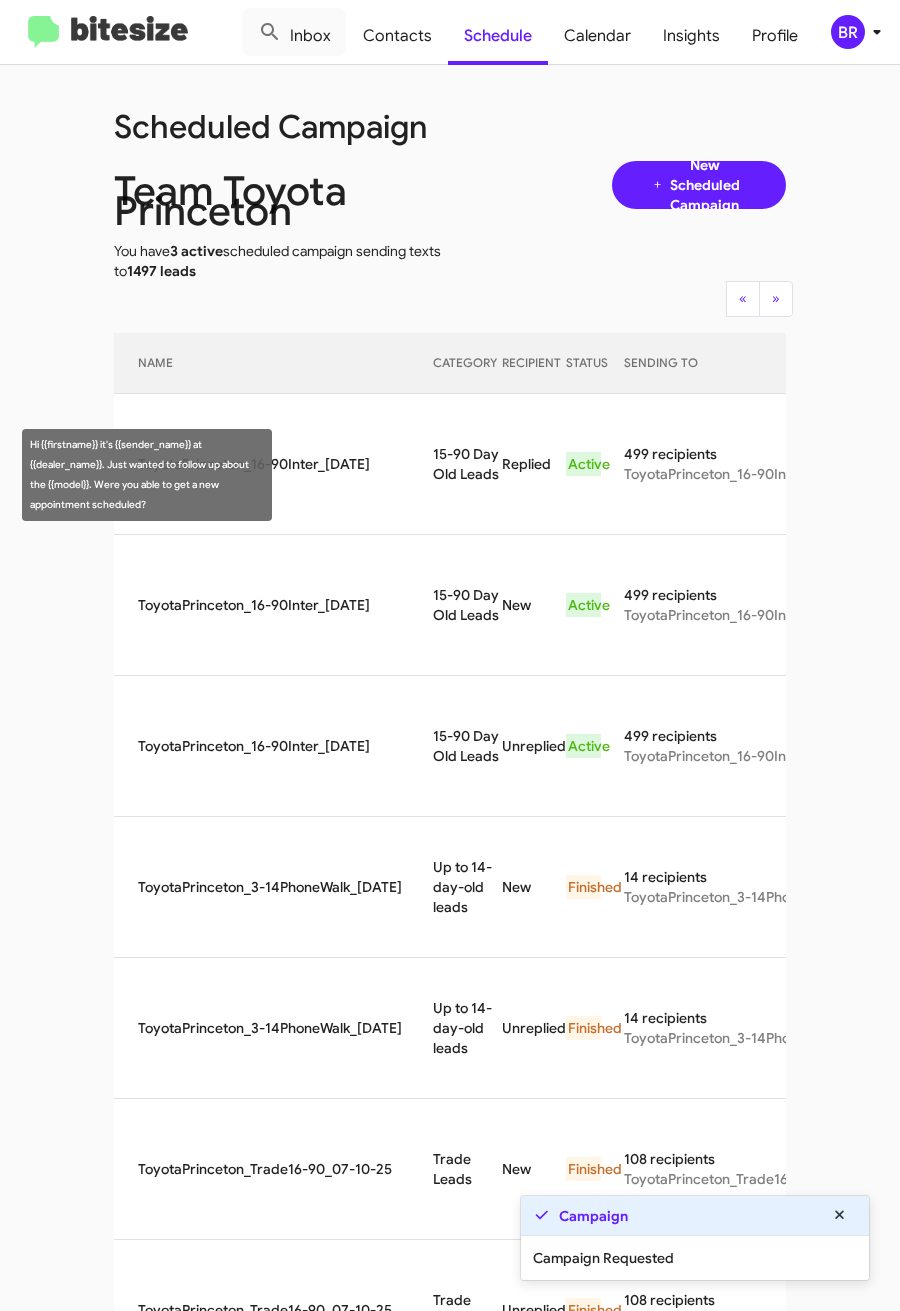 click on "15-90 Day Old Leads" 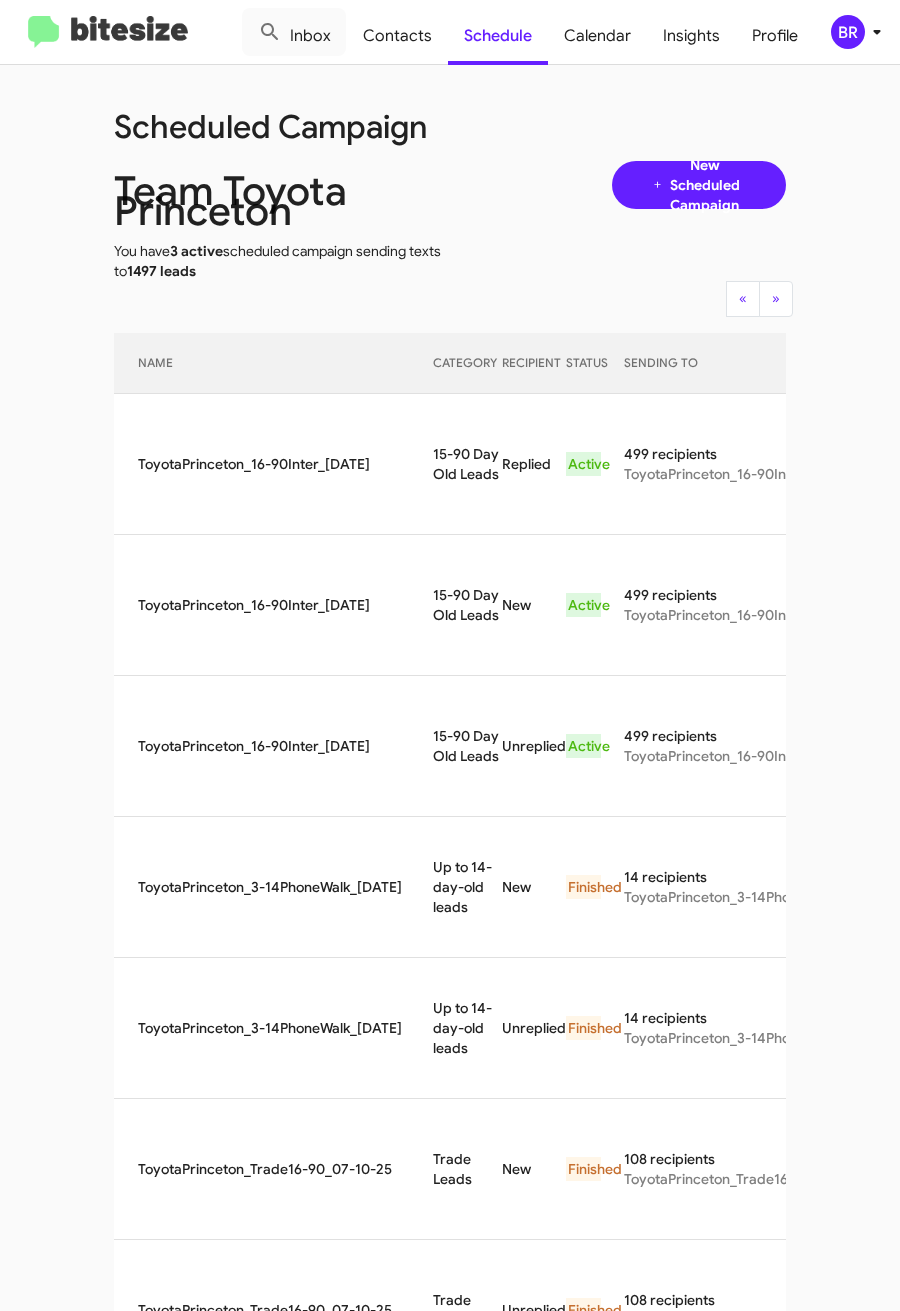 drag, startPoint x: 399, startPoint y: 466, endPoint x: 466, endPoint y: 492, distance: 71.867935 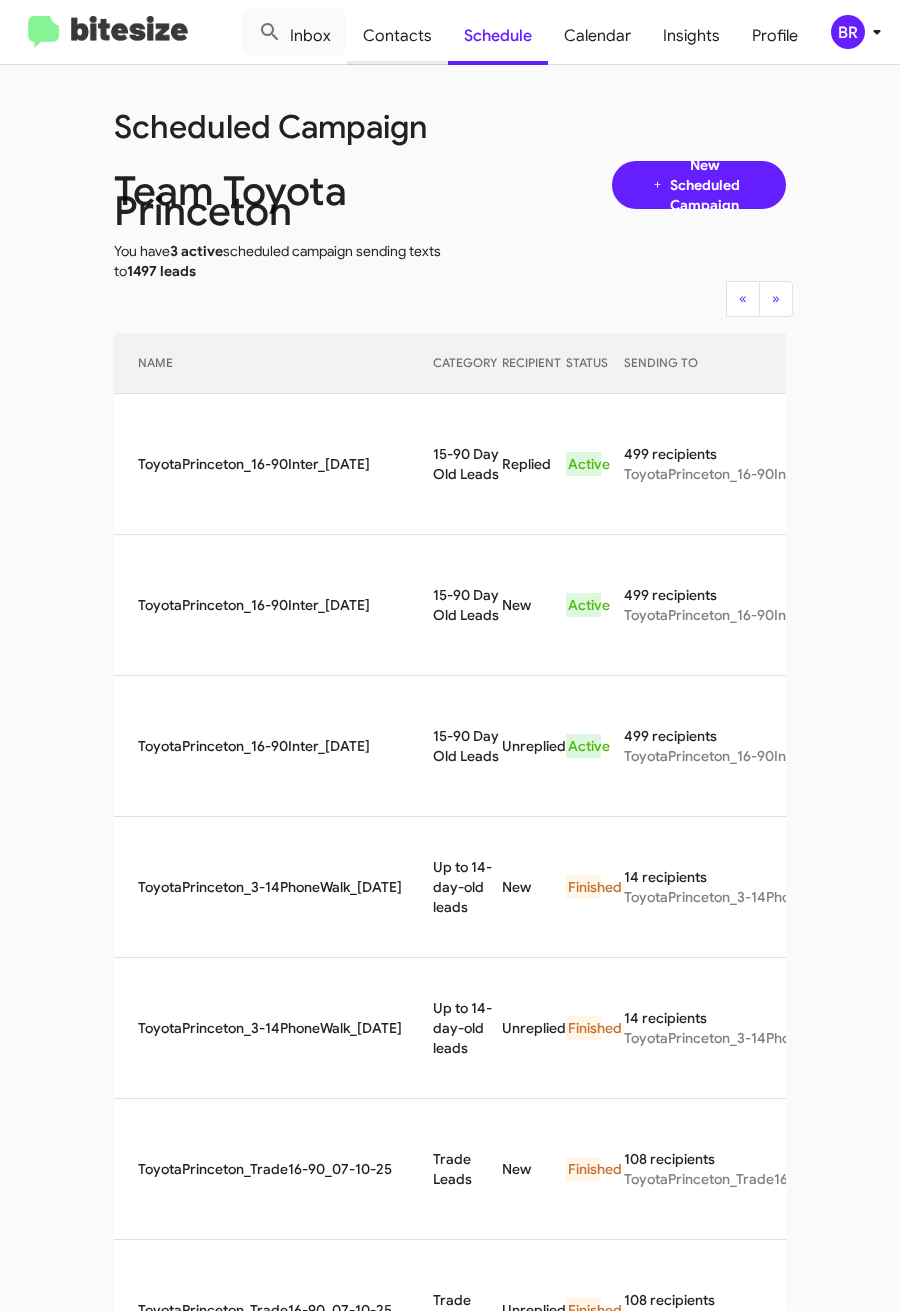 click on "Contacts" 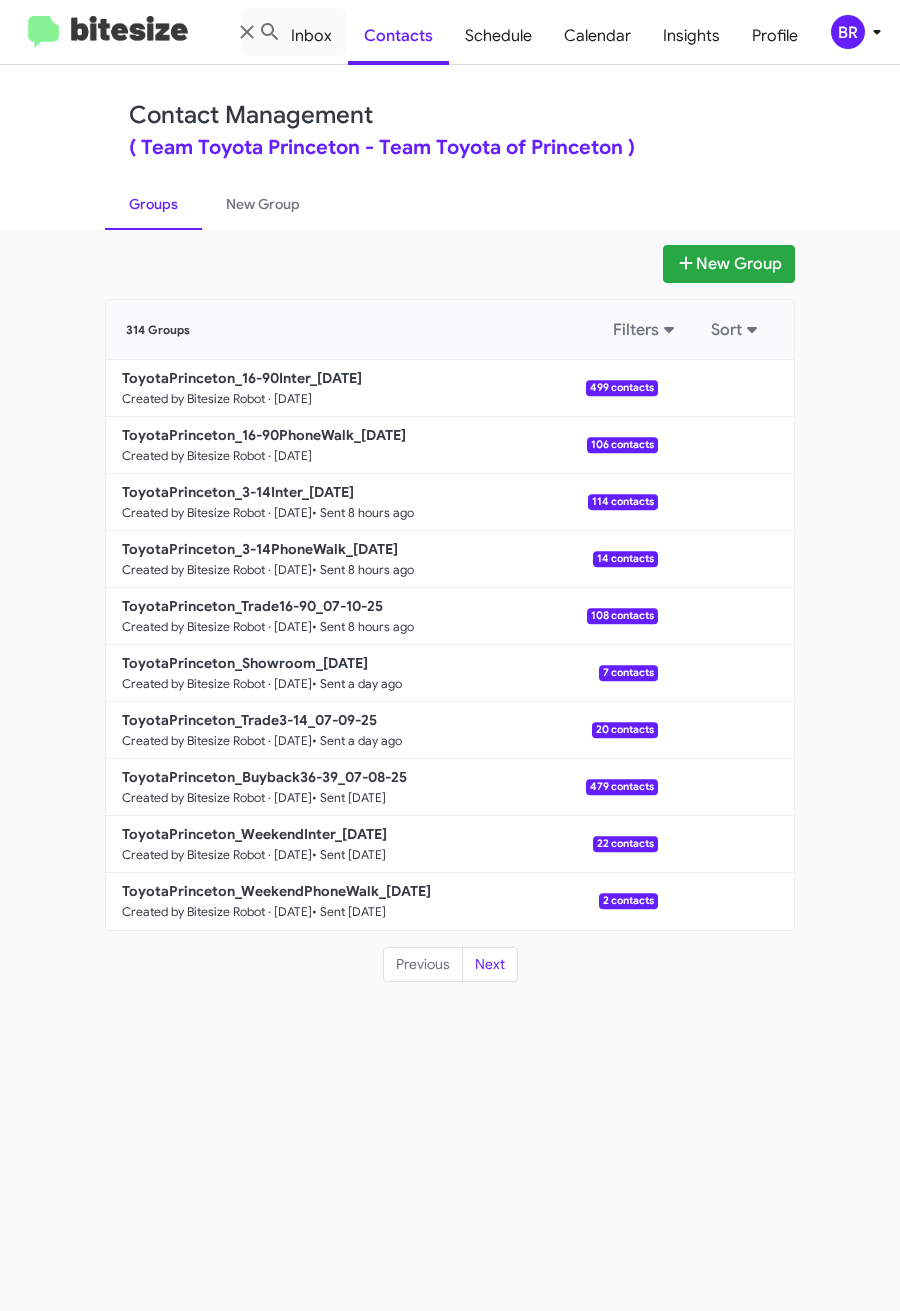 drag, startPoint x: 555, startPoint y: 225, endPoint x: 481, endPoint y: 295, distance: 101.862656 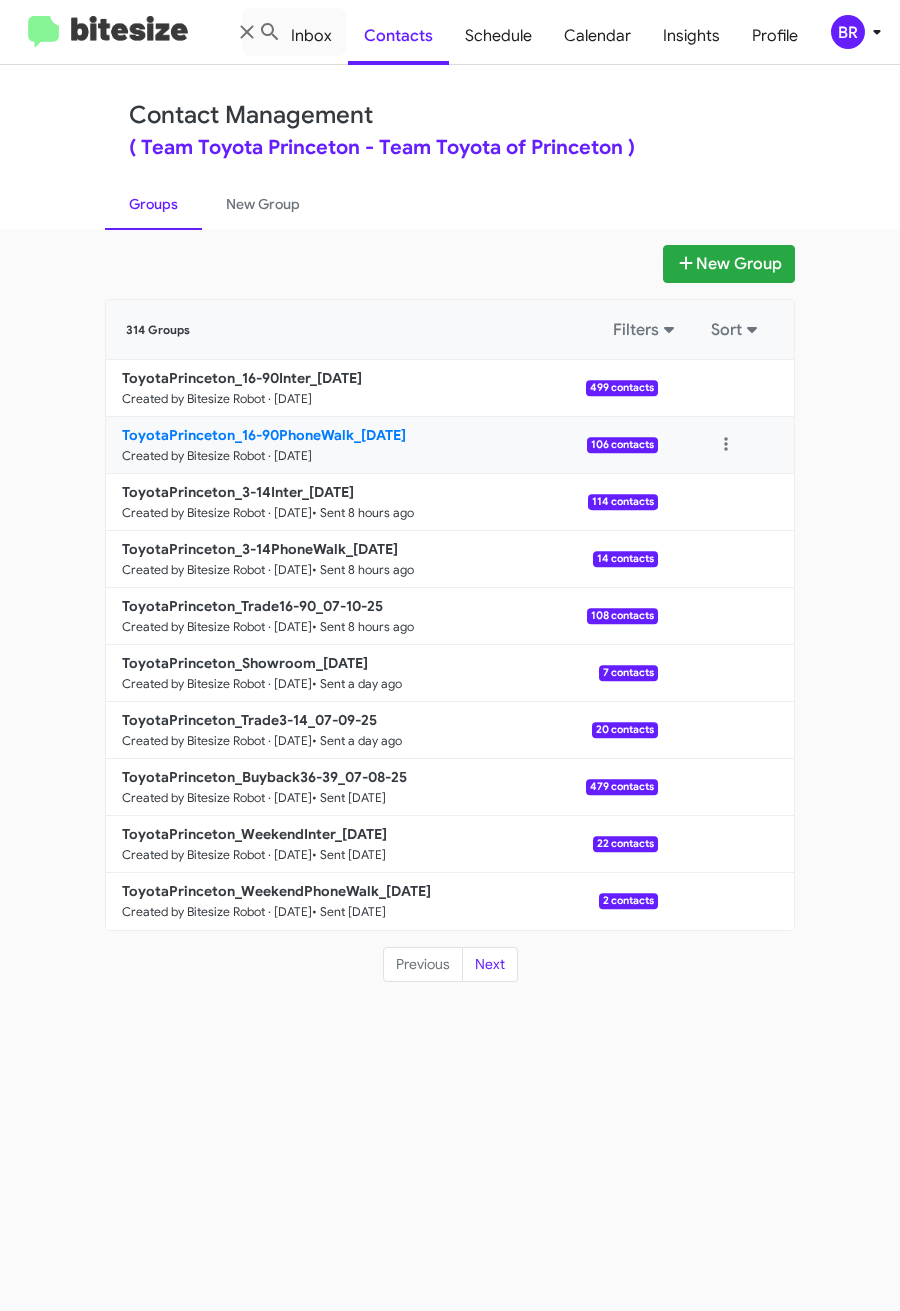 click on "Created by Bitesize Robot · [DATE]" 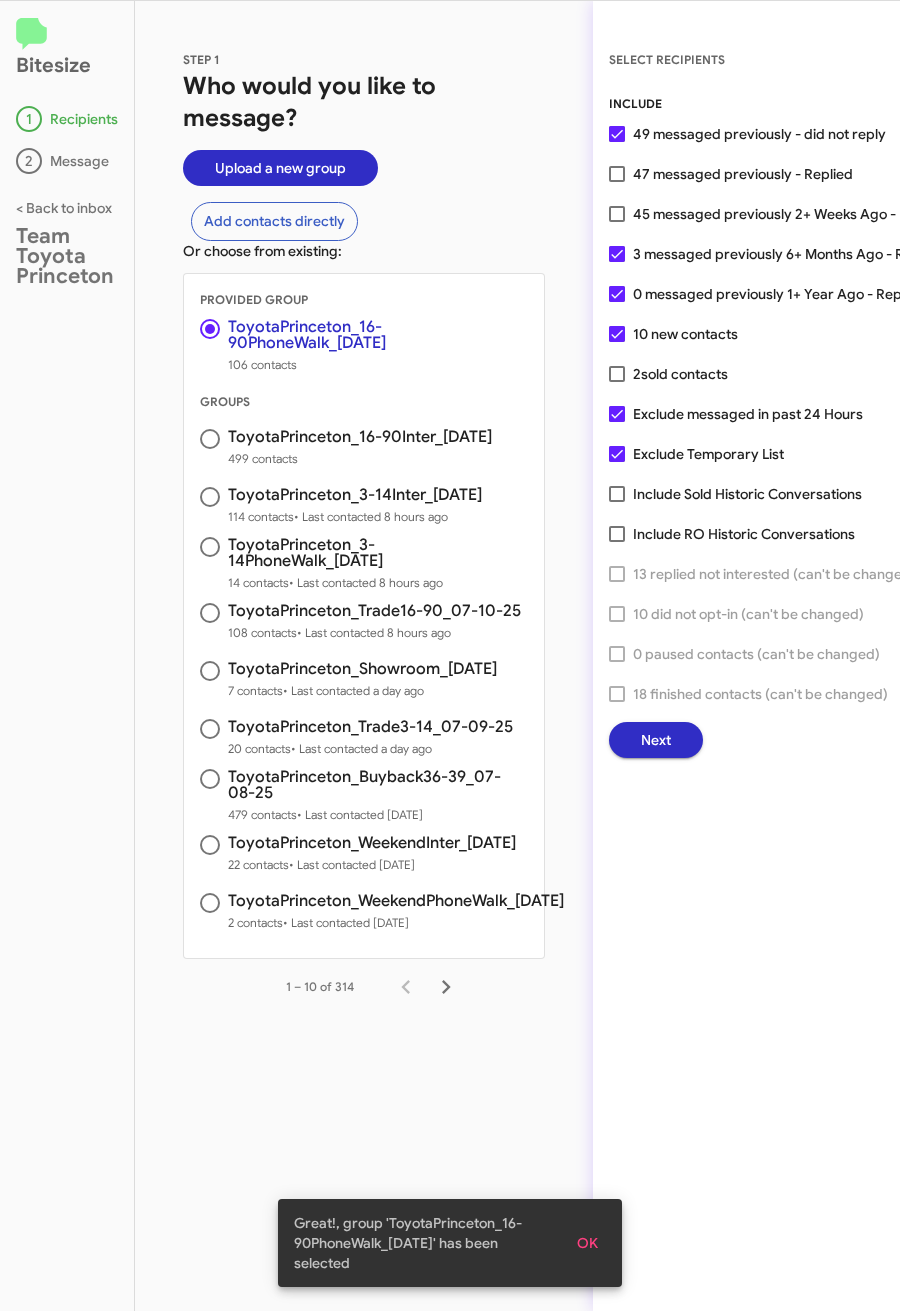 click on "Next" 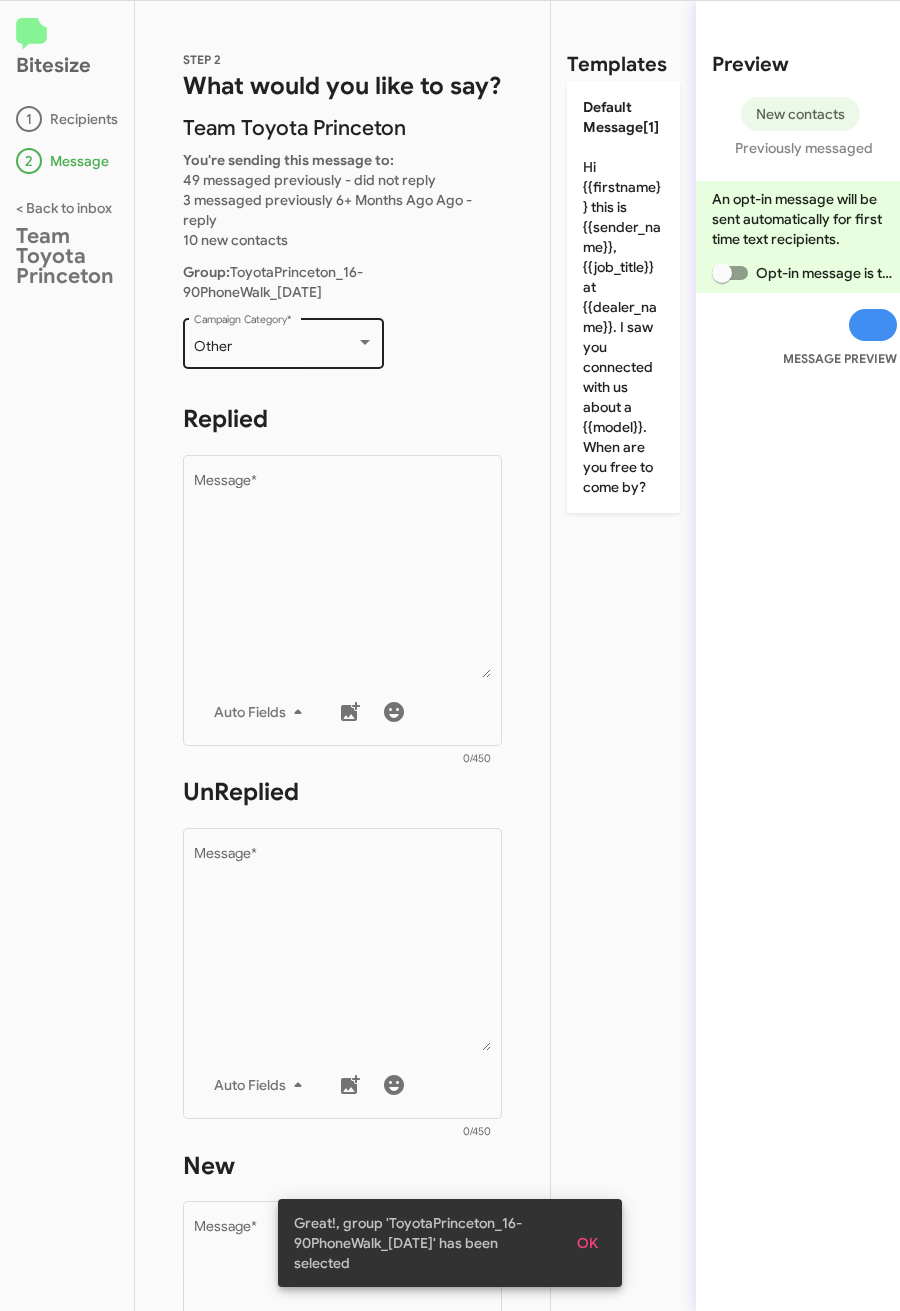 click on "Other" at bounding box center [275, 347] 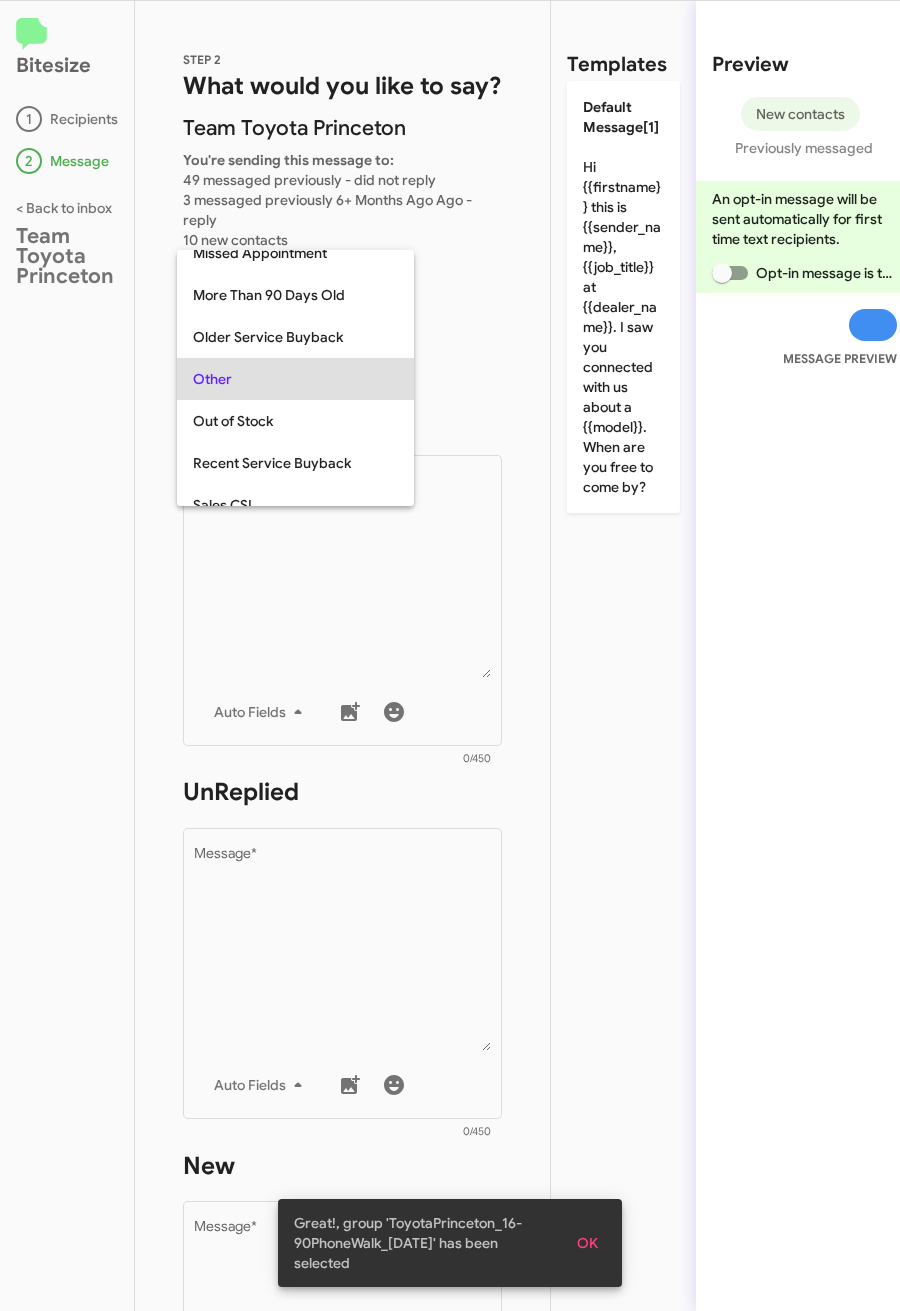 scroll, scrollTop: 42, scrollLeft: 0, axis: vertical 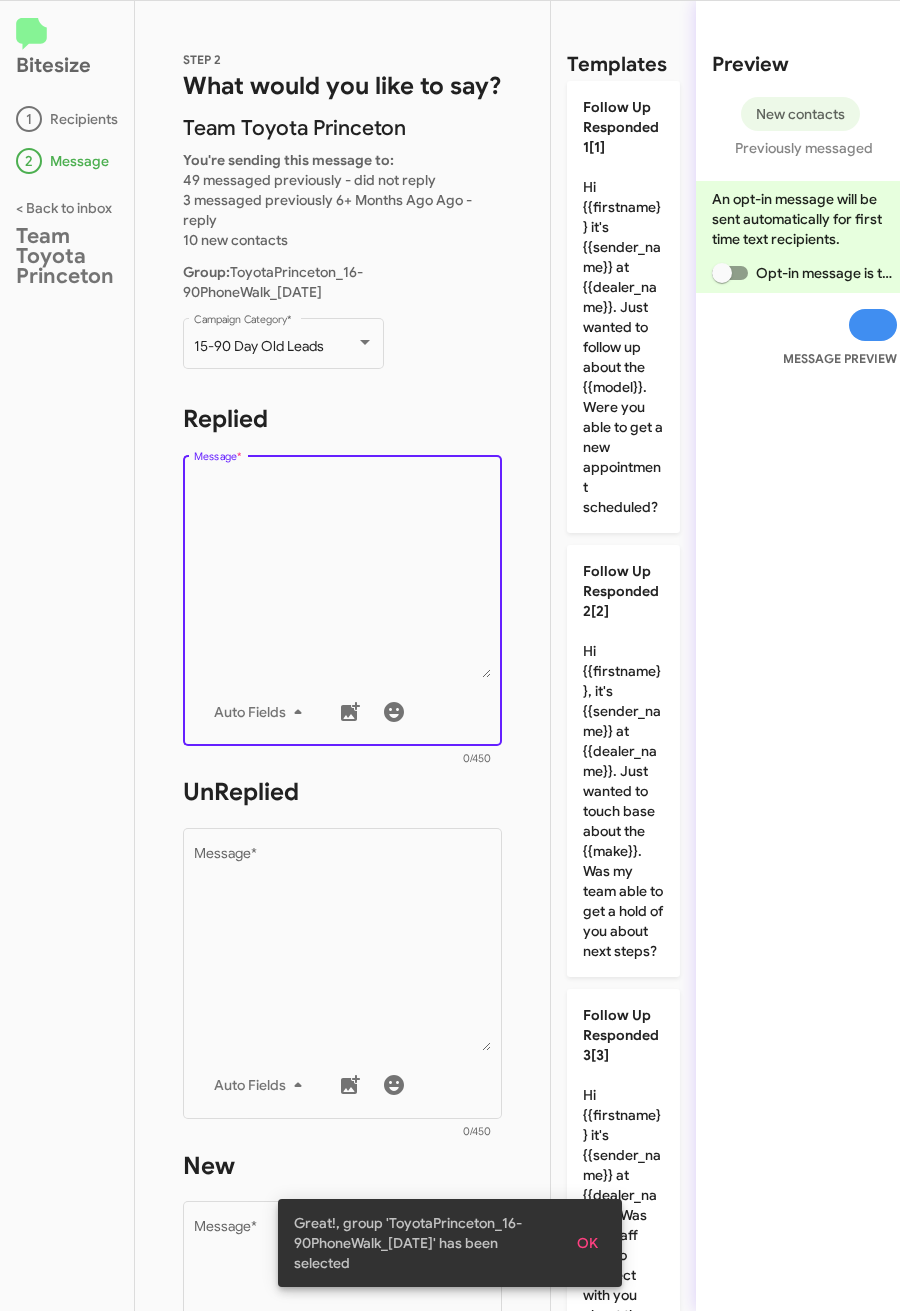 click on "Message  *" at bounding box center [343, 576] 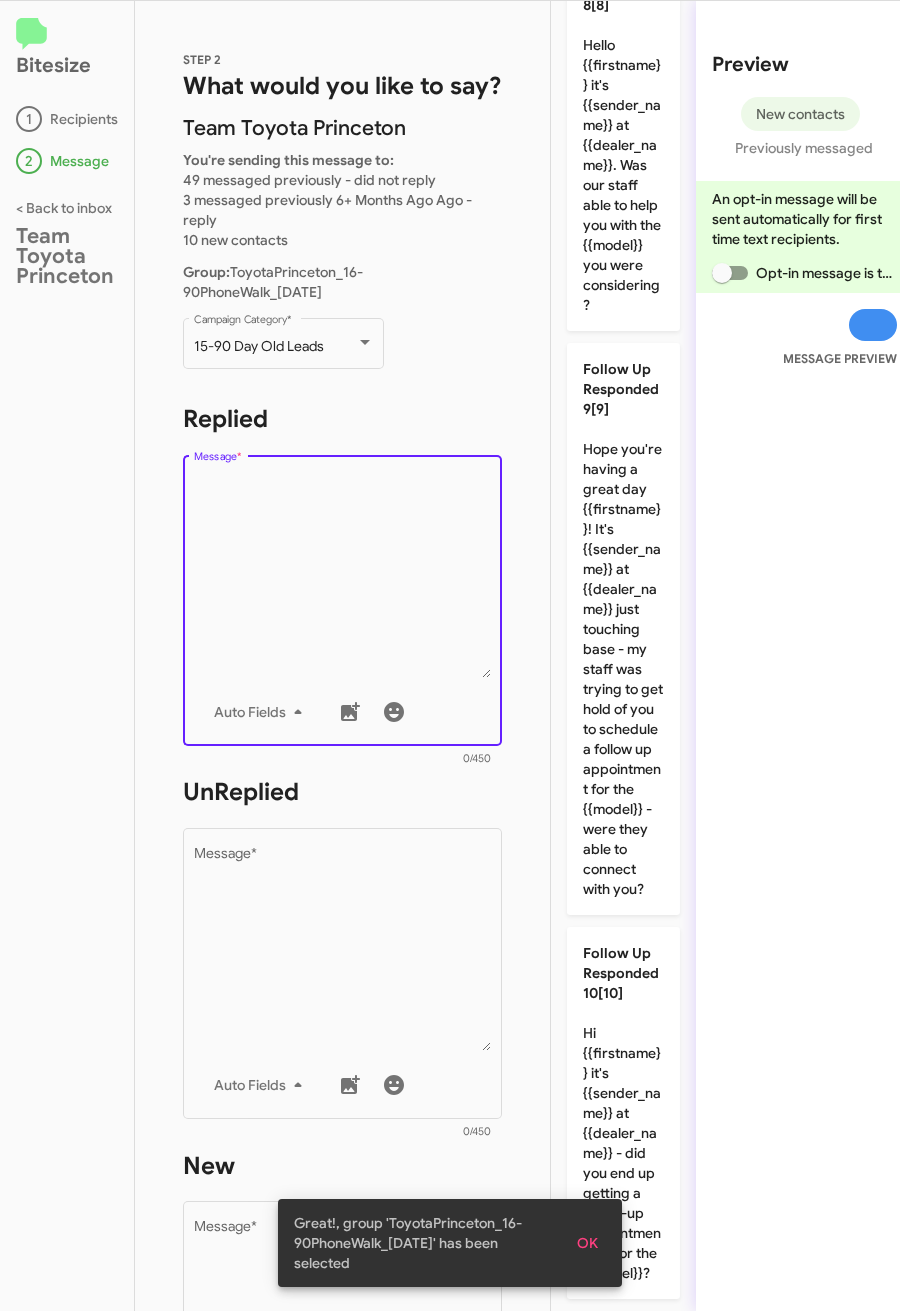 scroll, scrollTop: 3730, scrollLeft: 0, axis: vertical 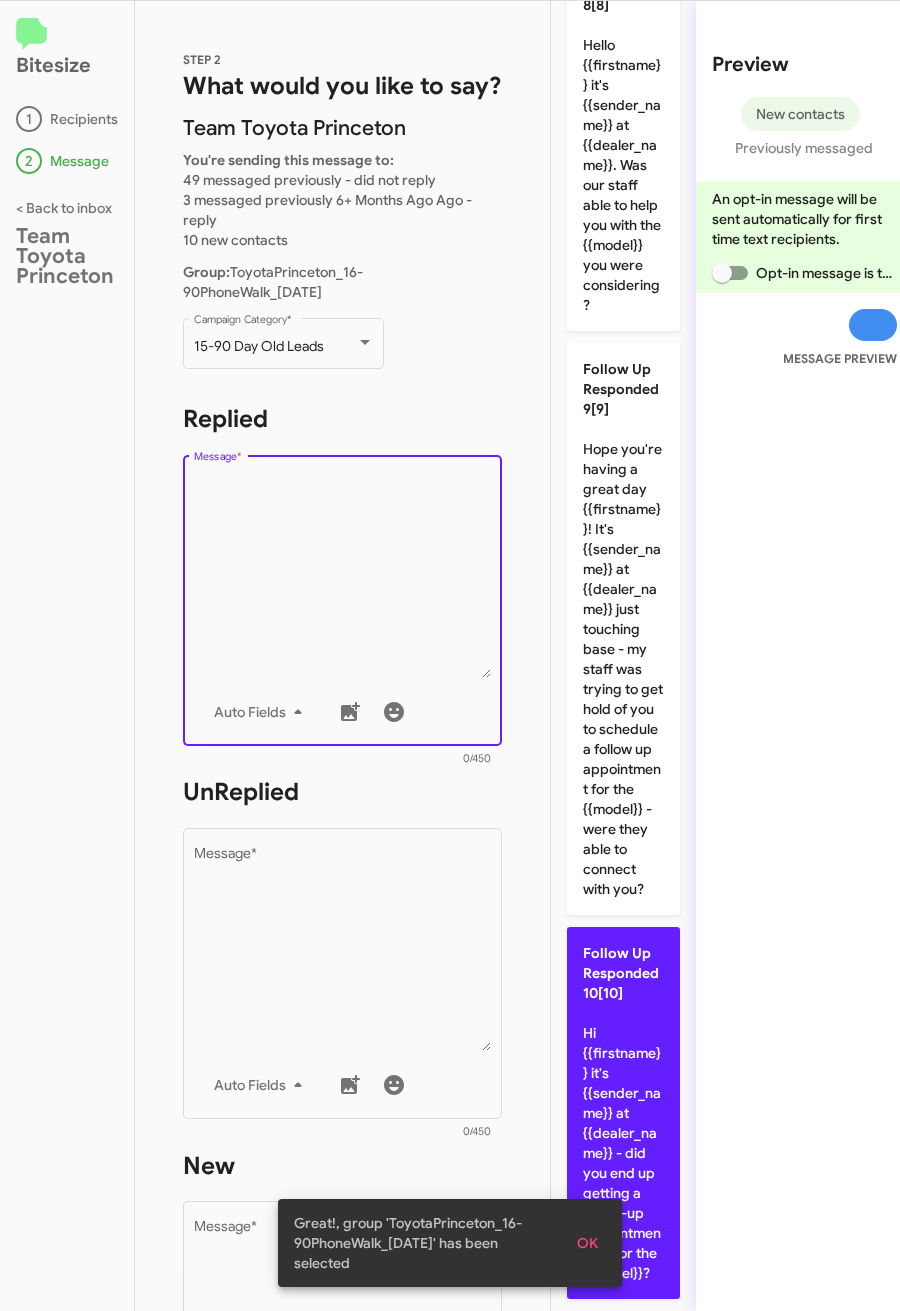 click on "Follow Up Responded 10[10]  Hi {{firstname}} it's {{sender_name}} at {{dealer_name}} - did you end up getting a follow-up appointment set for the {{model}}?" 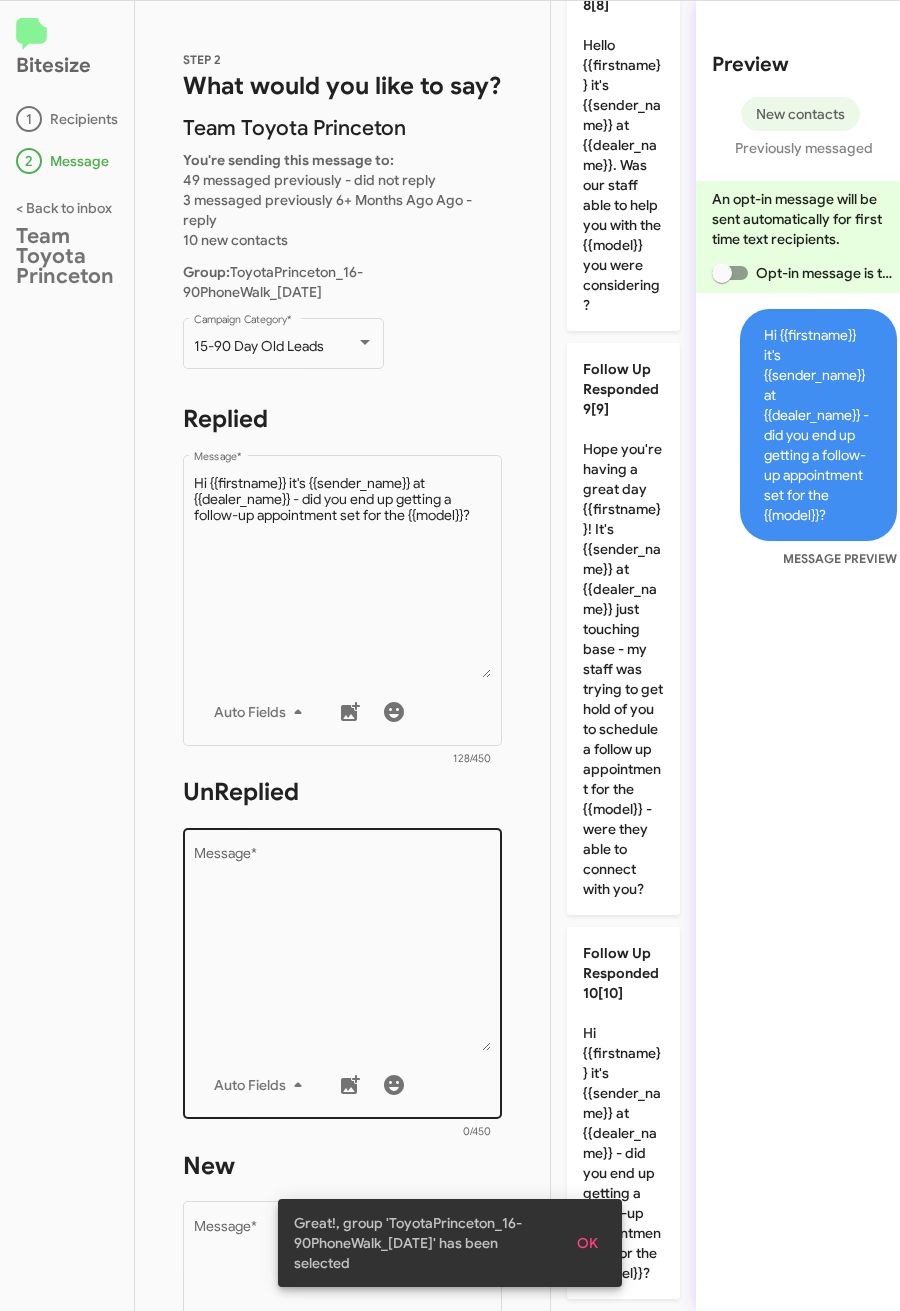 click on "Message  *" at bounding box center (343, 949) 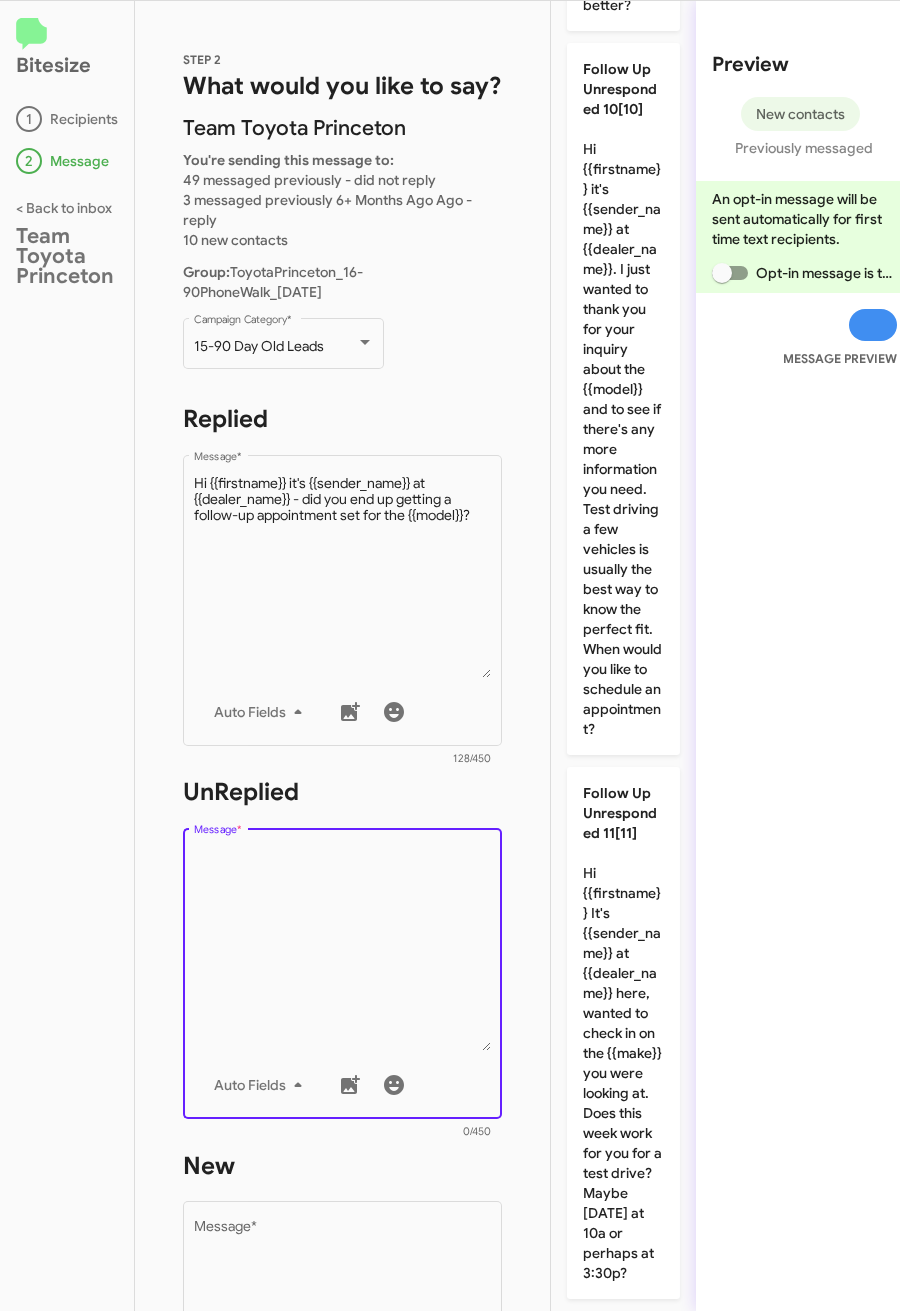 scroll, scrollTop: 5665, scrollLeft: 0, axis: vertical 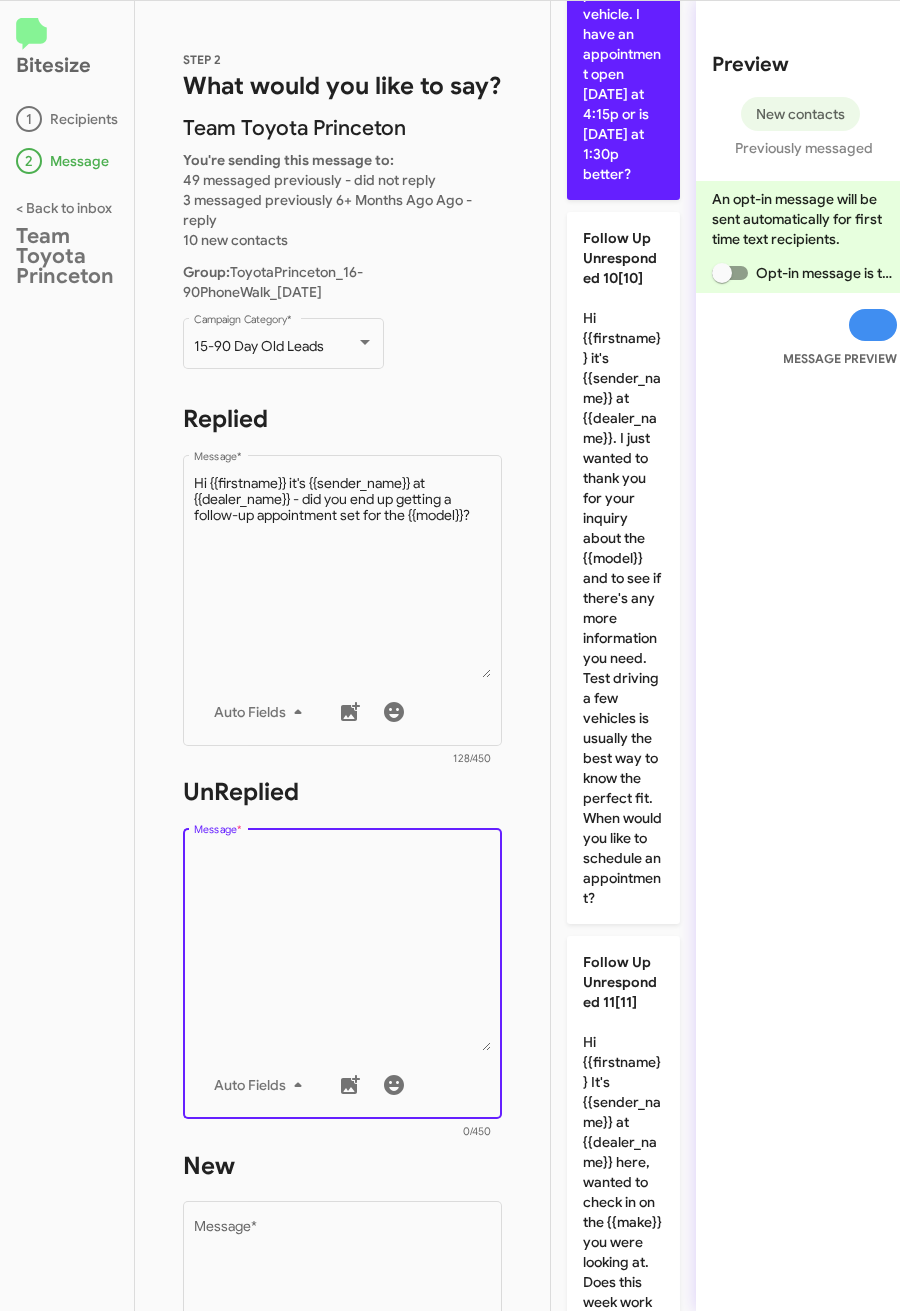 click on "Follow Up Unresponded 9[9]  Hope you're having a great day {{firstname}}! It's {{sender_name}} at {{dealer_name}}. Thanks for reaching out about the {{model}}. I’d love to set up a few test drives for you to get the perfect vehicle. I have an appointment open today at 4:15p or is tomorrow at 1:30p better?" 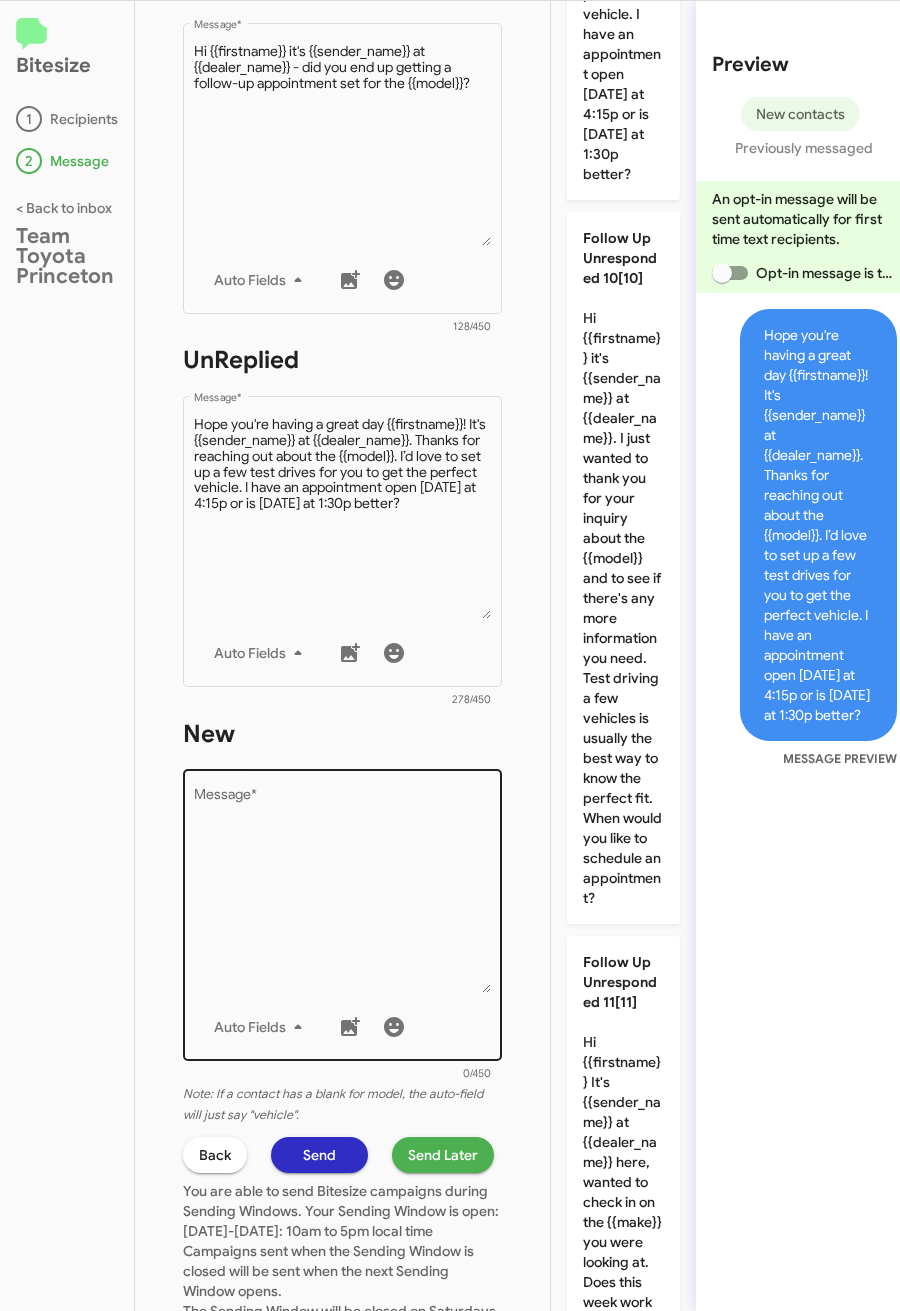 scroll, scrollTop: 450, scrollLeft: 0, axis: vertical 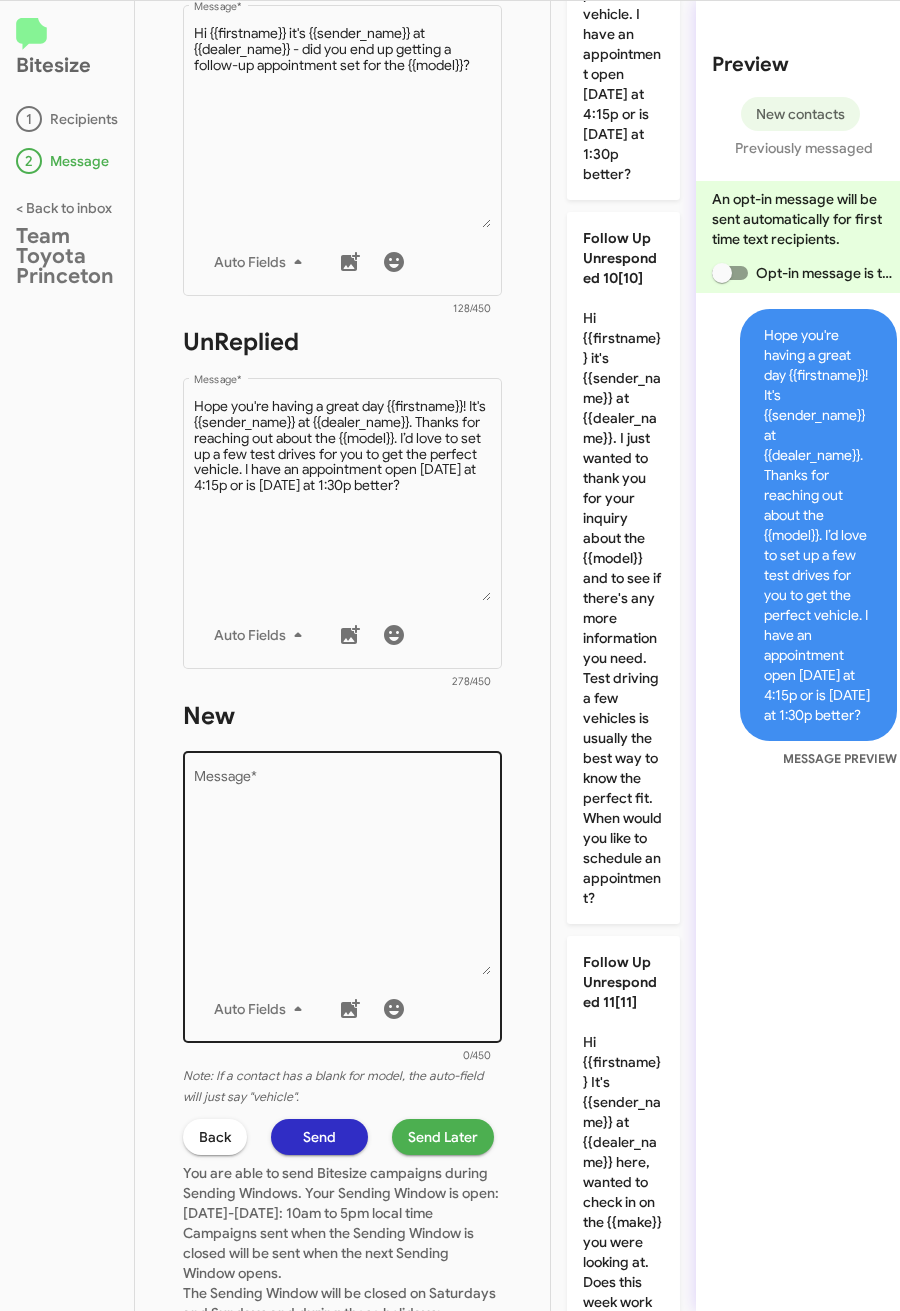 click on "Message  *" at bounding box center [343, 873] 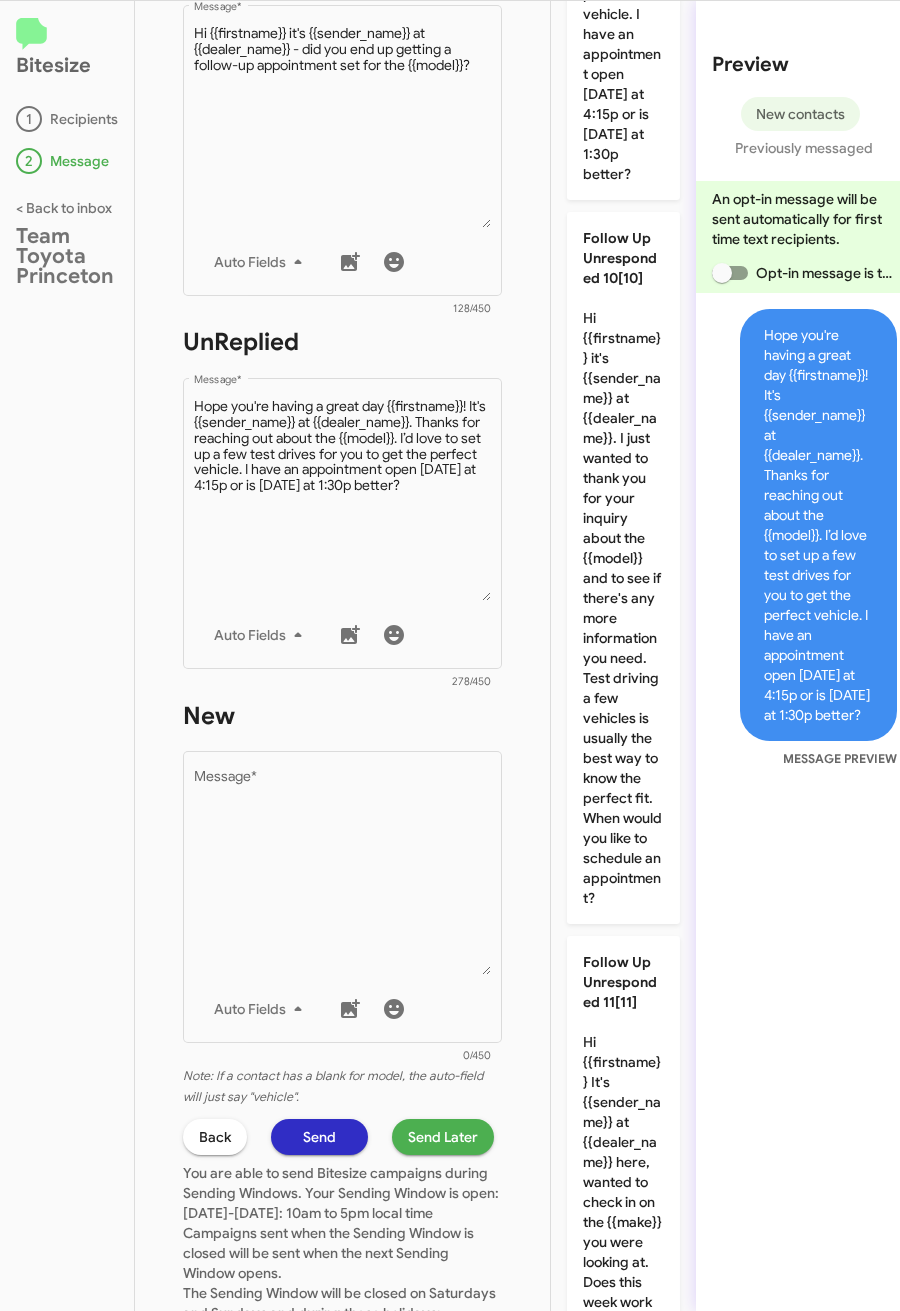 scroll, scrollTop: 0, scrollLeft: 0, axis: both 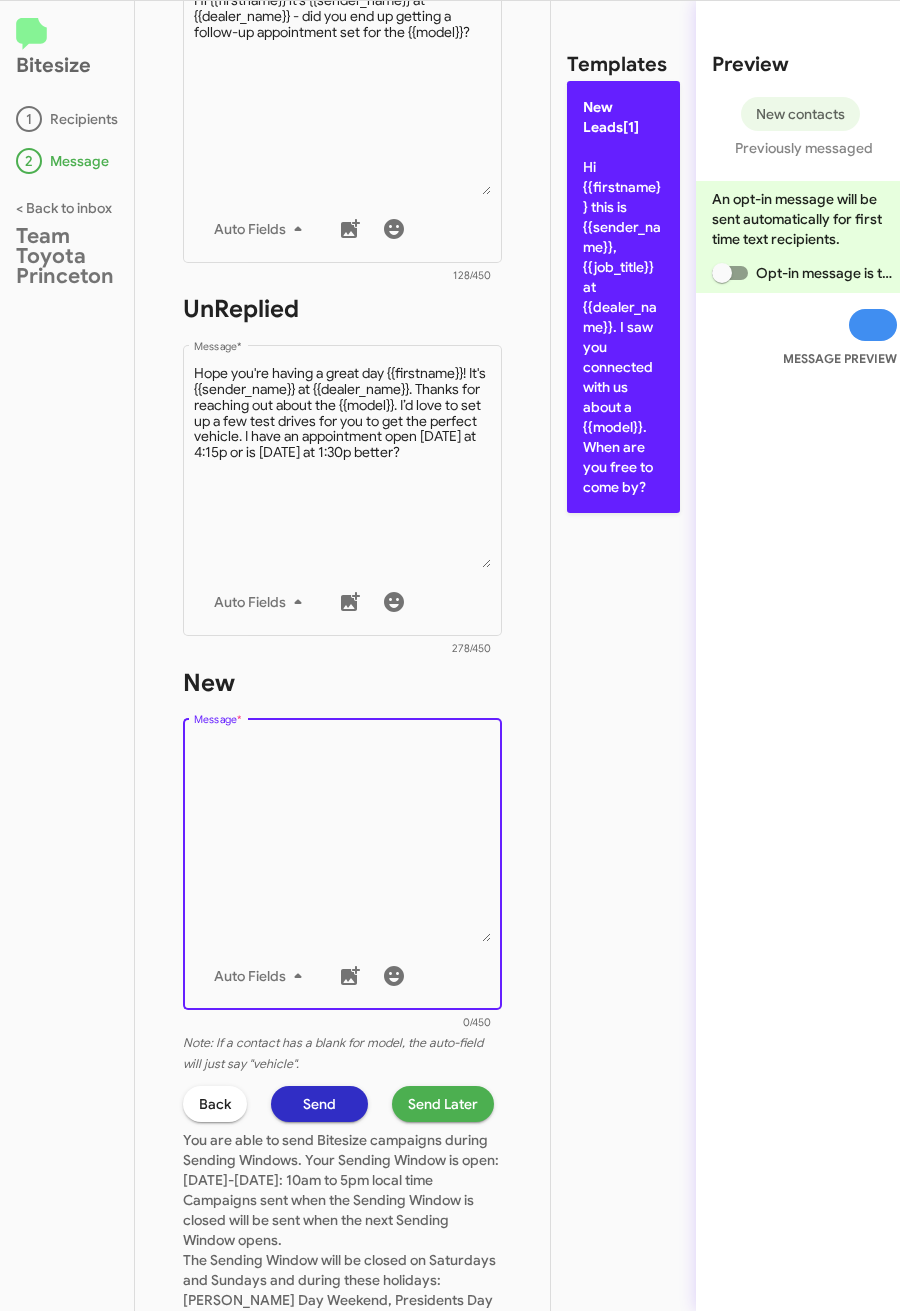 click on "New Leads[1]  Hi {{firstname}} this is {{sender_name}}, {{job_title}} at {{dealer_name}}. I saw you connected with us about a {{model}}. When are you free to come by?" 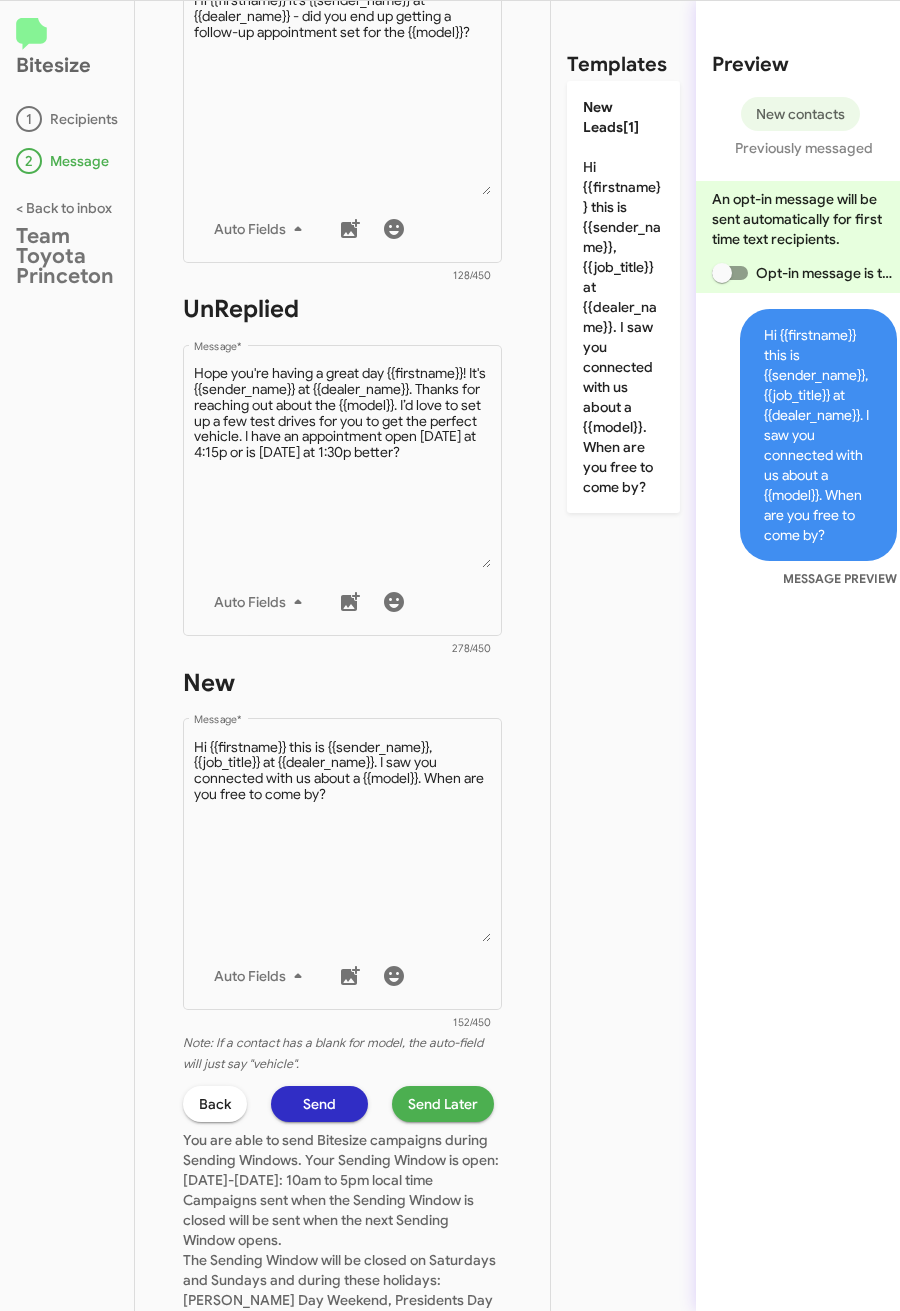 click on "Send Later" 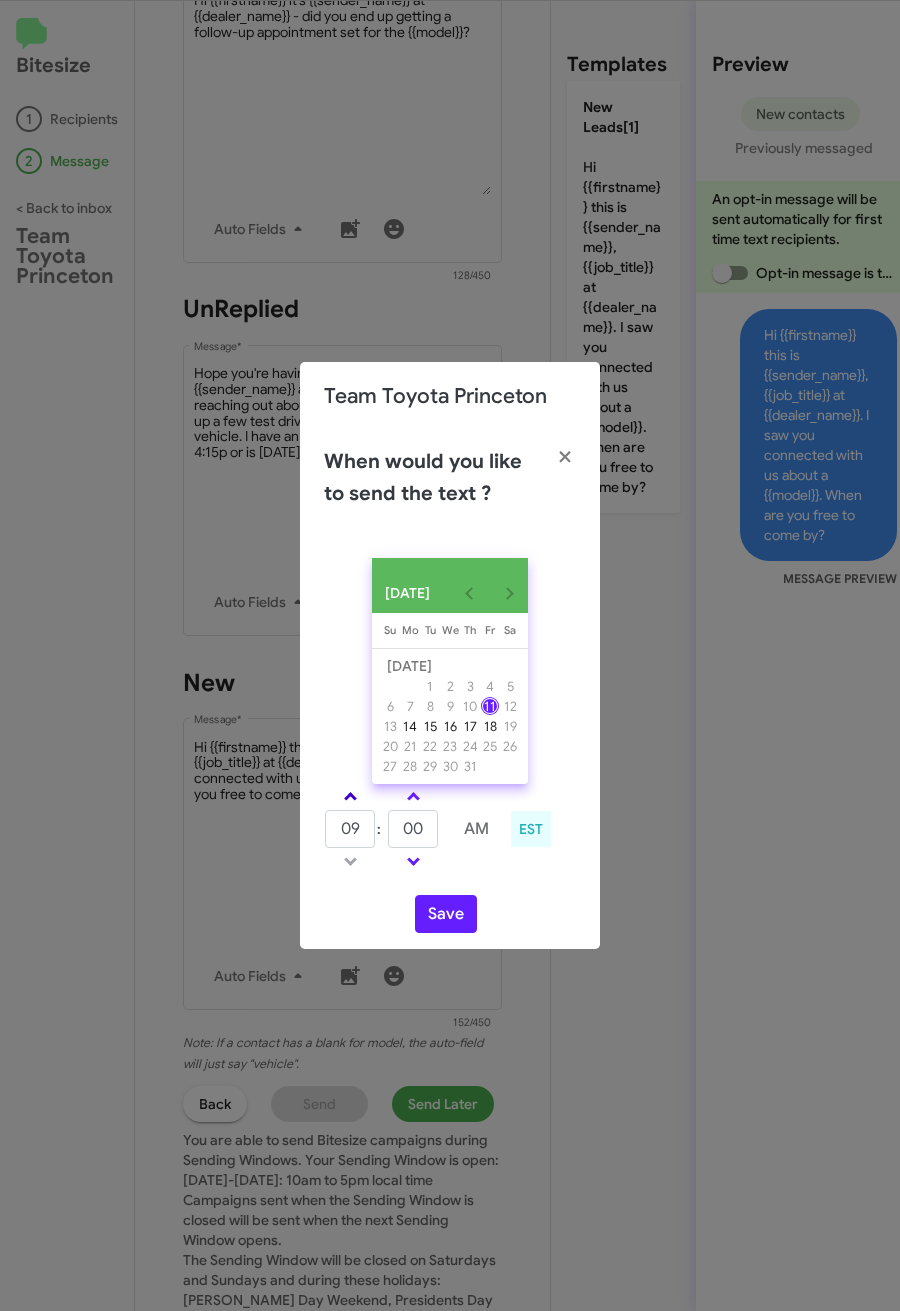 click 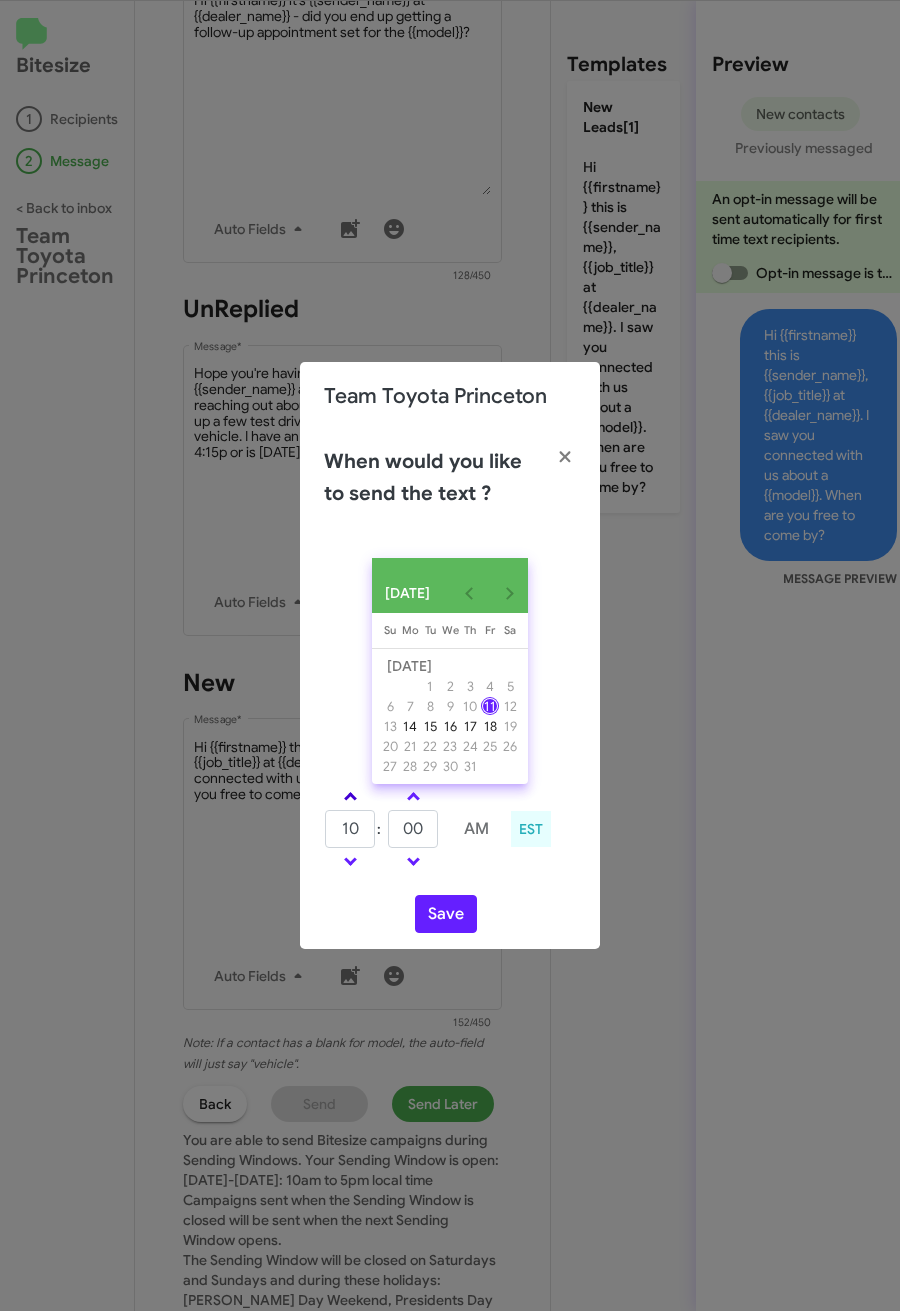click 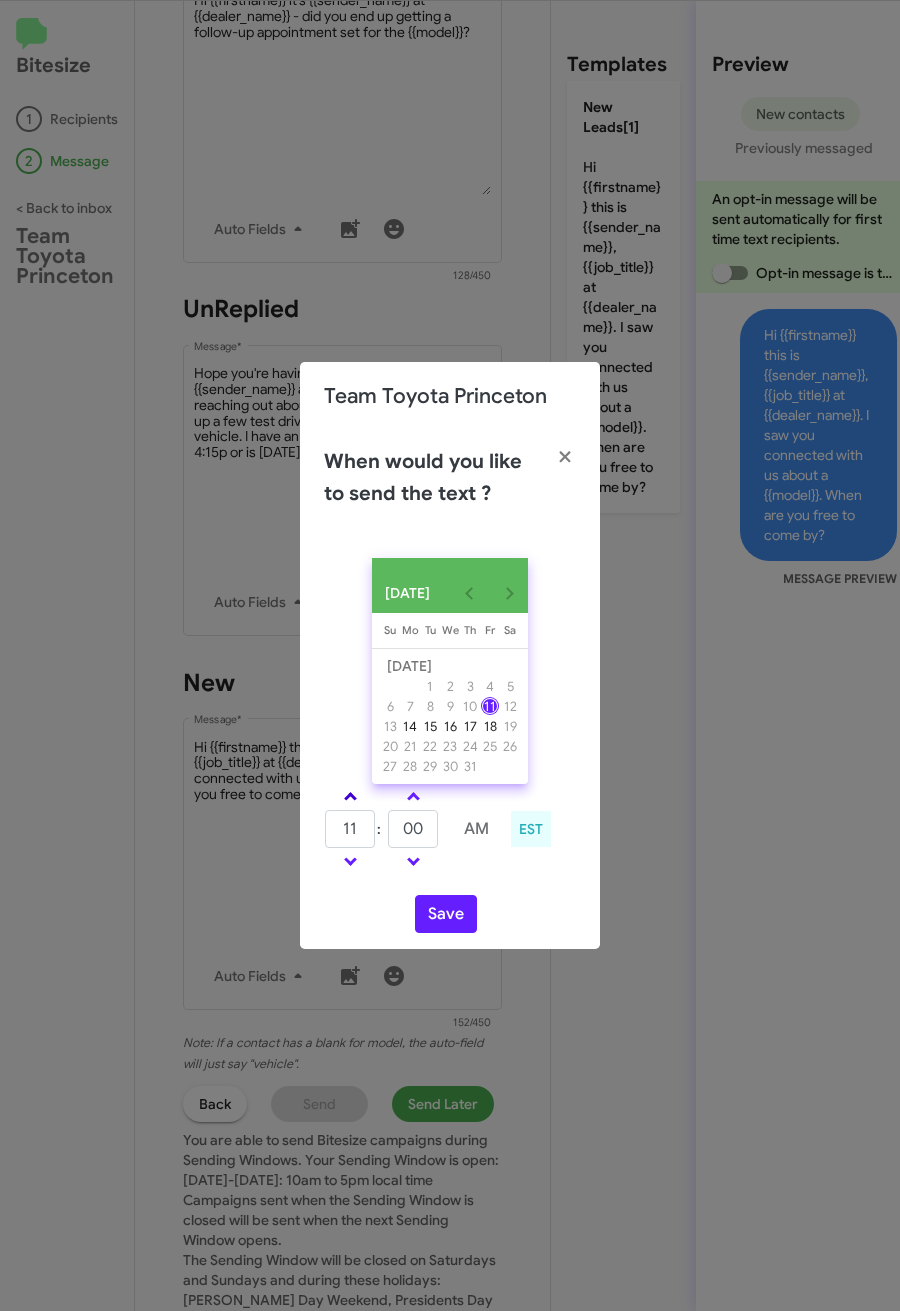 click 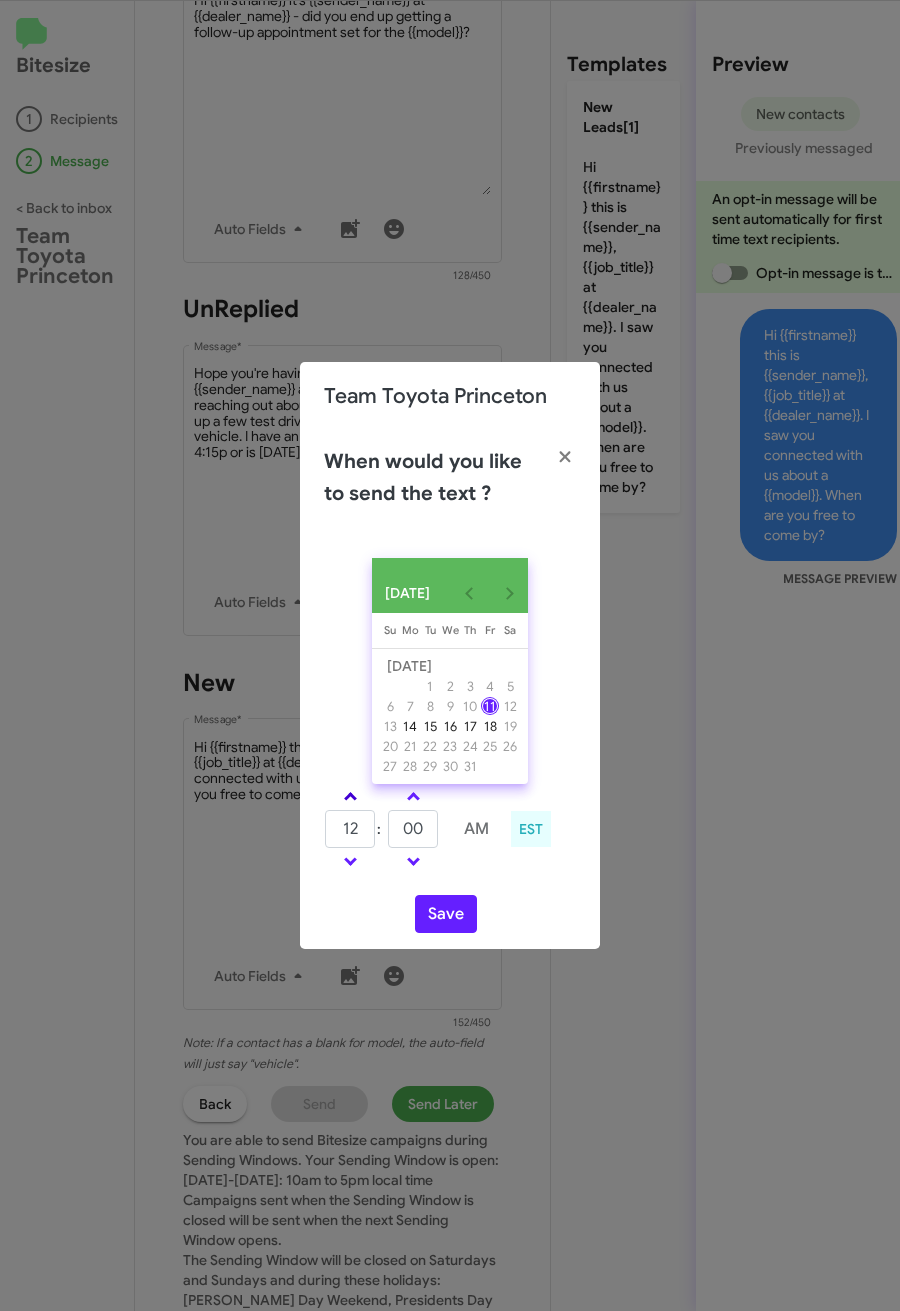 click 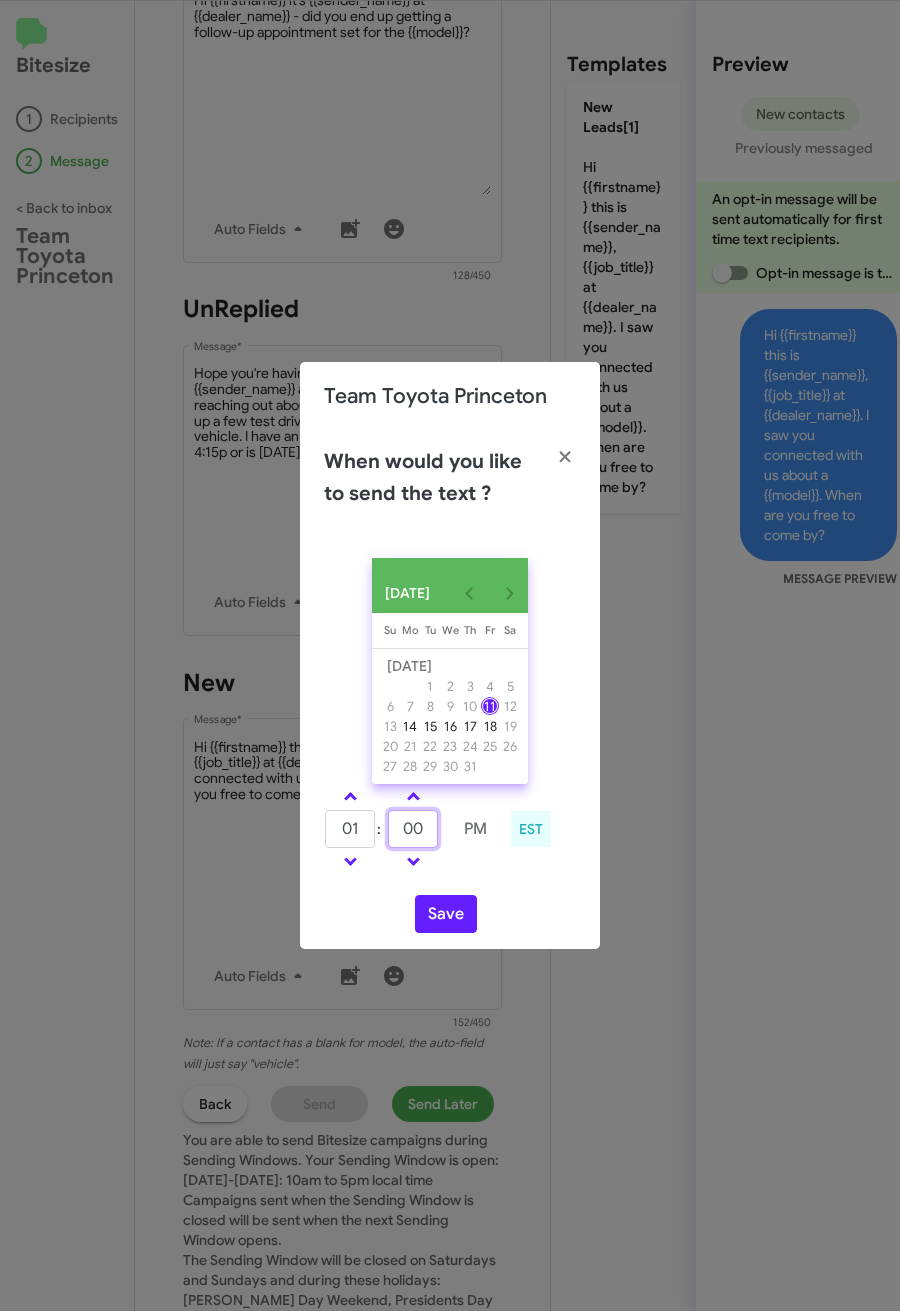 drag, startPoint x: 418, startPoint y: 844, endPoint x: 373, endPoint y: 844, distance: 45 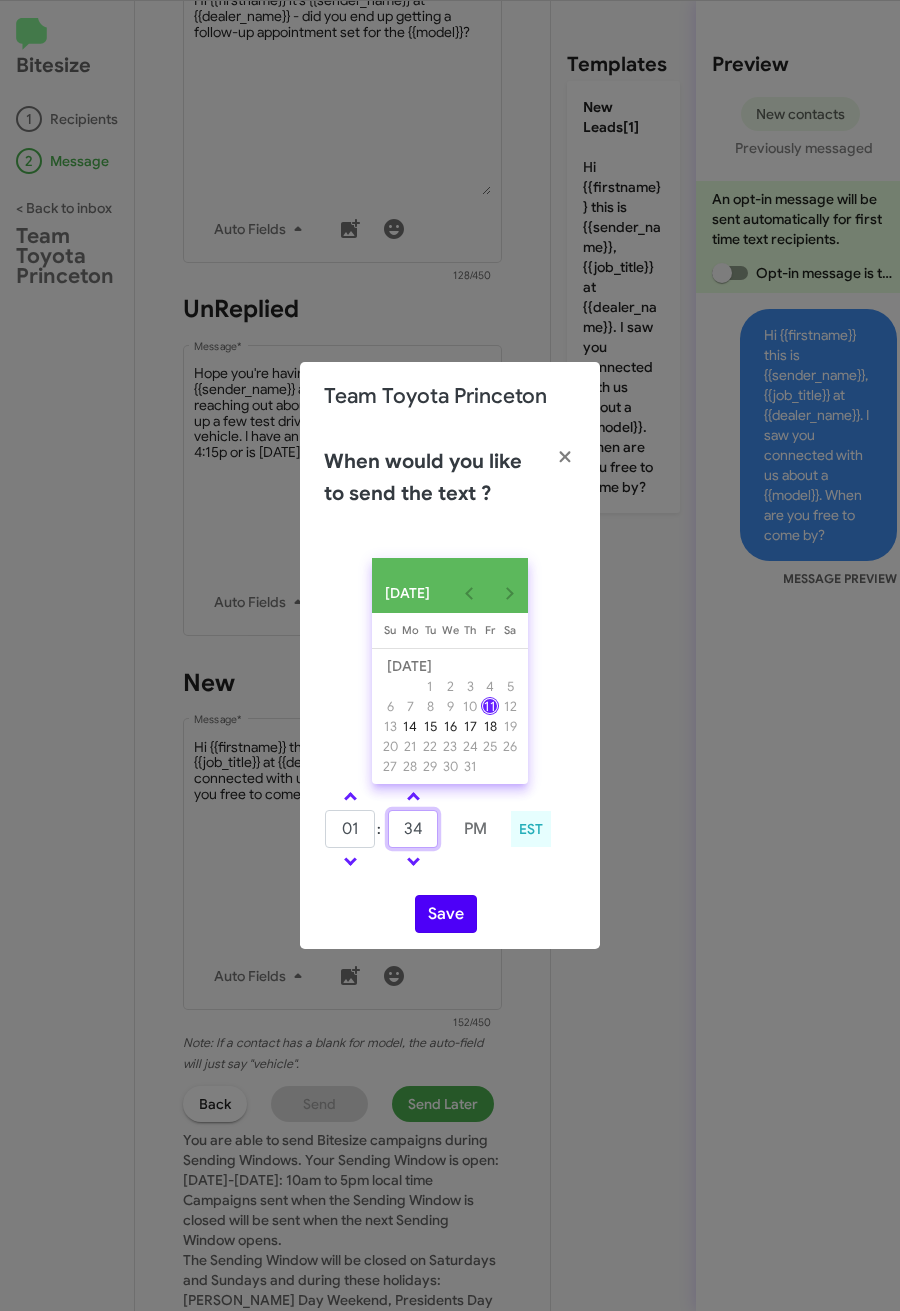 type on "34" 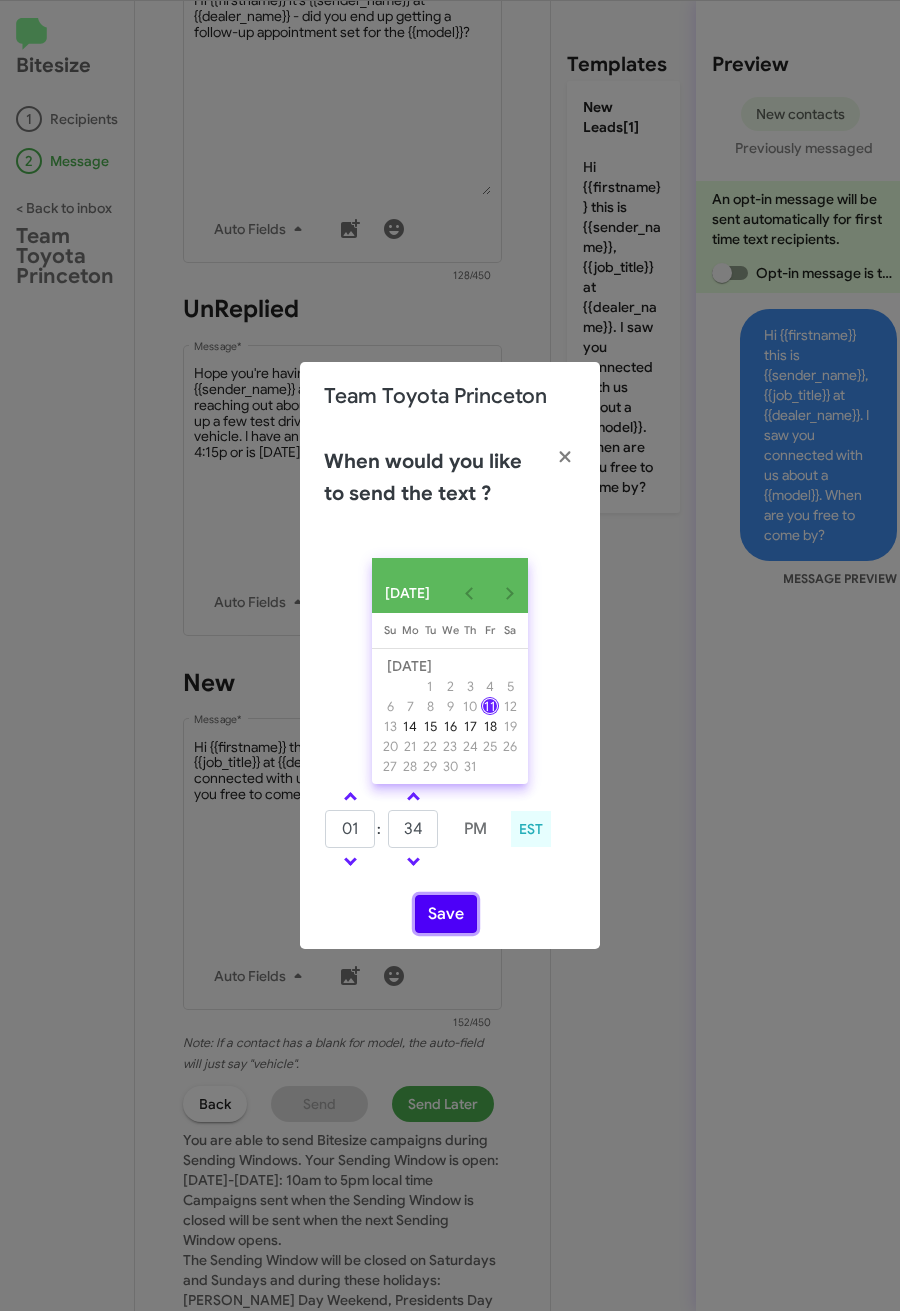 click on "Save" 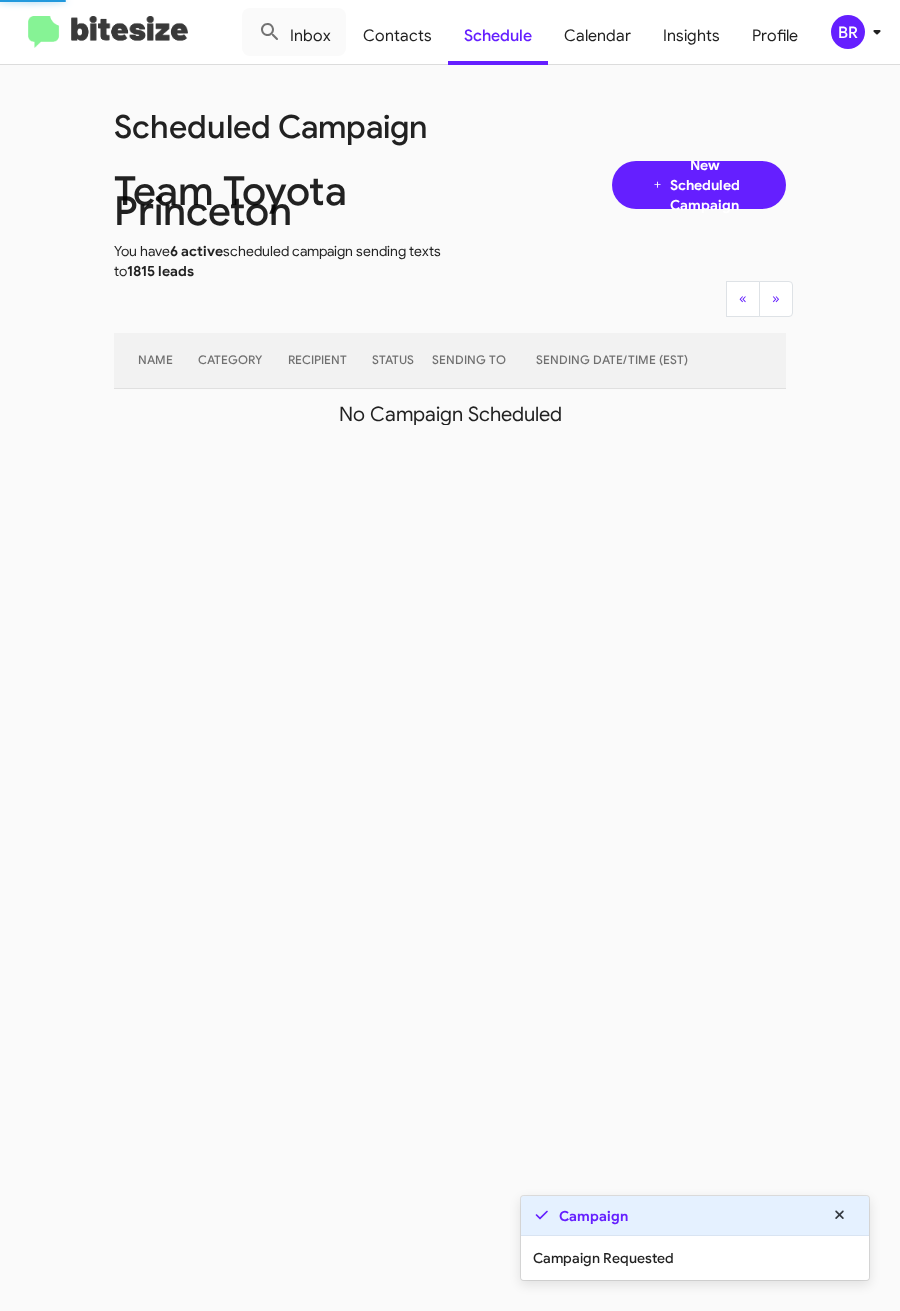 click on "BR" 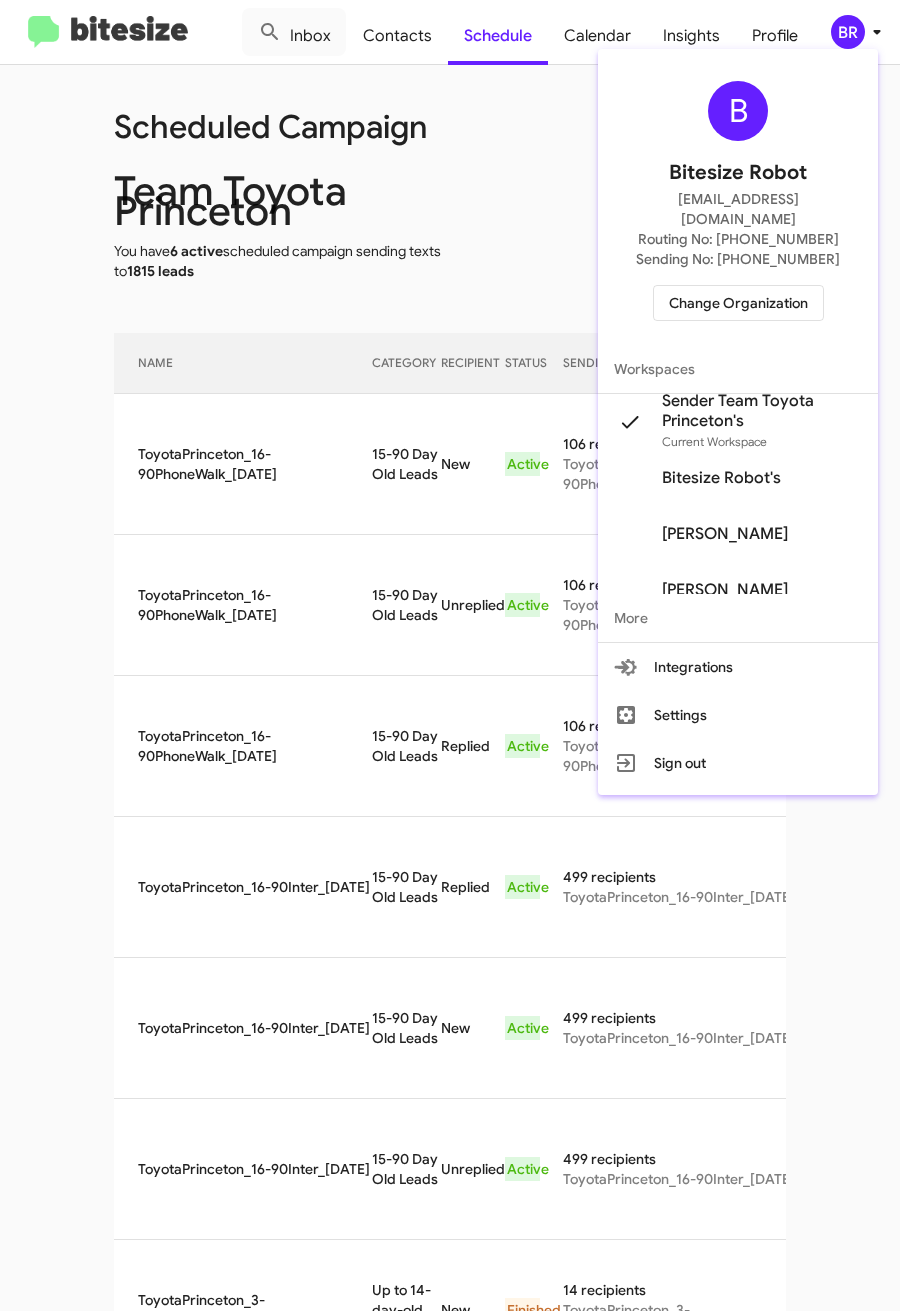 click at bounding box center (450, 655) 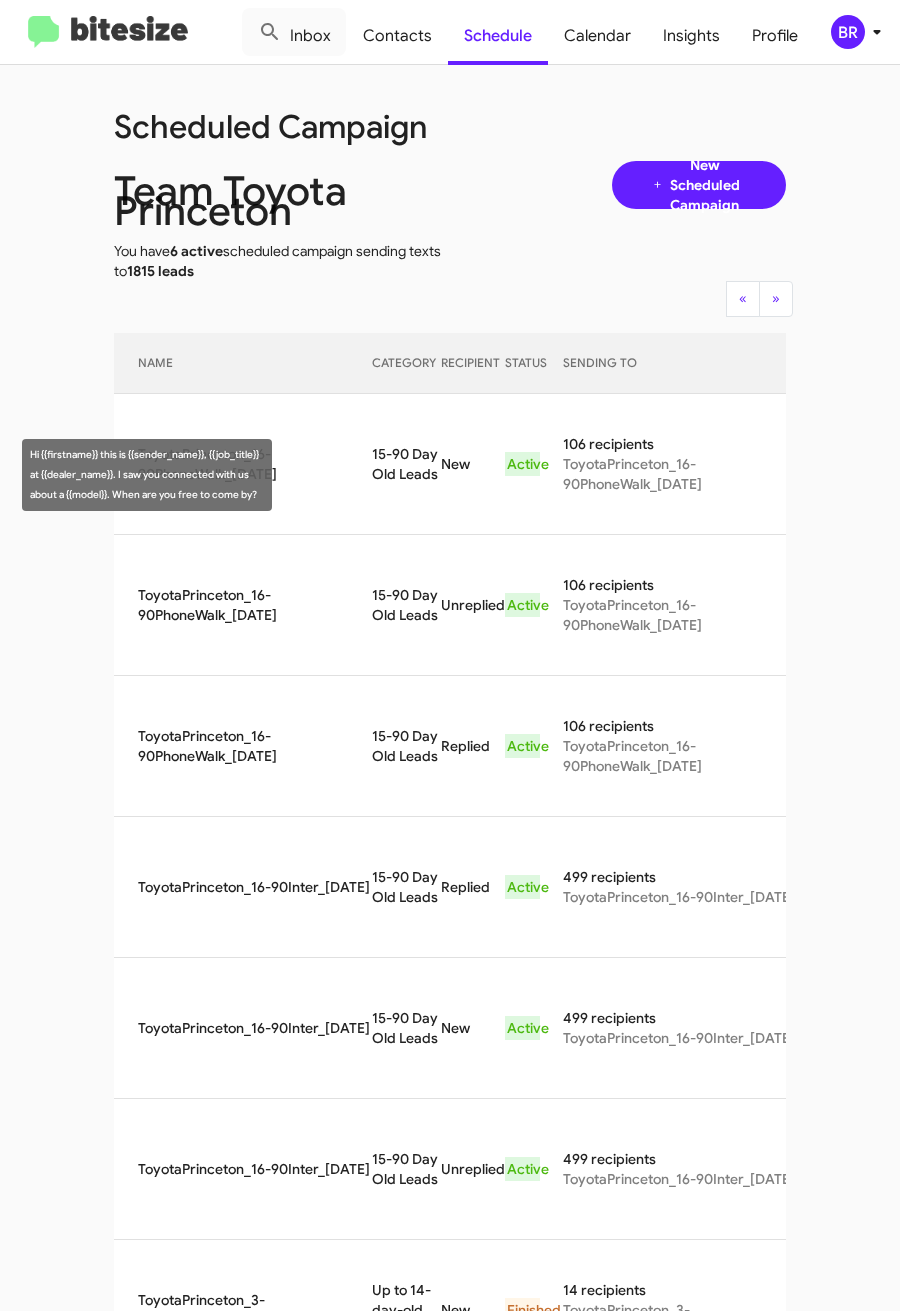 drag, startPoint x: 342, startPoint y: 466, endPoint x: 399, endPoint y: 489, distance: 61.46544 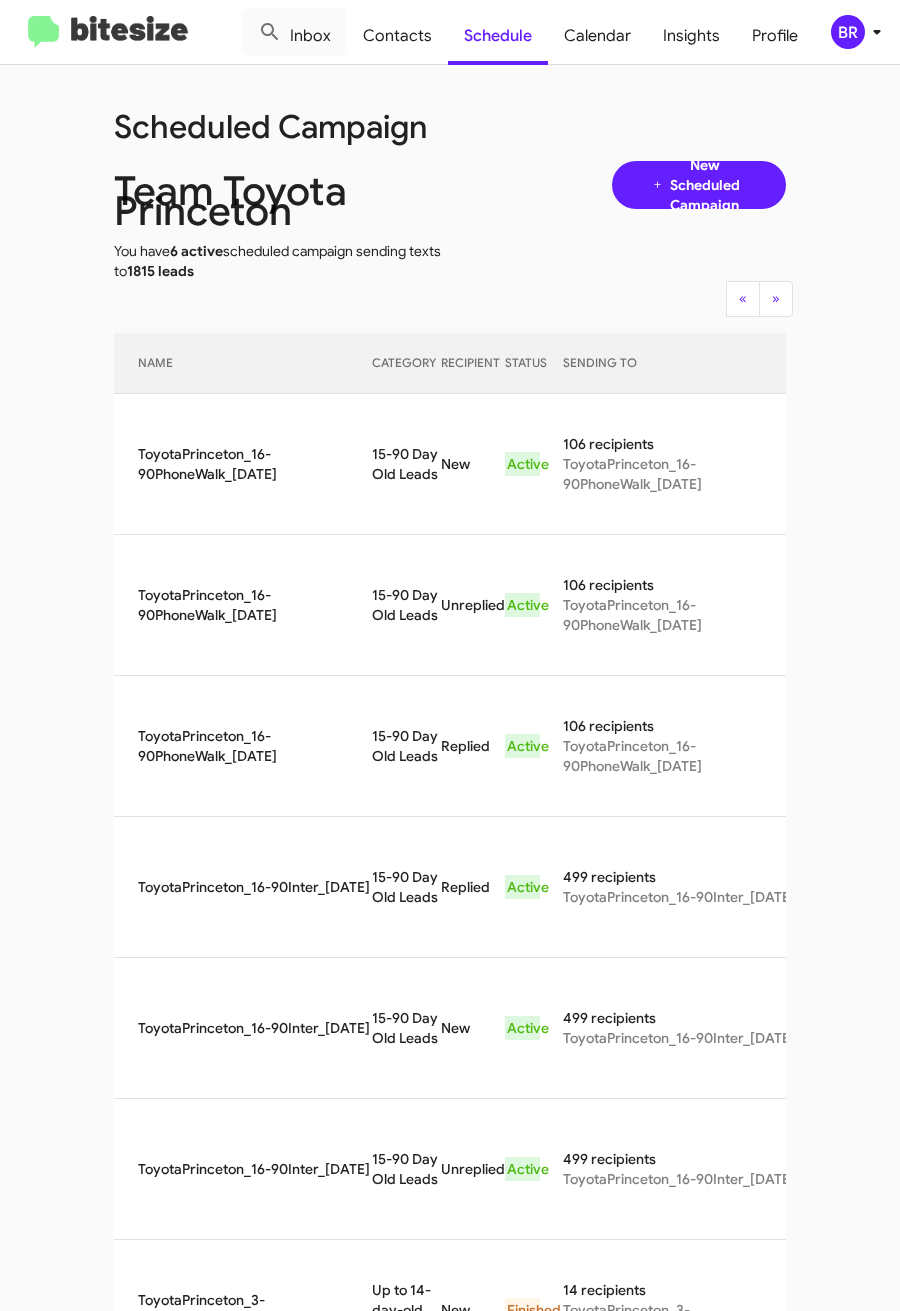 copy on "15-90 Day Old Leads" 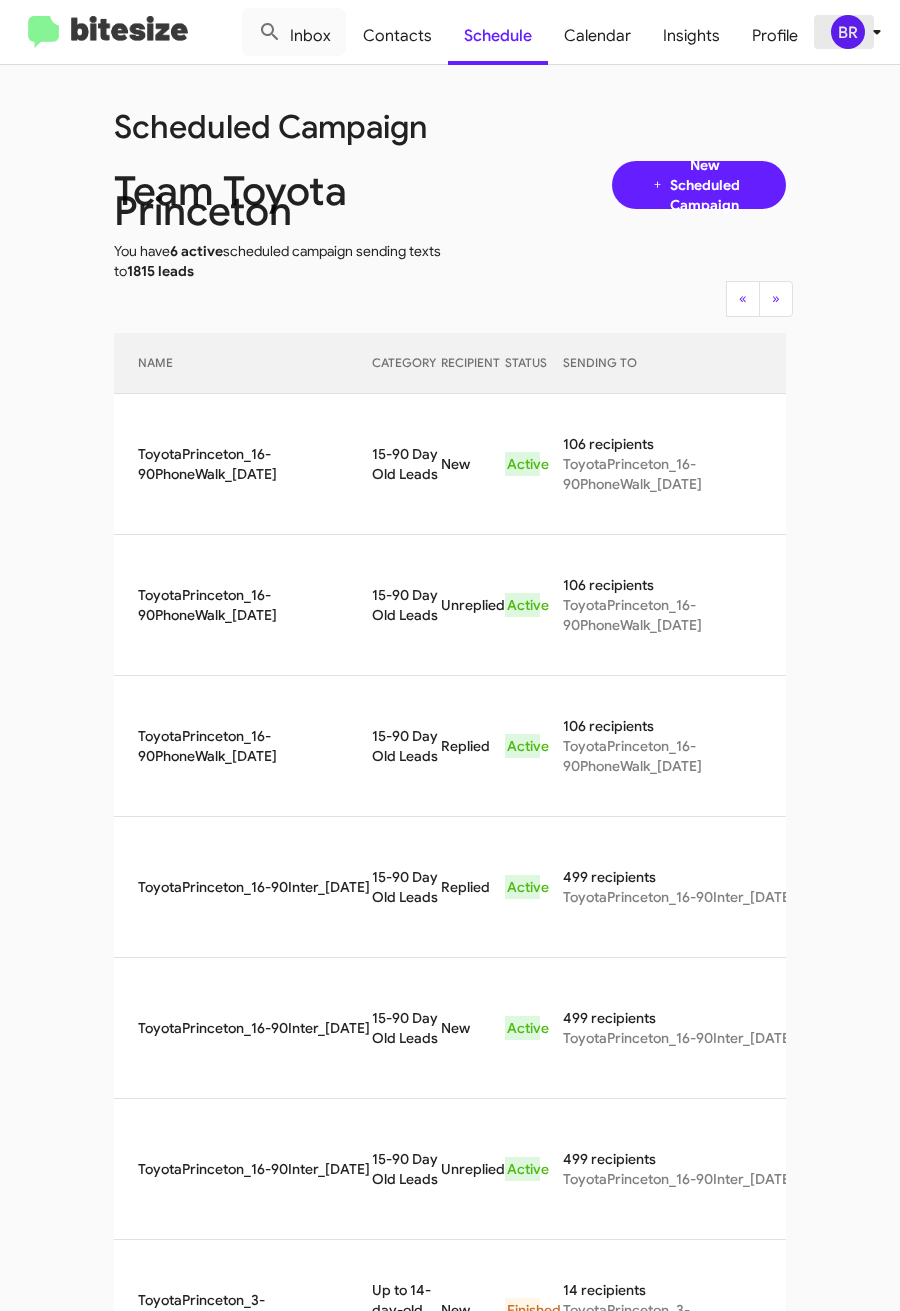 click 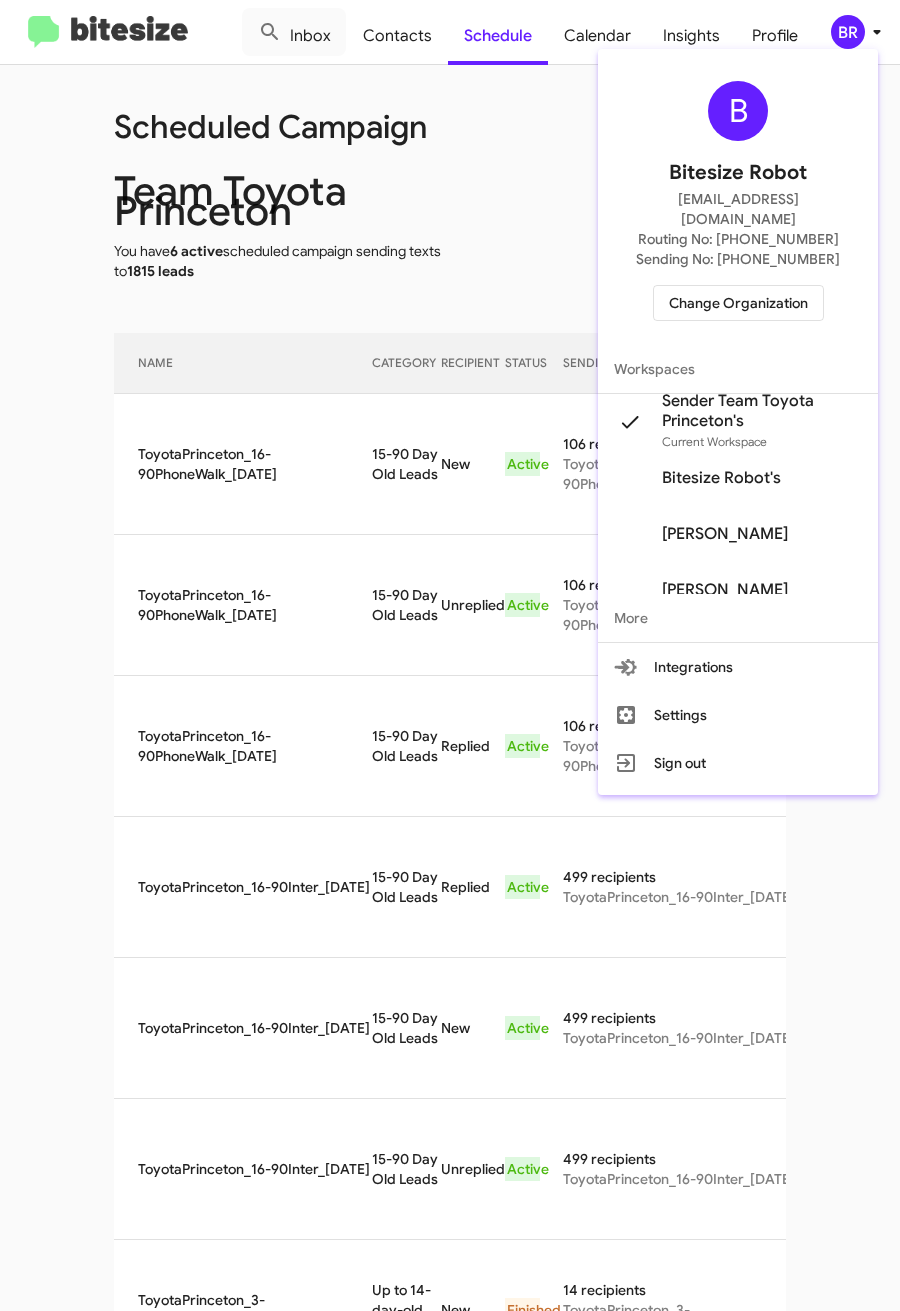 click on "Change Organization" at bounding box center (738, 303) 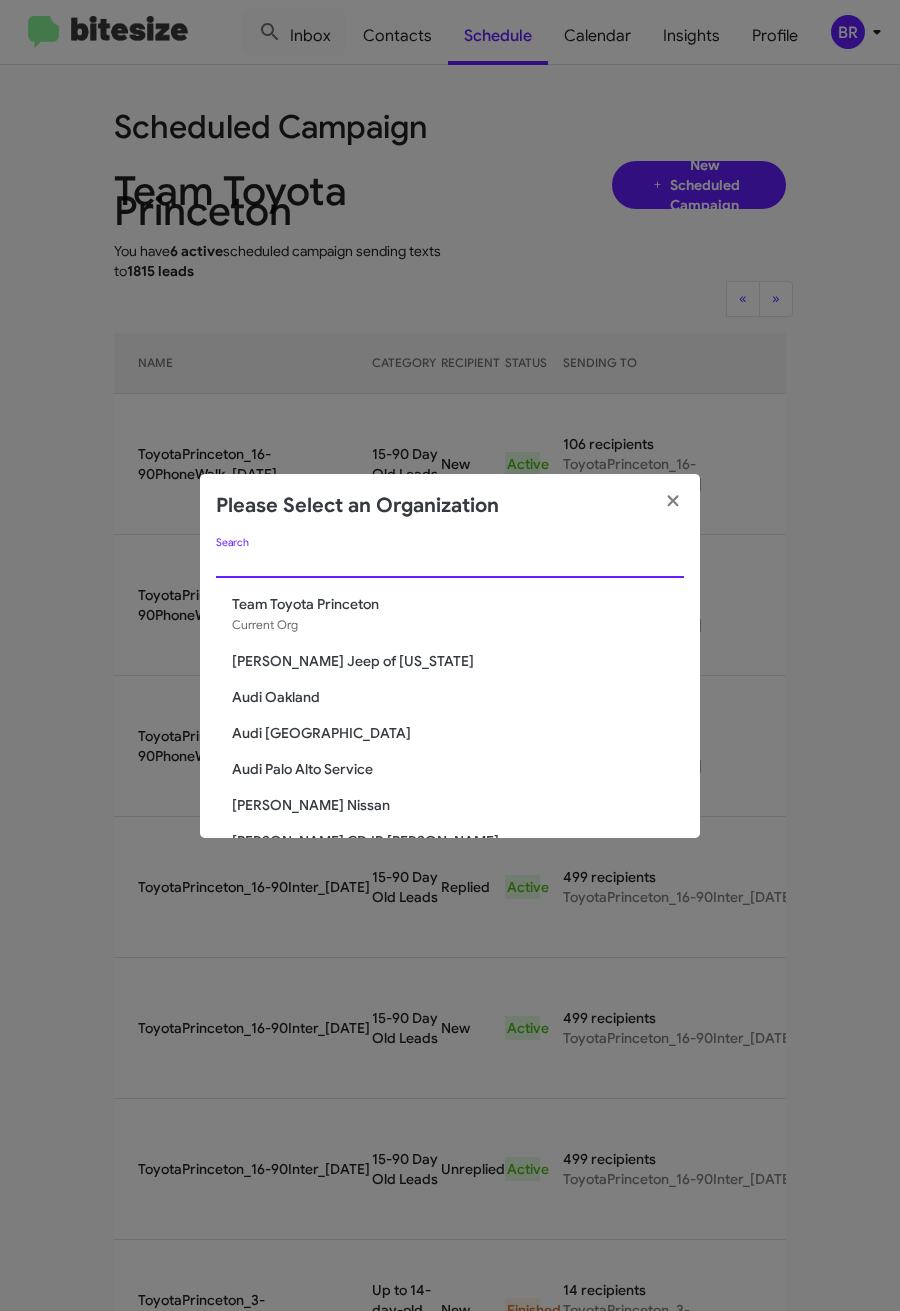 click on "Search" at bounding box center (450, 563) 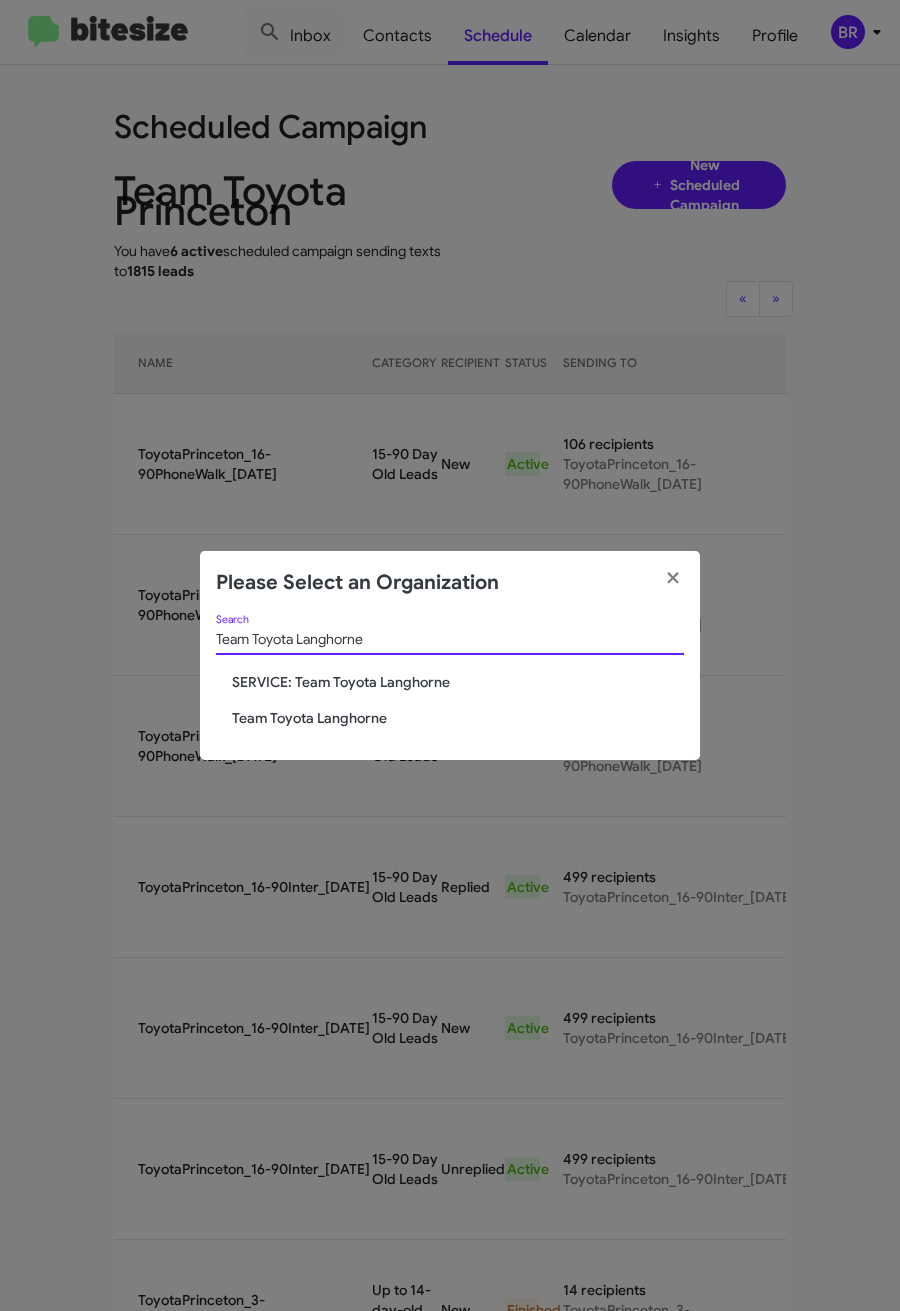 type on "Team Toyota Langhorne" 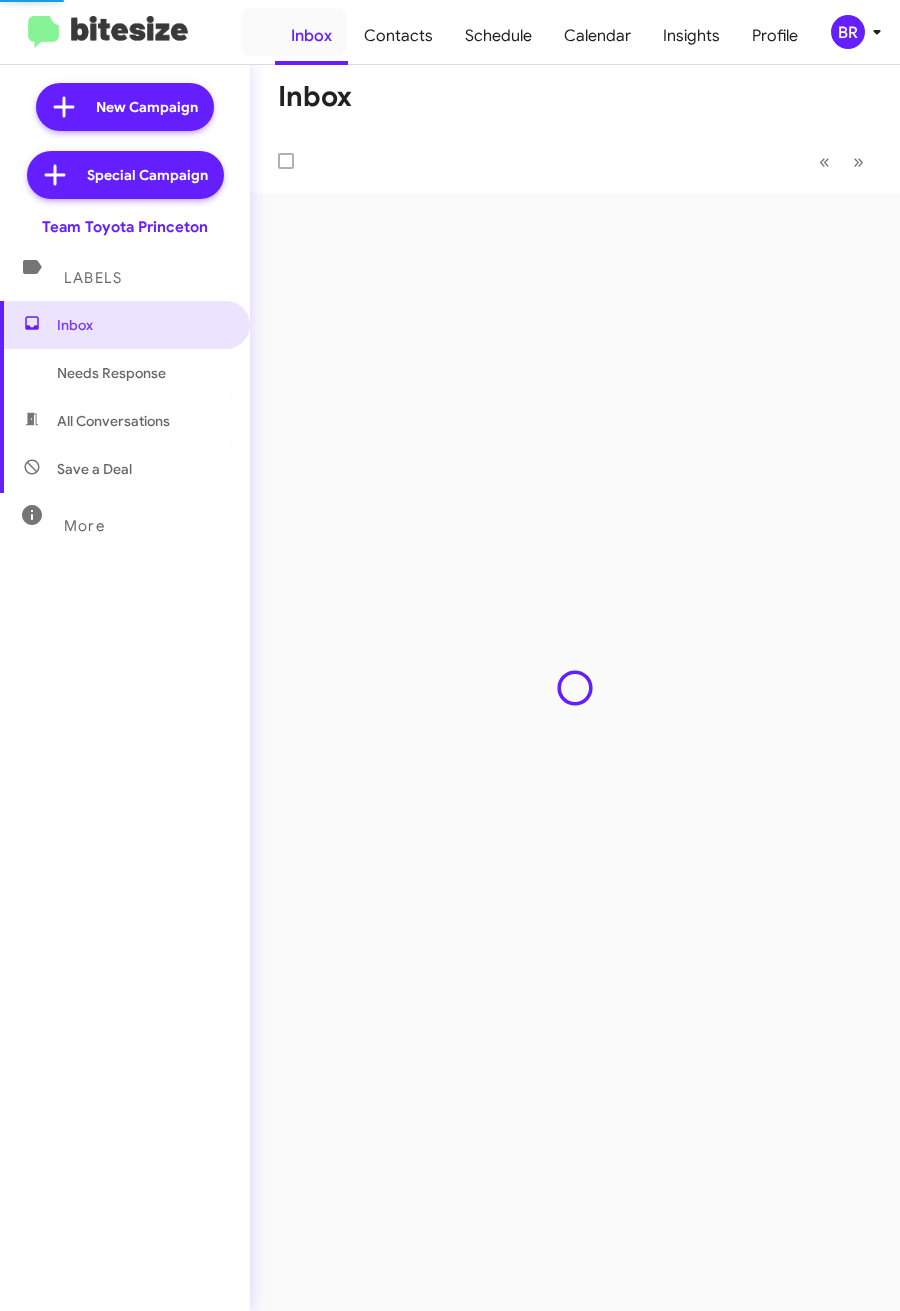scroll, scrollTop: 0, scrollLeft: 0, axis: both 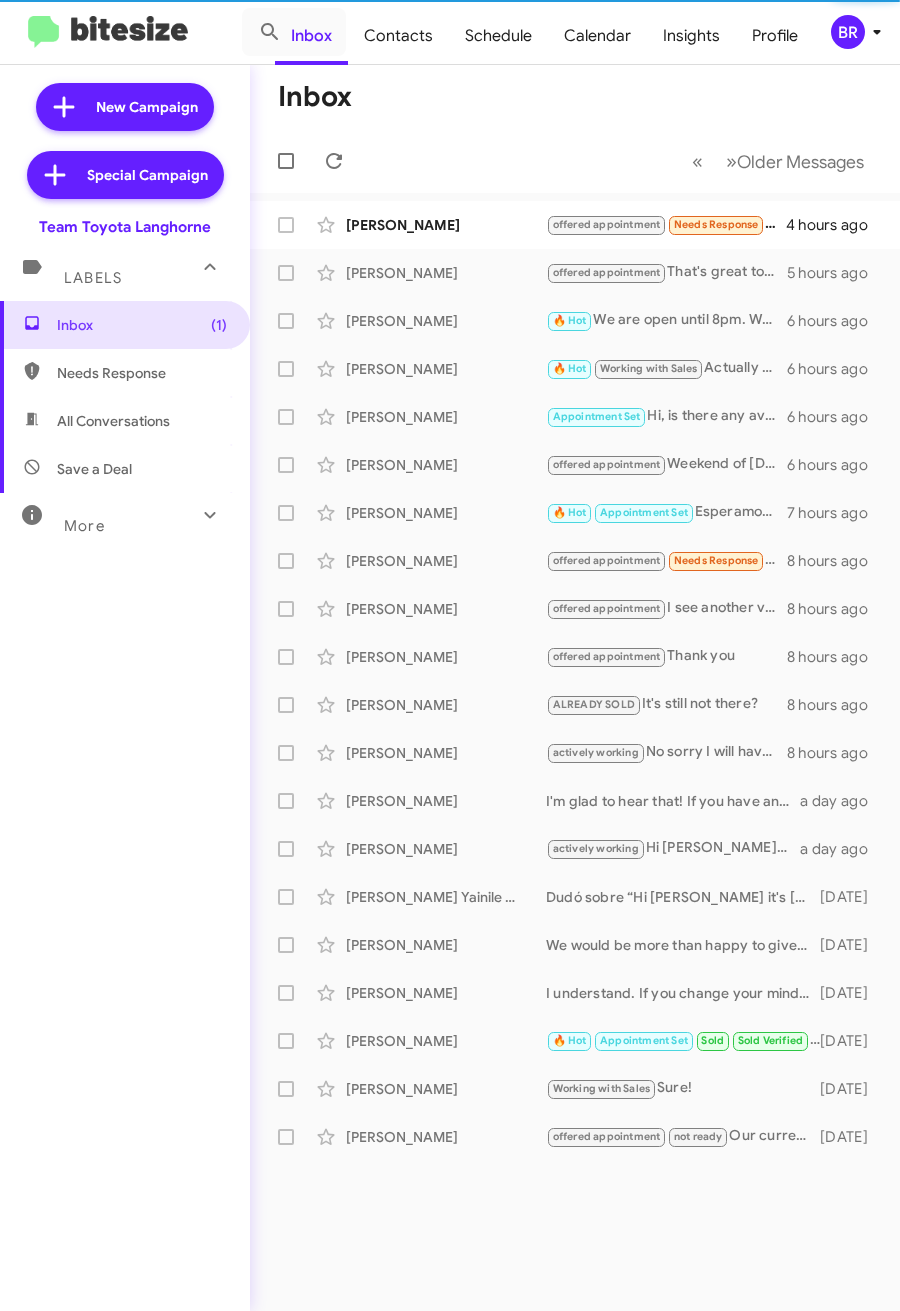 click on "BR" 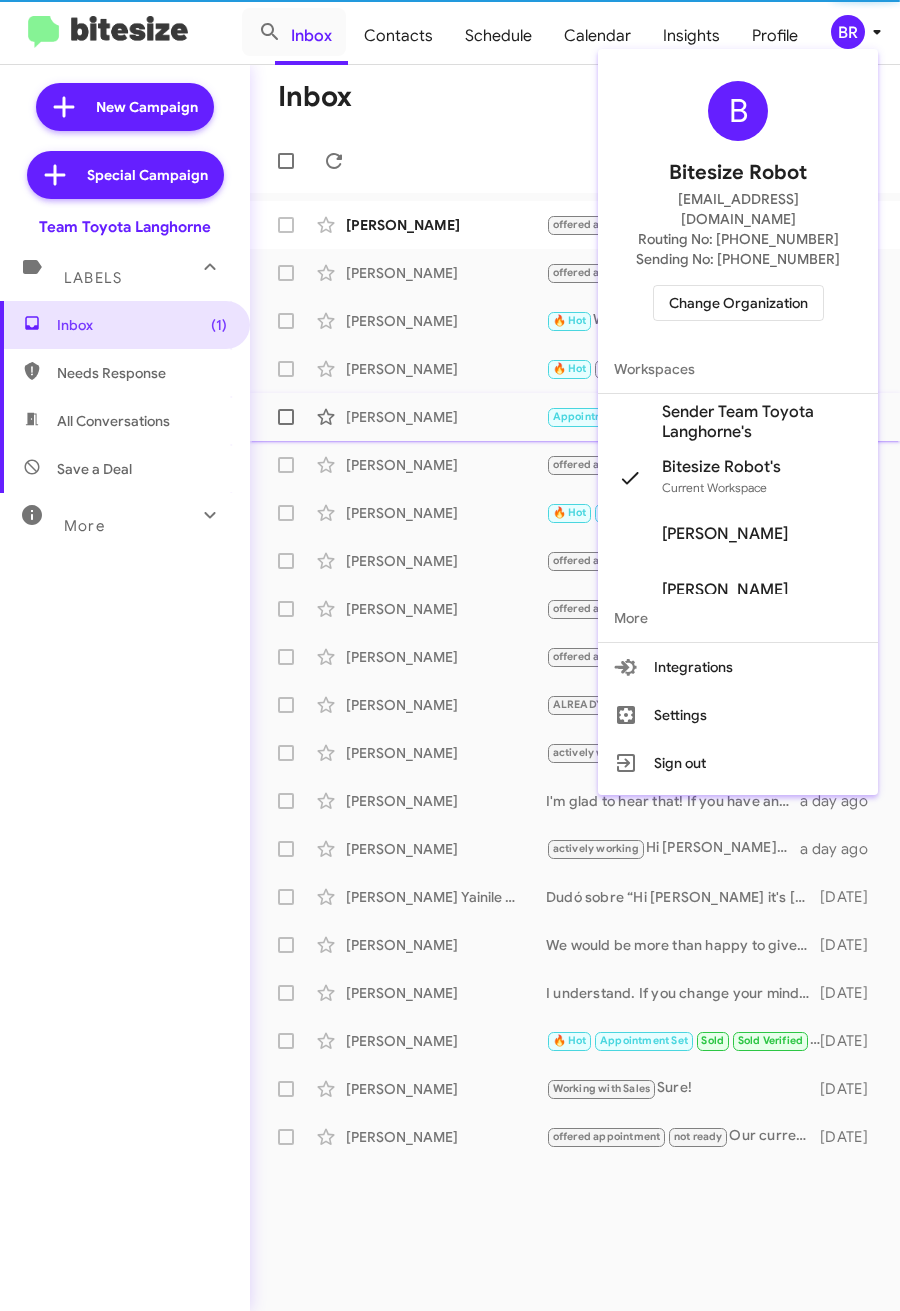 drag, startPoint x: 718, startPoint y: 397, endPoint x: 762, endPoint y: 402, distance: 44.28318 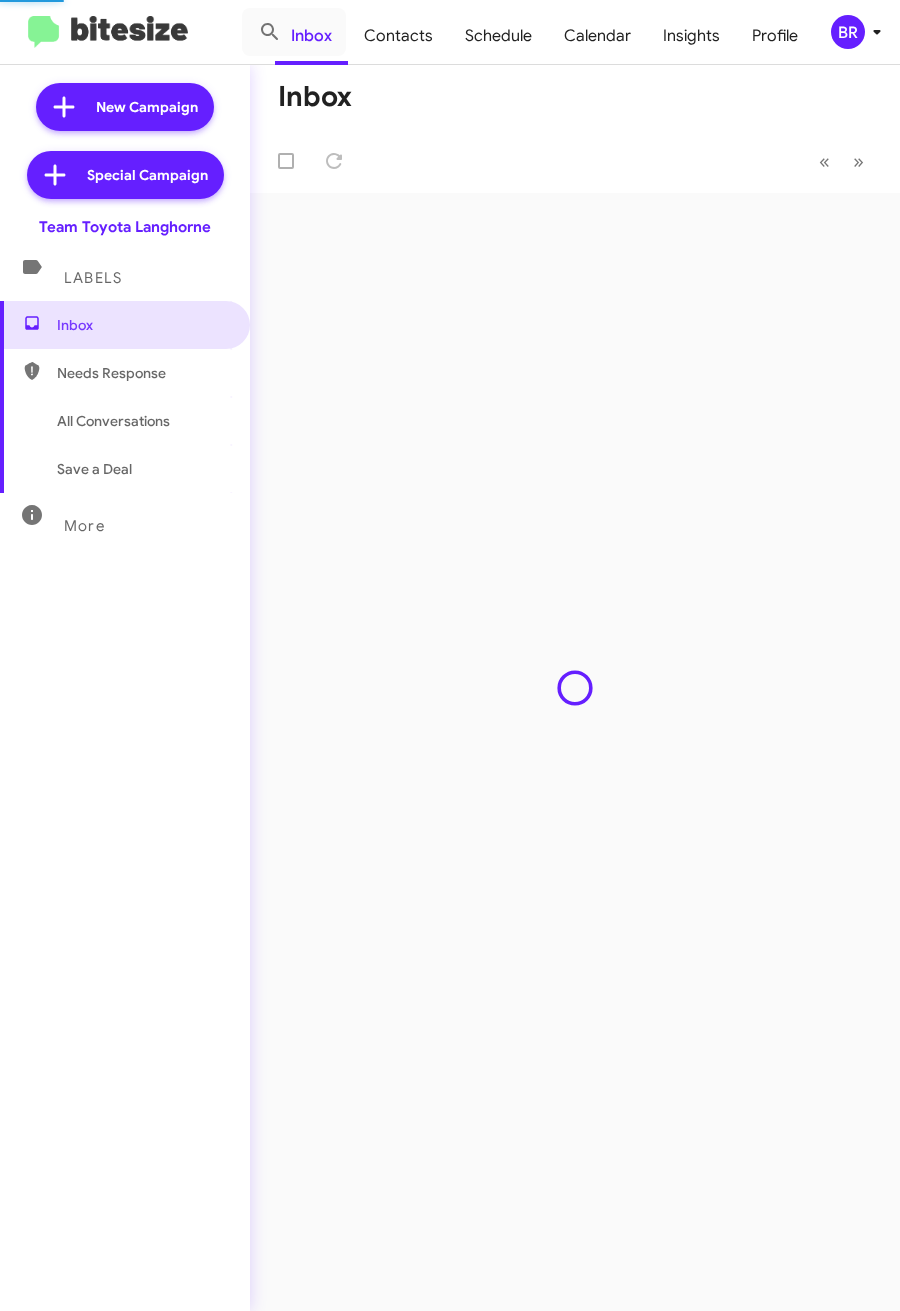 scroll, scrollTop: 0, scrollLeft: 0, axis: both 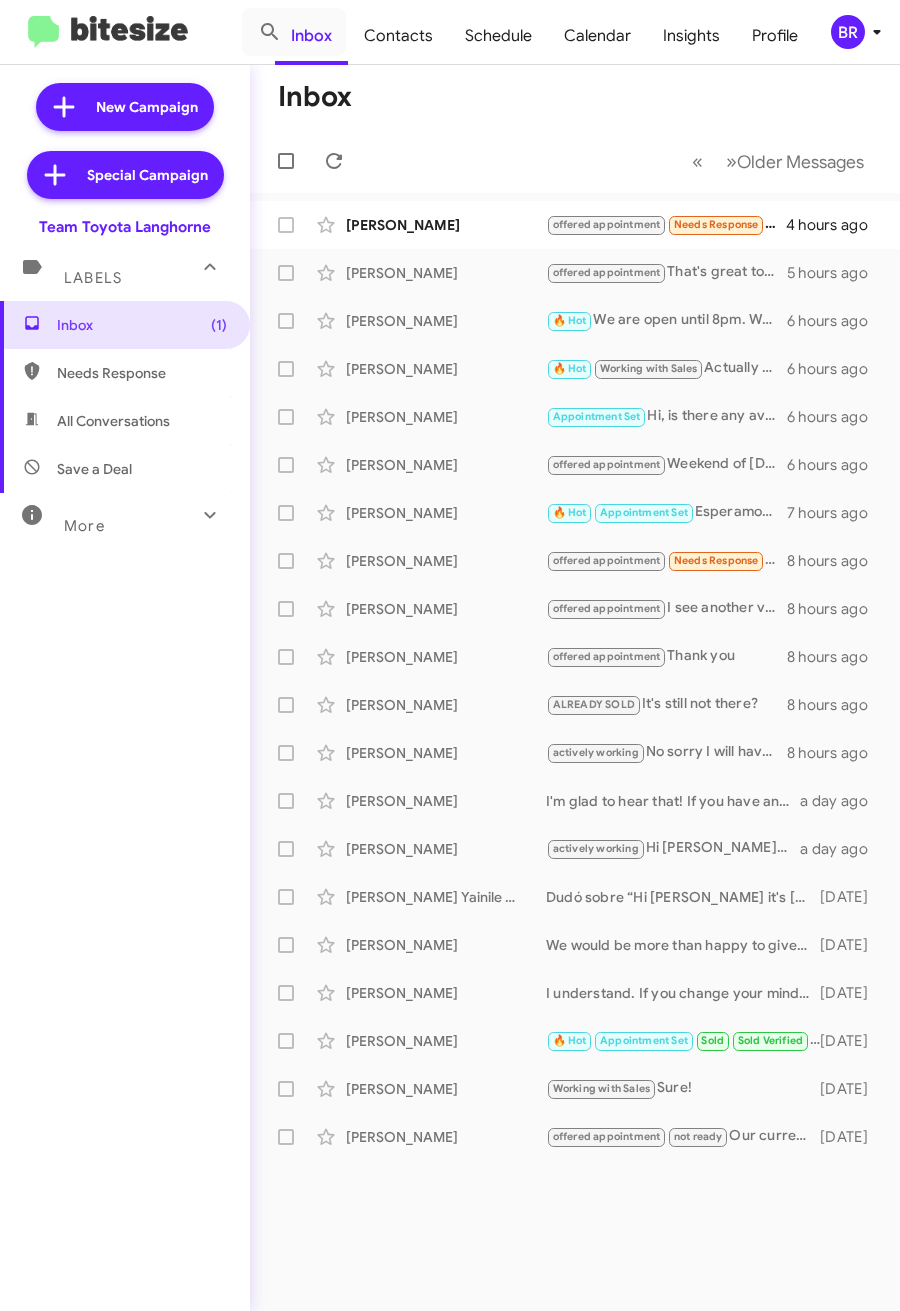 click on "Contacts" 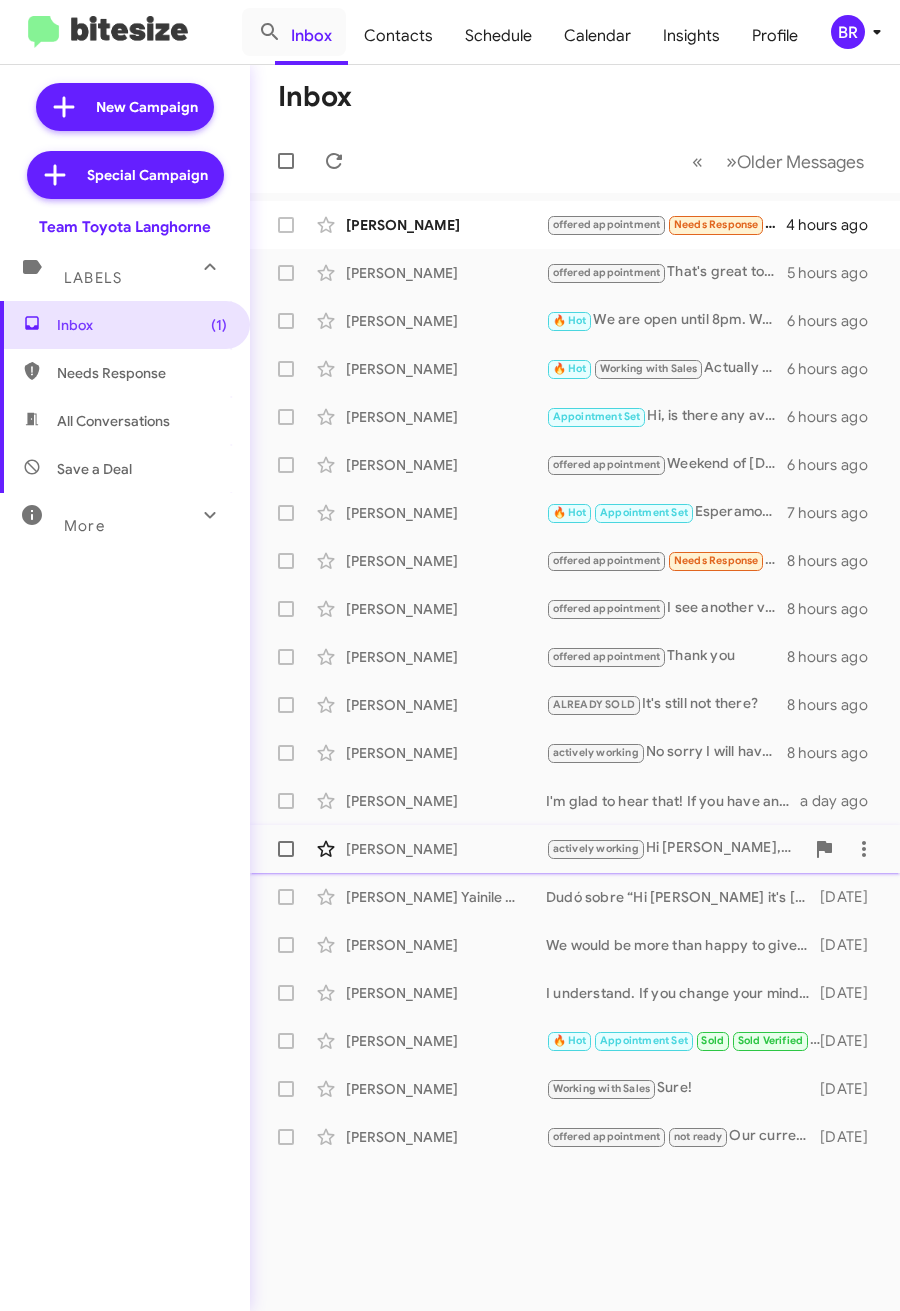 type on "in:groups" 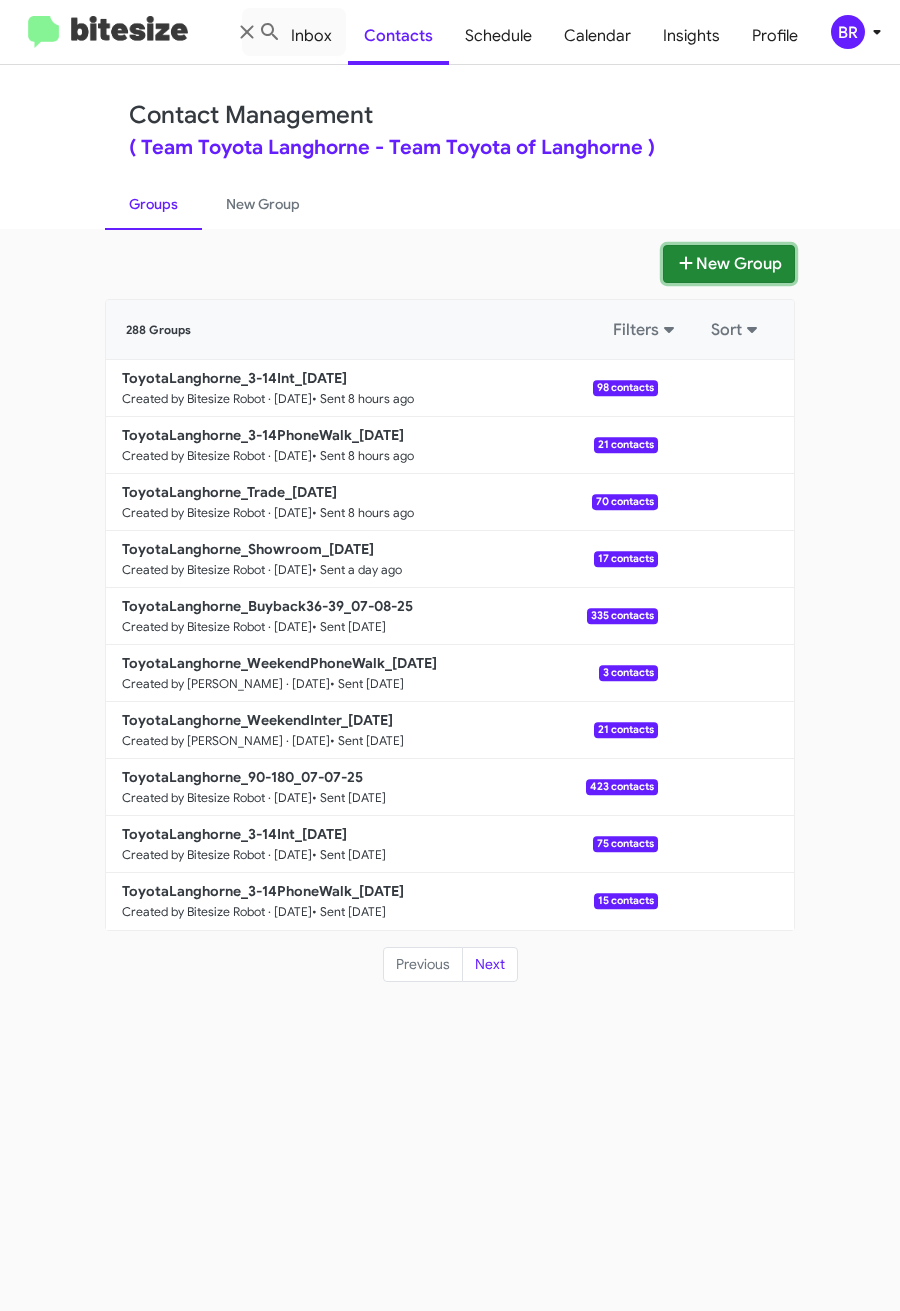 click on "New Group" 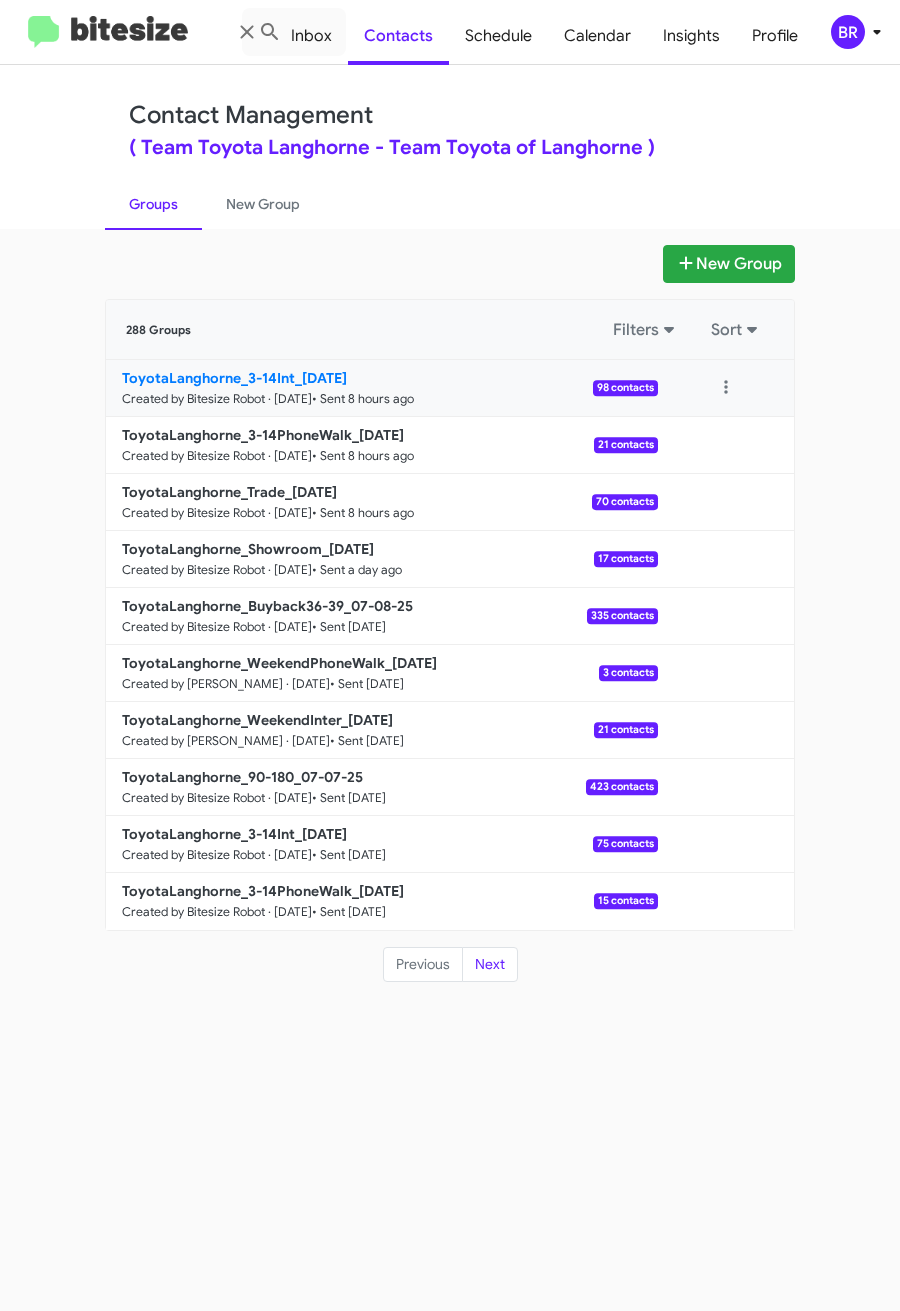 type 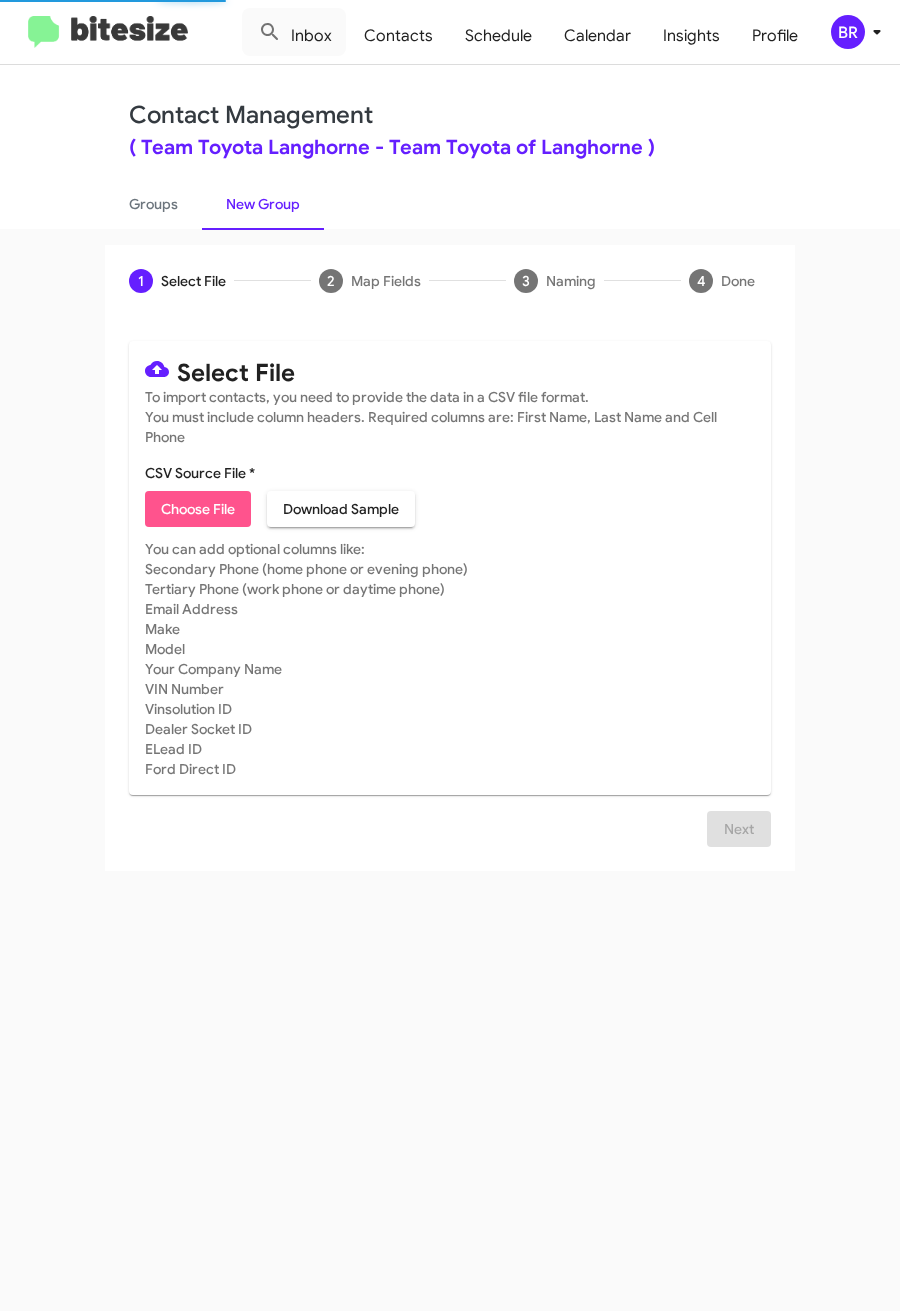 click on "Choose File" 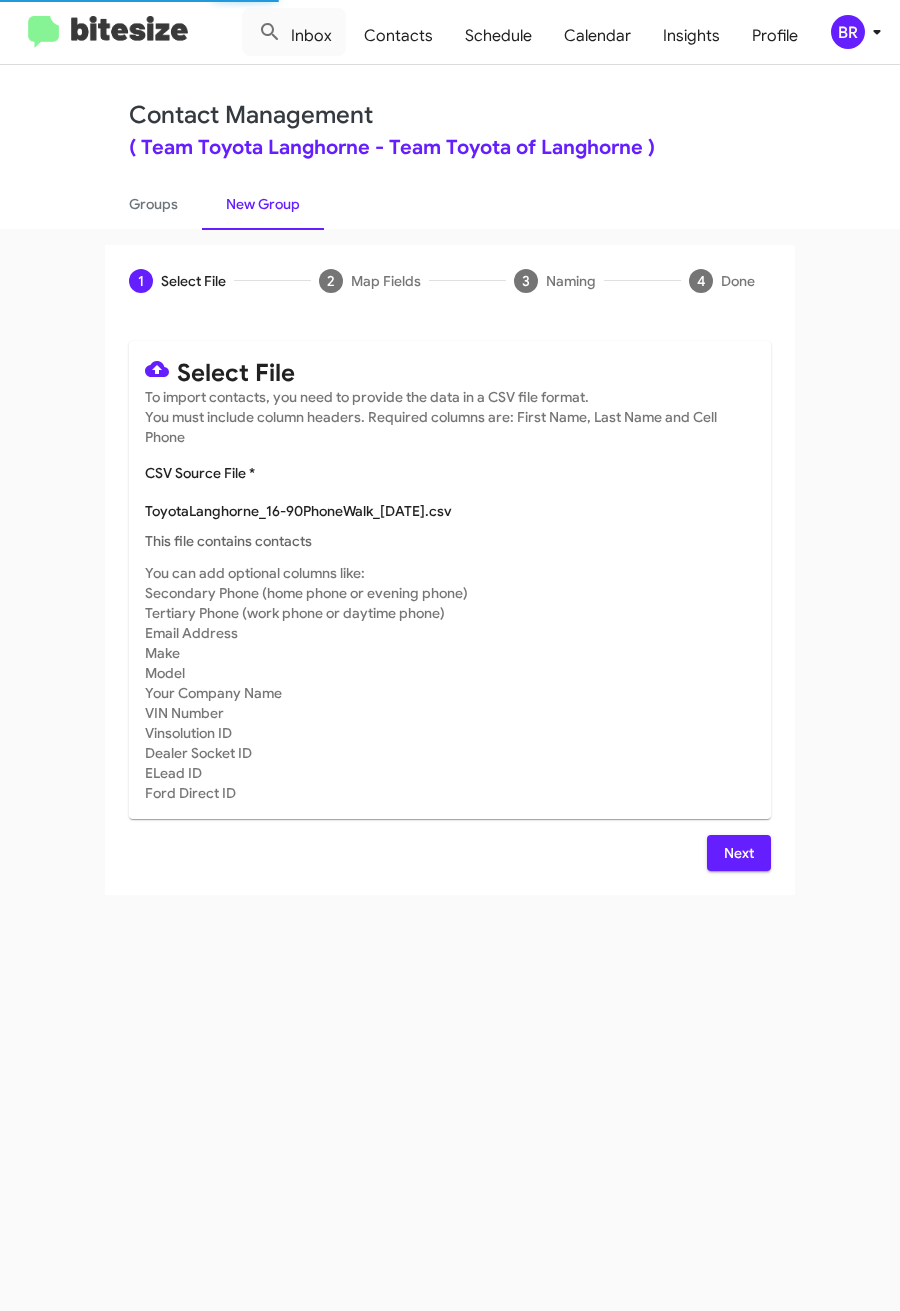 type on "ToyotaLanghorne_16-90PhoneWalk_07-11-25" 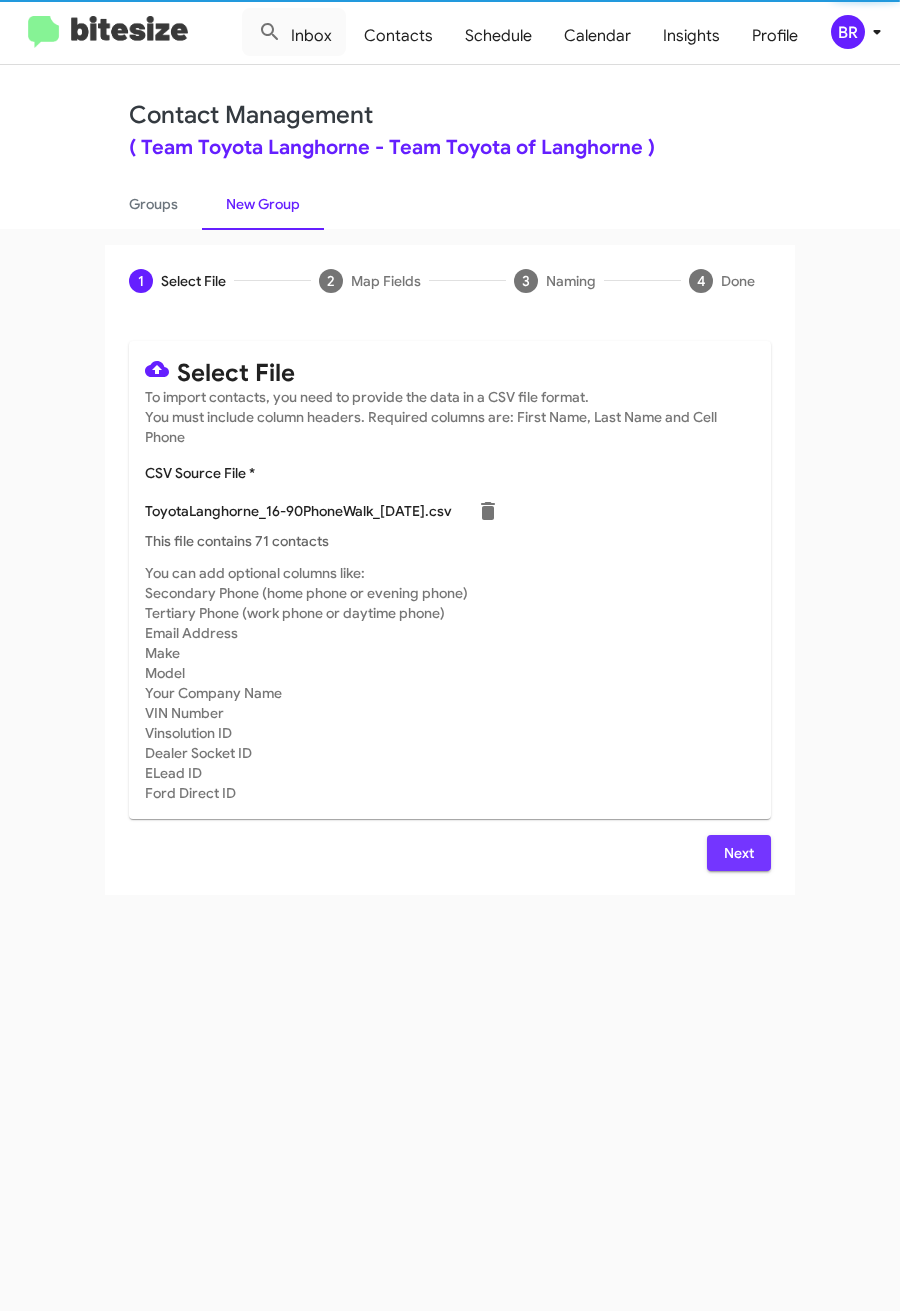 click on "Next" at bounding box center [739, 853] 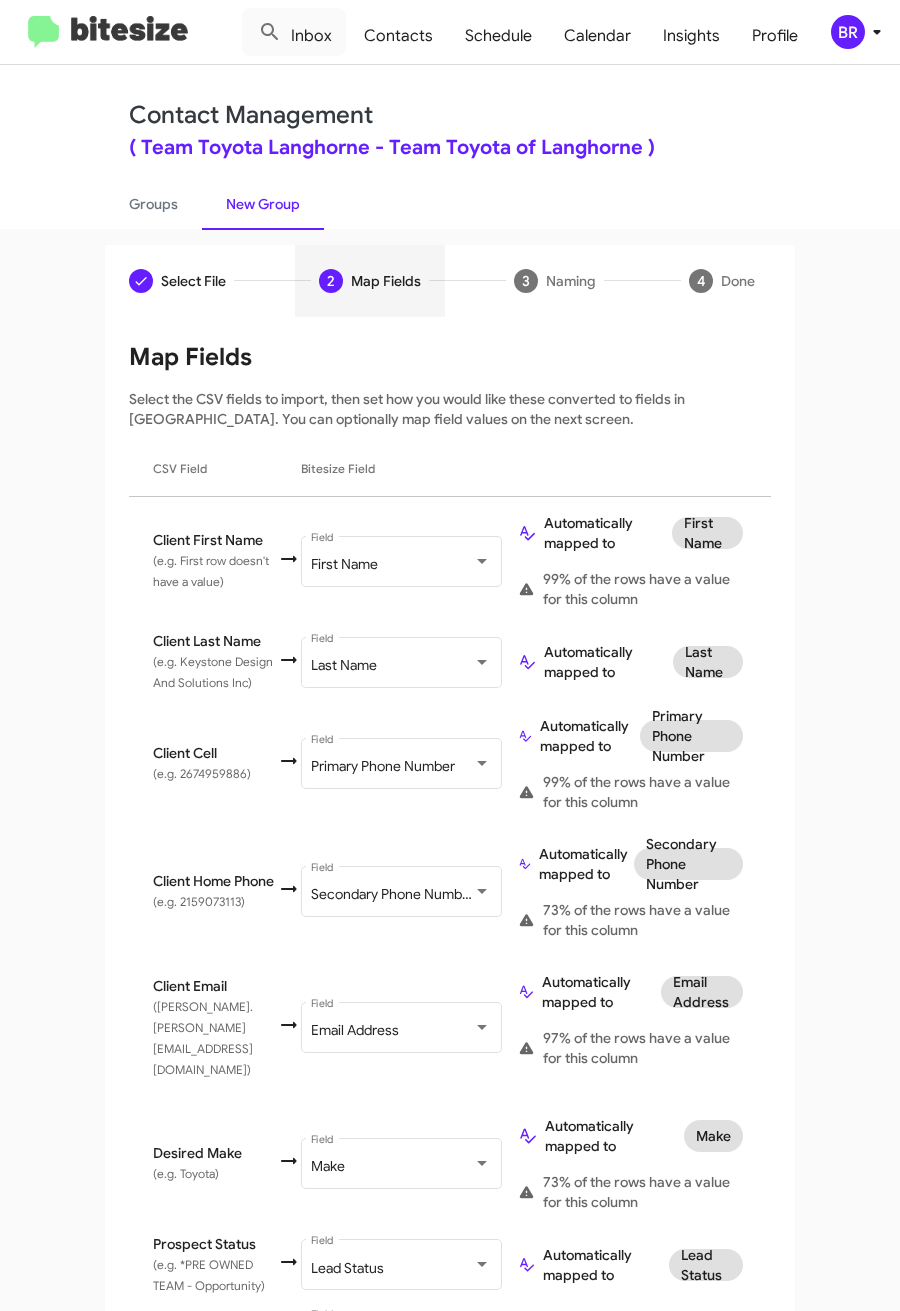 scroll, scrollTop: 696, scrollLeft: 0, axis: vertical 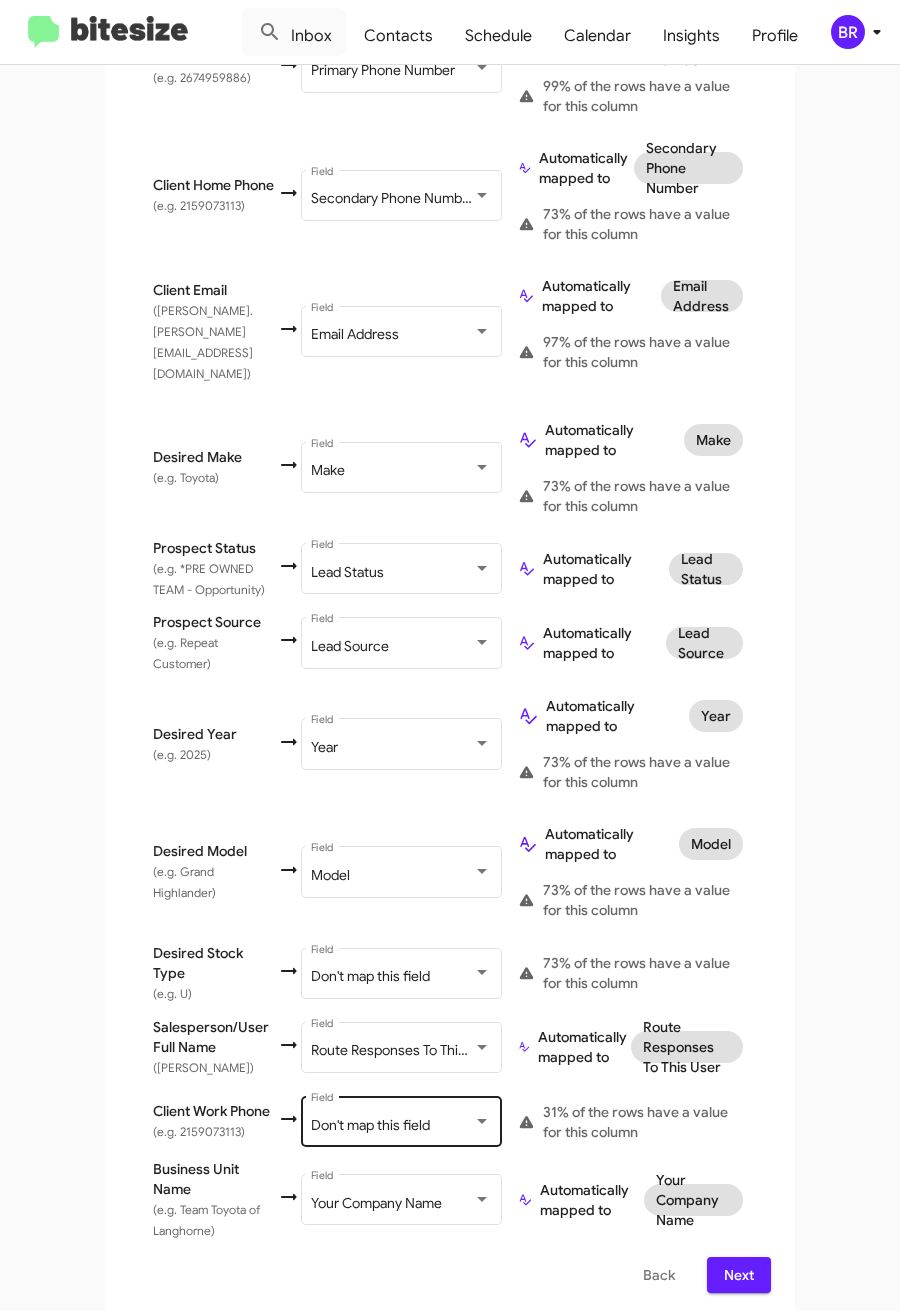 click on "Don't map this field" at bounding box center [370, 1125] 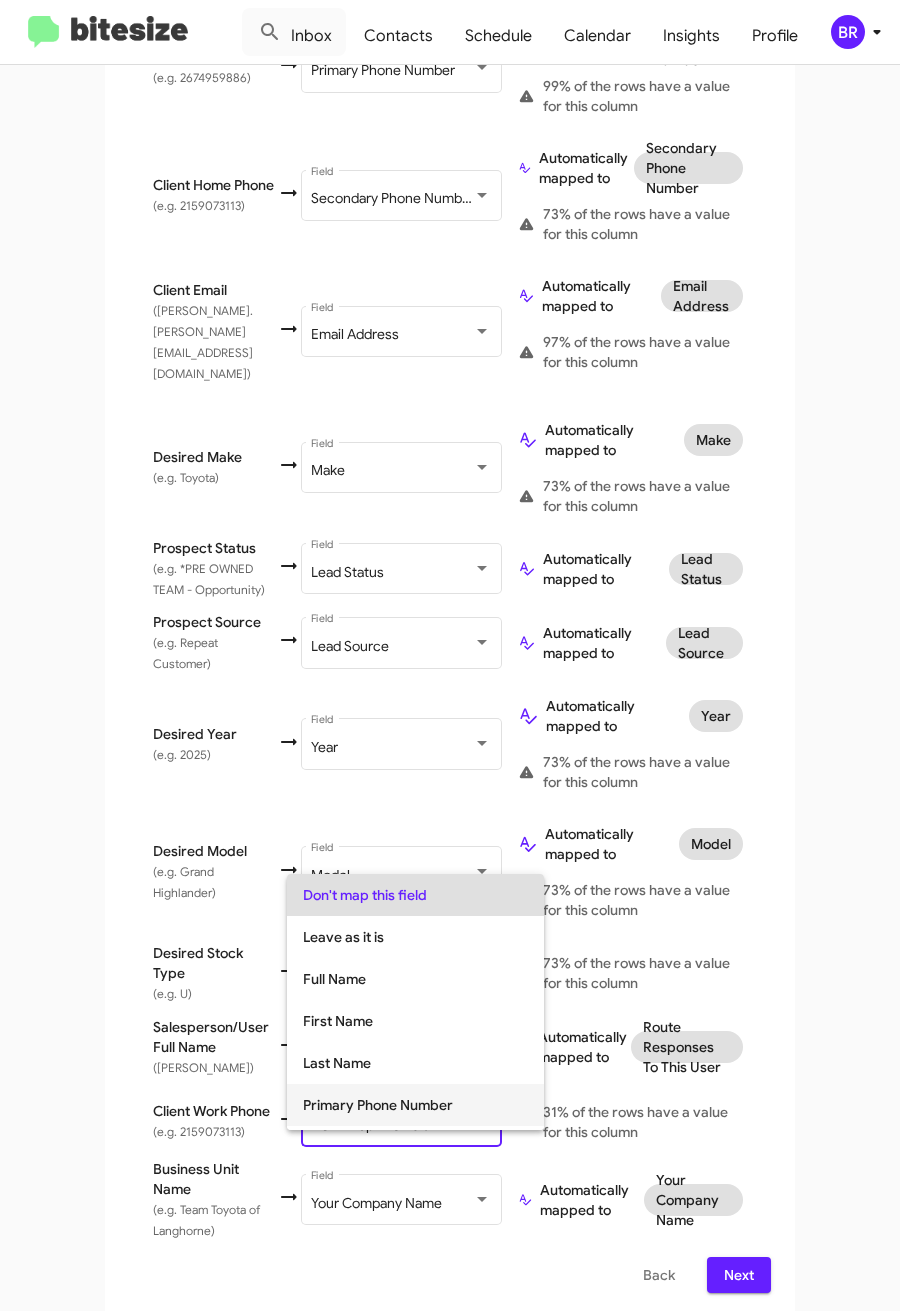 scroll, scrollTop: 150, scrollLeft: 0, axis: vertical 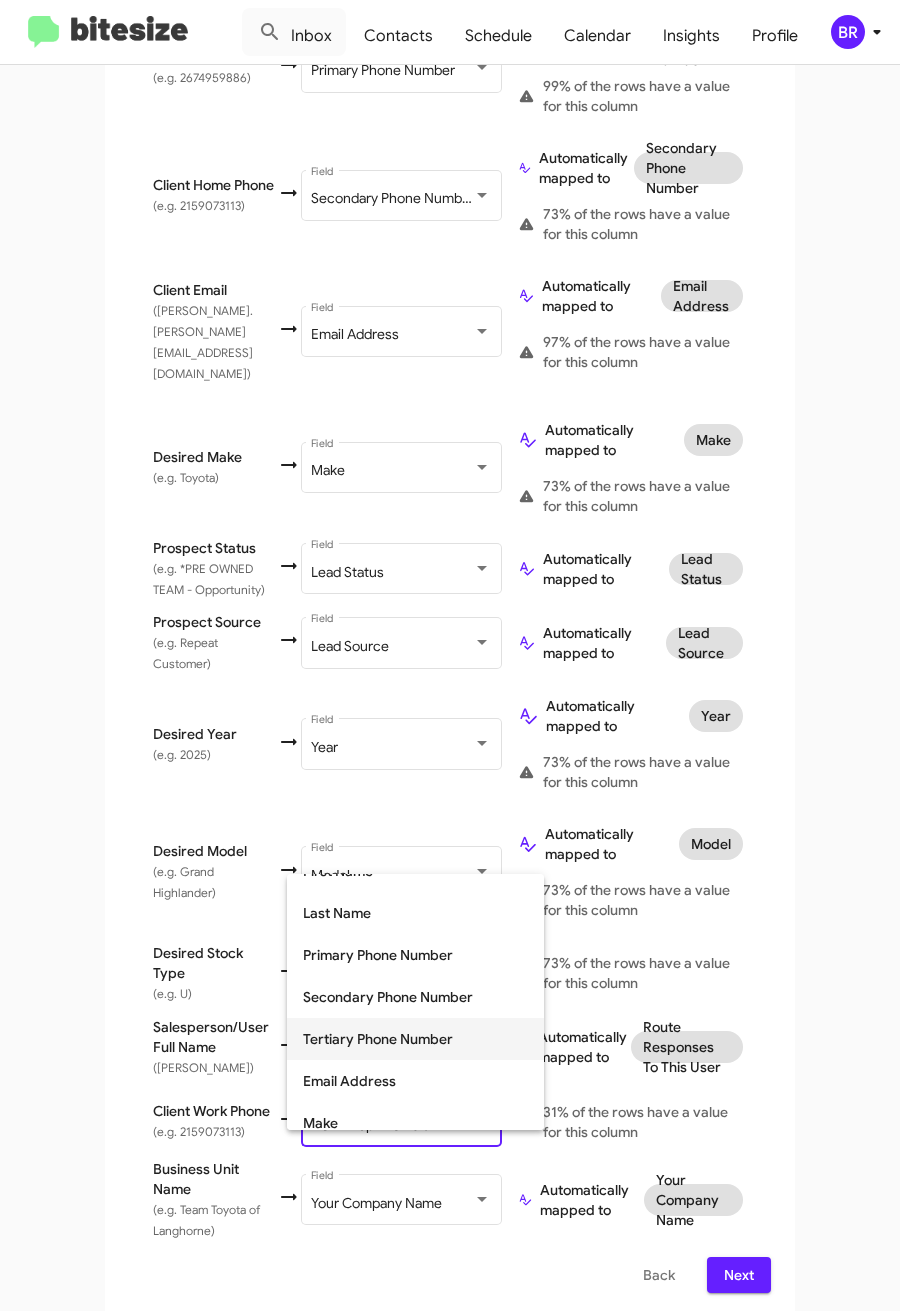 click on "Tertiary Phone Number" at bounding box center (415, 1039) 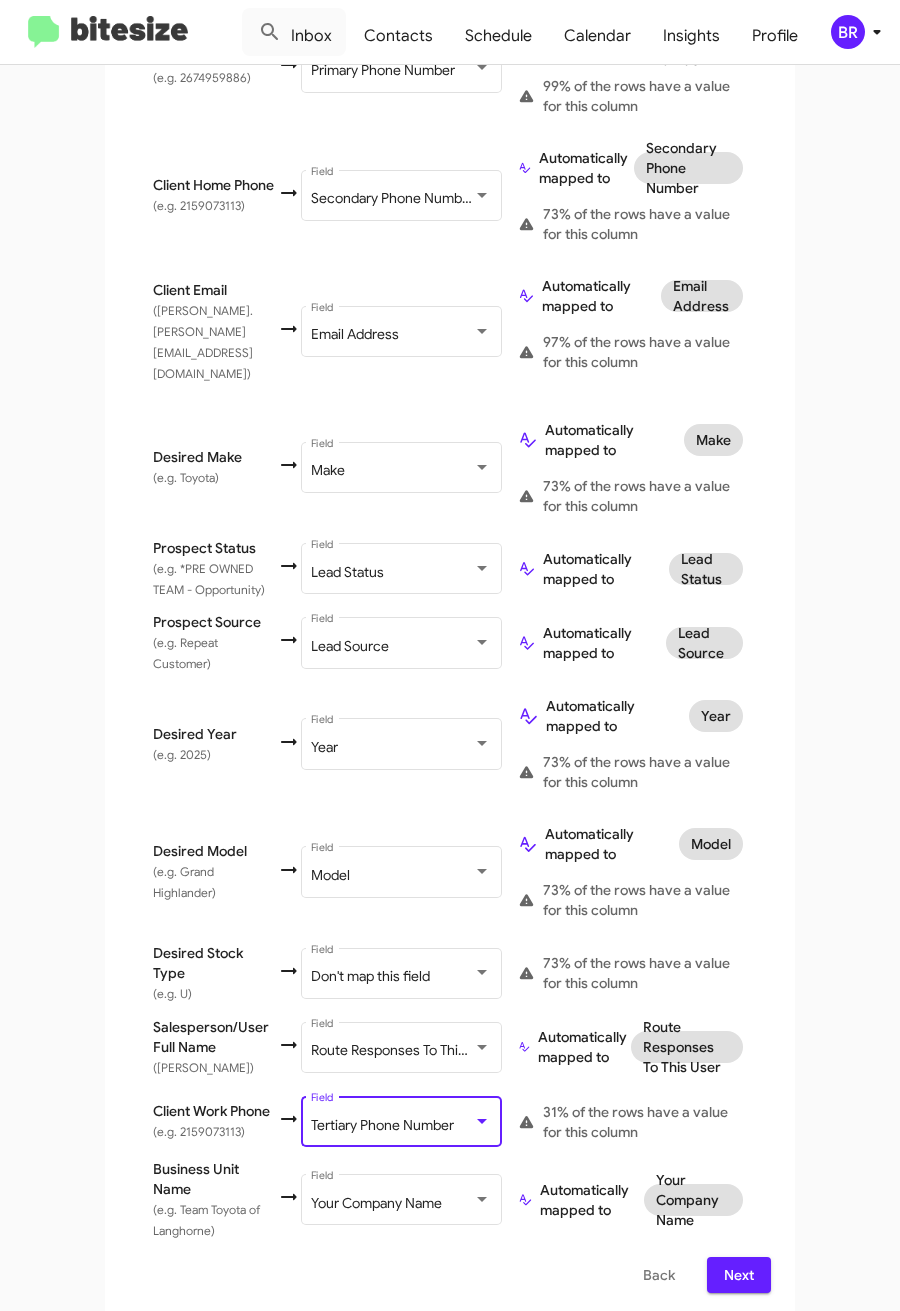 click on "Next" at bounding box center [739, 1275] 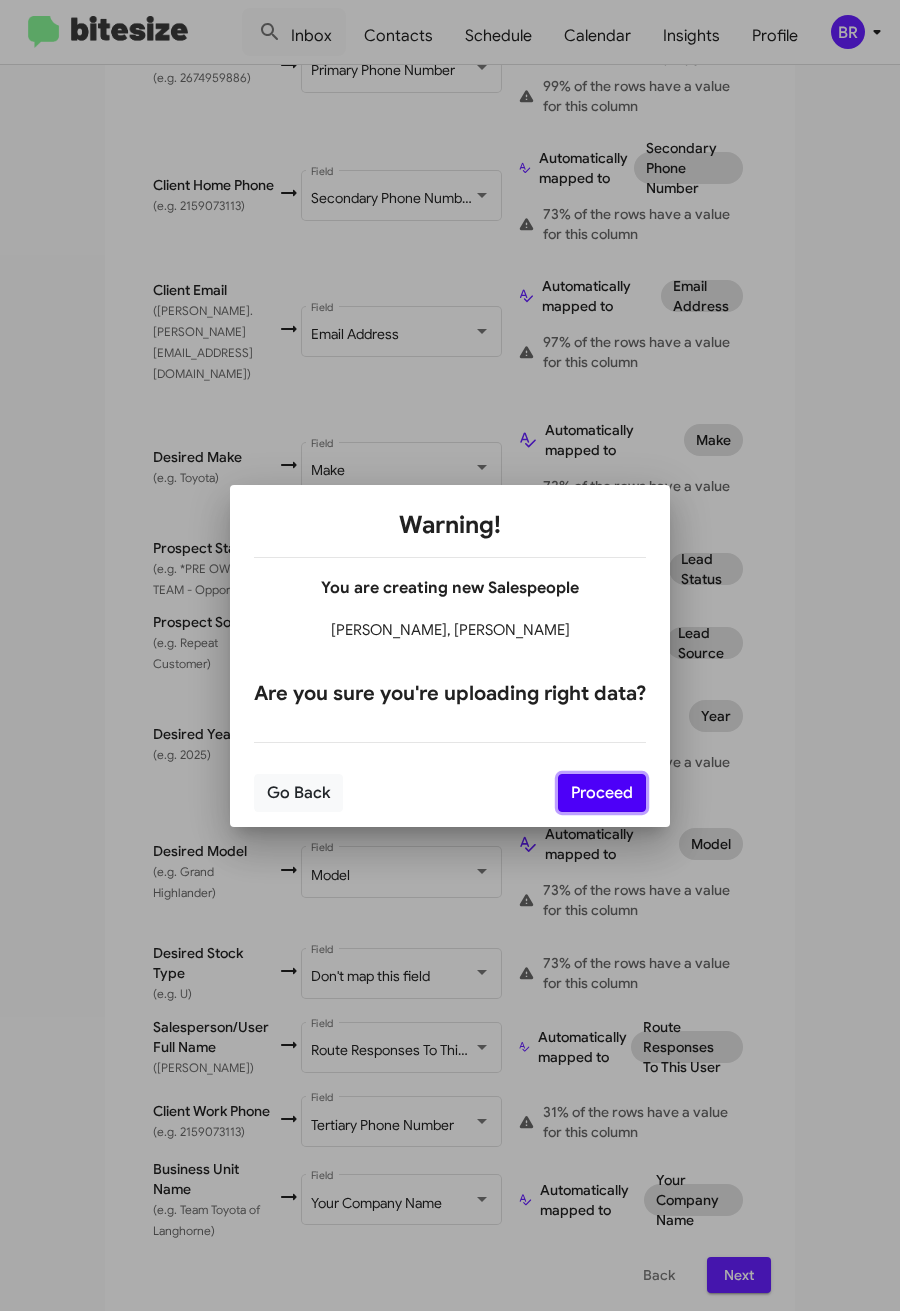 click on "Proceed" at bounding box center (602, 793) 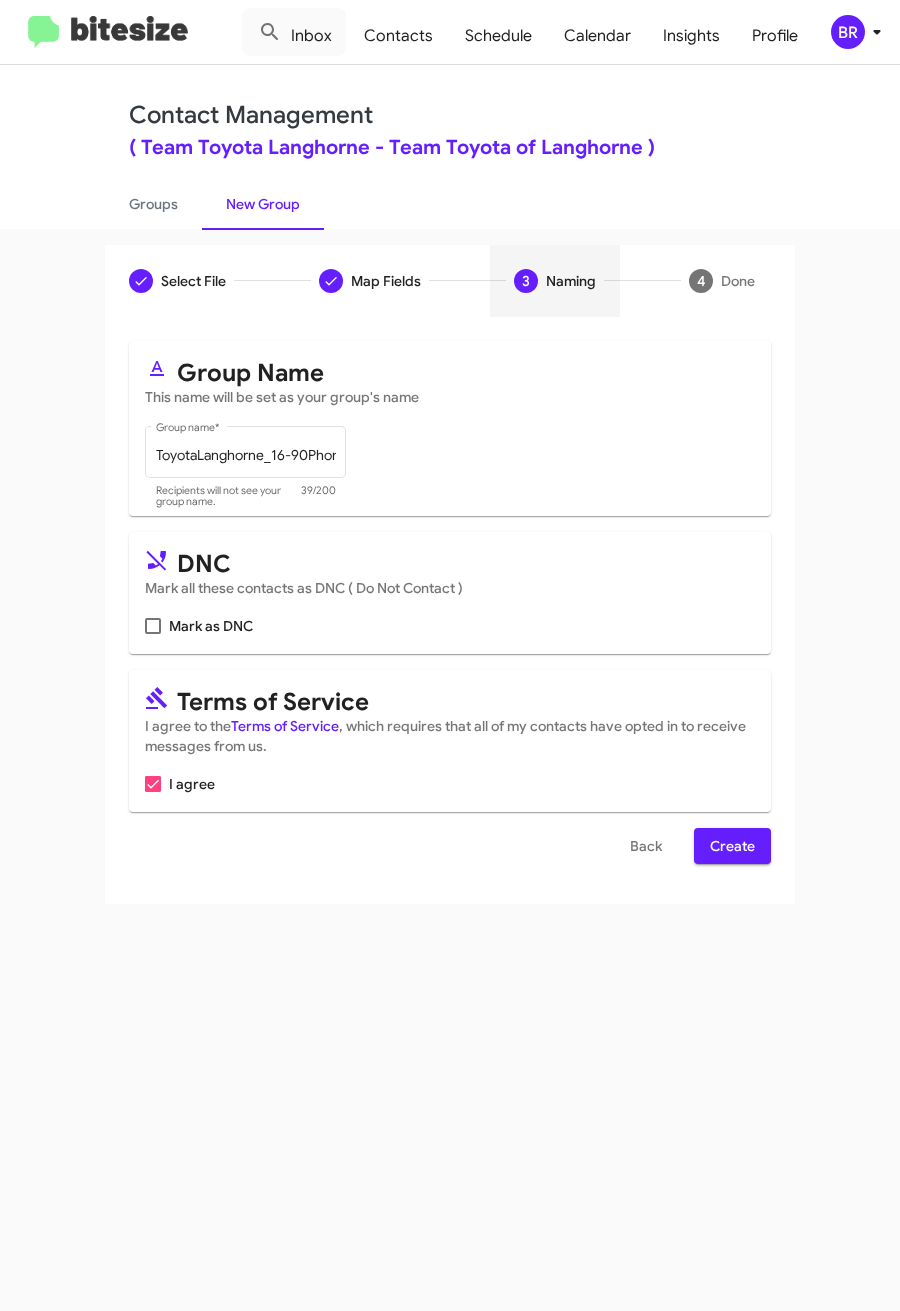 scroll, scrollTop: 0, scrollLeft: 0, axis: both 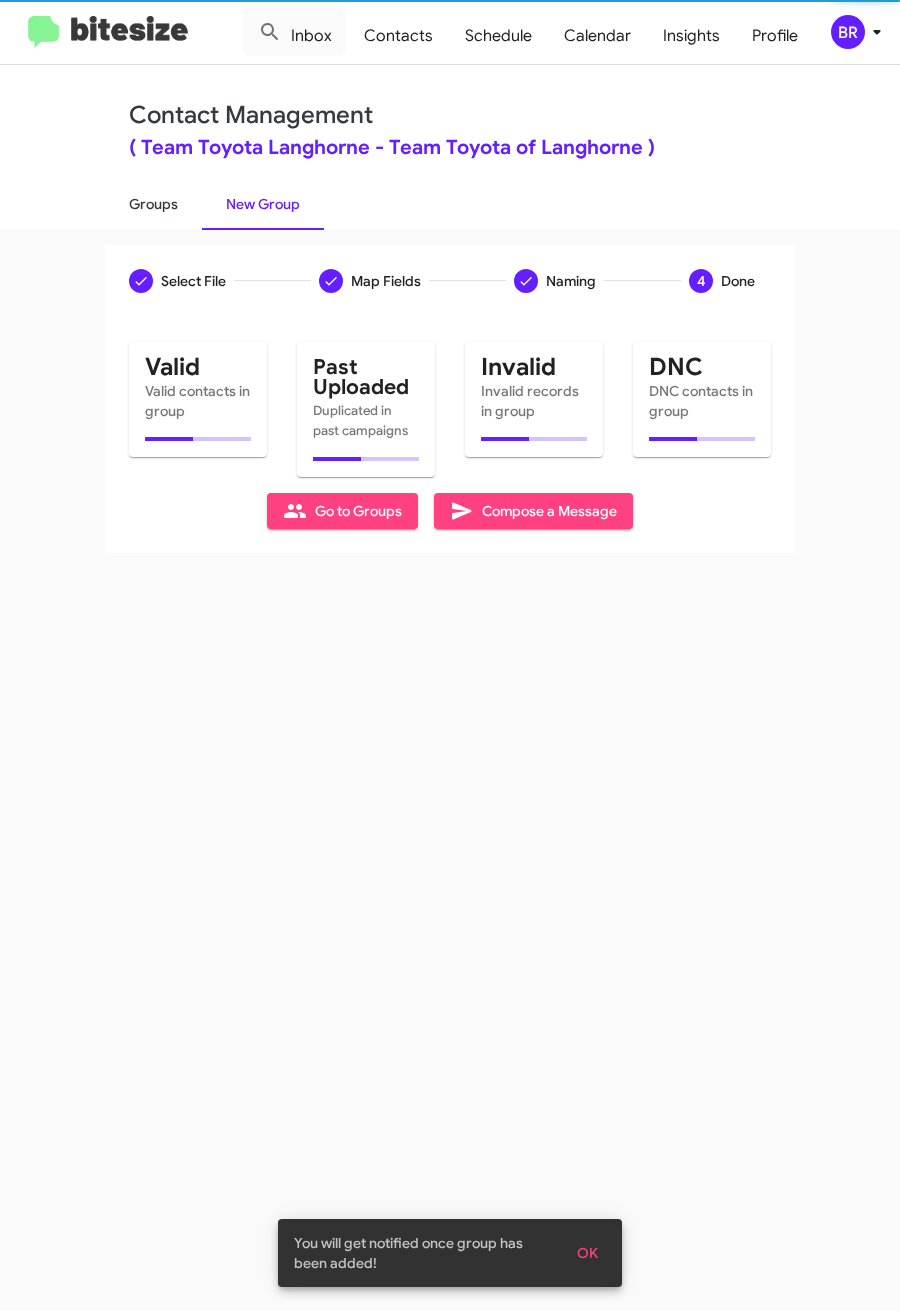 click on "Groups" 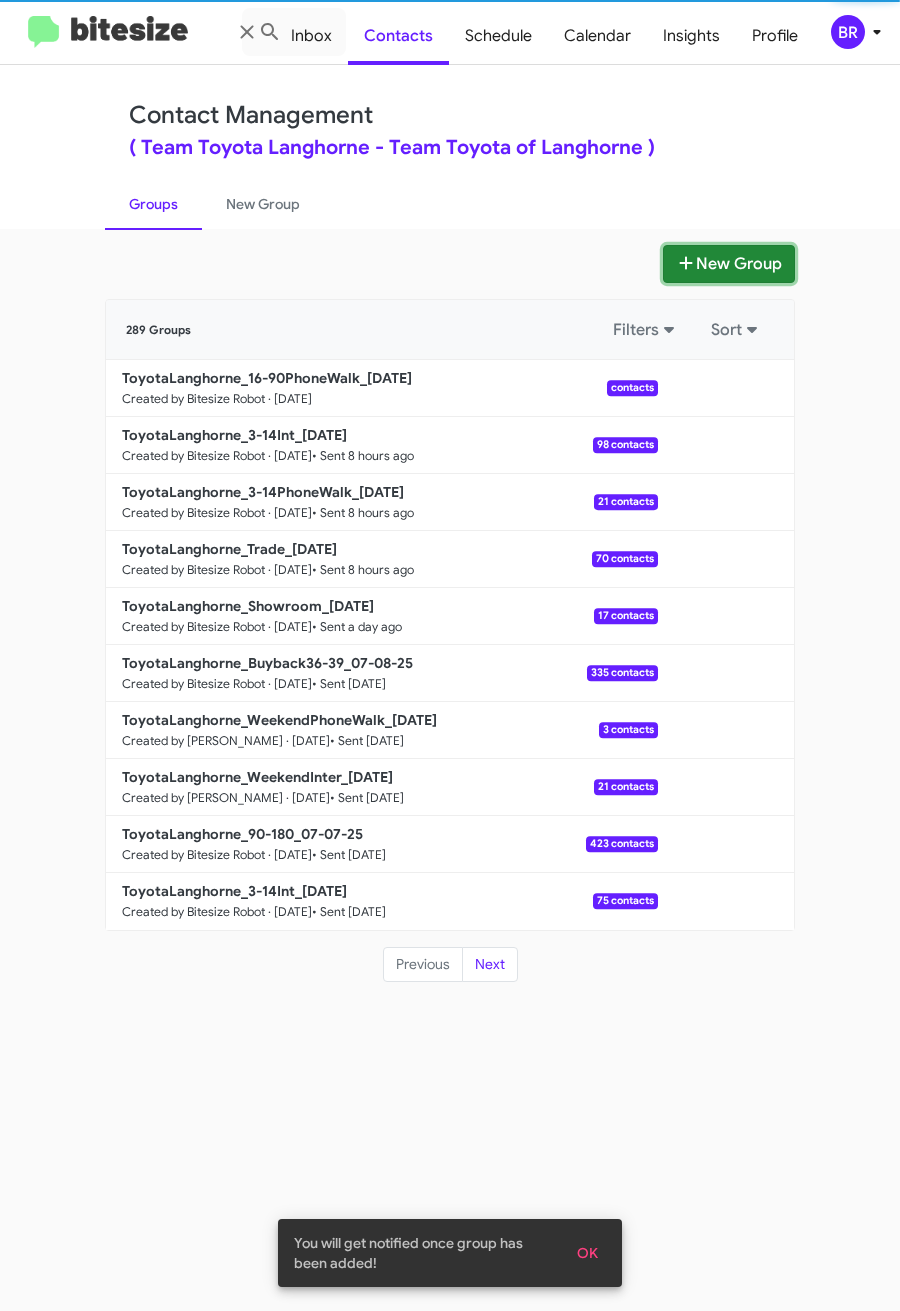 click 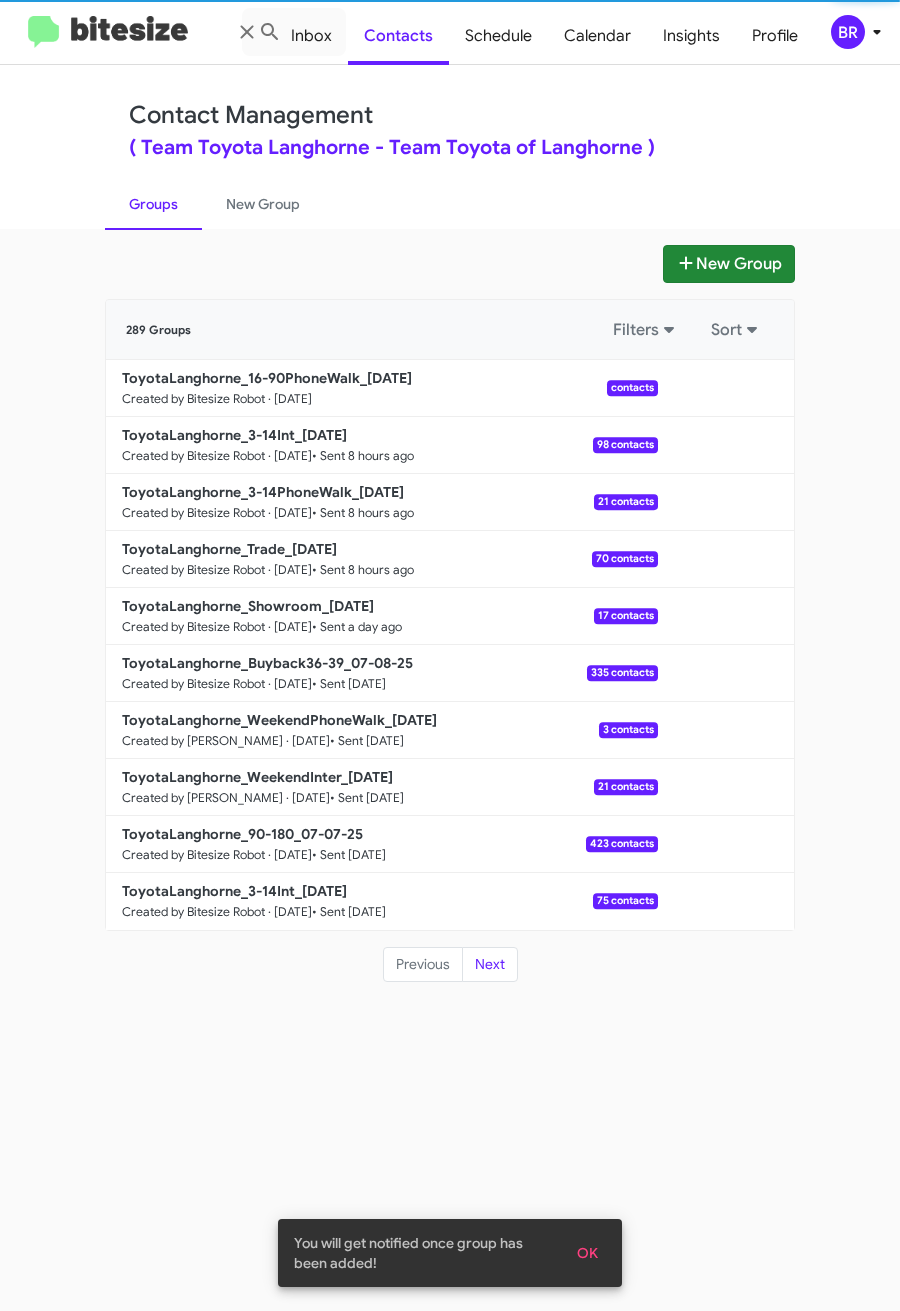 type 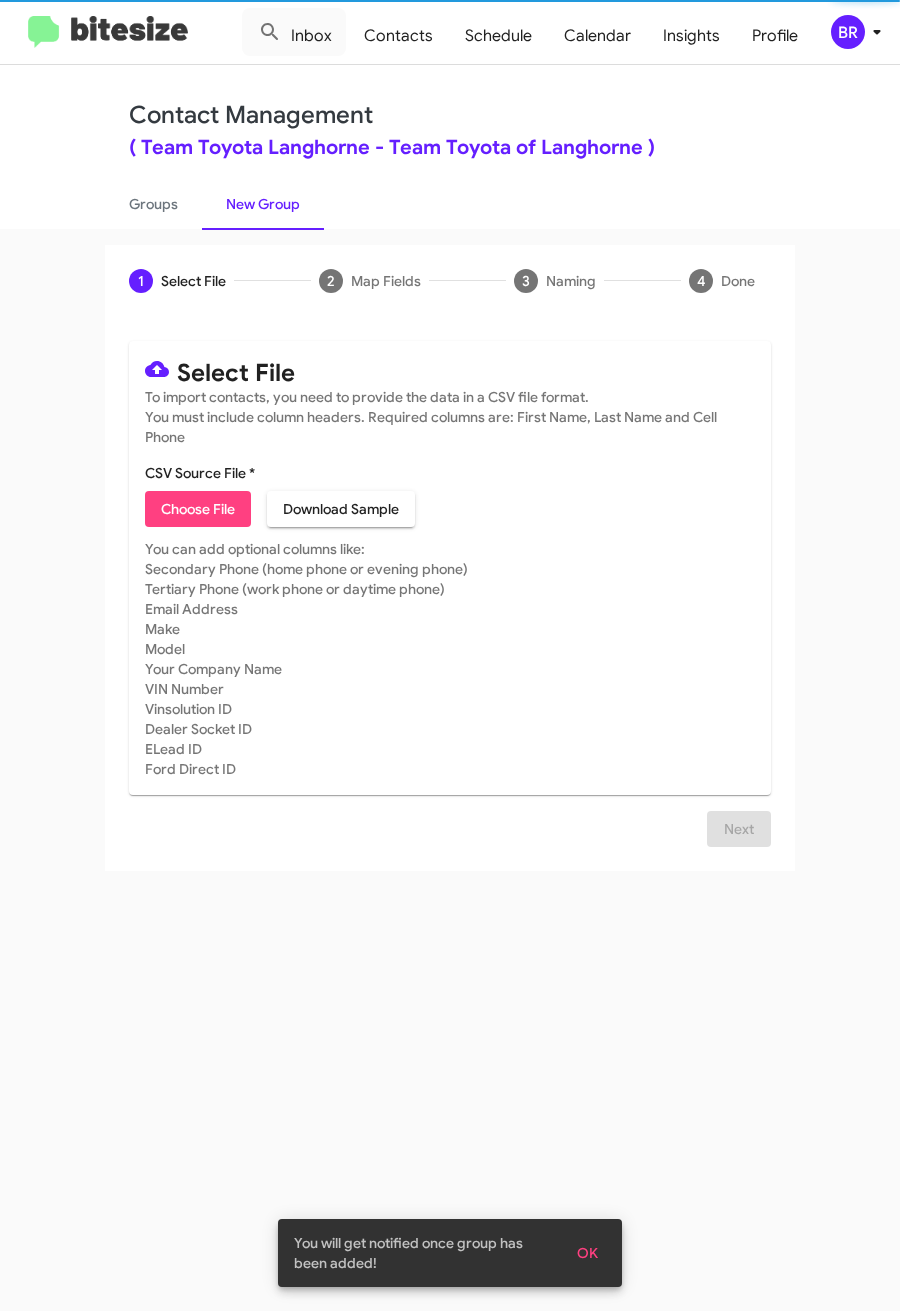 click on "Choose File" 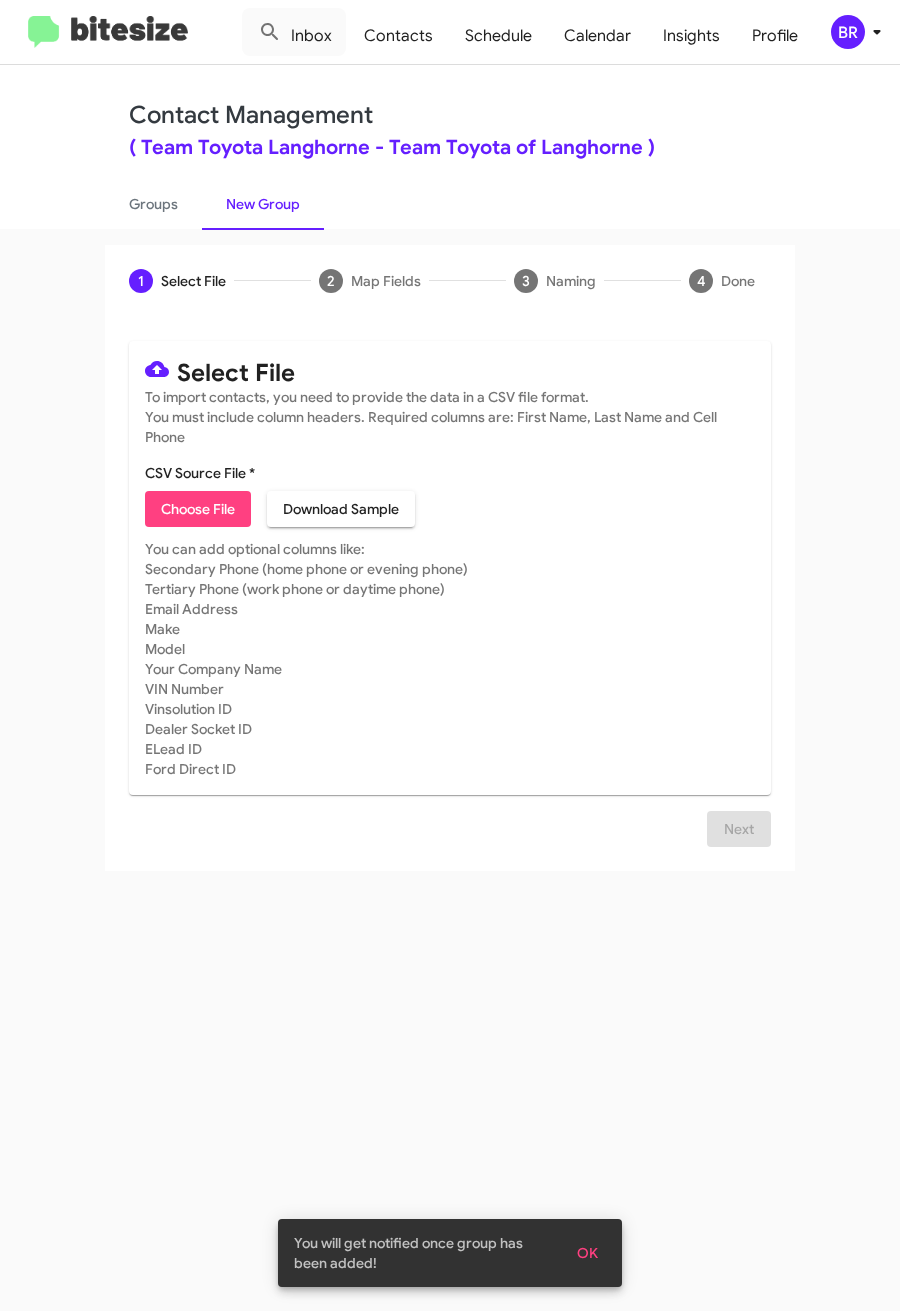 type on "ToyotaLanghorne_16-90Inter_07-11-25" 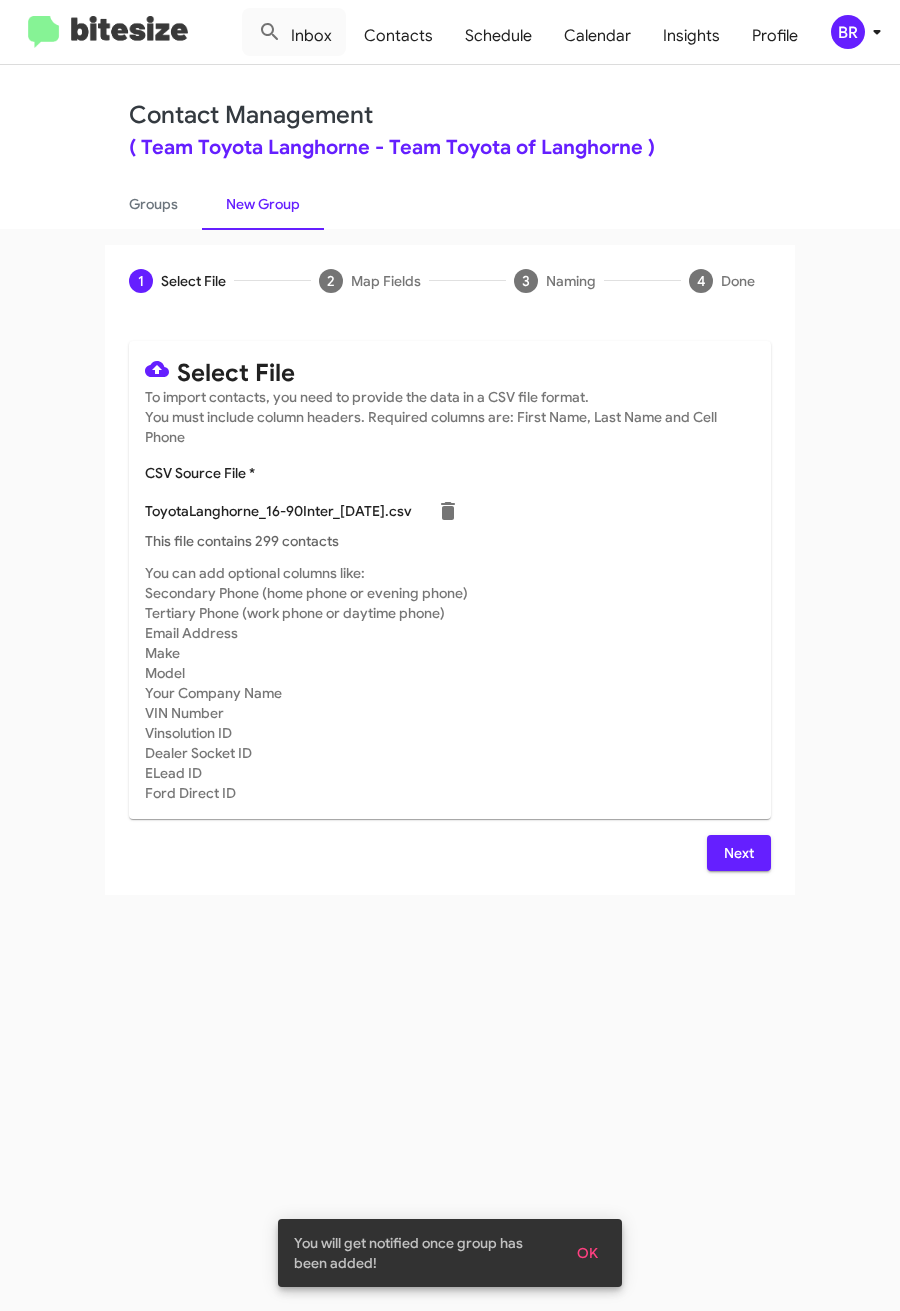 click on "Next" at bounding box center [739, 853] 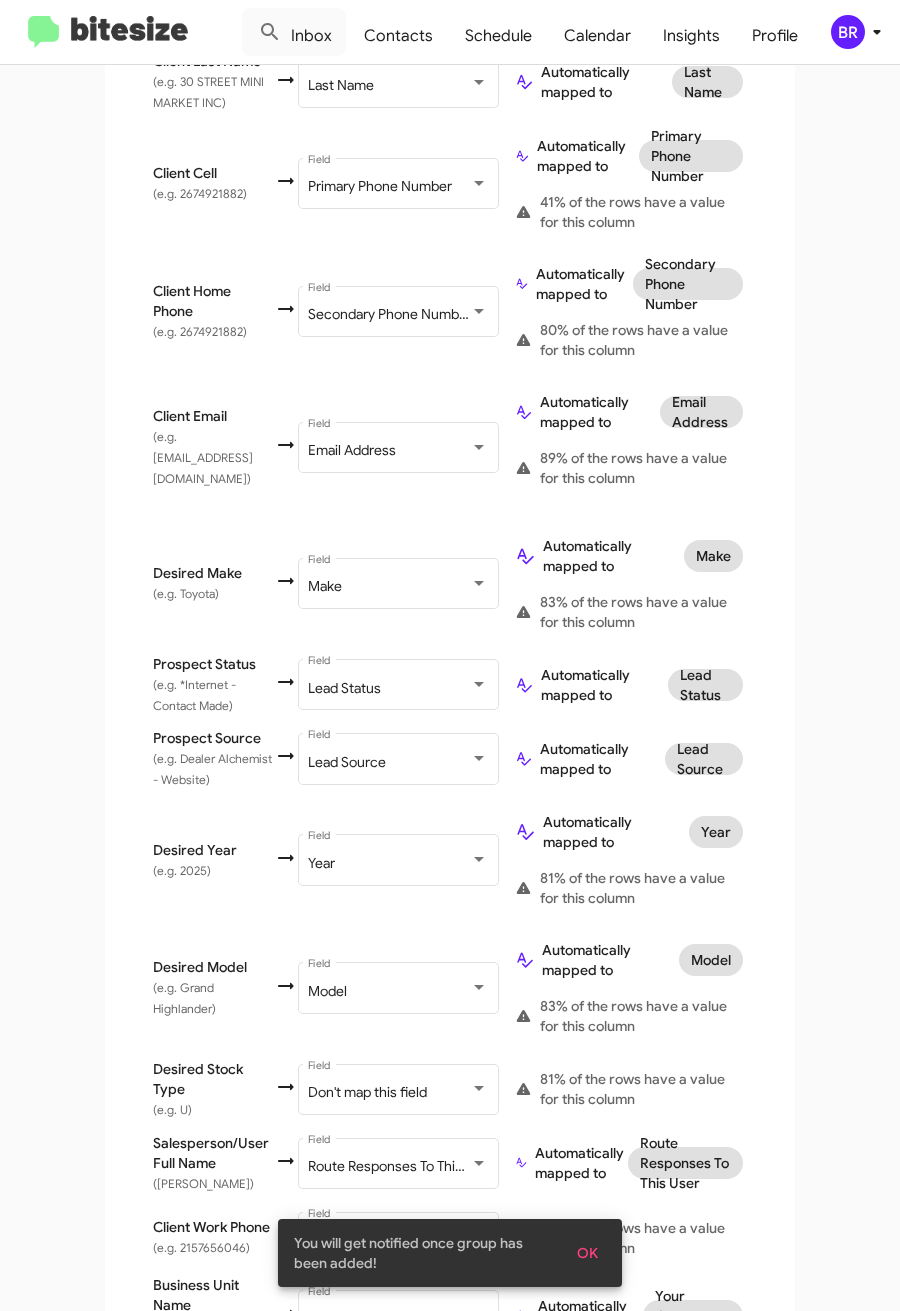 scroll, scrollTop: 690, scrollLeft: 0, axis: vertical 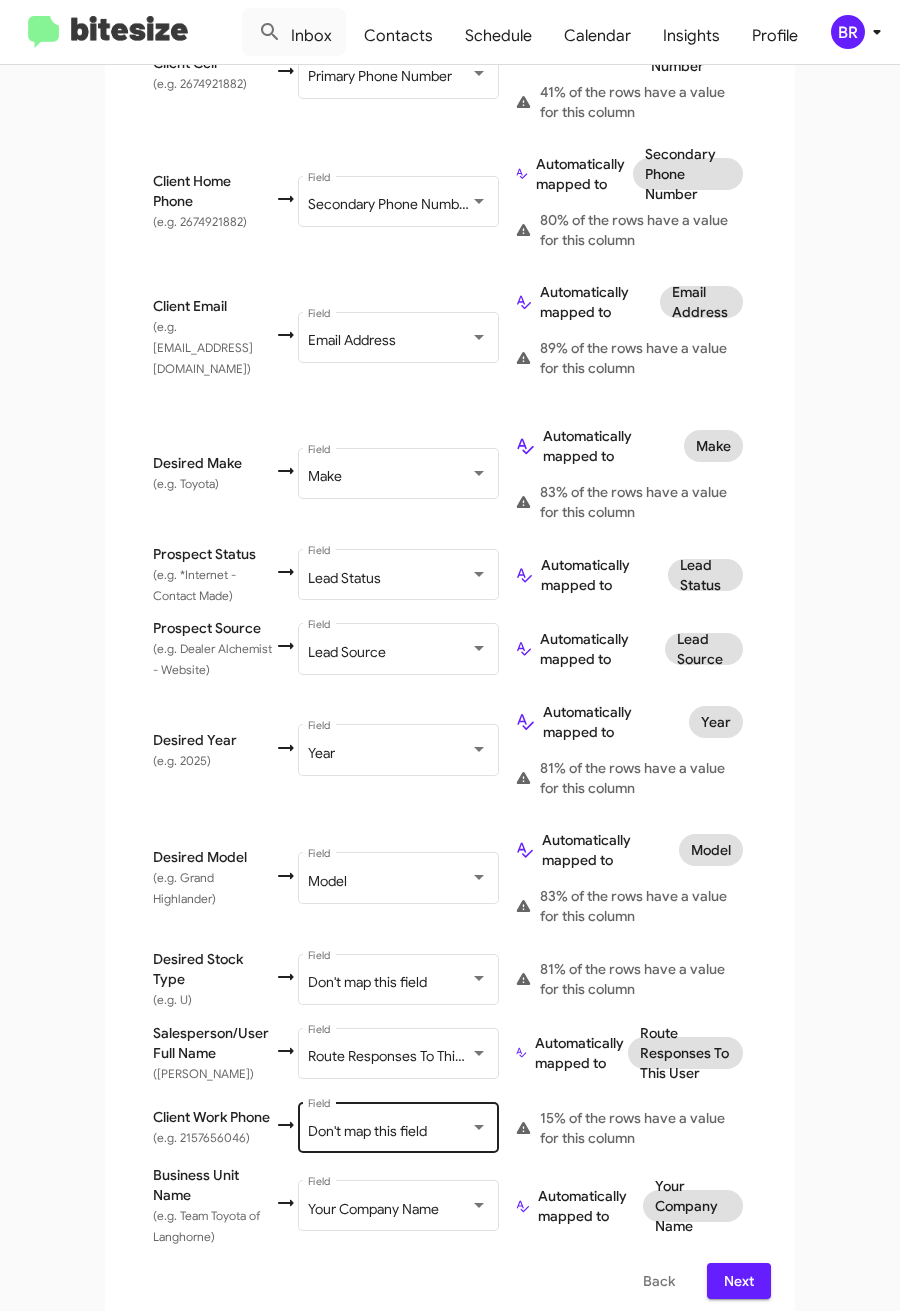click on "Don't map this field Field" at bounding box center [398, 1126] 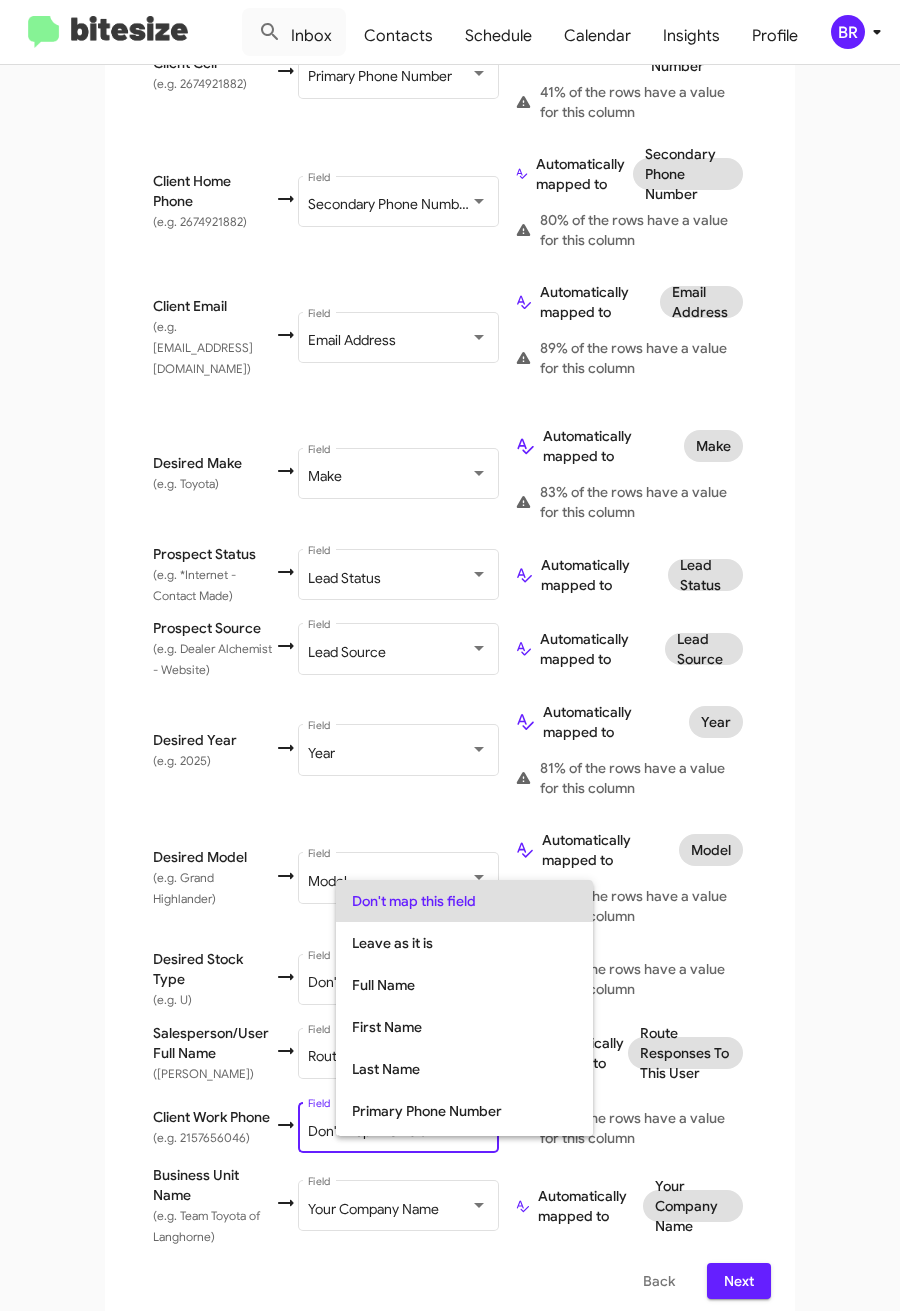 scroll, scrollTop: 60, scrollLeft: 0, axis: vertical 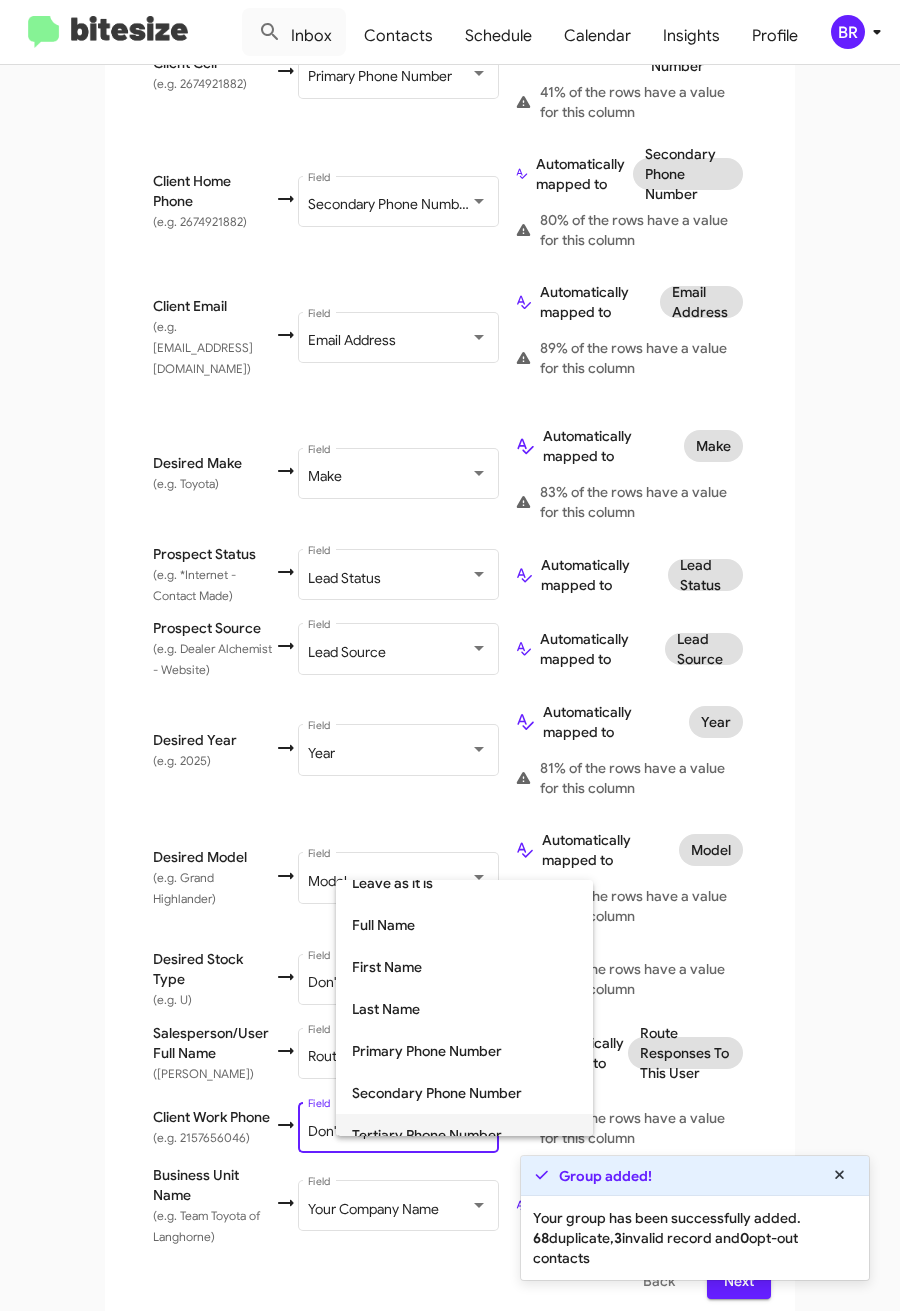 click on "Tertiary Phone Number" at bounding box center (464, 1135) 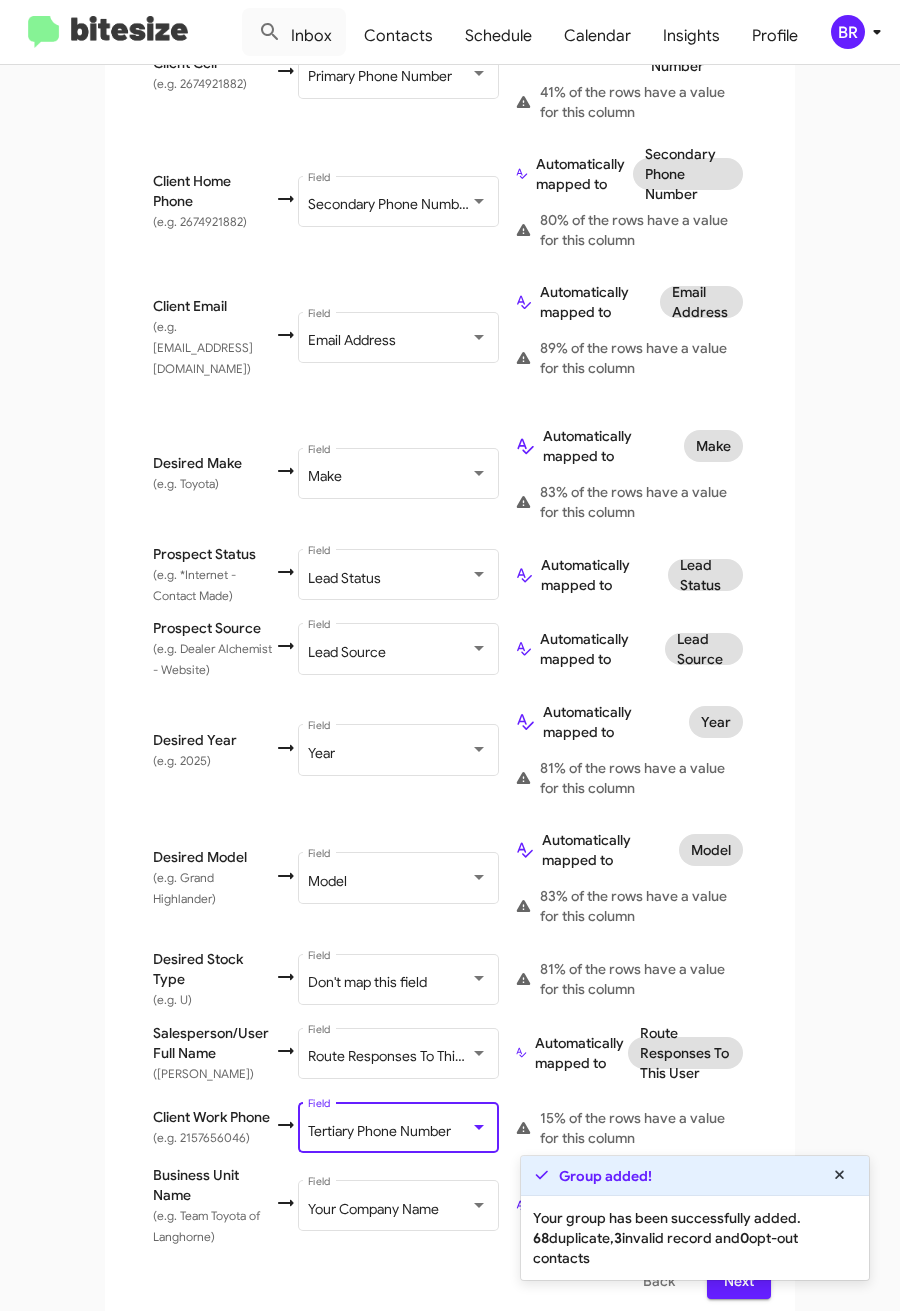 click on "Next" at bounding box center [739, 1281] 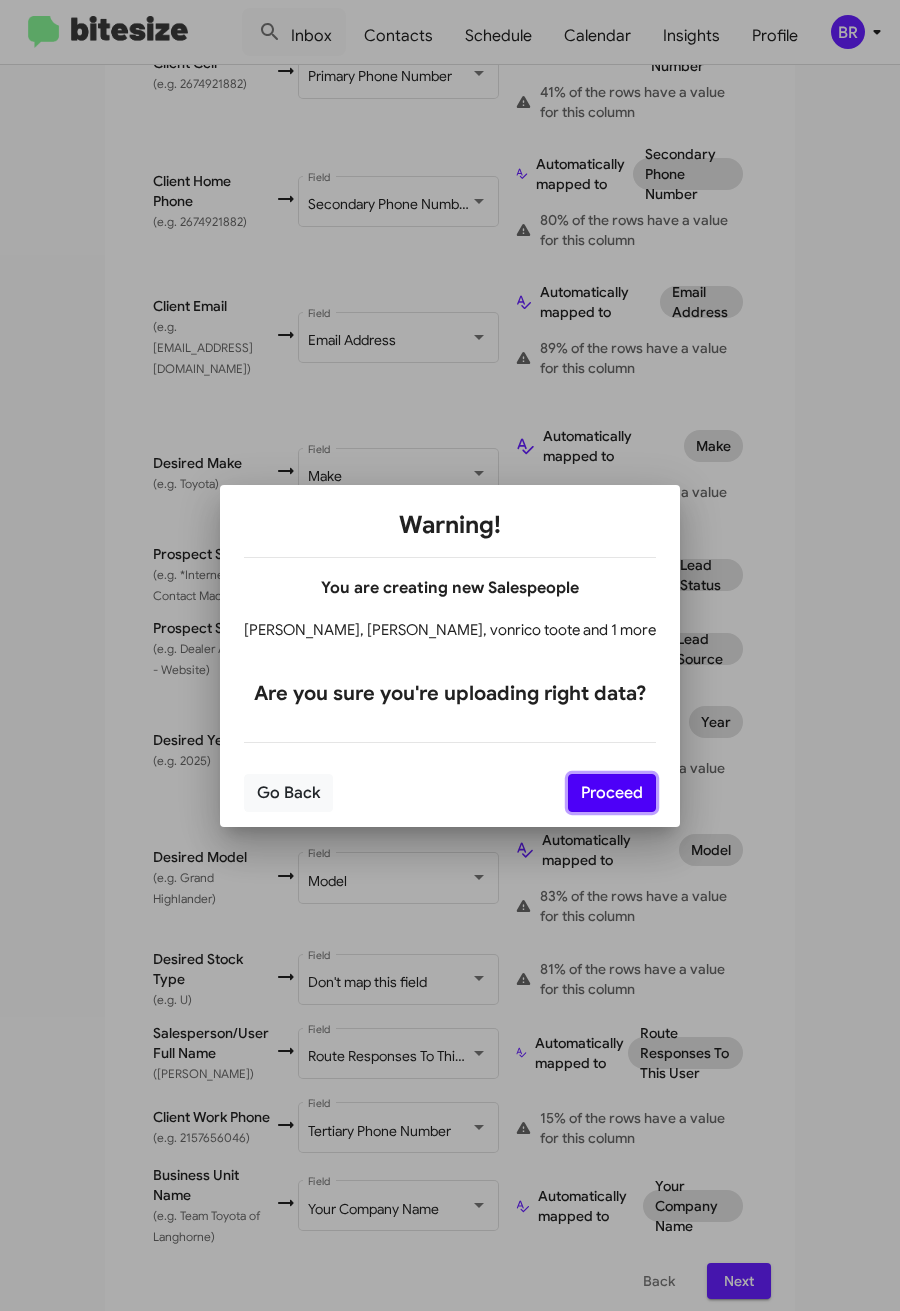 click on "Proceed" at bounding box center [612, 793] 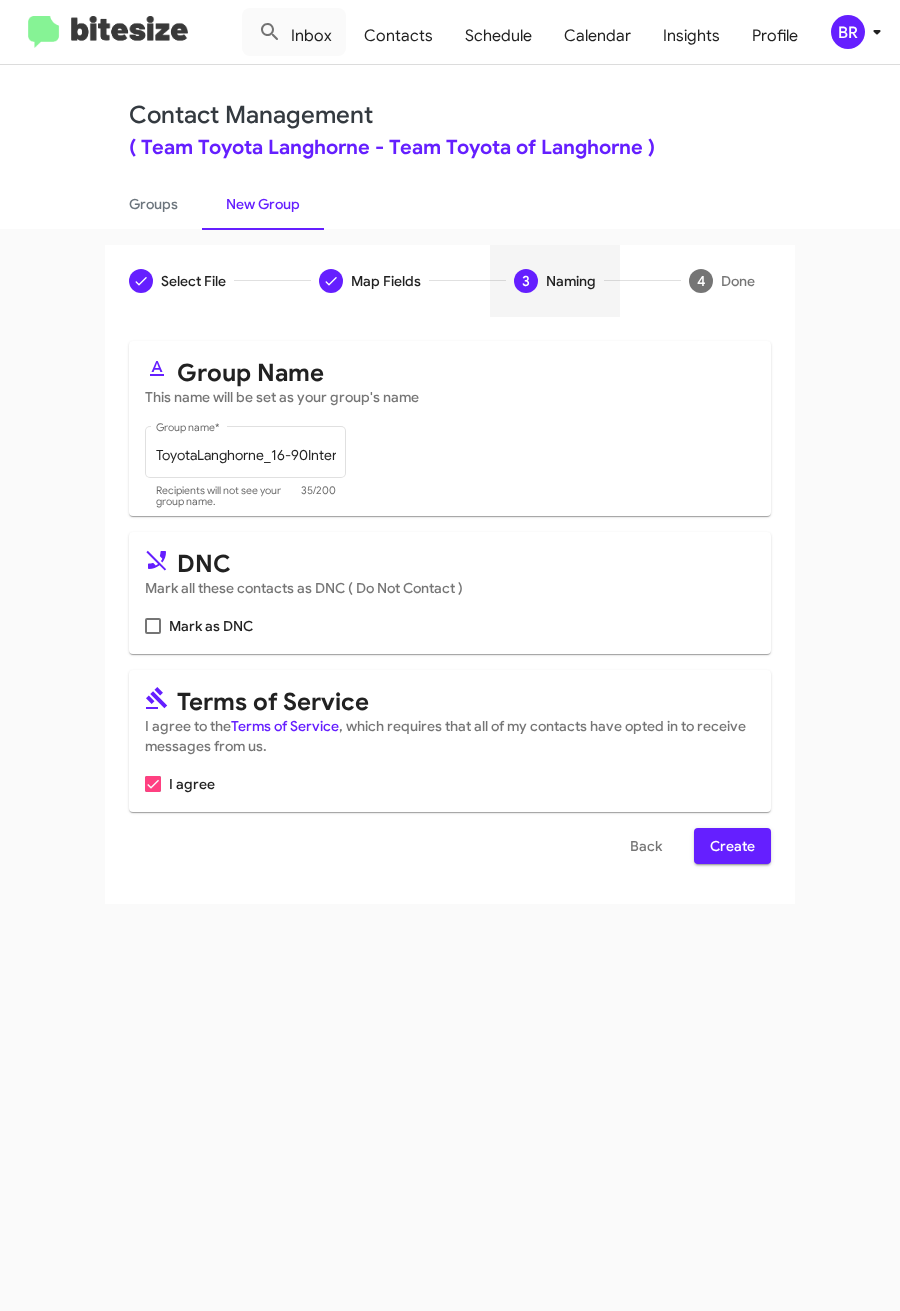 scroll, scrollTop: 0, scrollLeft: 0, axis: both 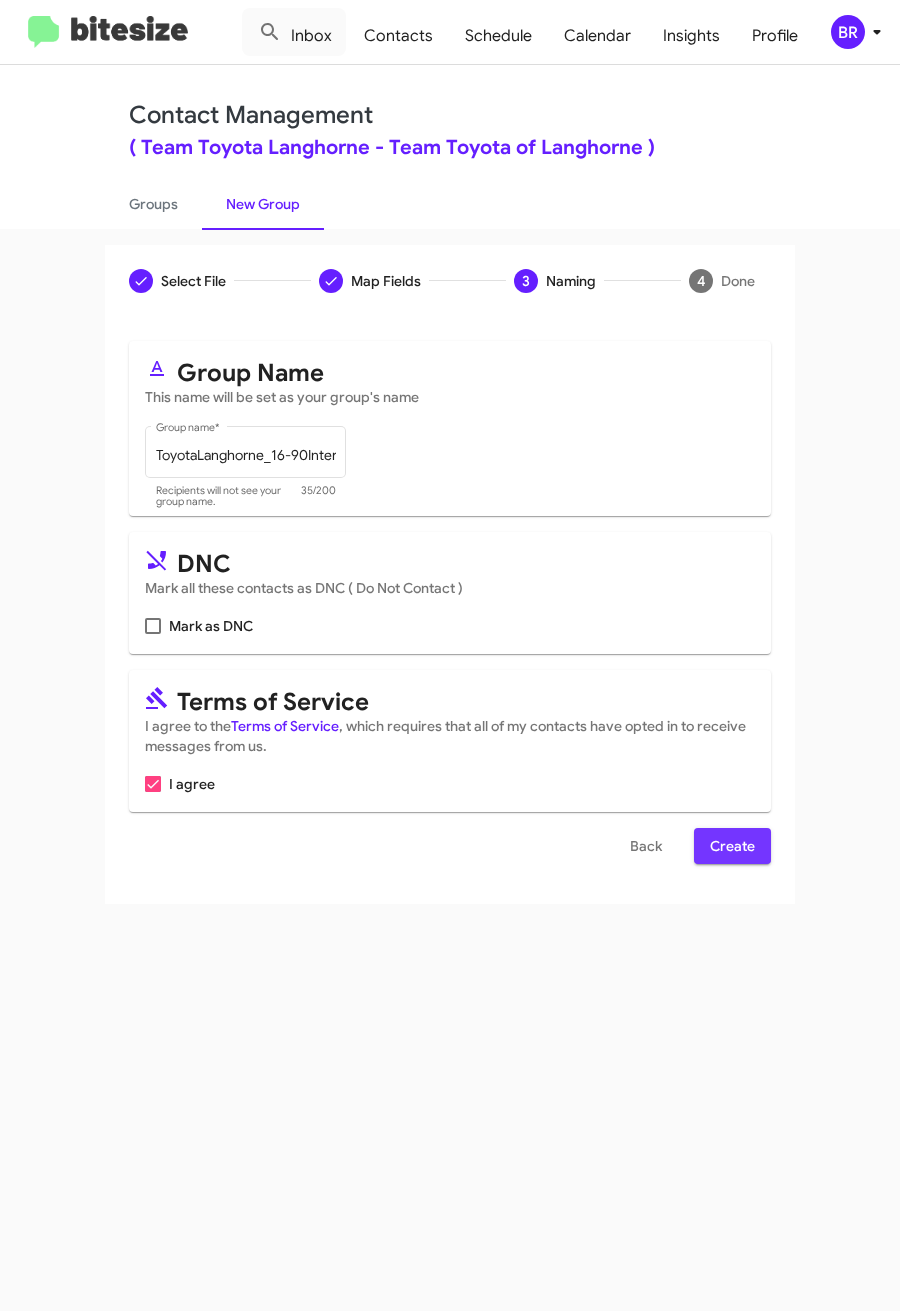 click on "Create" at bounding box center [732, 846] 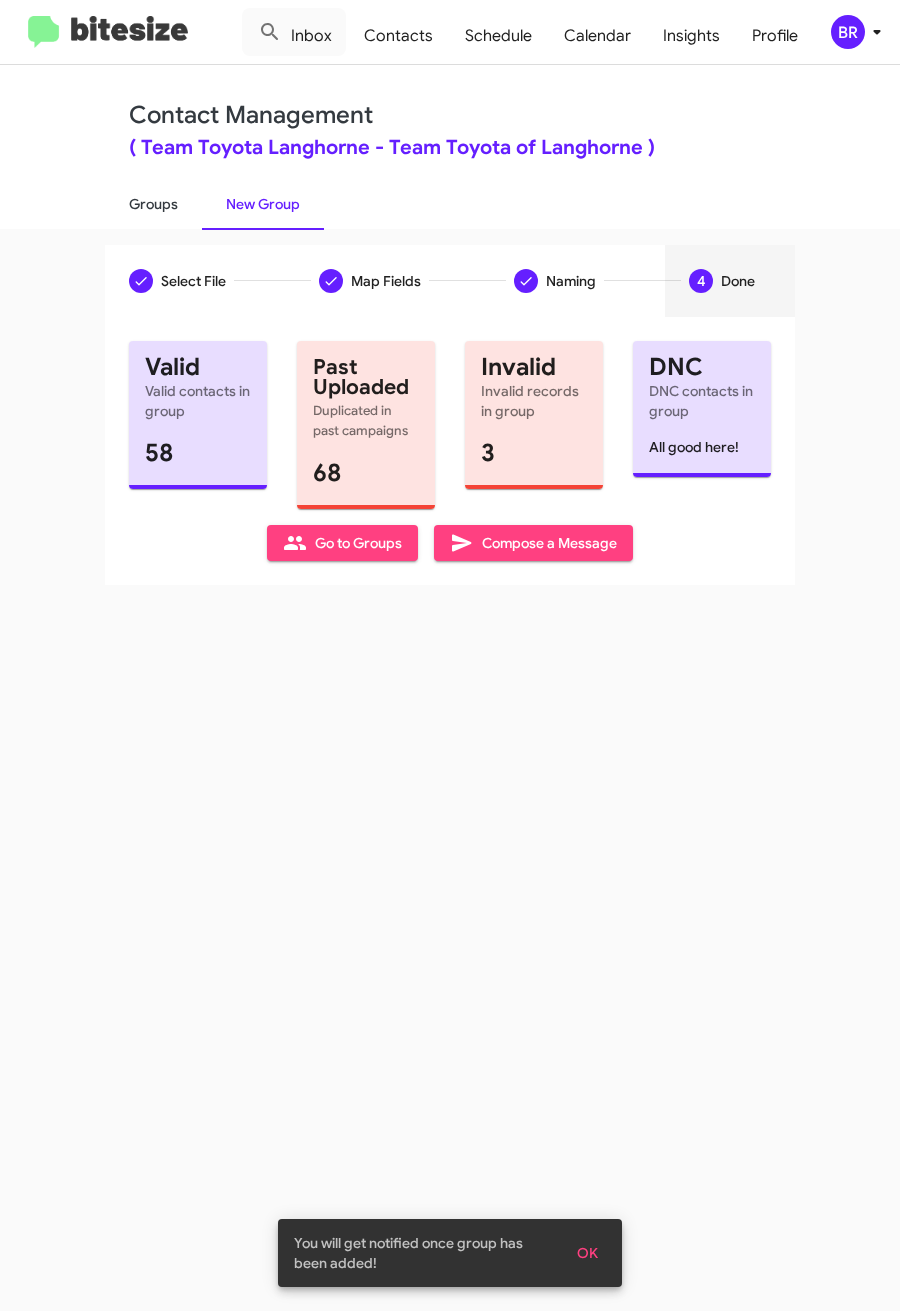click on "Groups" 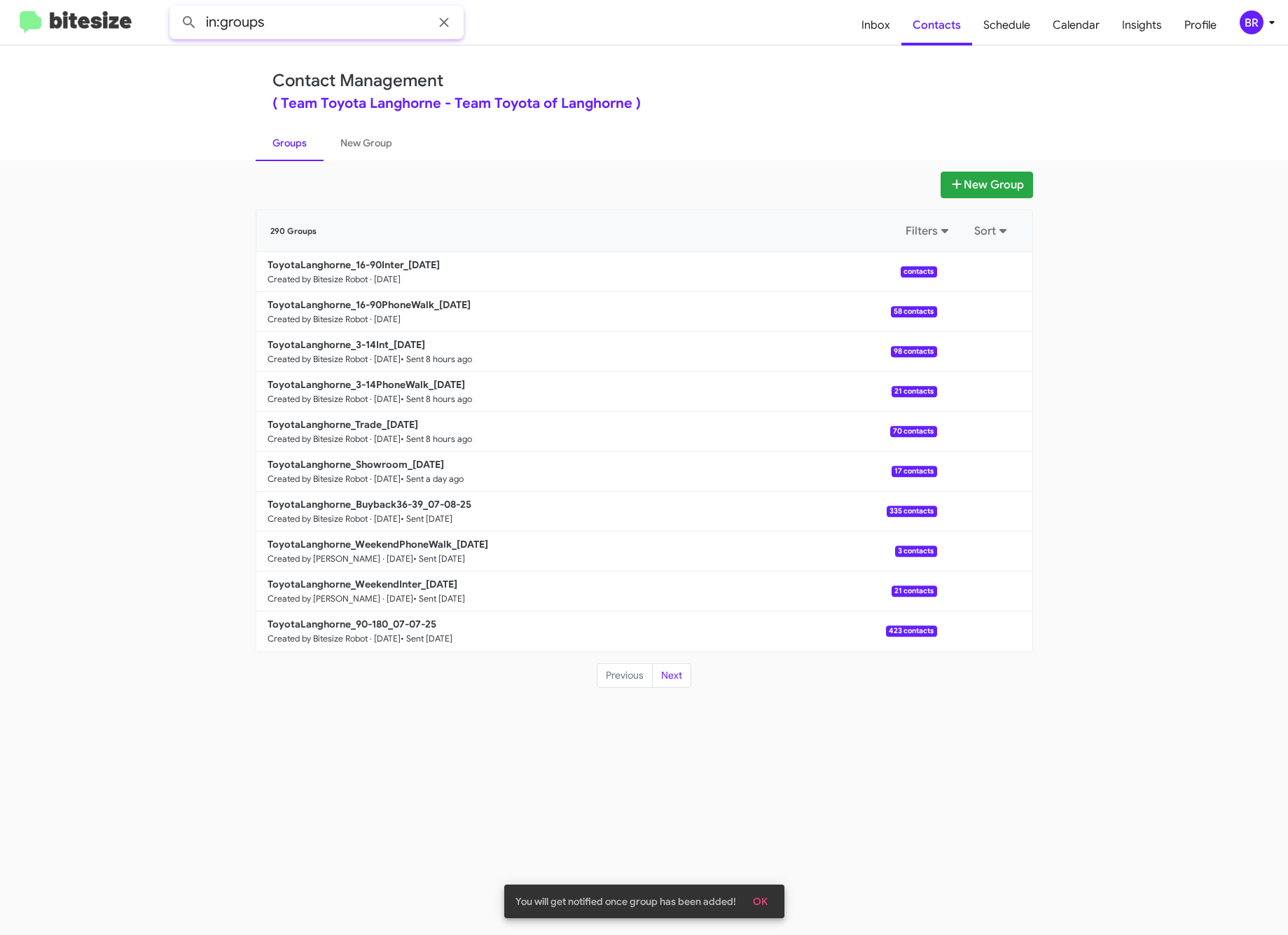 click on "in:groups" 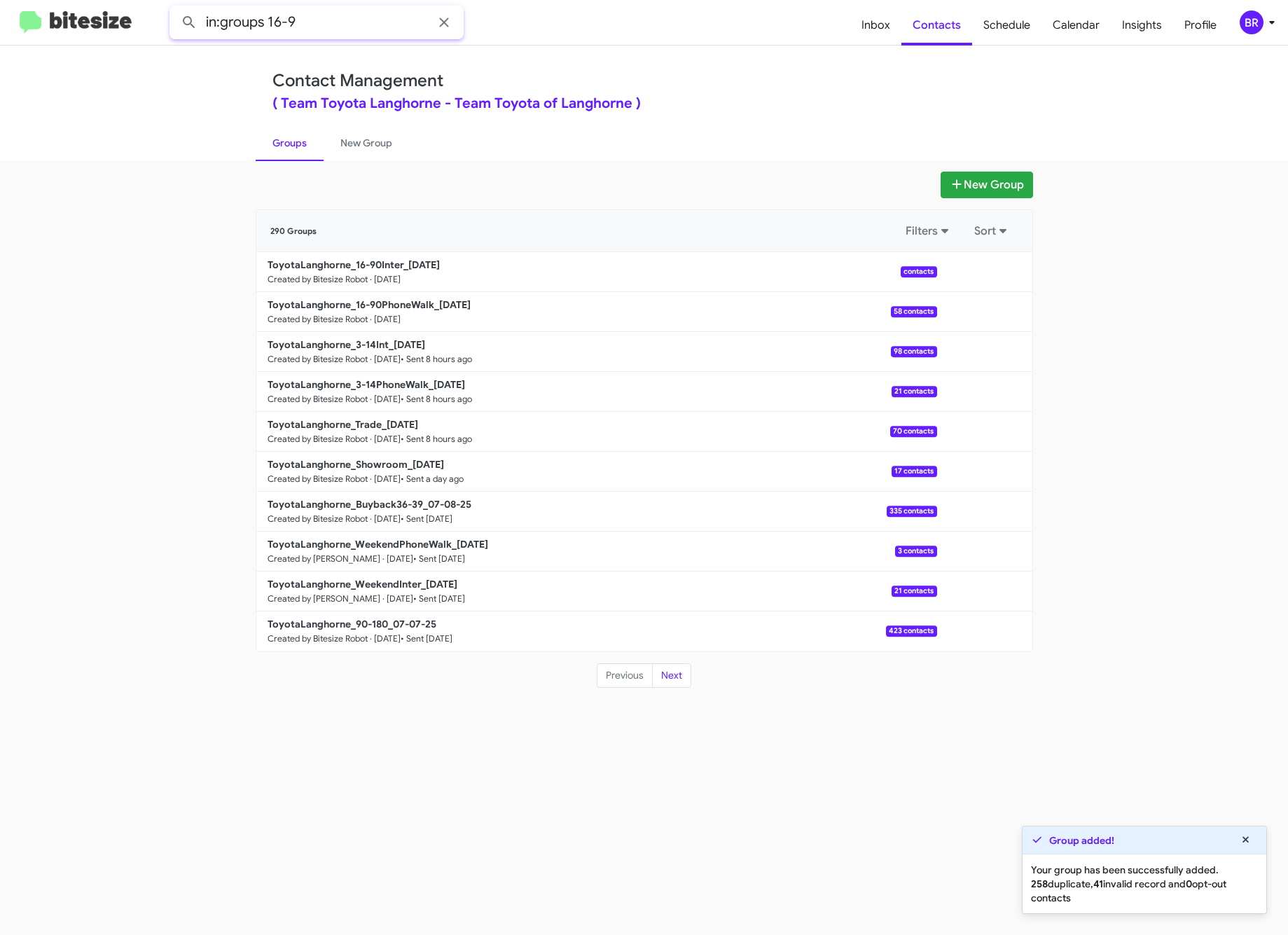 type on "in:groups 16-9" 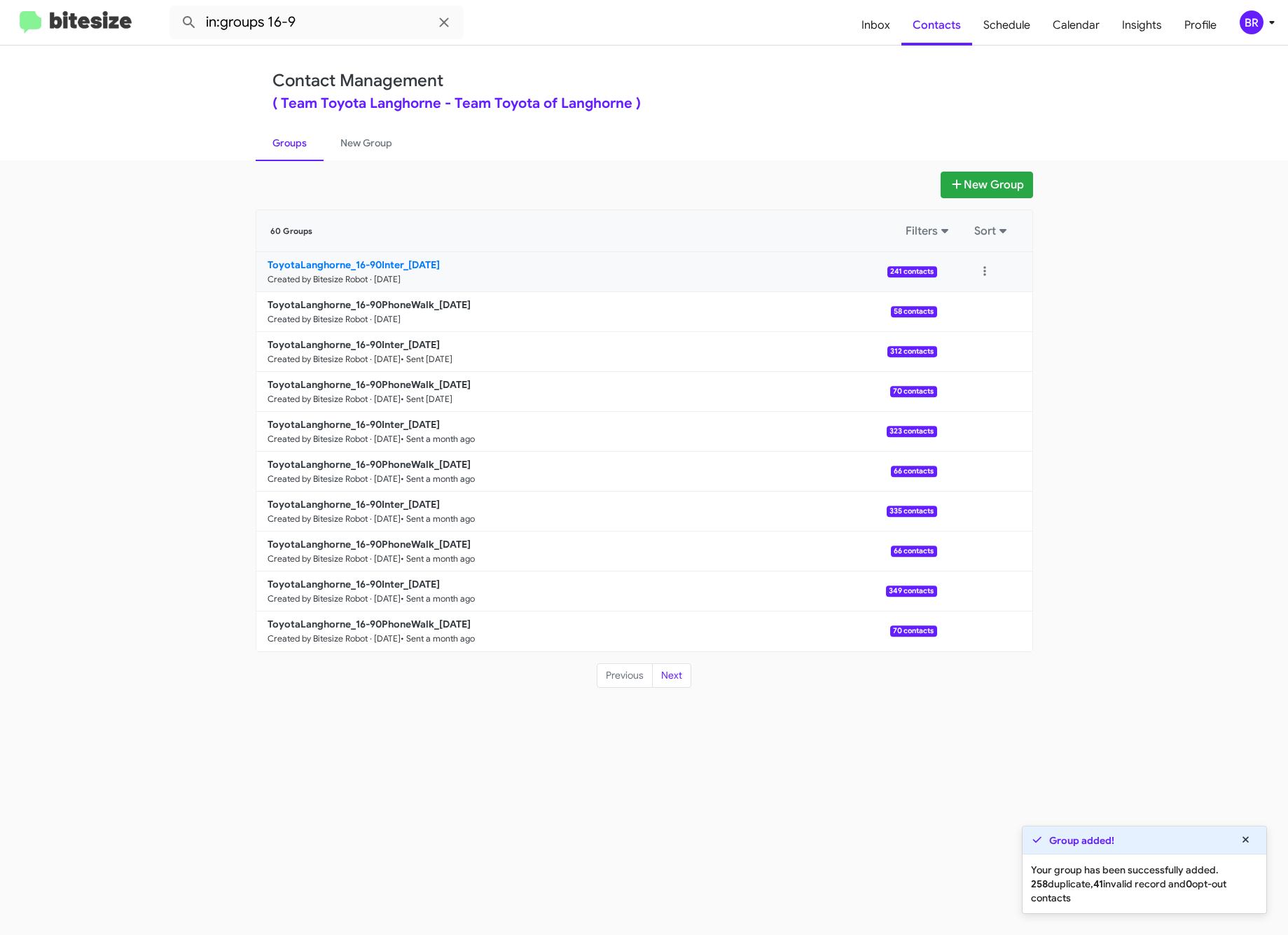 click on "ToyotaLanghorne_16-90Inter_07-11-25" 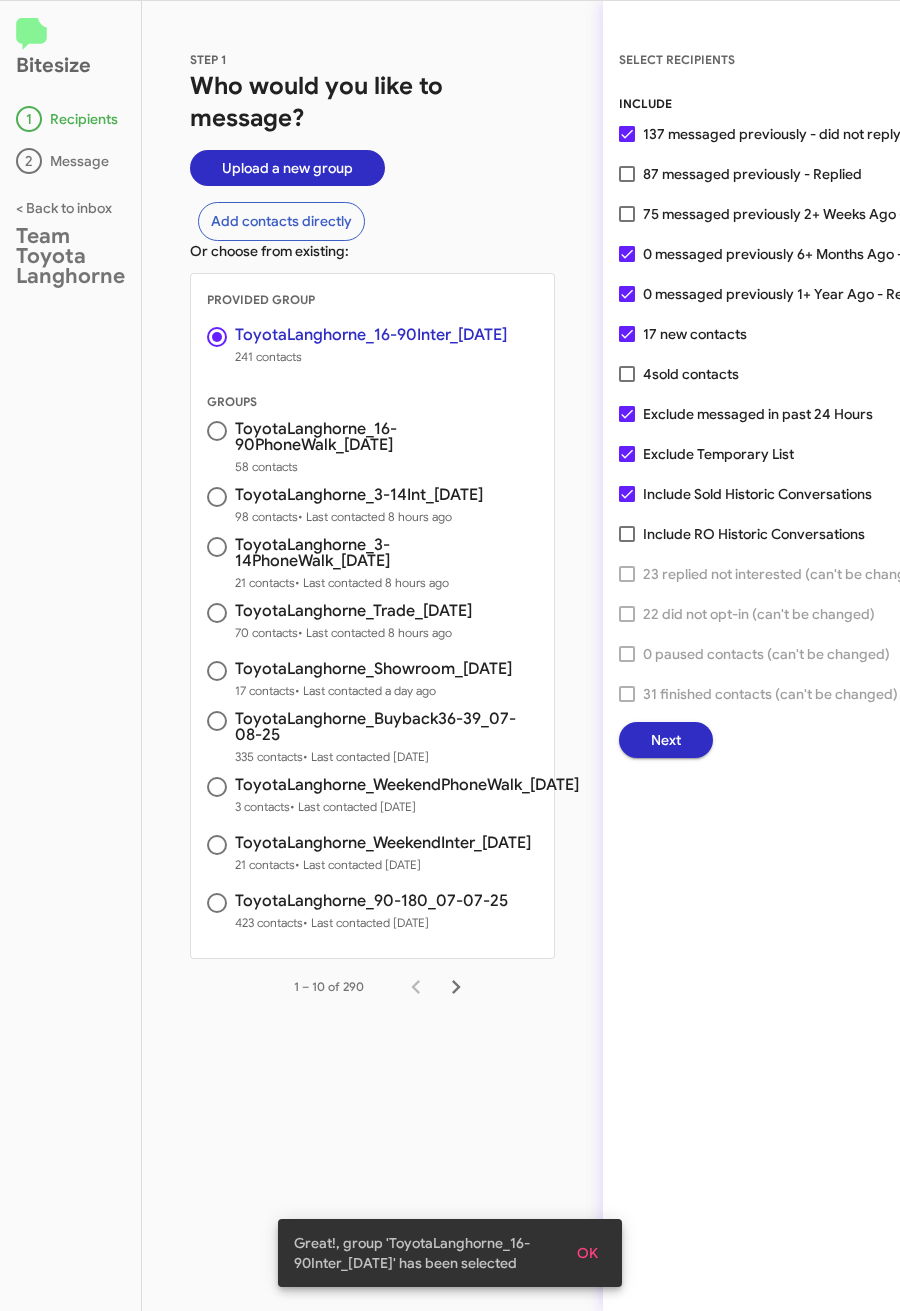 click on "Next" 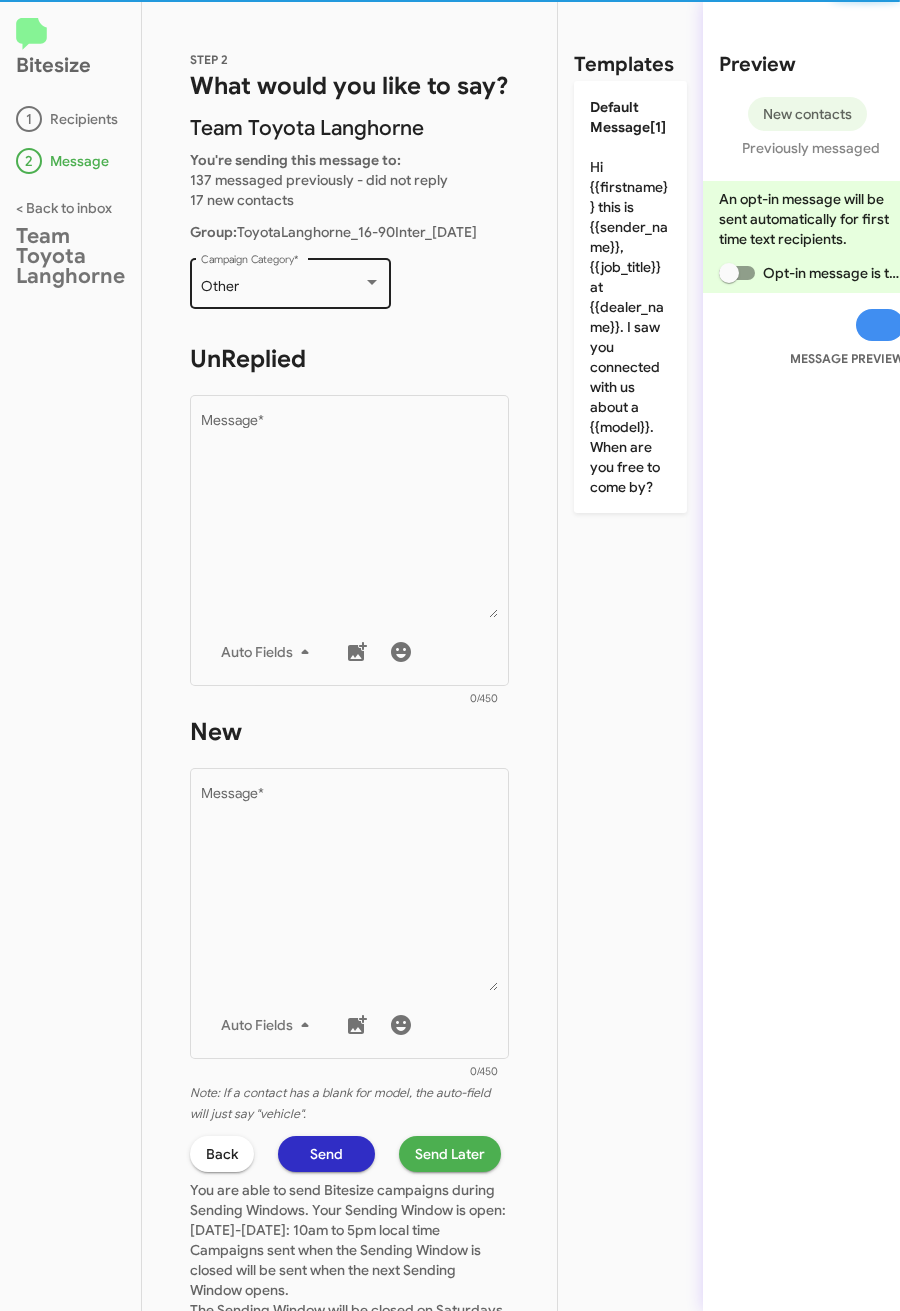 click on "Other" at bounding box center (282, 287) 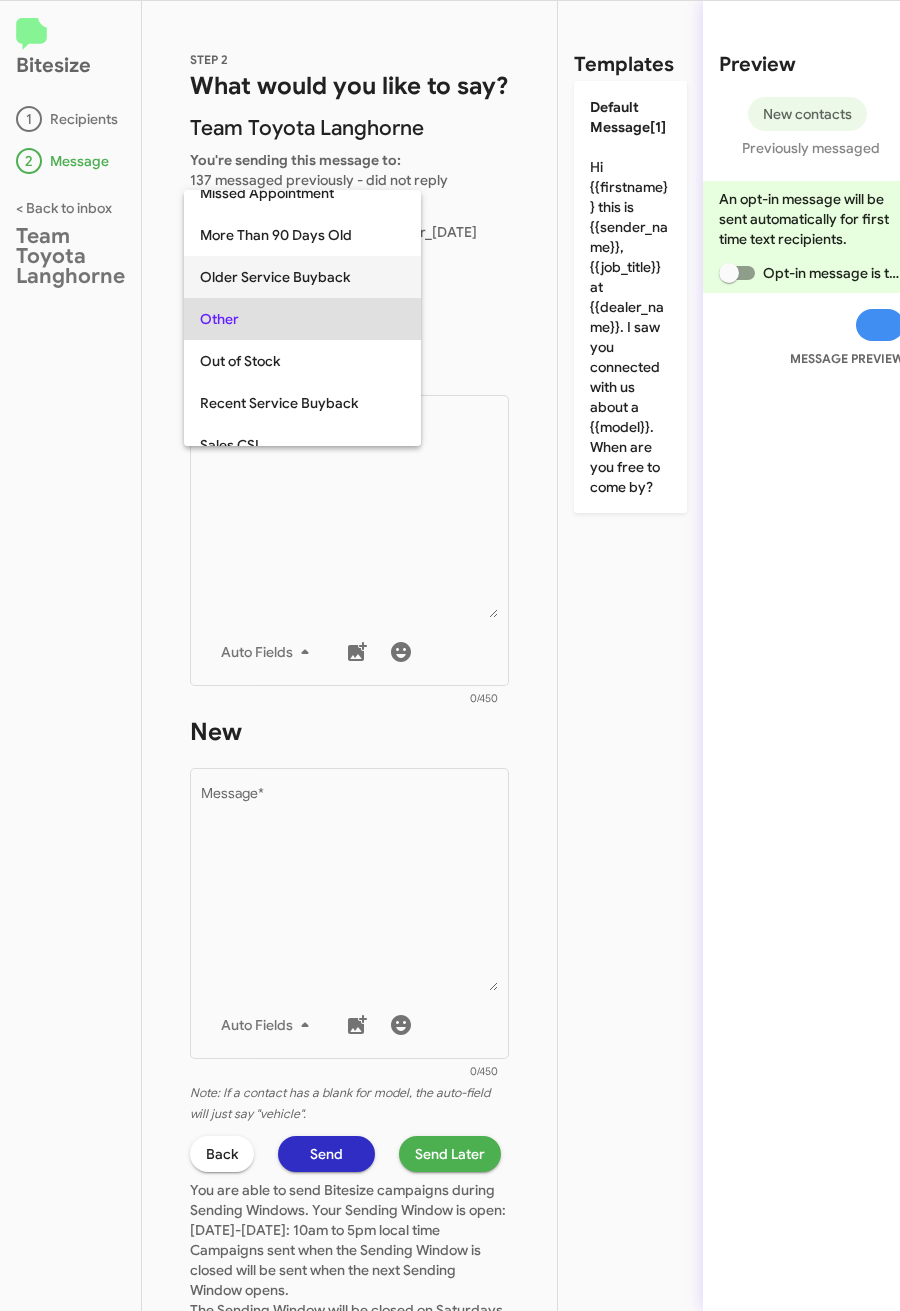 scroll, scrollTop: 42, scrollLeft: 0, axis: vertical 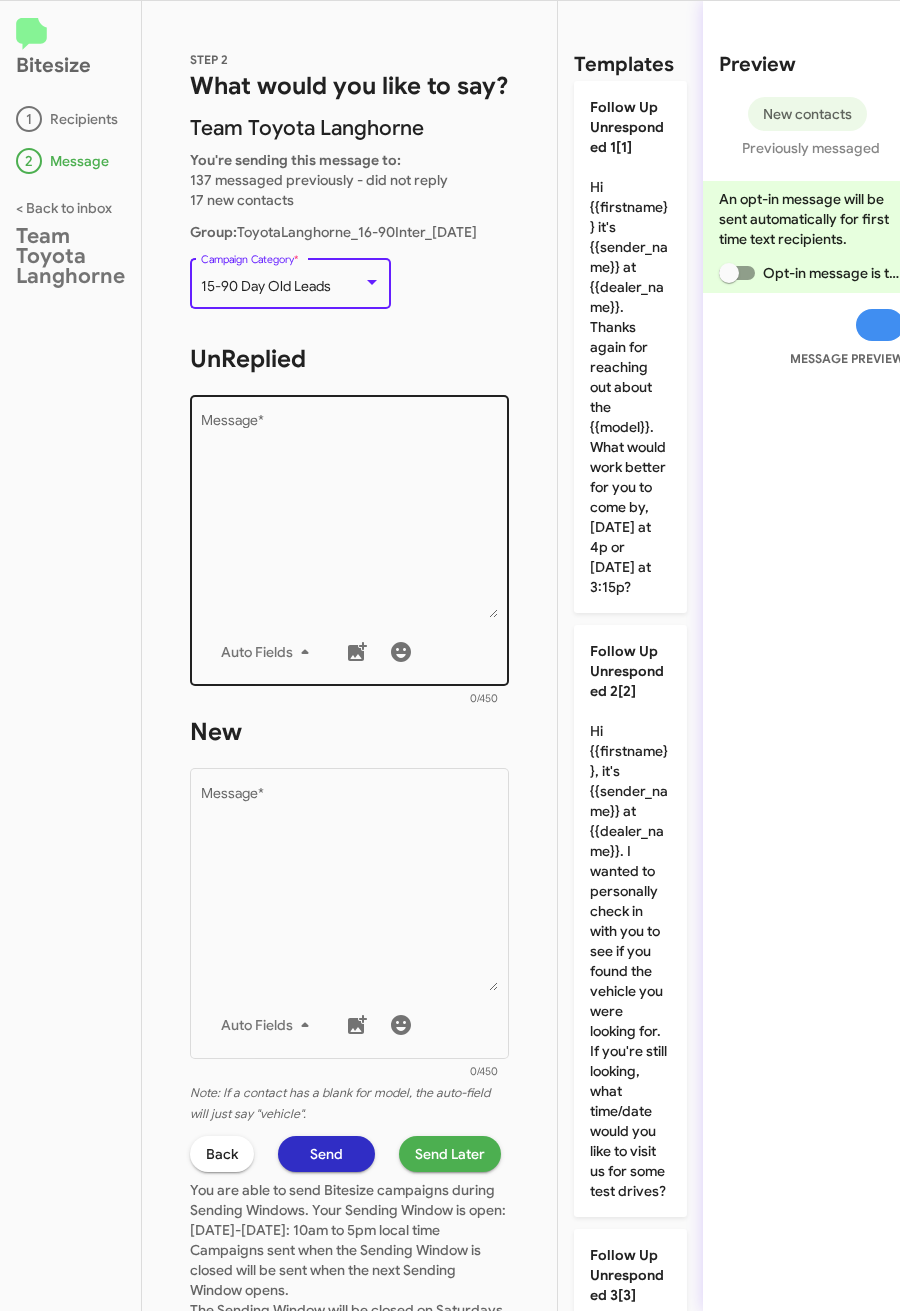 click on "Message  *" at bounding box center [350, 516] 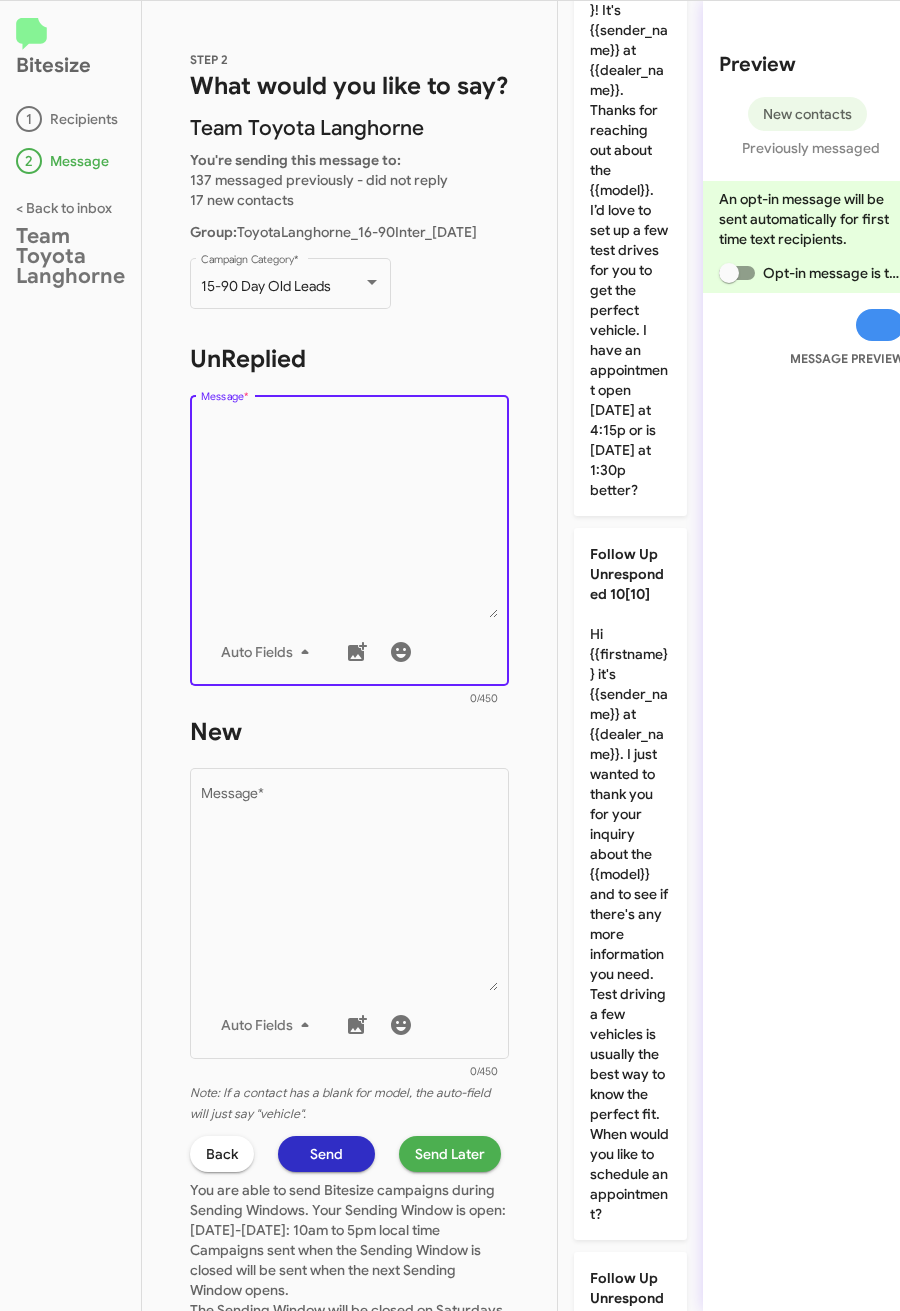 scroll, scrollTop: 5061, scrollLeft: 0, axis: vertical 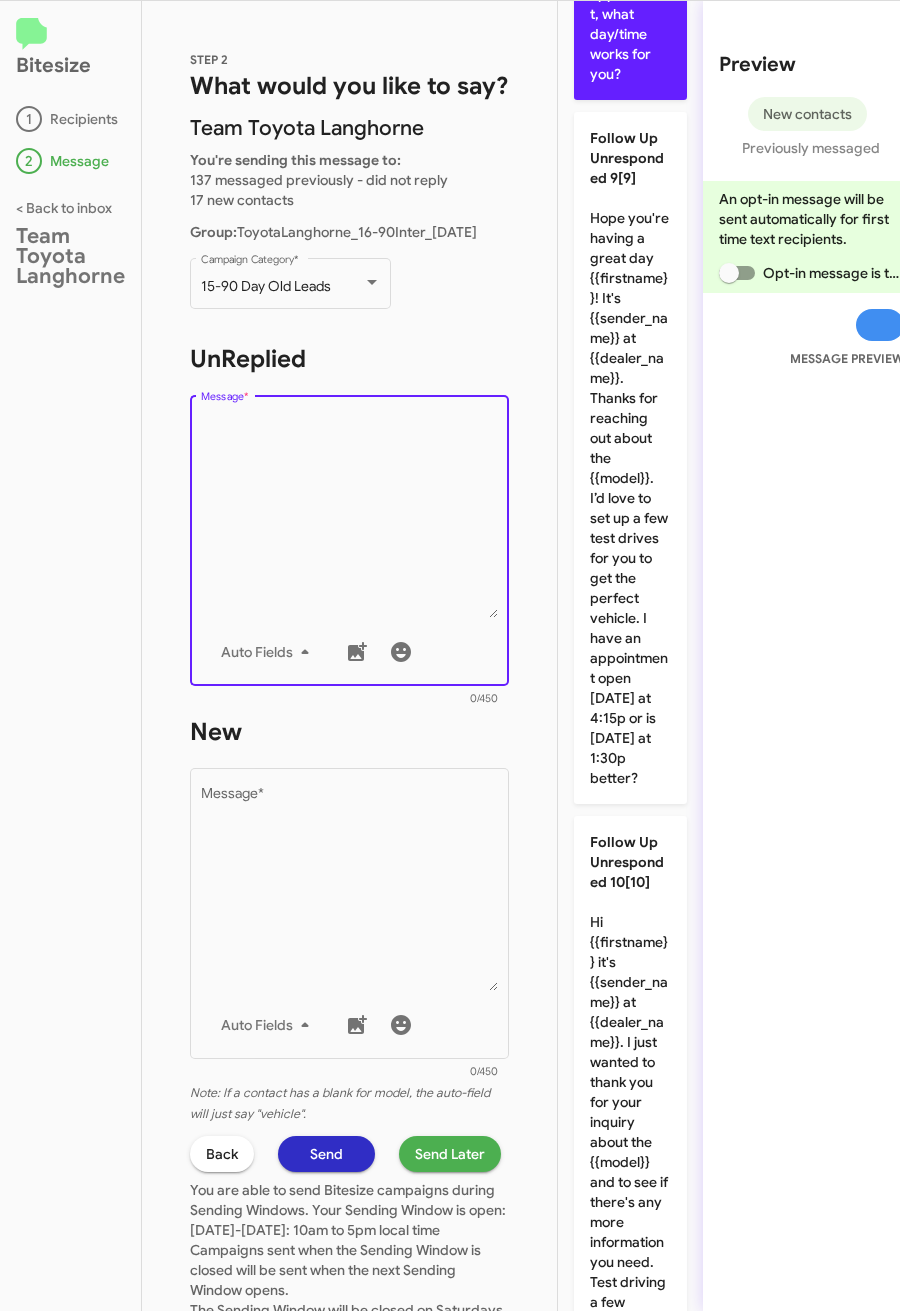 click on "Follow Up Unresponded 8[8]  Hi {{firstname}} it's {{sender_name}} at {{dealer_name}}. I saw you've been in touch with our staff about a {{model}} recently.
If you're still looking for a vehicle, I'd like to help schedule a time for you for an appointment, what day/time works for you?" 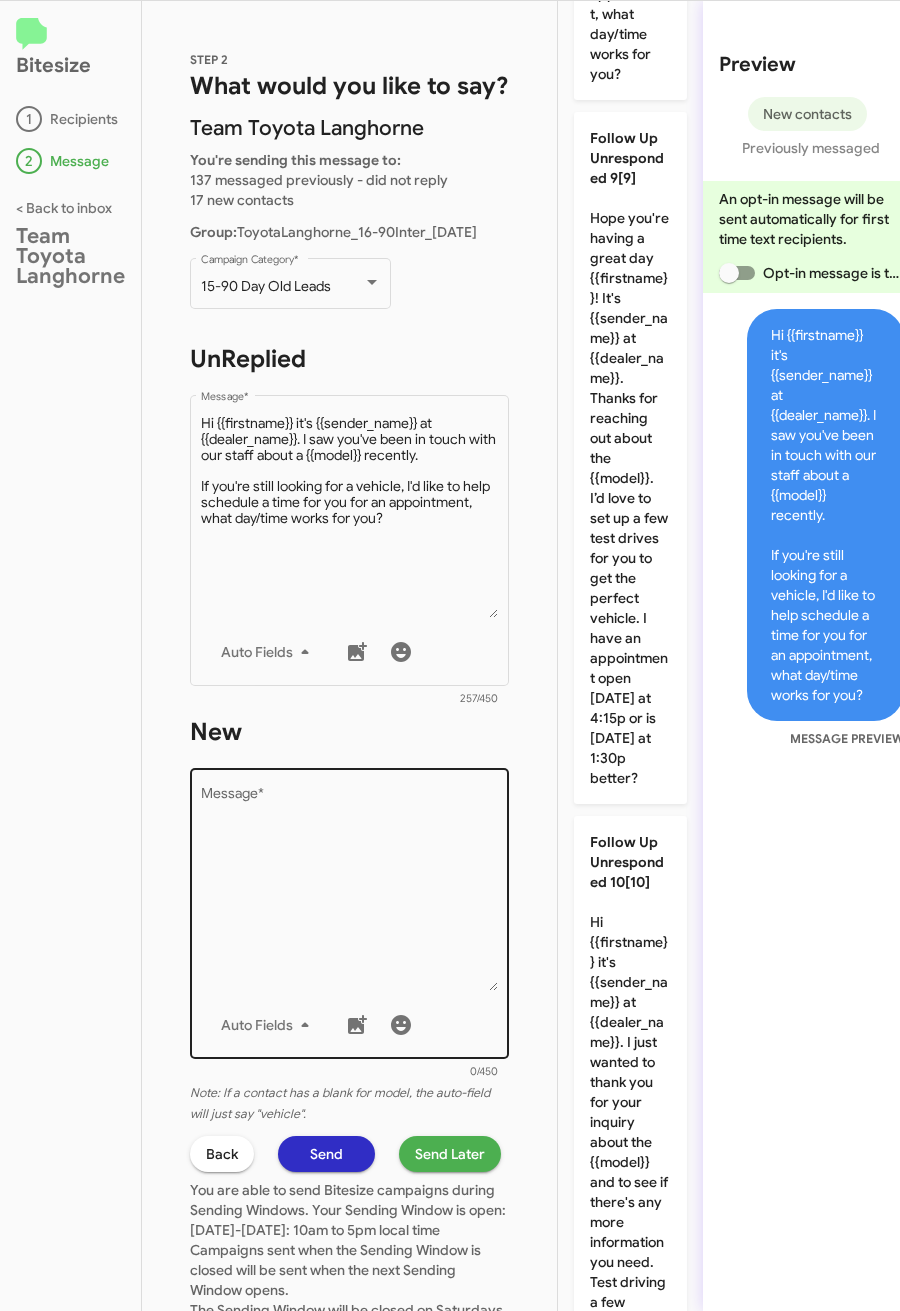 scroll, scrollTop: 0, scrollLeft: 0, axis: both 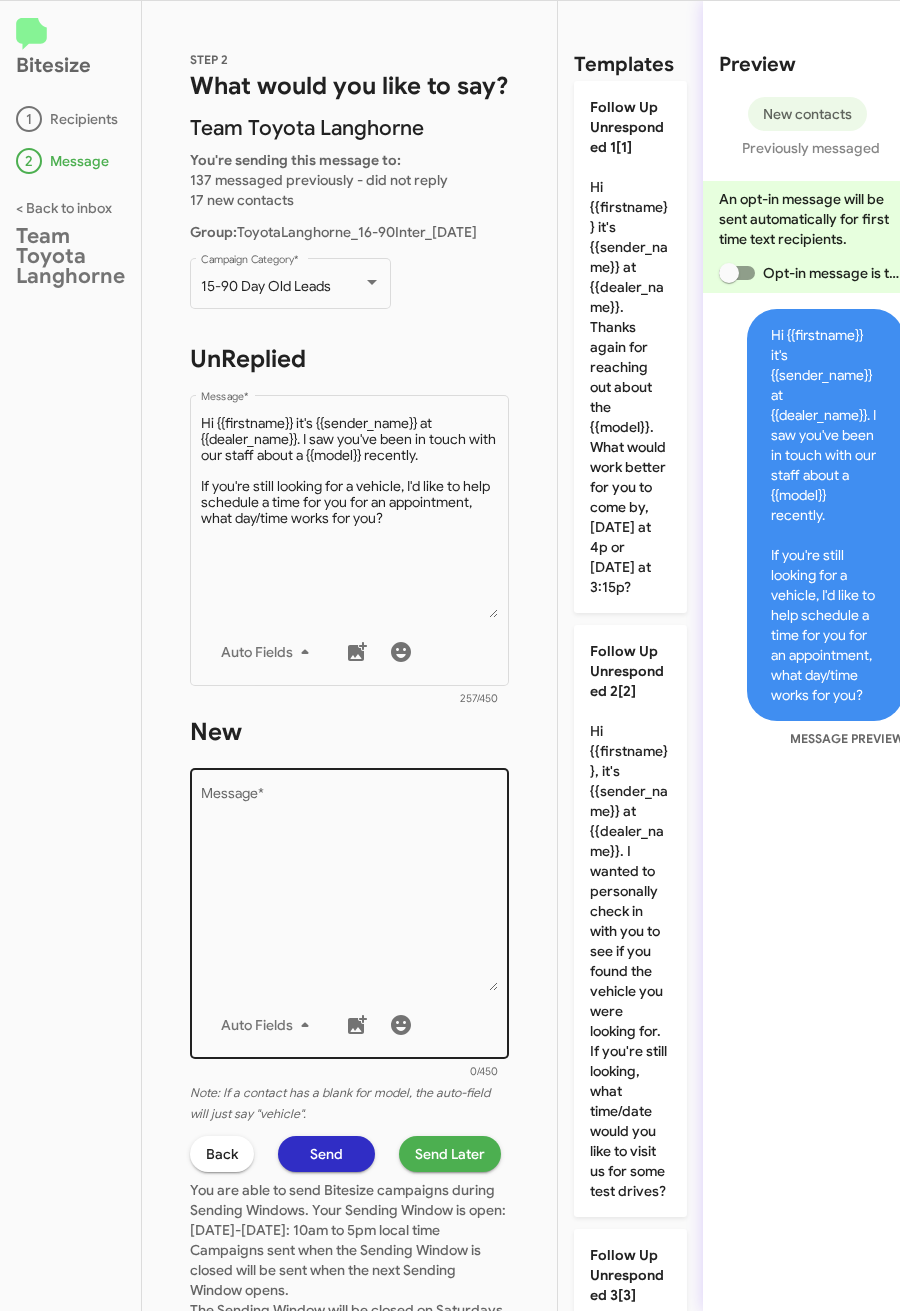 click on "Message  *" at bounding box center (350, 889) 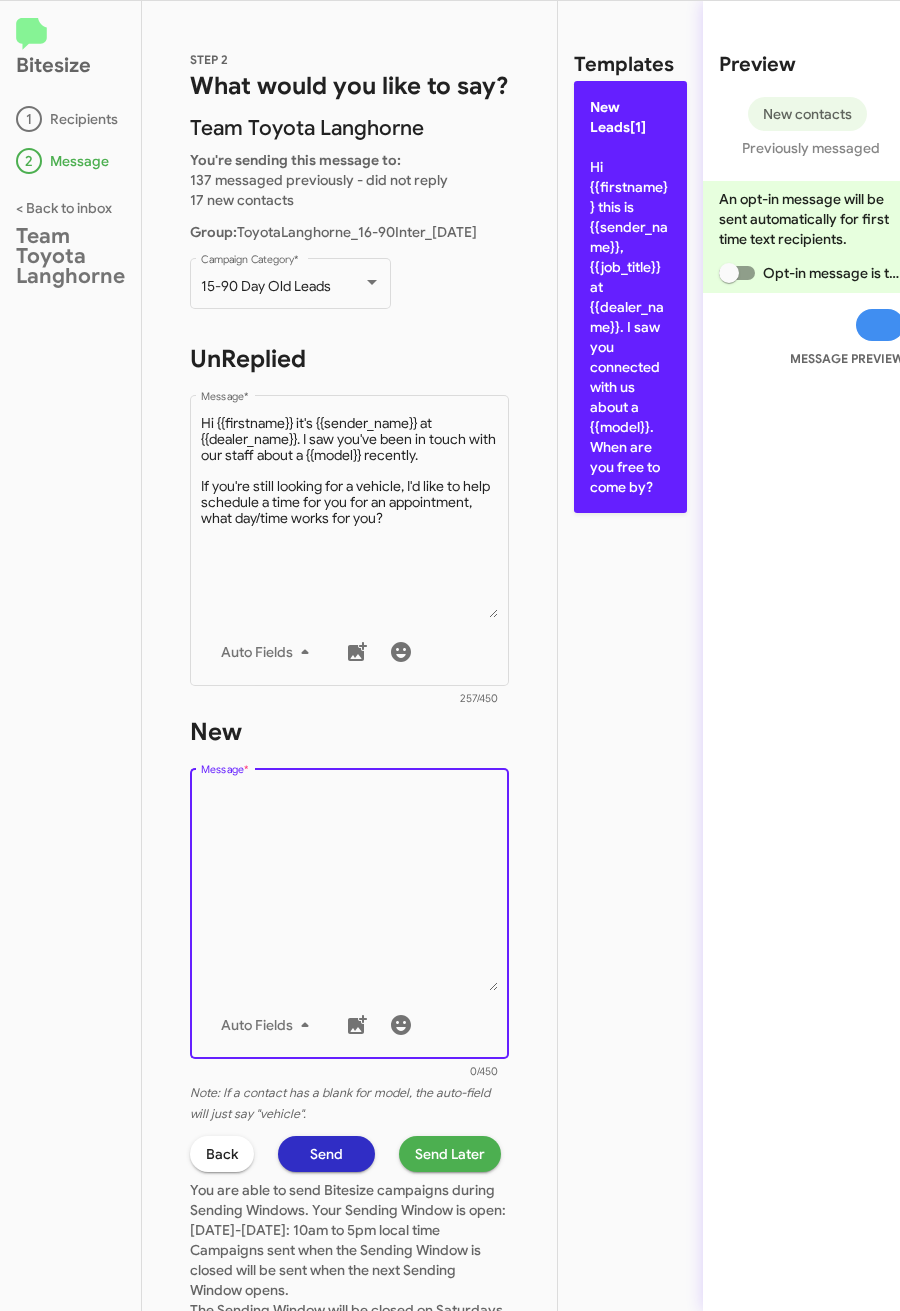 click on "New Leads[1]  Hi {{firstname}} this is {{sender_name}}, {{job_title}} at {{dealer_name}}. I saw you connected with us about a {{model}}. When are you free to come by?" 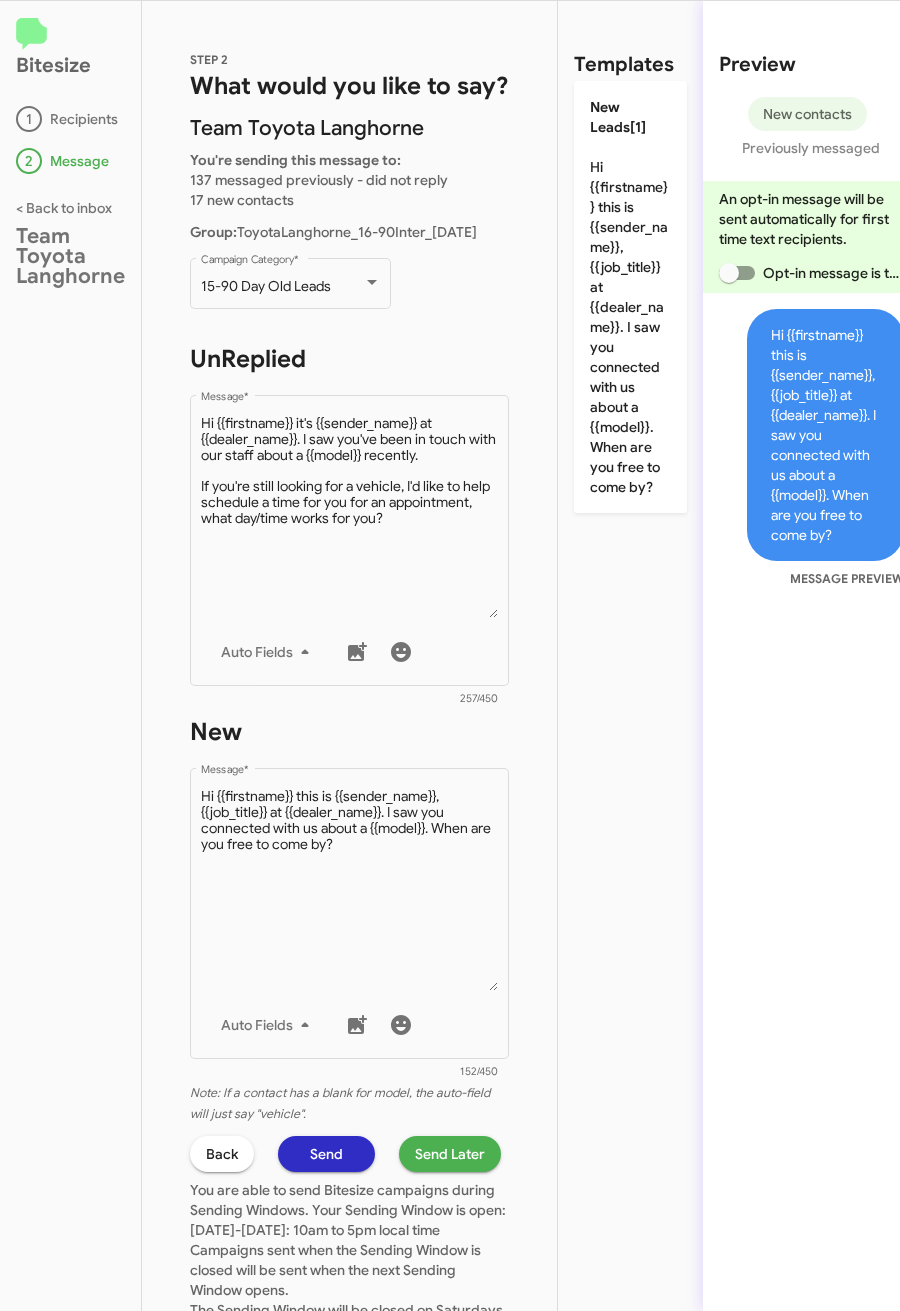 click on "Send Later" 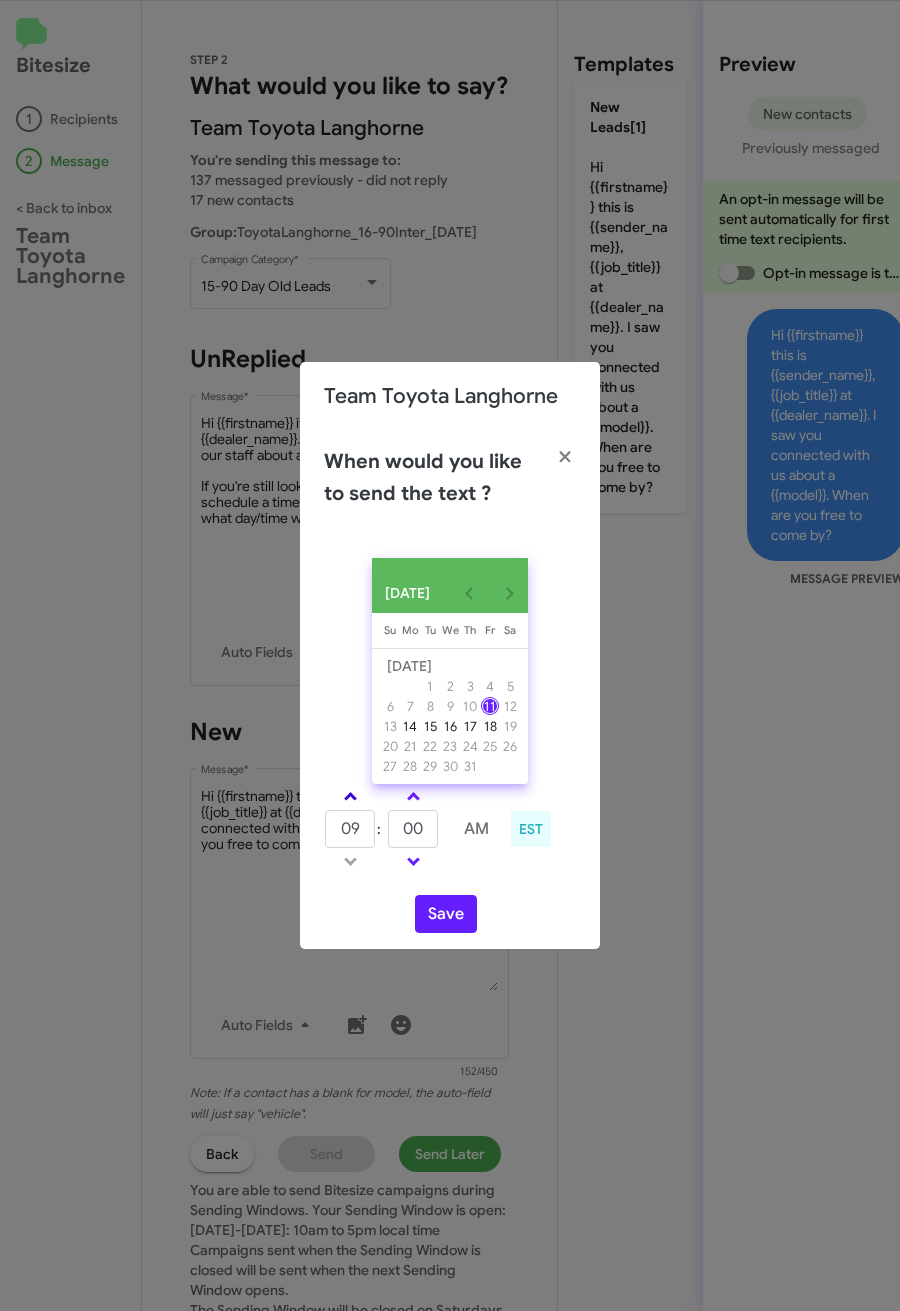 click 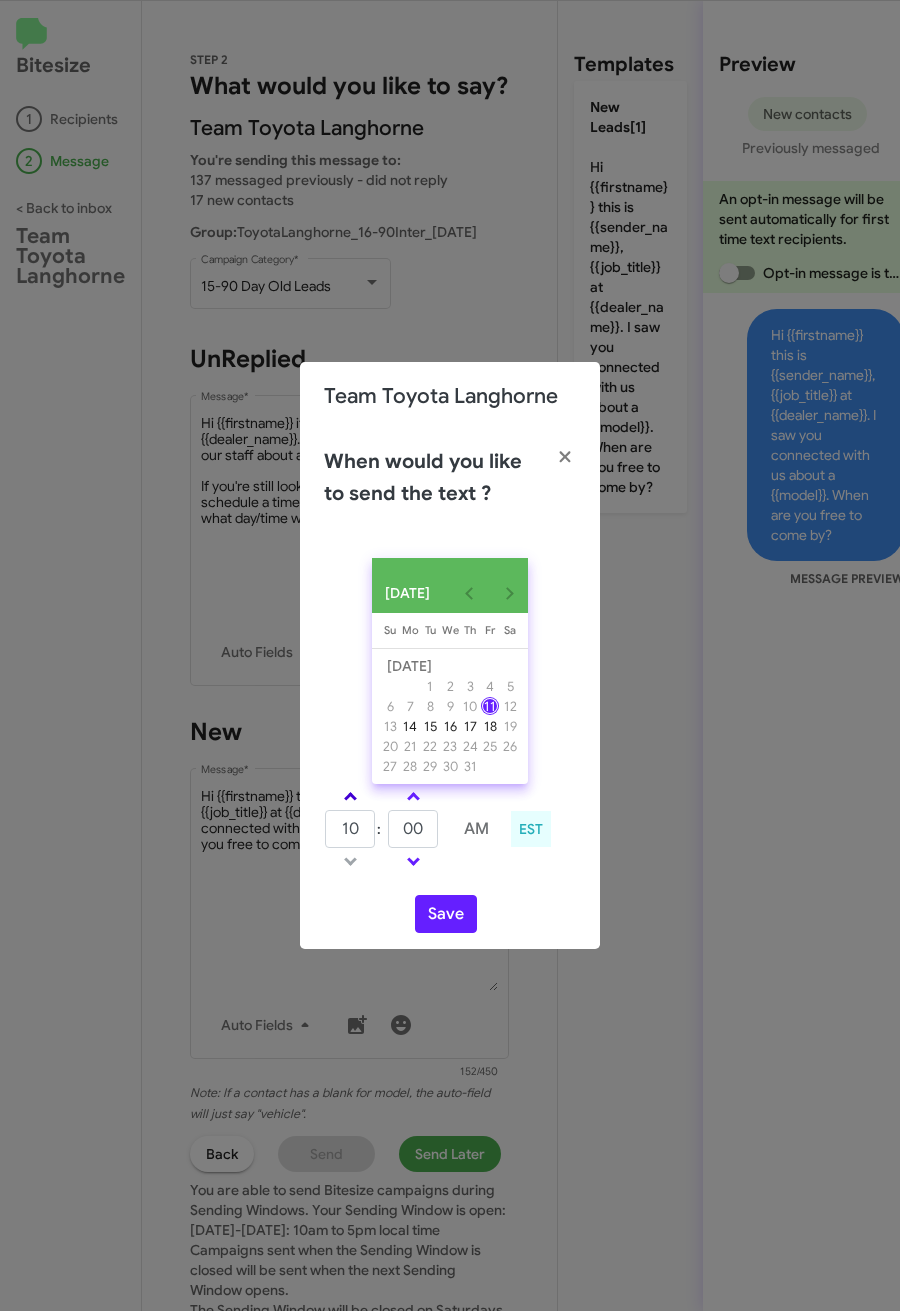 click 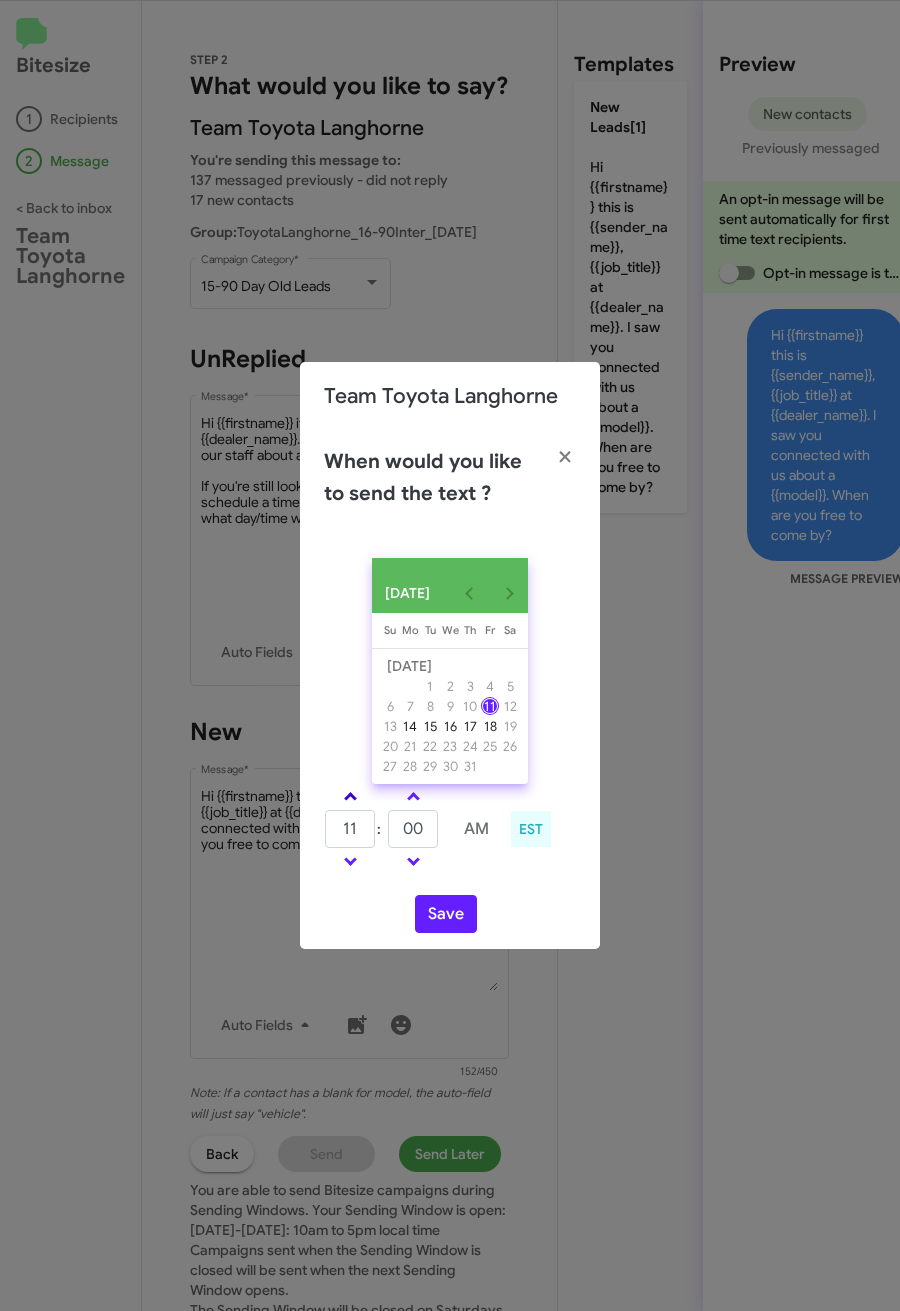 click 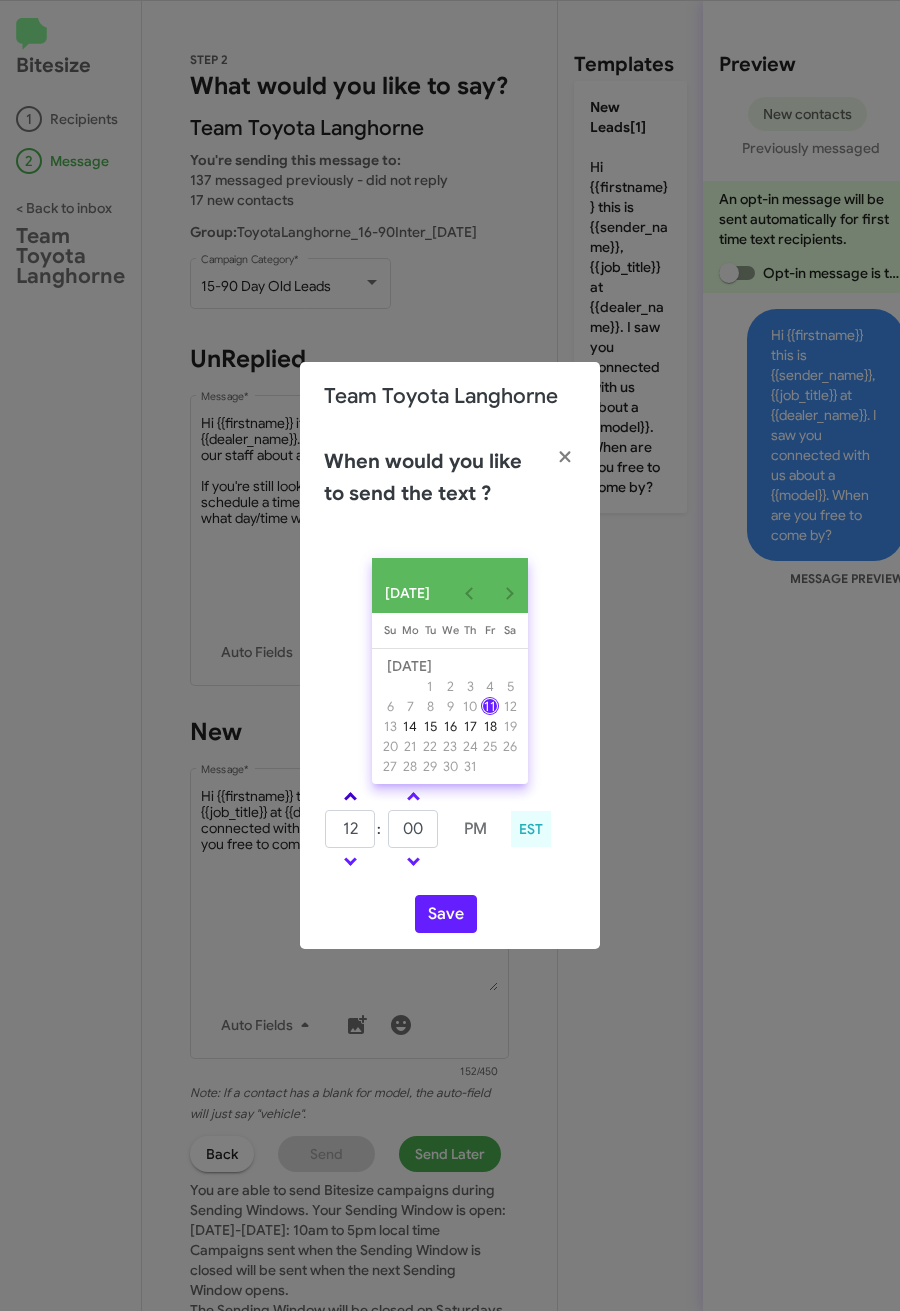 click 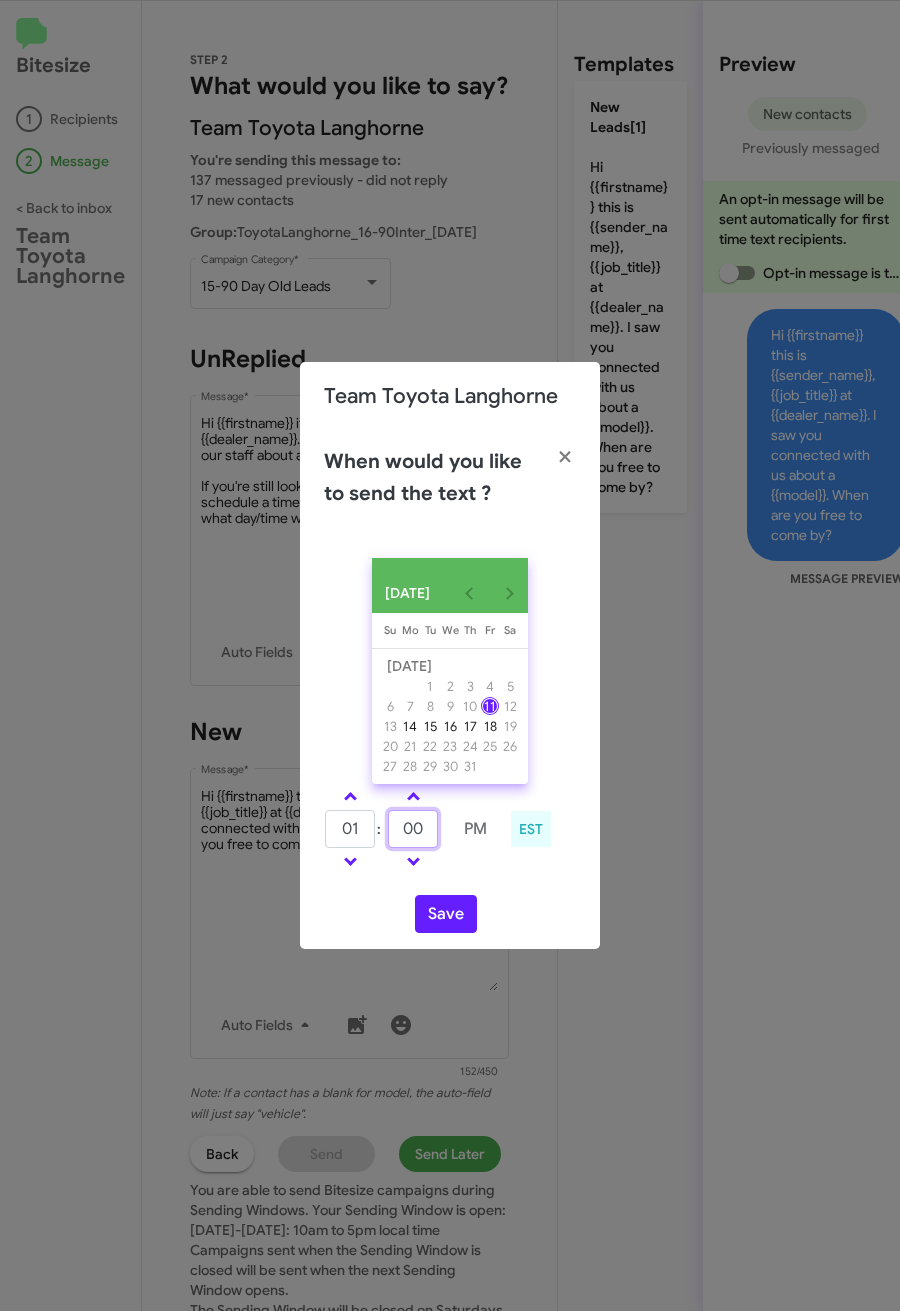 drag, startPoint x: 423, startPoint y: 828, endPoint x: 387, endPoint y: 831, distance: 36.124783 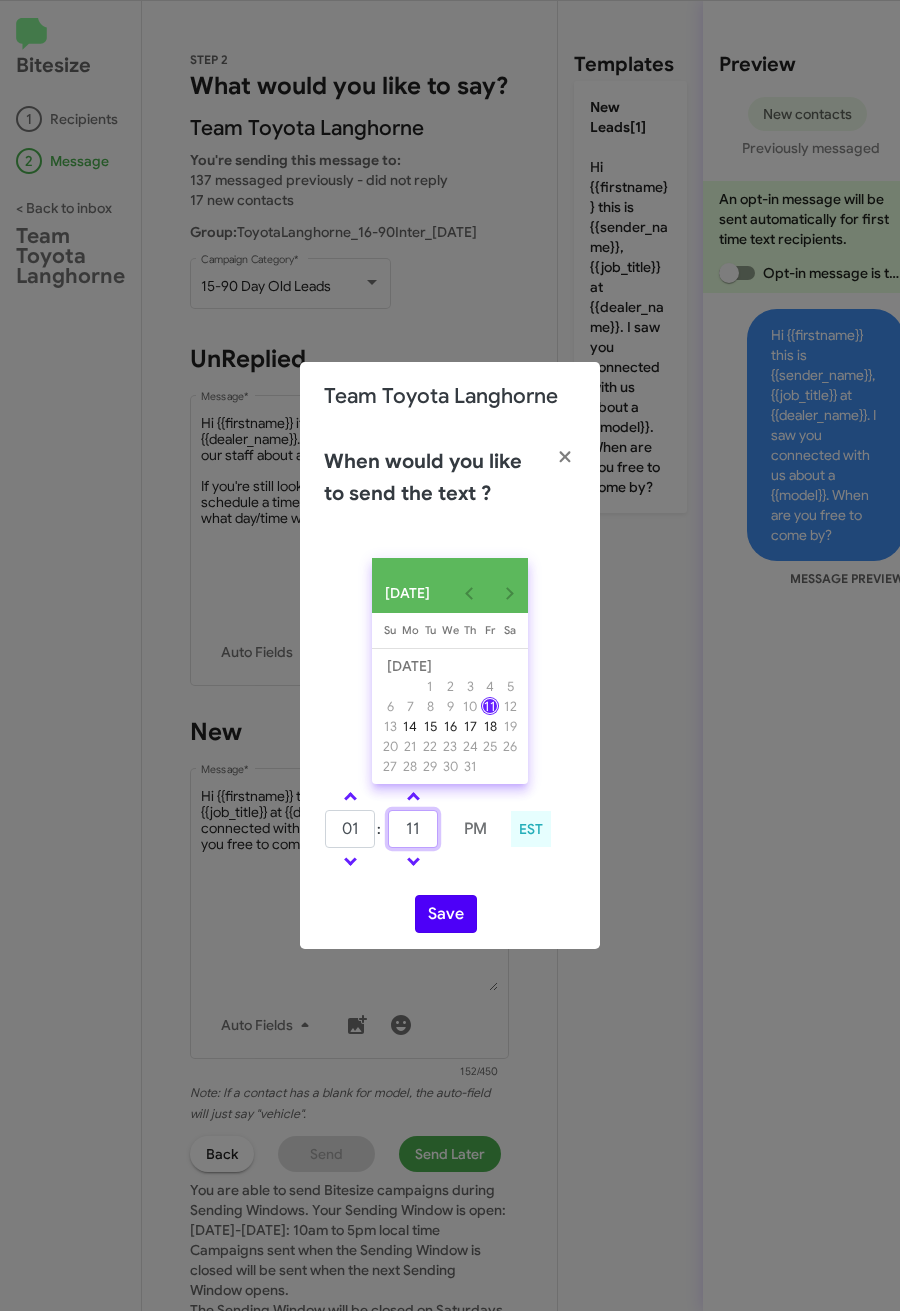 type on "11" 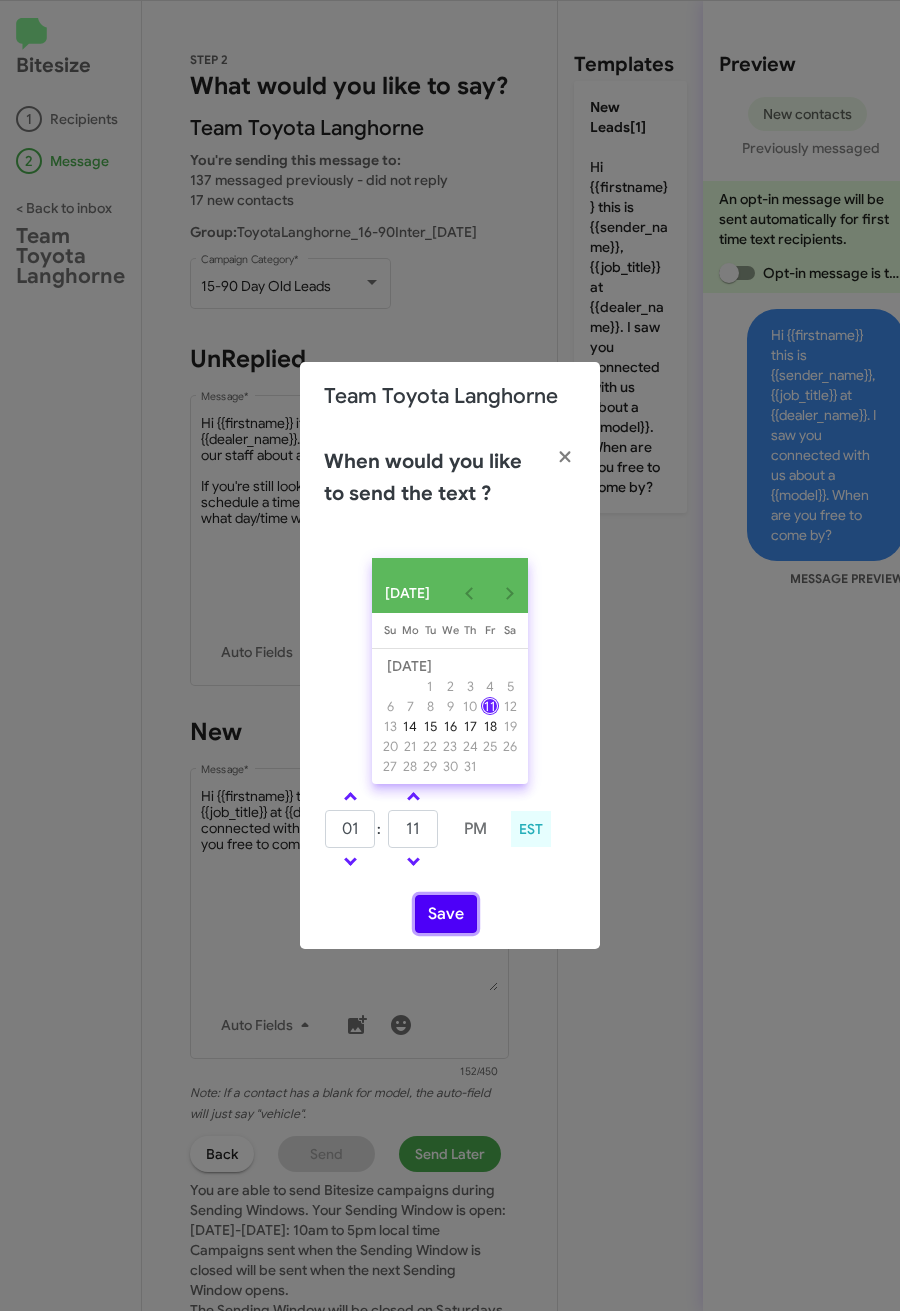 click on "Save" 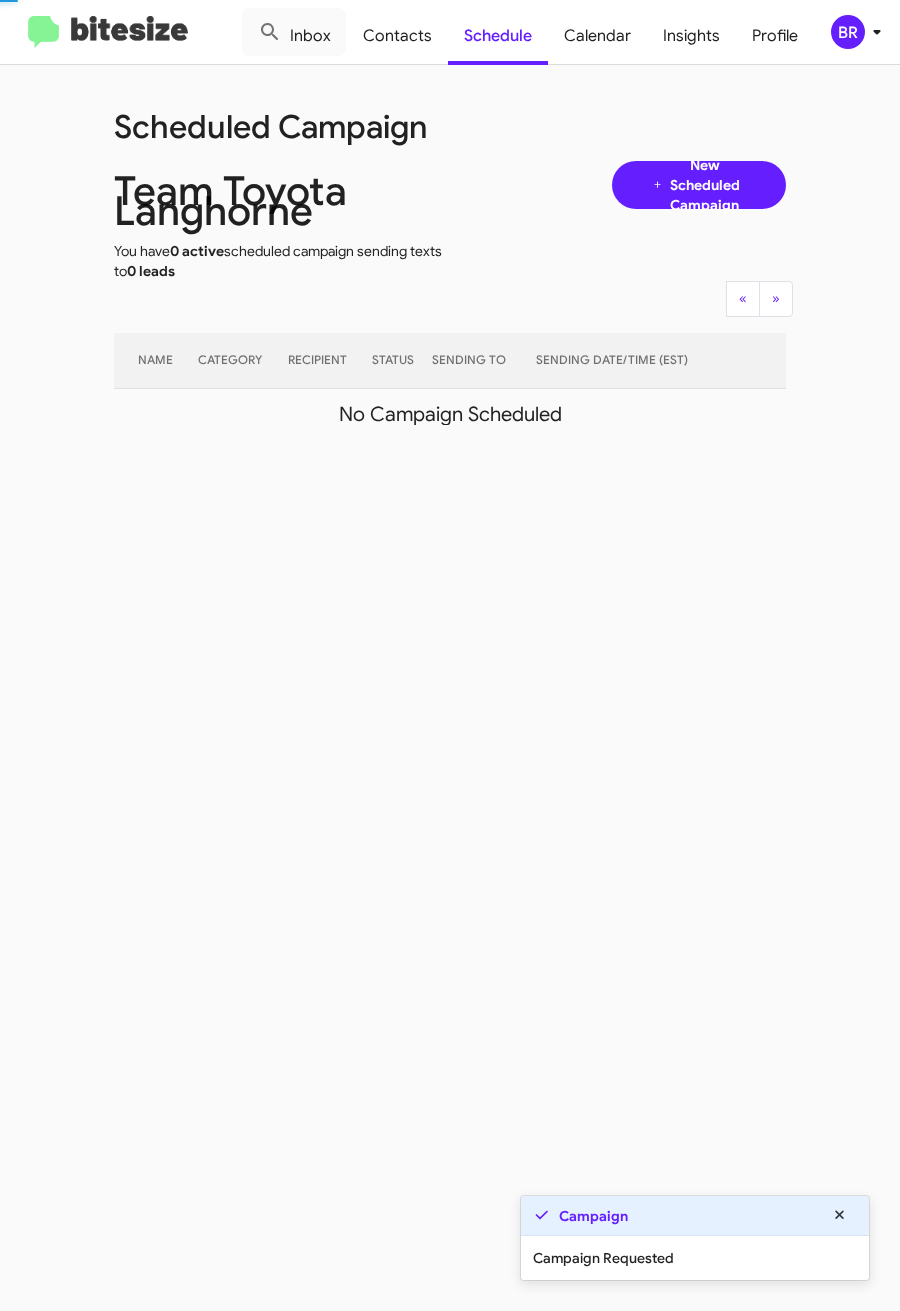 click on "BR" 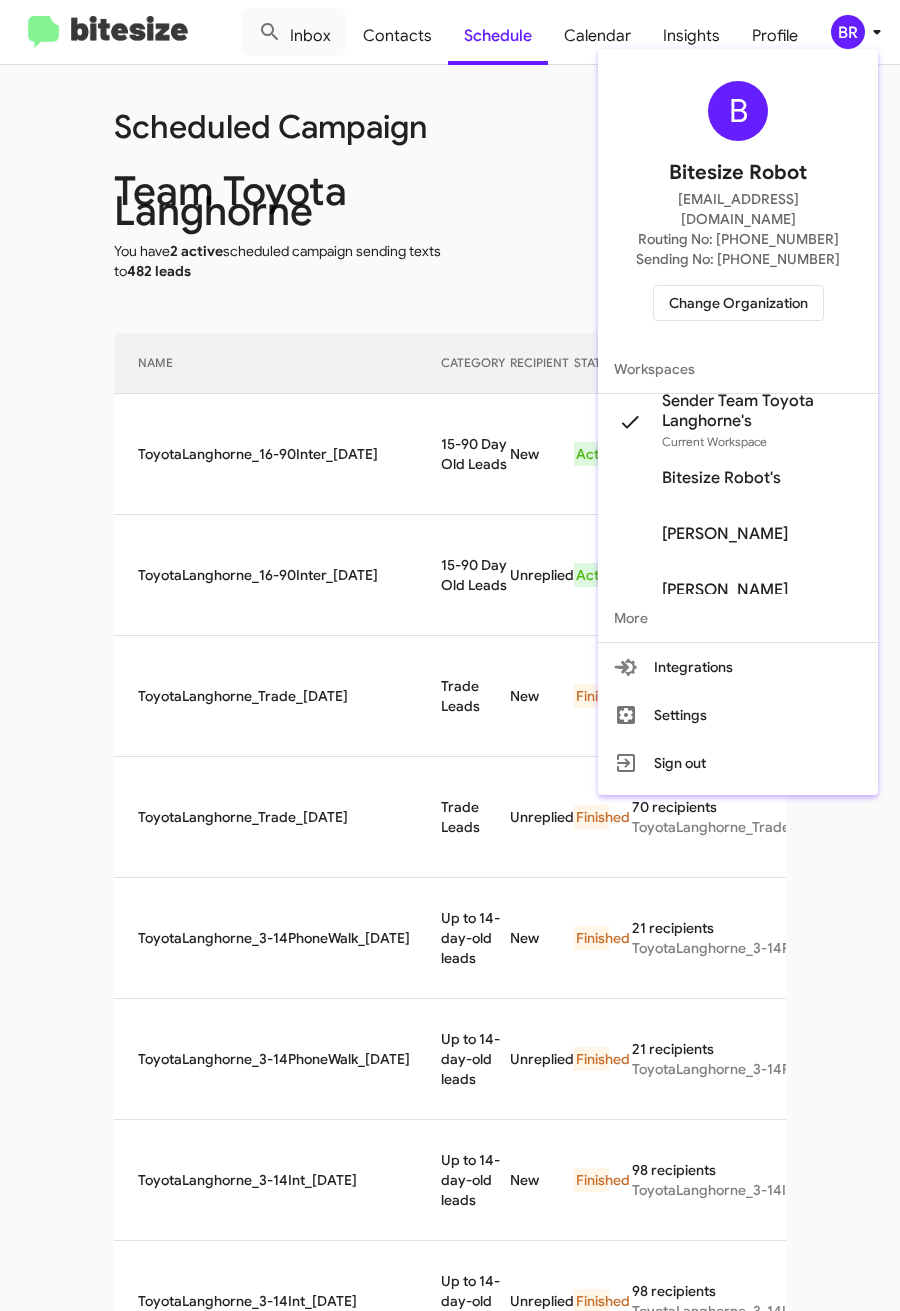 click at bounding box center (450, 655) 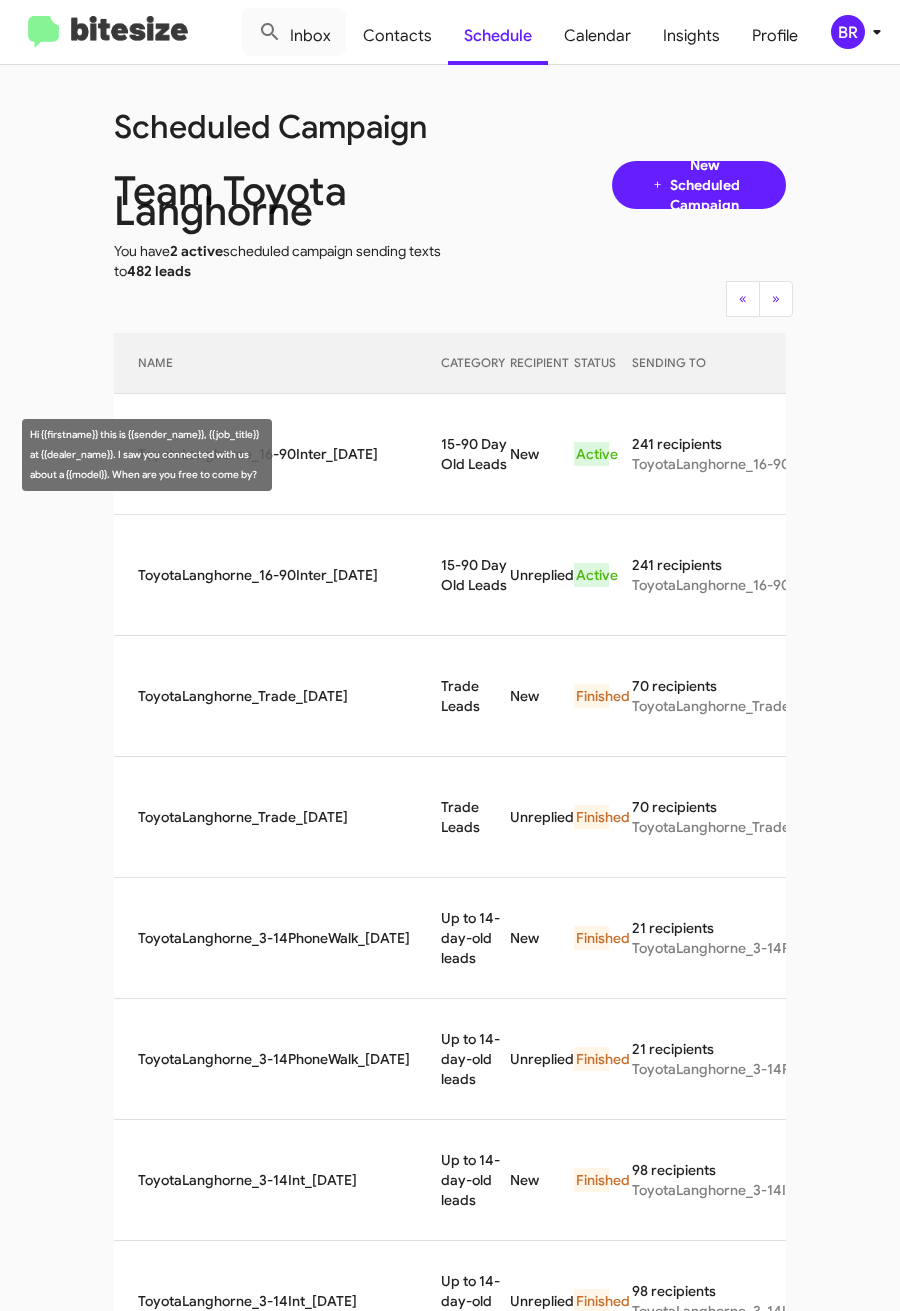 drag, startPoint x: 409, startPoint y: 442, endPoint x: 477, endPoint y: 471, distance: 73.92564 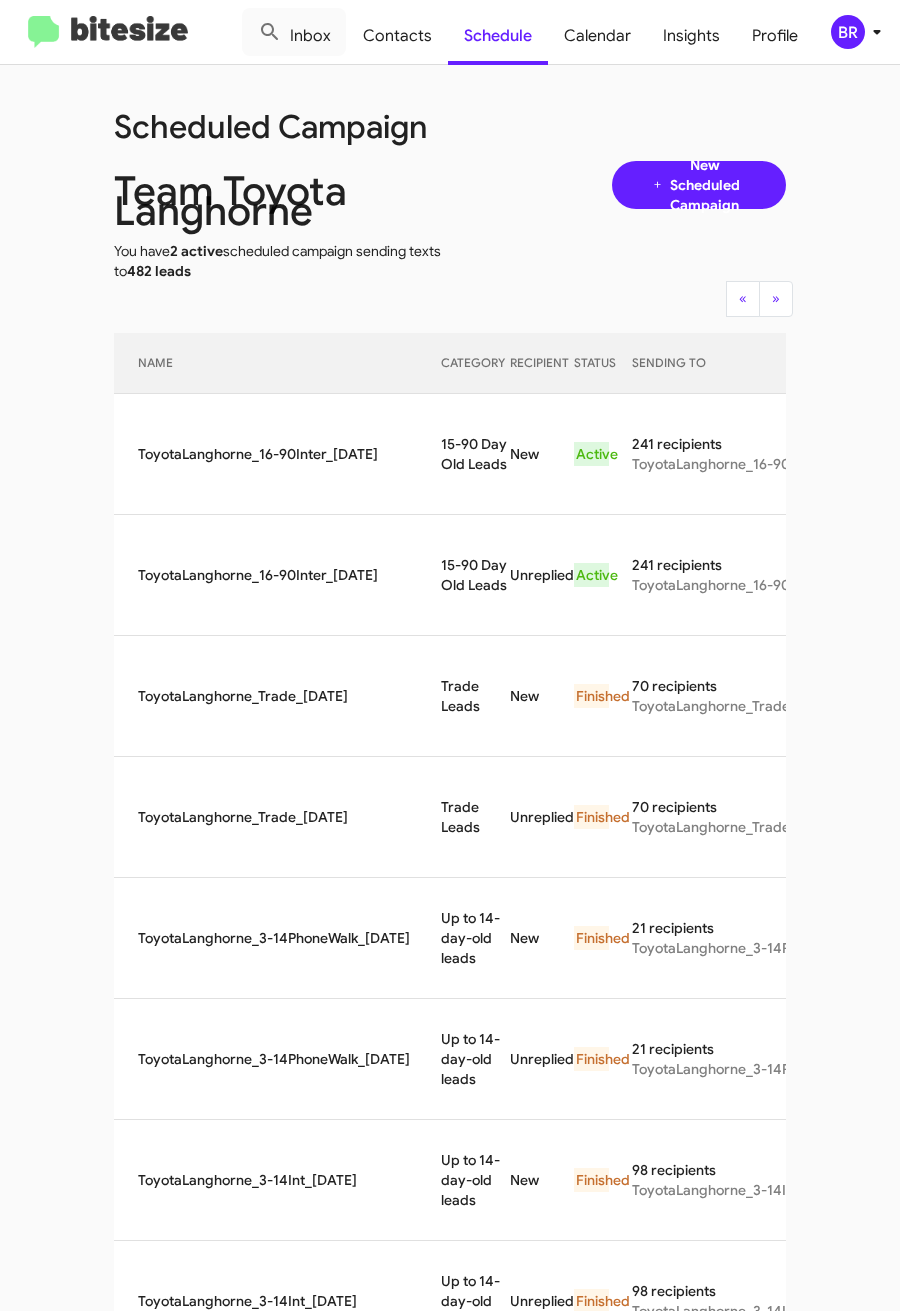 copy on "15-90 Day Old Leads" 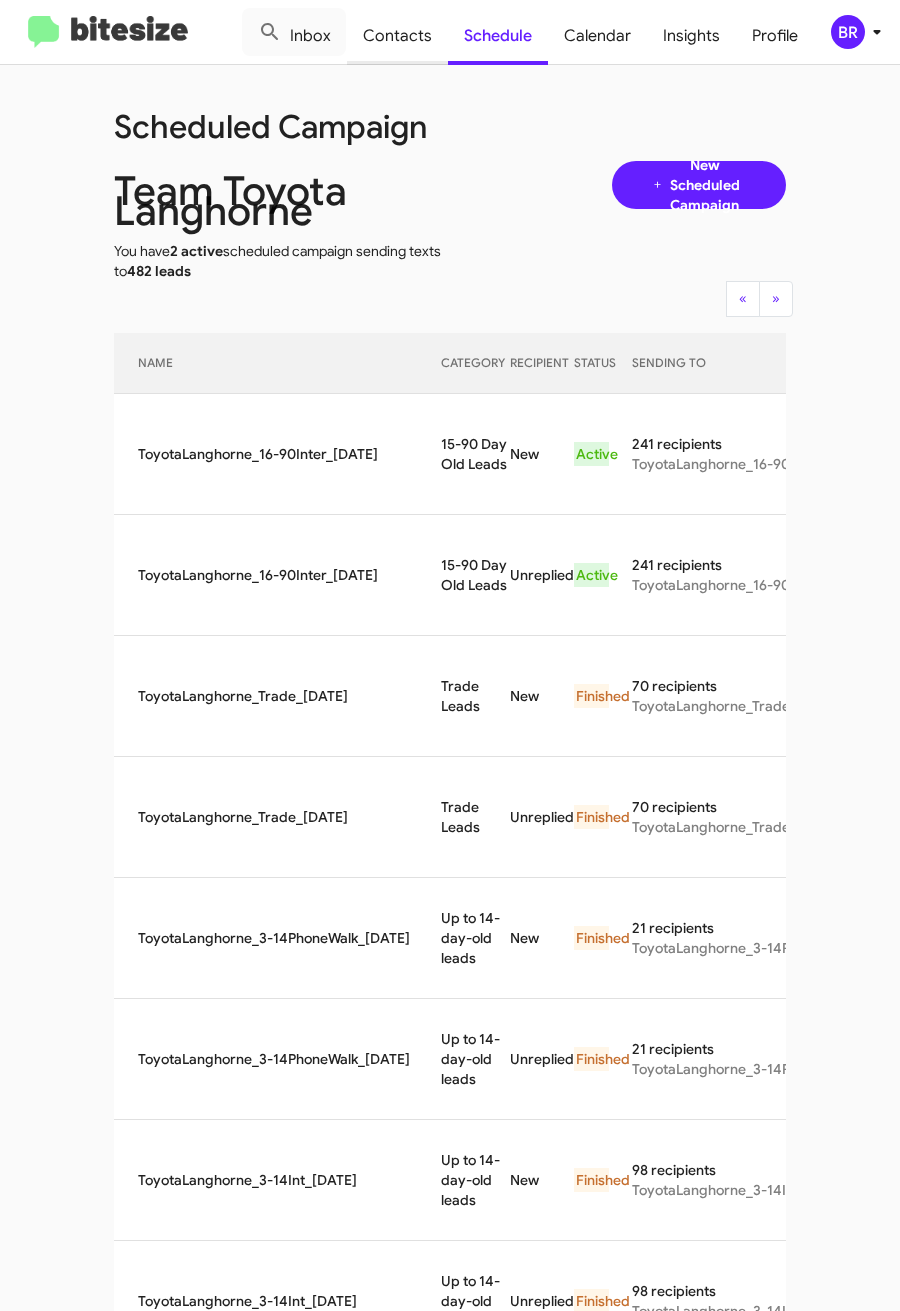 click on "Contacts" 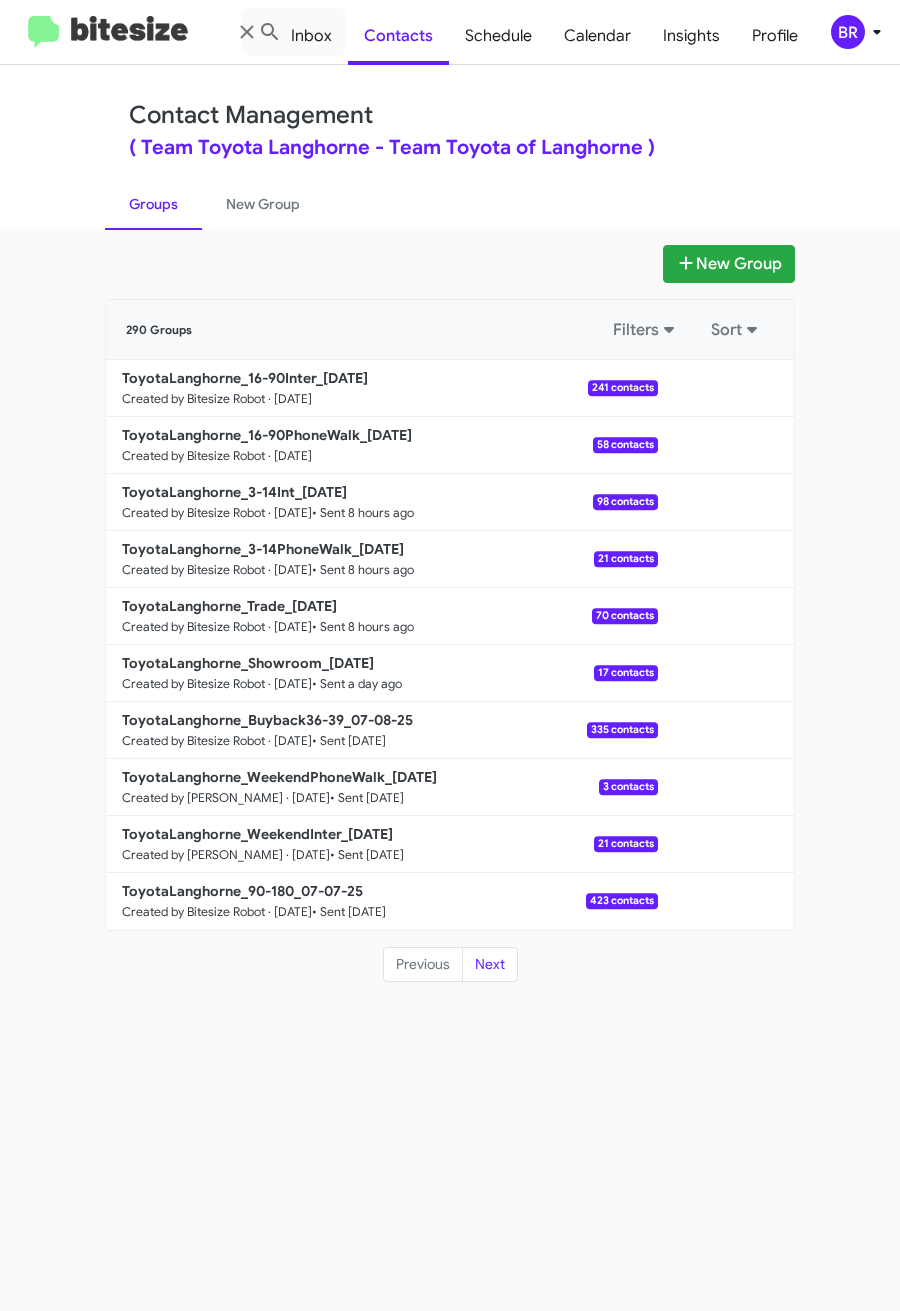 click on "Groups   New Group" 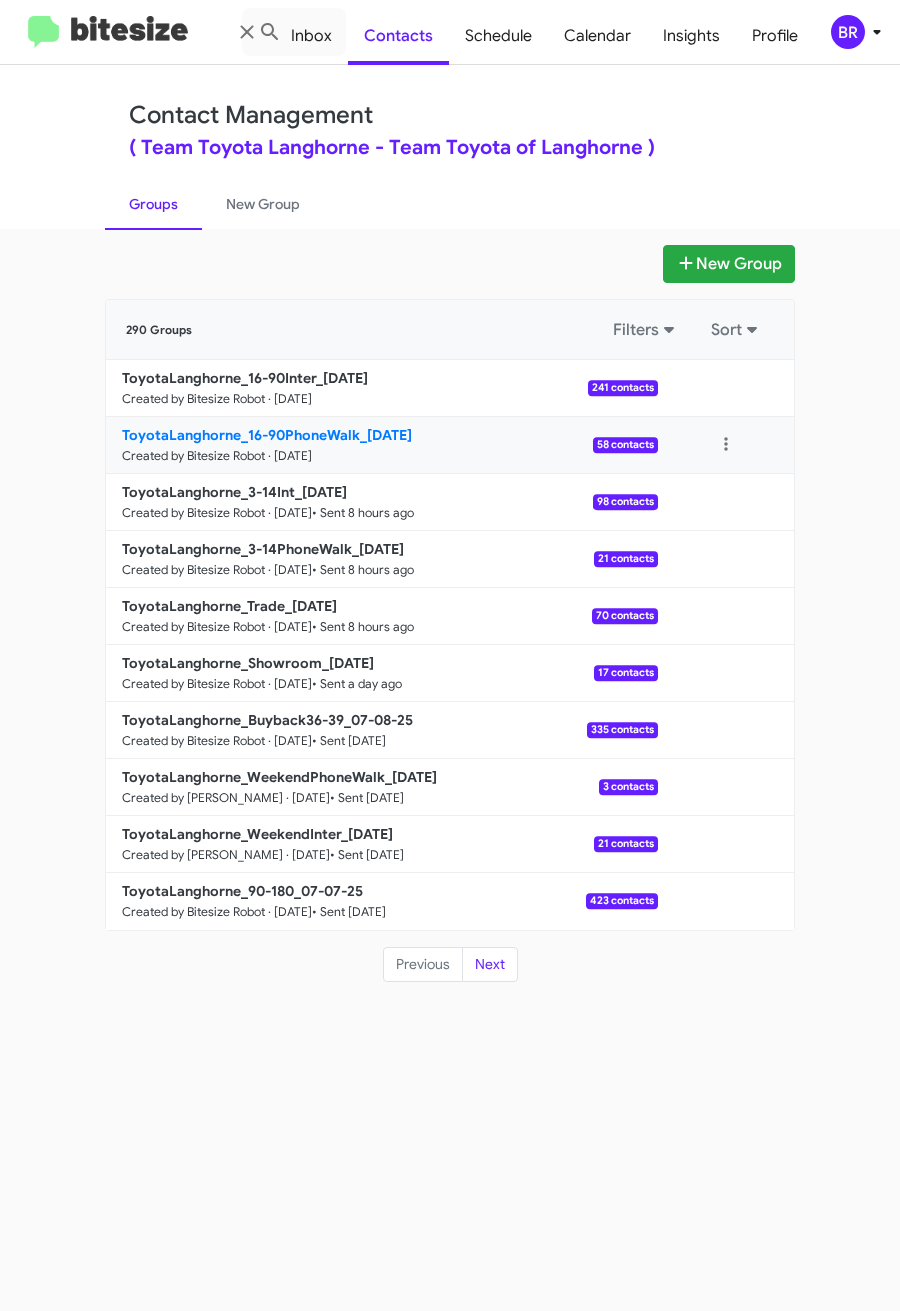 click on "ToyotaLanghorne_16-90PhoneWalk_07-11-25" 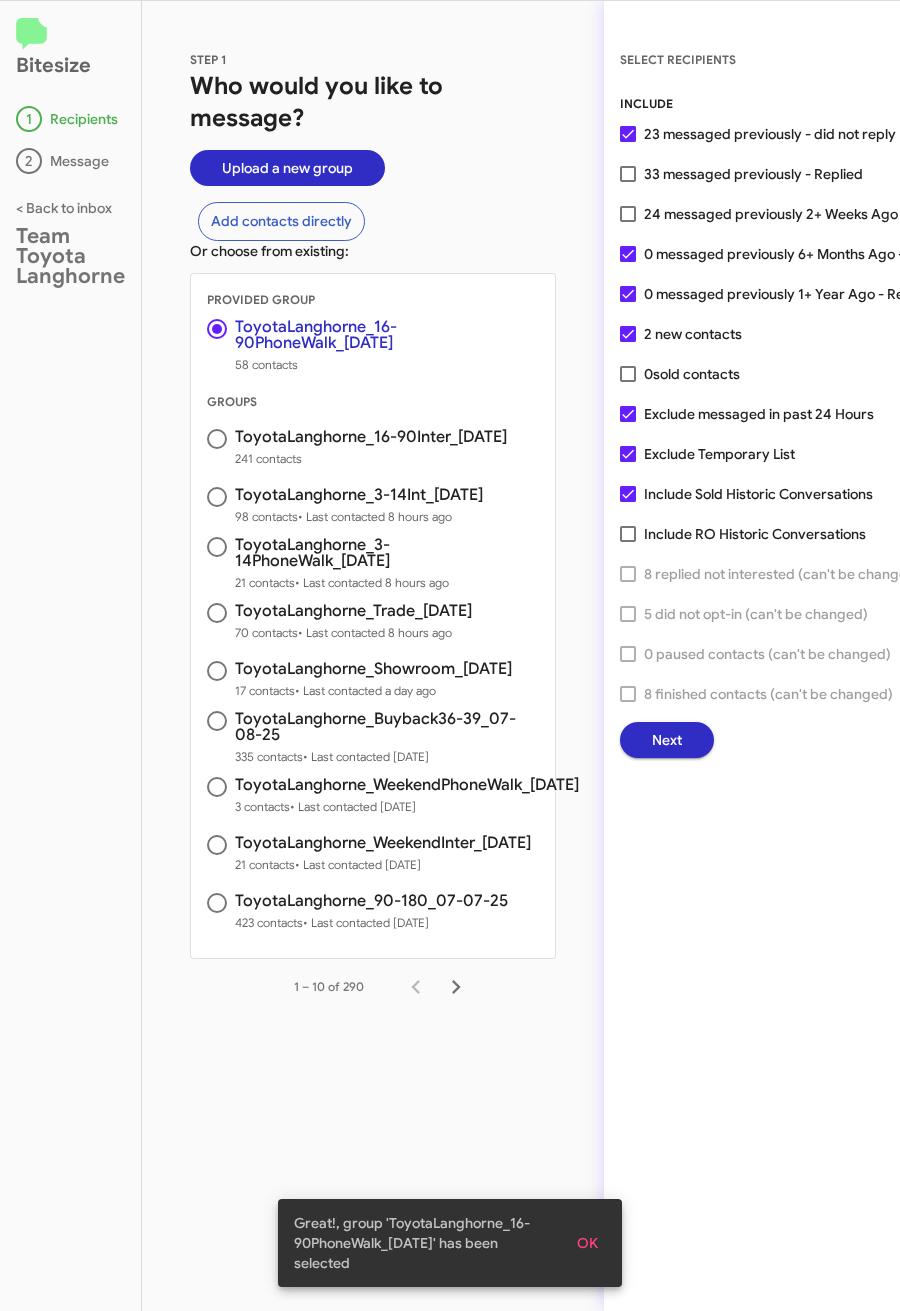 click on "Next" 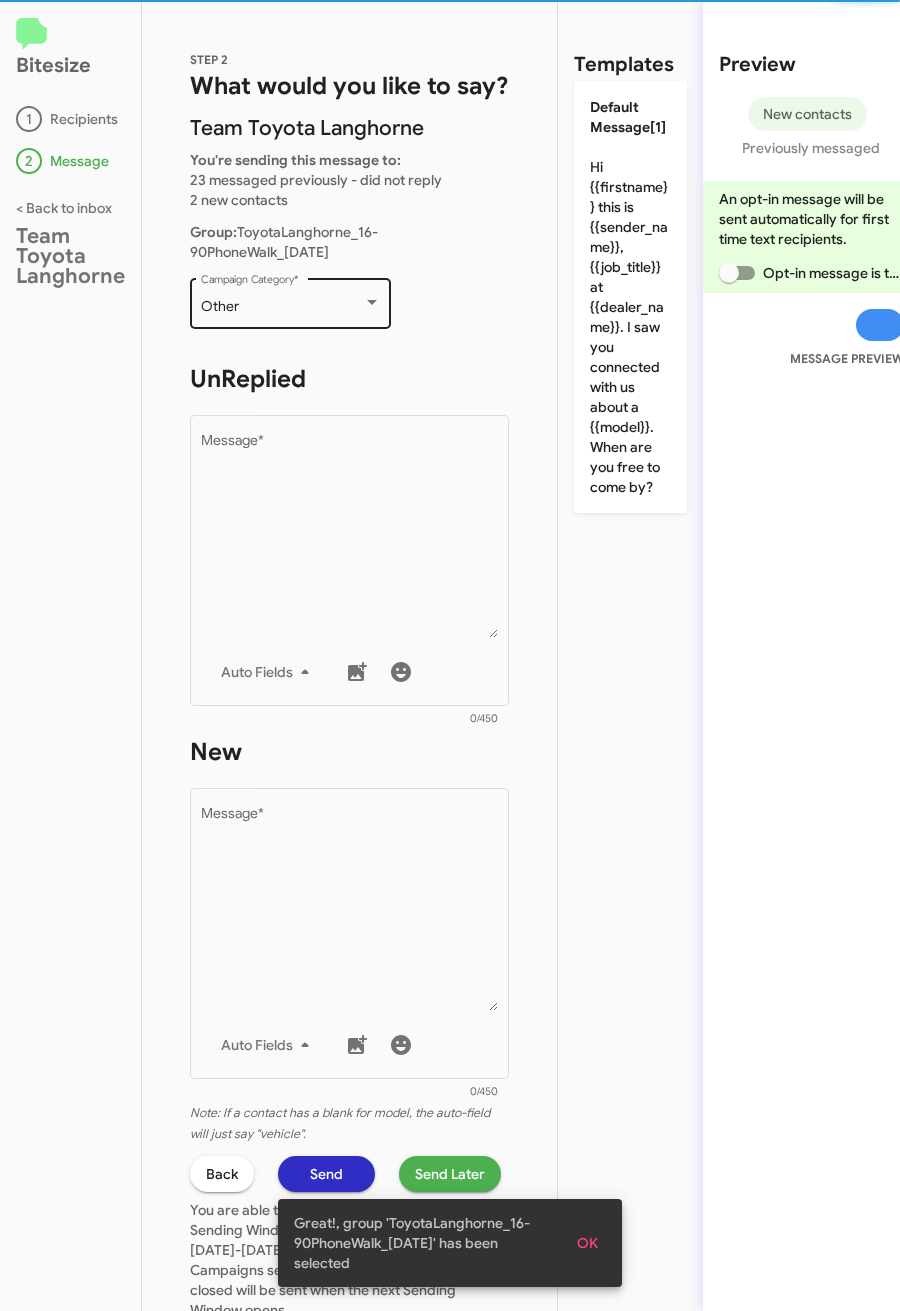 click on "Other" at bounding box center [282, 307] 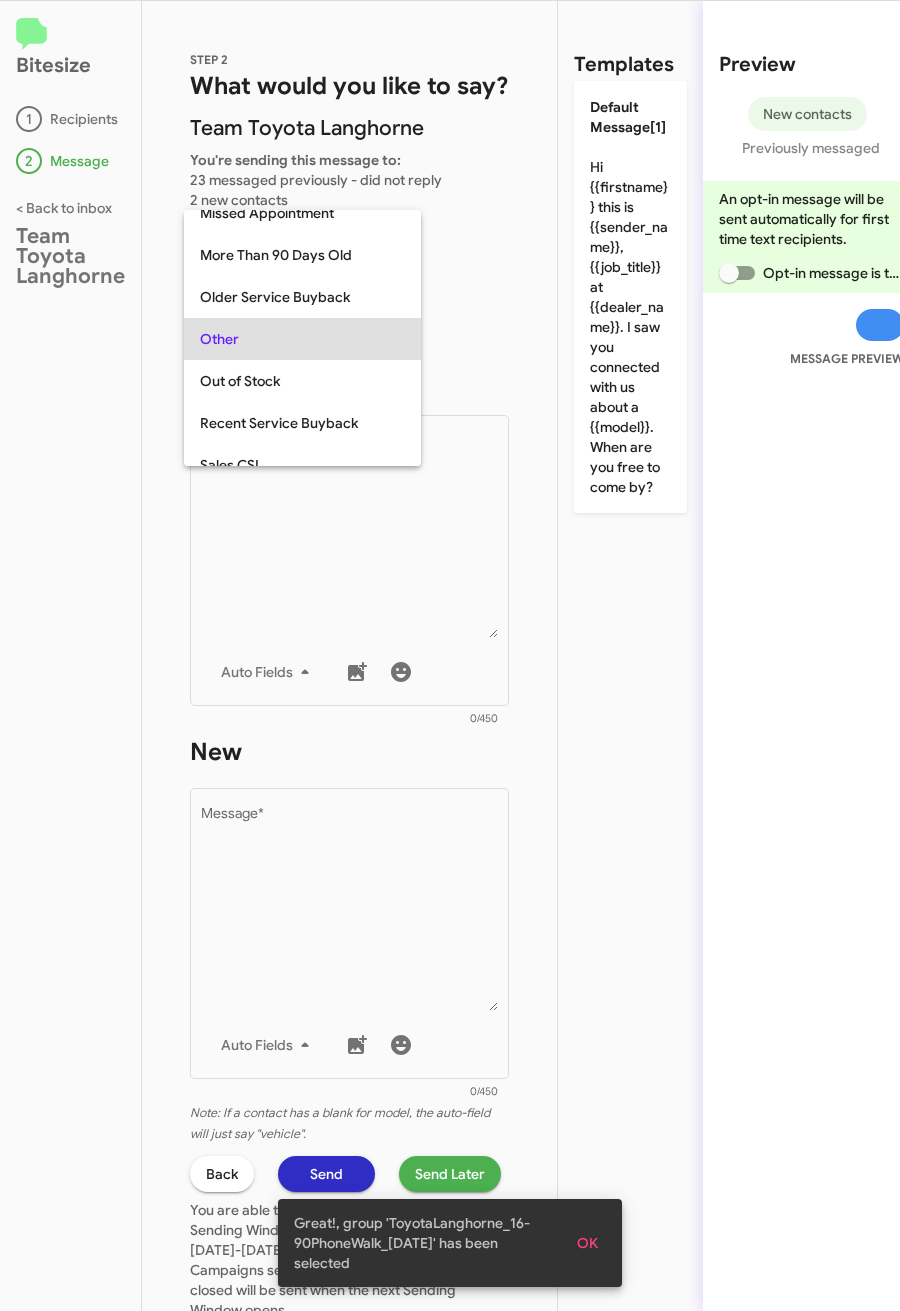 scroll, scrollTop: 42, scrollLeft: 0, axis: vertical 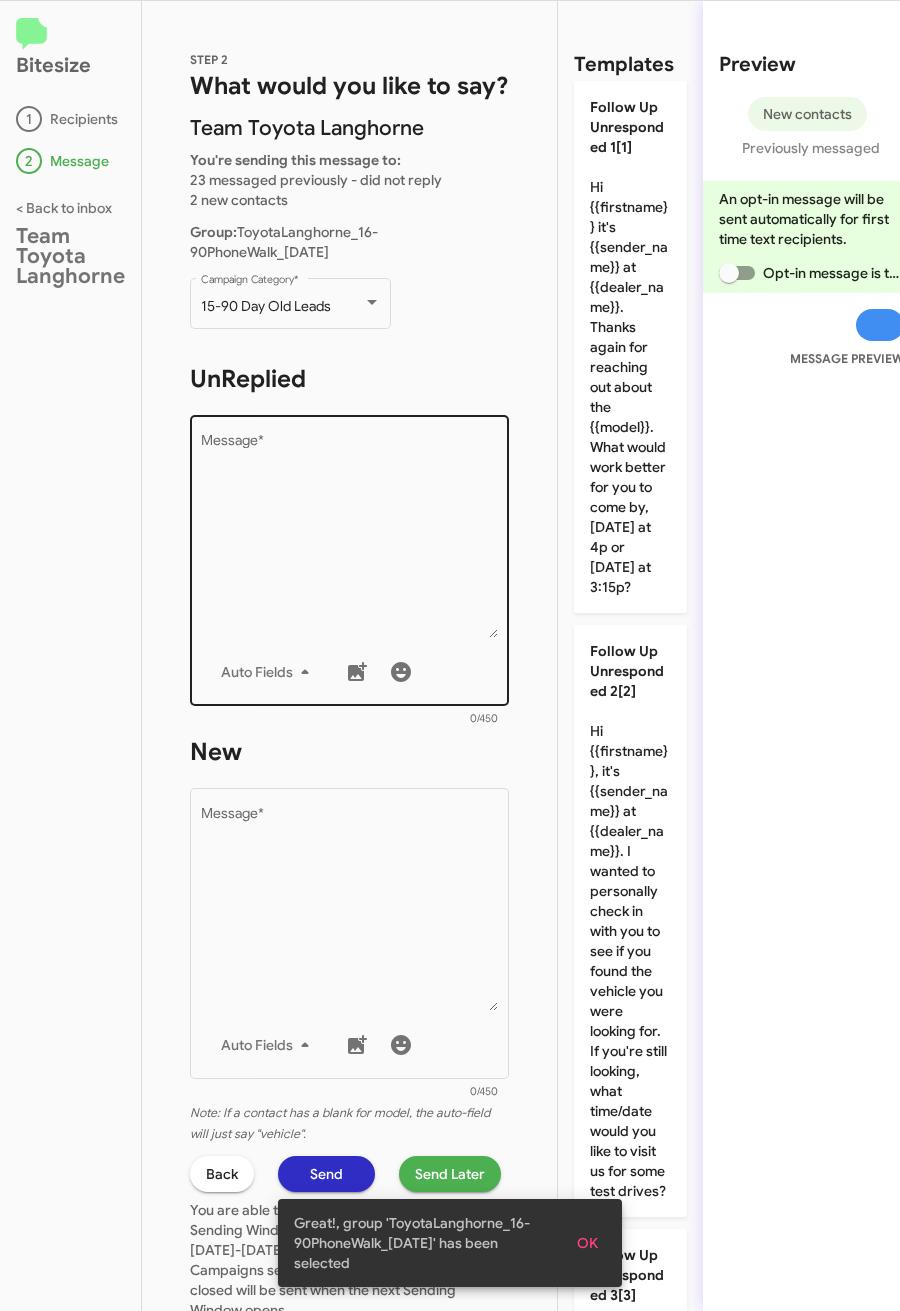 click on "Drop image here to insert  Auto Fields
Message  *" 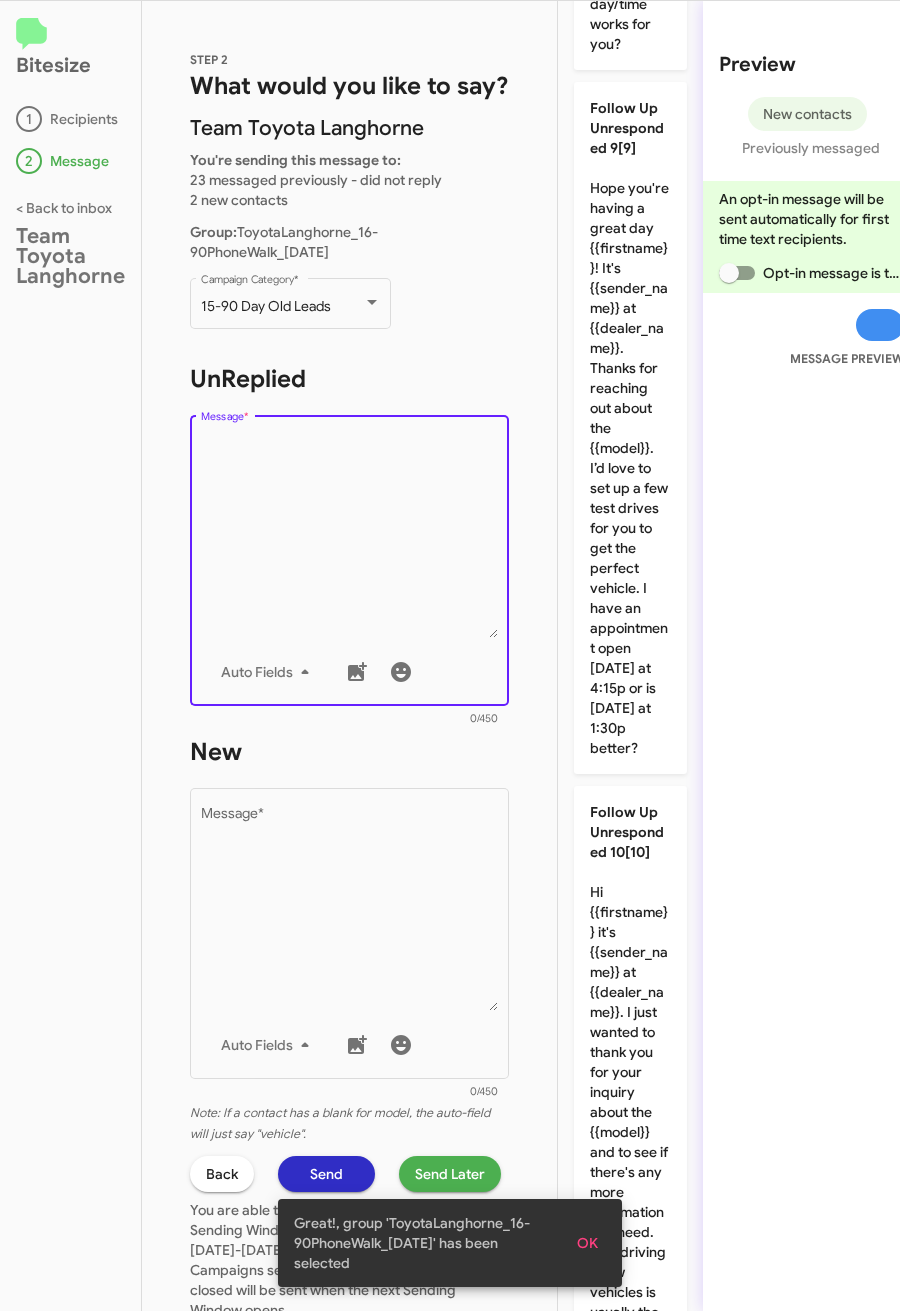 scroll, scrollTop: 5022, scrollLeft: 0, axis: vertical 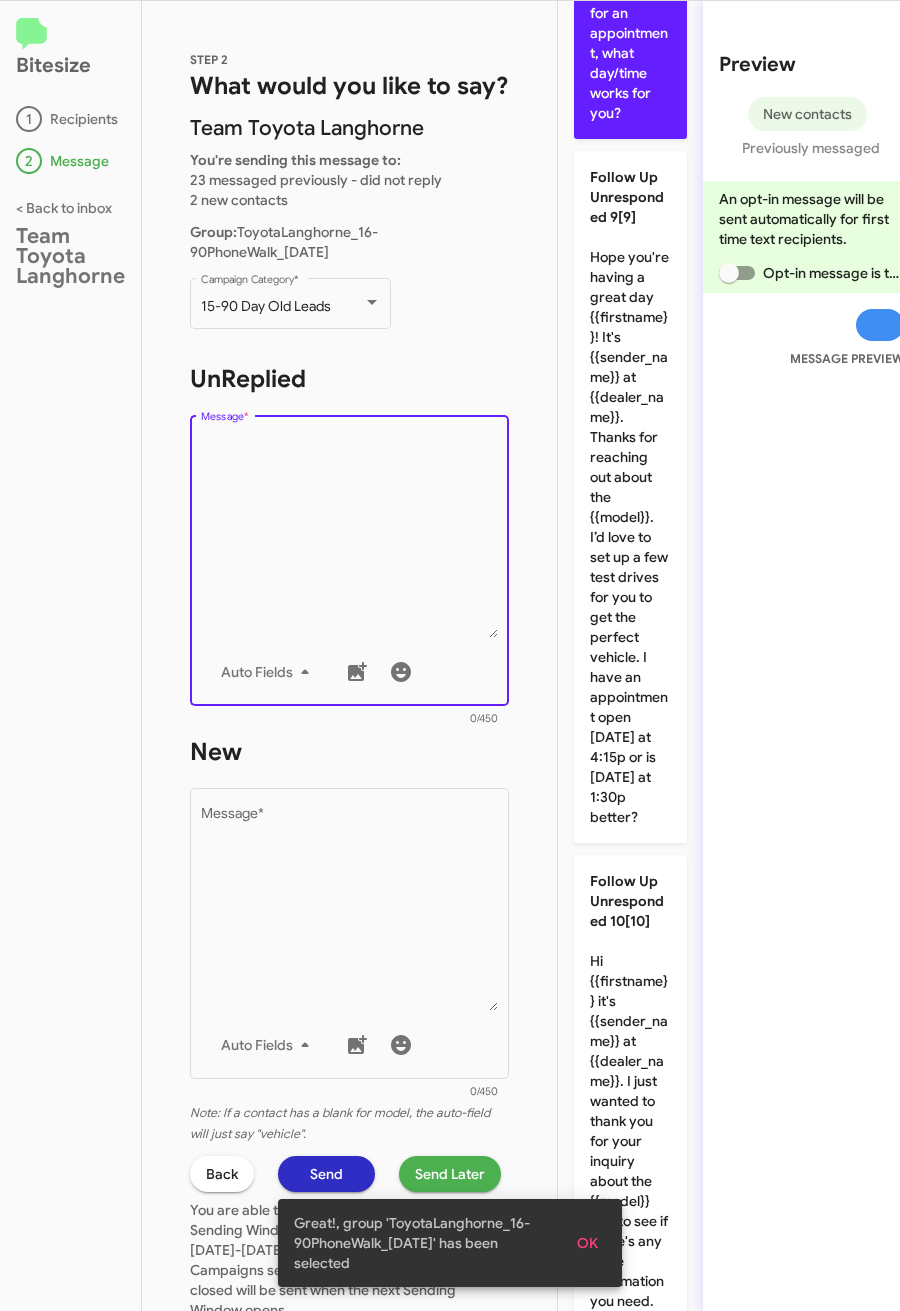 click on "Follow Up Unresponded 8[8]  Hi {{firstname}} it's {{sender_name}} at {{dealer_name}}. I saw you've been in touch with our staff about a {{model}} recently.
If you're still looking for a vehicle, I'd like to help schedule a time for you for an appointment, what day/time works for you?" 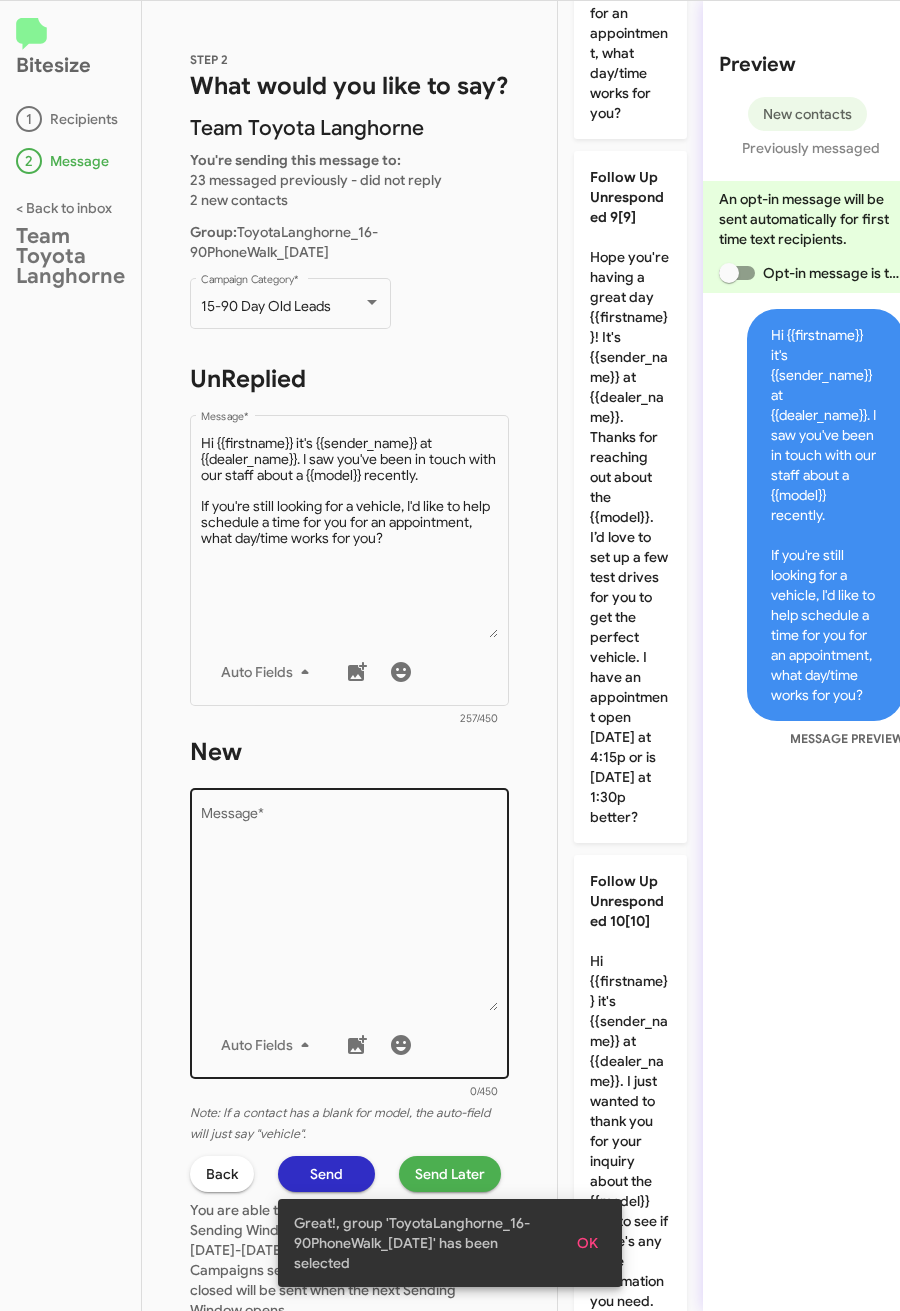 click on "Message  *" at bounding box center (350, 909) 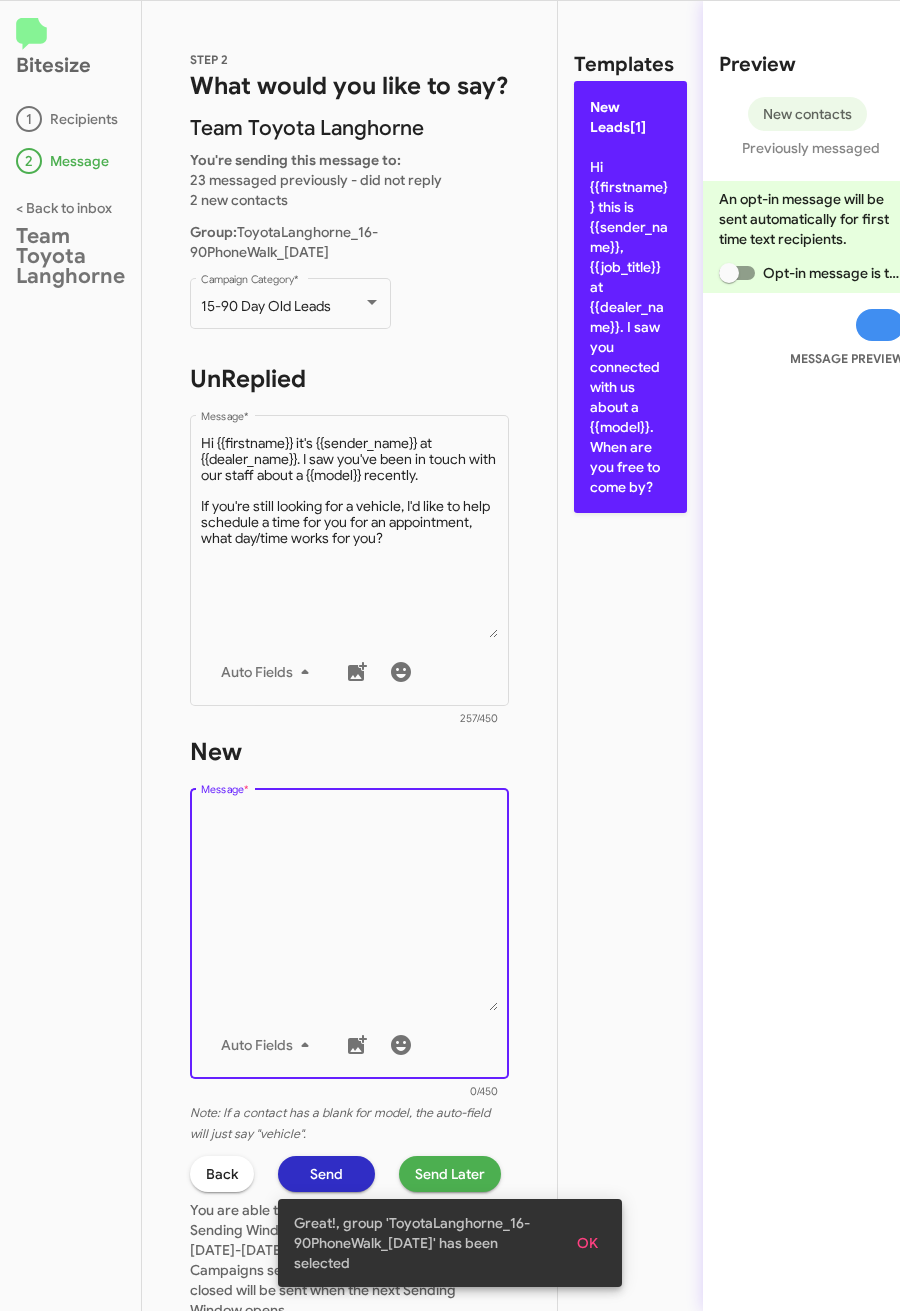 click on "New Leads[1]  Hi {{firstname}} this is {{sender_name}}, {{job_title}} at {{dealer_name}}. I saw you connected with us about a {{model}}. When are you free to come by?" 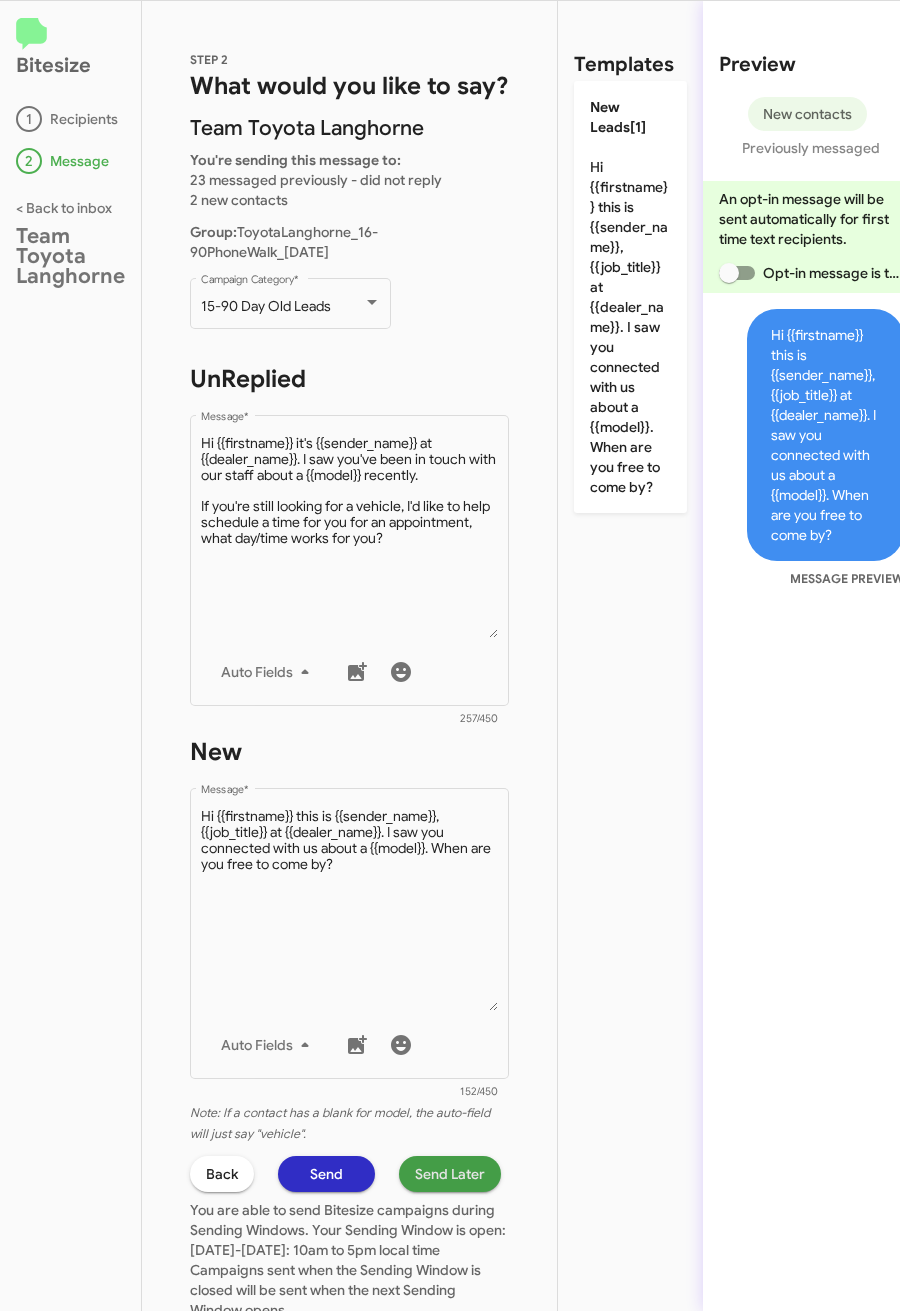click on "Send Later" 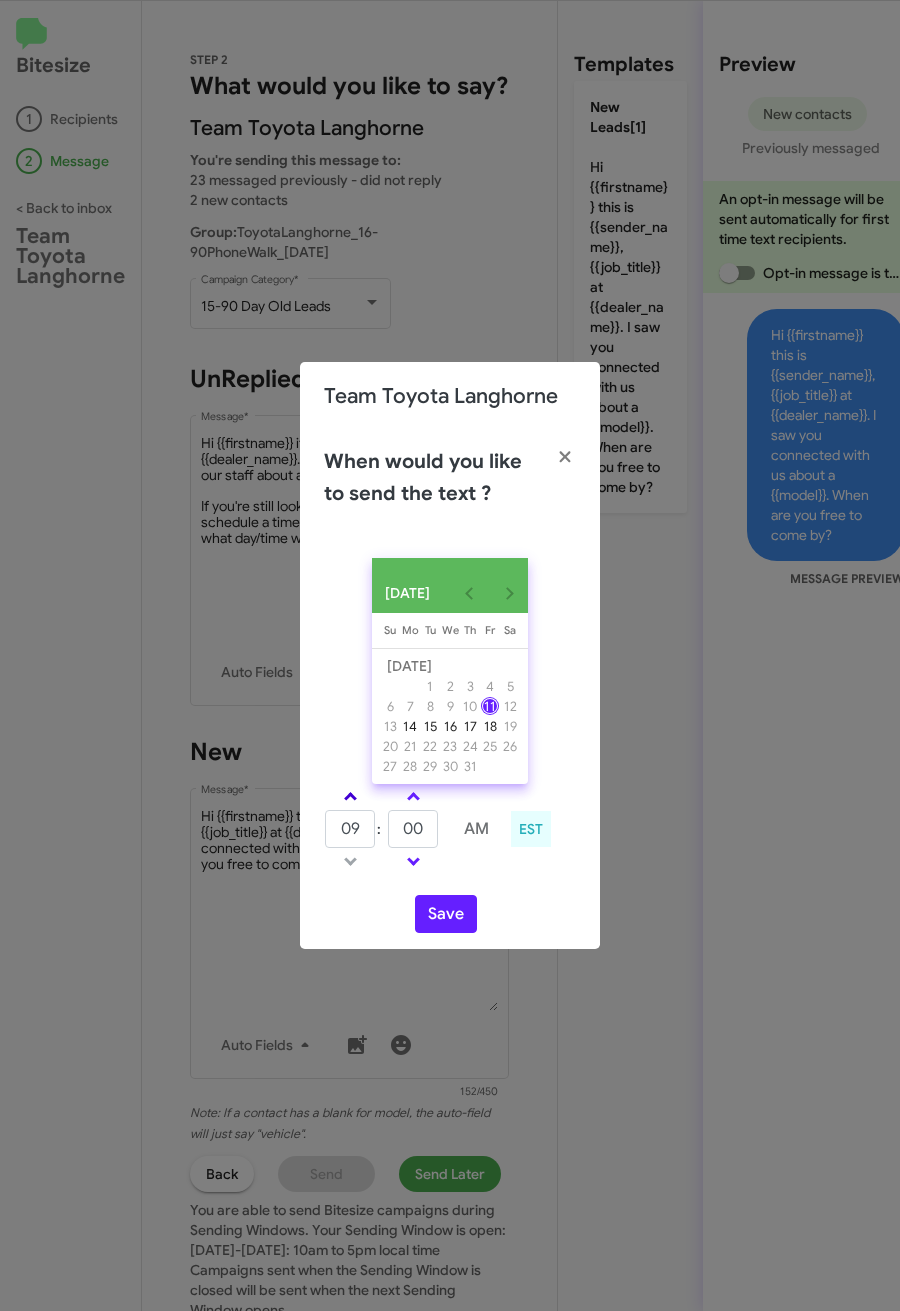 click 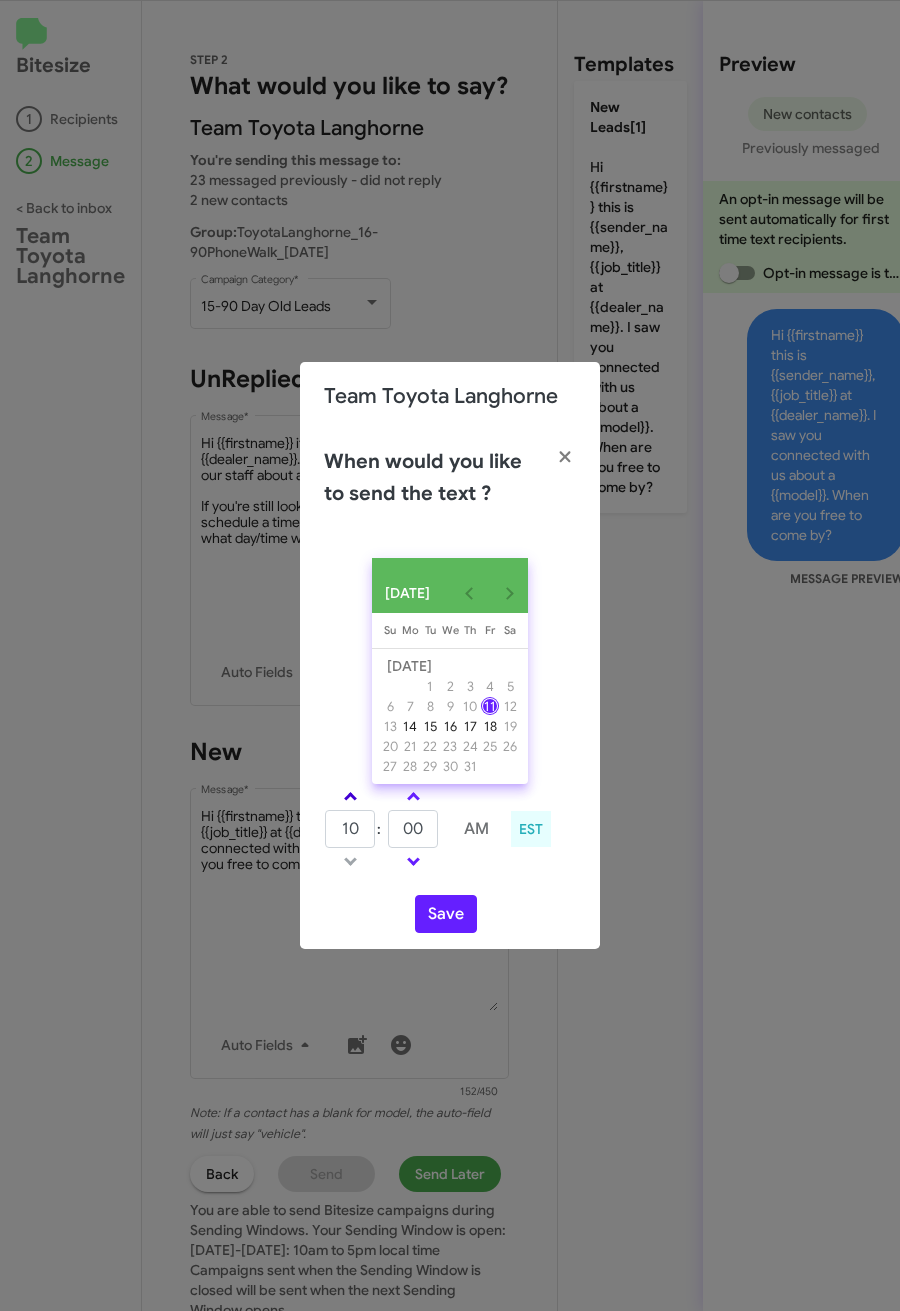 click 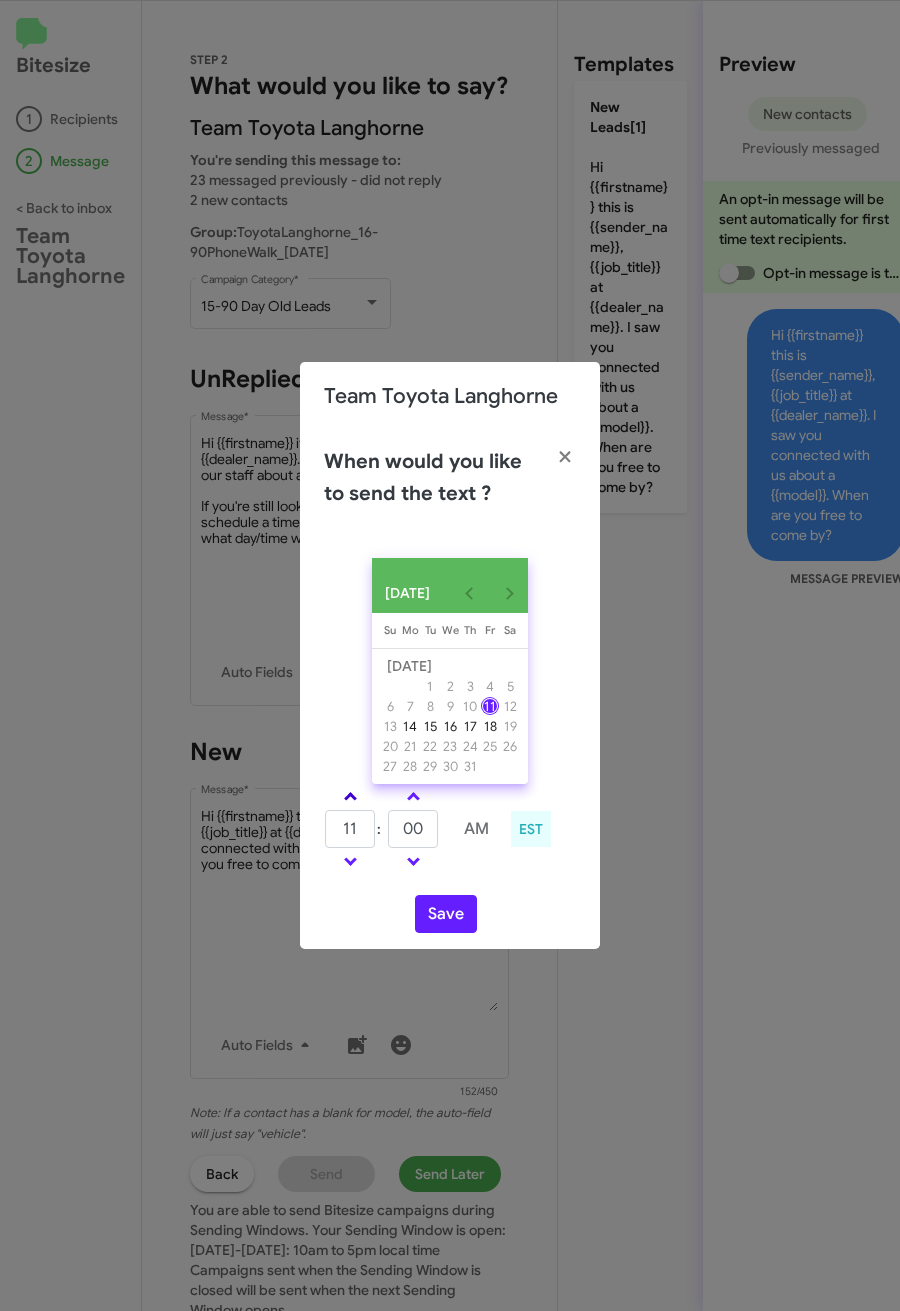 click 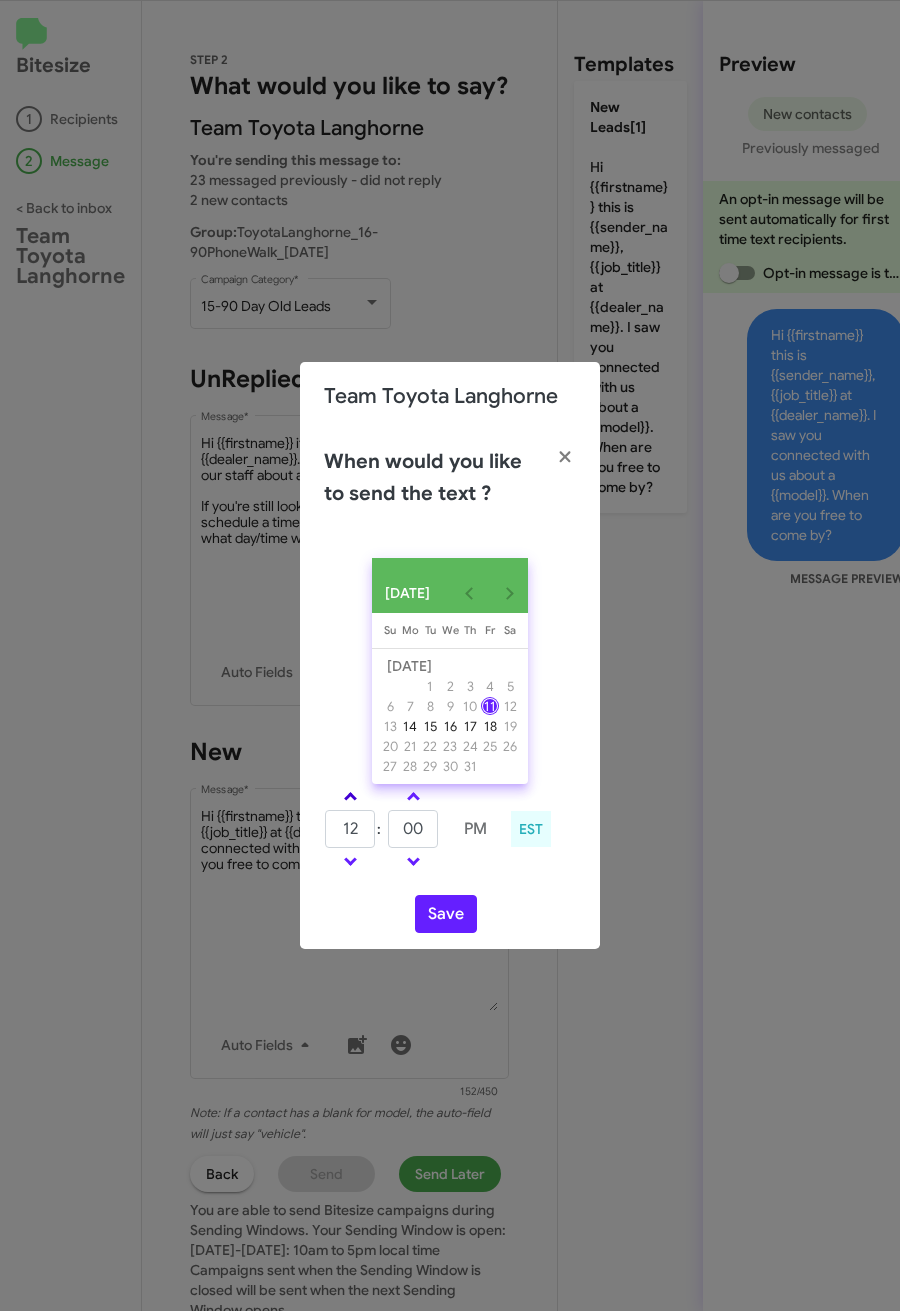 click 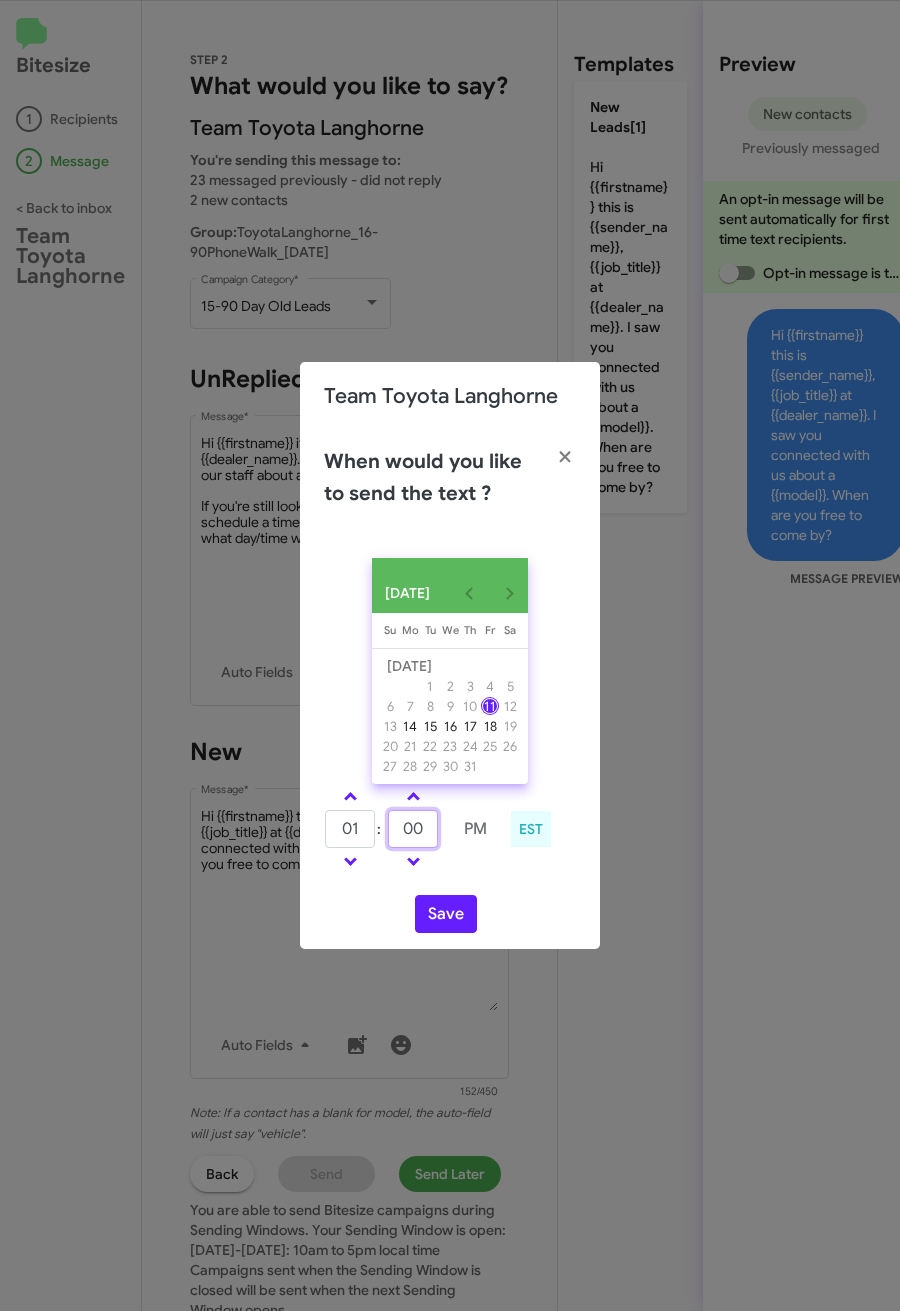 drag, startPoint x: 429, startPoint y: 834, endPoint x: 384, endPoint y: 835, distance: 45.01111 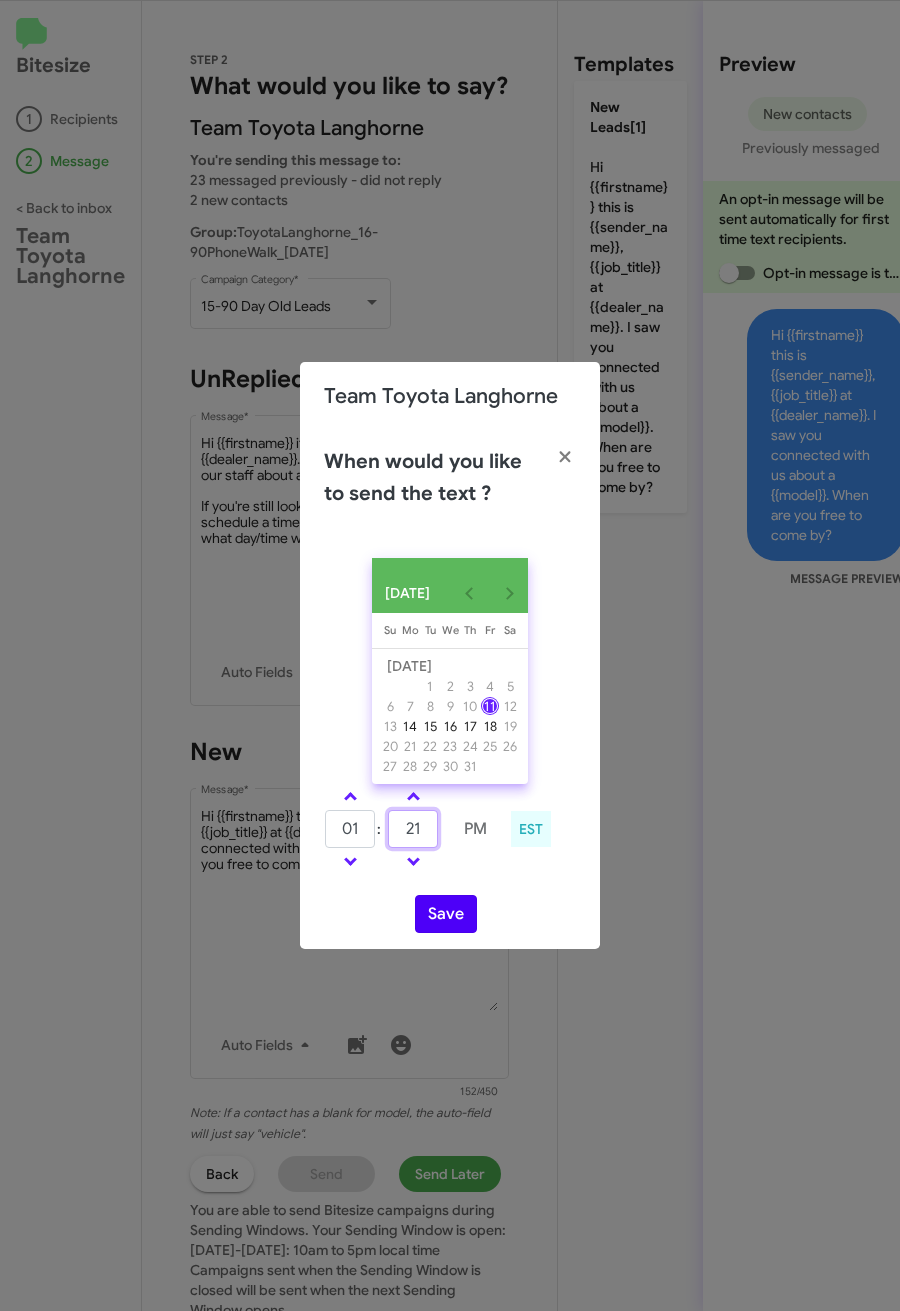 type on "21" 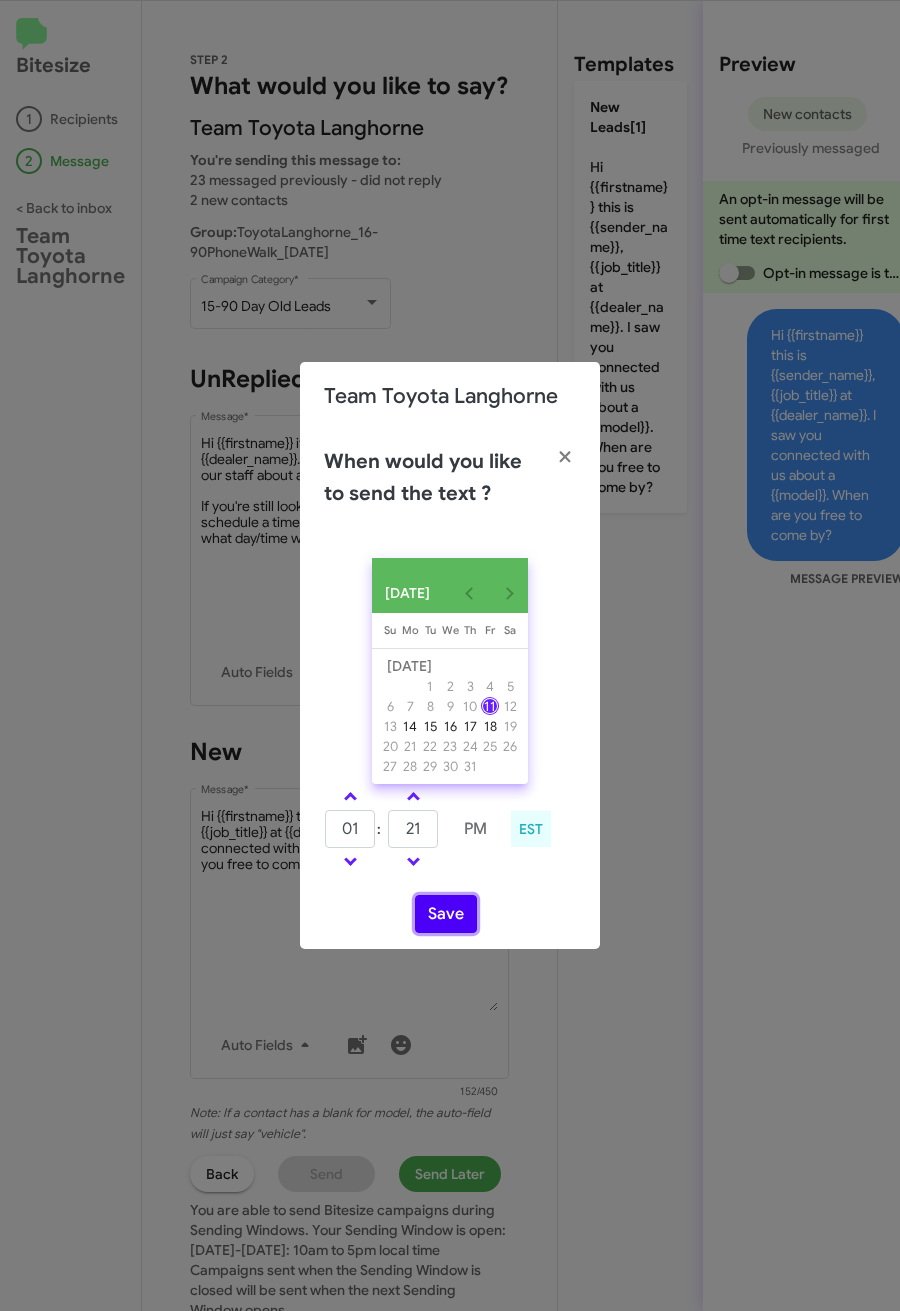 click on "Save" 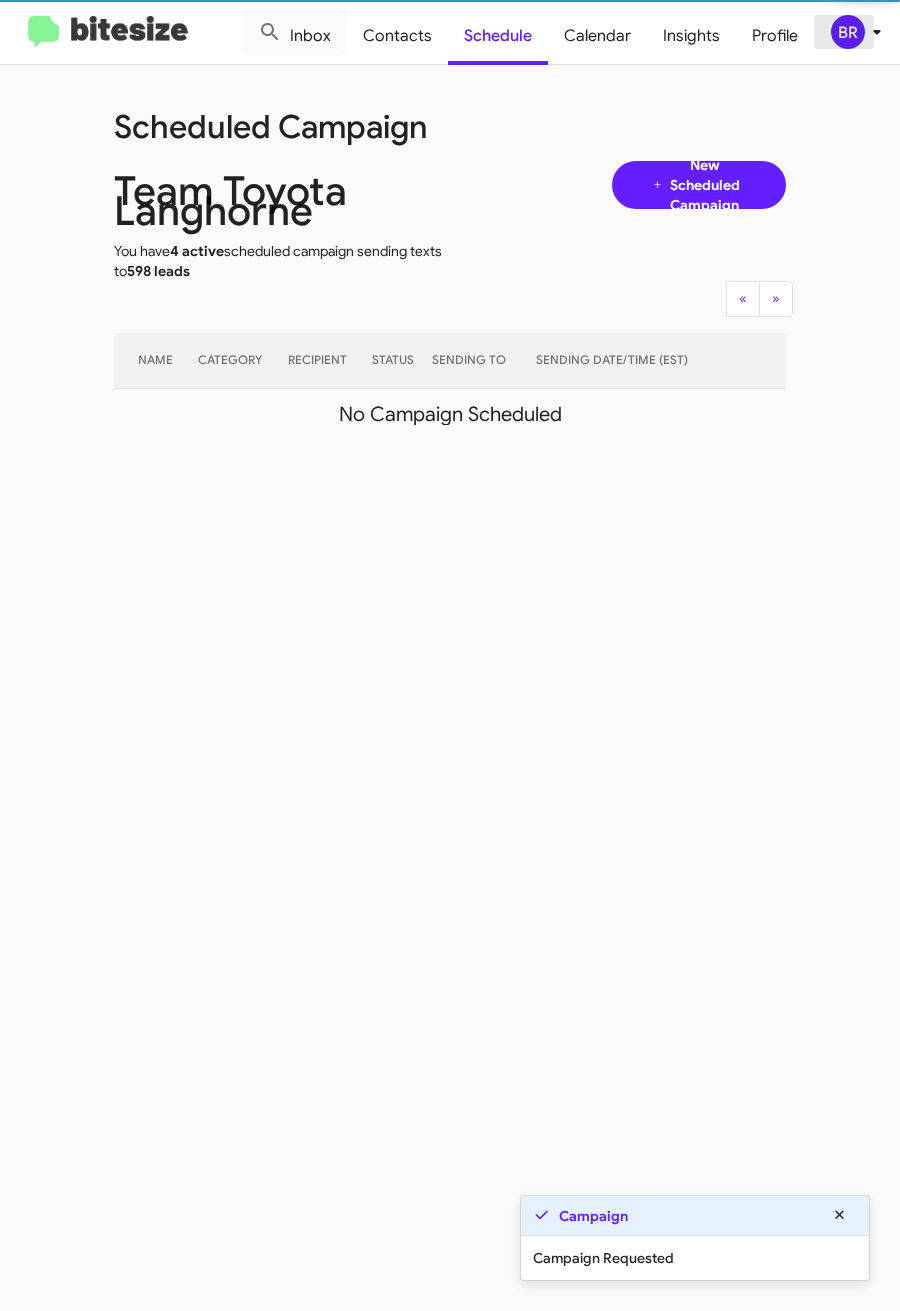 click 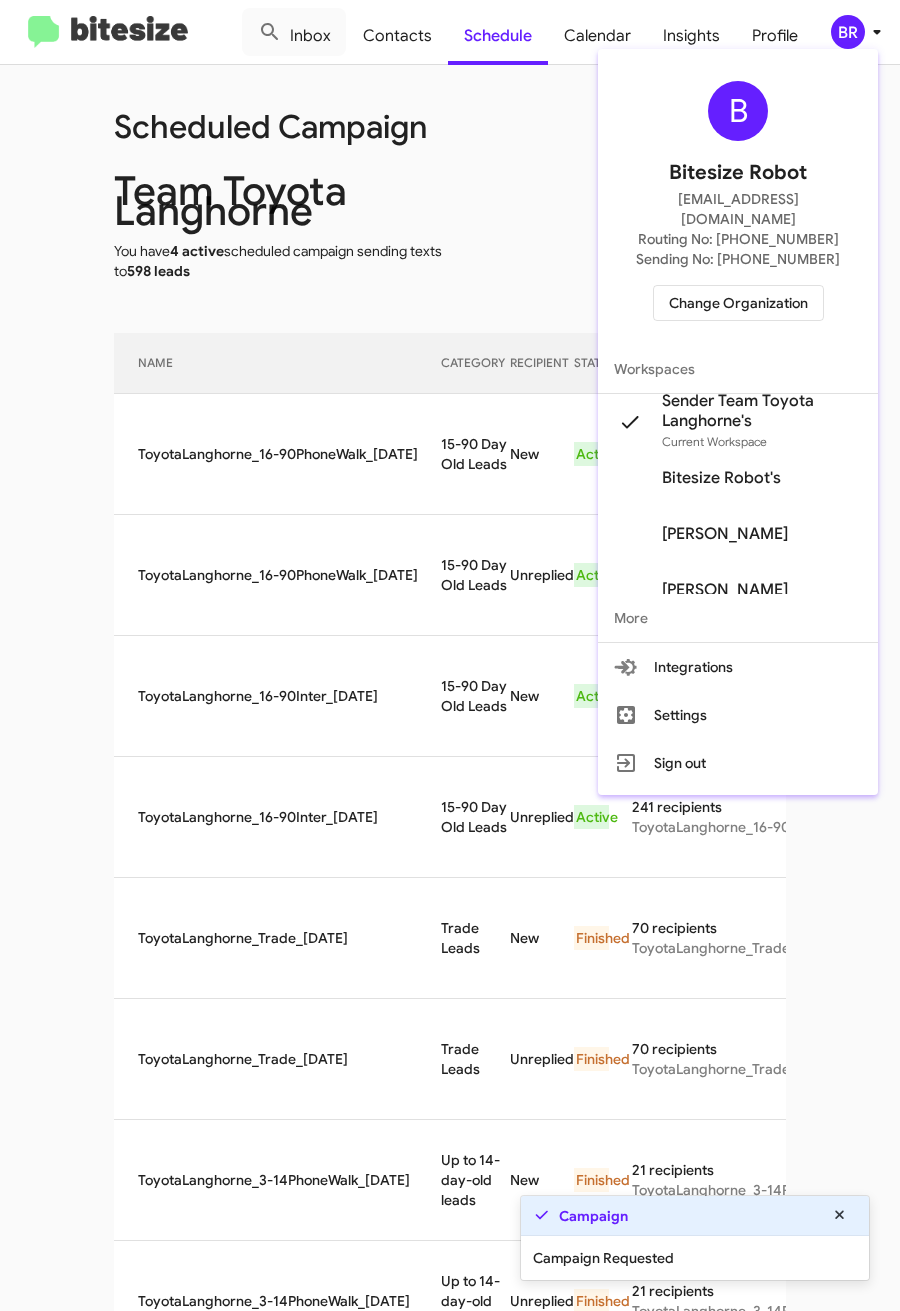 click at bounding box center (450, 655) 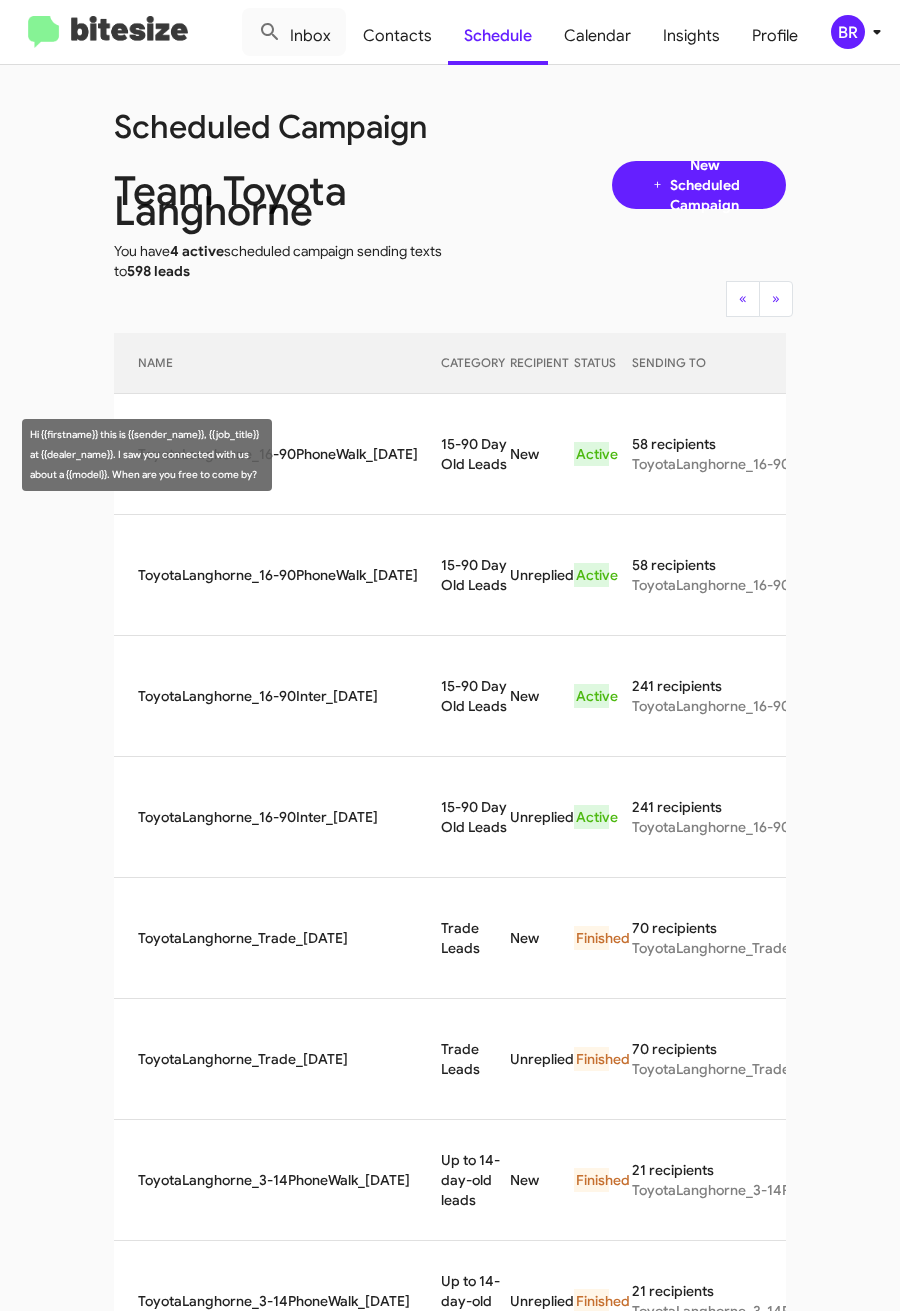 drag, startPoint x: 409, startPoint y: 447, endPoint x: 475, endPoint y: 477, distance: 72.498276 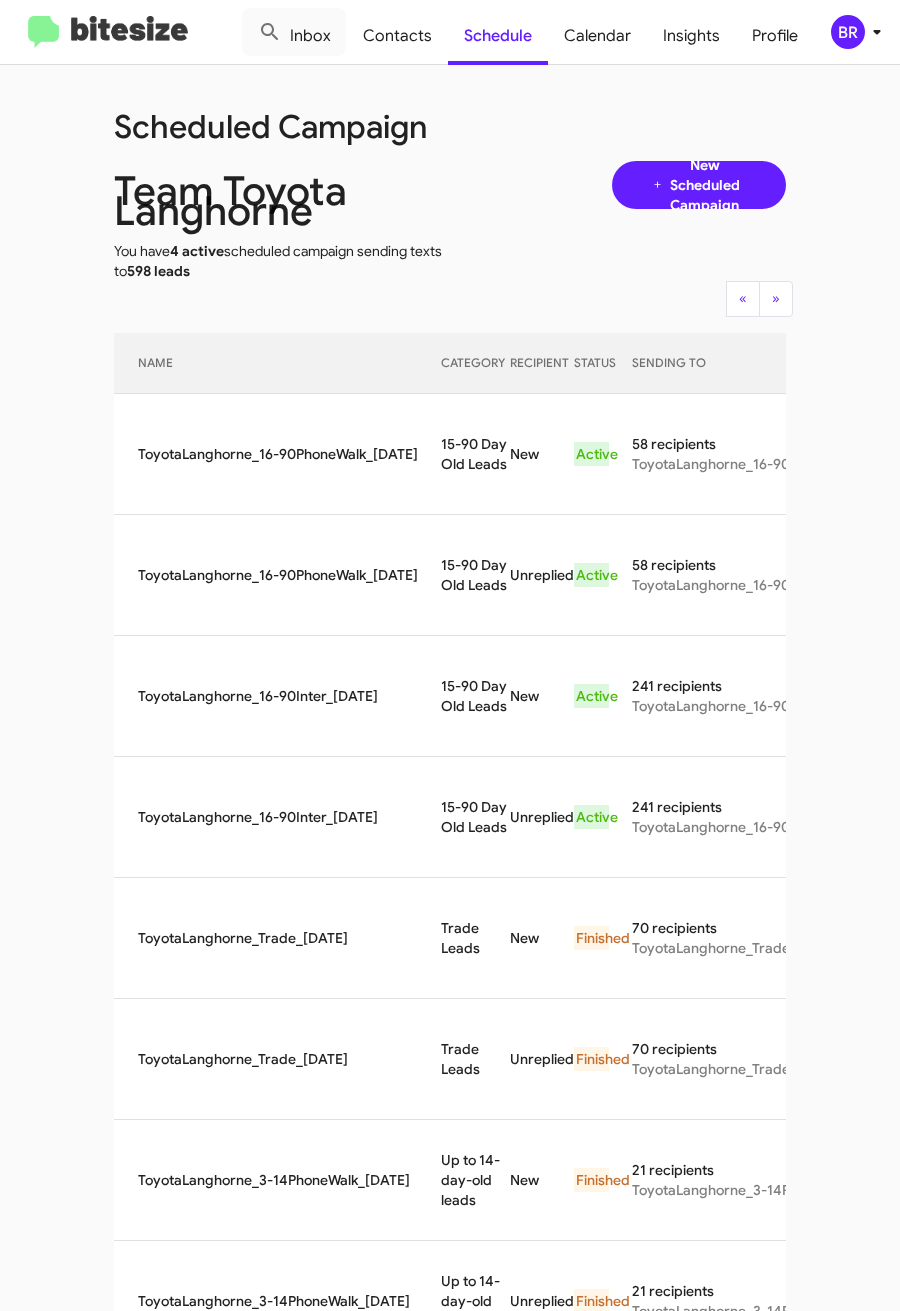copy on "15-90 Day Old Leads" 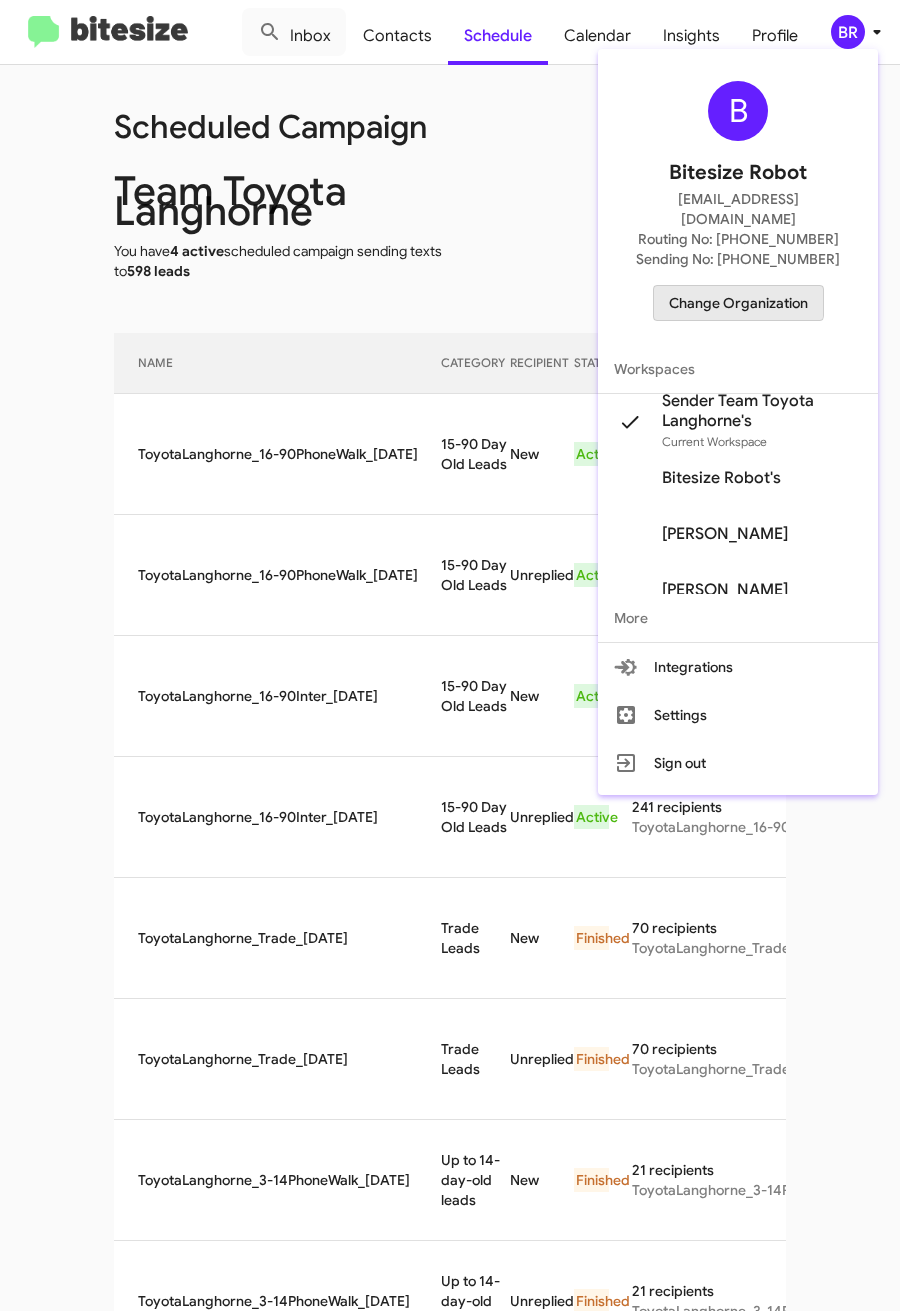 click on "Change Organization" at bounding box center [738, 303] 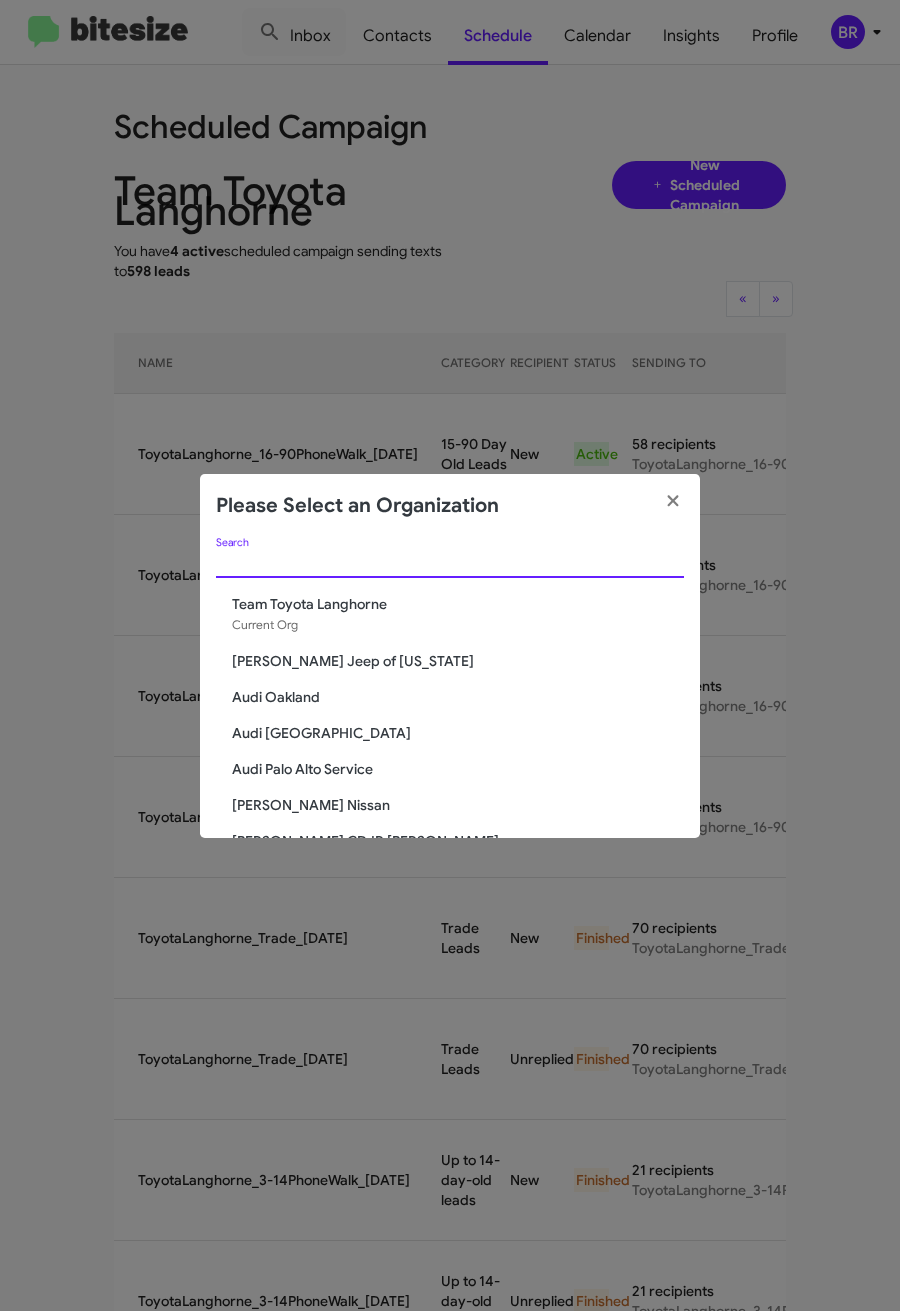 click on "Search" at bounding box center (450, 563) 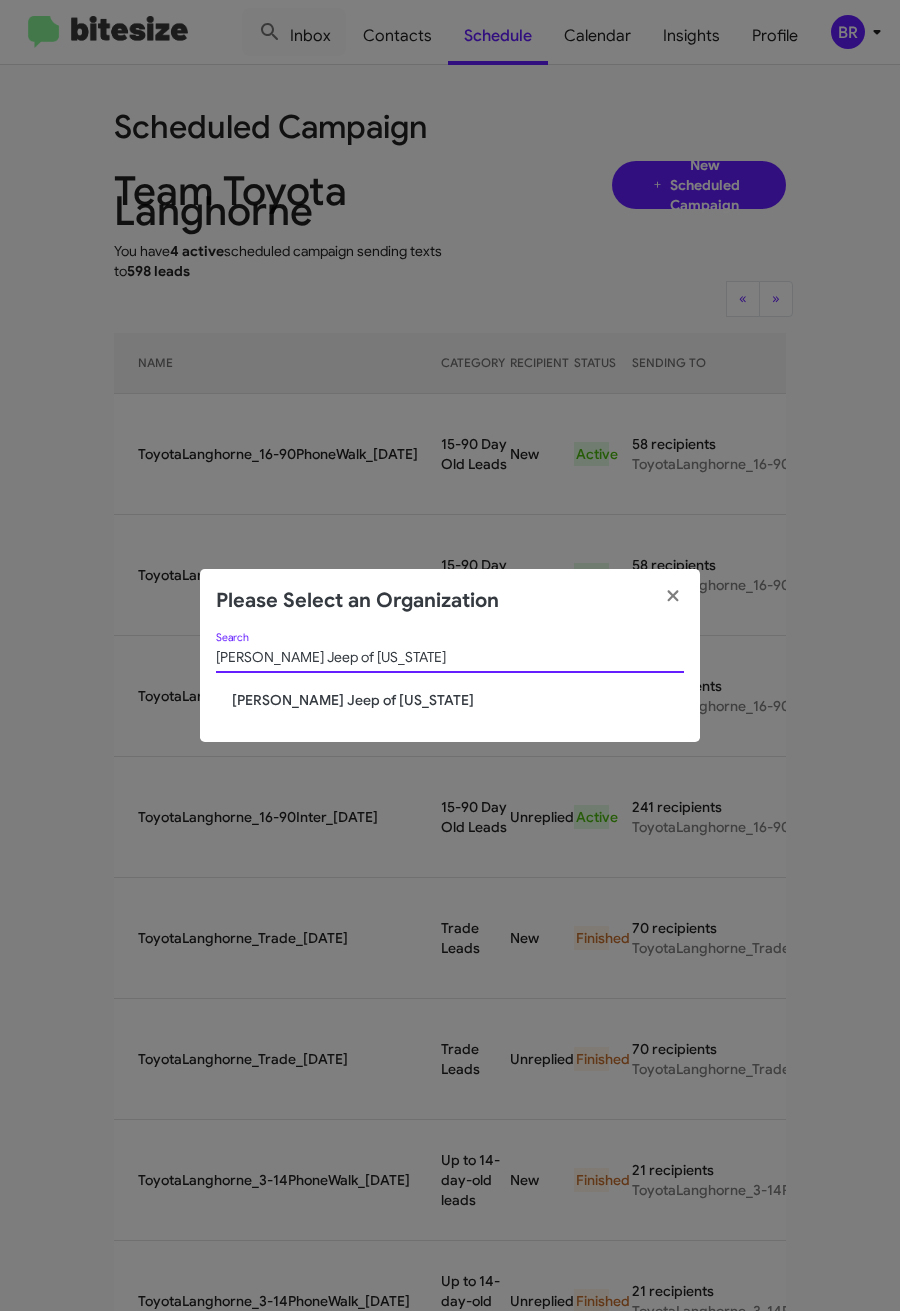 type on "Adams Jeep of Maryland" 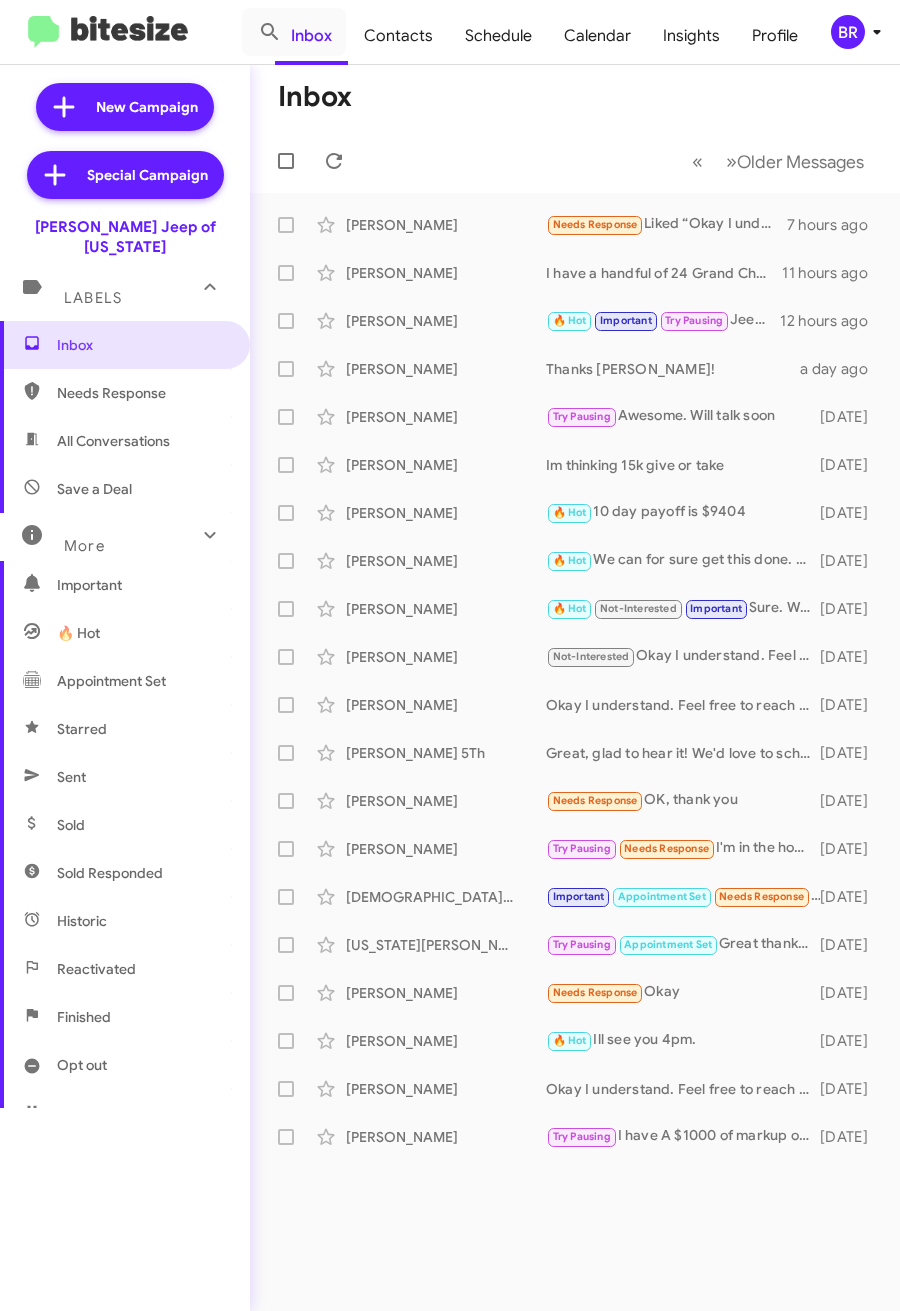 scroll, scrollTop: 0, scrollLeft: 0, axis: both 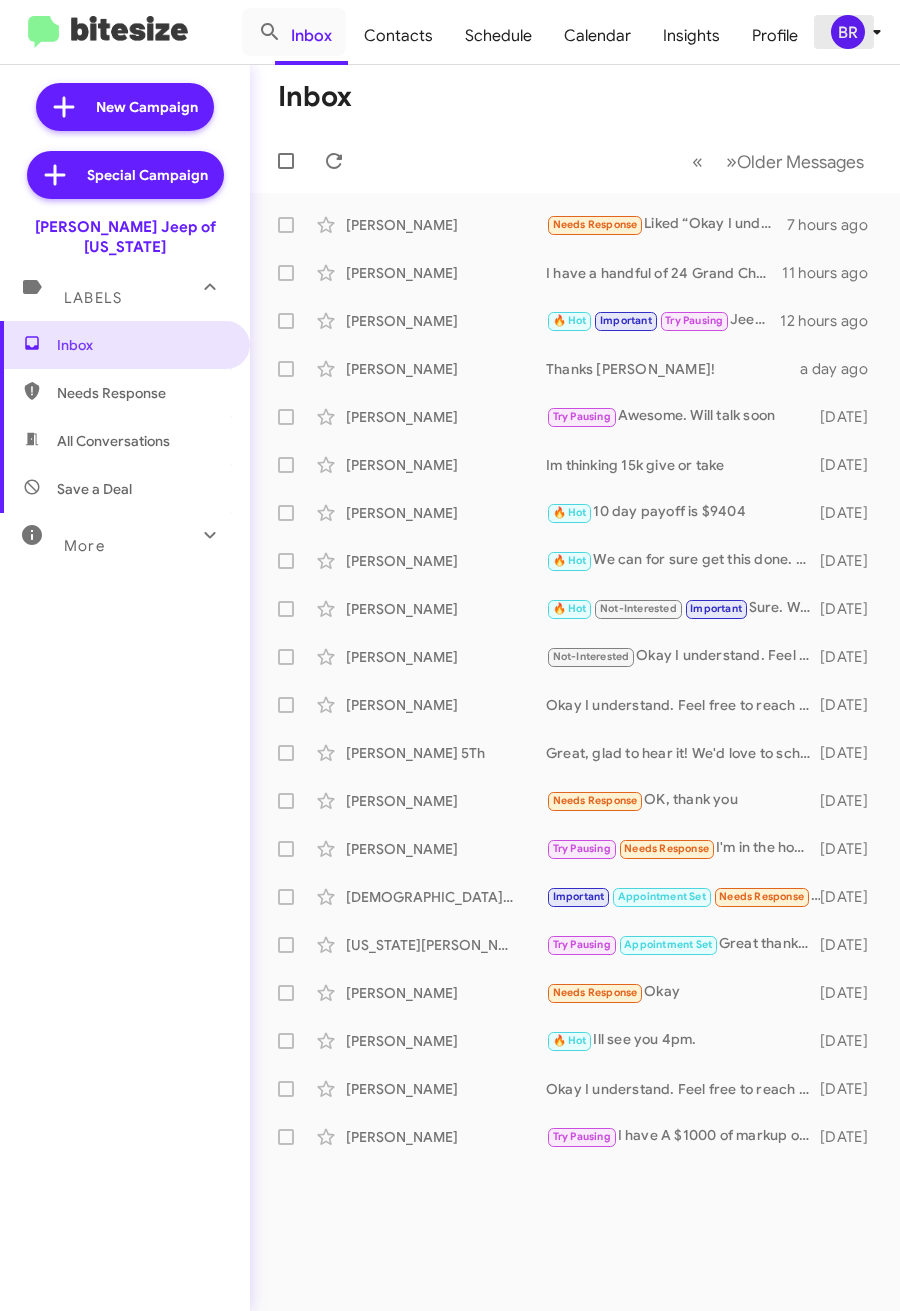 click on "BR" 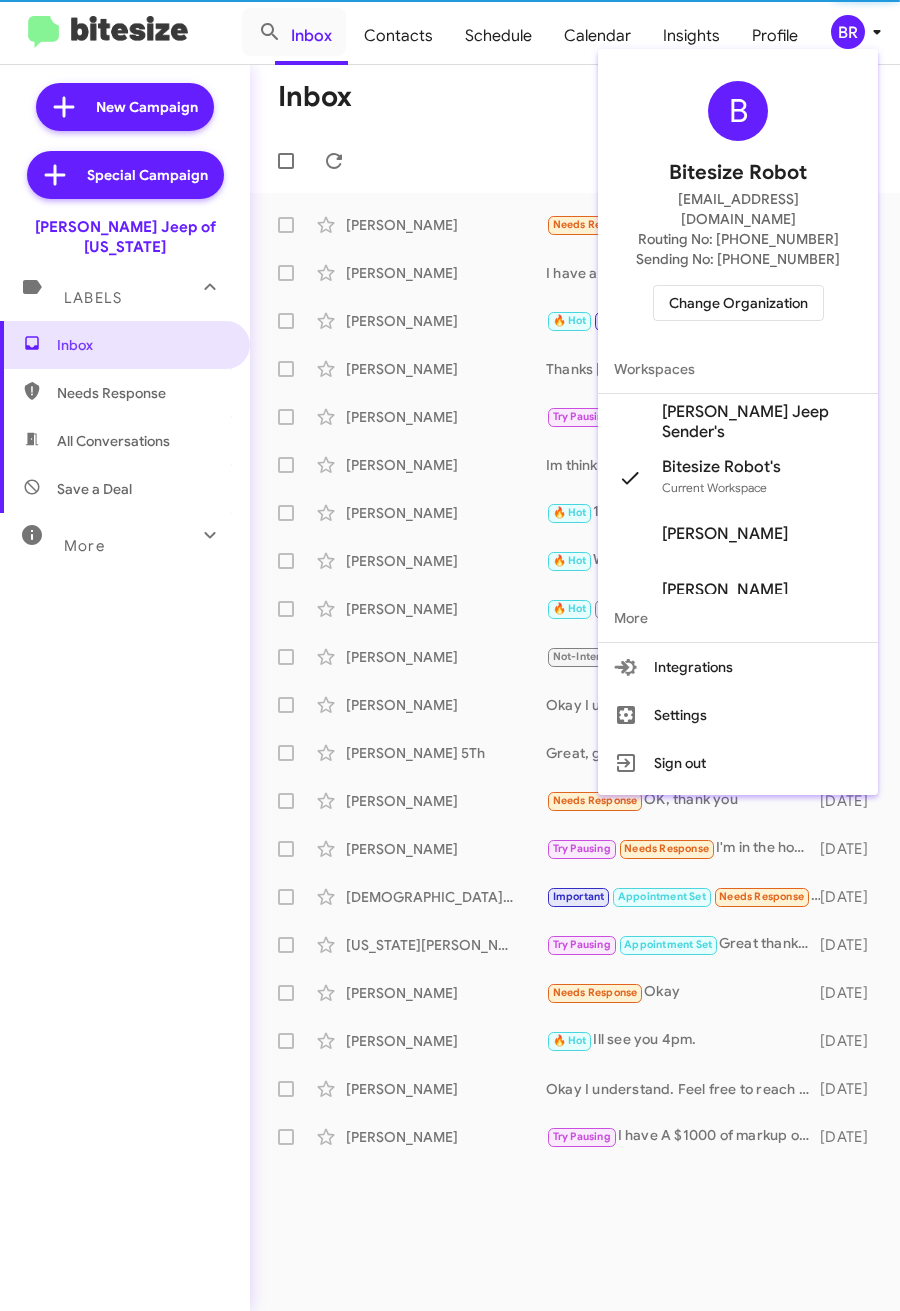 click on "[PERSON_NAME] Jeep Sender's" at bounding box center (762, 422) 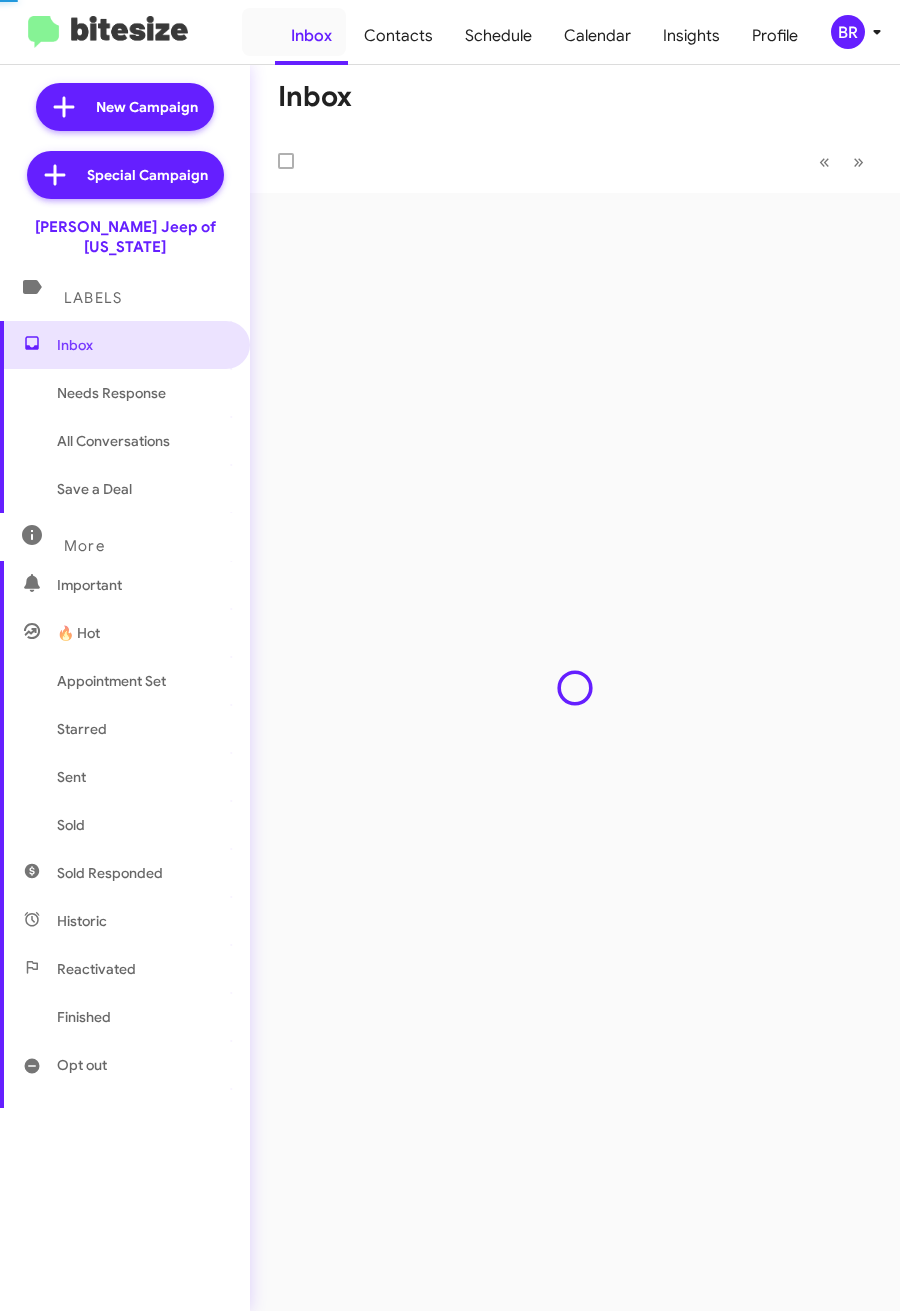 scroll, scrollTop: 0, scrollLeft: 0, axis: both 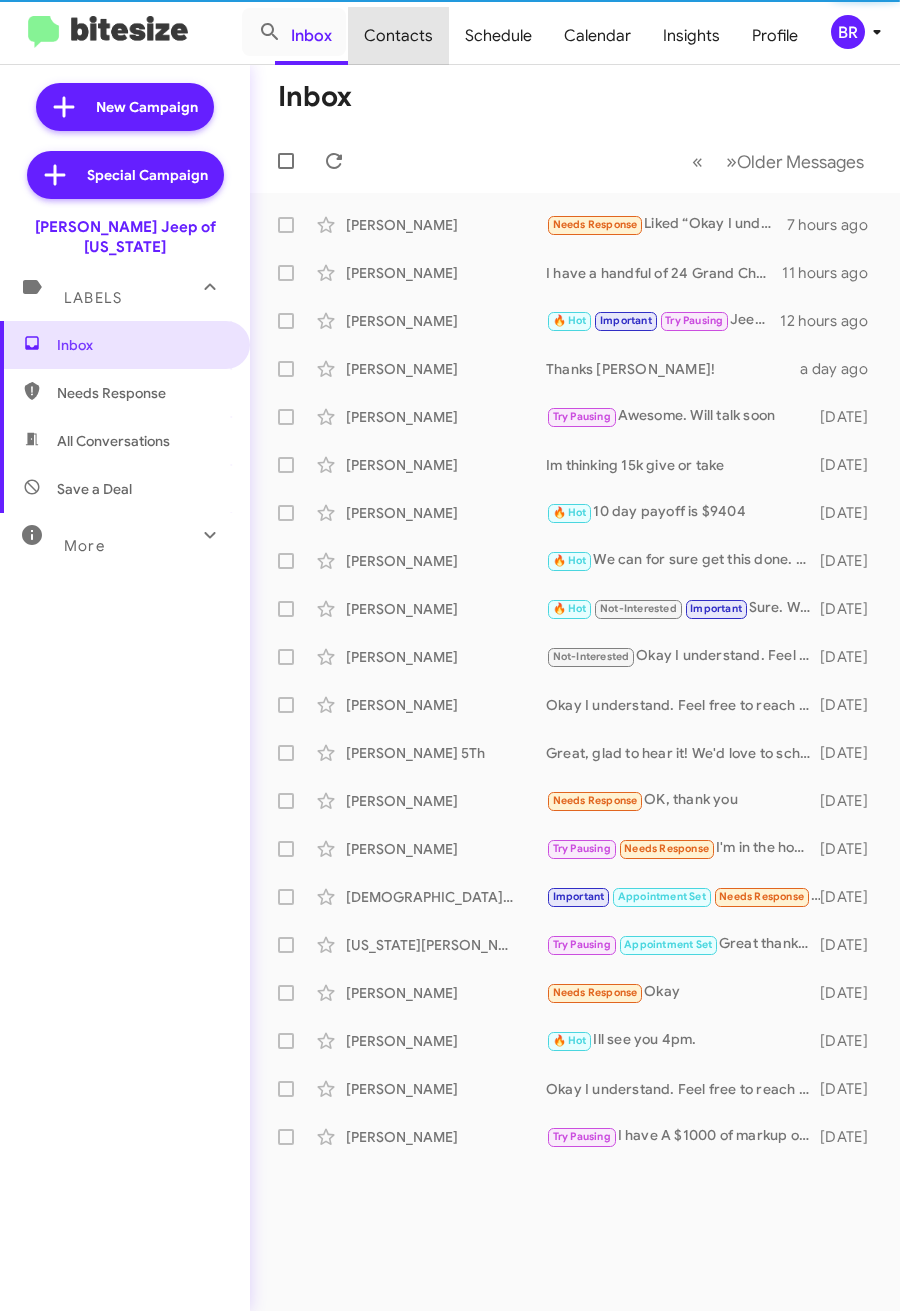 click on "Contacts" 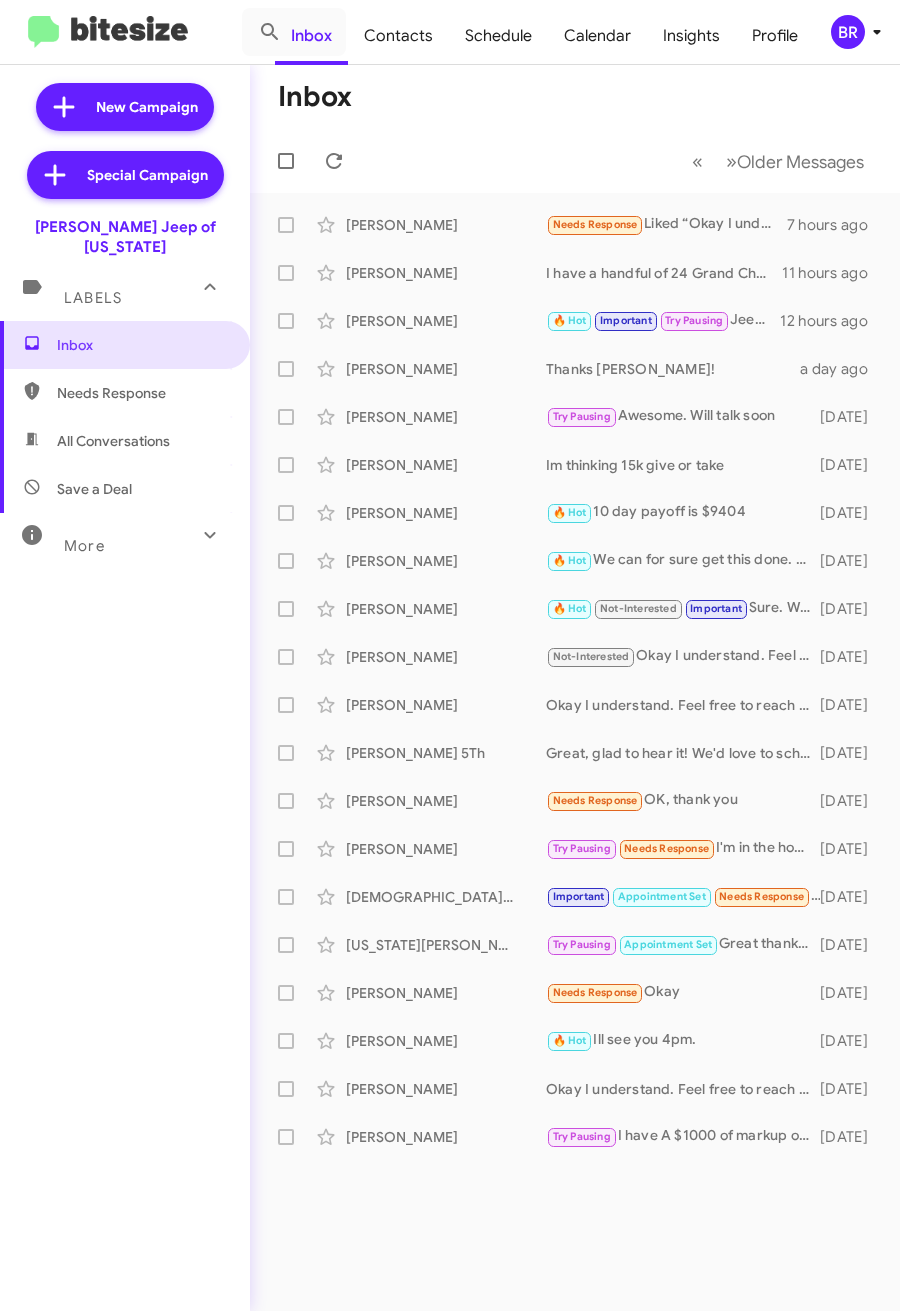 type on "in:groups" 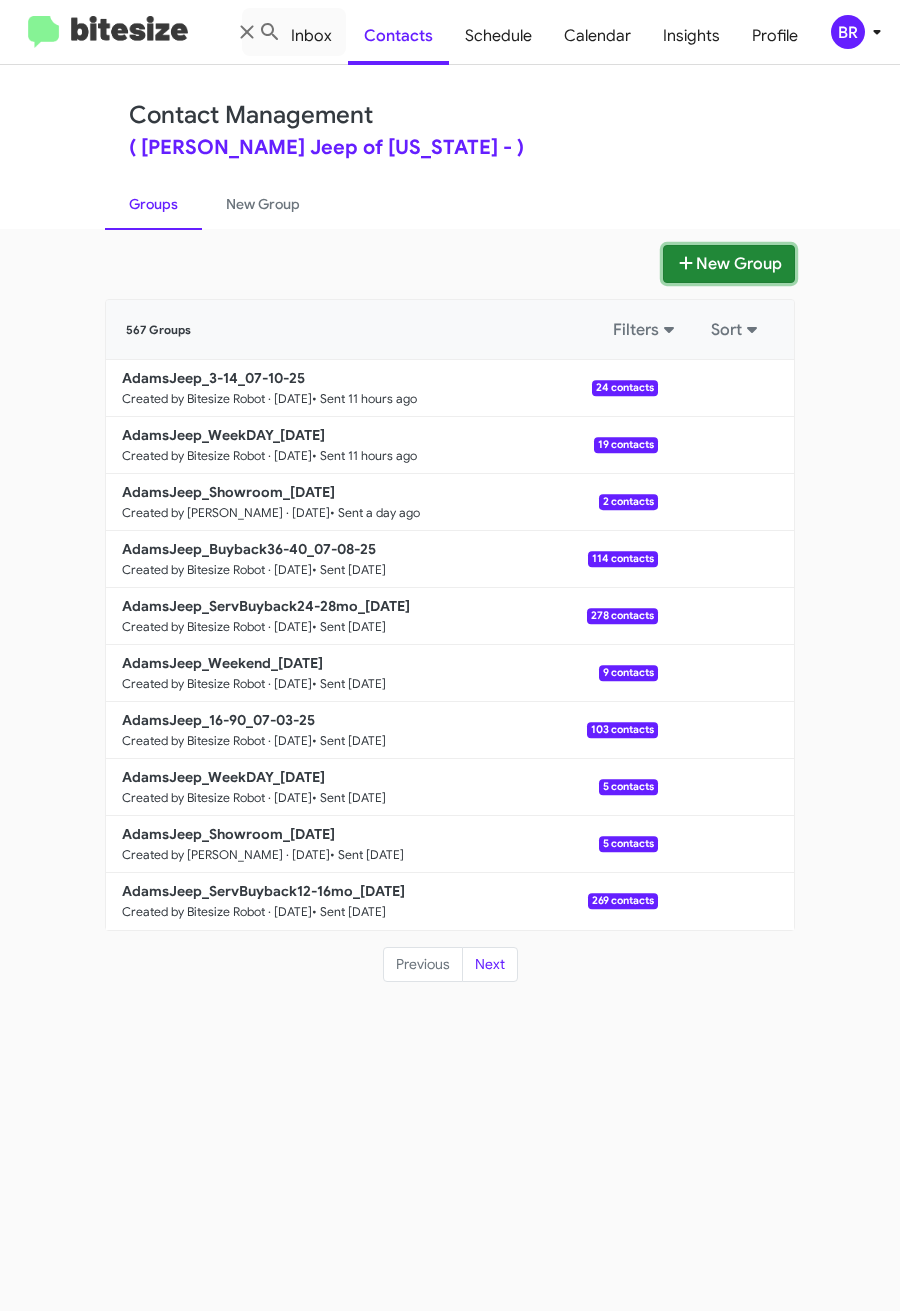click 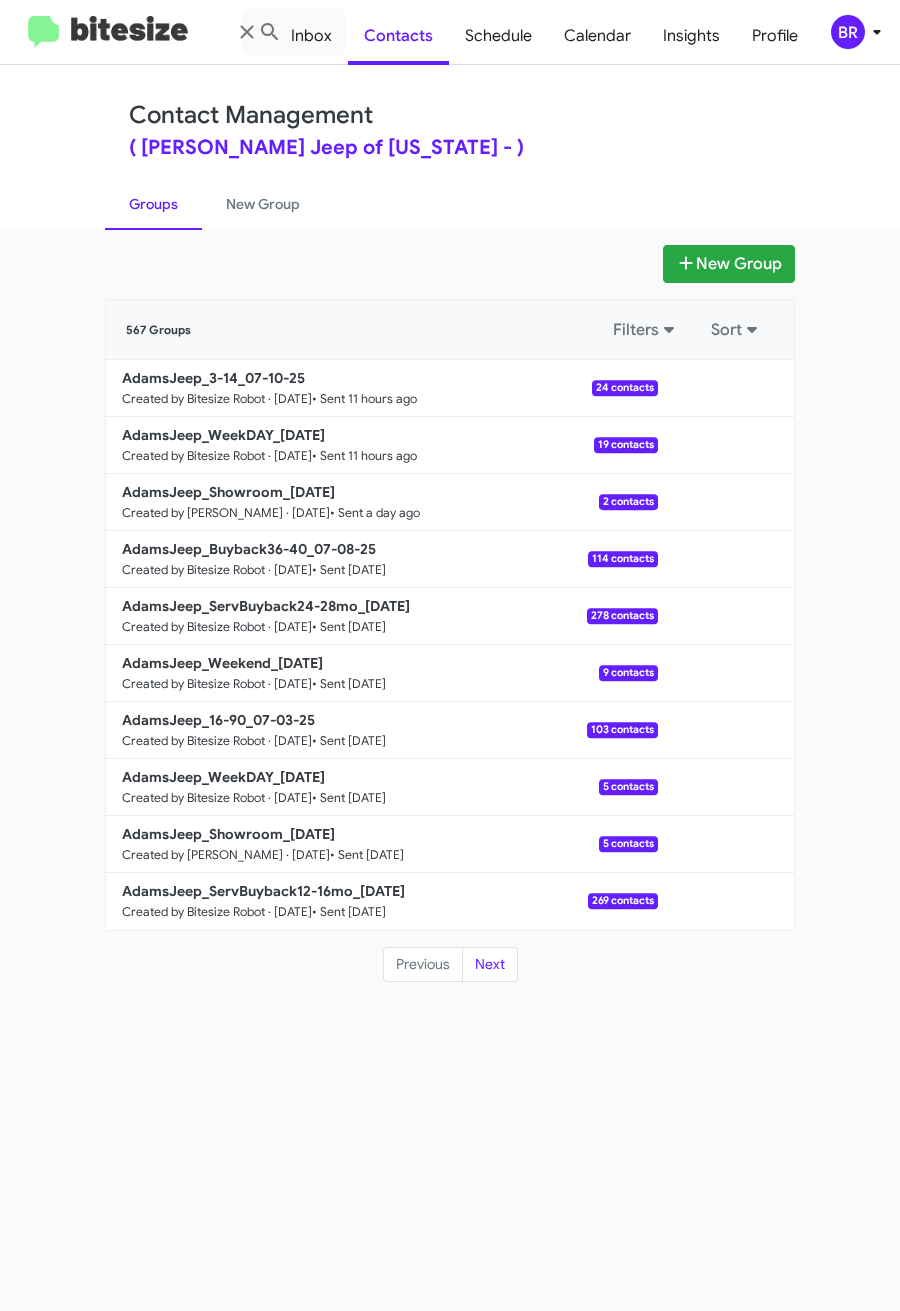 type 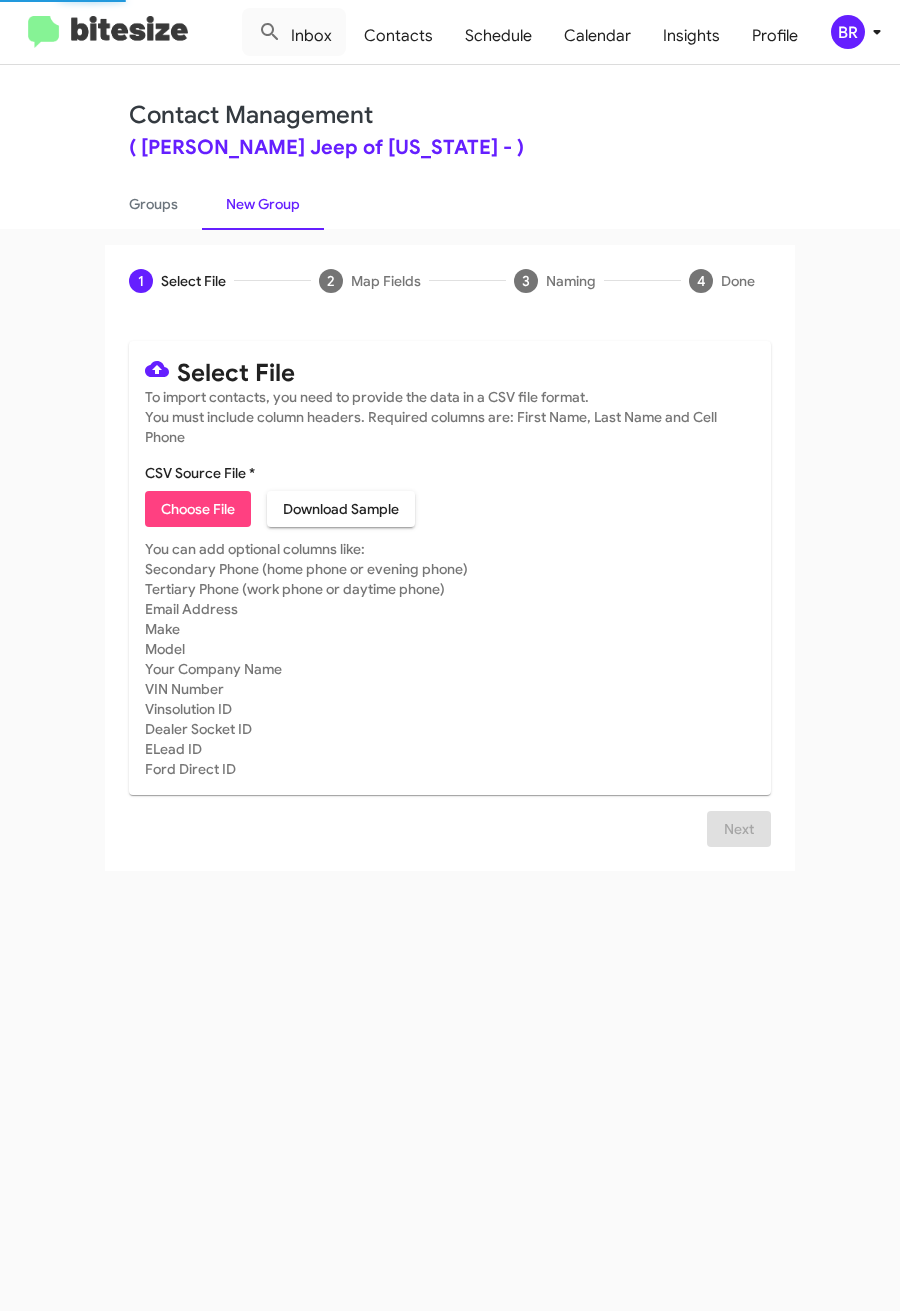 click on "Choose File" 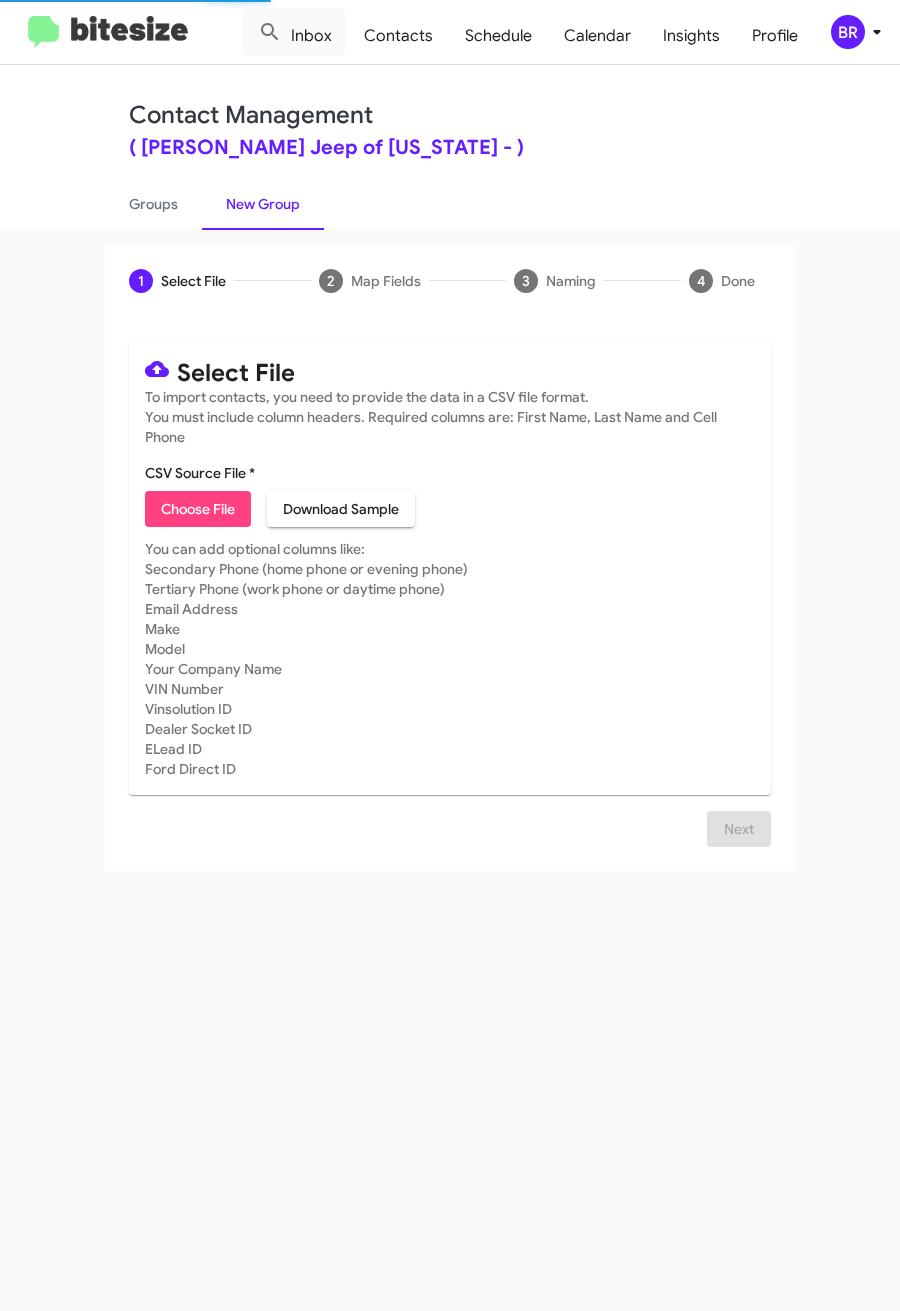 type on "AdamsJeep_16-90_07-11-25" 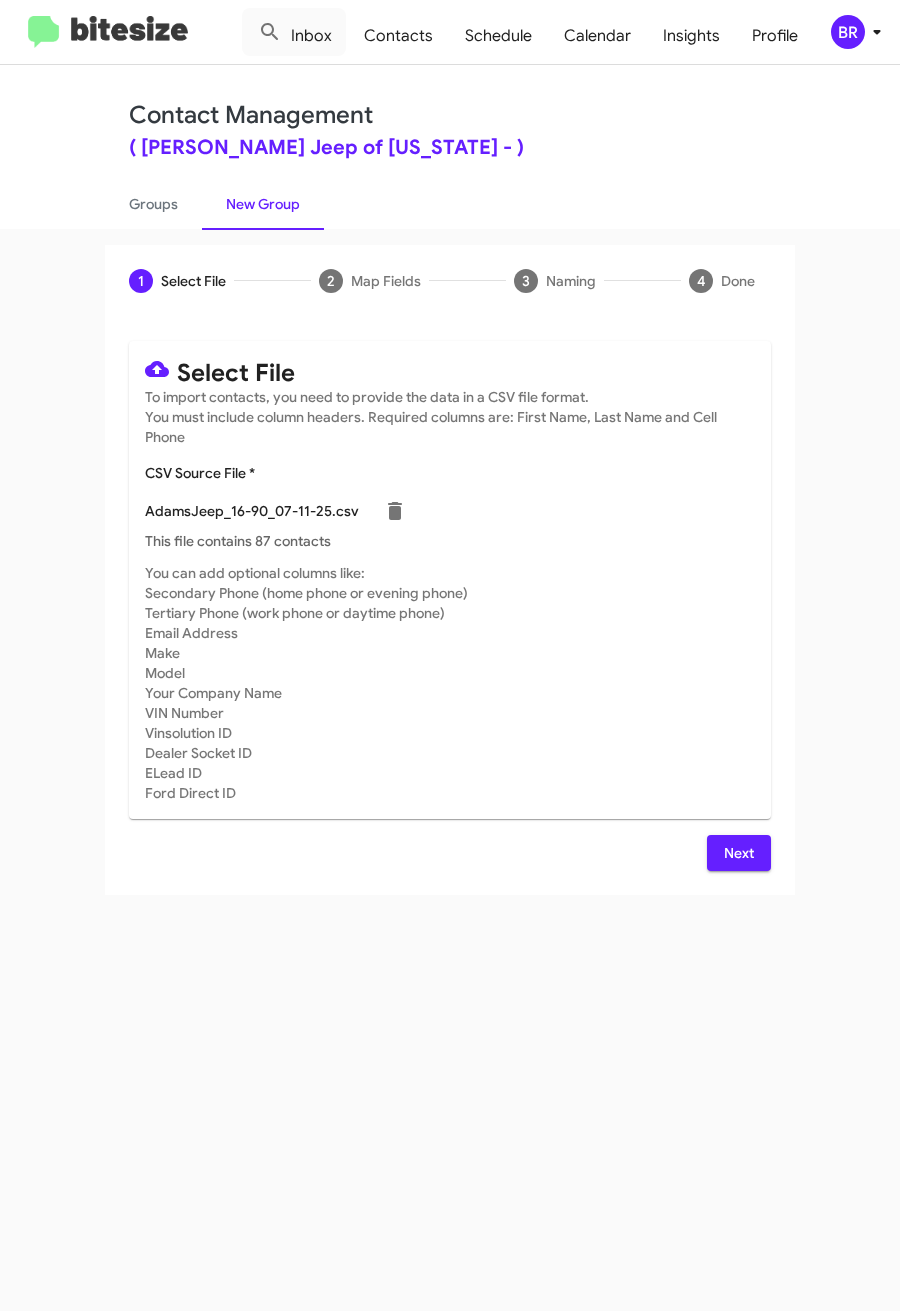 click on "Next" at bounding box center [739, 853] 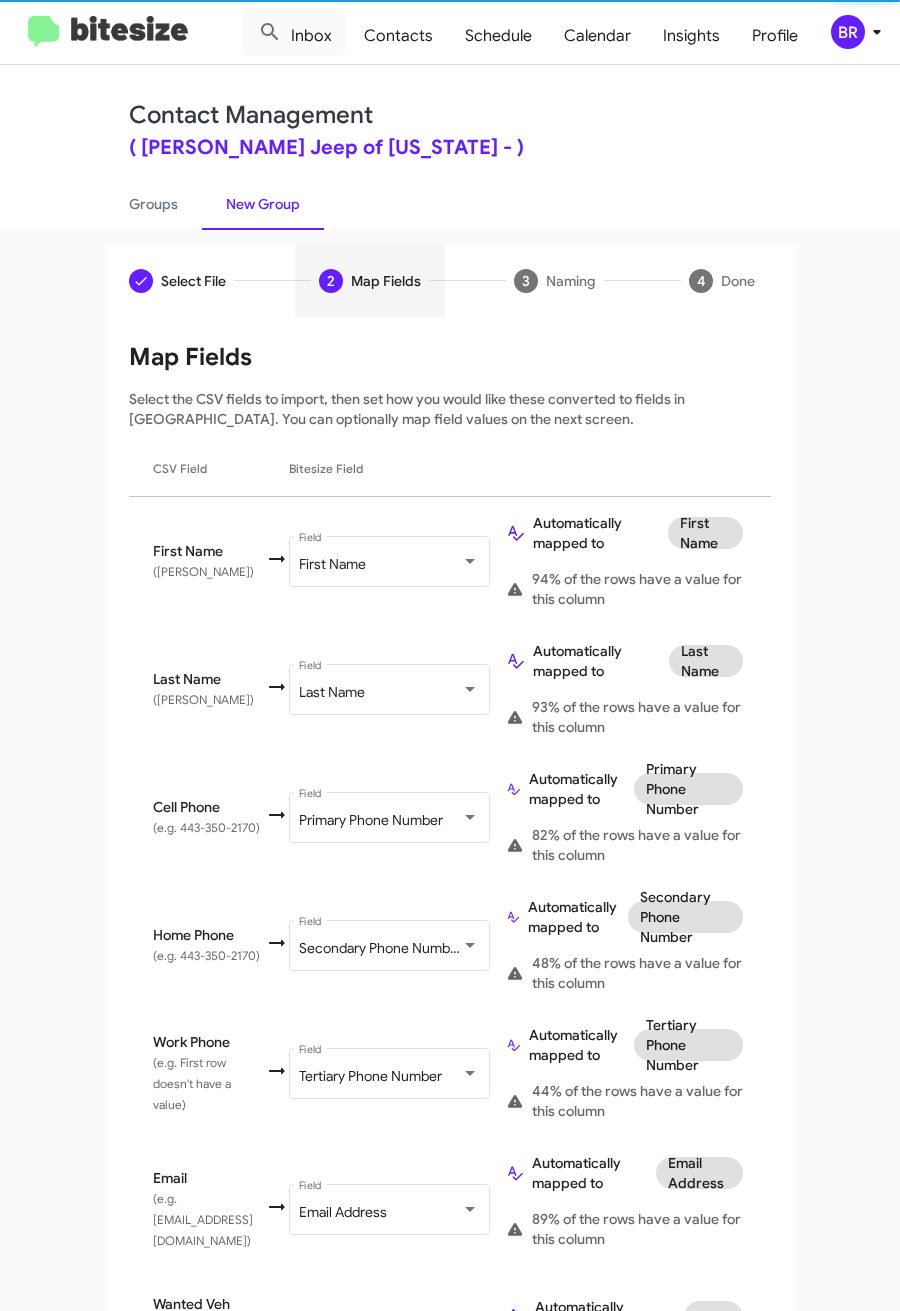 scroll, scrollTop: 670, scrollLeft: 0, axis: vertical 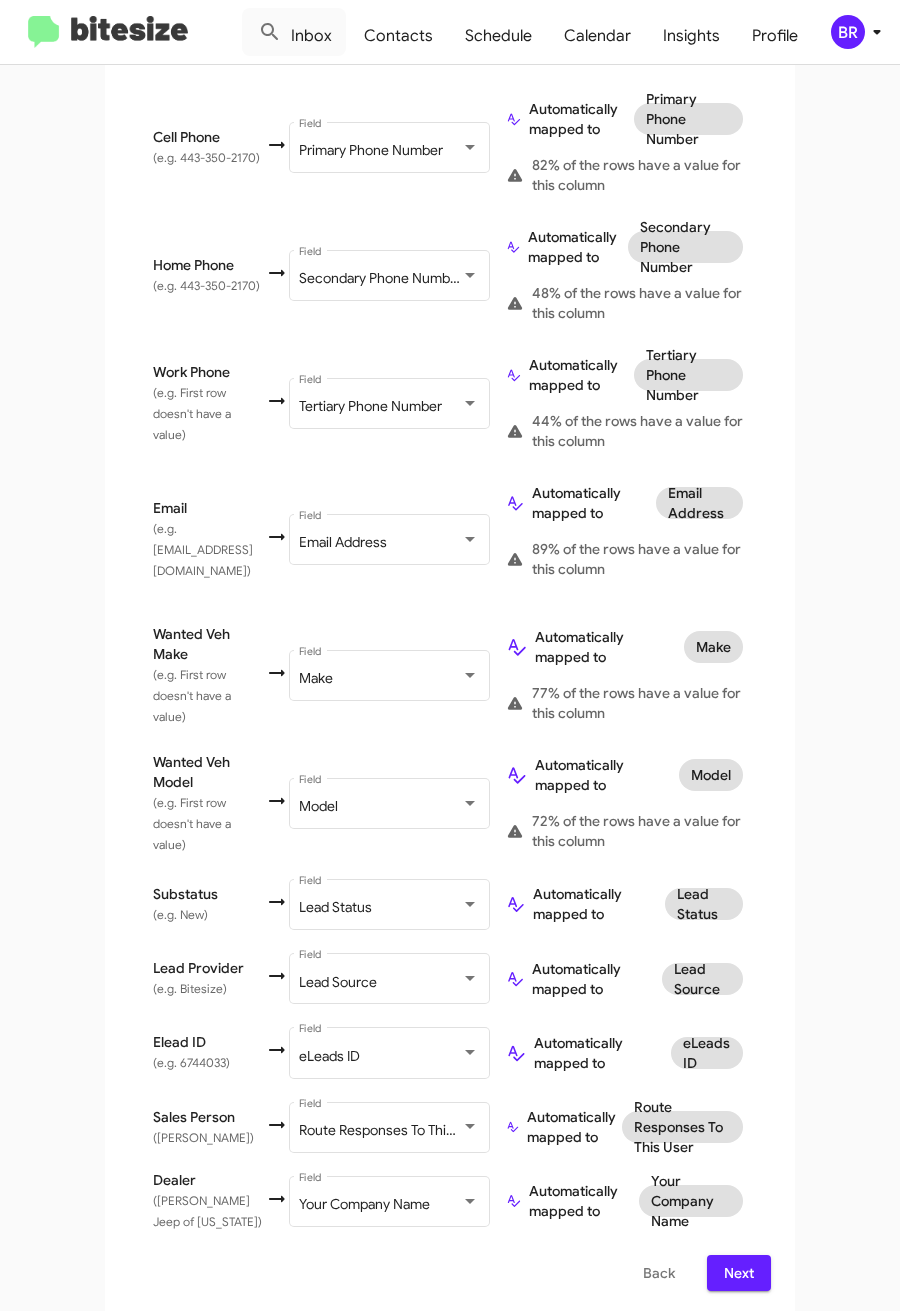 click on "Next" at bounding box center (739, 1273) 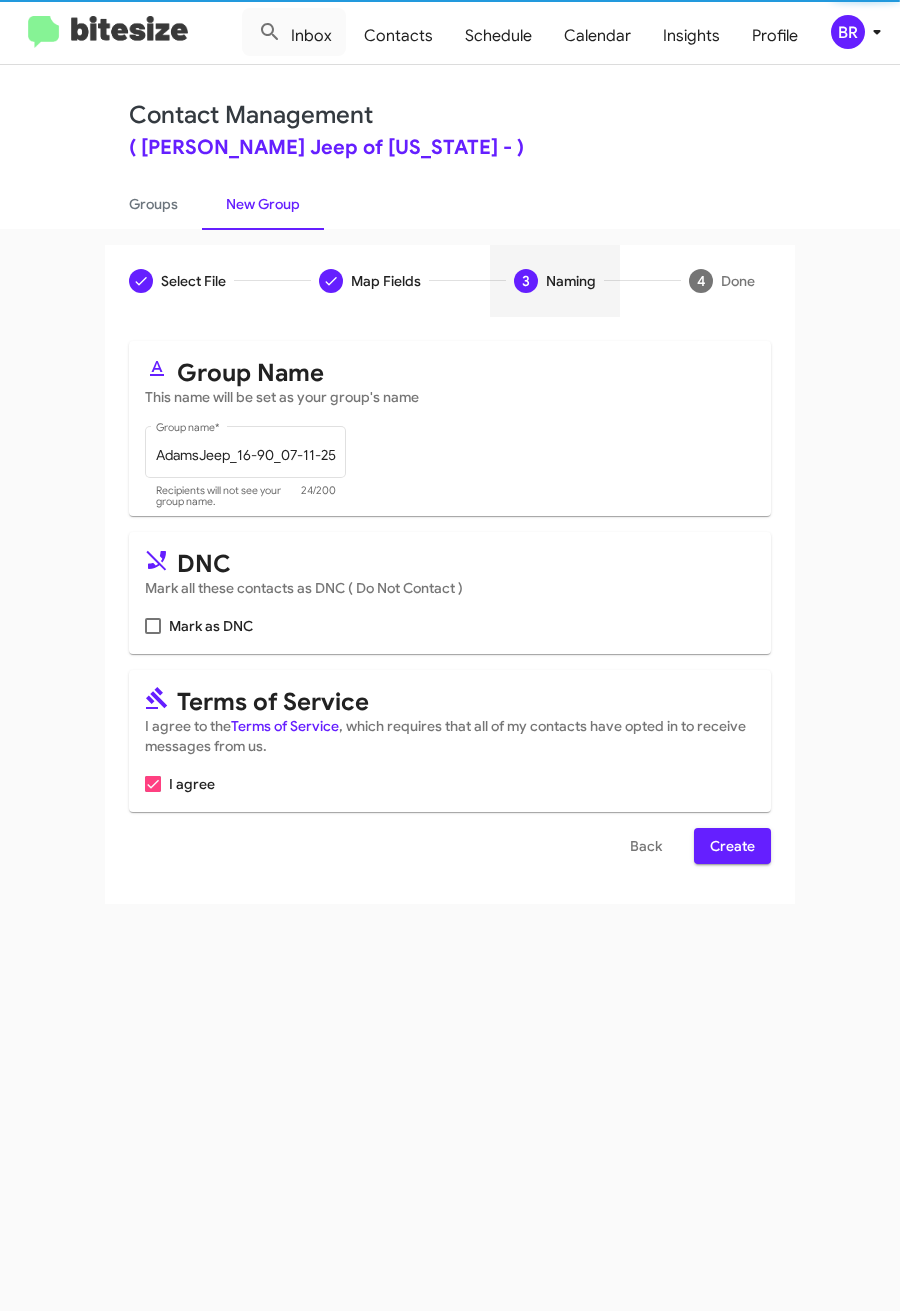 scroll, scrollTop: 0, scrollLeft: 0, axis: both 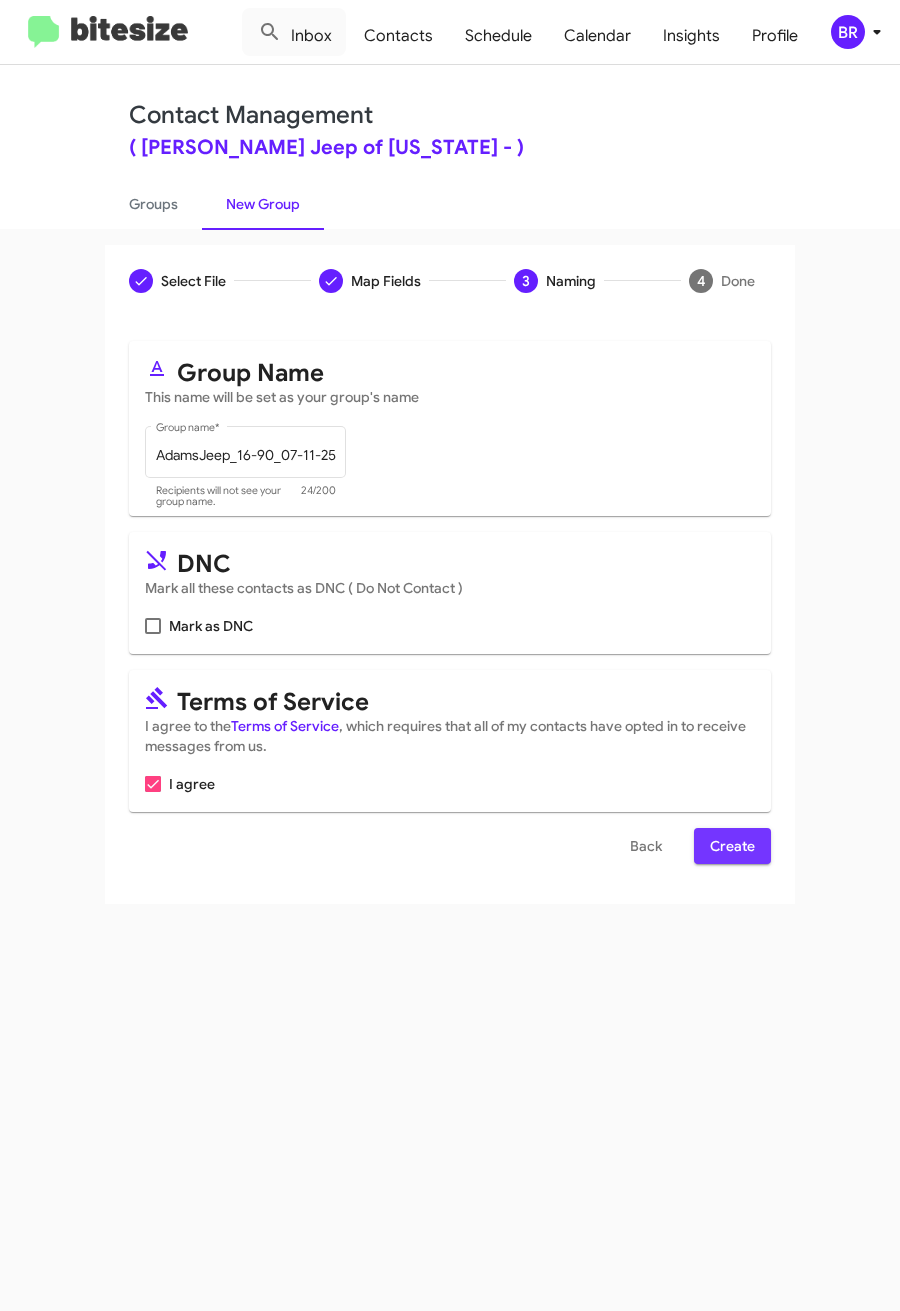 click on "Create" at bounding box center (732, 846) 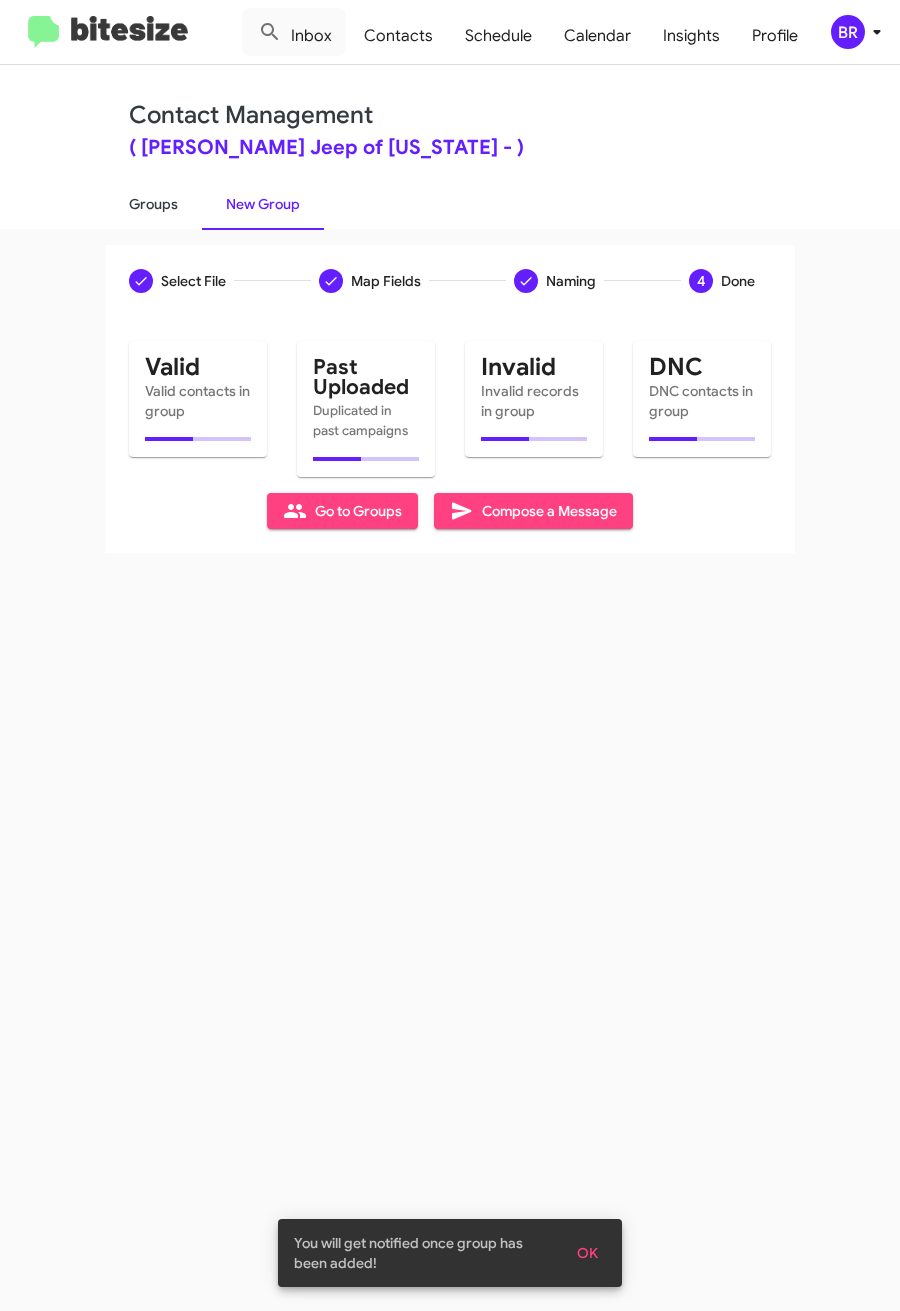 click on "Groups" 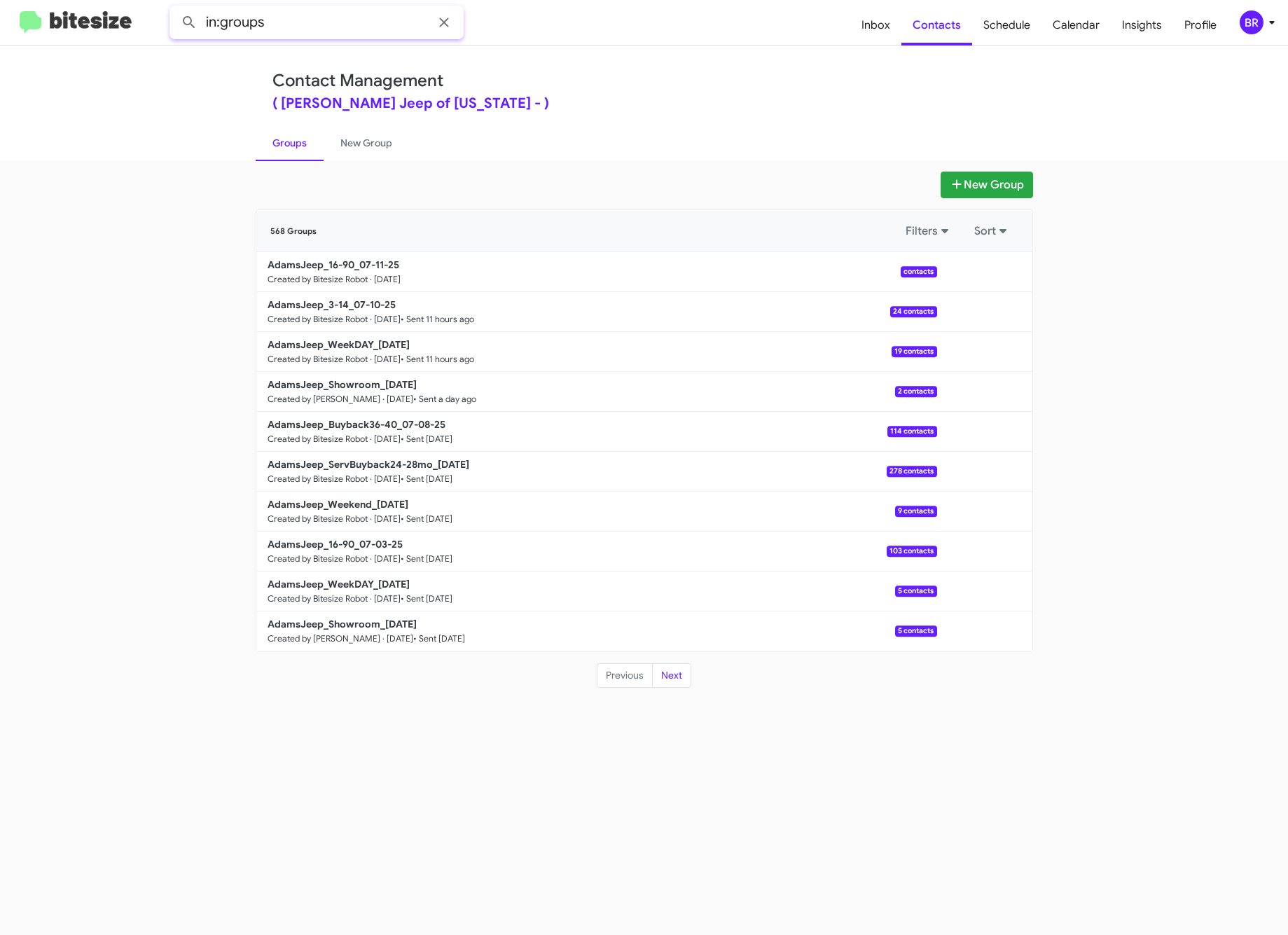 click on "in:groups" 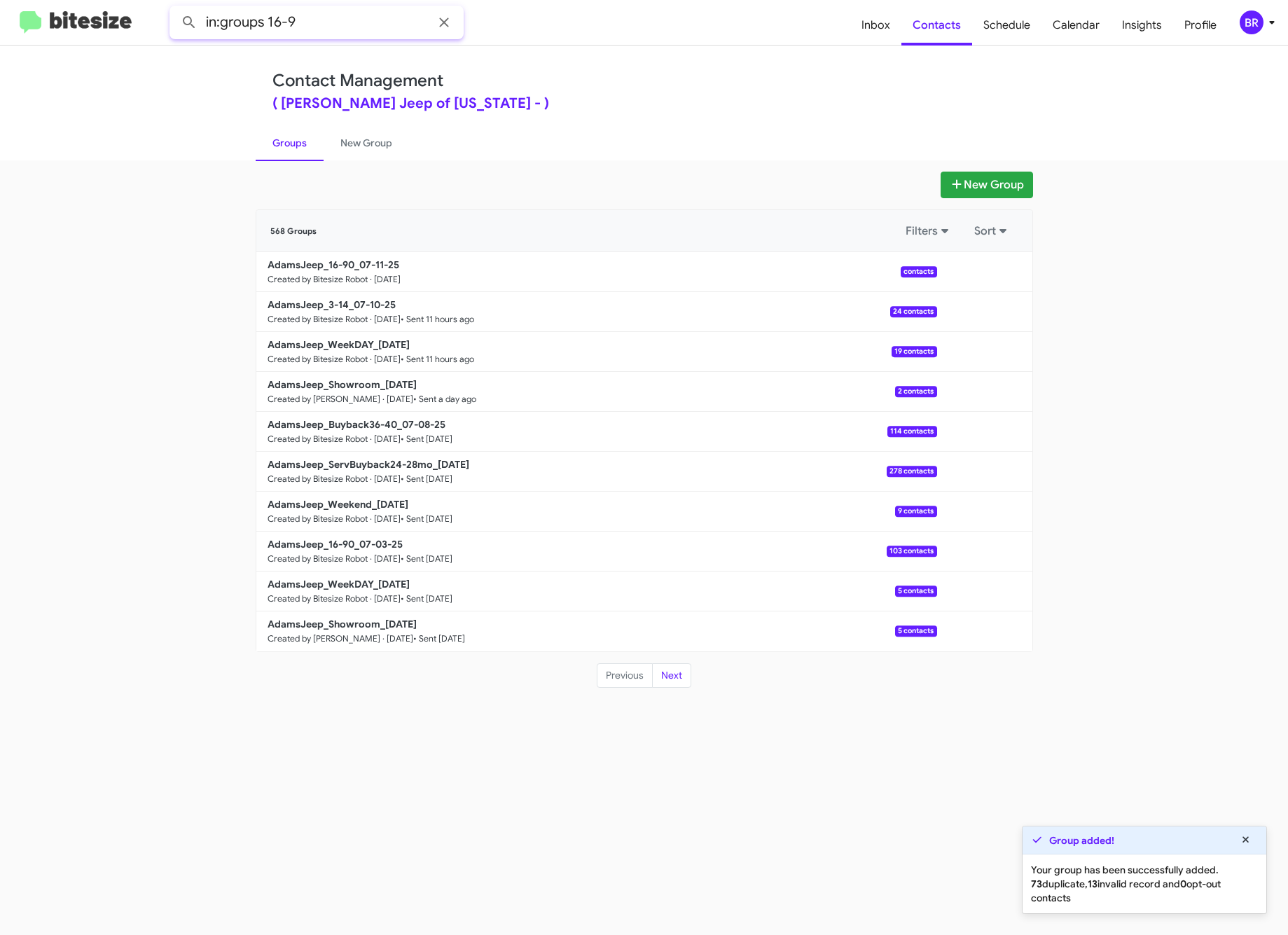 type on "in:groups 16-9" 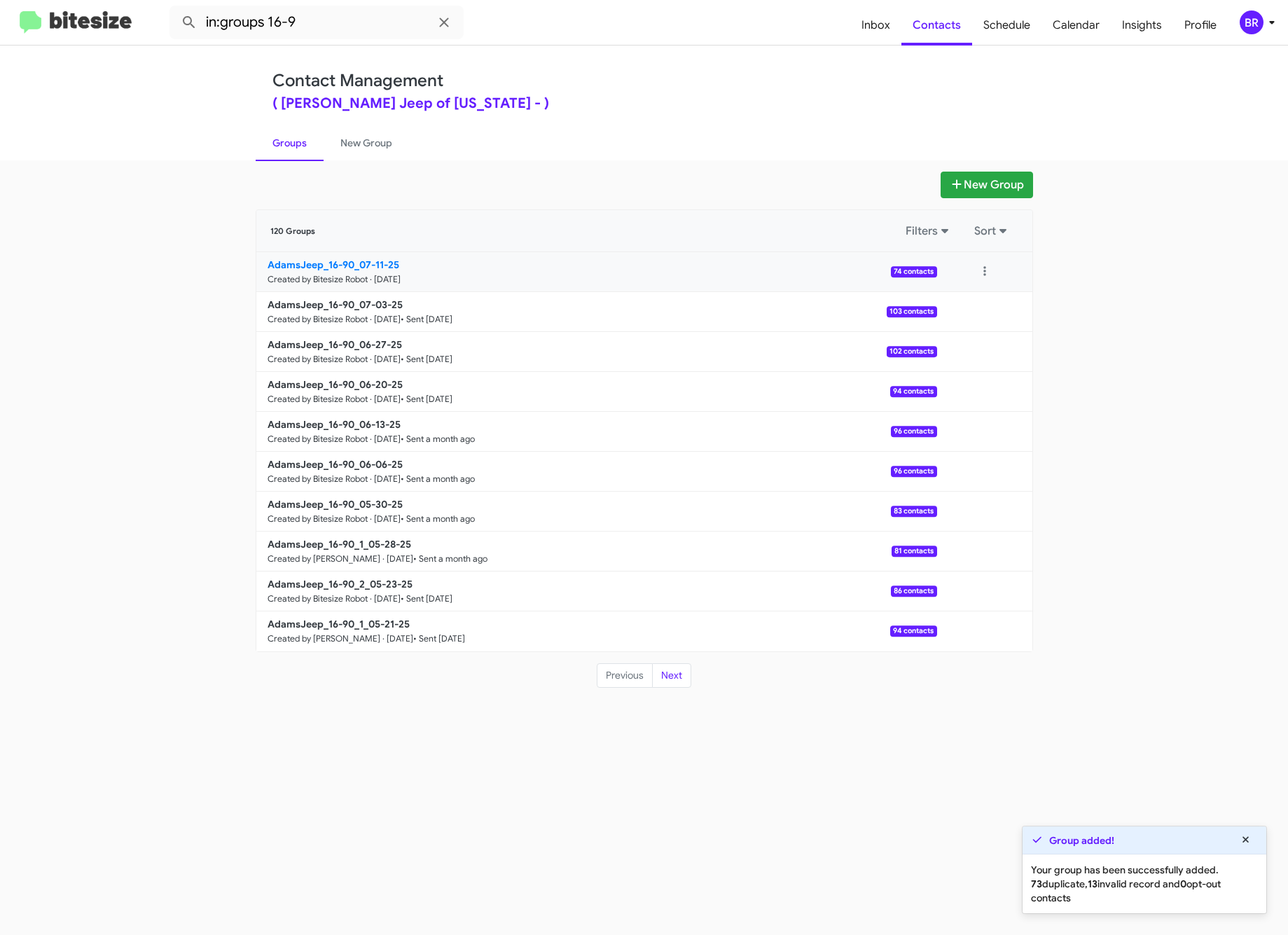 click on "AdamsJeep_16-90_07-11-25" 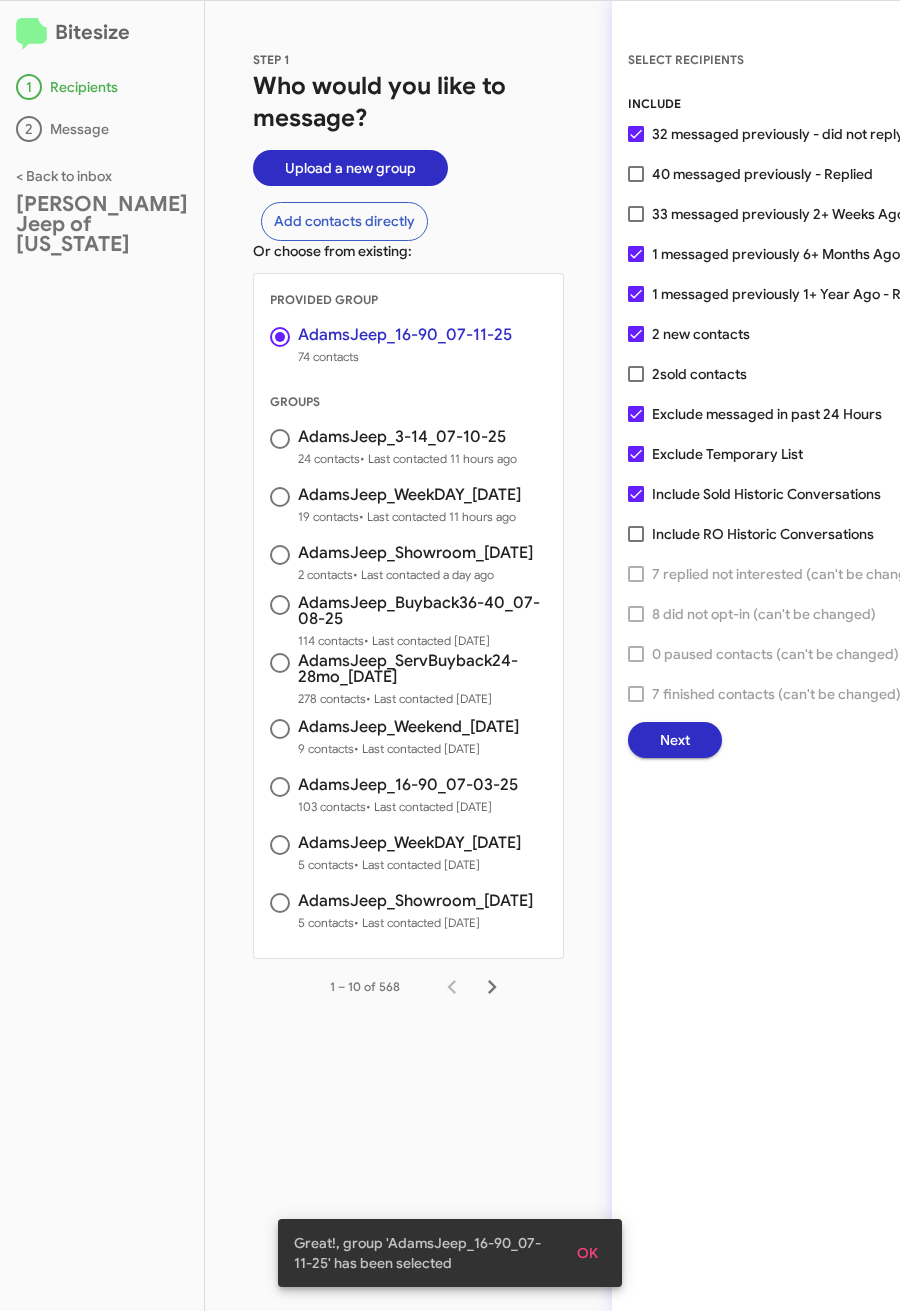 drag, startPoint x: 634, startPoint y: 216, endPoint x: 628, endPoint y: 258, distance: 42.426407 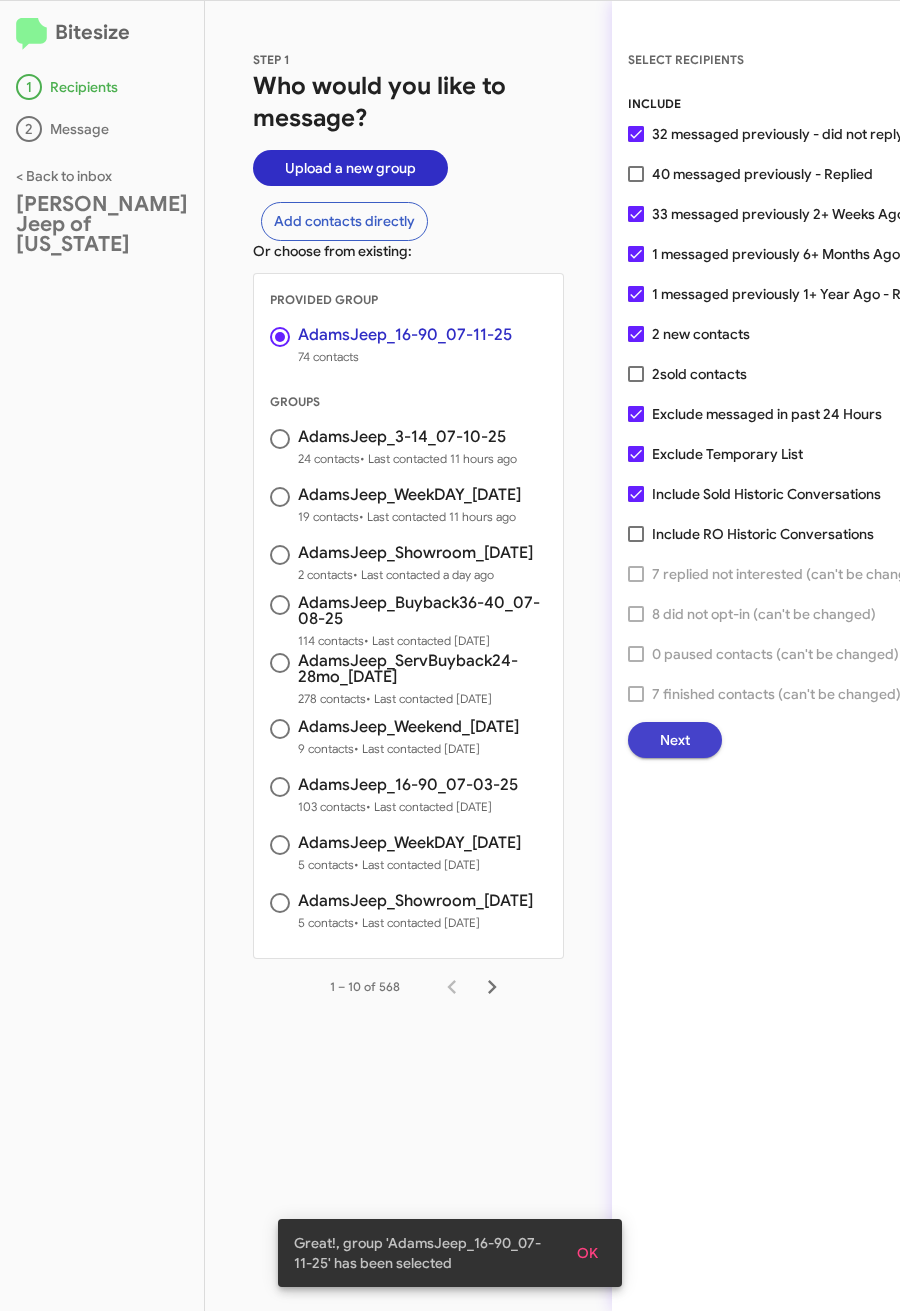 click on "Next" 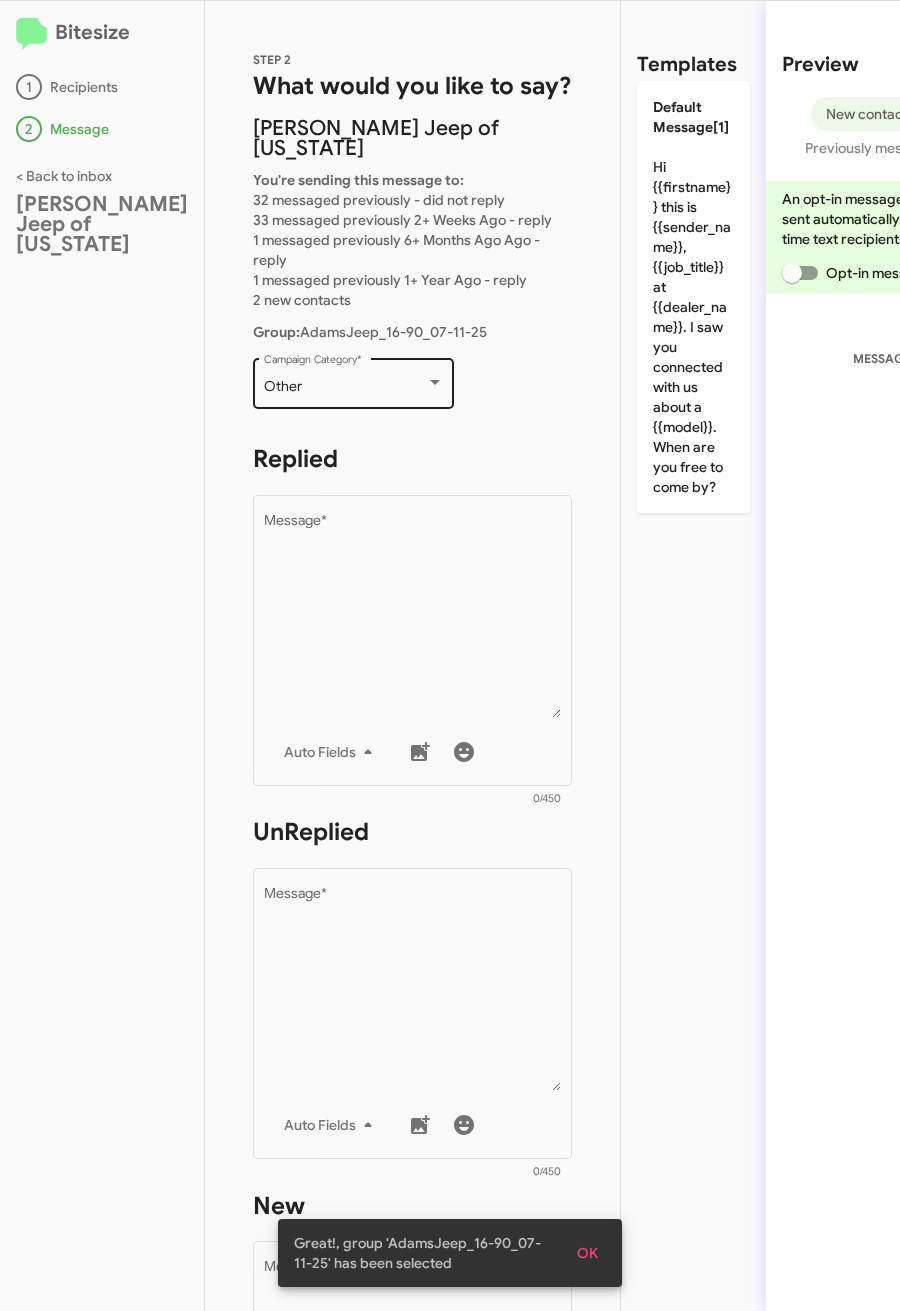 click on "Other" at bounding box center [345, 387] 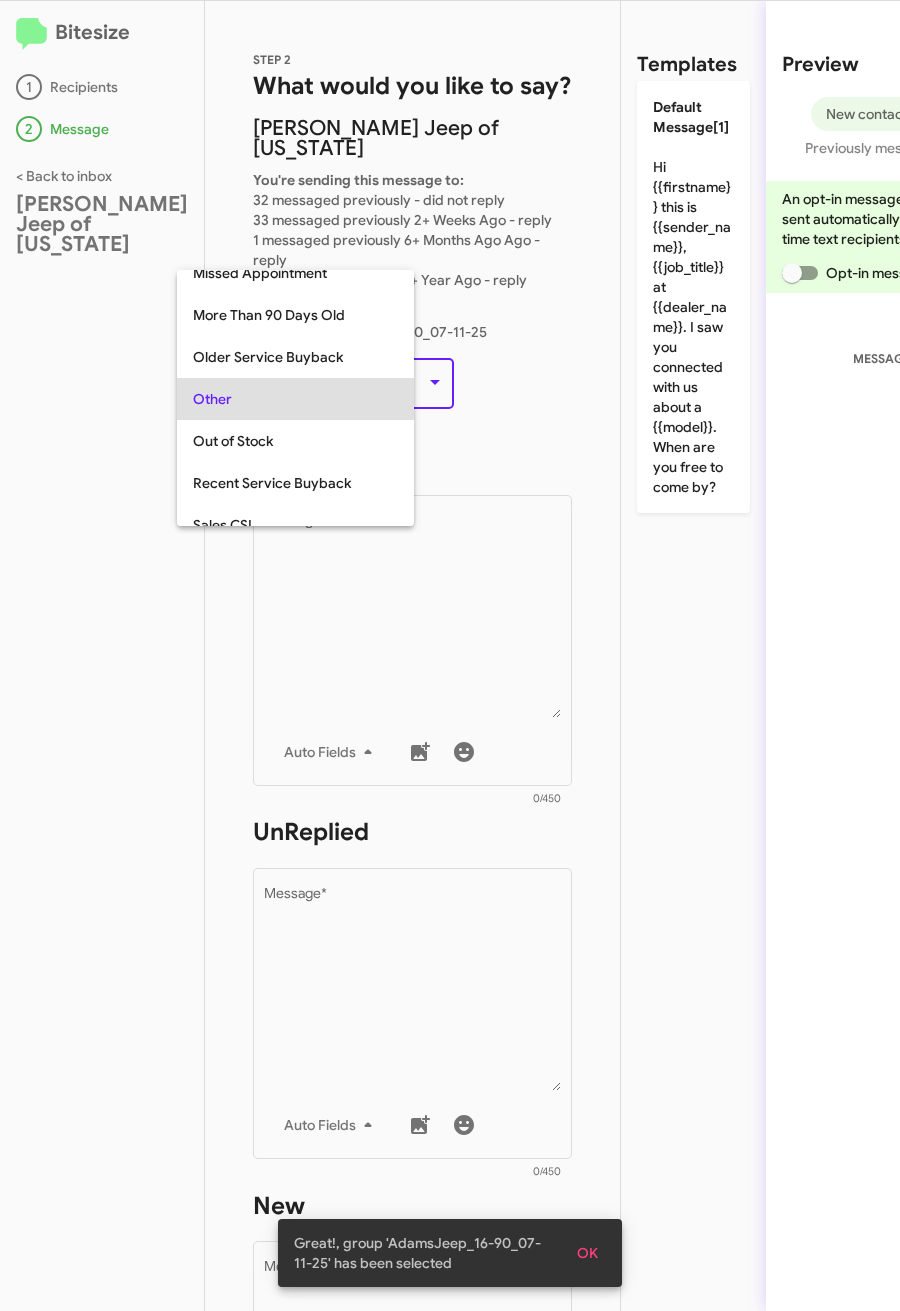 scroll, scrollTop: 42, scrollLeft: 0, axis: vertical 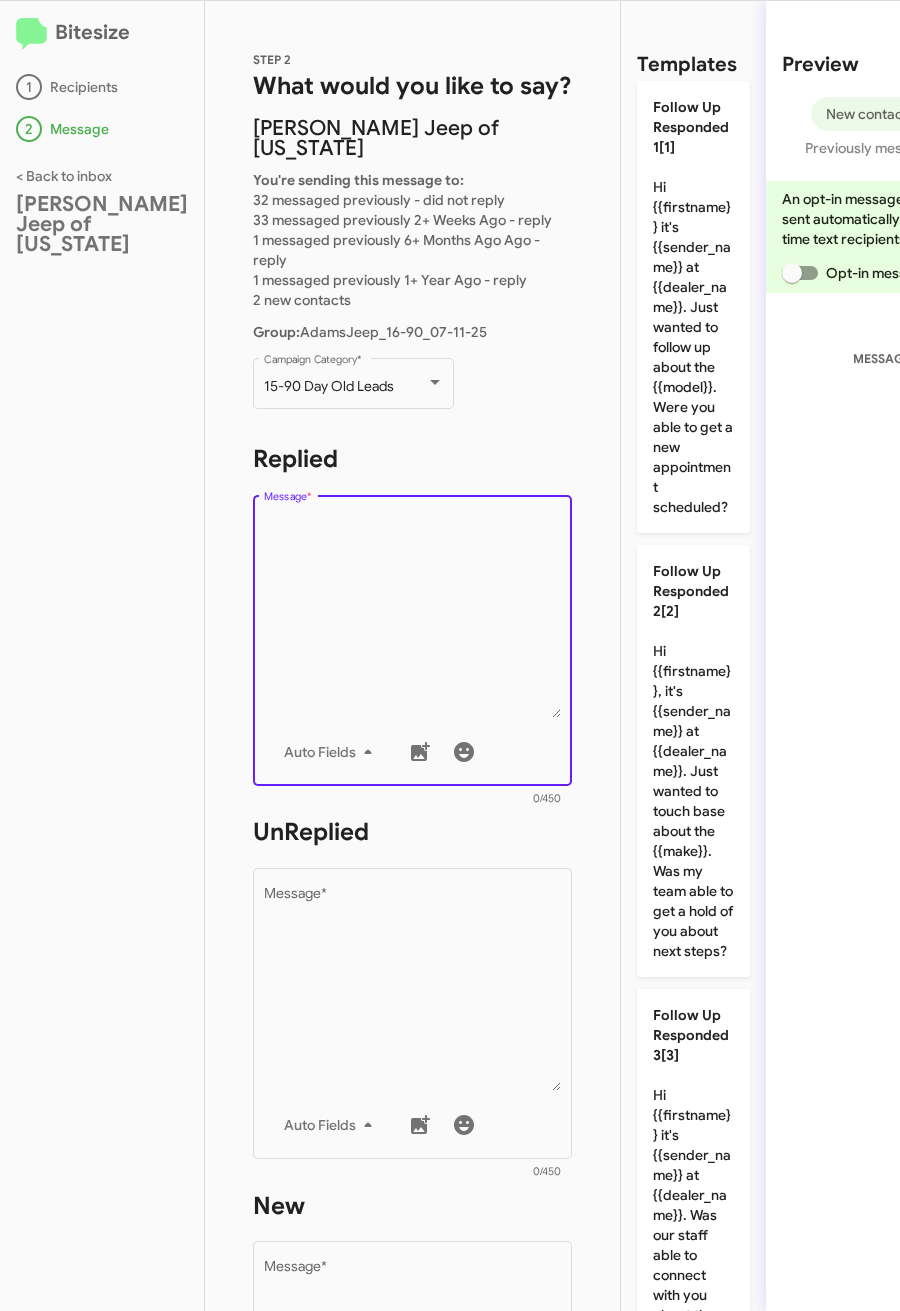 click on "Message  *" at bounding box center (413, 616) 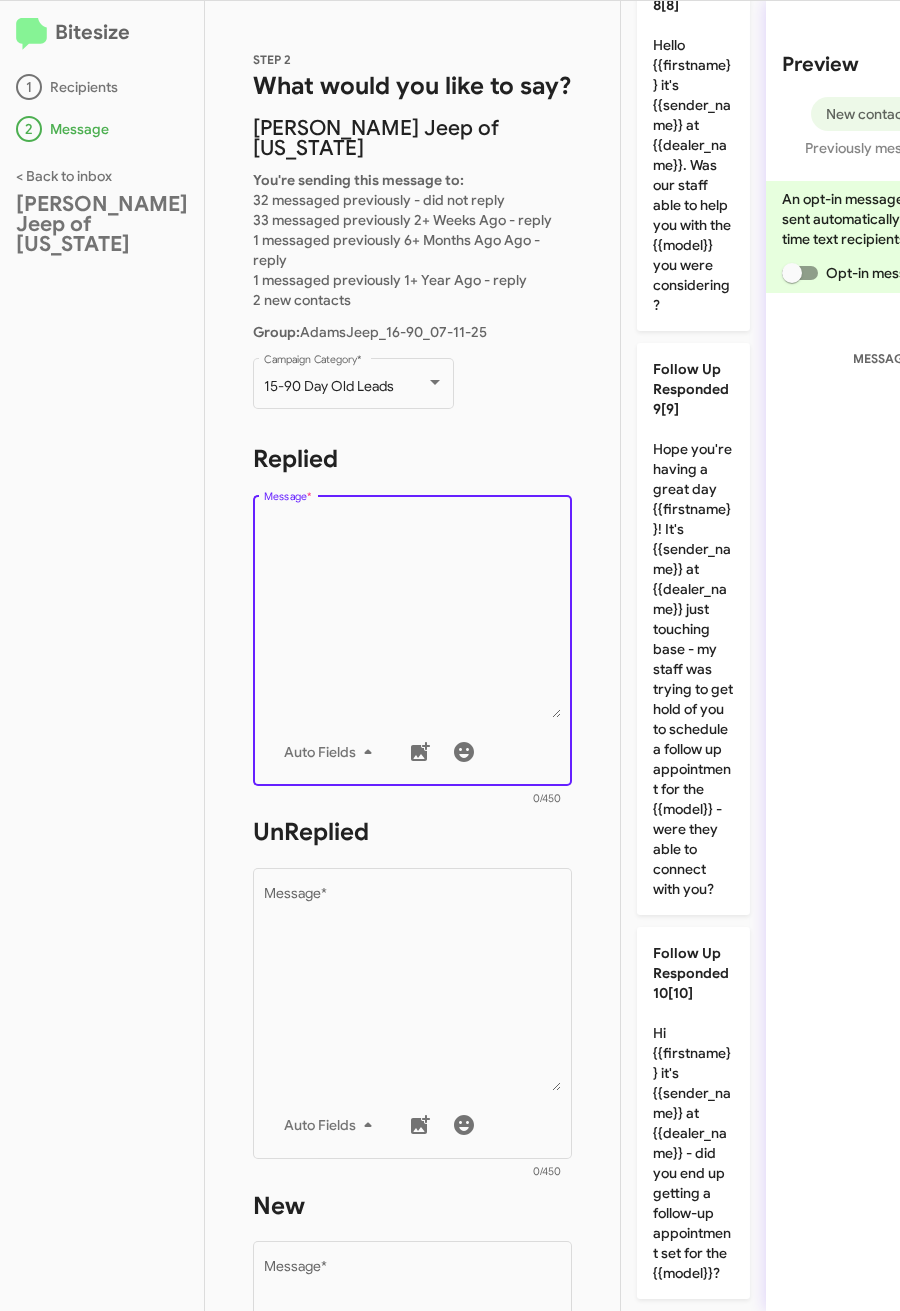scroll, scrollTop: 3465, scrollLeft: 0, axis: vertical 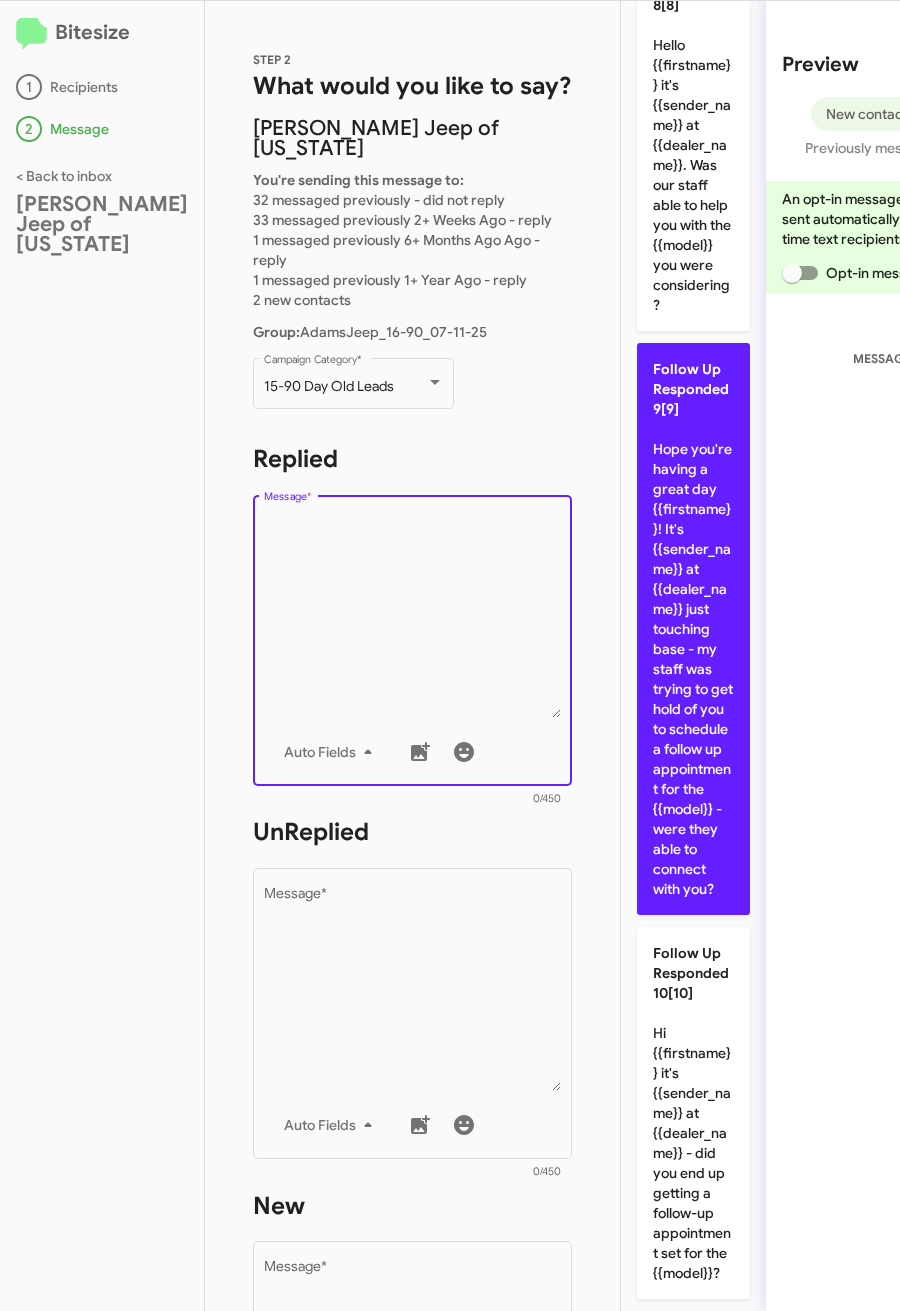 click on "Follow Up Responded 9[9]  Hope you're having a great day {{firstname}}! It's {{sender_name}} at {{dealer_name}} just touching base - my staff was trying to get hold of you to schedule a follow up appointment  for the {{model}} - were they able to connect with you?" 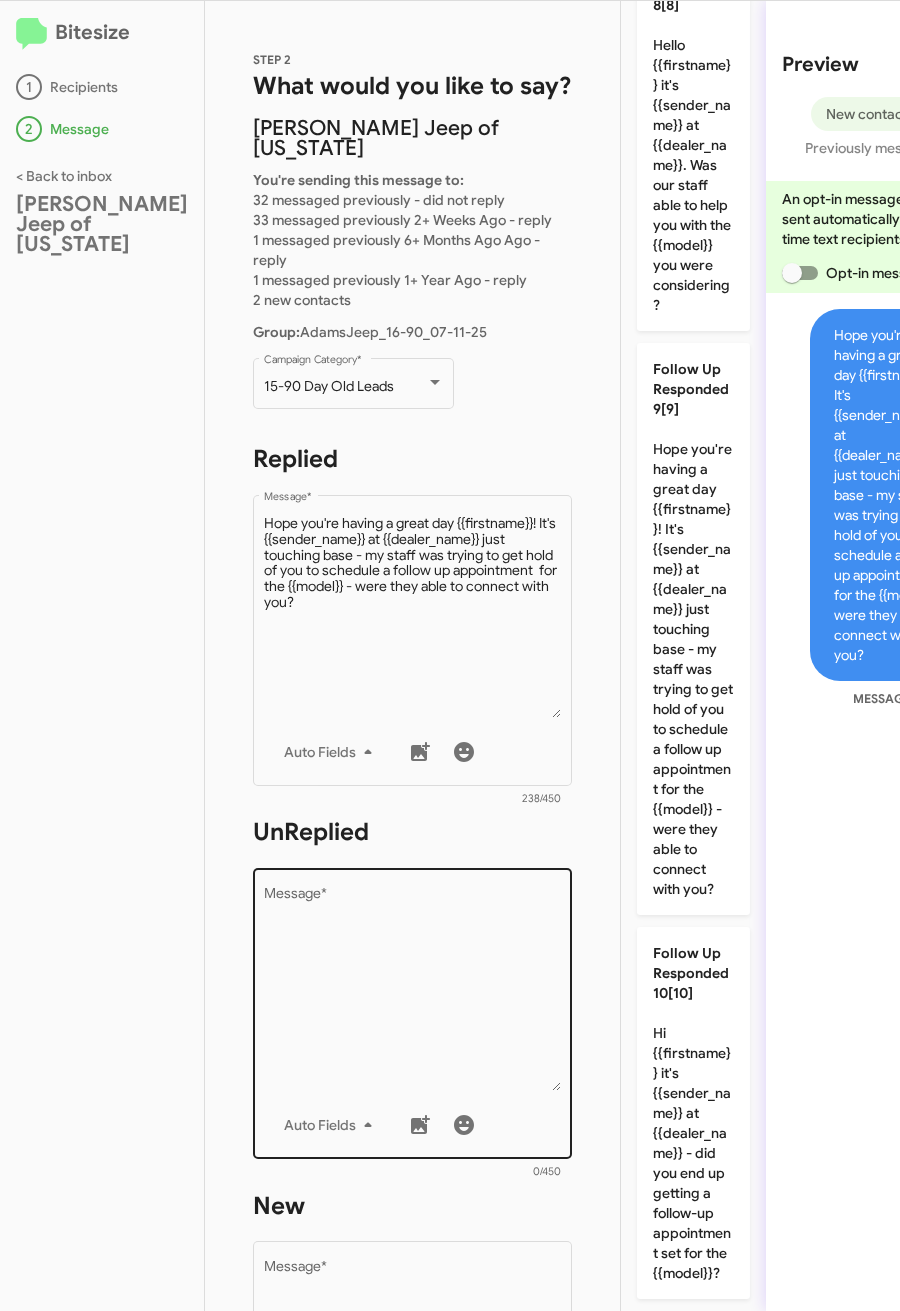 click on "Message  *" at bounding box center (413, 989) 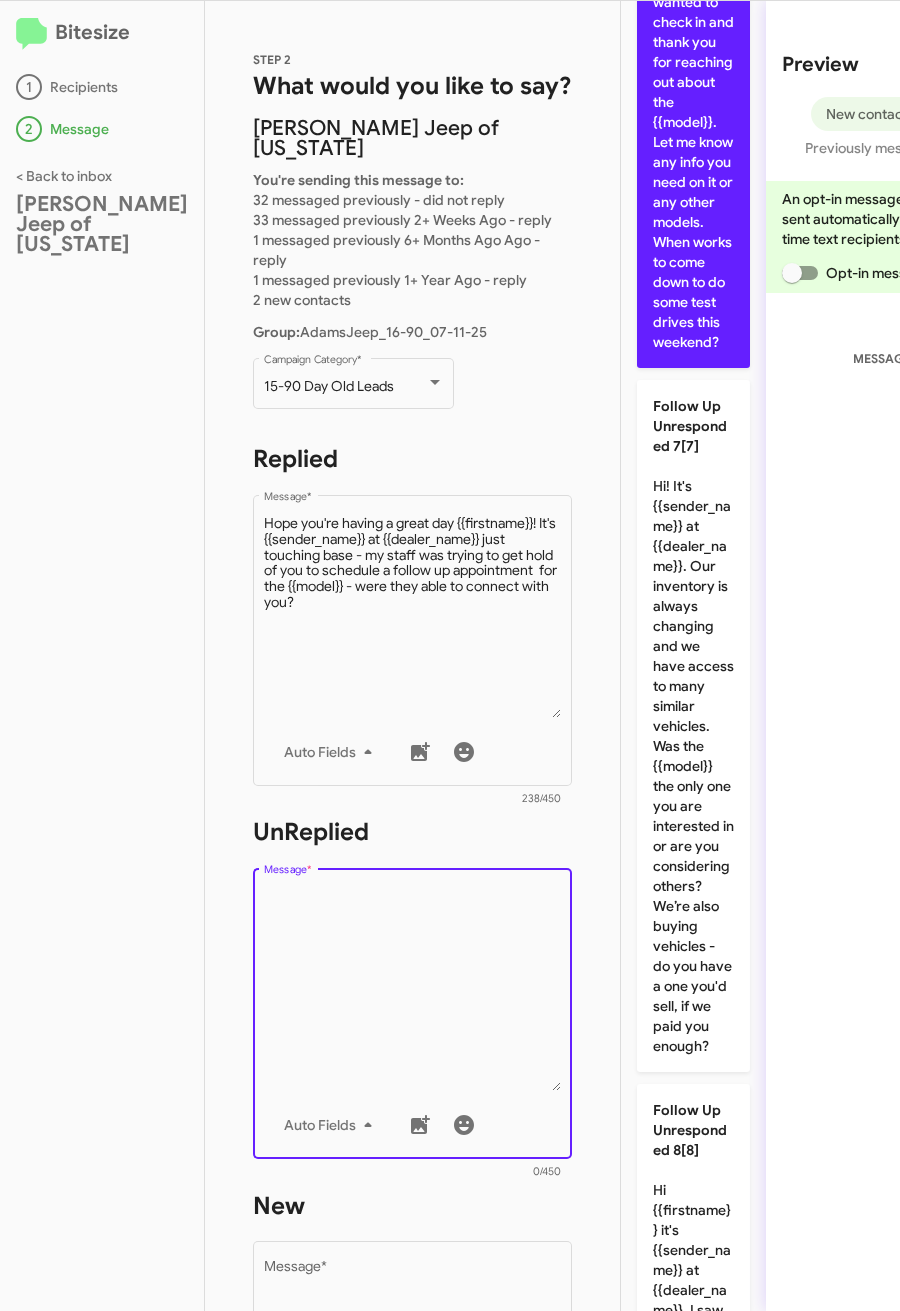 scroll, scrollTop: 4065, scrollLeft: 0, axis: vertical 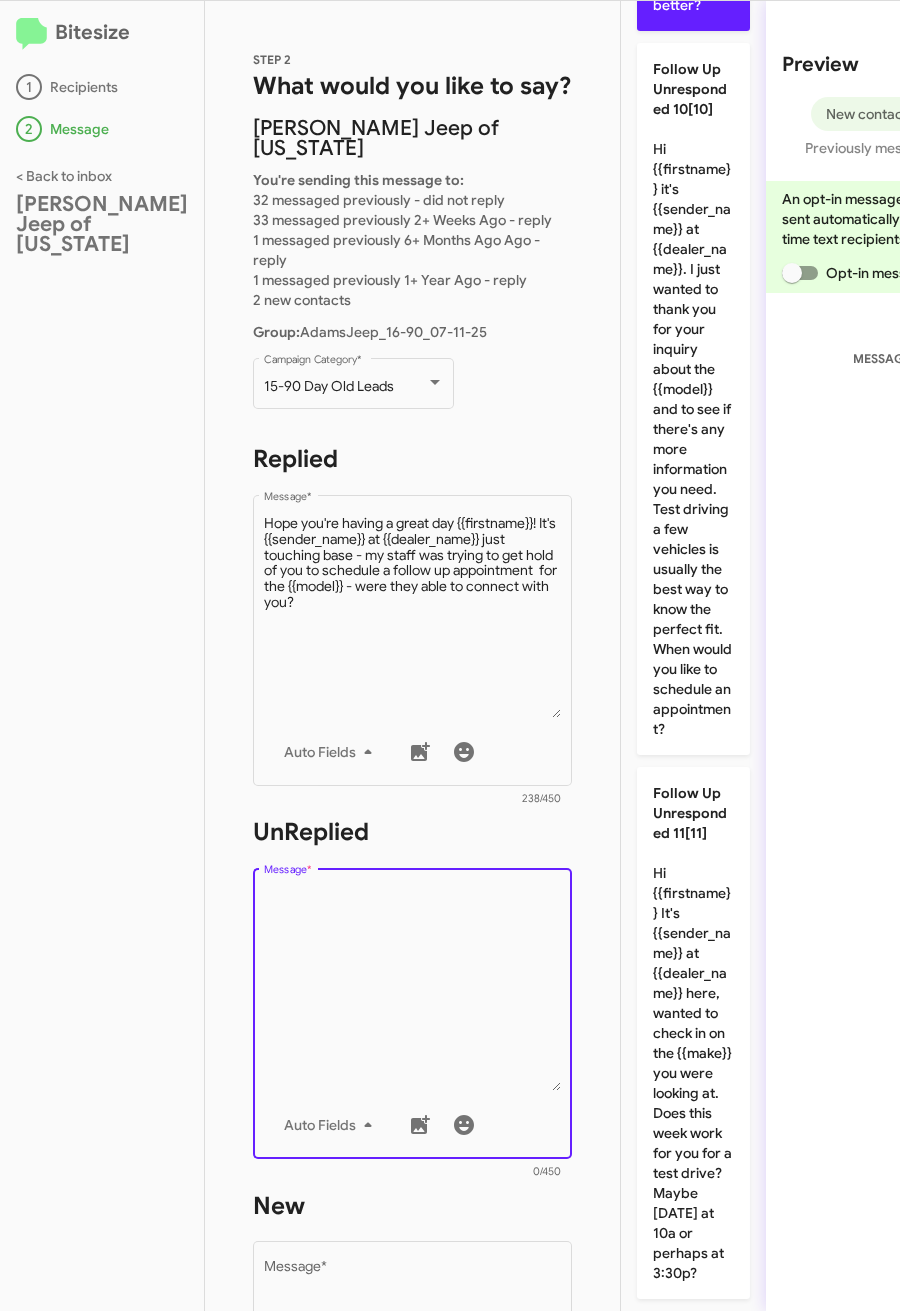 click on "Follow Up Unresponded 9[9]  Hope you're having a great day {{firstname}}! It's {{sender_name}} at {{dealer_name}}. Thanks for reaching out about the {{model}}. I’d love to set up a few test drives for you to get the perfect vehicle. I have an appointment open [DATE] at 4:15p or is [DATE] at 1:30p better?" 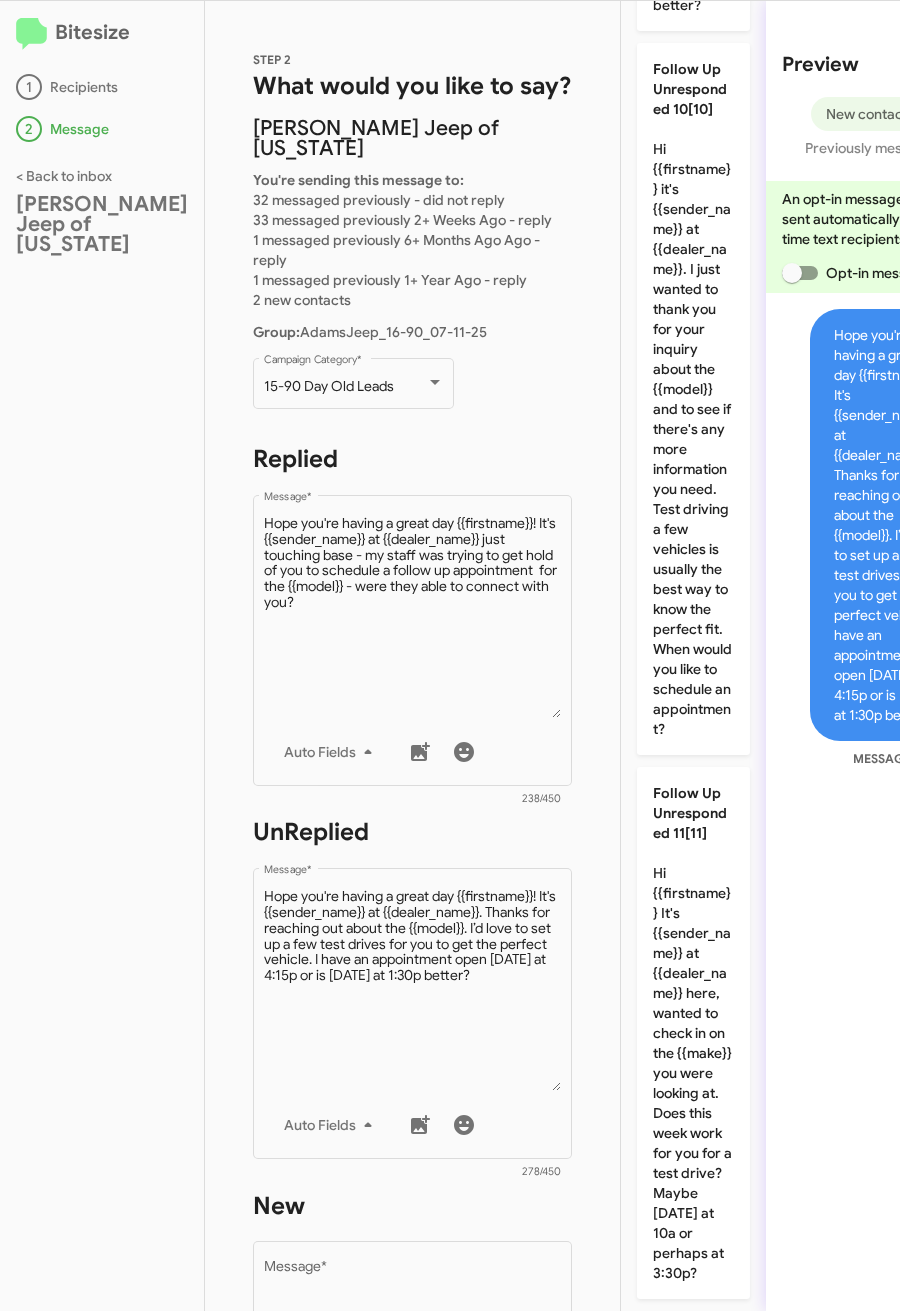 scroll, scrollTop: 516, scrollLeft: 0, axis: vertical 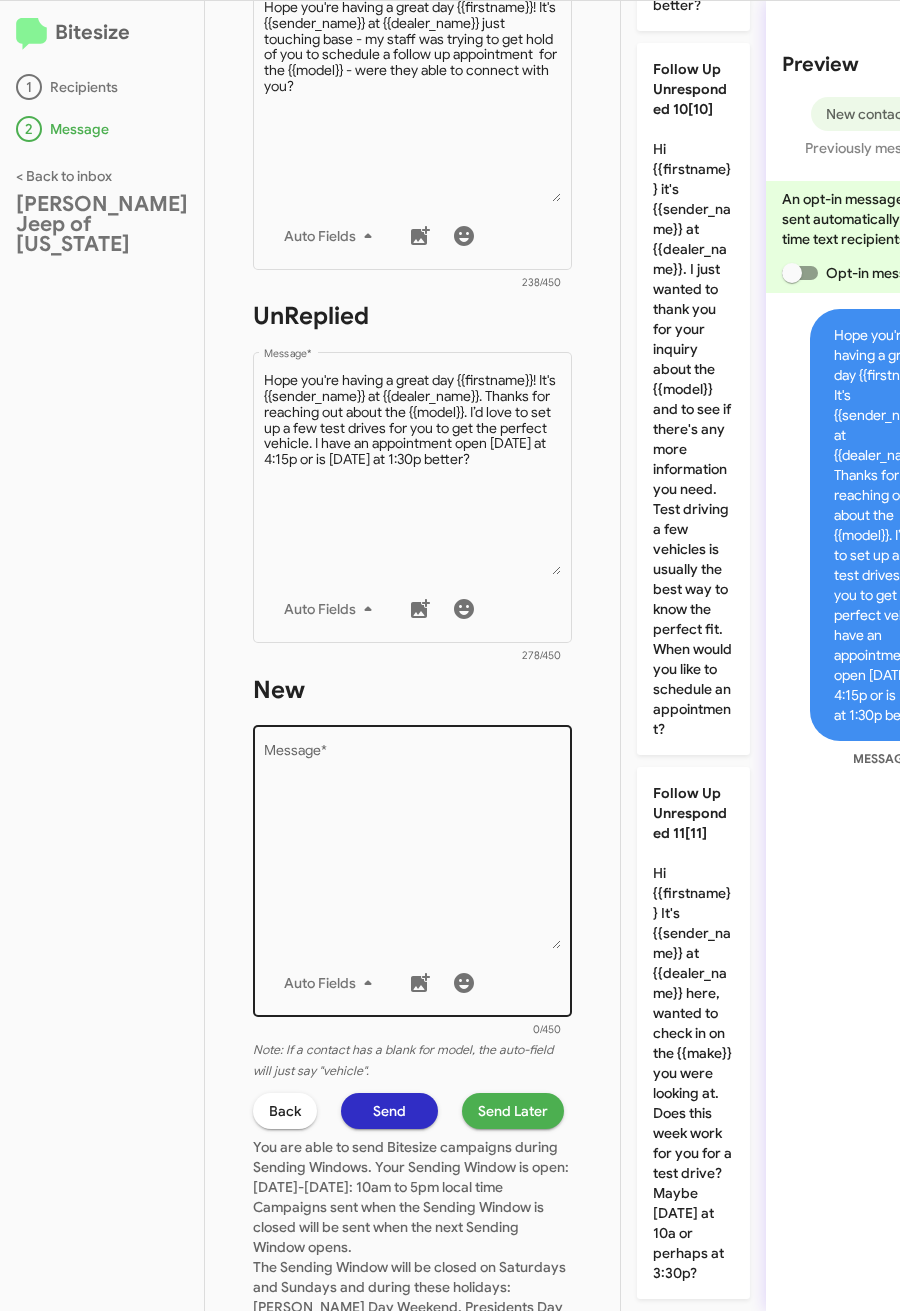 click on "Message  *" at bounding box center [413, 847] 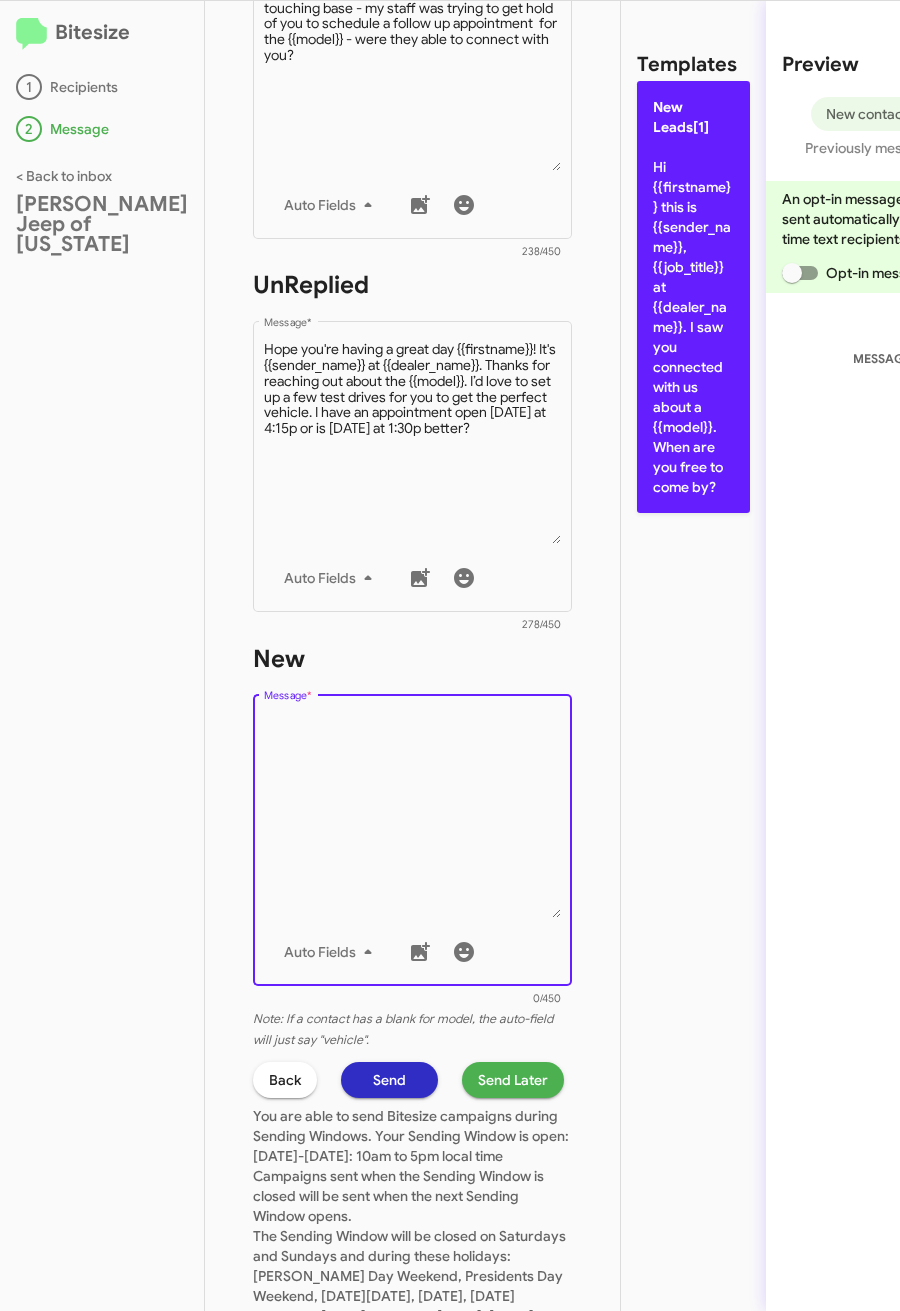 click on "New Leads[1]  Hi {{firstname}} this is {{sender_name}}, {{job_title}} at {{dealer_name}}. I saw you connected with us about a {{model}}. When are you free to come by?" 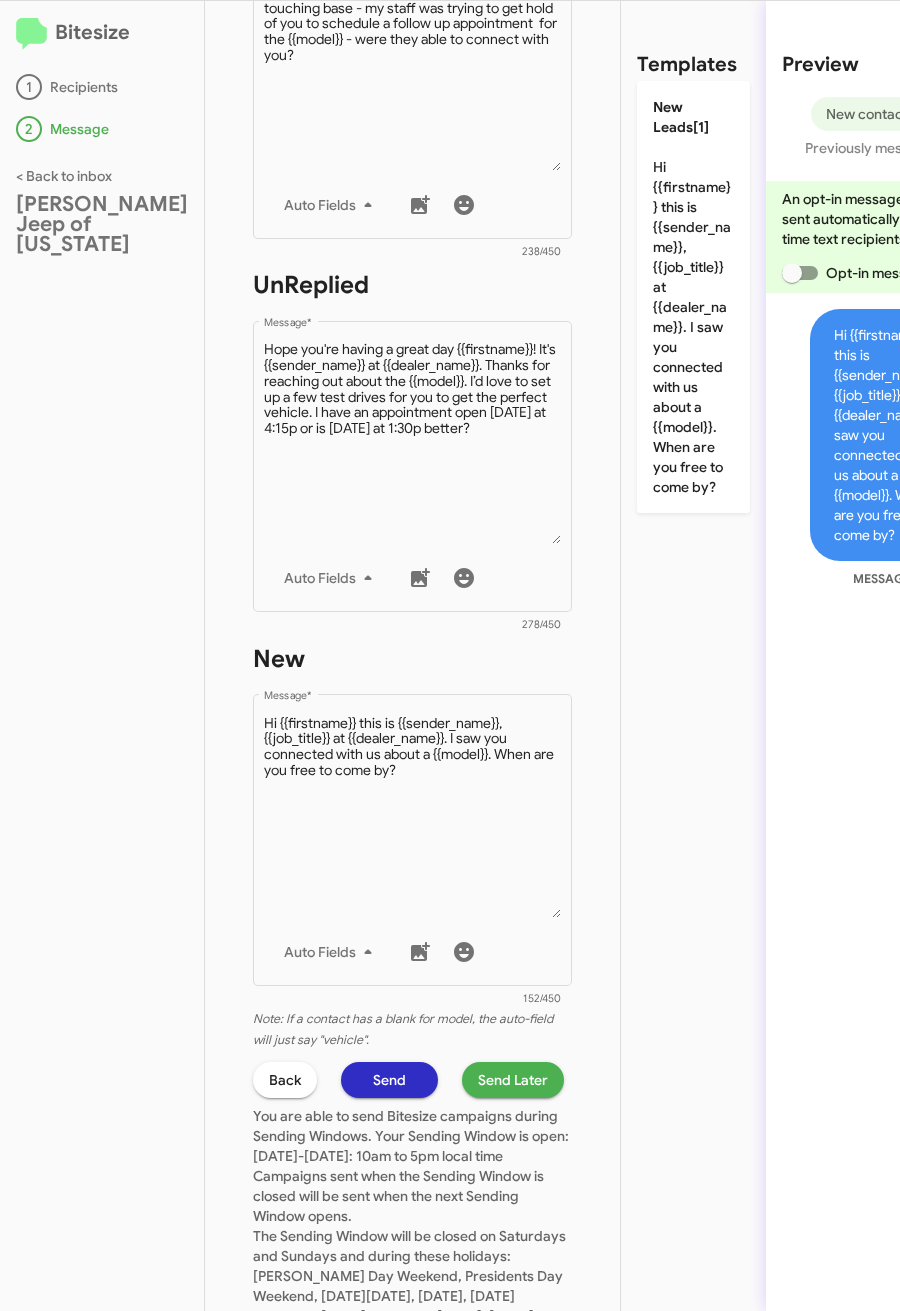 click on "Send Later" 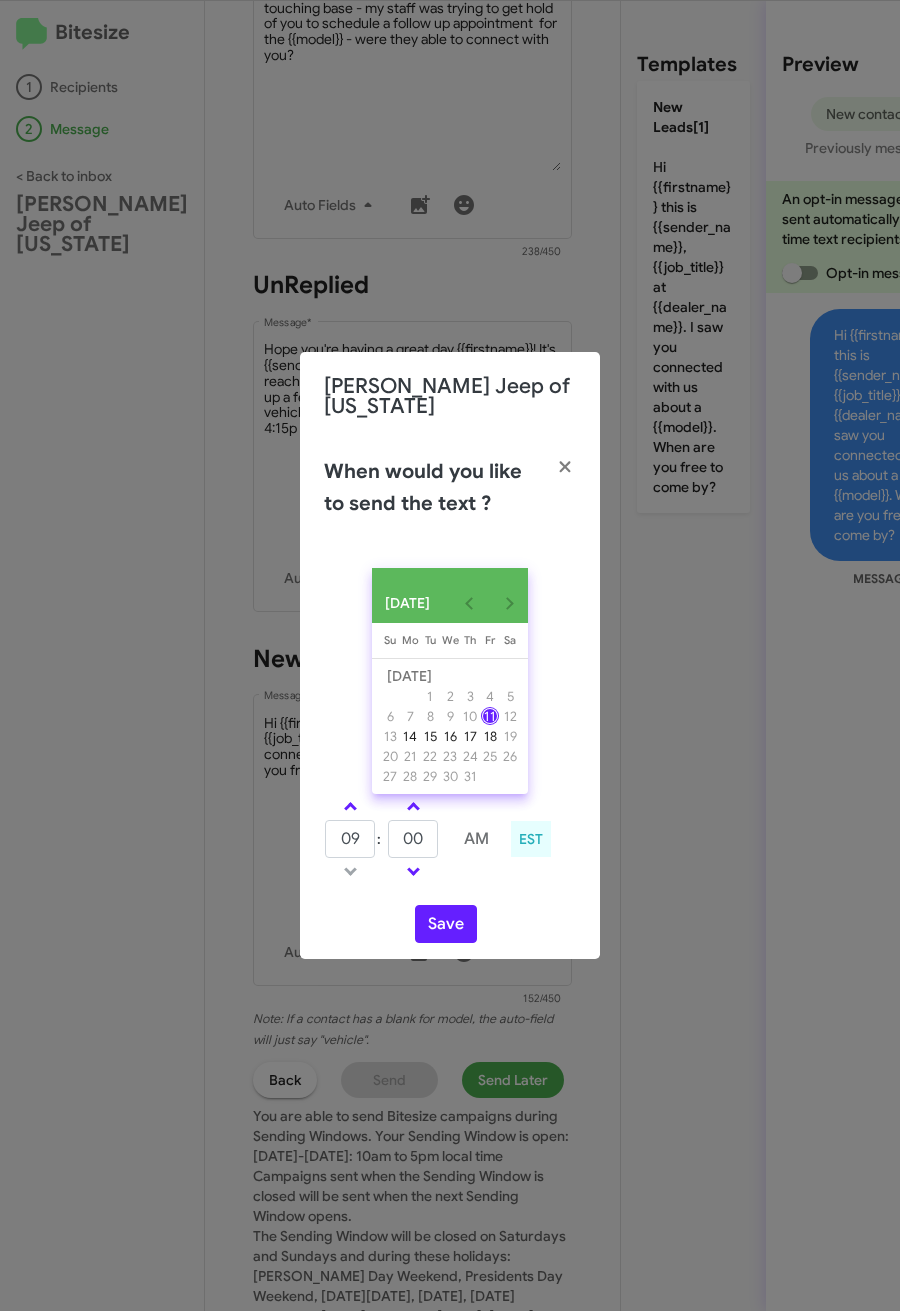 click on "JUL 2025 Sunday Su Monday Mo Tuesday Tu Wednesday We Thursday Th Friday Fr Saturday Sa  JUL      1   2   3   4   5   6   7   8   9   10   11   12   13   14   15   16   17   18   19   20   21   22   23   24   25   26   27   28   29   30   31          09  :  00     AM           EST   Save" 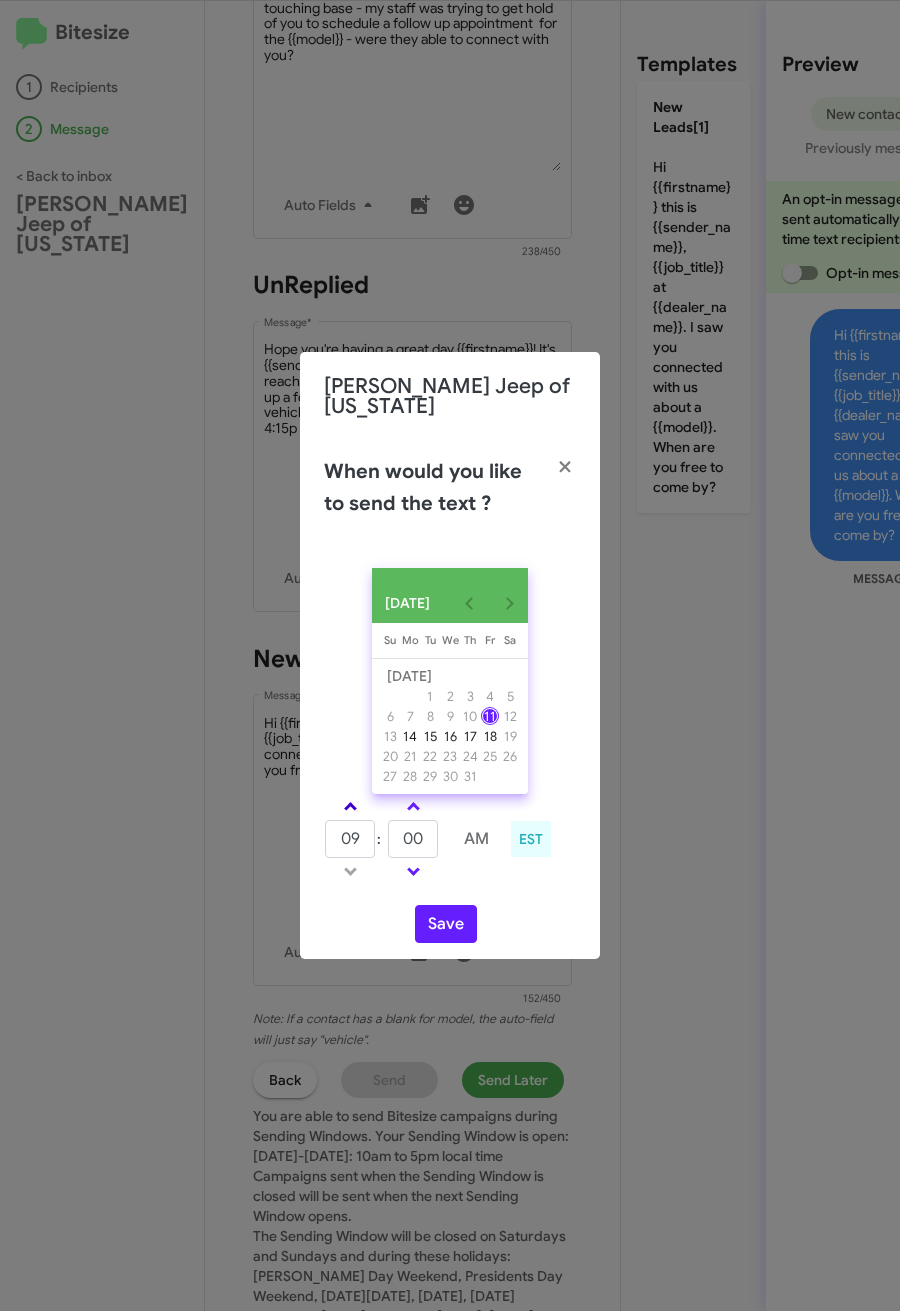 click 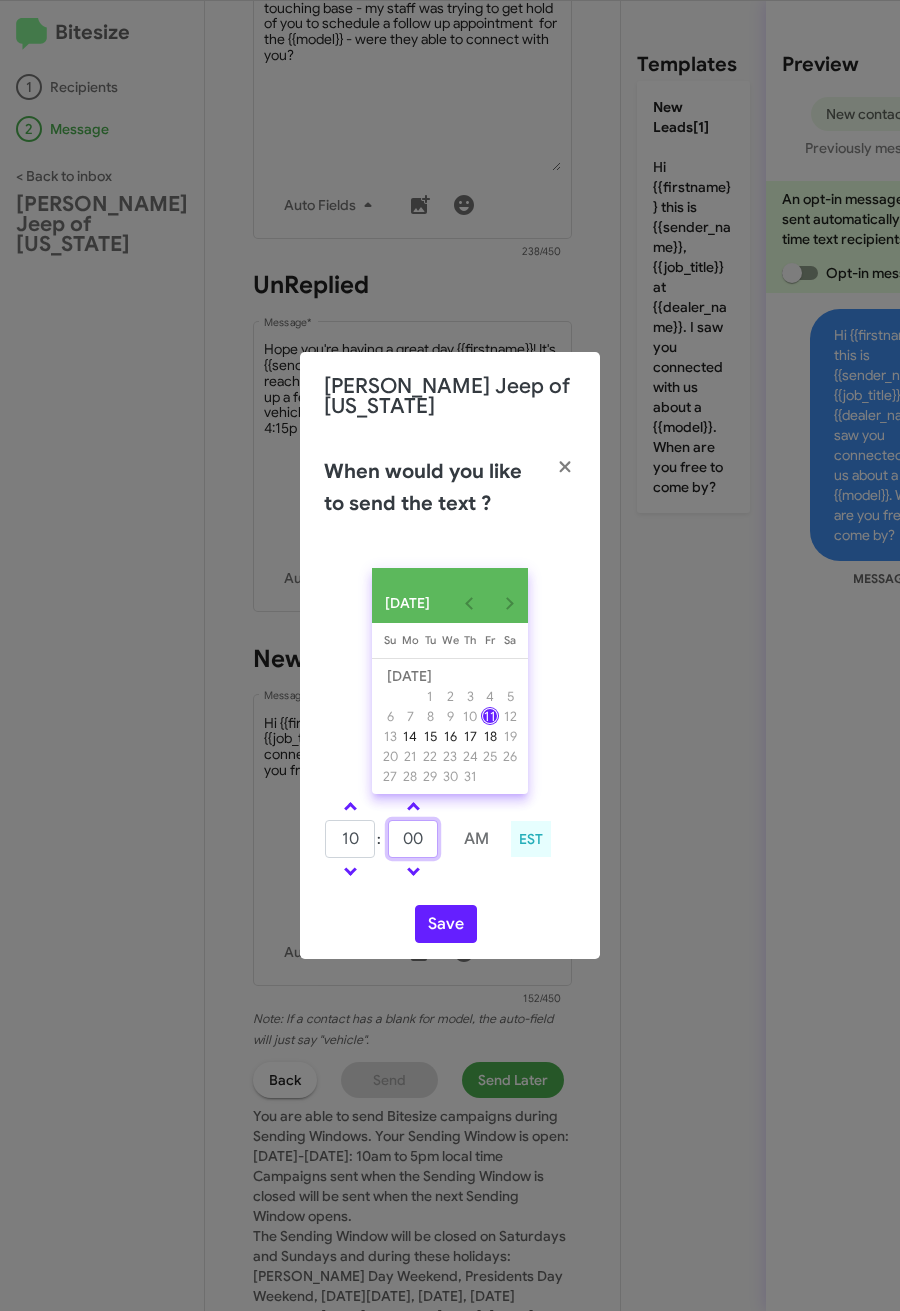 drag, startPoint x: 424, startPoint y: 826, endPoint x: 394, endPoint y: 829, distance: 30.149628 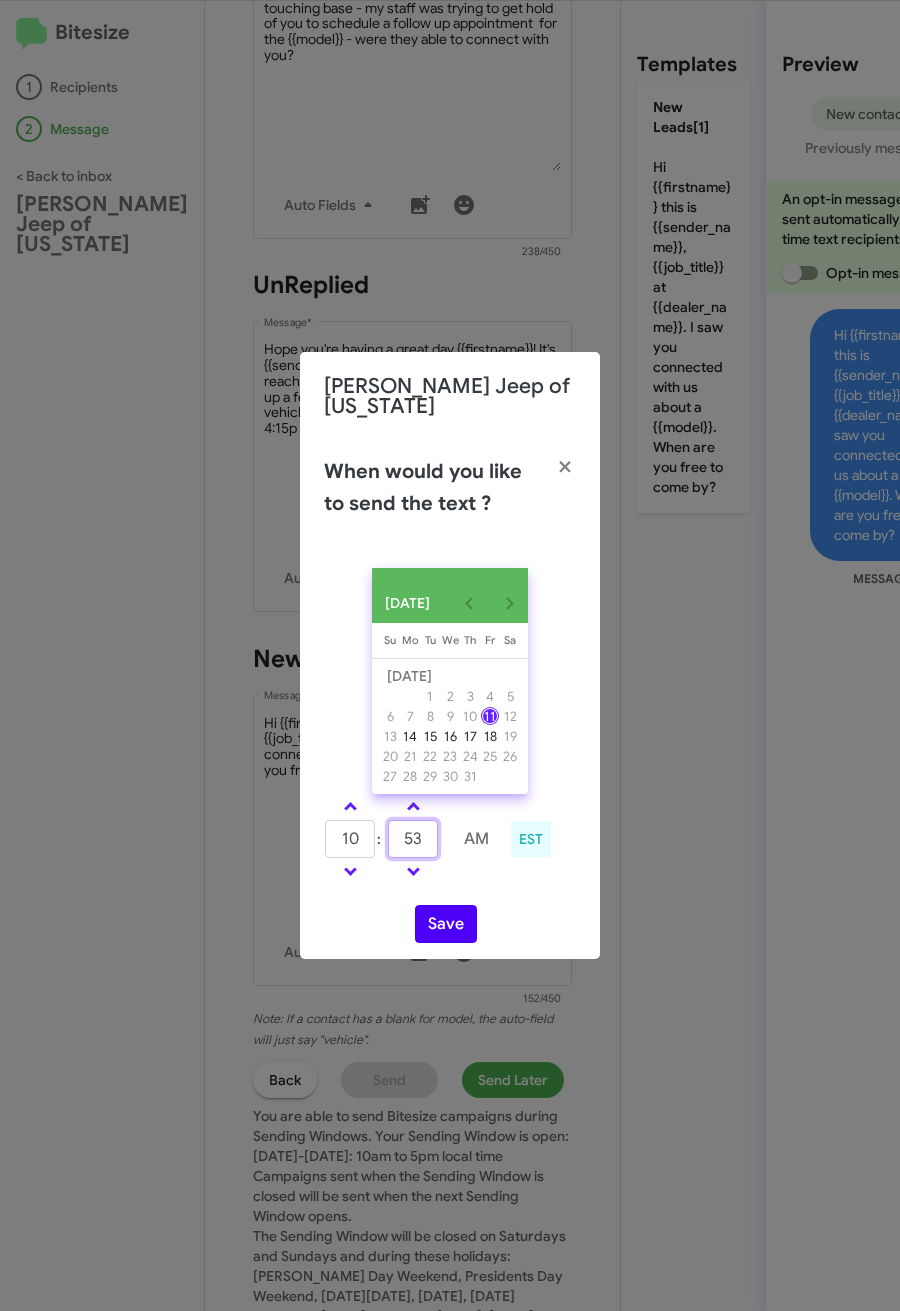 type on "53" 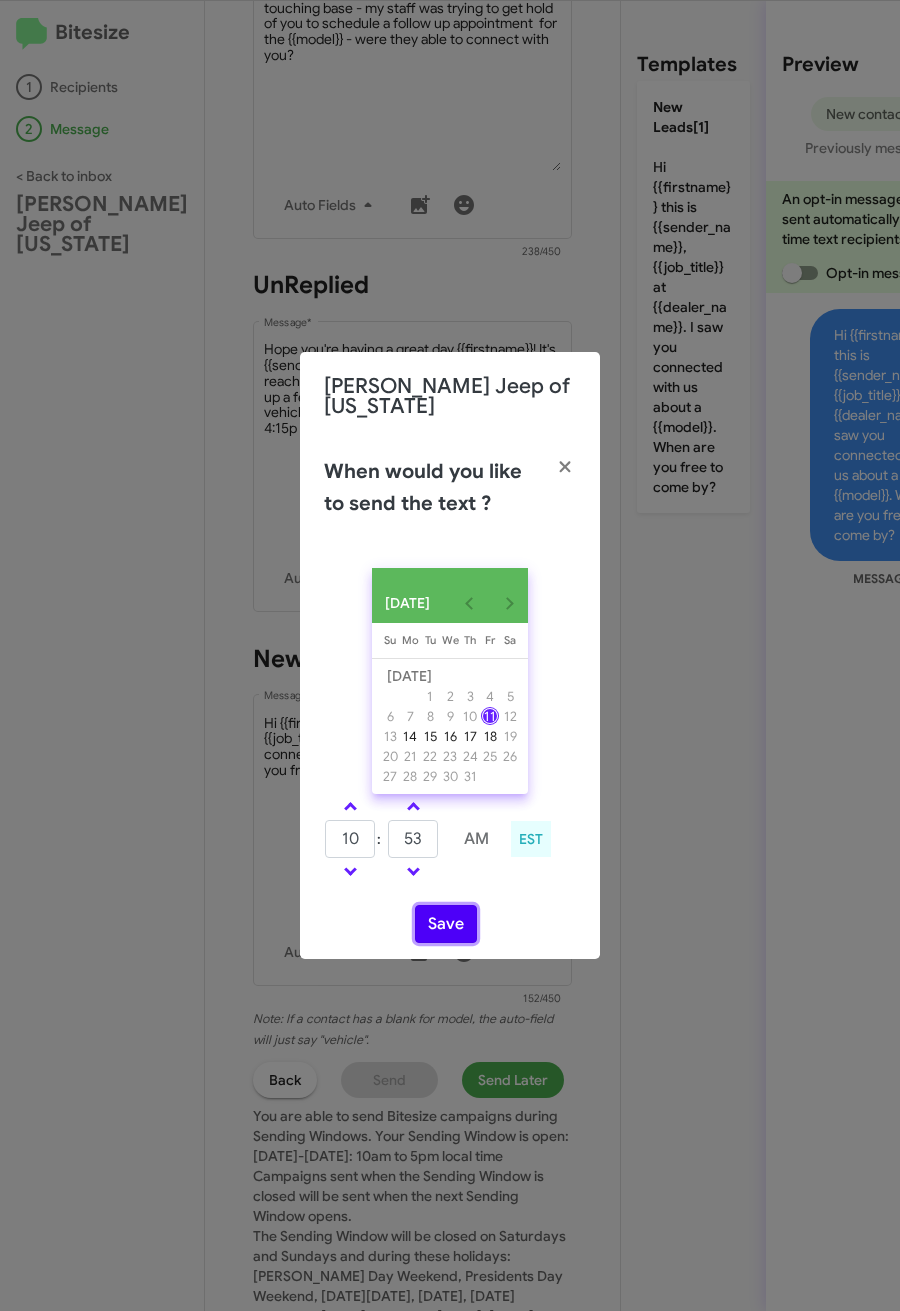 click on "Save" 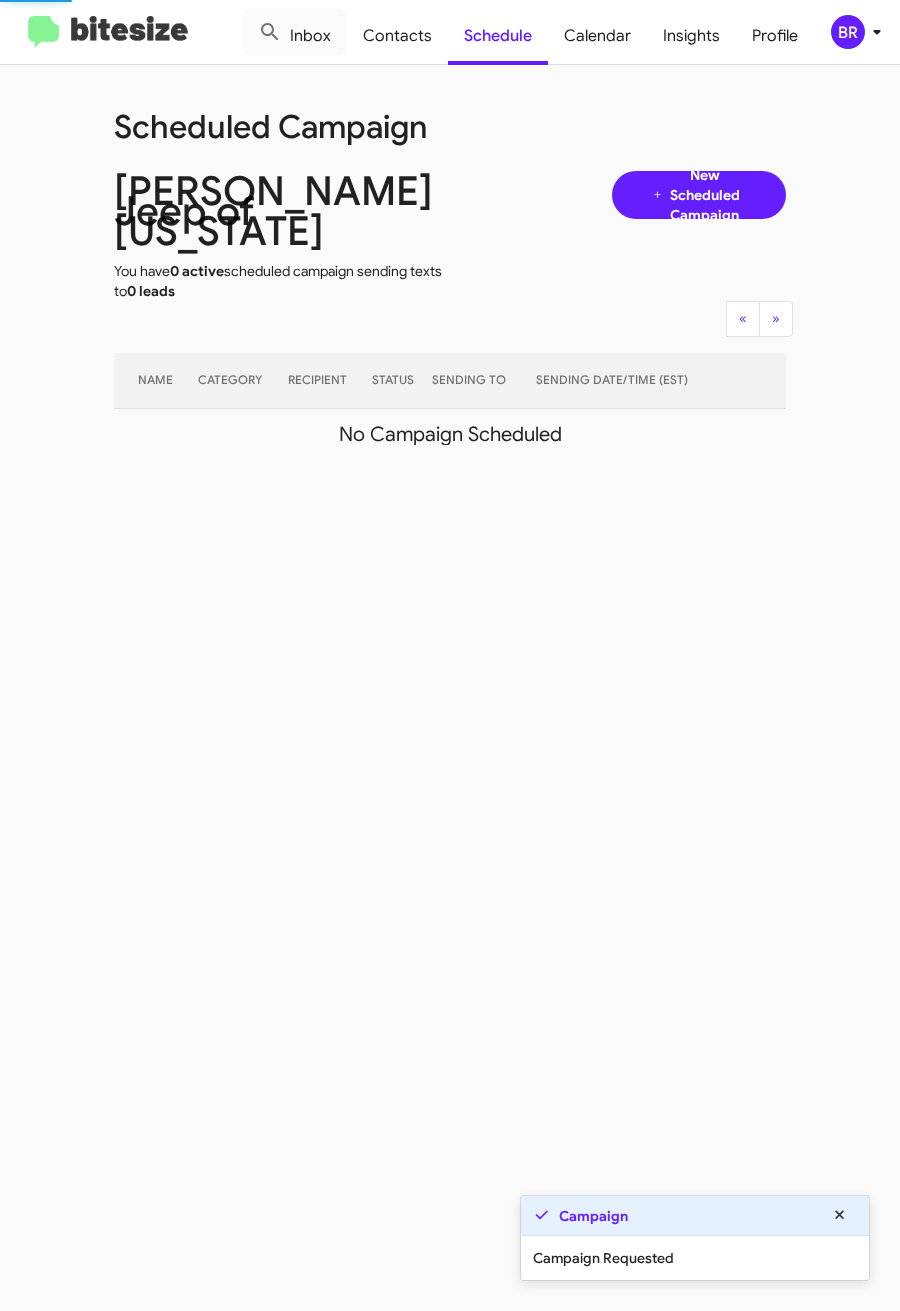 click on "BR" 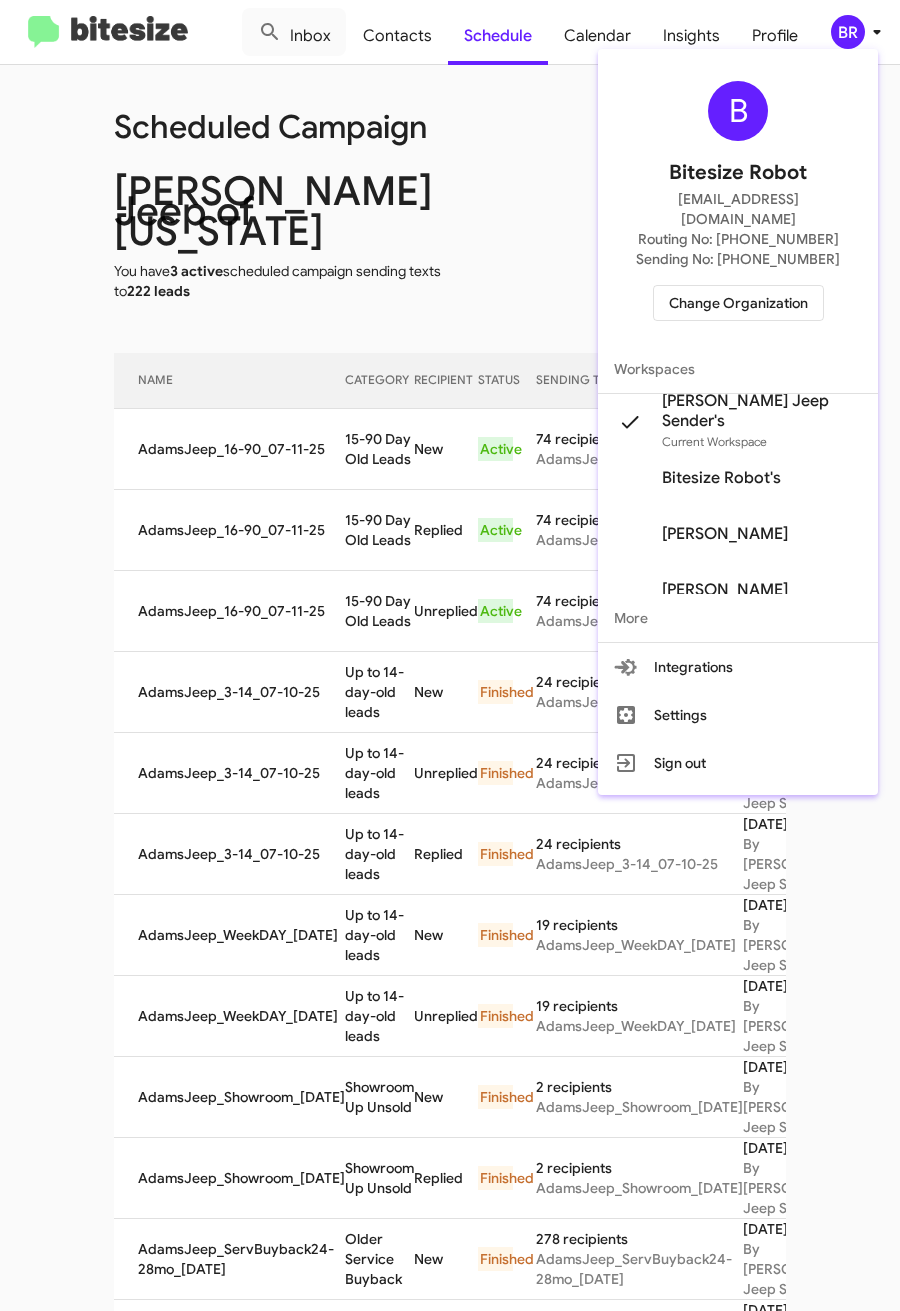 drag, startPoint x: 417, startPoint y: 495, endPoint x: 387, endPoint y: 480, distance: 33.54102 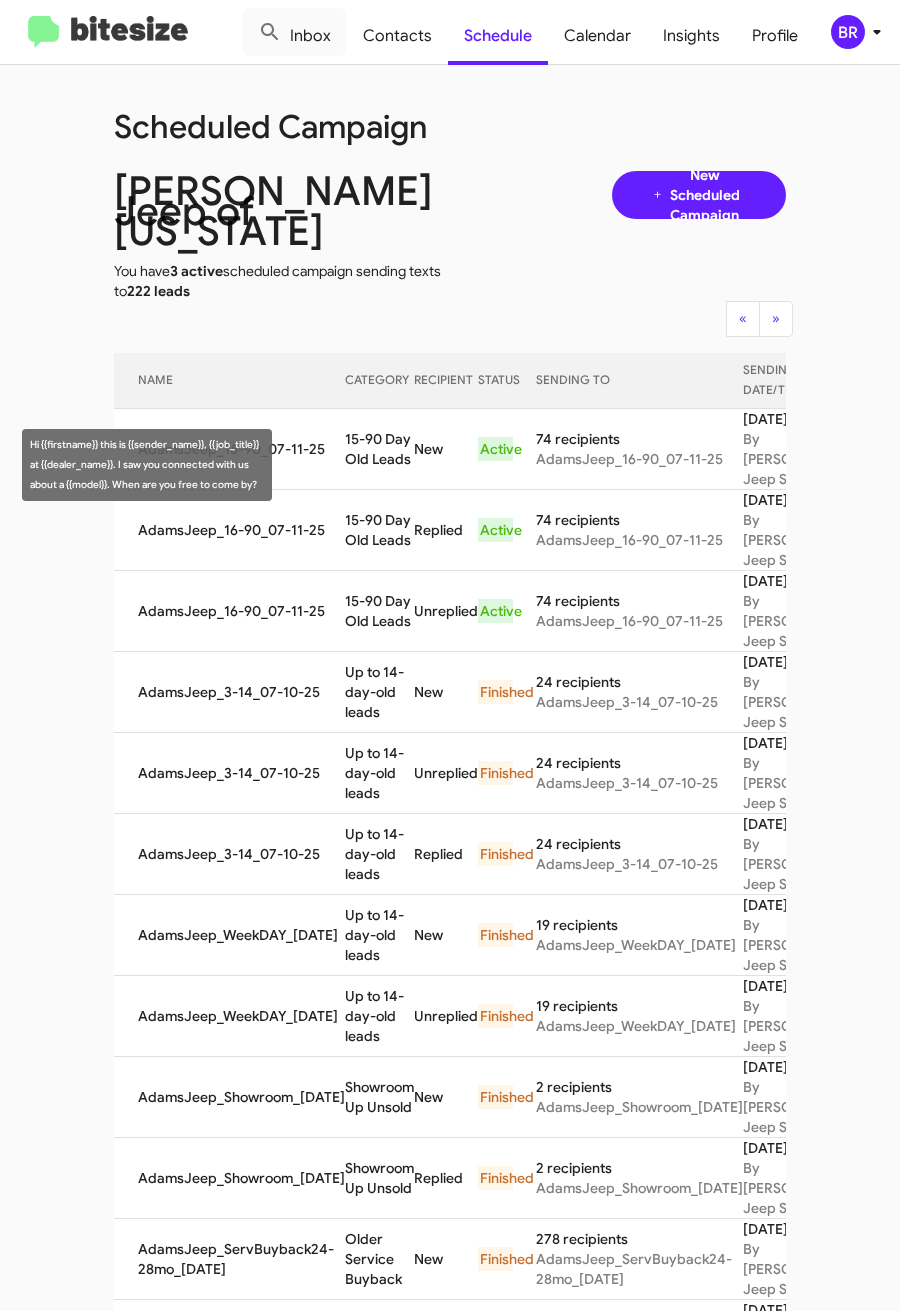 drag, startPoint x: 319, startPoint y: 459, endPoint x: 385, endPoint y: 481, distance: 69.57011 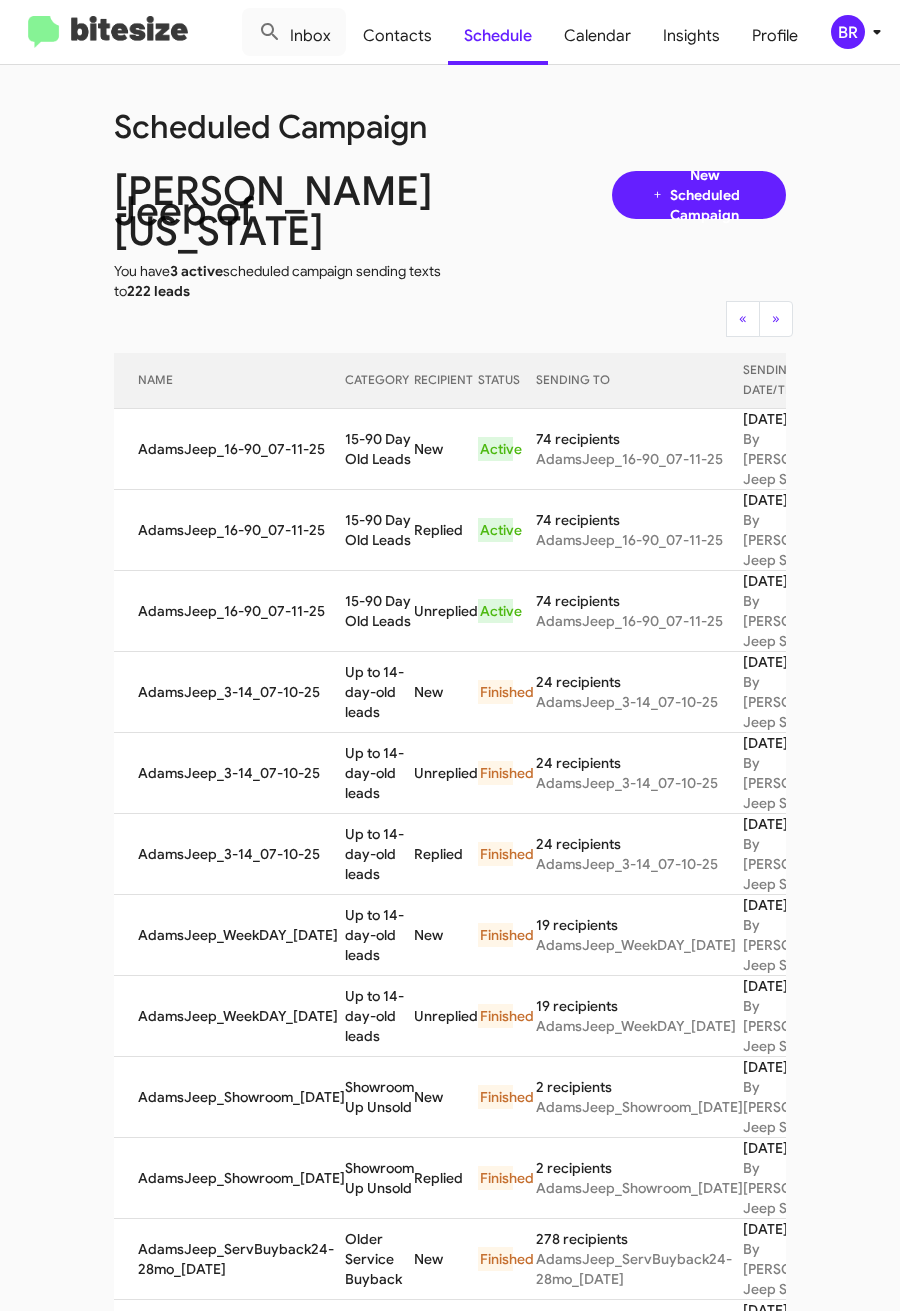 copy on "15-90 Day Old Leads" 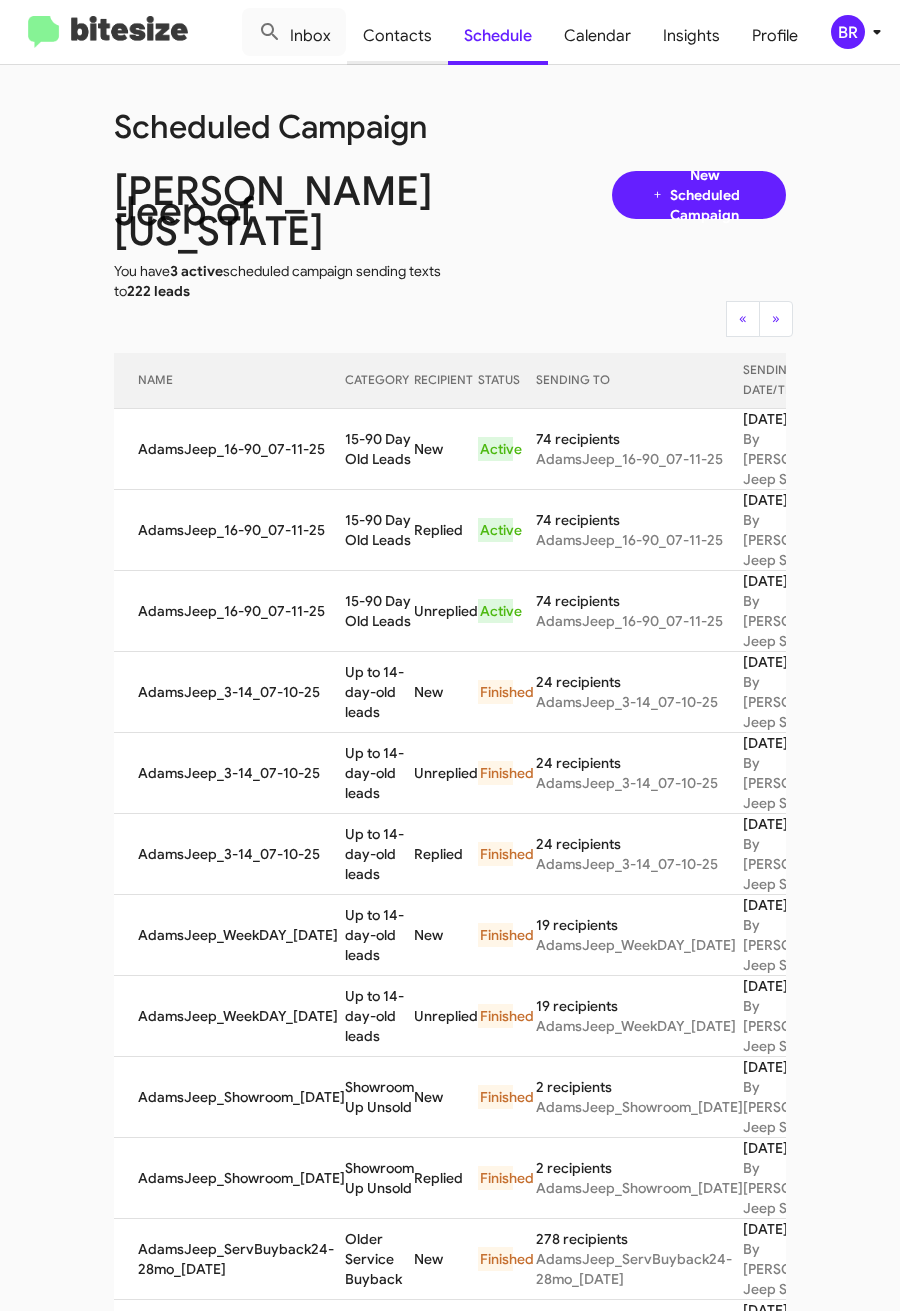 click on "Contacts" 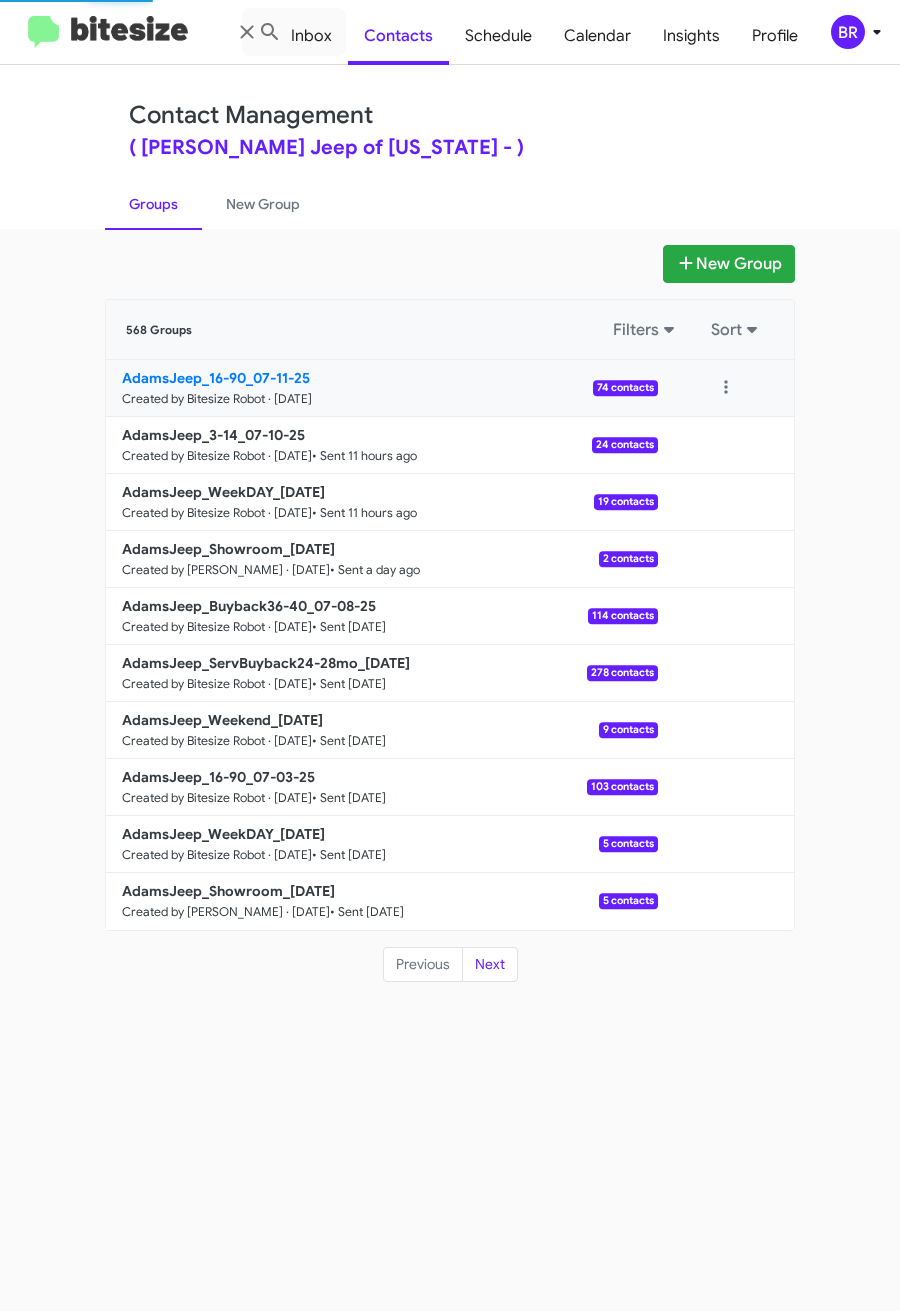 click on "AdamsJeep_16-90_07-11-25" 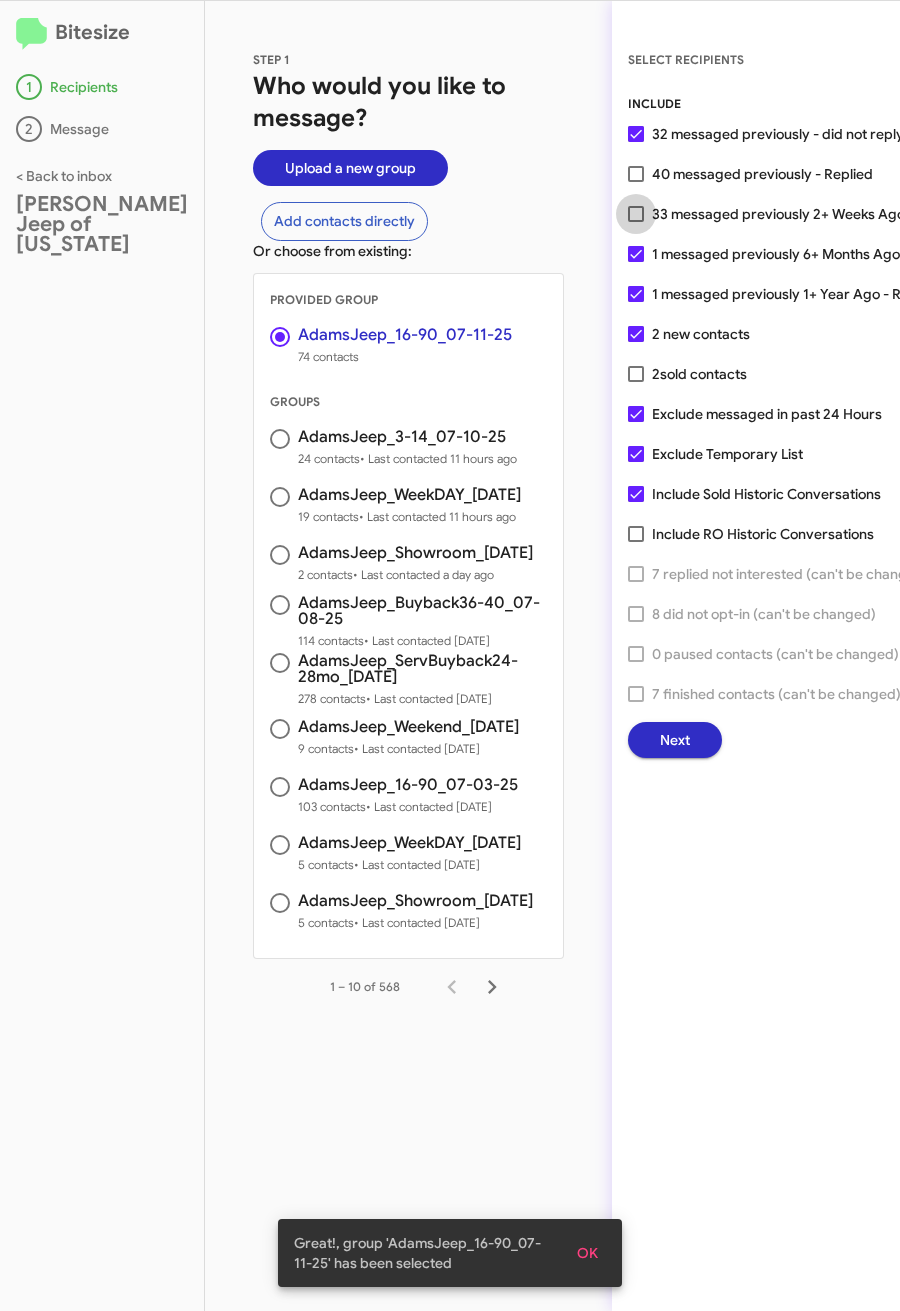 click on "33 messaged previously 2+ Weeks Ago - Replied" at bounding box center (809, 214) 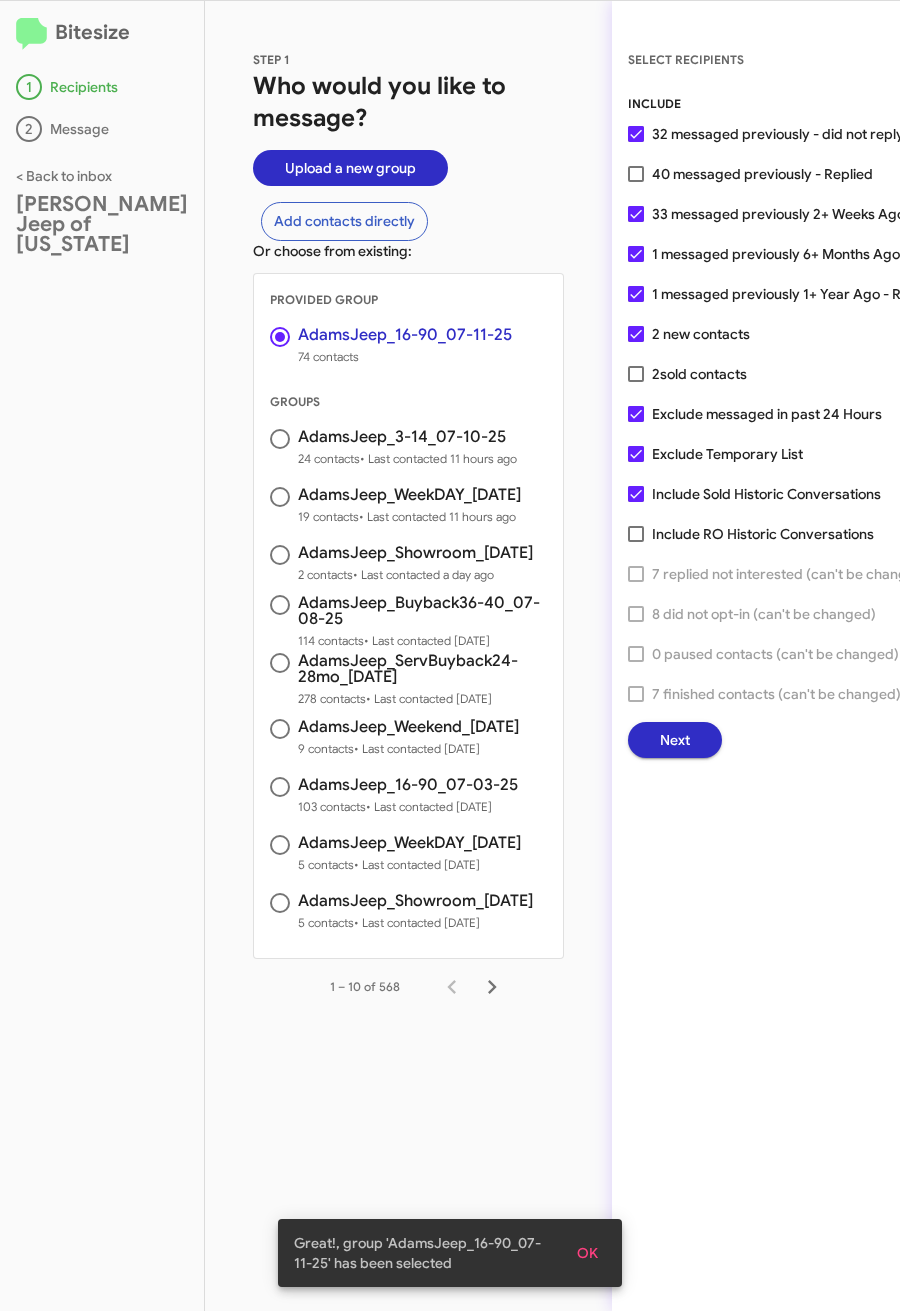 click on "Next" 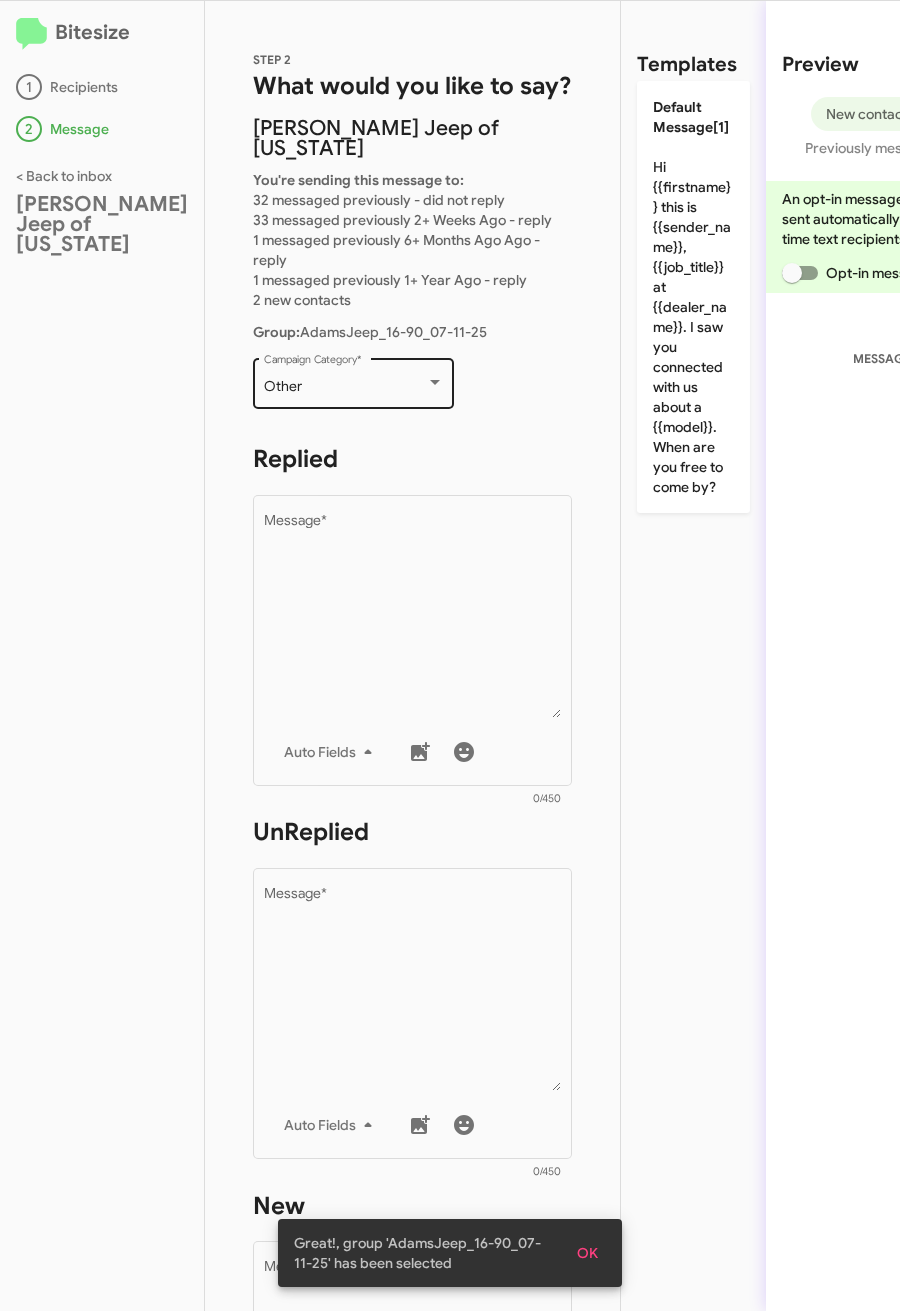 click on "Other" at bounding box center [345, 387] 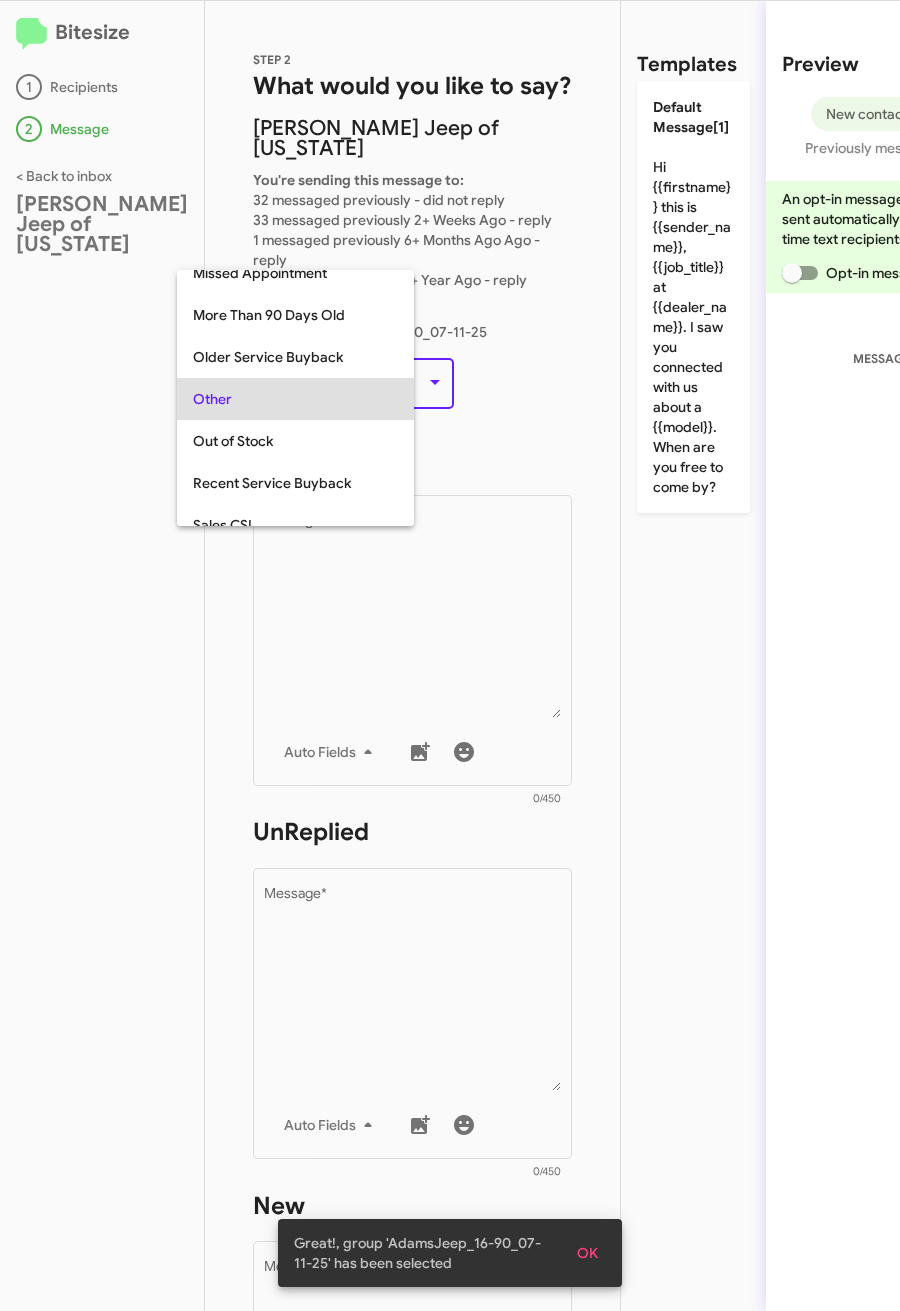 scroll, scrollTop: 42, scrollLeft: 0, axis: vertical 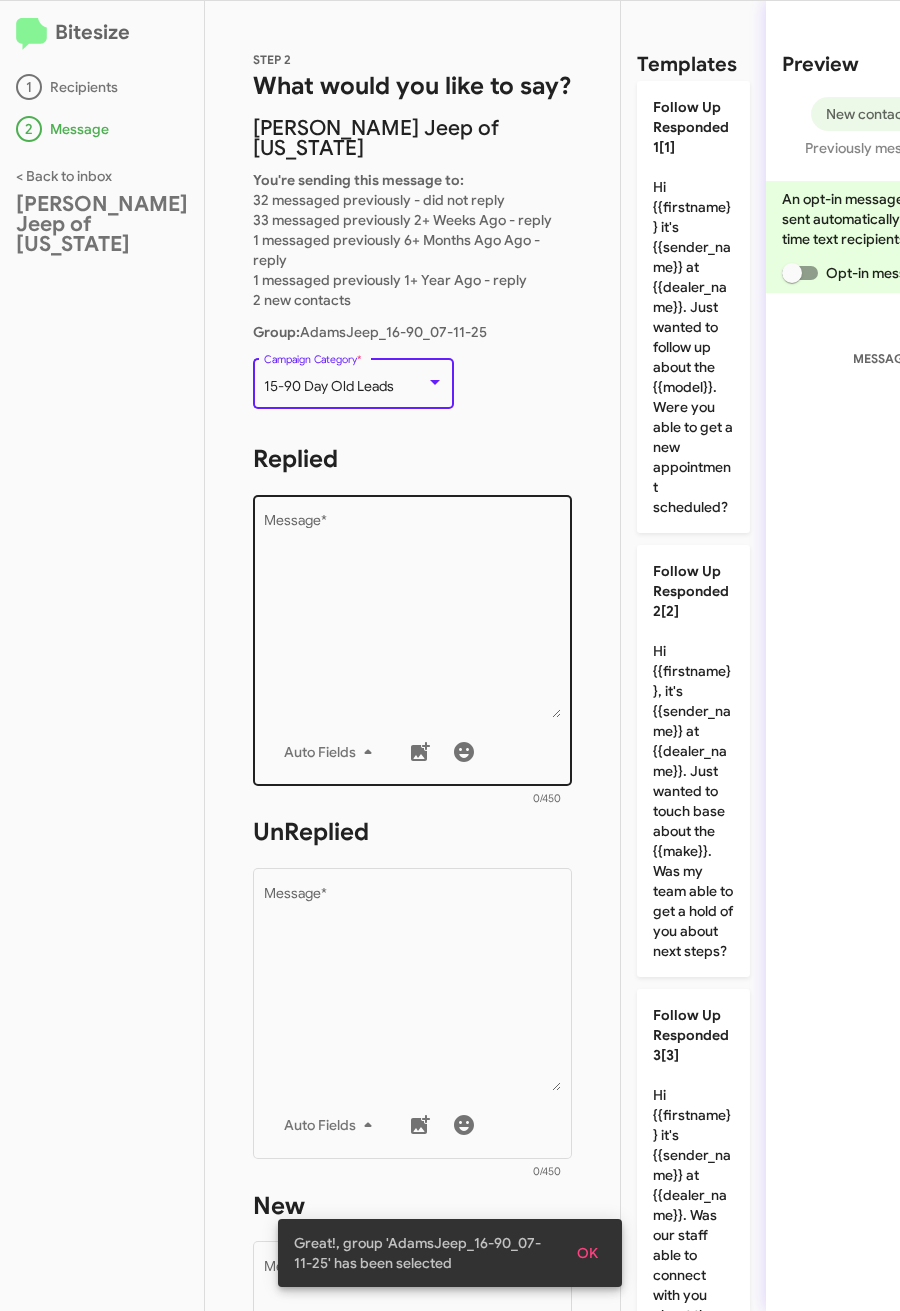 click on "Message  *" at bounding box center [413, 616] 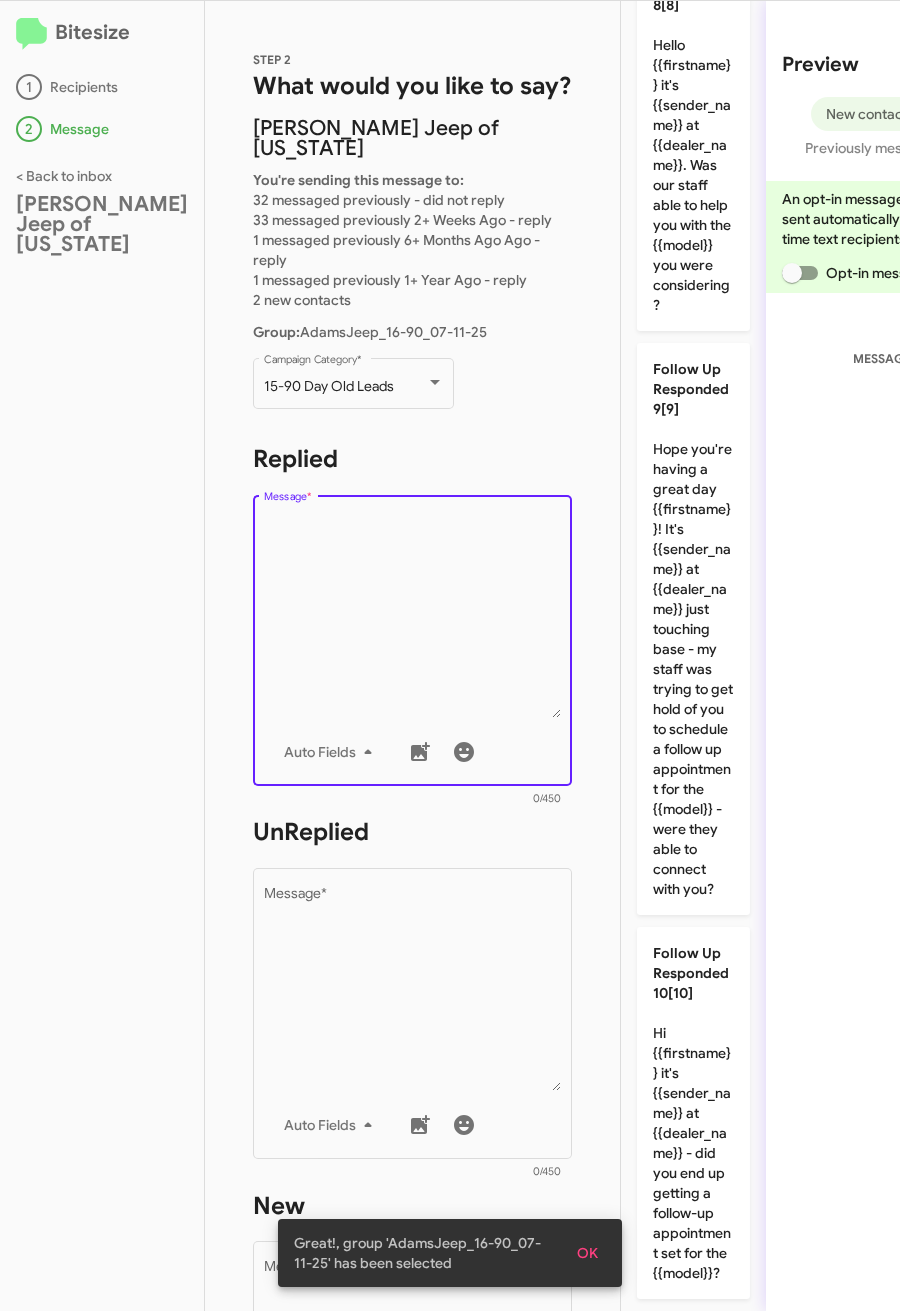 scroll, scrollTop: 3543, scrollLeft: 0, axis: vertical 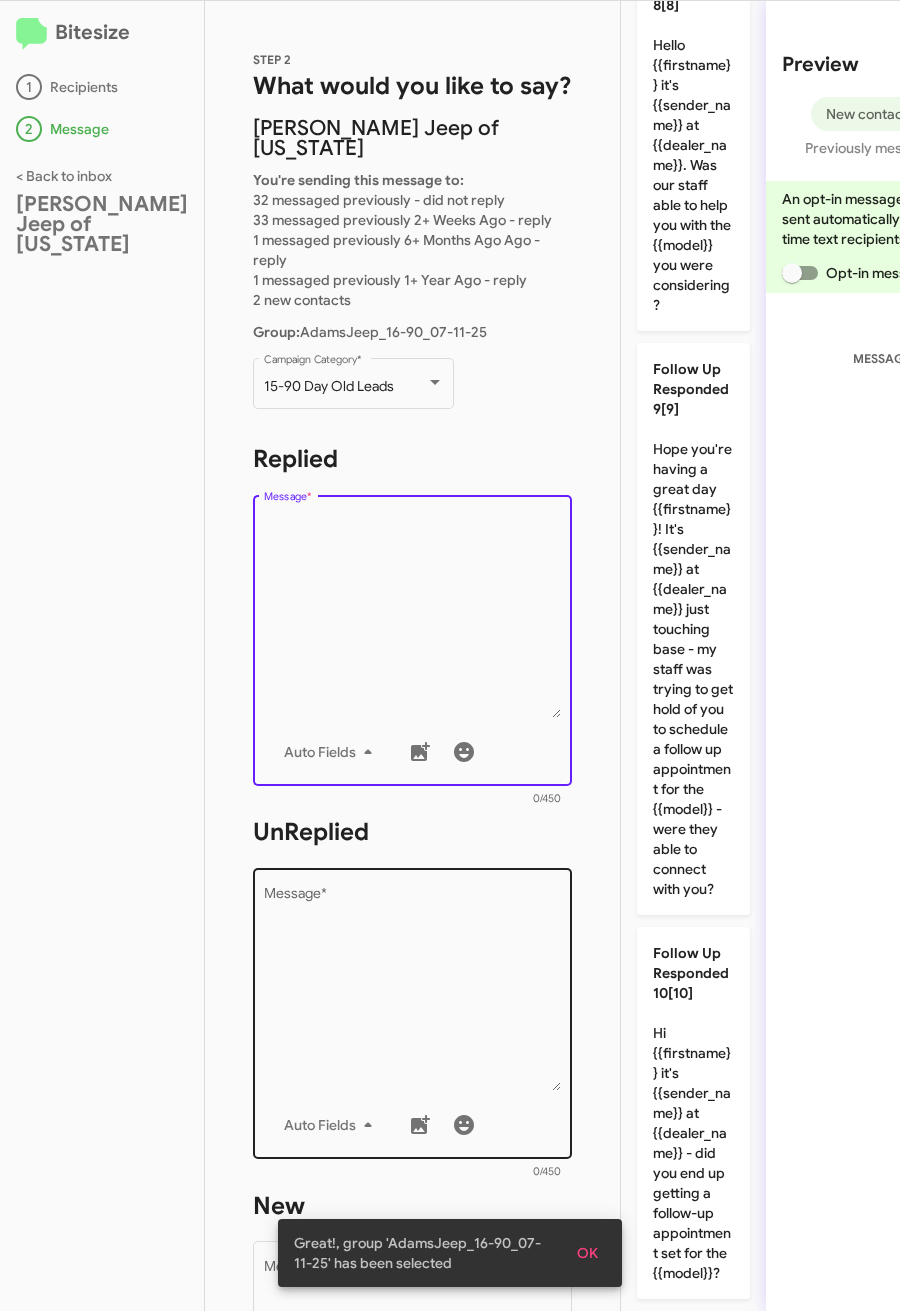 click on "Message  *" at bounding box center [413, 989] 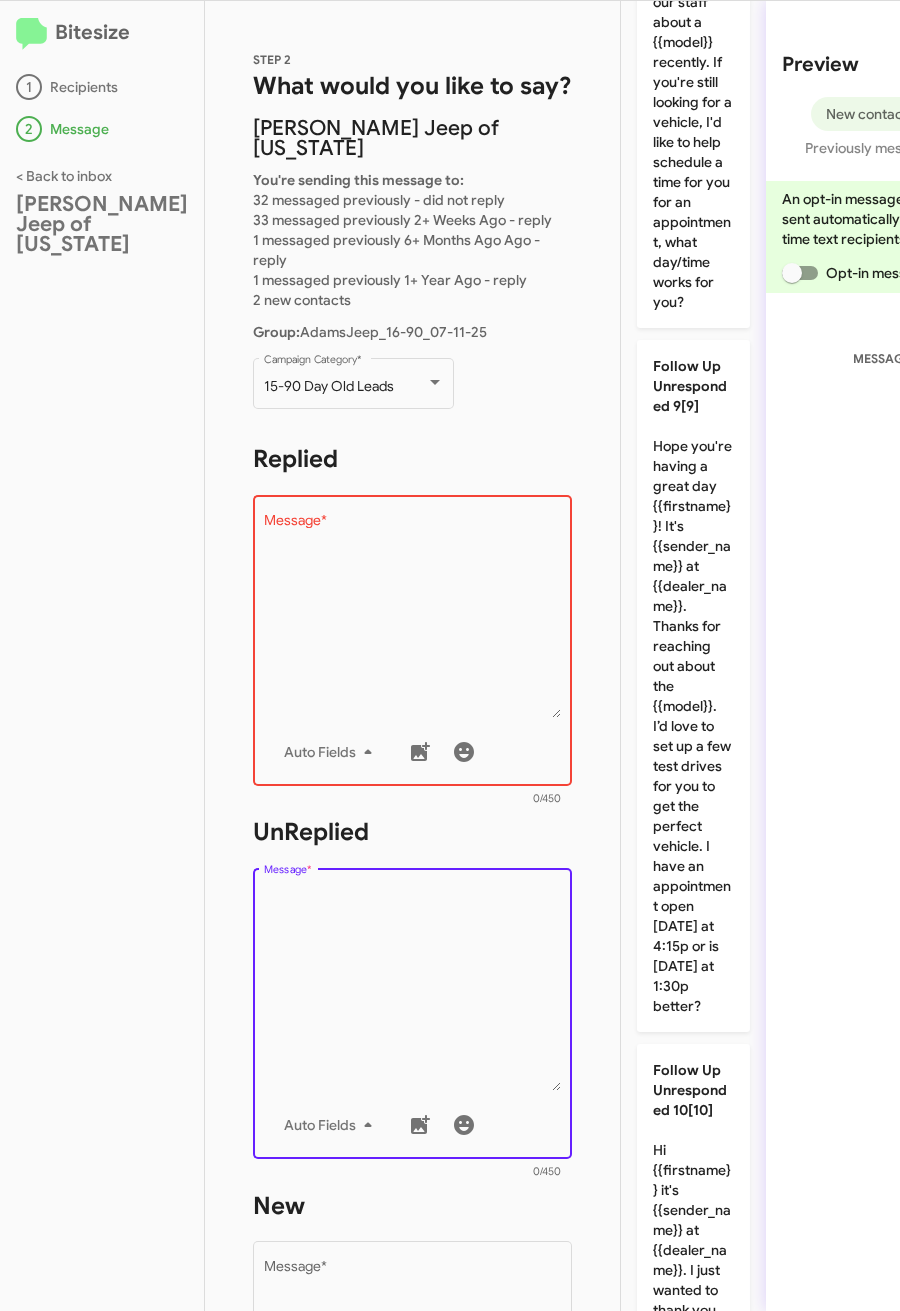 scroll, scrollTop: 5043, scrollLeft: 0, axis: vertical 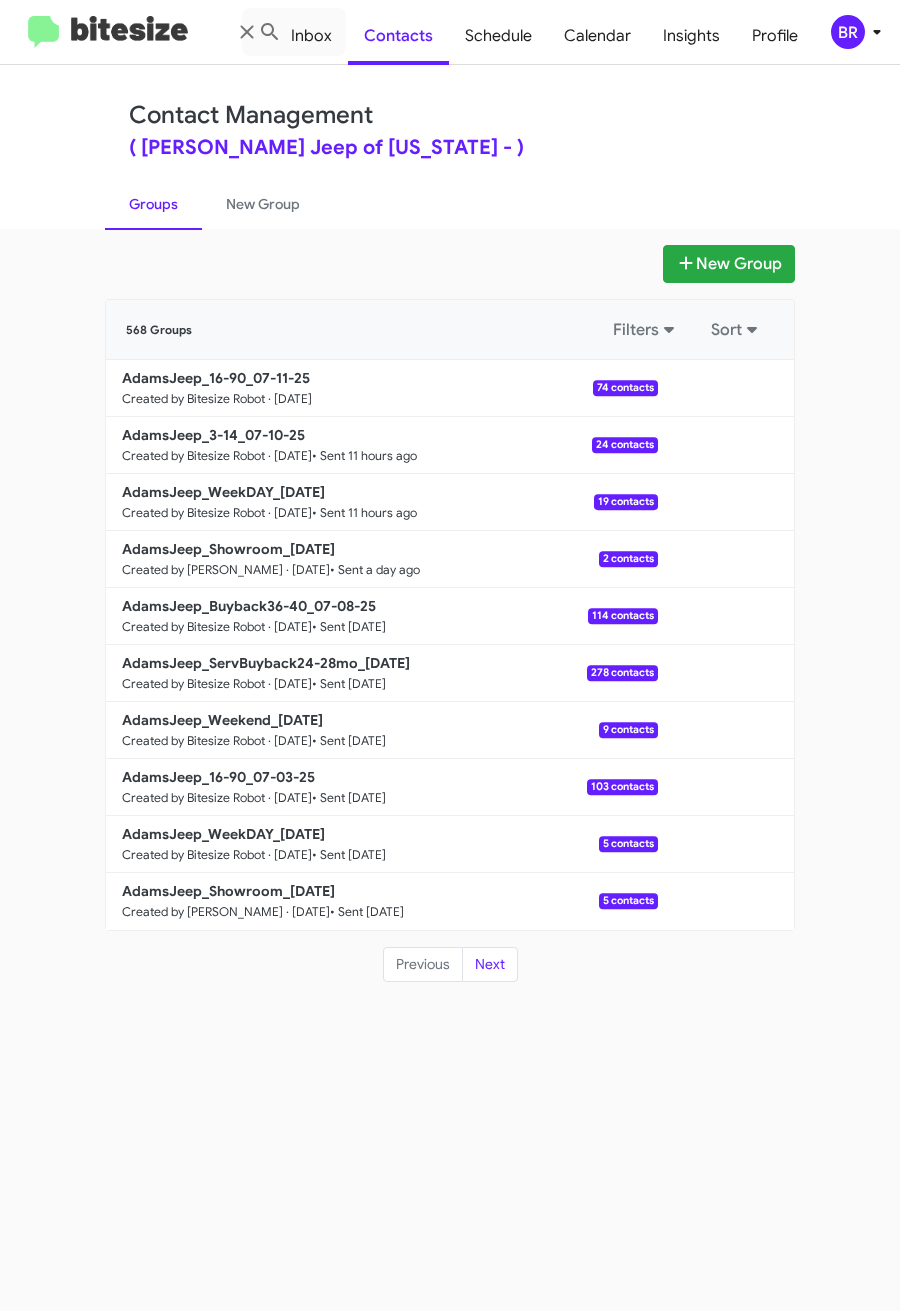 click on "BR" 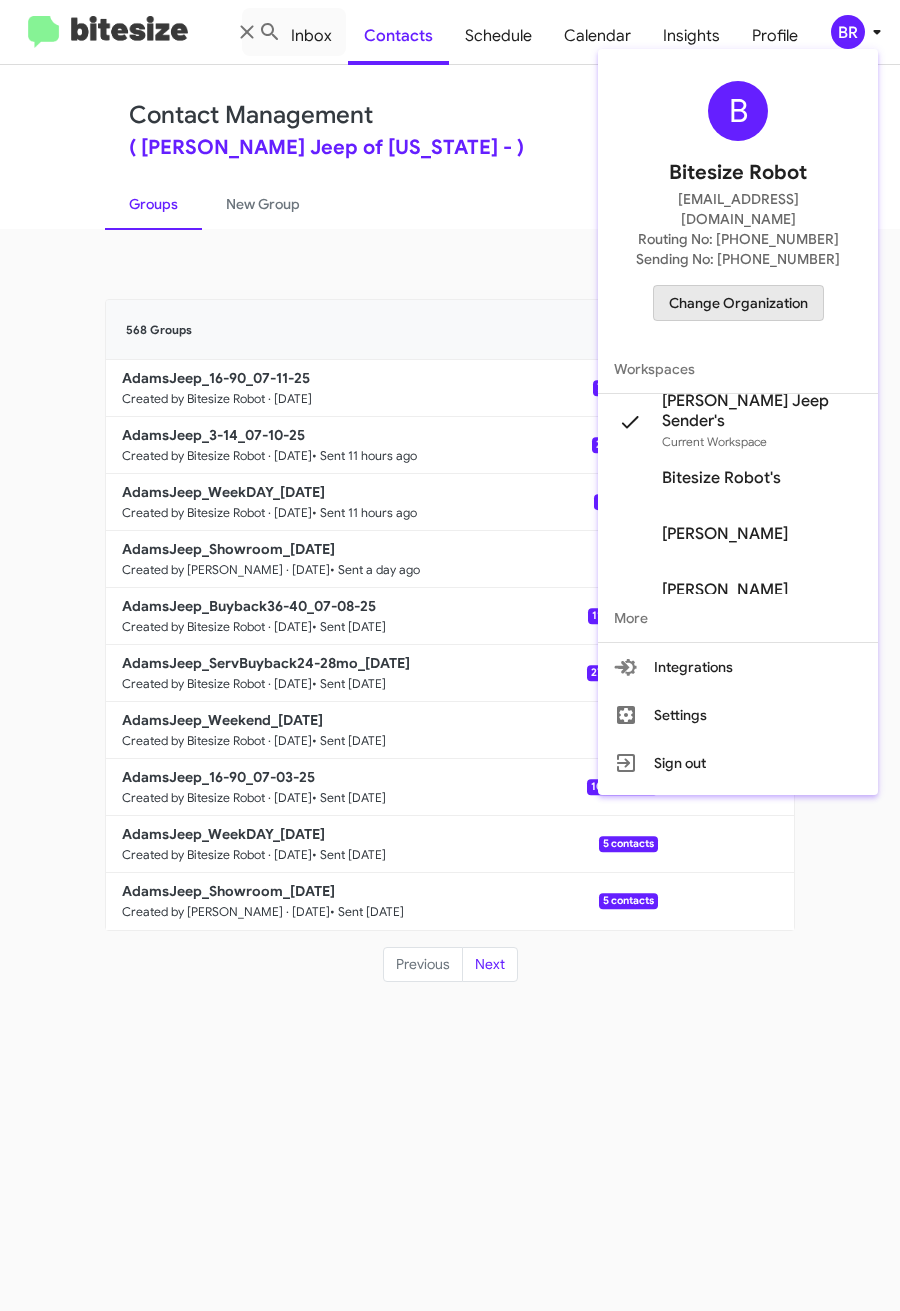 click on "Change Organization" at bounding box center (738, 303) 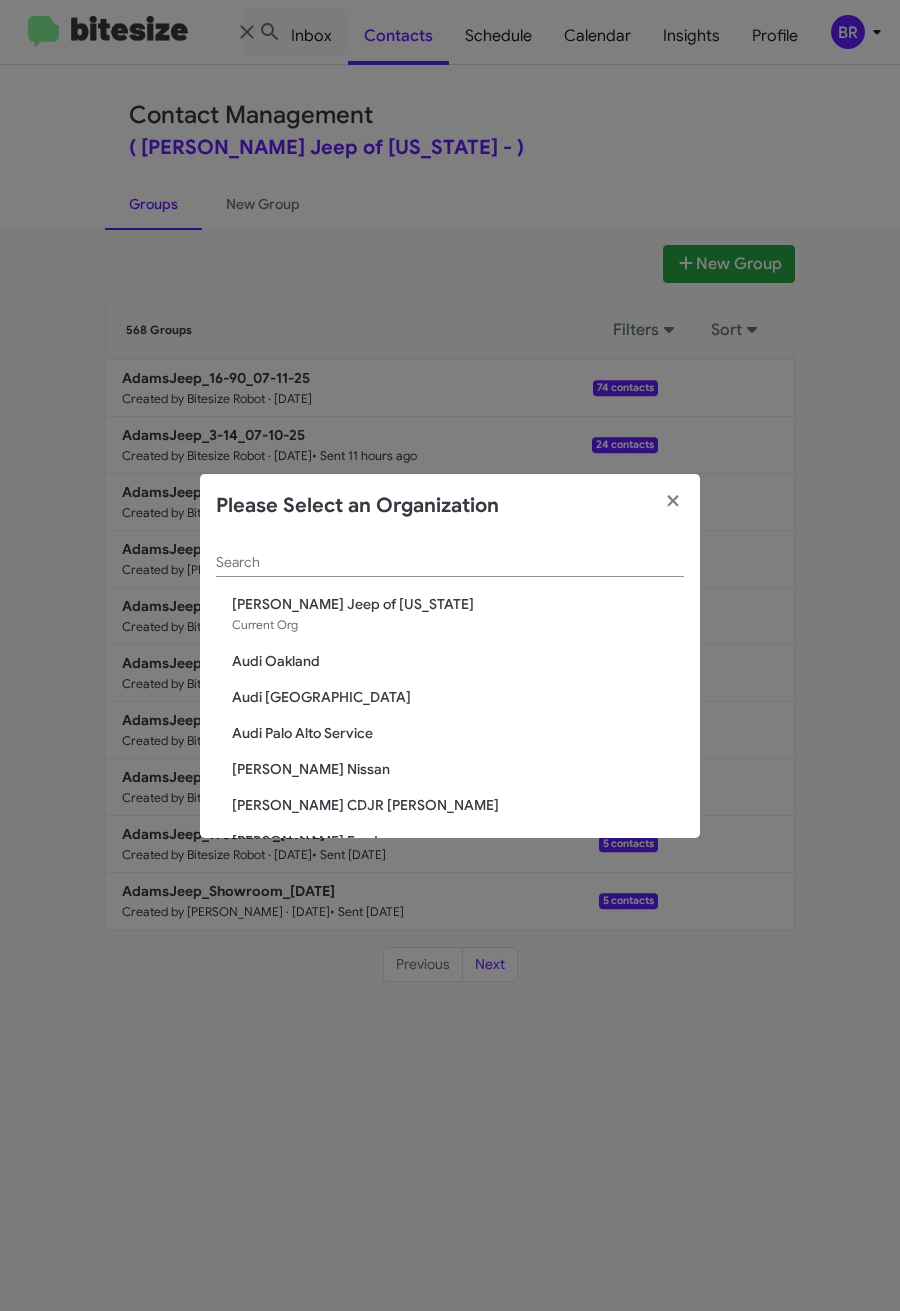 click on "Search" at bounding box center [450, 563] 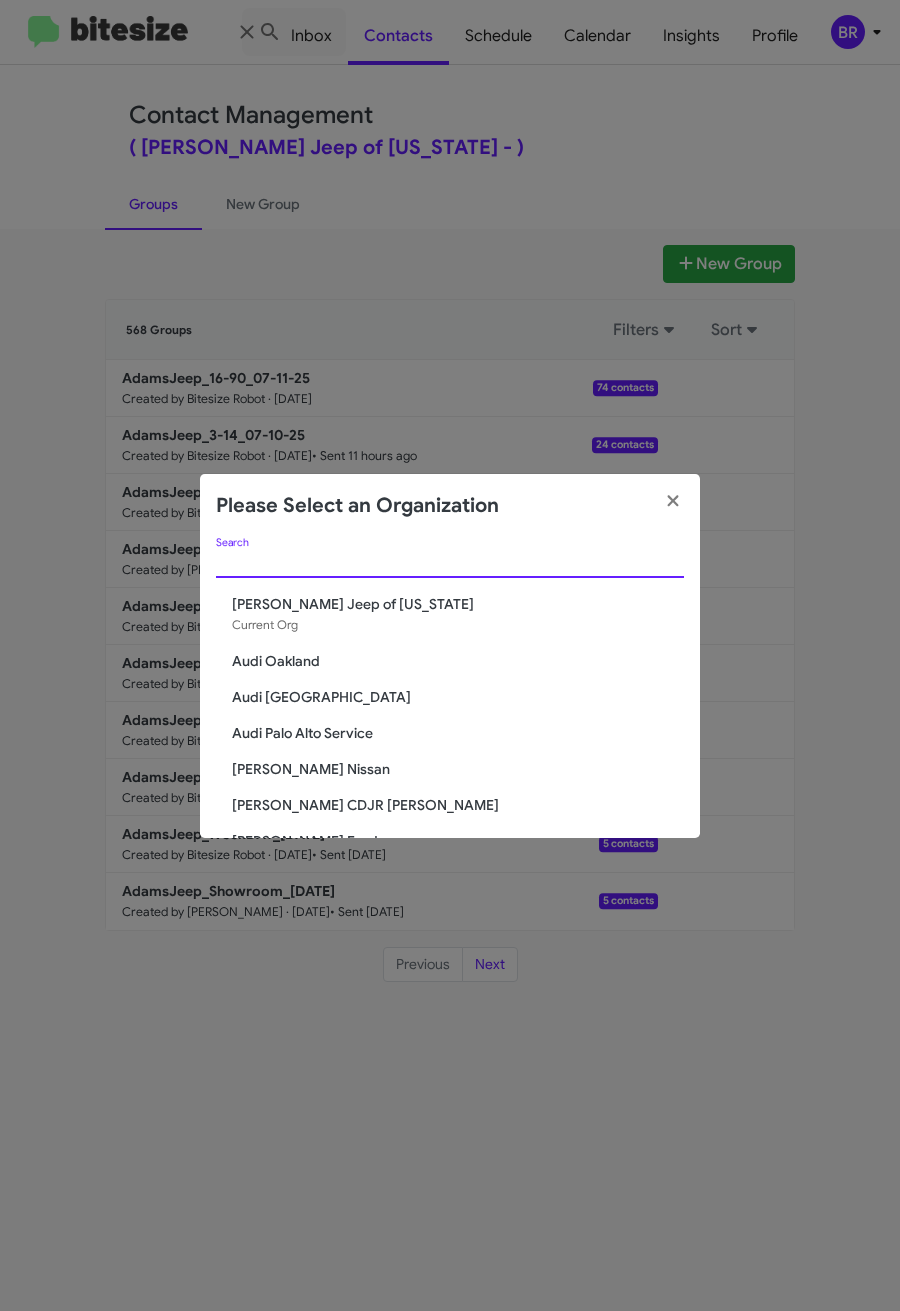 paste on "Audi Oakland" 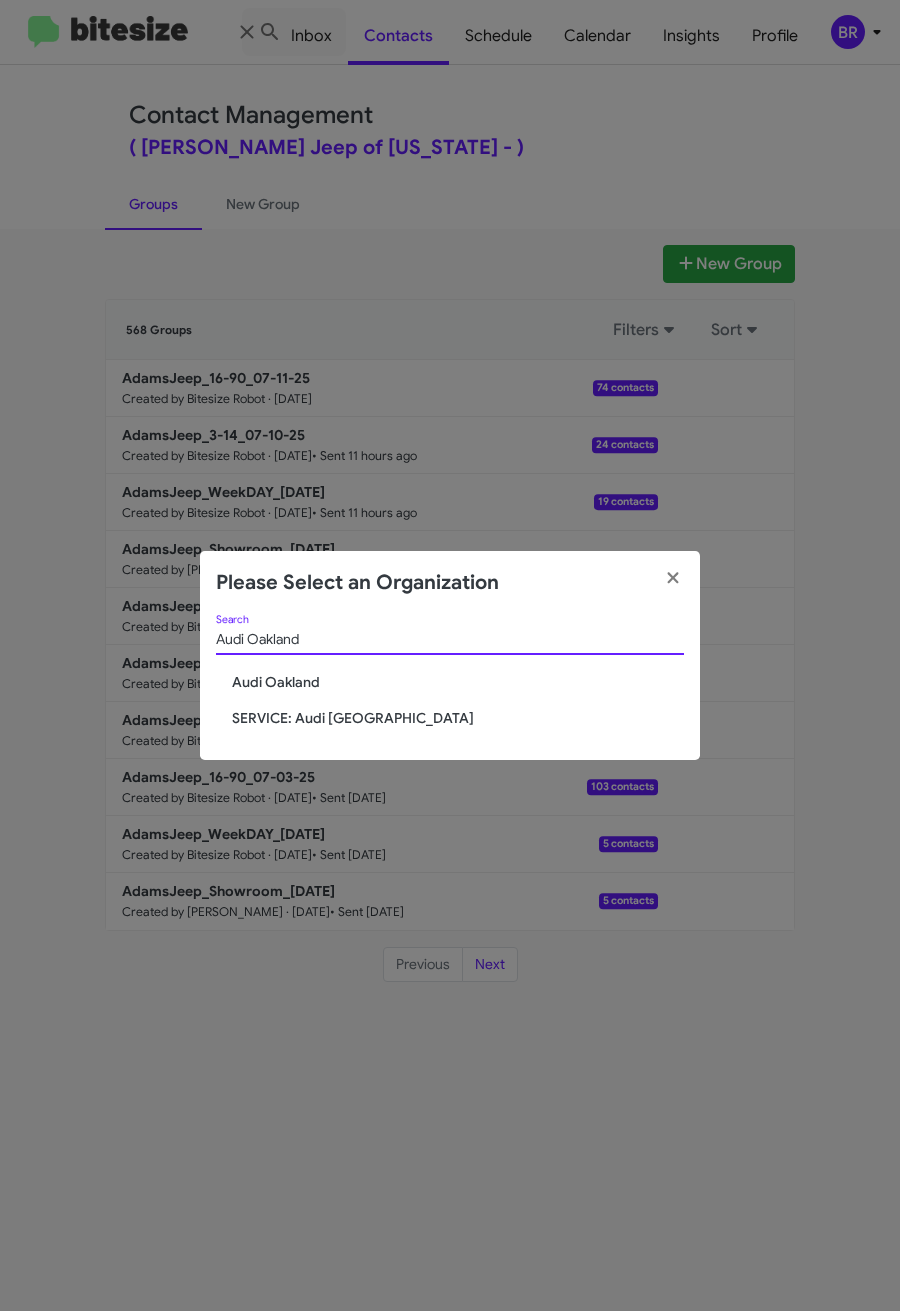 type on "Audi Oakland" 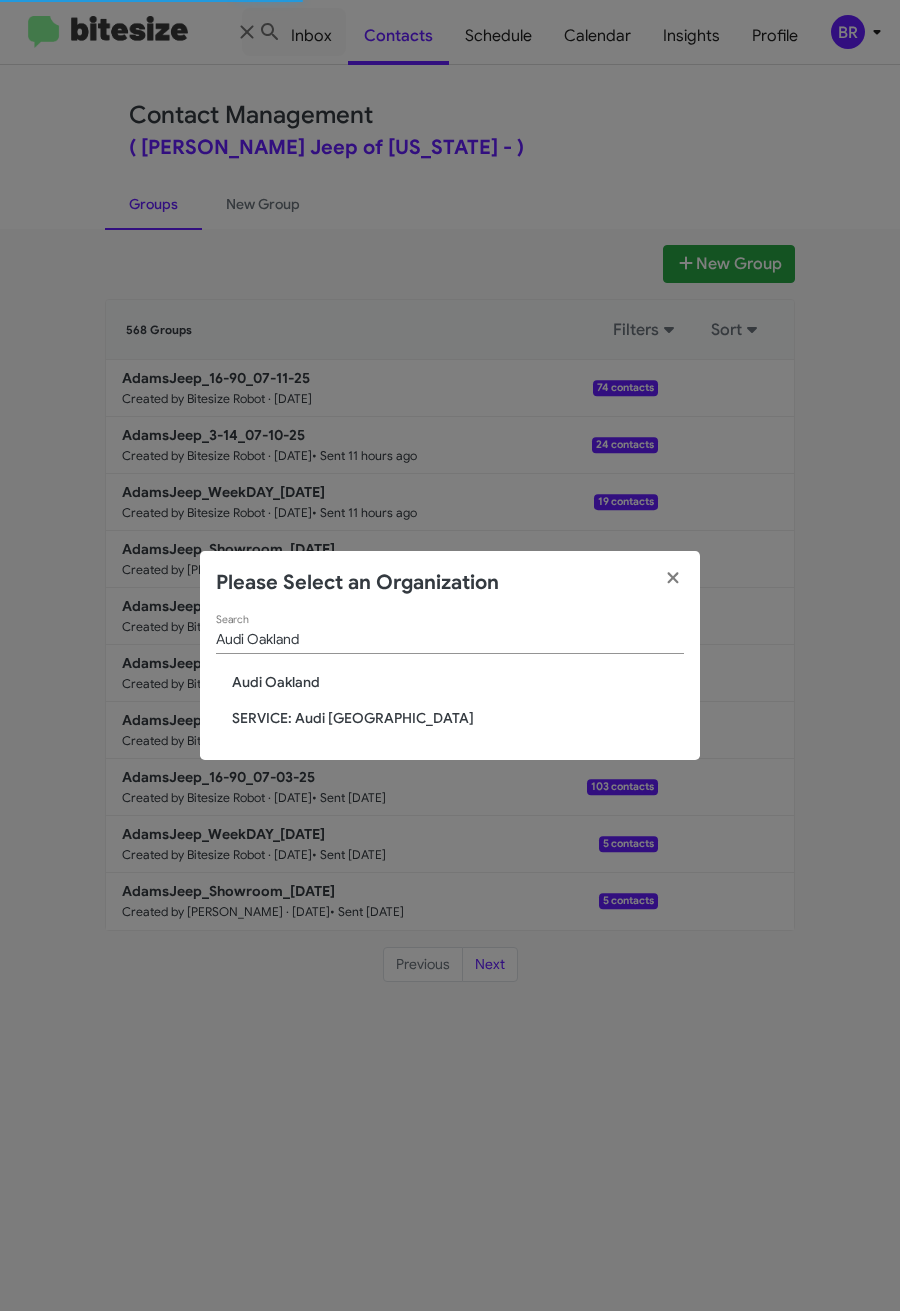 type 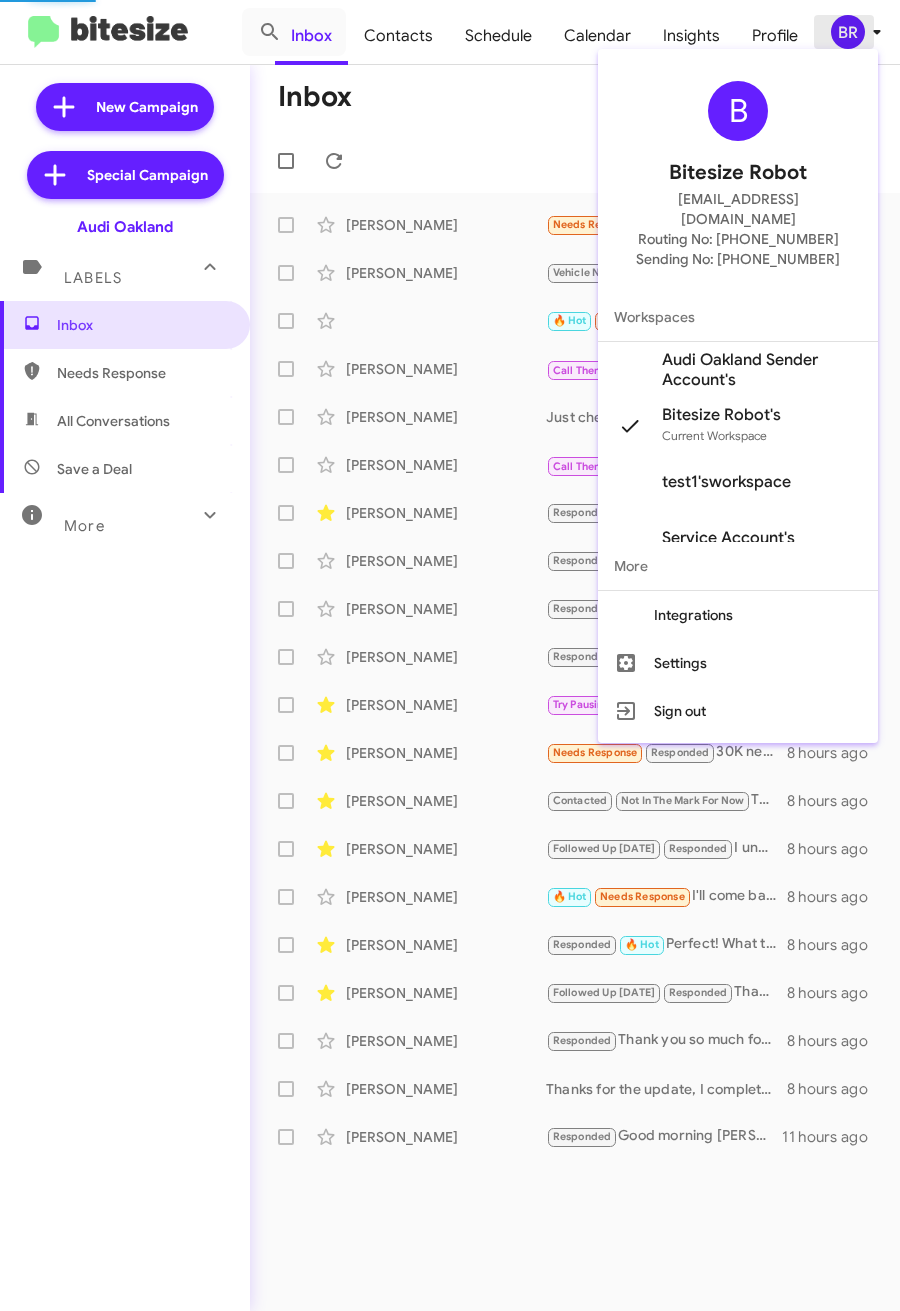 scroll, scrollTop: 0, scrollLeft: 0, axis: both 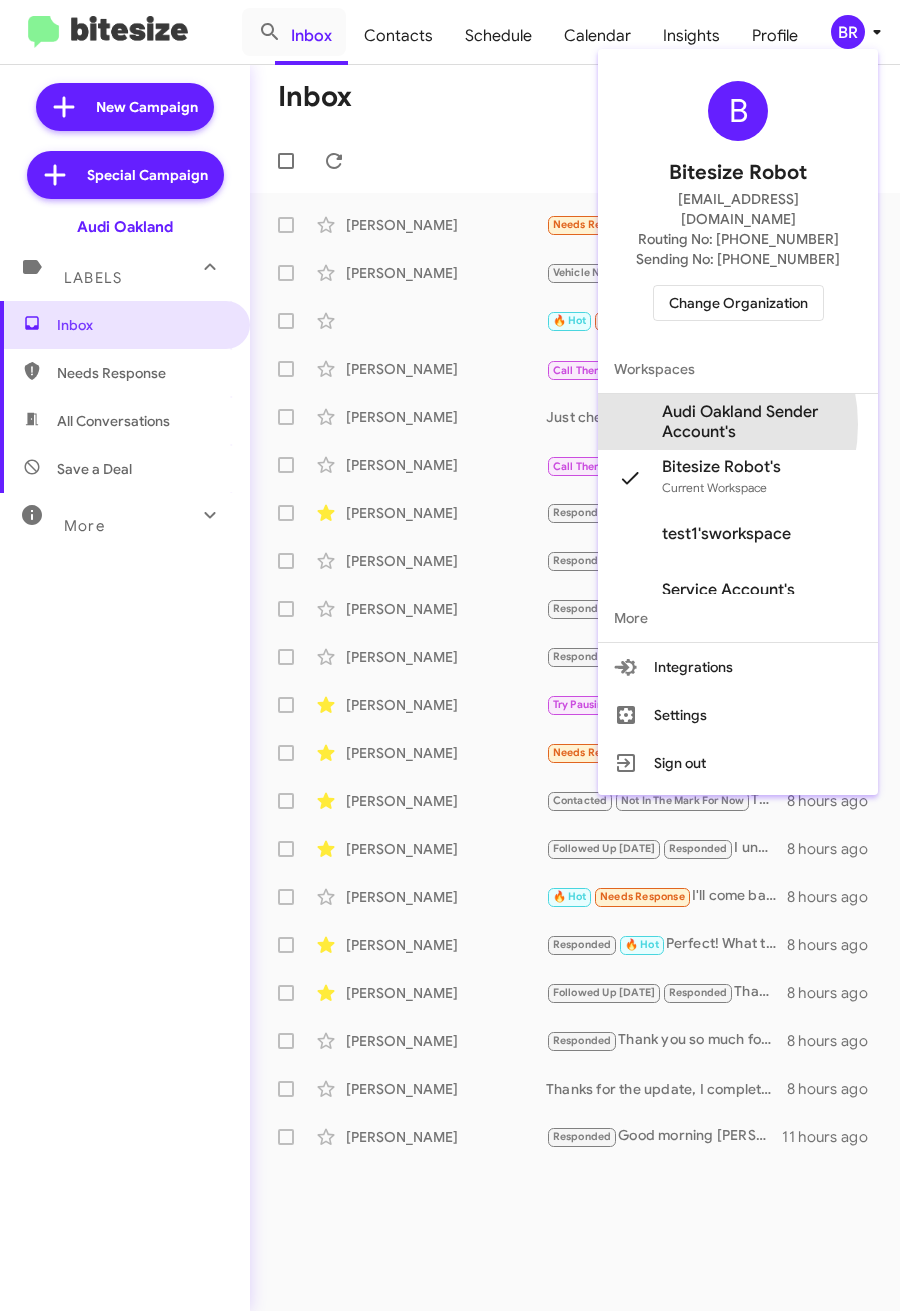 click on "Audi Oakland Sender Account's" at bounding box center (762, 422) 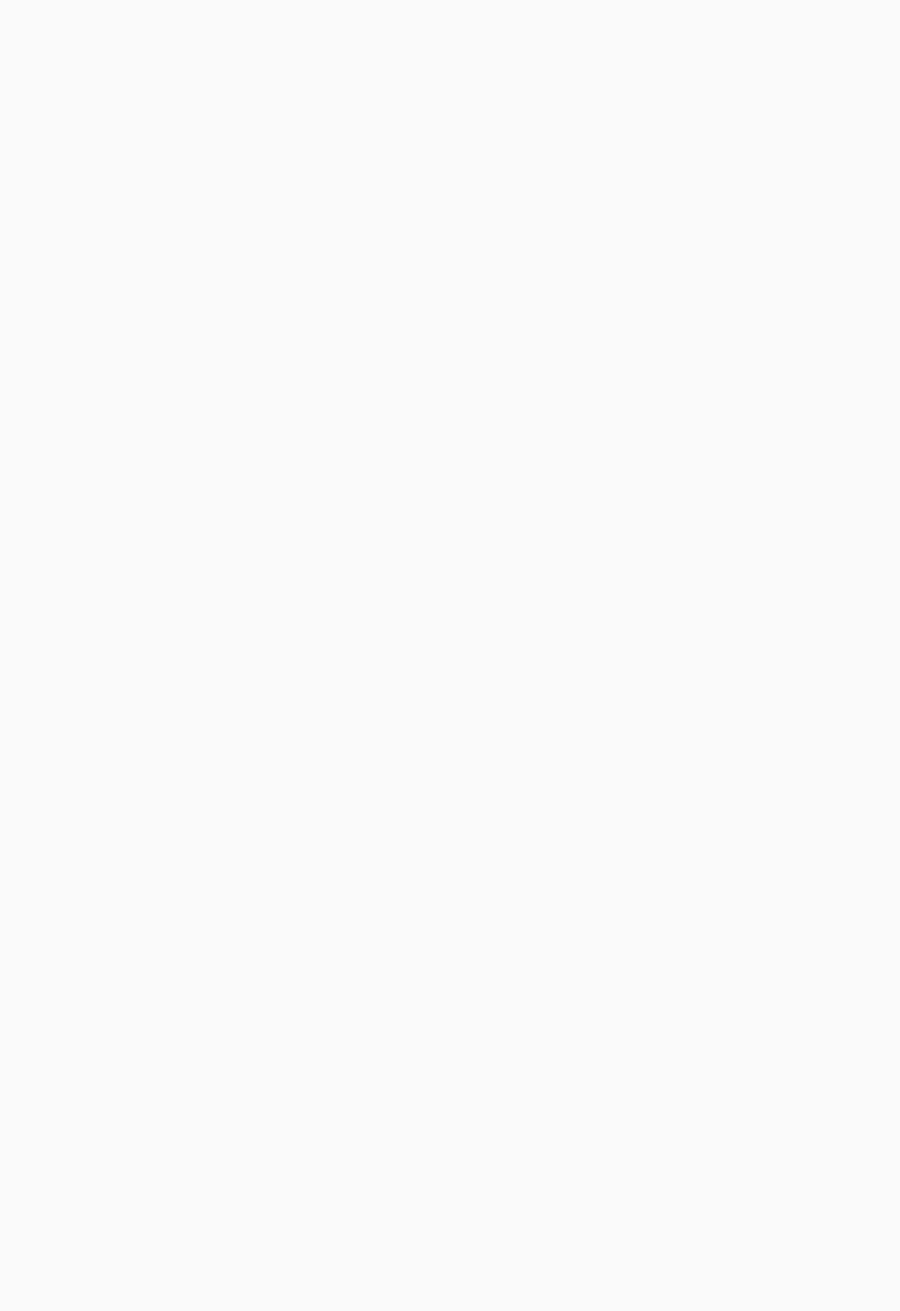 scroll, scrollTop: 0, scrollLeft: 0, axis: both 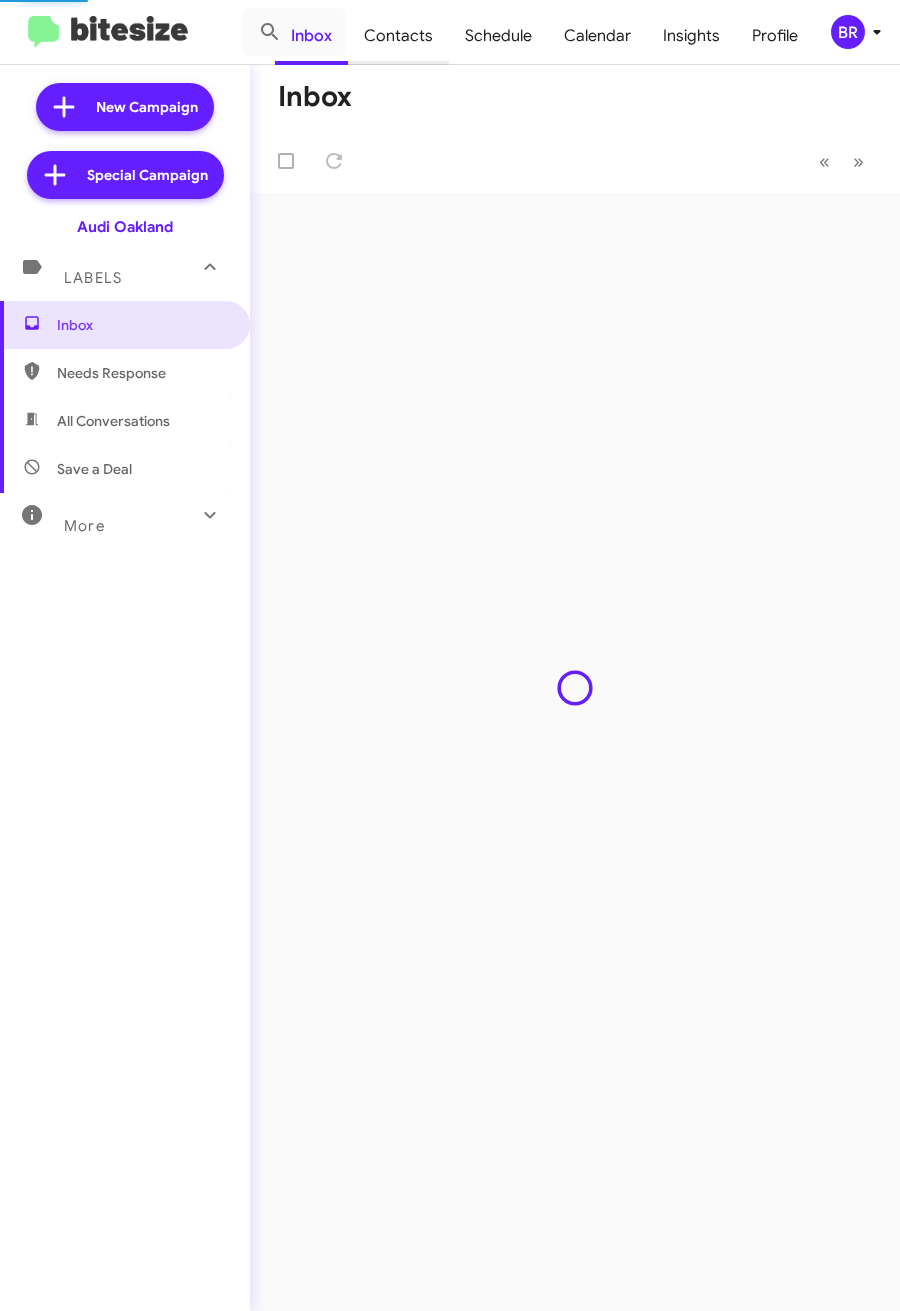 click on "Contacts" 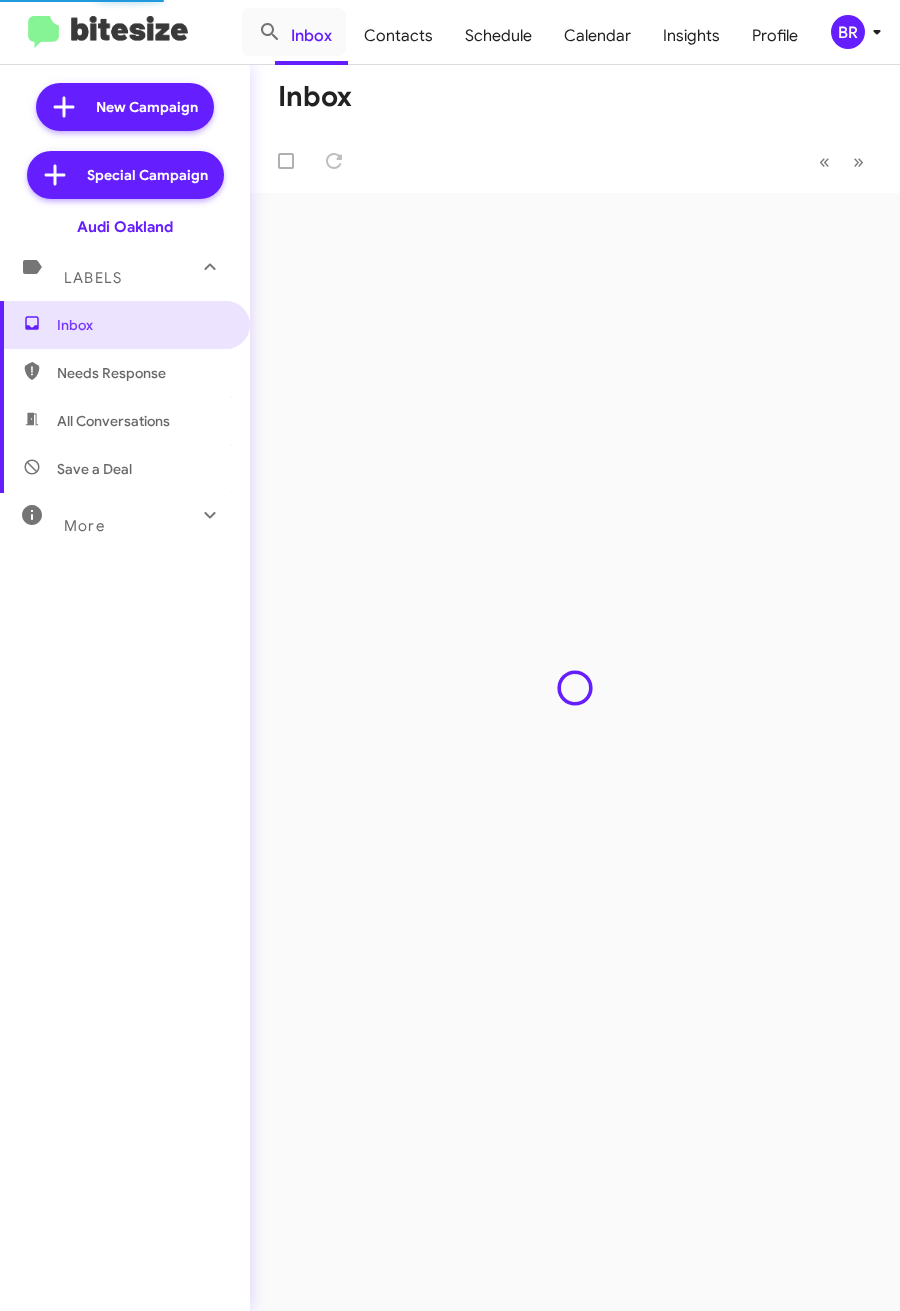type on "in:groups" 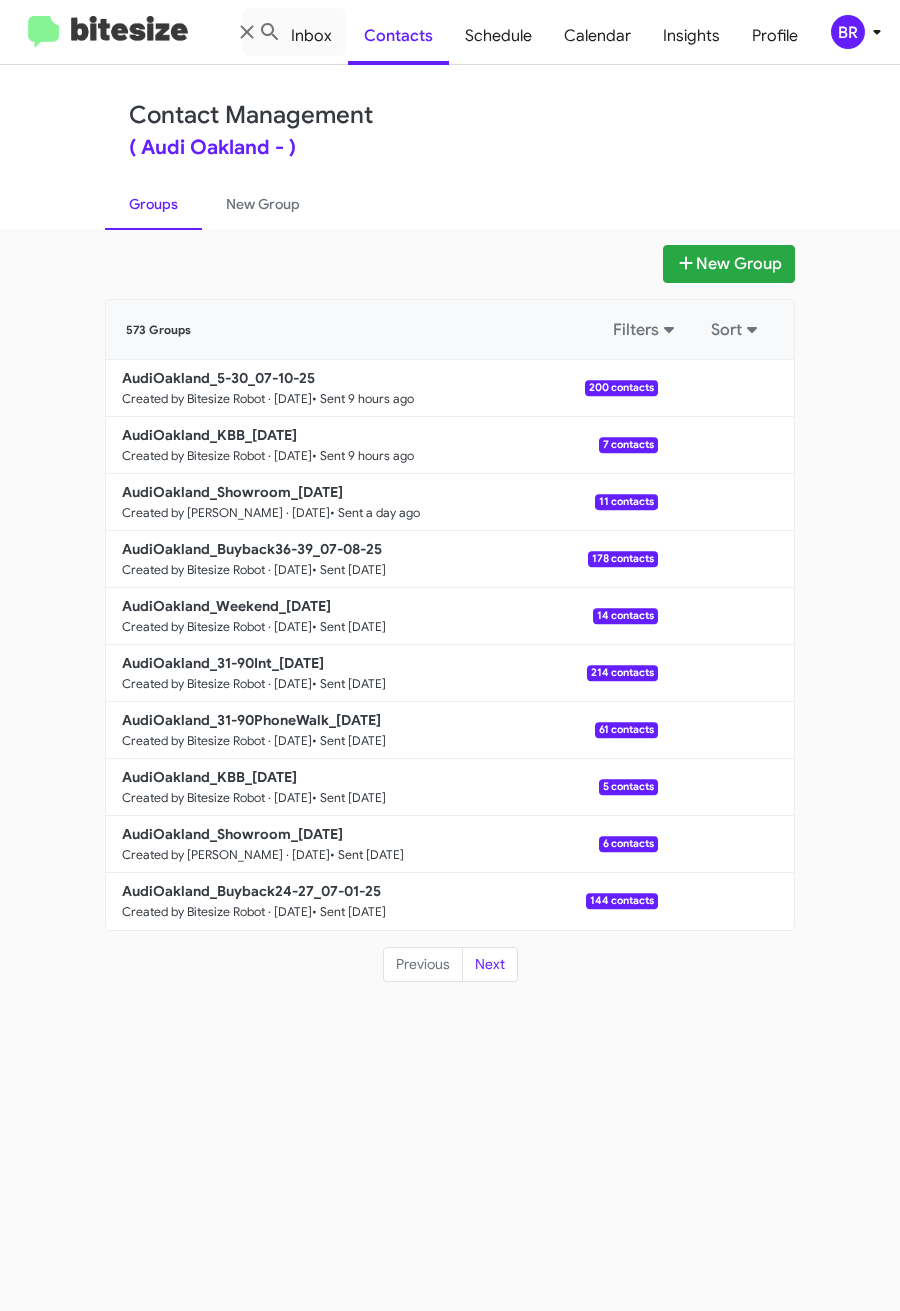 click on "New Group   573 Groups   Filters   Sort  AudiOakland_5-30_07-10-25 Created by Bitesize Robot · [DATE] • Sent 9 hours ago  200 contacts  AudiOakland_KBB_[DATE] Created by Bitesize Robot · [DATE] • Sent 9 hours ago  7 contacts  AudiOakland_Showroom_[DATE] Created by [PERSON_NAME] · [DATE] • Sent a day ago  11 contacts  AudiOakland_Buyback36-39_07-08-25 Created by Bitesize Robot · [DATE] • Sent [DATE]  178 contacts  AudiOakland_Weekend_[DATE] Created by Bitesize Robot · [DATE] • Sent [DATE]  14 contacts  AudiOakland_31-90Int_[DATE] Created by Bitesize Robot · [DATE] • Sent [DATE]  214 contacts  AudiOakland_31-90PhoneWalk_[DATE] Created by Bitesize Robot · [DATE] • Sent [DATE]  61 contacts  AudiOakland_KBB_[DATE] Created by Bitesize Robot · [DATE] • Sent [DATE]  5 contacts  AudiOakland_Showroom_[DATE] Created by Nen Limbauan · [DATE] • Sent [DATE]  6 contacts  AudiOakland_Buyback24-27_07-01-25 Previous" 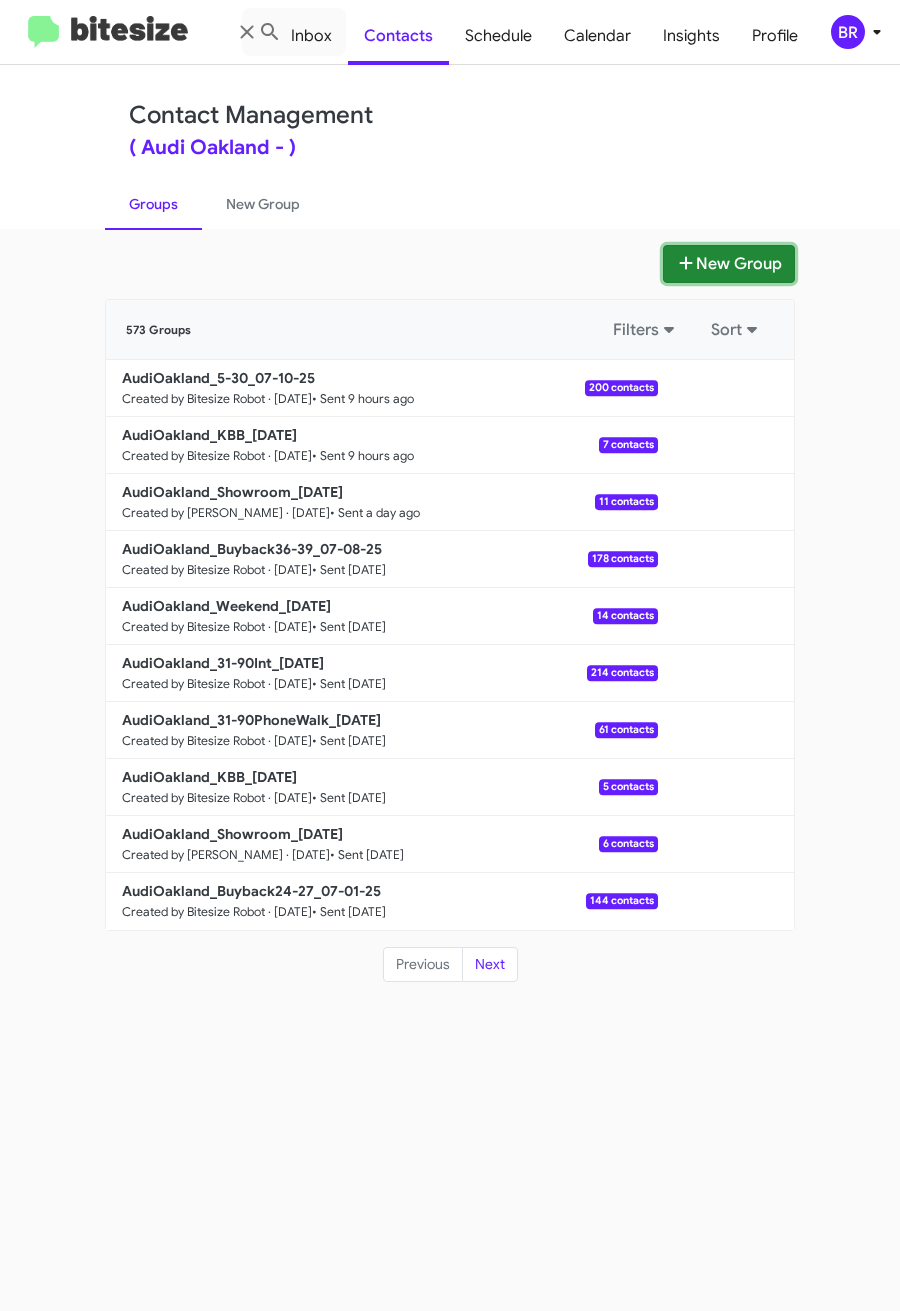click on "New Group" 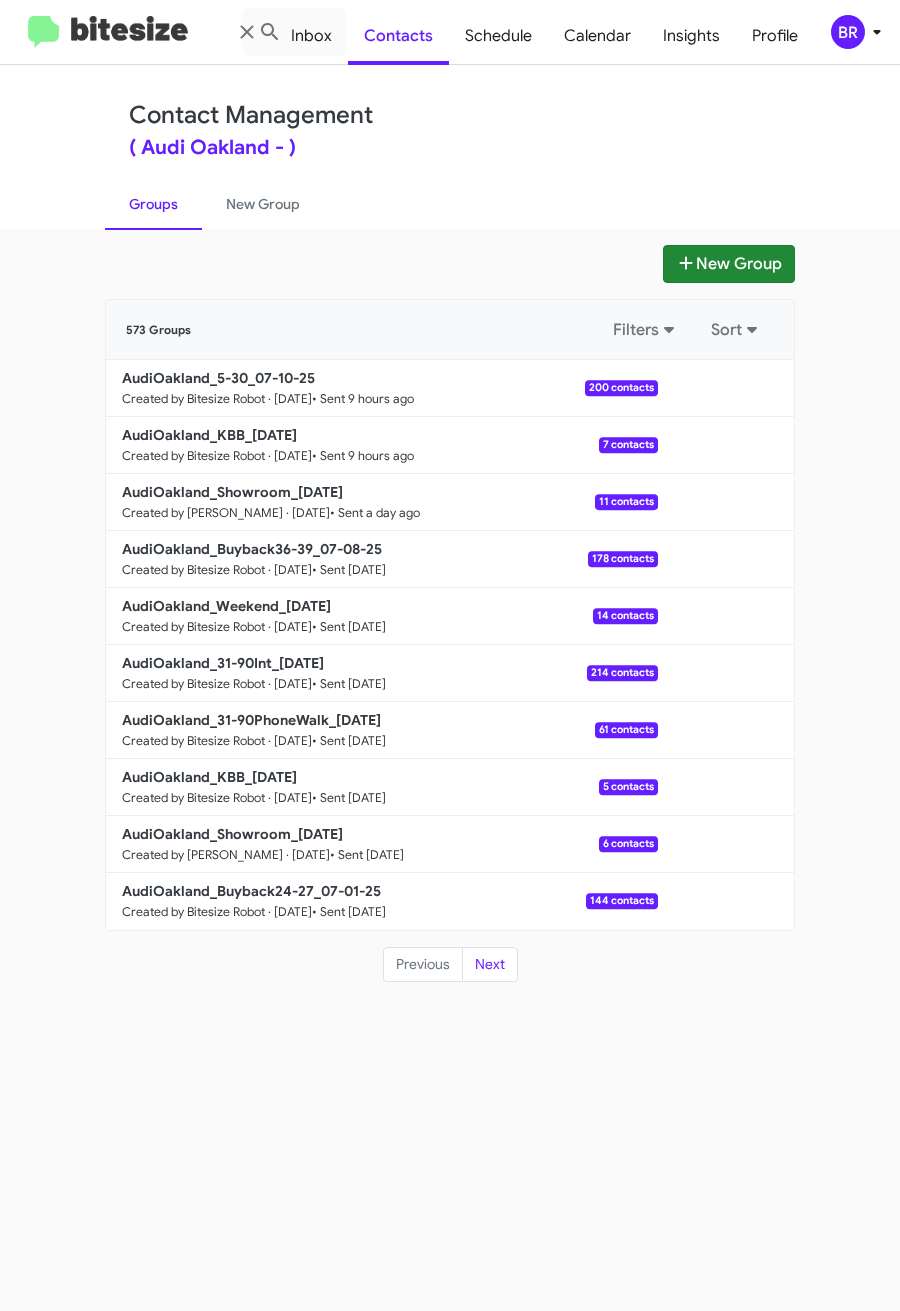 type 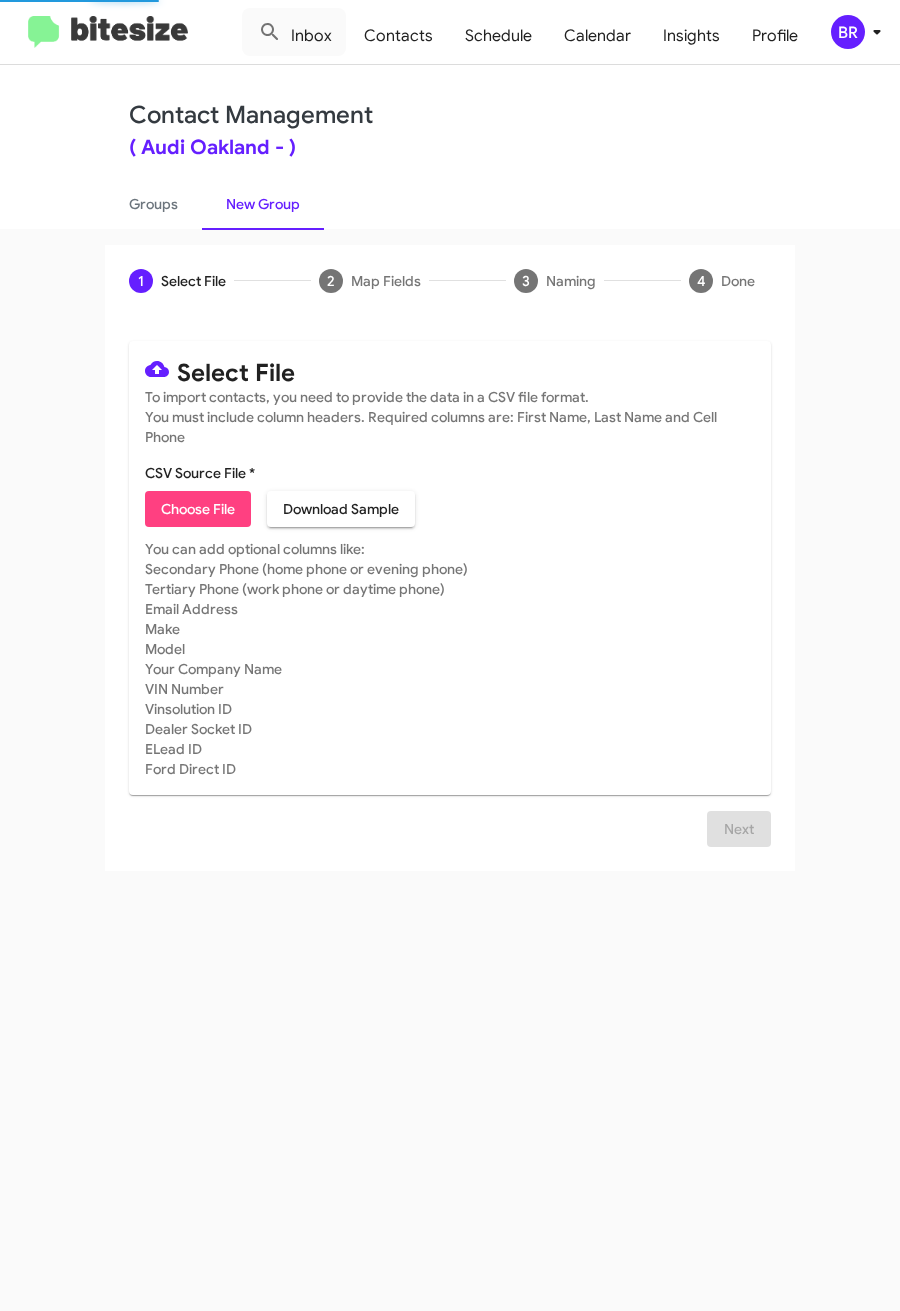 click on "Choose File" 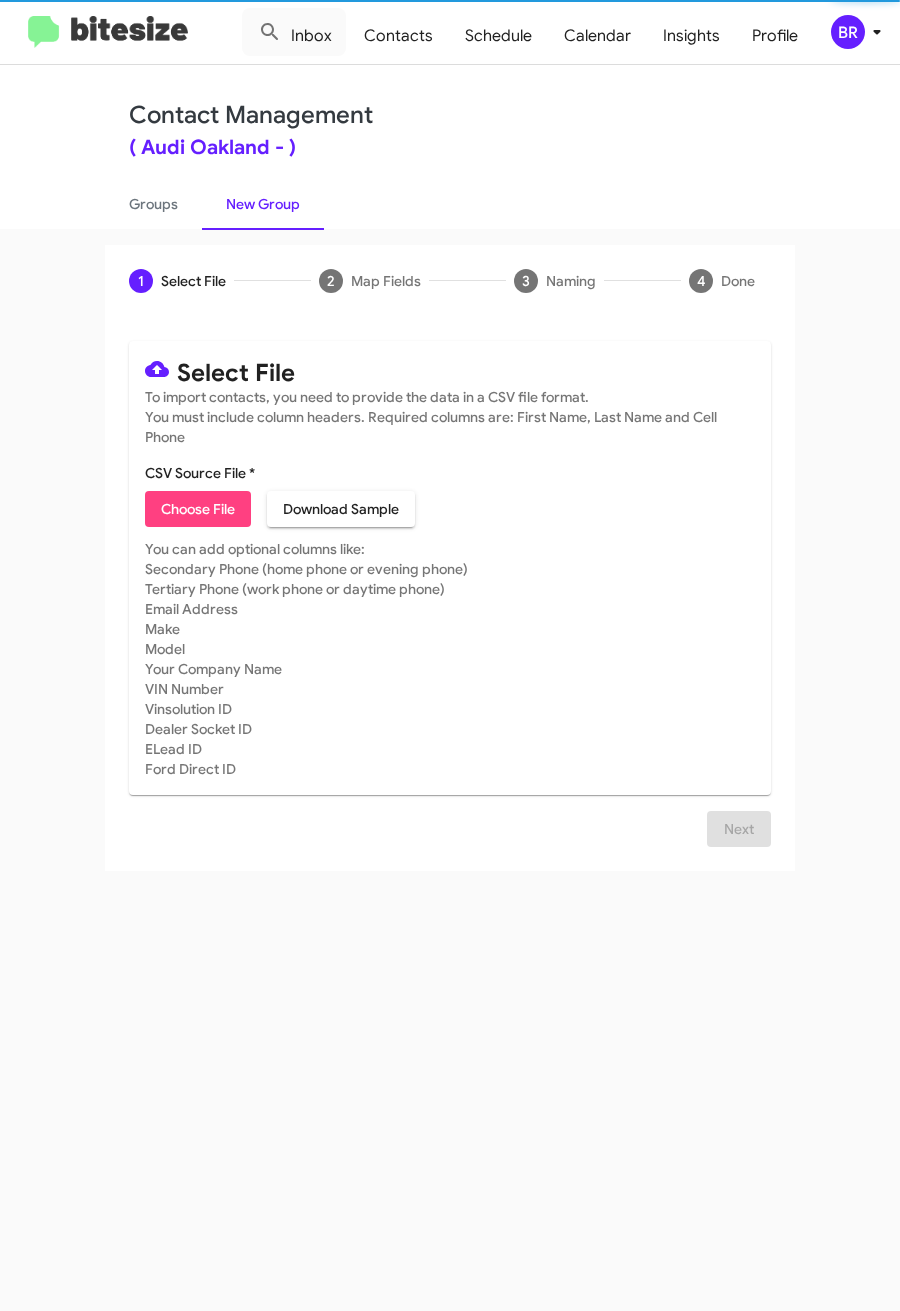 type on "AudiOakland_31-90PhoneWalk_[DATE]" 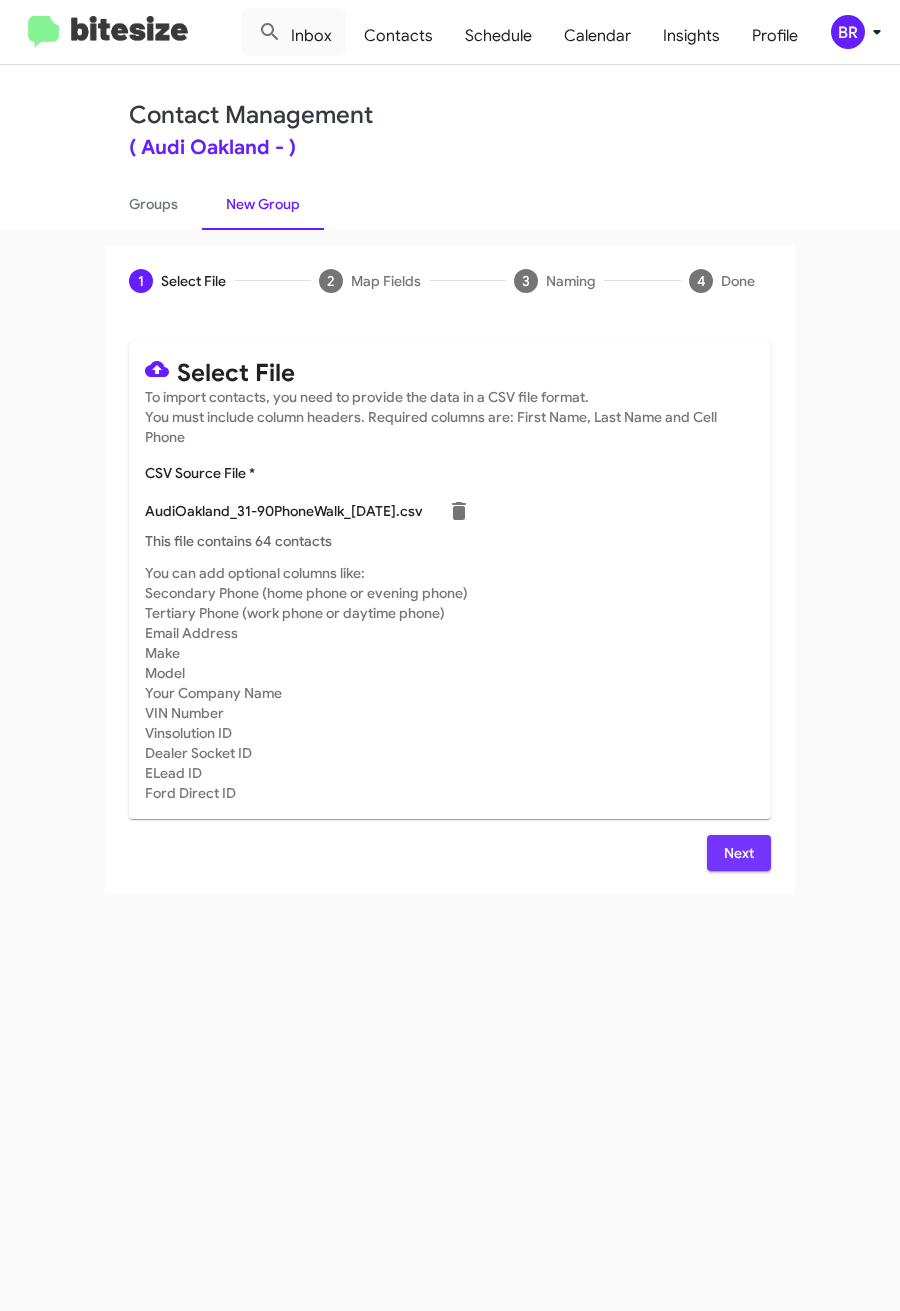 click on "Next" at bounding box center [739, 853] 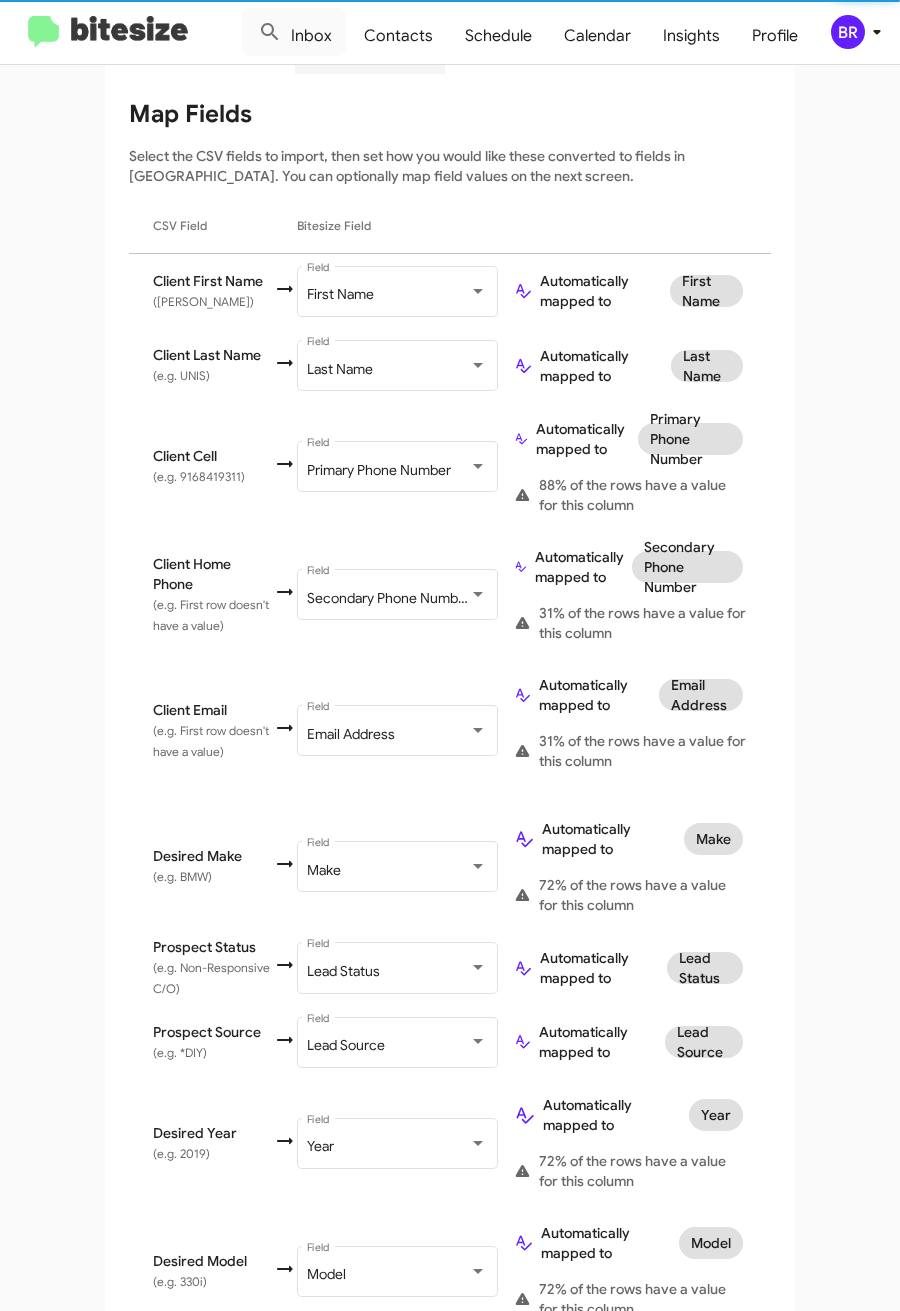 scroll, scrollTop: 622, scrollLeft: 0, axis: vertical 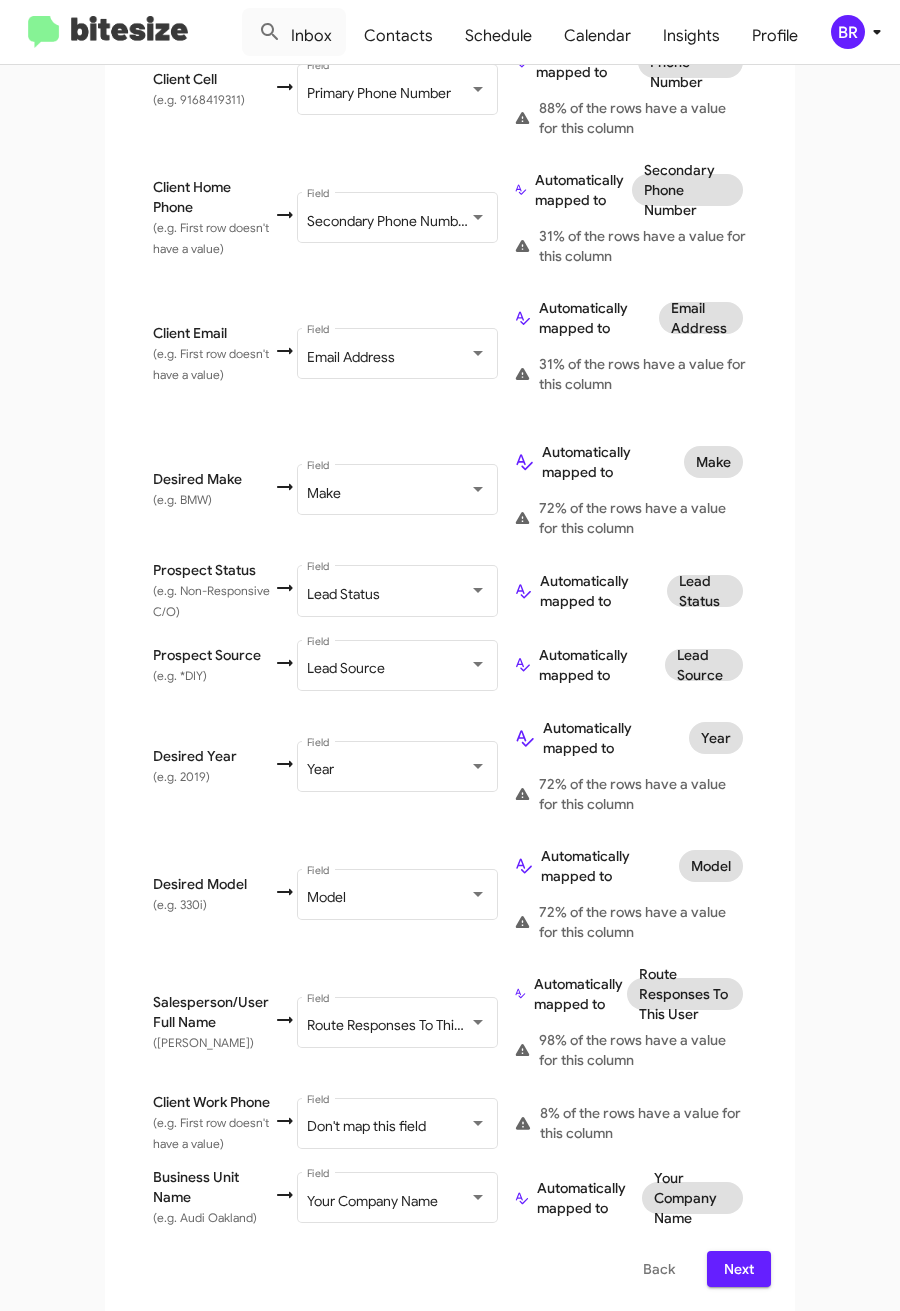 click on "Don't map this field Field" at bounding box center [397, 1123] 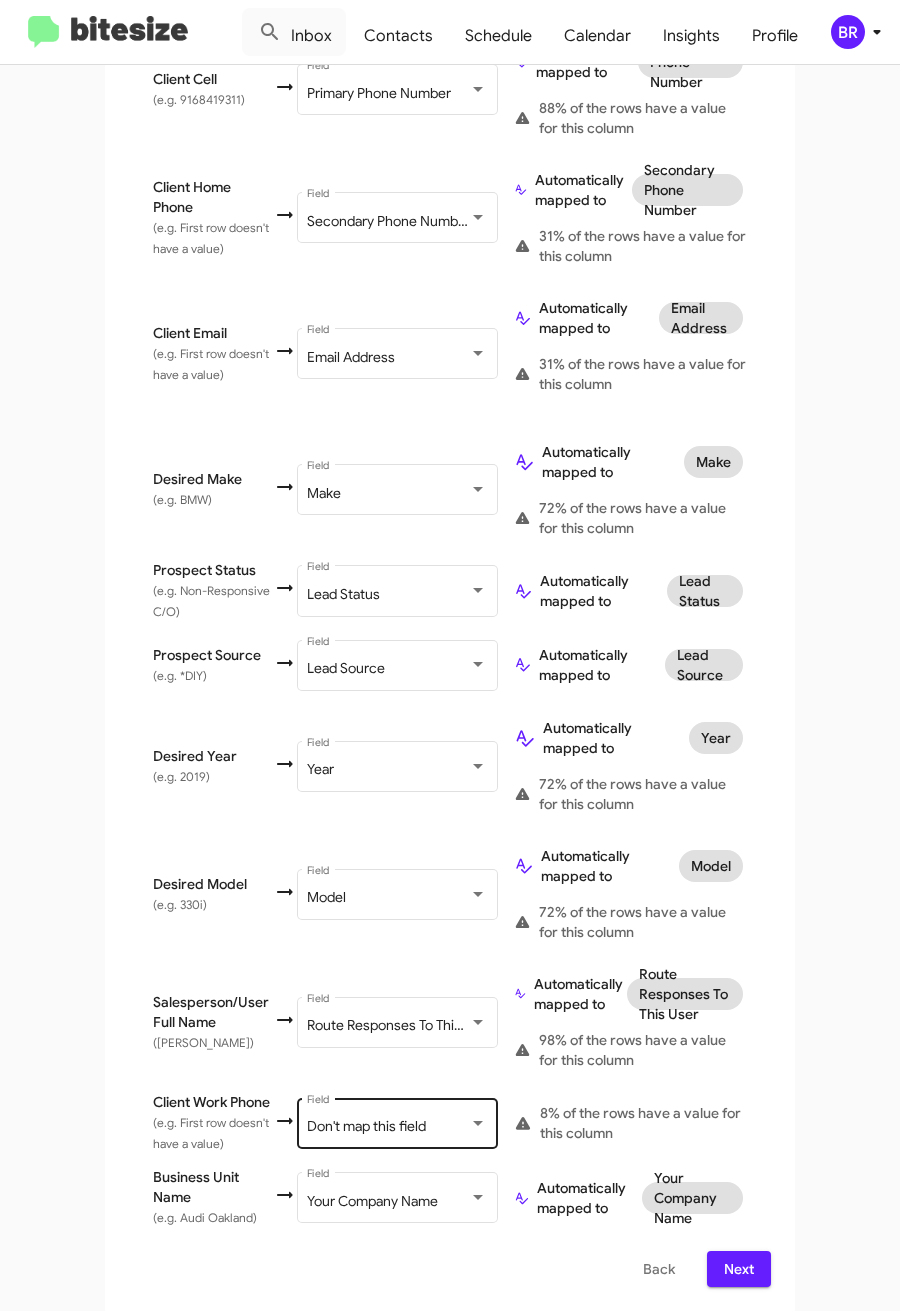 click on "Don't map this field Field" at bounding box center (397, 1121) 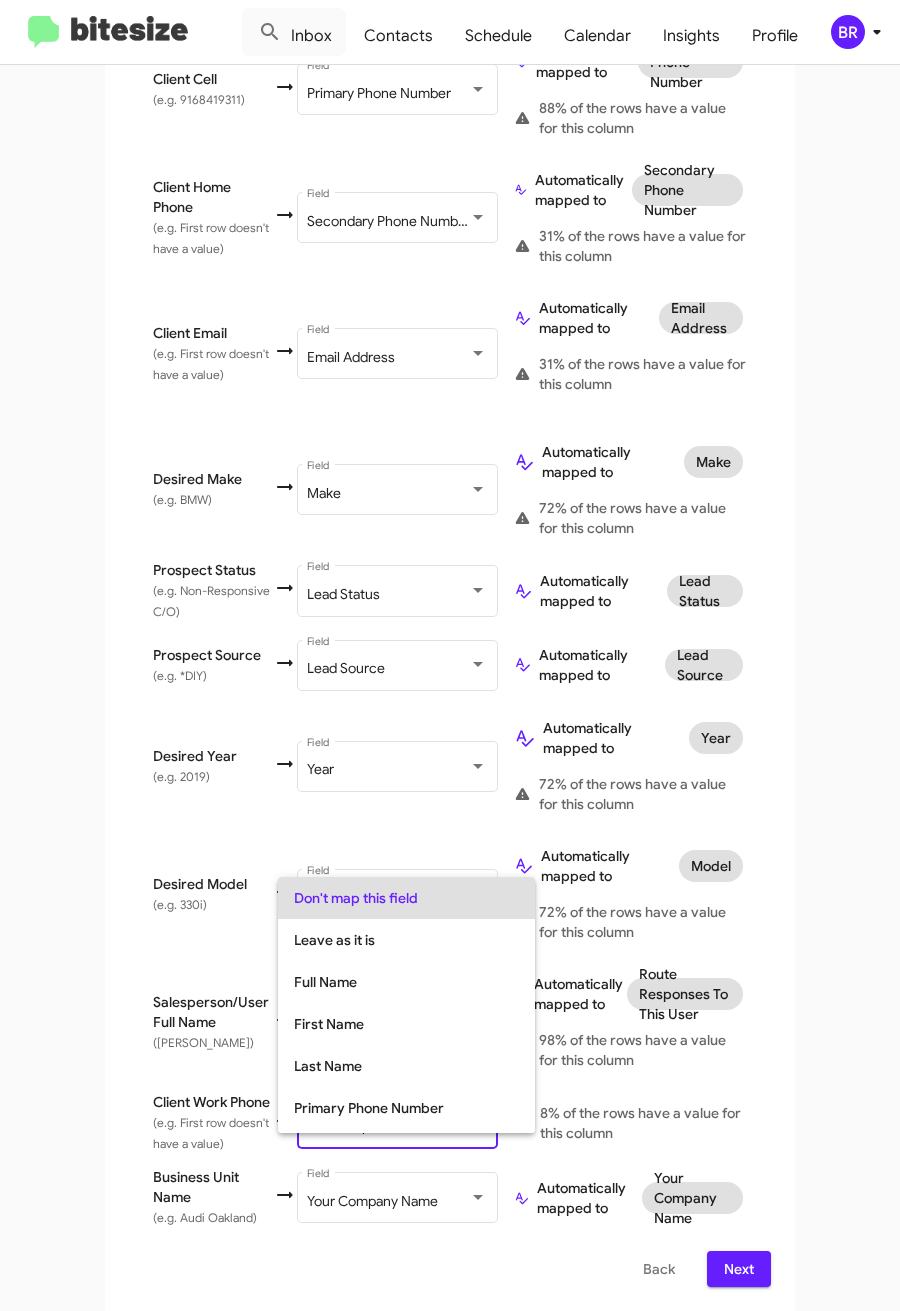 scroll, scrollTop: 60, scrollLeft: 0, axis: vertical 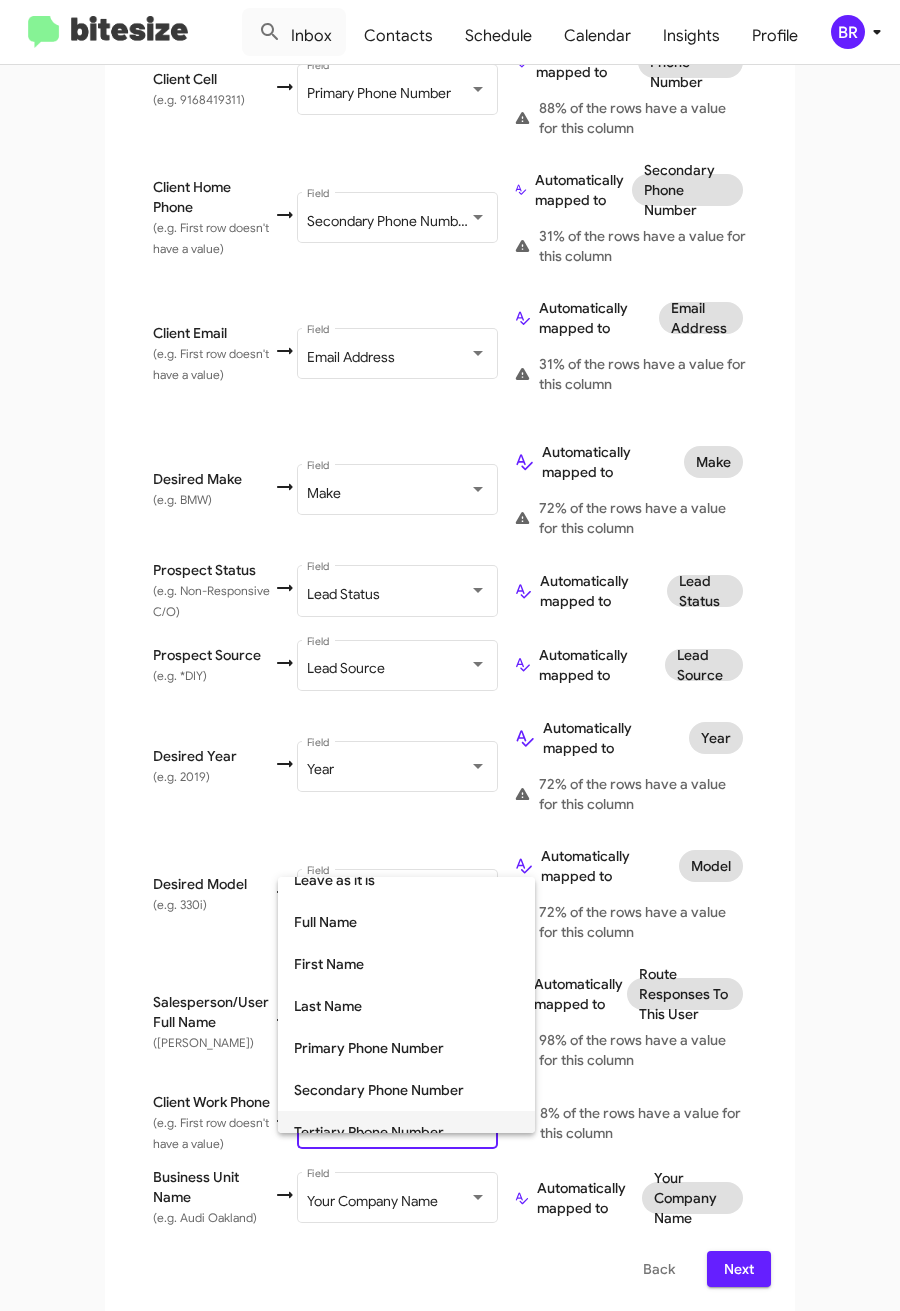 click on "Tertiary Phone Number" at bounding box center (406, 1132) 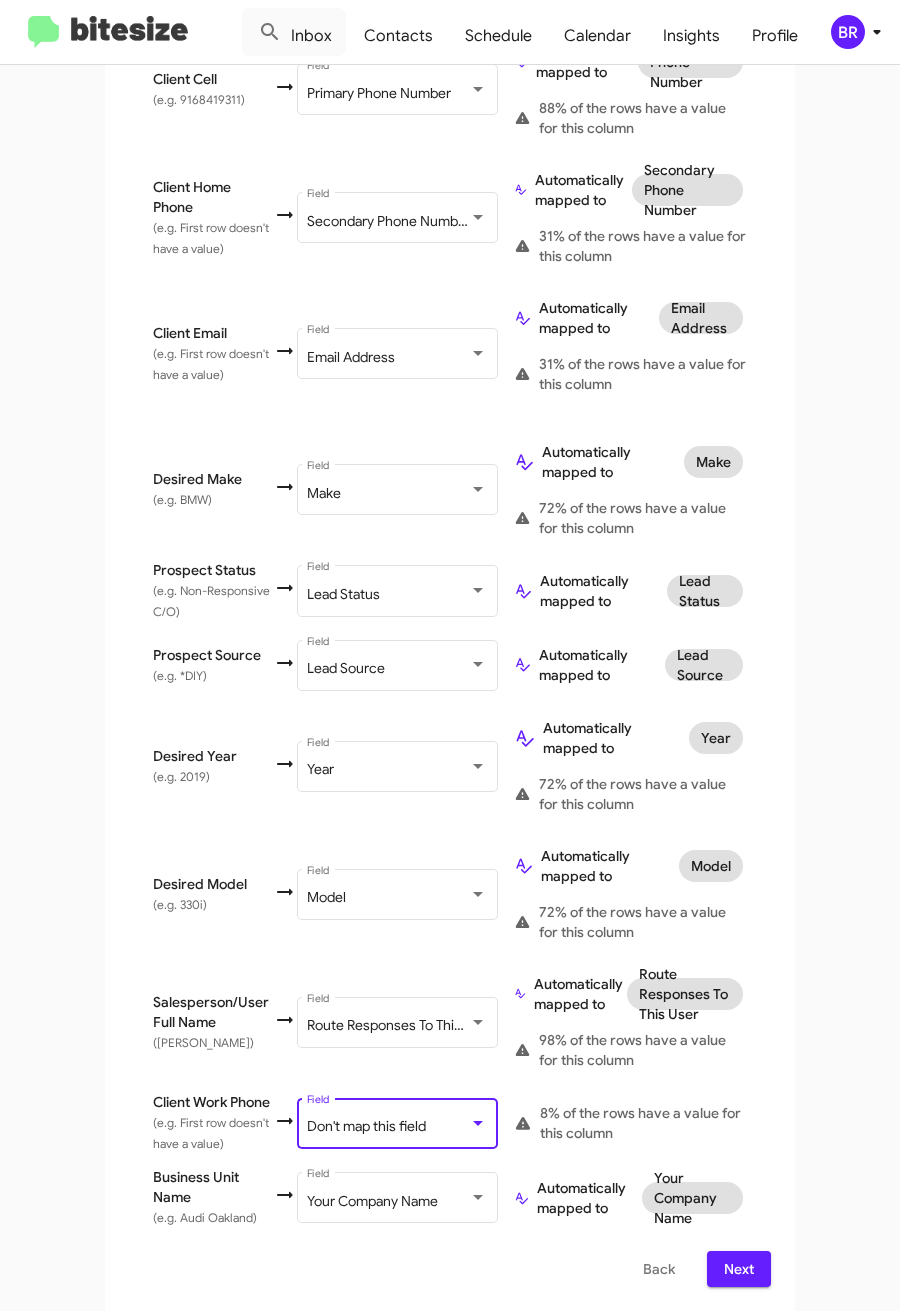scroll, scrollTop: 0, scrollLeft: 0, axis: both 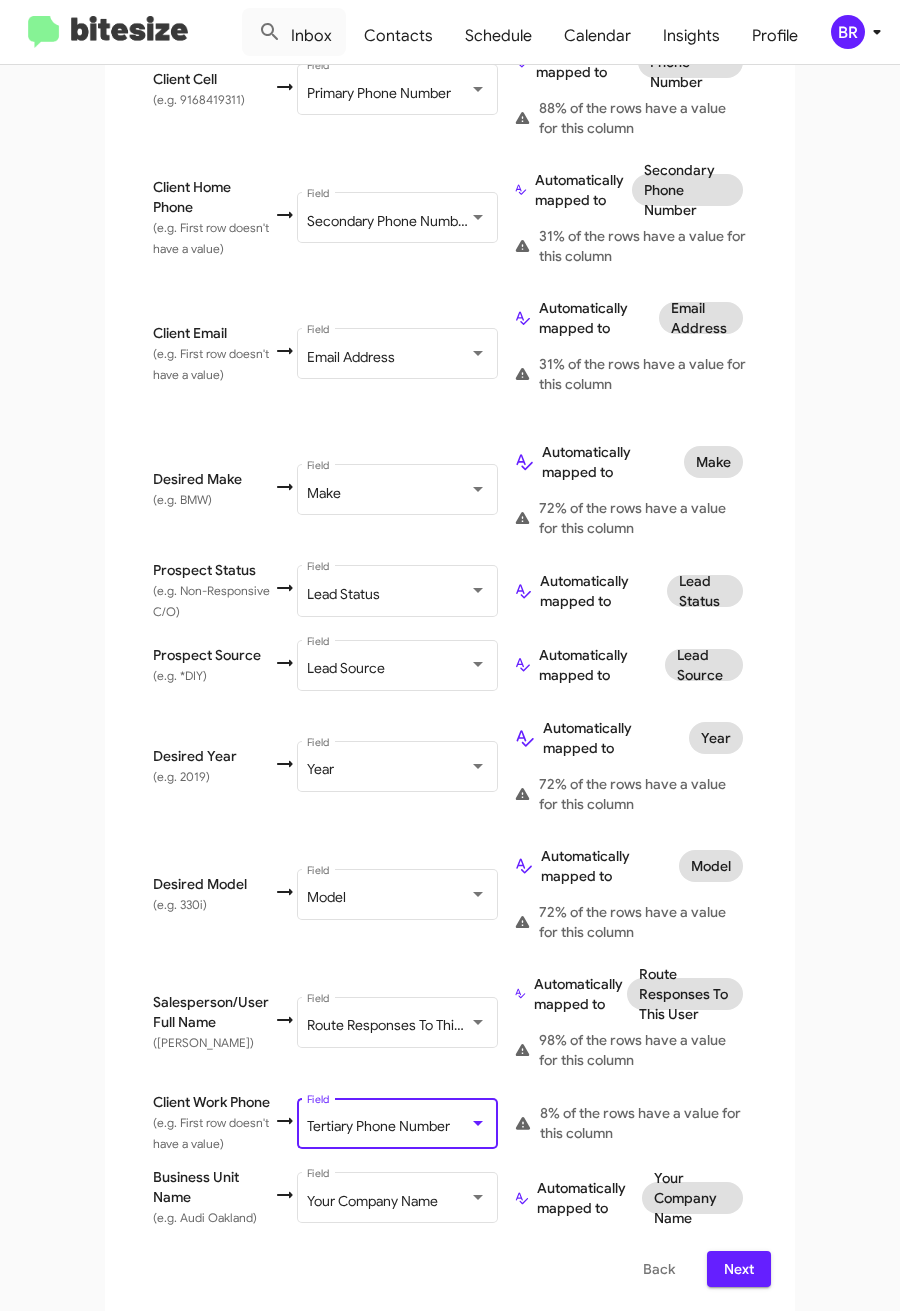 click on "Next" at bounding box center (739, 1269) 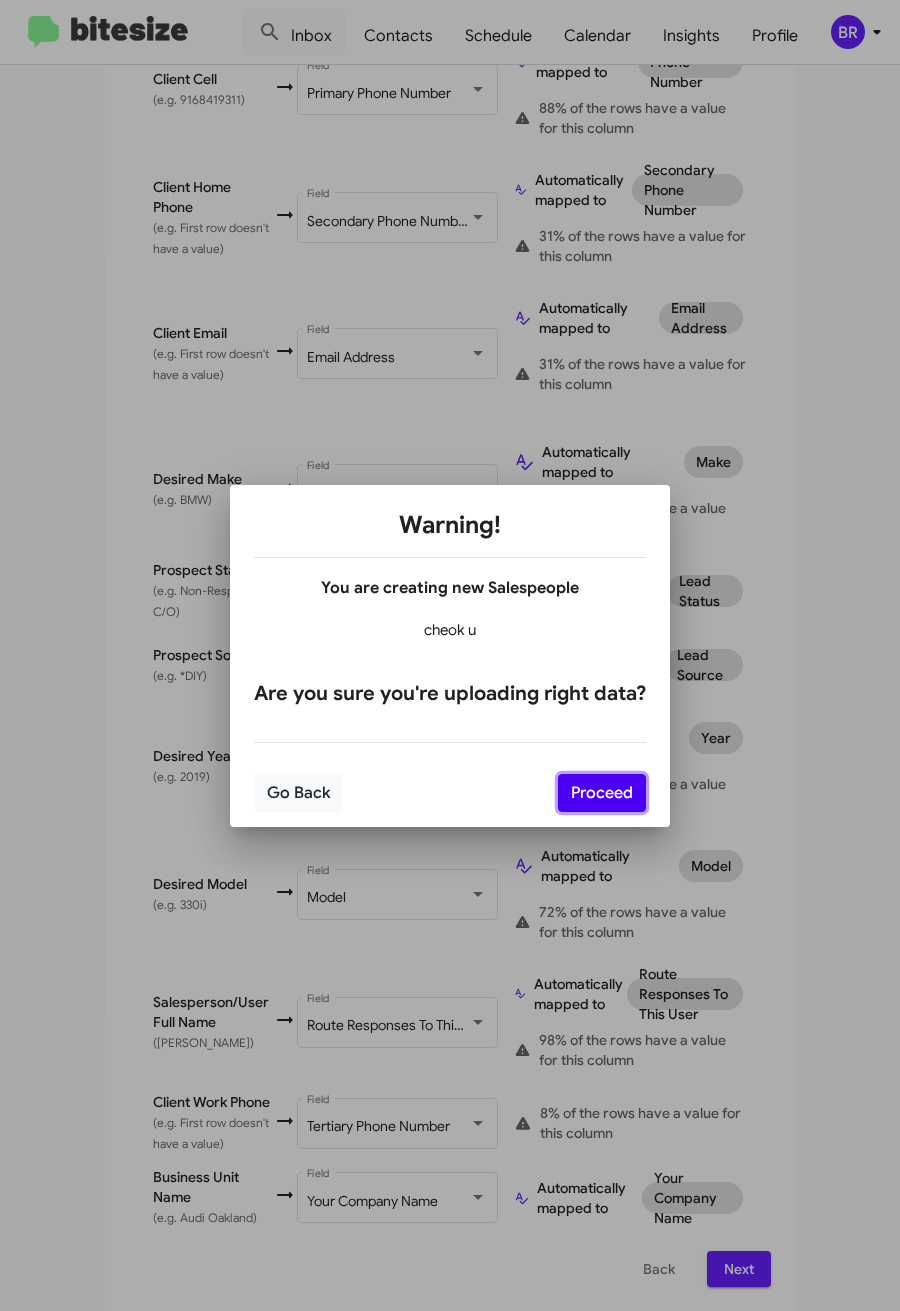 click on "Proceed" at bounding box center [602, 793] 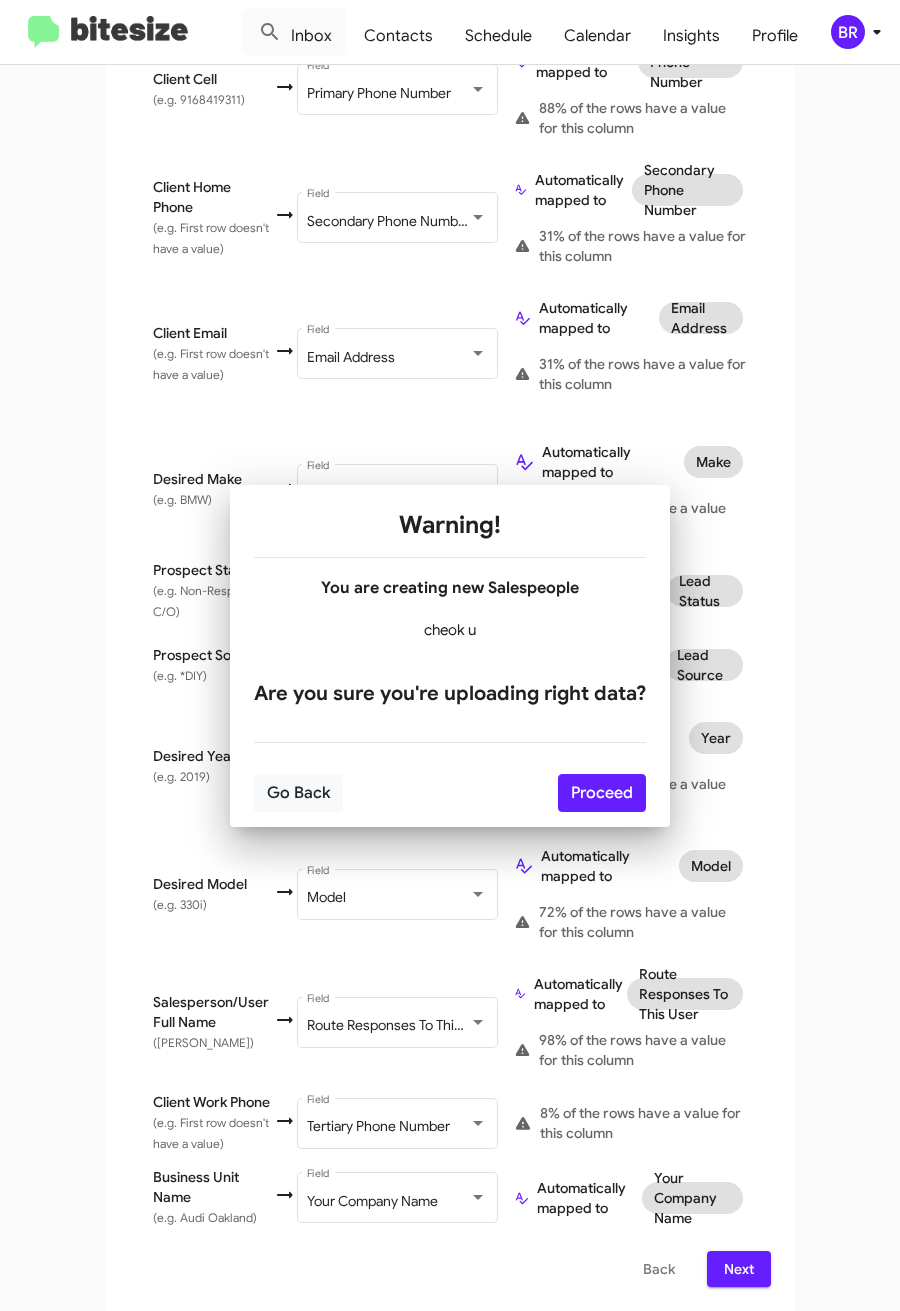 scroll, scrollTop: 0, scrollLeft: 0, axis: both 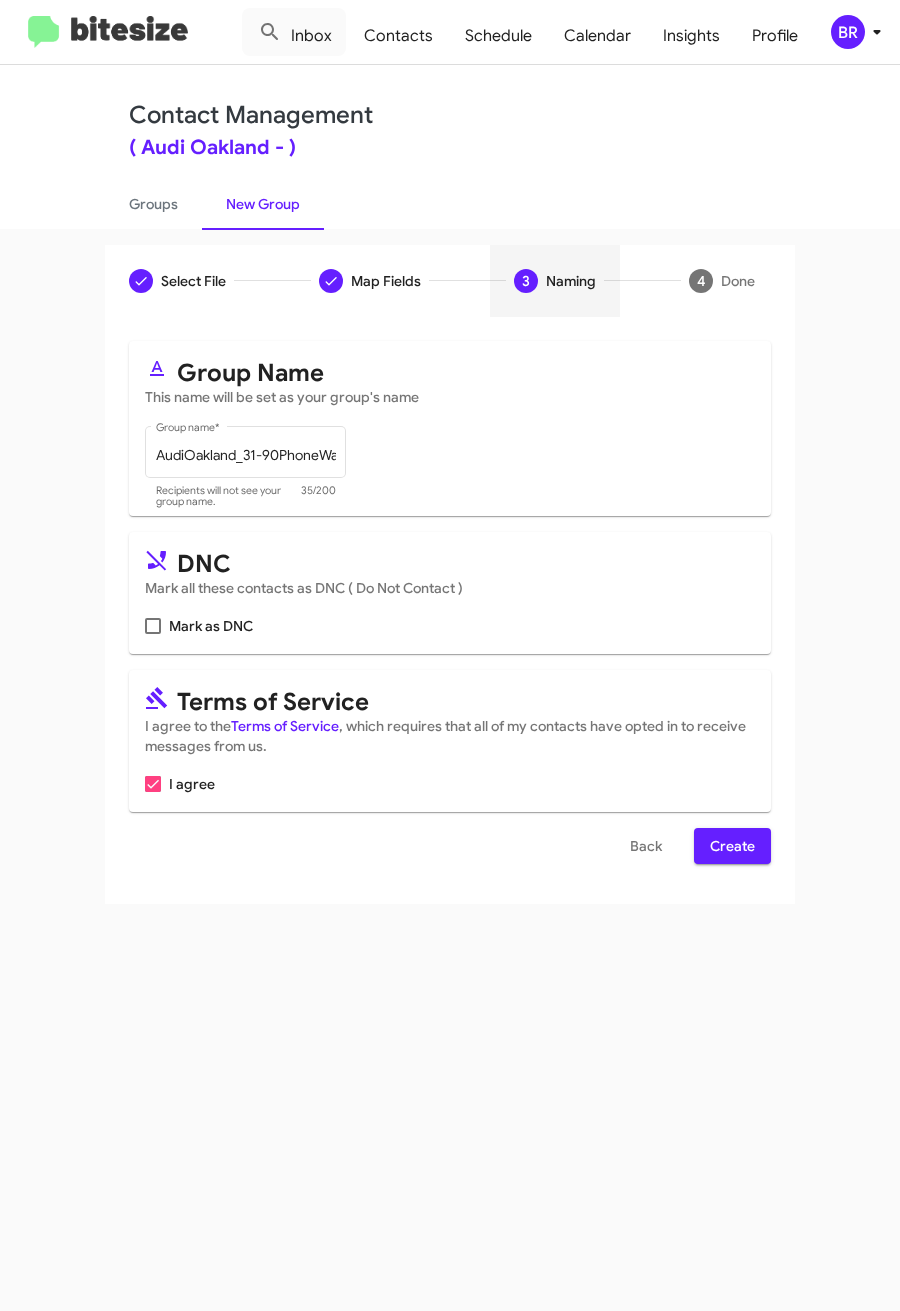 click on "Create" at bounding box center [732, 846] 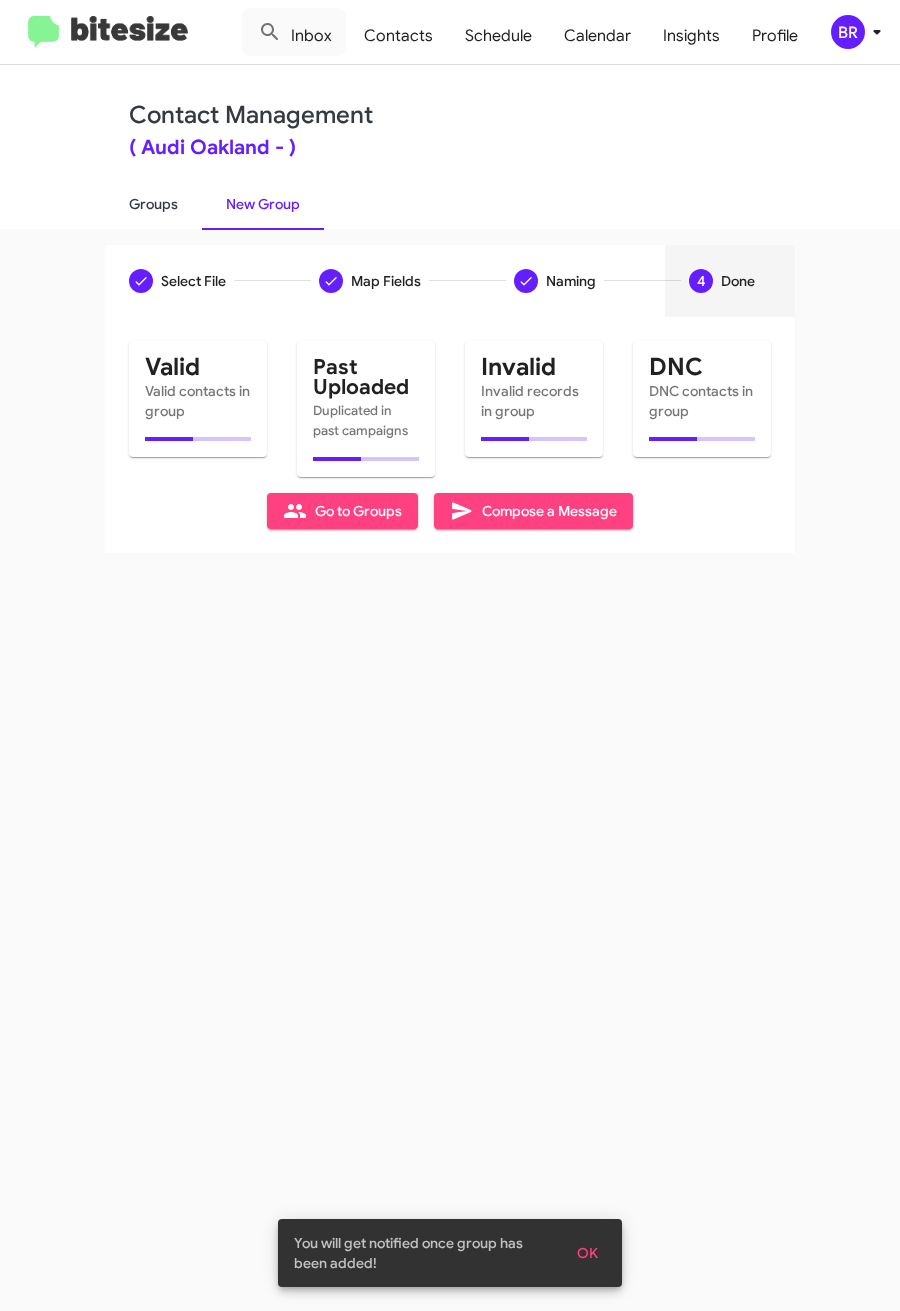 click on "Groups" 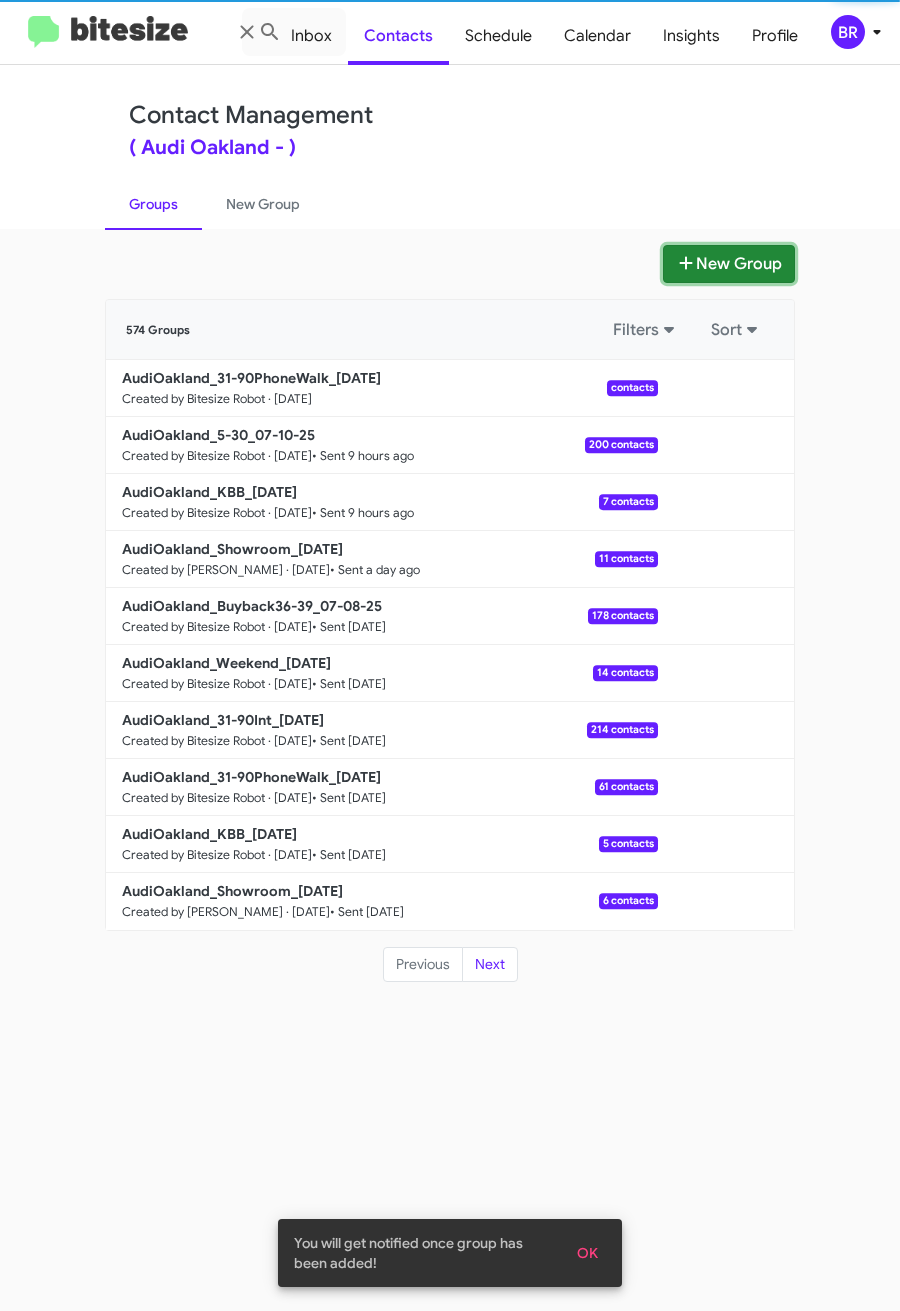 click 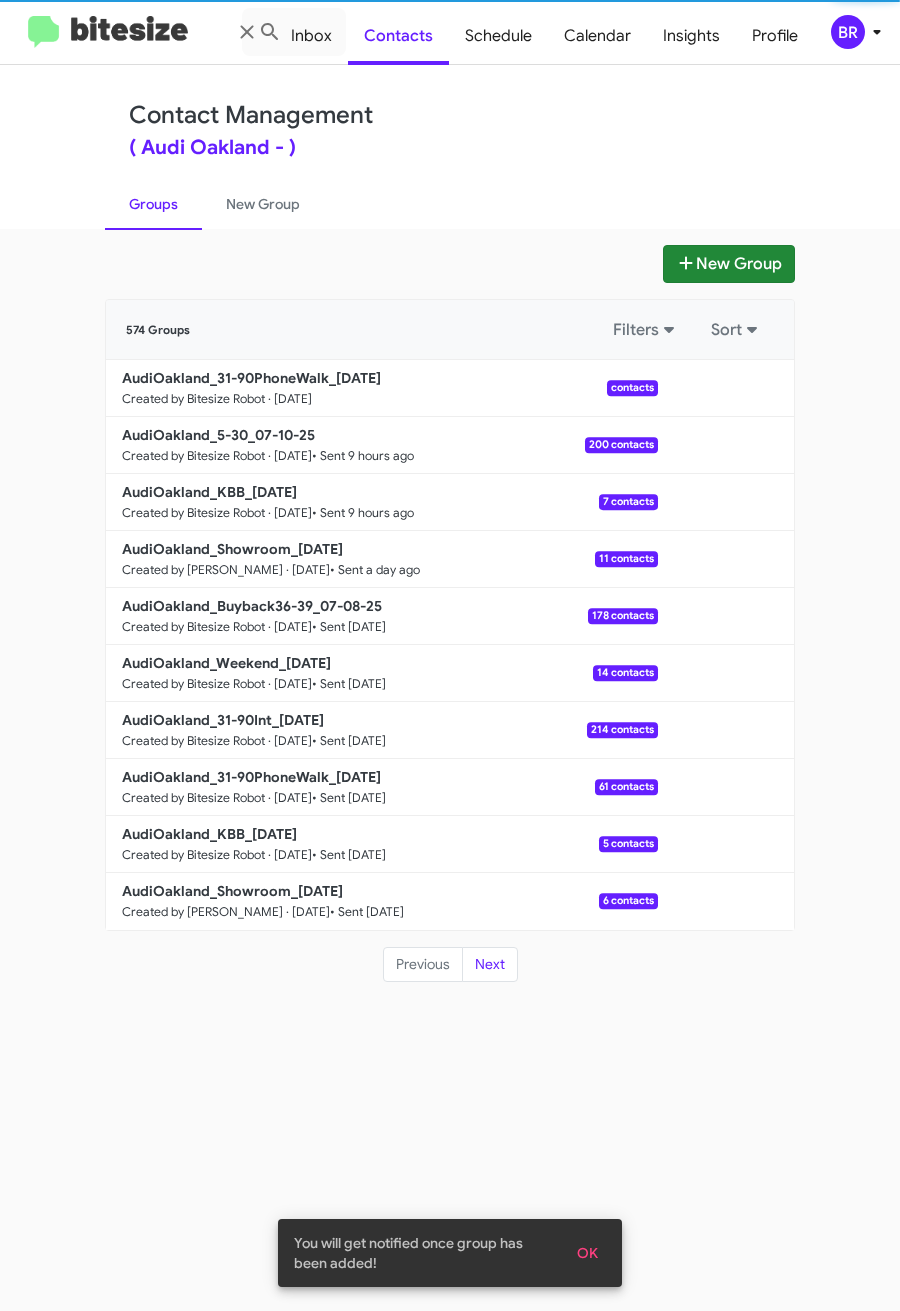 type 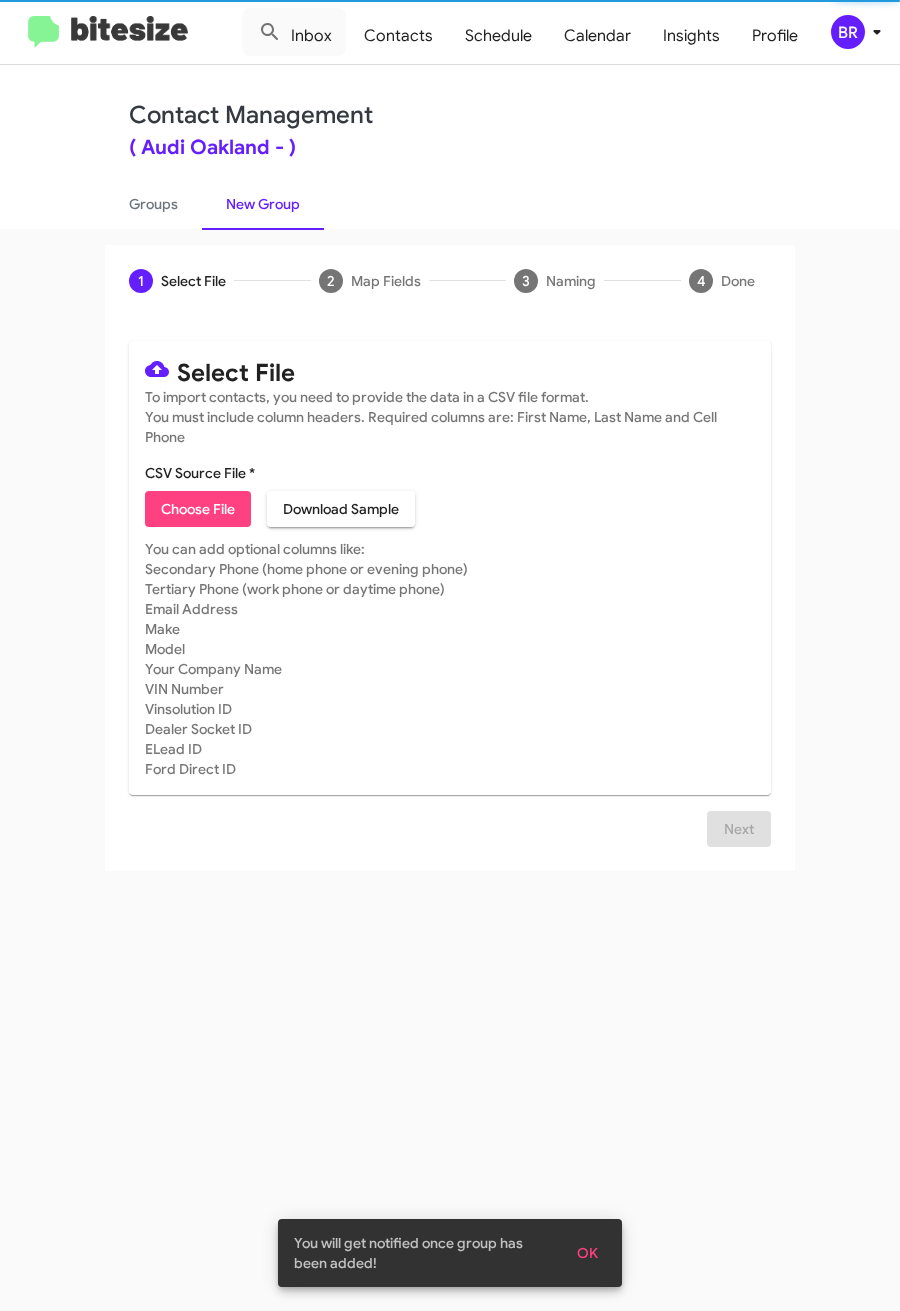click on "Choose File" 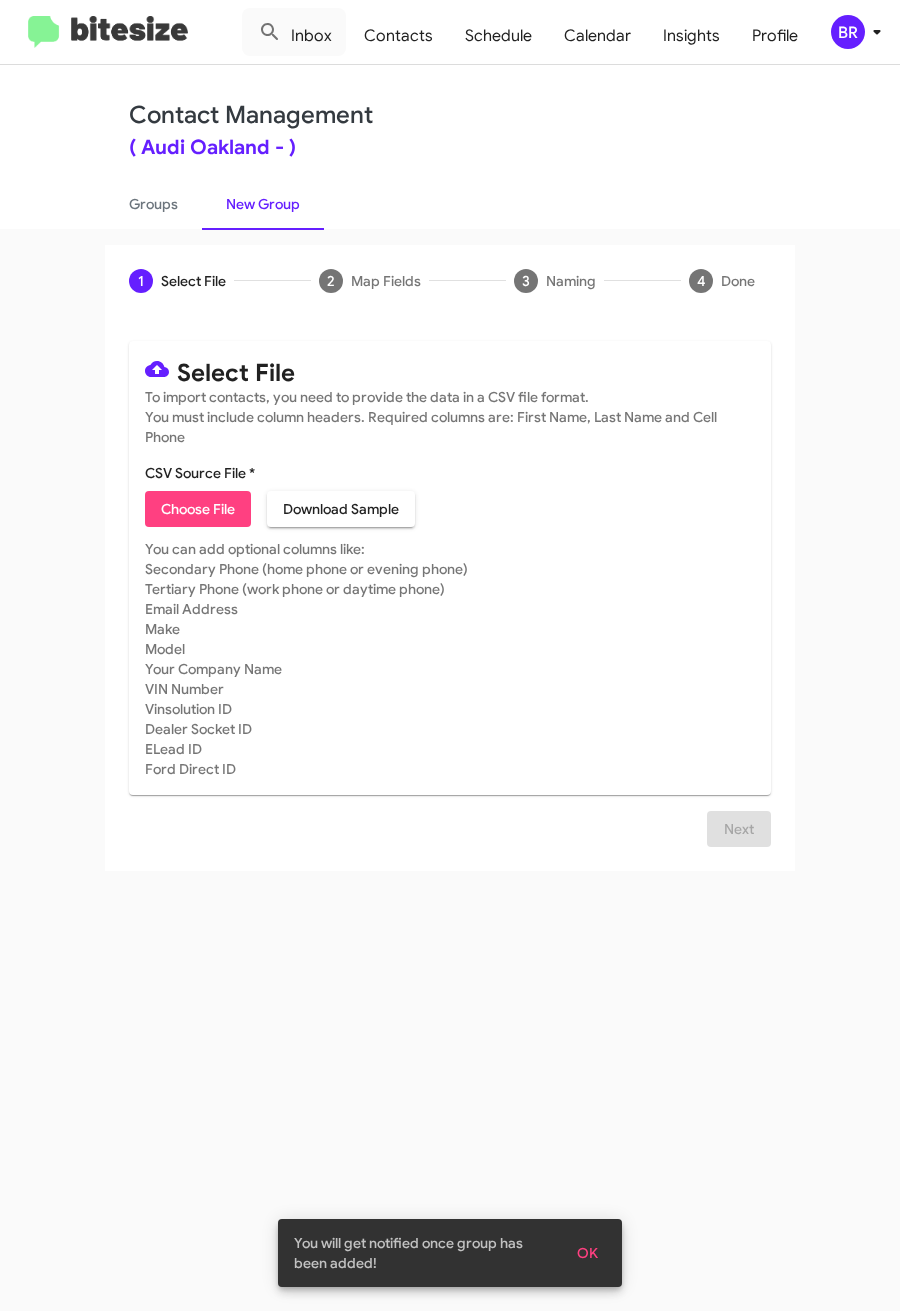 type on "AudiOakland_31-90Int_[DATE]" 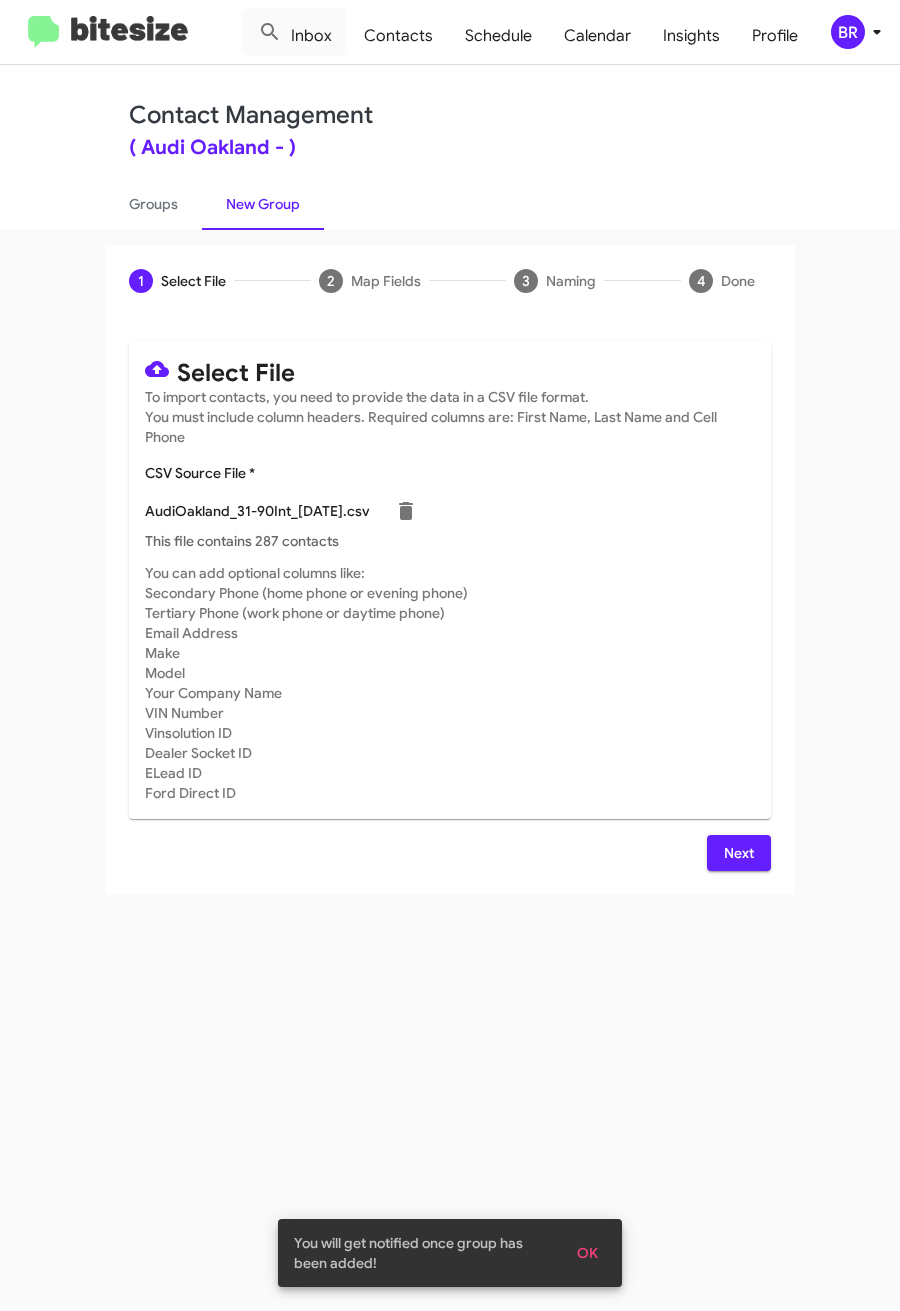 click on "Next" at bounding box center [739, 853] 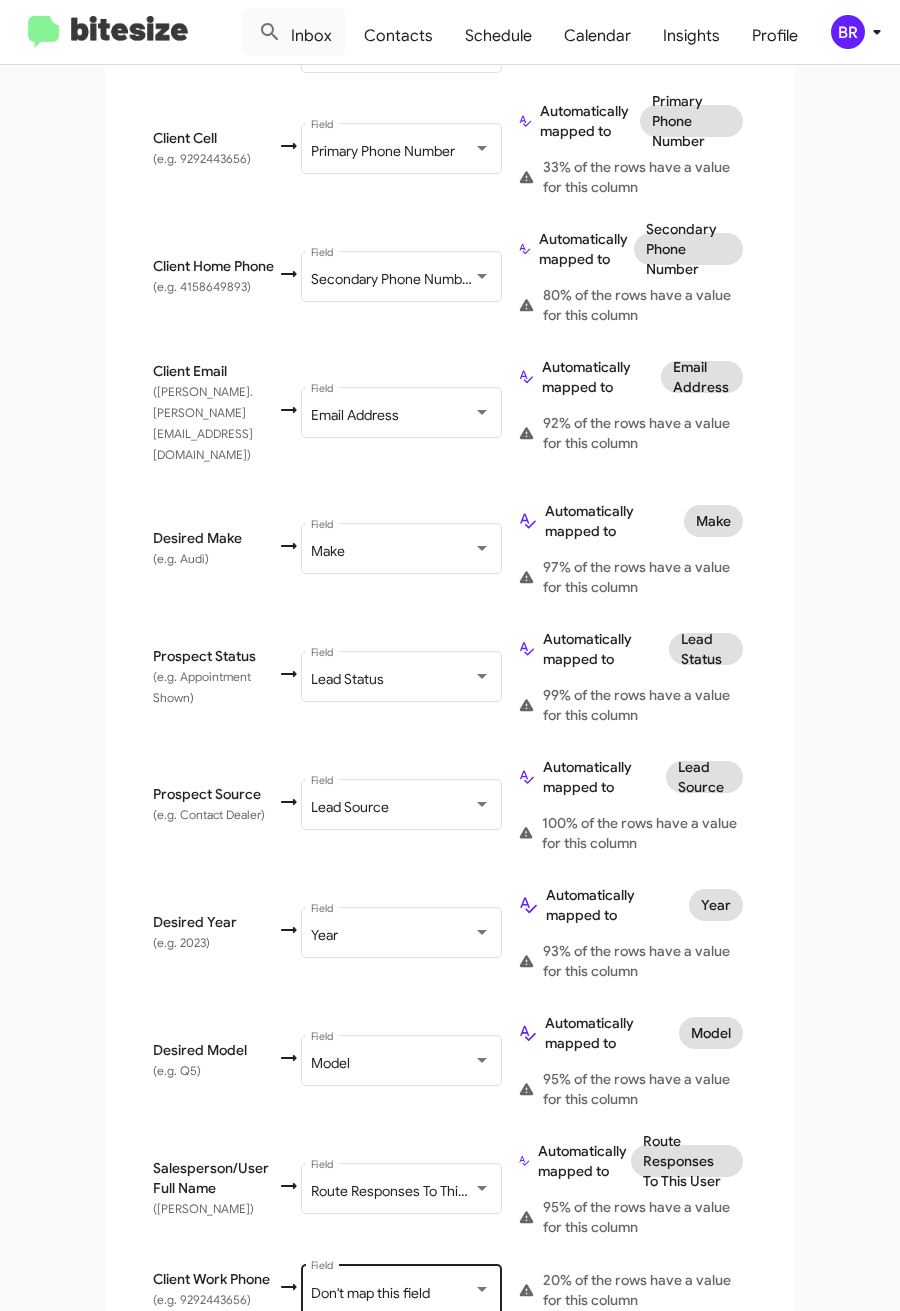 scroll, scrollTop: 778, scrollLeft: 0, axis: vertical 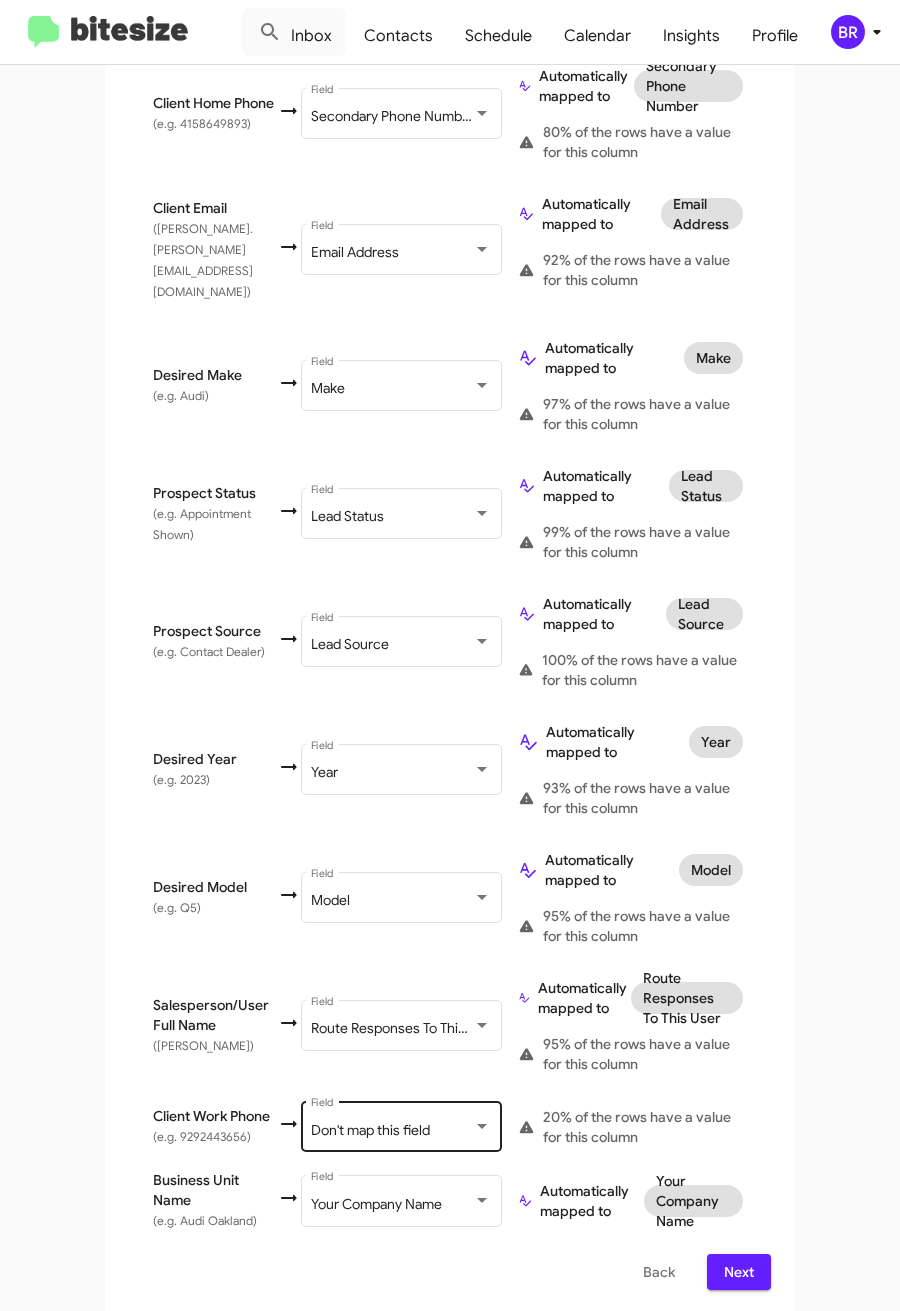 click on "Don't map this field Field" at bounding box center [401, 1125] 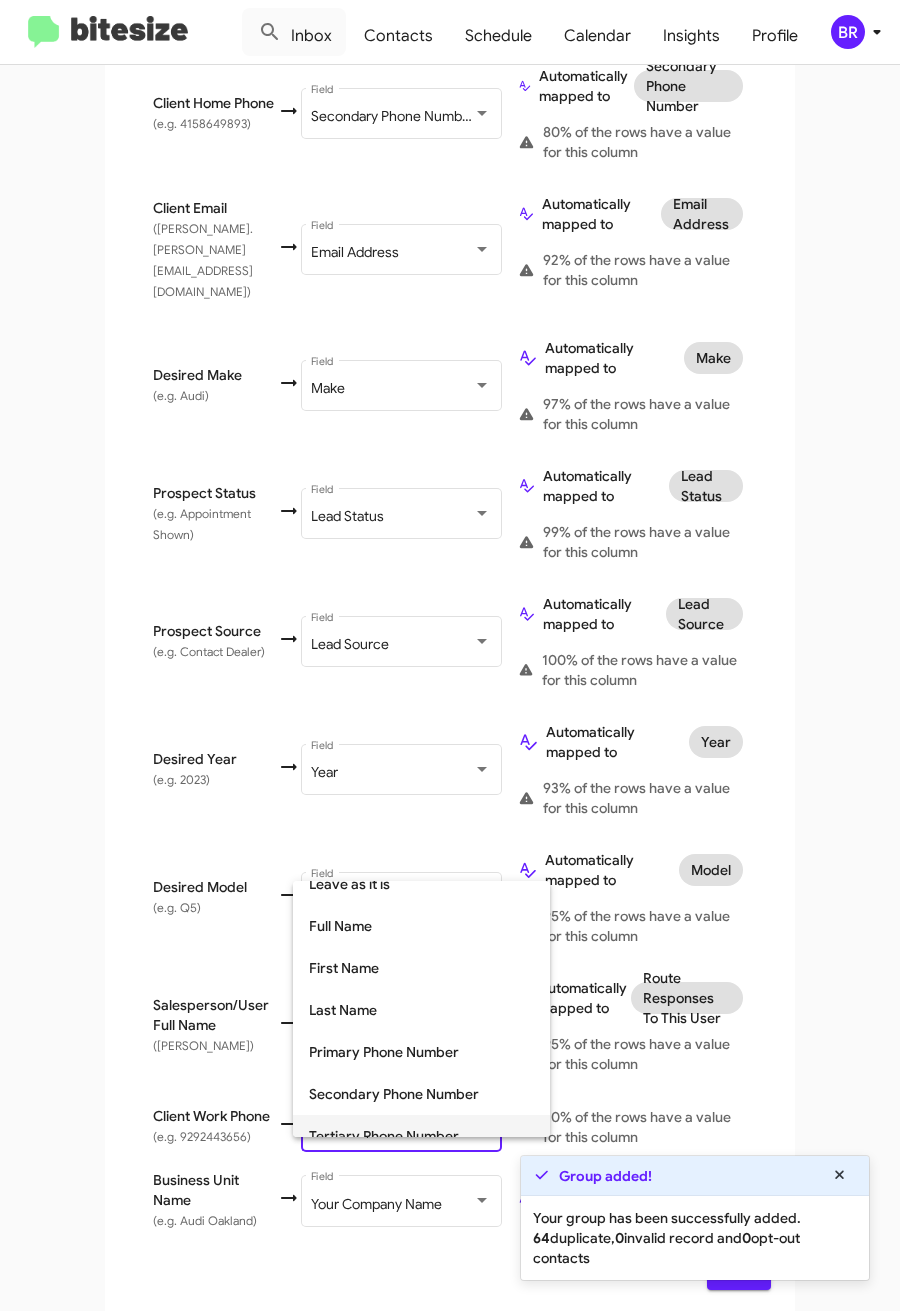 click on "Tertiary Phone Number" at bounding box center (421, 1136) 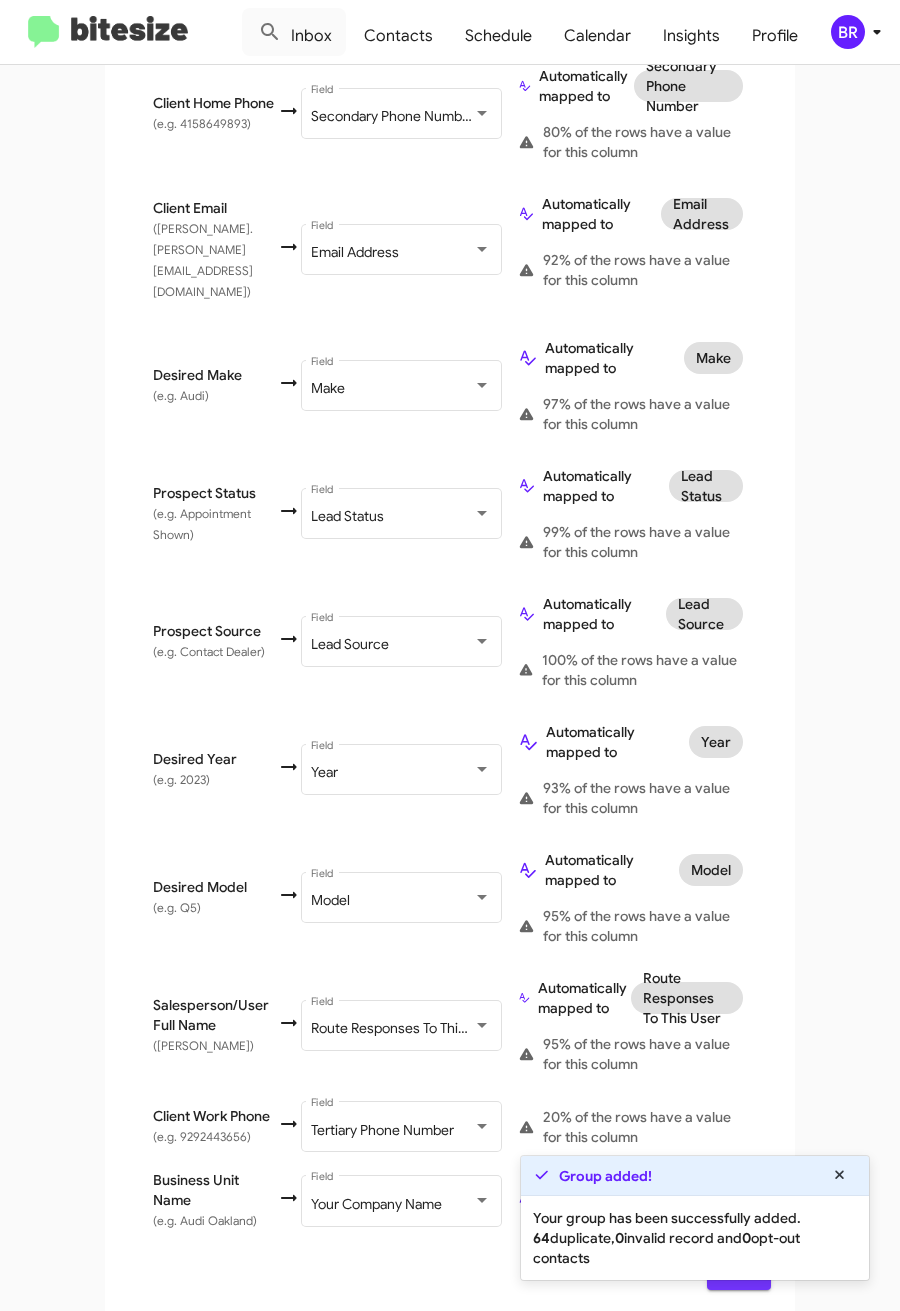 click on "Next" at bounding box center (739, 1272) 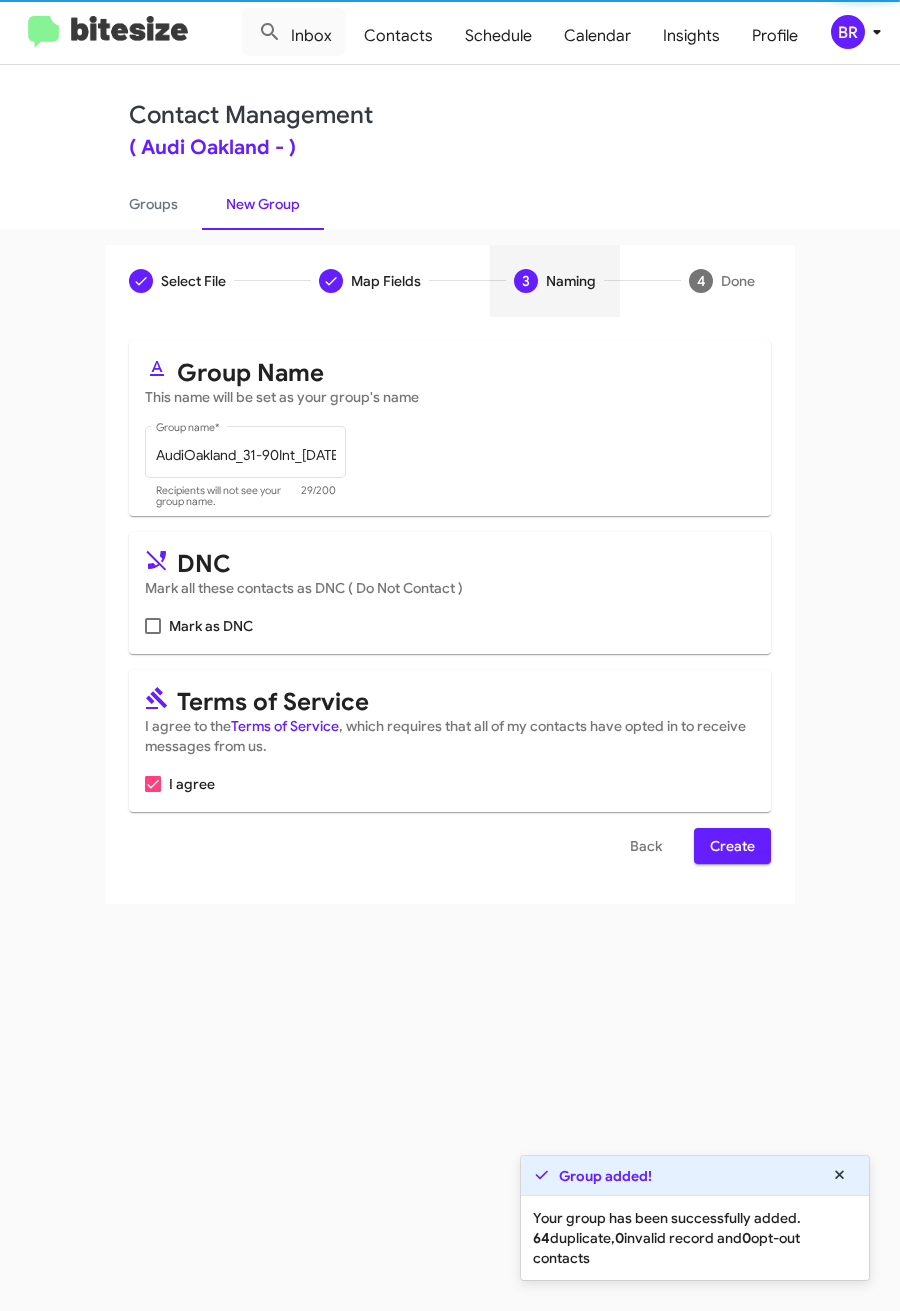 scroll, scrollTop: 0, scrollLeft: 0, axis: both 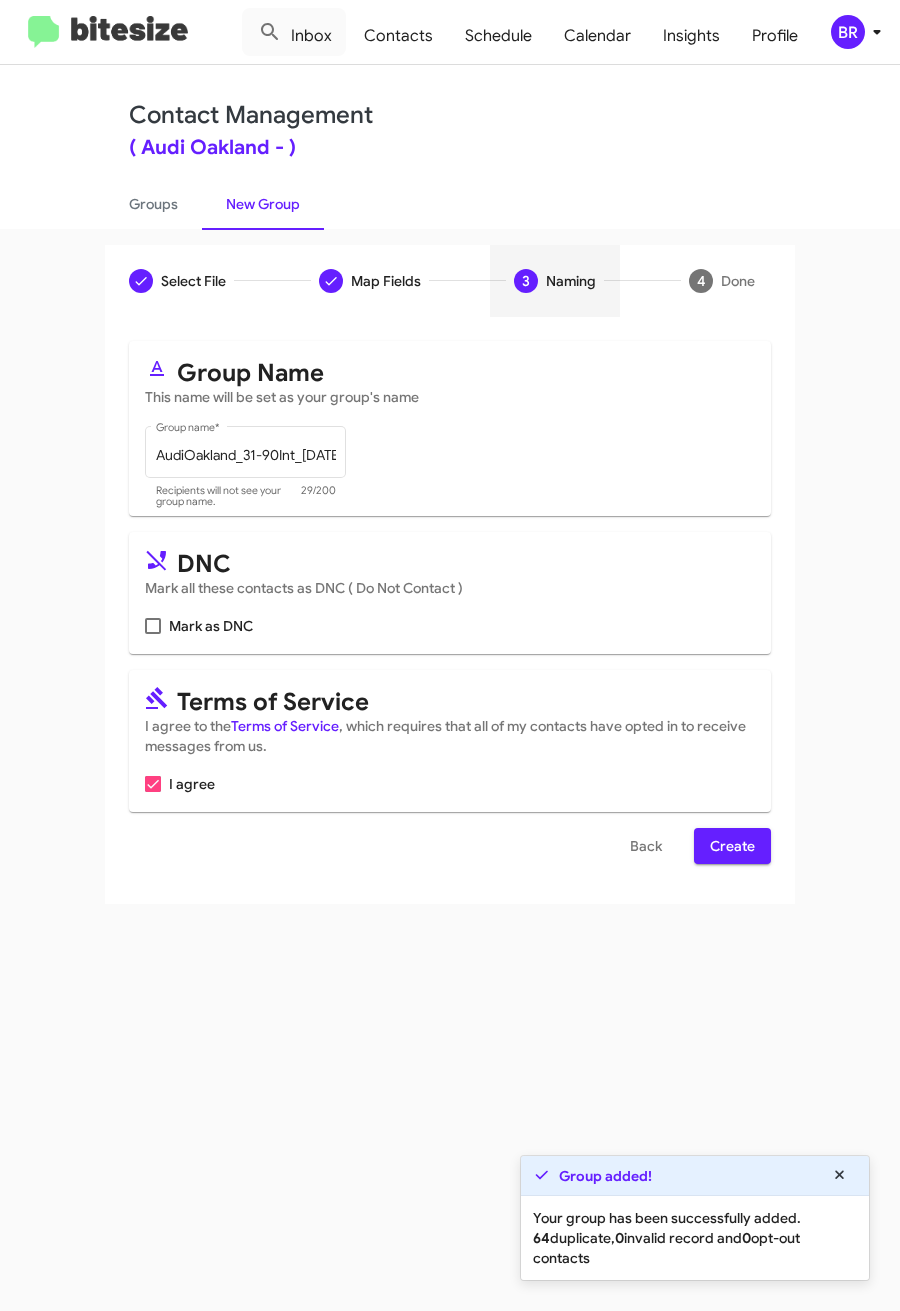 click on "Create" at bounding box center (732, 846) 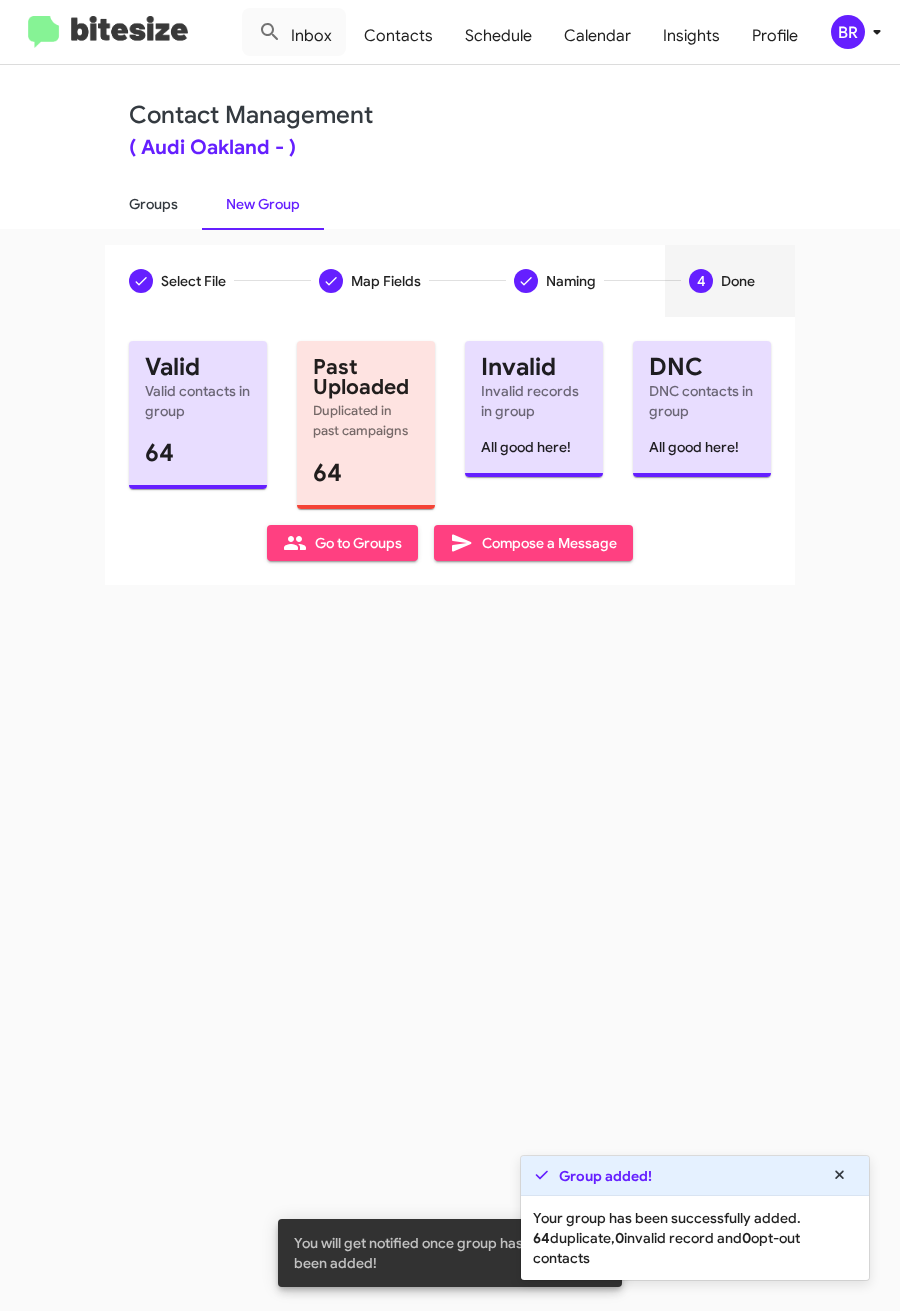 click on "Groups" 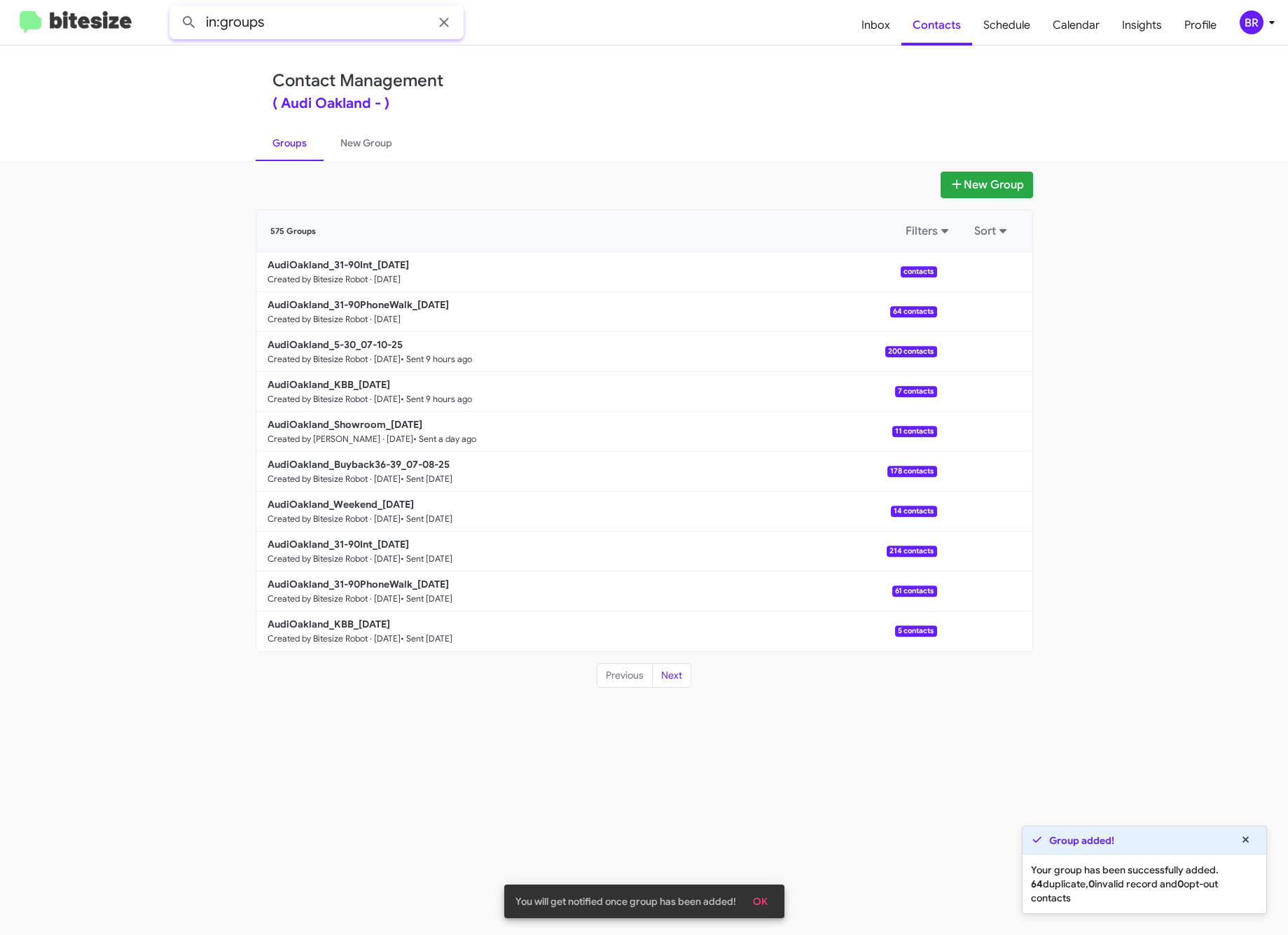 click on "in:groups" 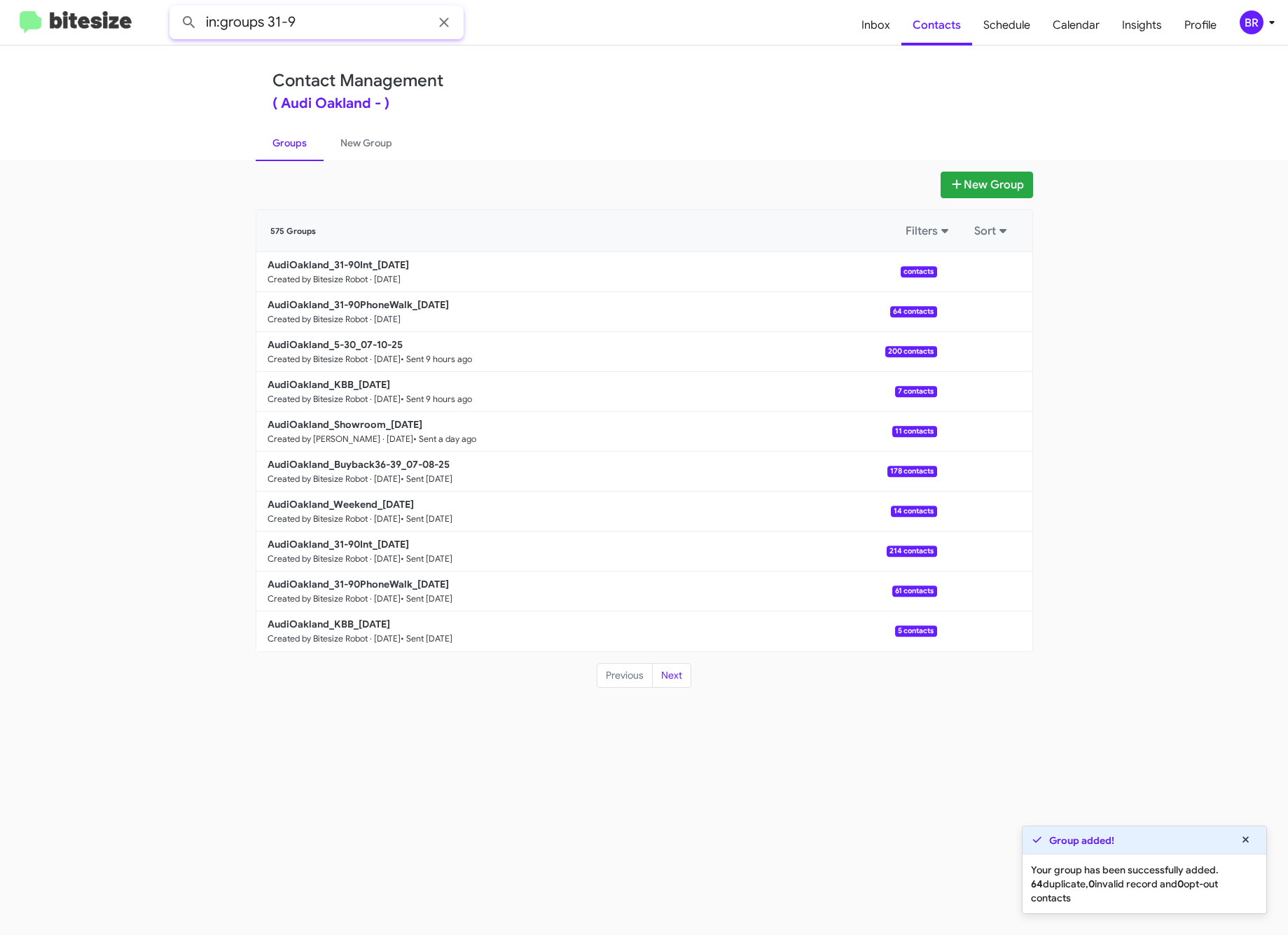 click 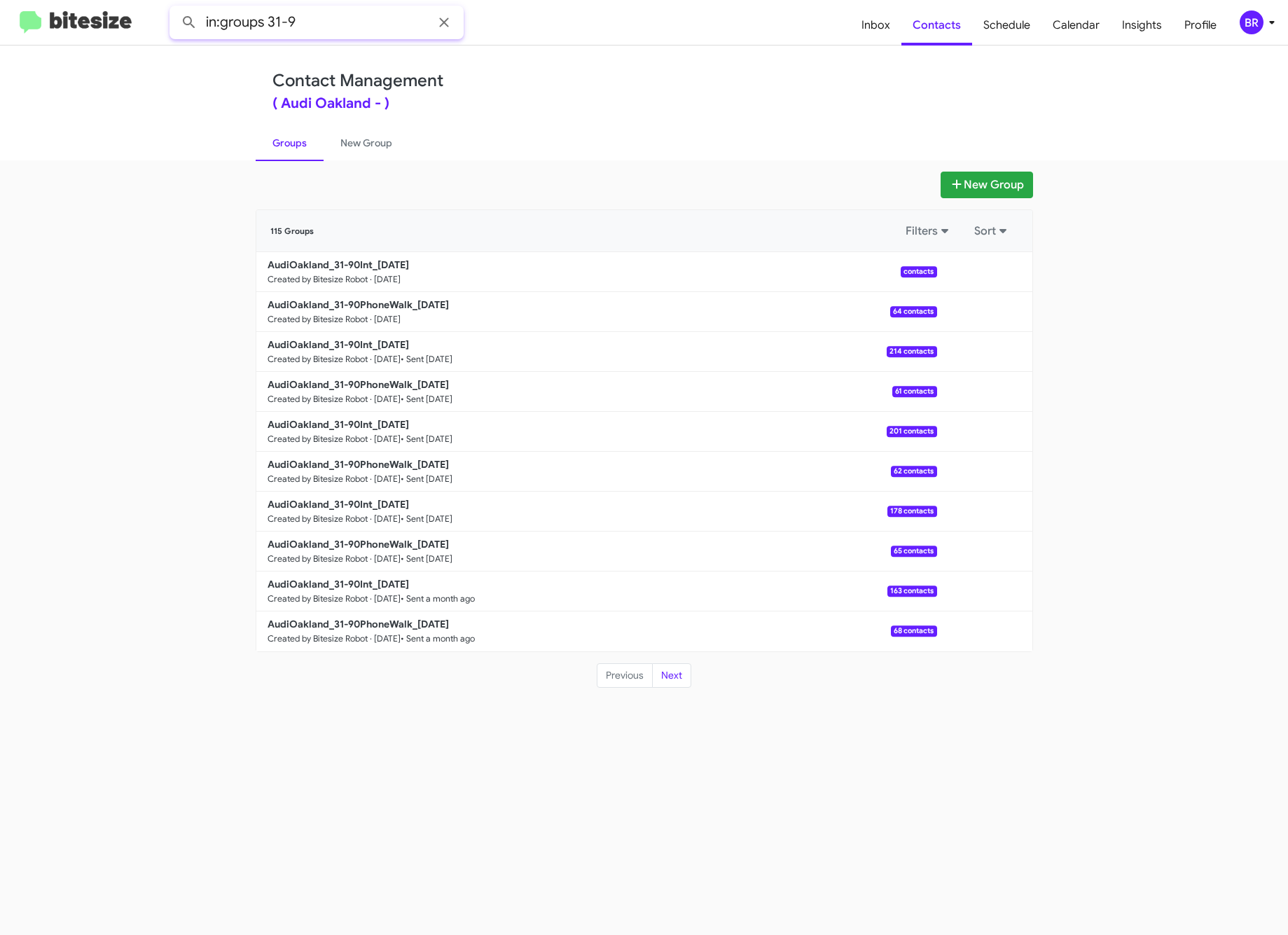 drag, startPoint x: 267, startPoint y: 20, endPoint x: 315, endPoint y: 21, distance: 48.01042 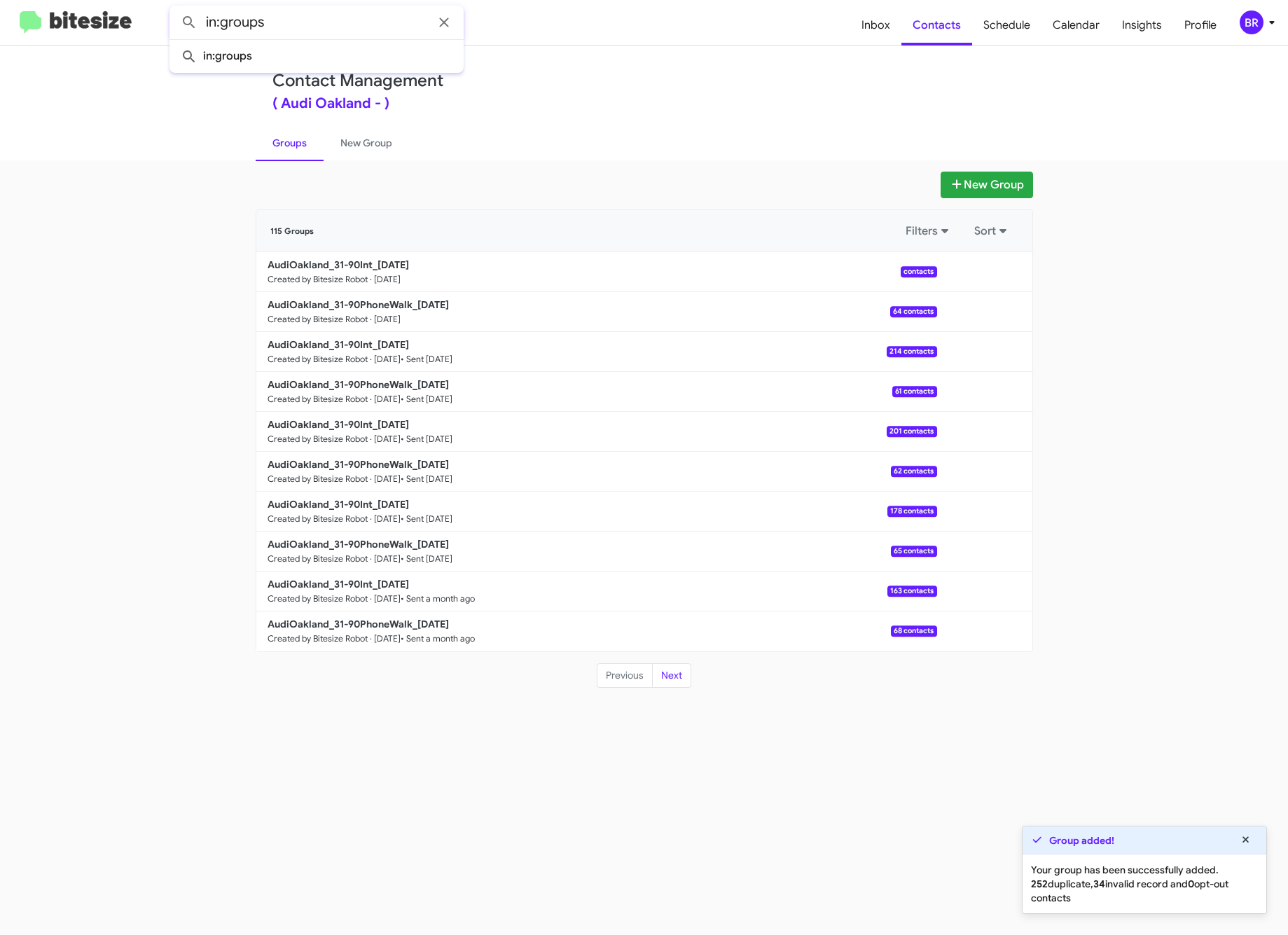 click 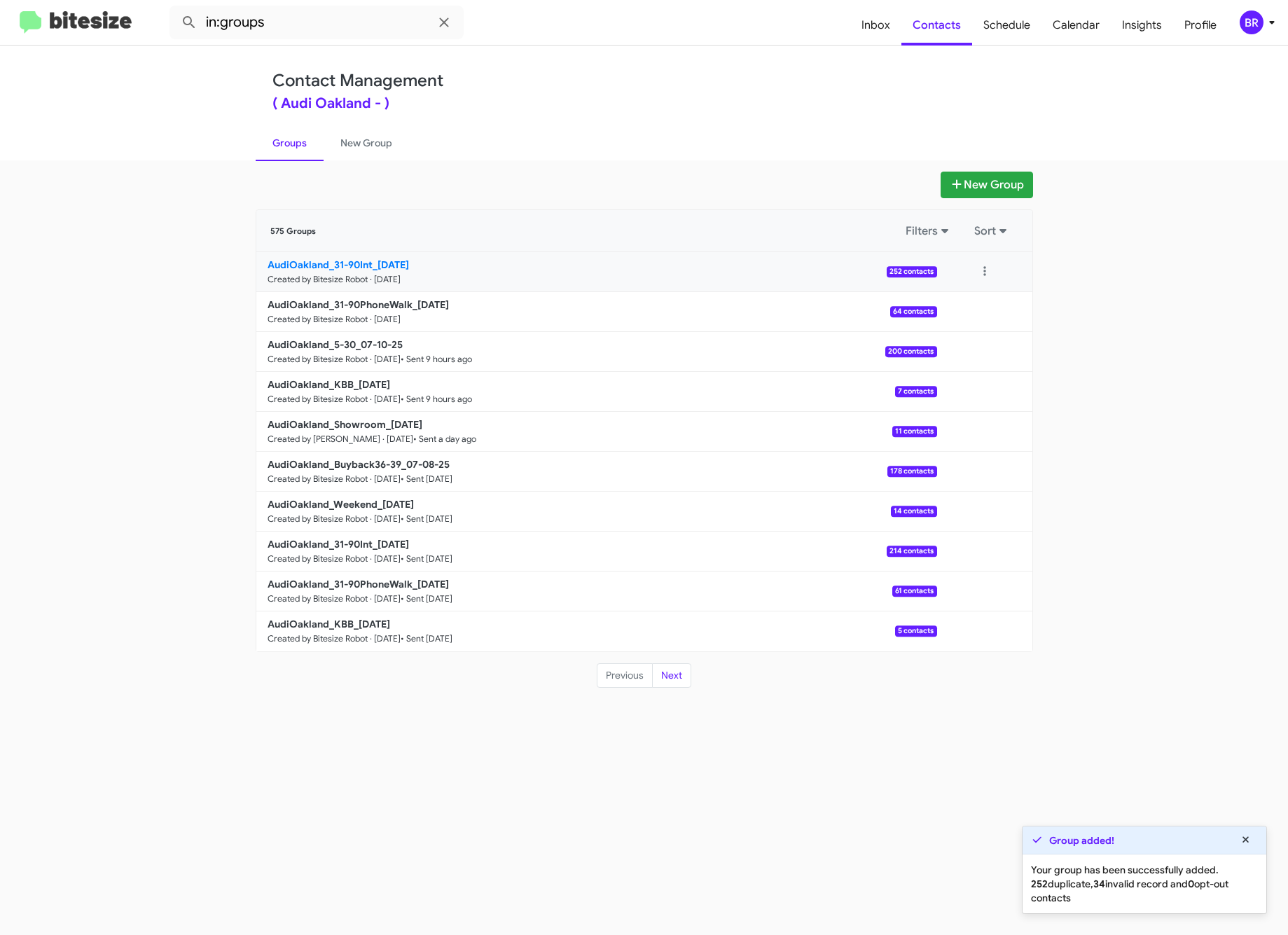 click on "AudiOakland_31-90Int_[DATE]" 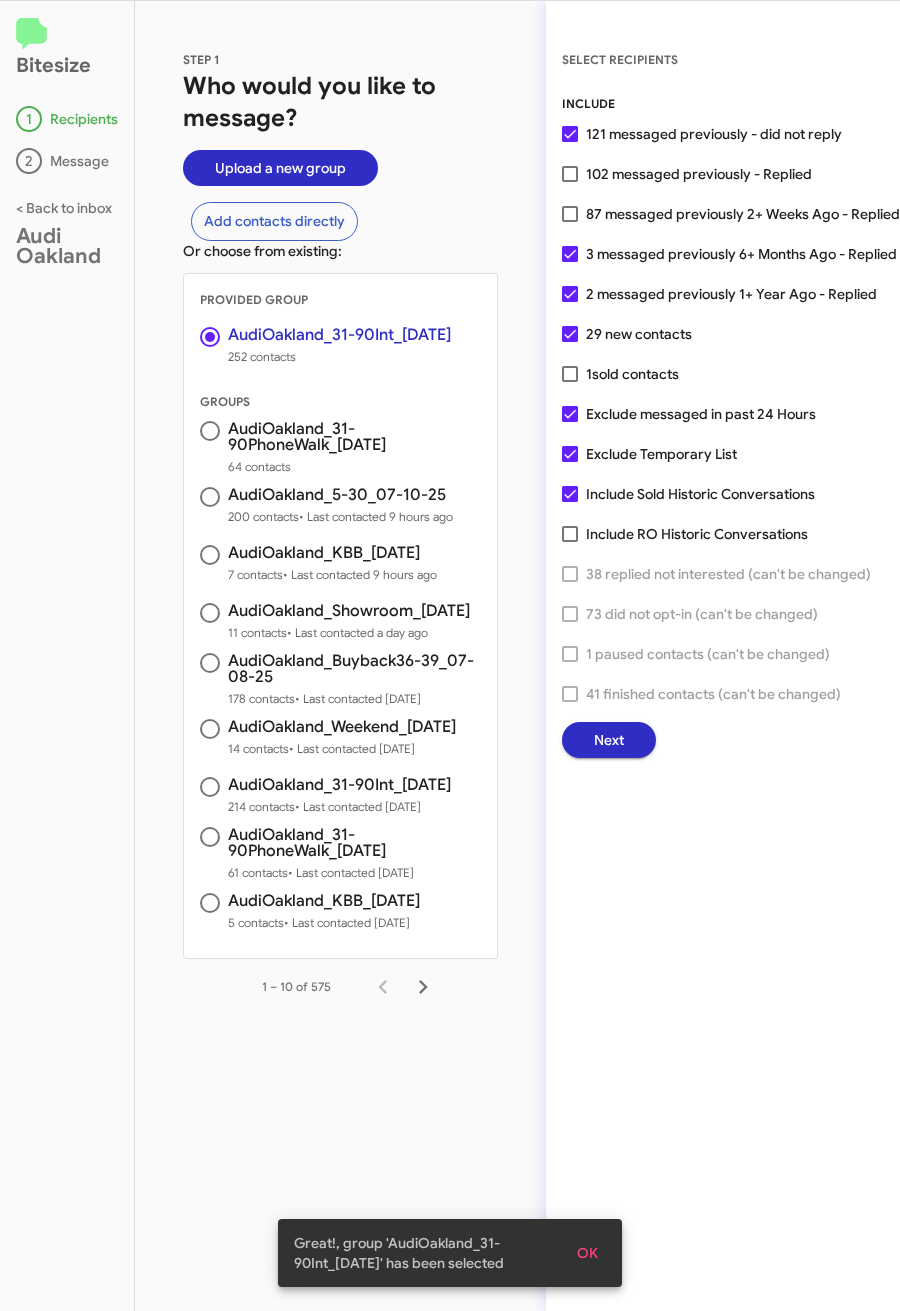click on "87 messaged previously 2+ Weeks Ago - Replied" at bounding box center (743, 214) 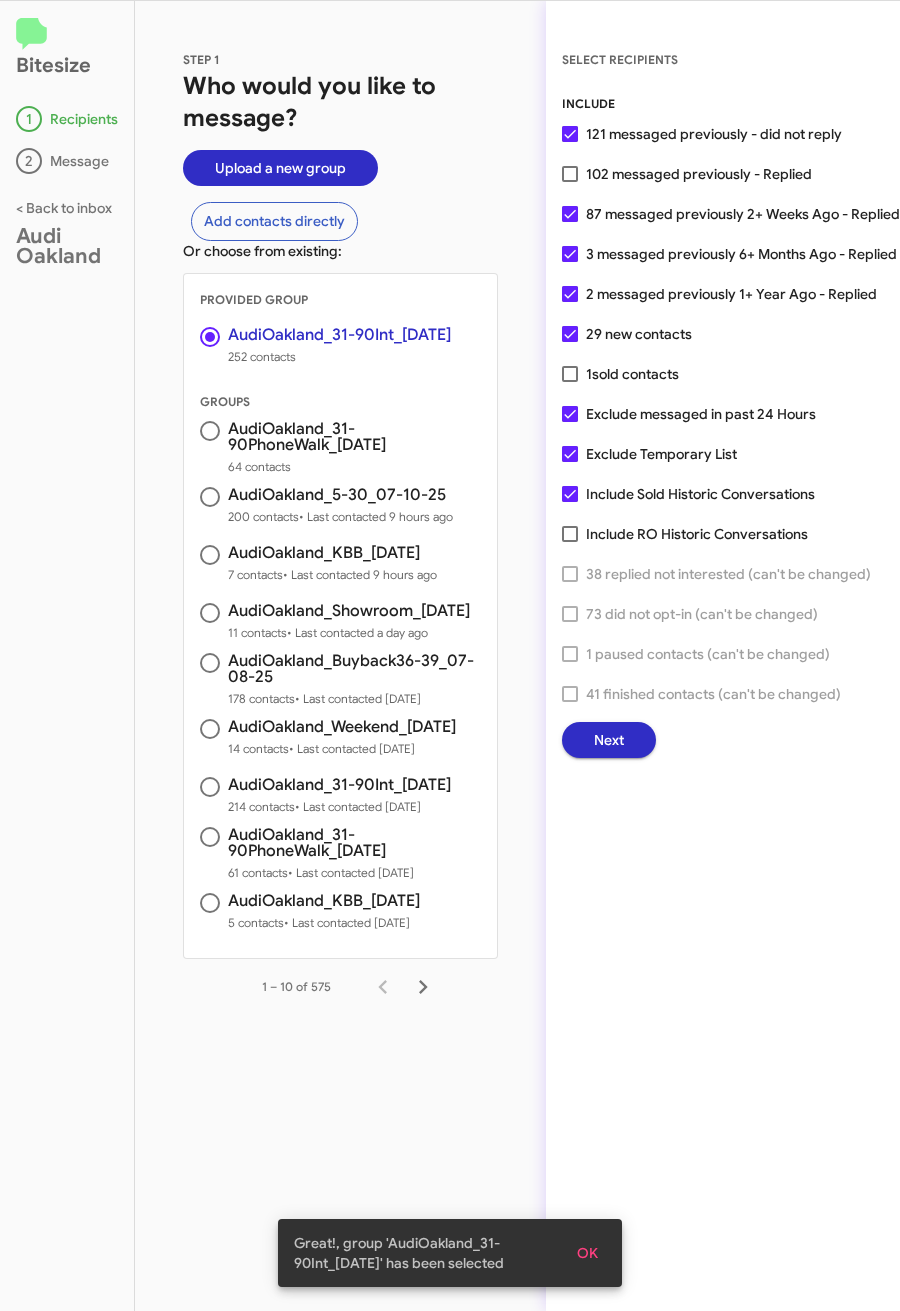 click on "Next" 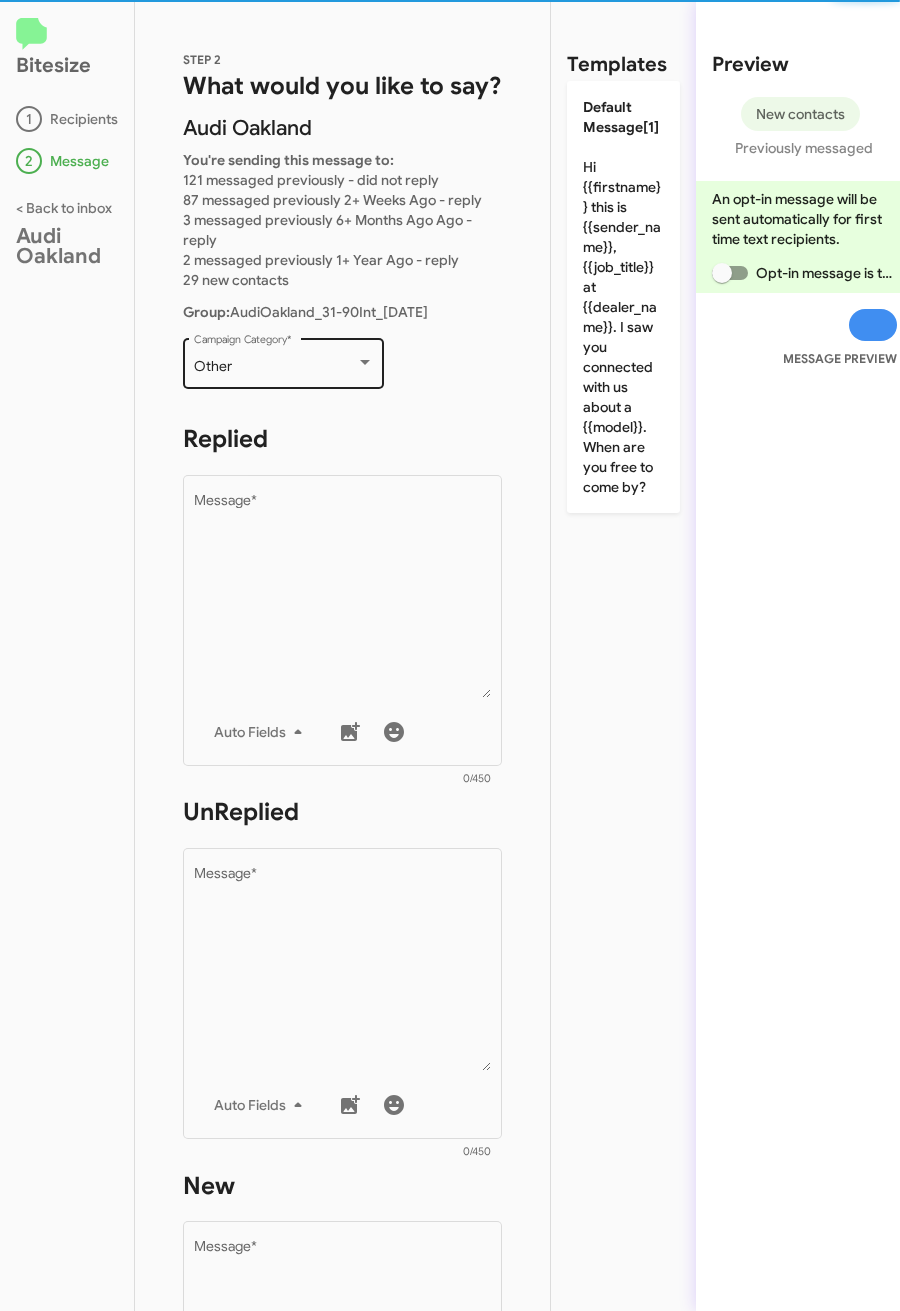 click on "Other" at bounding box center (275, 367) 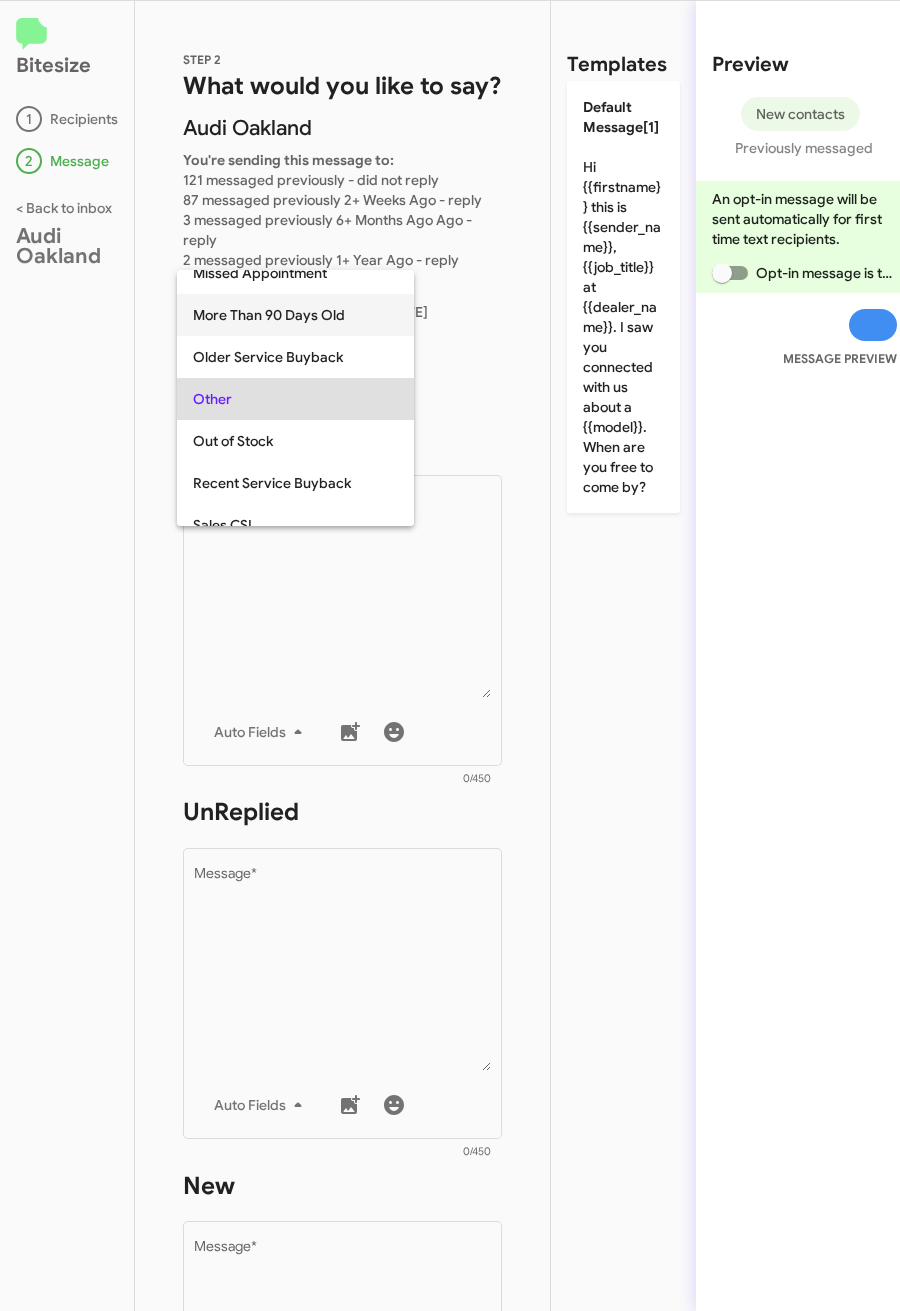 scroll, scrollTop: 42, scrollLeft: 0, axis: vertical 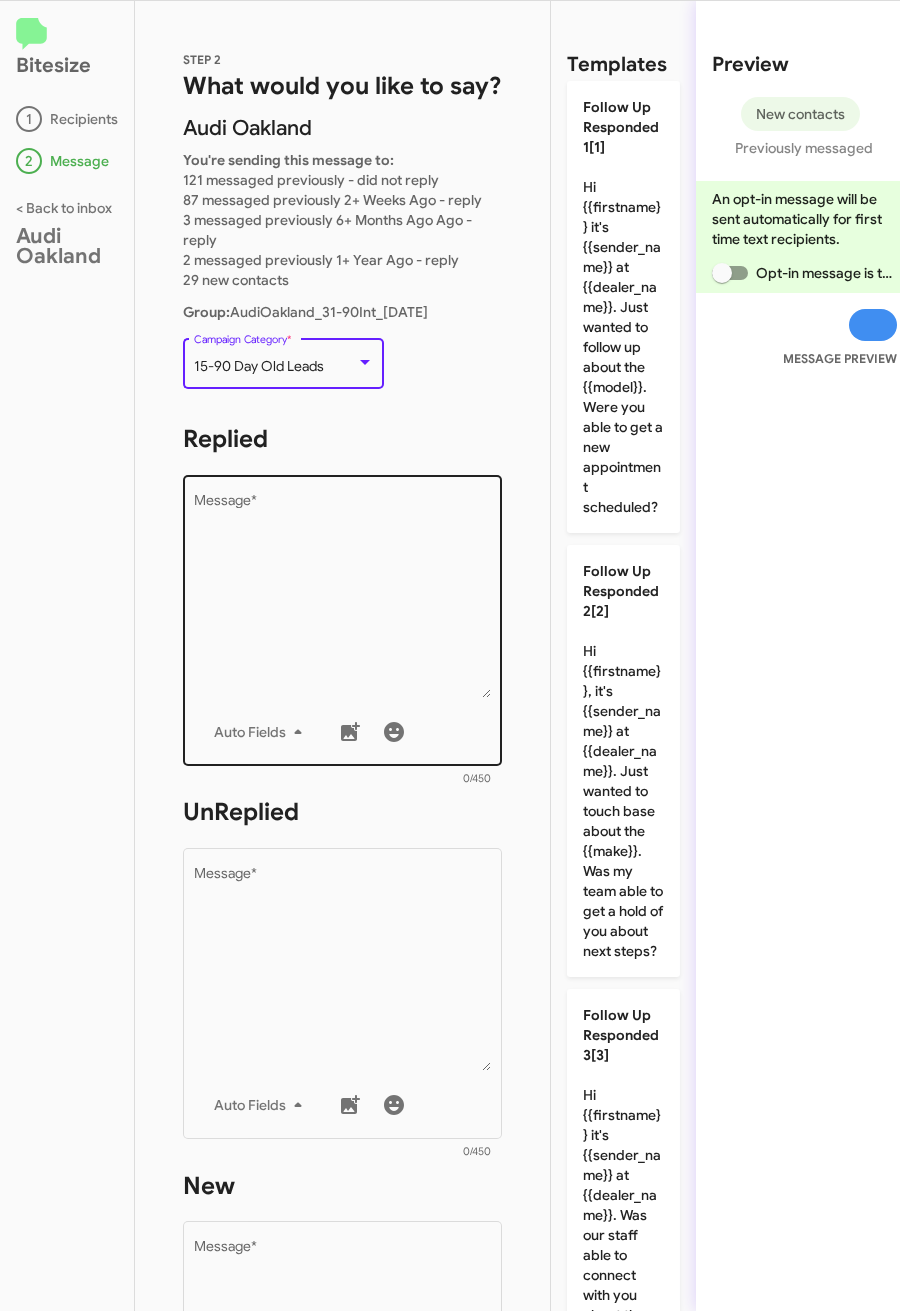 click on "Message  *" at bounding box center [343, 596] 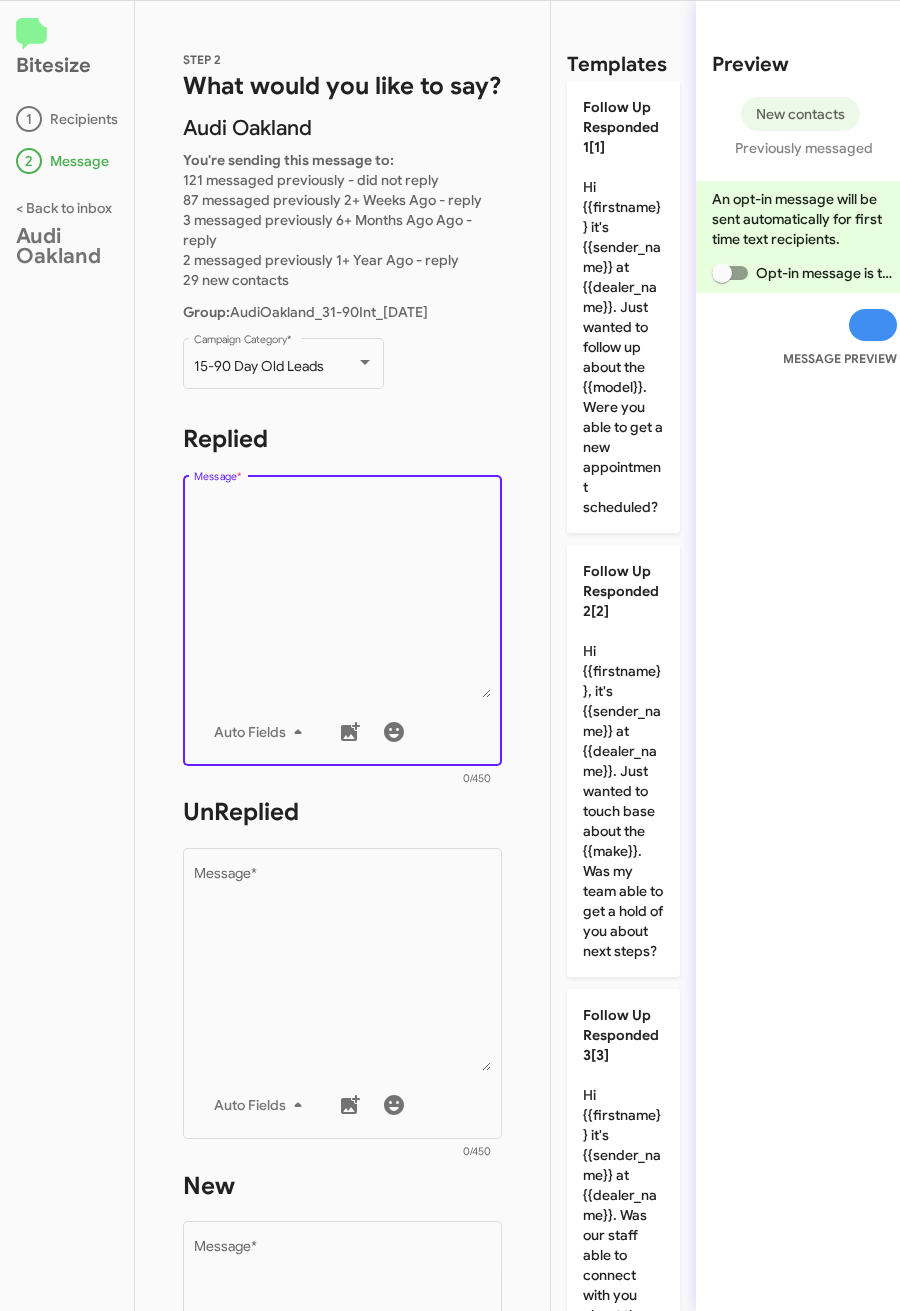 scroll, scrollTop: 3202, scrollLeft: 0, axis: vertical 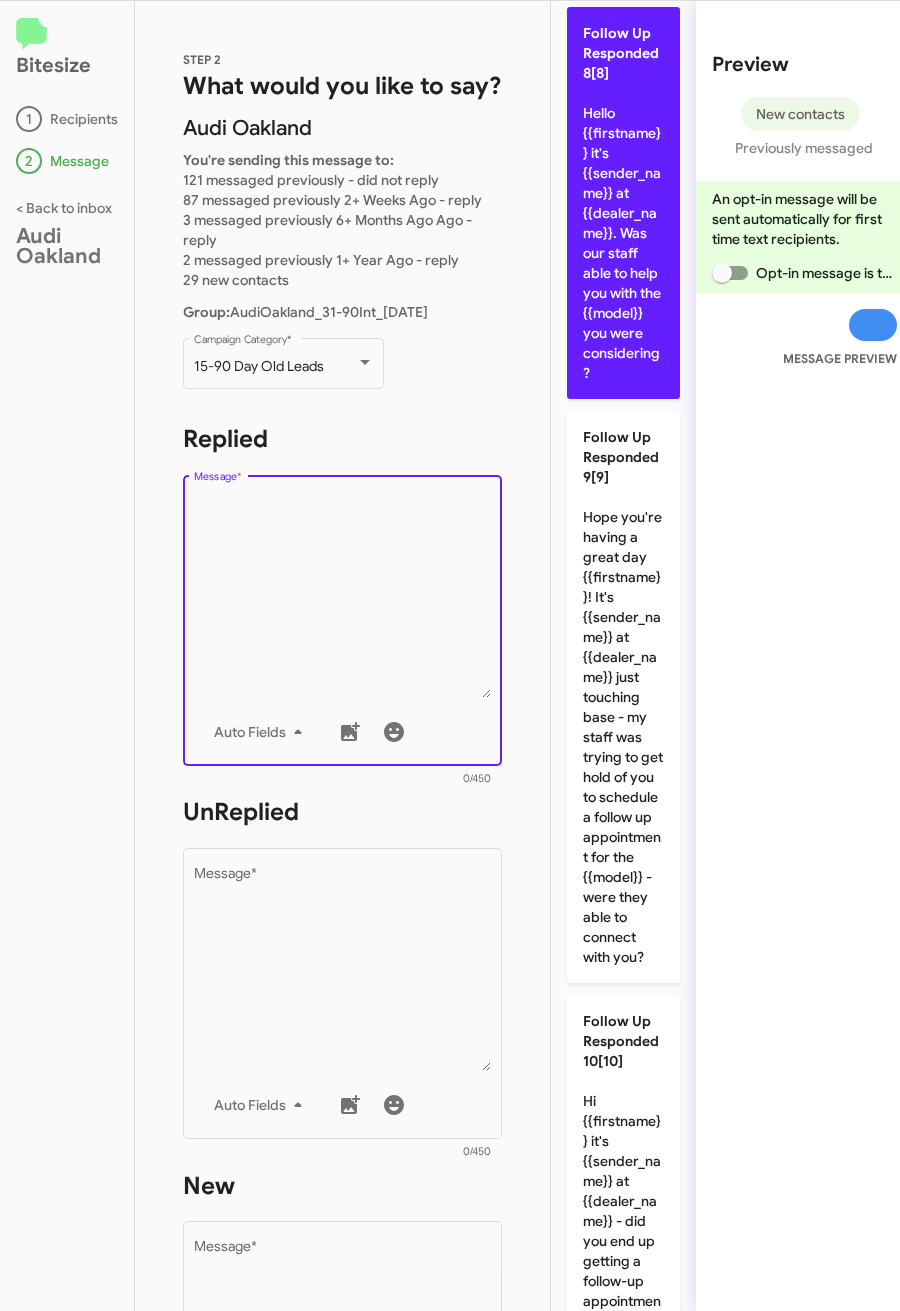 click on "Follow Up Responded 8[8]  Hello {{firstname}} it's {{sender_name}} at {{dealer_name}}. Was our staff able to help you with the {{model}} you were considering?" 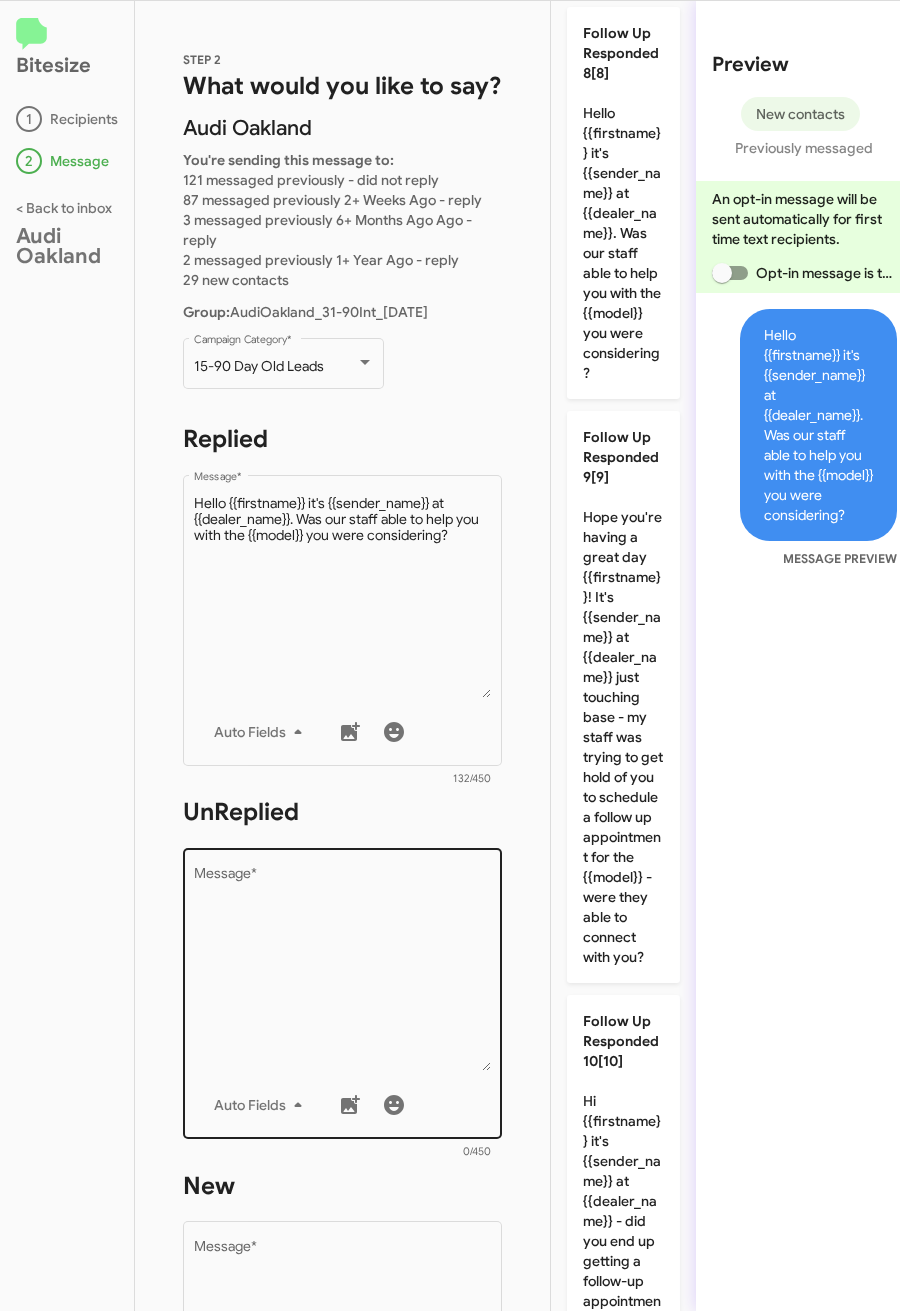 click on "Message  *" at bounding box center (343, 969) 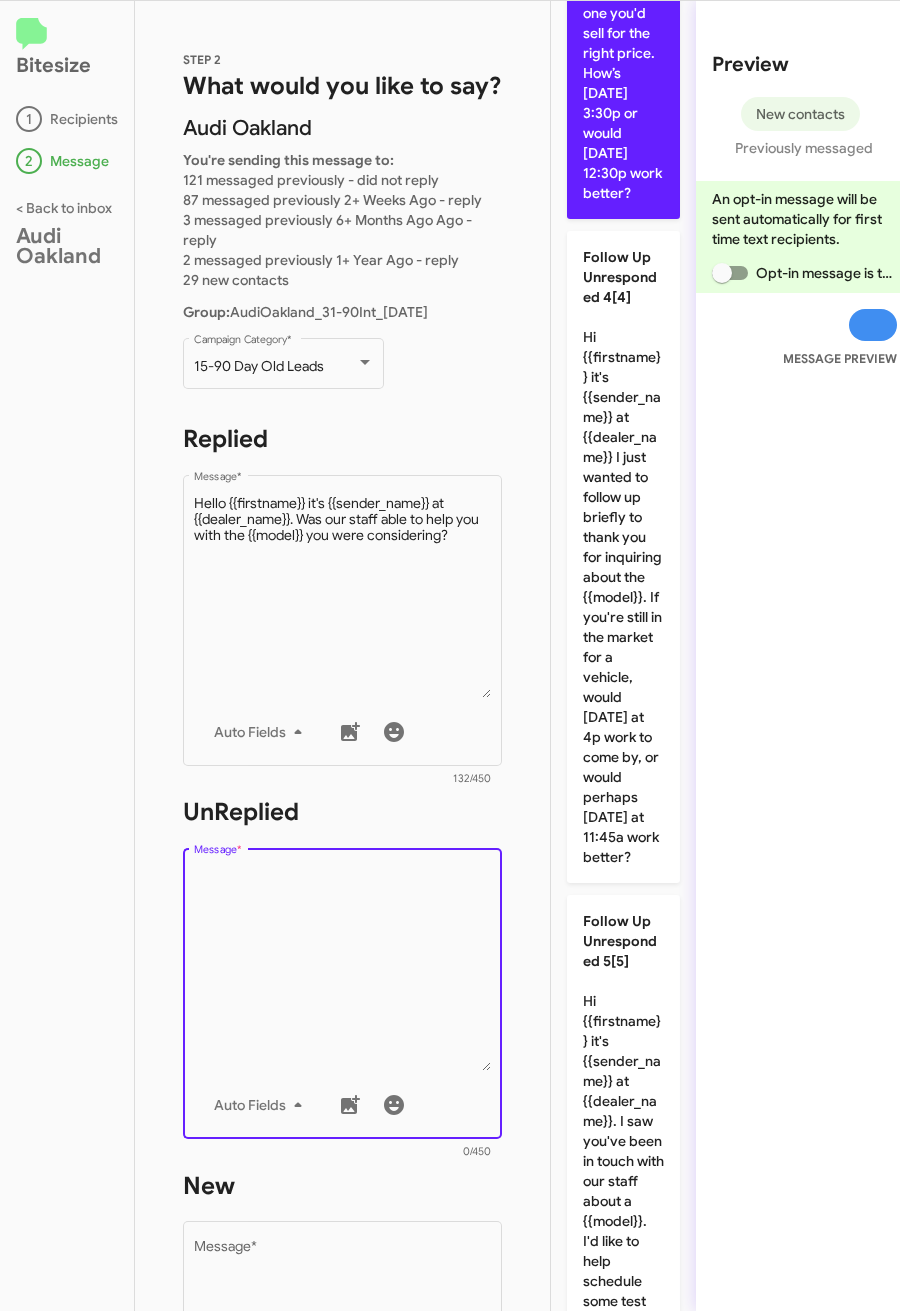scroll, scrollTop: 802, scrollLeft: 0, axis: vertical 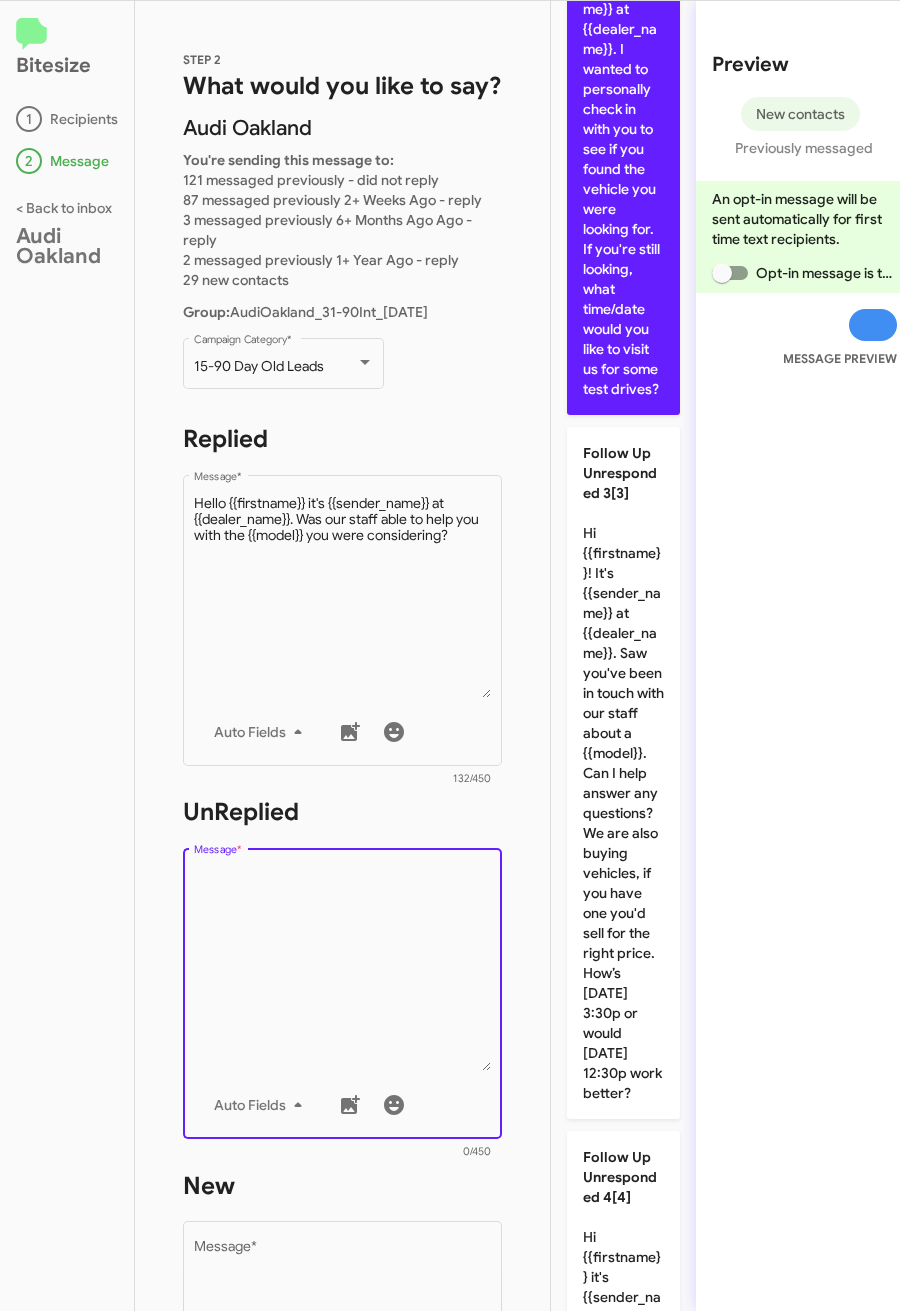 click on "Follow Up Unresponded 2[2]  Hi {{firstname}}, it's {{sender_name}} at {{dealer_name}}. I wanted to personally check in with you to see if you found the vehicle you were looking for.
If you're still looking, what time/date would you like to visit us for some test drives?" 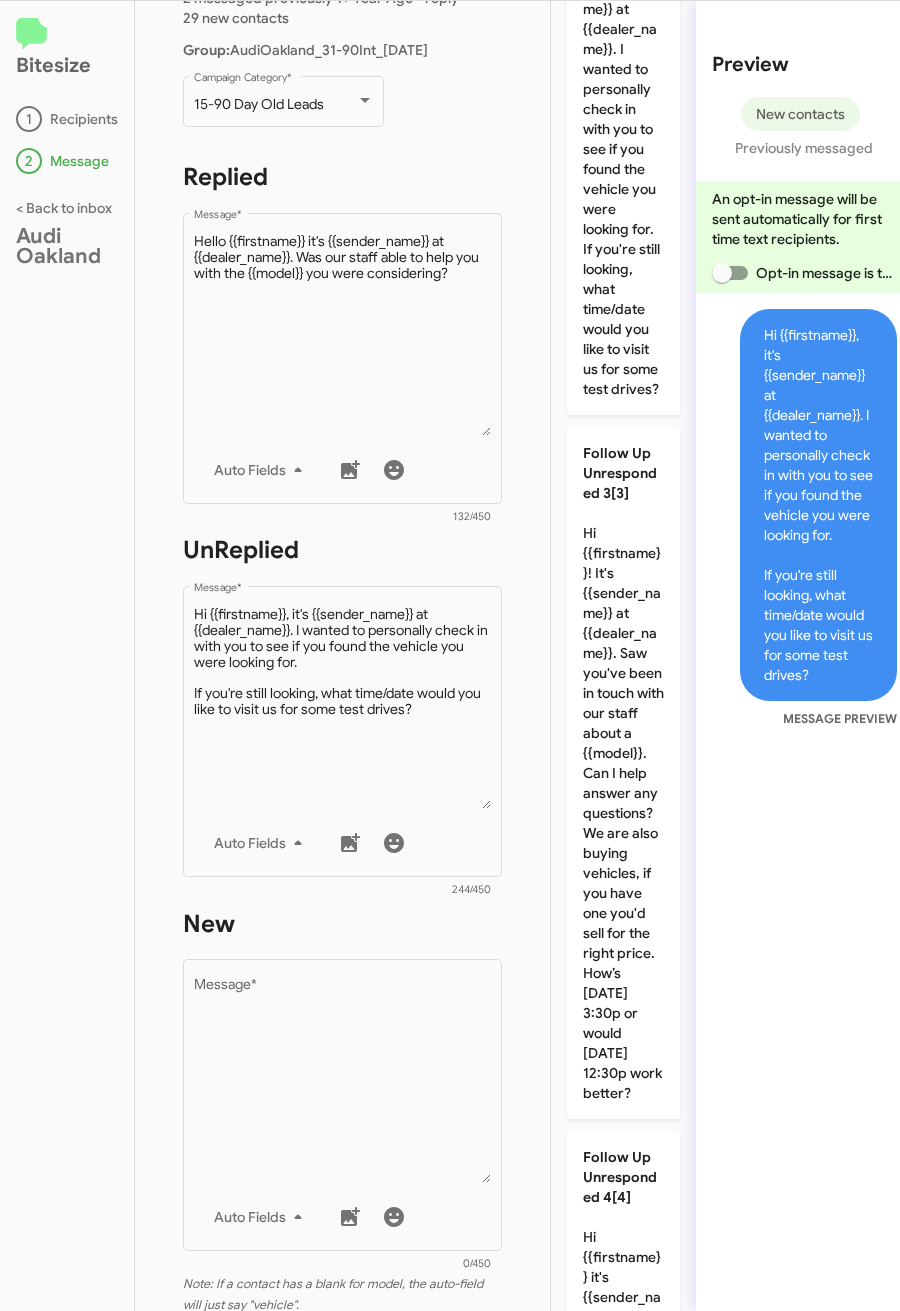 scroll, scrollTop: 450, scrollLeft: 0, axis: vertical 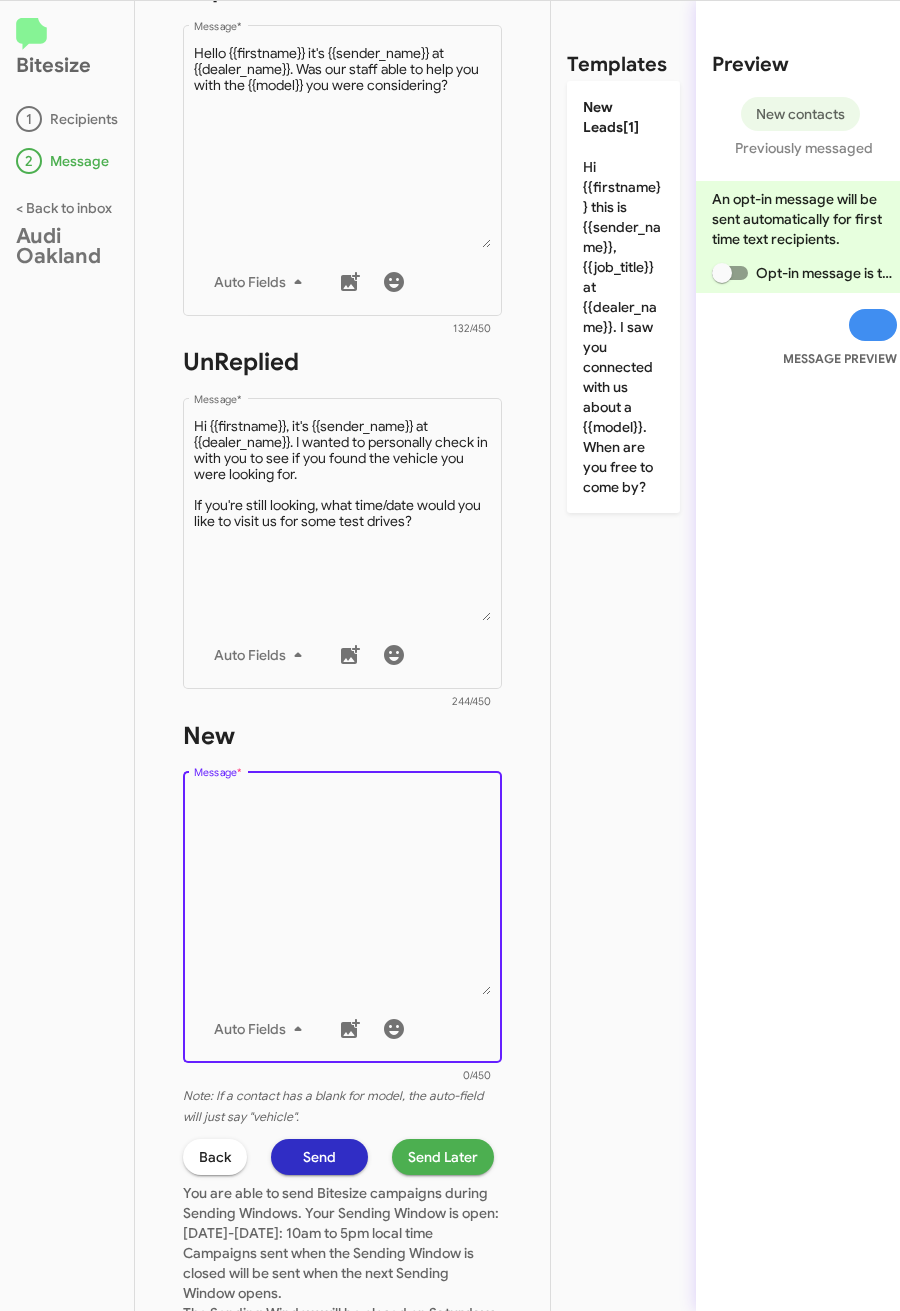 click on "Message  *" at bounding box center (343, 893) 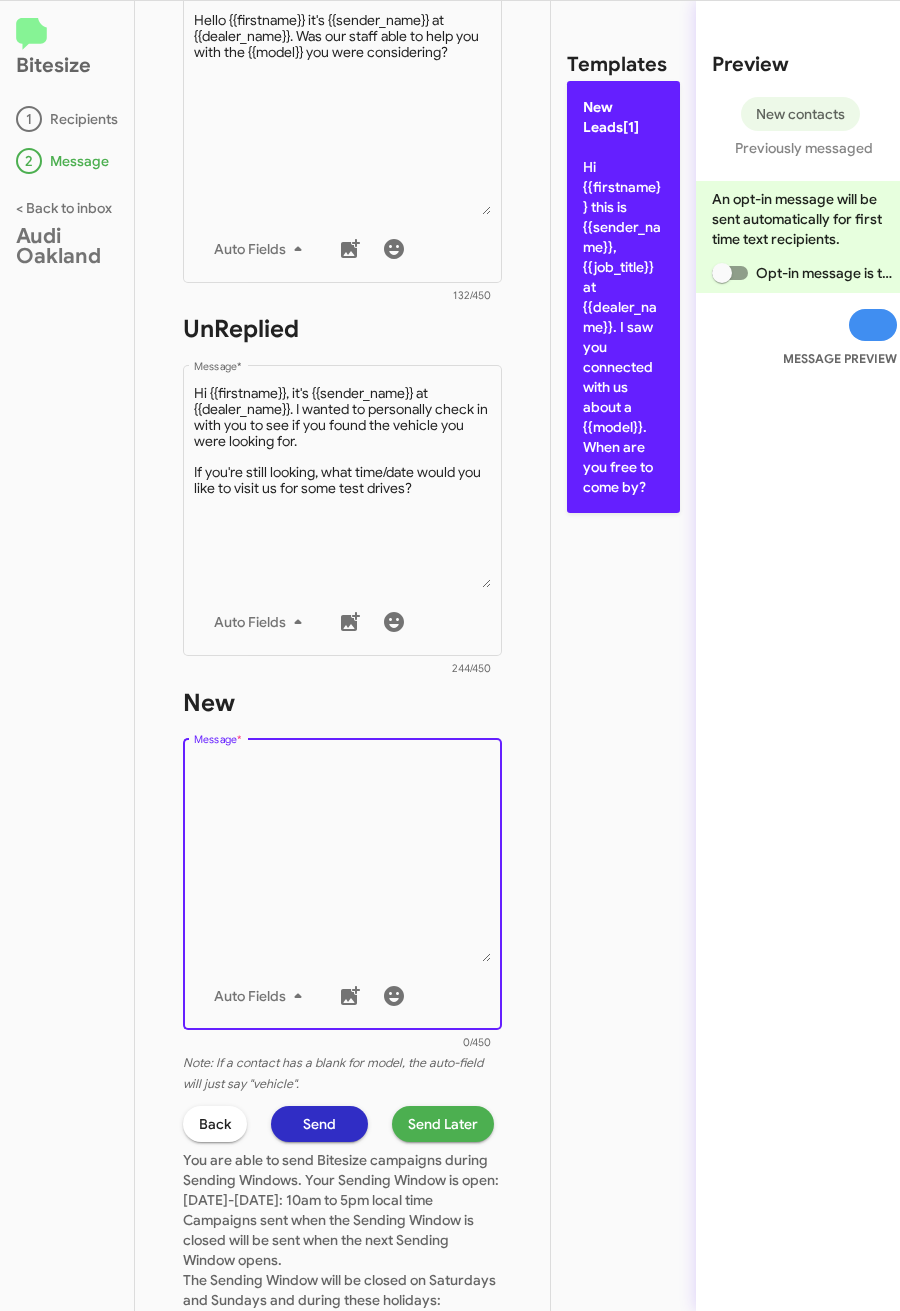click on "New Leads[1]  Hi {{firstname}} this is {{sender_name}}, {{job_title}} at {{dealer_name}}. I saw you connected with us about a {{model}}. When are you free to come by?" 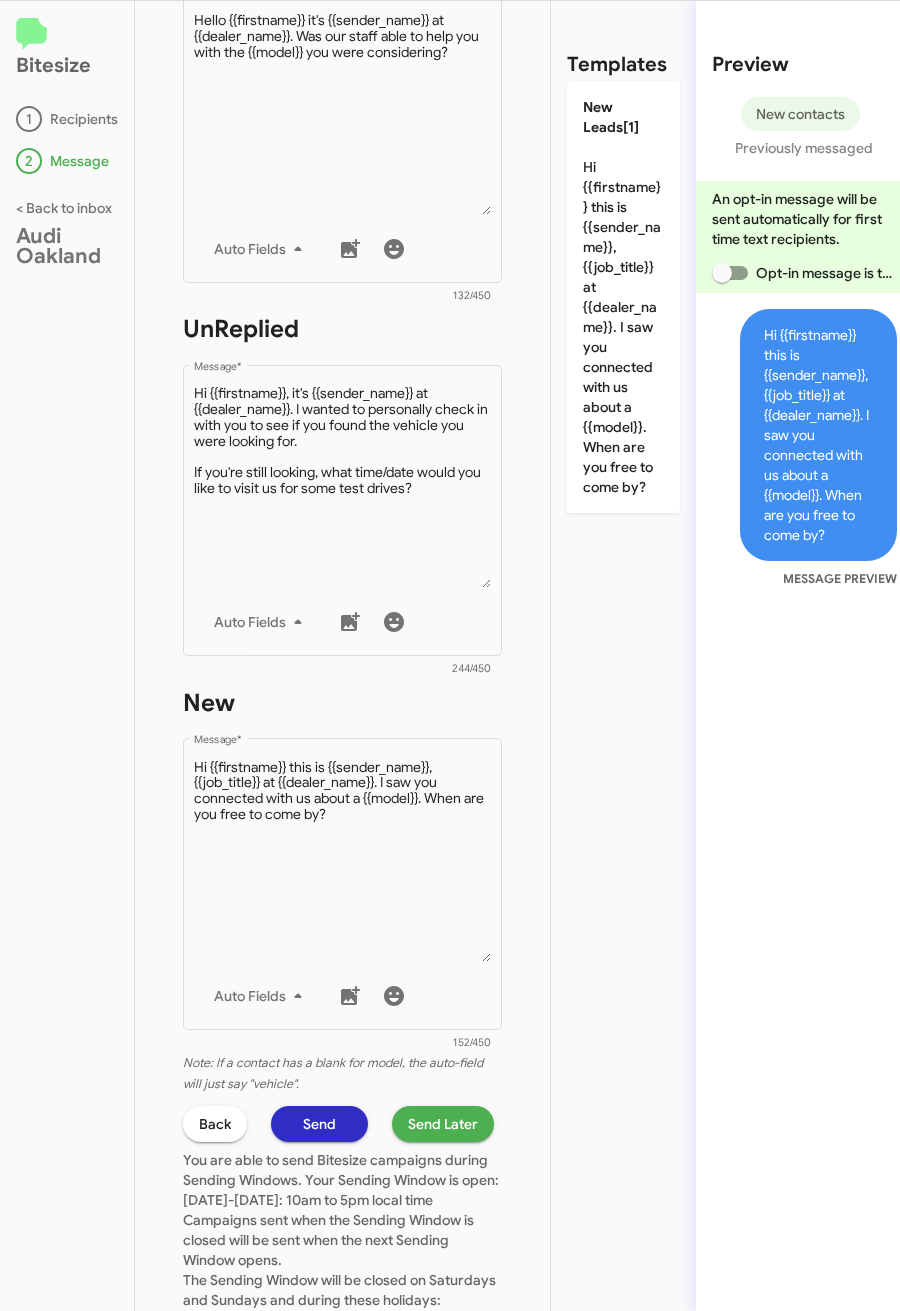 click on "Send Later" 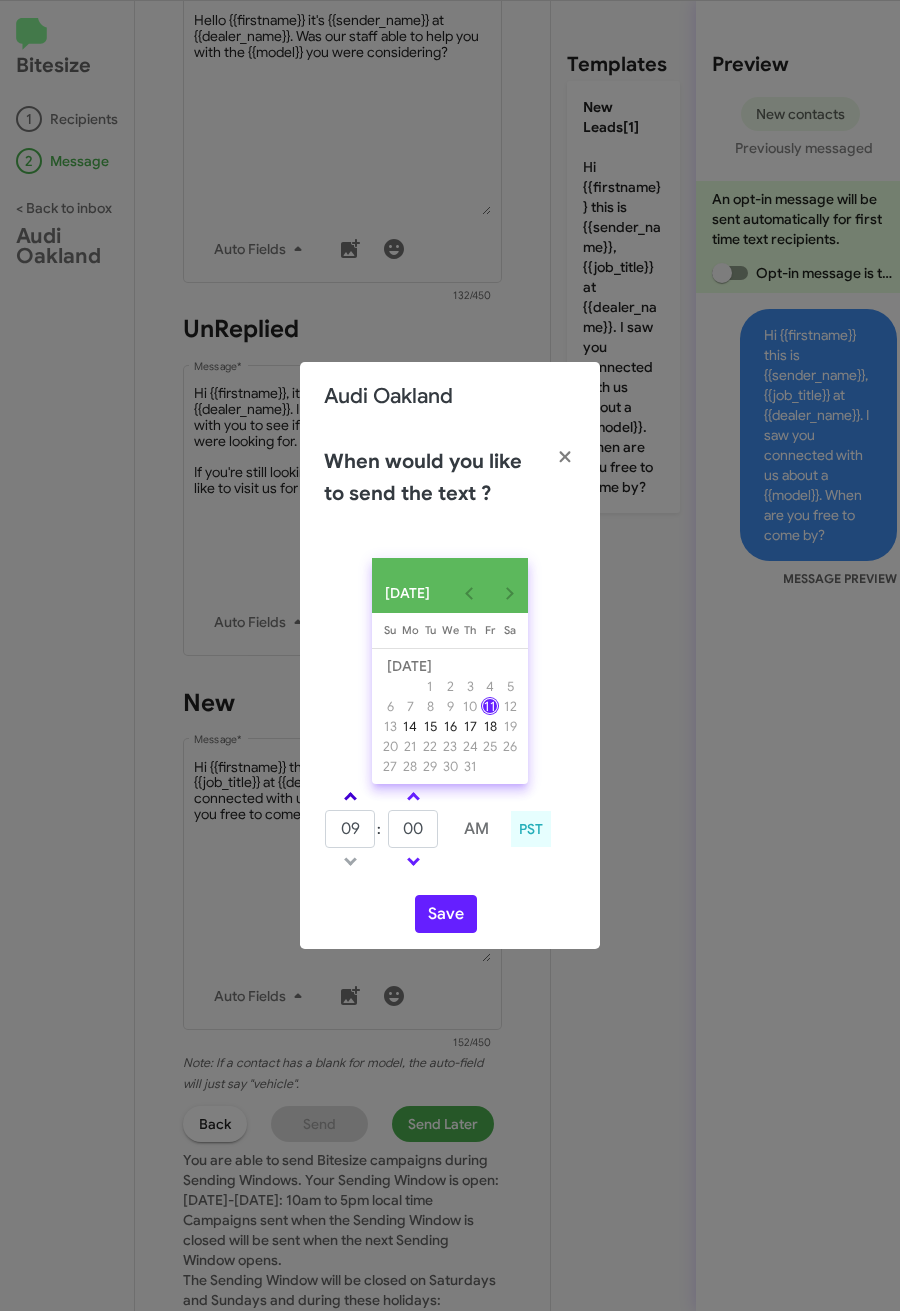 click 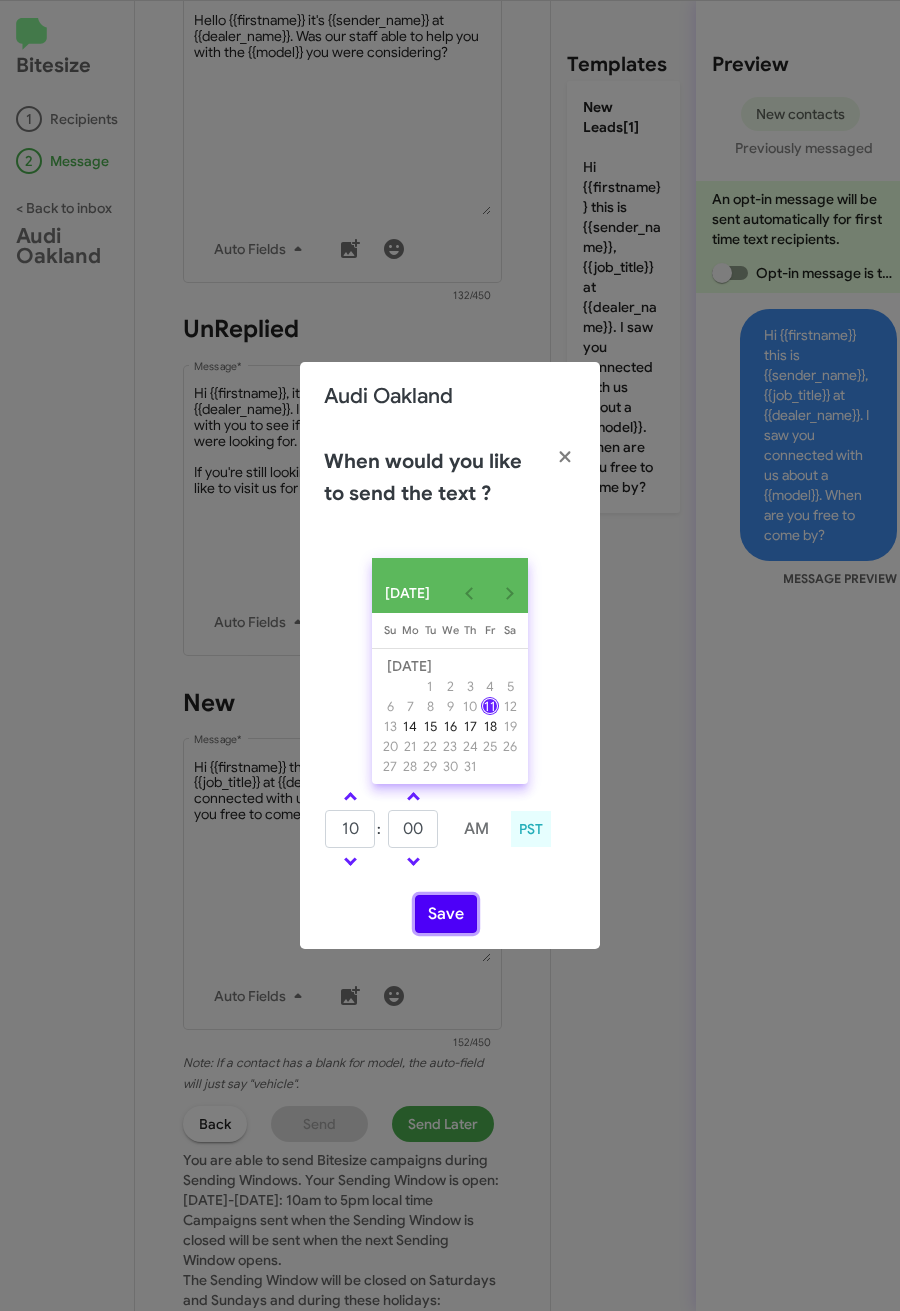 click on "Save" 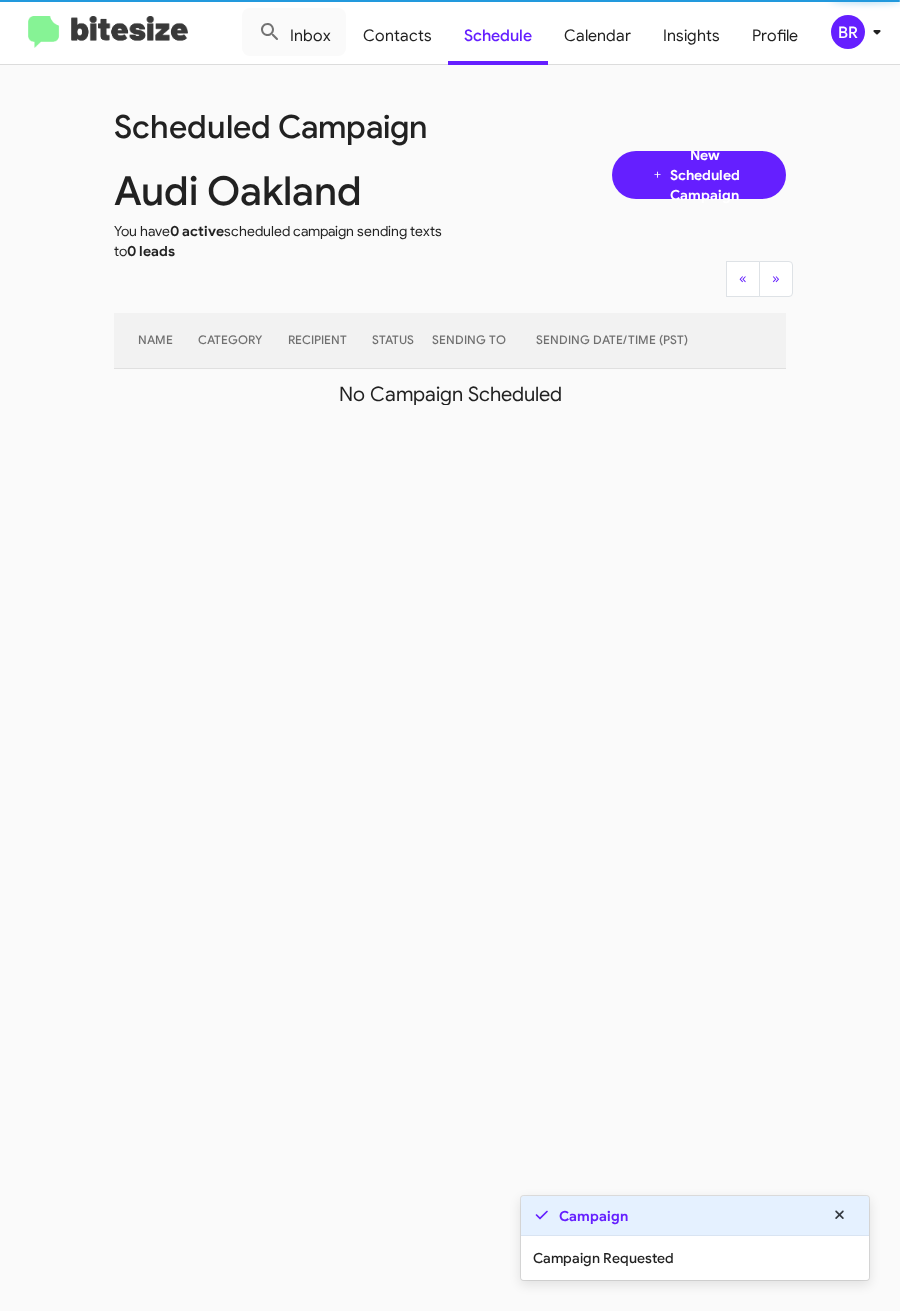 click on "BR" 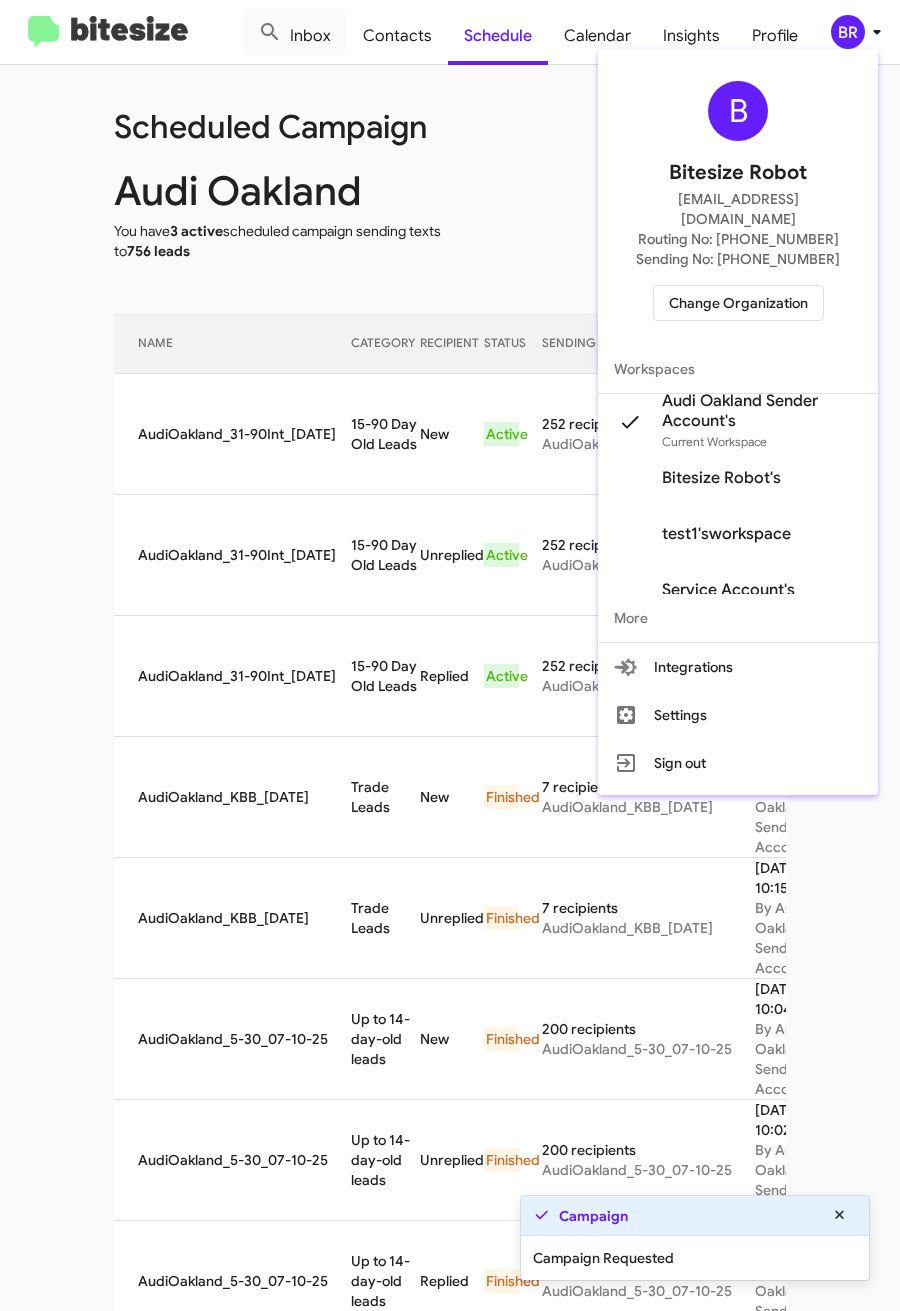 click at bounding box center (450, 655) 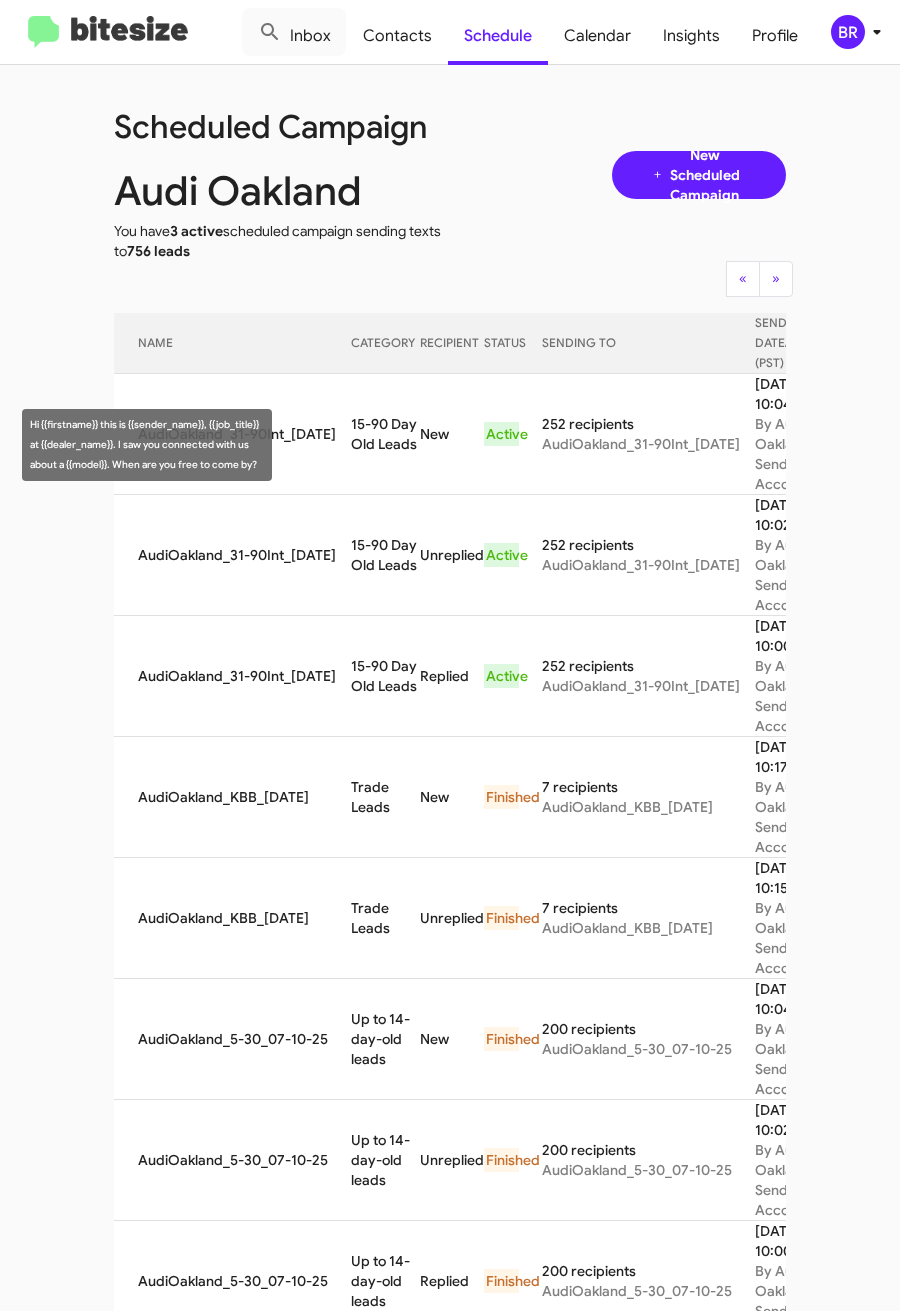 drag, startPoint x: 318, startPoint y: 433, endPoint x: 385, endPoint y: 462, distance: 73.00685 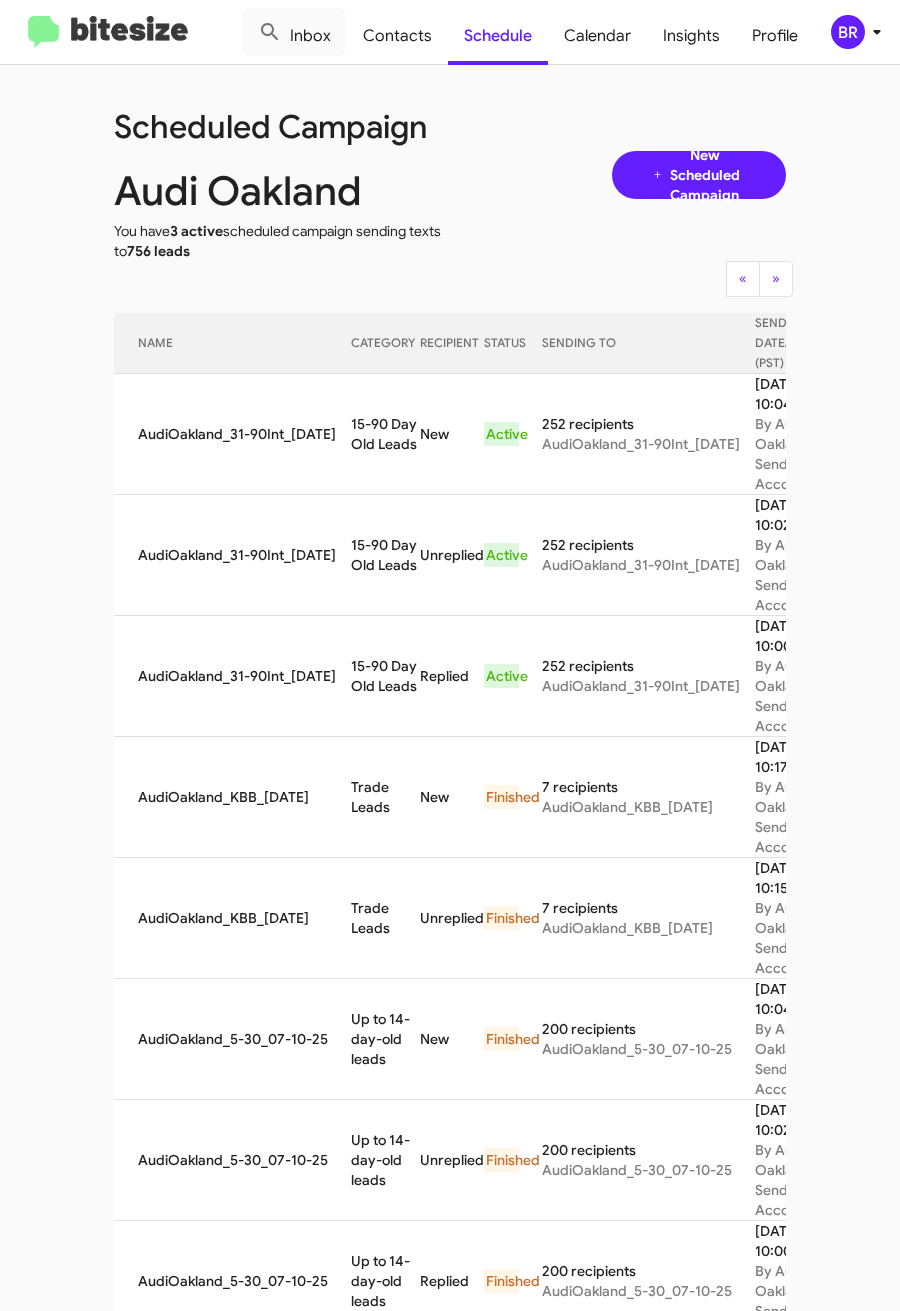 copy on "15-90 Day Old Leads" 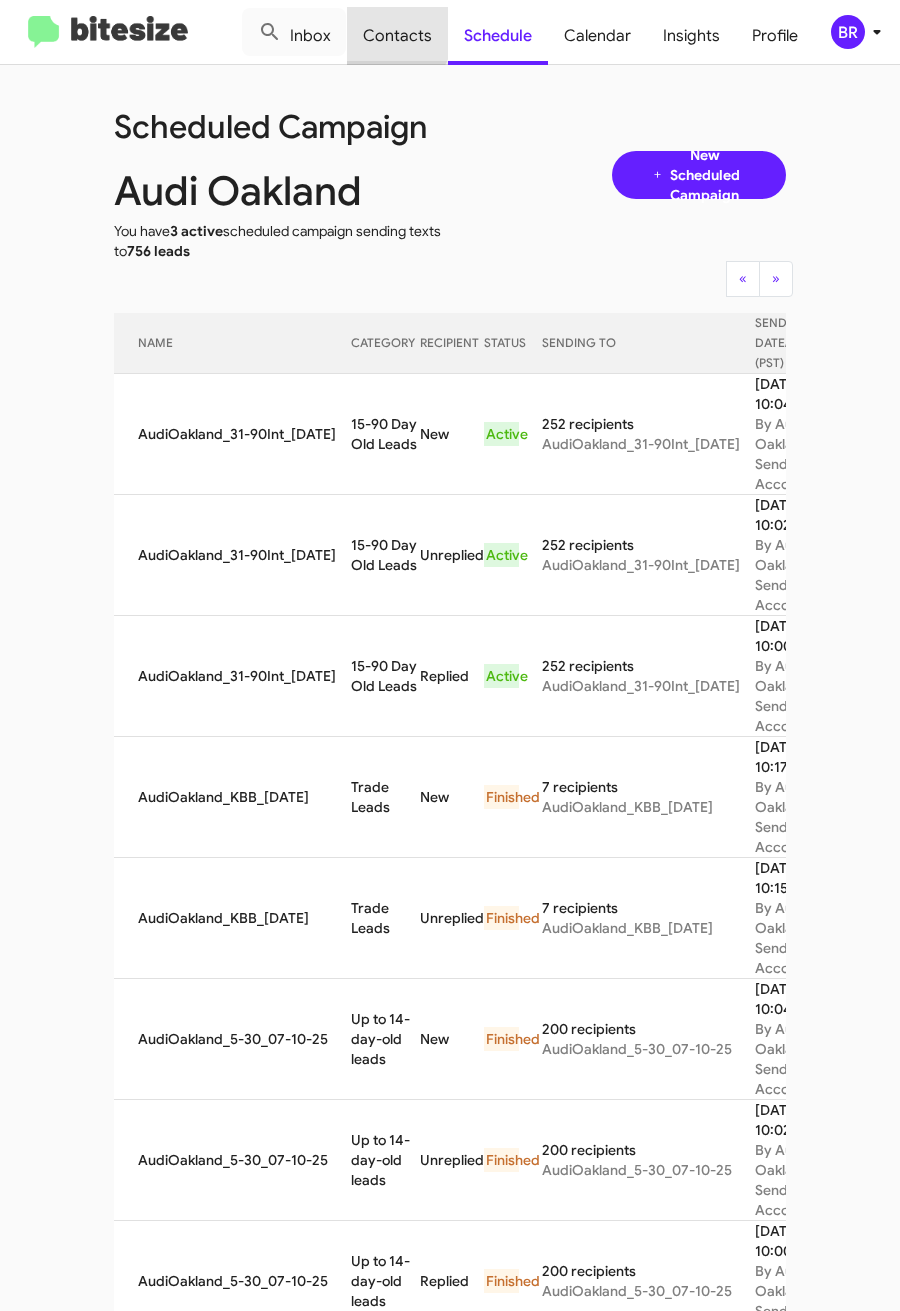 click on "Contacts" 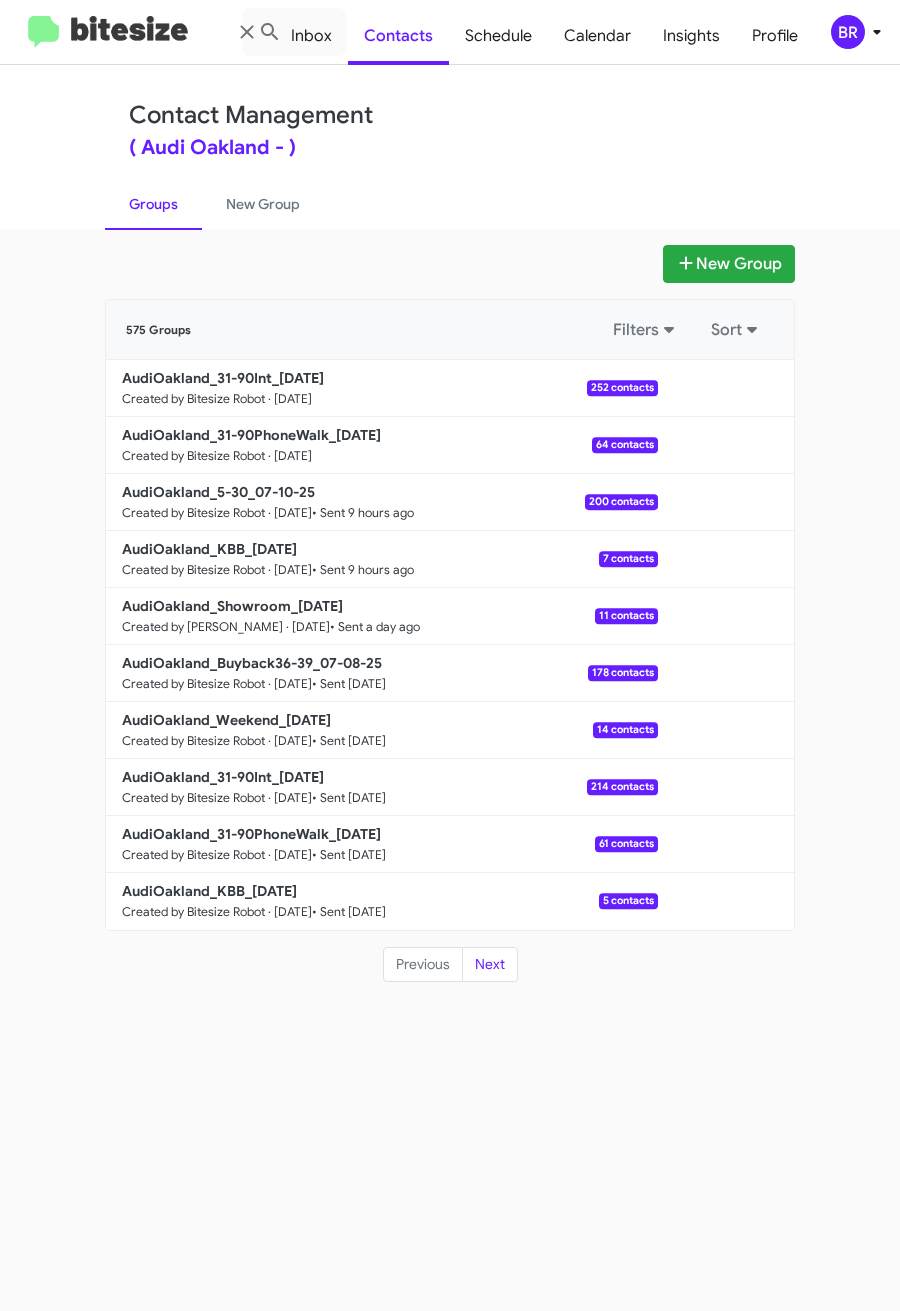 click on "( Audi Oakland -  )" 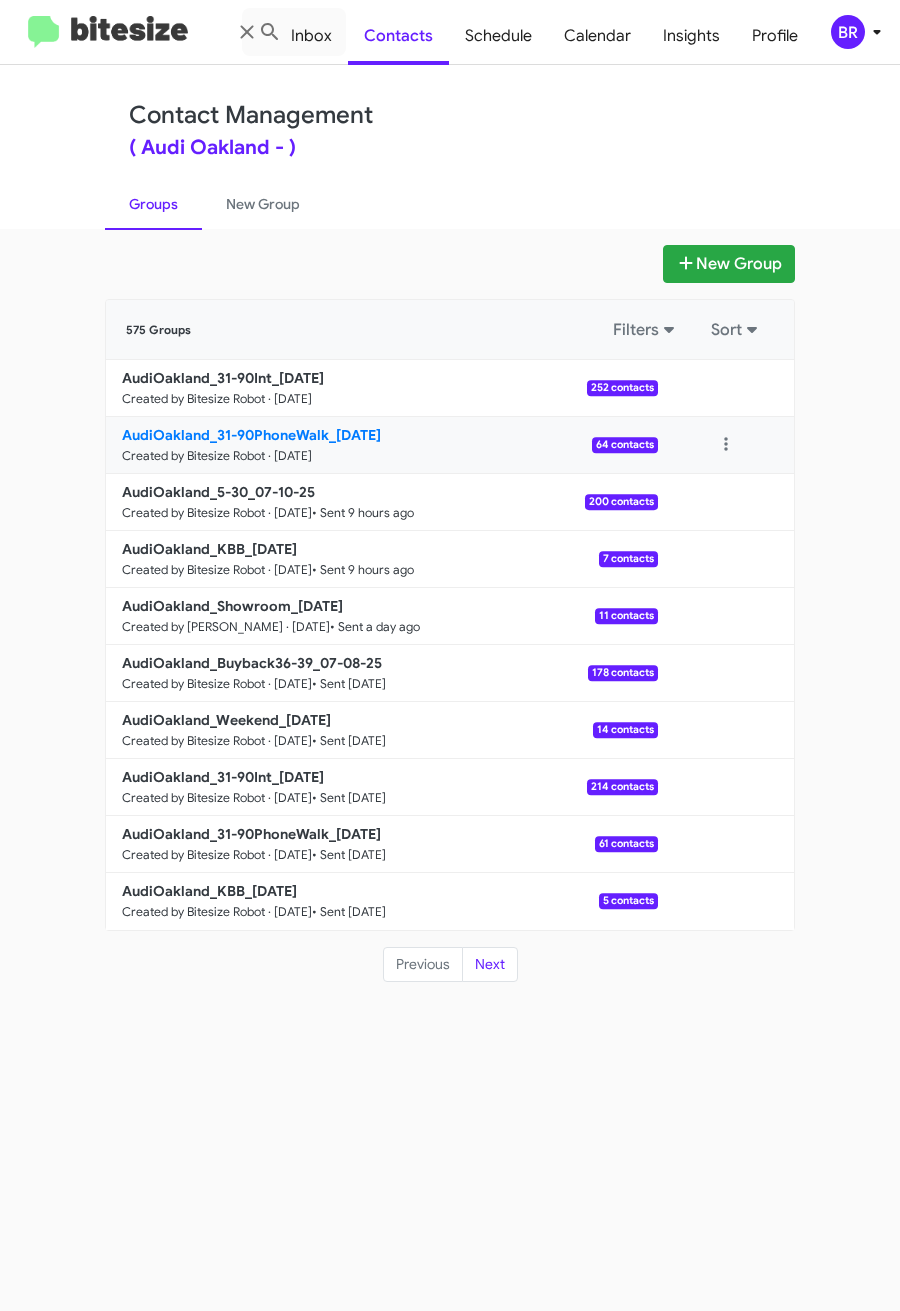 click on "AudiOakland_31-90PhoneWalk_[DATE]" 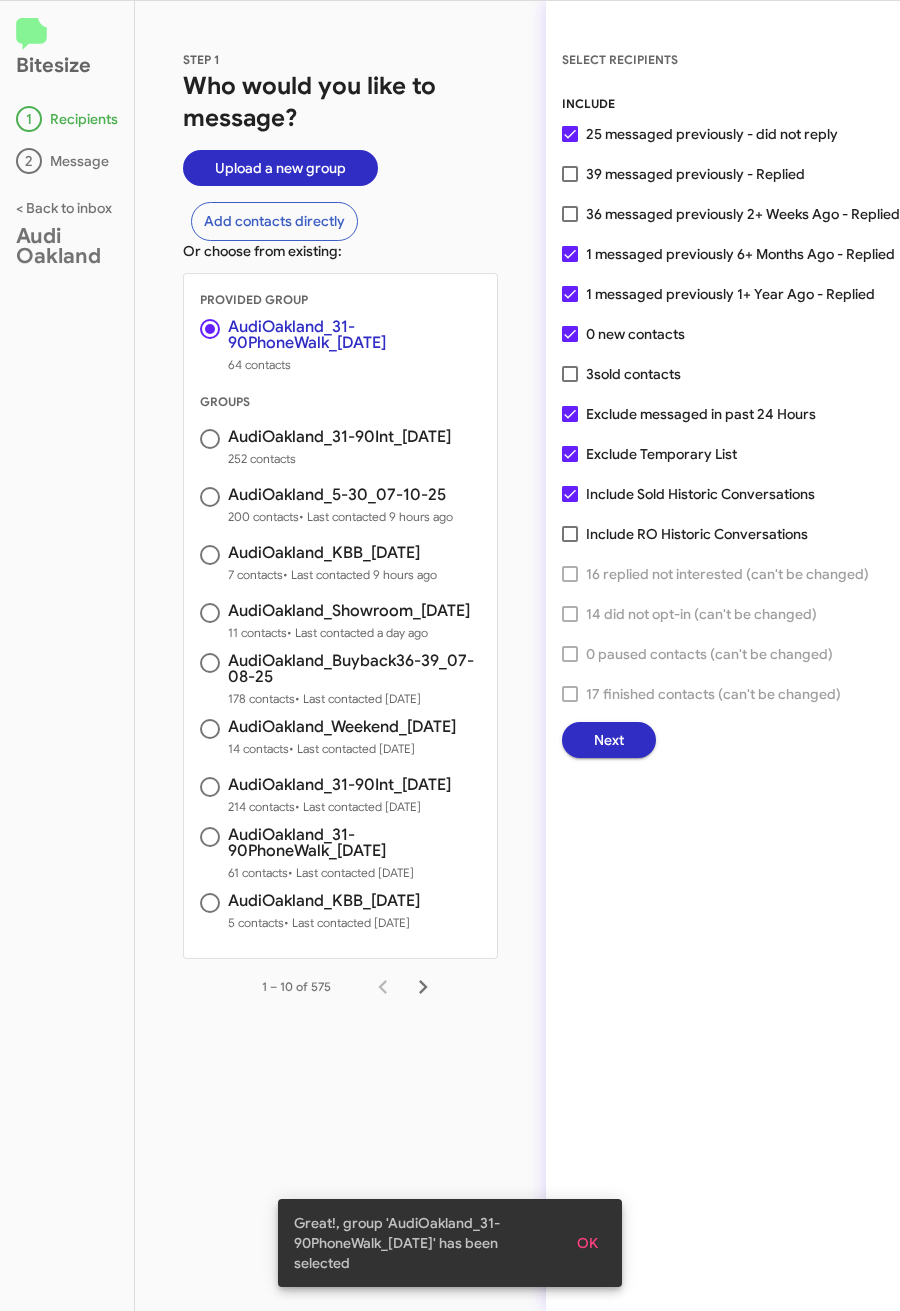click on "36 messaged previously 2+ Weeks Ago - Replied" at bounding box center [743, 214] 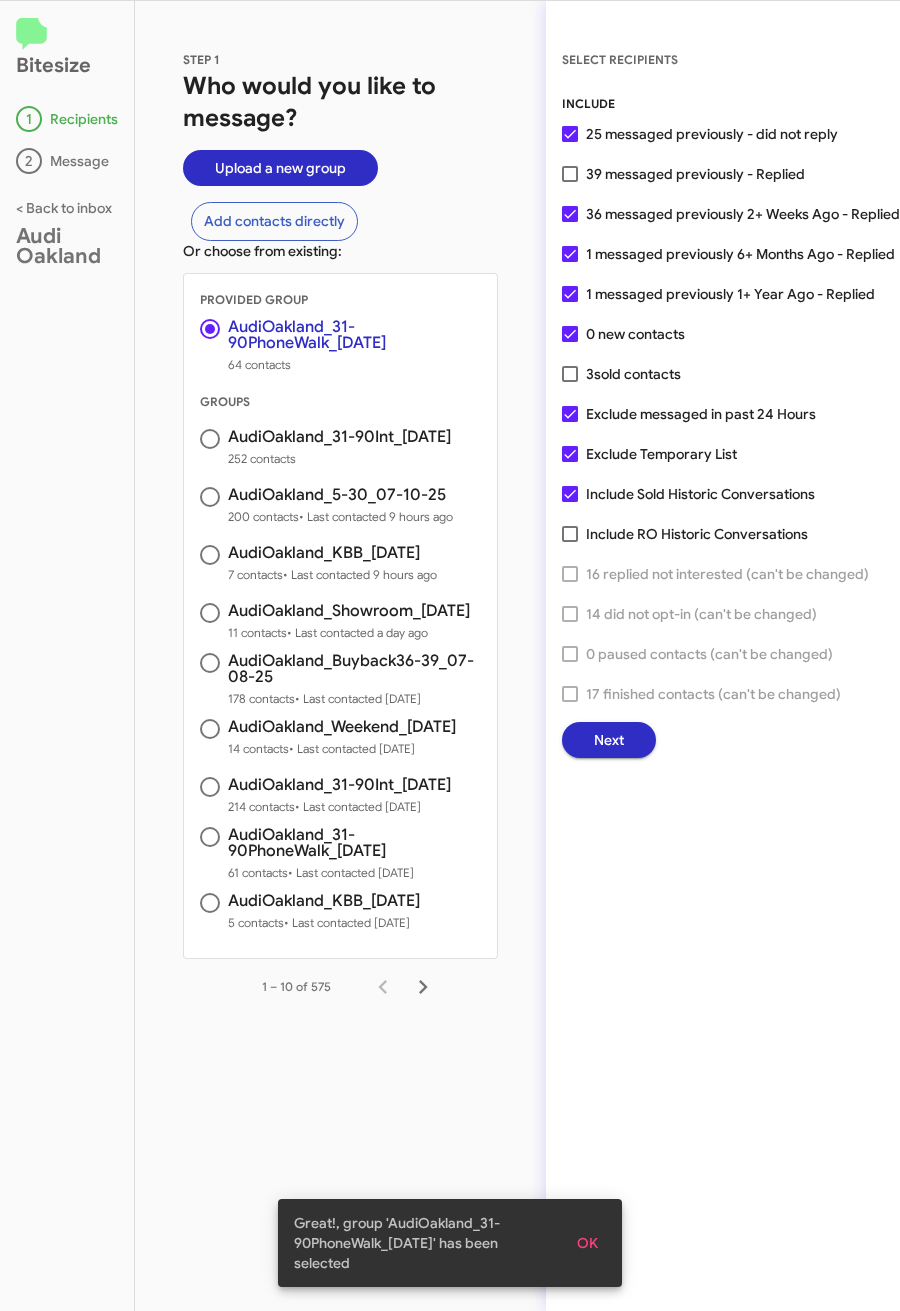 click on "Next" 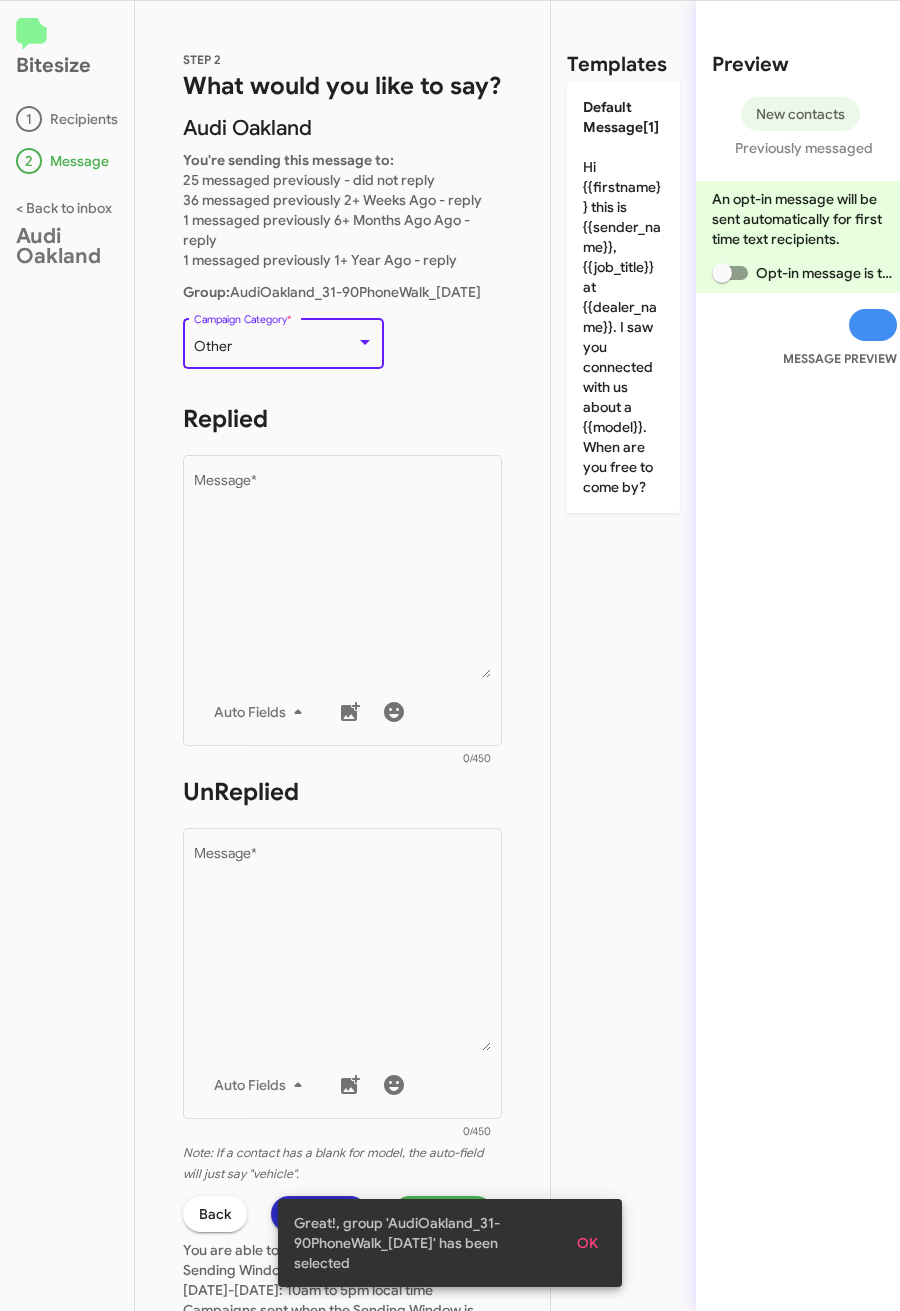 click on "Other" at bounding box center [275, 347] 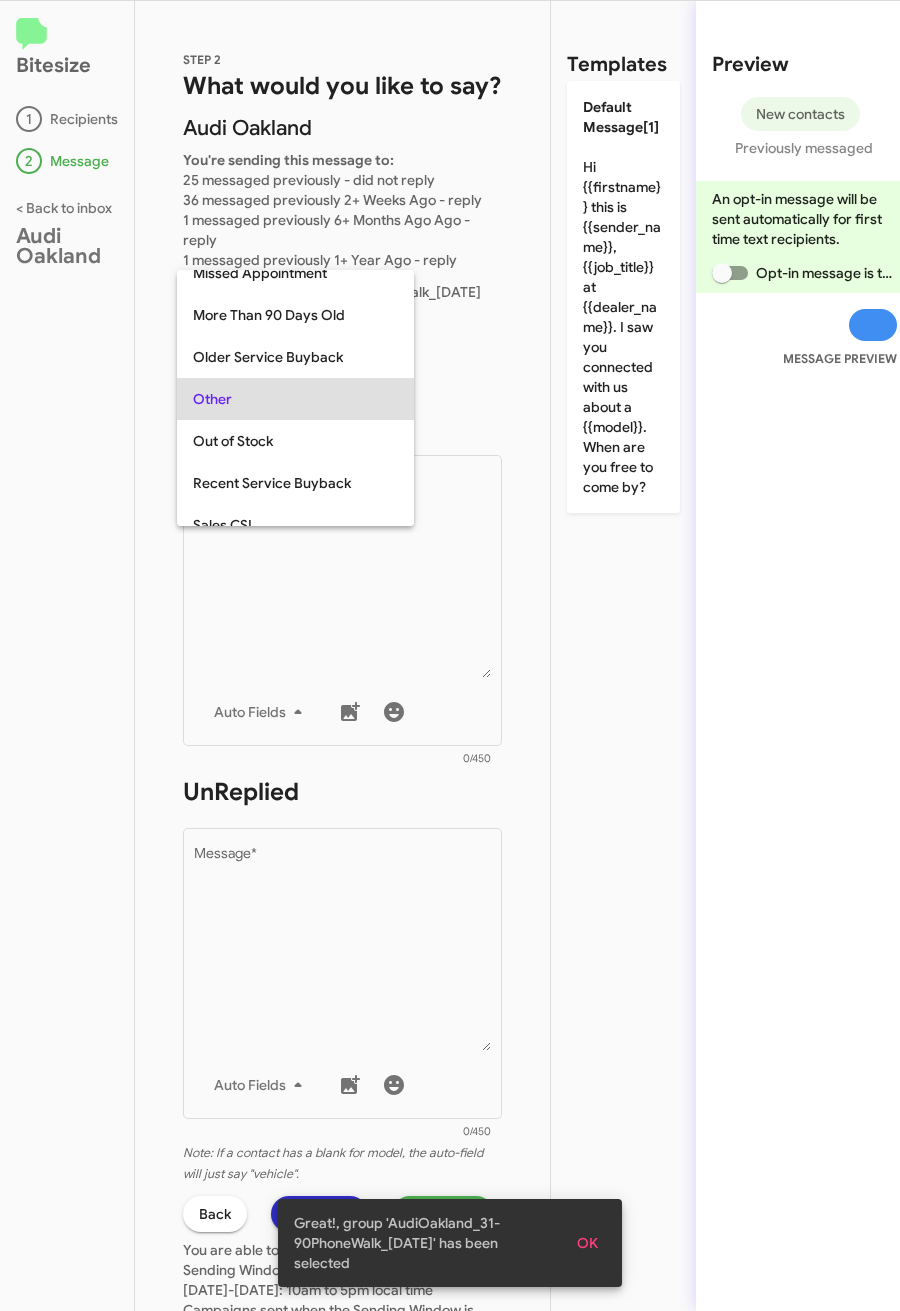 scroll, scrollTop: 42, scrollLeft: 0, axis: vertical 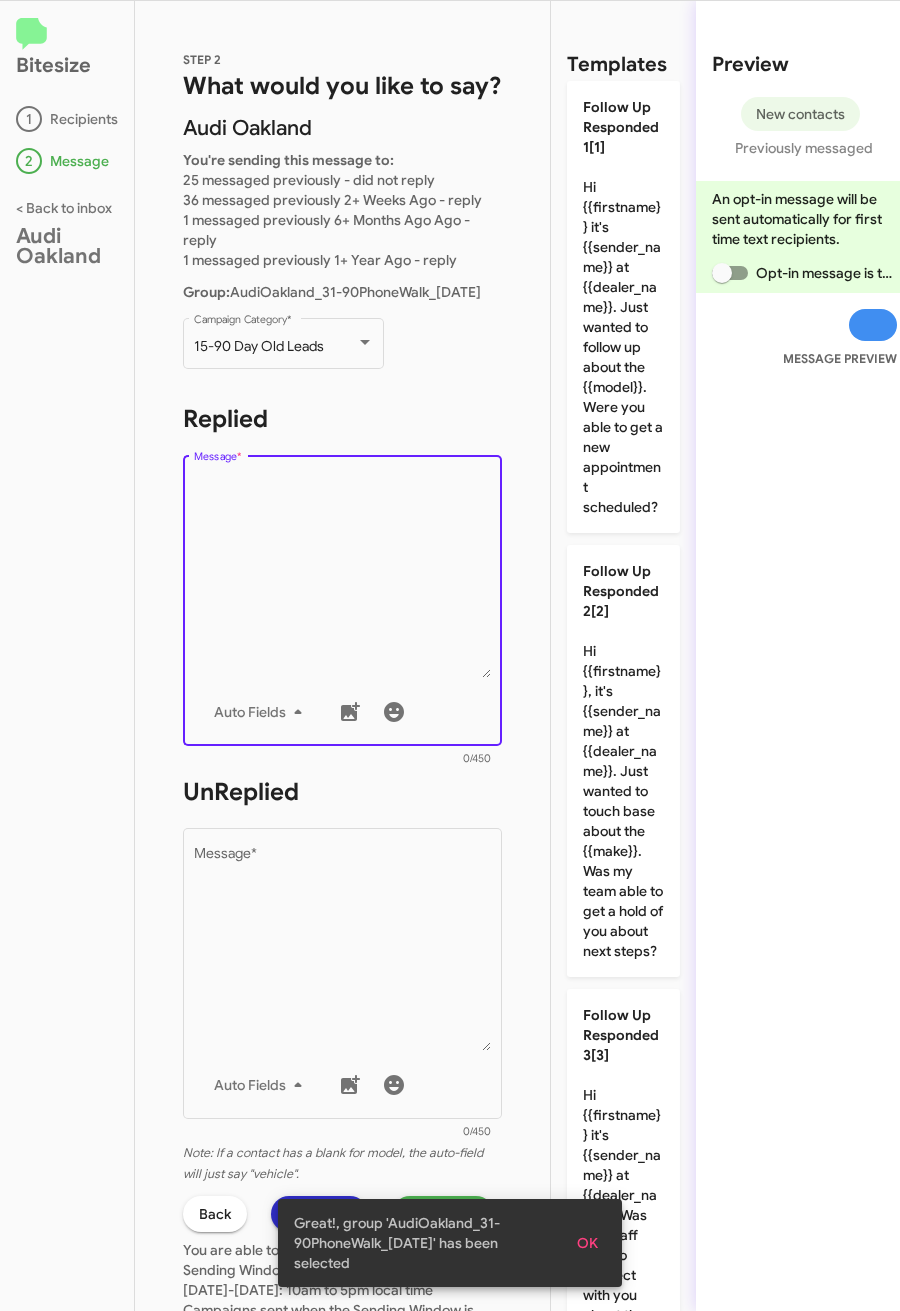click on "Message  *" at bounding box center [343, 576] 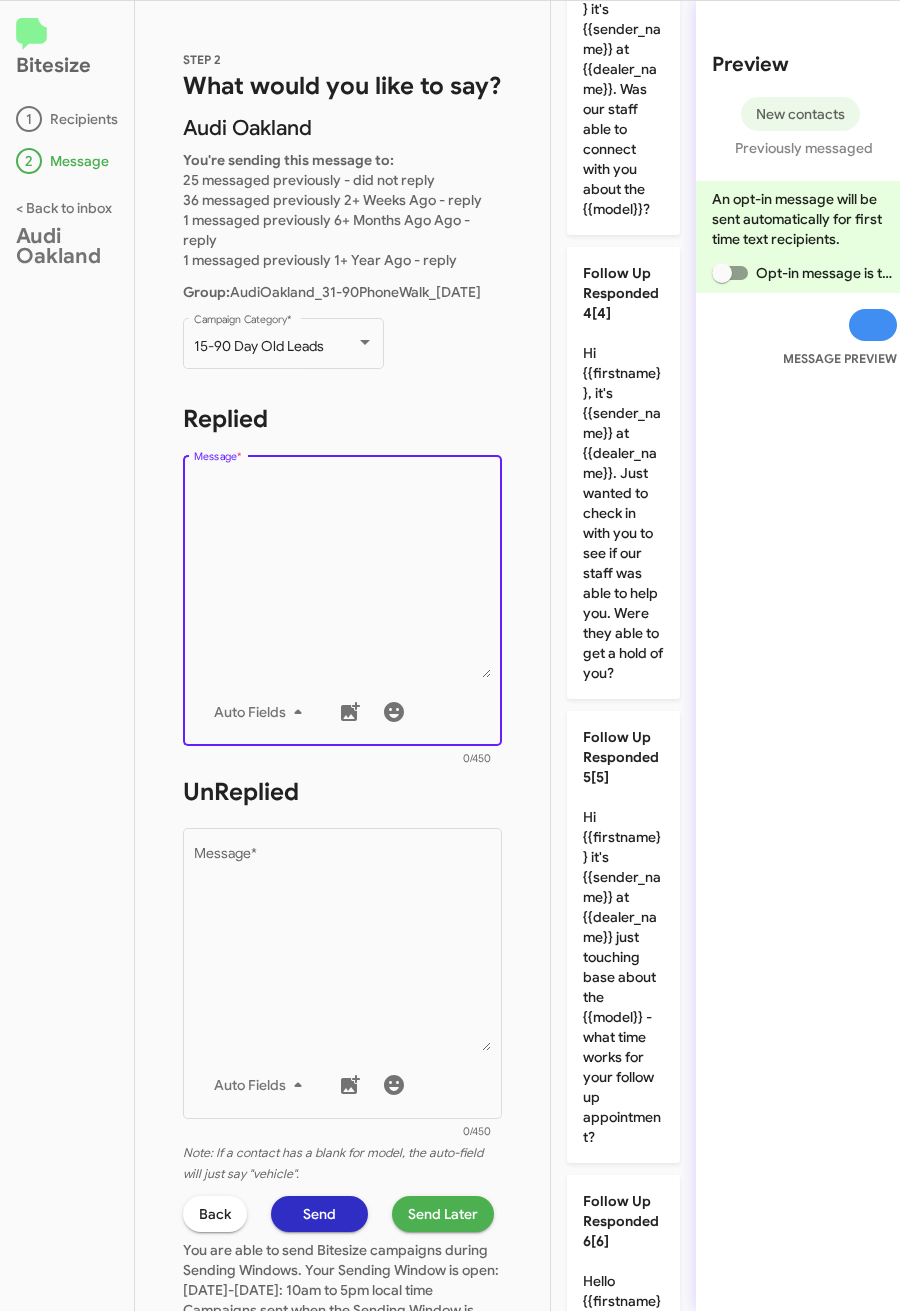 scroll, scrollTop: 0, scrollLeft: 0, axis: both 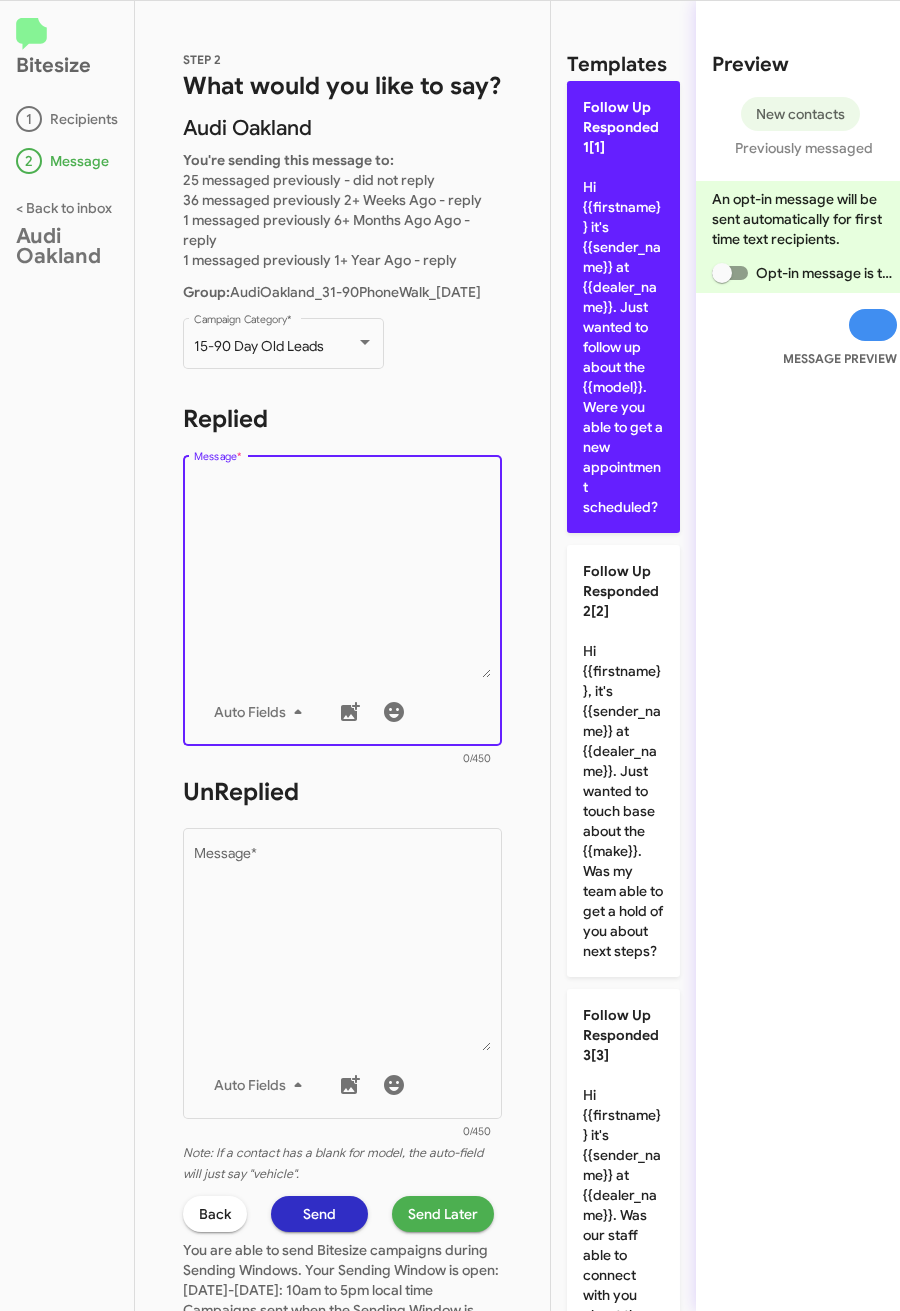click on "Follow Up Responded 1[1]  Hi {{firstname}} it's {{sender_name}} at {{dealer_name}}. Just wanted to follow up about the {{model}}. Were you able to get a new appointment scheduled?" 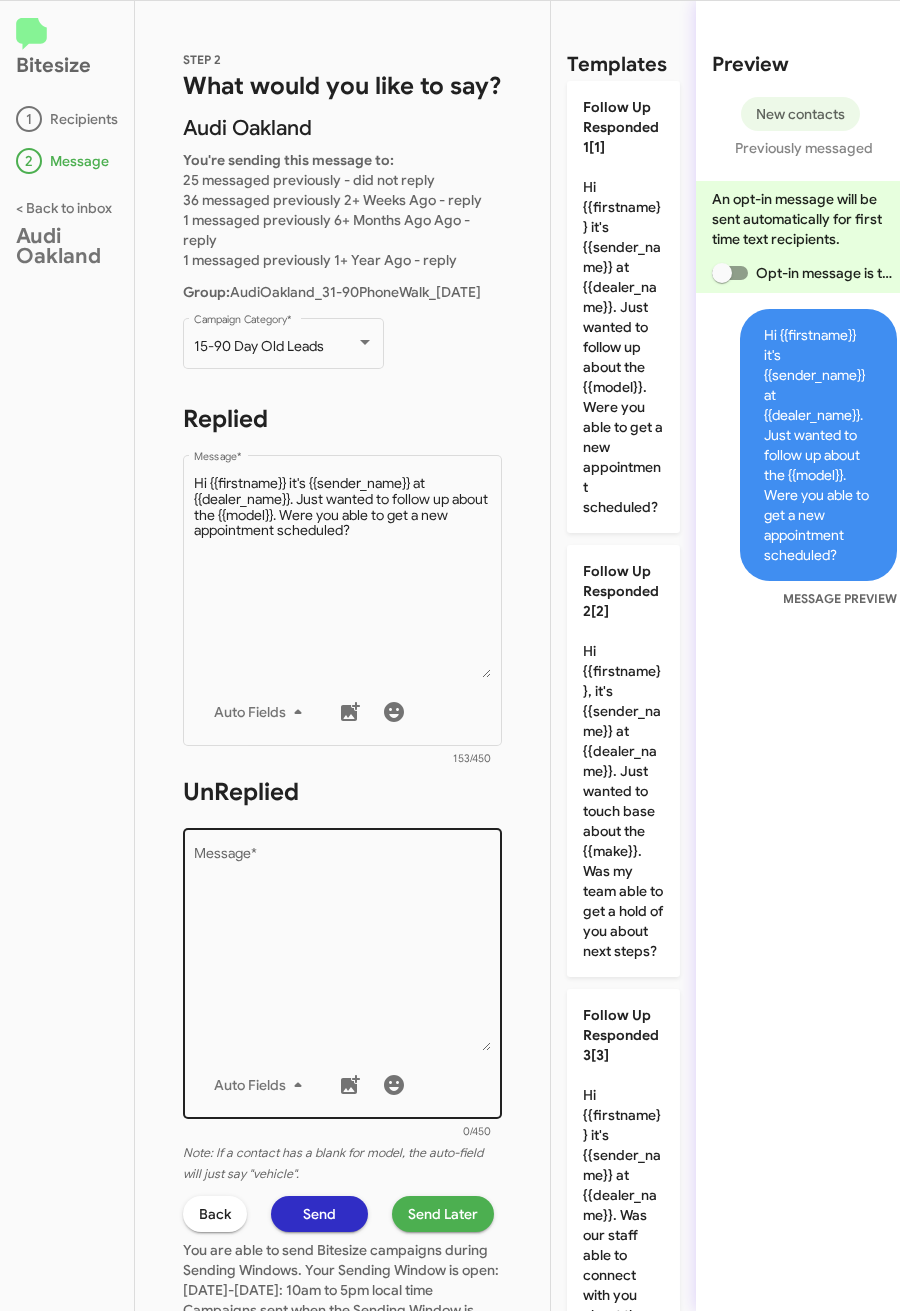 click on "Message  *" at bounding box center (343, 949) 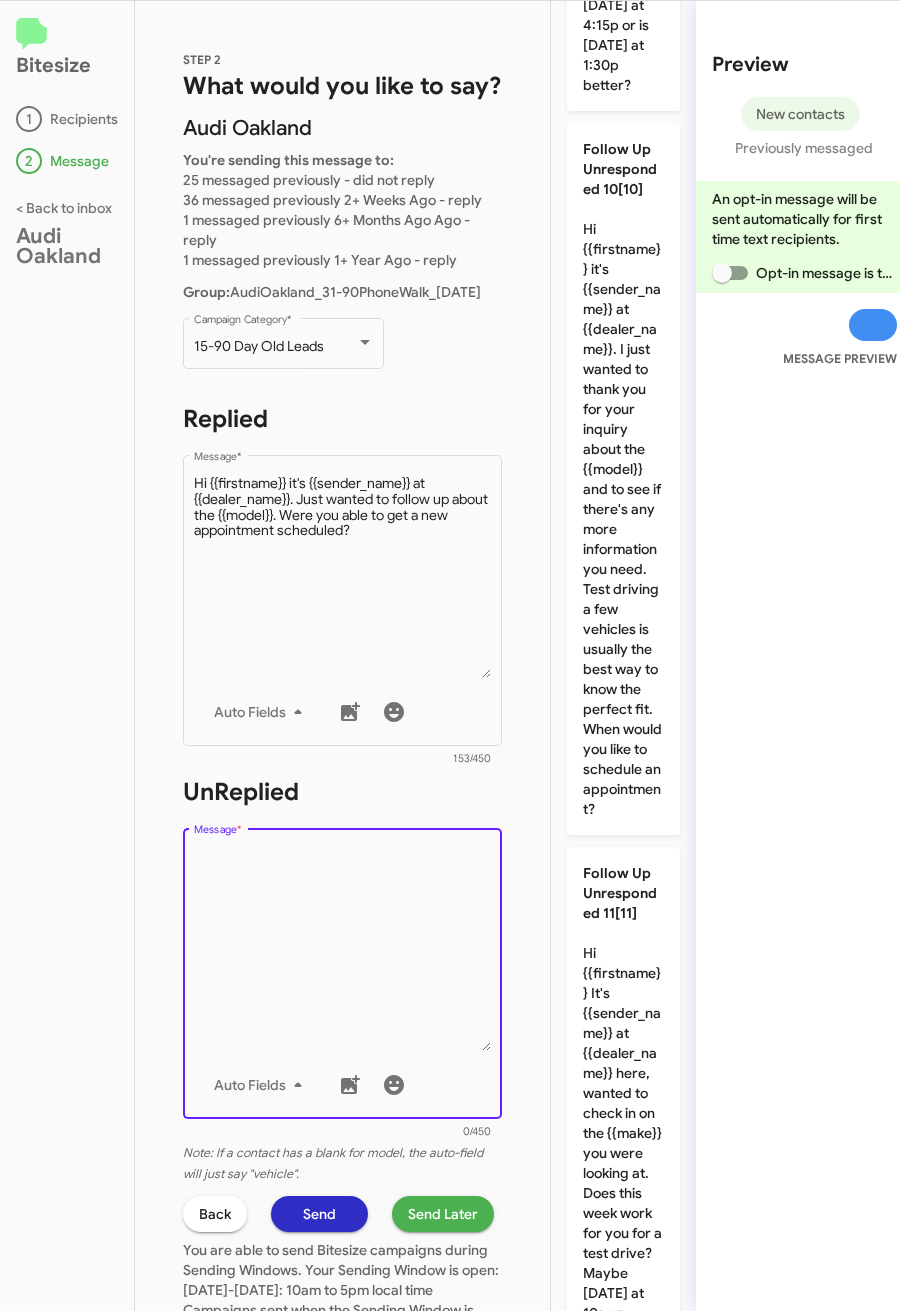 scroll, scrollTop: 5775, scrollLeft: 0, axis: vertical 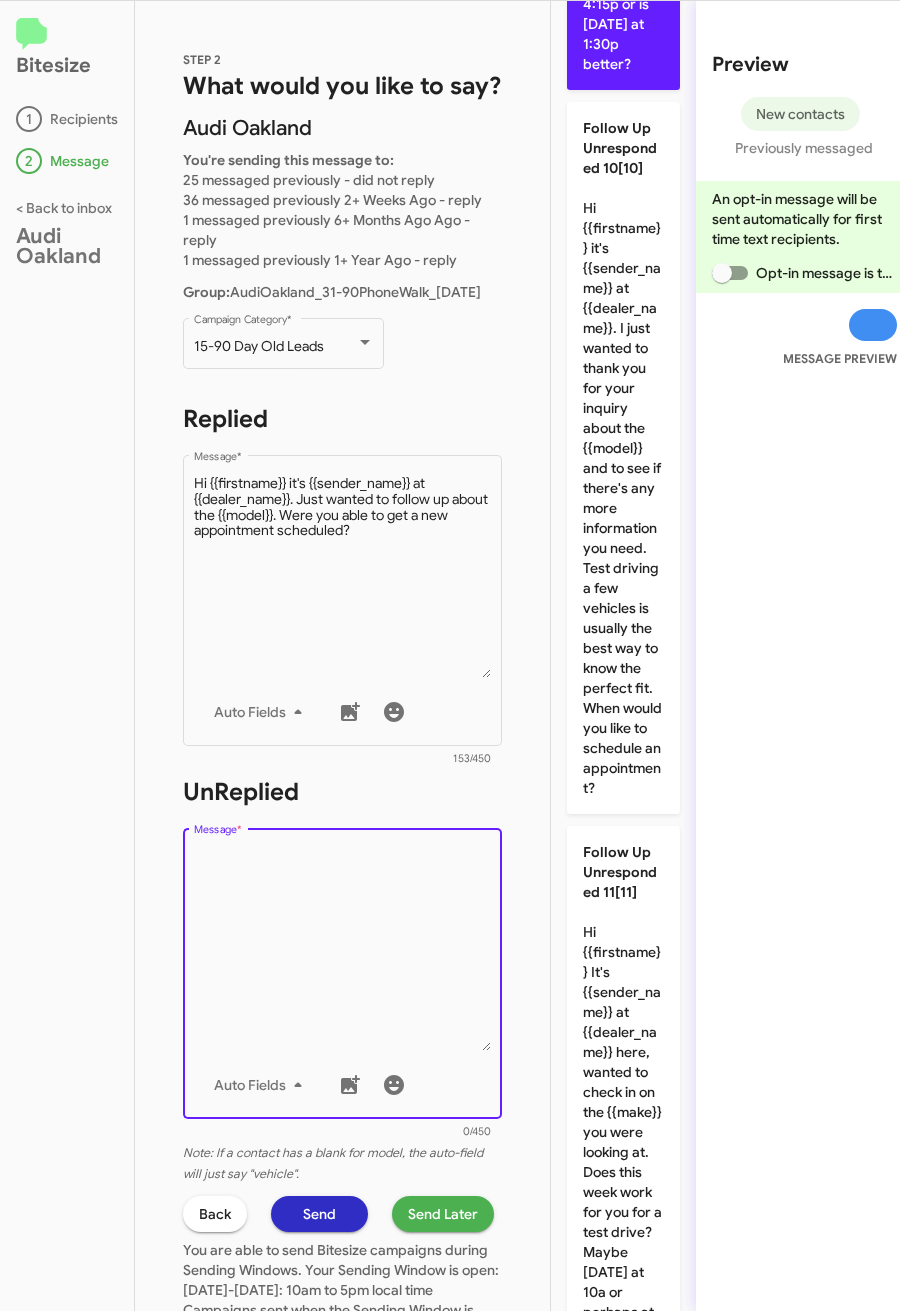 click on "Follow Up Unresponded 9[9]  Hope you're having a great day {{firstname}}! It's {{sender_name}} at {{dealer_name}}. Thanks for reaching out about the {{model}}. I’d love to set up a few test drives for you to get the perfect vehicle. I have an appointment open [DATE] at 4:15p or is [DATE] at 1:30p better?" 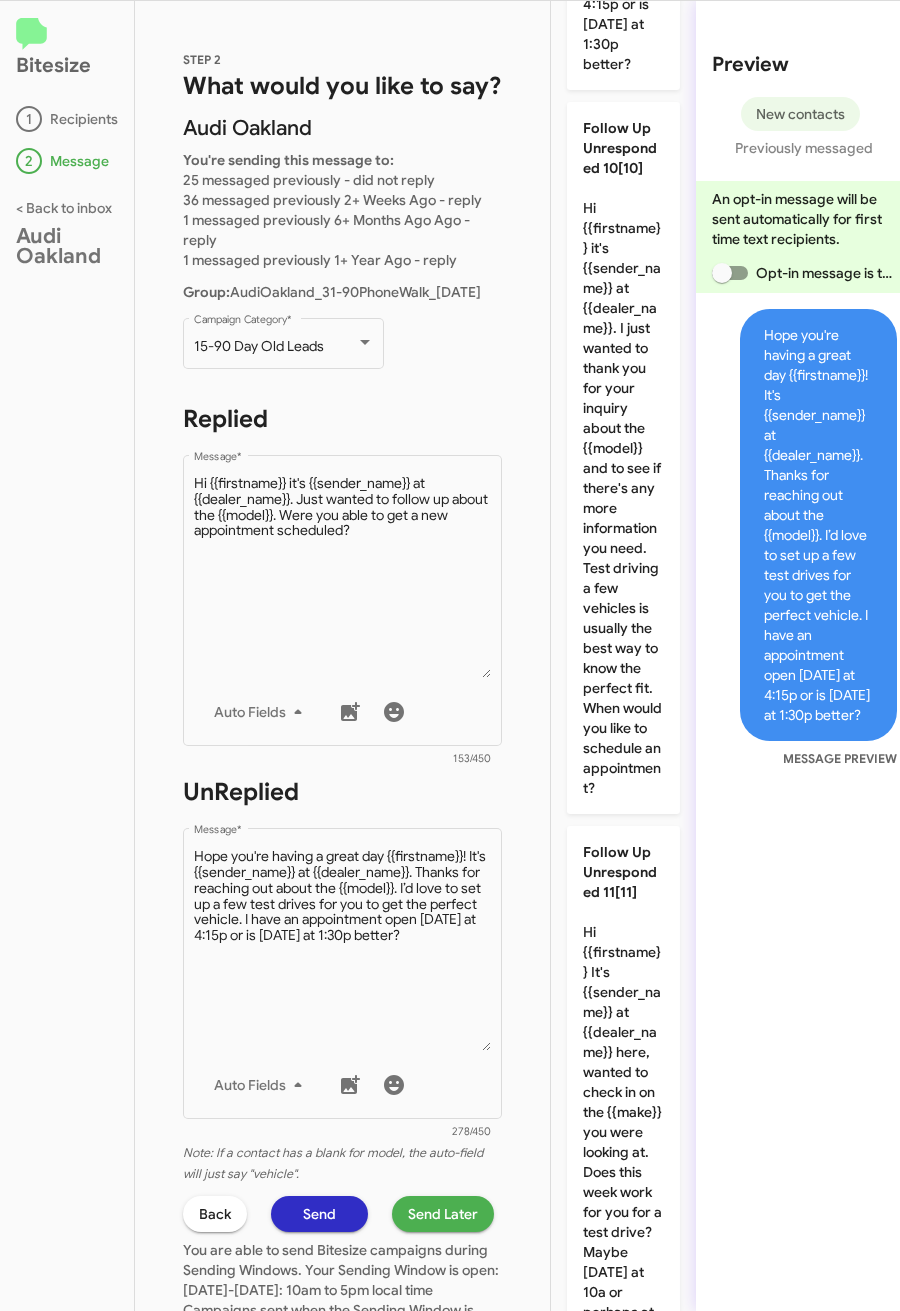 click on "Send Later" 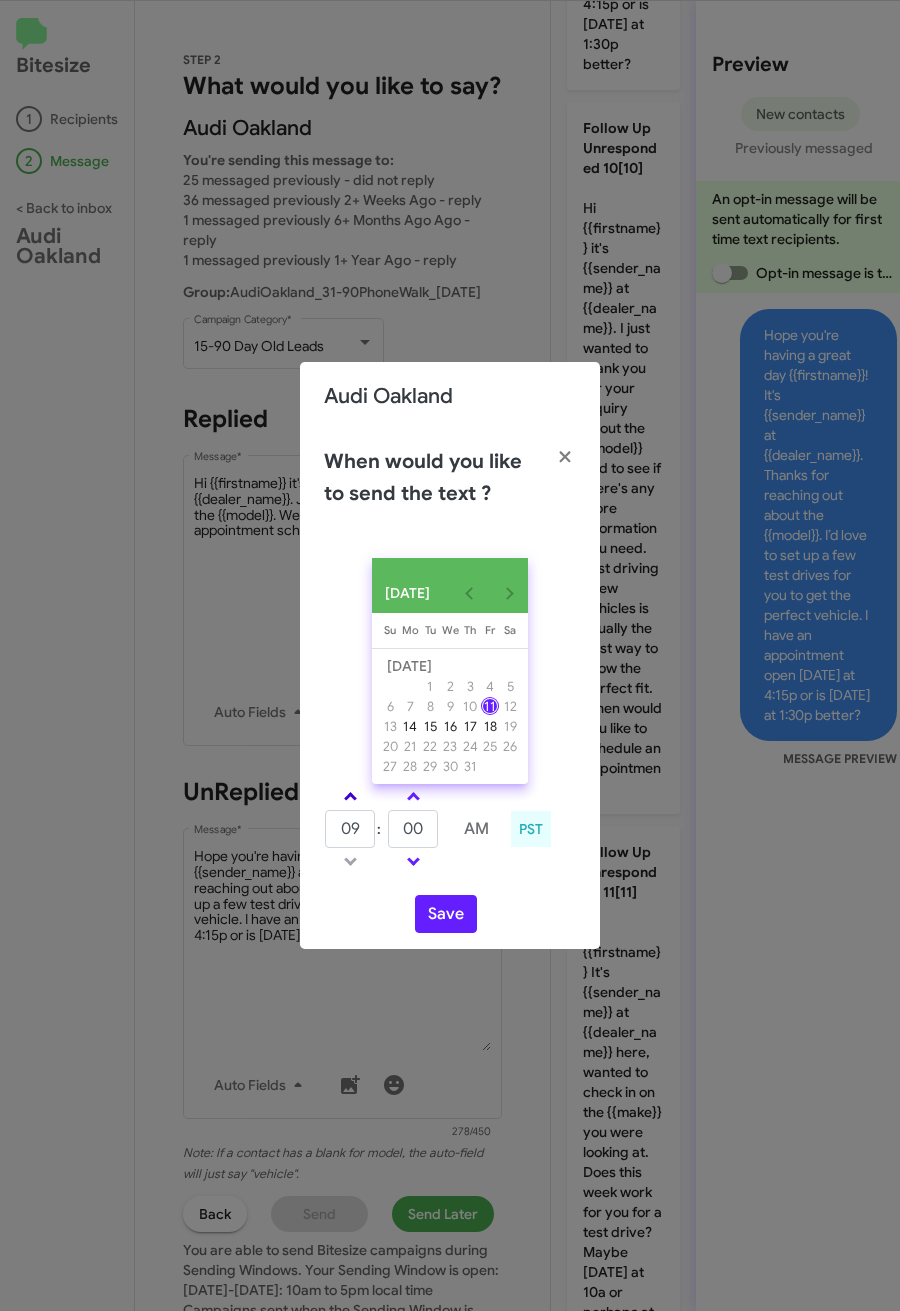 click 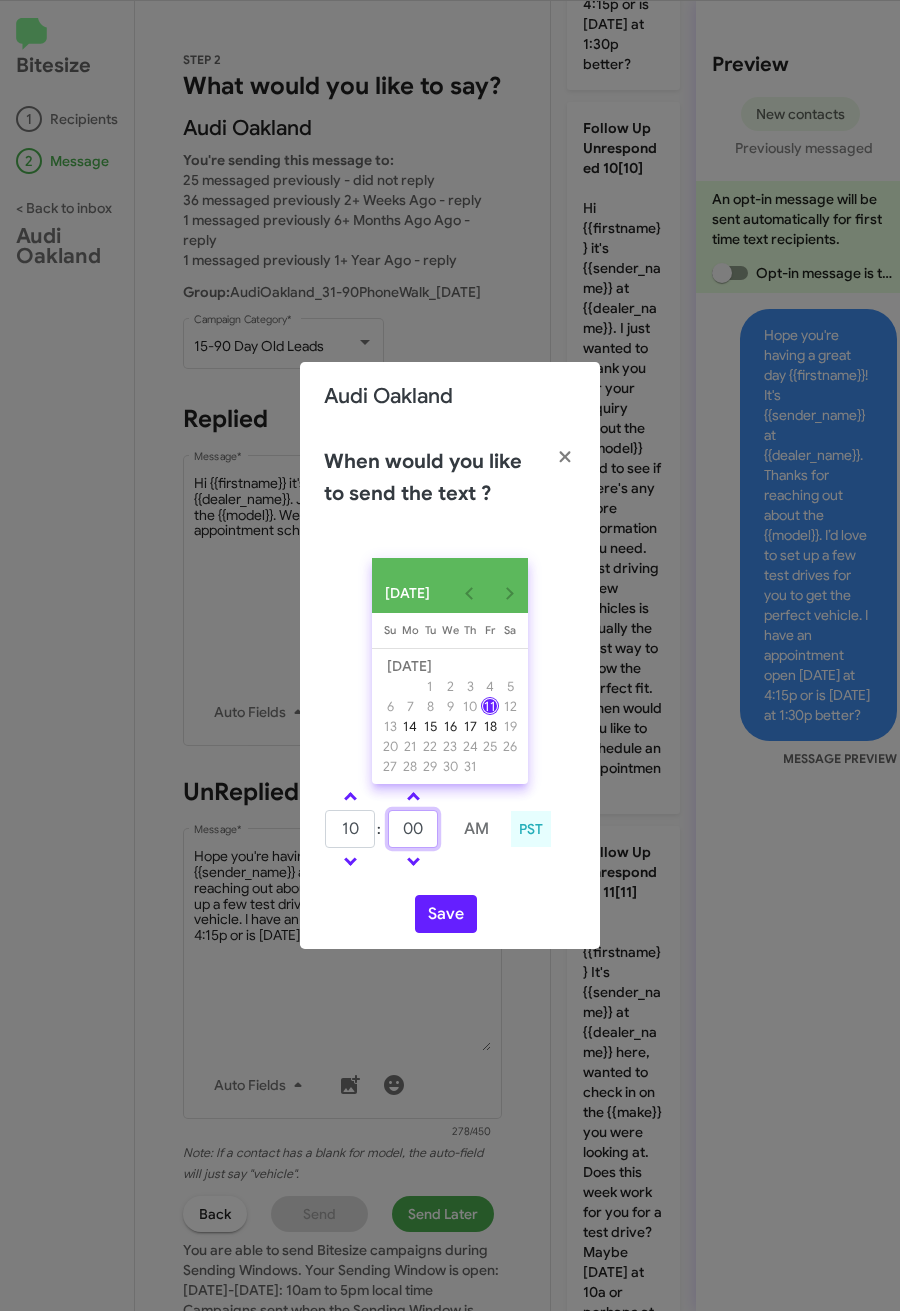 click on "10  :  00     AM" 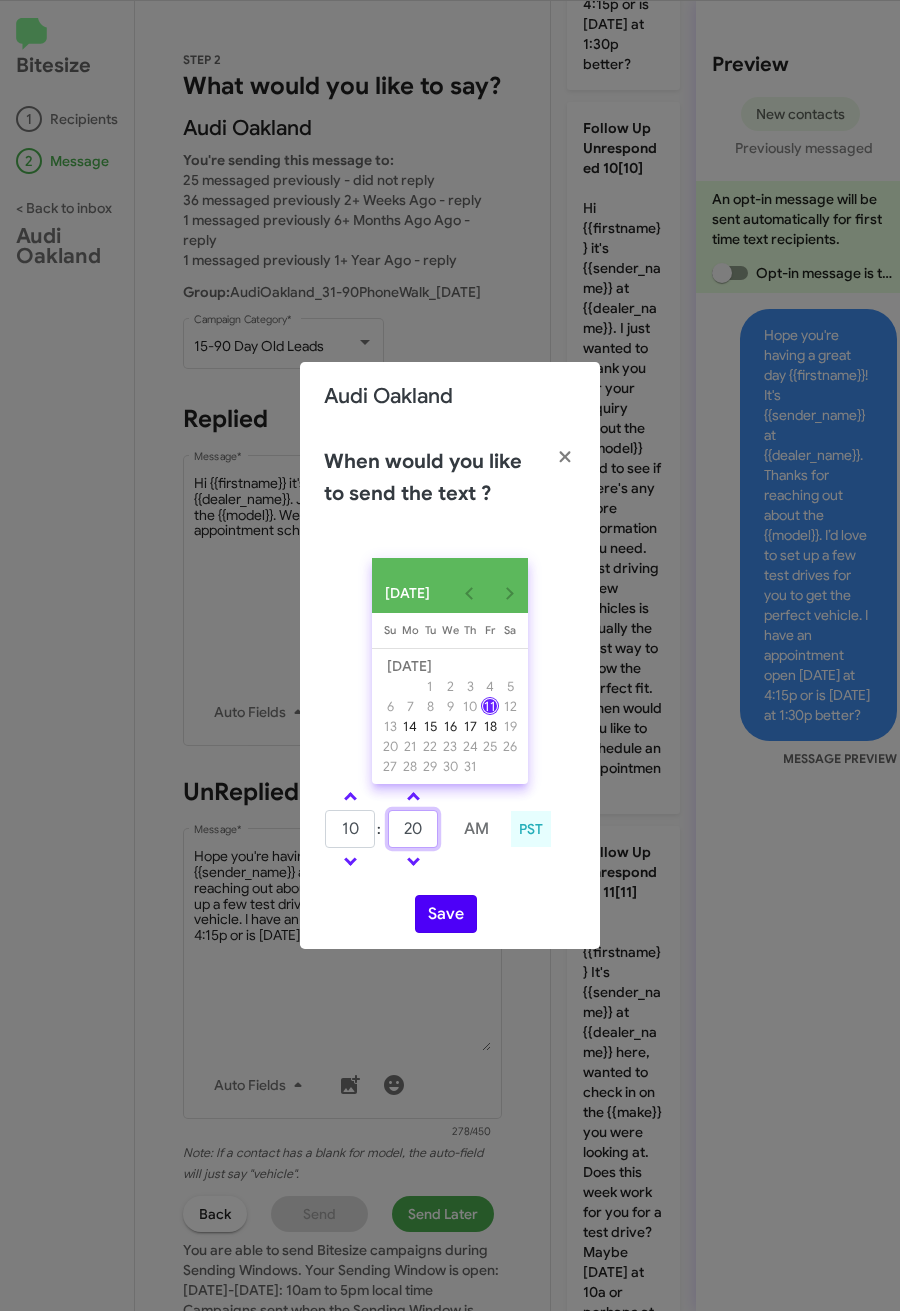 type on "20" 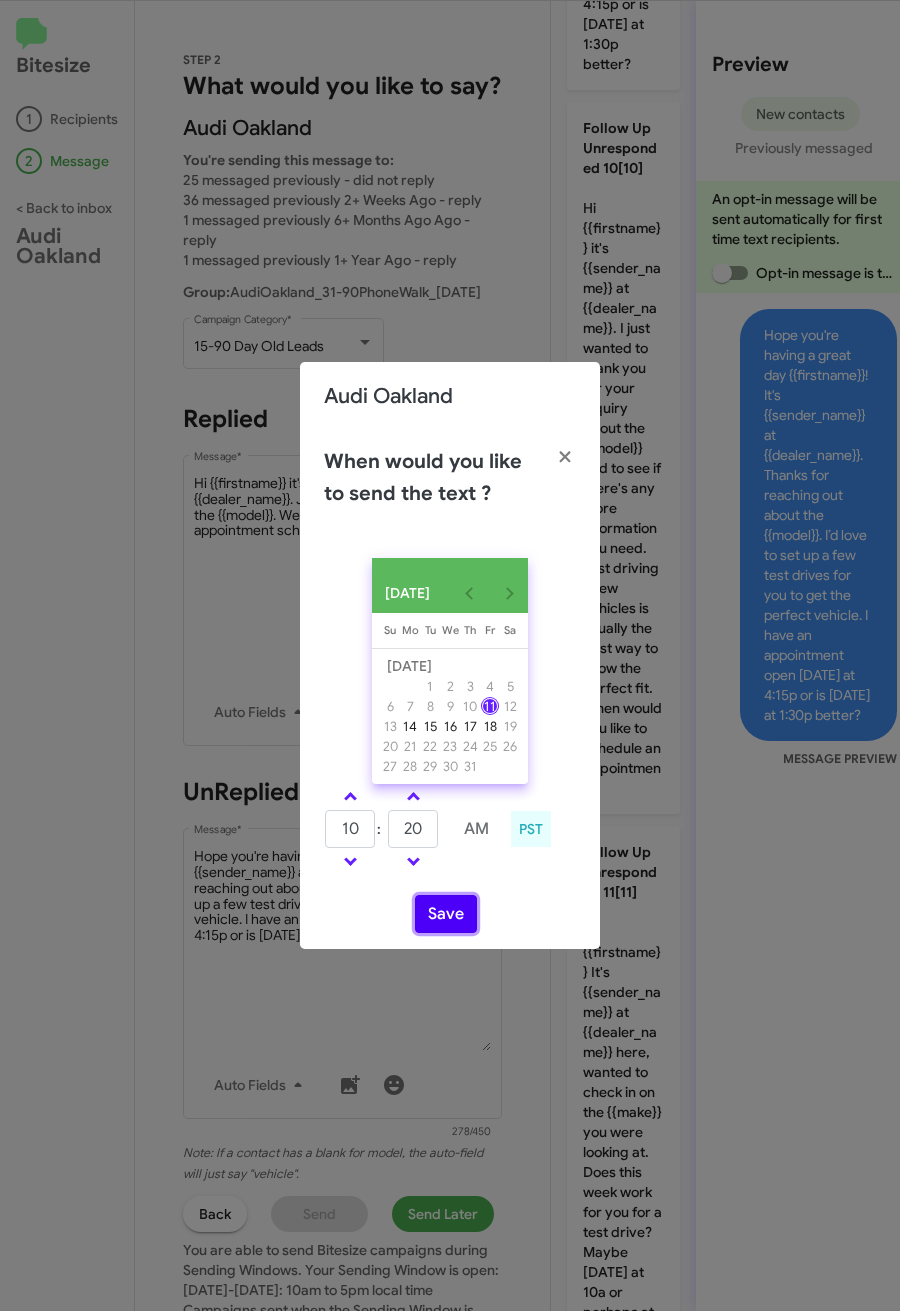 click on "Save" 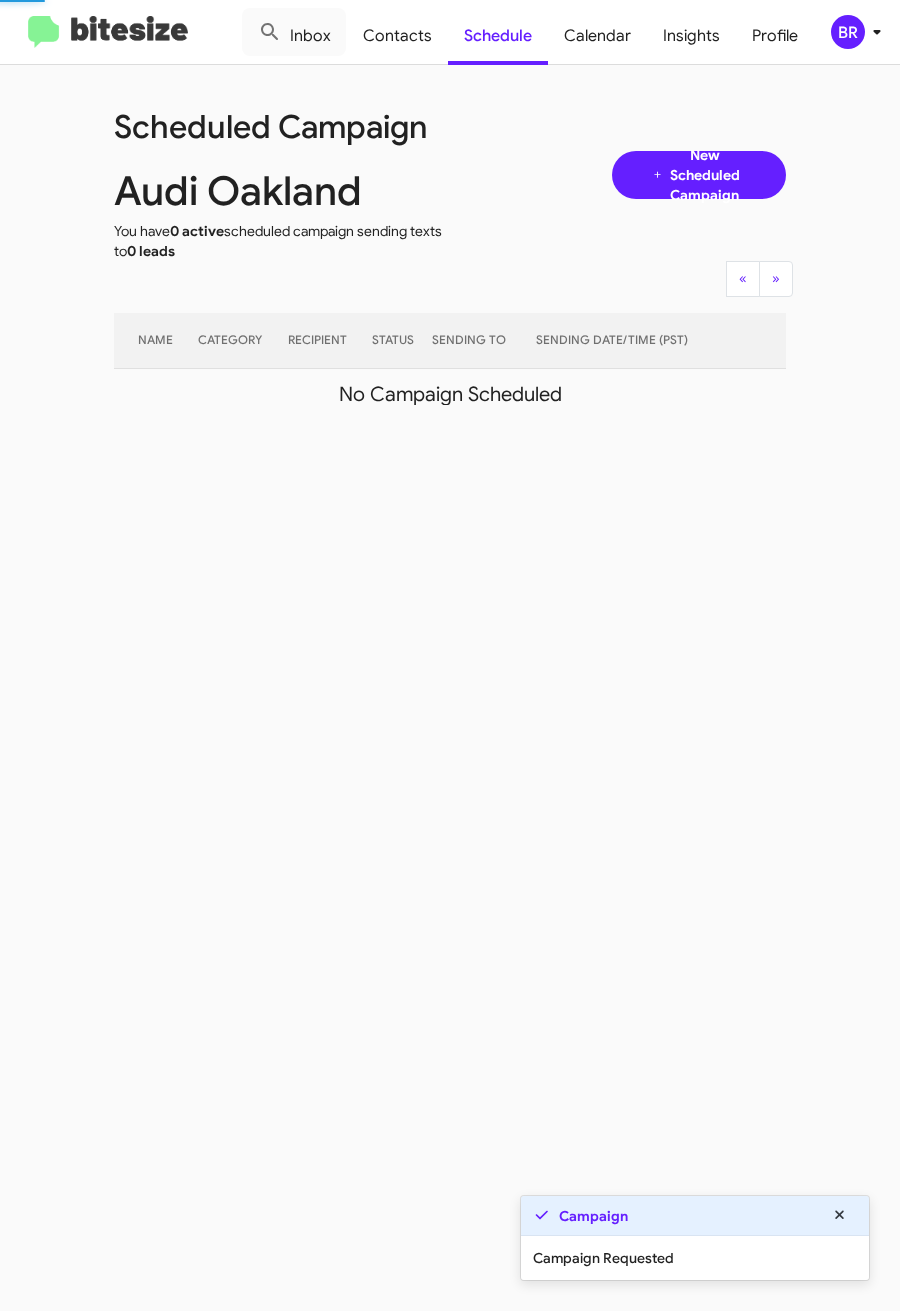 click on "BR" 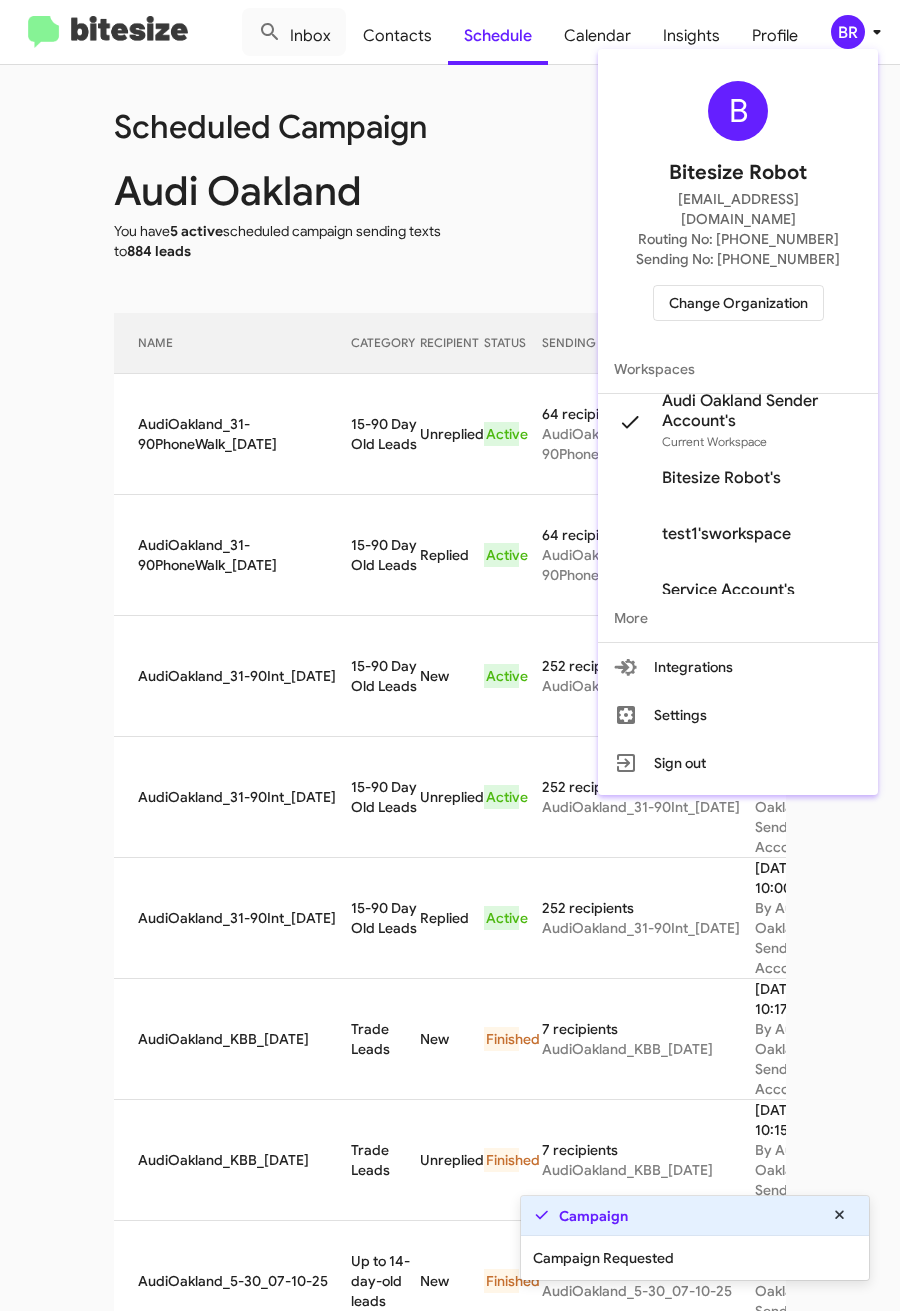 click at bounding box center [450, 655] 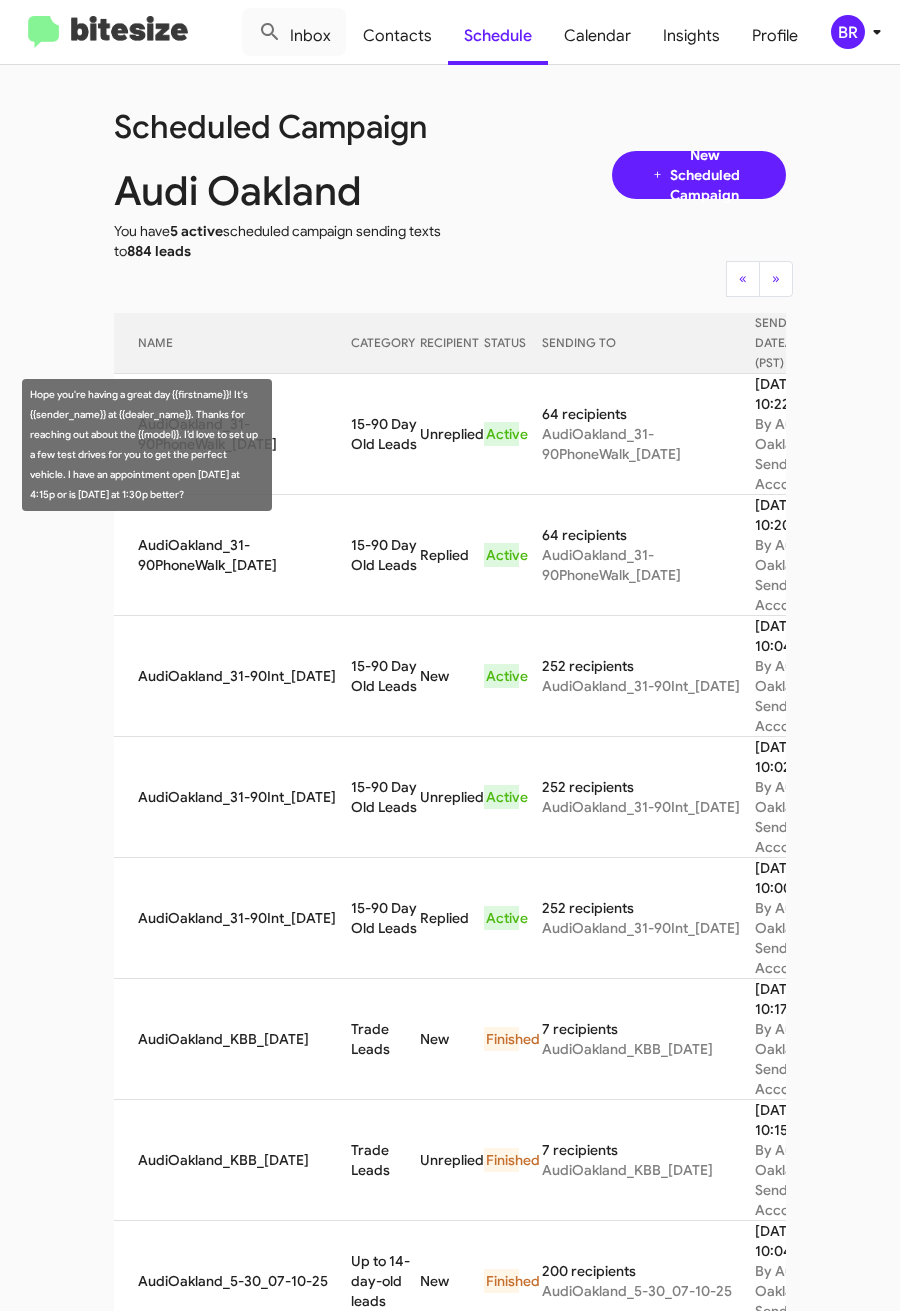 drag, startPoint x: 316, startPoint y: 436, endPoint x: 381, endPoint y: 462, distance: 70.00714 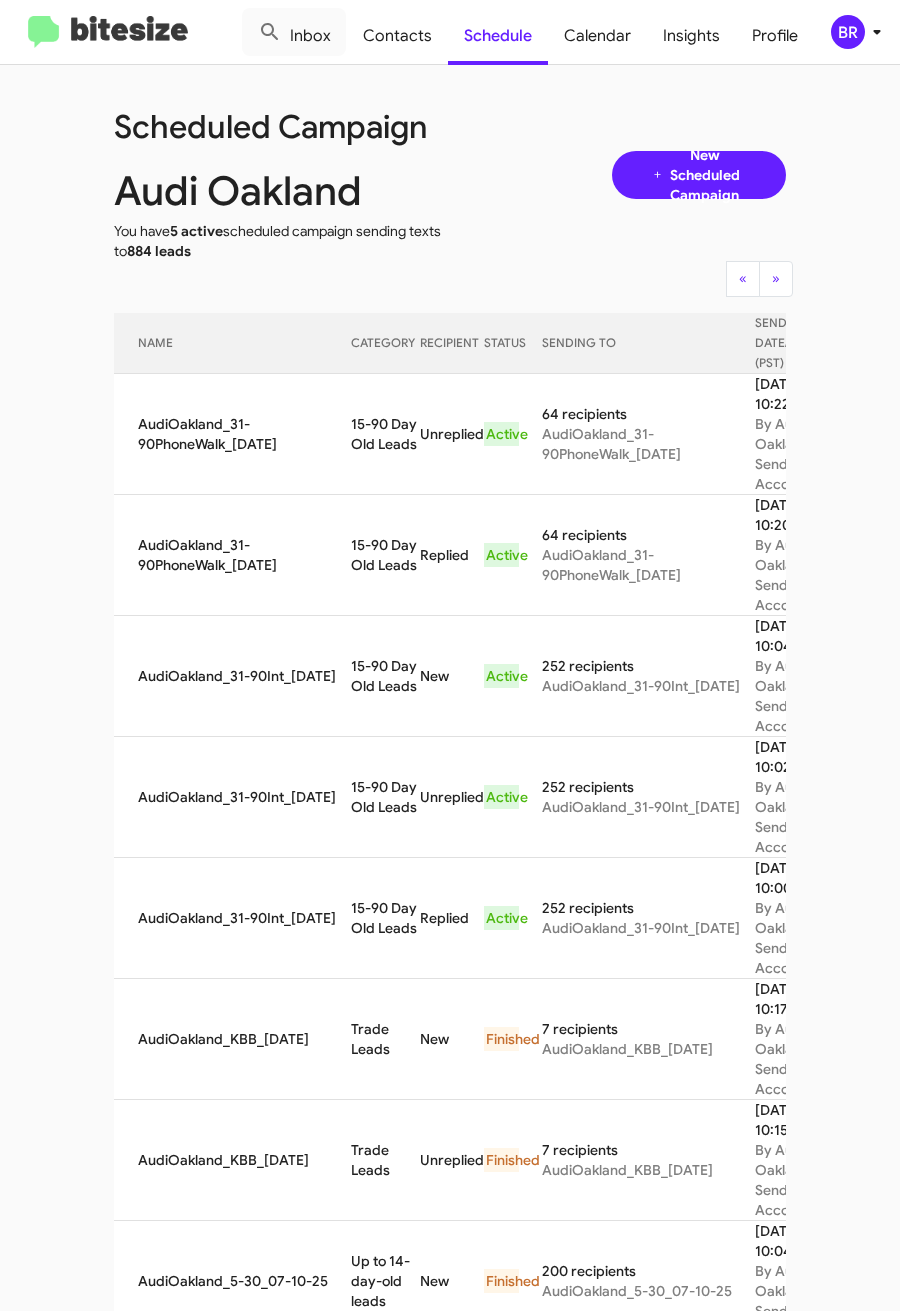 copy on "15-90 Day Old Leads" 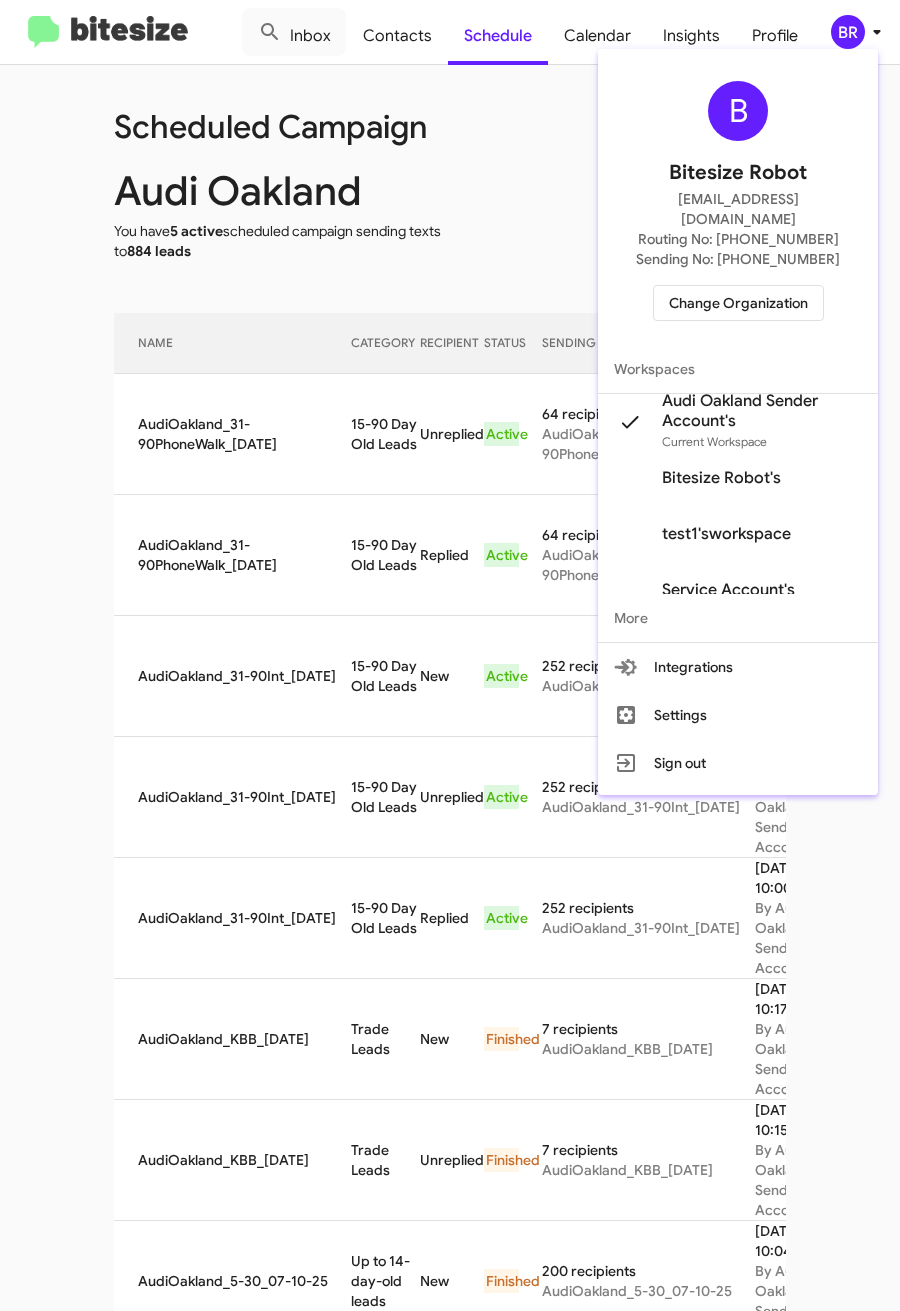 click on "Change Organization" at bounding box center [738, 303] 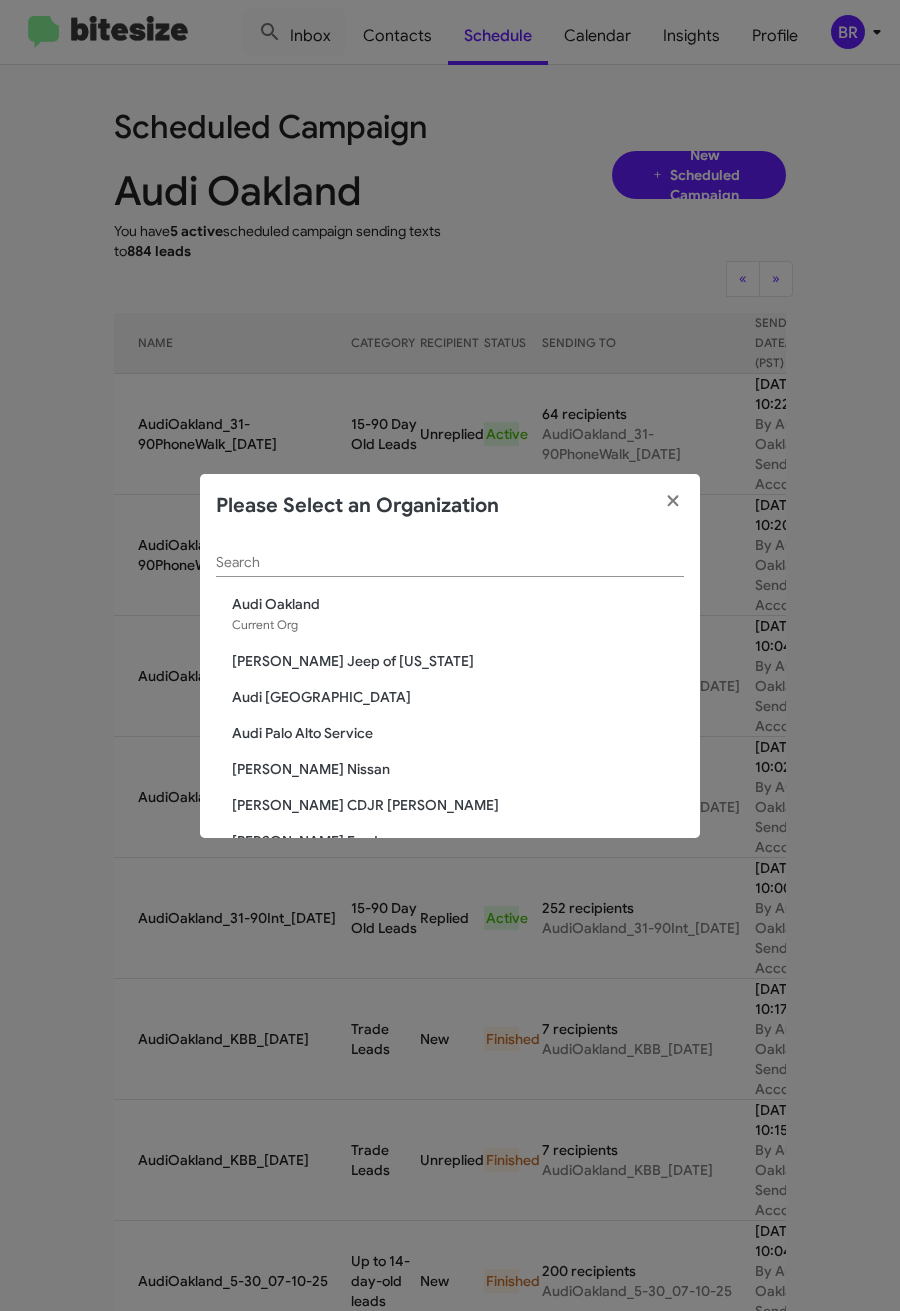 click on "Search" 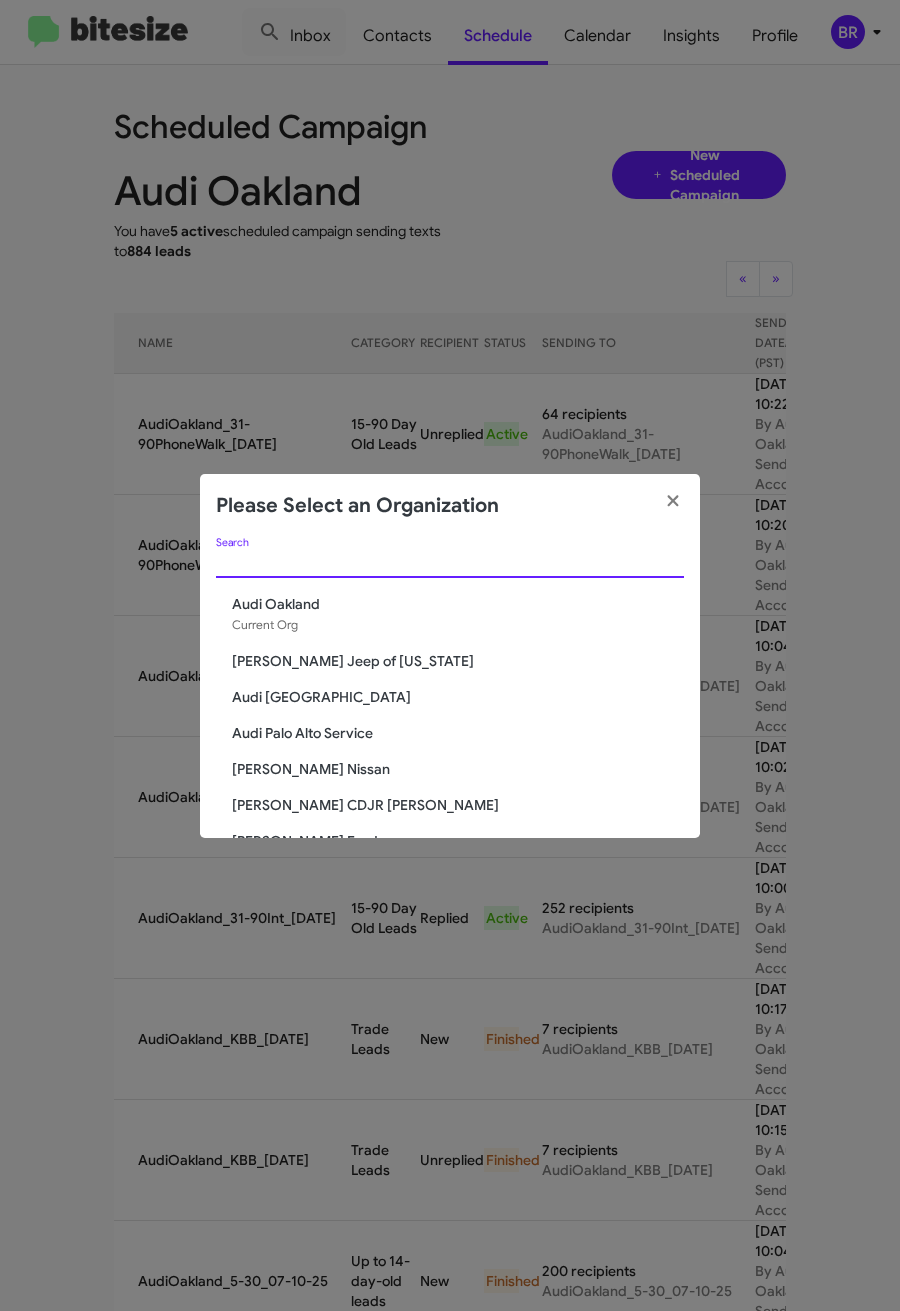 paste on "Audi [GEOGRAPHIC_DATA]" 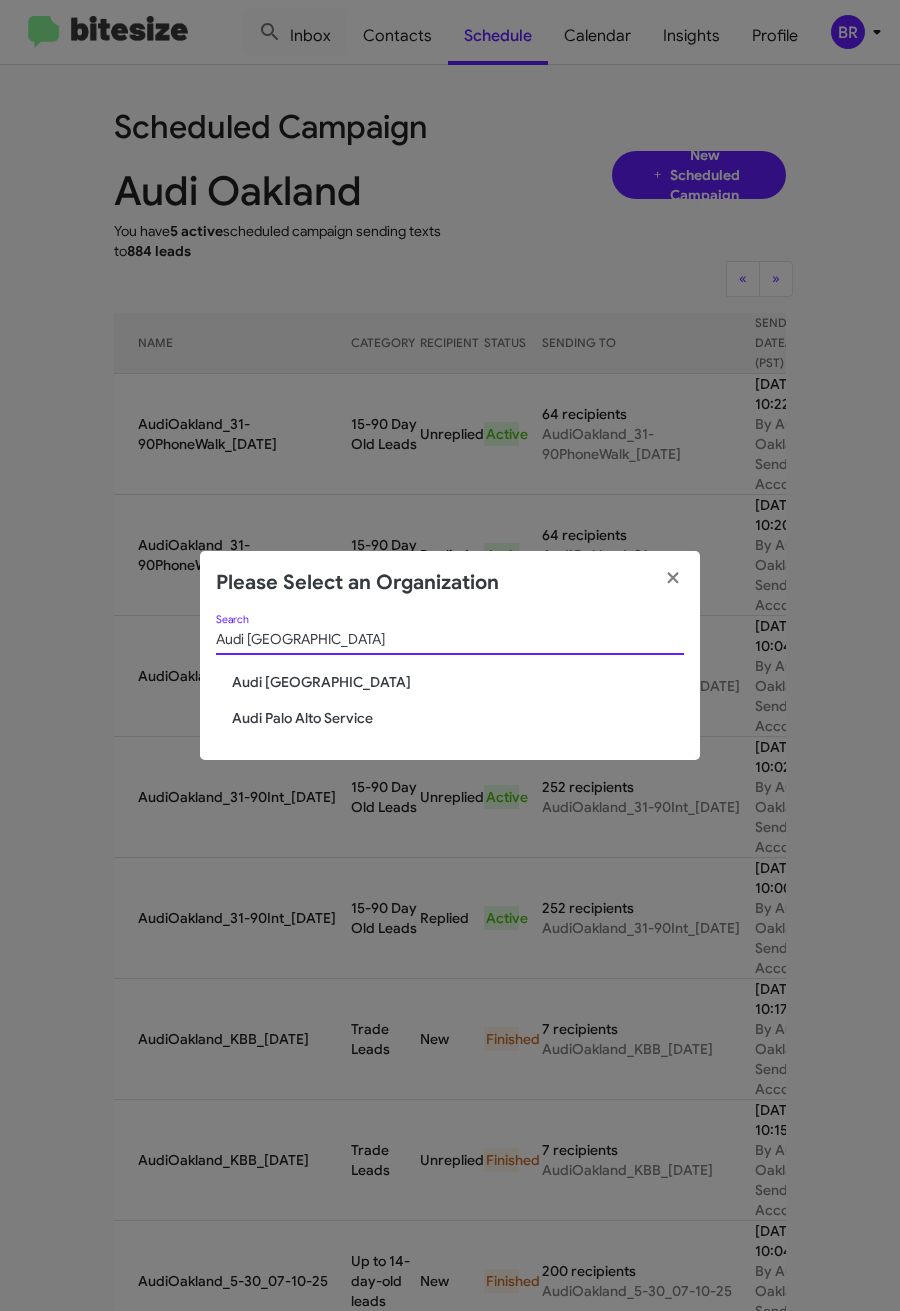 type on "Audi [GEOGRAPHIC_DATA]" 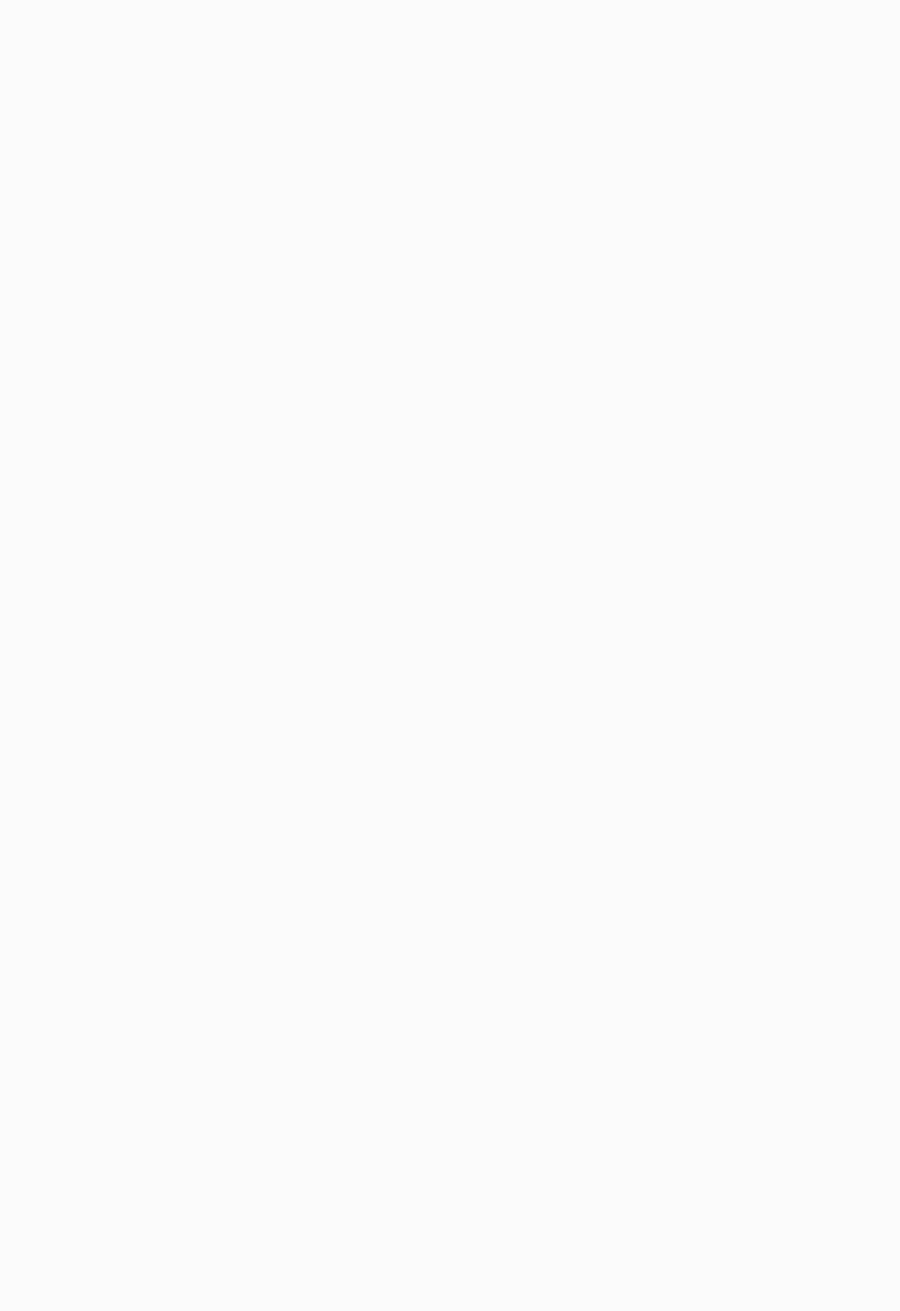 scroll, scrollTop: 0, scrollLeft: 0, axis: both 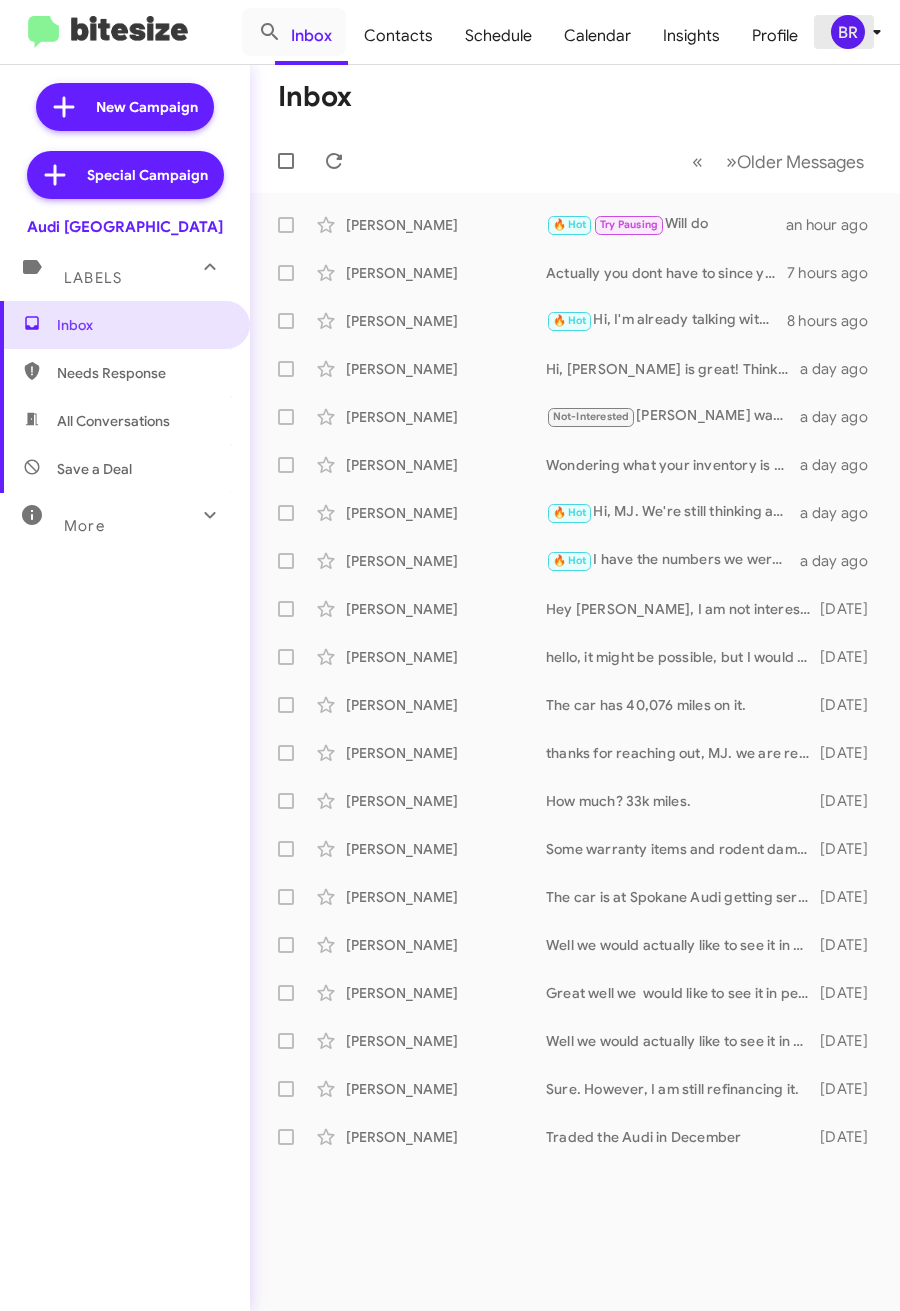 click on "BR" 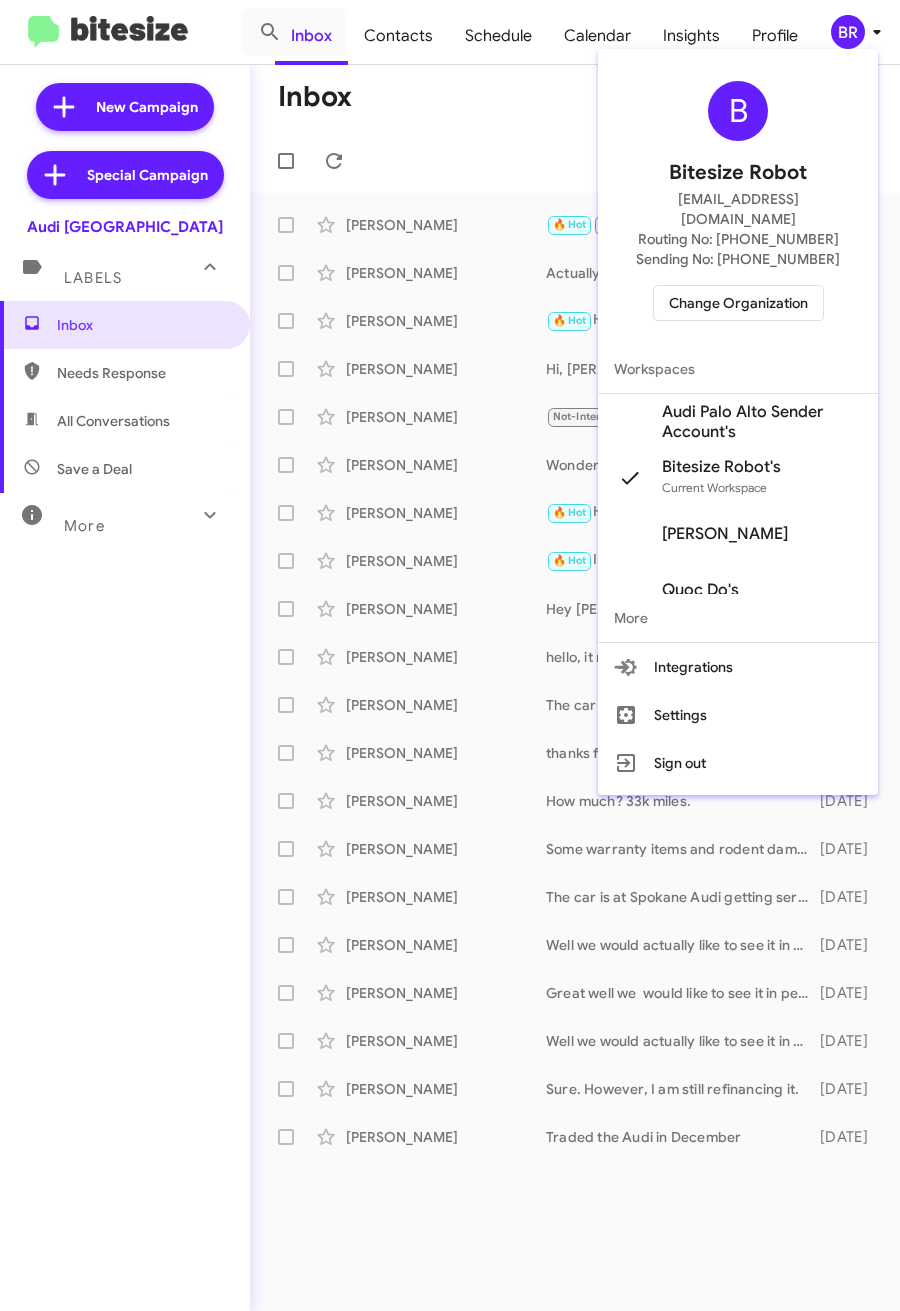 click on "Audi Palo Alto Sender Account's" at bounding box center [762, 422] 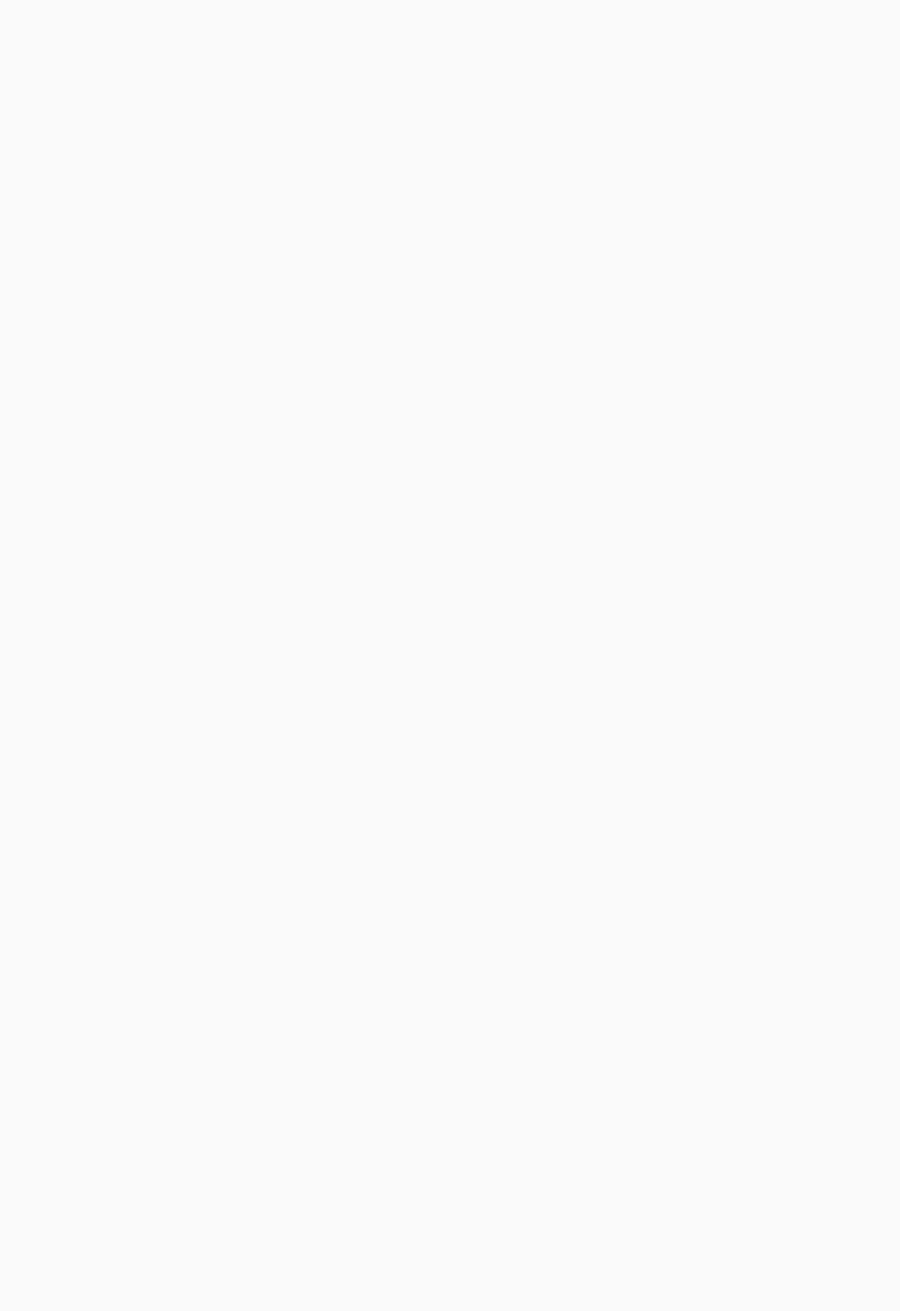 scroll, scrollTop: 0, scrollLeft: 0, axis: both 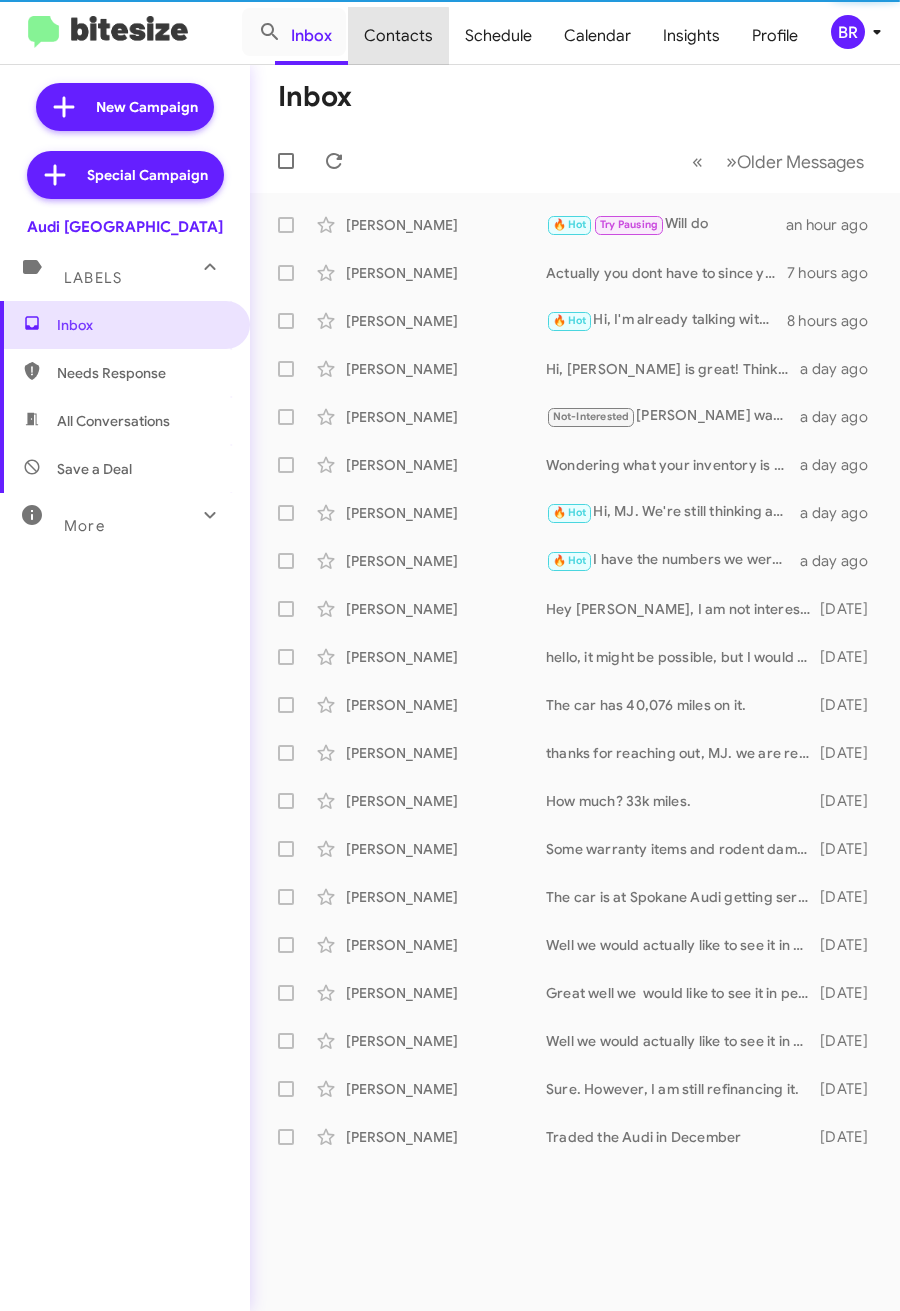 click on "Contacts" 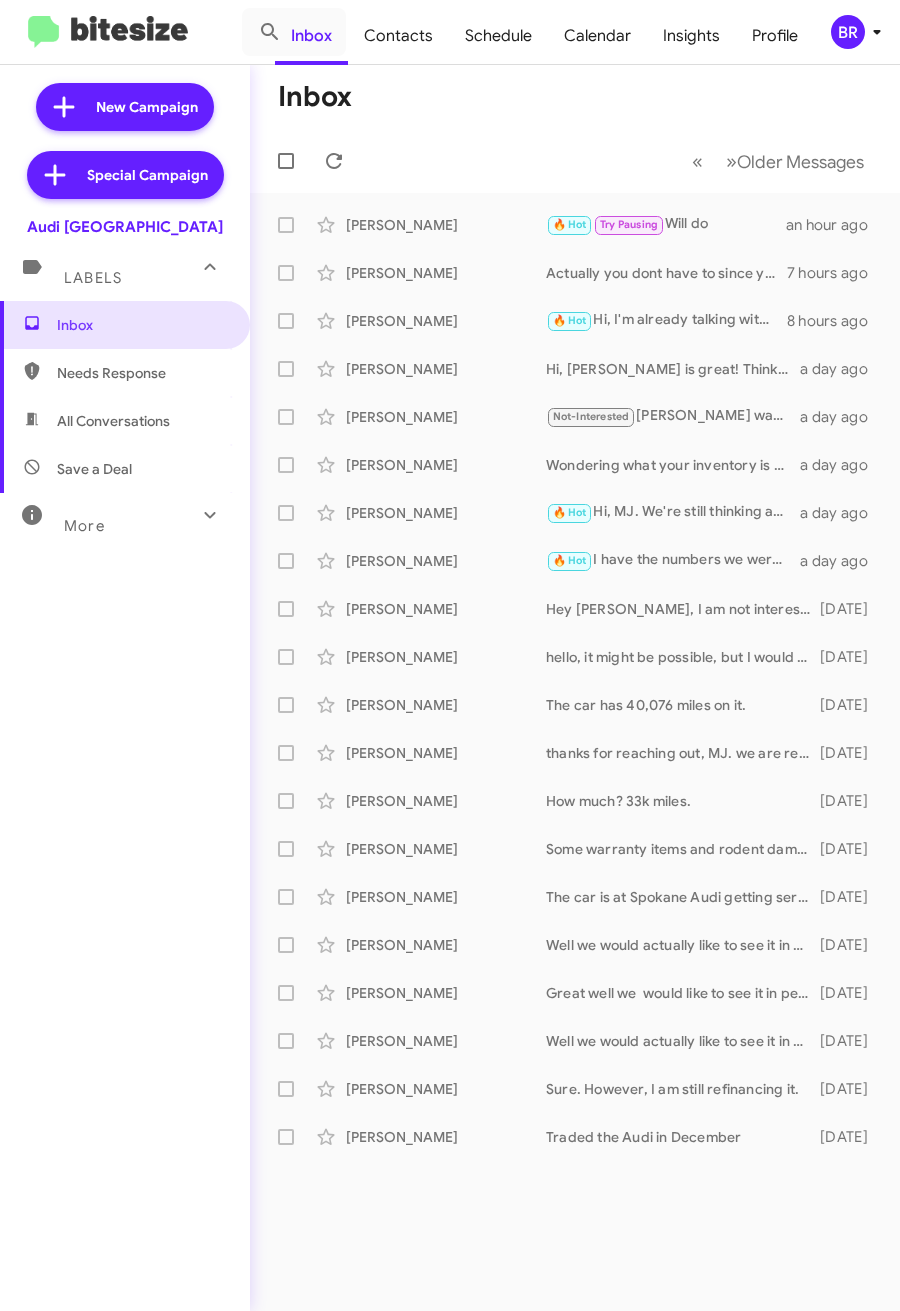 type on "in:groups" 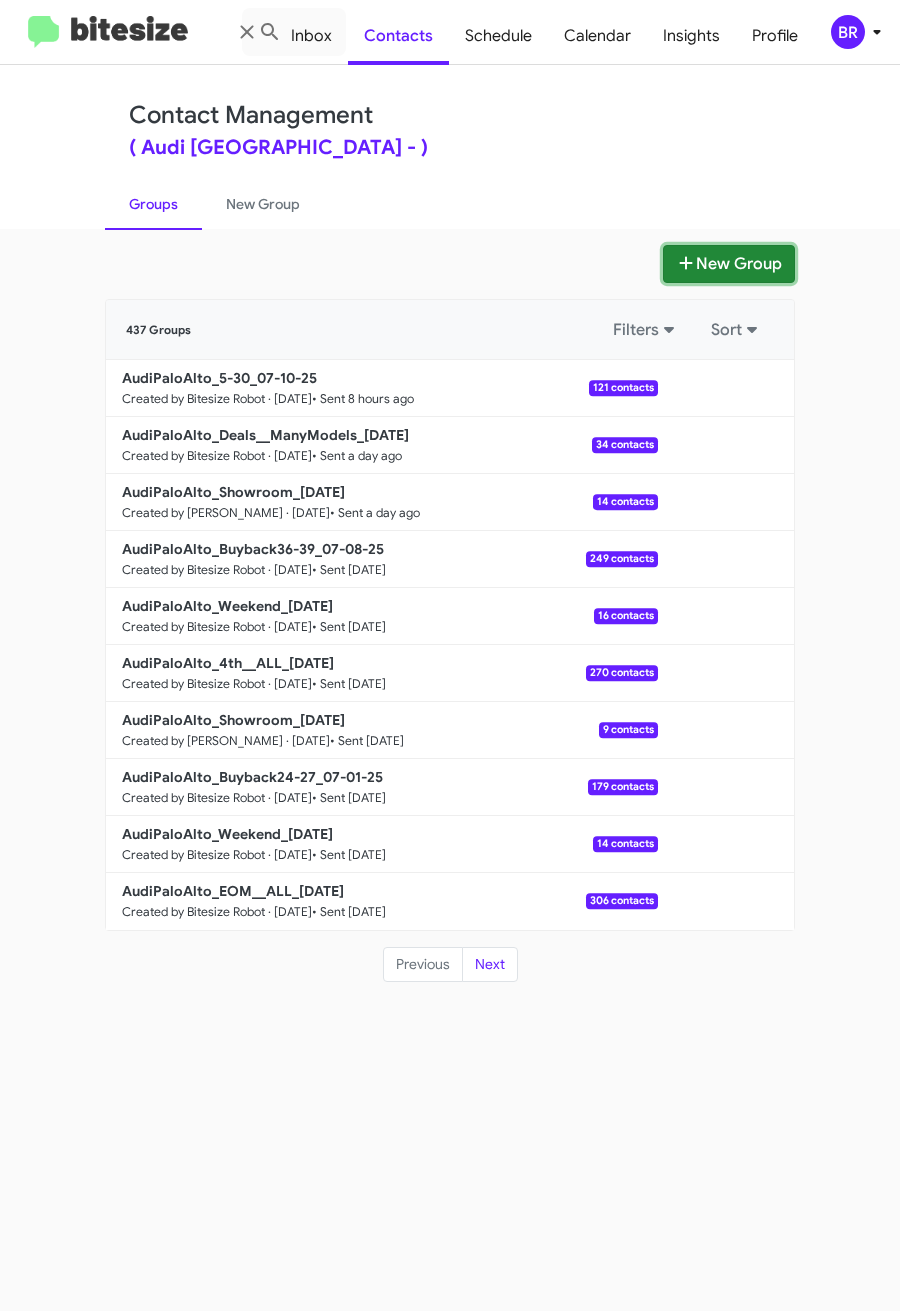 click on "New Group" 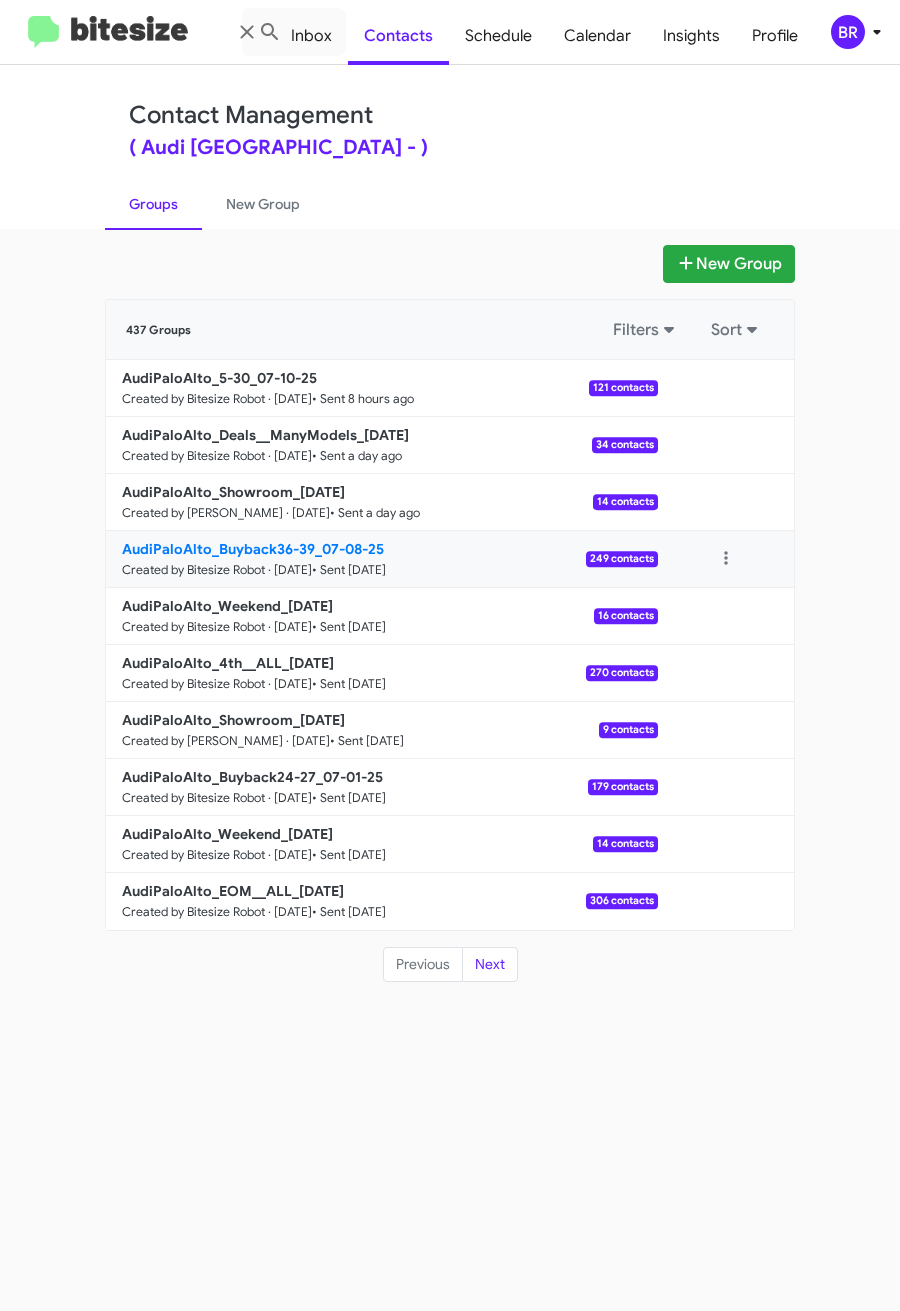 type 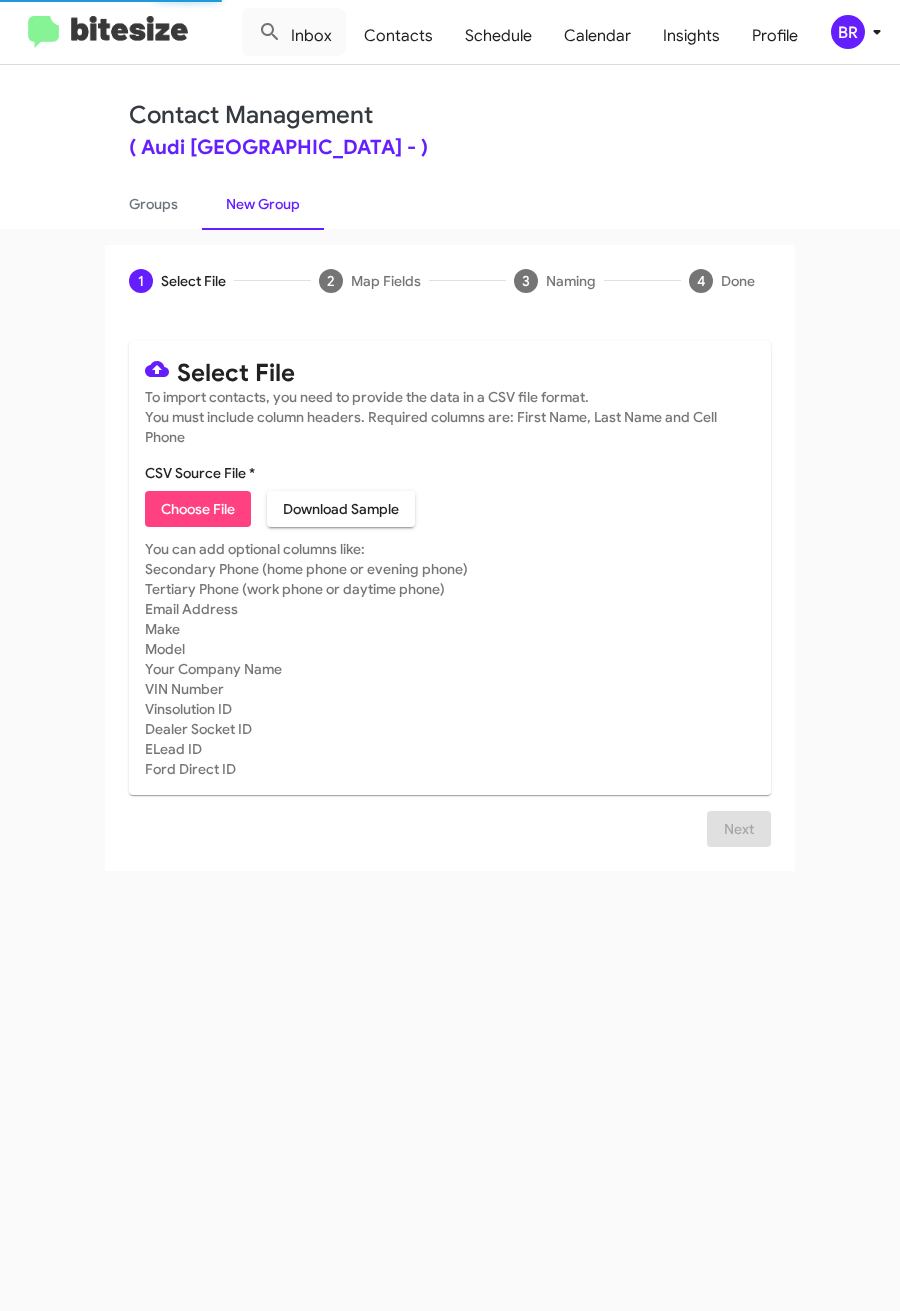 click on "Choose File" 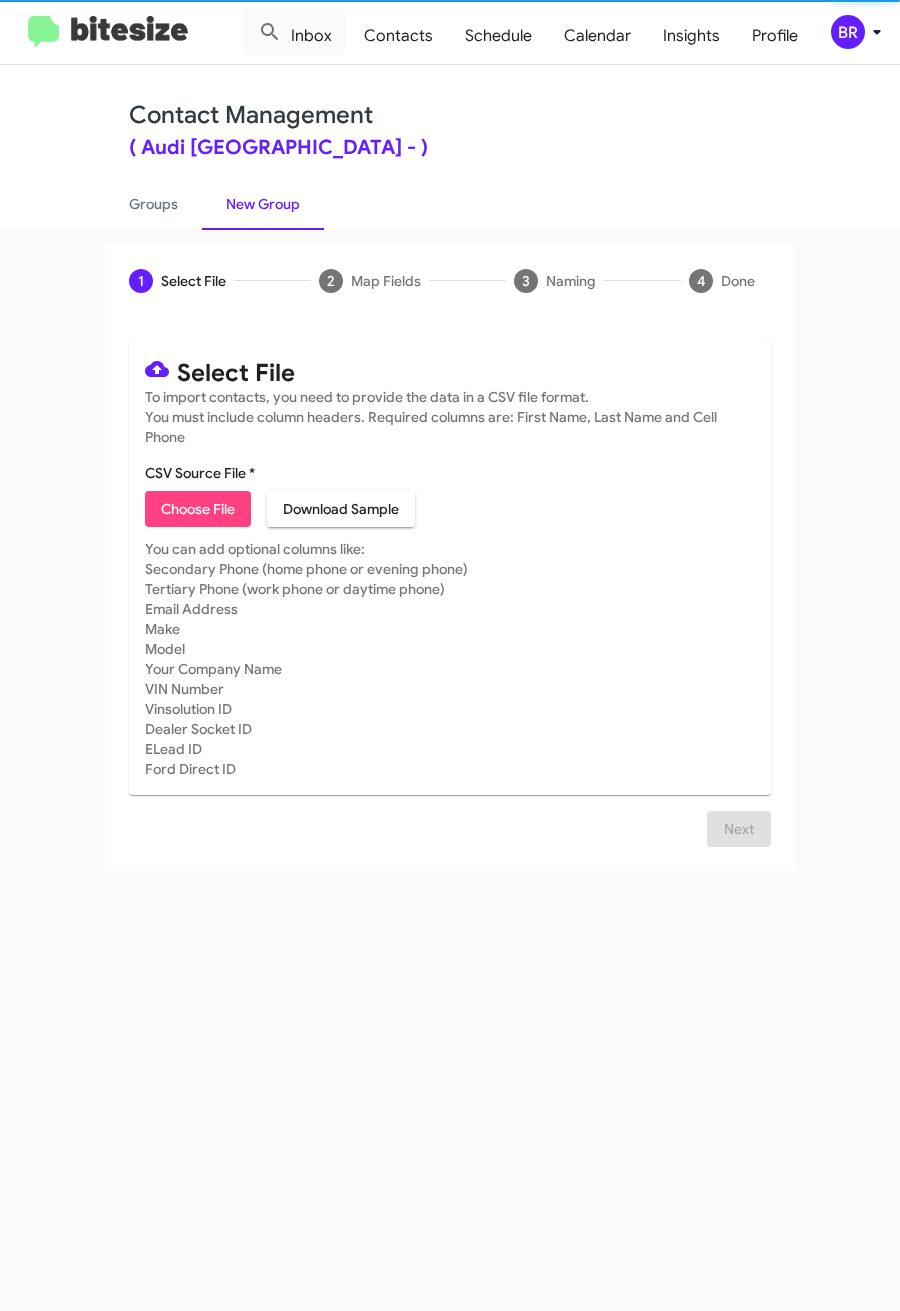 type on "AudiPaloAlto_31-90PhoneWalk_07-11-25" 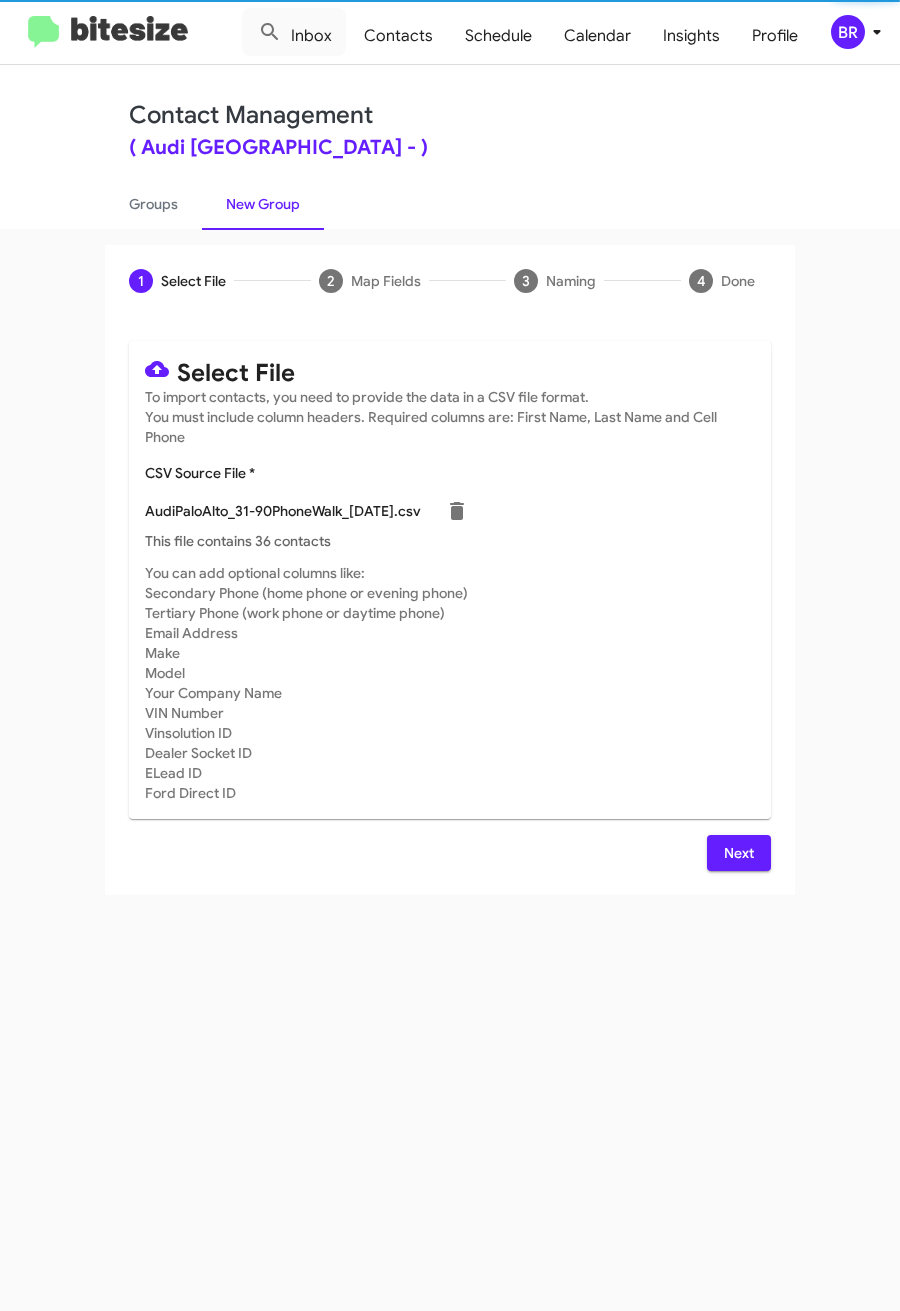 click on "Next" at bounding box center [739, 853] 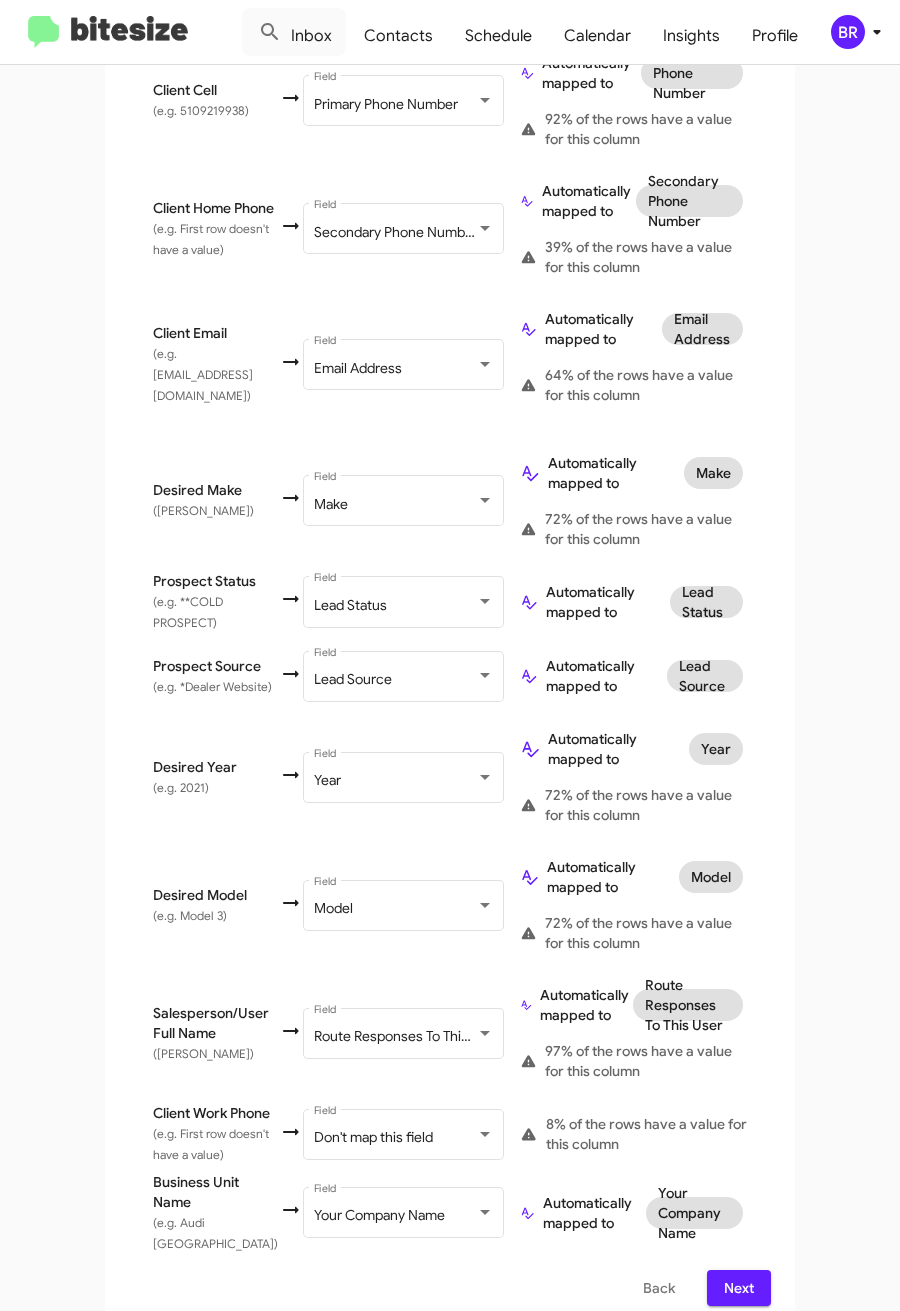 scroll, scrollTop: 616, scrollLeft: 0, axis: vertical 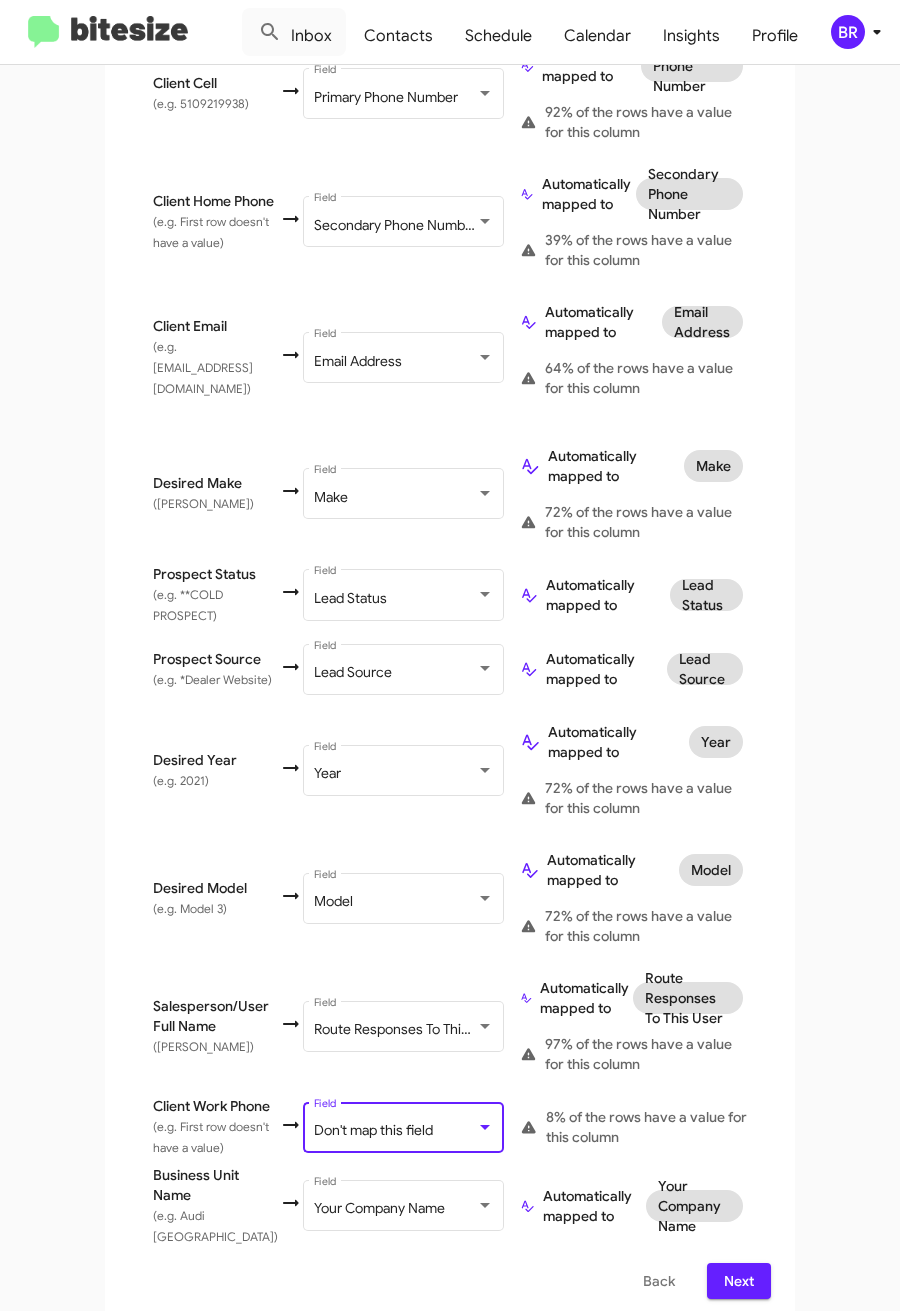 click on "Don't map this field" at bounding box center (373, 1130) 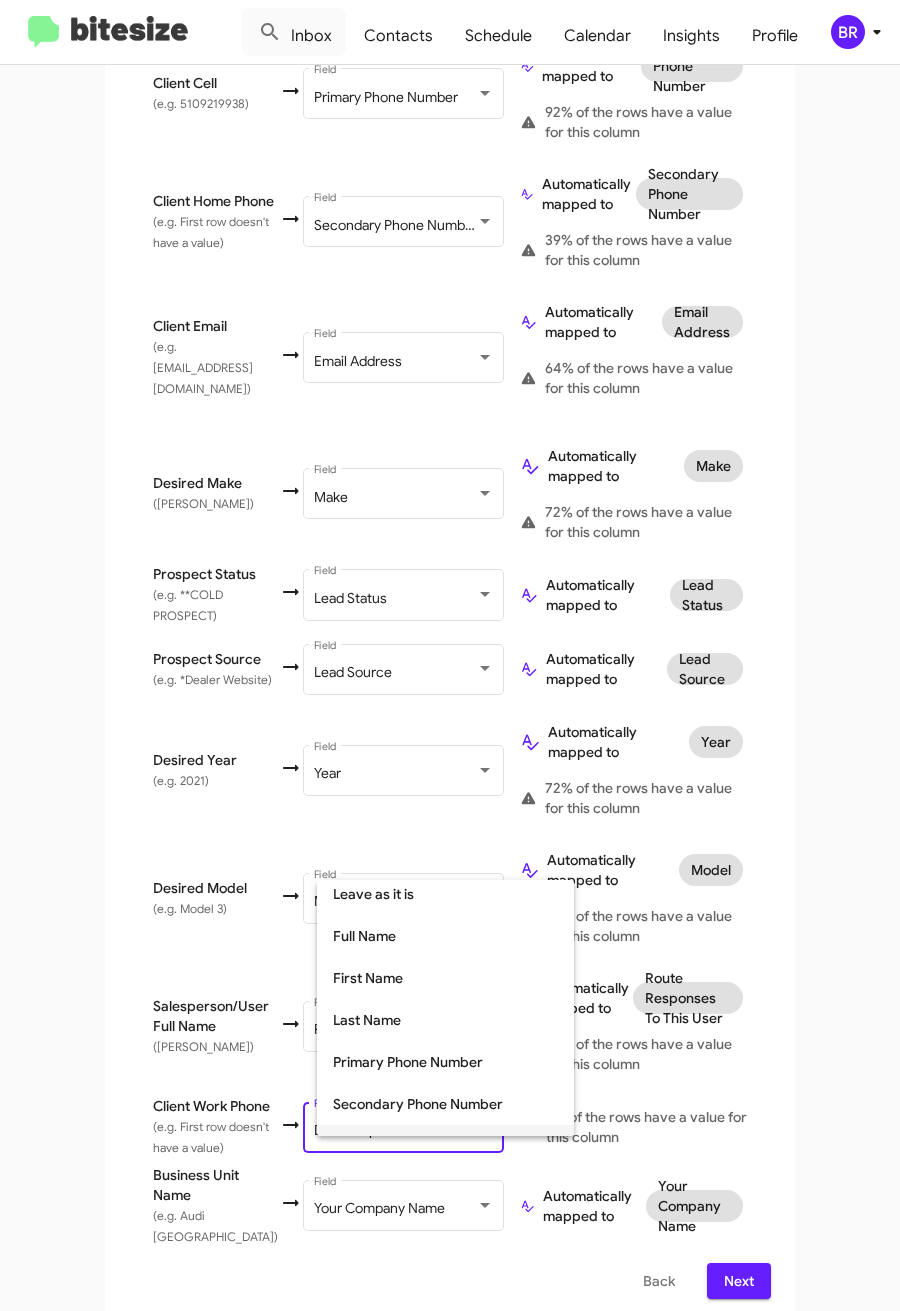 scroll, scrollTop: 60, scrollLeft: 0, axis: vertical 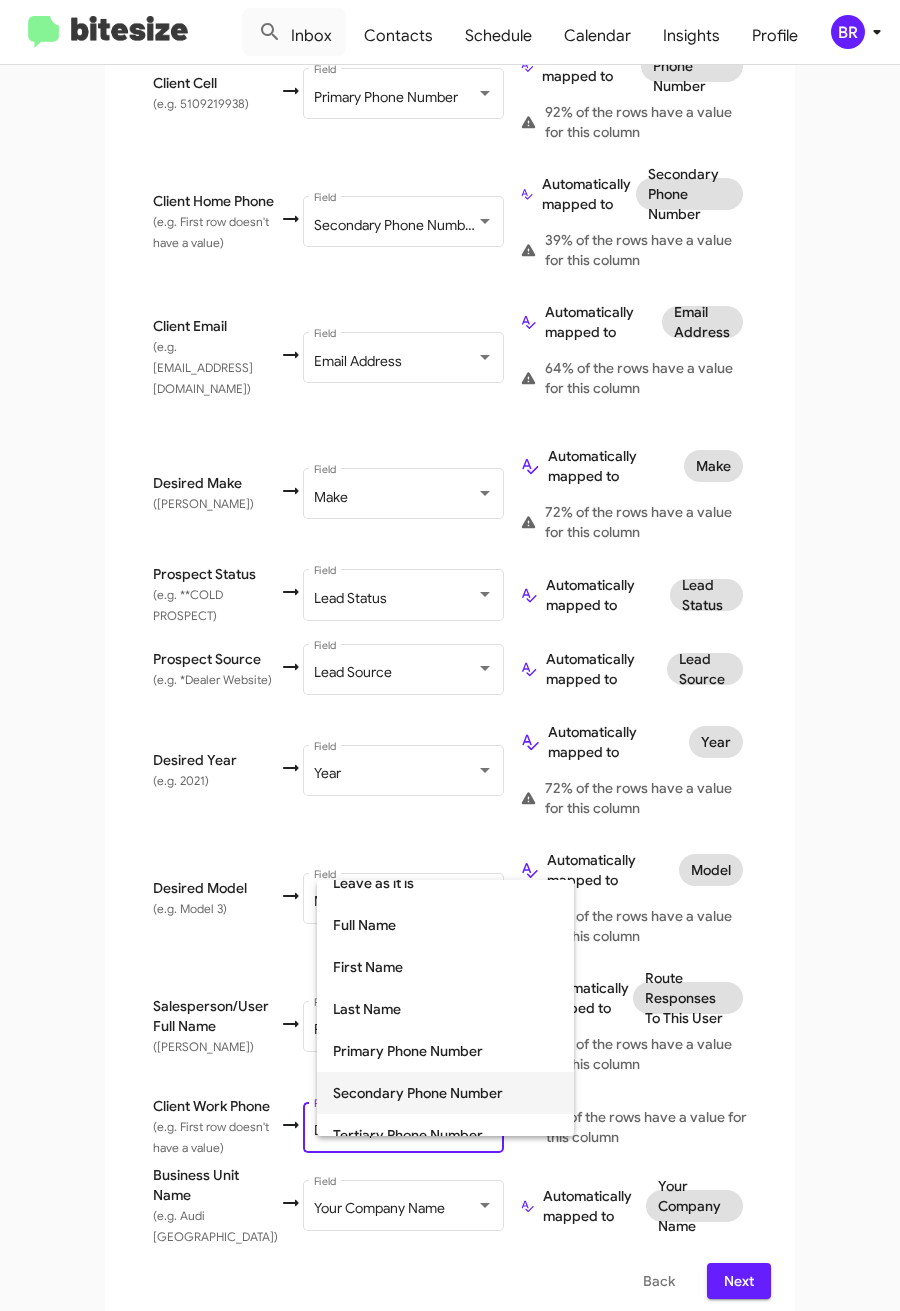 click on "Secondary Phone Number" at bounding box center (445, 1093) 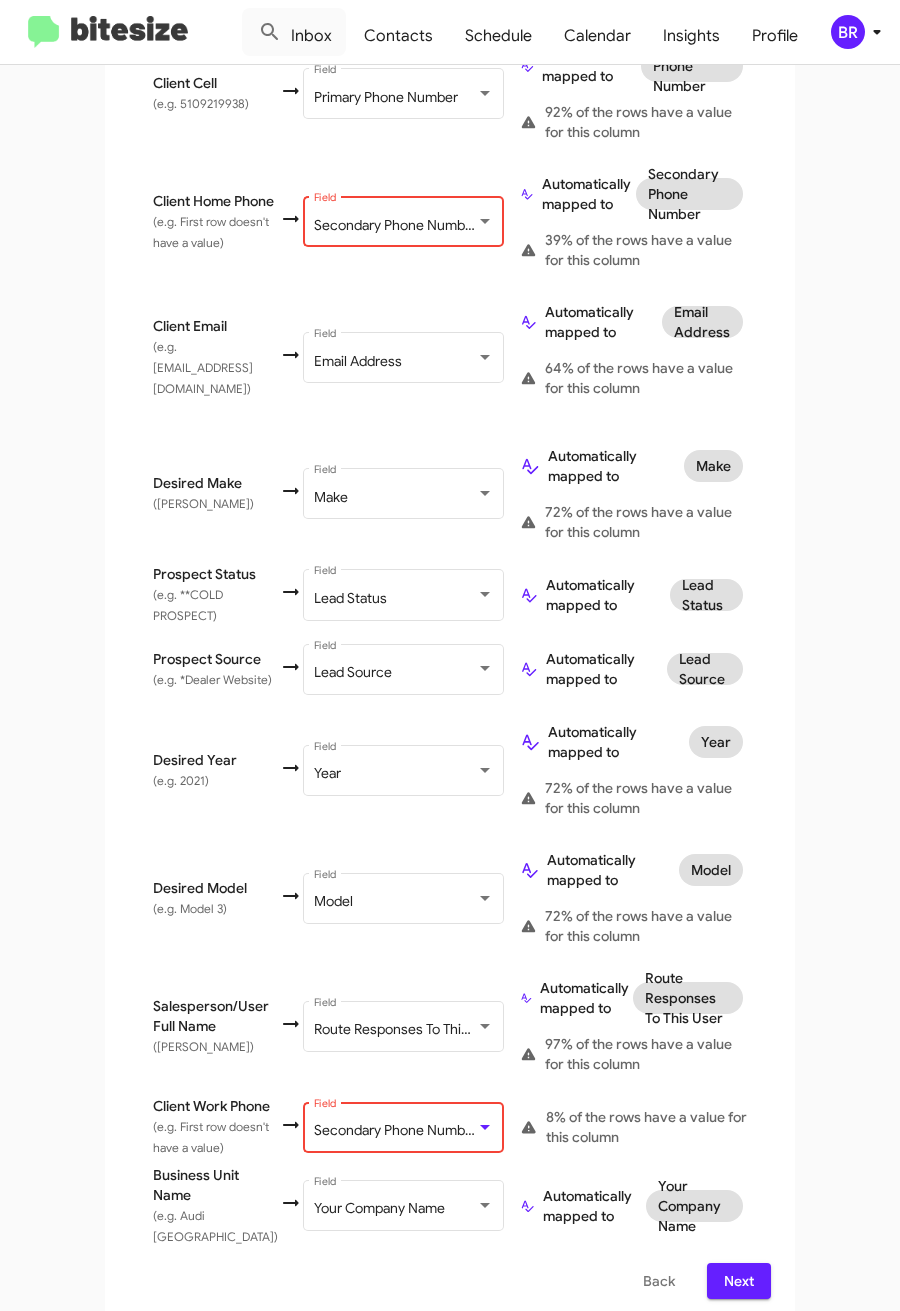 click on "Secondary Phone Number Field" at bounding box center (404, 1125) 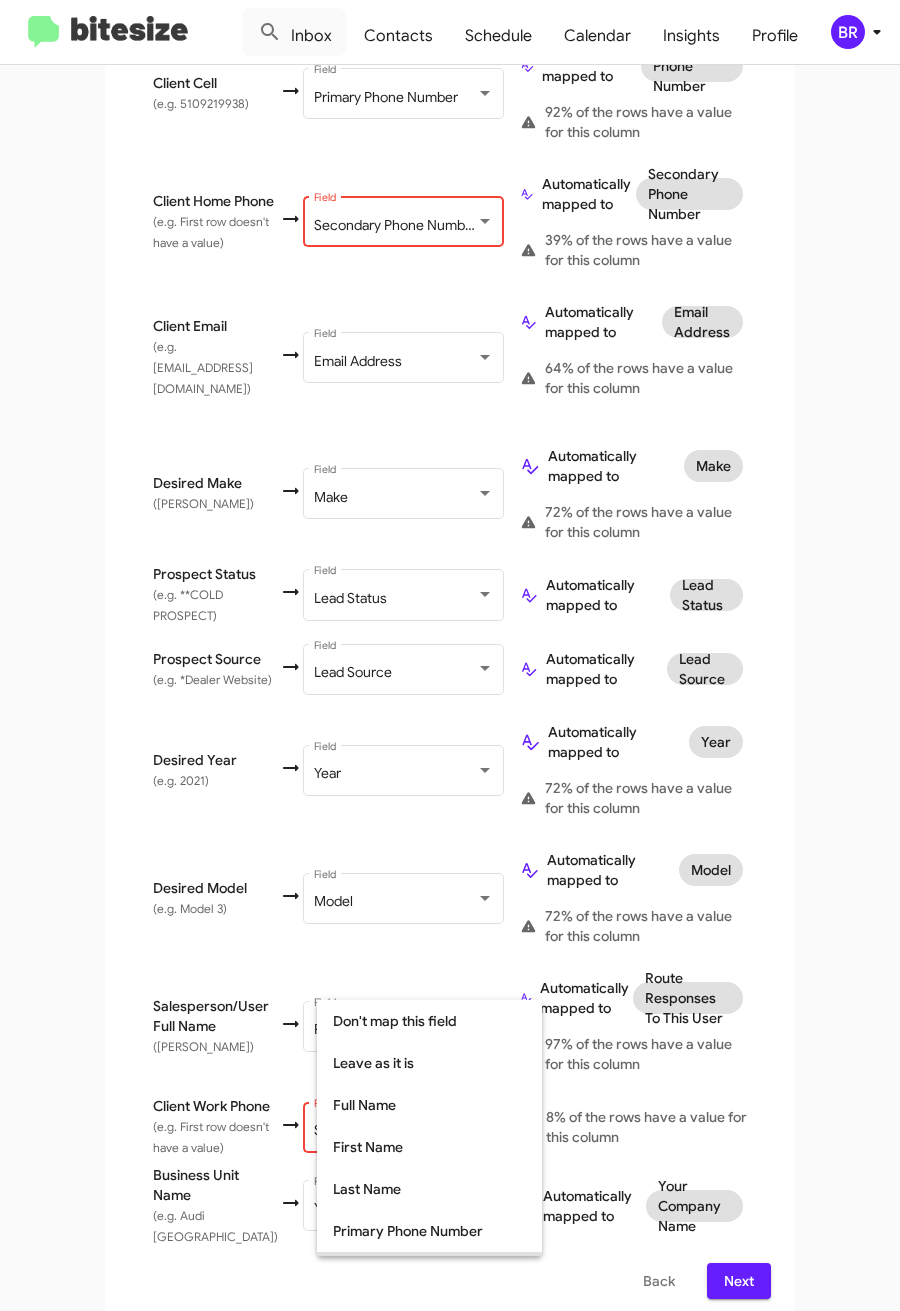 scroll, scrollTop: 144, scrollLeft: 0, axis: vertical 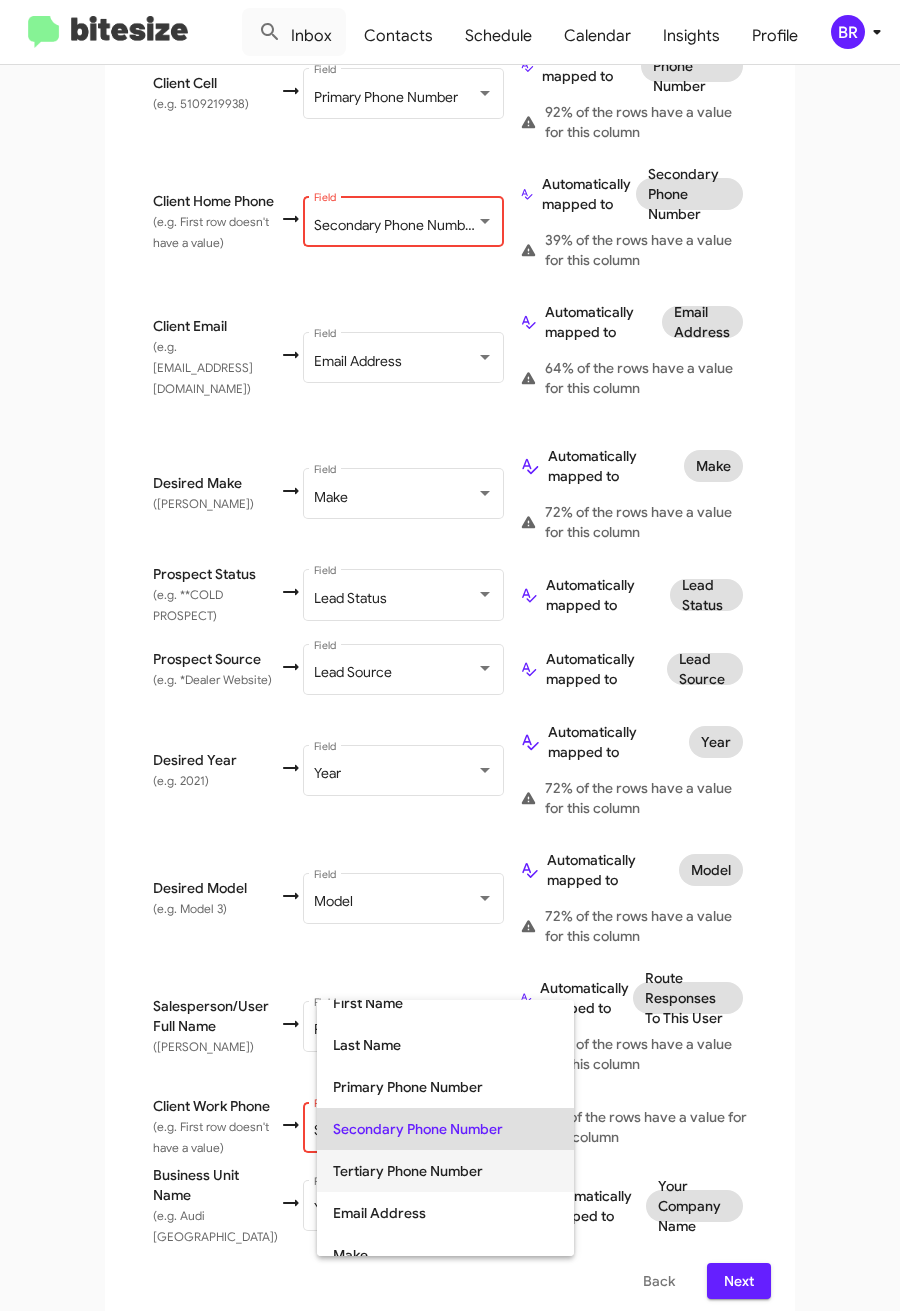 click on "Tertiary Phone Number" at bounding box center [445, 1171] 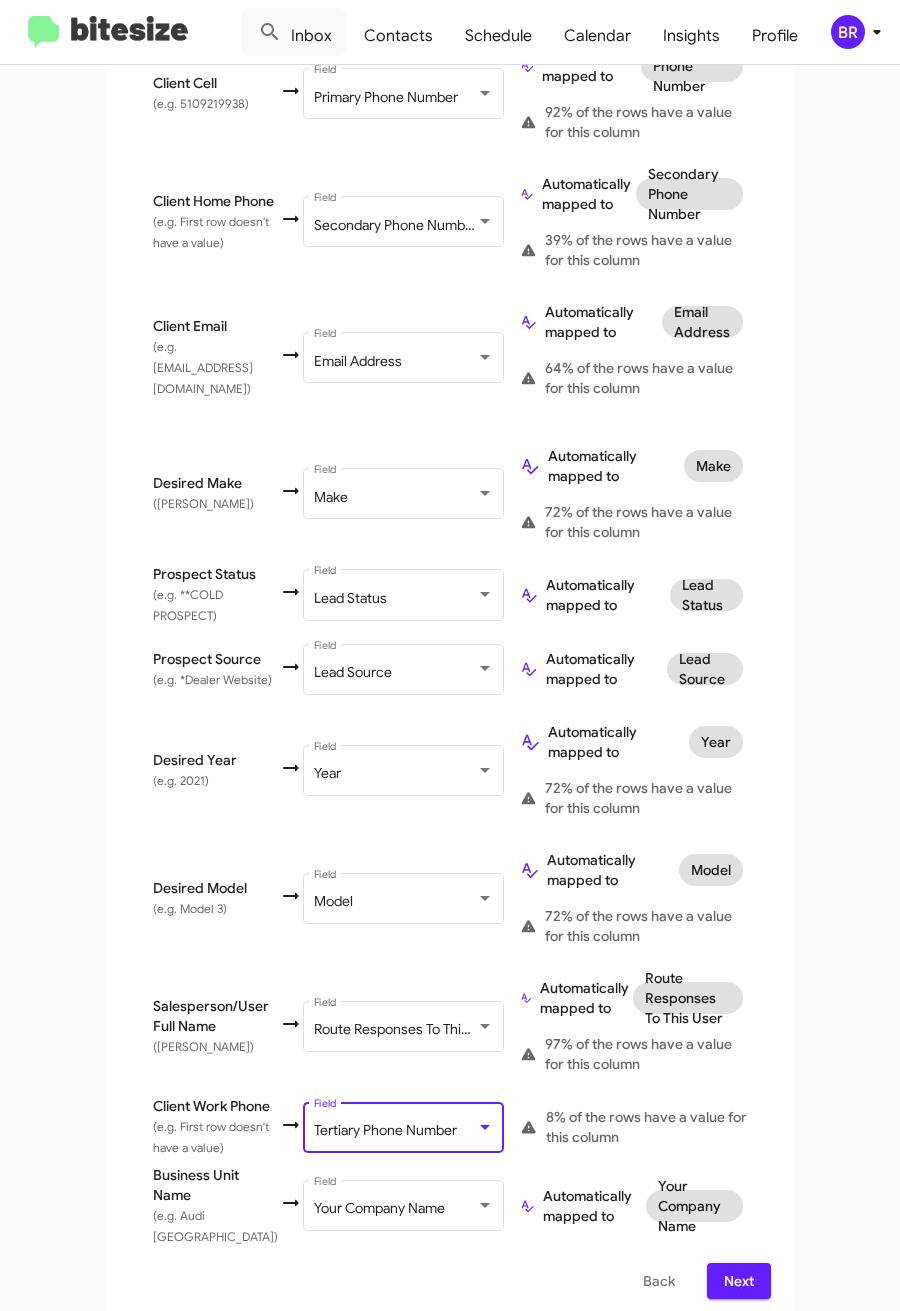 click on "Select File   To import contacts, you need to provide the data in a CSV file format.   You must include column headers. Required columns are: First Name, Last Name and Cell Phone  CSV Source File * AudiPaloAlto_31-90PhoneWalk_07-11-25.csv This file contains 36 contacts  You can add optional columns like:   Secondary Phone (home phone or evening phone)   Tertiary Phone (work phone or daytime phone)   Email Address   Make   Model   Your Company Name   VIN Number   Vinsolution ID   Dealer Socket ID   ELead ID   Ford Direct ID   Next  Map Fields Select the CSV fields to import, then set how you would like these converted to fields in Bitesize. You can optionally map field values on the next screen. CSV Field Bitesize Field Client First Name (e.g. AHMAD) First Name Field  Automatically mapped to  First Name Client Last Name (e.g. JABARI) Last Name Field  Automatically mapped to  Last Name Client Cell (e.g. 5109219938) Primary Phone Number Field  Automatically mapped to  Primary Phone Number Client Home Phone Make" 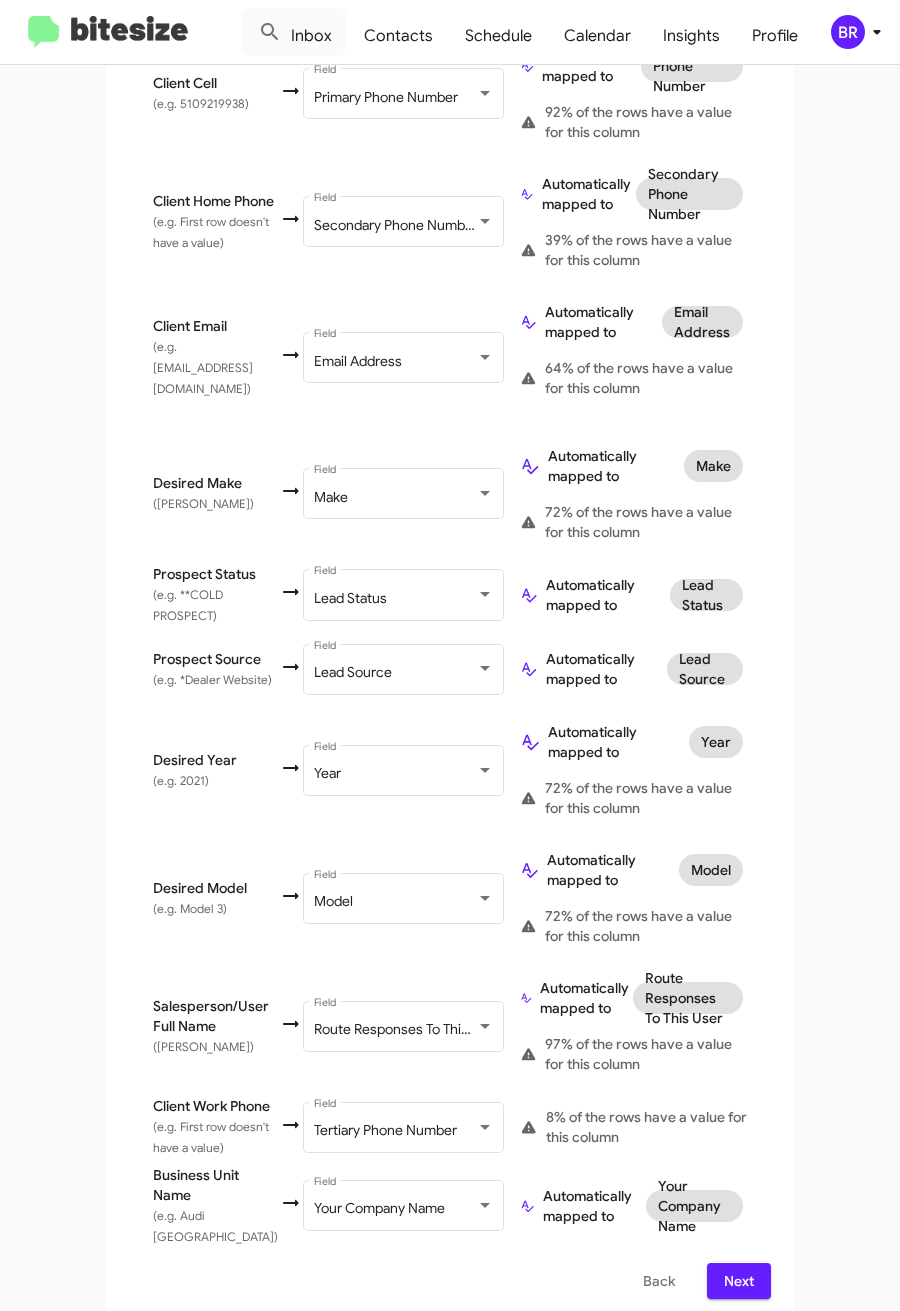 click on "Next" at bounding box center (739, 1281) 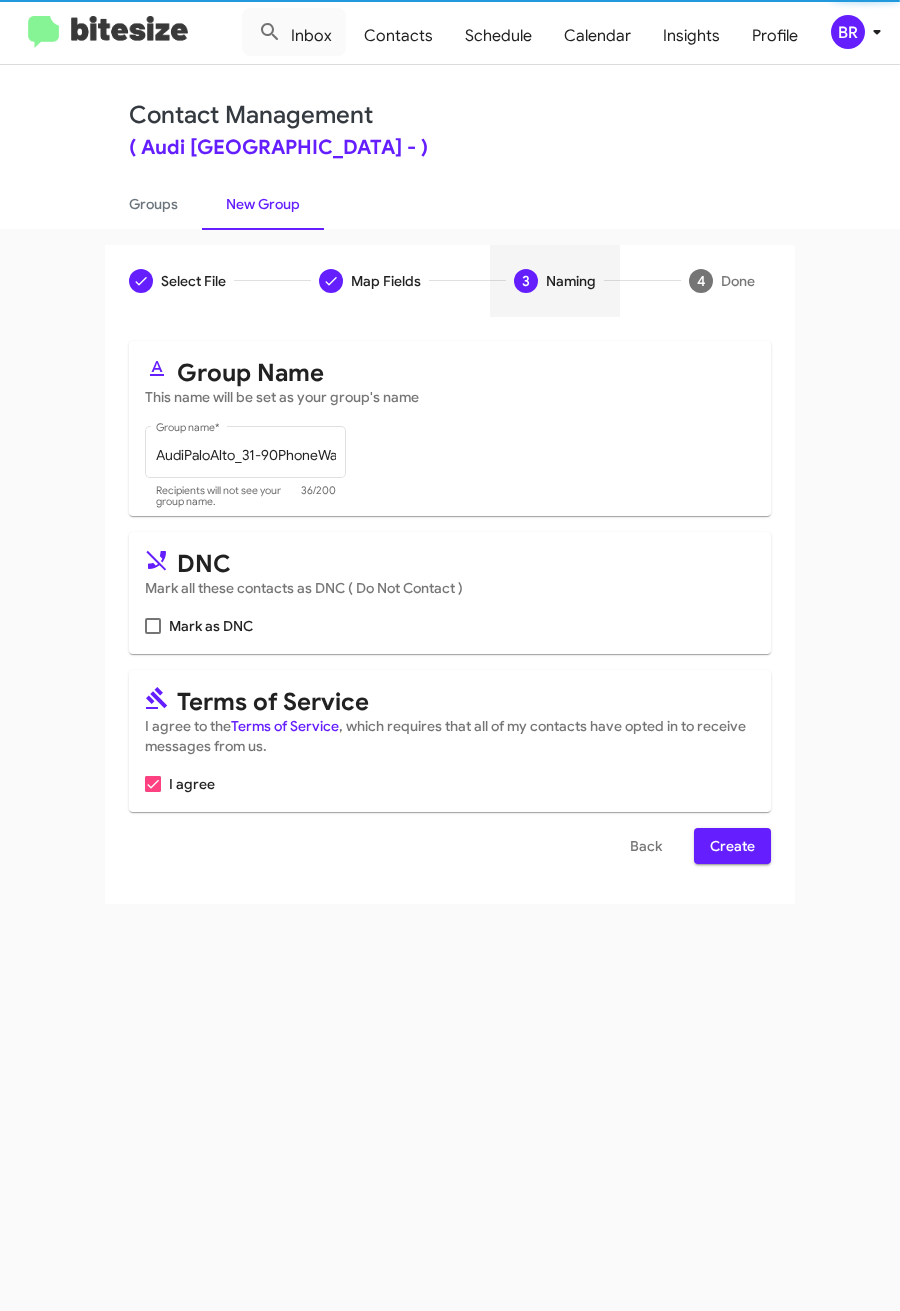 scroll, scrollTop: 0, scrollLeft: 0, axis: both 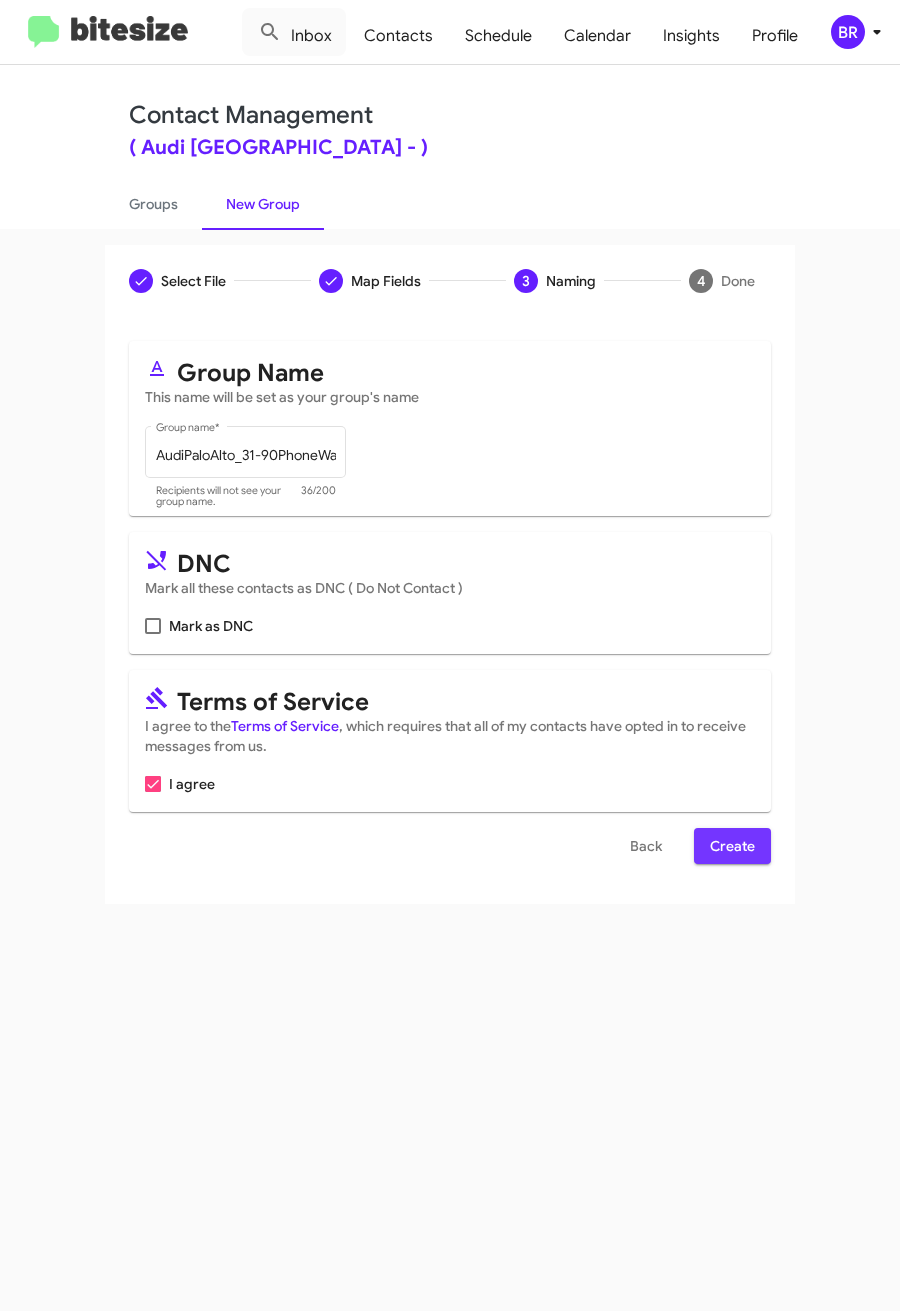 click on "Create" at bounding box center (732, 846) 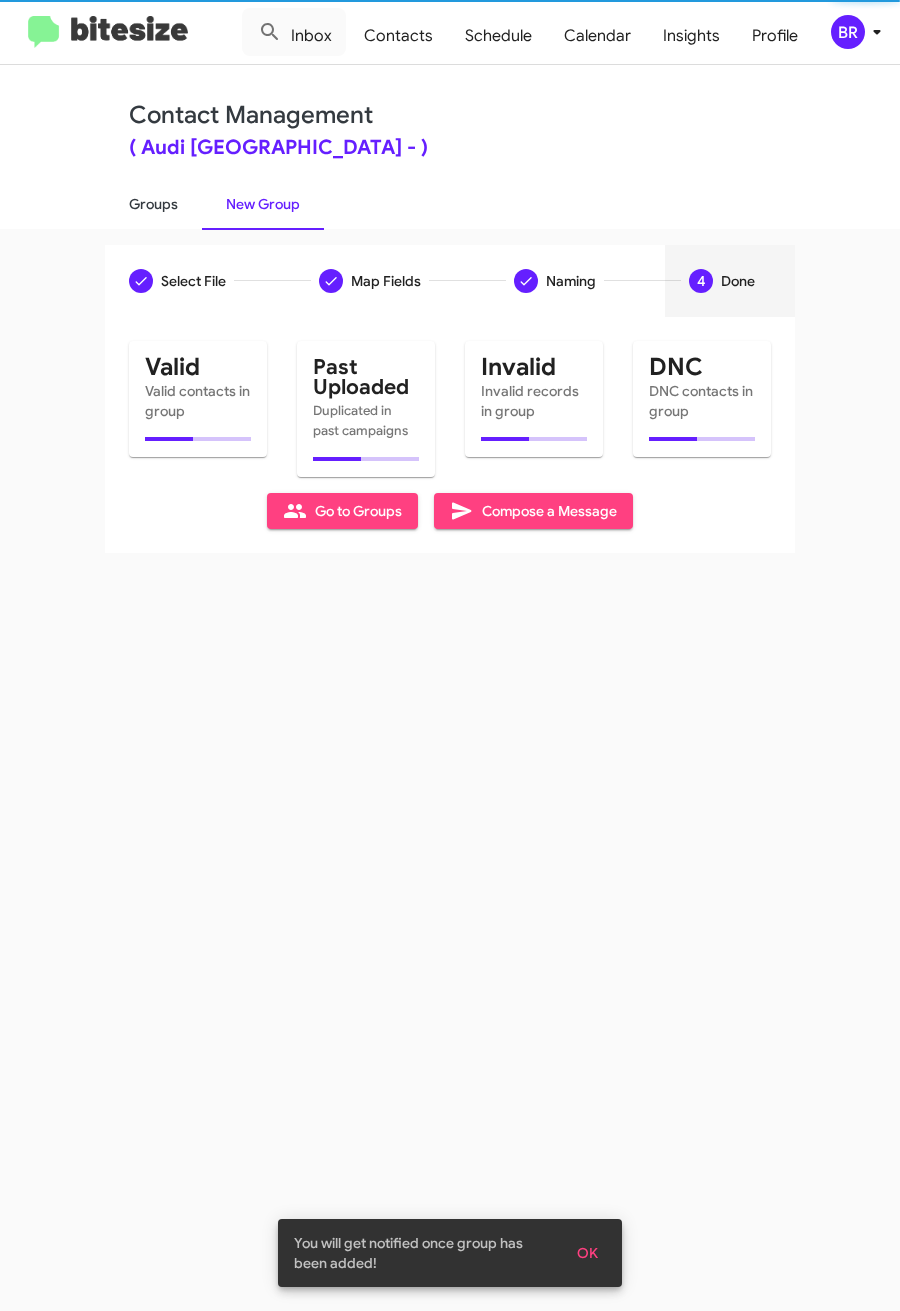 click on "Groups" 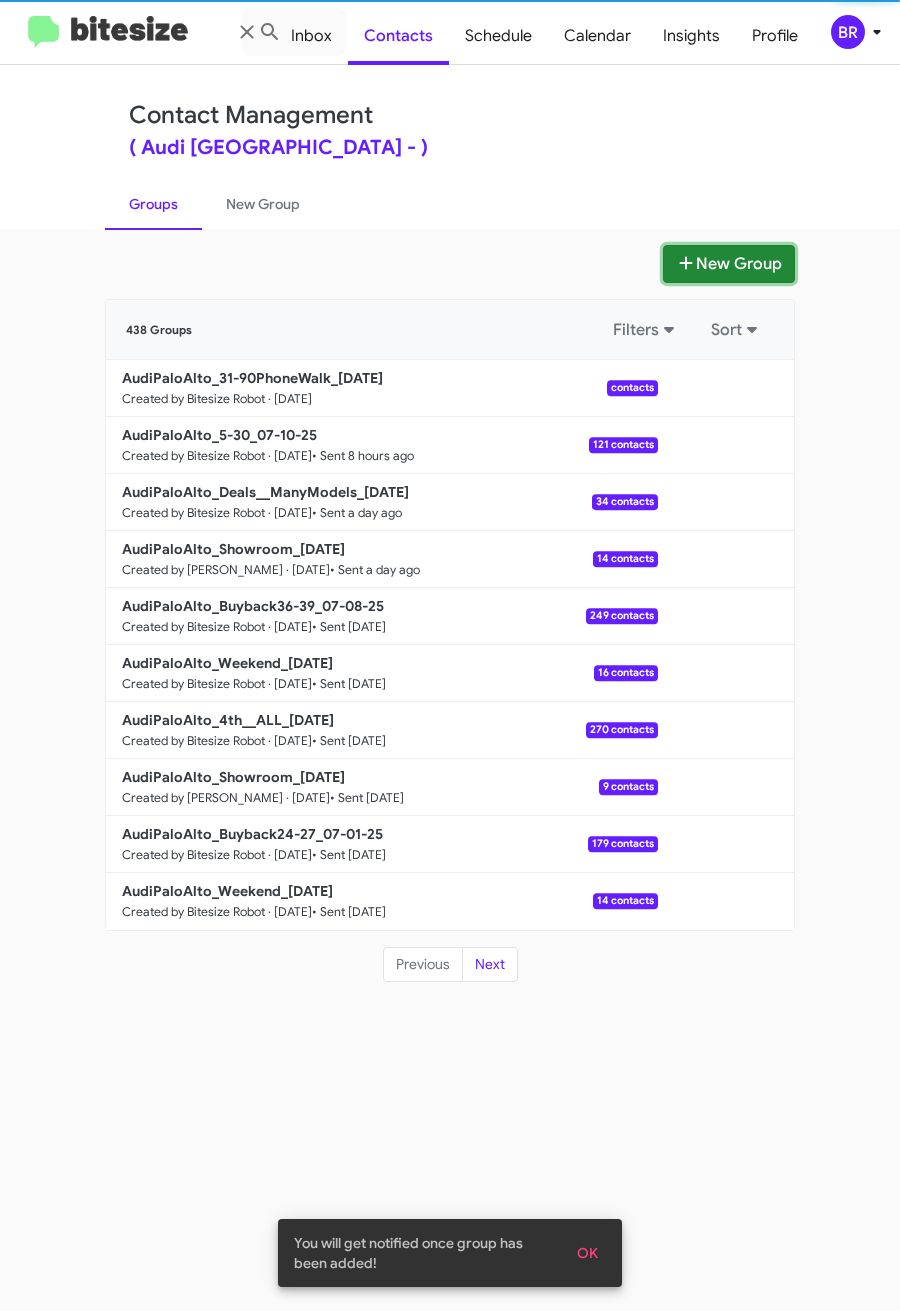 click on "New Group" 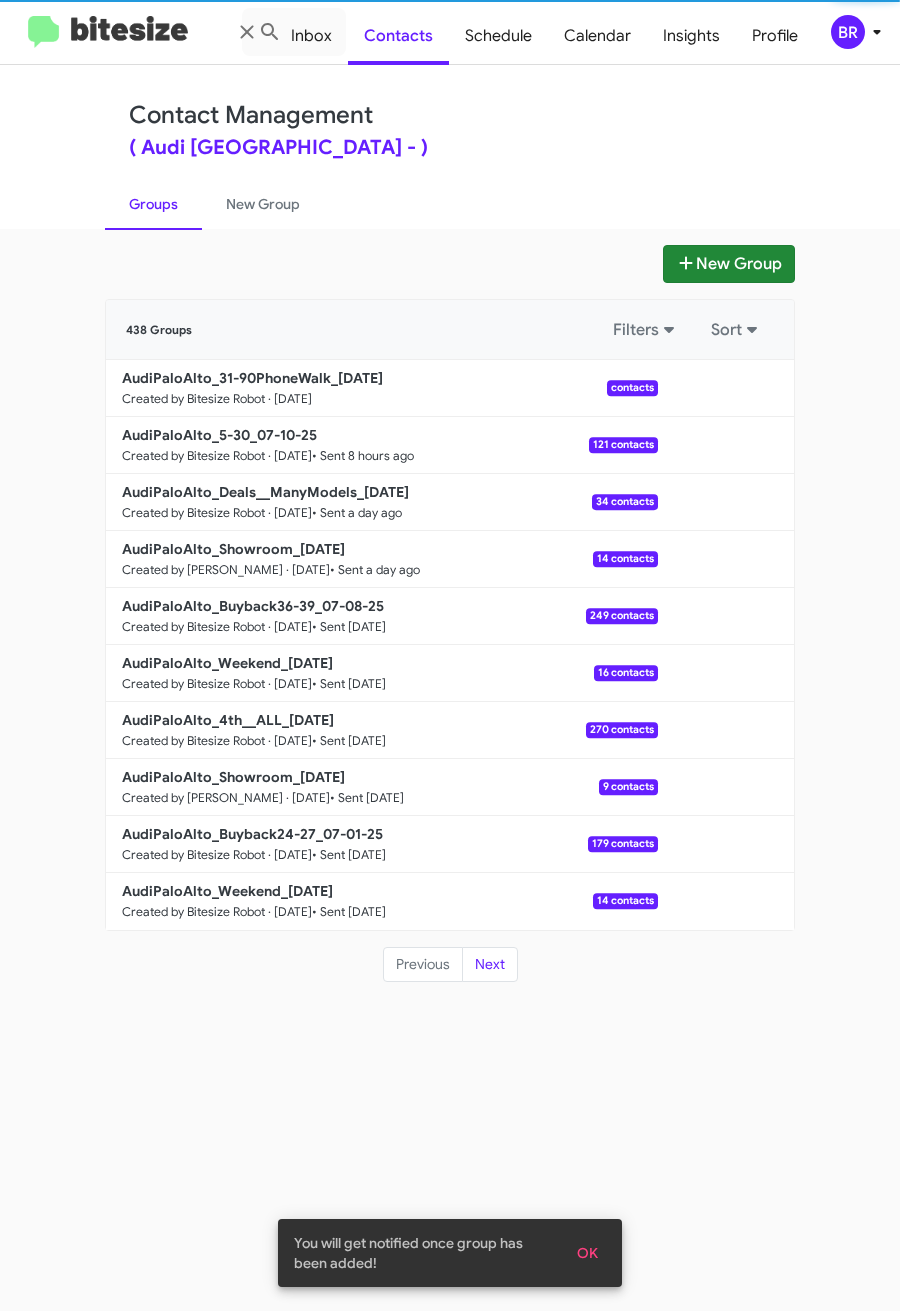 type 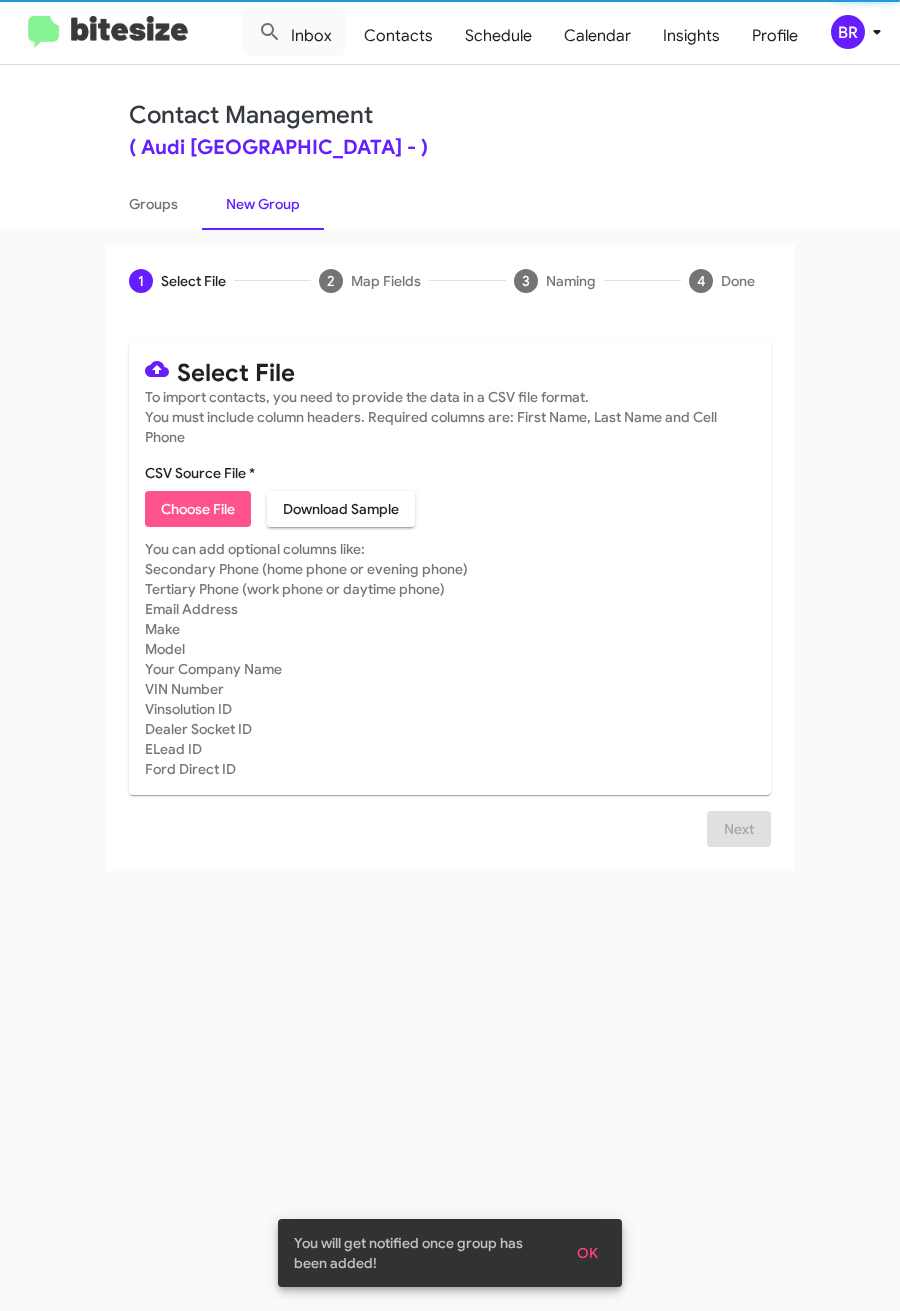 click on "Choose File" 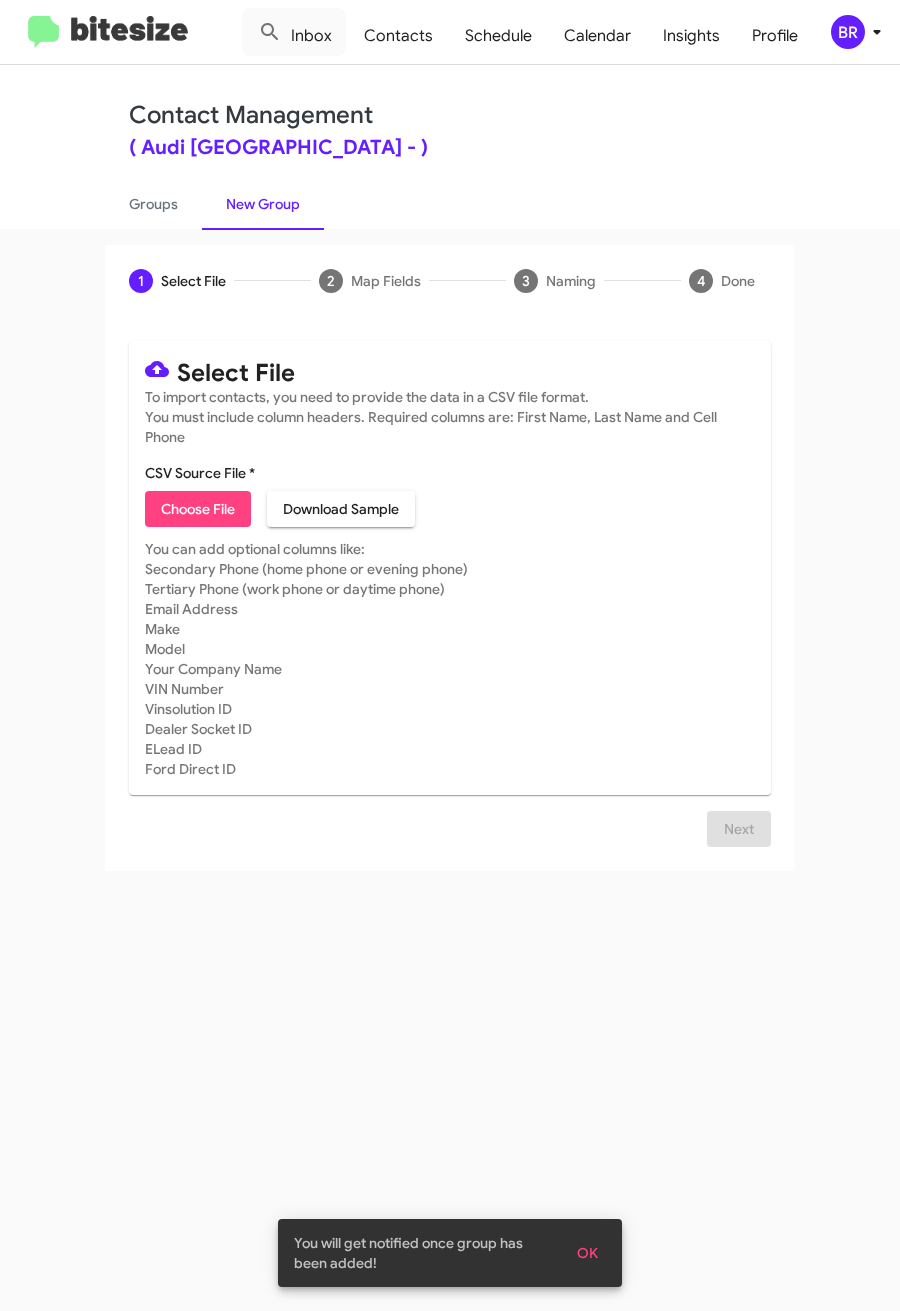 type on "AudiPaloAlto_31-90Int_07-11-25" 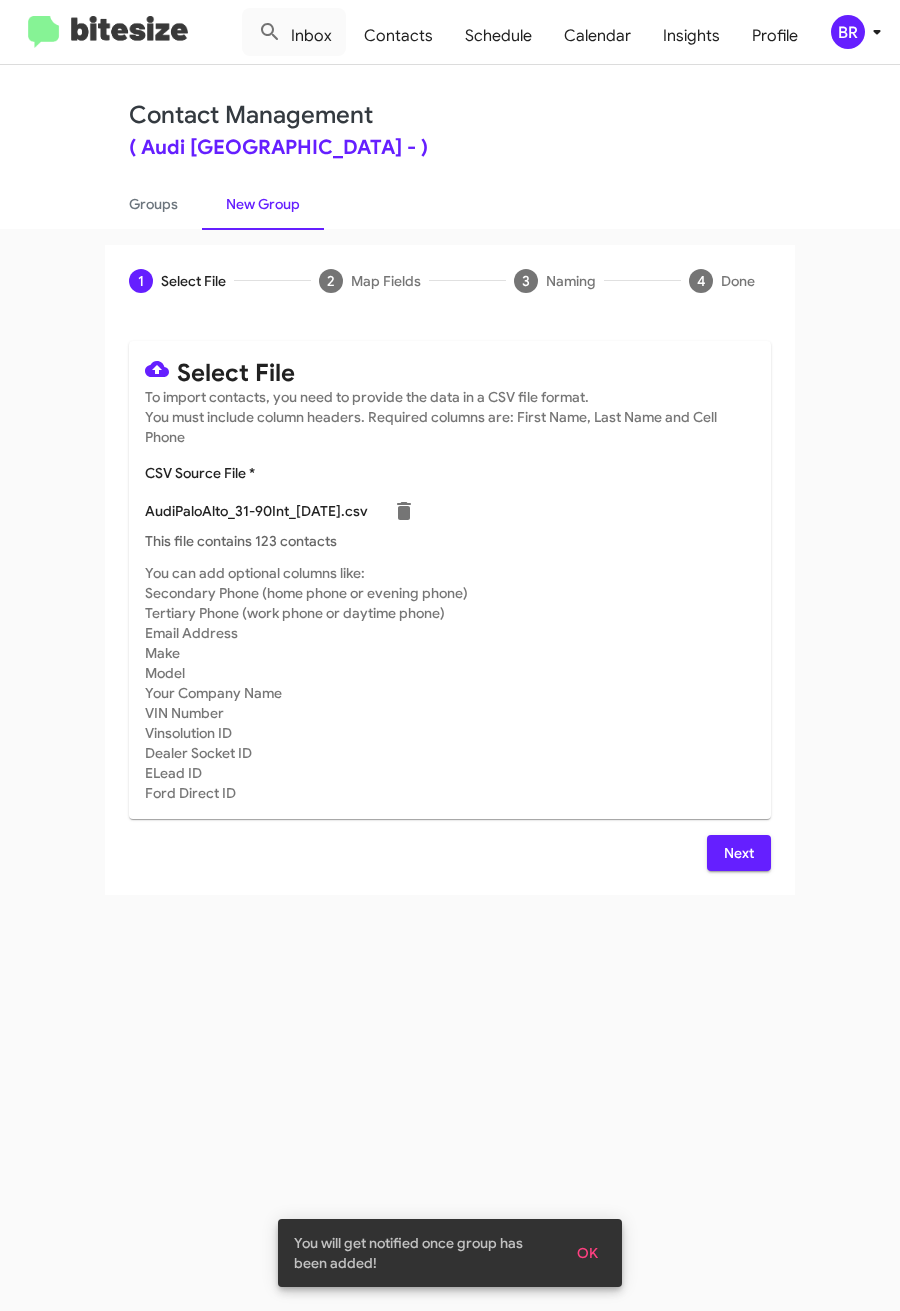 click on "Next" at bounding box center [739, 853] 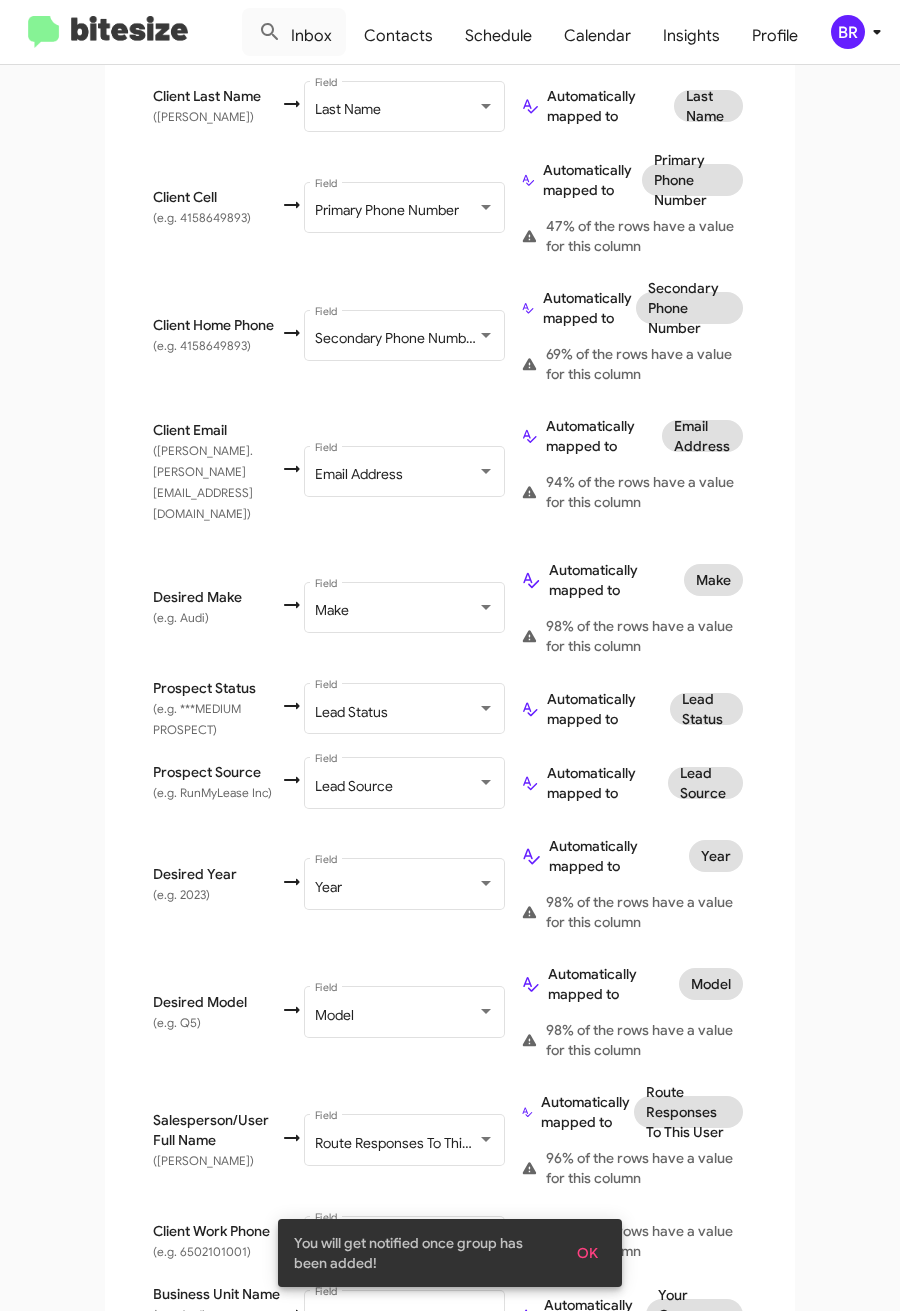 scroll, scrollTop: 670, scrollLeft: 0, axis: vertical 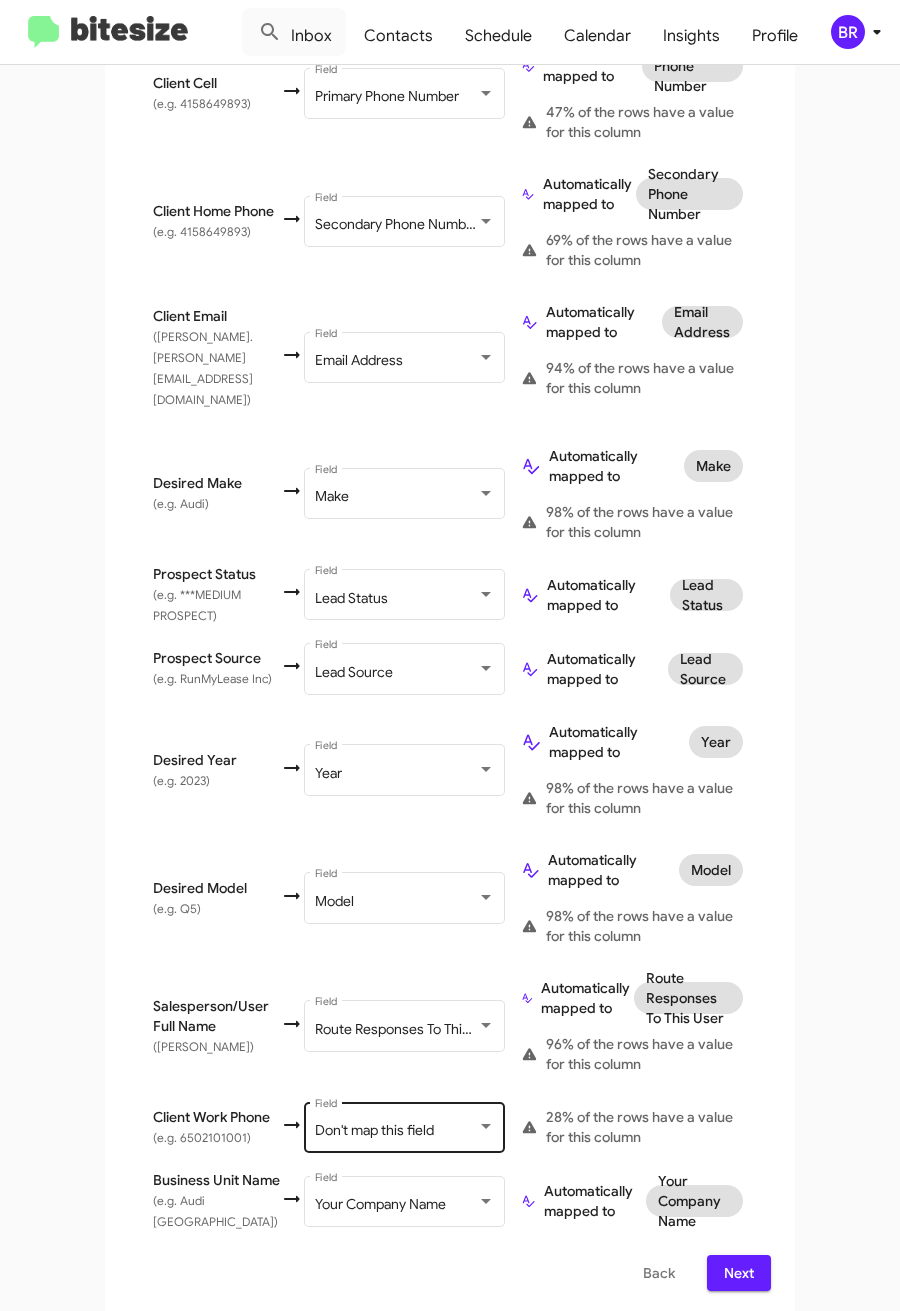 click on "Don't map this field Field" at bounding box center [405, 1125] 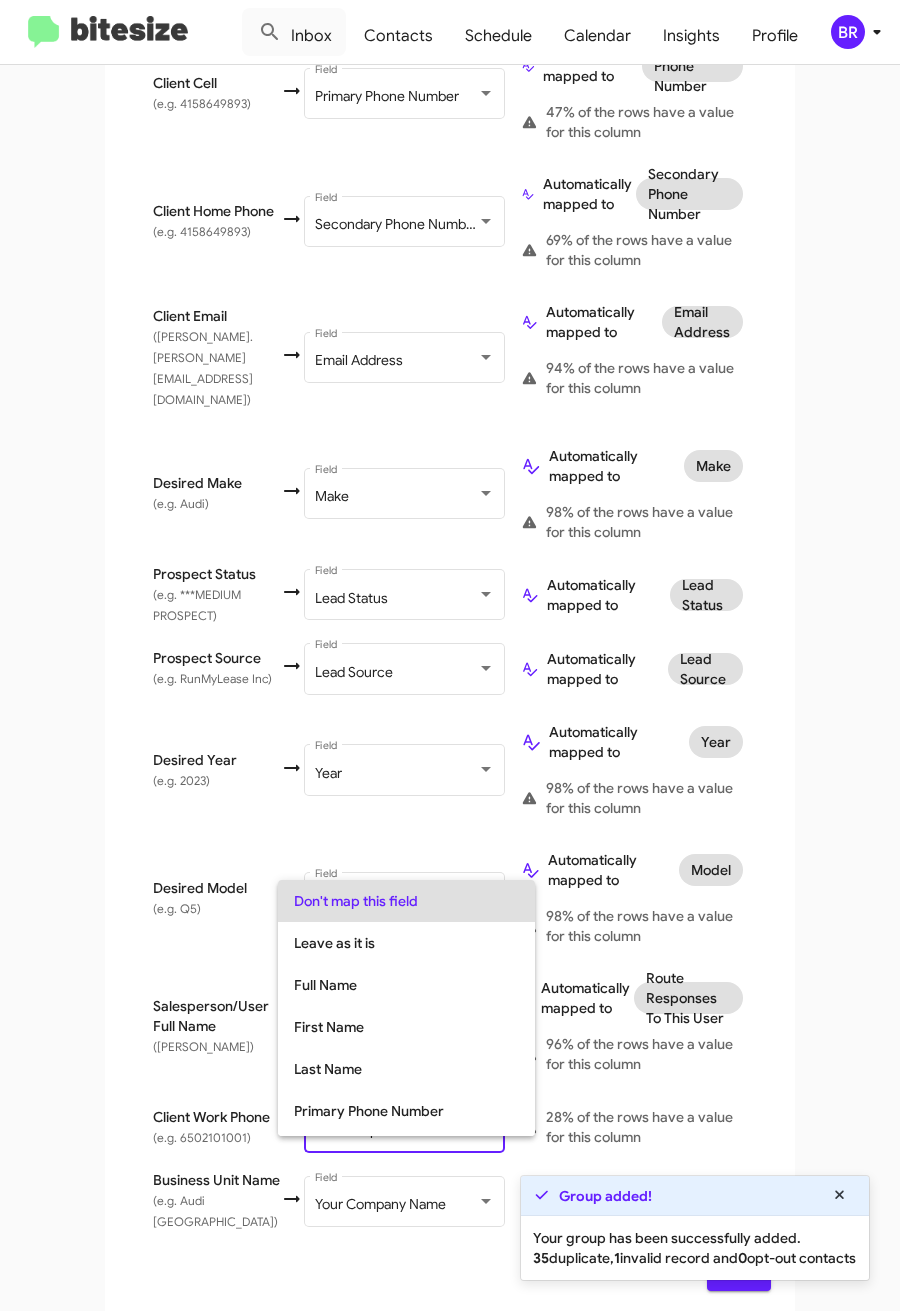 scroll, scrollTop: 60, scrollLeft: 0, axis: vertical 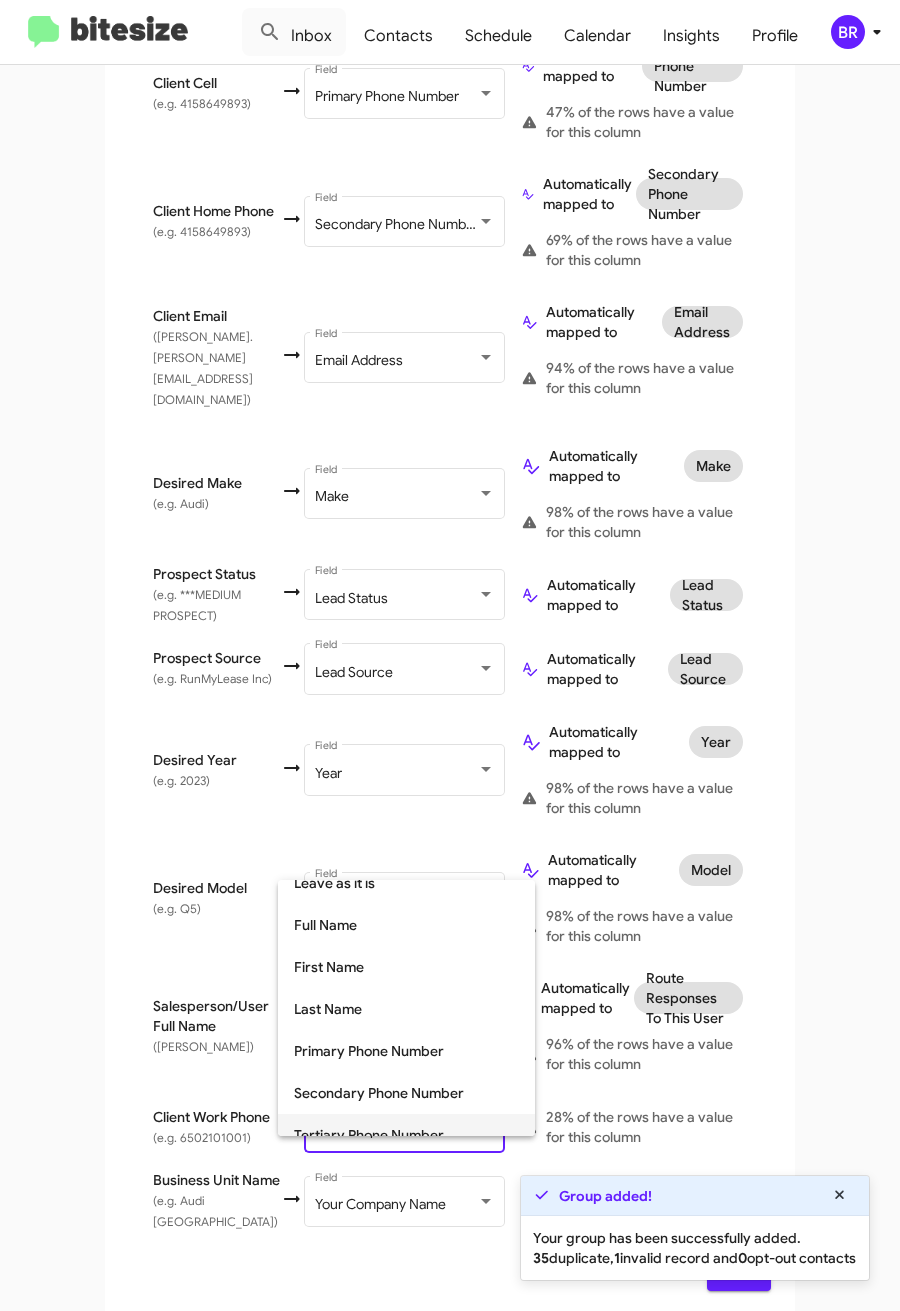 click on "Tertiary Phone Number" at bounding box center (406, 1135) 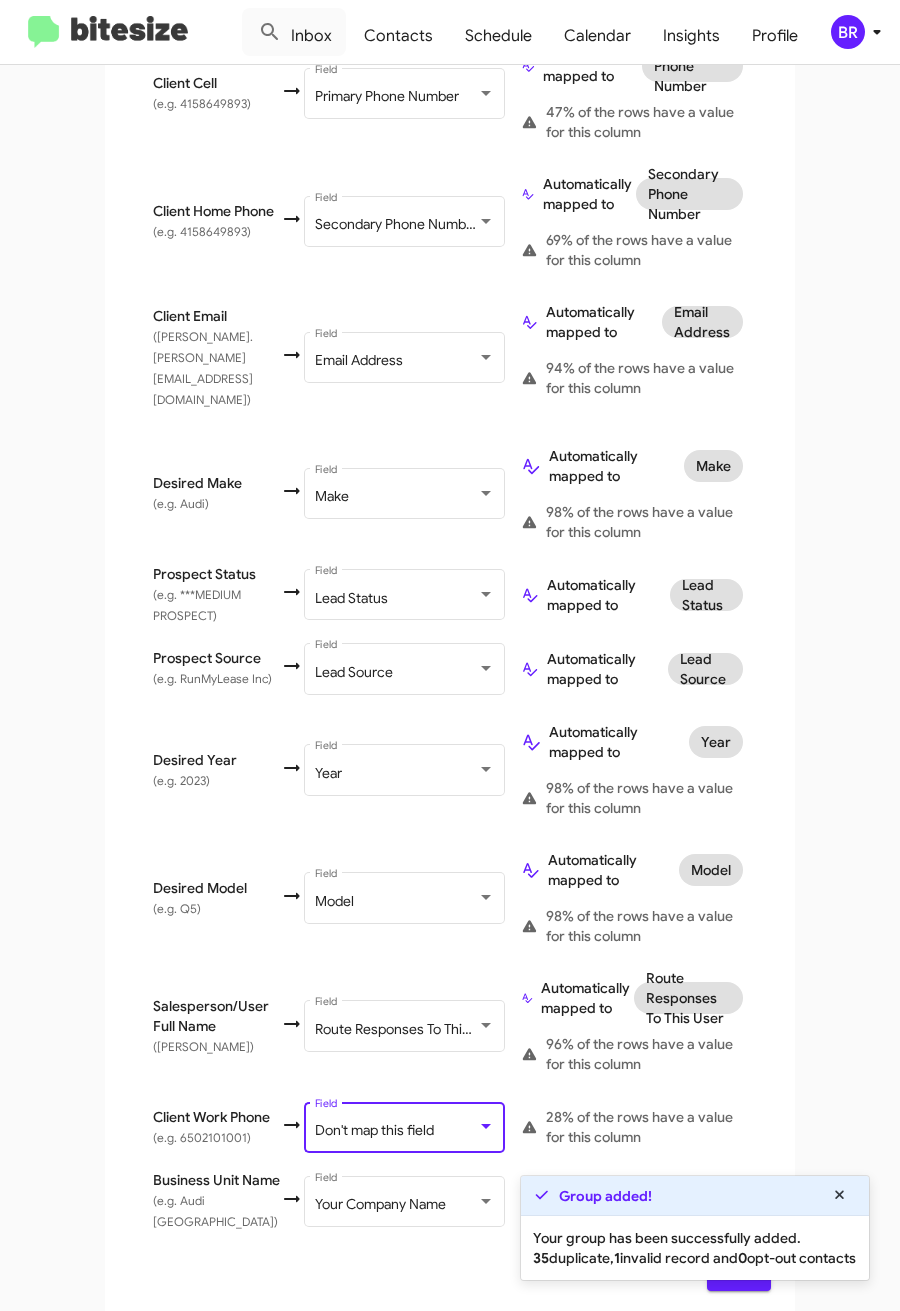 scroll, scrollTop: 79, scrollLeft: 0, axis: vertical 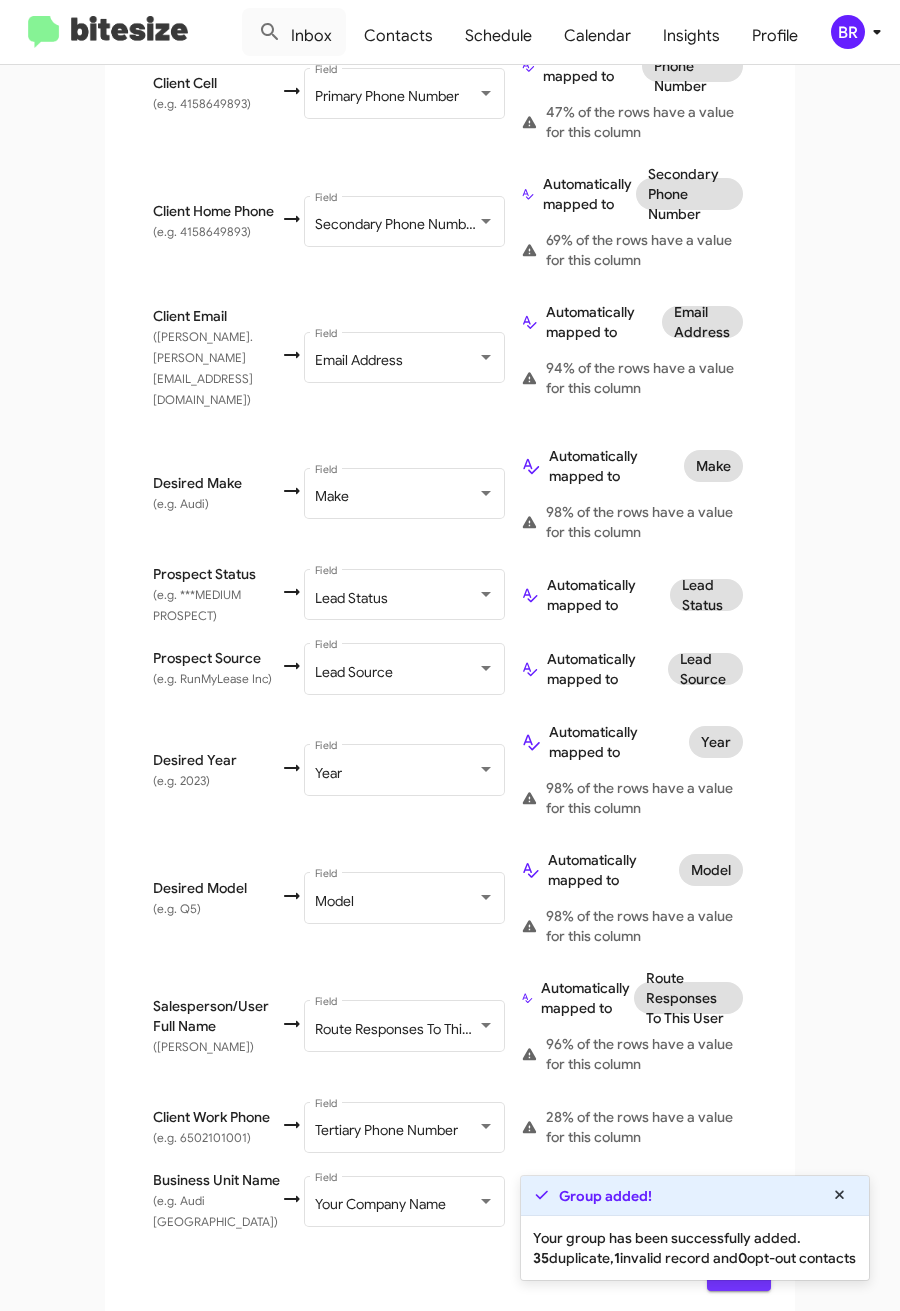 click on "Next" at bounding box center [739, 1273] 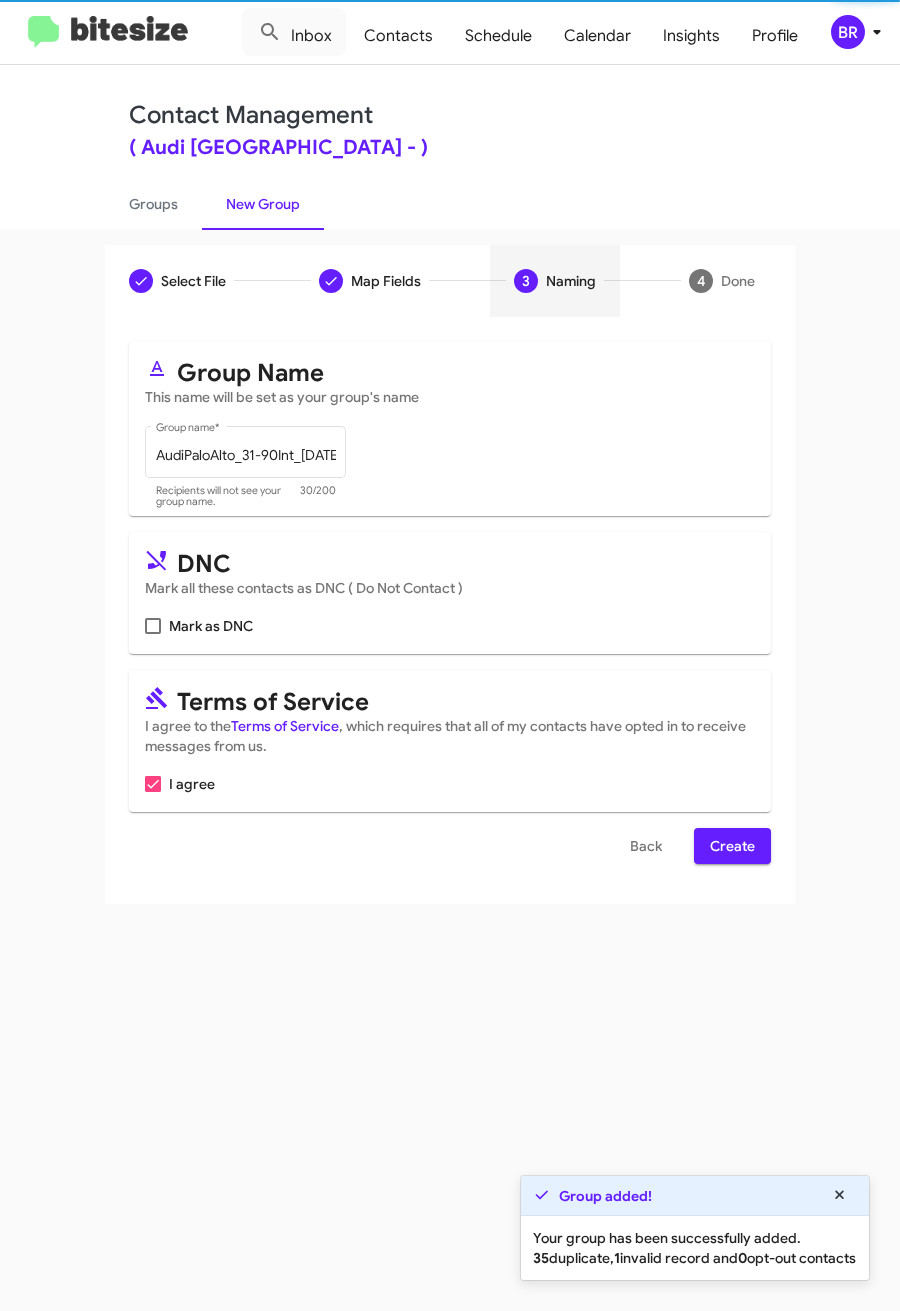 scroll, scrollTop: 0, scrollLeft: 0, axis: both 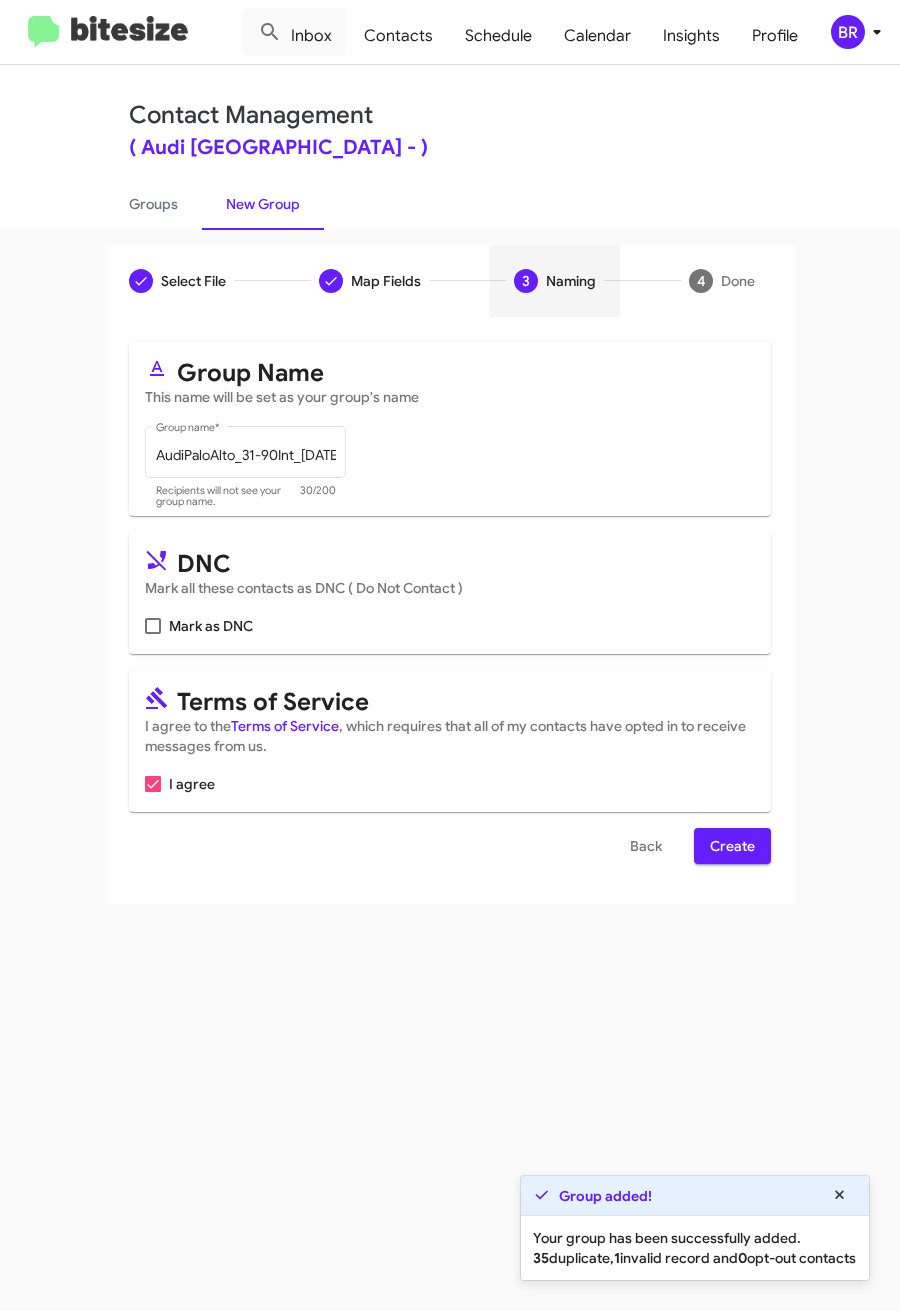 click on "Create" at bounding box center [732, 846] 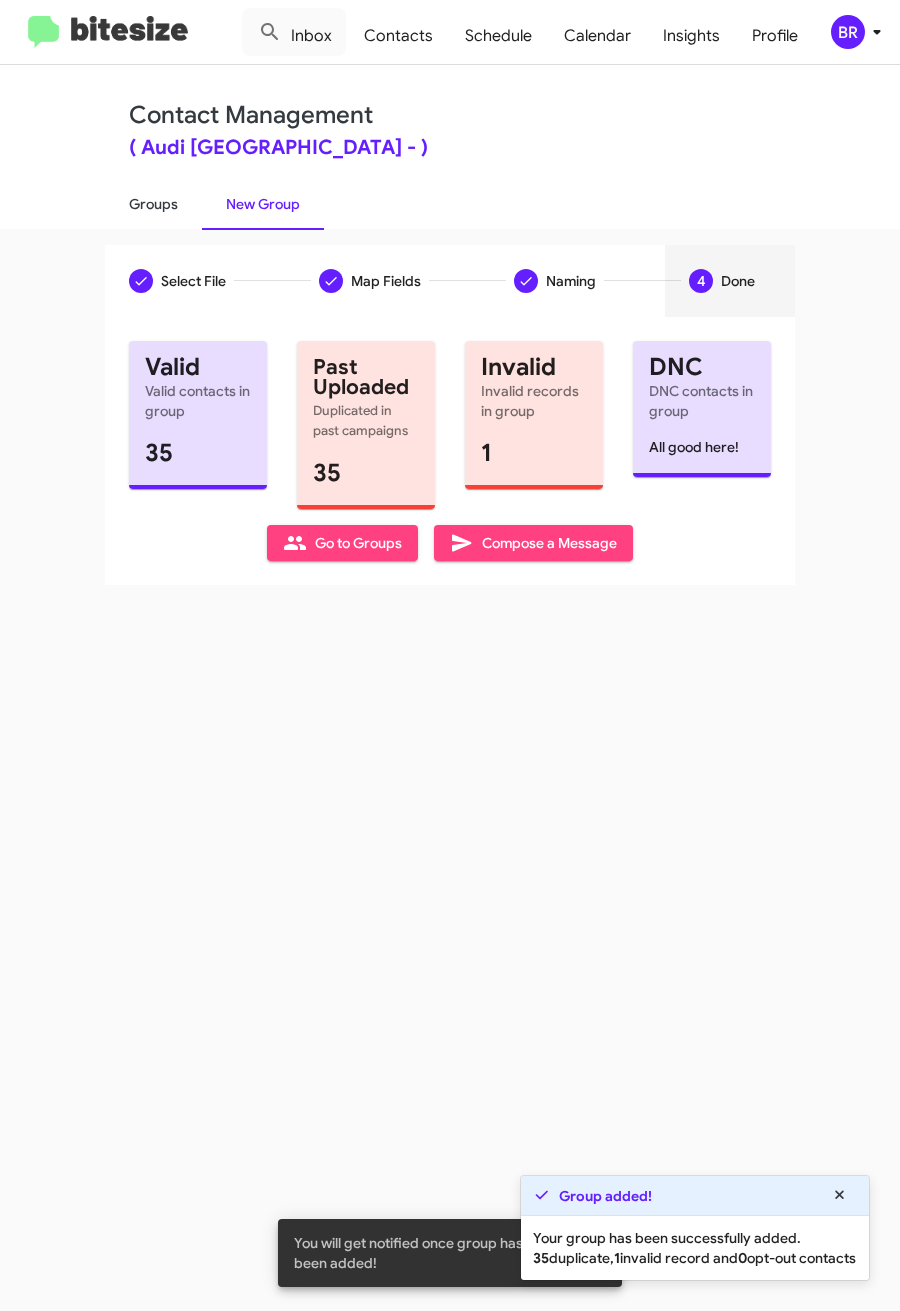 click on "Groups" 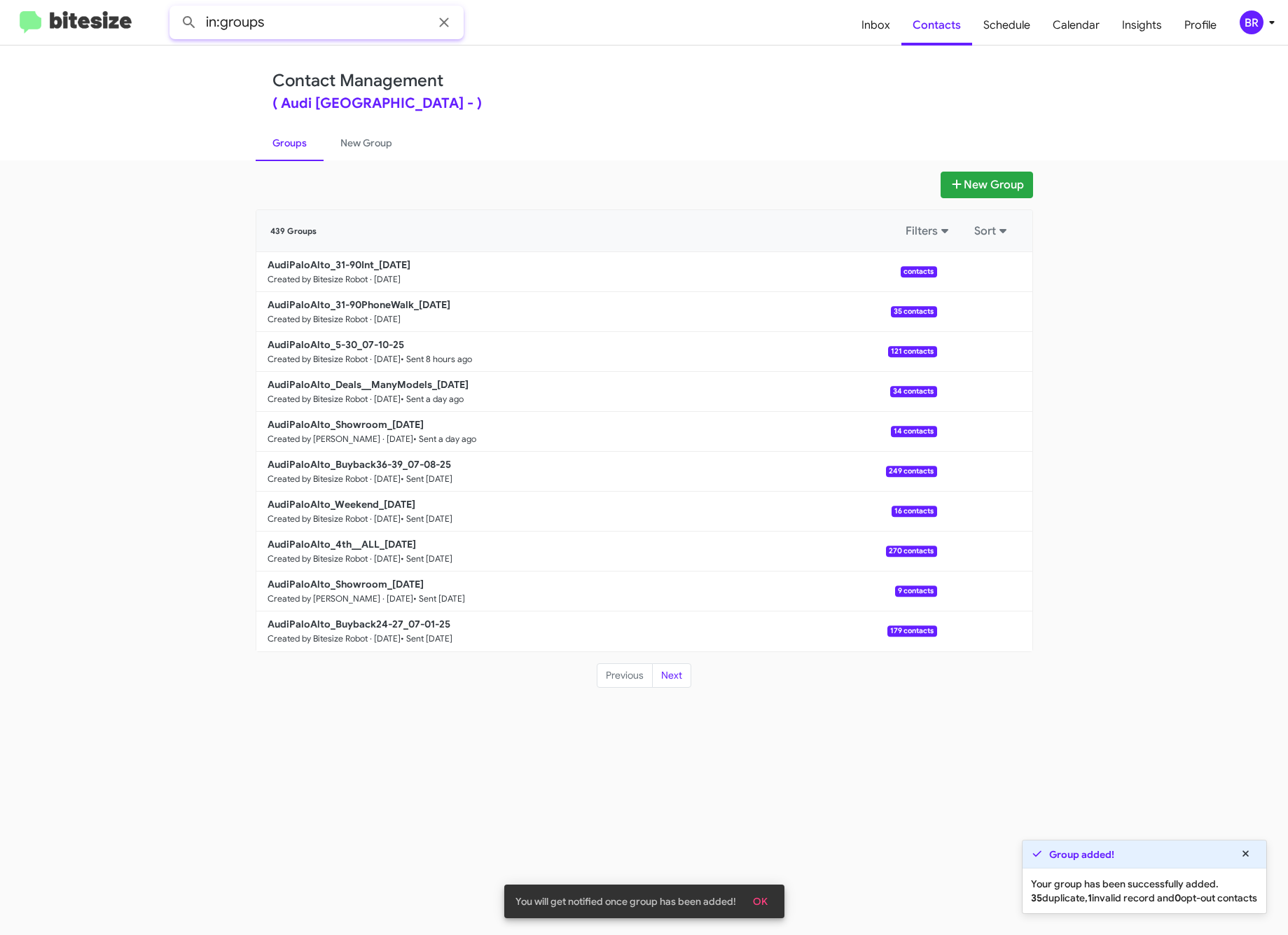 click on "in:groups" 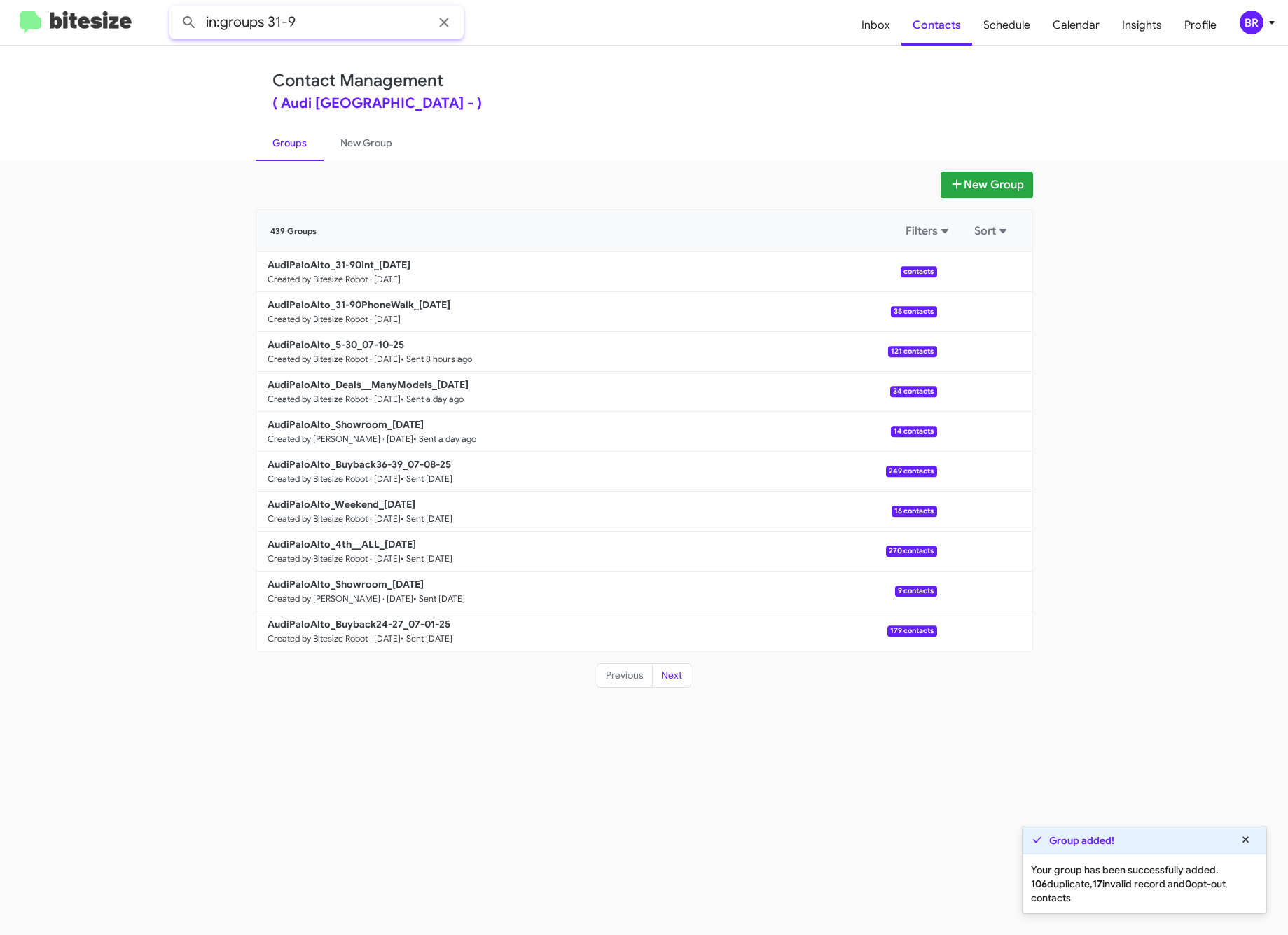 type on "in:groups 31-9" 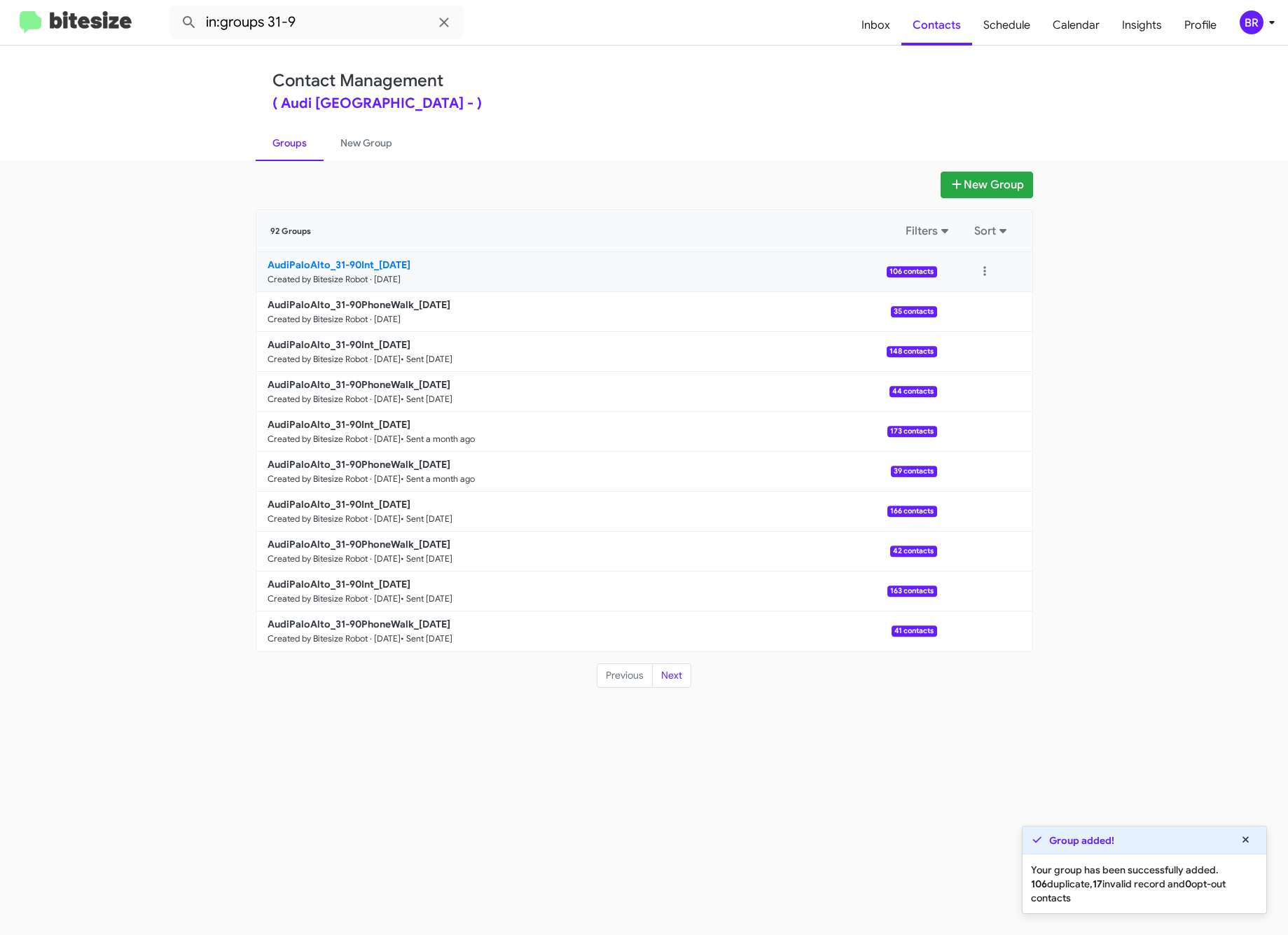 click on "AudiPaloAlto_31-90Int_07-11-25" 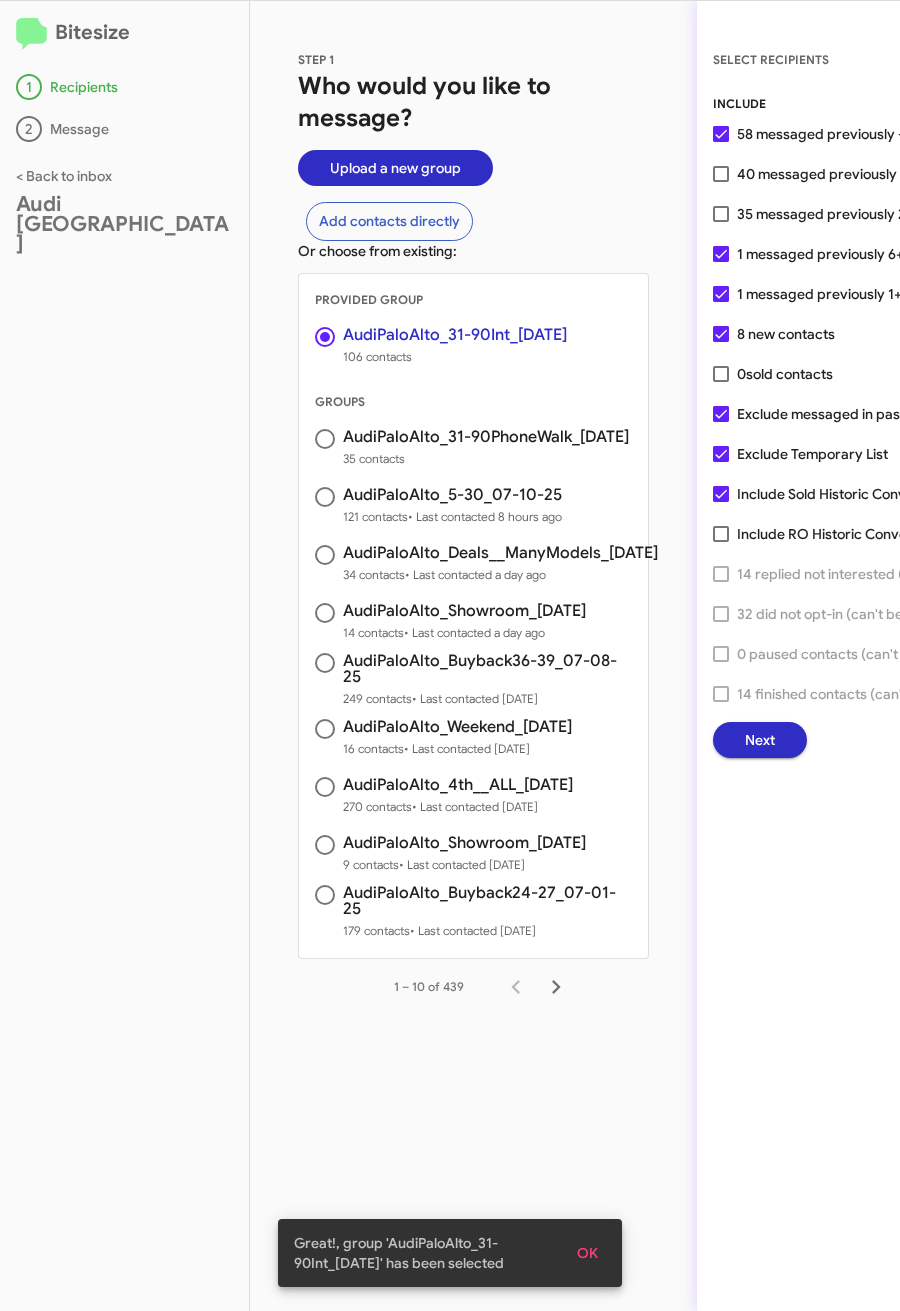 click on "Next" 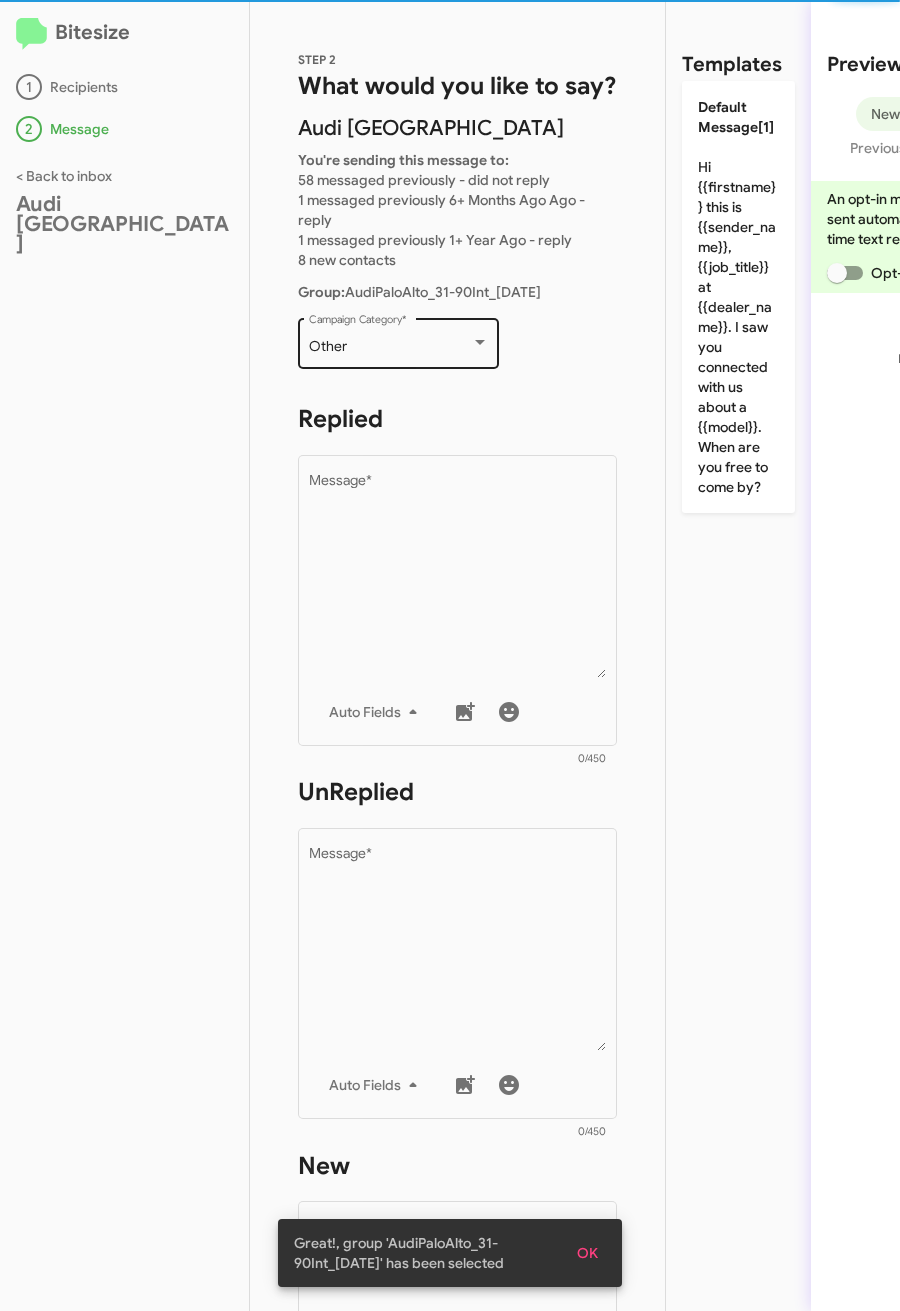 click on "Other  Campaign Category   *" 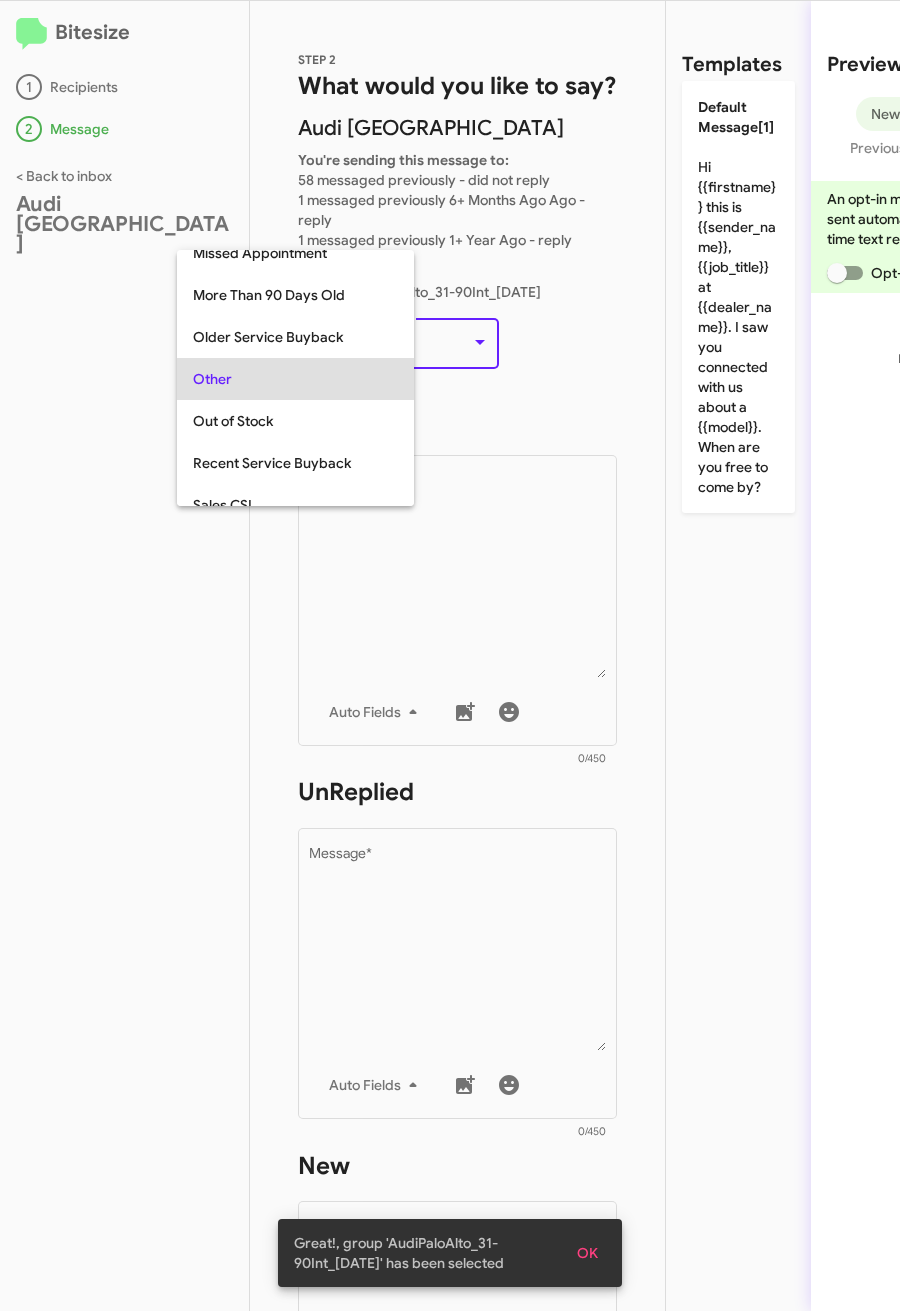 scroll, scrollTop: 42, scrollLeft: 0, axis: vertical 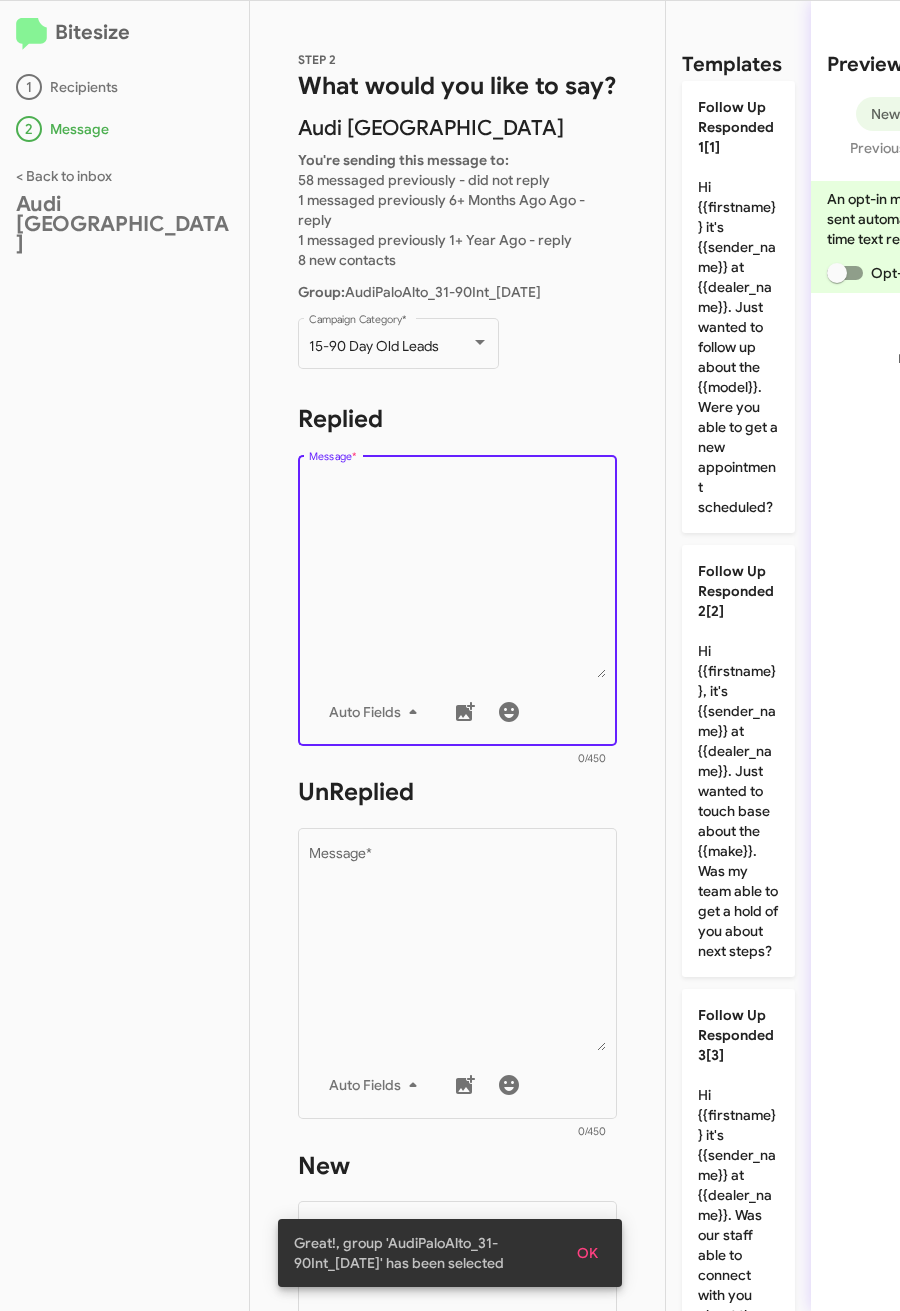 click on "Message  *" at bounding box center [458, 576] 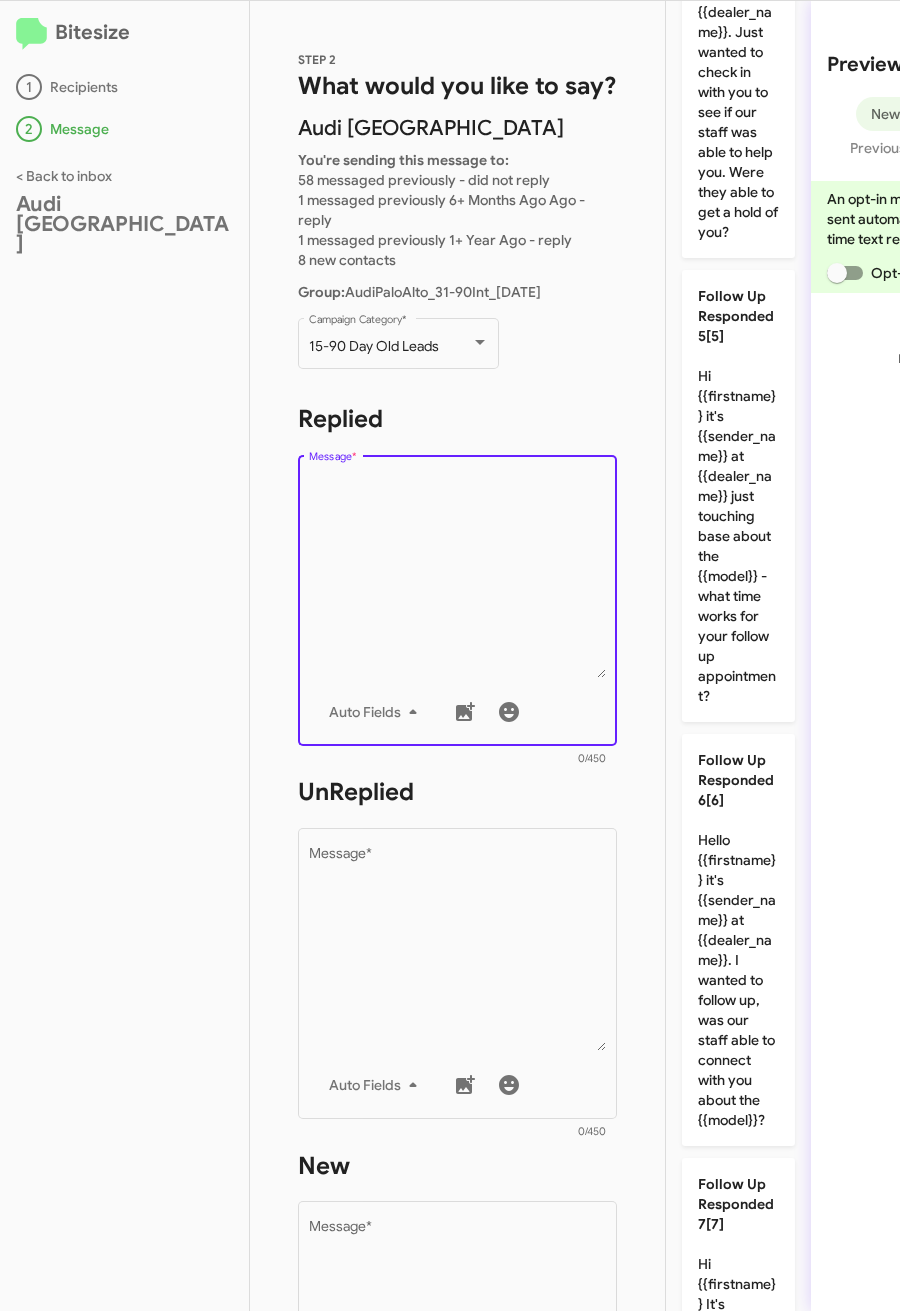 scroll, scrollTop: 0, scrollLeft: 0, axis: both 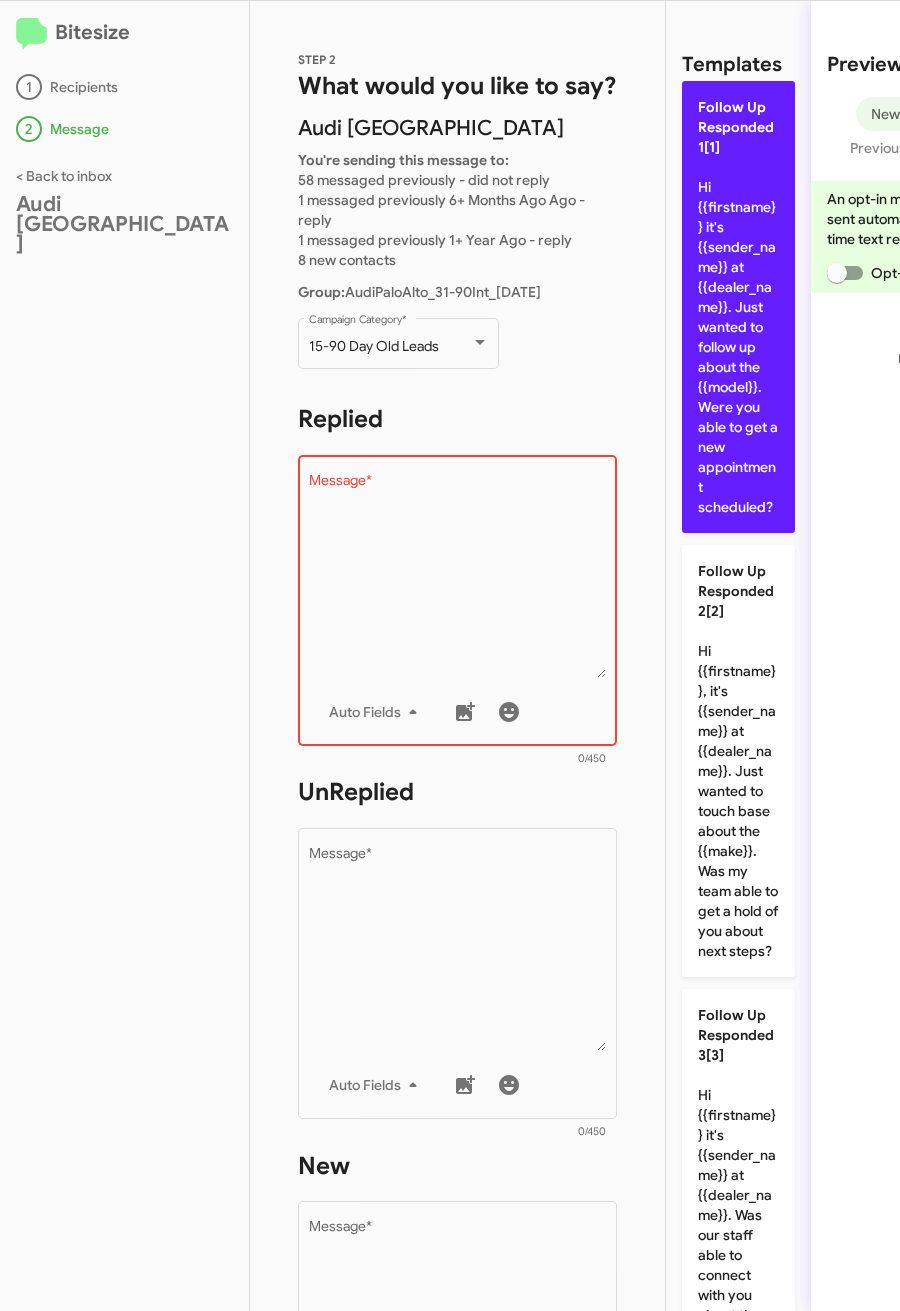click on "Follow Up Responded 1[1]  Hi {{firstname}} it's {{sender_name}} at {{dealer_name}}. Just wanted to follow up about the {{model}}. Were you able to get a new appointment scheduled?" 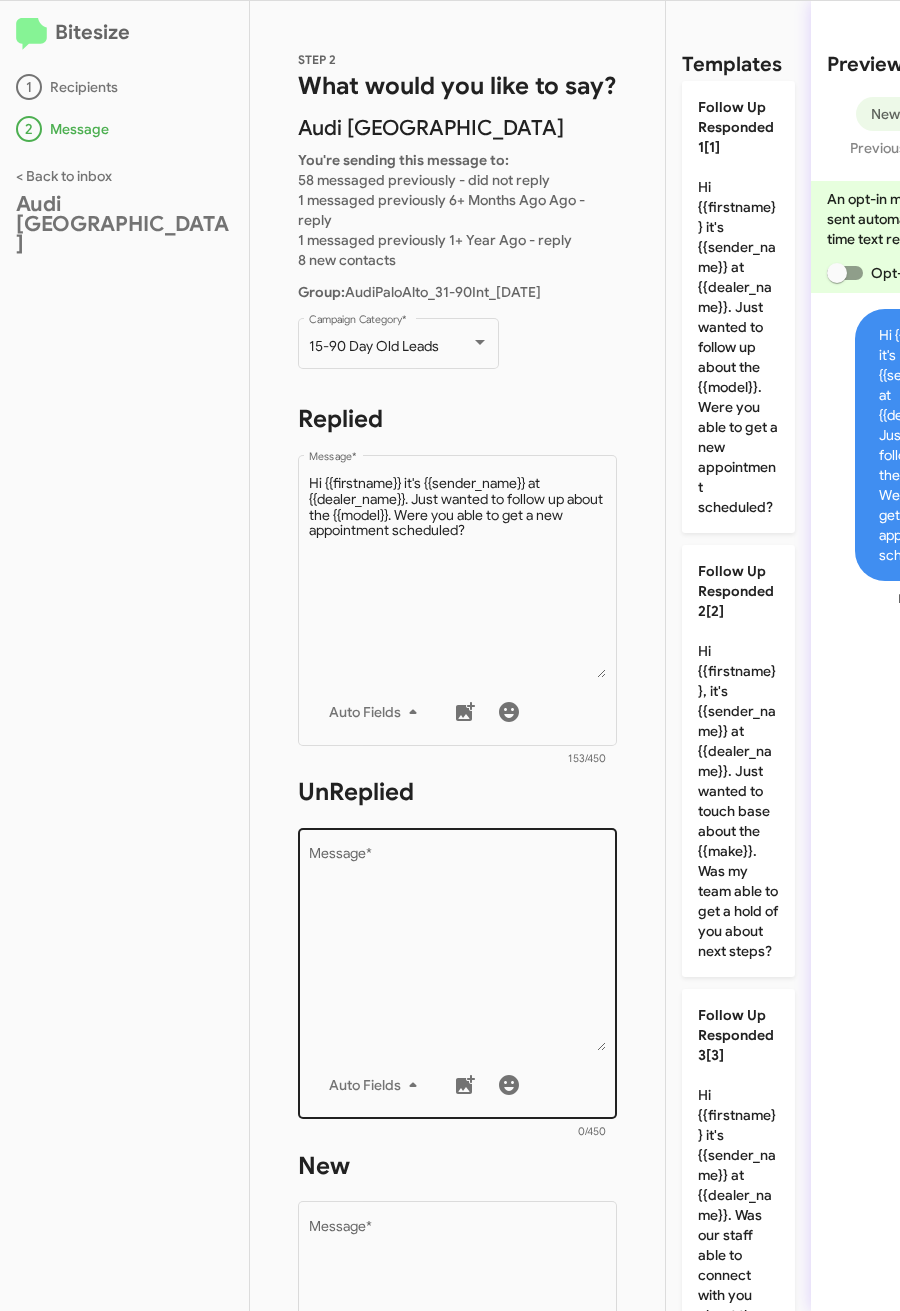click on "Message  *" at bounding box center (458, 949) 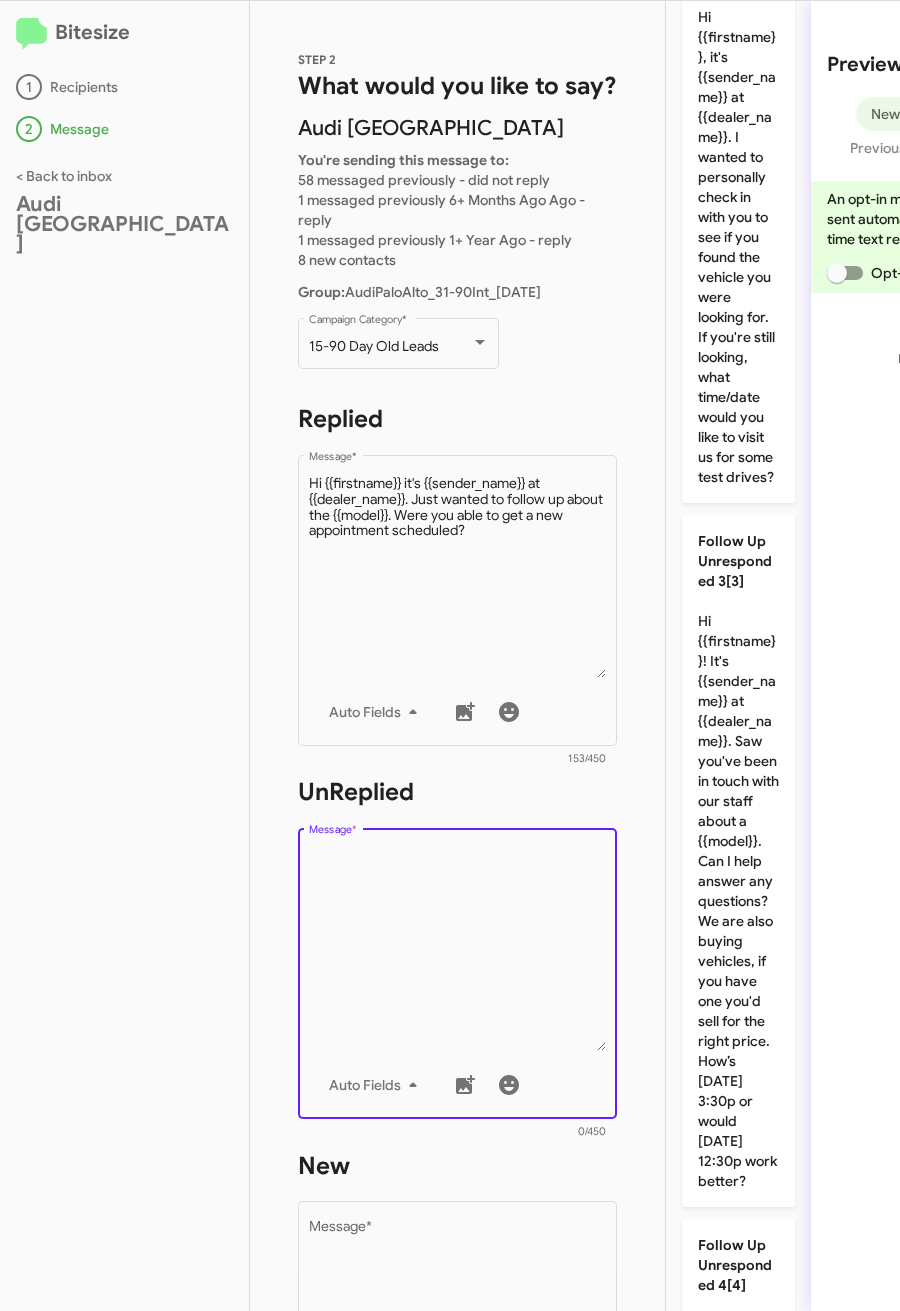 scroll, scrollTop: 723, scrollLeft: 0, axis: vertical 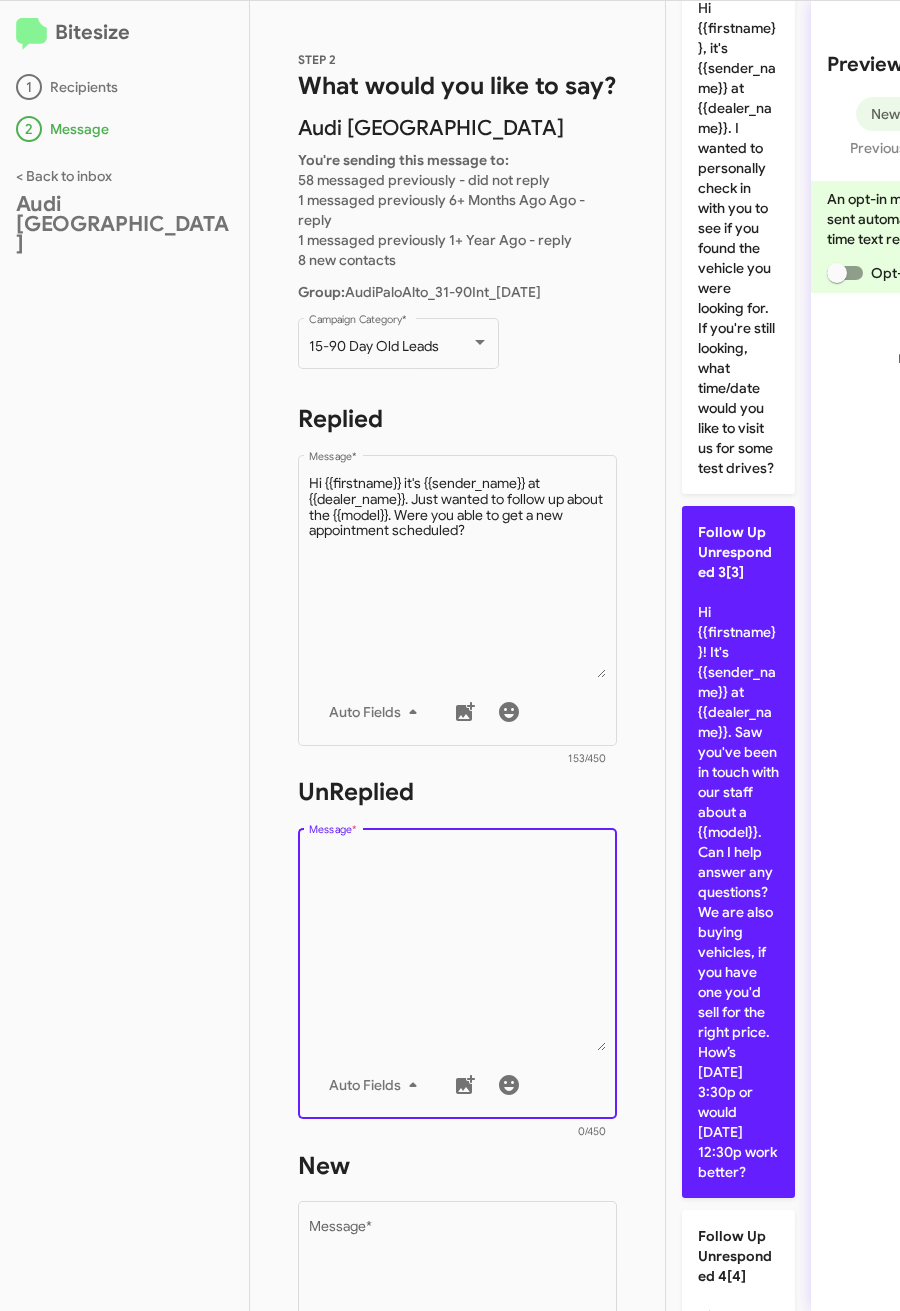 click on "Follow Up Unresponded 3[3]" 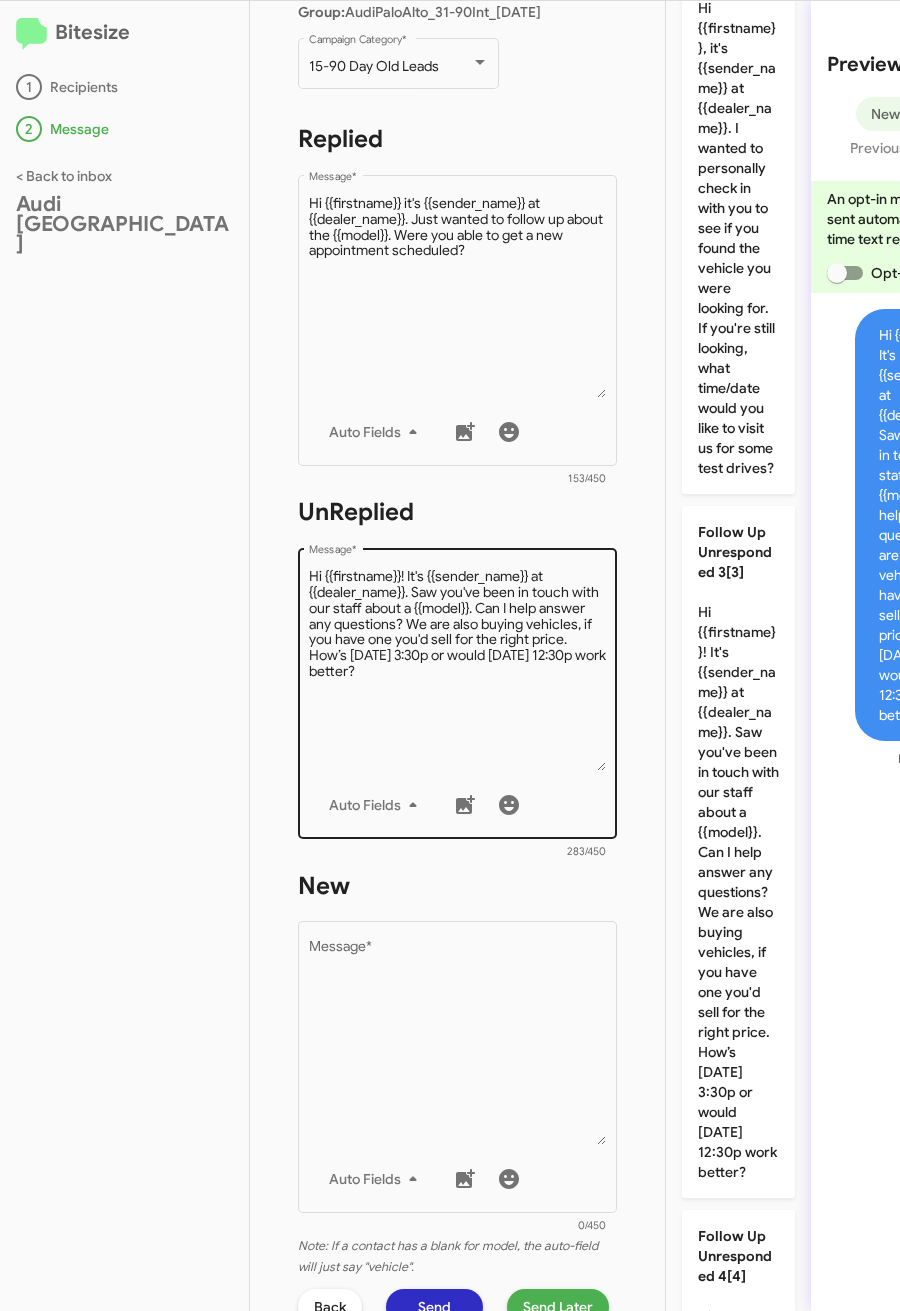 scroll, scrollTop: 315, scrollLeft: 0, axis: vertical 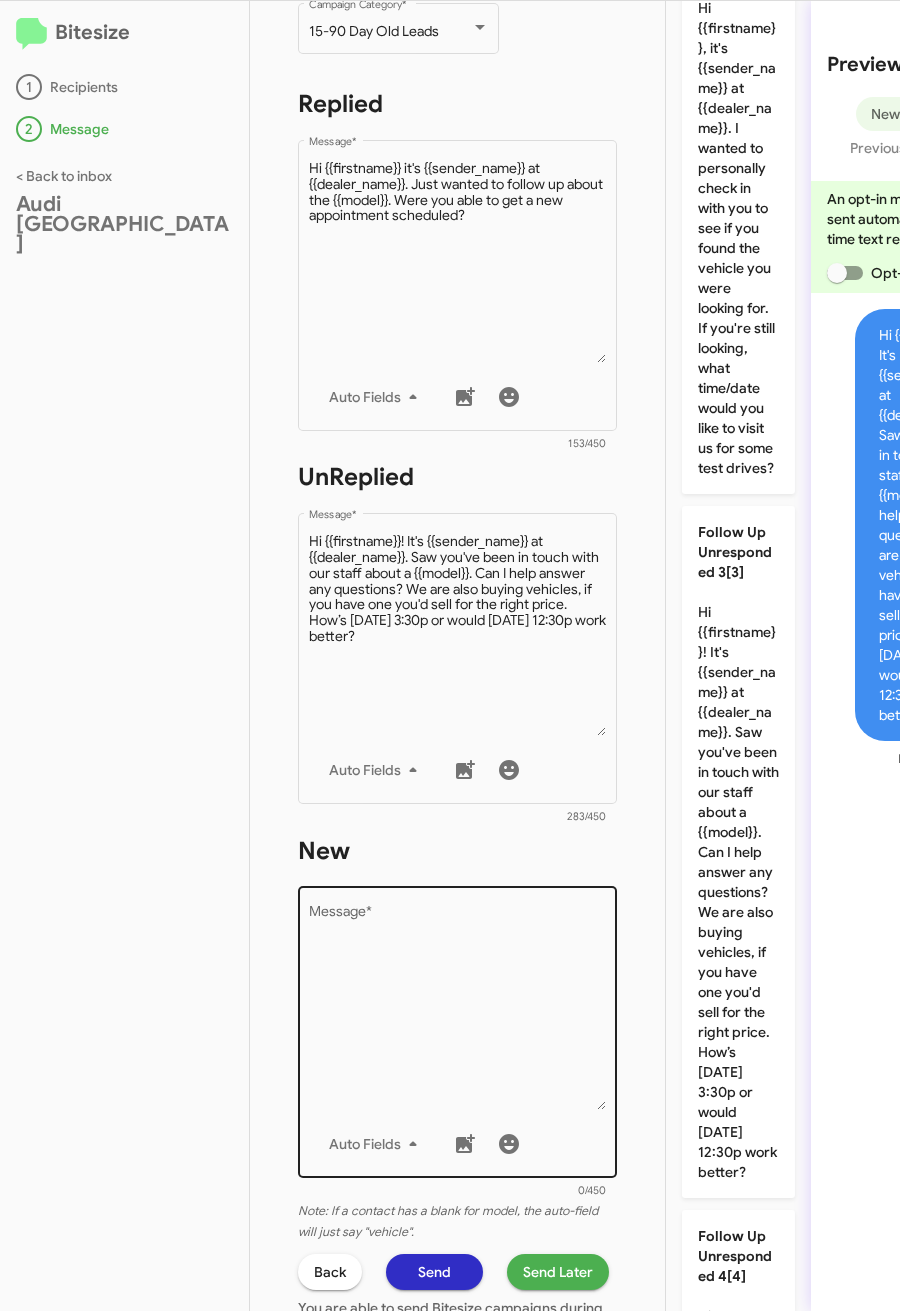click on "Message  *" at bounding box center (458, 1008) 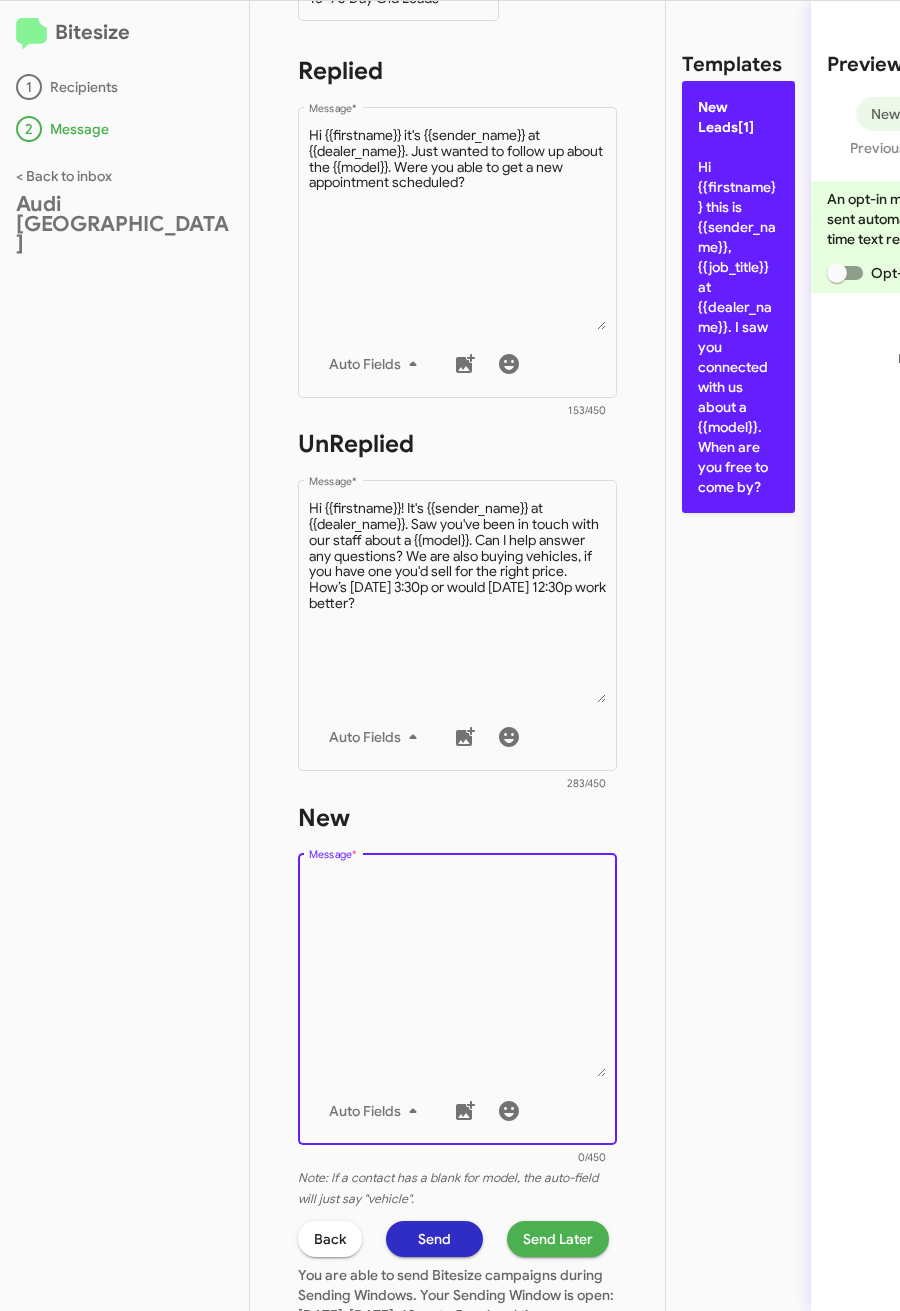 click on "New Leads[1]  Hi {{firstname}} this is {{sender_name}}, {{job_title}} at {{dealer_name}}. I saw you connected with us about a {{model}}. When are you free to come by?" 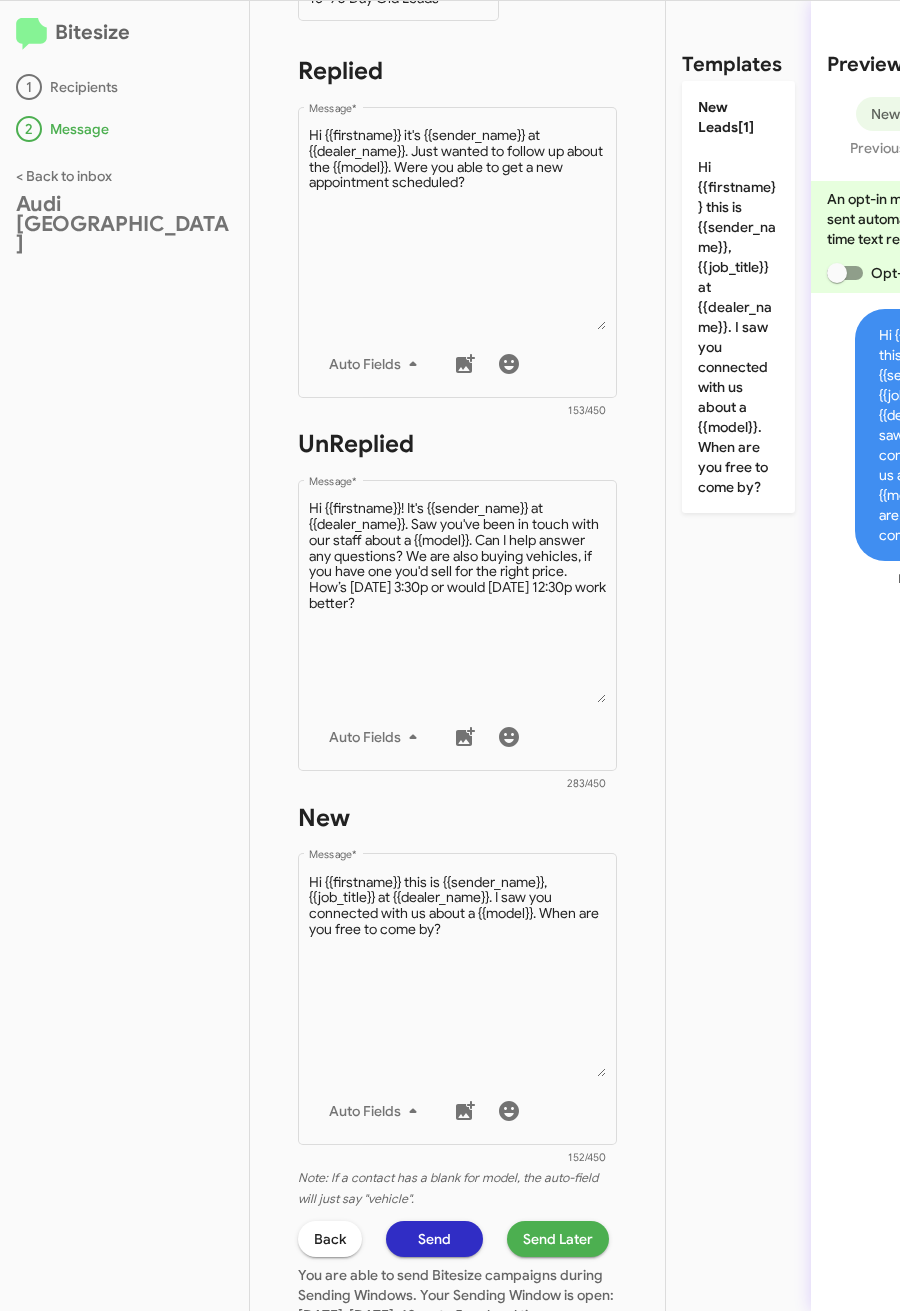 click on "Send Later" 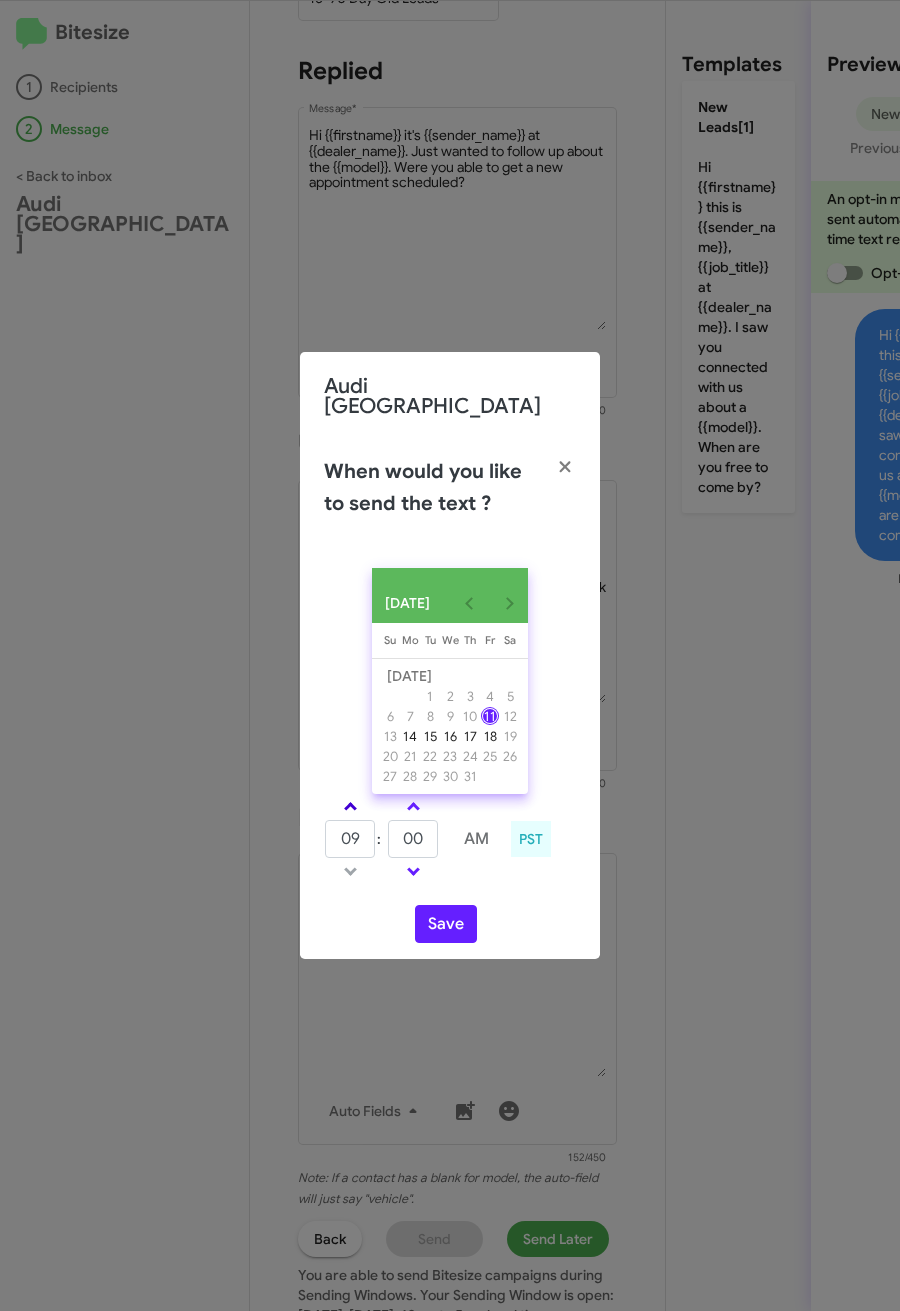 click 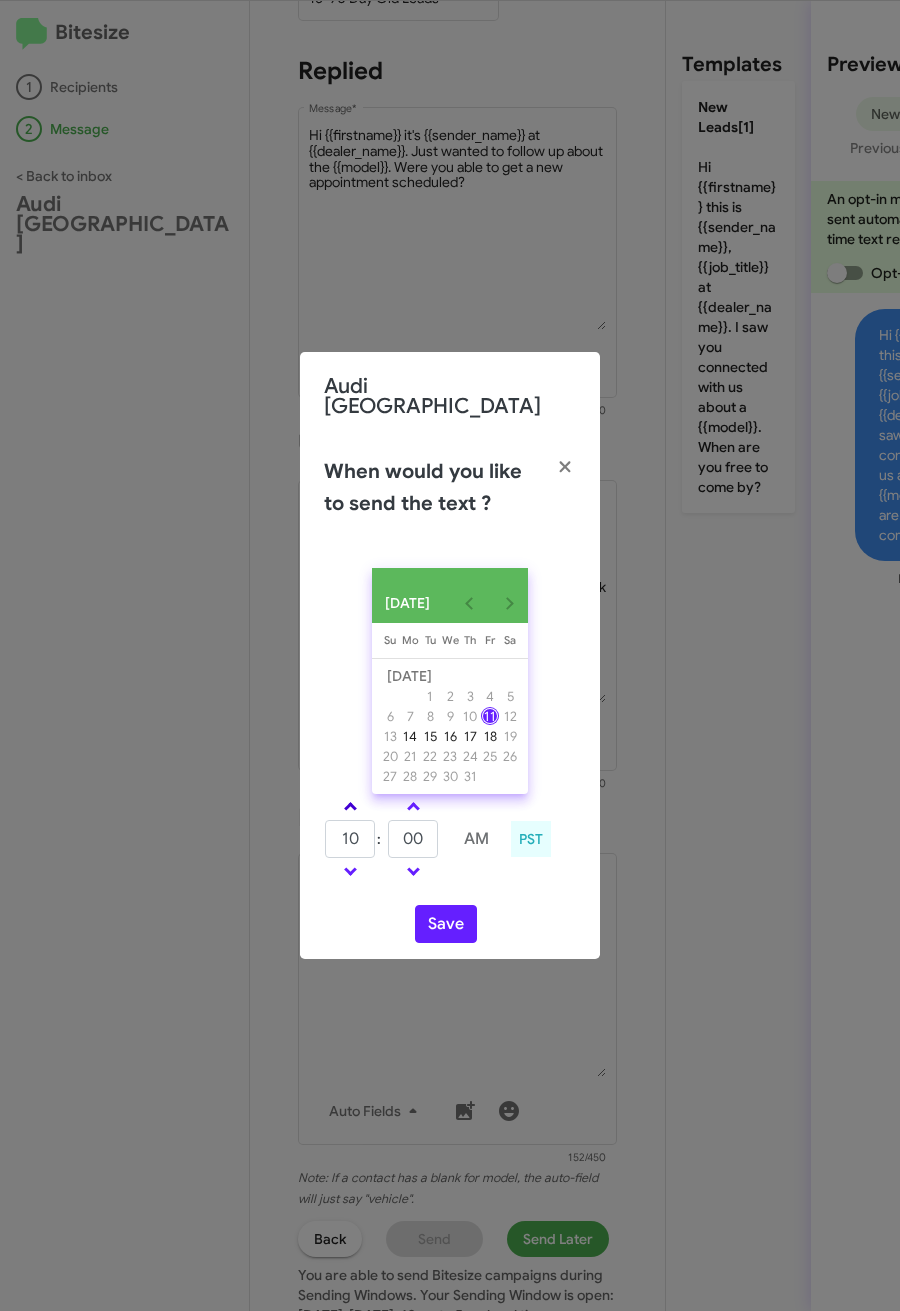 drag, startPoint x: 351, startPoint y: 792, endPoint x: 372, endPoint y: 805, distance: 24.698177 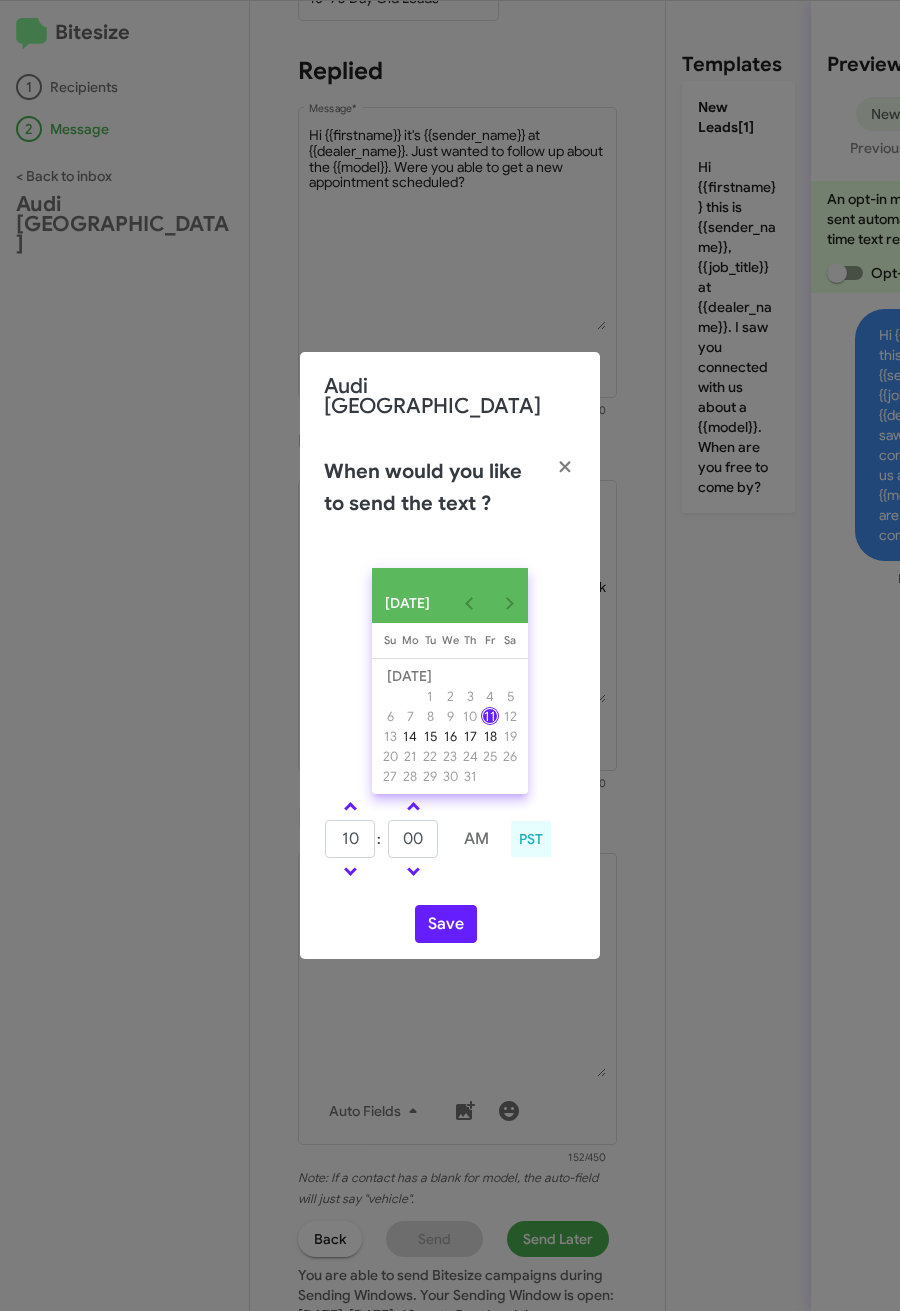 type on "11" 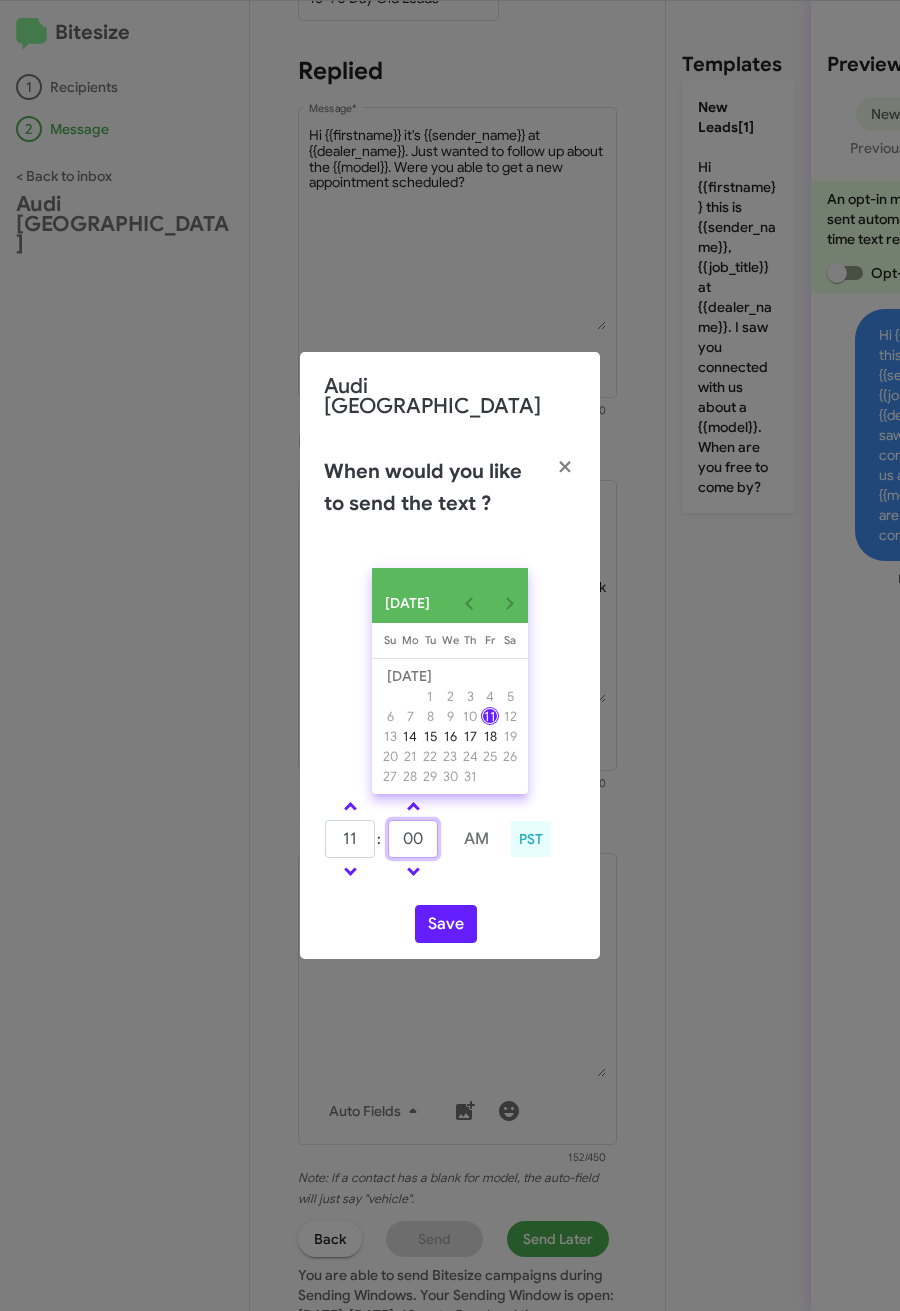 click on "00" 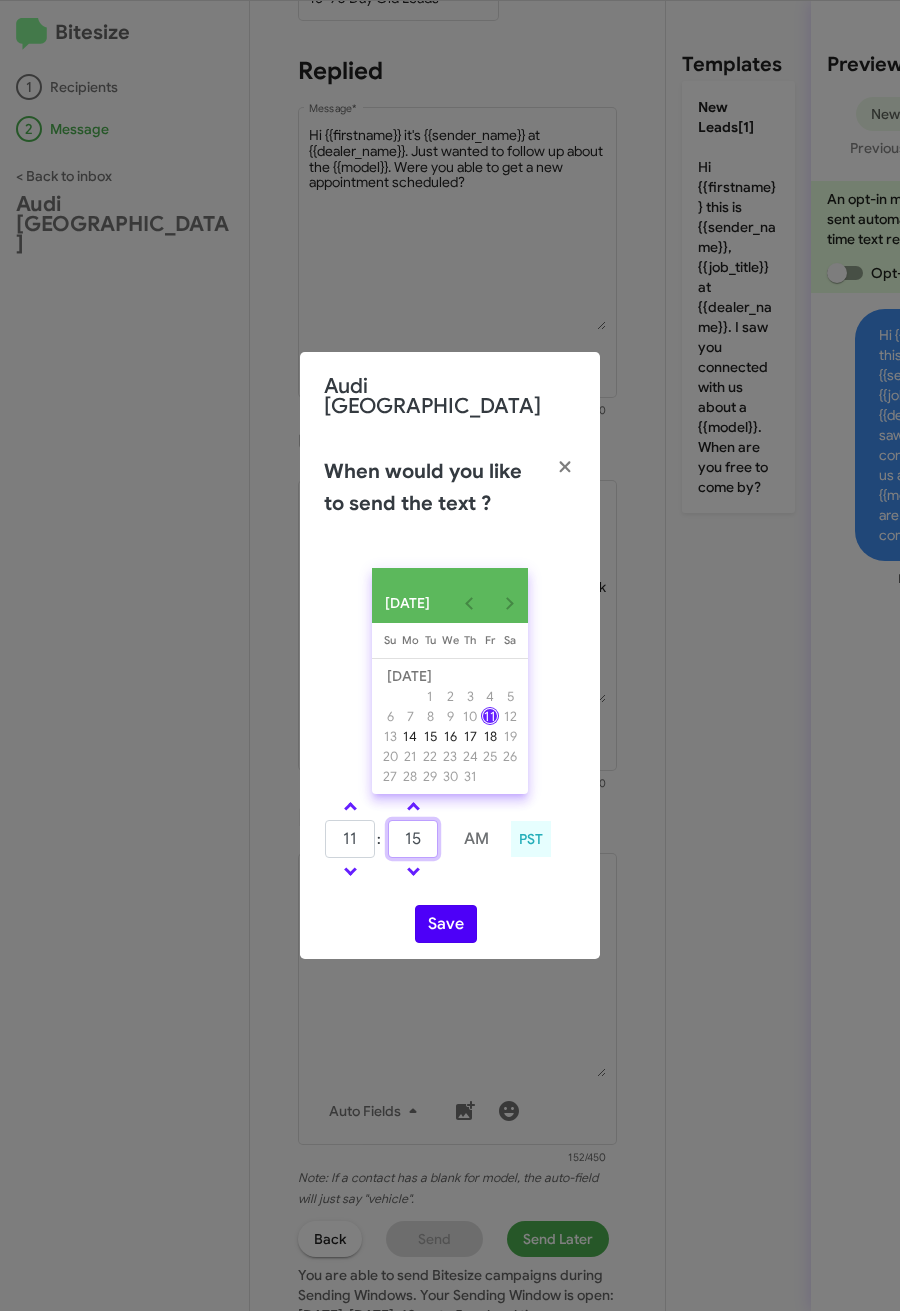 type on "15" 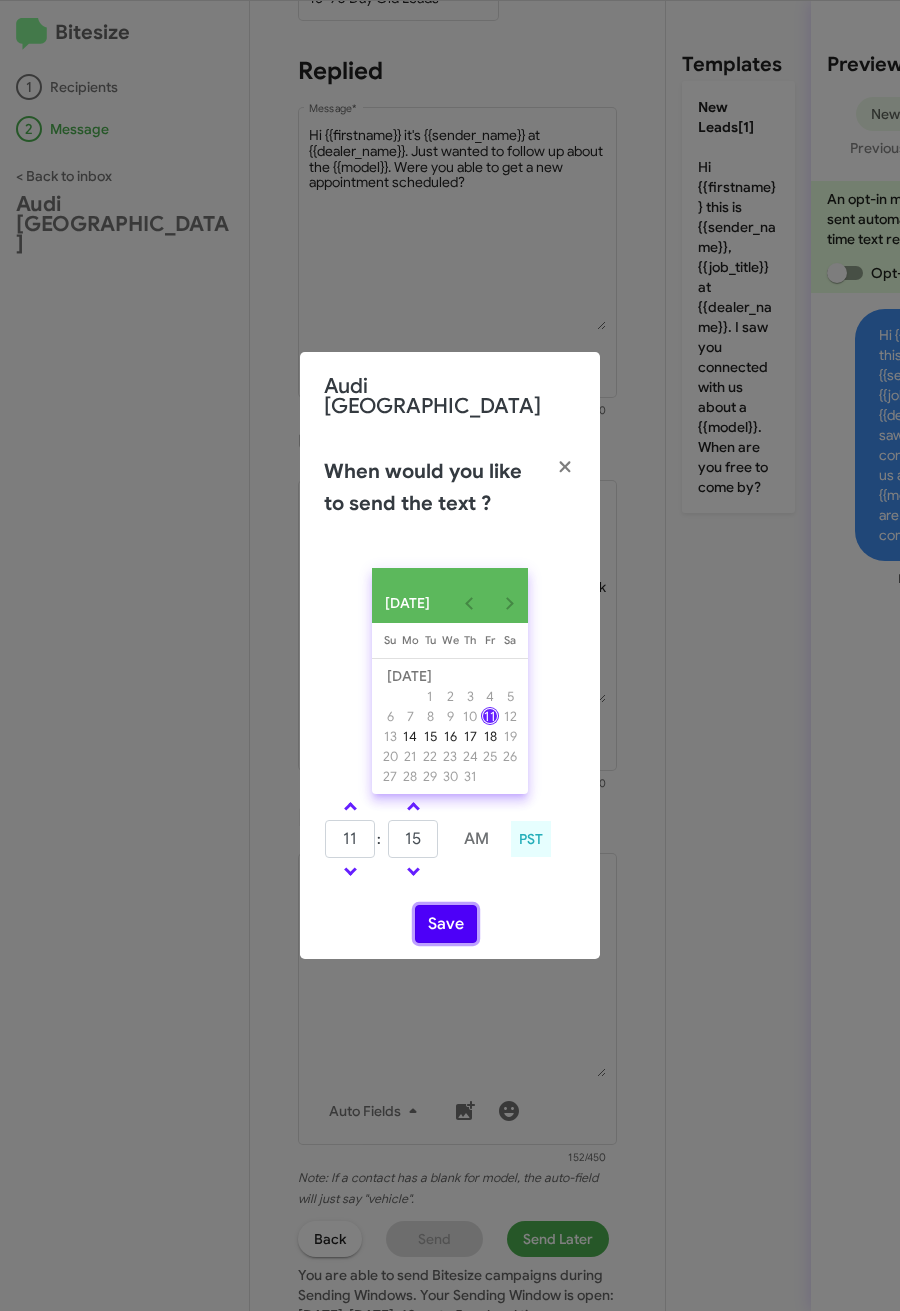 click on "Save" 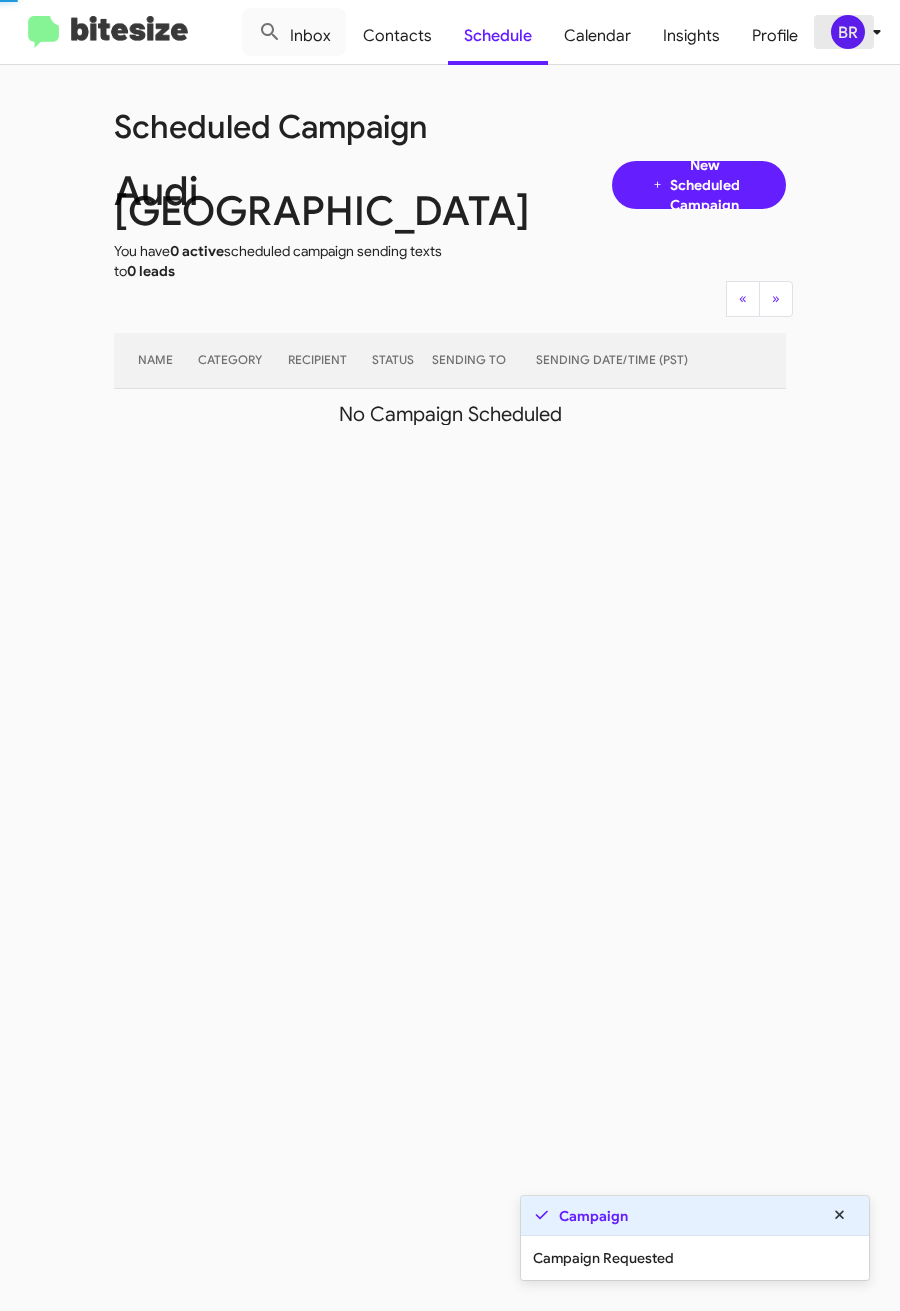 click on "BR" 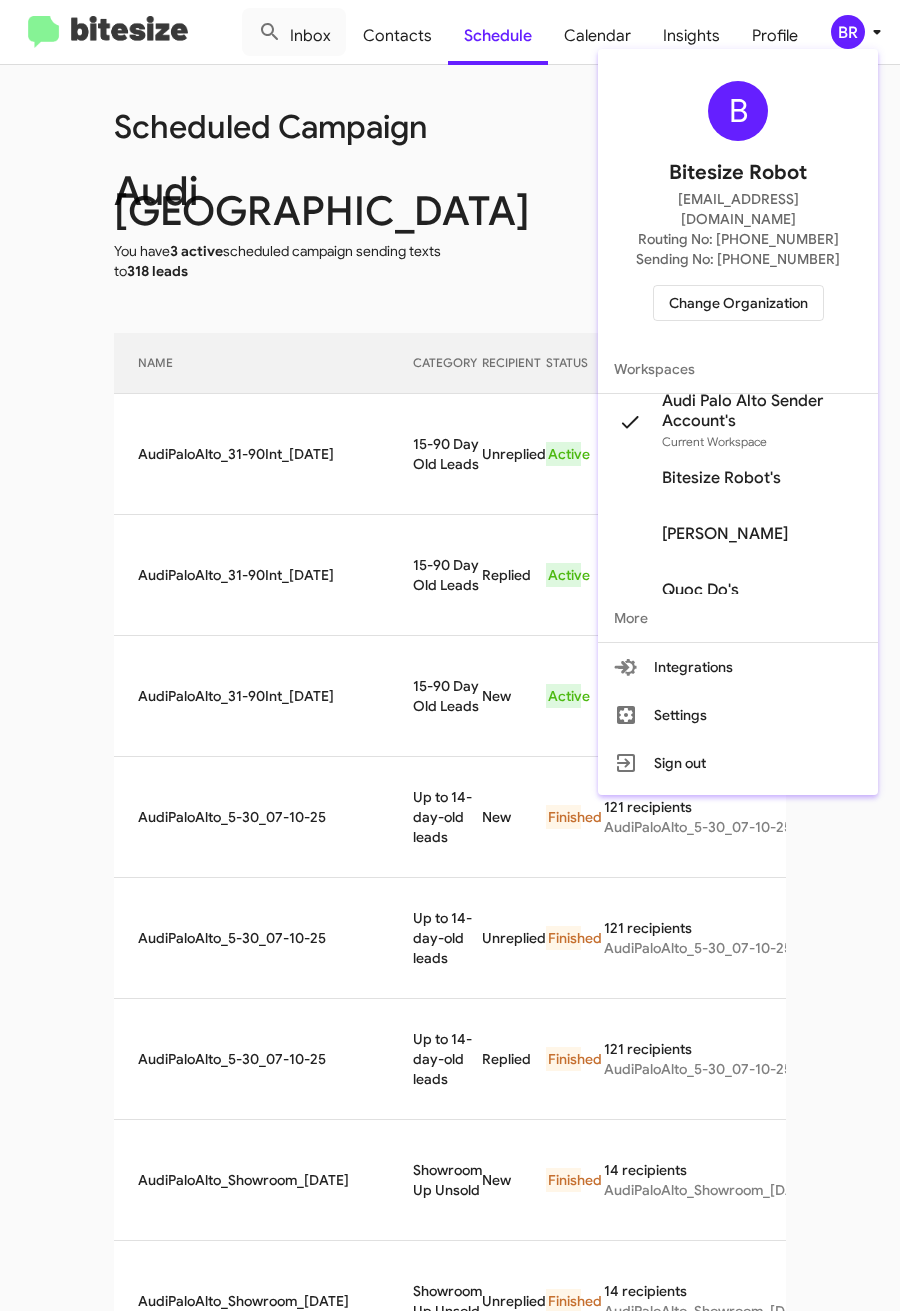 click at bounding box center (450, 655) 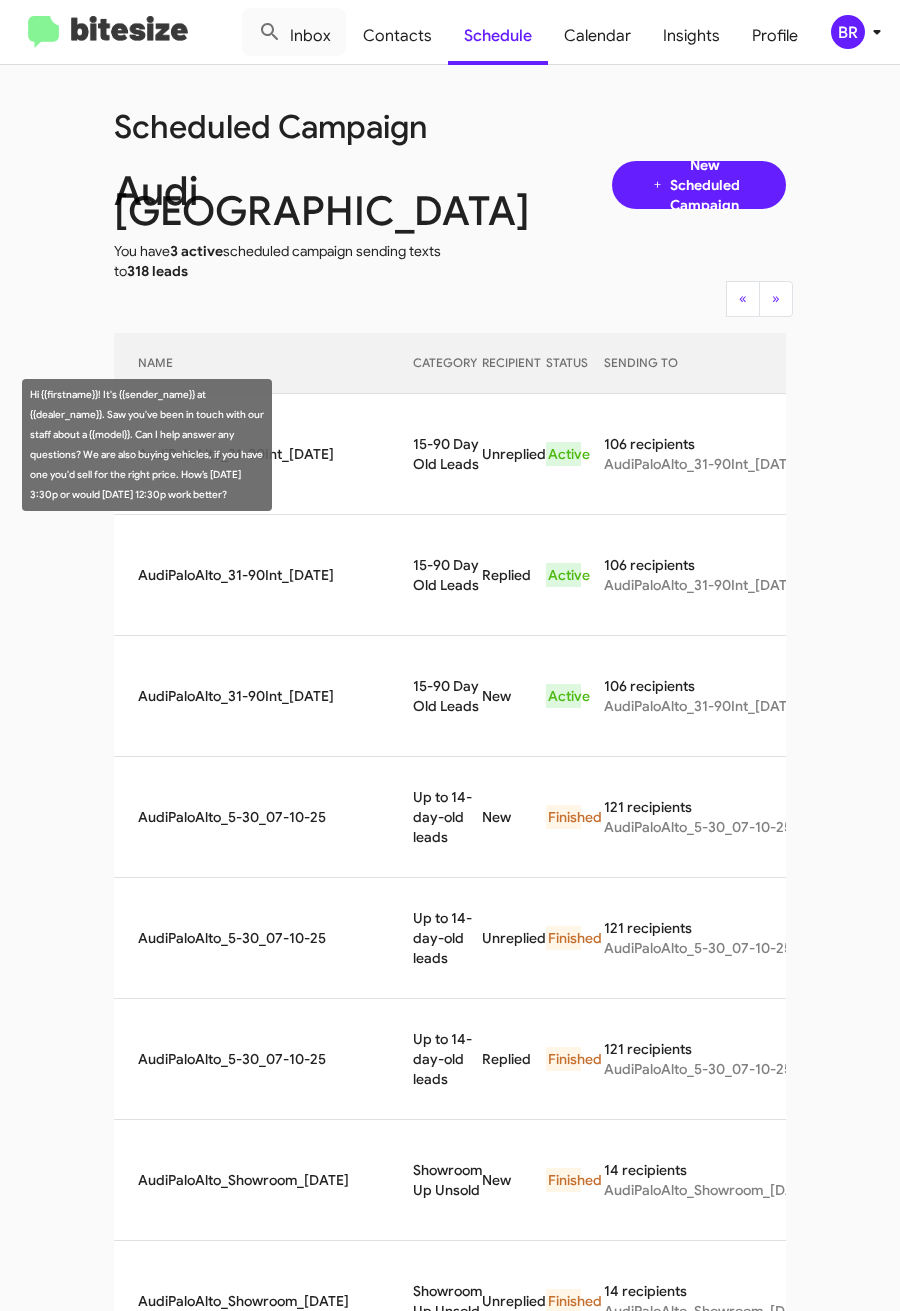 drag, startPoint x: 379, startPoint y: 433, endPoint x: 444, endPoint y: 469, distance: 74.30343 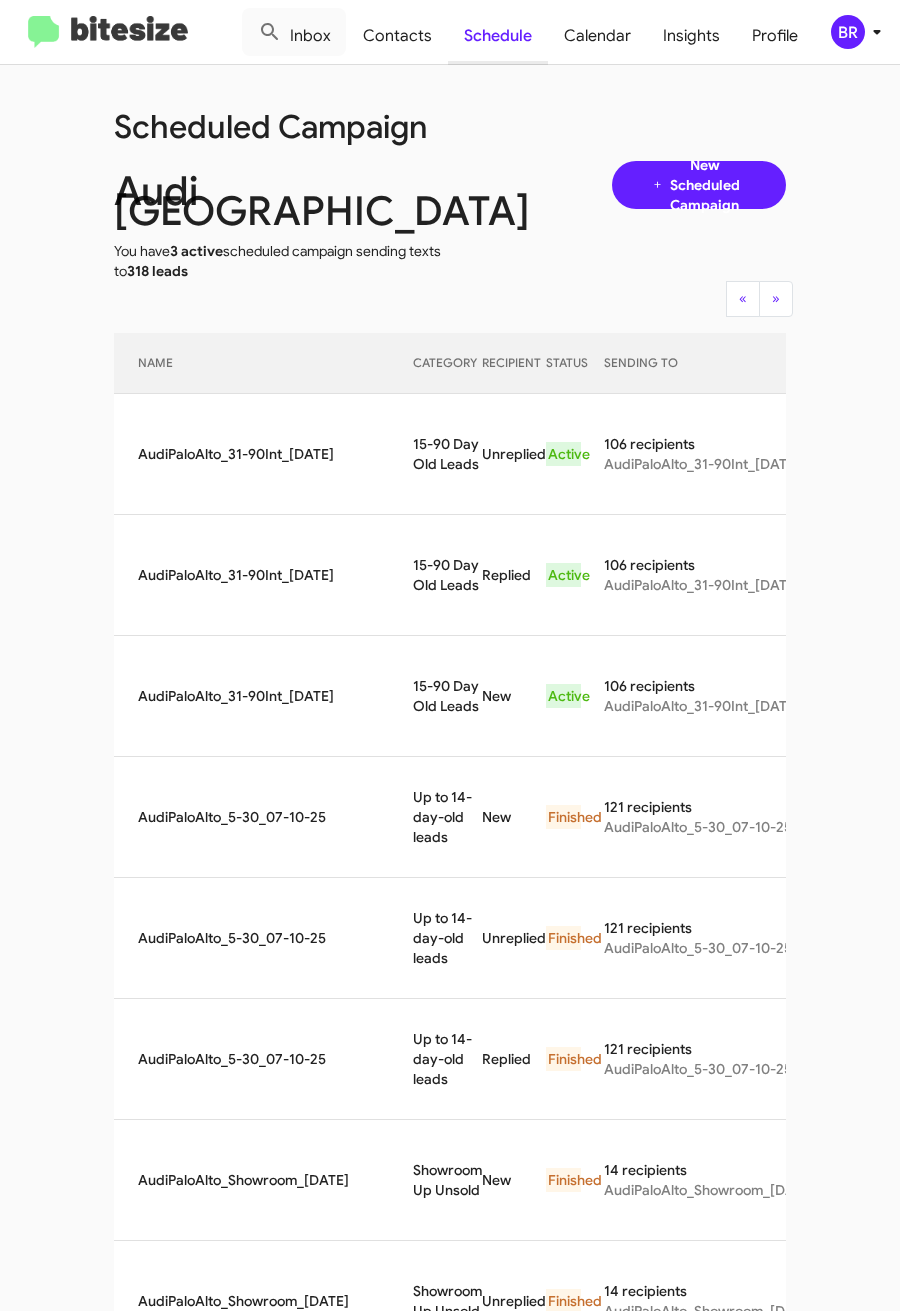 copy on "15-90 Day Old Leads" 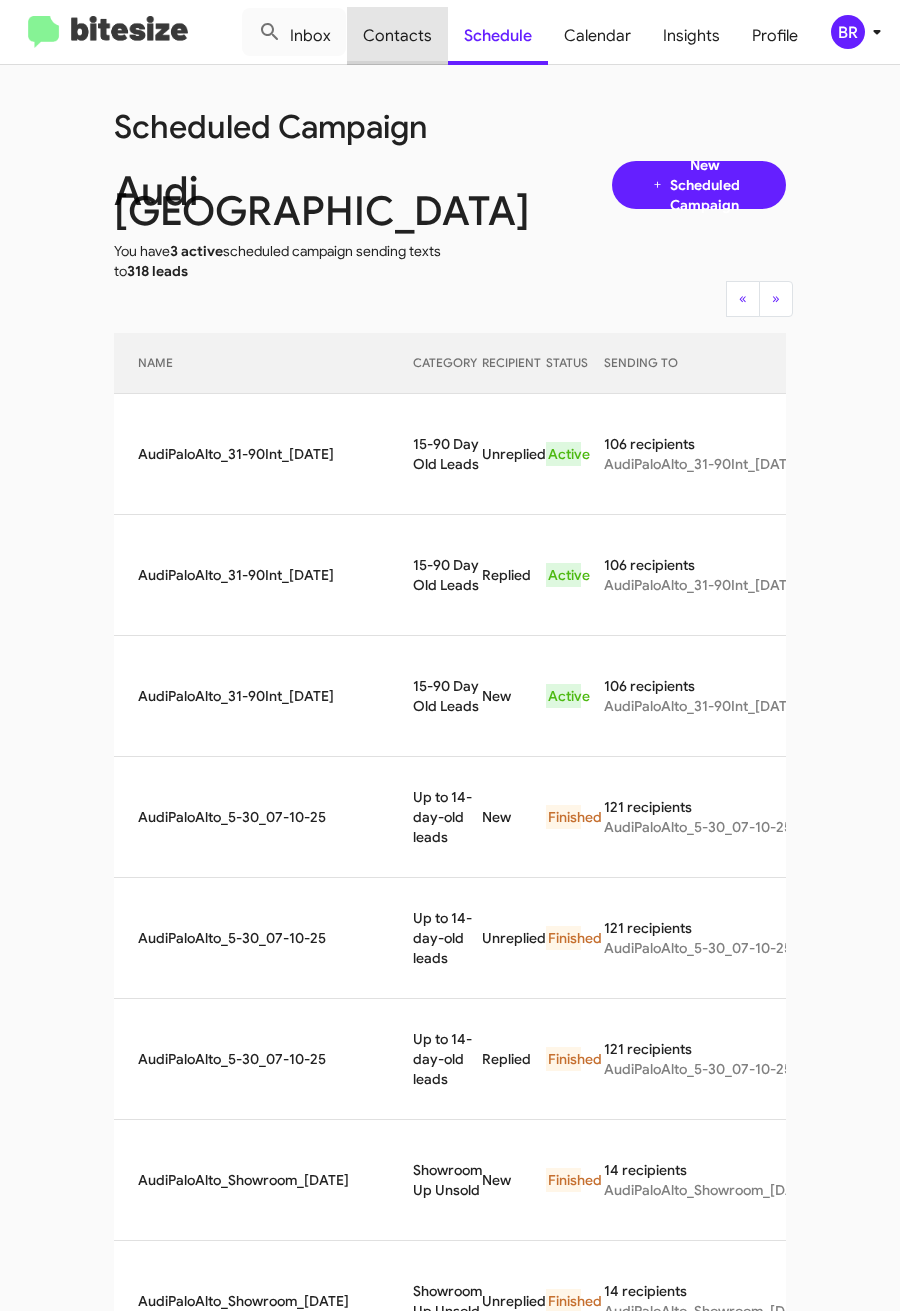 click on "Contacts" 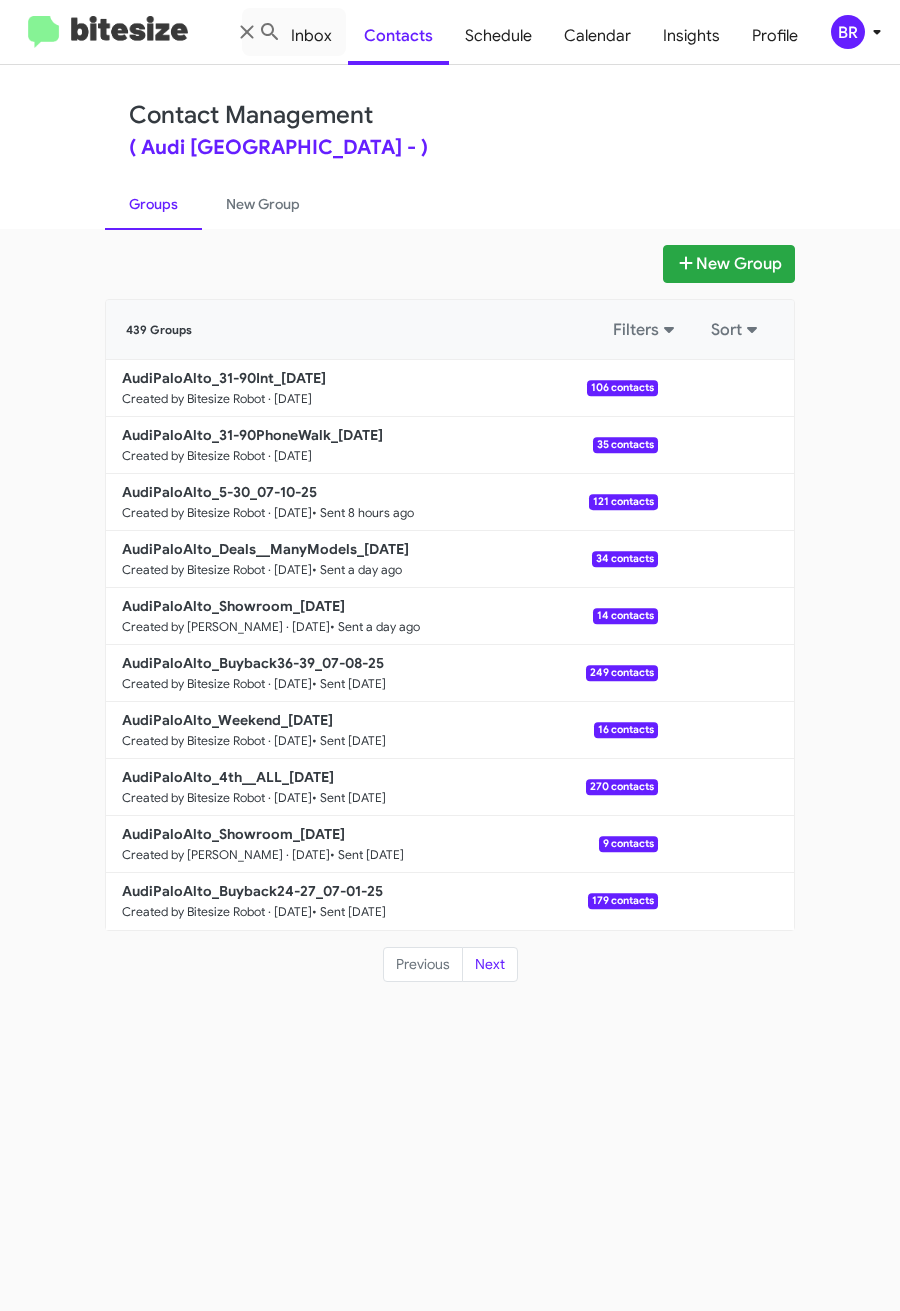 drag, startPoint x: 493, startPoint y: 144, endPoint x: 454, endPoint y: 192, distance: 61.846584 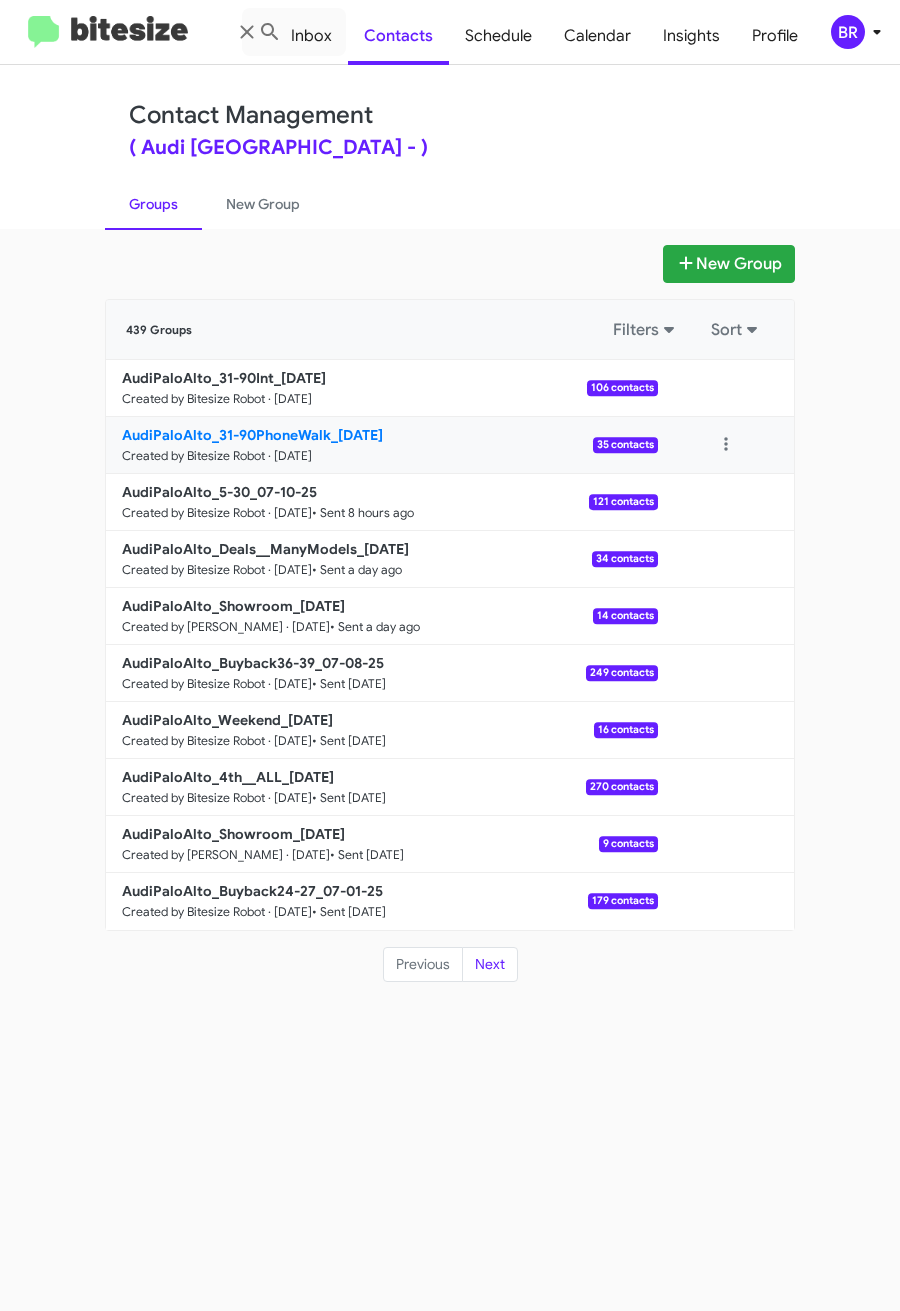 click on "AudiPaloAlto_31-90PhoneWalk_07-11-25" 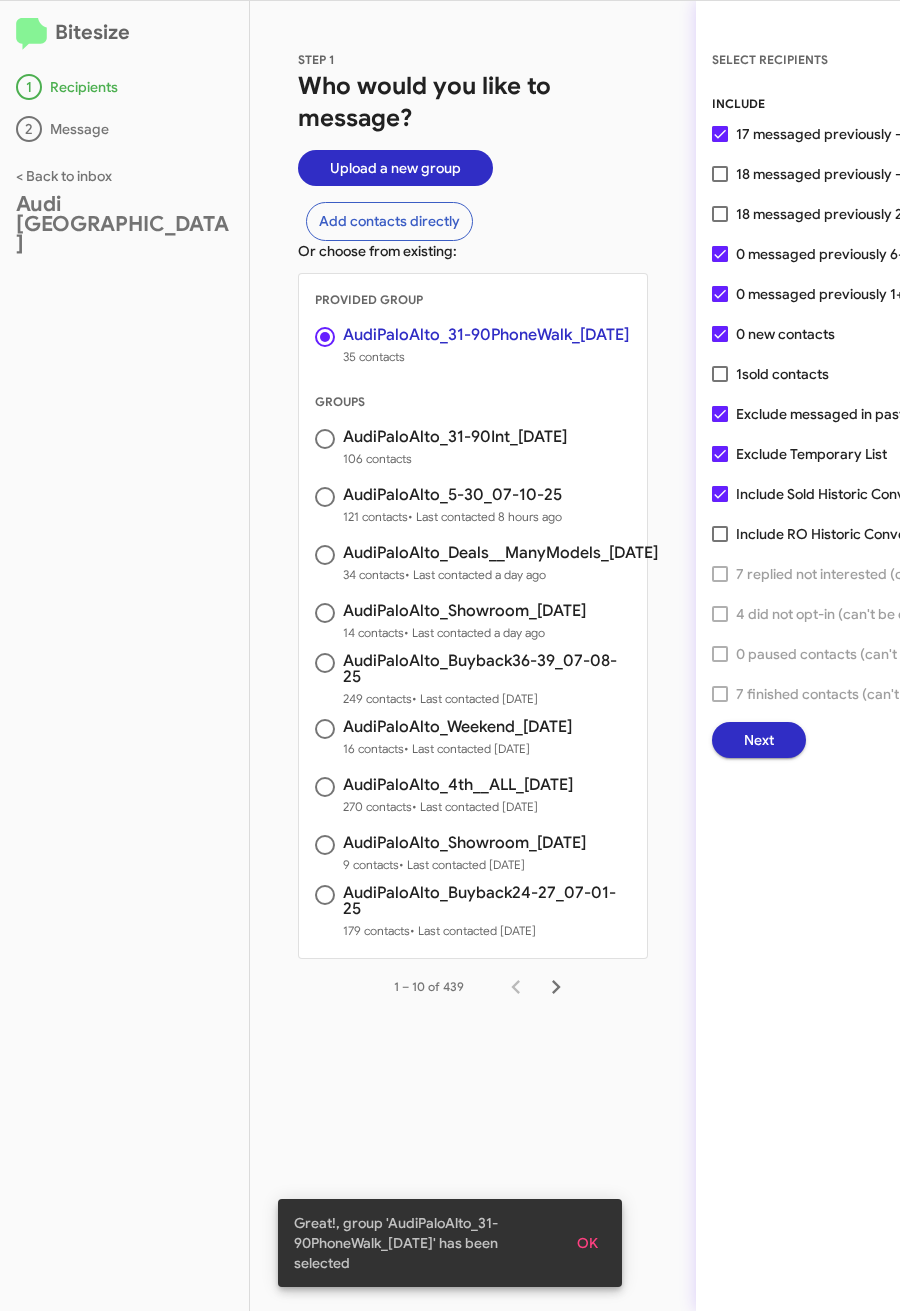 click on "Next" 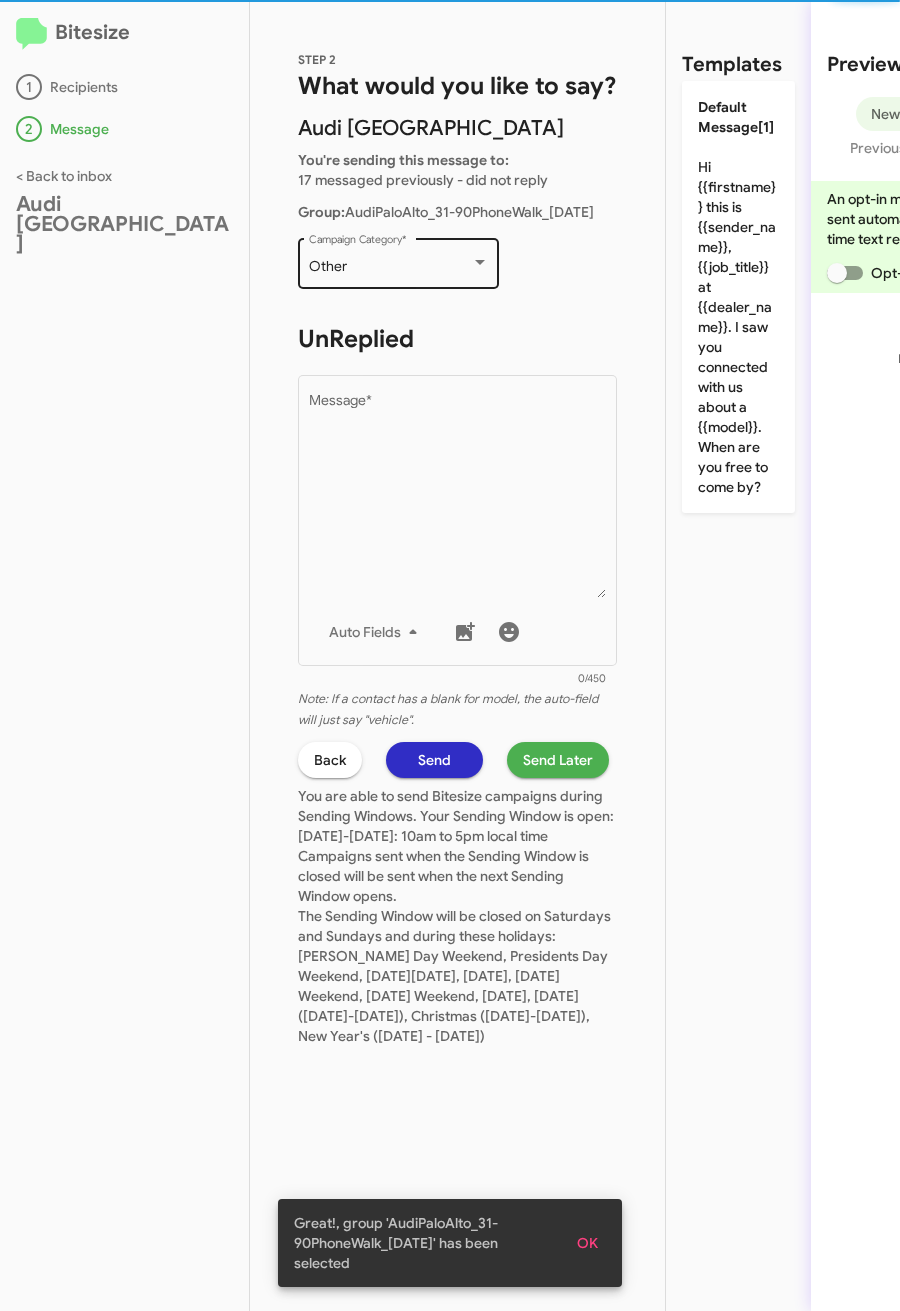 click on "Other" at bounding box center [390, 267] 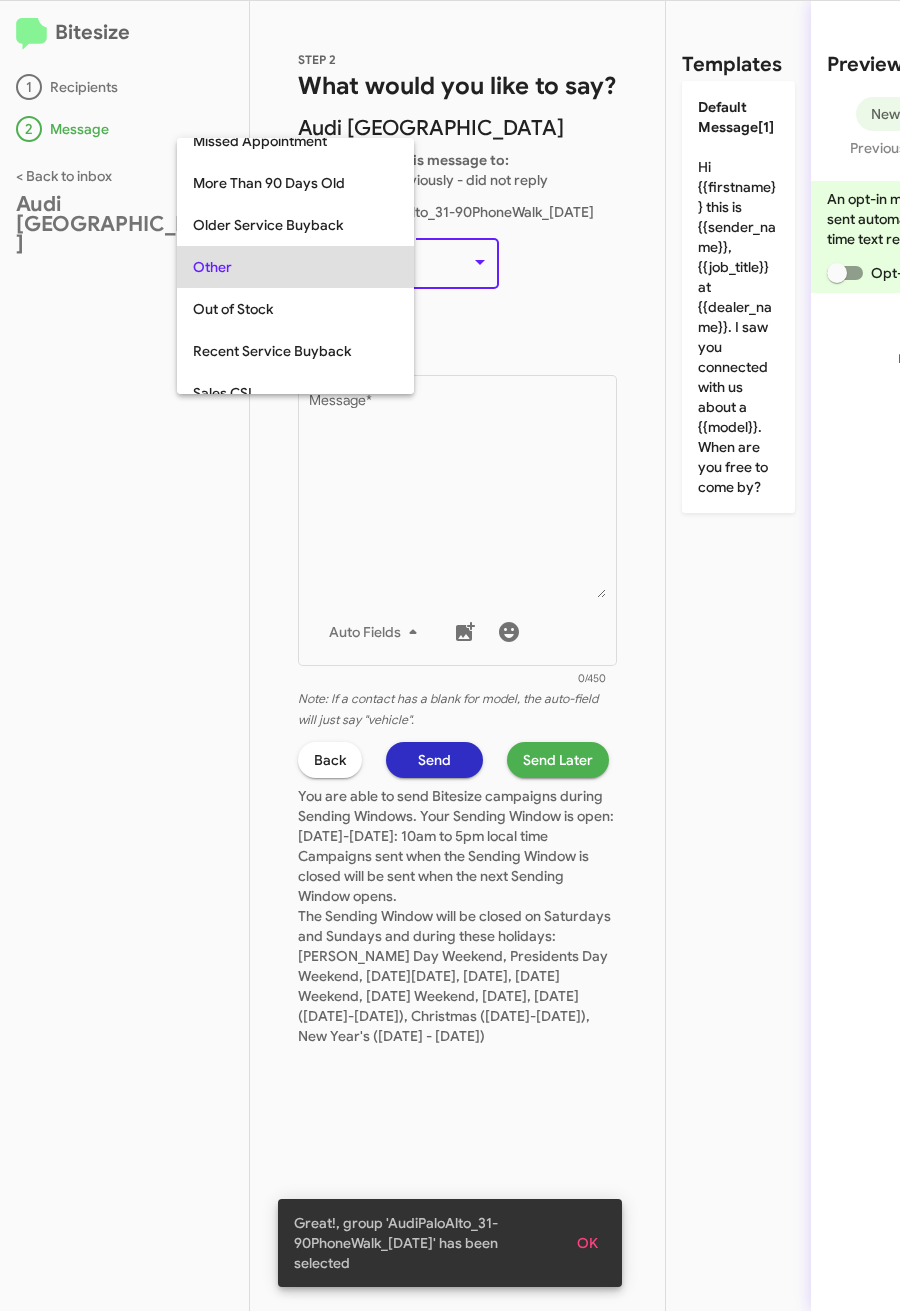 scroll, scrollTop: 42, scrollLeft: 0, axis: vertical 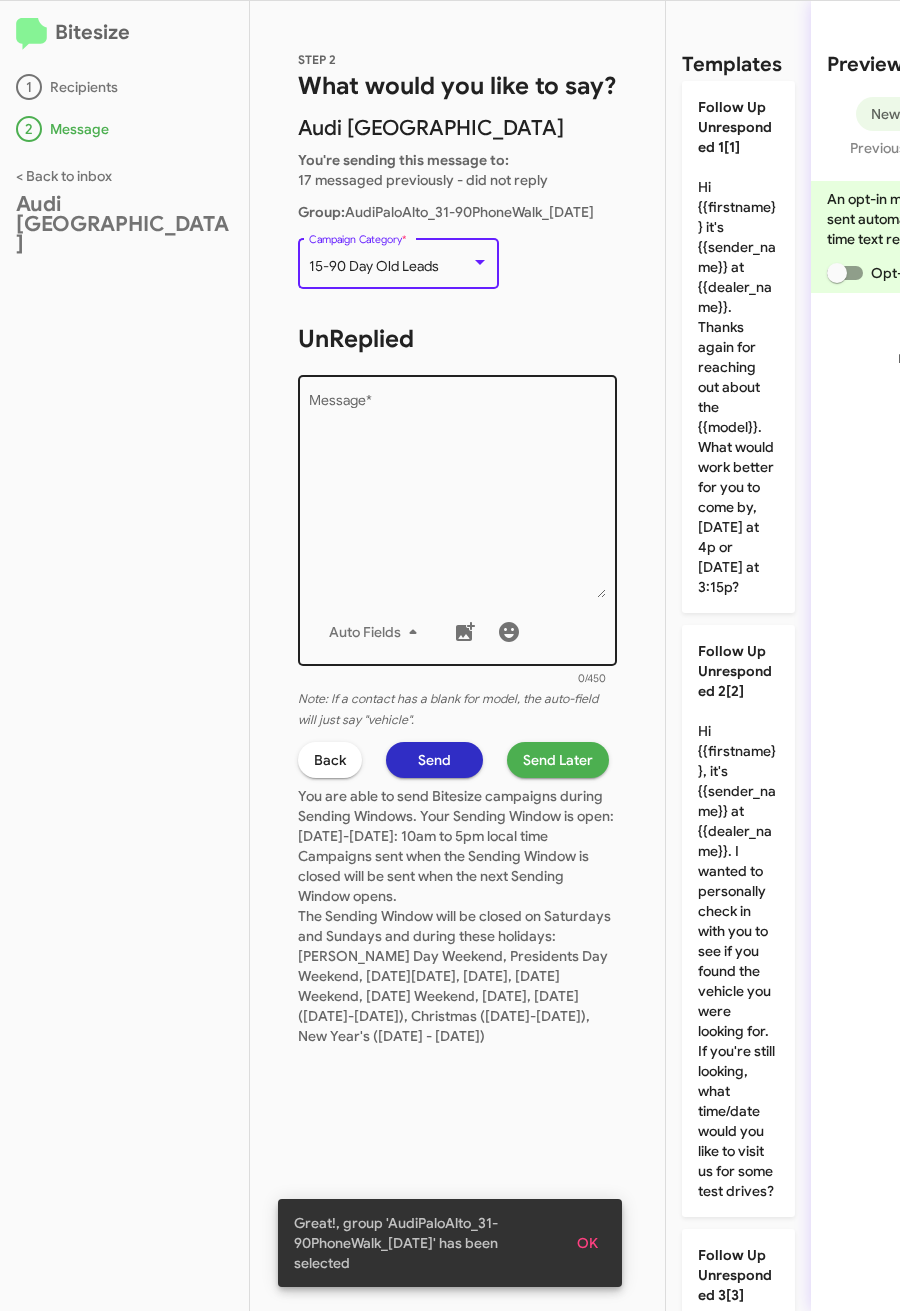 click on "Message  *" at bounding box center [458, 496] 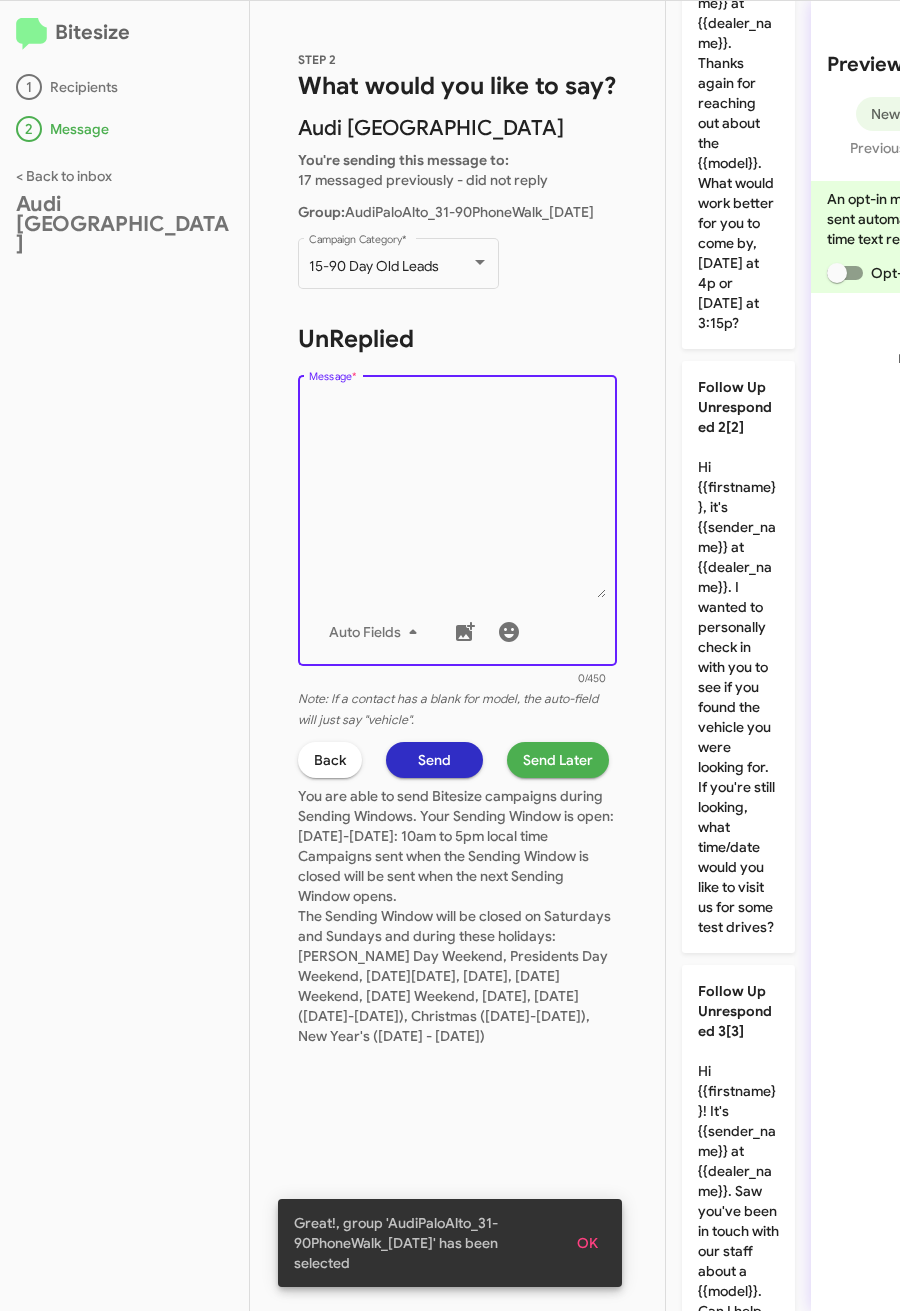 scroll, scrollTop: 0, scrollLeft: 0, axis: both 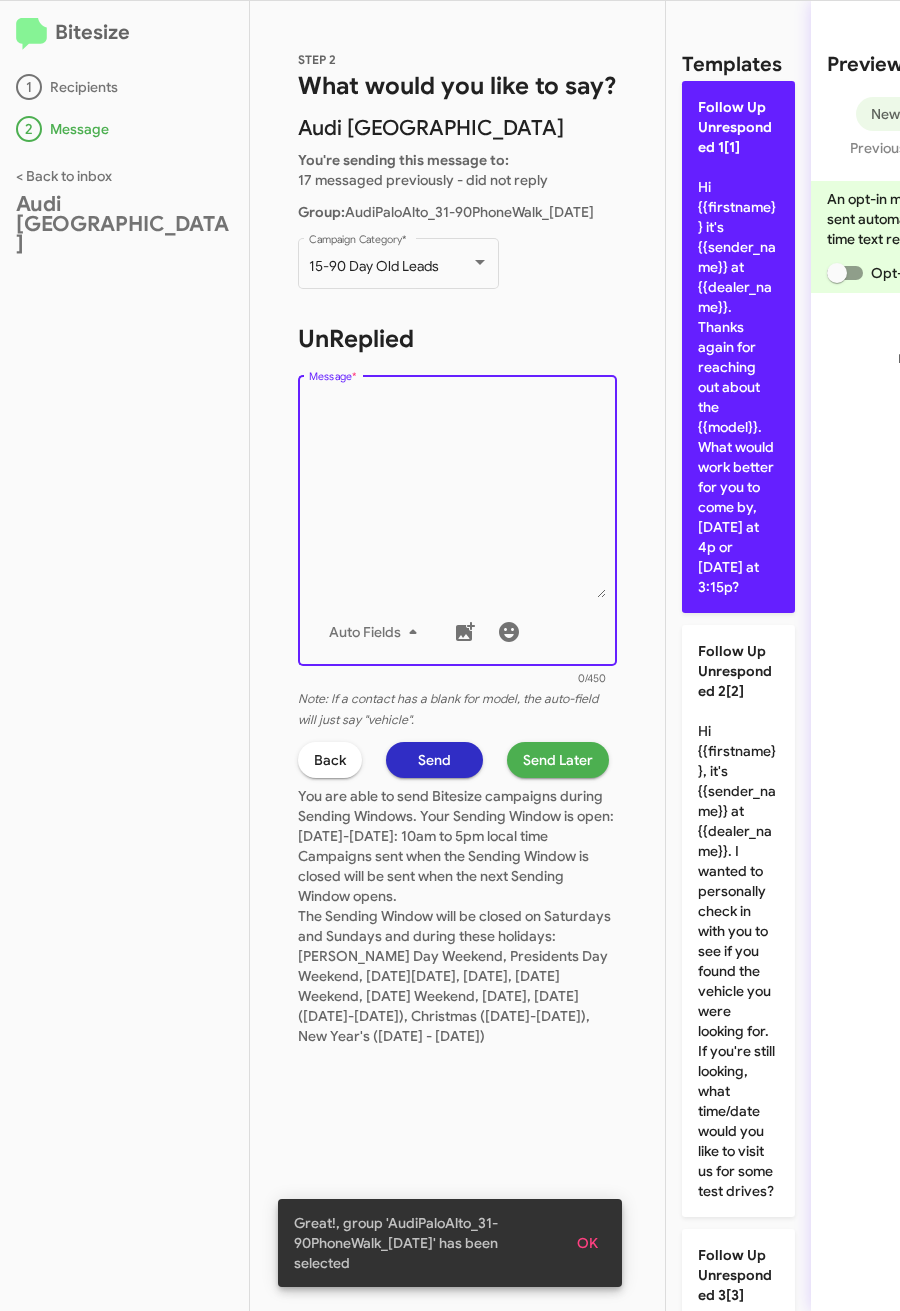 click on "Follow Up Unresponded 1[1]  Hi {{firstname}} it's {{sender_name}} at {{dealer_name}}. Thanks again for reaching out about the {{model}}. What would work better for you to come by, today at 4p or tomorrow at 3:15p?" 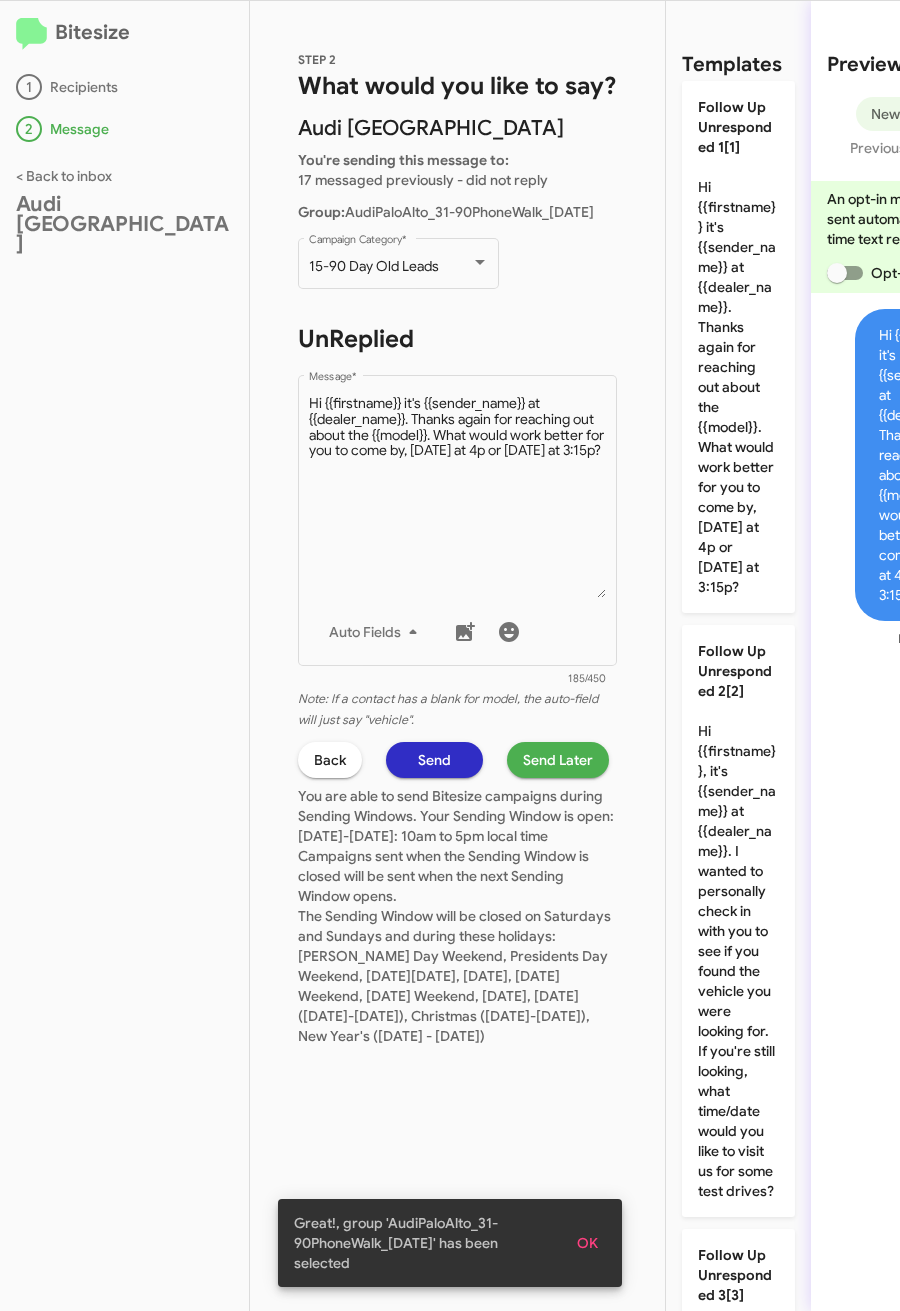 click on "Send Later" 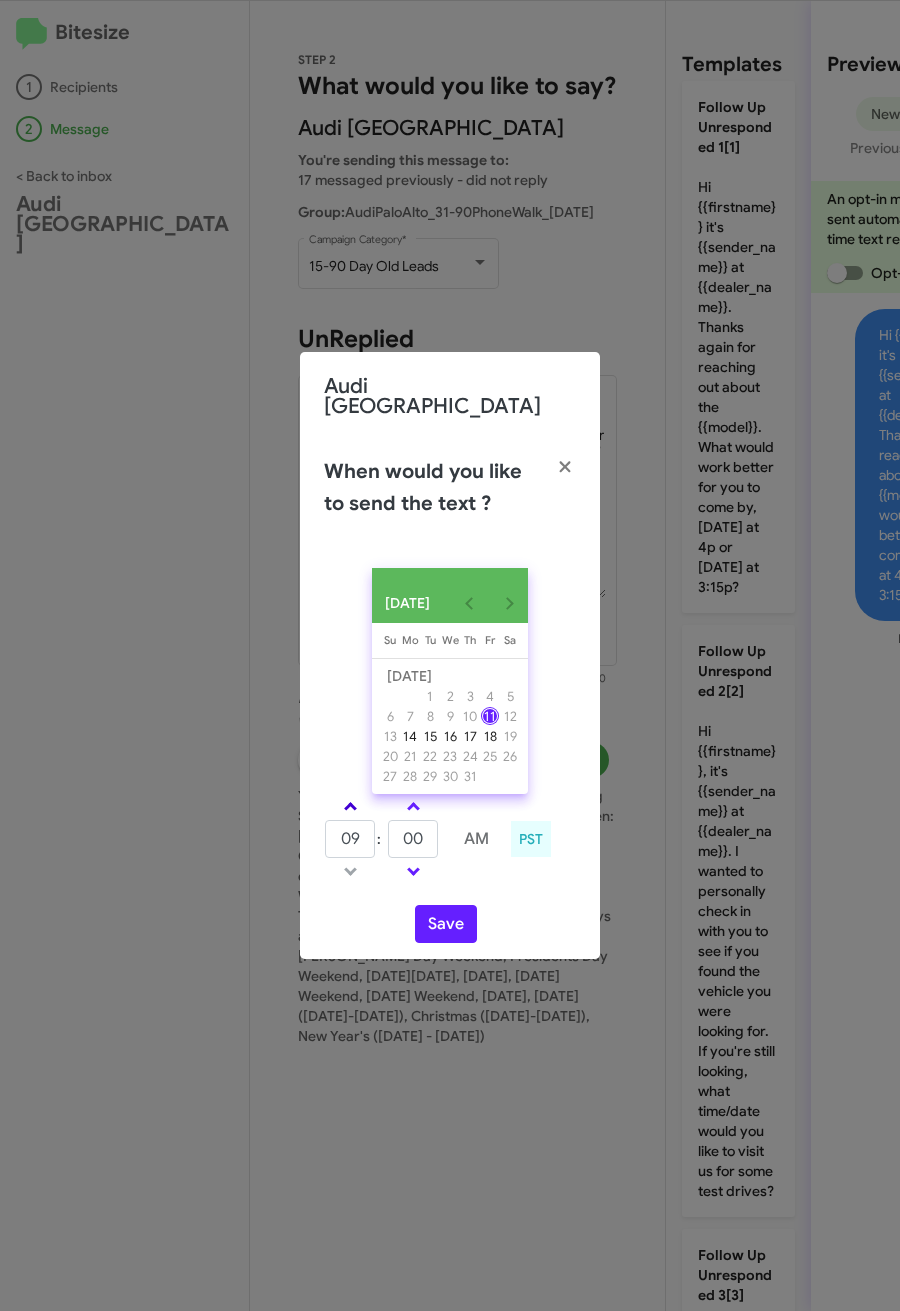 click 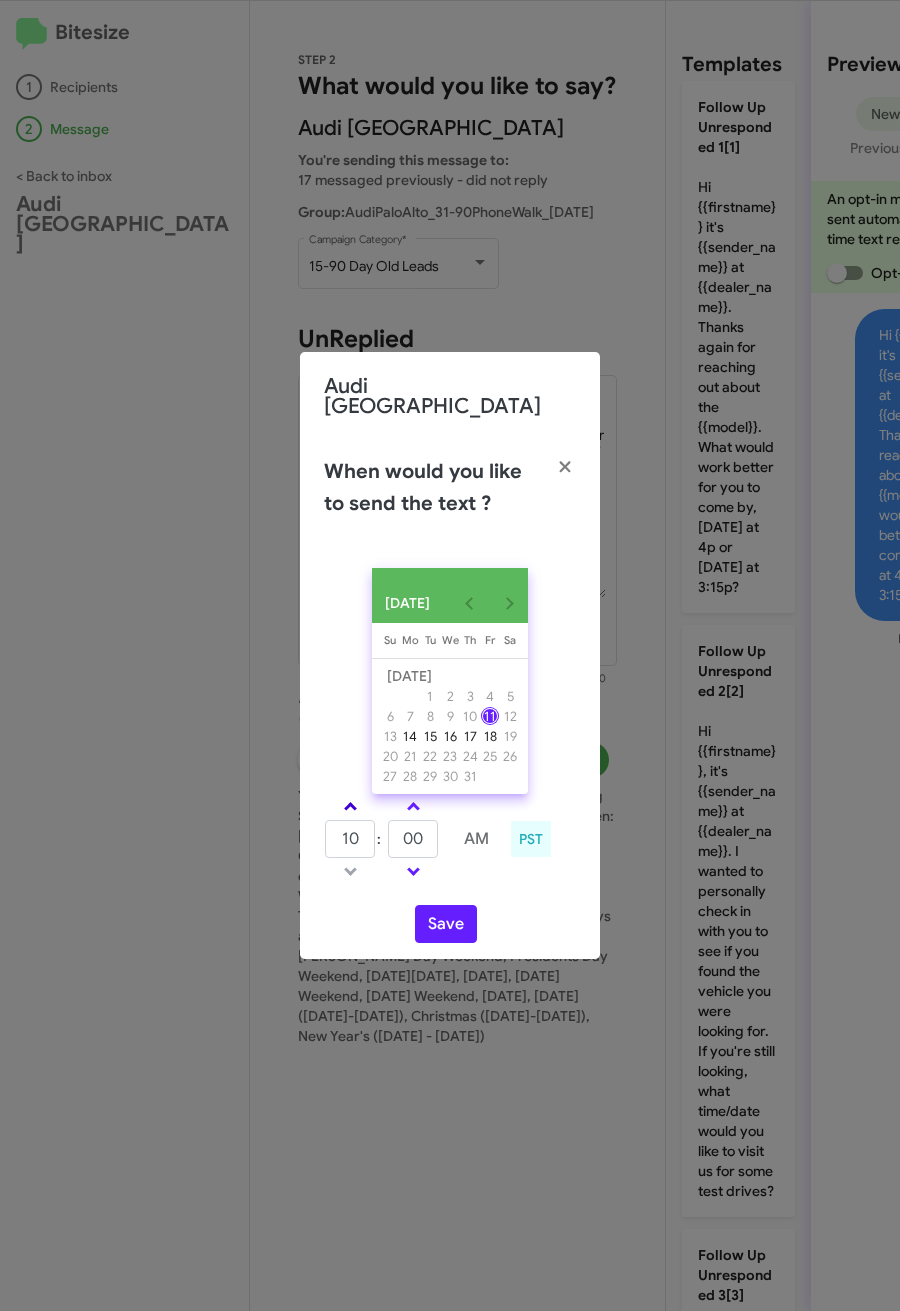 click 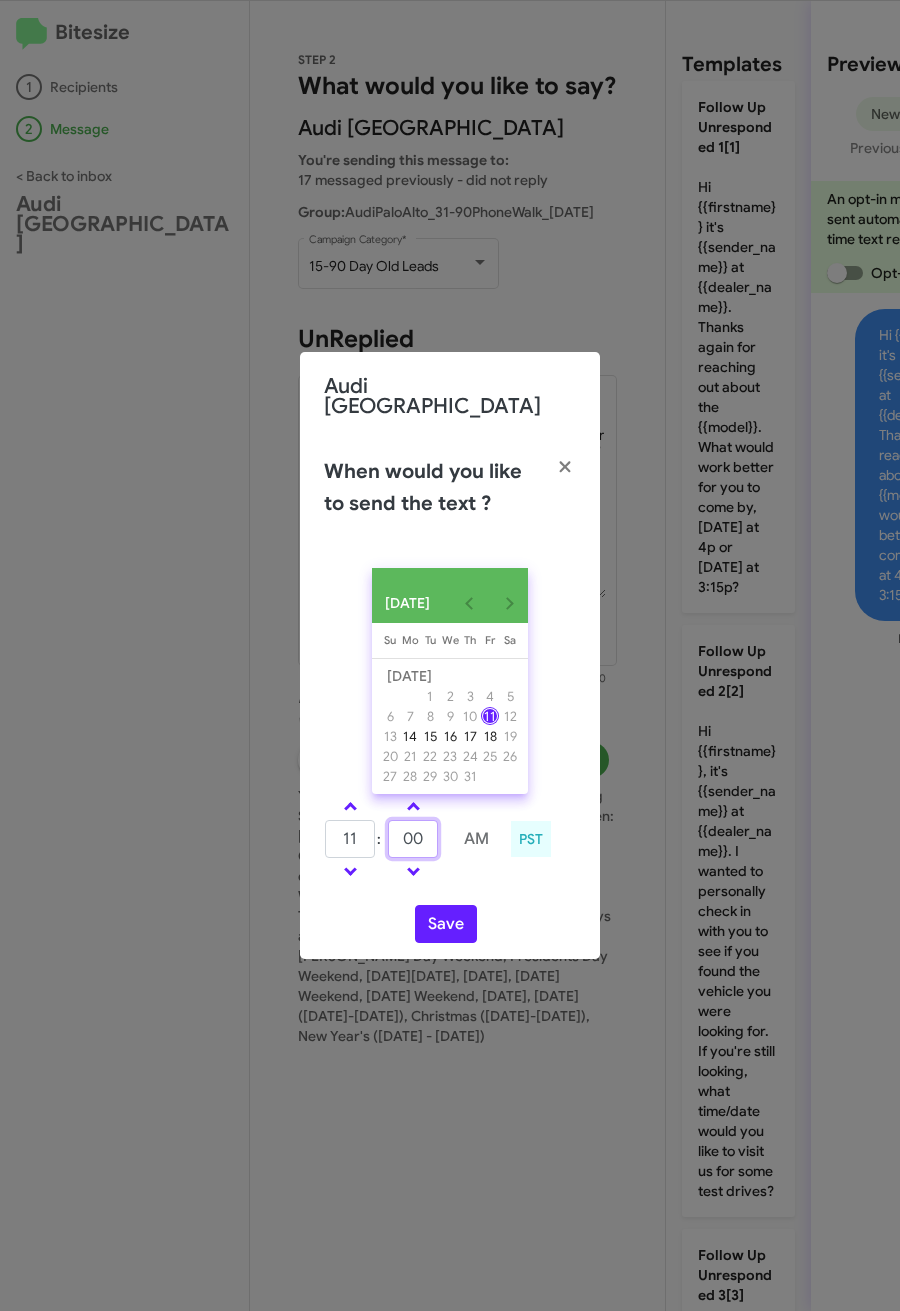 drag, startPoint x: 424, startPoint y: 826, endPoint x: 370, endPoint y: 835, distance: 54.74486 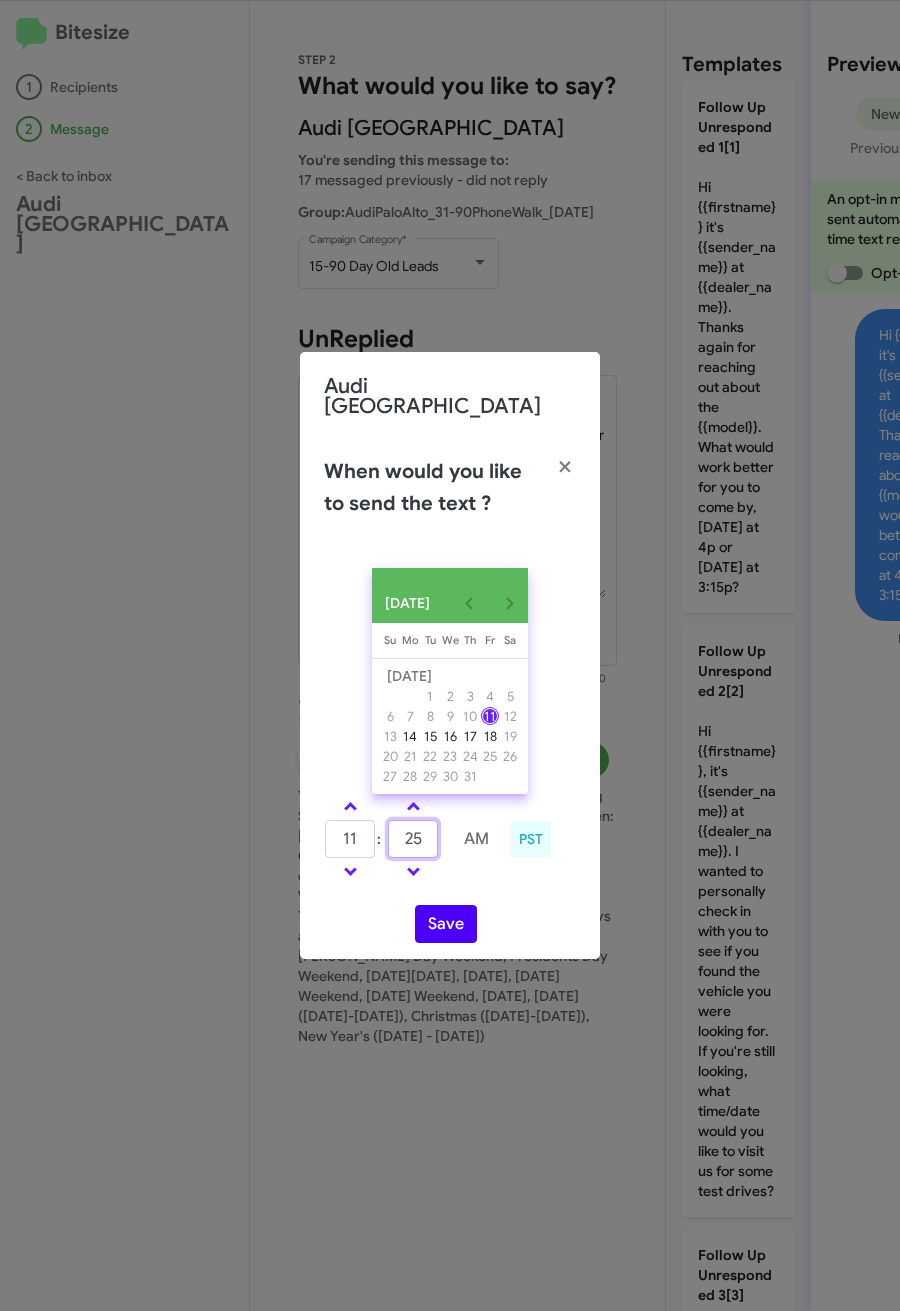 type on "25" 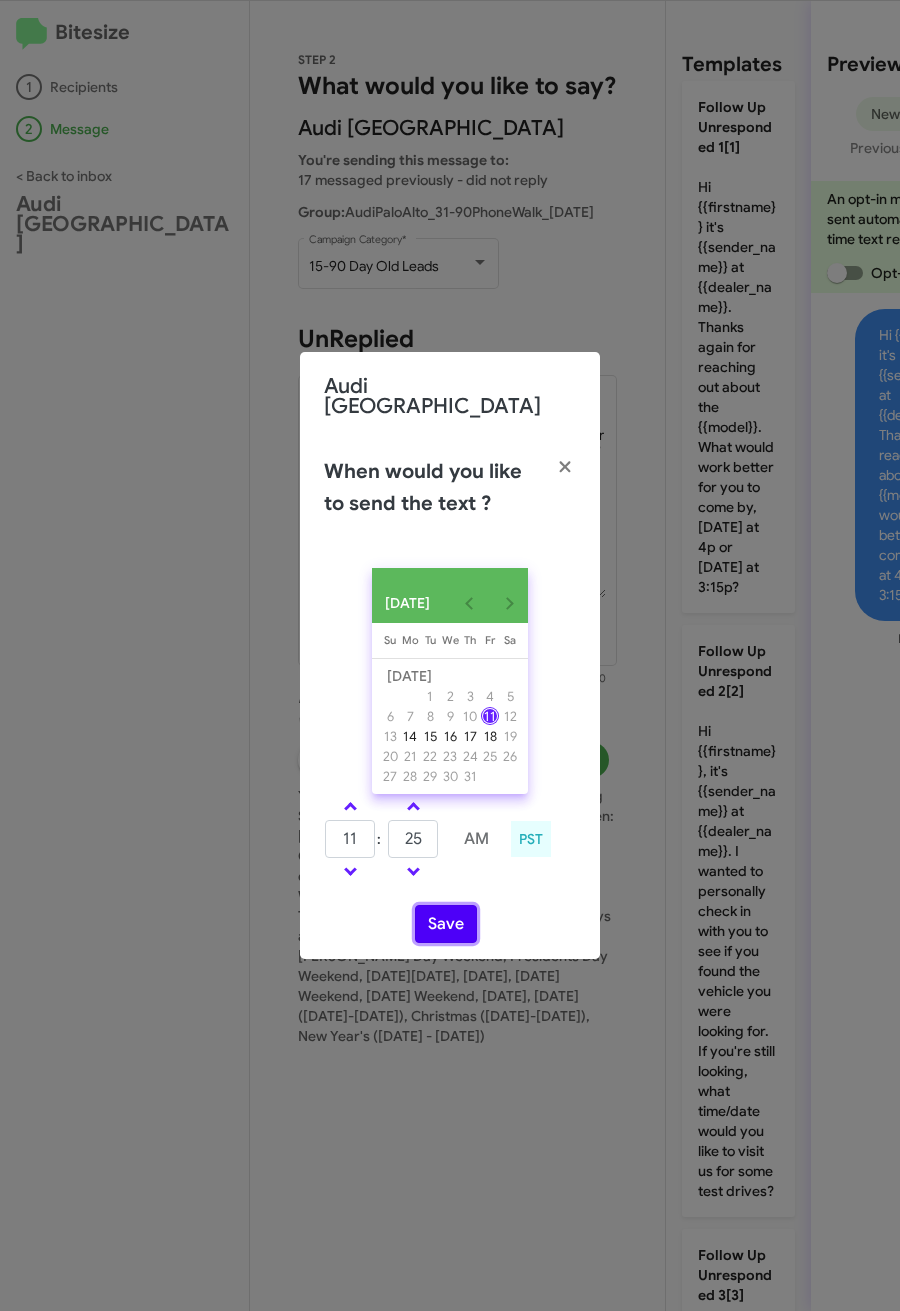 click on "Save" 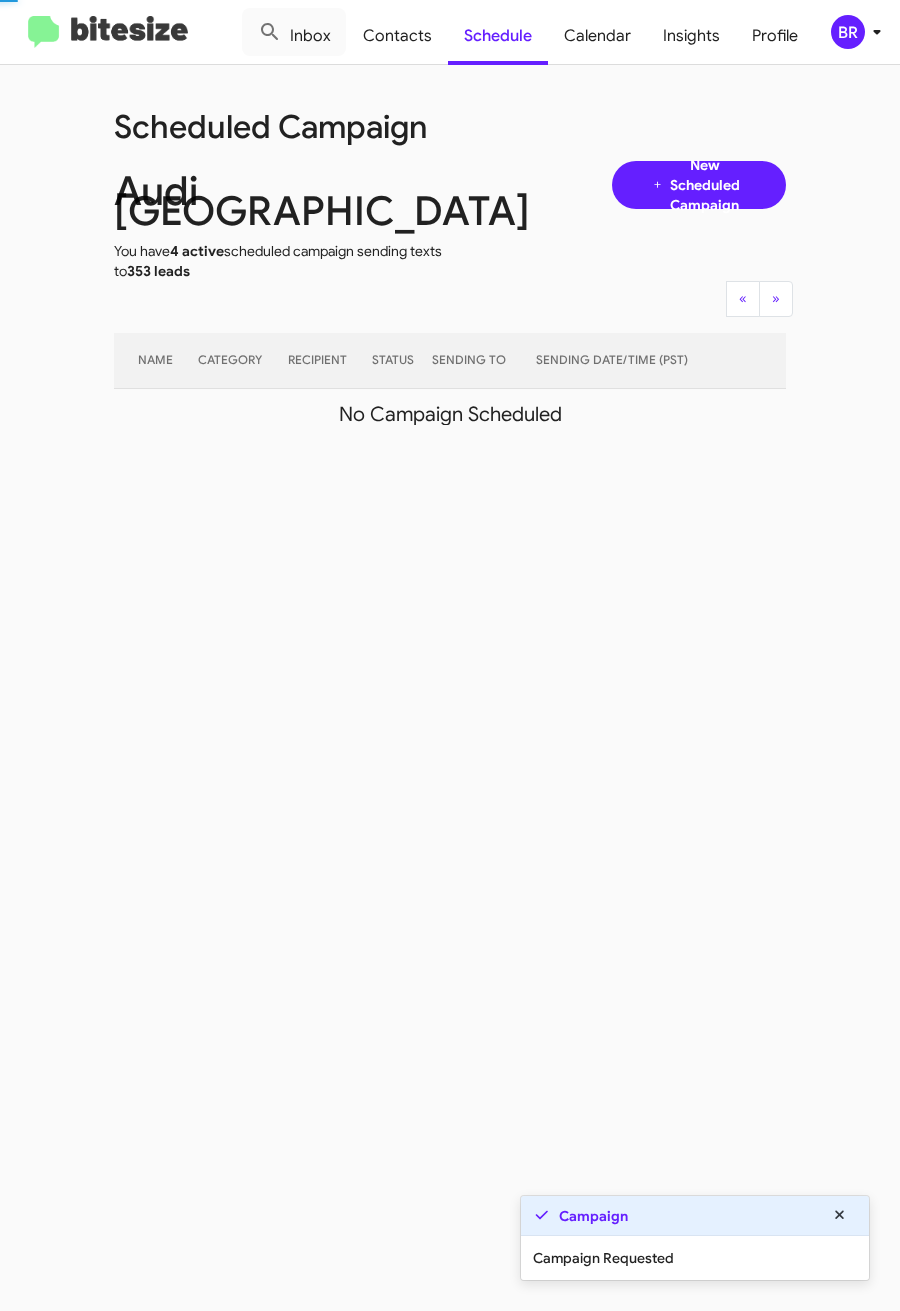 click on "BR" 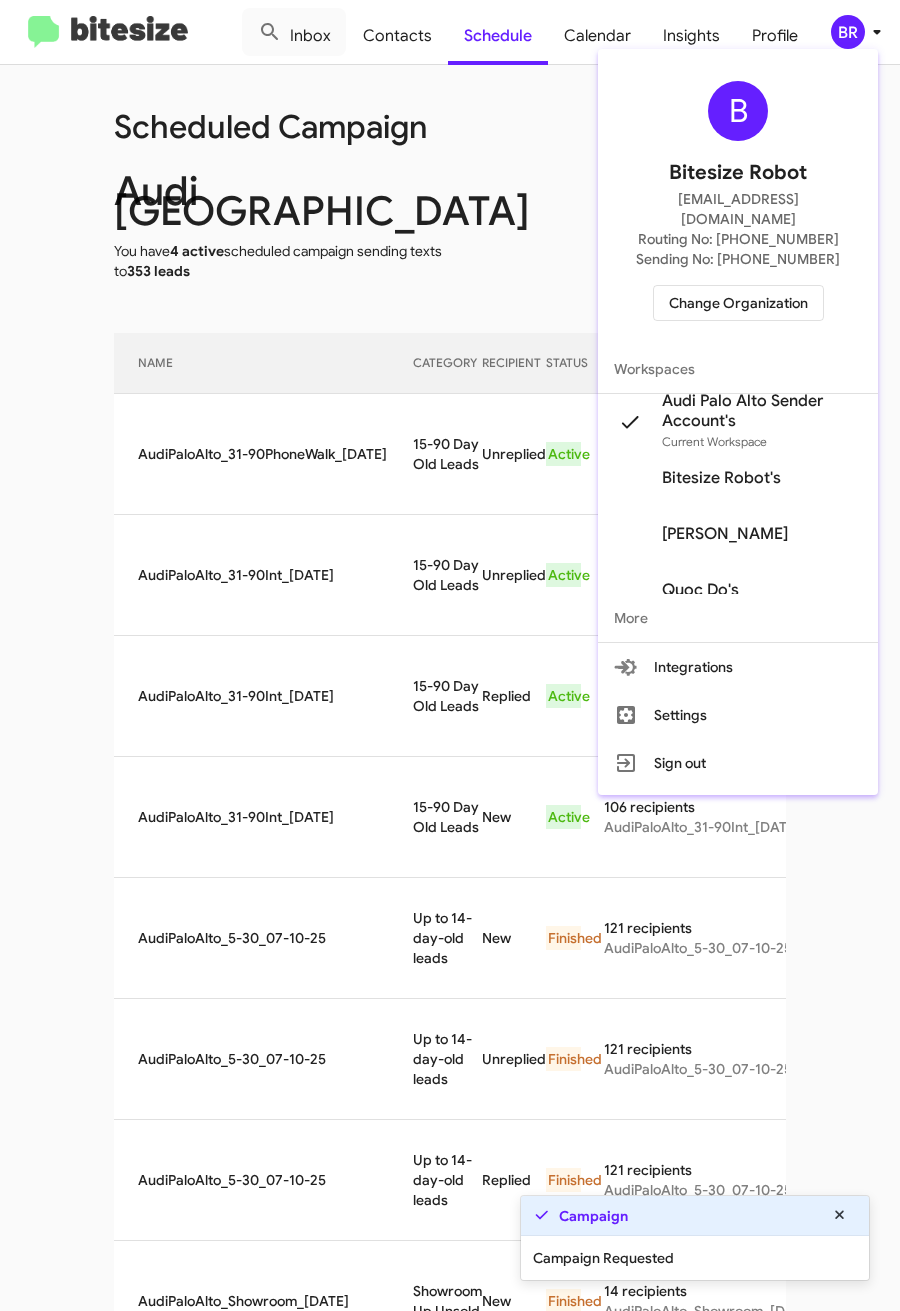 click at bounding box center [450, 655] 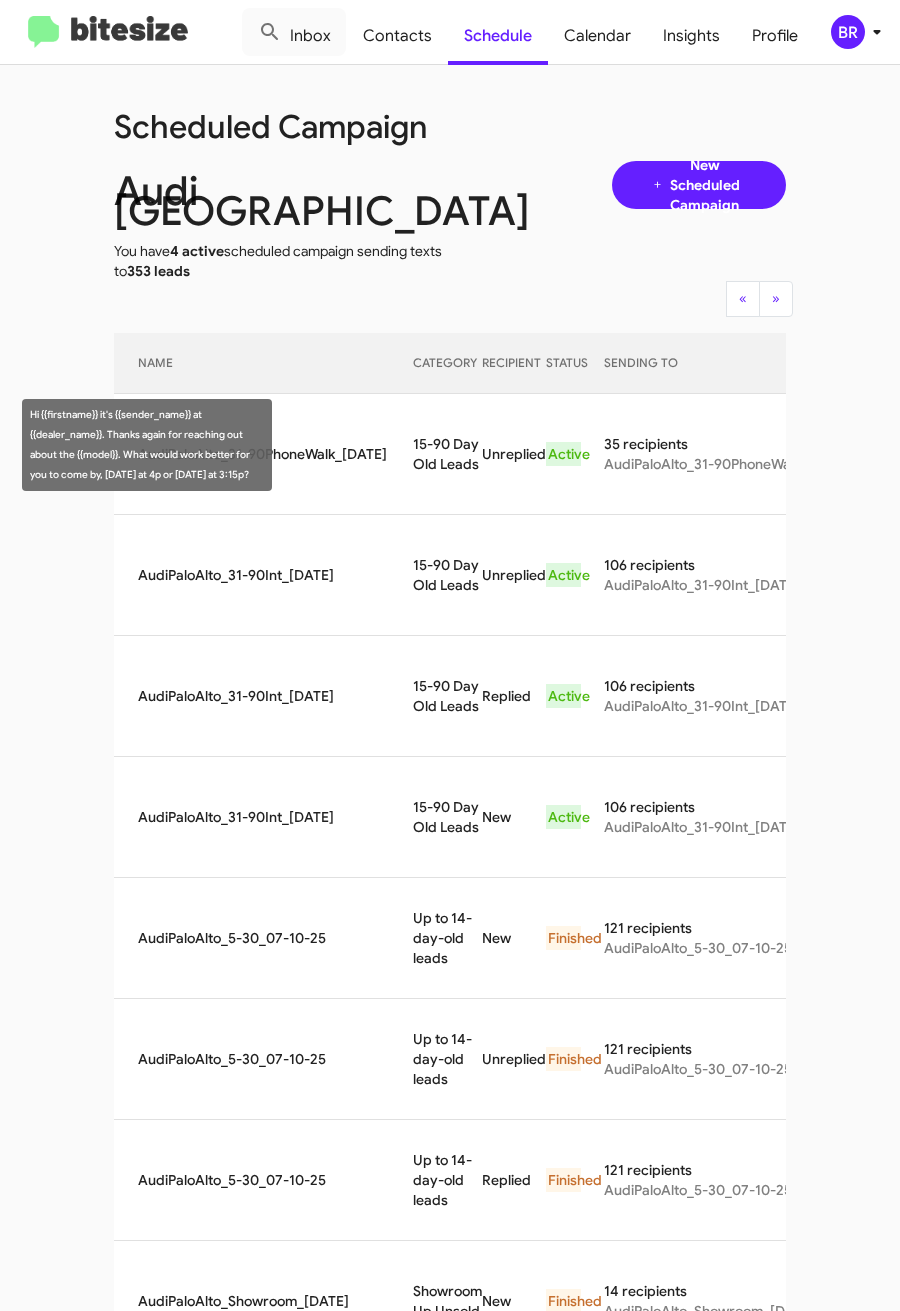 drag, startPoint x: 378, startPoint y: 435, endPoint x: 444, endPoint y: 466, distance: 72.91776 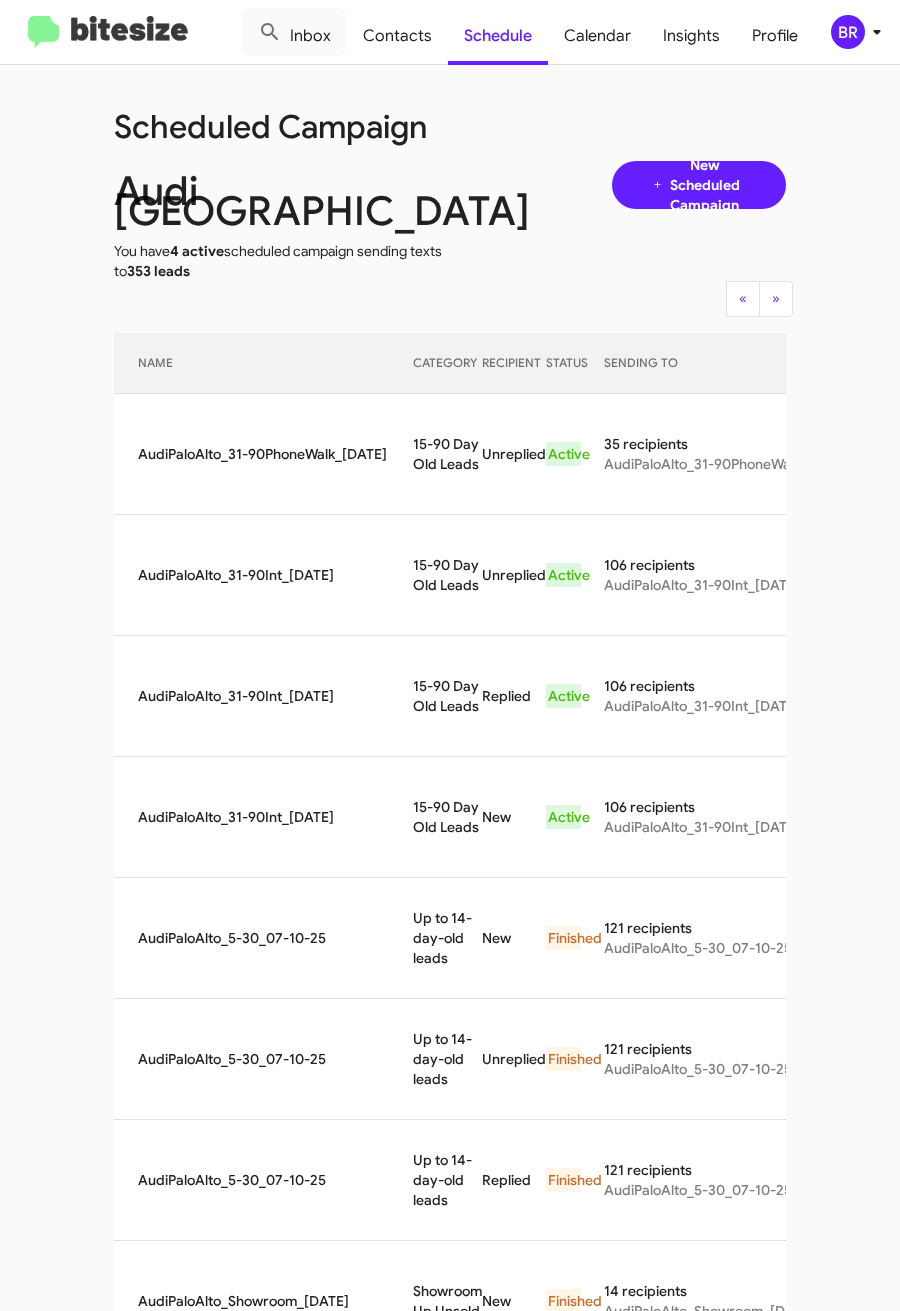 copy on "15-90 Day Old Leads" 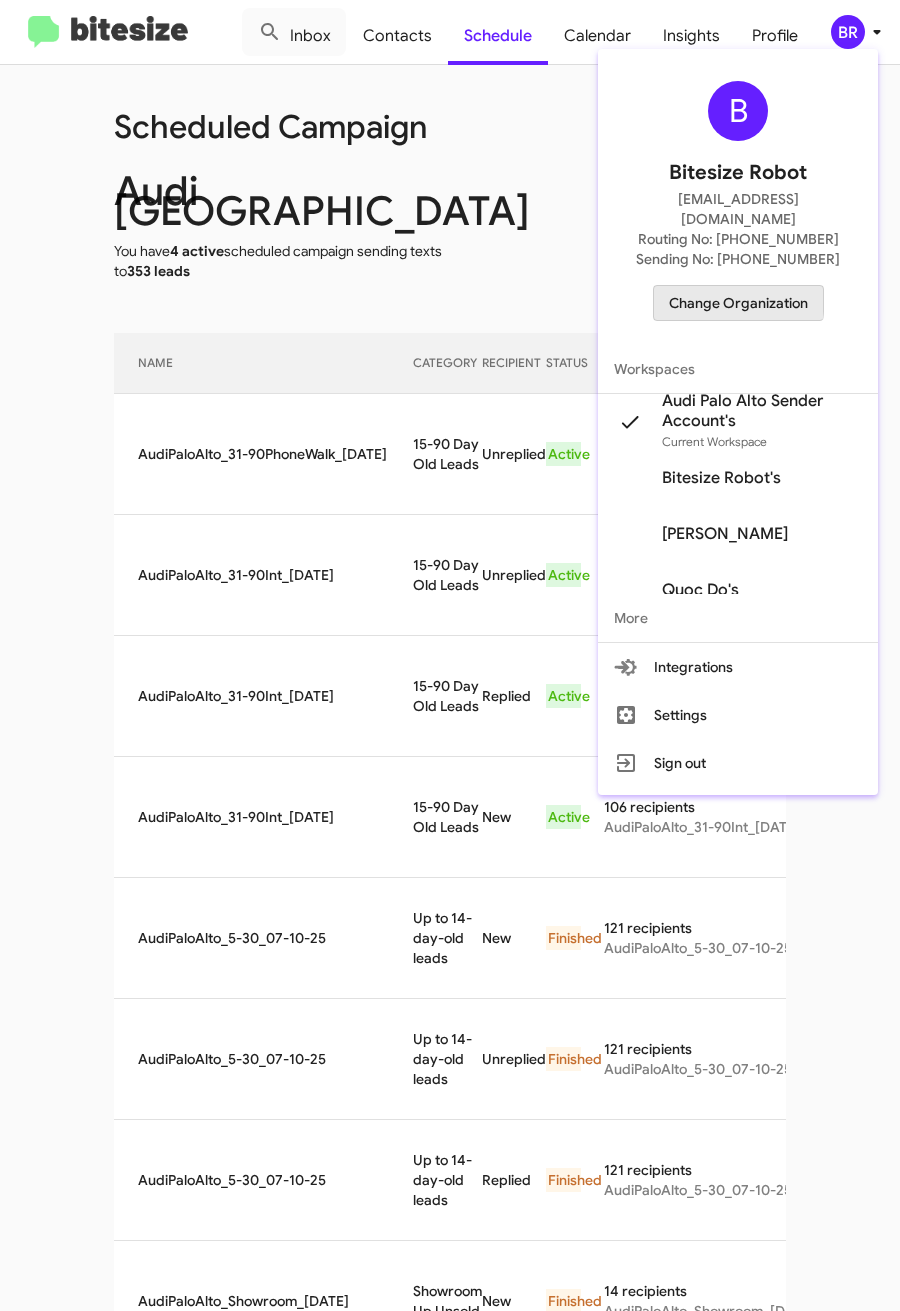 click on "Change Organization" at bounding box center [738, 303] 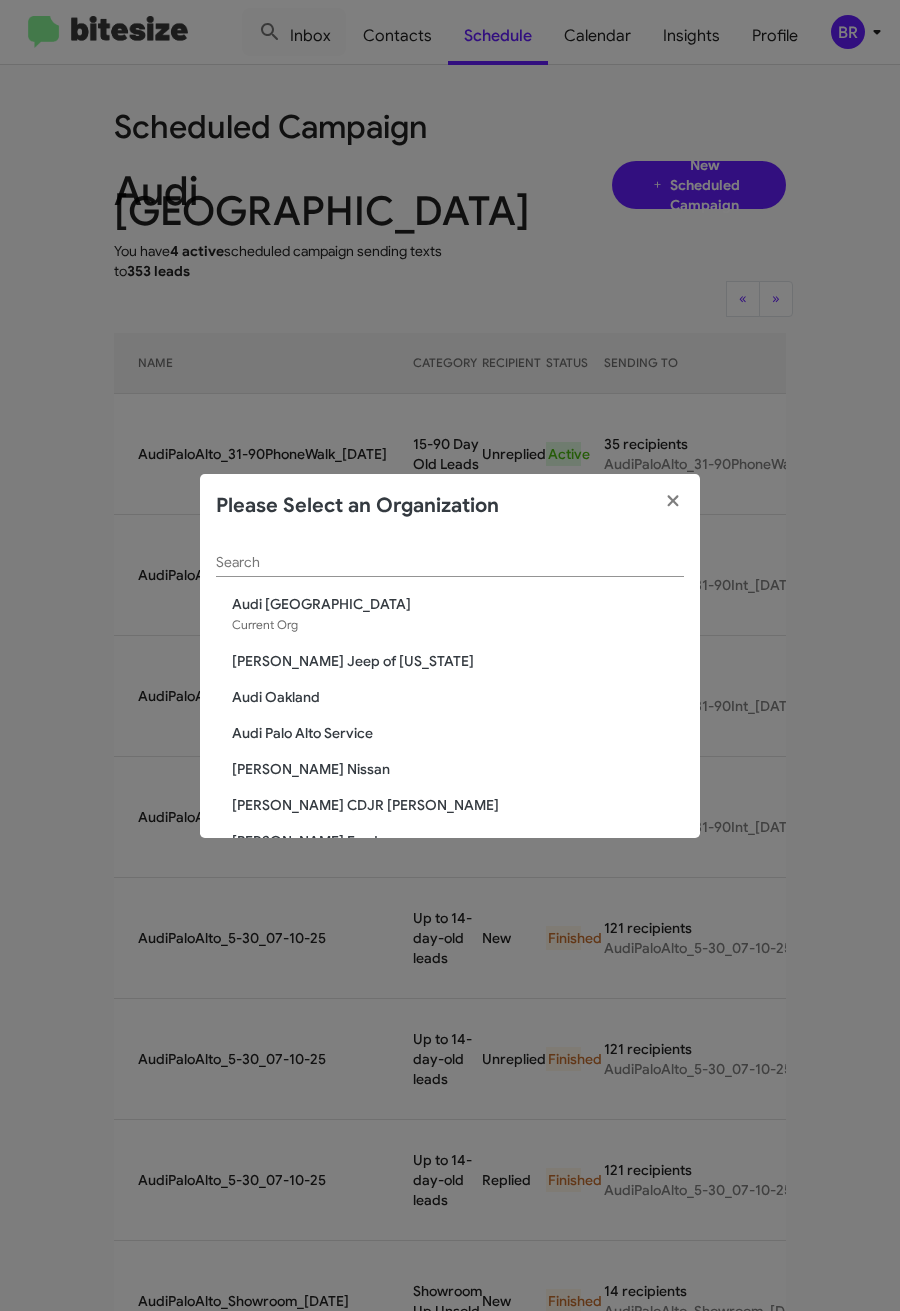 click on "Search" at bounding box center (450, 563) 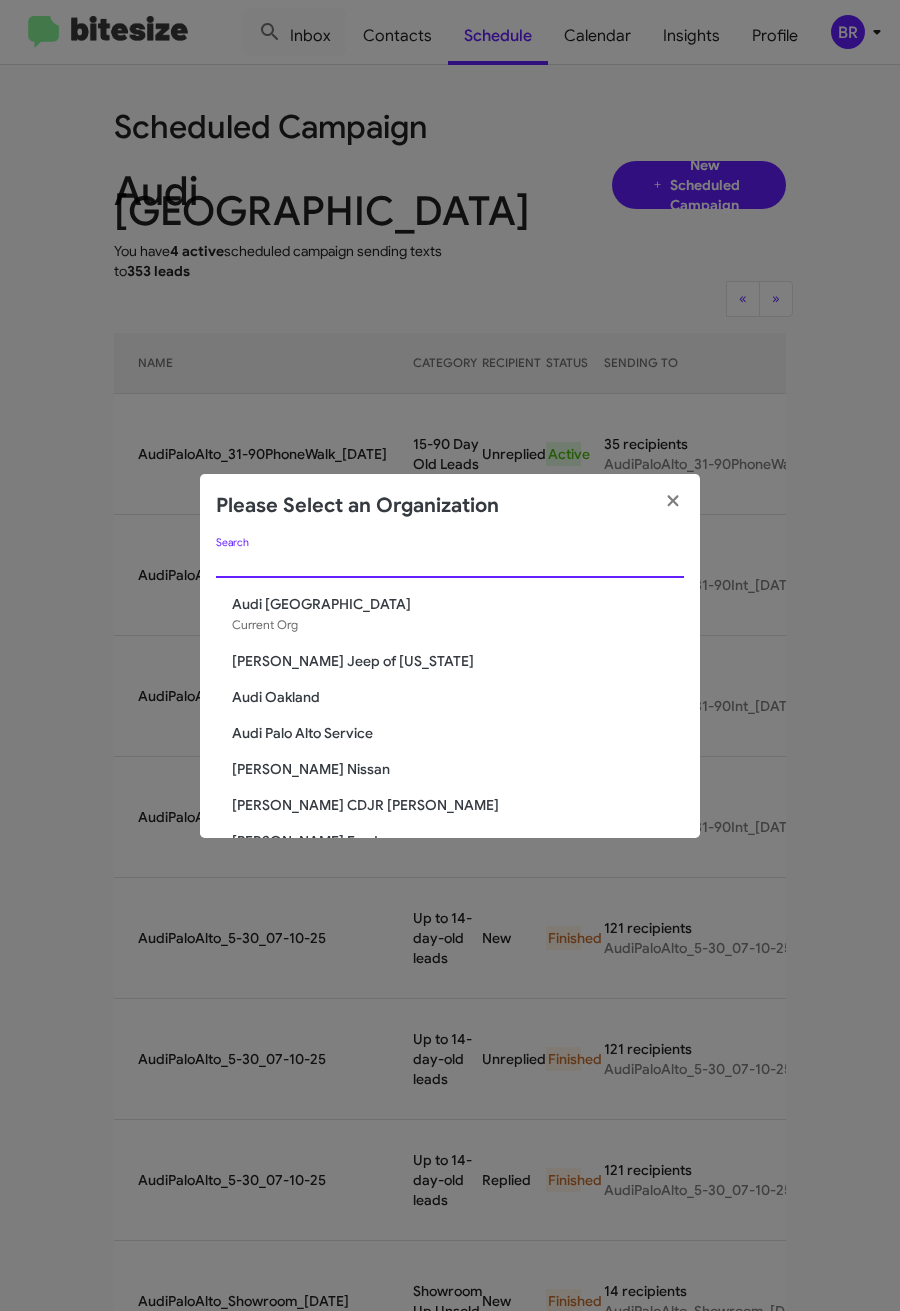 paste on "Mercedes Benz of Marin" 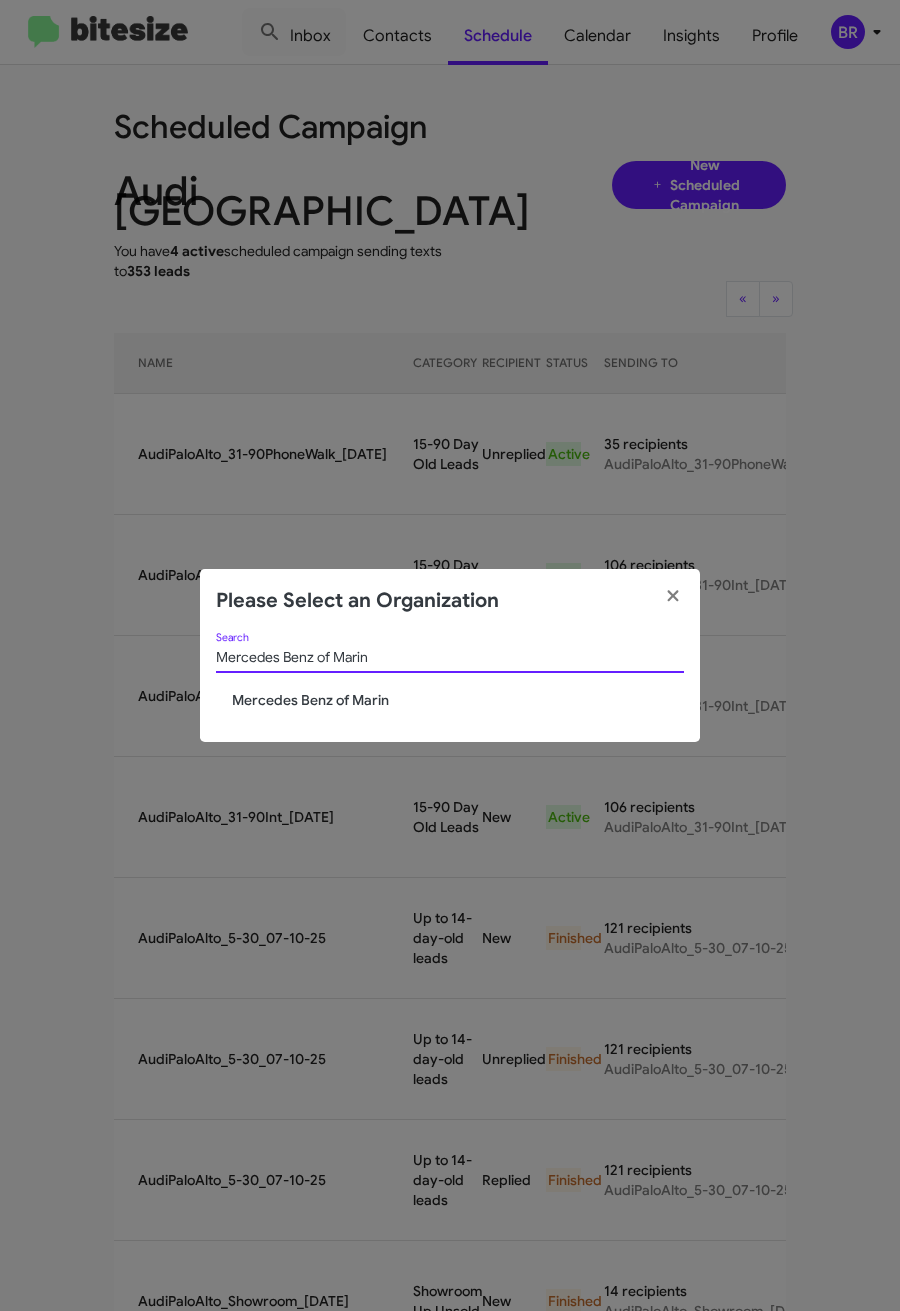 type on "Mercedes Benz of Marin" 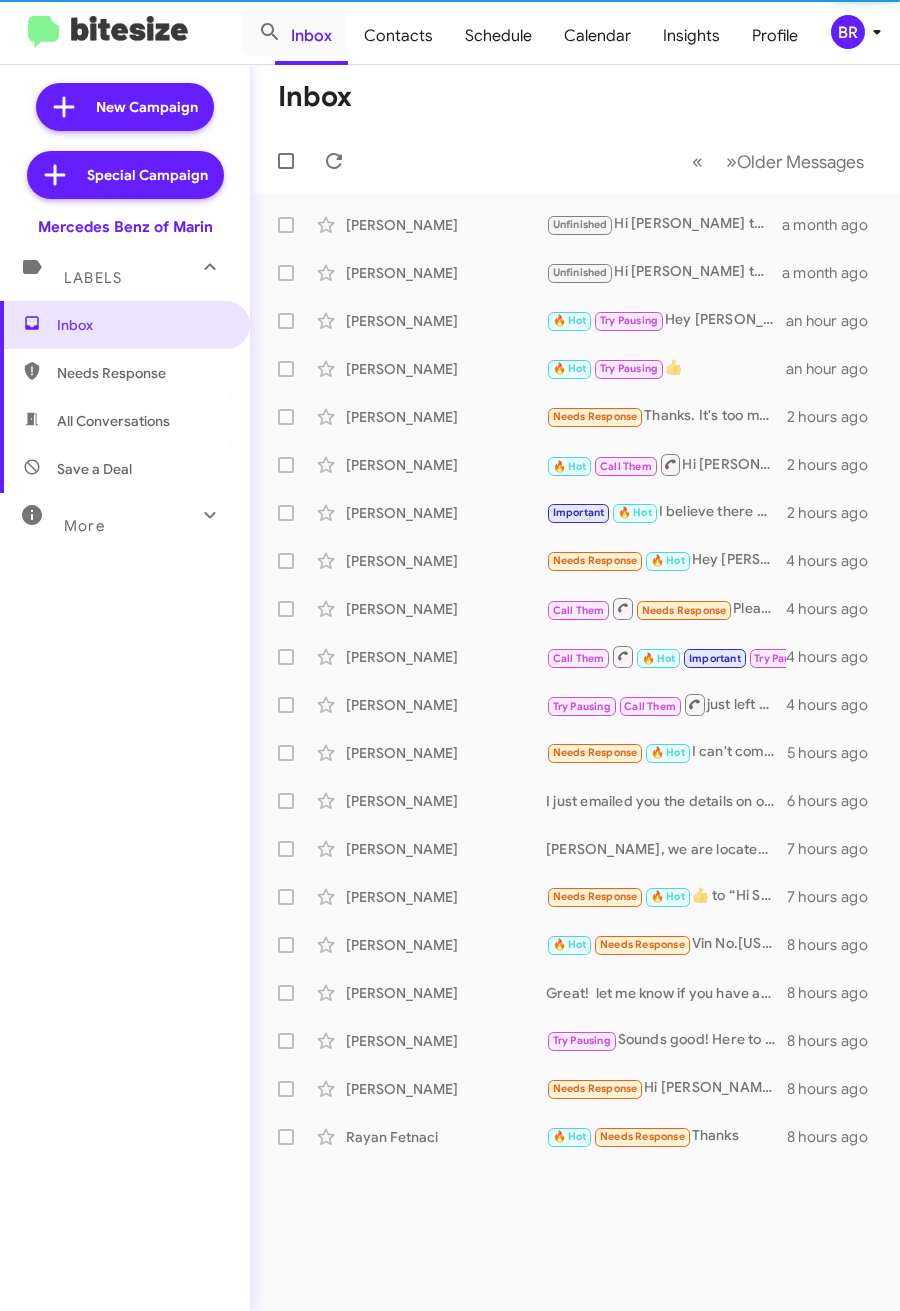 scroll, scrollTop: 0, scrollLeft: 0, axis: both 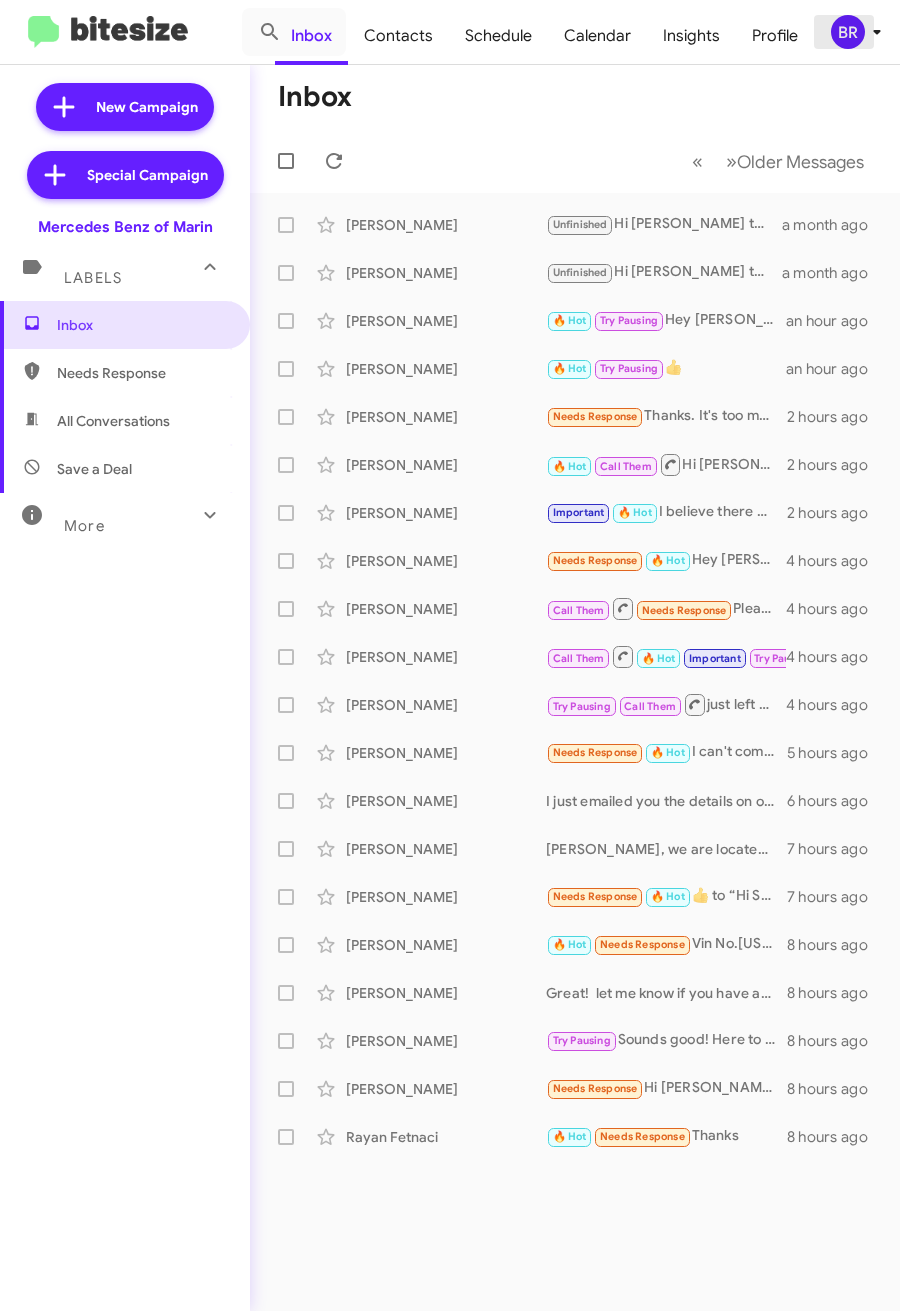 click 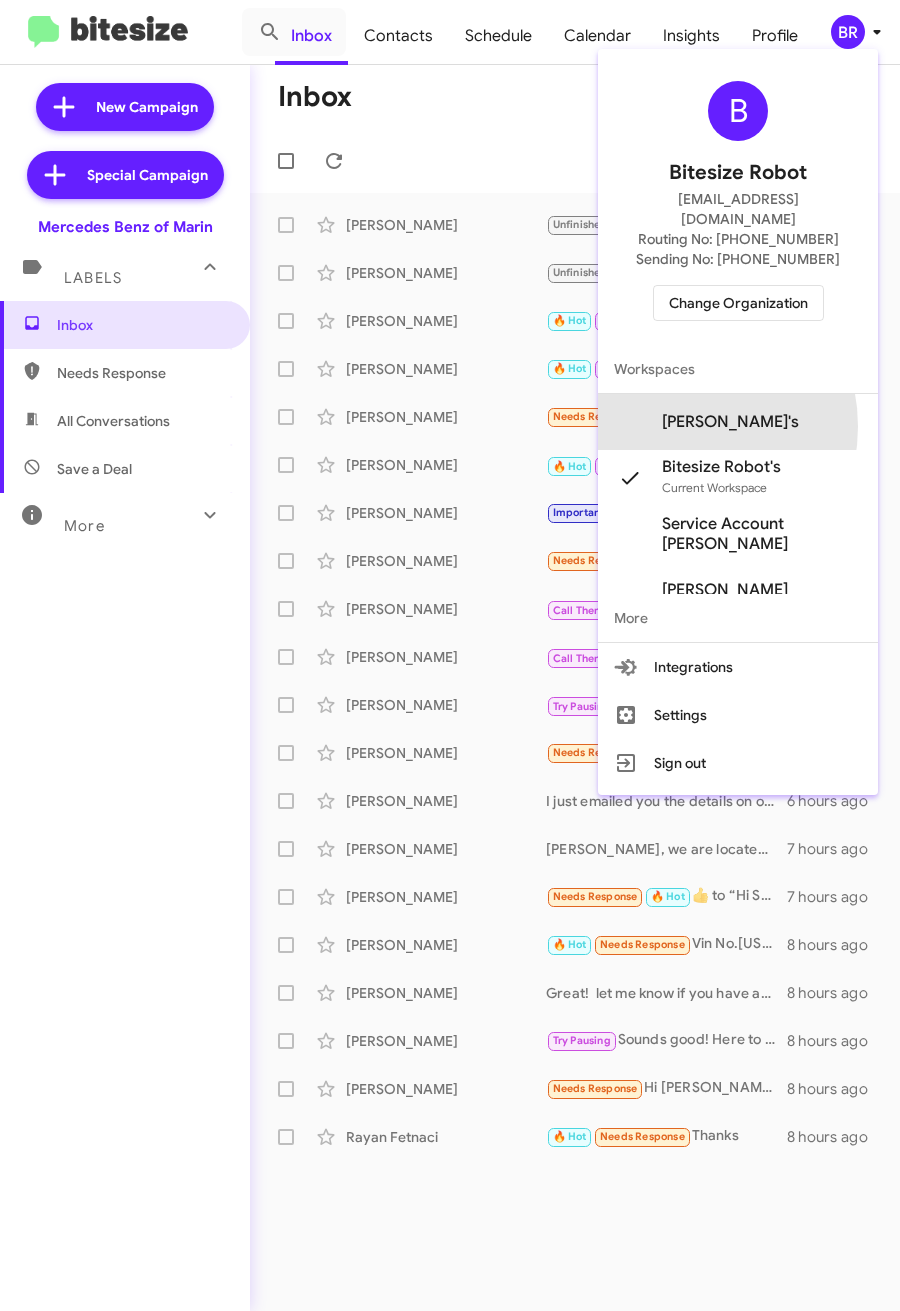 click on "[PERSON_NAME]'s" at bounding box center [730, 422] 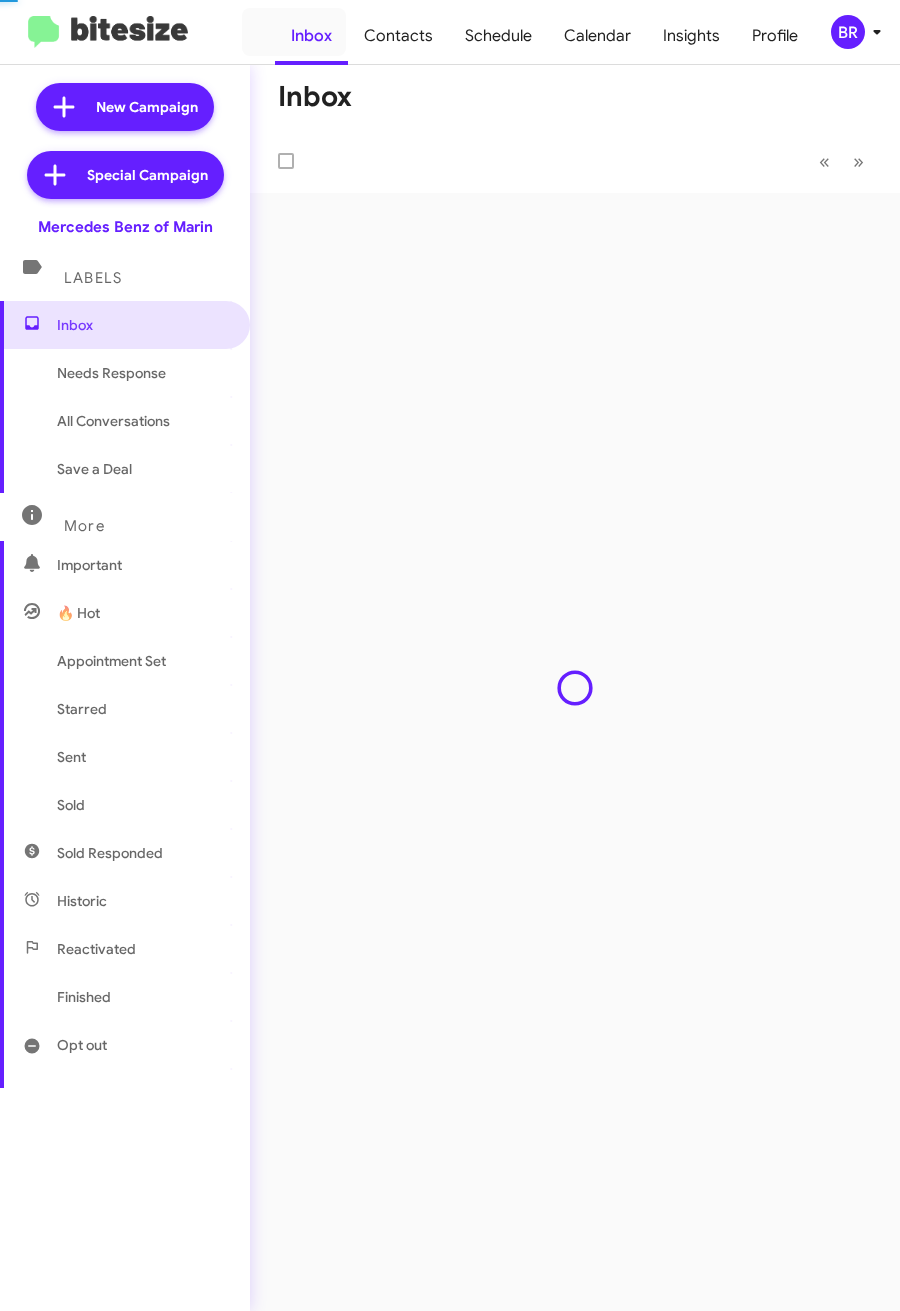 scroll, scrollTop: 0, scrollLeft: 0, axis: both 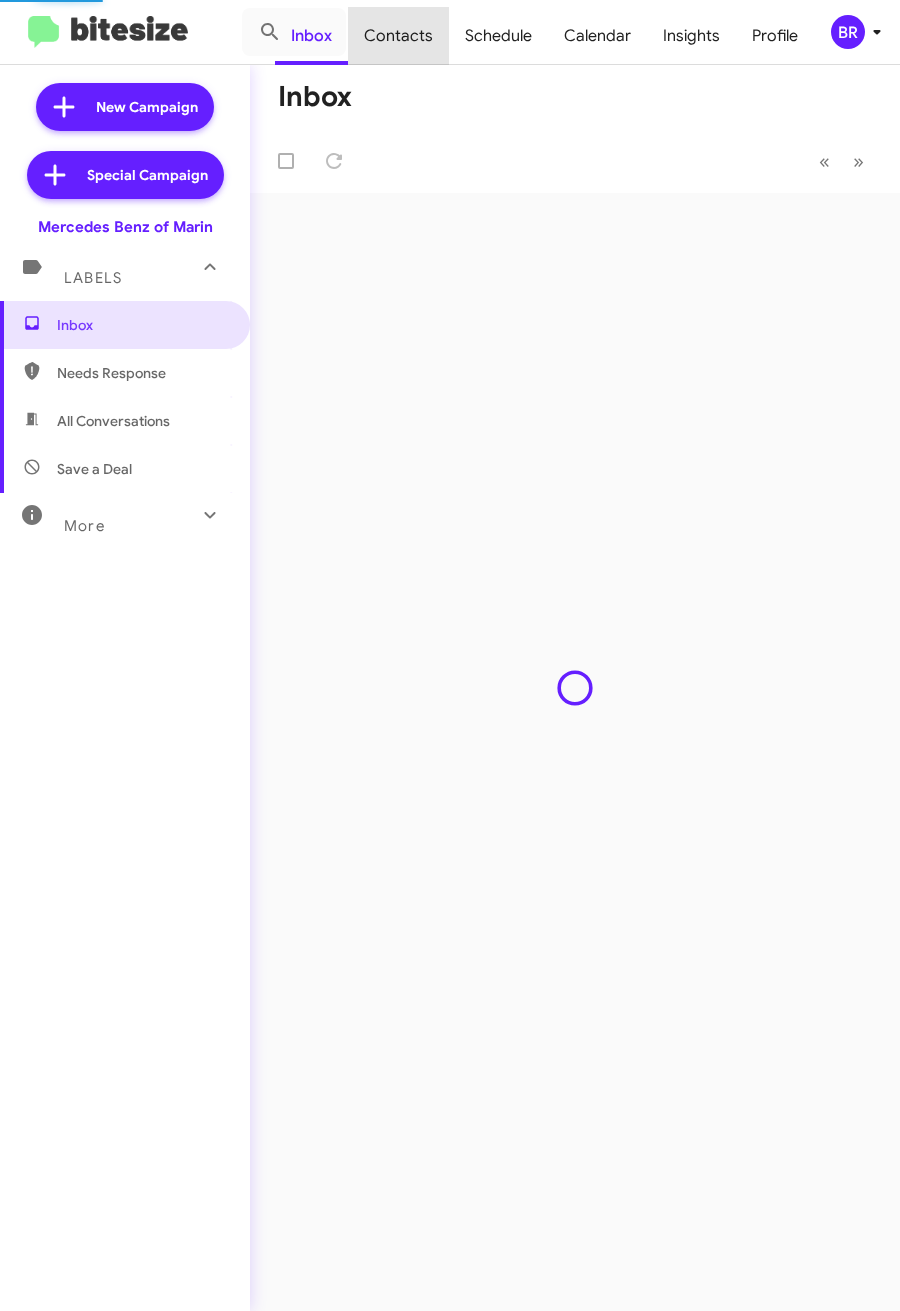 click on "Contacts" 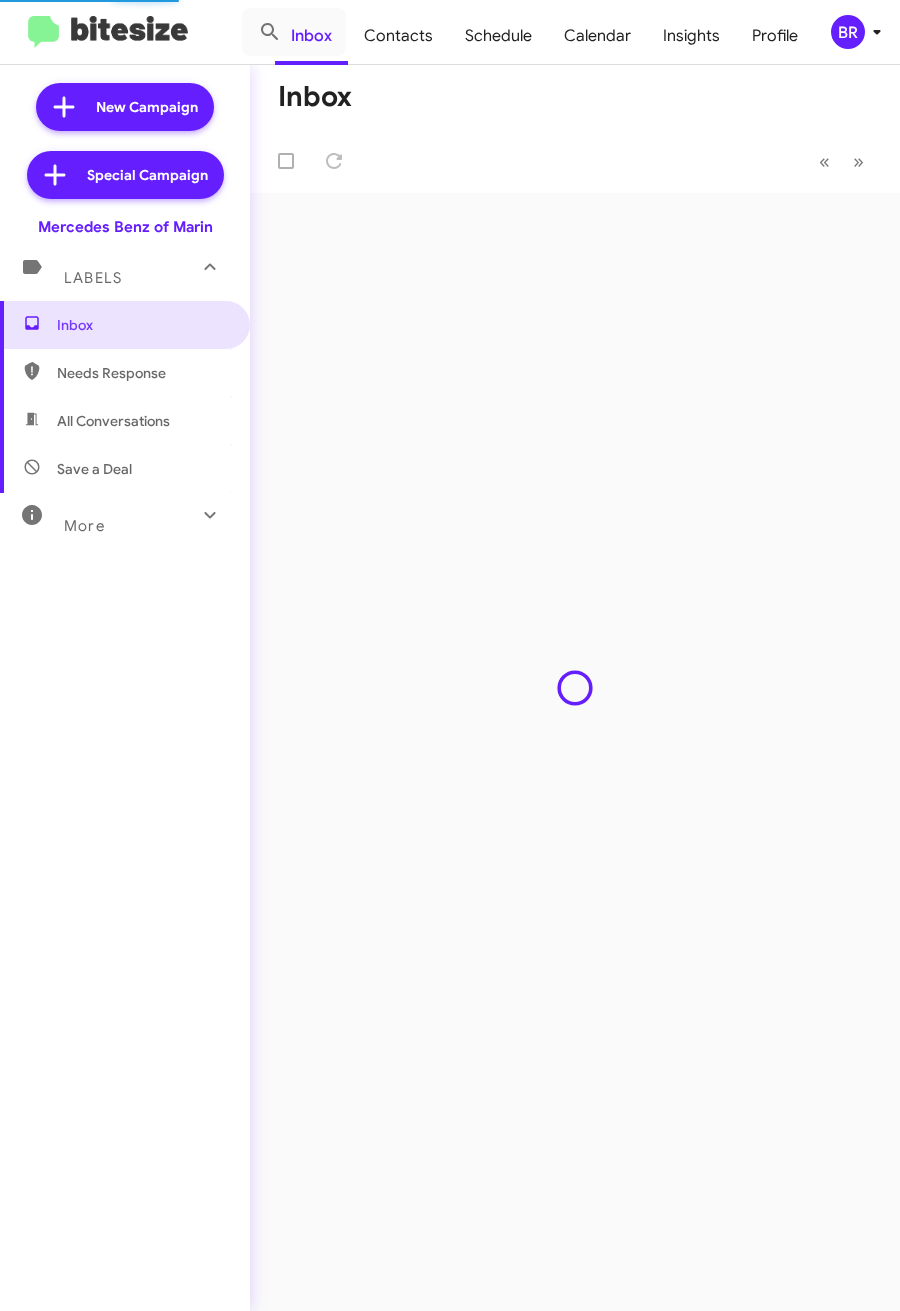 type on "in:groups" 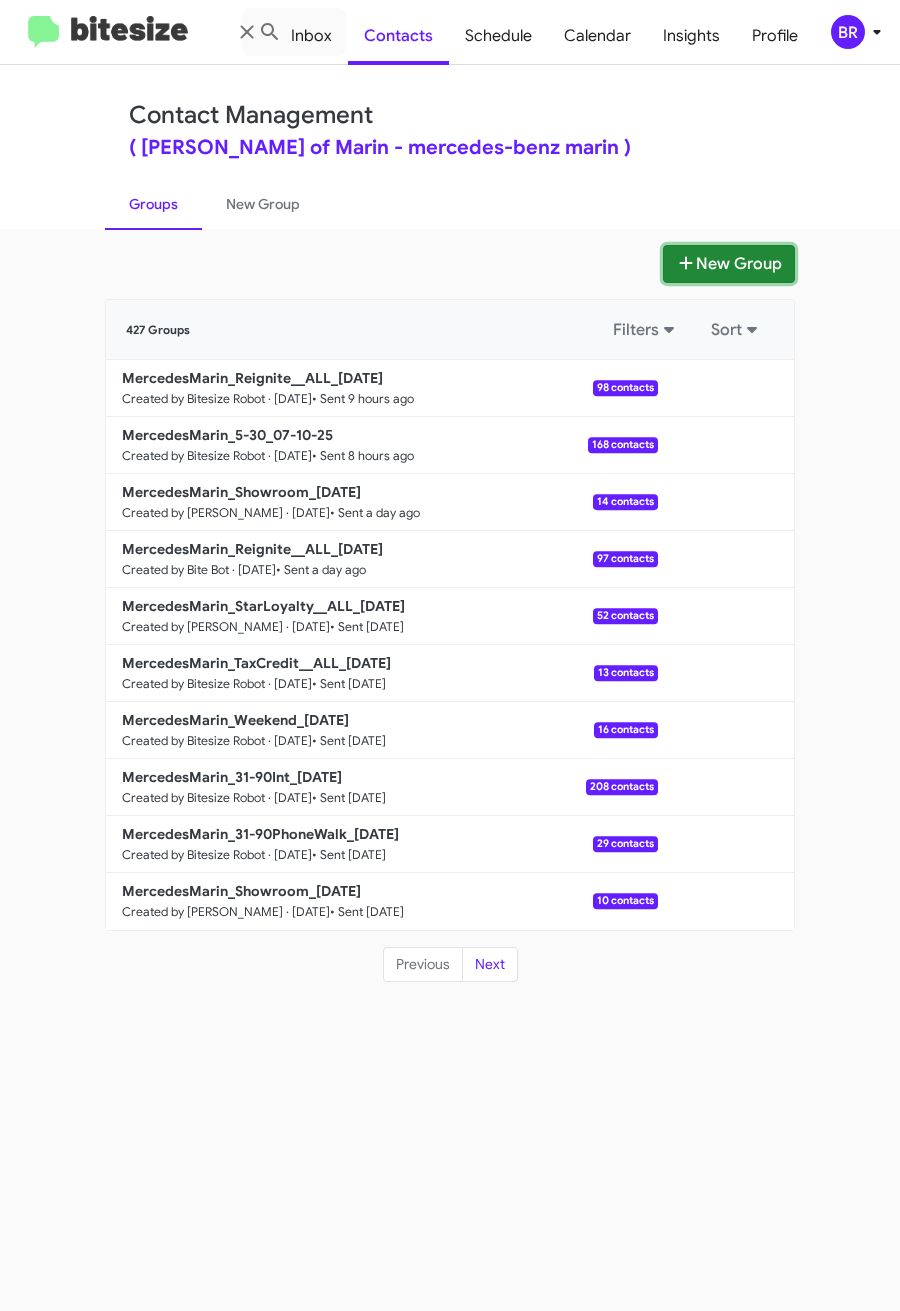 click on "New Group" 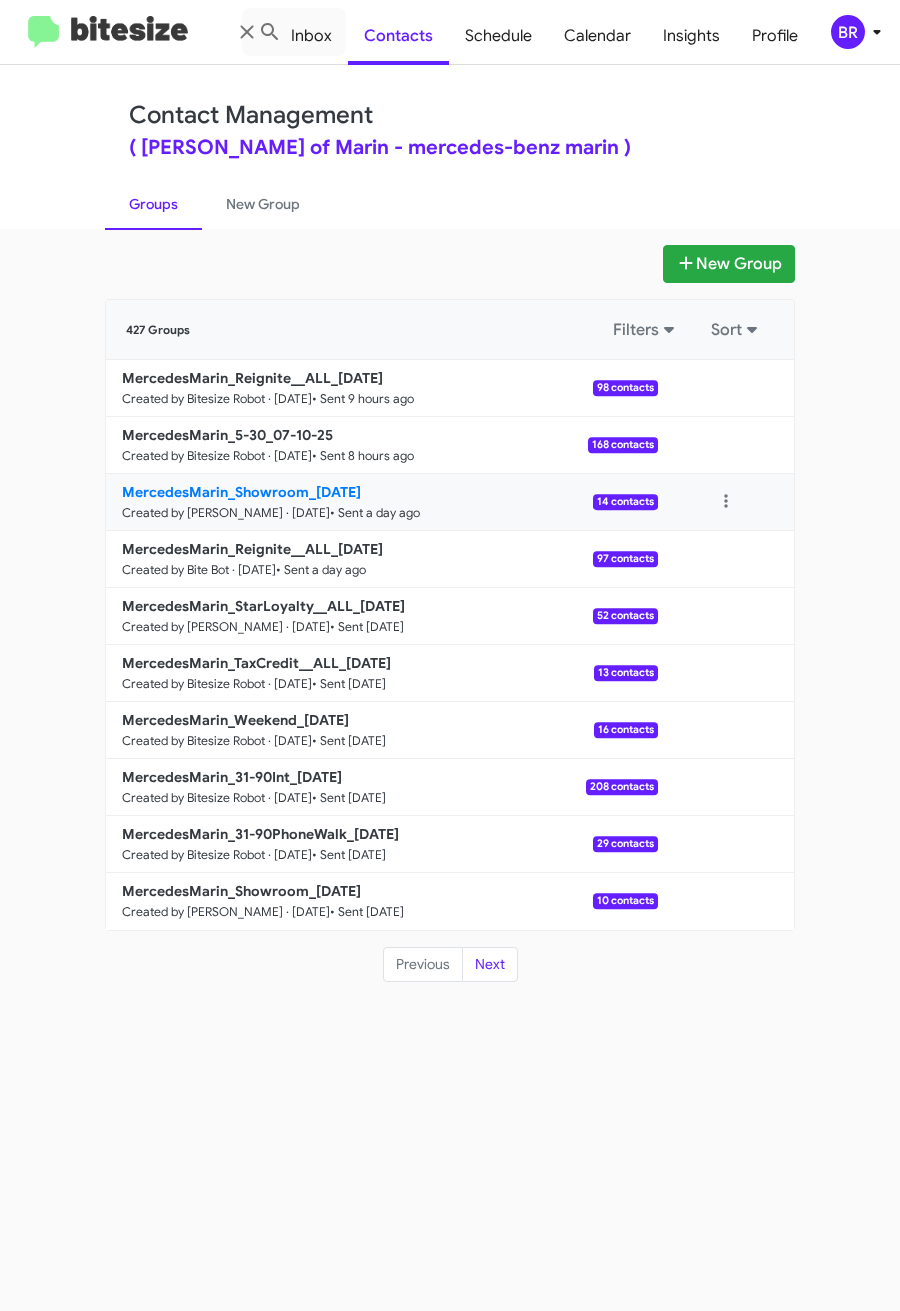 type 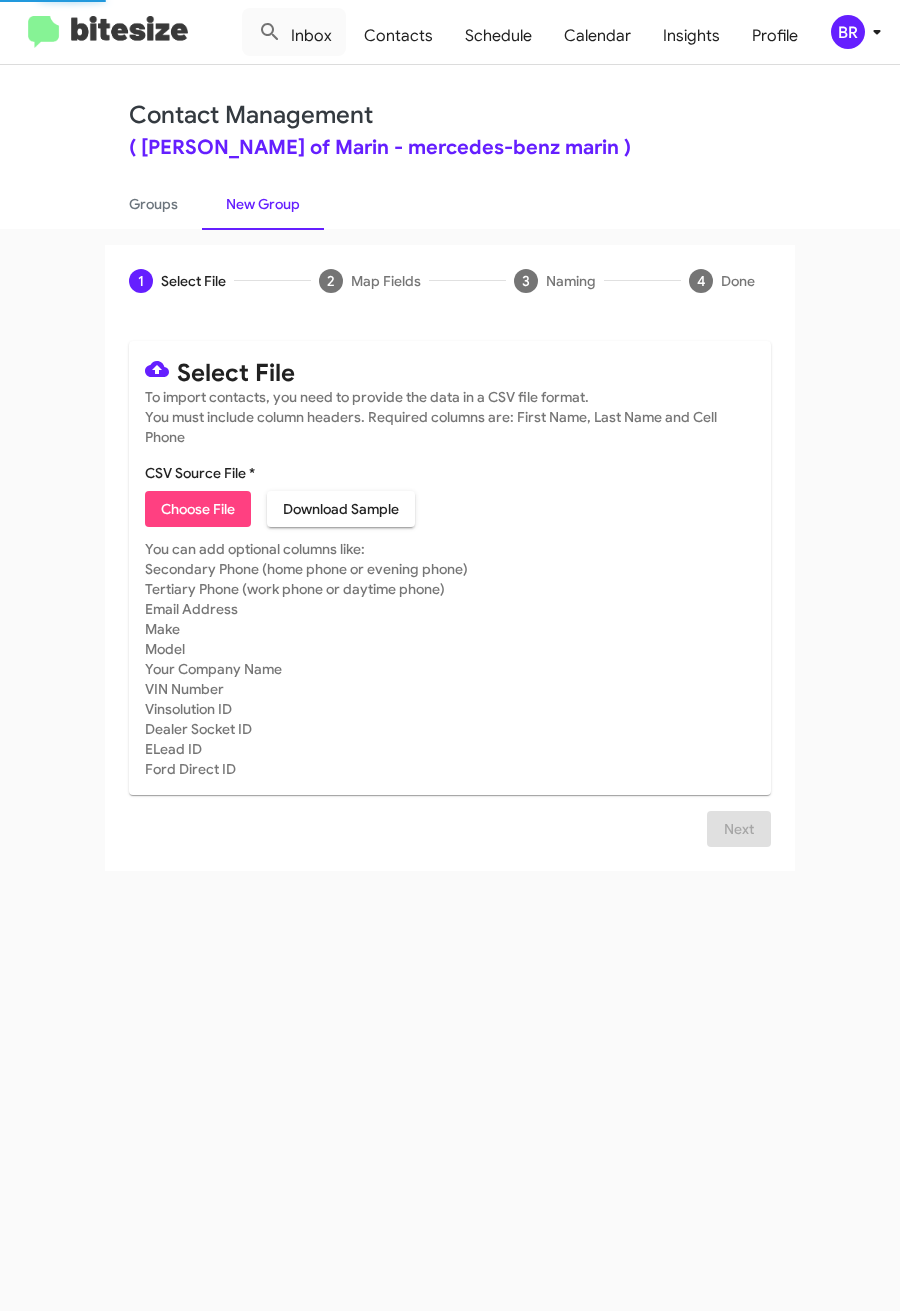 click on "Choose File" 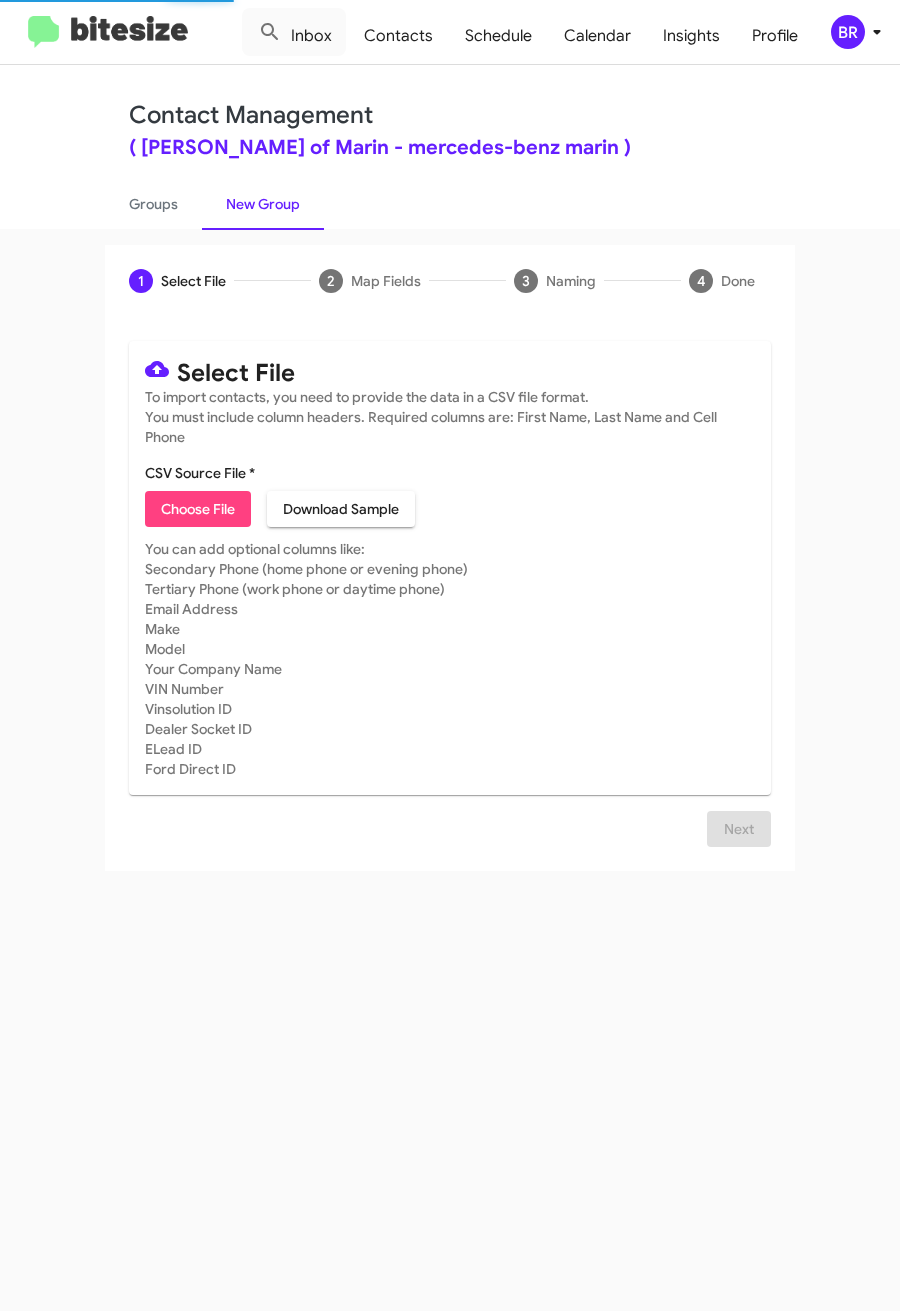 type on "MercedesMarin_31-90PhoneWalk_[DATE]" 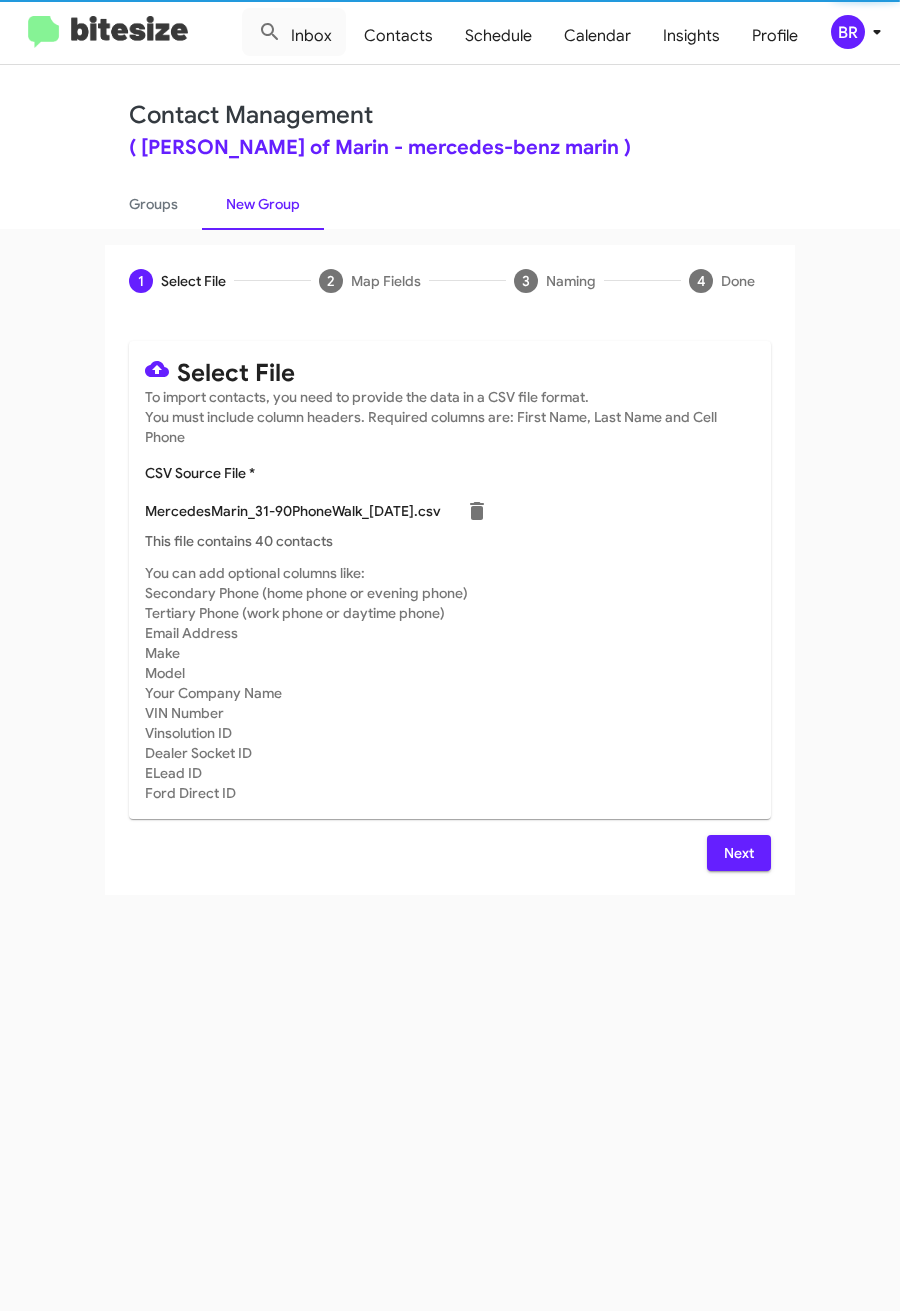 click on "Next" at bounding box center [739, 853] 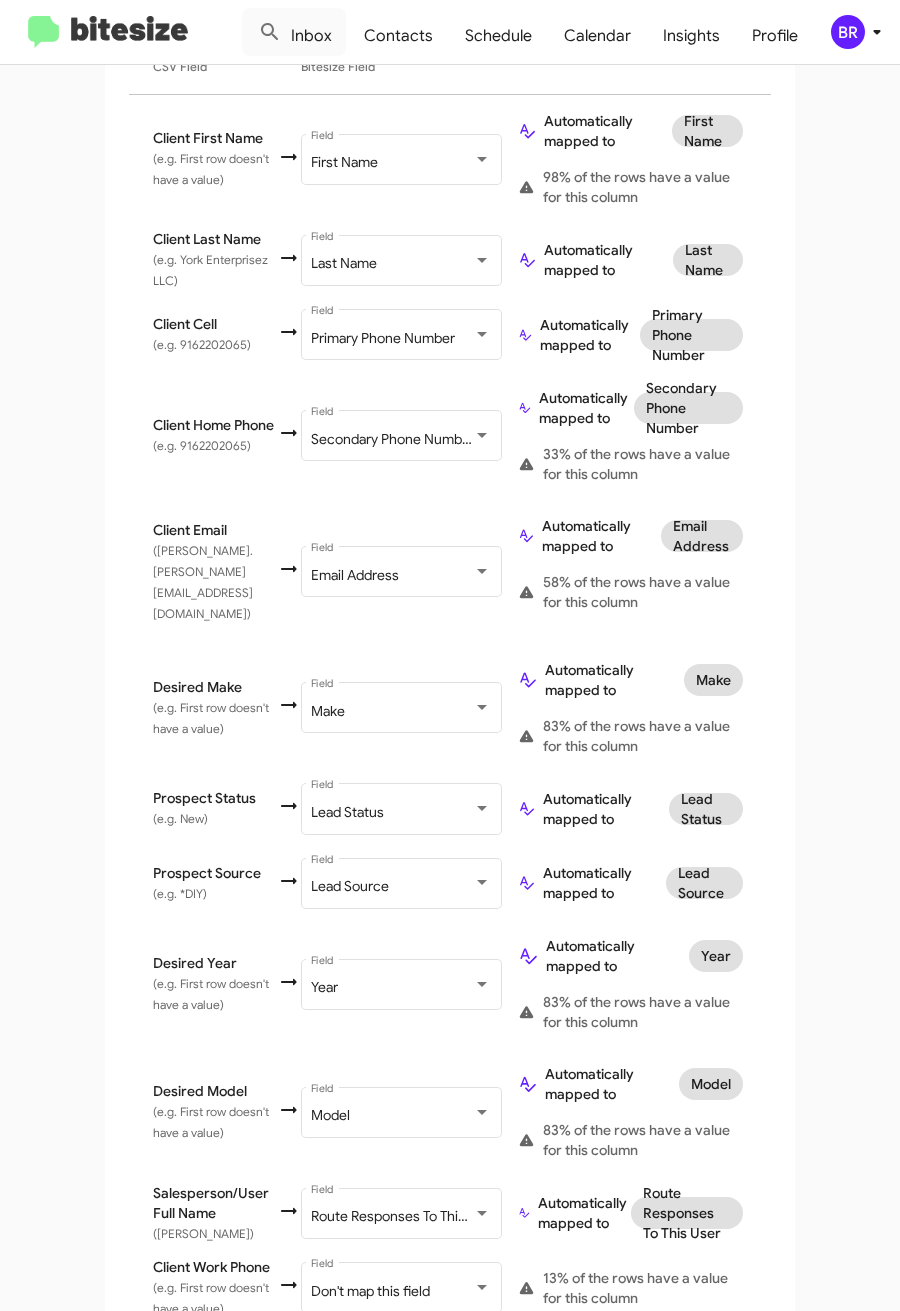 scroll, scrollTop: 562, scrollLeft: 0, axis: vertical 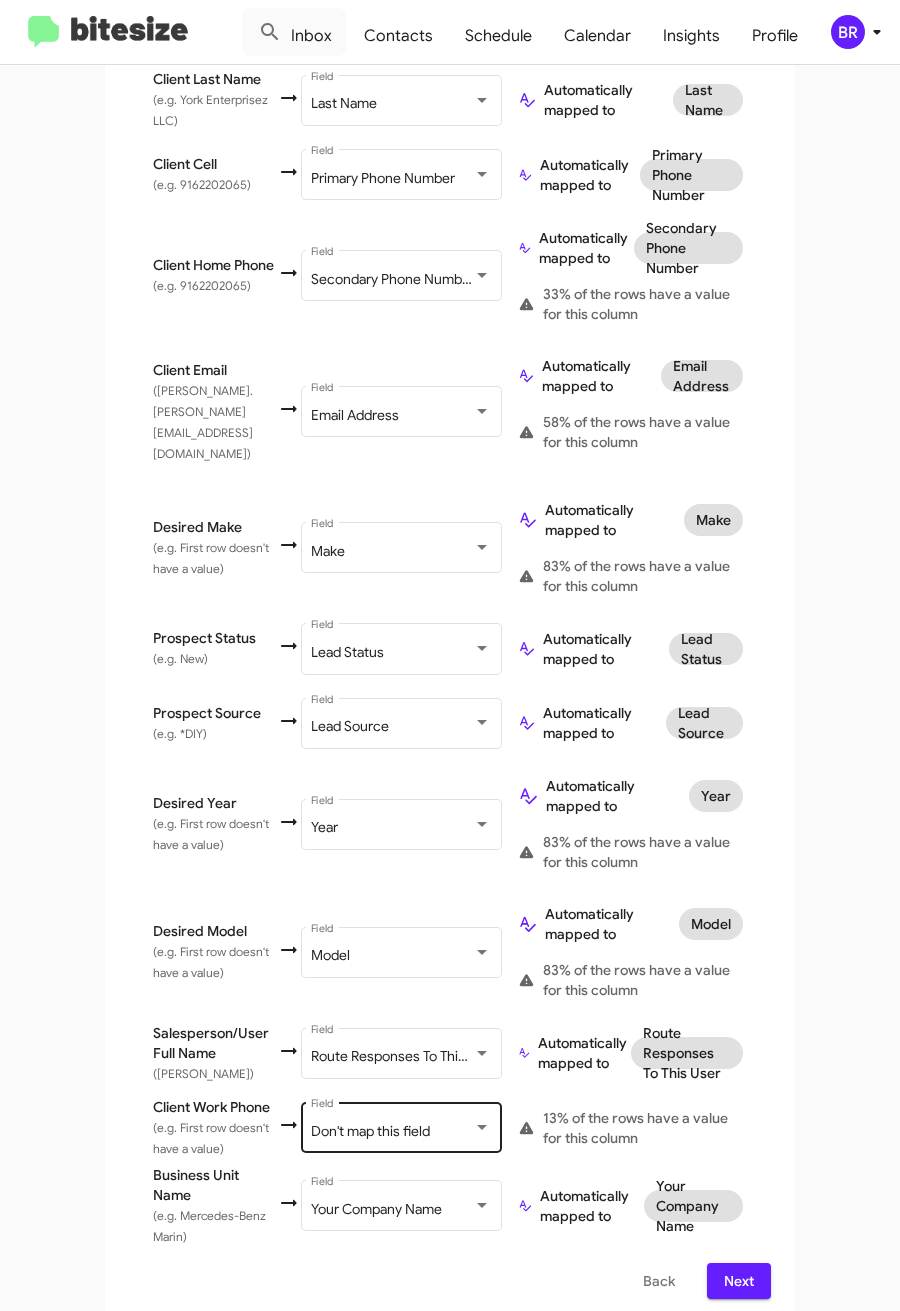click on "Don't map this field" at bounding box center (370, 1131) 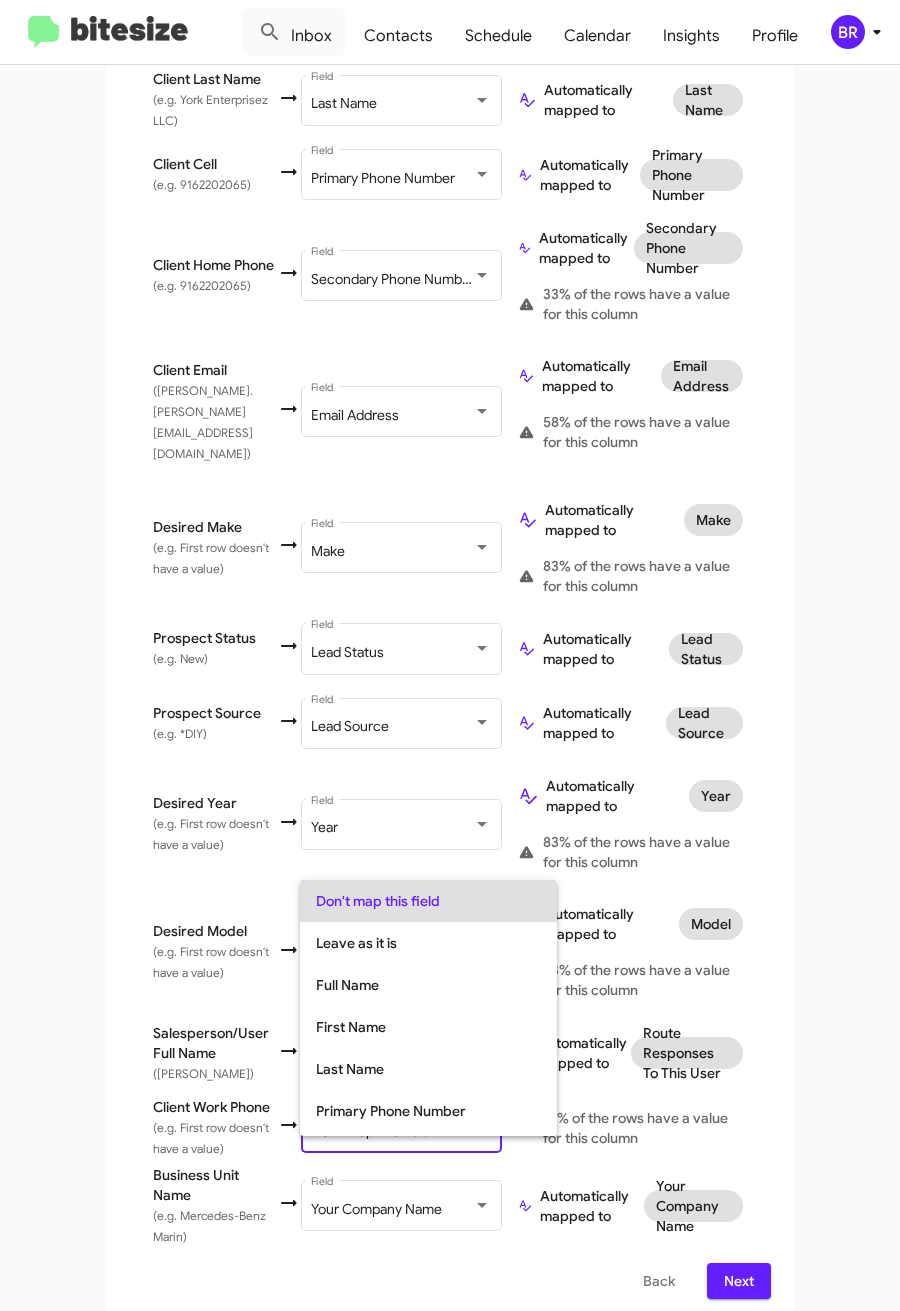 scroll, scrollTop: 60, scrollLeft: 0, axis: vertical 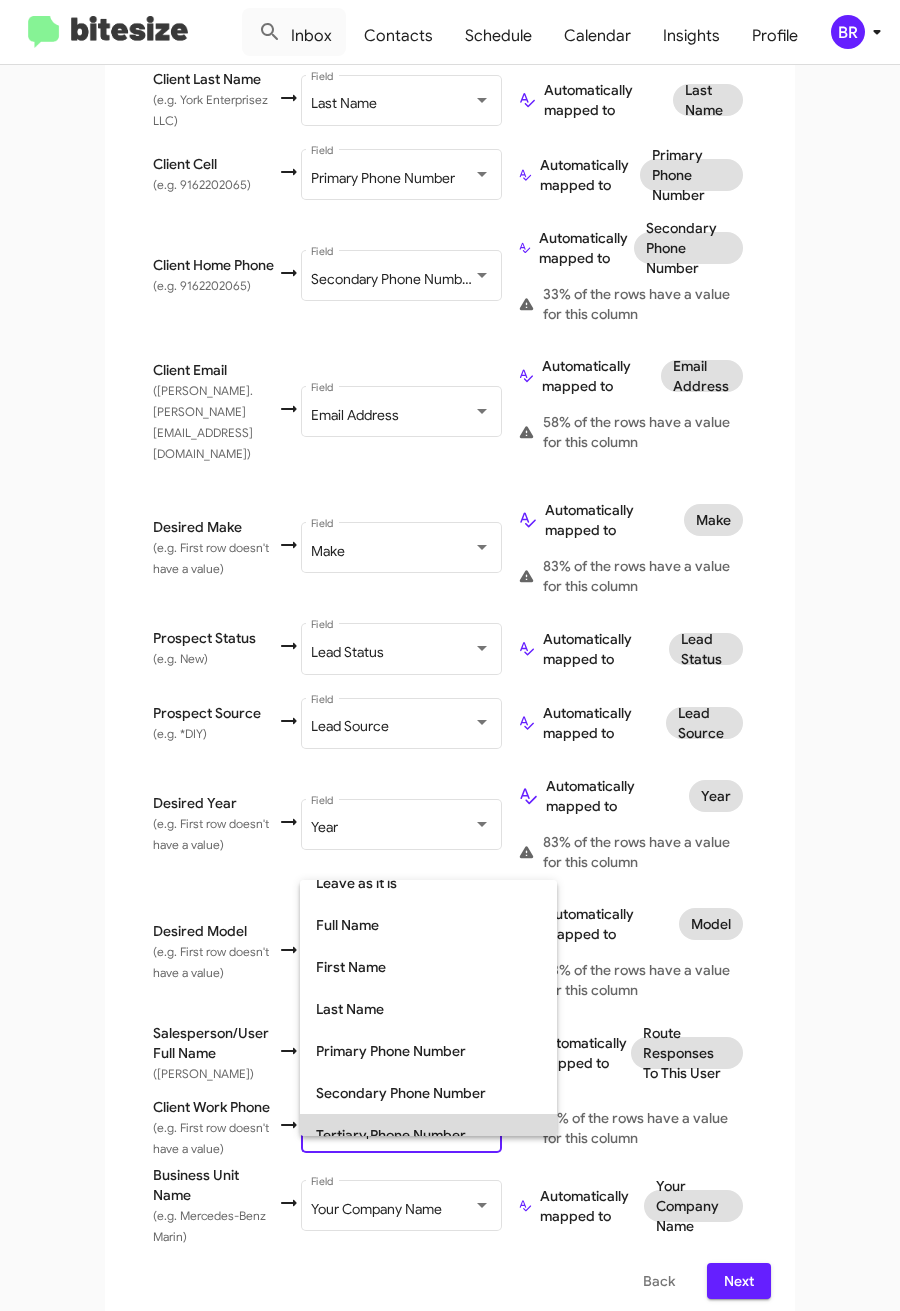 click on "Tertiary Phone Number" at bounding box center (428, 1135) 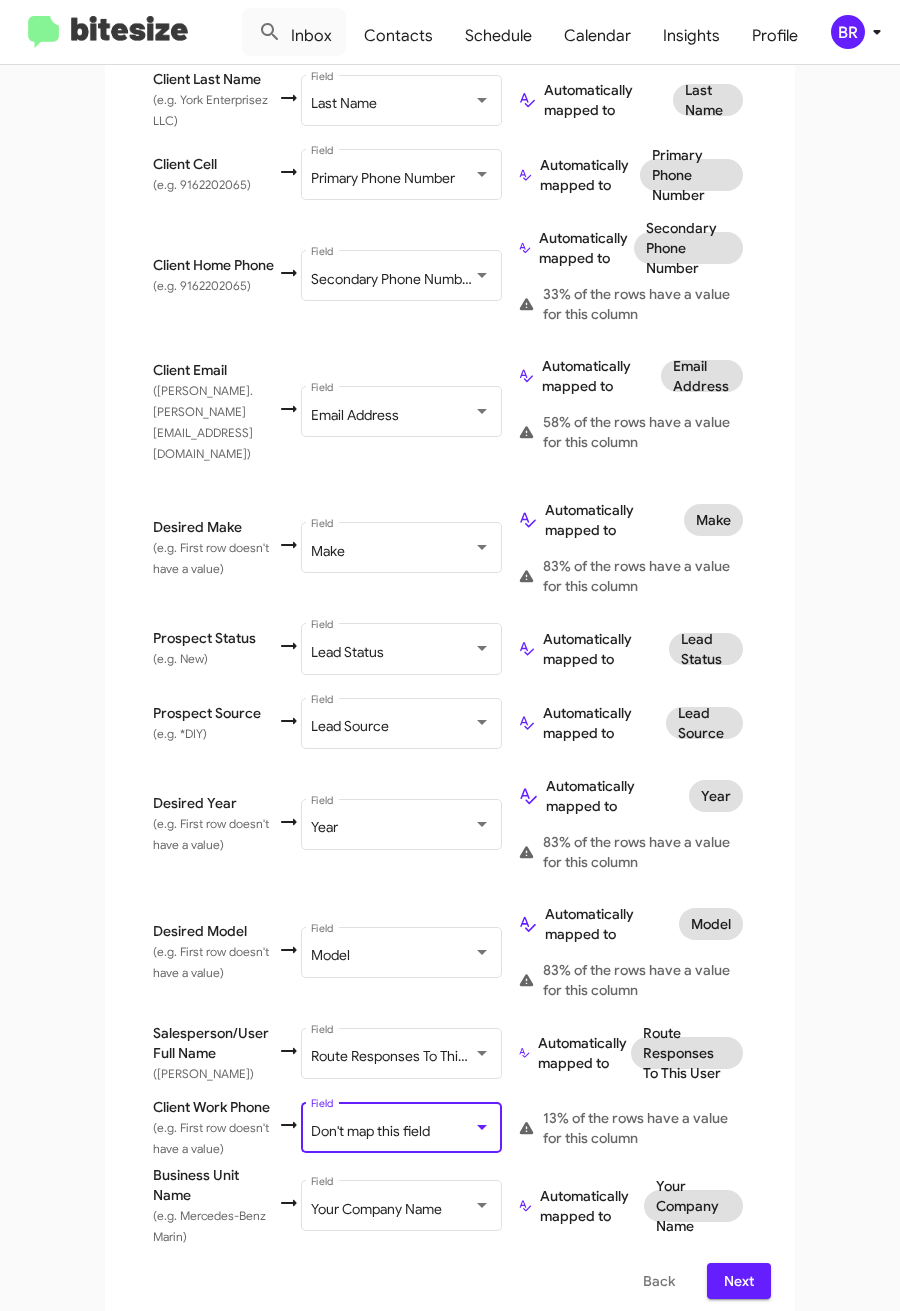 scroll, scrollTop: 0, scrollLeft: 0, axis: both 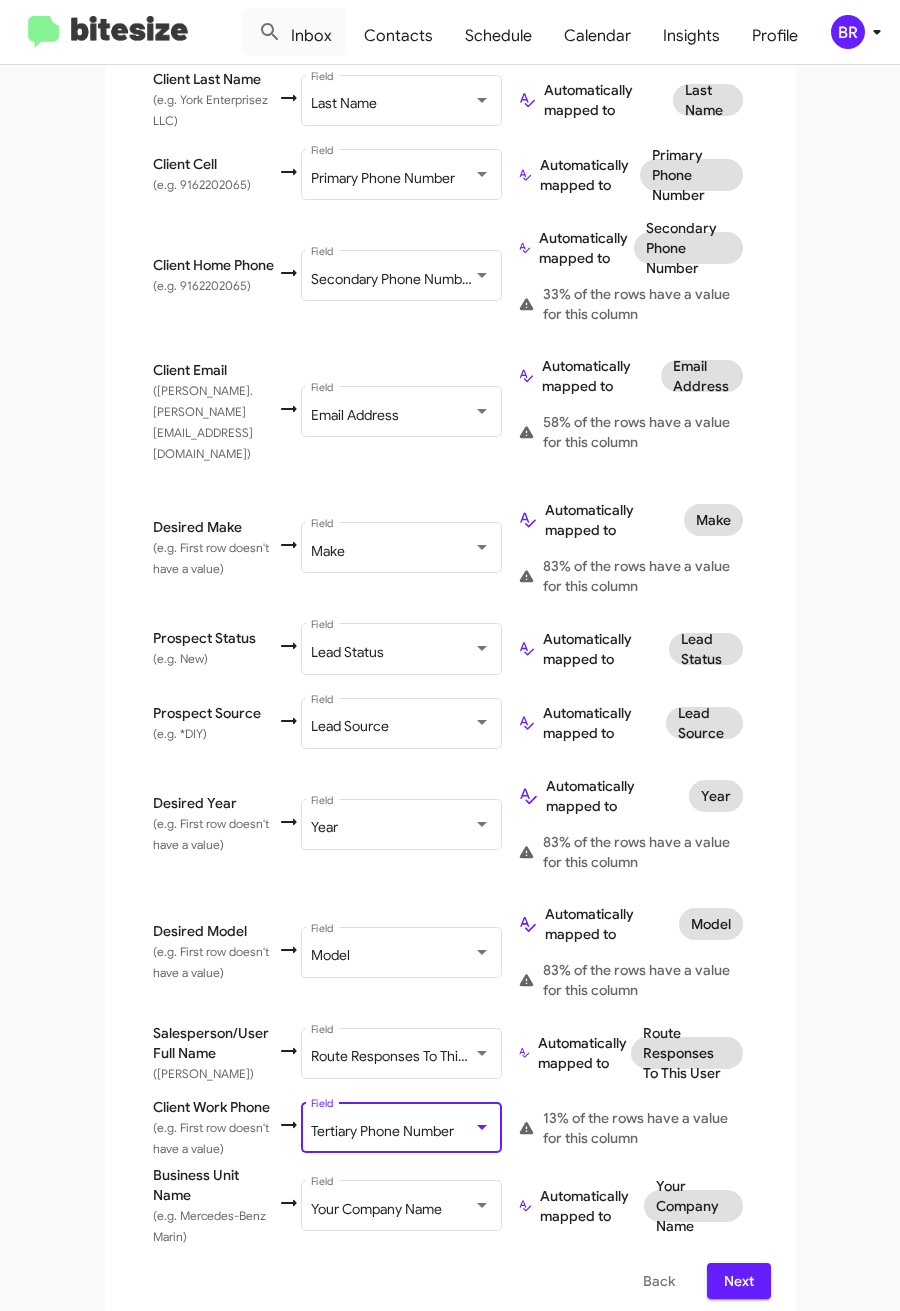 click on "Next" at bounding box center (739, 1281) 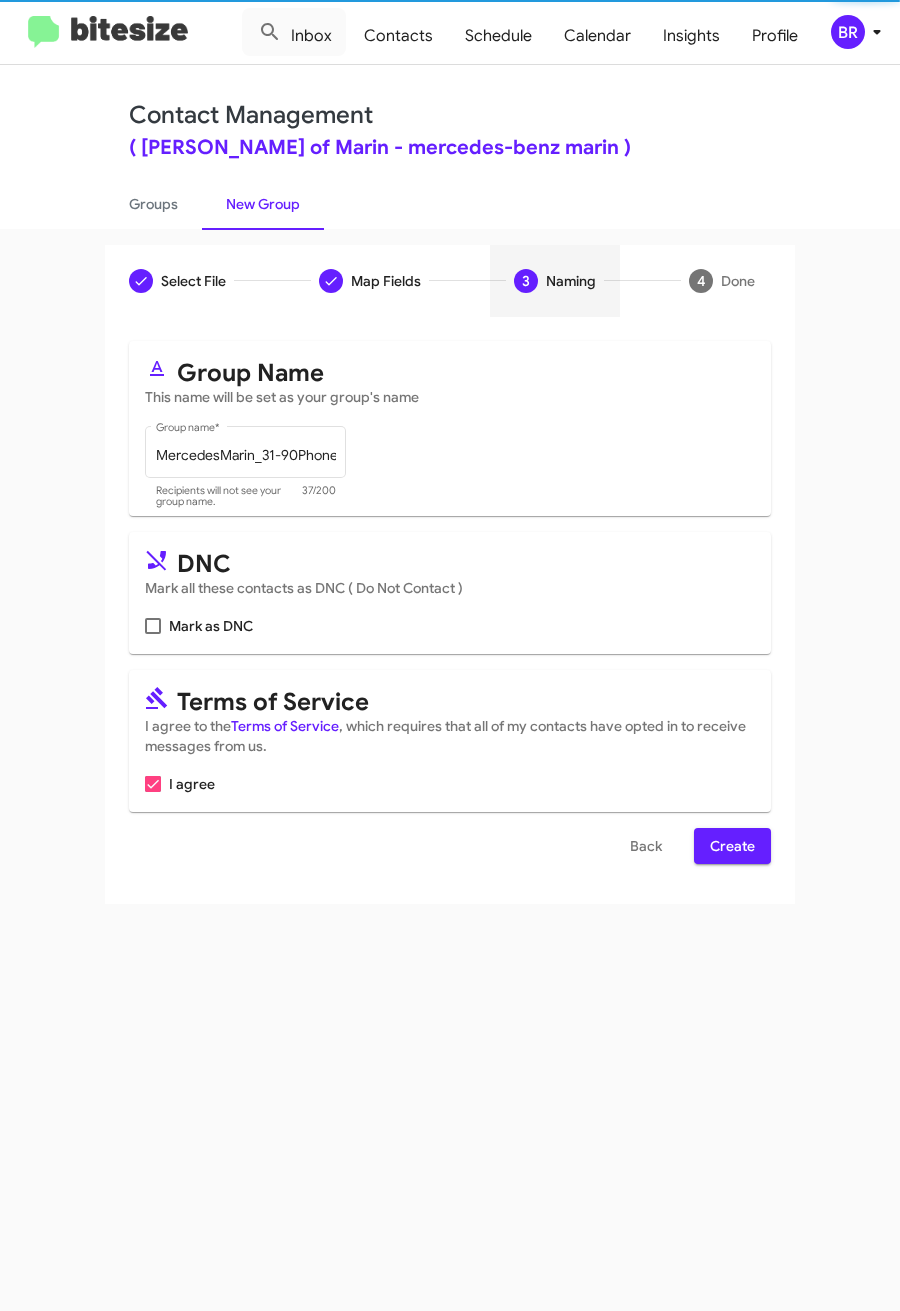 scroll, scrollTop: 0, scrollLeft: 0, axis: both 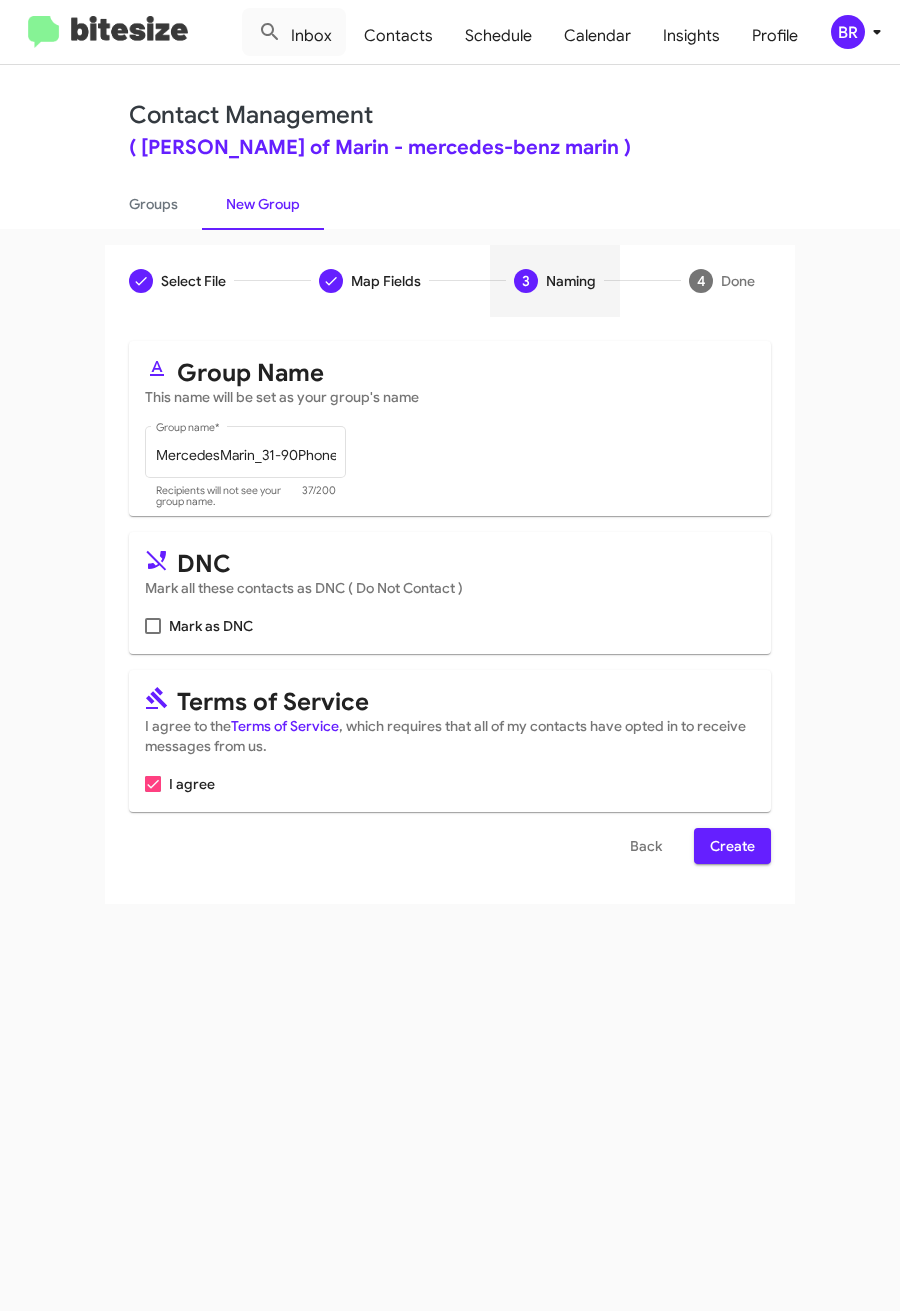 click on "Create" at bounding box center [732, 846] 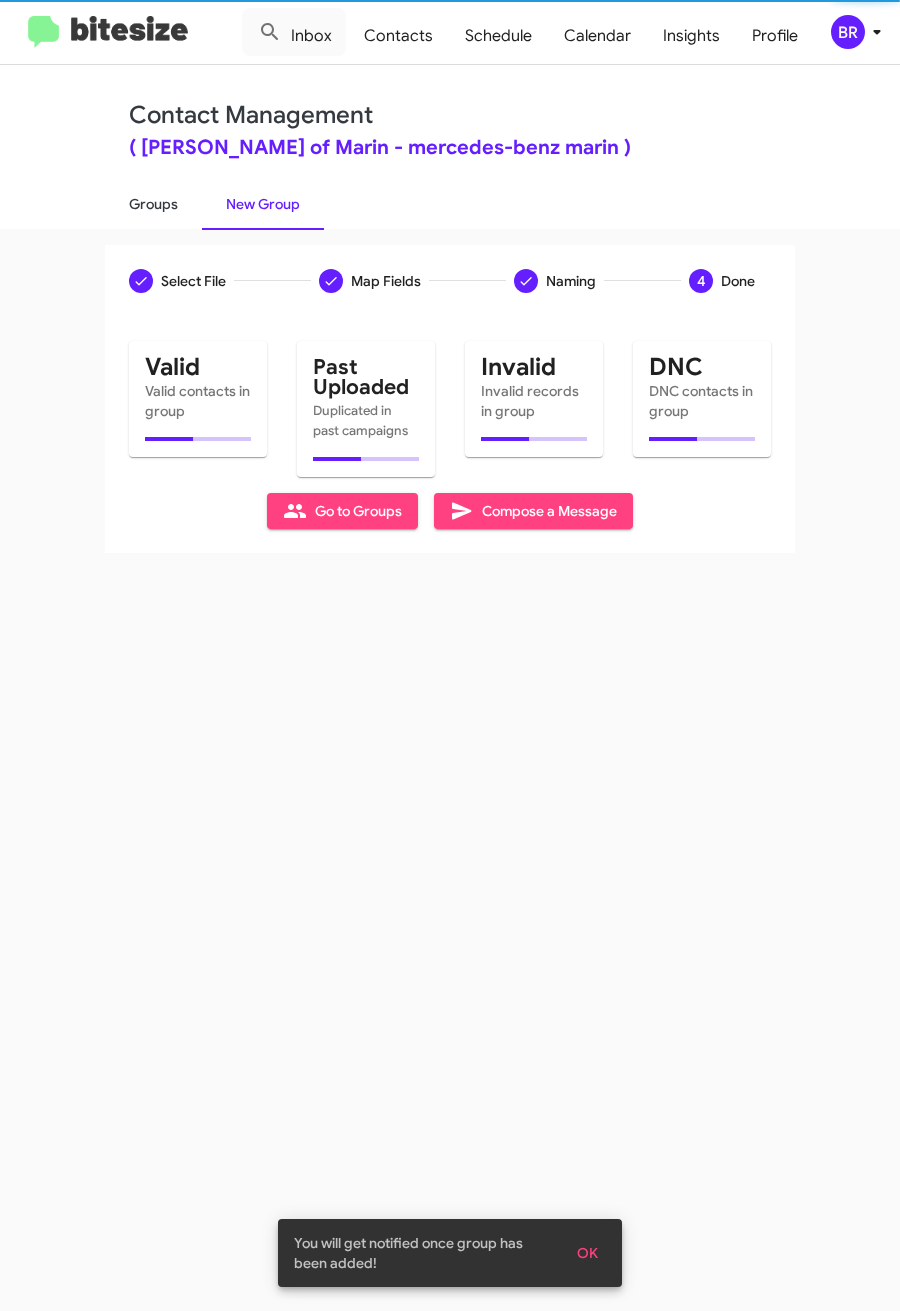 click on "Groups" 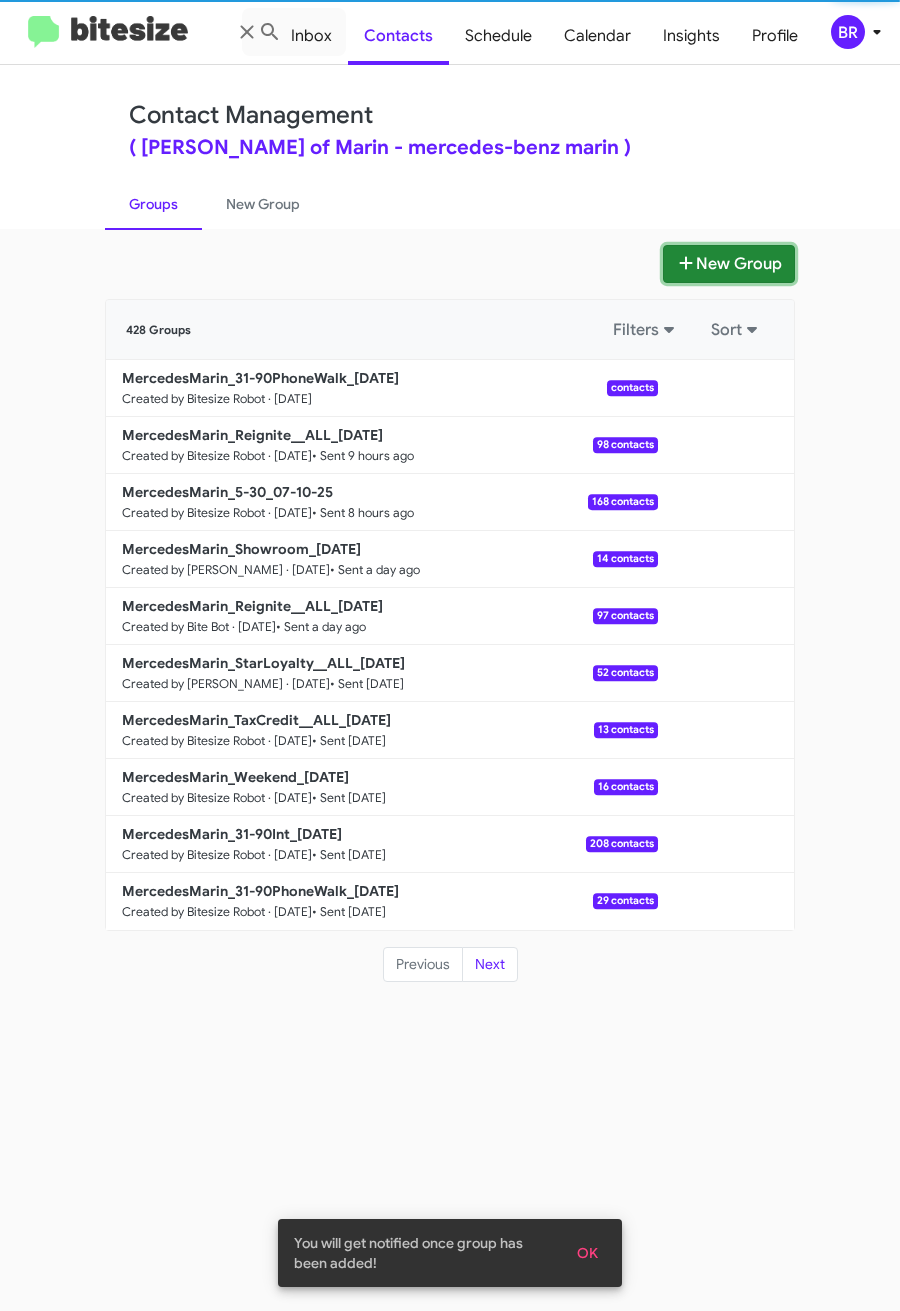 click on "New Group" 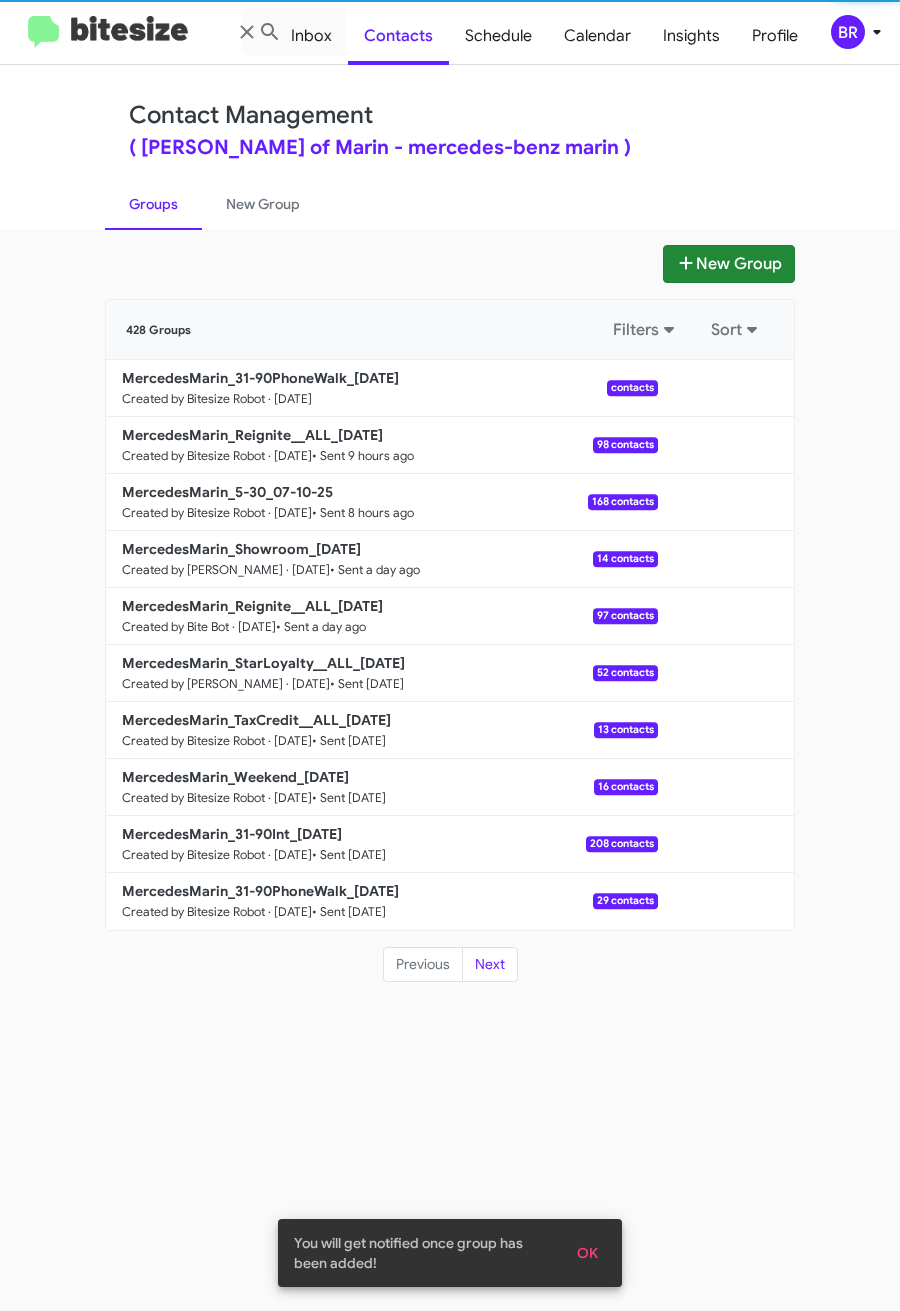 type 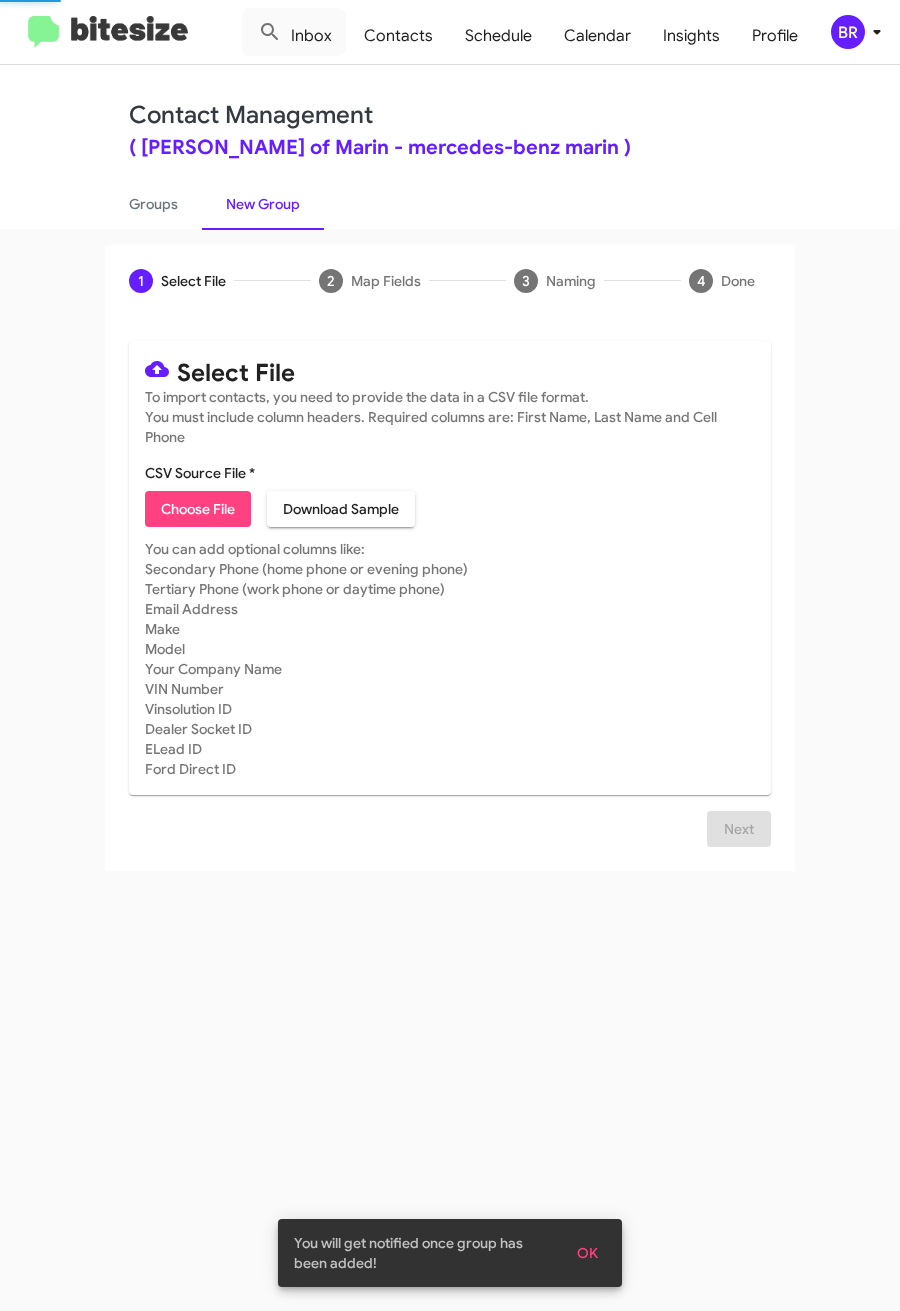 click on "Choose File" 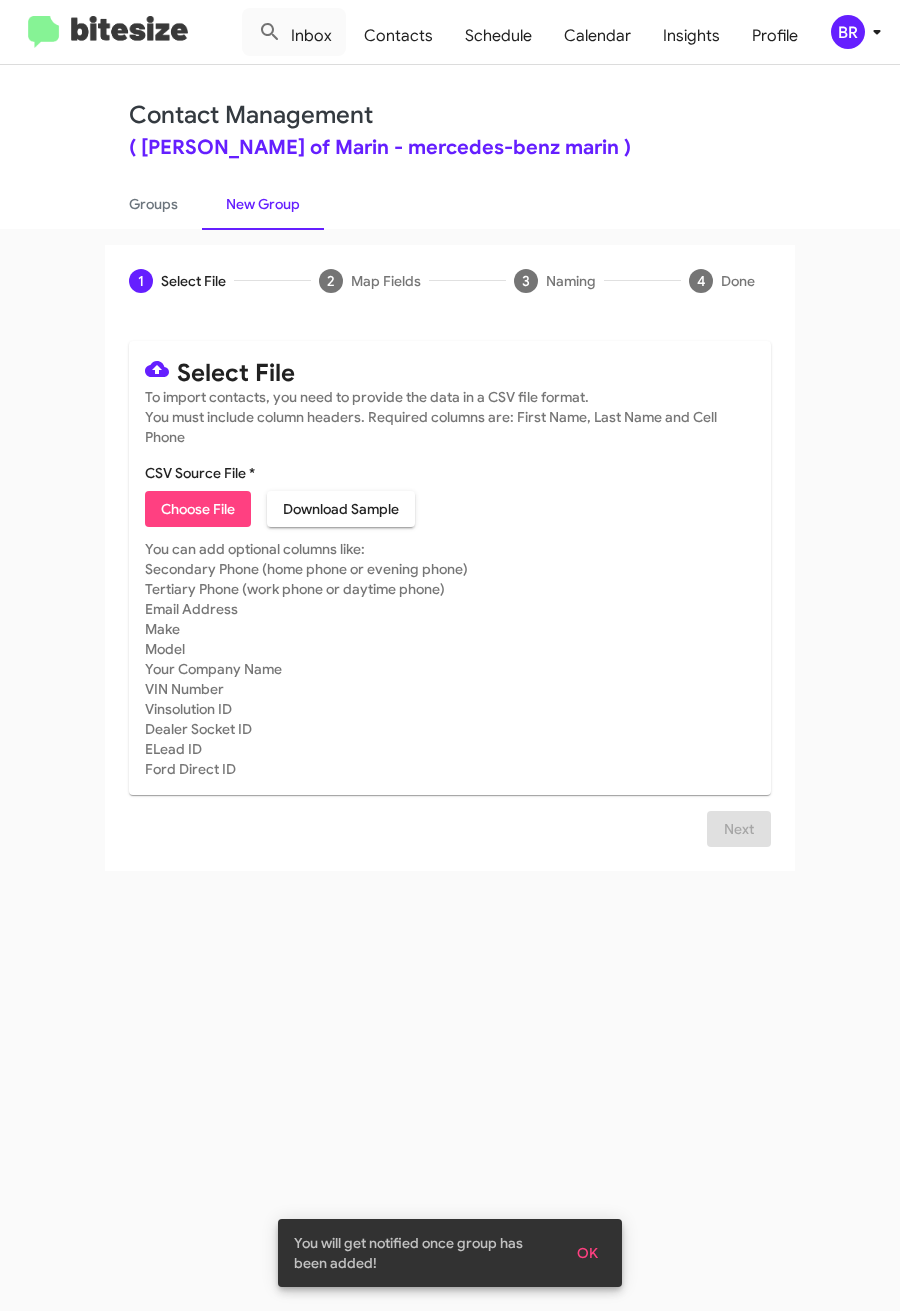 type on "MercedesMarin_31-90Int_[DATE]" 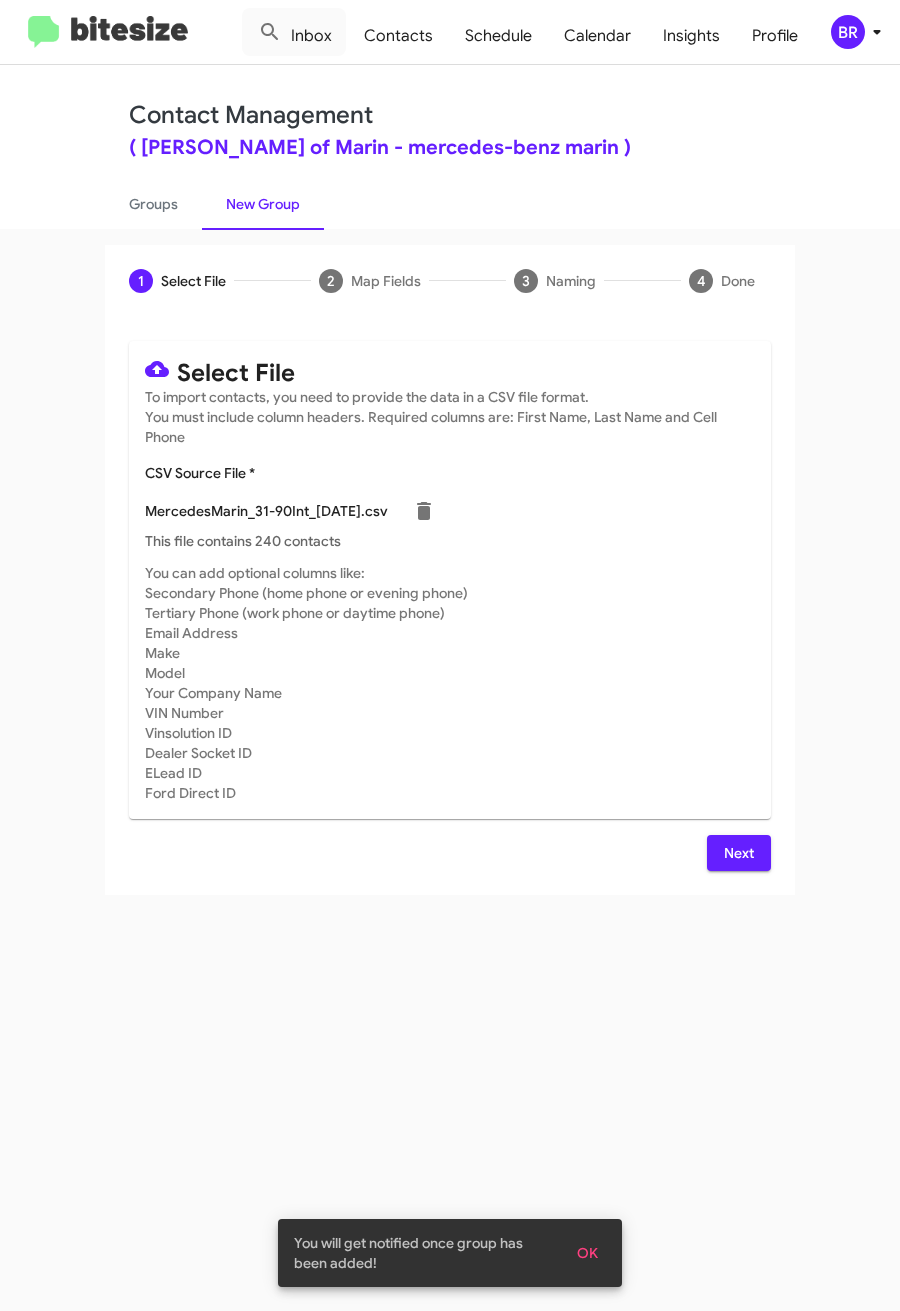 click on "Next" at bounding box center [739, 853] 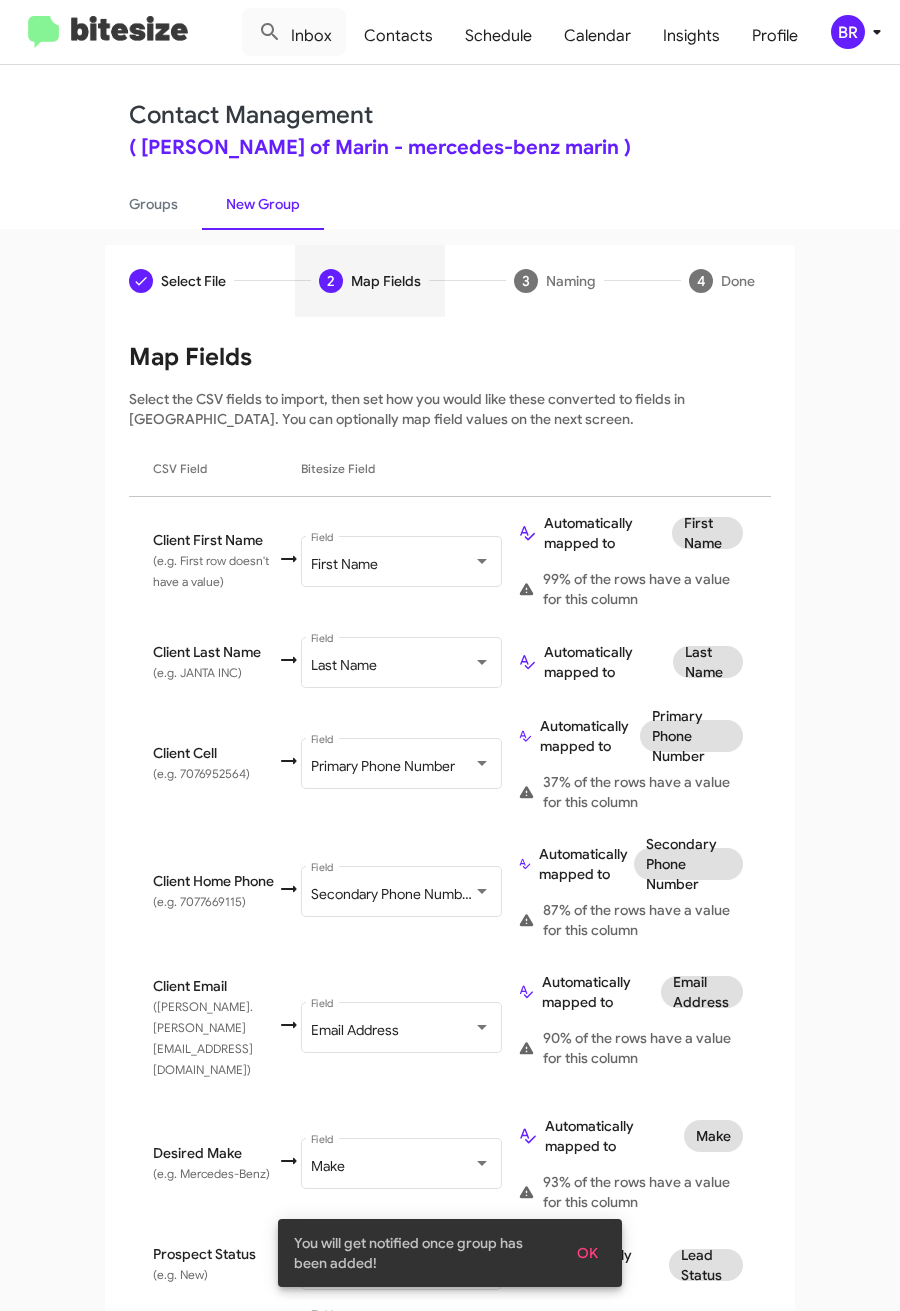 scroll, scrollTop: 670, scrollLeft: 0, axis: vertical 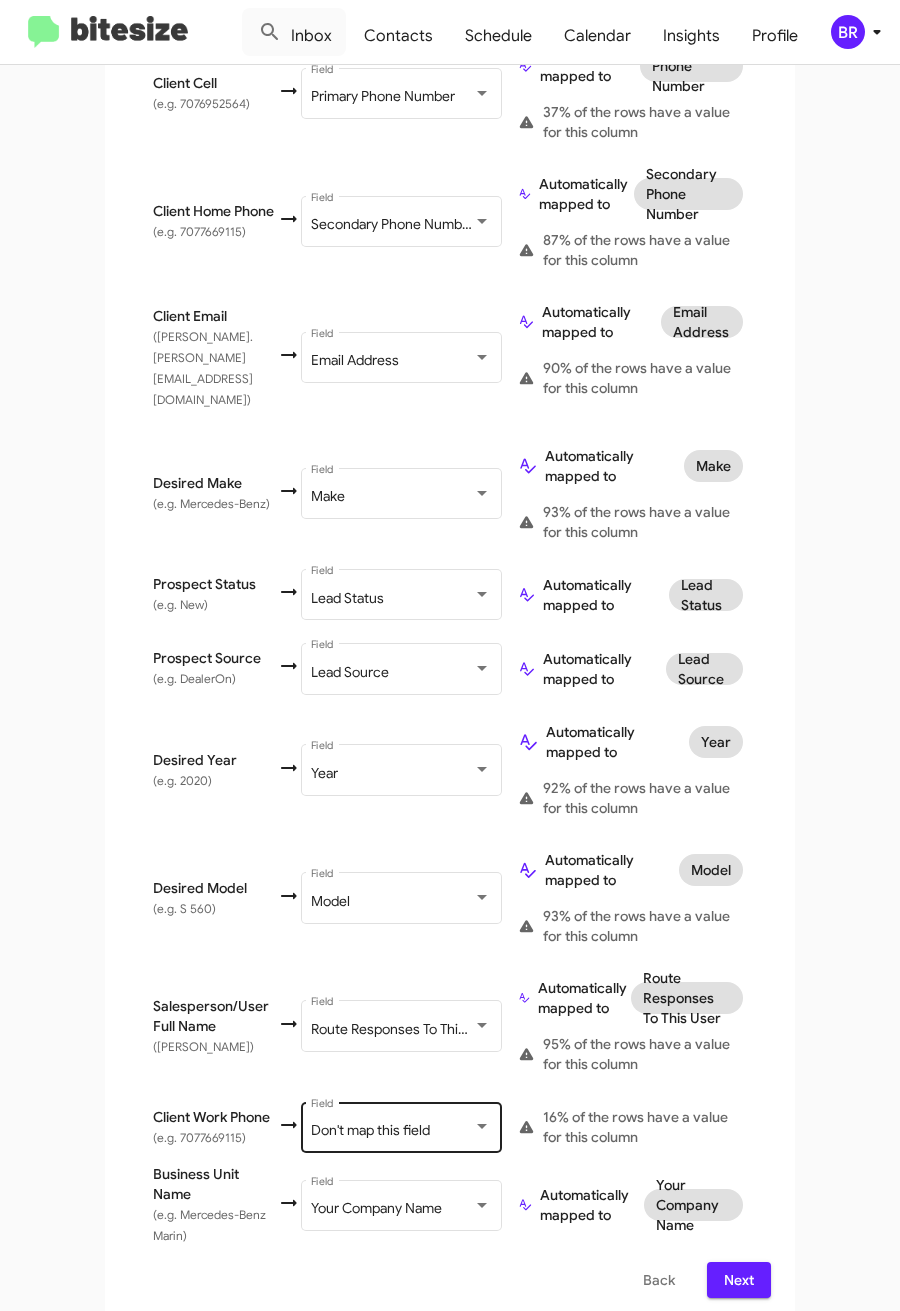 click on "Don't map this field" at bounding box center [370, 1130] 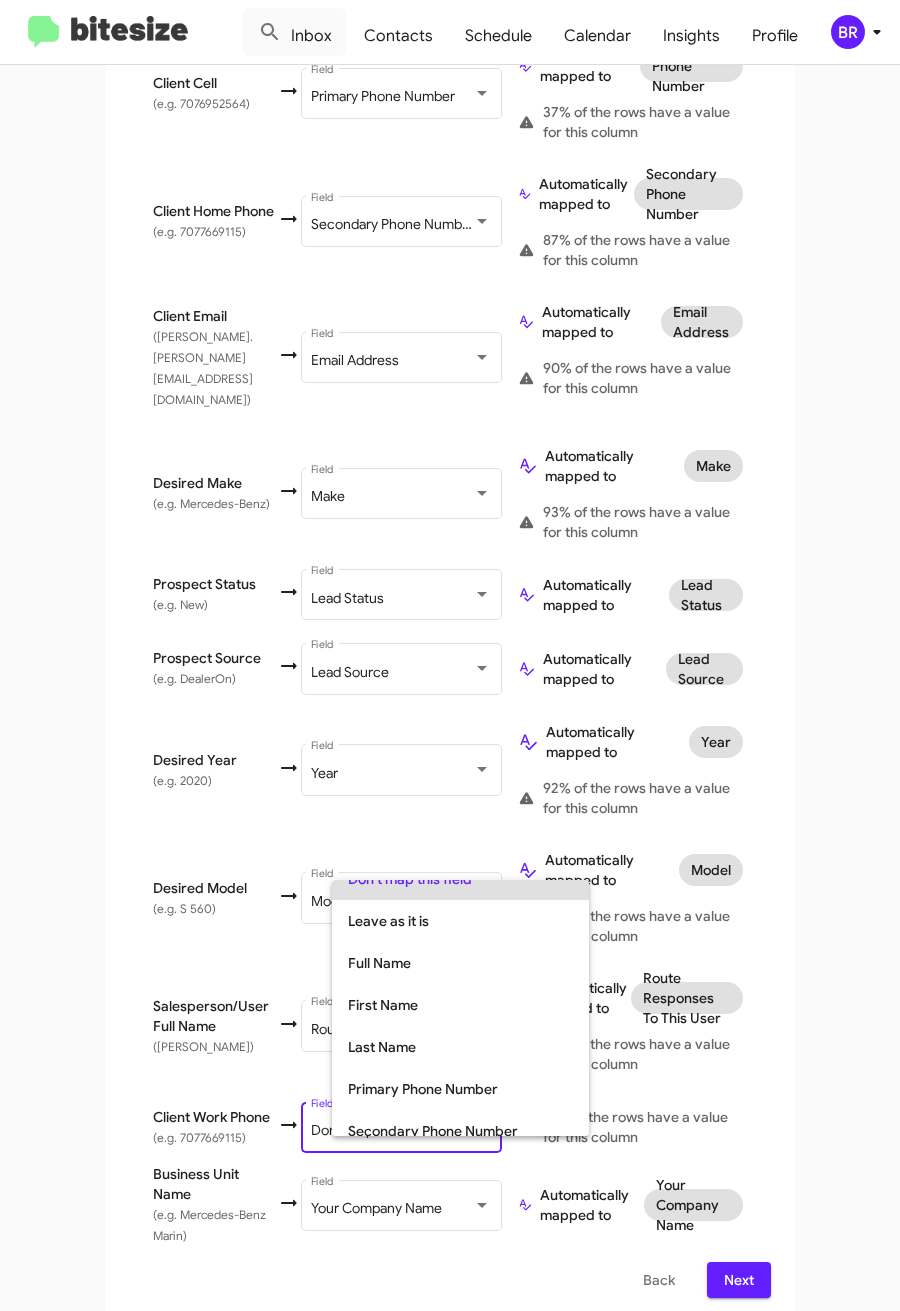 scroll, scrollTop: 60, scrollLeft: 0, axis: vertical 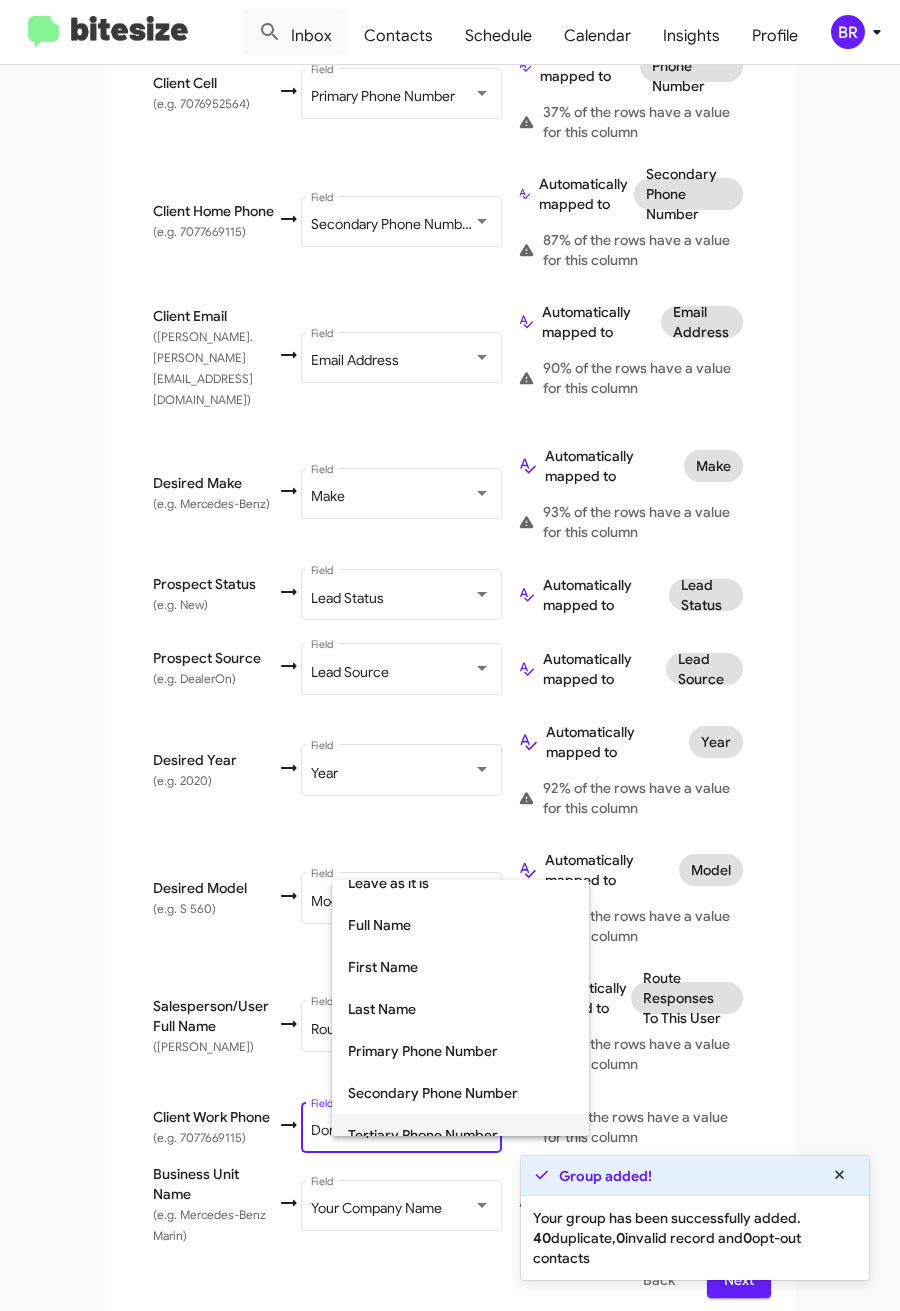 click on "Tertiary Phone Number" at bounding box center (460, 1135) 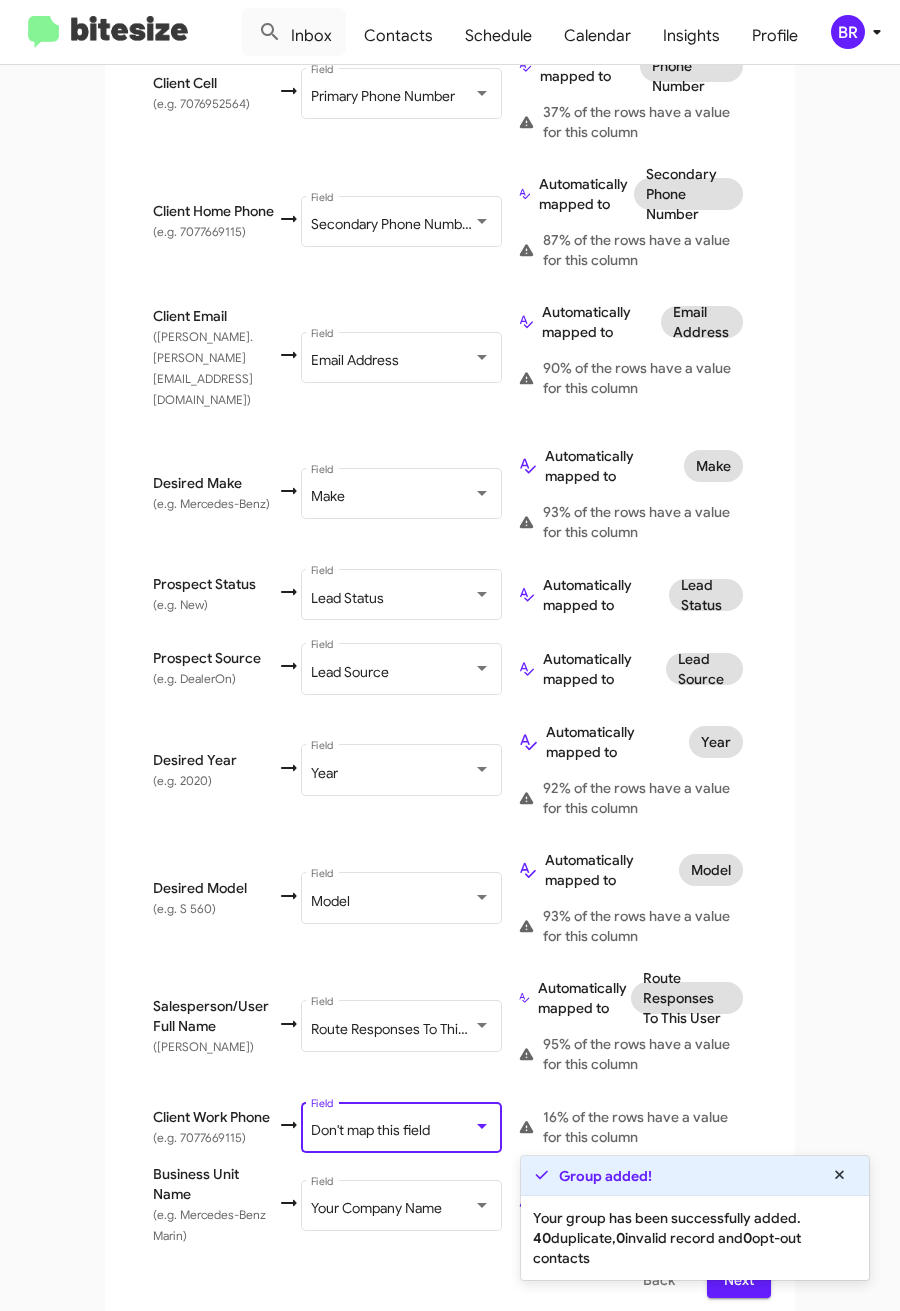 scroll, scrollTop: 79, scrollLeft: 0, axis: vertical 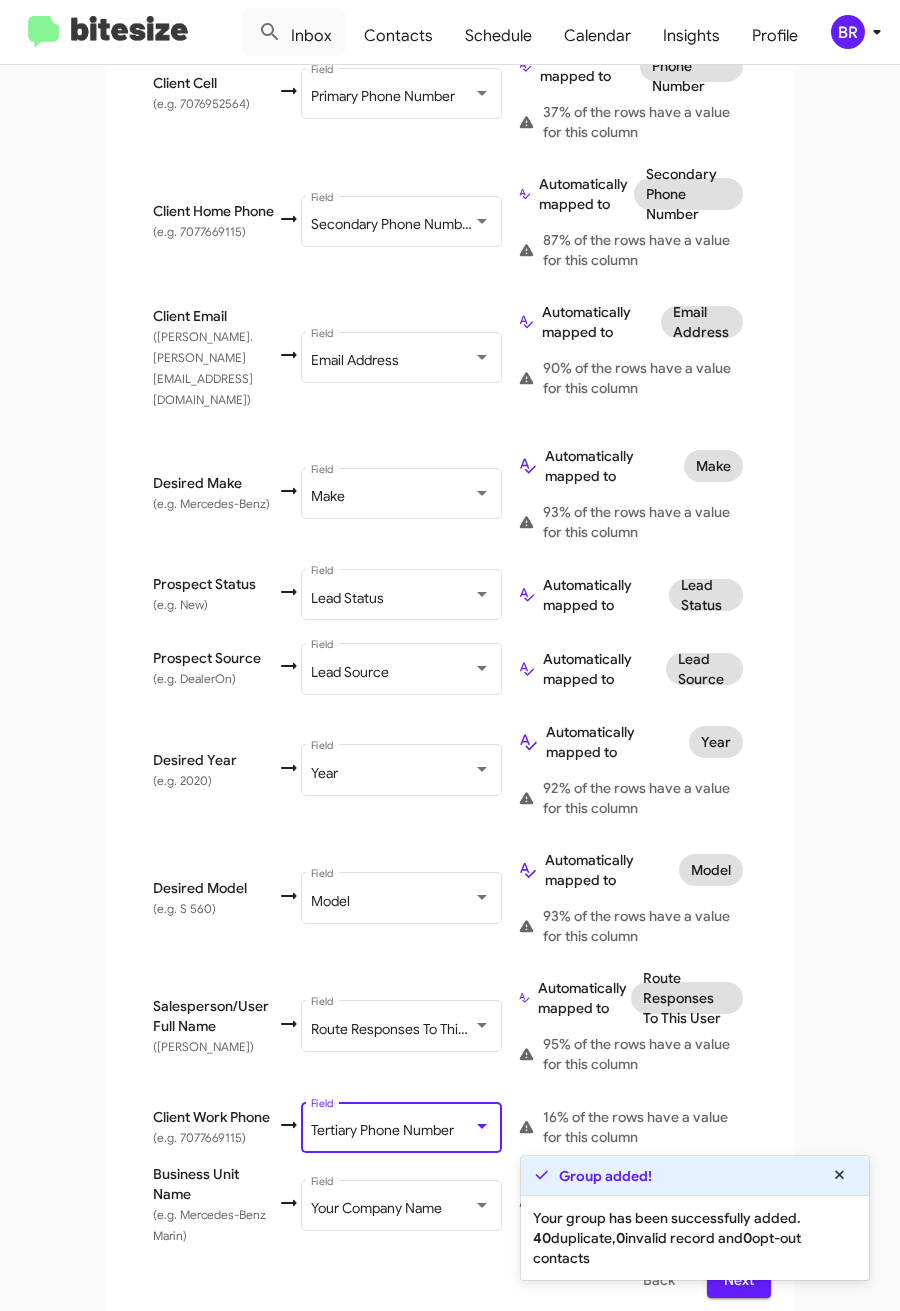 click on "Next" at bounding box center [739, 1280] 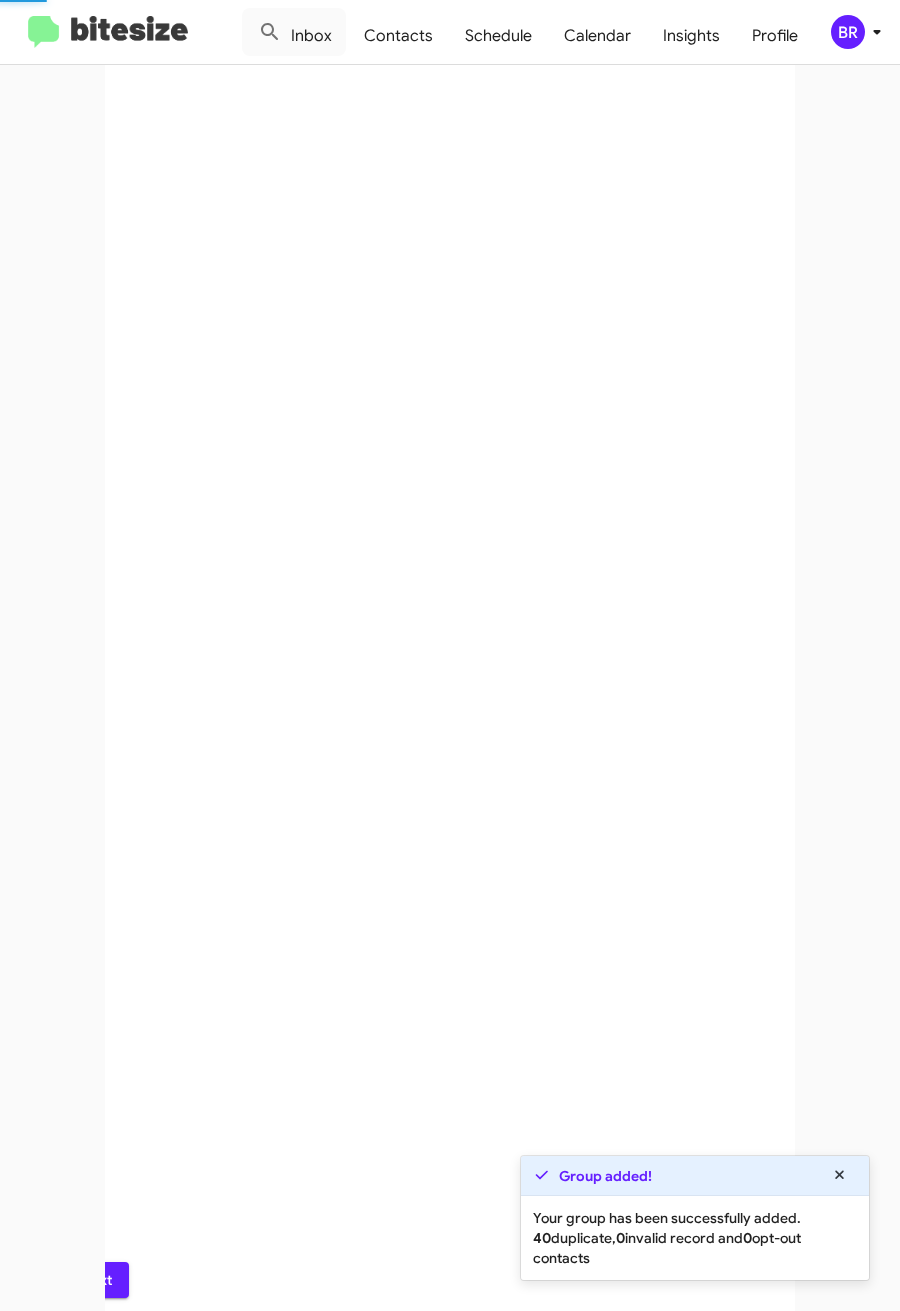scroll, scrollTop: 0, scrollLeft: 0, axis: both 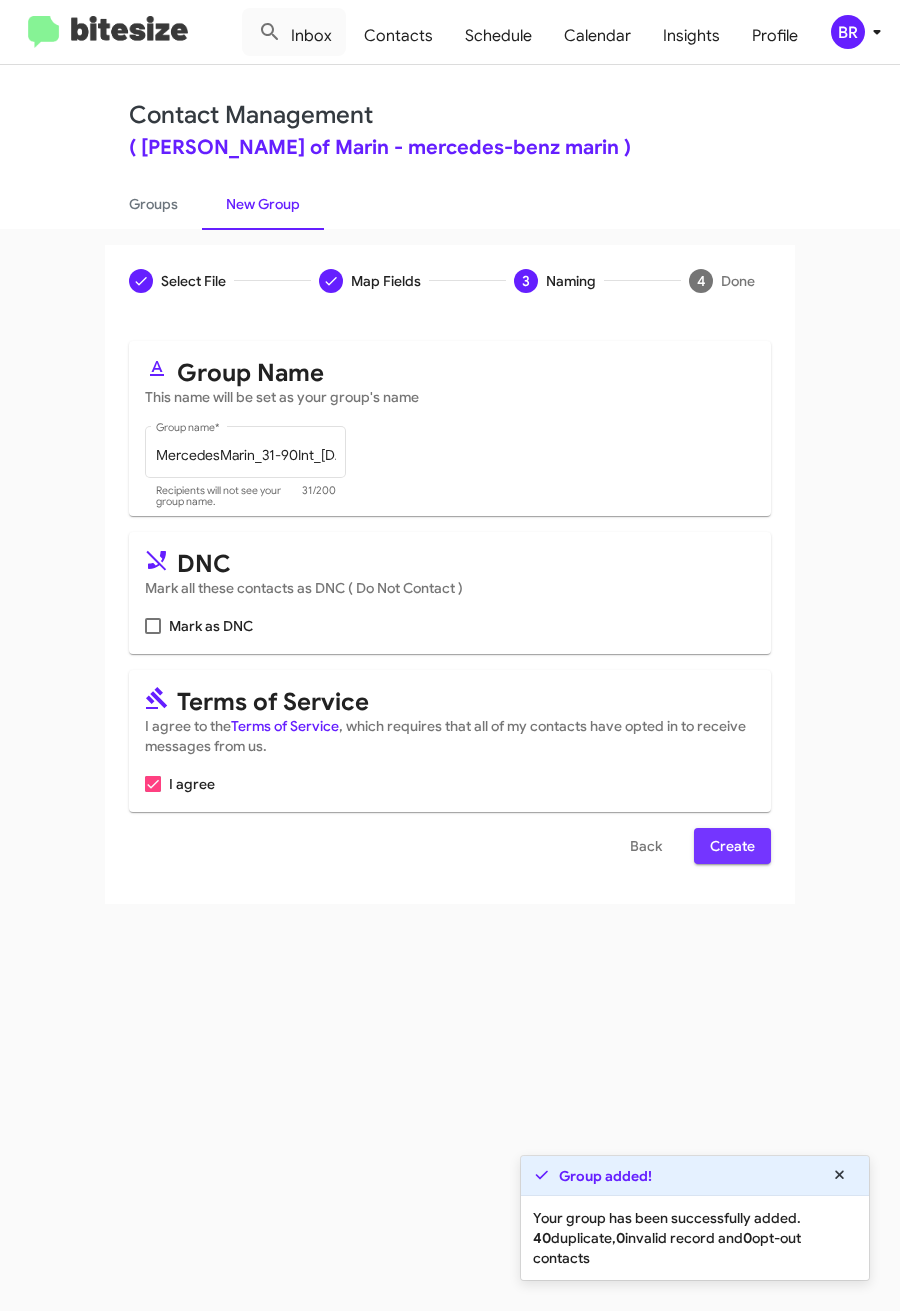 click on "Create" at bounding box center [732, 846] 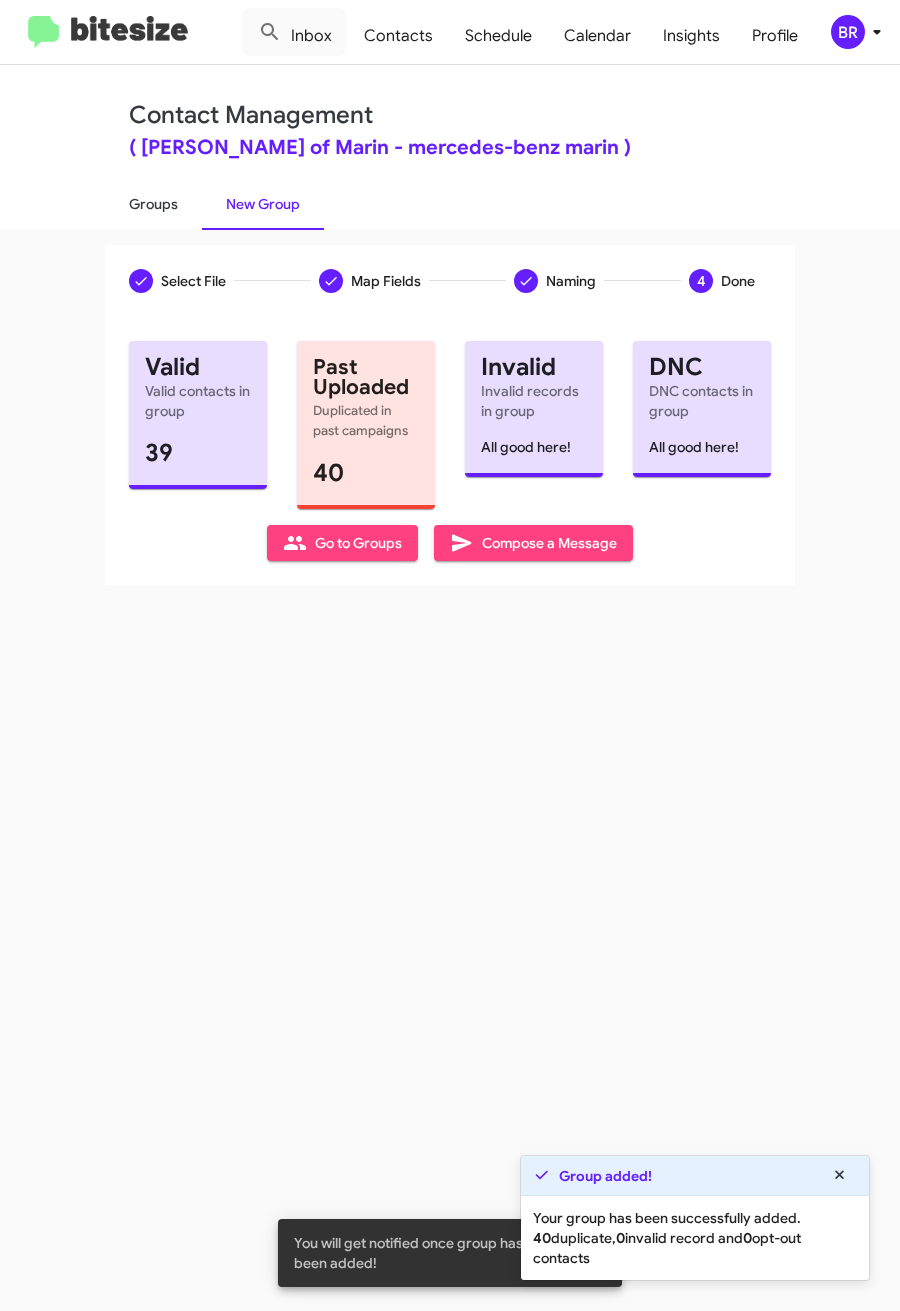 click on "Groups" 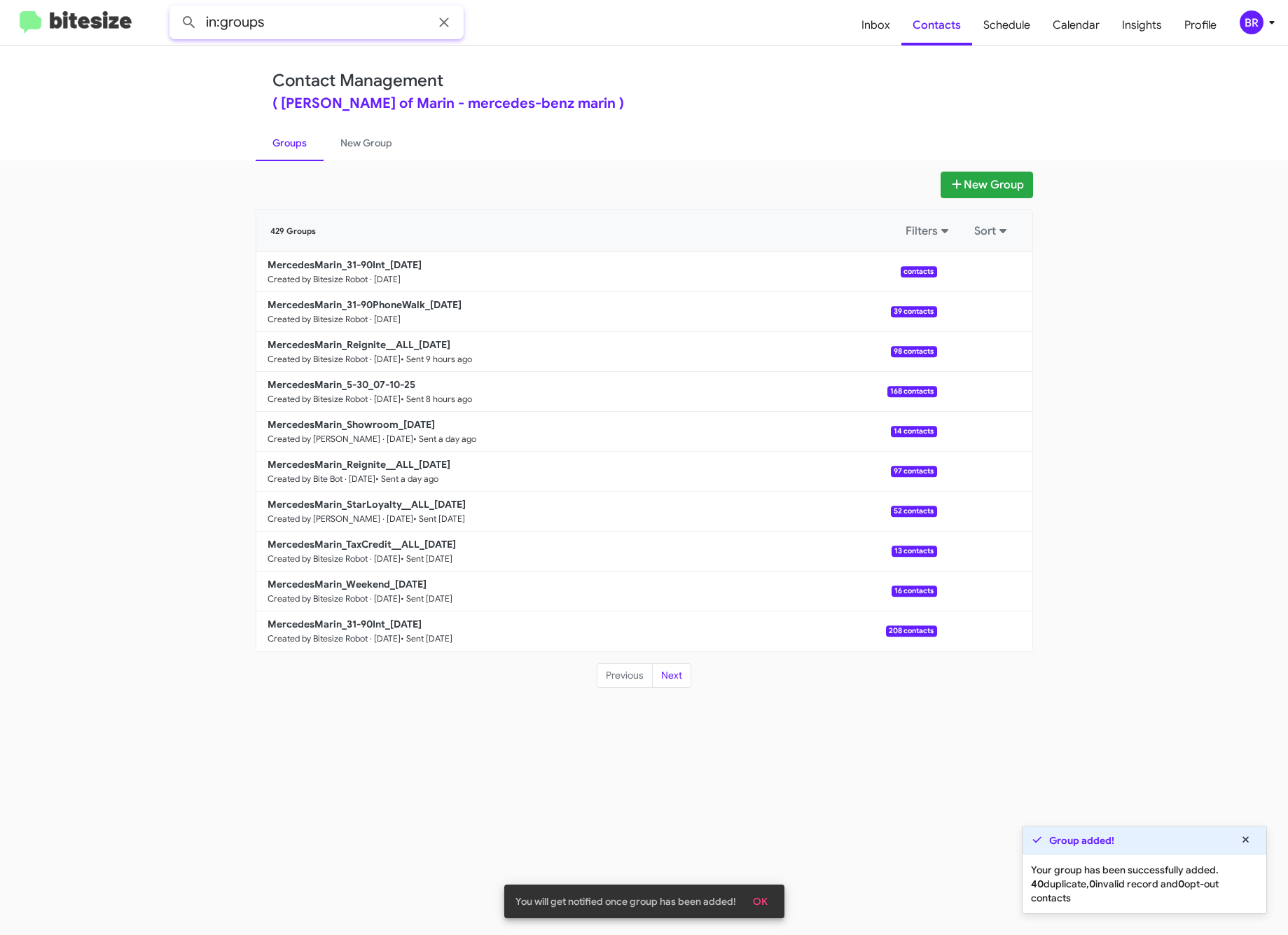 click on "in:groups" 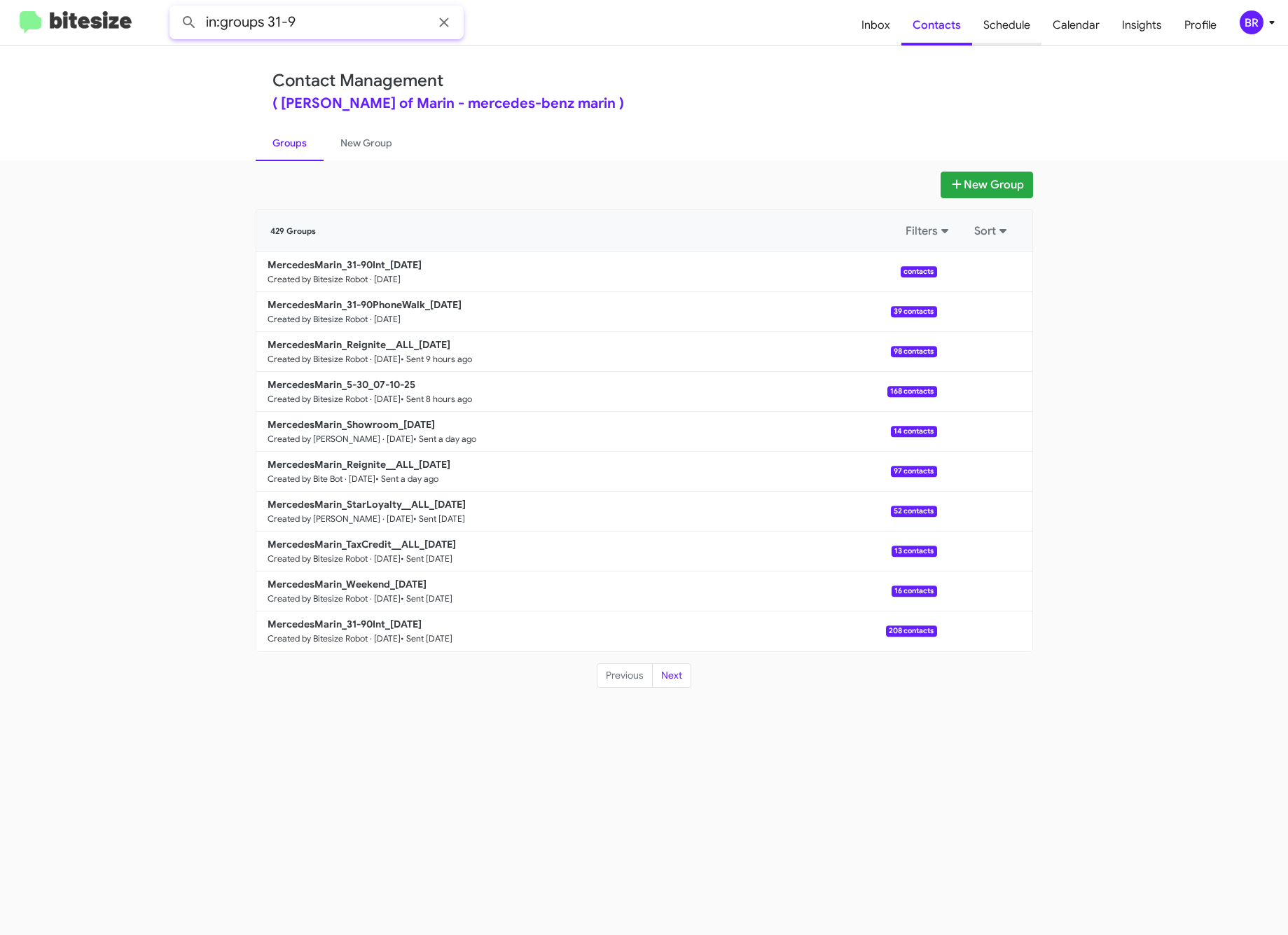 click 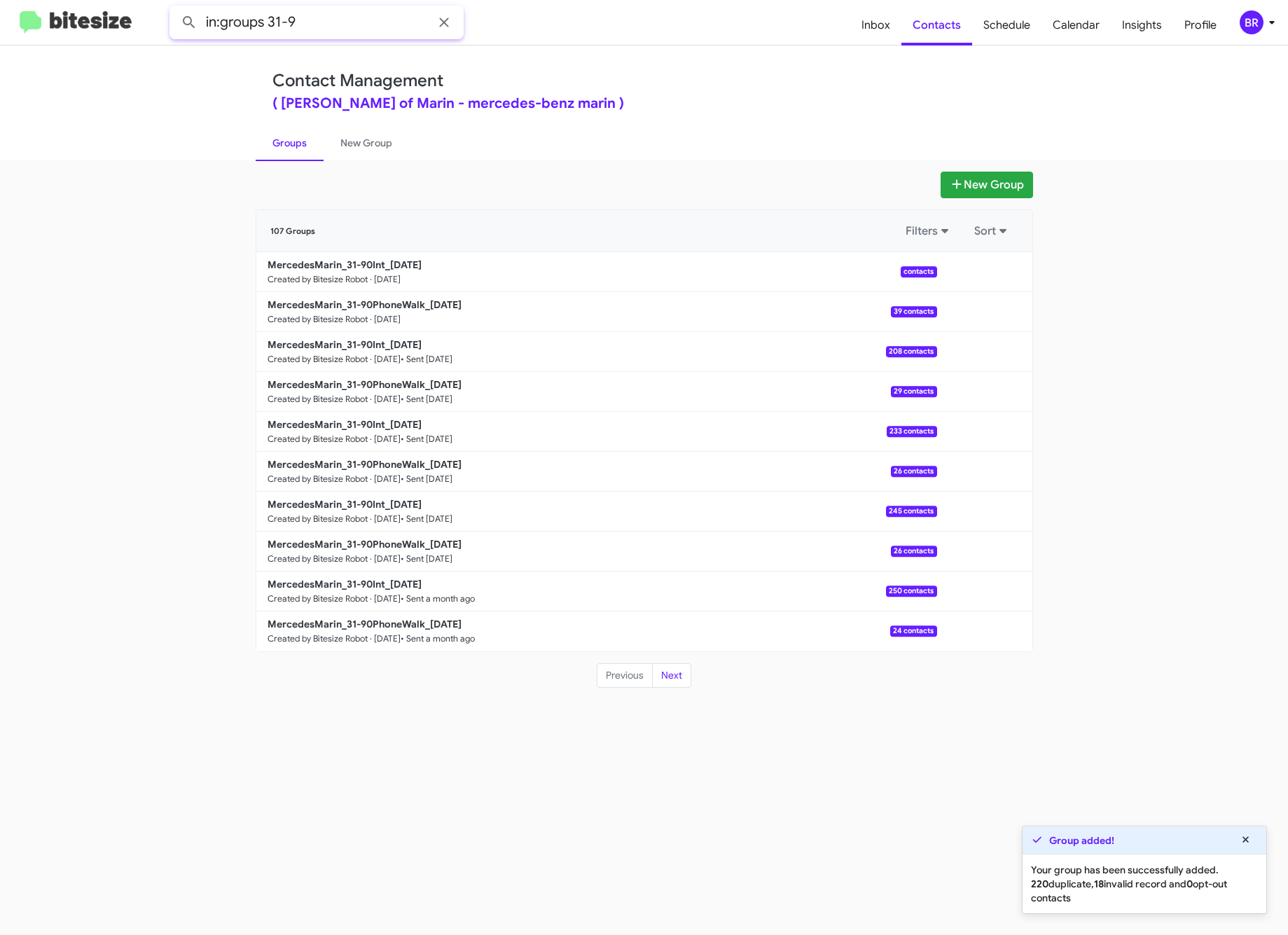 drag, startPoint x: 267, startPoint y: 15, endPoint x: 349, endPoint y: 18, distance: 82.05486 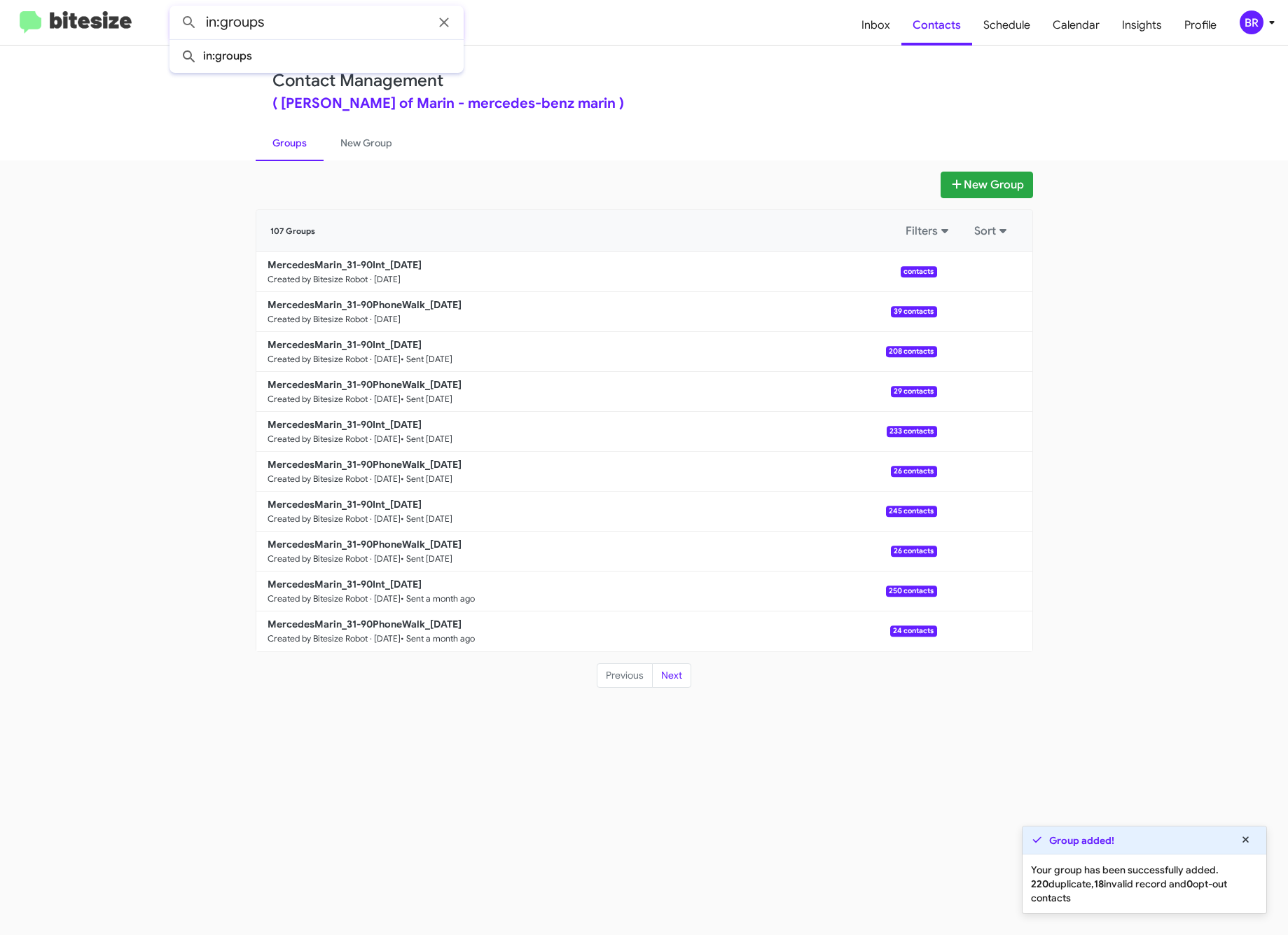 click 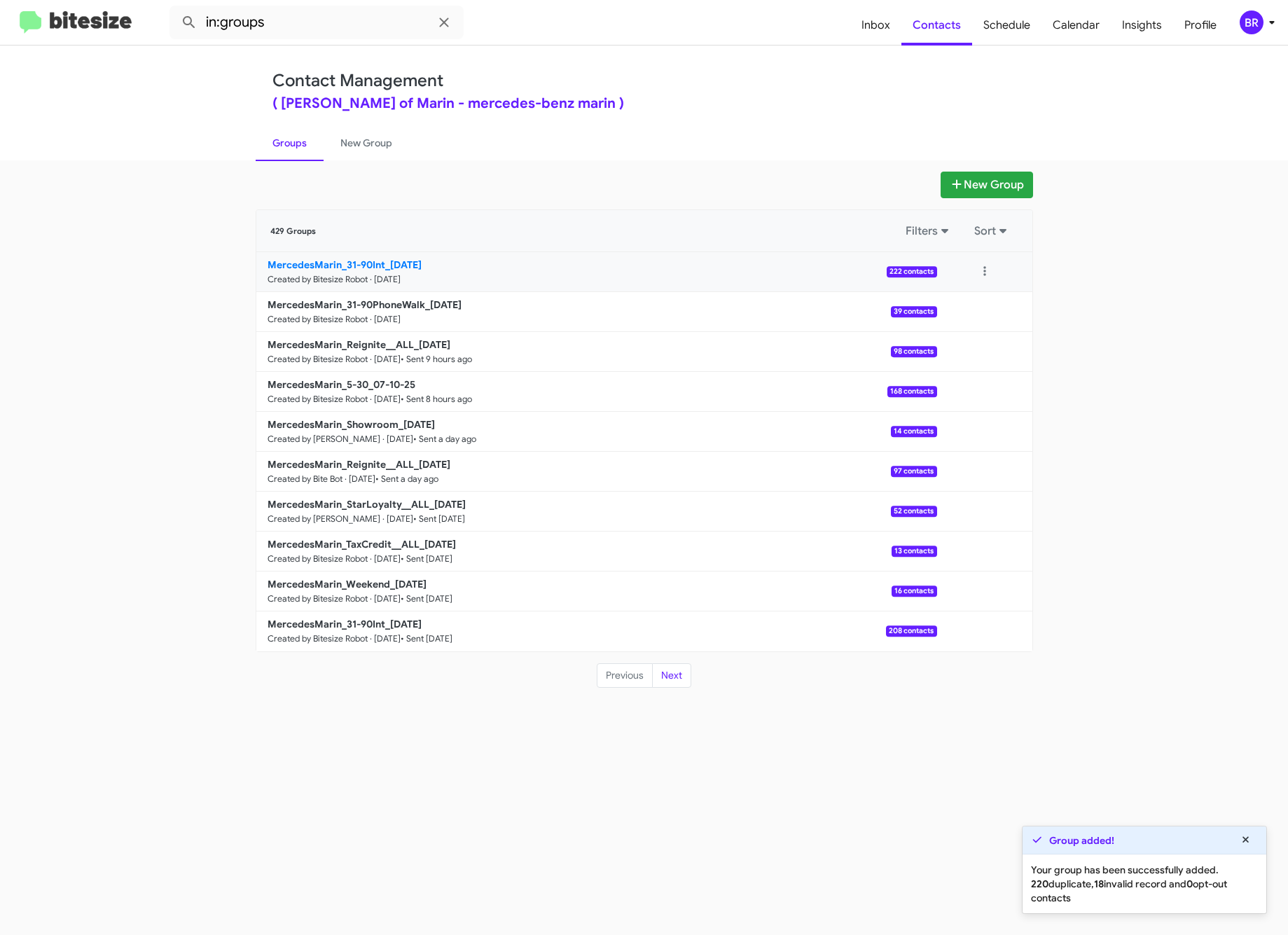 click on "MercedesMarin_31-90Int_07-11-25" 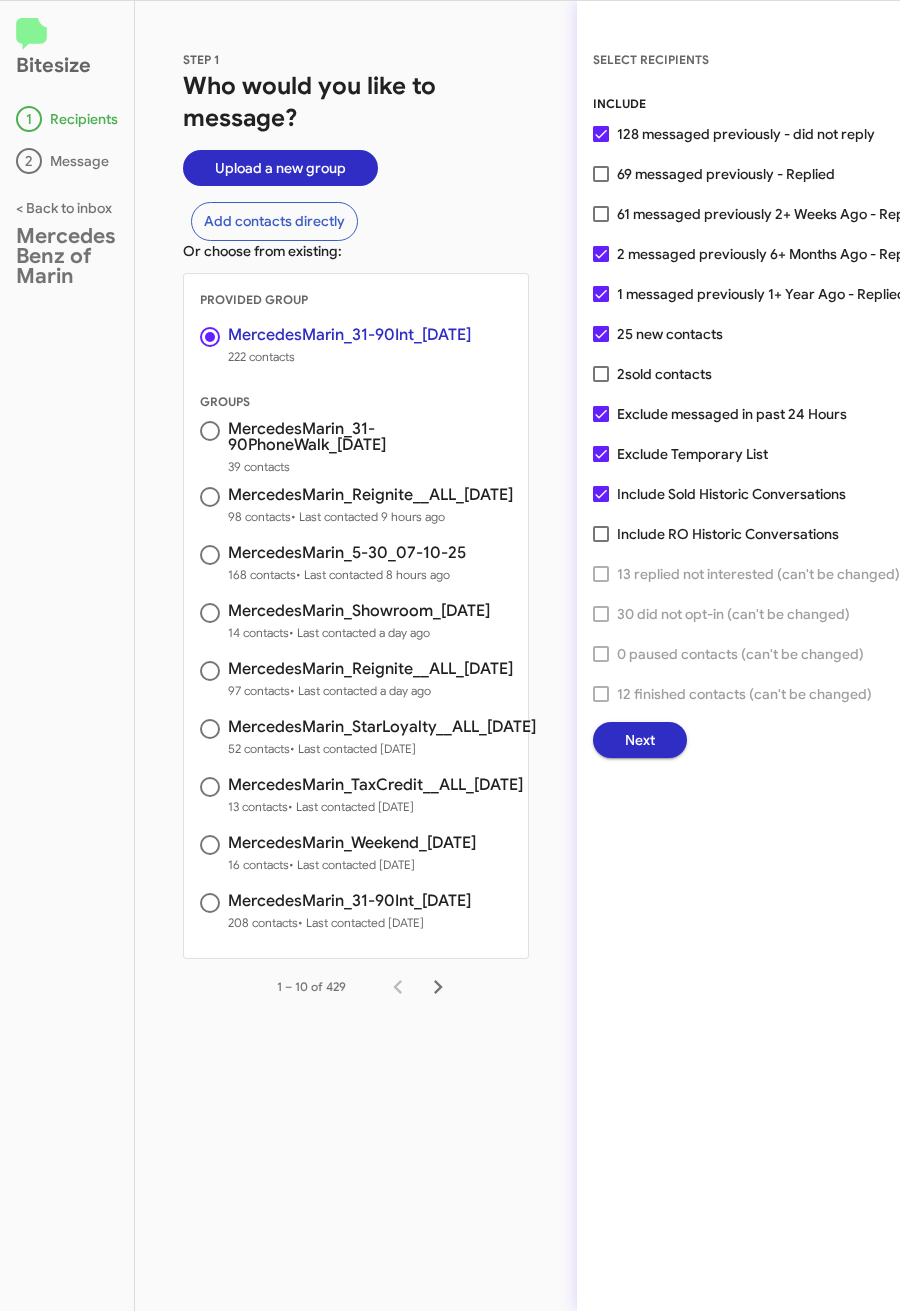 click on "Next" 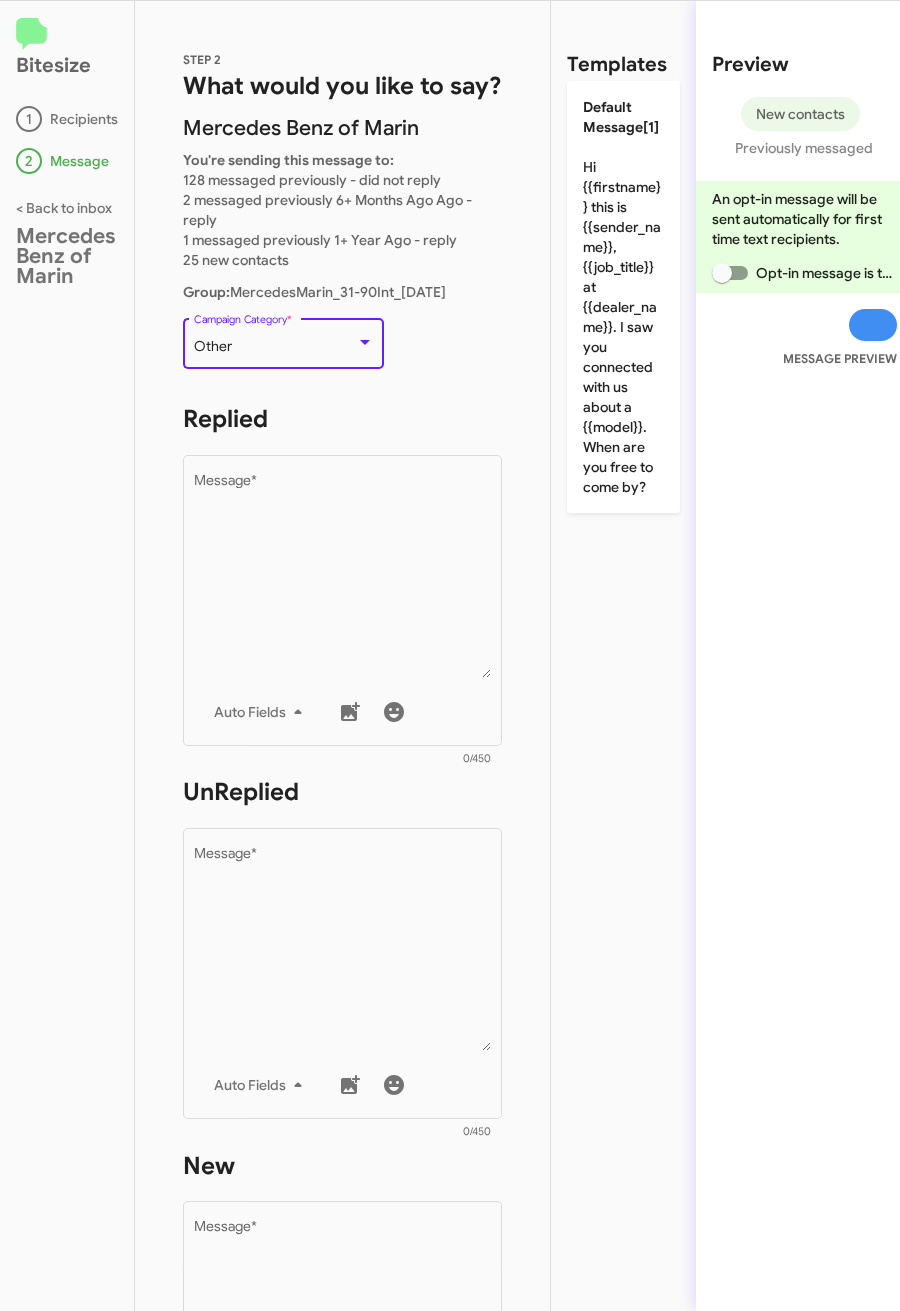 click on "Other" at bounding box center (275, 347) 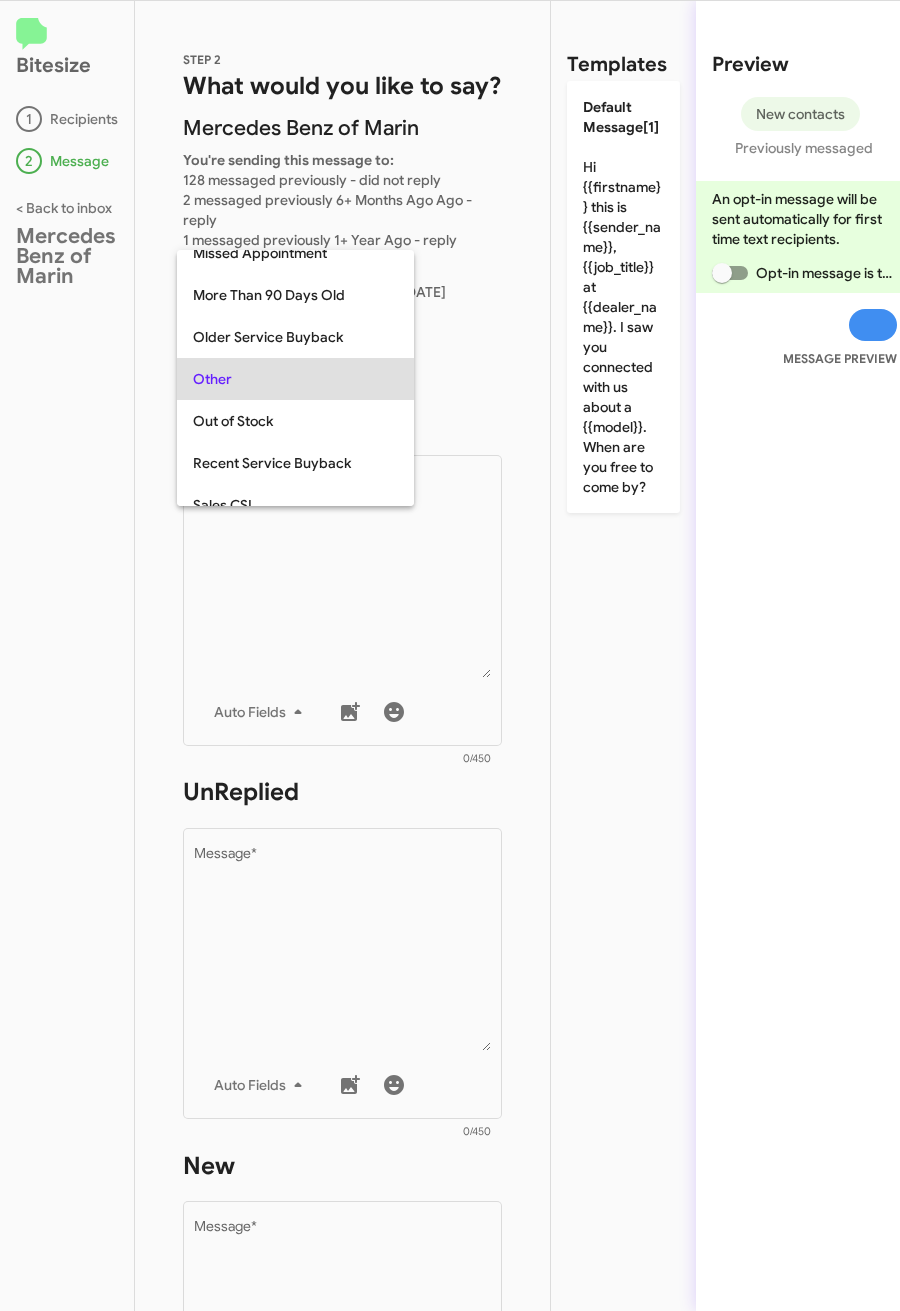 scroll, scrollTop: 42, scrollLeft: 0, axis: vertical 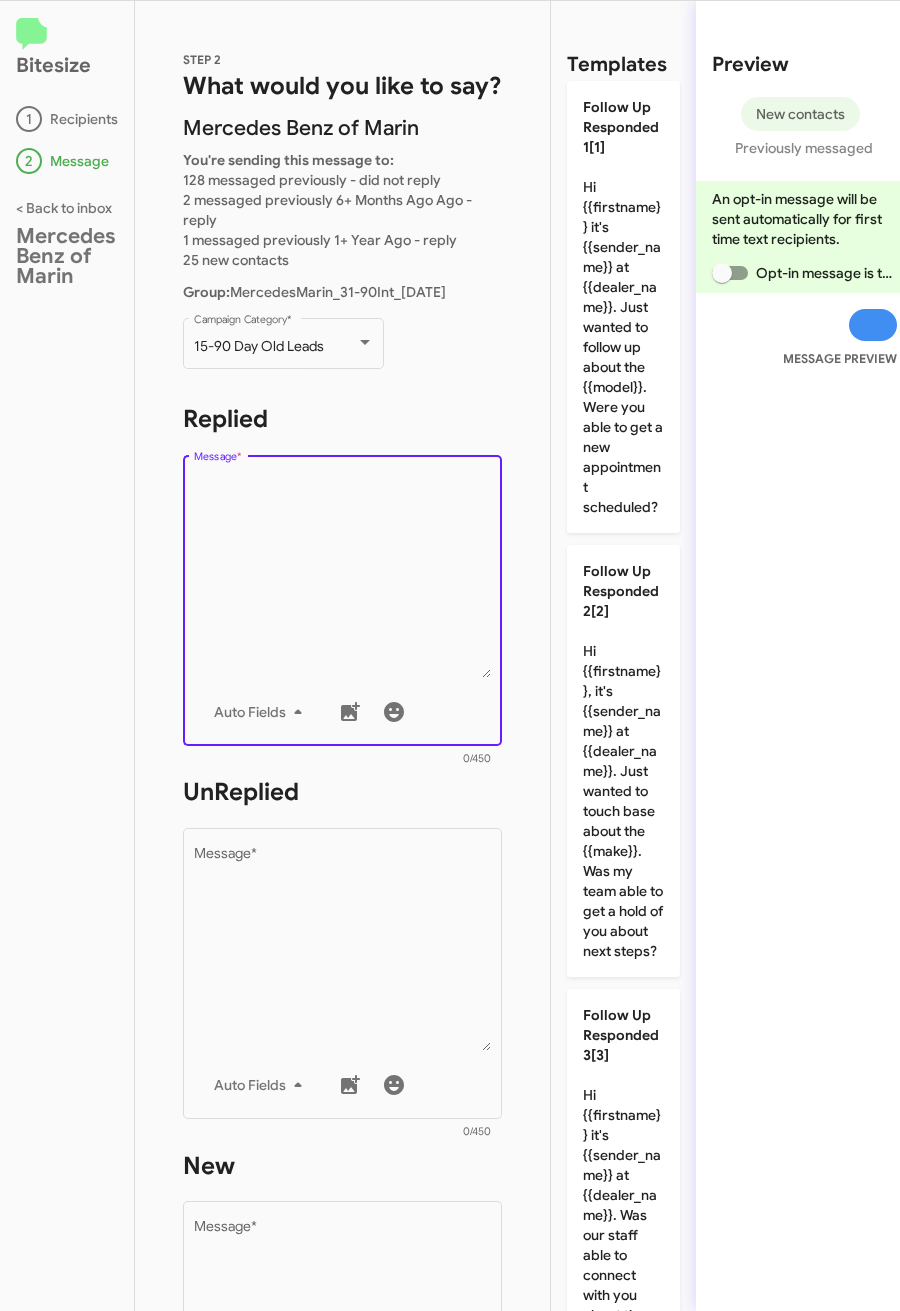 click on "Message  *" at bounding box center [343, 576] 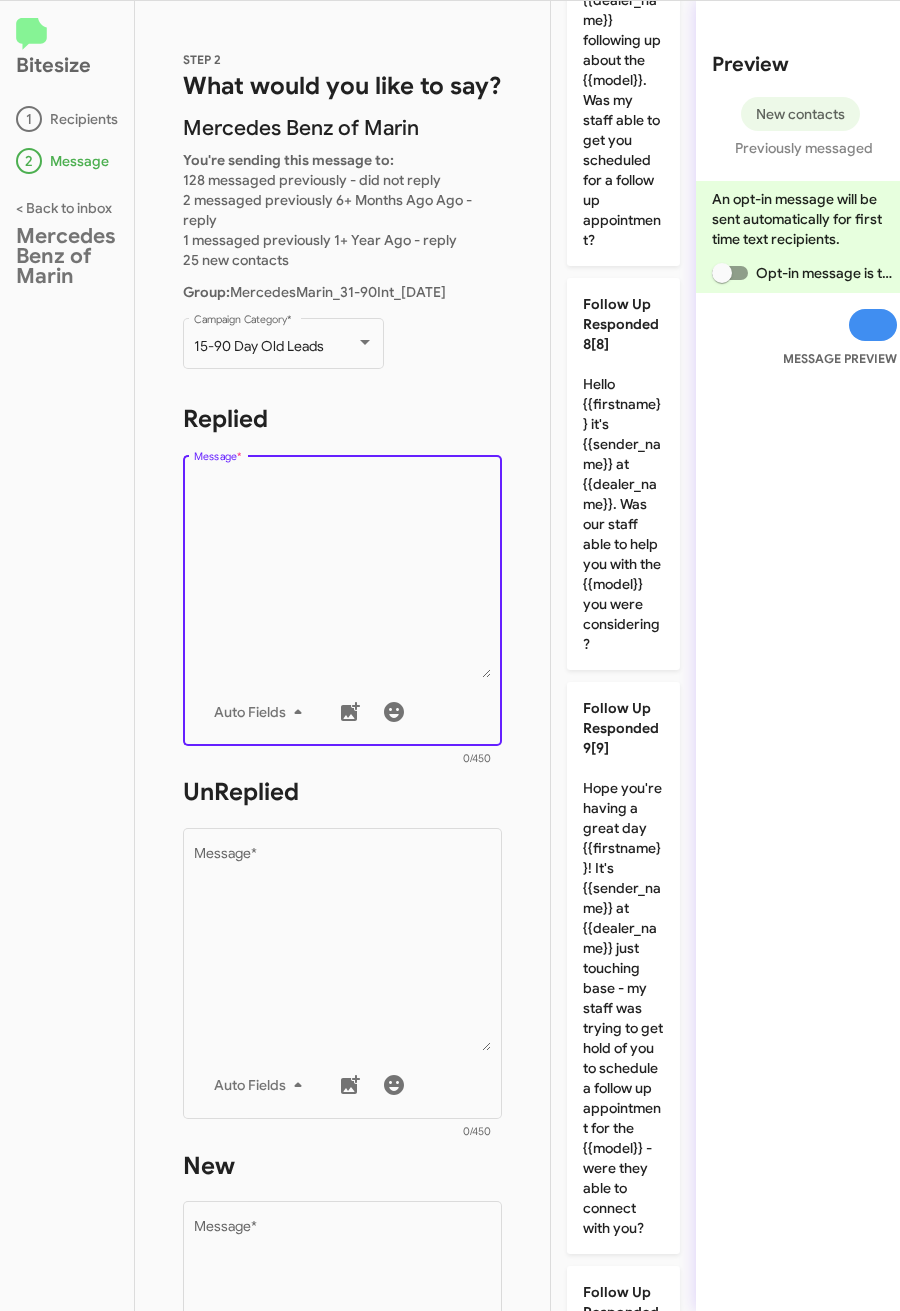 scroll, scrollTop: 2919, scrollLeft: 0, axis: vertical 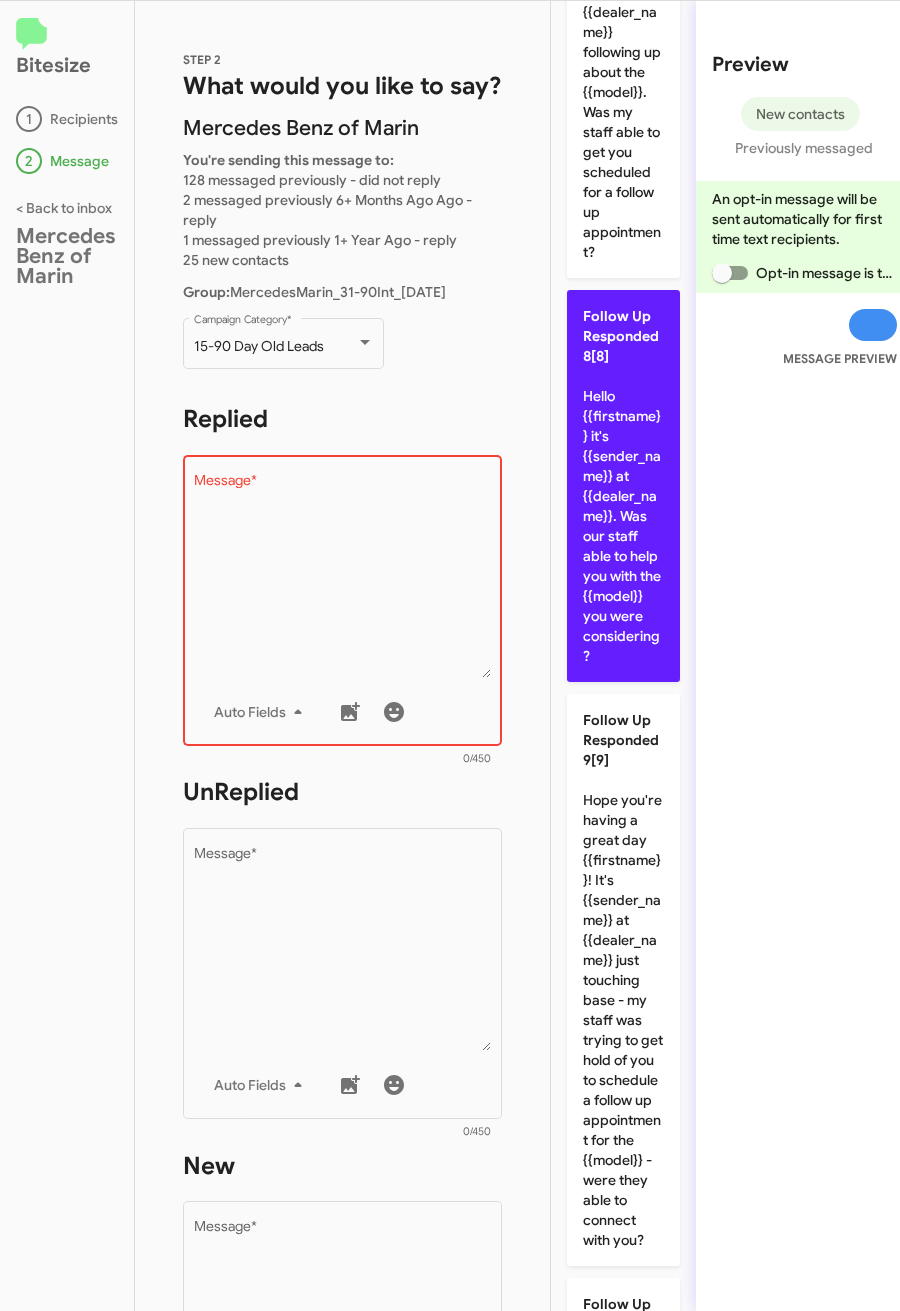 click on "Follow Up Responded 8[8]  Hello {{firstname}} it's {{sender_name}} at {{dealer_name}}. Was our staff able to help you with the {{model}} you were considering?" 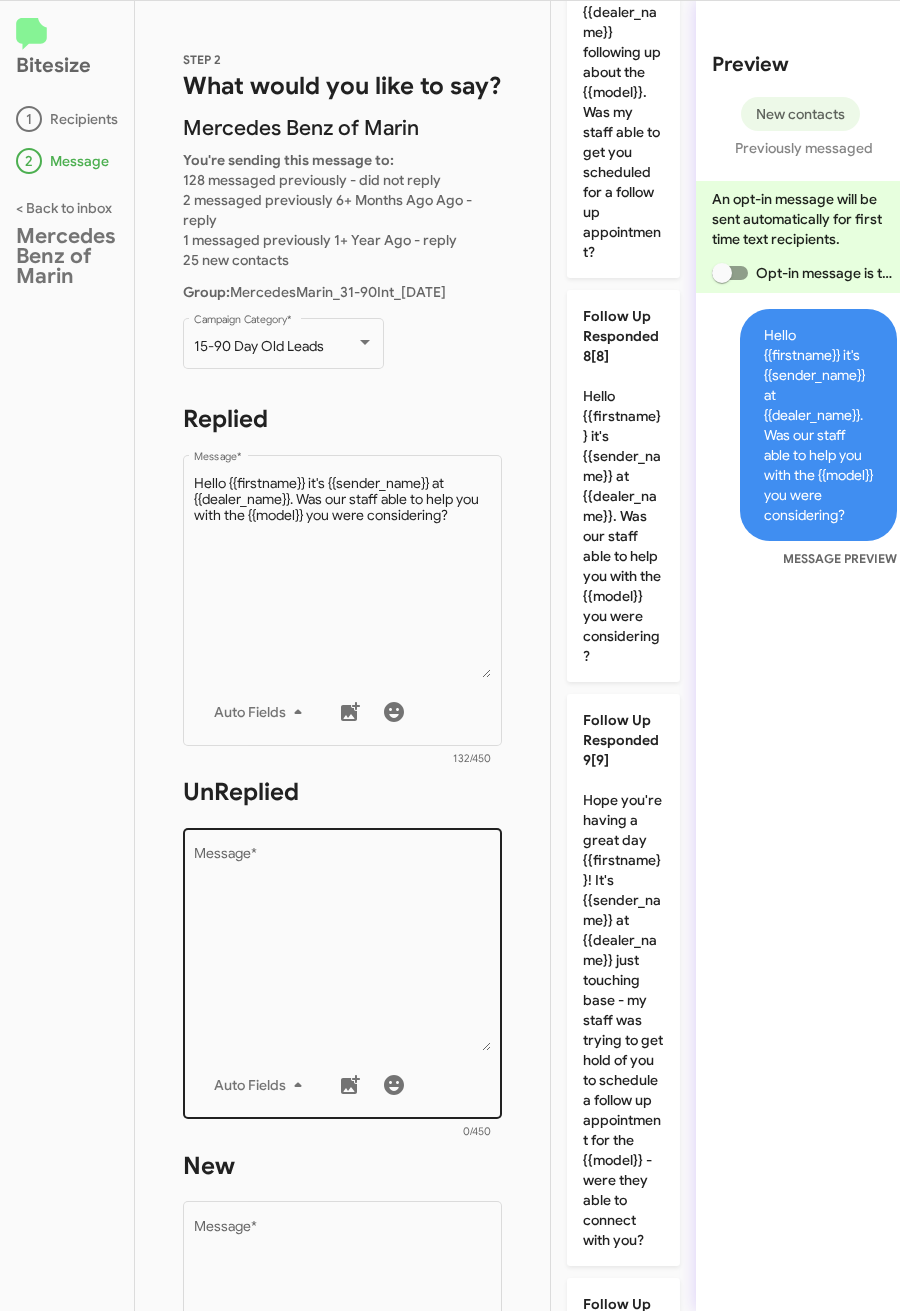 click on "Message  *" at bounding box center [343, 949] 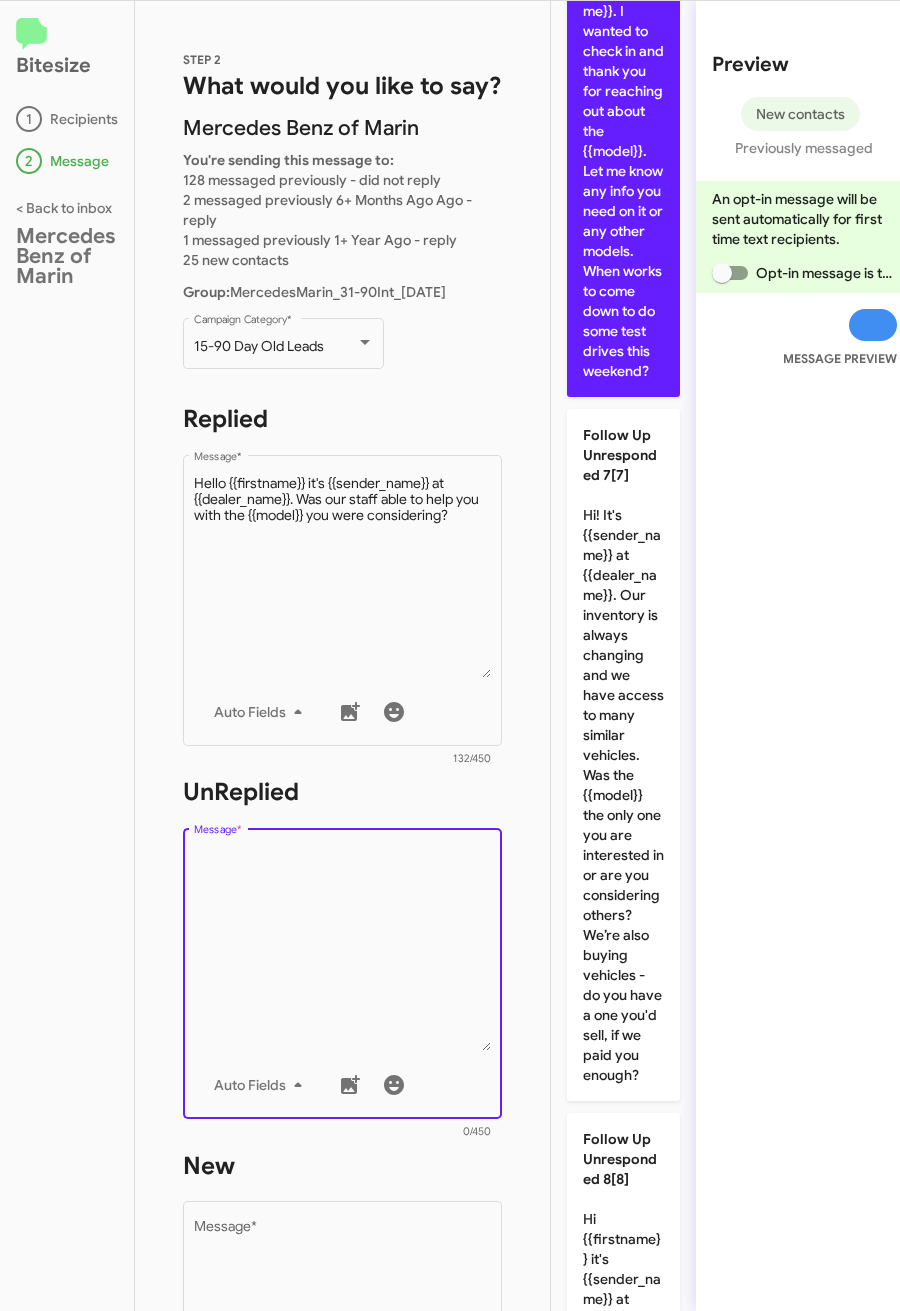 scroll, scrollTop: 3669, scrollLeft: 0, axis: vertical 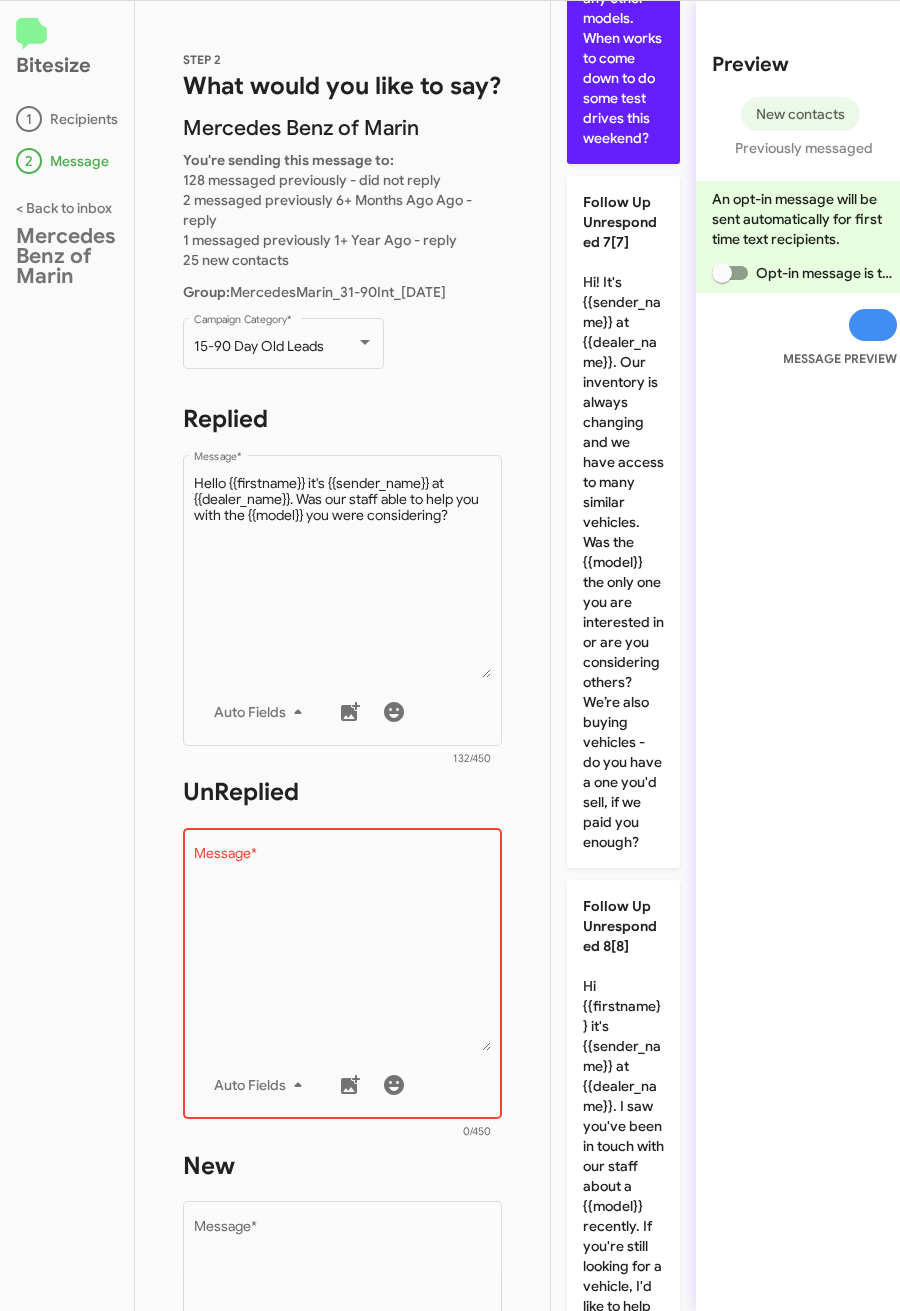 click on "Follow Up Unresponded 7[7]  Hi! It's {{sender_name}} at {{dealer_name}}. Our inventory is always changing and we have access to many similar vehicles. Was the {{model}} the only one you are interested in or are you considering others? We’re also buying vehicles - do you have a one you'd sell, if we paid you enough?" 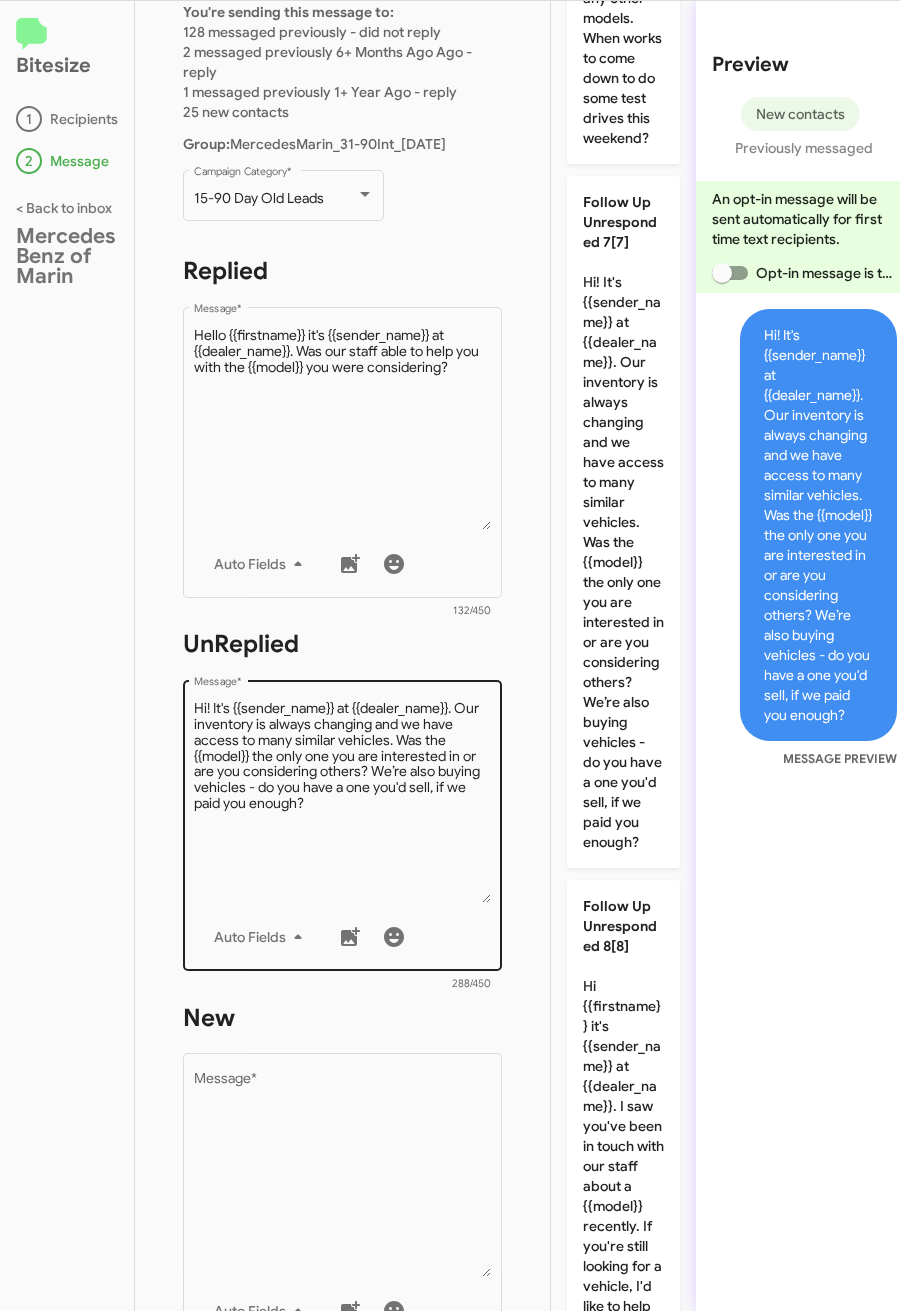 scroll, scrollTop: 150, scrollLeft: 0, axis: vertical 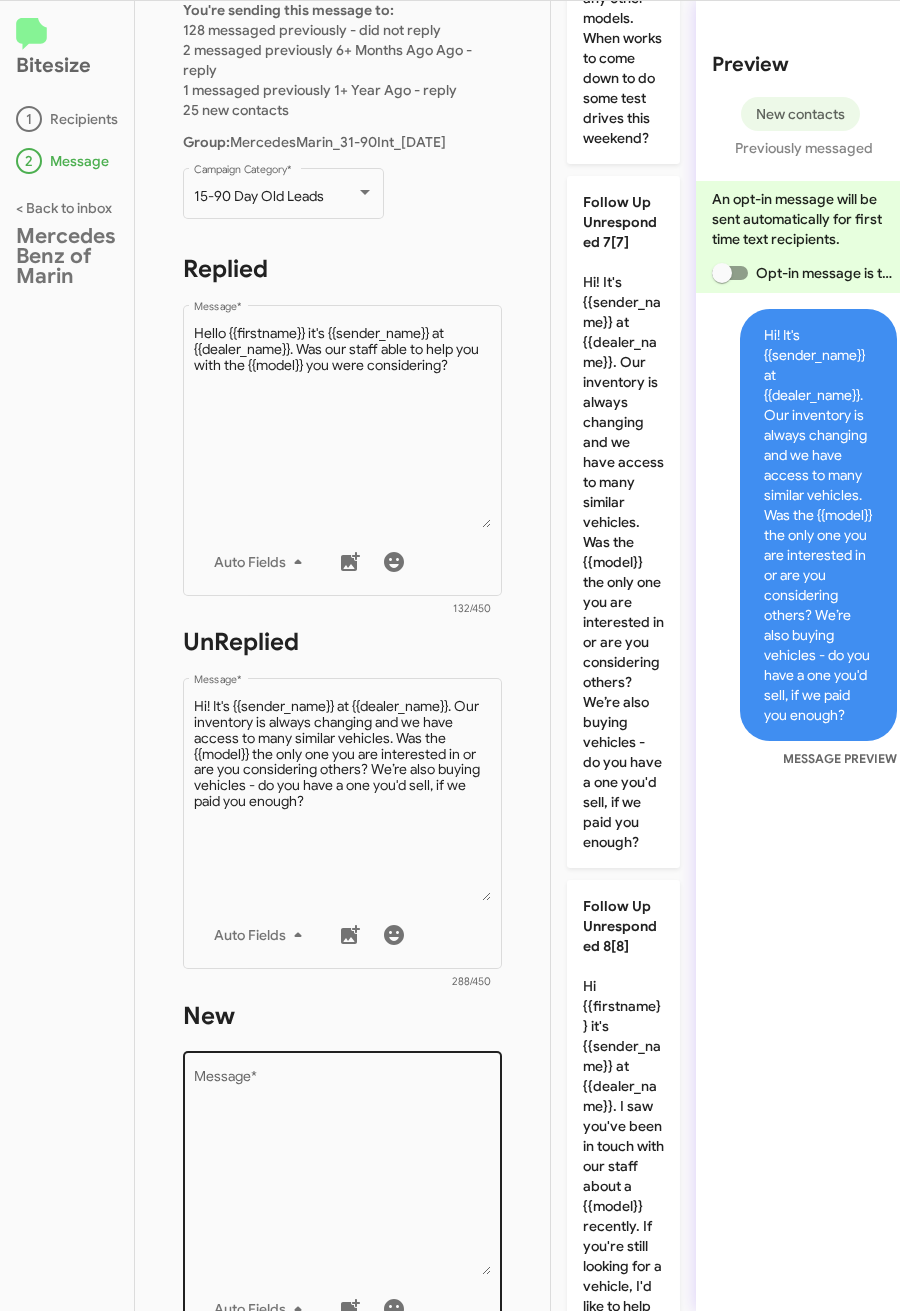 click on "Message  *" at bounding box center [343, 1173] 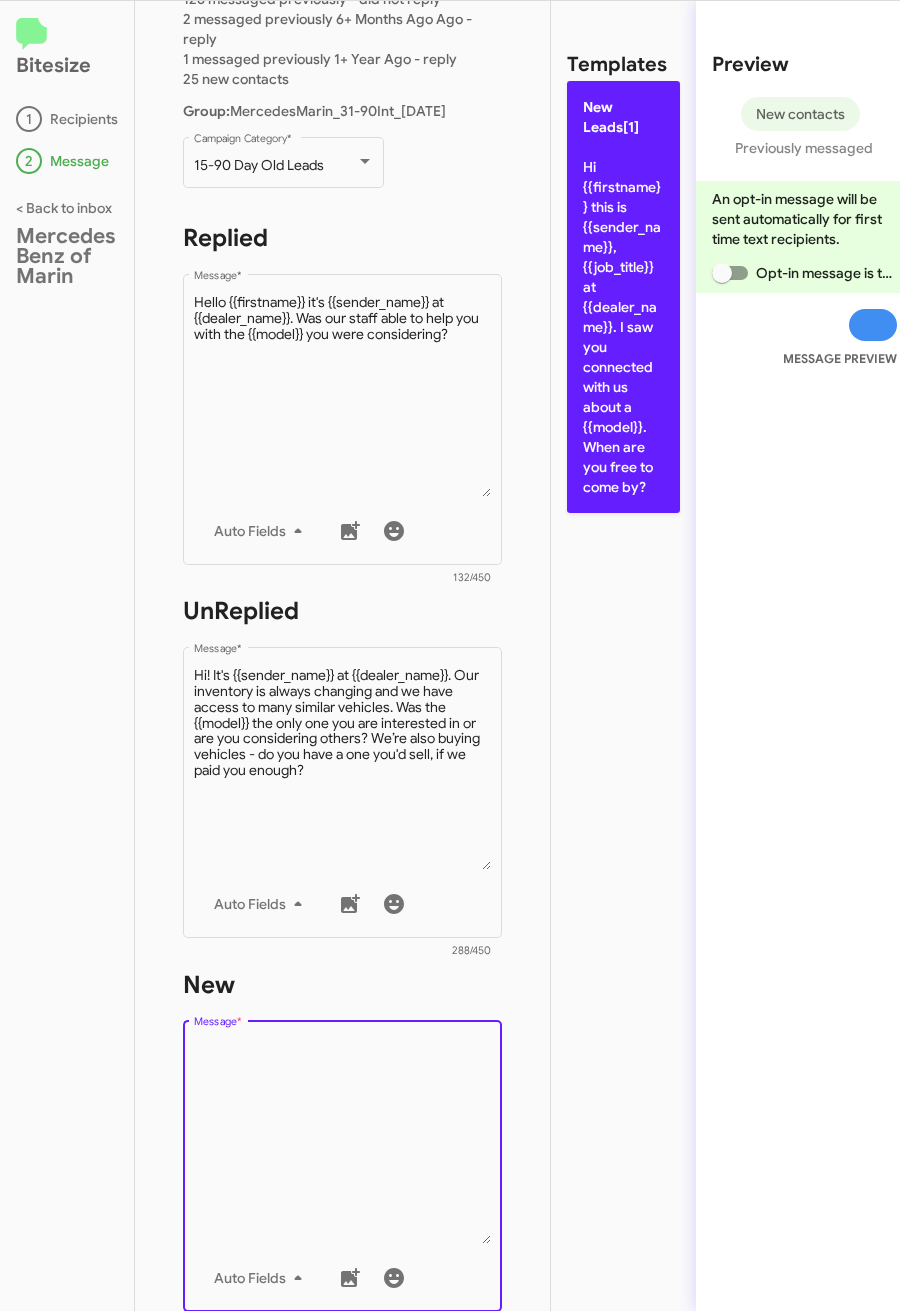 click on "New Leads[1]  Hi {{firstname}} this is {{sender_name}}, {{job_title}} at {{dealer_name}}. I saw you connected with us about a {{model}}. When are you free to come by?" 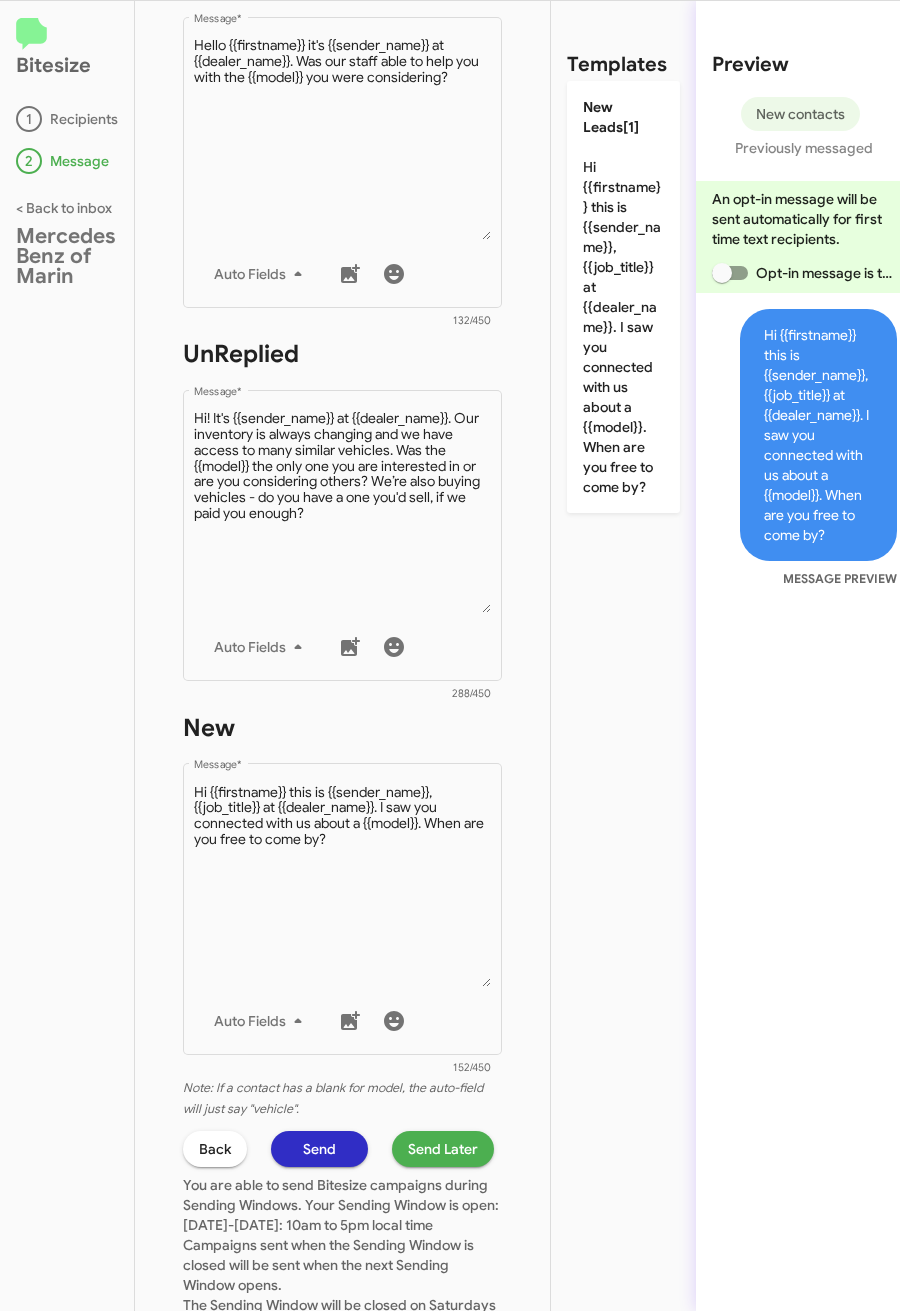 scroll, scrollTop: 481, scrollLeft: 0, axis: vertical 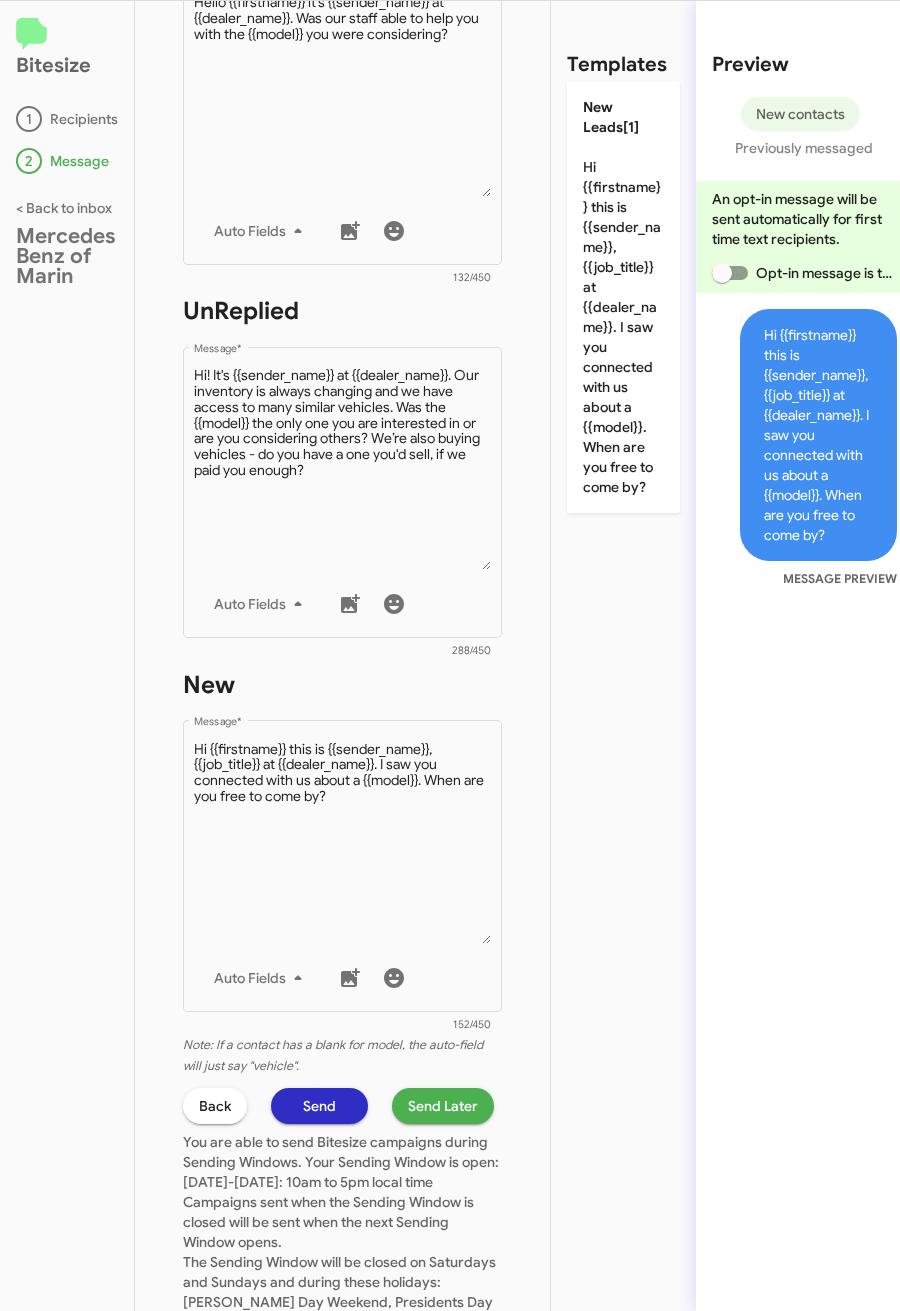 click on "Send Later" 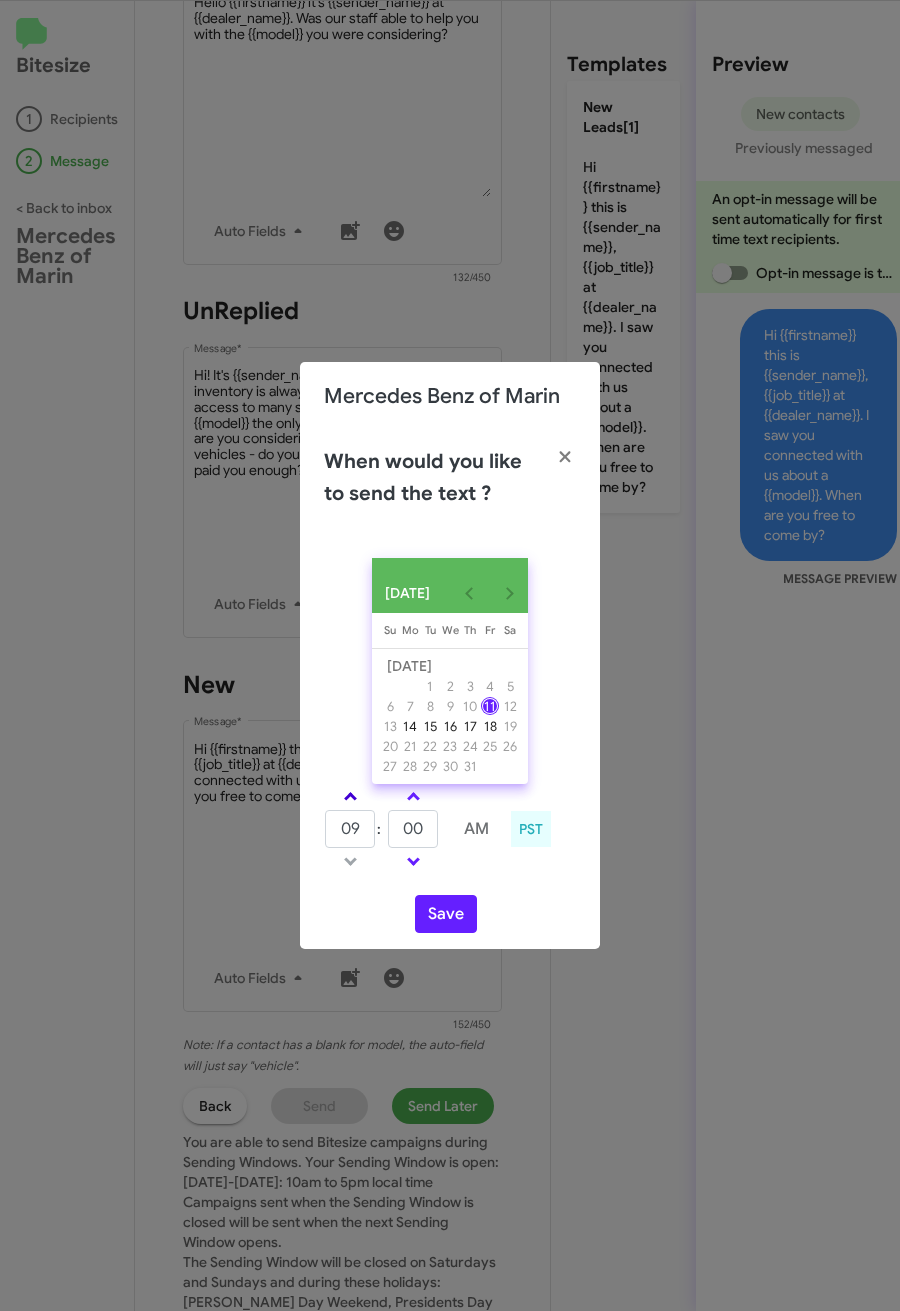 click 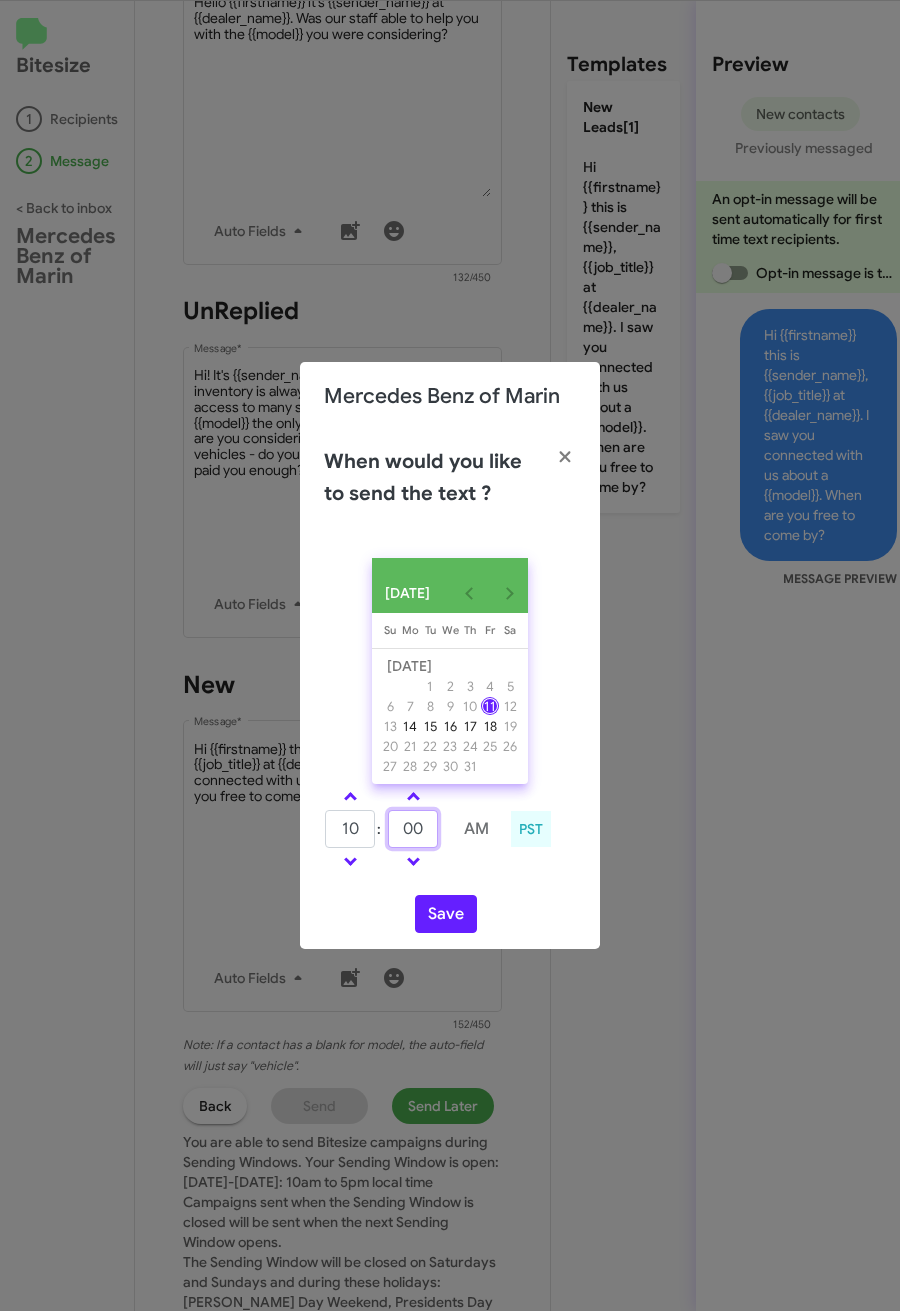 drag, startPoint x: 423, startPoint y: 838, endPoint x: 391, endPoint y: 838, distance: 32 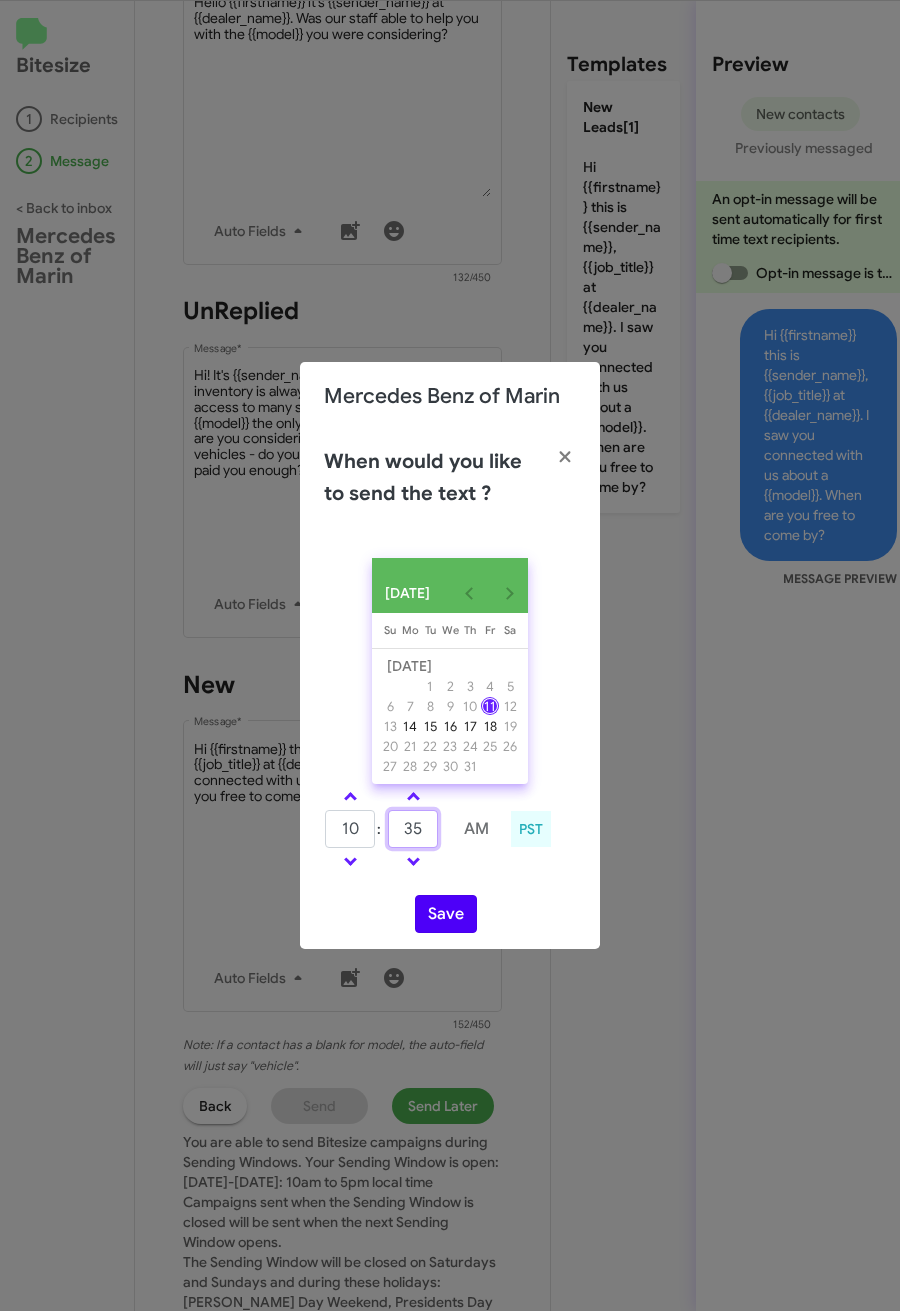 type on "35" 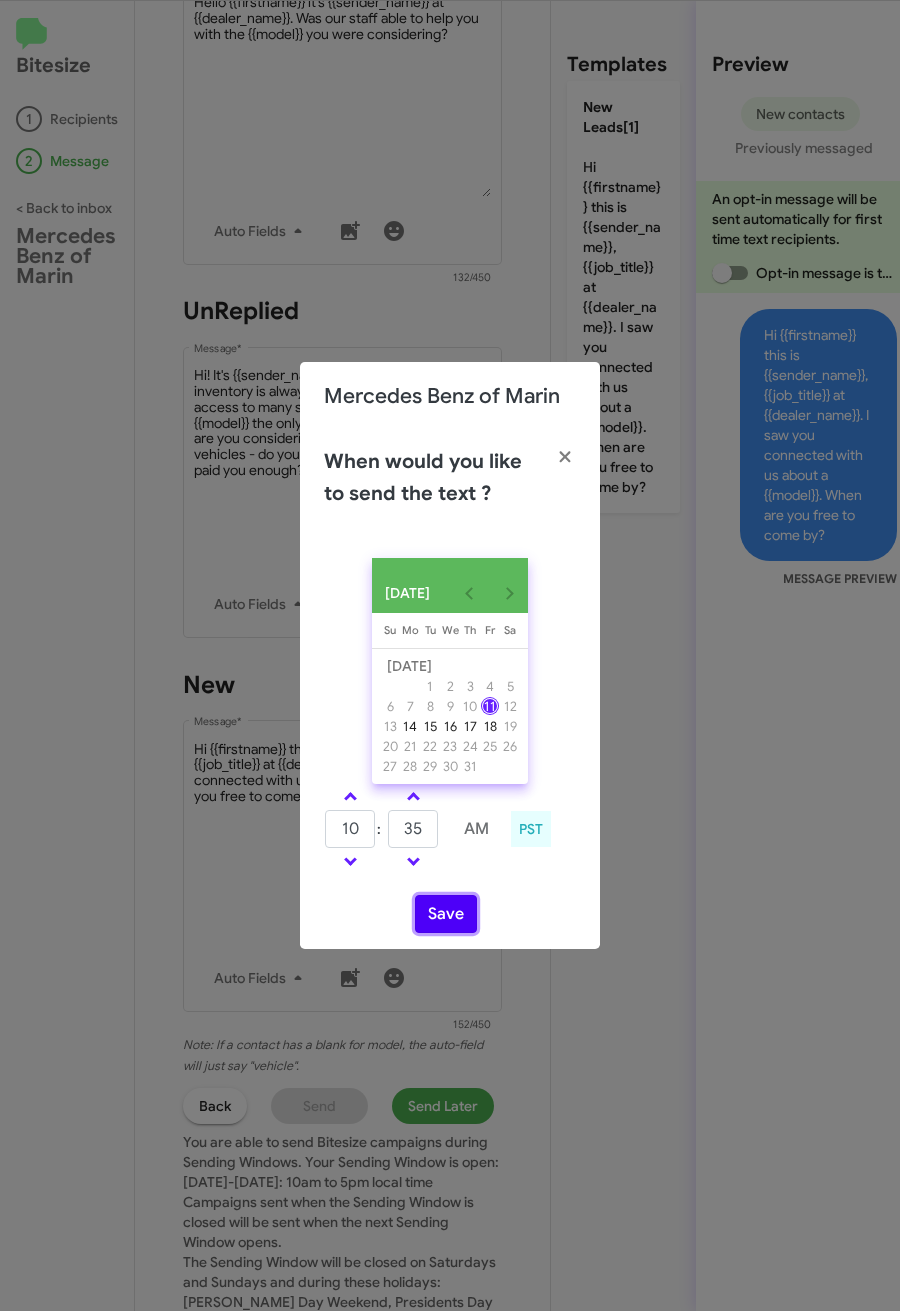 click on "Save" 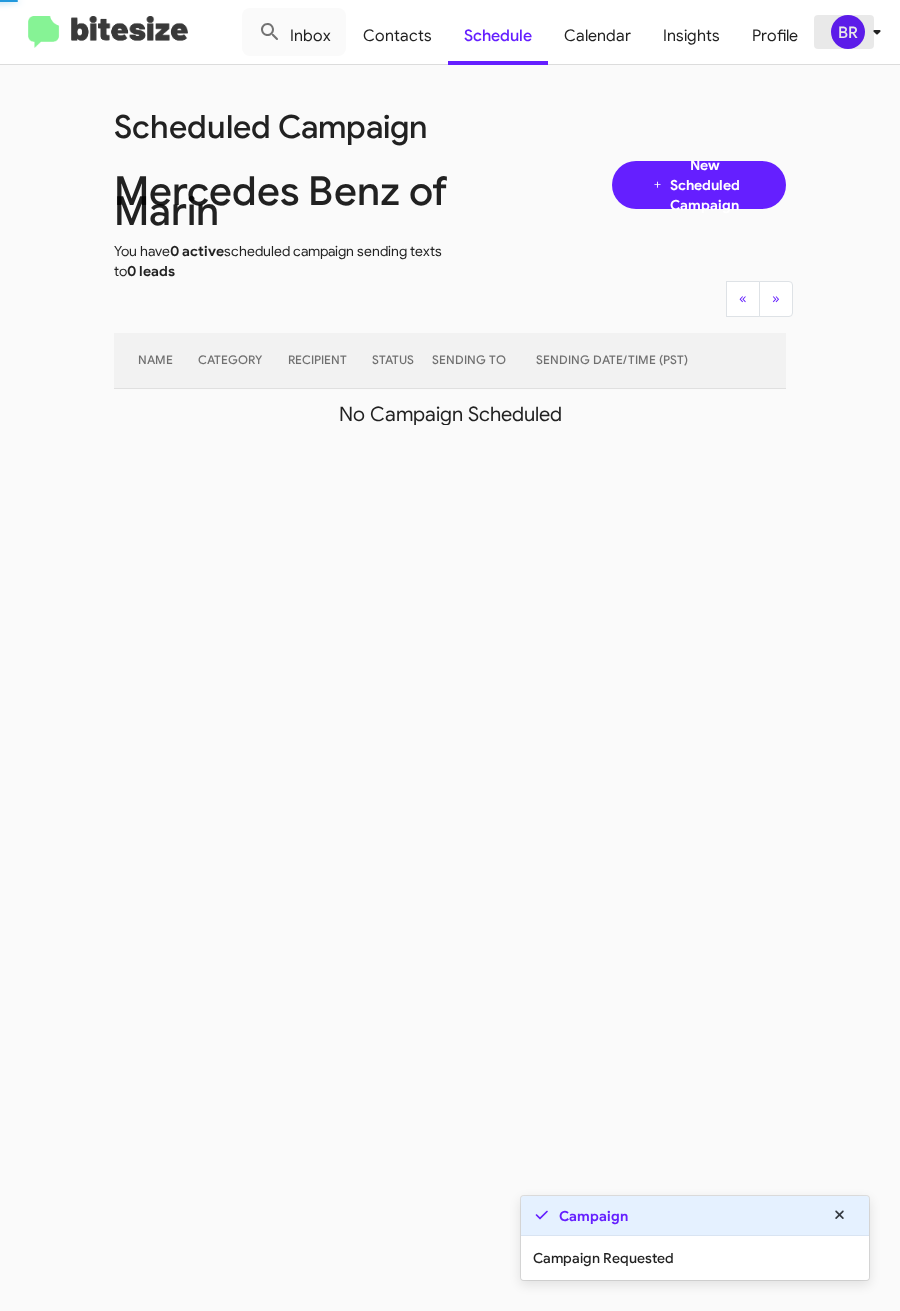click on "BR" 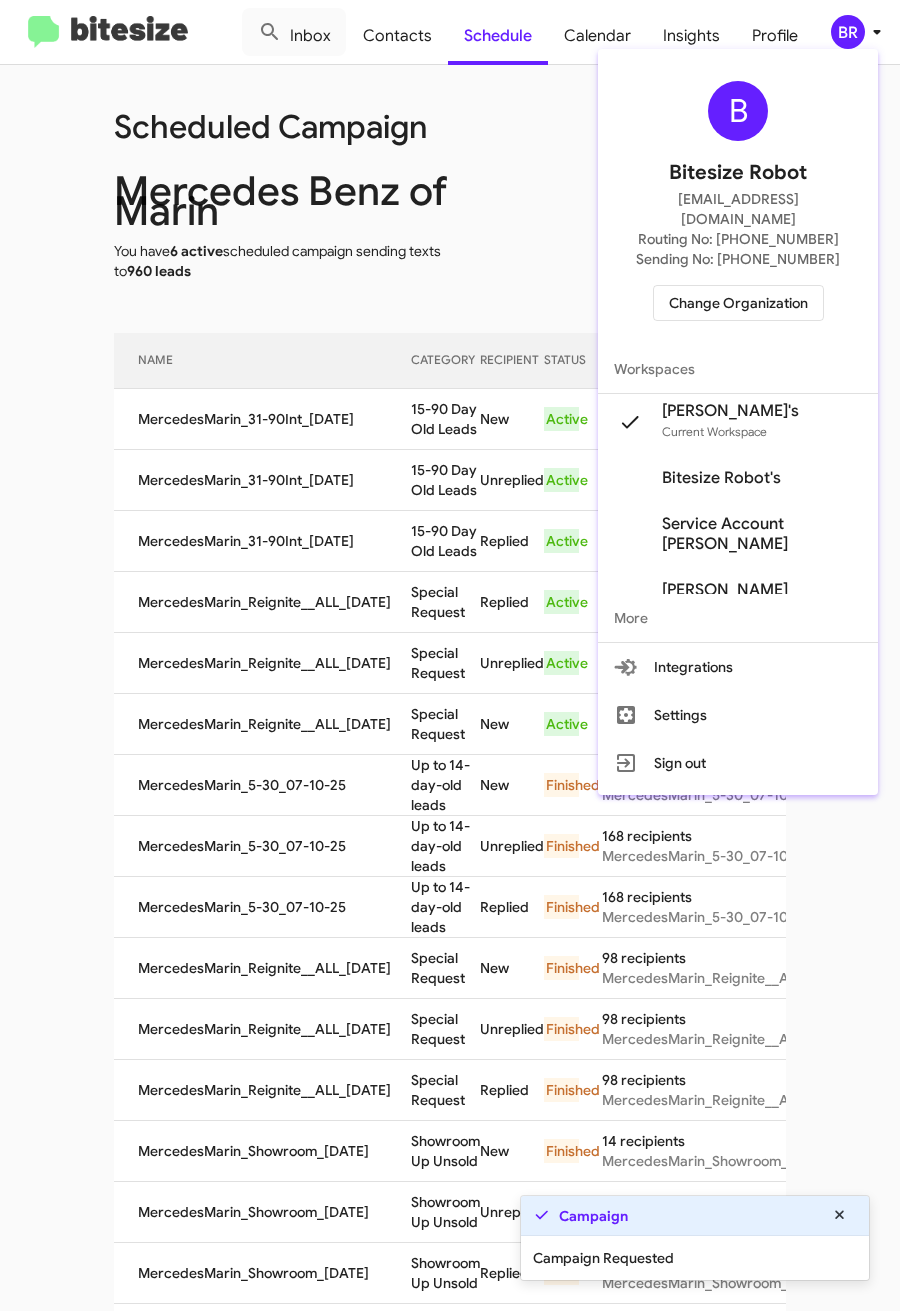 click at bounding box center (450, 655) 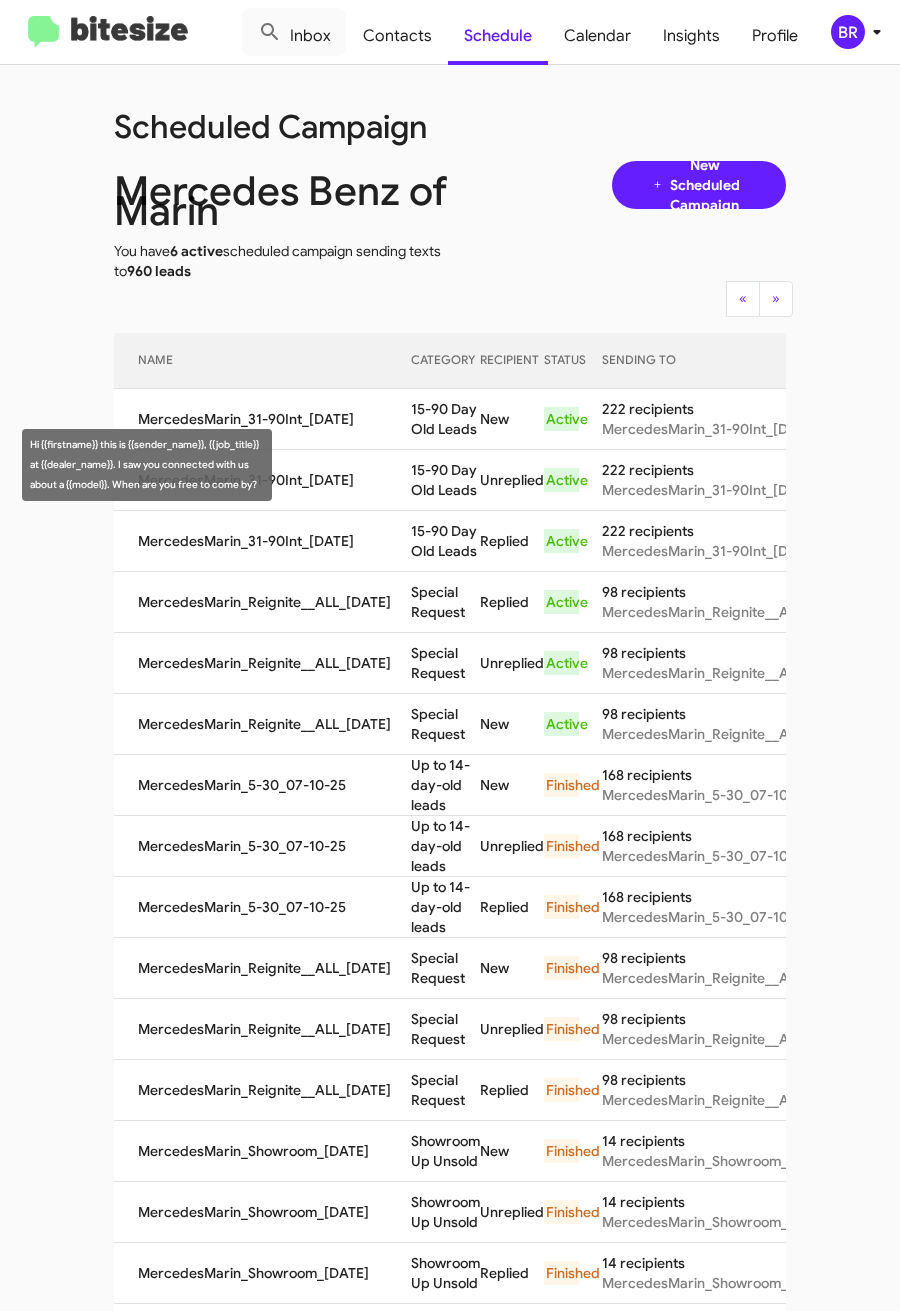 drag, startPoint x: 376, startPoint y: 451, endPoint x: 444, endPoint y: 475, distance: 72.11102 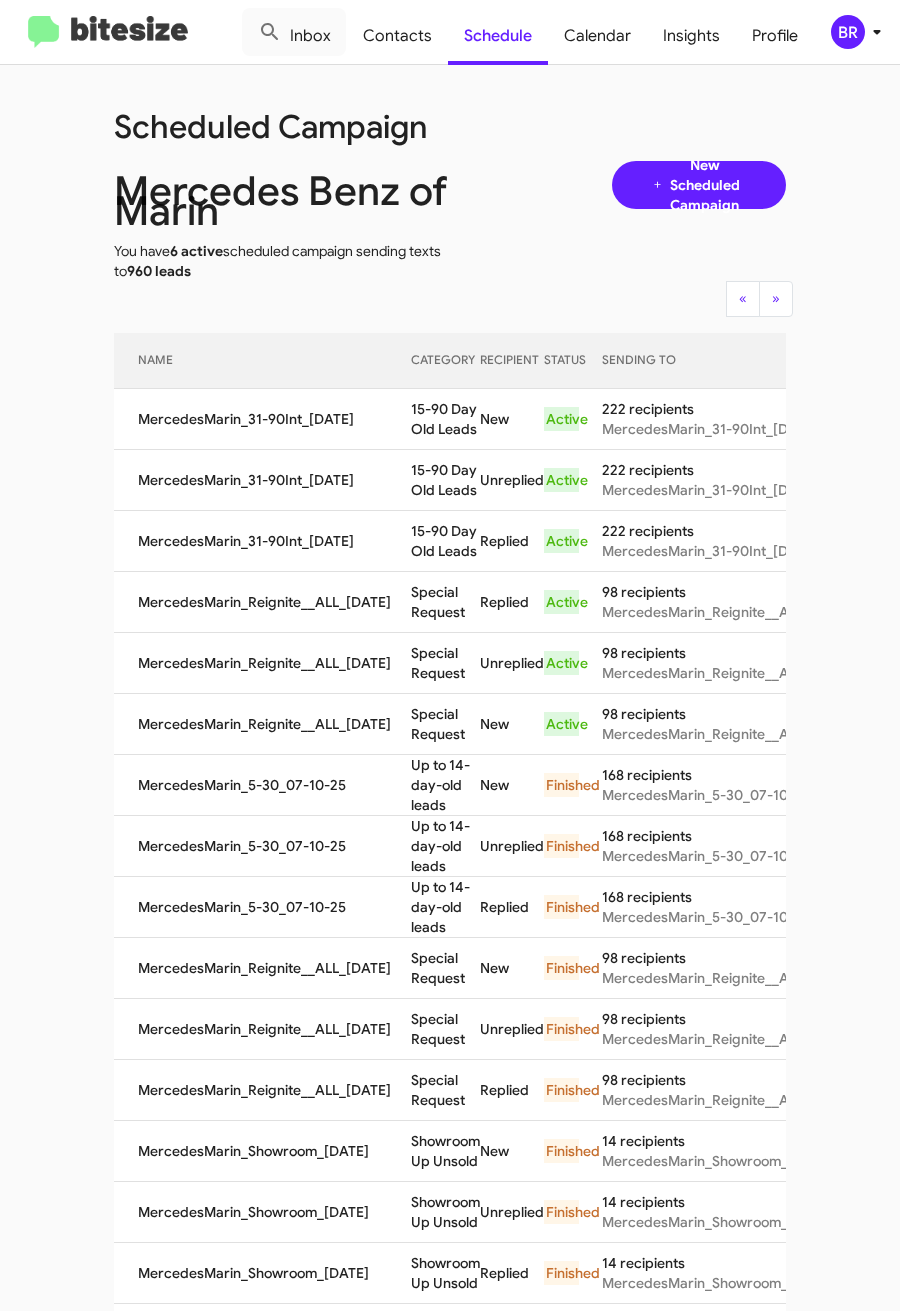 copy on "15-90 Day Old Leads" 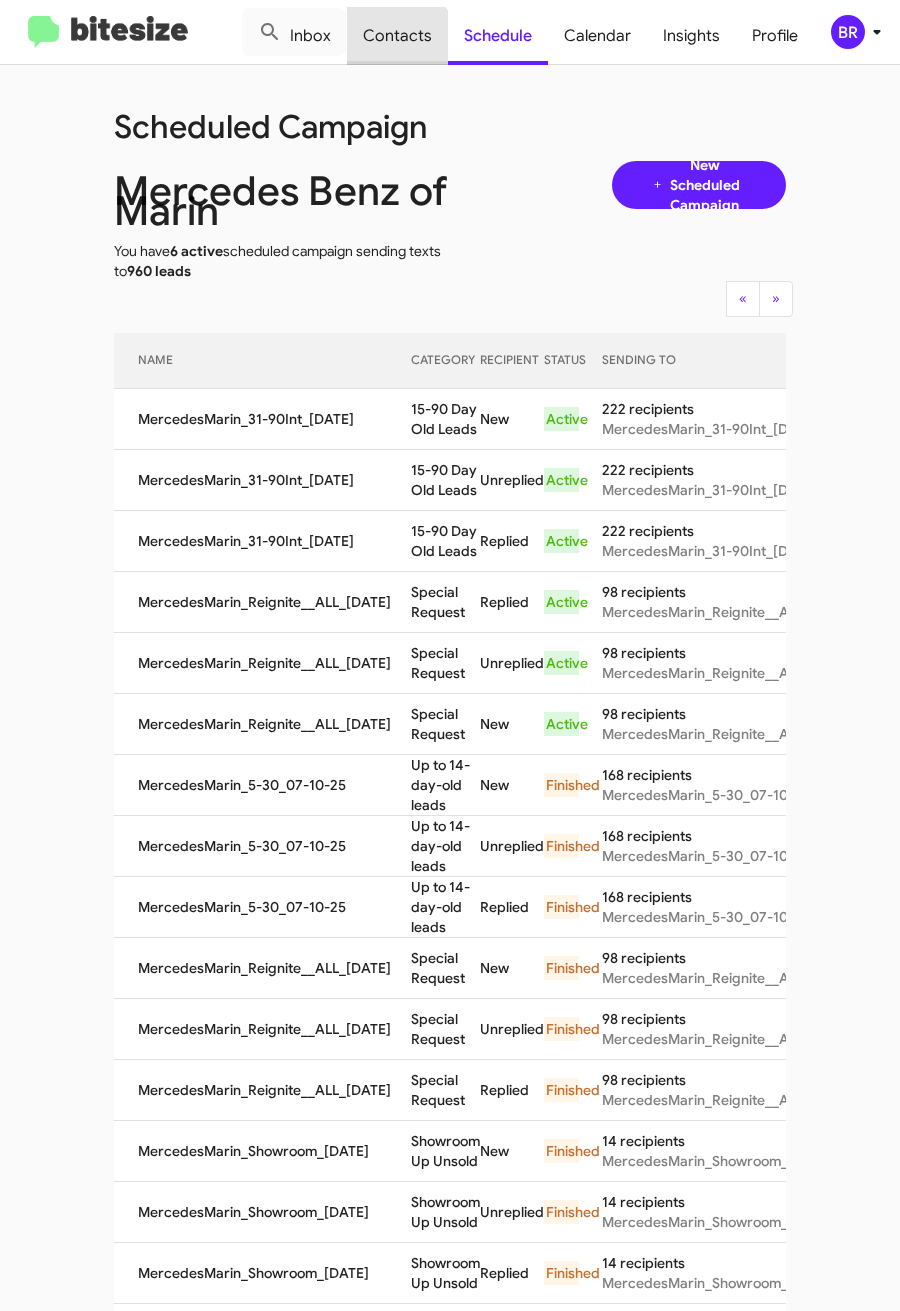 click on "Contacts" 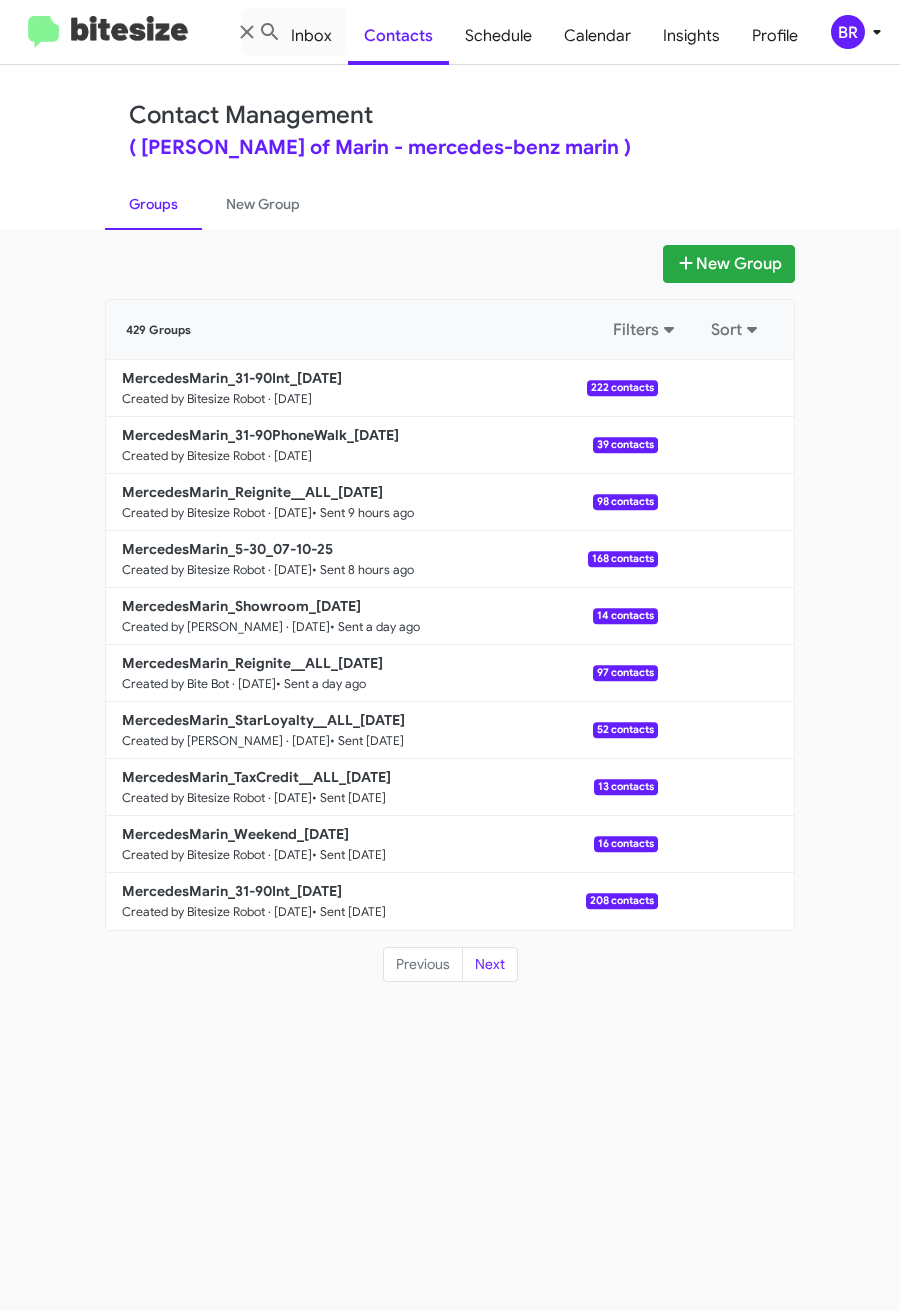 click on "New Group" 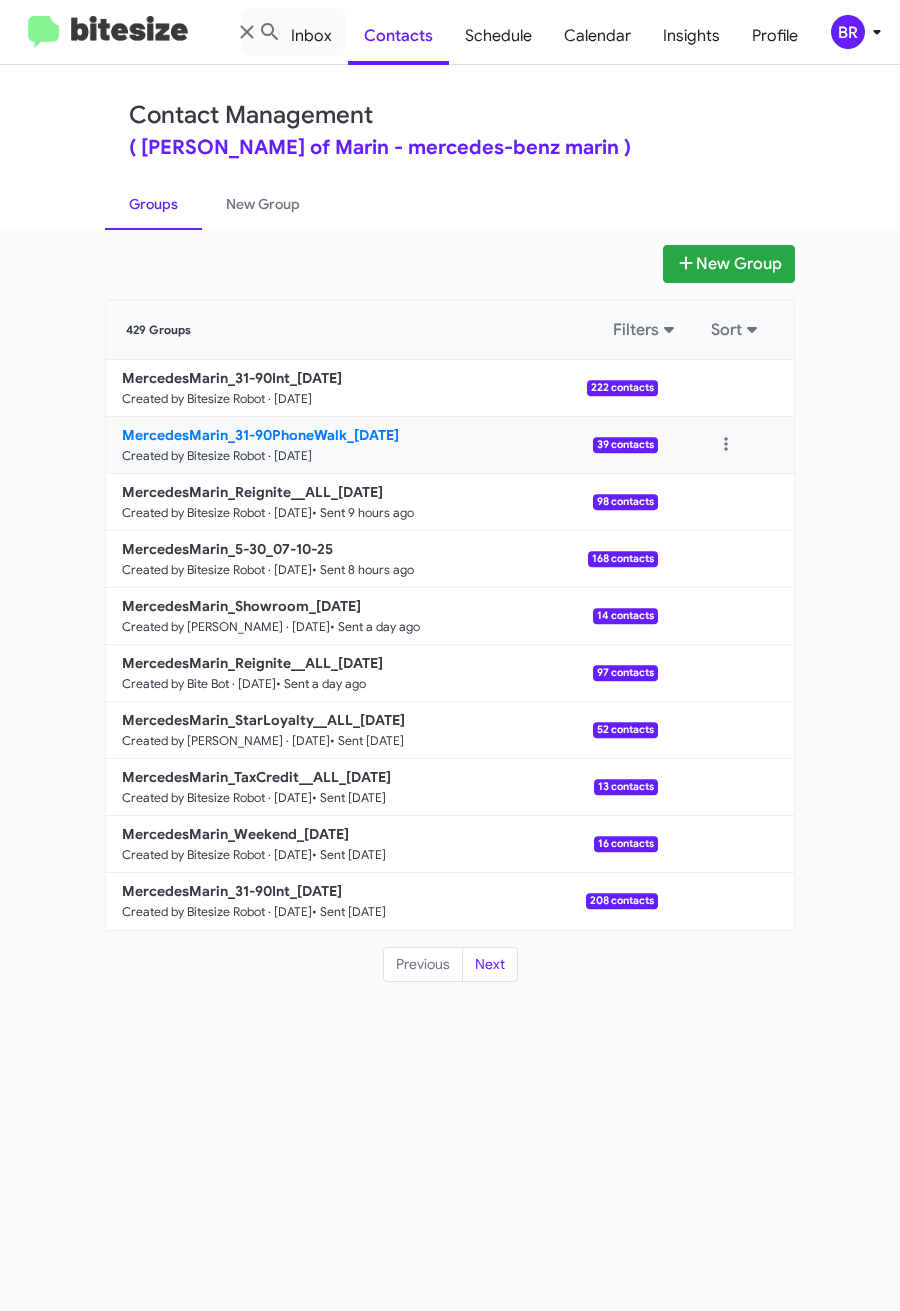 click on "MercedesMarin_31-90PhoneWalk_07-11-25" 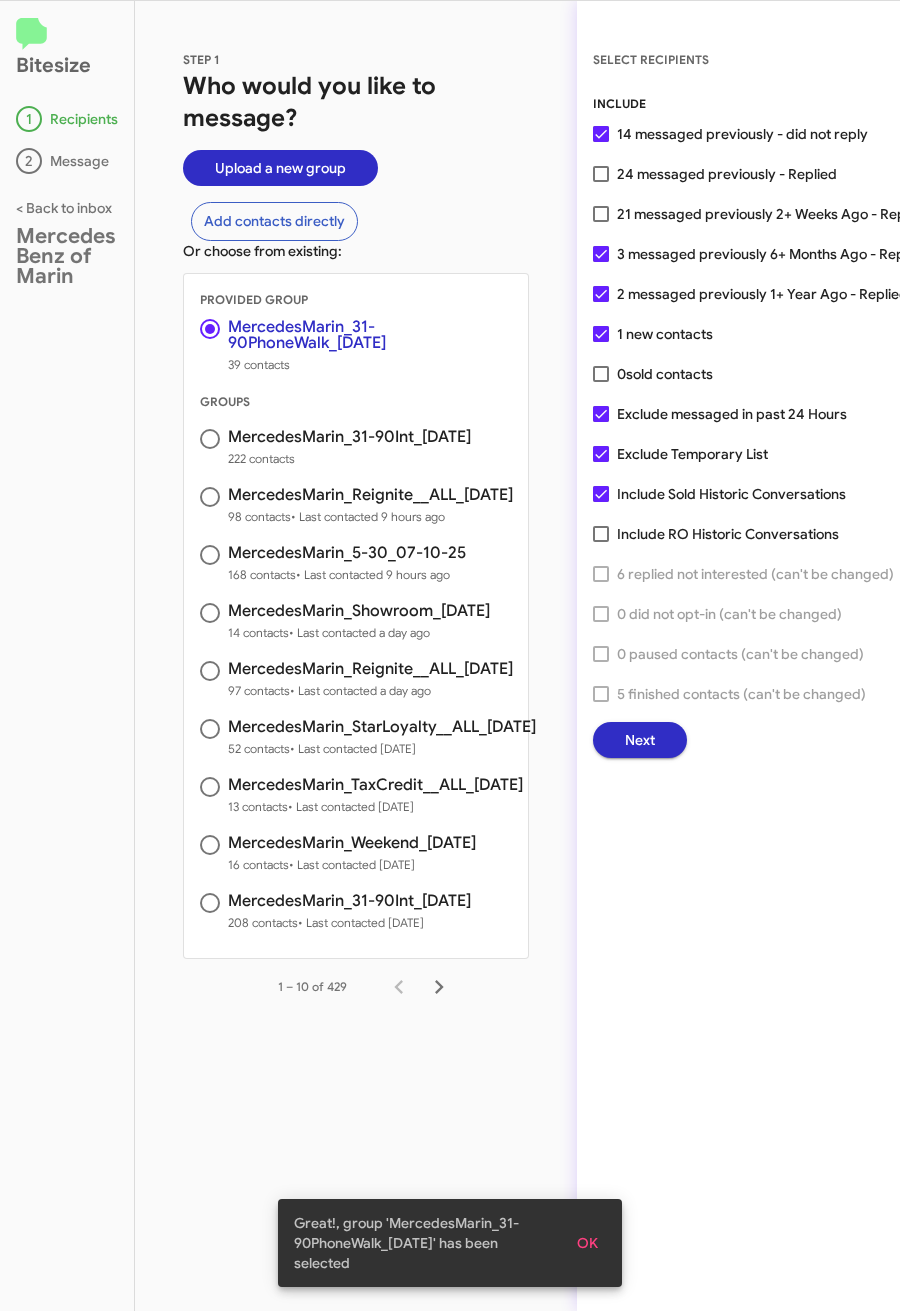 click on "Next" 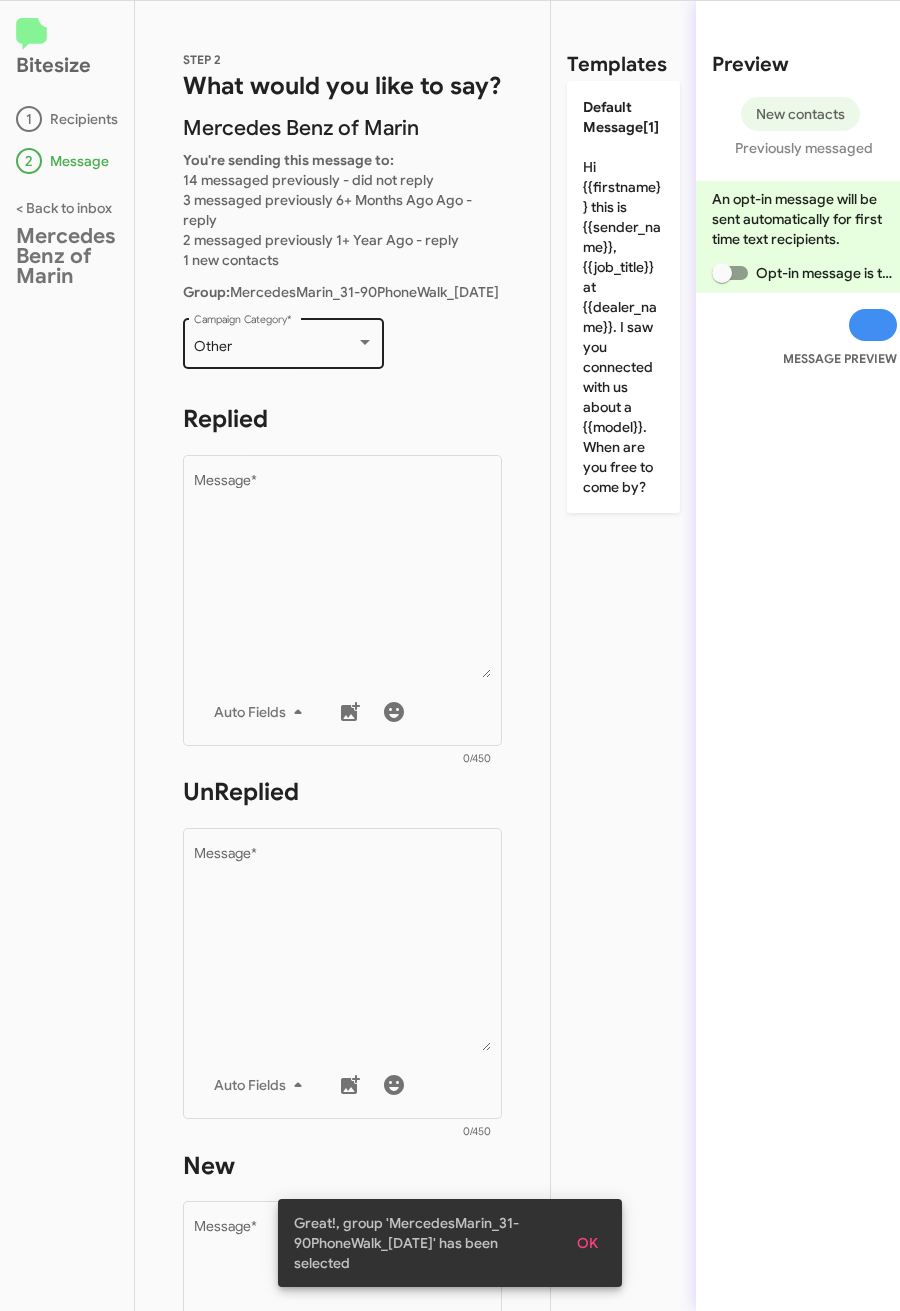 click on "Other  Campaign Category   *" 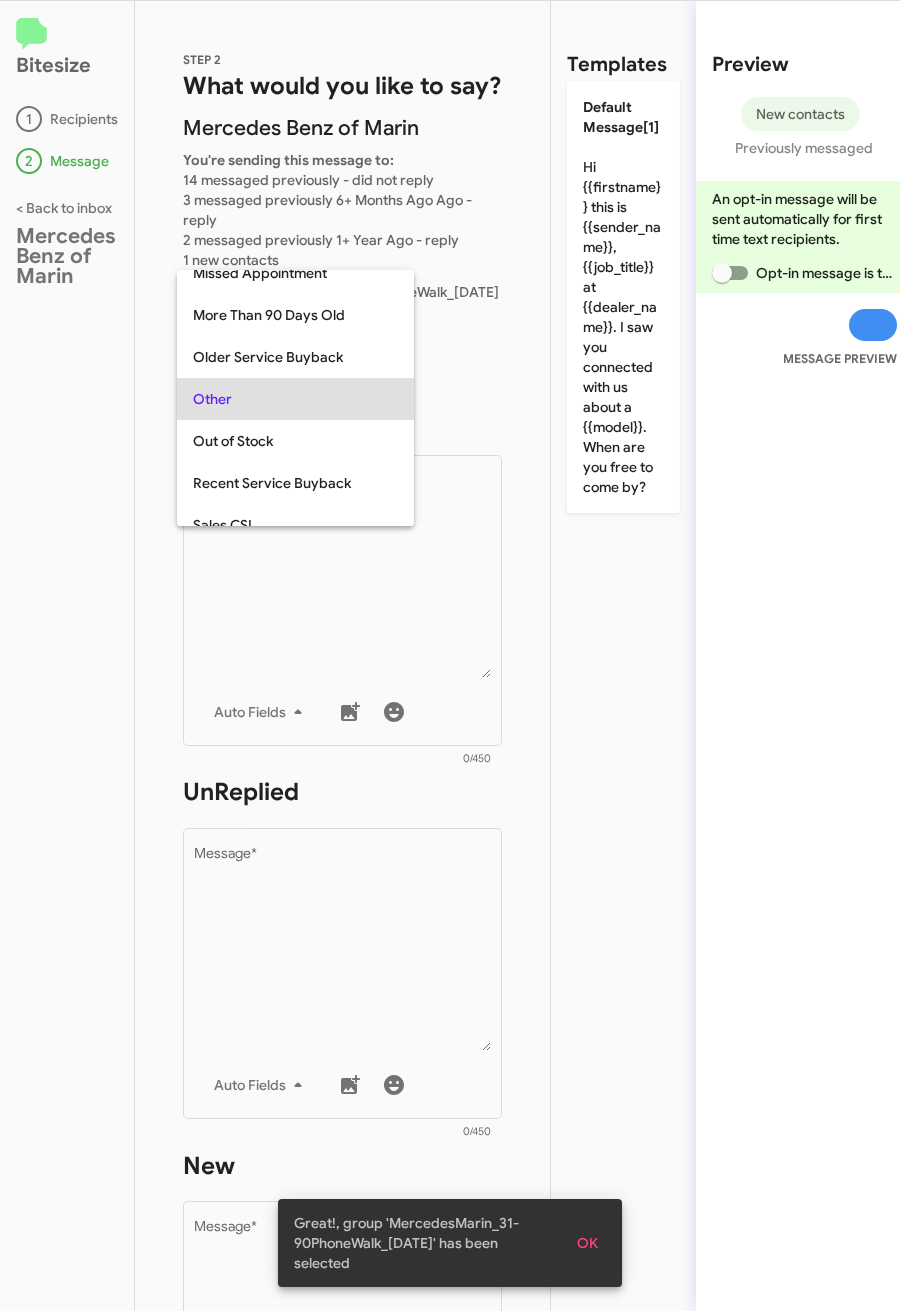 scroll, scrollTop: 42, scrollLeft: 0, axis: vertical 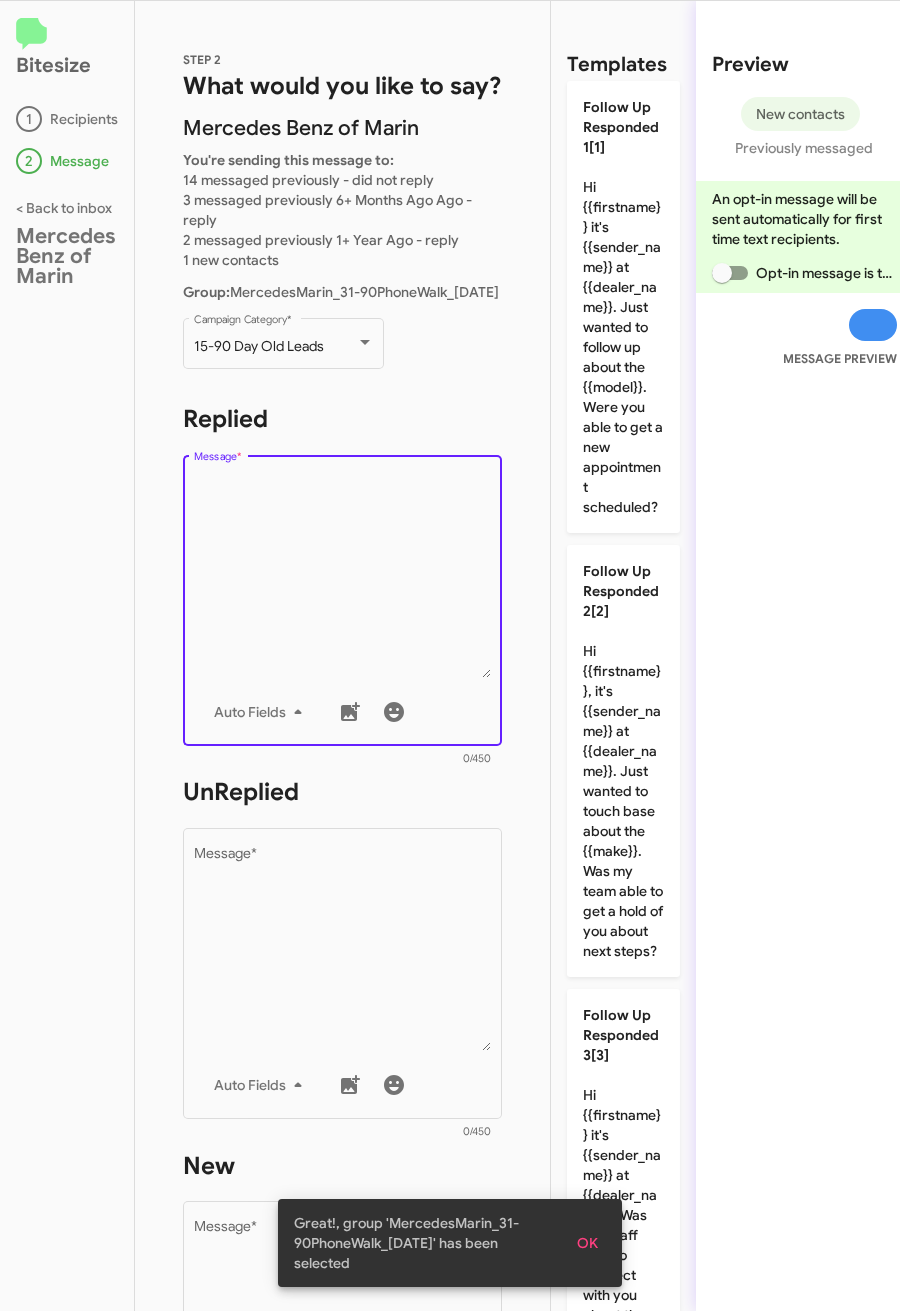 click on "Message  *" at bounding box center (343, 576) 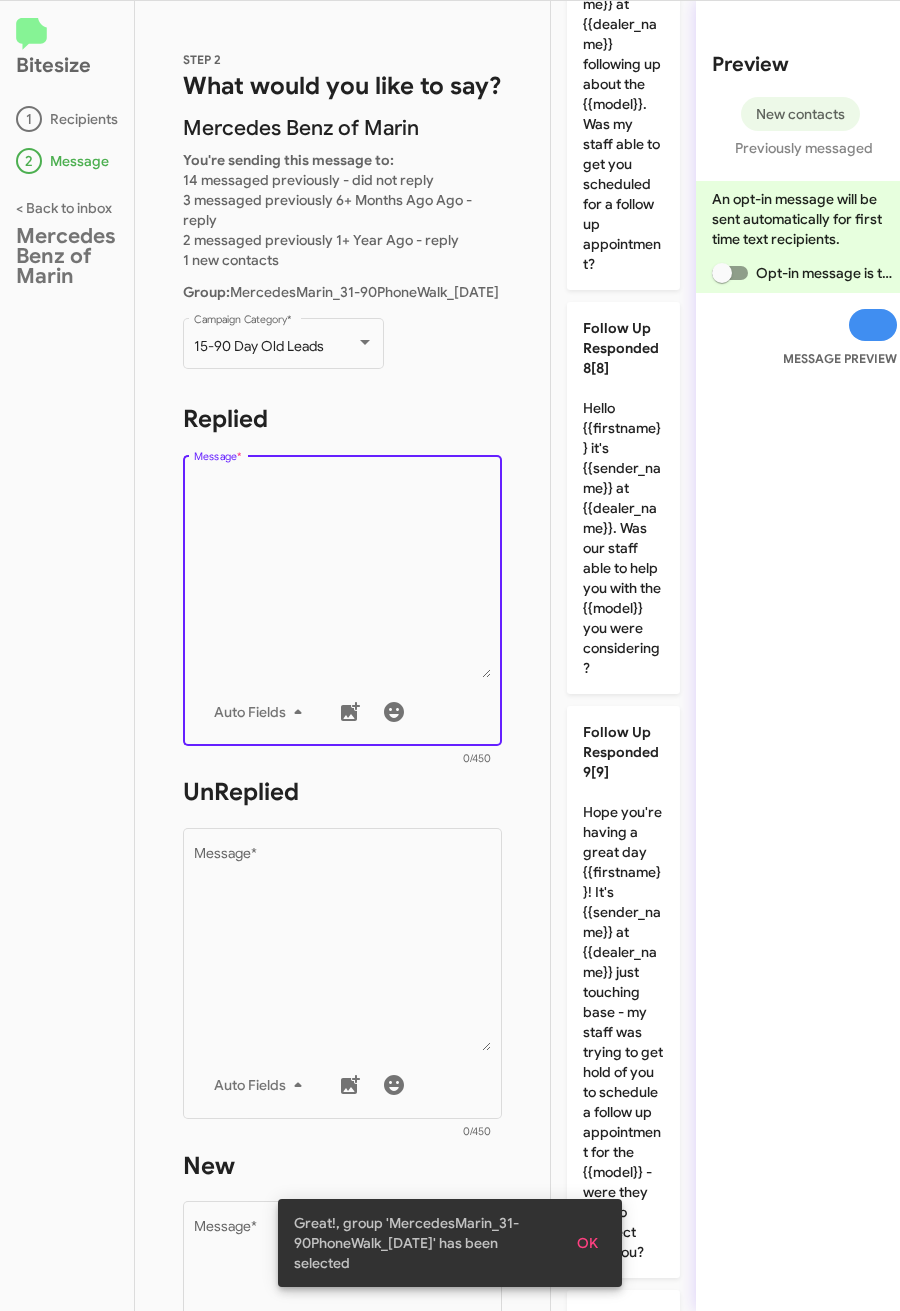 scroll, scrollTop: 3730, scrollLeft: 0, axis: vertical 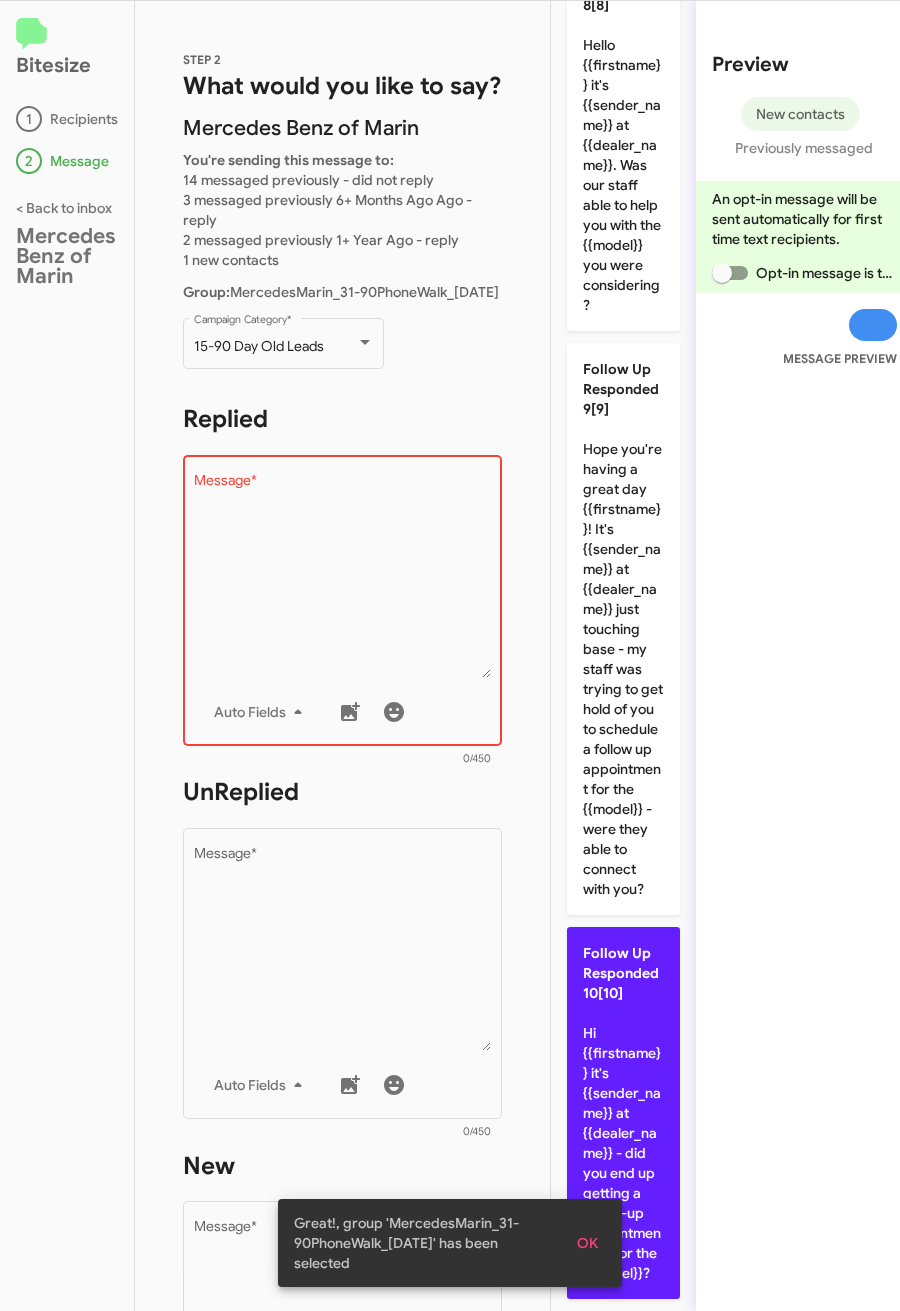 click on "Follow Up Responded 10[10]  Hi {{firstname}} it's {{sender_name}} at {{dealer_name}} - did you end up getting a follow-up appointment set for the {{model}}?" 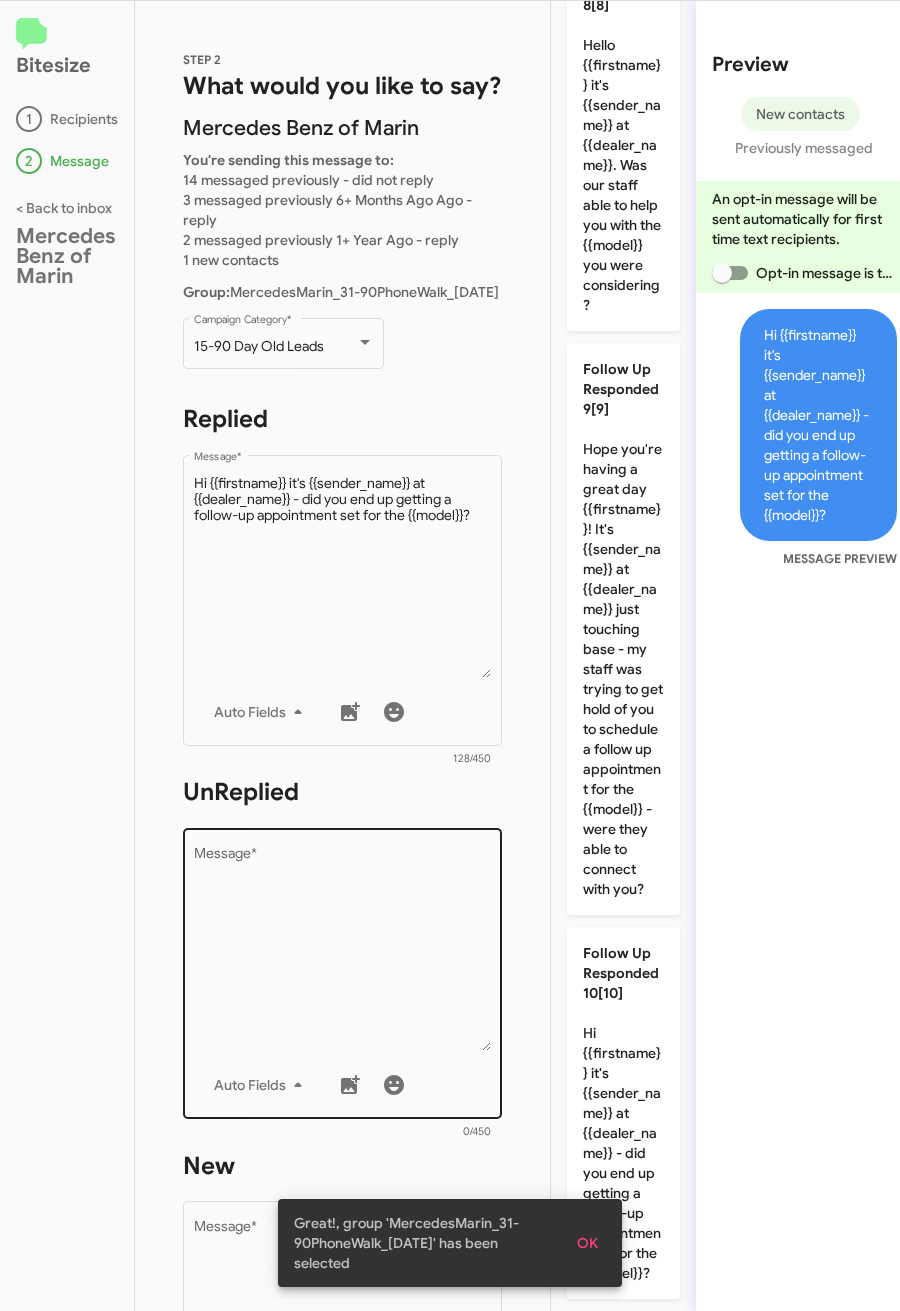 click on "Message  *" at bounding box center (343, 949) 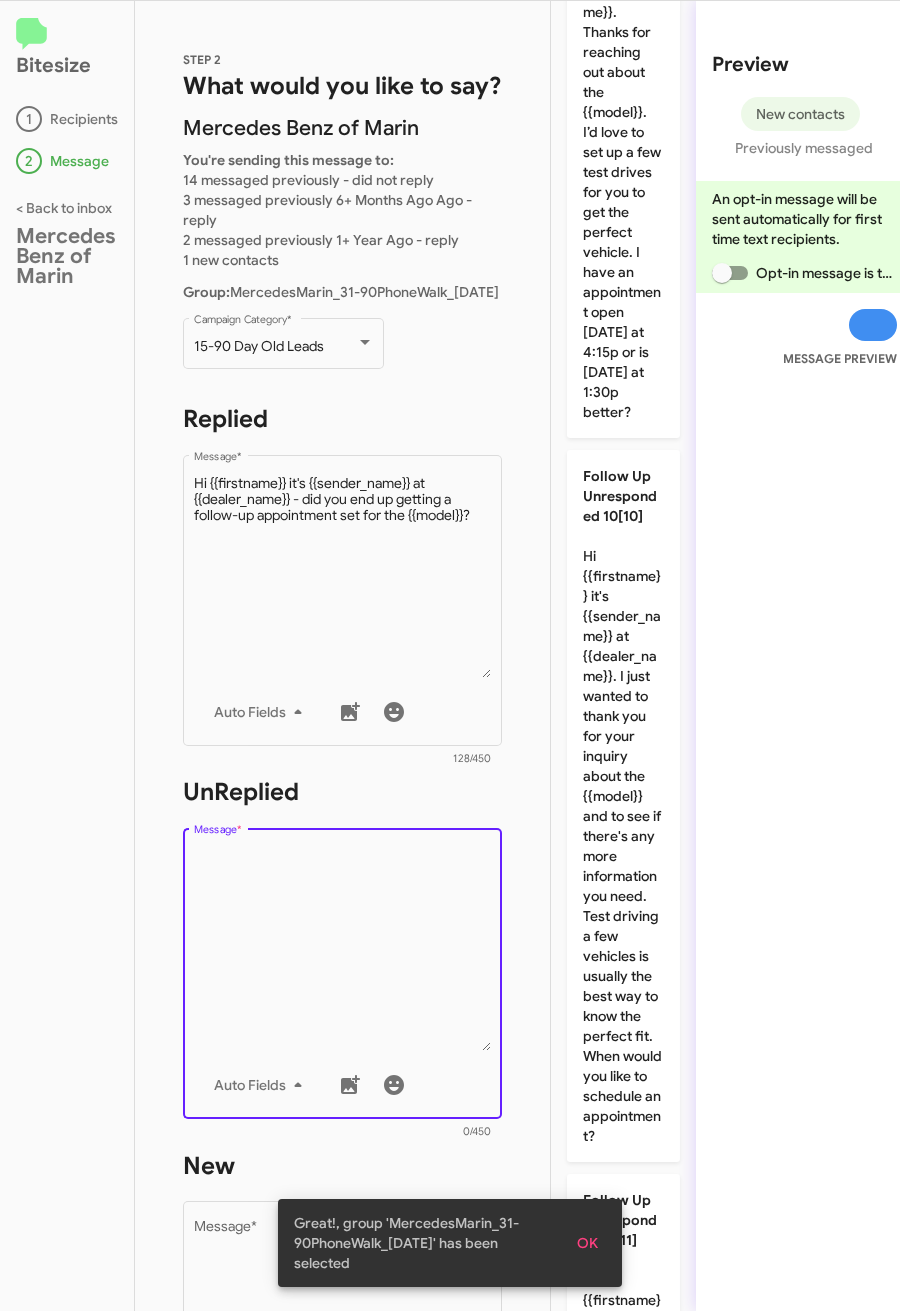 scroll, scrollTop: 5794, scrollLeft: 0, axis: vertical 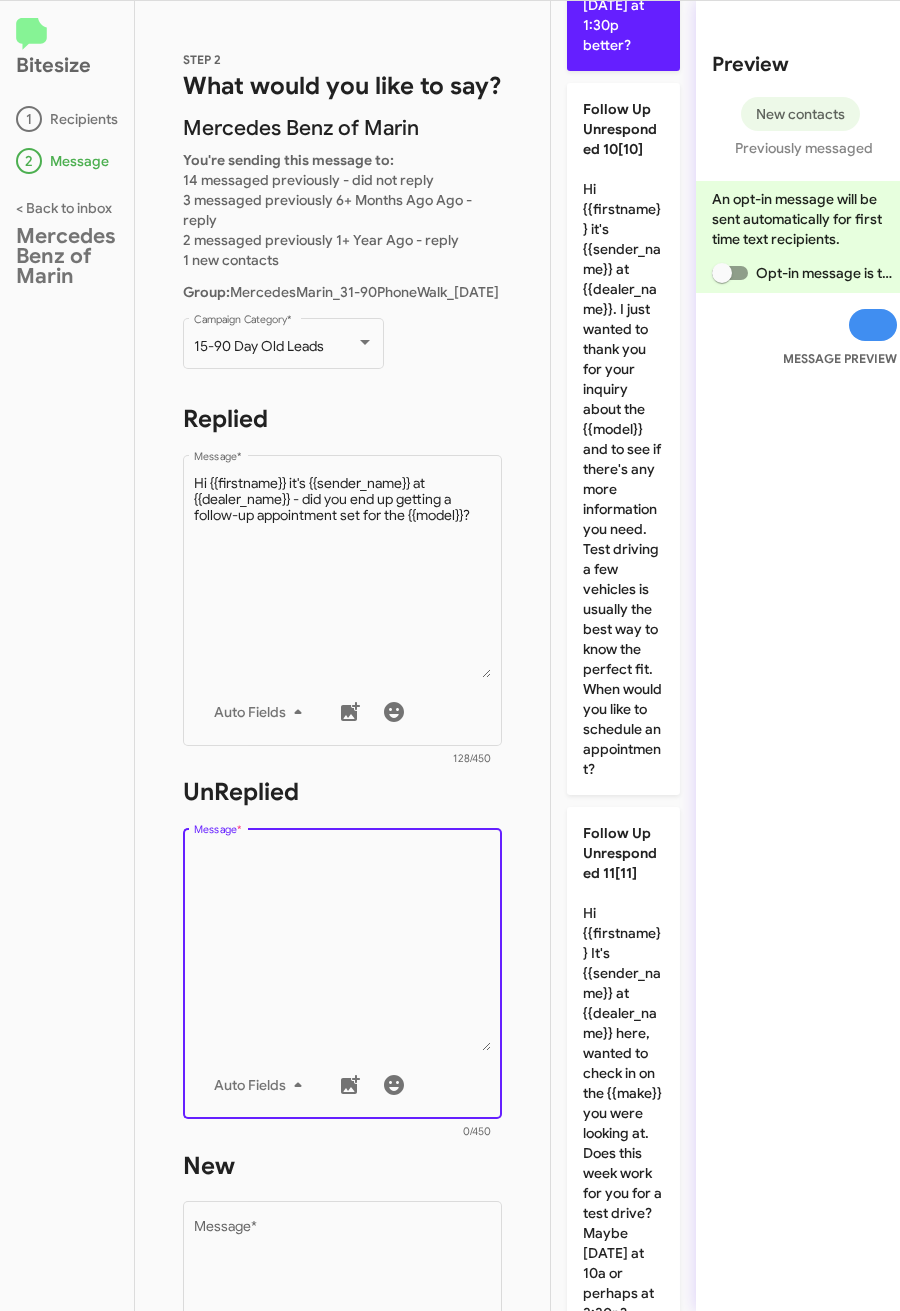 click on "Follow Up Unresponded 9[9]  Hope you're having a great day {{firstname}}! It's {{sender_name}} at {{dealer_name}}. Thanks for reaching out about the {{model}}. I’d love to set up a few test drives for you to get the perfect vehicle. I have an appointment open today at 4:15p or is tomorrow at 1:30p better?" 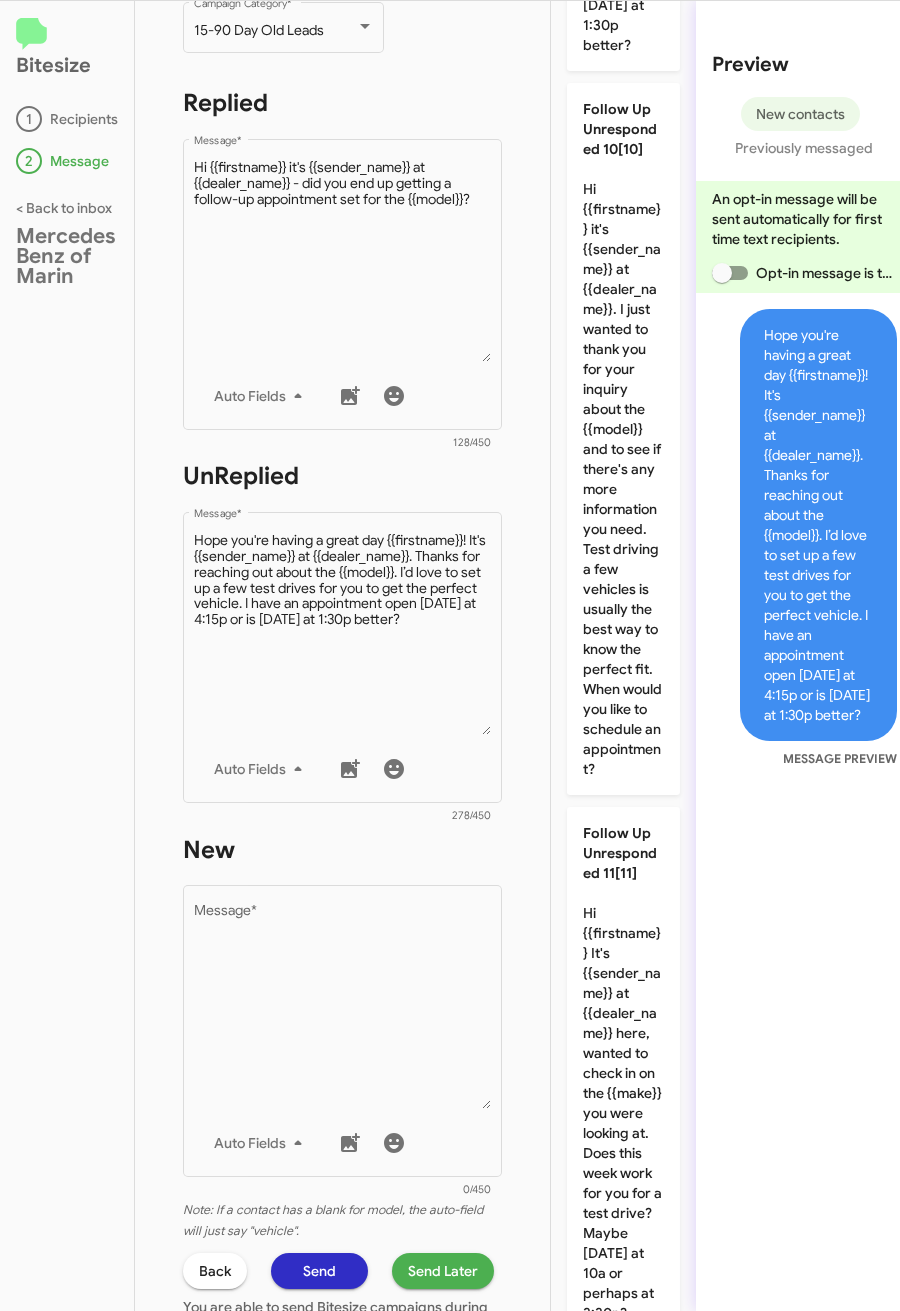 scroll, scrollTop: 679, scrollLeft: 0, axis: vertical 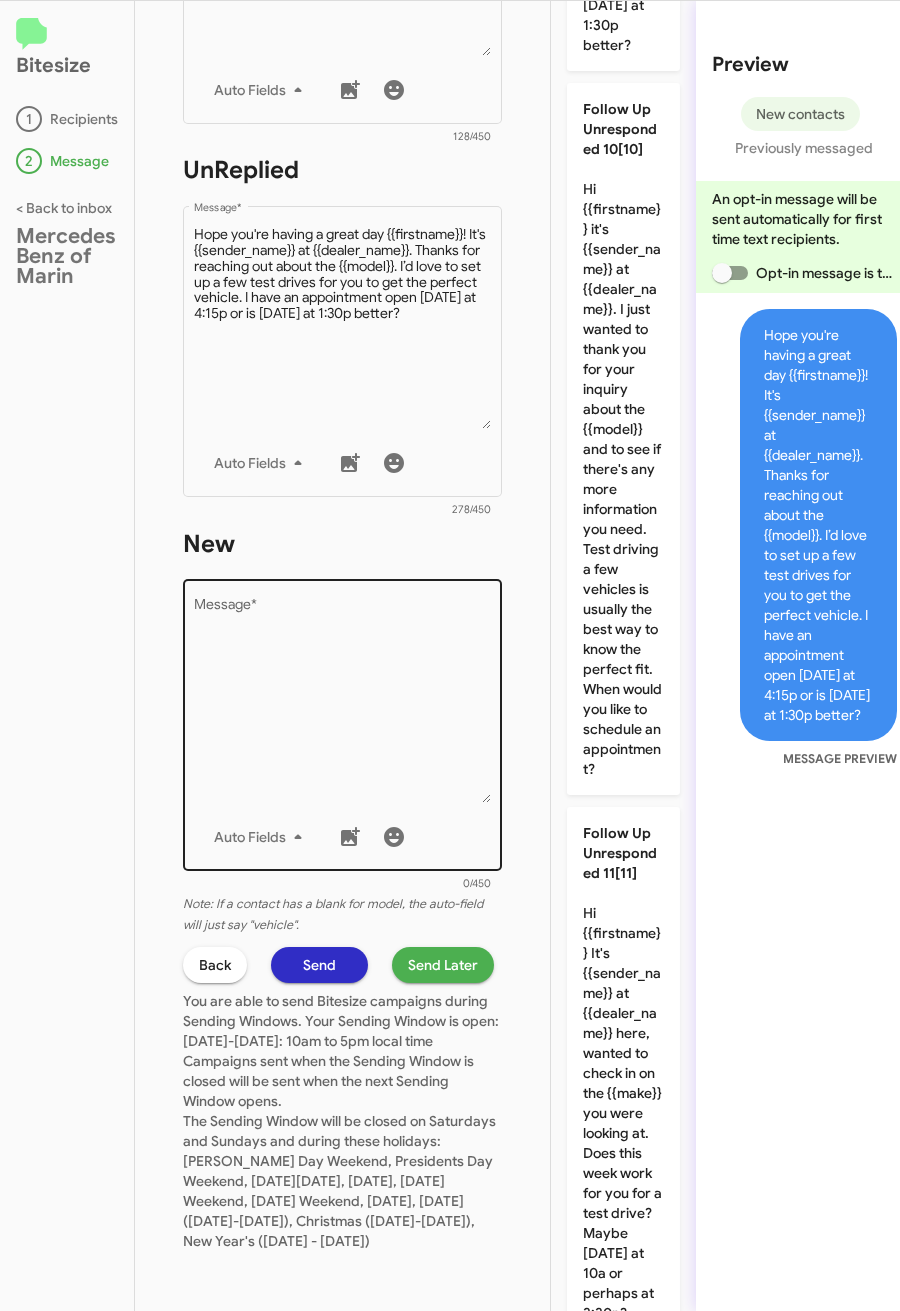 click on "Message  *" at bounding box center (343, 701) 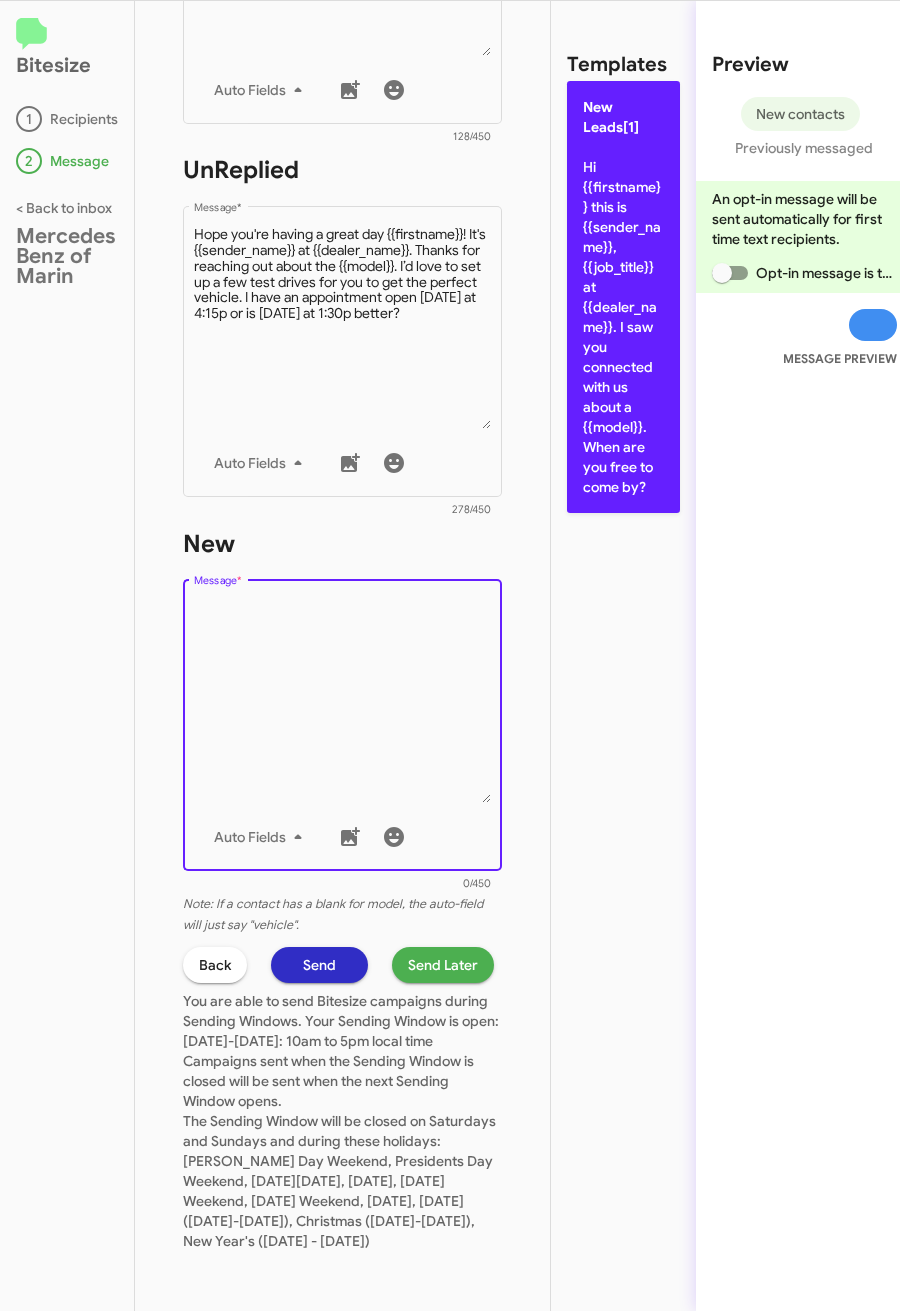 click on "New Leads[1]  Hi {{firstname}} this is {{sender_name}}, {{job_title}} at {{dealer_name}}. I saw you connected with us about a {{model}}. When are you free to come by?" 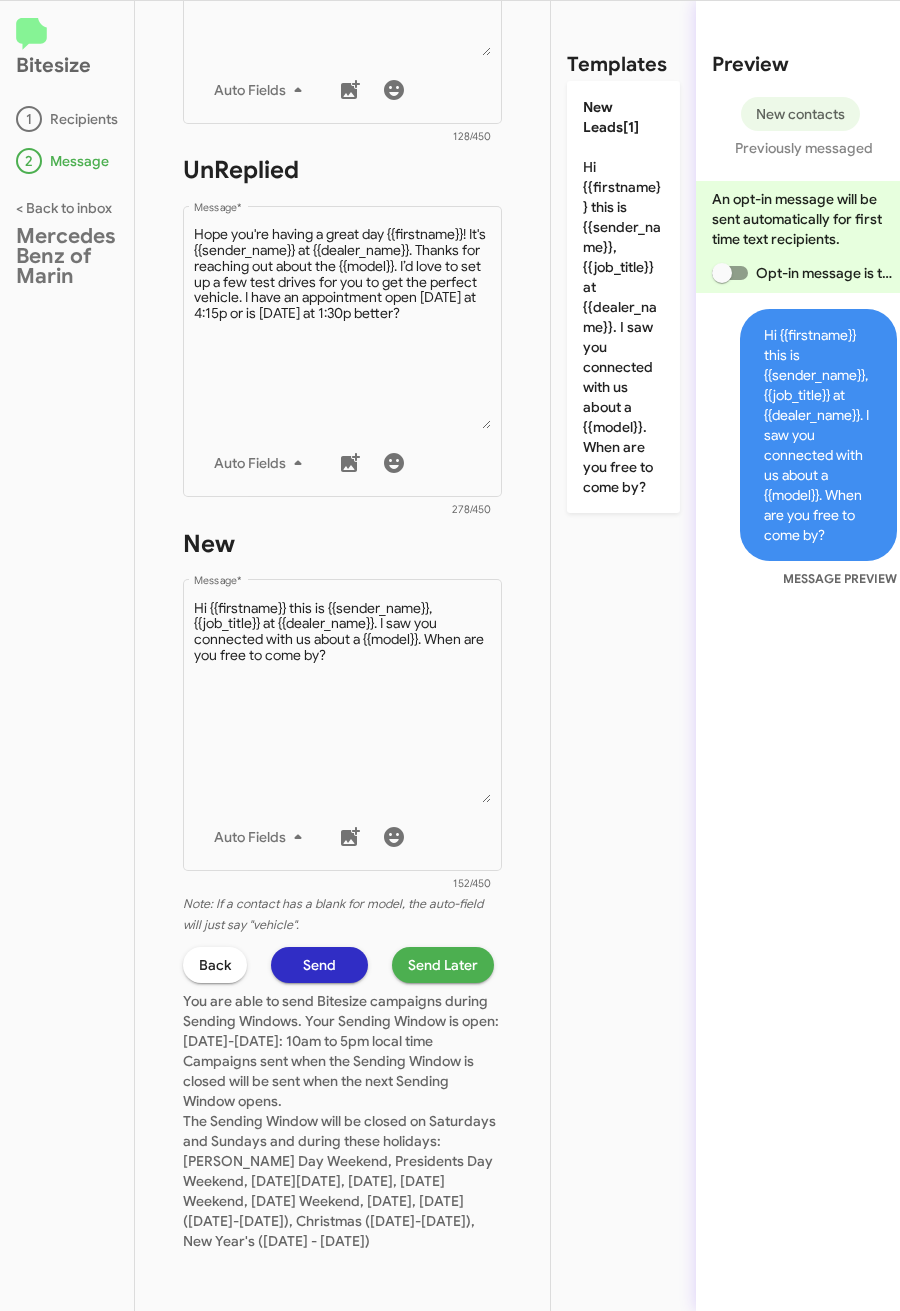 click on "Send Later" 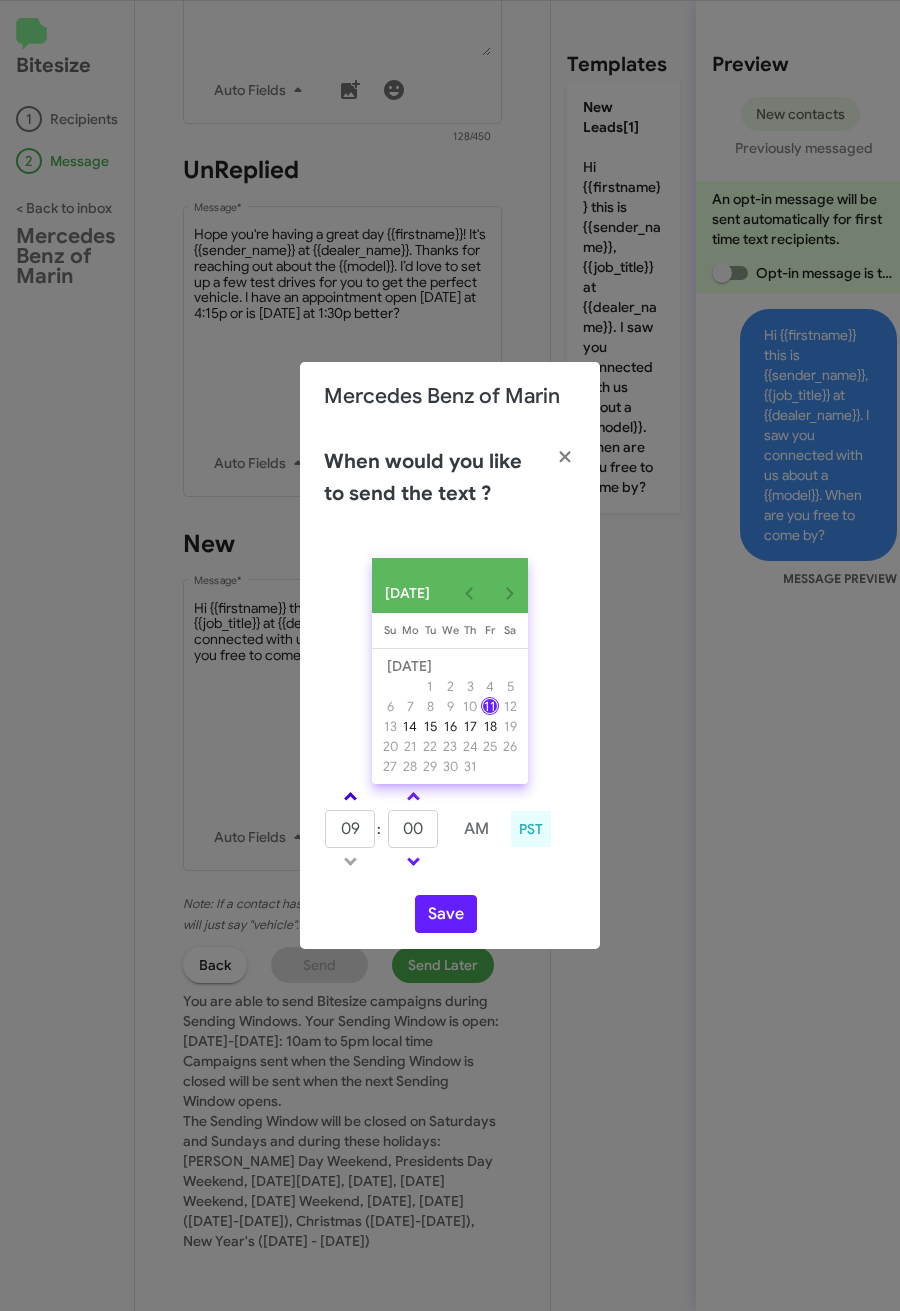 click 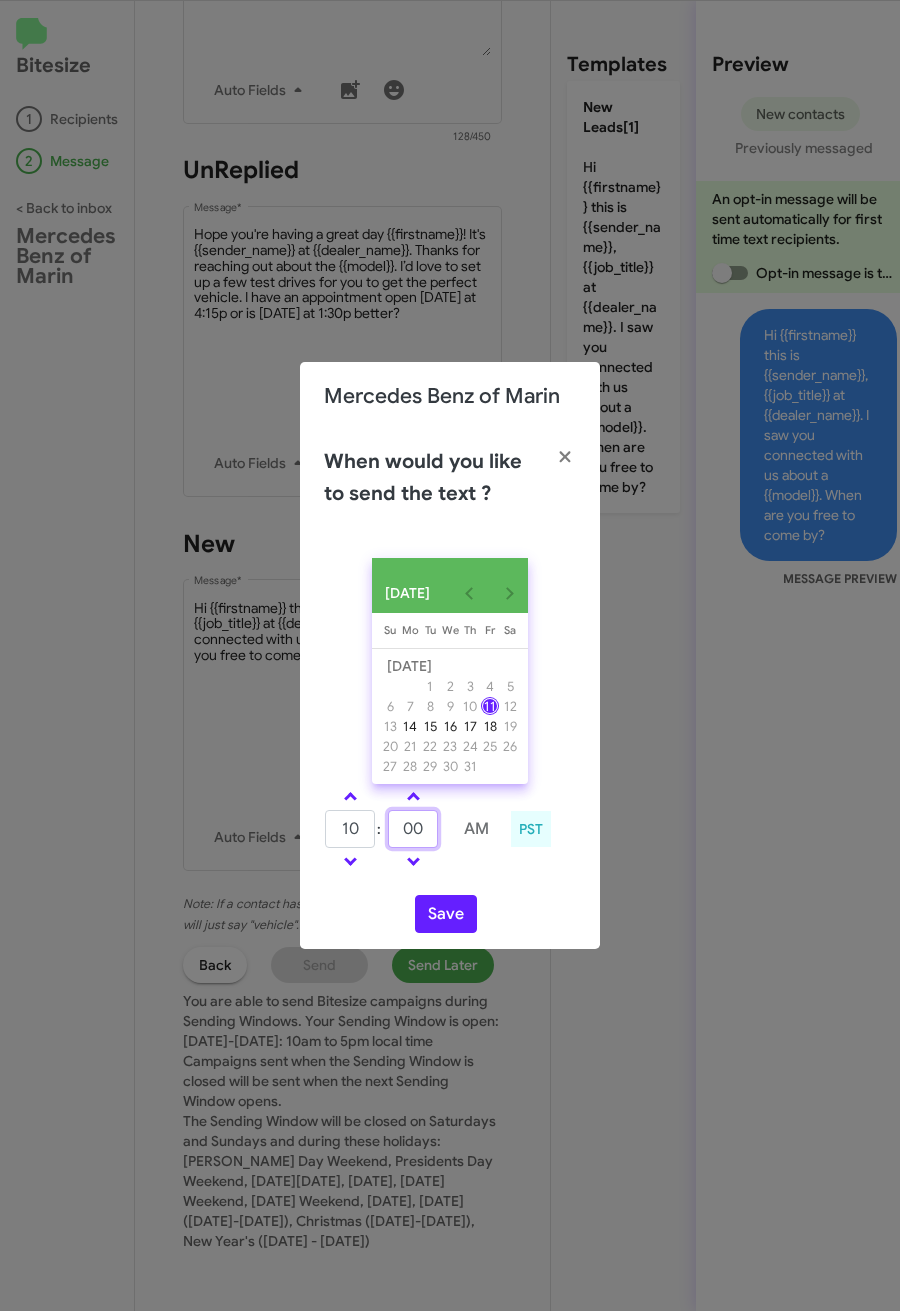 drag, startPoint x: 426, startPoint y: 834, endPoint x: 394, endPoint y: 837, distance: 32.140316 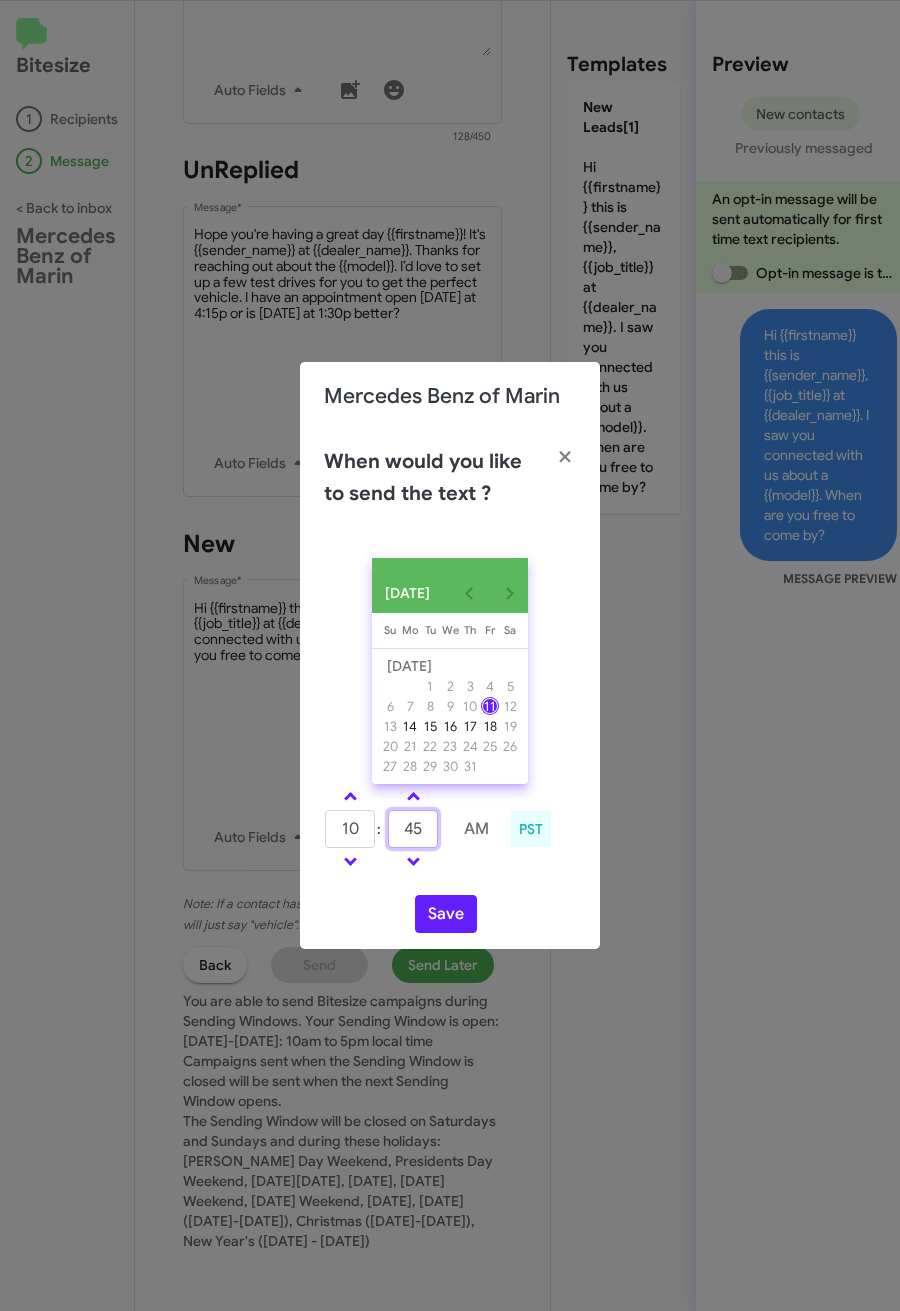 type on "45" 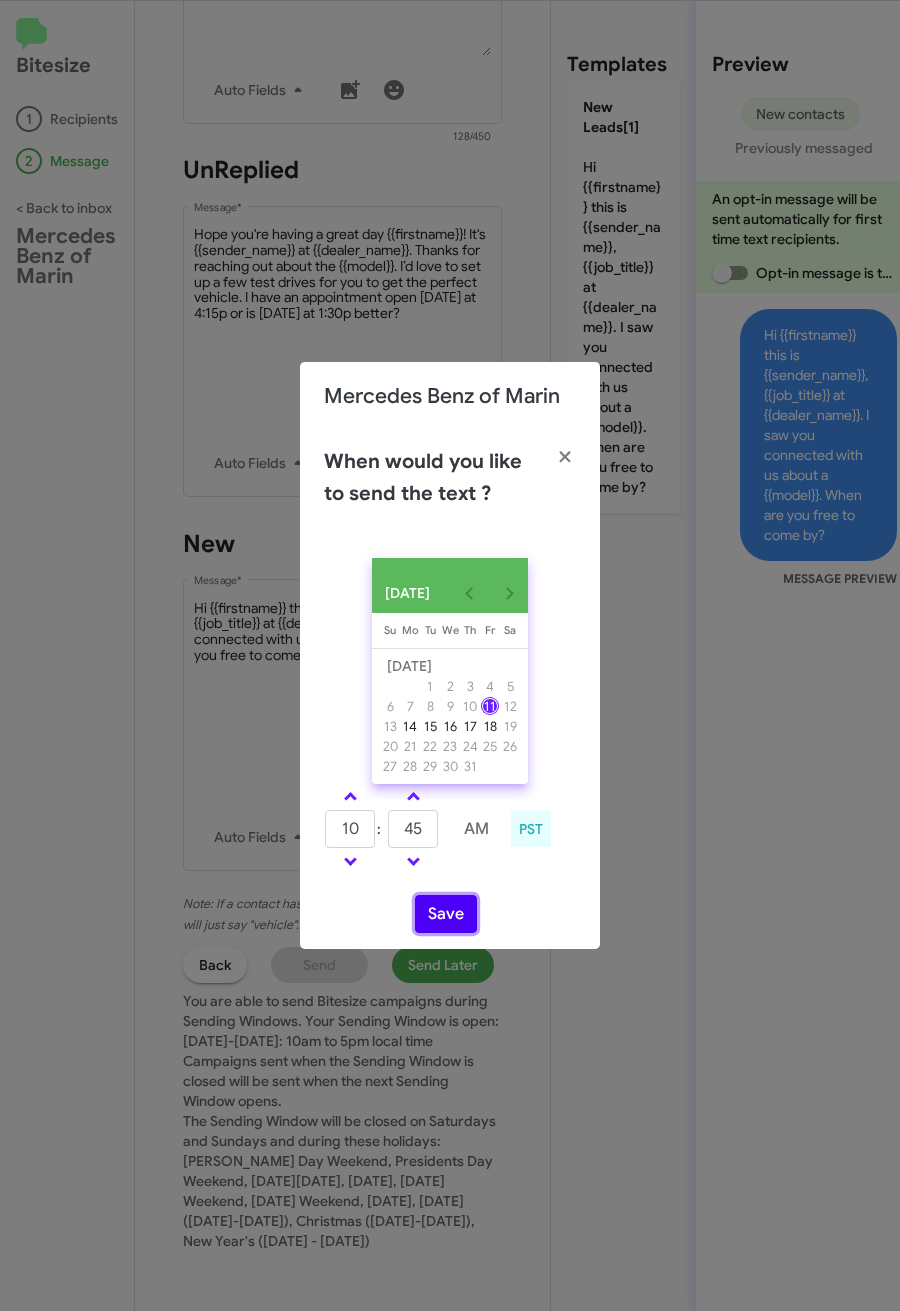 click on "Save" 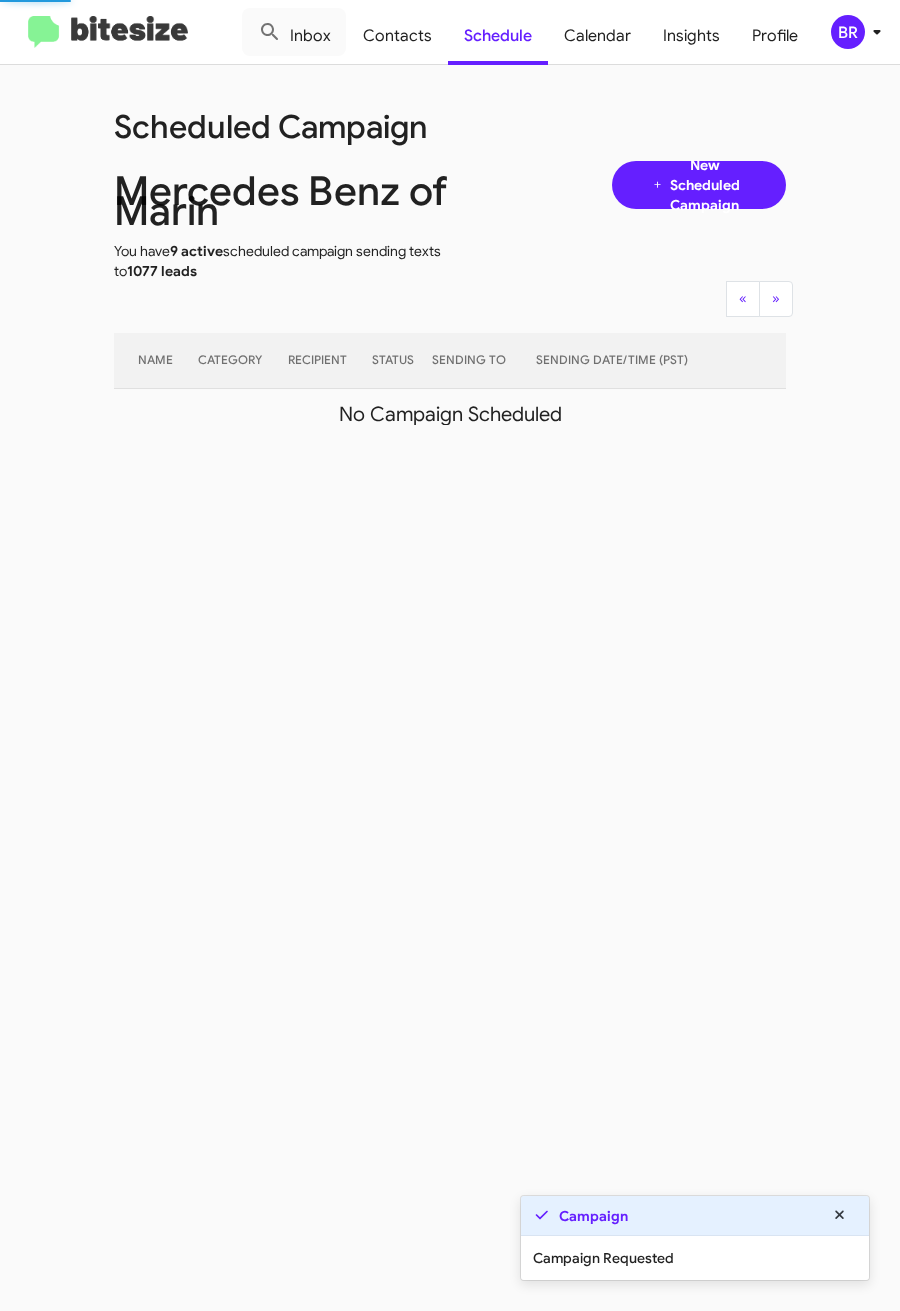 click on "BR" 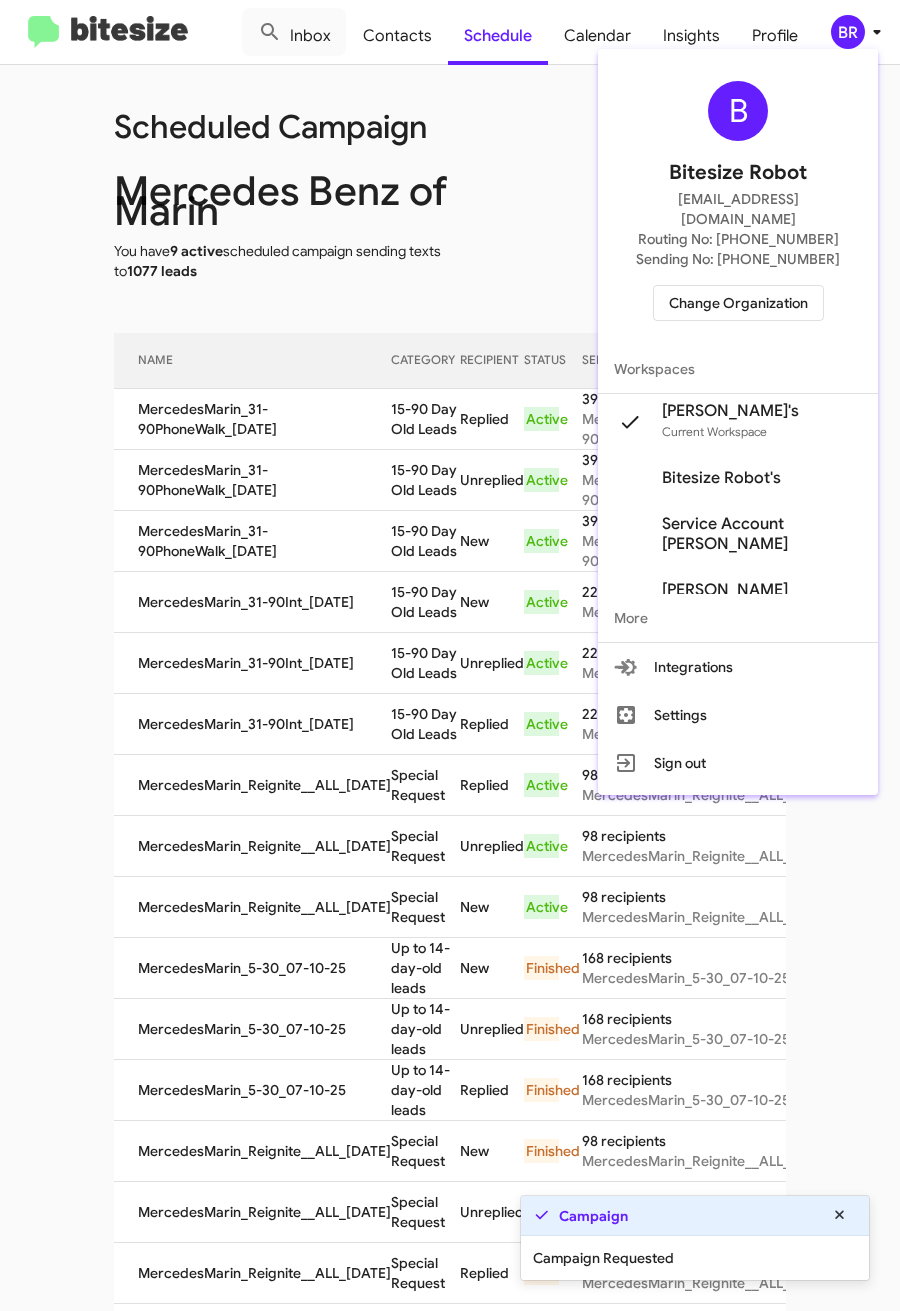 click at bounding box center [450, 655] 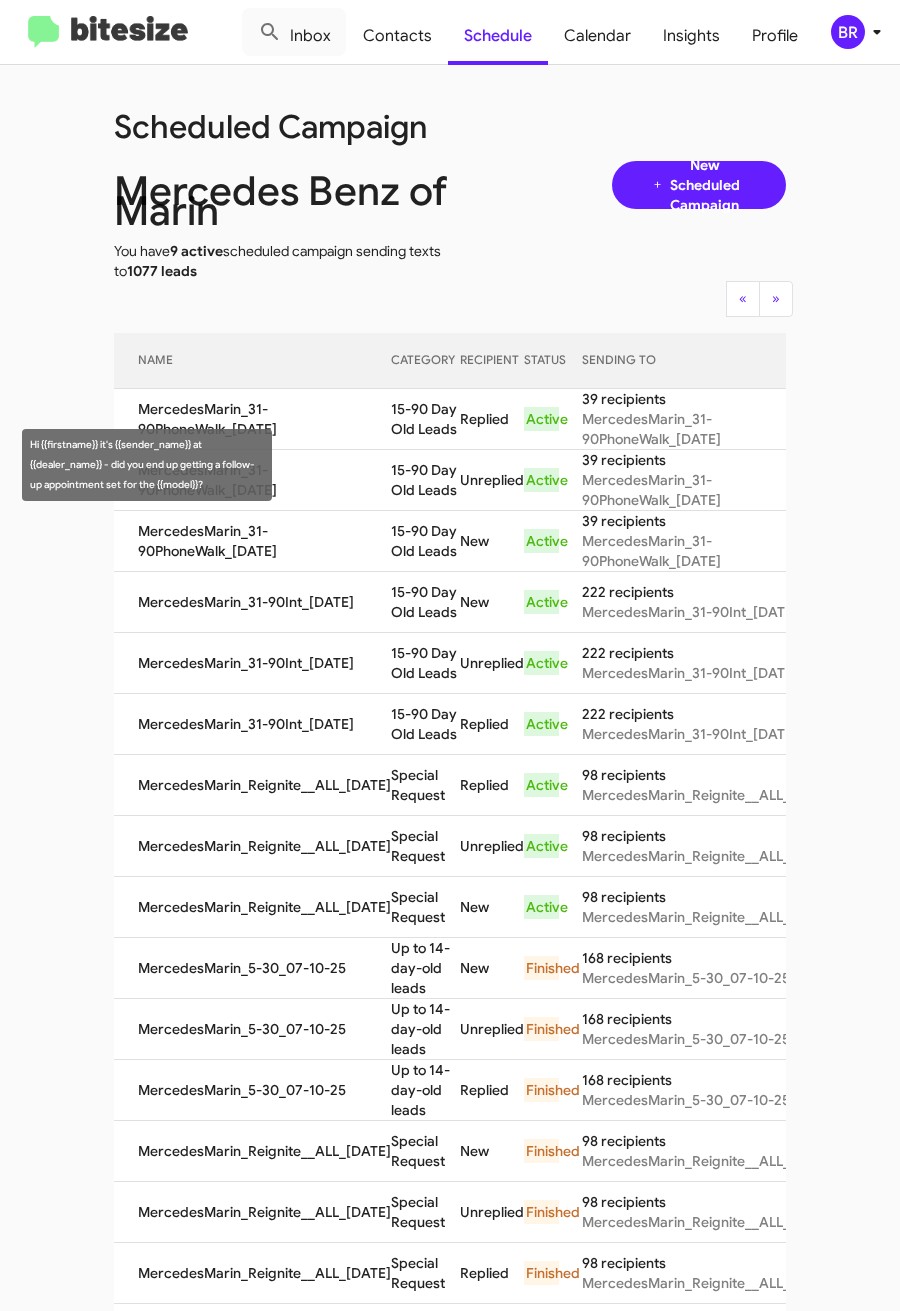 drag, startPoint x: 355, startPoint y: 453, endPoint x: 421, endPoint y: 477, distance: 70.2282 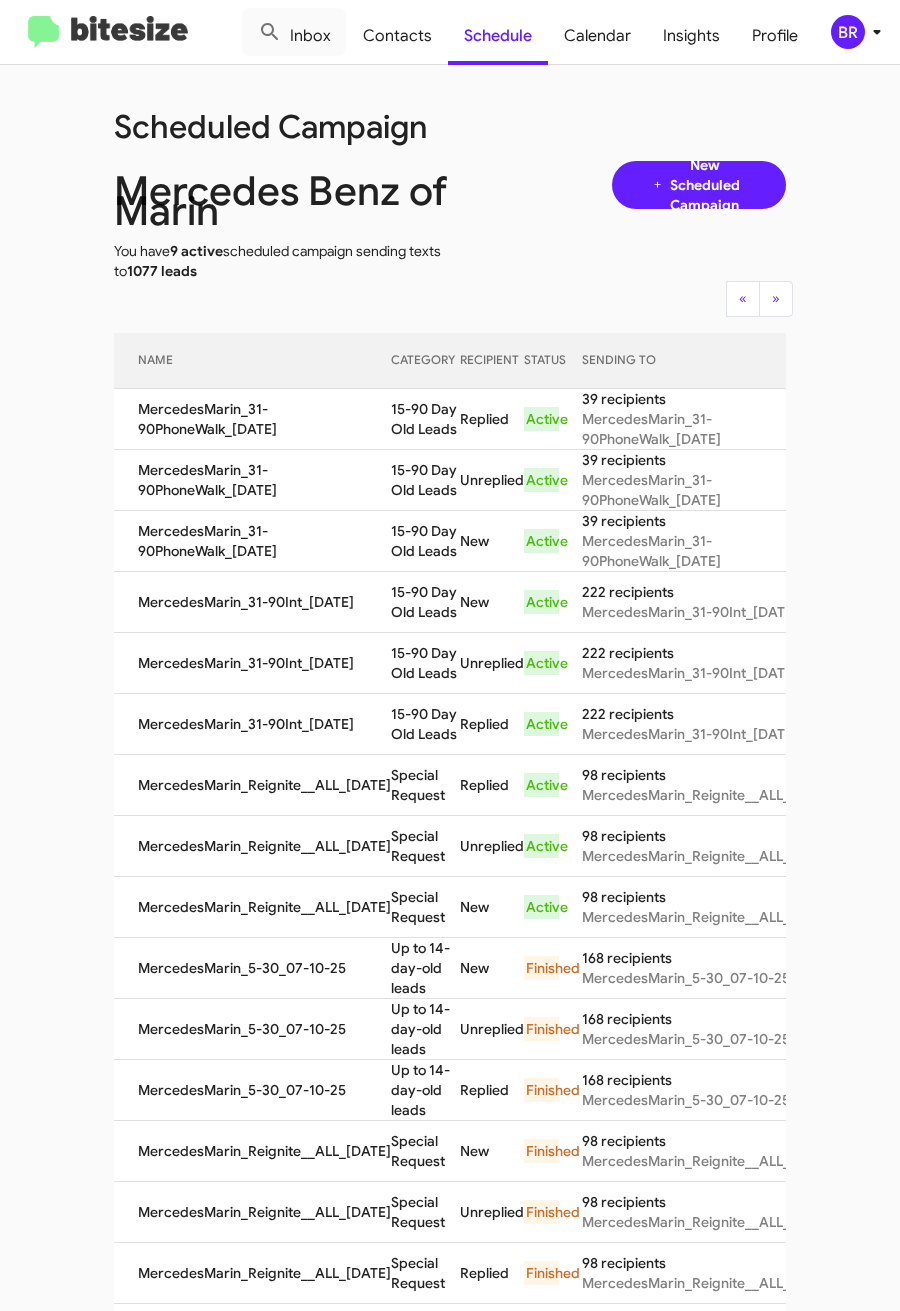 copy on "15-90 Day Old Leads" 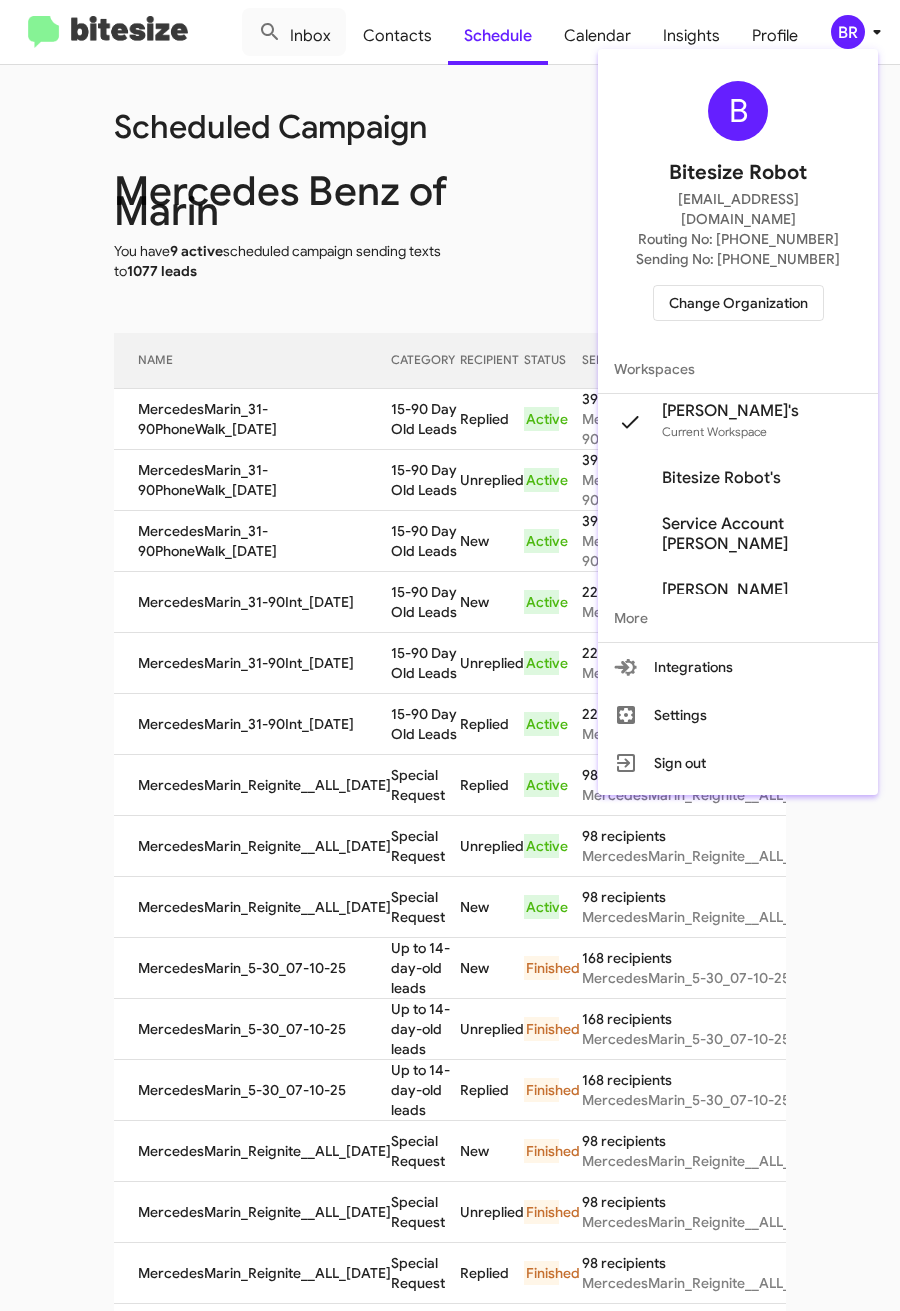 click on "Change Organization" at bounding box center (738, 303) 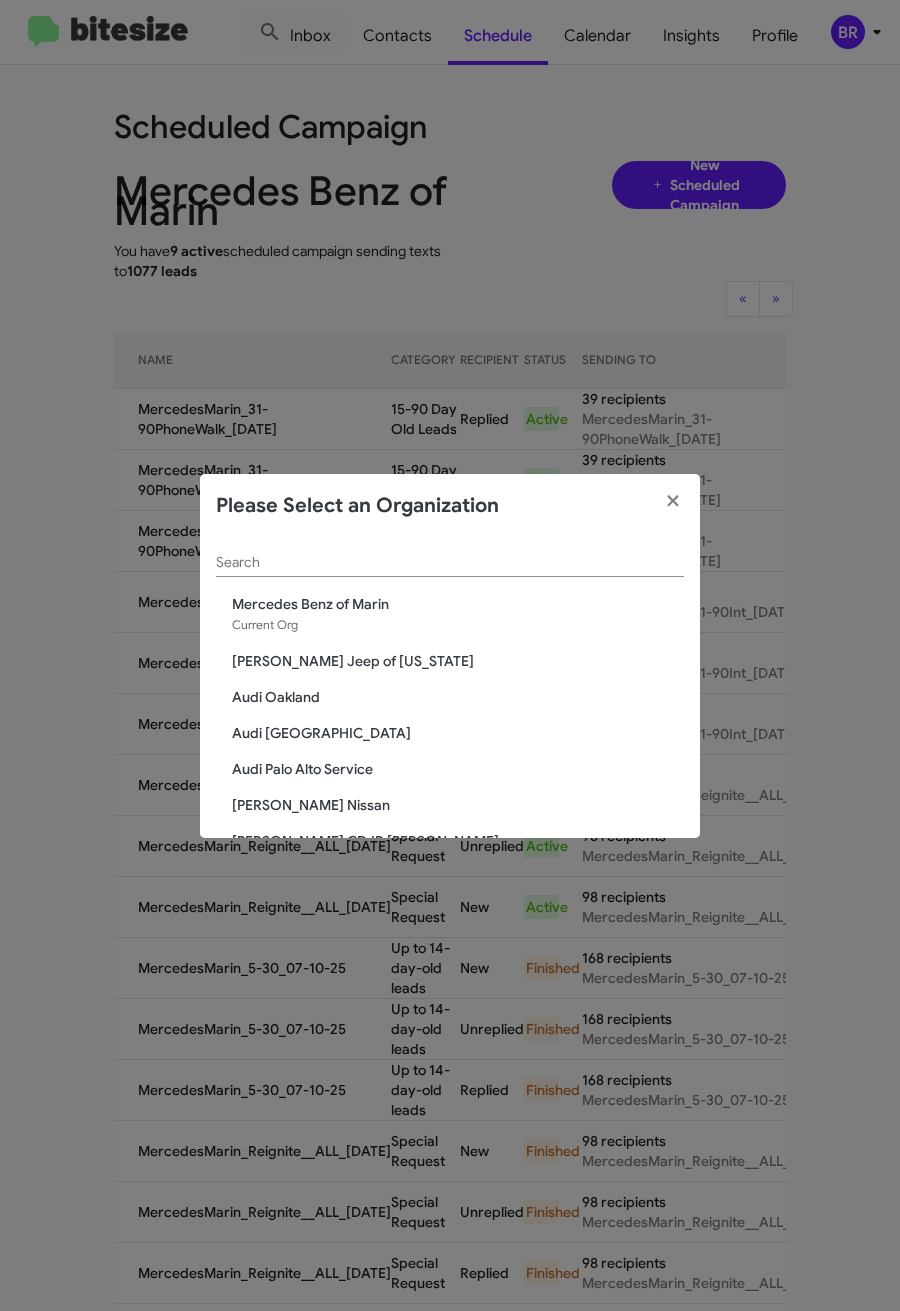 click on "Search" 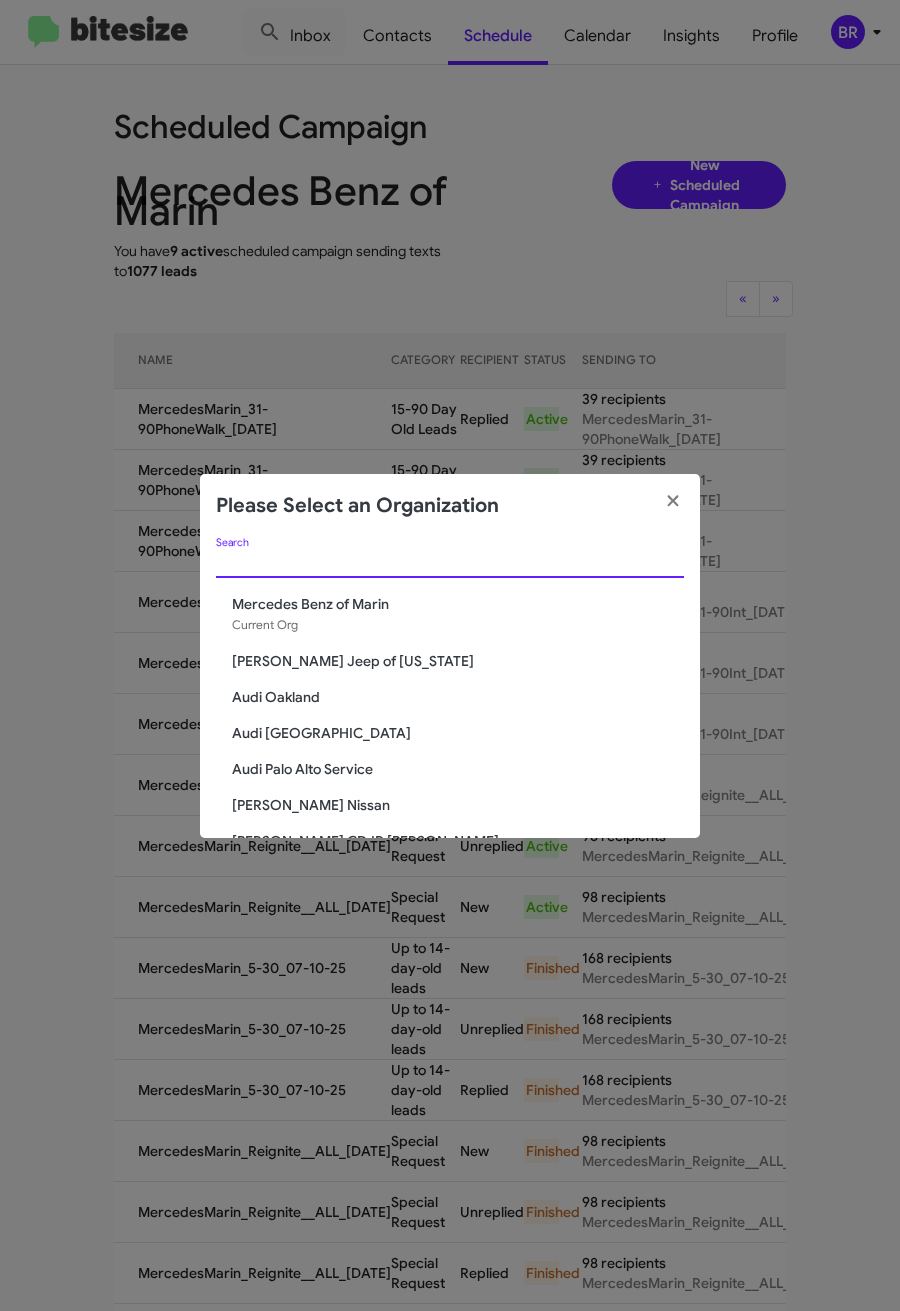 paste on "SERVICE: [PERSON_NAME]" 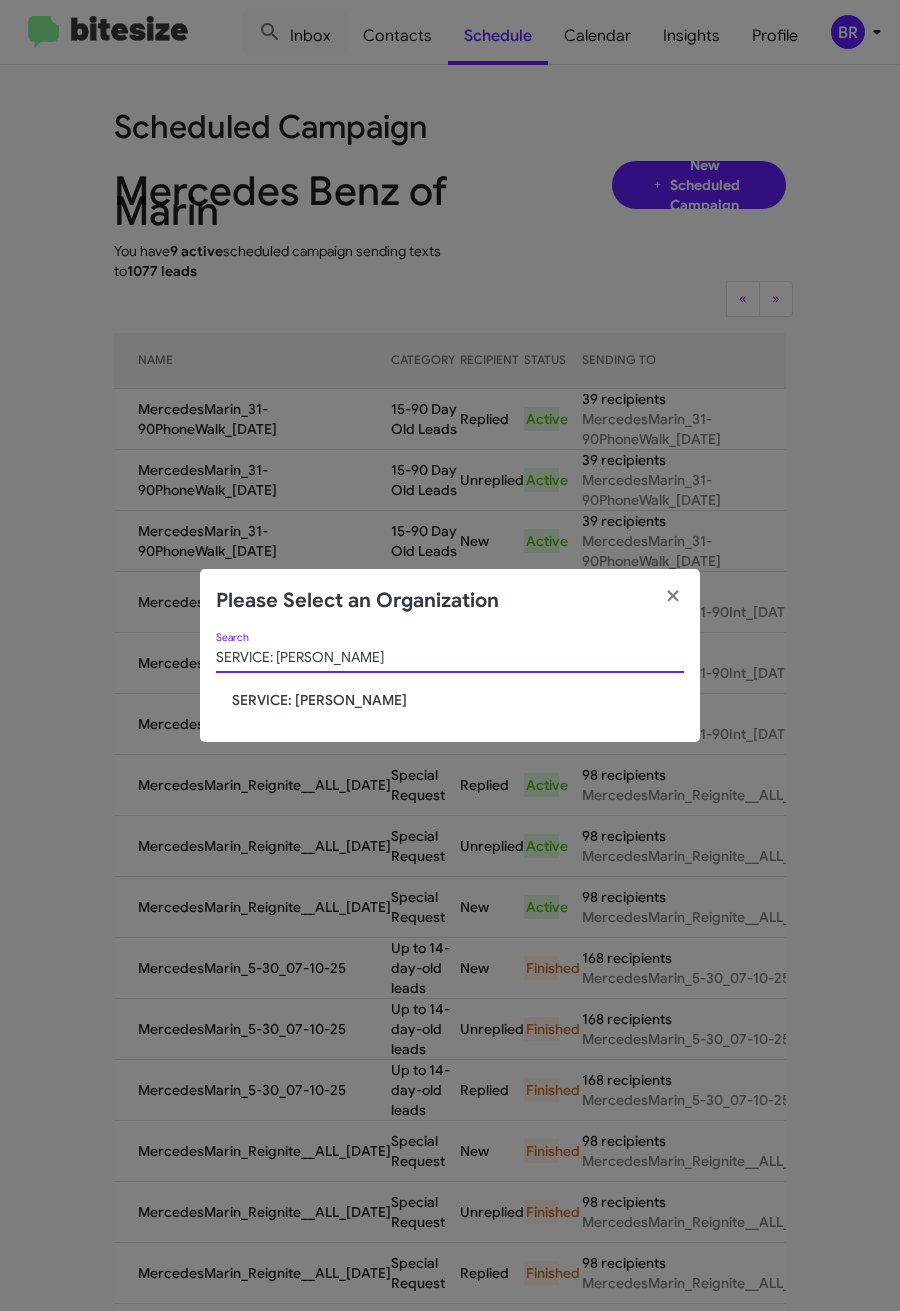 type on "SERVICE: [PERSON_NAME]" 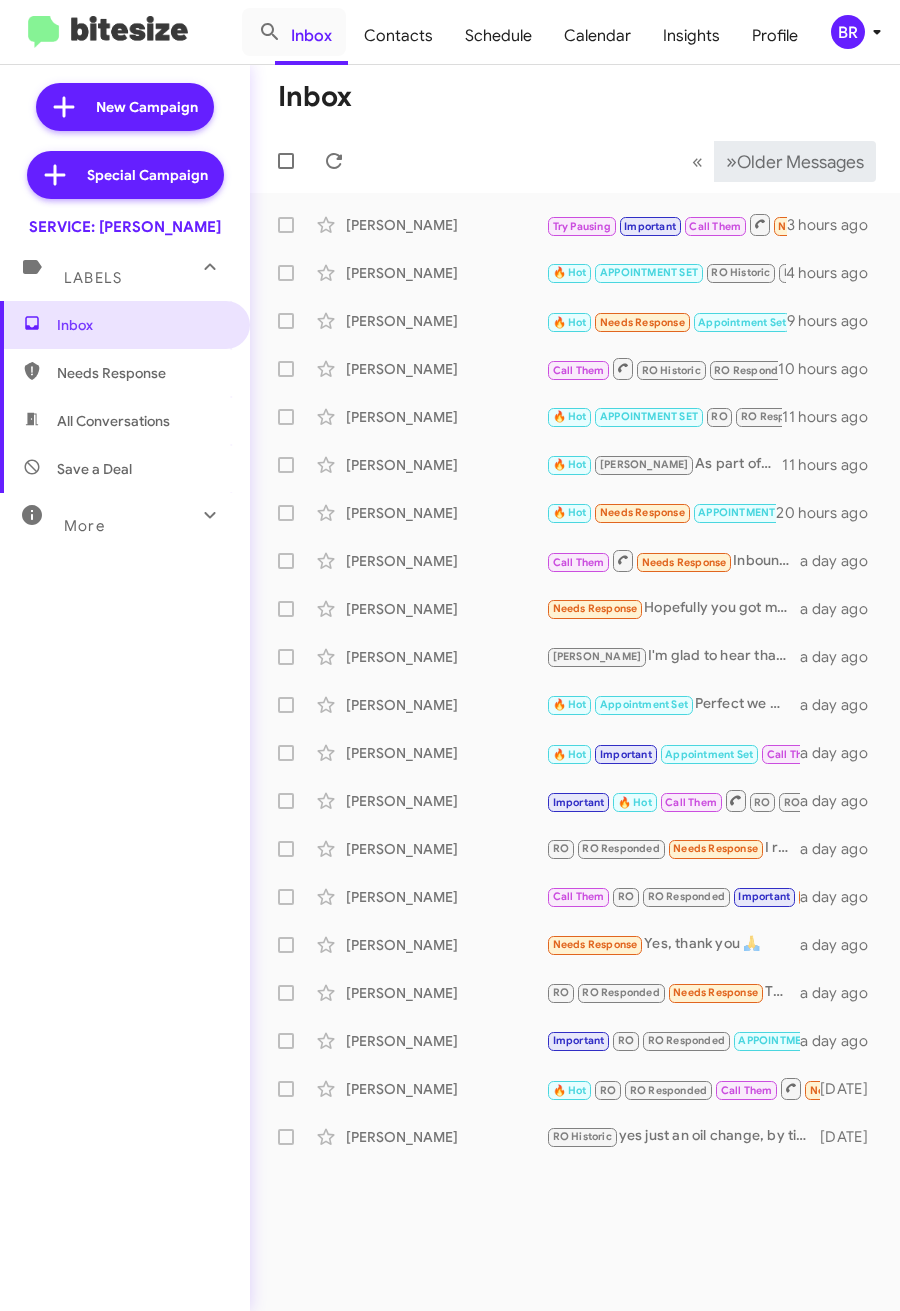 scroll, scrollTop: 0, scrollLeft: 0, axis: both 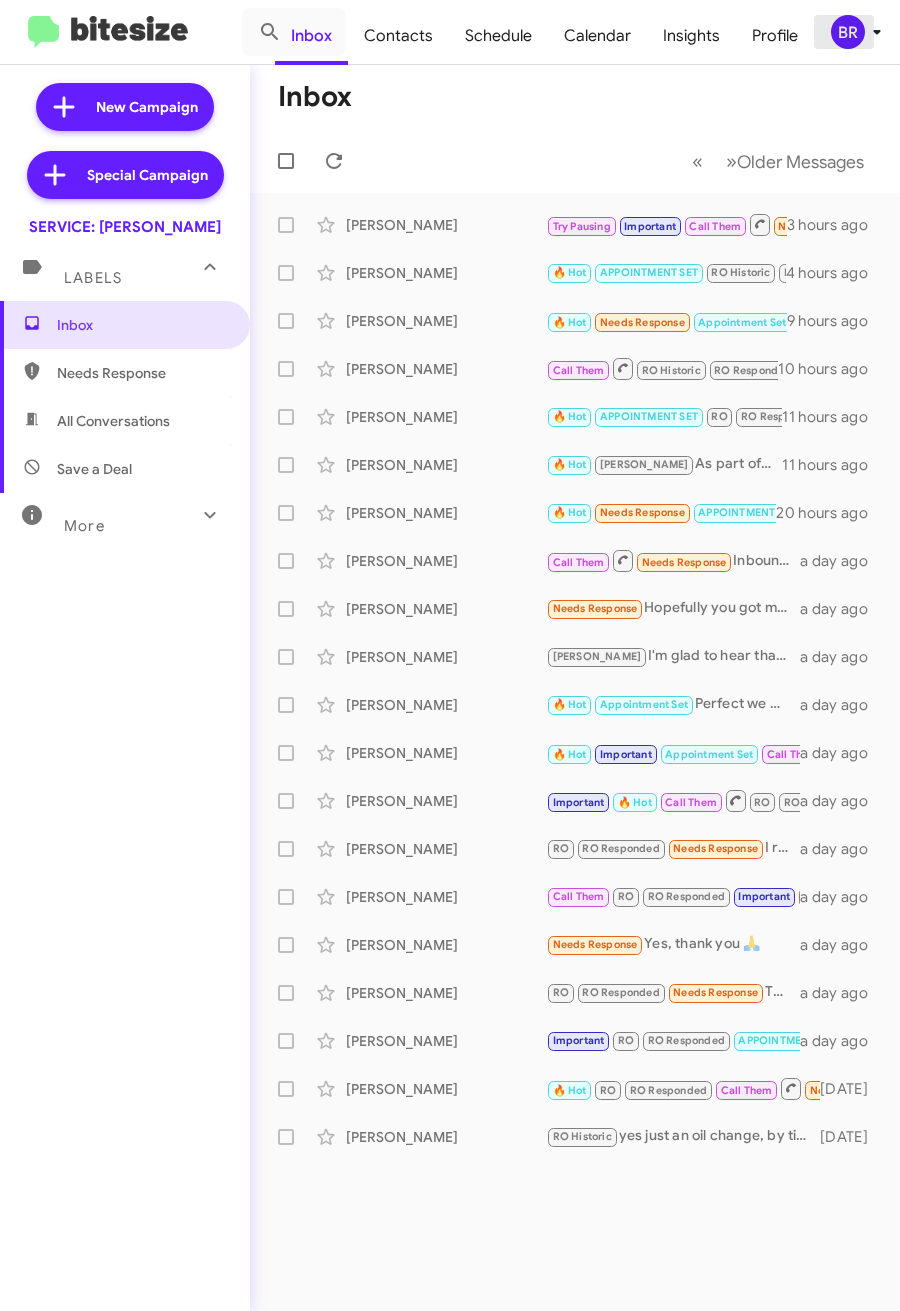 click on "BR" 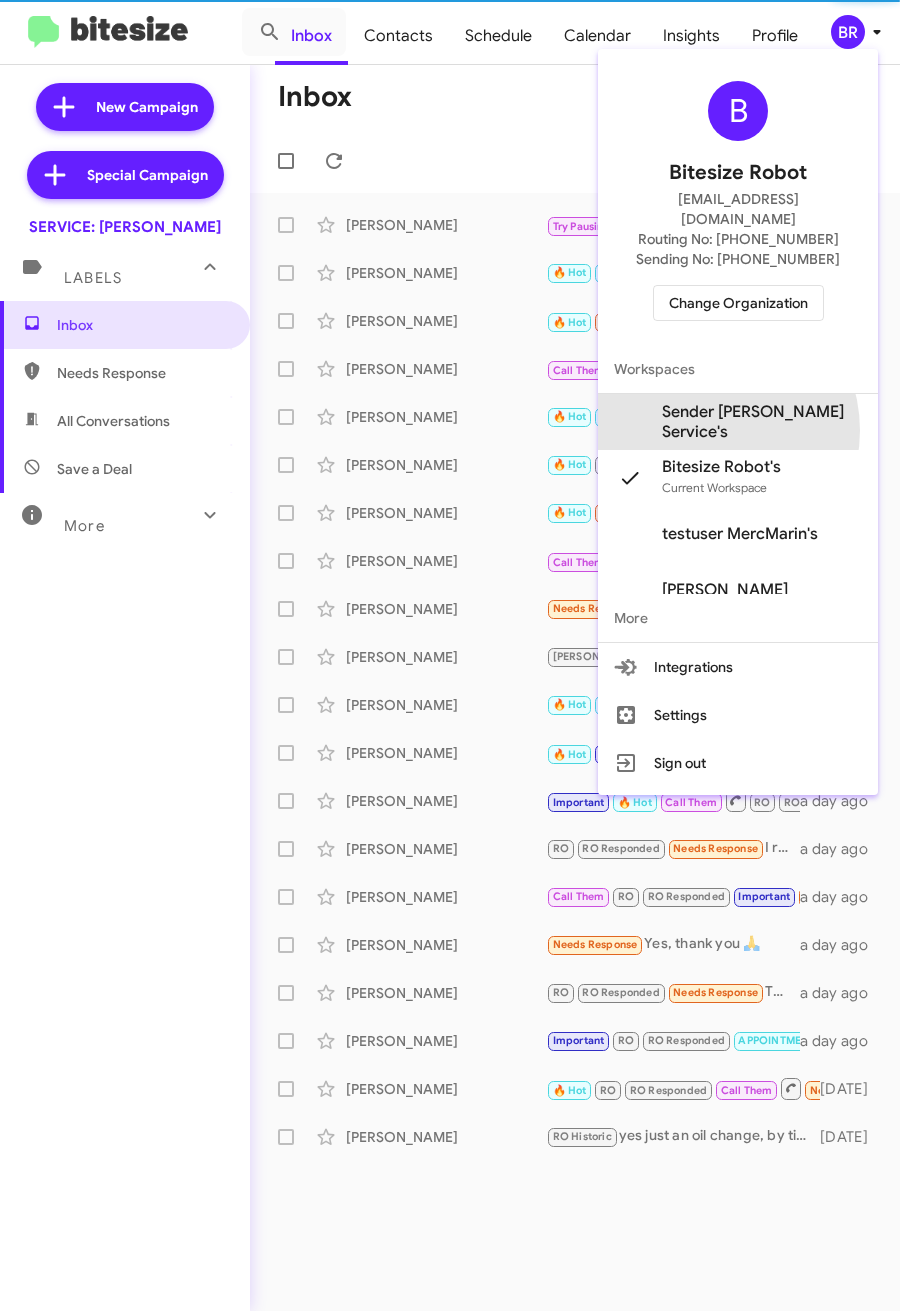 click on "Sender [PERSON_NAME] Service's" at bounding box center [762, 422] 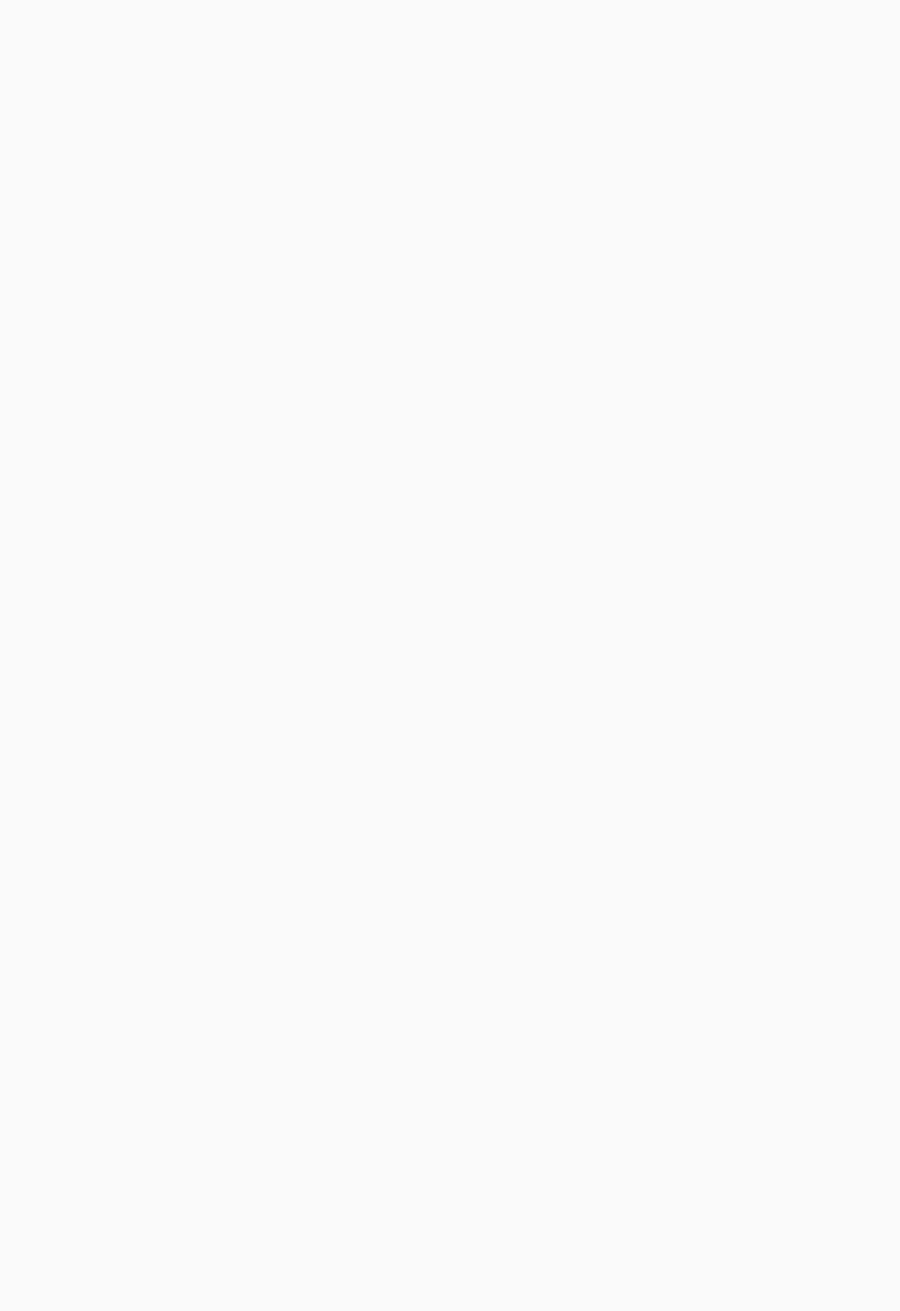 scroll, scrollTop: 0, scrollLeft: 0, axis: both 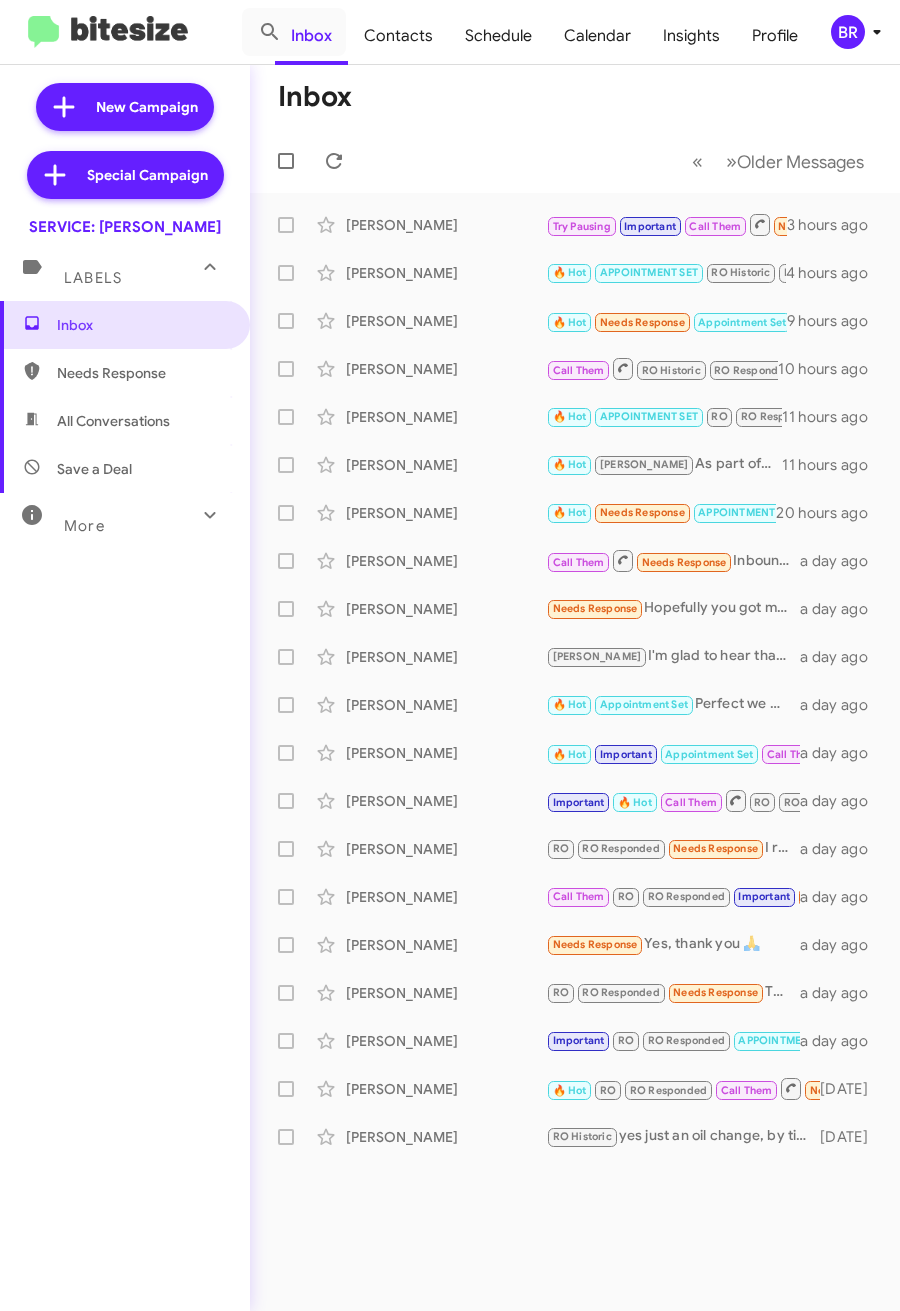 click on "Contacts" 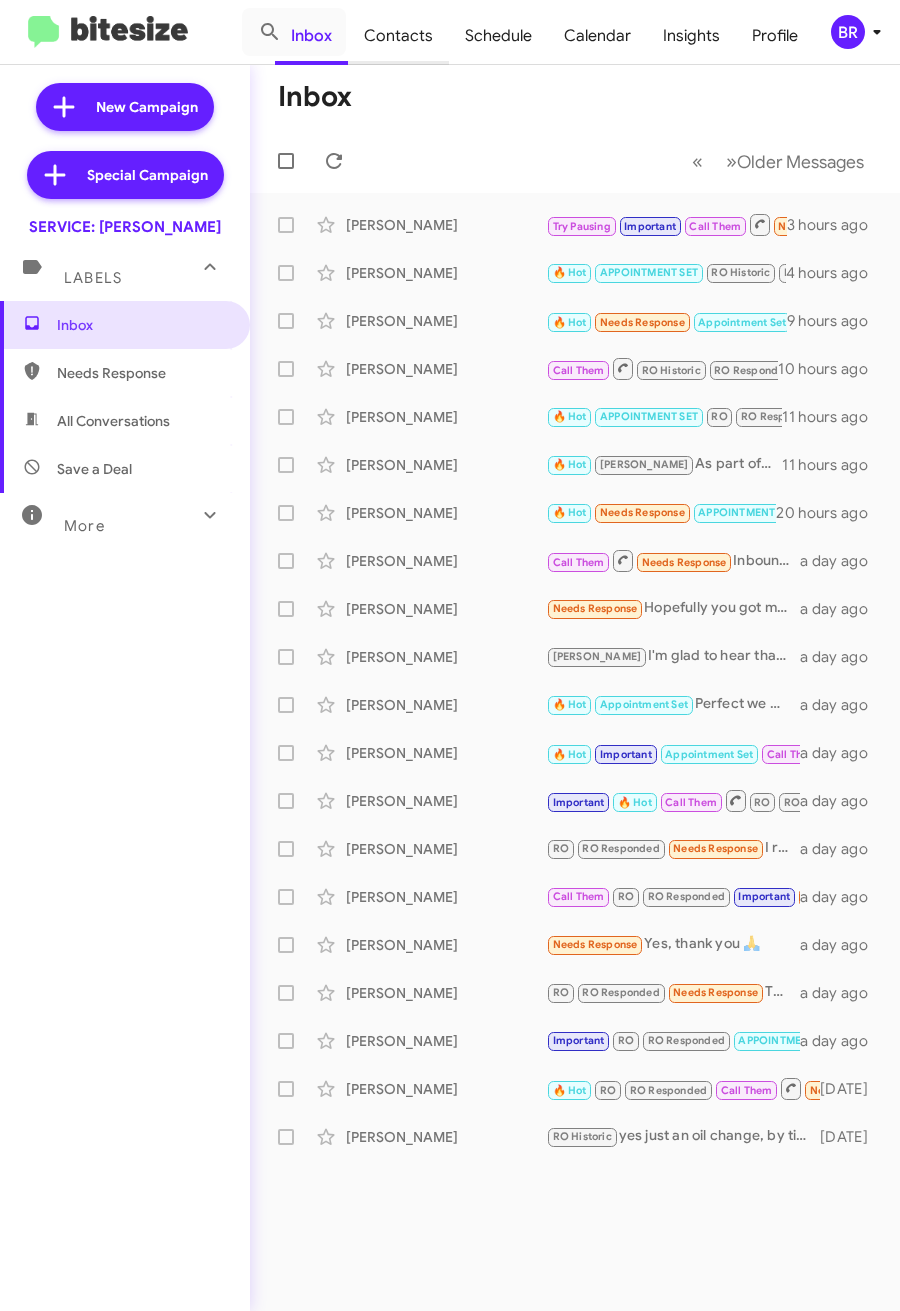 type on "in:groups" 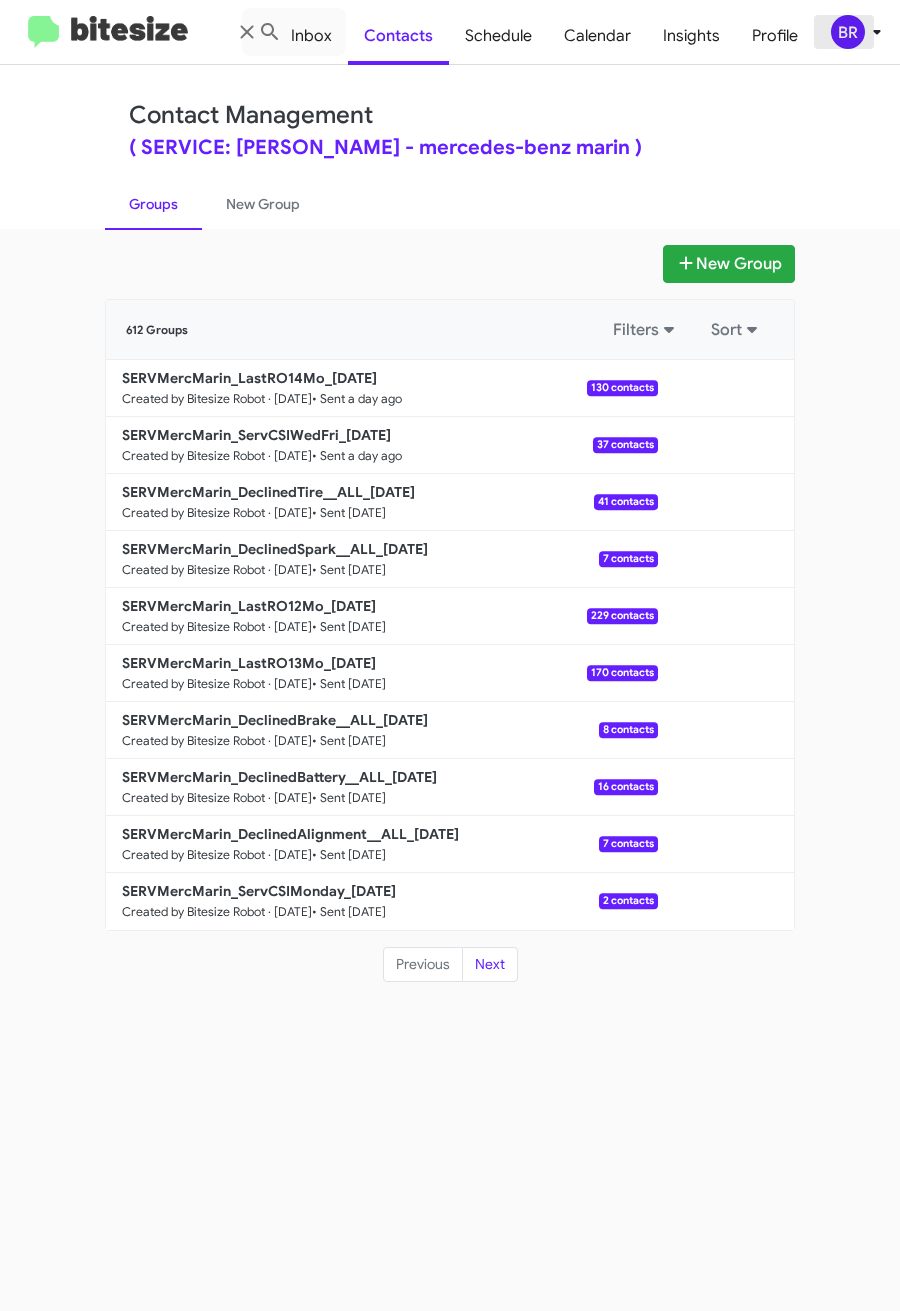 click 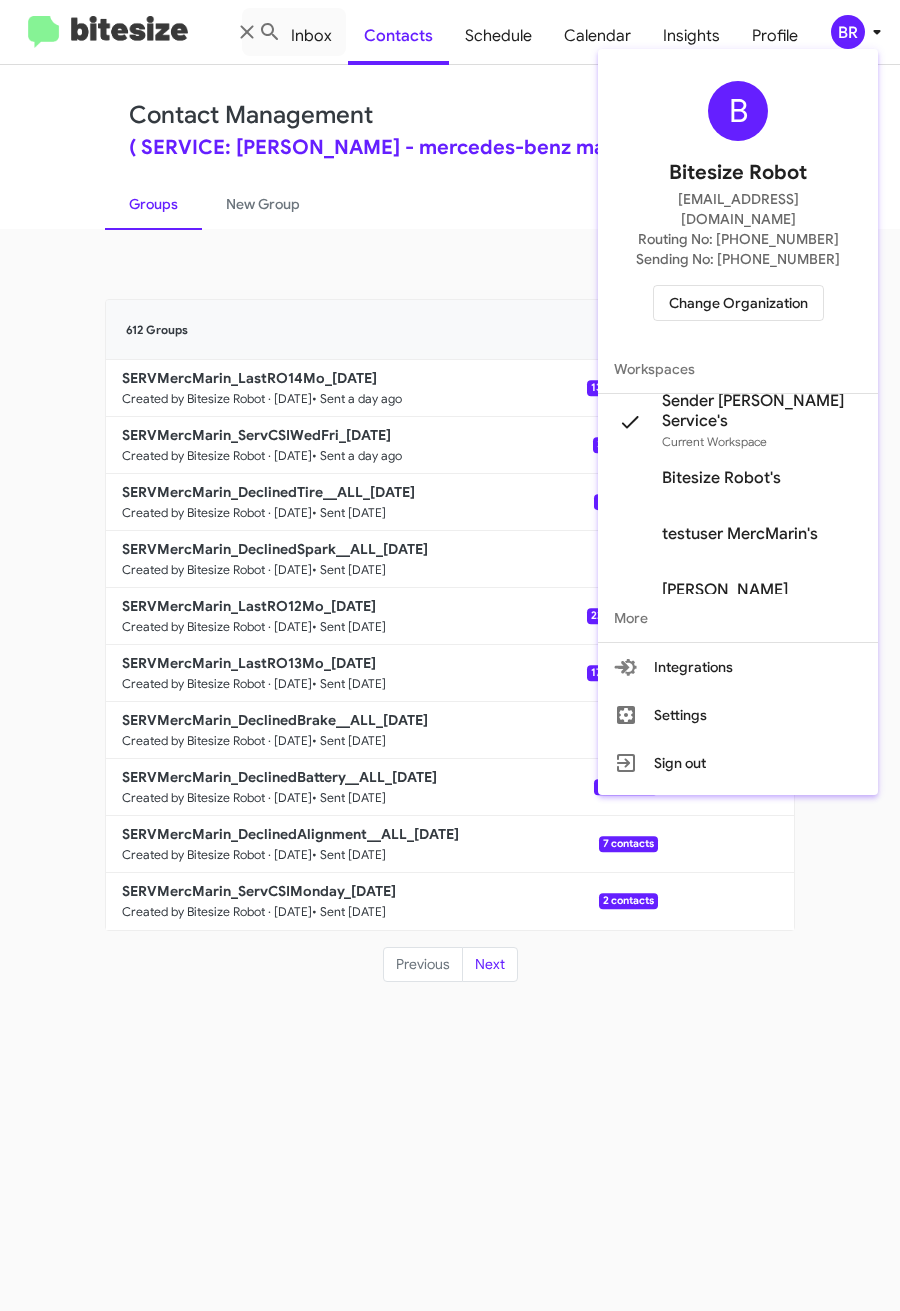 click at bounding box center [450, 655] 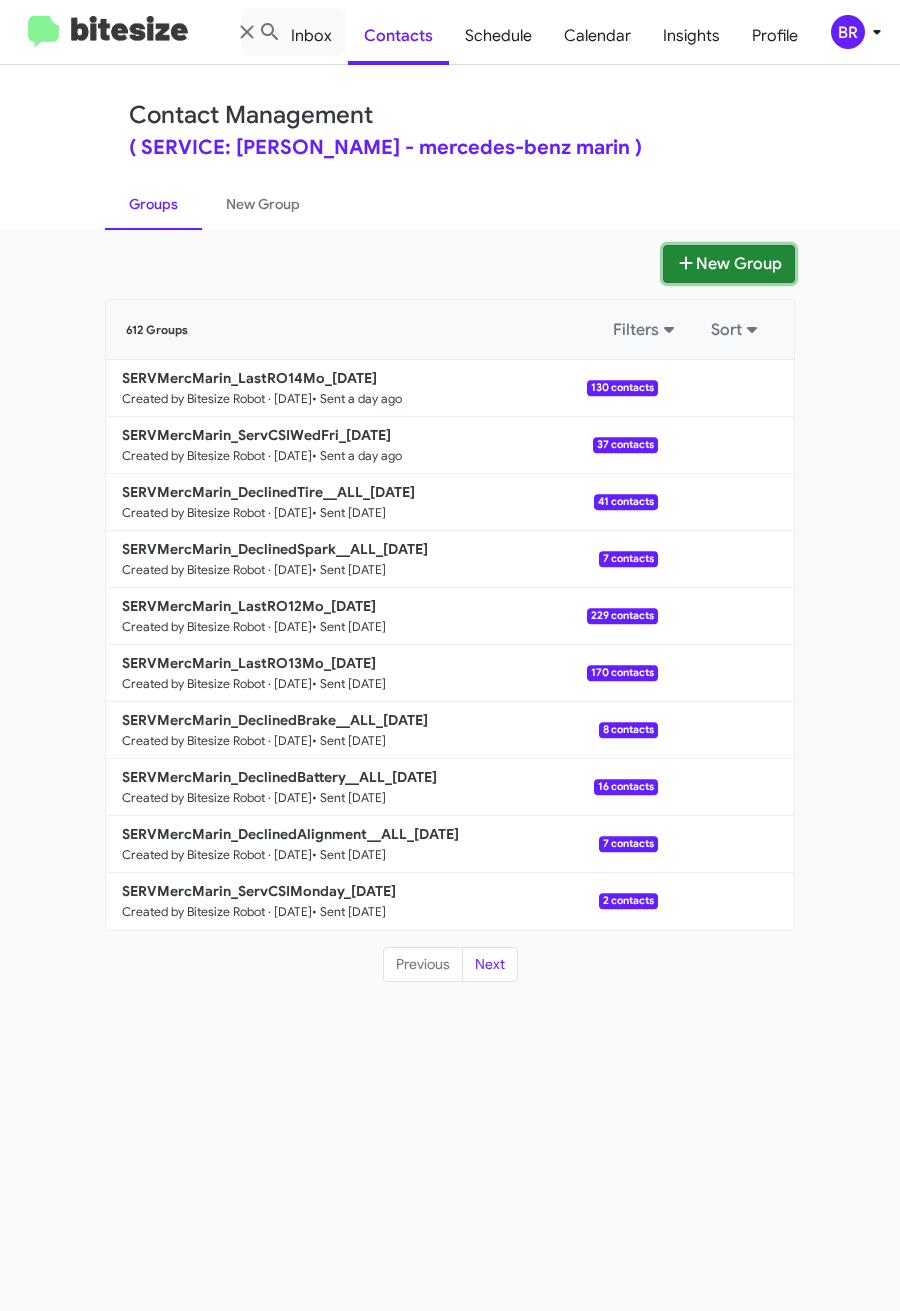click 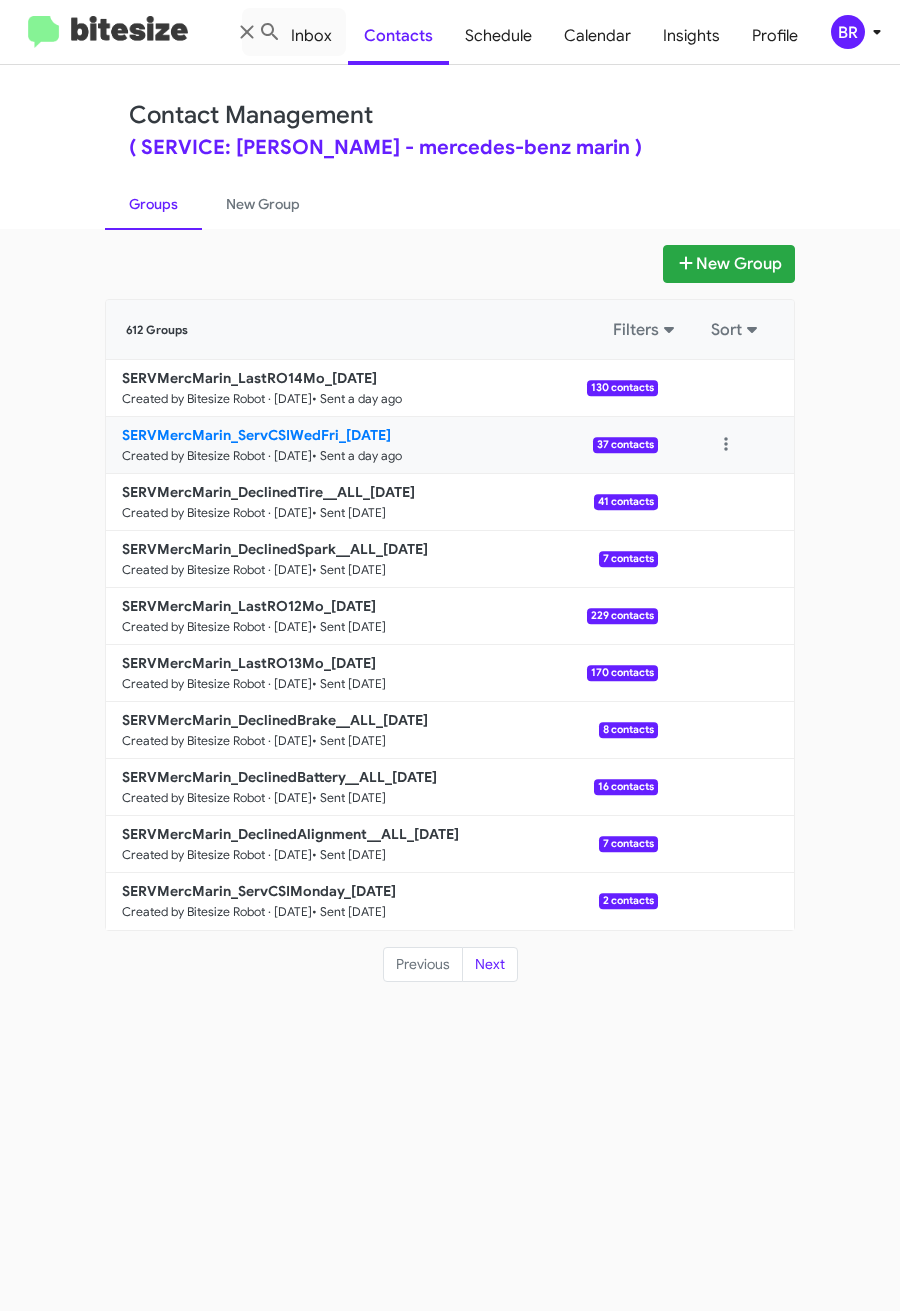 type 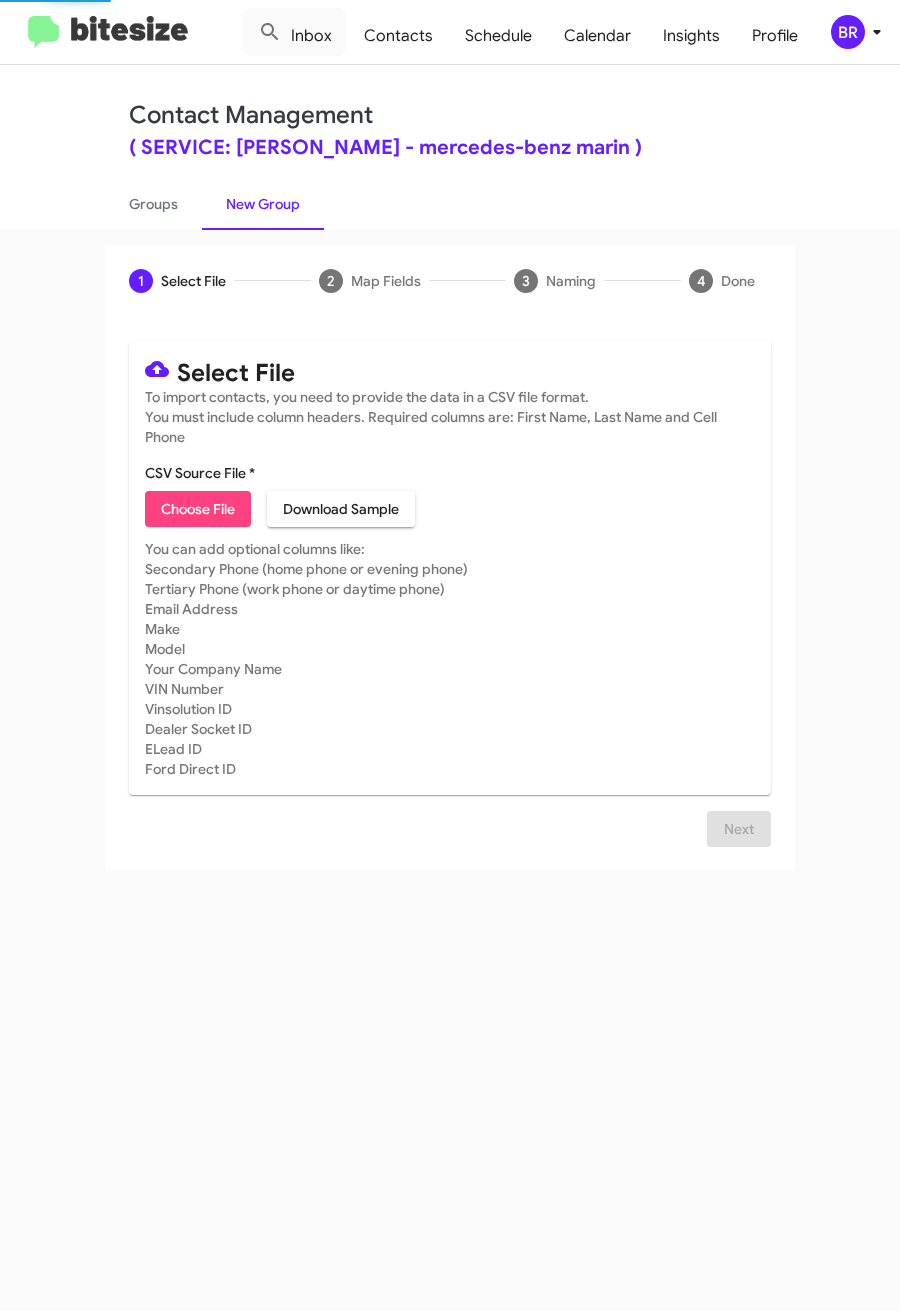 click on "Choose File" 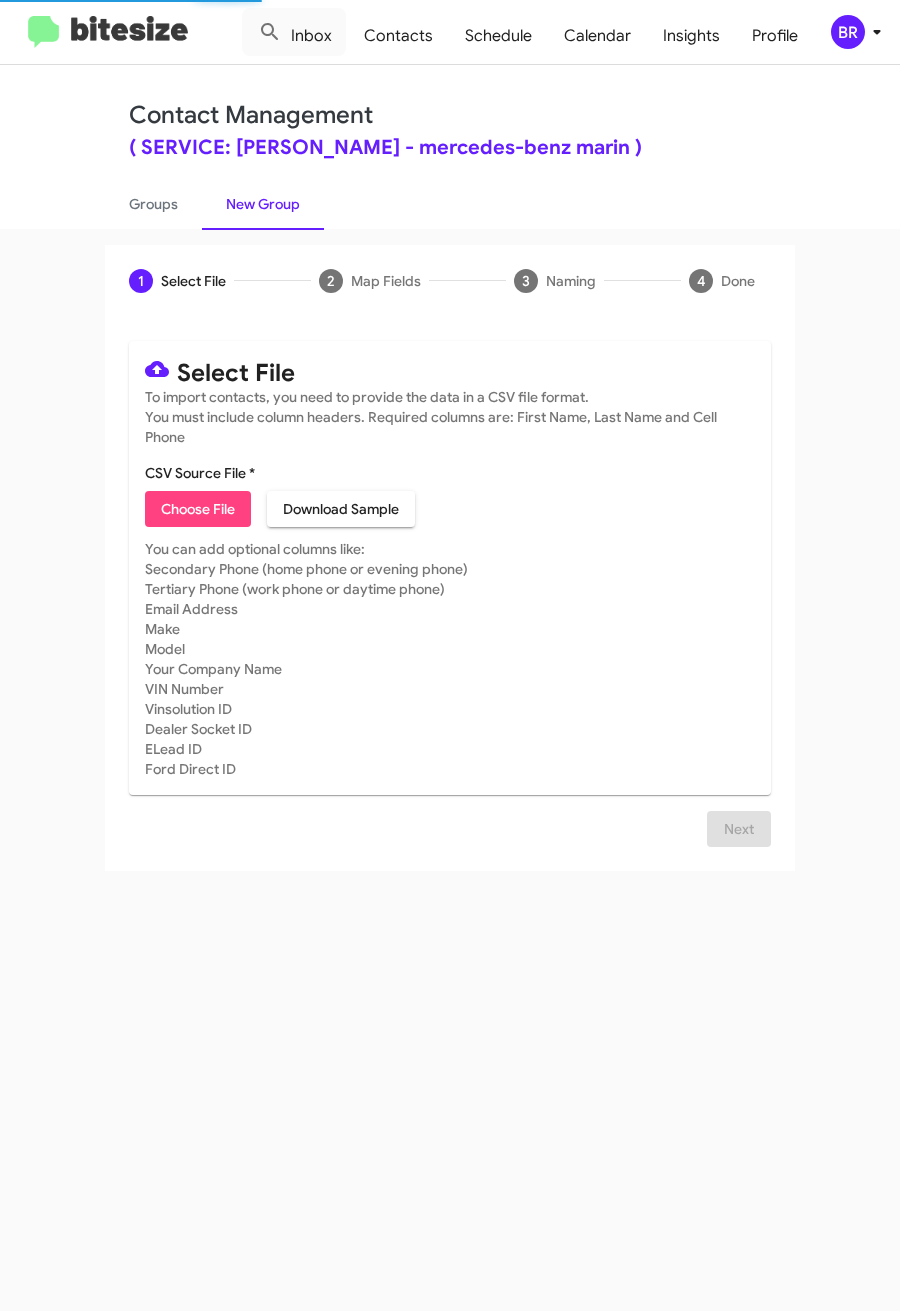 type on "SERVMercMarin_ServCSIWedFri_07-11-25" 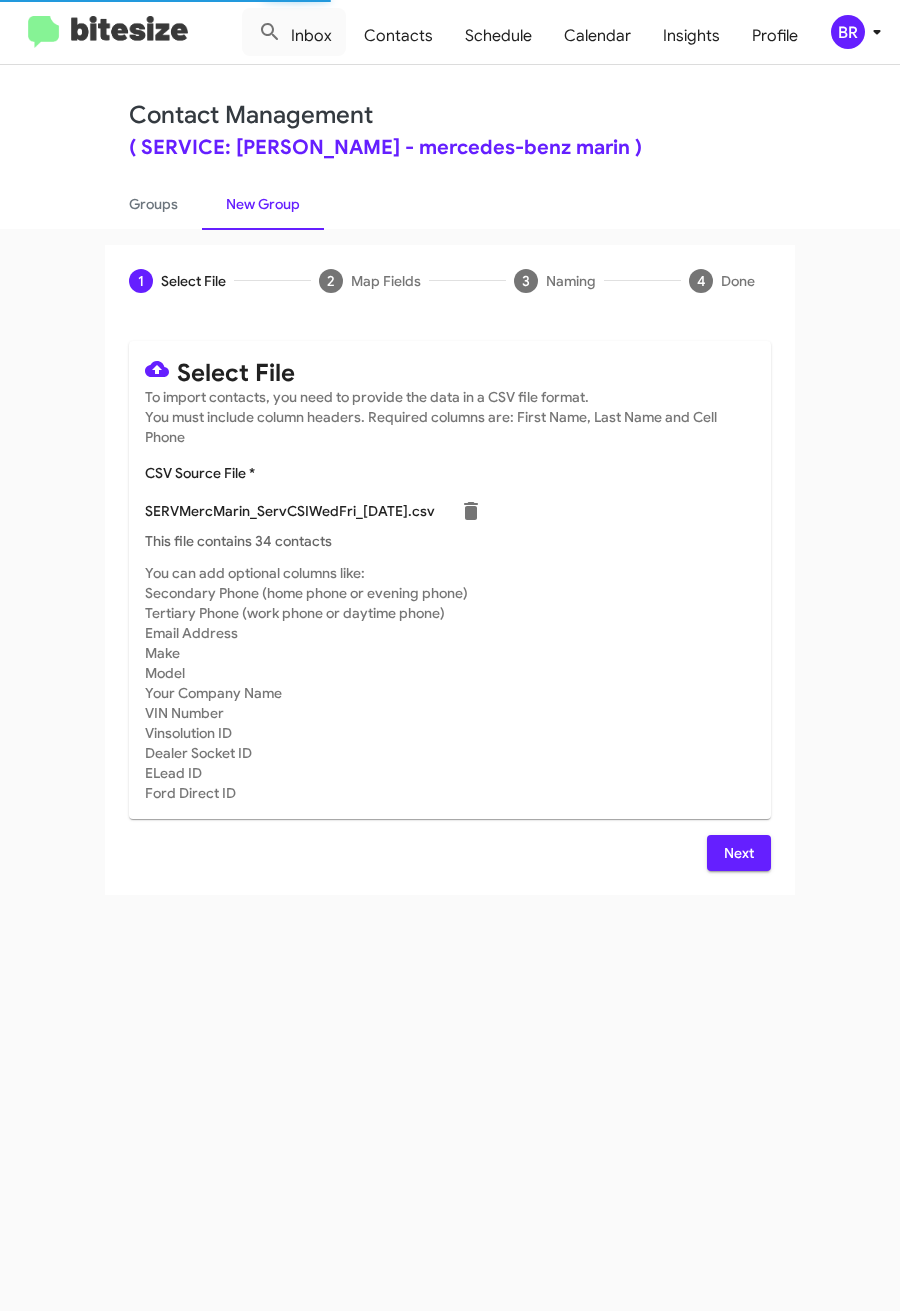 click on "Next" at bounding box center (739, 853) 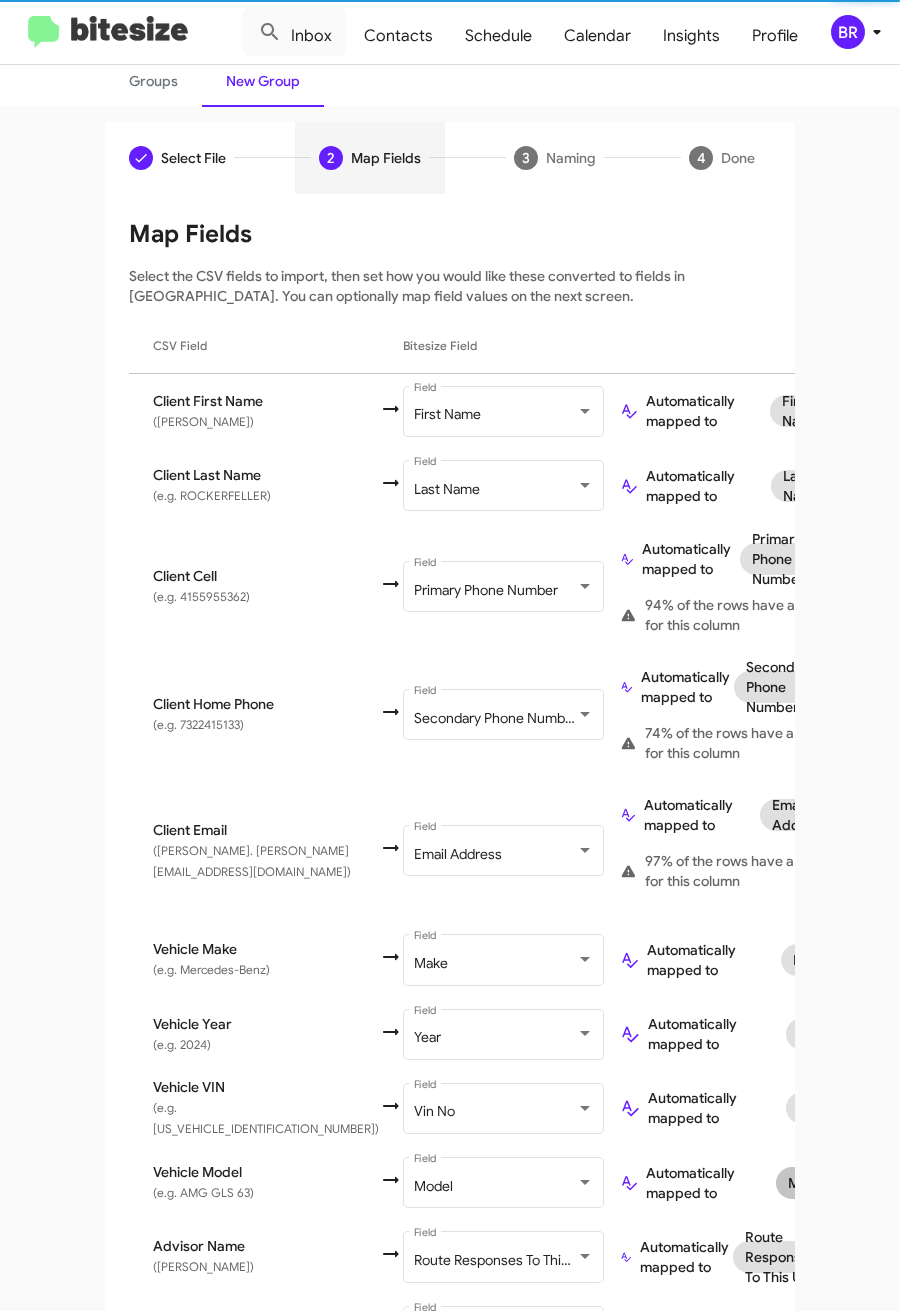 scroll, scrollTop: 300, scrollLeft: 0, axis: vertical 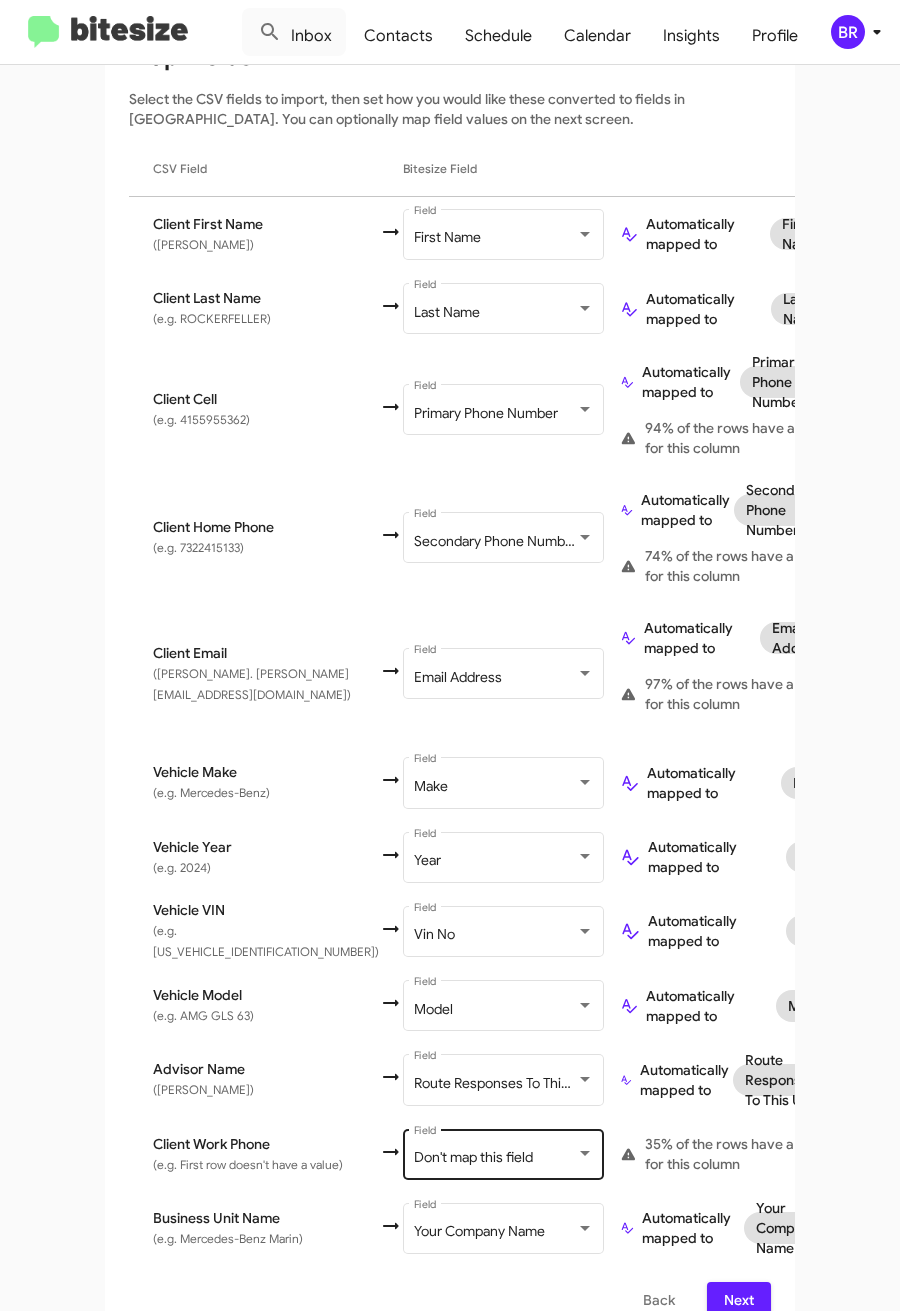click on "Don't map this field Field" at bounding box center [504, 1152] 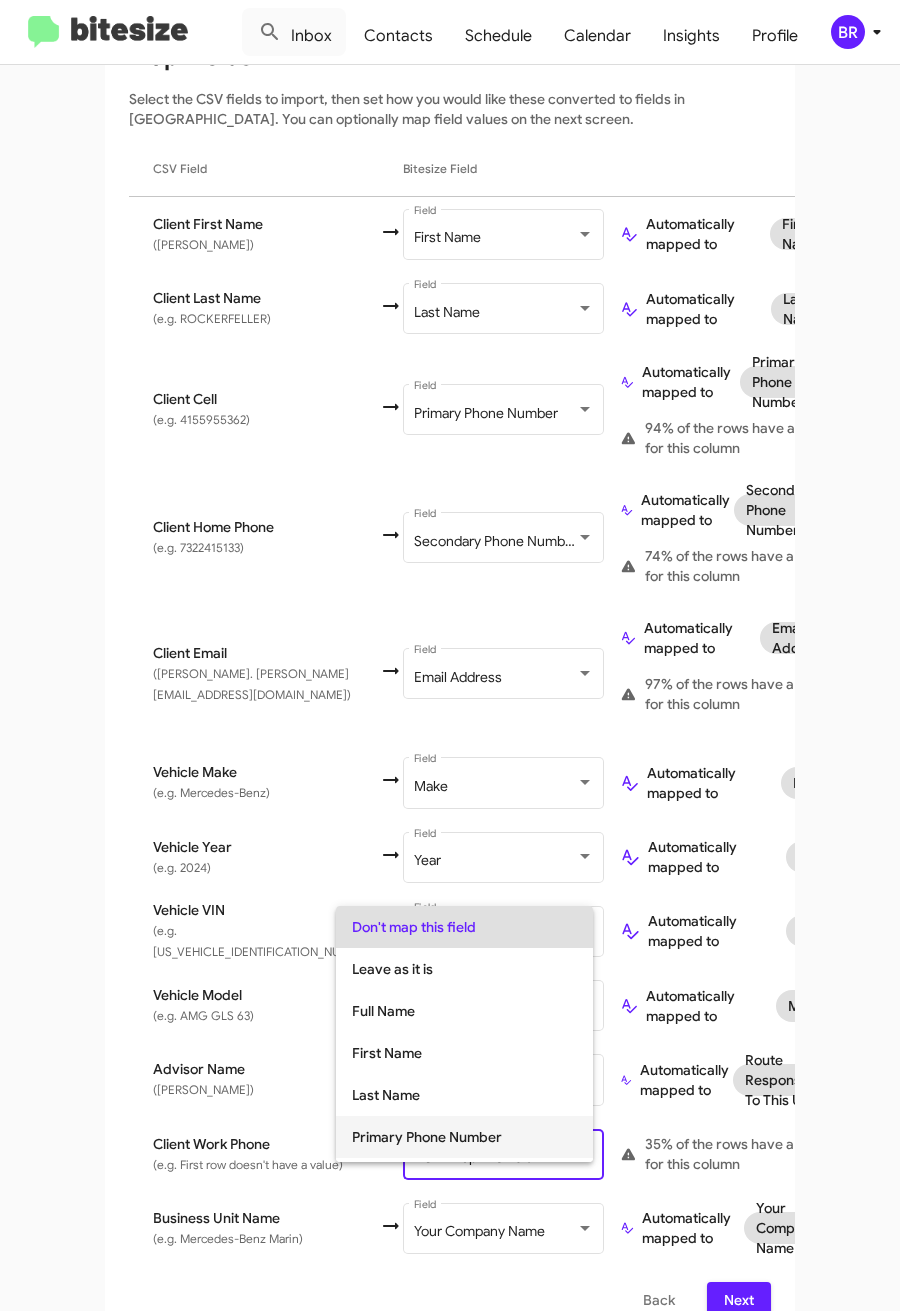 scroll, scrollTop: 150, scrollLeft: 0, axis: vertical 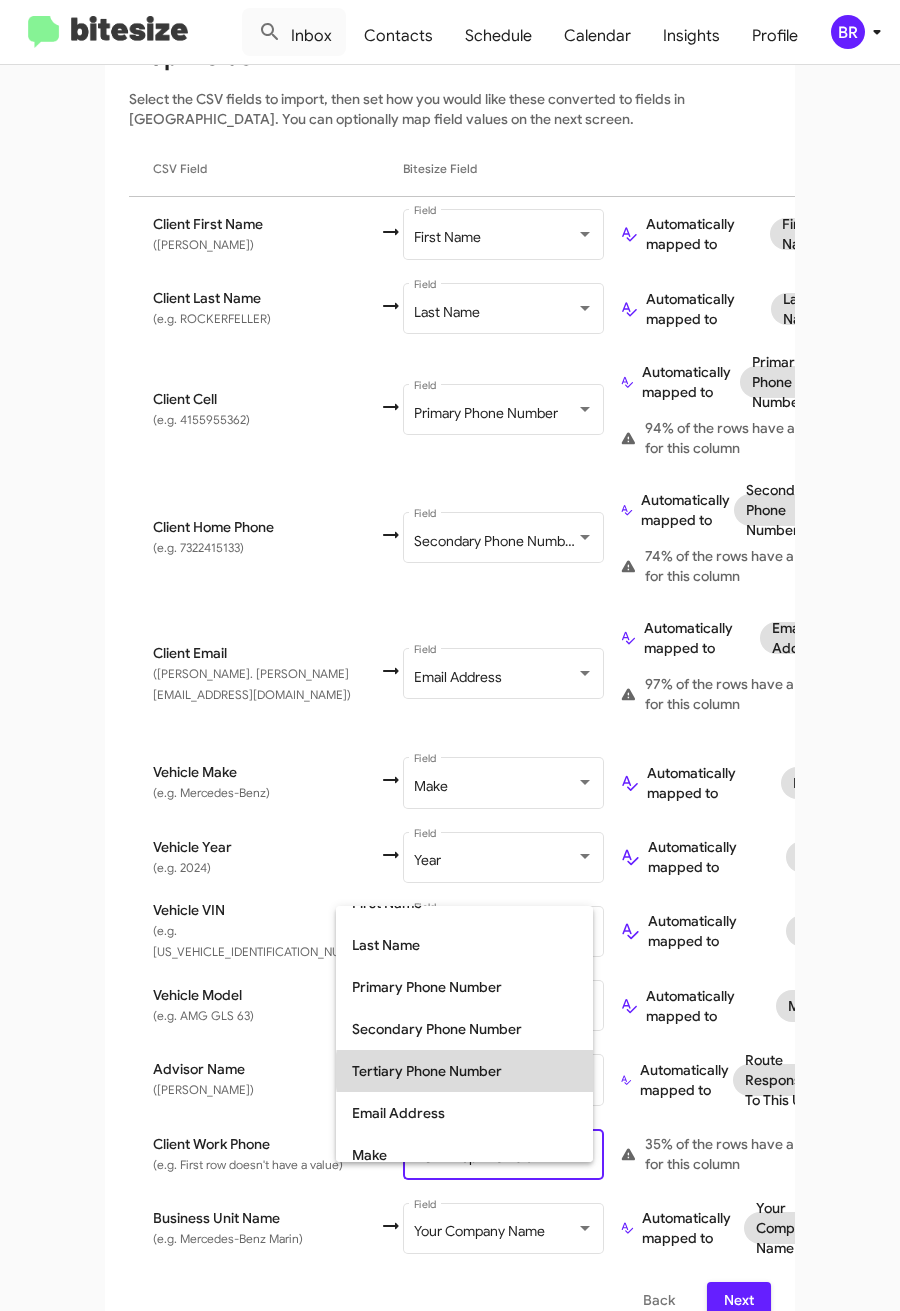 click on "Tertiary Phone Number" at bounding box center [464, 1071] 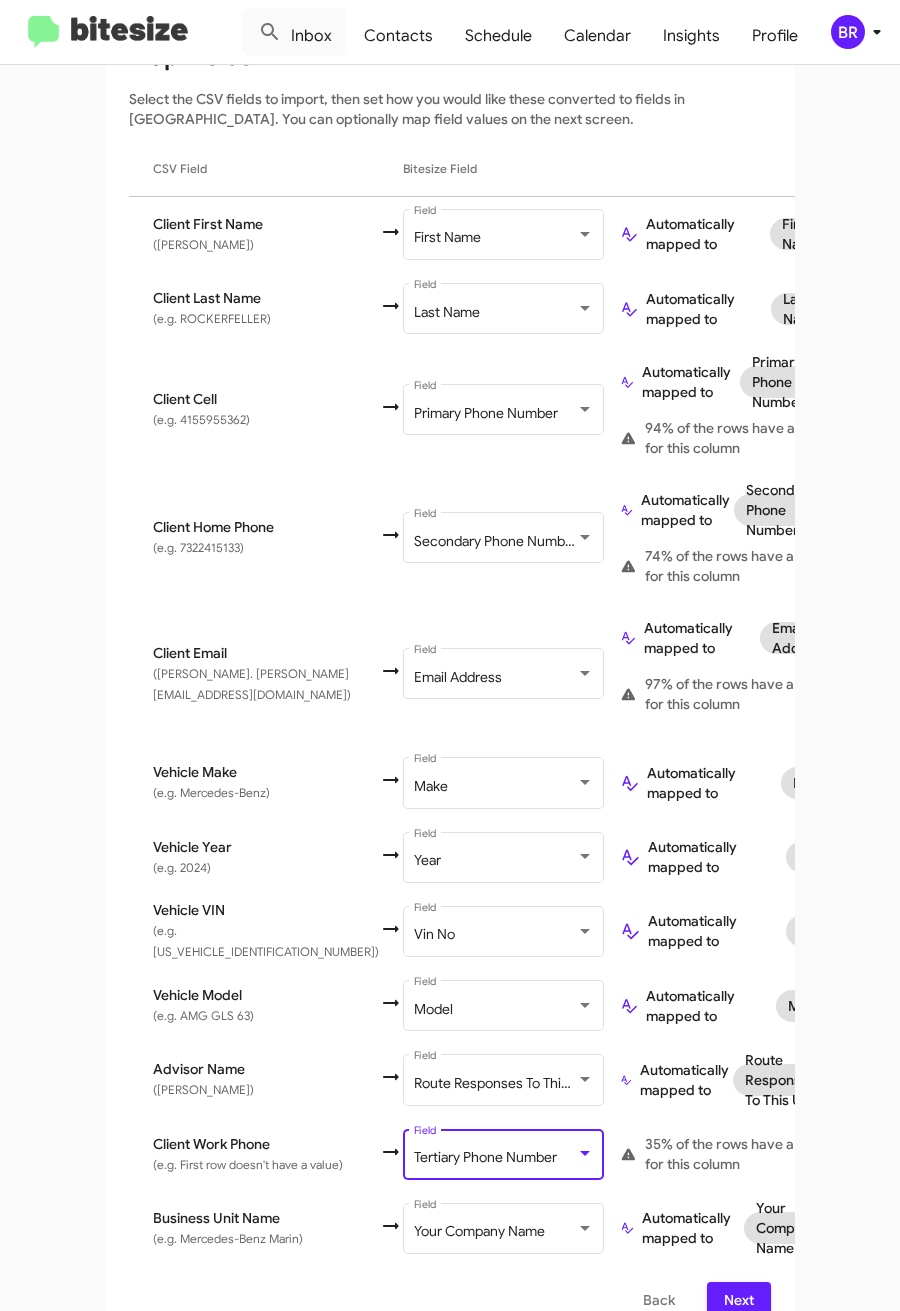 click on "Next" at bounding box center (739, 1300) 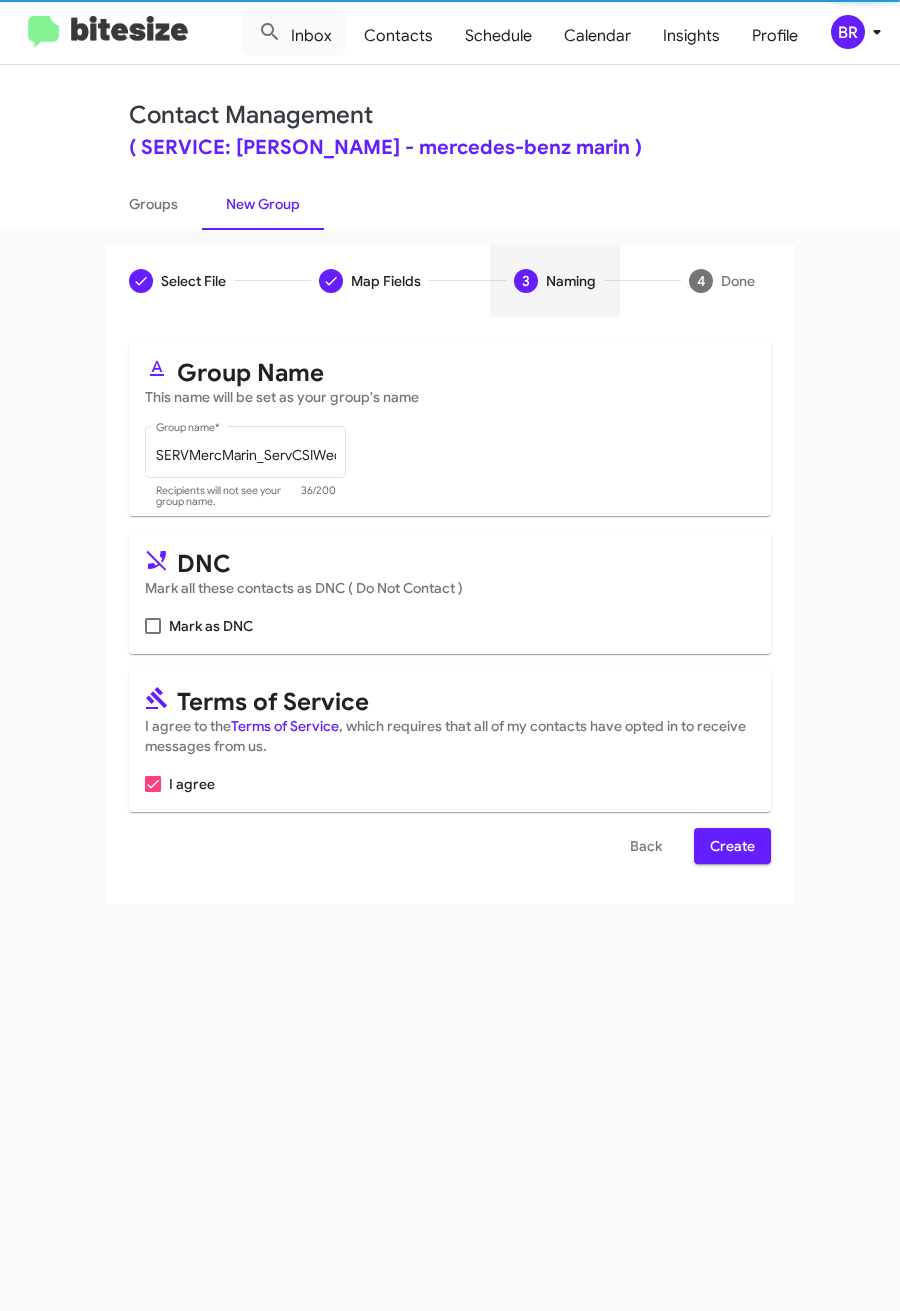 scroll, scrollTop: 0, scrollLeft: 0, axis: both 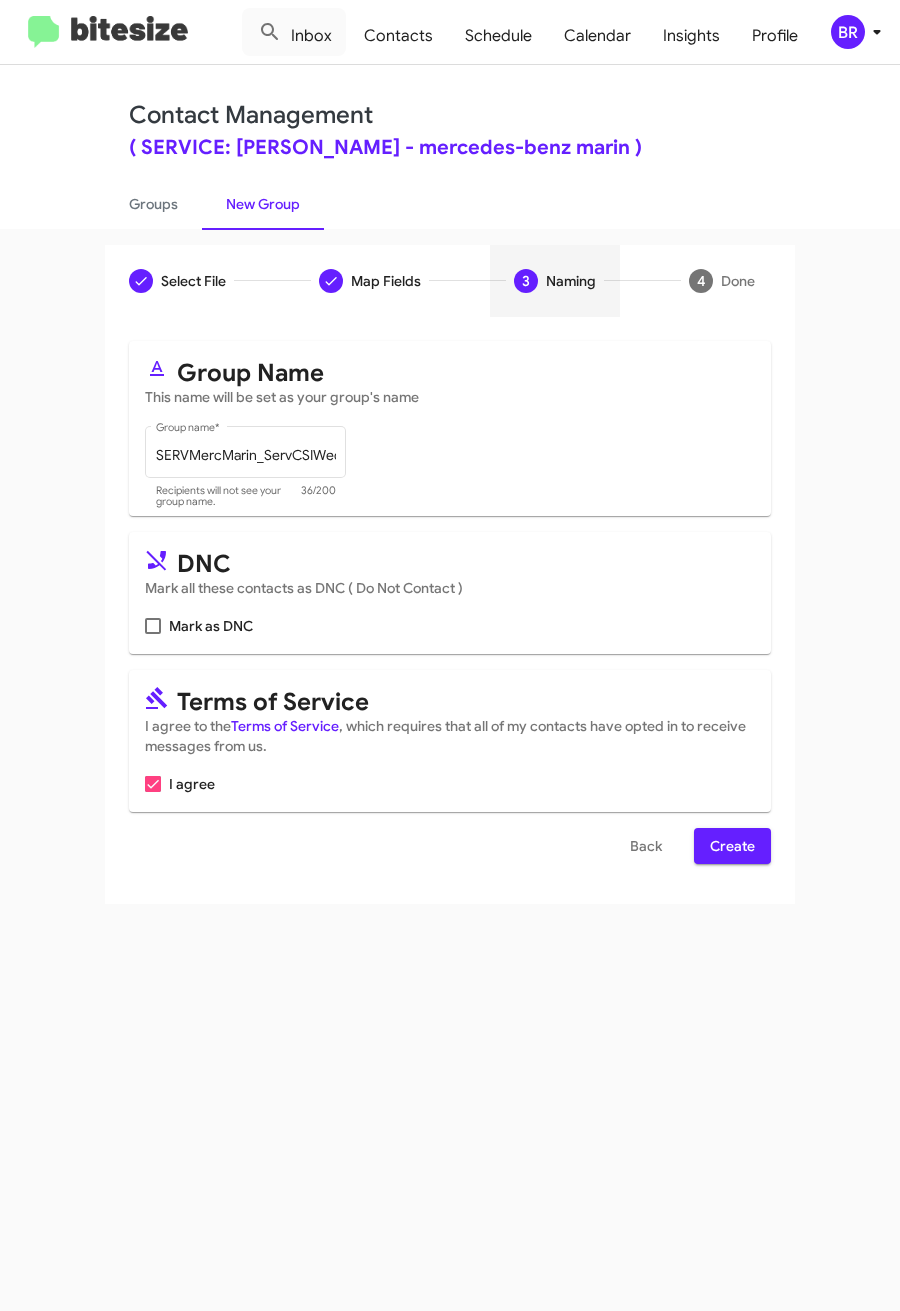 click on "Create" at bounding box center (732, 846) 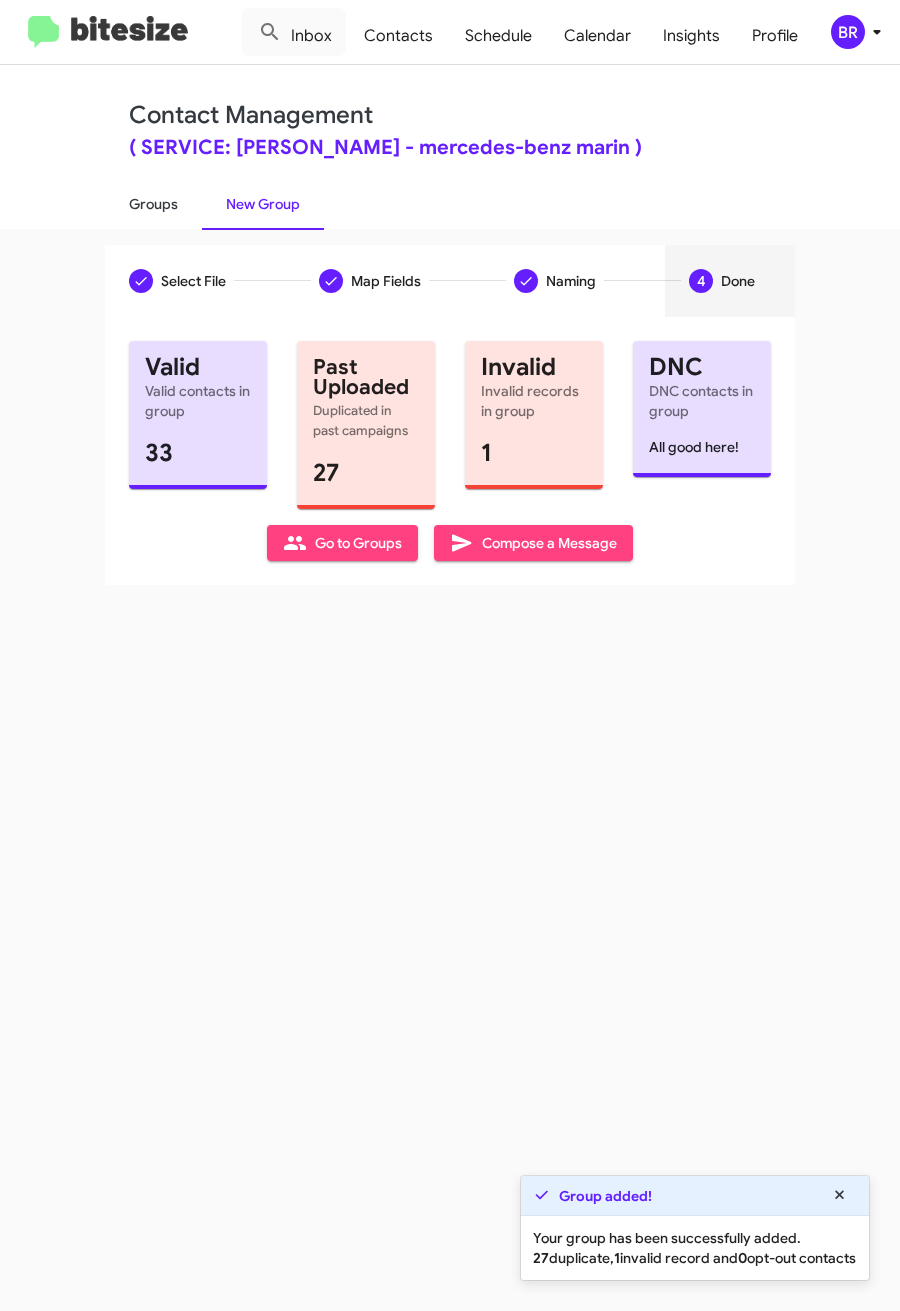 click on "Groups" 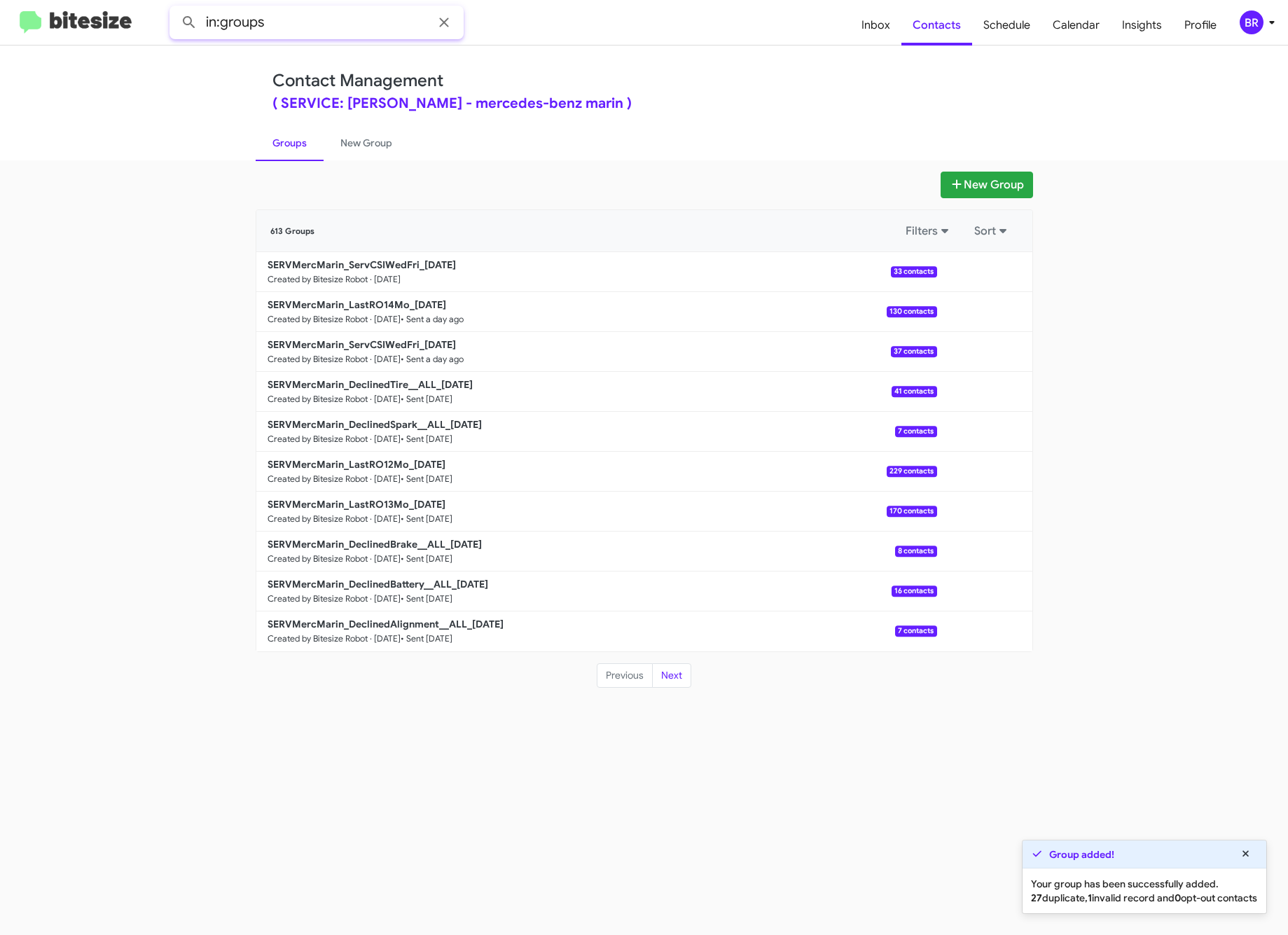 click on "in:groups" 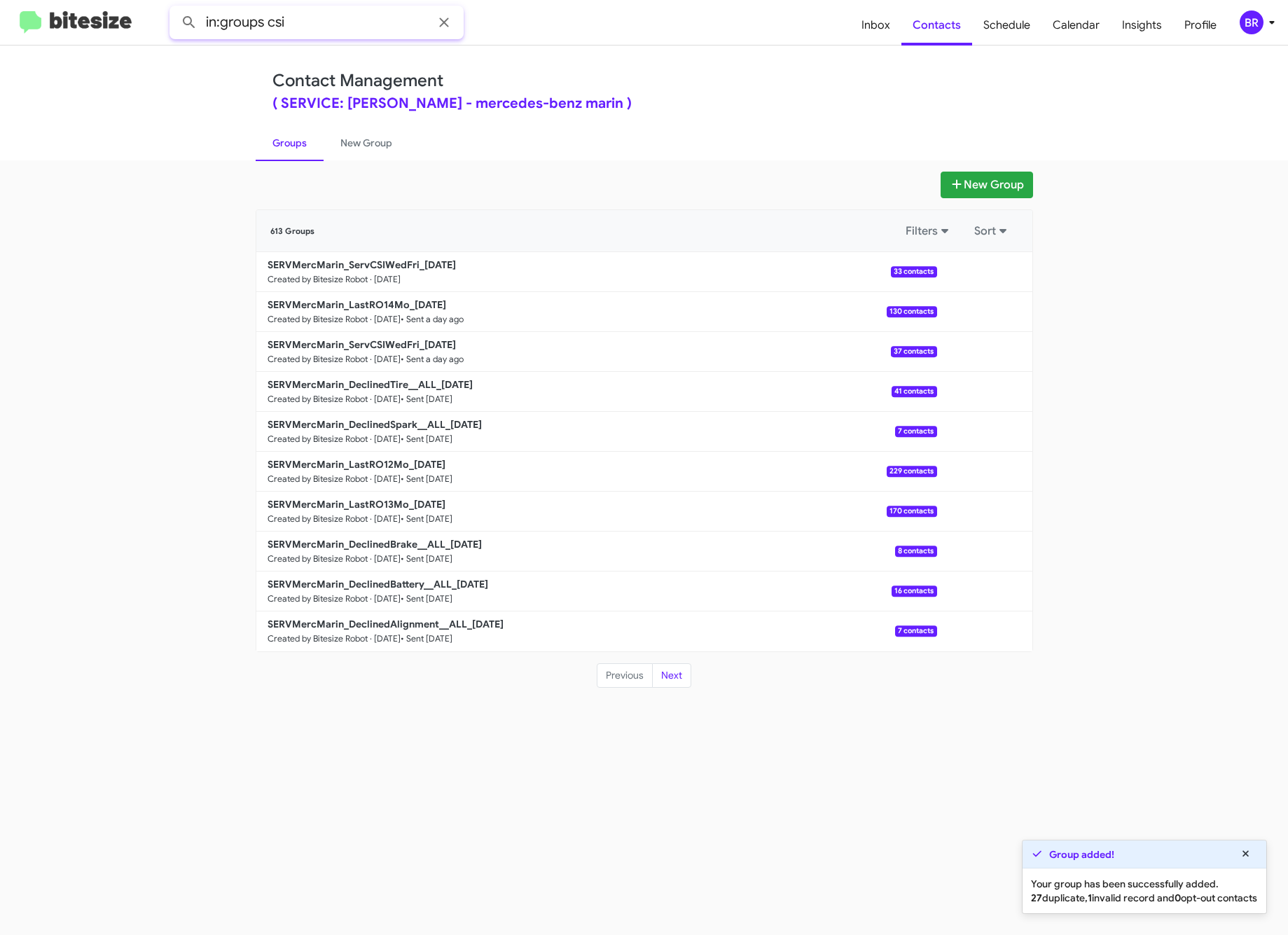 type on "in:groups csi" 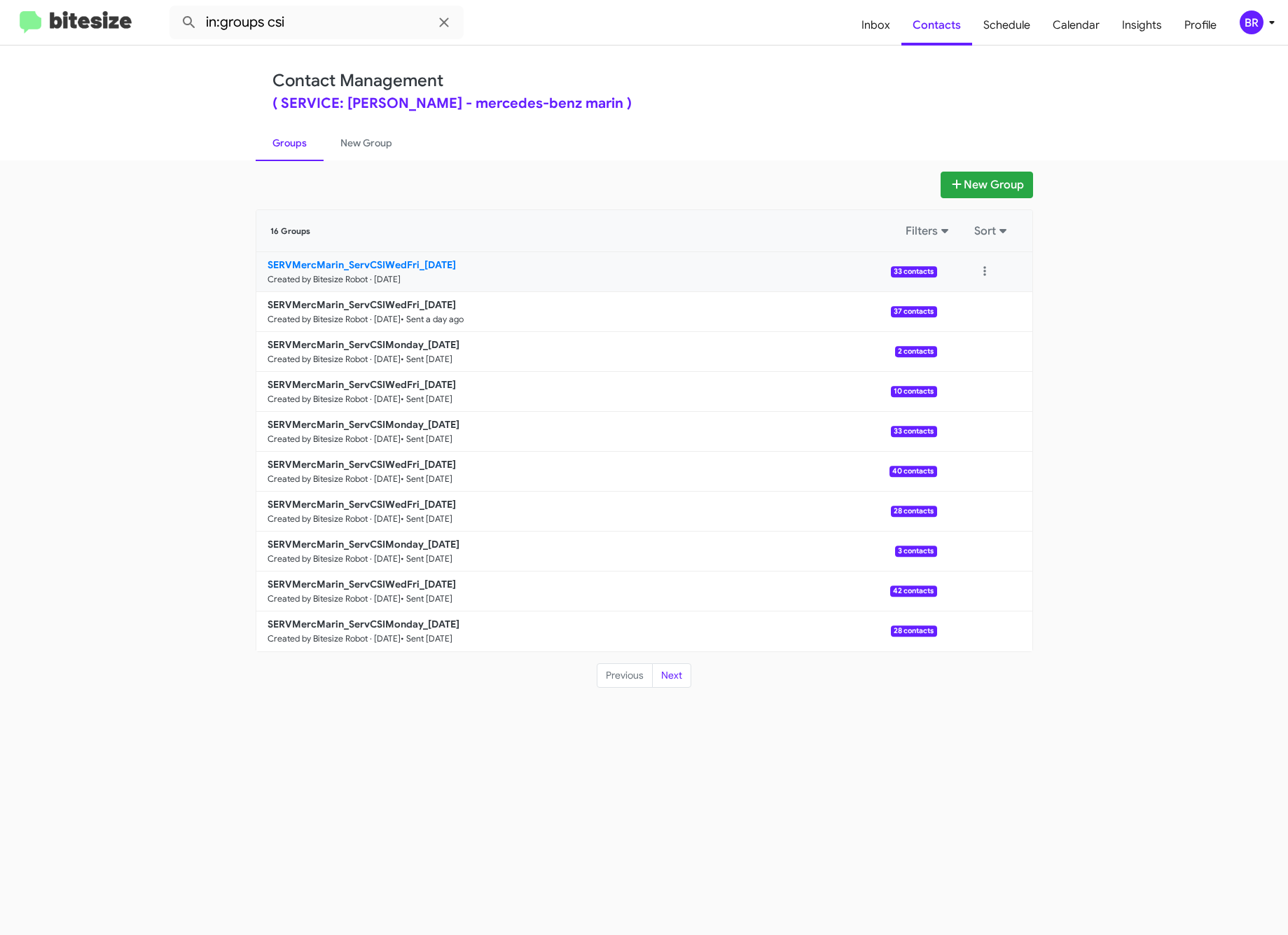 click on "SERVMercMarin_ServCSIWedFri_07-11-25" 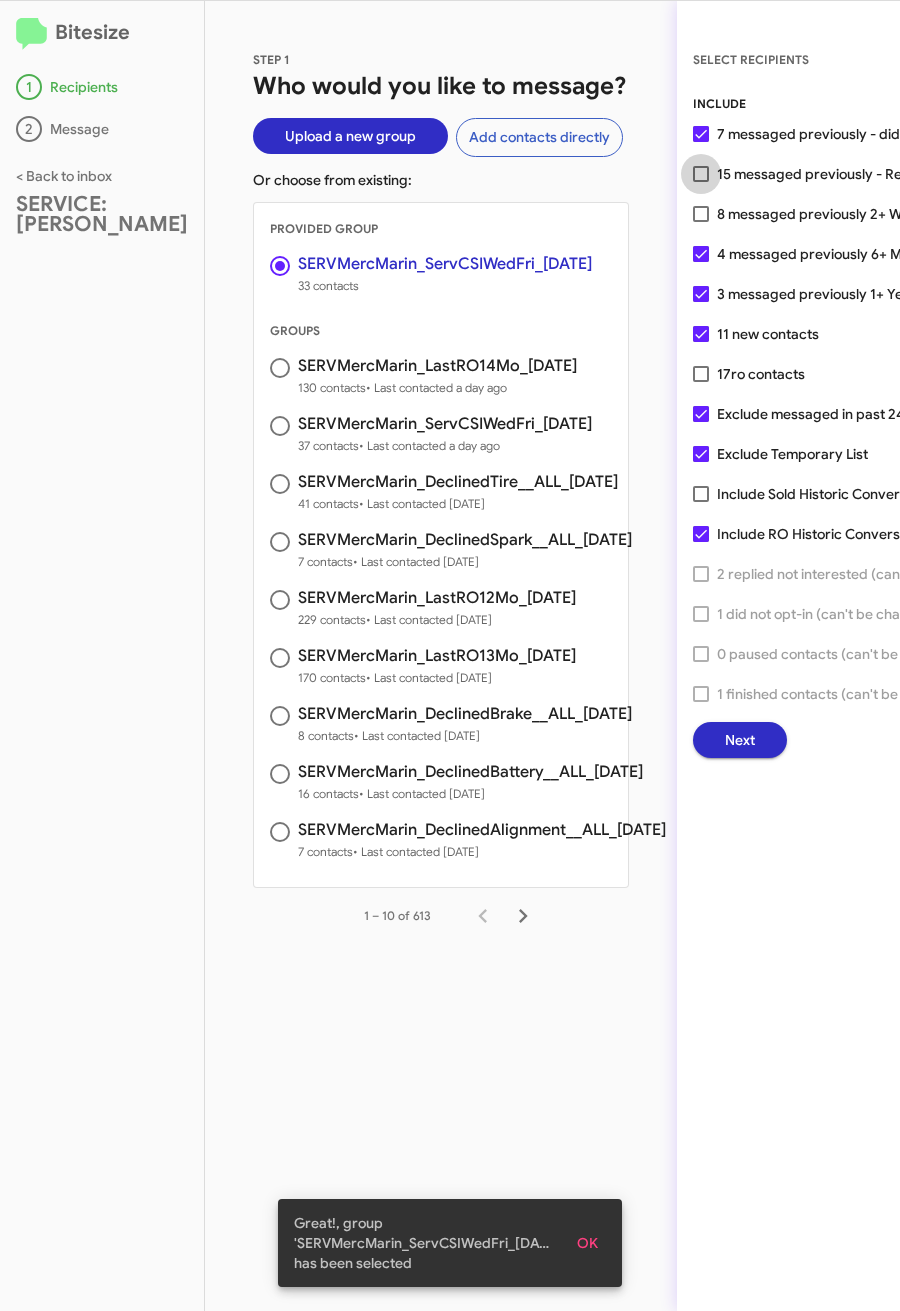 click on "15 messaged previously - Replied" at bounding box center (825, 174) 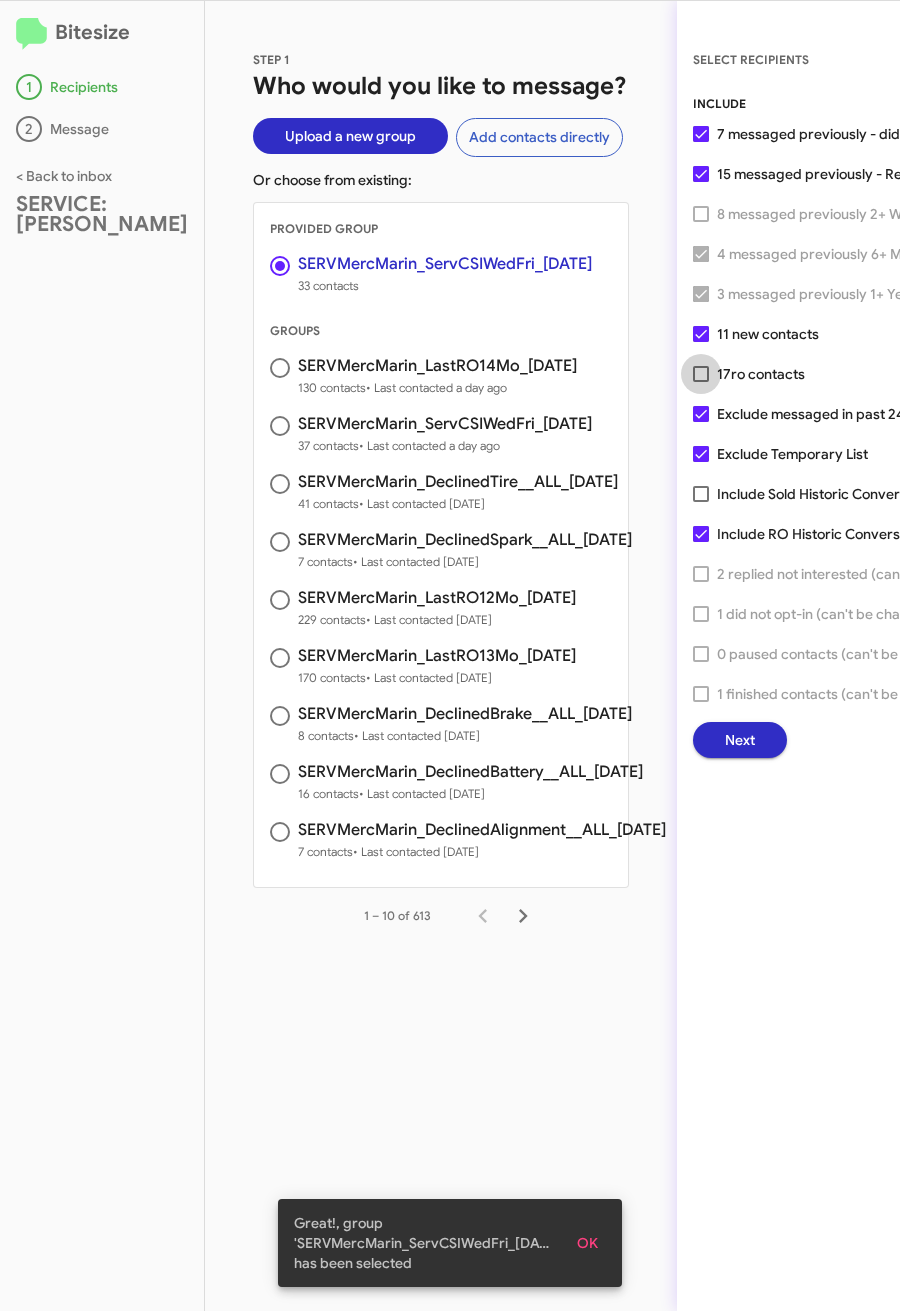 click on "ro contacts" at bounding box center (768, 374) 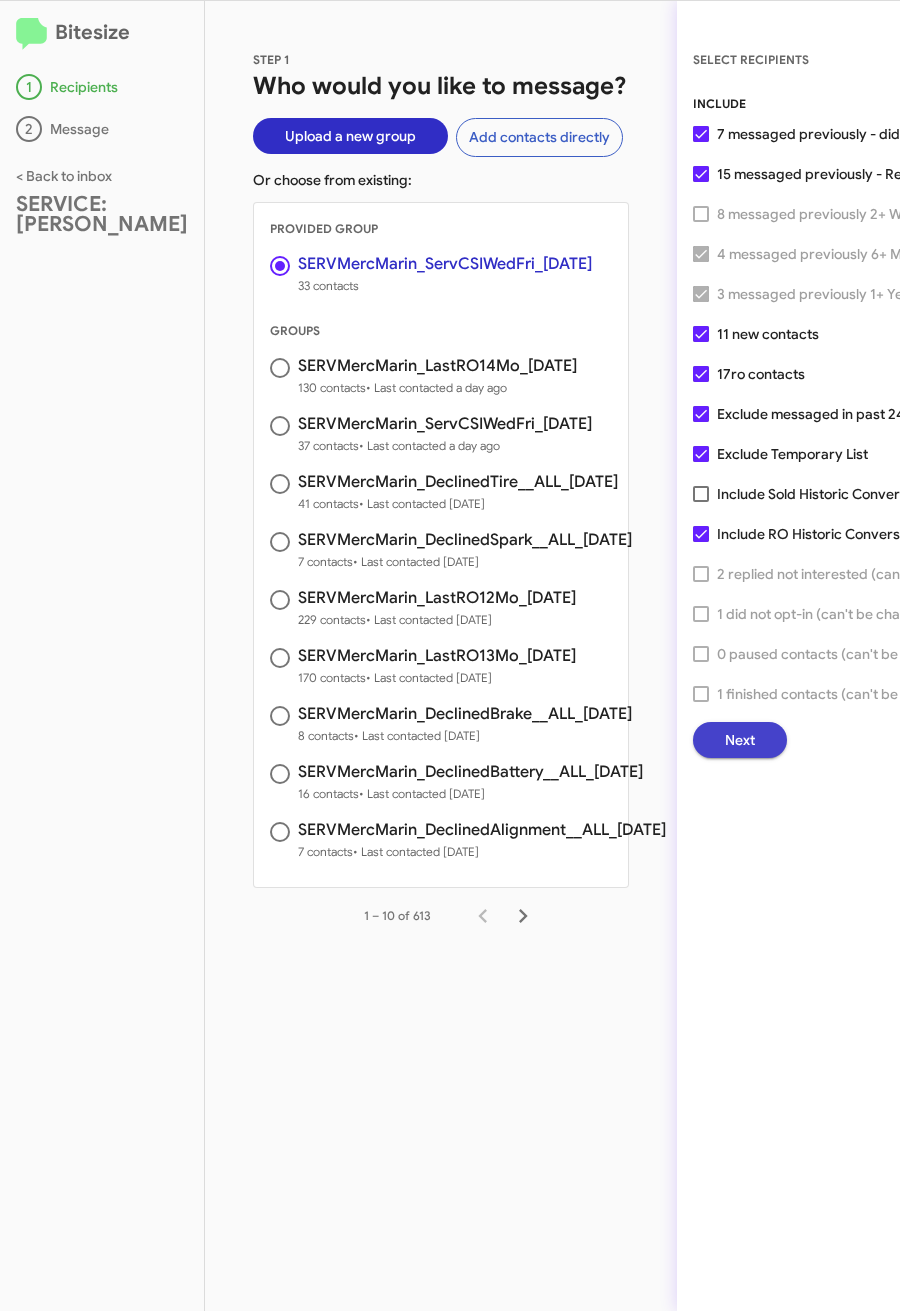 click on "Next" 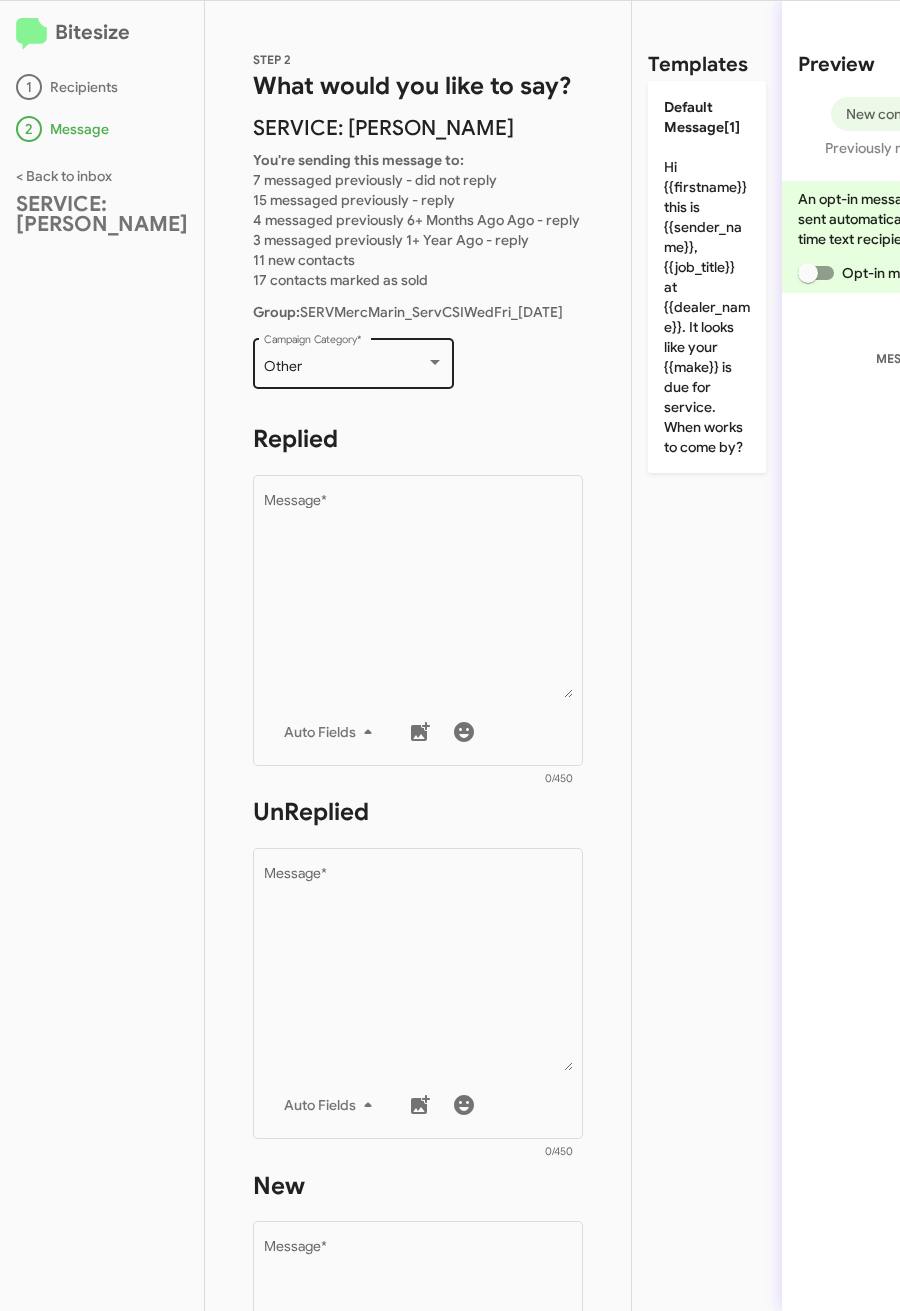 click on "Other  Campaign Category   *" 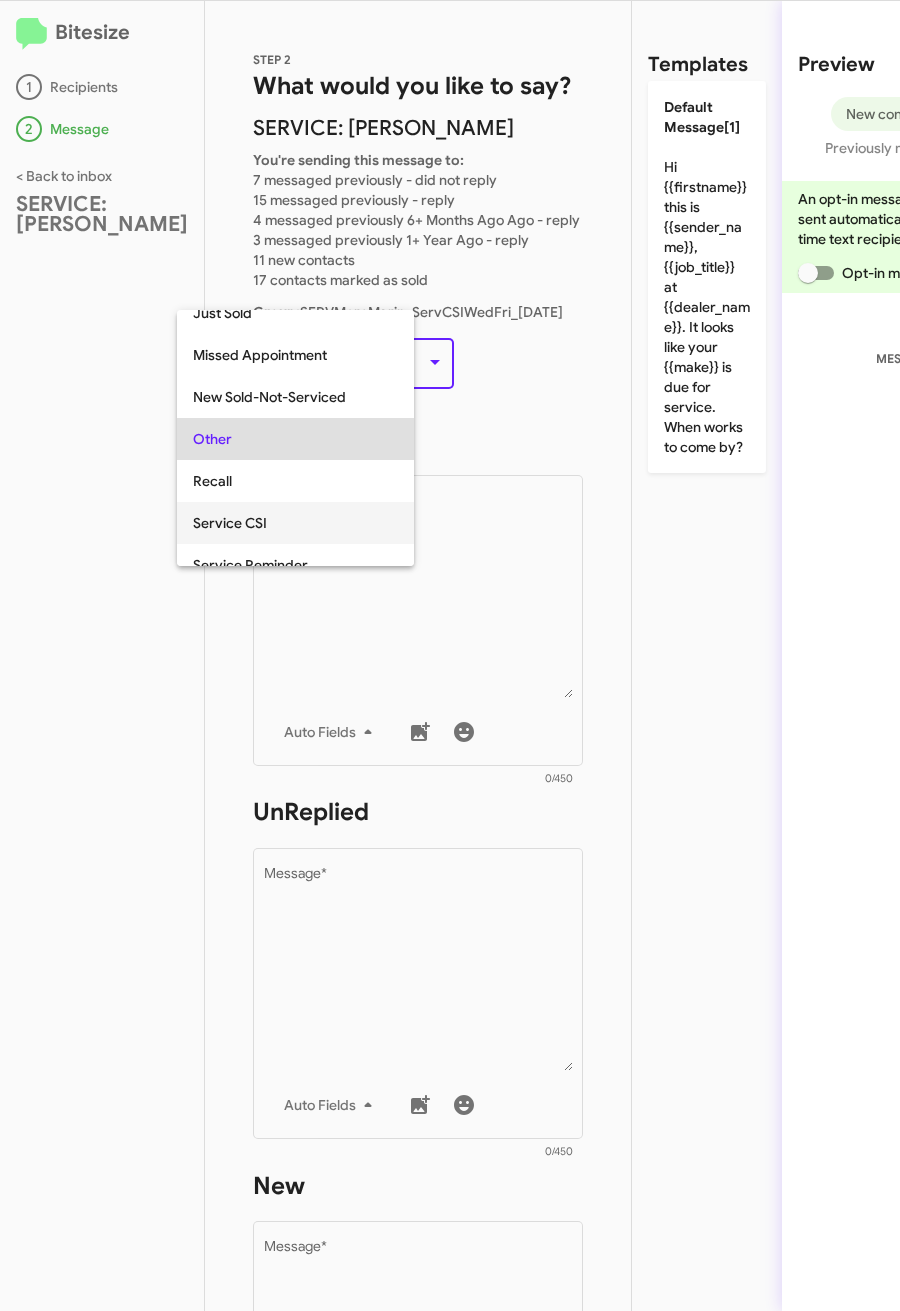 scroll, scrollTop: 457, scrollLeft: 0, axis: vertical 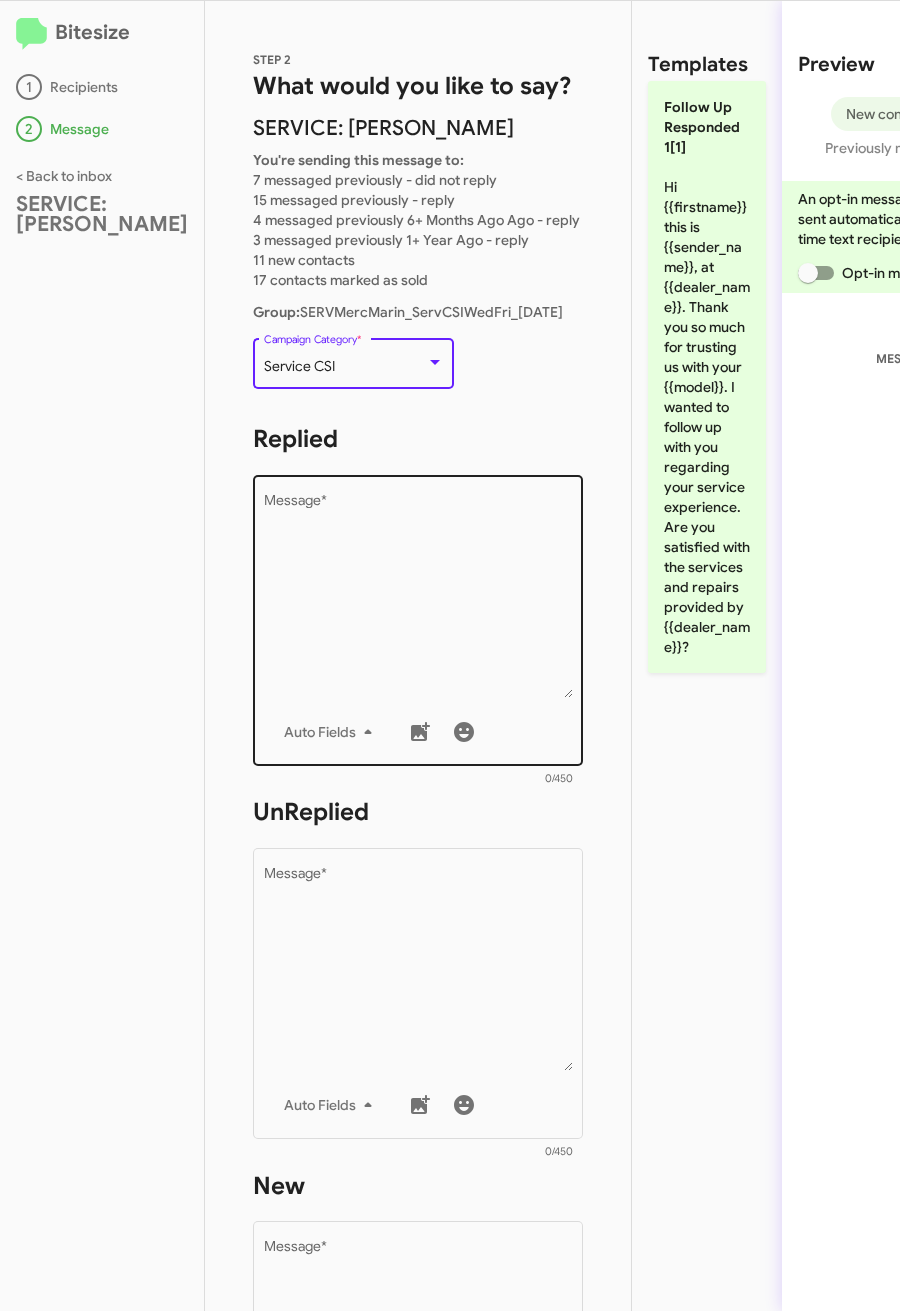 click on "Message  *" at bounding box center (418, 596) 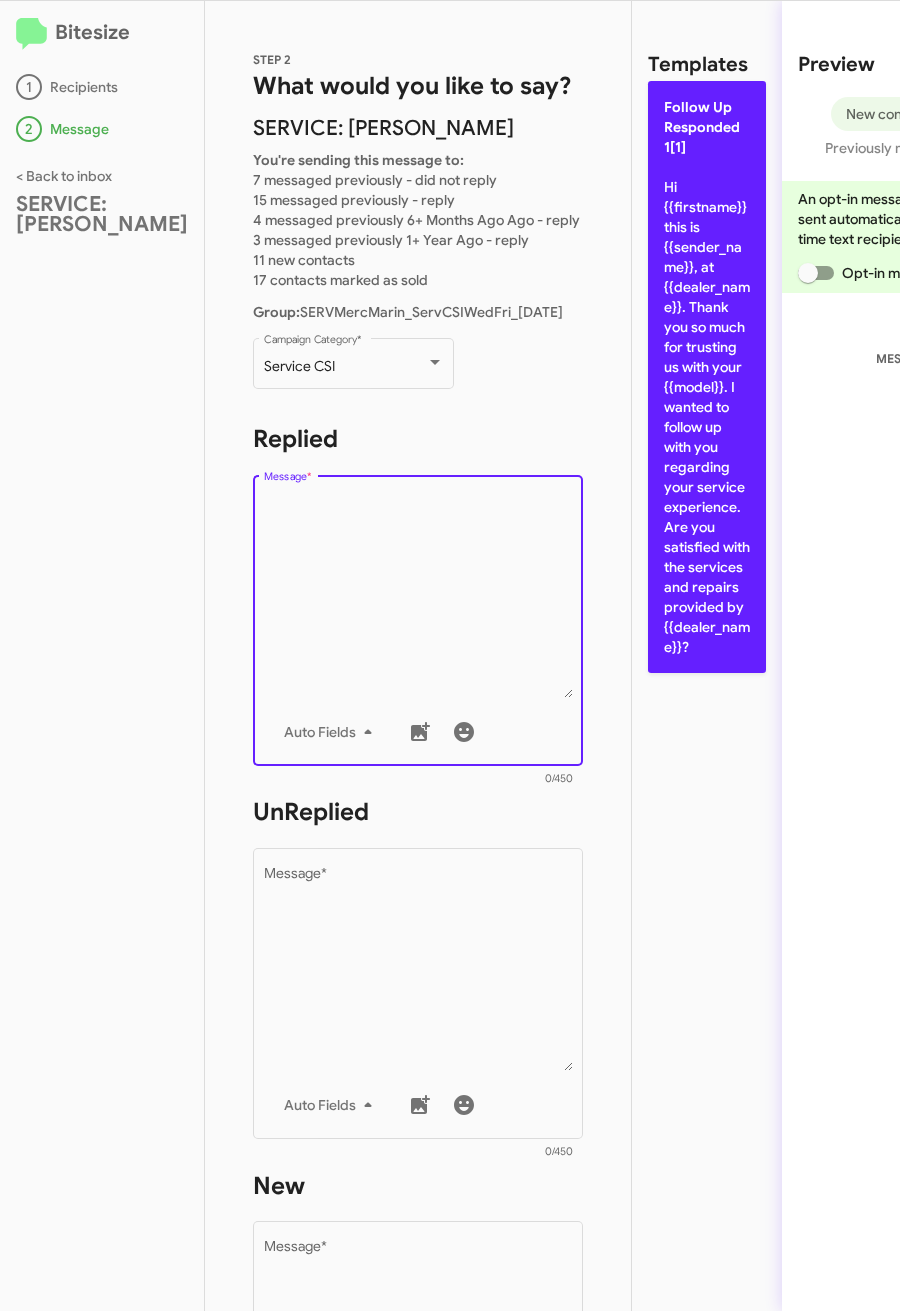click on "Follow Up Responded 1[1]  Hi {{firstname}} this is {{sender_name}}, at {{dealer_name}}. Thank you so much for trusting us with your {{model}}. I wanted to follow up with you regarding your service experience. Are you satisfied with the services and repairs provided by {{dealer_name}}?" 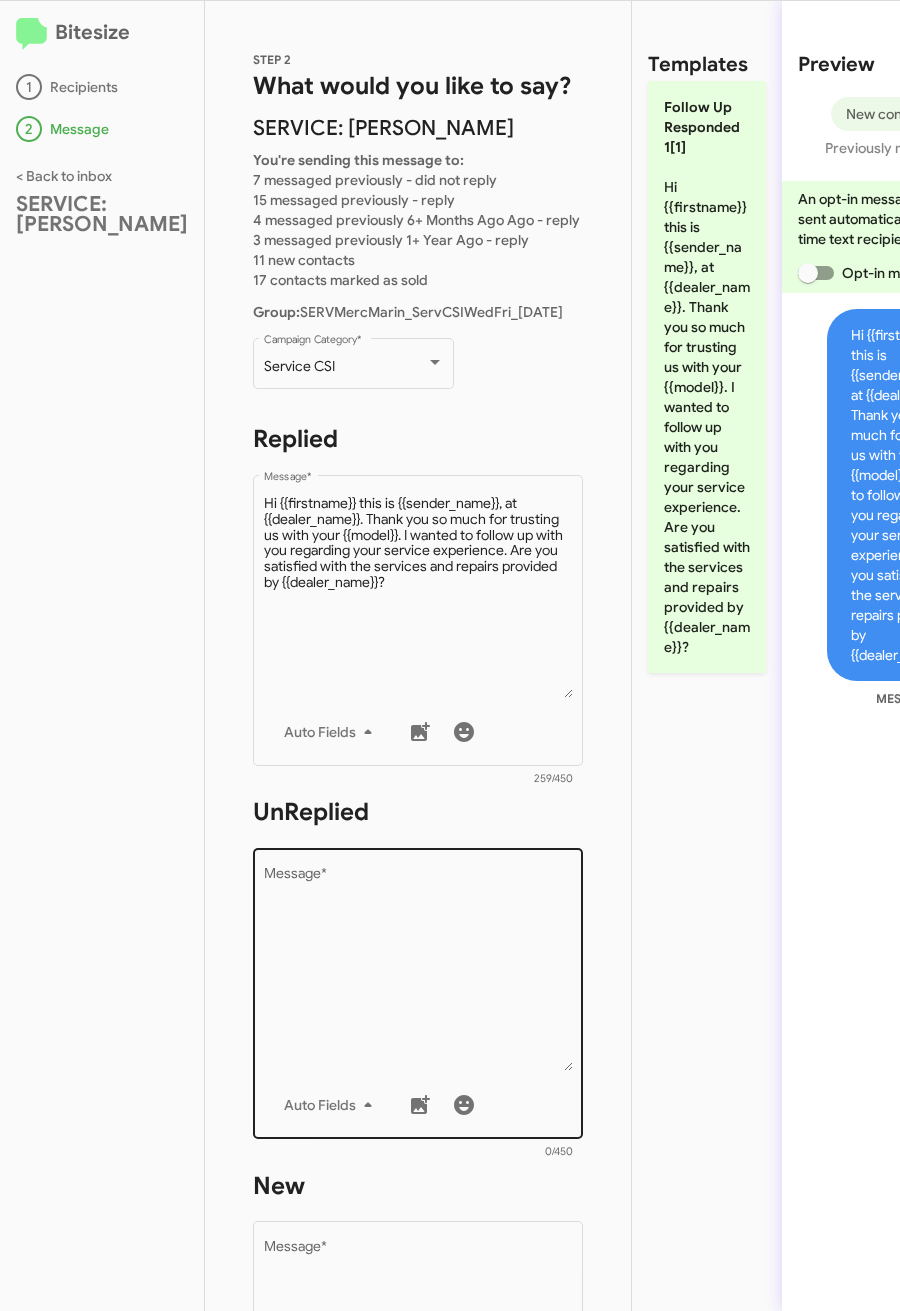 click on "Message  *" at bounding box center [418, 969] 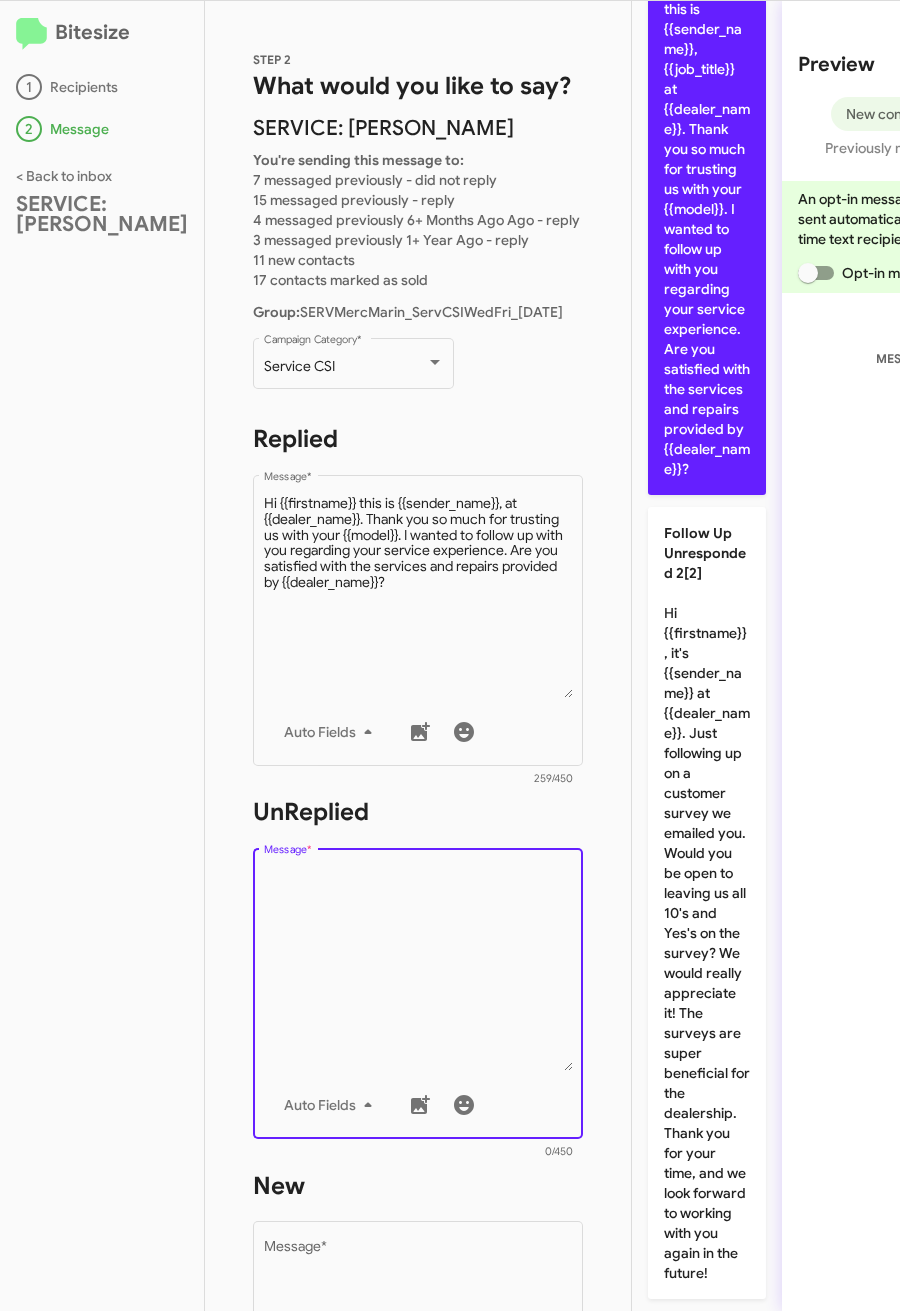 scroll, scrollTop: 450, scrollLeft: 0, axis: vertical 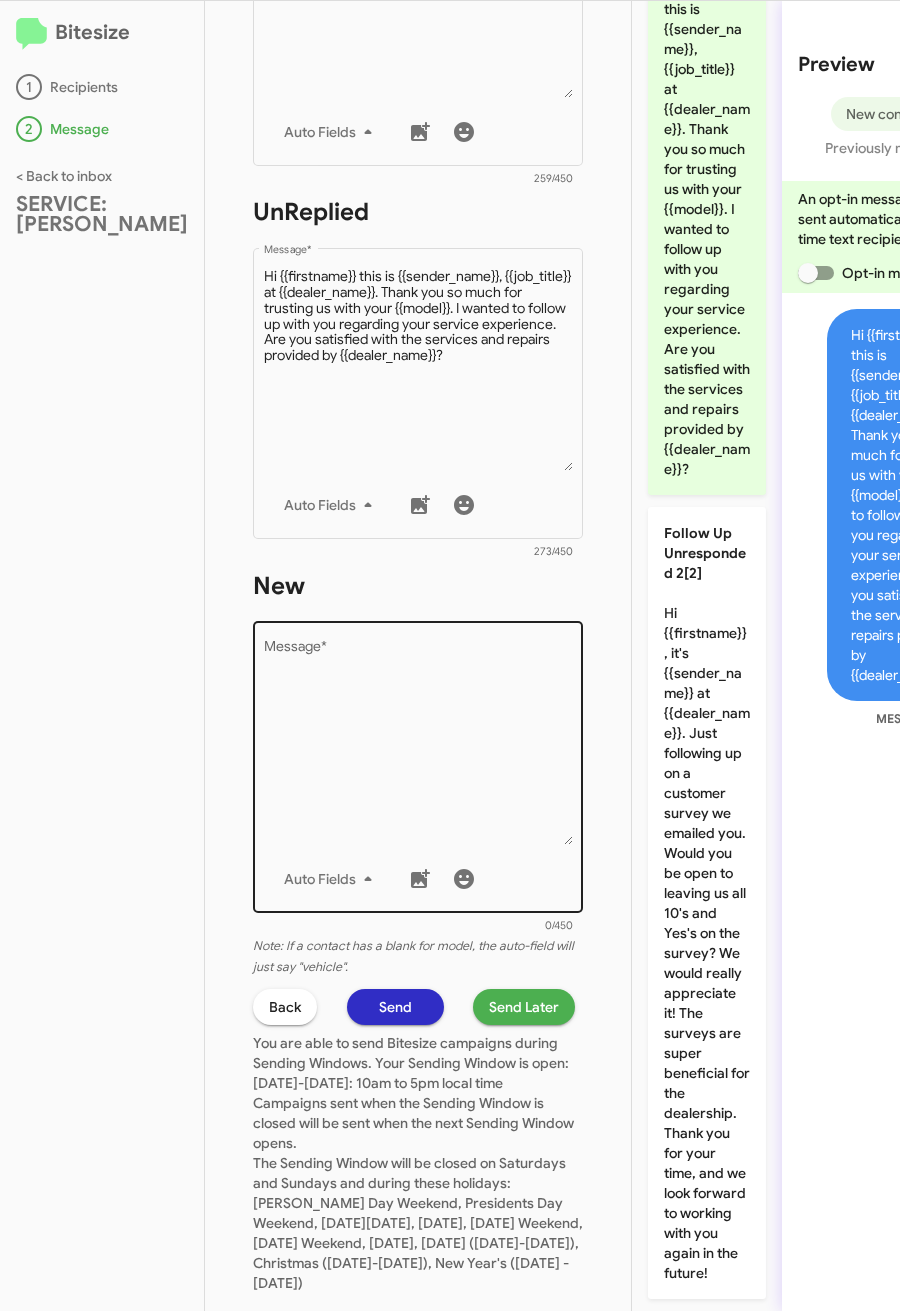 click on "Message  *" at bounding box center [418, 743] 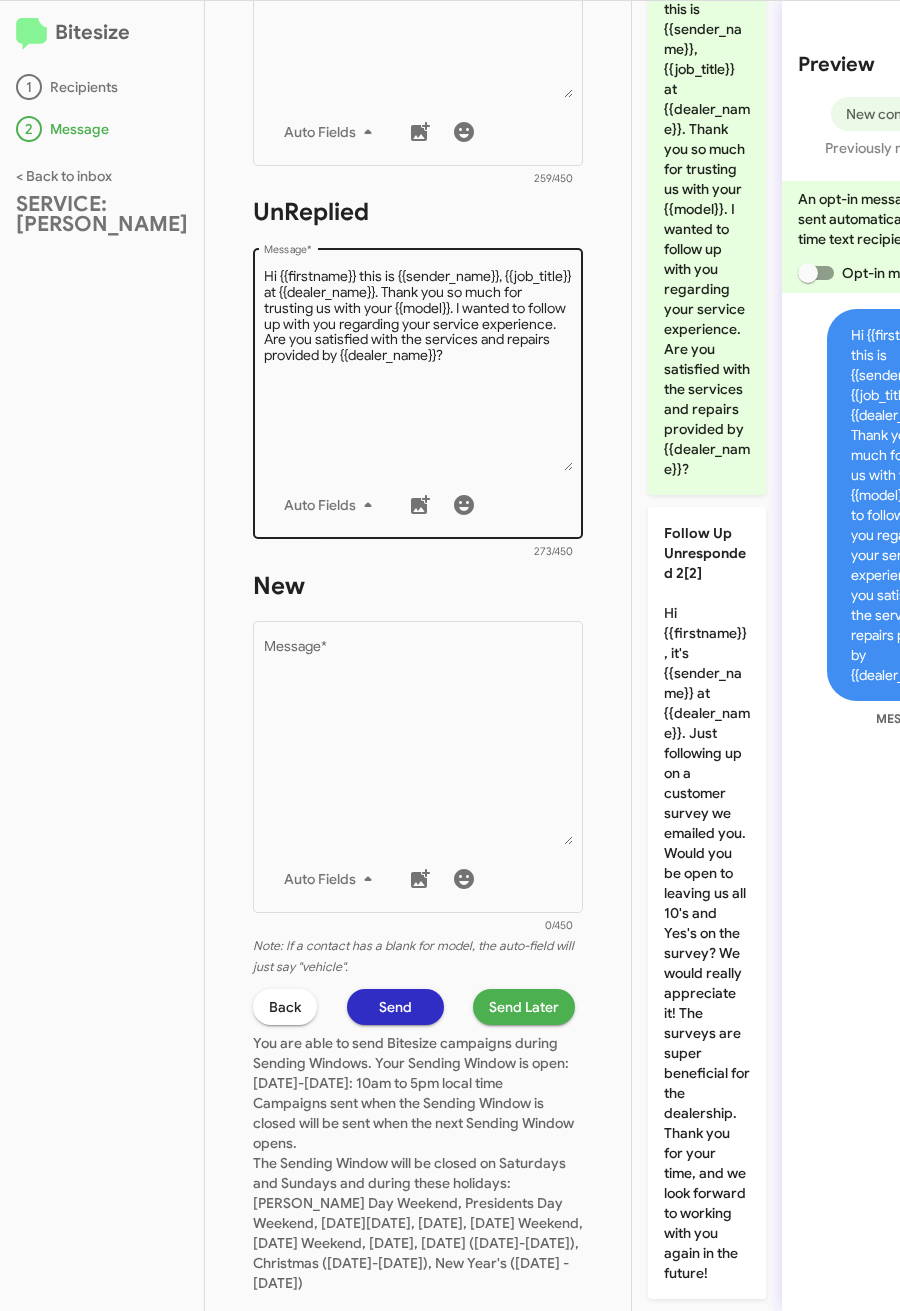 scroll, scrollTop: 0, scrollLeft: 0, axis: both 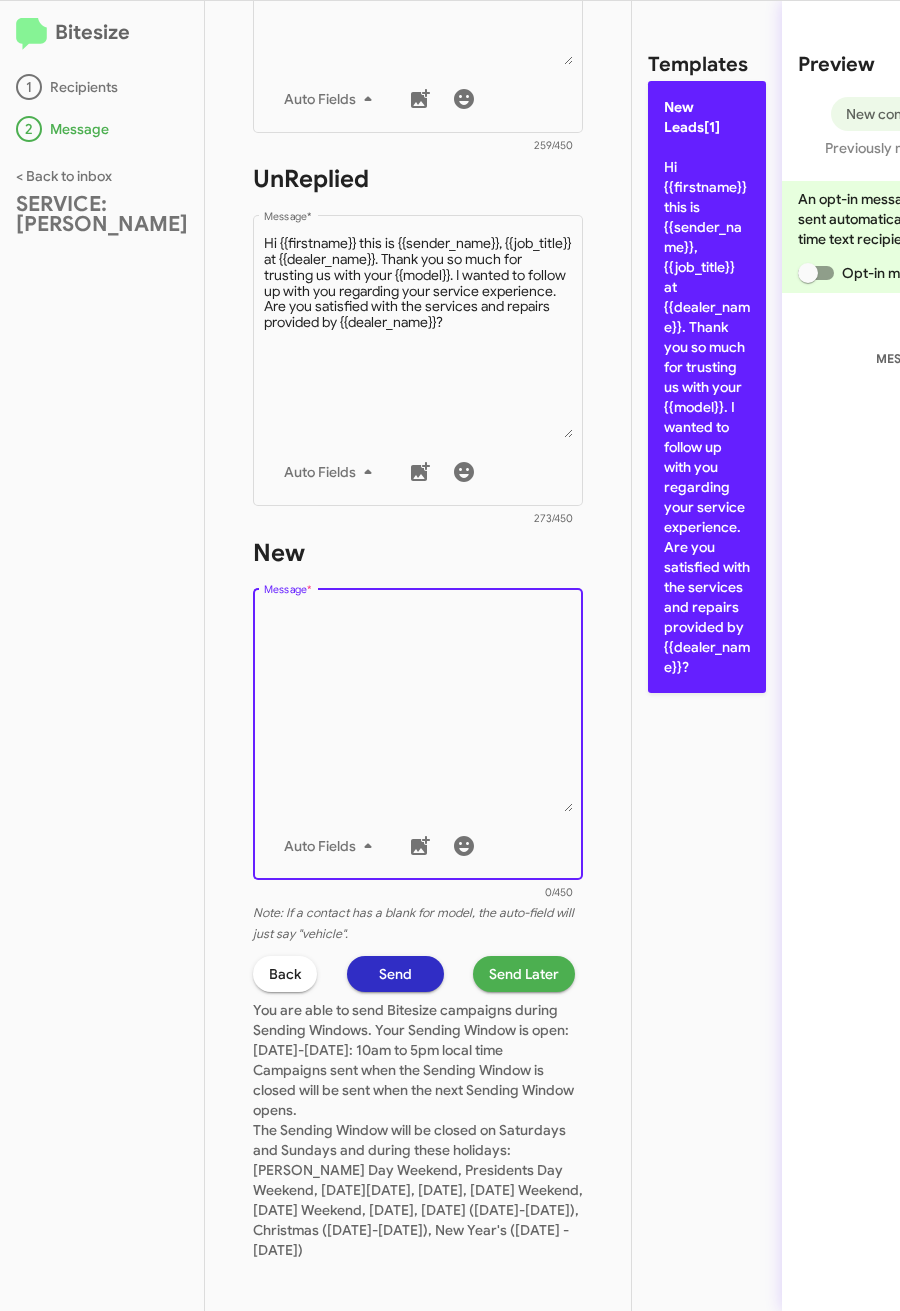 click on "New Leads[1]  Hi {{firstname}} this is {{sender_name}}, {{job_title}} at {{dealer_name}}. Thank you so much for trusting us with your {{model}}. I wanted to follow up with you regarding your service experience. Are you satisfied with the services and repairs provided by {{dealer_name}}?" 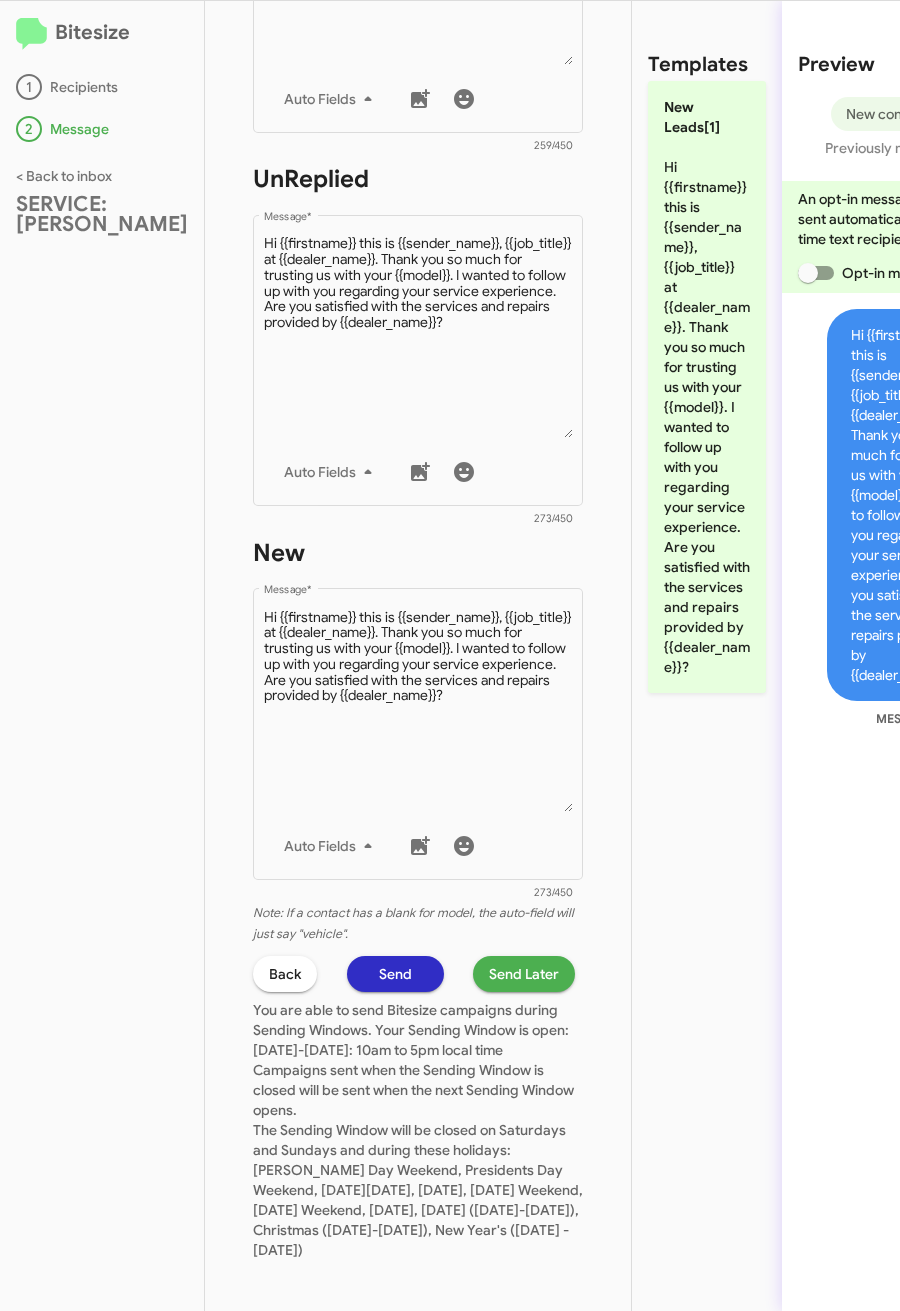 click on "Send Later" 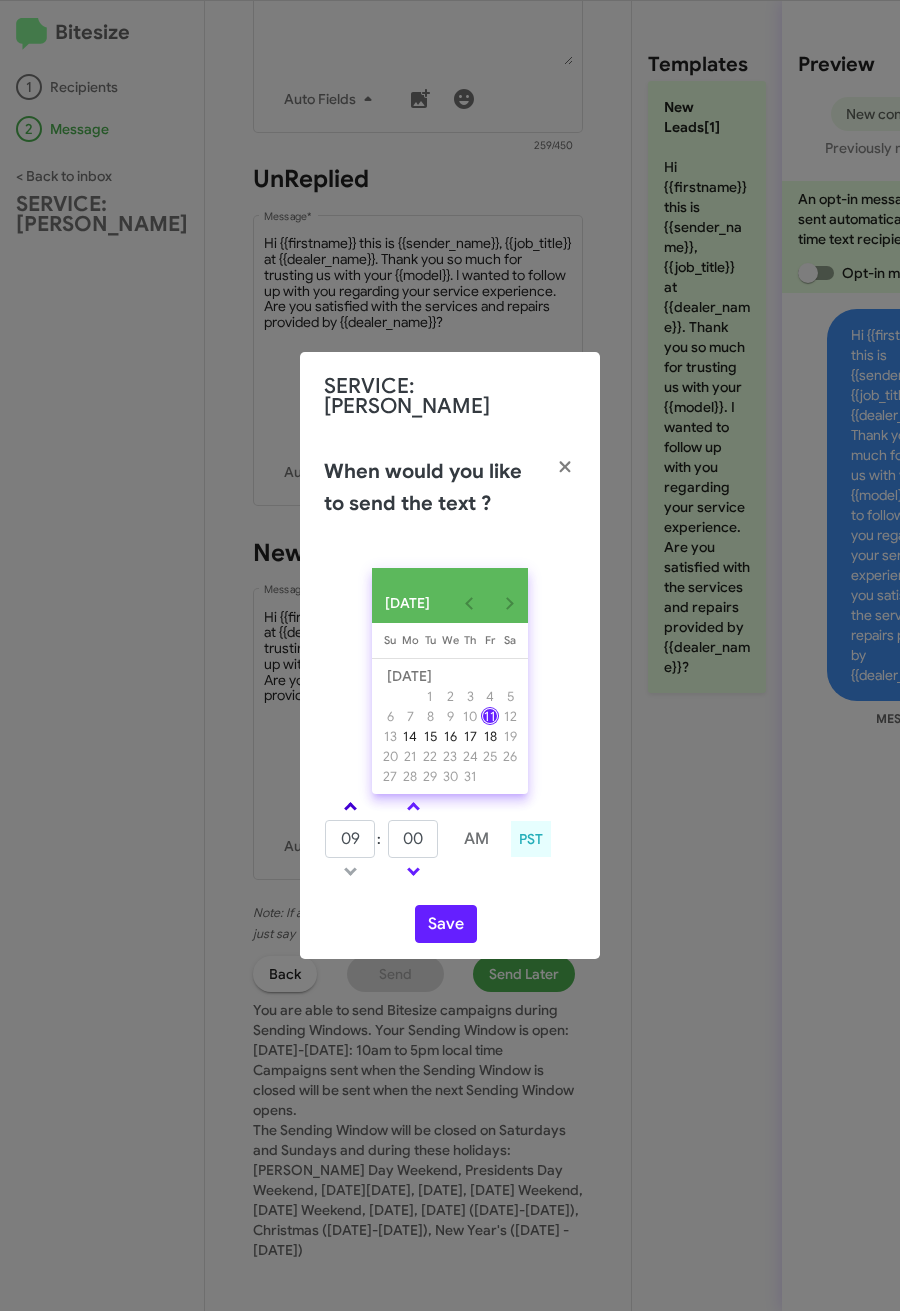 click 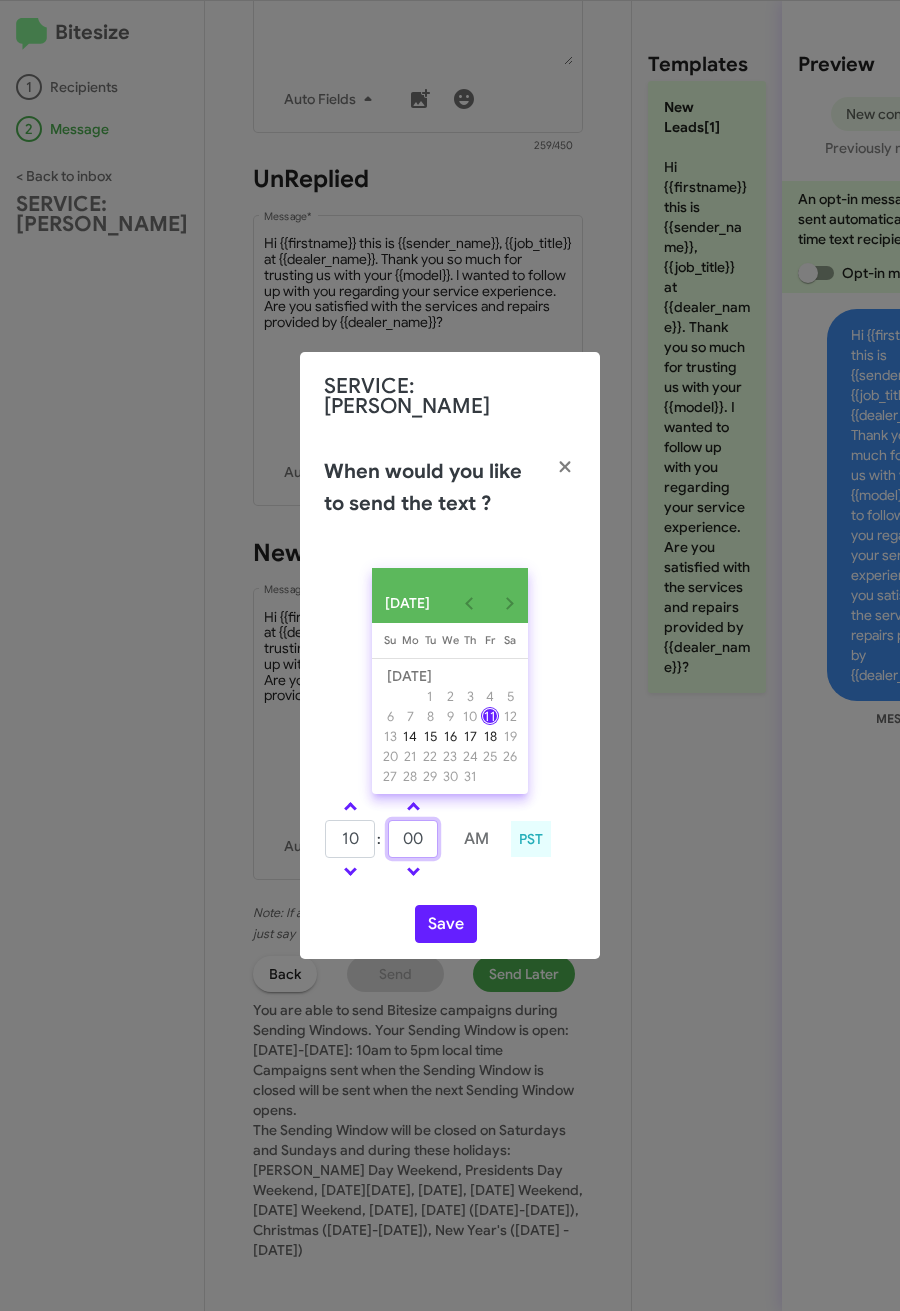 drag, startPoint x: 409, startPoint y: 832, endPoint x: 385, endPoint y: 832, distance: 24 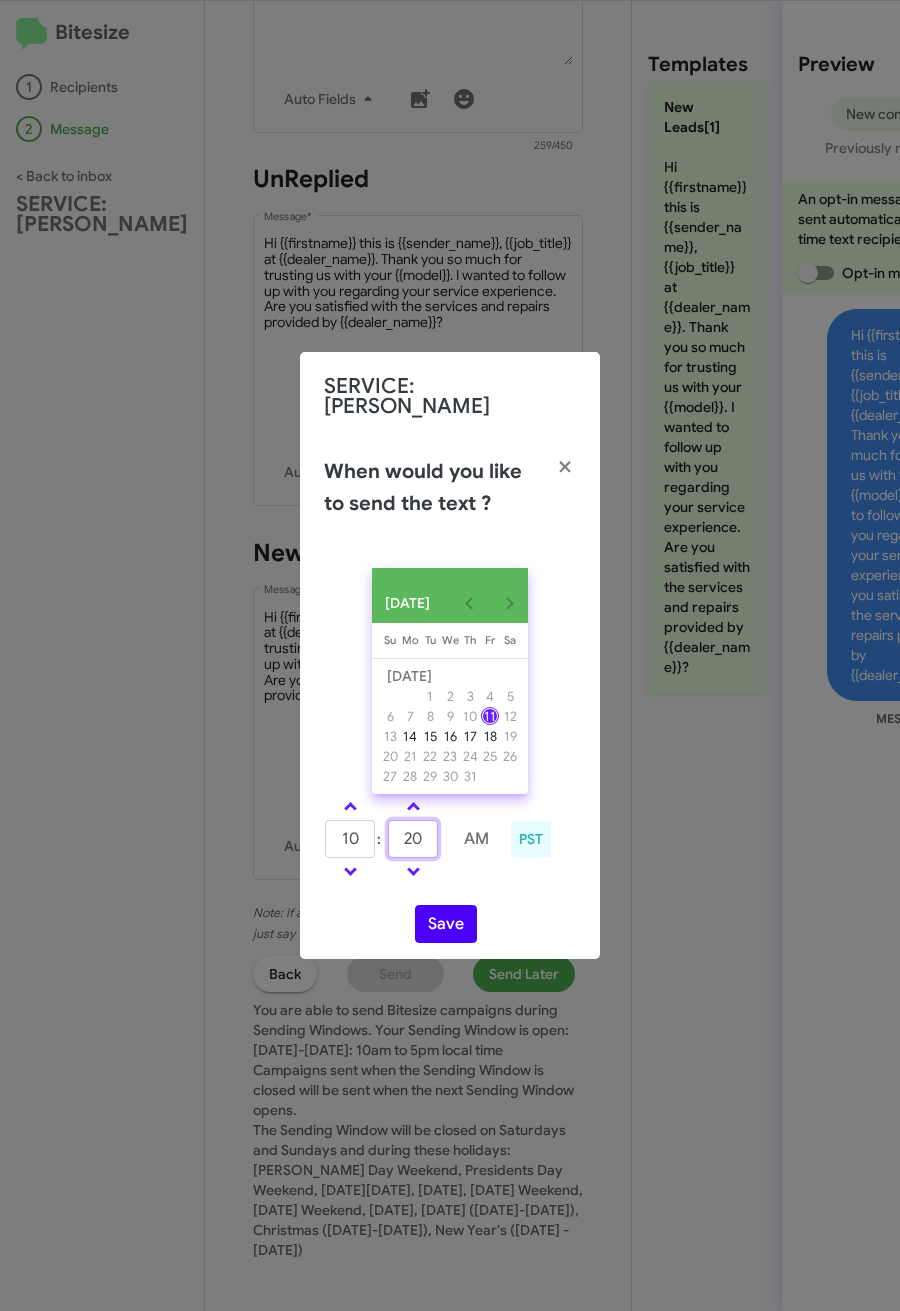 type on "20" 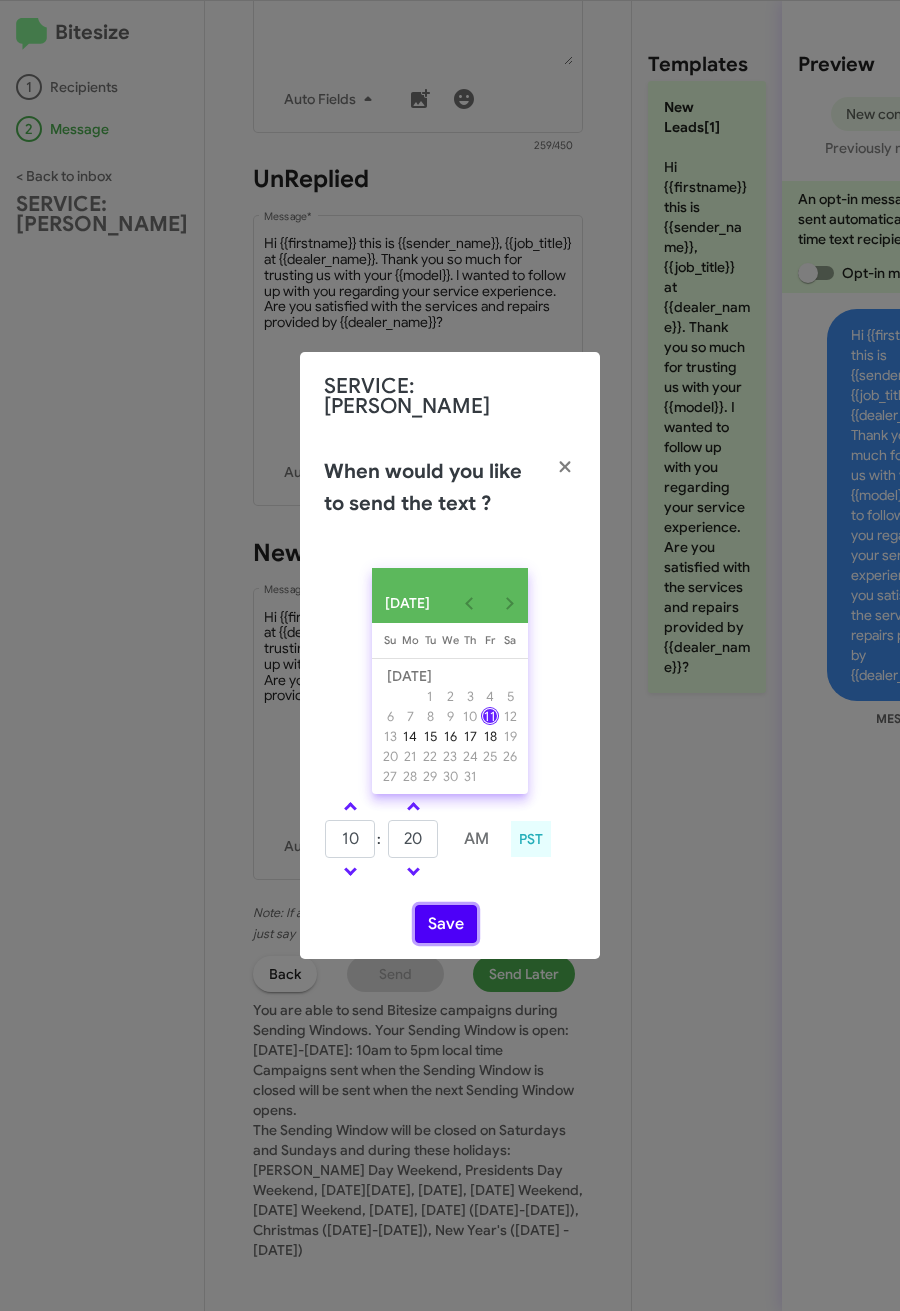 click on "Save" 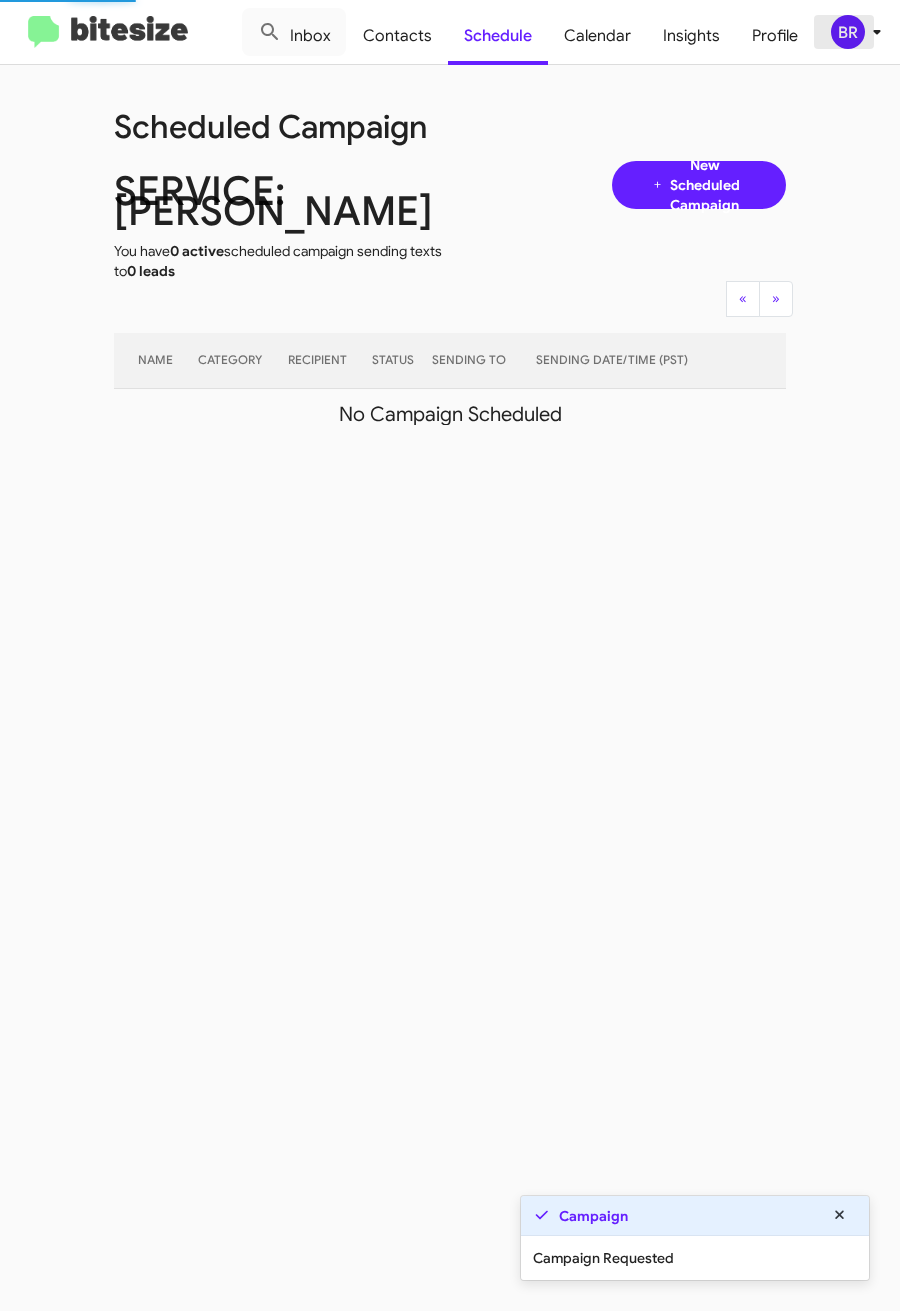 click on "BR" 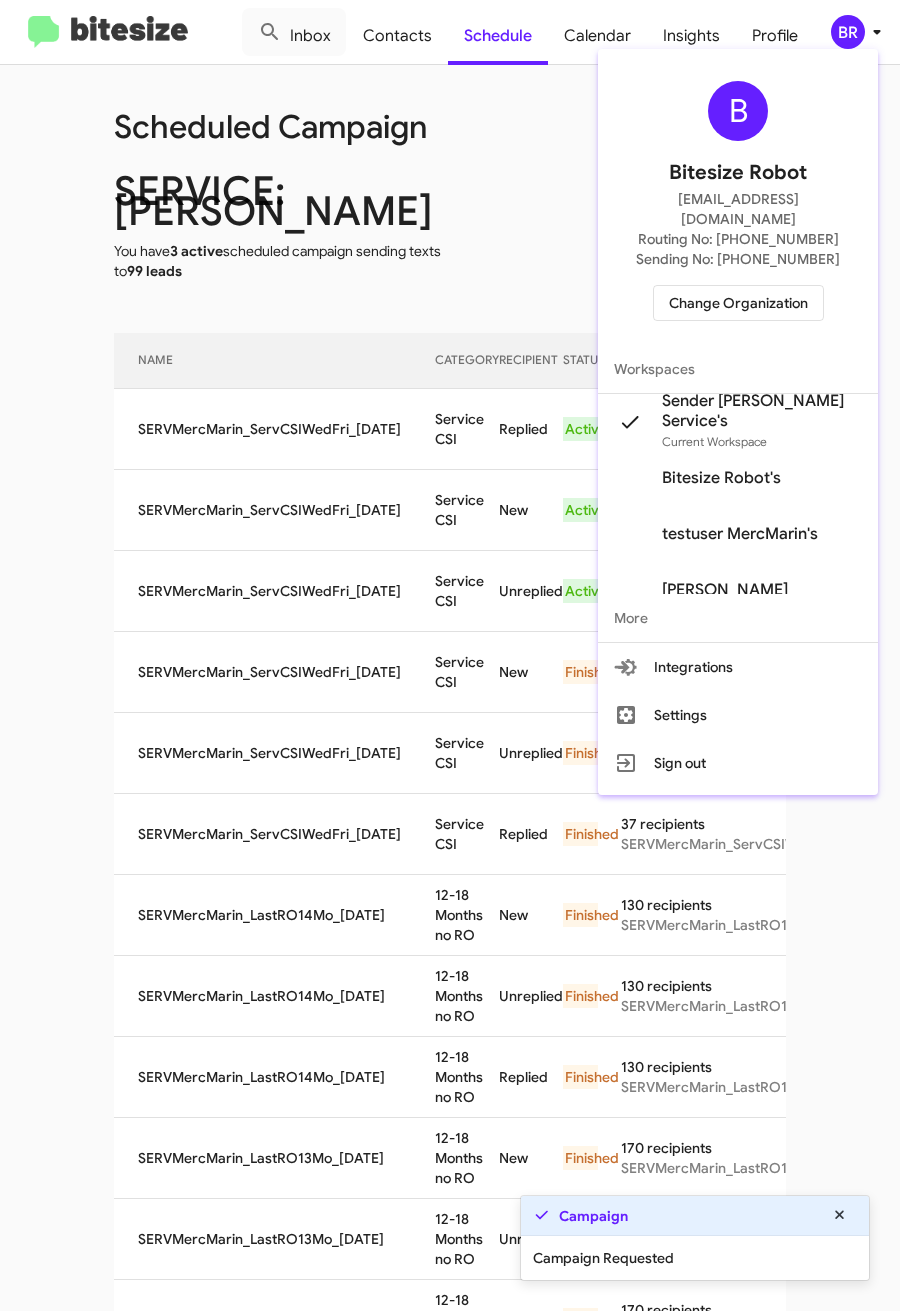 click at bounding box center [450, 655] 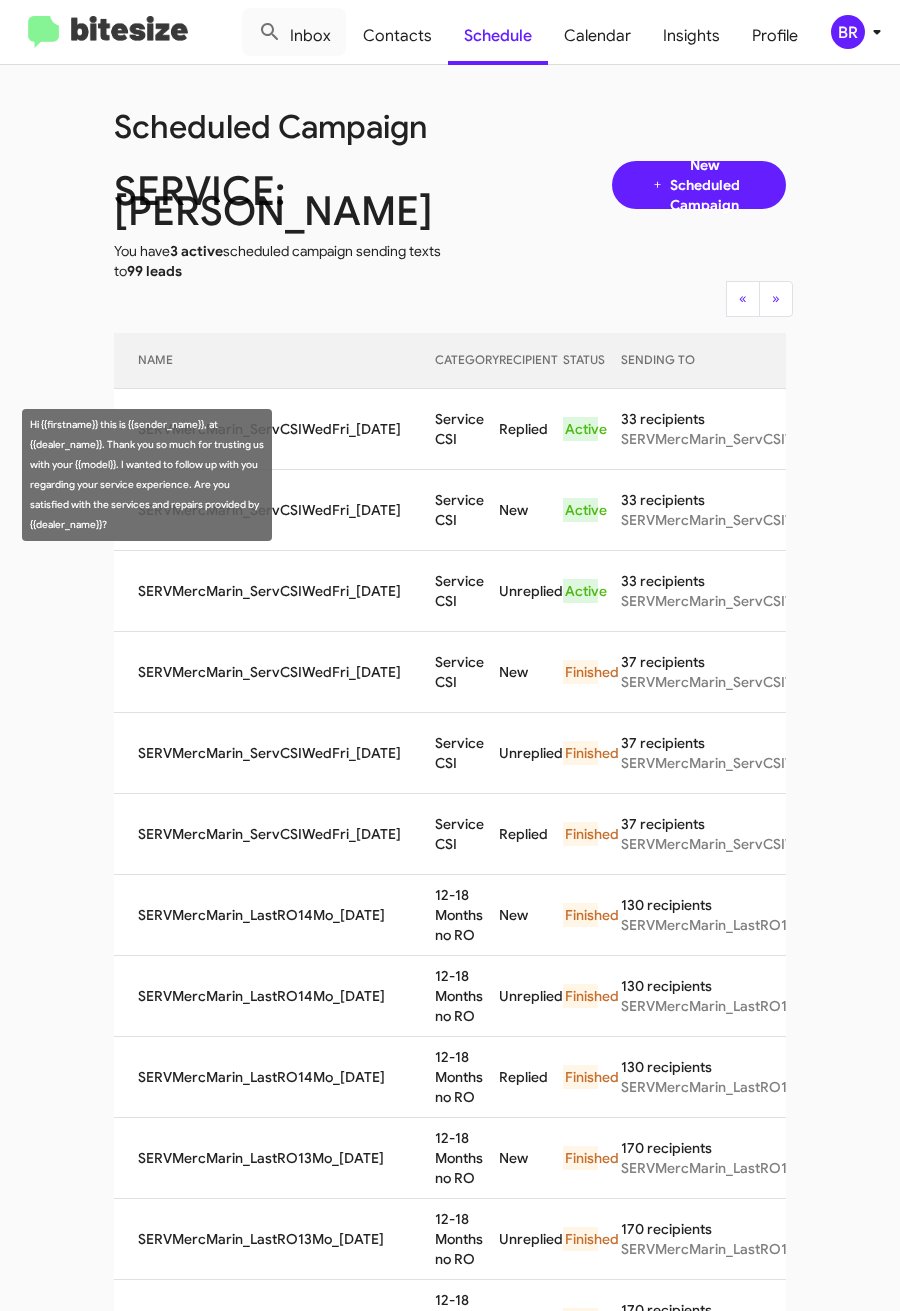 drag, startPoint x: 406, startPoint y: 466, endPoint x: 426, endPoint y: 484, distance: 26.907248 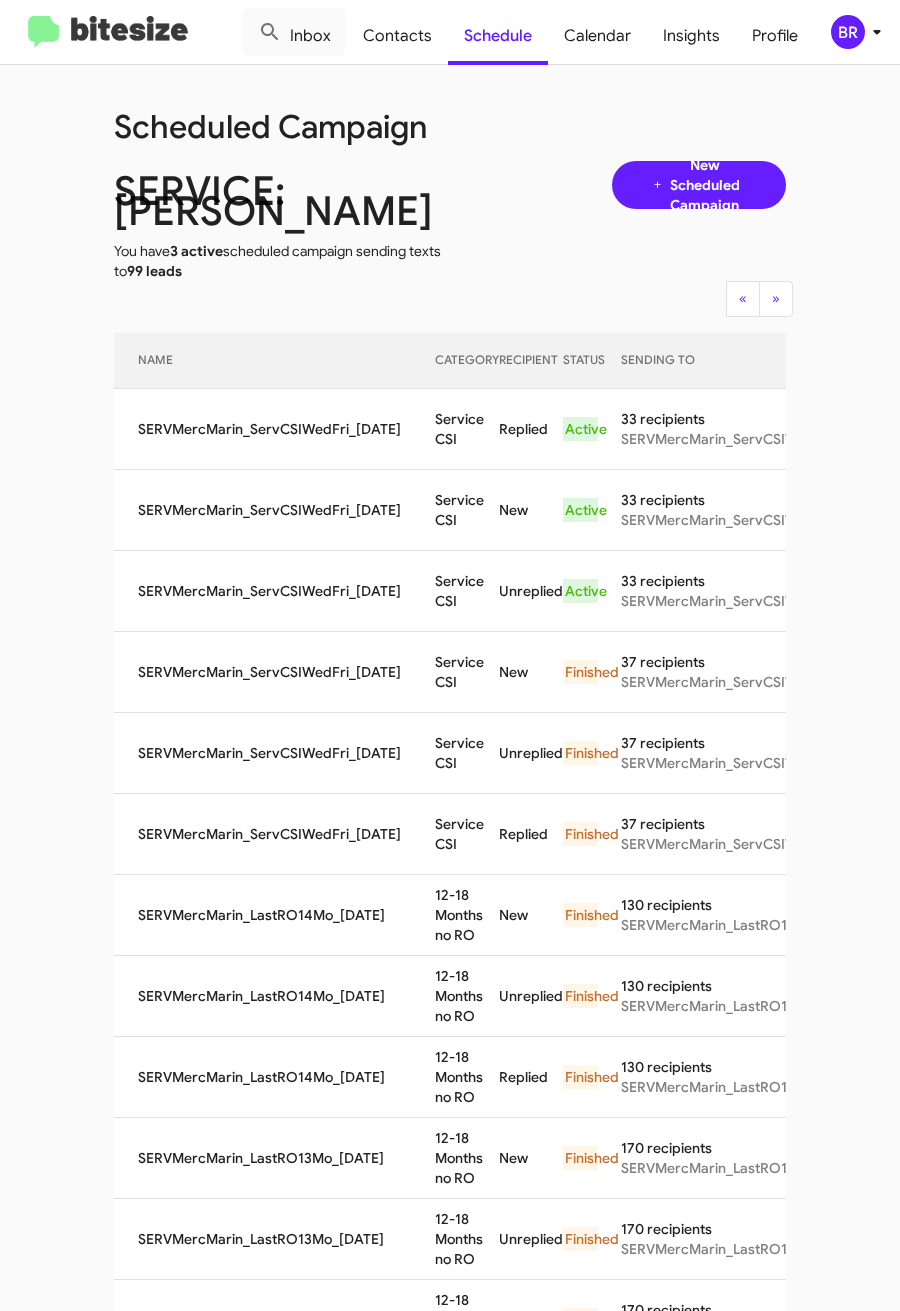 copy on "Service CSI" 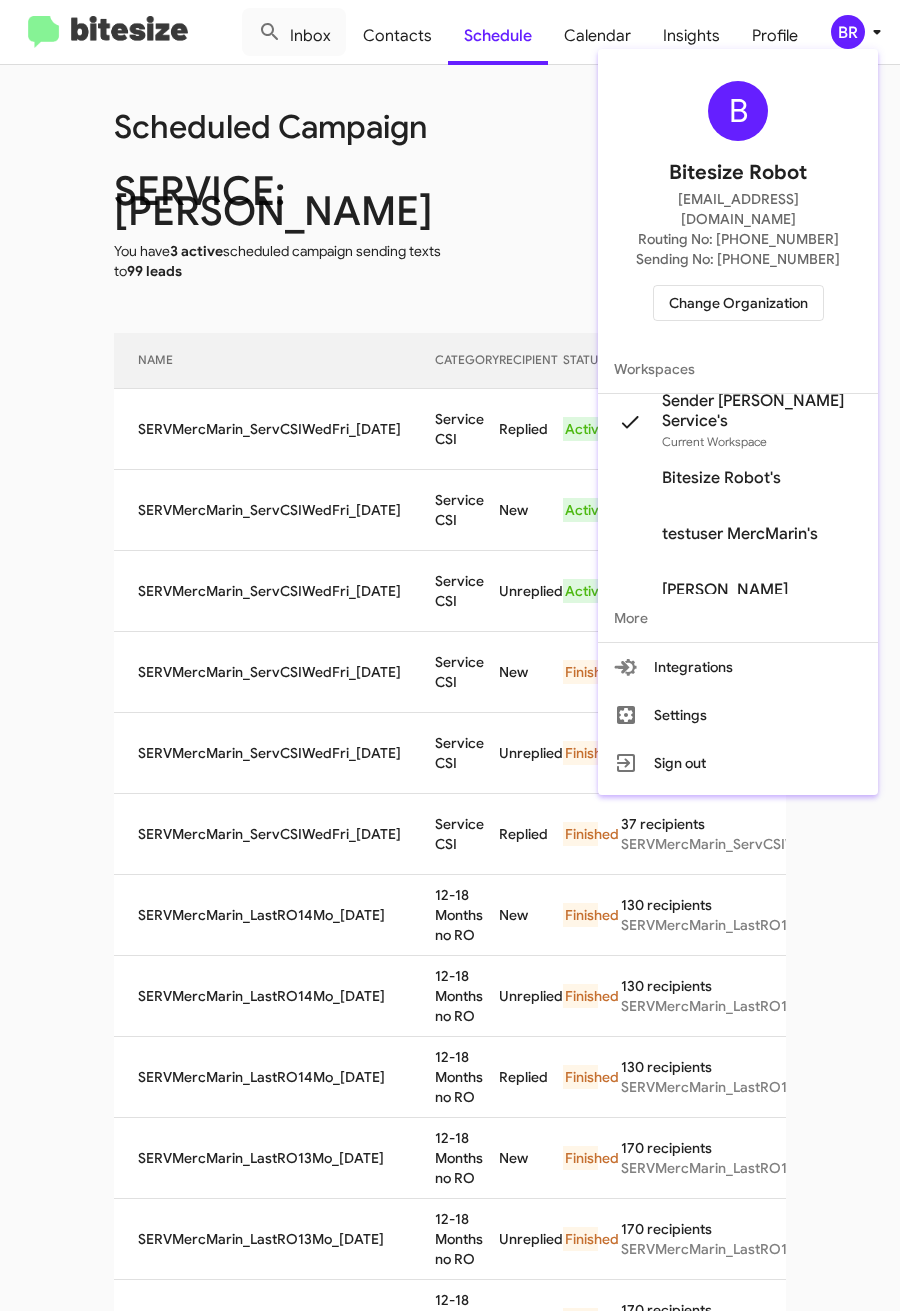 click on "Change Organization" at bounding box center (738, 303) 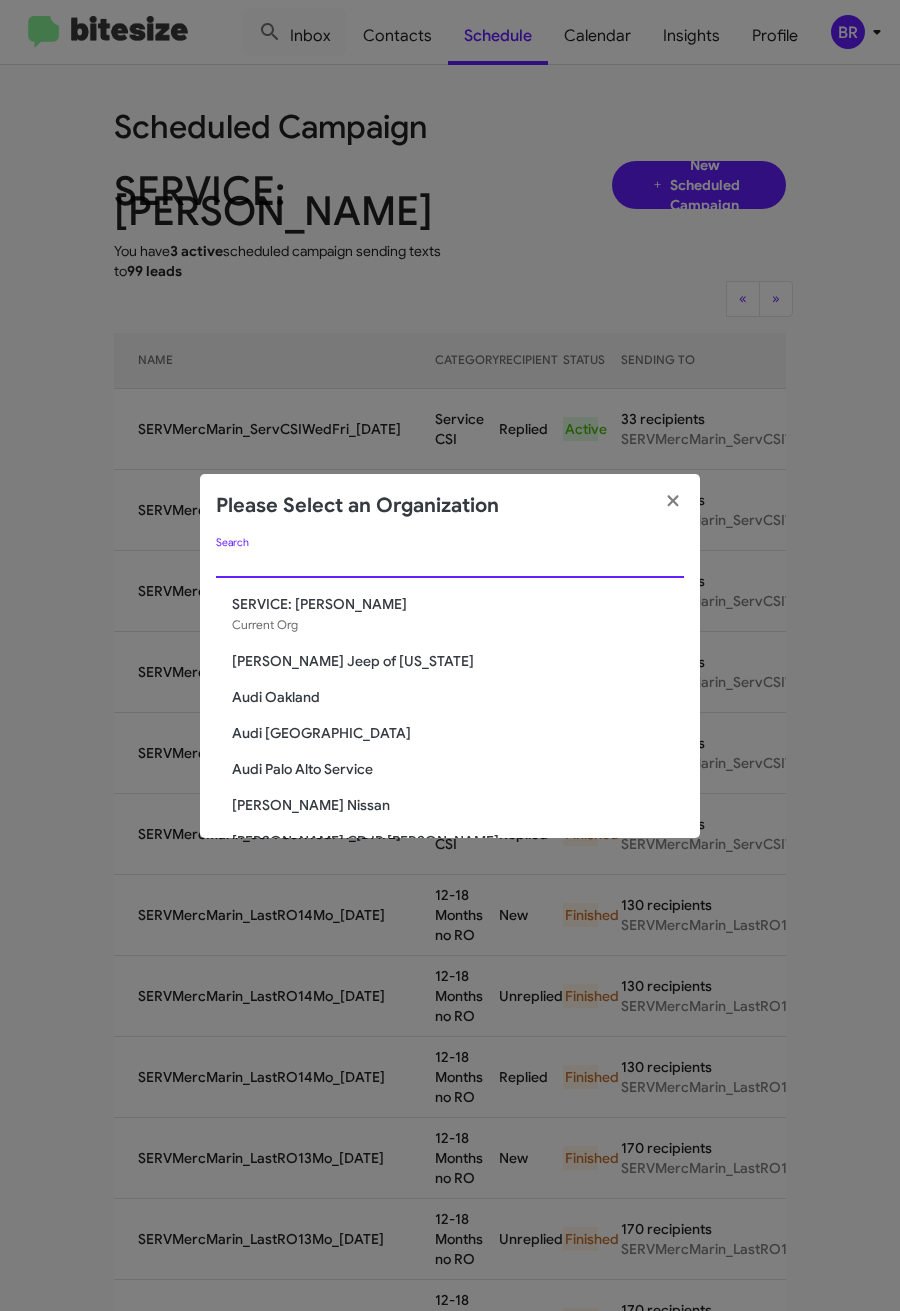 click on "Search" at bounding box center [450, 563] 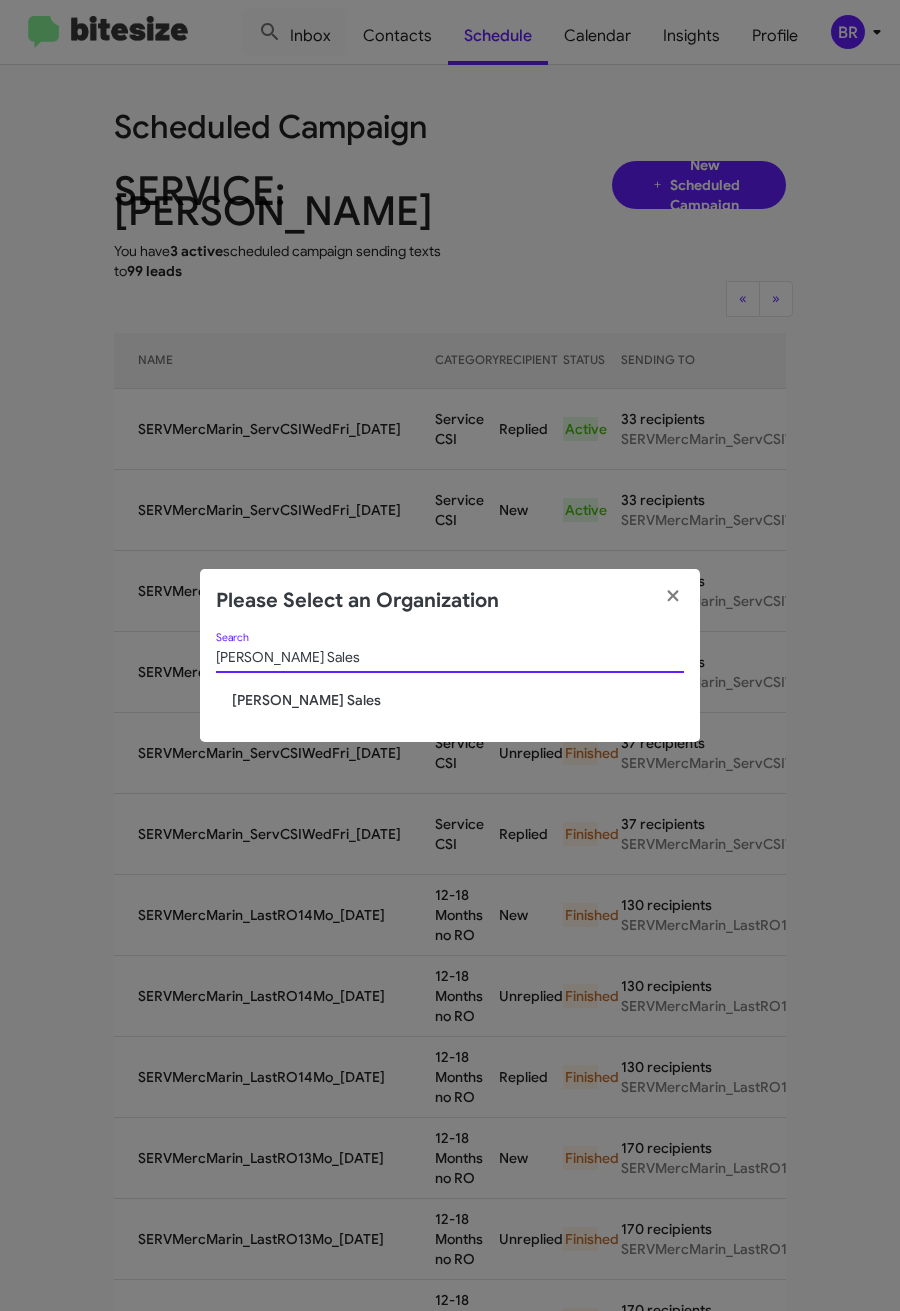 type on "[PERSON_NAME] Sales" 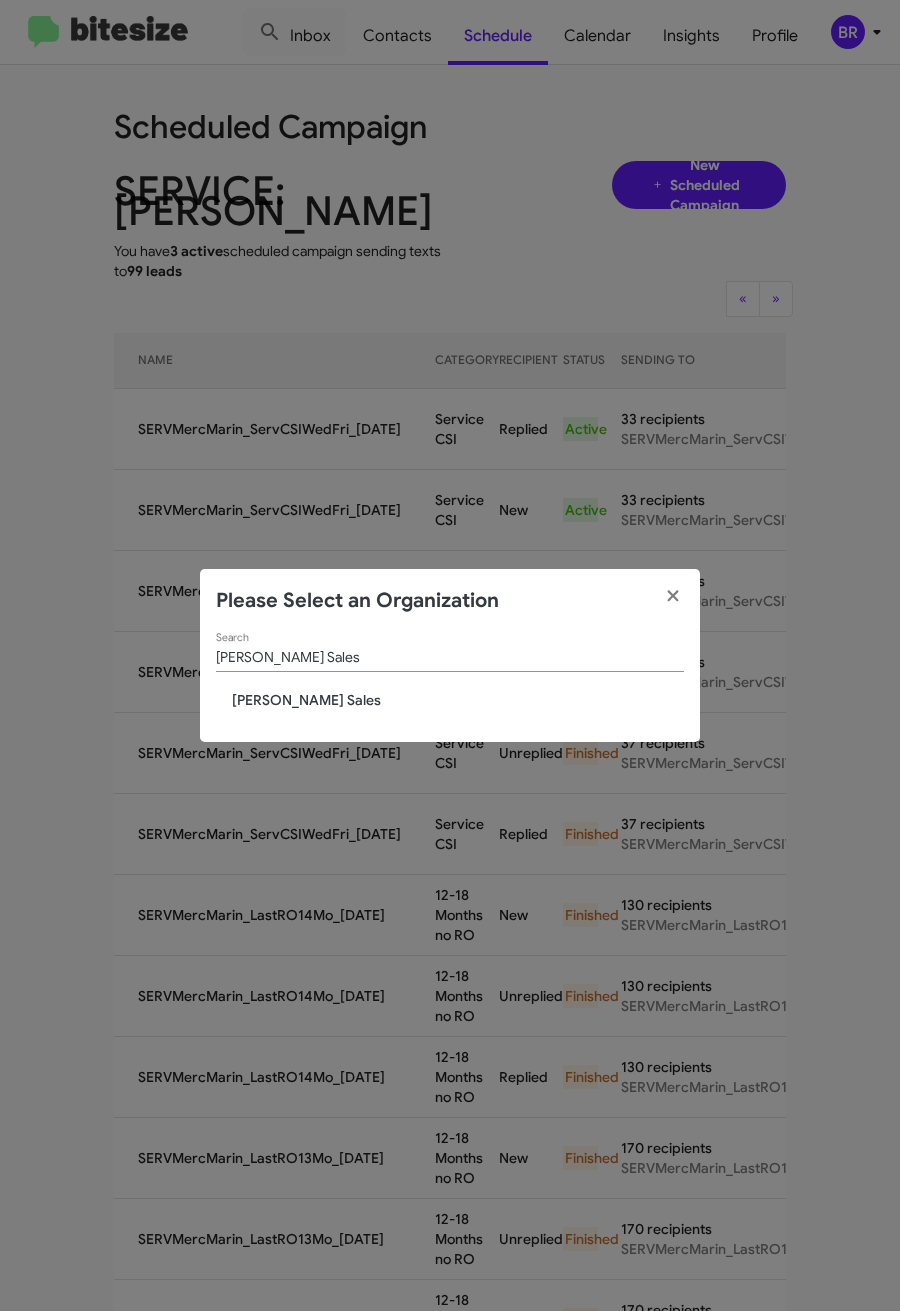 click on "[PERSON_NAME] Sales" 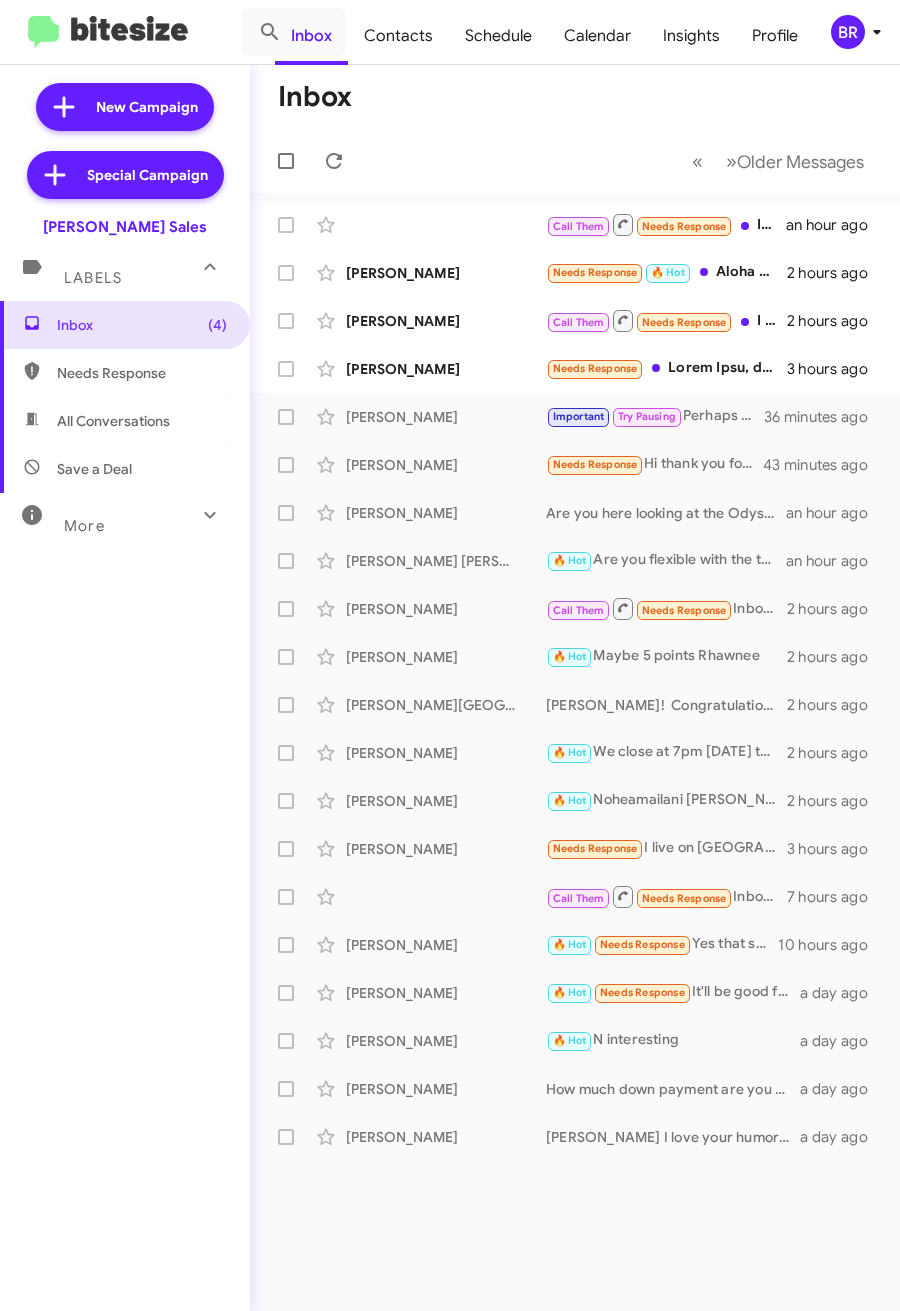 scroll, scrollTop: 0, scrollLeft: 0, axis: both 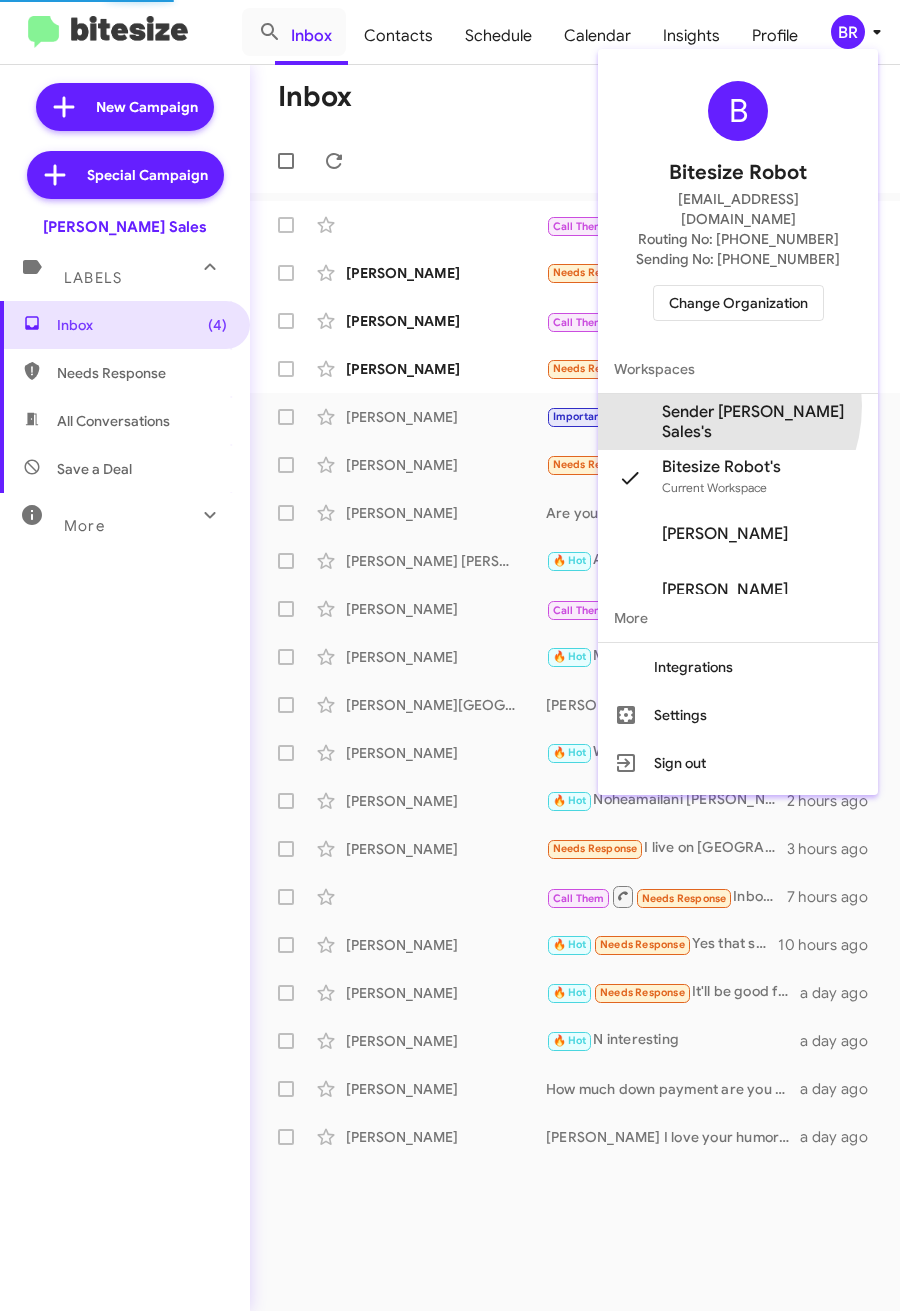 click on "Sender [PERSON_NAME] Sales's" at bounding box center [762, 422] 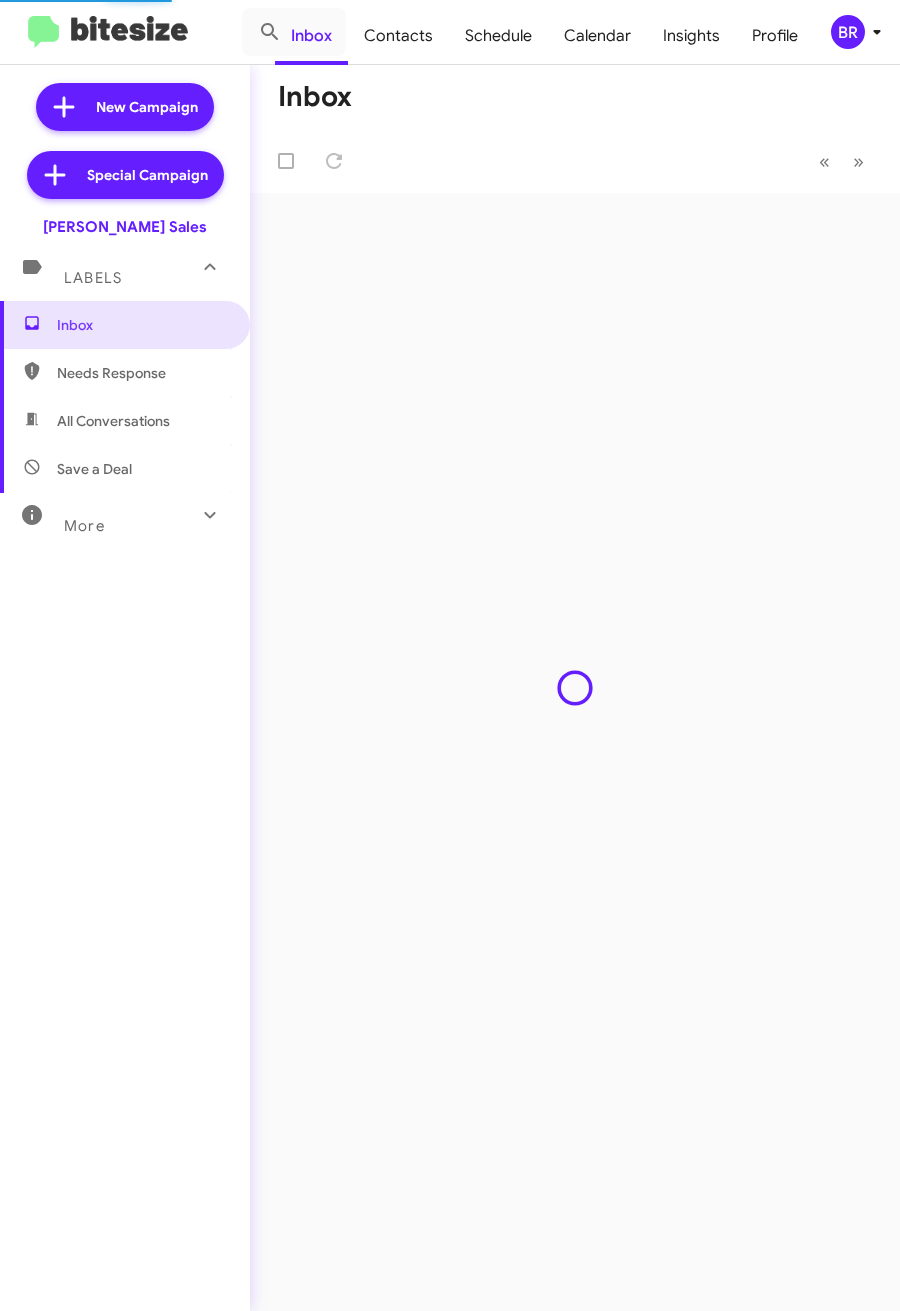 type on "in:groups" 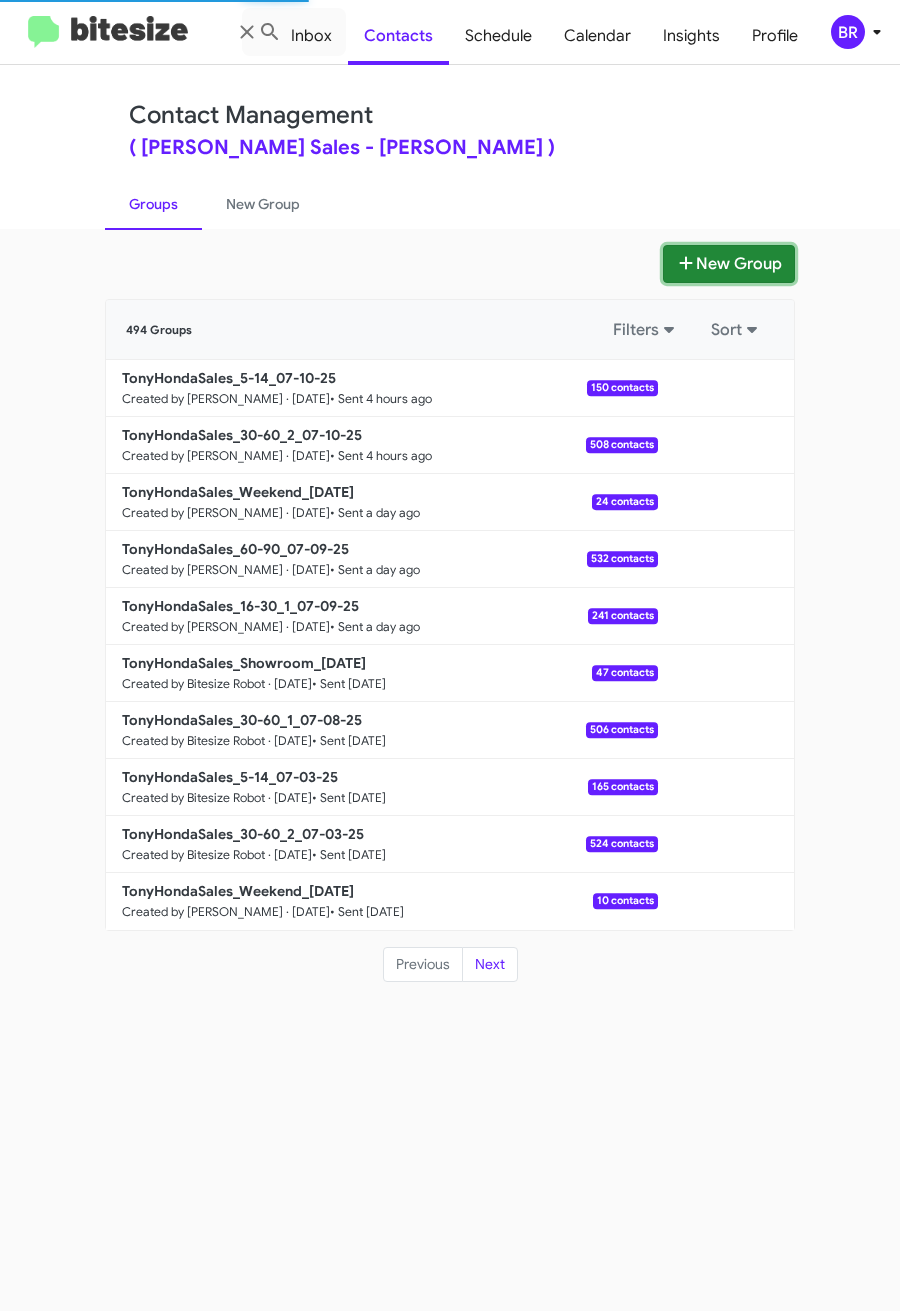 click 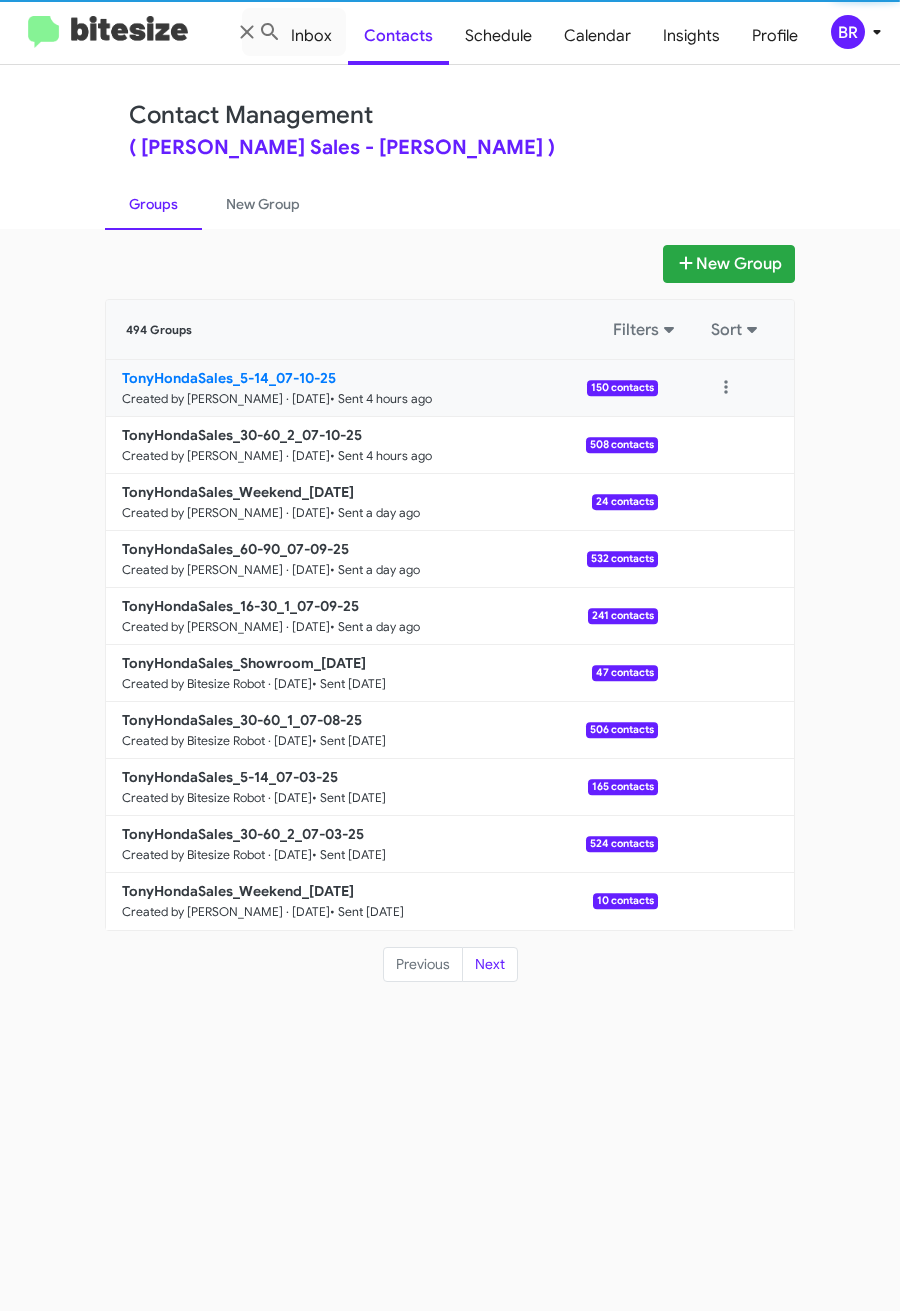 type 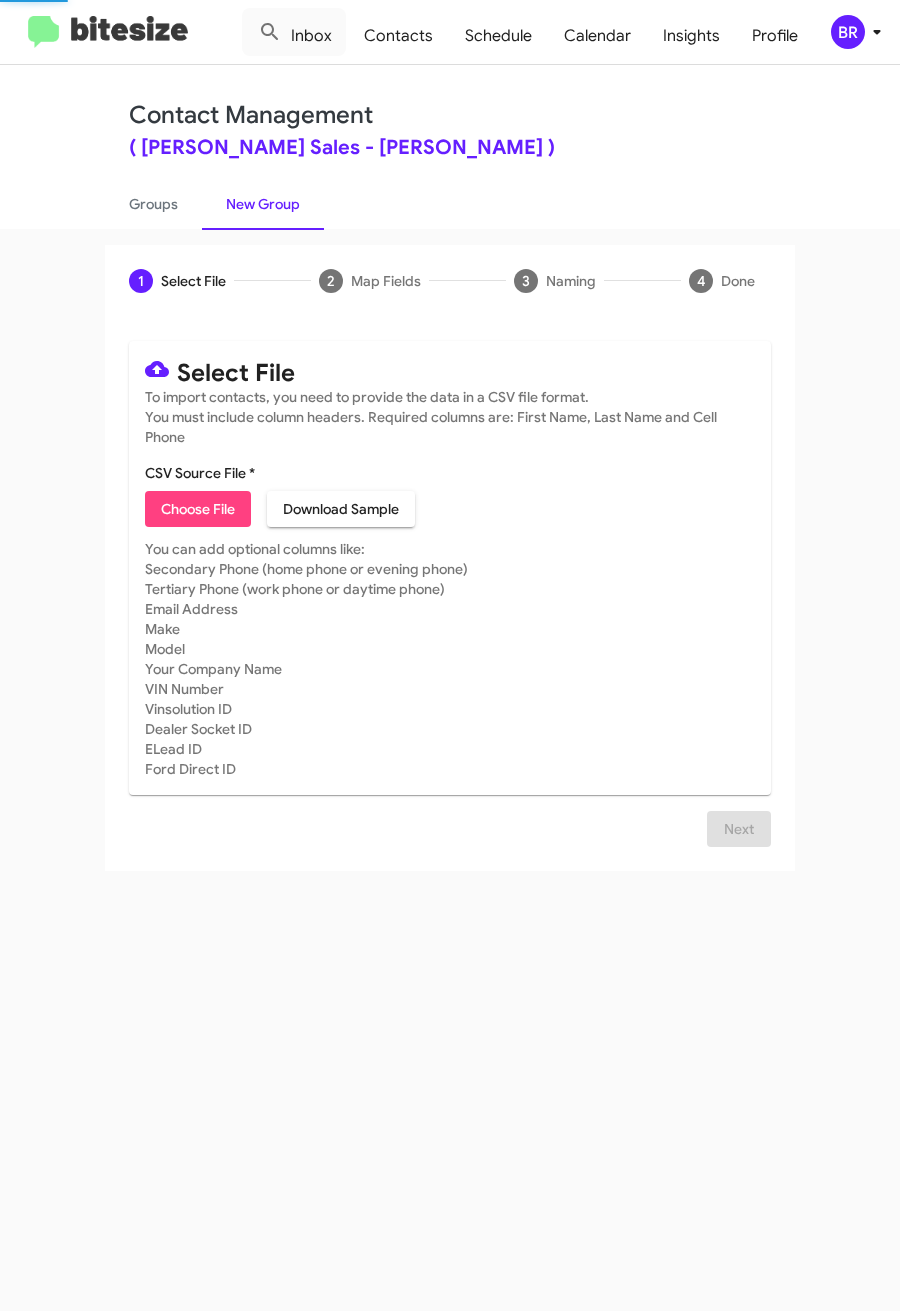 click on "Choose File" 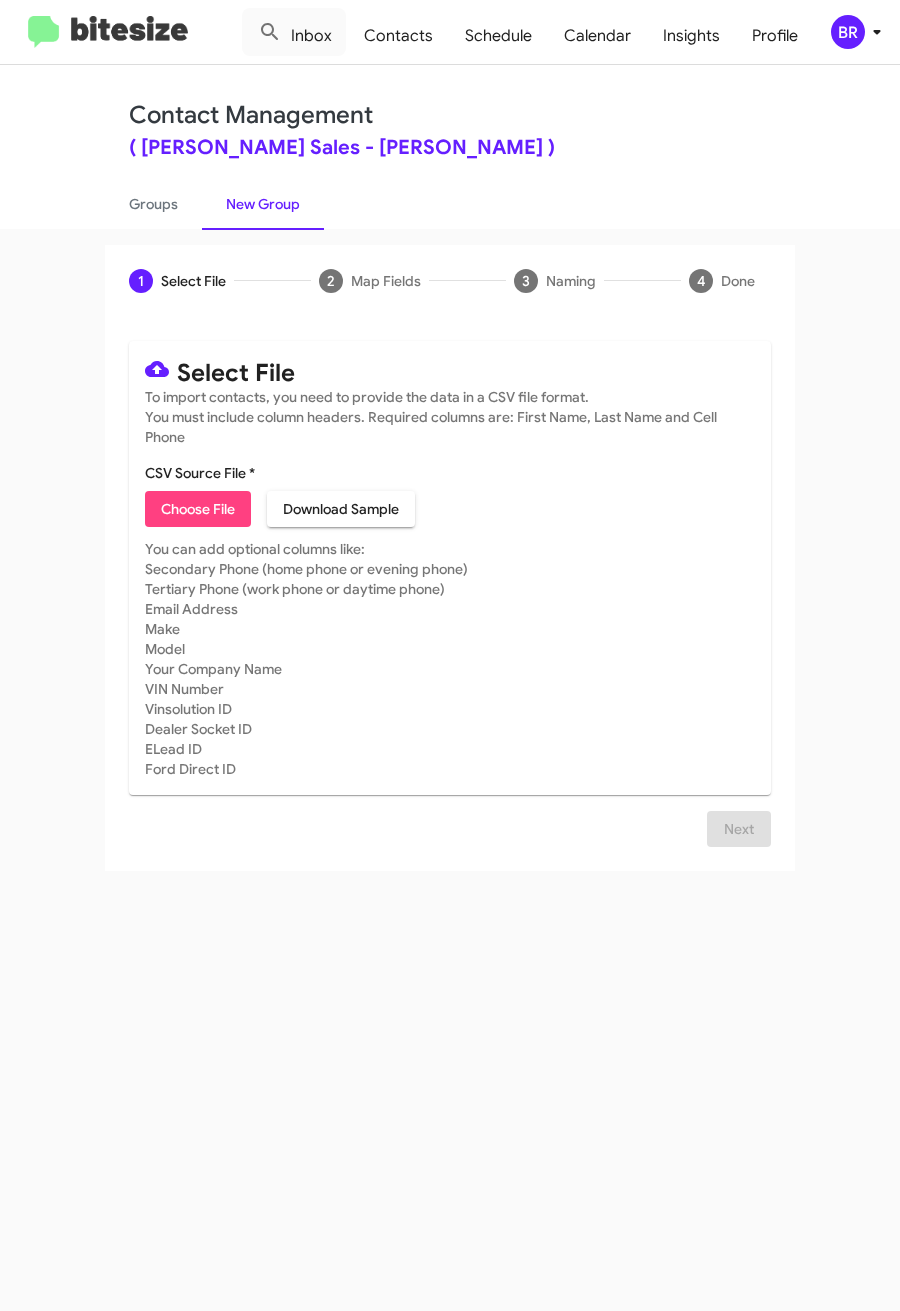 type on "TonyHondaSales_16-30_2_07-11-25" 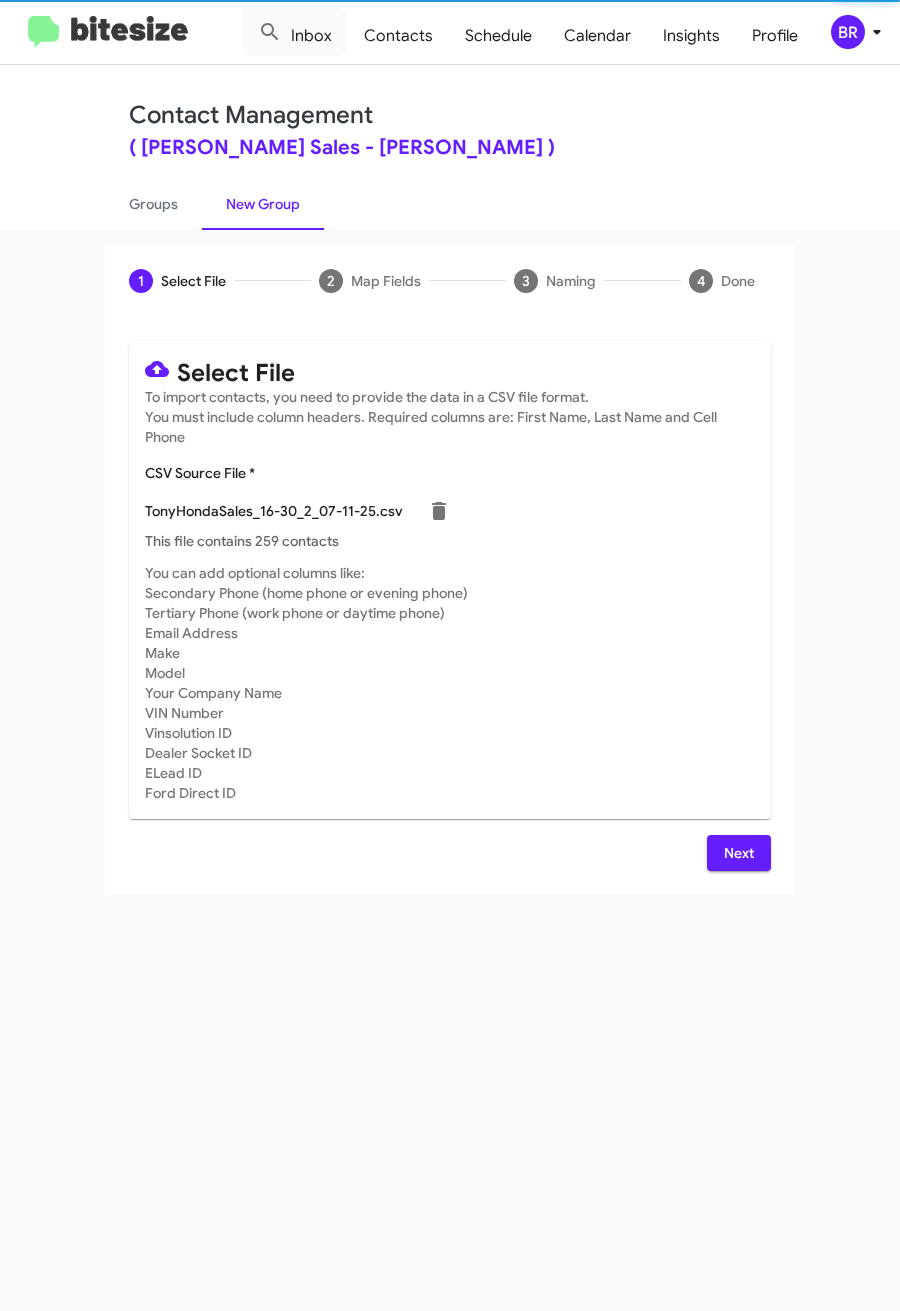 click on "Next" at bounding box center (739, 853) 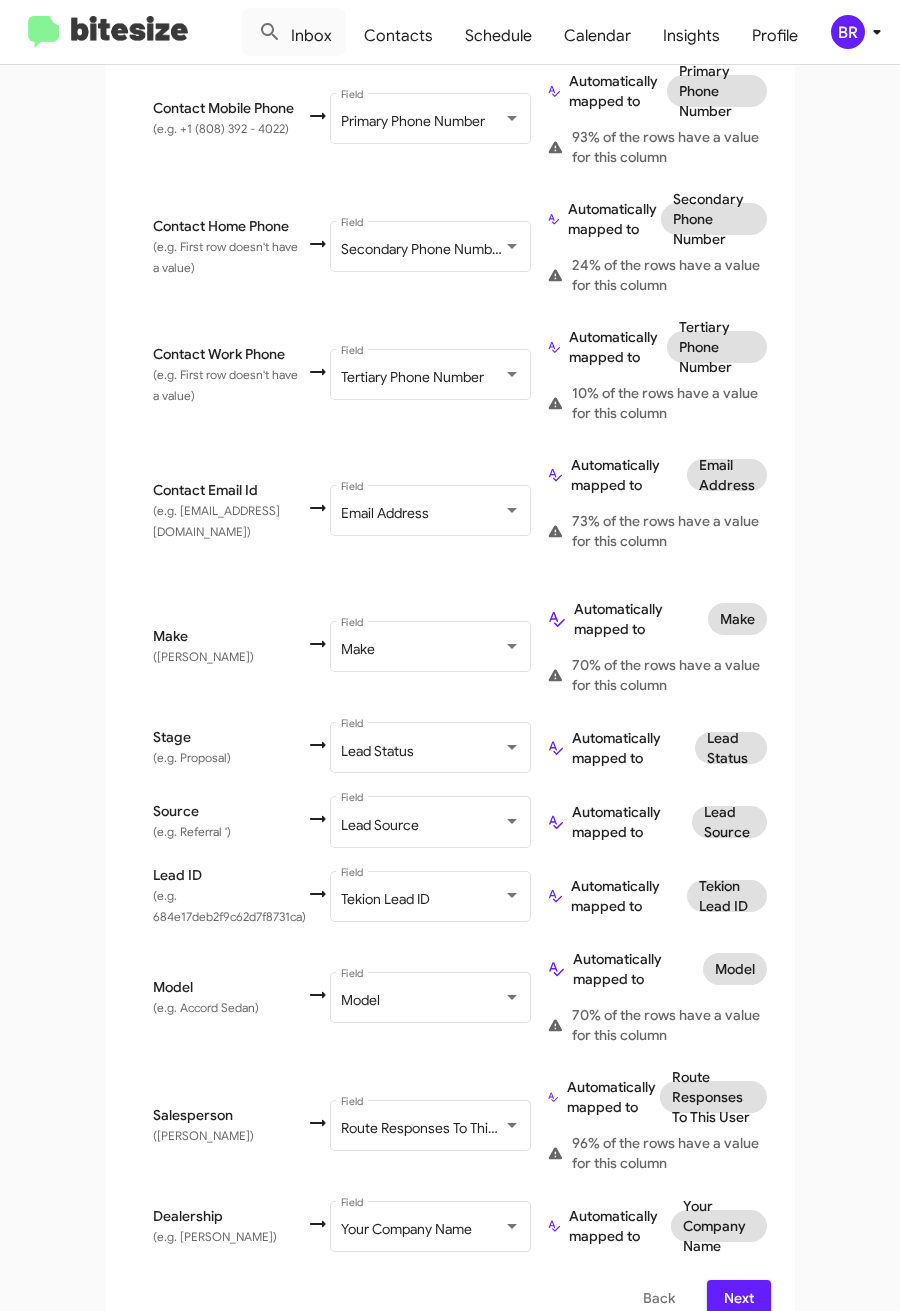 scroll, scrollTop: 543, scrollLeft: 0, axis: vertical 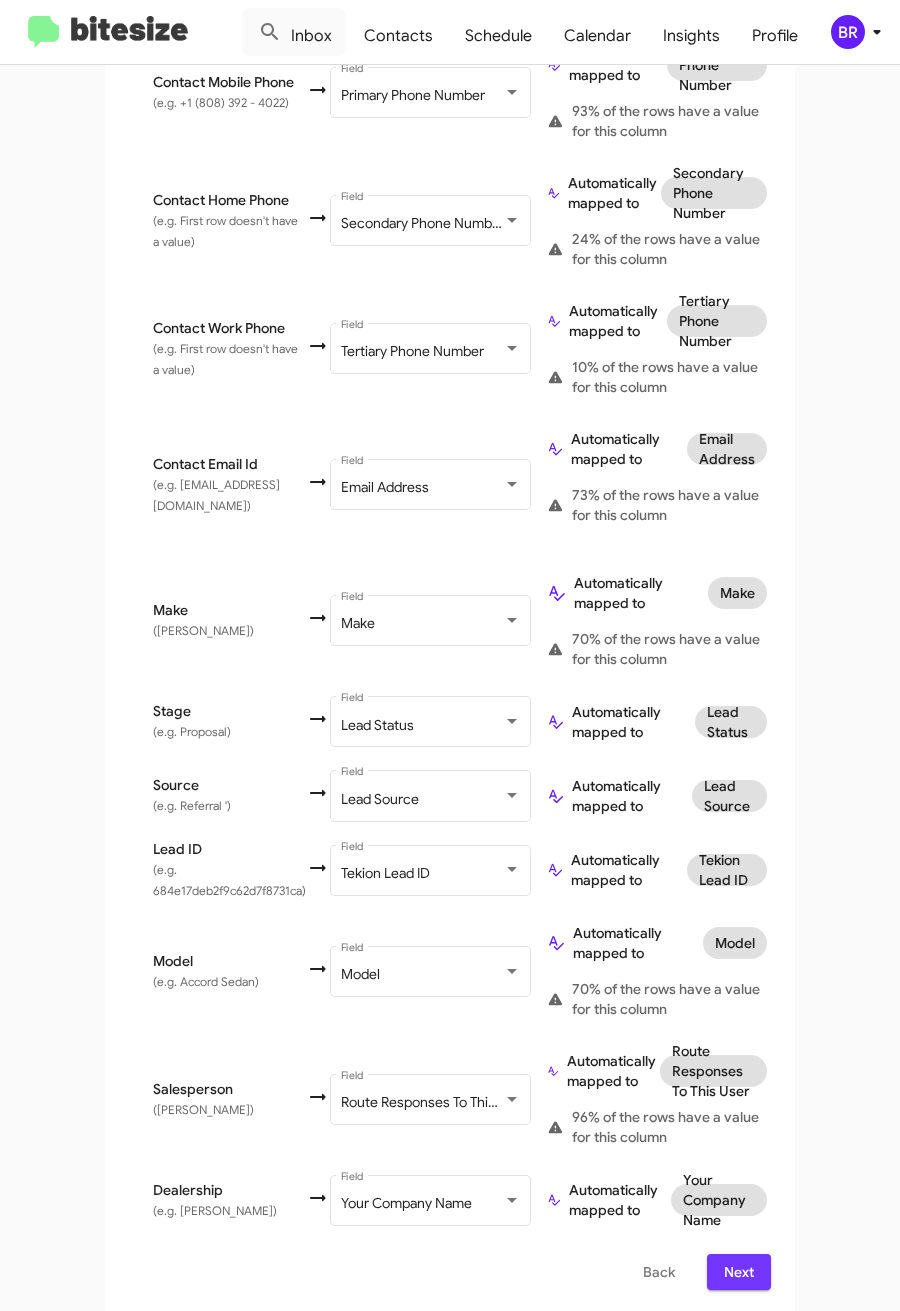 click on "Next" at bounding box center (739, 1272) 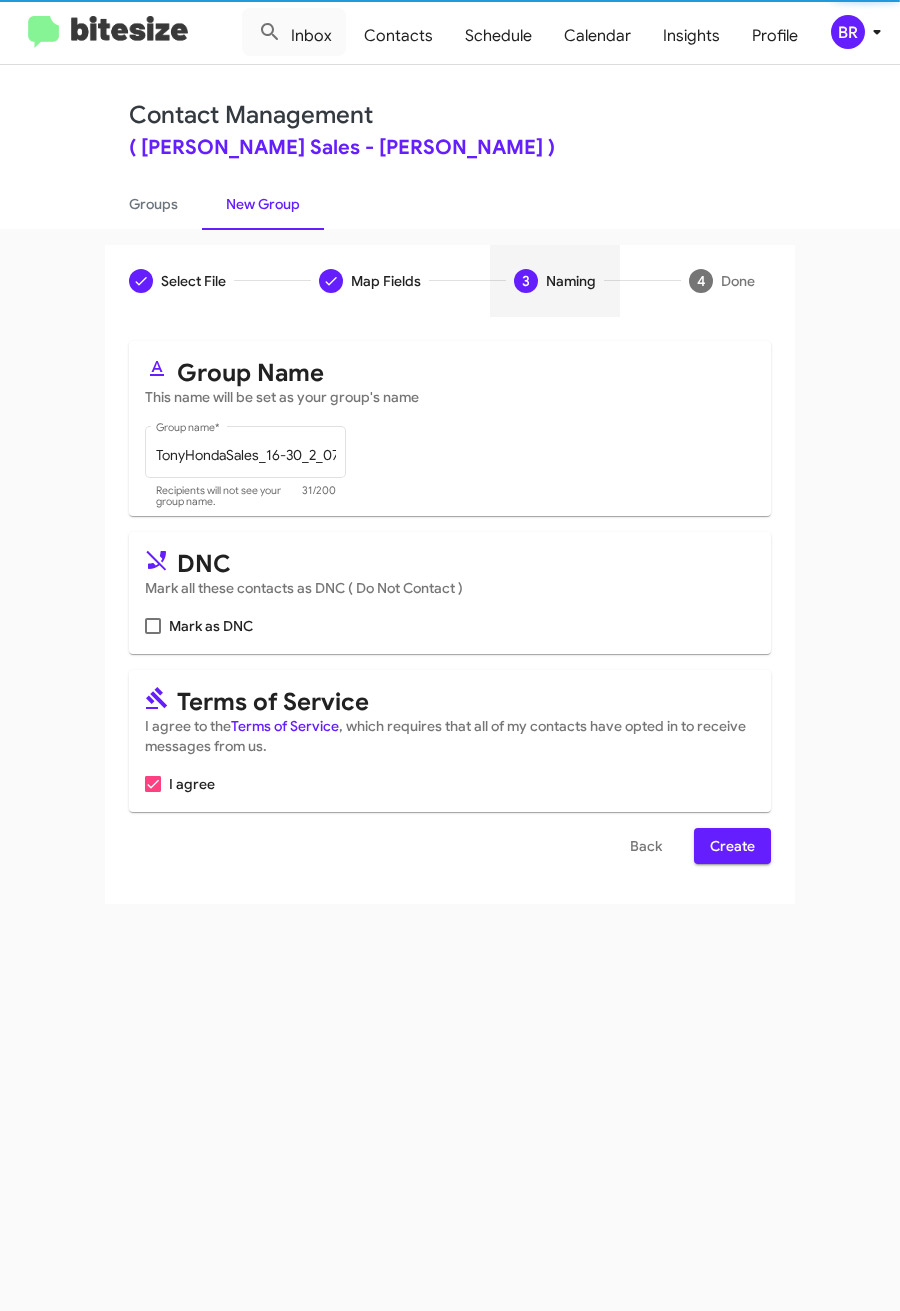 scroll, scrollTop: 0, scrollLeft: 0, axis: both 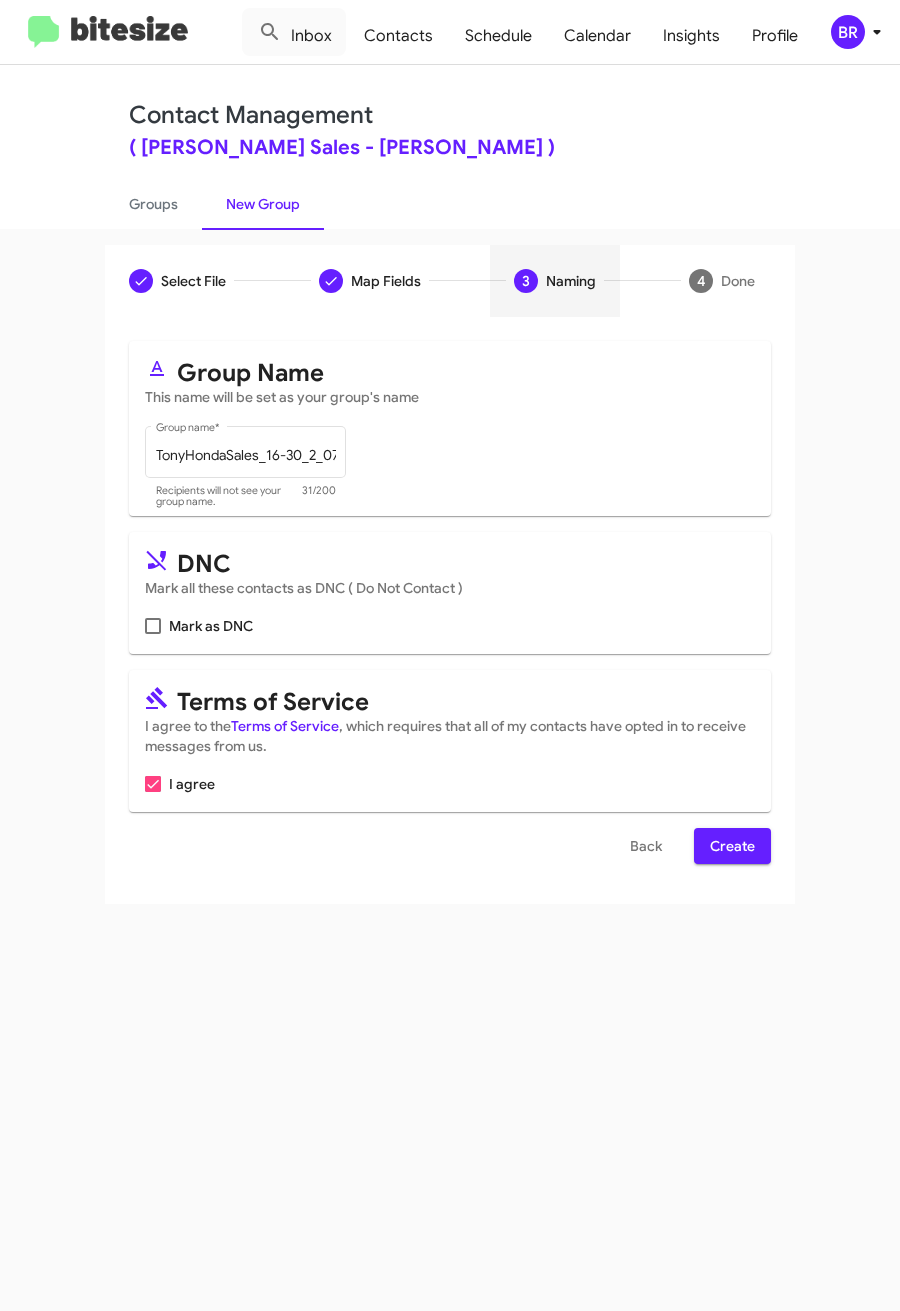 click on "Create" at bounding box center [732, 846] 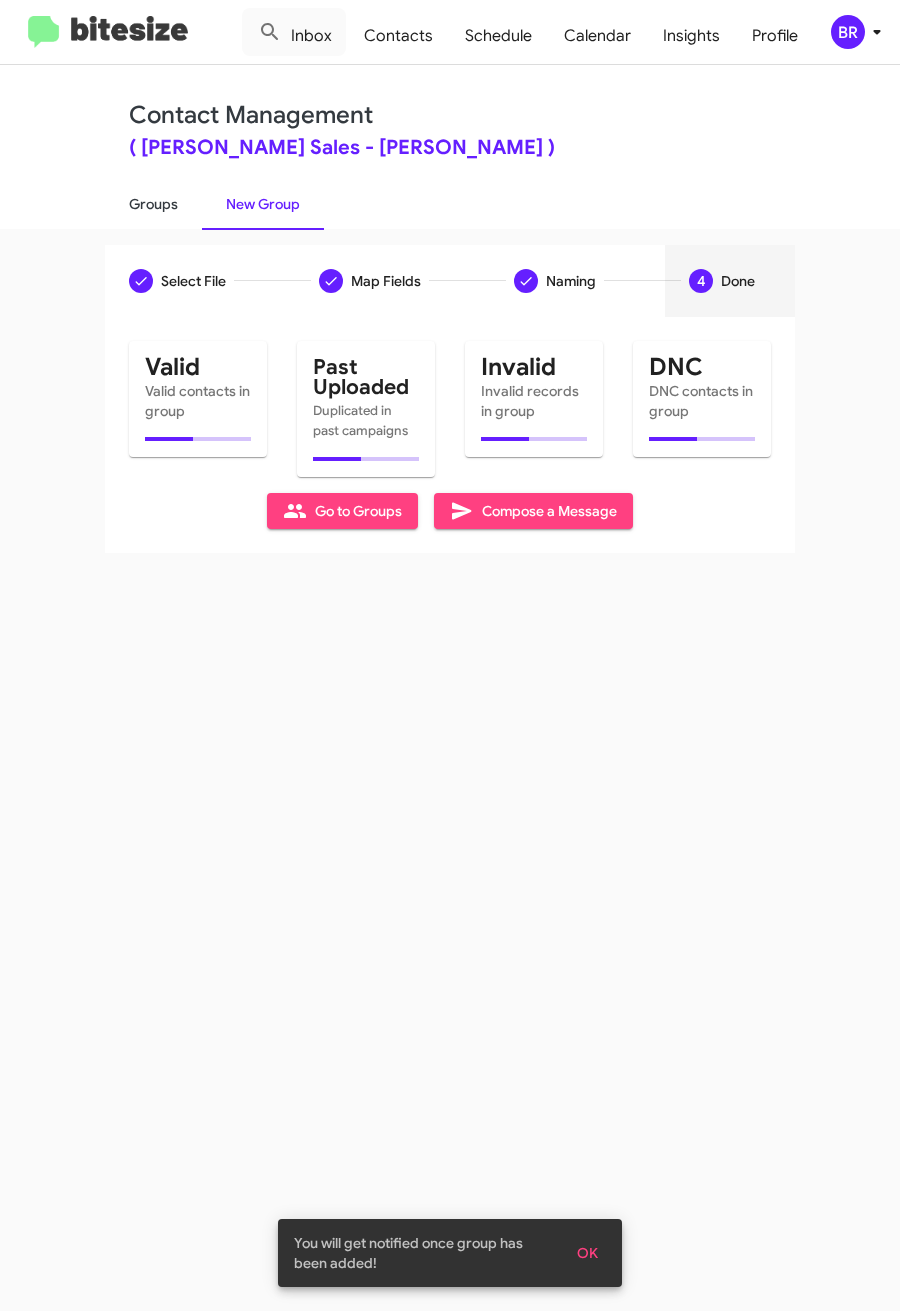 click on "Groups" 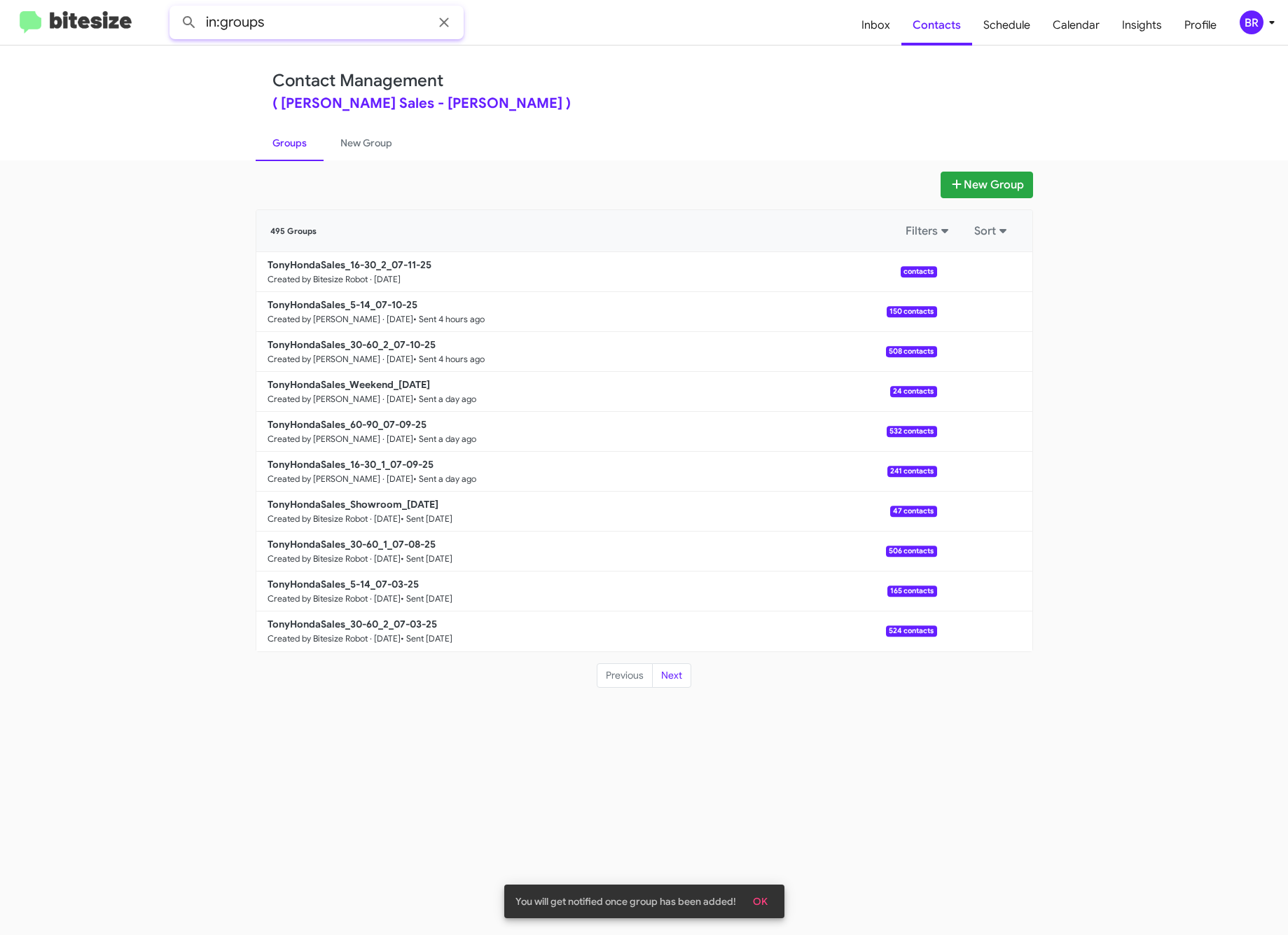 click on "in:groups" 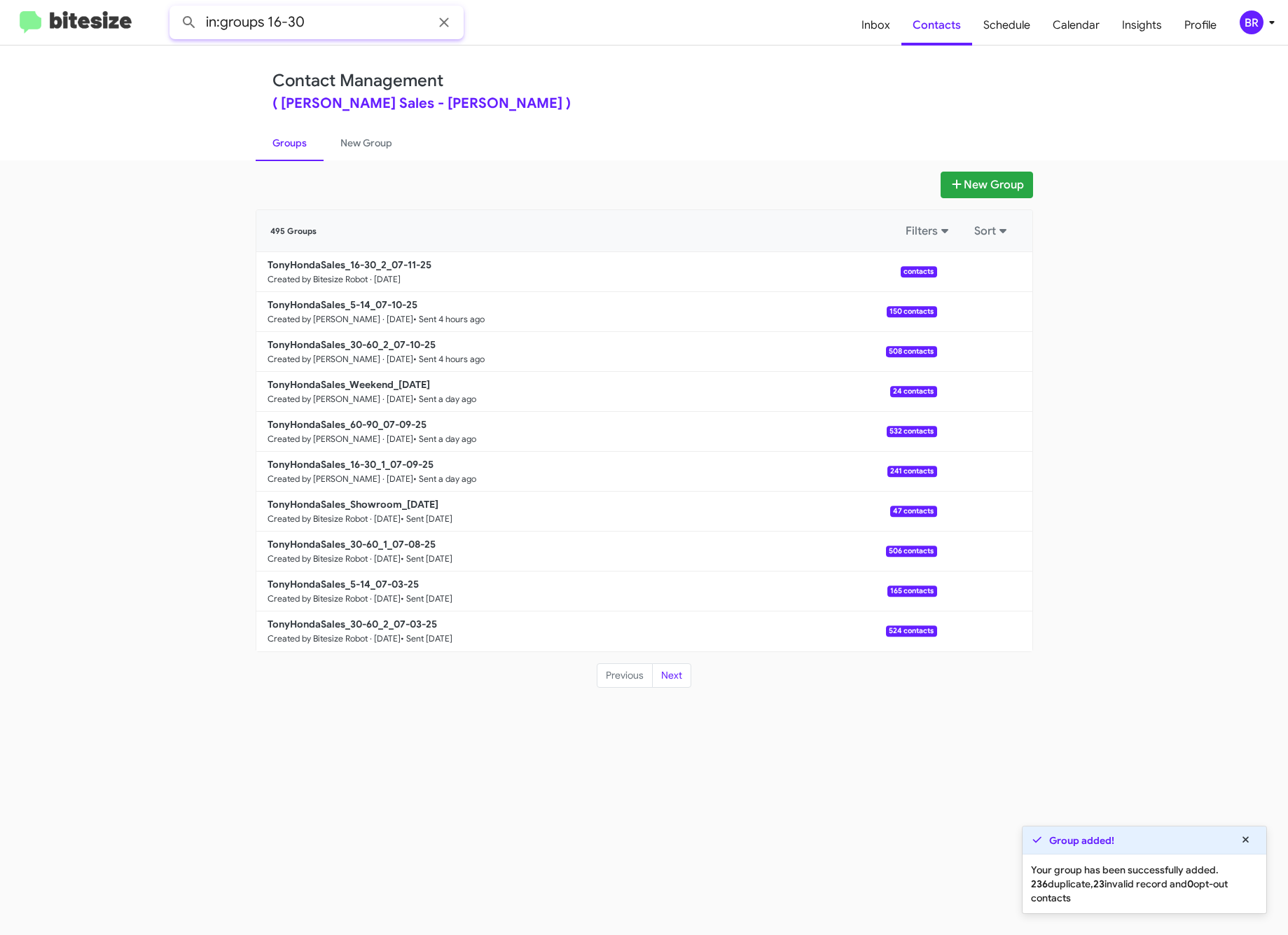 type on "in:groups 16-30" 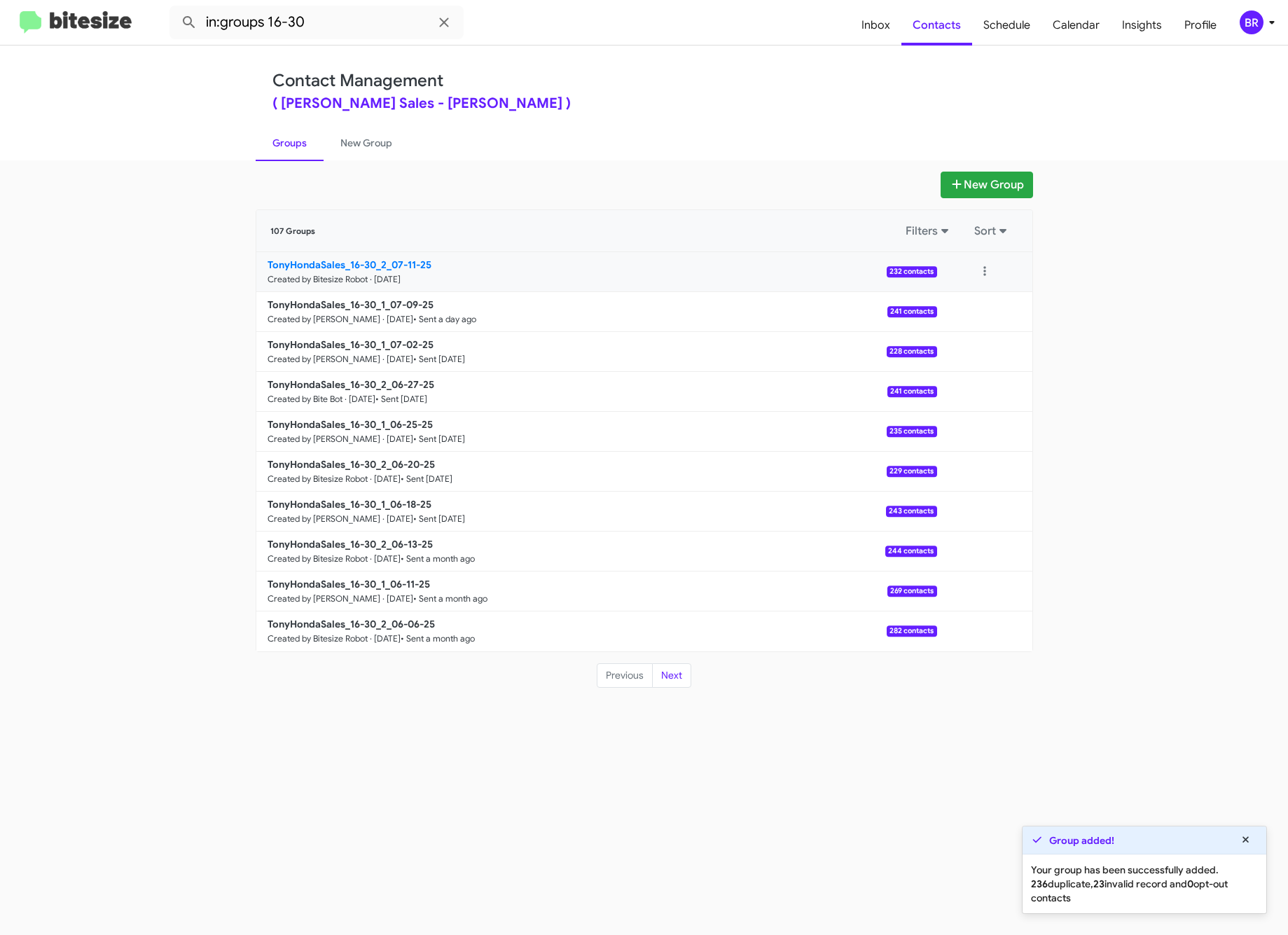 click on "TonyHondaSales_16-30_2_07-11-25" 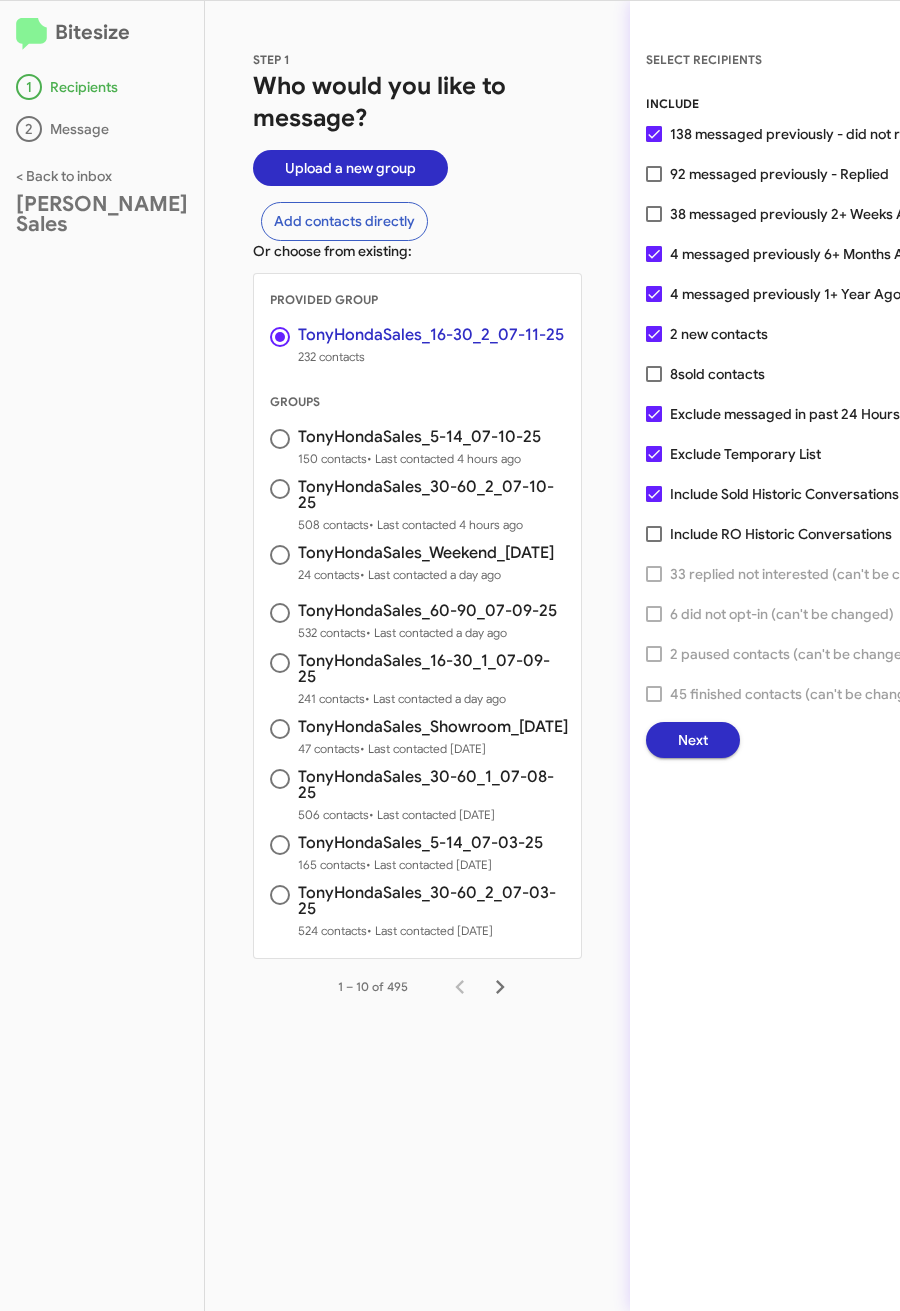 click on "Next" 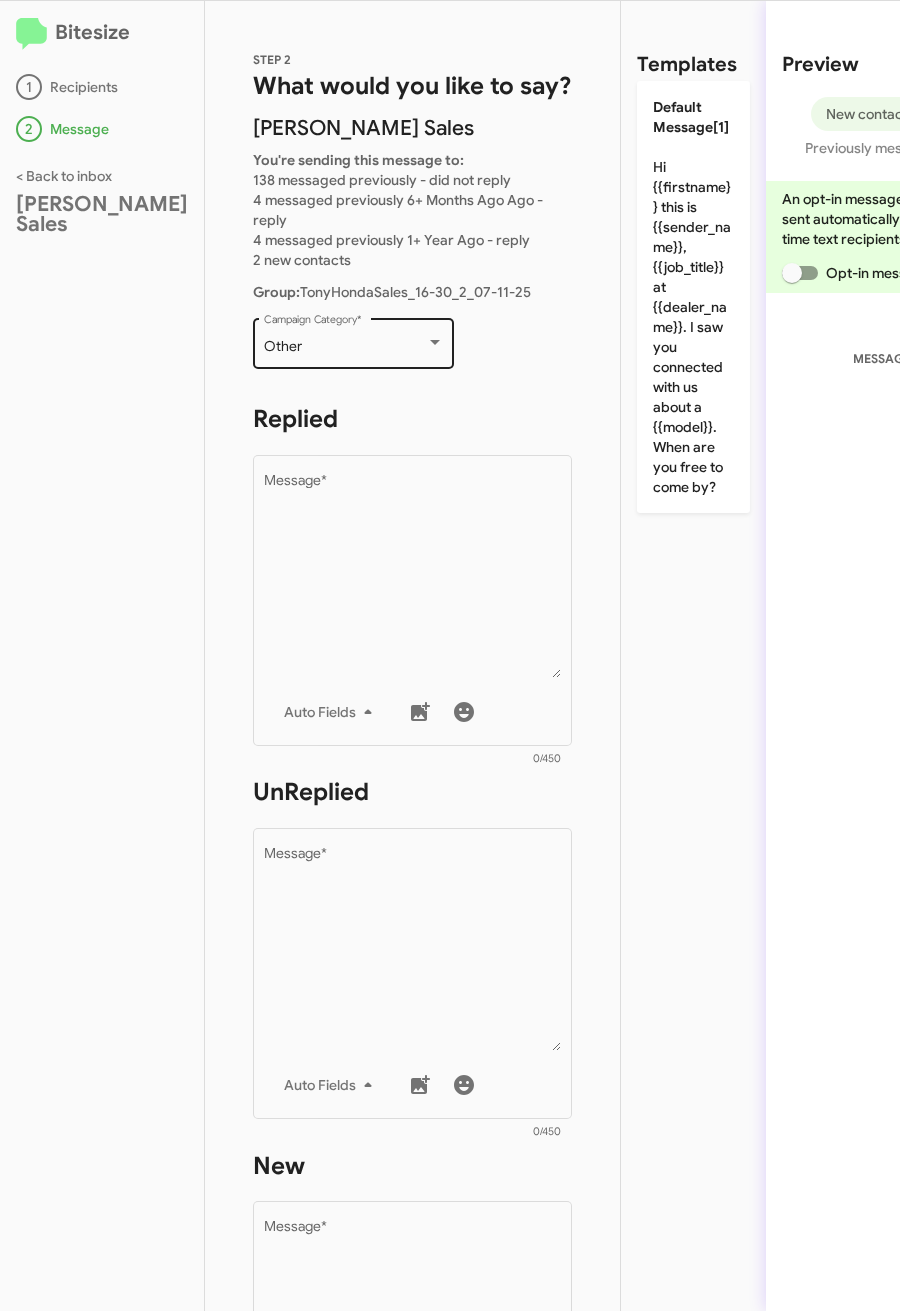 click on "Other" at bounding box center [345, 347] 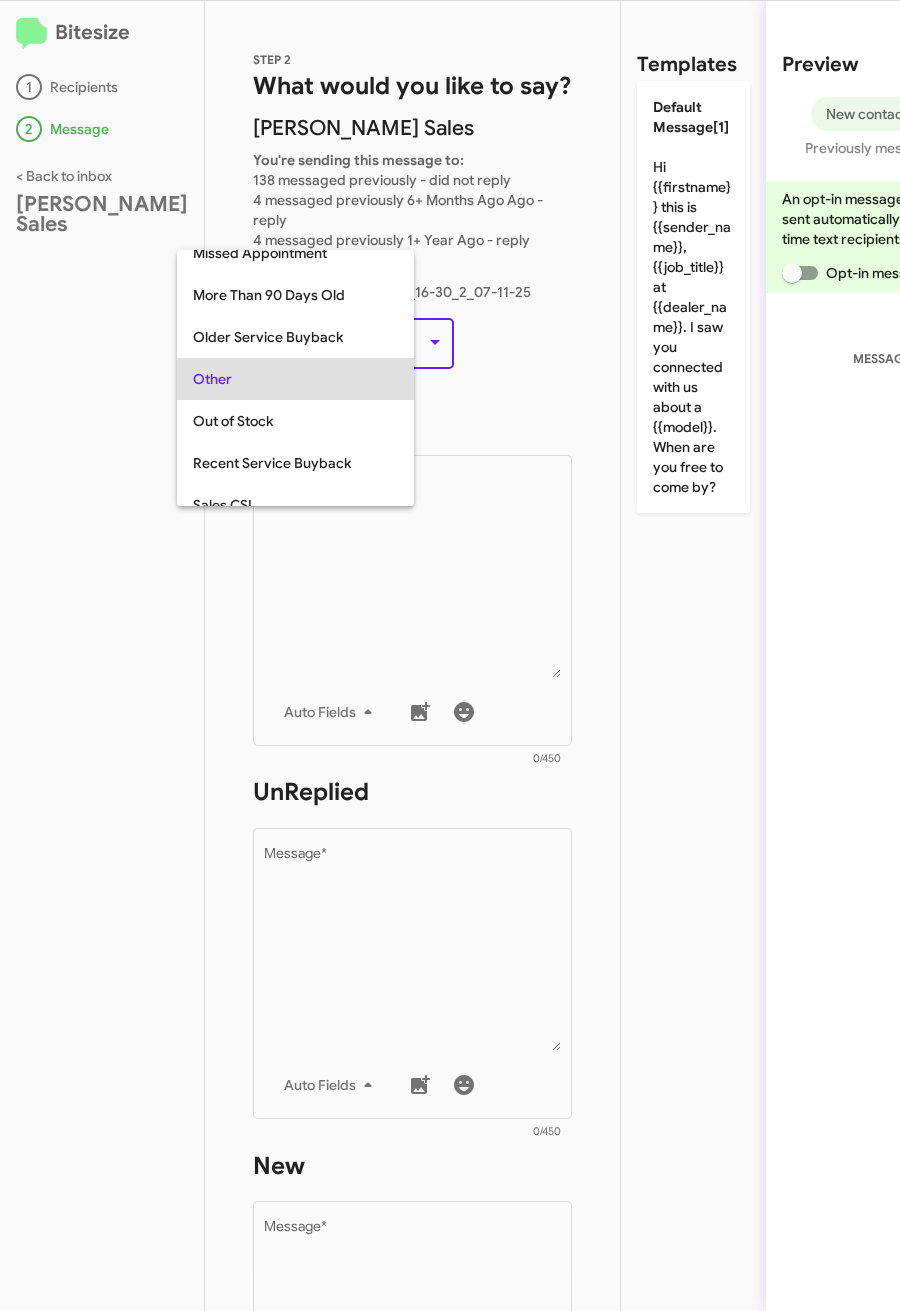 scroll, scrollTop: 42, scrollLeft: 0, axis: vertical 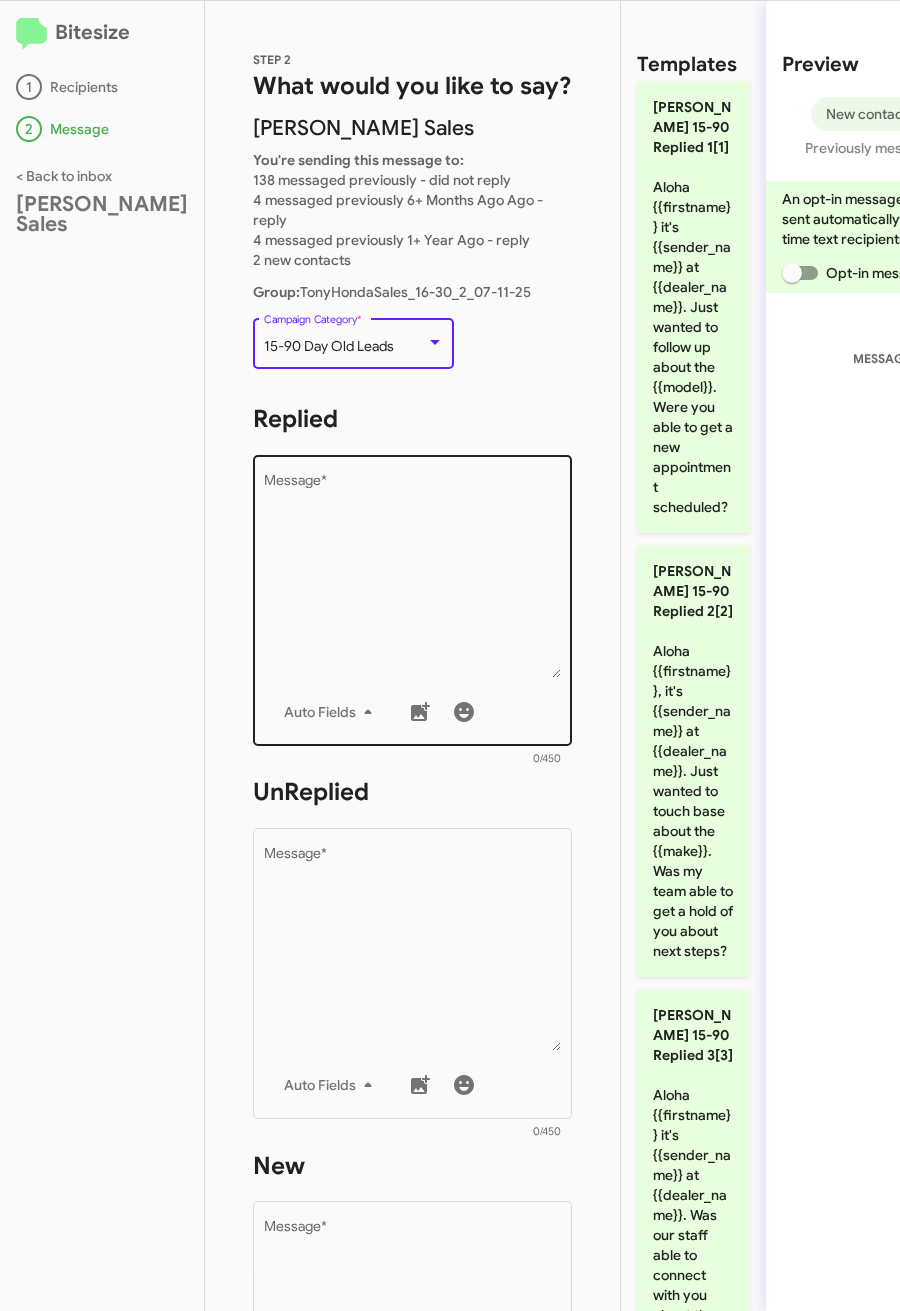 click on "Message  *" at bounding box center (413, 576) 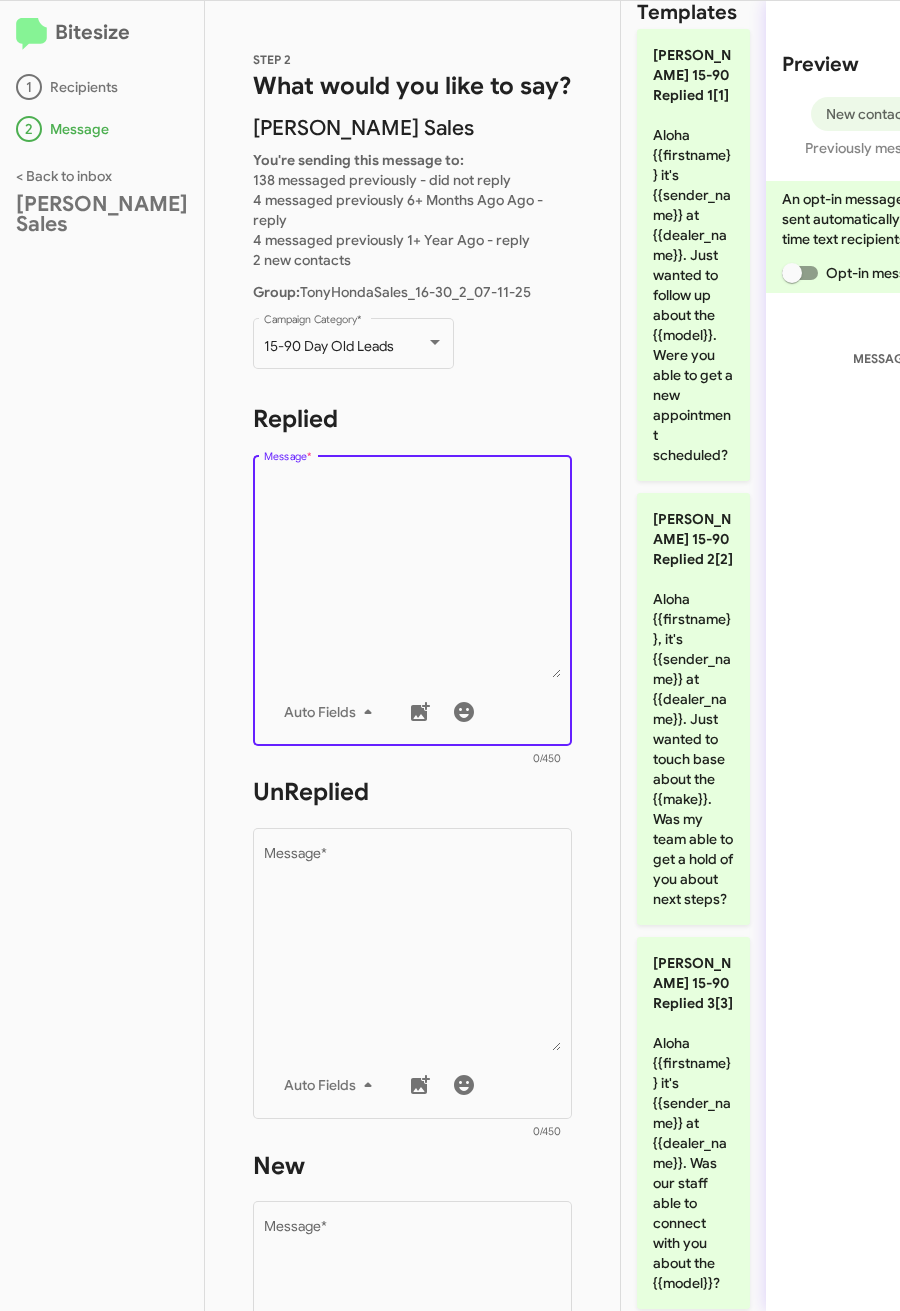 scroll, scrollTop: 0, scrollLeft: 0, axis: both 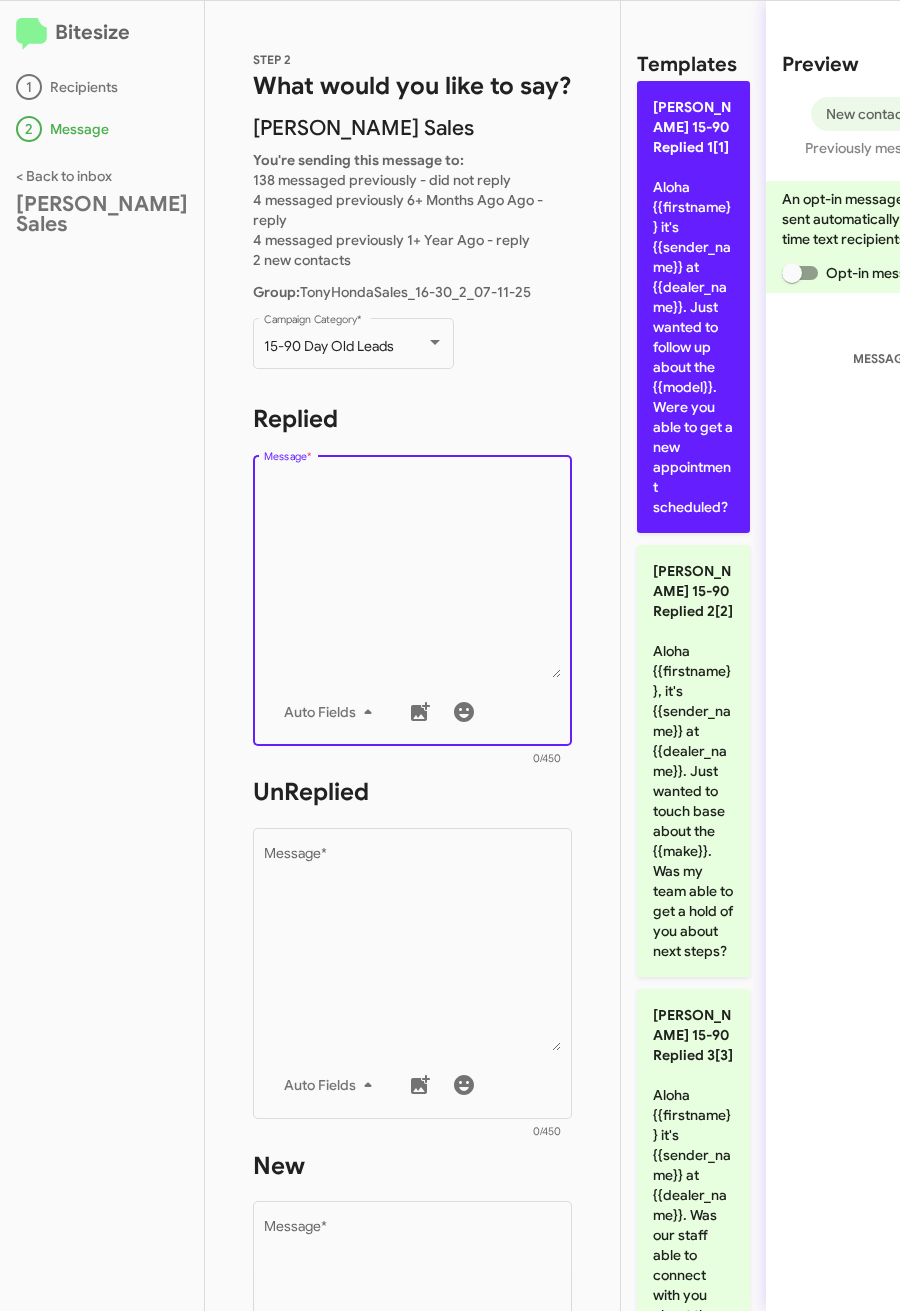 click on "Tony Honda 15-90 Replied 1[1]  Aloha {{firstname}} it's {{sender_name}} at {{dealer_name}}. Just wanted to follow up about the {{model}}. Were you able to get a new appointment scheduled?" 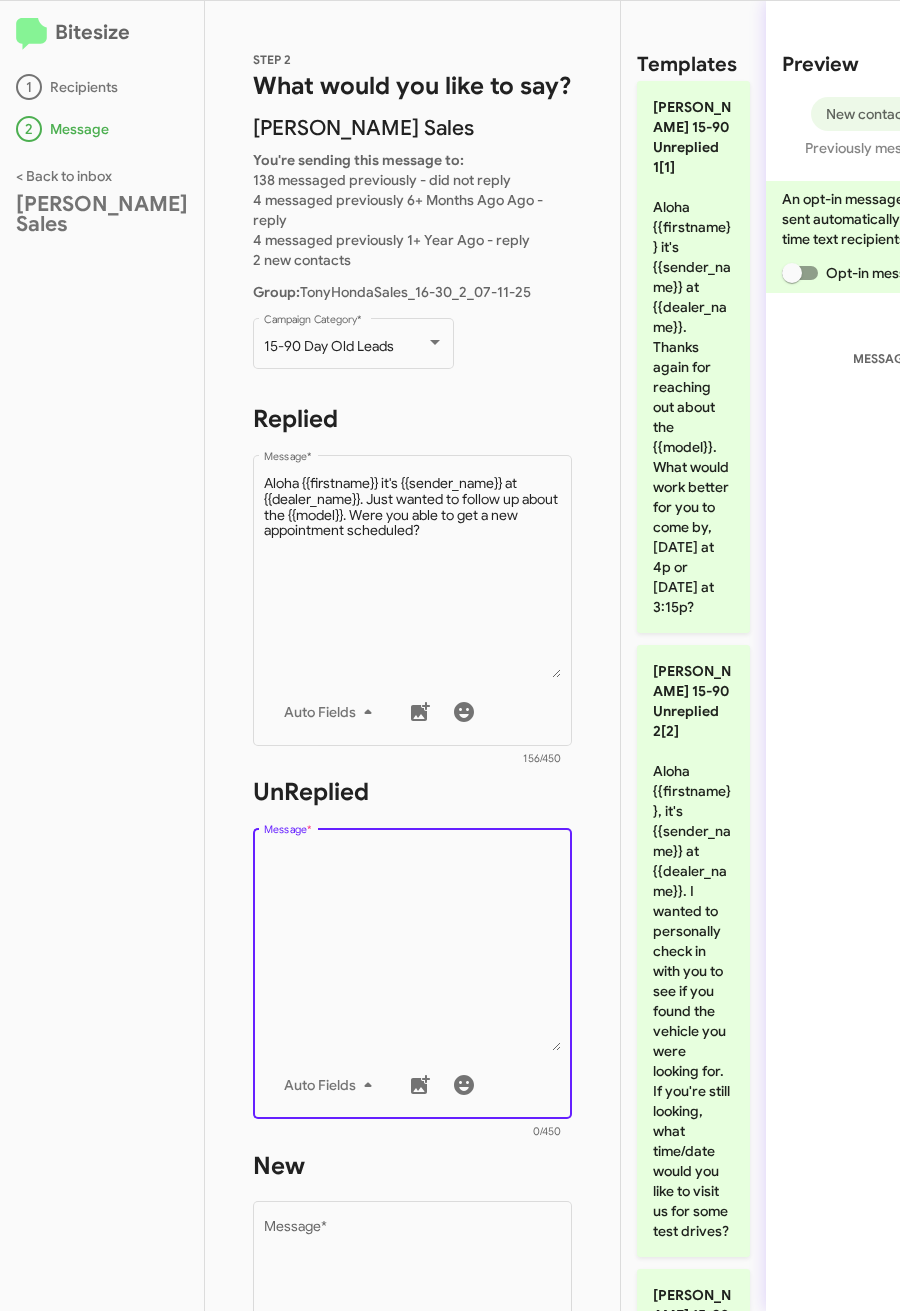 click on "Message  *" at bounding box center [413, 949] 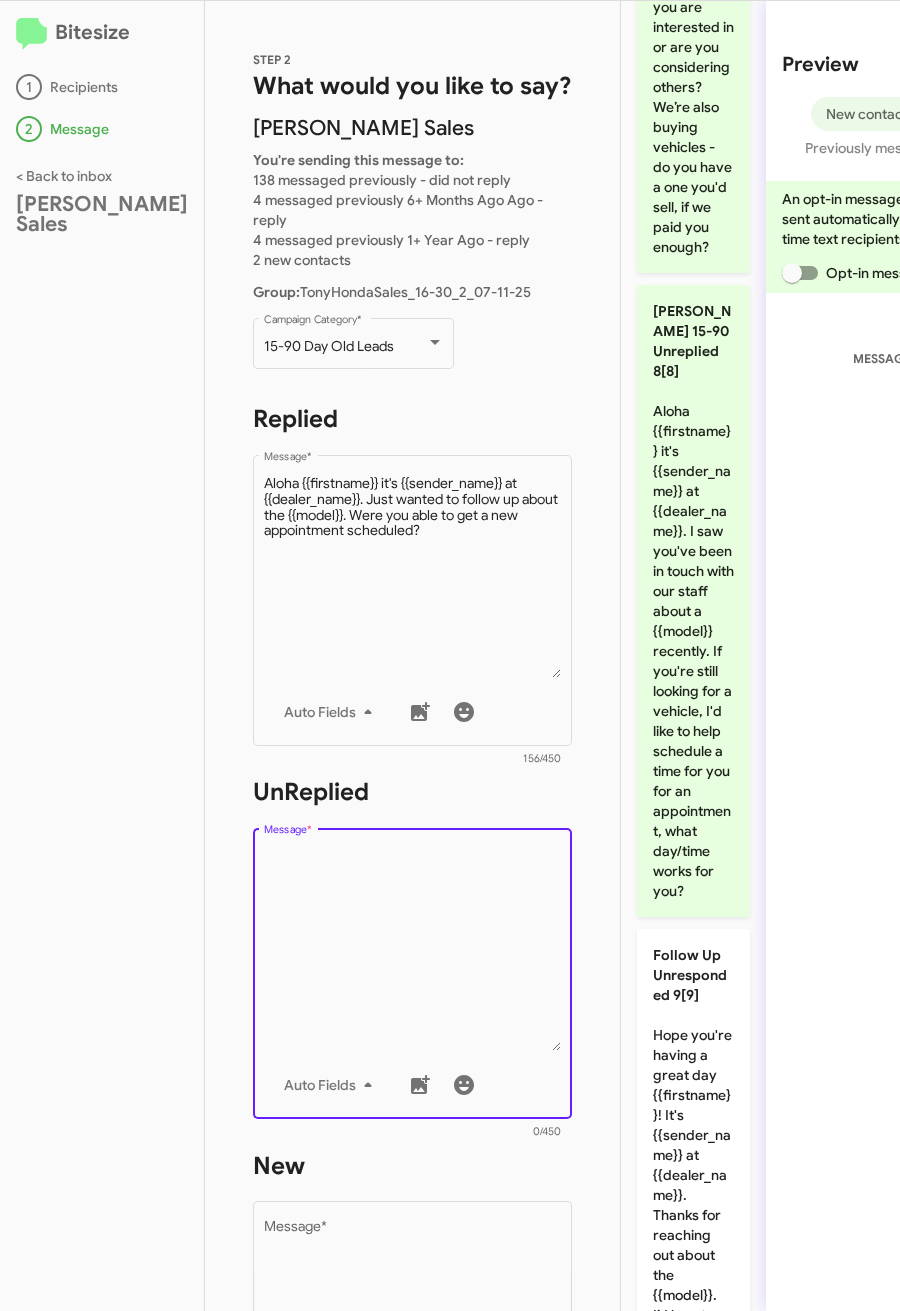 scroll, scrollTop: 4371, scrollLeft: 0, axis: vertical 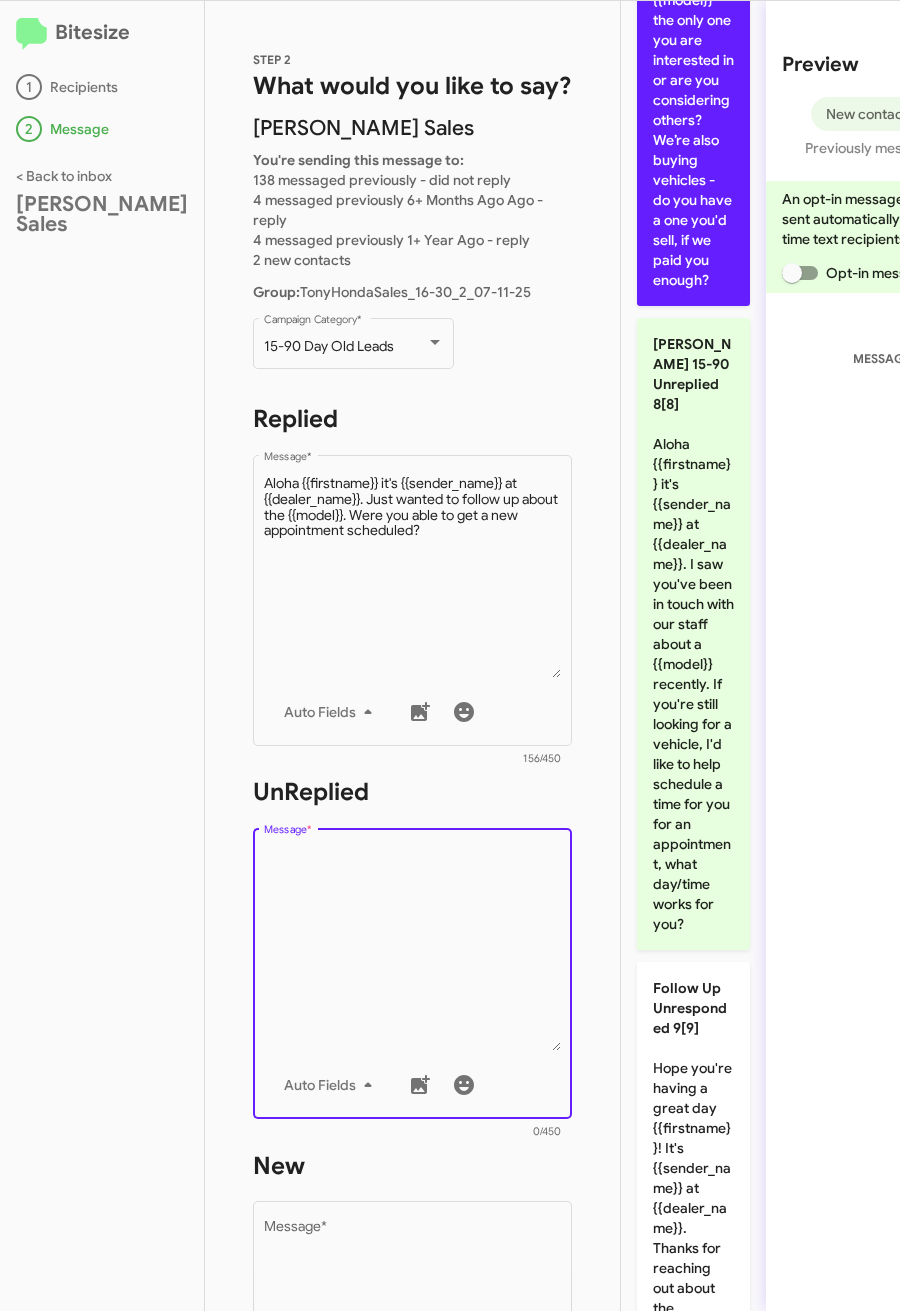 click on "Tony Honda 15-90 Unreplied 7[7]  Aloha! It's {{sender_name}} at {{dealer_name}}. Our inventory is always changing and we have access to many similar vehicles. Was the {{model}} the only one you are interested in or are you considering others? We’re also buying vehicles - do you have a one you'd sell, if we paid you enough?" 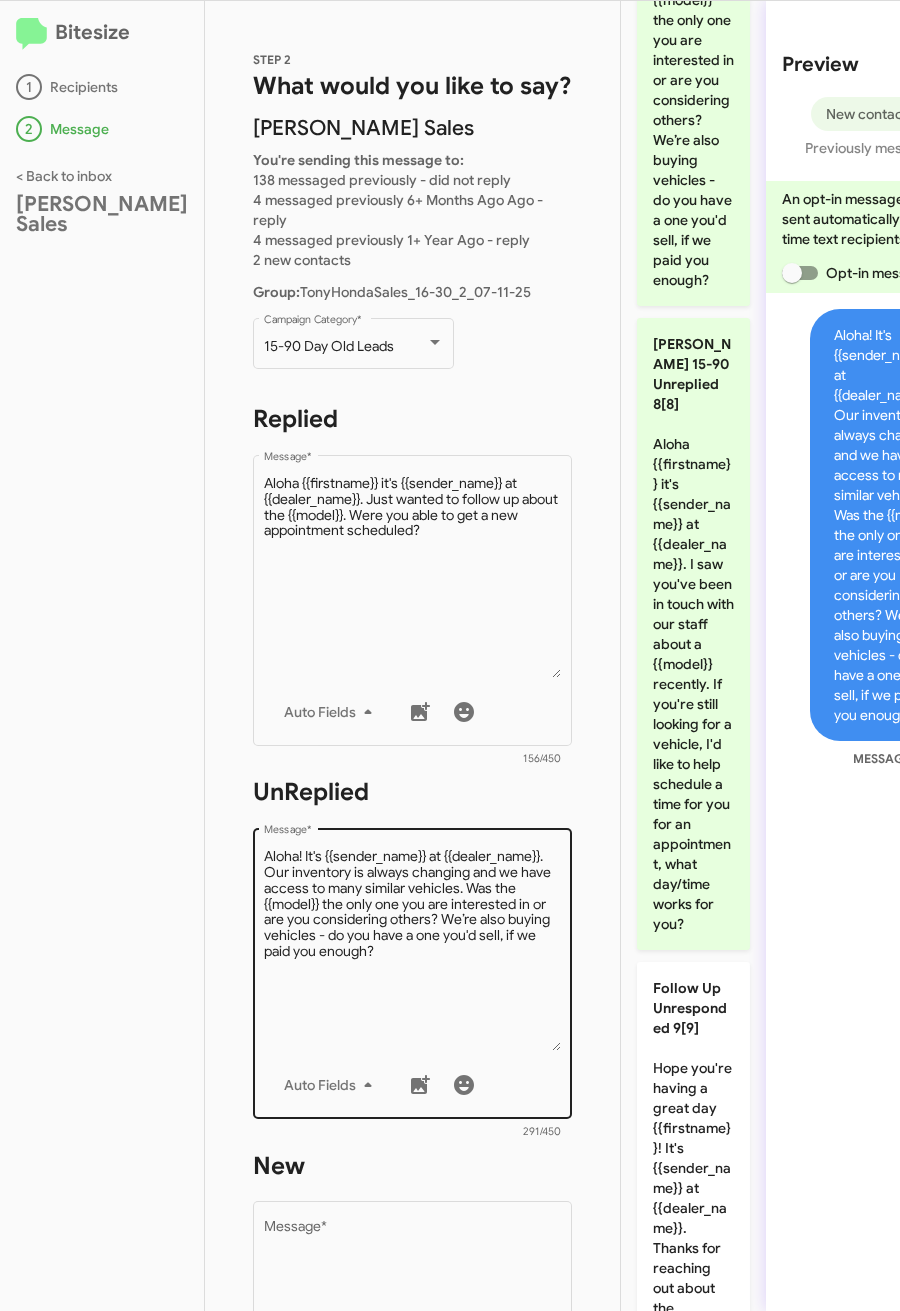scroll, scrollTop: 150, scrollLeft: 0, axis: vertical 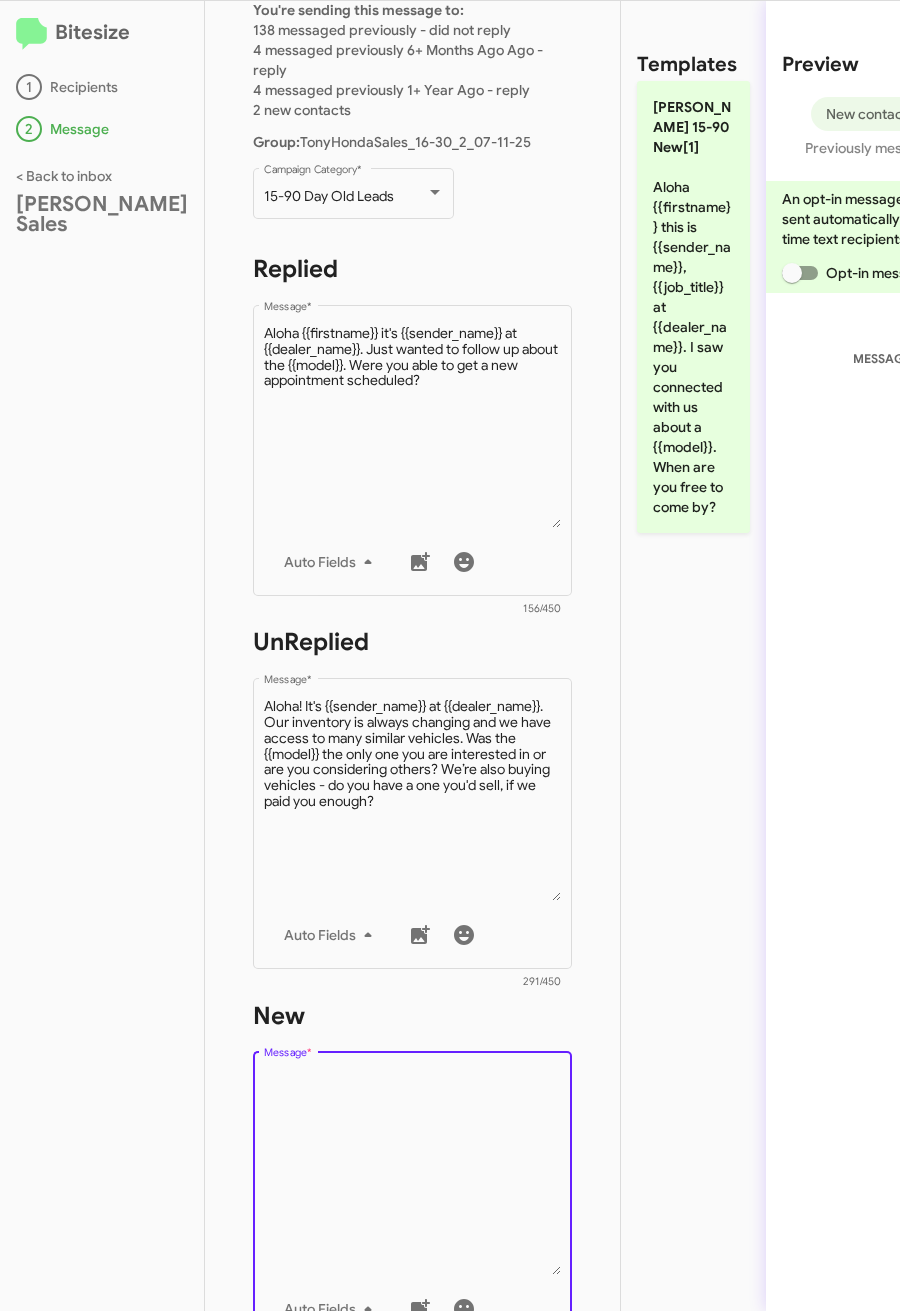 click on "Message  *" at bounding box center [413, 1173] 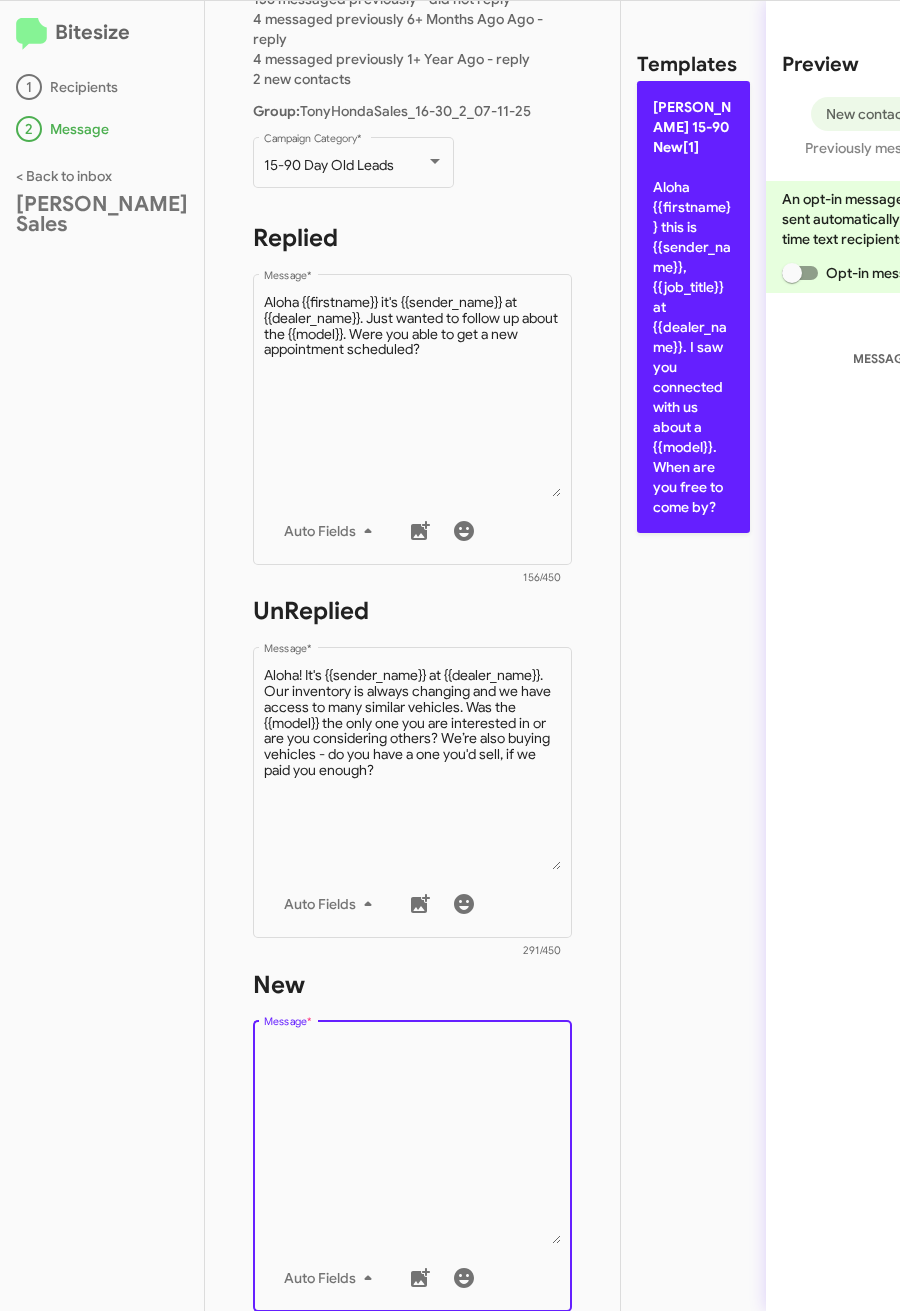 click on "Tony Honda 15-90 New[1]  Aloha {{firstname}} this is {{sender_name}}, {{job_title}} at {{dealer_name}}. I saw you connected with us about a {{model}}. When are you free to come by?" 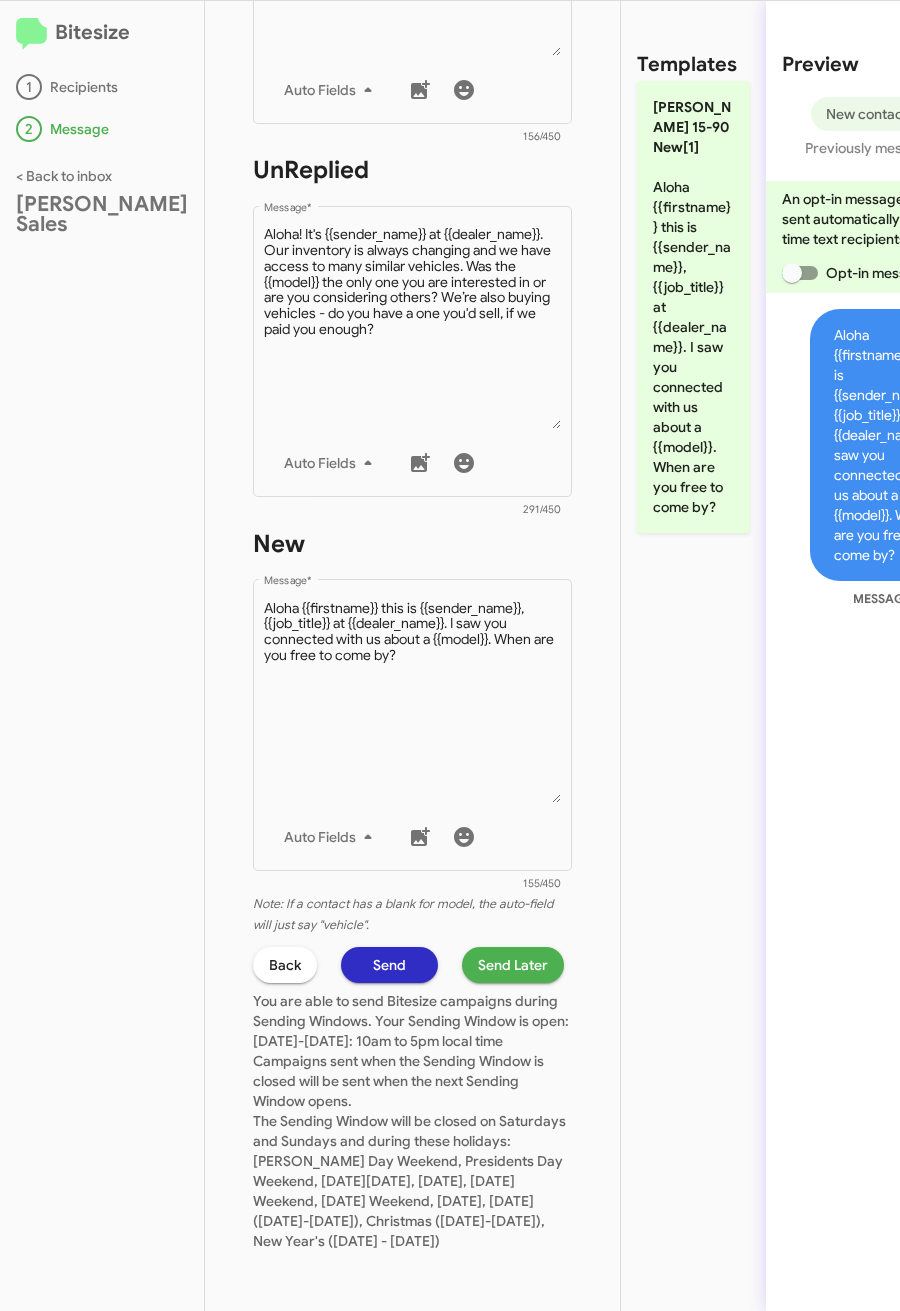 scroll, scrollTop: 732, scrollLeft: 0, axis: vertical 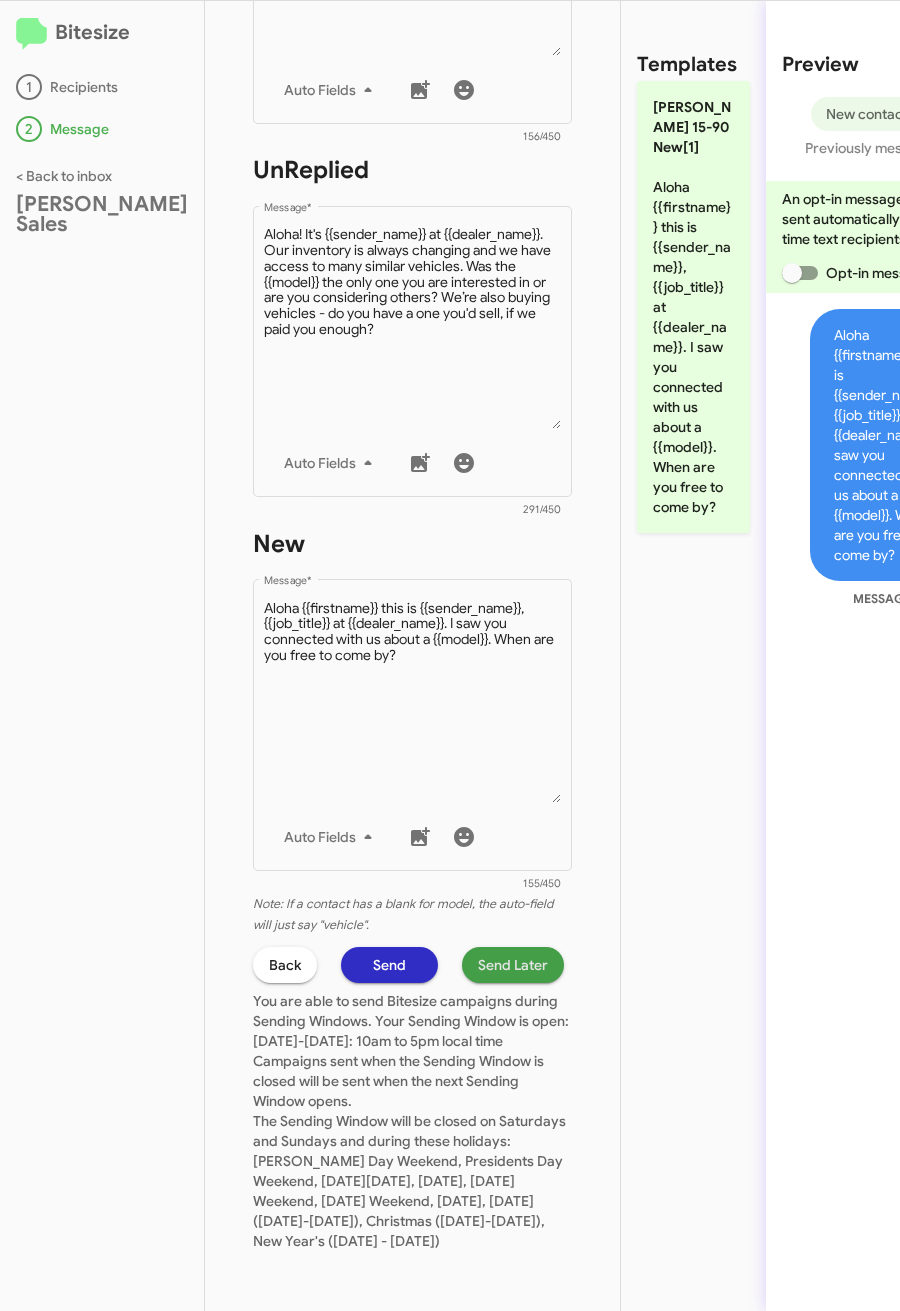 click on "Send Later" 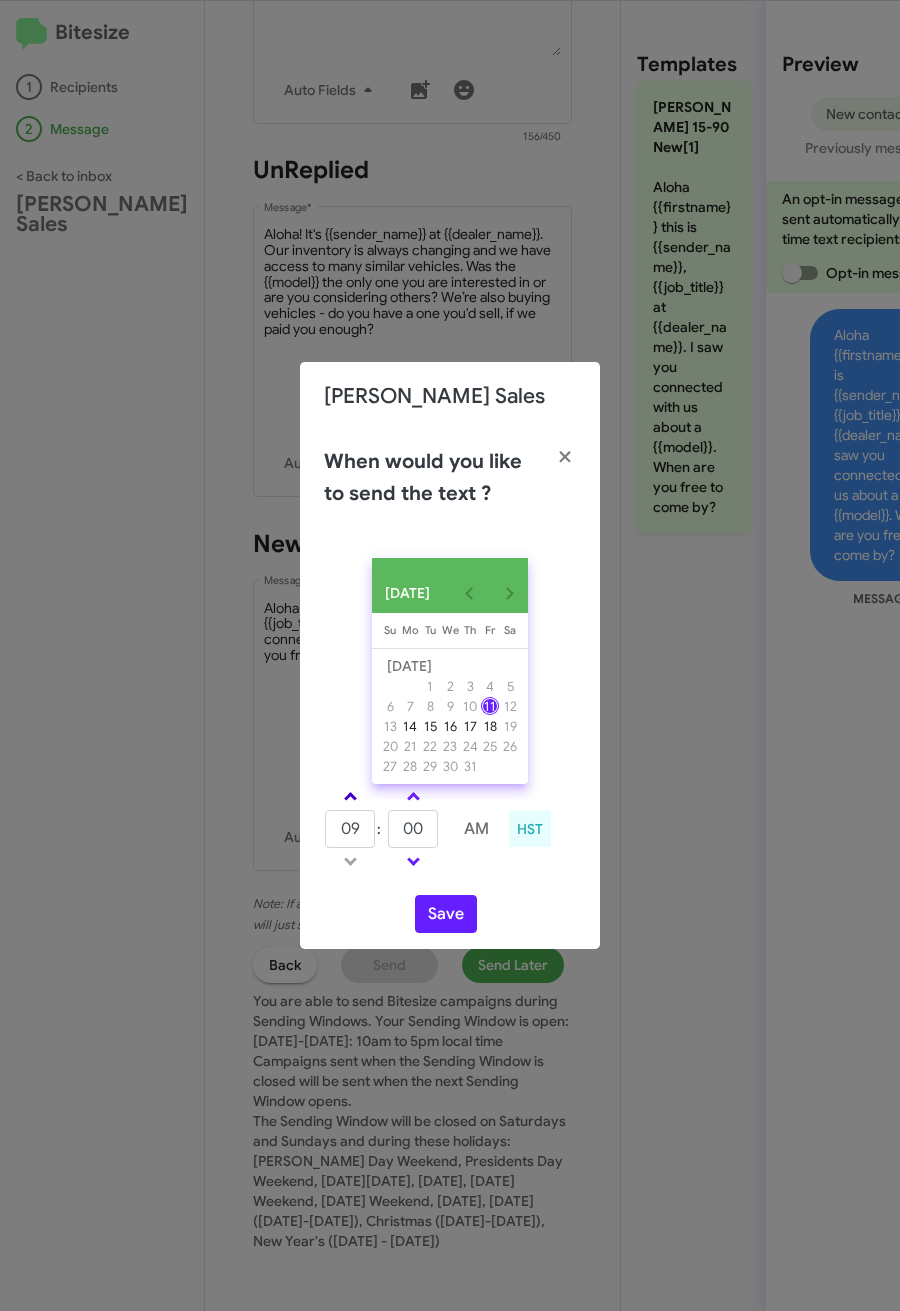 click 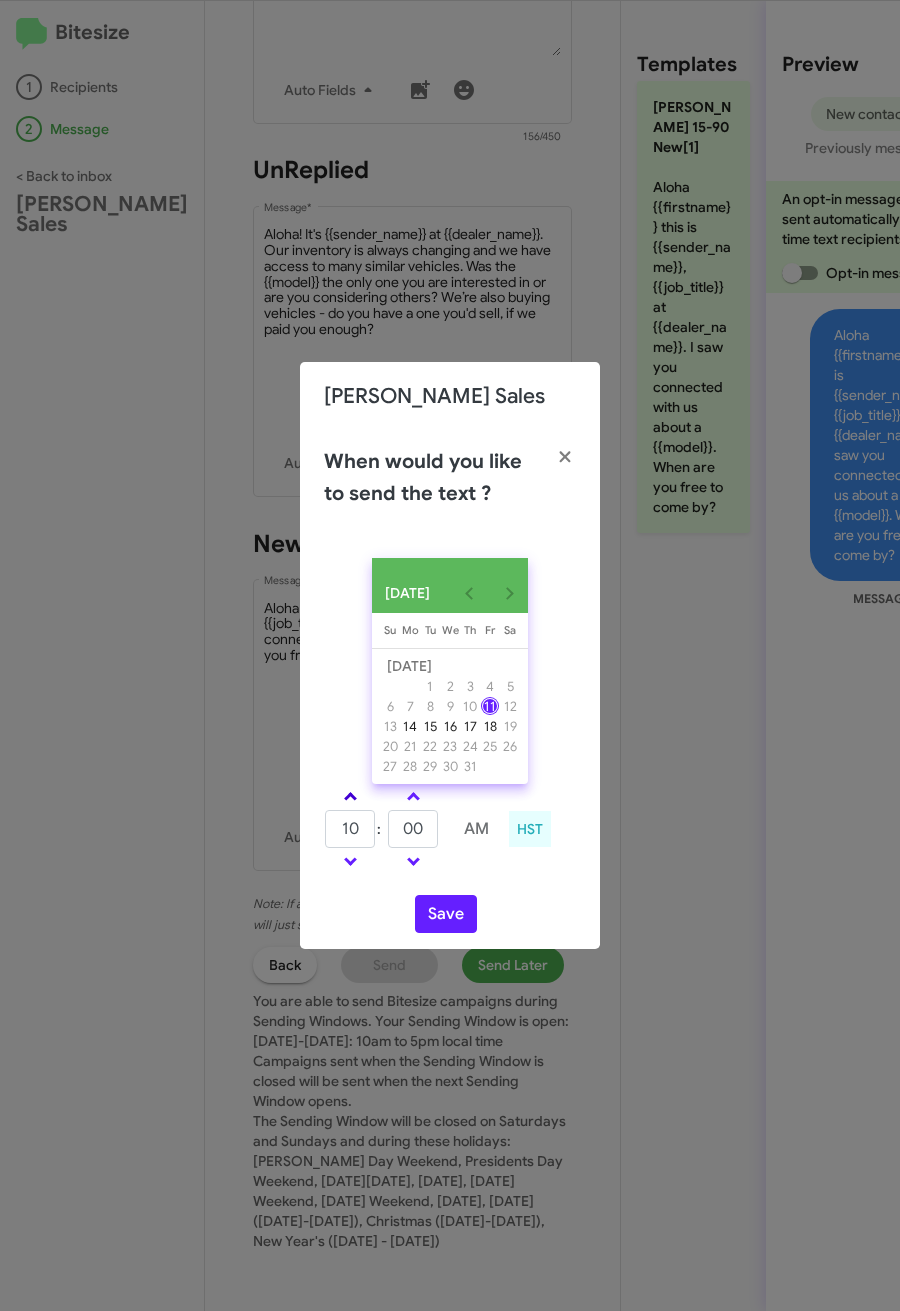 click 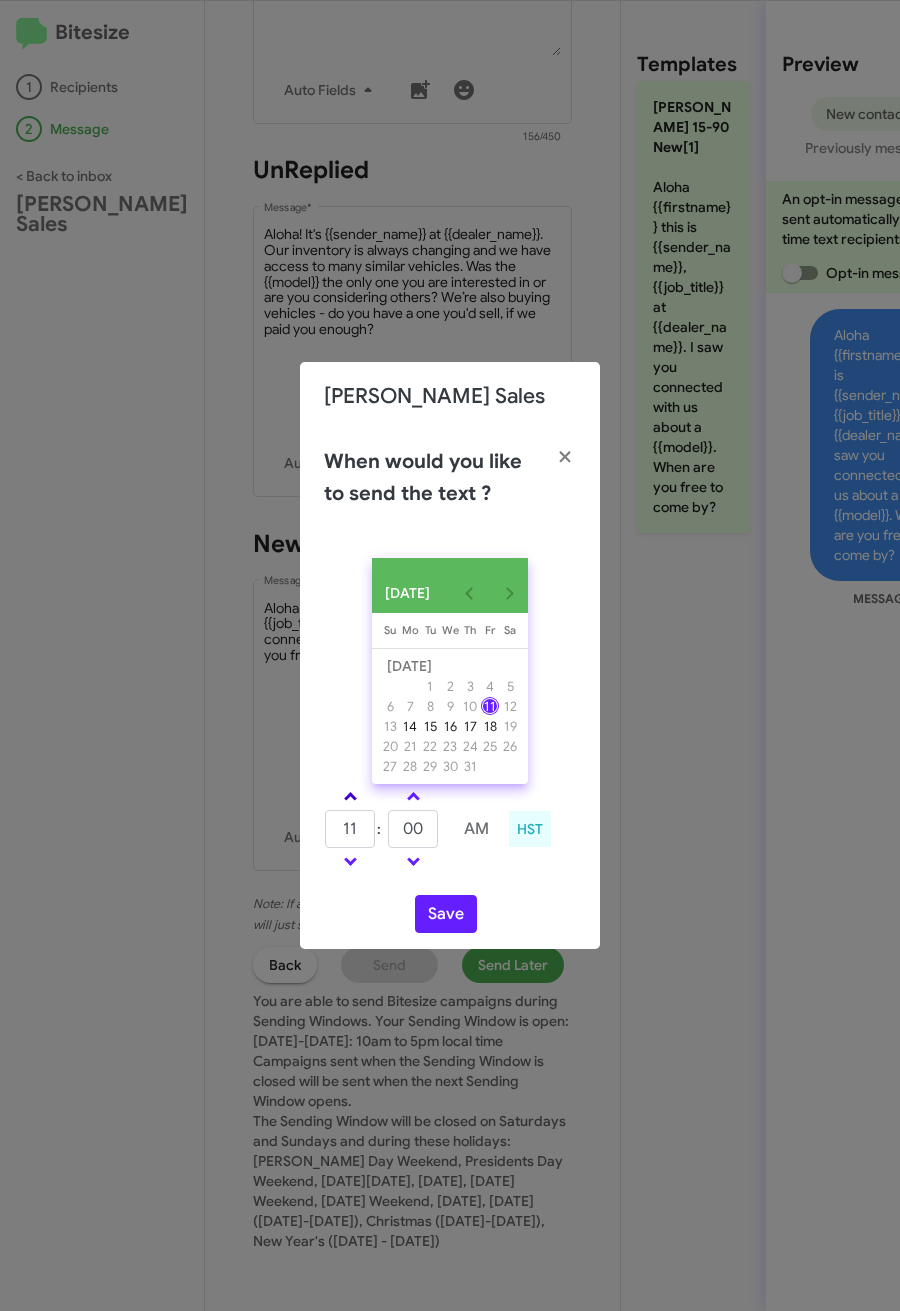 click 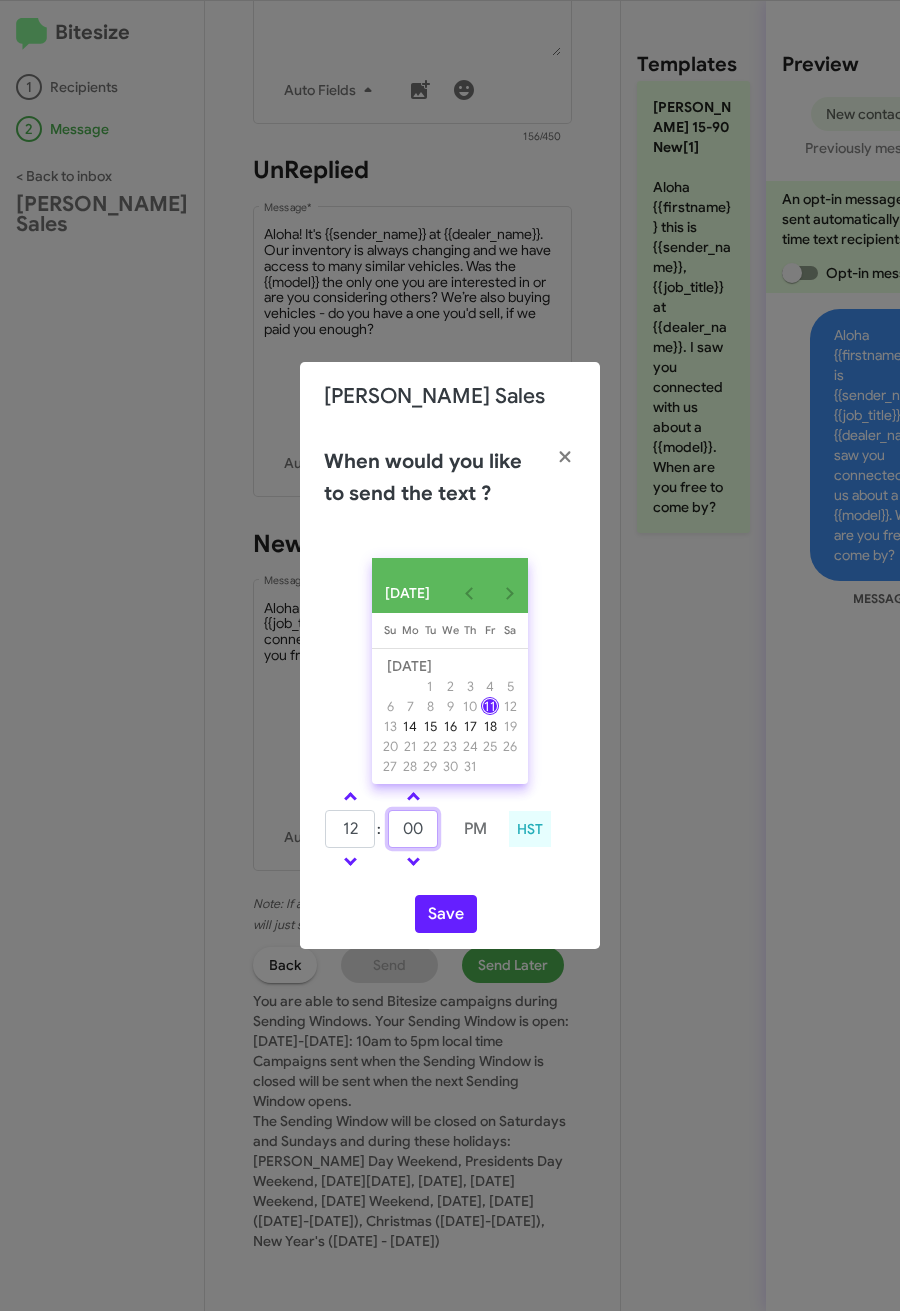 drag, startPoint x: 405, startPoint y: 837, endPoint x: 391, endPoint y: 835, distance: 14.142136 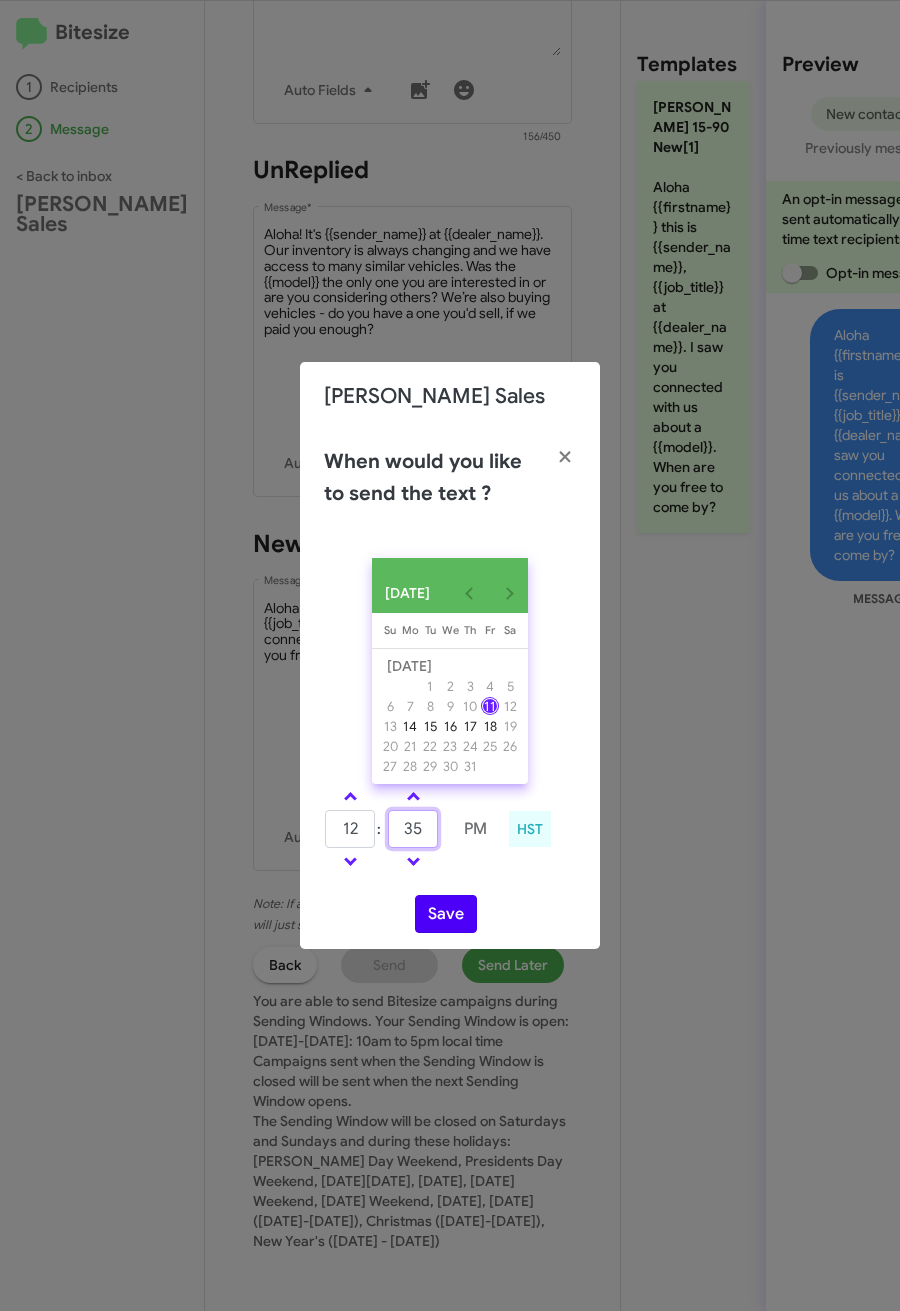 type on "35" 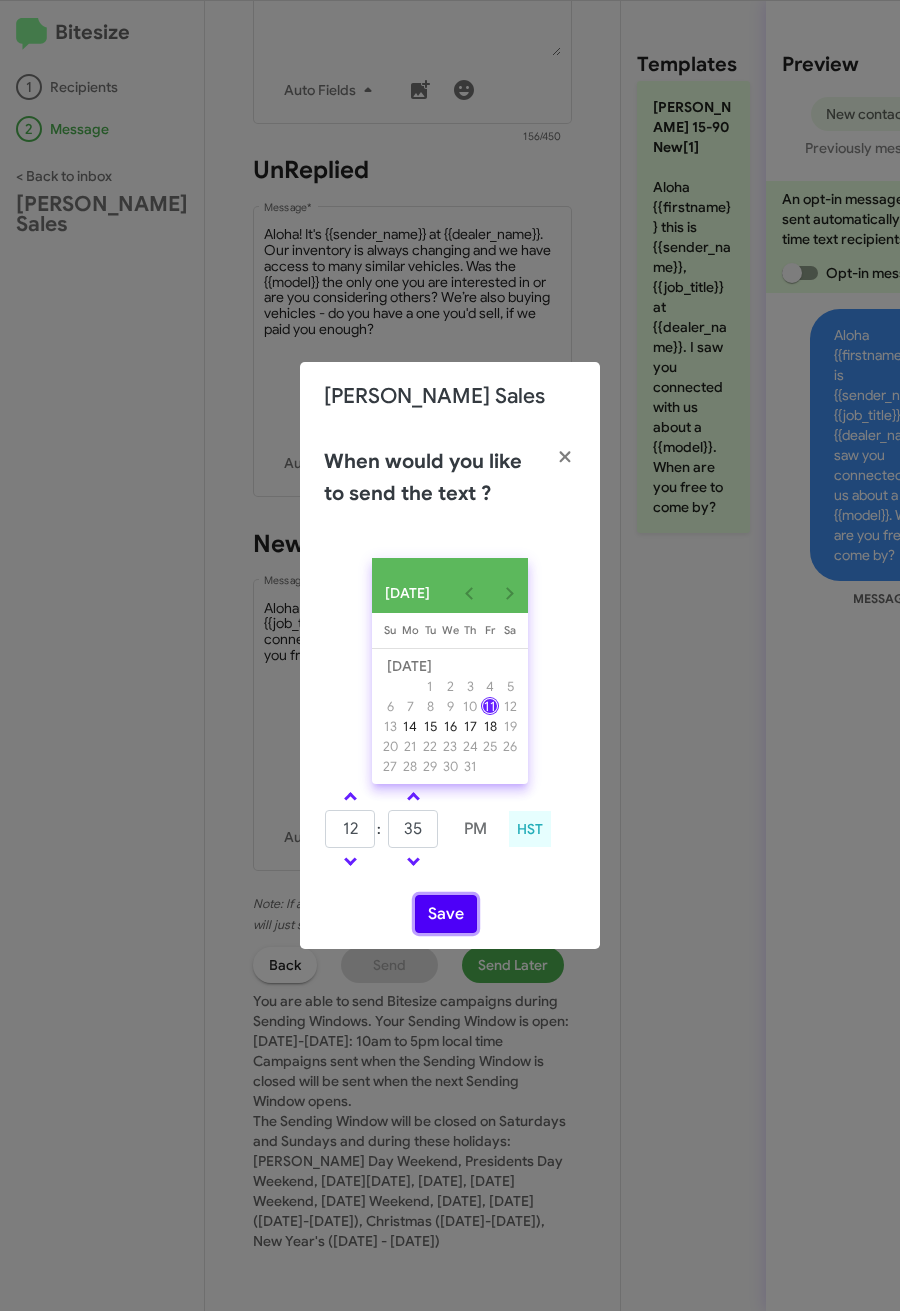 click on "Save" 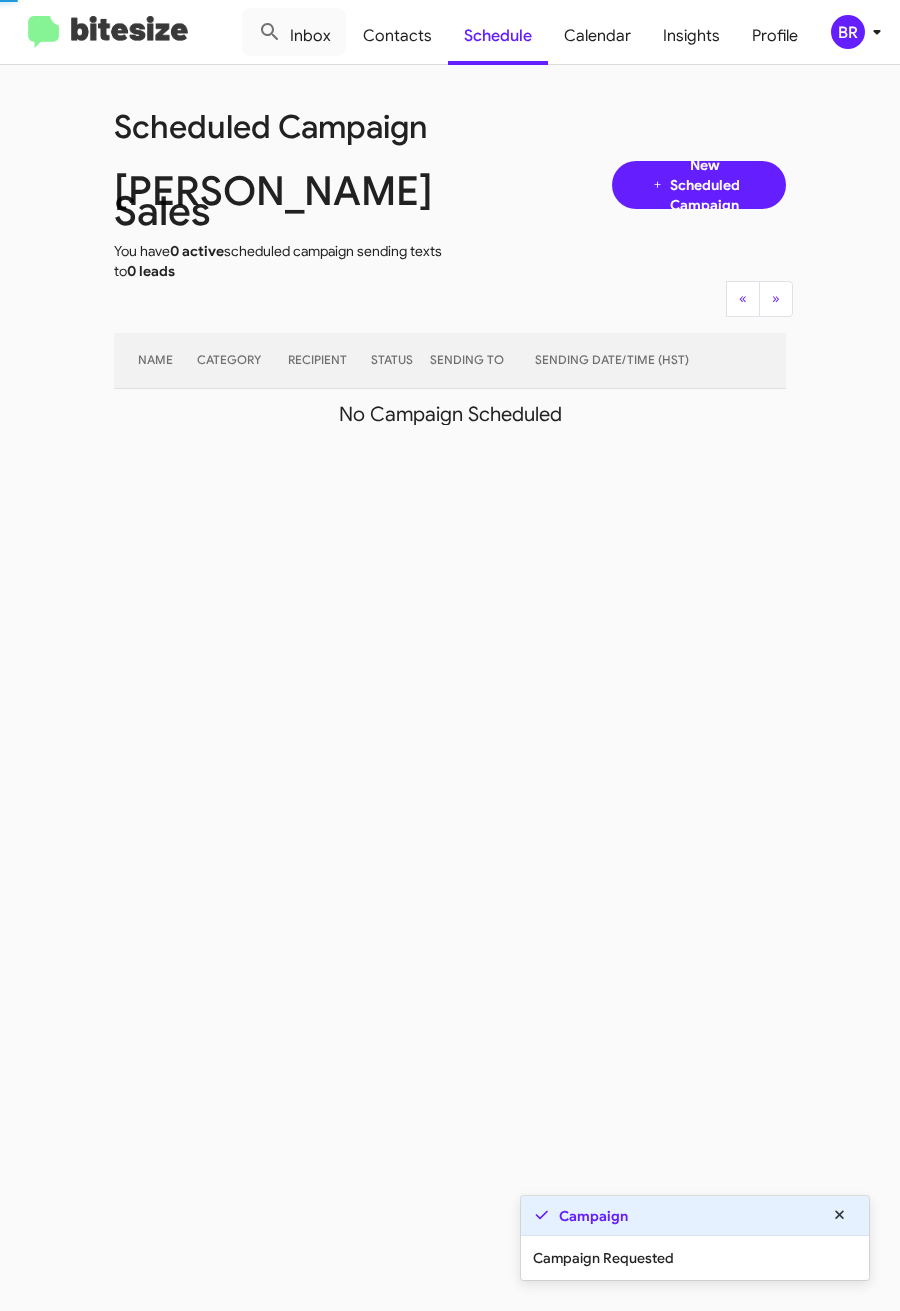 click on "BR" 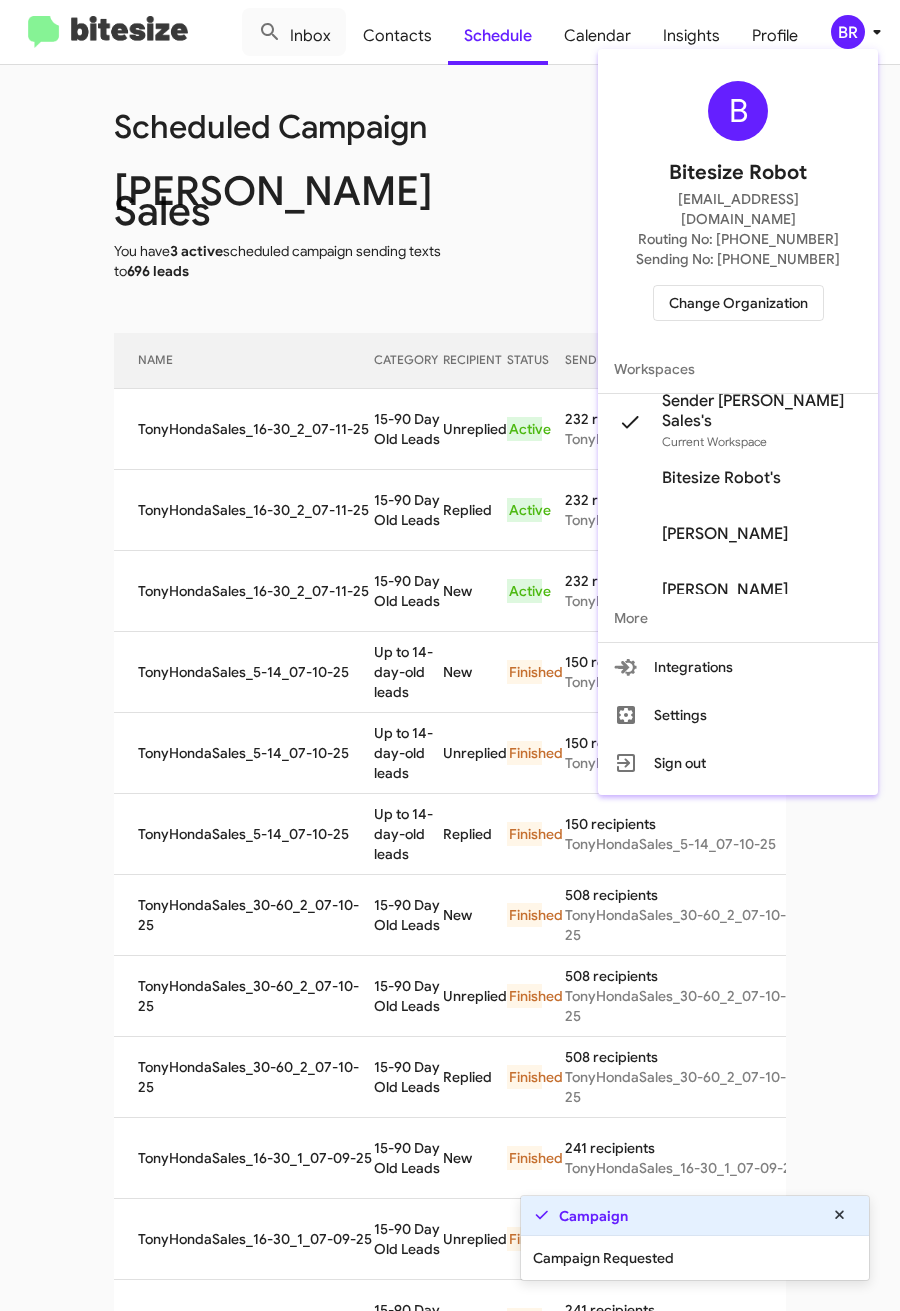 click at bounding box center (450, 655) 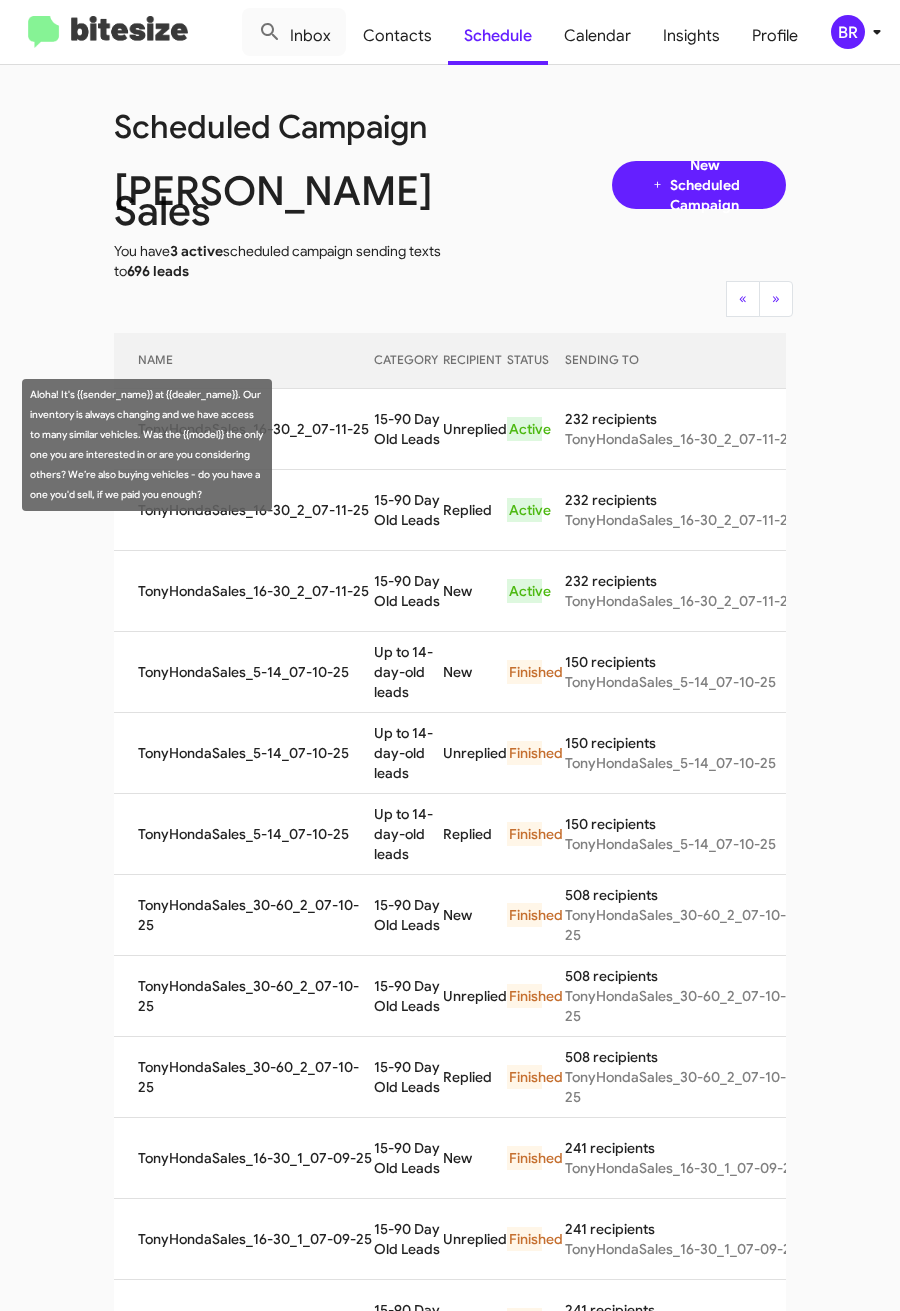 drag, startPoint x: 342, startPoint y: 442, endPoint x: 406, endPoint y: 474, distance: 71.55418 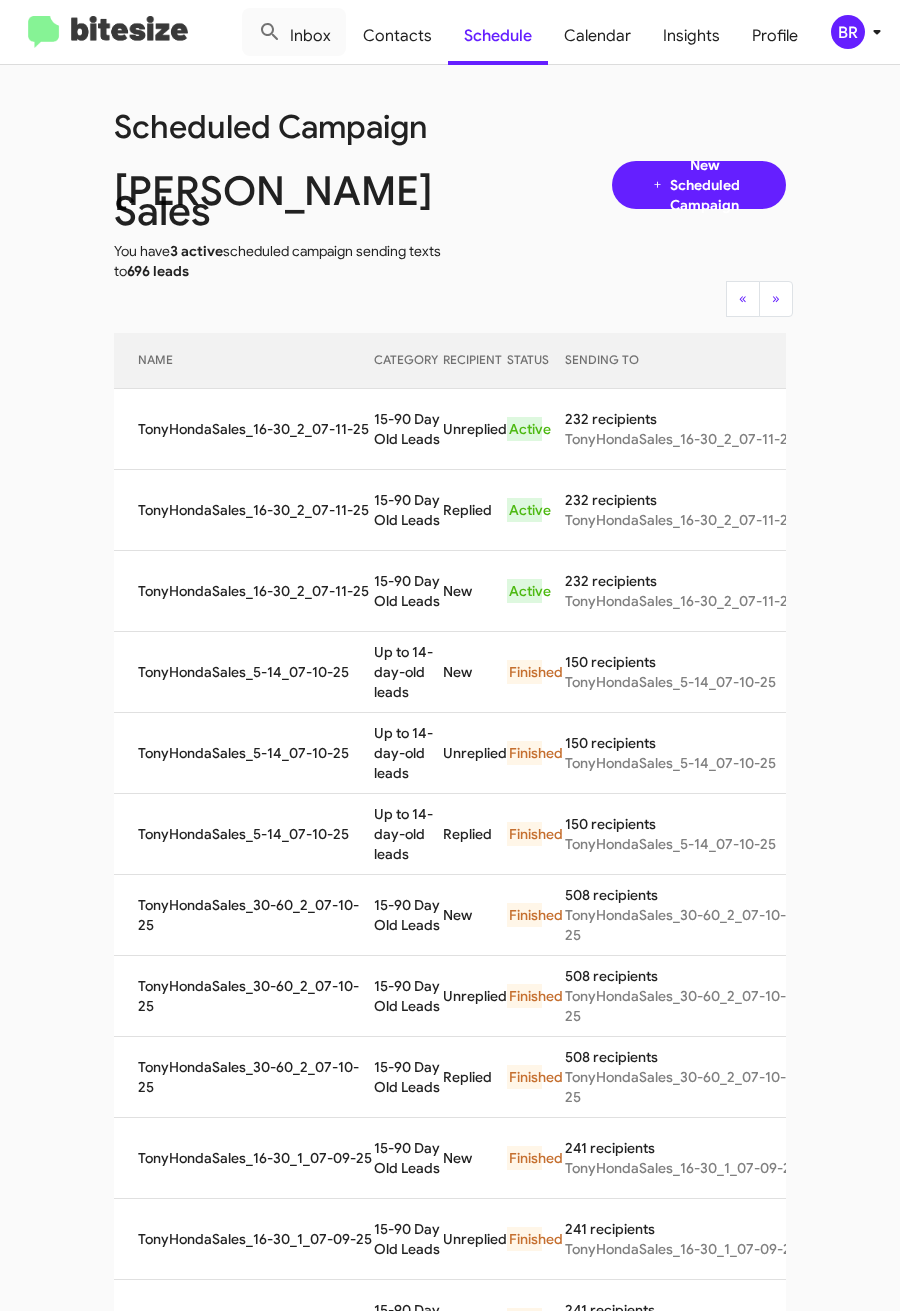 copy on "15-90 Day Old Leads" 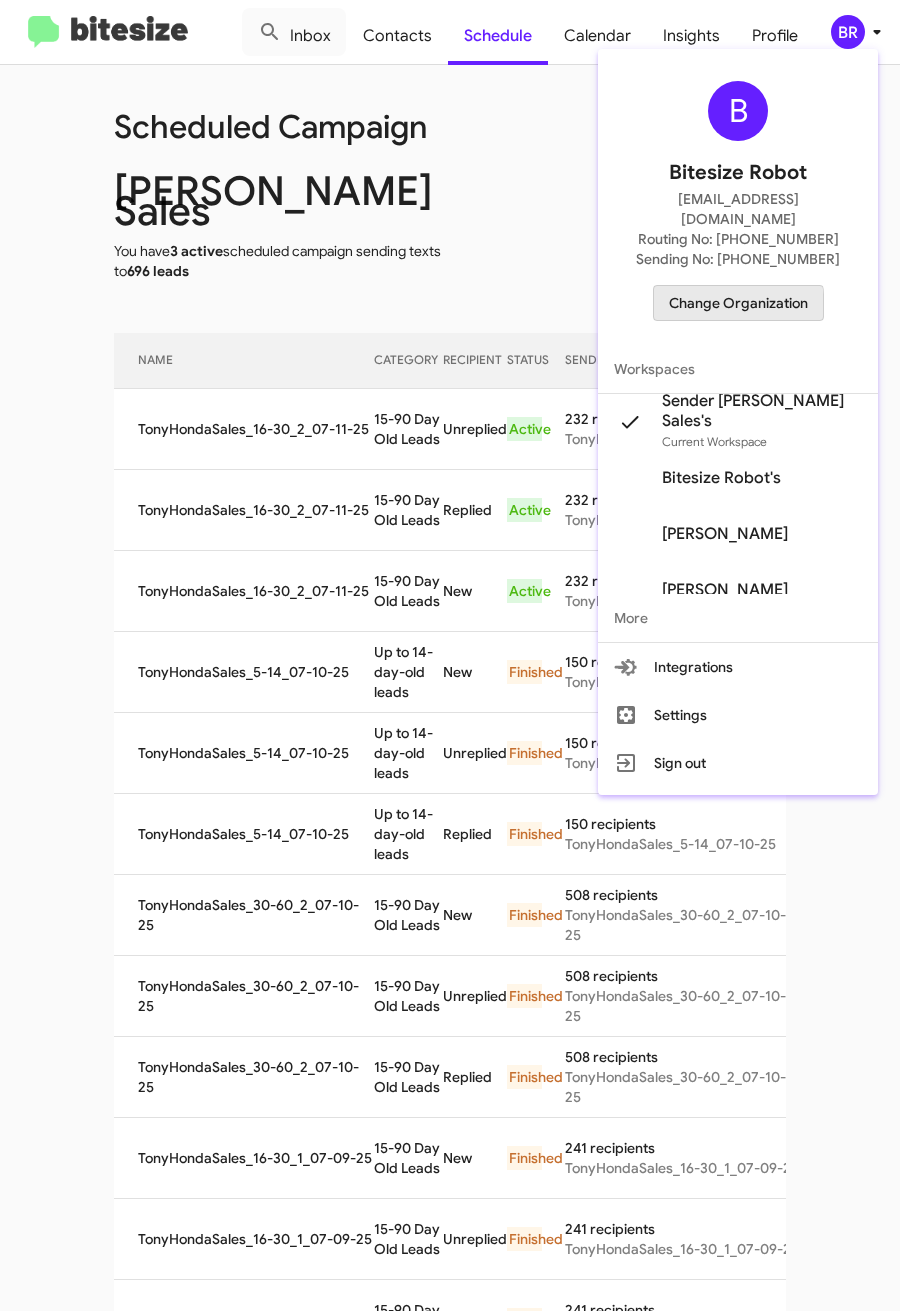 click on "Change Organization" at bounding box center (738, 303) 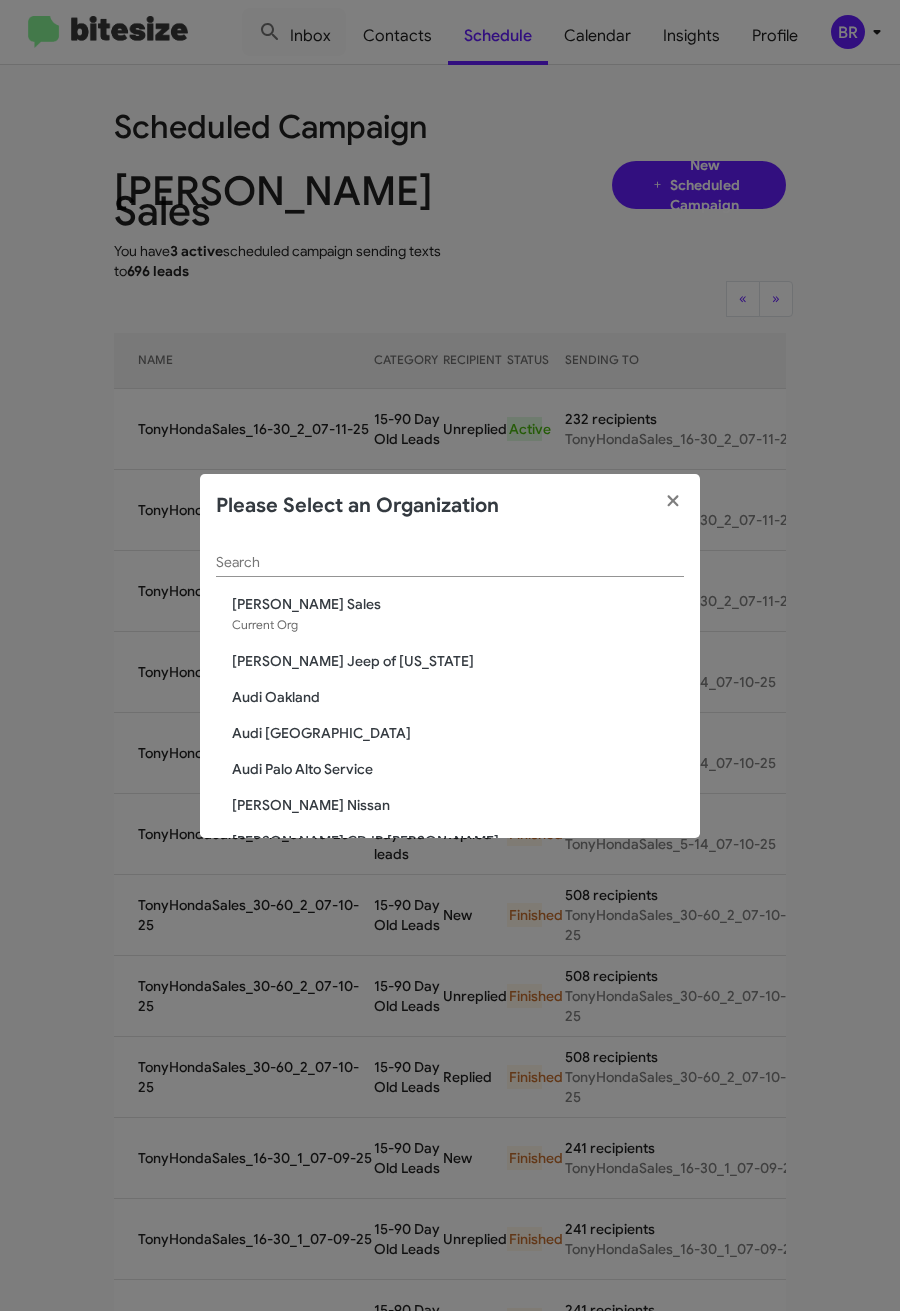 click on "Search" 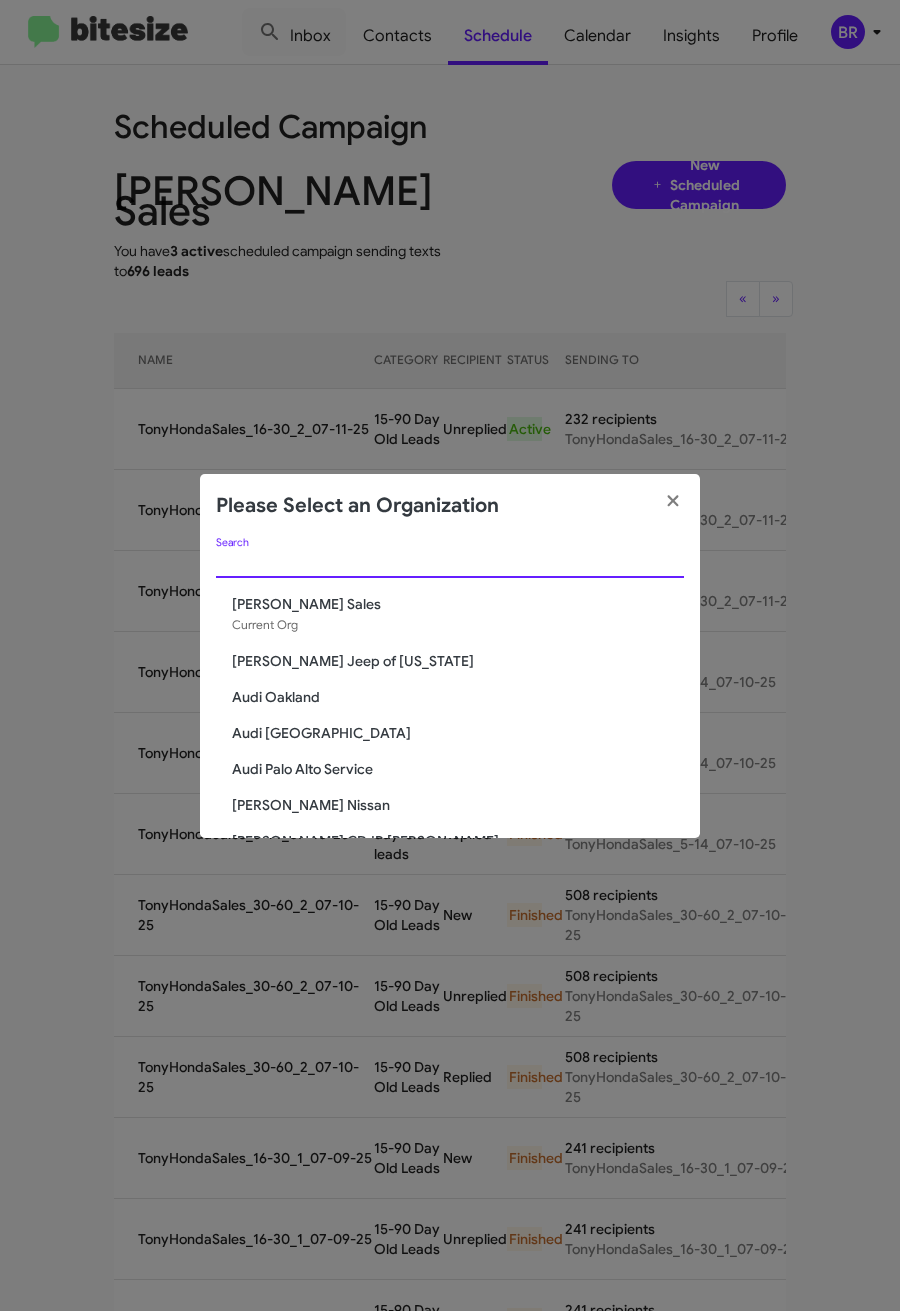 click on "Search" at bounding box center [450, 563] 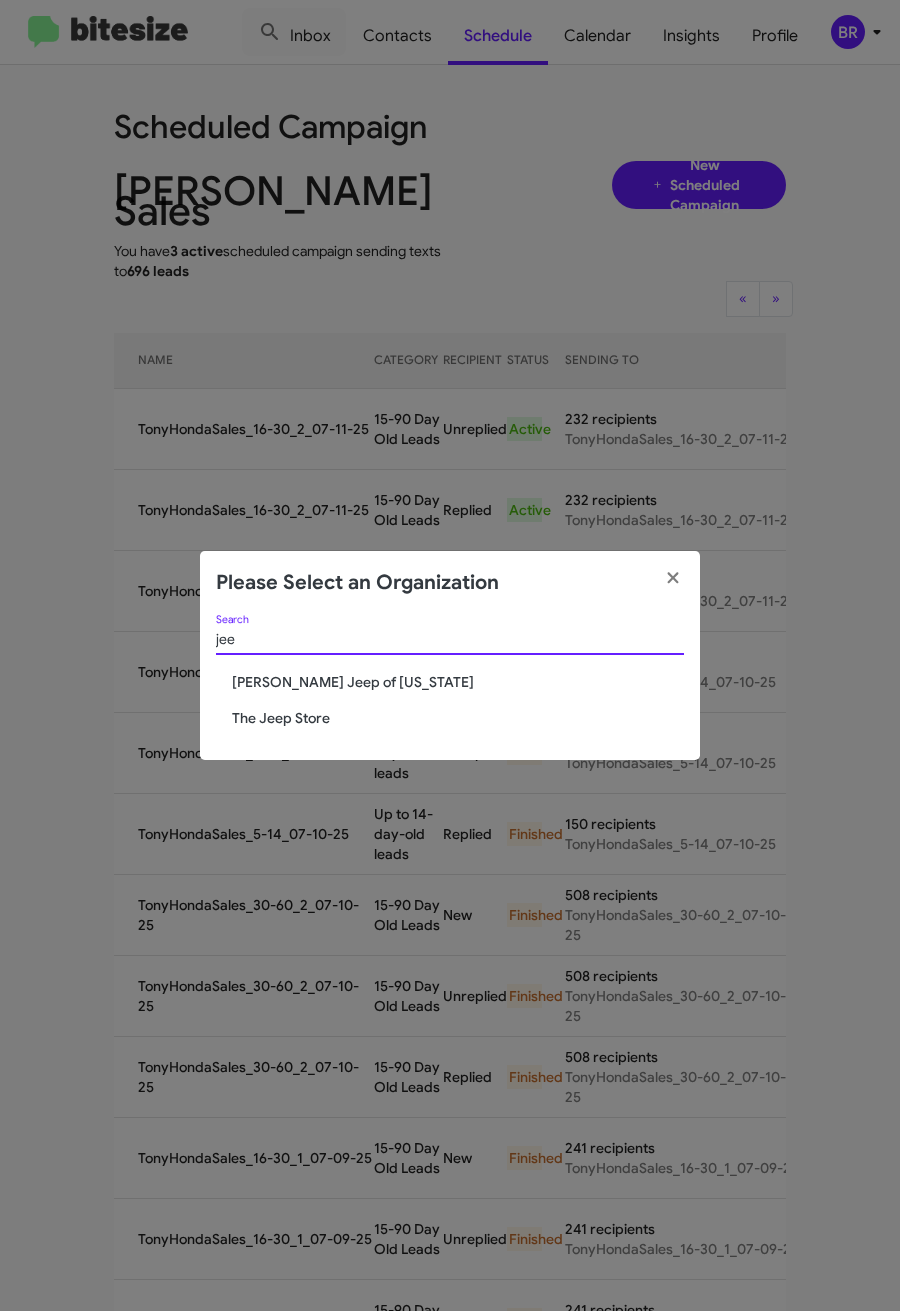 type on "jee" 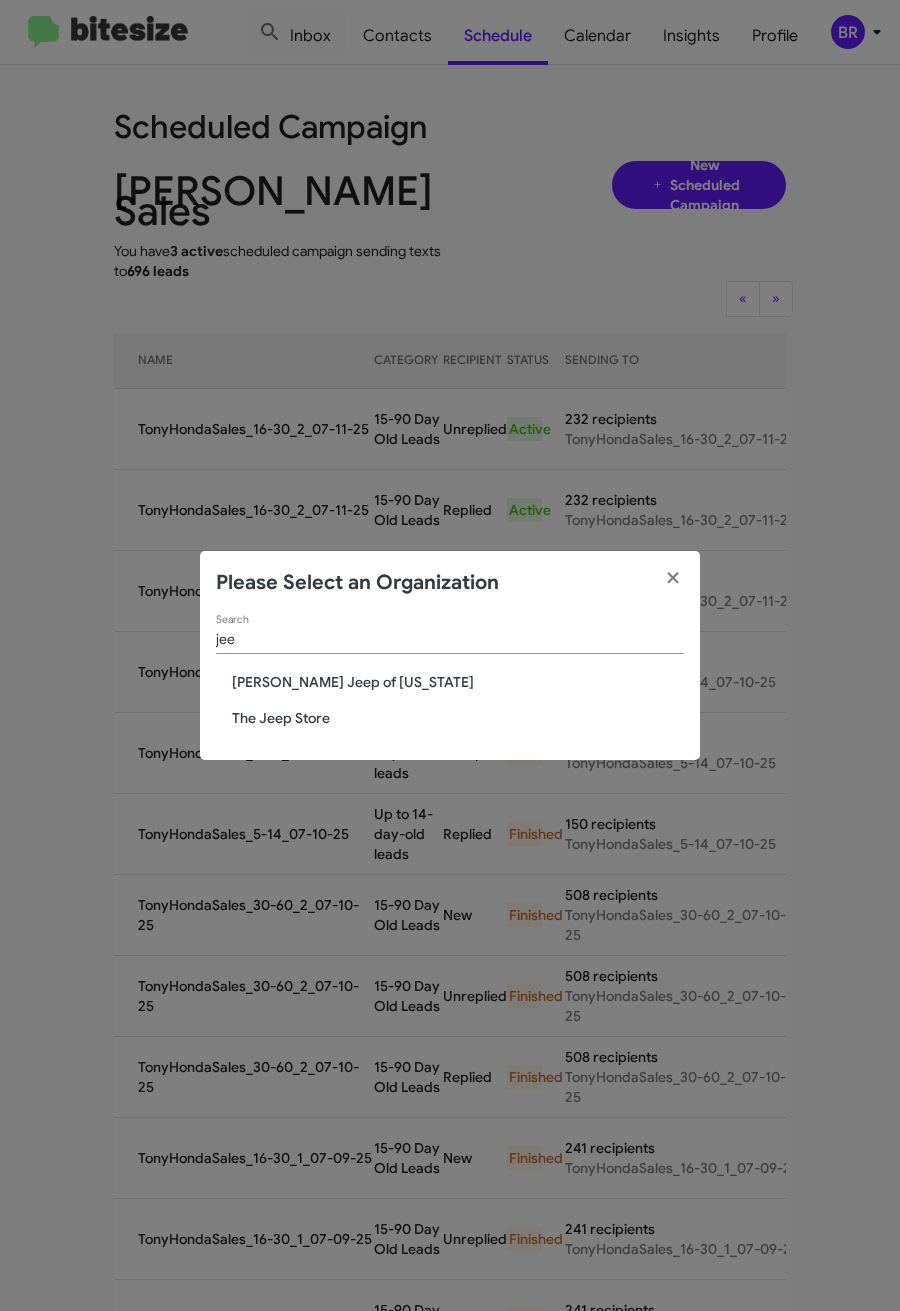 click on "The Jeep Store" 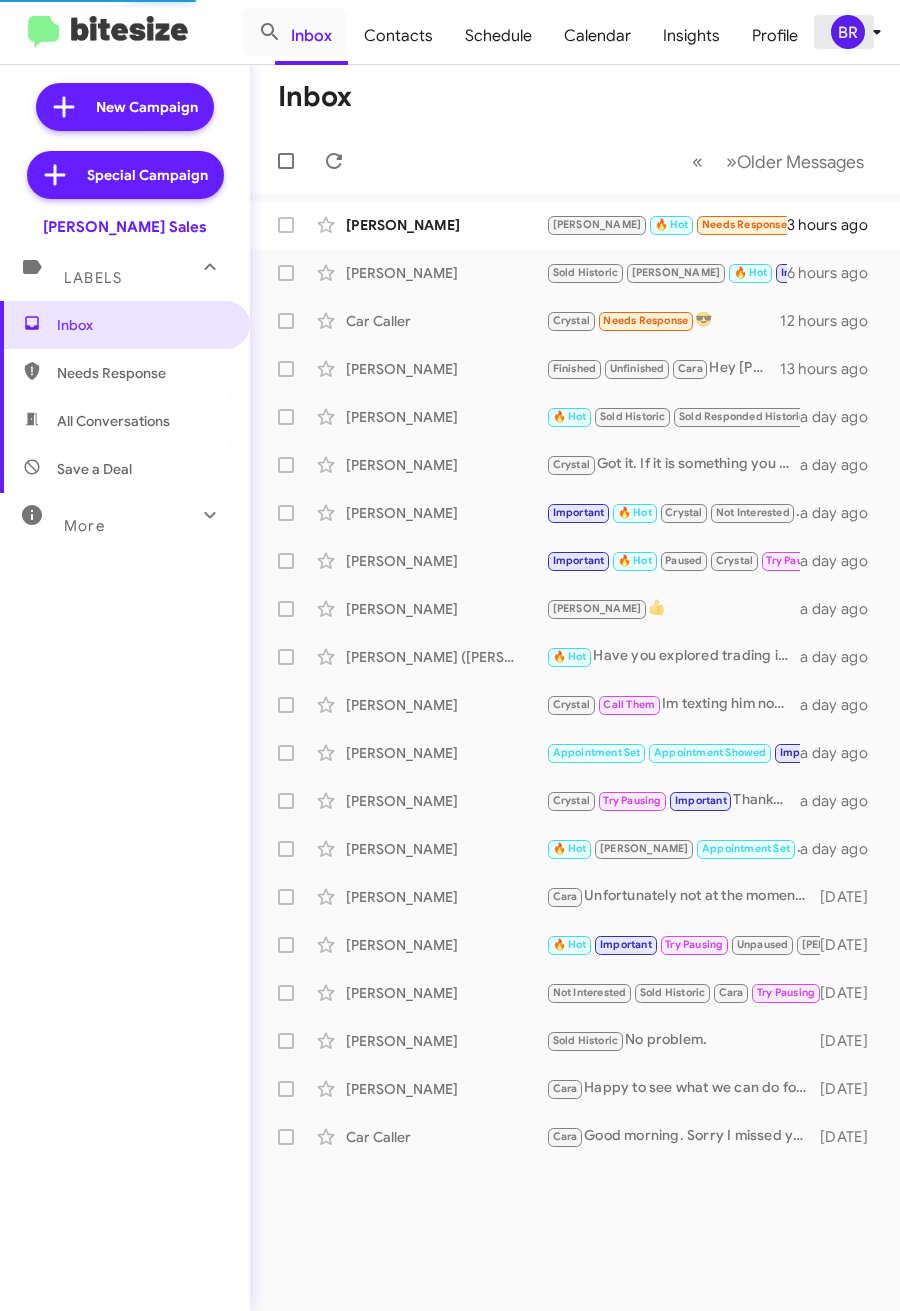 click on "BR" 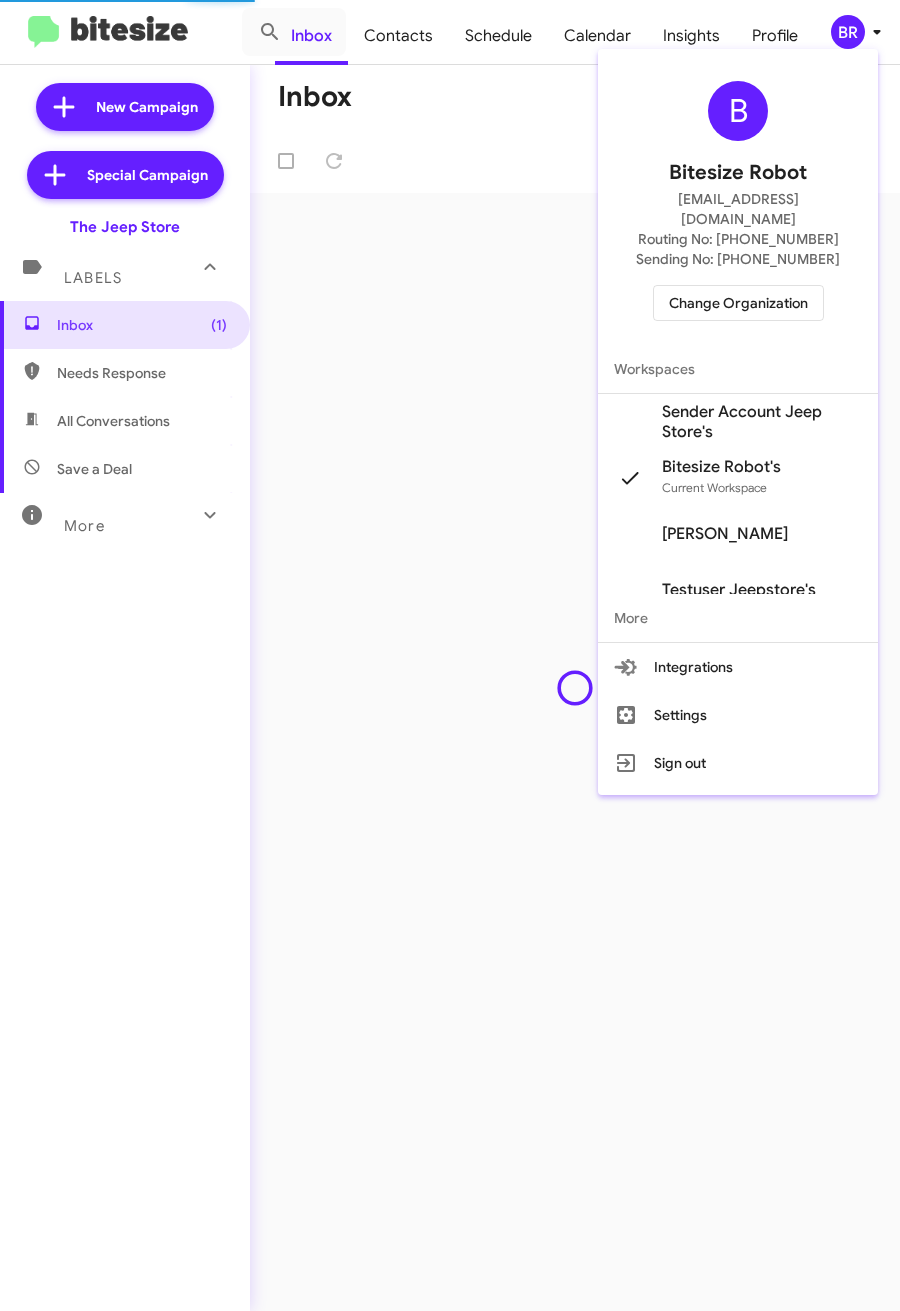 scroll, scrollTop: 0, scrollLeft: 0, axis: both 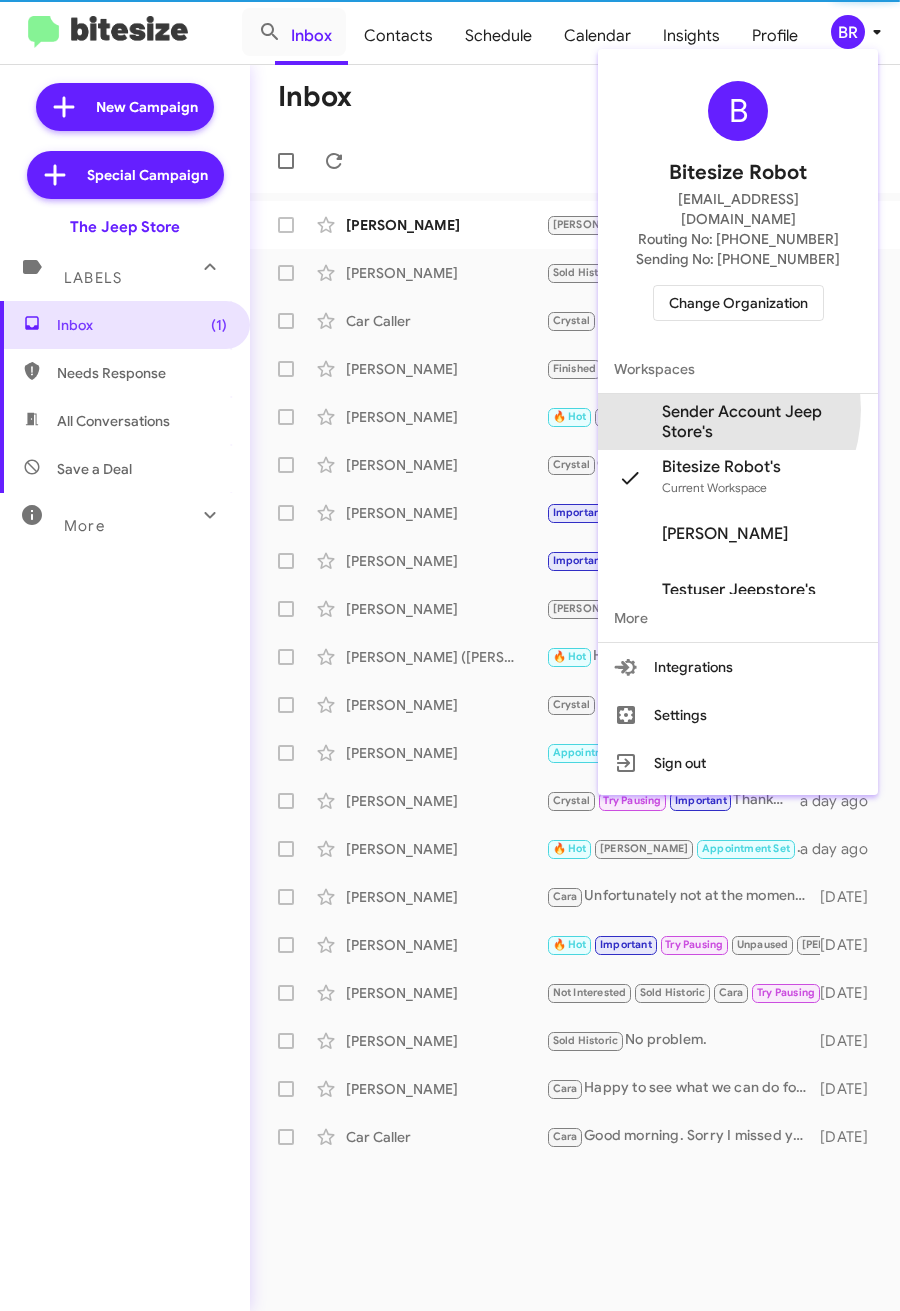 click on "Sender Account Jeep Store's" at bounding box center [762, 422] 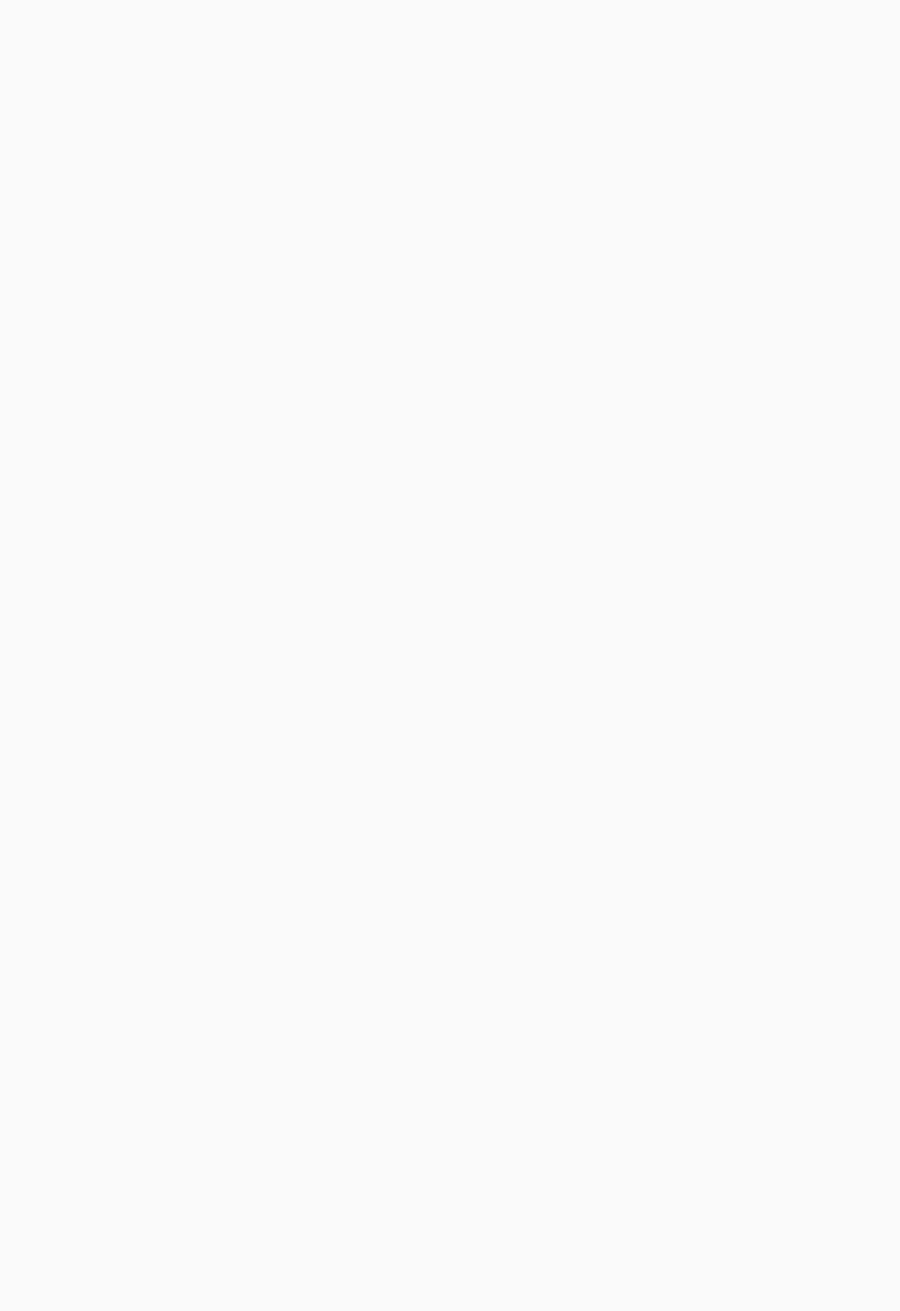 scroll, scrollTop: 0, scrollLeft: 0, axis: both 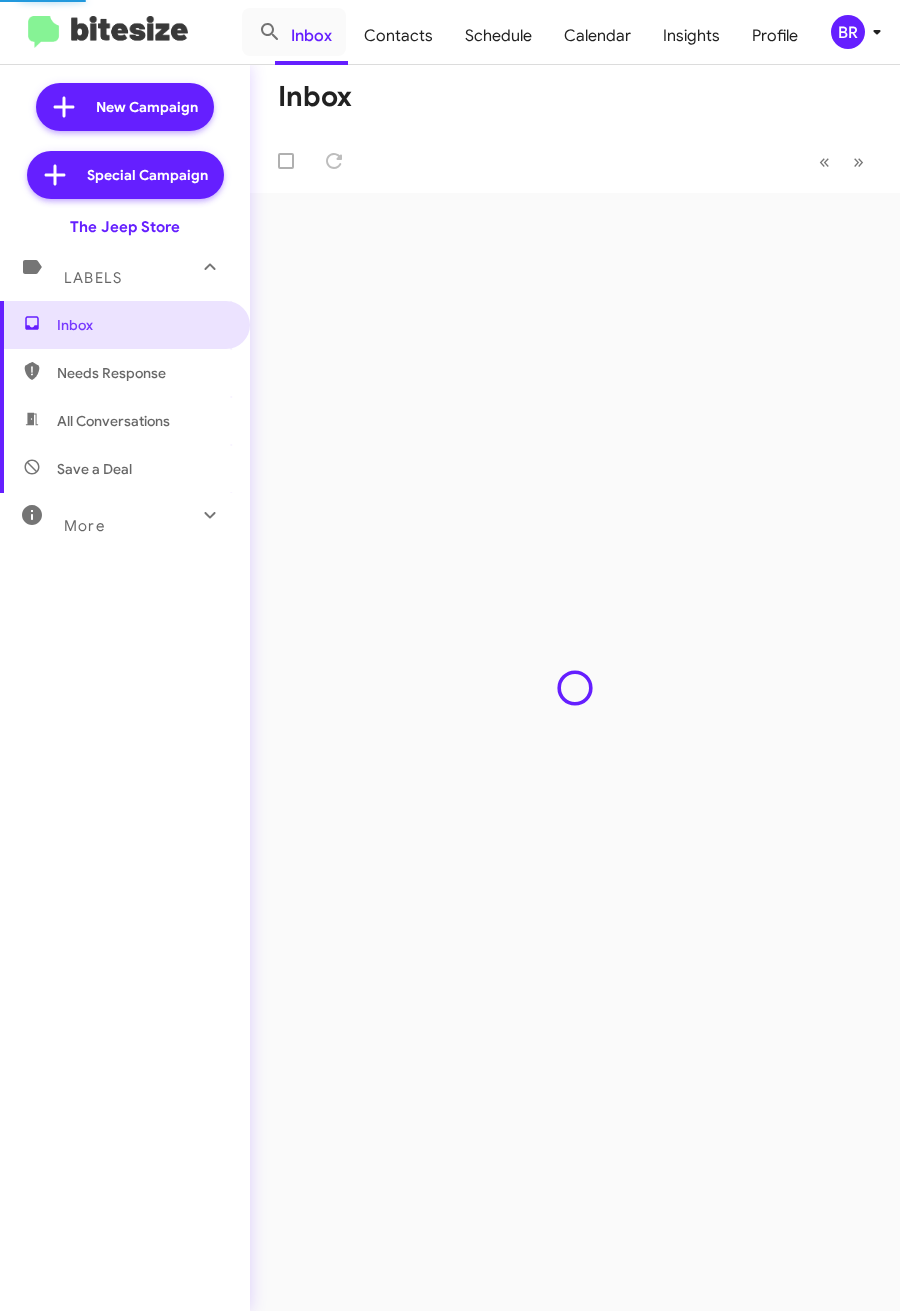 click on "Contacts" 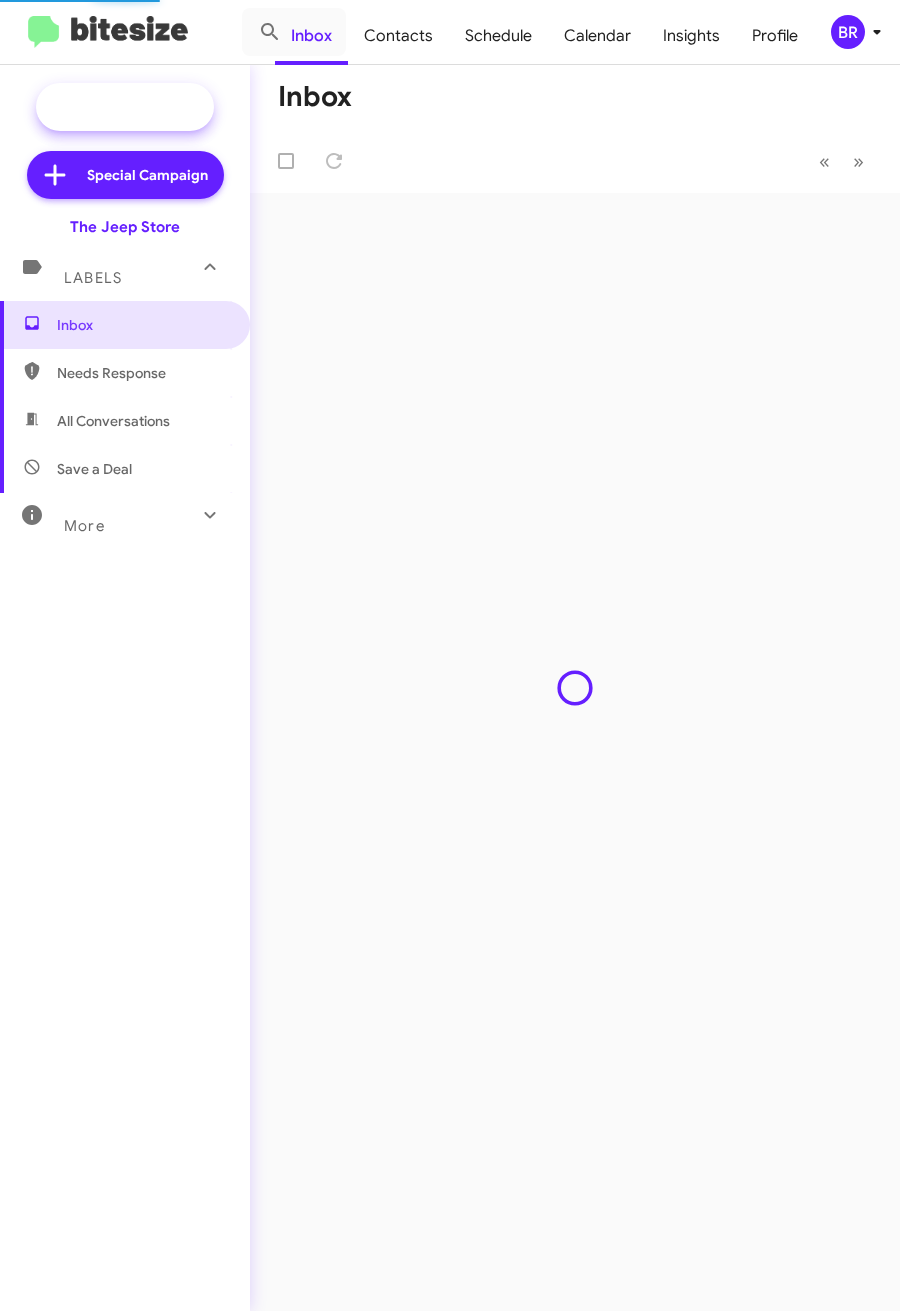 type on "in:groups" 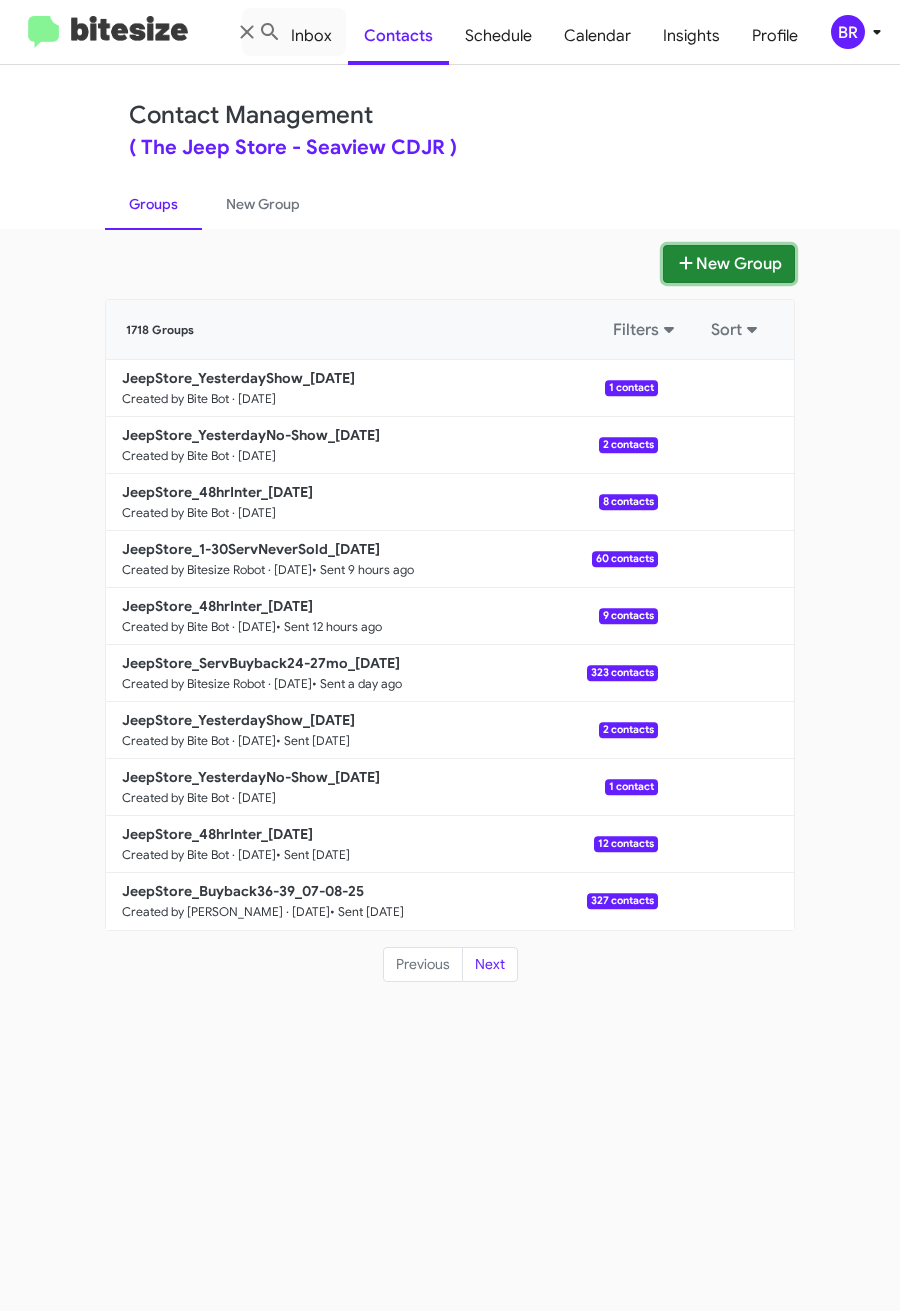 click 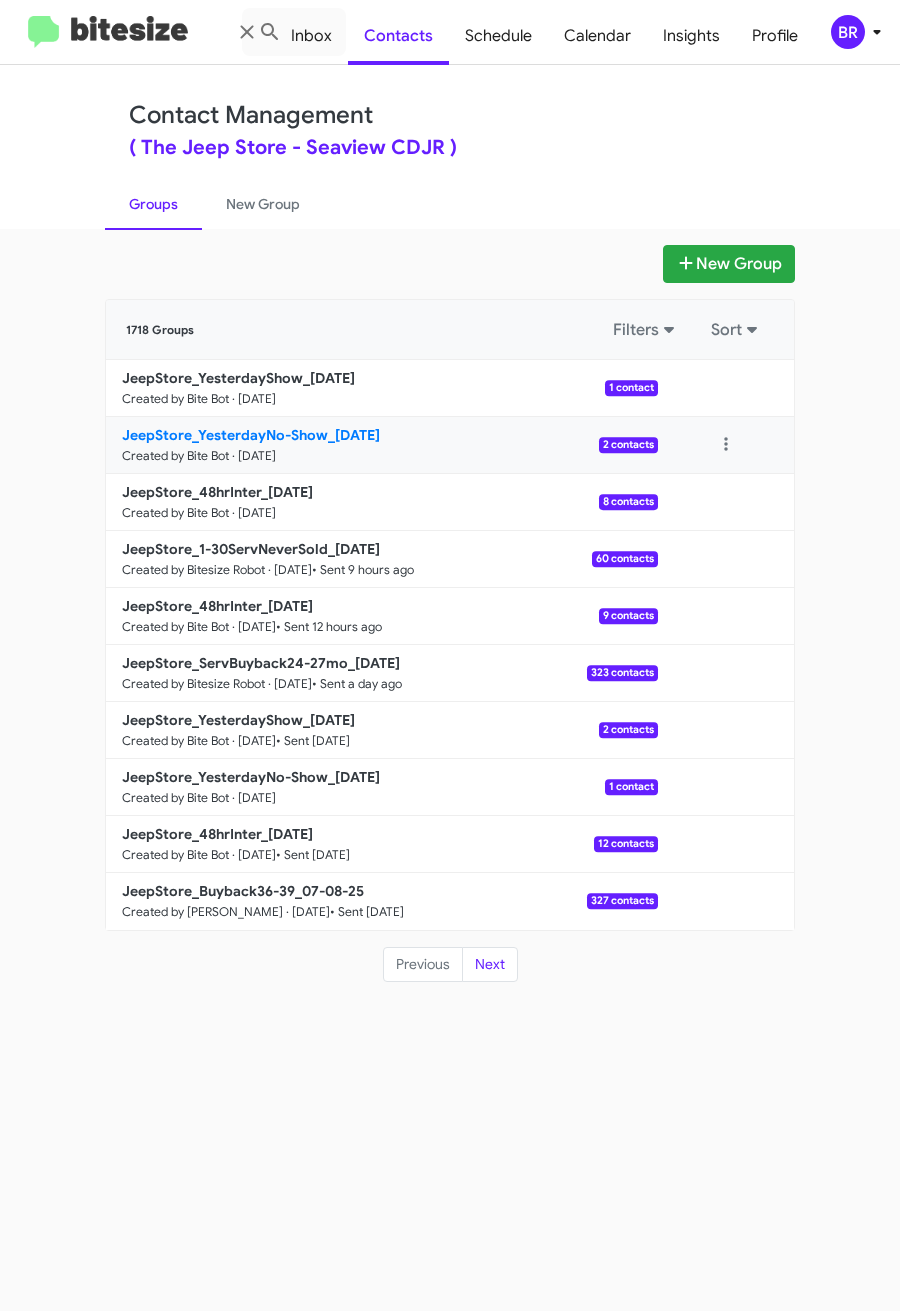 type 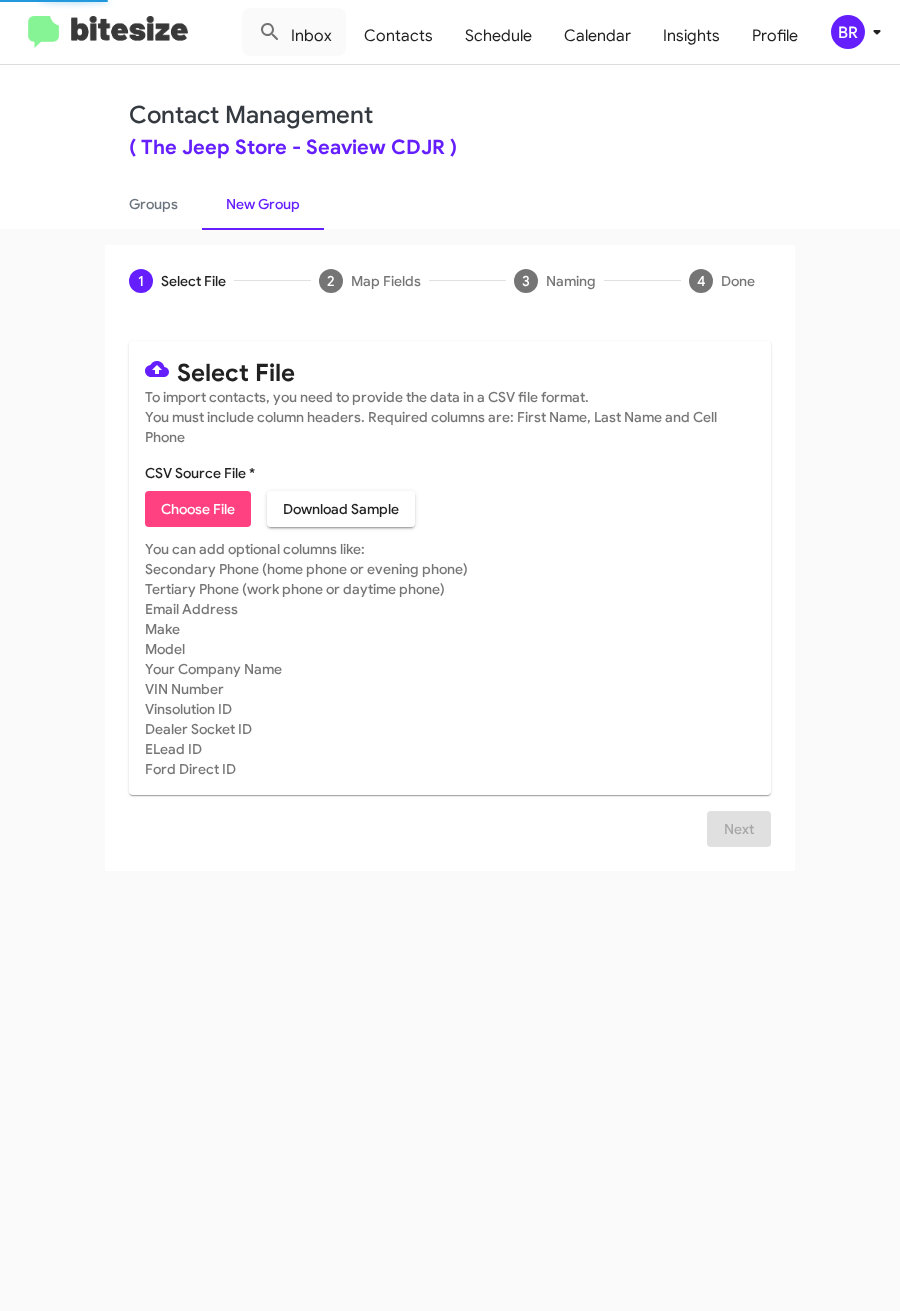 click on "CSV Source File * Choose File Download Sample" 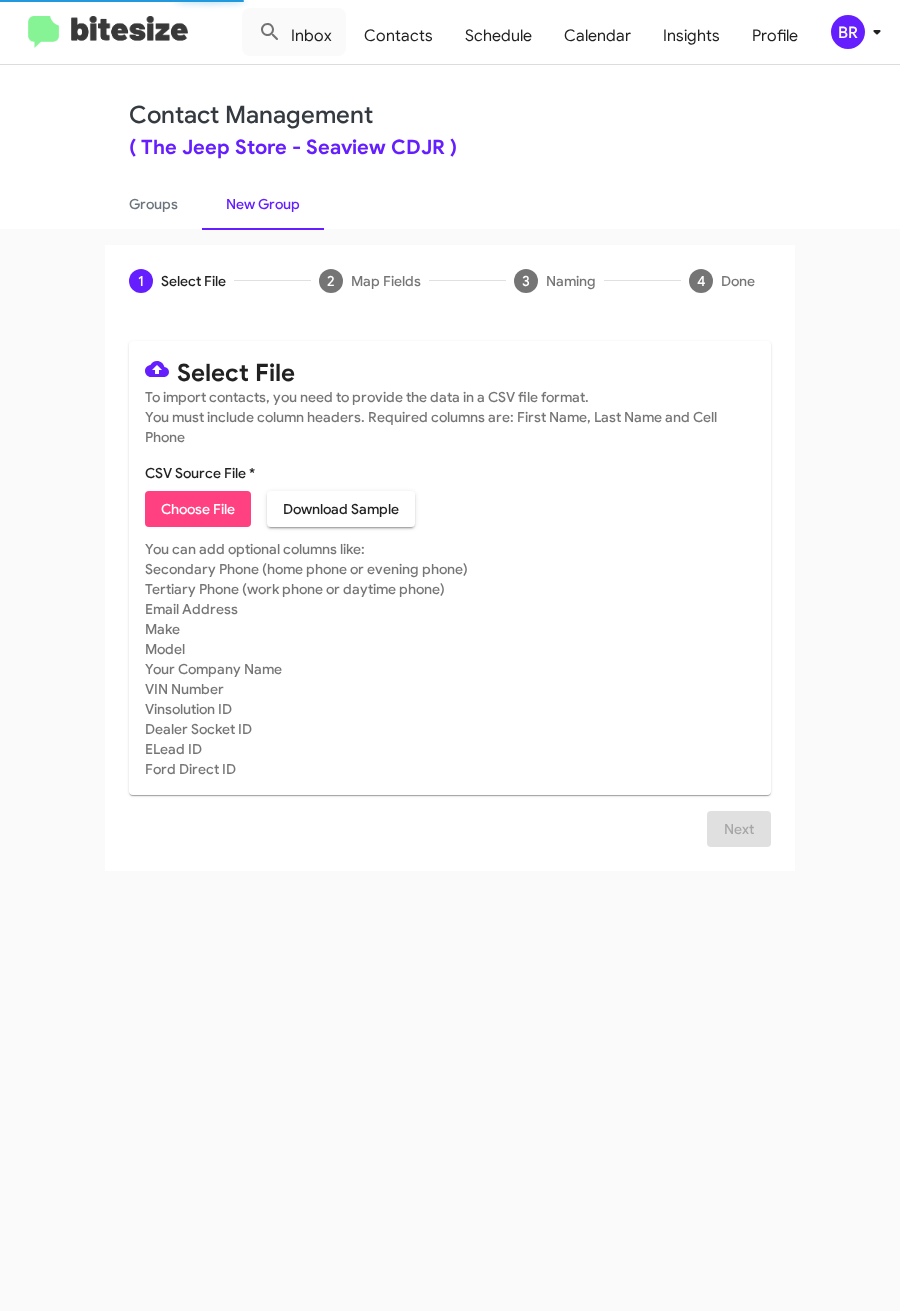 click on "Choose File" 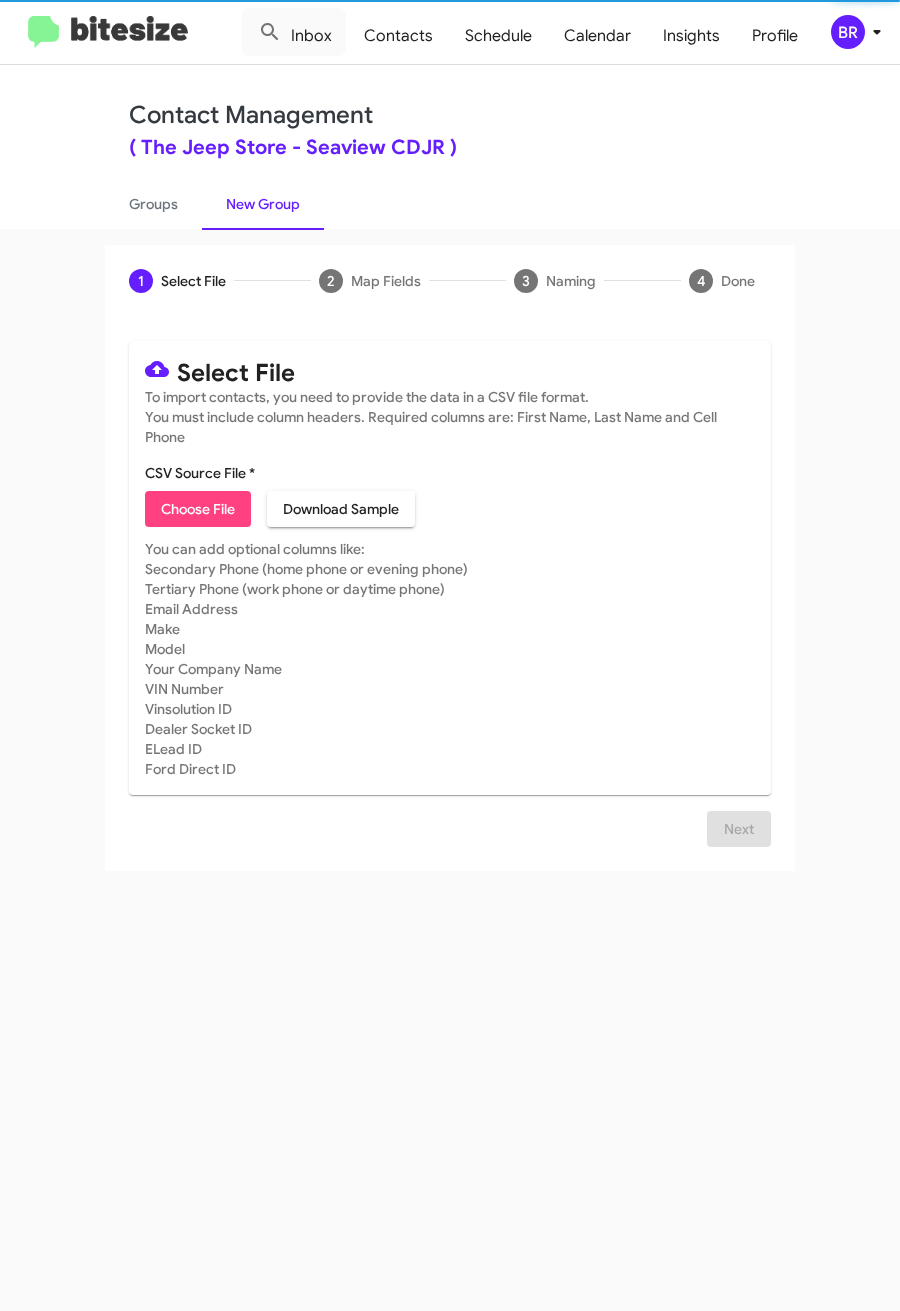 type on "JeepStore_4-6MoLeaseRet_07-11-25" 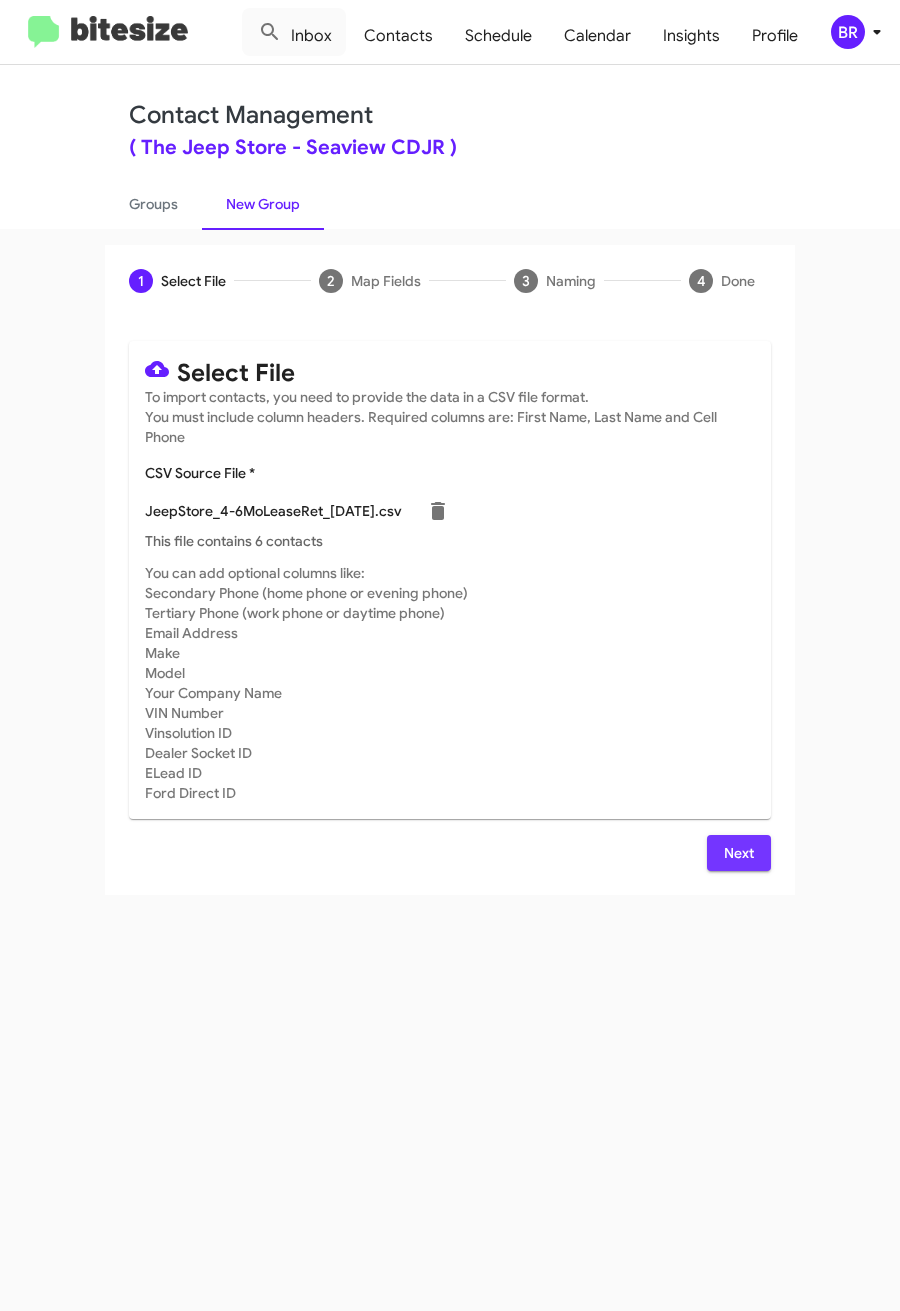 click on "Next" at bounding box center [739, 853] 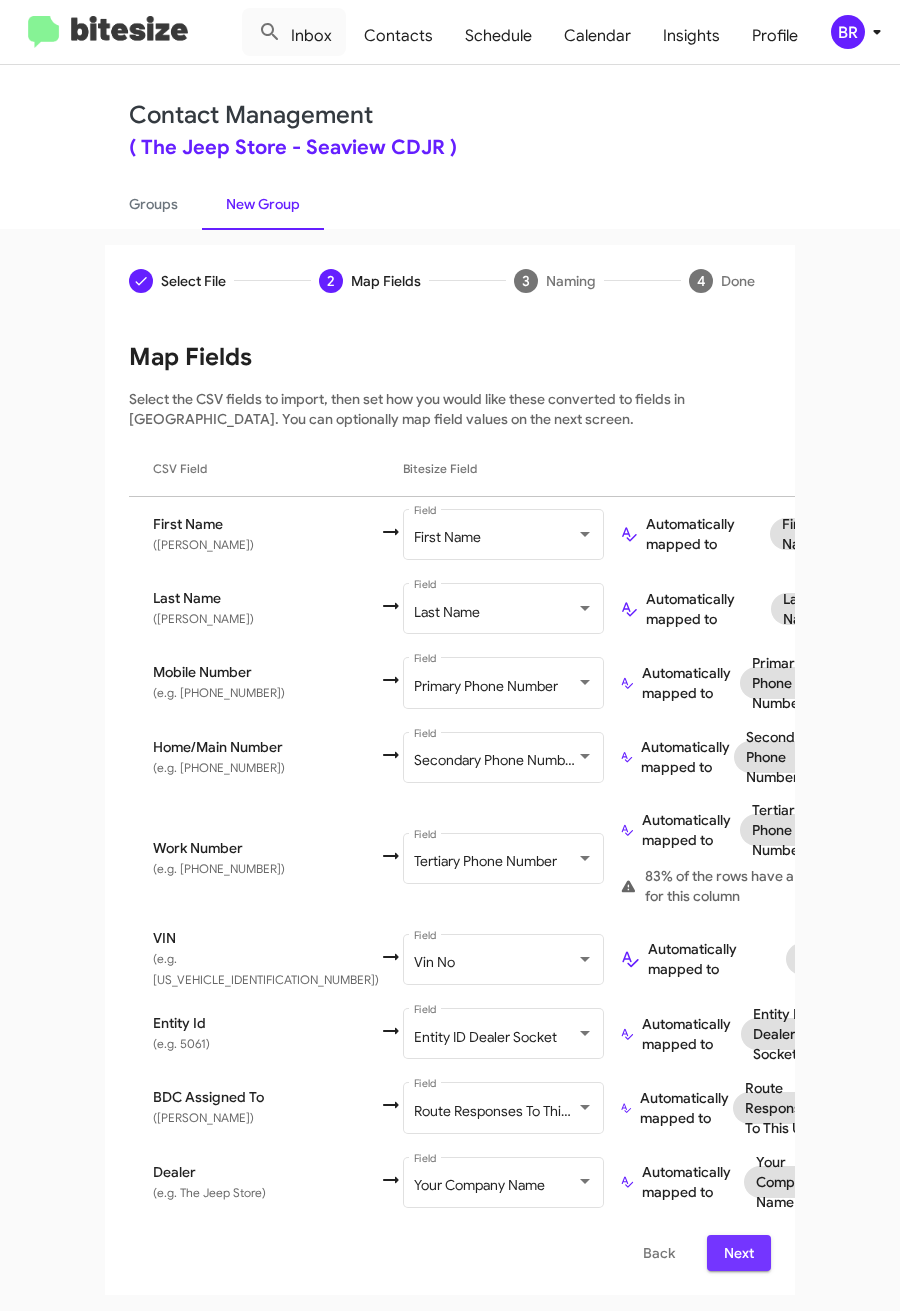 click on "Next" at bounding box center (739, 1253) 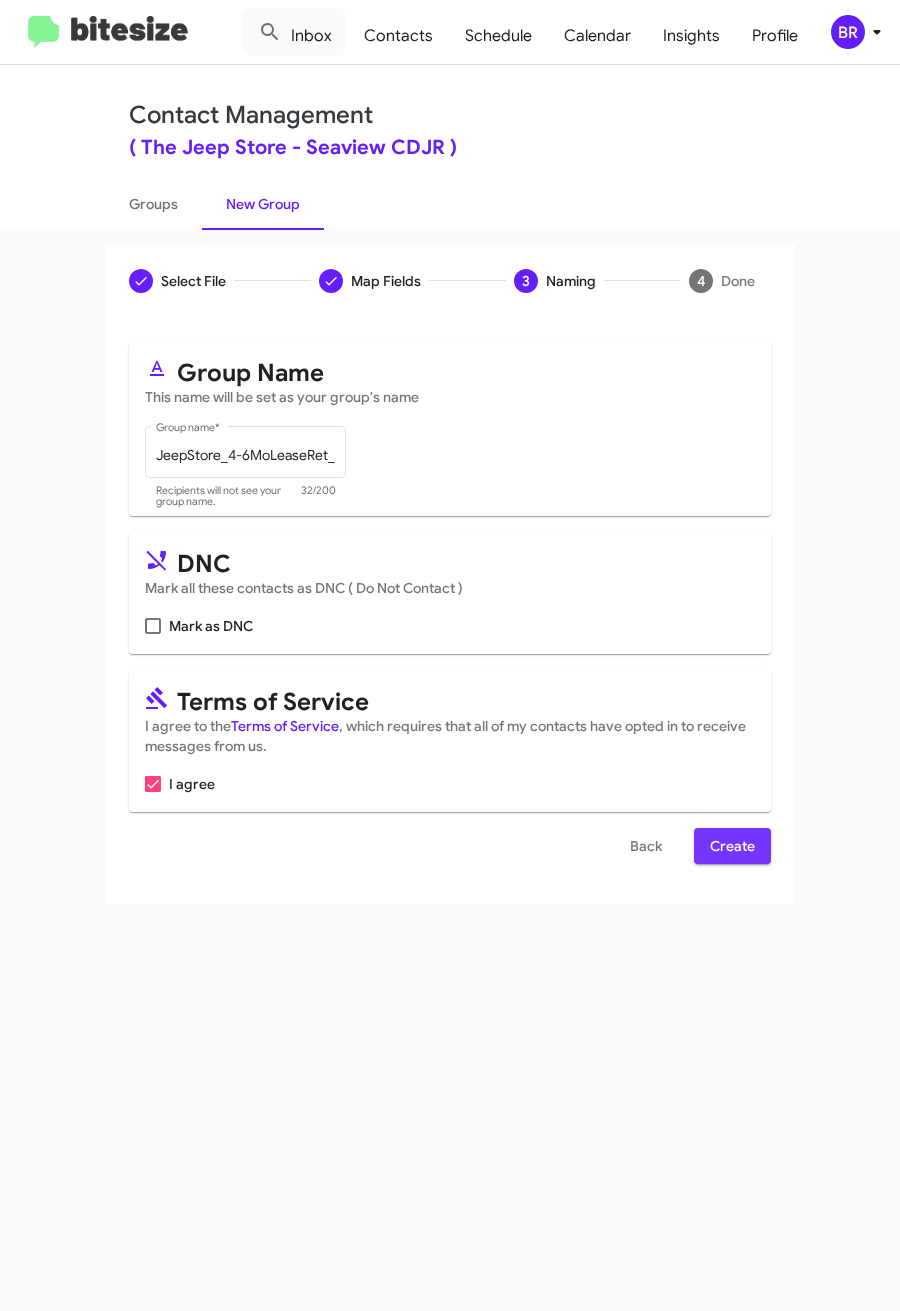 click on "Create" at bounding box center [732, 846] 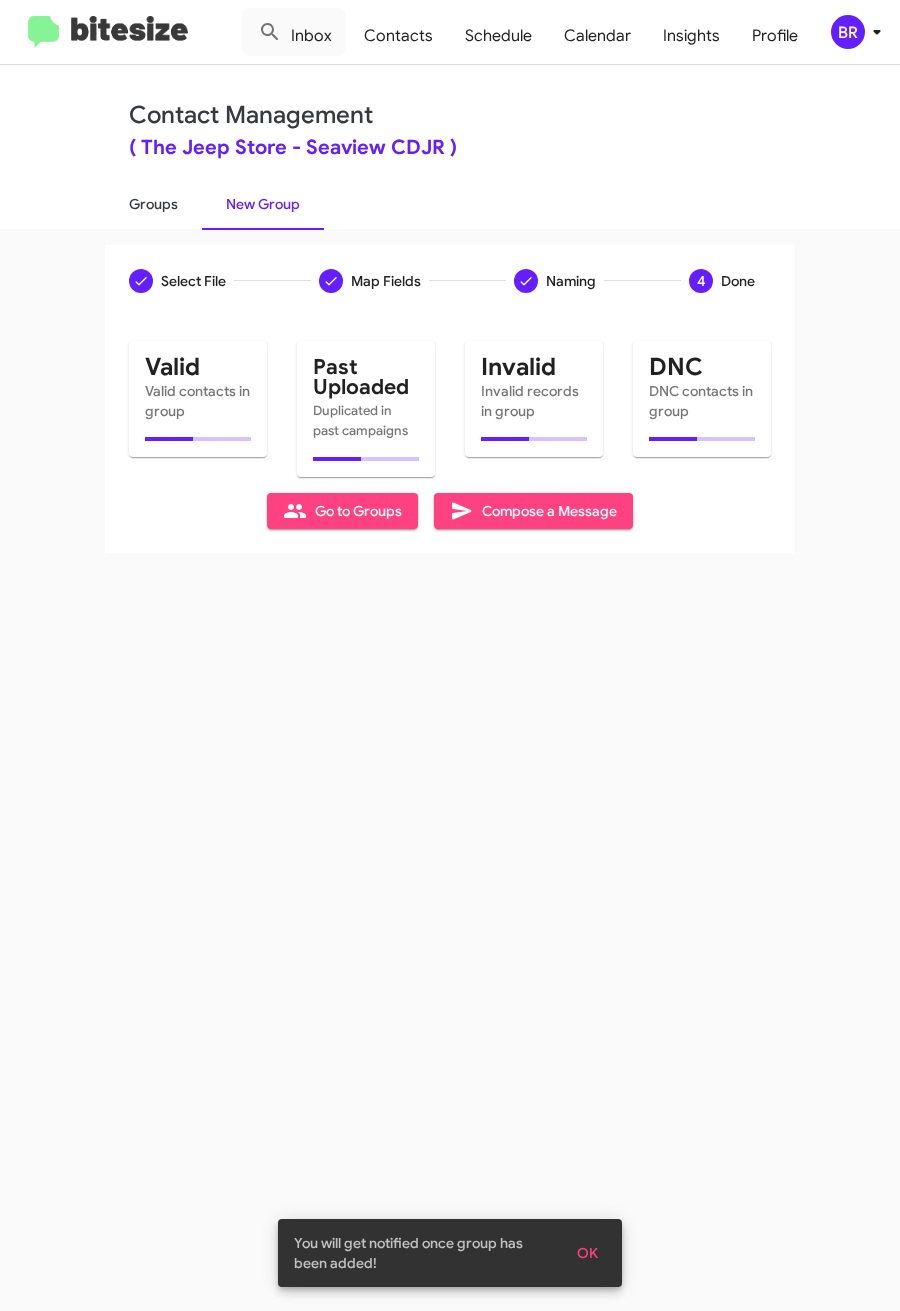 click on "Groups" 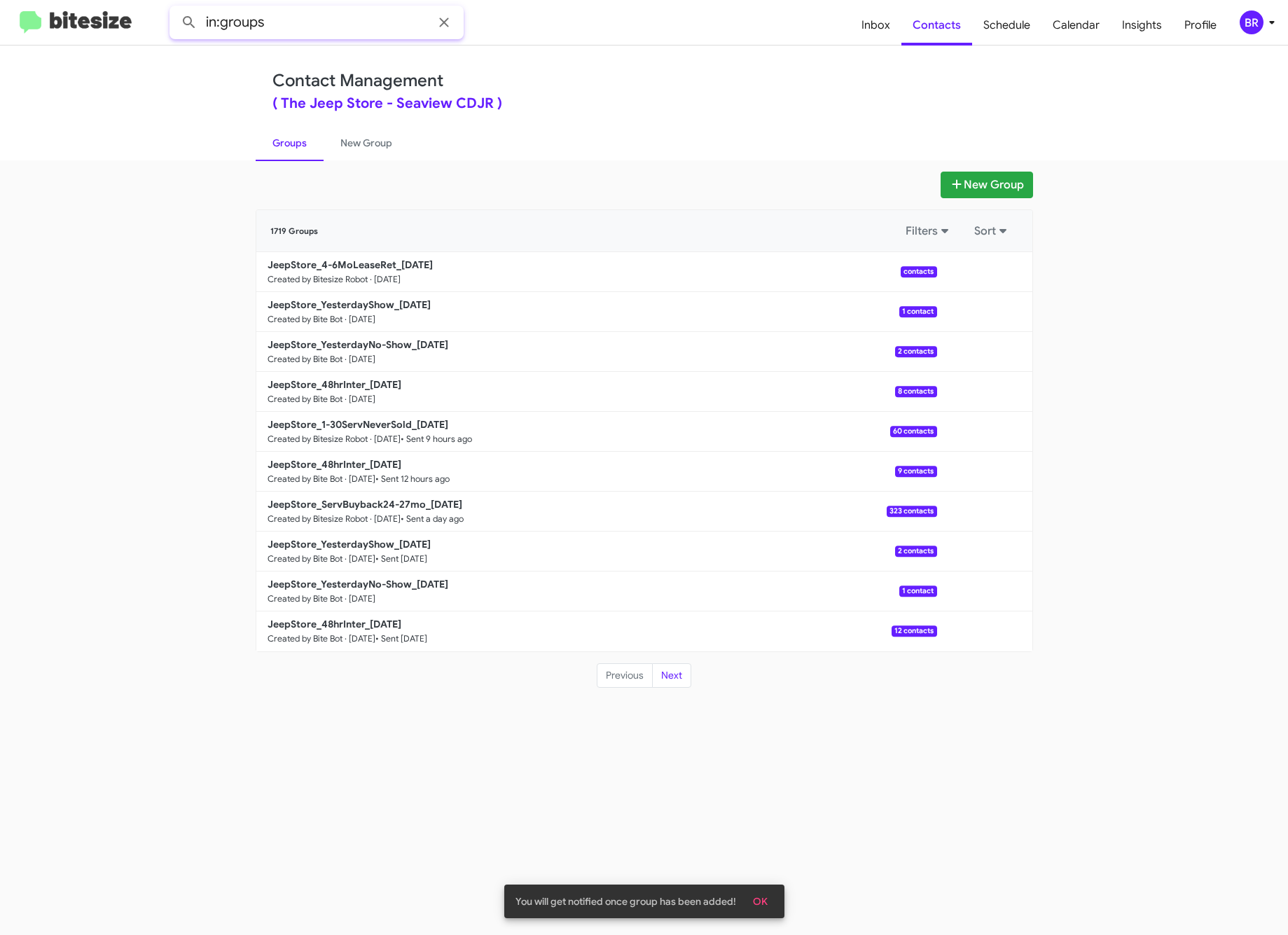 click on "in:groups" 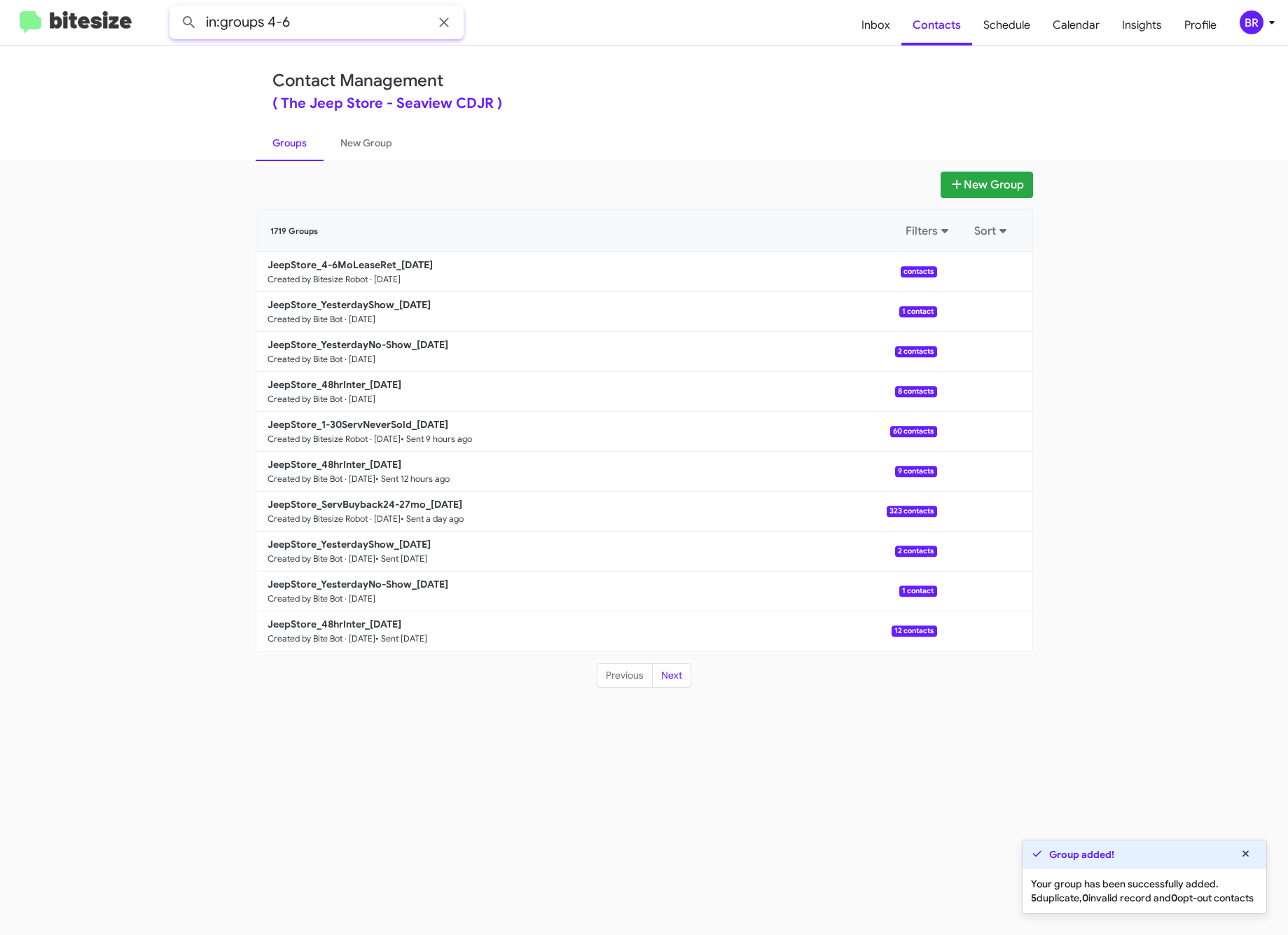 type on "in:groups 4-6" 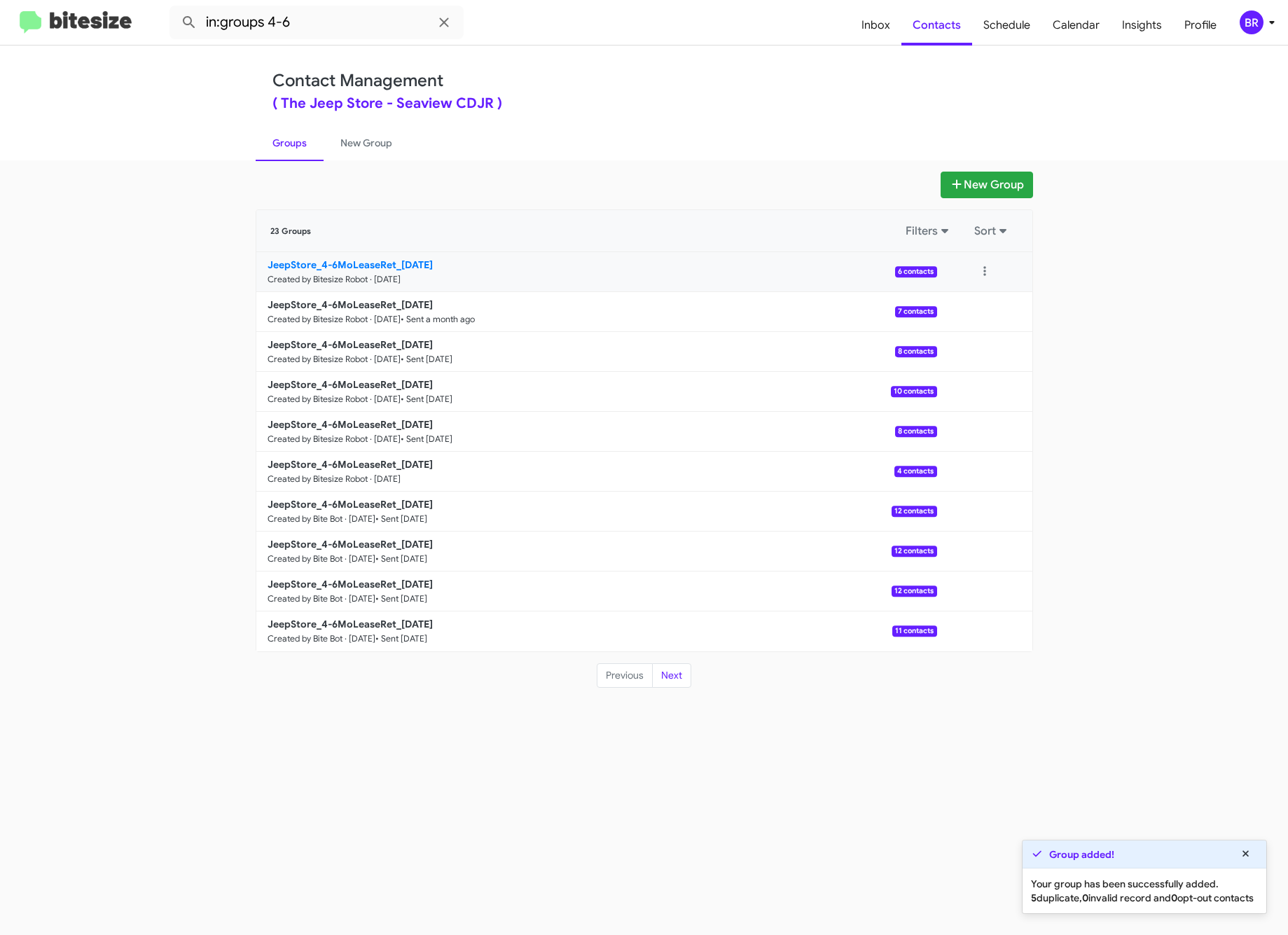 click on "JeepStore_4-6MoLeaseRet_07-11-25" 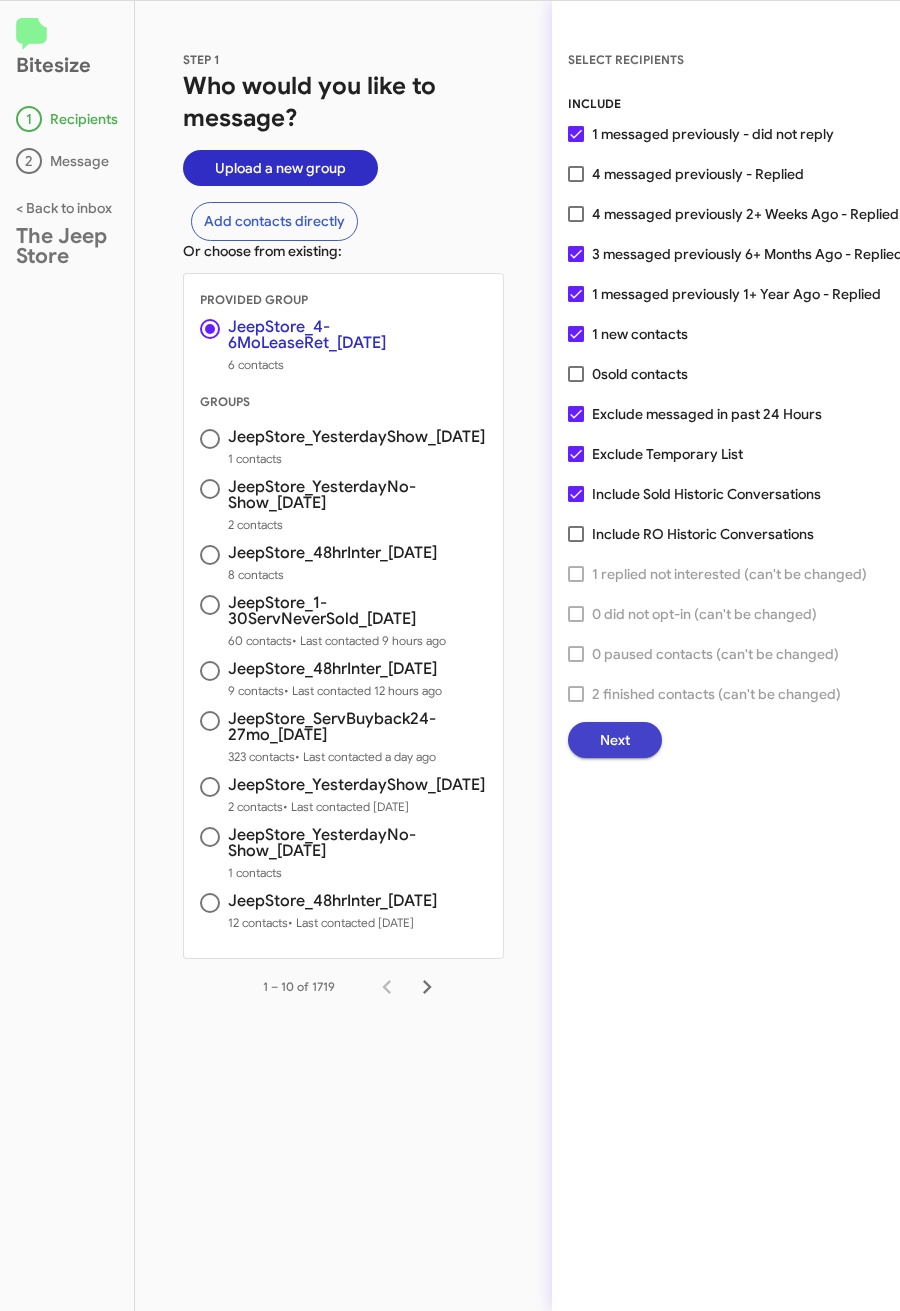 click on "Next" 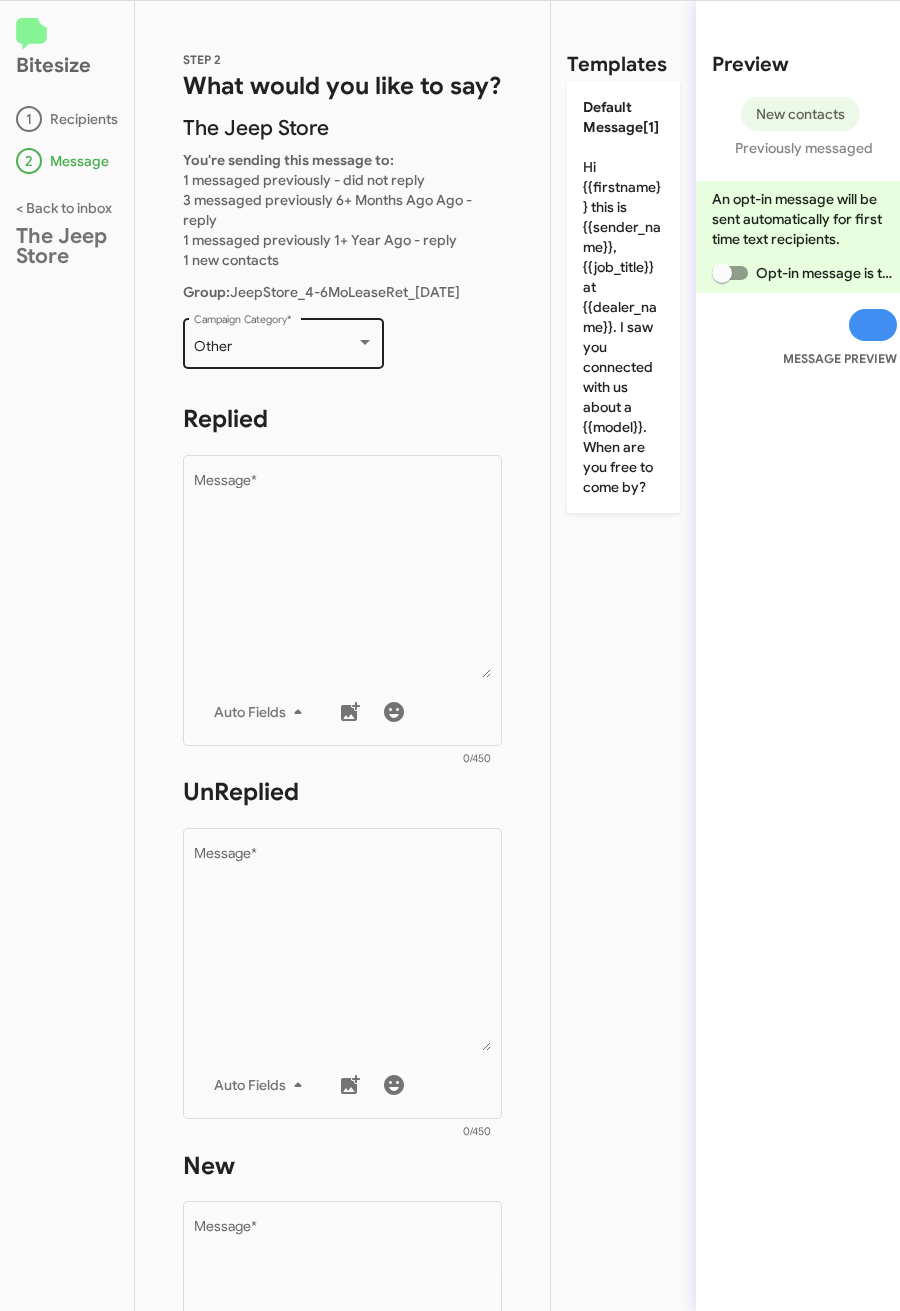 click on "Other" at bounding box center [275, 347] 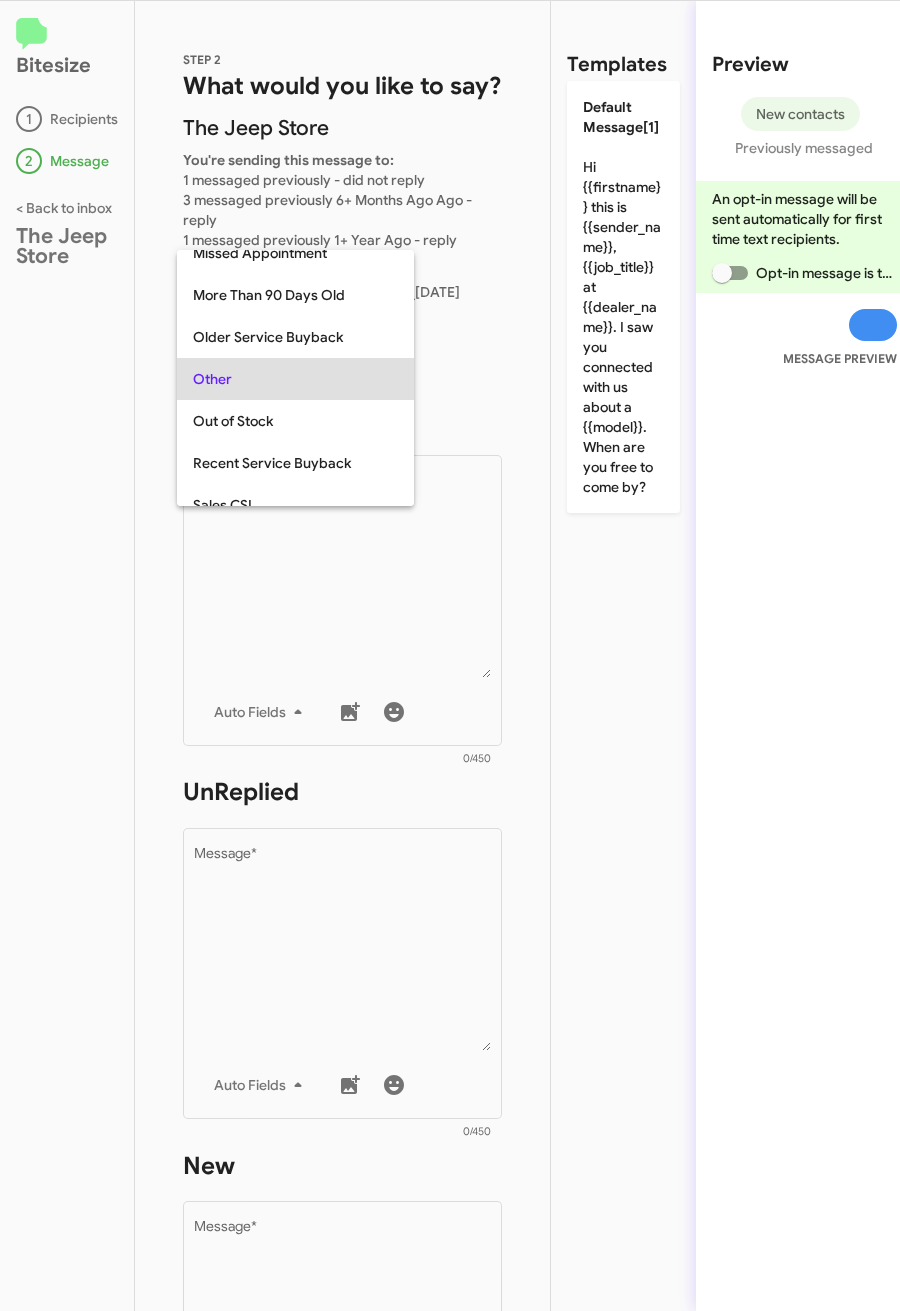 scroll, scrollTop: 294, scrollLeft: 0, axis: vertical 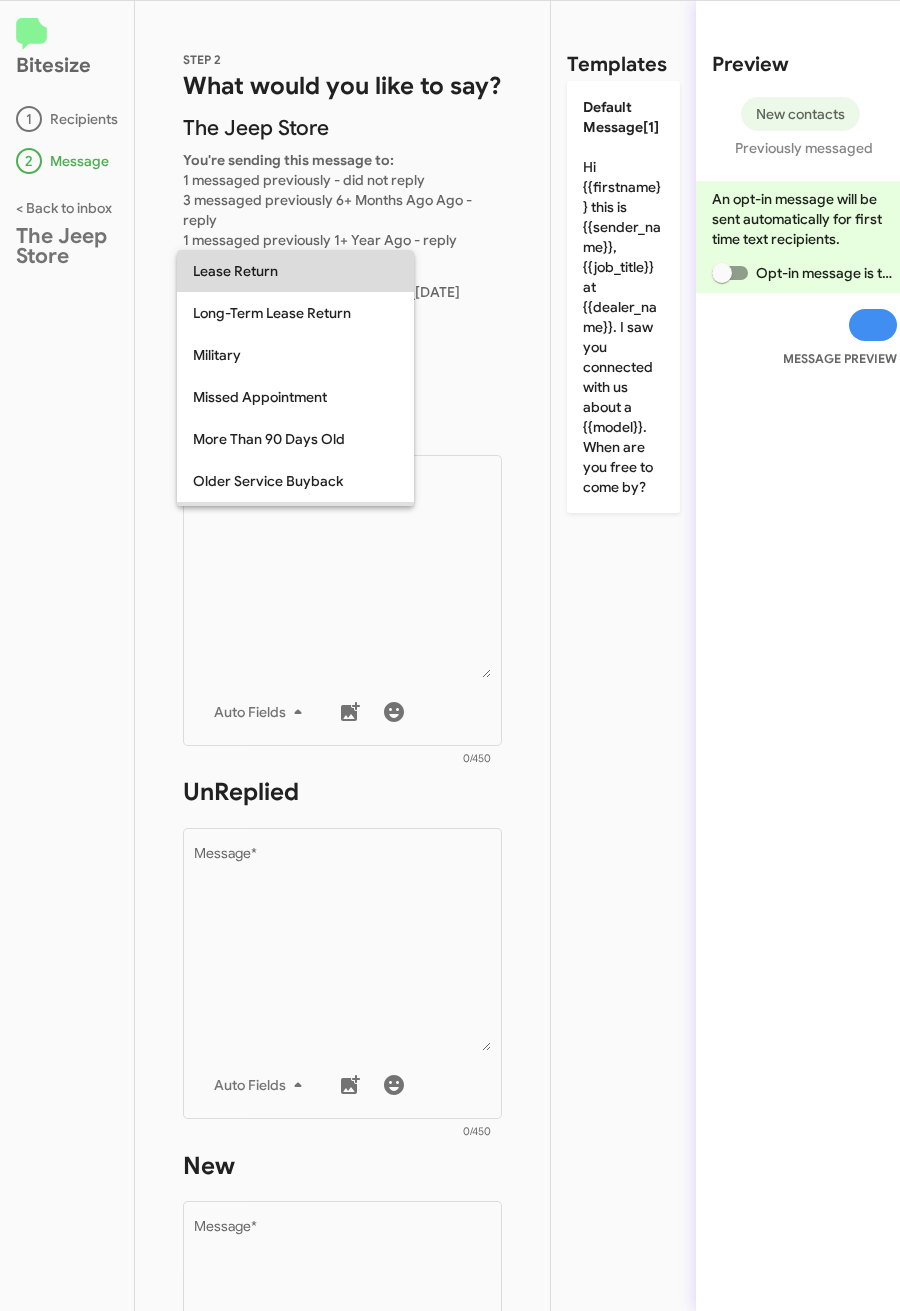 click on "Lease Return" at bounding box center (295, 271) 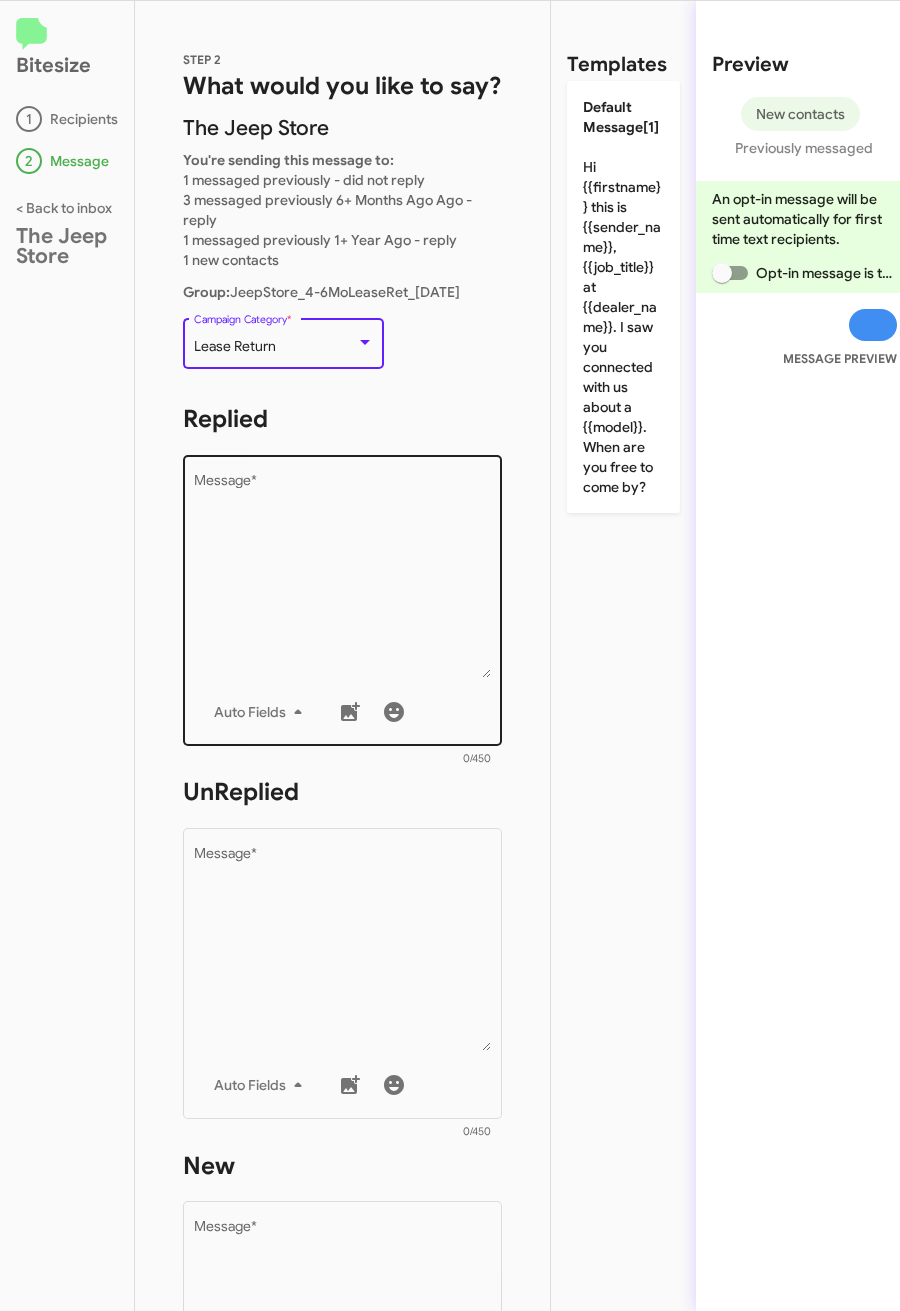 click on "Message  *" at bounding box center [343, 576] 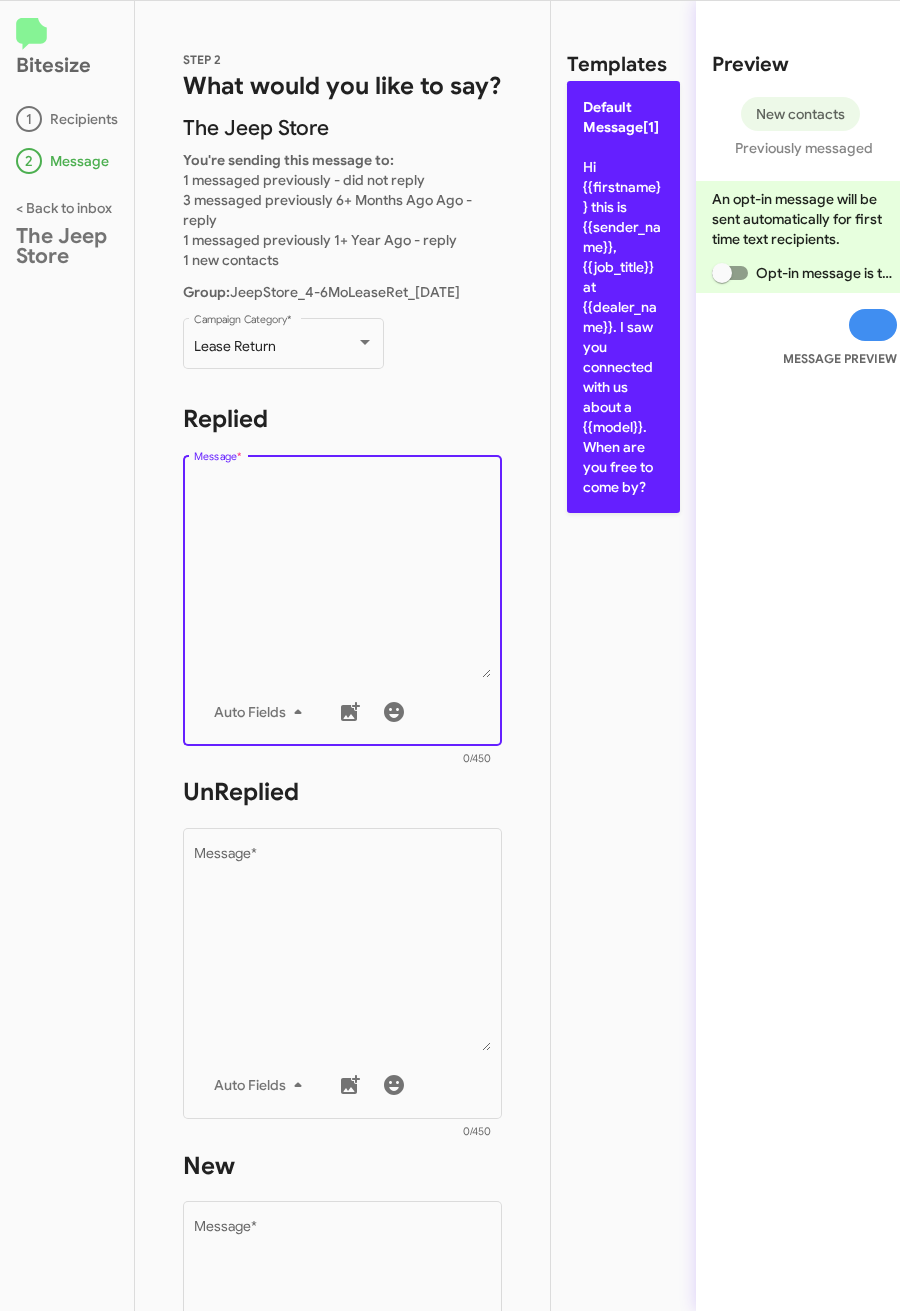 drag, startPoint x: 607, startPoint y: 367, endPoint x: 606, endPoint y: 487, distance: 120.004166 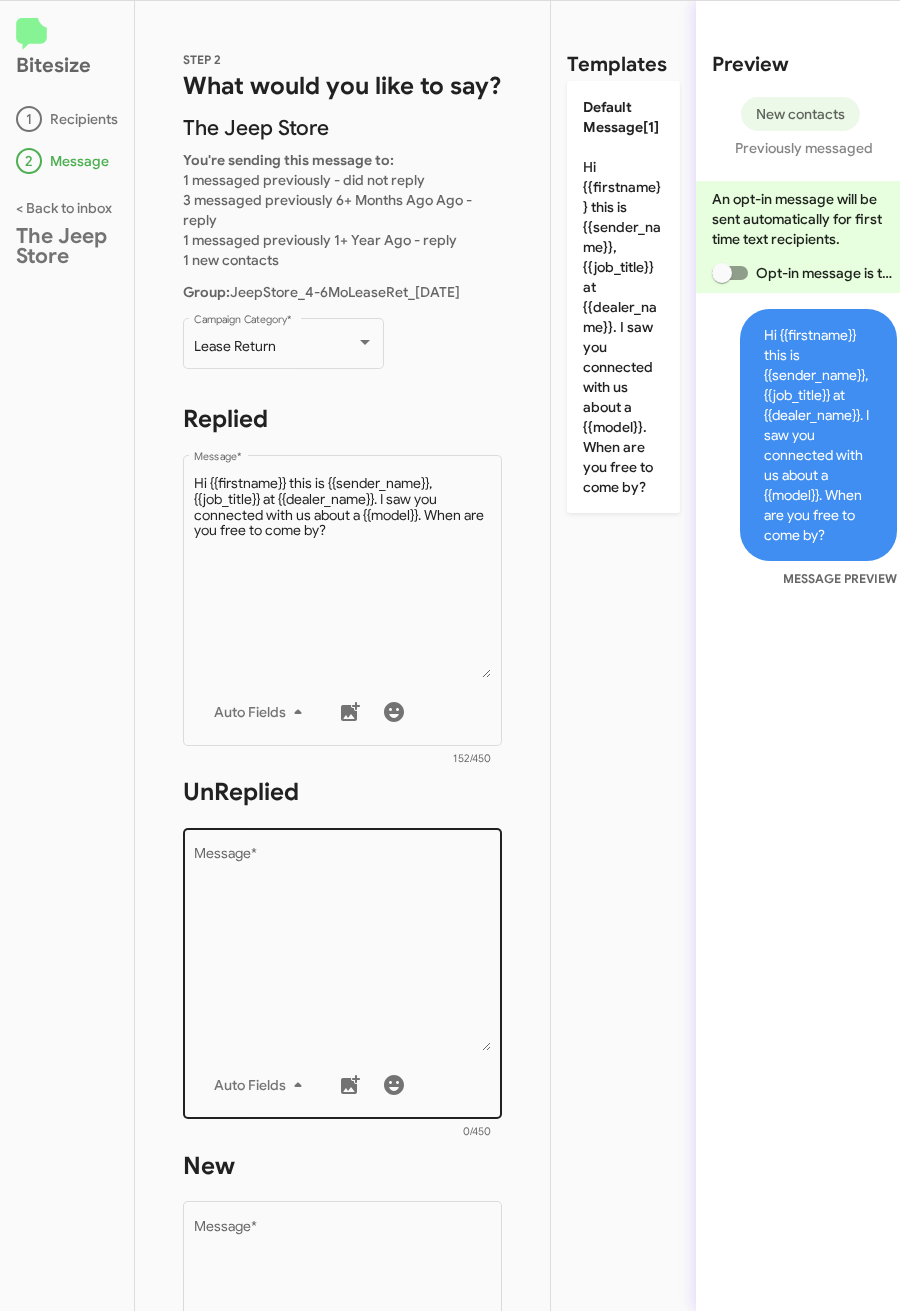 click on "Message  *" at bounding box center (343, 949) 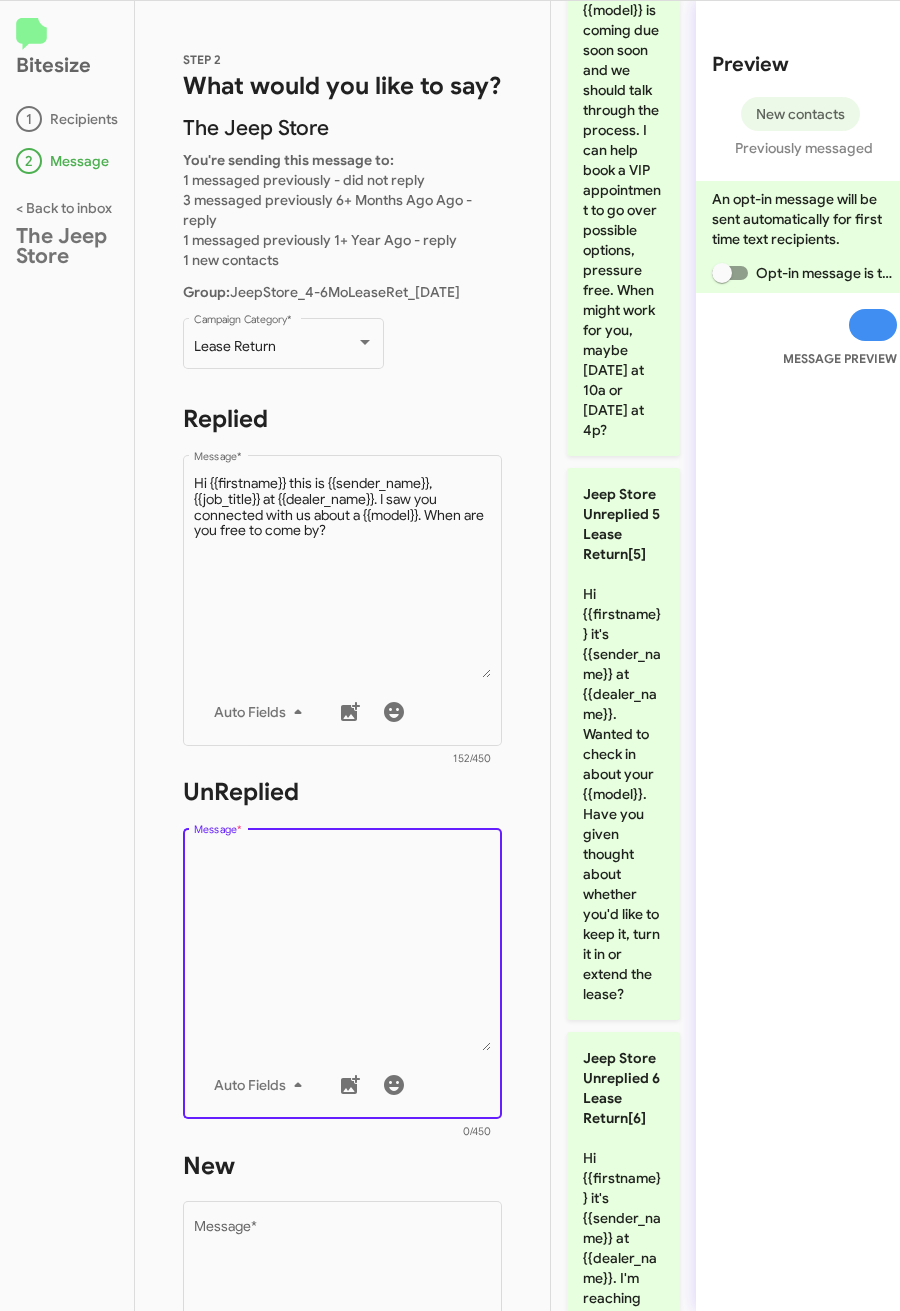 scroll, scrollTop: 2434, scrollLeft: 0, axis: vertical 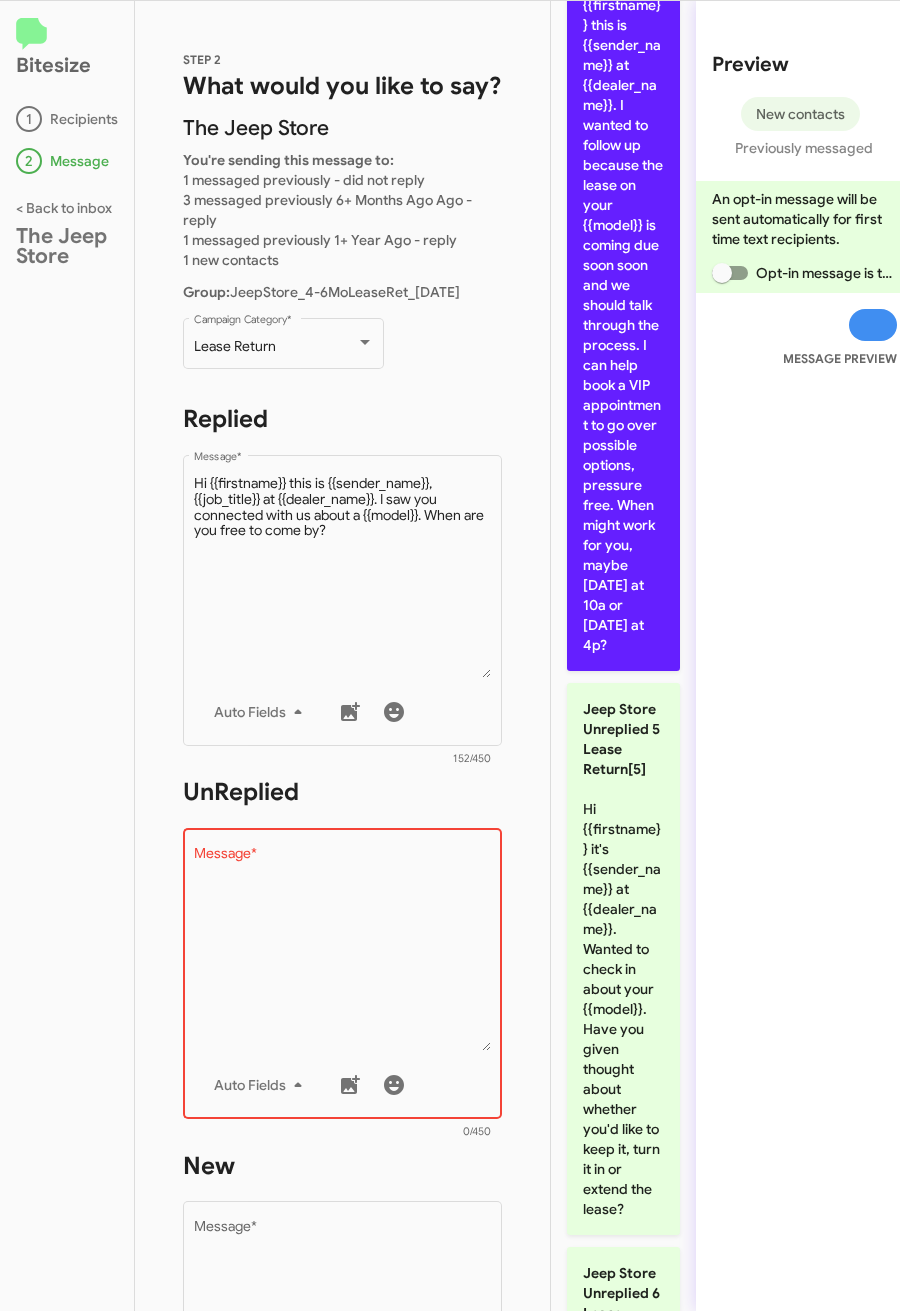 click on "Jeep Store Unreplied 4 Lease Return[4]  Hi {{firstname}} this is {{sender_name}} at {{dealer_name}}. I wanted to follow up because the lease on your {{model}} is coming due soon soon and we should talk through the process.
I can help book a VIP appointment to go over possible options, pressure free. When might work for you, maybe Saturday at 10a or Tuesday at 4p?" 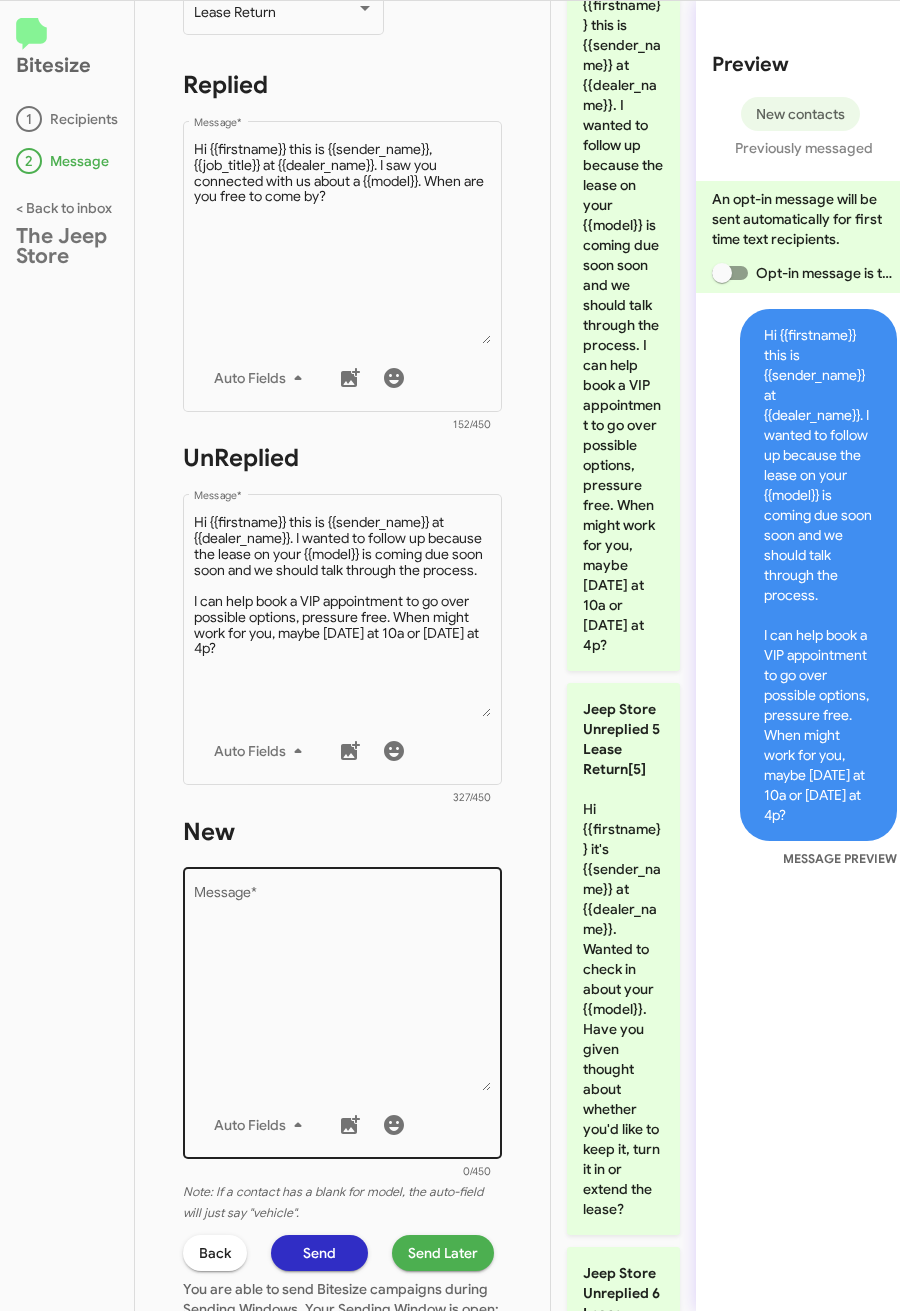 scroll, scrollTop: 600, scrollLeft: 0, axis: vertical 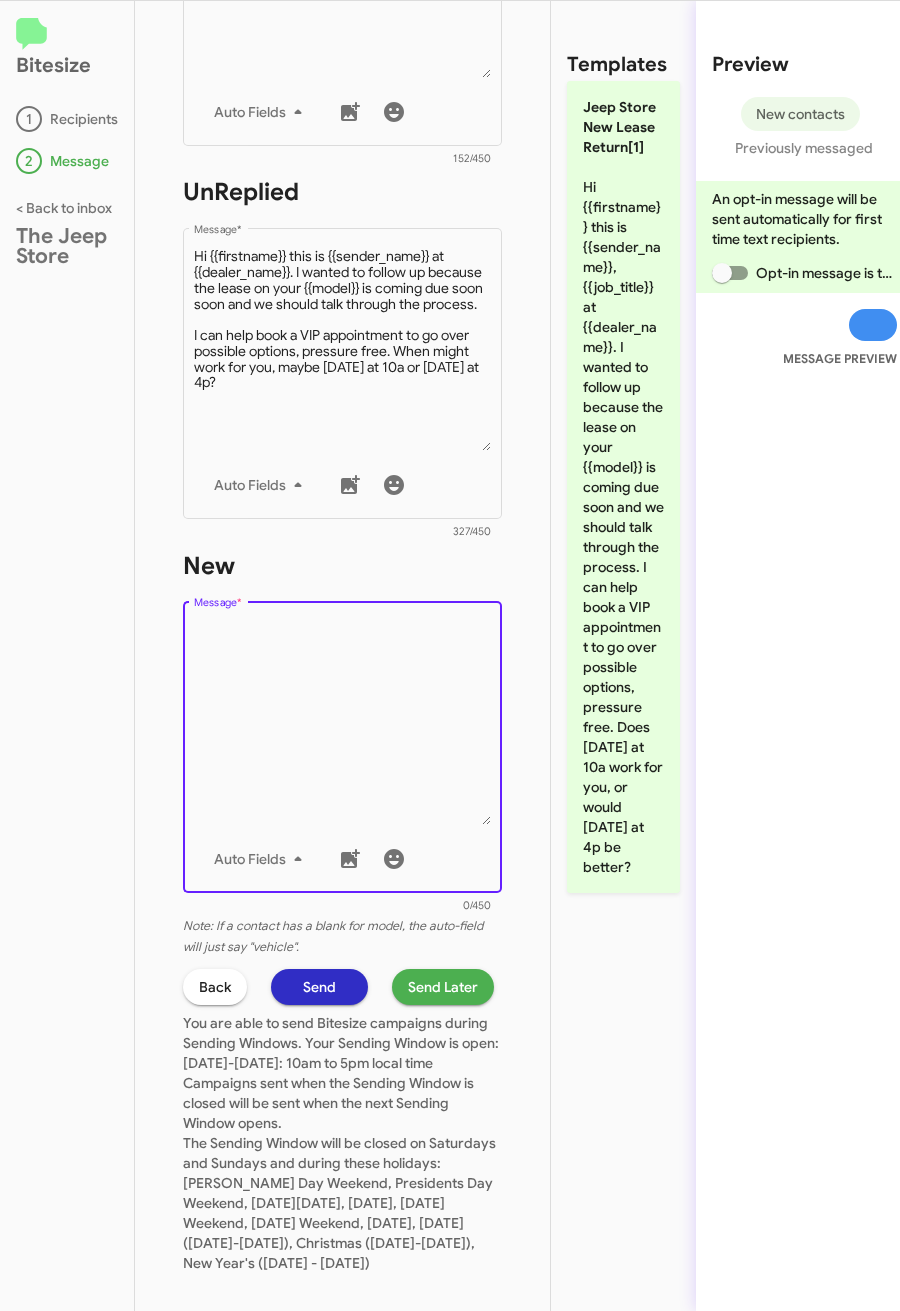 click on "Message  *" at bounding box center [343, 723] 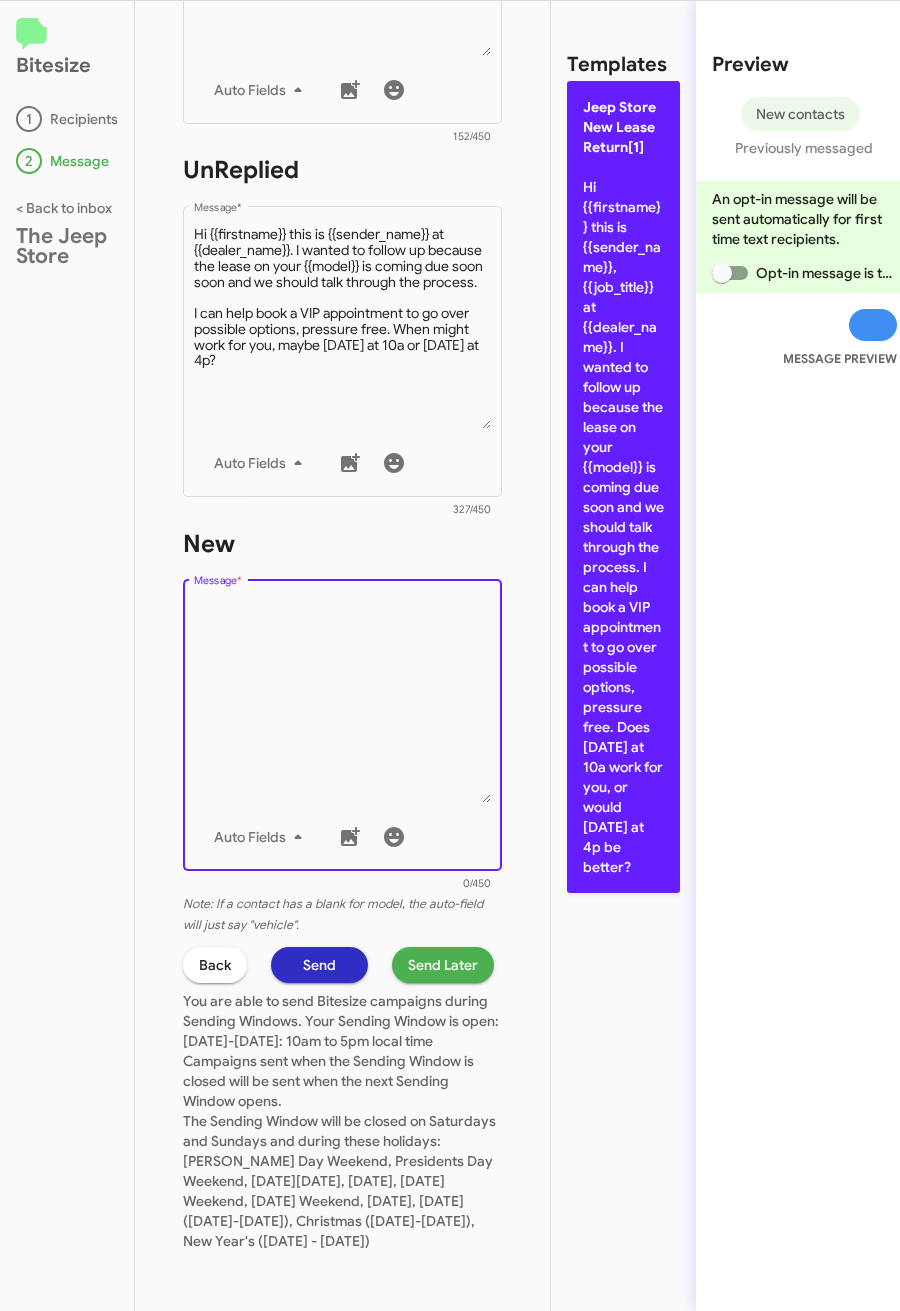 click on "Jeep Store New Lease Return[1]  Hi {{firstname}} this is {{sender_name}}, {{job_title}} at {{dealer_name}}. I wanted to follow up because the lease on your {{model}} is coming due soon and we should talk through the process.
I can help book a VIP appointment to go over possible options, pressure free. Does Saturday at 10a work for you, or would Tuesday at 4p be better?" 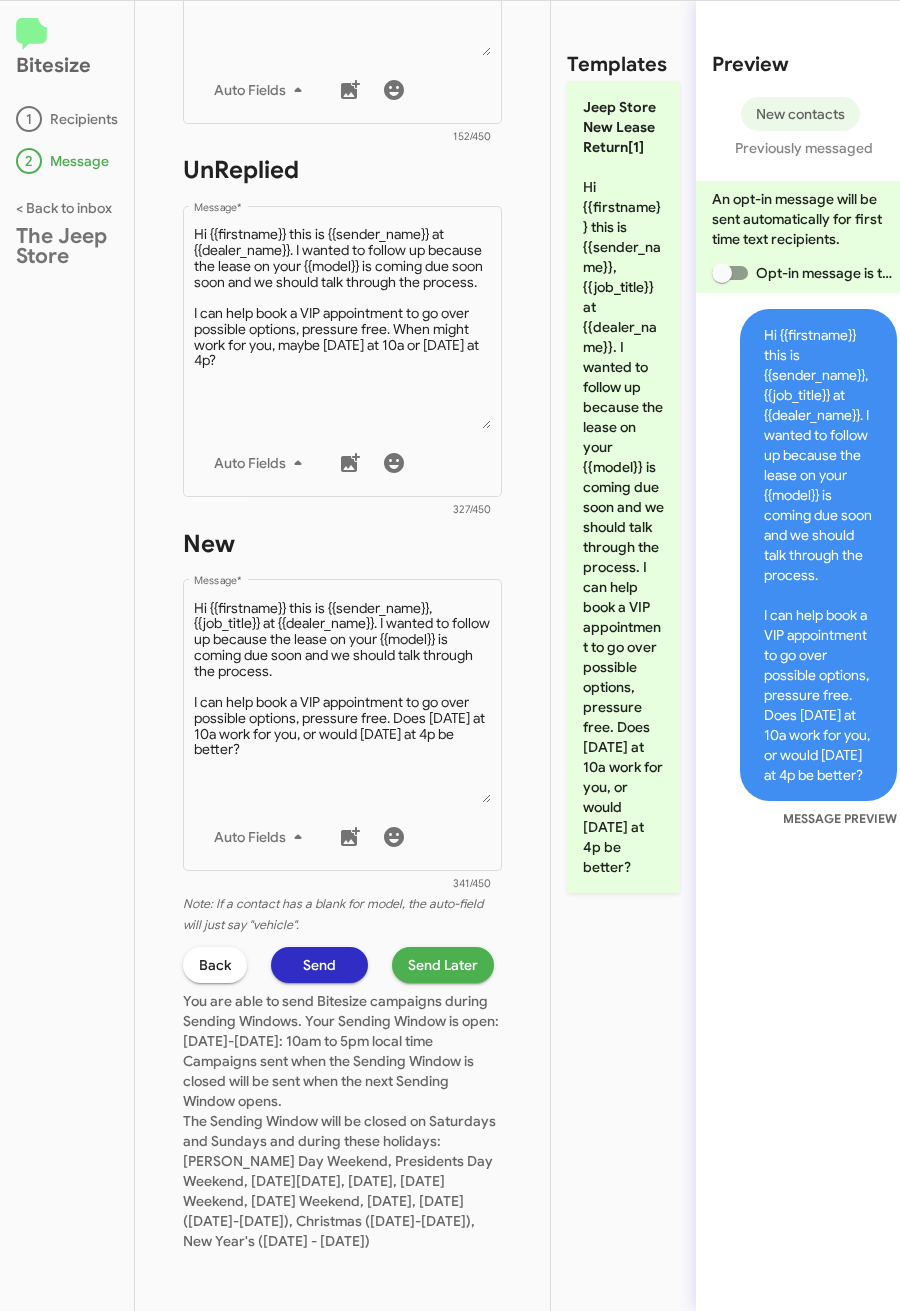 click on "Send Later" 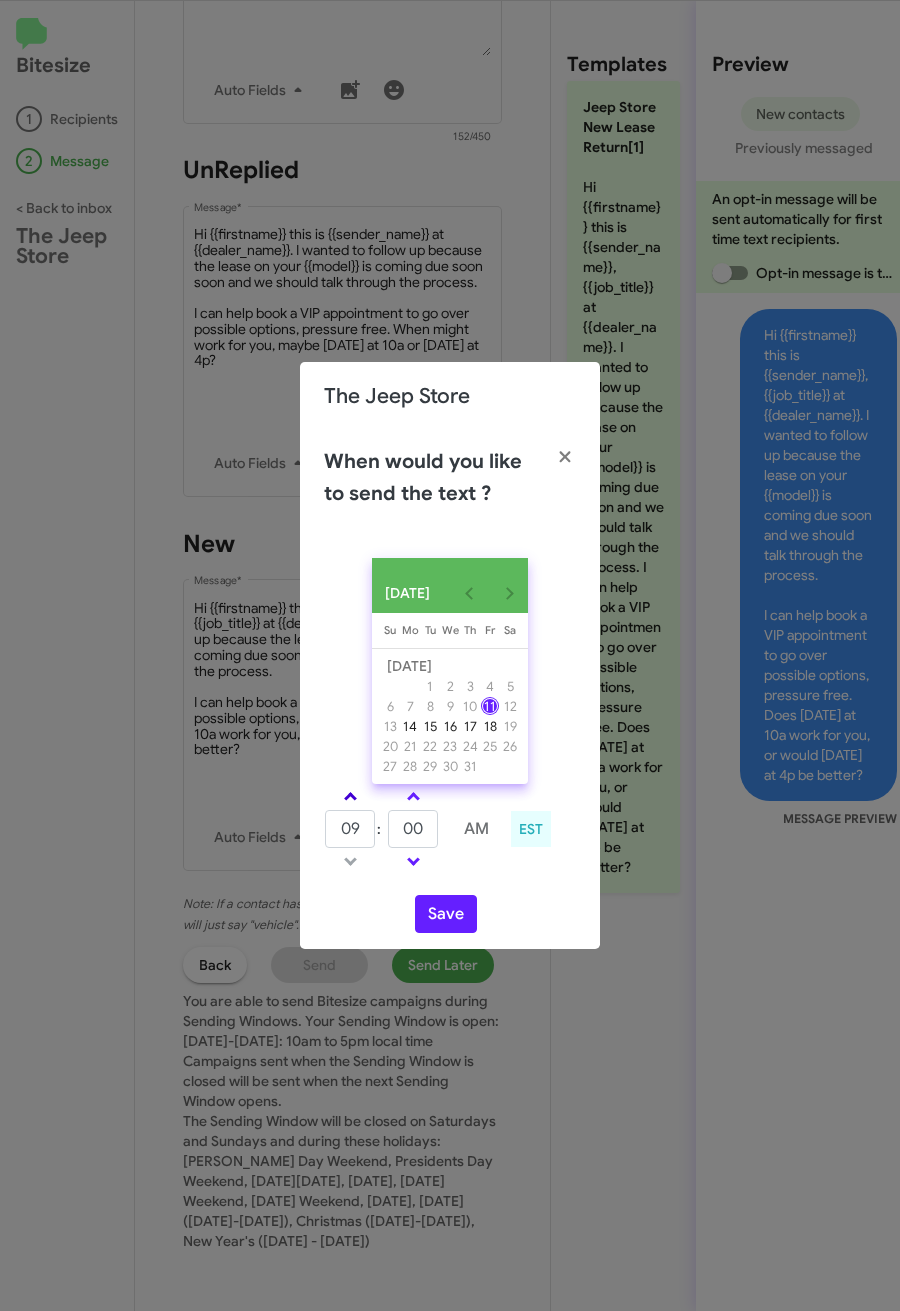 click 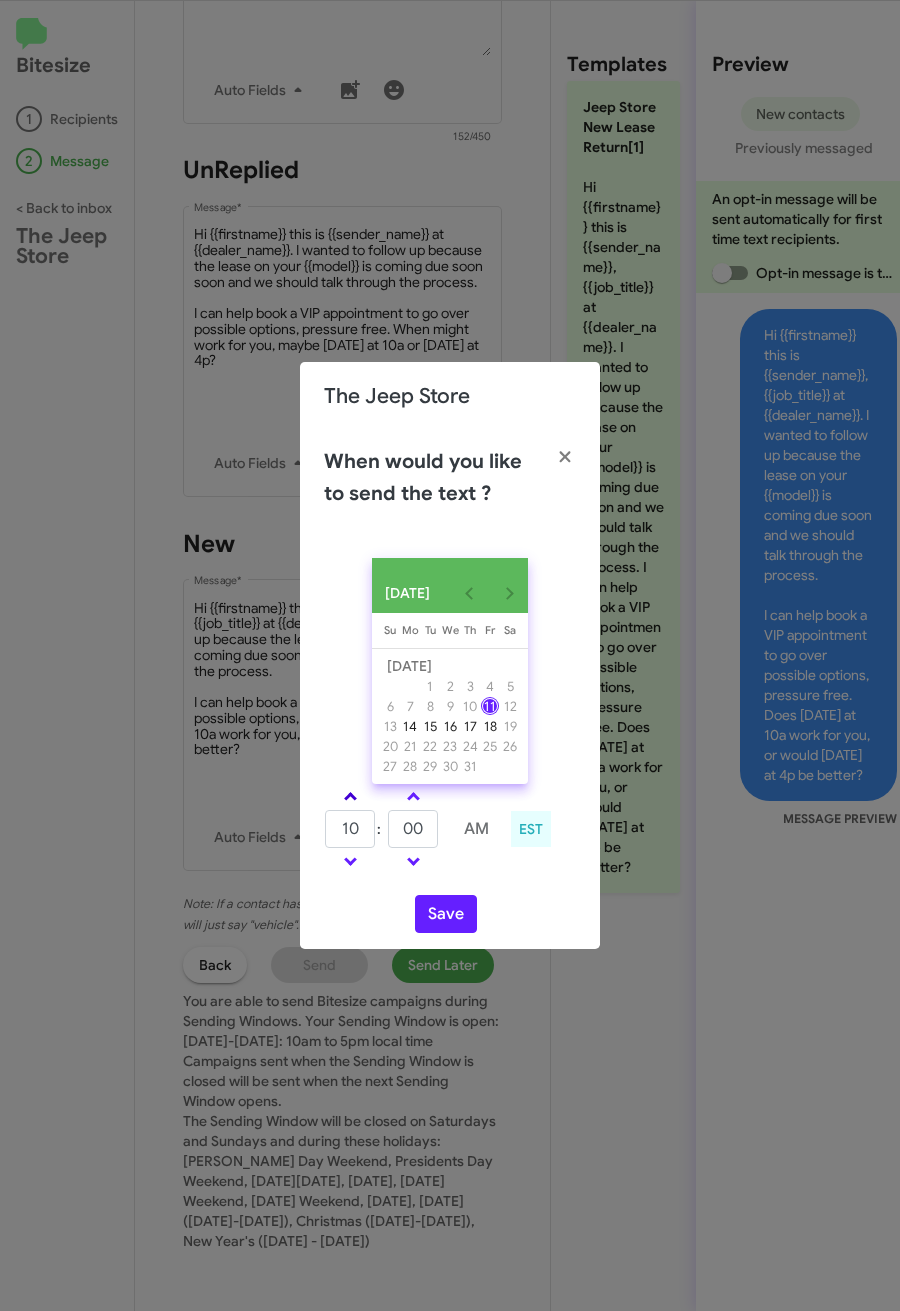 click 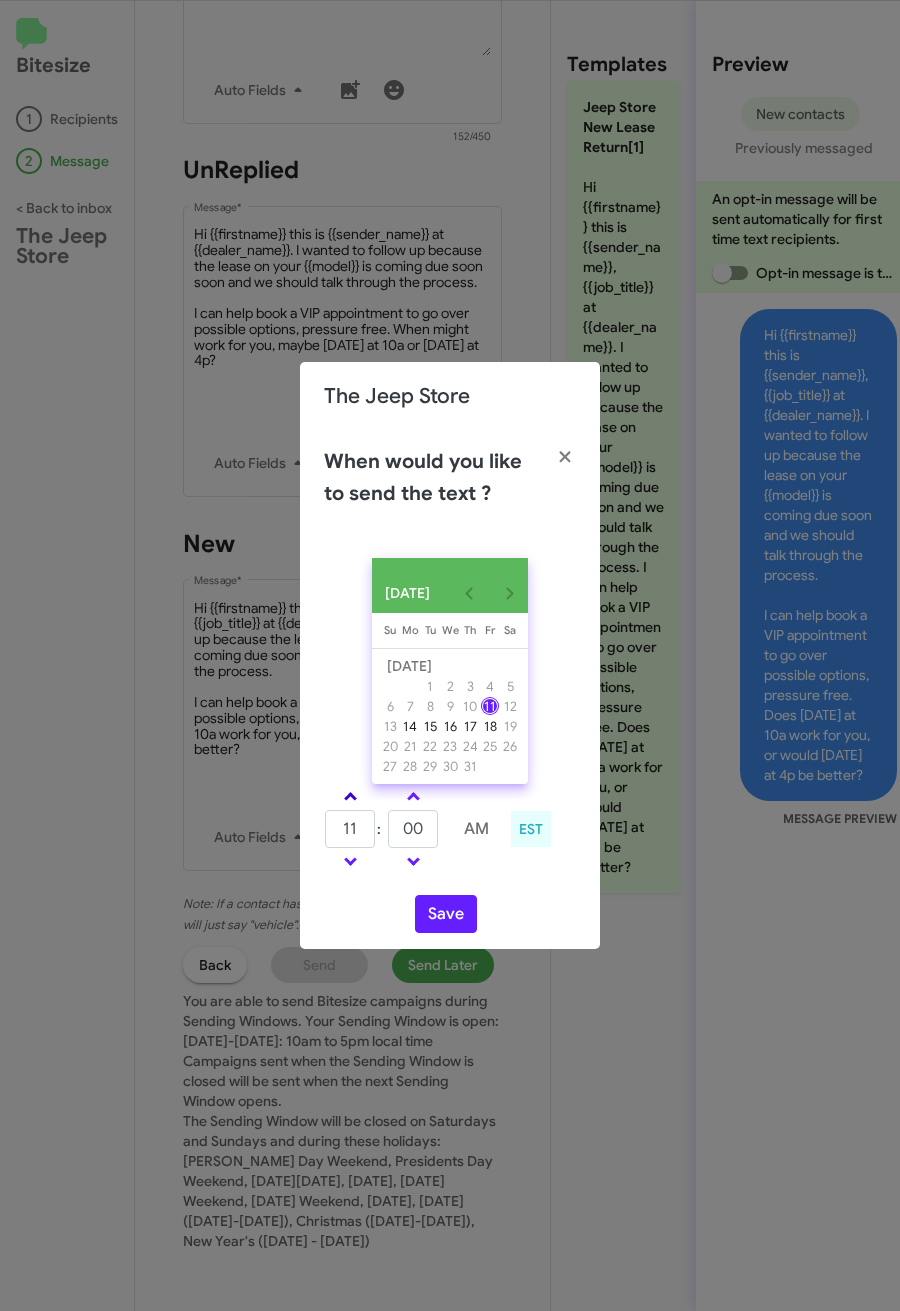 click 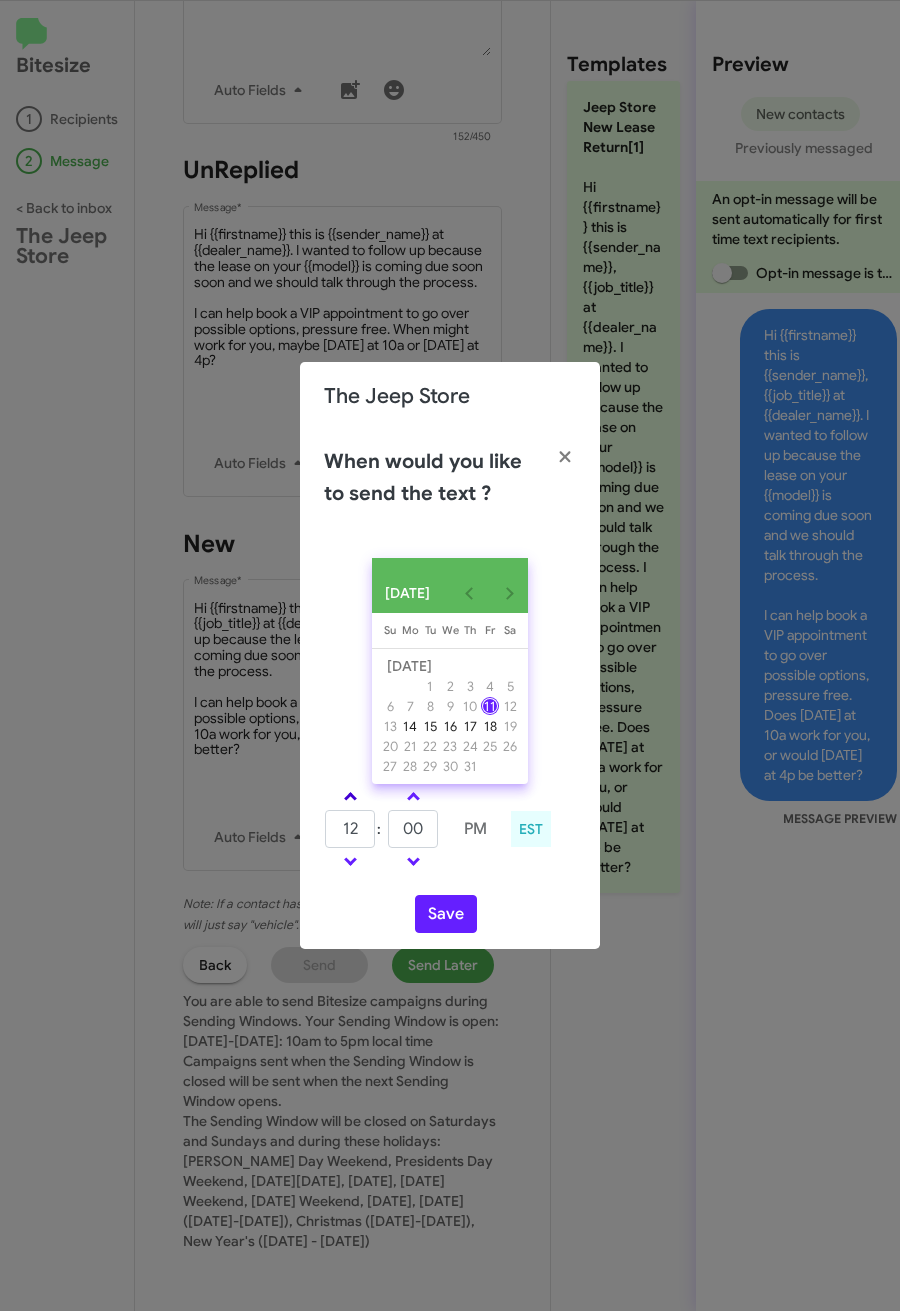click 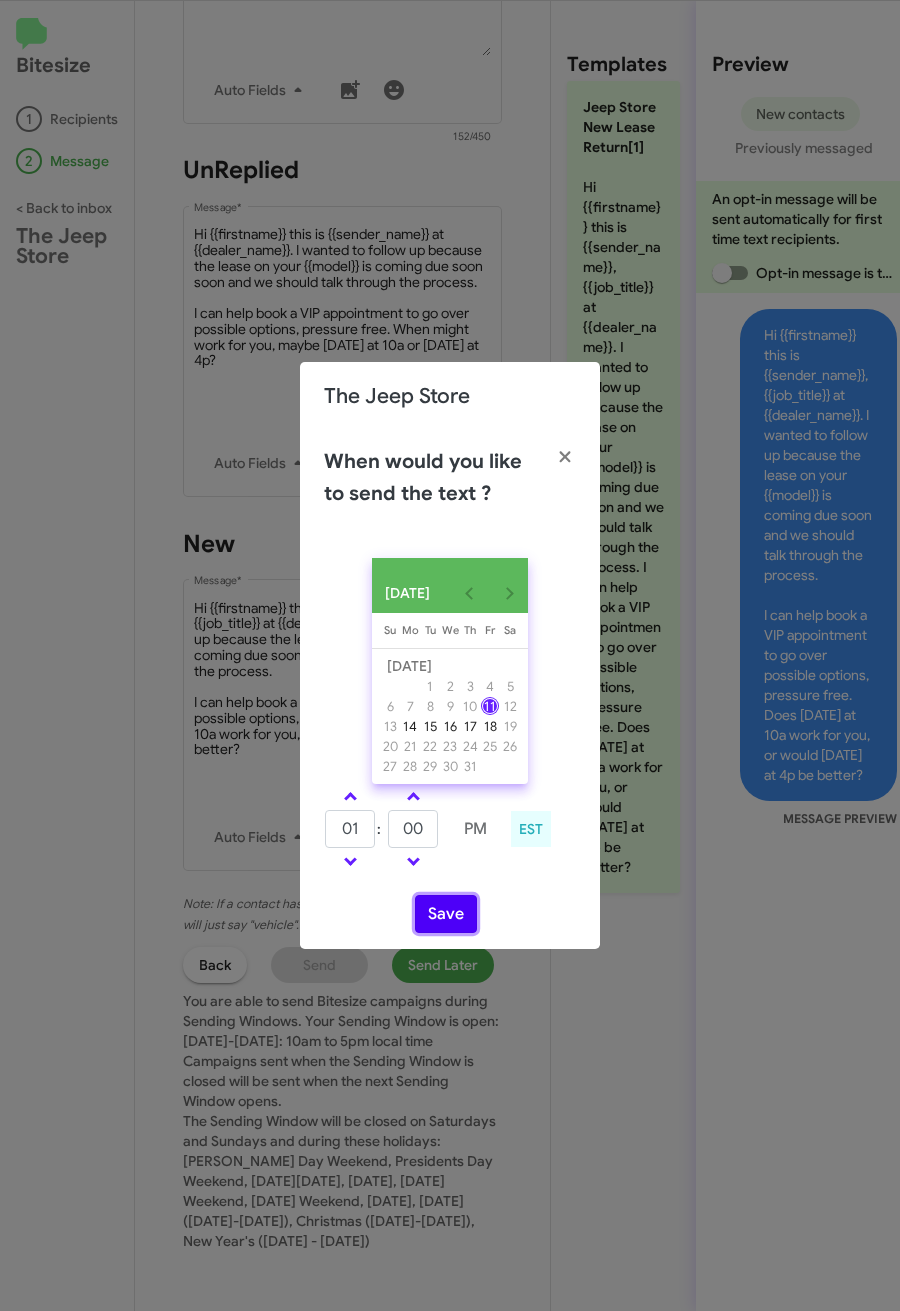 click on "Save" 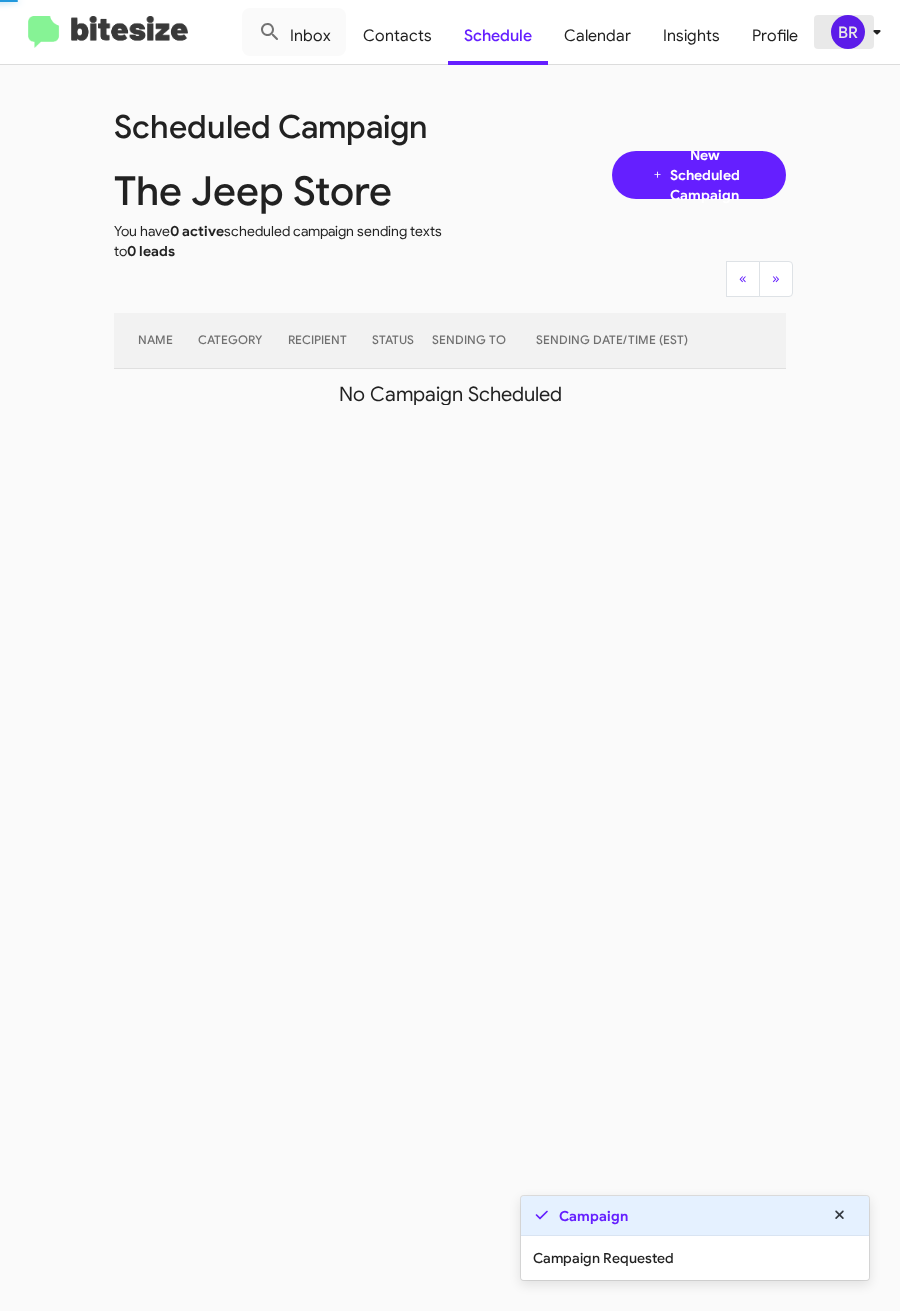 click on "BR" 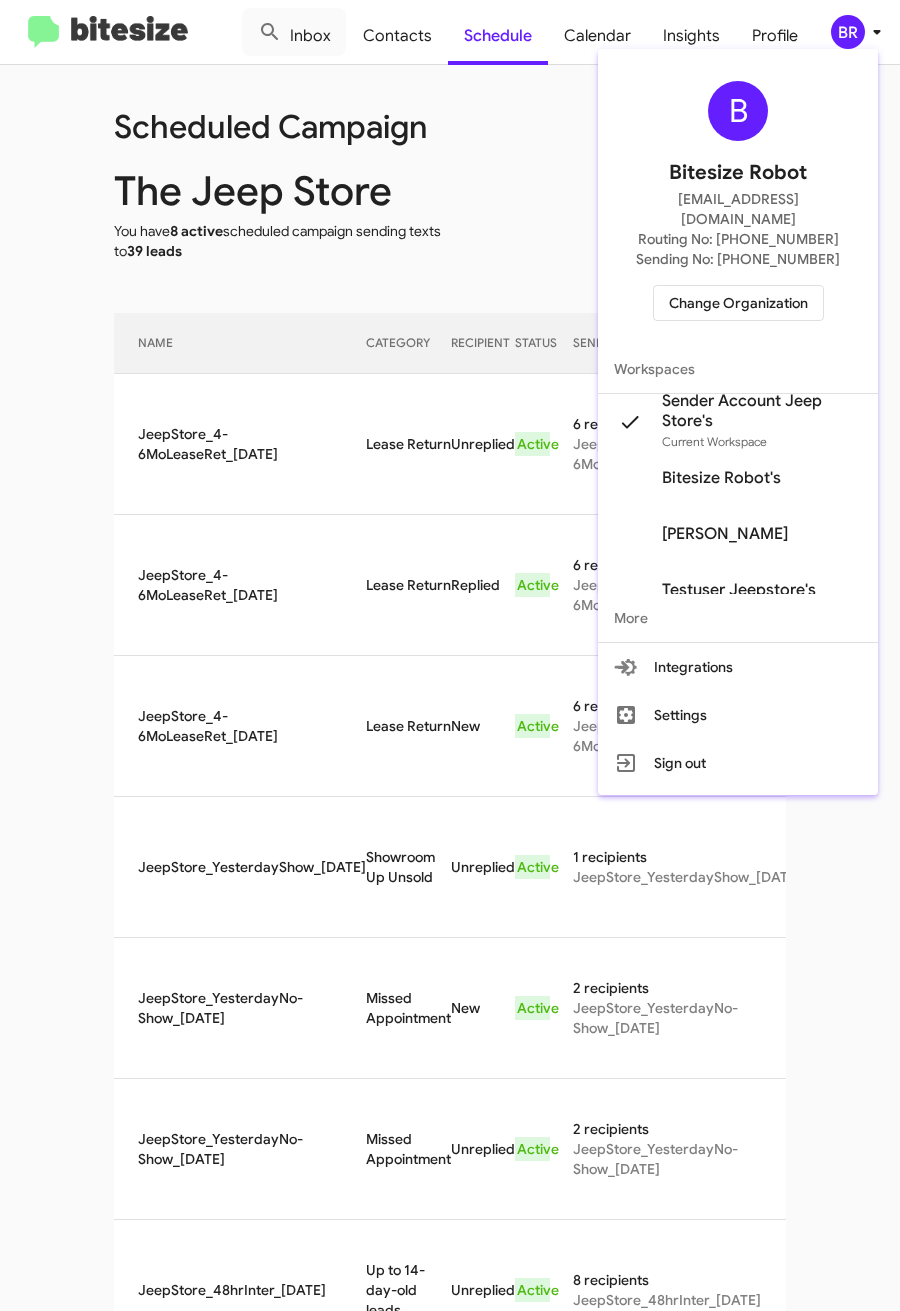 click at bounding box center (450, 655) 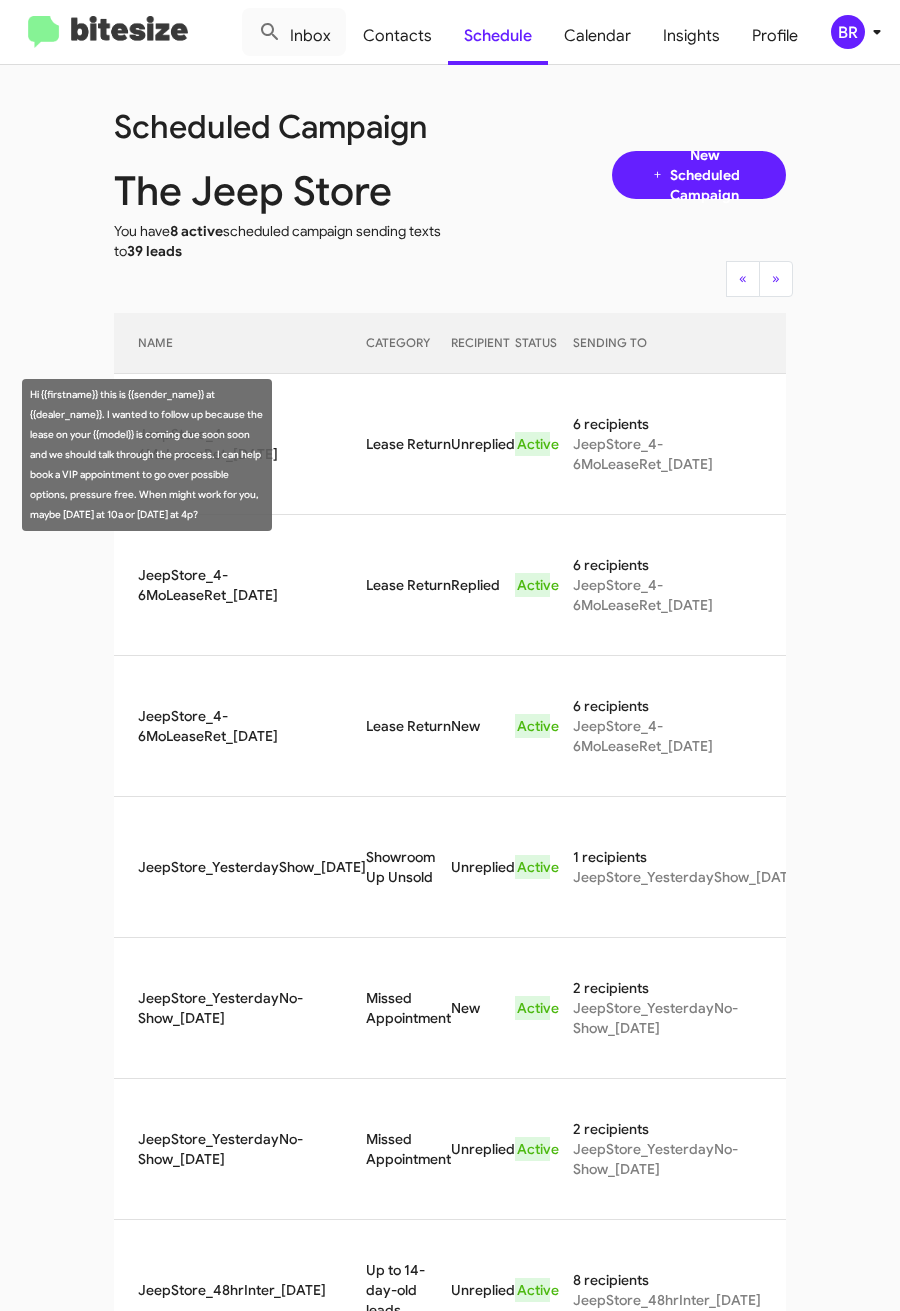 drag, startPoint x: 328, startPoint y: 454, endPoint x: 411, endPoint y: 471, distance: 84.723076 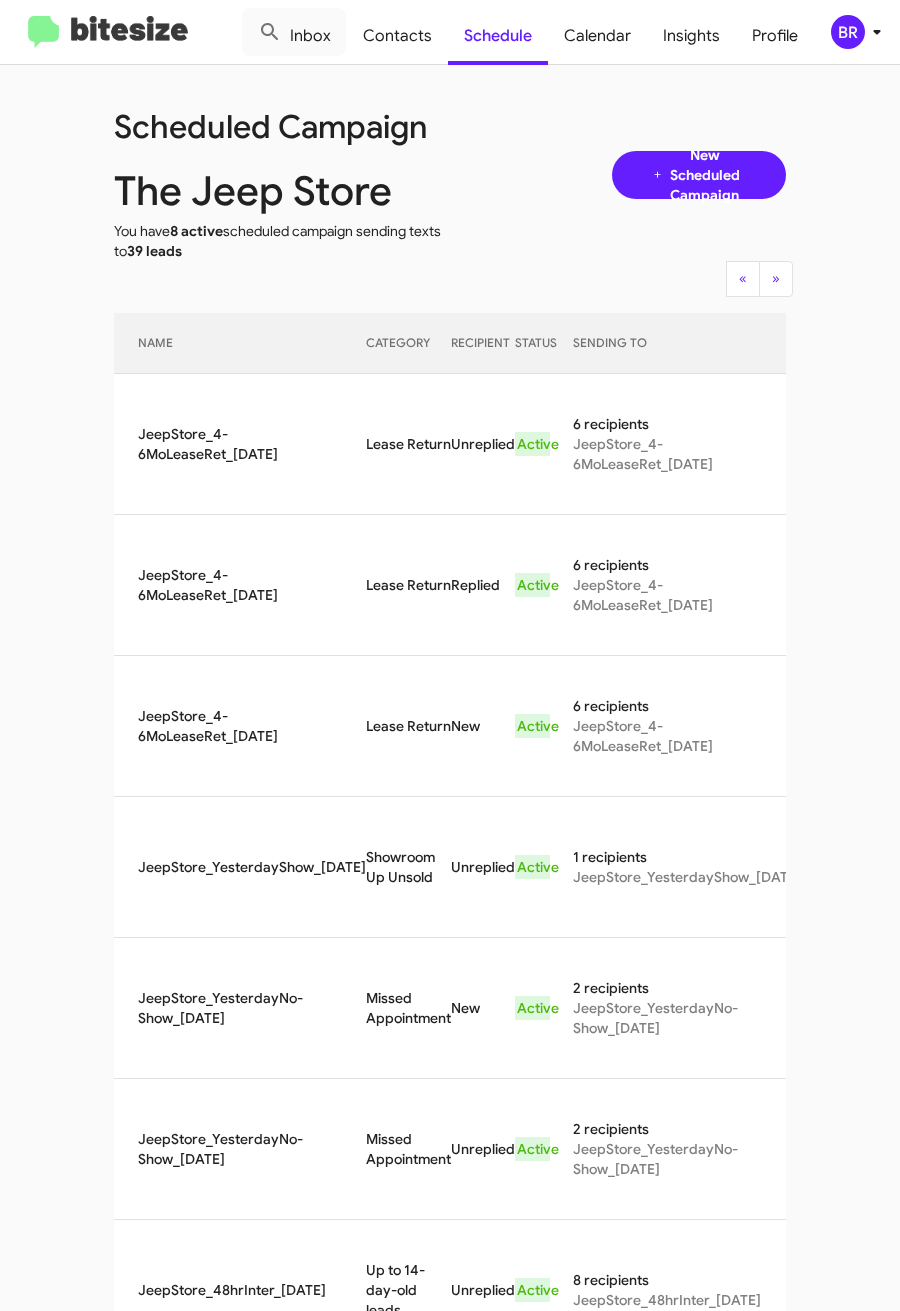 copy on "Lease Return" 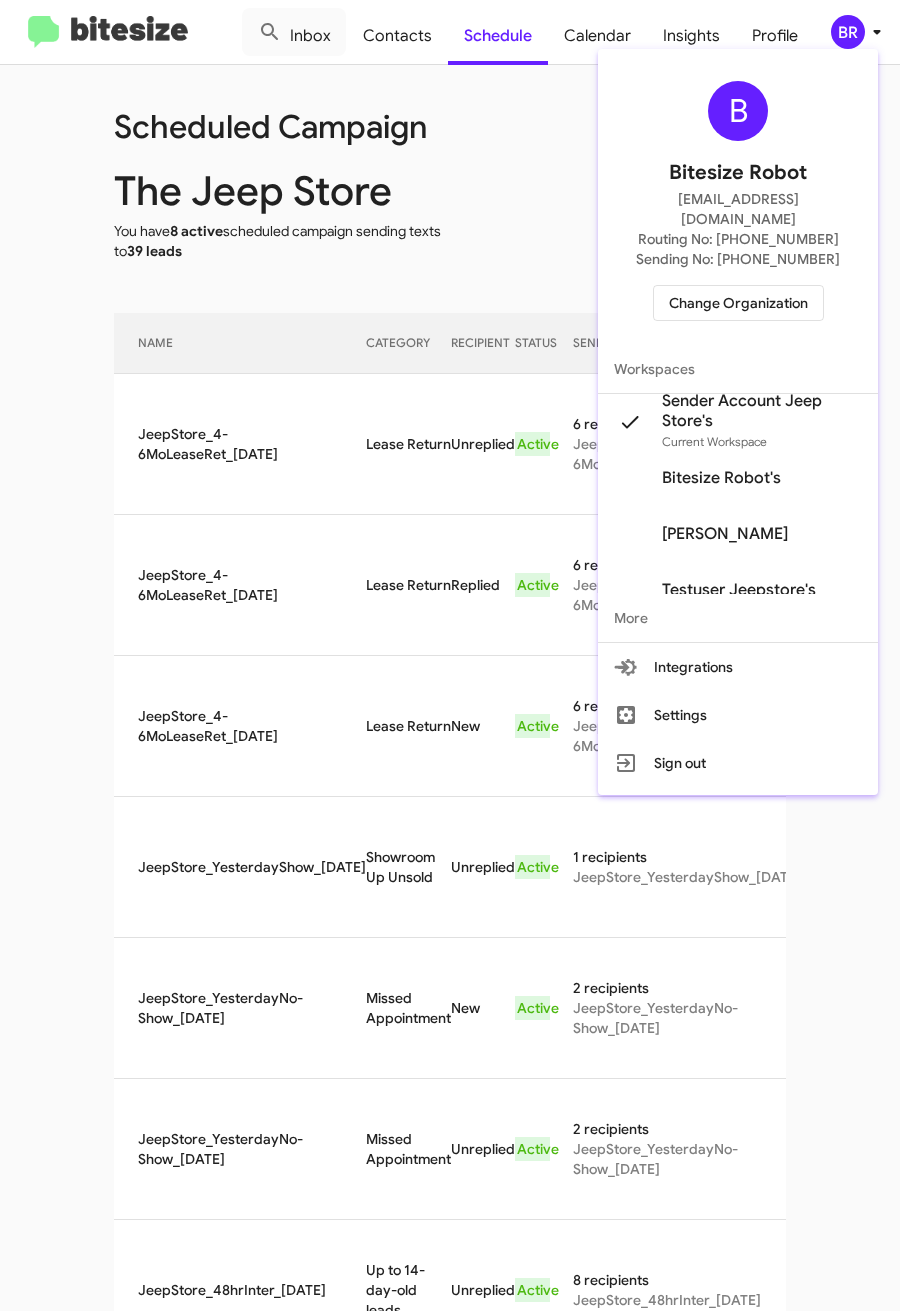 click on "Change Organization" at bounding box center [738, 303] 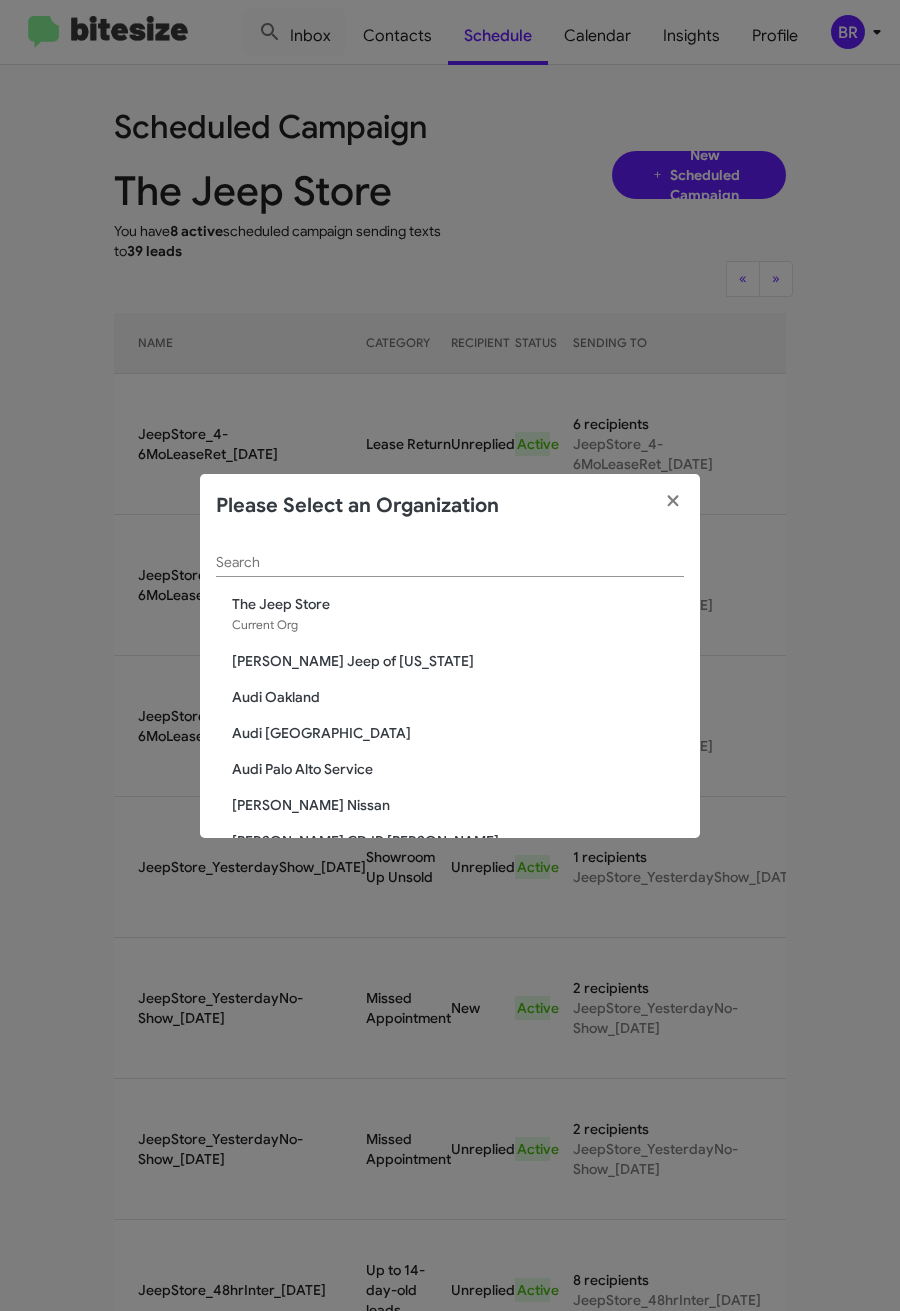 click on "Search" 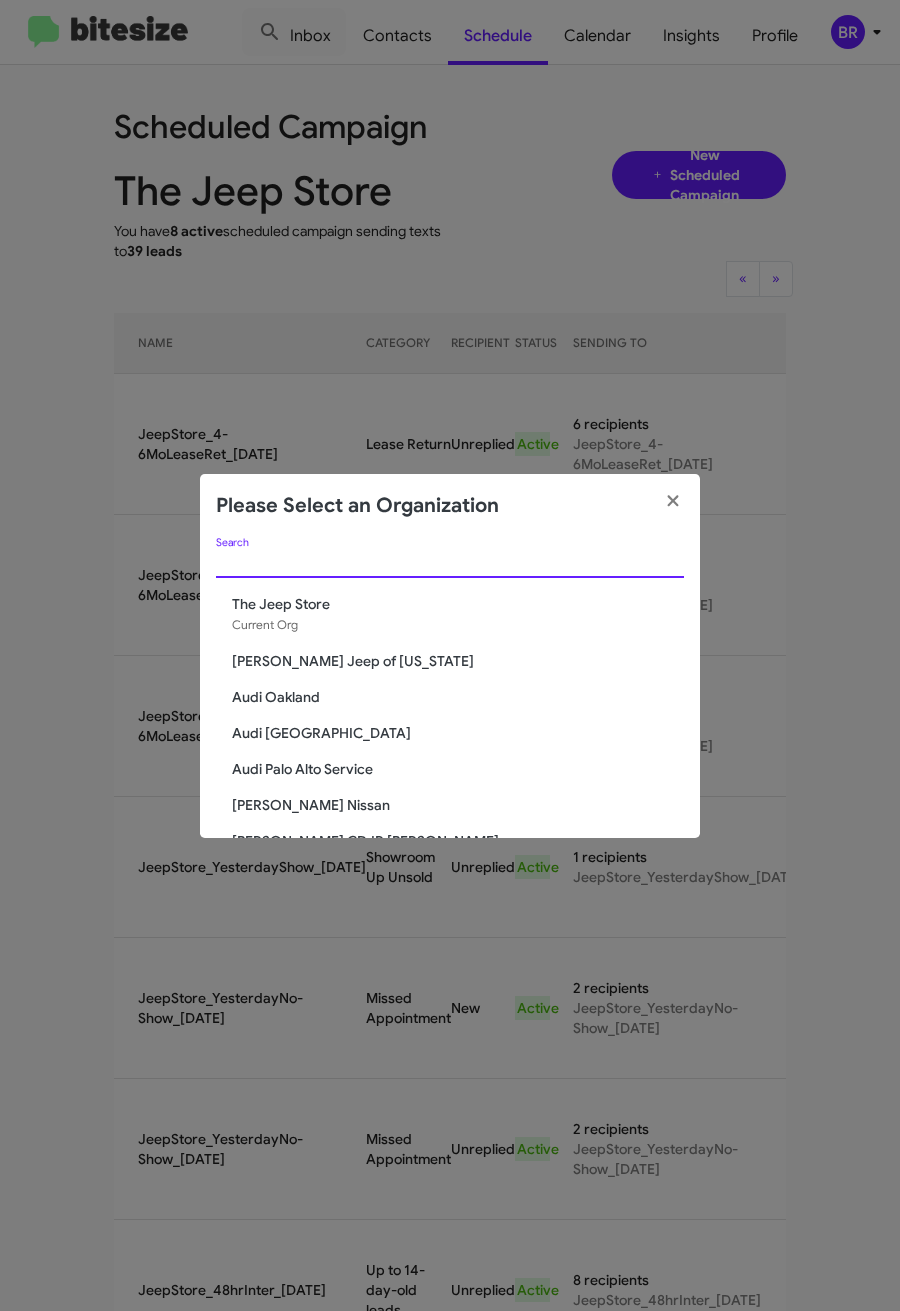 paste on "Baker Nissan" 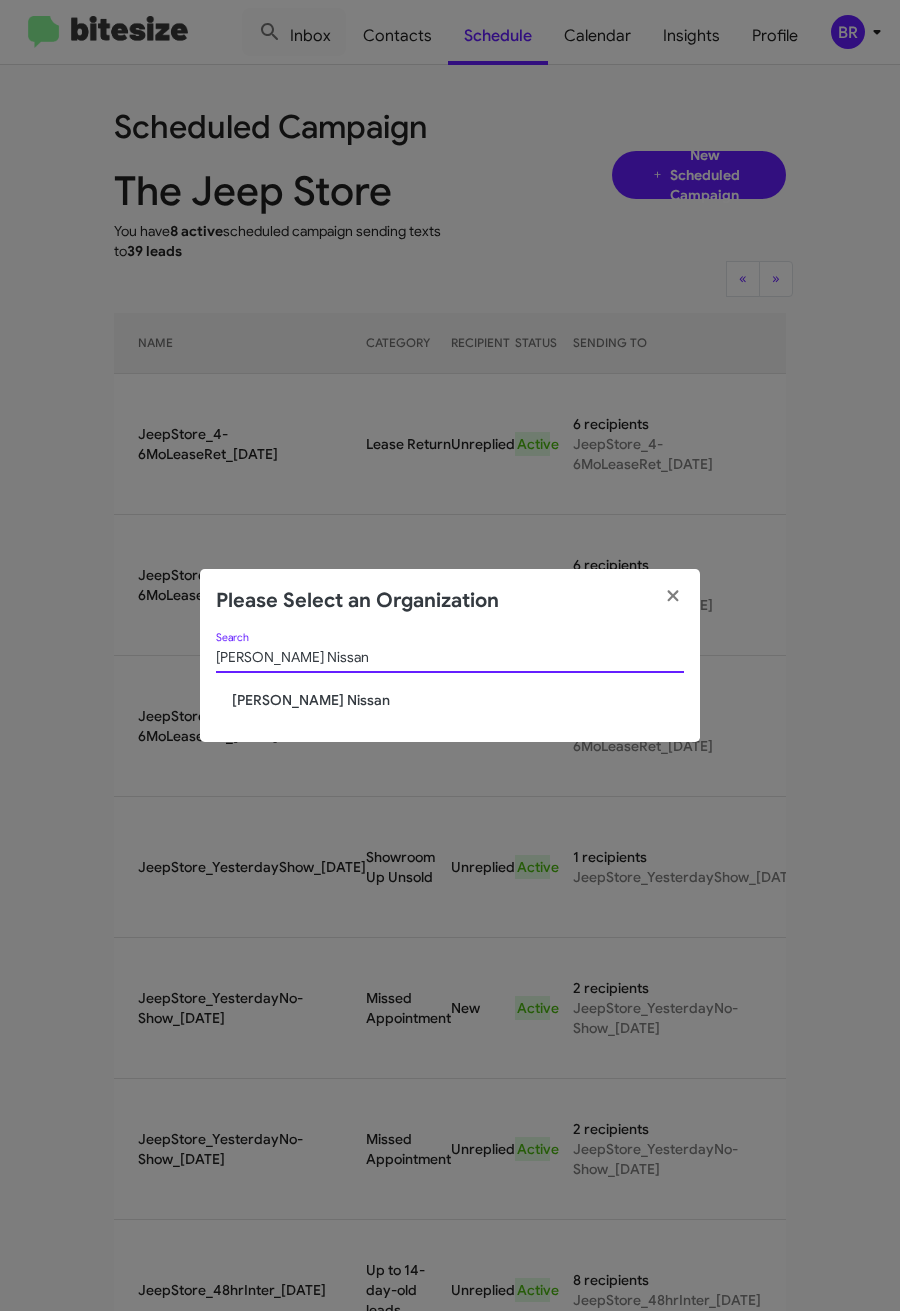 type on "Baker Nissan" 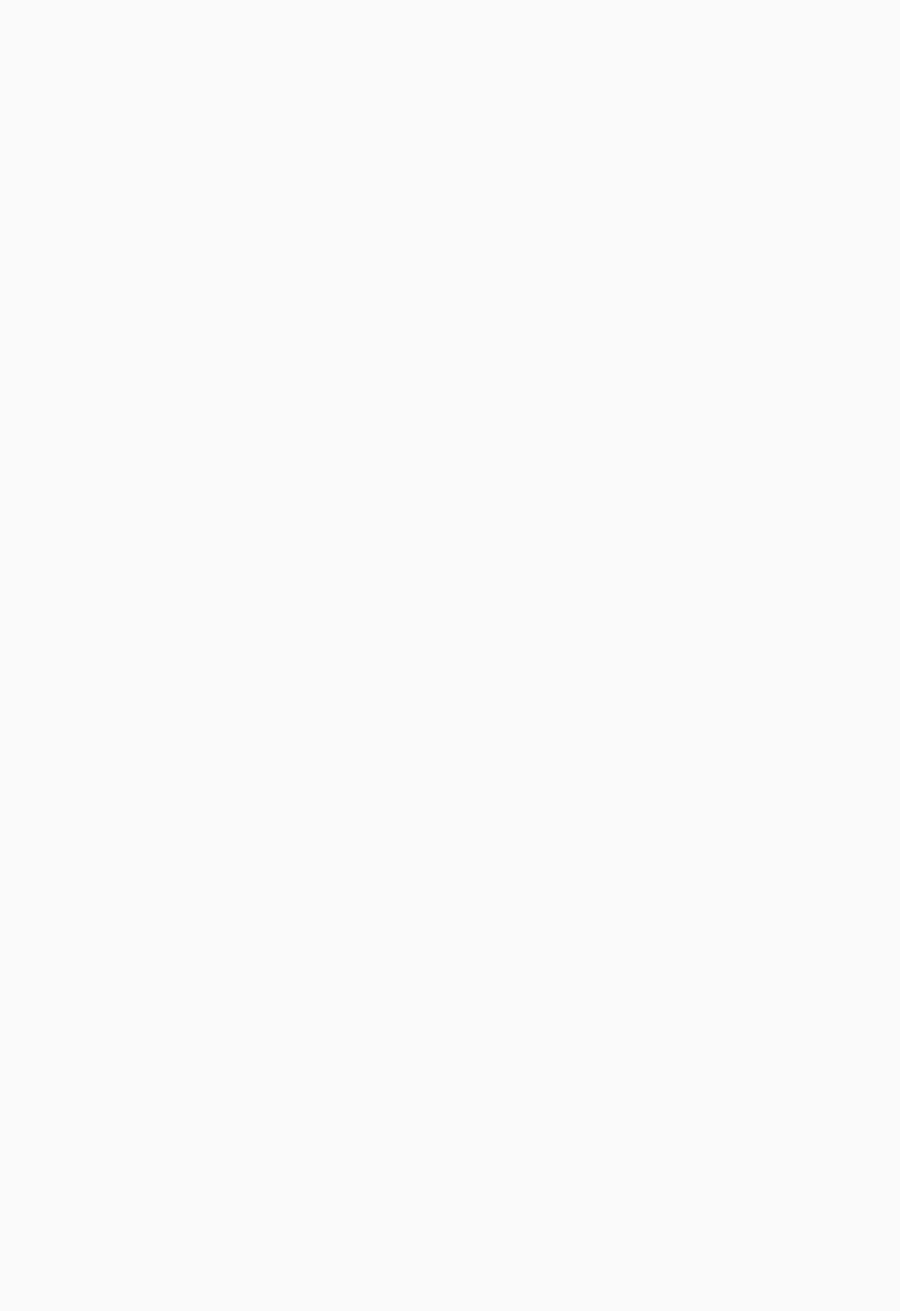 scroll, scrollTop: 0, scrollLeft: 0, axis: both 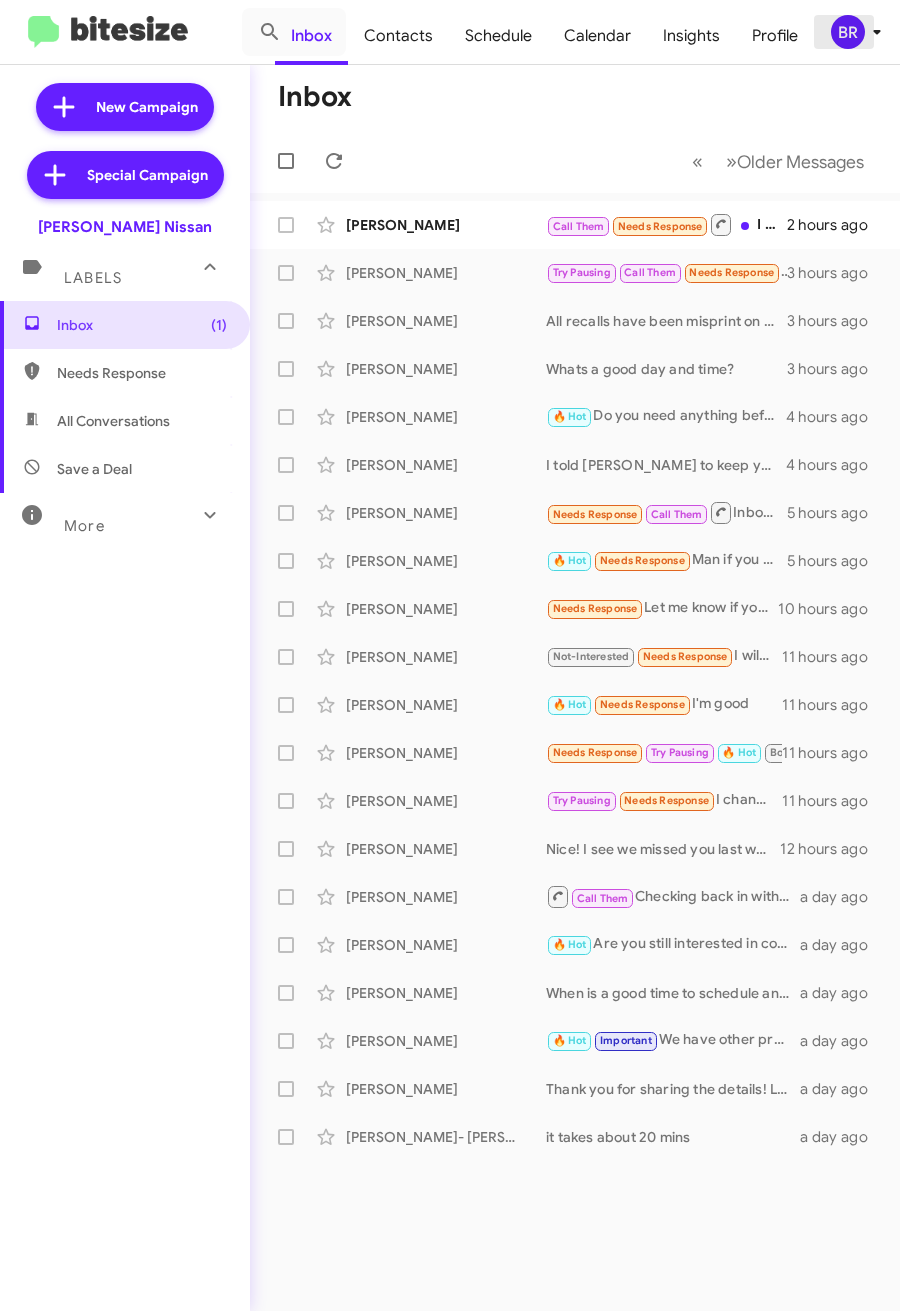 click on "BR" 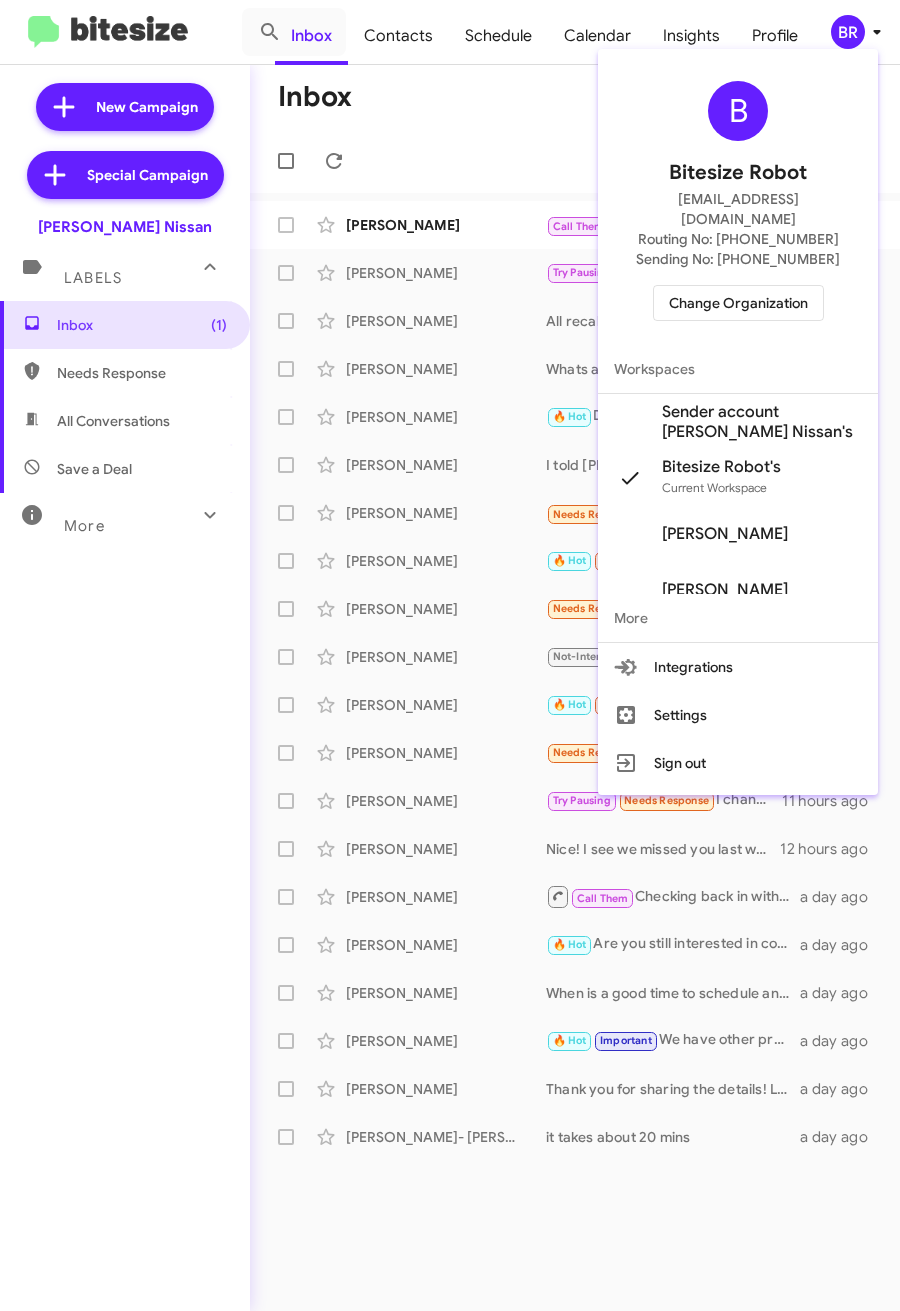 click on "Sender account [PERSON_NAME] Nissan's" at bounding box center [762, 422] 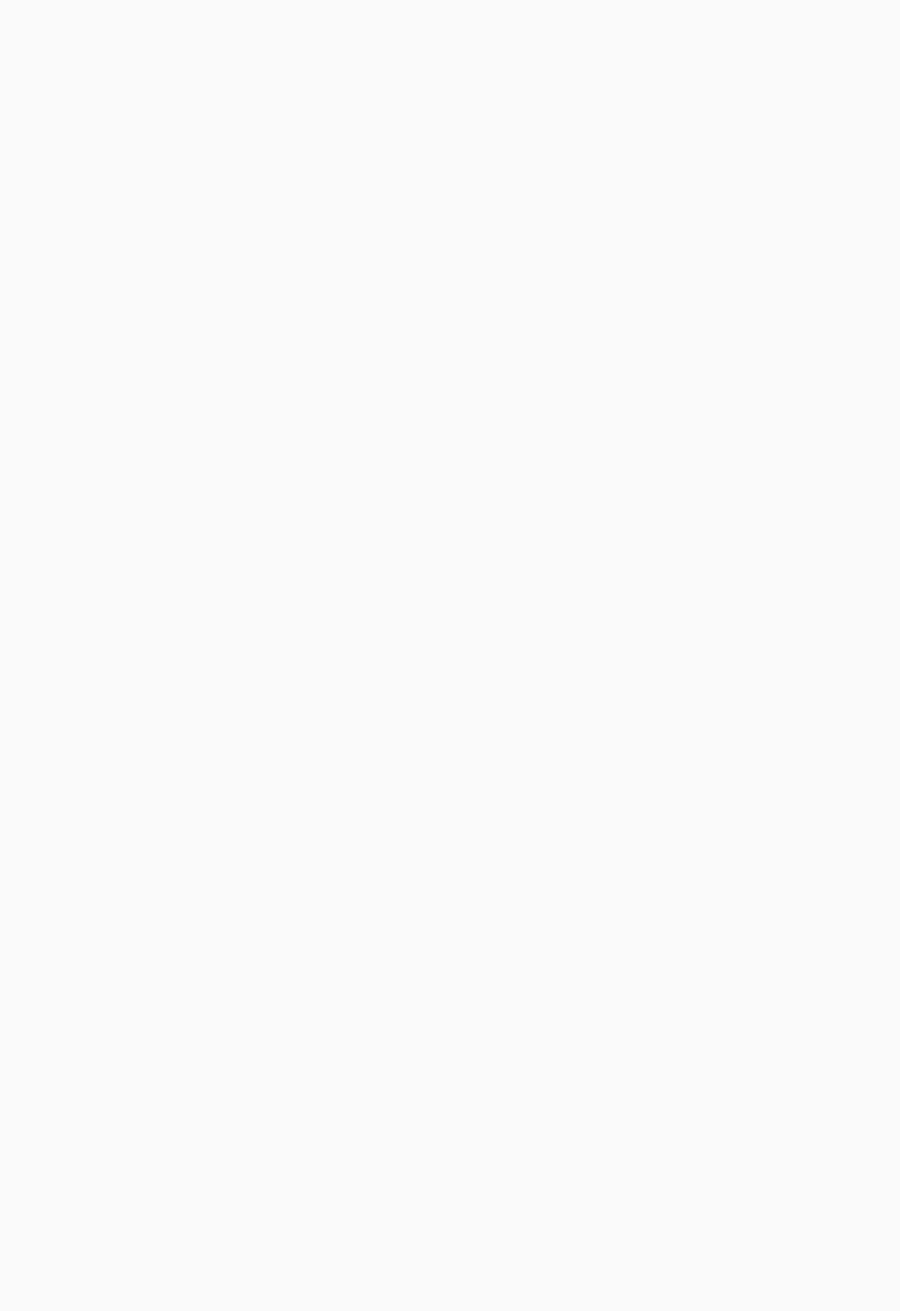 scroll, scrollTop: 0, scrollLeft: 0, axis: both 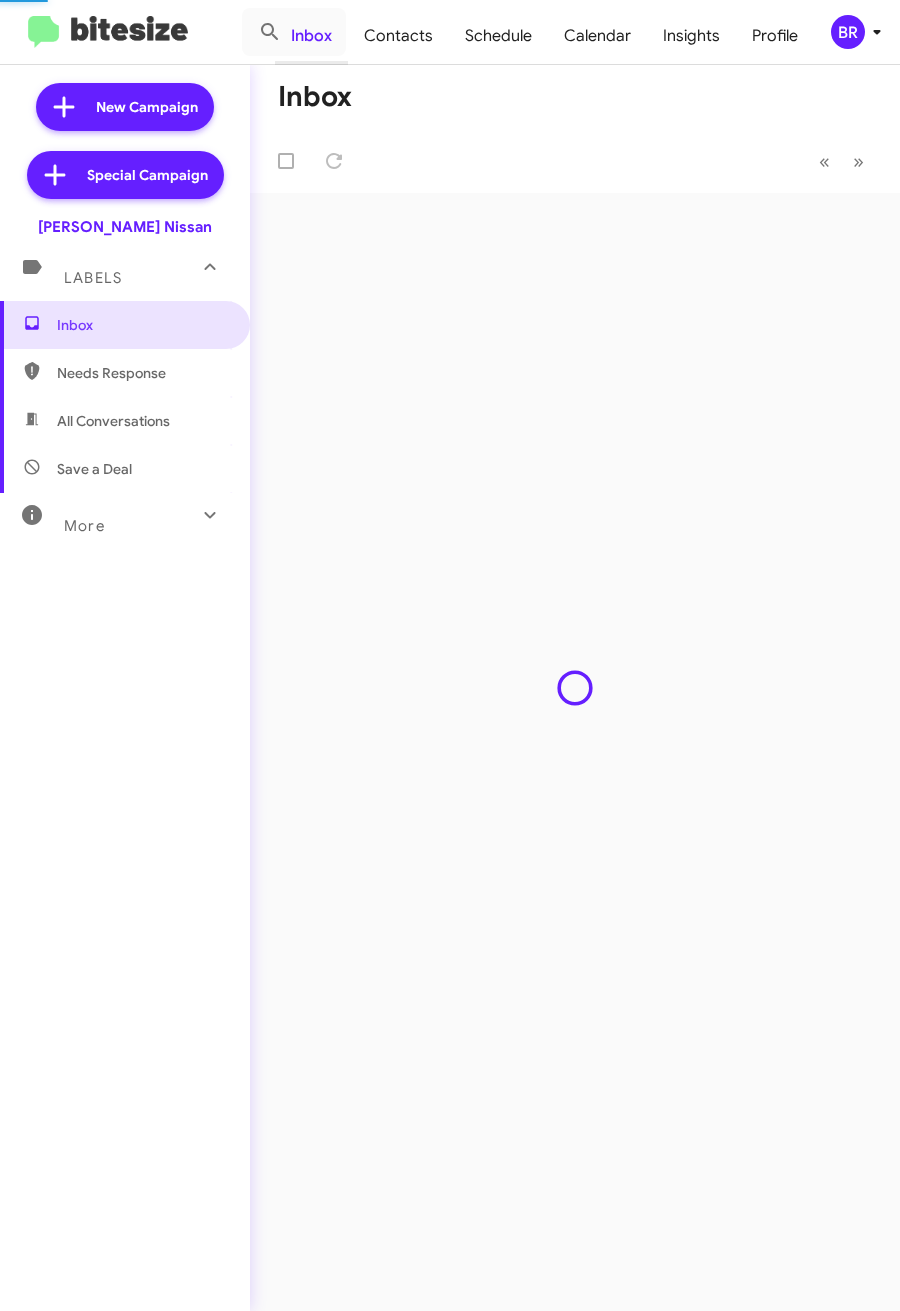 drag, startPoint x: 0, startPoint y: 0, endPoint x: 352, endPoint y: 61, distance: 357.2464 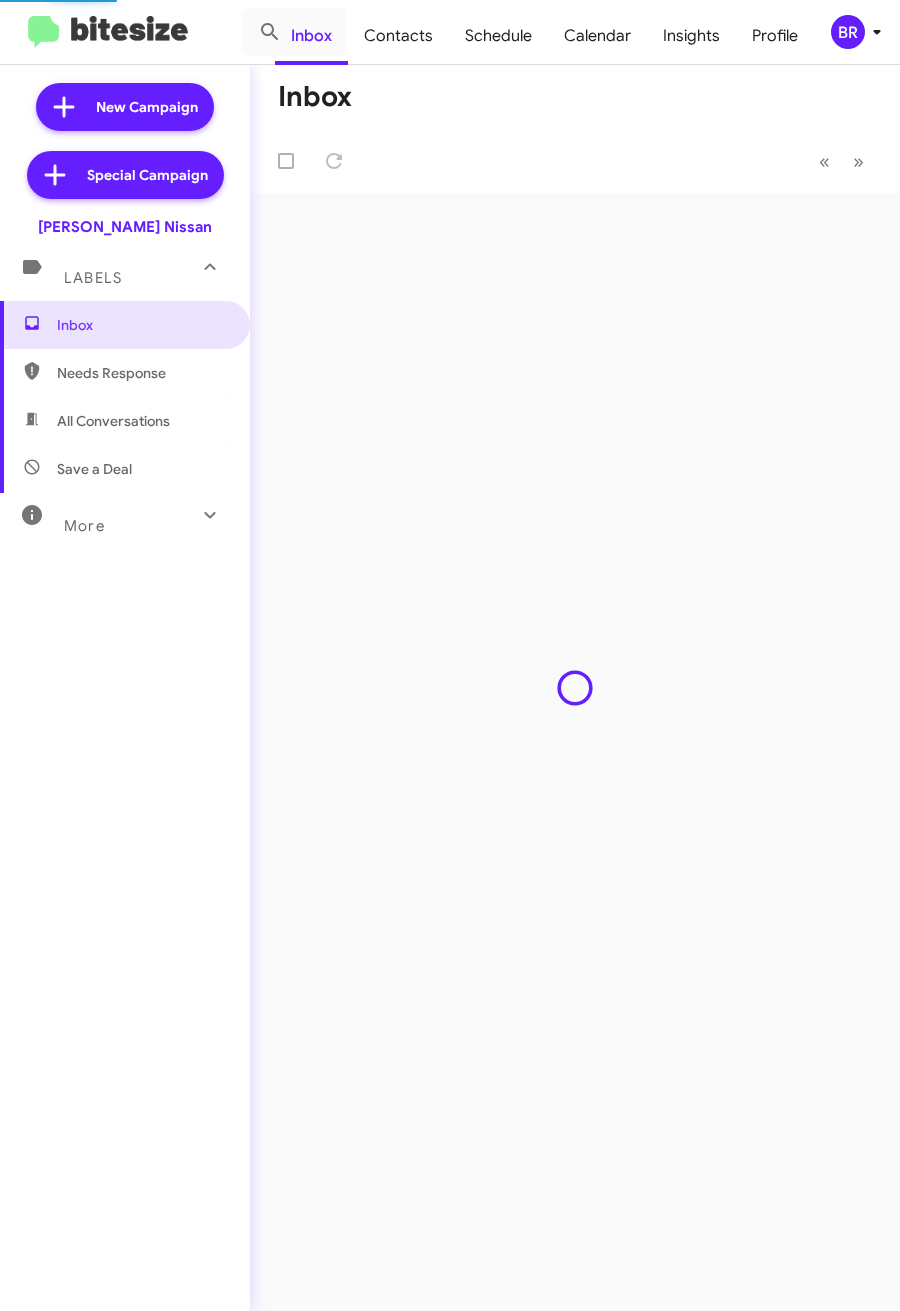 type on "in:groups" 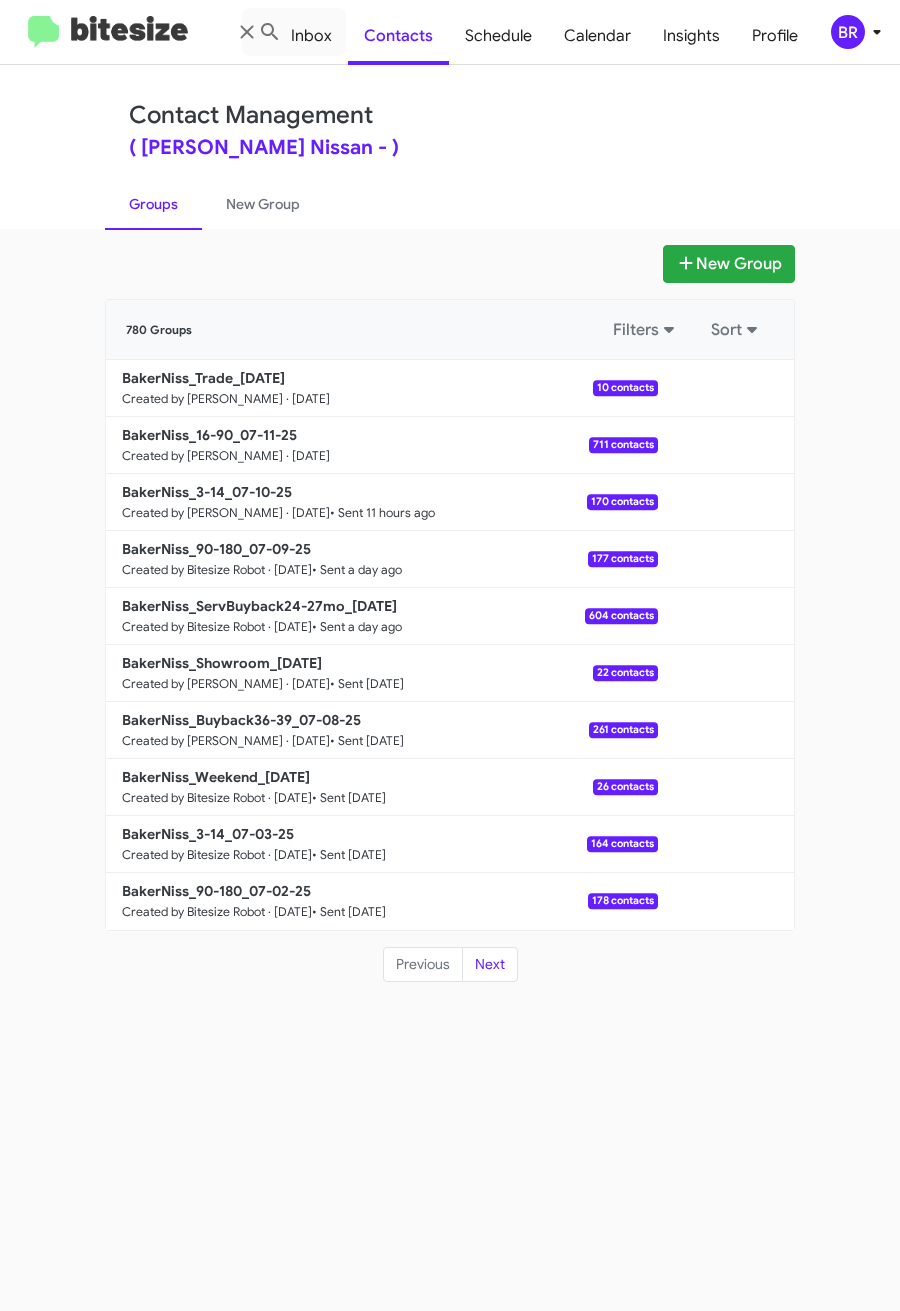 click on "Contact Management ( [PERSON_NAME] Nissan -  )" 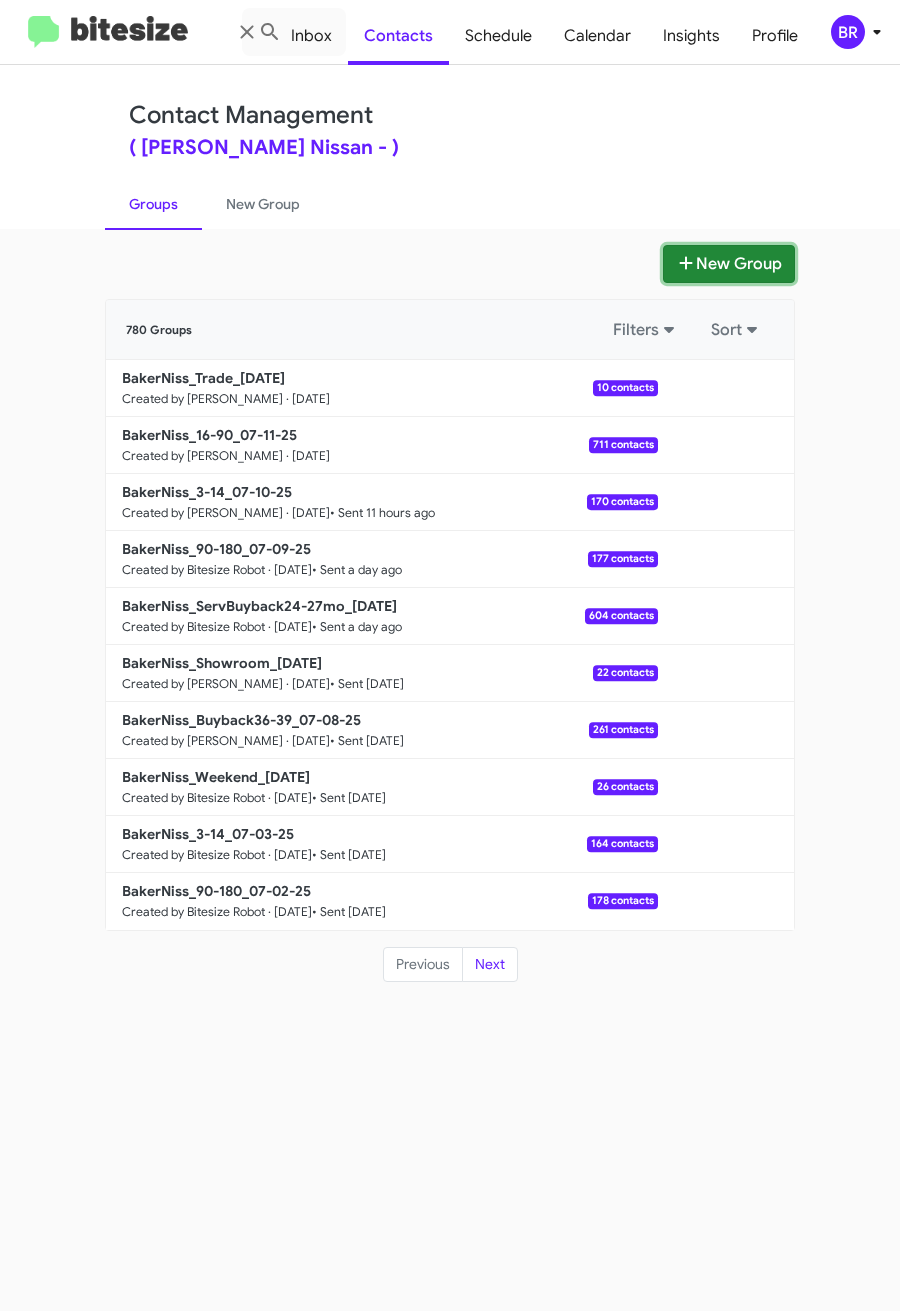 click on "New Group" 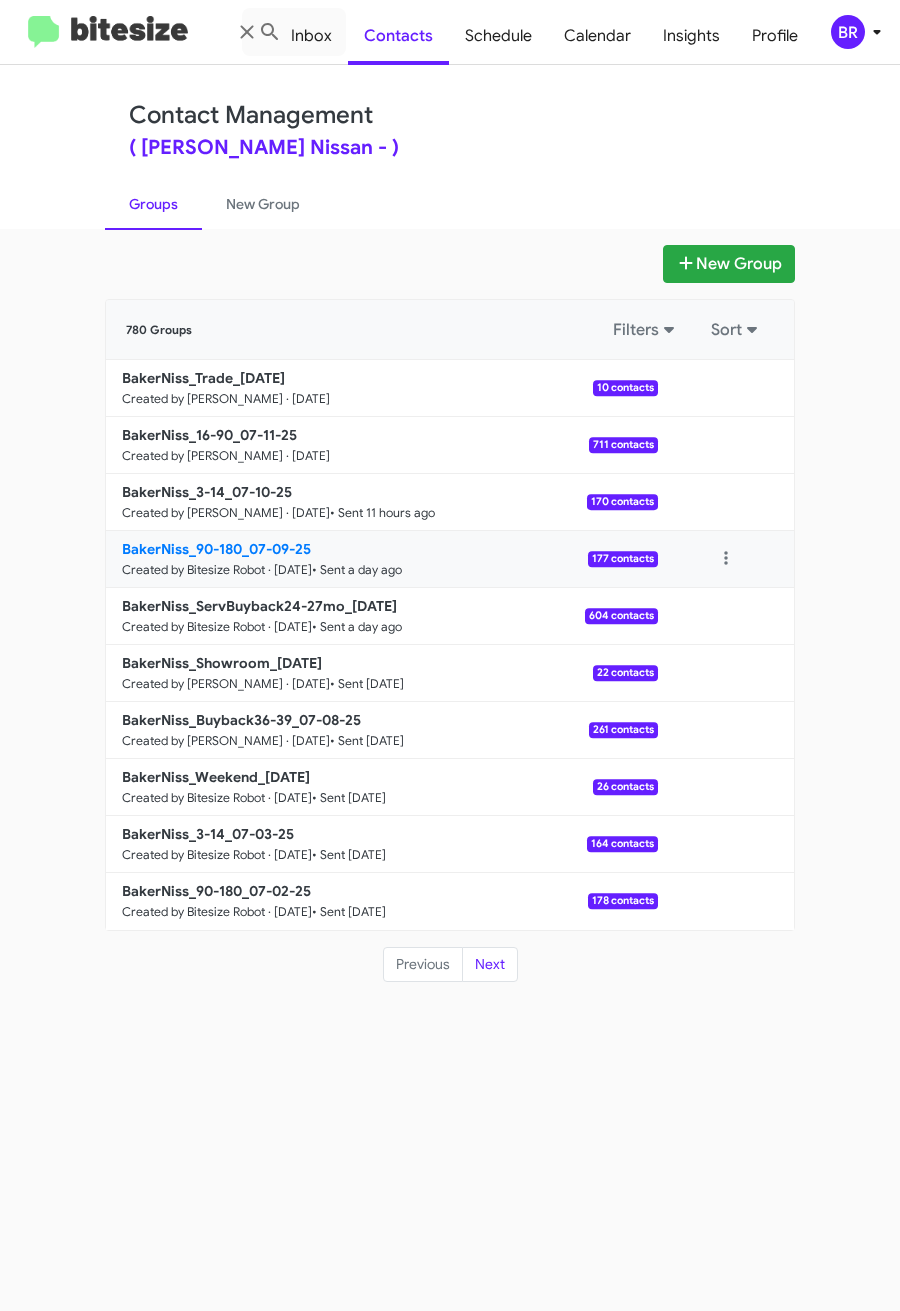 type 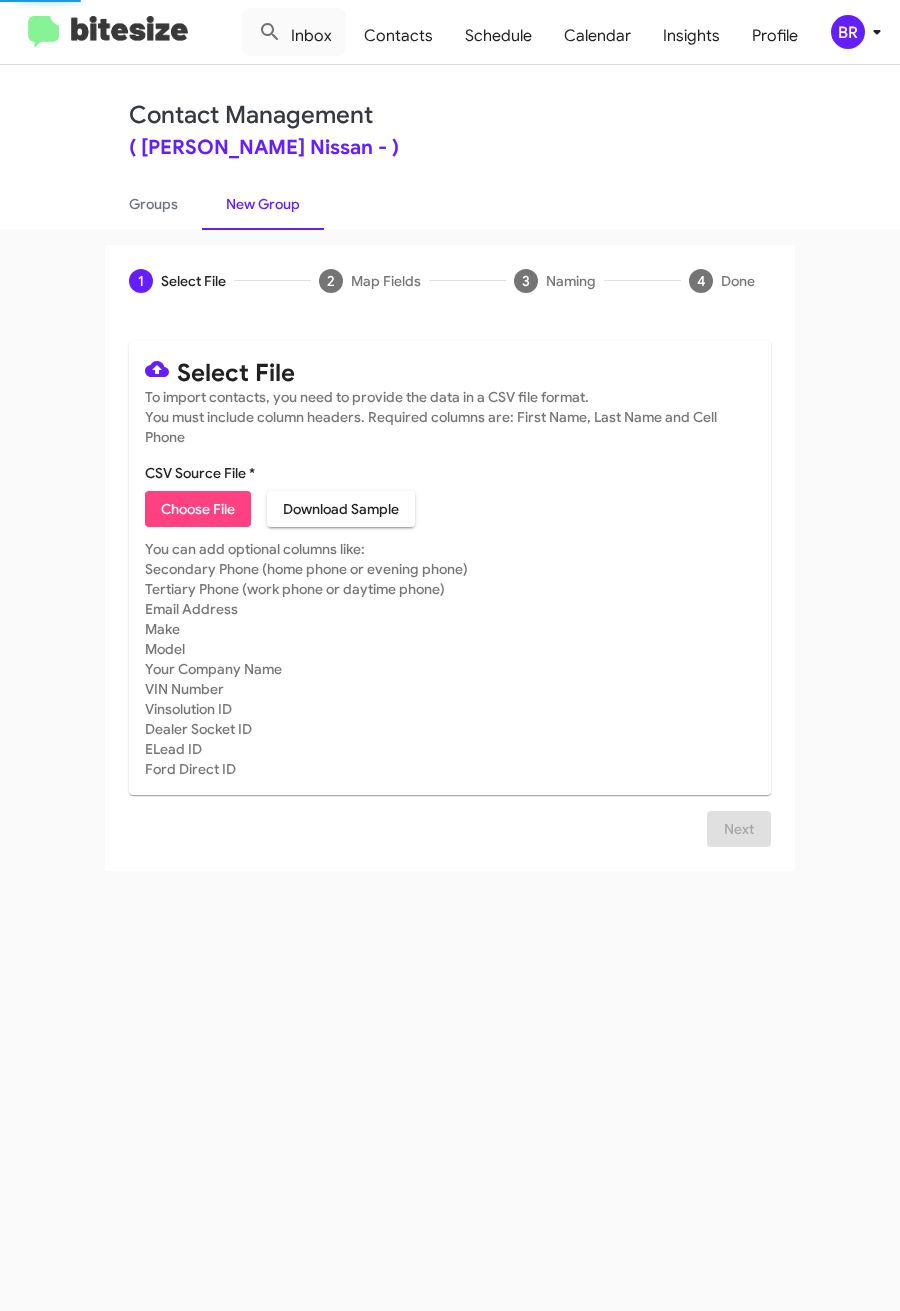 click on "Choose File" 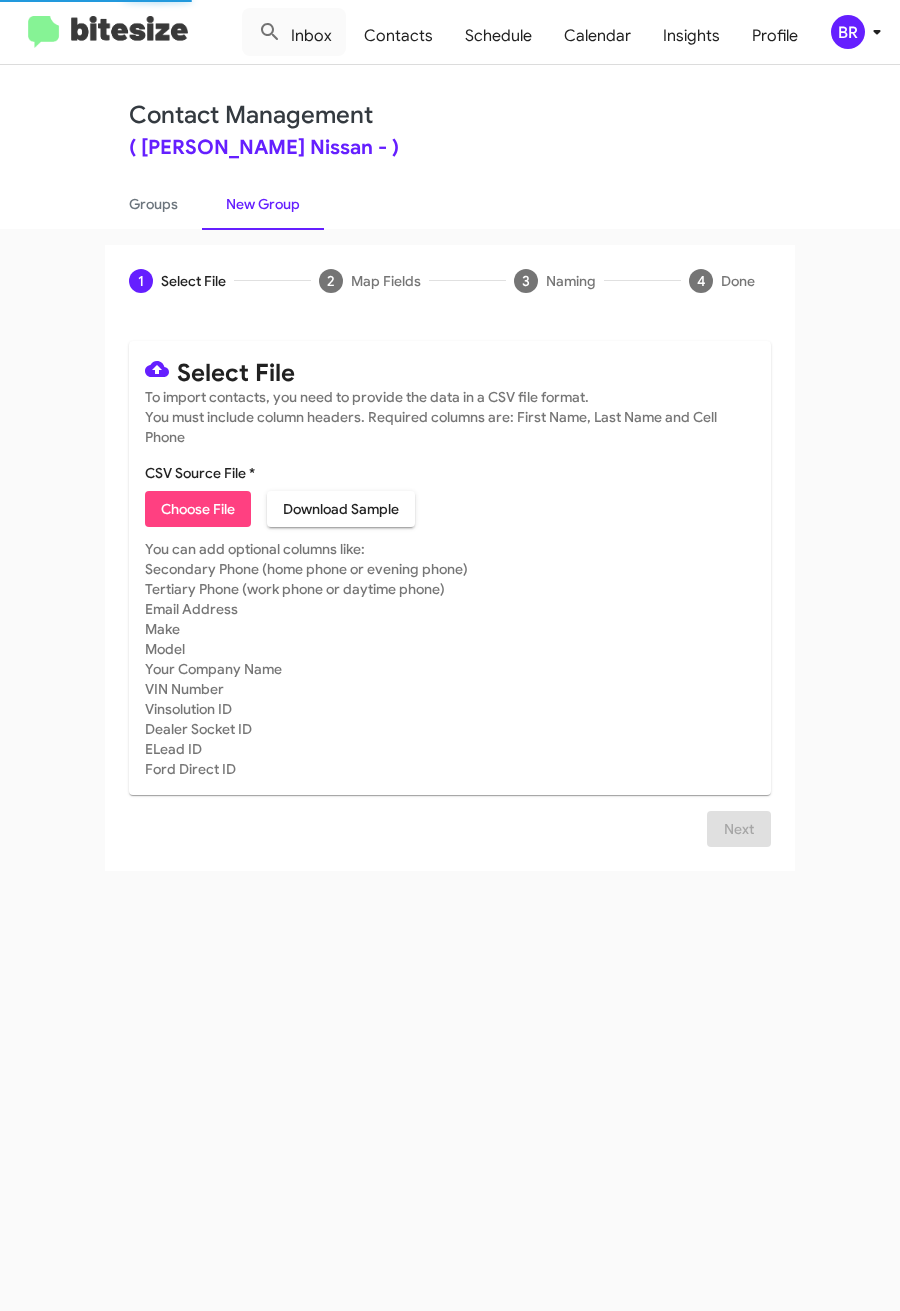 type on "BakerNiss_1-3MoLeaseRet_07-11-25" 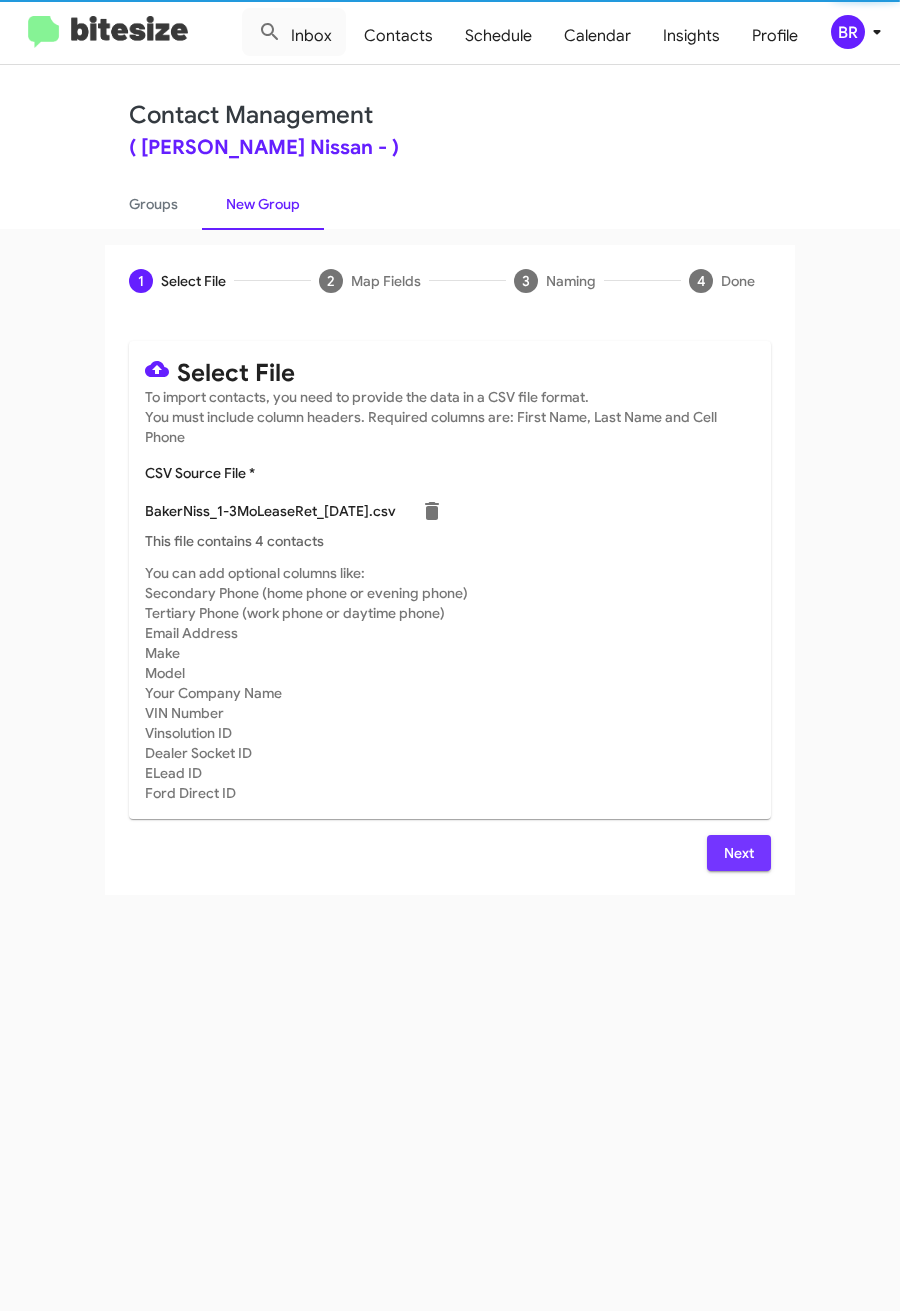 click on "Next" at bounding box center (739, 853) 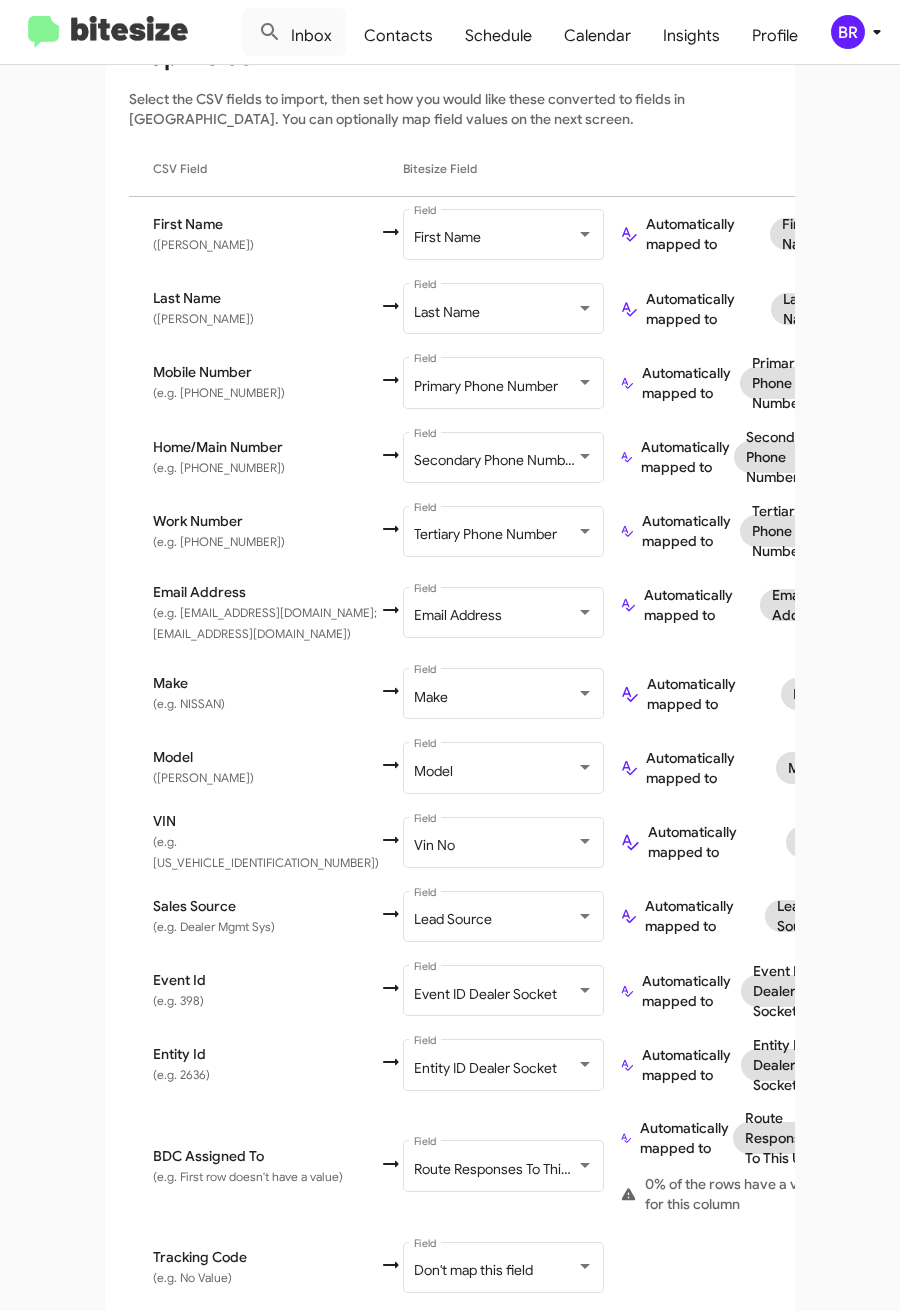 scroll, scrollTop: 436, scrollLeft: 0, axis: vertical 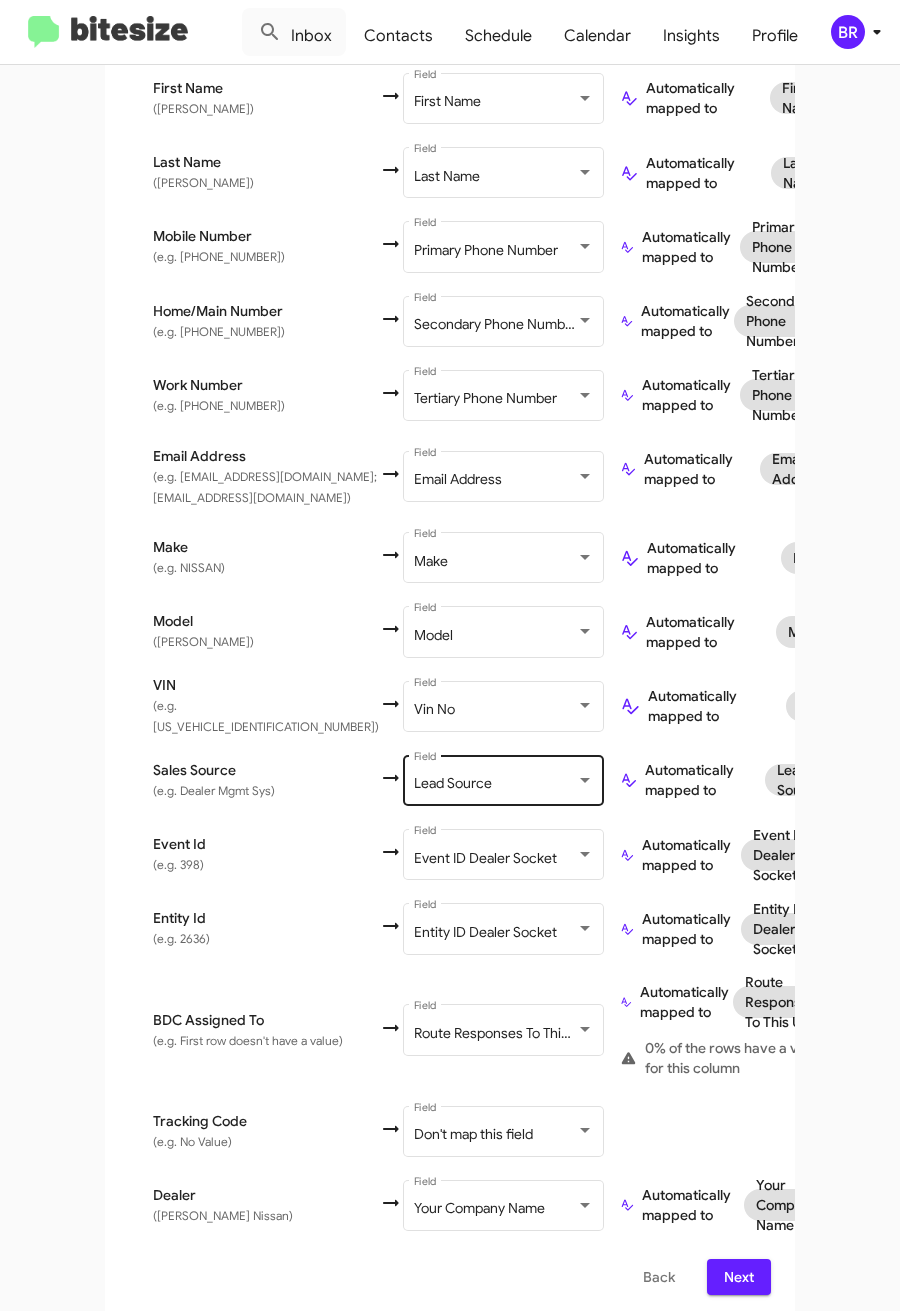 click on "Lead Source" at bounding box center [453, 783] 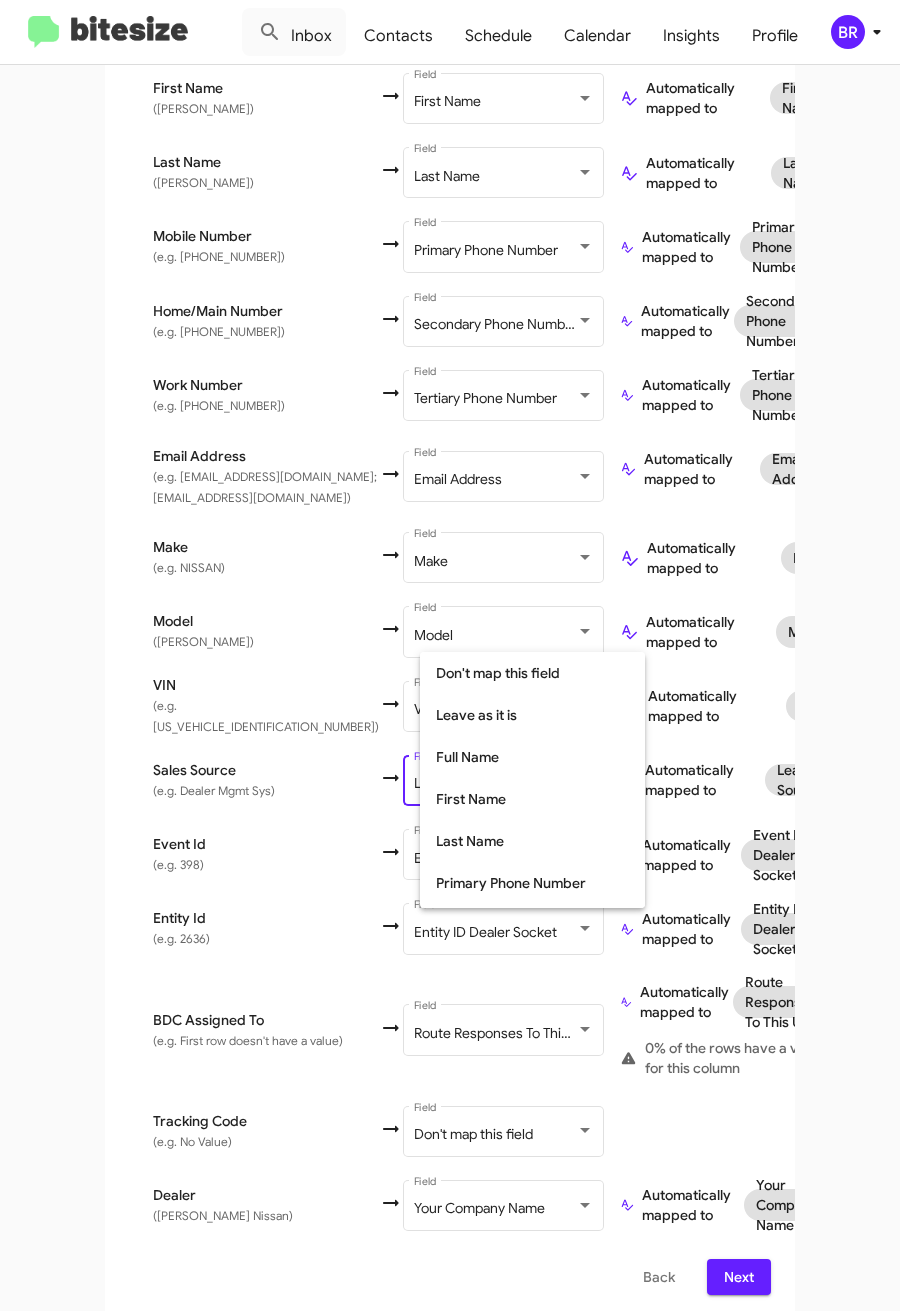scroll, scrollTop: 522, scrollLeft: 0, axis: vertical 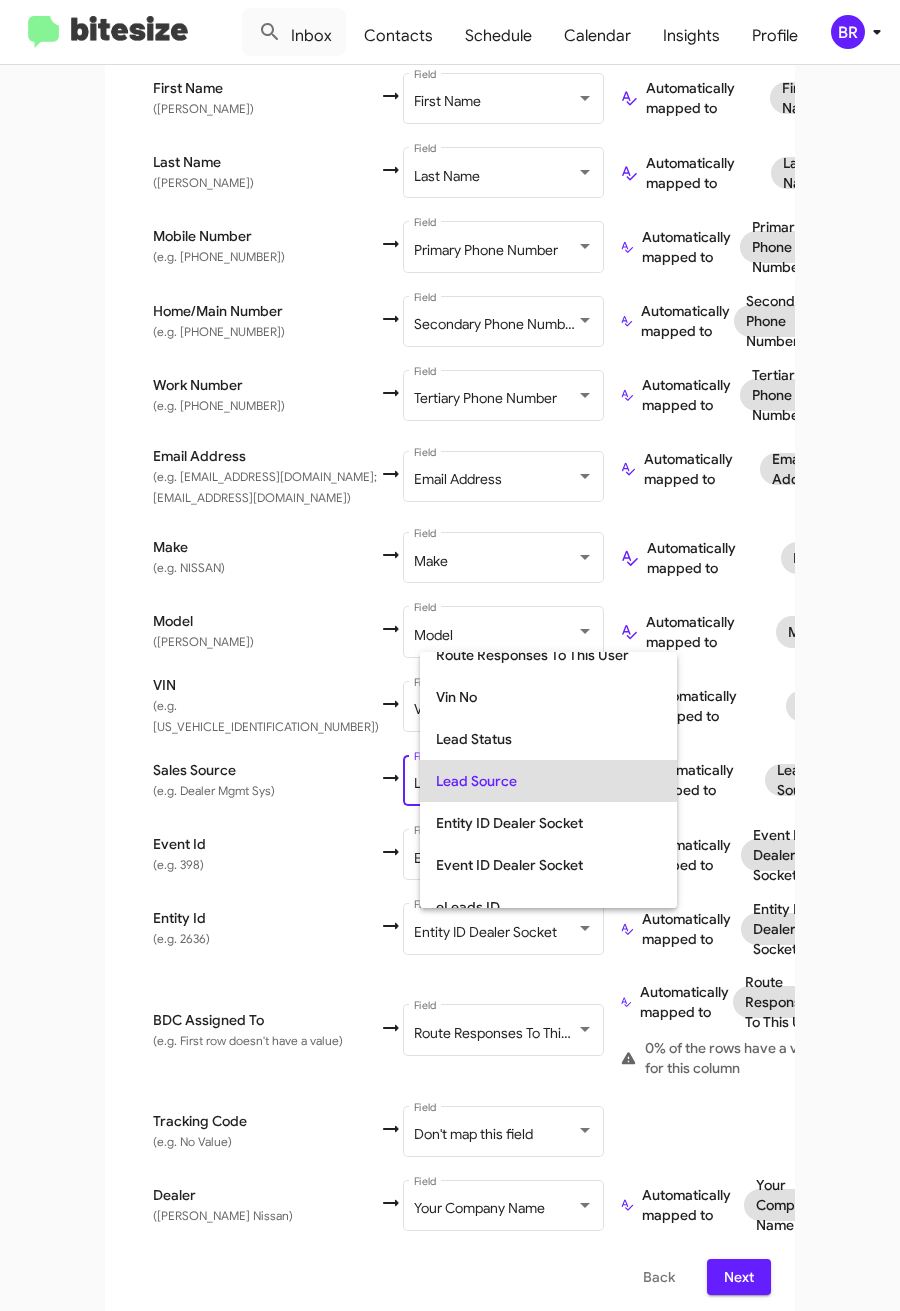 click at bounding box center (450, 655) 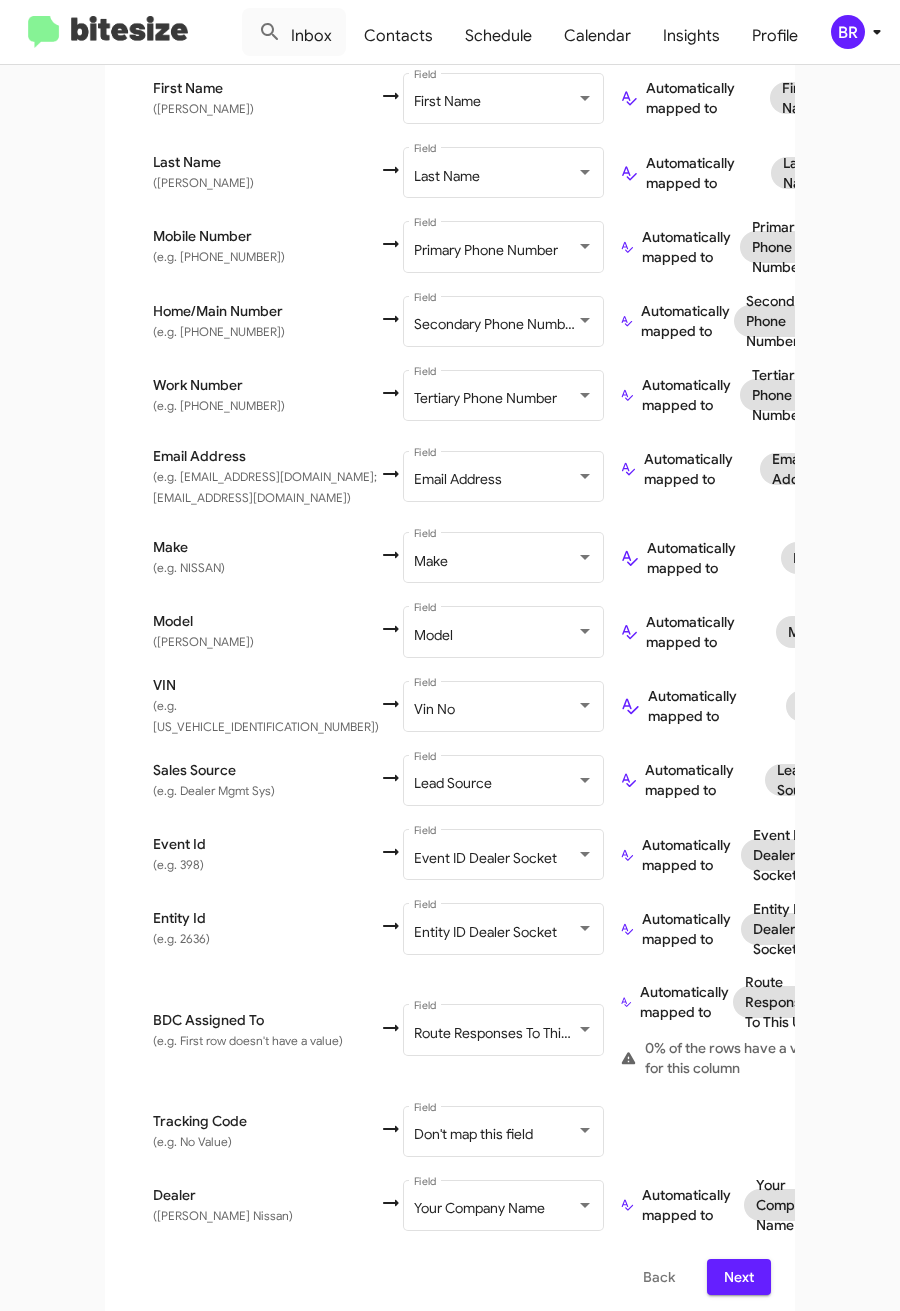 click on "Next" at bounding box center (739, 1277) 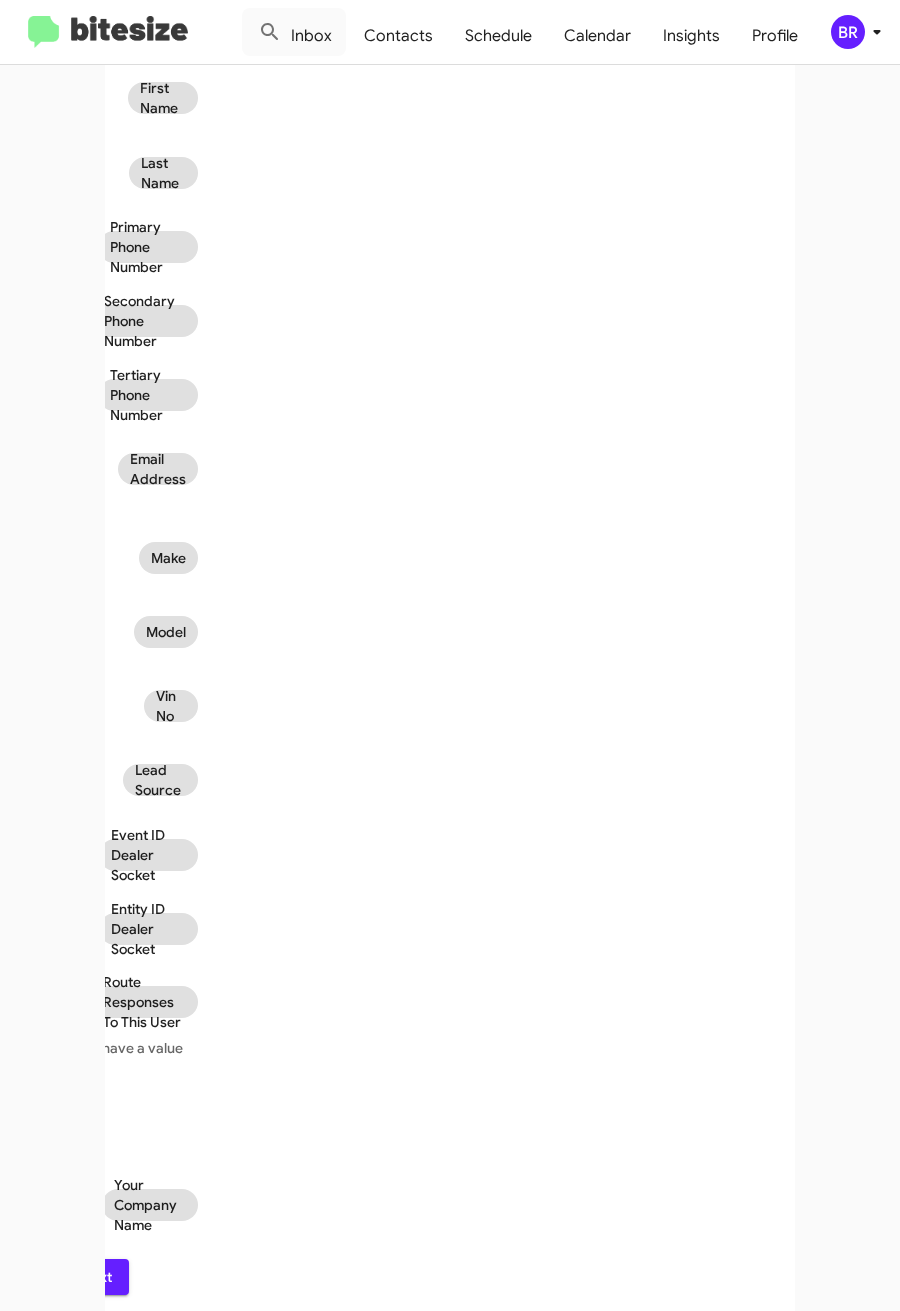 scroll, scrollTop: 0, scrollLeft: 0, axis: both 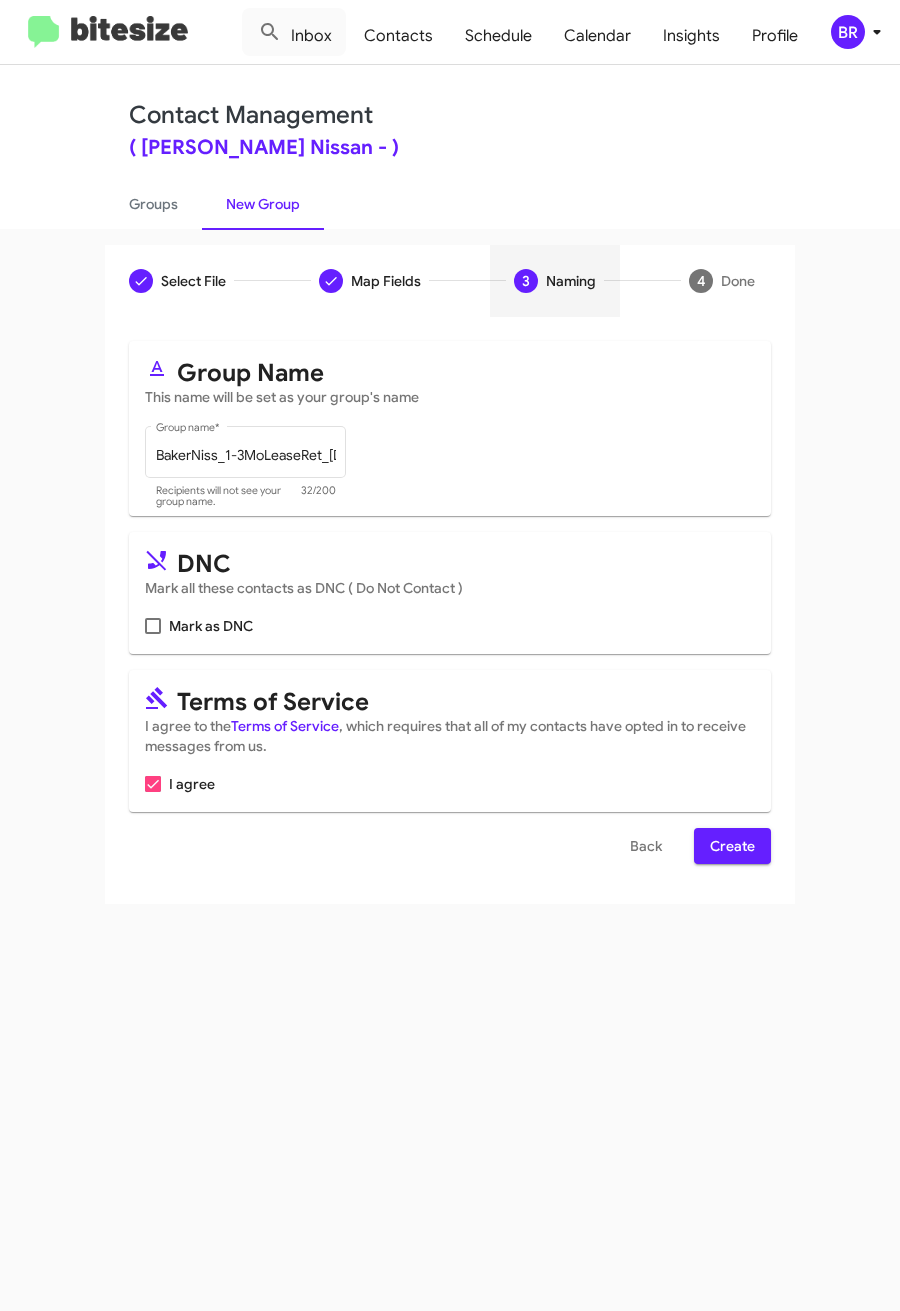click on "Create" at bounding box center (732, 846) 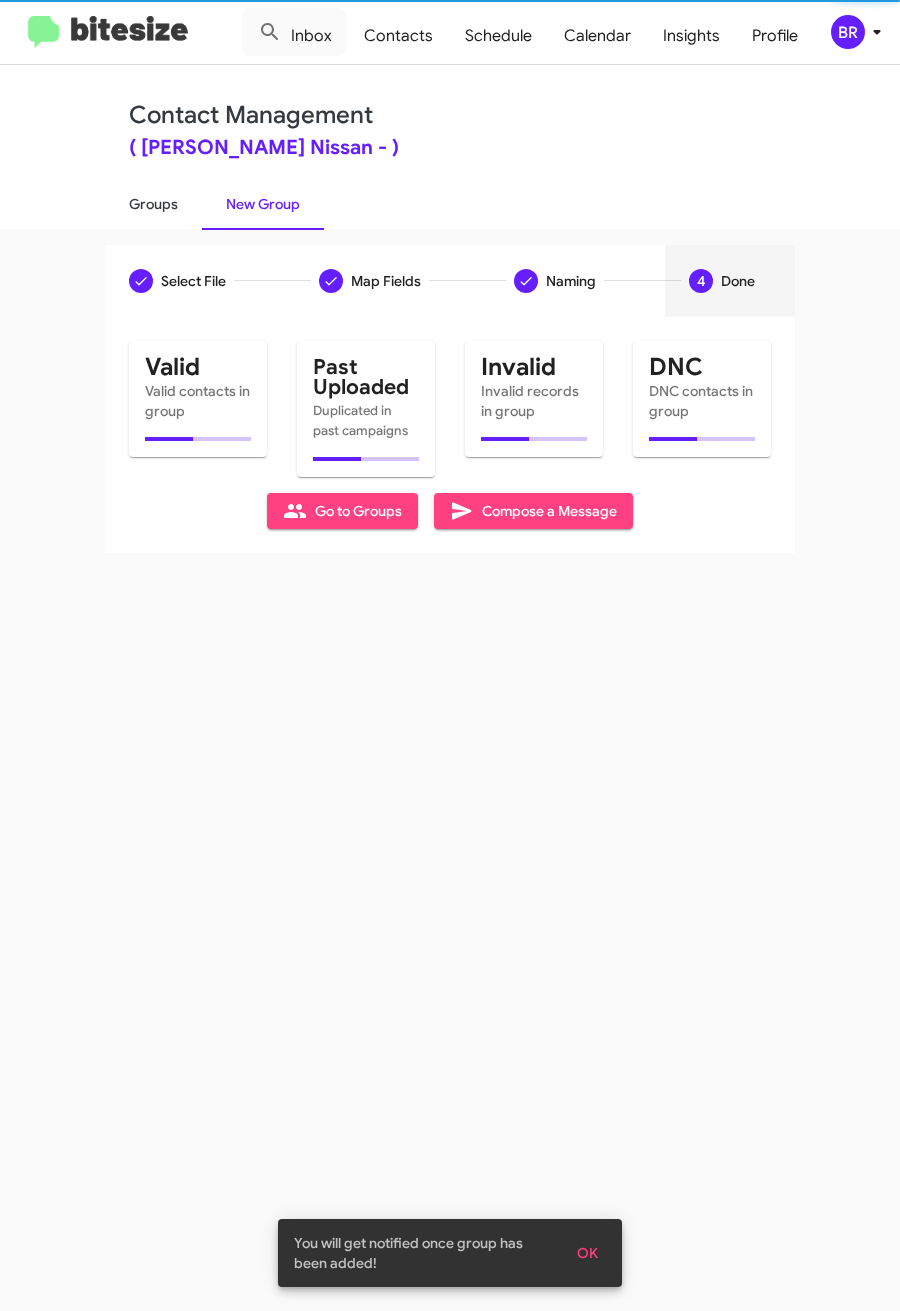 click on "Groups" 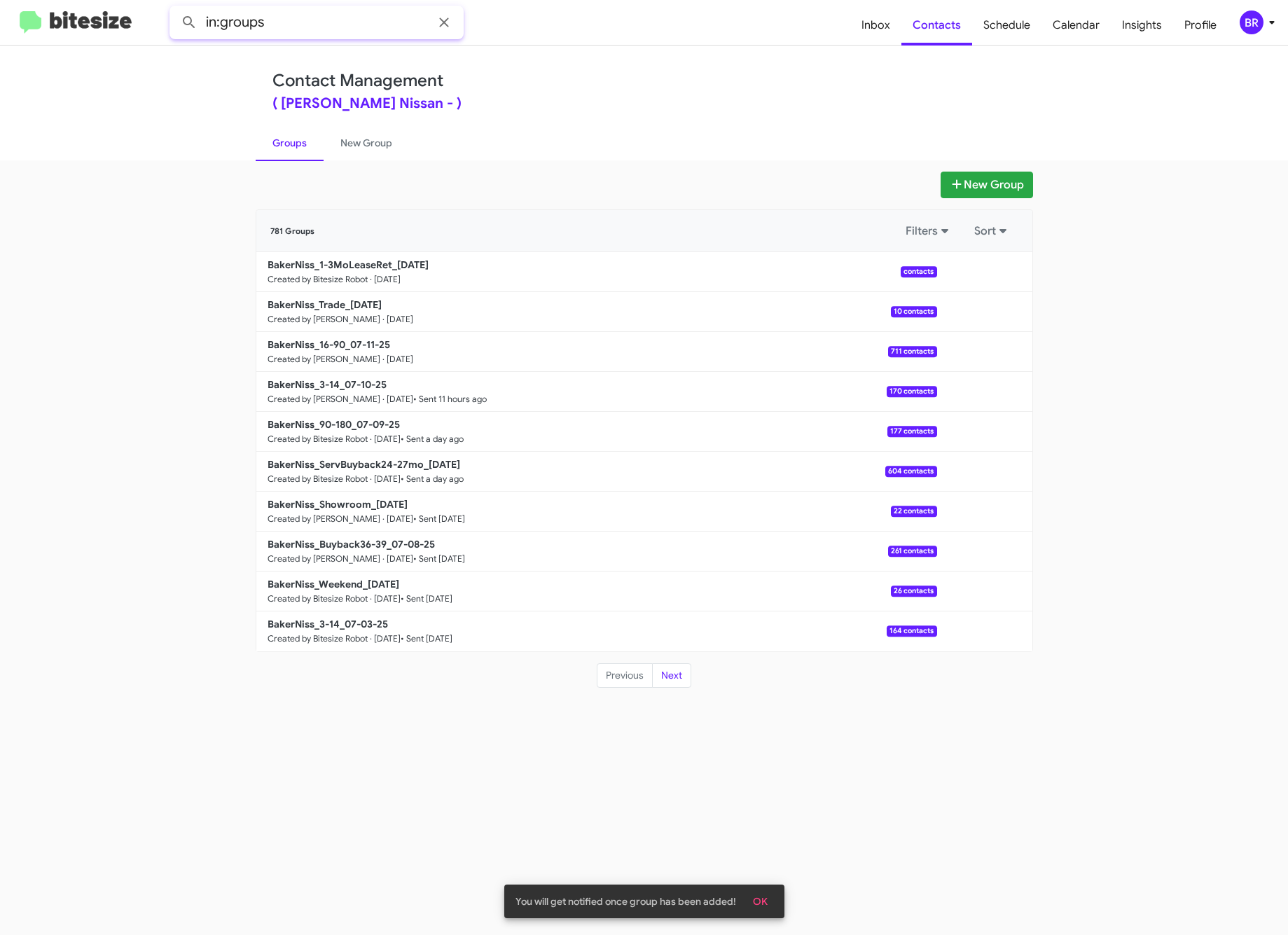 click on "in:groups" 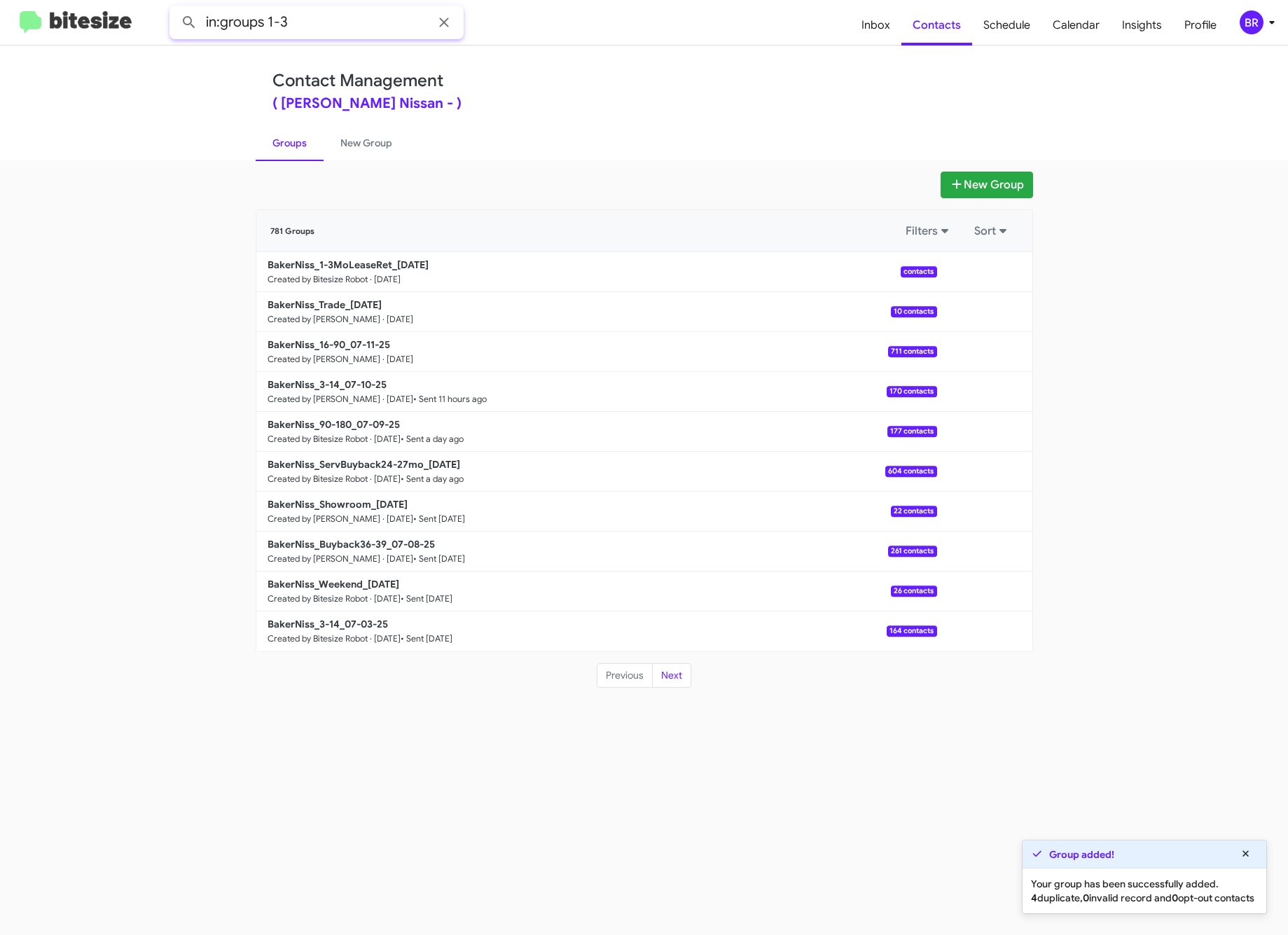 type on "in:groups 1-3" 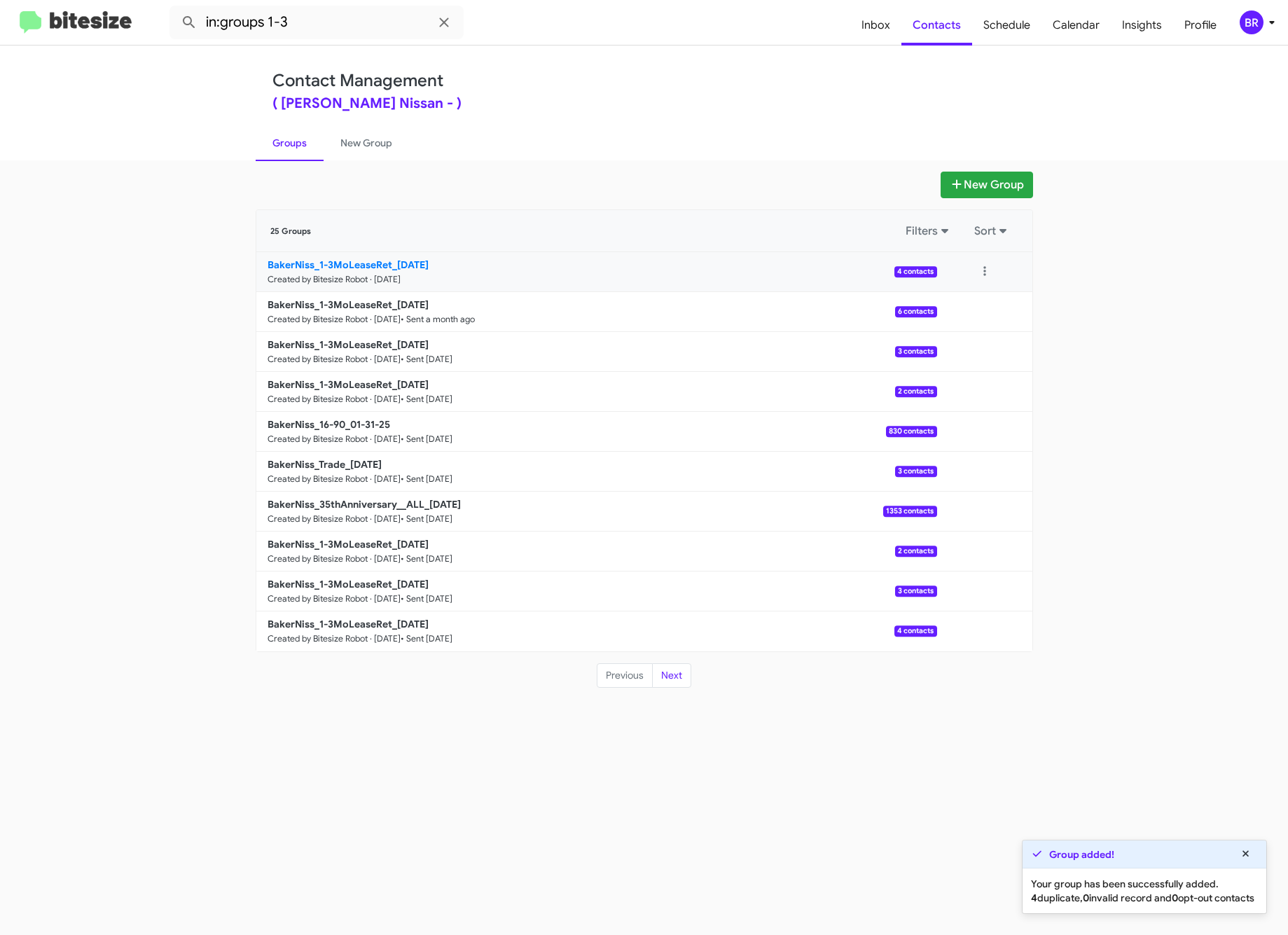 click on "BakerNiss_1-3MoLeaseRet_07-11-25" 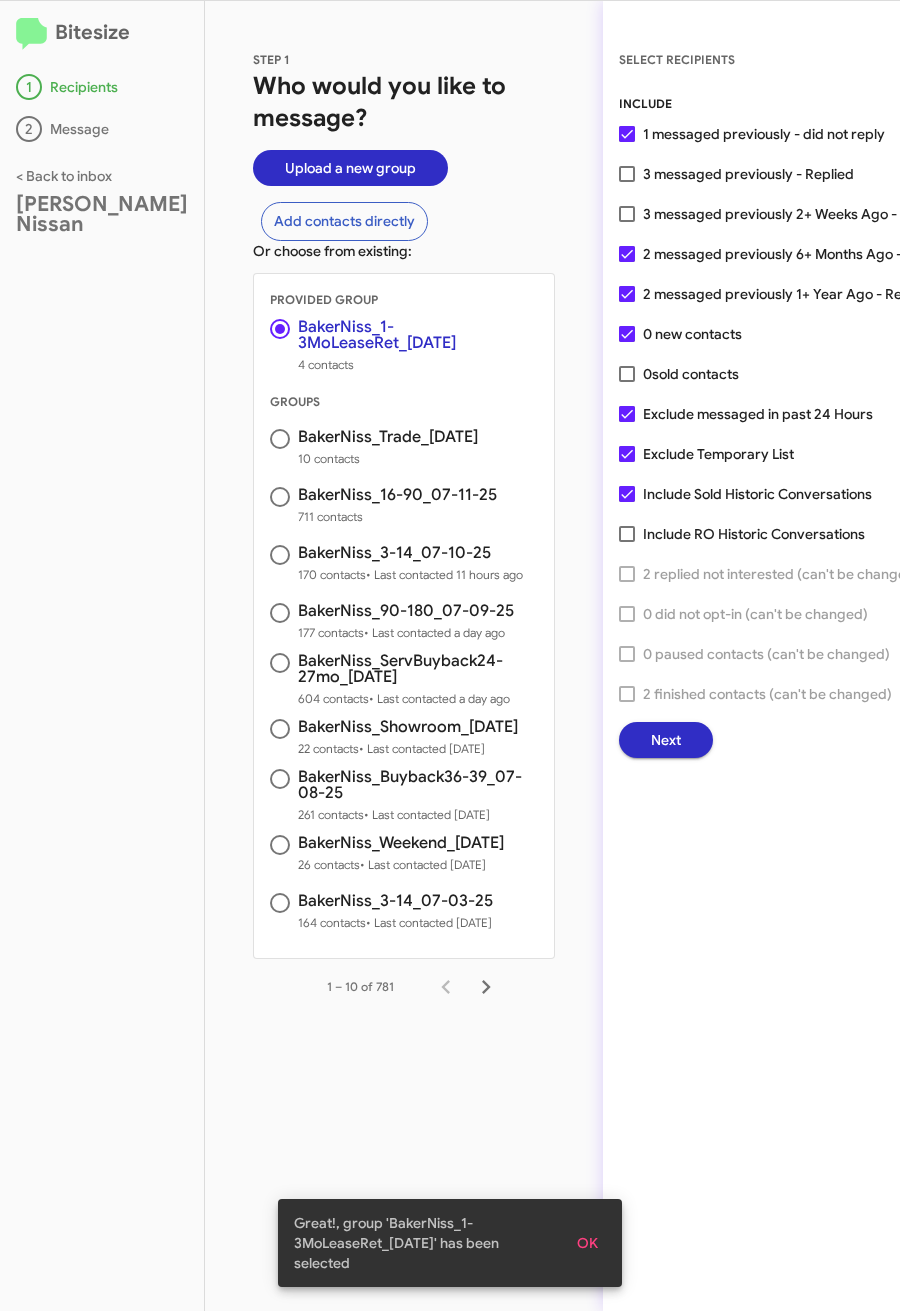 click on "Next" 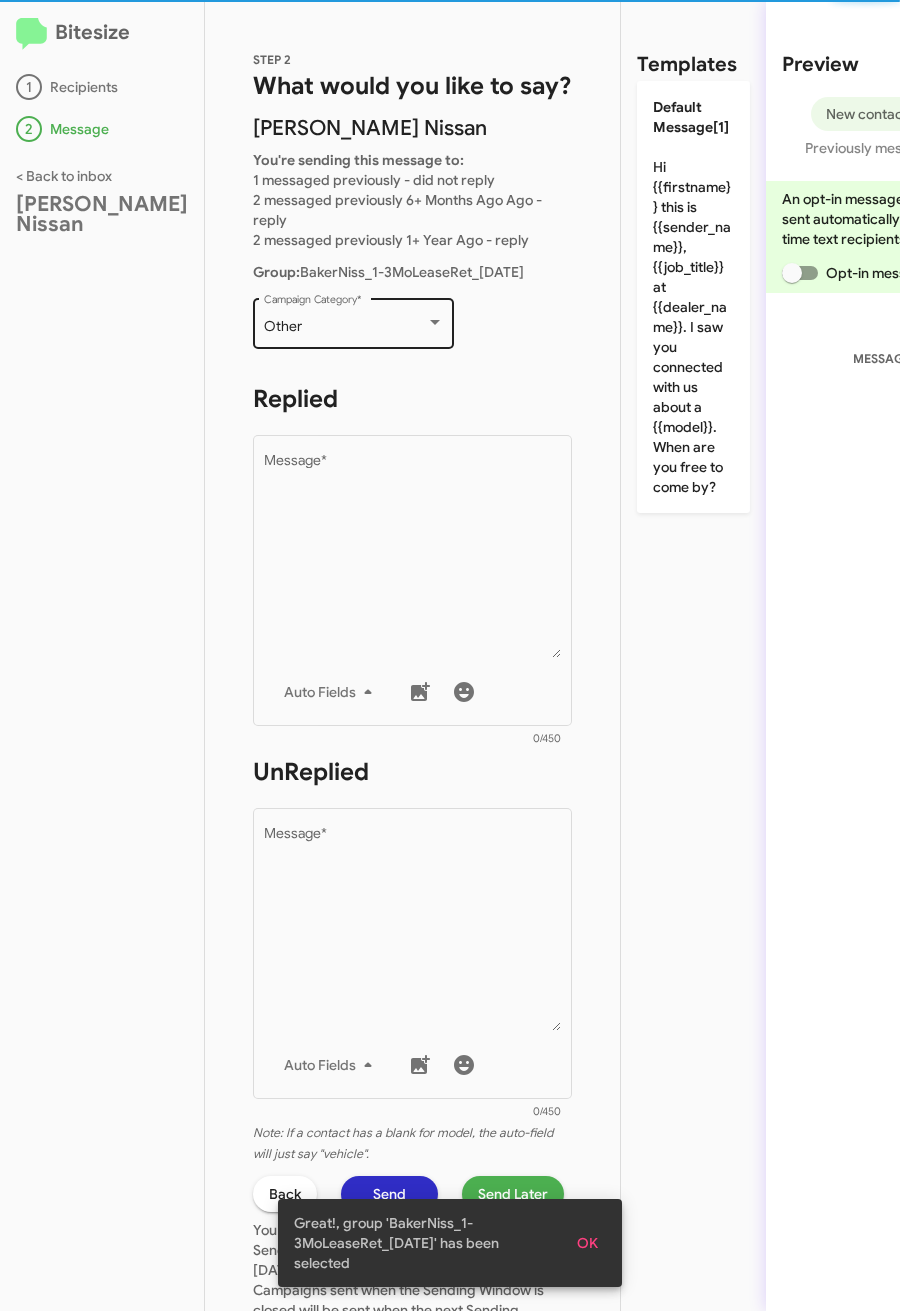 click on "Other" at bounding box center [345, 327] 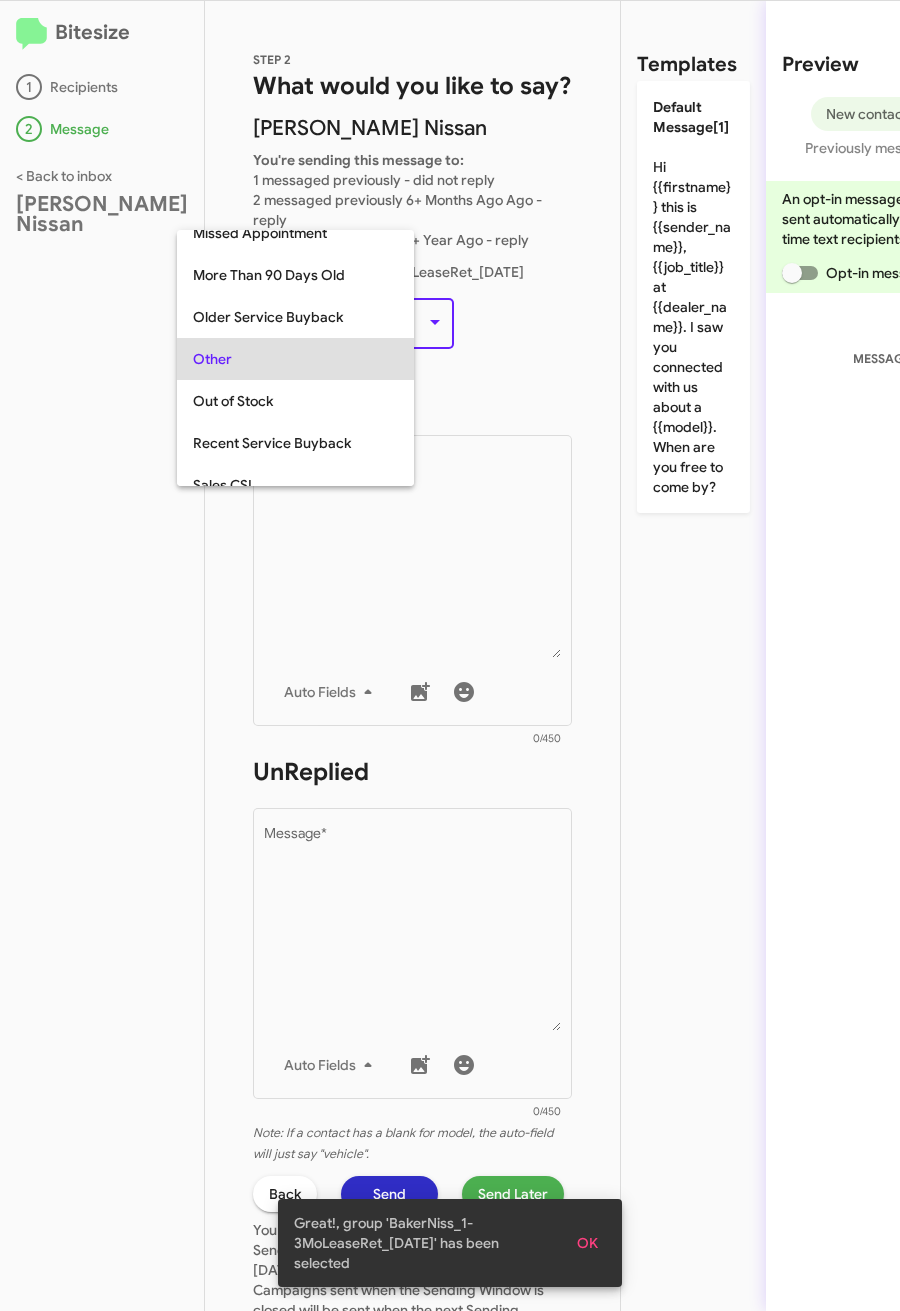 scroll, scrollTop: 294, scrollLeft: 0, axis: vertical 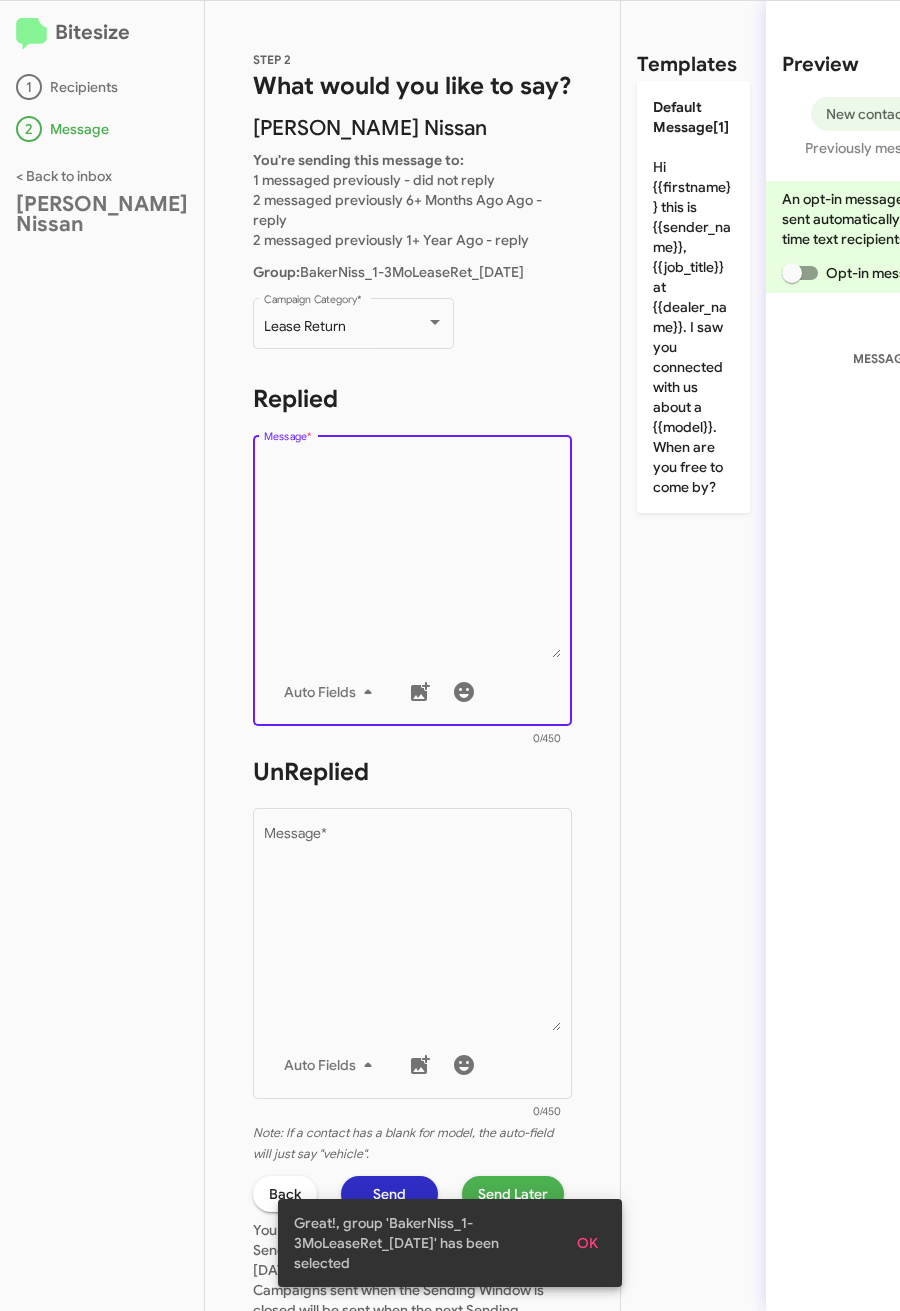 click on "Message  *" at bounding box center [413, 556] 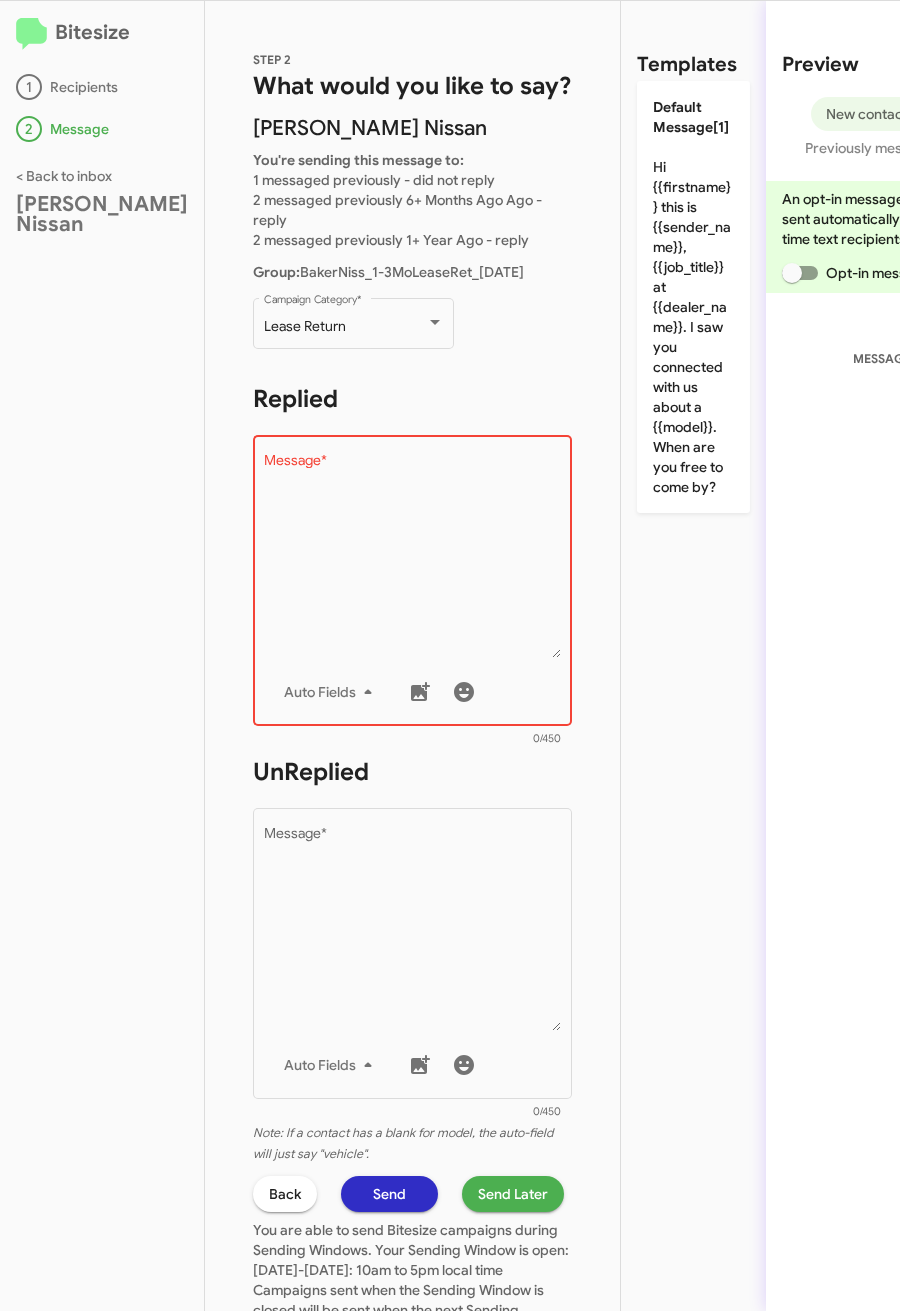 drag, startPoint x: 664, startPoint y: 325, endPoint x: 366, endPoint y: 694, distance: 474.30475 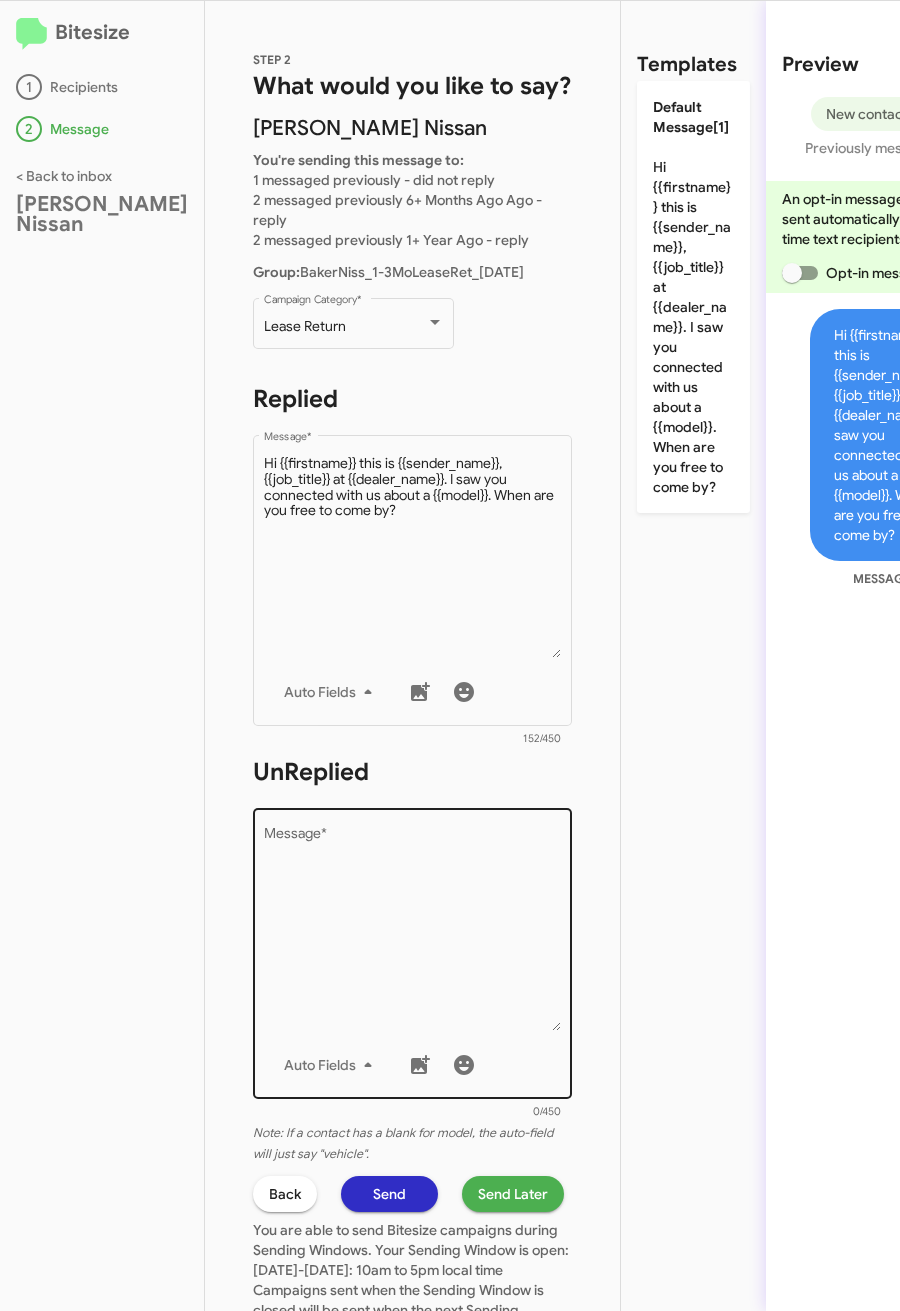 click on "Message  *" at bounding box center (413, 929) 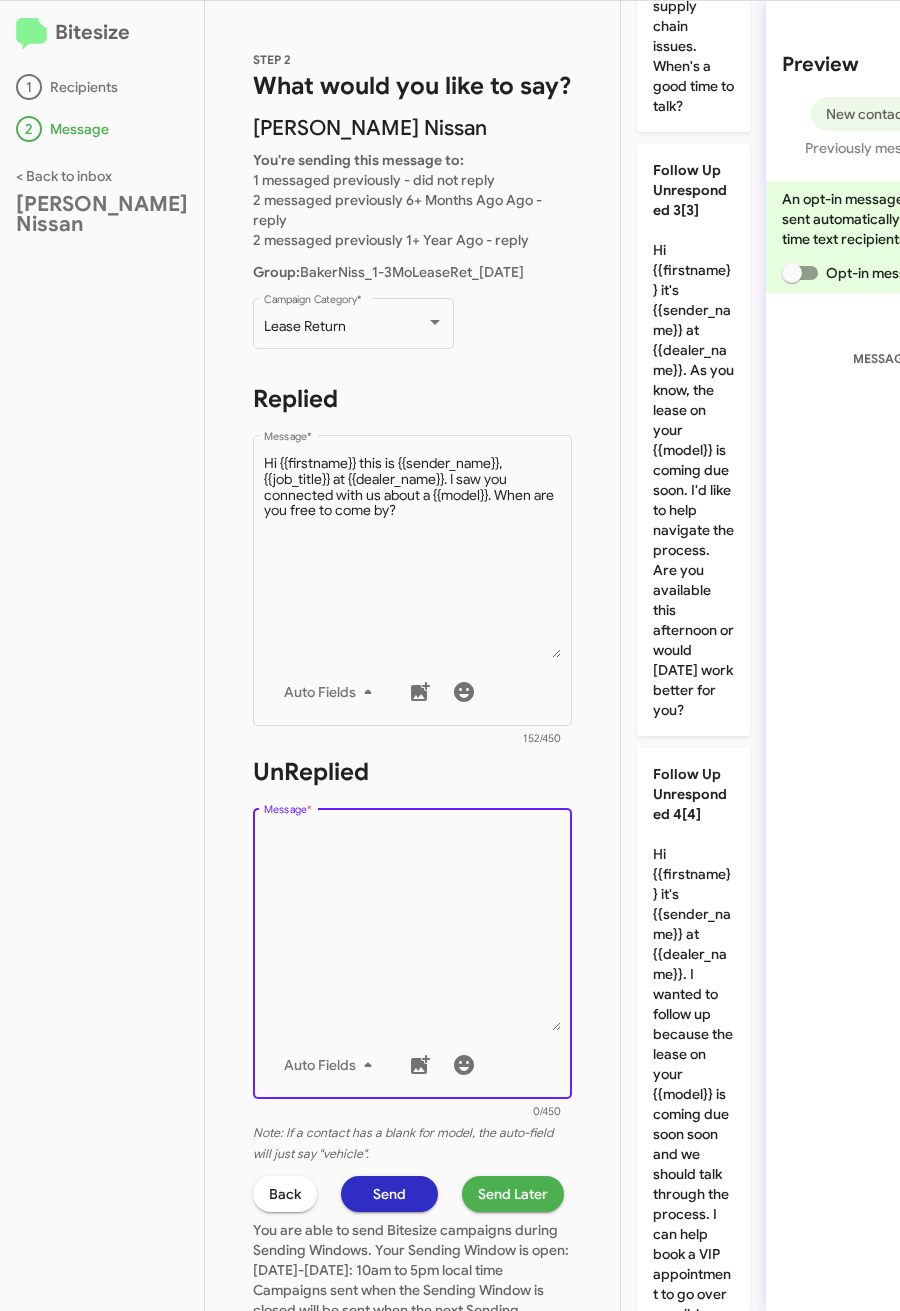 scroll, scrollTop: 0, scrollLeft: 0, axis: both 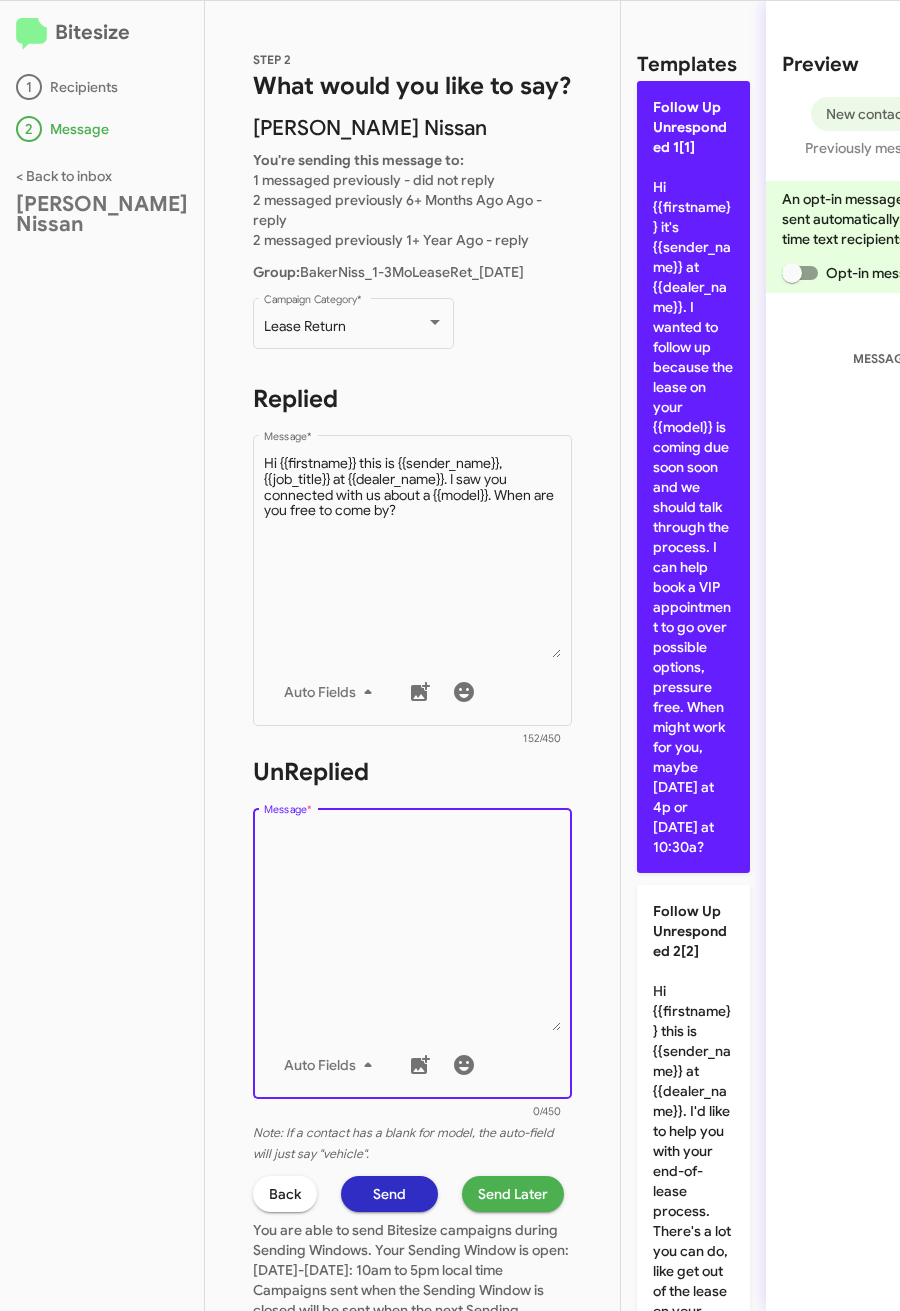 click on "Follow Up Unresponded 1[1]  Hi {{firstname}} it's {{sender_name}} at {{dealer_name}}. I wanted to follow up because the lease on your {{model}} is coming due soon soon and we should talk through the process.
I can help book a VIP appointment to go over possible options, pressure free. When might work for you, maybe today at 4p or tomorrow at 10:30a?" 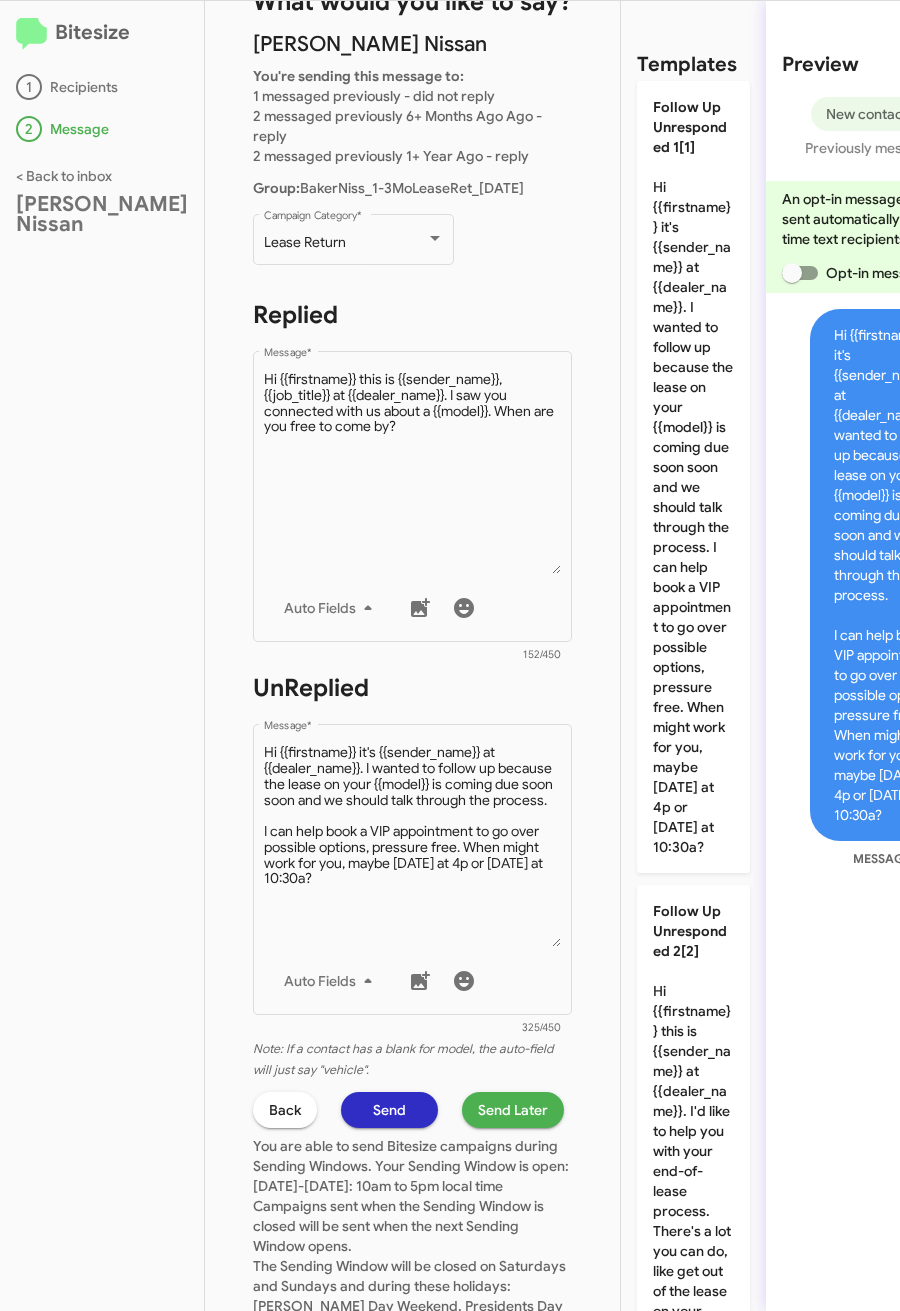 scroll, scrollTop: 267, scrollLeft: 0, axis: vertical 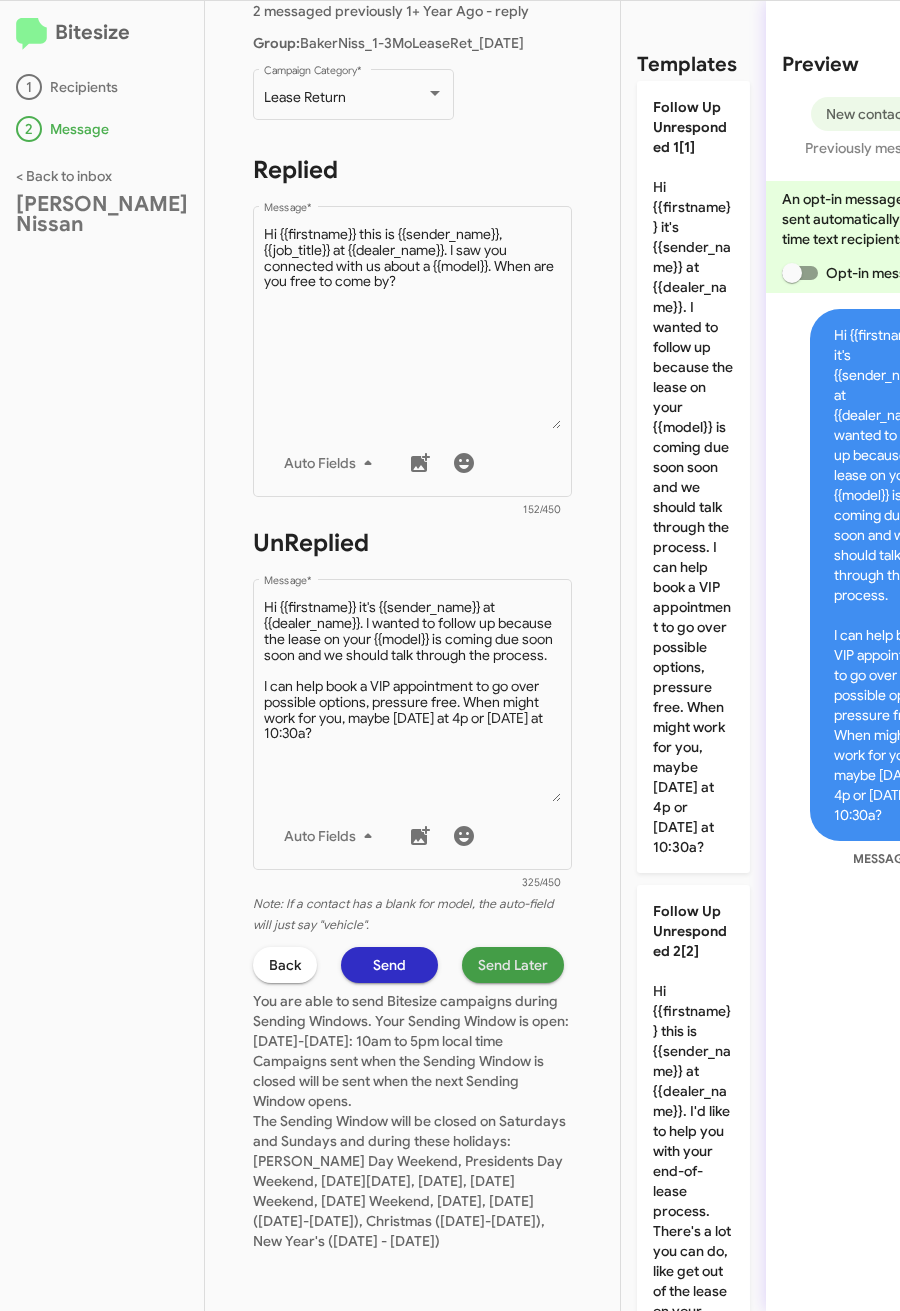click on "Send Later" 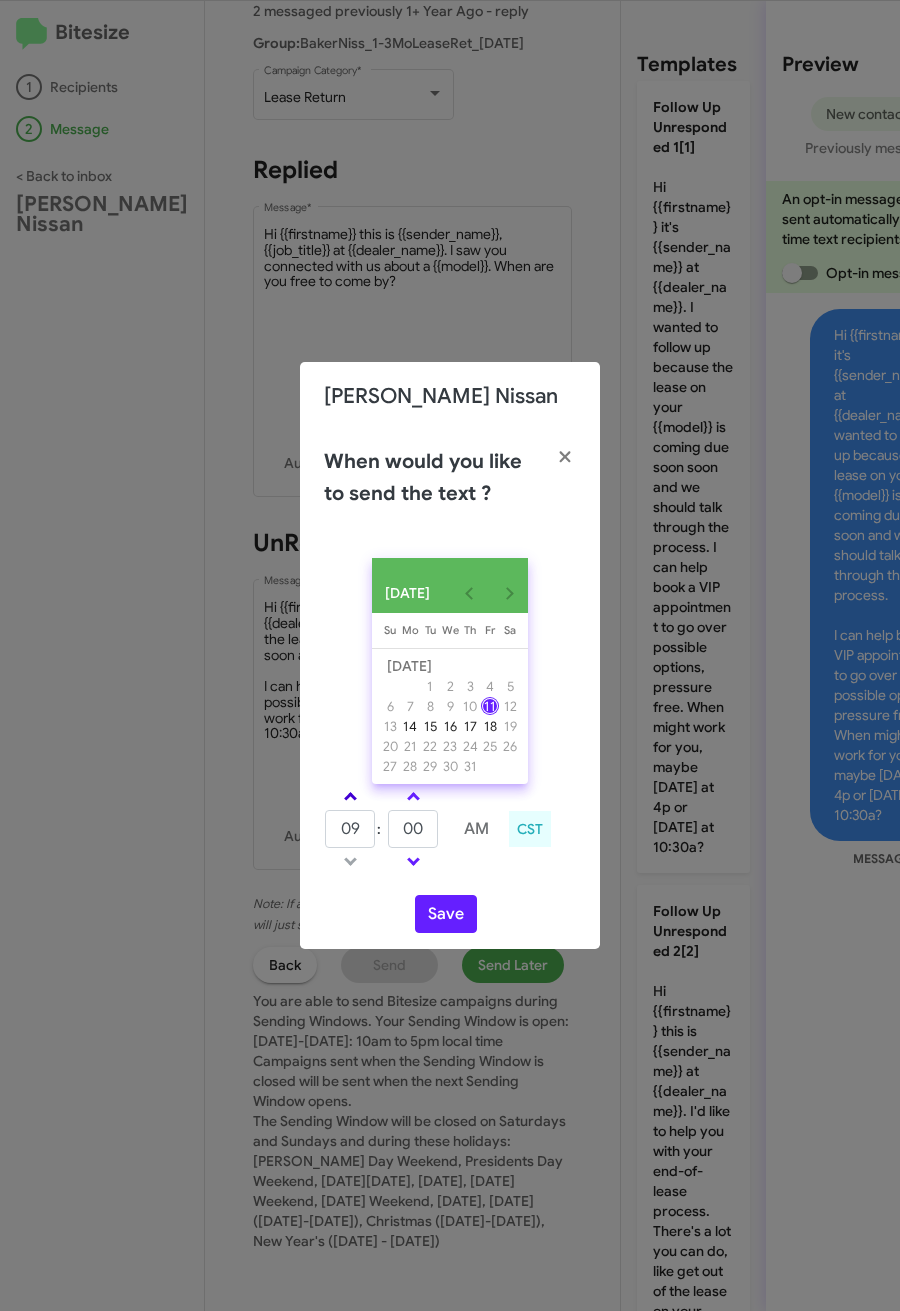 click 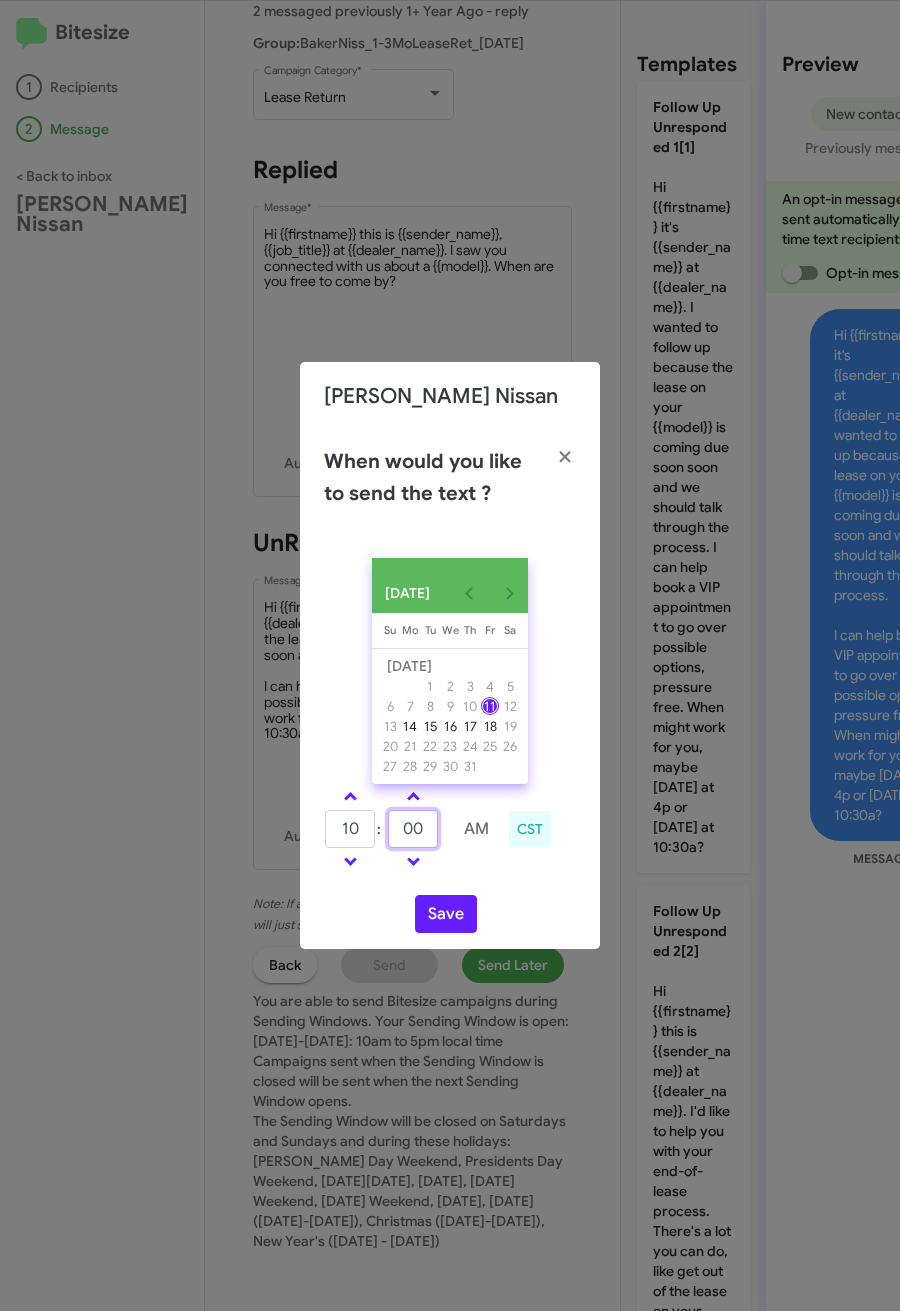 drag, startPoint x: 415, startPoint y: 837, endPoint x: 390, endPoint y: 843, distance: 25.70992 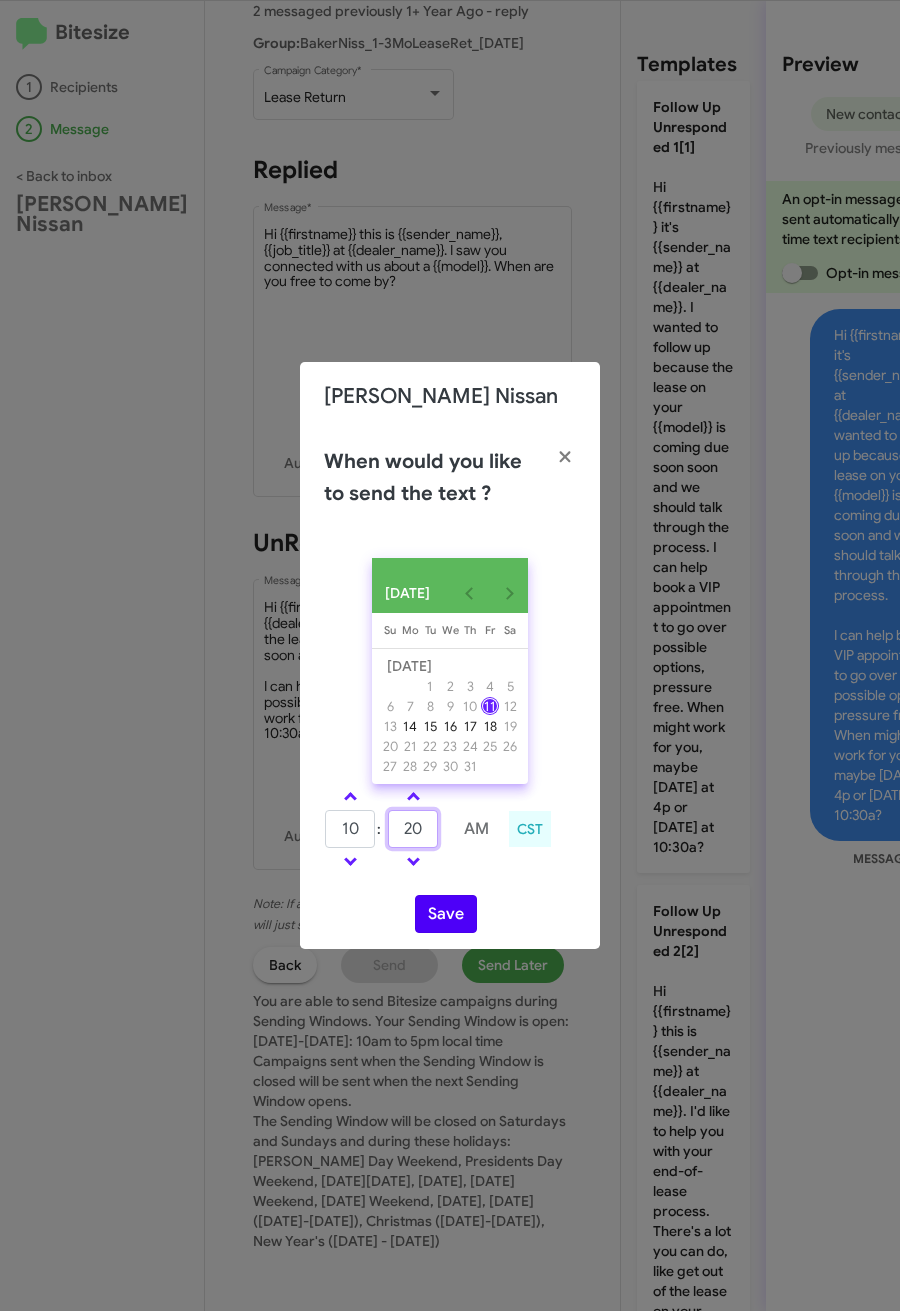 type on "20" 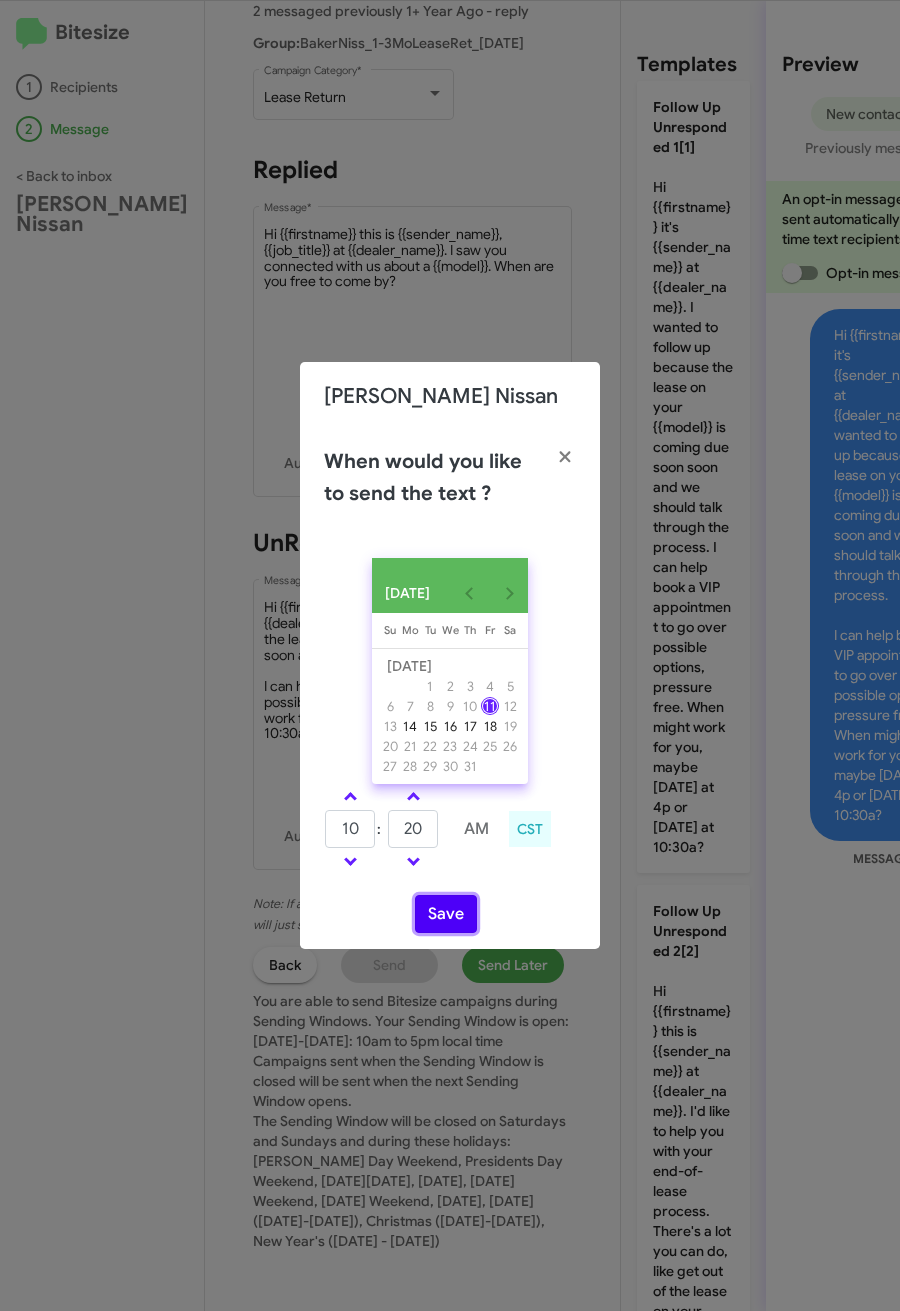 click on "Save" 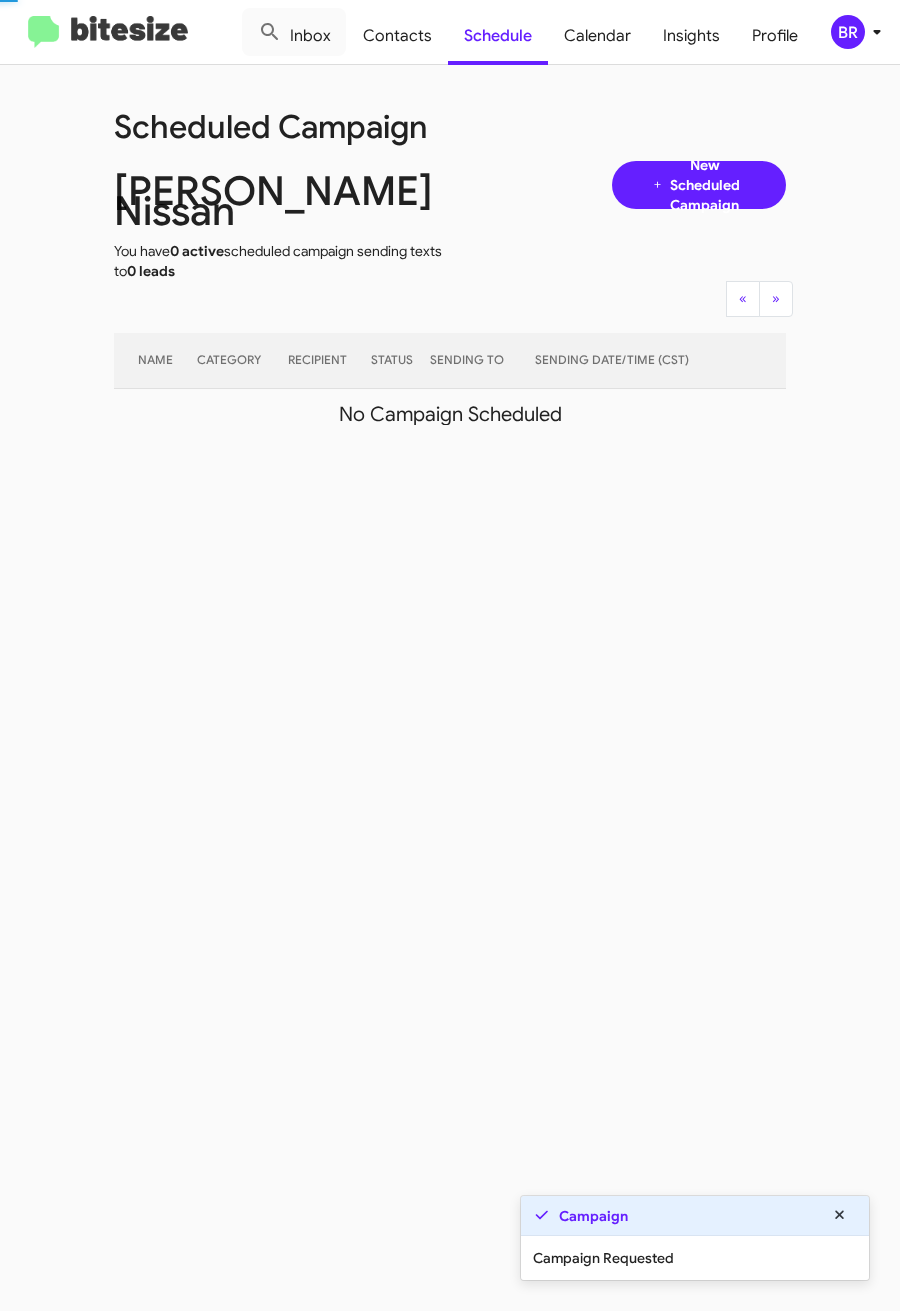 click 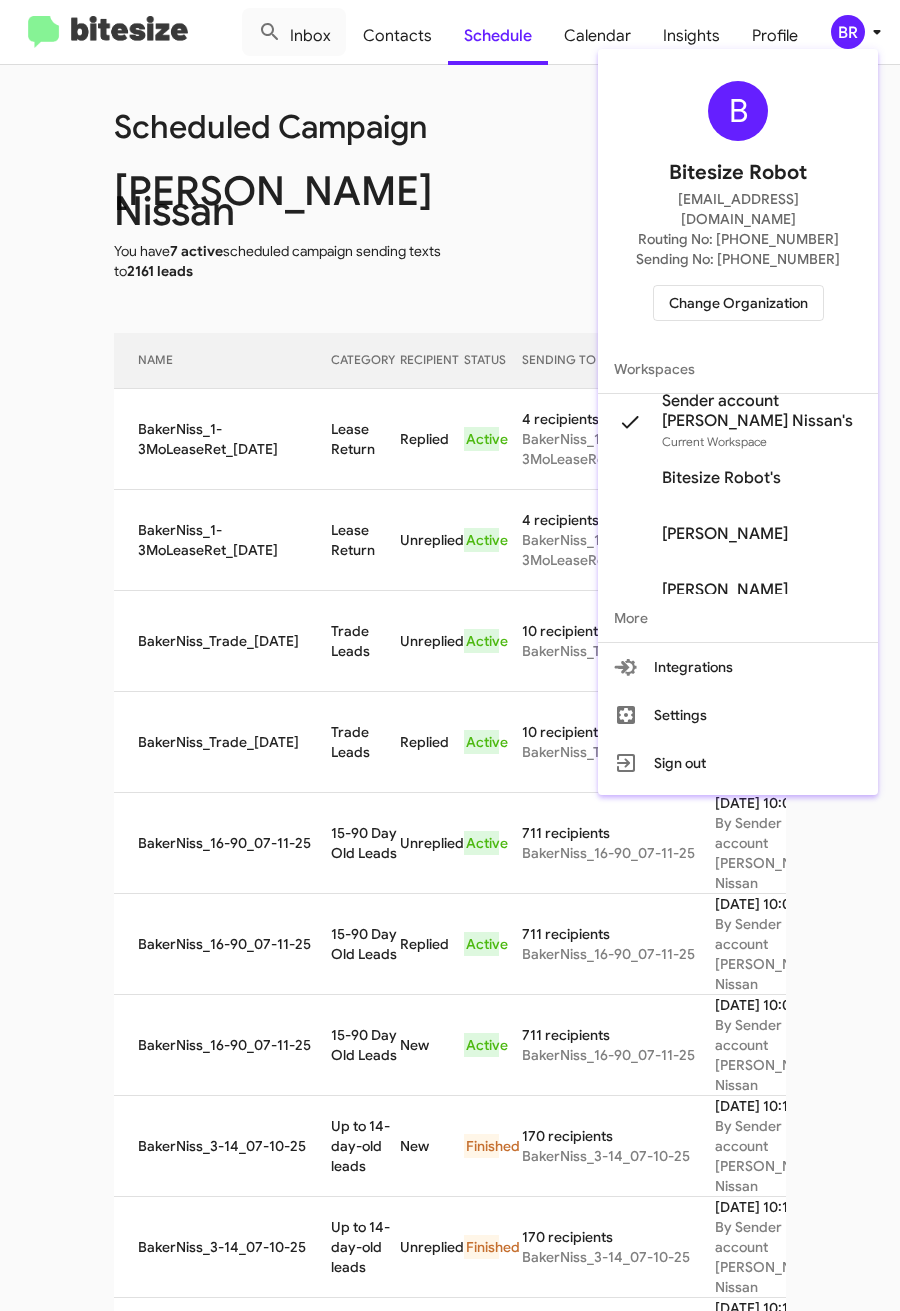 click at bounding box center (450, 655) 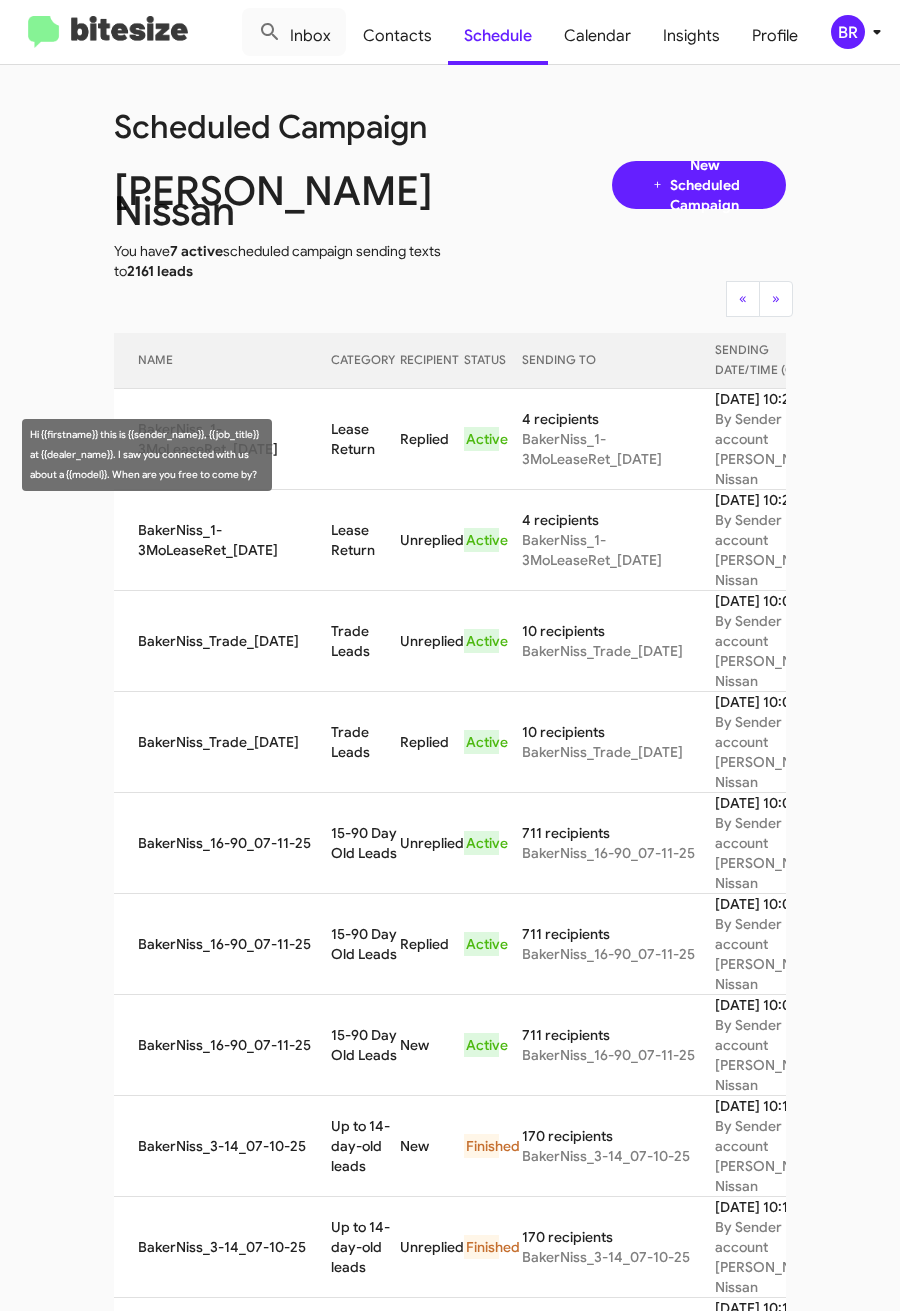drag, startPoint x: 304, startPoint y: 447, endPoint x: 343, endPoint y: 462, distance: 41.785164 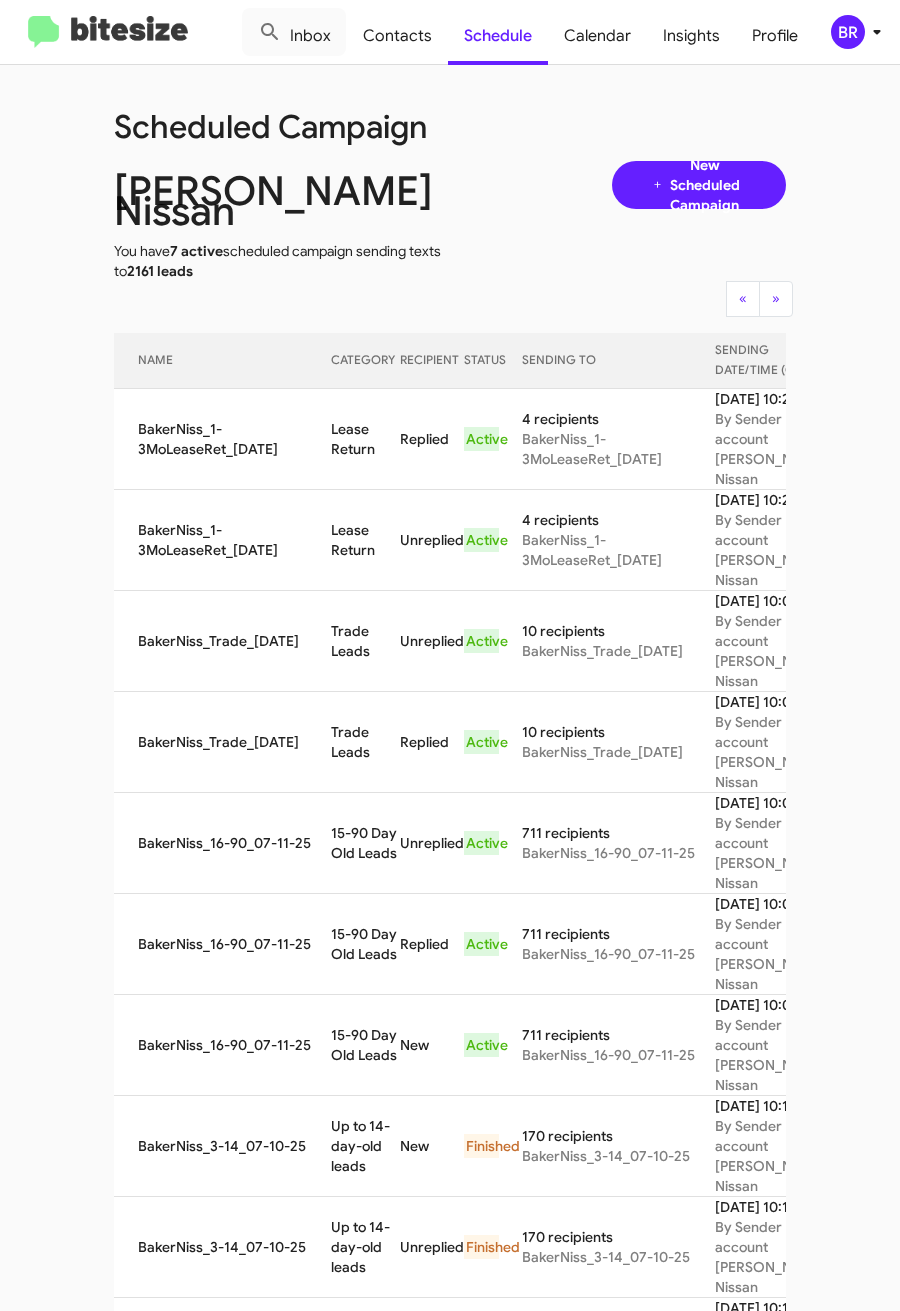 copy on "Lease Return" 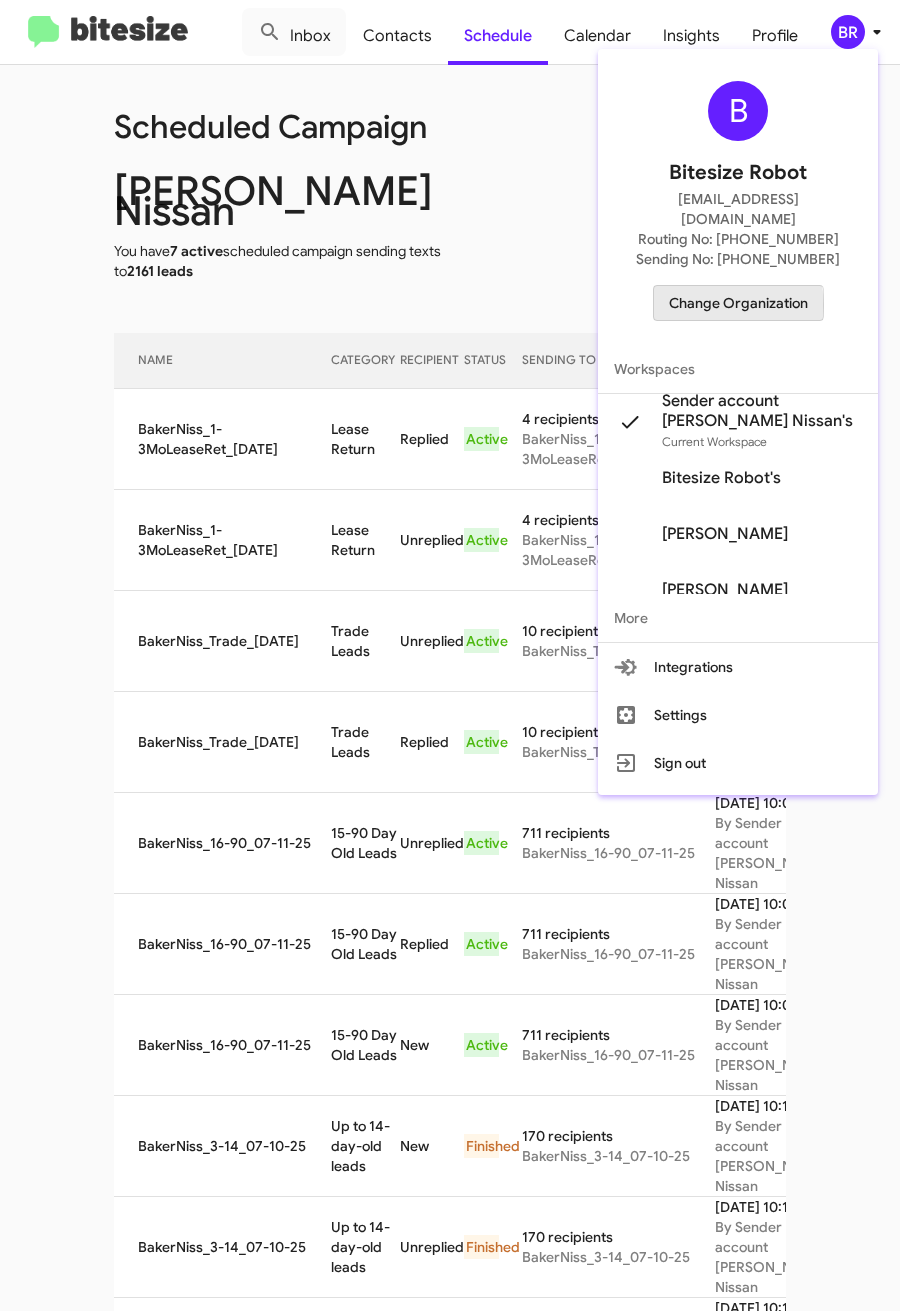 click on "Change Organization" at bounding box center (738, 303) 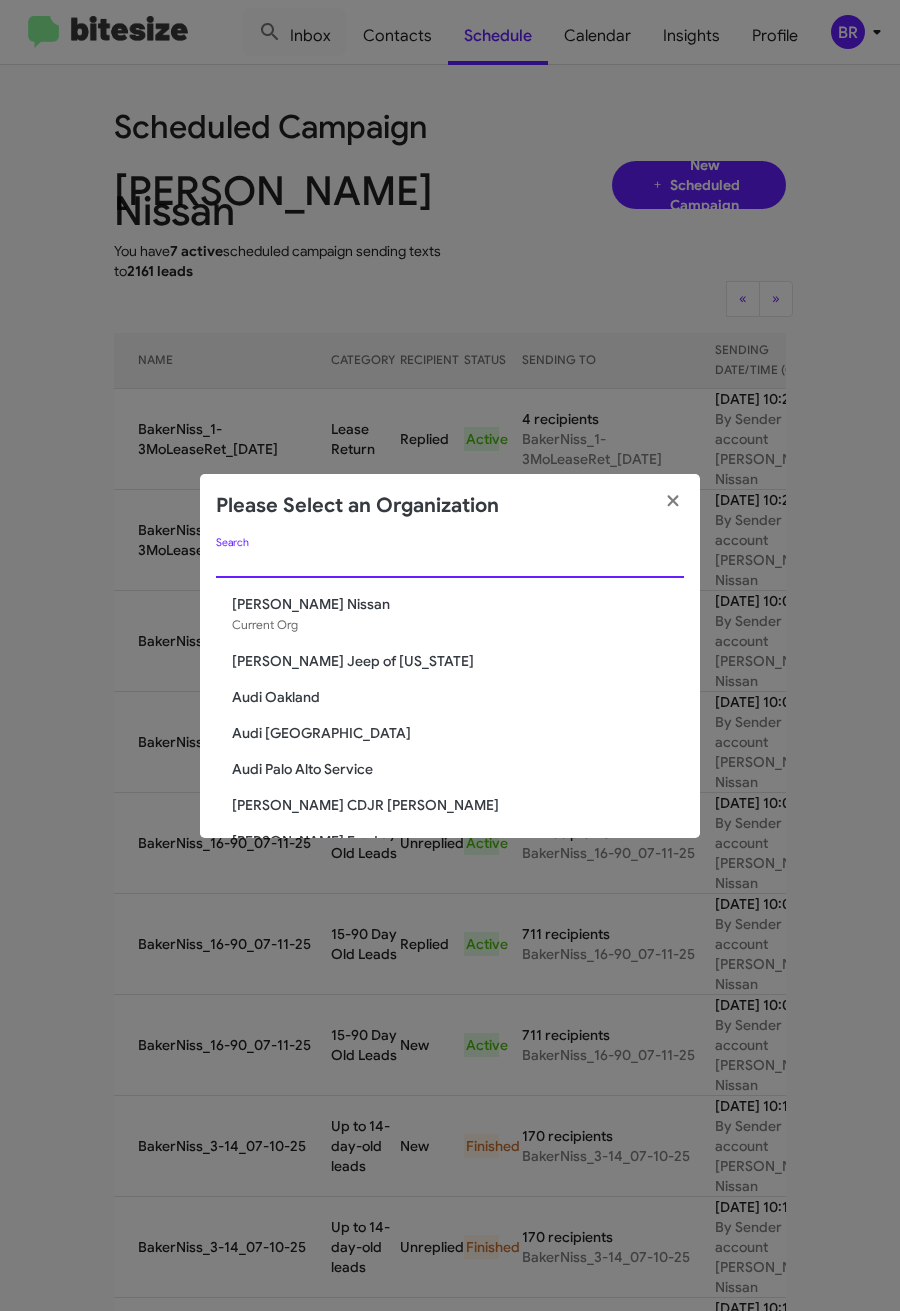 click on "Search" at bounding box center (450, 563) 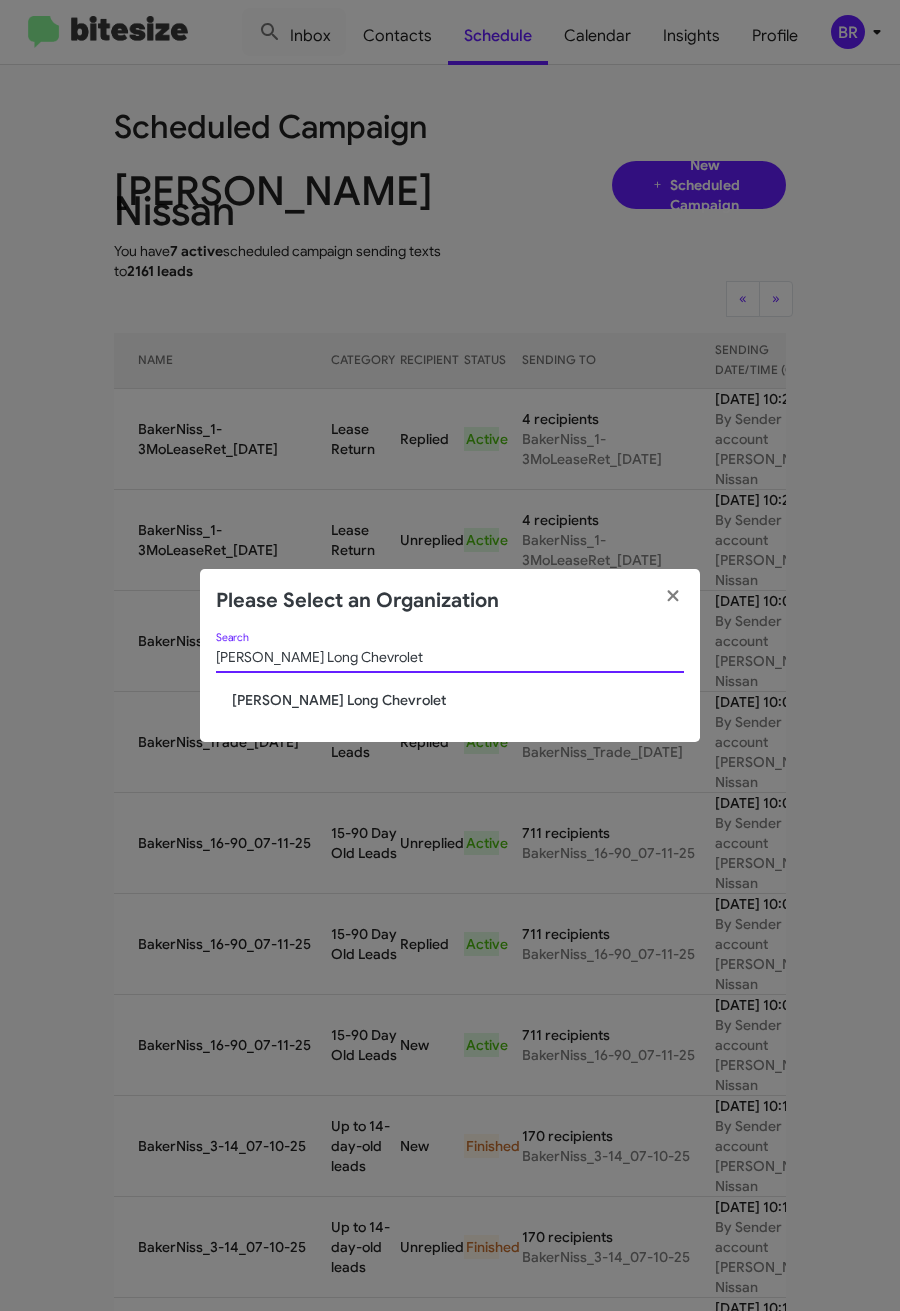 type on "[PERSON_NAME] Long Chevrolet" 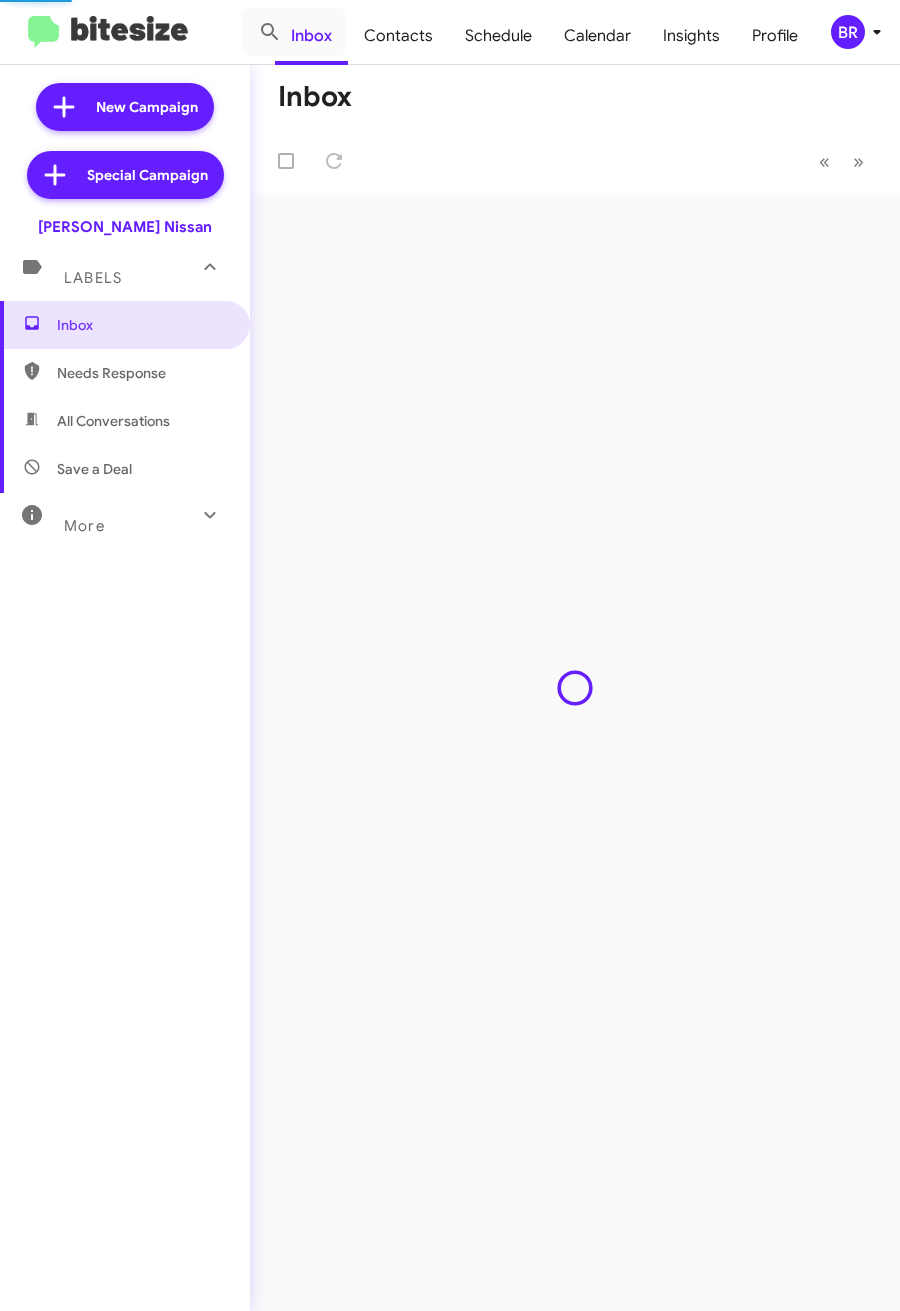 scroll, scrollTop: 0, scrollLeft: 0, axis: both 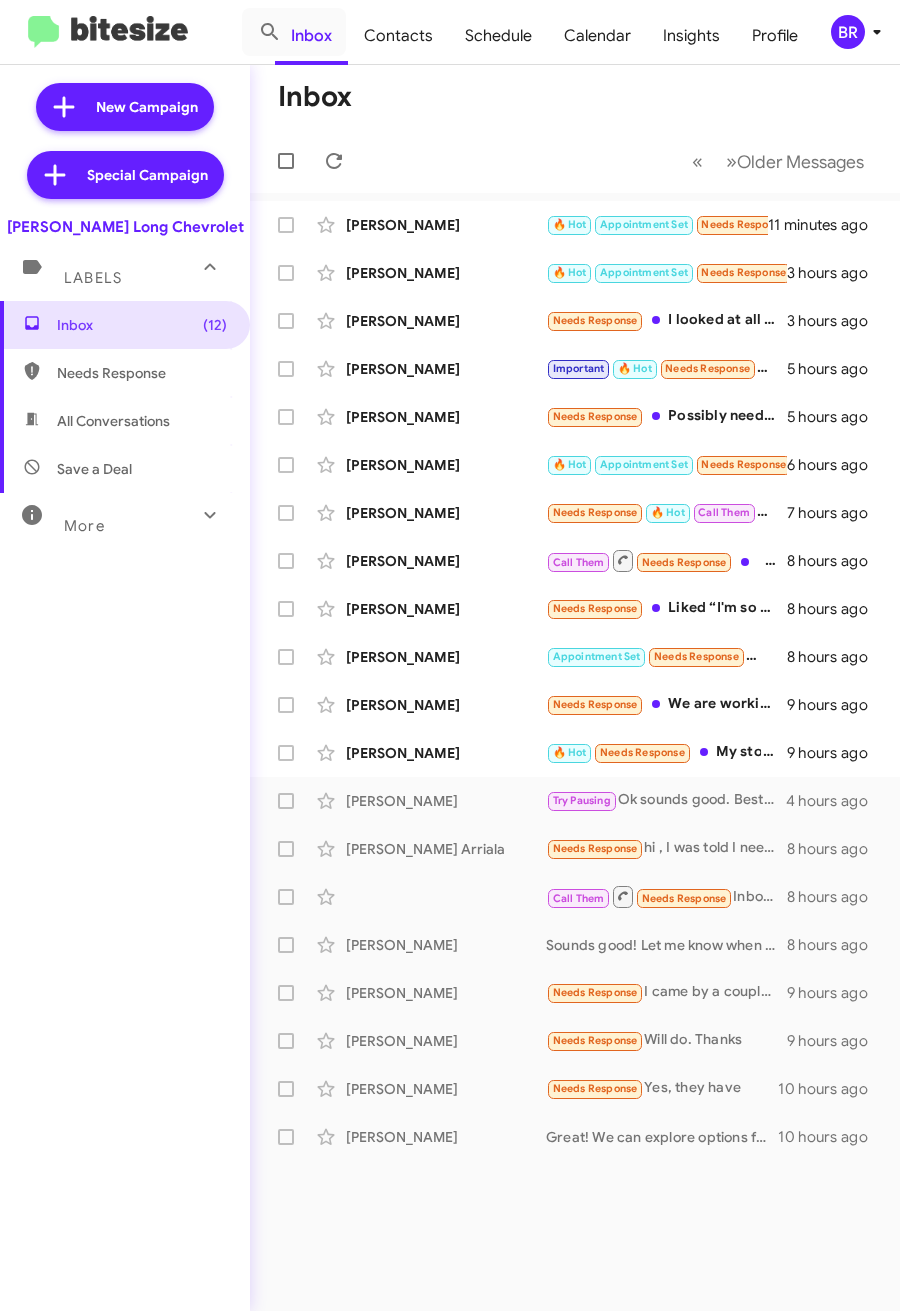 click on "BR" 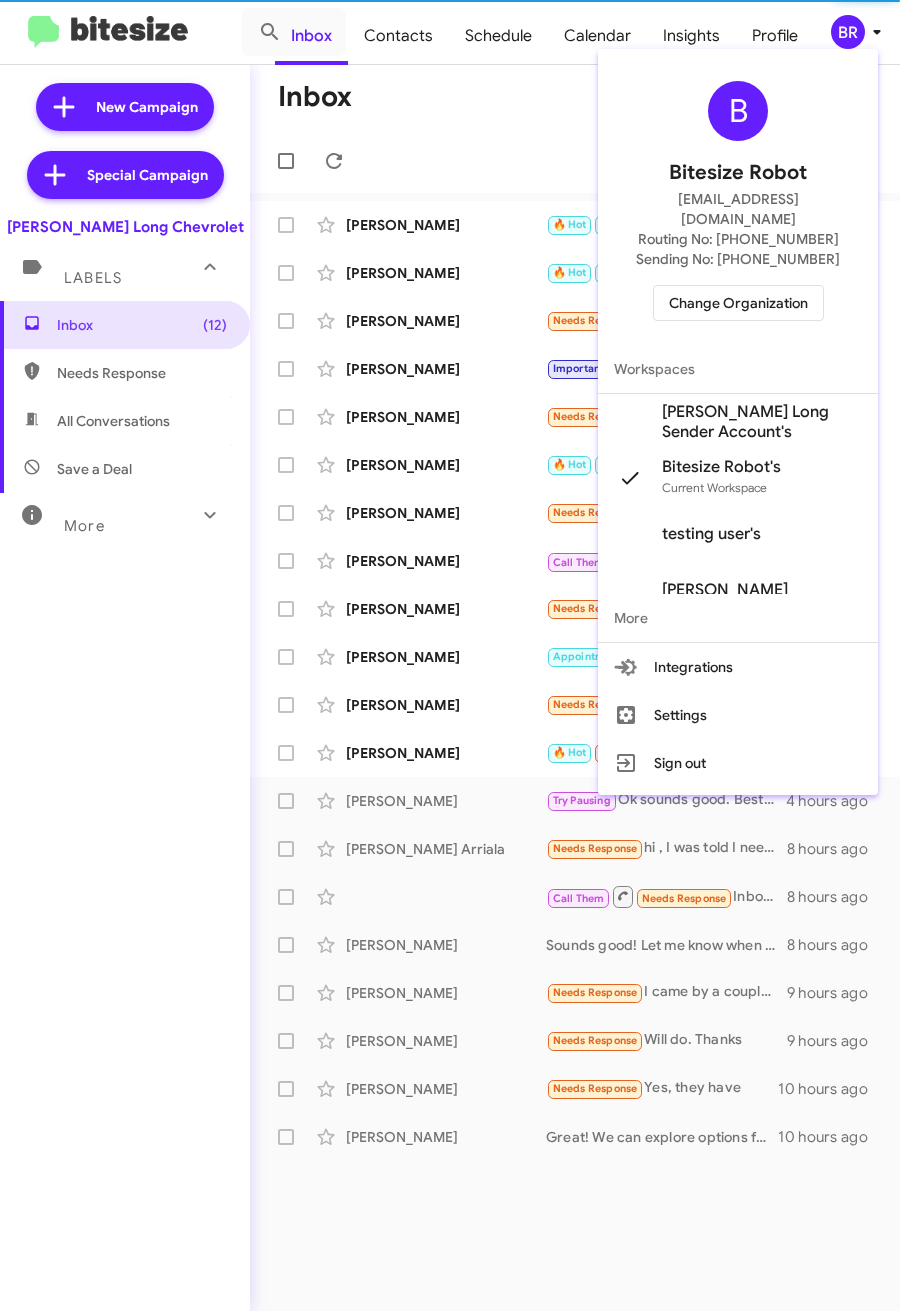 click on "[PERSON_NAME] Long Sender Account's" at bounding box center [762, 422] 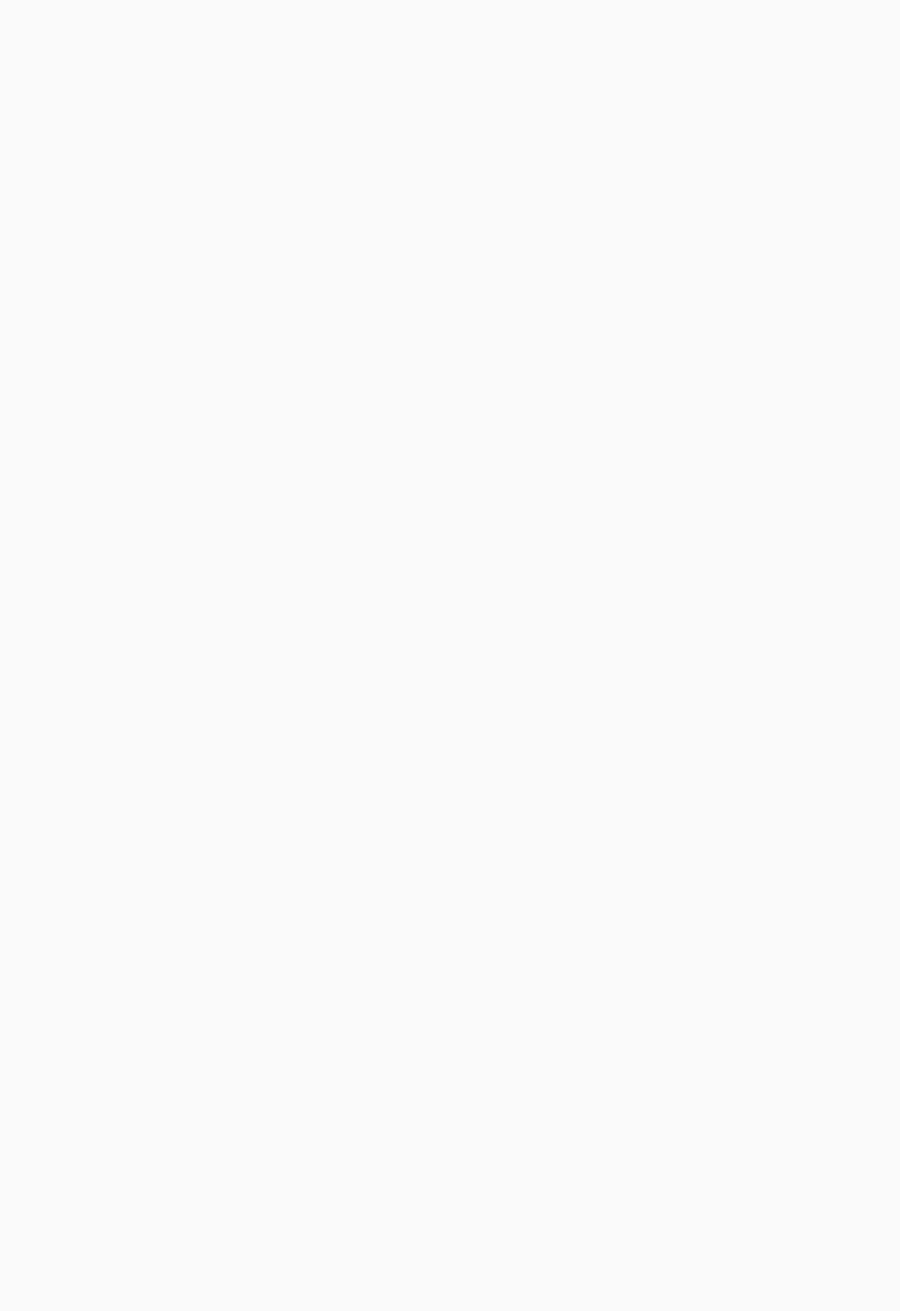 scroll, scrollTop: 0, scrollLeft: 0, axis: both 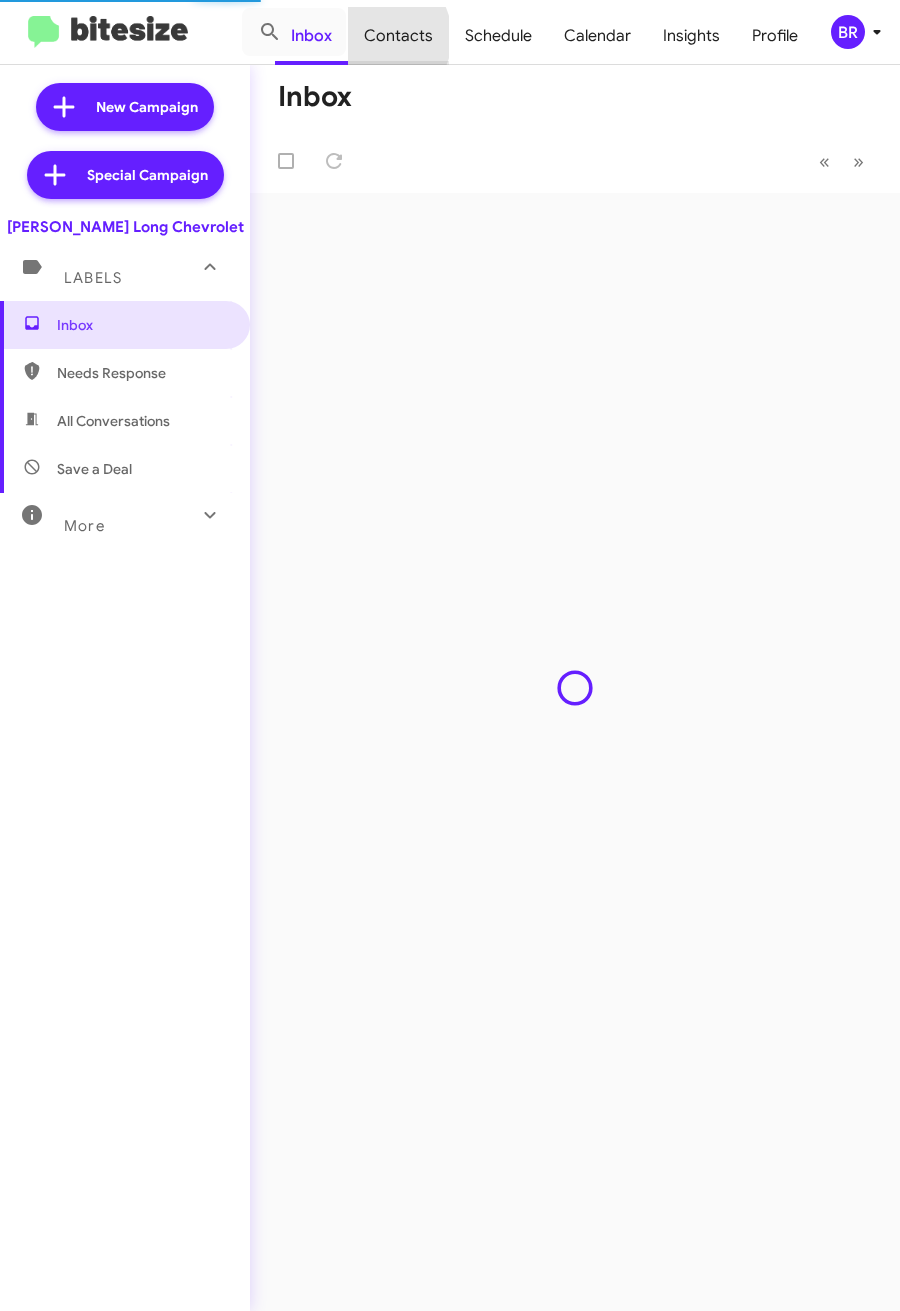 click on "Contacts" 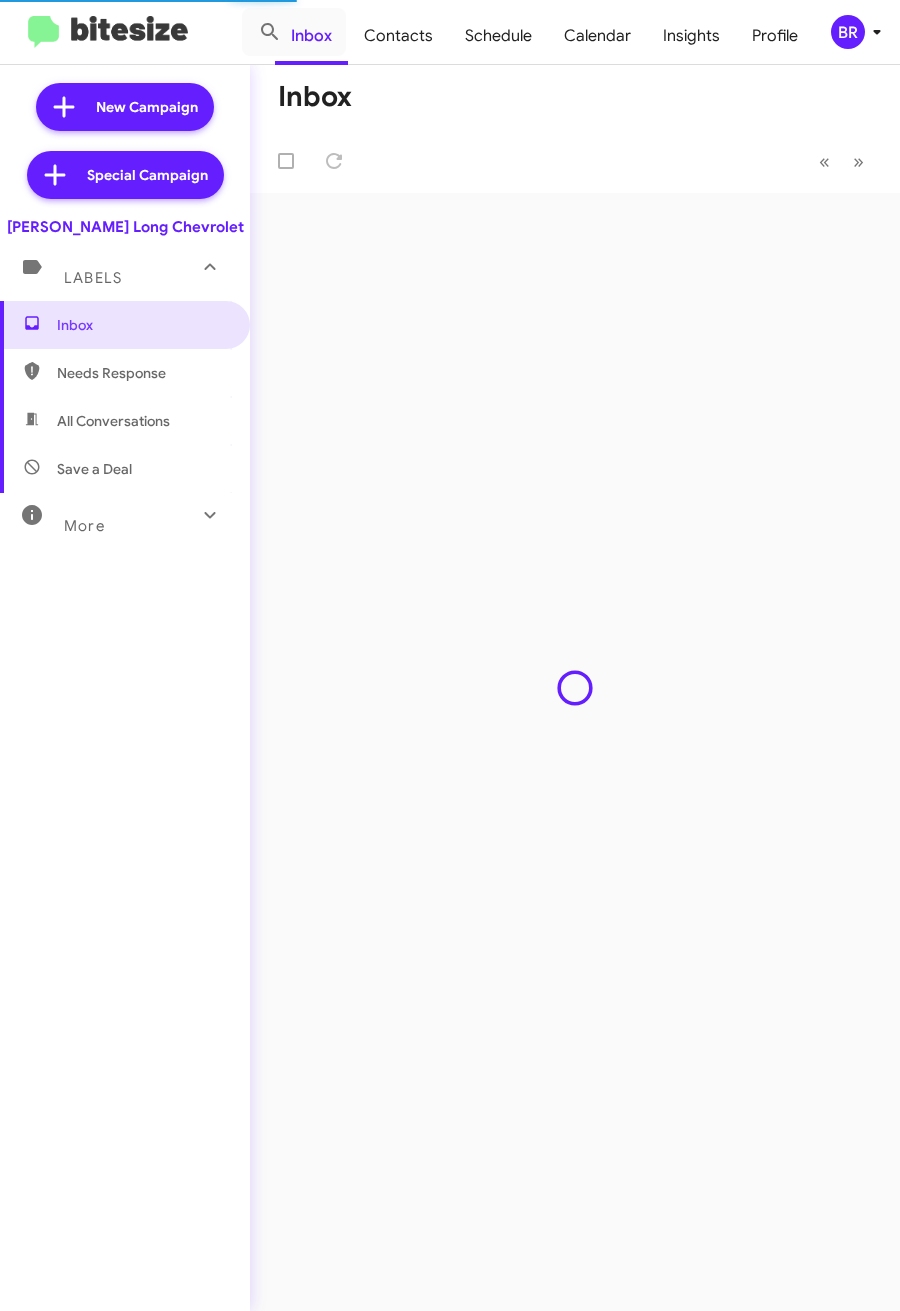 type on "in:groups" 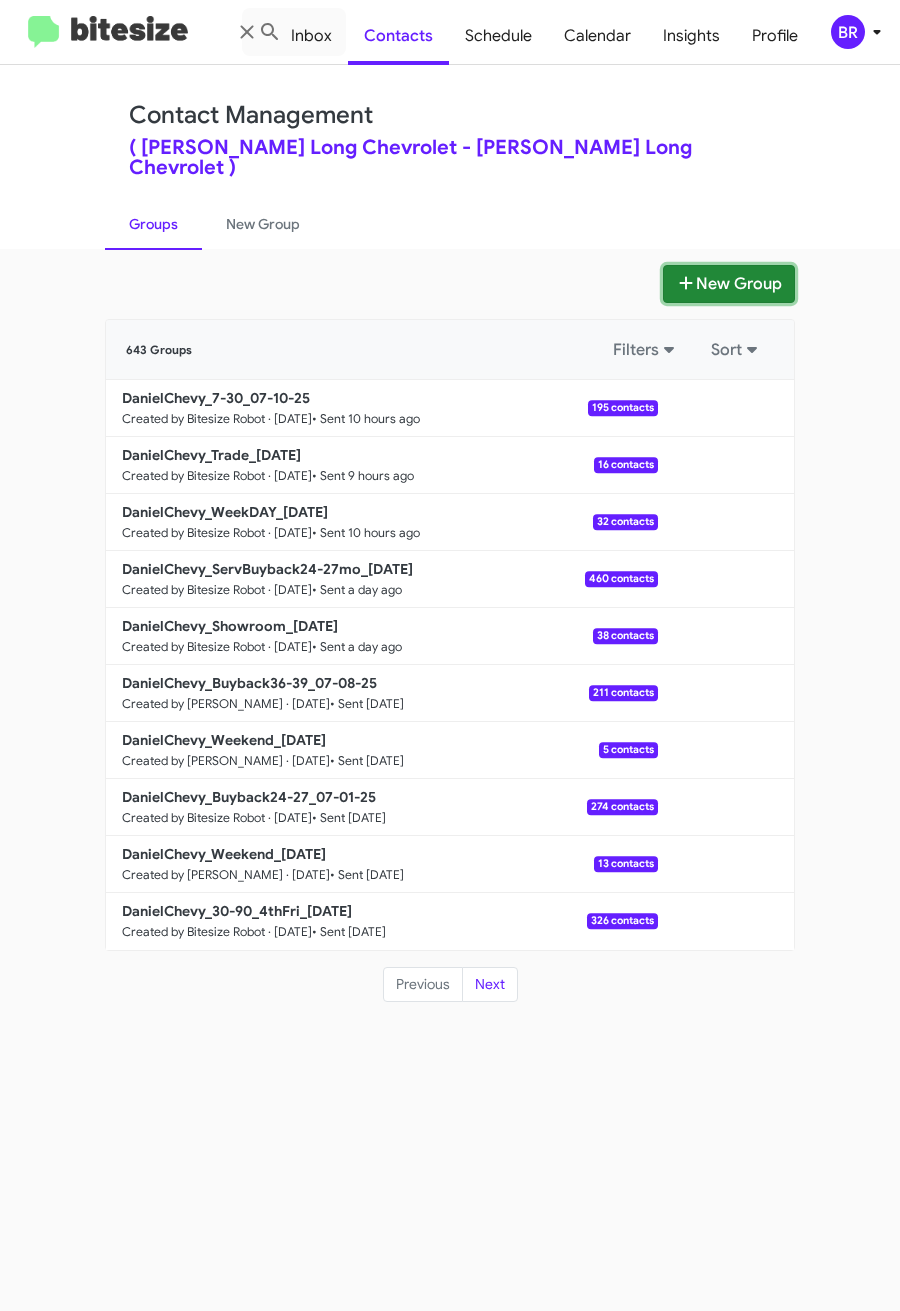 click on "New Group" 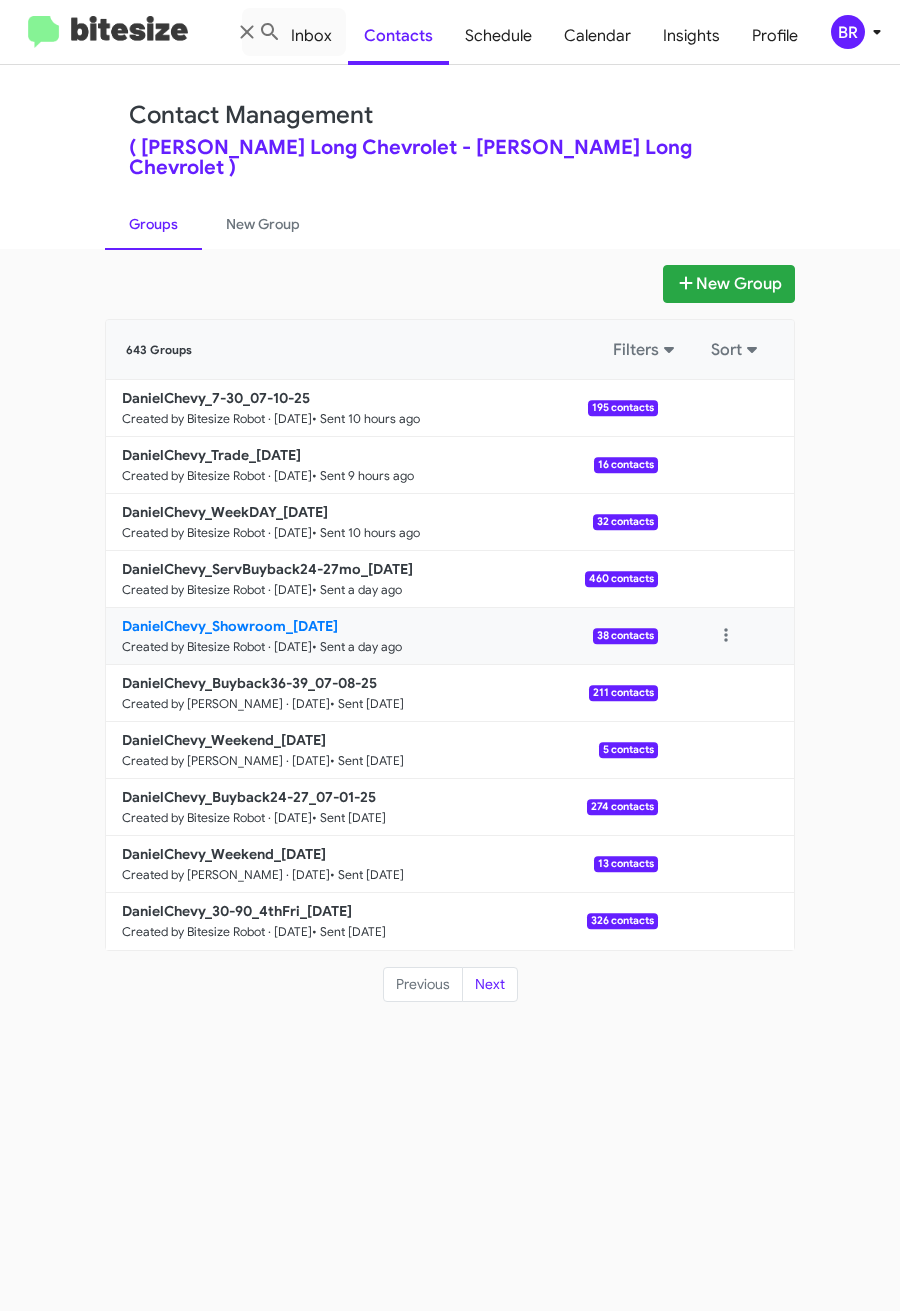 type 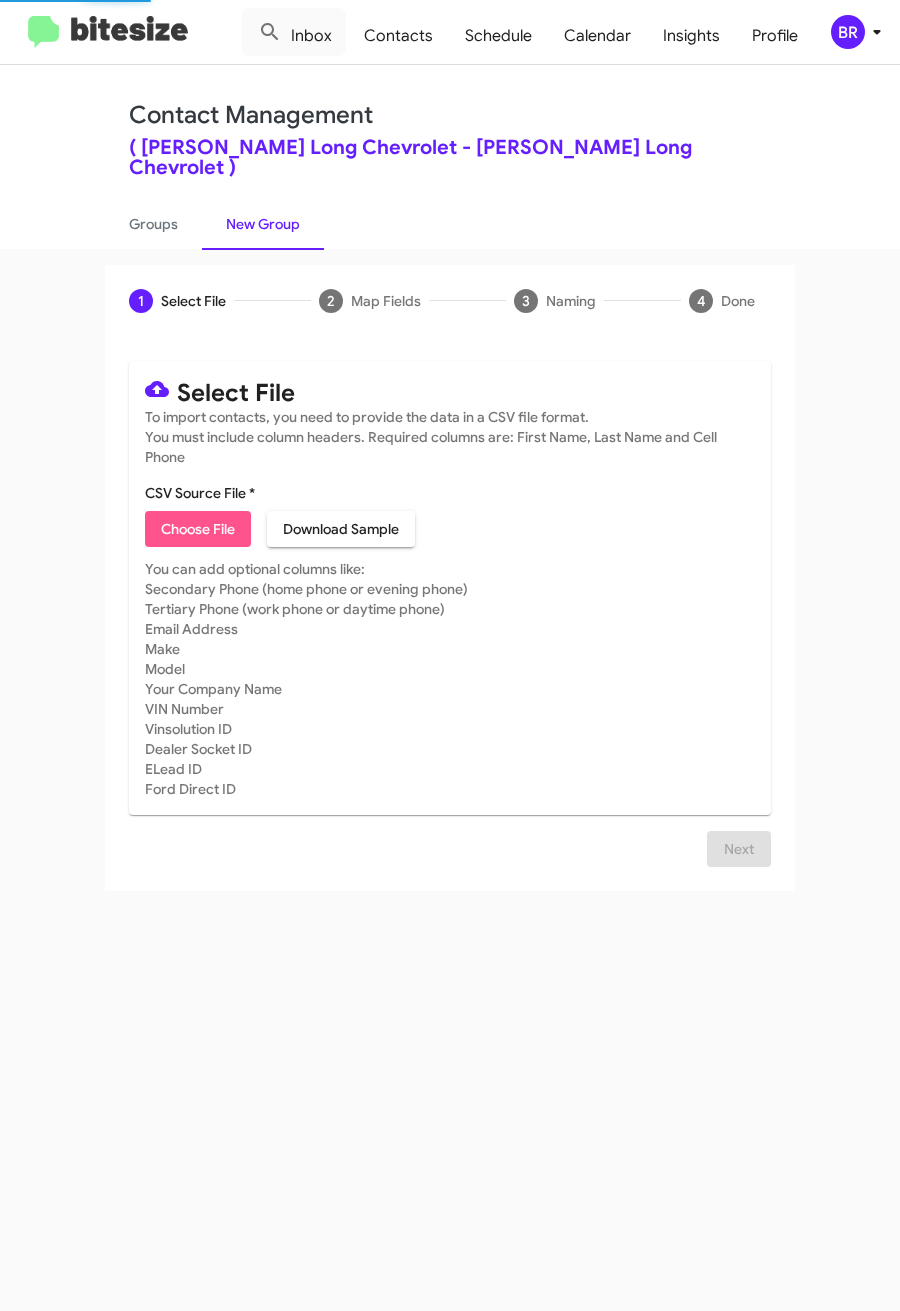 click on "Choose File" 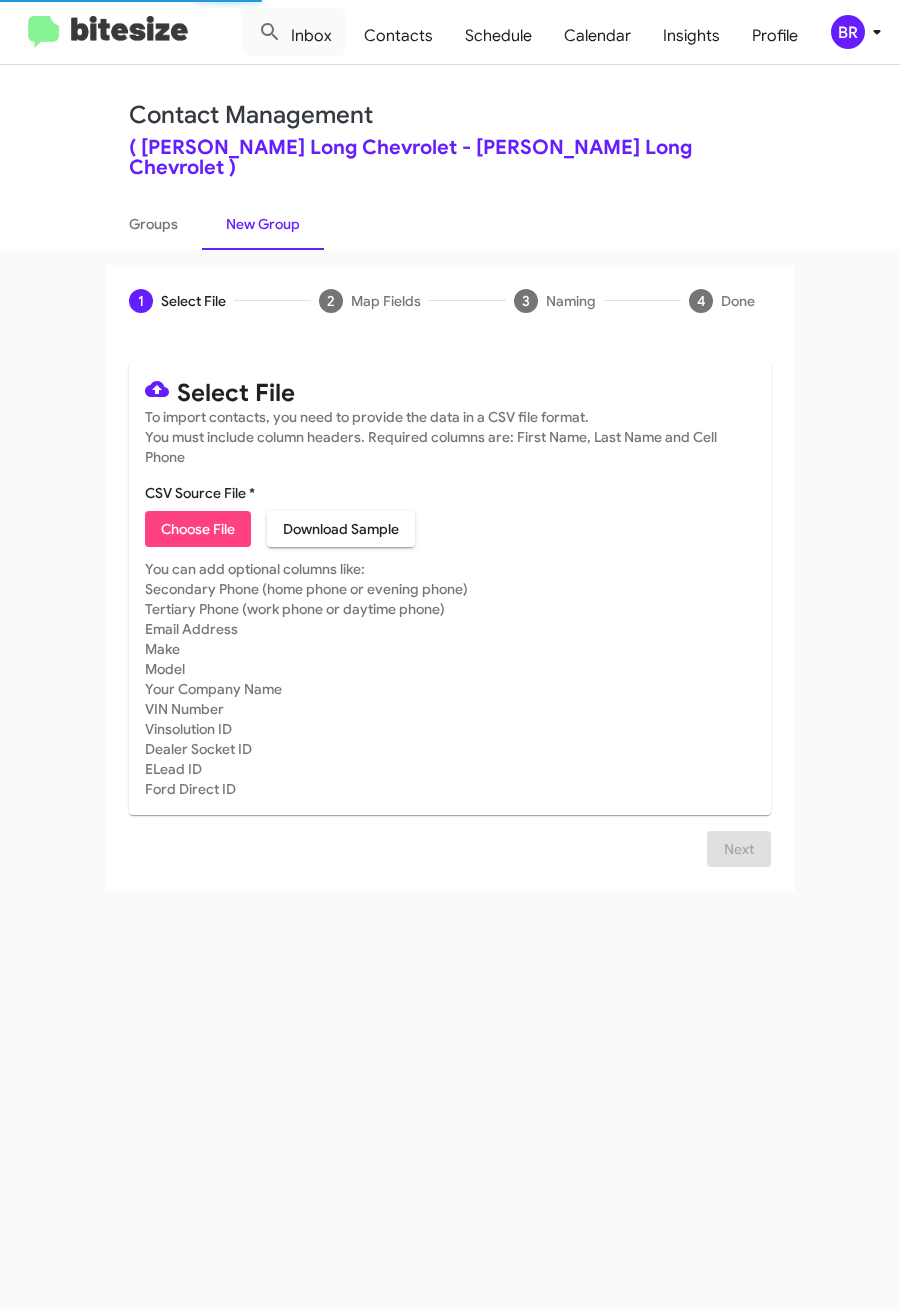 type on "DanielChevy_31-90_2ndFri_07-11-25" 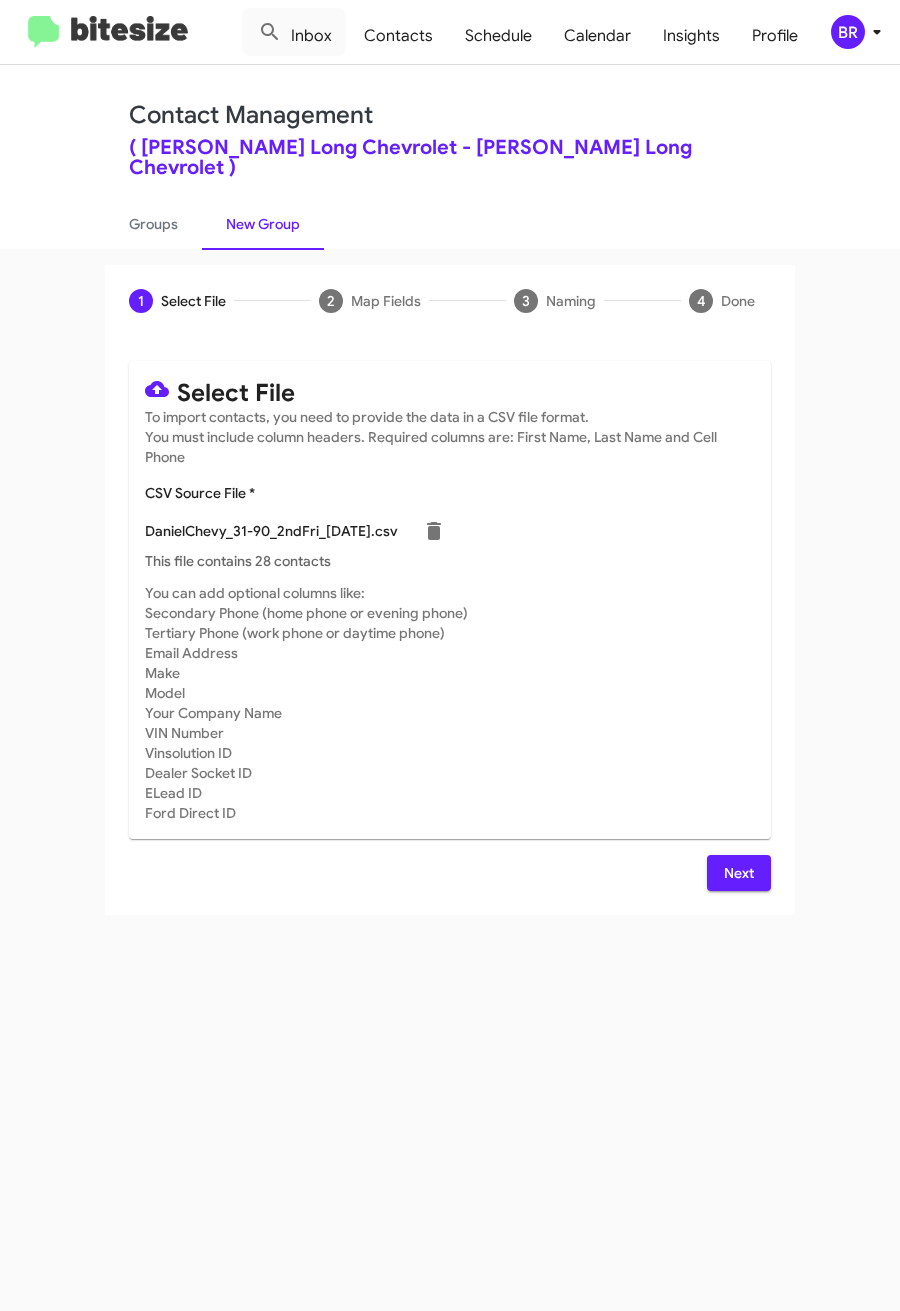 click on "Next" at bounding box center (739, 873) 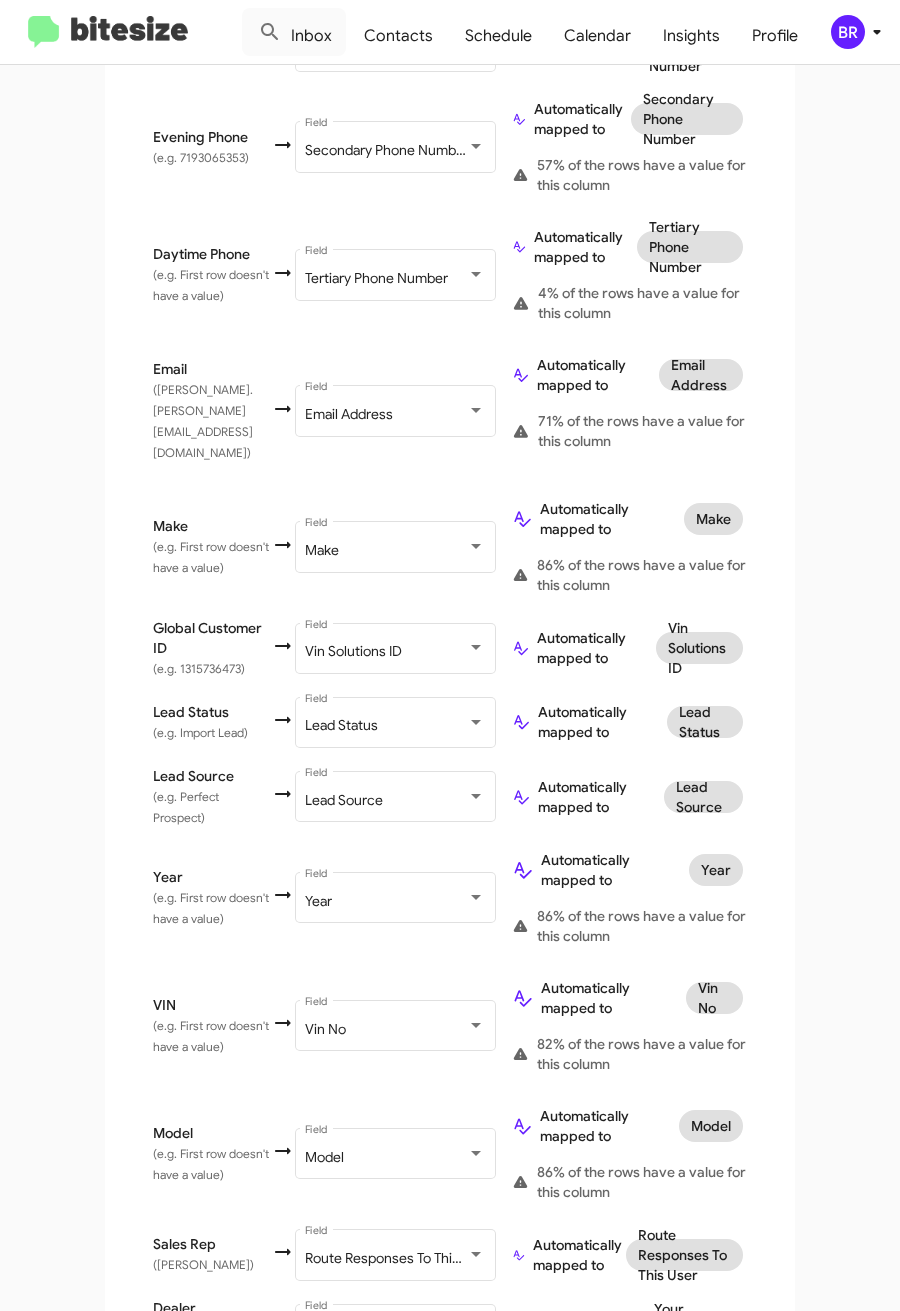 scroll, scrollTop: 763, scrollLeft: 0, axis: vertical 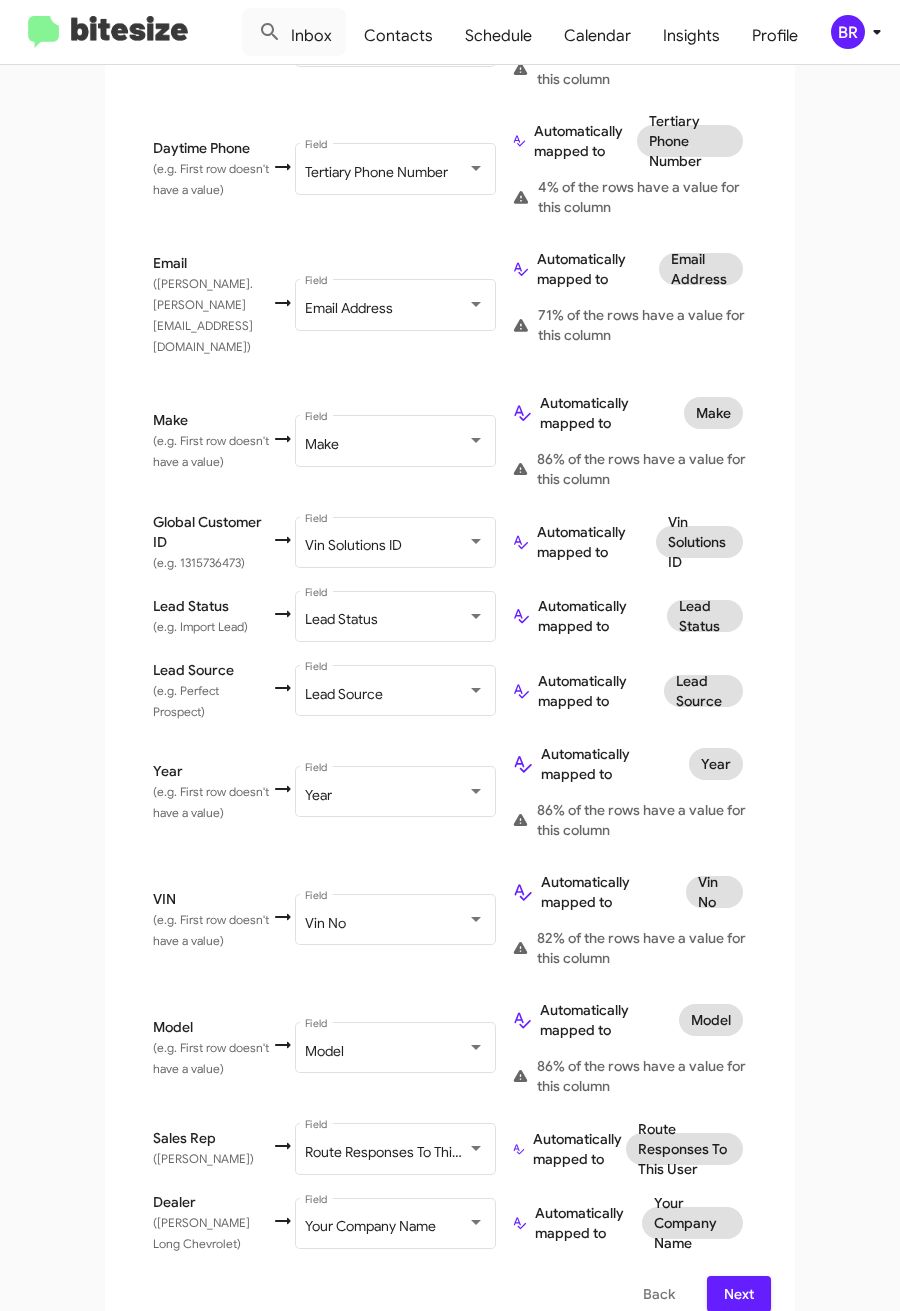 click on "Next" at bounding box center [739, 1294] 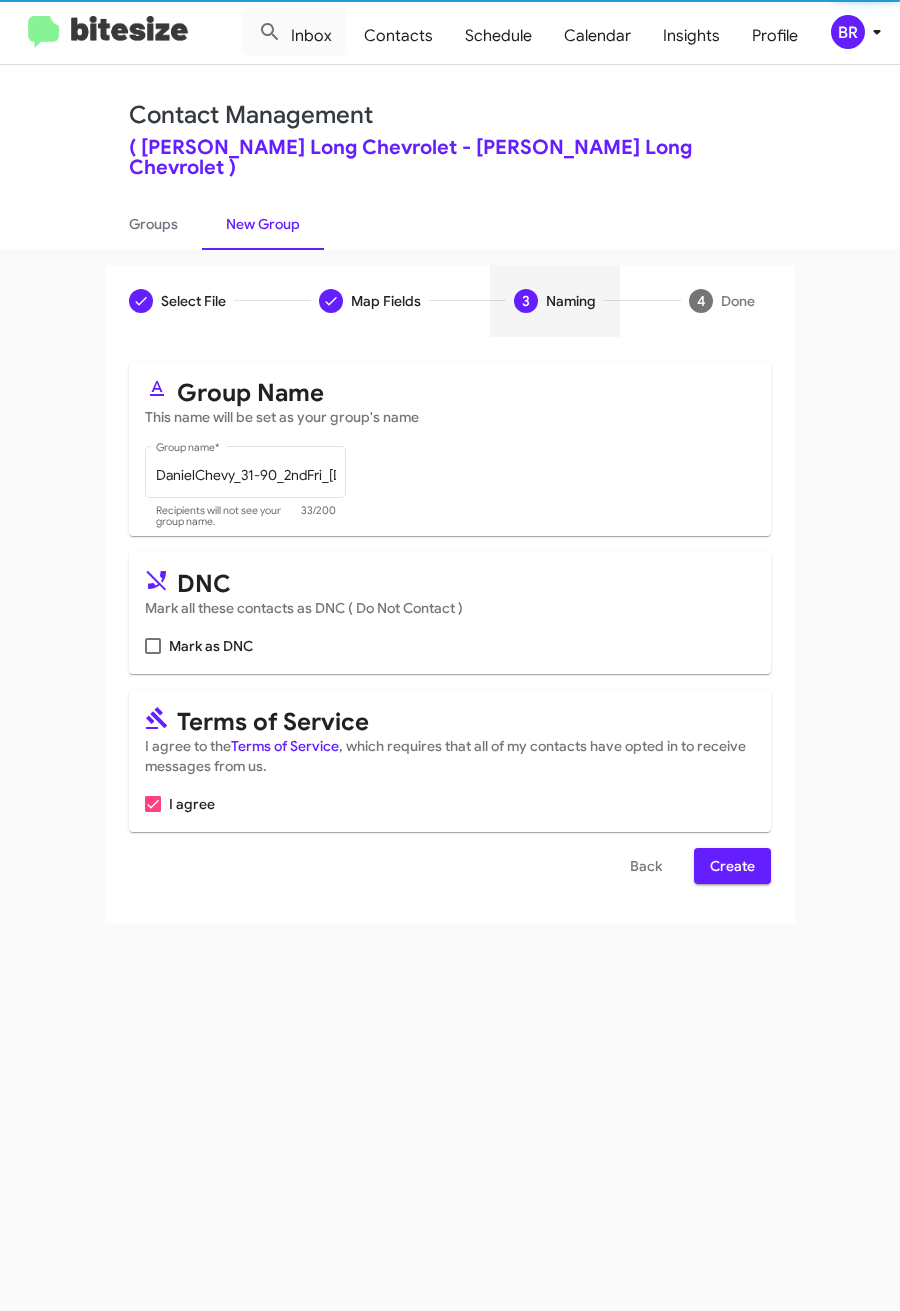scroll, scrollTop: 0, scrollLeft: 0, axis: both 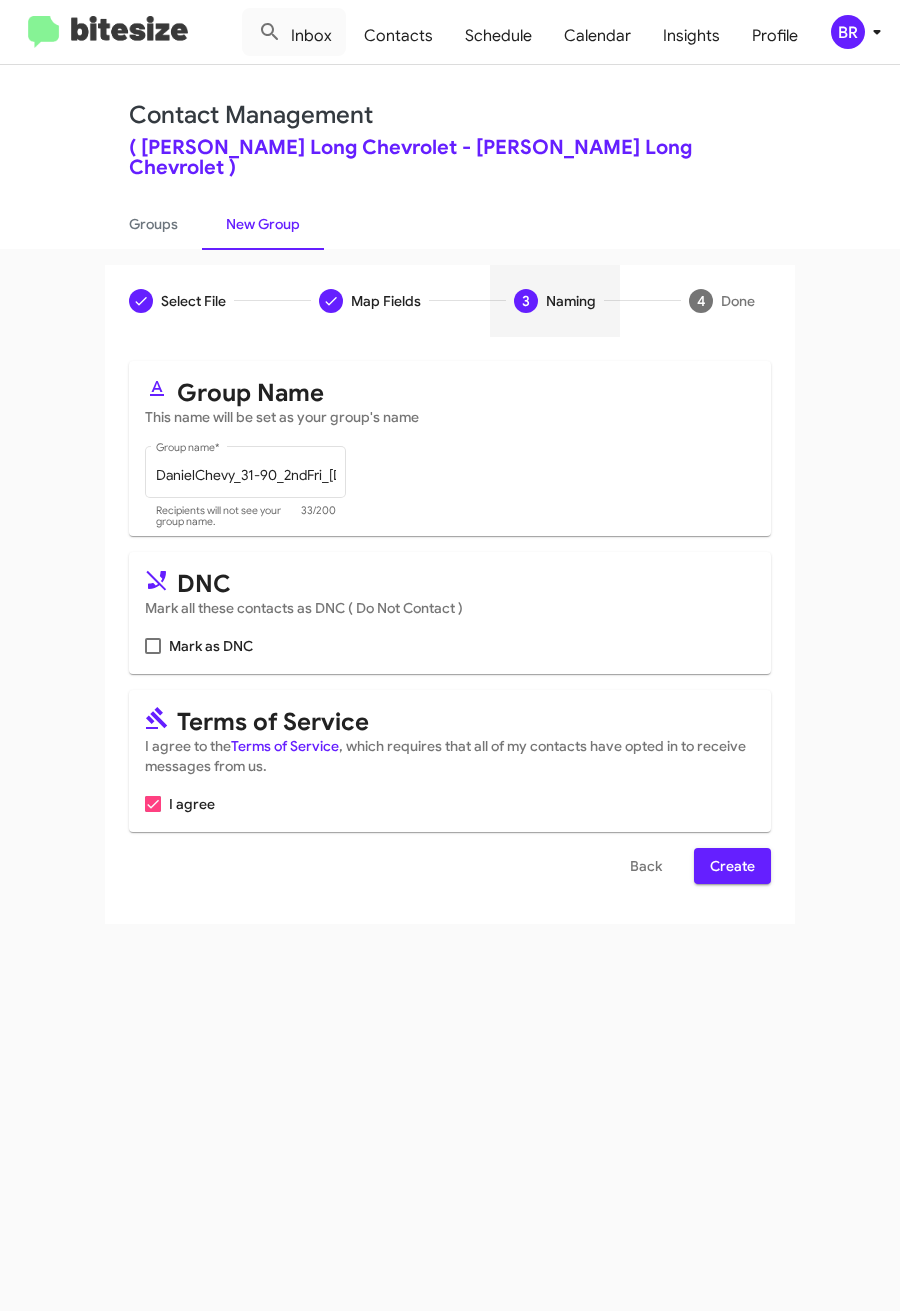 click on "Create" at bounding box center [732, 866] 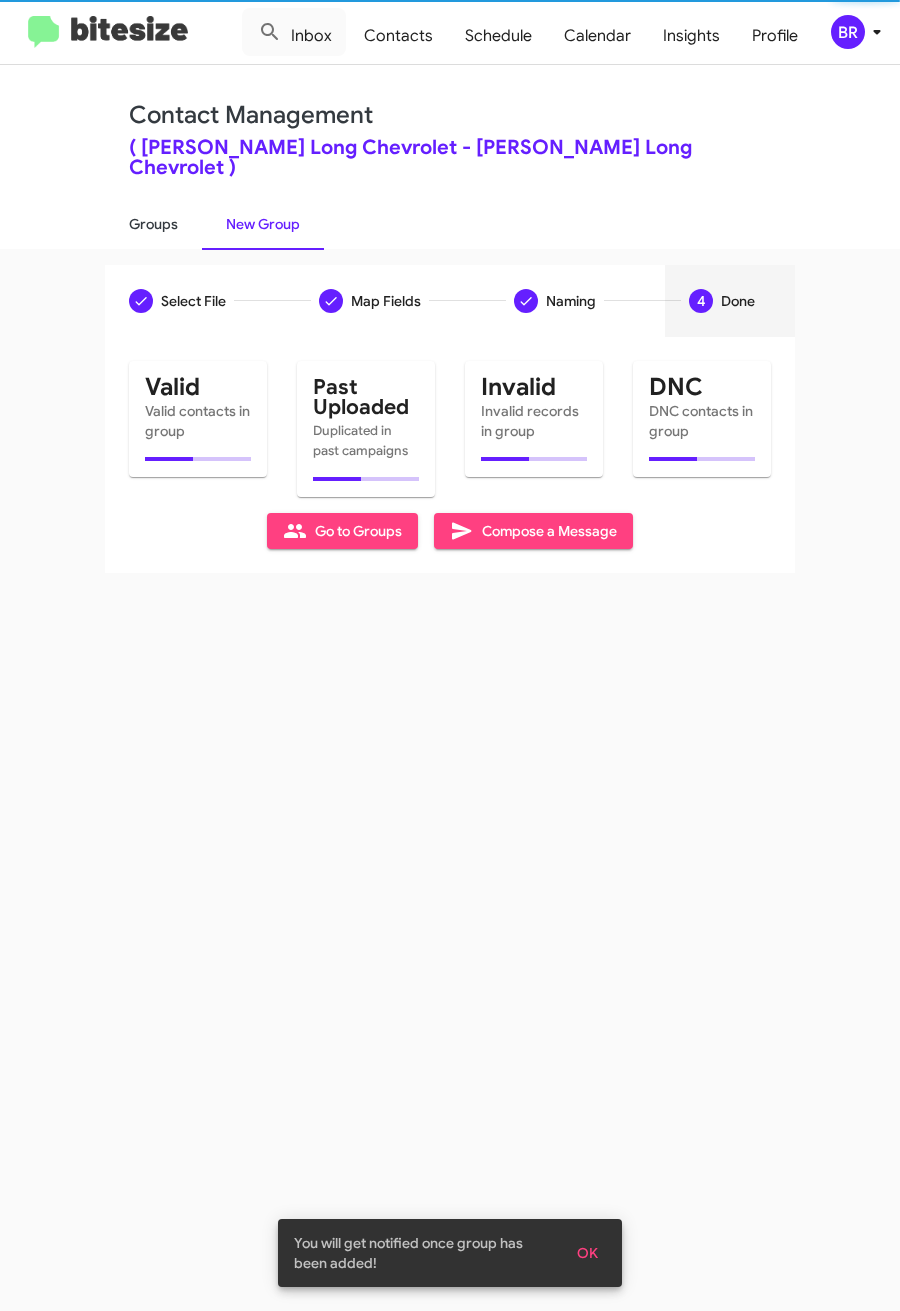 click on "Groups" 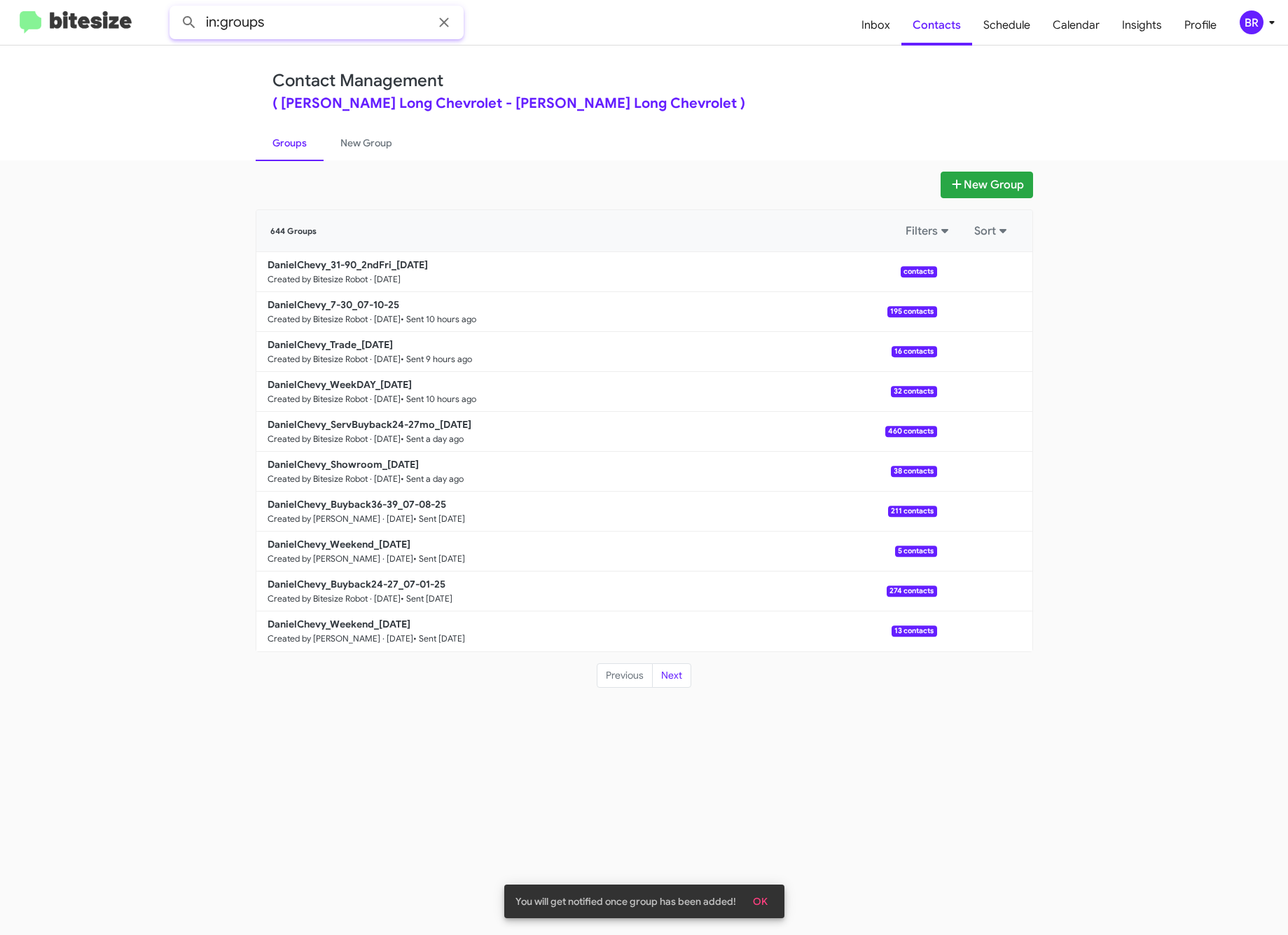 click on "in:groups" 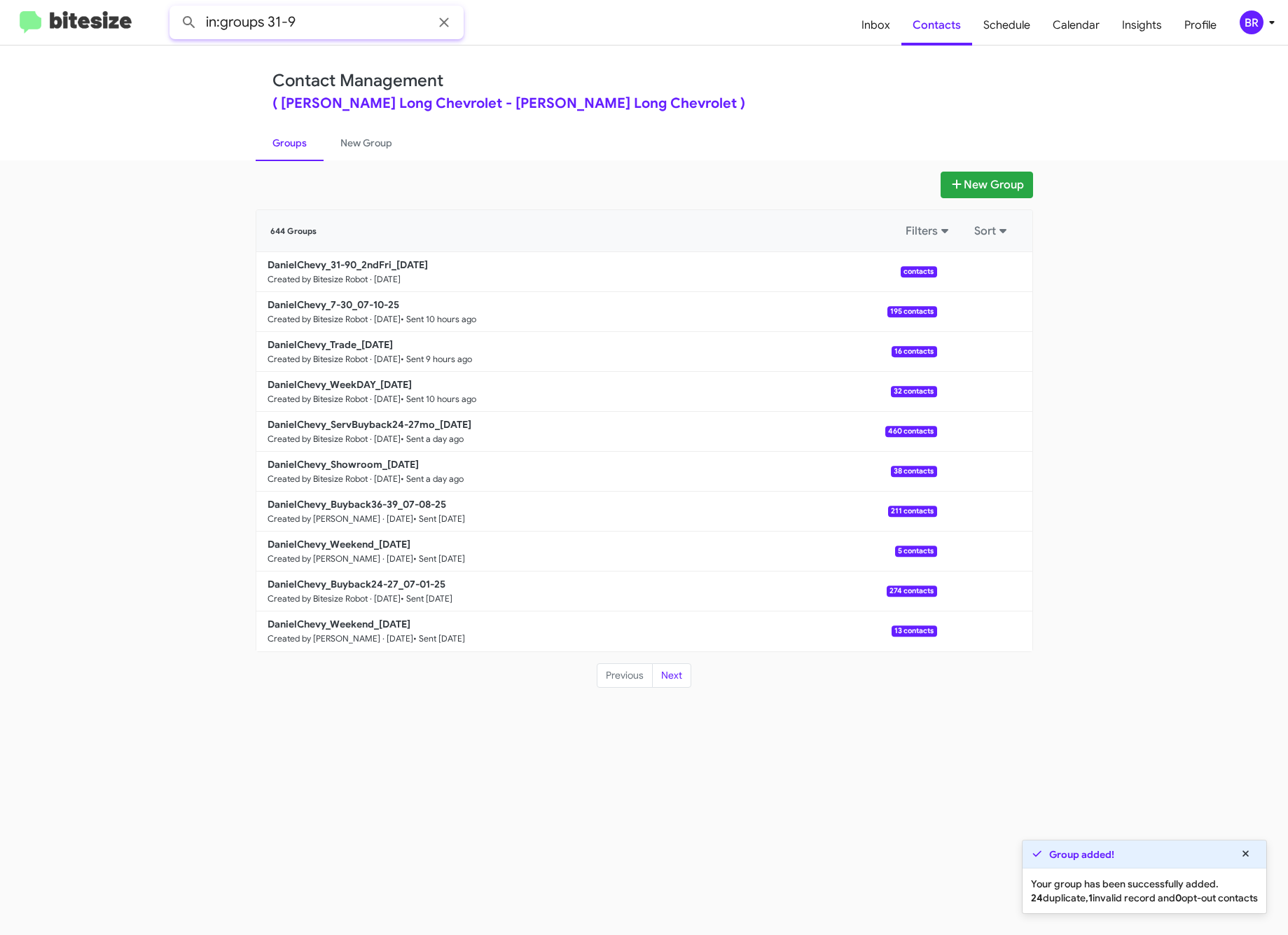 type on "in:groups 31-9" 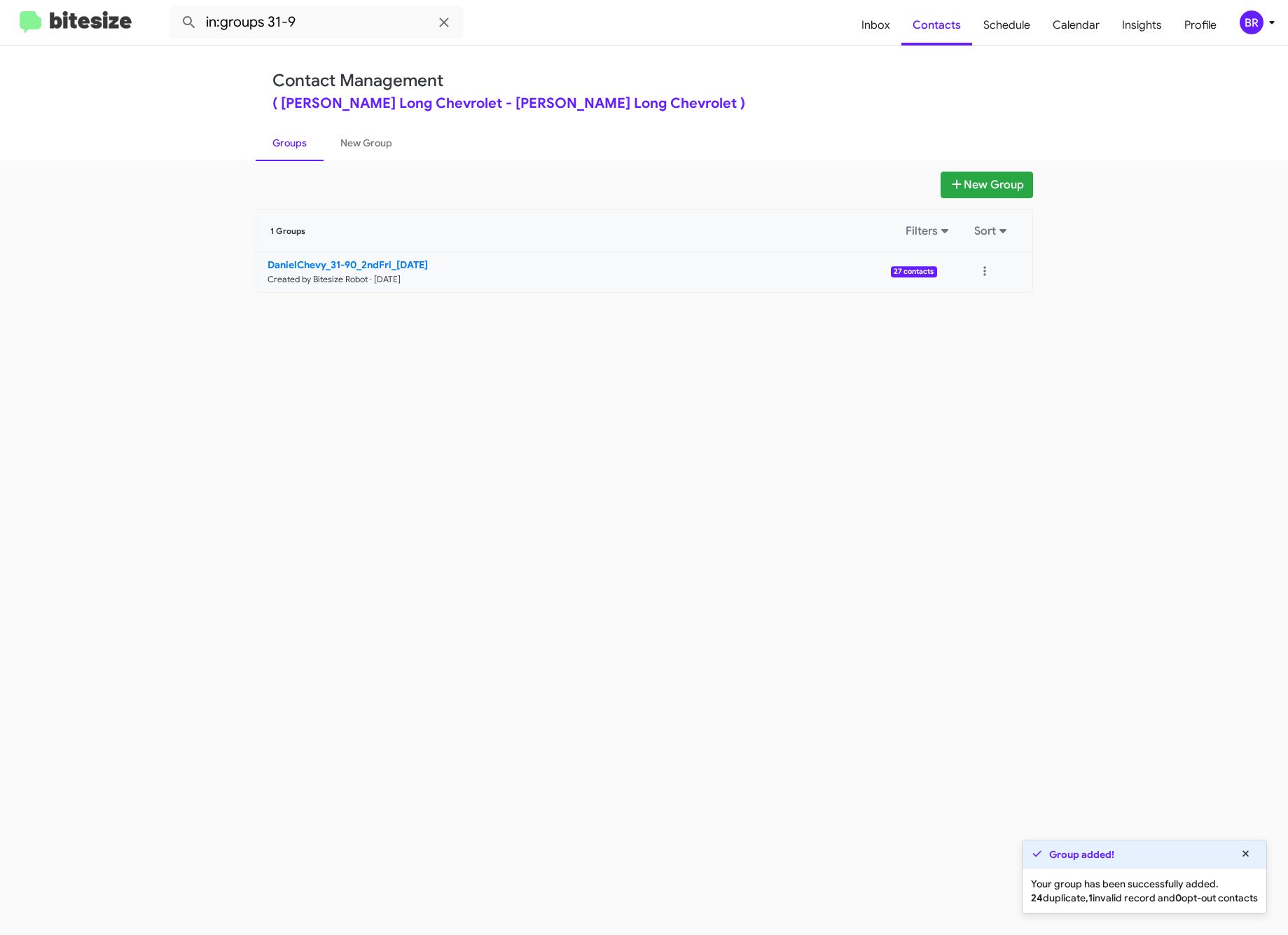 click on "DanielChevy_31-90_2ndFri_07-11-25" 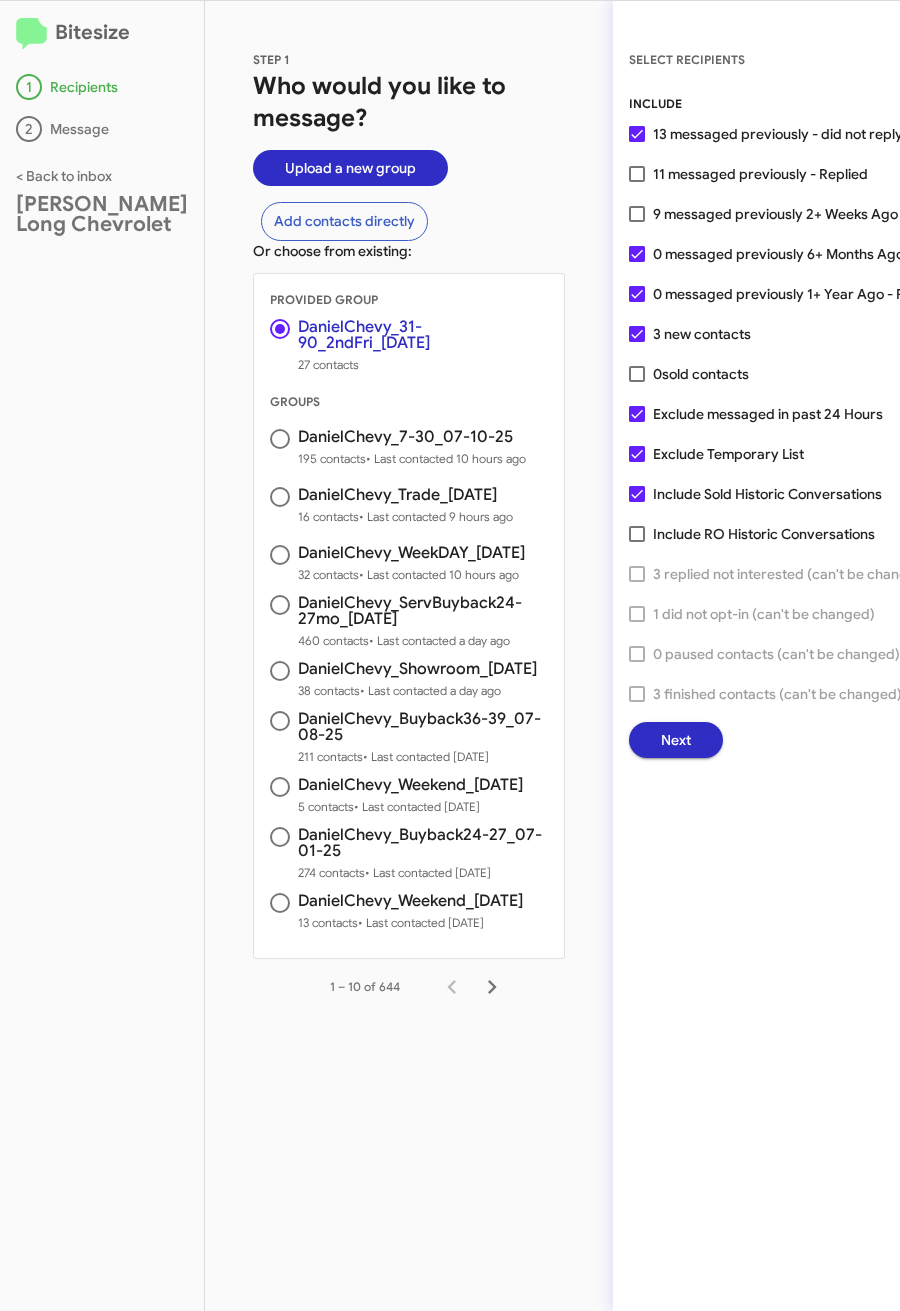 click on "Next" 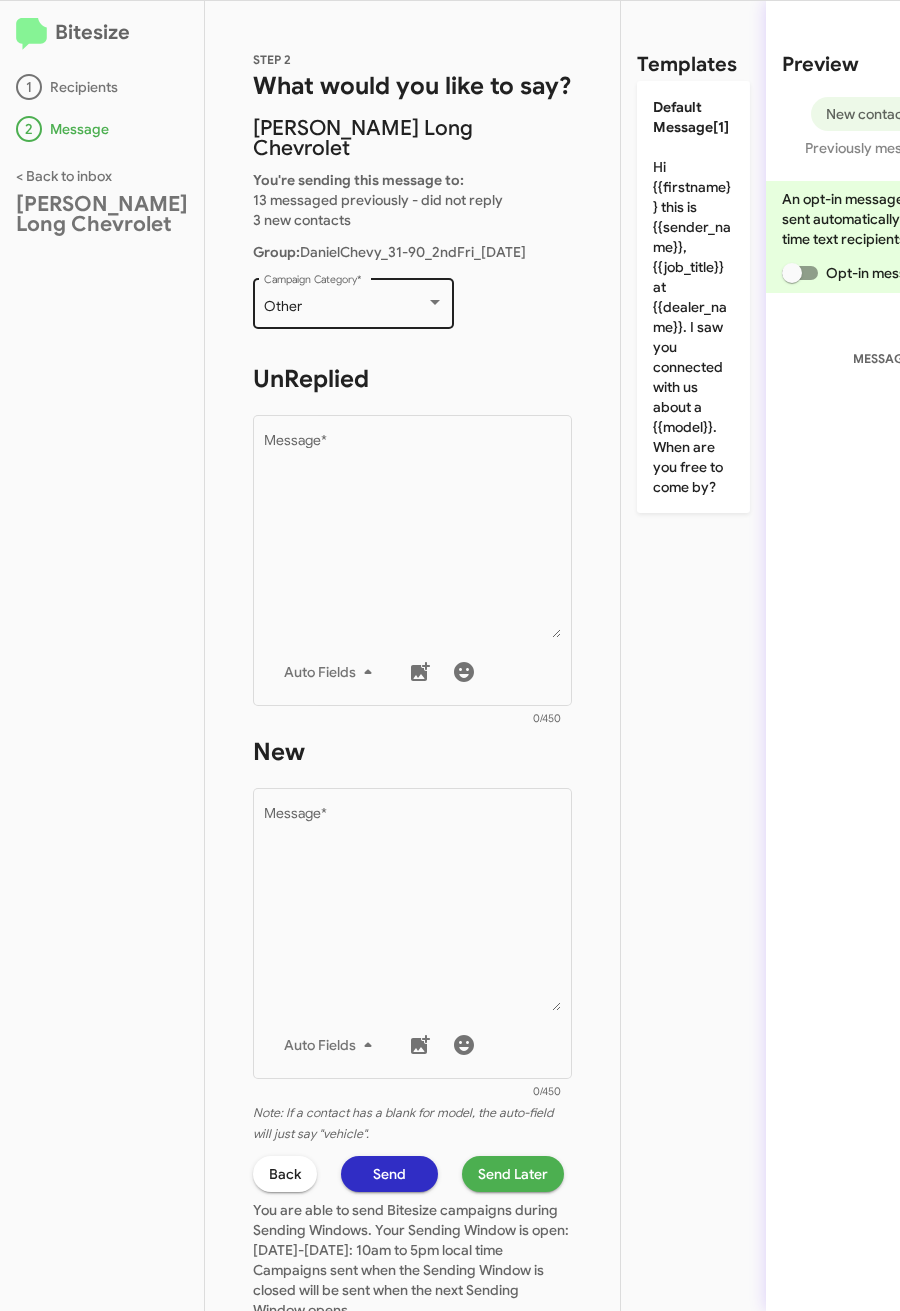 click on "Other" at bounding box center (345, 307) 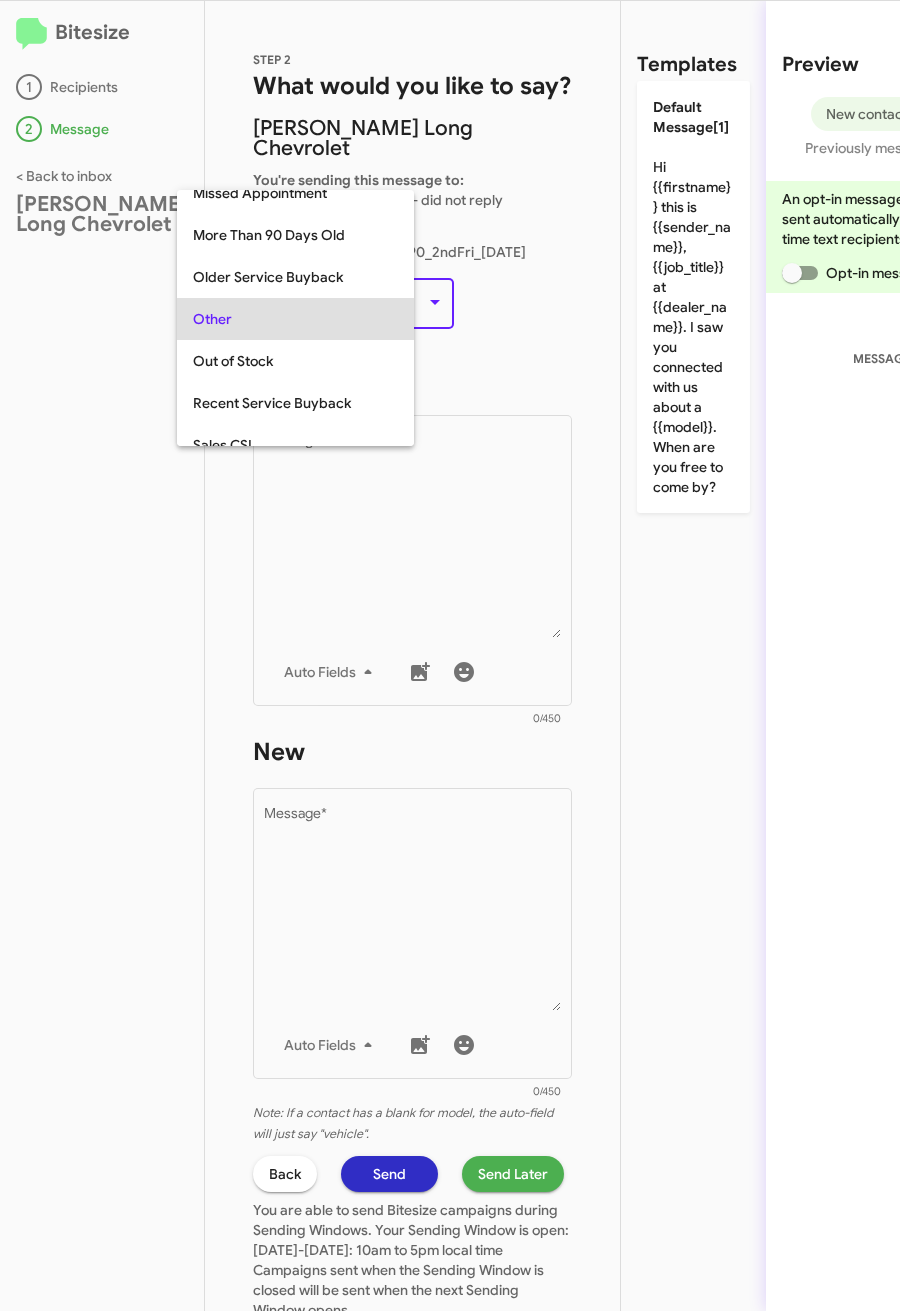 scroll, scrollTop: 42, scrollLeft: 0, axis: vertical 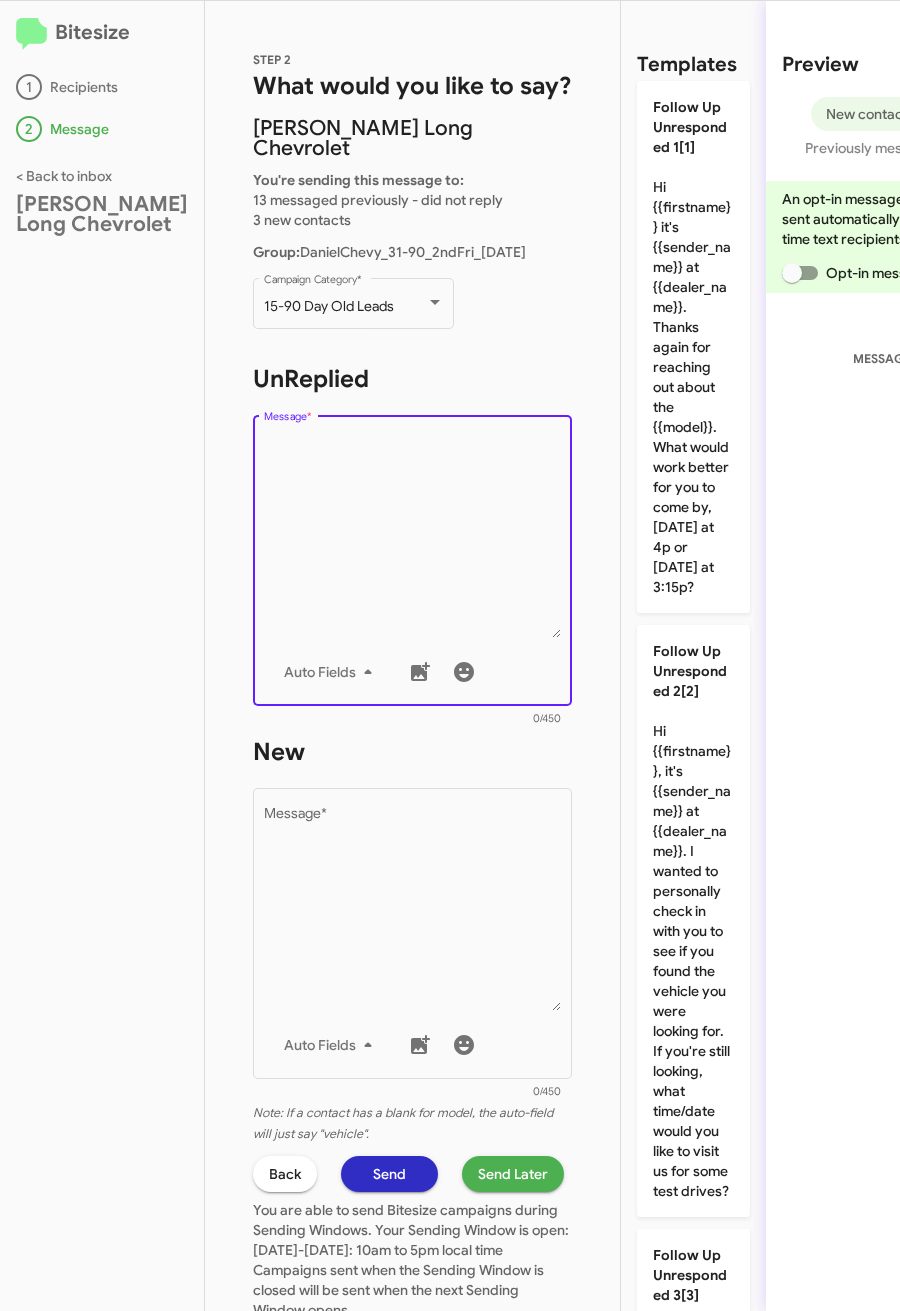 click on "Message  *" at bounding box center [413, 536] 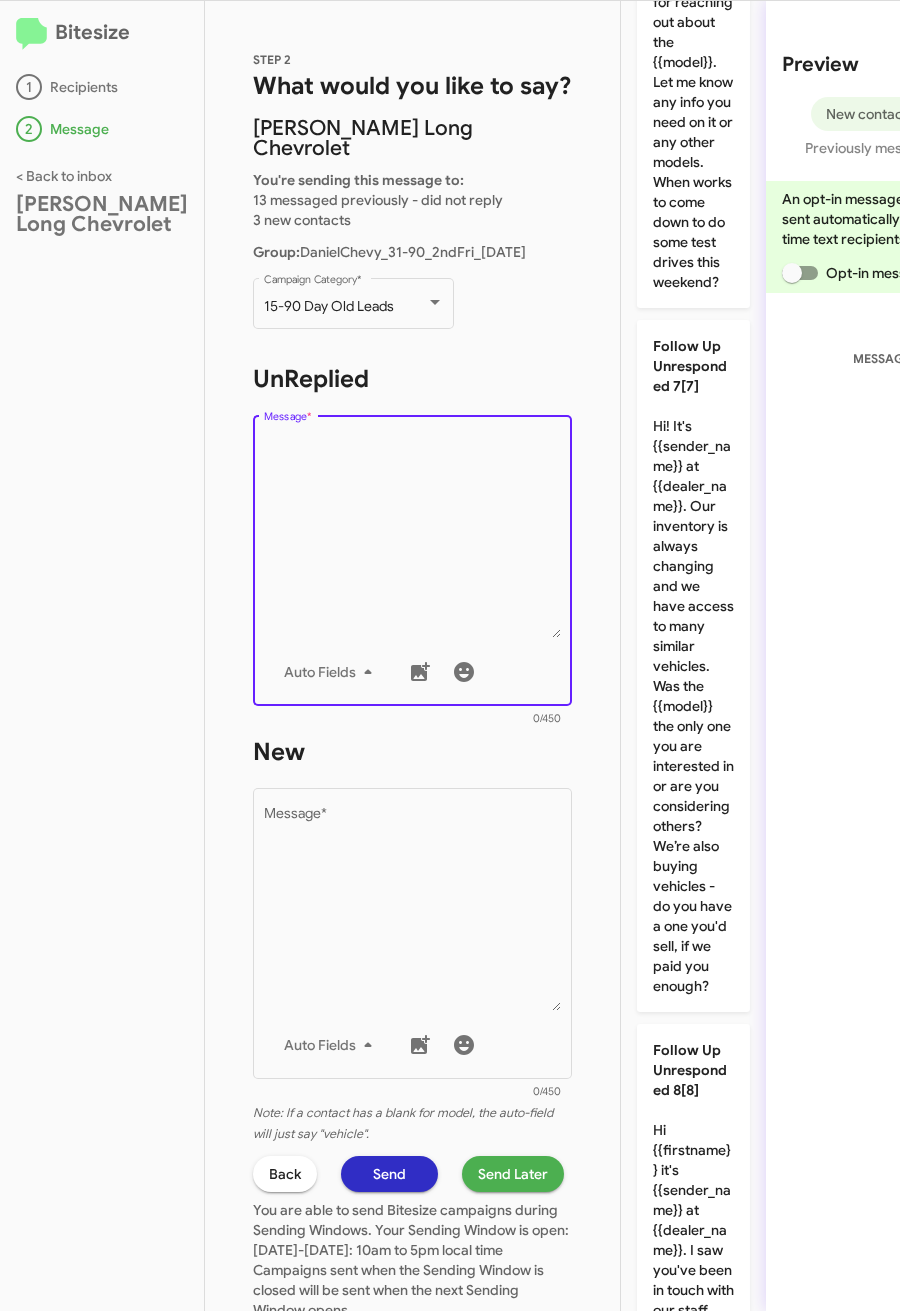 scroll, scrollTop: 4090, scrollLeft: 0, axis: vertical 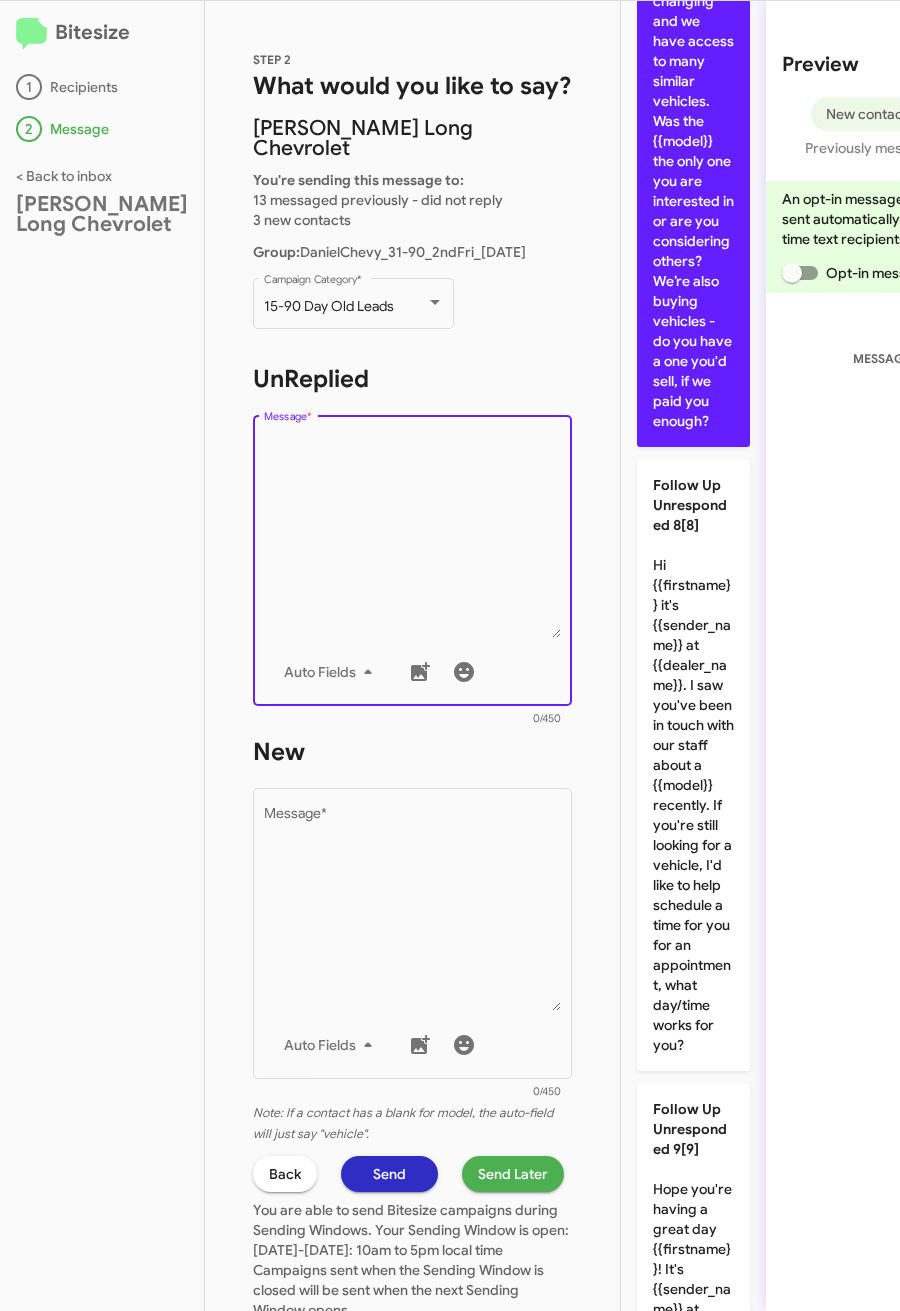 click on "Follow Up Unresponded 7[7]  Hi! It's {{sender_name}} at {{dealer_name}}. Our inventory is always changing and we have access to many similar vehicles. Was the {{model}} the only one you are interested in or are you considering others? We’re also buying vehicles - do you have a one you'd sell, if we paid you enough?" 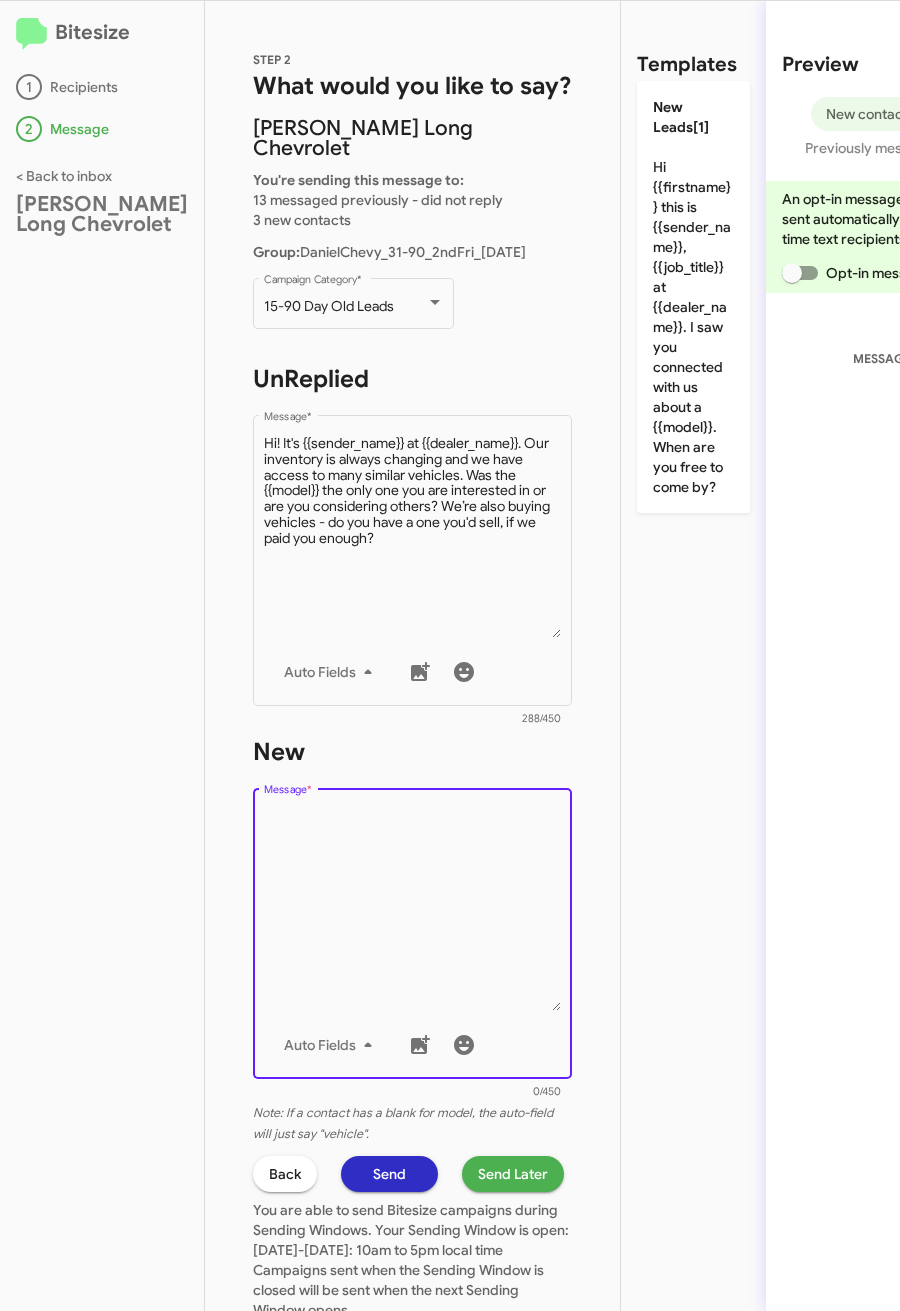 click on "Message  *" at bounding box center (413, 909) 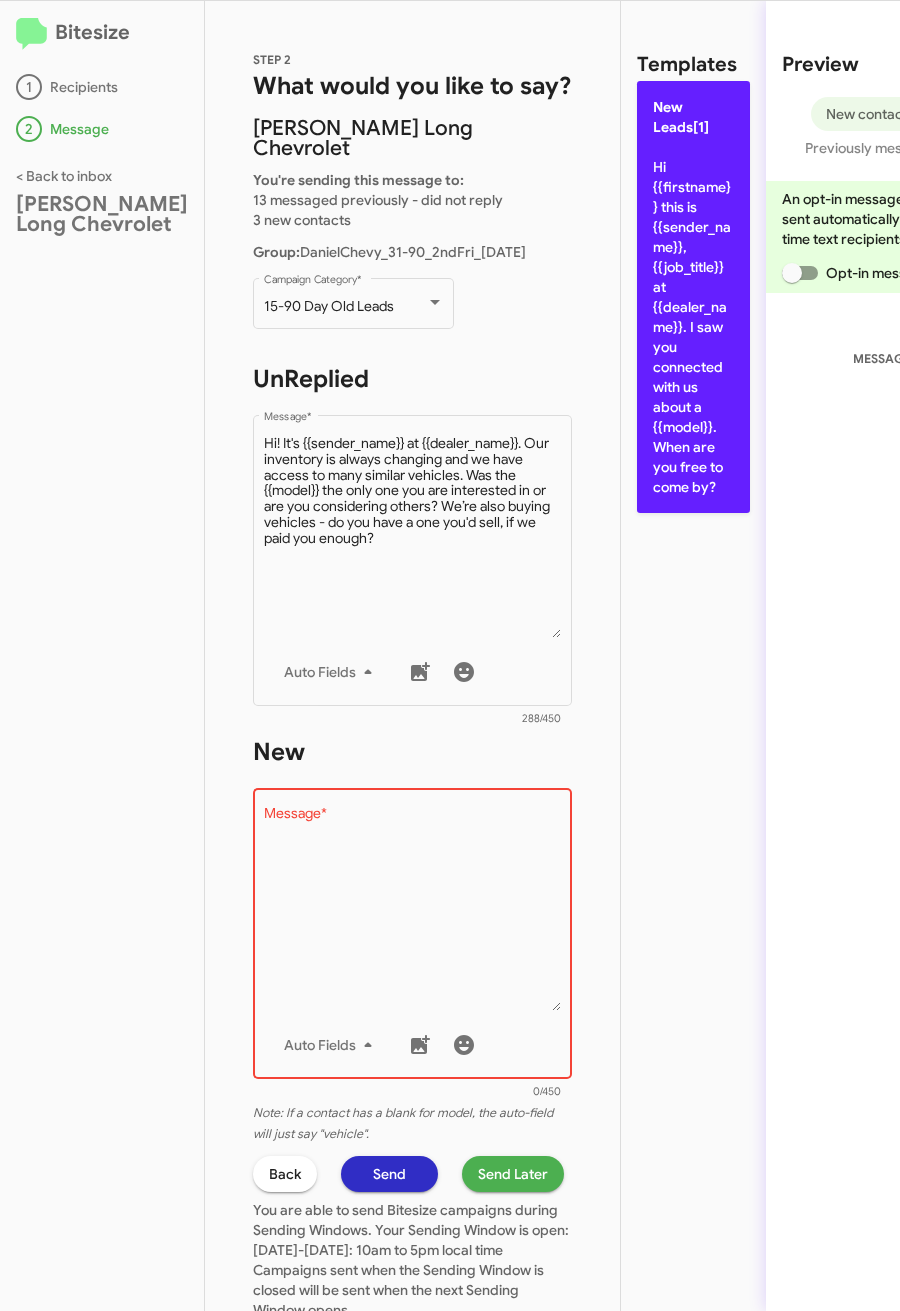 click on "New Leads[1]  Hi {{firstname}} this is {{sender_name}}, {{job_title}} at {{dealer_name}}. I saw you connected with us about a {{model}}. When are you free to come by?" 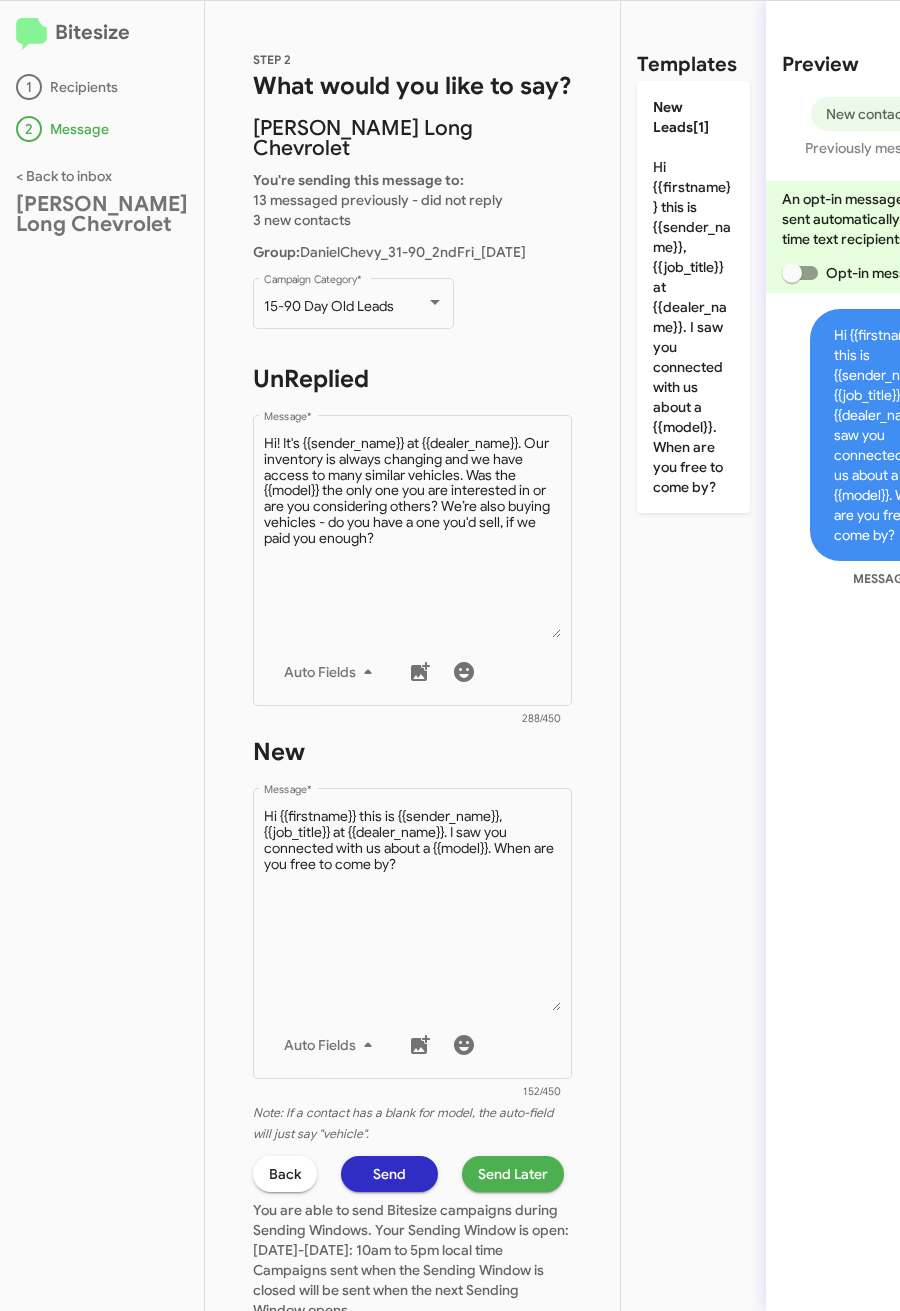 click on "Send Later" 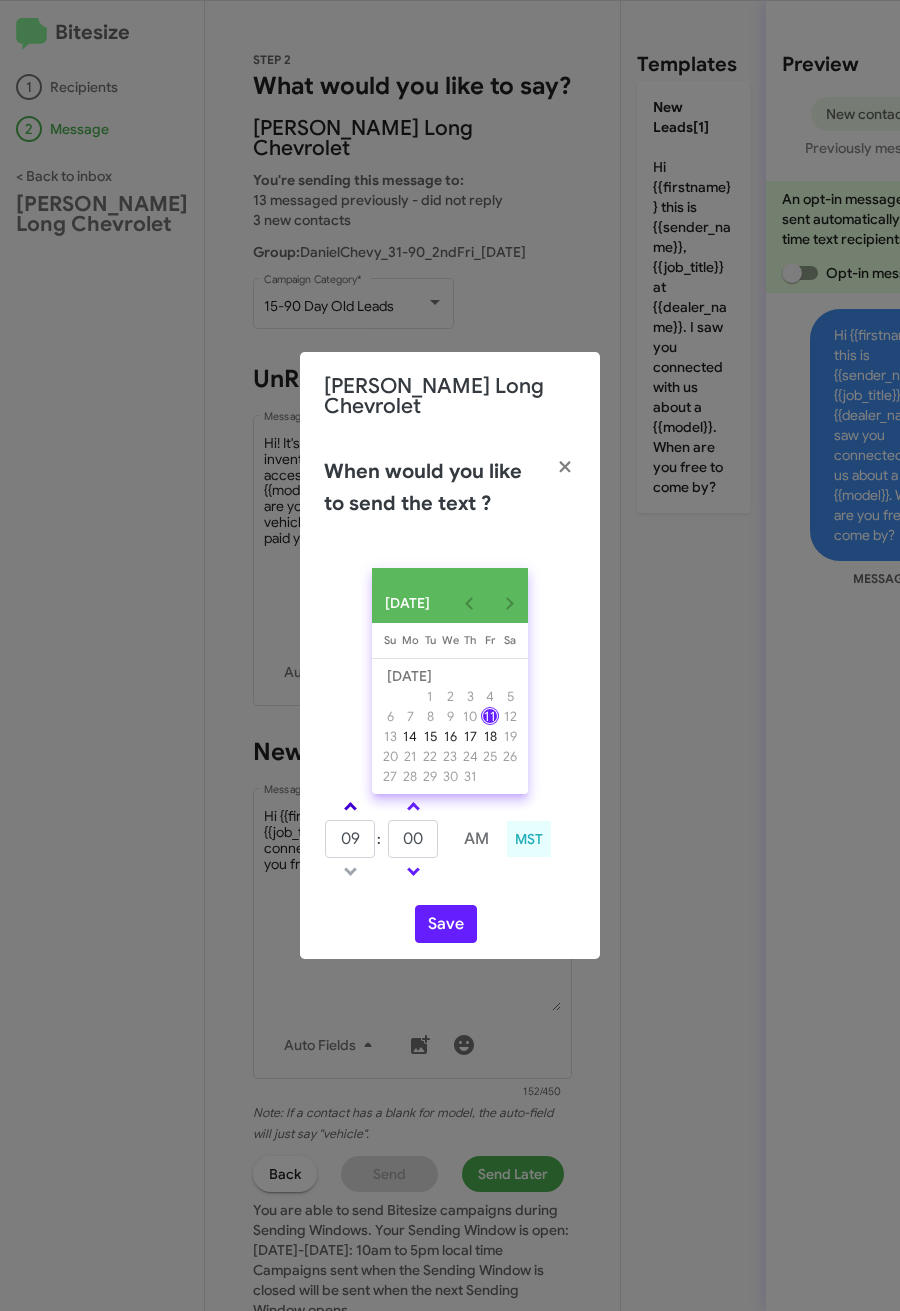 click 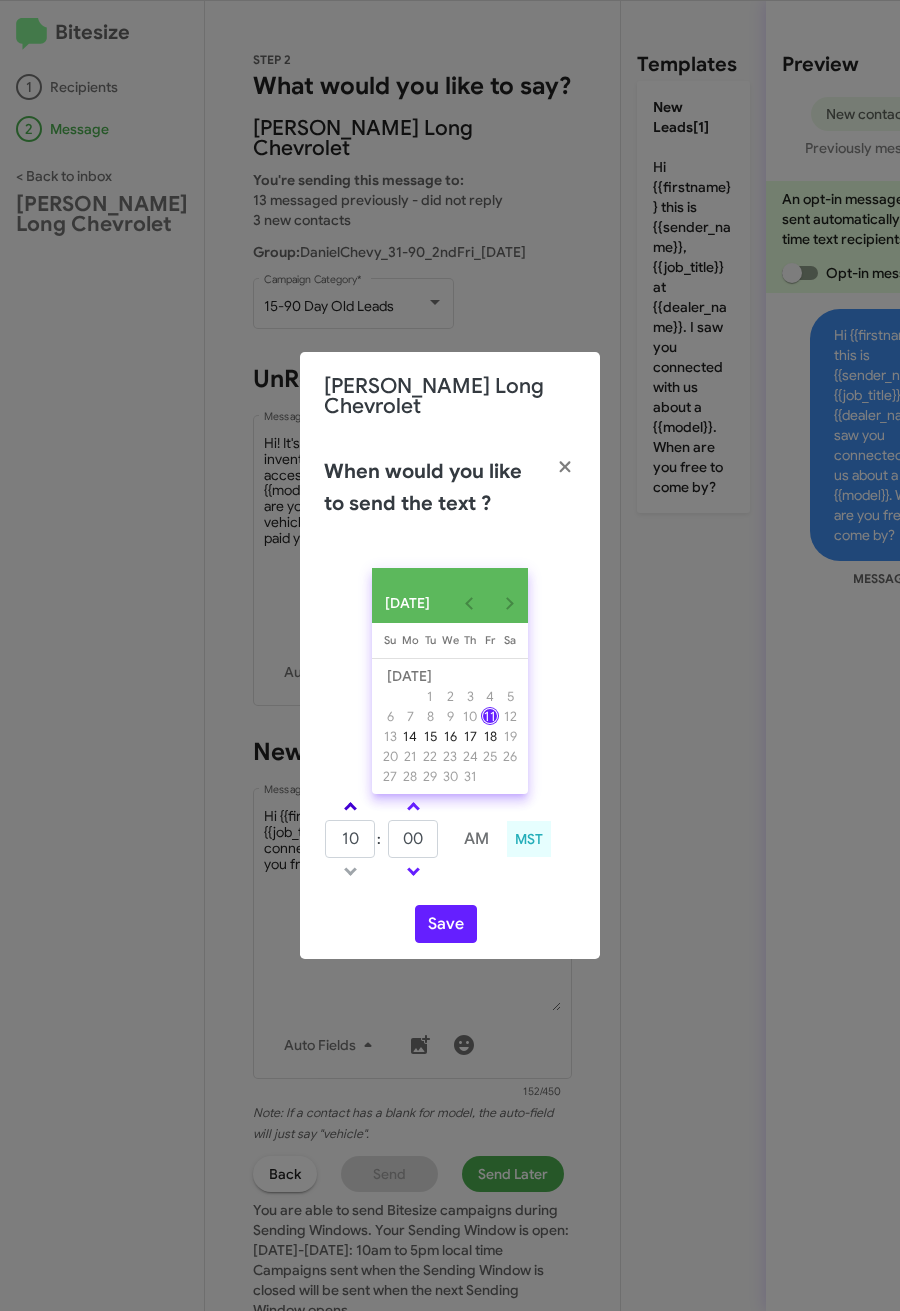 click 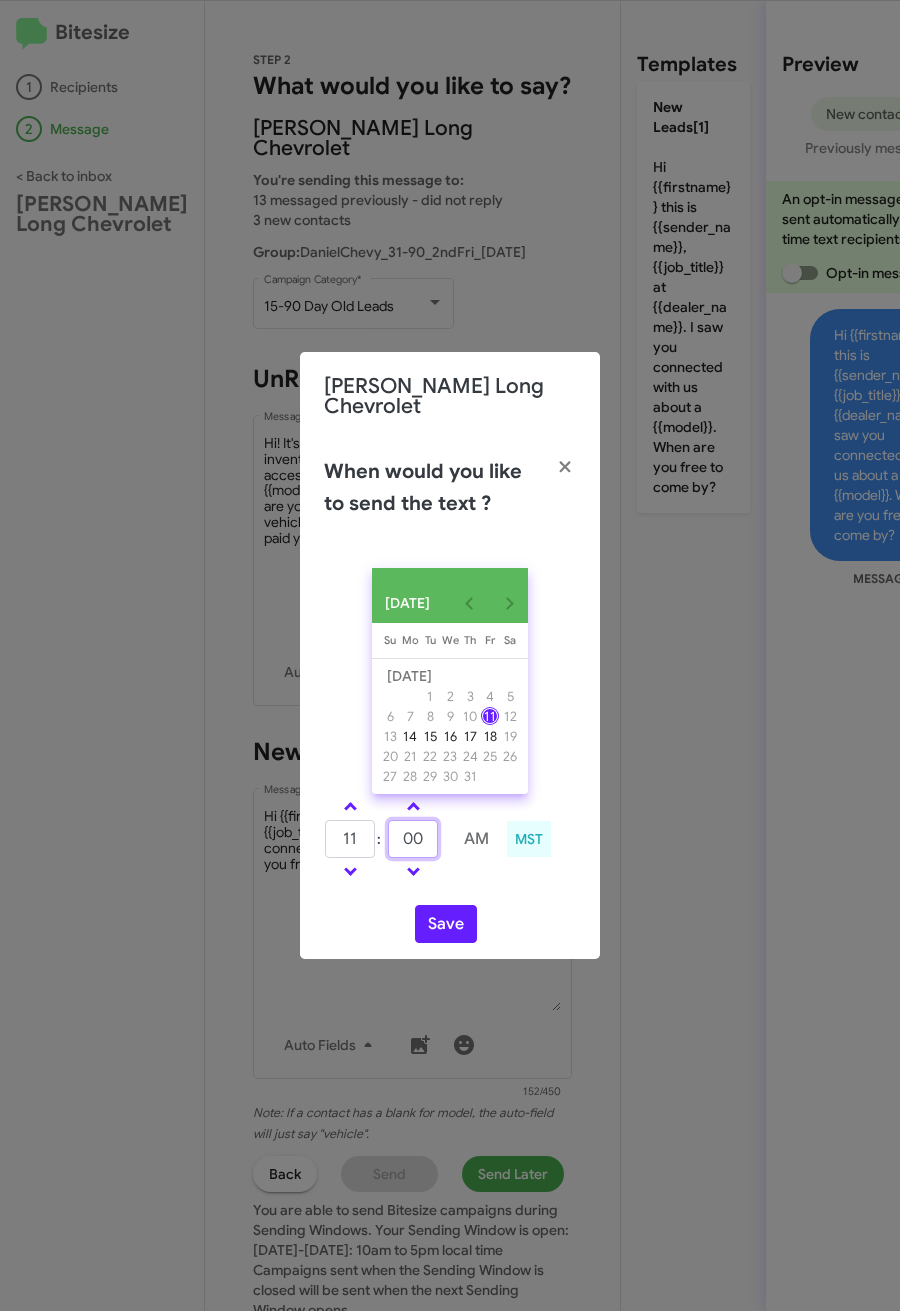 drag, startPoint x: 414, startPoint y: 846, endPoint x: 399, endPoint y: 847, distance: 15.033297 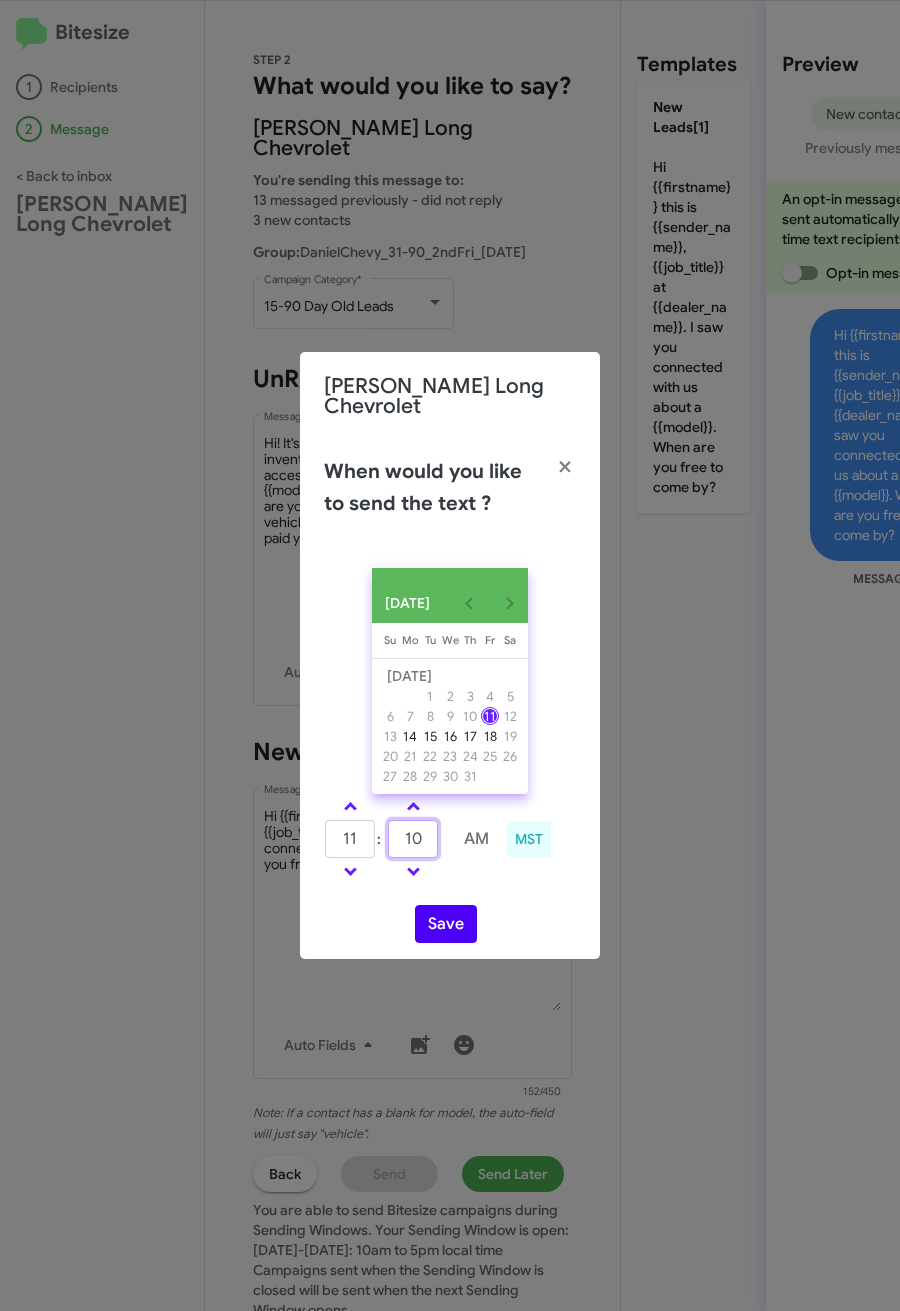 type on "10" 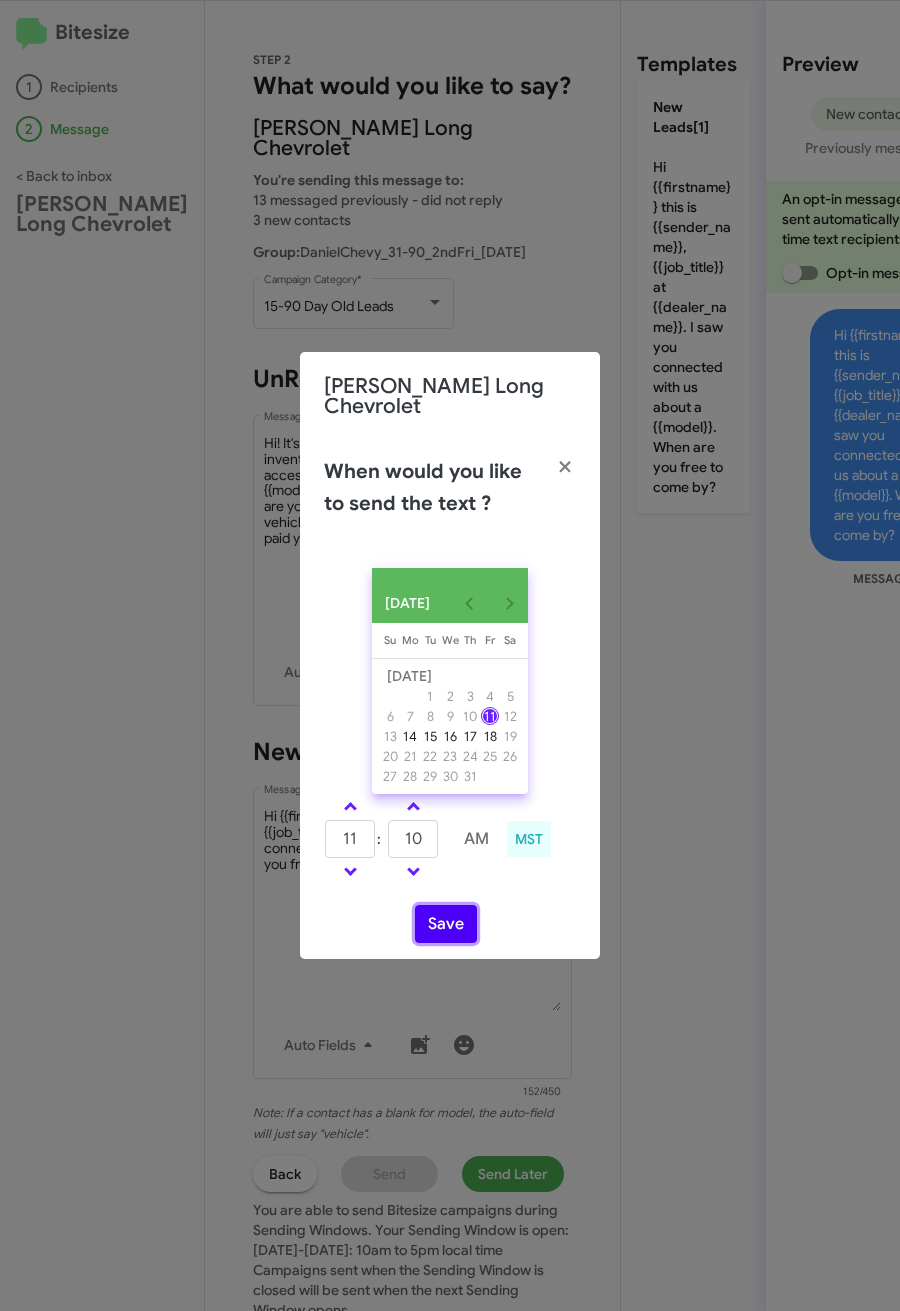 click on "Save" 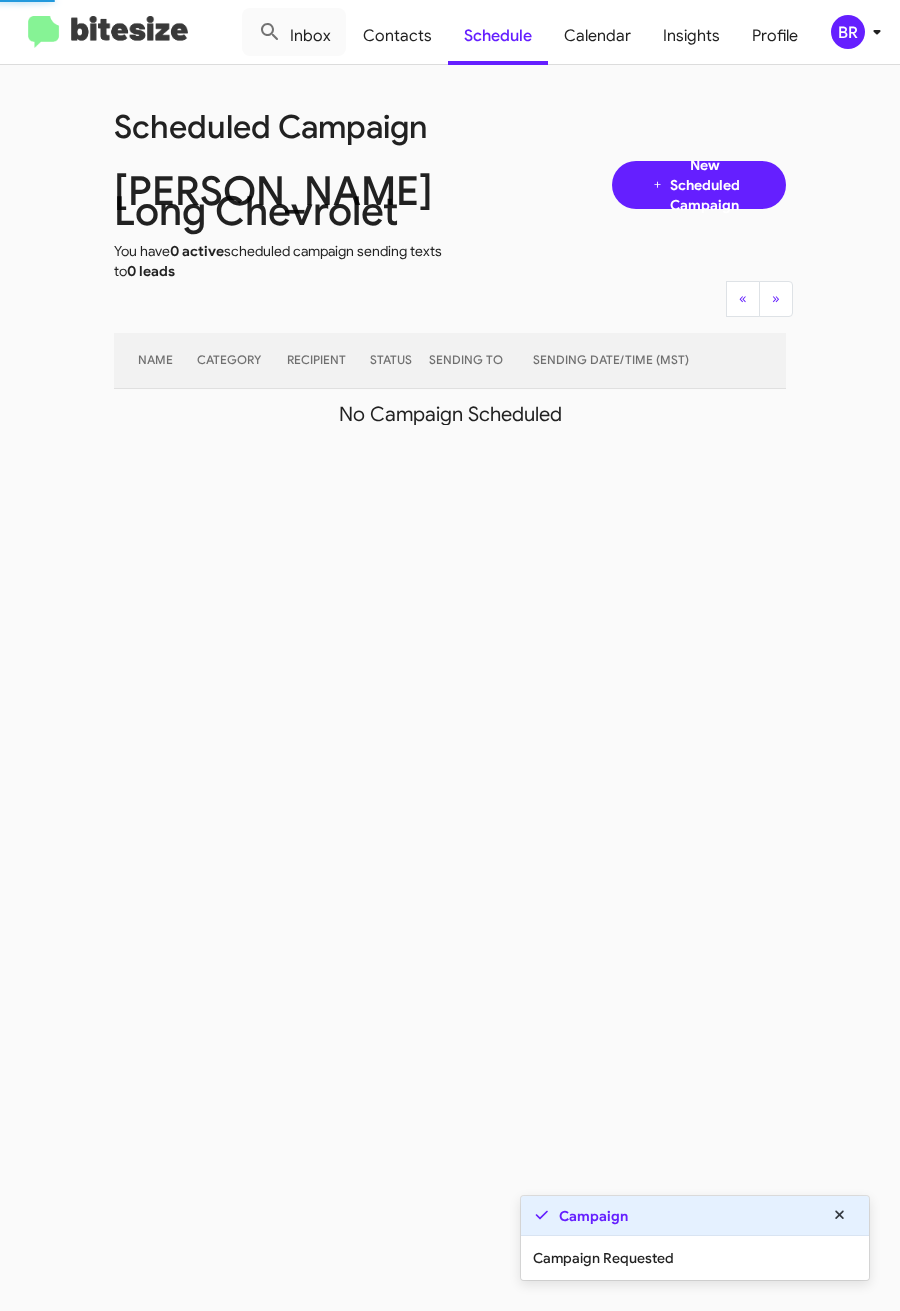 click on "BR" 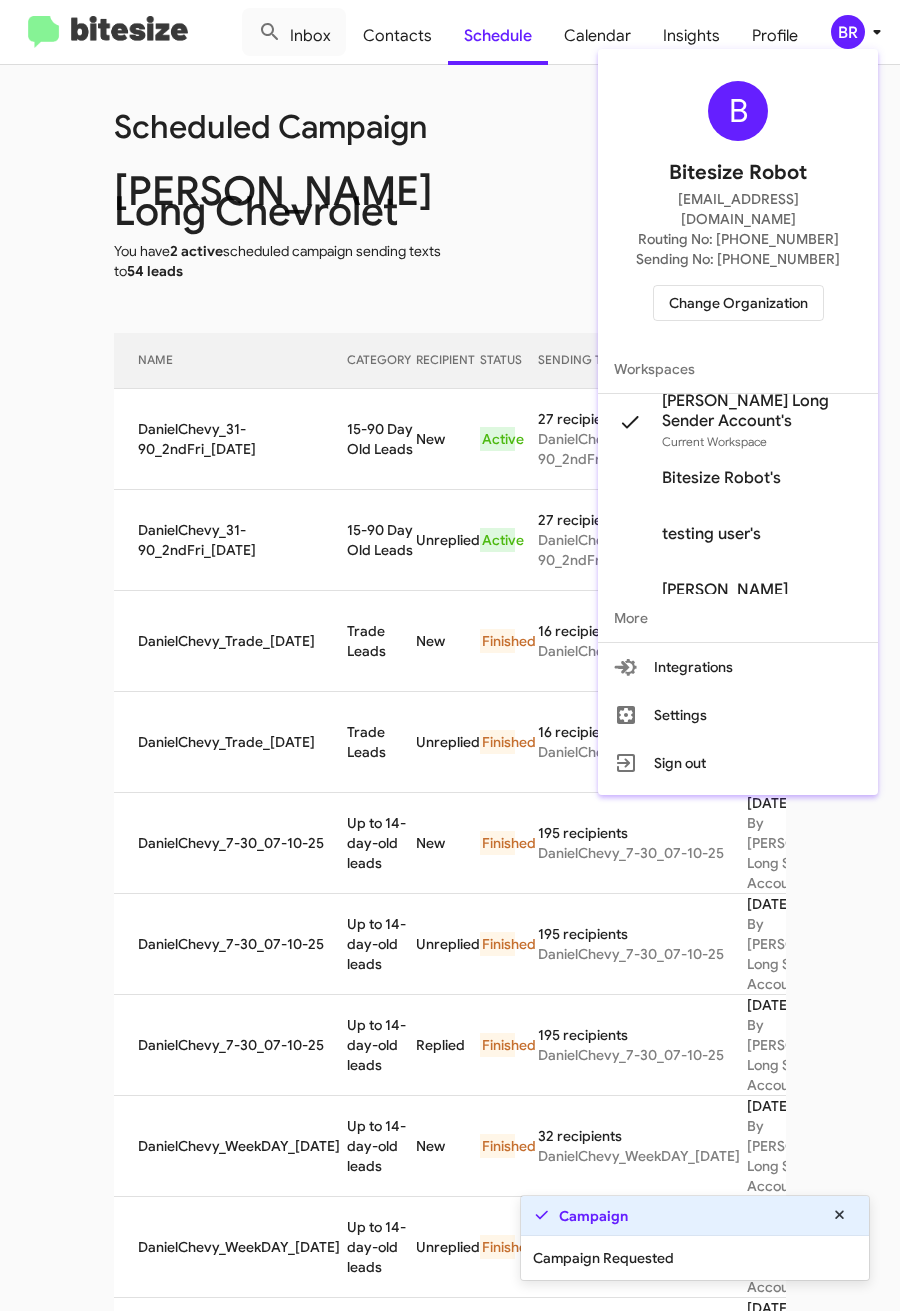 click at bounding box center (450, 655) 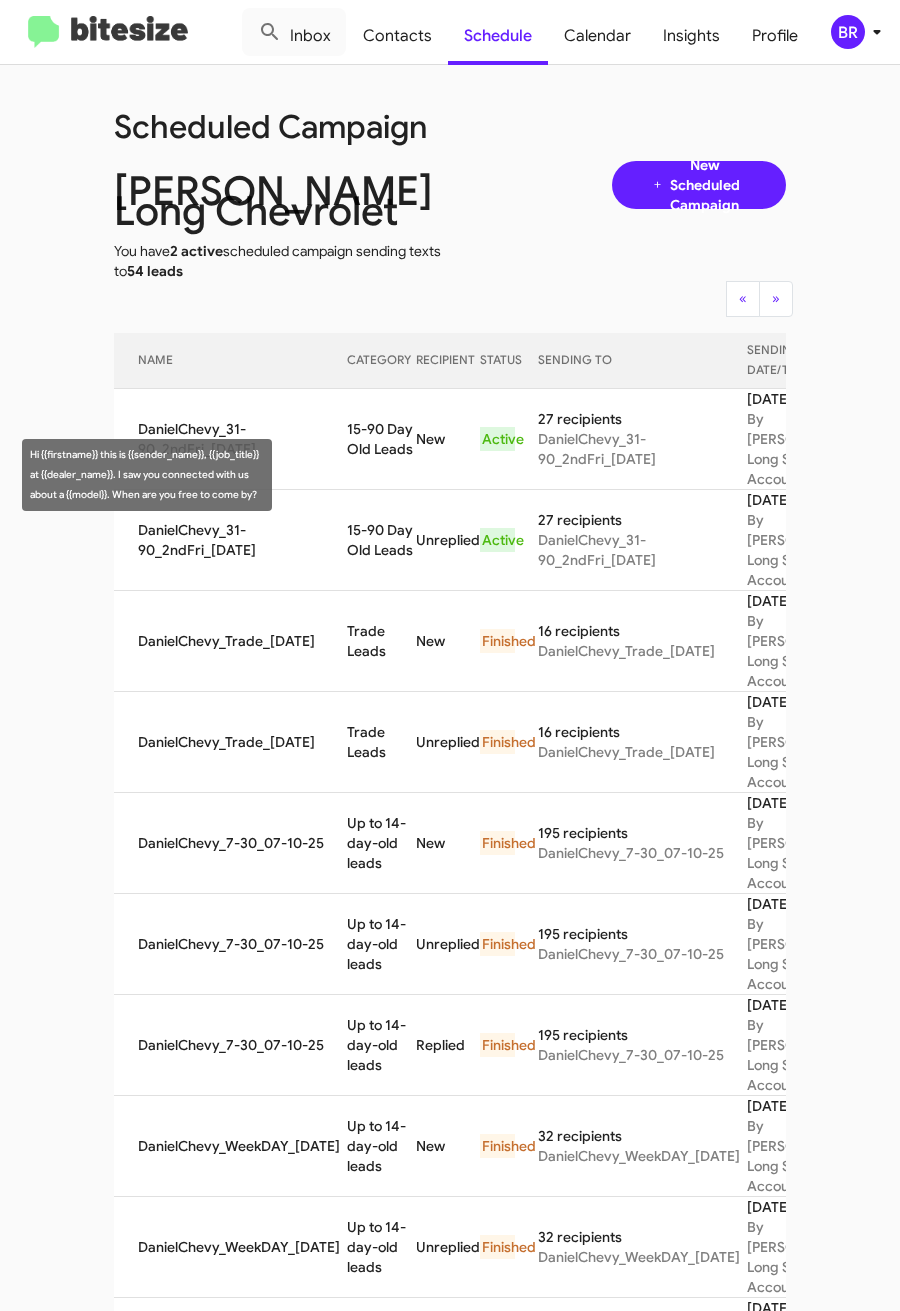 drag, startPoint x: 322, startPoint y: 460, endPoint x: 385, endPoint y: 484, distance: 67.41662 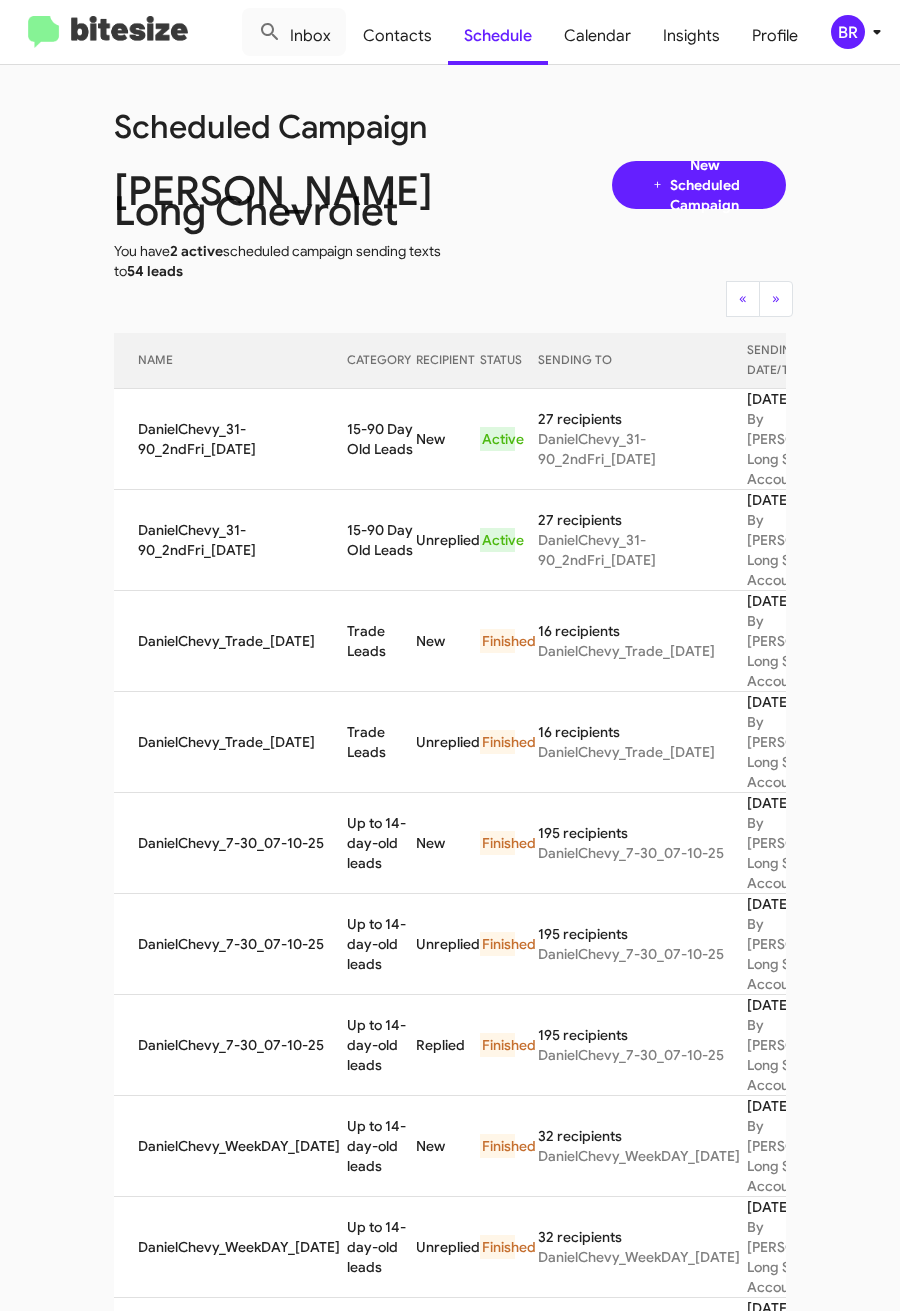 copy on "15-90 Day Old Leads" 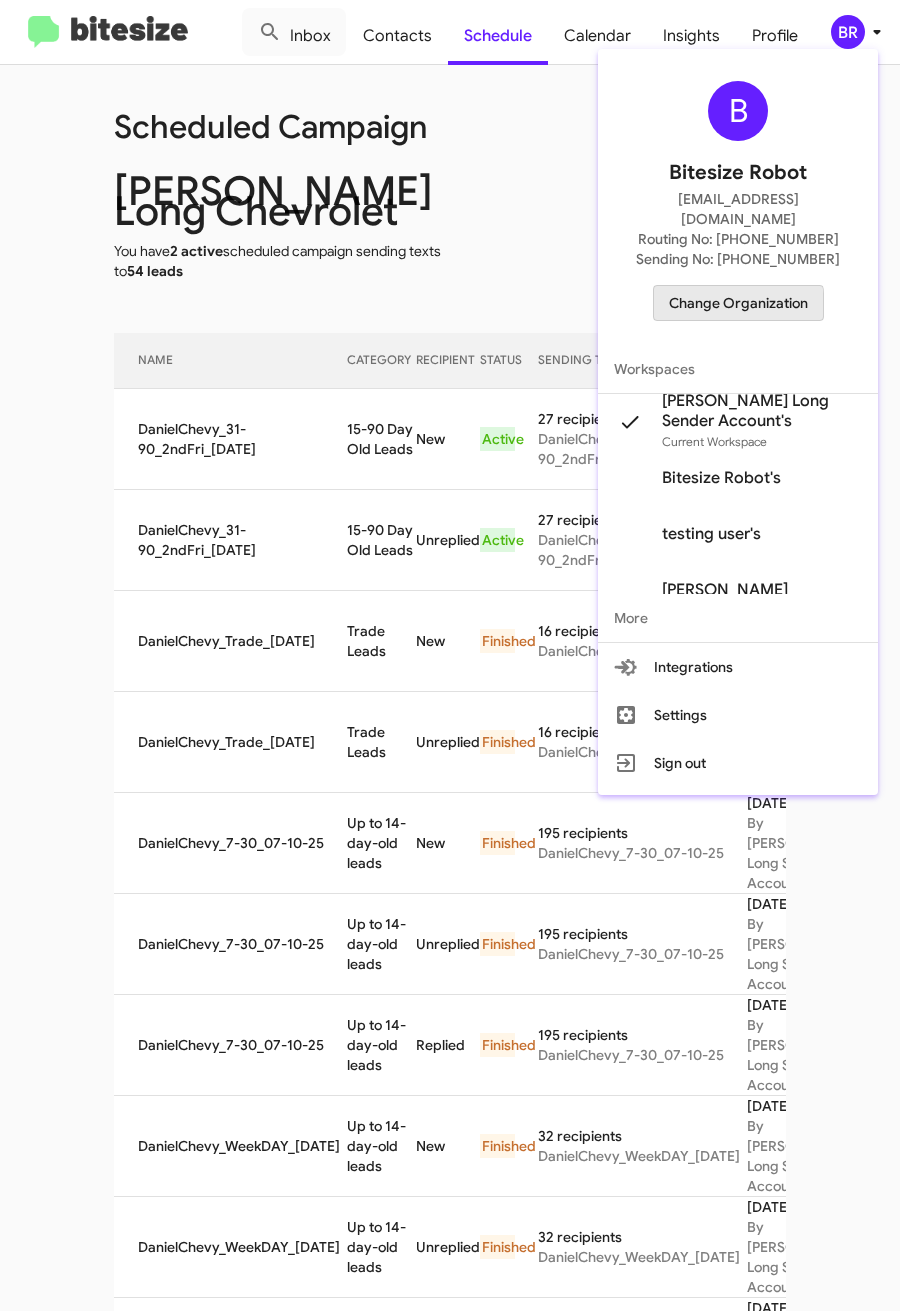click on "Change Organization" at bounding box center [738, 303] 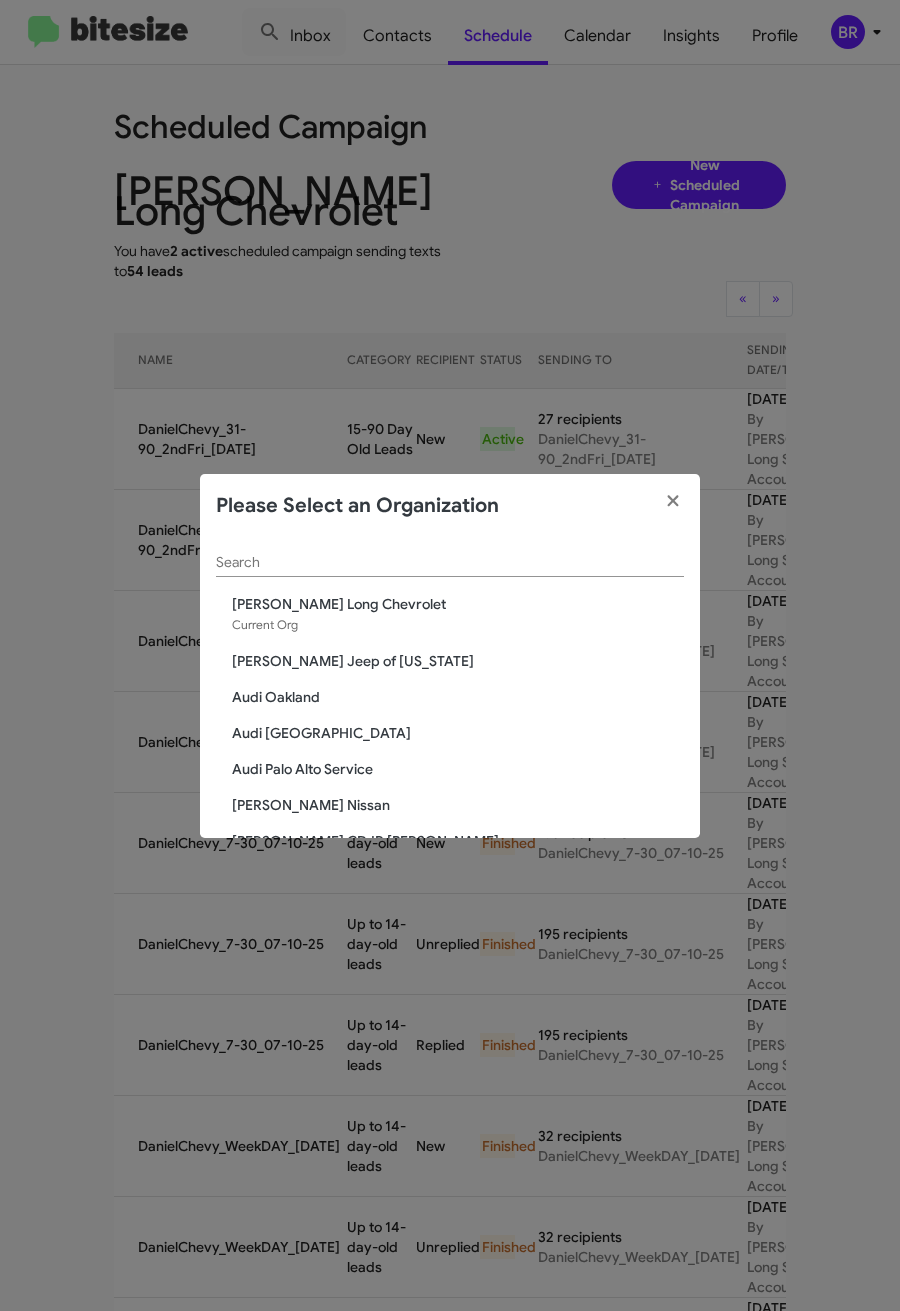 click on "Search" 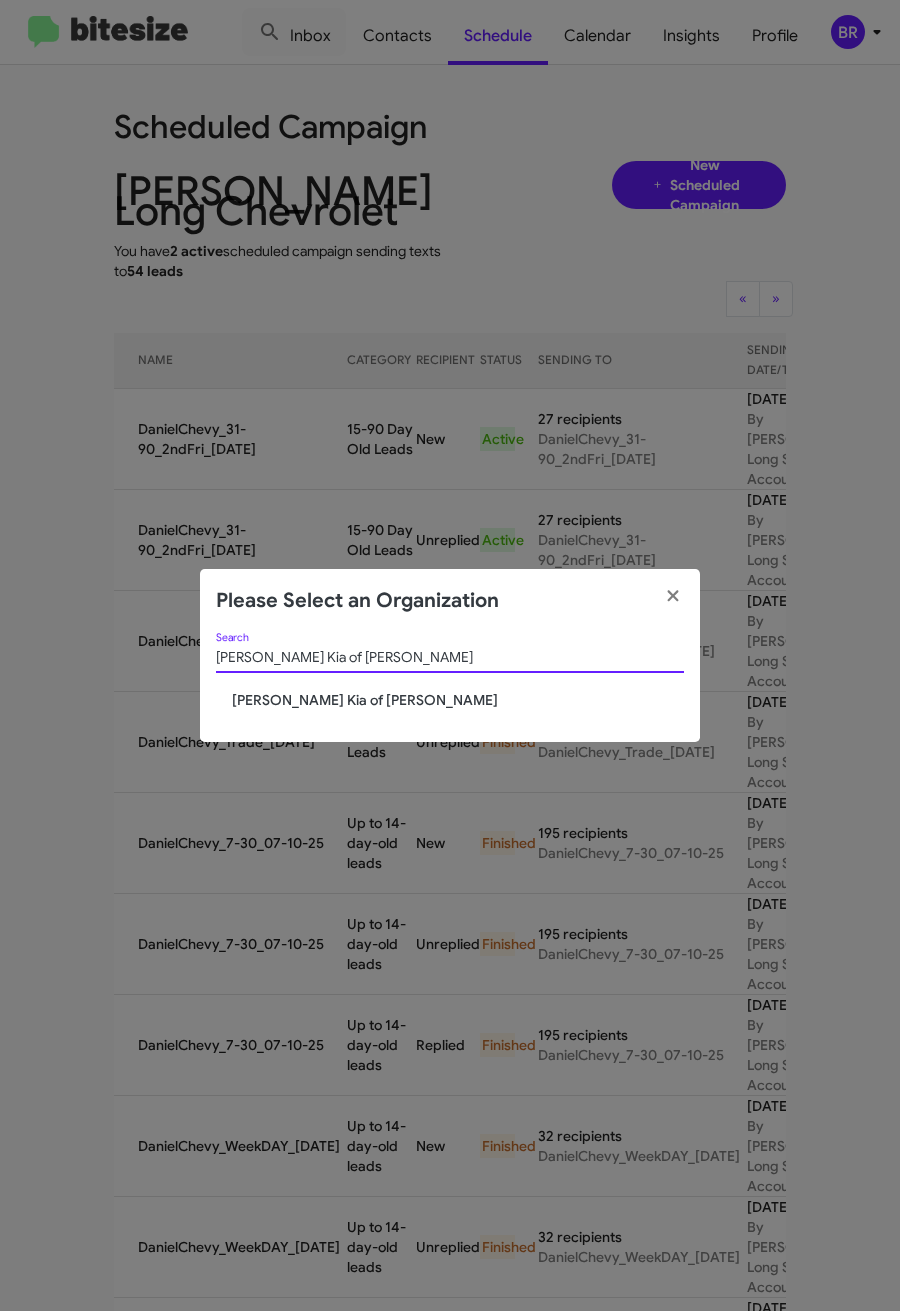 type on "[PERSON_NAME] Kia of [PERSON_NAME]" 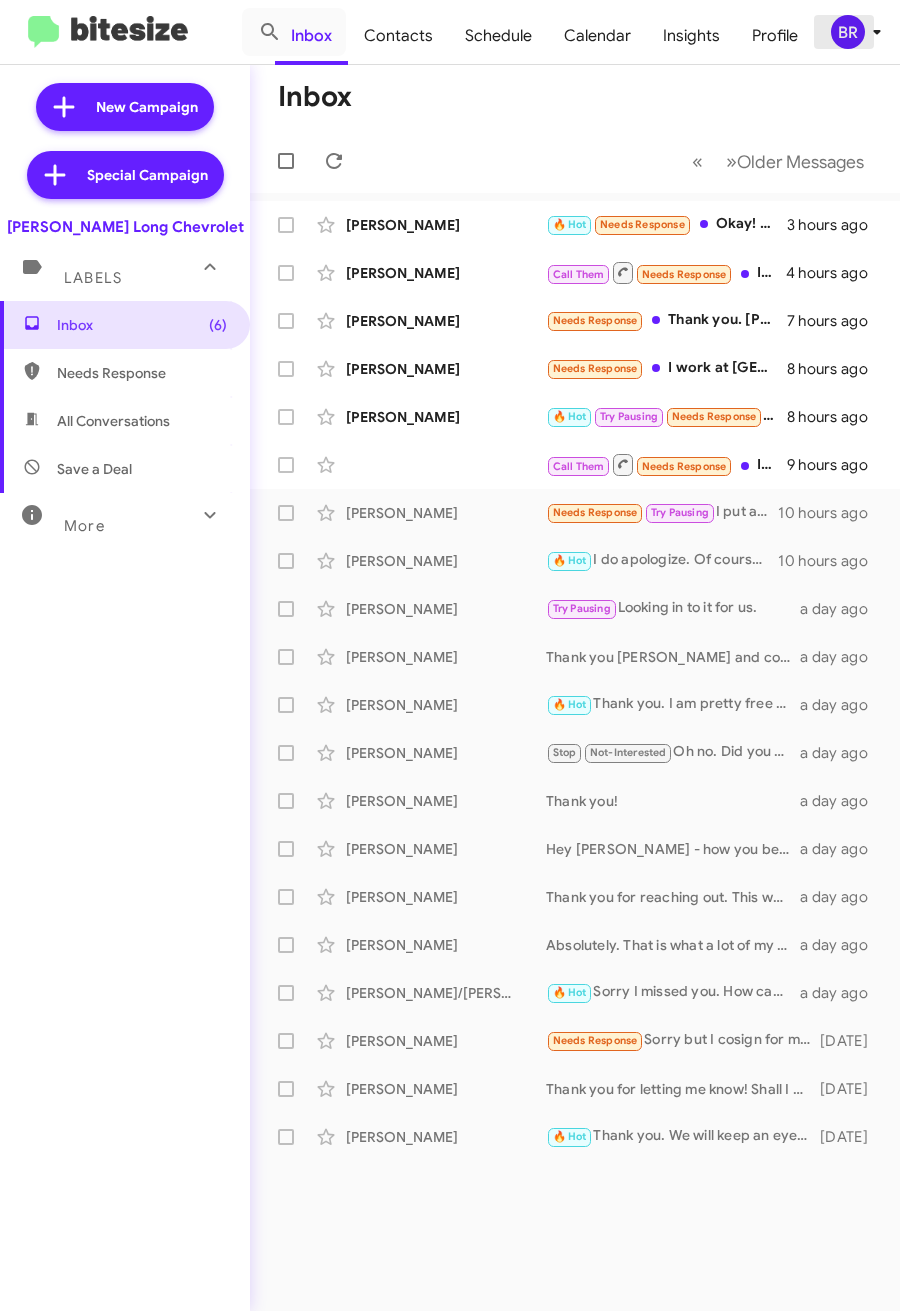 click on "BR" 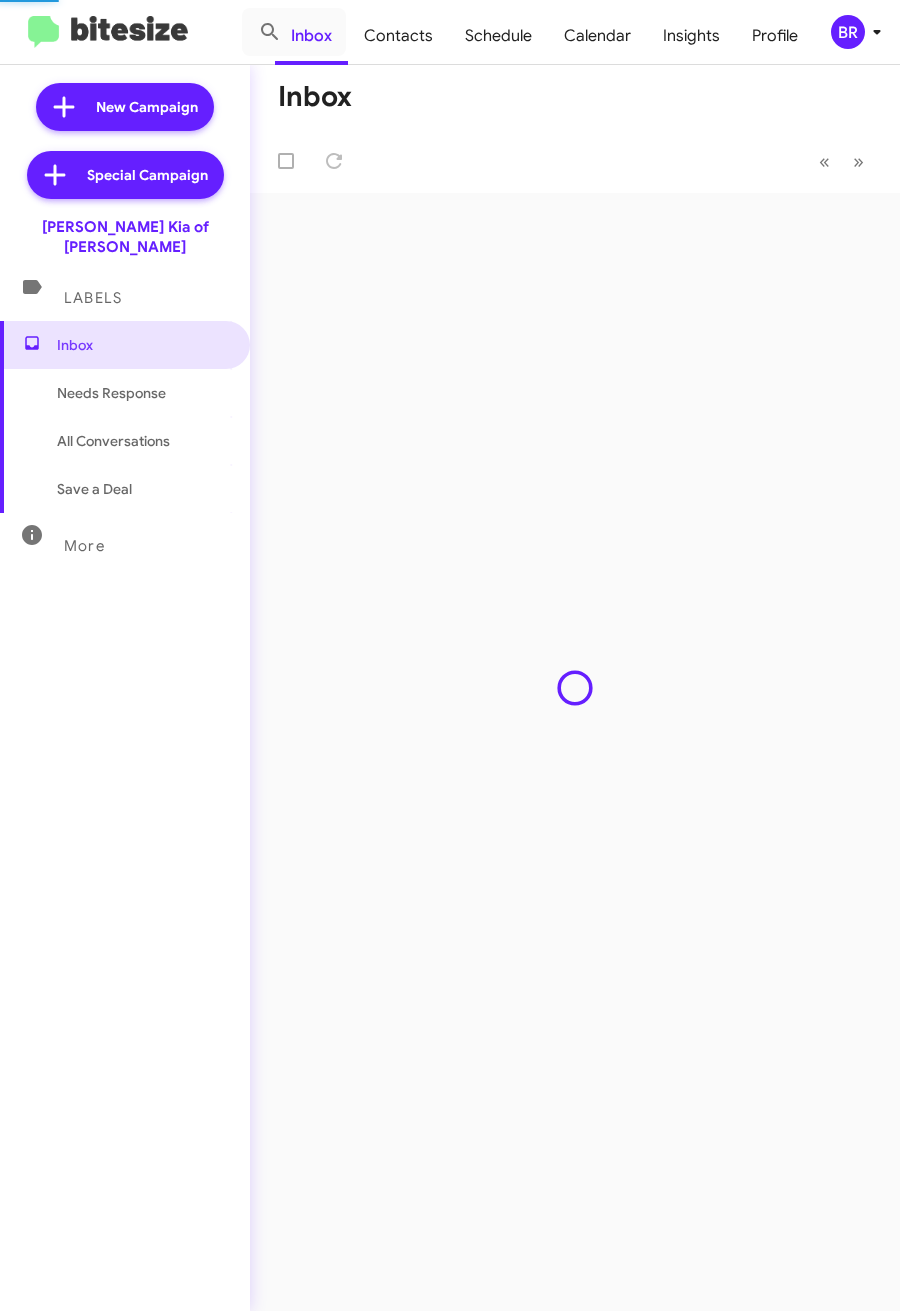 scroll, scrollTop: 0, scrollLeft: 0, axis: both 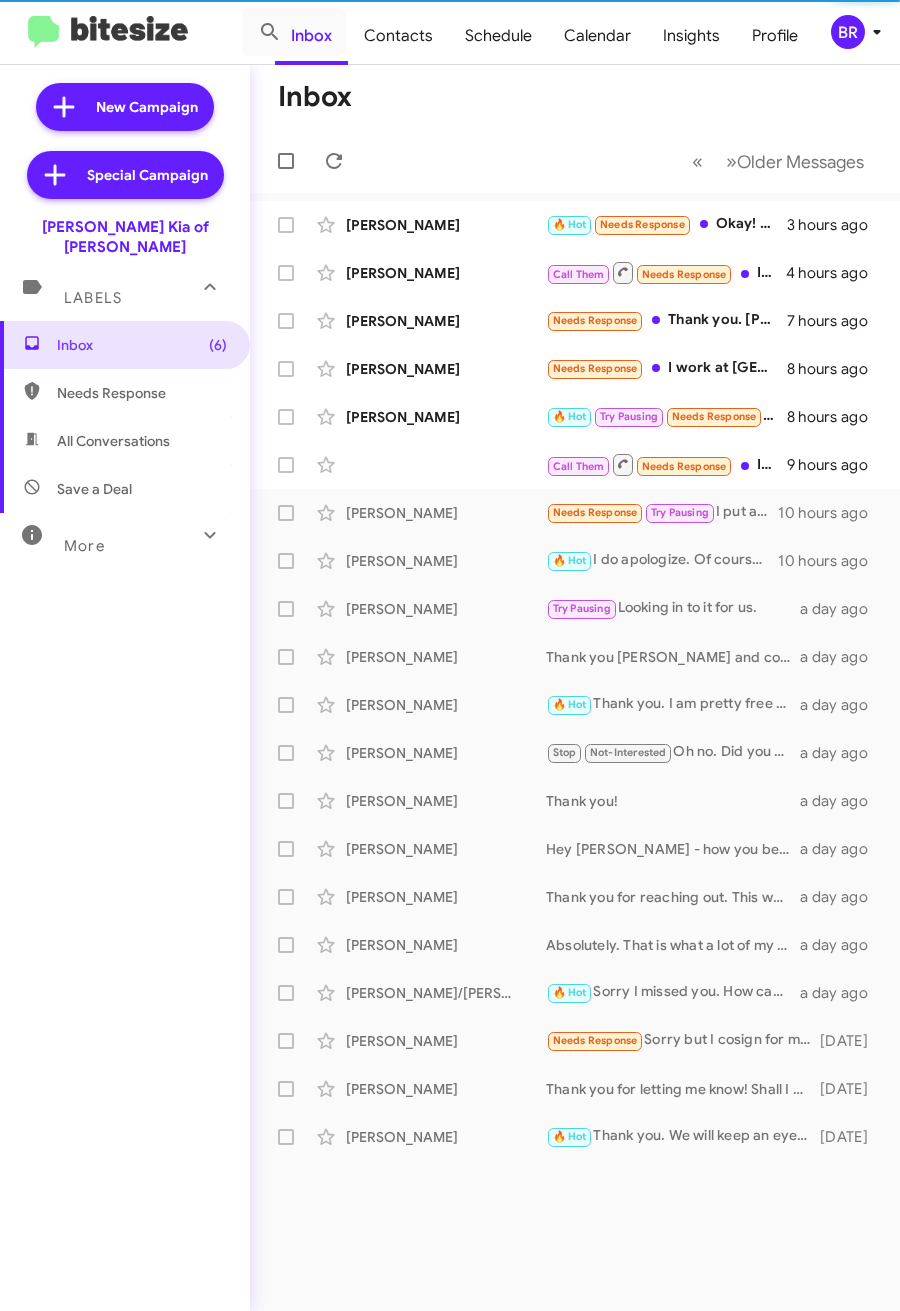 click on "BR" 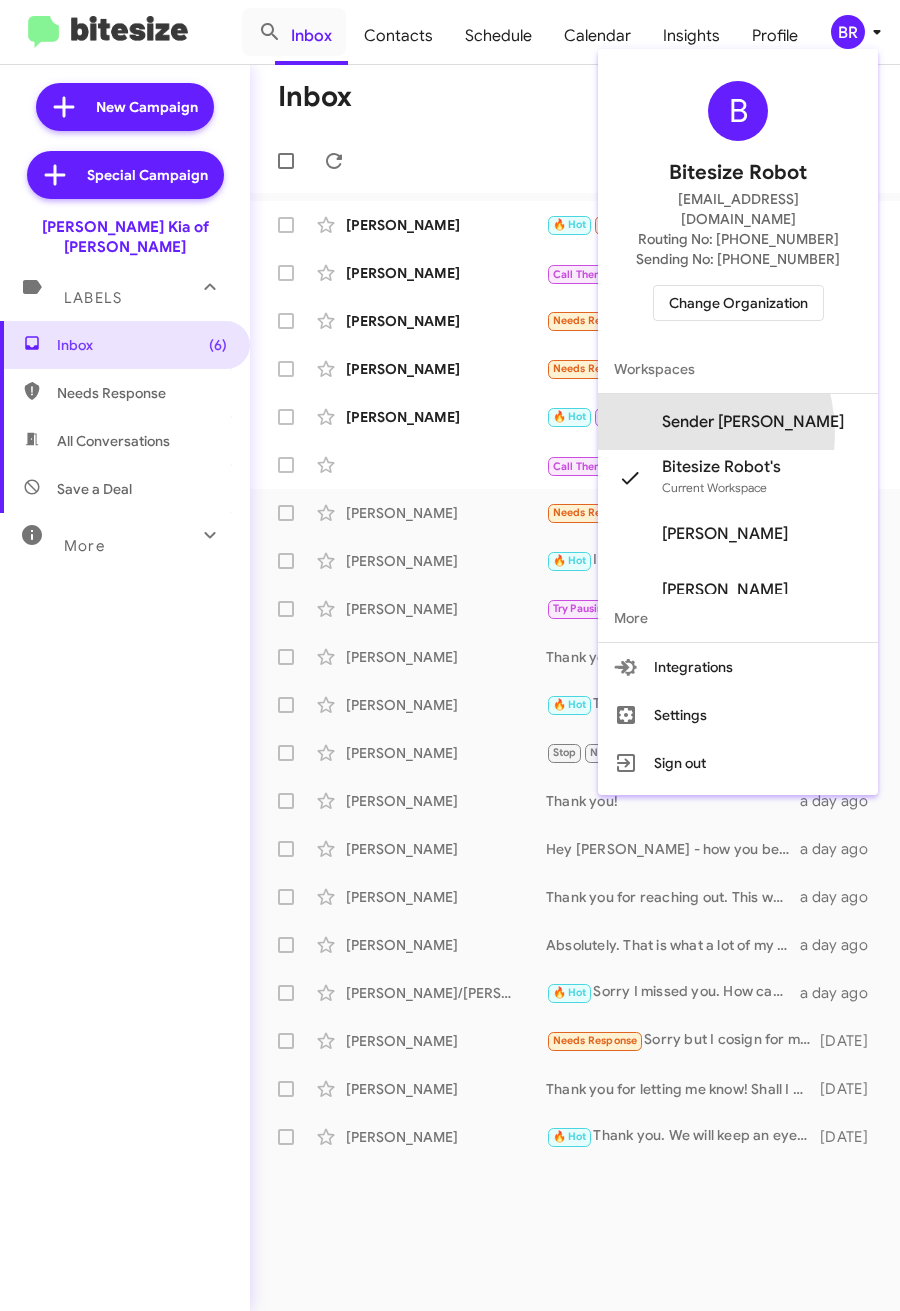 click on "Sender [PERSON_NAME]" at bounding box center (738, 422) 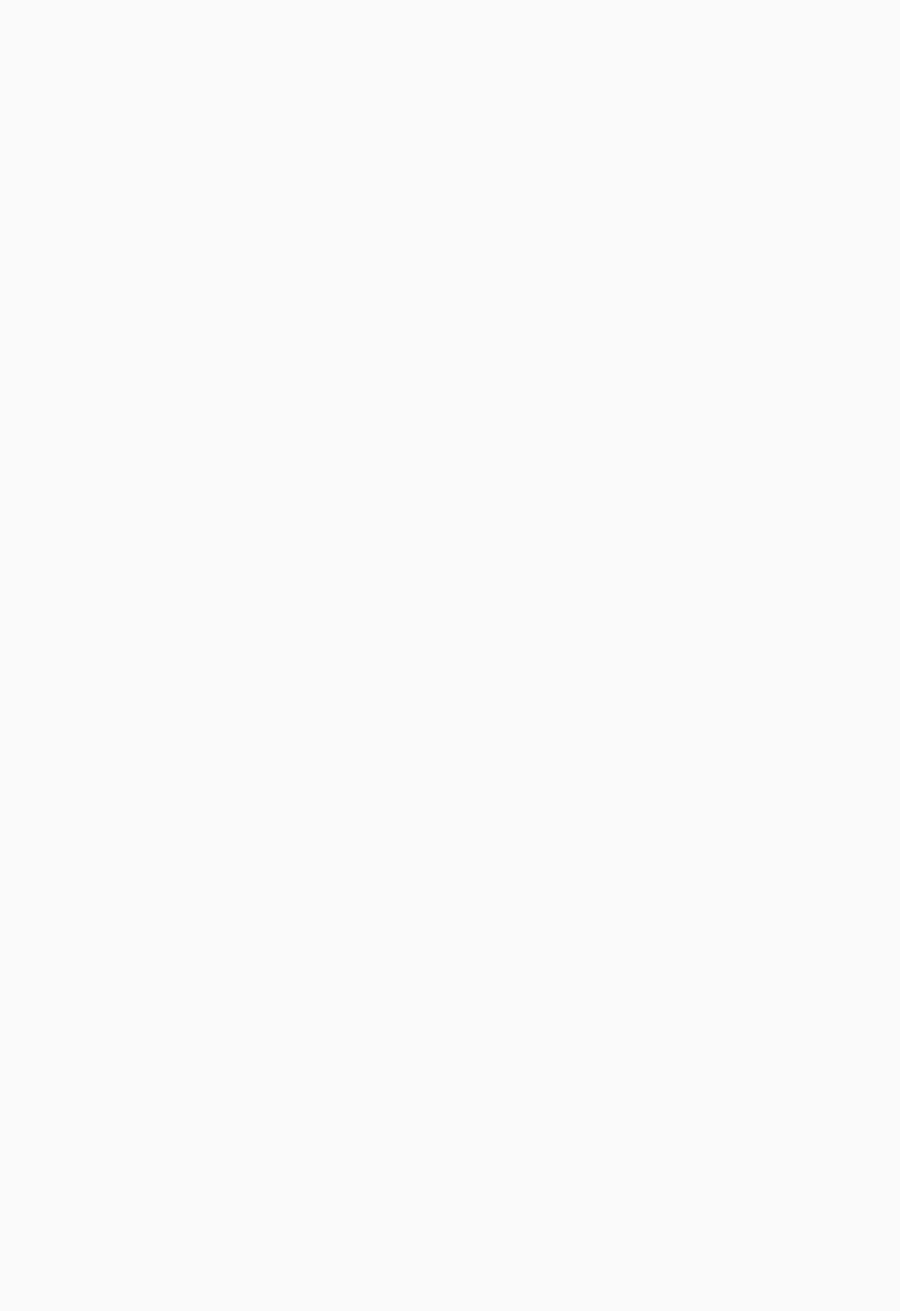 scroll, scrollTop: 0, scrollLeft: 0, axis: both 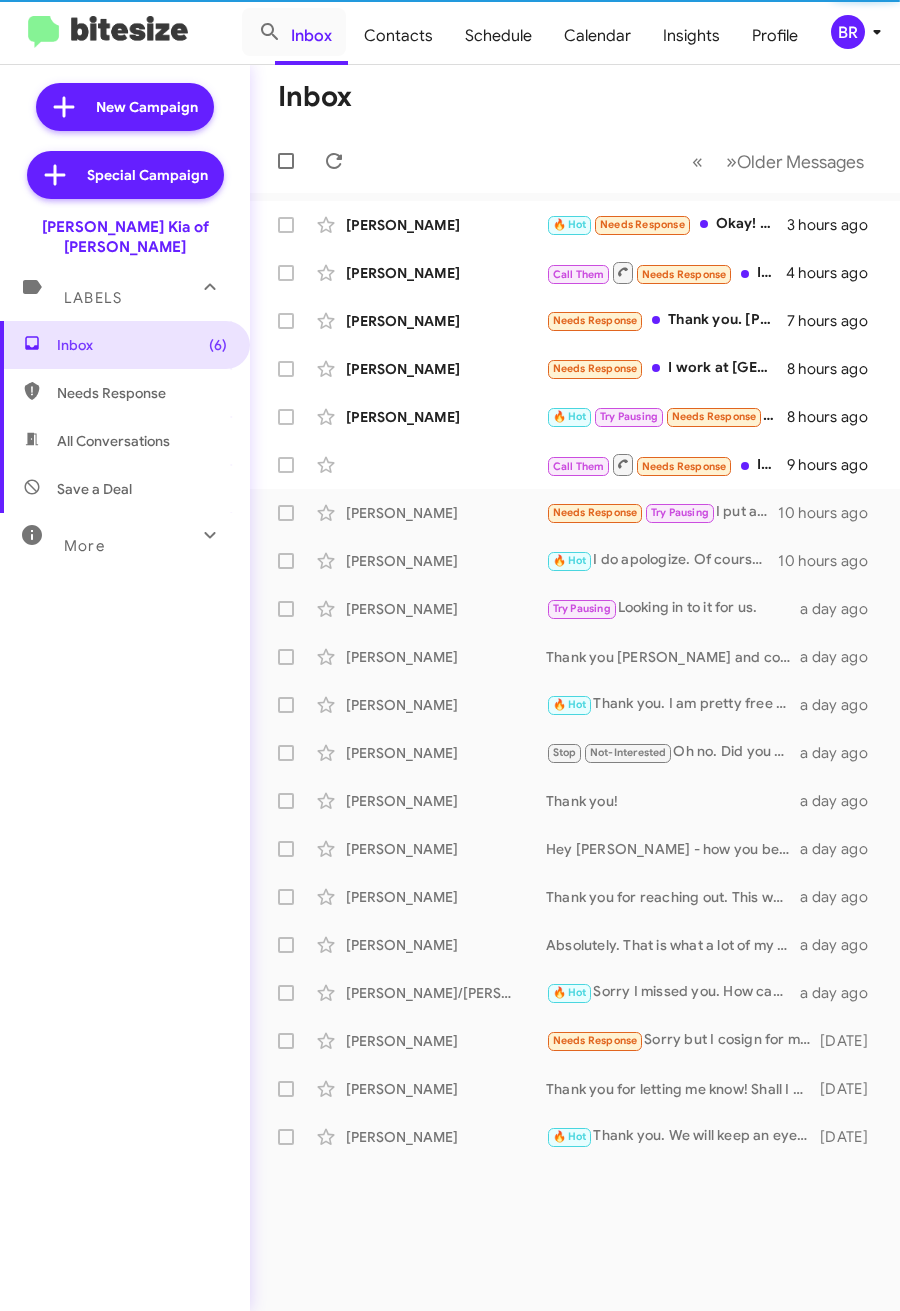 click on "Contacts" 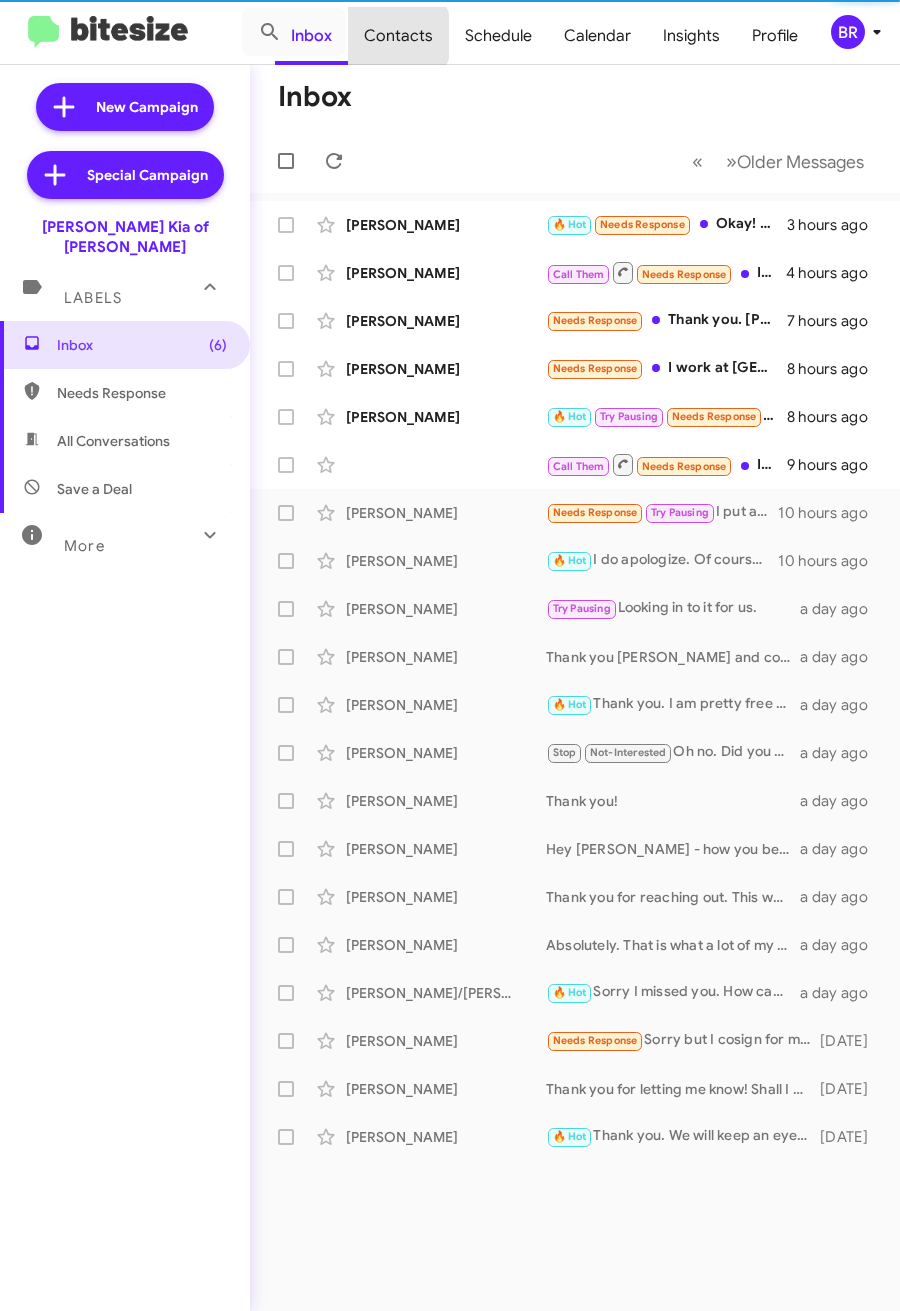 type on "in:groups" 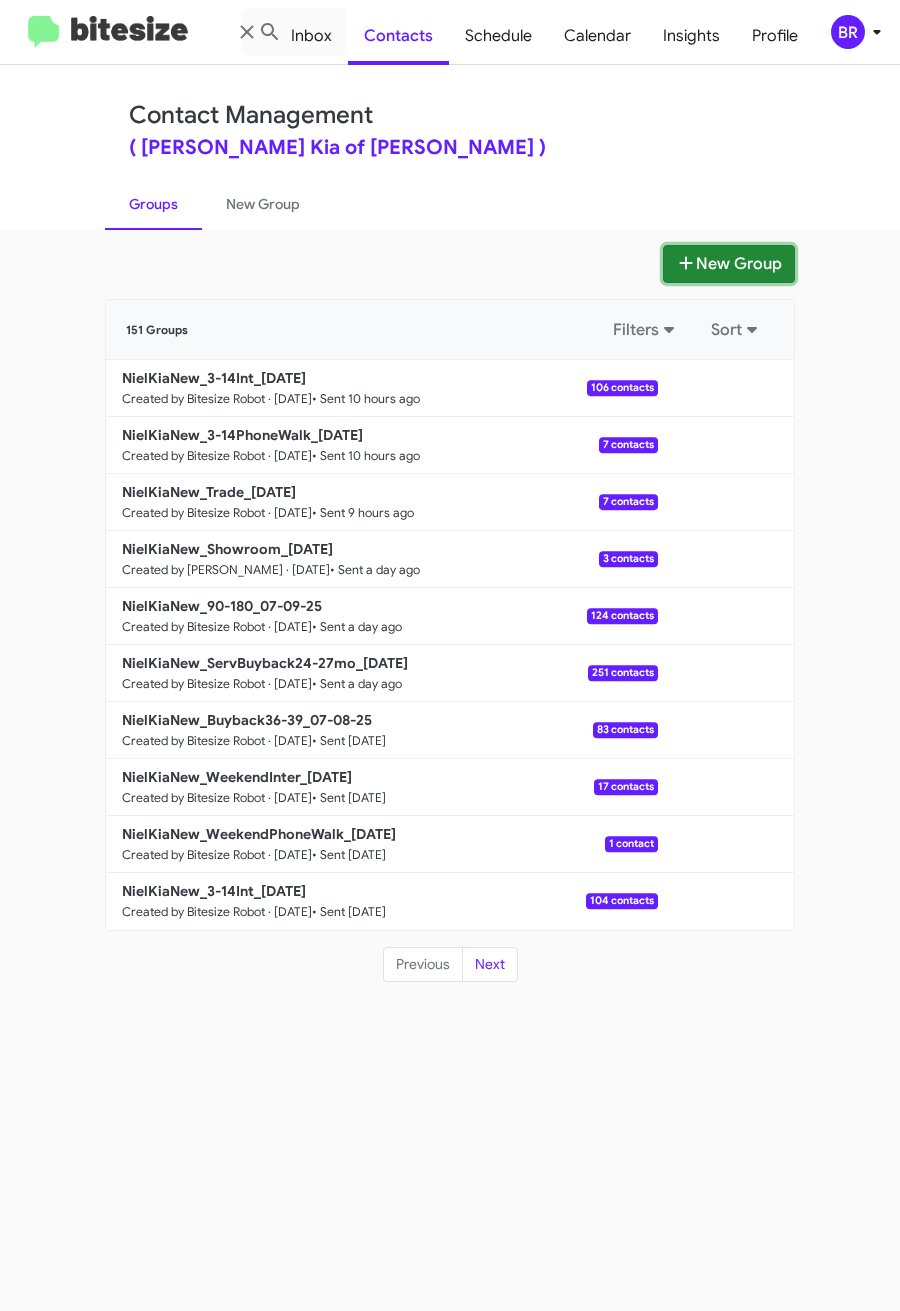 click on "New Group" 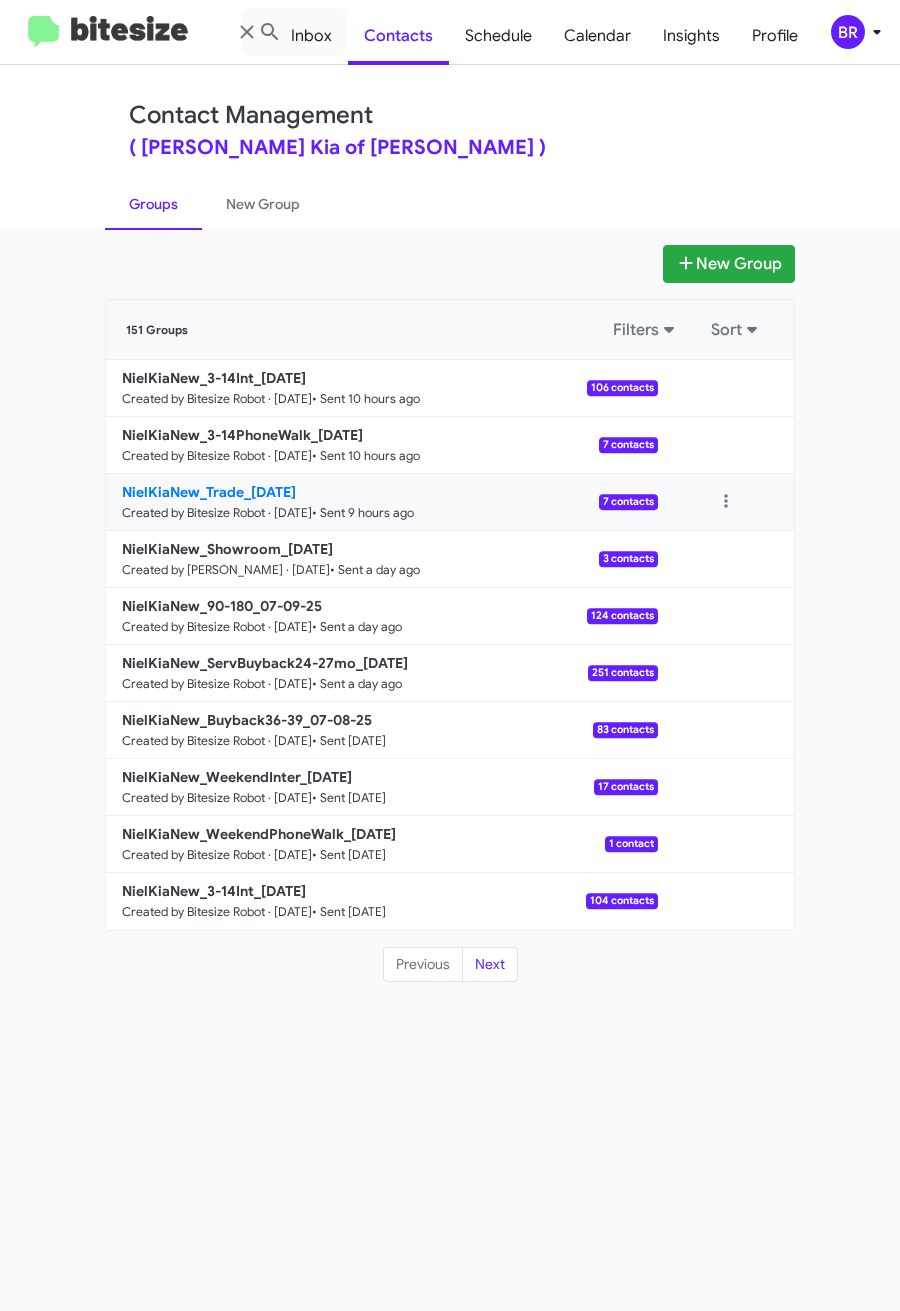 type 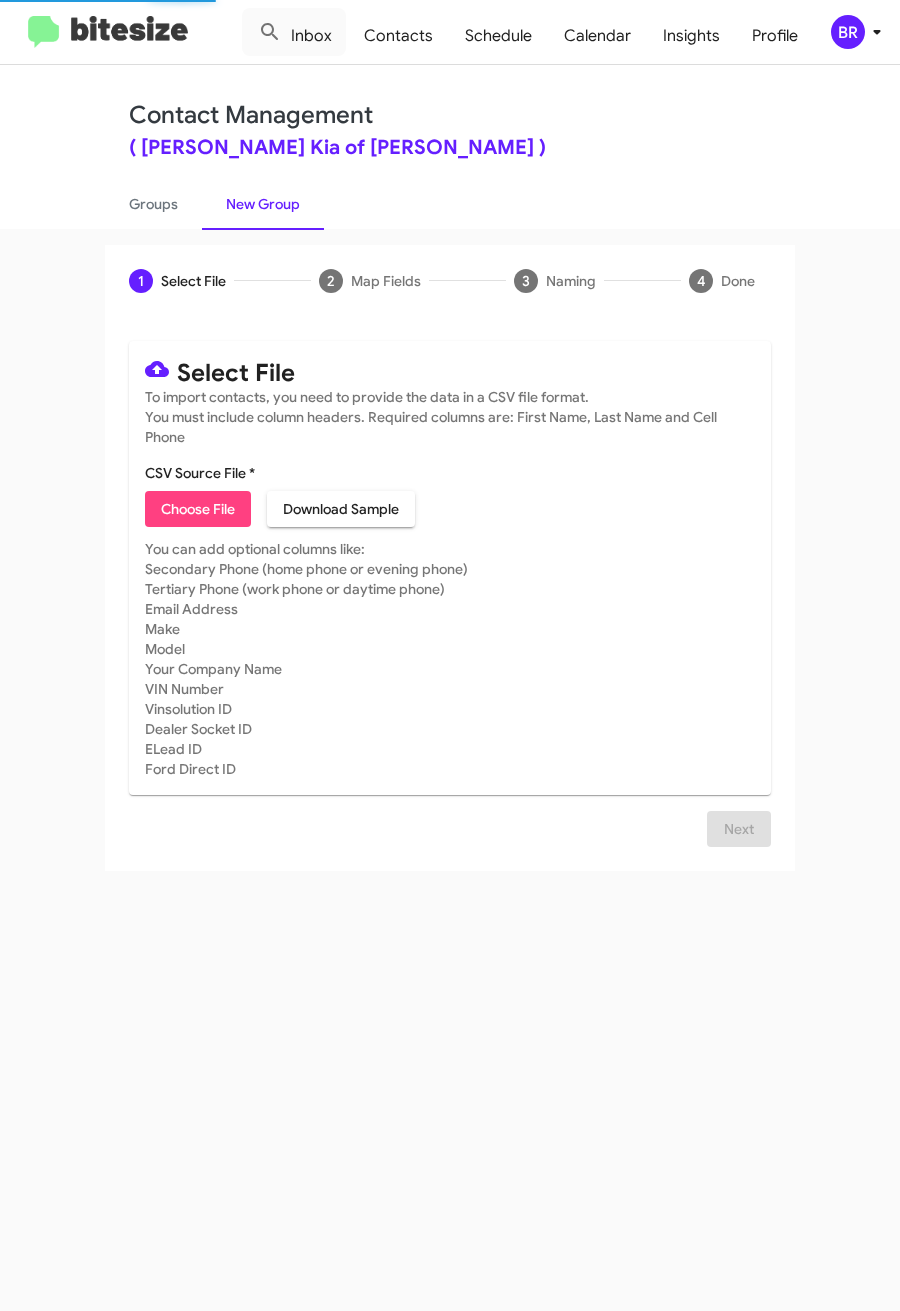 click on "Choose File" 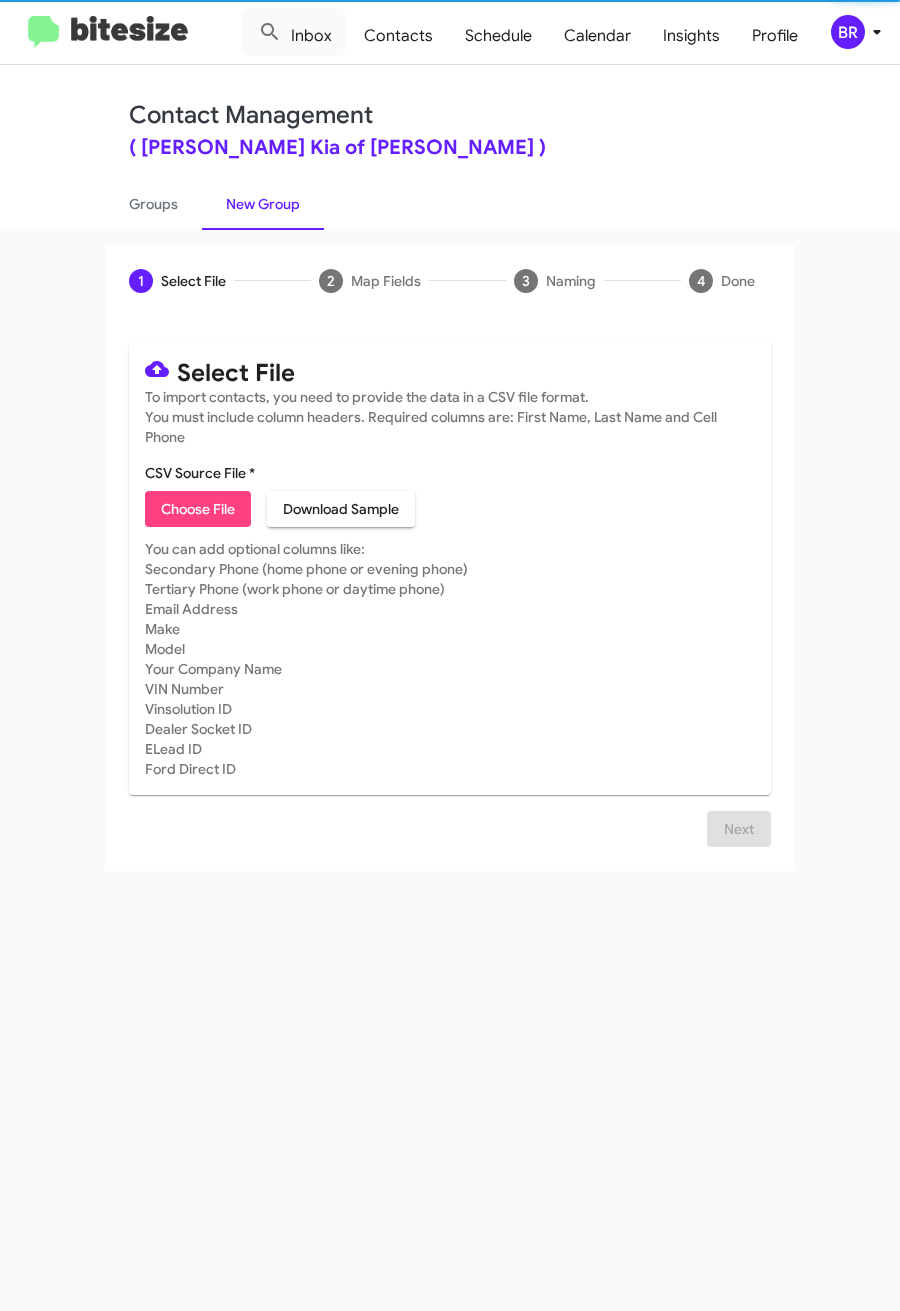 type on "NielKiaNew_16-90PhoneWalk_07-11-25" 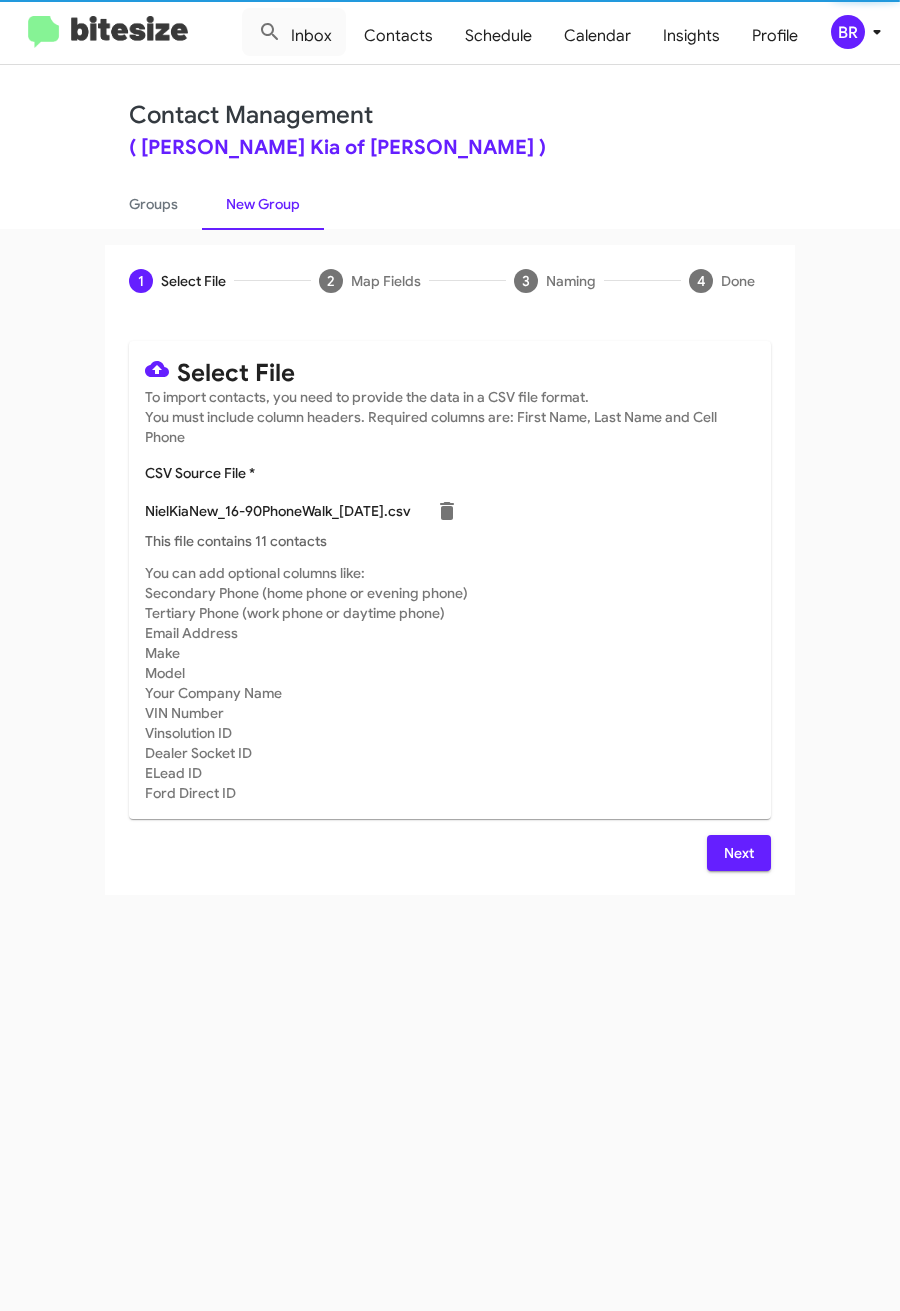 click on "Next" at bounding box center (739, 853) 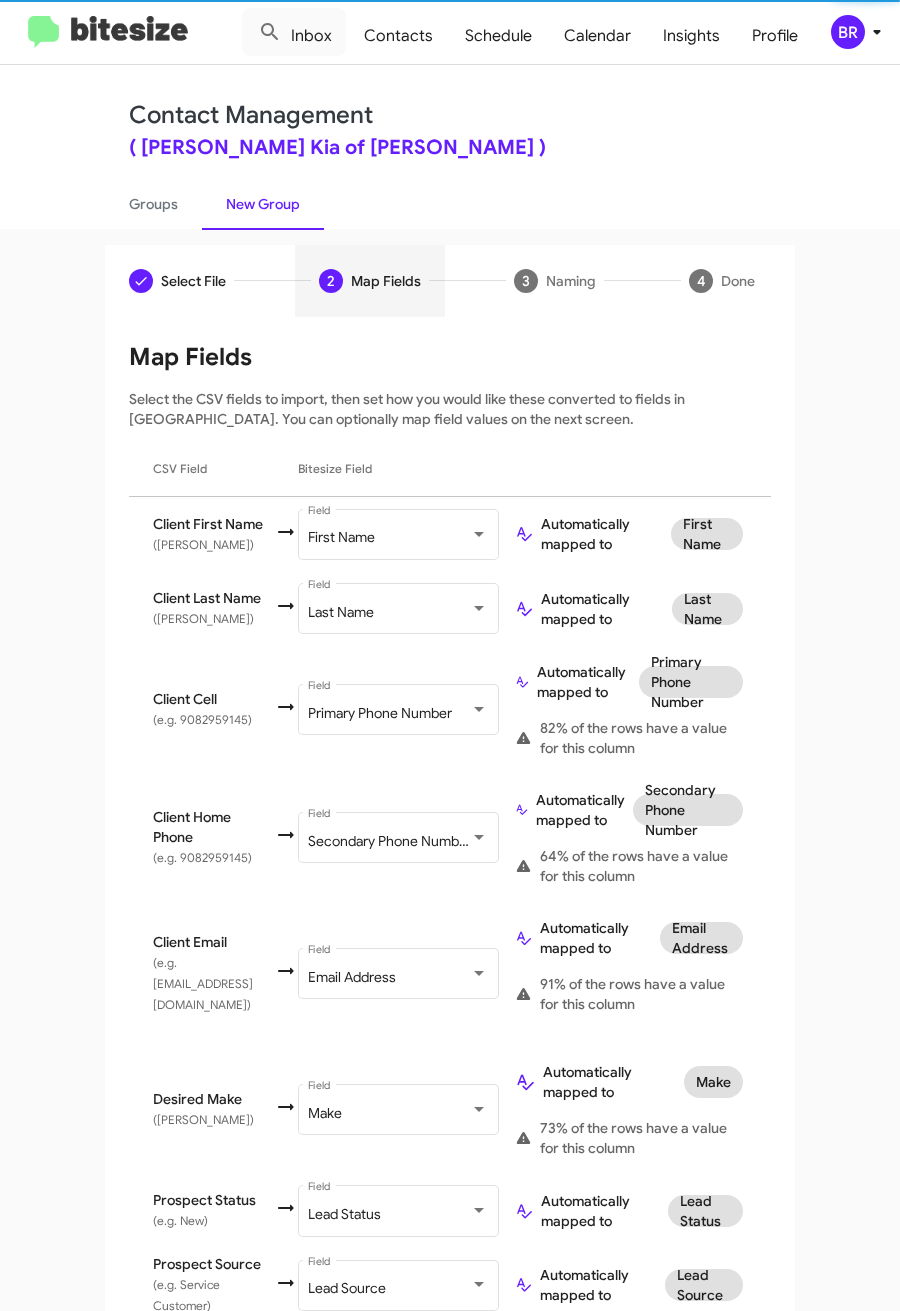 scroll, scrollTop: 636, scrollLeft: 0, axis: vertical 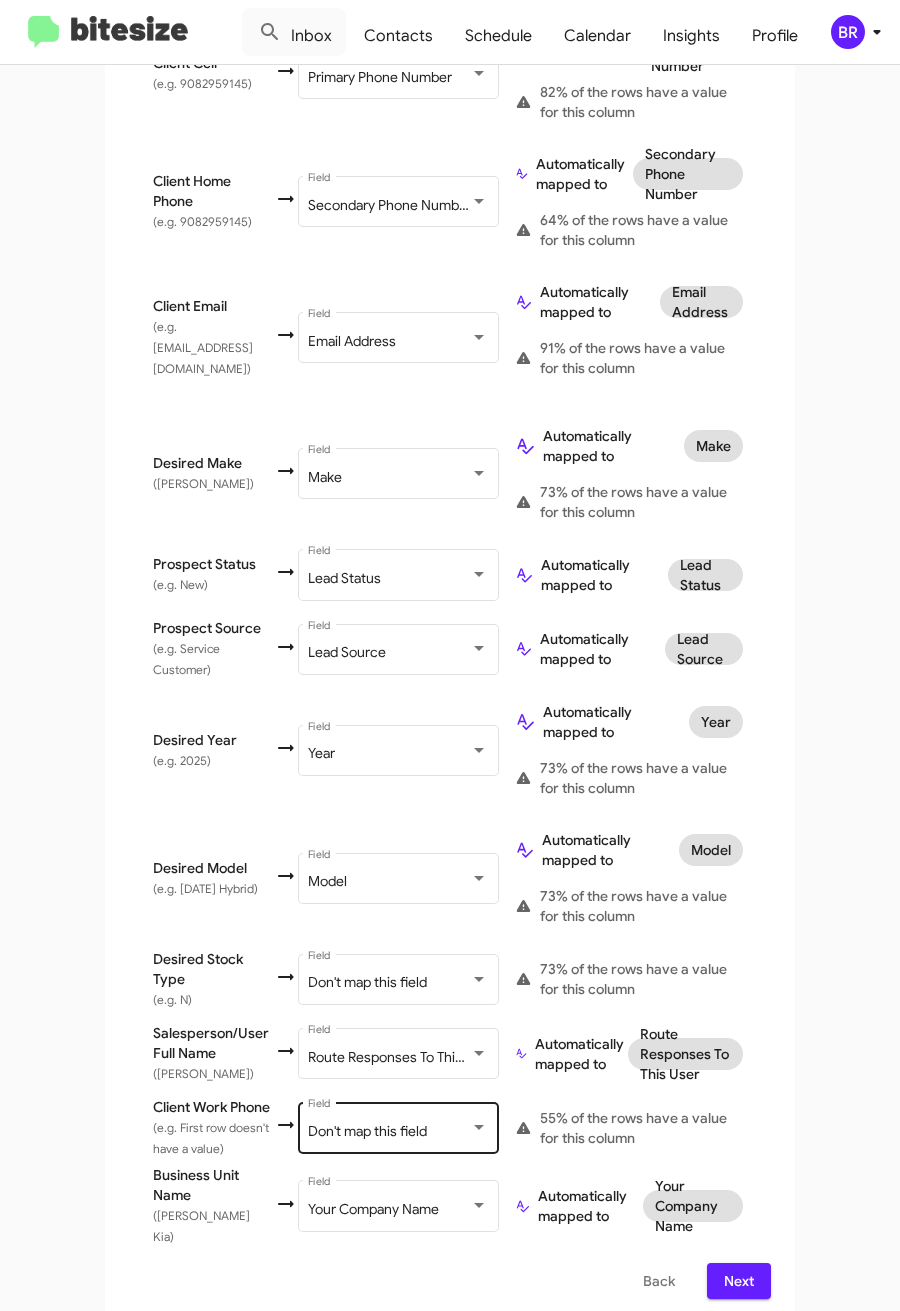 click on "Don't map this field" at bounding box center (367, 1131) 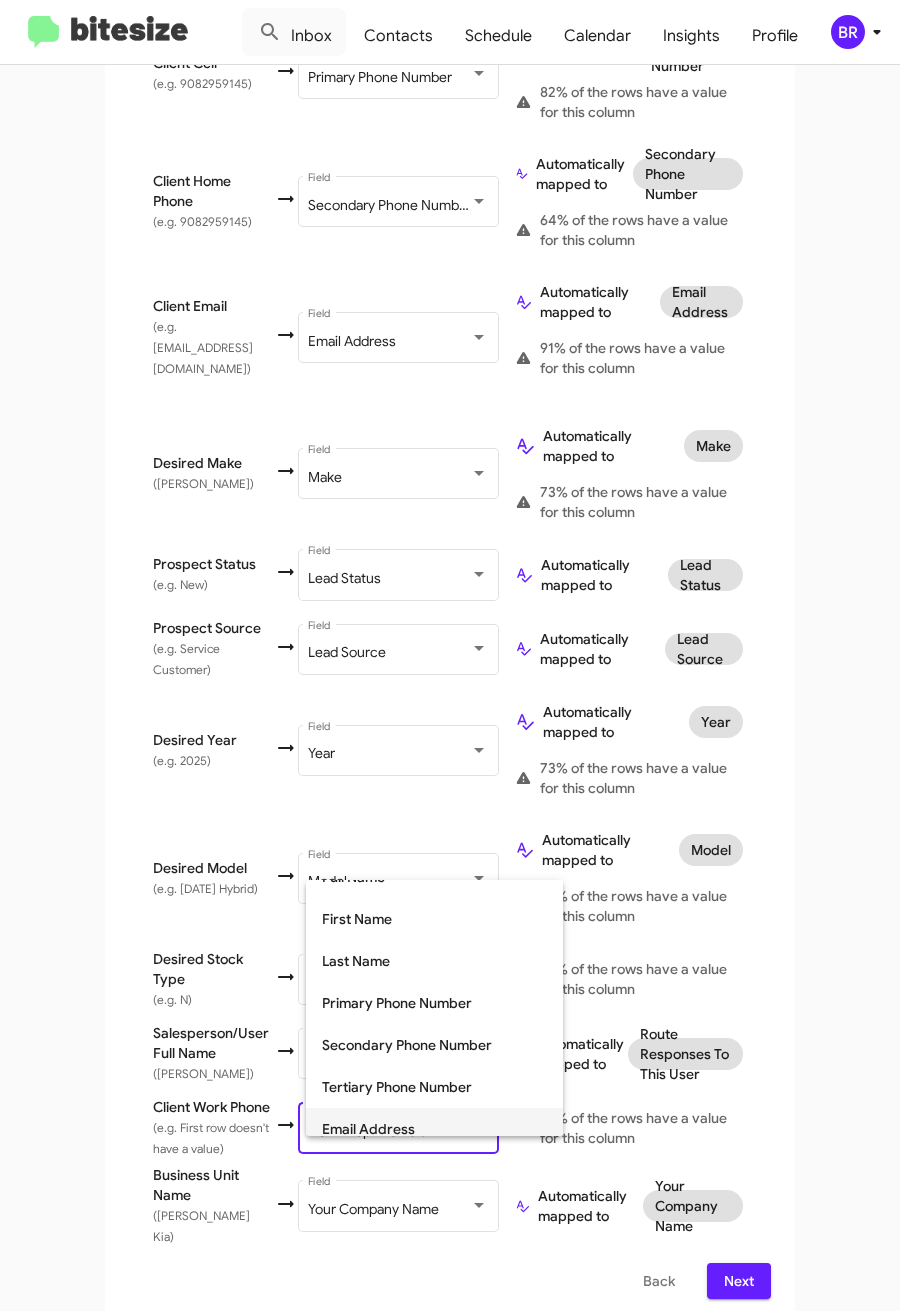 scroll, scrollTop: 150, scrollLeft: 0, axis: vertical 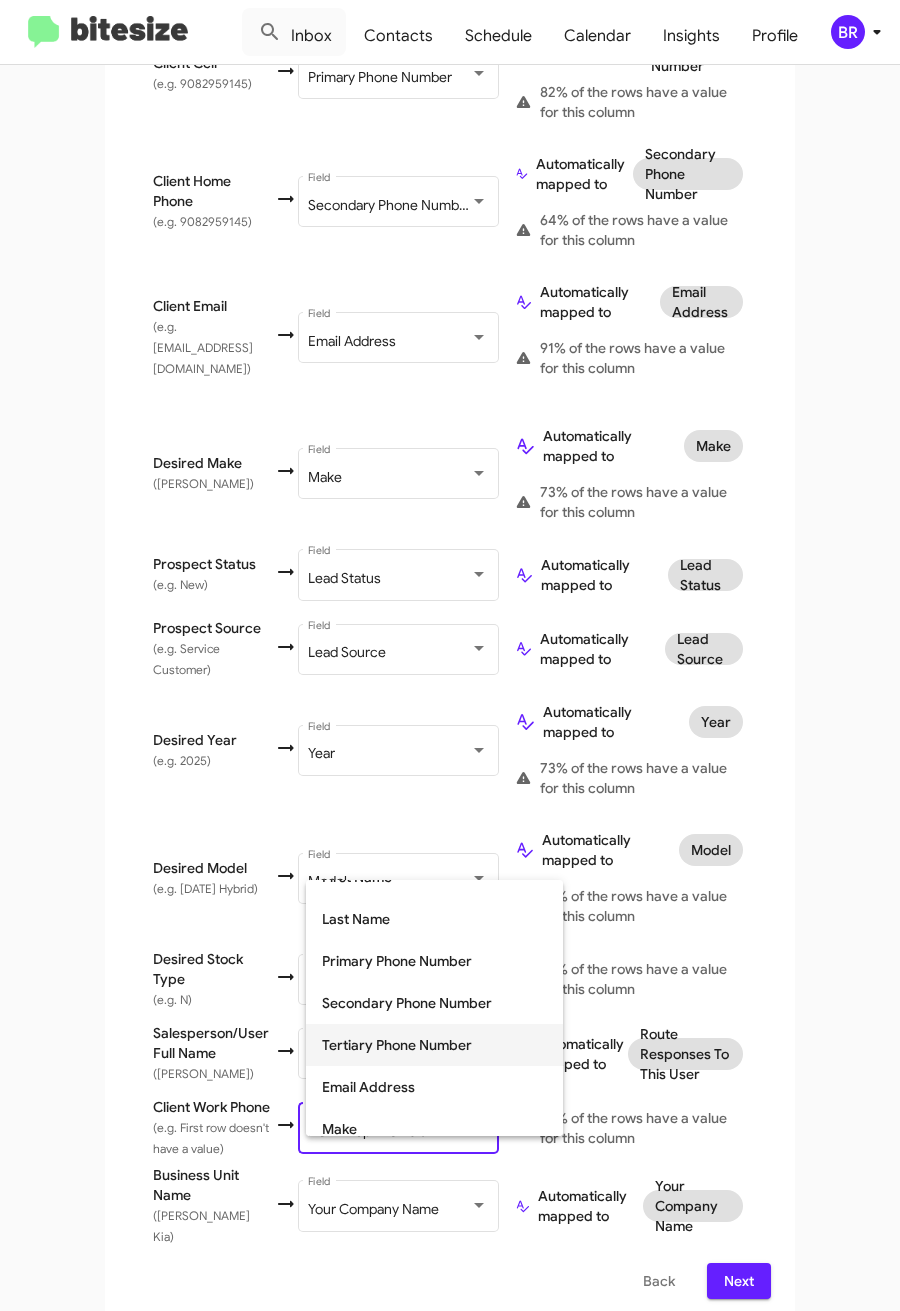 click on "Tertiary Phone Number" at bounding box center (434, 1045) 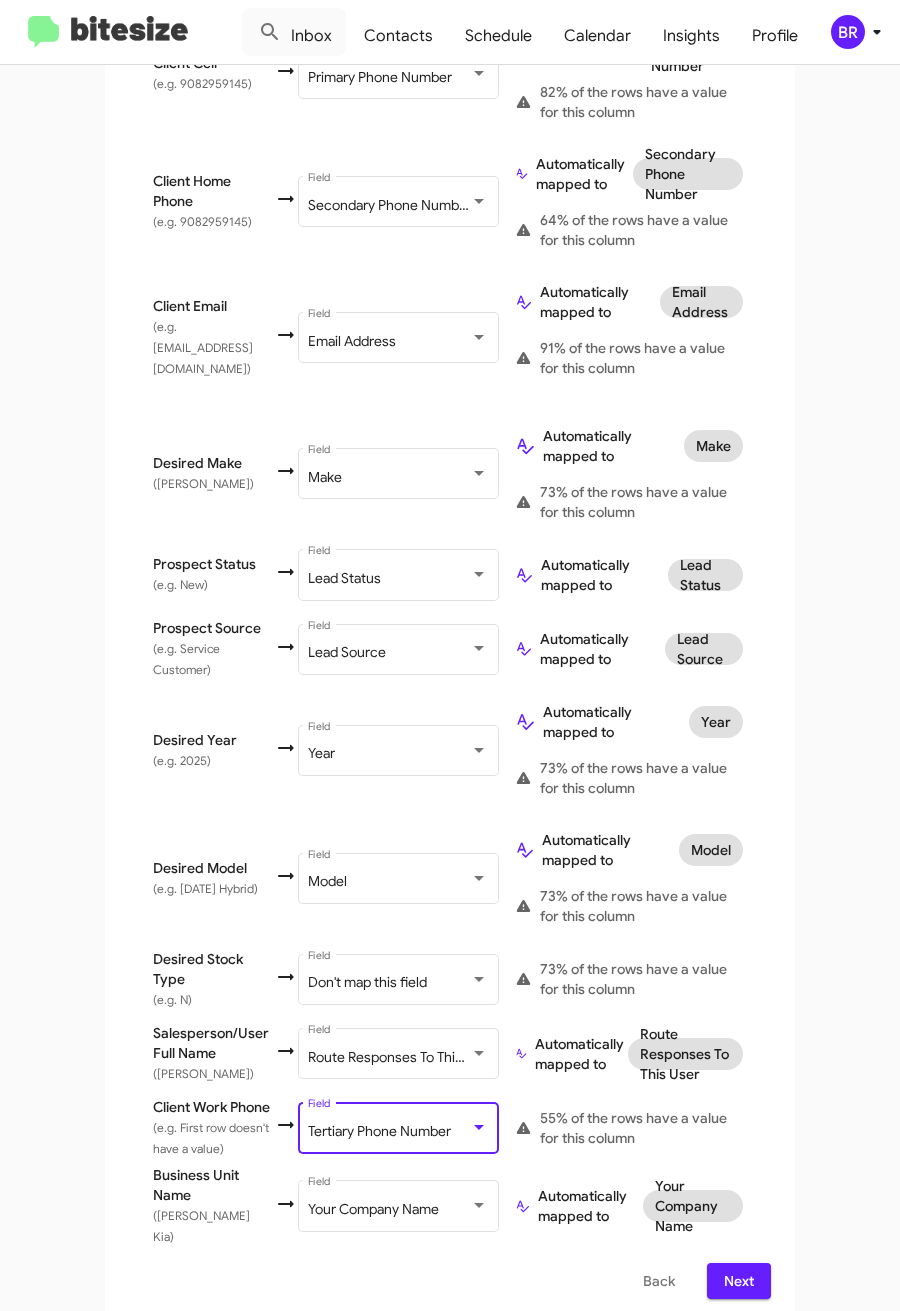 click on "Next" at bounding box center (739, 1281) 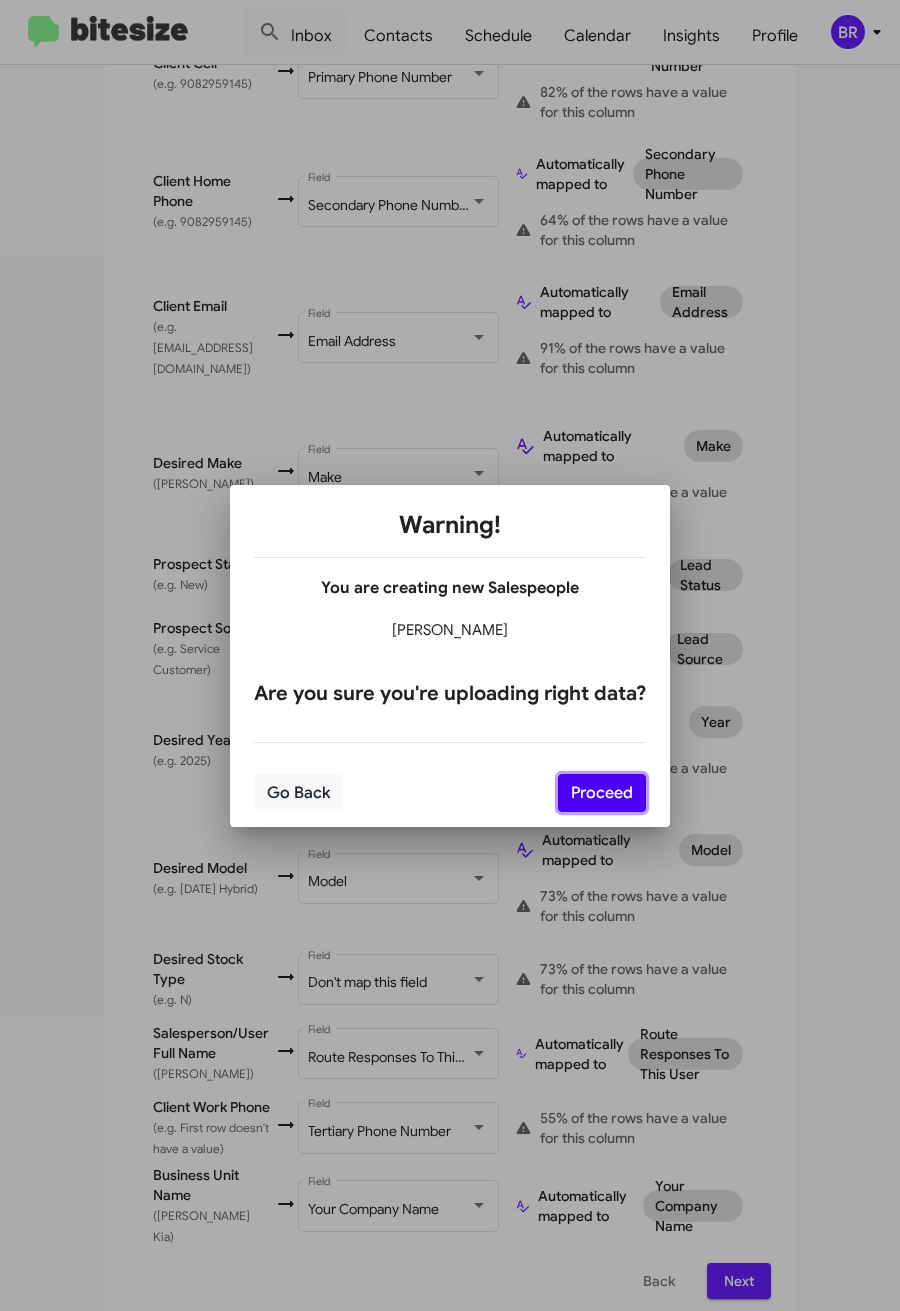 click on "Proceed" at bounding box center (602, 793) 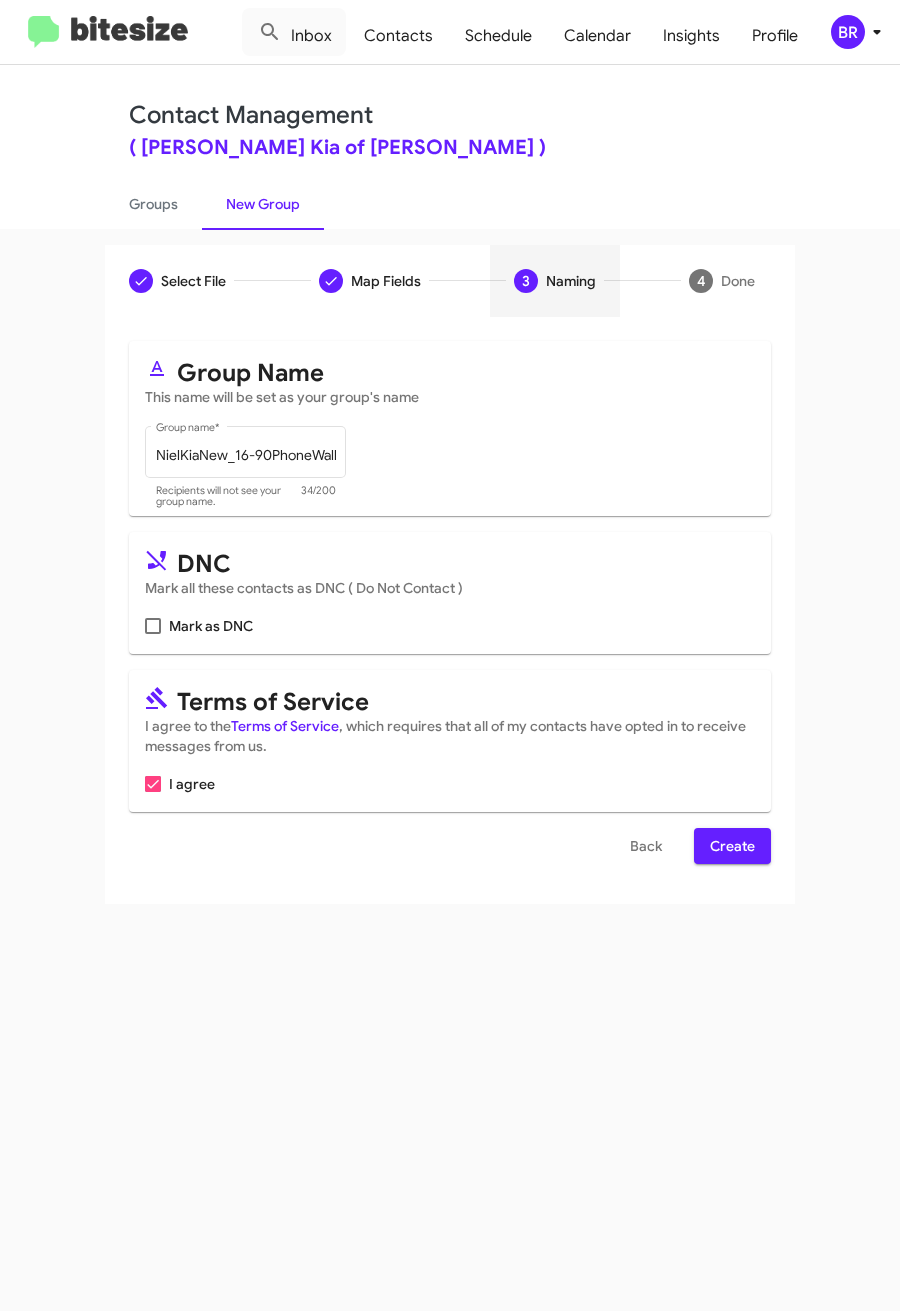 scroll, scrollTop: 0, scrollLeft: 0, axis: both 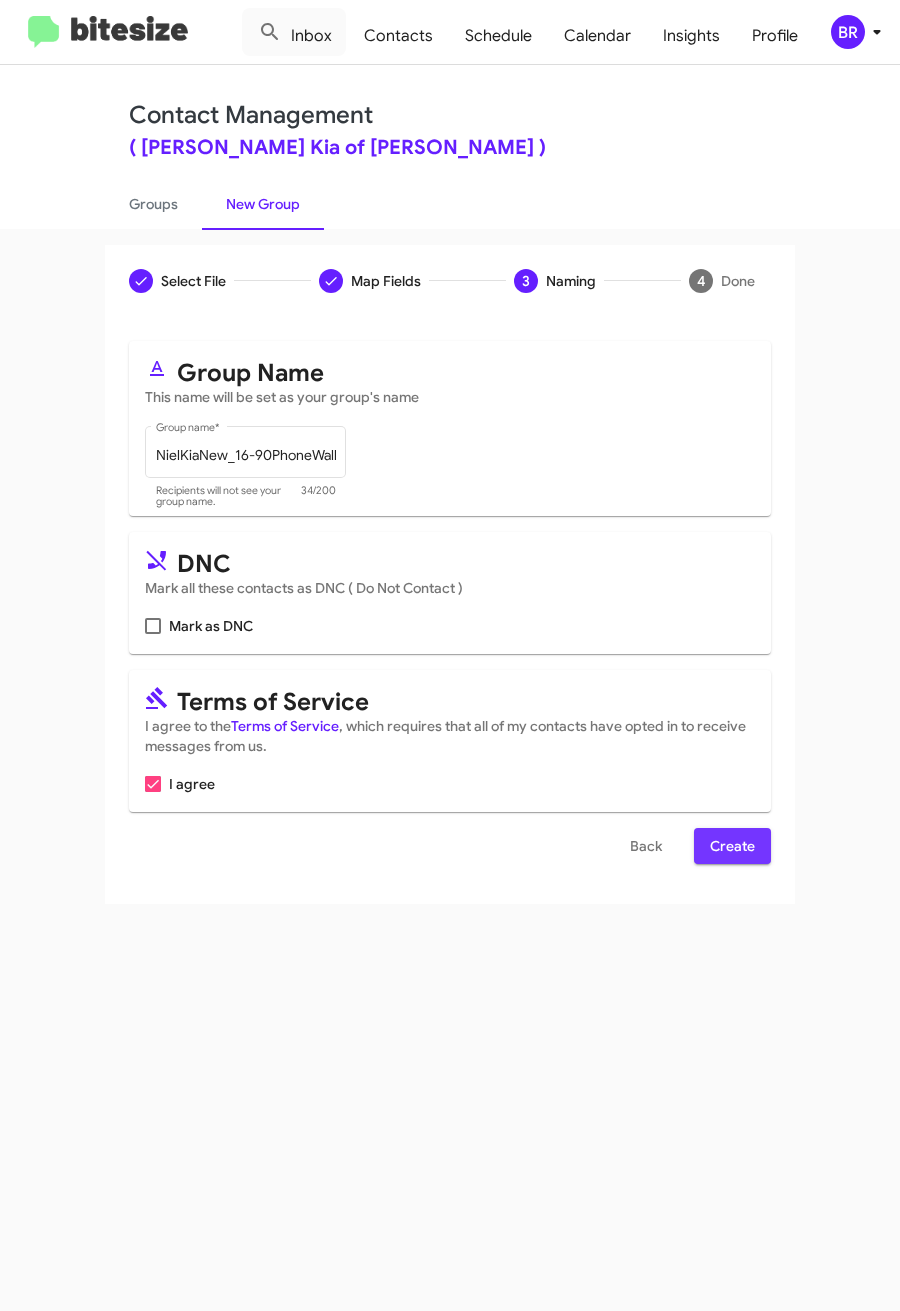 click on "Create" at bounding box center [732, 846] 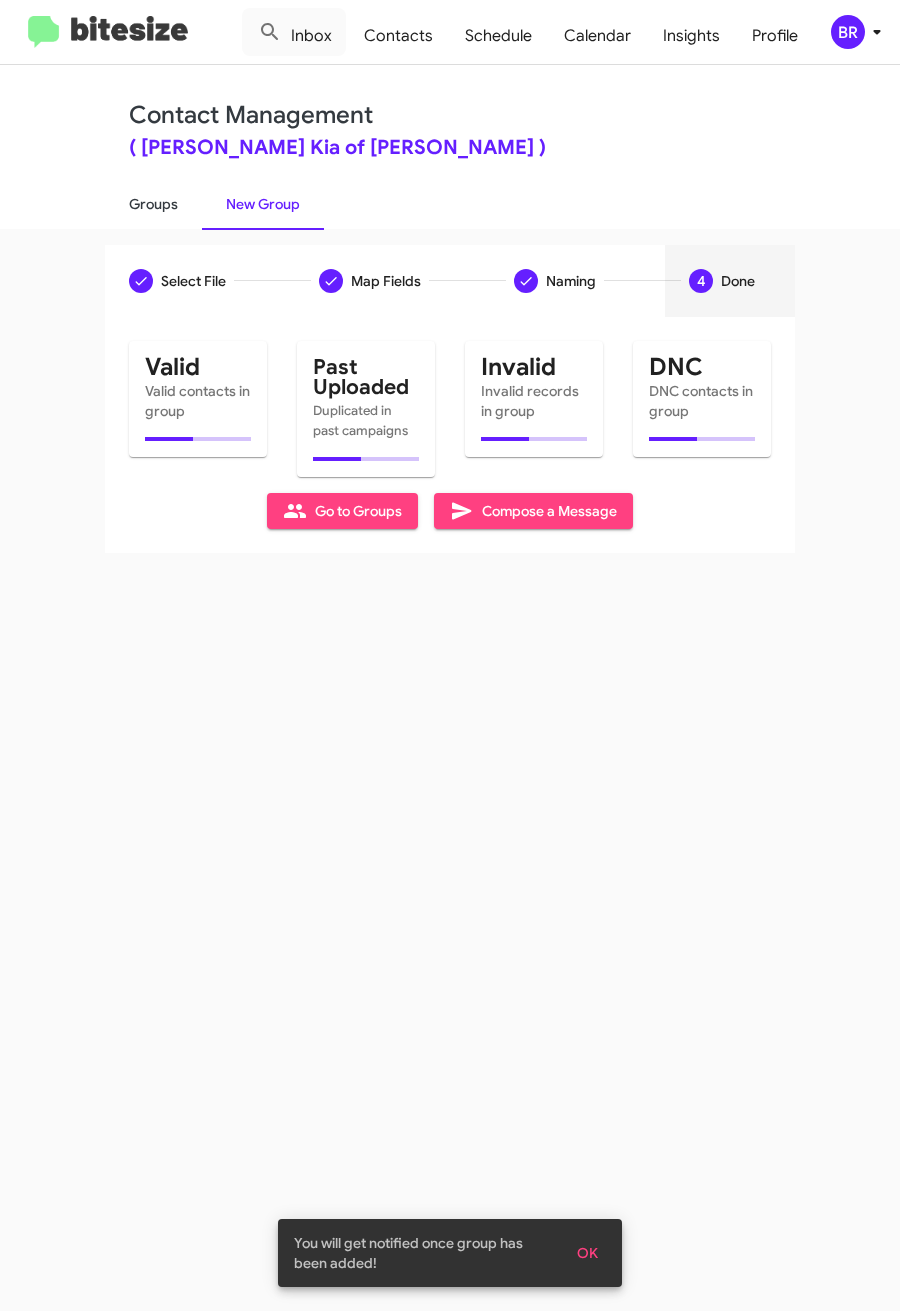 click on "Groups" 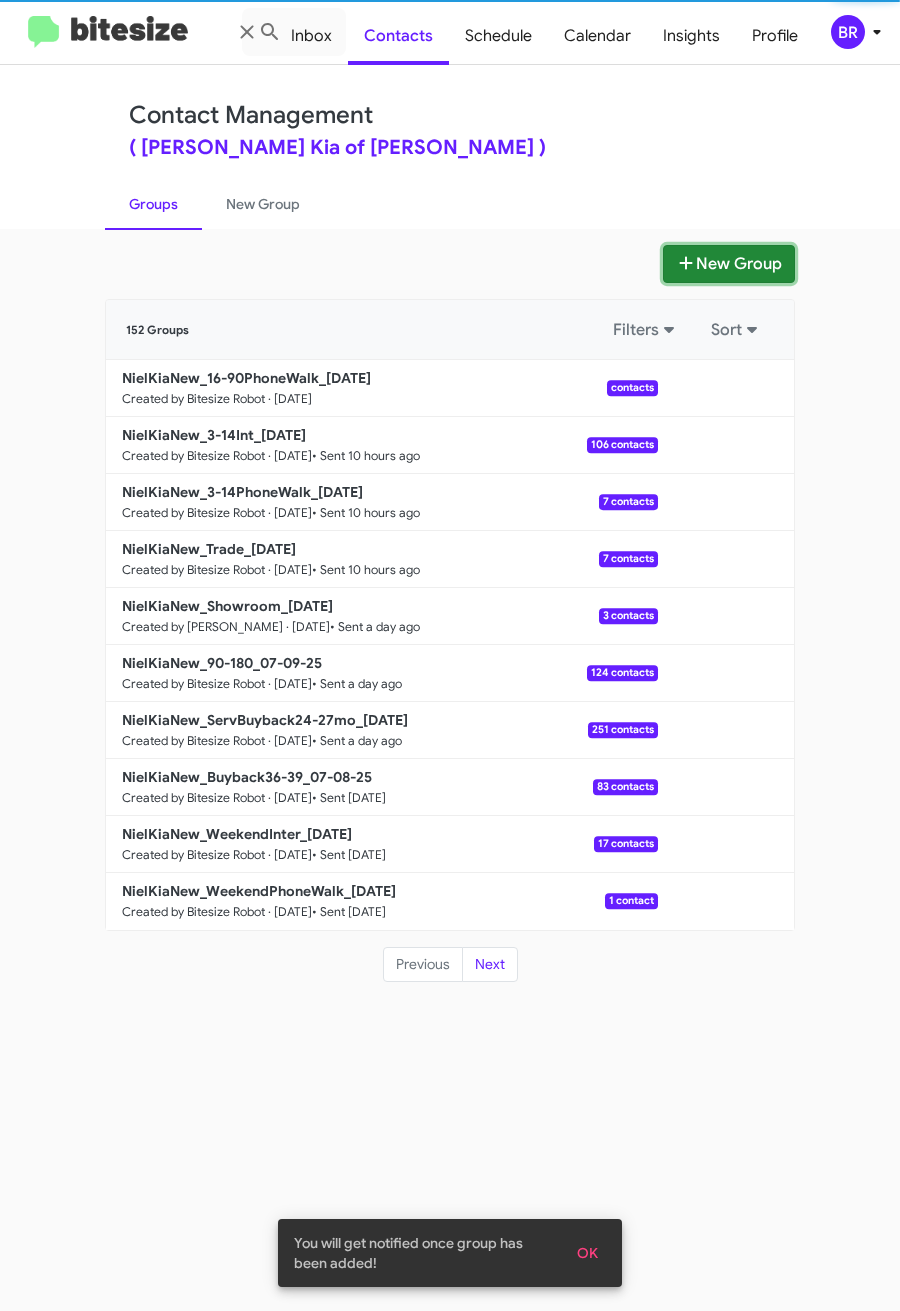 click on "New Group" 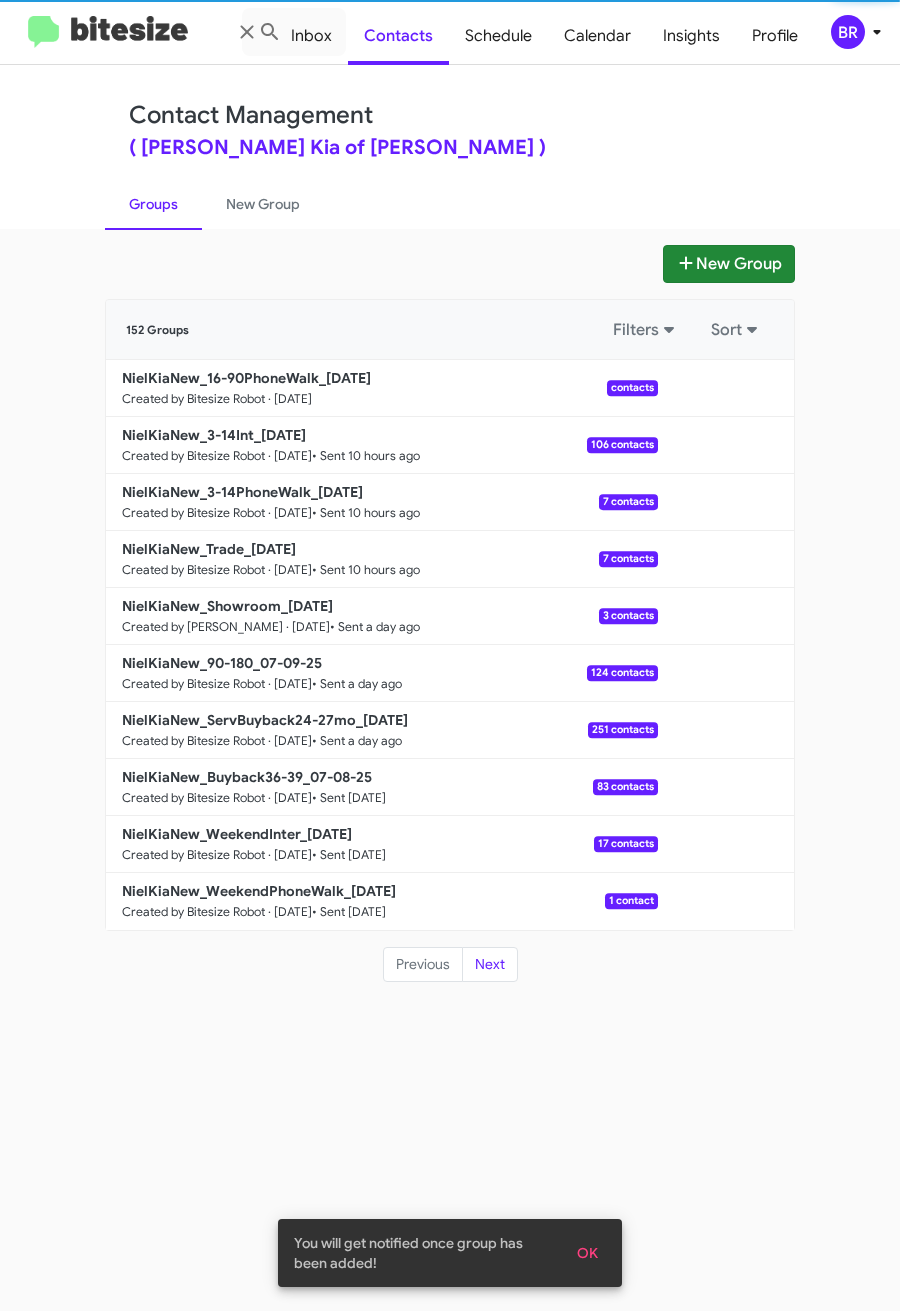 type 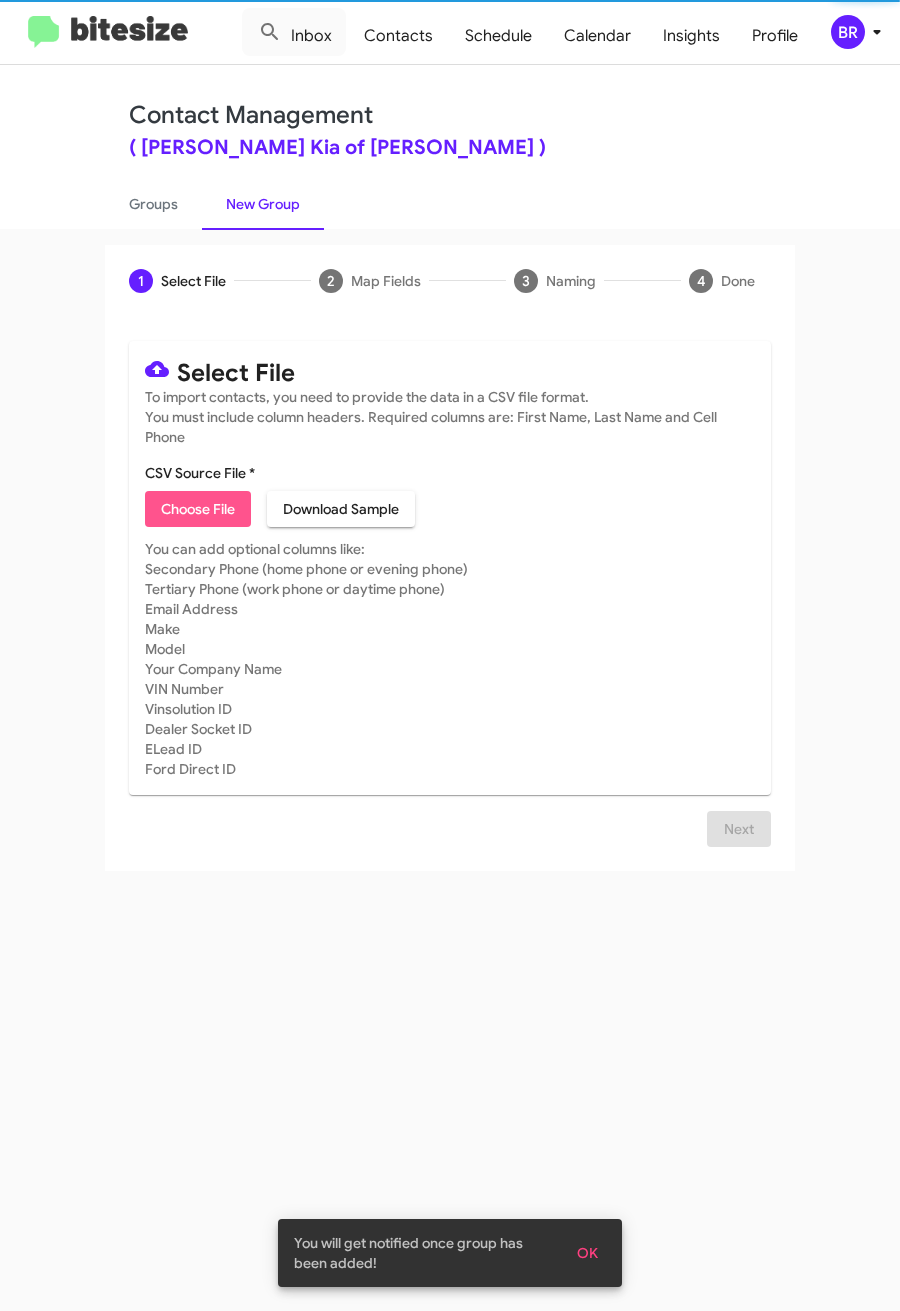 click on "Choose File" 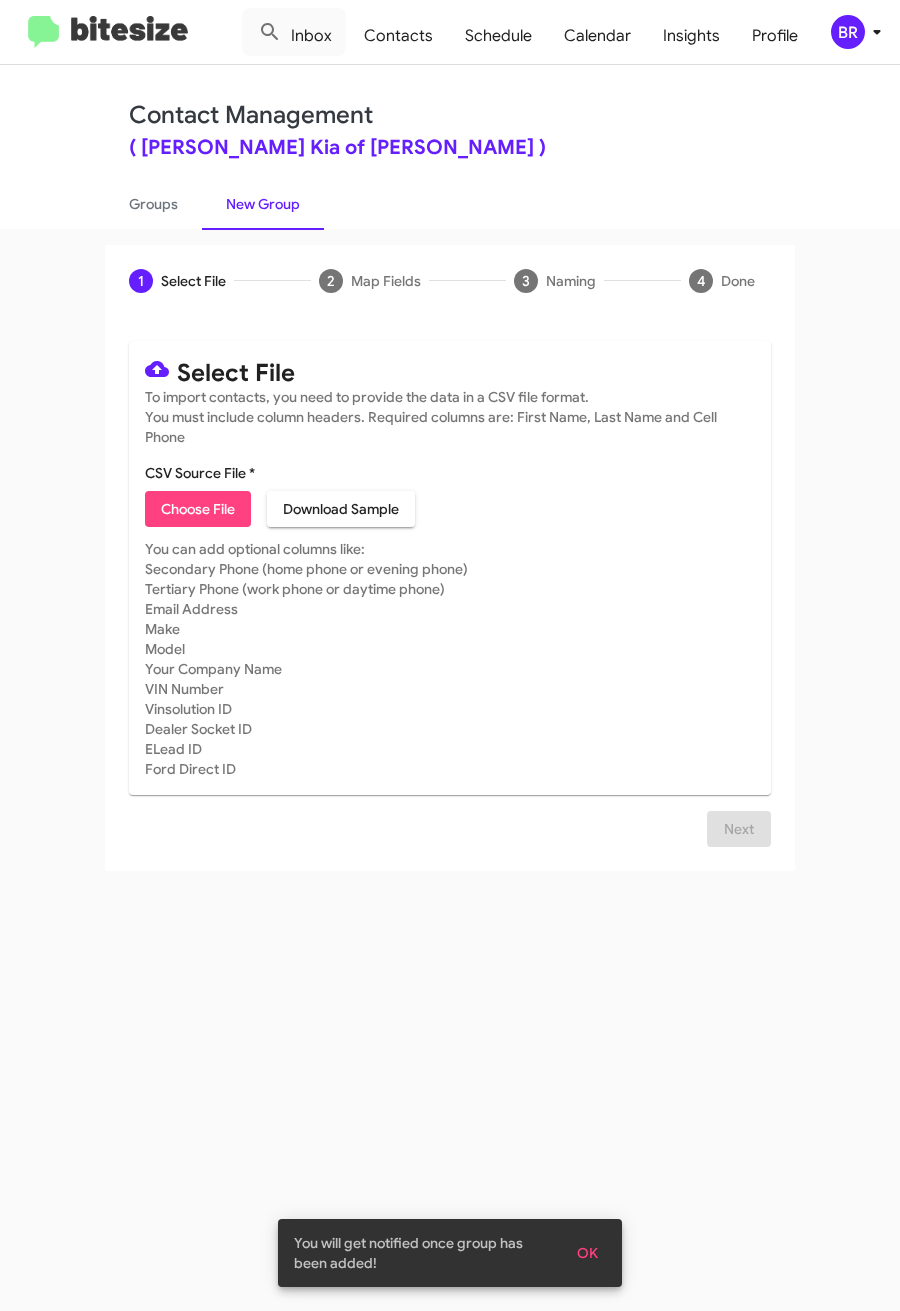 type on "NielKiaNew_16-90Inter_07-11-25" 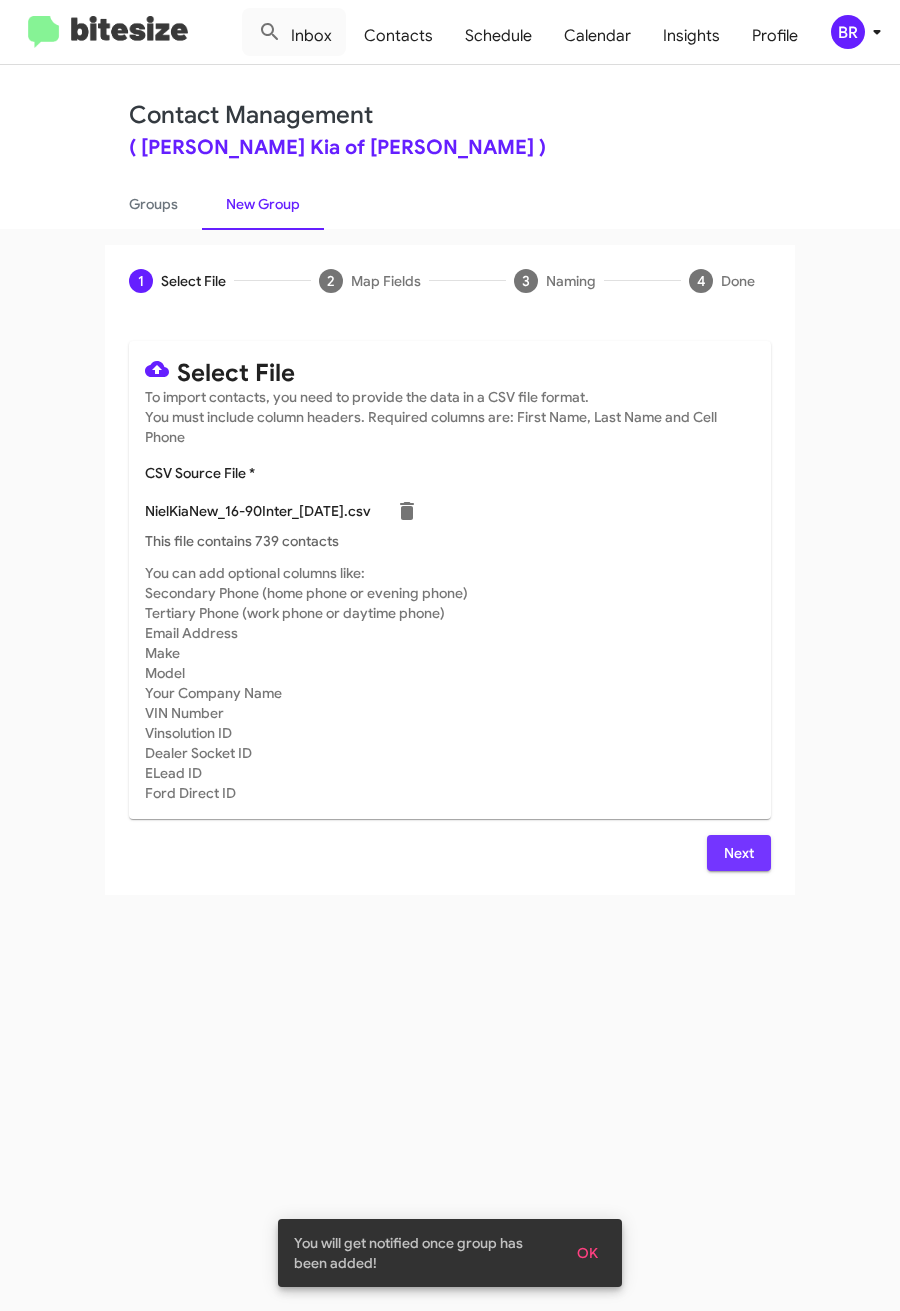 click on "Next" at bounding box center (739, 853) 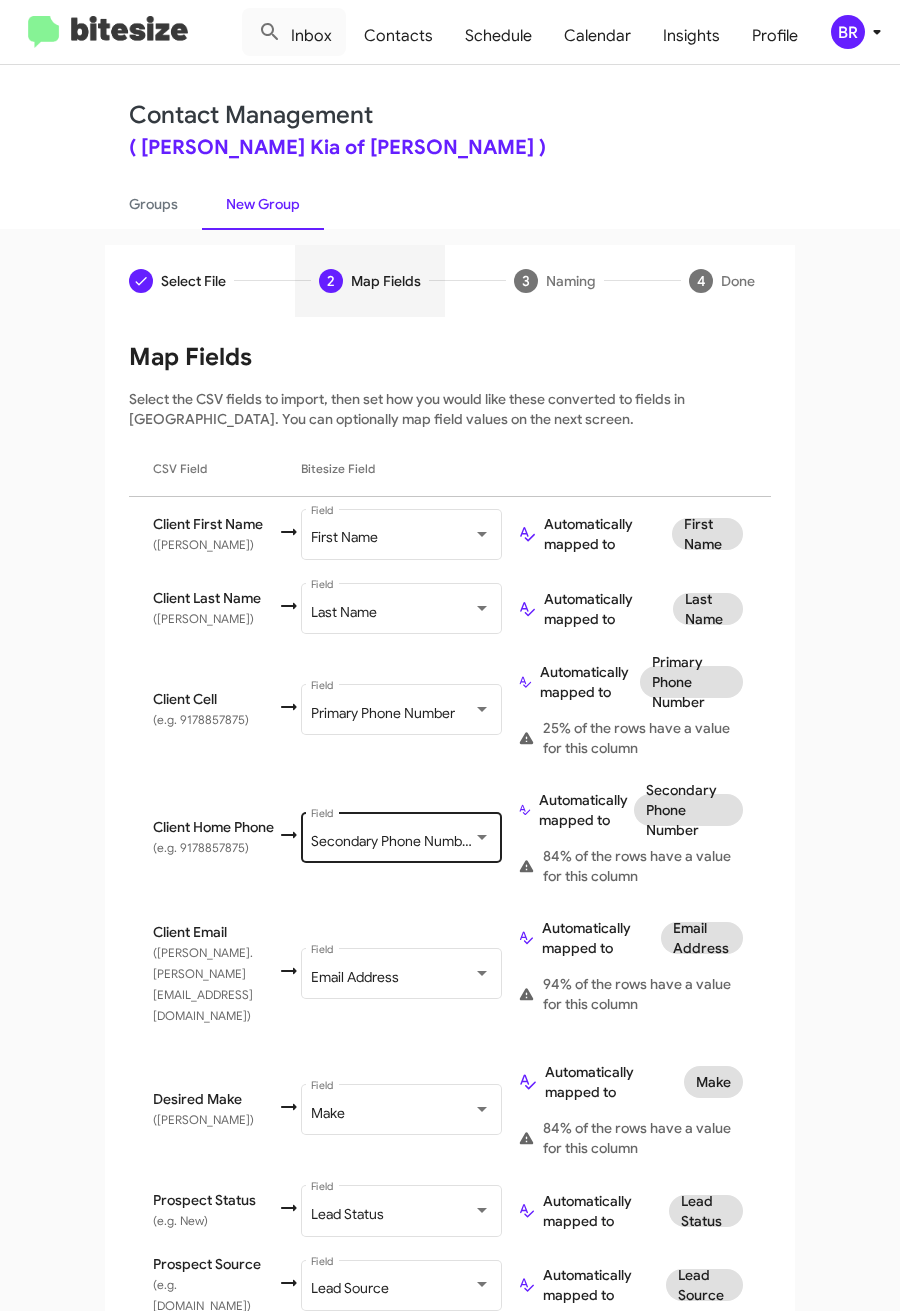 scroll, scrollTop: 636, scrollLeft: 0, axis: vertical 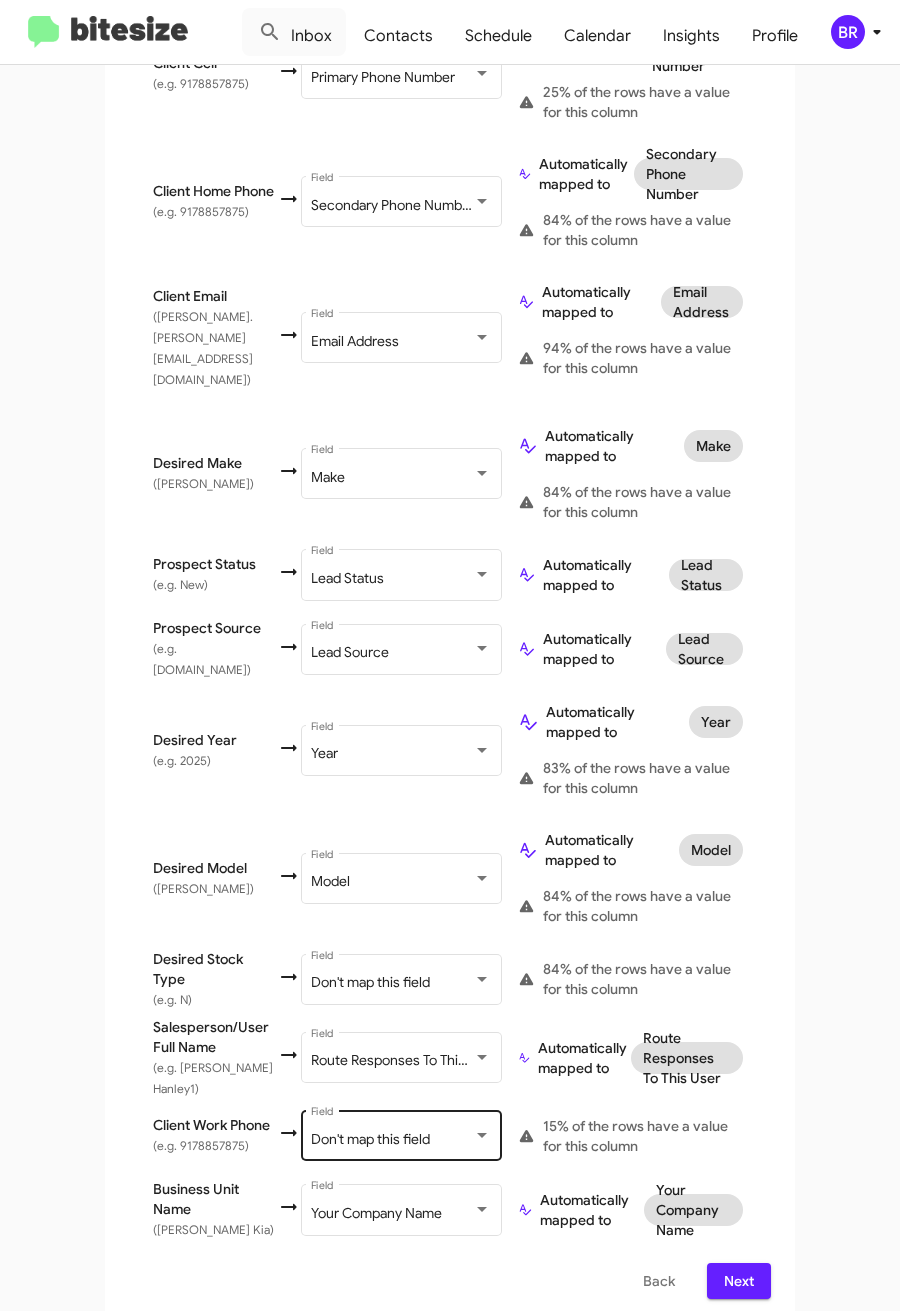 click on "Don't map this field" at bounding box center [370, 1139] 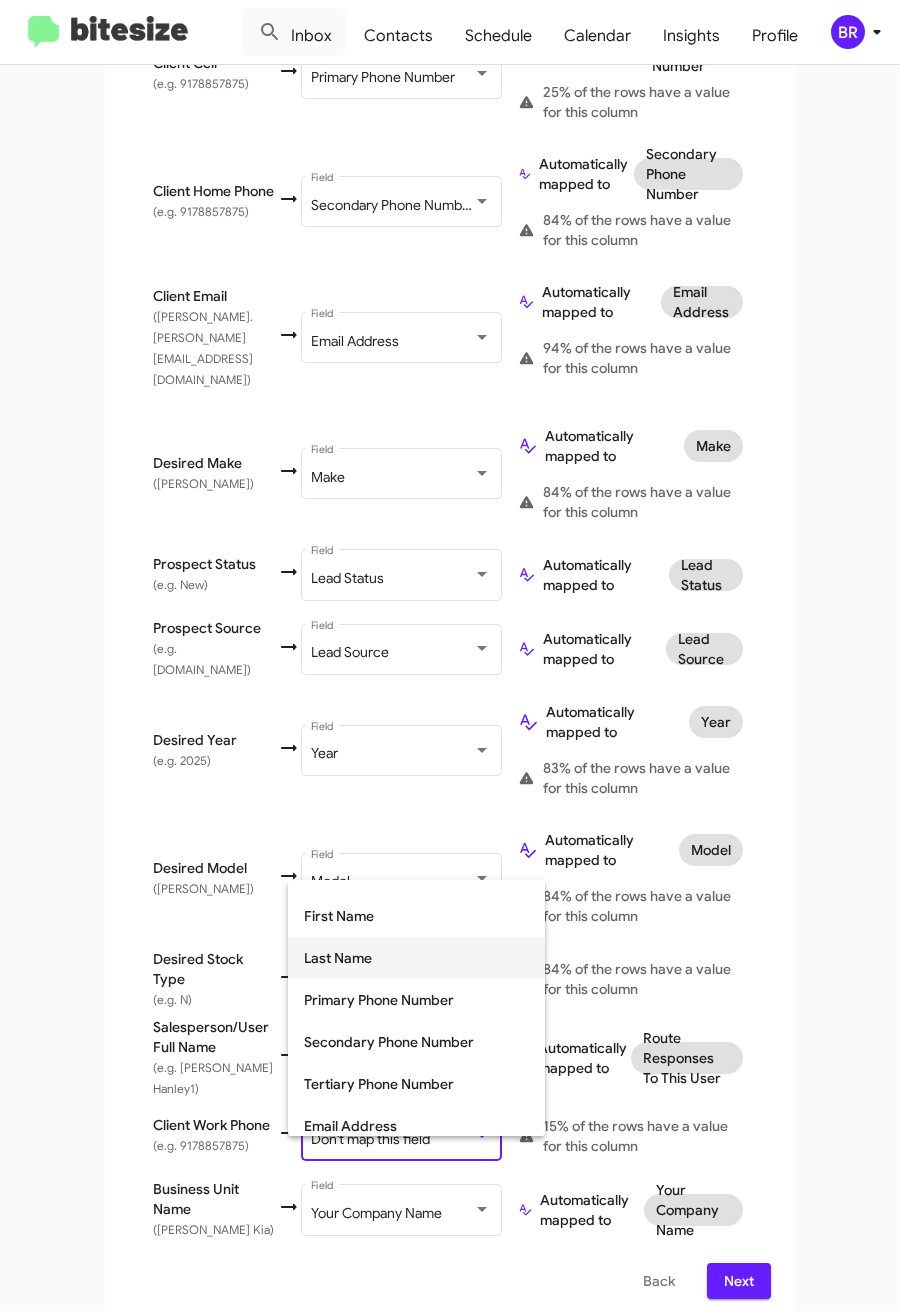 scroll, scrollTop: 150, scrollLeft: 0, axis: vertical 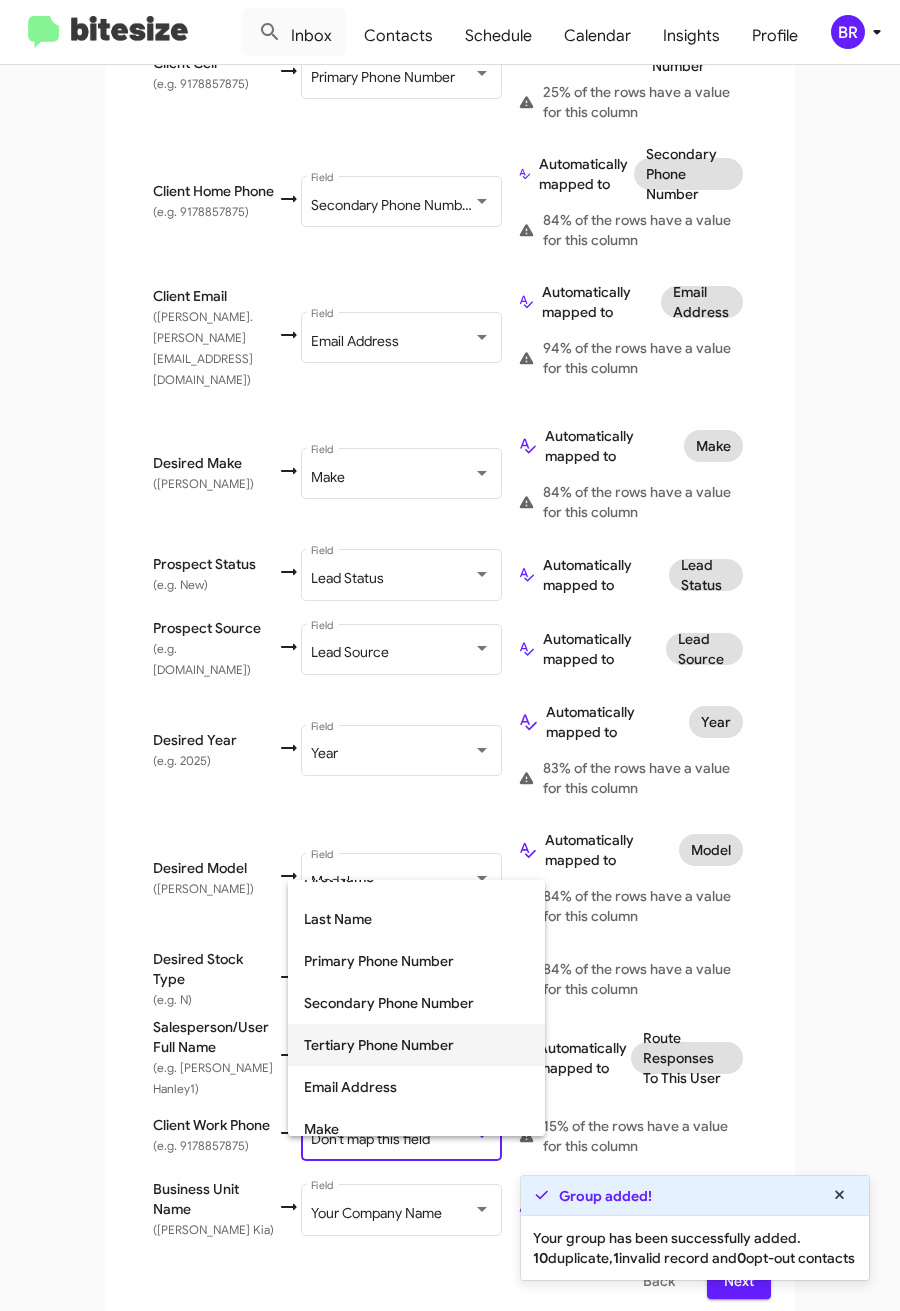 click on "Tertiary Phone Number" at bounding box center [416, 1045] 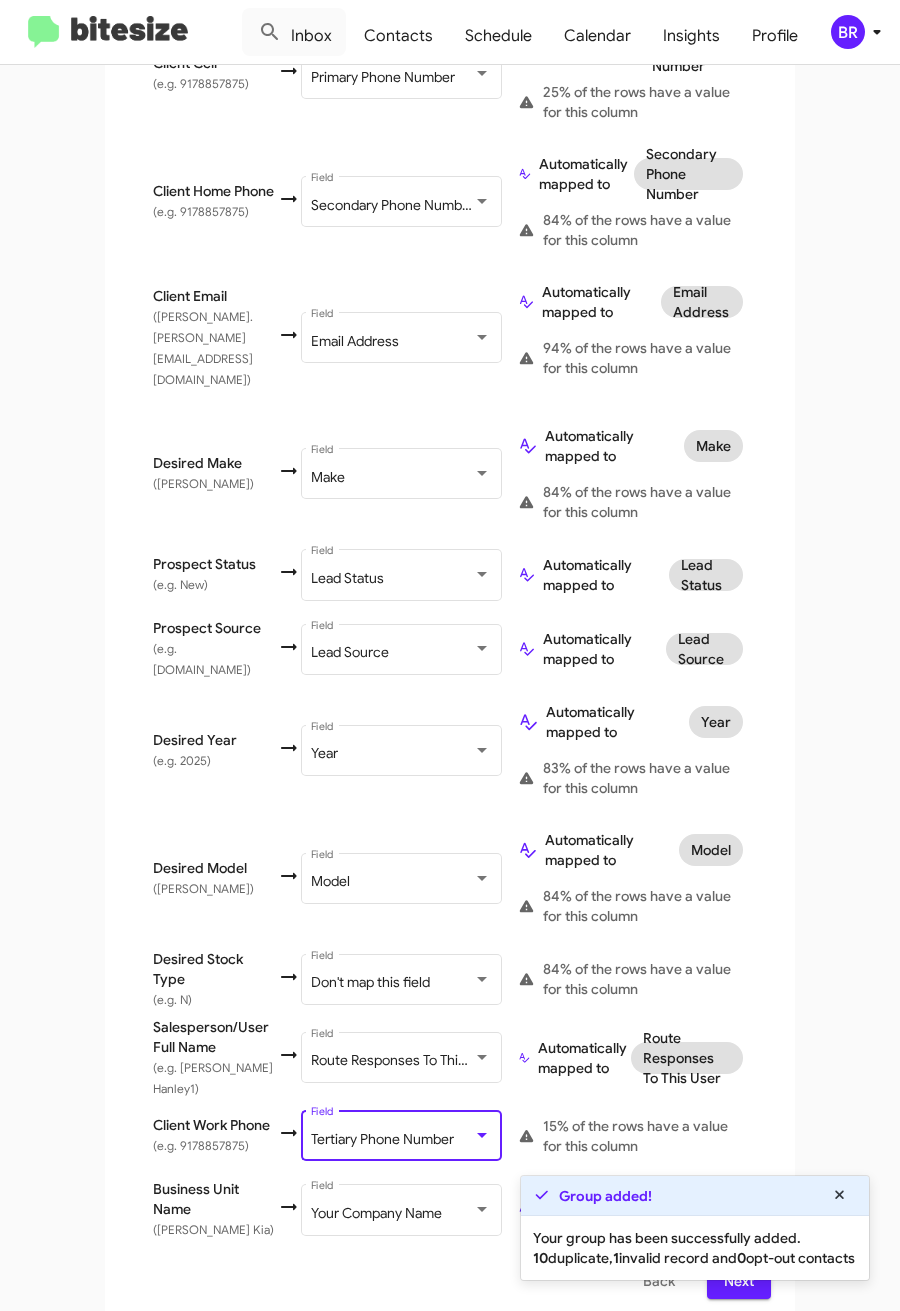 click on "Next" at bounding box center [739, 1281] 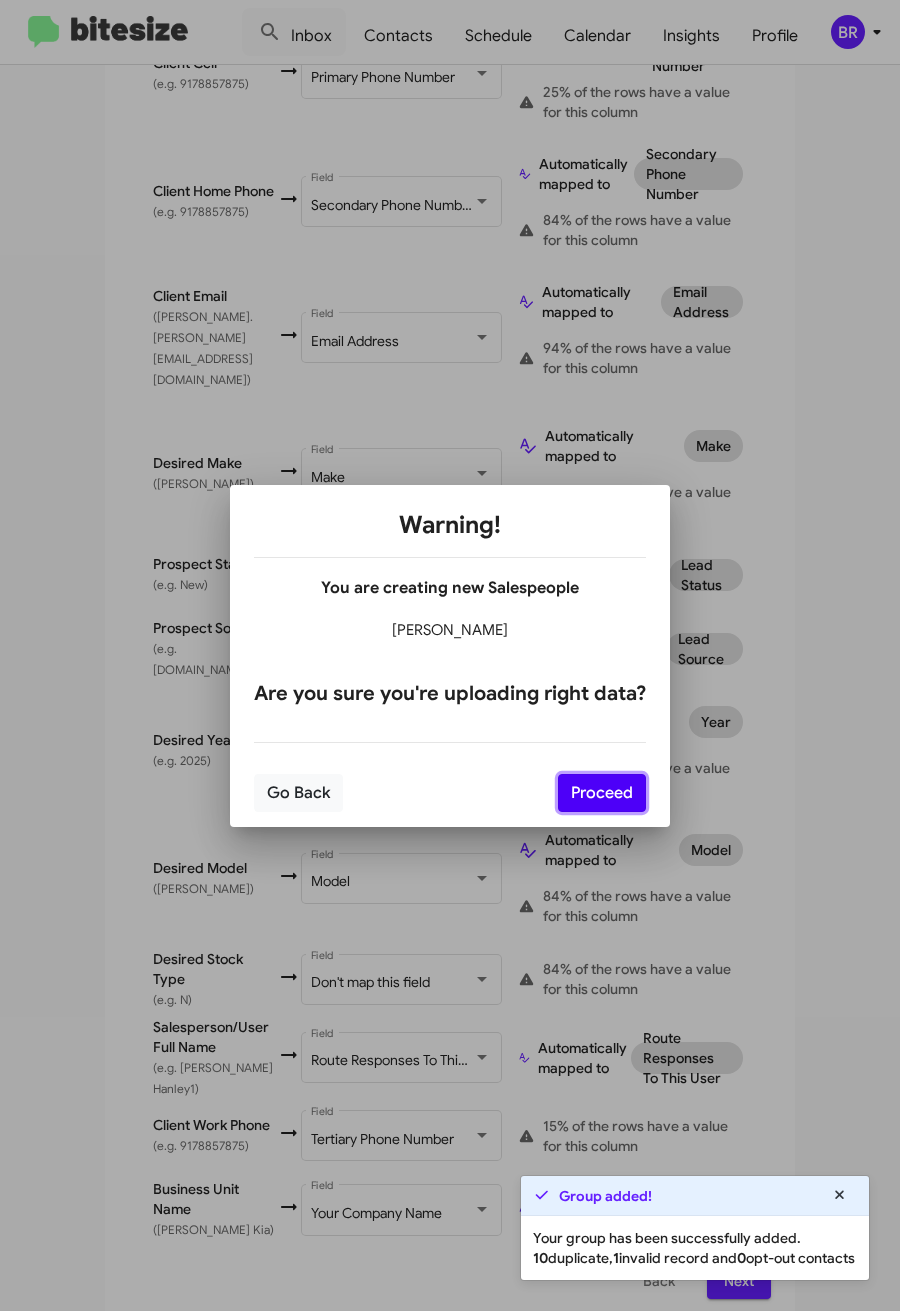click on "Proceed" at bounding box center [602, 793] 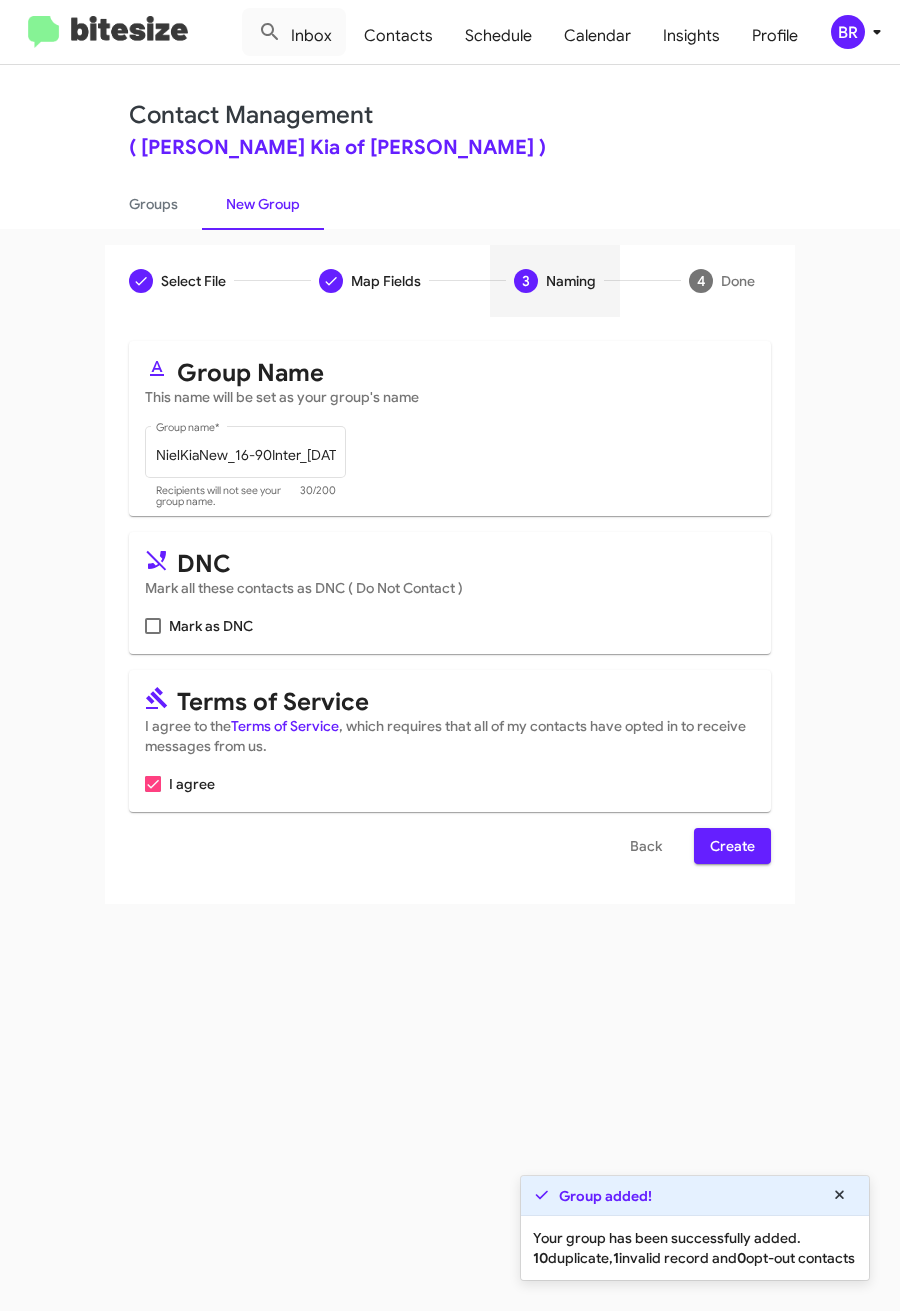 scroll, scrollTop: 0, scrollLeft: 0, axis: both 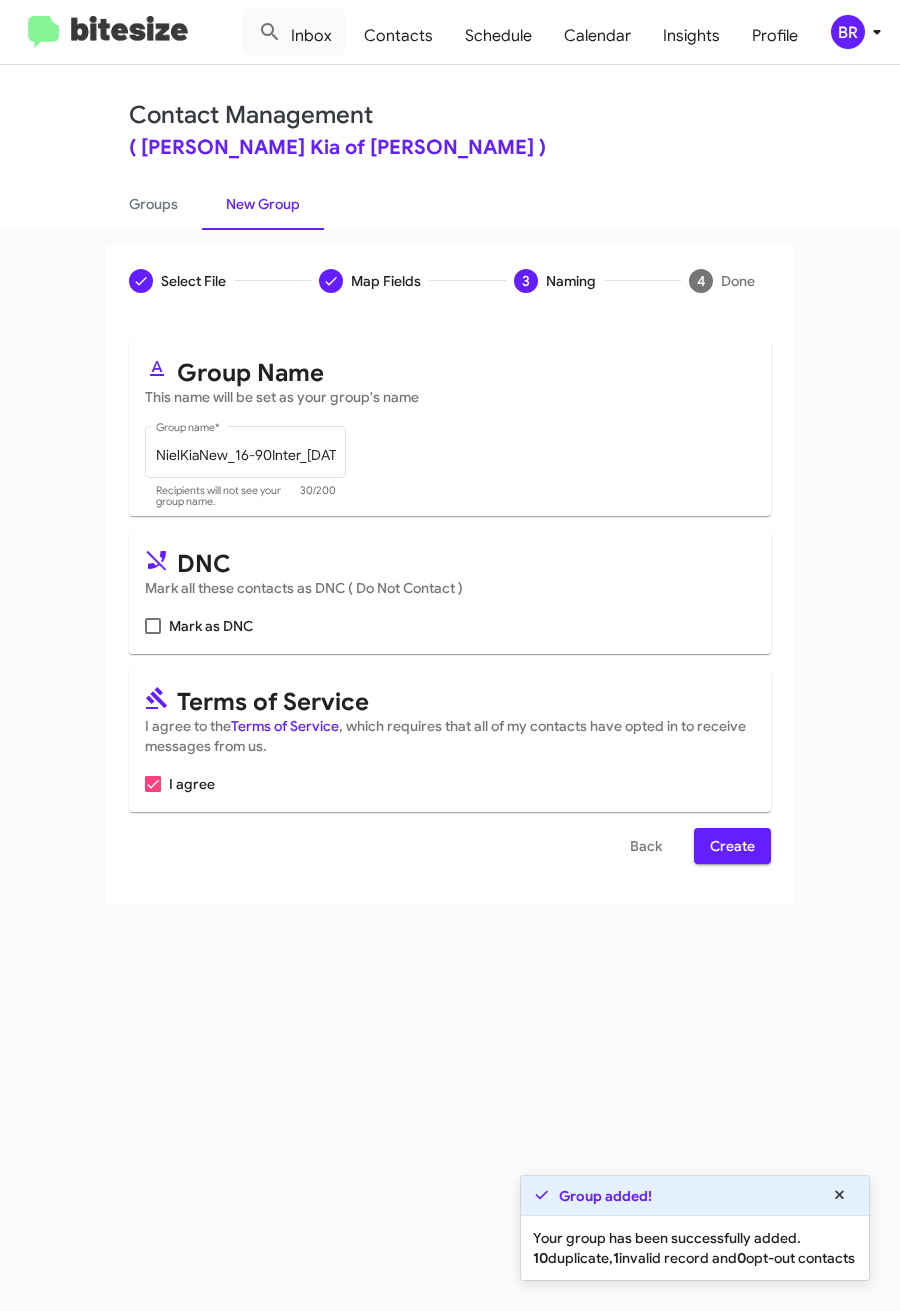 click on "Group Name  This name will be set as your group's name NielKiaNew_16-90Inter_07-11-25 Group name  * Recipients will not see your group name. 30/200  DNC  Mark all these contacts as DNC ( Do Not Contact )   Mark as DNC  Terms of Service   I agree to the  Terms of Service , which requires that all of my contacts have opted in to receive messages from us.    I agree Back  Create" at bounding box center (450, 602) 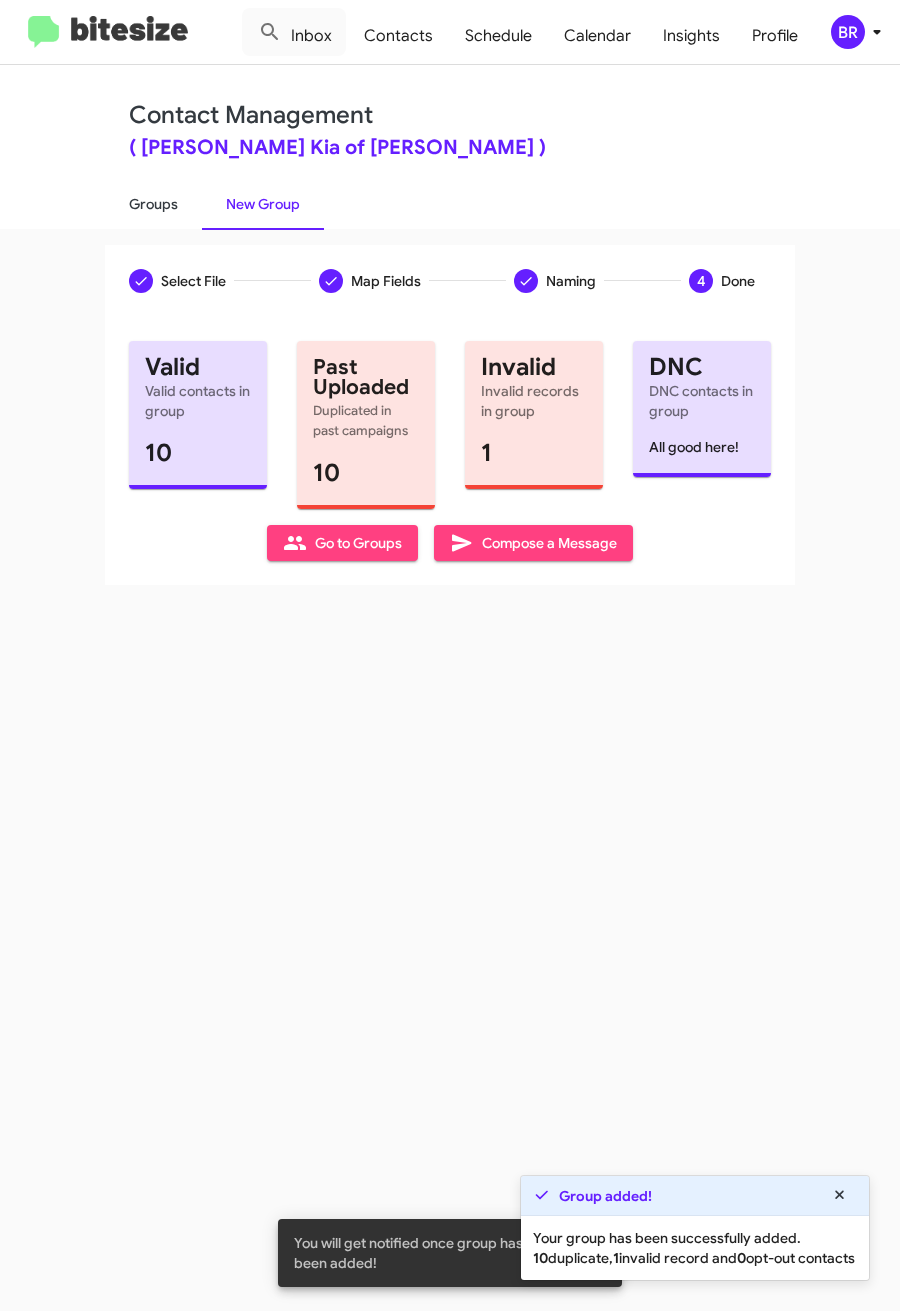 click on "Groups" 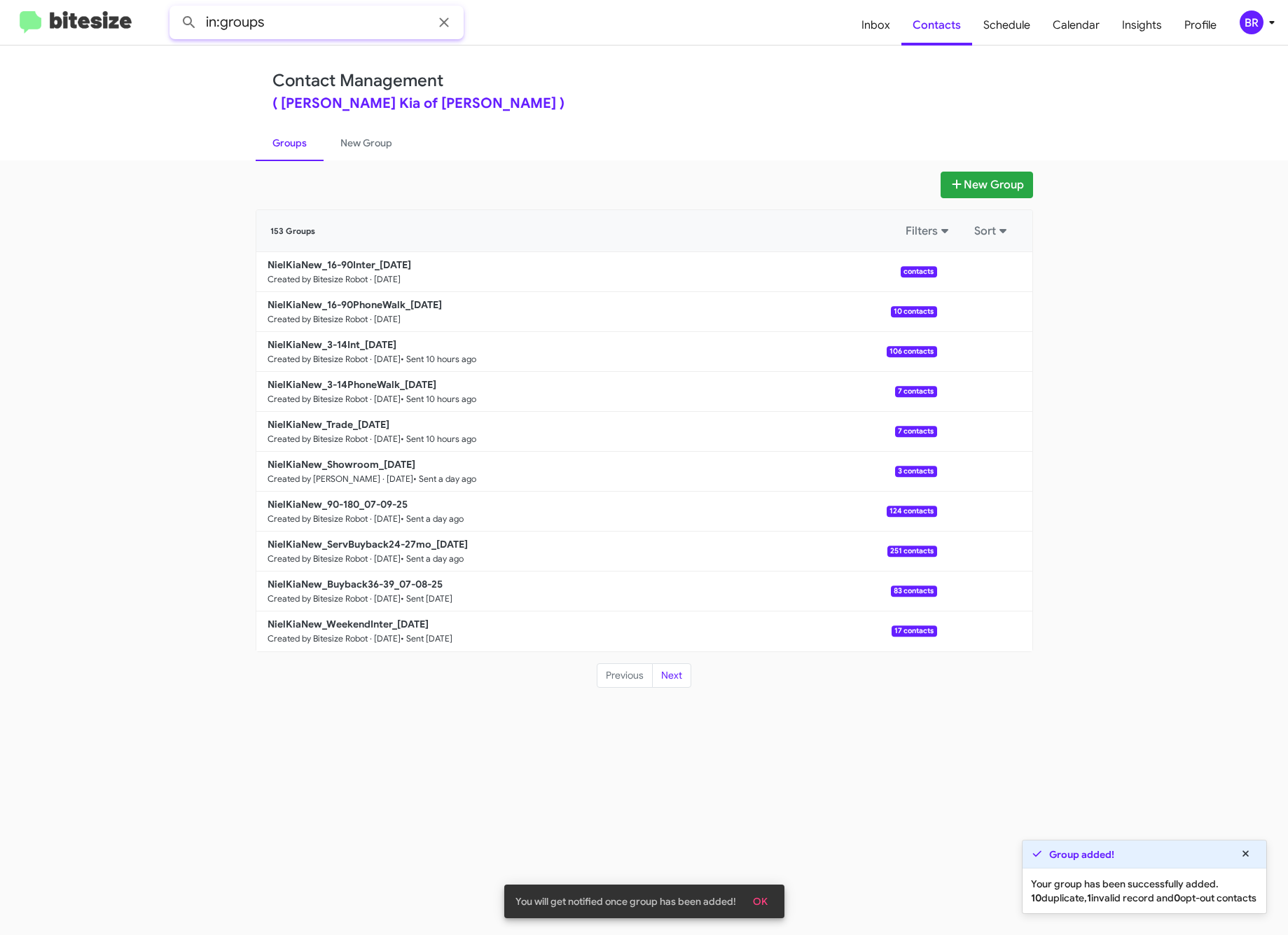 click on "in:groups" 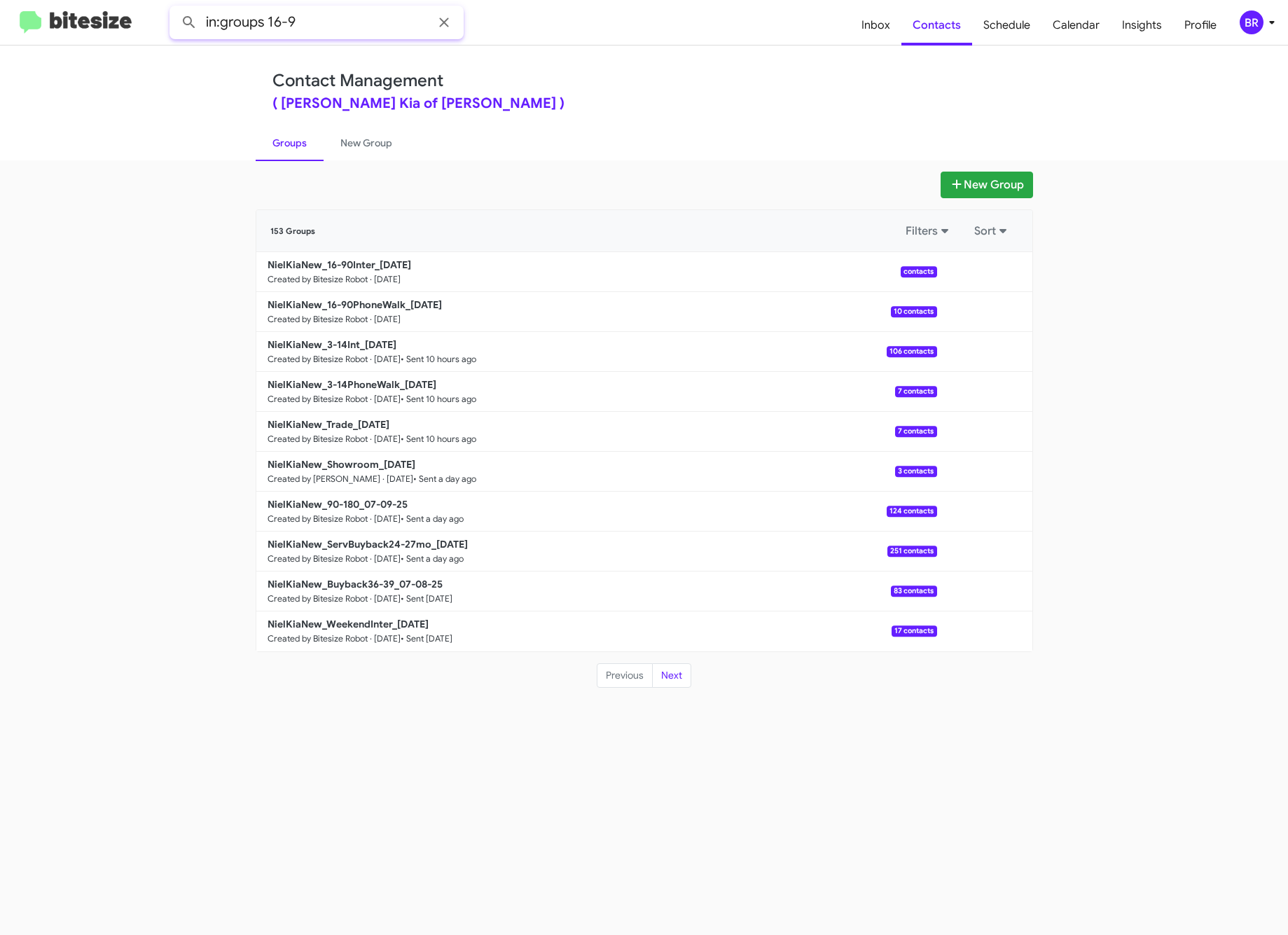 click 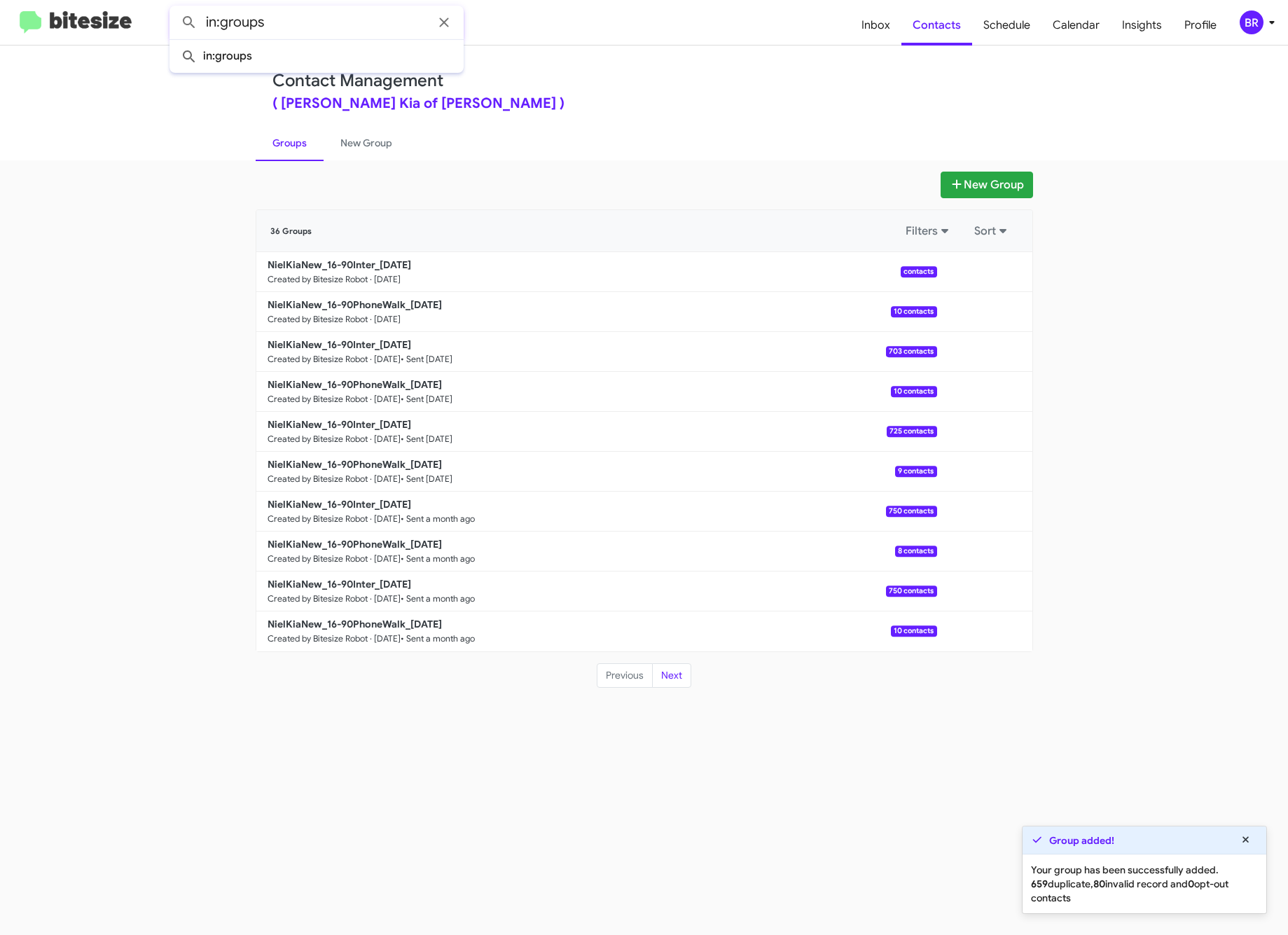 click 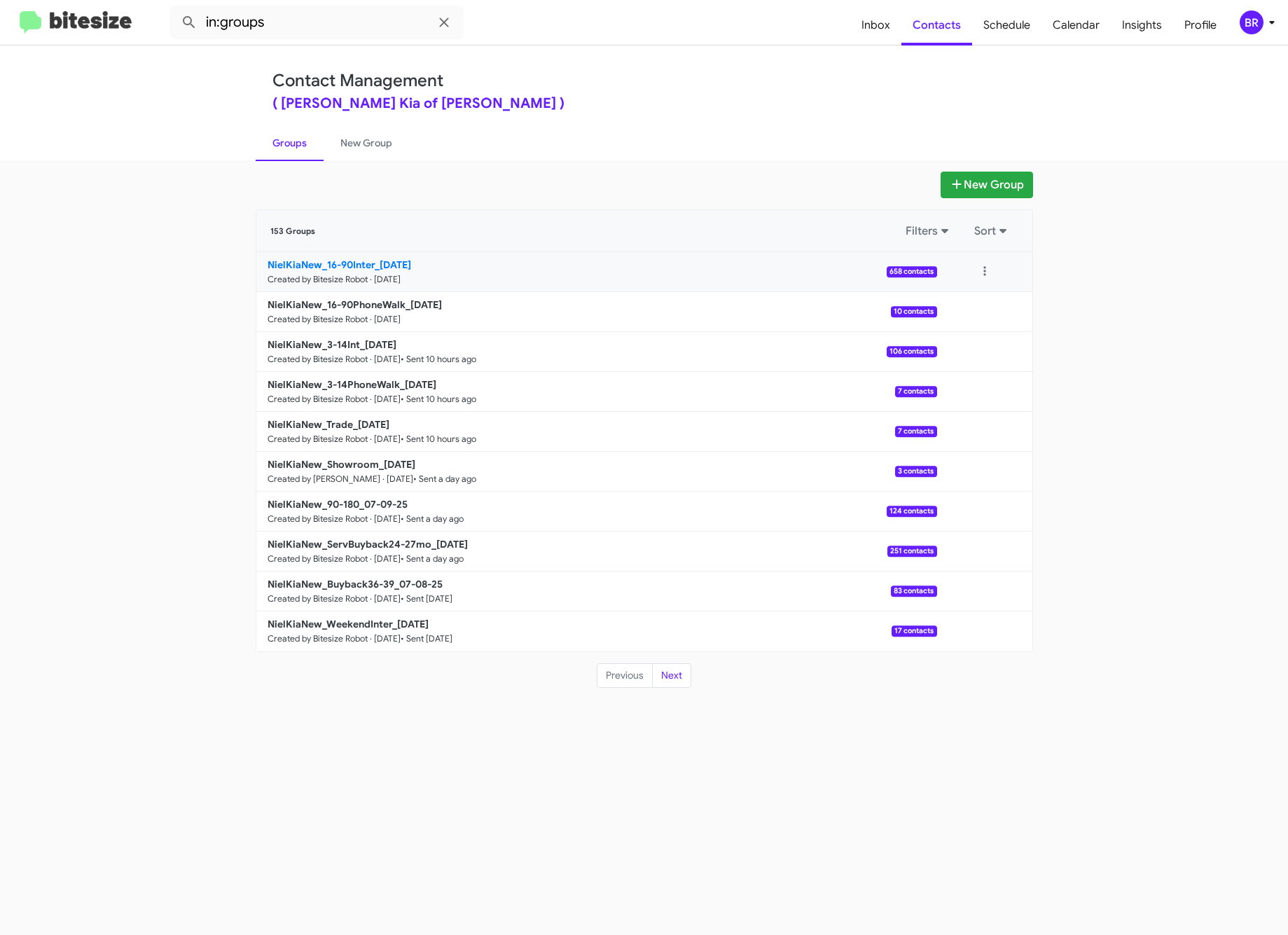 click on "NielKiaNew_16-90Inter_07-11-25" 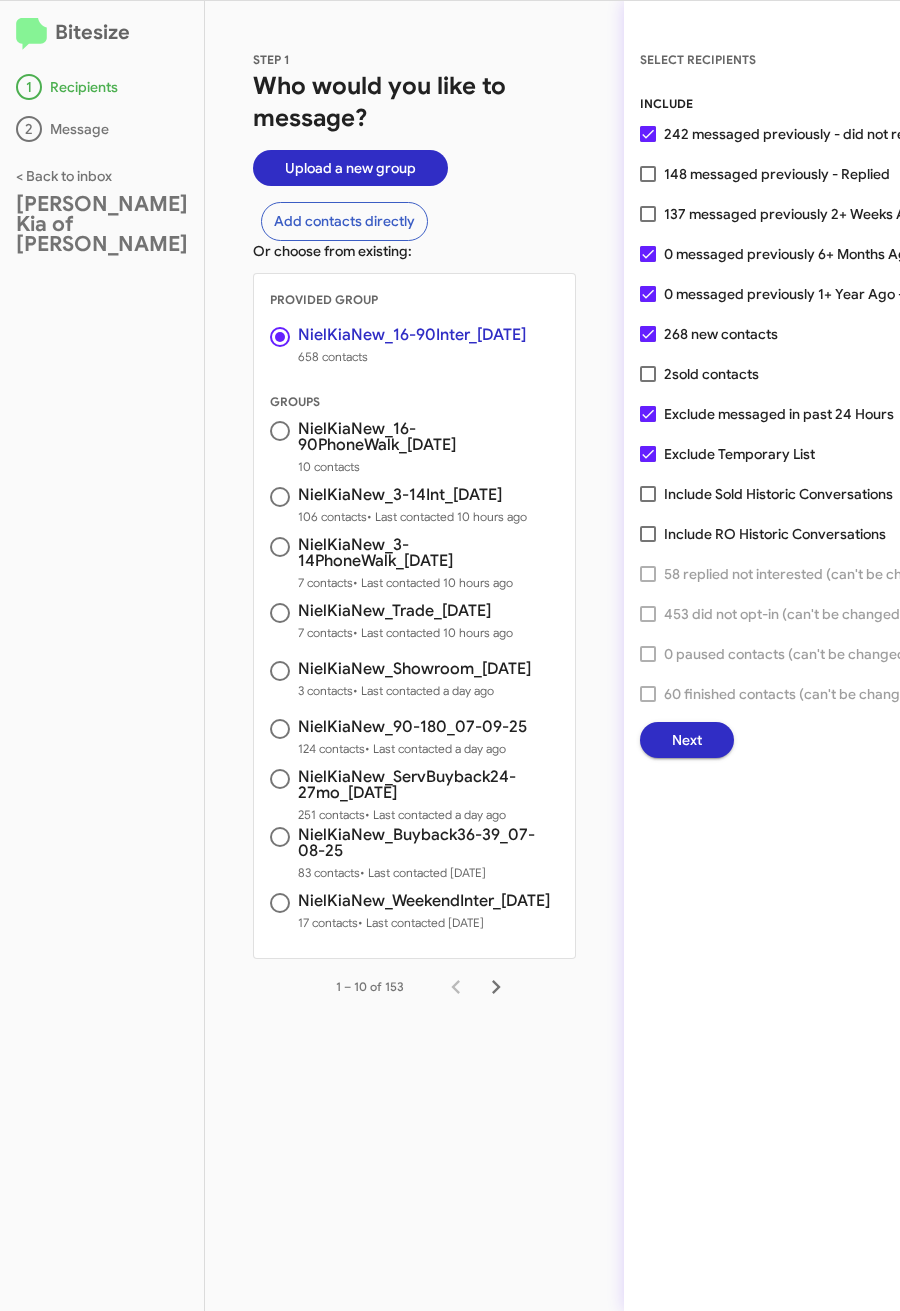 click on "Next" 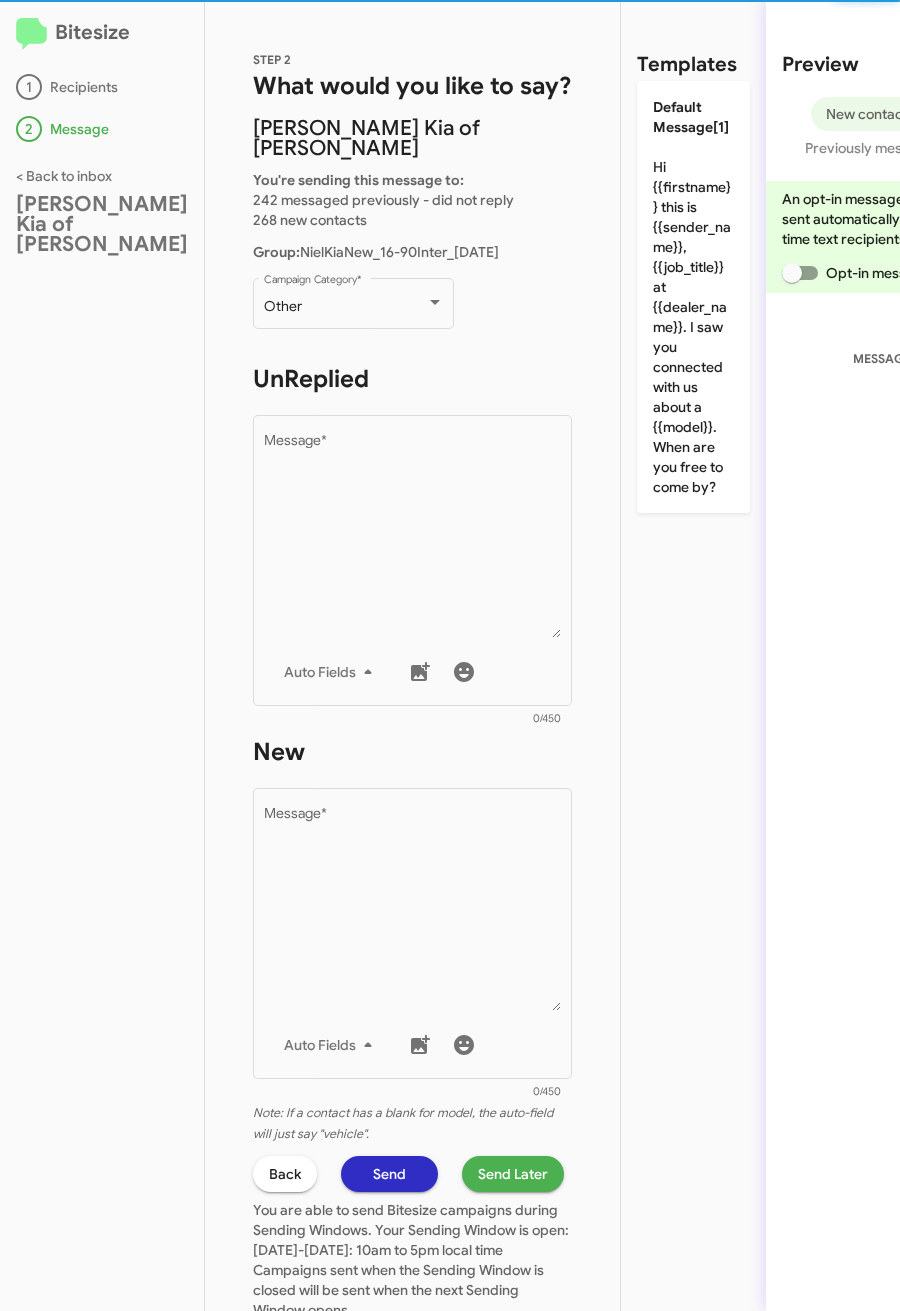 click on "Other  Campaign Category   *" 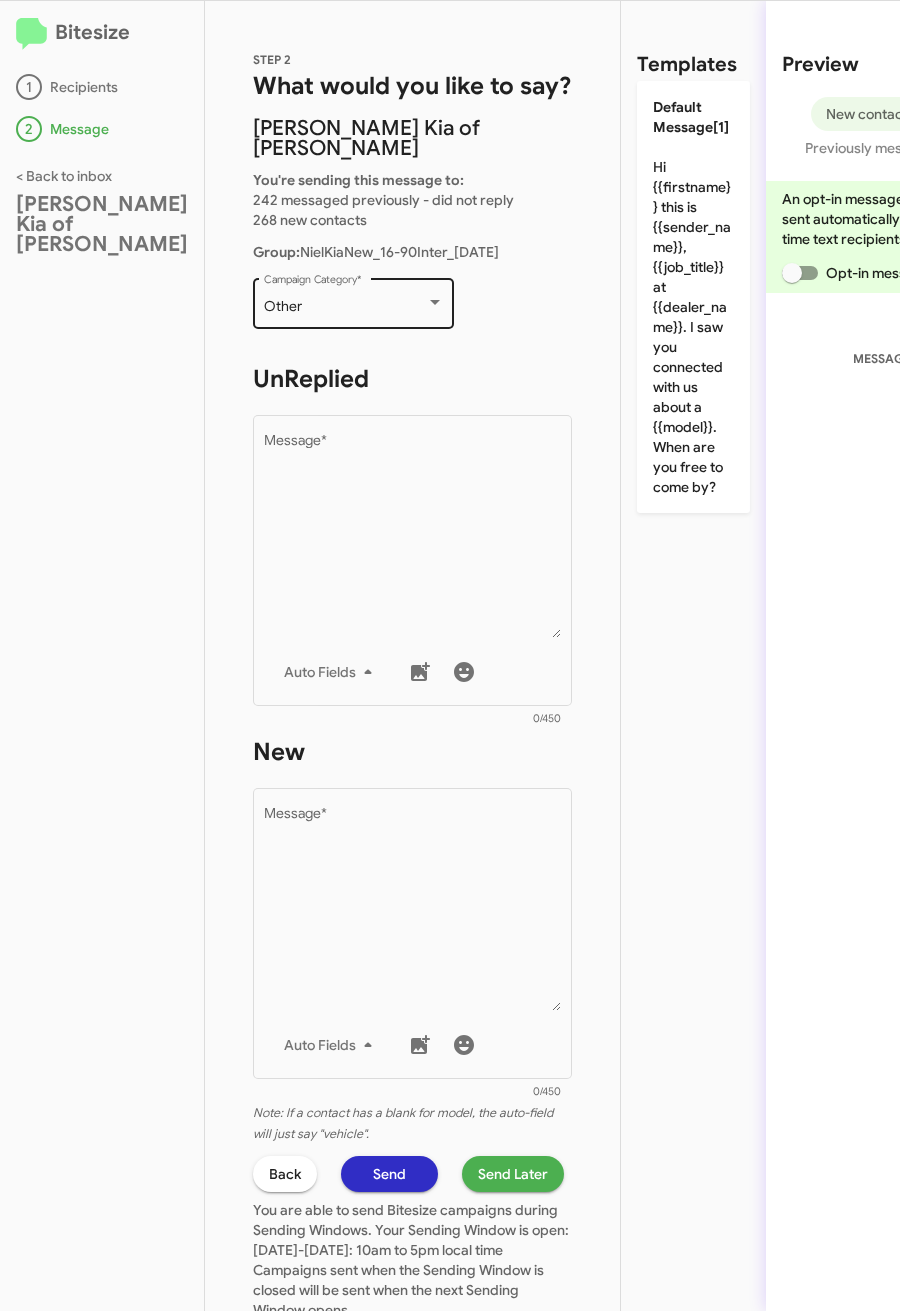 click on "Other  Campaign Category   *" 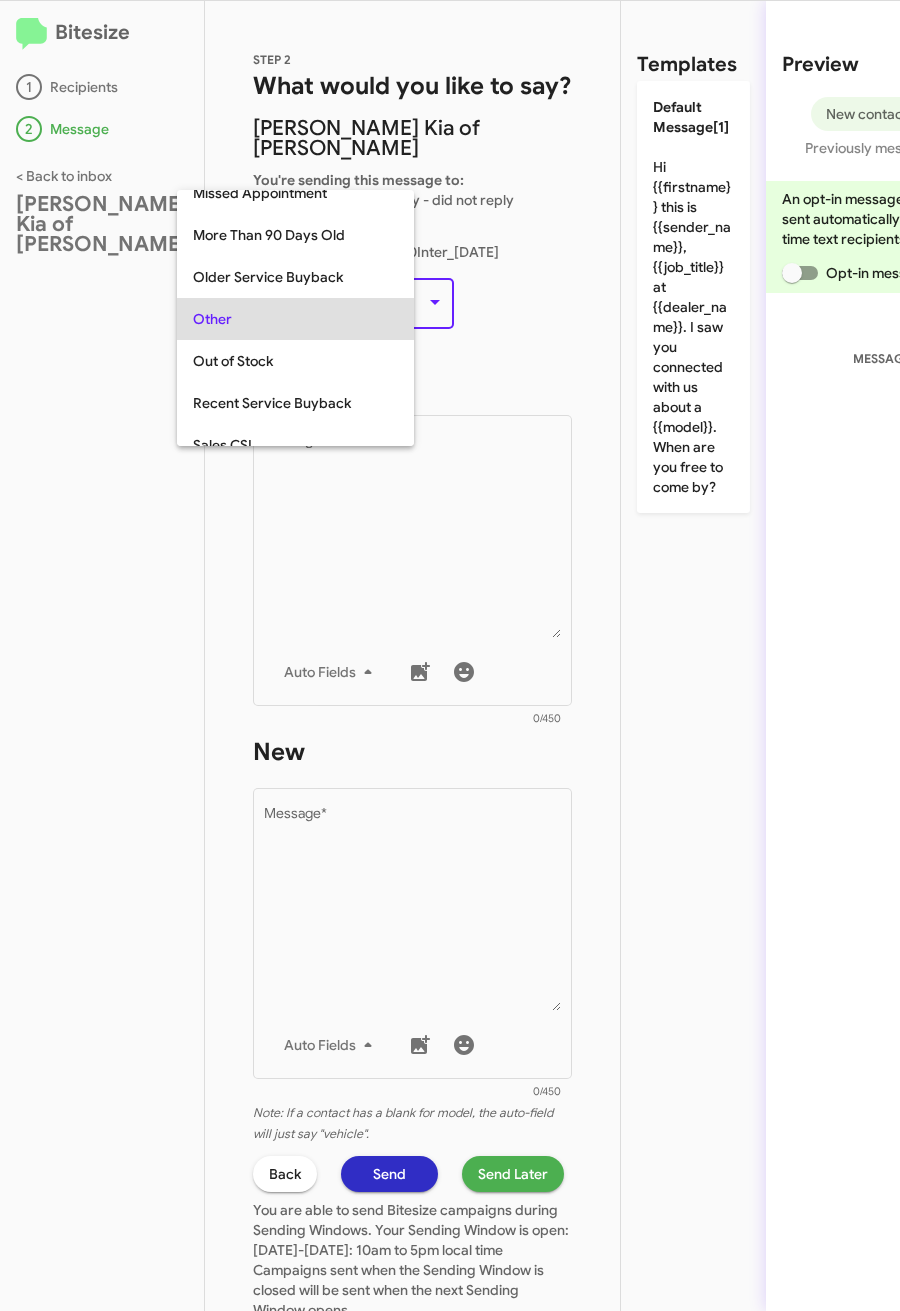 scroll, scrollTop: 42, scrollLeft: 0, axis: vertical 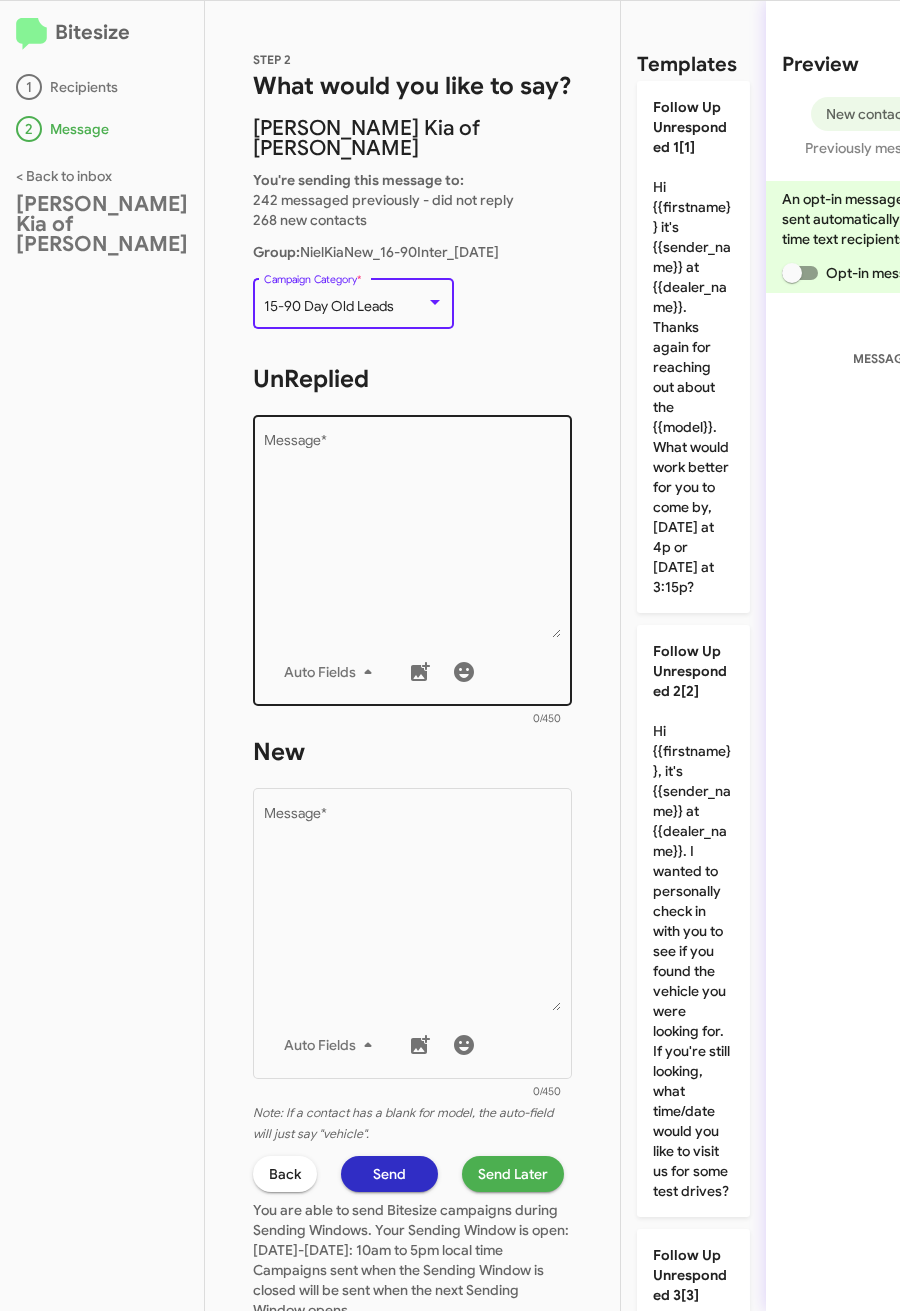 click on "Message  *" at bounding box center [413, 536] 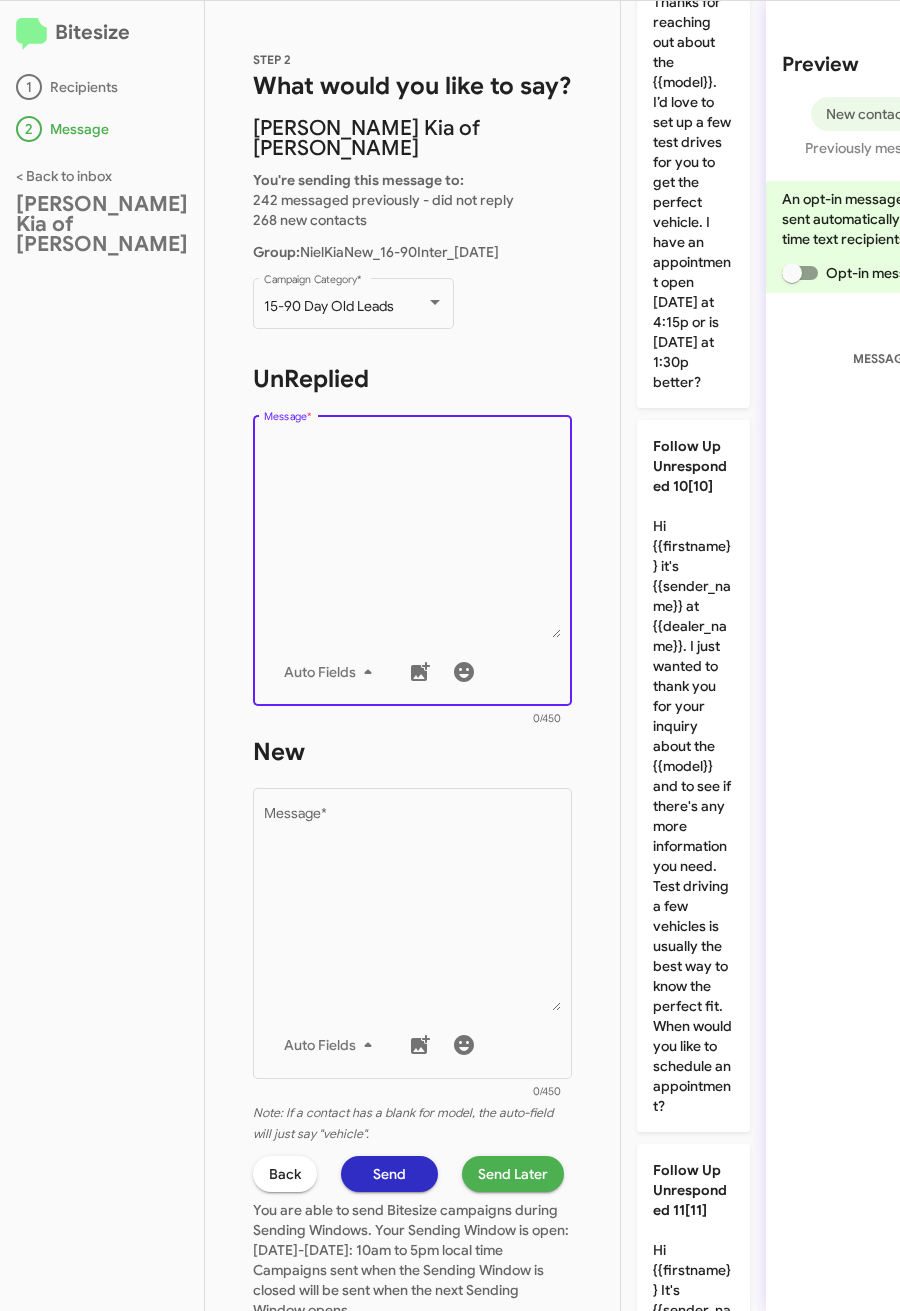 scroll, scrollTop: 5241, scrollLeft: 0, axis: vertical 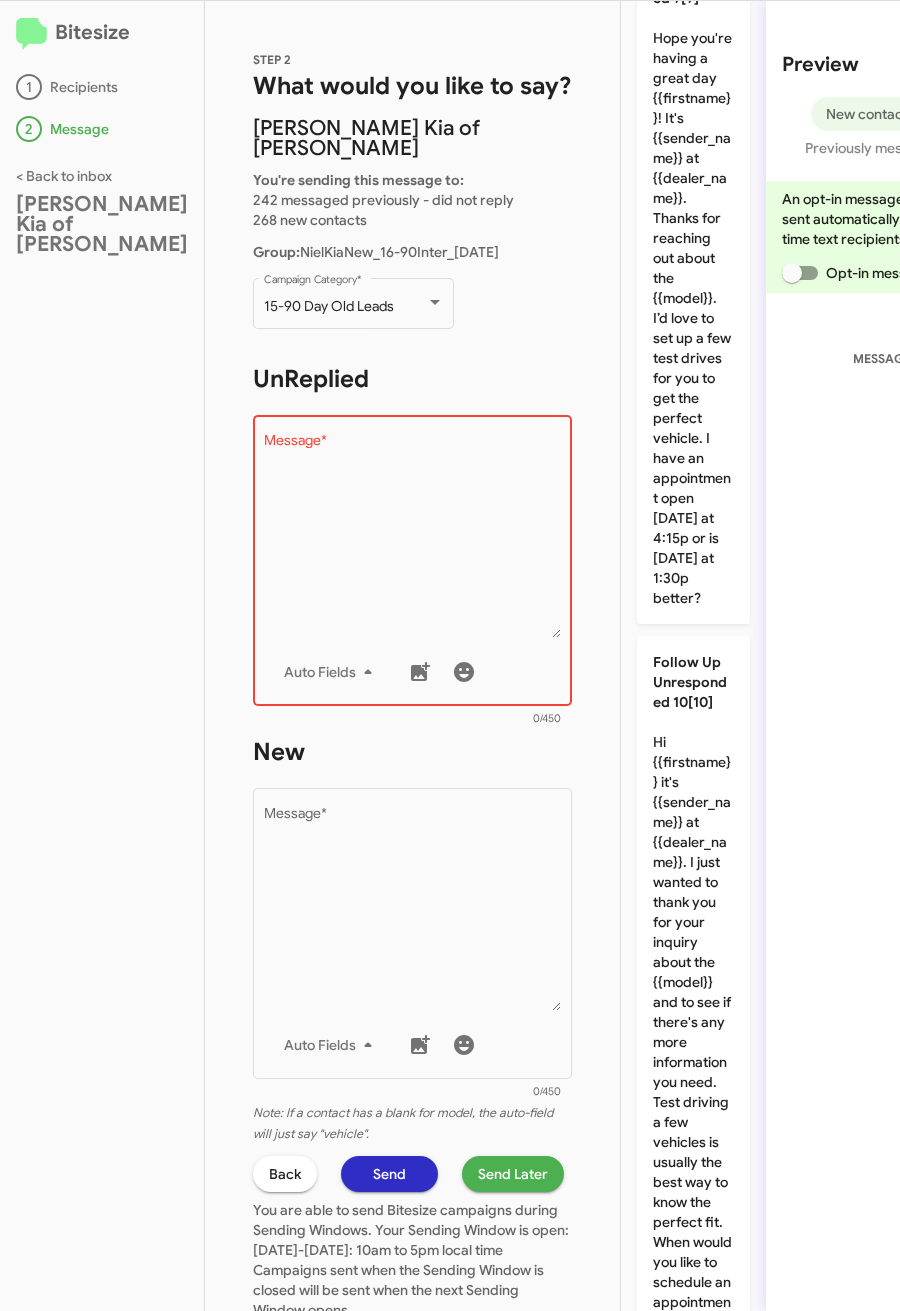 click on "Follow Up Unresponded 8[8]  Hi {{firstname}} it's {{sender_name}} at {{dealer_name}}. I saw you've been in touch with our staff about a {{model}} recently.
If you're still looking for a vehicle, I'd like to help schedule a time for you for an appointment, what day/time works for you?" 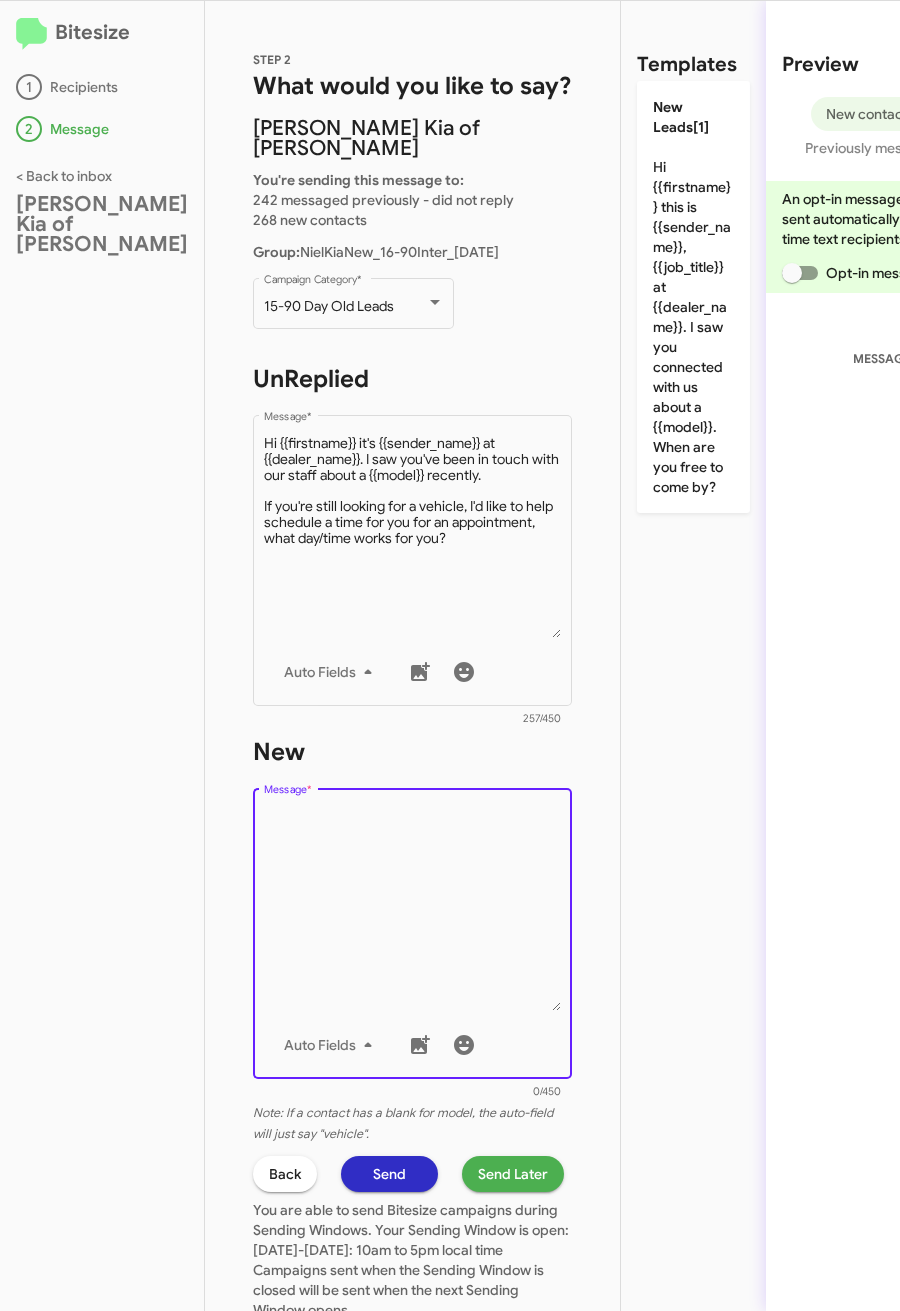 click on "Message  *" at bounding box center (413, 909) 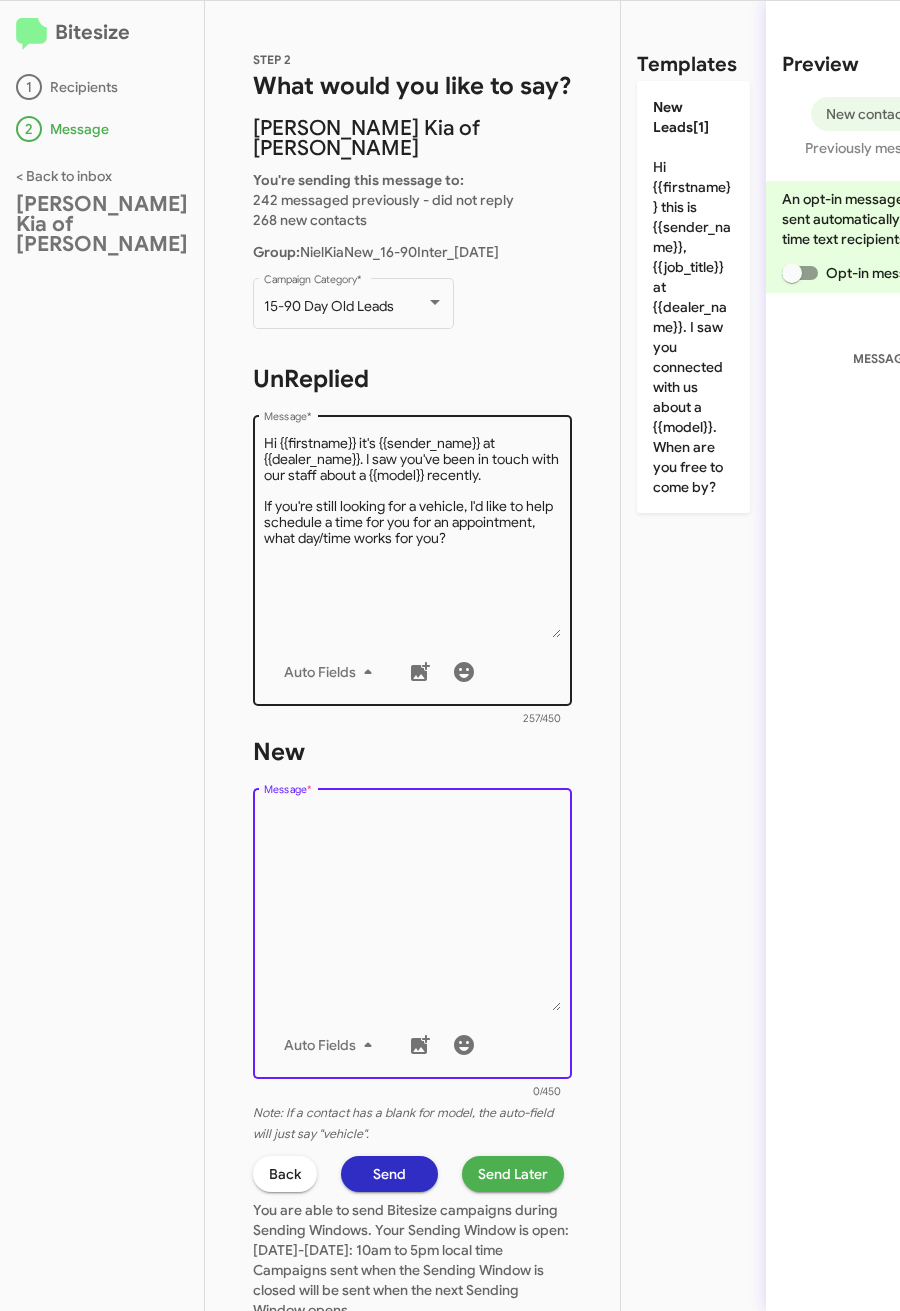 click on "Message  *" at bounding box center (413, 536) 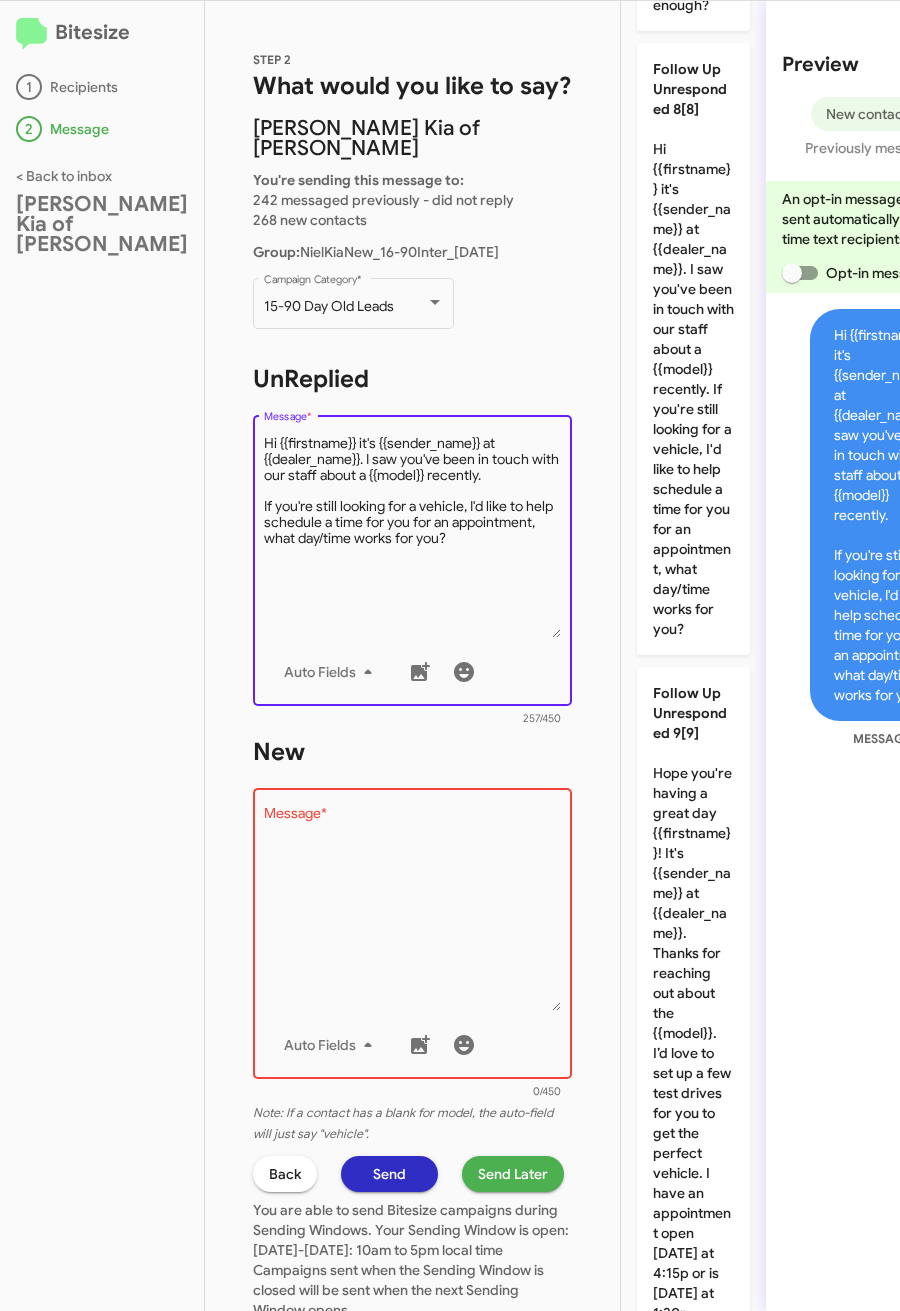 scroll, scrollTop: 4368, scrollLeft: 0, axis: vertical 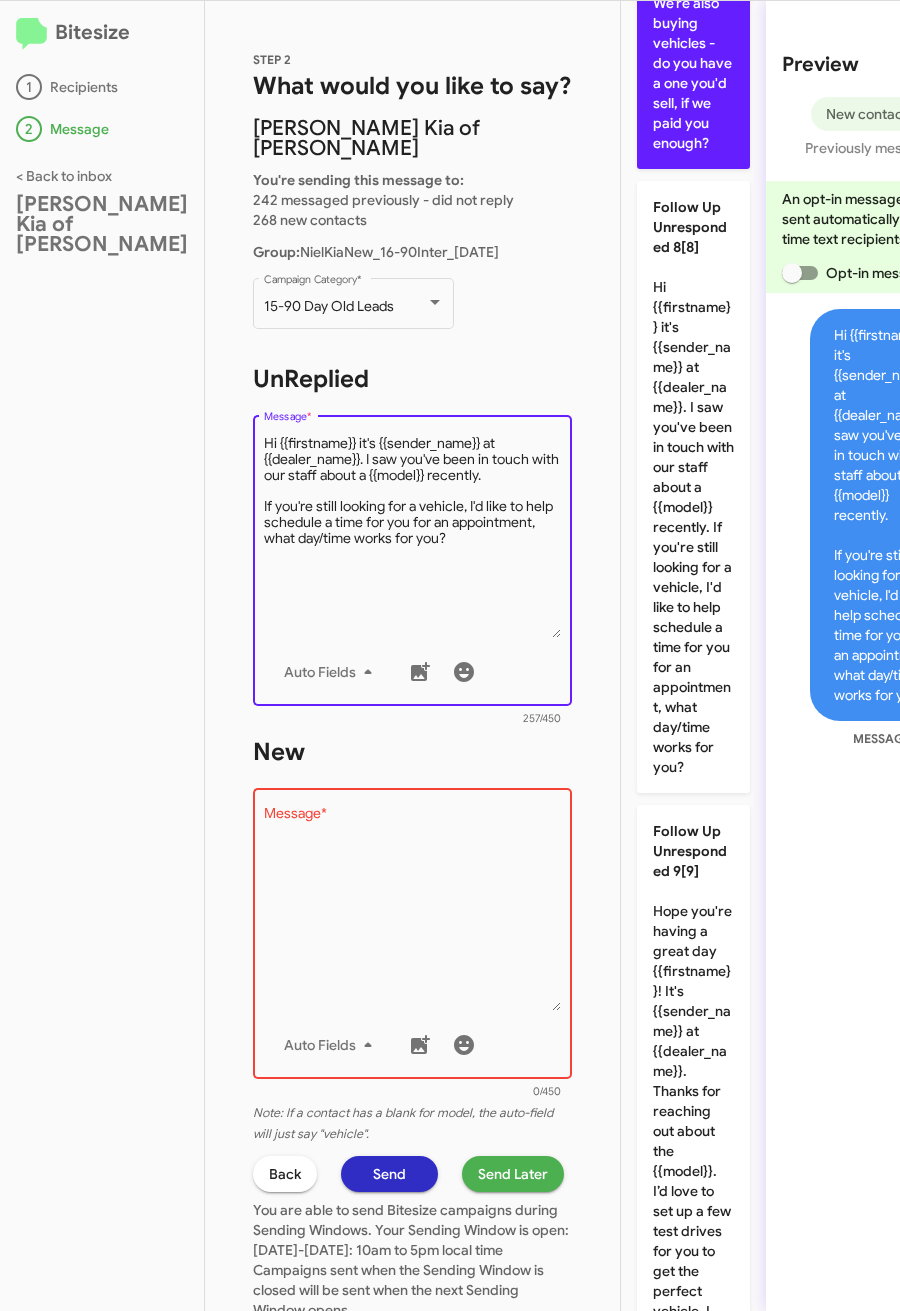 click on "Follow Up Unresponded 7[7]  Hi! It's {{sender_name}} at {{dealer_name}}. Our inventory is always changing and we have access to many similar vehicles. Was the {{model}} the only one you are interested in or are you considering others? We’re also buying vehicles - do you have a one you'd sell, if we paid you enough?" 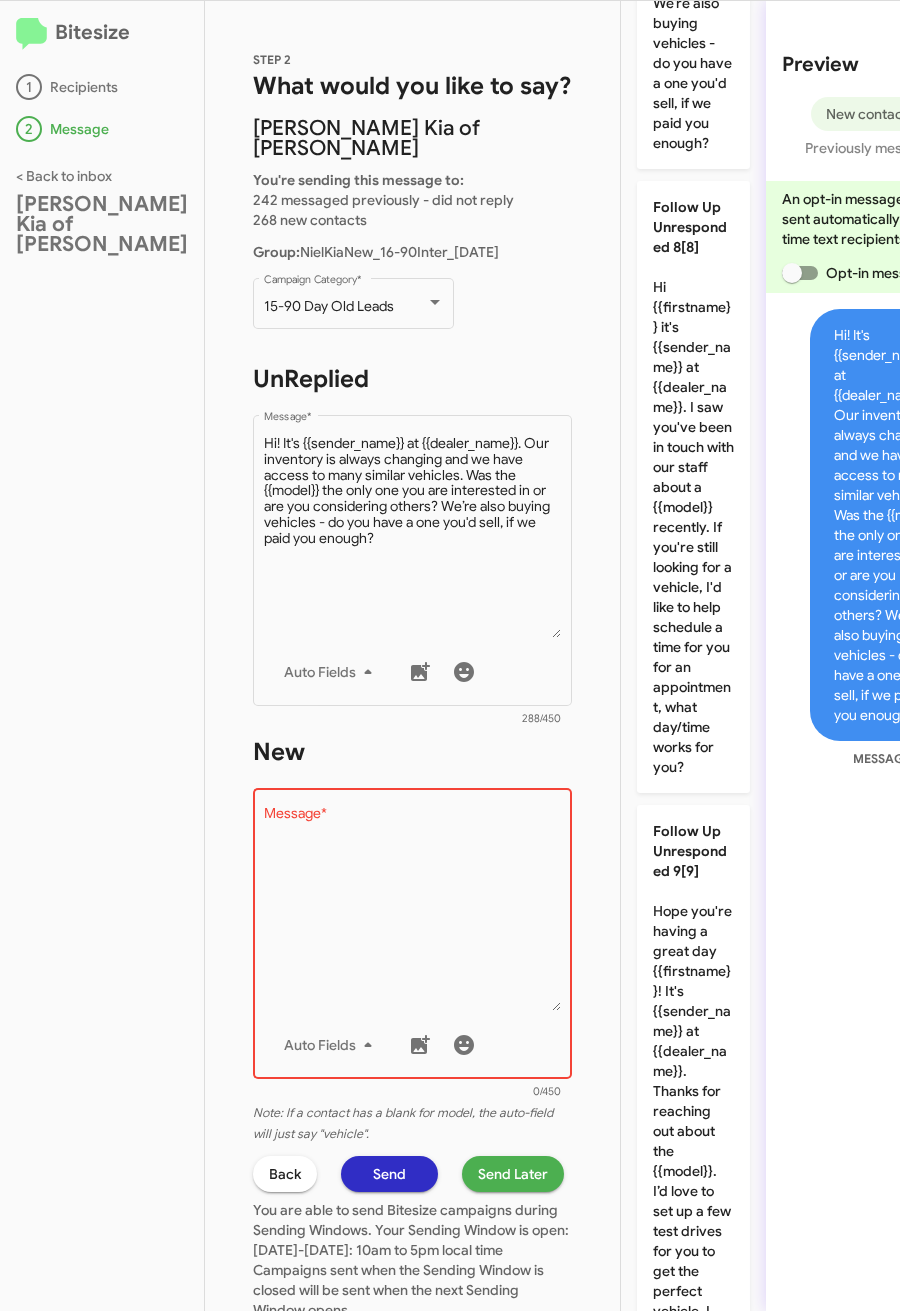 scroll, scrollTop: 0, scrollLeft: 0, axis: both 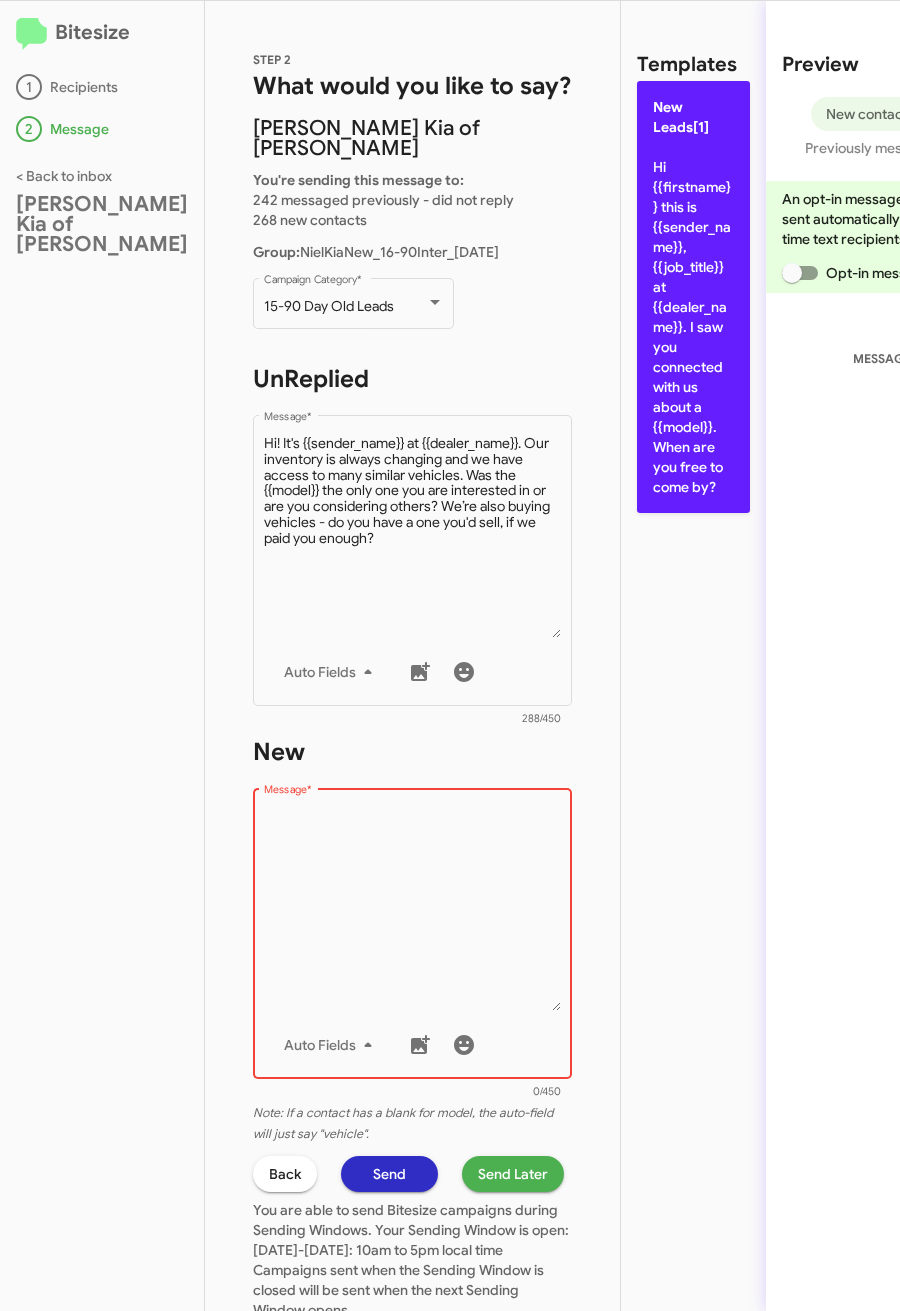 click on "New Leads[1]  Hi {{firstname}} this is {{sender_name}}, {{job_title}} at {{dealer_name}}. I saw you connected with us about a {{model}}. When are you free to come by?" 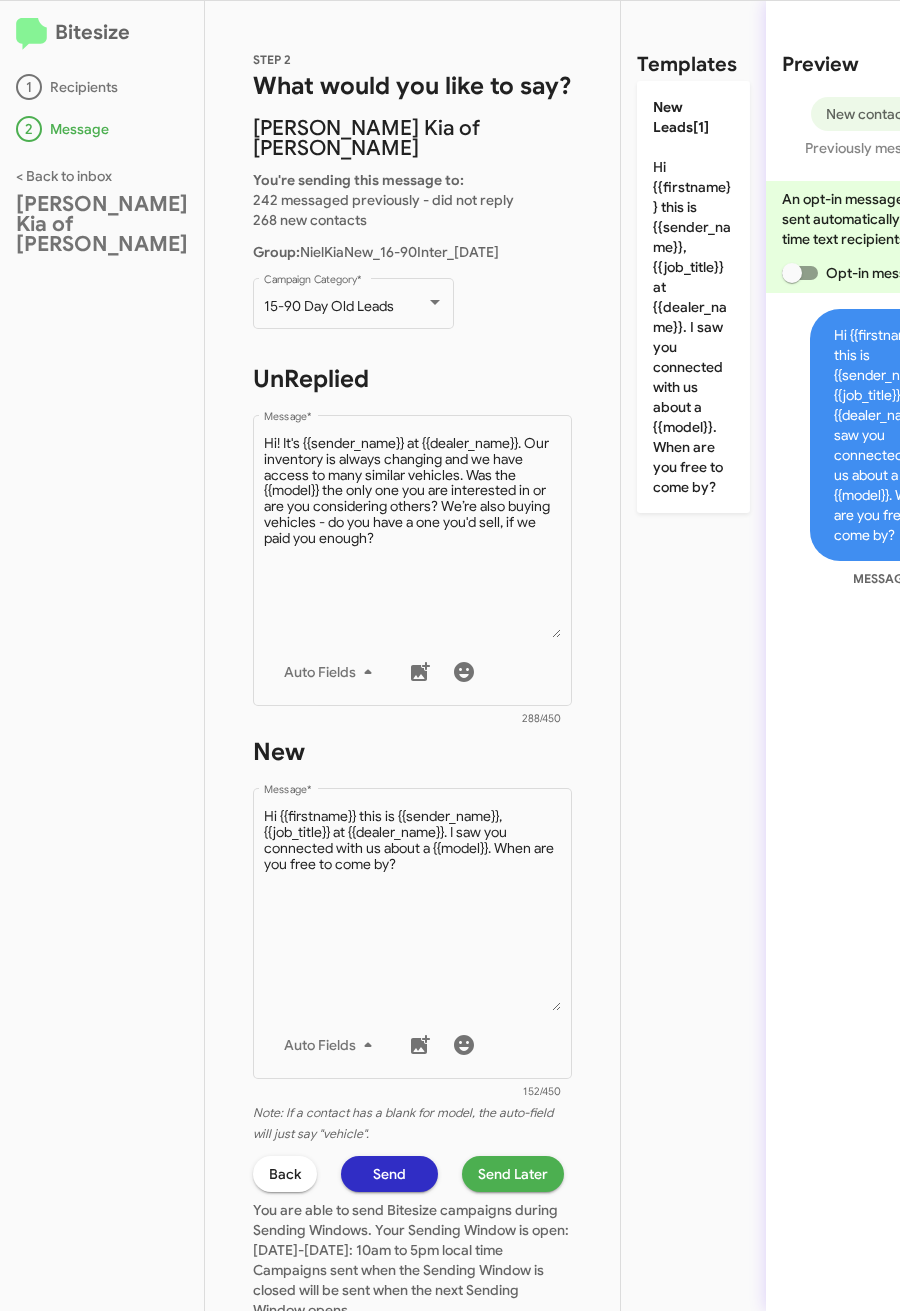 click on "Send Later" 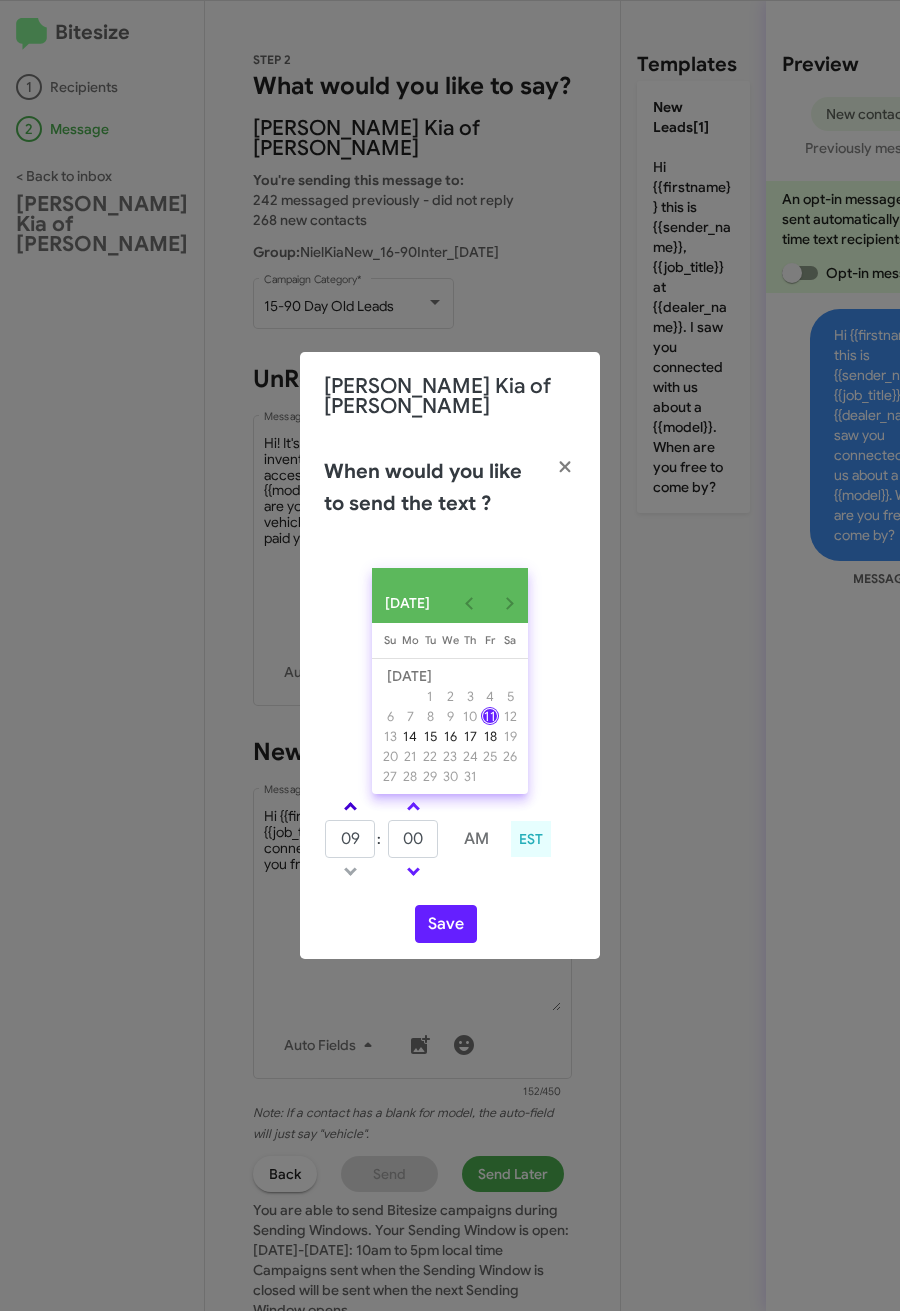 click 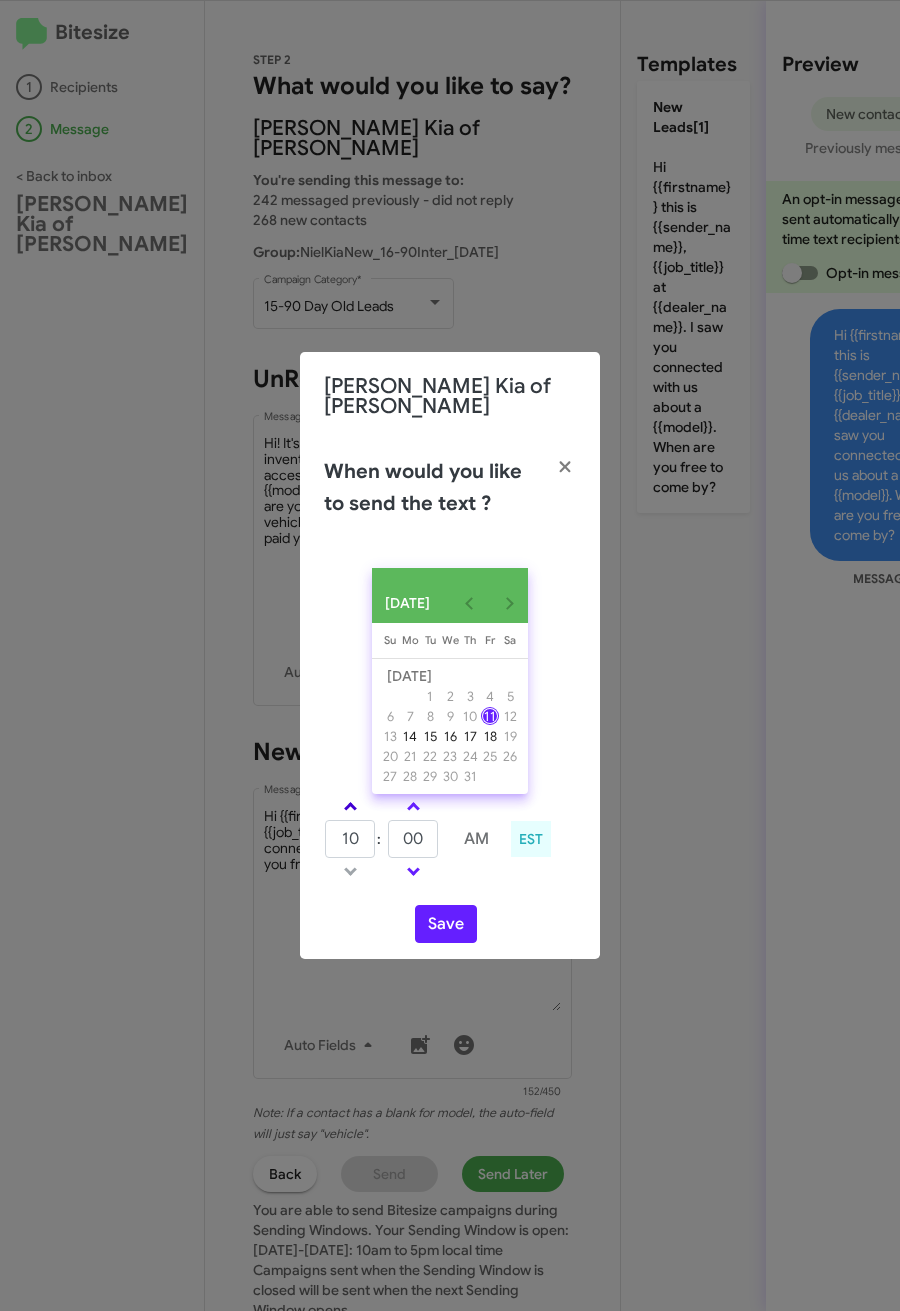 click 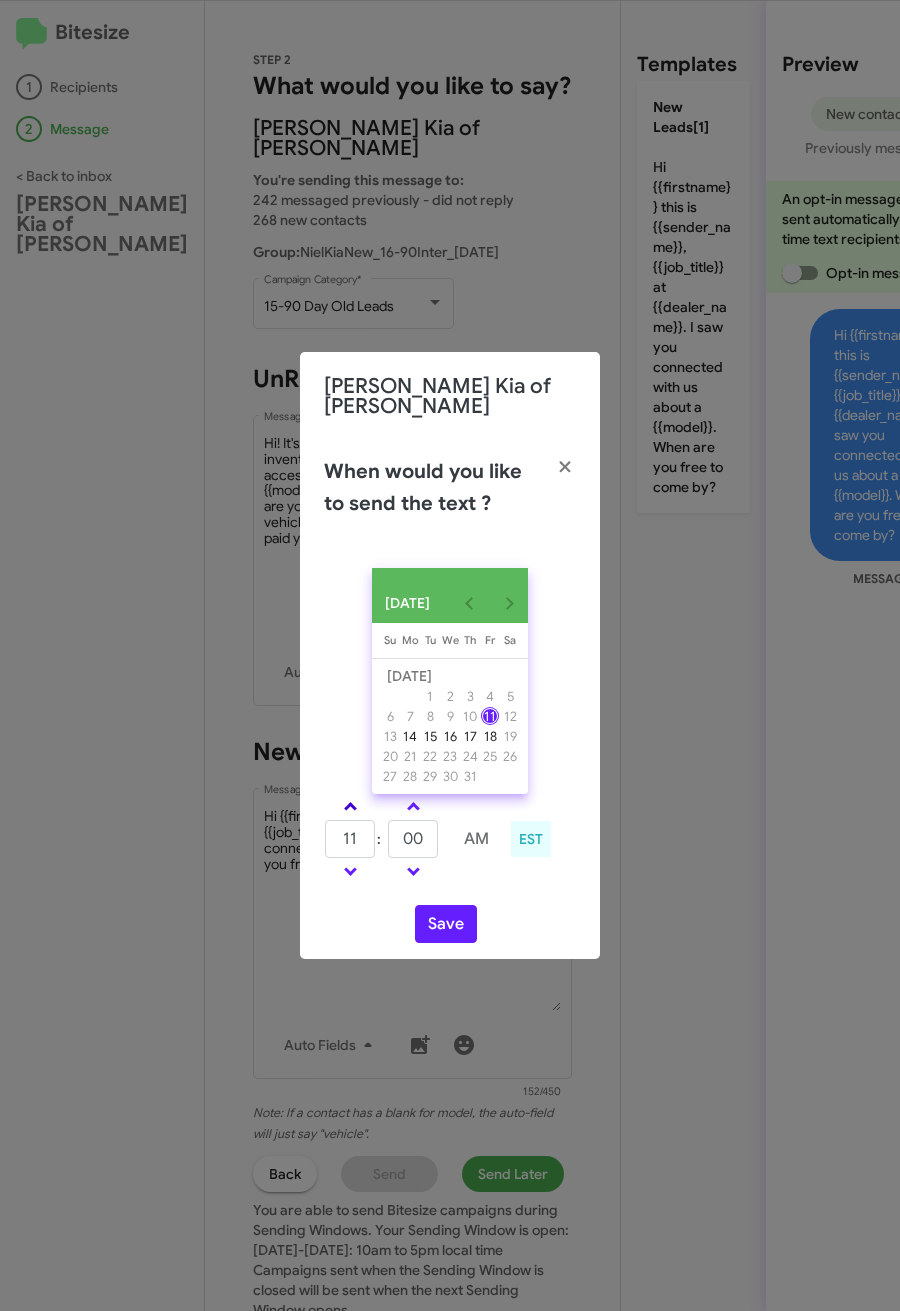 click 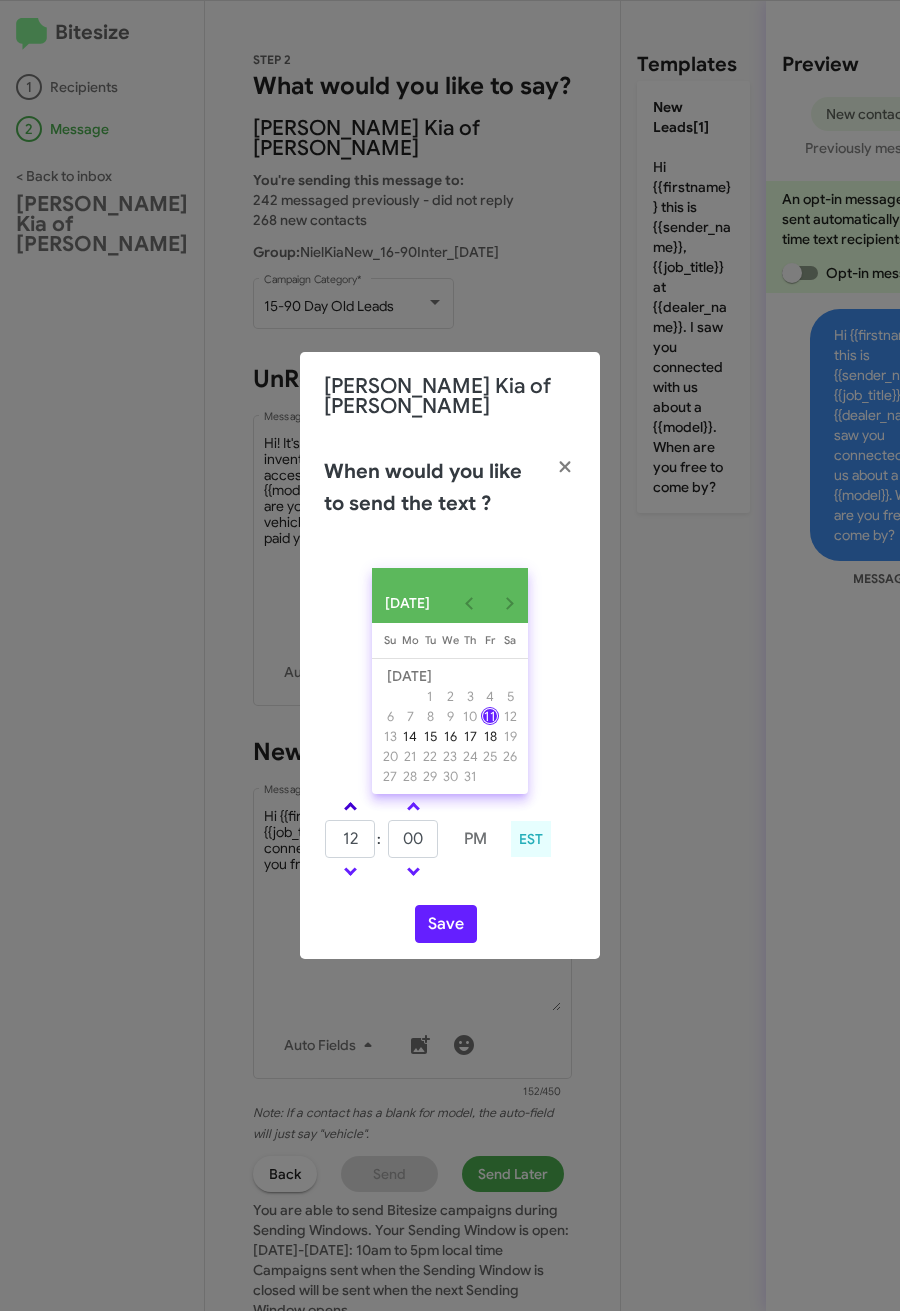 click 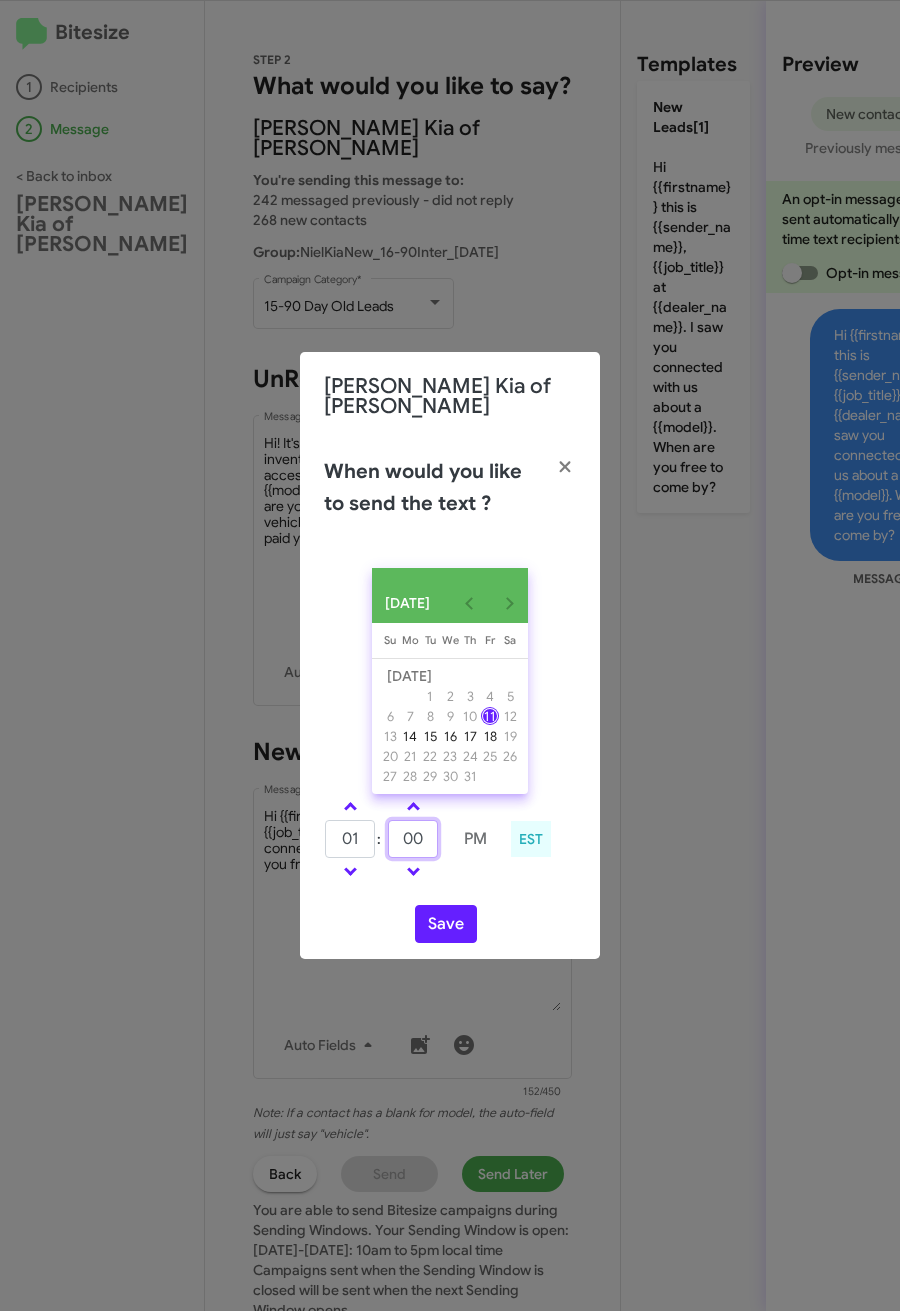 drag, startPoint x: 432, startPoint y: 847, endPoint x: 387, endPoint y: 841, distance: 45.39824 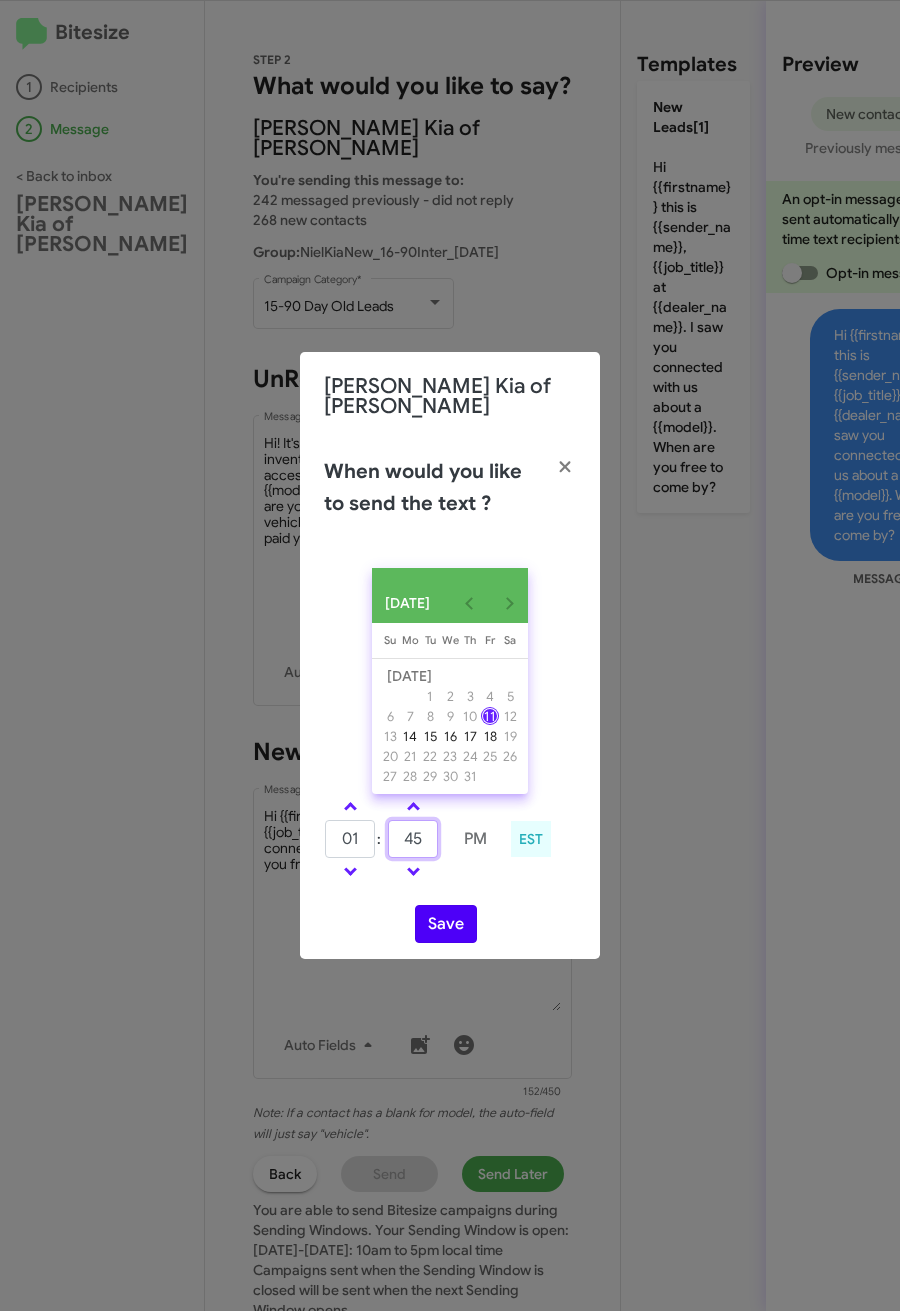 type on "45" 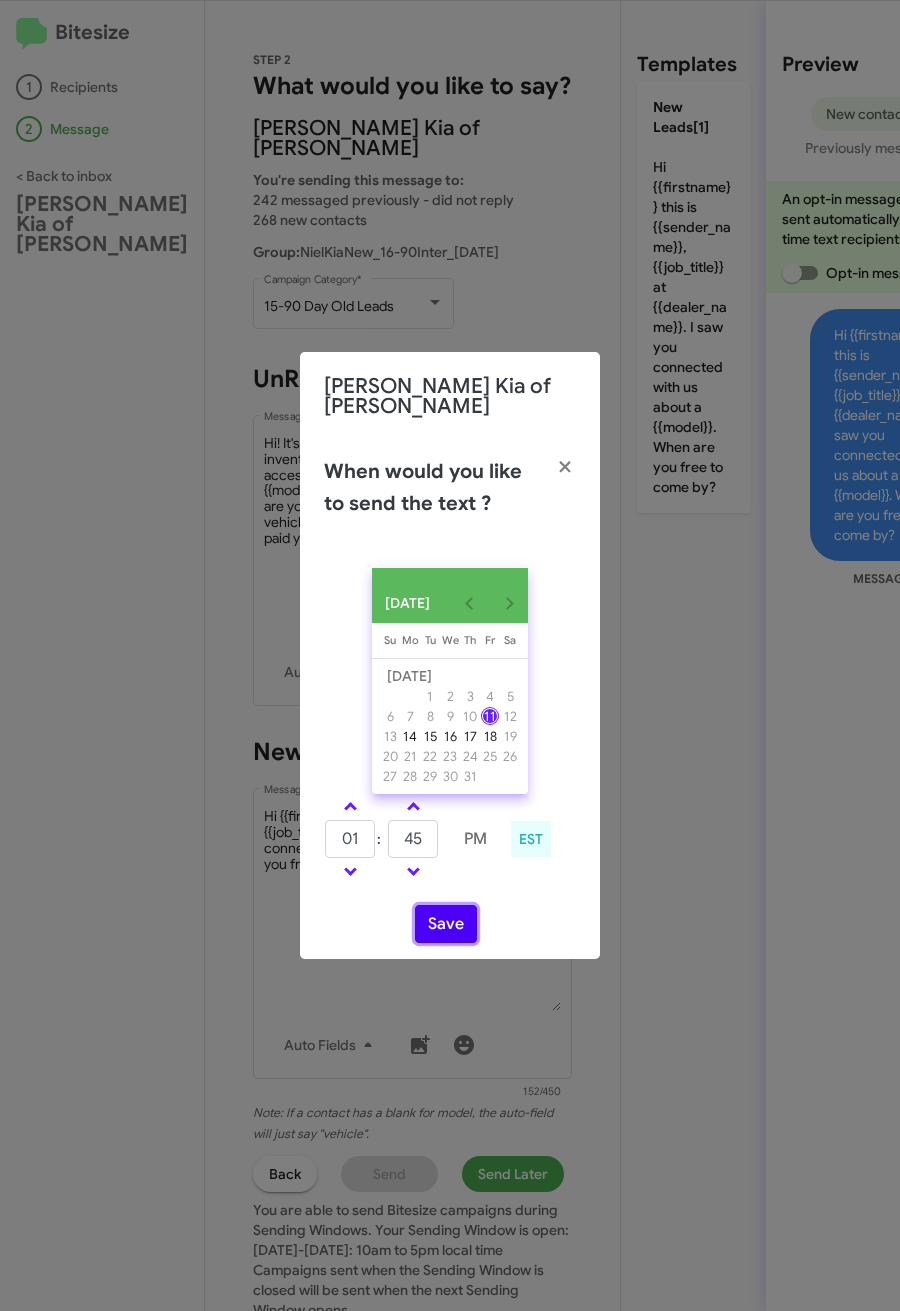 click on "Save" 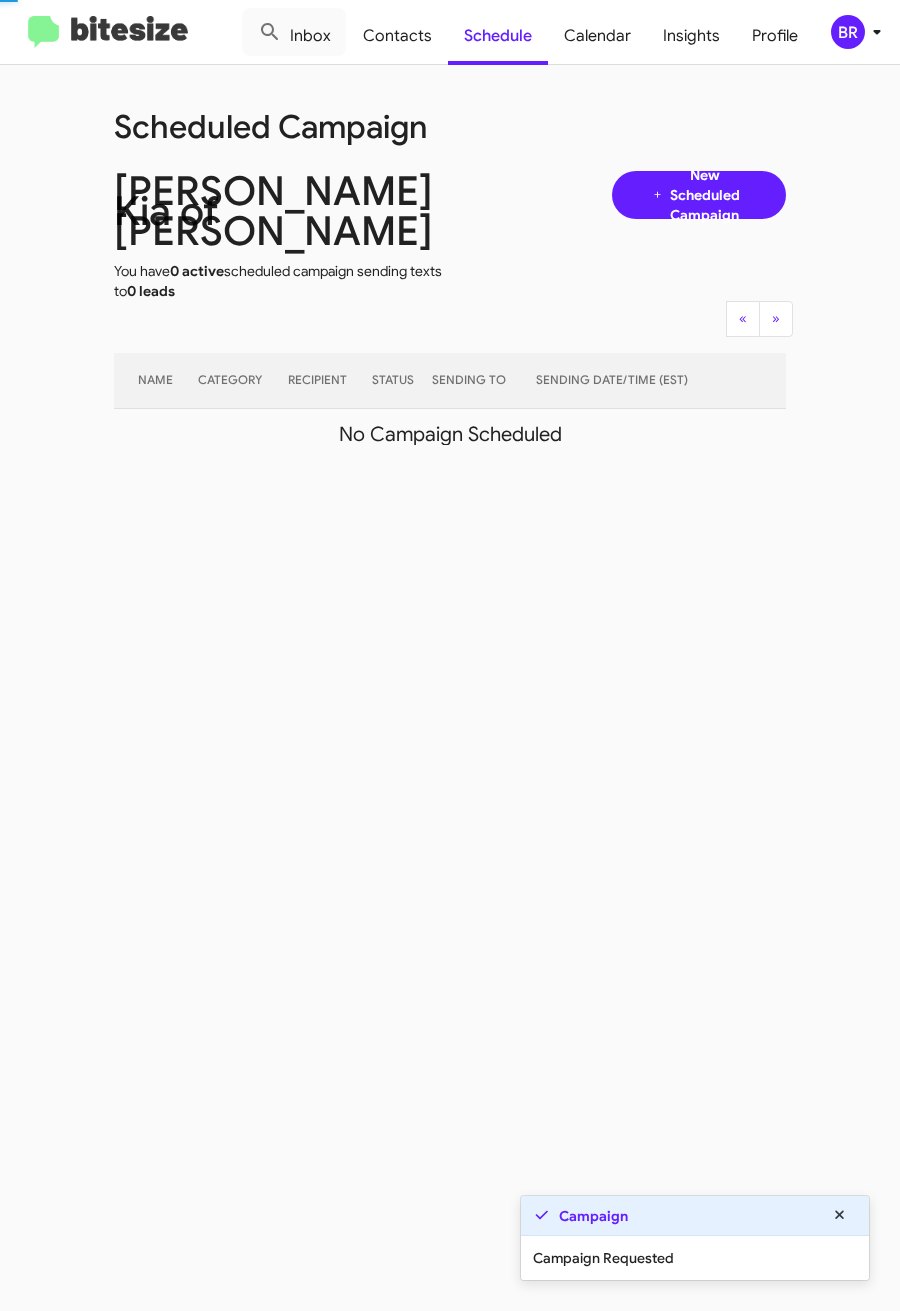 click 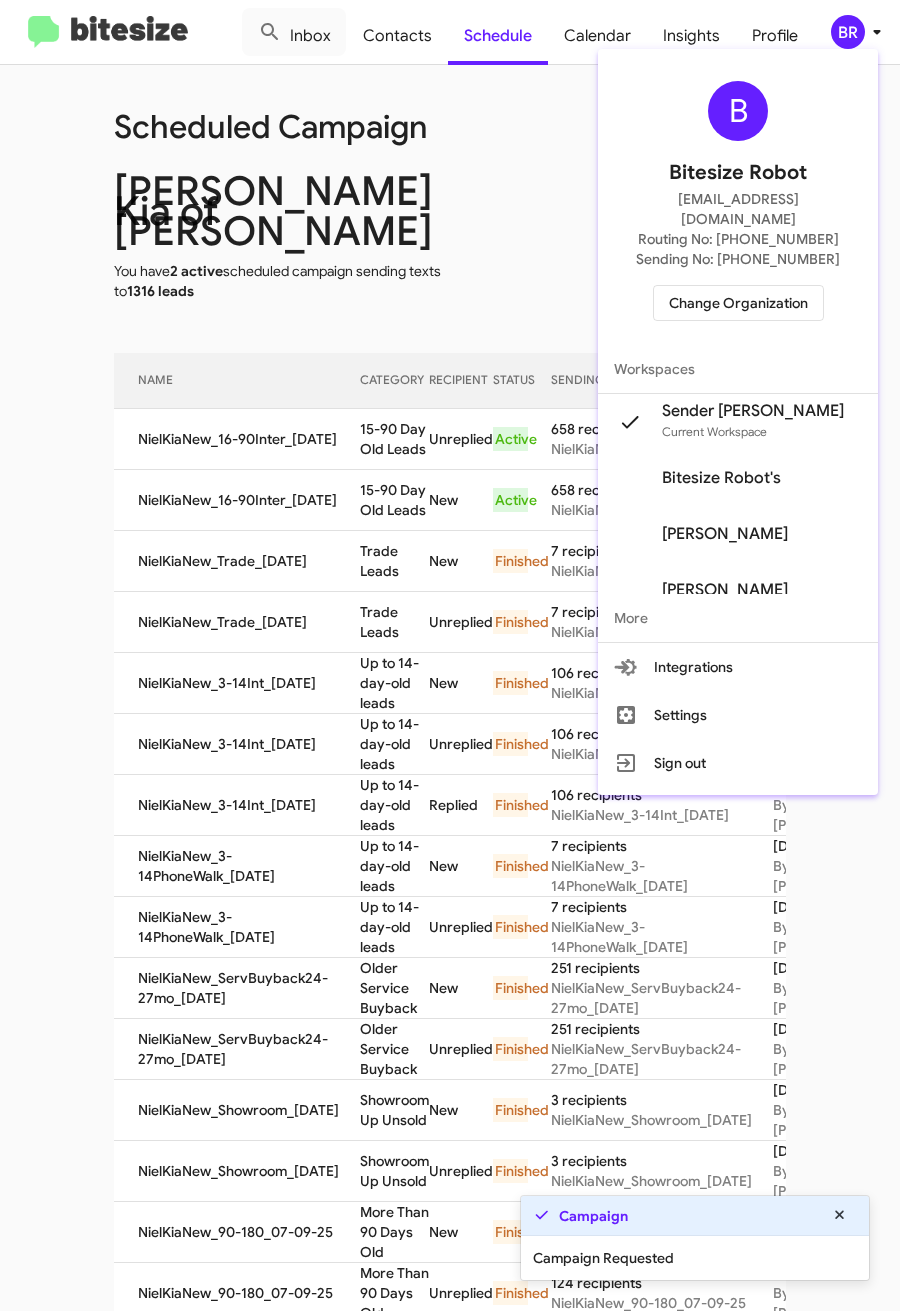 click at bounding box center [450, 655] 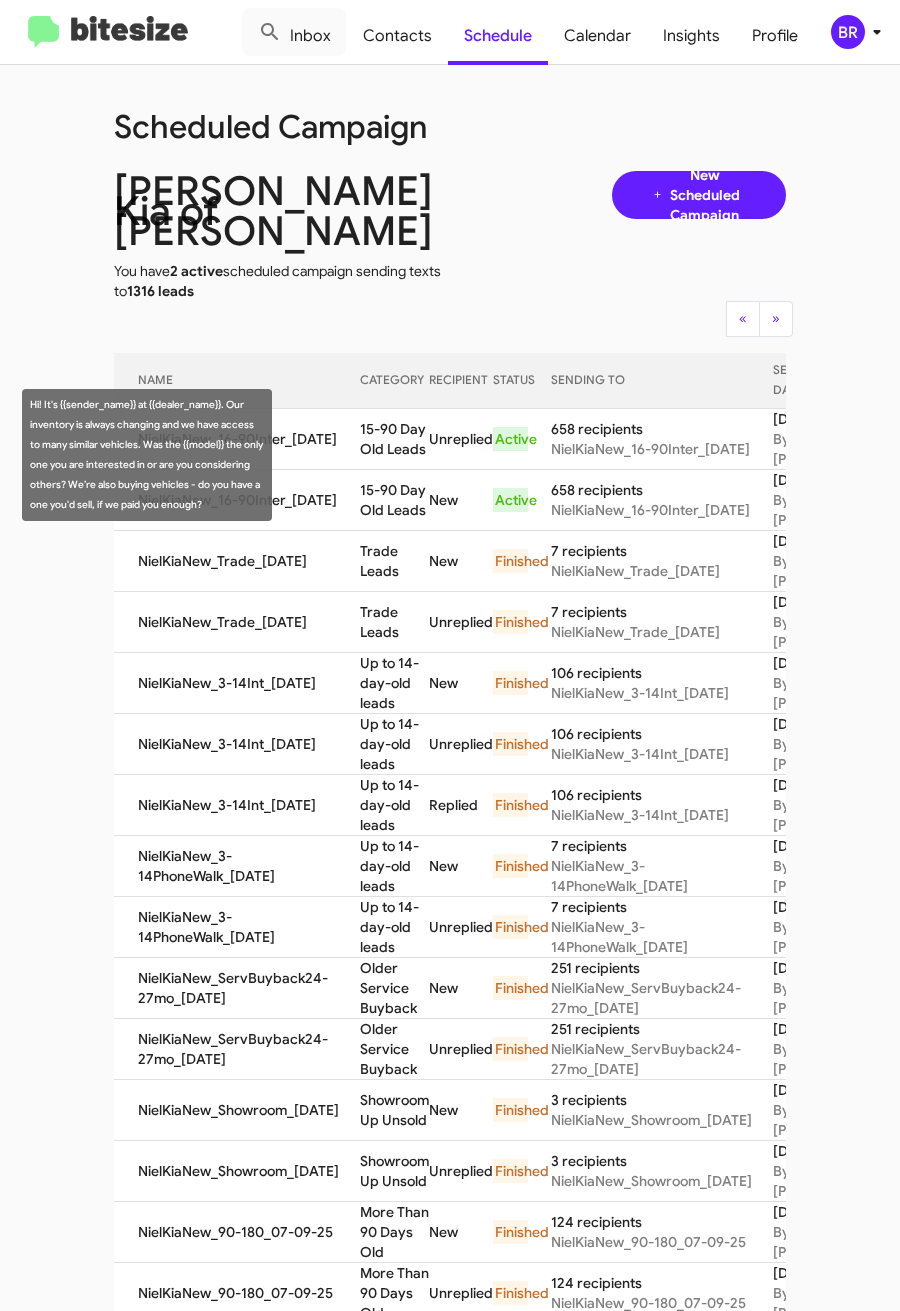 drag, startPoint x: 330, startPoint y: 453, endPoint x: 375, endPoint y: 472, distance: 48.8467 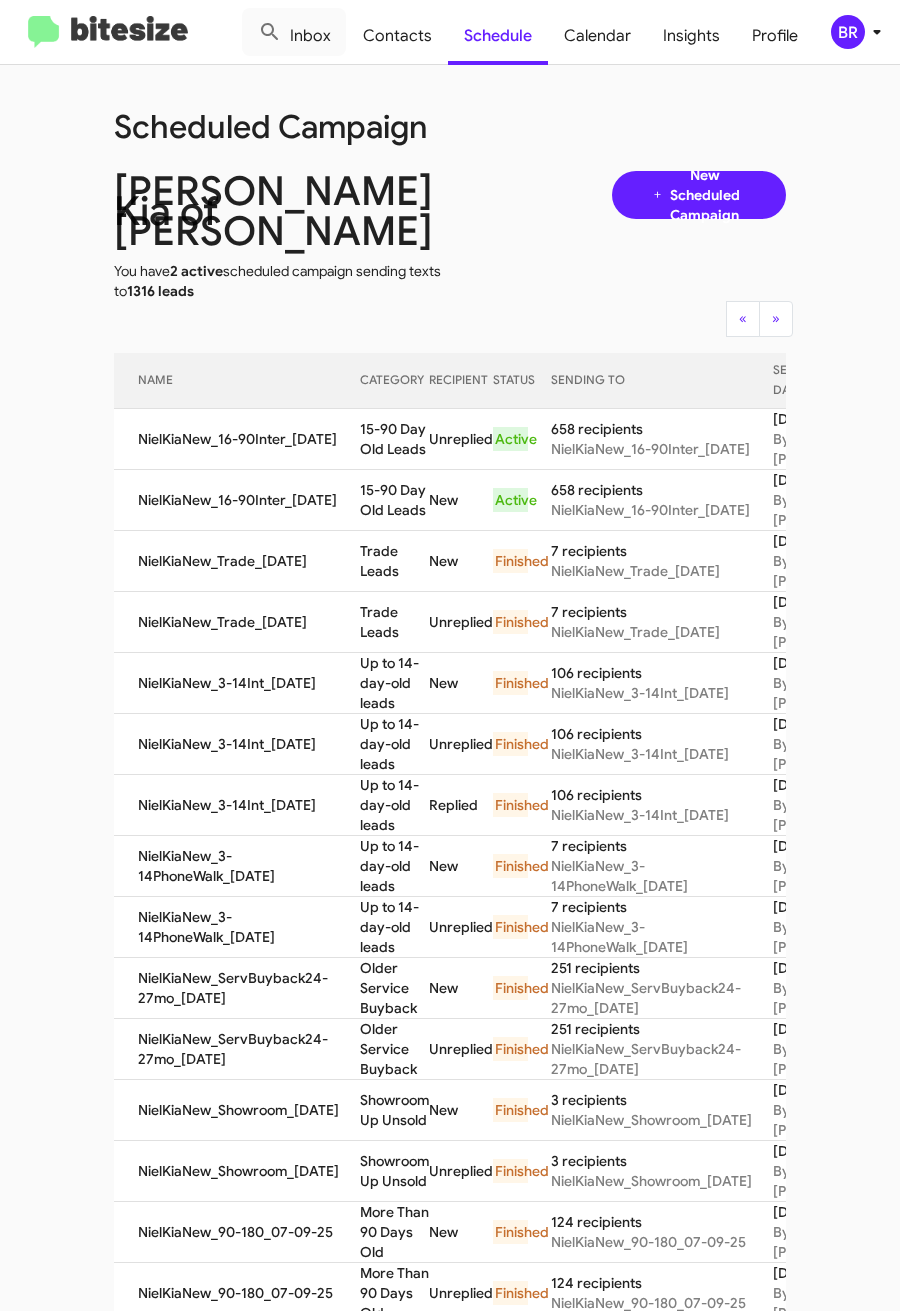 click on "15-90 Day Old Leads" 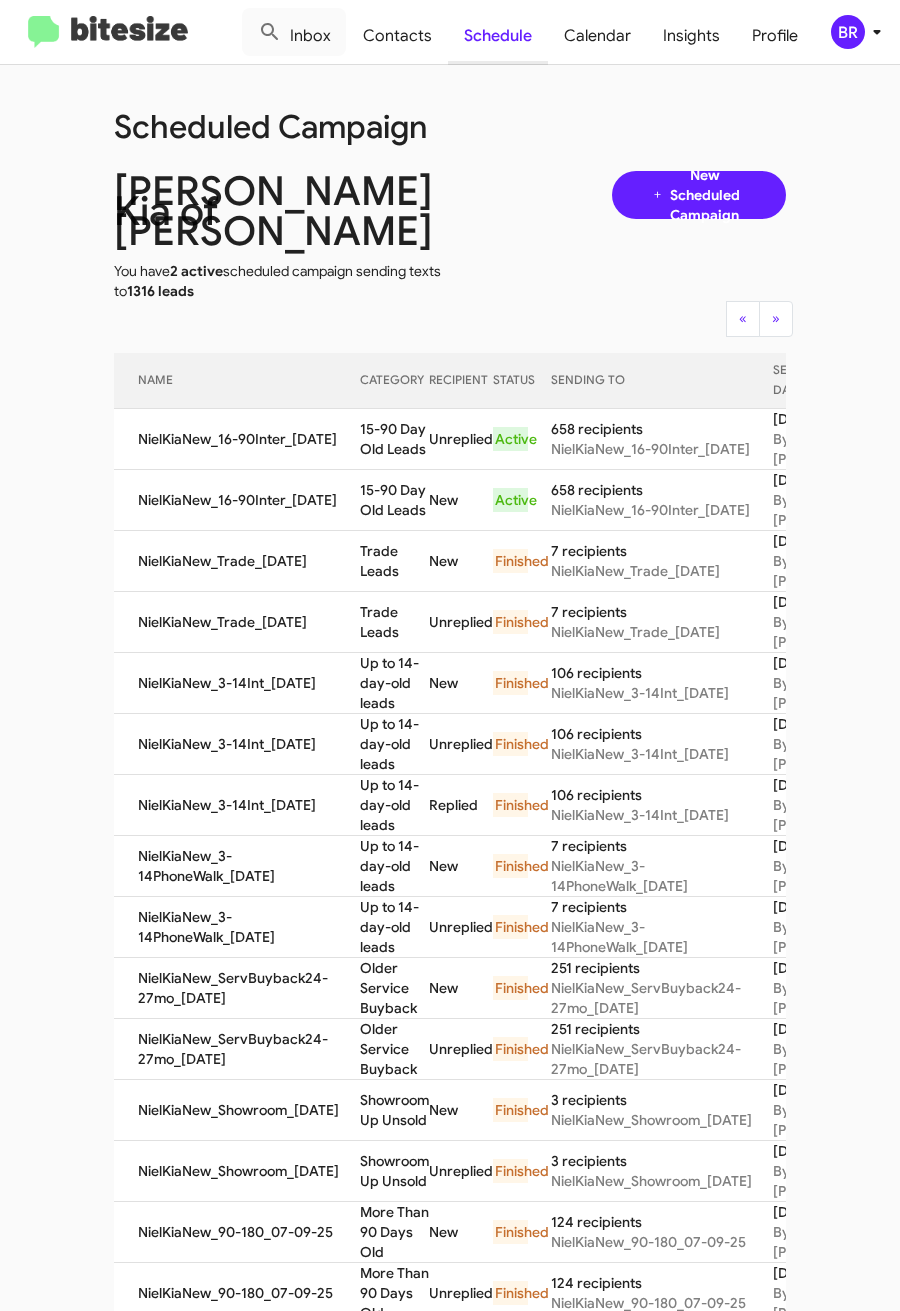 copy on "15-90 Day Old Leads" 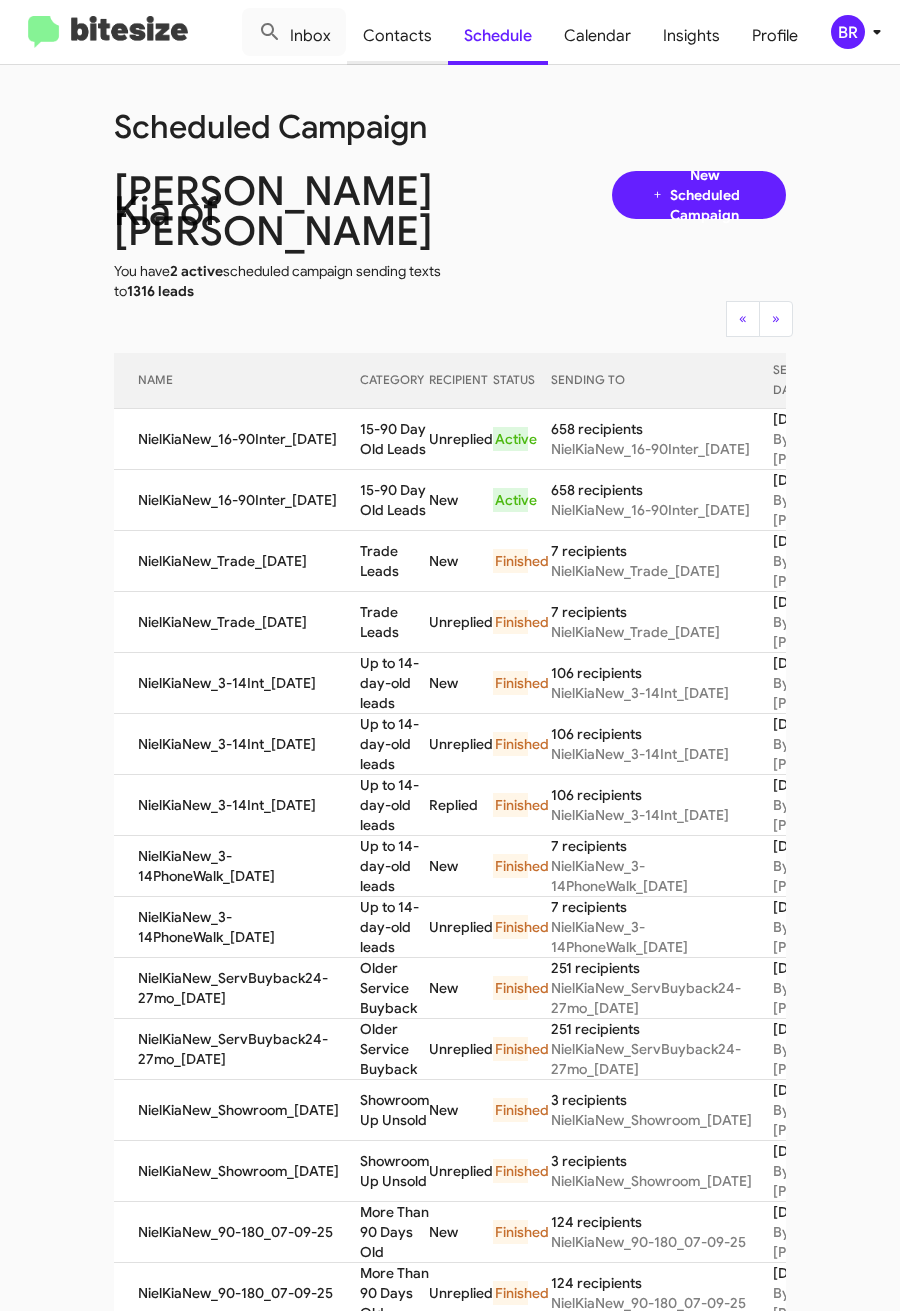 click on "Contacts" 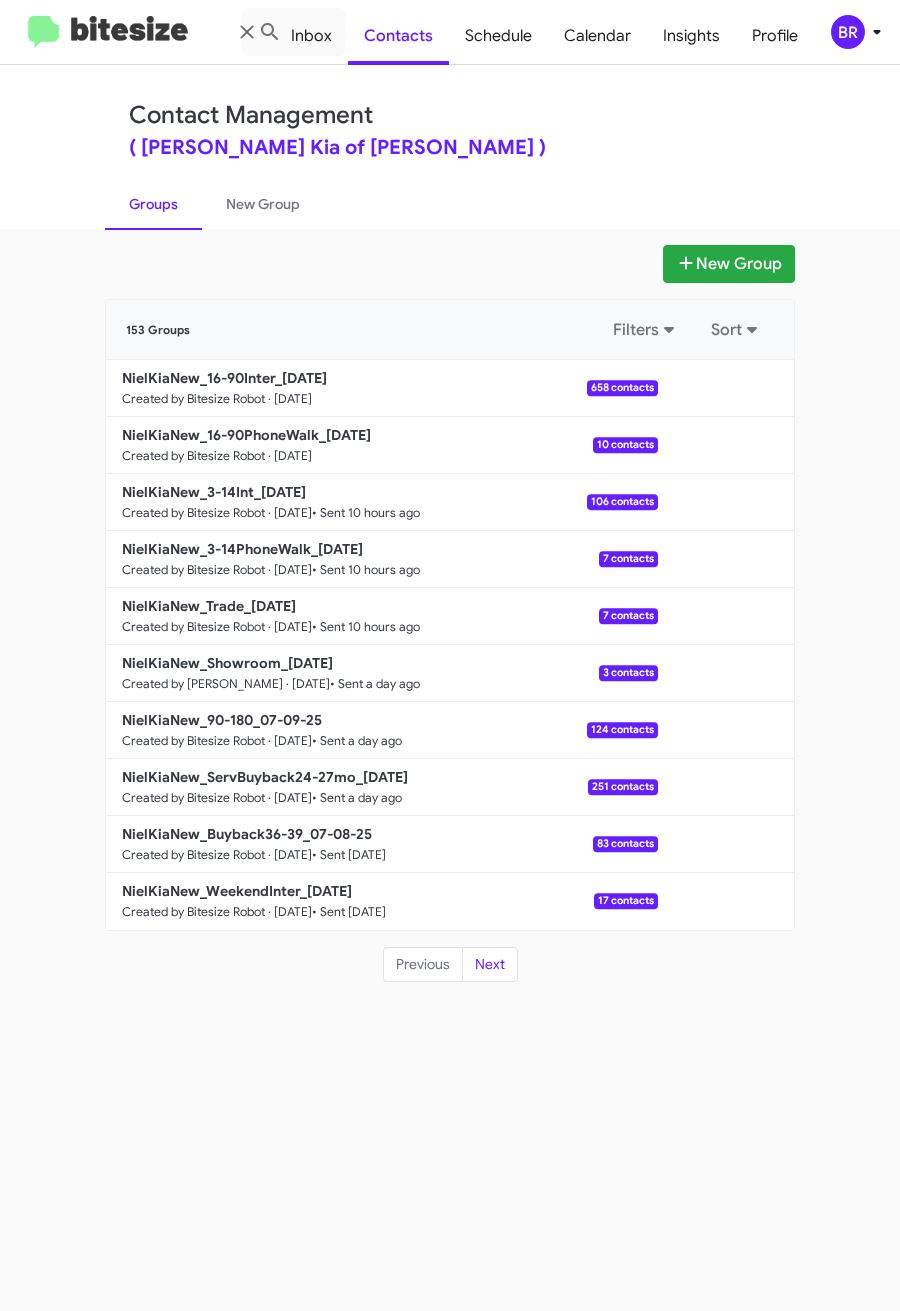 click on "Contact Management ( Nielsen Kia of Newton - Nielsen Kia )" 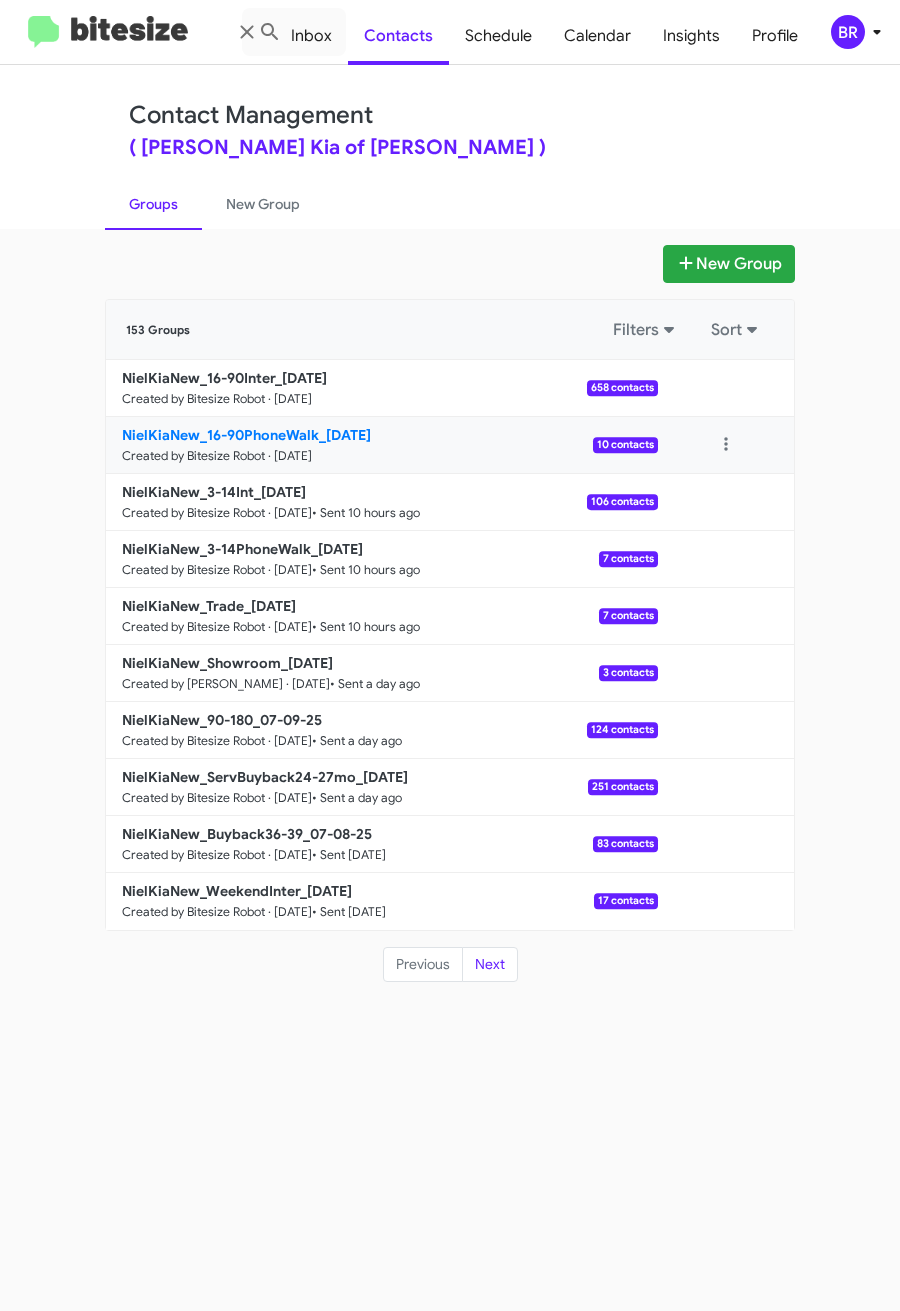 click on "NielKiaNew_16-90PhoneWalk_07-11-25" 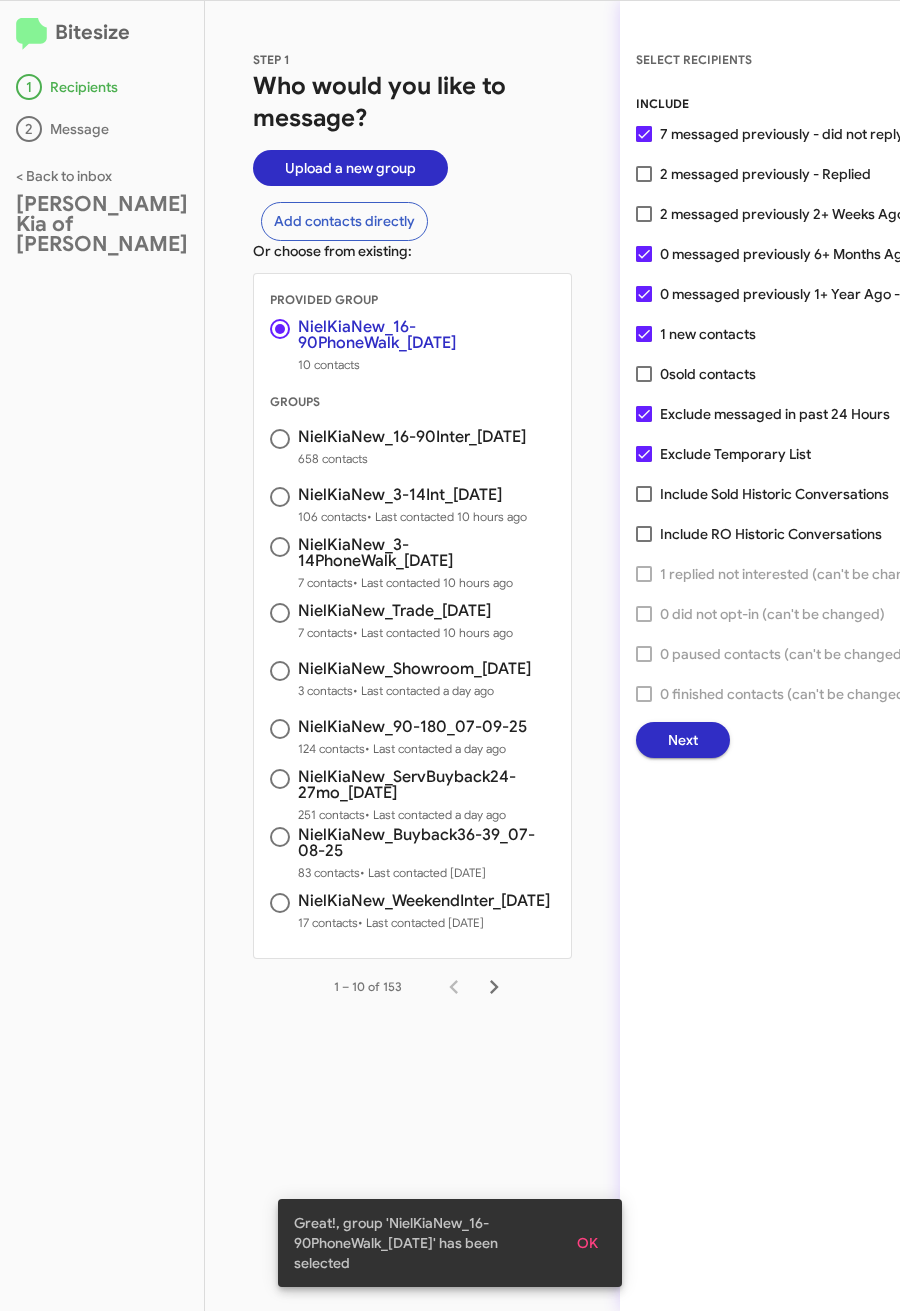 click on "2 messaged previously 2+ Weeks Ago - Replied" at bounding box center (813, 214) 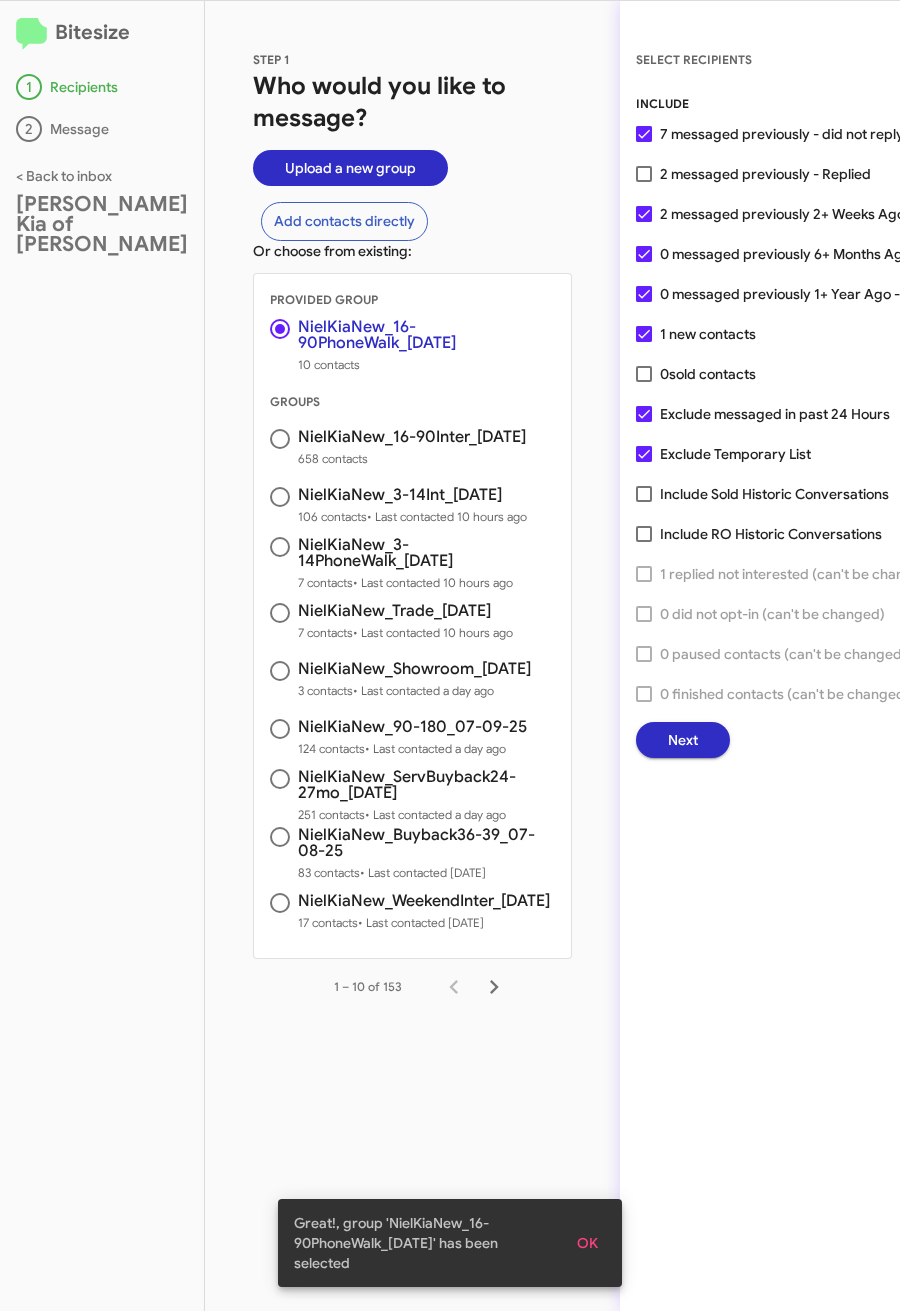 click on "Next" 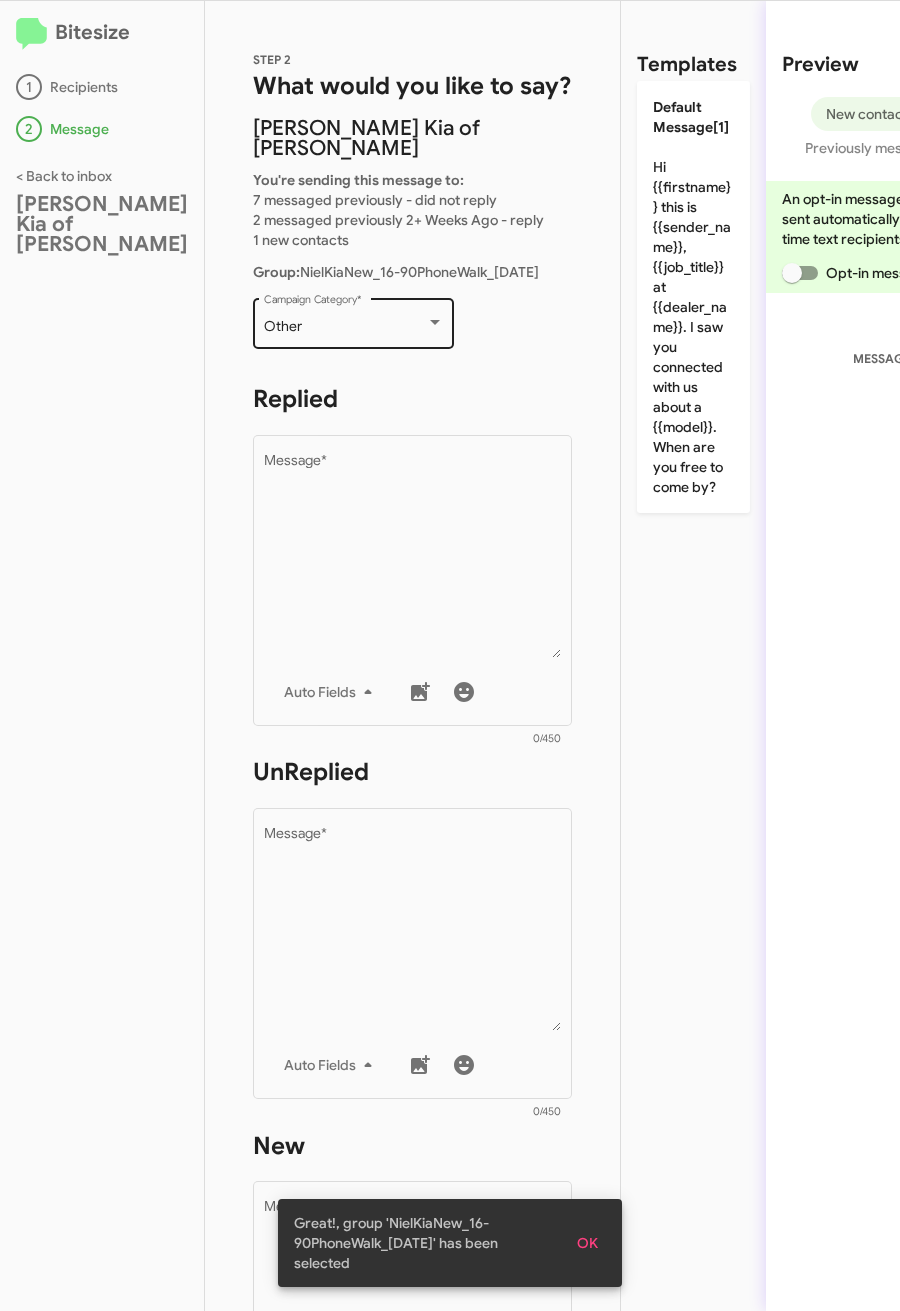 click on "Other" at bounding box center (345, 327) 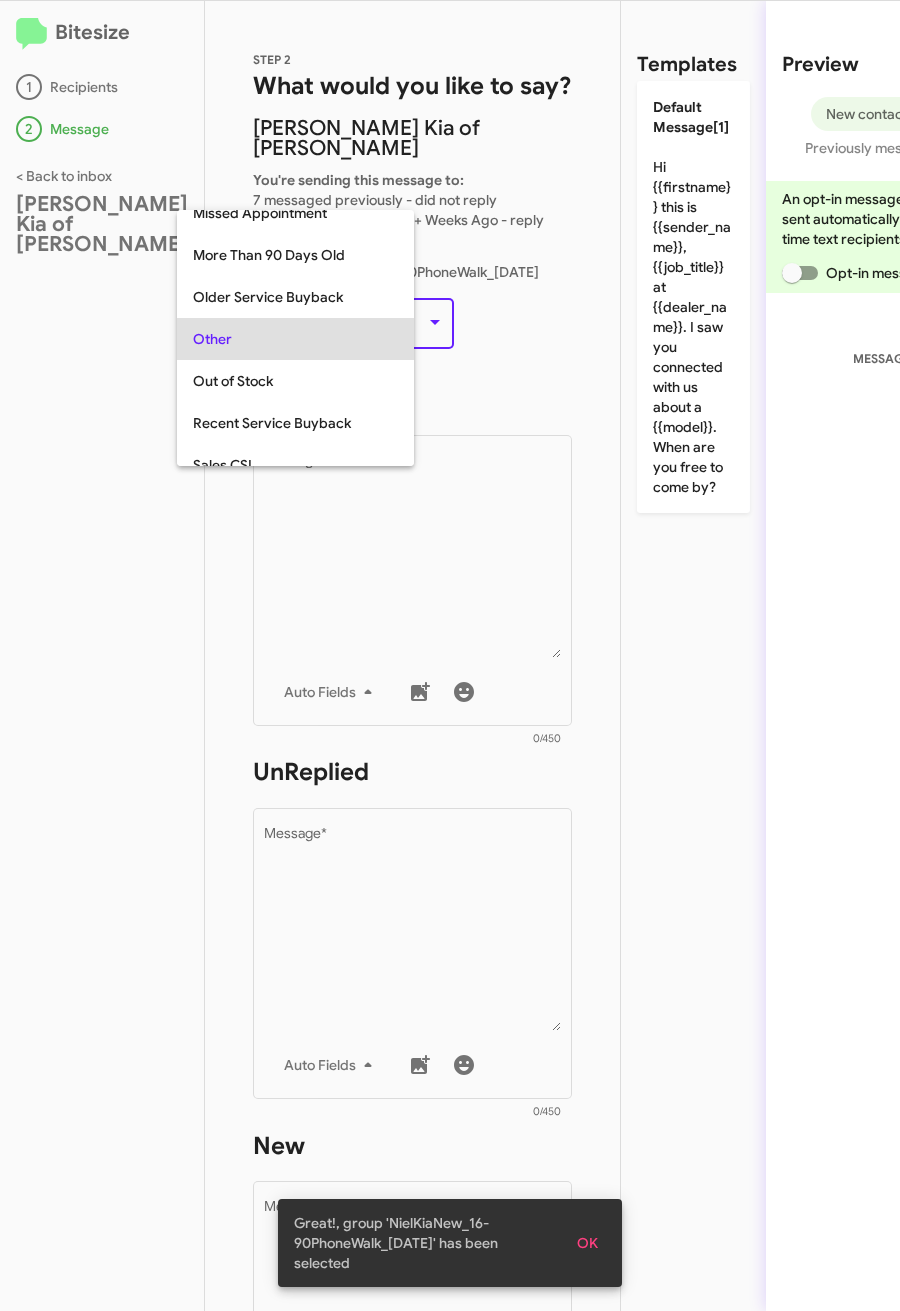 scroll, scrollTop: 42, scrollLeft: 0, axis: vertical 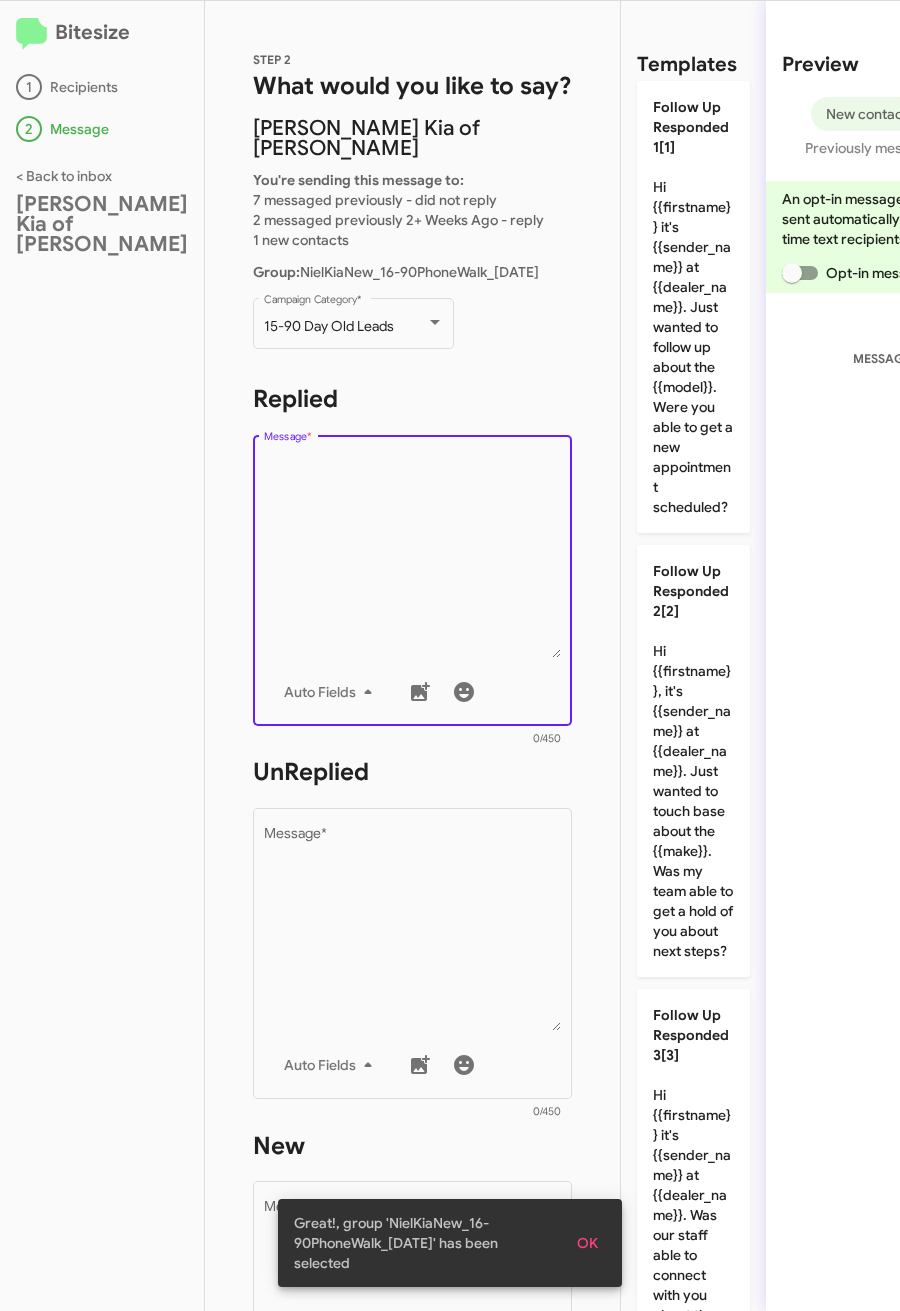 click on "Message  *" at bounding box center (413, 556) 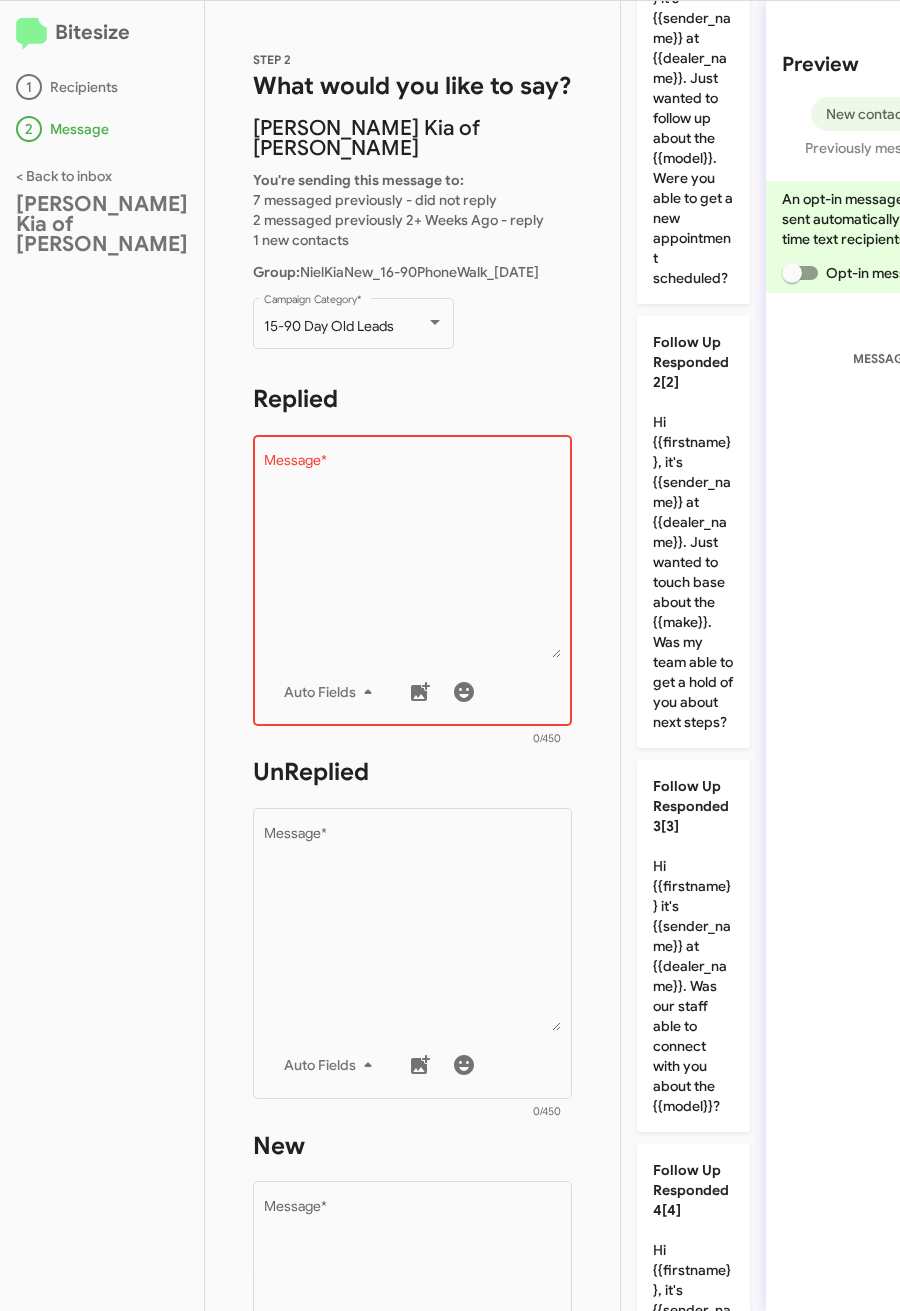 click on "Preview  New contacts   Previously messaged   An opt-in message will be sent automatically for first time text recipients.     Opt-in message is turned off  MESSAGE PREVIEW" 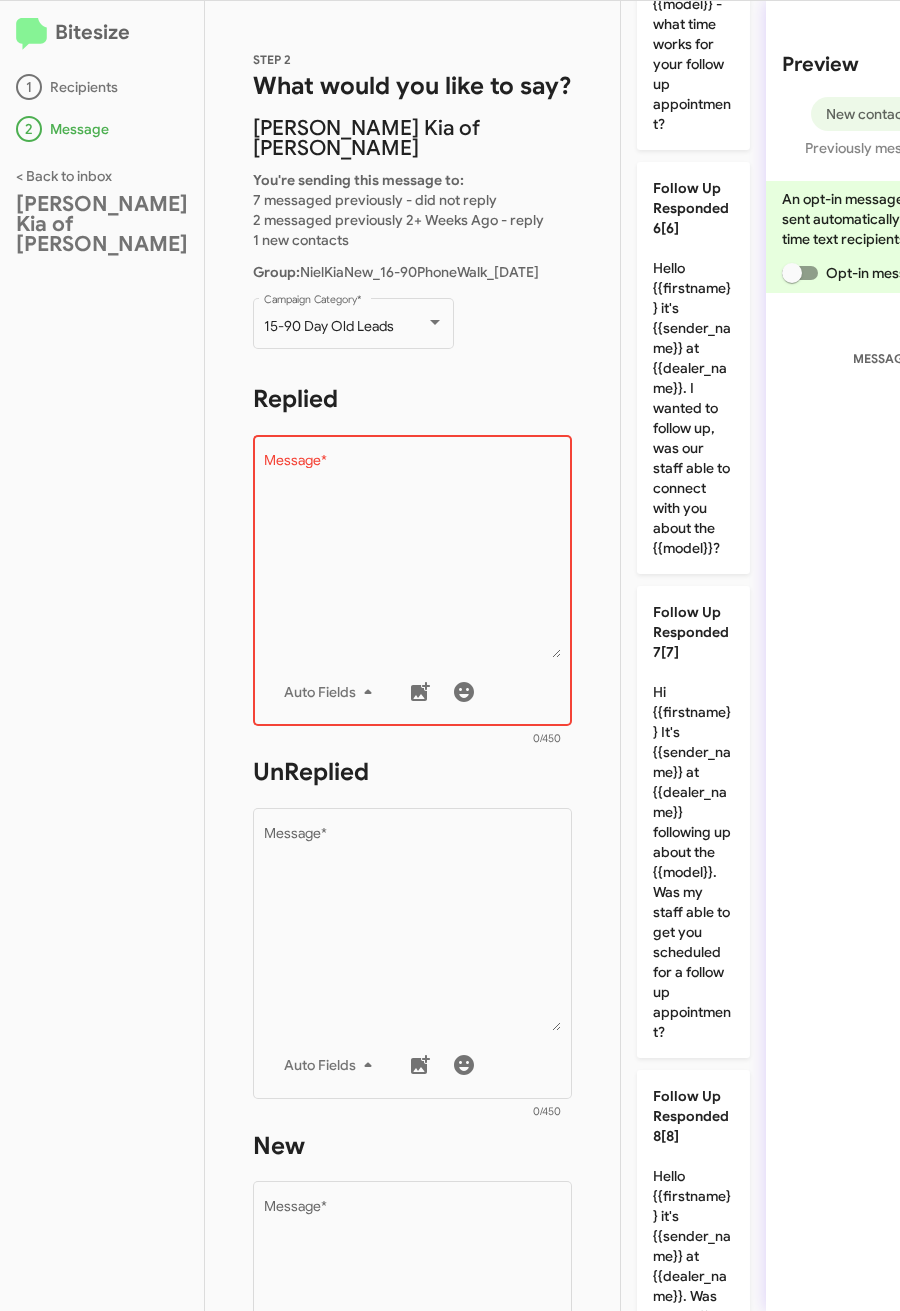 scroll, scrollTop: 2416, scrollLeft: 0, axis: vertical 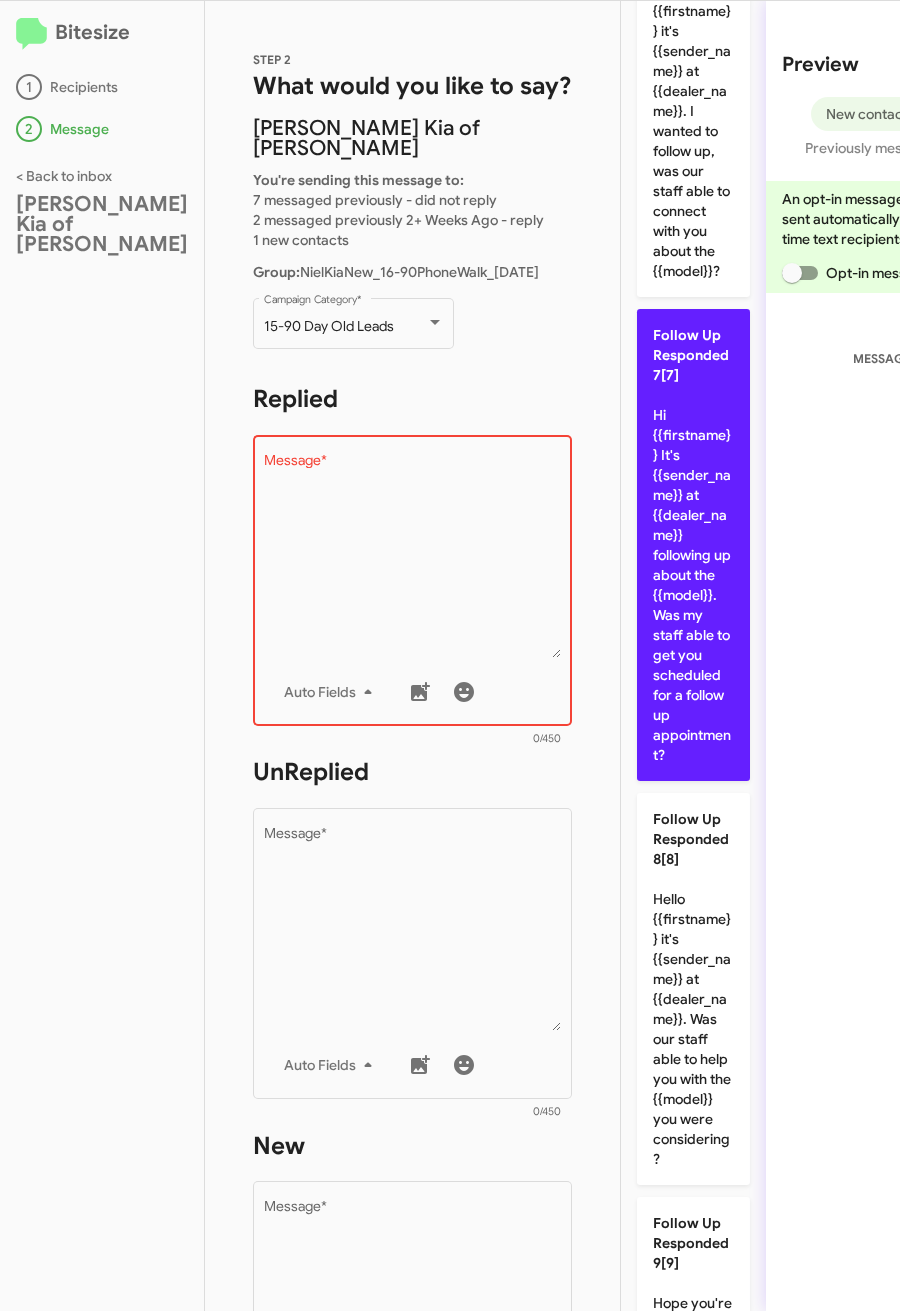 click on "Follow Up Responded 7[7]  Hi {{firstname}} It's {{sender_name}} at {{dealer_name}} following up about the {{model}}. Was my staff able to get you scheduled for a follow up appointment?" 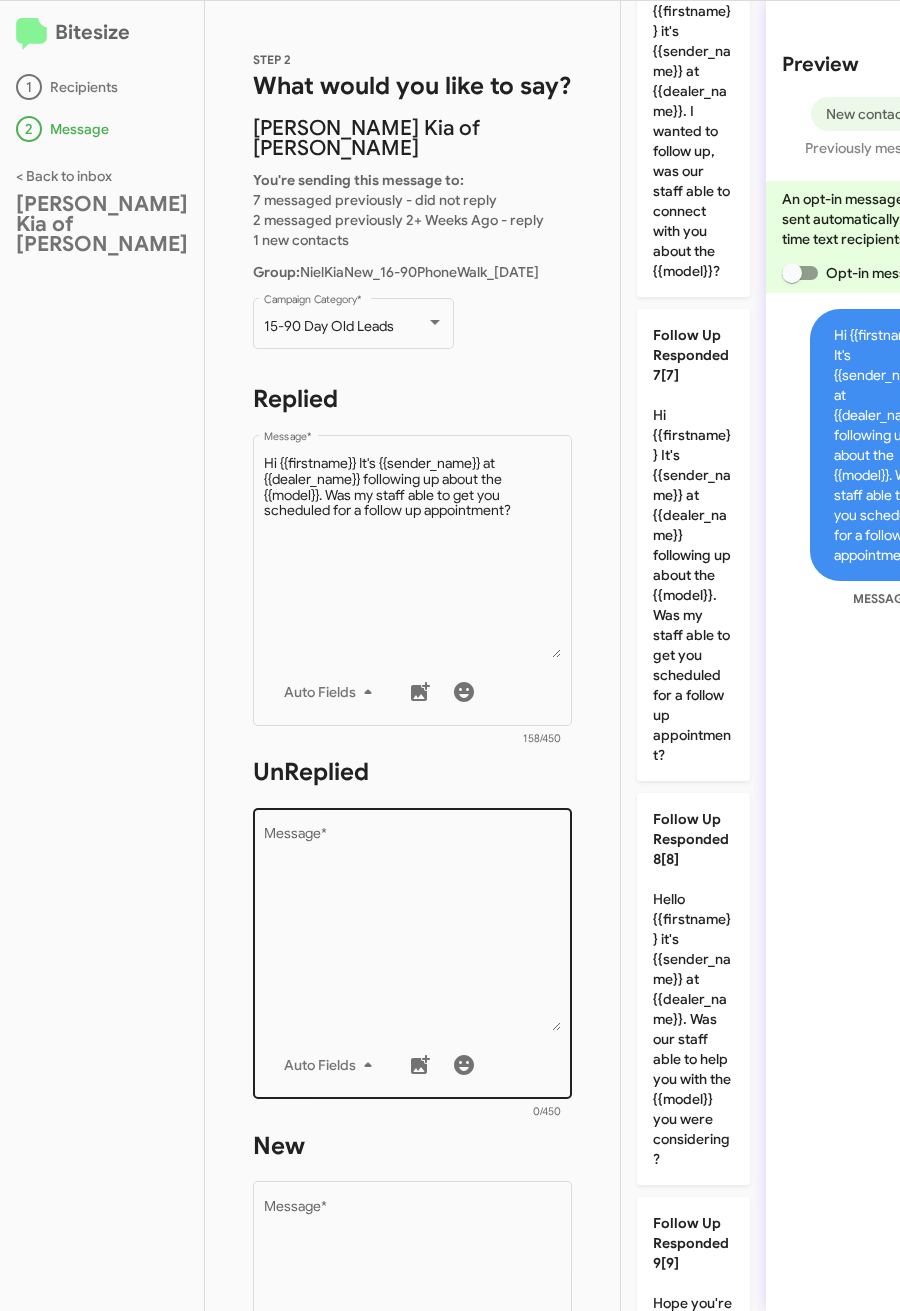 click on "Message  *" at bounding box center [413, 929] 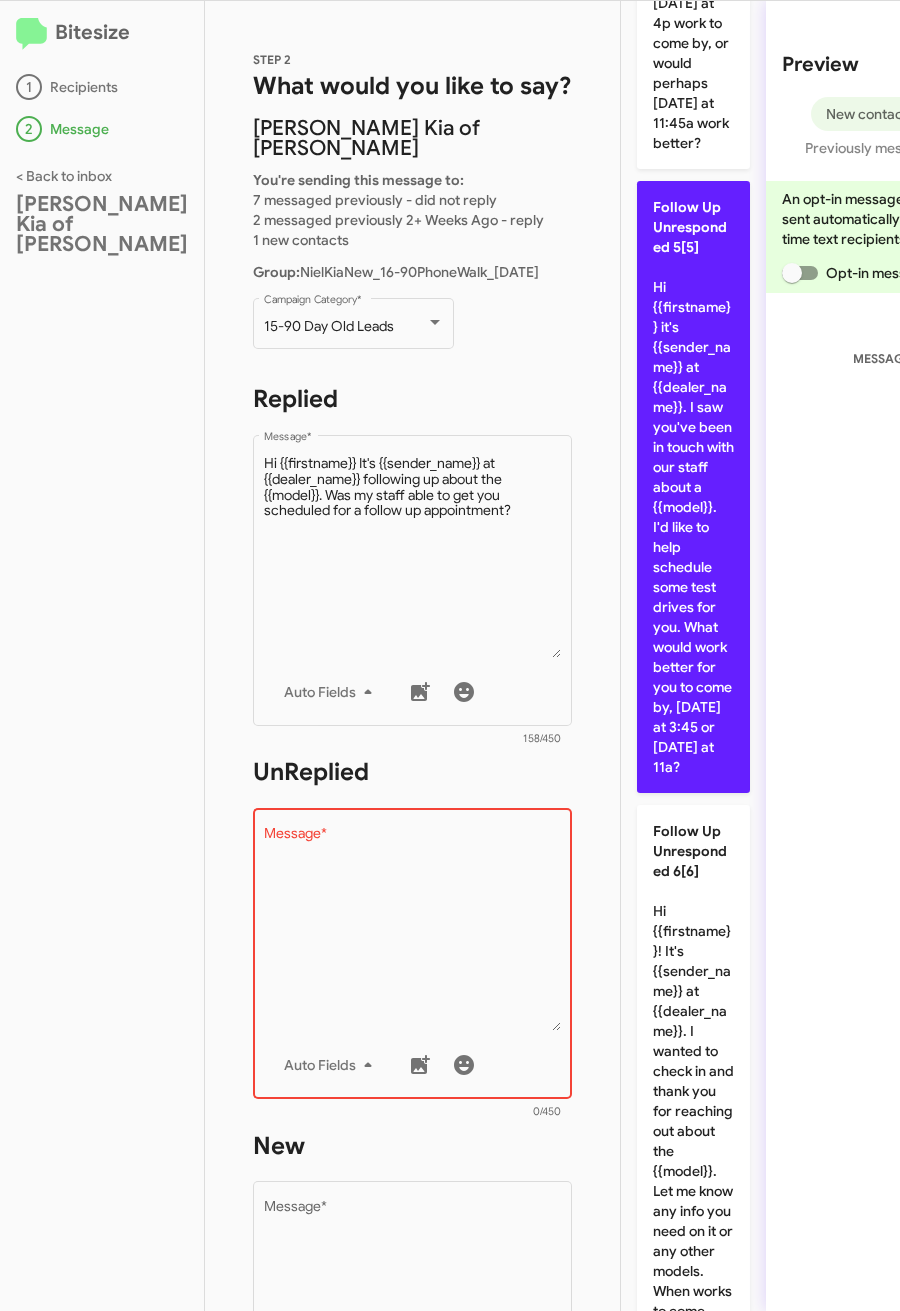 click on "Follow Up Unresponded 5[5]  Hi {{firstname}} it's {{sender_name}} at {{dealer_name}}. I saw you've been in touch with our staff about a {{model}}. I'd like to help schedule some test drives for you. What would work better for you to come by, today at 3:45 or tomorrow at 11a?" 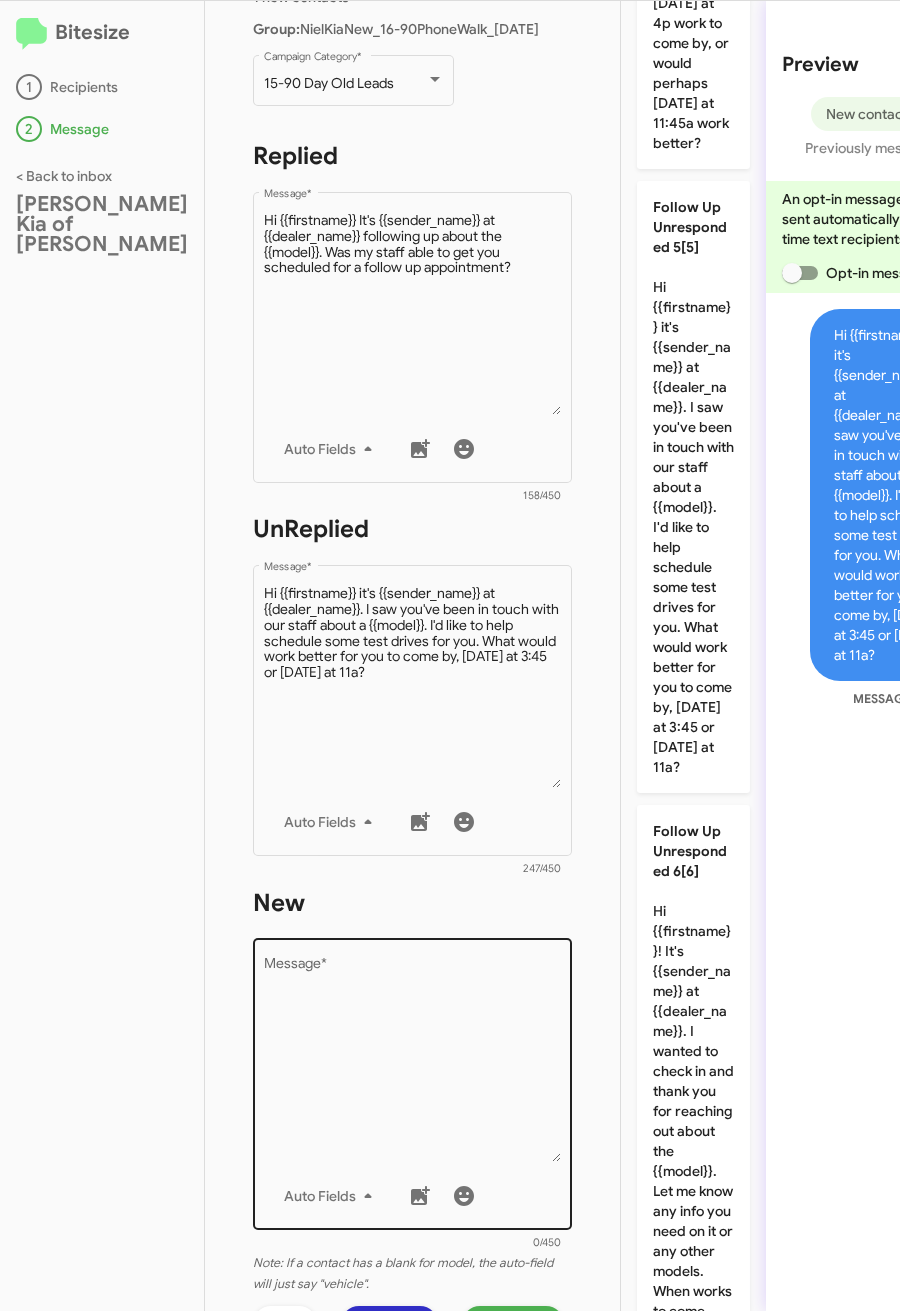scroll, scrollTop: 600, scrollLeft: 0, axis: vertical 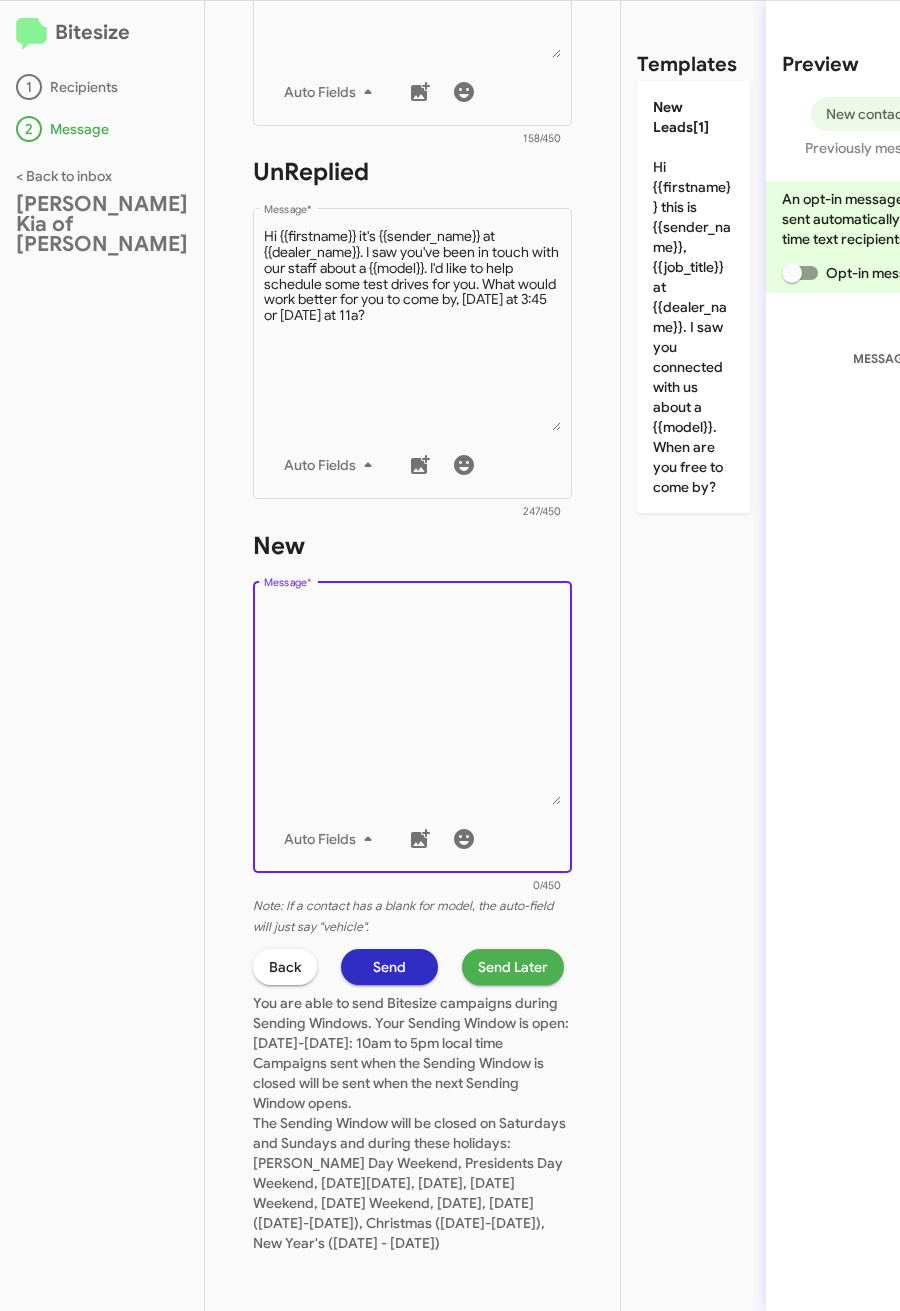 click on "Message  *" at bounding box center (413, 703) 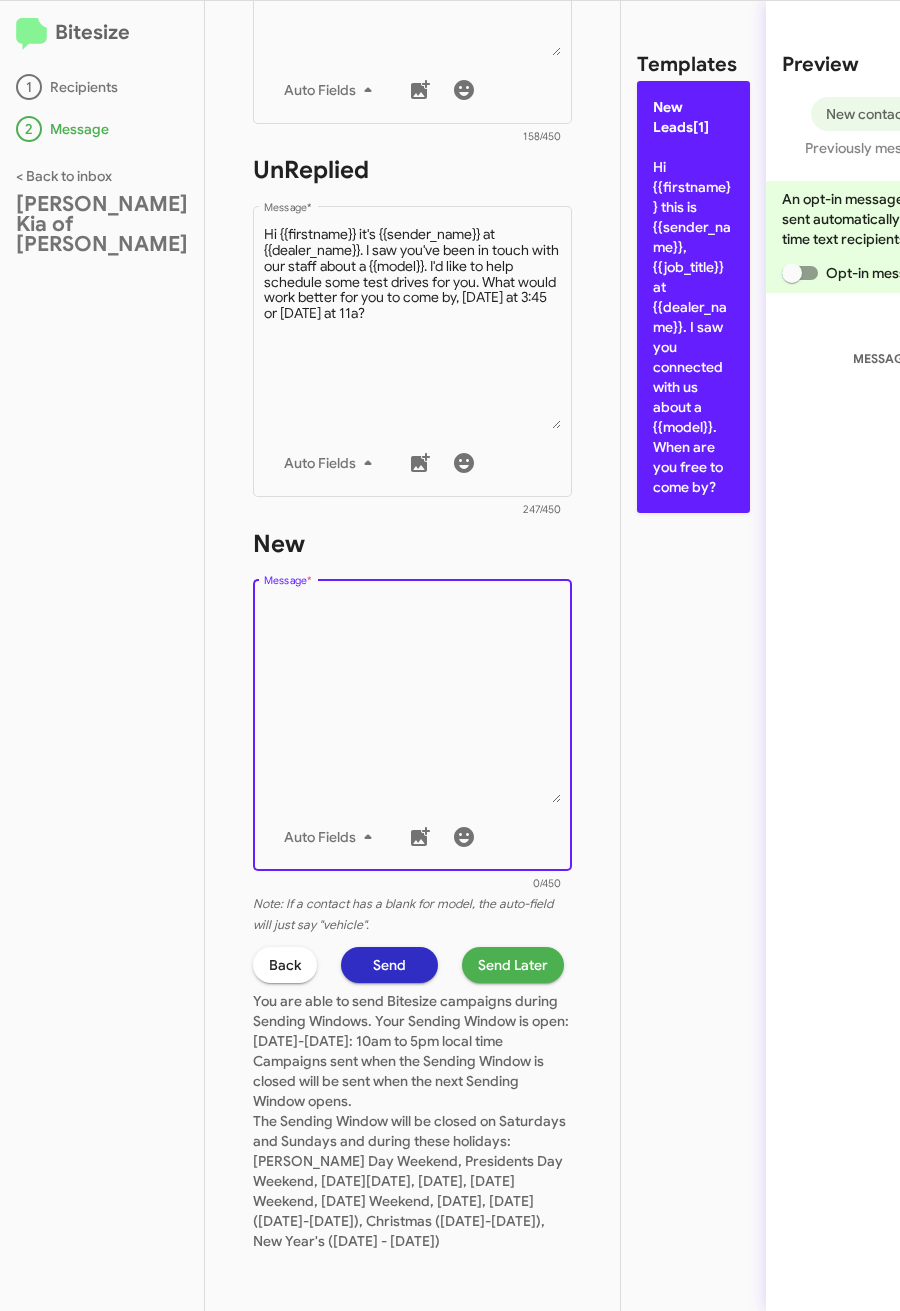 click on "New Leads[1]  Hi {{firstname}} this is {{sender_name}}, {{job_title}} at {{dealer_name}}. I saw you connected with us about a {{model}}. When are you free to come by?" 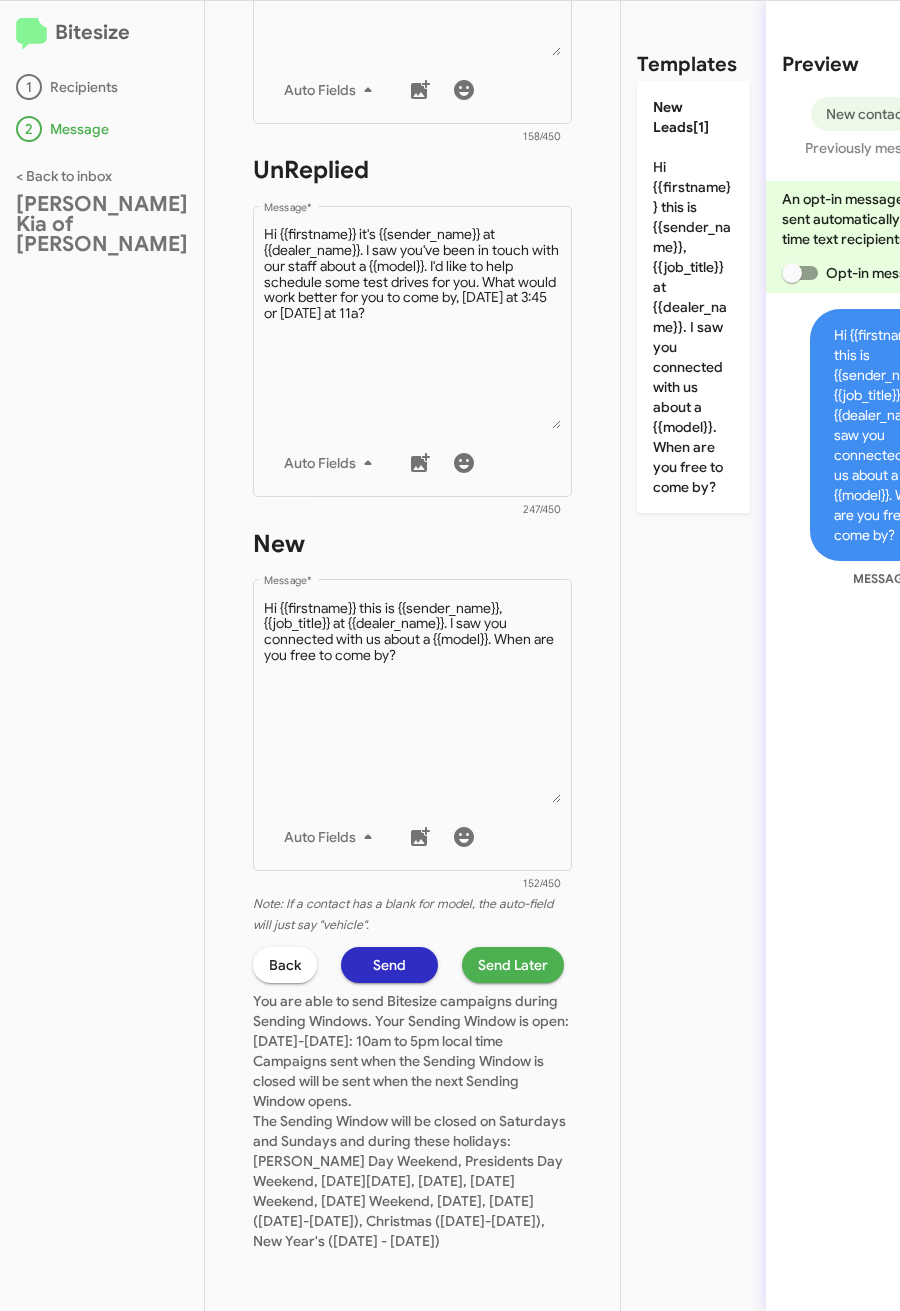 click on "Send Later" 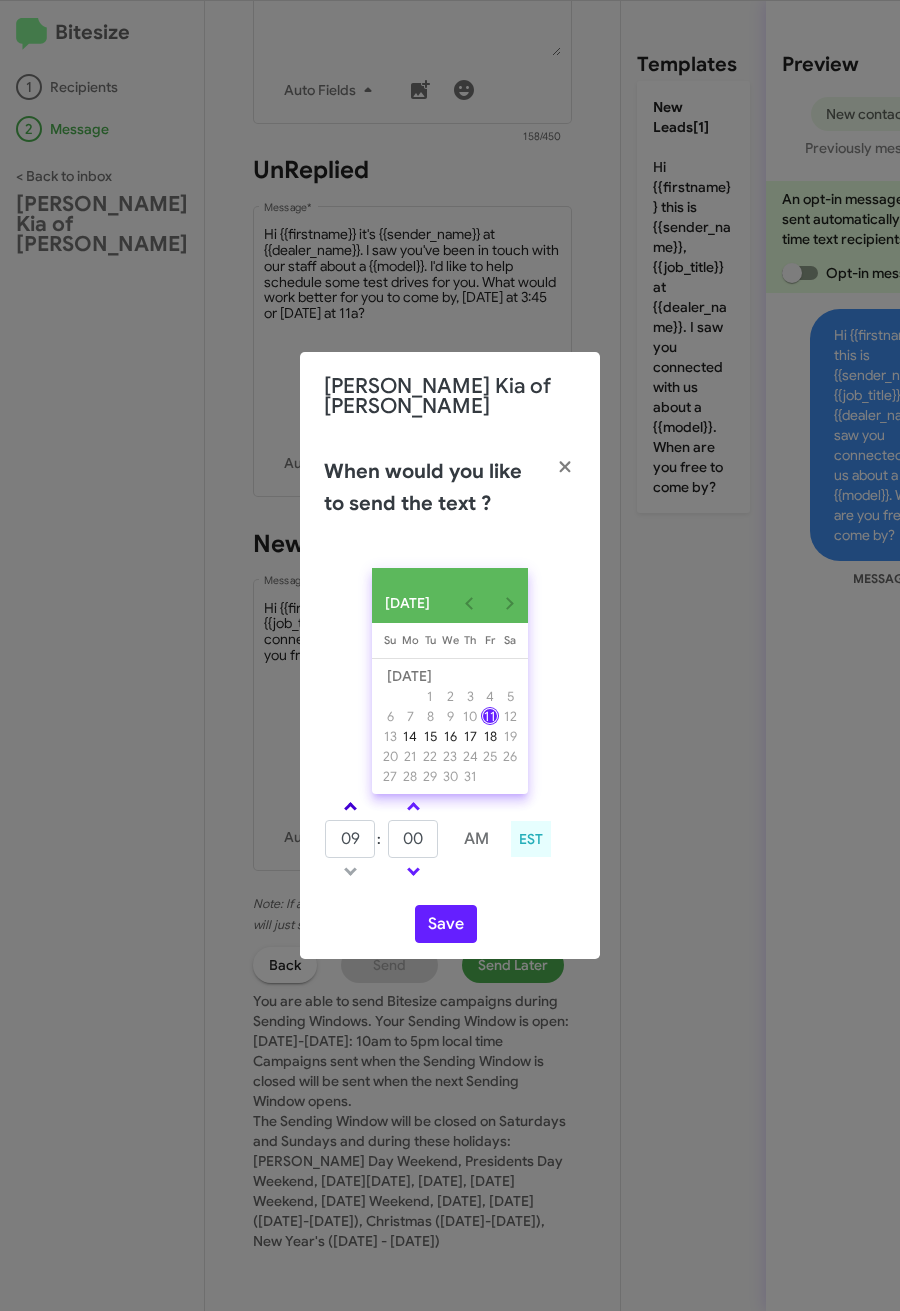 click 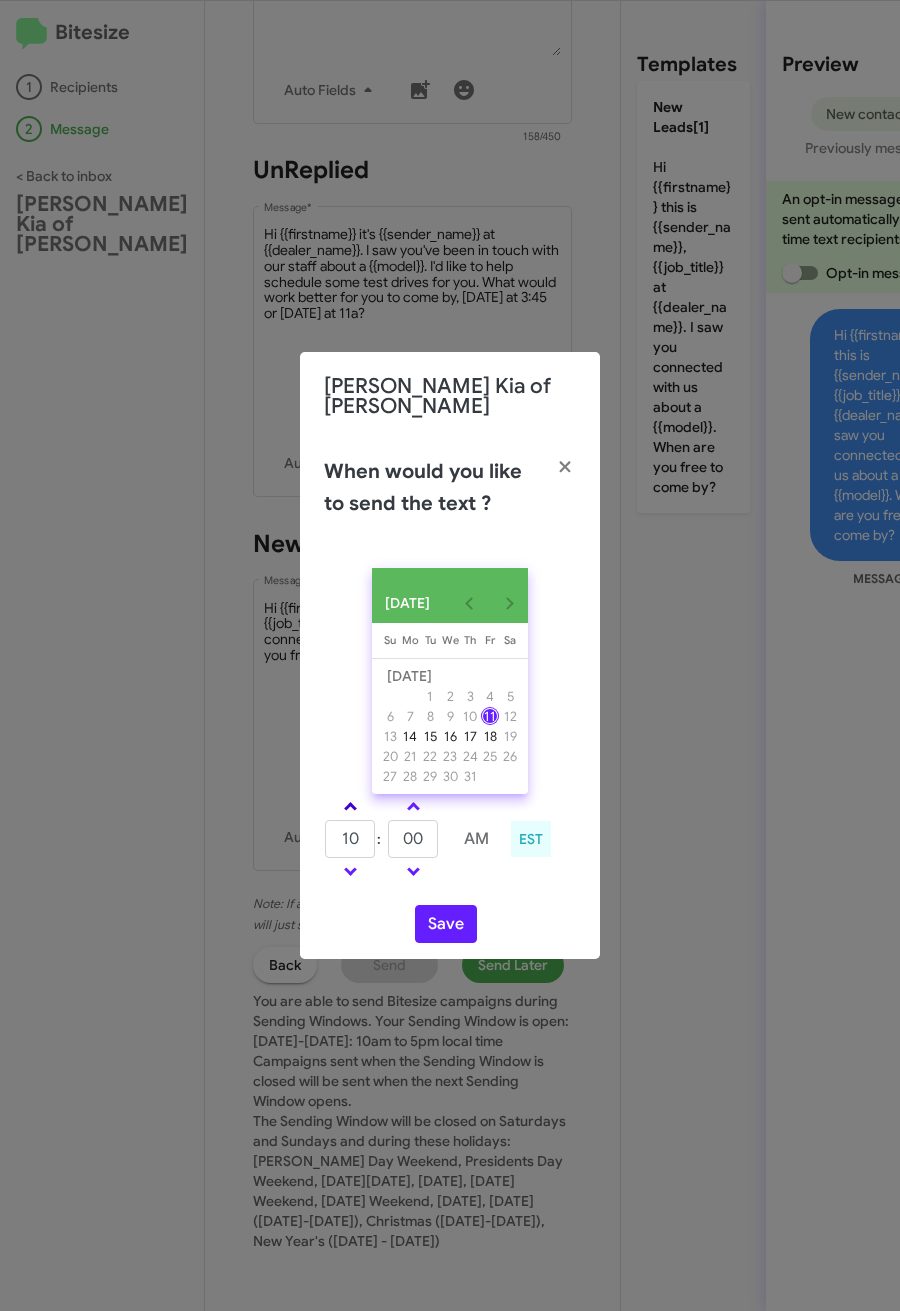 click 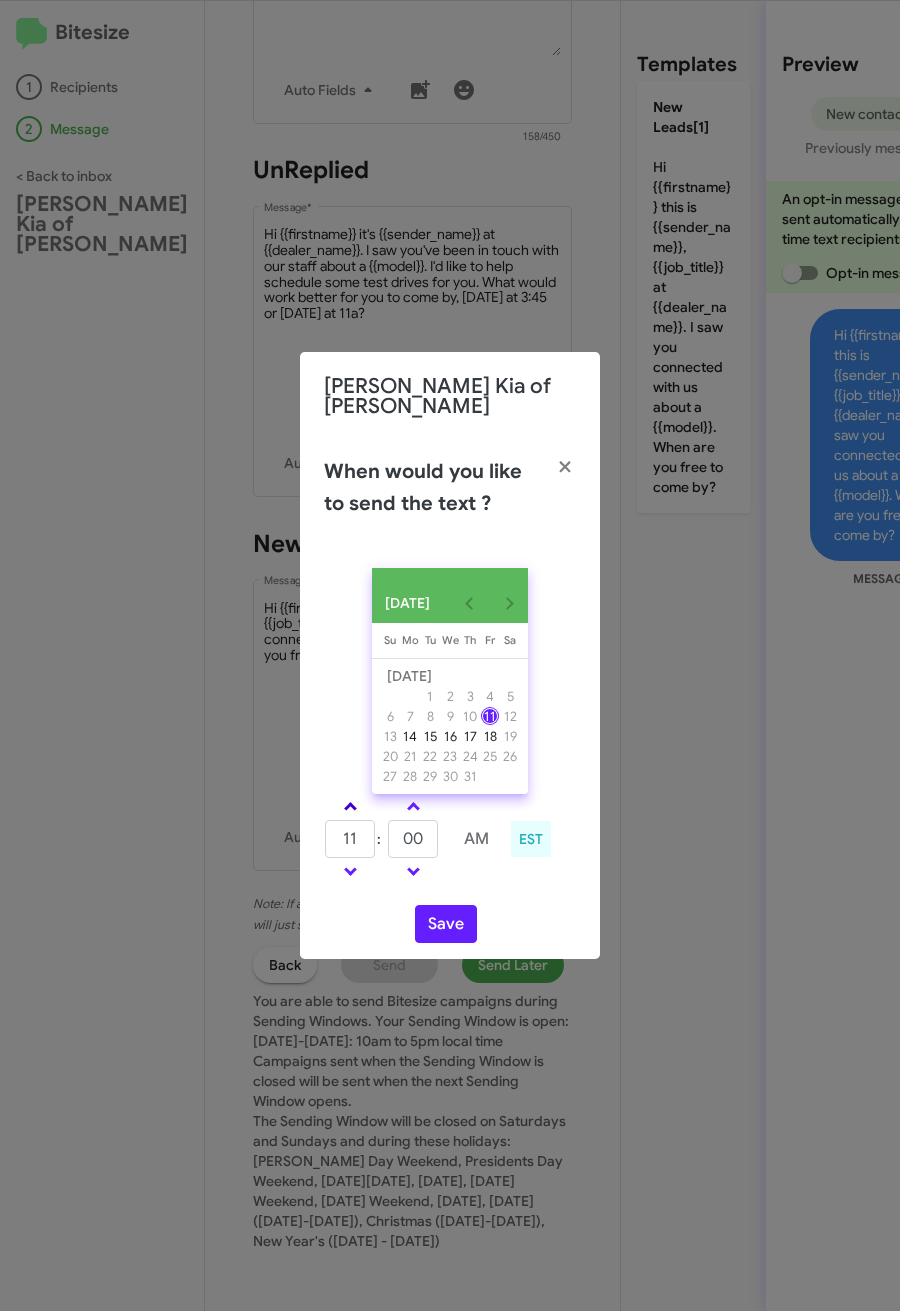 click 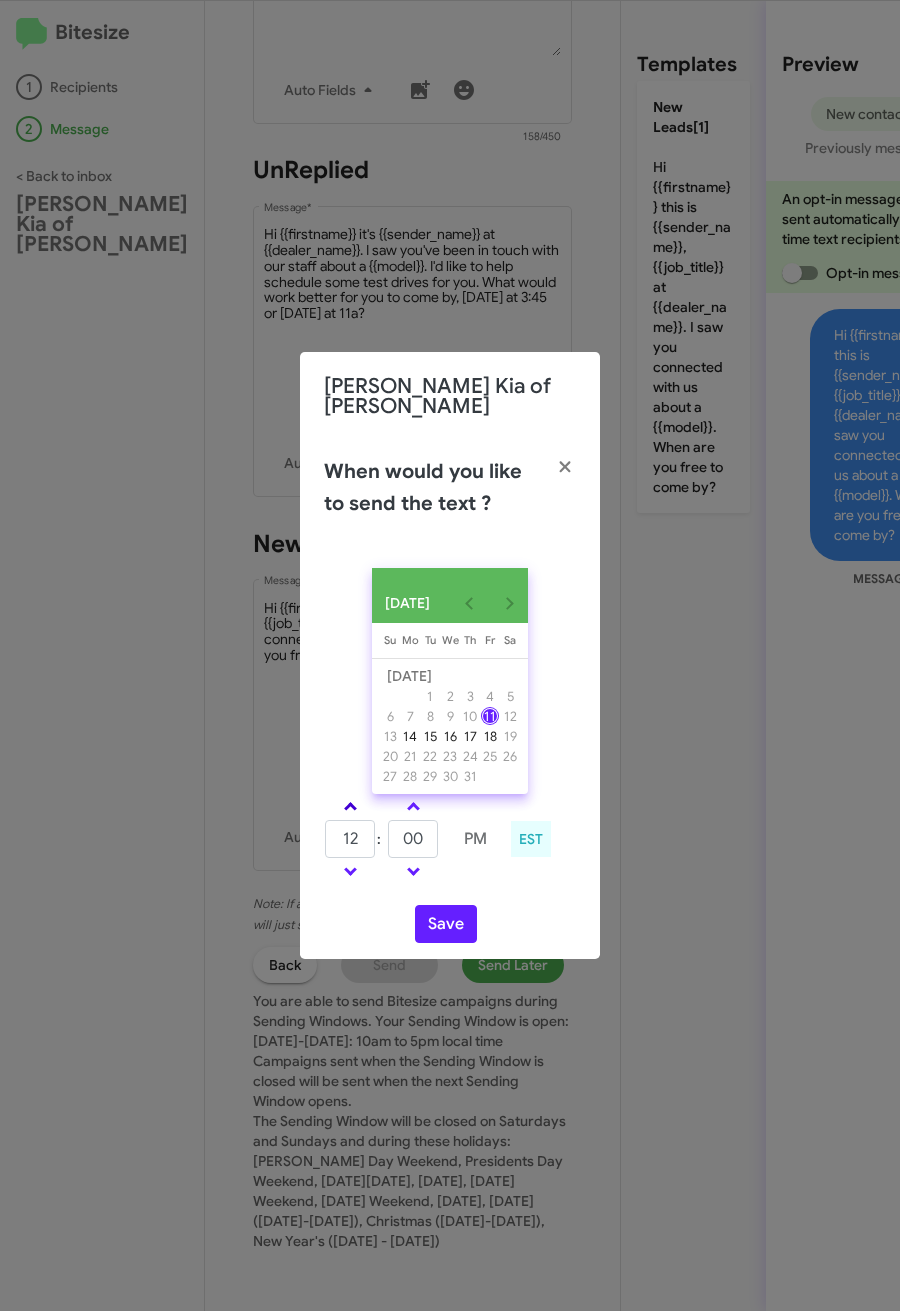 click 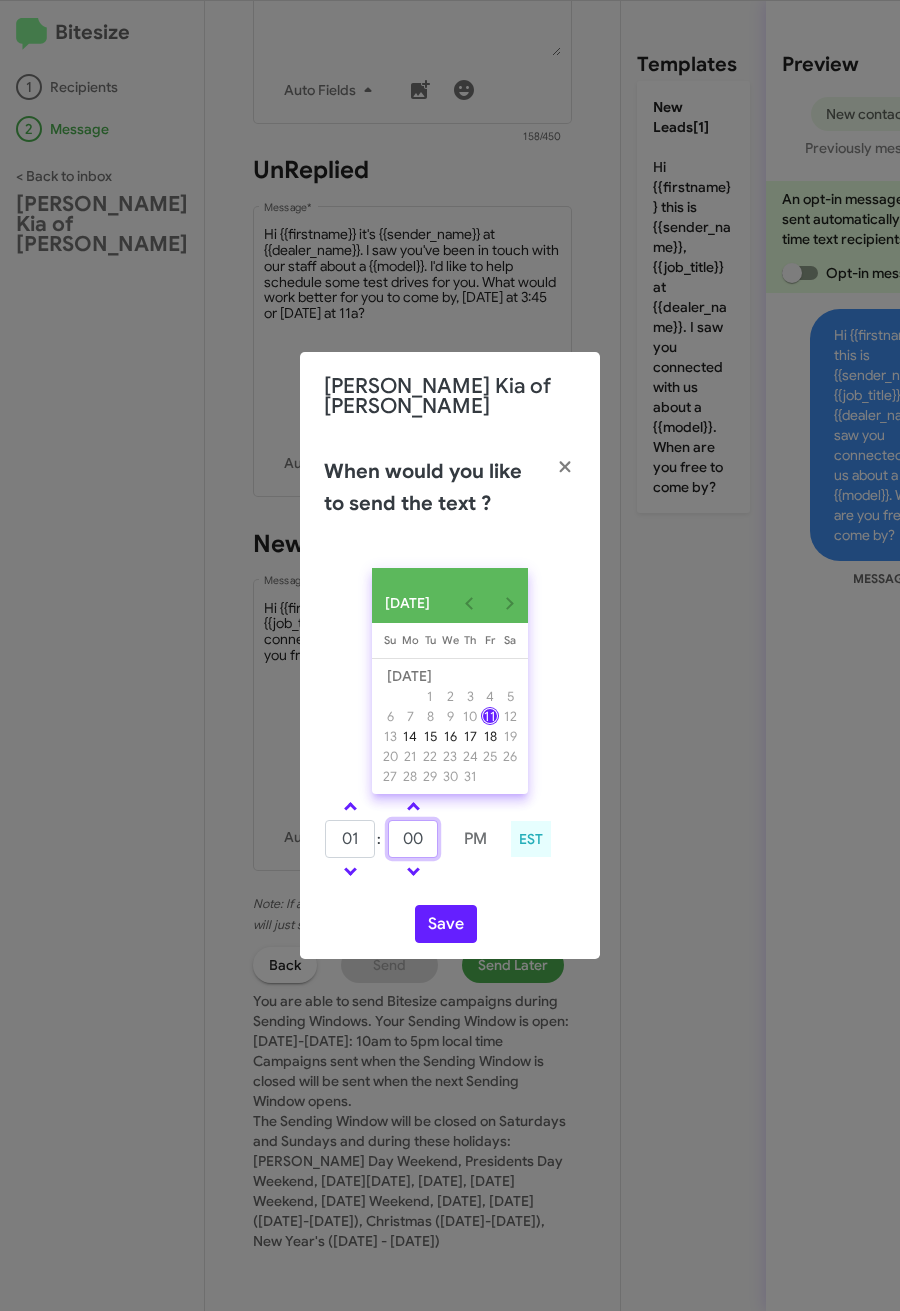 drag, startPoint x: 412, startPoint y: 837, endPoint x: 396, endPoint y: 837, distance: 16 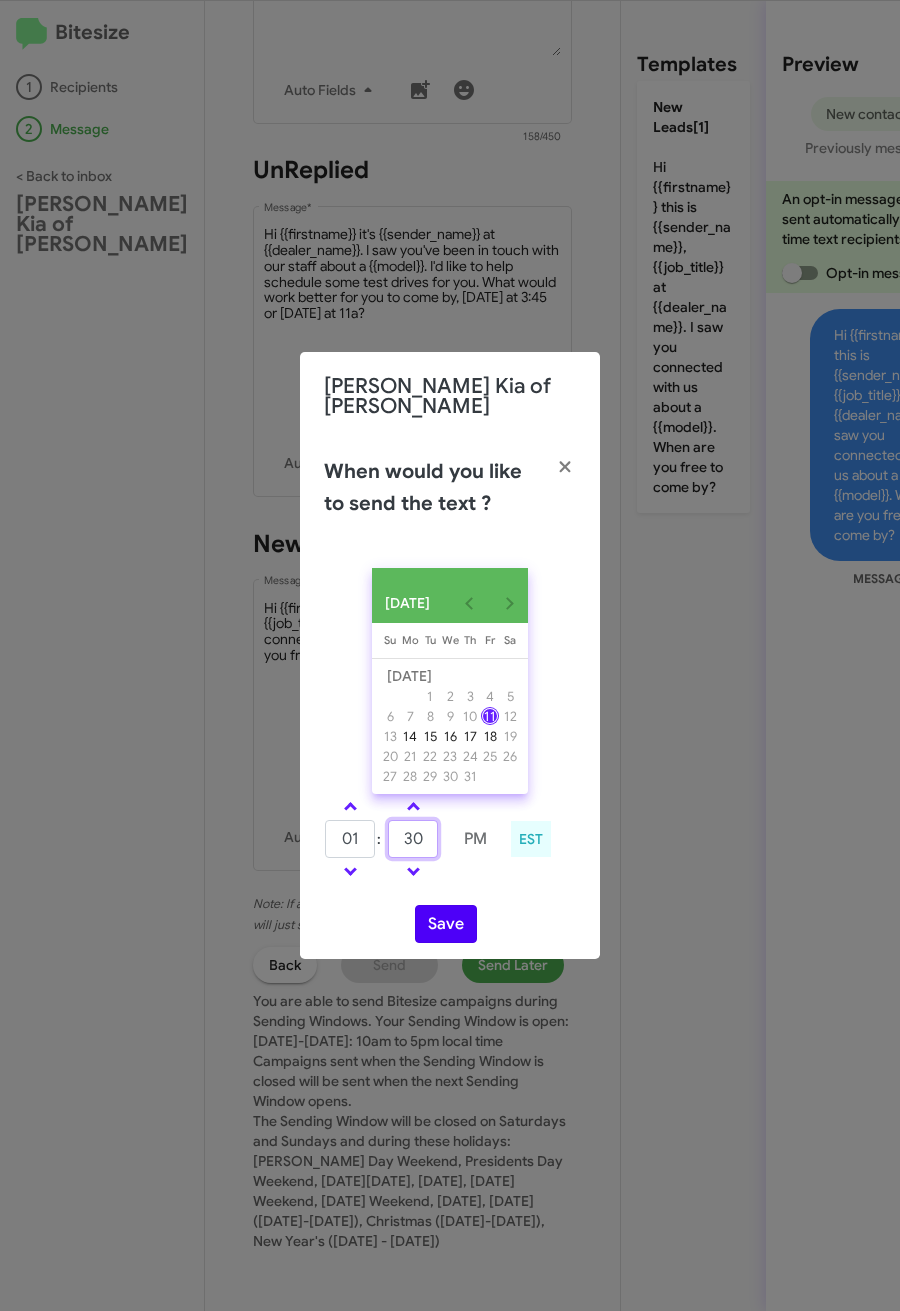 type on "30" 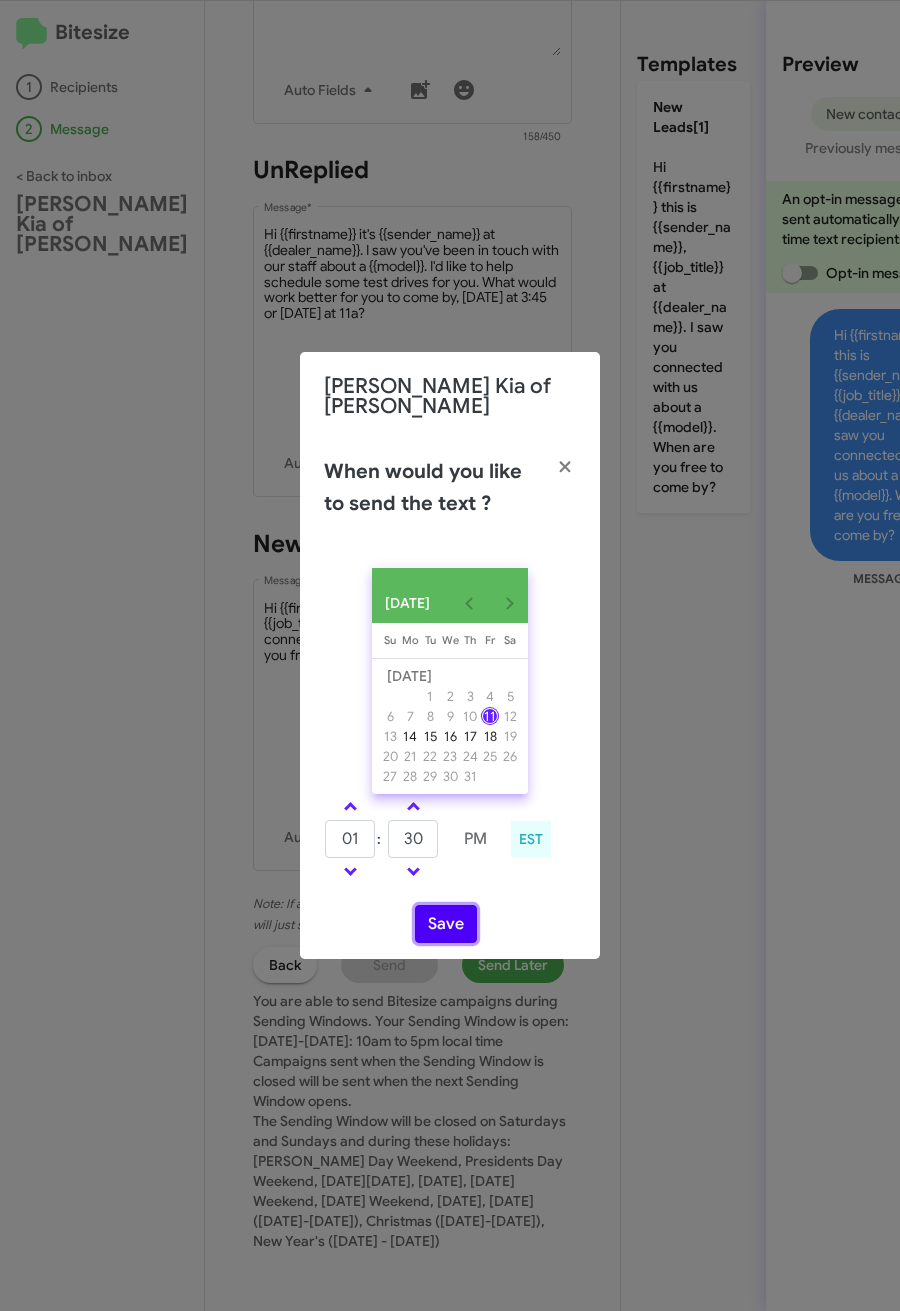 click on "Save" 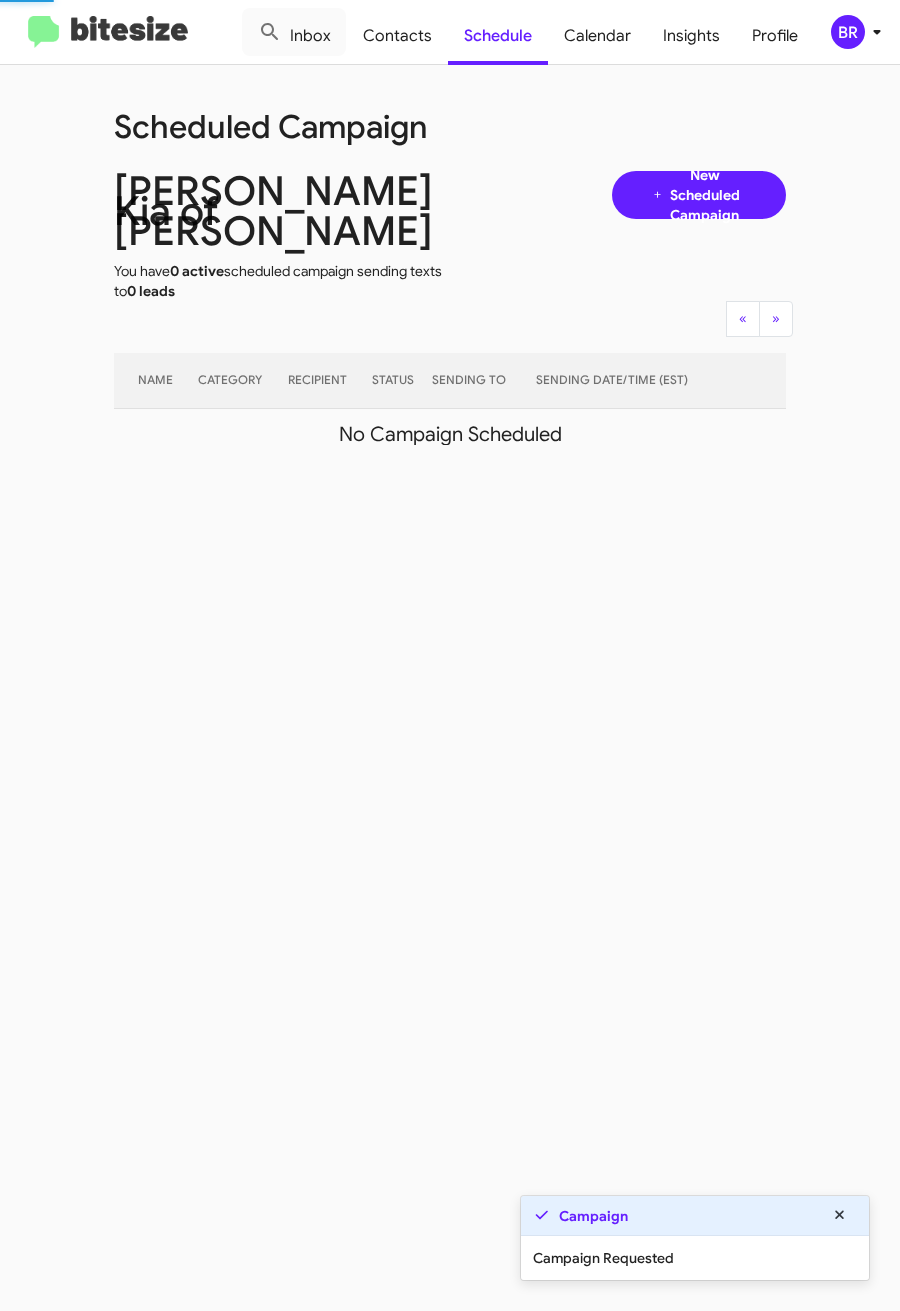 click on "BR" 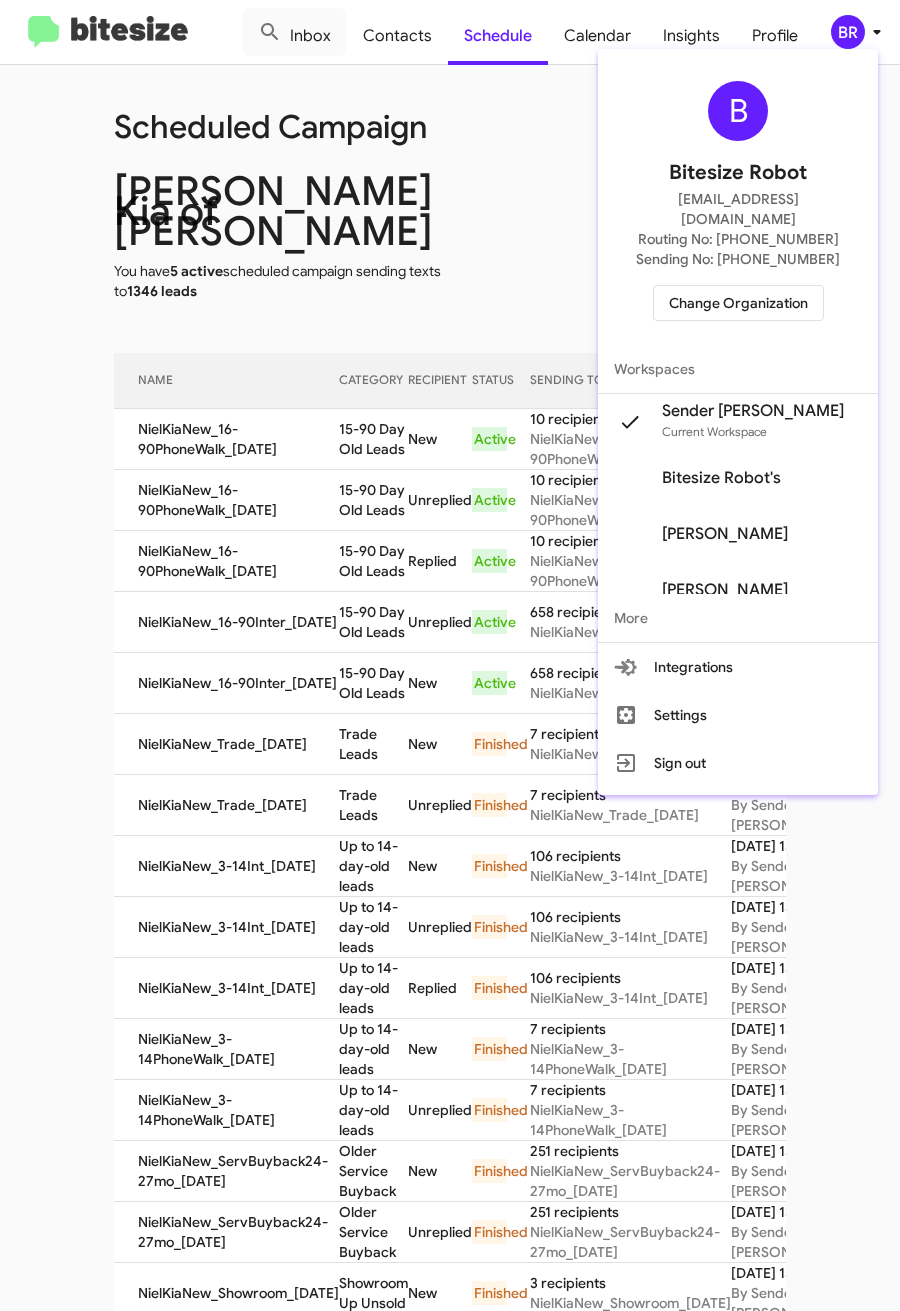click at bounding box center [450, 655] 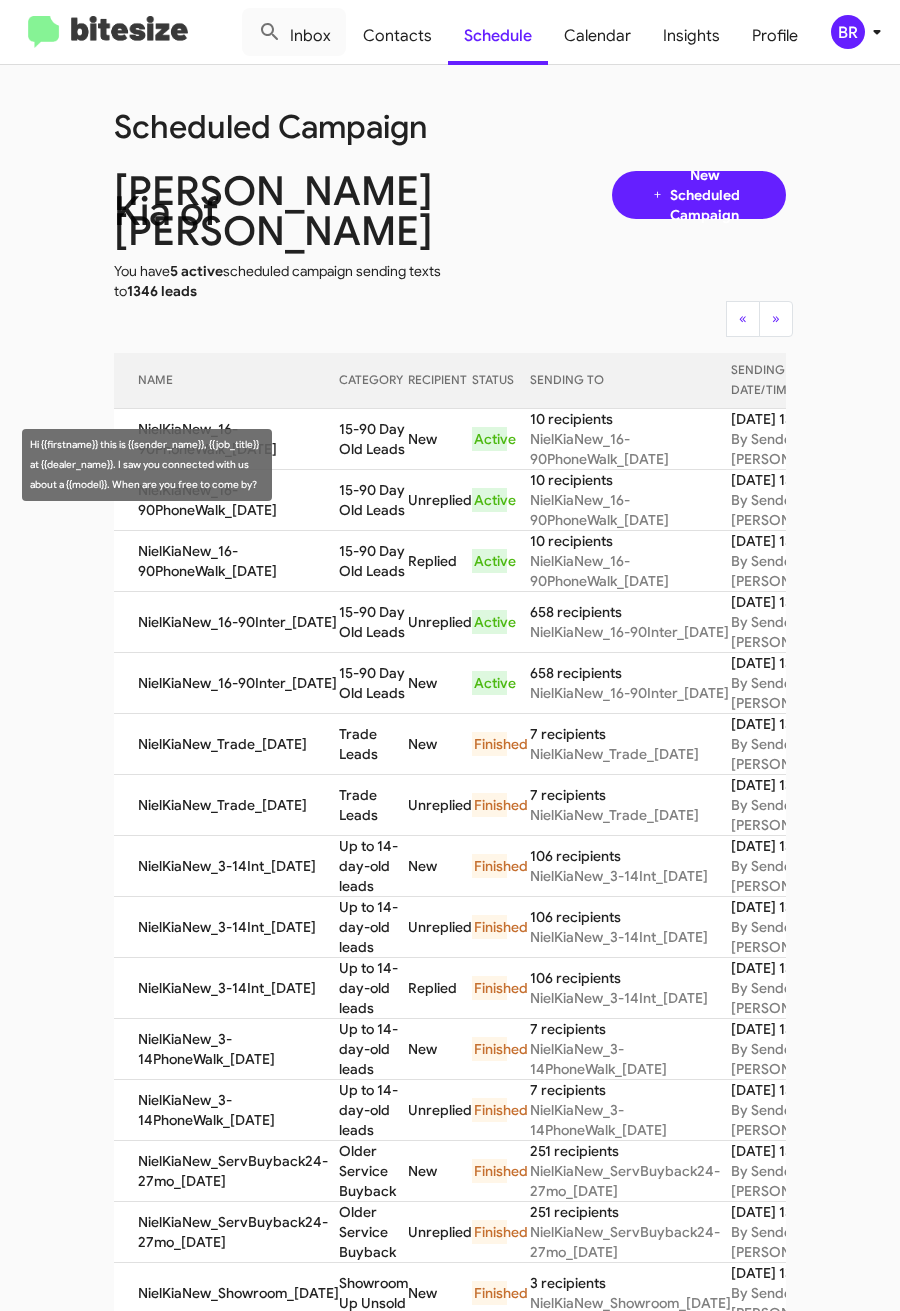drag, startPoint x: 313, startPoint y: 451, endPoint x: 388, endPoint y: 481, distance: 80.77747 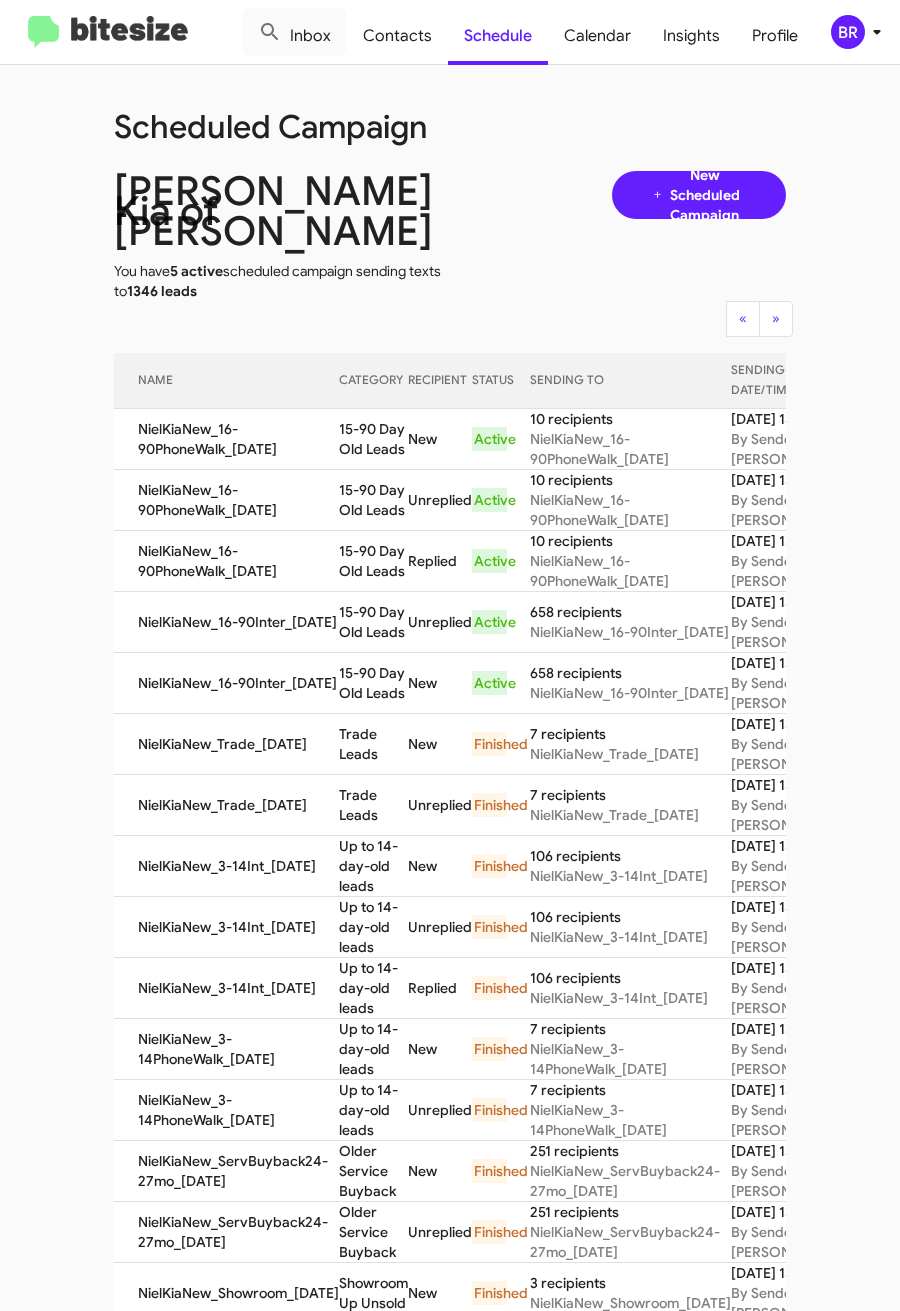 copy on "15-90 Day Old Leads" 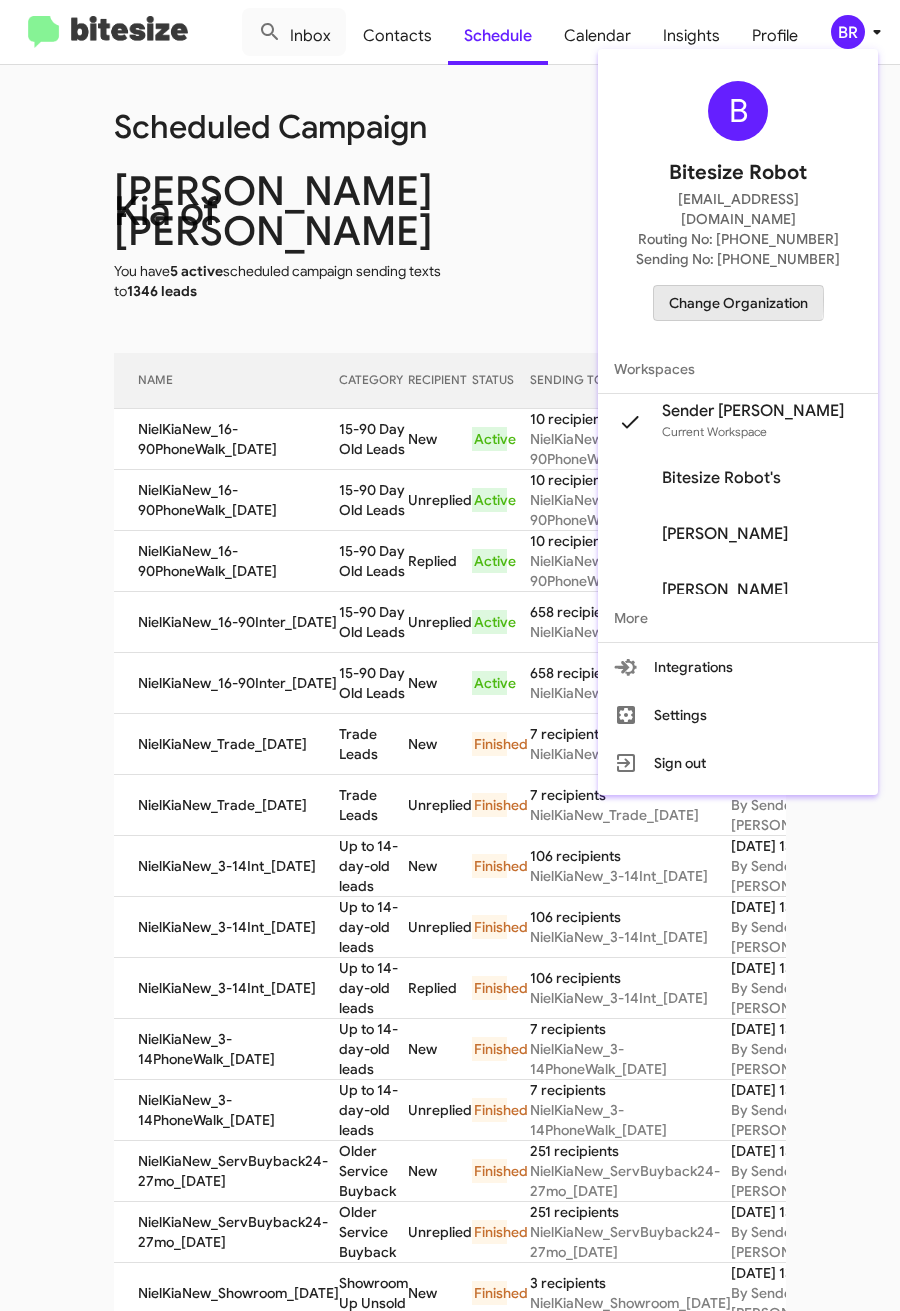 click on "Change Organization" at bounding box center [738, 303] 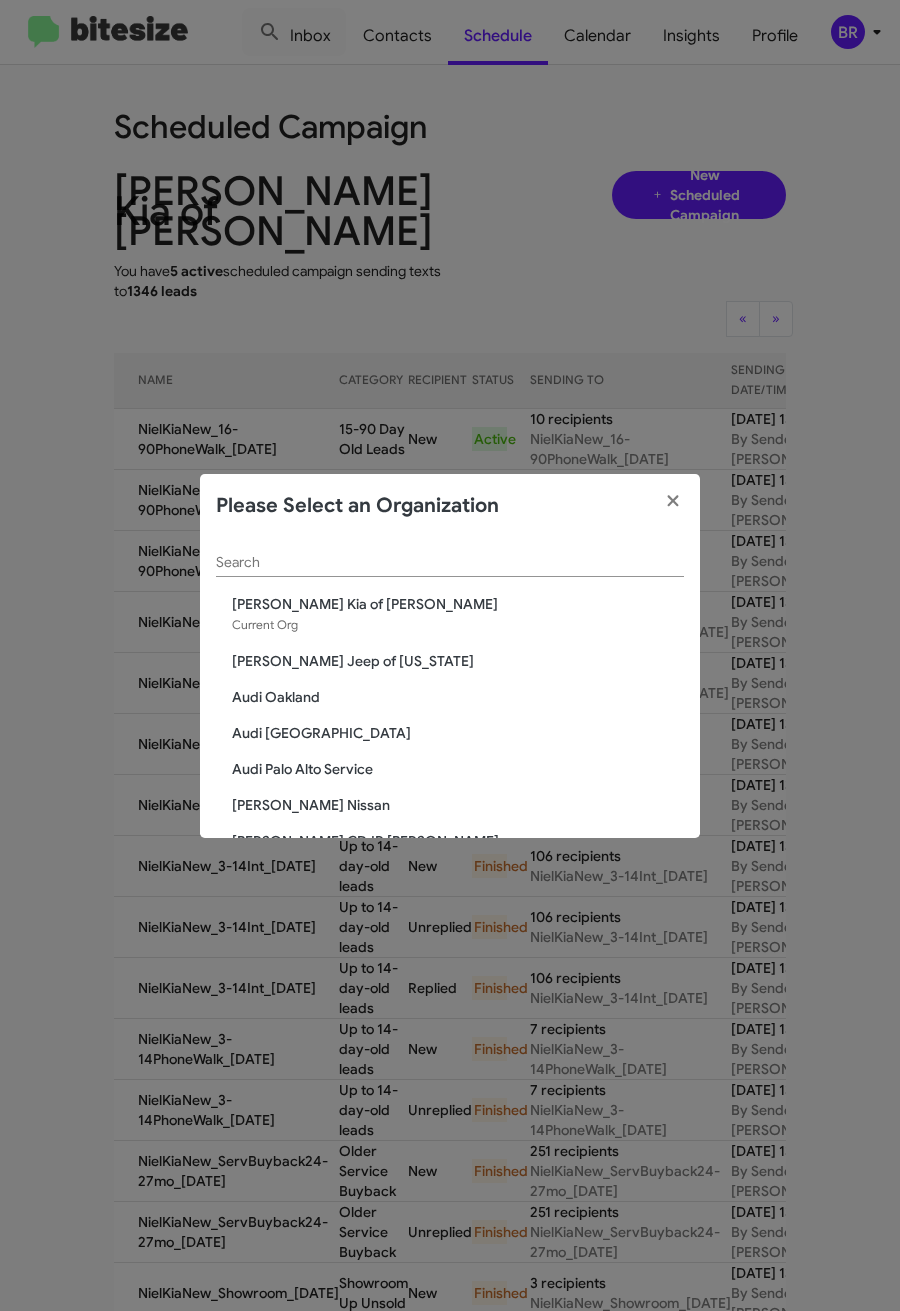 click on "Search" 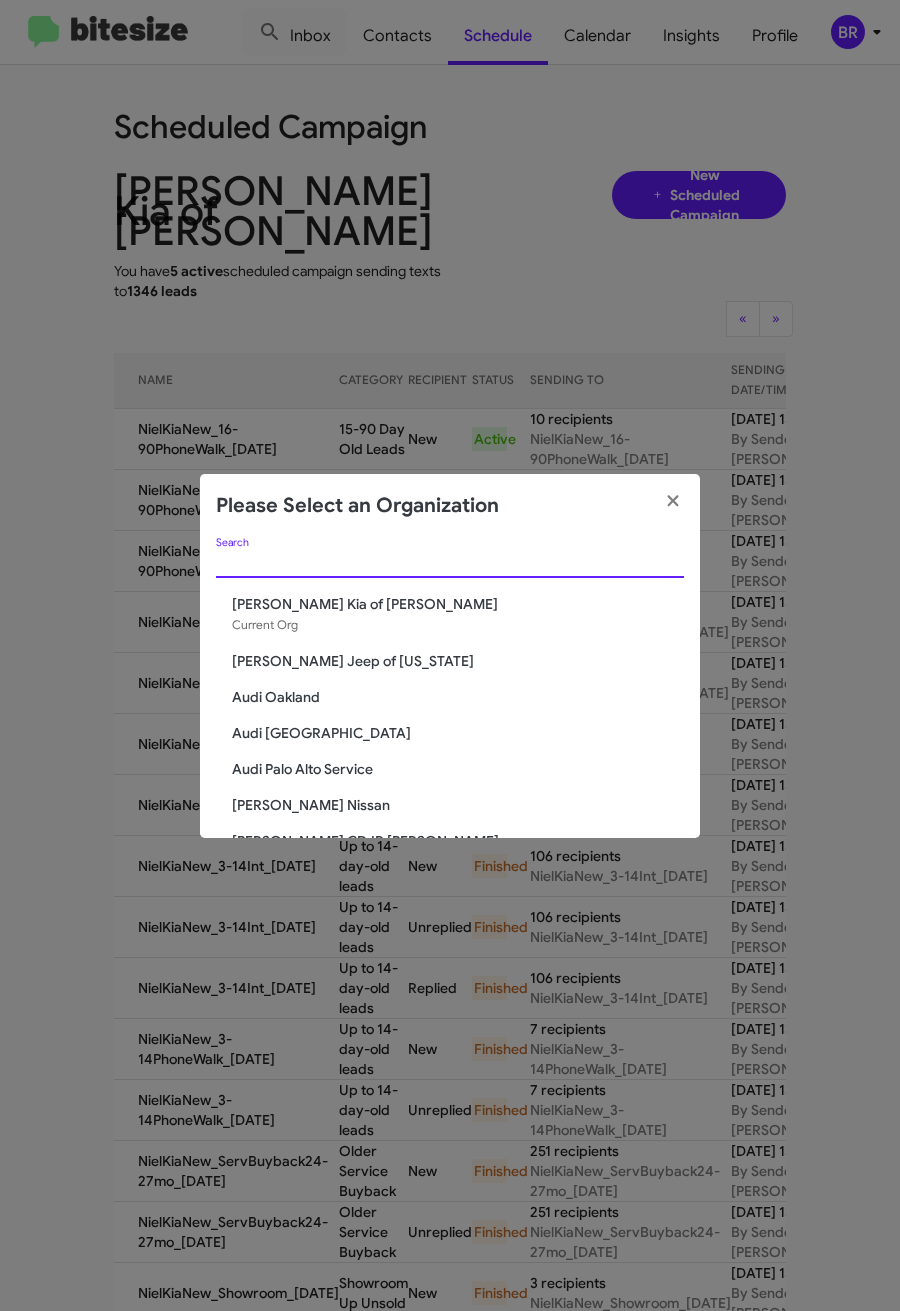 paste on "[PERSON_NAME] Nissan of Denville" 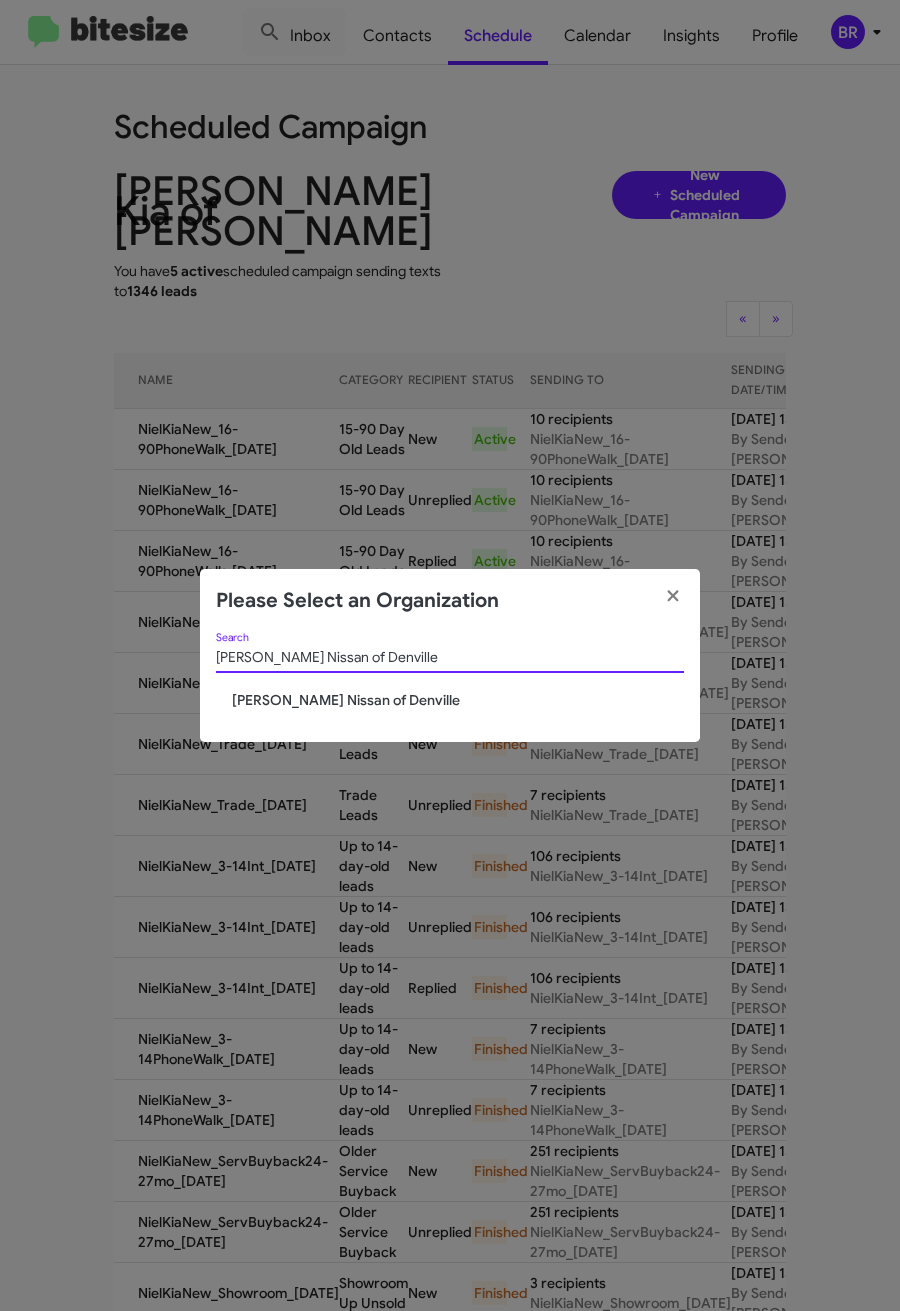 type on "[PERSON_NAME] Nissan of Denville" 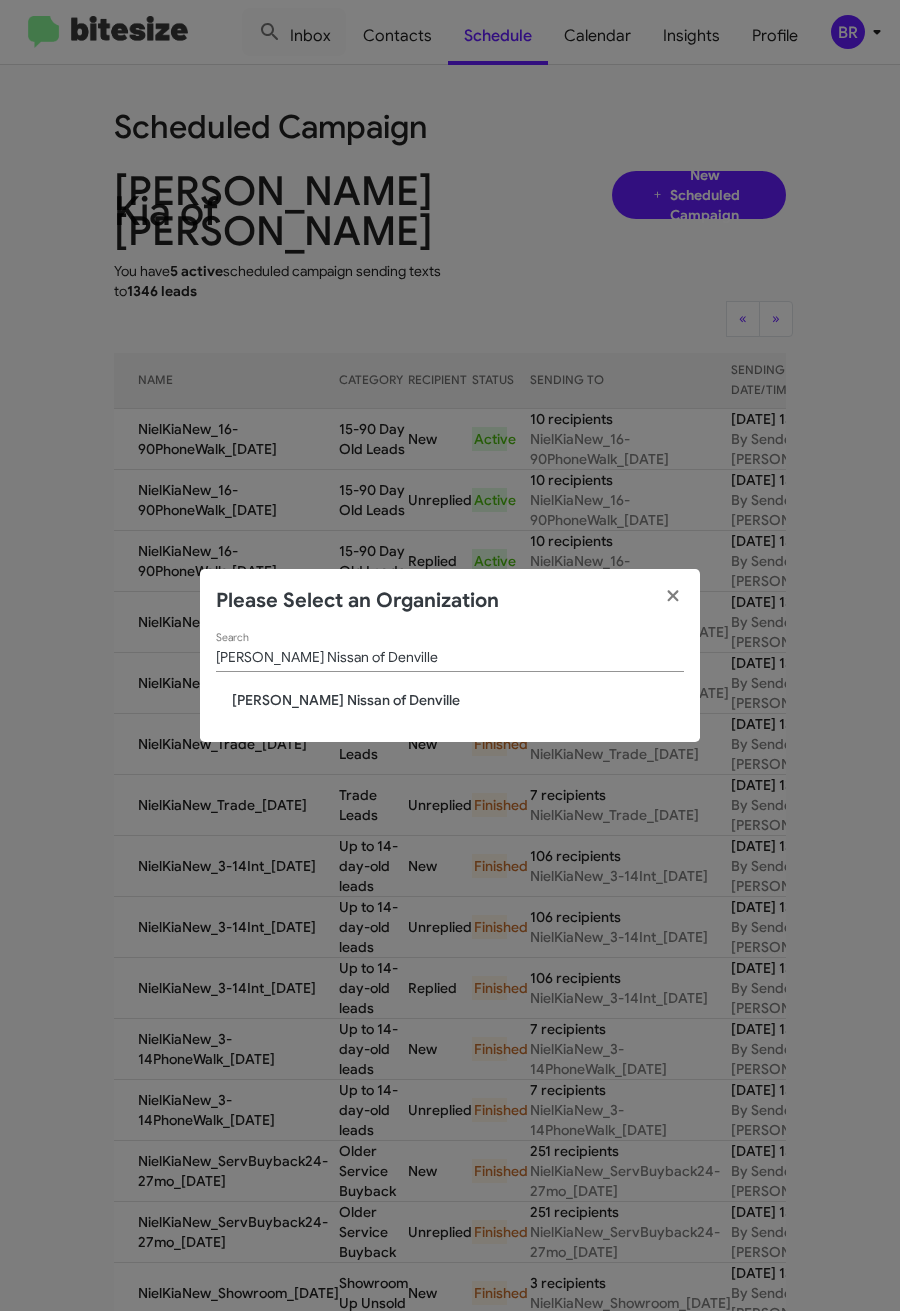 click on "[PERSON_NAME] Nissan of Denville" 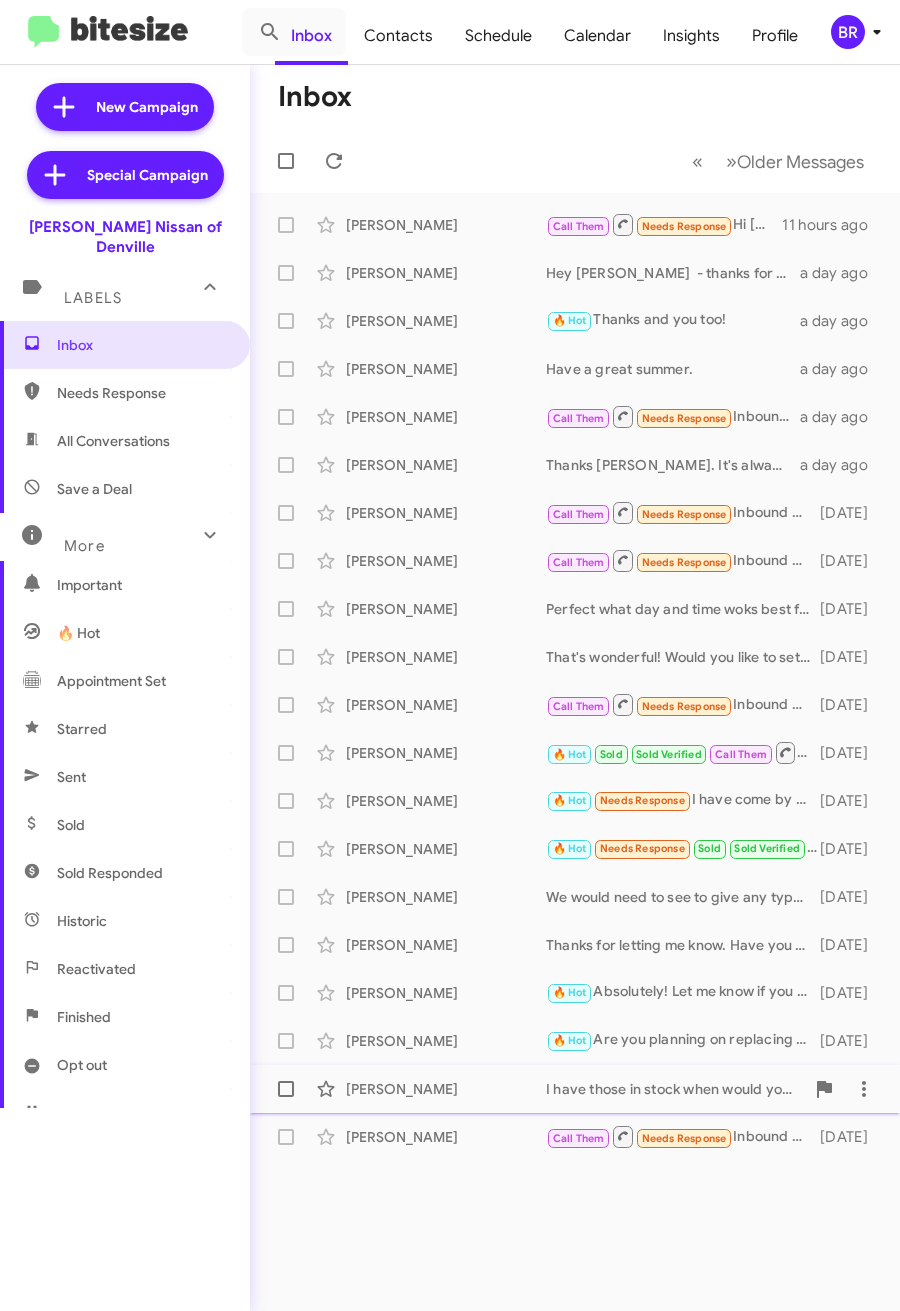 scroll, scrollTop: 0, scrollLeft: 0, axis: both 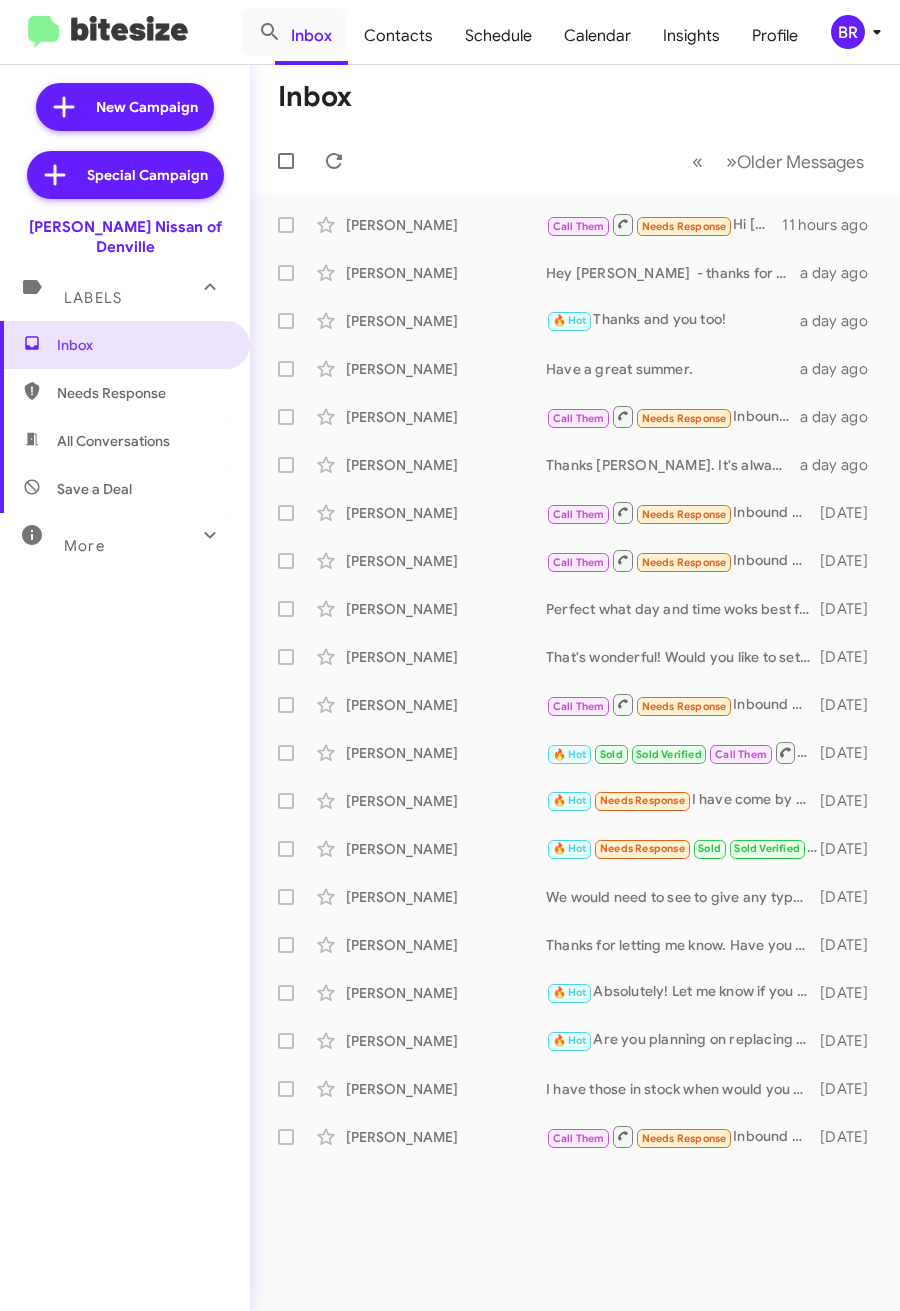 click on "BR" 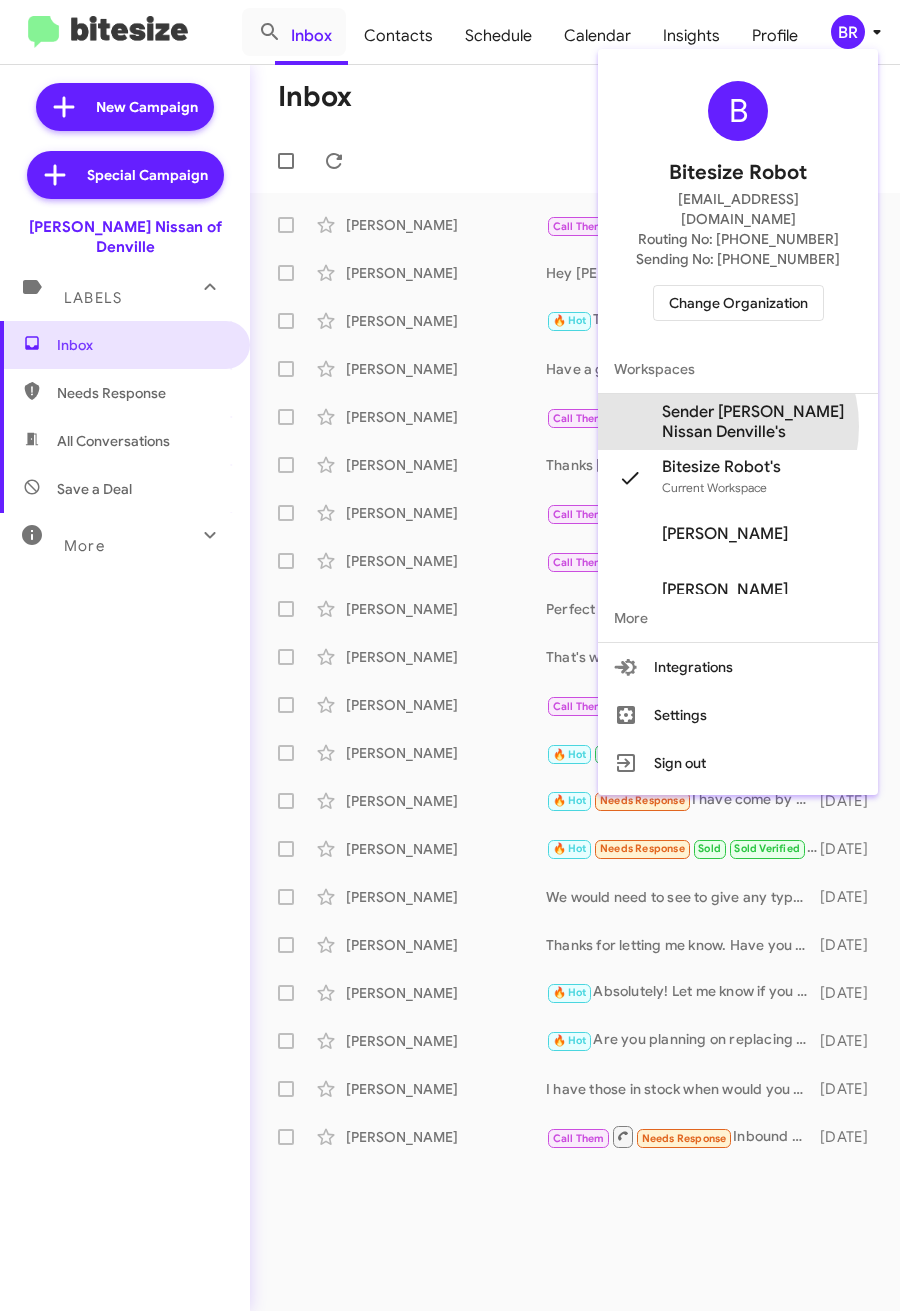 click on "Sender [PERSON_NAME] Nissan Denville's" at bounding box center (762, 422) 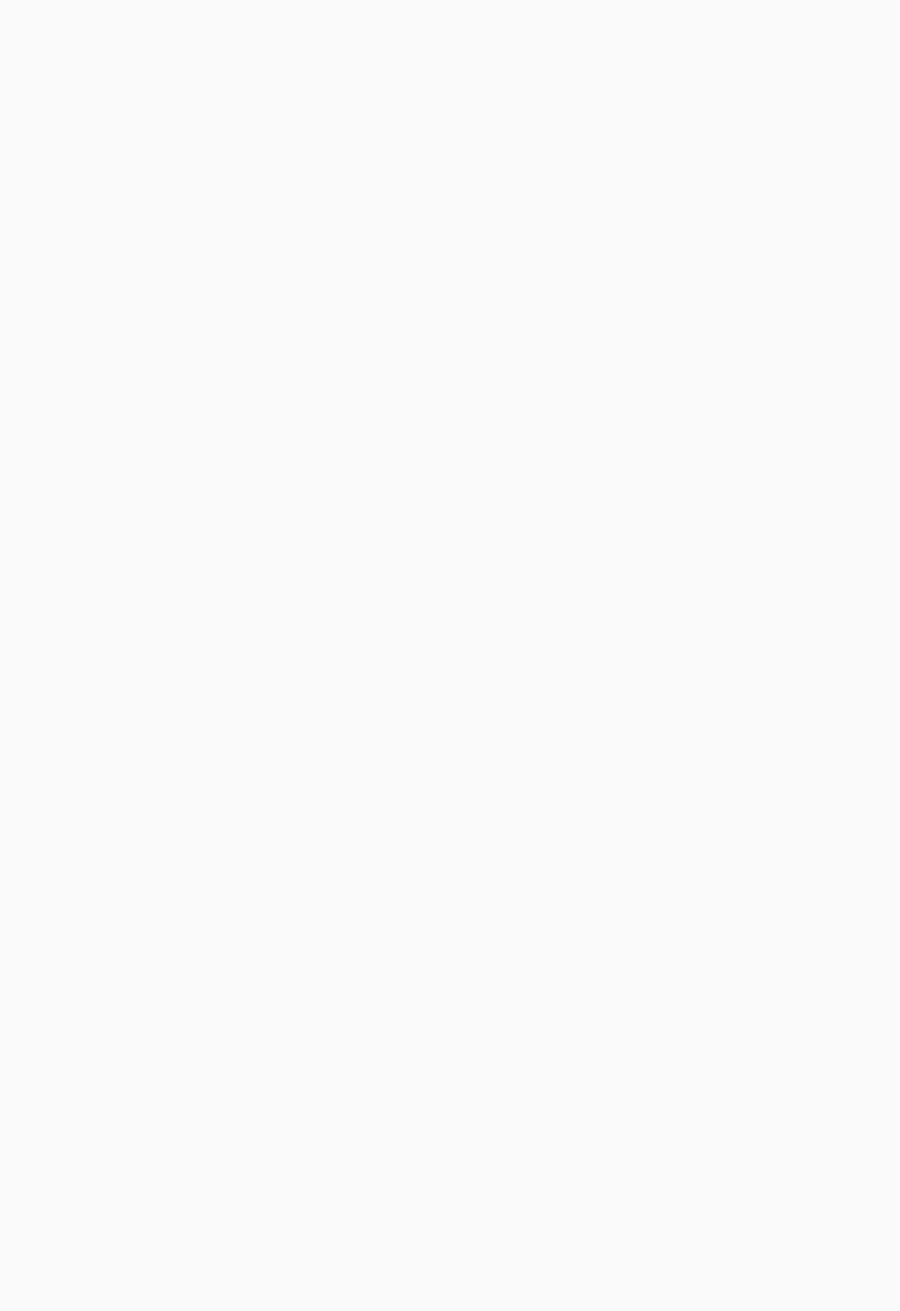 scroll, scrollTop: 0, scrollLeft: 0, axis: both 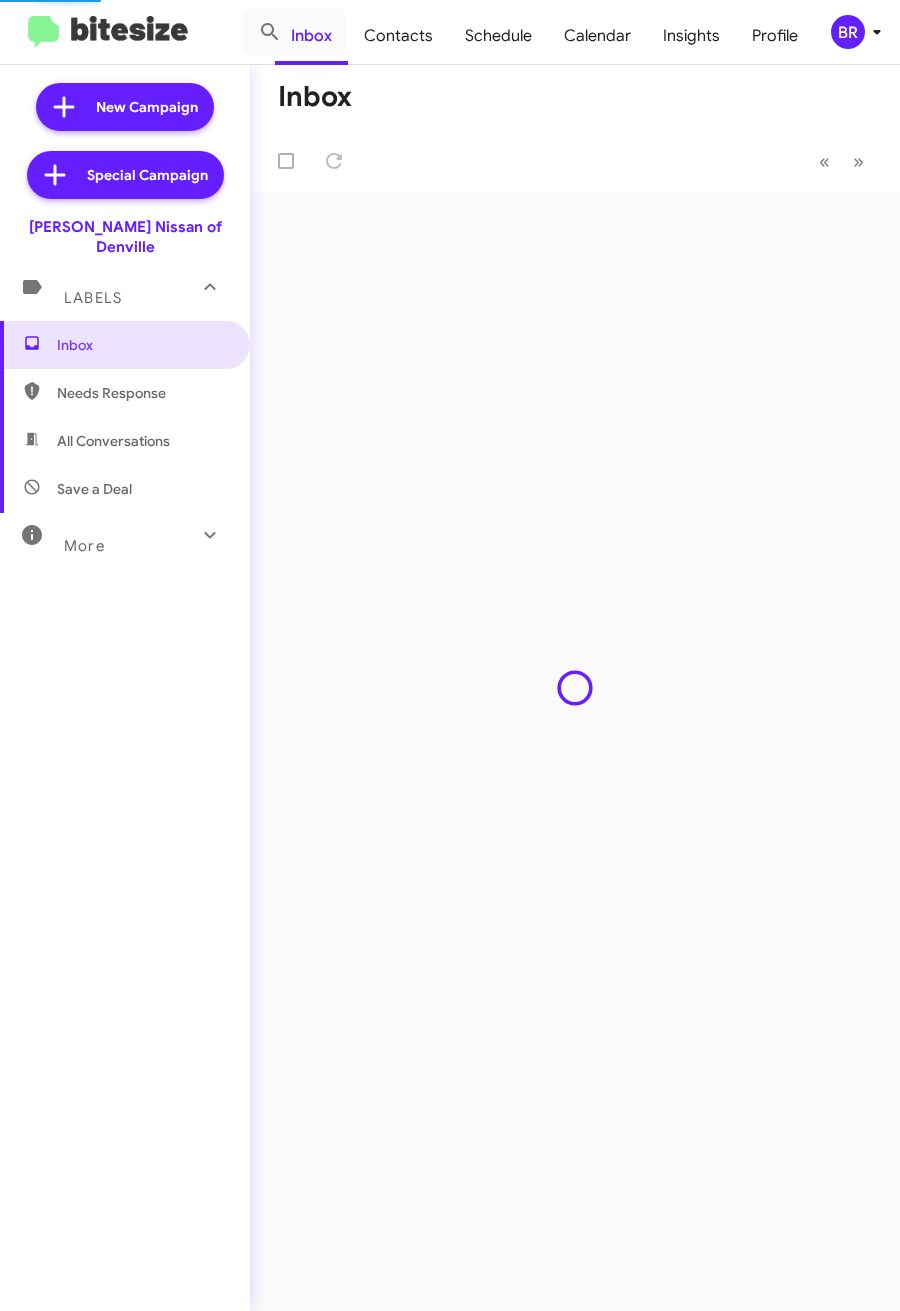 click on "Contacts" 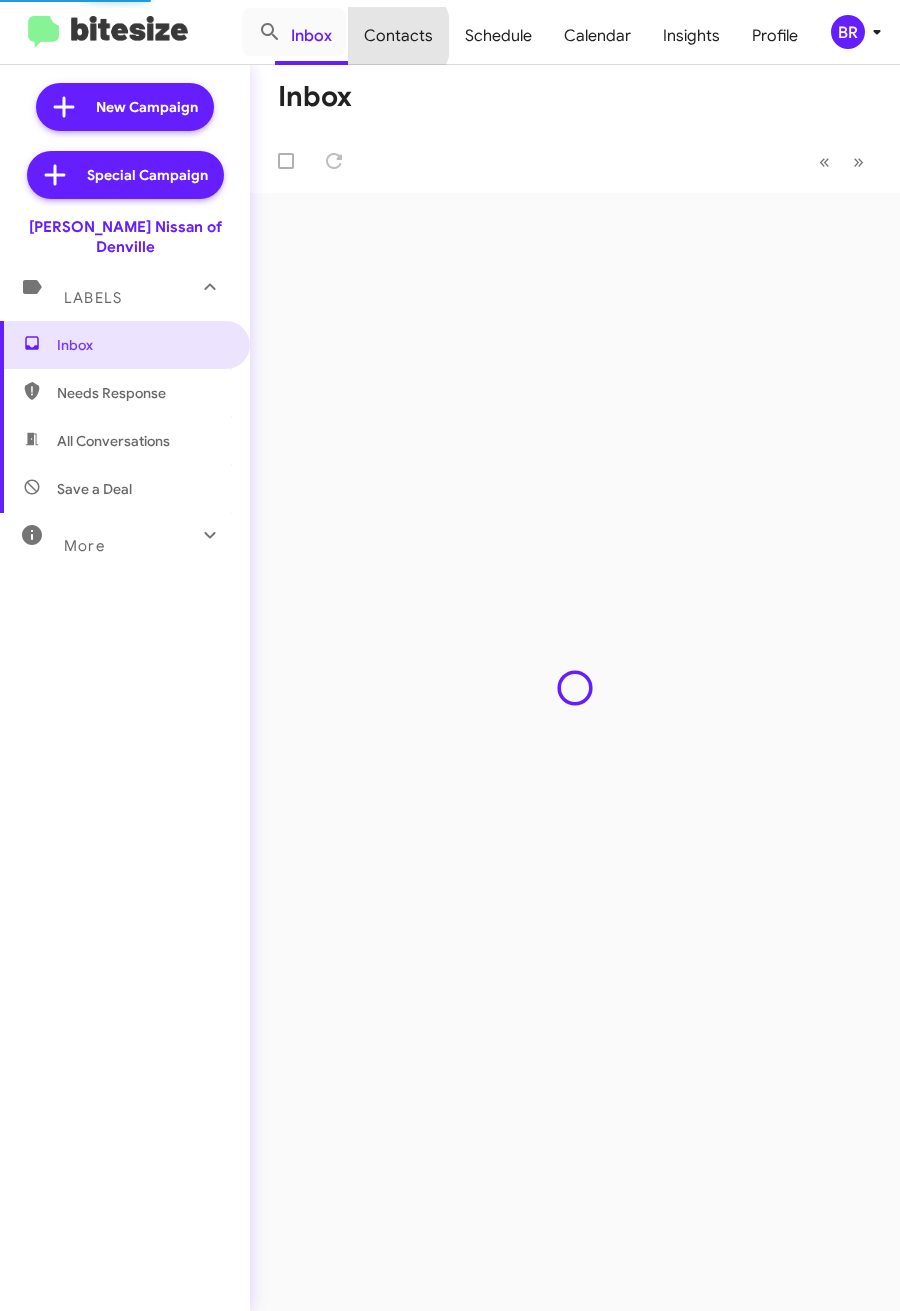 type on "in:groups" 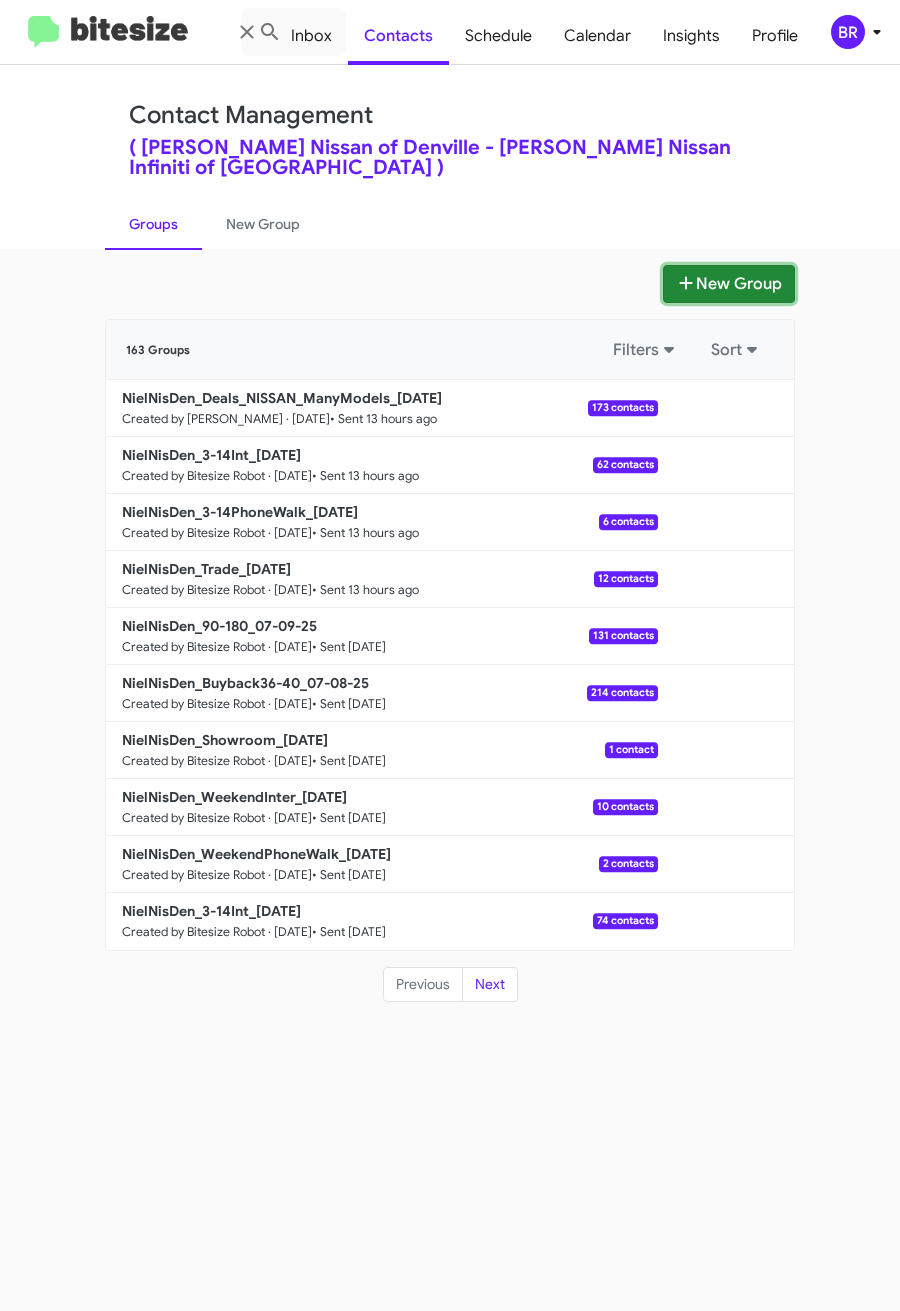 click on "New Group" 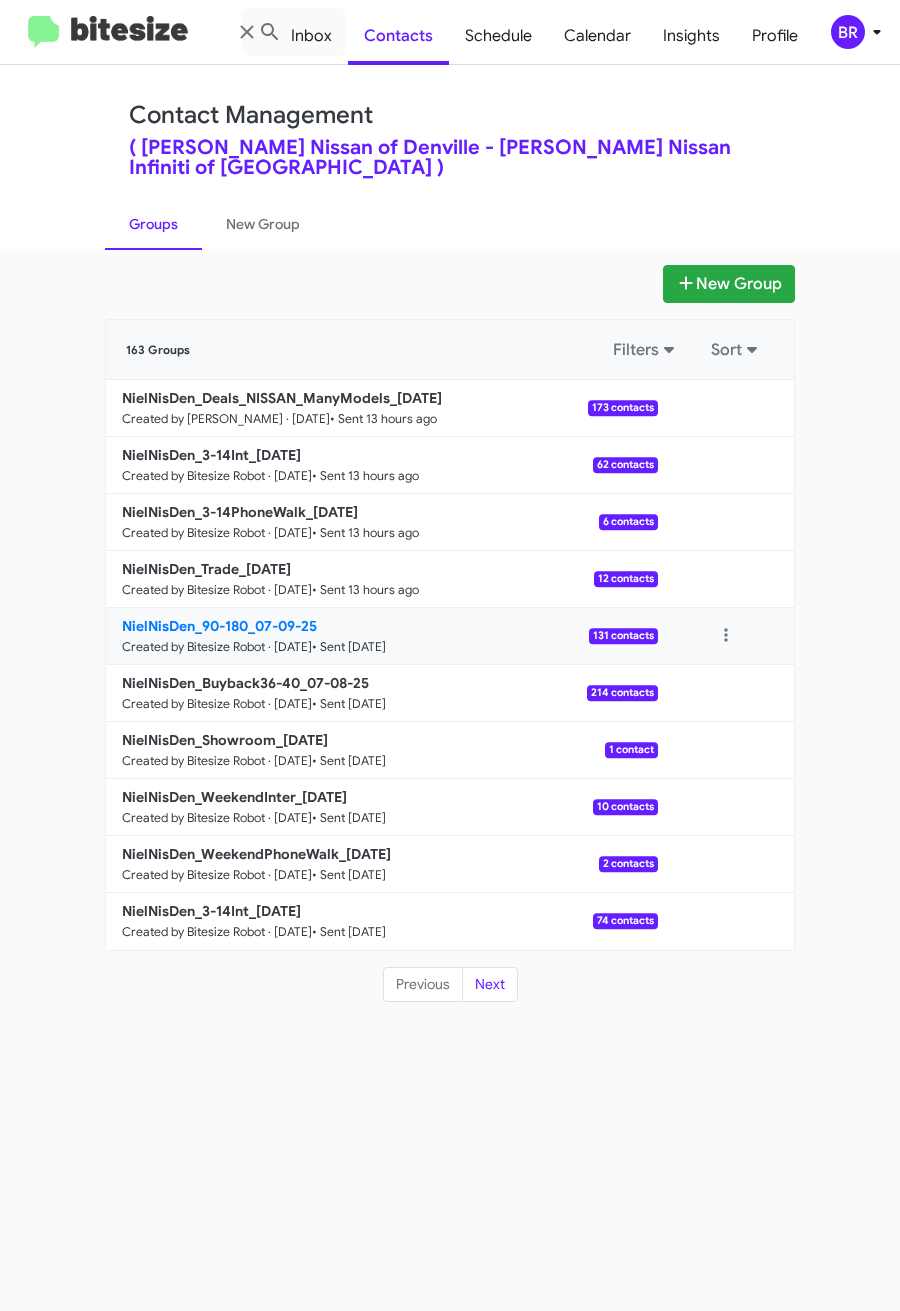 type 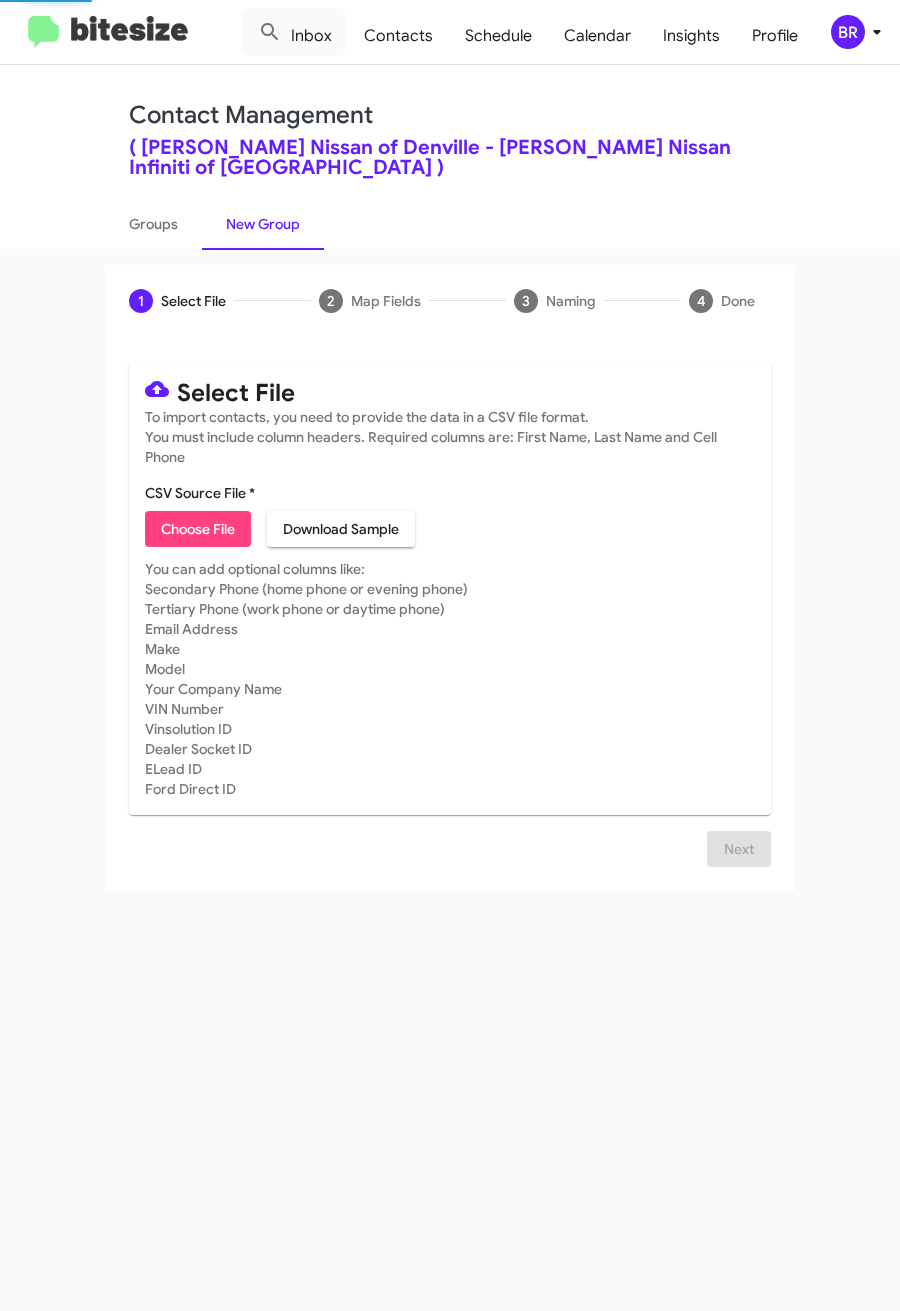 click on "Choose File" 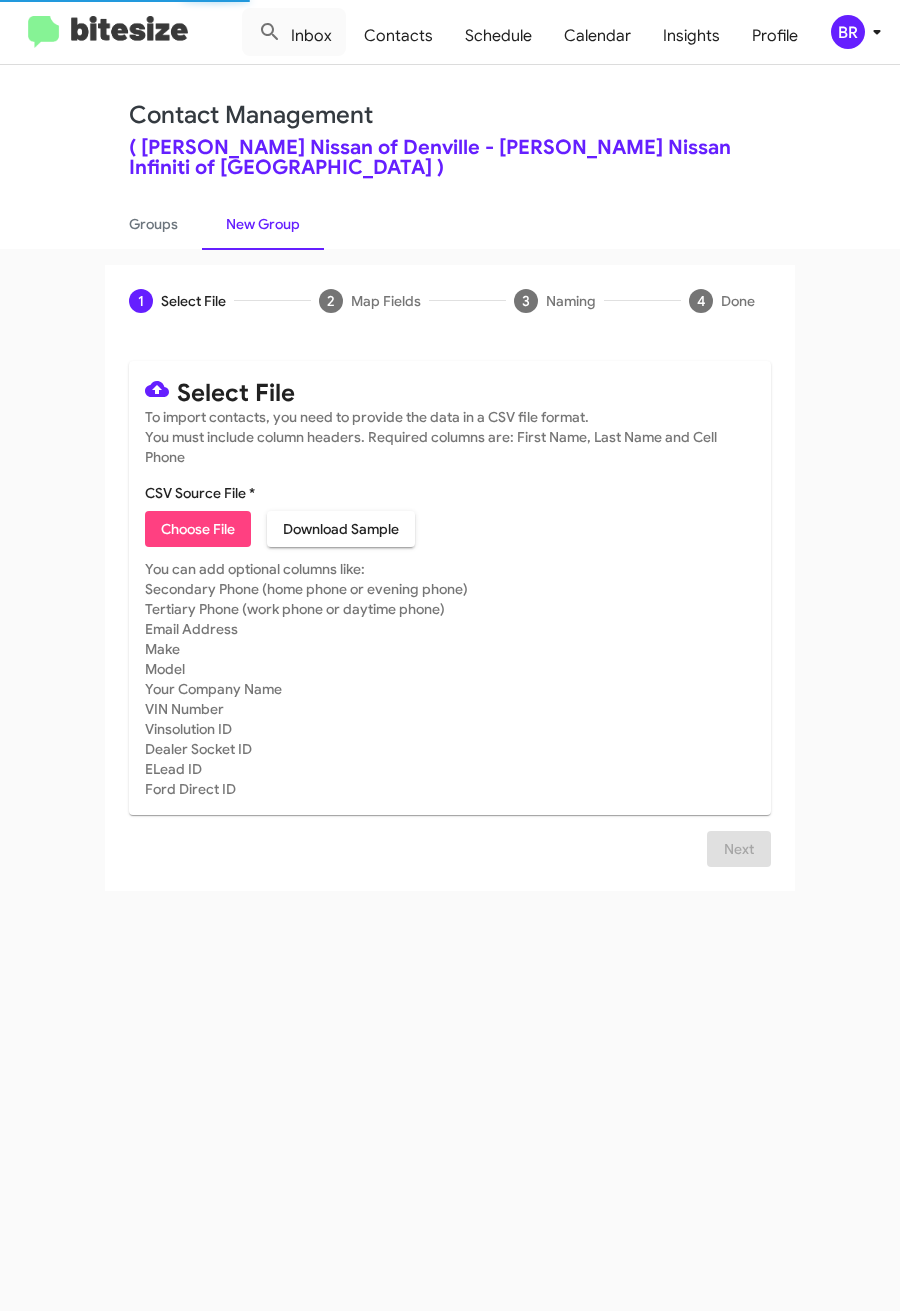 type on "NielNisDen_16-90PhoneWalk_07-11-25" 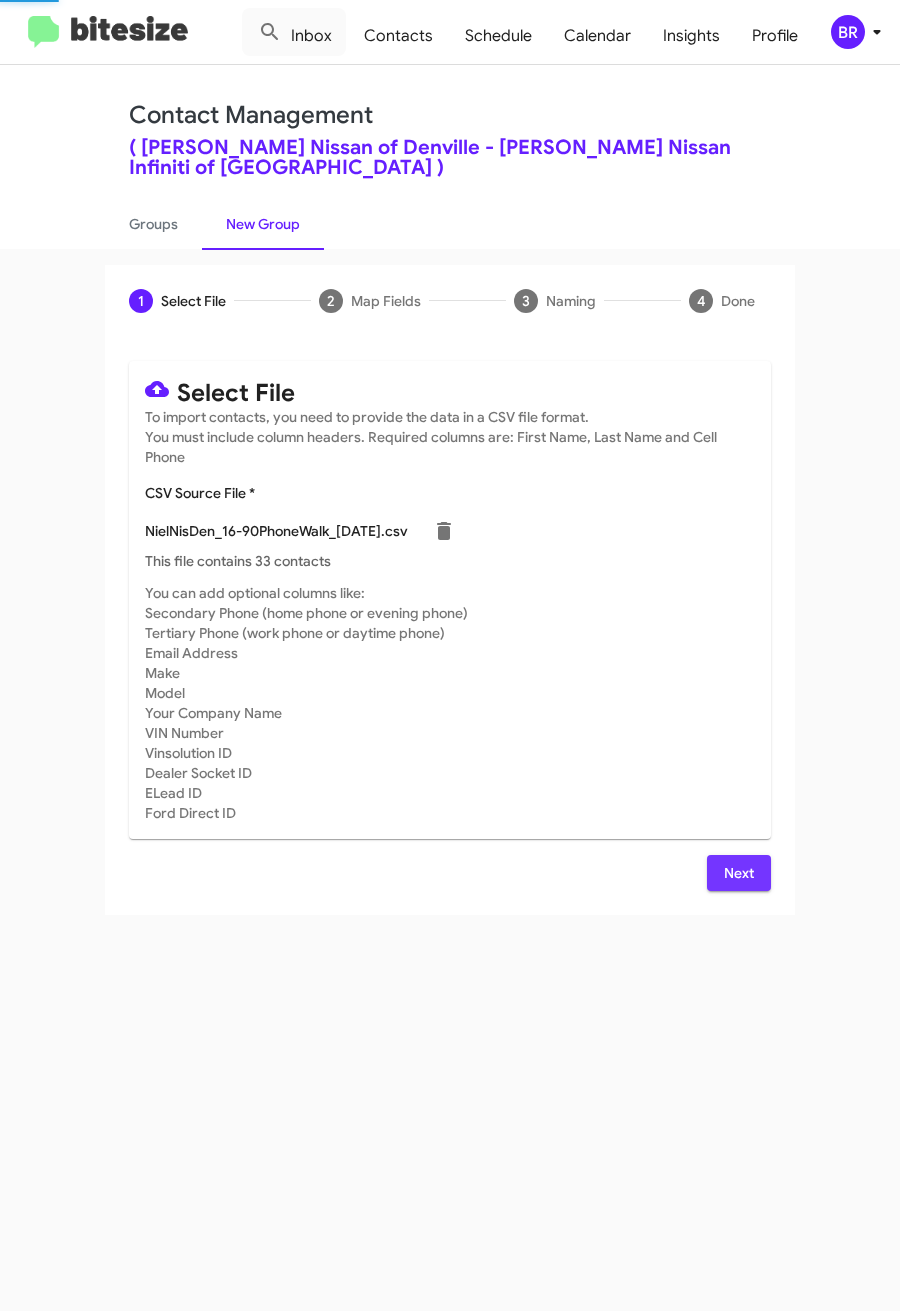 click on "Next" at bounding box center [739, 873] 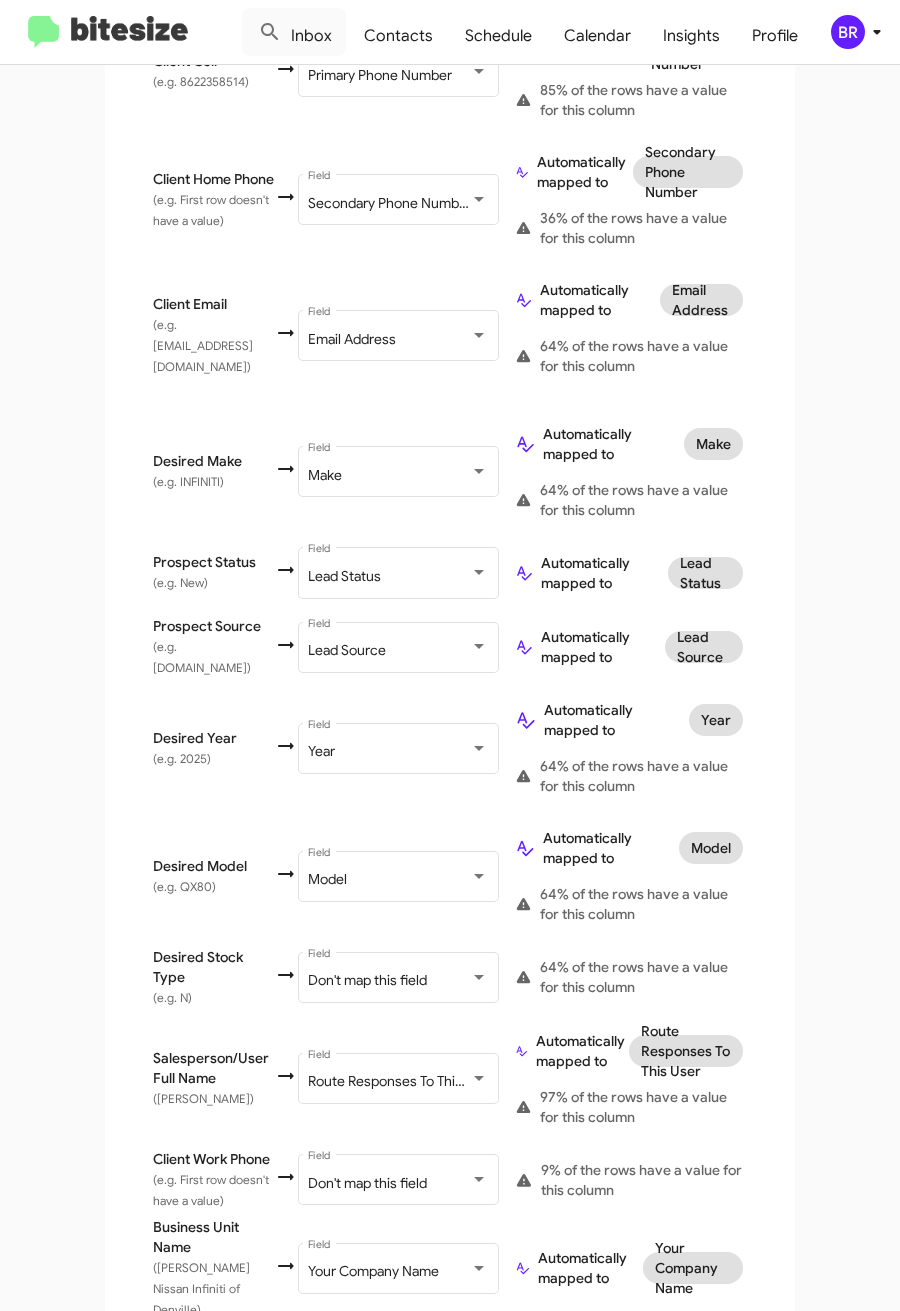 scroll, scrollTop: 696, scrollLeft: 0, axis: vertical 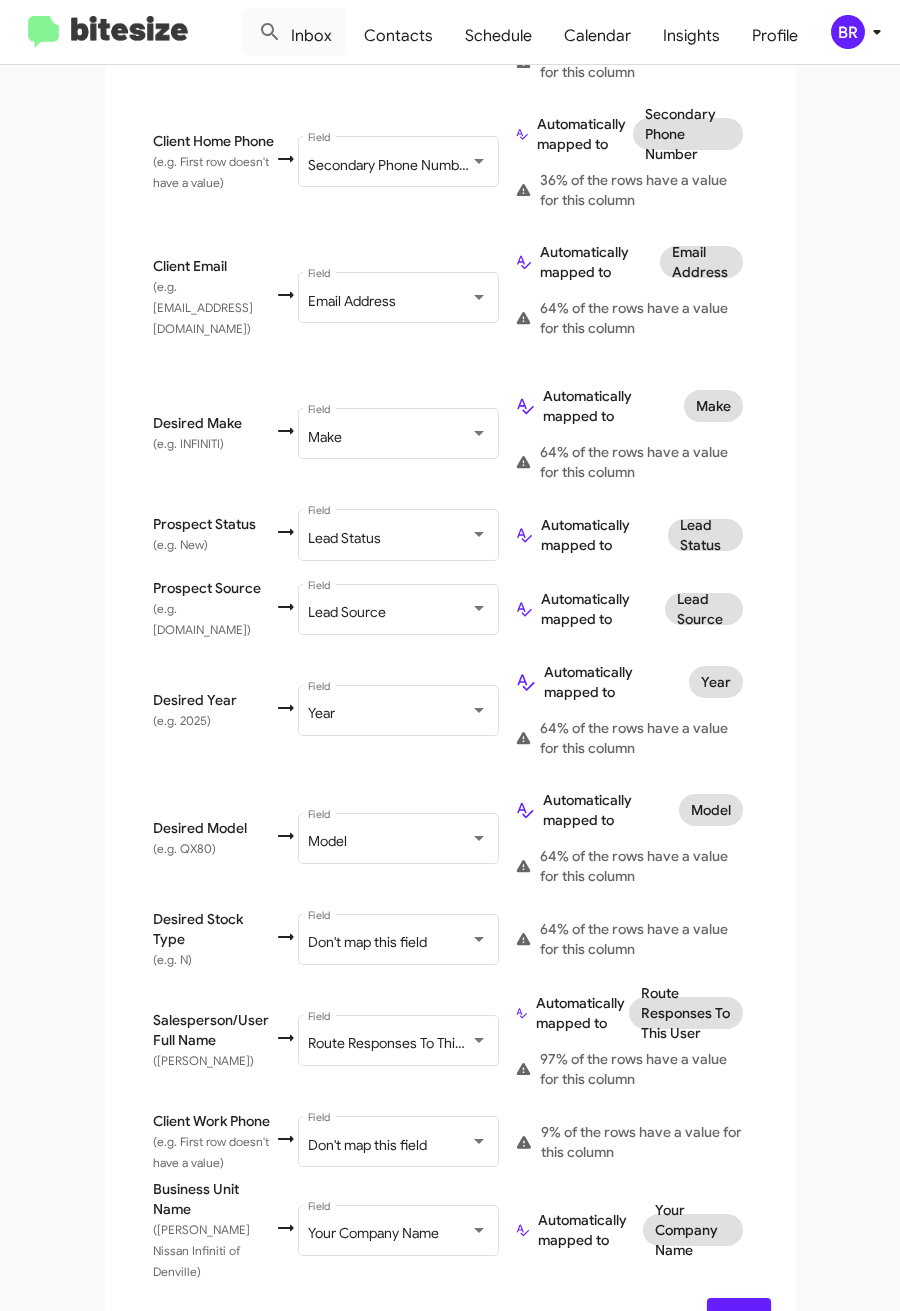 click on "Don't map this field Field" at bounding box center [398, 1142] 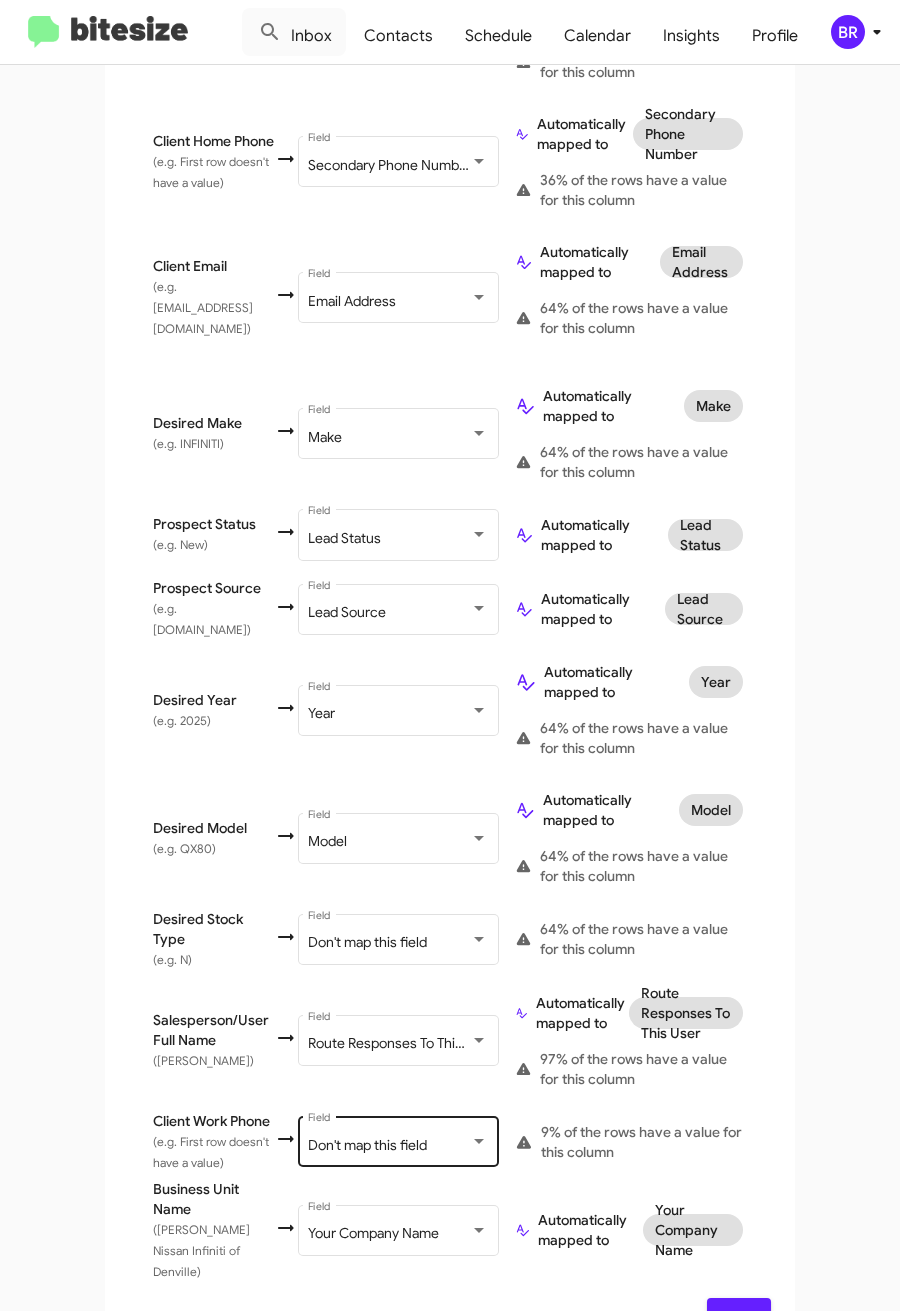 click on "Don't map this field" at bounding box center (389, 1146) 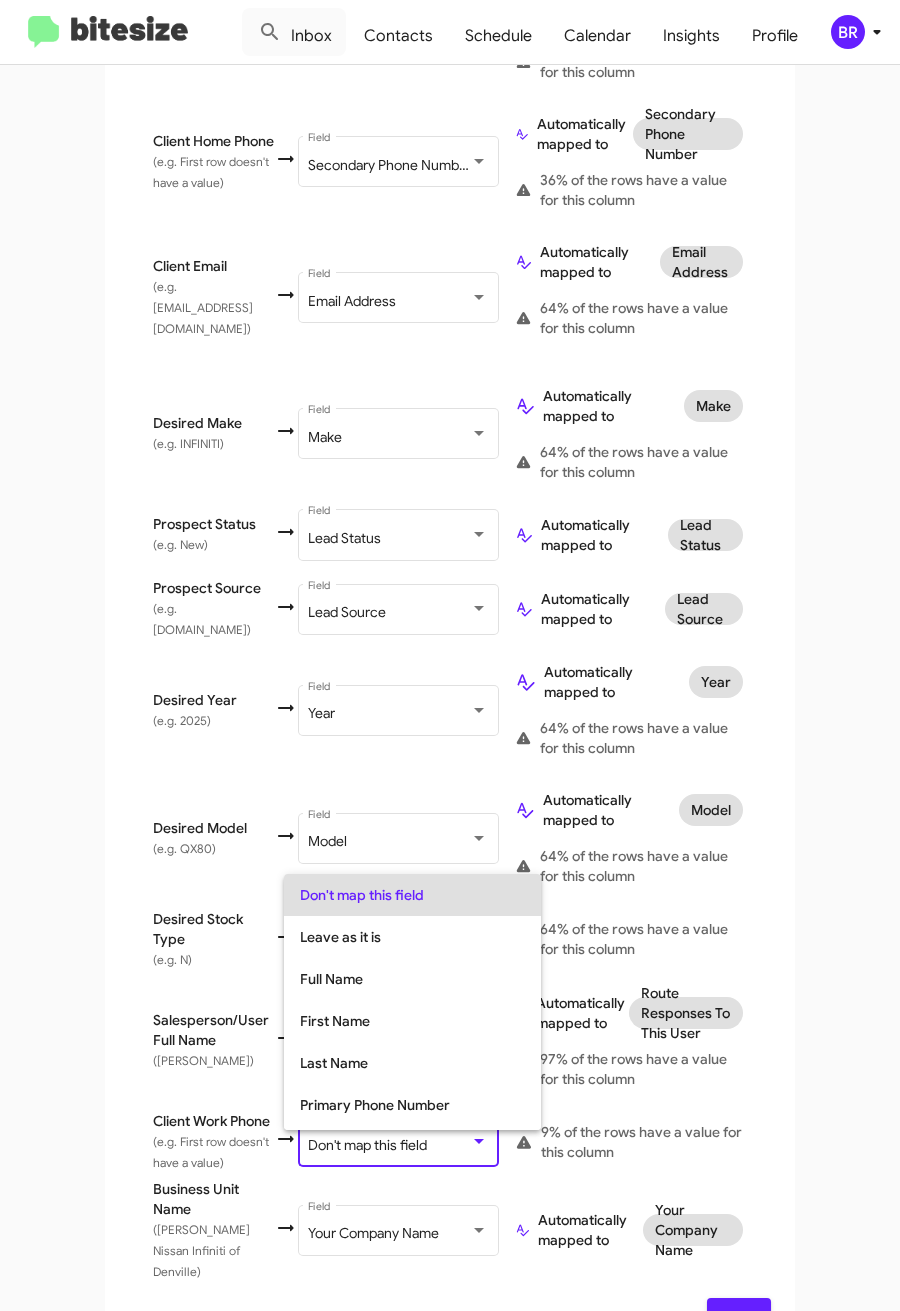 scroll, scrollTop: 60, scrollLeft: 0, axis: vertical 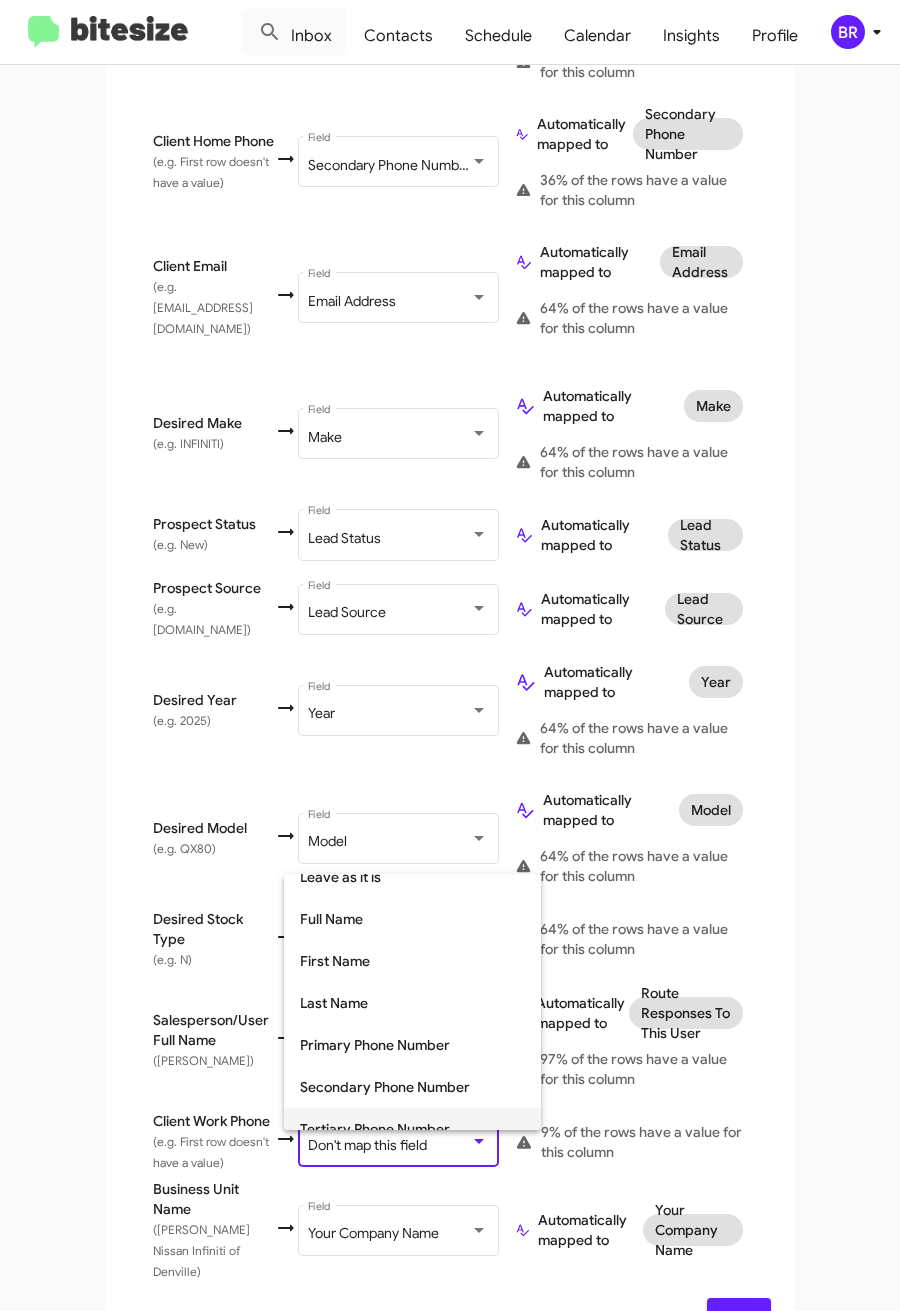 click on "Tertiary Phone Number" at bounding box center [412, 1129] 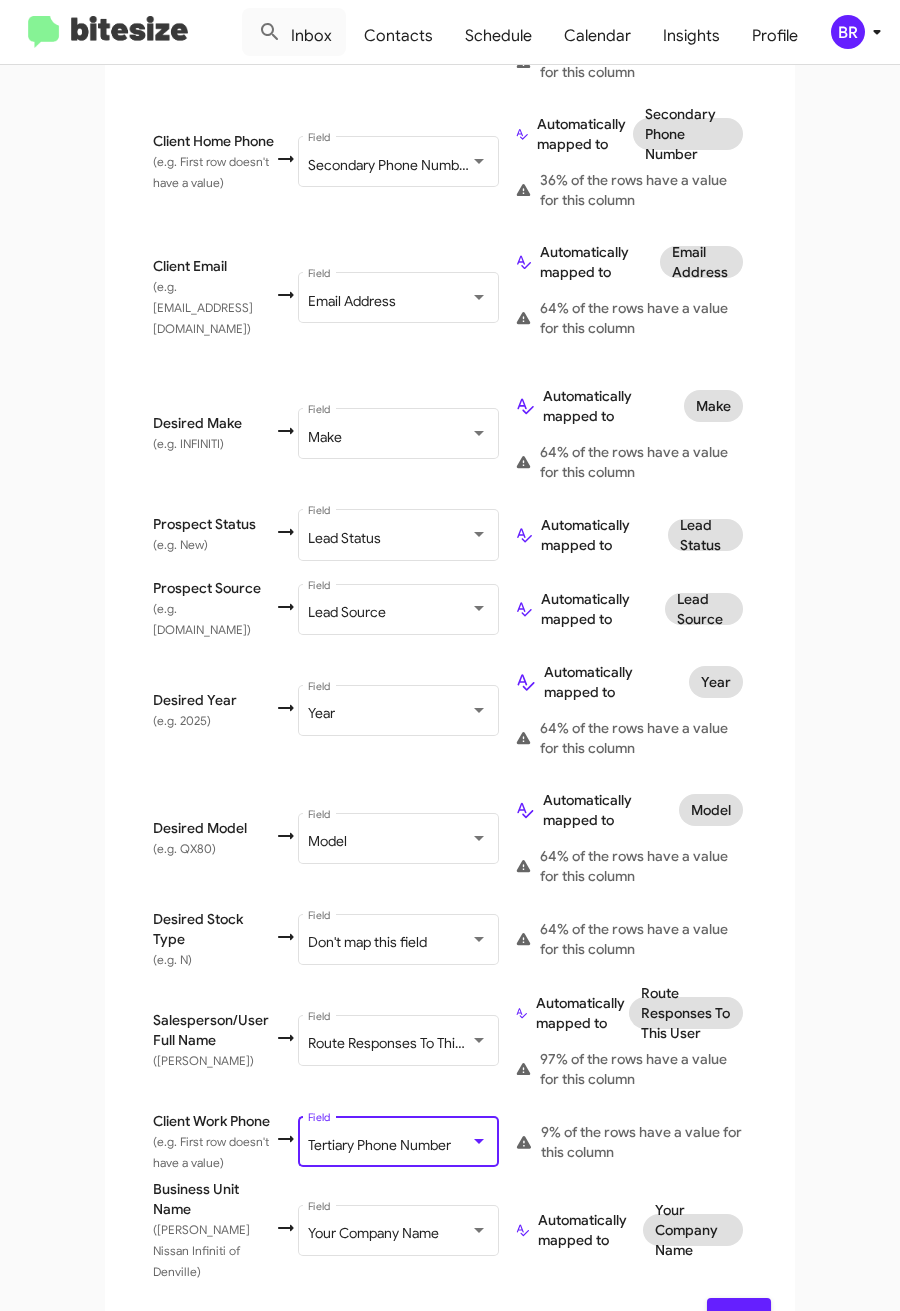 scroll, scrollTop: 79, scrollLeft: 0, axis: vertical 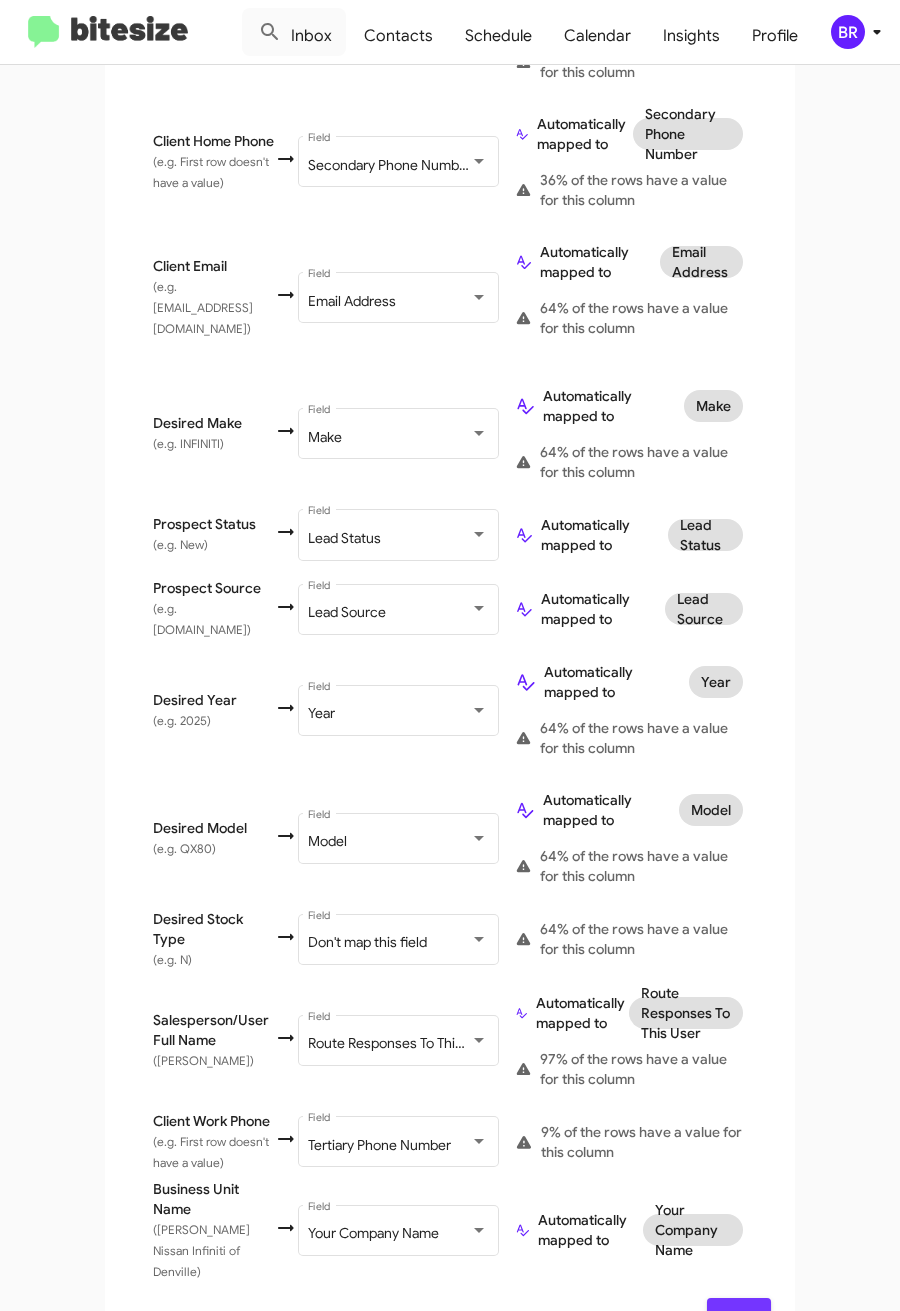 click on "Next" at bounding box center [739, 1316] 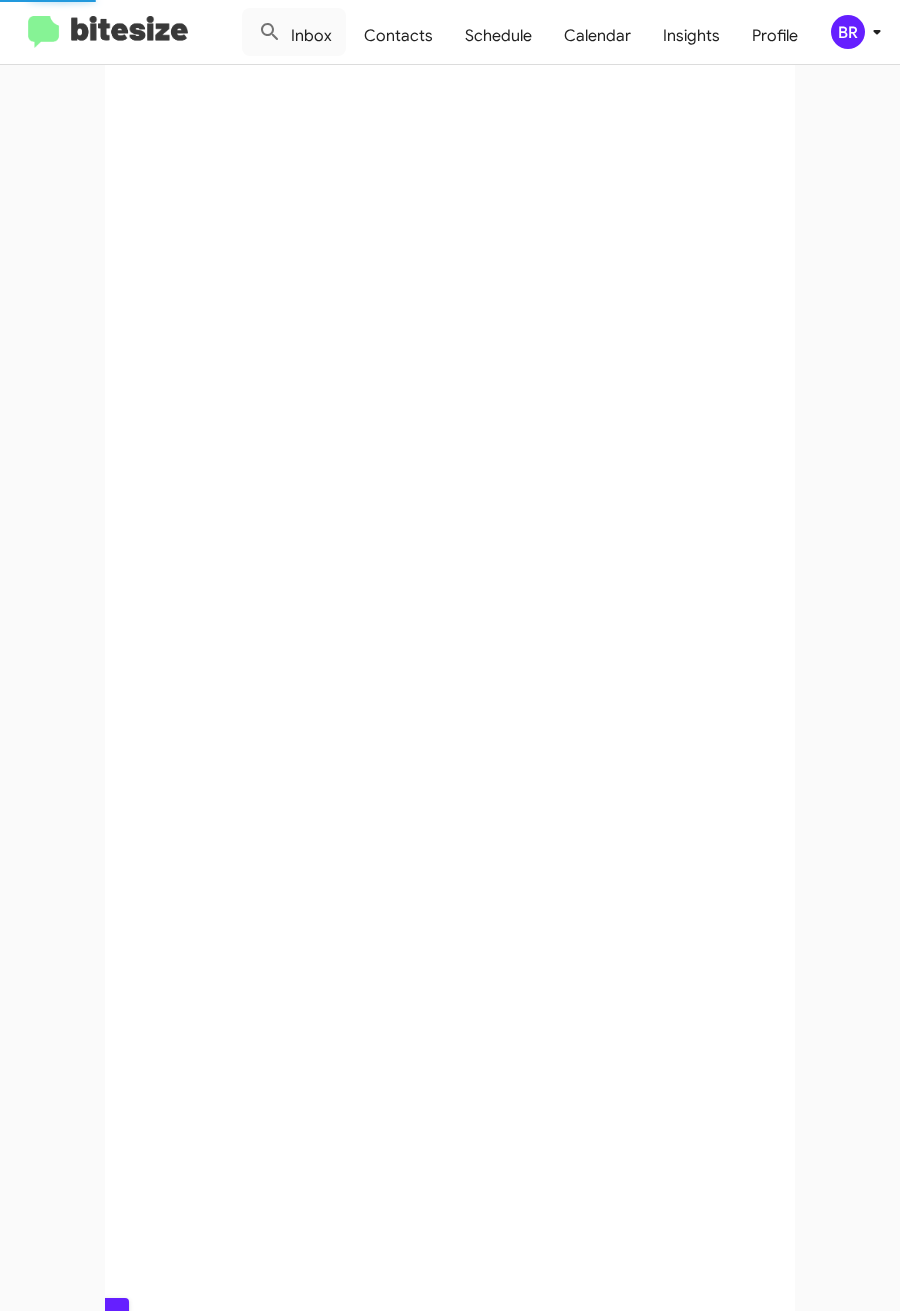 scroll, scrollTop: 0, scrollLeft: 0, axis: both 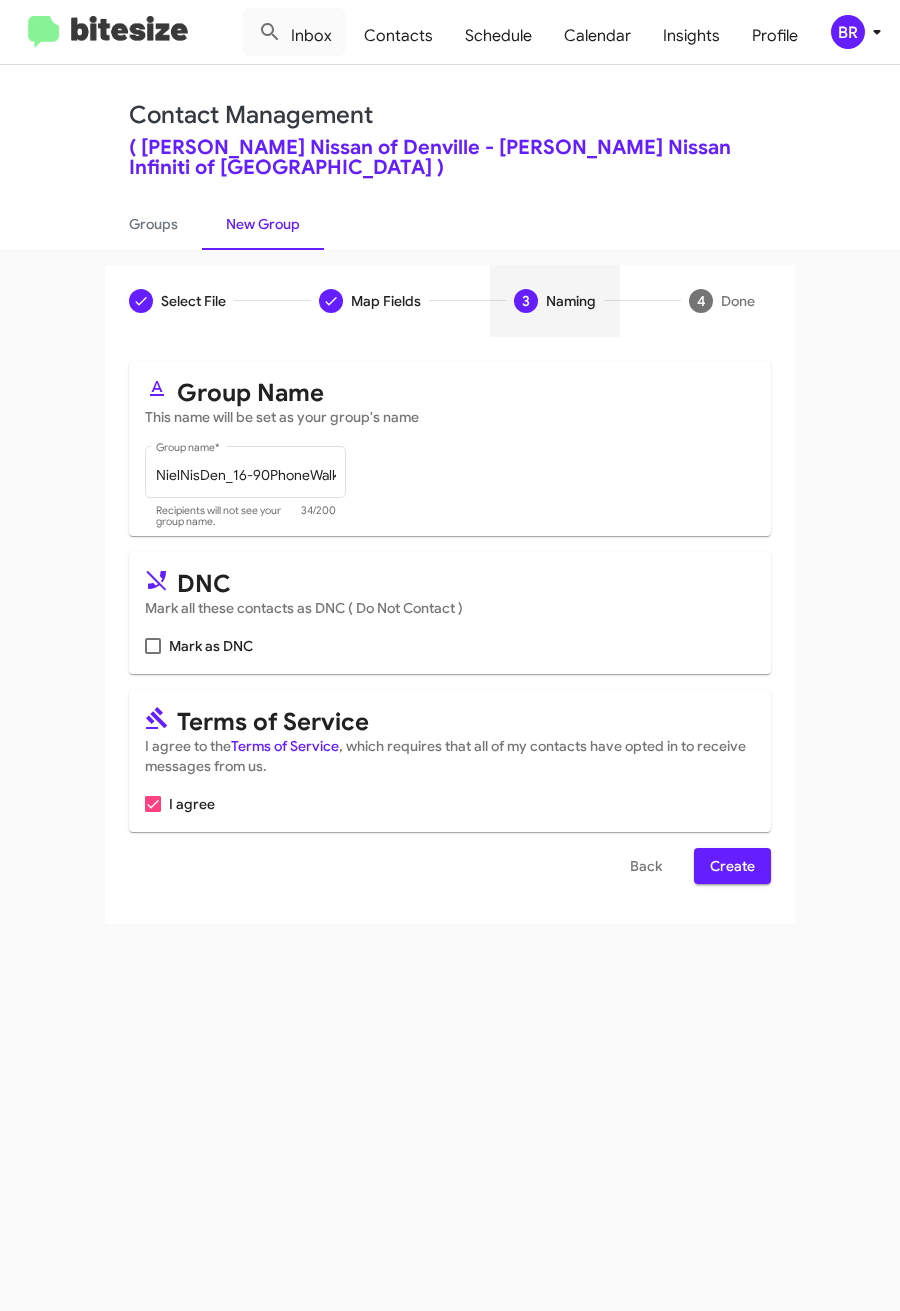 click on "Create" at bounding box center (732, 866) 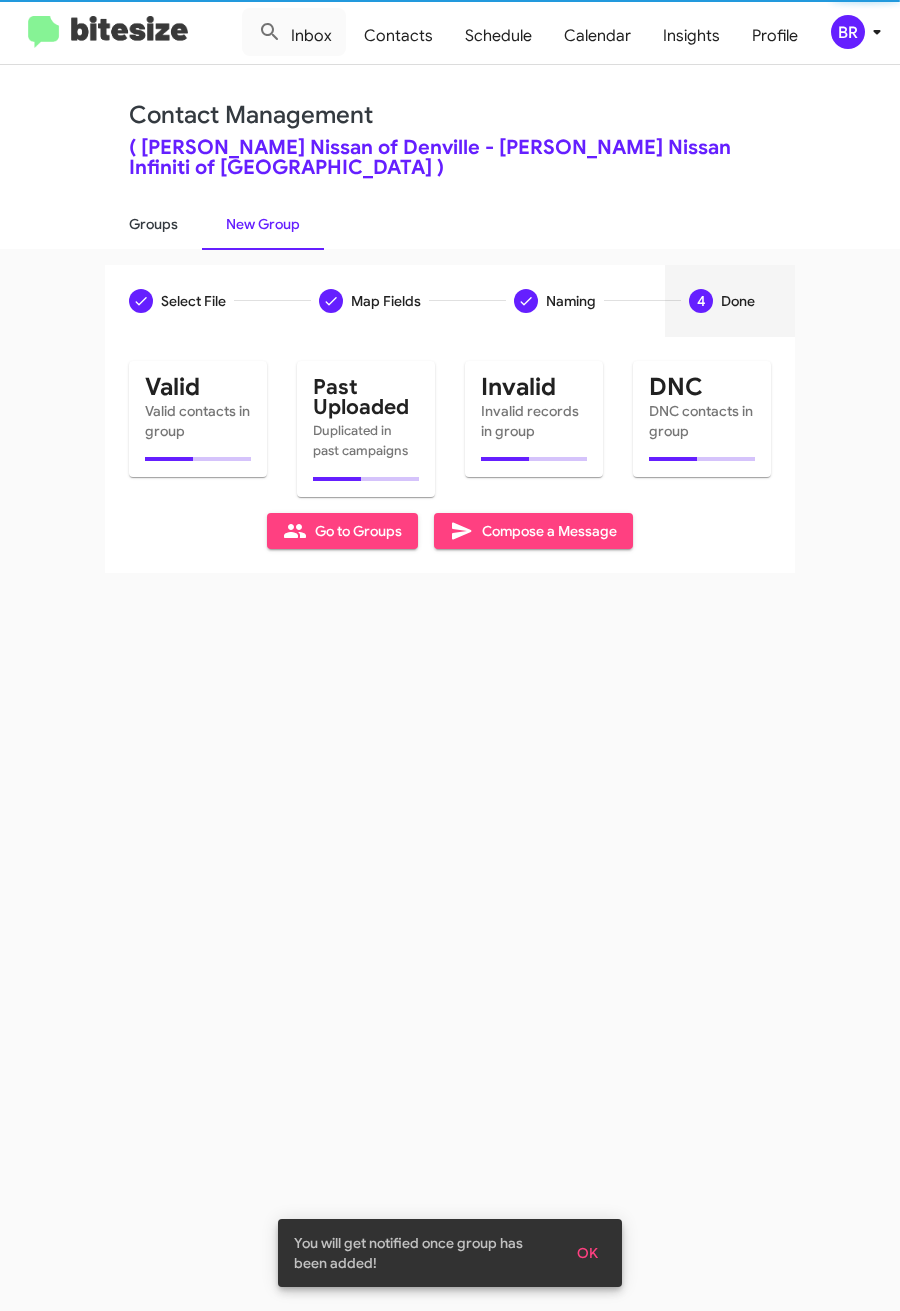 click on "Groups" 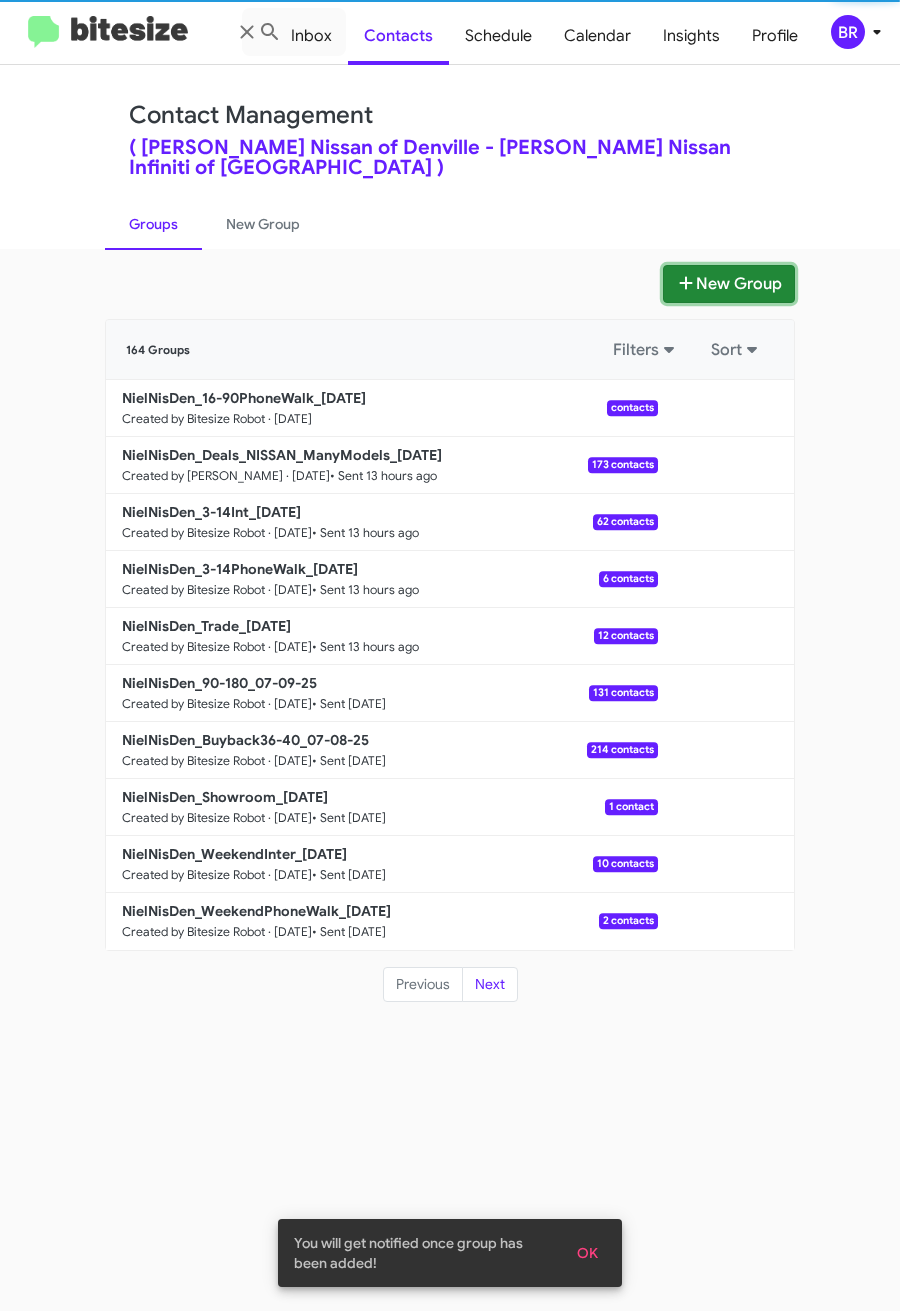 click on "New Group" 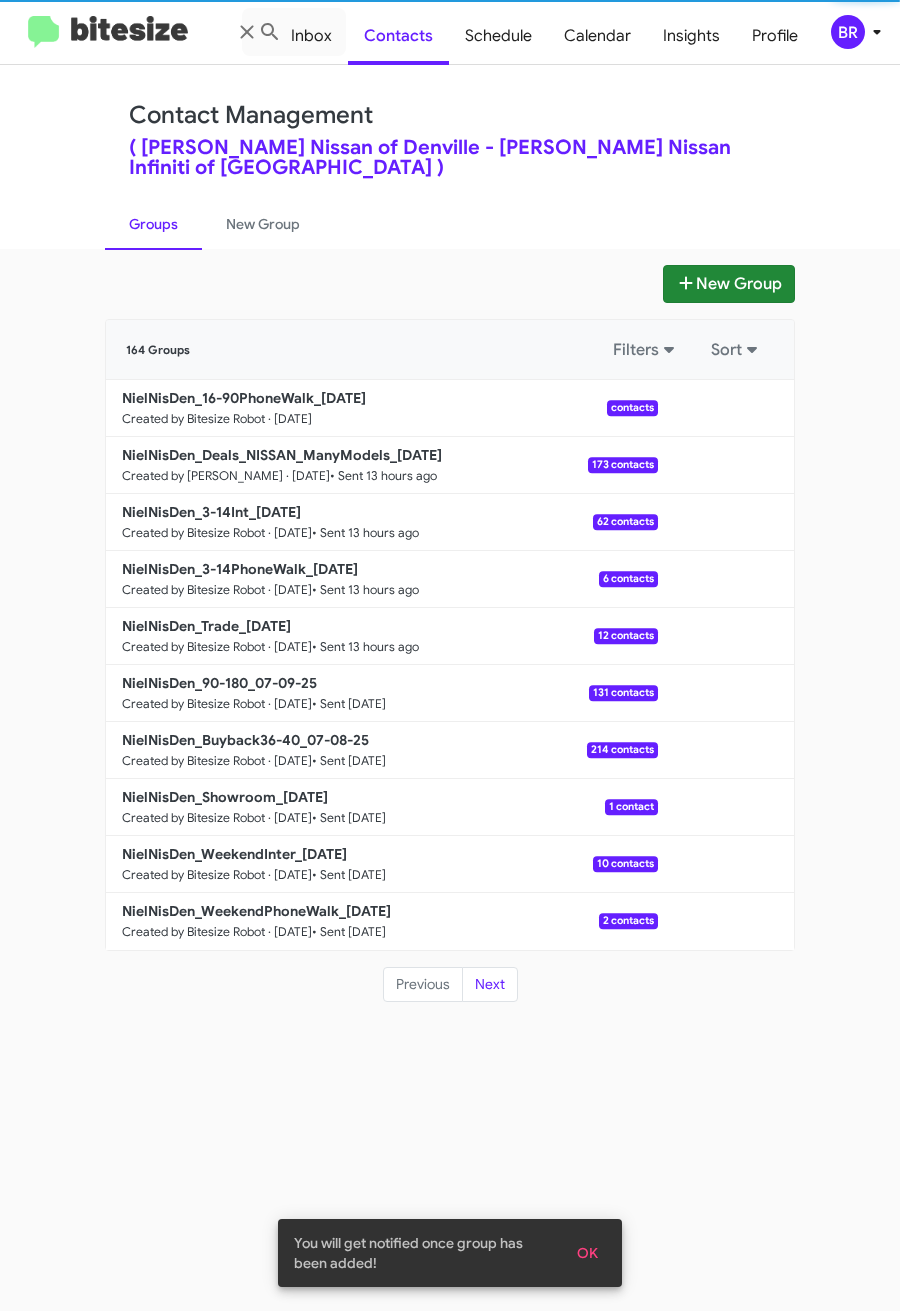 type 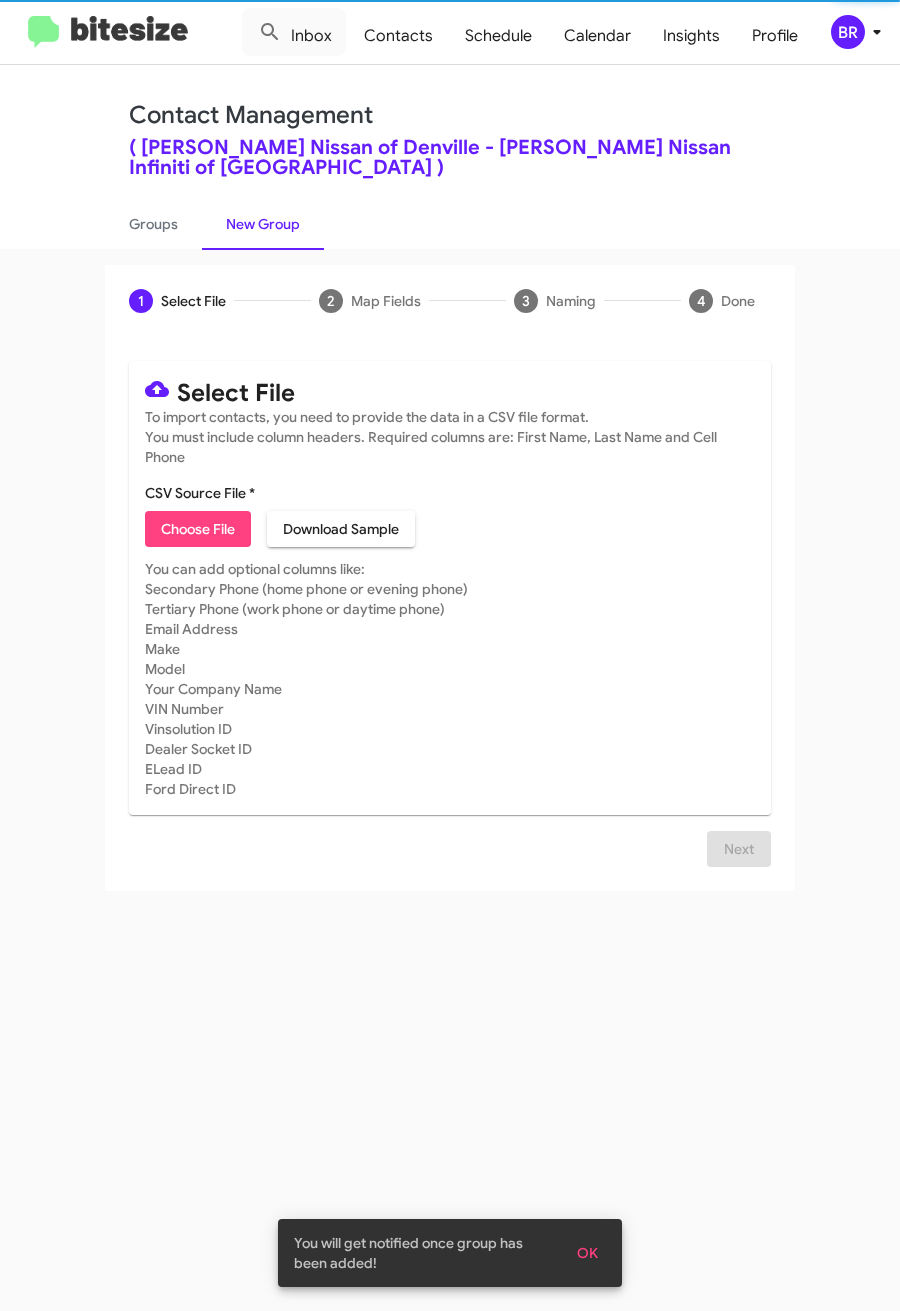 click on "Choose File" 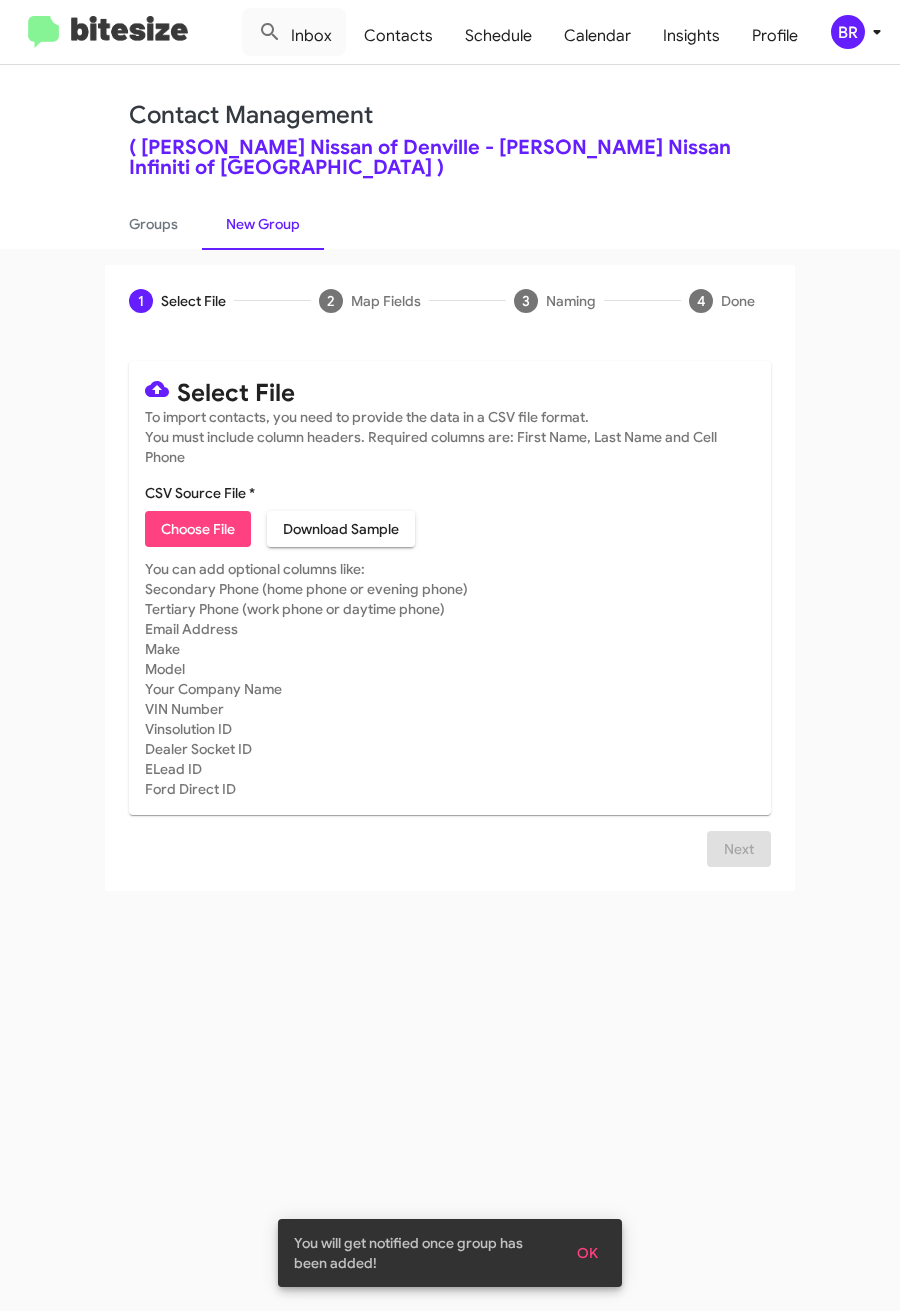 type on "NielNisDen_16-90Inter_07-11-25" 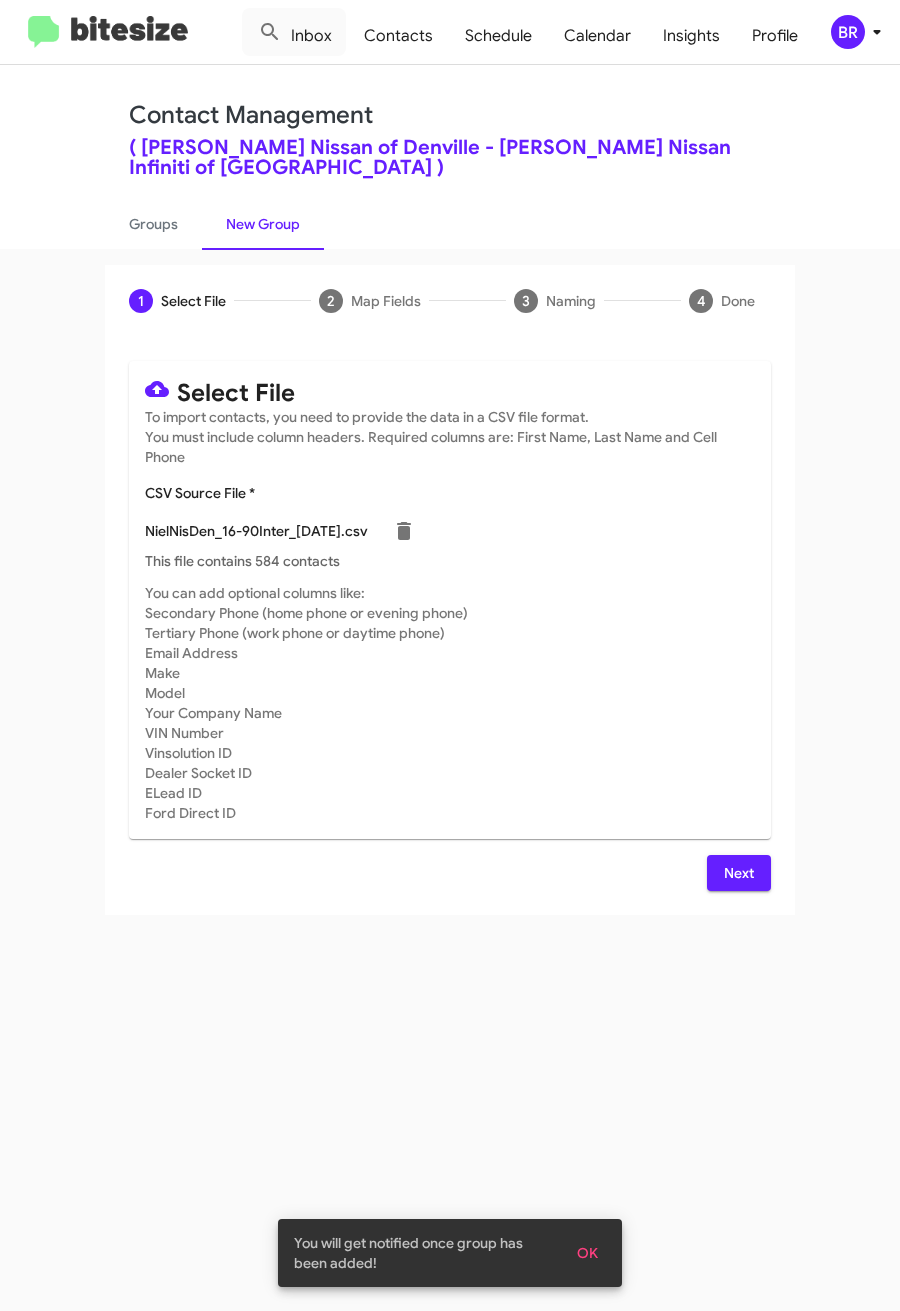 click on "Next" at bounding box center (739, 873) 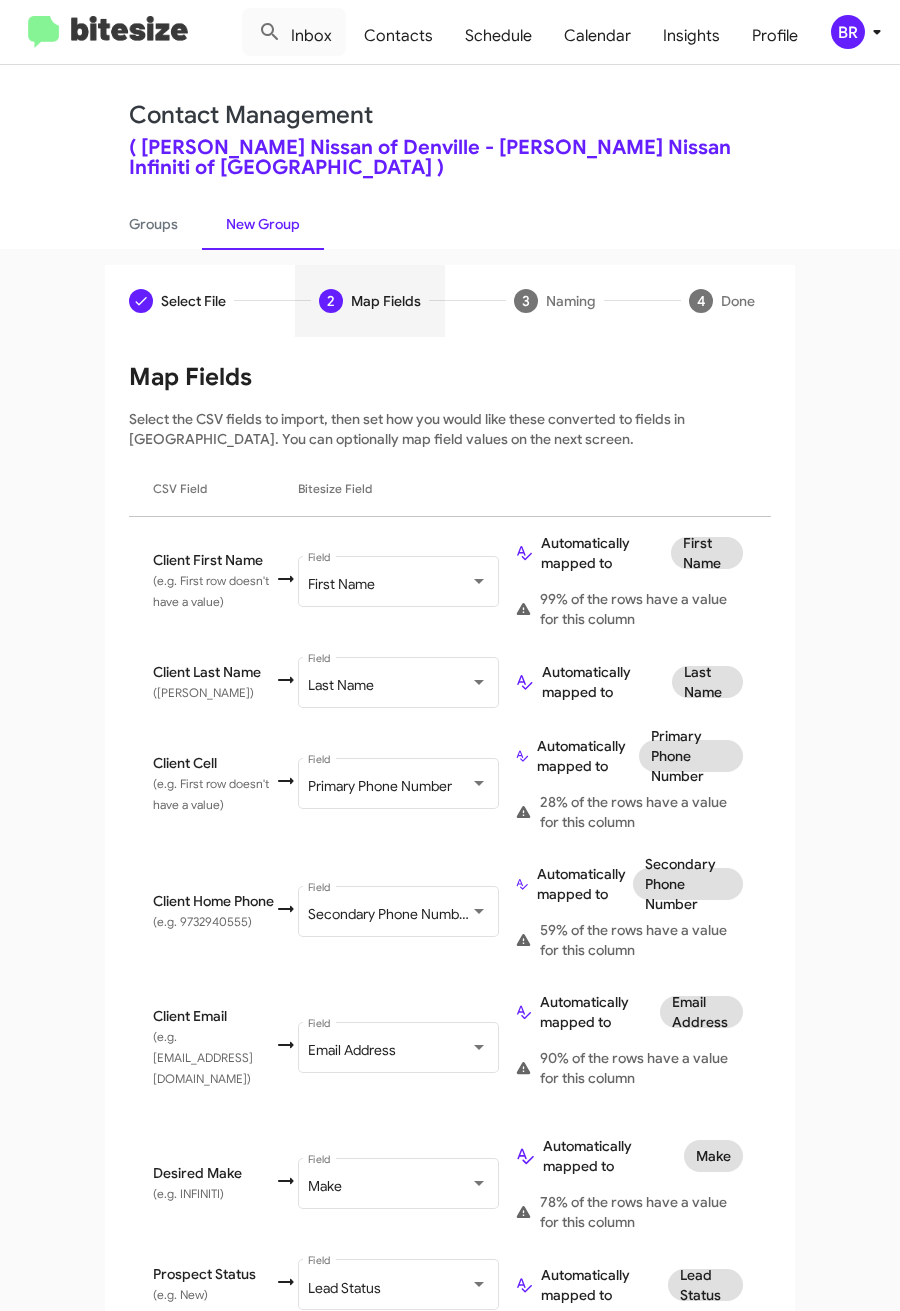 scroll, scrollTop: 690, scrollLeft: 0, axis: vertical 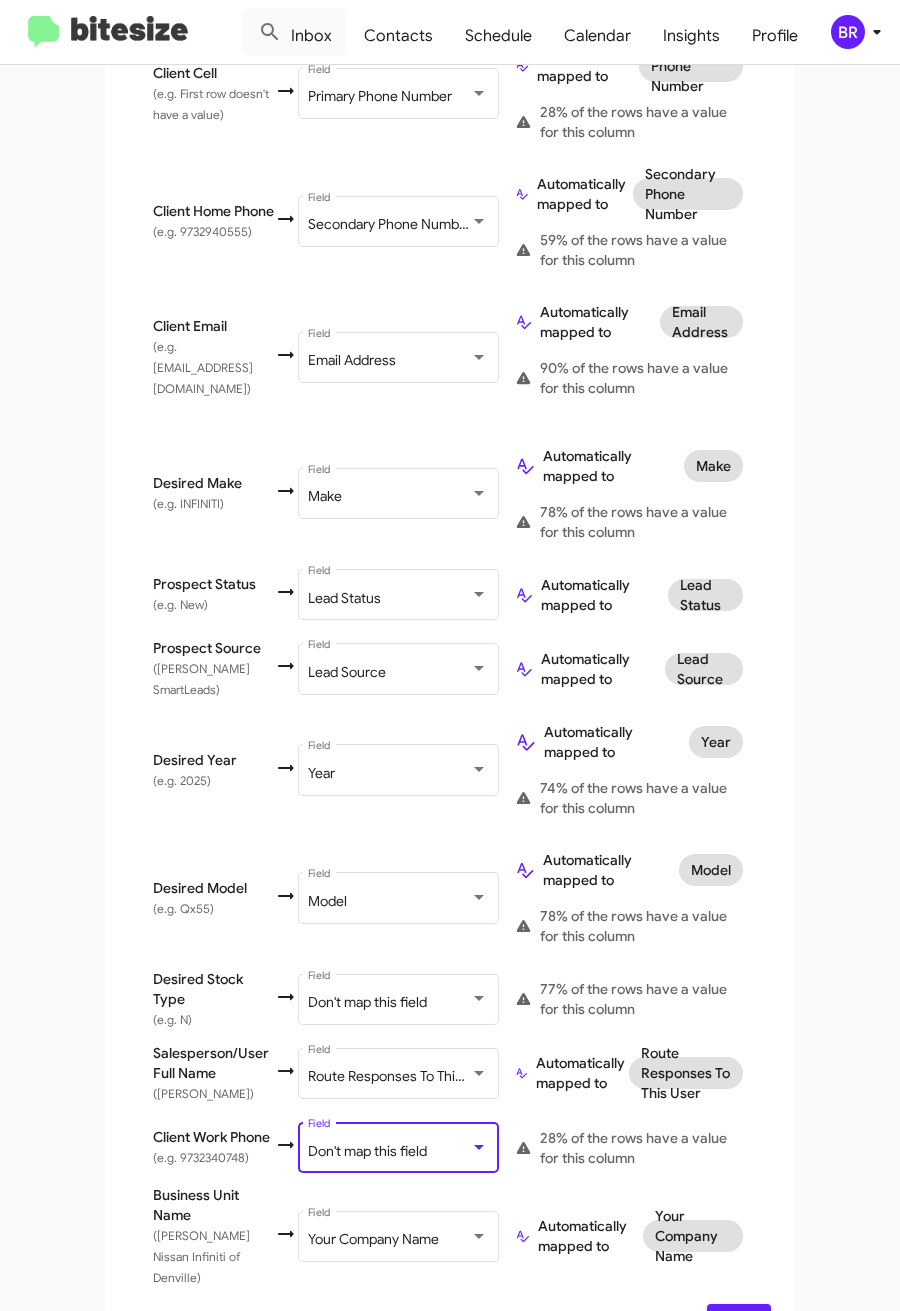 click on "Don't map this field" at bounding box center (367, 1151) 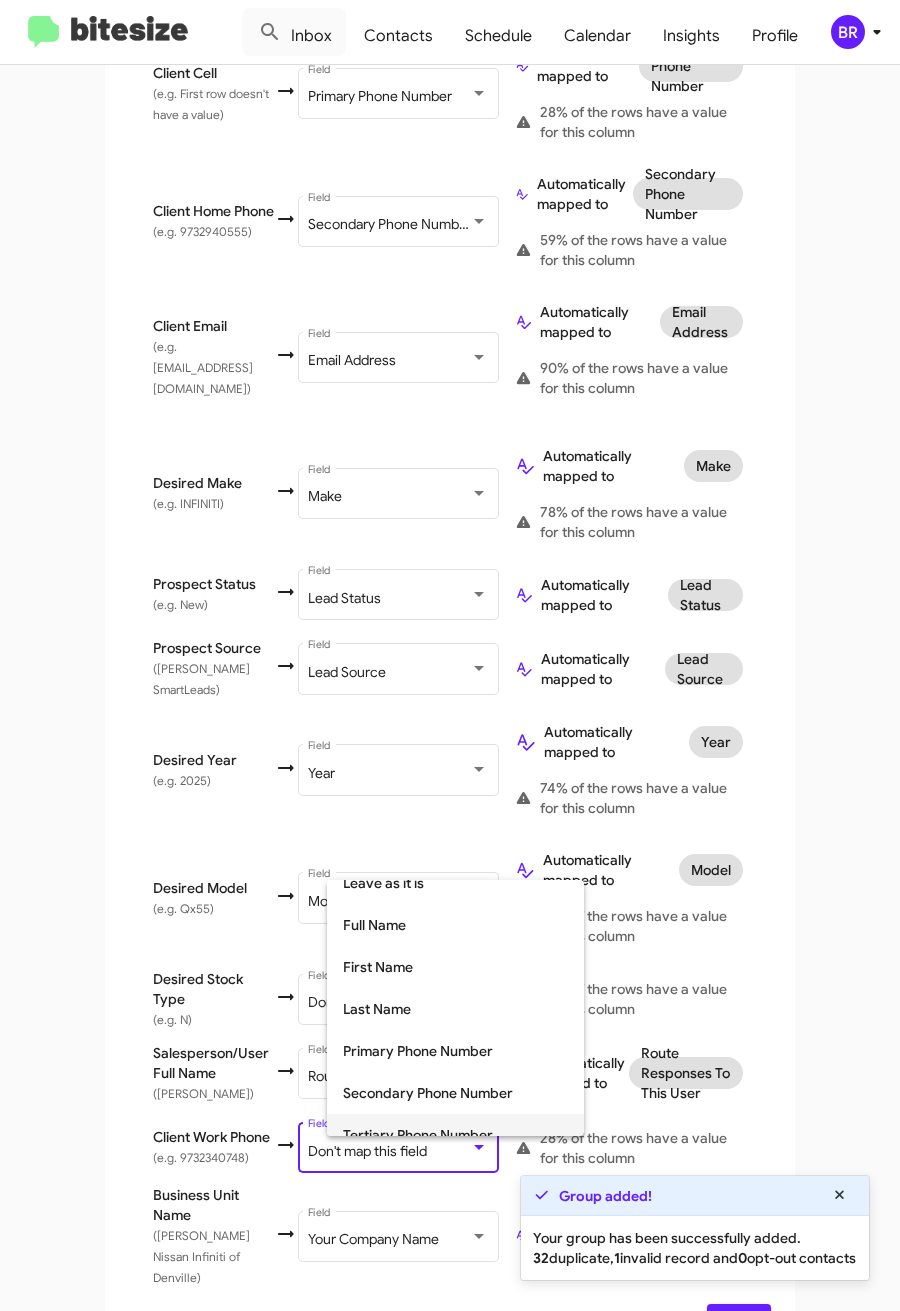 click on "Tertiary Phone Number" at bounding box center (455, 1135) 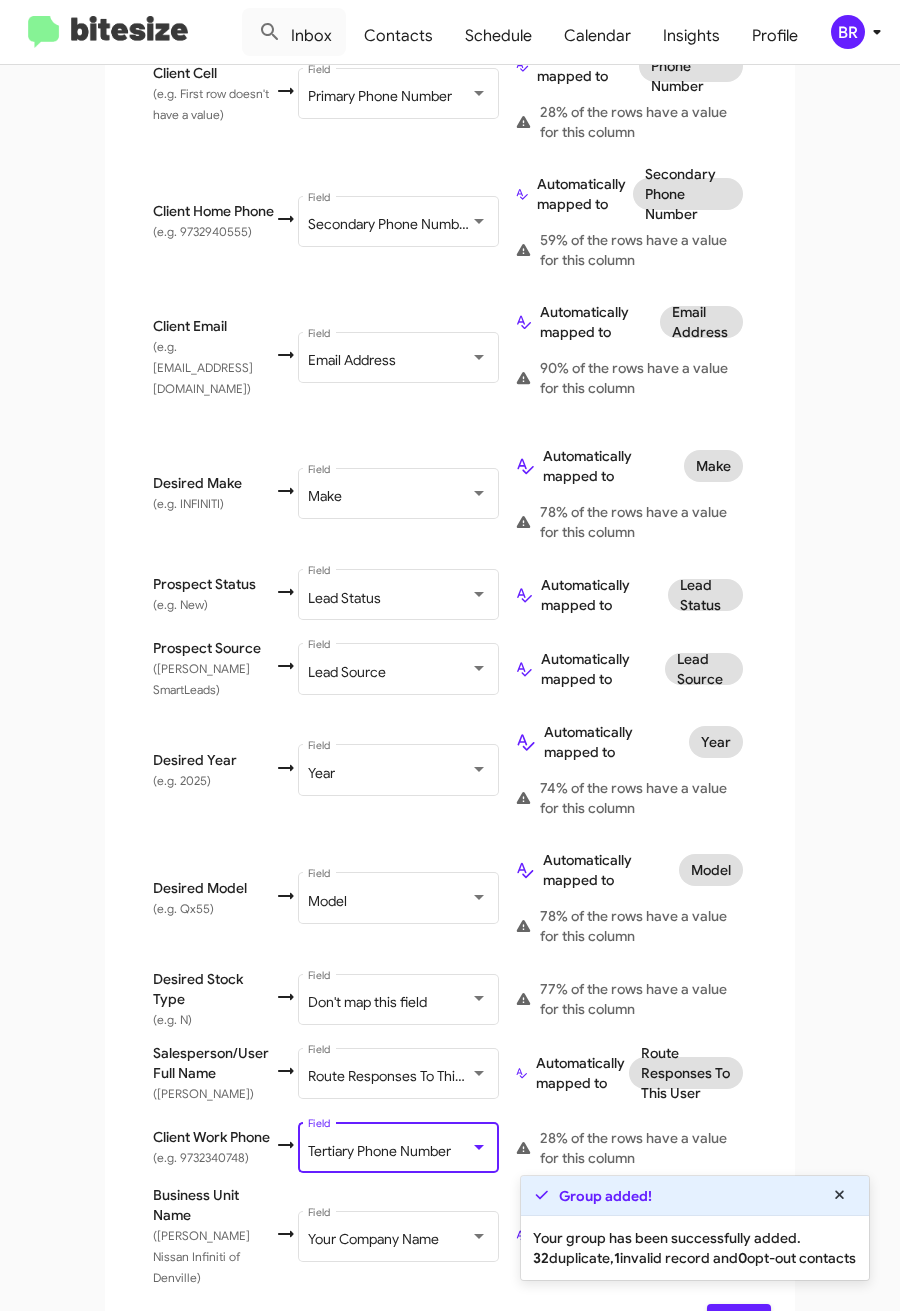 scroll, scrollTop: 79, scrollLeft: 0, axis: vertical 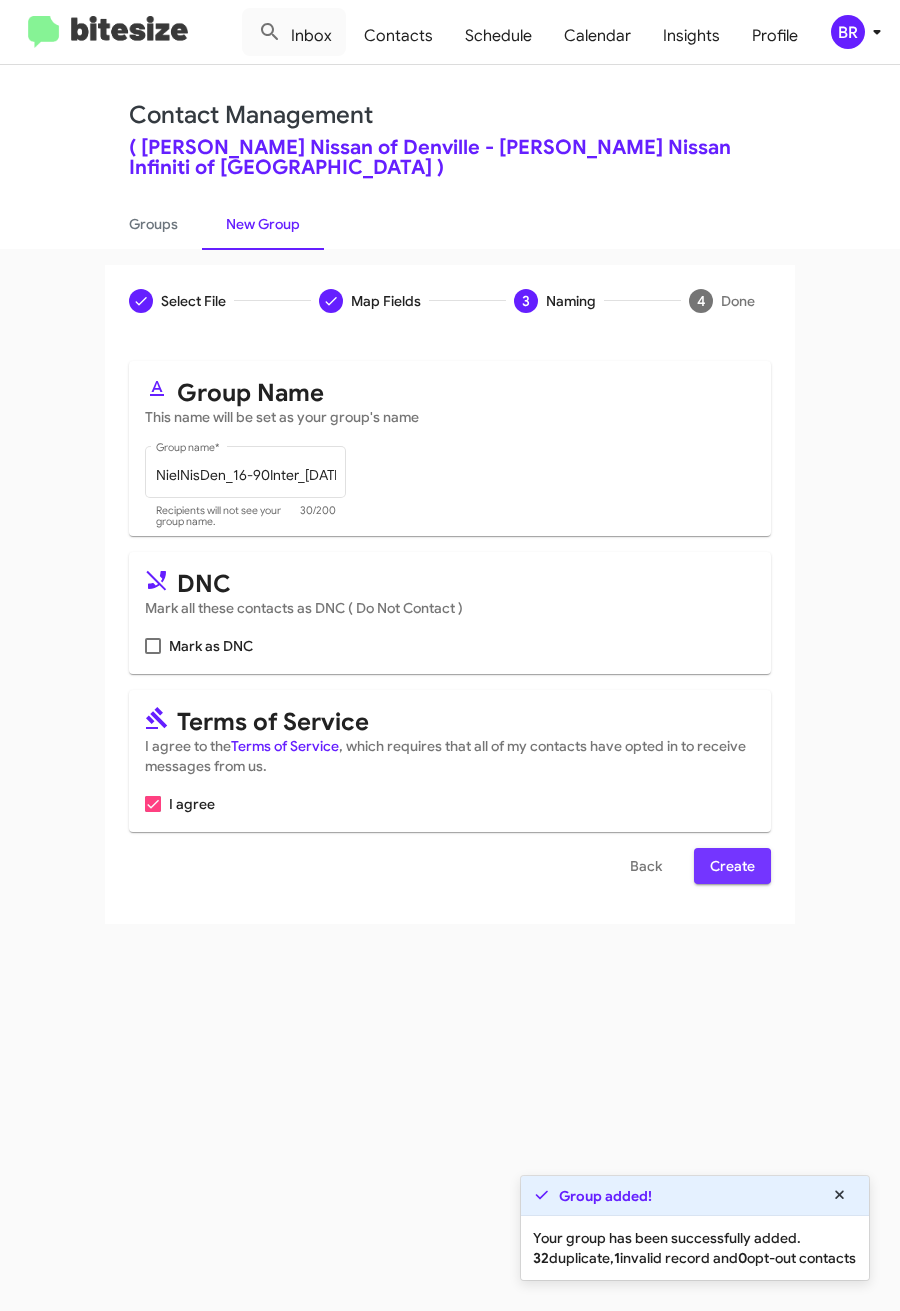 click on "Create" at bounding box center (732, 866) 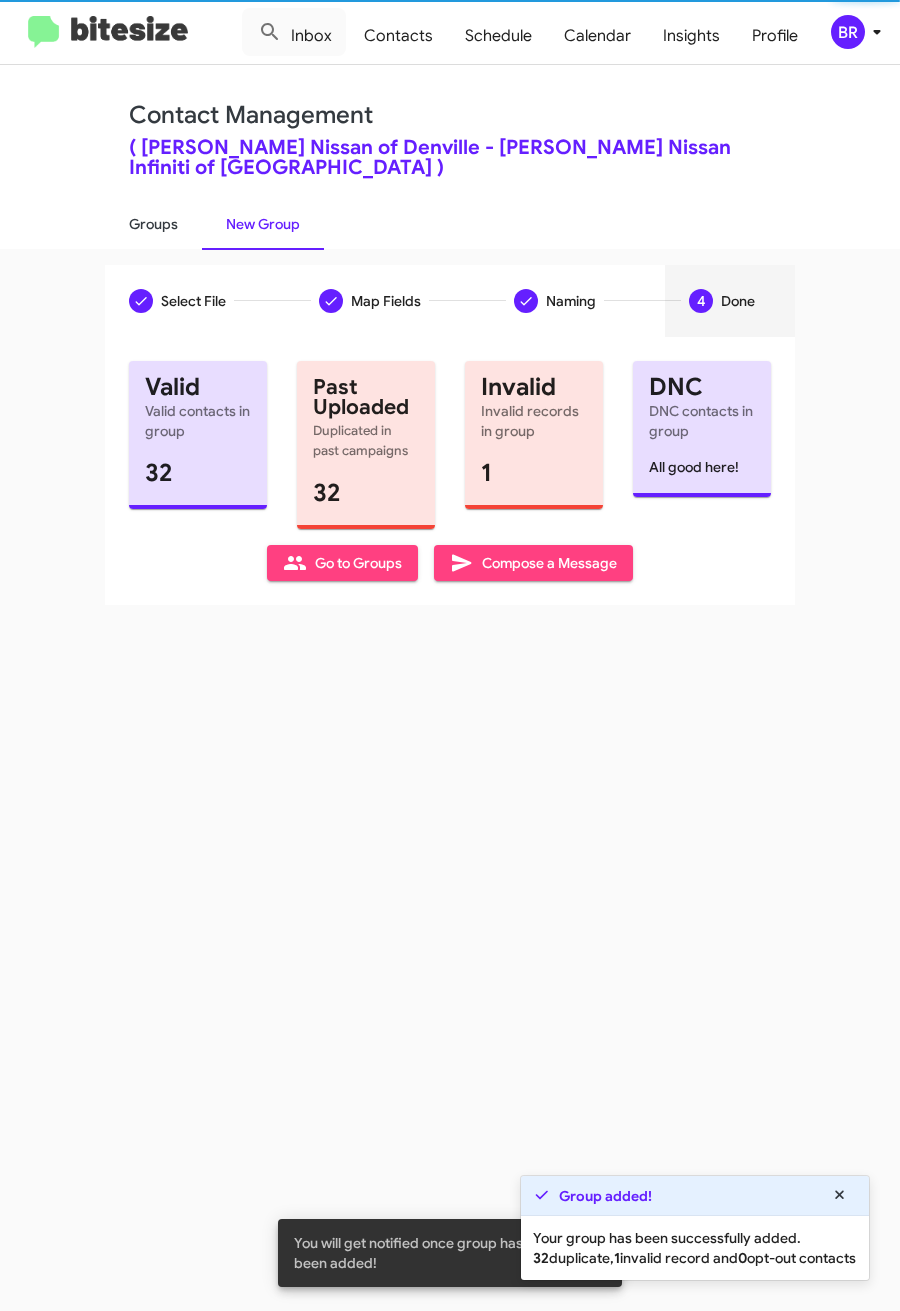 click on "Groups" 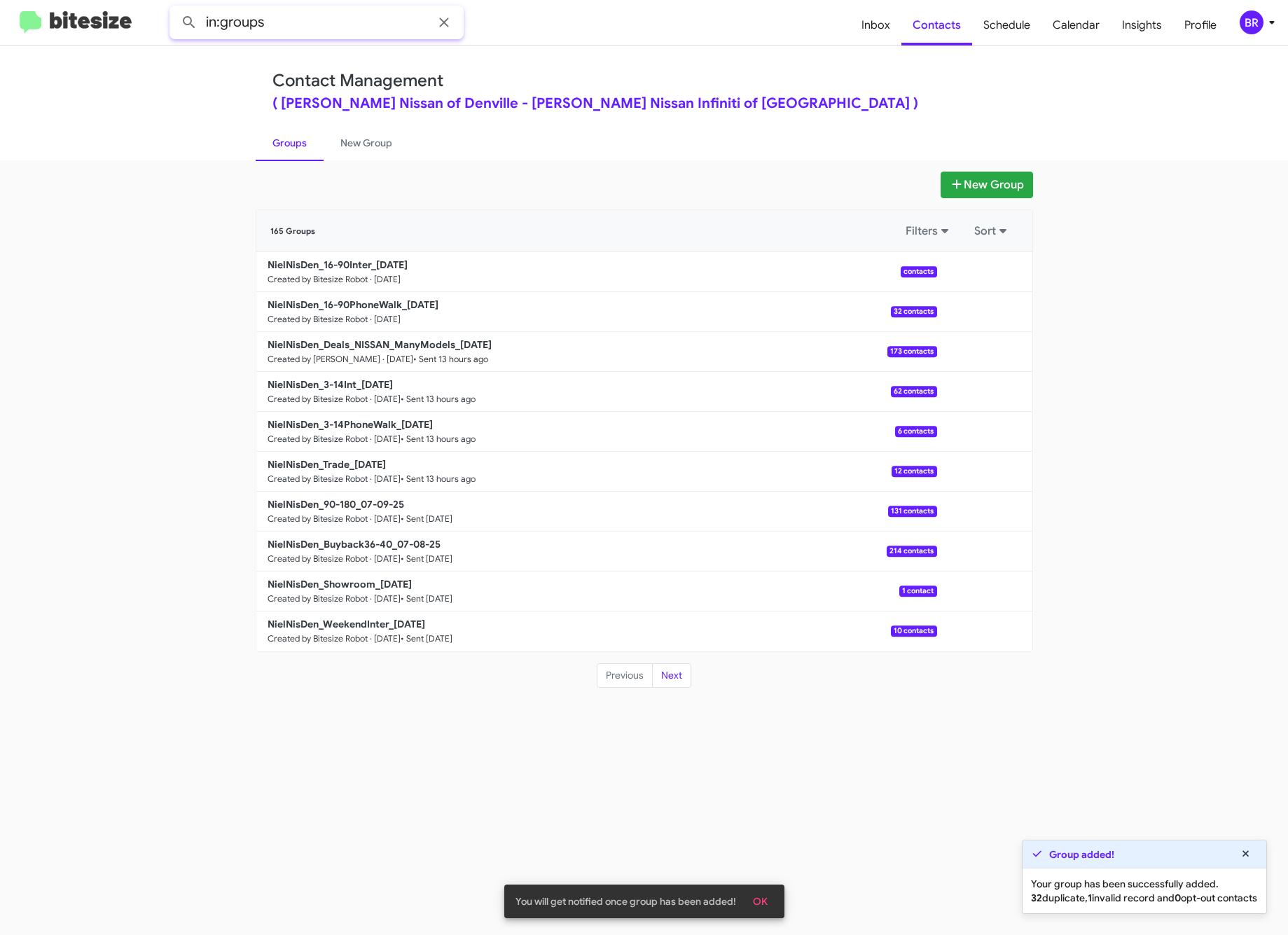 click on "in:groups" 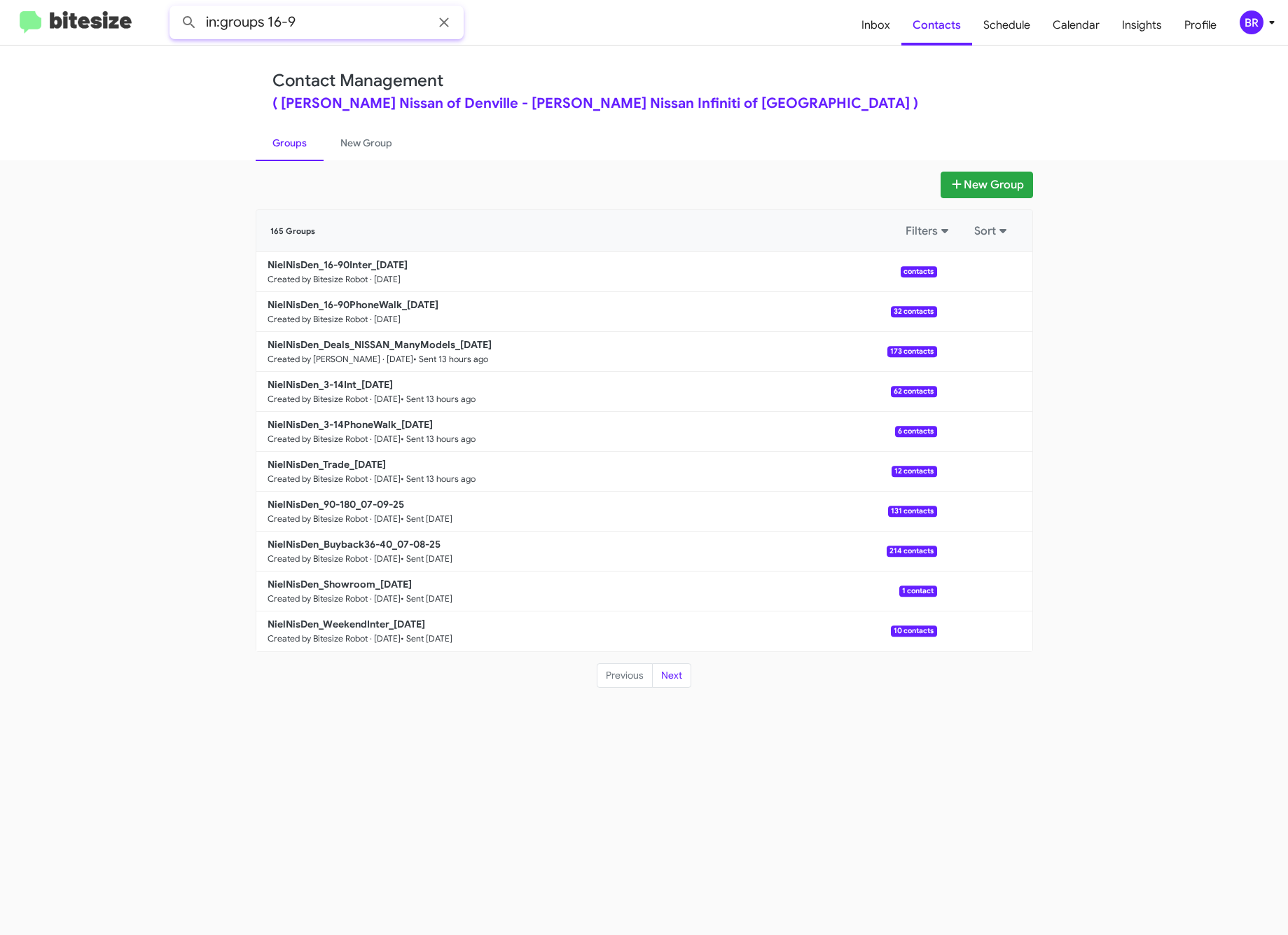 click 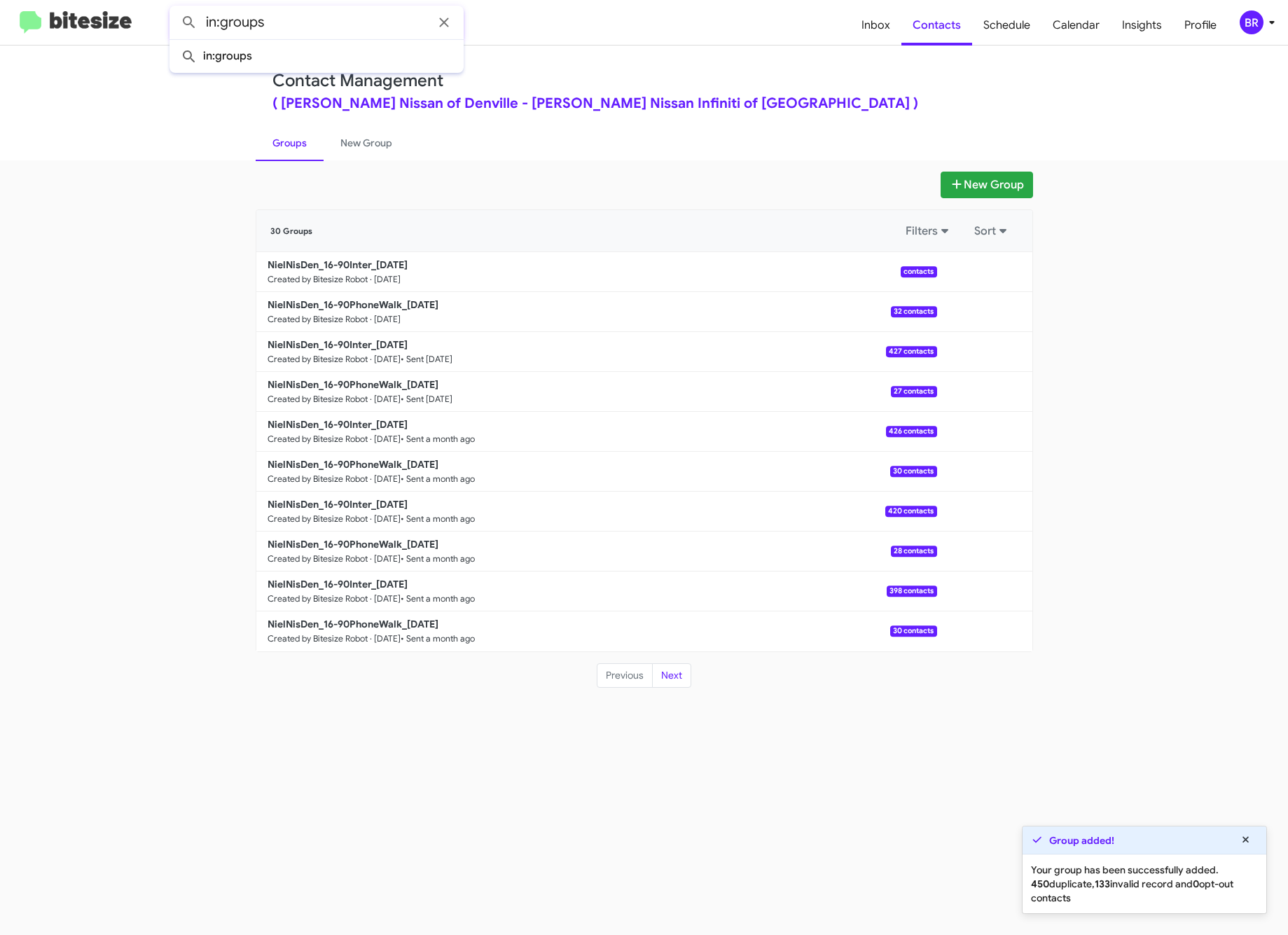 click 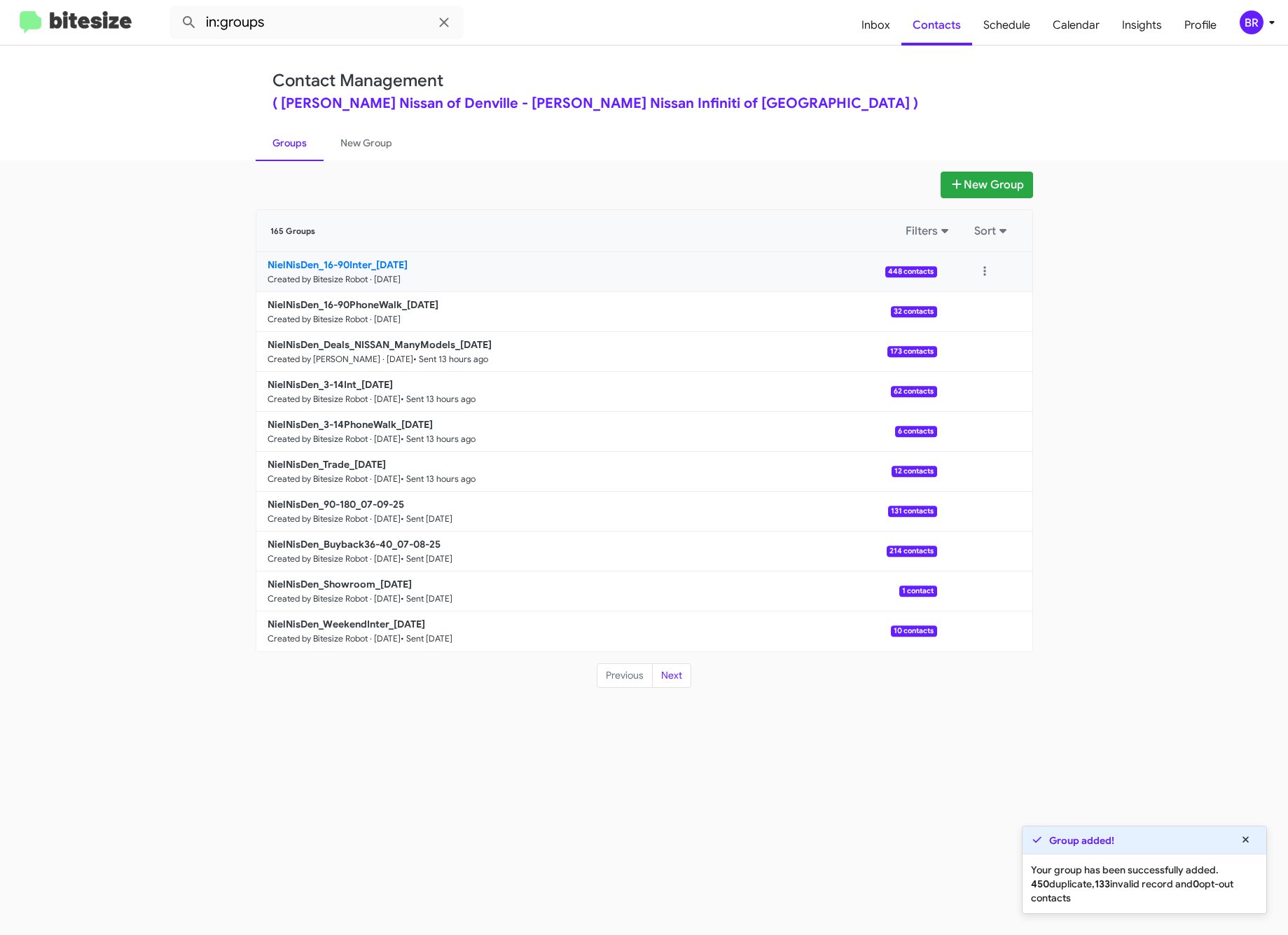 click on "NielNisDen_16-90Inter_07-11-25" 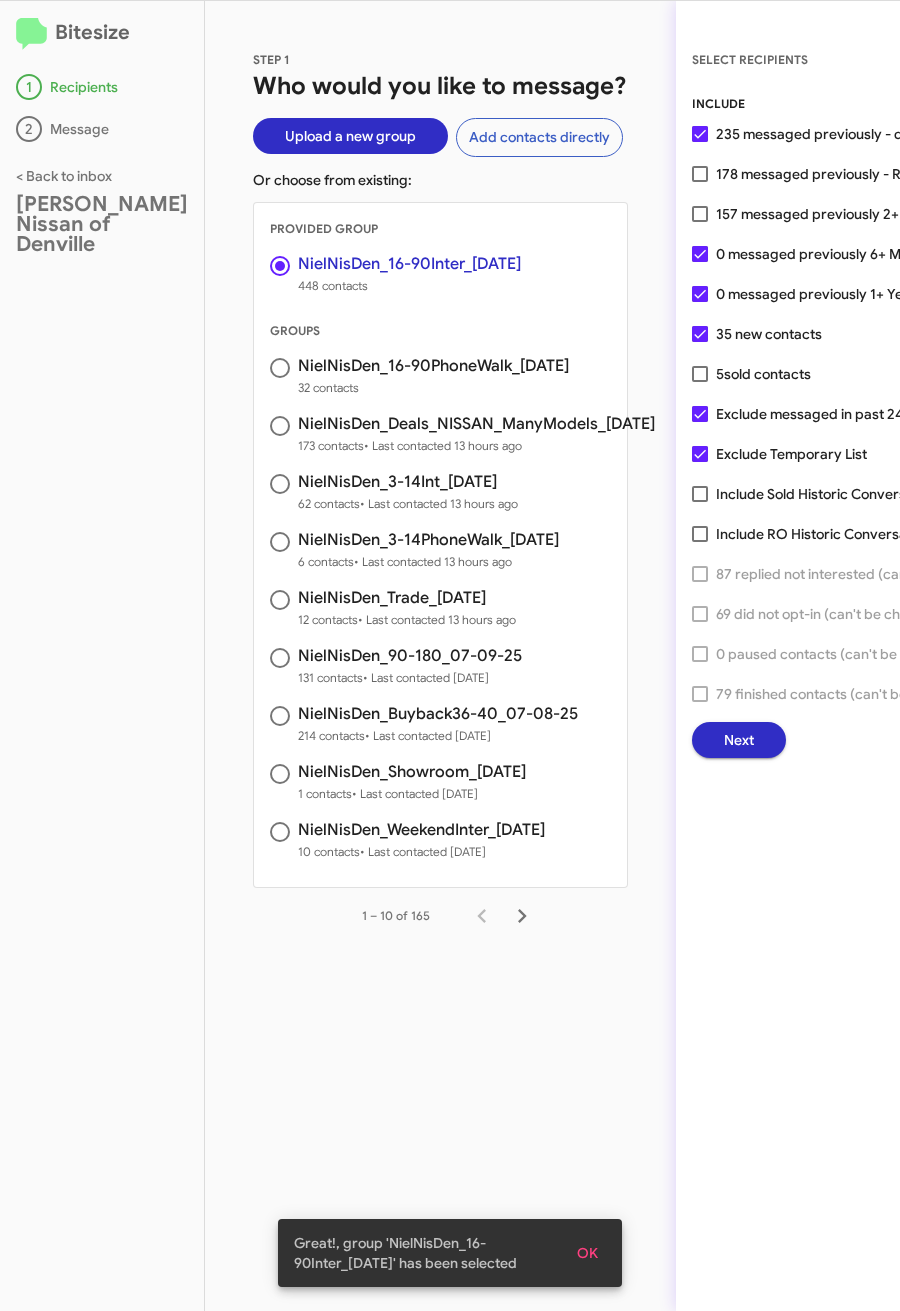 click on "157 messaged previously 2+ Weeks Ago - Replied" at bounding box center [876, 214] 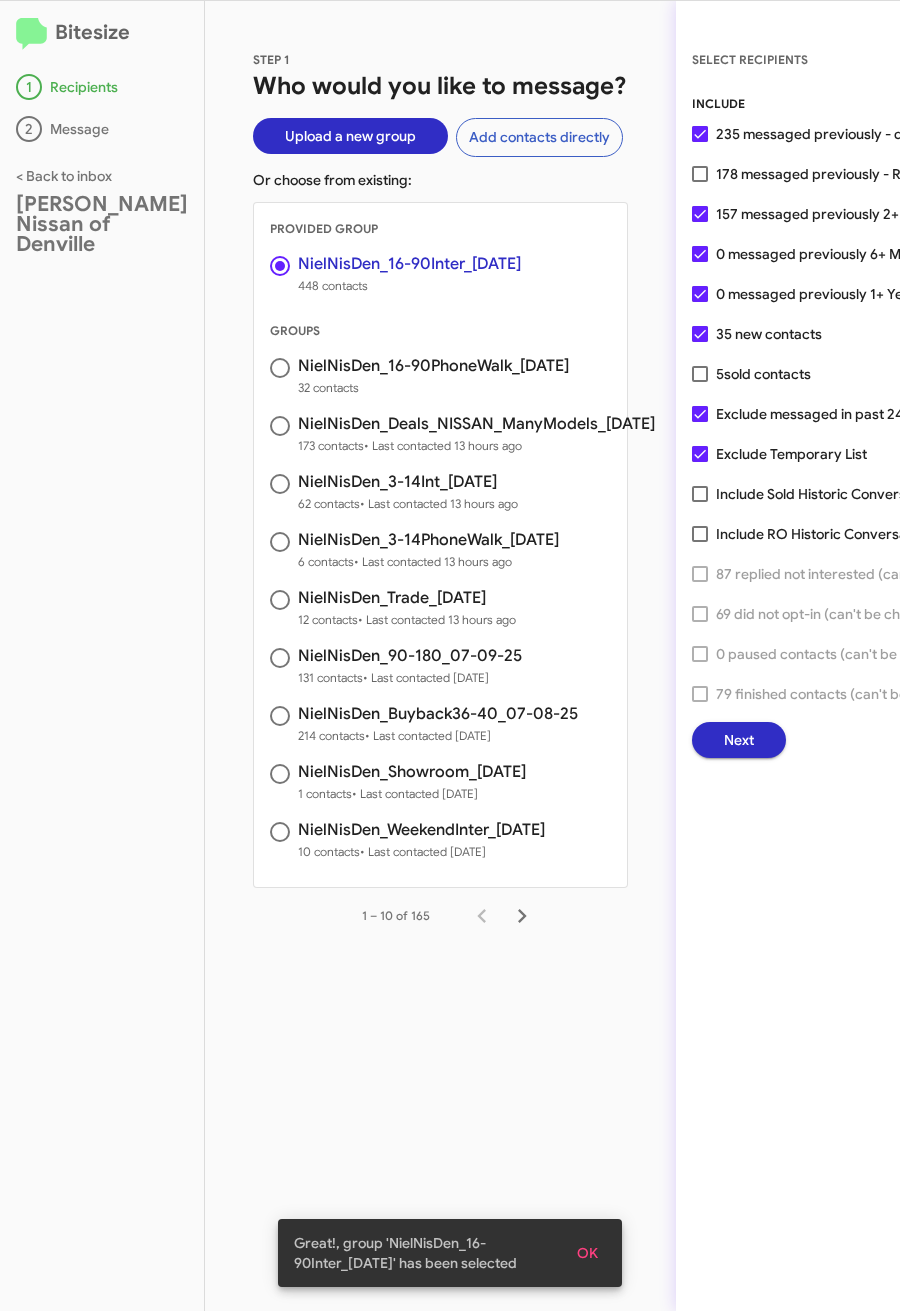 click on "Next" 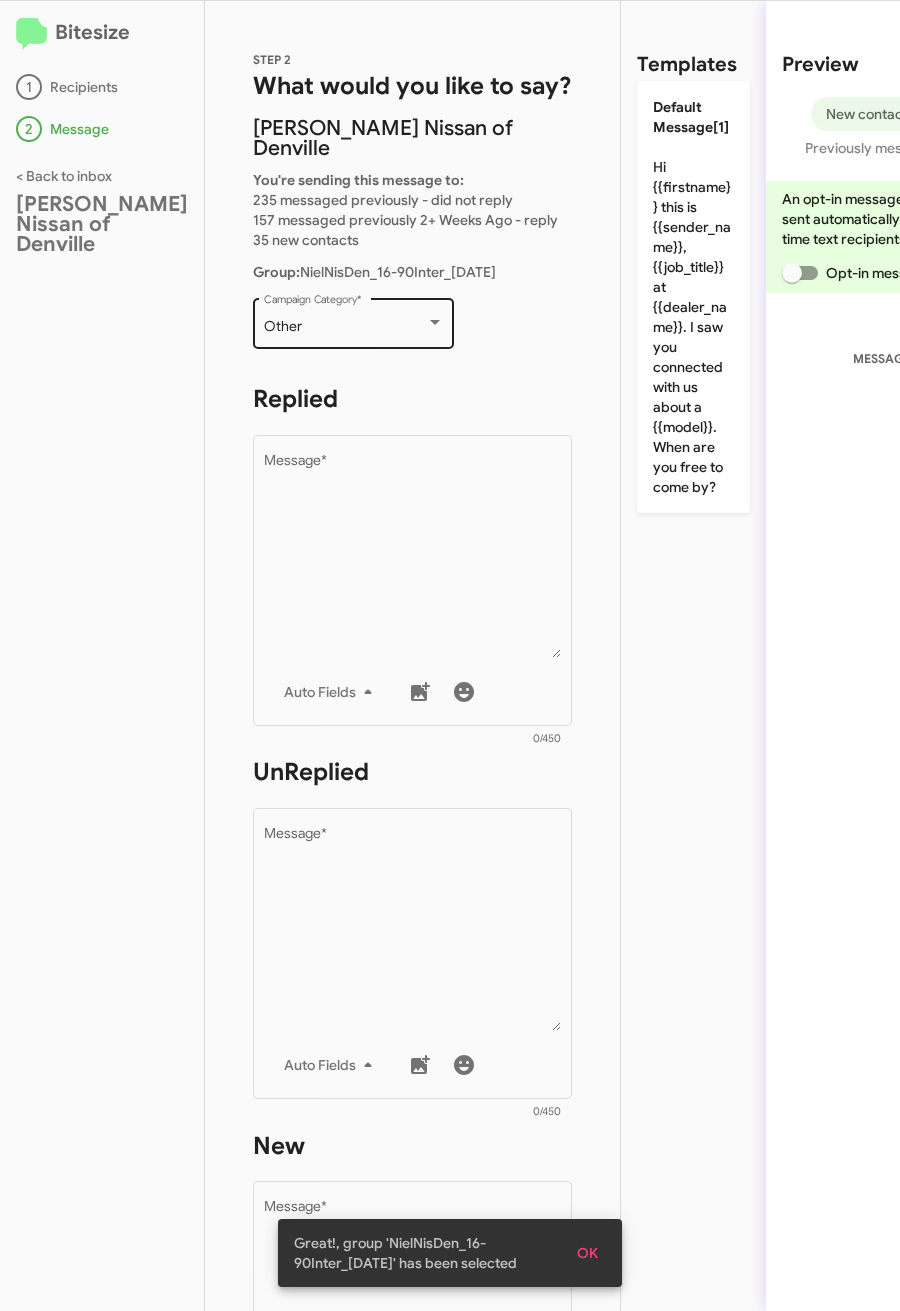 click on "Other  Campaign Category   *" 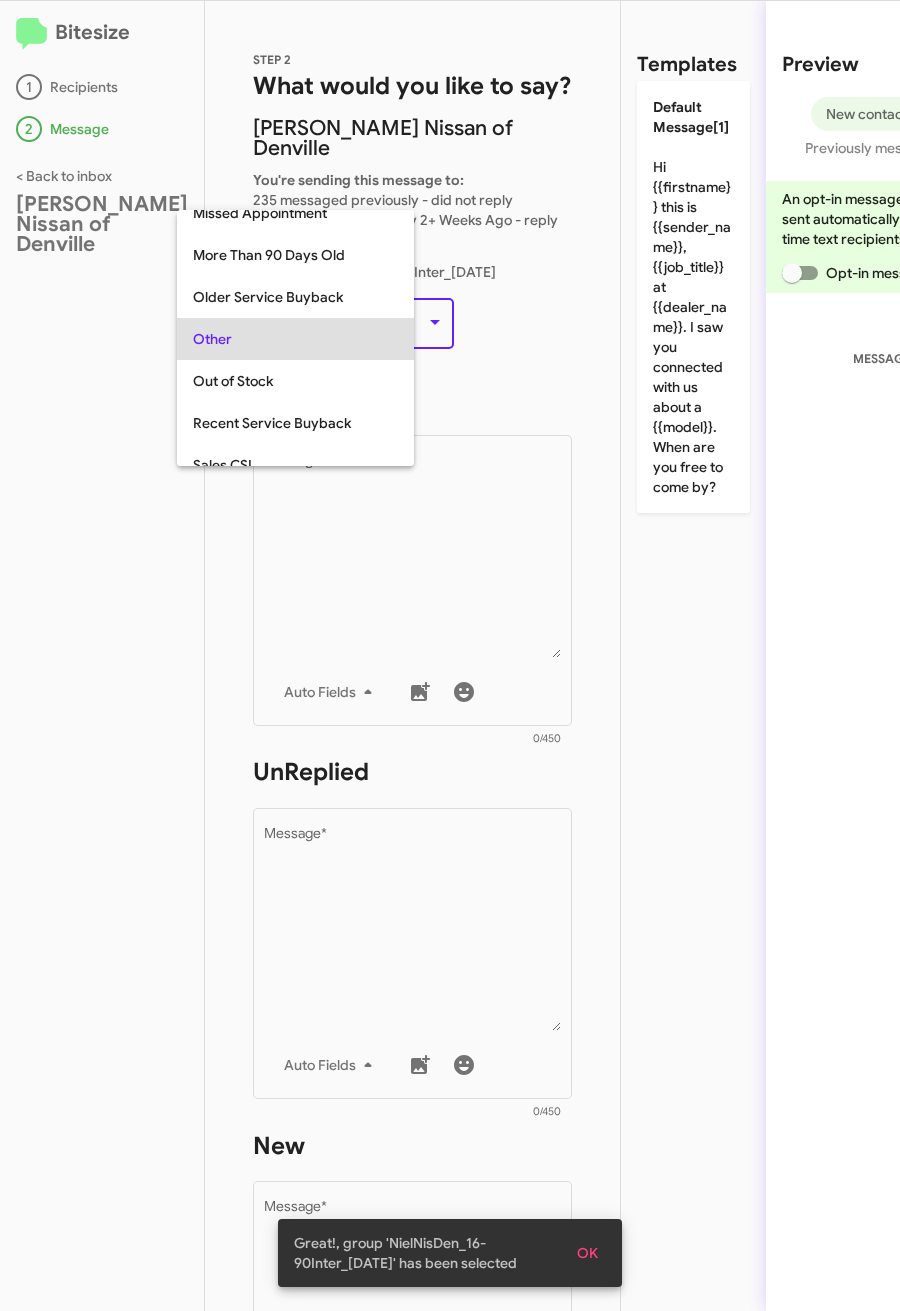 scroll, scrollTop: 42, scrollLeft: 0, axis: vertical 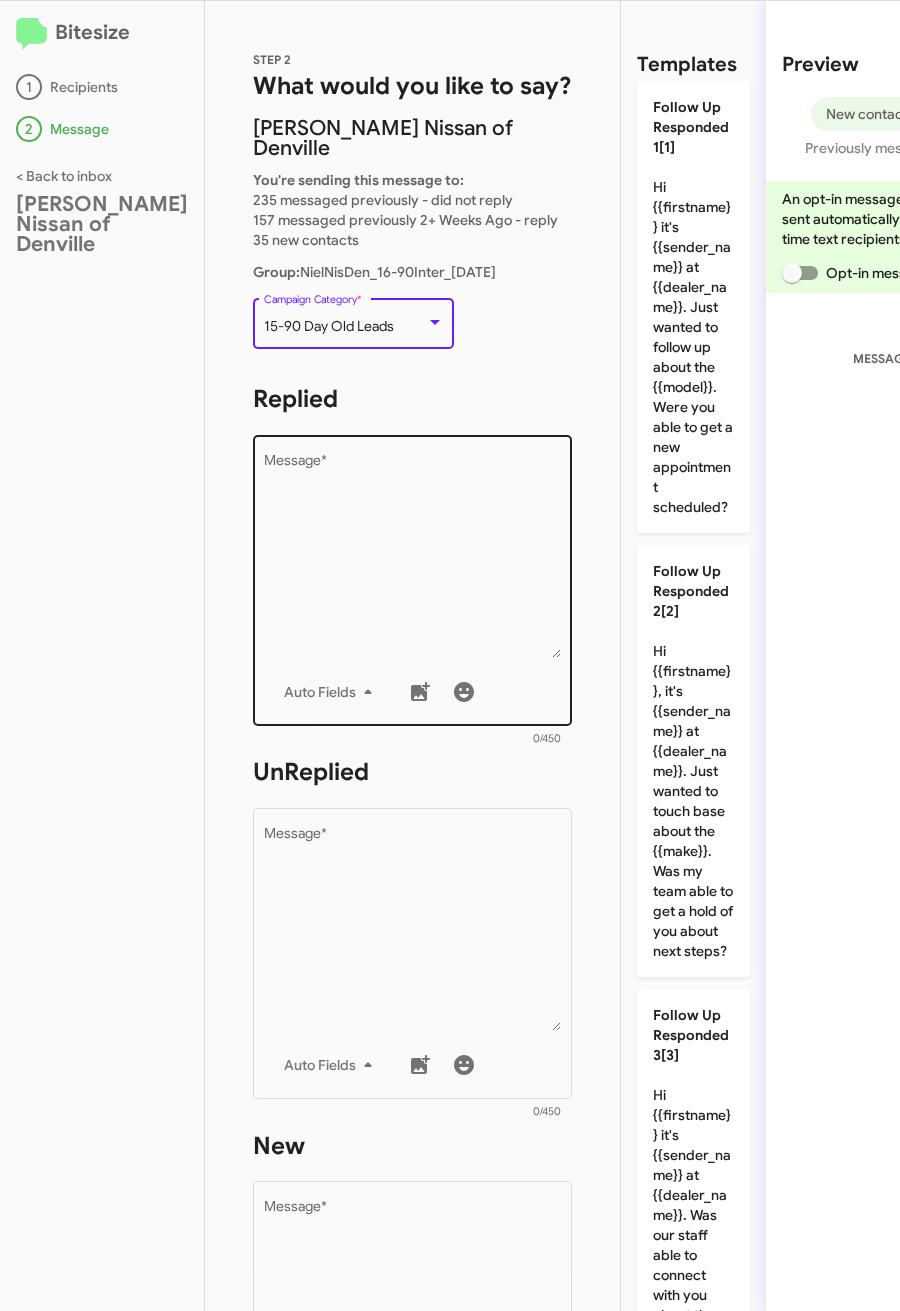 click on "Message  *" at bounding box center [413, 556] 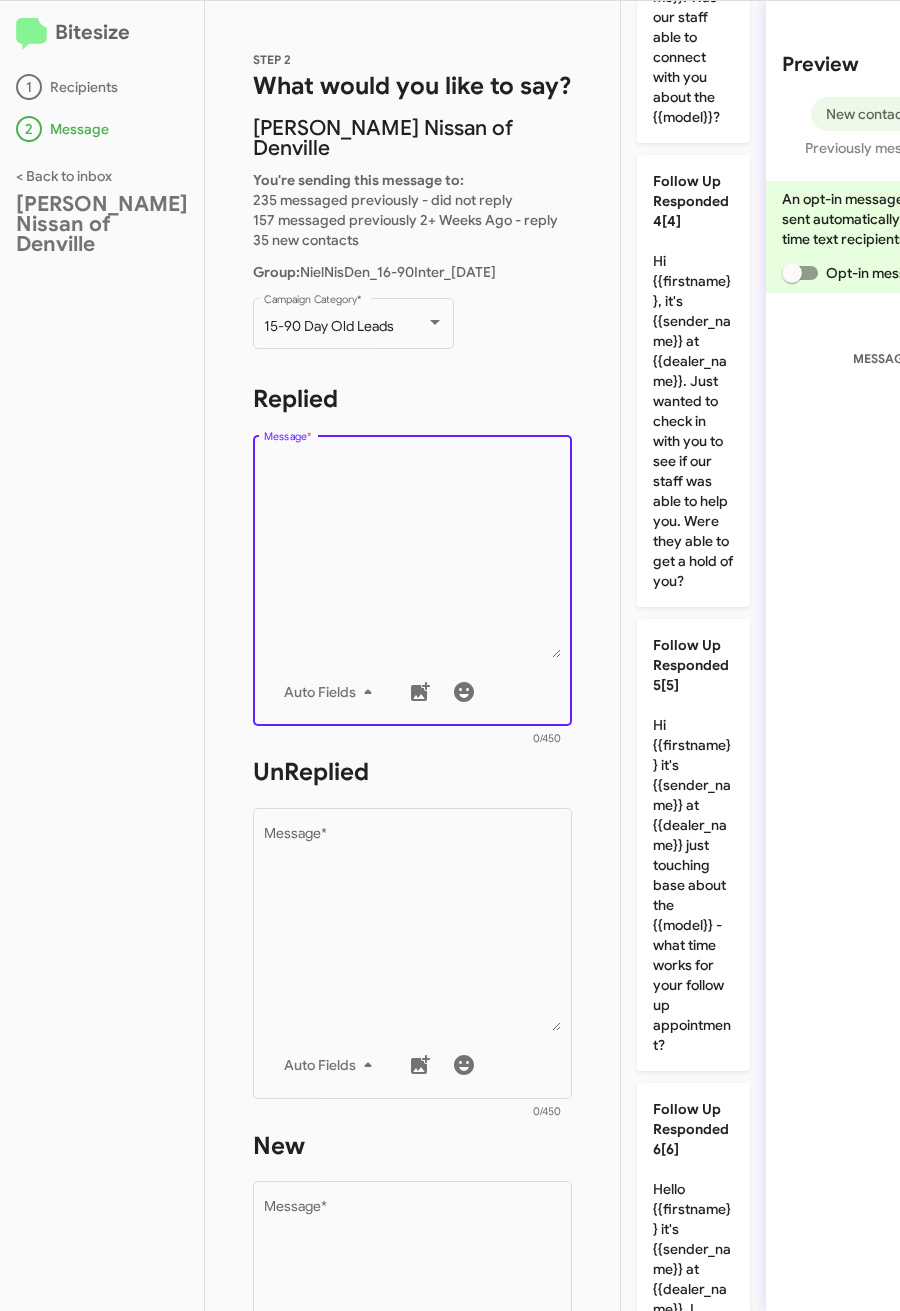 scroll, scrollTop: 1654, scrollLeft: 0, axis: vertical 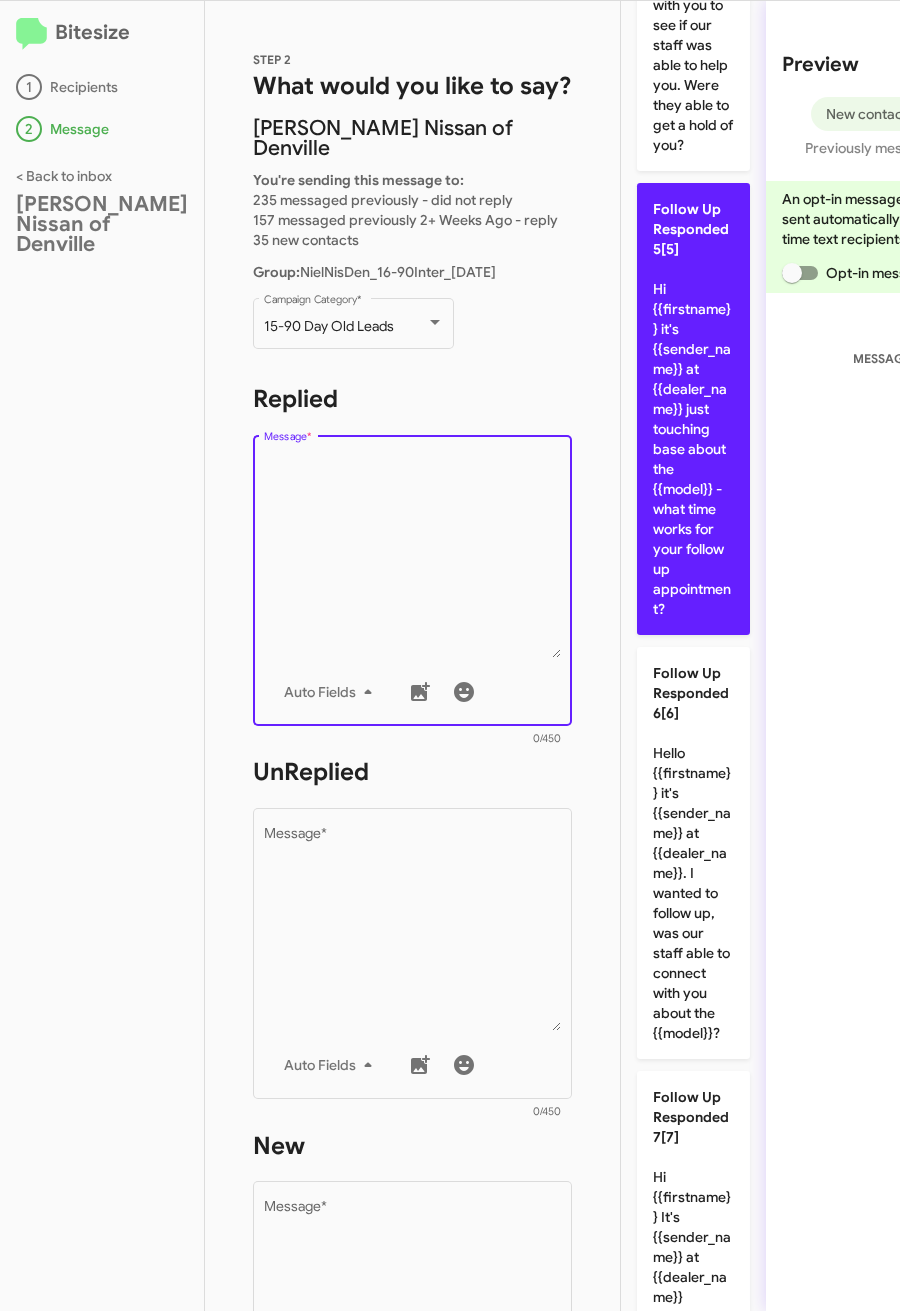 click on "Follow Up Responded 5[5]  Hi {{firstname}} it's {{sender_name}} at {{dealer_name}} just touching base about the {{model}} - what time works for your follow up appointment?" 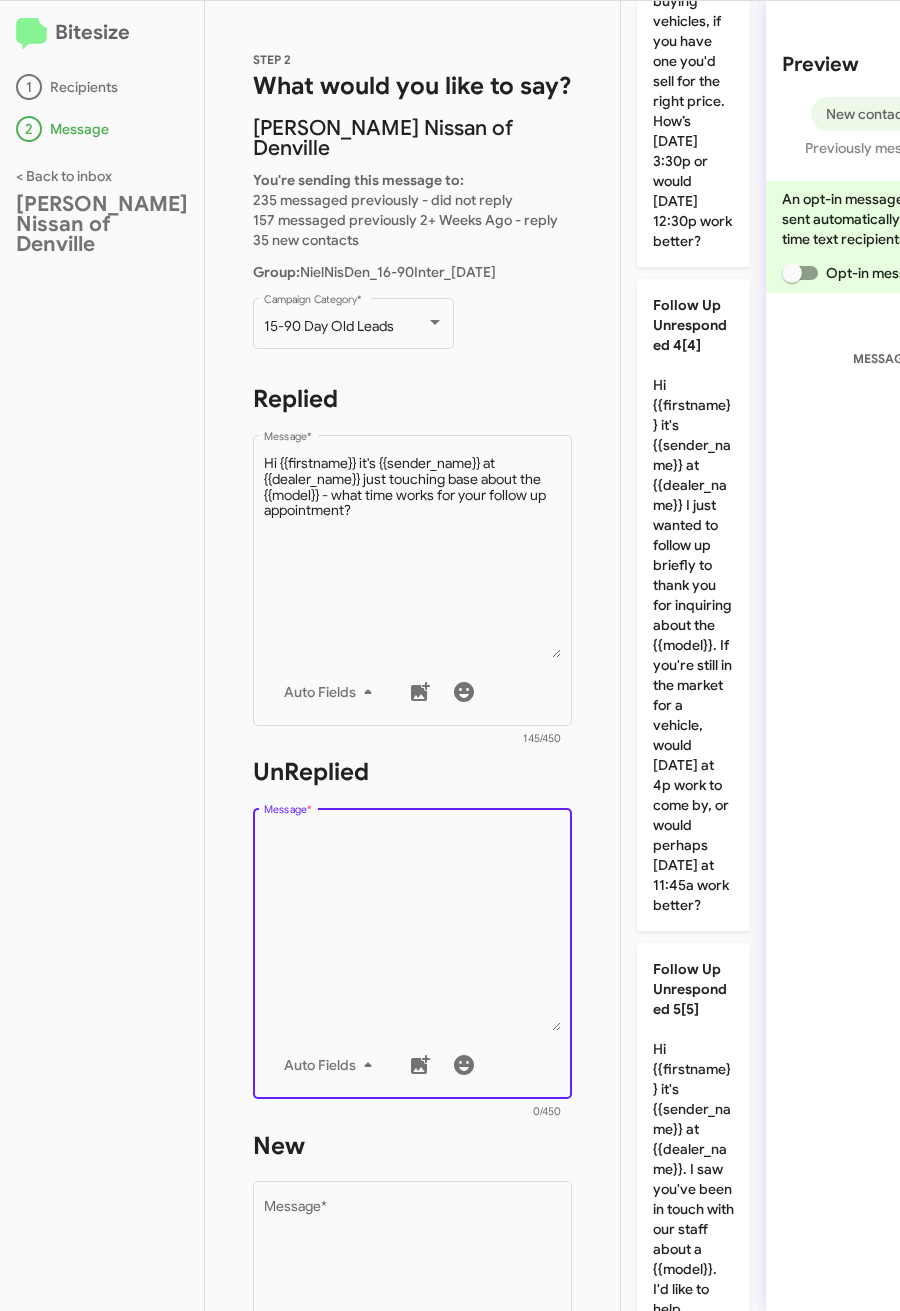 click on "Message  *" at bounding box center (413, 929) 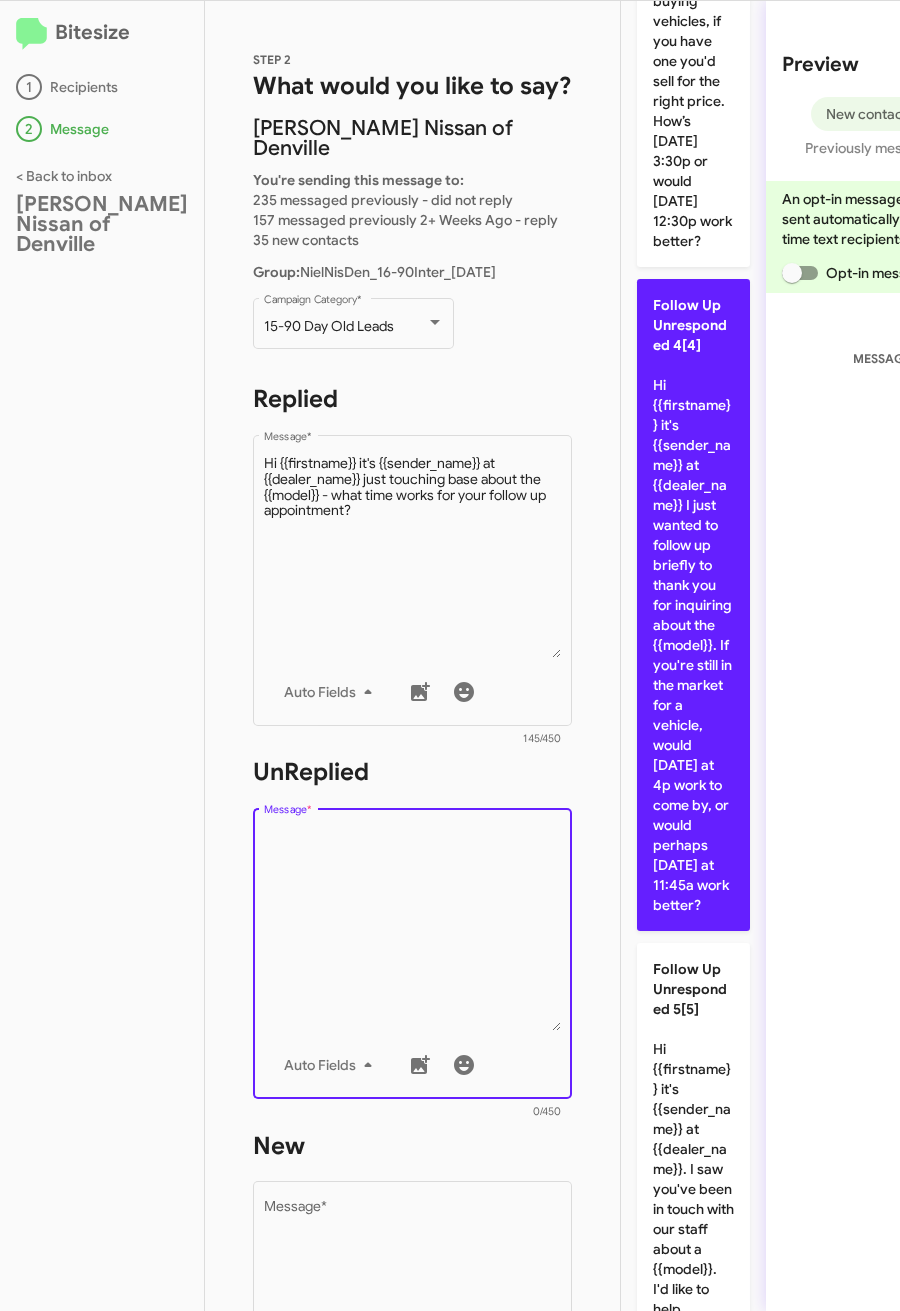 click on "Follow Up Unresponded 4[4]  Hi {{firstname}} it's {{sender_name}} at {{dealer_name}} I just wanted to follow up briefly to thank you for inquiring about the {{model}}.
If you're still in the market for a vehicle, would today at 4p work to come by, or would perhaps tomorrow at 11:45a work better?" 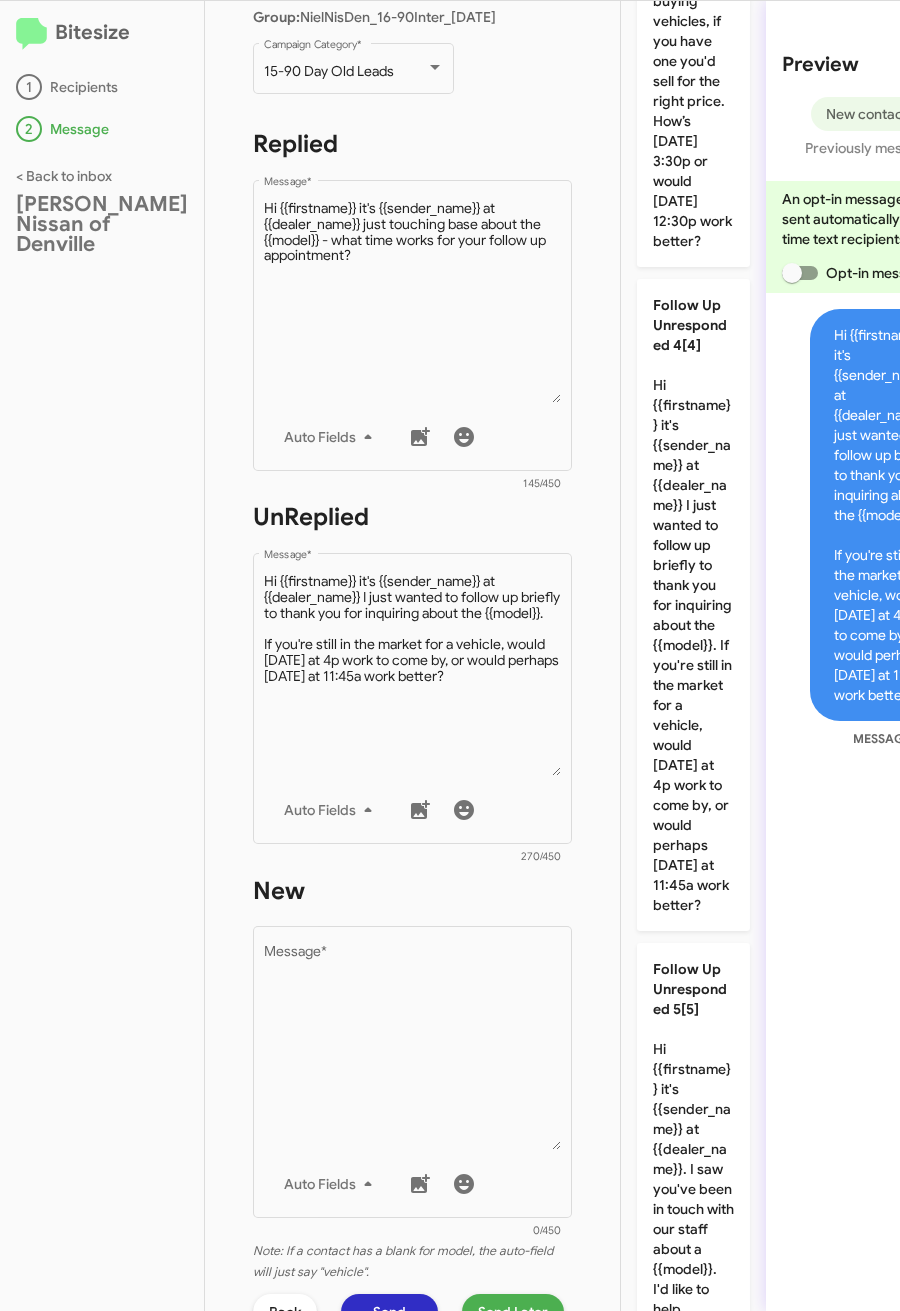 scroll, scrollTop: 619, scrollLeft: 0, axis: vertical 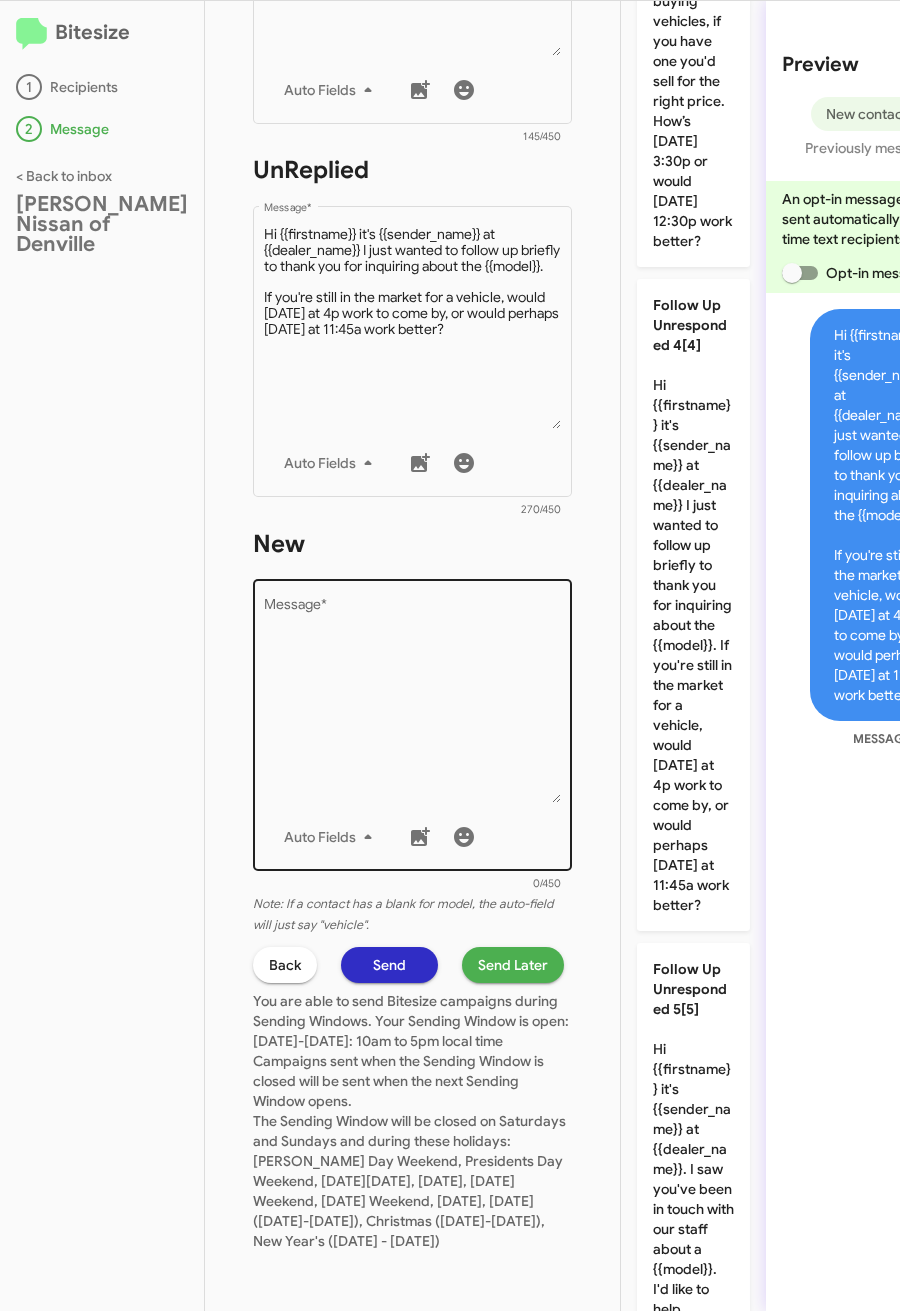 click on "Message  *" at bounding box center [413, 701] 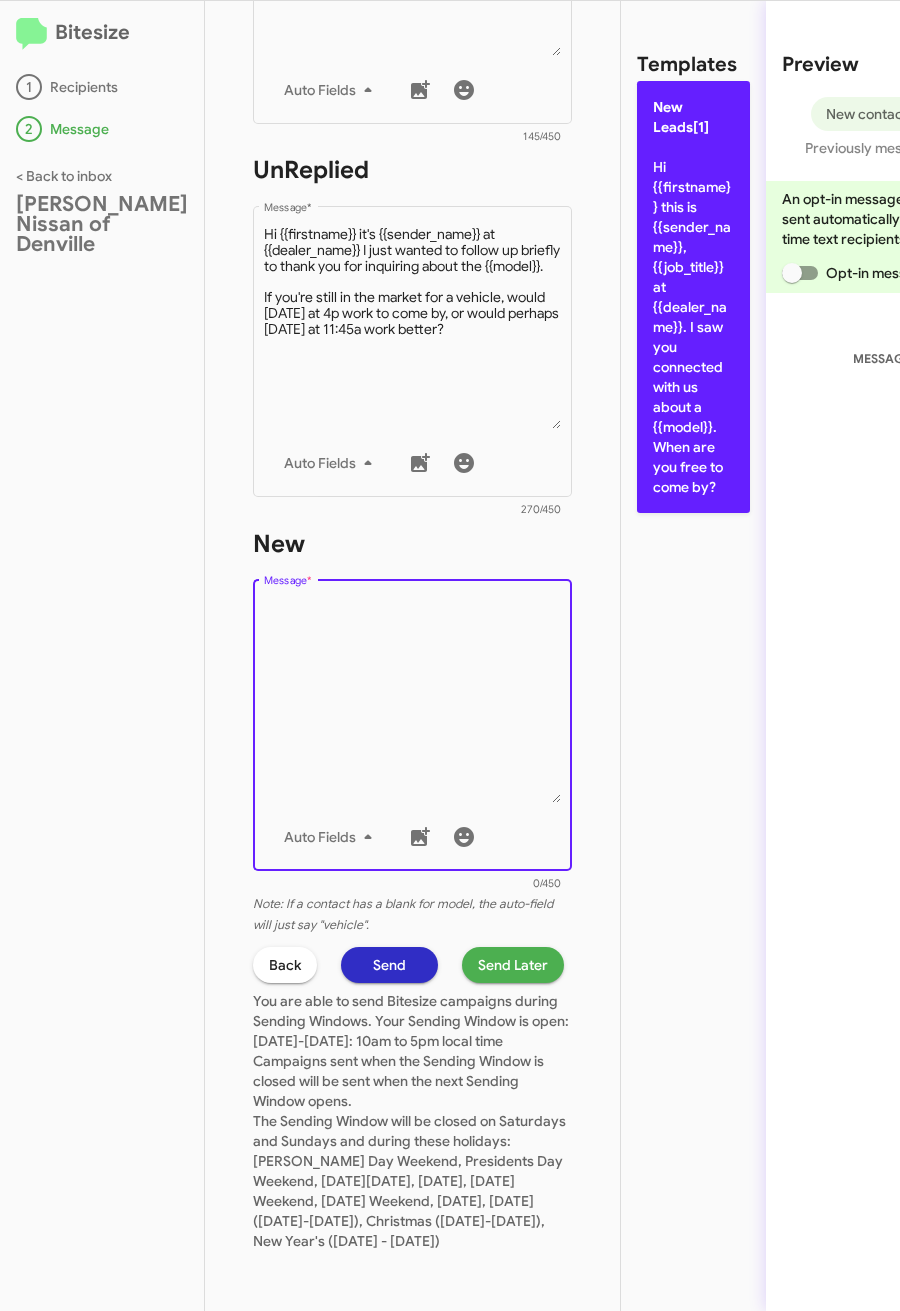 click on "New Leads[1]  Hi {{firstname}} this is {{sender_name}}, {{job_title}} at {{dealer_name}}. I saw you connected with us about a {{model}}. When are you free to come by?" 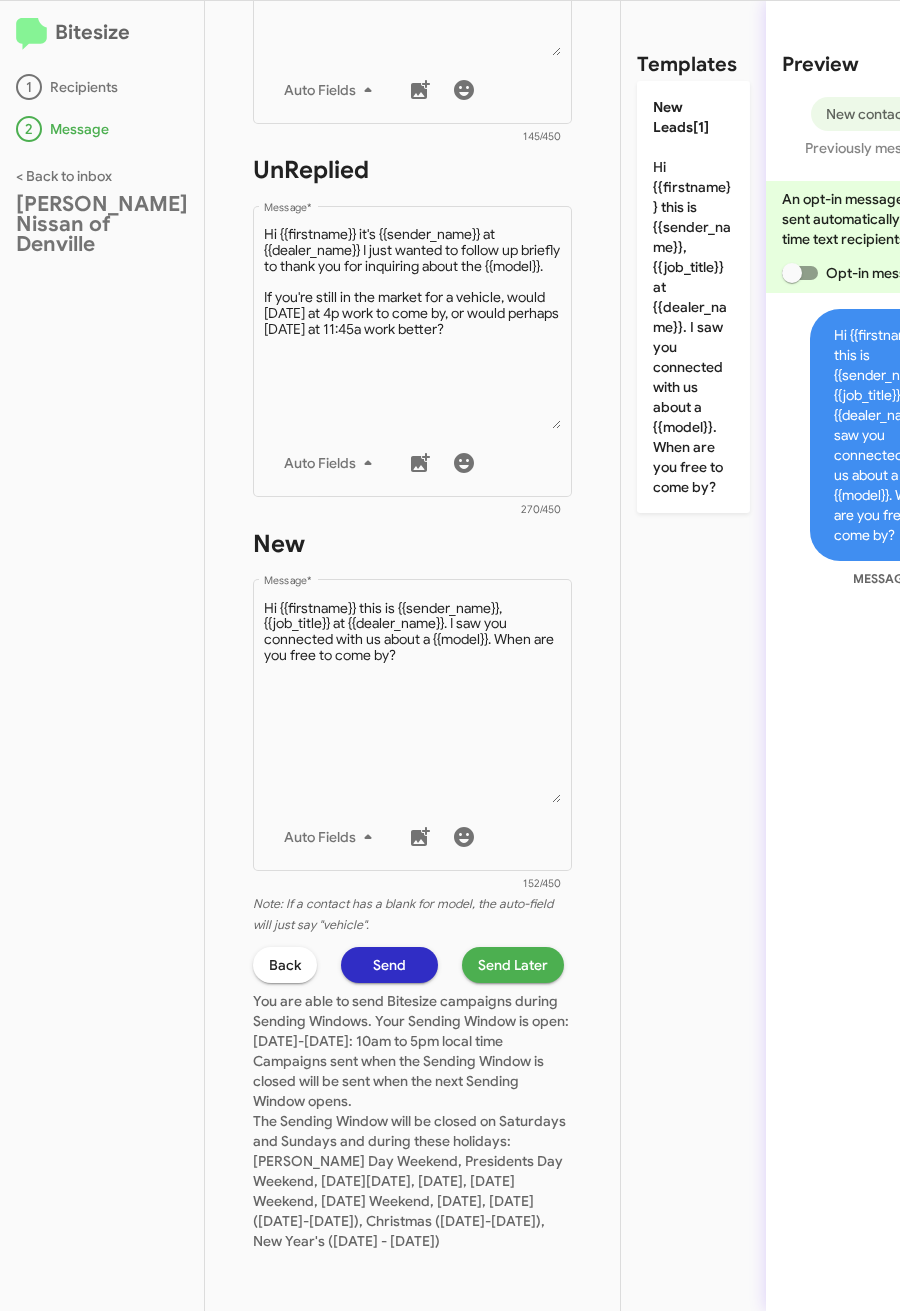 click on "Send Later" 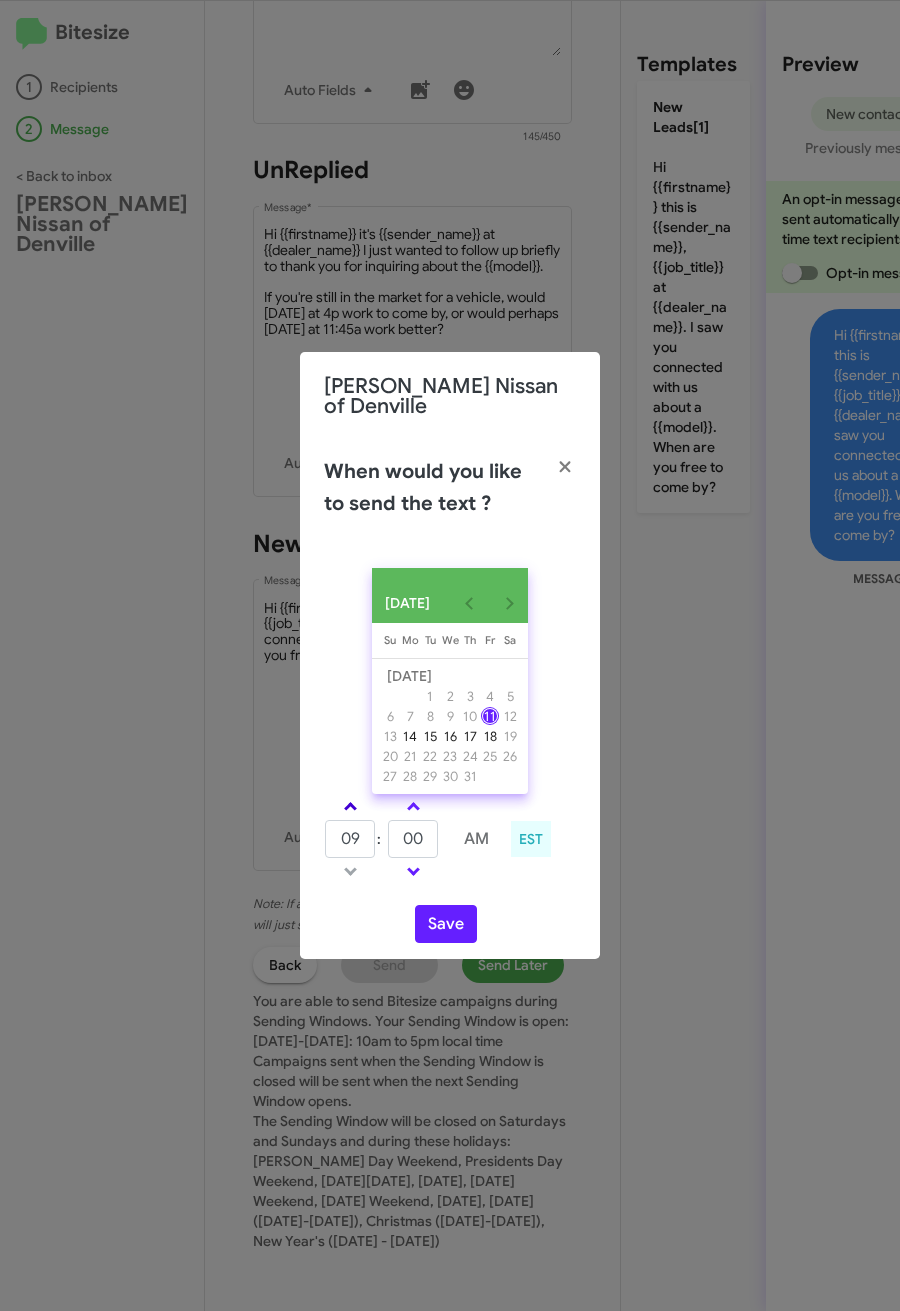 click 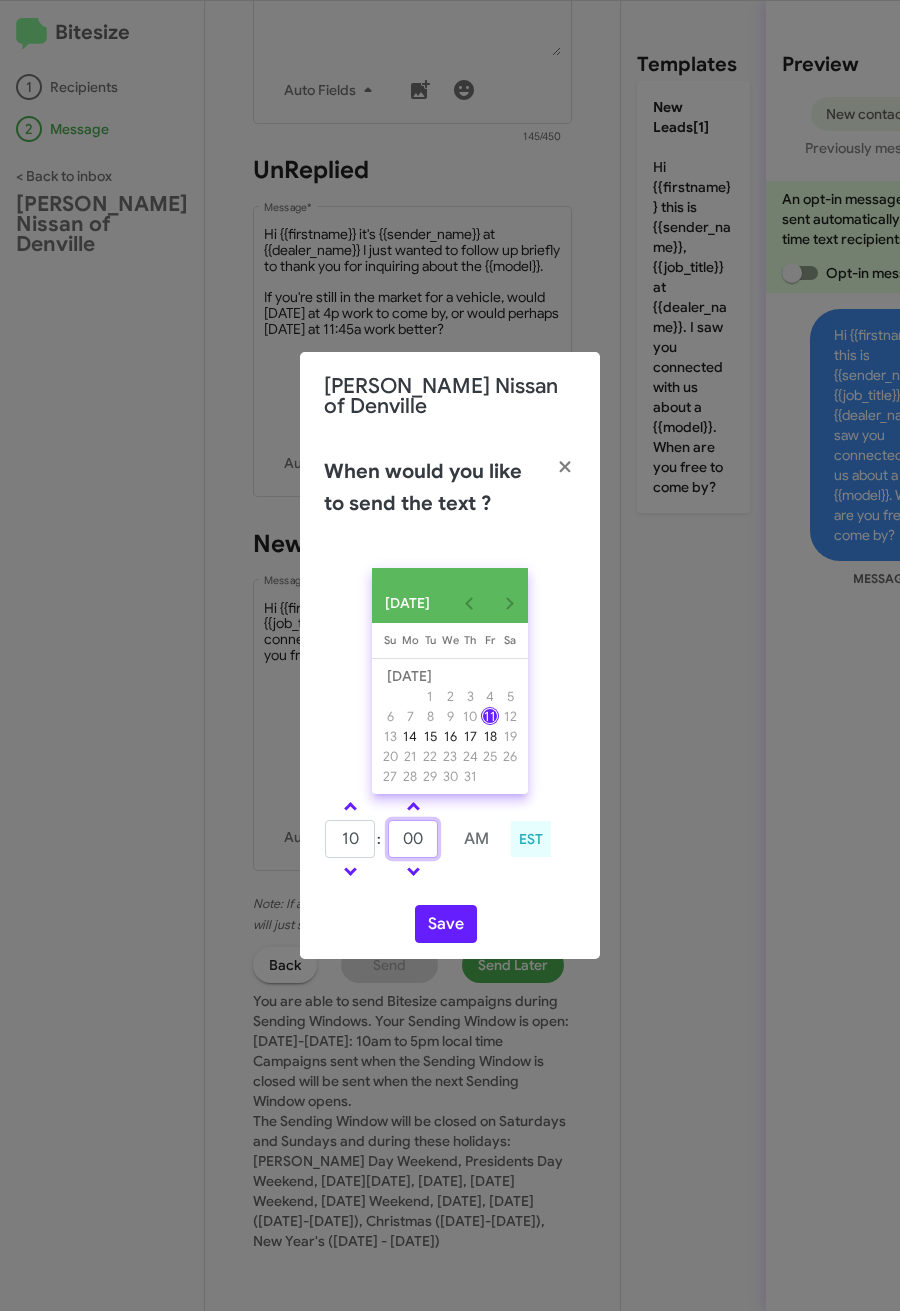 drag, startPoint x: 414, startPoint y: 841, endPoint x: 384, endPoint y: 837, distance: 30.265491 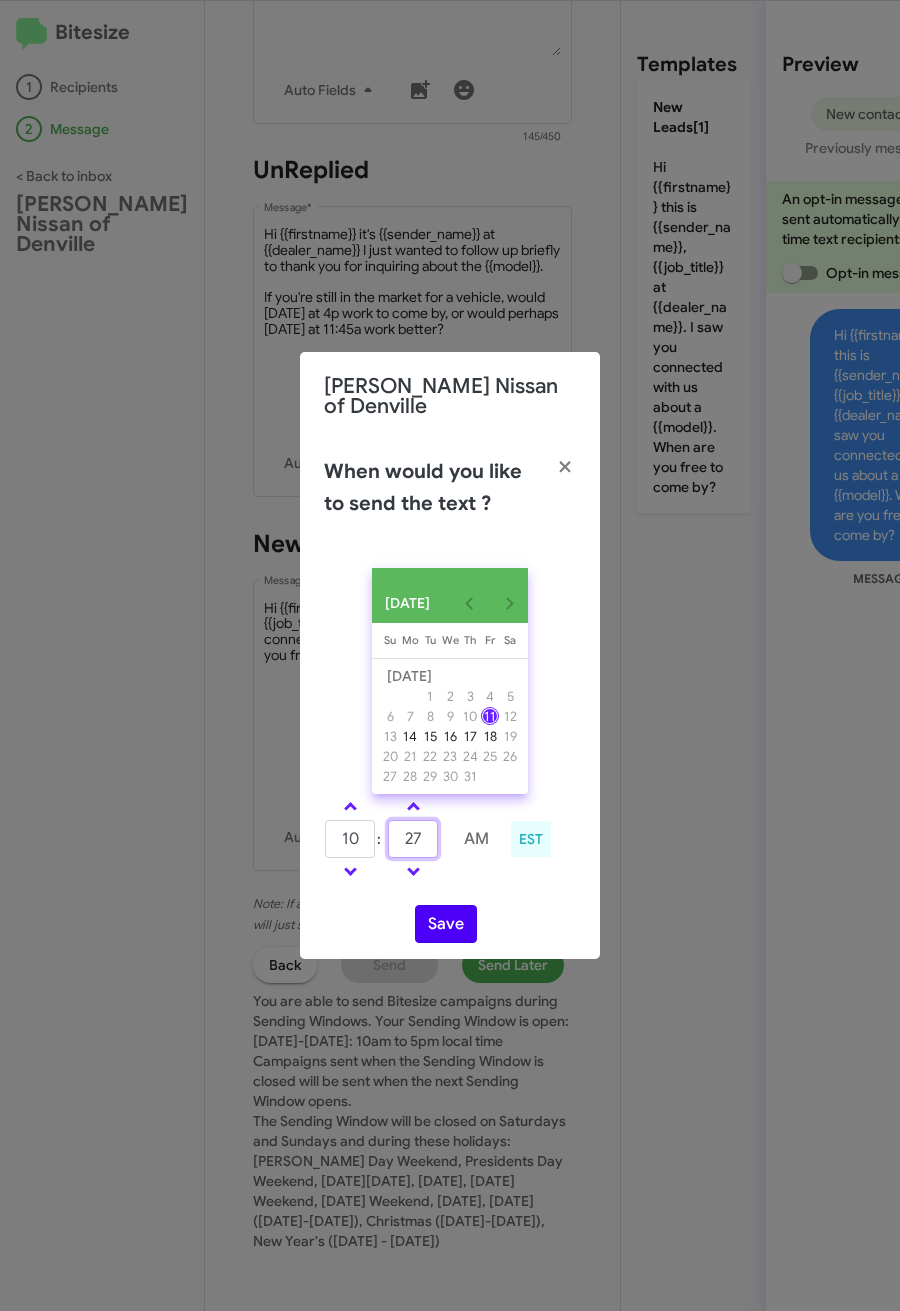 type on "27" 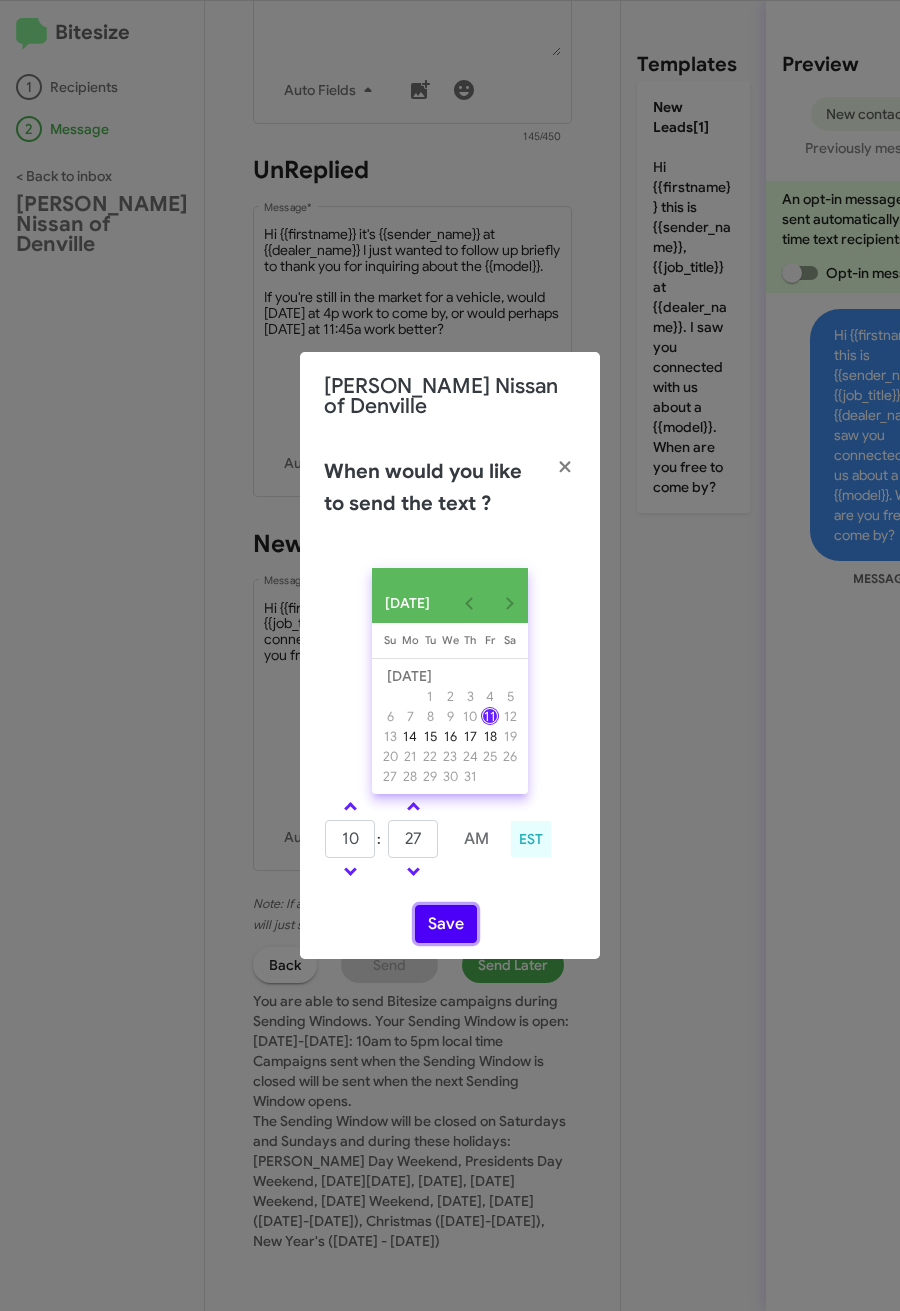 click on "Save" 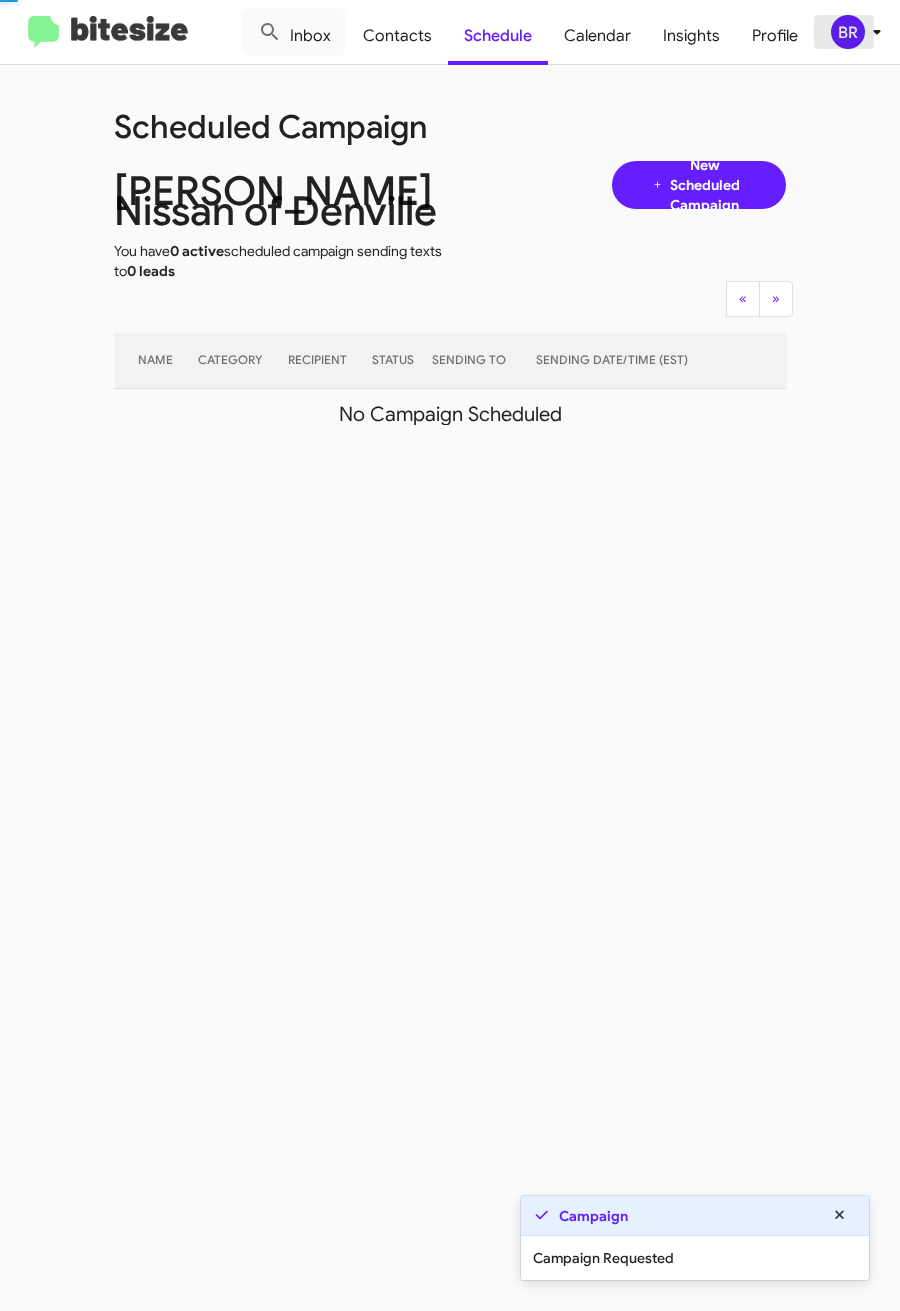 click 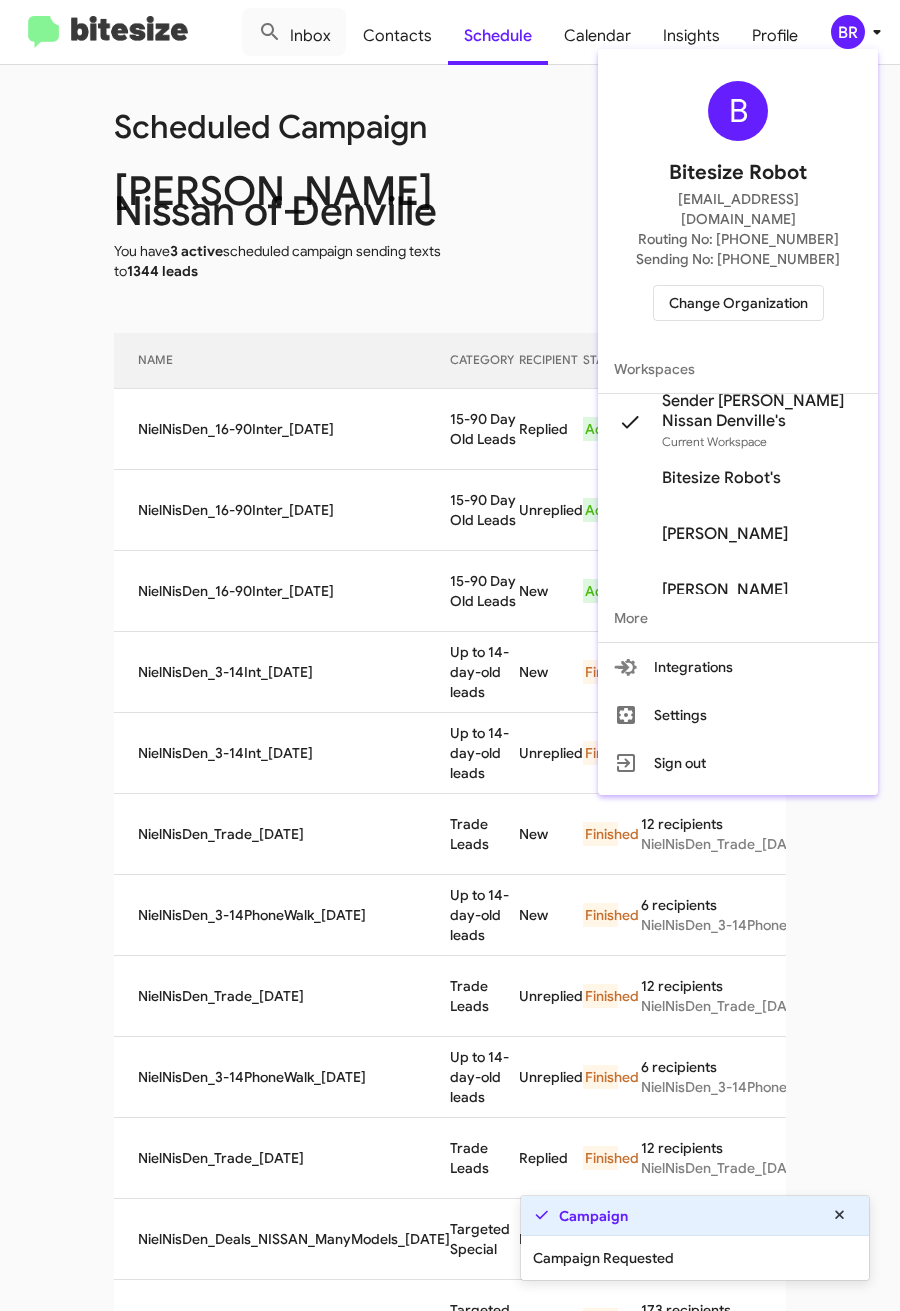 click at bounding box center [450, 655] 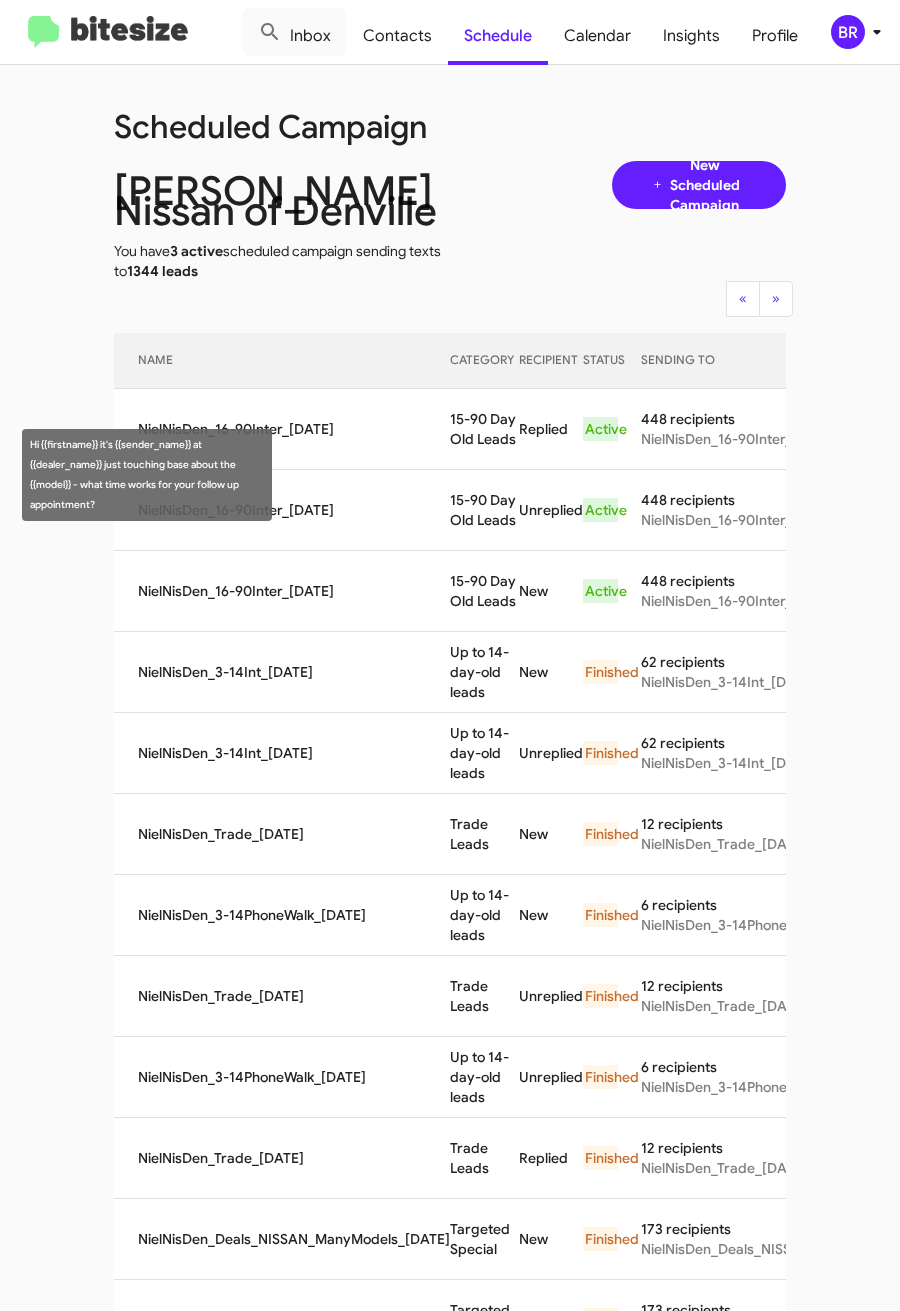 drag, startPoint x: 417, startPoint y: 459, endPoint x: 484, endPoint y: 486, distance: 72.235725 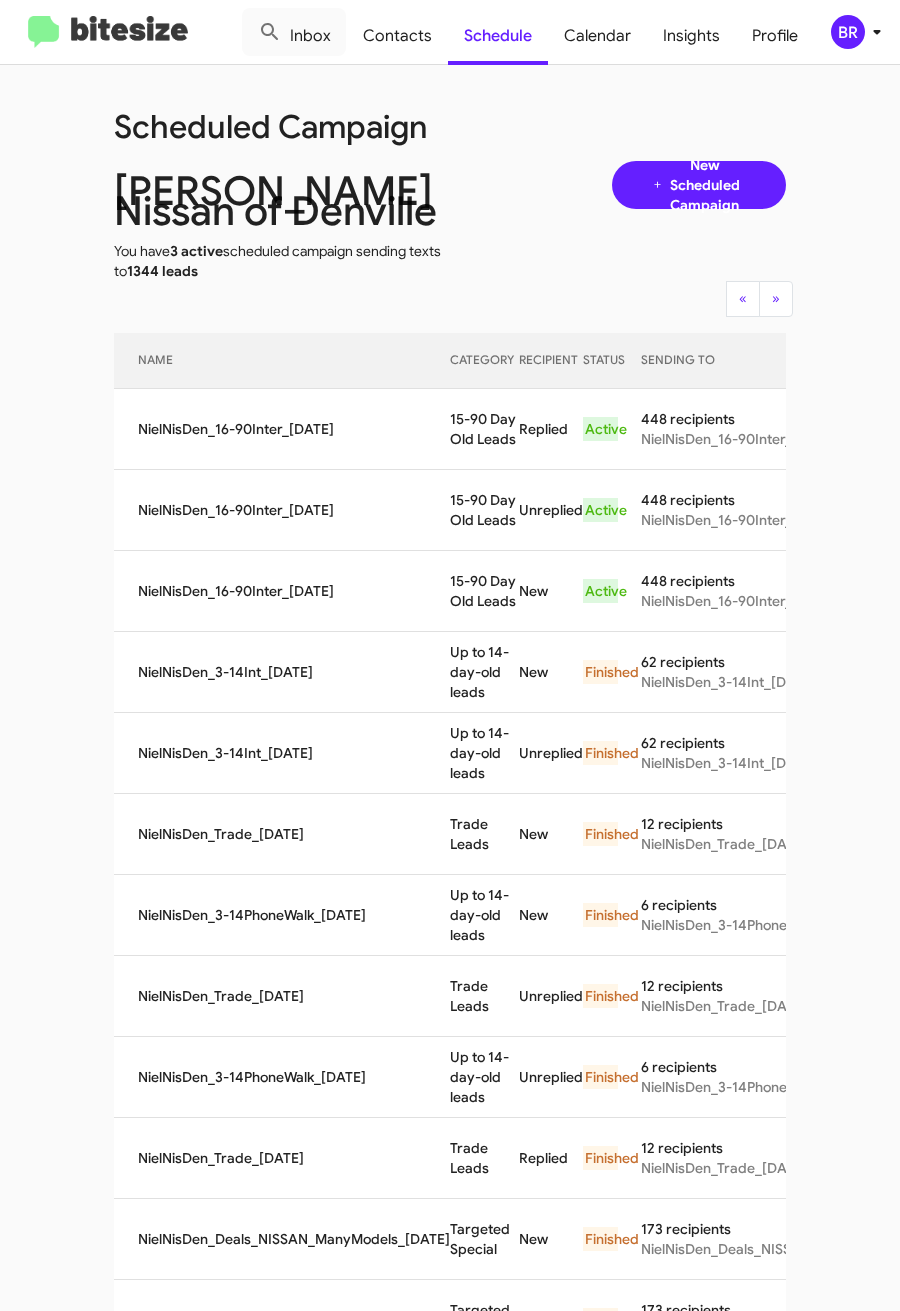 copy on "15-90 Day Old Leads" 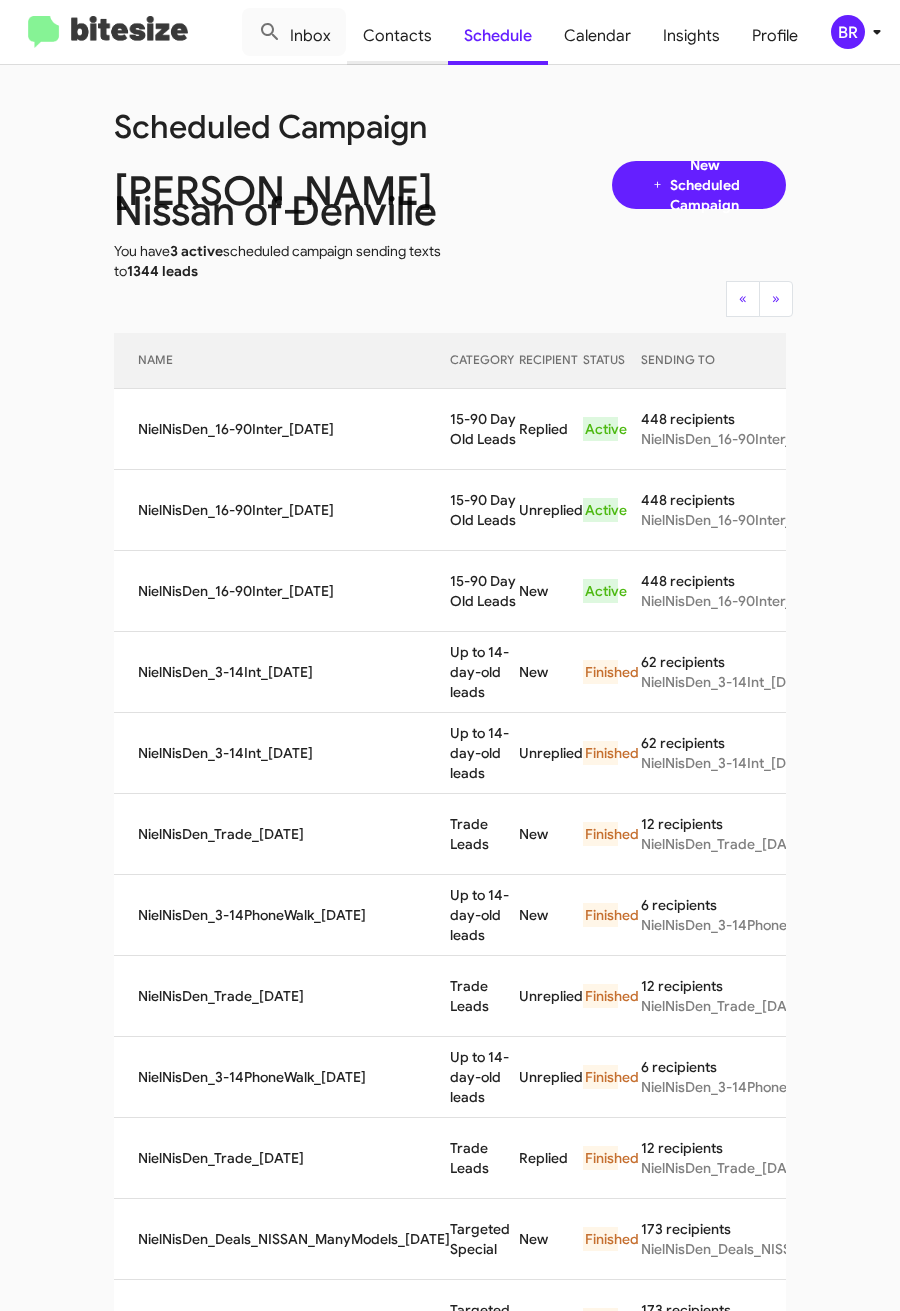 click on "Contacts" 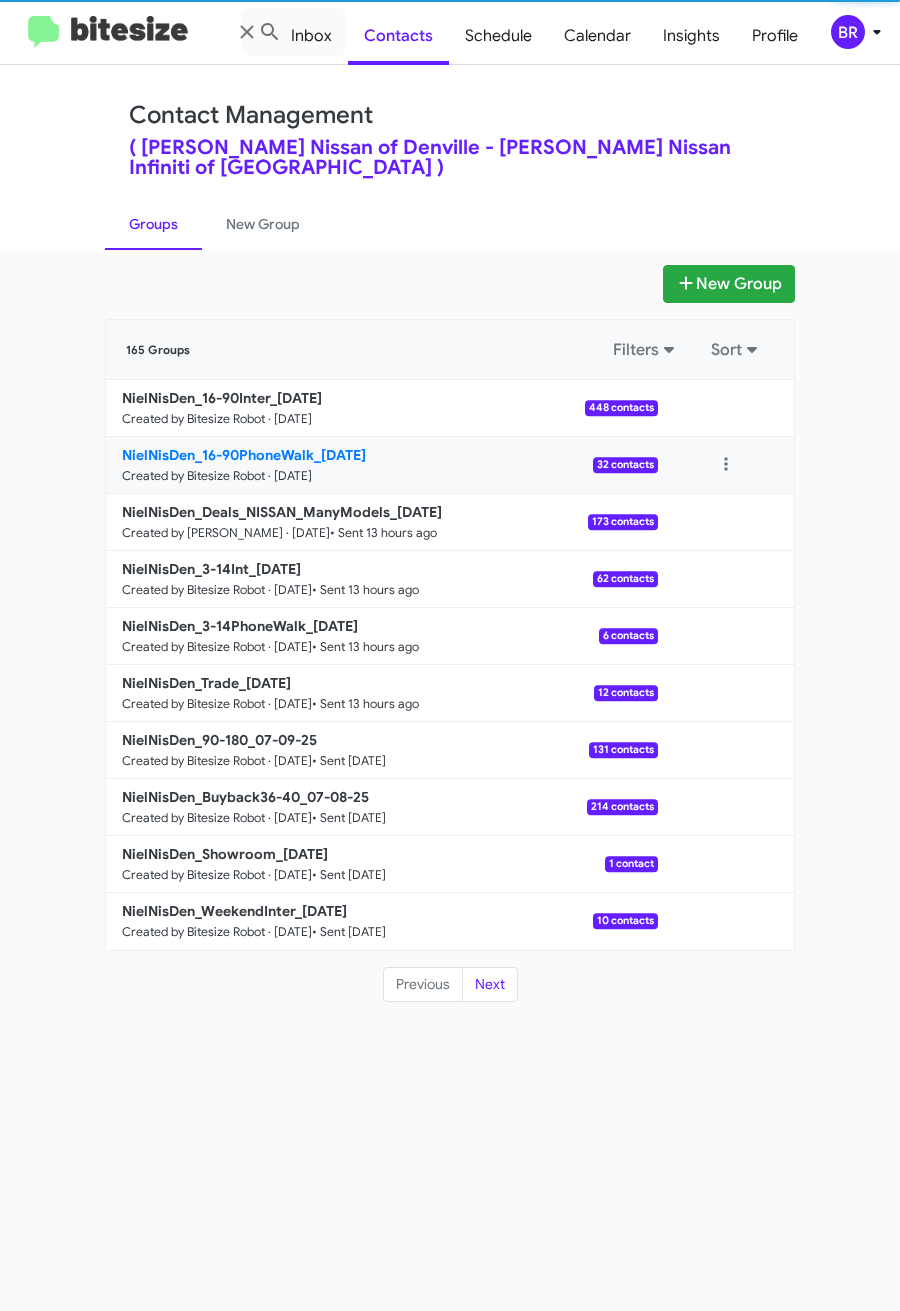 click on "NielNisDen_16-90PhoneWalk_07-11-25" 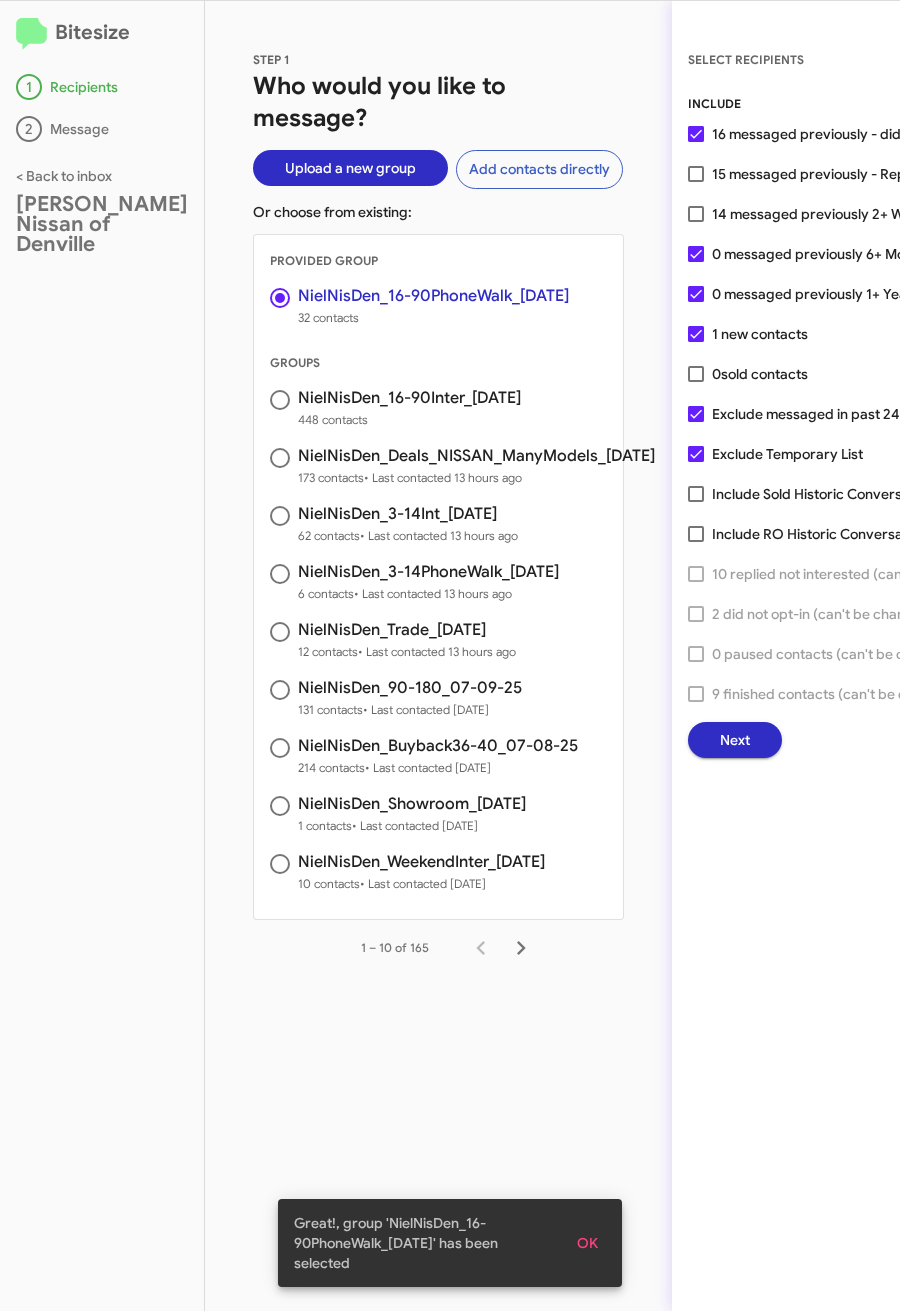 drag, startPoint x: 688, startPoint y: 217, endPoint x: 639, endPoint y: 444, distance: 232.22833 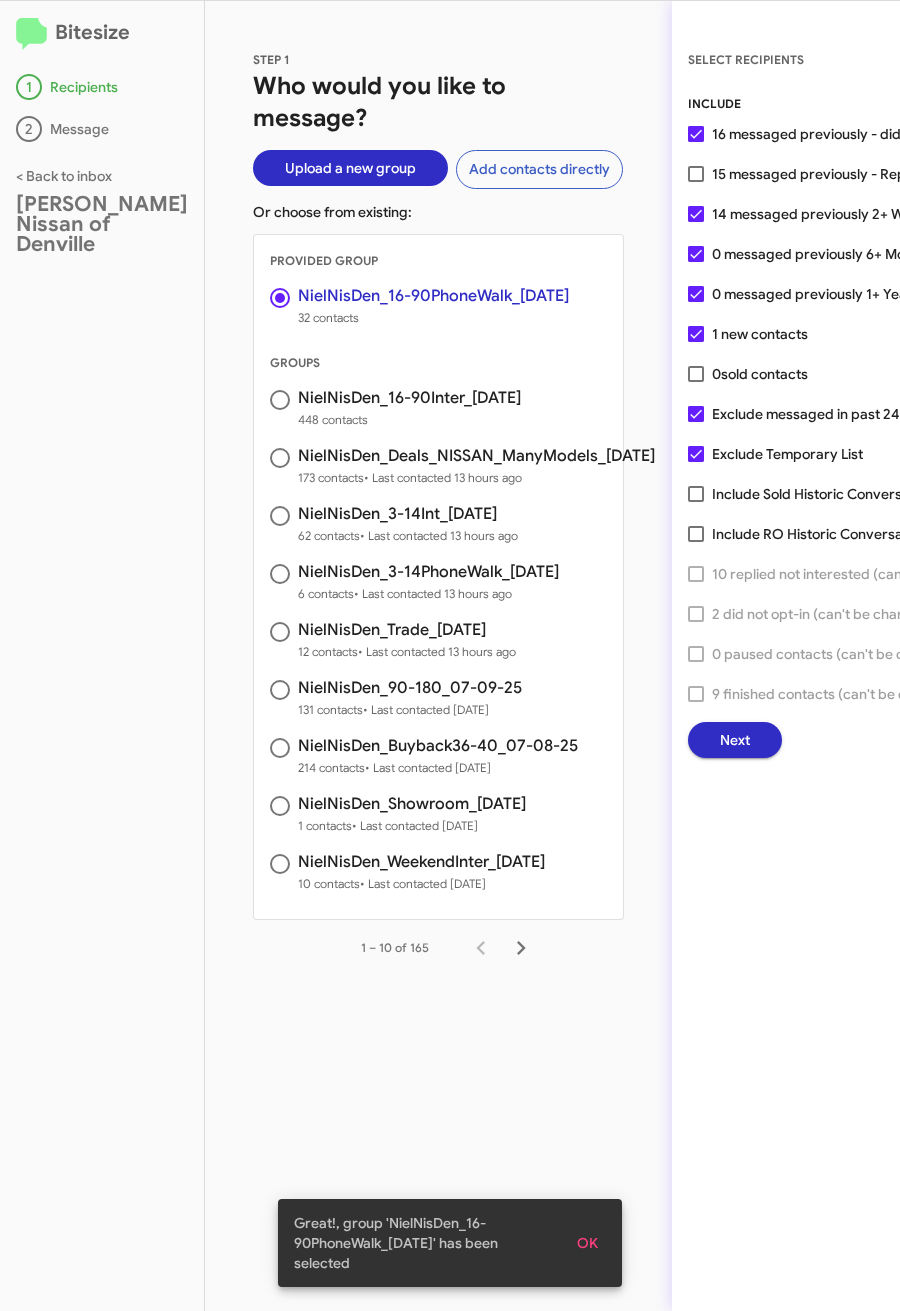 click on "Next" 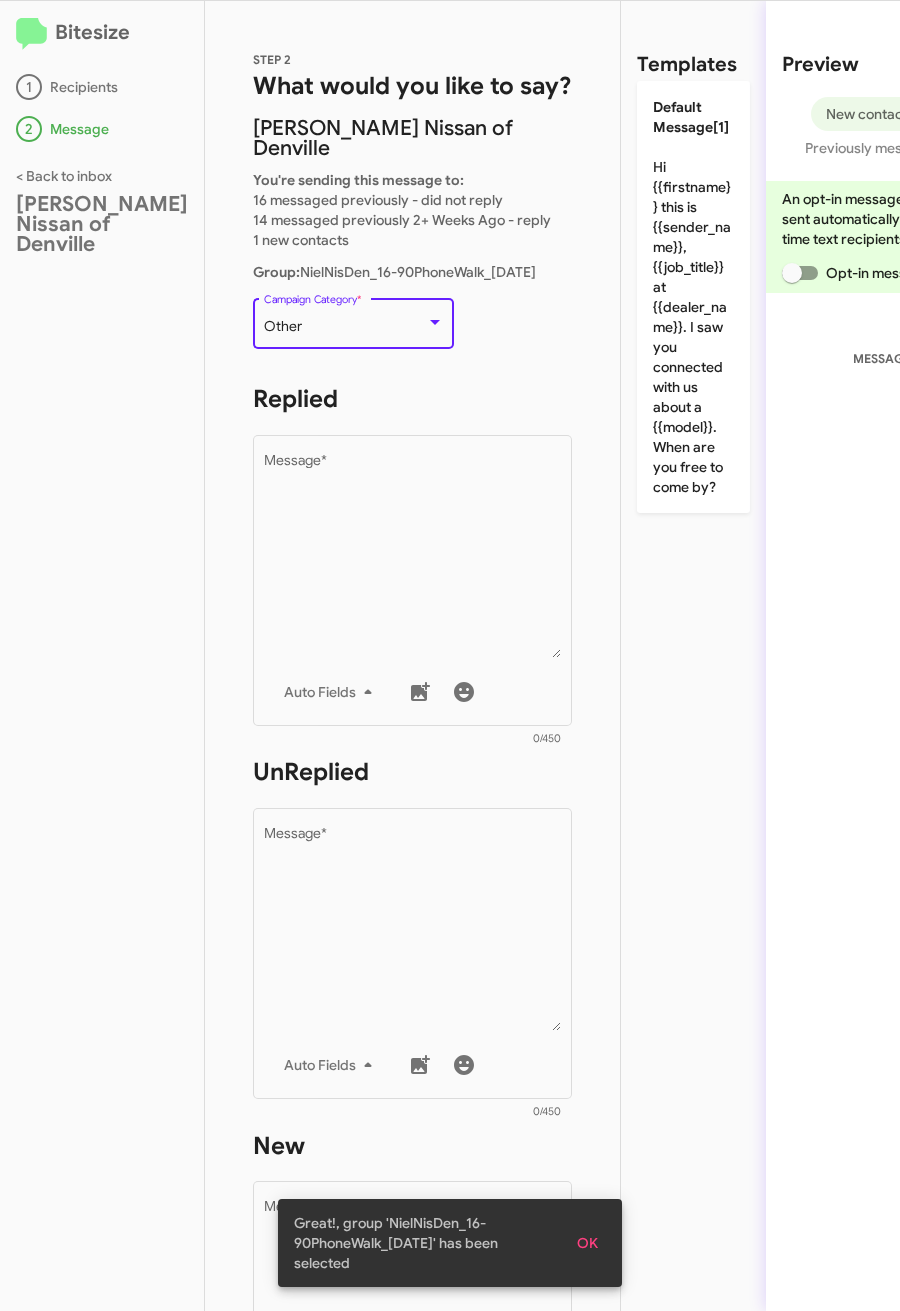 click on "Other" at bounding box center [345, 327] 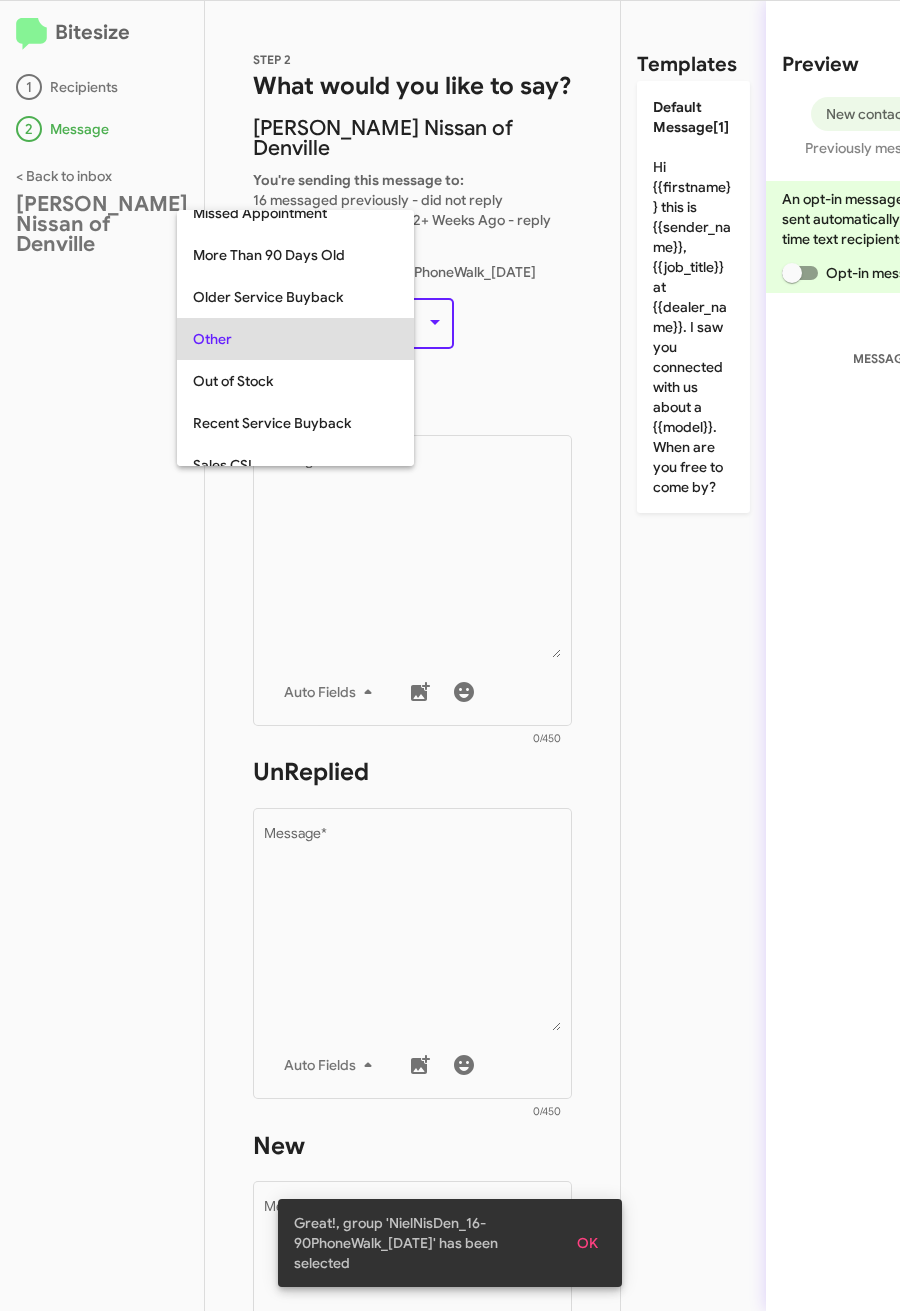scroll, scrollTop: 42, scrollLeft: 0, axis: vertical 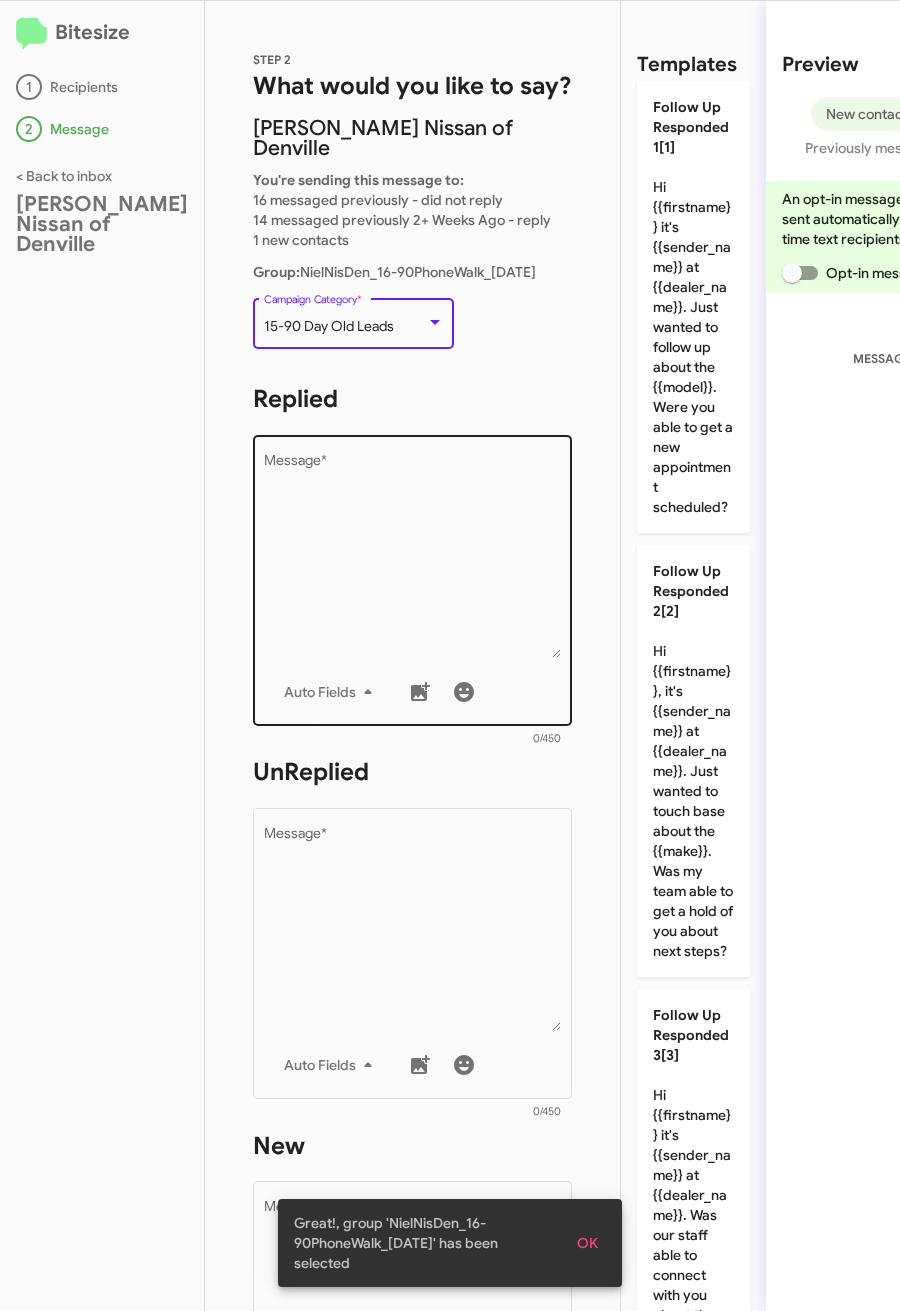click on "Message  *" at bounding box center (413, 556) 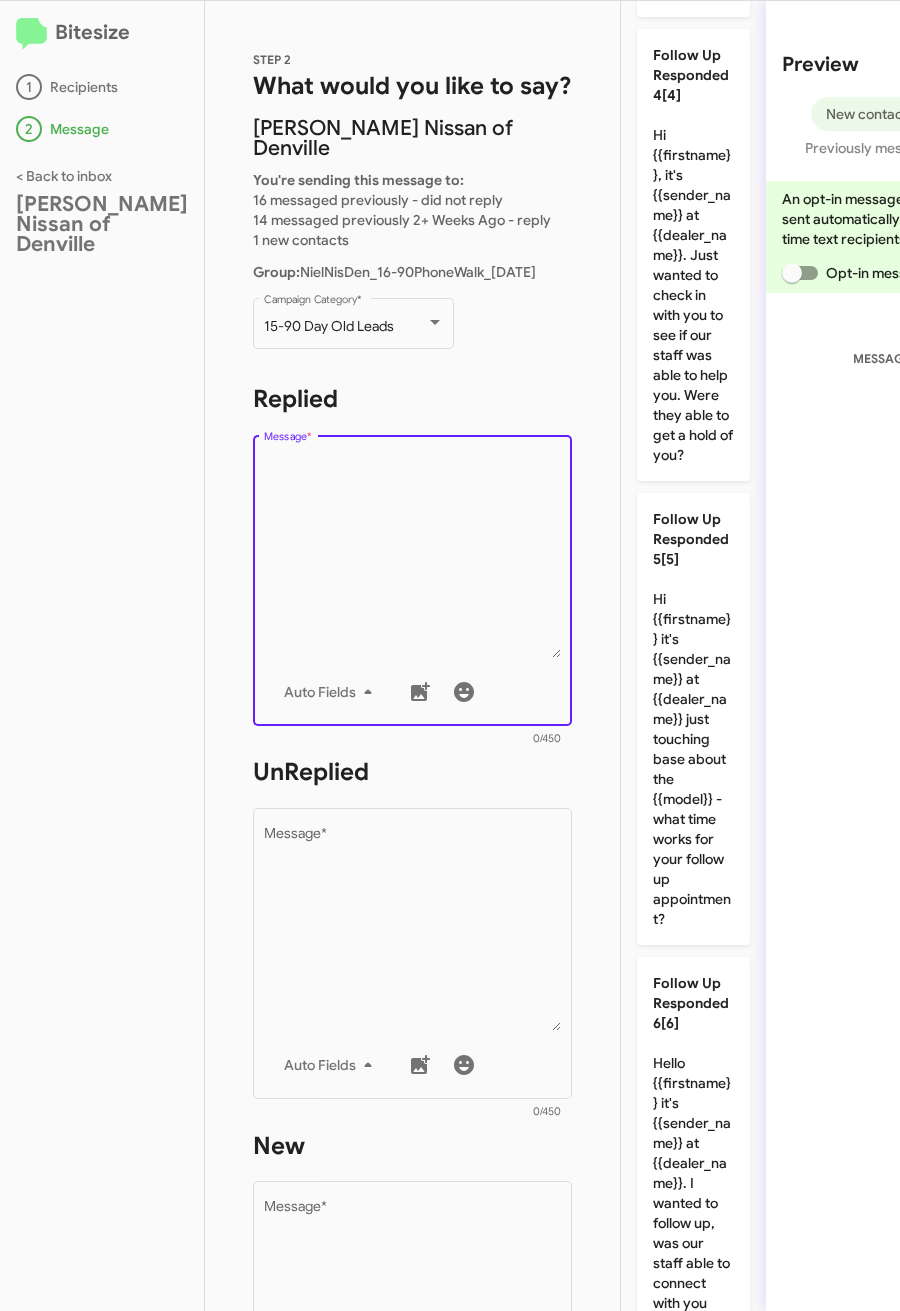scroll, scrollTop: 1659, scrollLeft: 0, axis: vertical 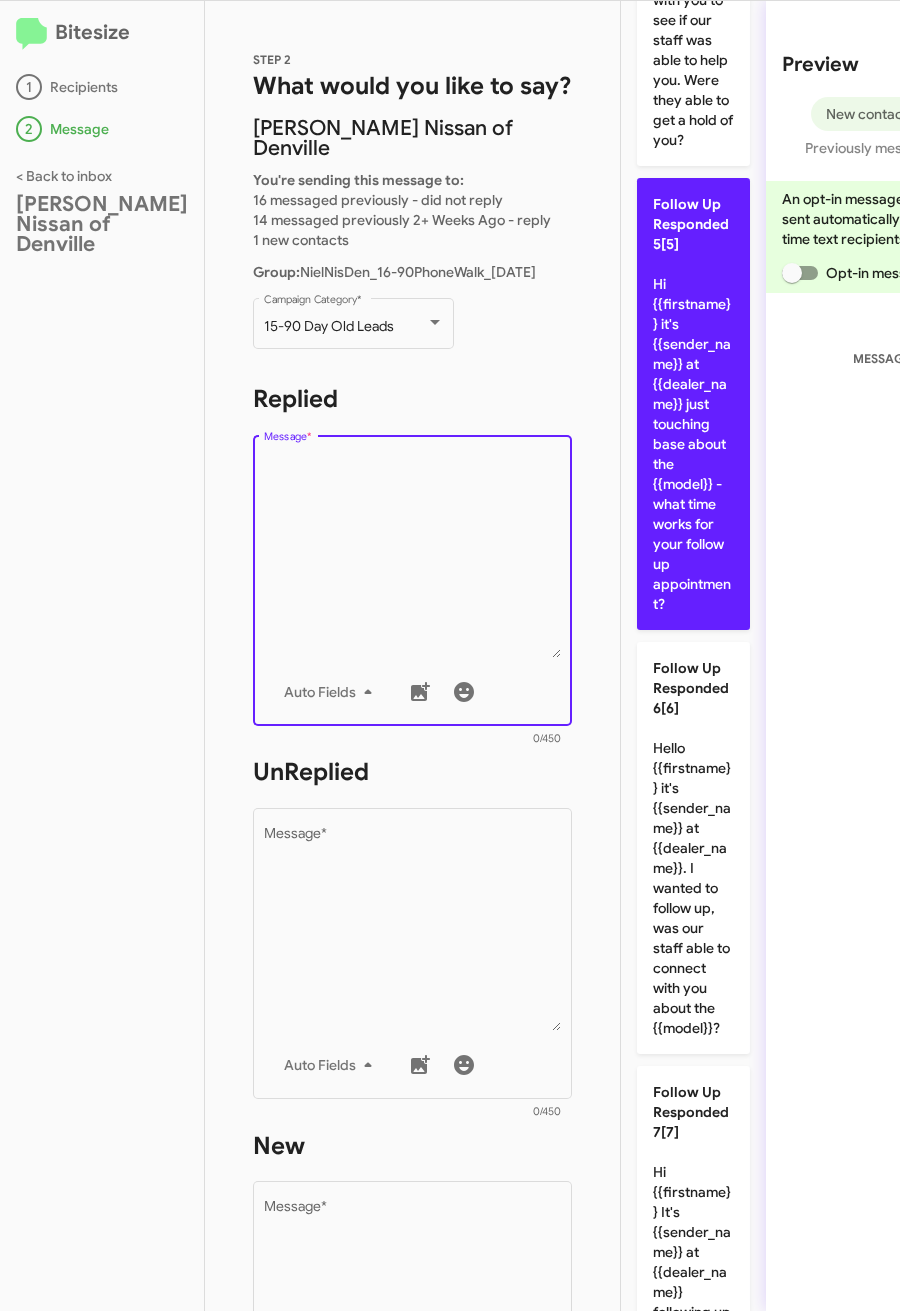click on "Follow Up Responded 5[5]  Hi {{firstname}} it's {{sender_name}} at {{dealer_name}} just touching base about the {{model}} - what time works for your follow up appointment?" 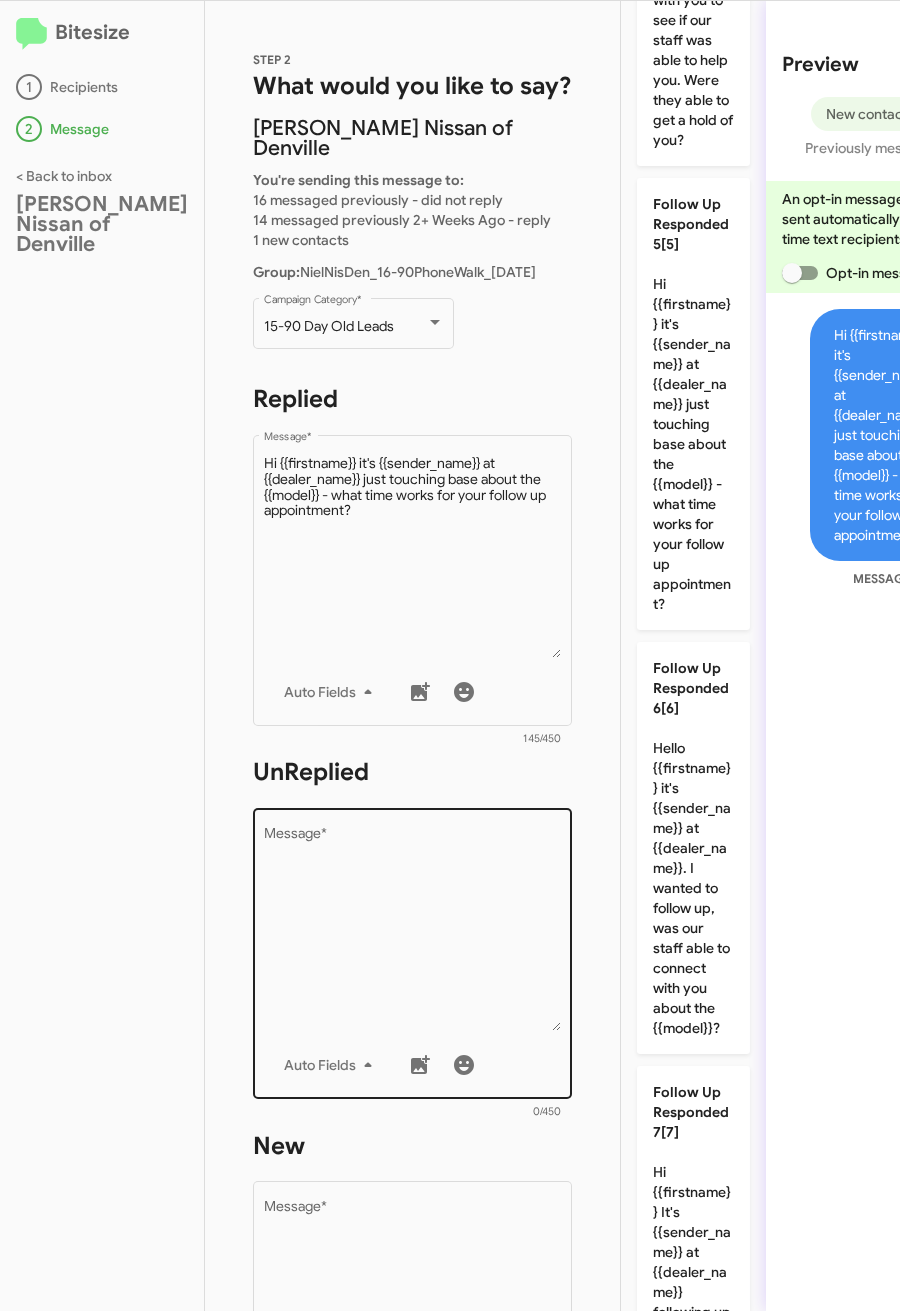 click on "Message  *" at bounding box center [413, 929] 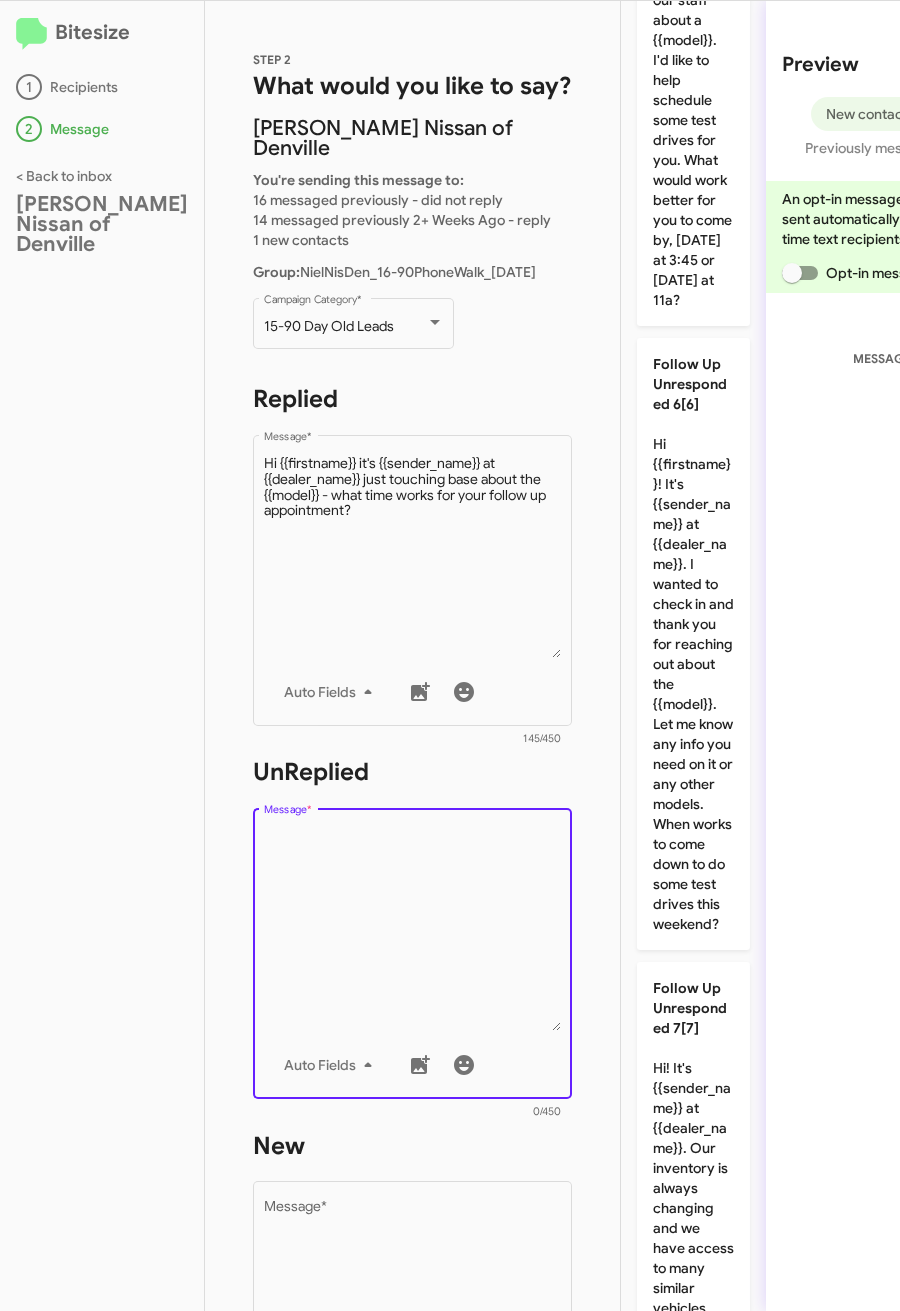 scroll, scrollTop: 3150, scrollLeft: 0, axis: vertical 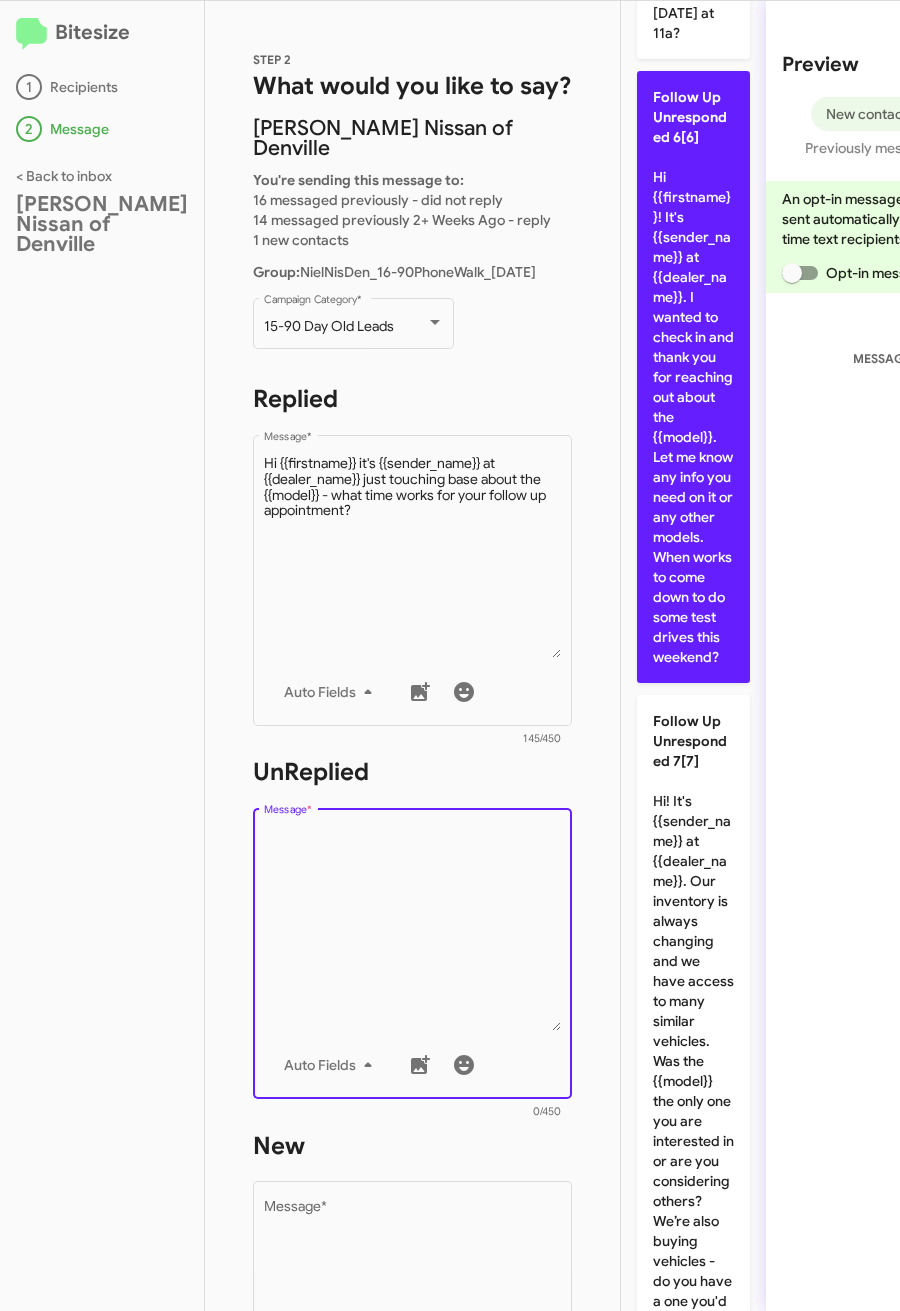 click on "Follow Up Unresponded 6[6]  Hi {{firstname}}! It's {{sender_name}} at {{dealer_name}}. I wanted to check in and thank you for reaching out about the {{model}}. Let me know any info you need on it or any other models. When works to come down to do some test drives this weekend?" 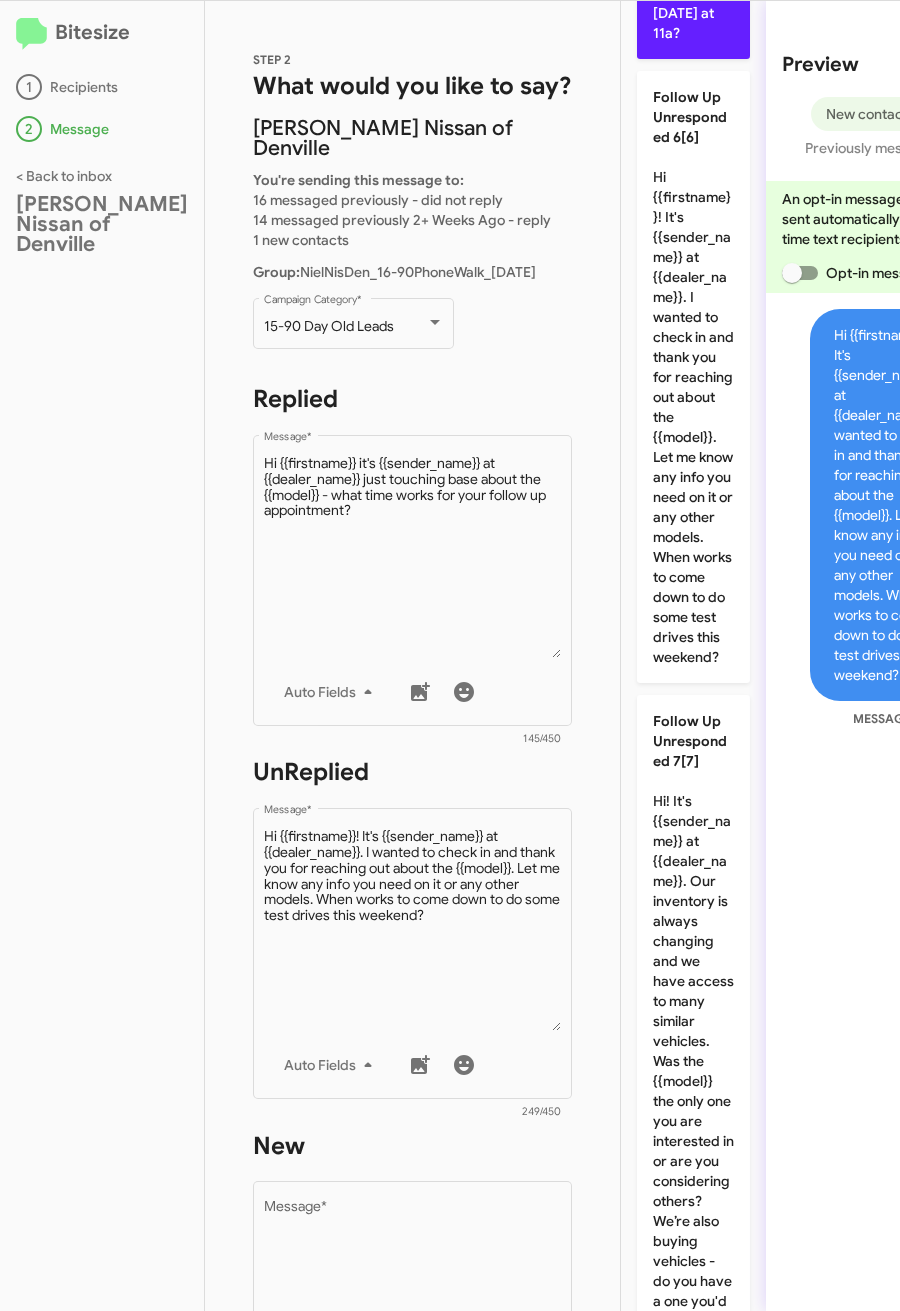 click on "Follow Up Unresponded 5[5]  Hi {{firstname}} it's {{sender_name}} at {{dealer_name}}. I saw you've been in touch with our staff about a {{model}}. I'd like to help schedule some test drives for you. What would work better for you to come by, today at 3:45 or tomorrow at 11a?" 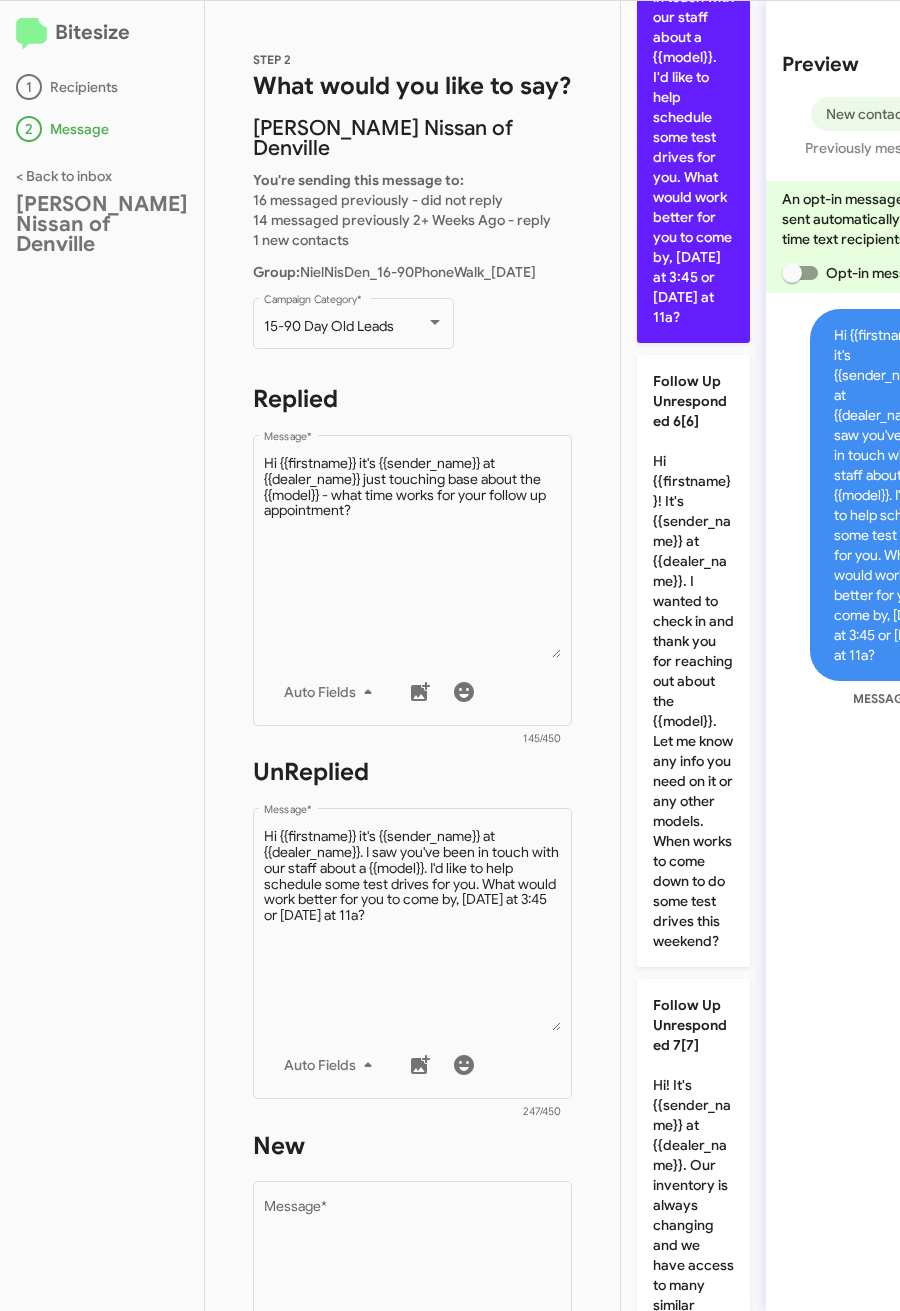 scroll, scrollTop: 2850, scrollLeft: 0, axis: vertical 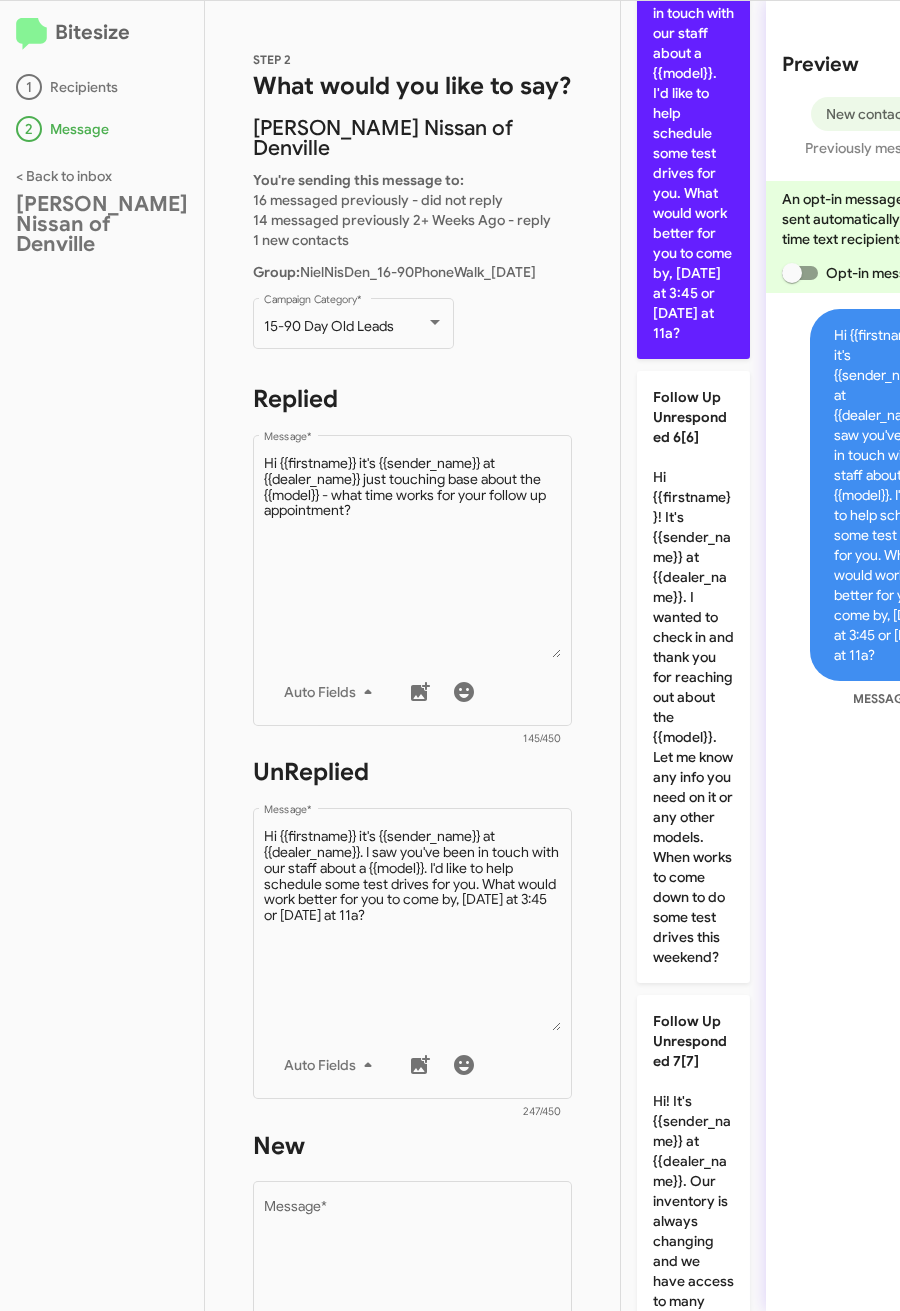 click on "Follow Up Unresponded 5[5]  Hi {{firstname}} it's {{sender_name}} at {{dealer_name}}. I saw you've been in touch with our staff about a {{model}}. I'd like to help schedule some test drives for you. What would work better for you to come by, today at 3:45 or tomorrow at 11a?" 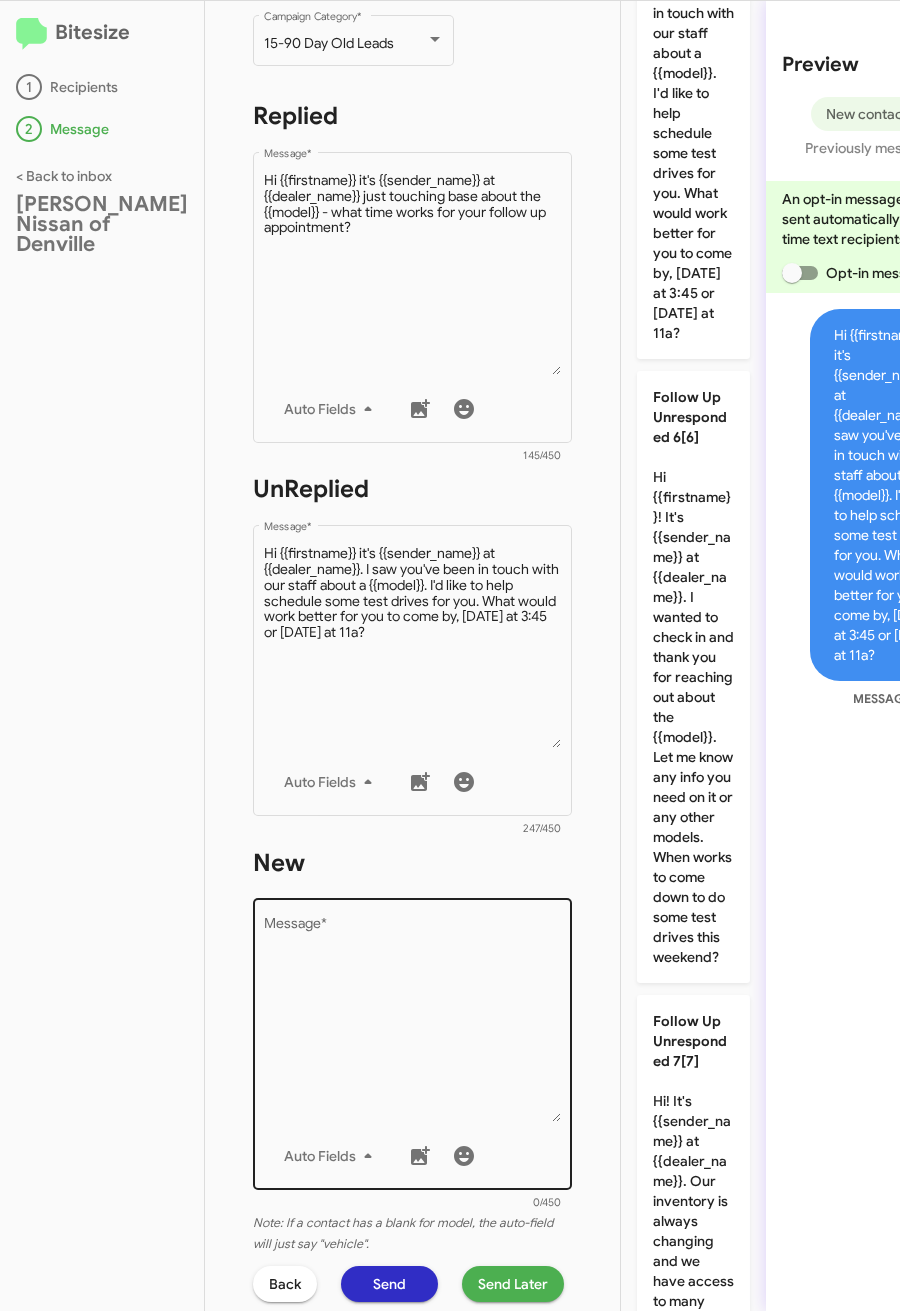 scroll, scrollTop: 300, scrollLeft: 0, axis: vertical 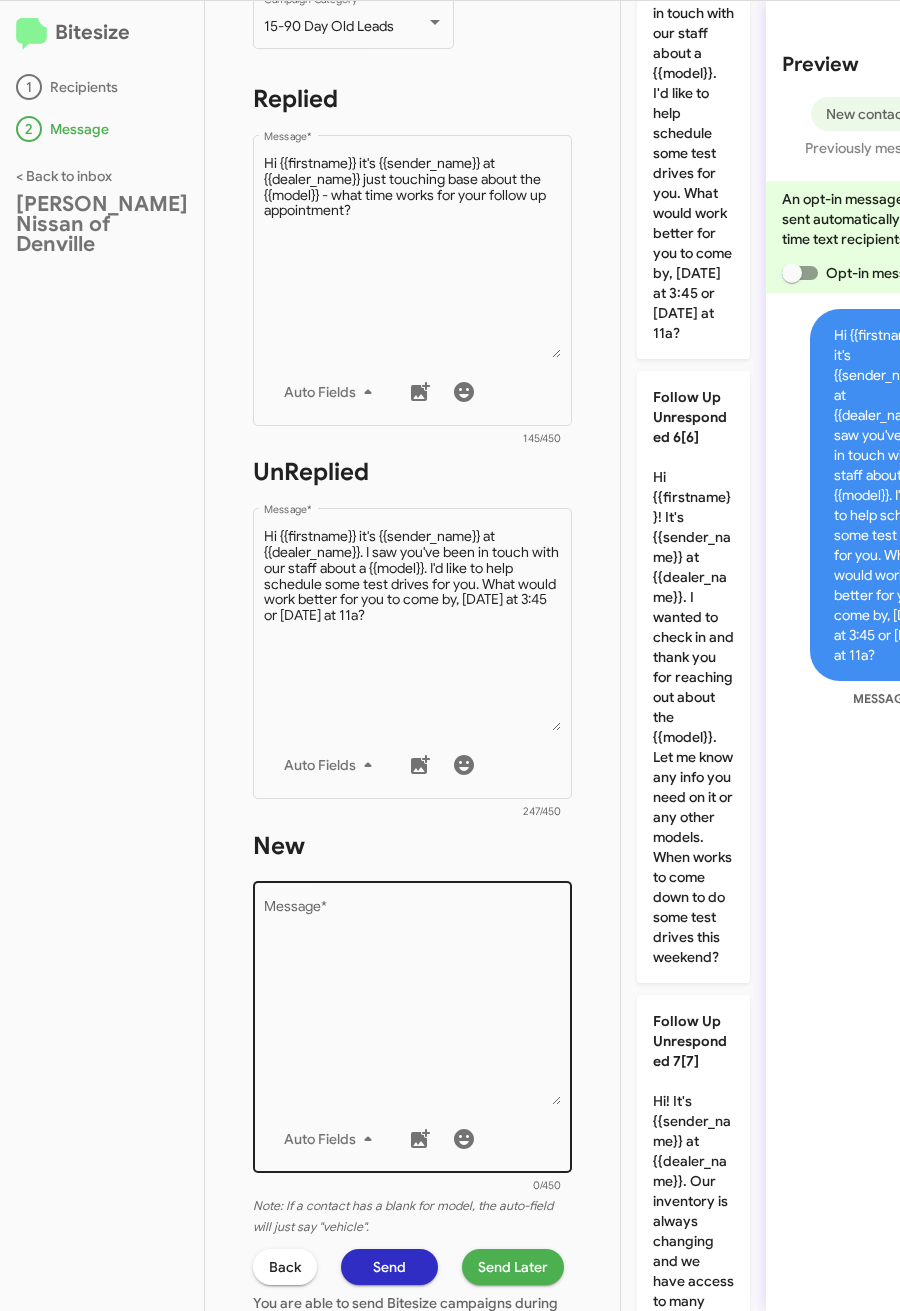 click on "Message  *" at bounding box center (413, 1003) 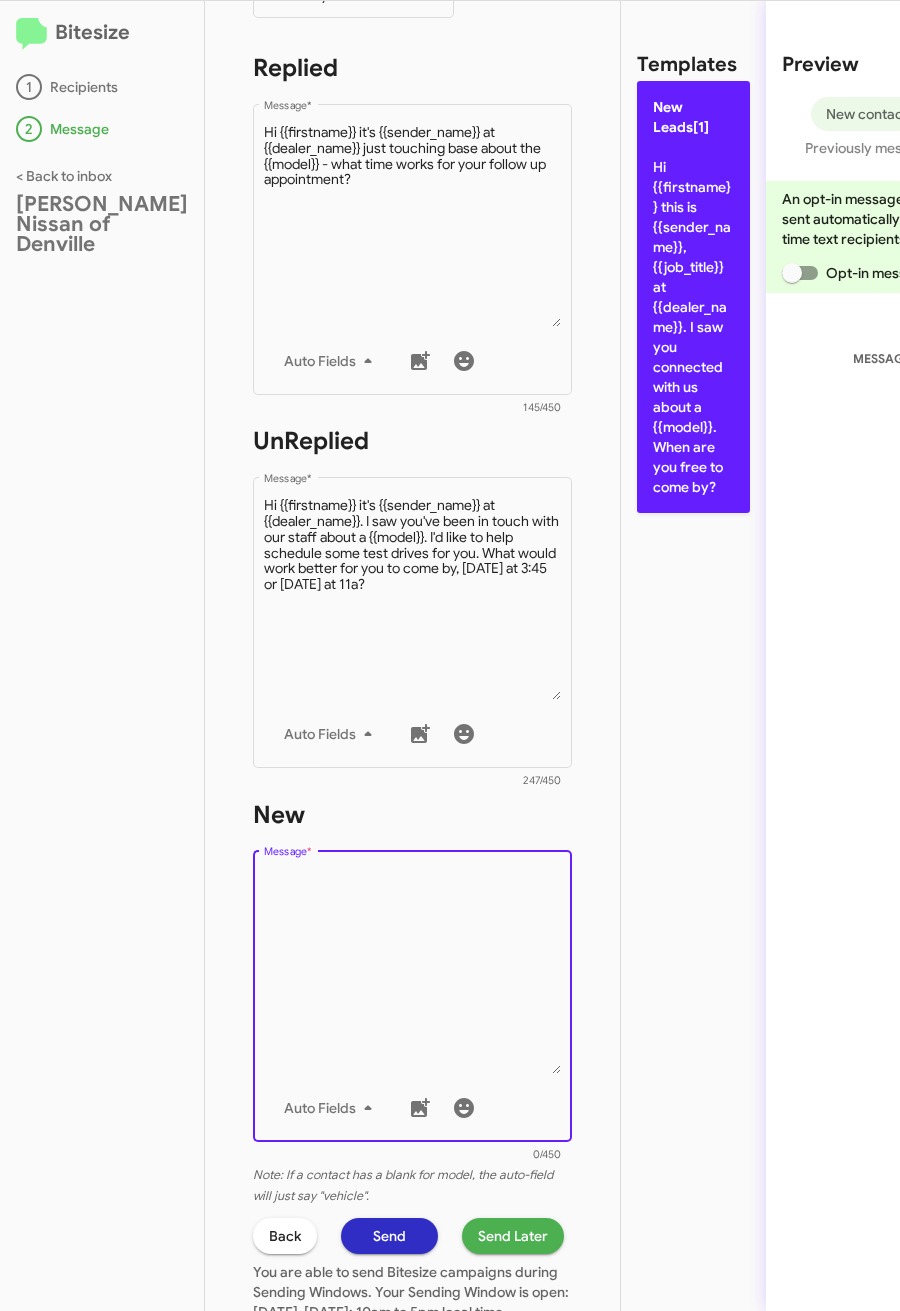 click on "New Leads[1]  Hi {{firstname}} this is {{sender_name}}, {{job_title}} at {{dealer_name}}. I saw you connected with us about a {{model}}. When are you free to come by?" 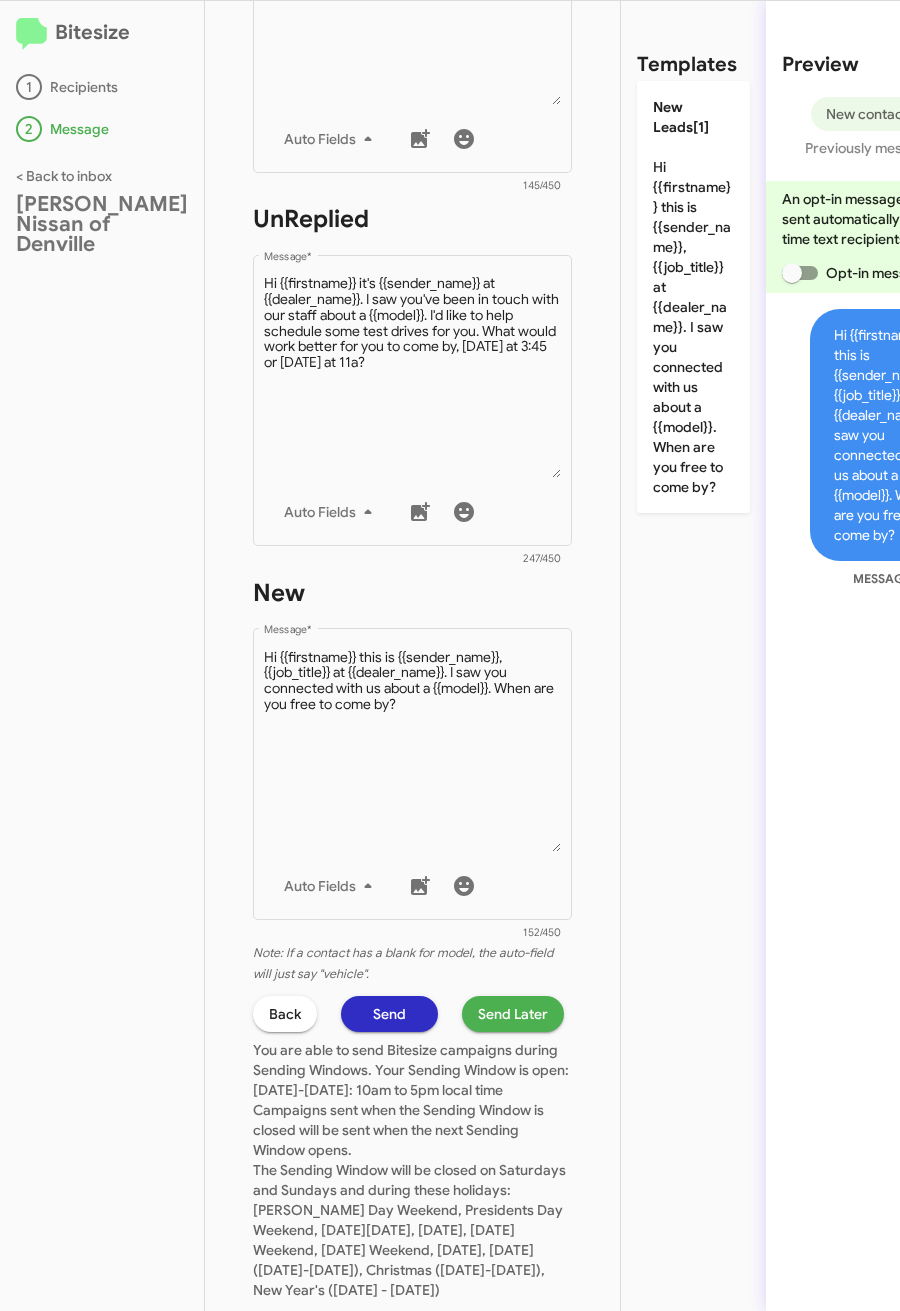 scroll, scrollTop: 691, scrollLeft: 0, axis: vertical 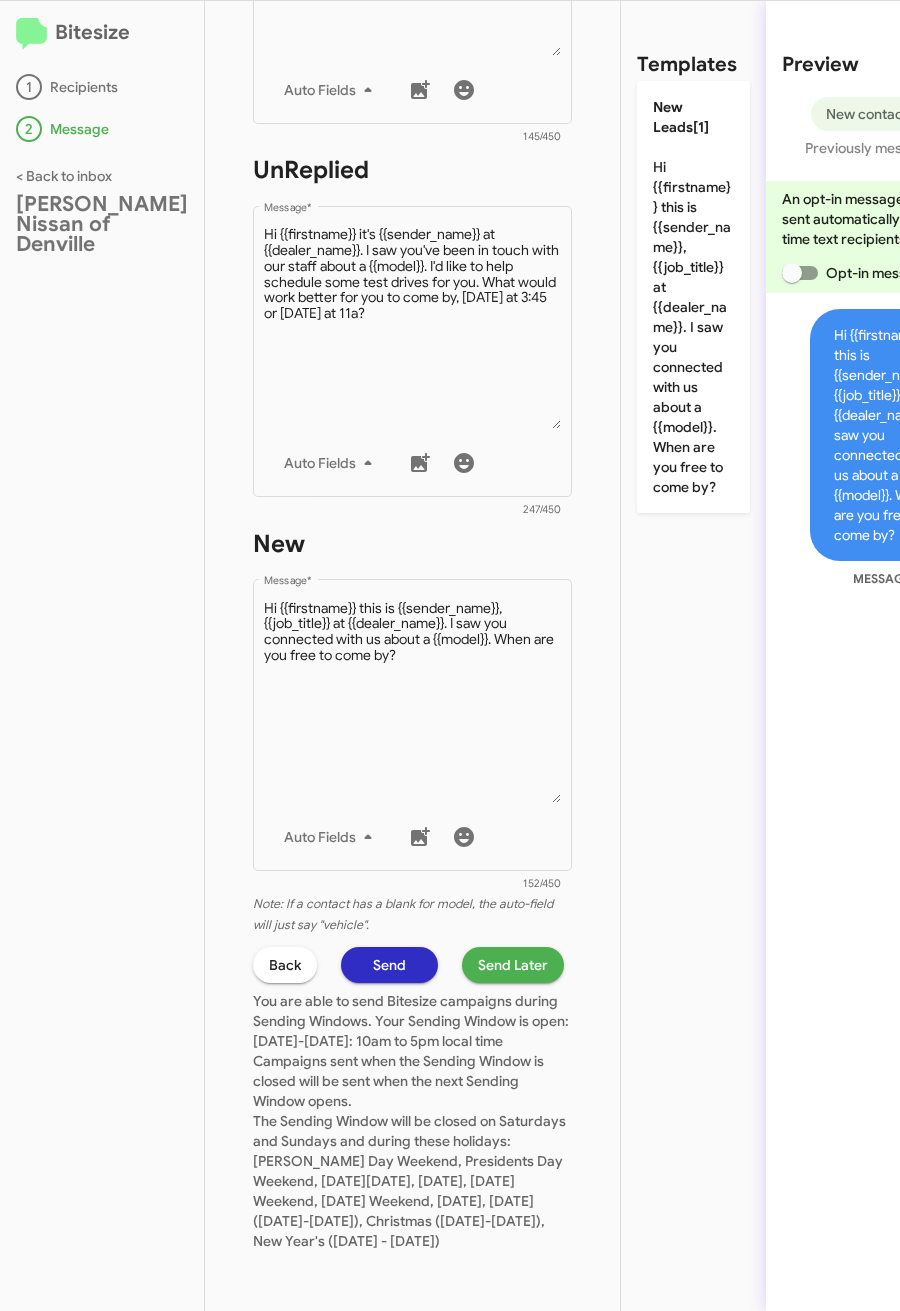 click on "Send Later" 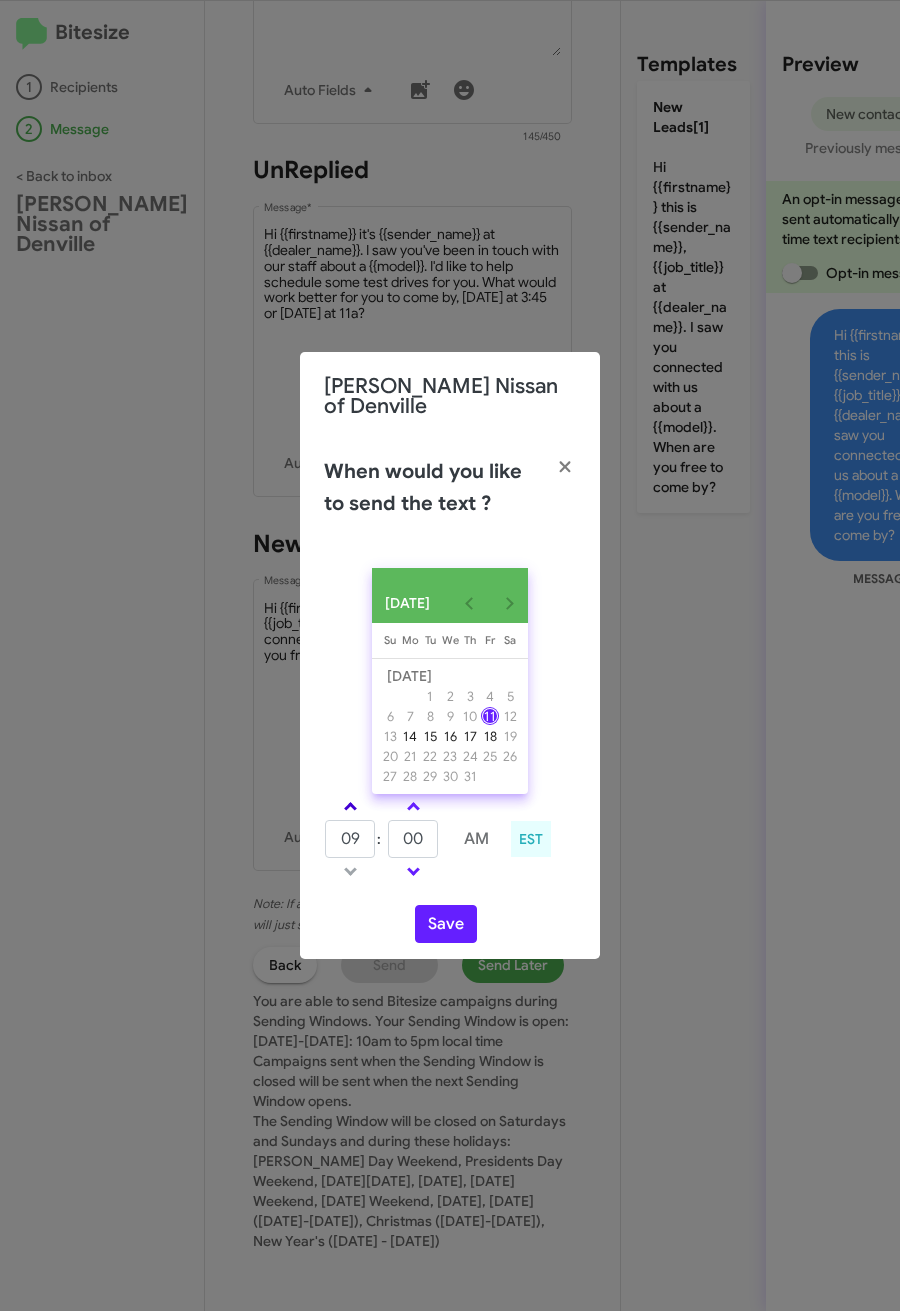 click 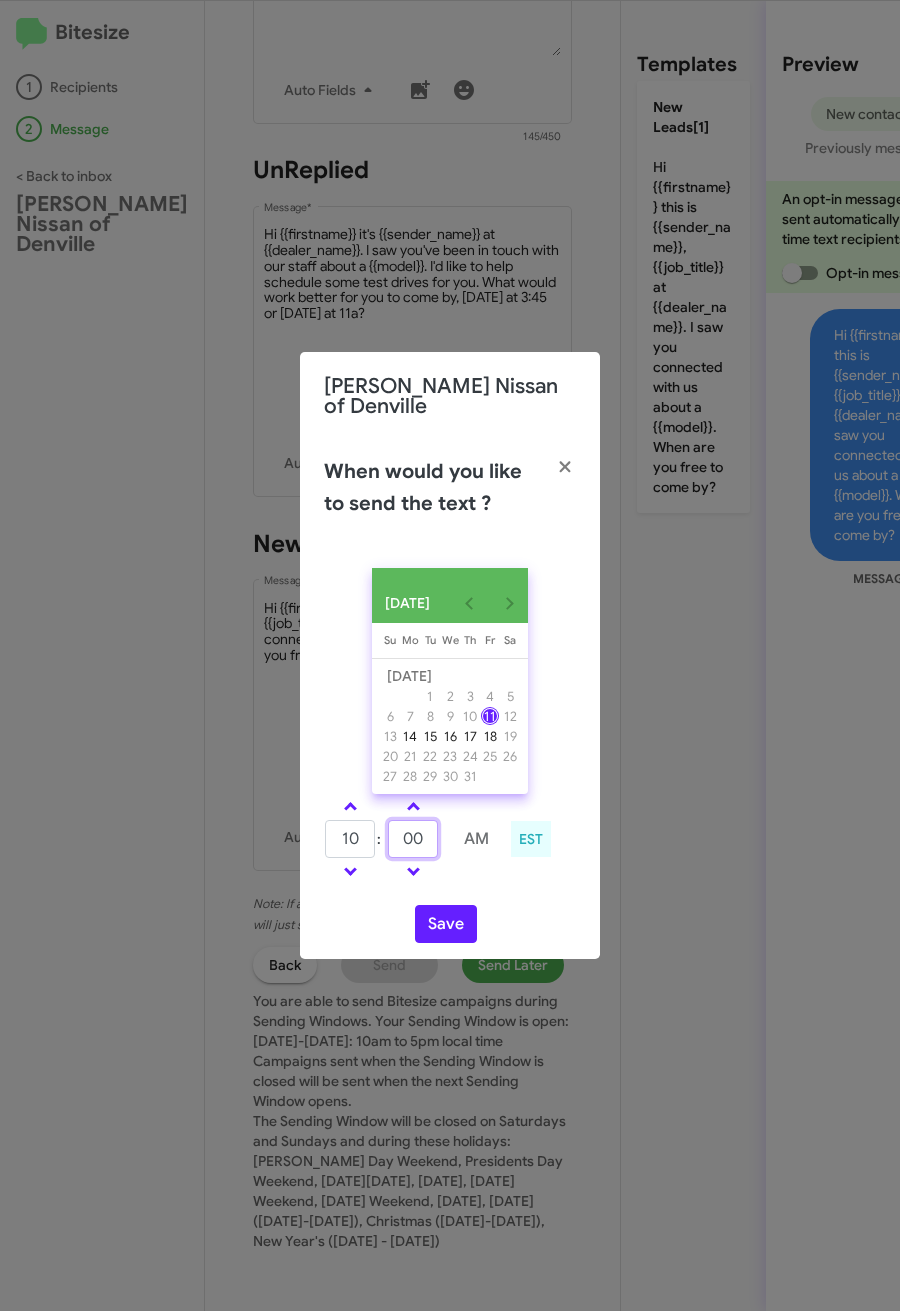 click on "00" 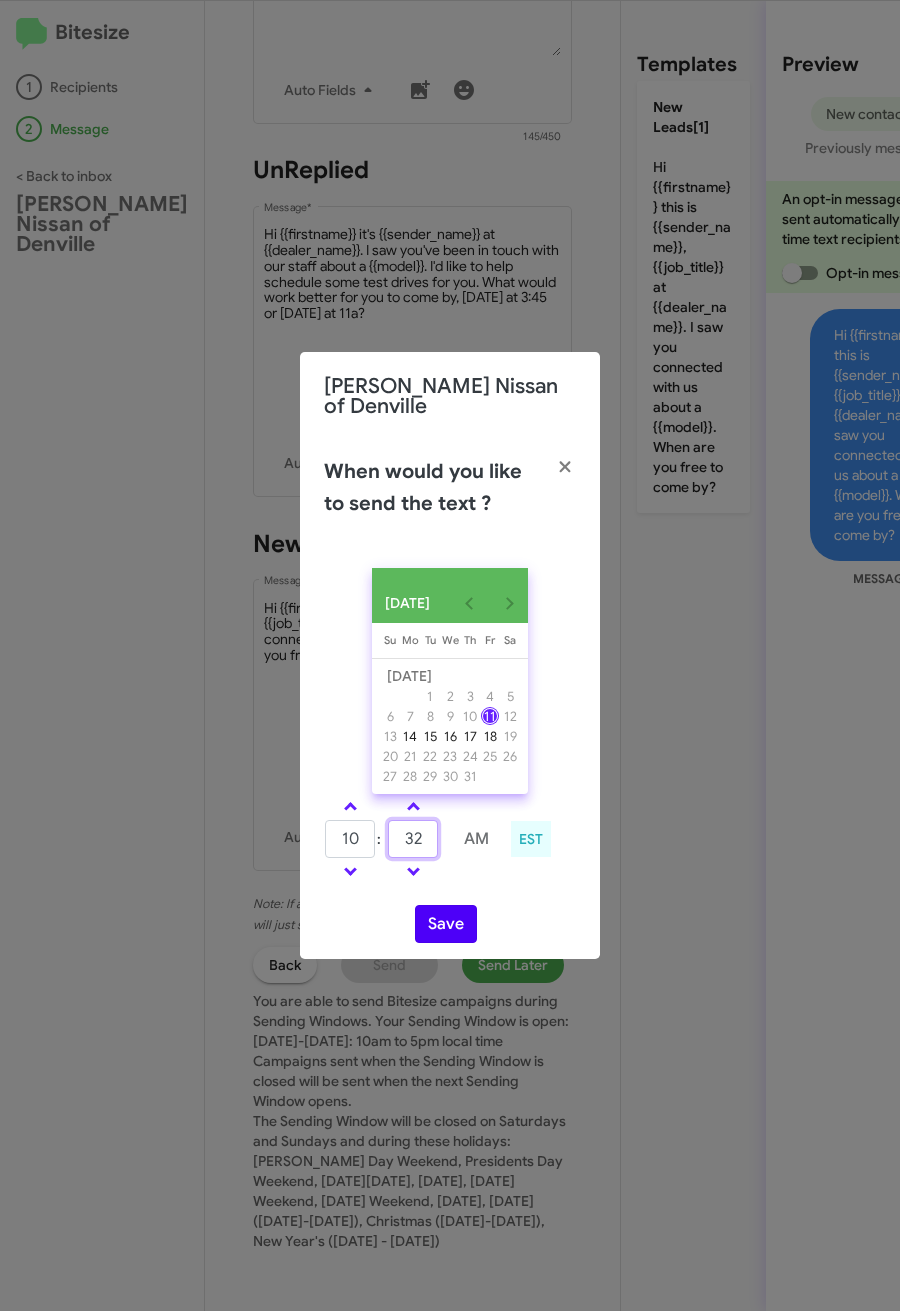 type on "32" 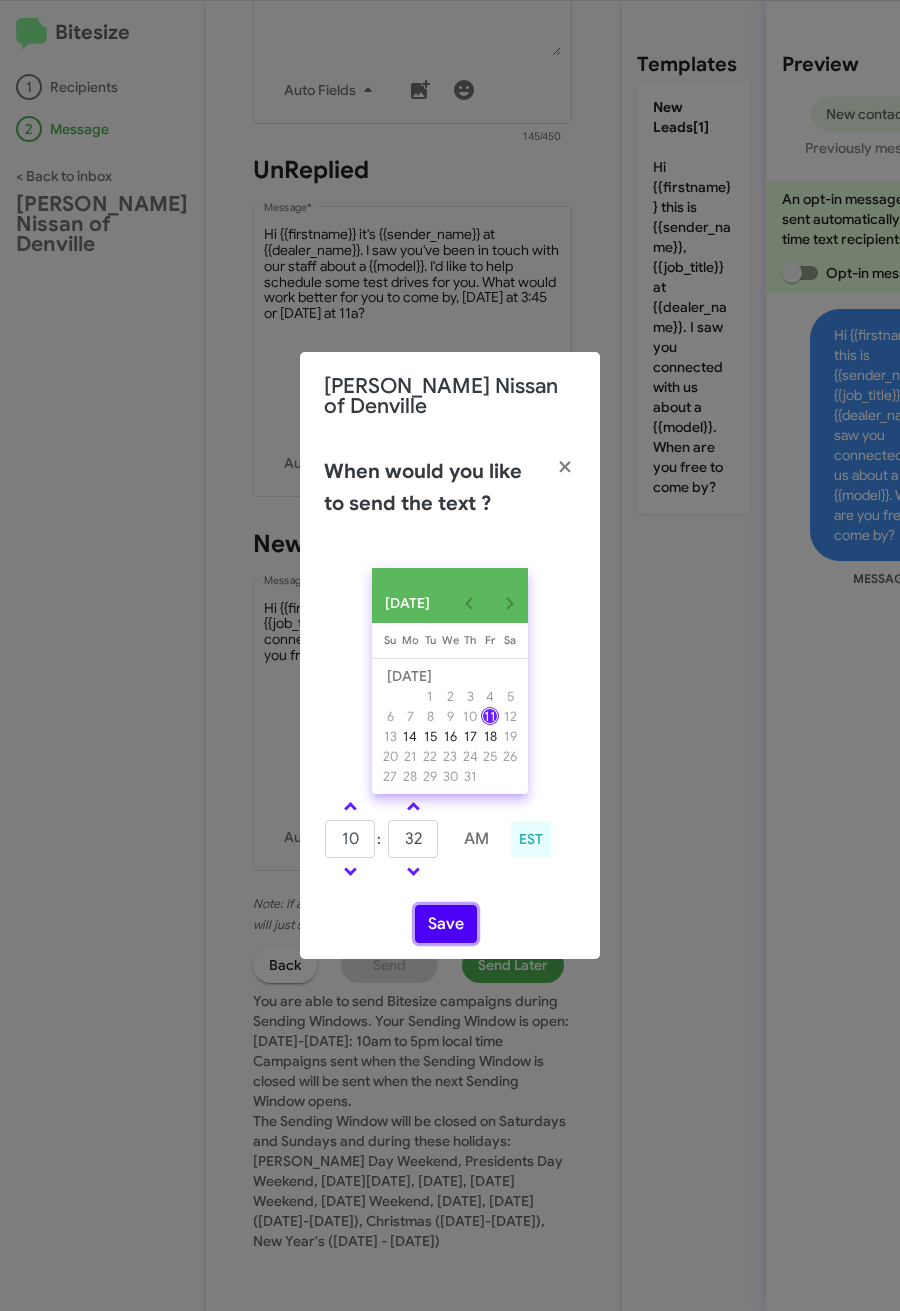click on "Save" 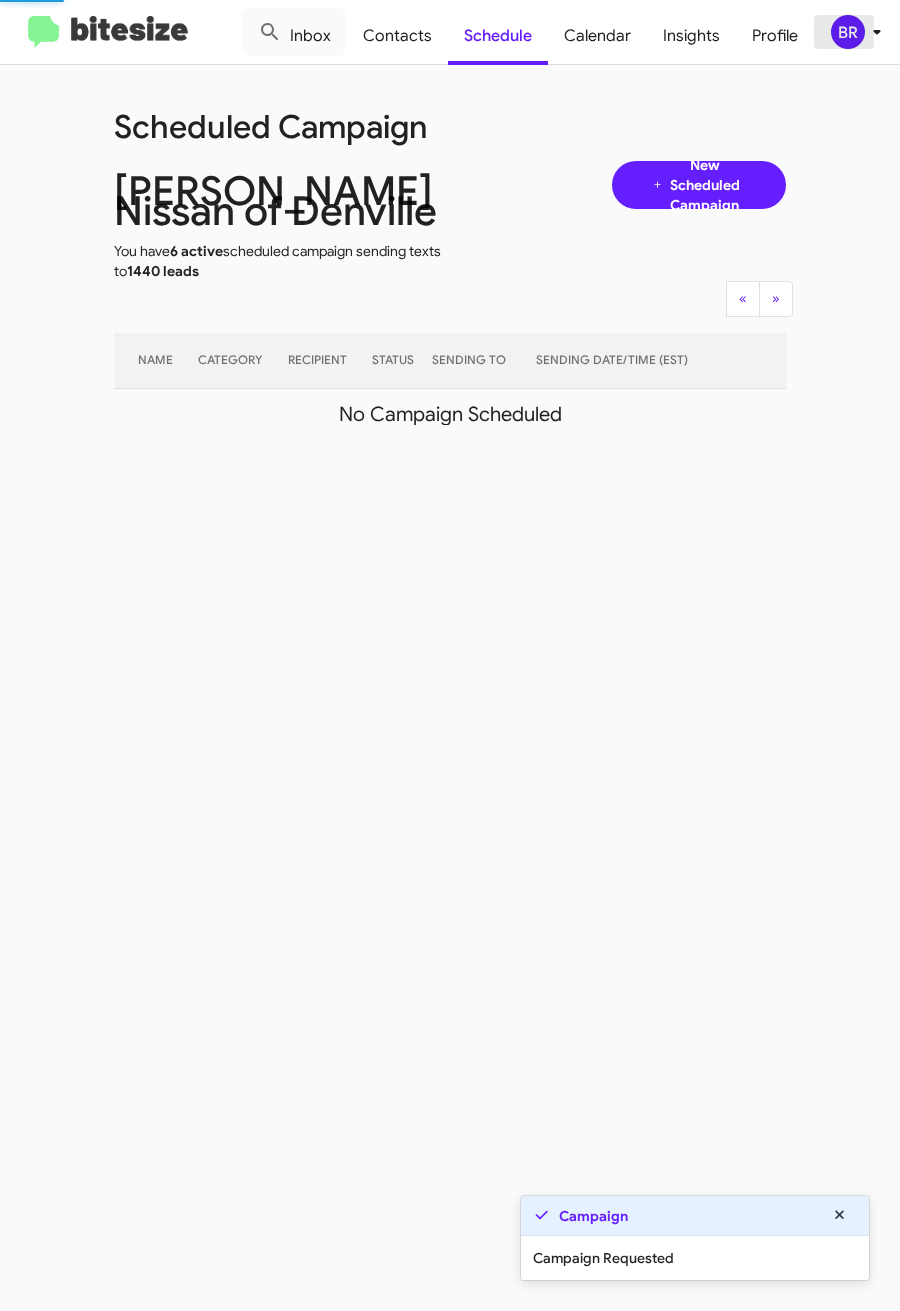 click on "BR" 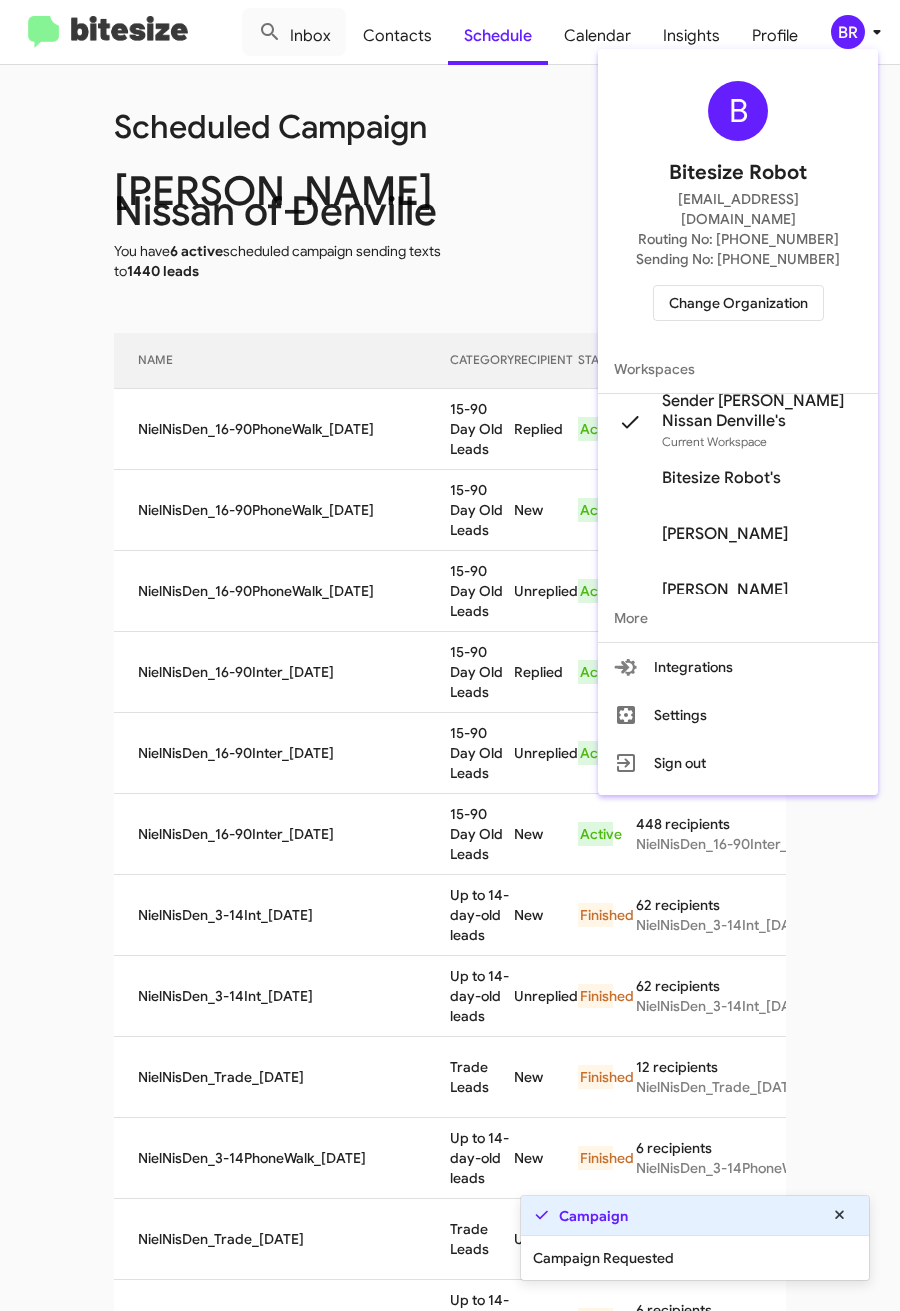 click at bounding box center [450, 655] 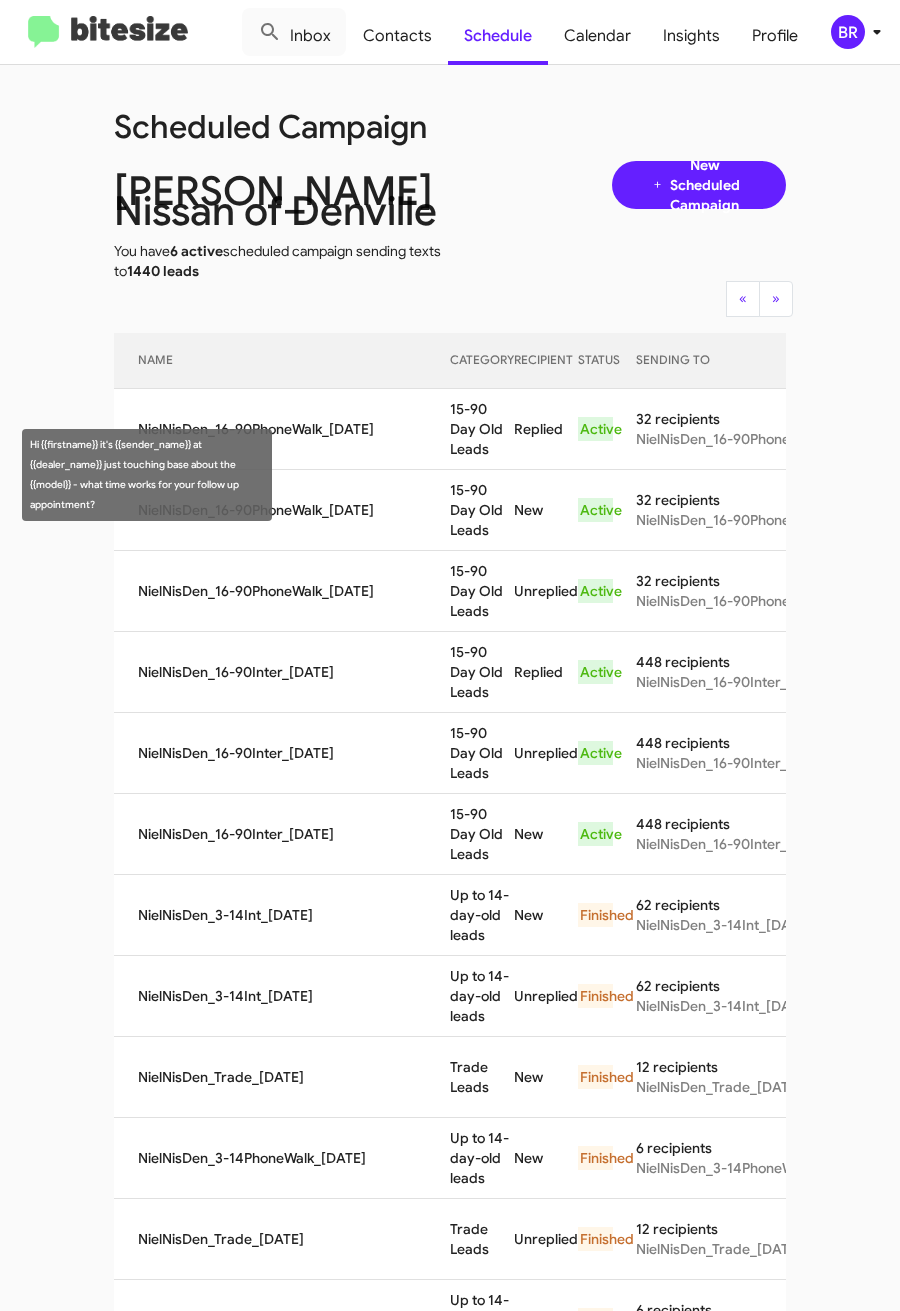 drag, startPoint x: 417, startPoint y: 454, endPoint x: 511, endPoint y: 546, distance: 131.52946 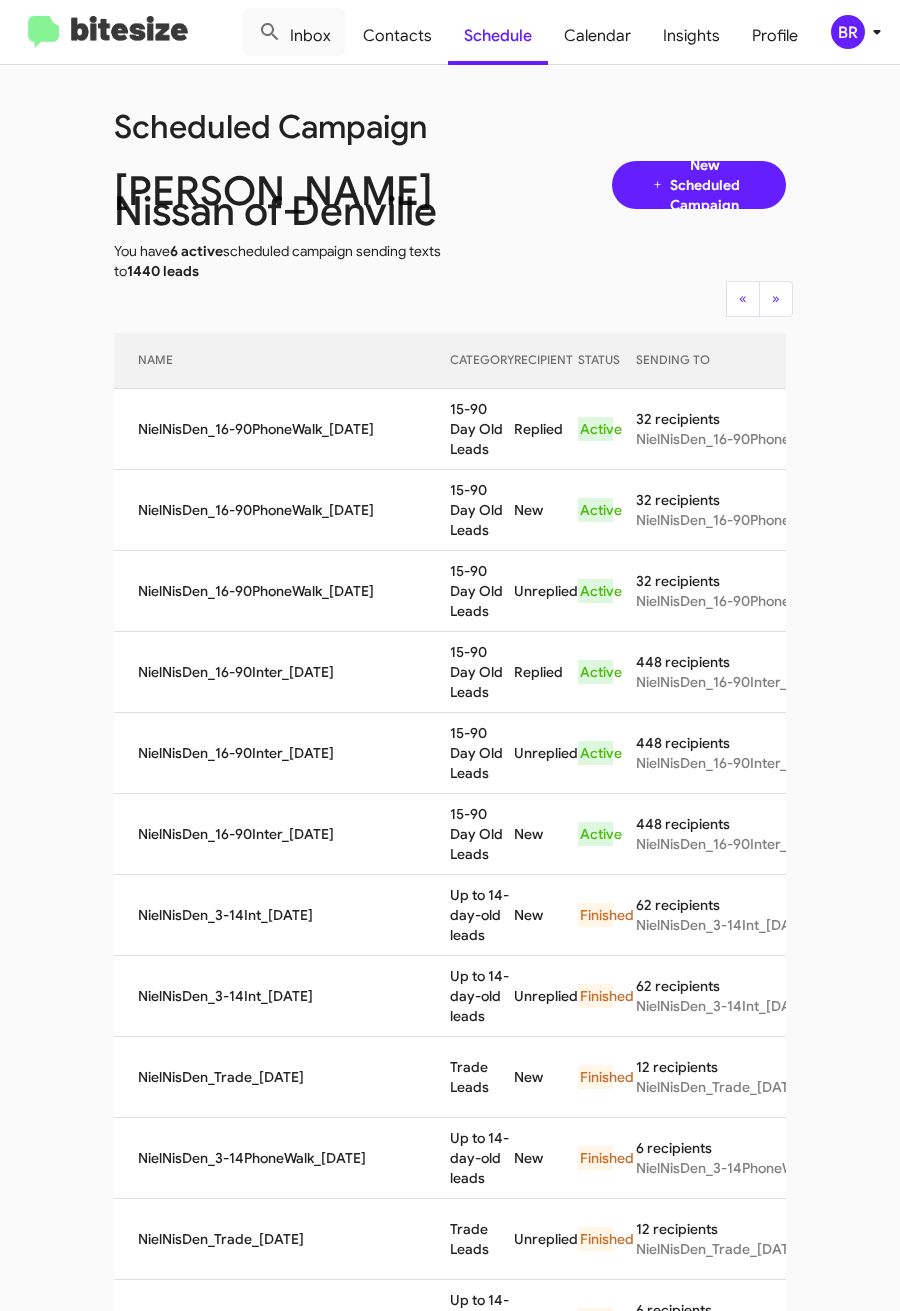 copy on "15-90 Day Old Leads" 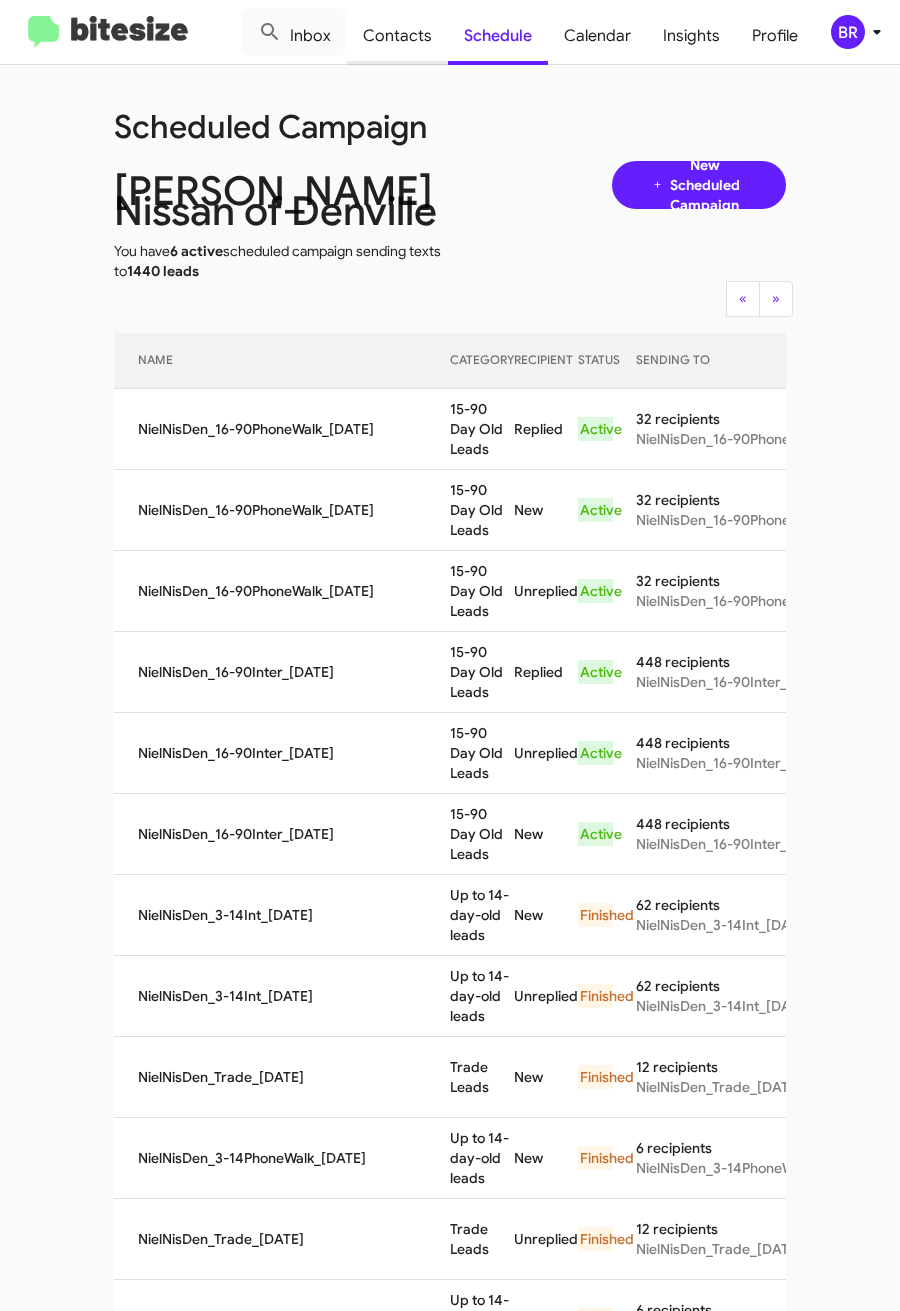 click on "Contacts" 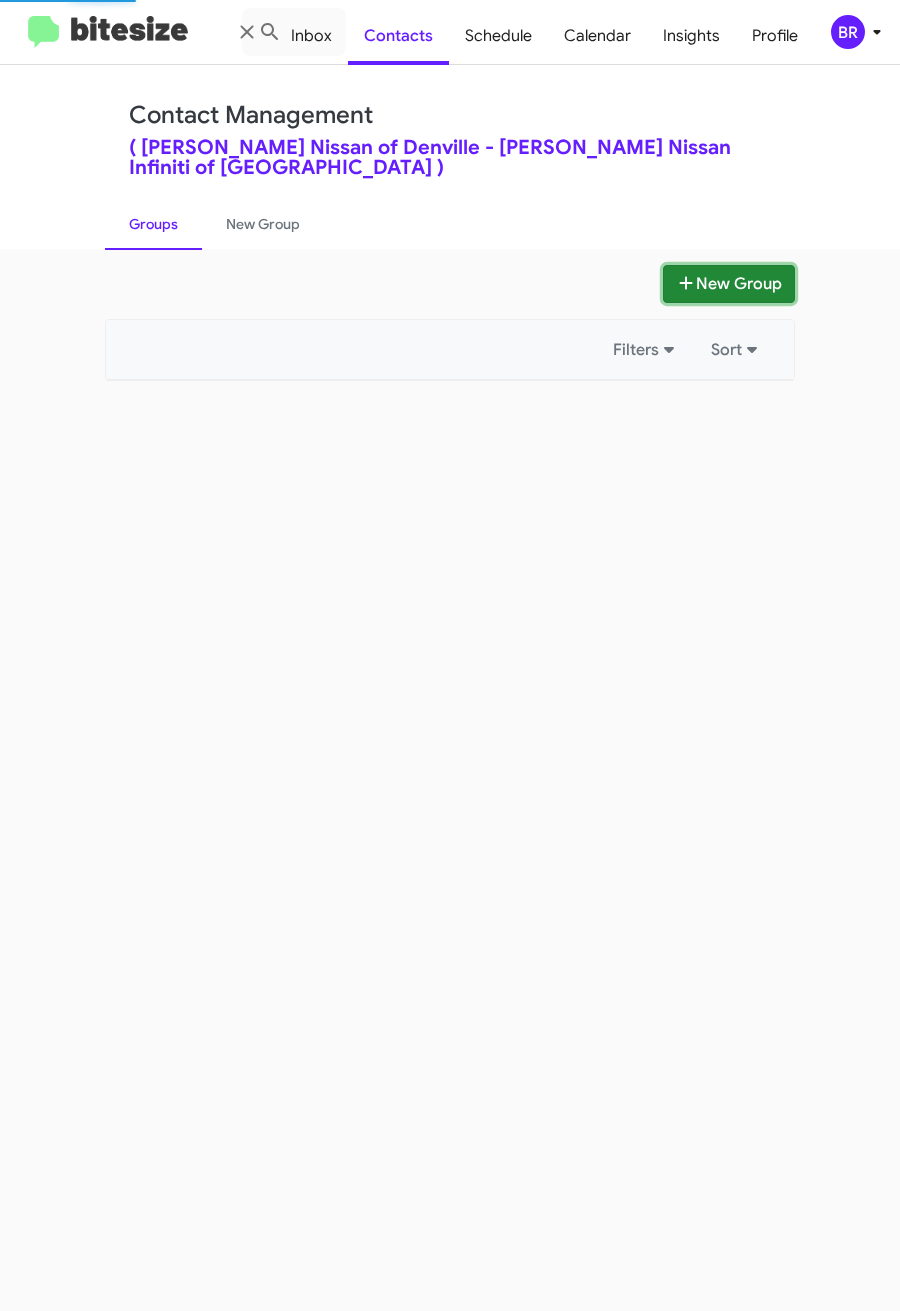 click on "New Group" 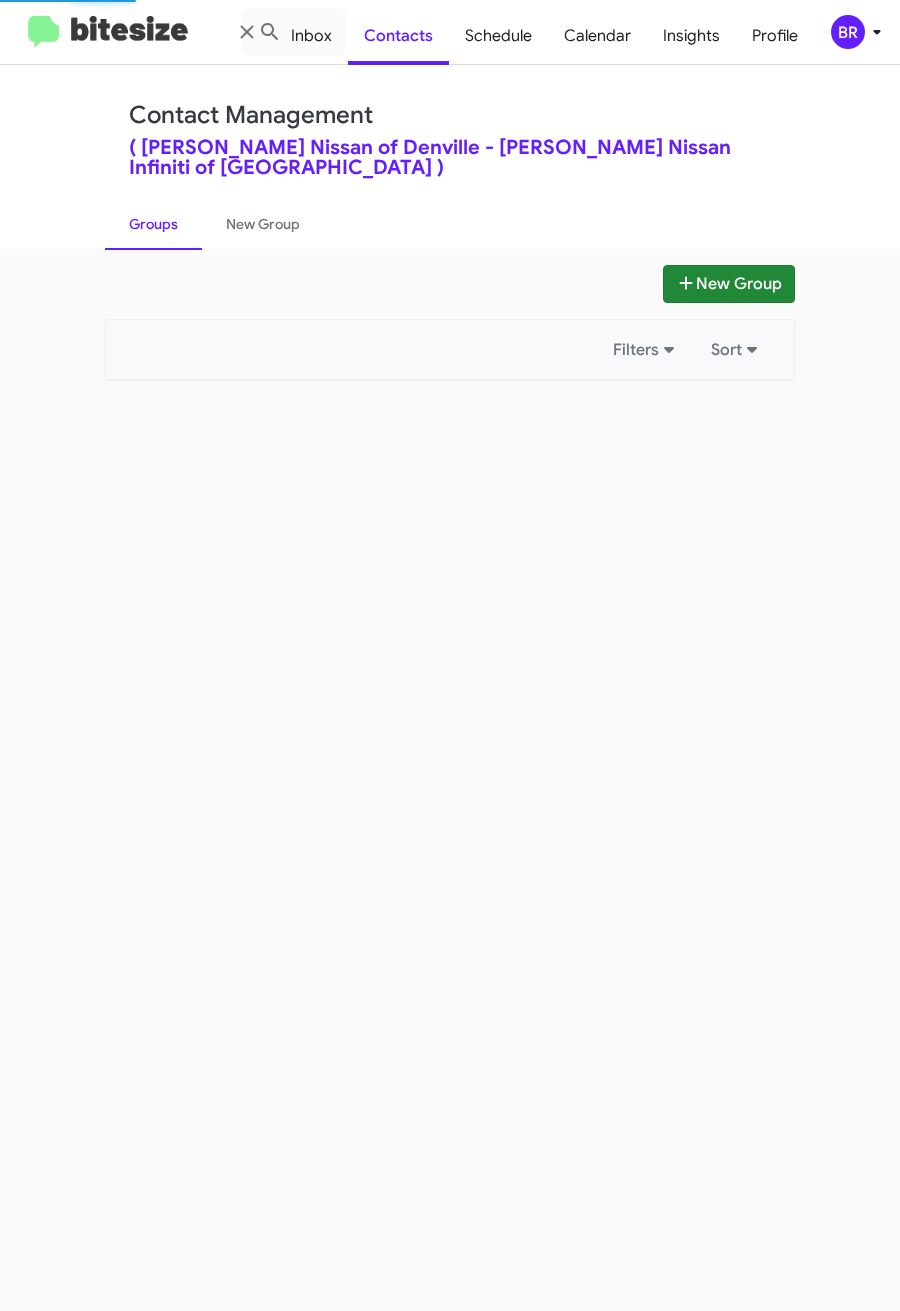 type 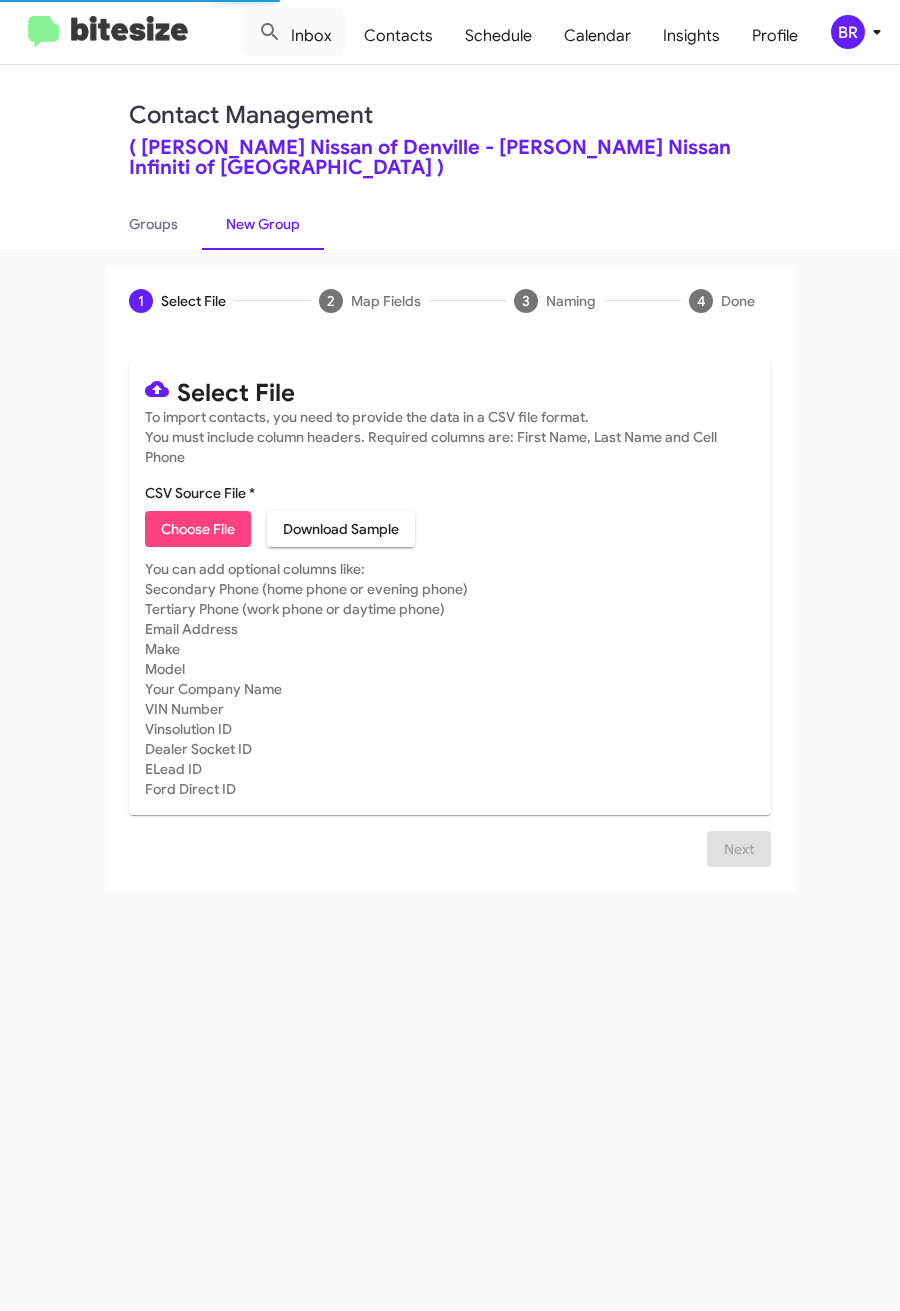 click on "Select File   To import contacts, you need to provide the data in a CSV file format.   You must include column headers. Required columns are: First Name, Last Name and Cell Phone  CSV Source File * Choose File Download Sample  You can add optional columns like:   Secondary Phone (home phone or evening phone)   Tertiary Phone (work phone or daytime phone)   Email Address   Make   Model   Your Company Name   VIN Number   Vinsolution ID   Dealer Socket ID   ELead ID   Ford Direct ID" at bounding box center (450, 588) 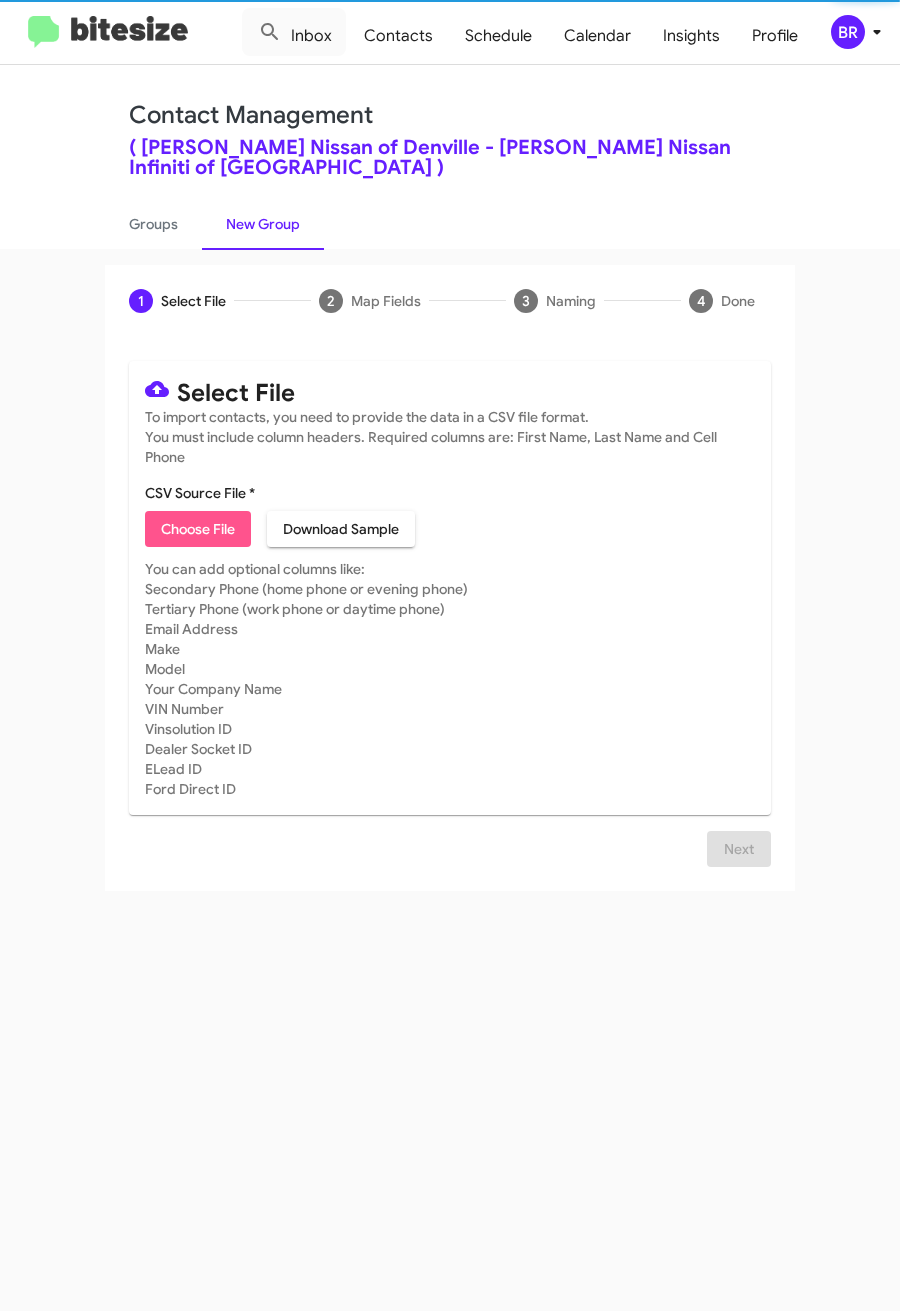 click on "Choose File" 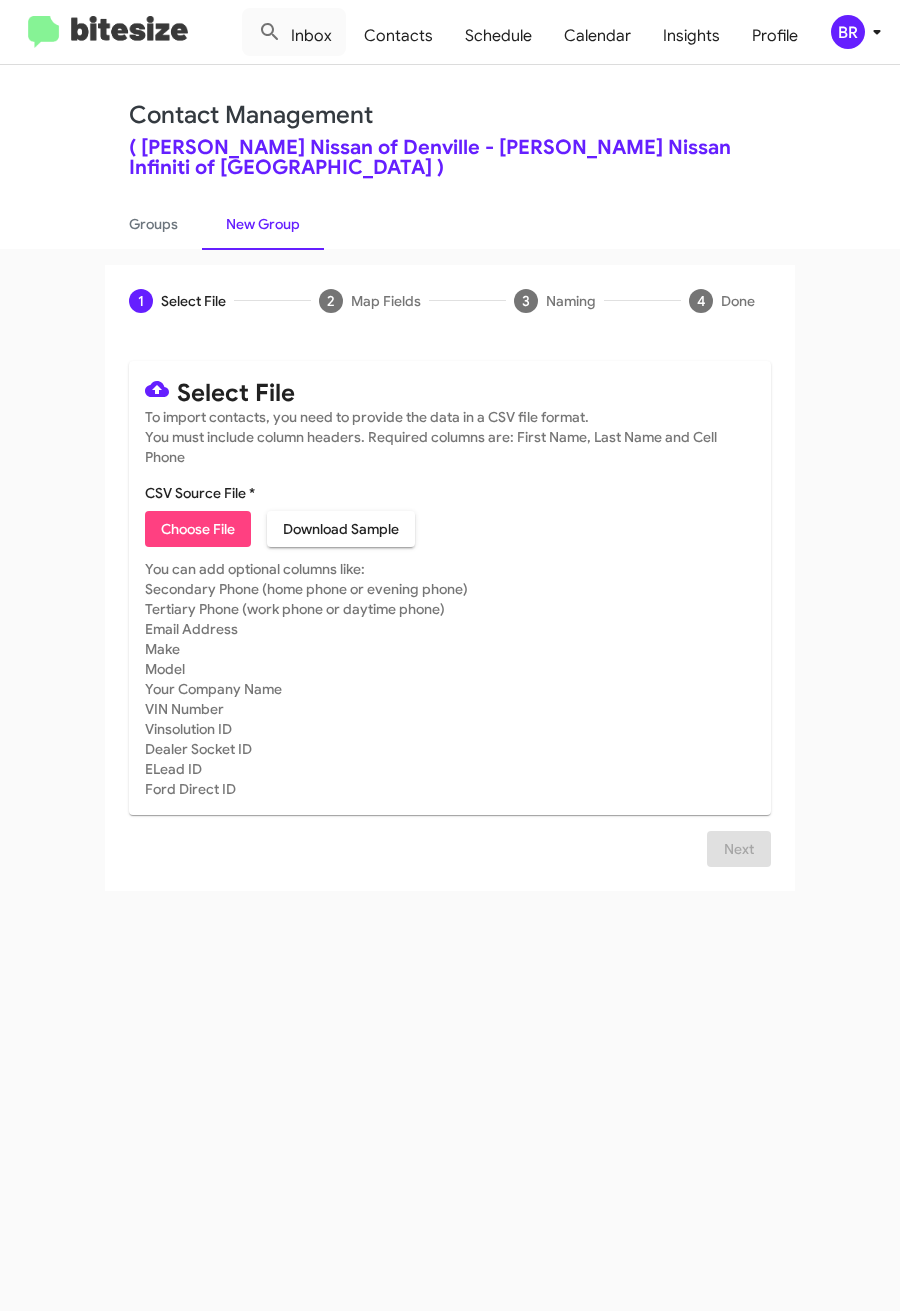 type on "NielNisDen_Deals_NISSAN_ALTIMASENTRA_07-11-25" 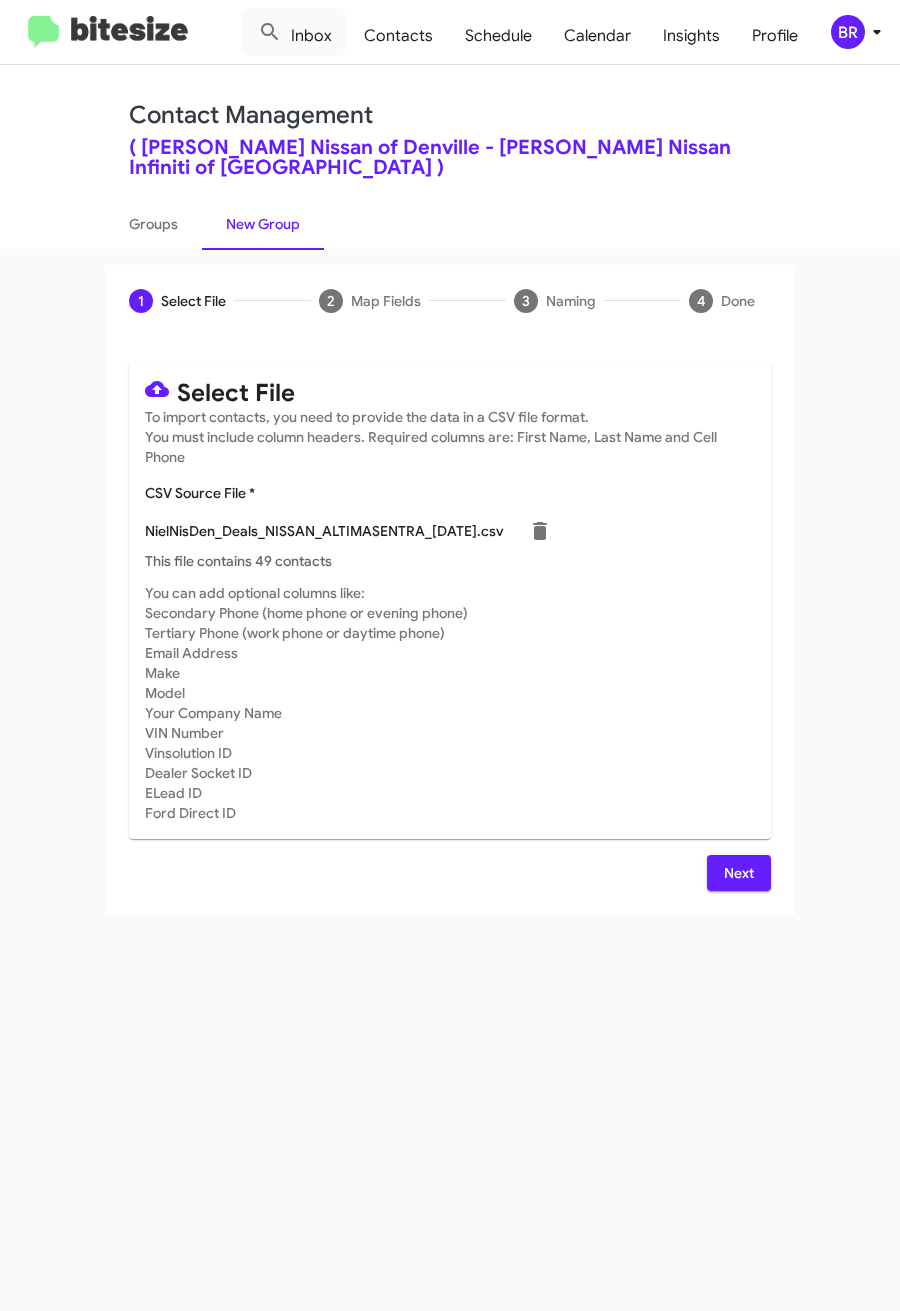 click on "Next" at bounding box center (739, 873) 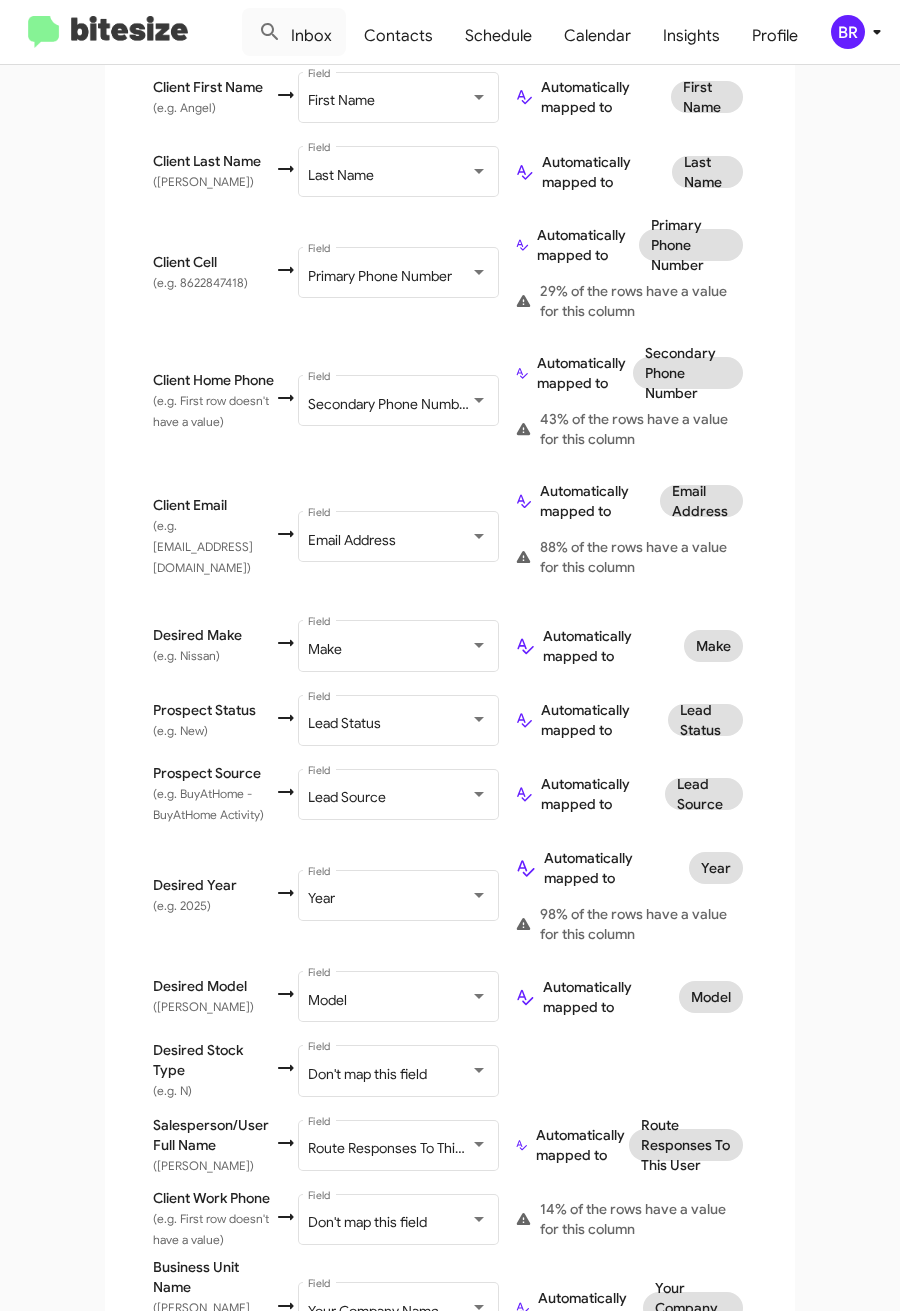 scroll, scrollTop: 546, scrollLeft: 0, axis: vertical 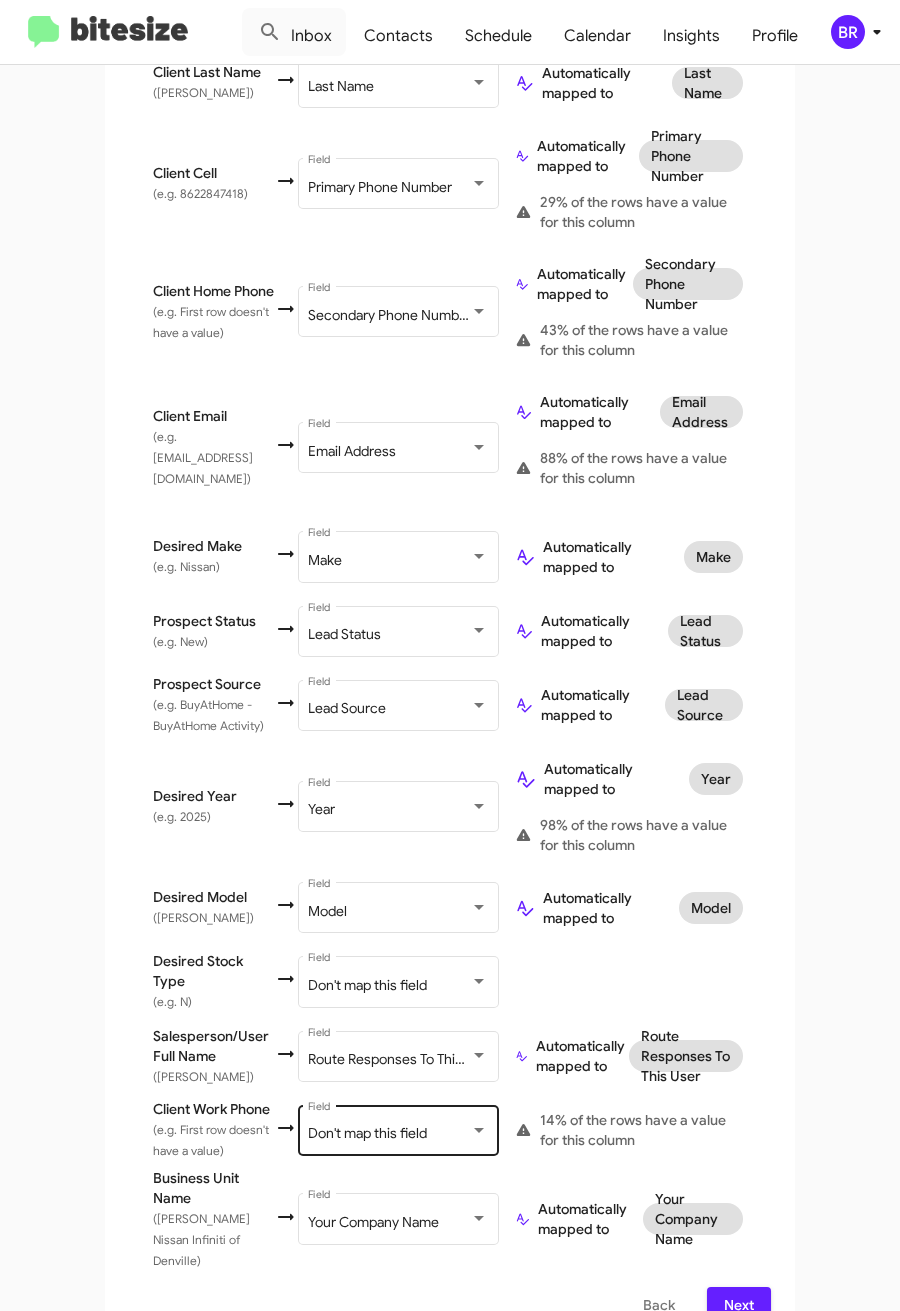 click on "Don't map this field Field" at bounding box center [398, 1128] 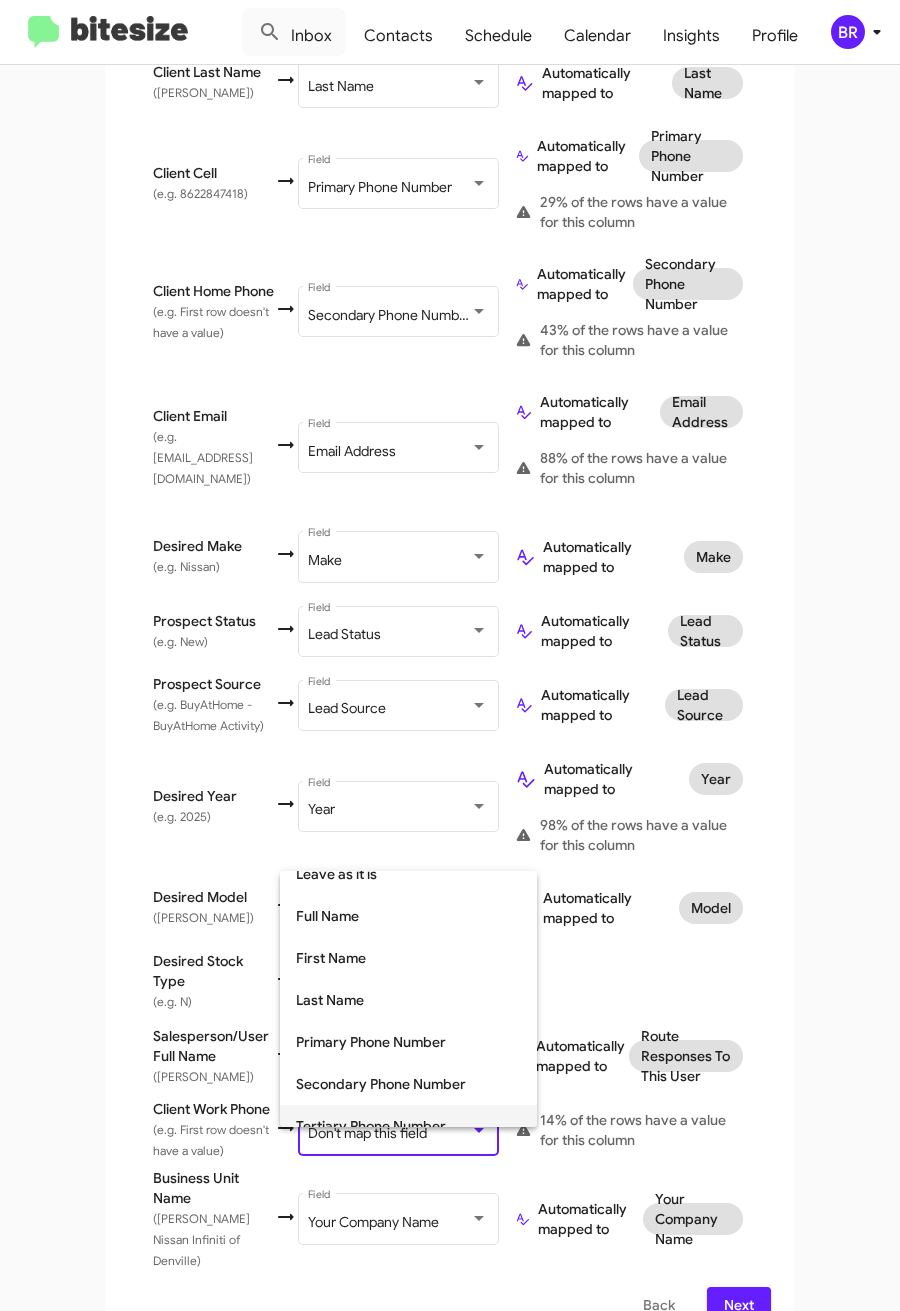 drag, startPoint x: 454, startPoint y: 1105, endPoint x: 556, endPoint y: 1134, distance: 106.04244 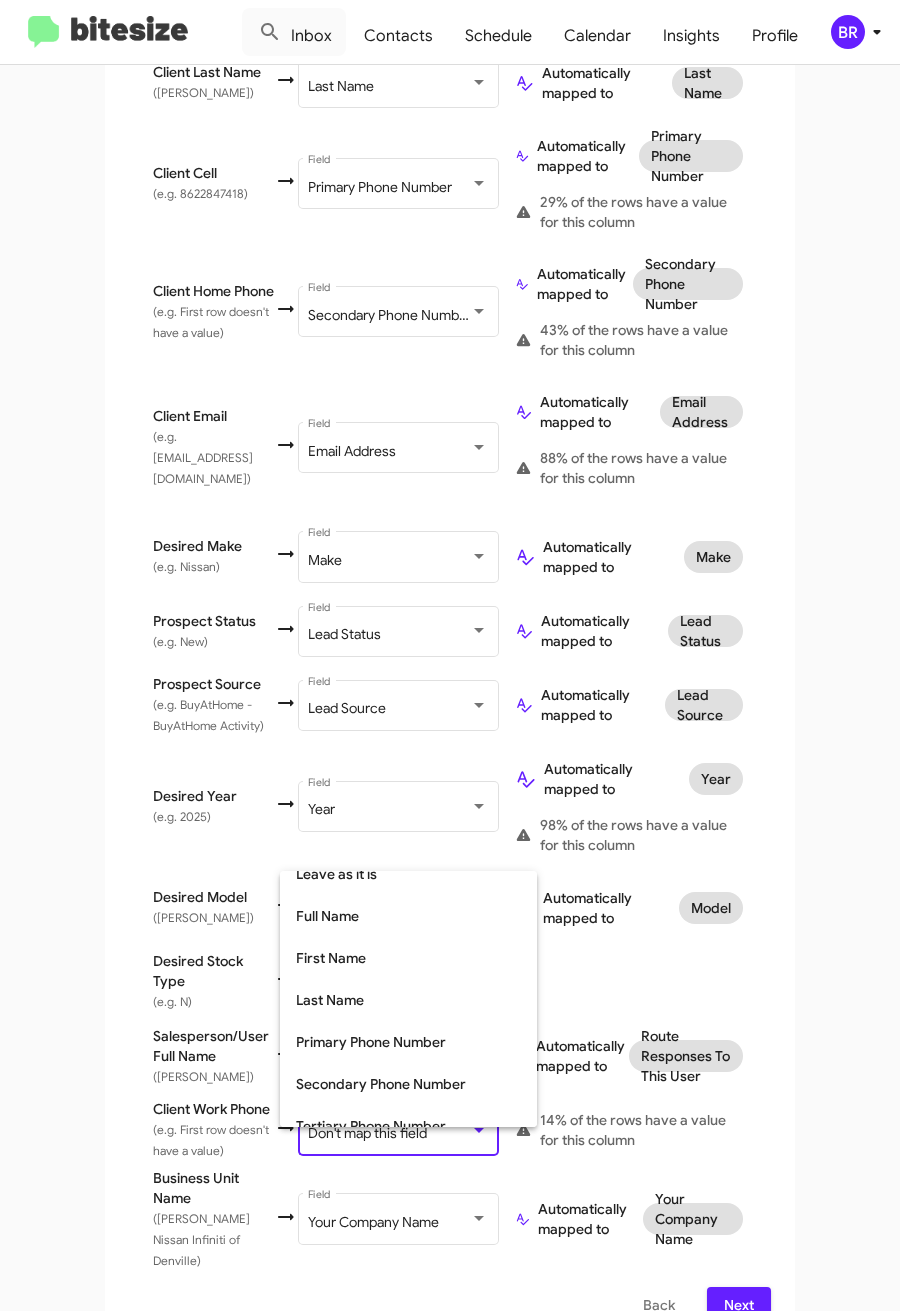 scroll, scrollTop: 79, scrollLeft: 0, axis: vertical 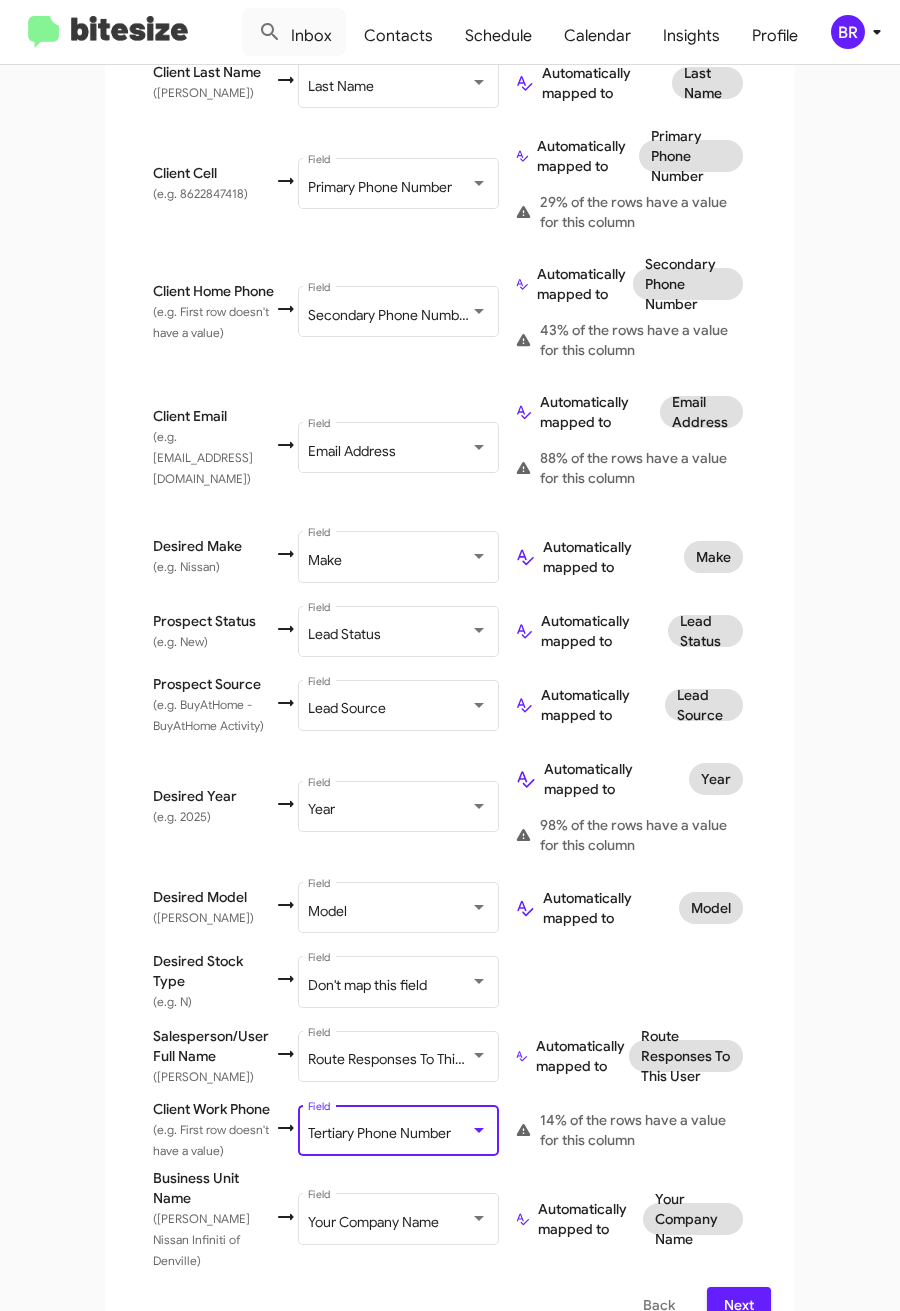 click on "Next" at bounding box center (739, 1305) 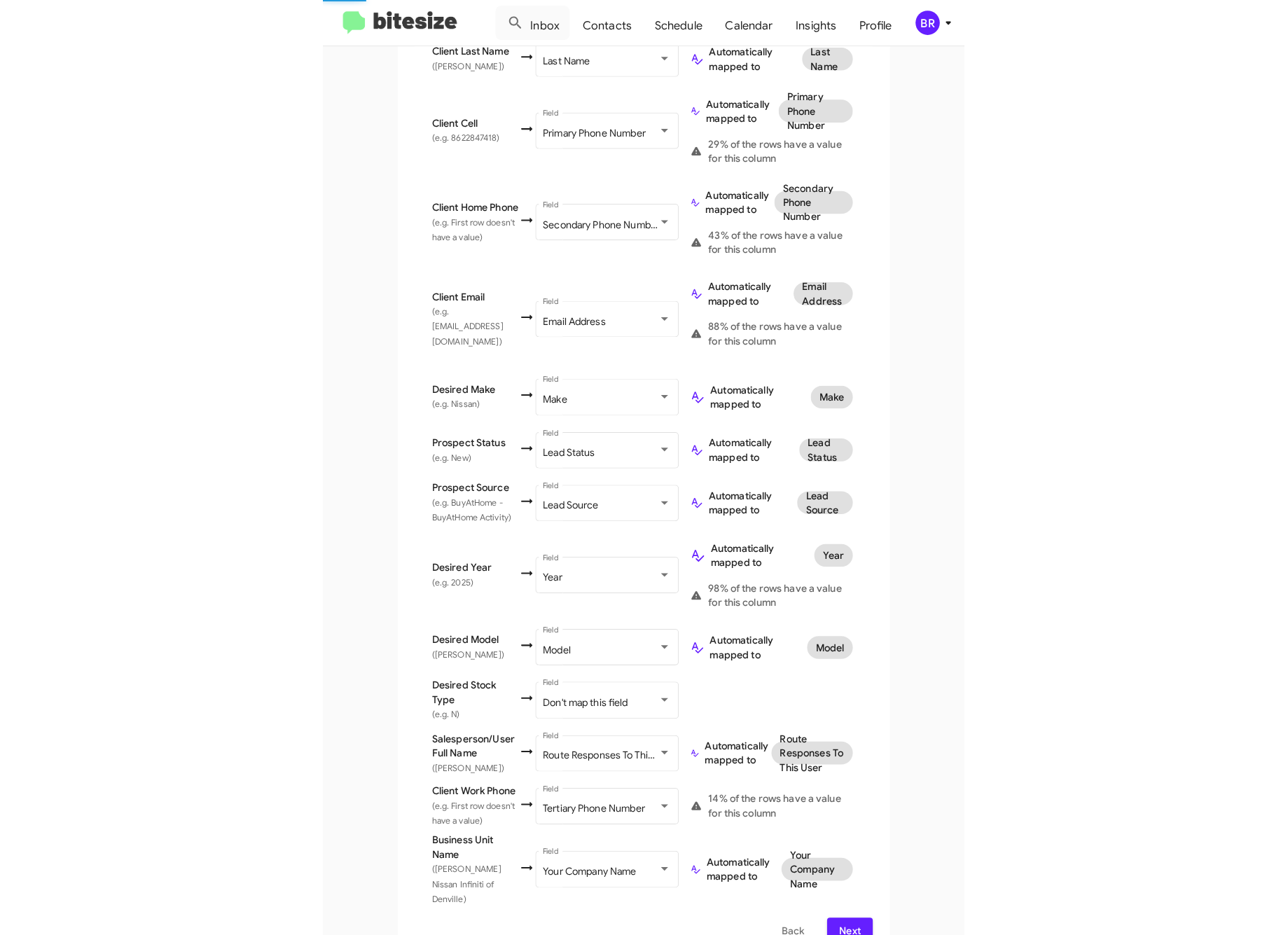 scroll, scrollTop: 0, scrollLeft: 0, axis: both 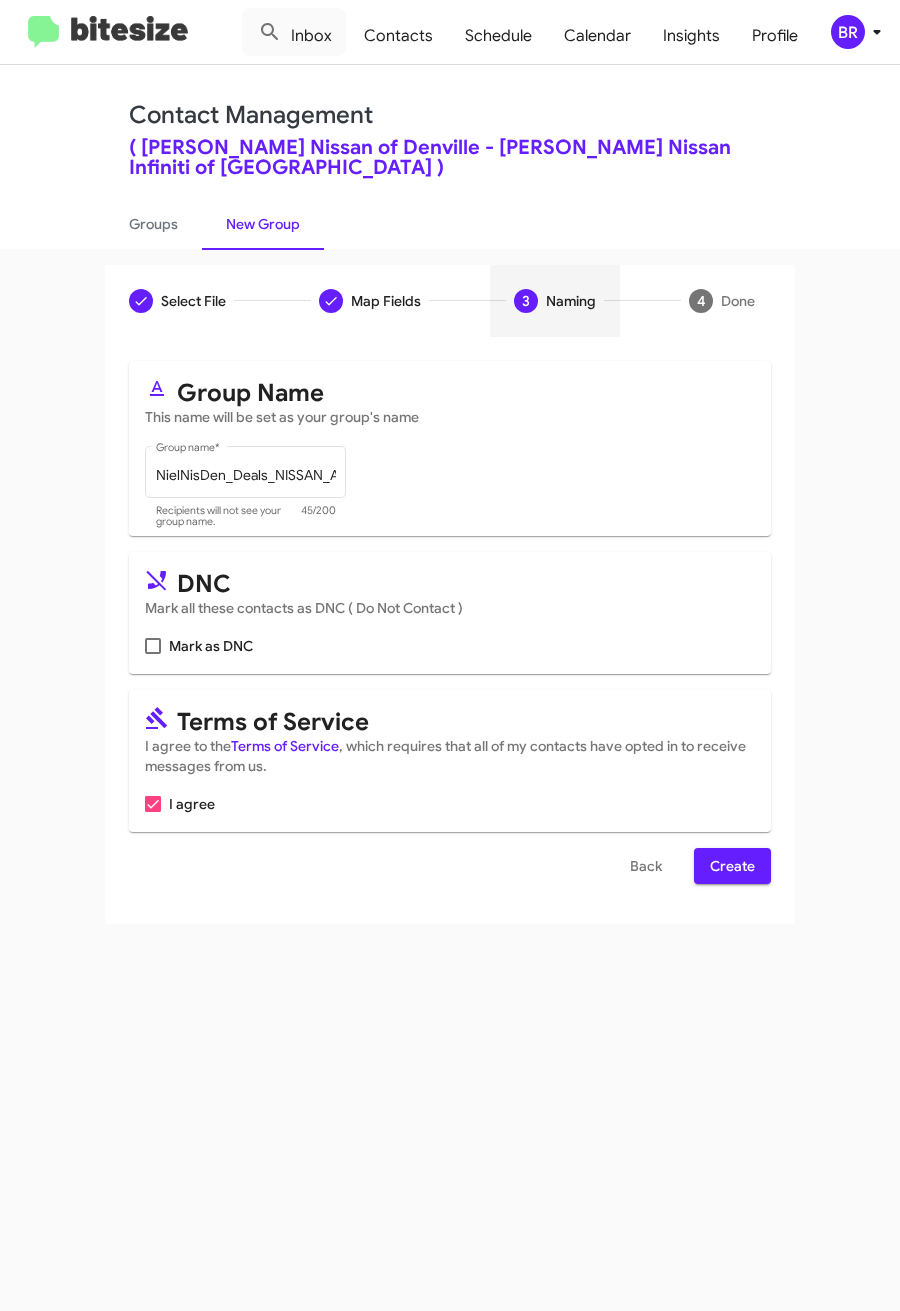 click on "Create" at bounding box center [732, 866] 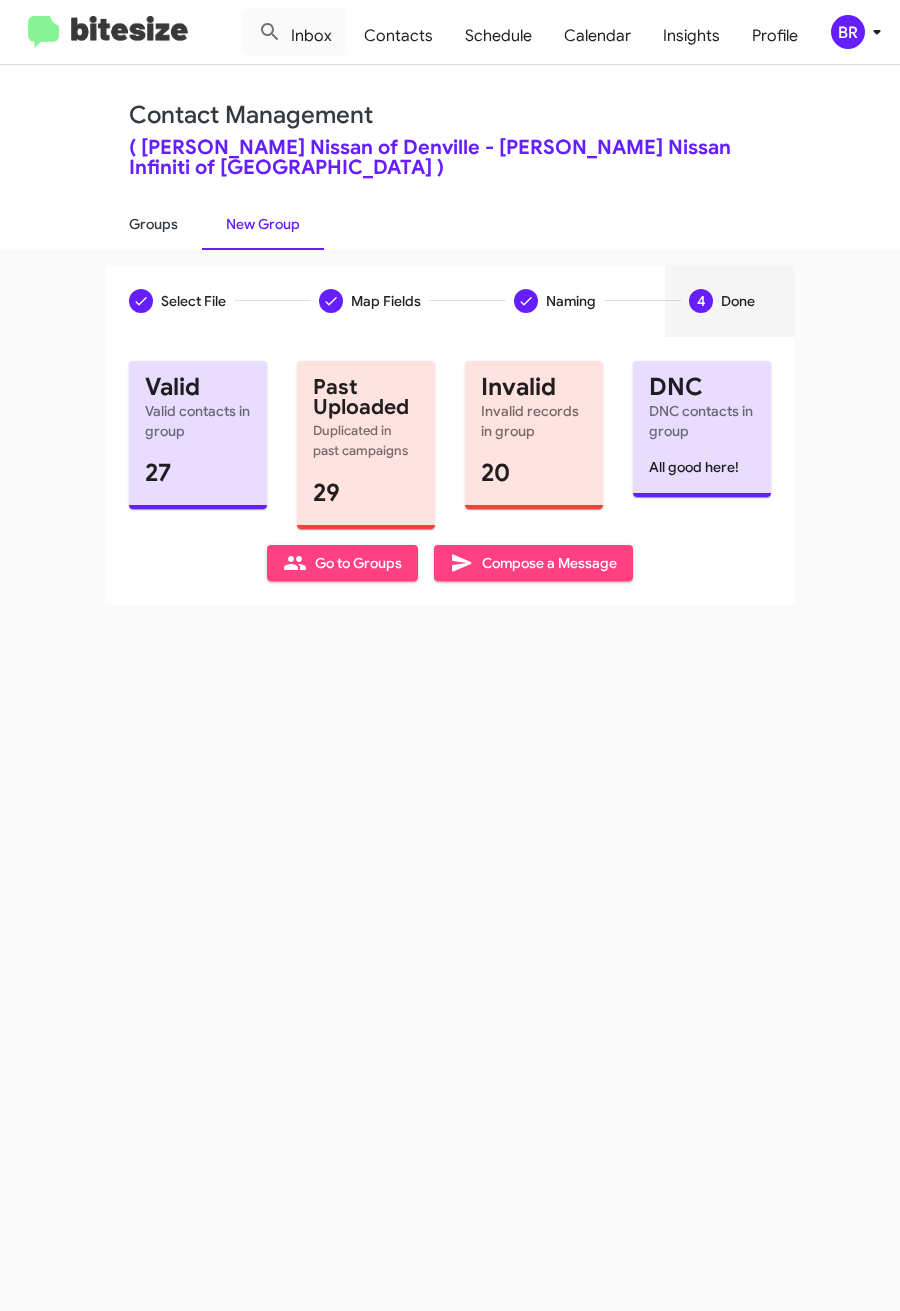 click on "Groups" 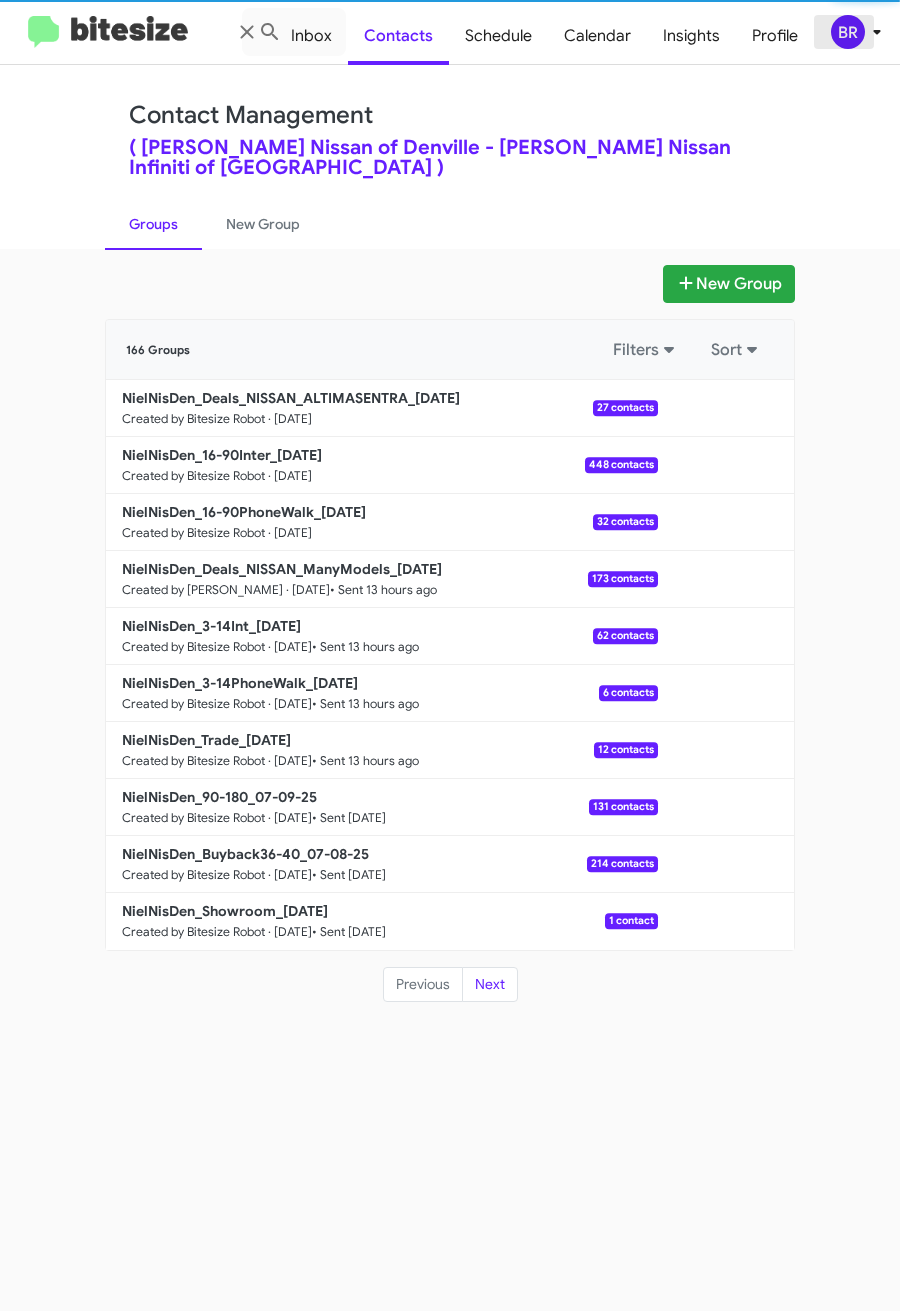 click on "BR" 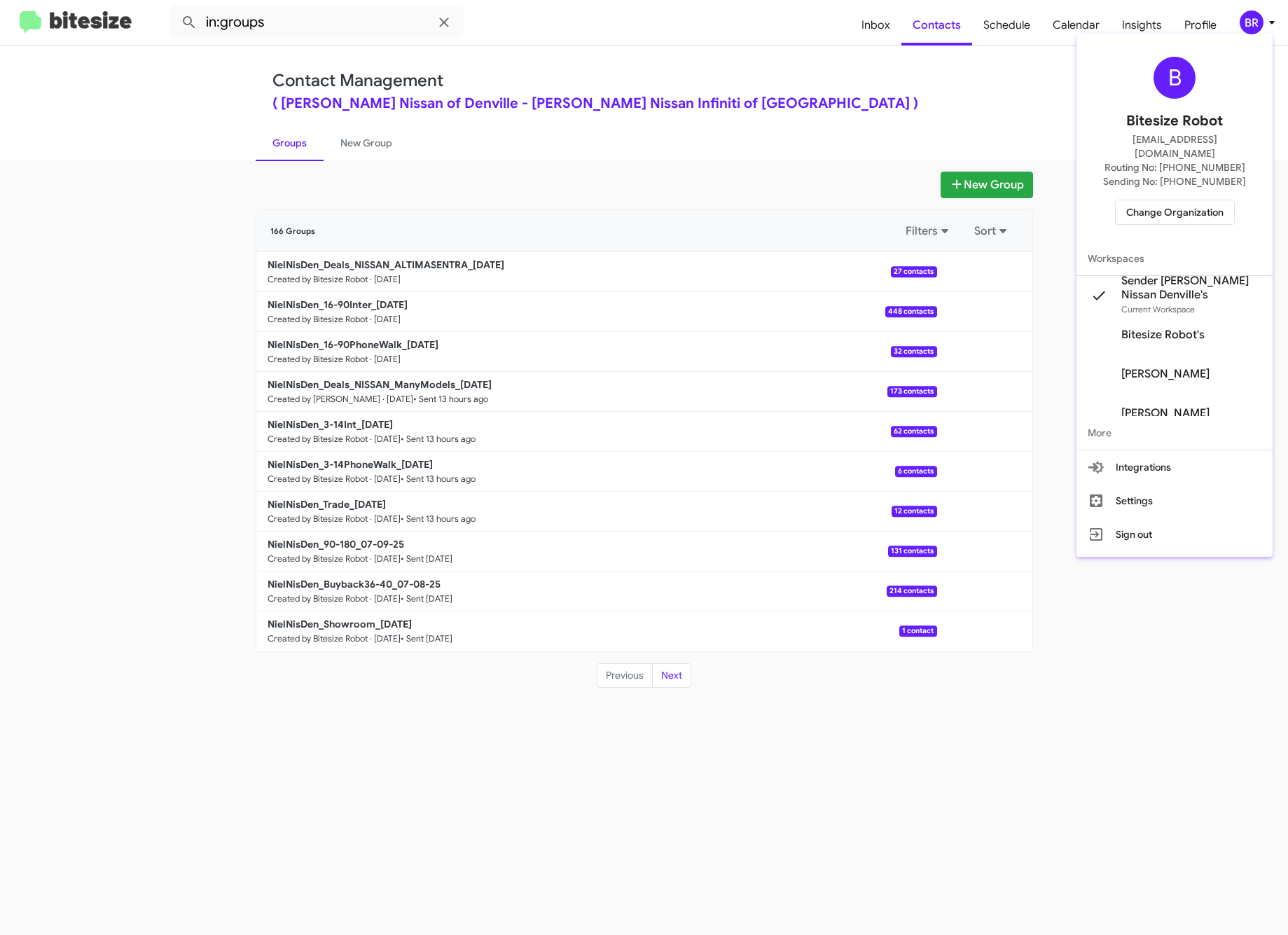 click at bounding box center (644, 467) 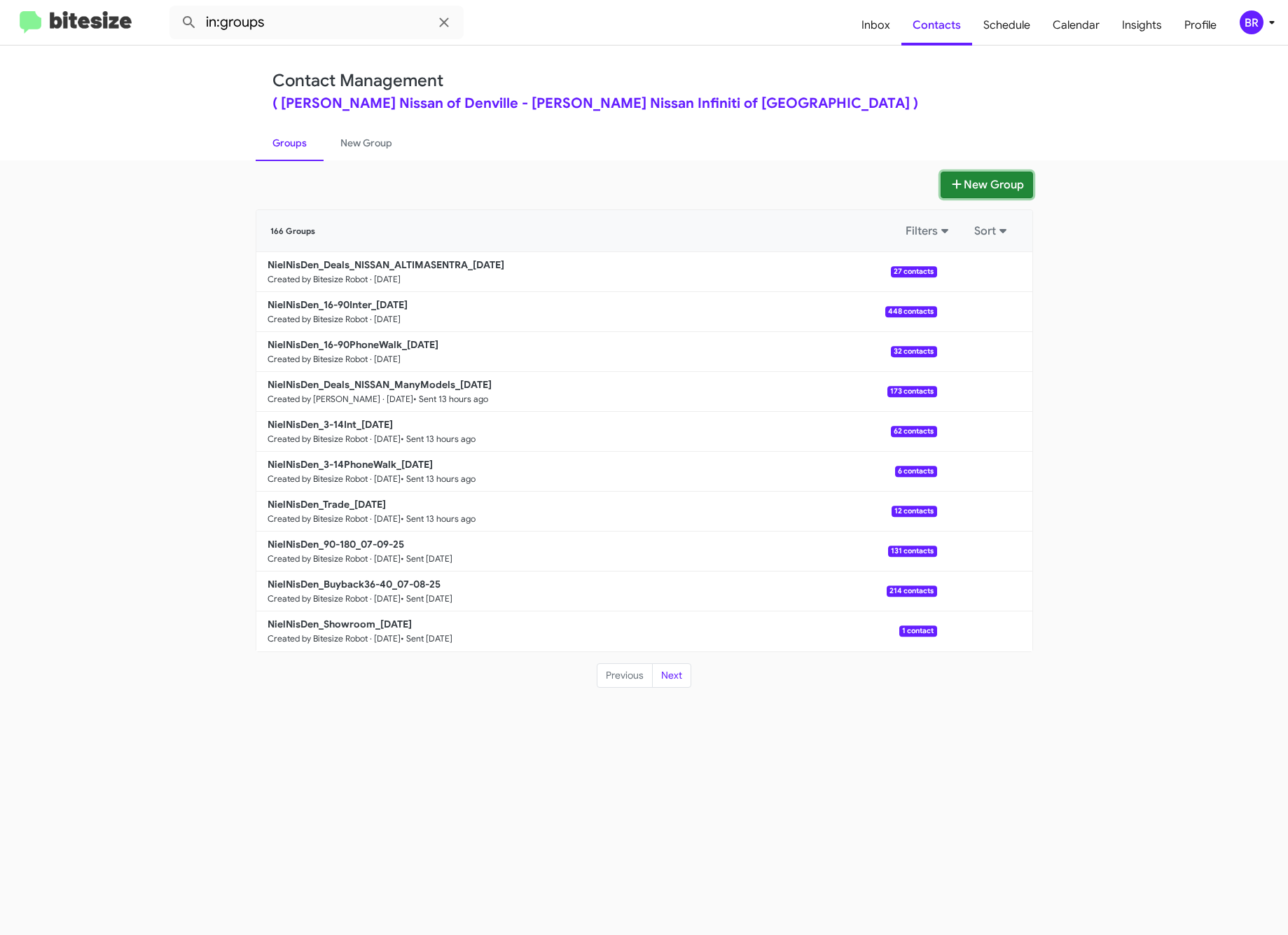 click on "New Group" 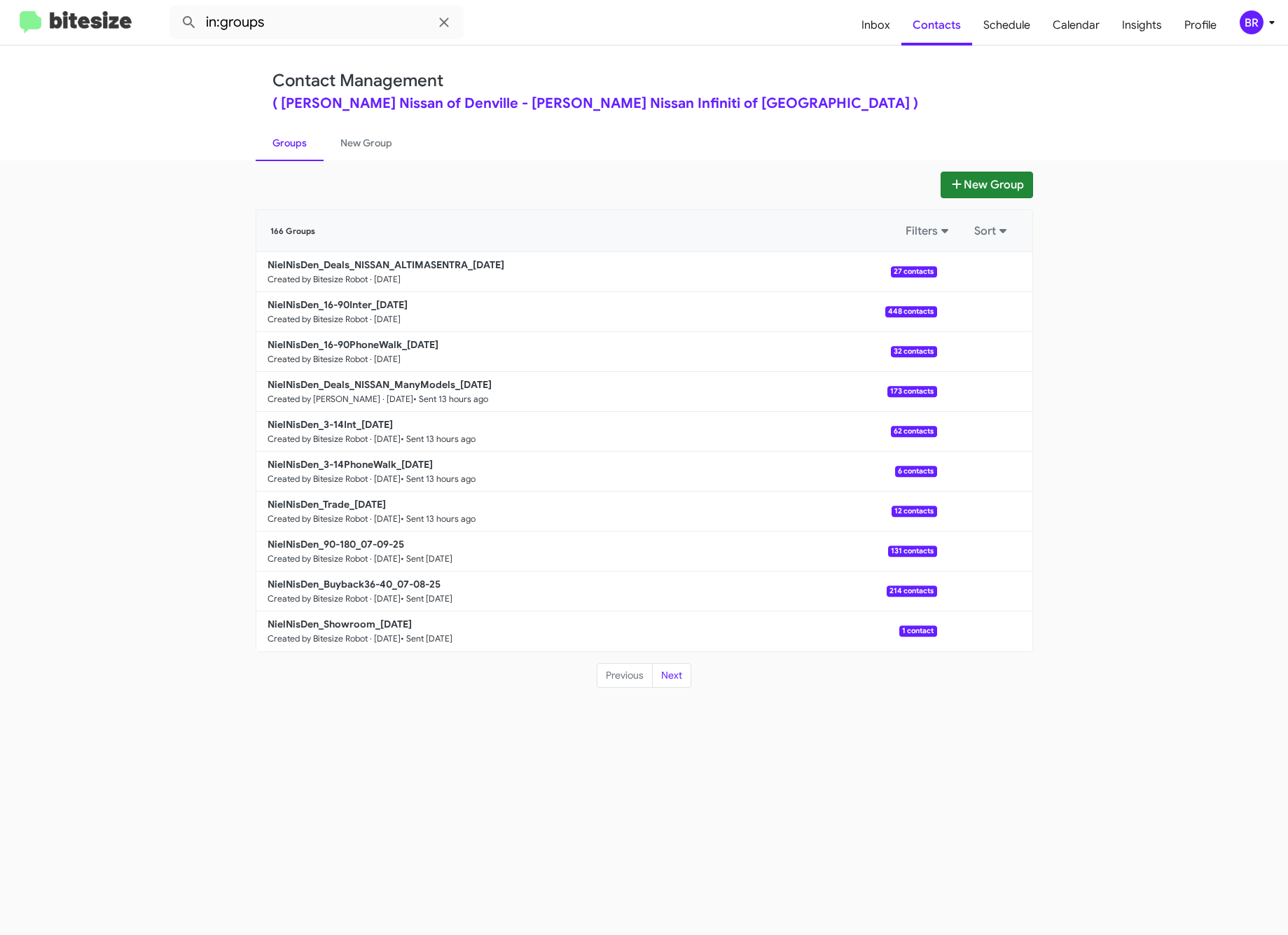 type 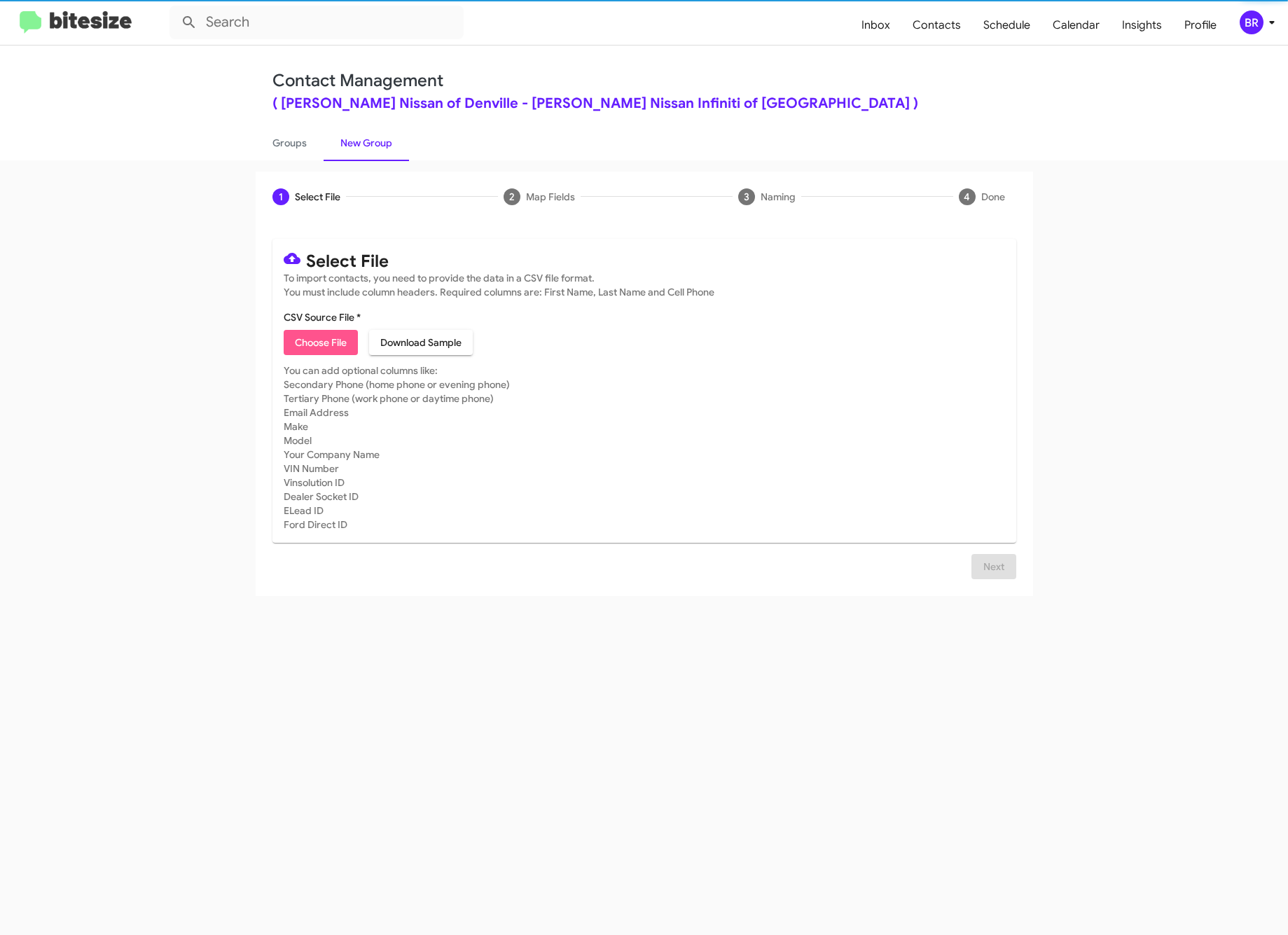 click on "Choose File" 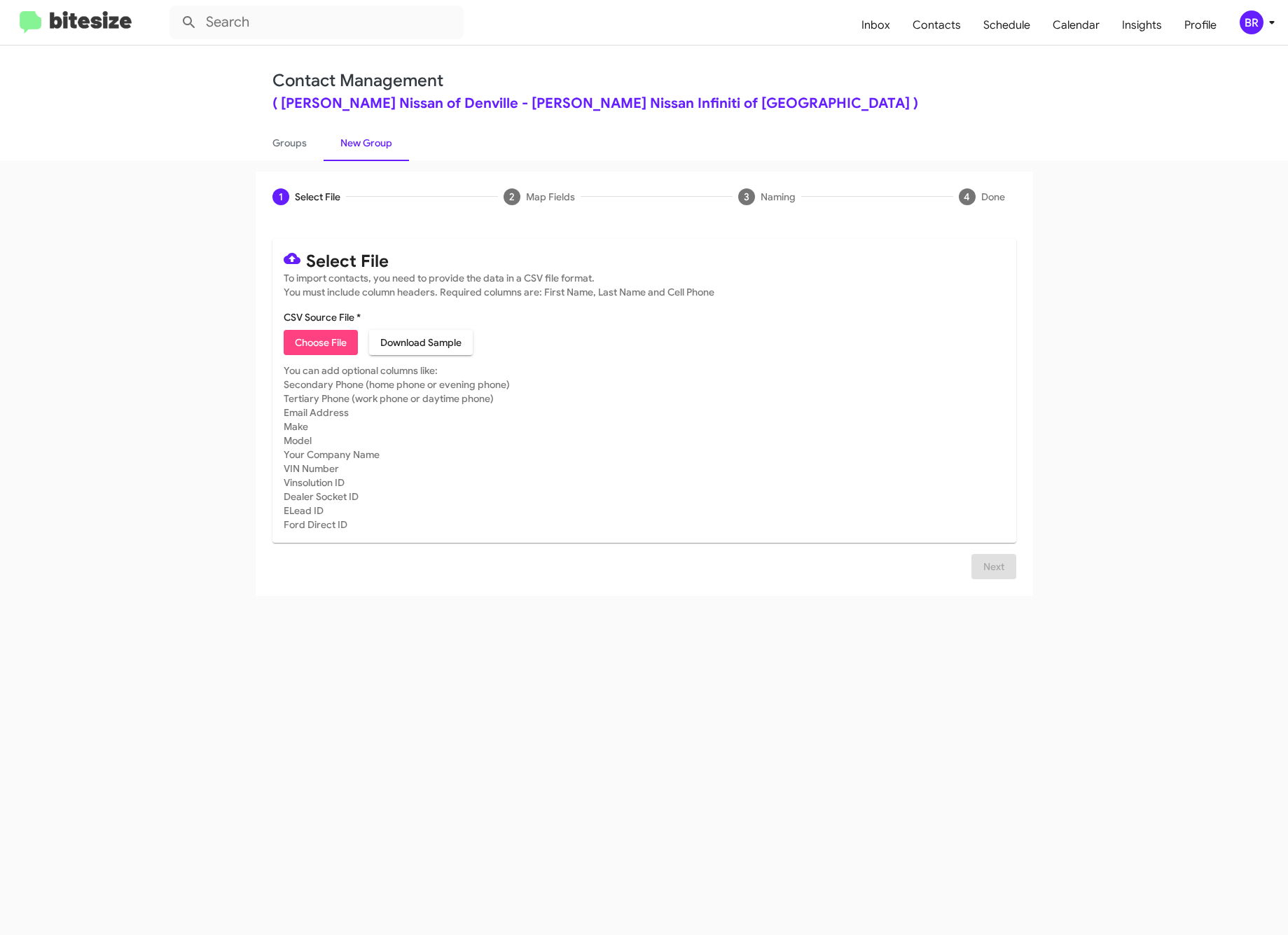type on "NielNisDen_Deals_NISSAN_FRONTIER_07-11-25" 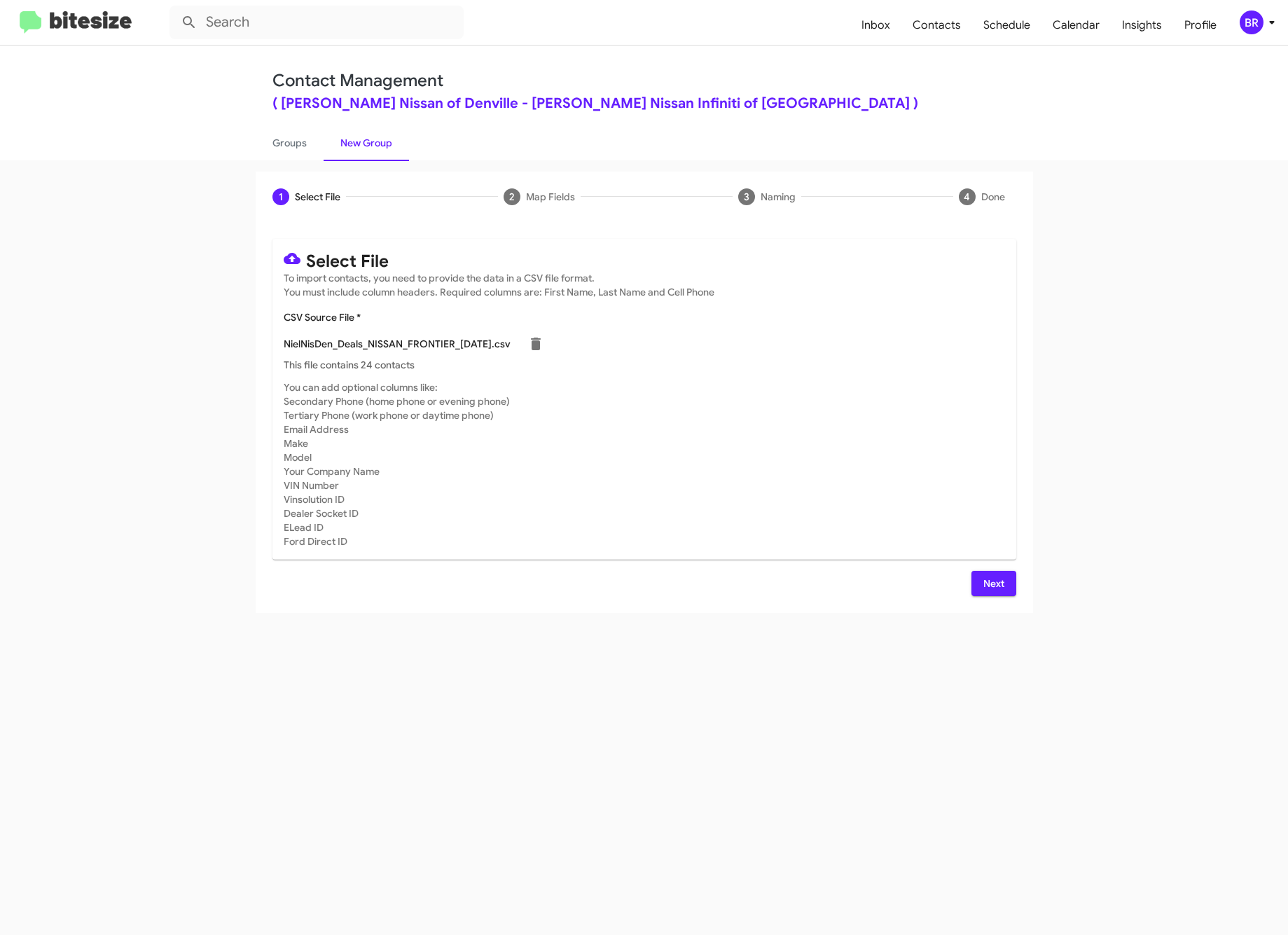 click on "Next" at bounding box center [994, 583] 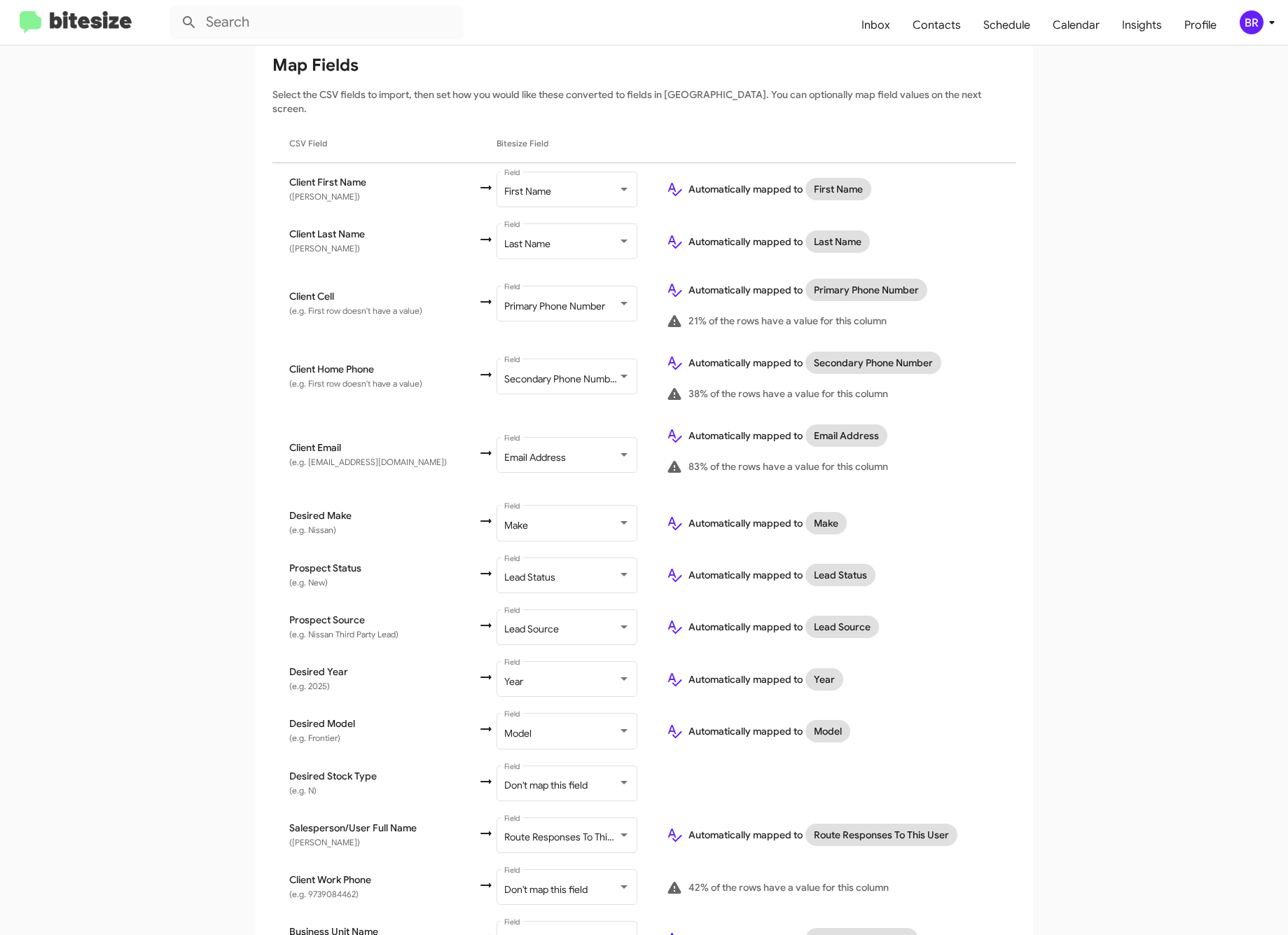 scroll, scrollTop: 250, scrollLeft: 0, axis: vertical 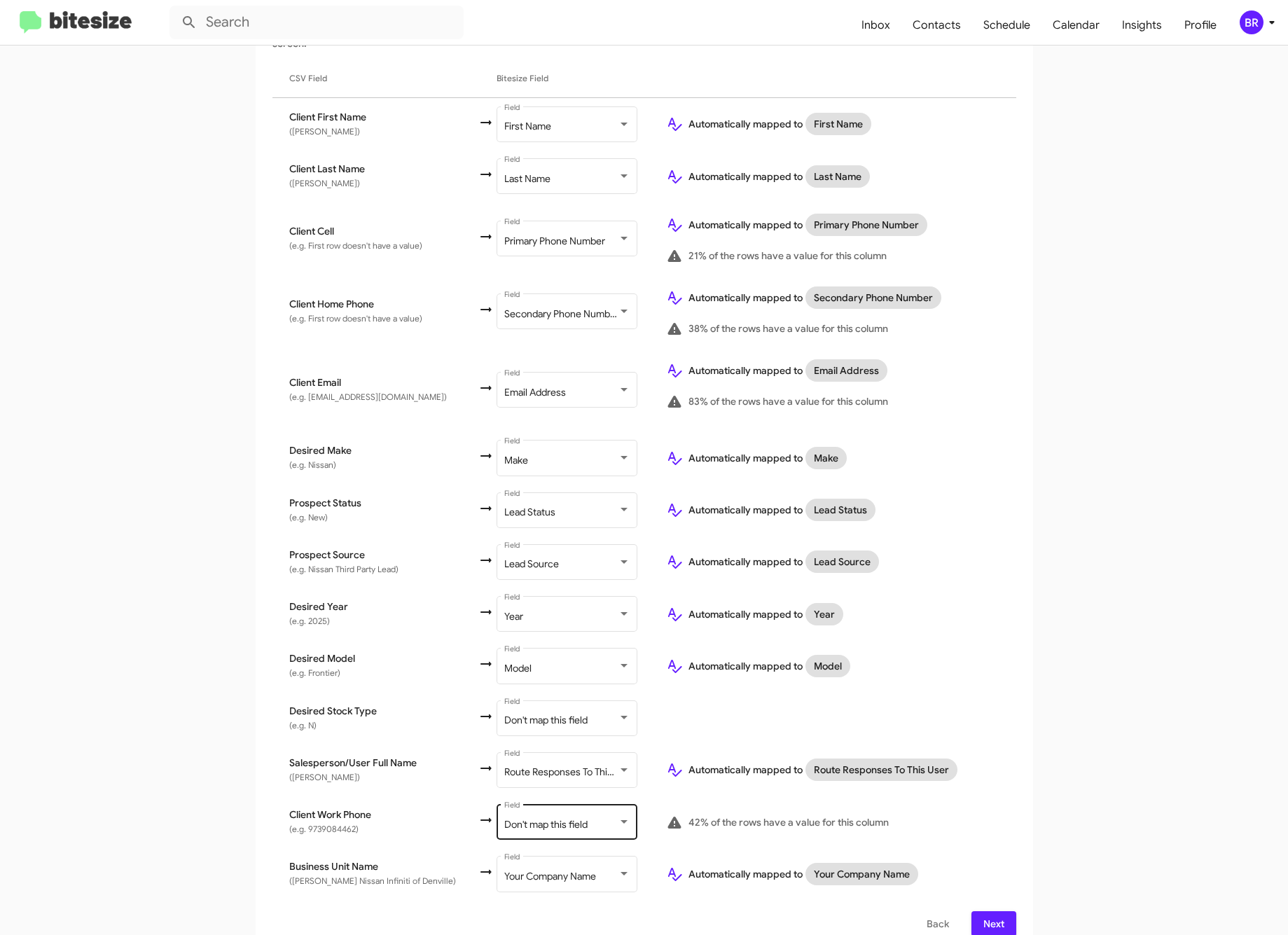 click on "Don't map this field" at bounding box center [546, 824] 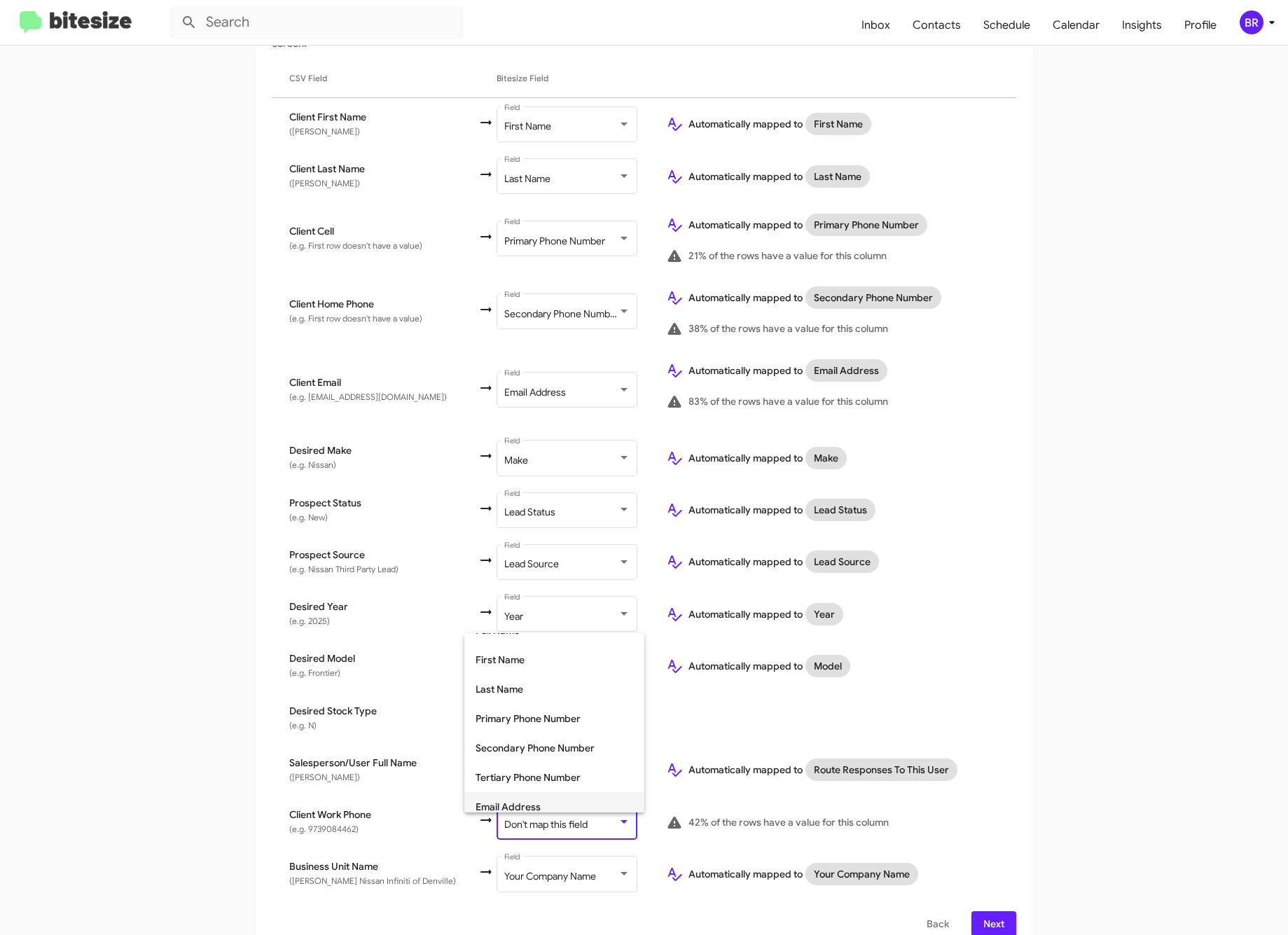 scroll, scrollTop: 105, scrollLeft: 0, axis: vertical 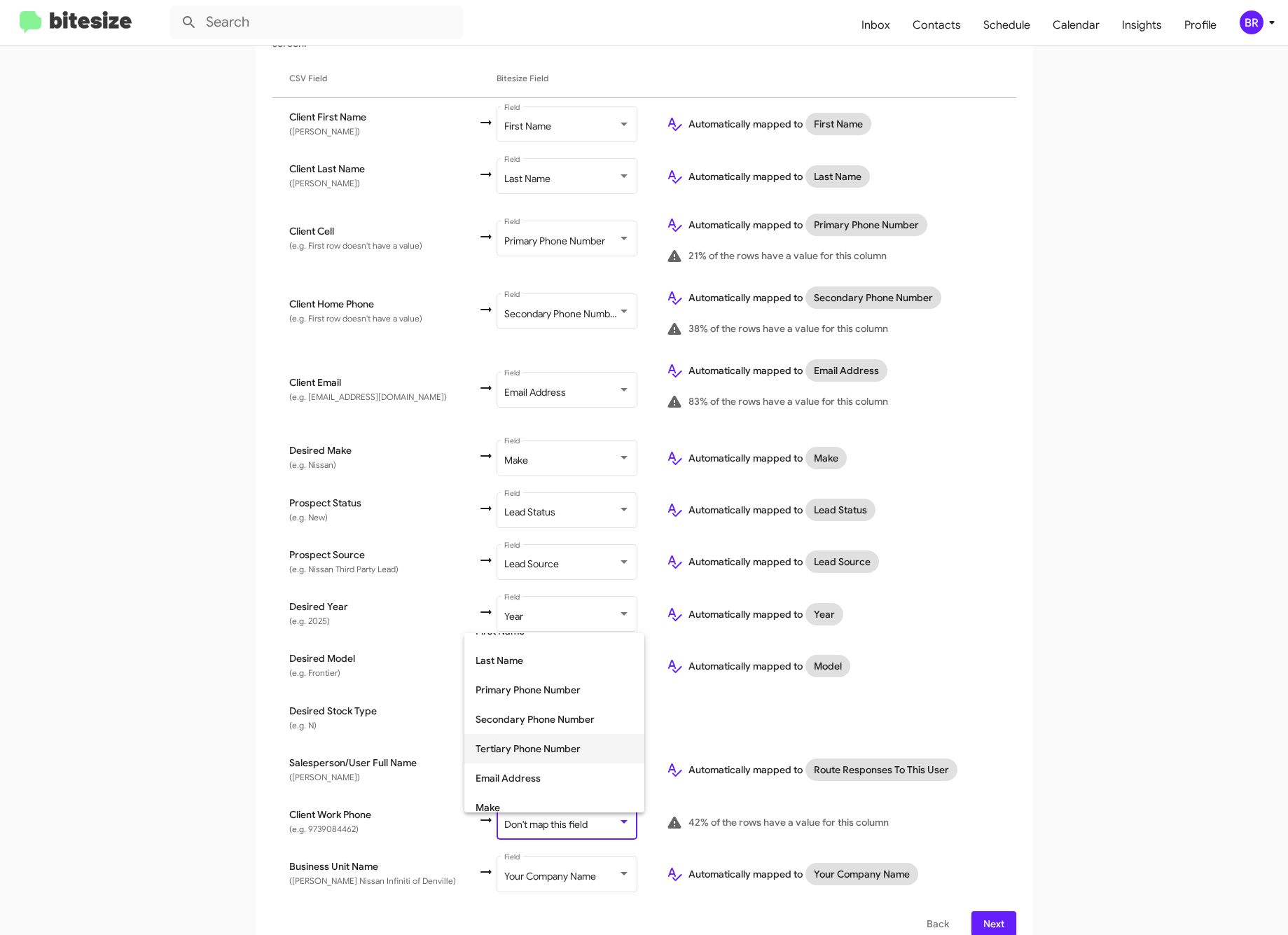 click on "Tertiary Phone Number" at bounding box center [554, 749] 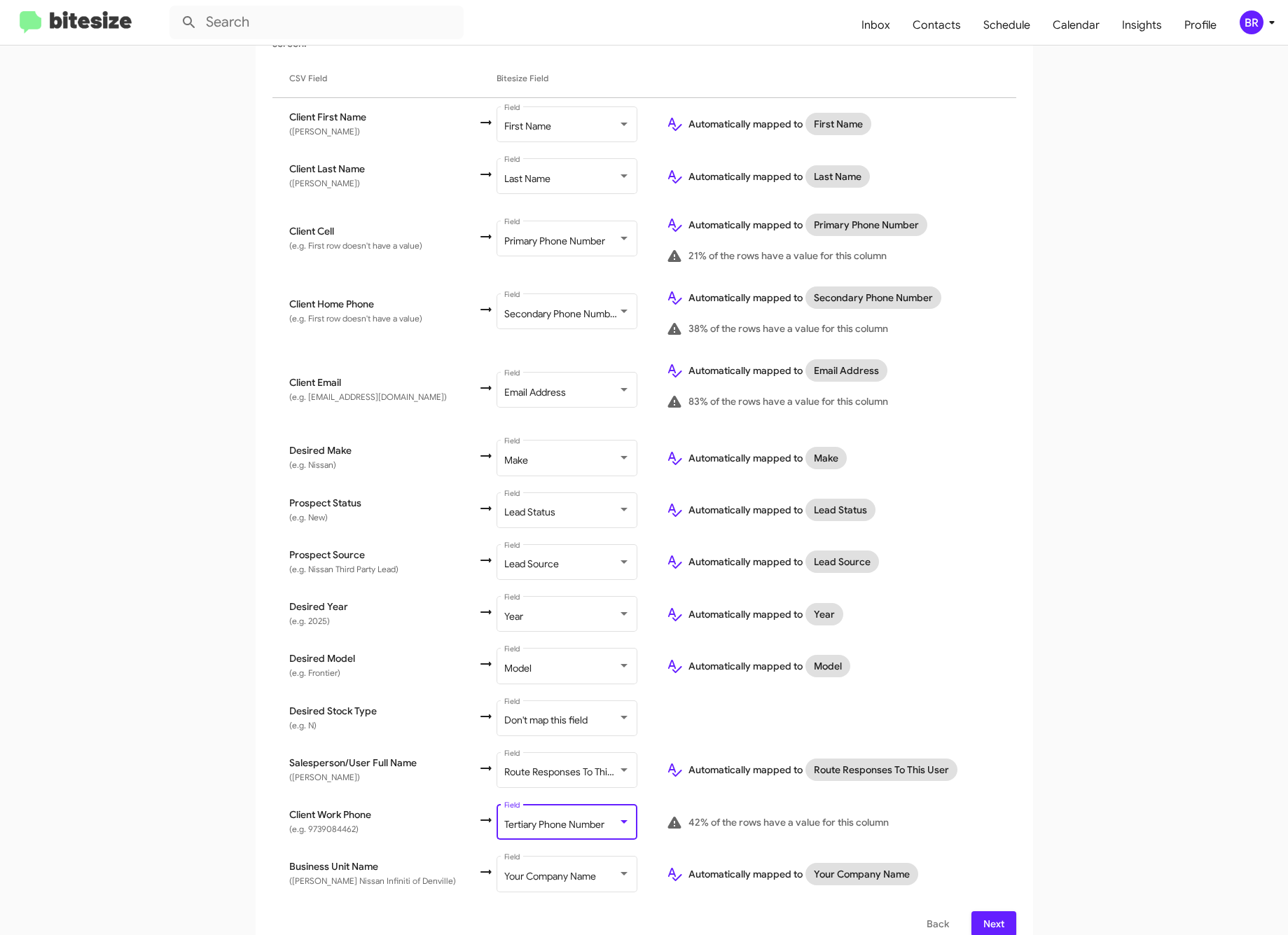 click on "Next" at bounding box center [994, 924] 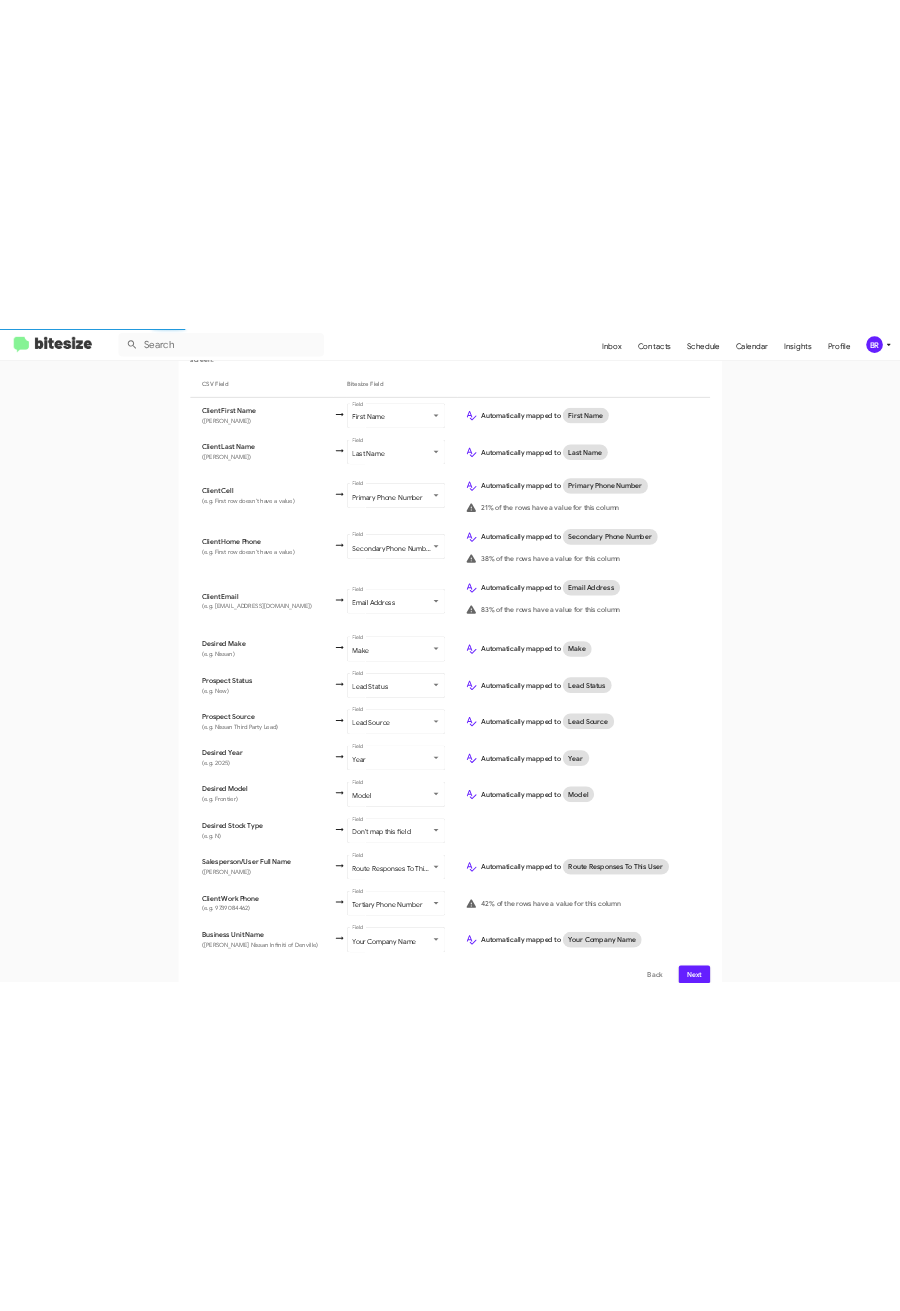 scroll, scrollTop: 0, scrollLeft: 0, axis: both 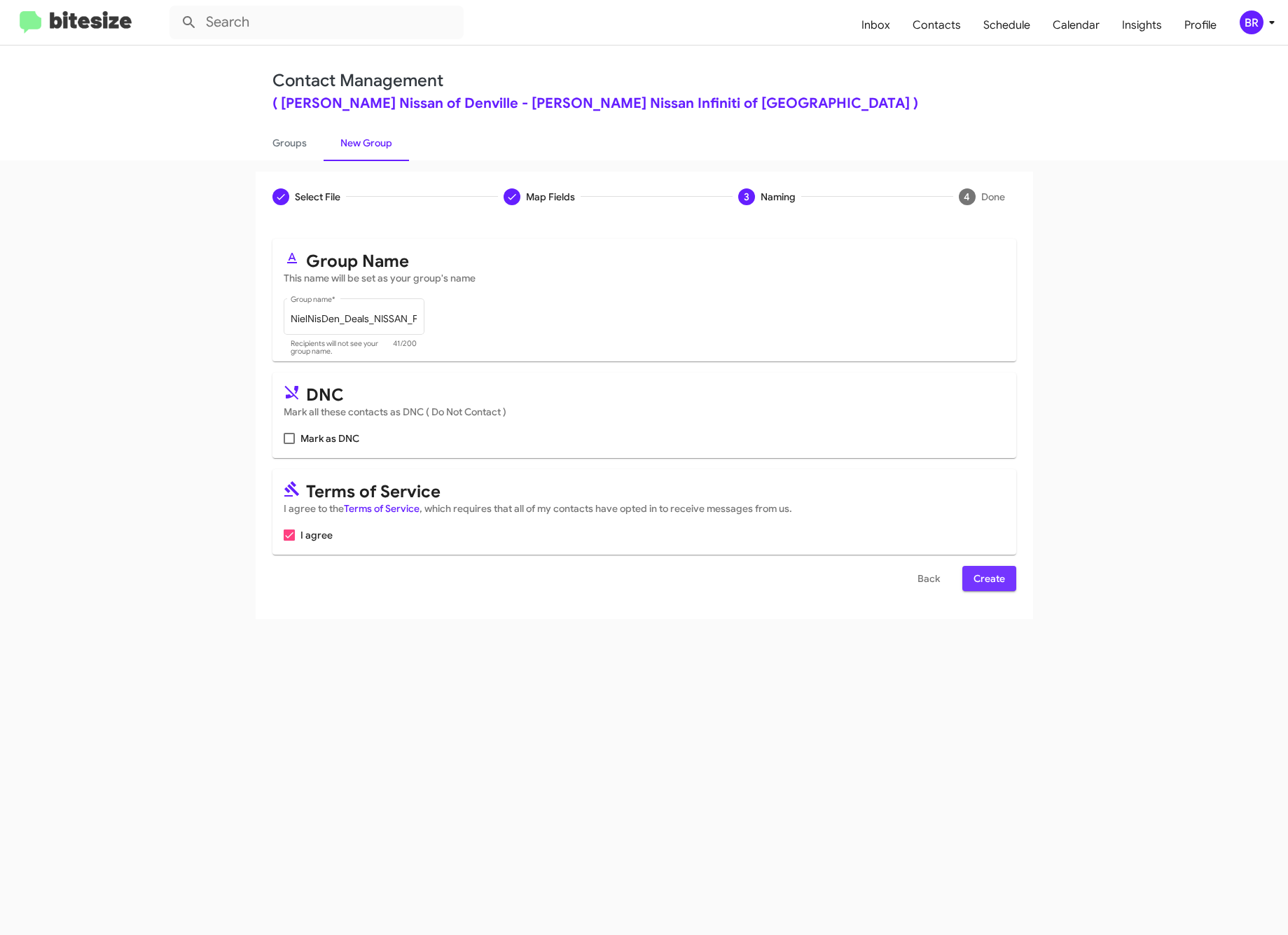 click on "Create" at bounding box center [989, 579] 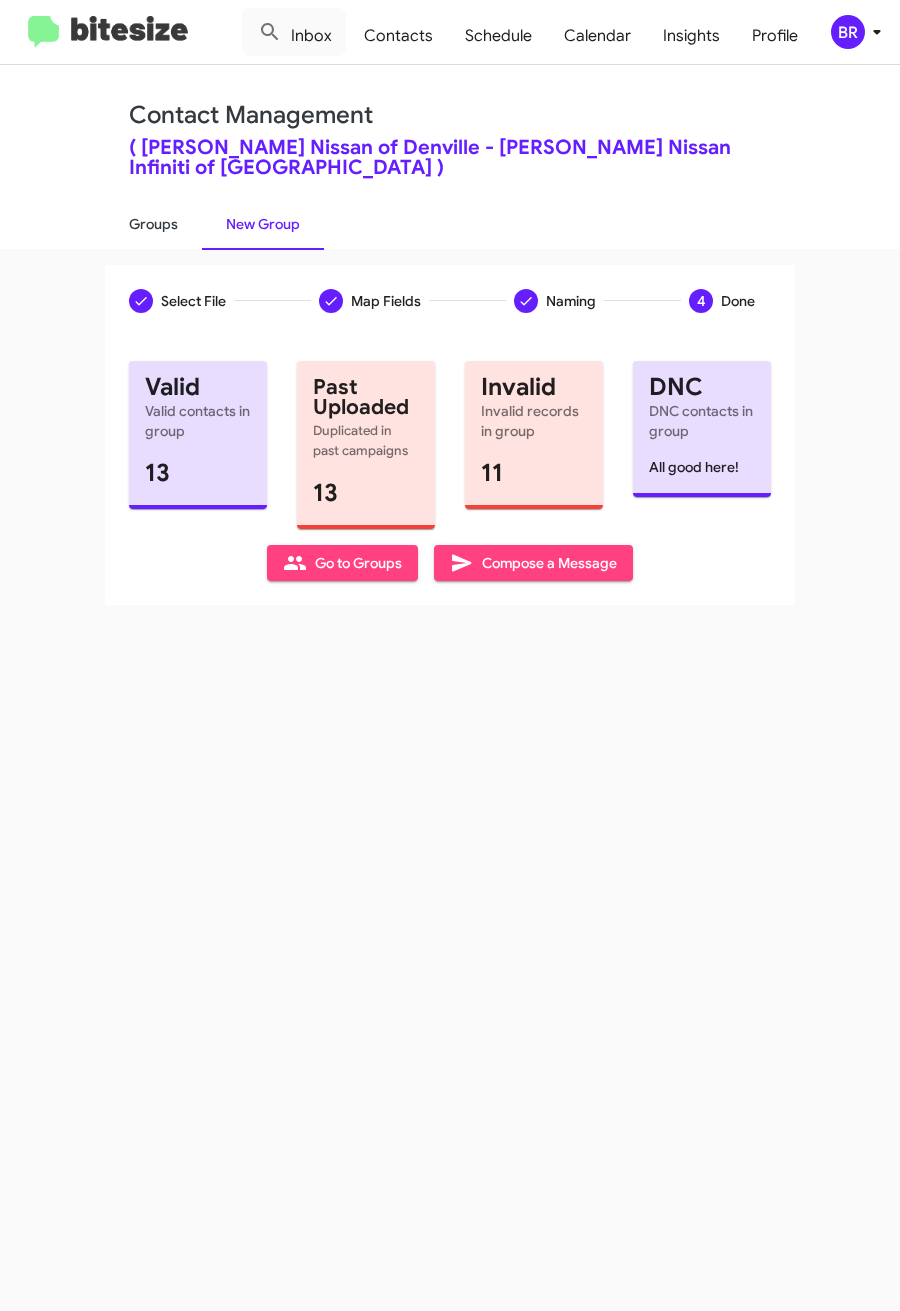 click on "Groups" 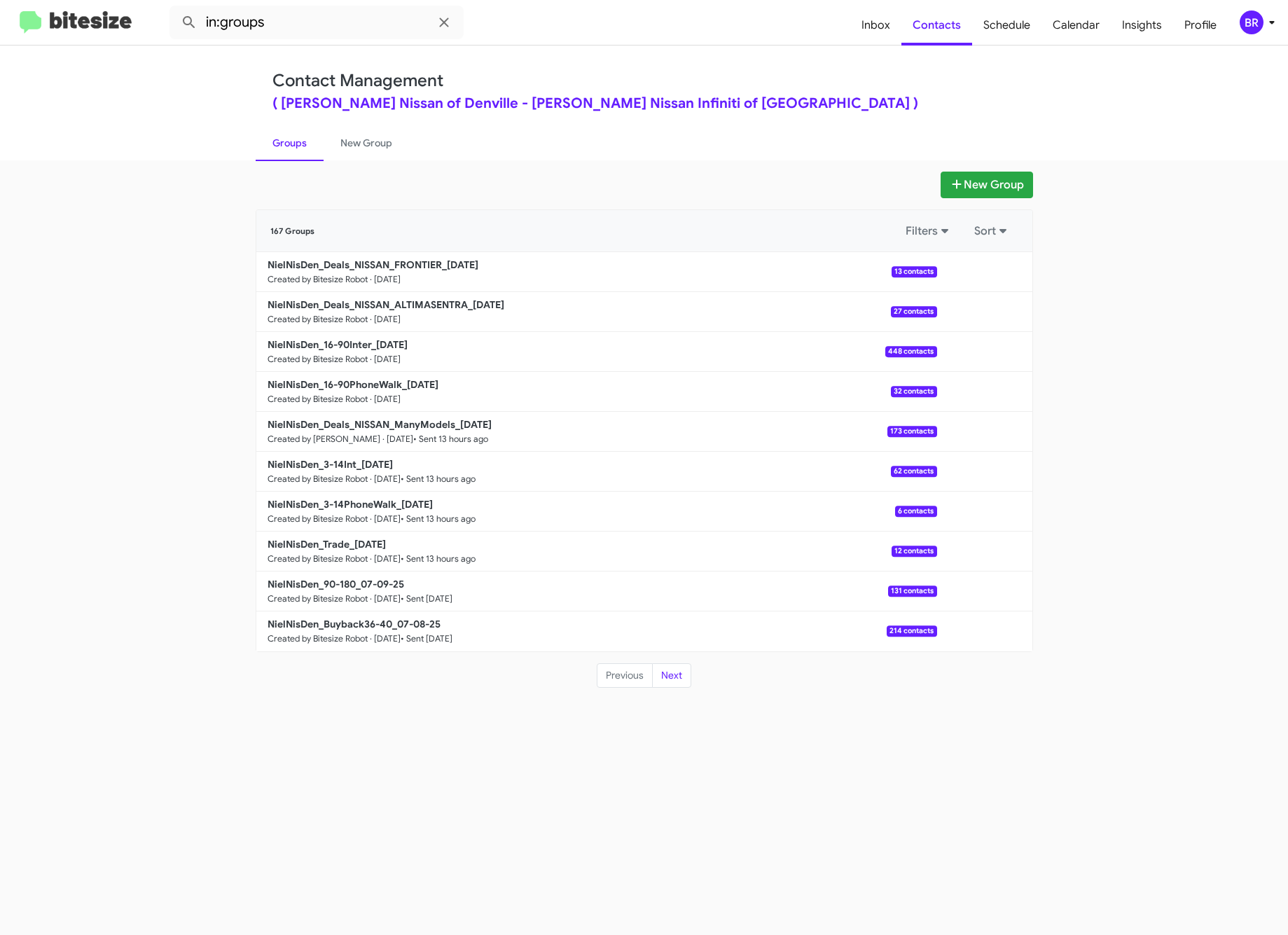 click on "in:groups  Inbox  Contacts Schedule Calendar Insights Profile BR" 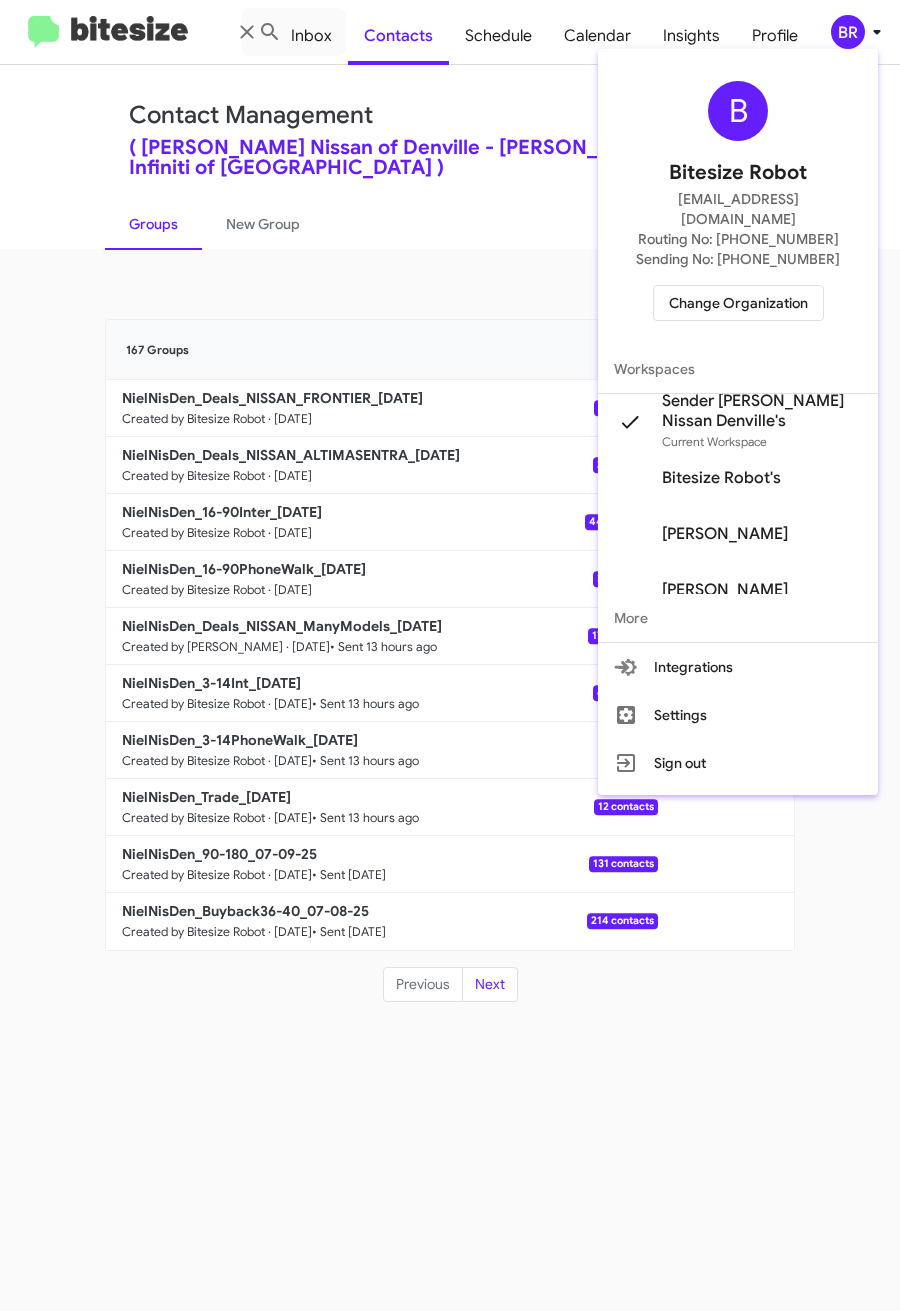 click on "Change Organization" at bounding box center [738, 303] 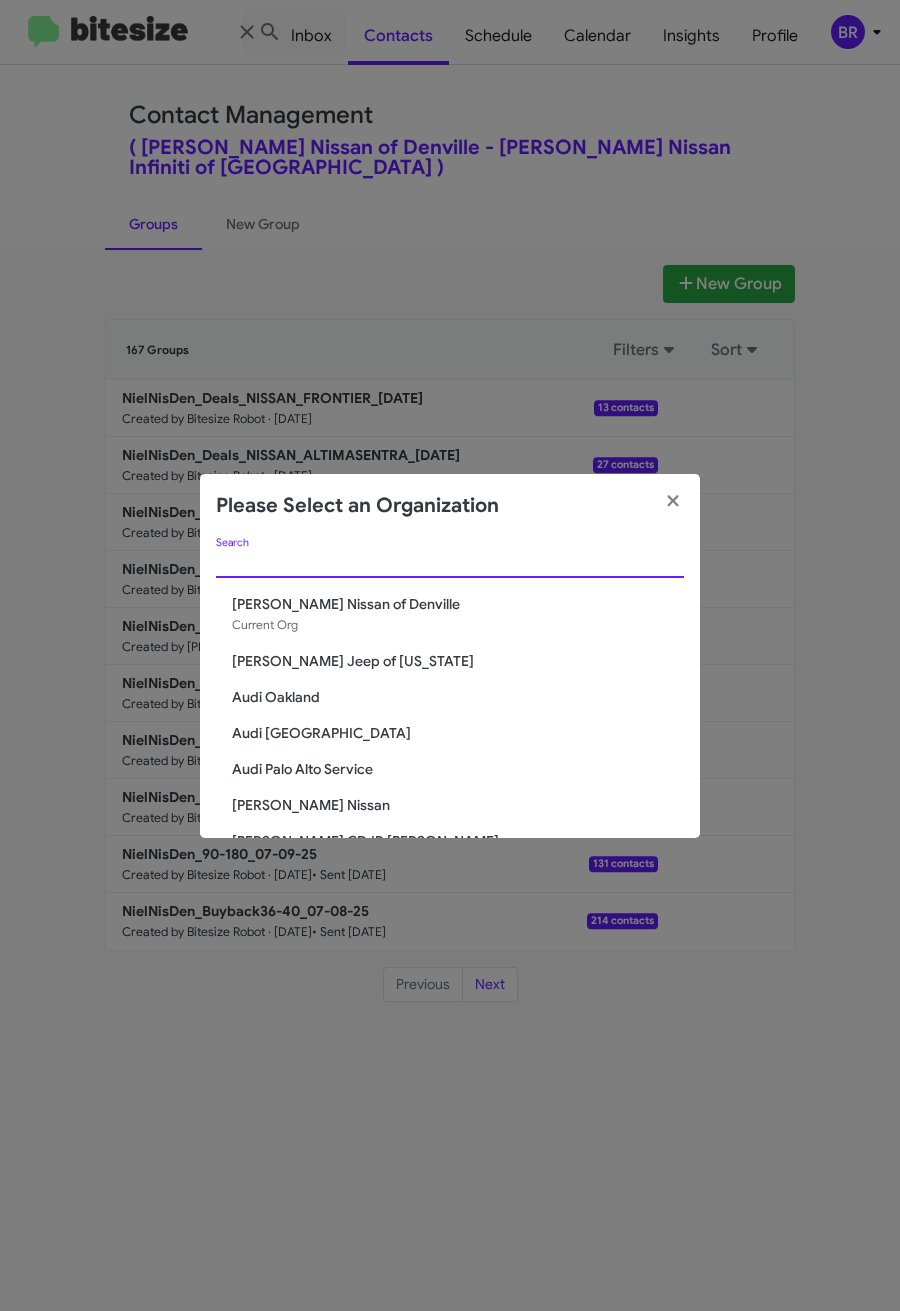 click on "Search" at bounding box center [450, 563] 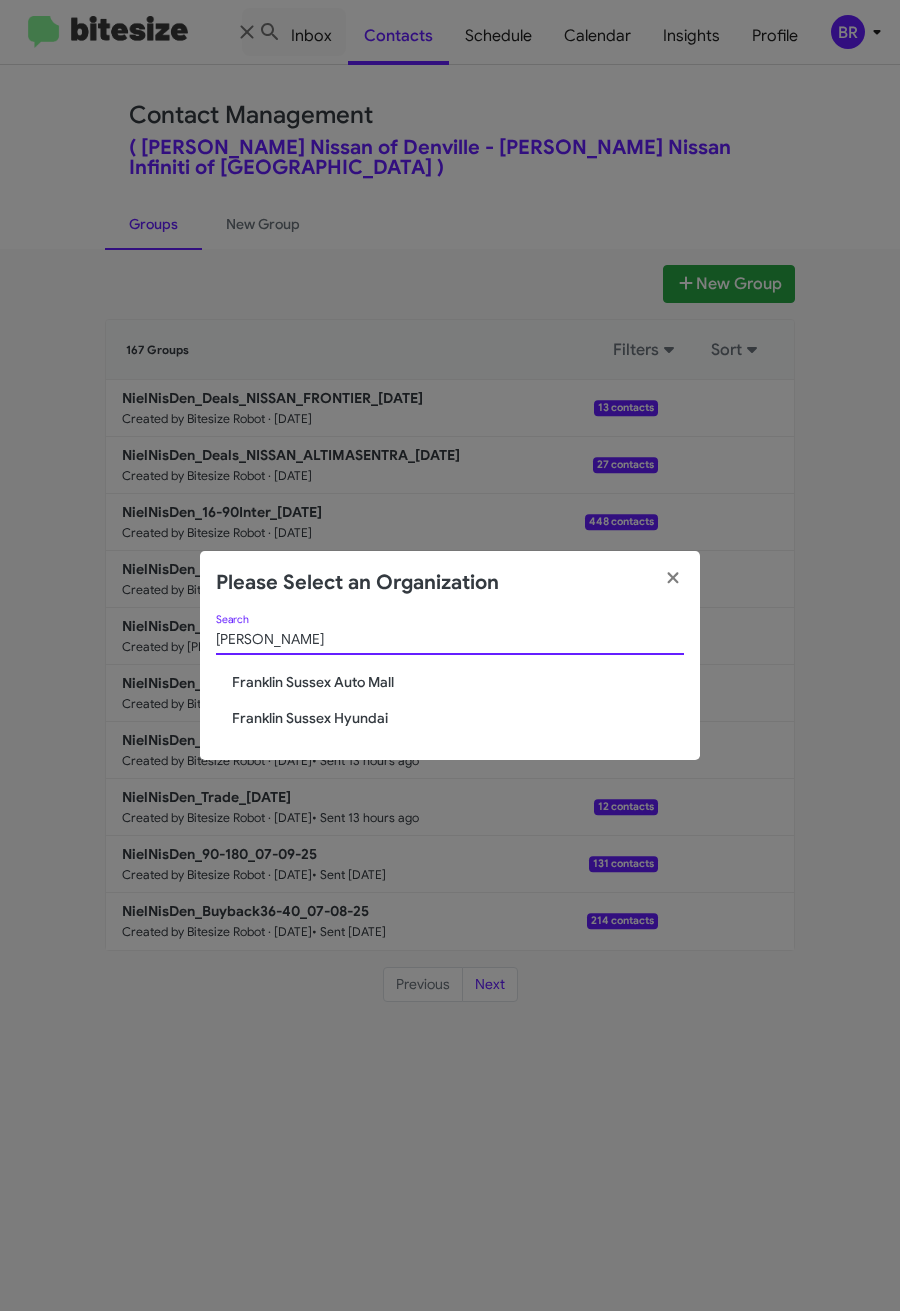 type on "frank" 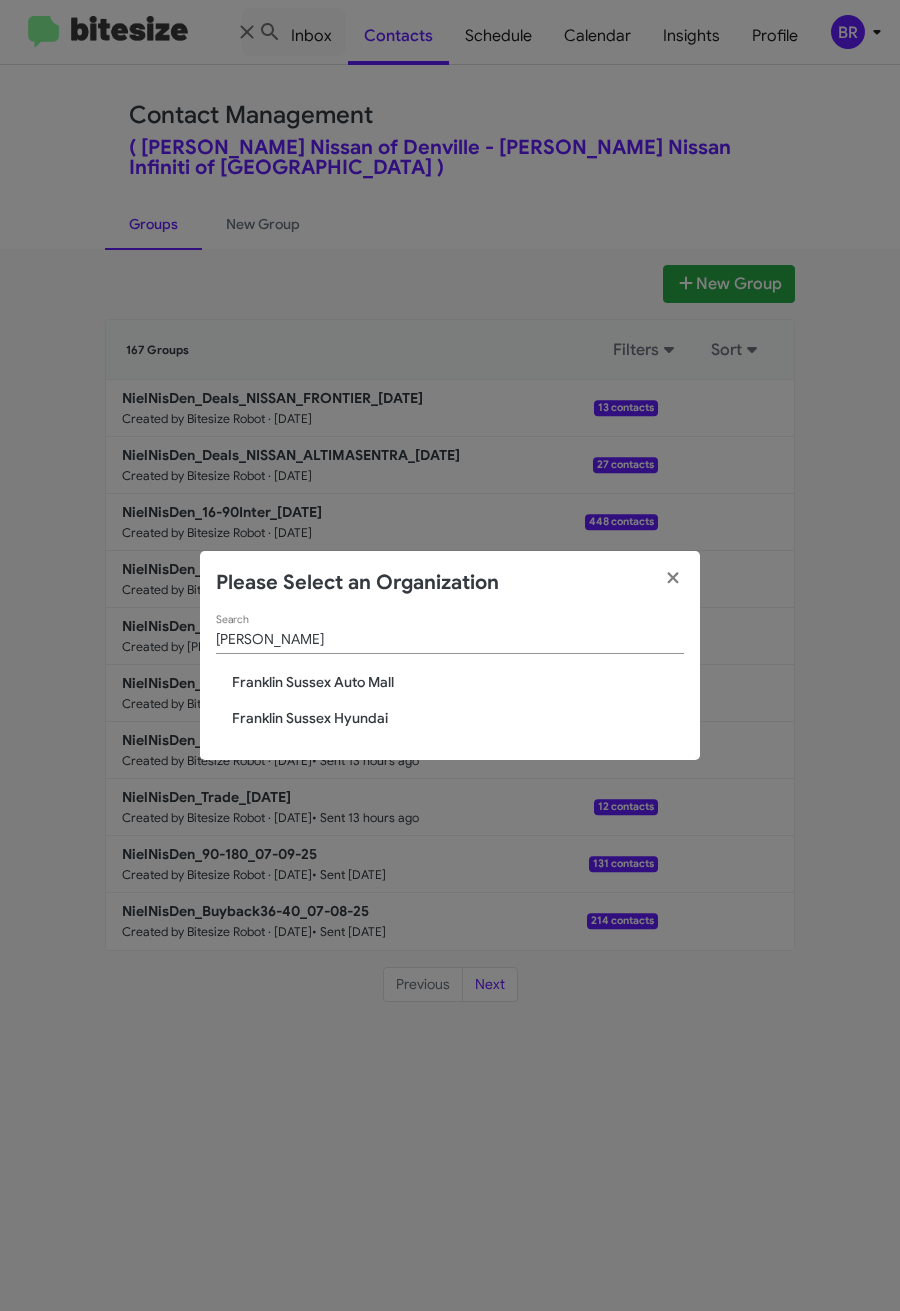 click on "Franklin Sussex Auto Mall" 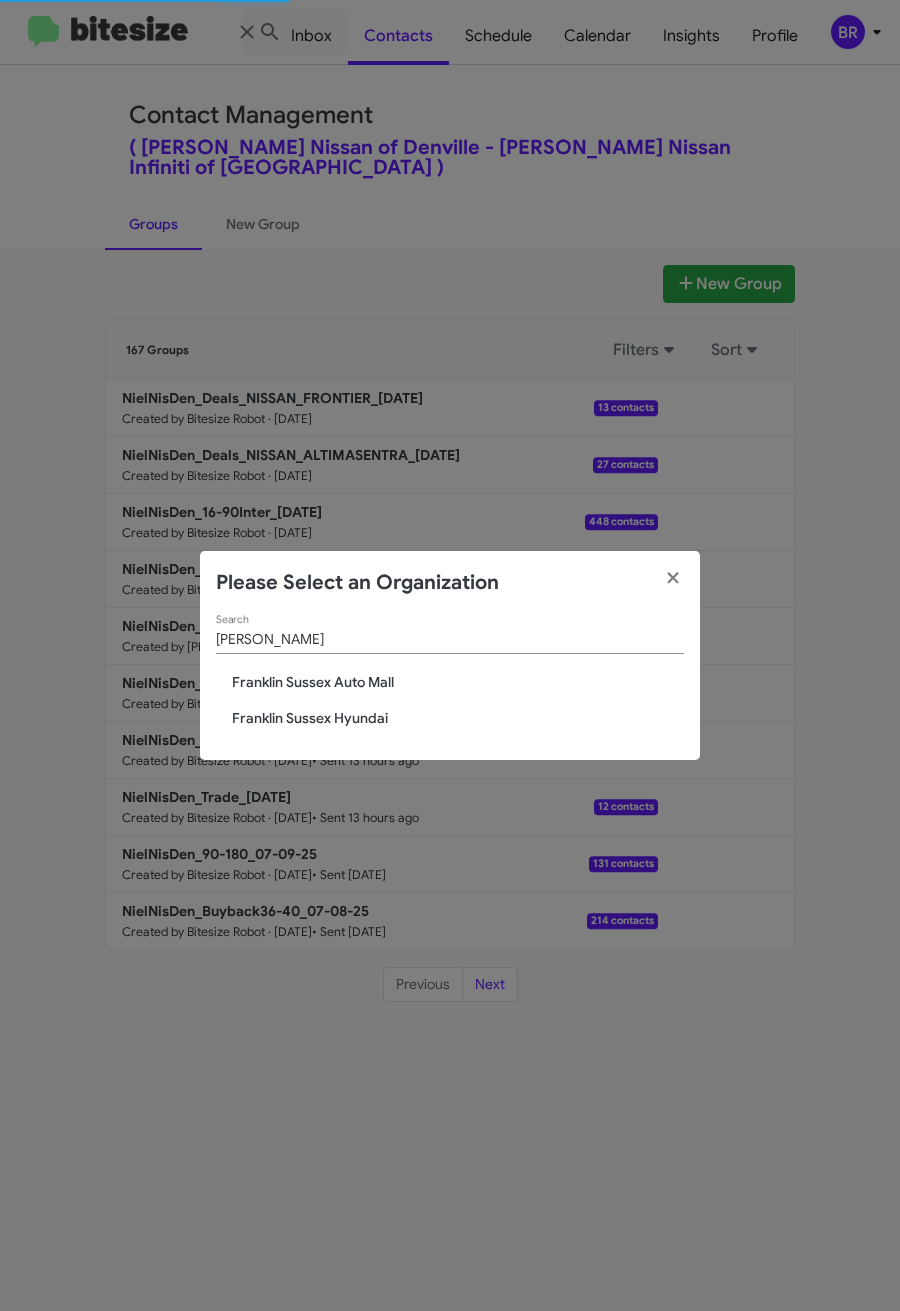 type 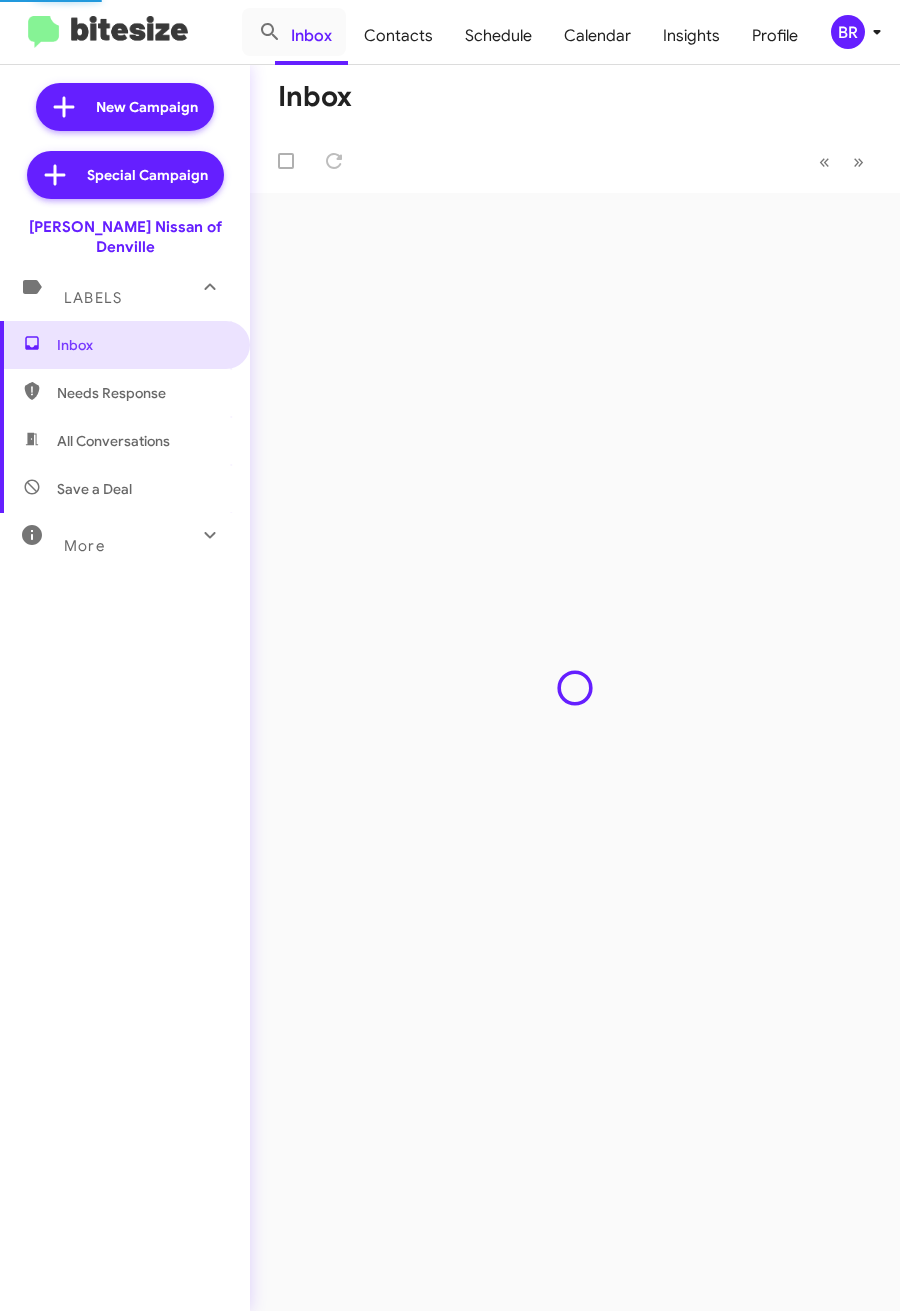 scroll, scrollTop: 0, scrollLeft: 0, axis: both 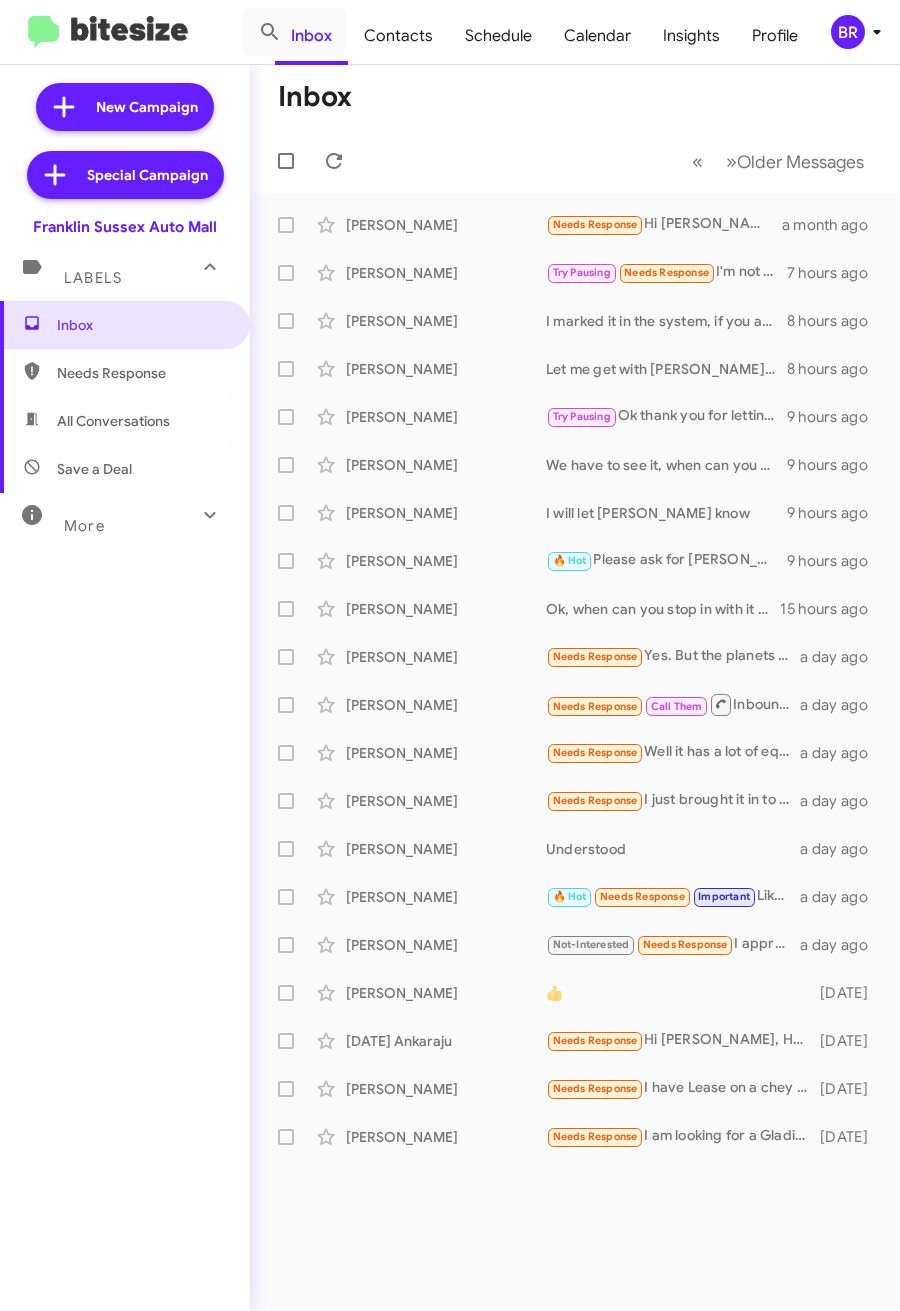click on "BR" 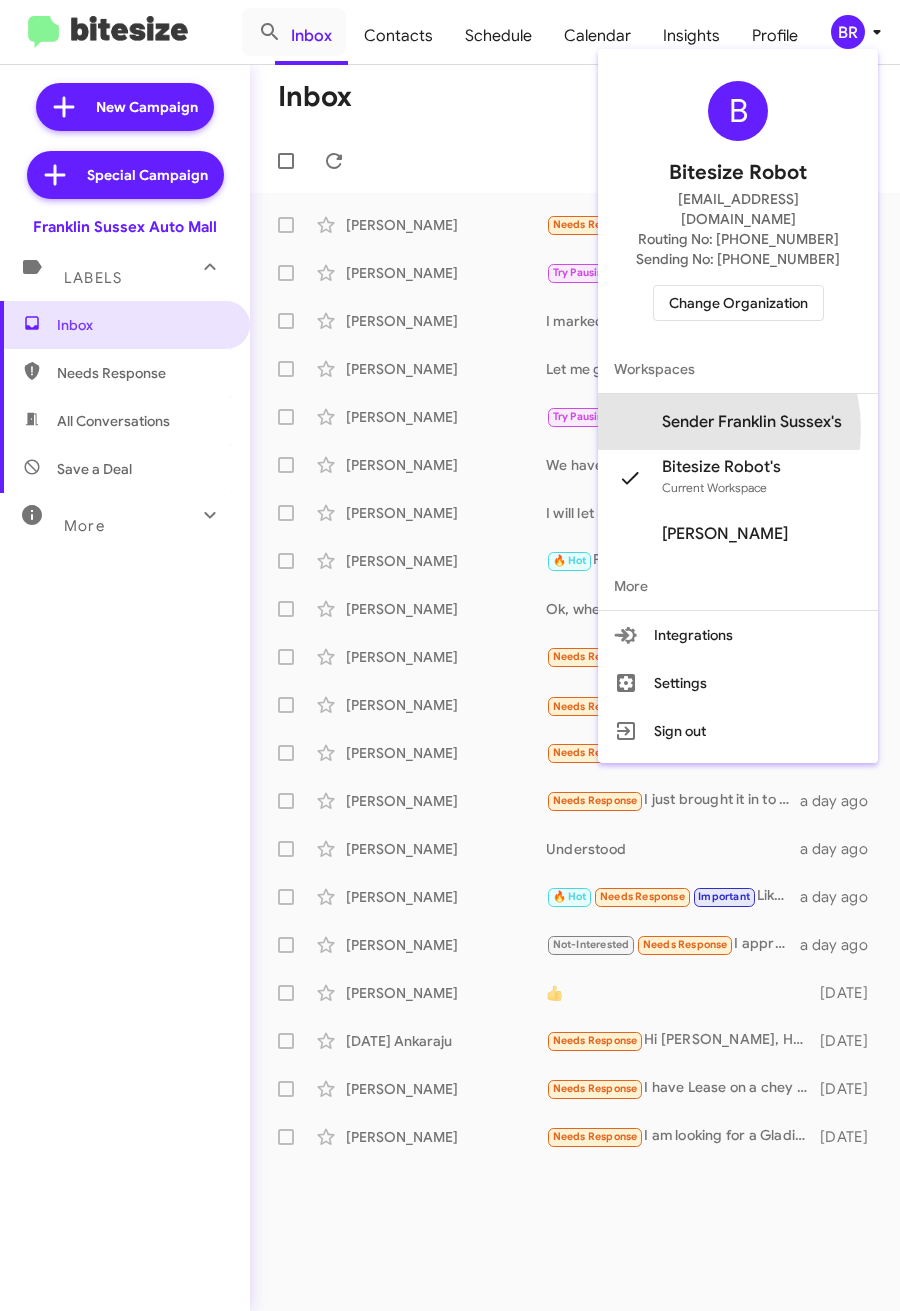 click on "Sender Franklin Sussex's" at bounding box center [752, 422] 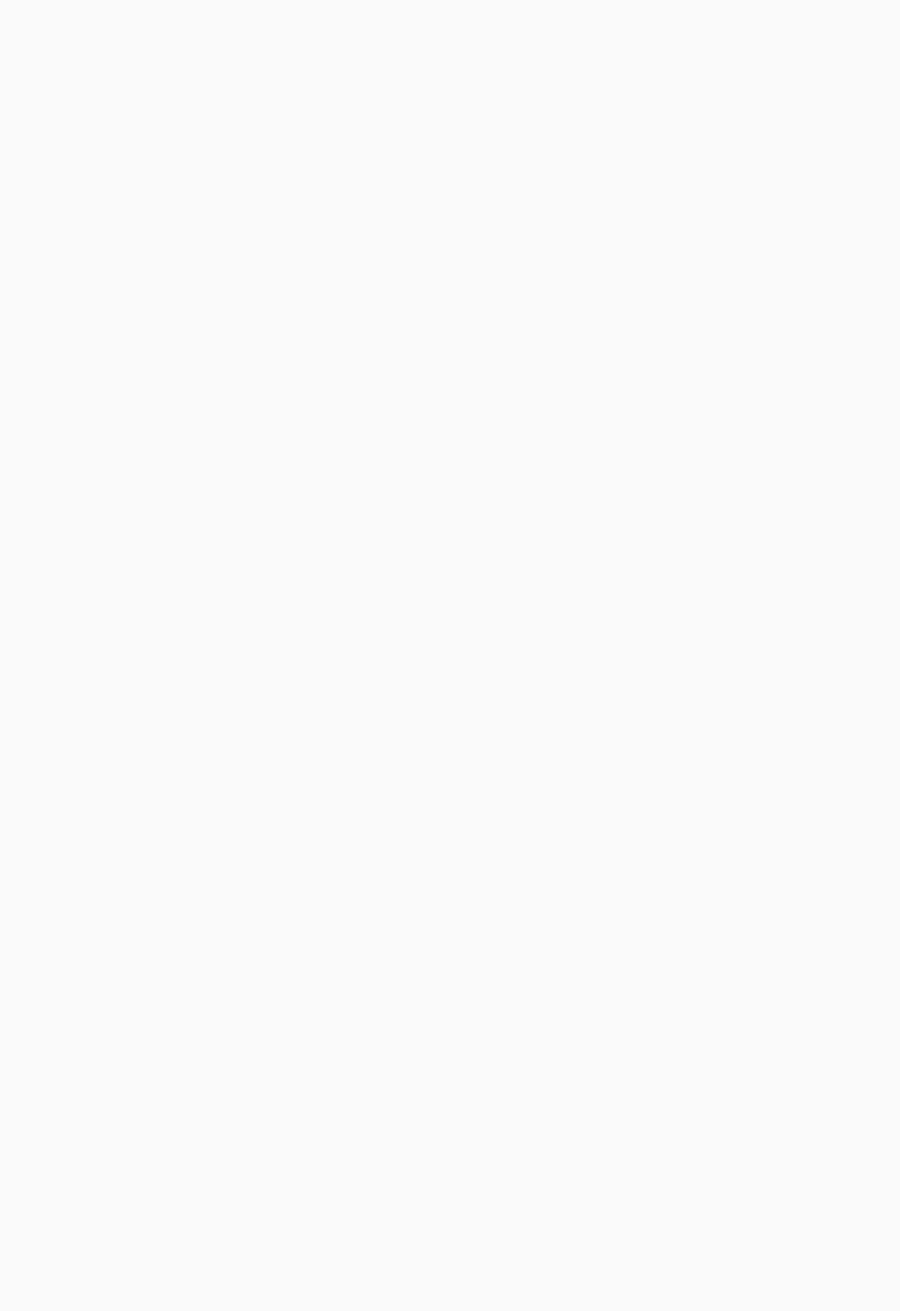 scroll, scrollTop: 0, scrollLeft: 0, axis: both 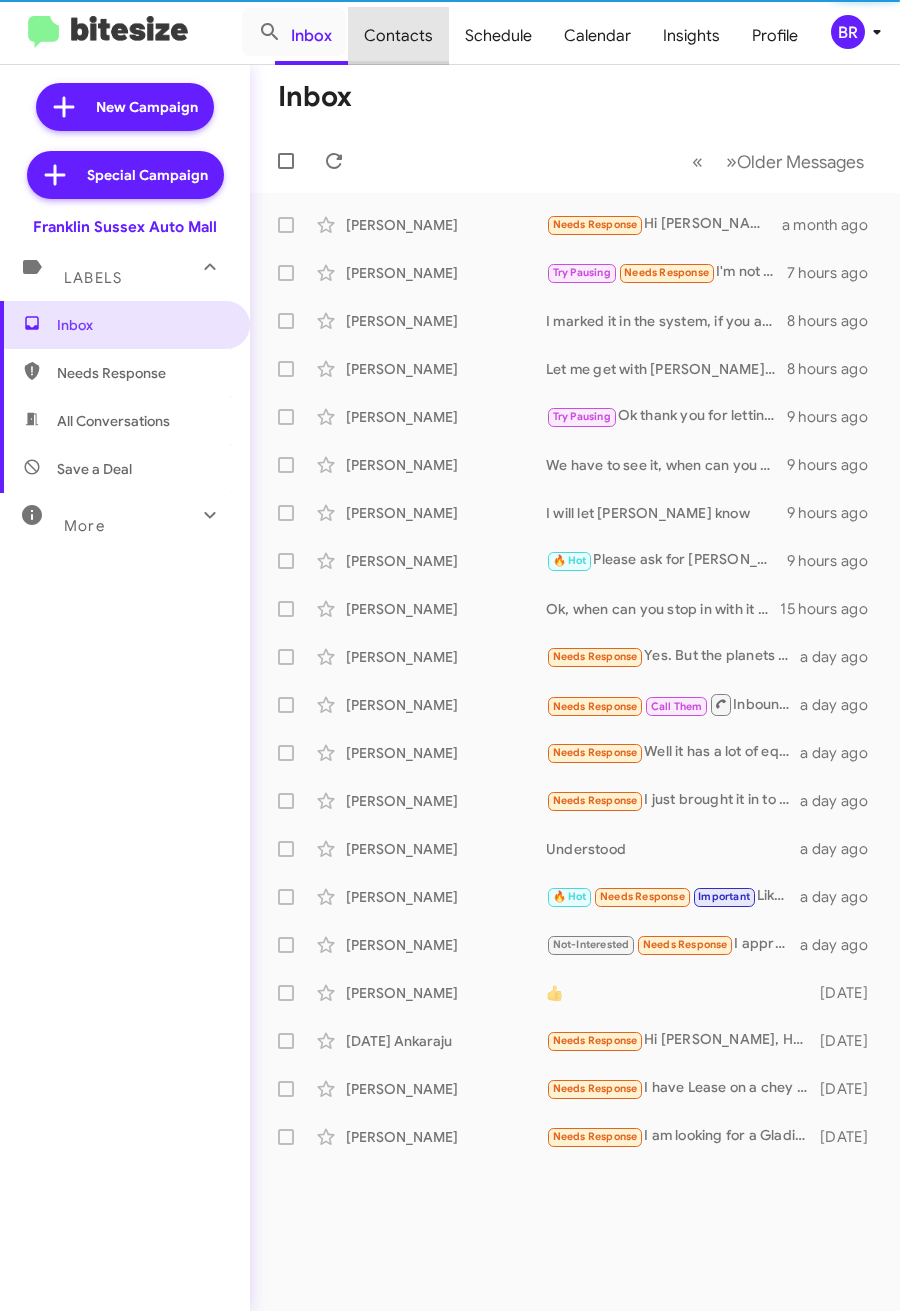 click on "Contacts" 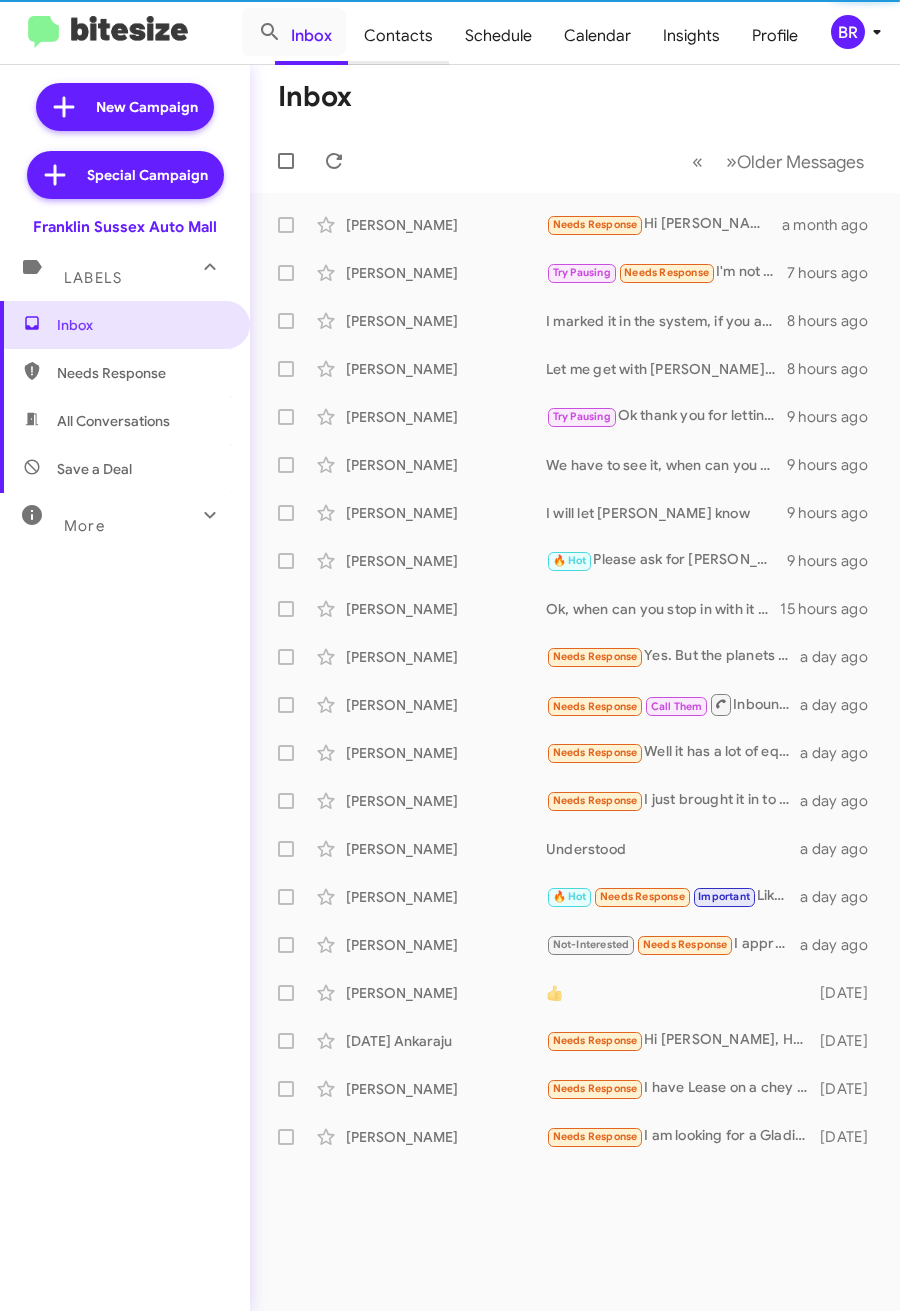 type on "in:groups" 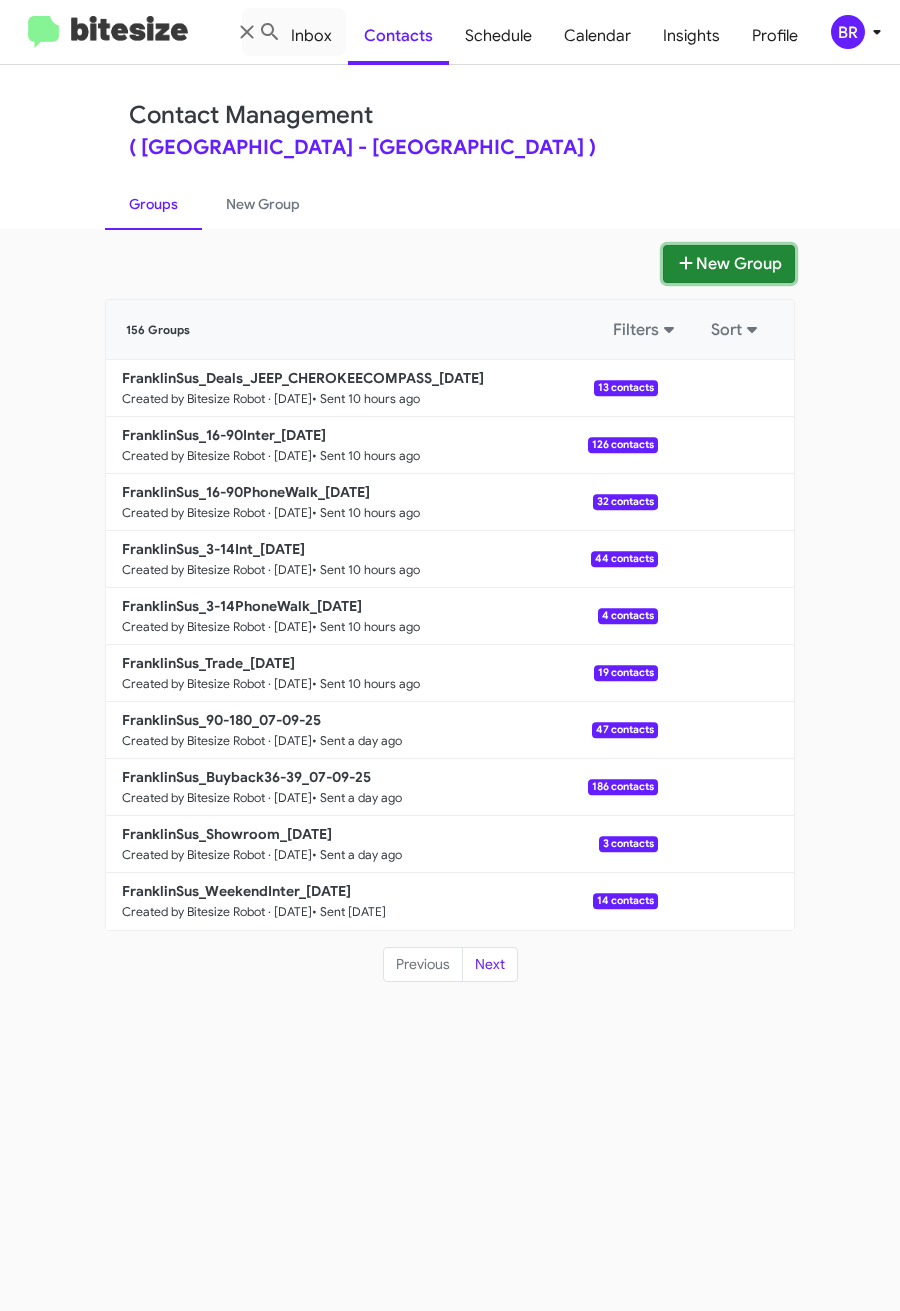 click on "New Group" 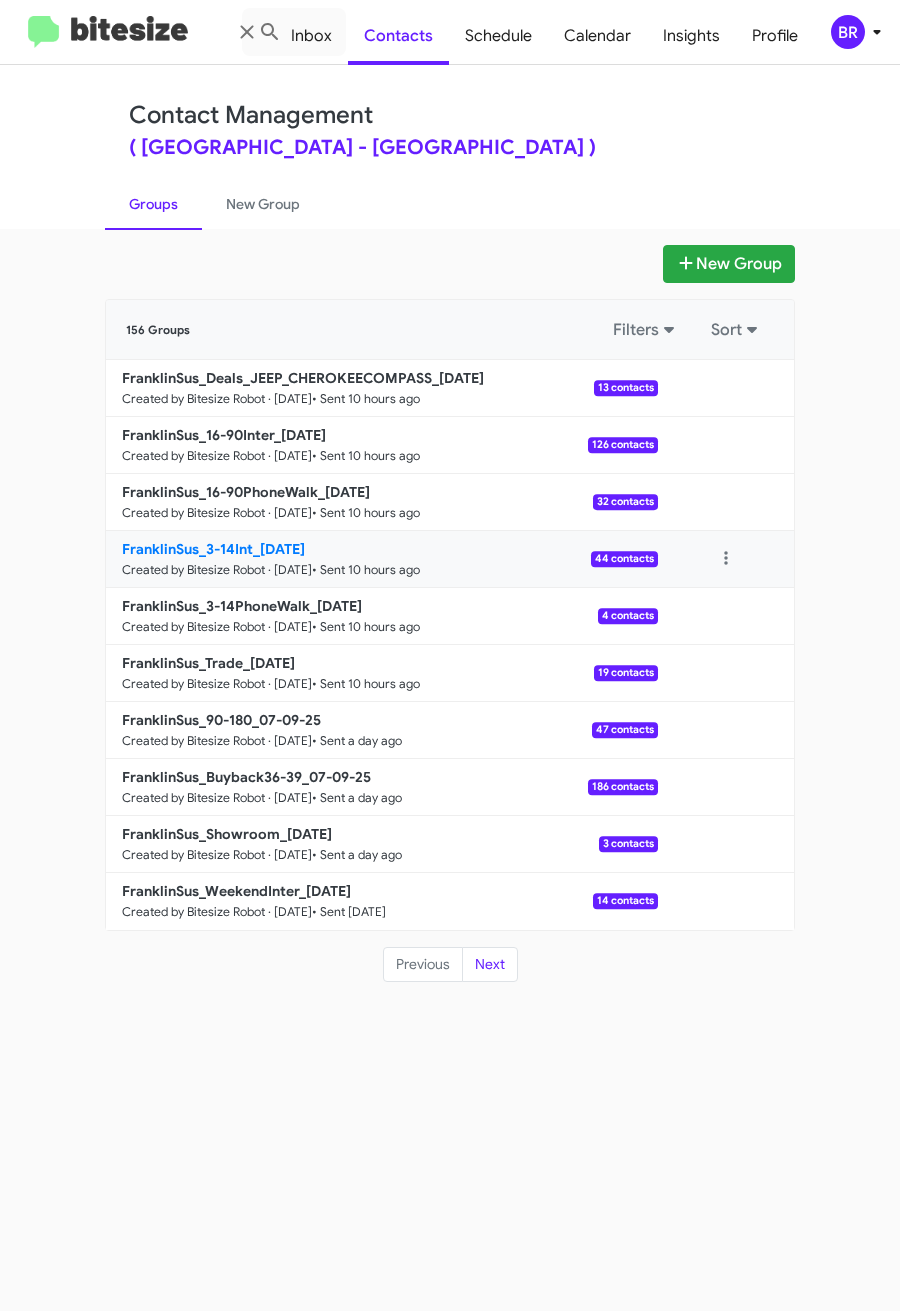 type 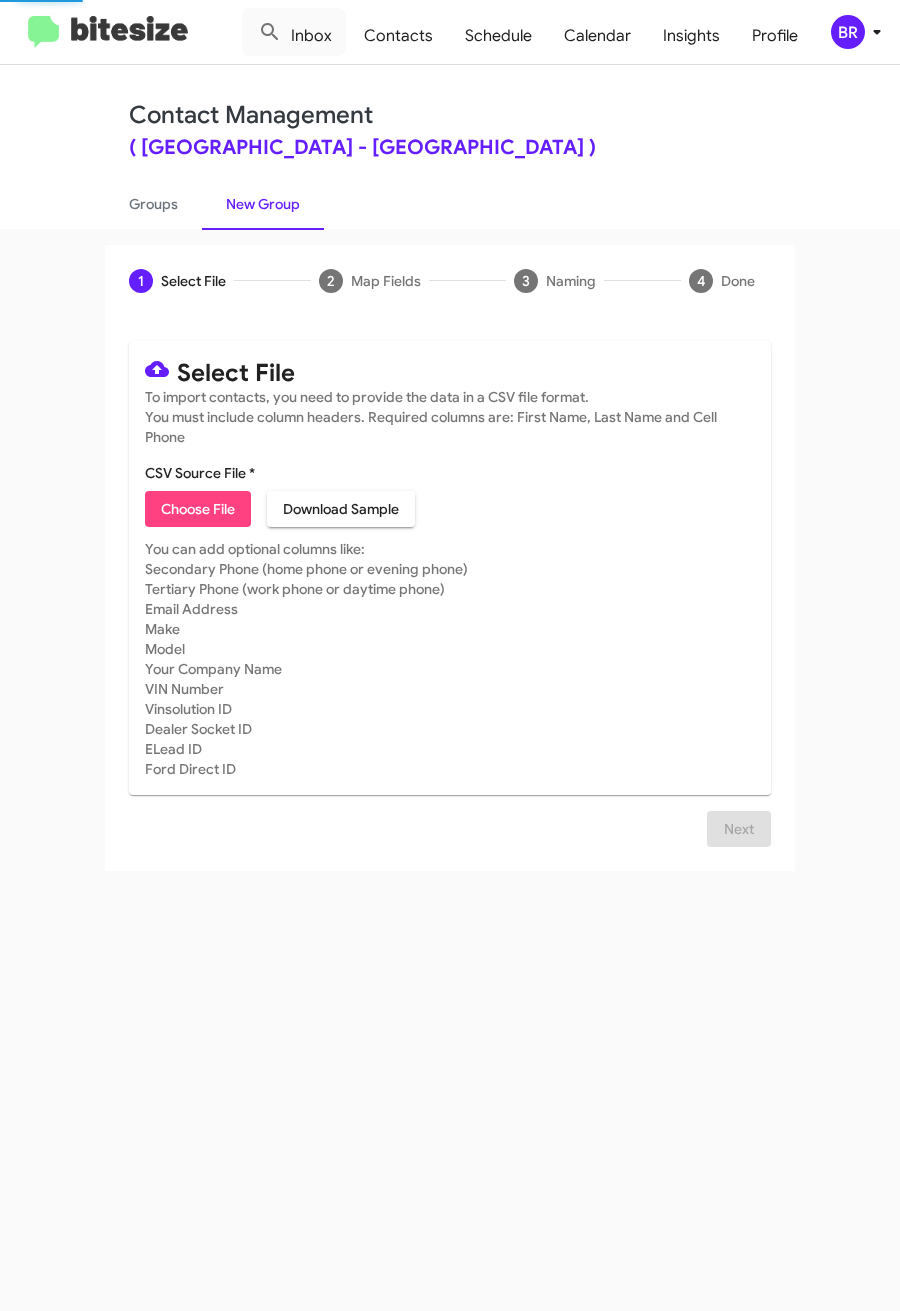 click on "Choose File" 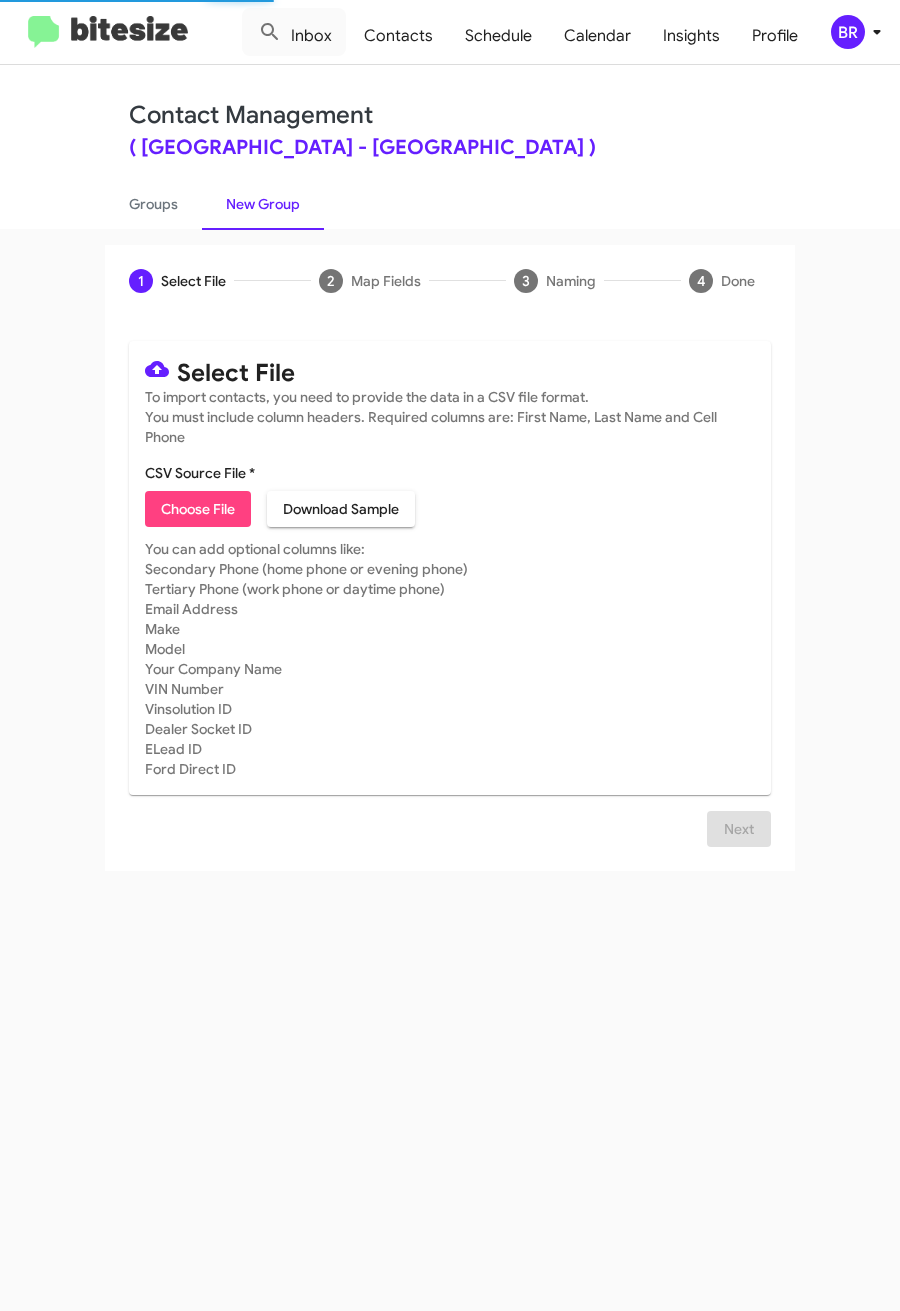 type on "FranklinSus_Deals__ALL_[DATE]" 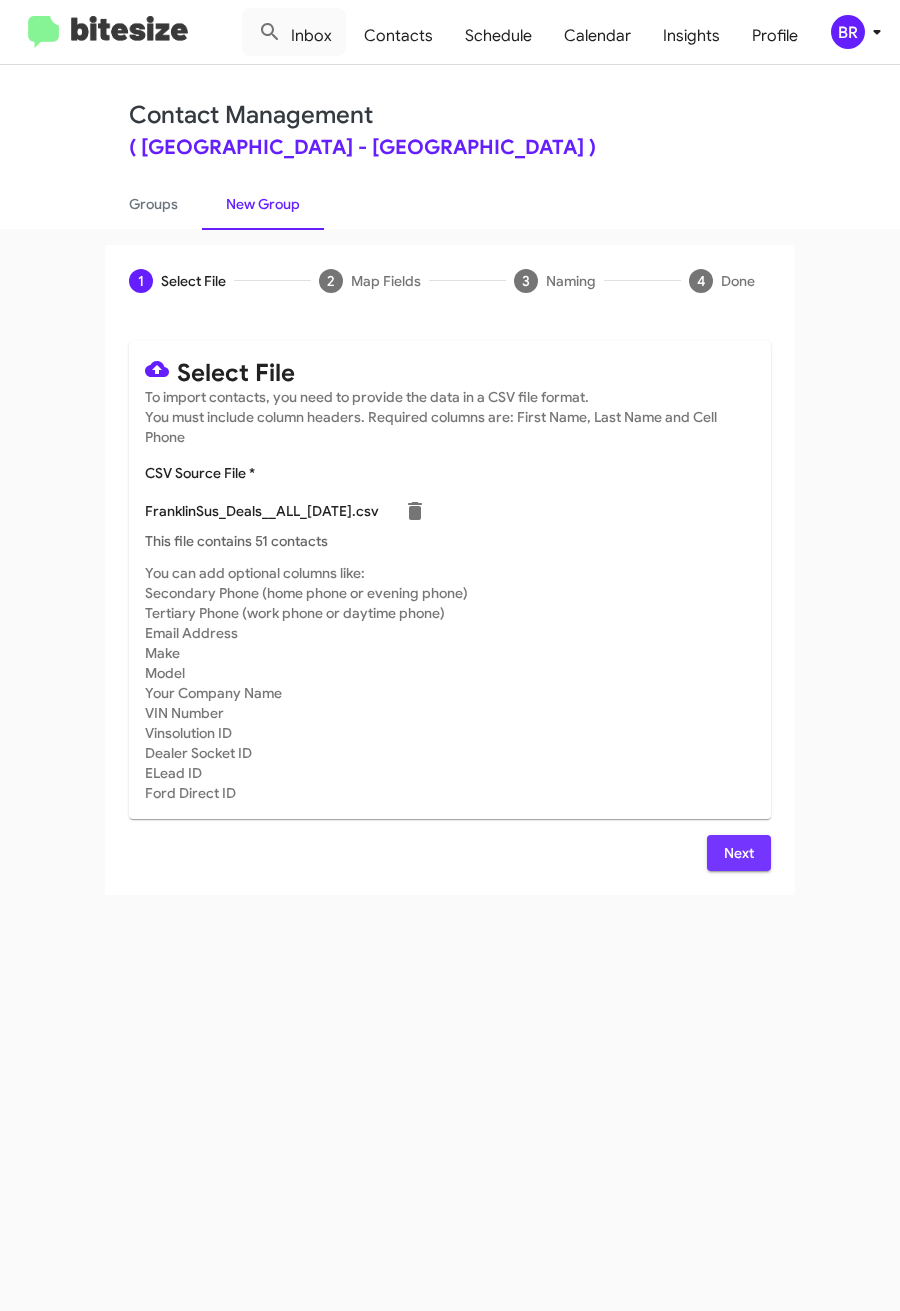 click on "Next" at bounding box center (739, 853) 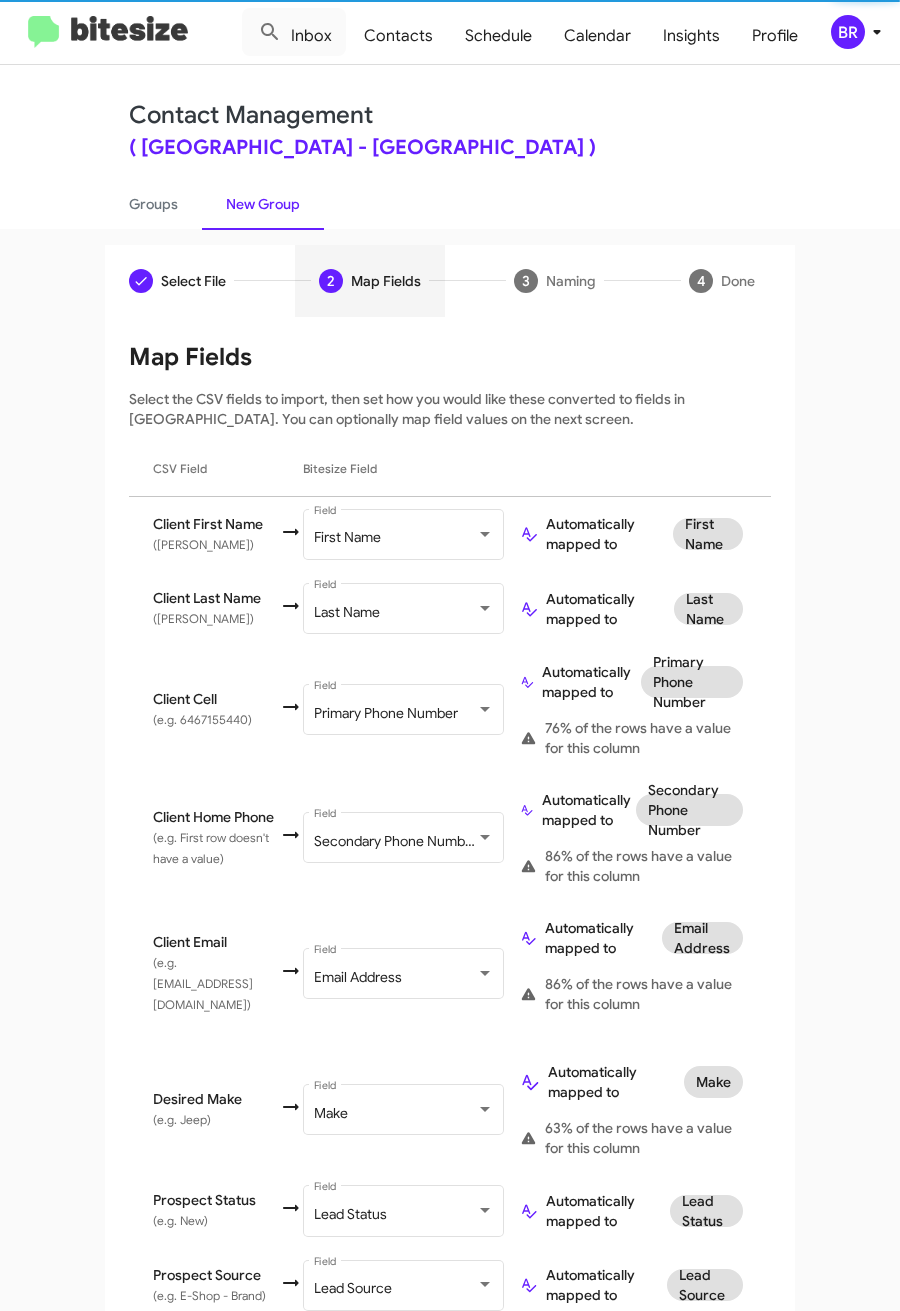 scroll, scrollTop: 636, scrollLeft: 0, axis: vertical 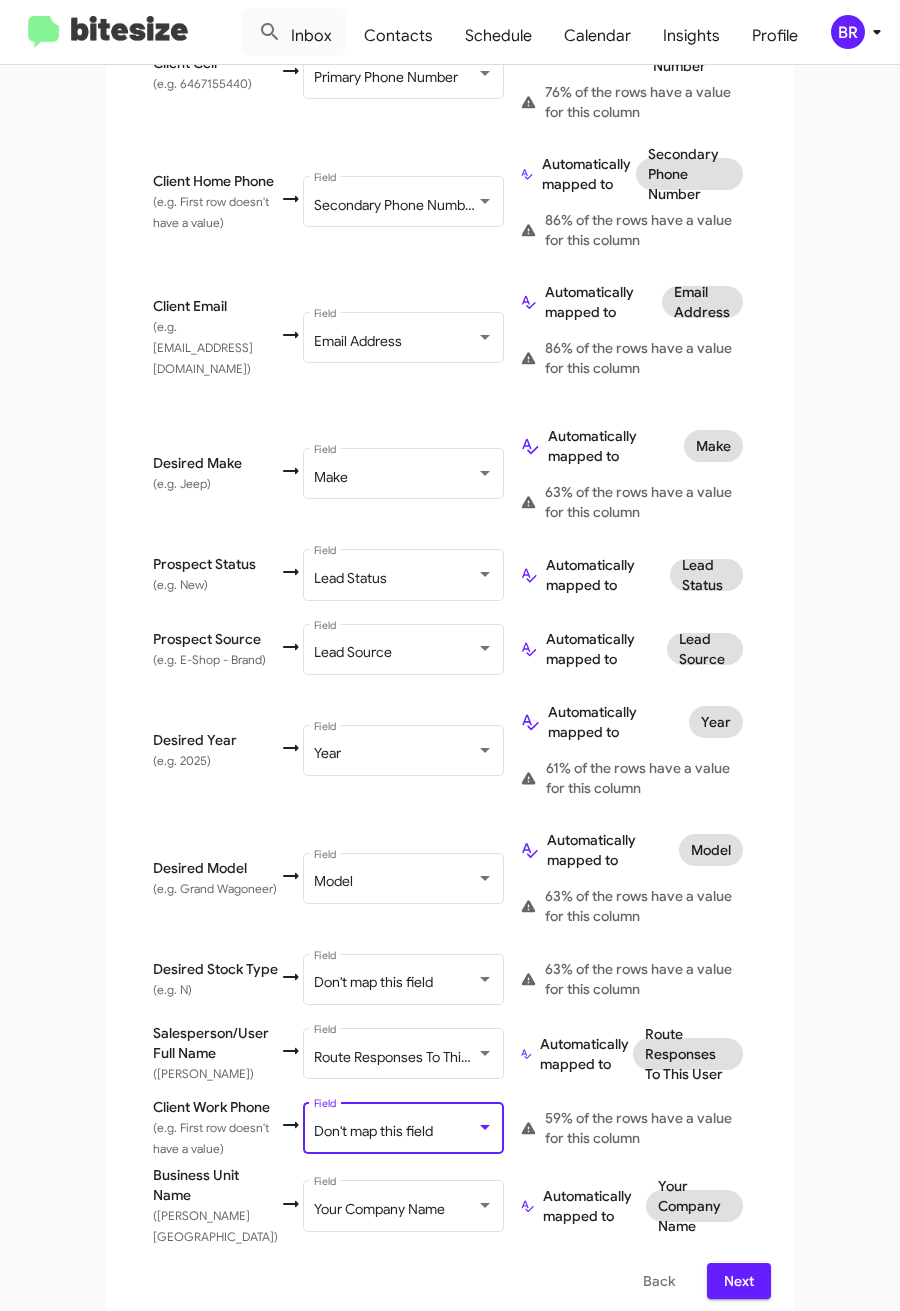 click on "Don't map this field" at bounding box center (373, 1131) 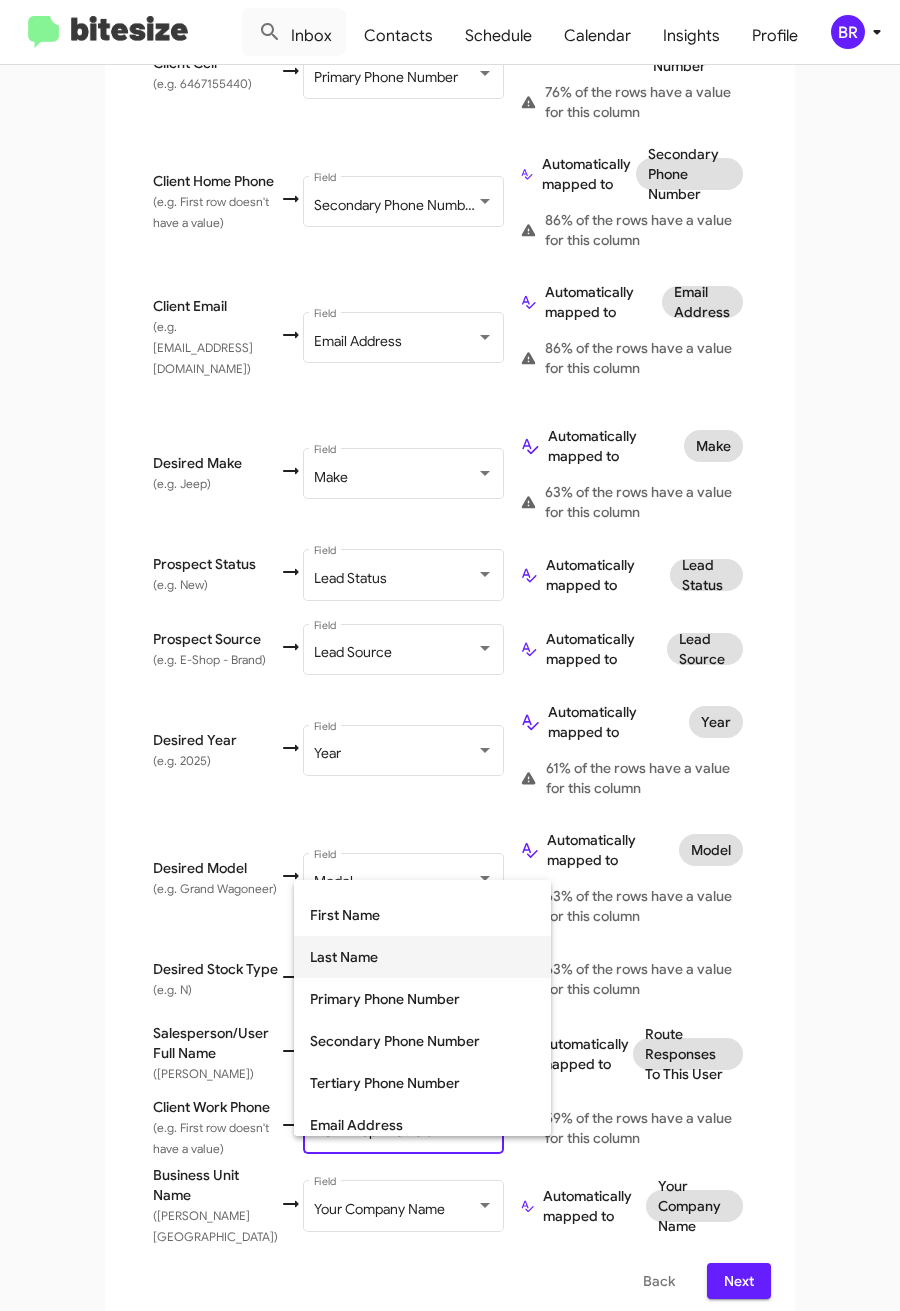 scroll, scrollTop: 150, scrollLeft: 0, axis: vertical 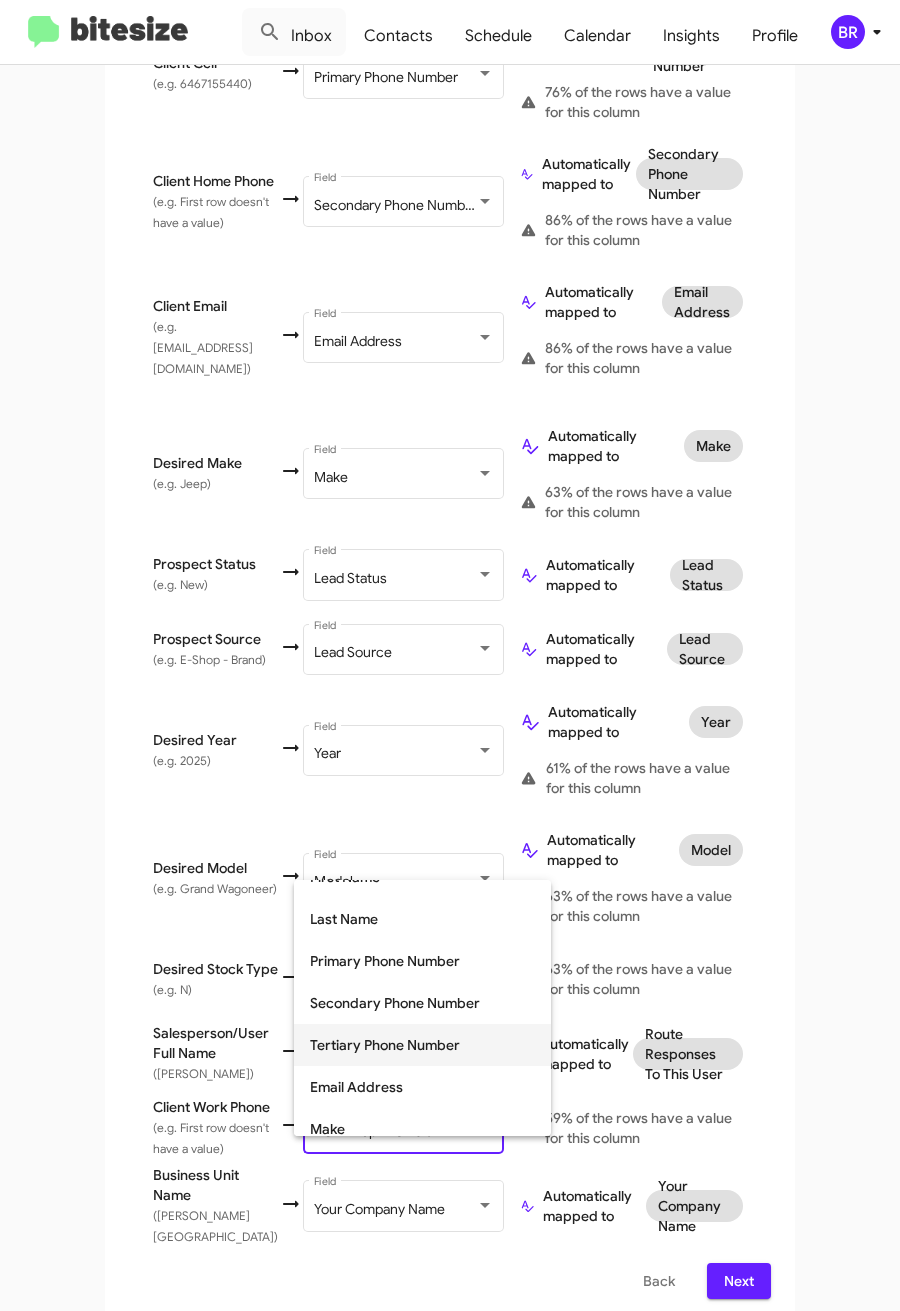 click on "Tertiary Phone Number" at bounding box center [422, 1045] 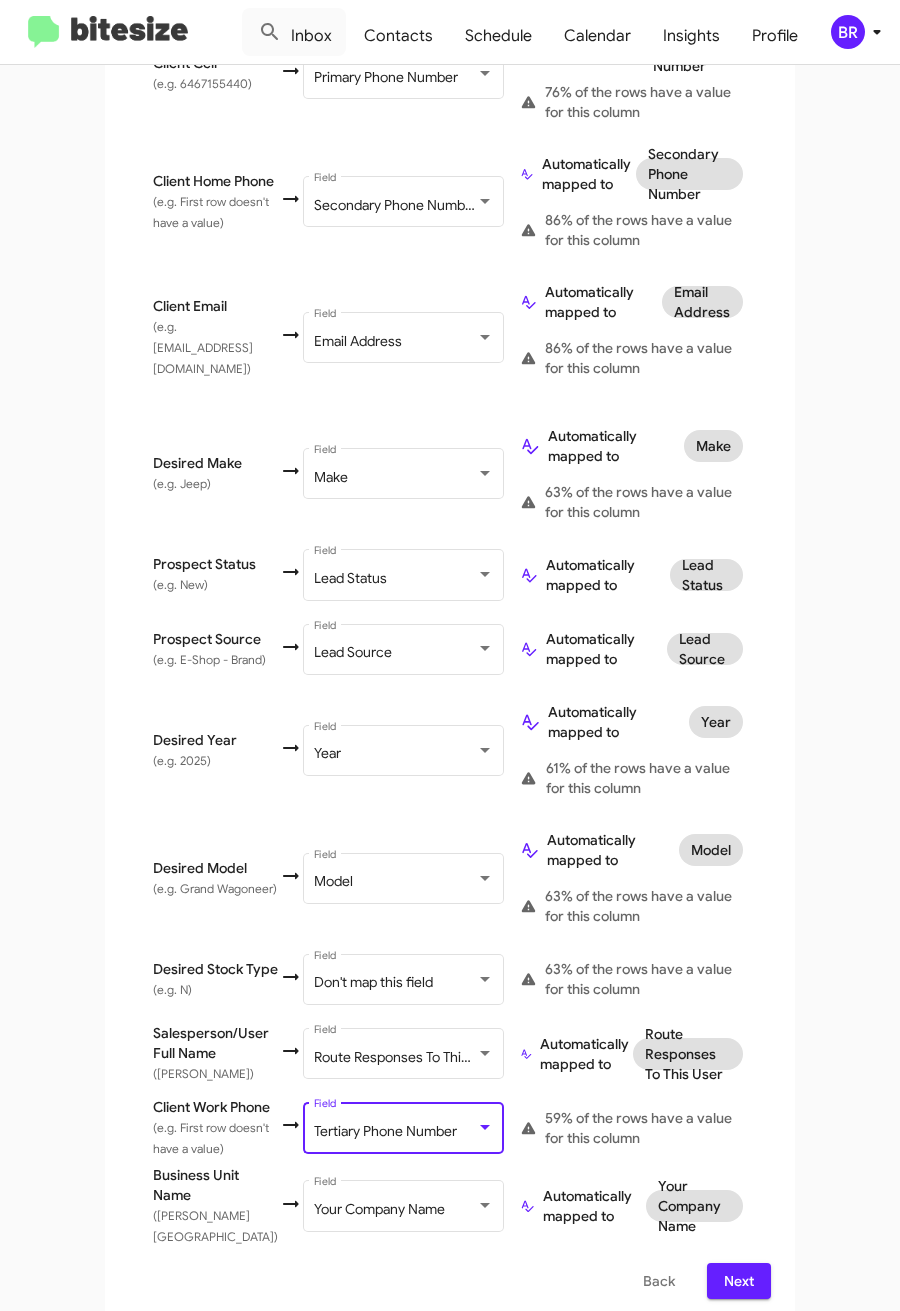 click on "Next" at bounding box center [739, 1281] 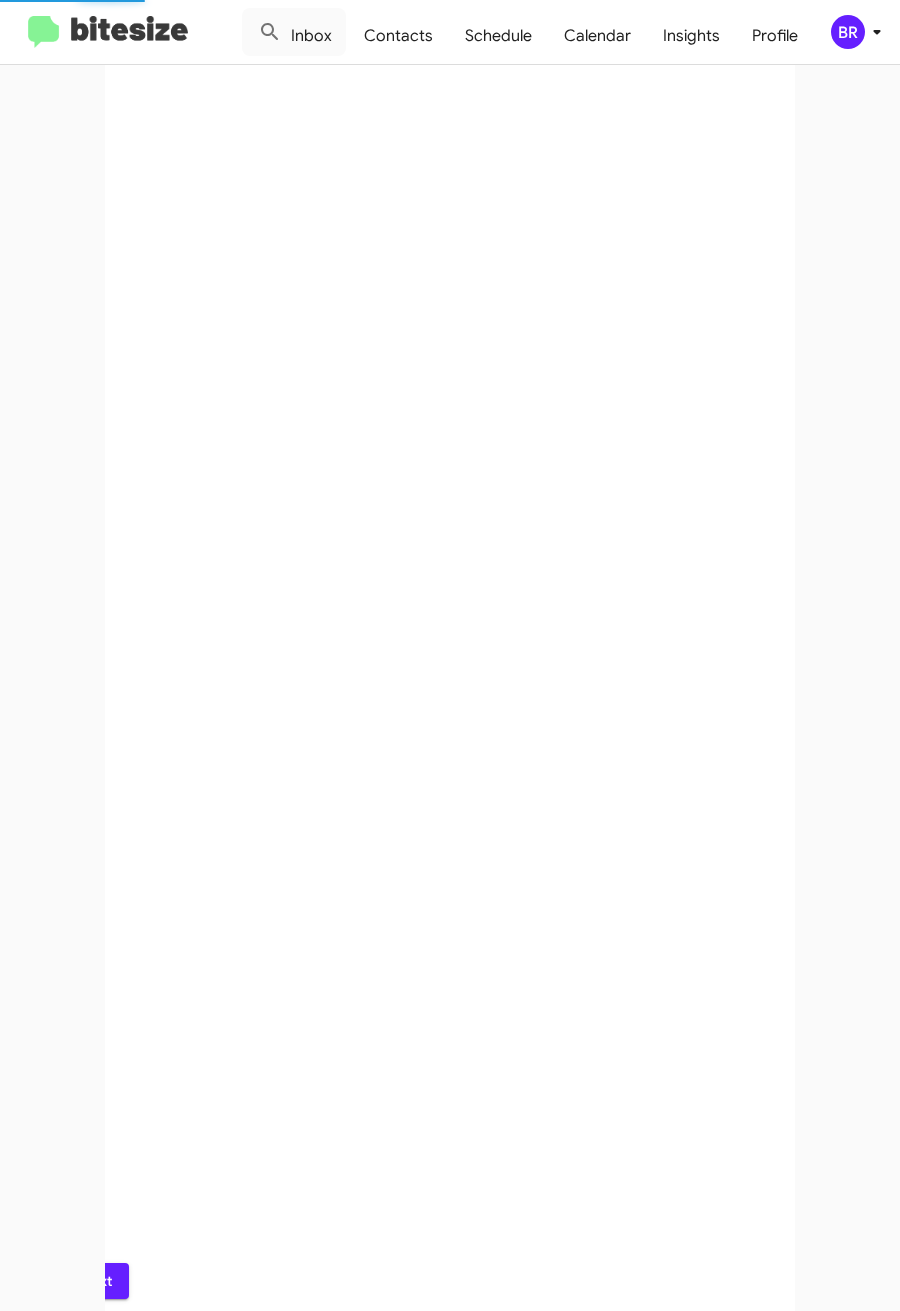 scroll, scrollTop: 0, scrollLeft: 0, axis: both 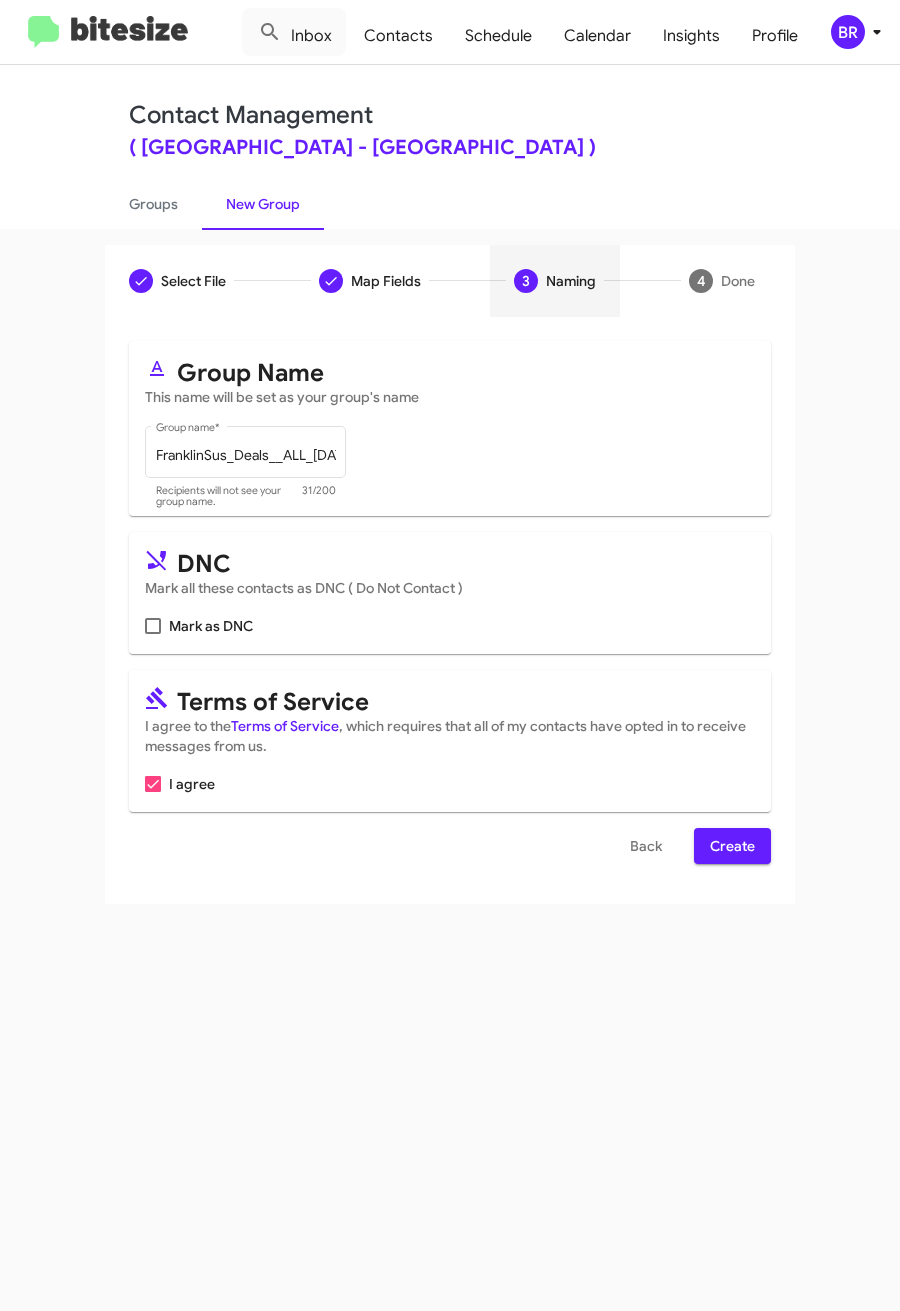 click on "Create" at bounding box center [732, 846] 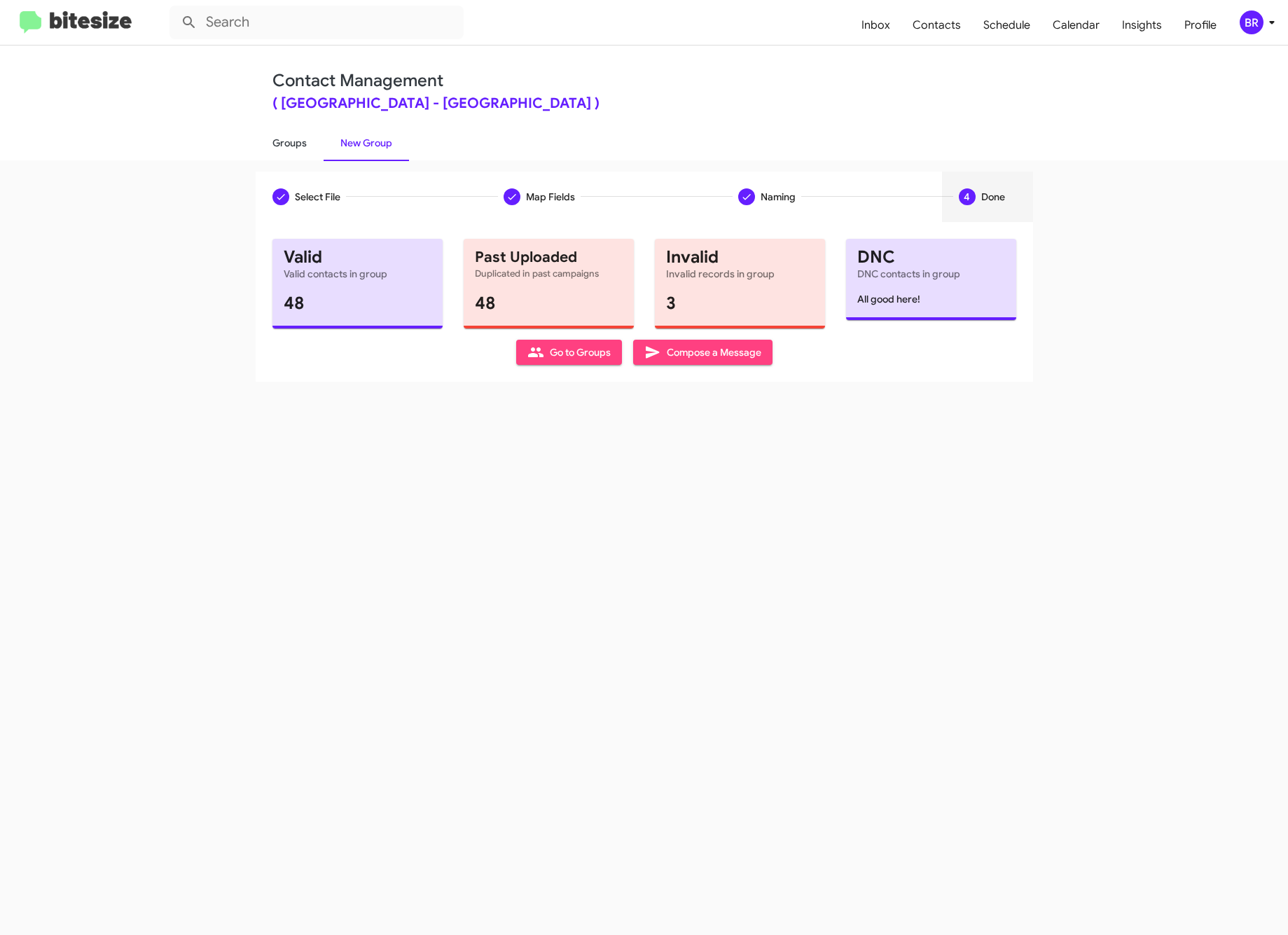 click on "Groups" 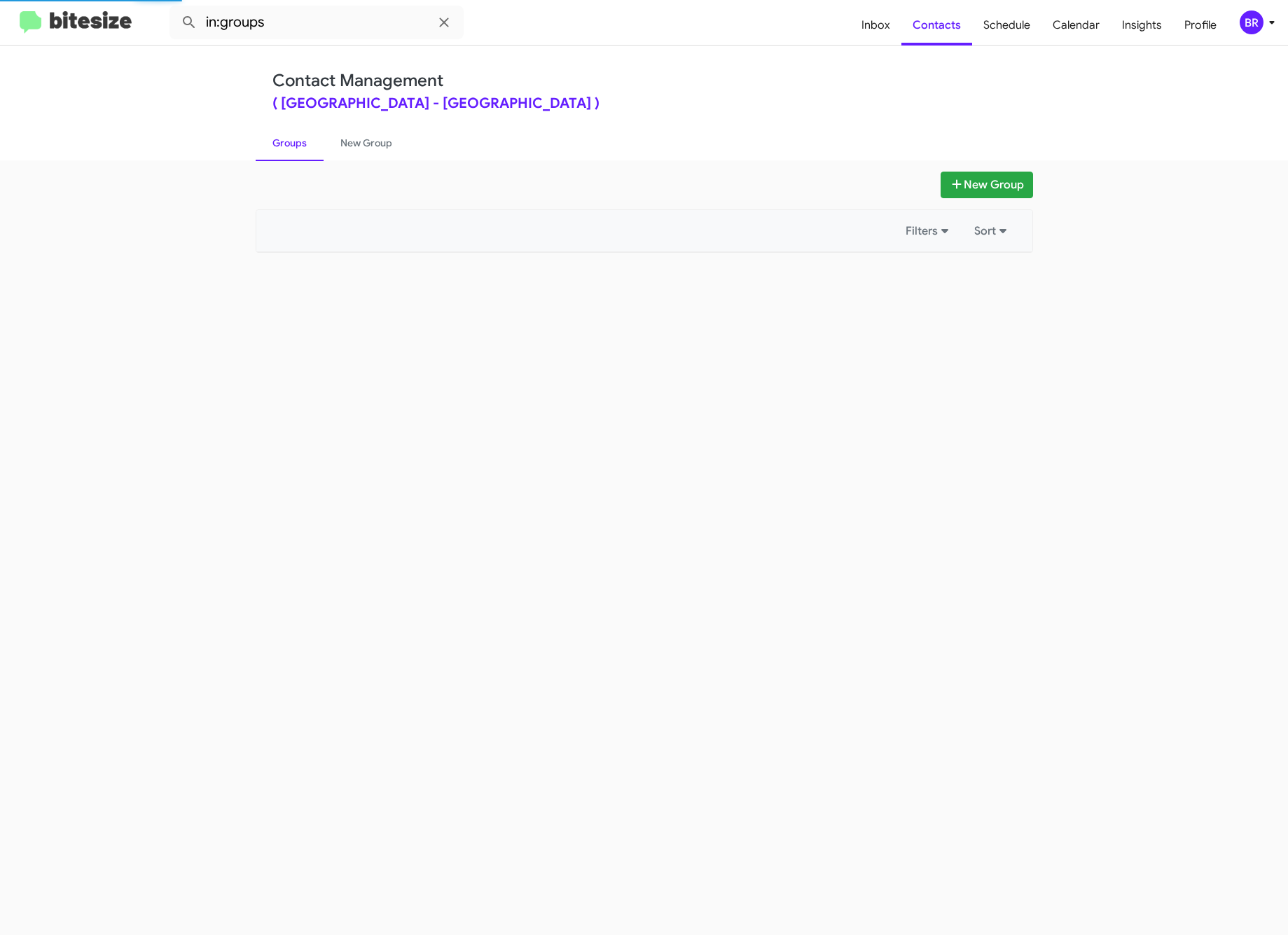 click 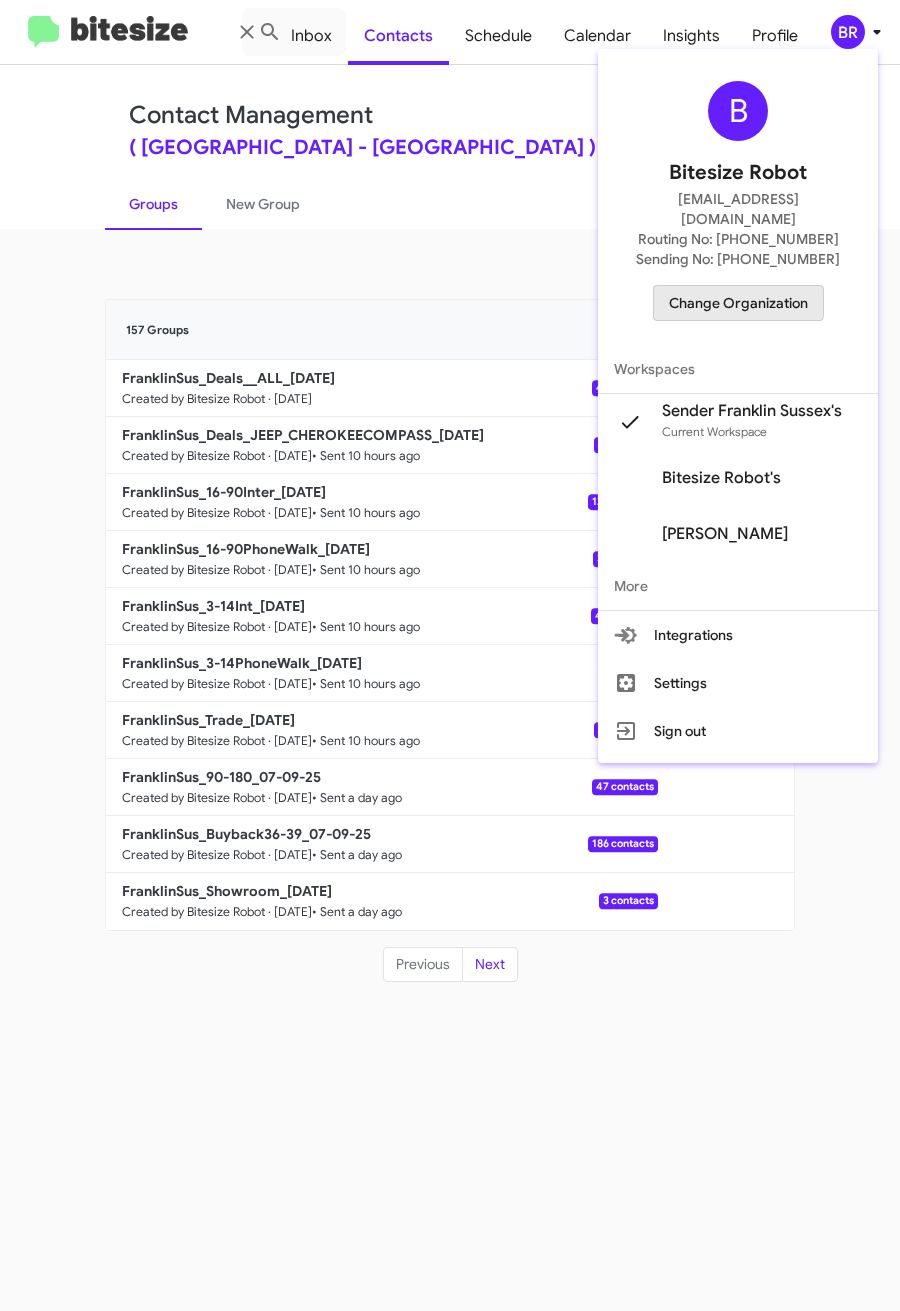 click on "Change Organization" at bounding box center [738, 303] 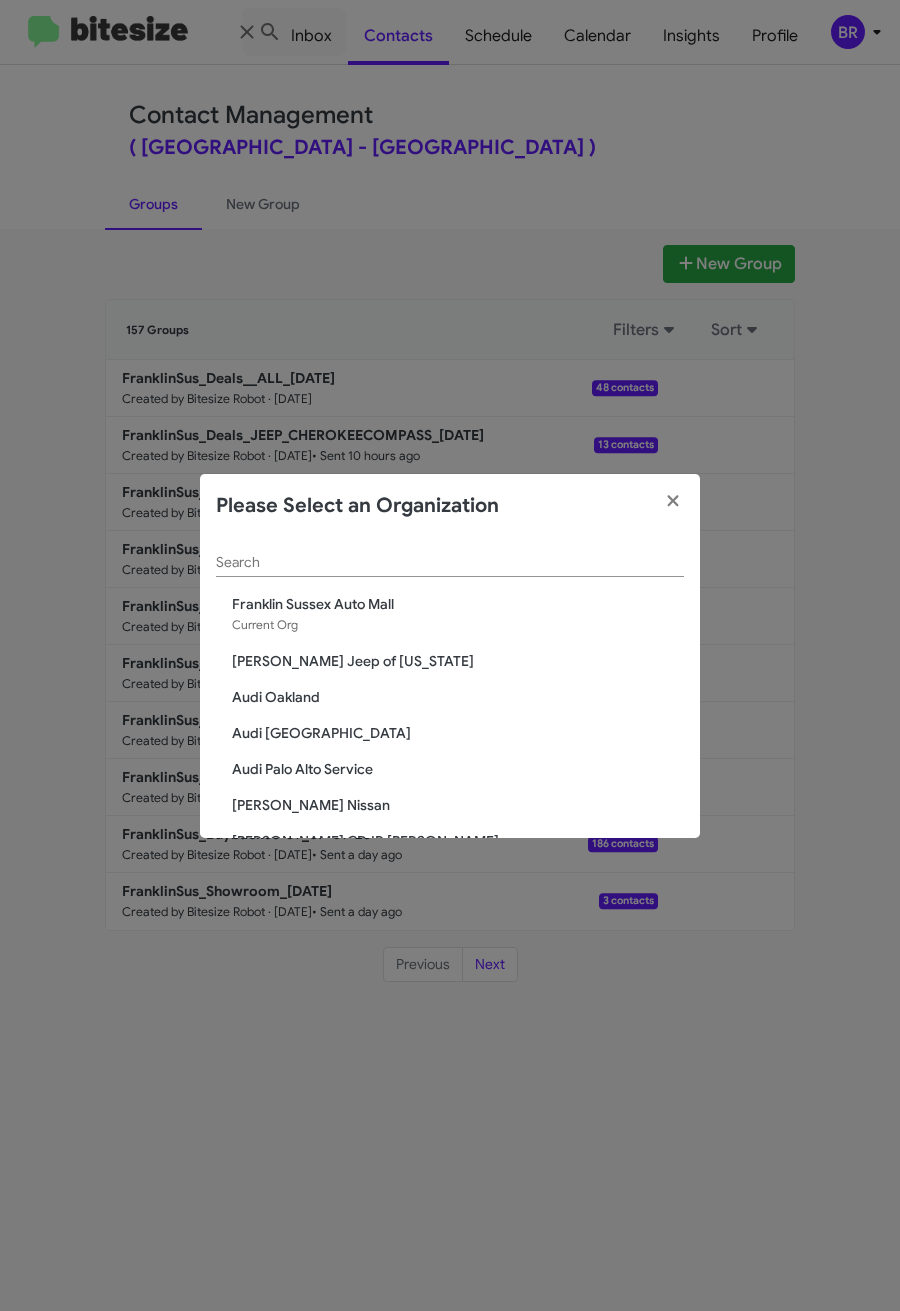 click on "Please Select an Organization Search Franklin [GEOGRAPHIC_DATA] Auto Mall  Current Org  [PERSON_NAME] Jeep of [US_STATE] Audi [GEOGRAPHIC_DATA] Audi [GEOGRAPHIC_DATA] Audi Palo Alto Service [PERSON_NAME] Nissan [PERSON_NAME] CDJR [PERSON_NAME] [PERSON_NAME] Ford [PERSON_NAME] Mitsubishi [PERSON_NAME] Nissan Chesapeake [PERSON_NAME] Nissan [GEOGRAPHIC_DATA] Bitesize Jess CDJR of [GEOGRAPHIC_DATA] CDJR of Bowie Chevrolet of Baltimore Chevrolet of Bowie Chevy of [GEOGRAPHIC_DATA] [GEOGRAPHIC_DATA]: Pine Belt Chevy [GEOGRAPHIC_DATA] CDJR [PERSON_NAME] Long Chevrolet [PERSON_NAME] Chevrolet Demo Account Developer Production Instance [PERSON_NAME] Auto Center [PERSON_NAME] Imports [PERSON_NAME] Infiniti [PERSON_NAME] Nissan [PERSON_NAME] Chevrolet Franklin Sussex Hyundai [PERSON_NAME] Family Nissan [PERSON_NAME] Family Subaru Honda of [GEOGRAPHIC_DATA] CDJR Island Subaru [PERSON_NAME] CDJR of Yukon [PERSON_NAME] FIFE [PERSON_NAME] Medford Kia of Catonsville Kia of Fairfax [PERSON_NAME] Auto Group [PERSON_NAME] of [GEOGRAPHIC_DATA] Lexus of Concord Lexus of Lexington Main Bitesize Account Marin Luxury Cars Mazda of Rockville M Bitesize [PERSON_NAME] Benz of Marin Mom [PERSON_NAME] Chevrolet [PERSON_NAME] Kia of [PERSON_NAME] Studio [PERSON_NAME]" 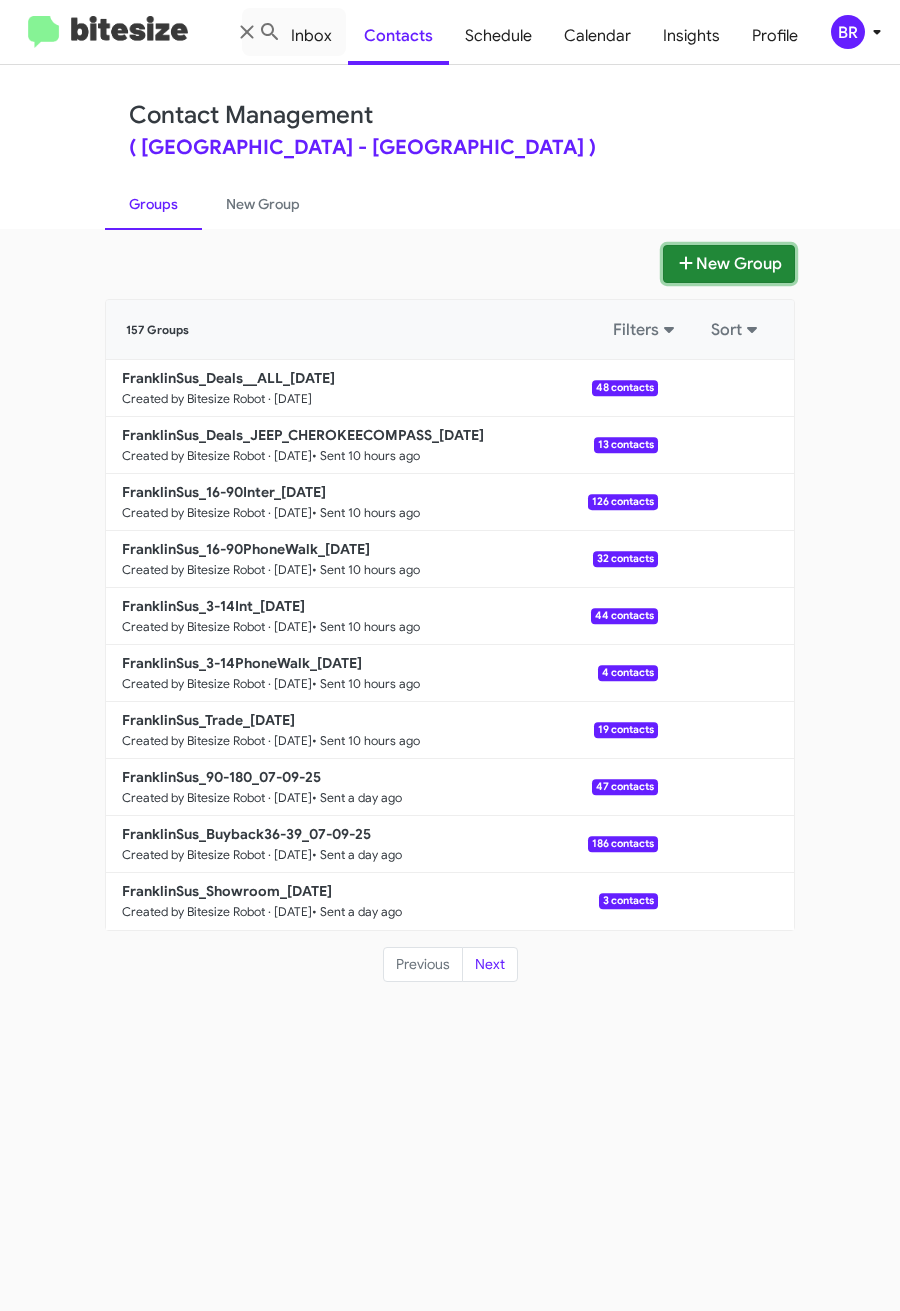 click on "New Group" 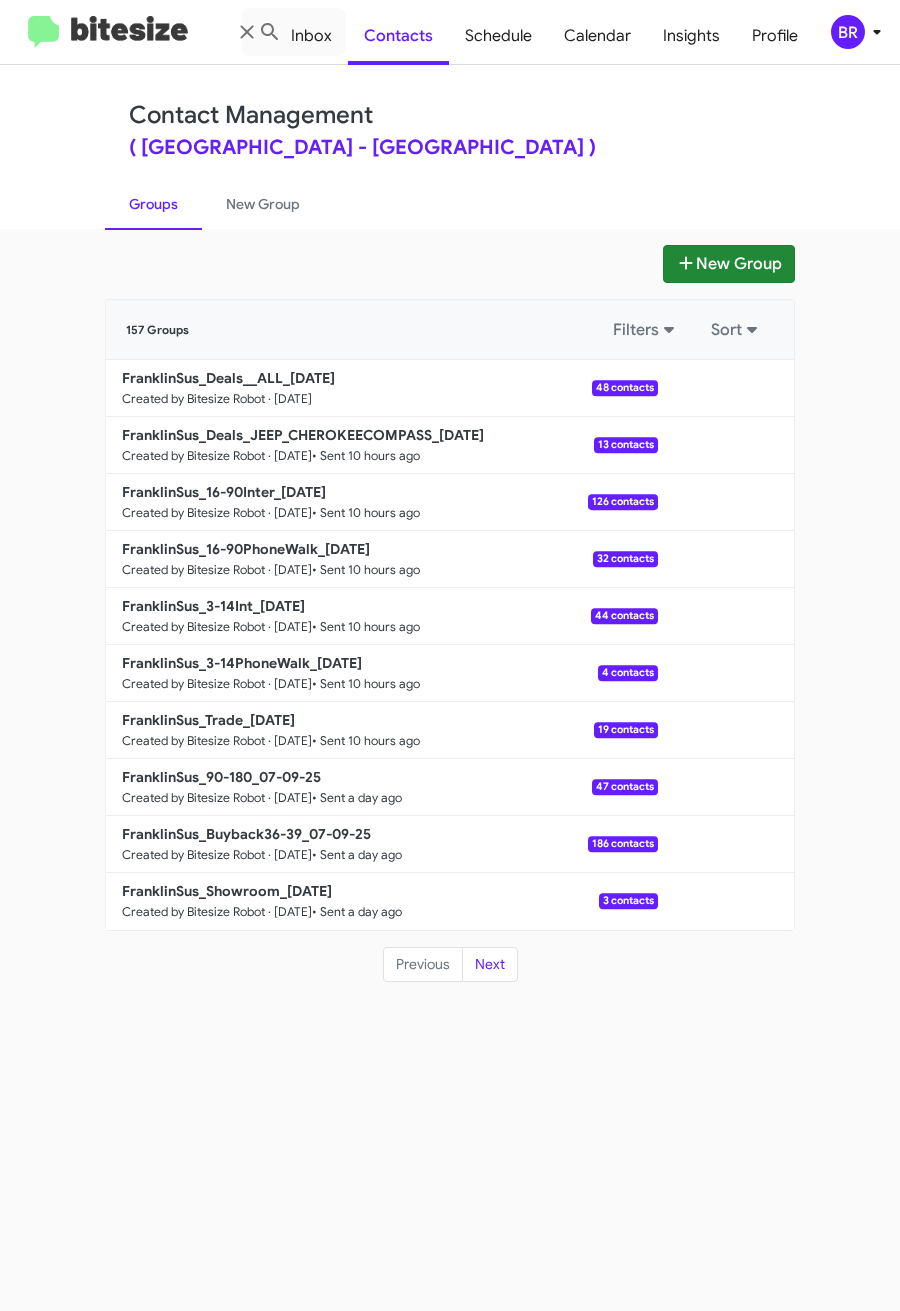 type 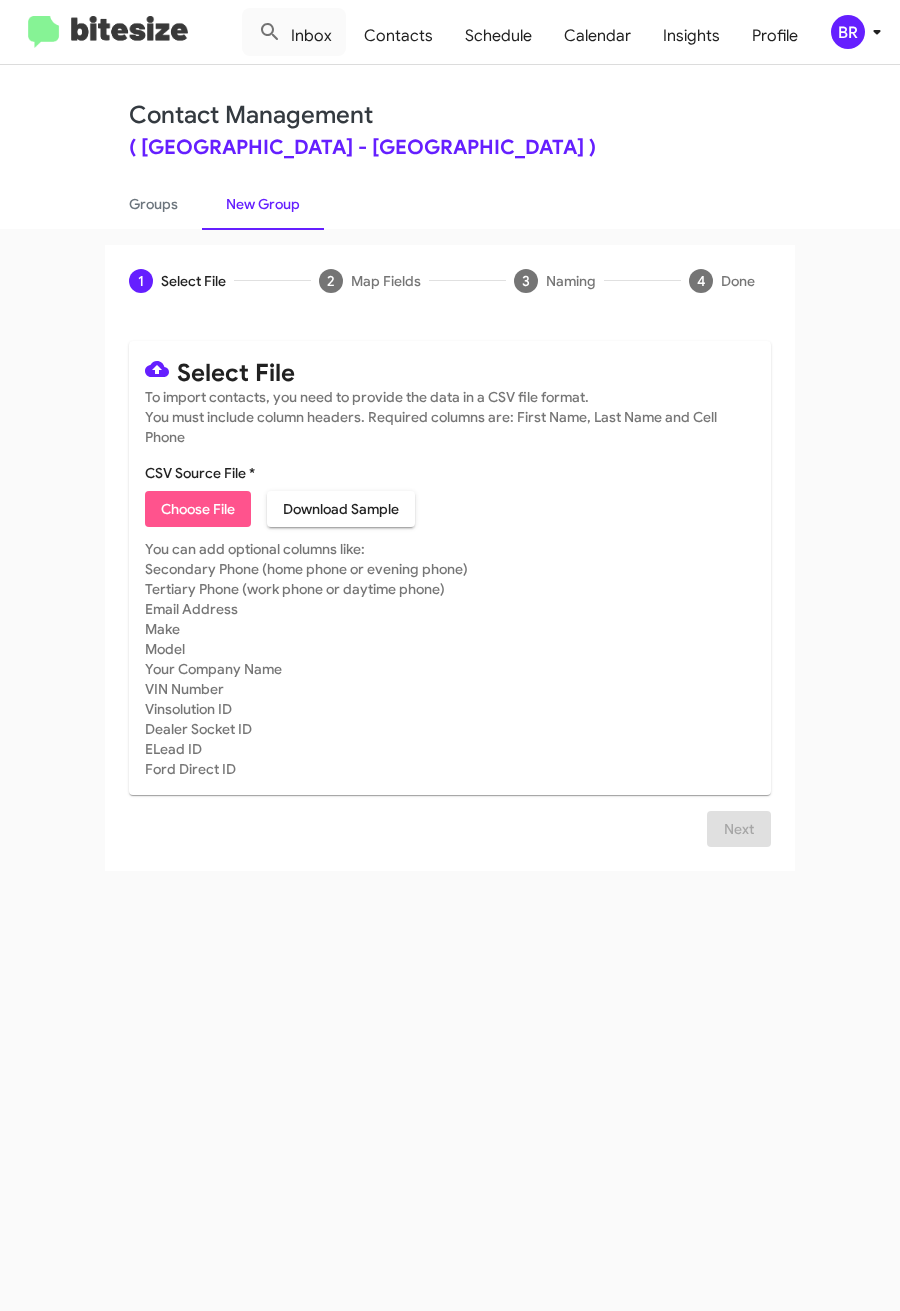 click on "Choose File" 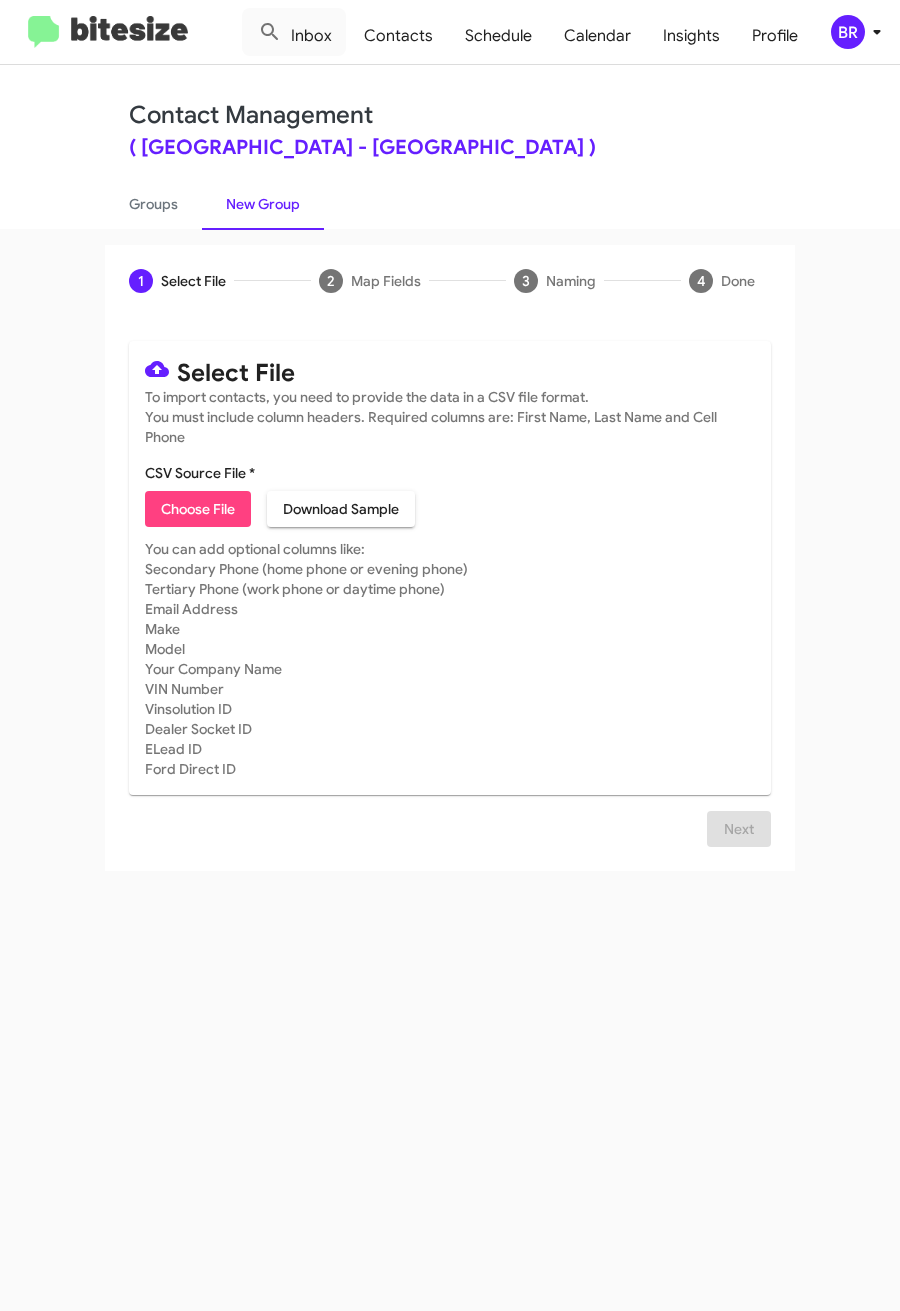 type on "FranklinSus_Deals_RAM_ALL_[DATE]" 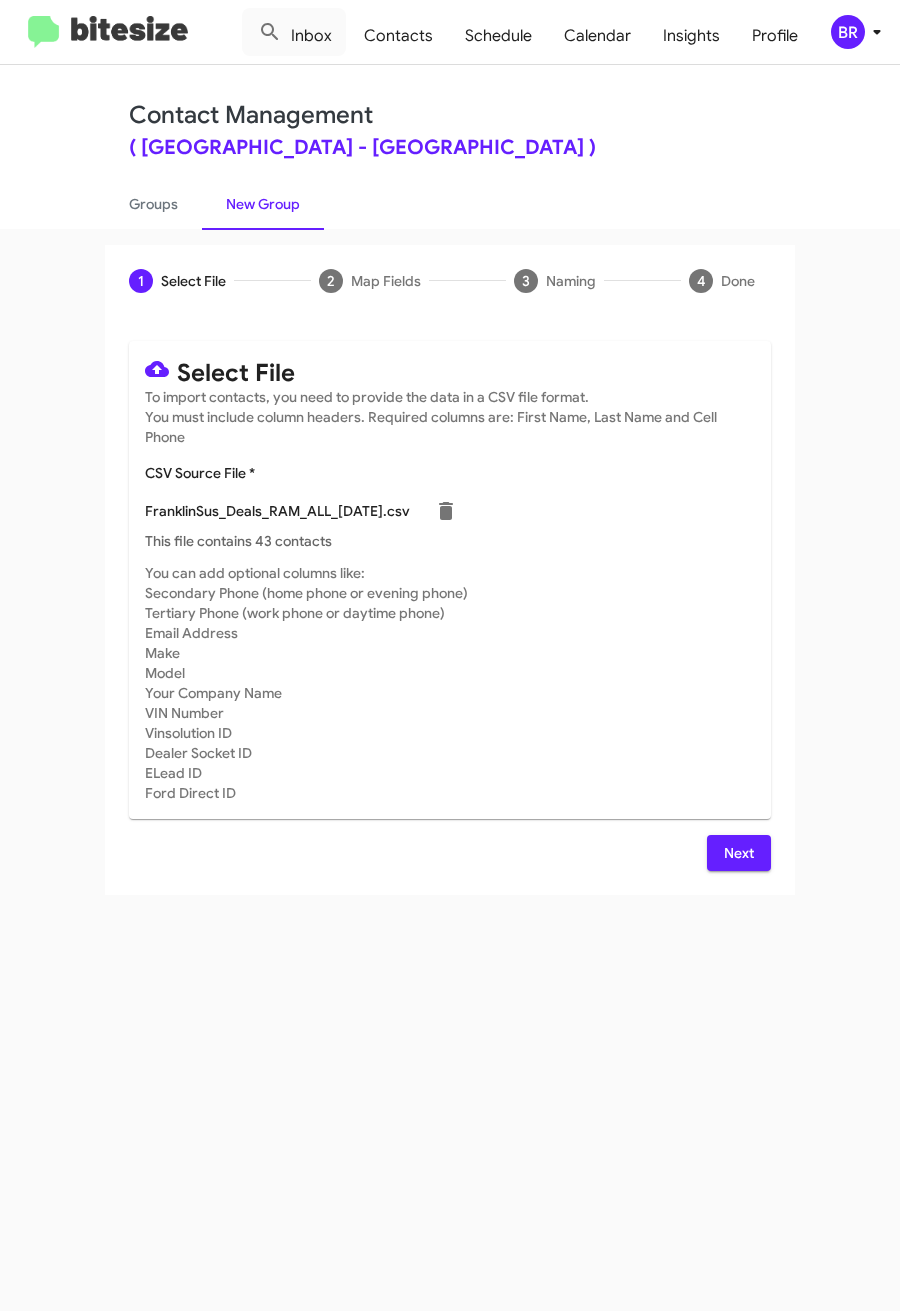 click on "Next" at bounding box center (739, 853) 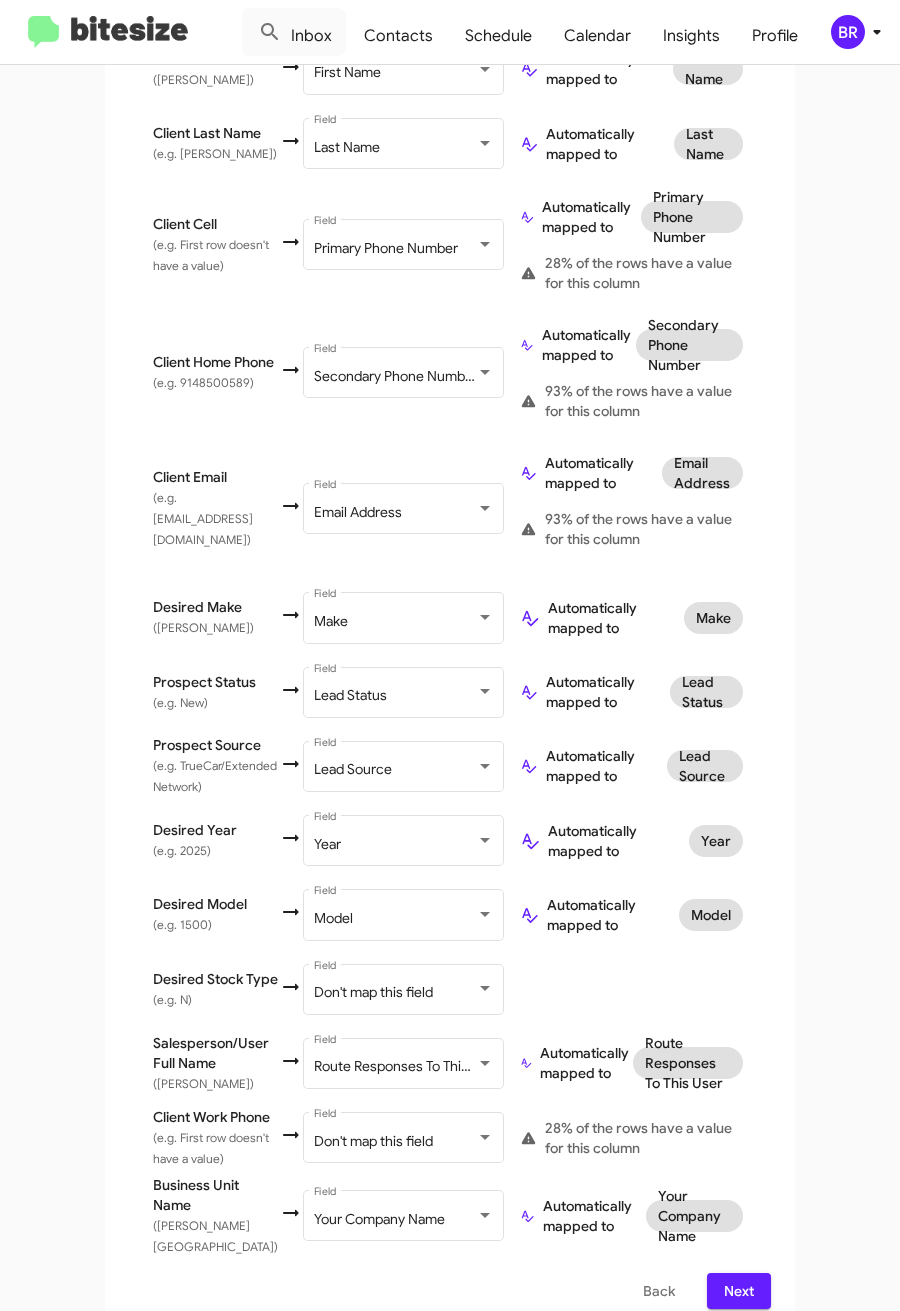 scroll, scrollTop: 474, scrollLeft: 0, axis: vertical 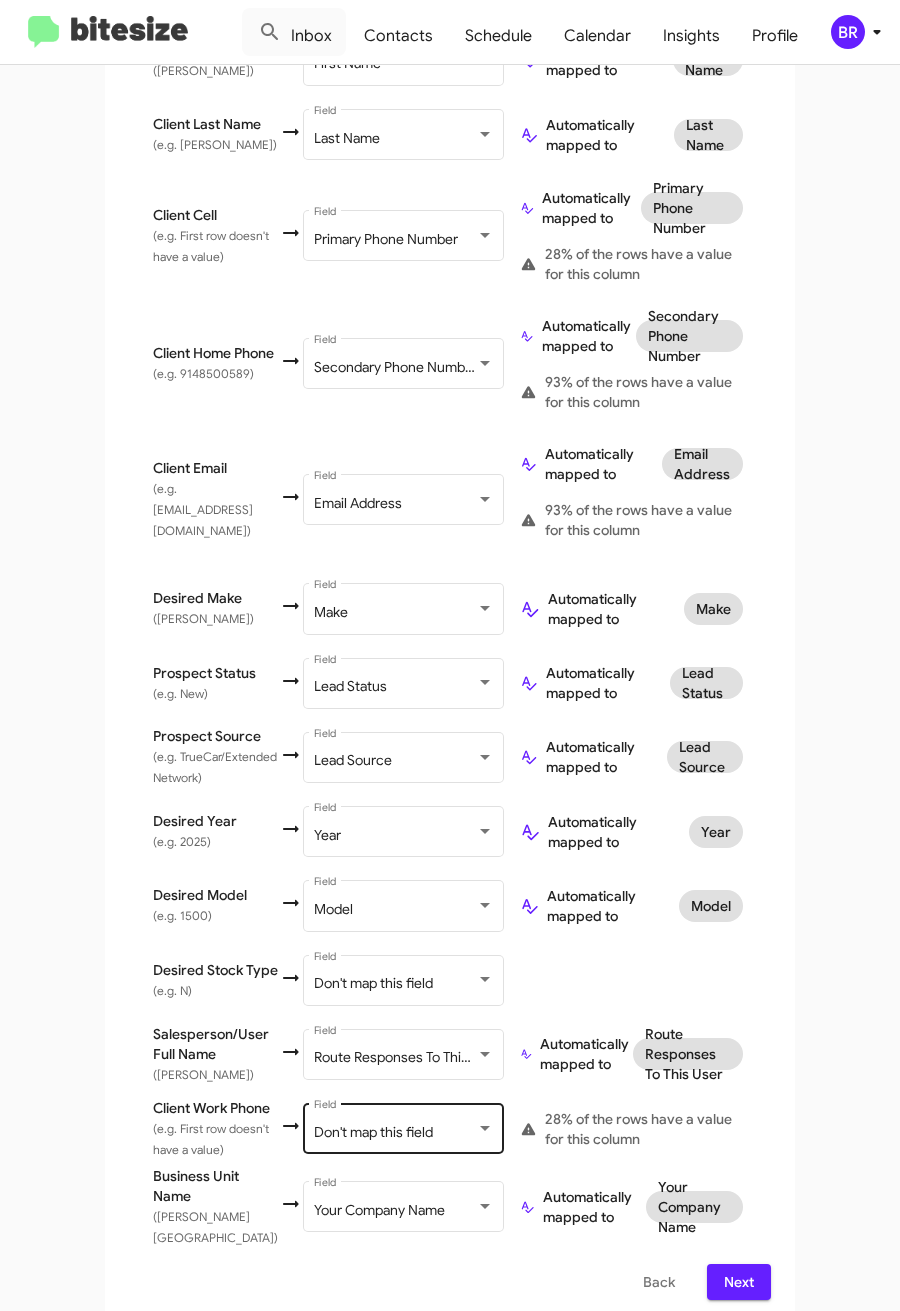 click on "Don't map this field Field" at bounding box center [404, 1127] 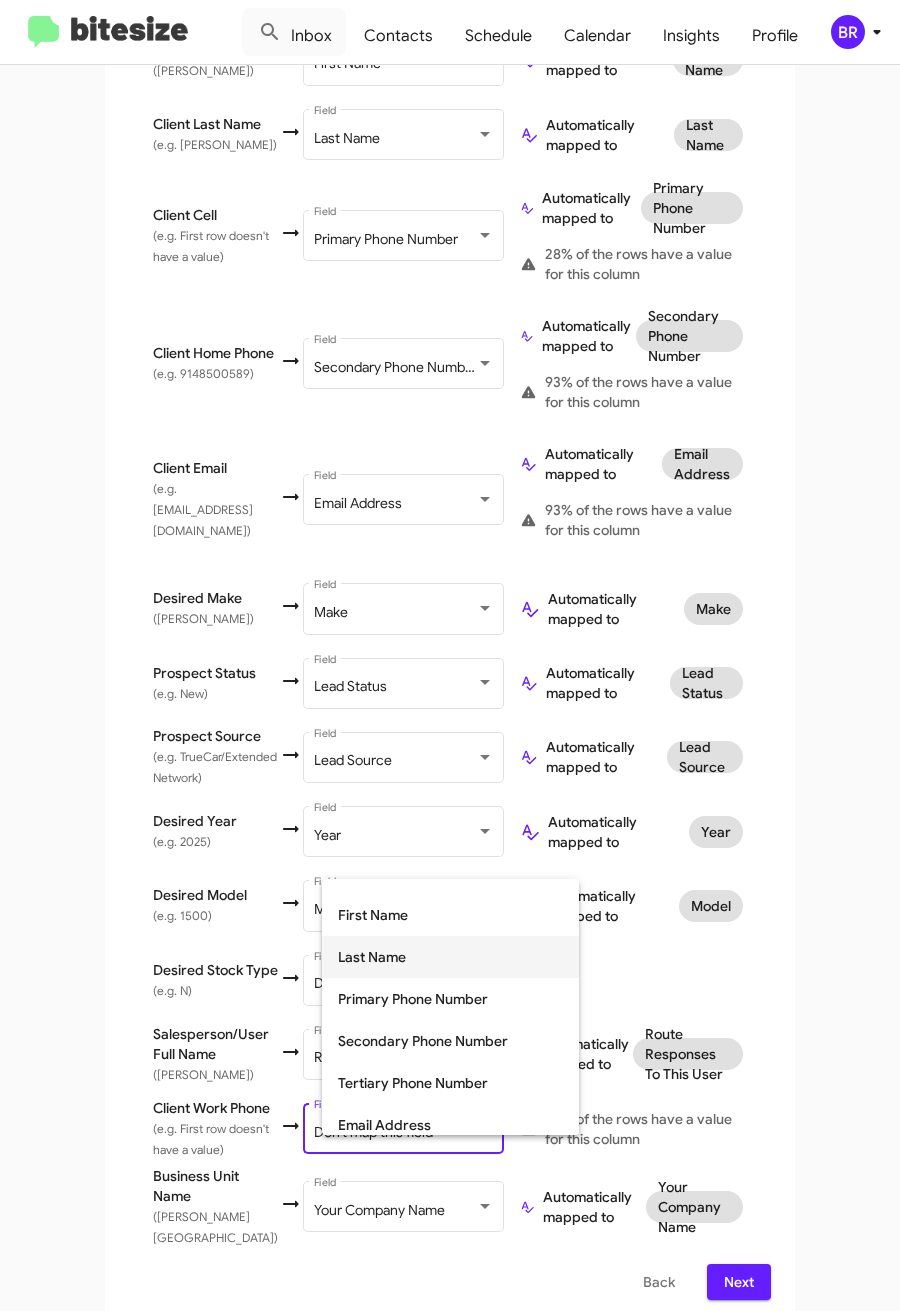 scroll, scrollTop: 150, scrollLeft: 0, axis: vertical 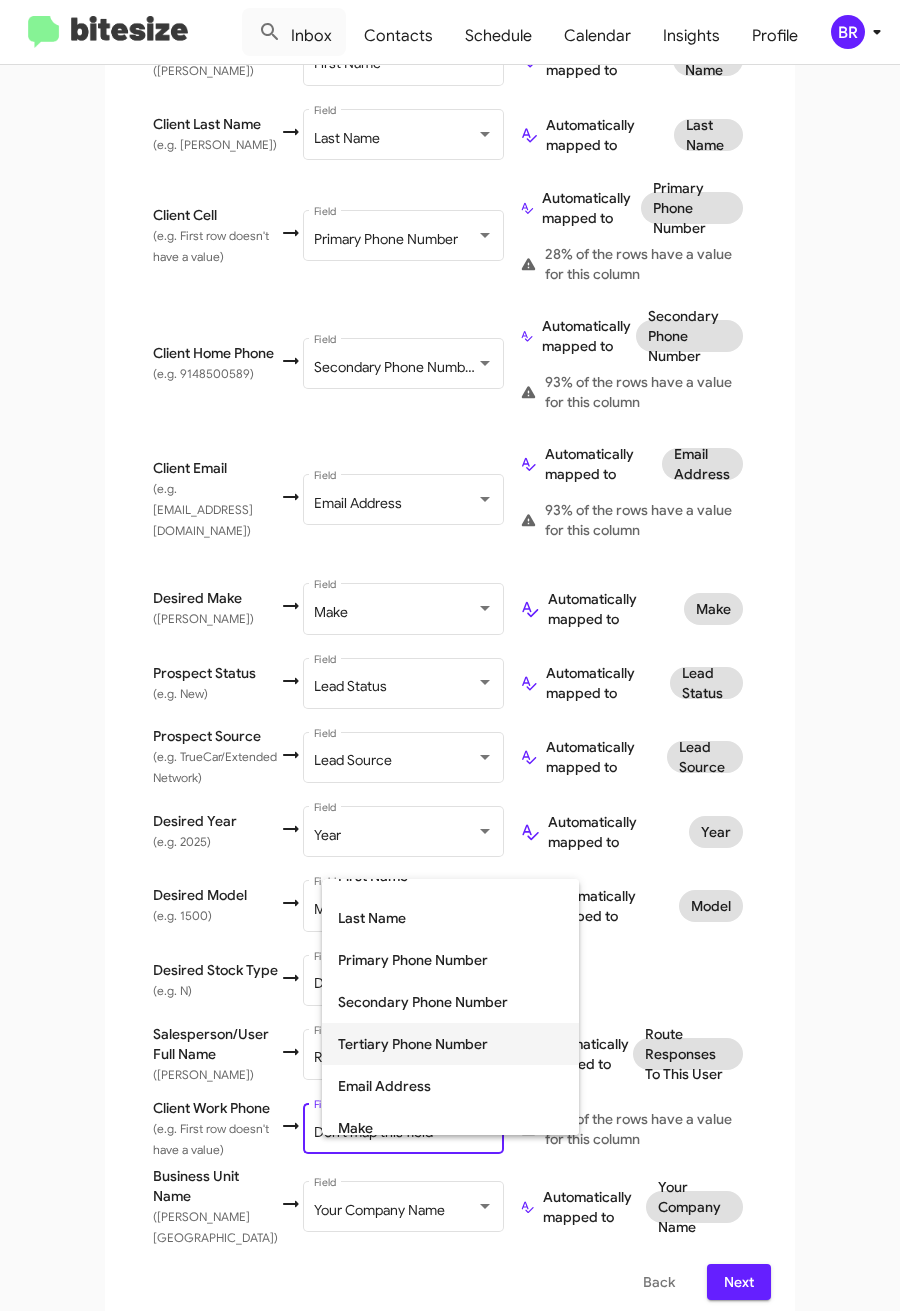 click on "Tertiary Phone Number" at bounding box center [450, 1044] 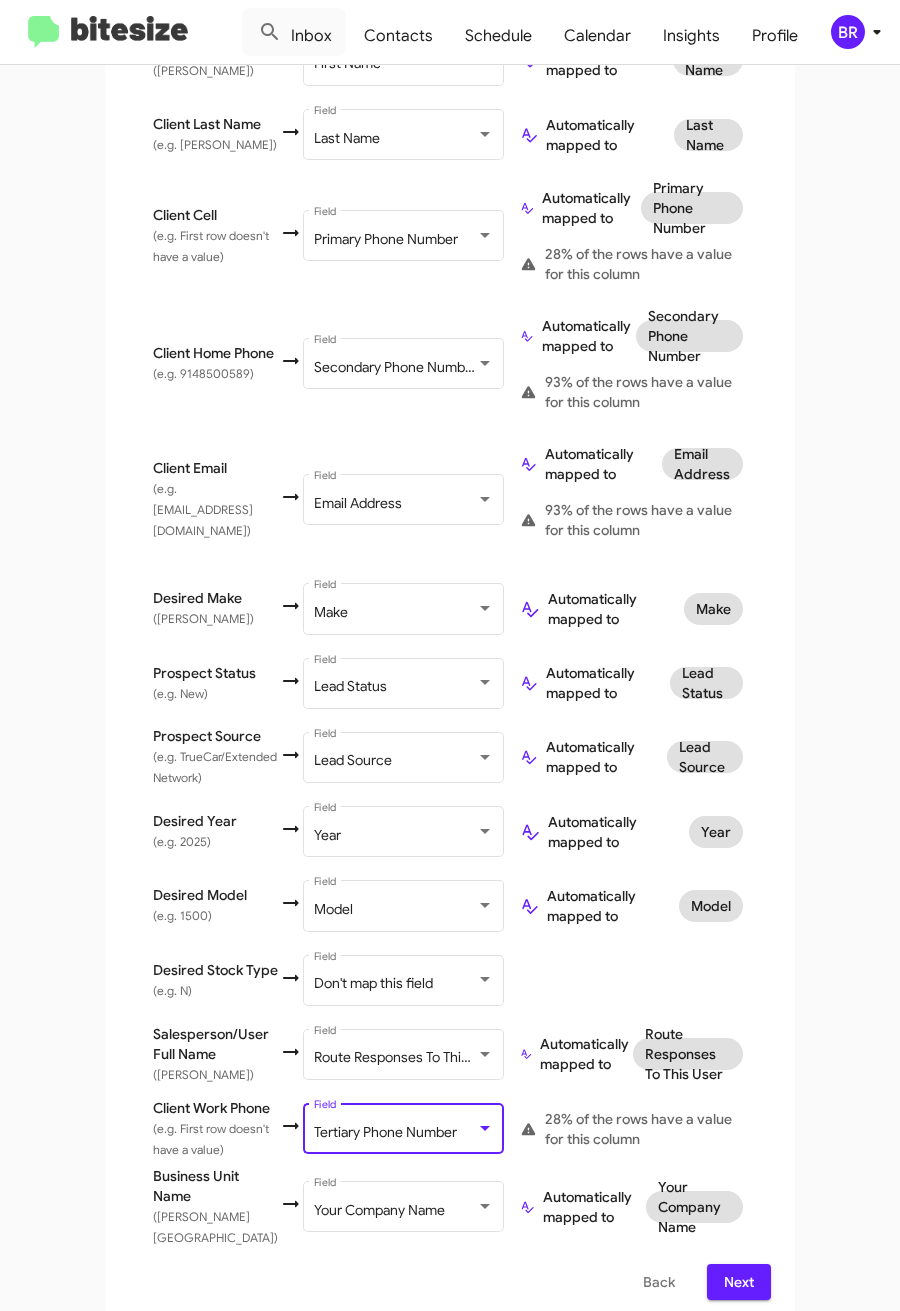 click on "Next" at bounding box center (739, 1282) 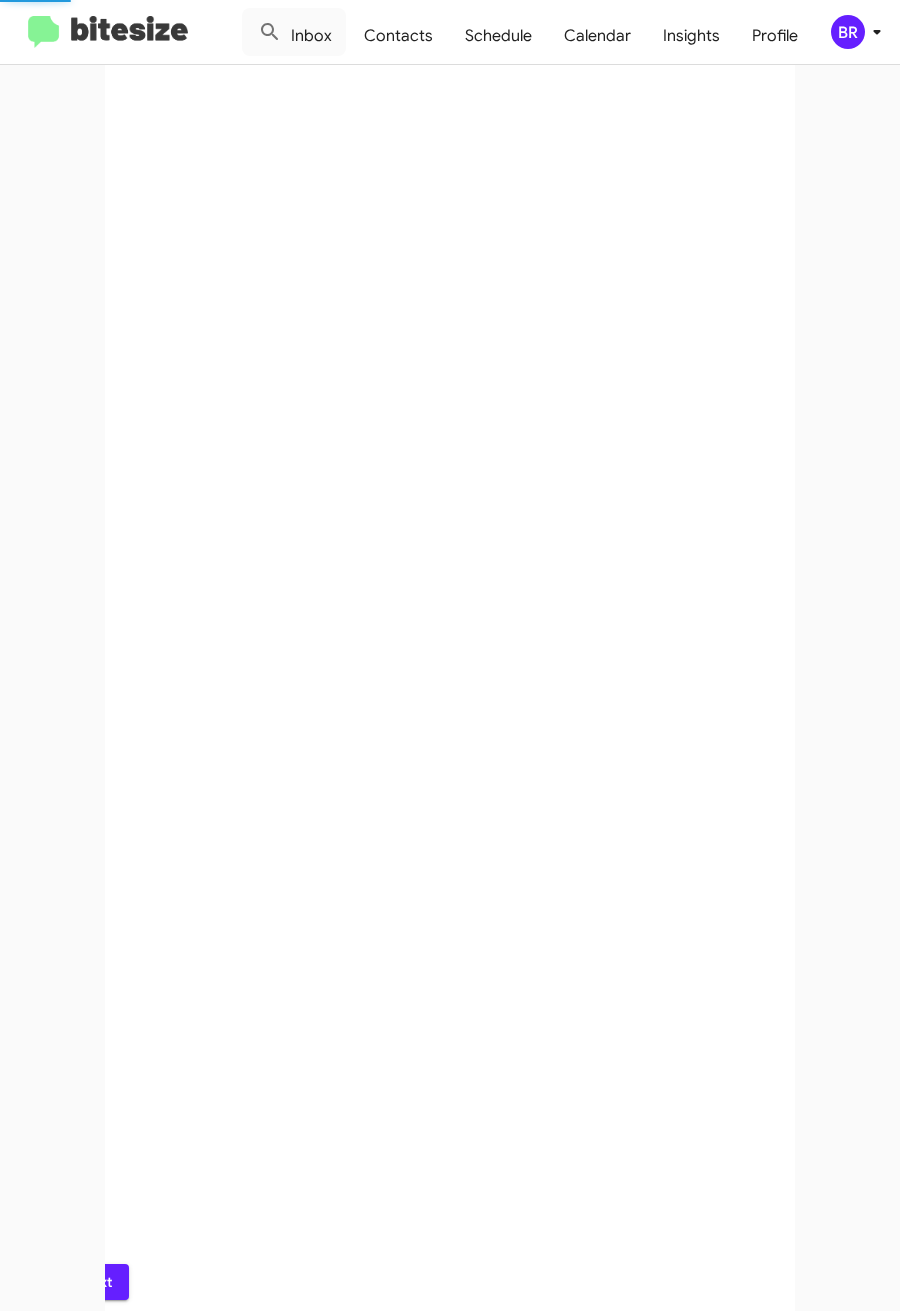 scroll, scrollTop: 0, scrollLeft: 0, axis: both 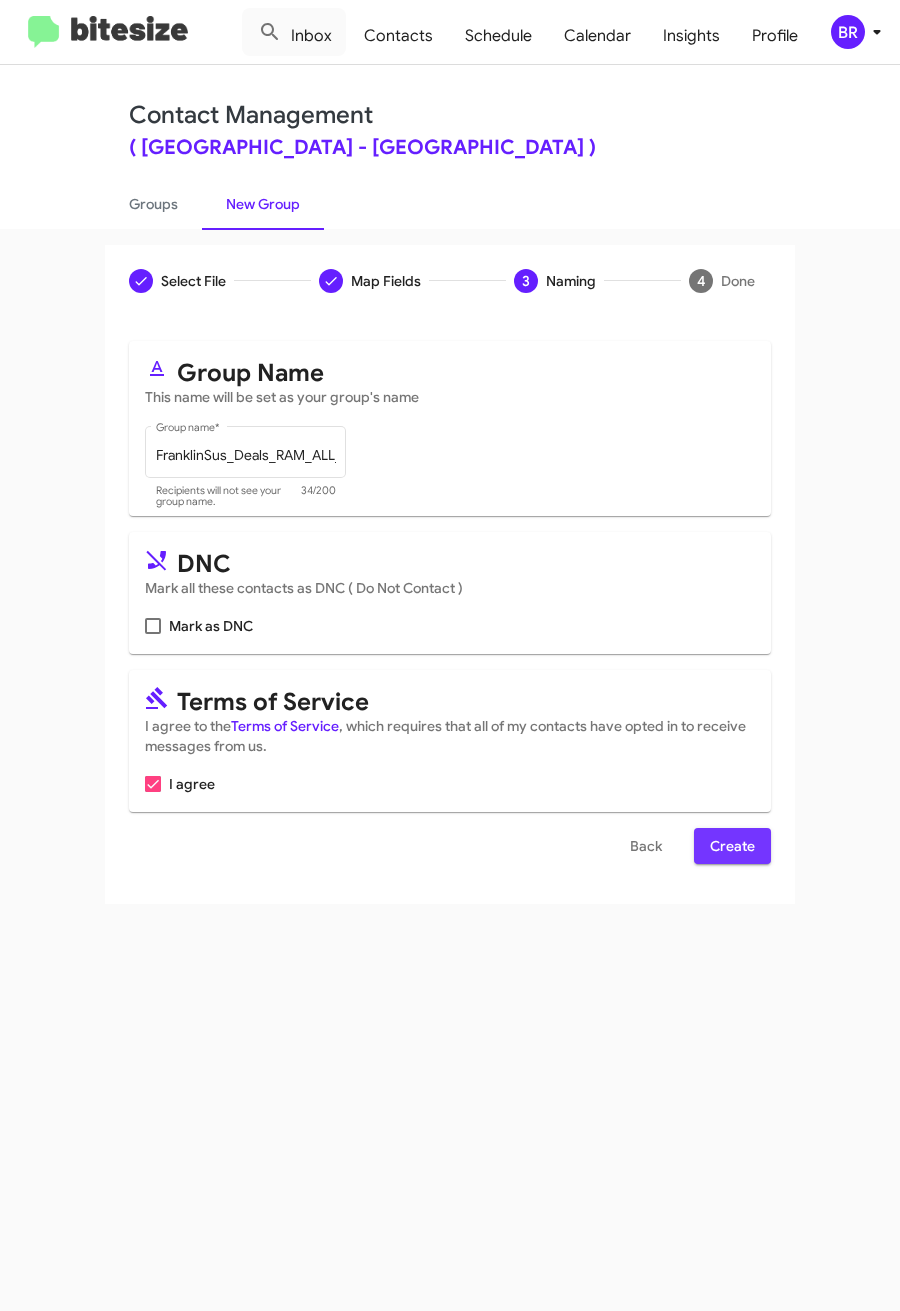 click on "Create" at bounding box center (732, 846) 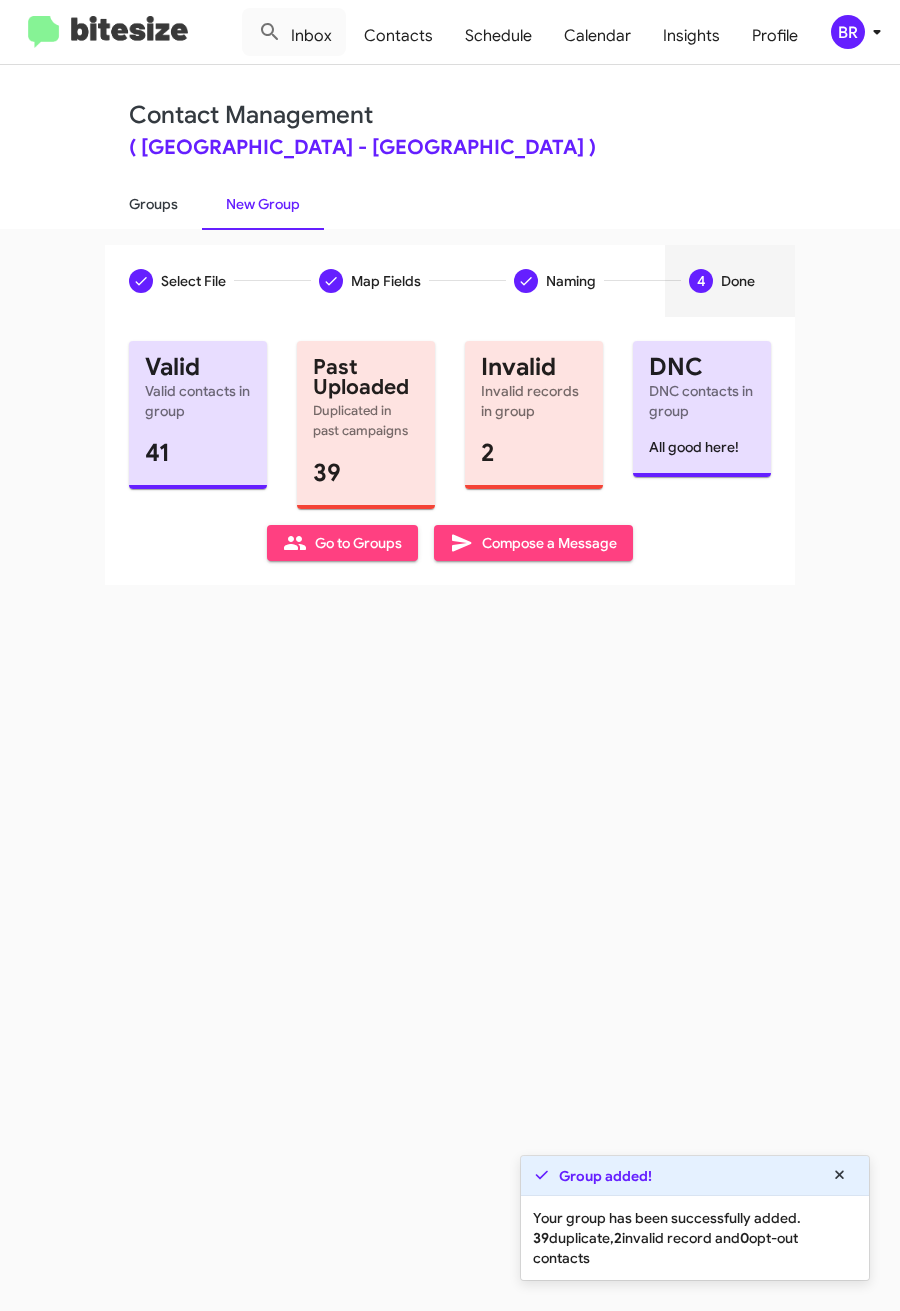 click on "Groups" 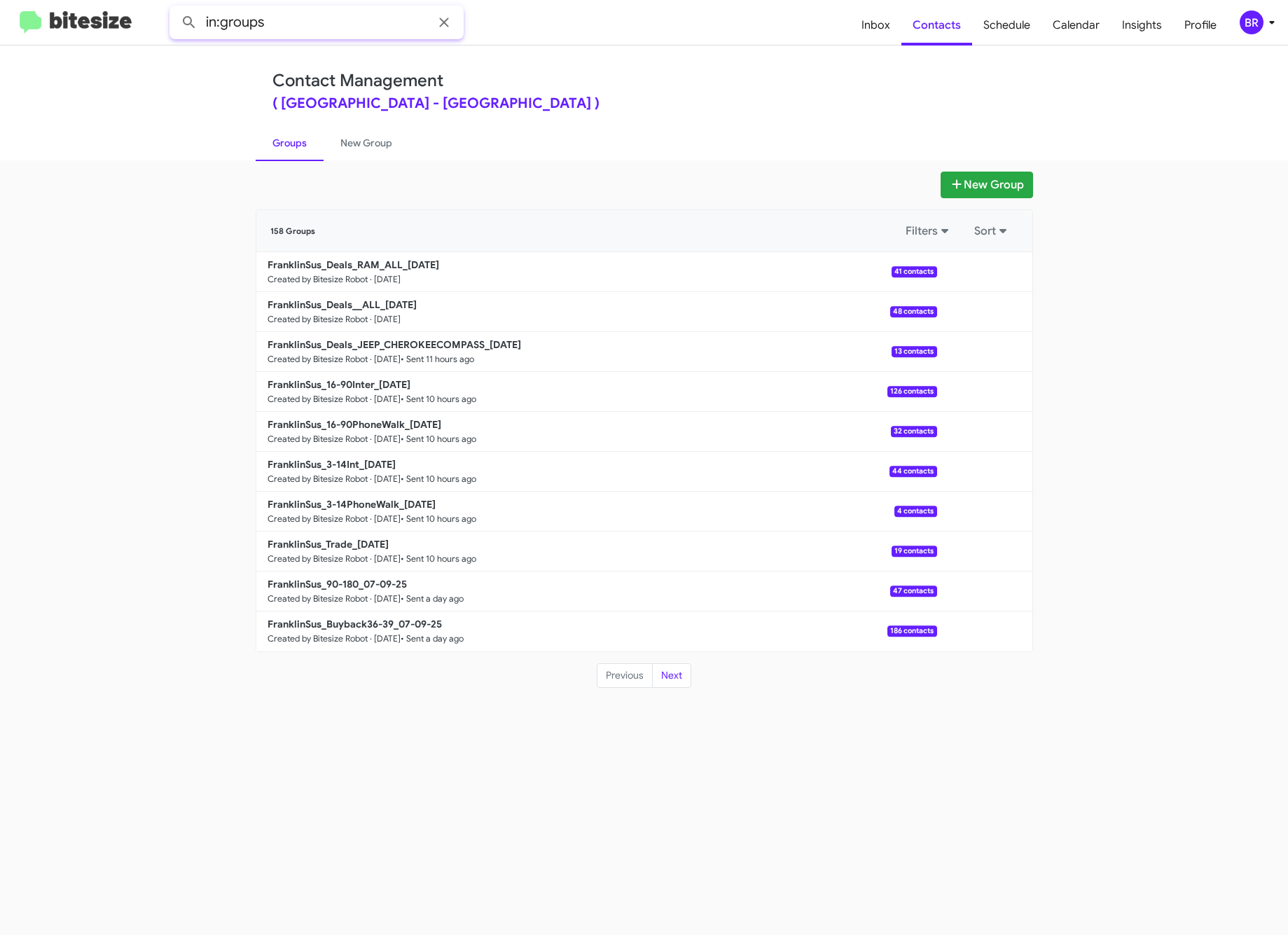 click on "in:groups" 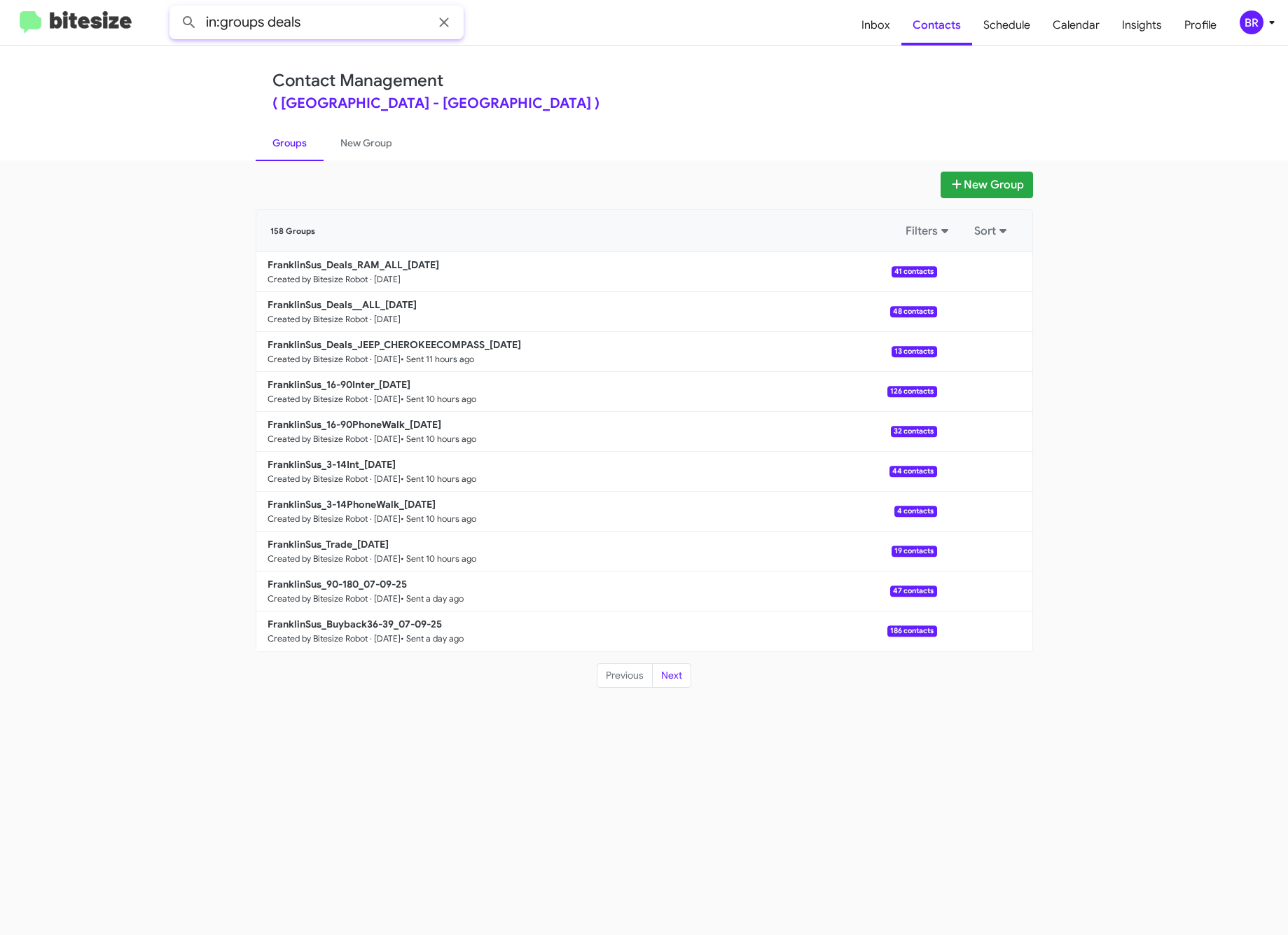 type on "in:groups deals" 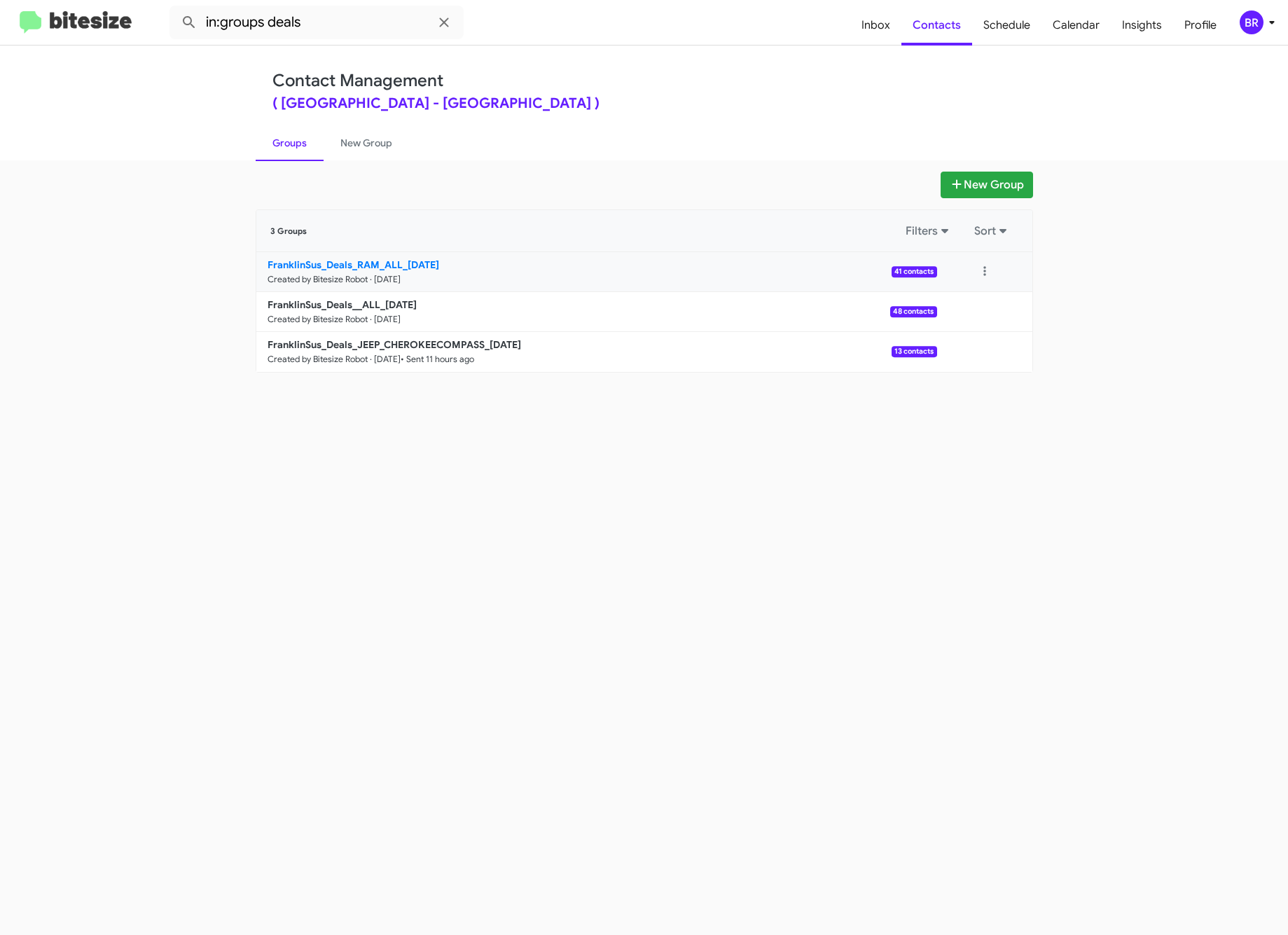 click on "FranklinSus_Deals_RAM_ALL_[DATE]" 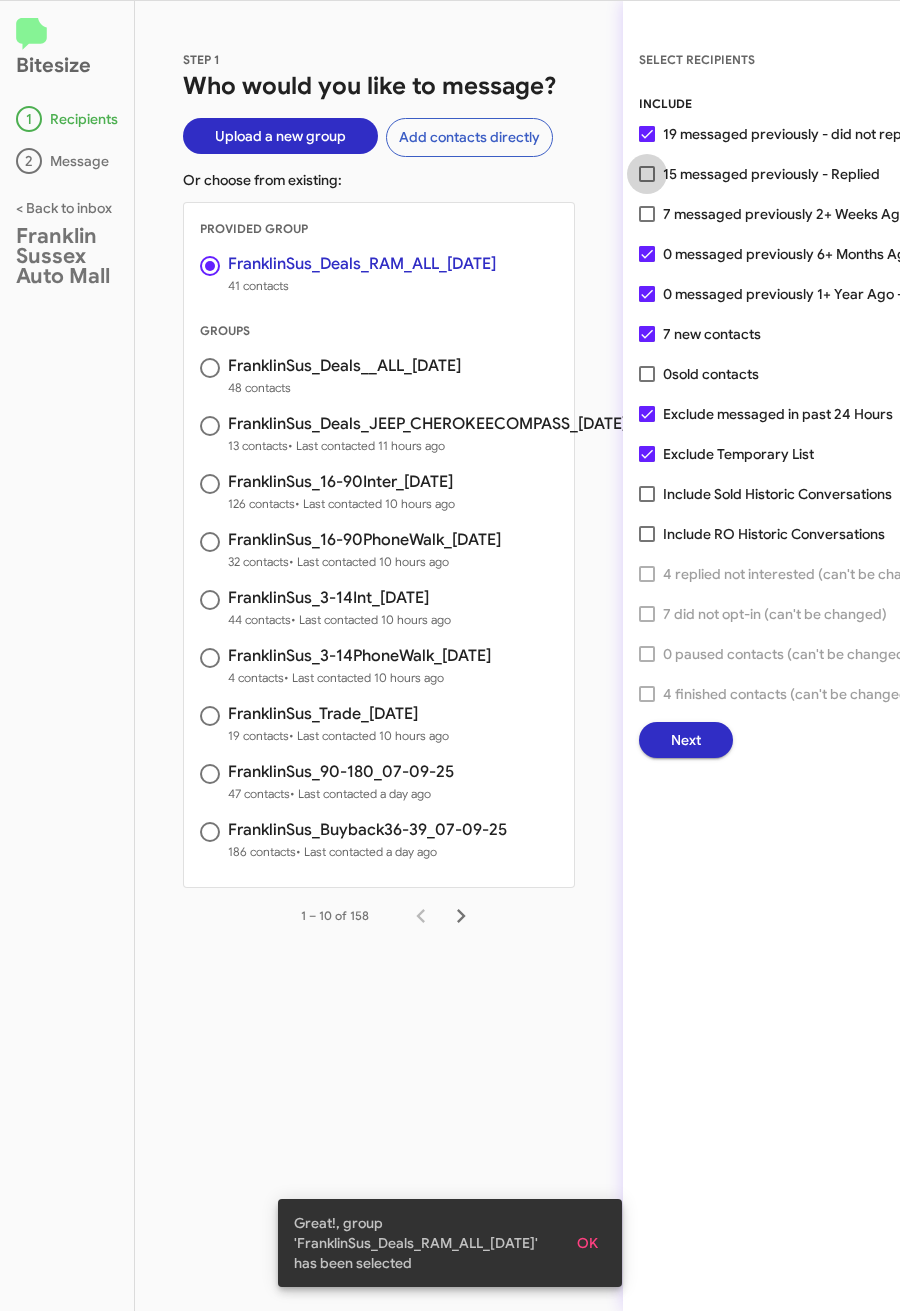click on "15 messaged previously - Replied" at bounding box center (771, 174) 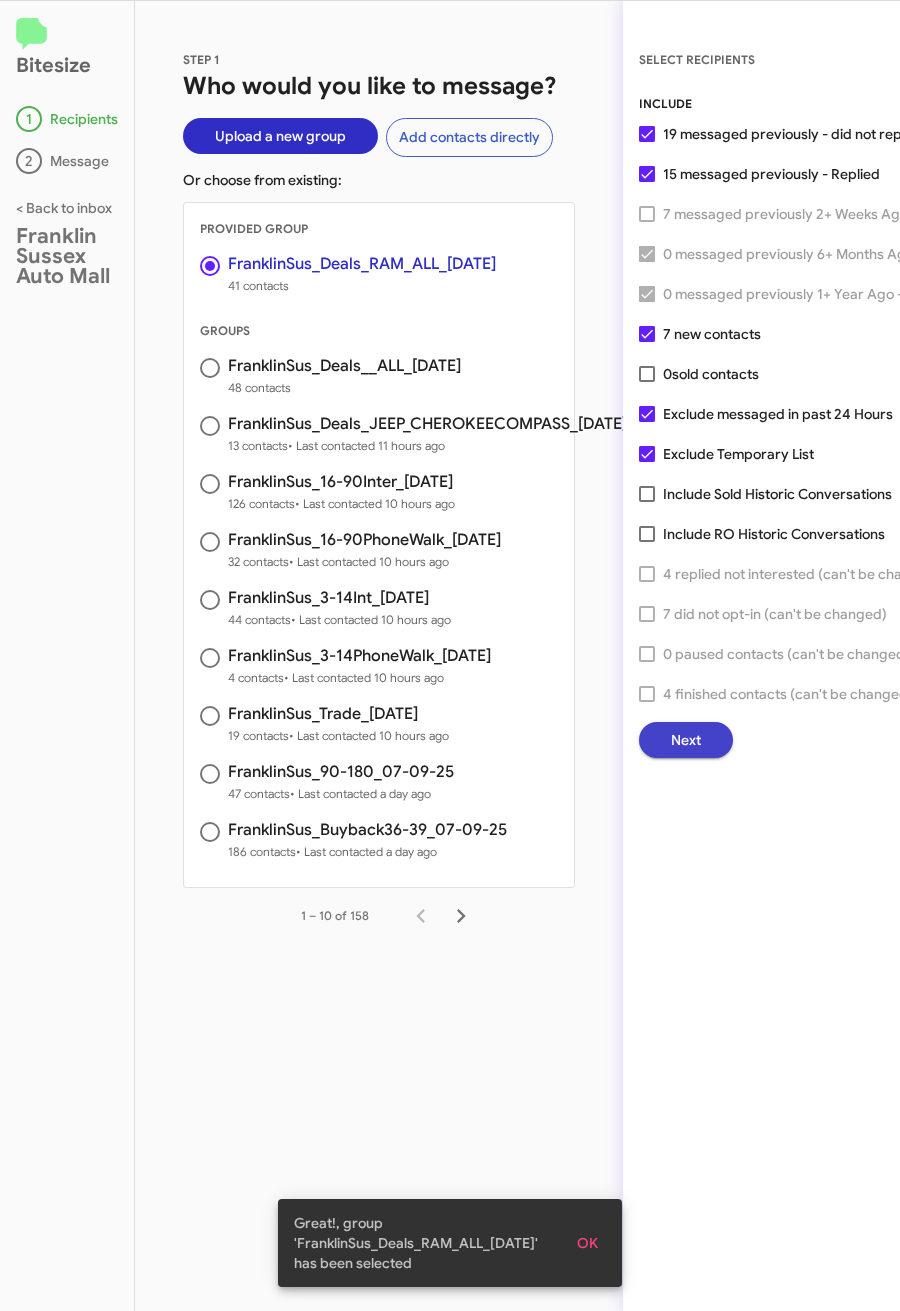 click on "Next" 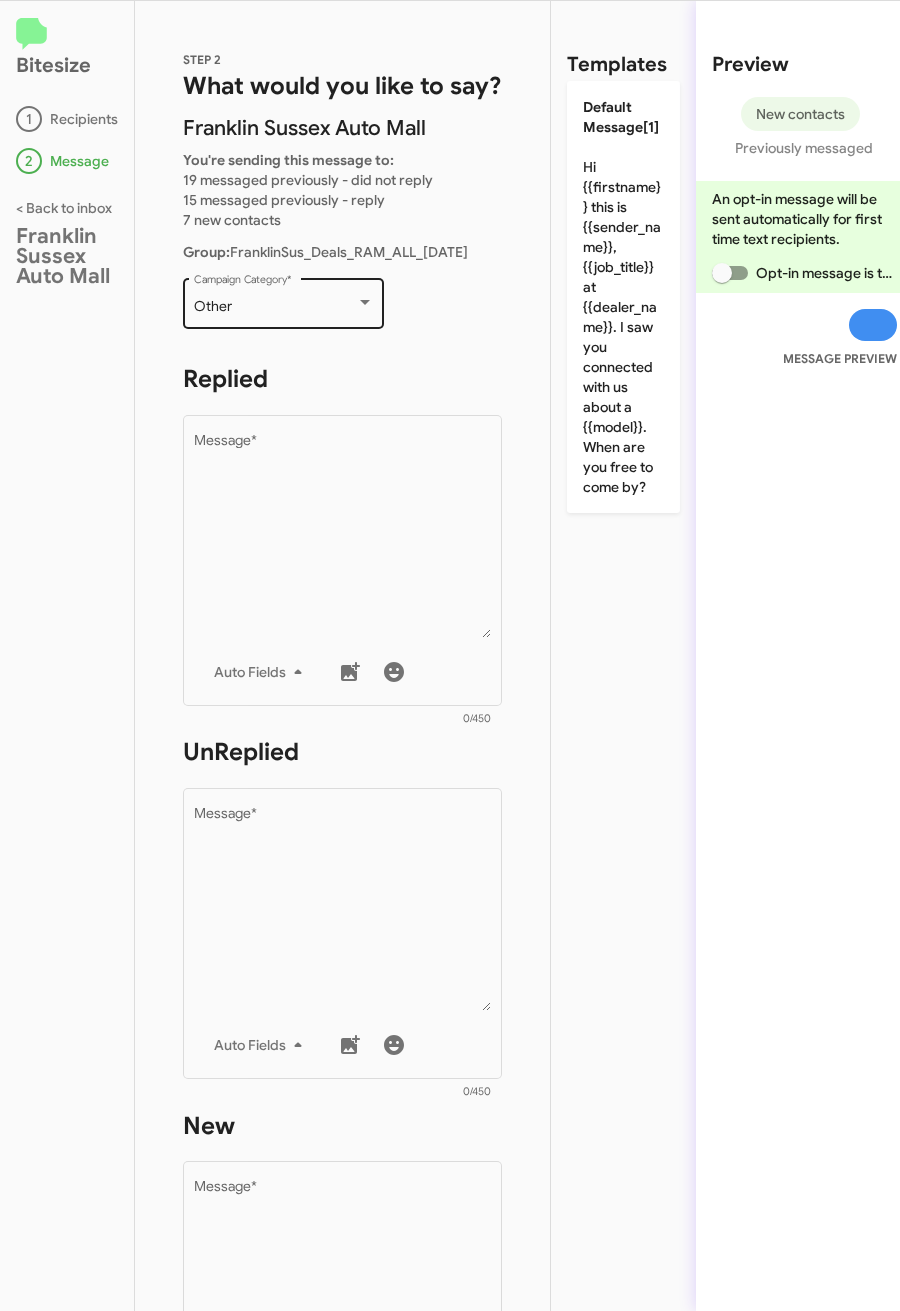 click on "Other  Campaign Category   *" 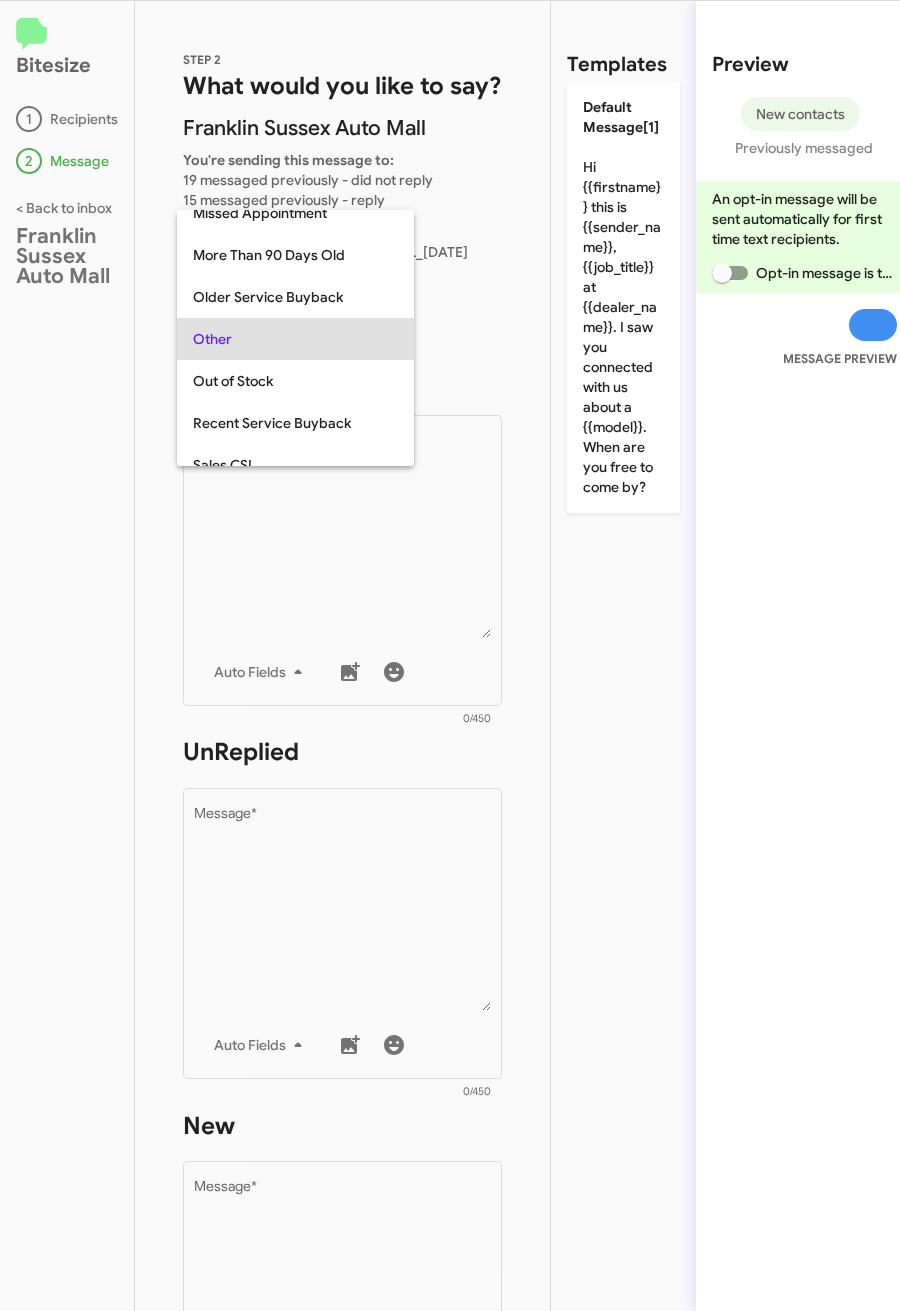 scroll, scrollTop: 667, scrollLeft: 0, axis: vertical 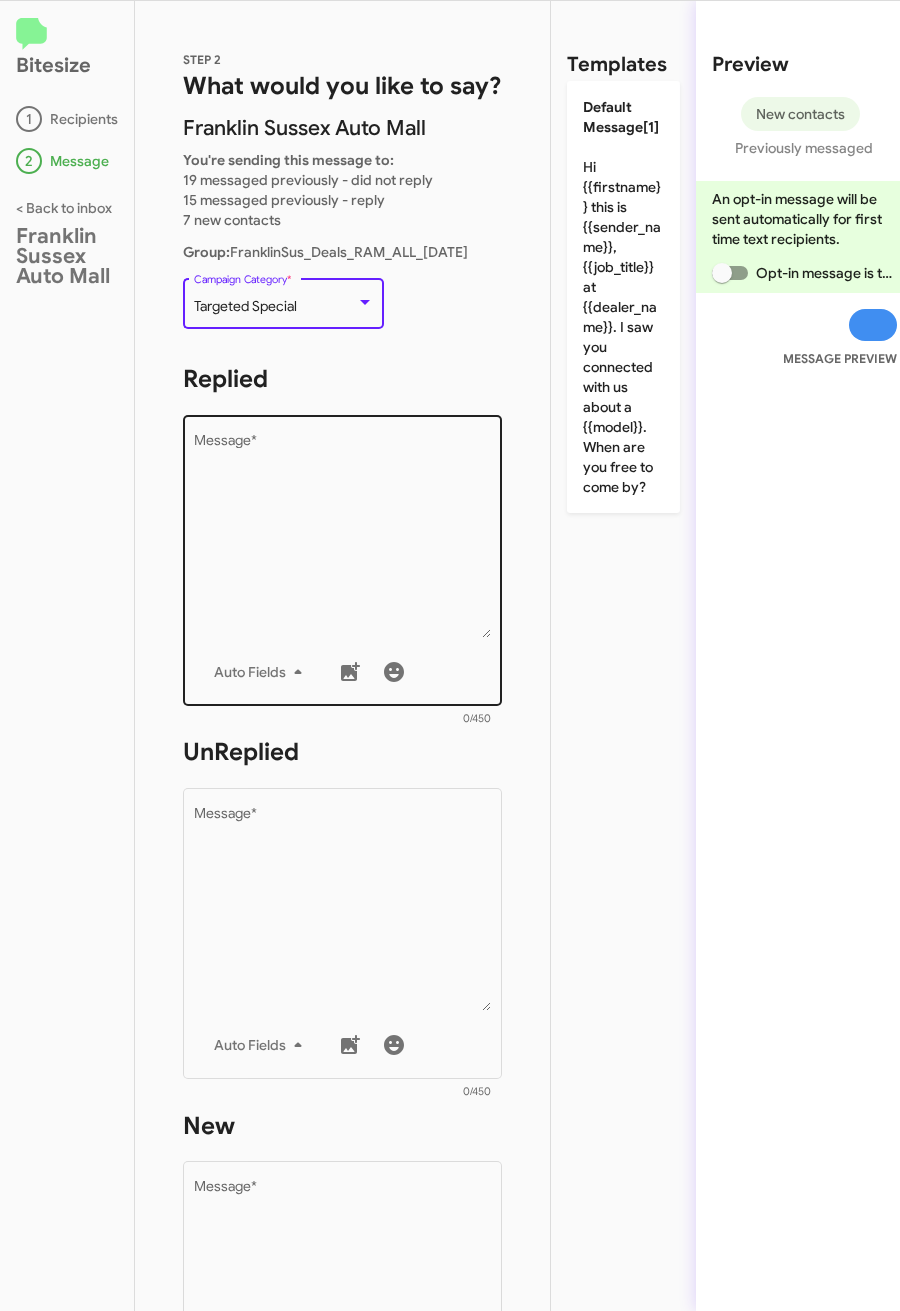 click on "Message  *" at bounding box center (343, 536) 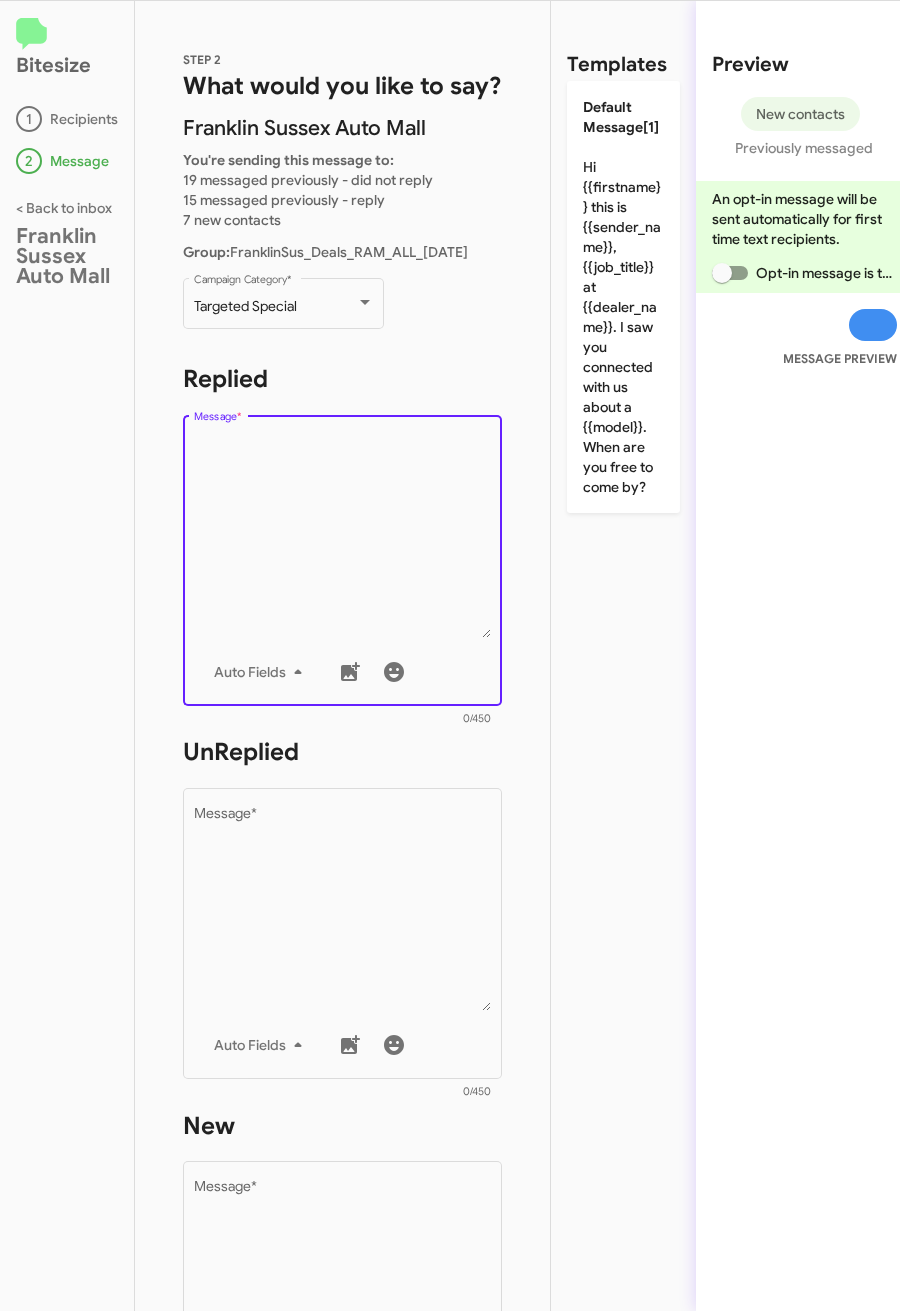 paste on ""Hi {{firstname}} it's {{sender_name}} at {{dealer_name}}.
I wanted to make sure you got these exciting offers on select 2025 models, while they last! Get up to $10,000 OFF MSRP on select Ram 1500 Tradesman! Some terms, but you don't want to miss this deal and many more expiring on [DATE]!
When can you come by?"" 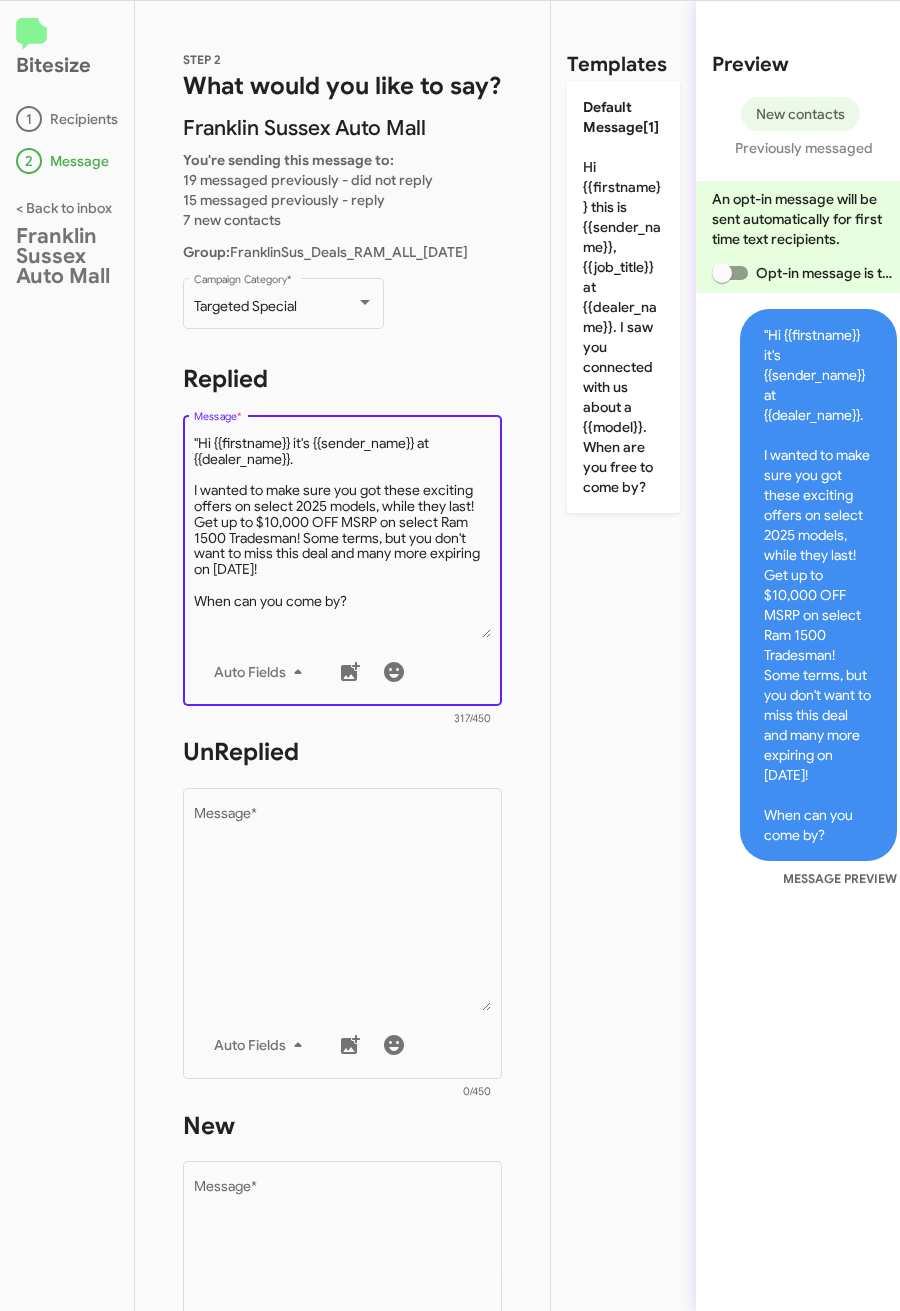 click on "Message  *" at bounding box center (343, 536) 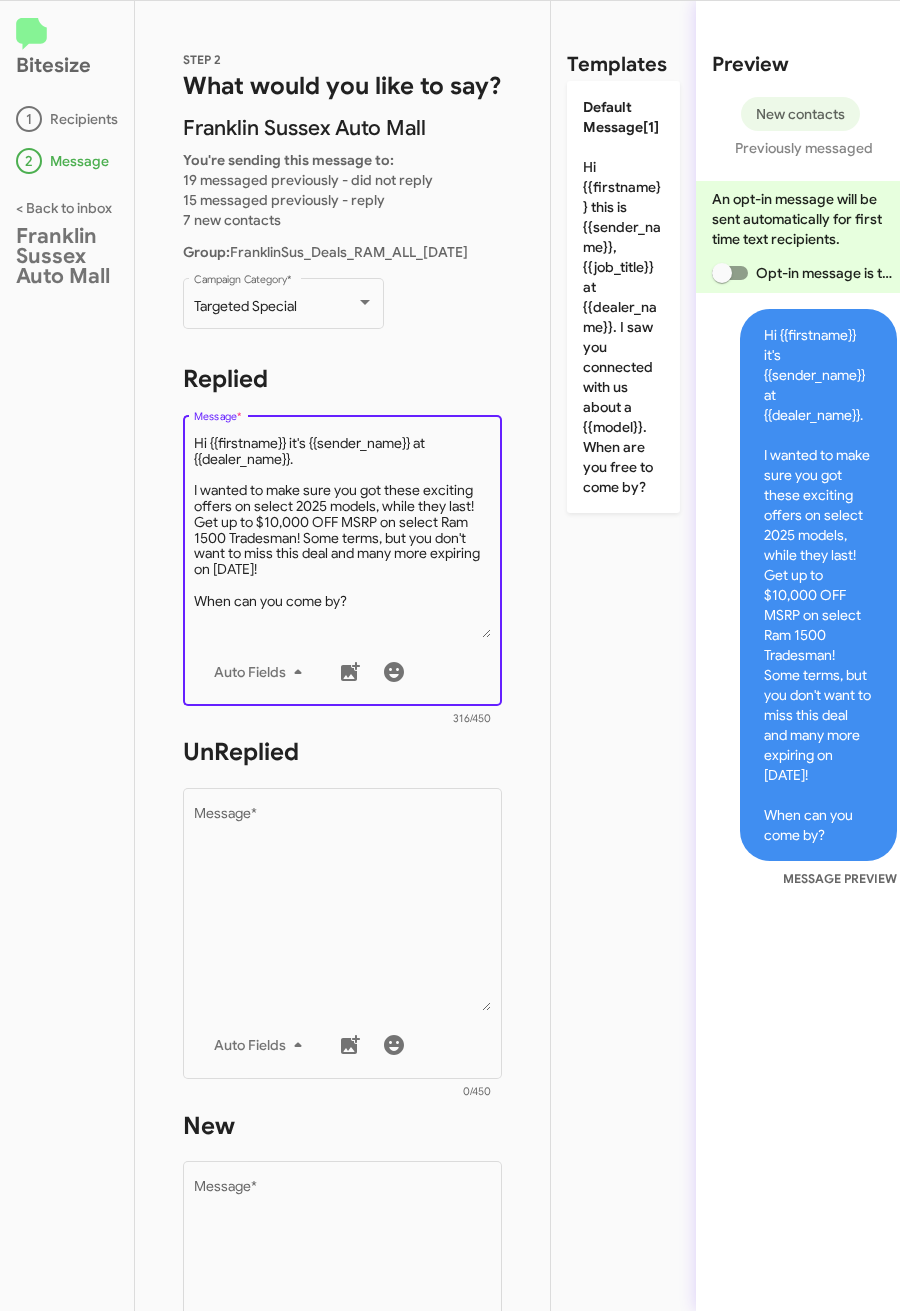 type on "Hi {{firstname}} it's {{sender_name}} at {{dealer_name}}.
I wanted to make sure you got these exciting offers on select 2025 models, while they last! Get up to $10,000 OFF MSRP on select Ram 1500 Tradesman! Some terms, but you don't want to miss this deal and many more expiring on [DATE]!
When can you come by?" 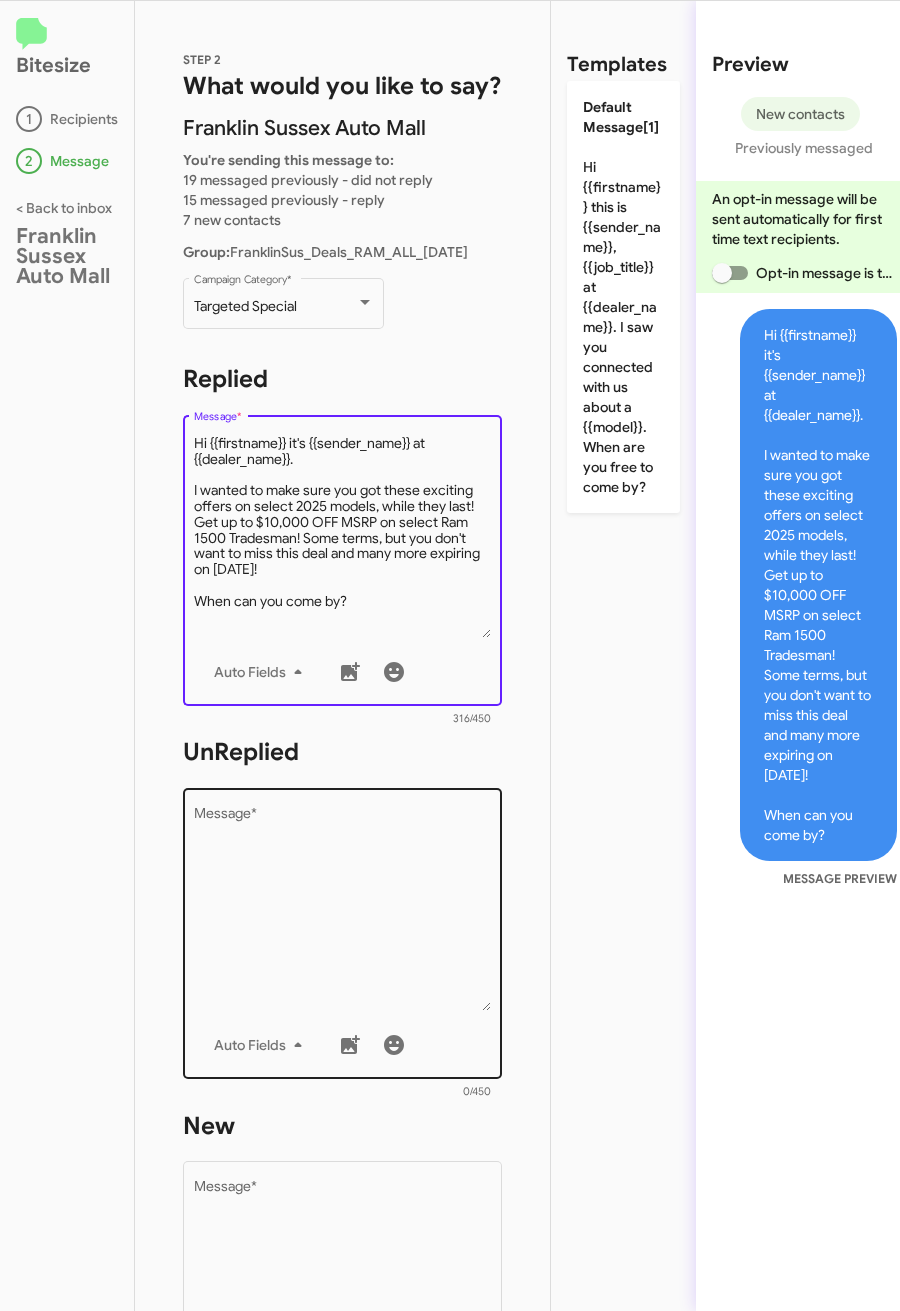 click on "Message  *" at bounding box center [343, 909] 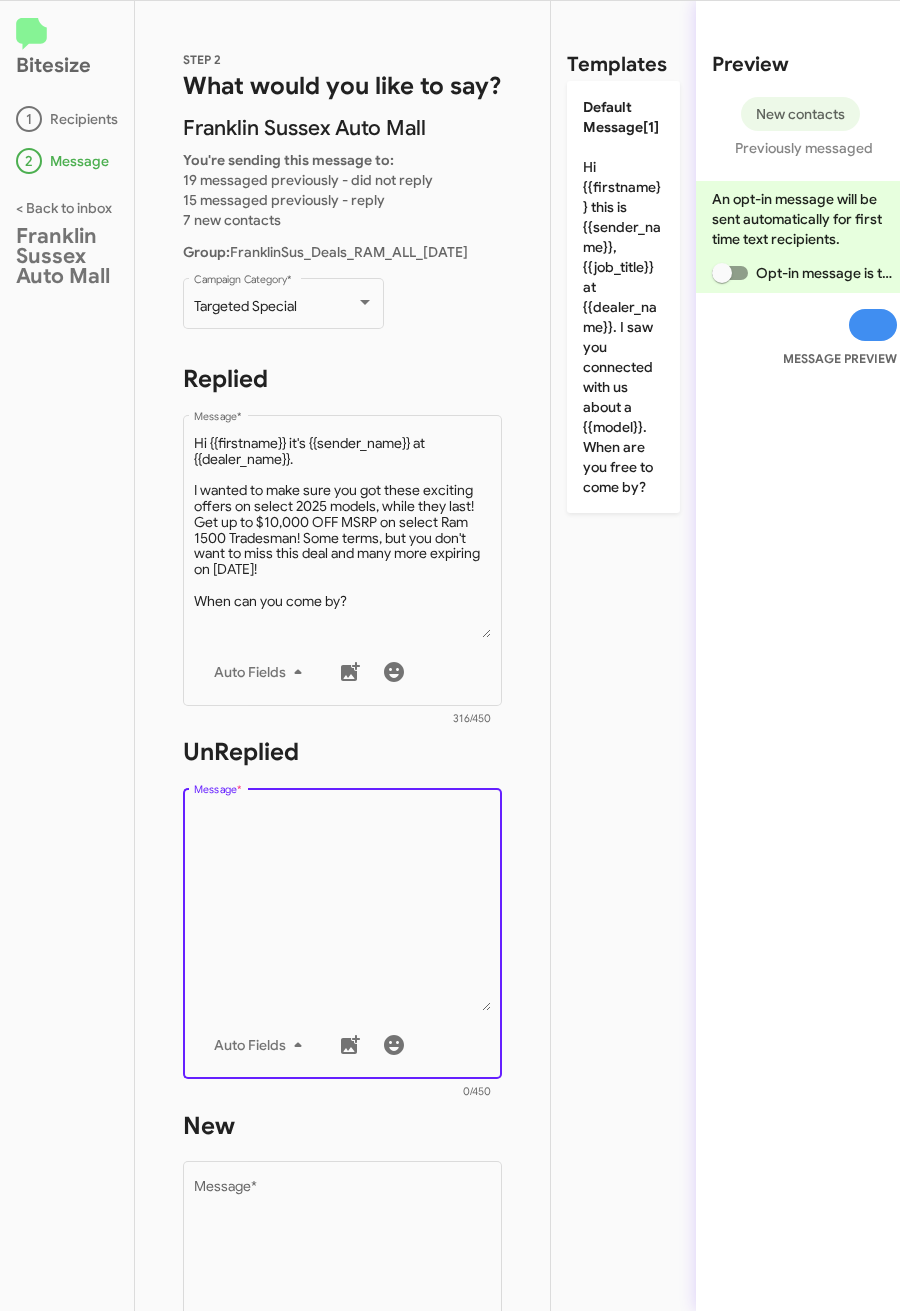 paste on ""Hi {{firstname}} it's {{sender_name}}, {{job_title}} at {{dealer_name}}. Thanks again for reaching out about the {{model}}.
I wanted to make sure you got these exciting offers on select 2025 models, while they last! Get up to $10,000 OFF MSRP on select Ram 1500 Tradesman! Some terms, but you don't want to miss this deal and many more expiring on [DATE]!
When can you come by?"" 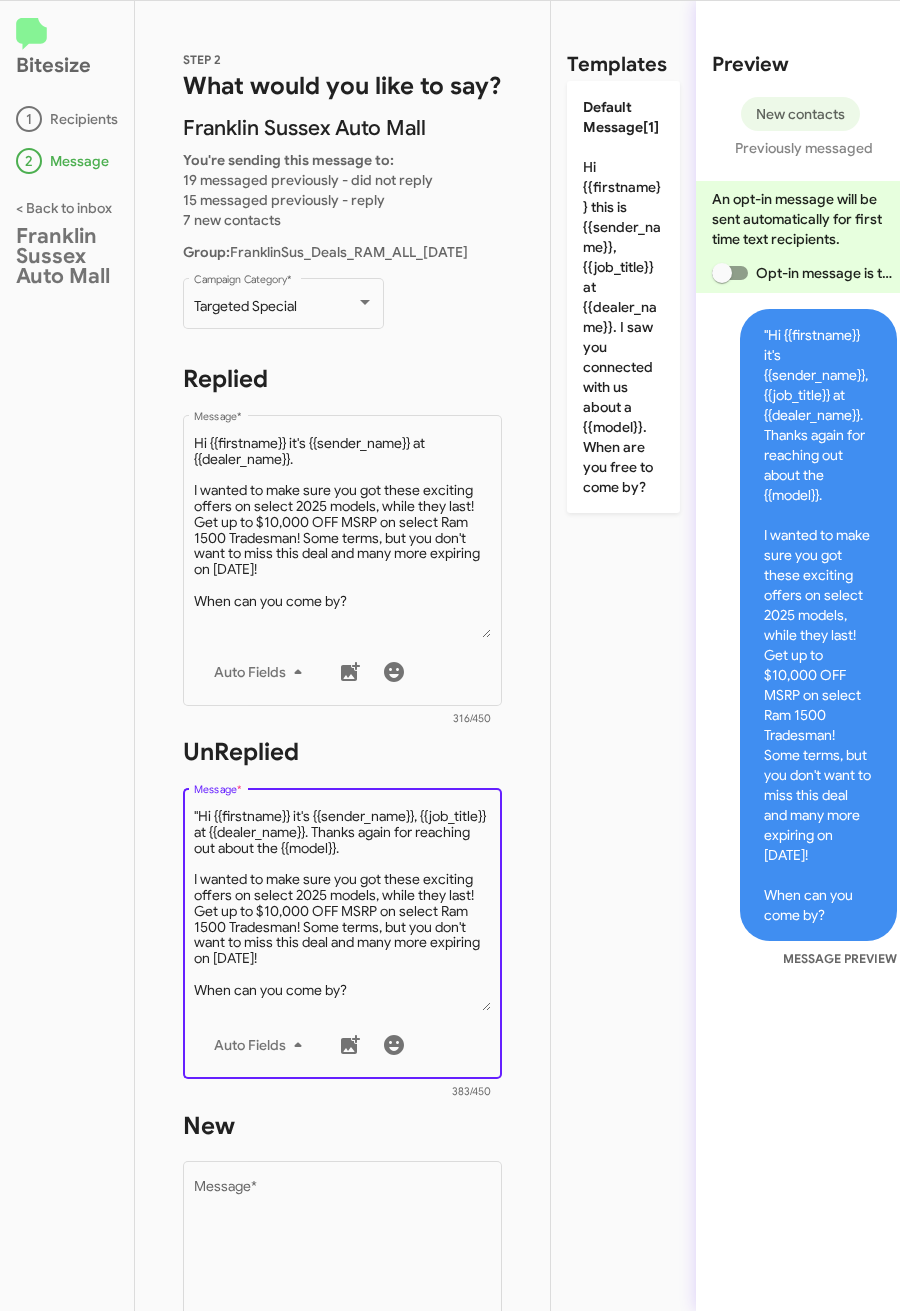 scroll, scrollTop: 0, scrollLeft: 0, axis: both 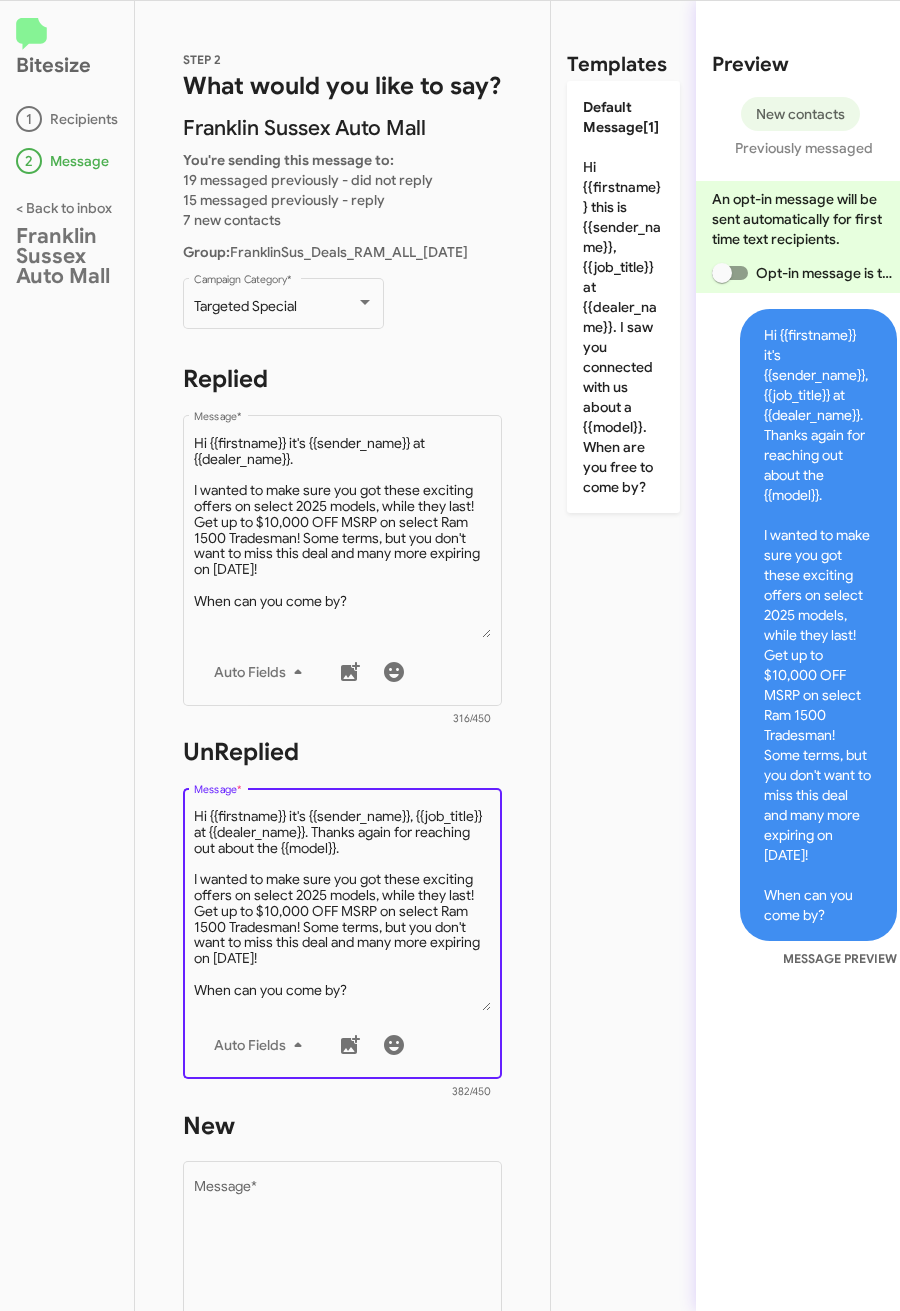 type on "Hi {{firstname}} it's {{sender_name}}, {{job_title}} at {{dealer_name}}. Thanks again for reaching out about the {{model}}.
I wanted to make sure you got these exciting offers on select 2025 models, while they last! Get up to $10,000 OFF MSRP on select Ram 1500 Tradesman! Some terms, but you don't want to miss this deal and many more expiring on [DATE]!
When can you come by?" 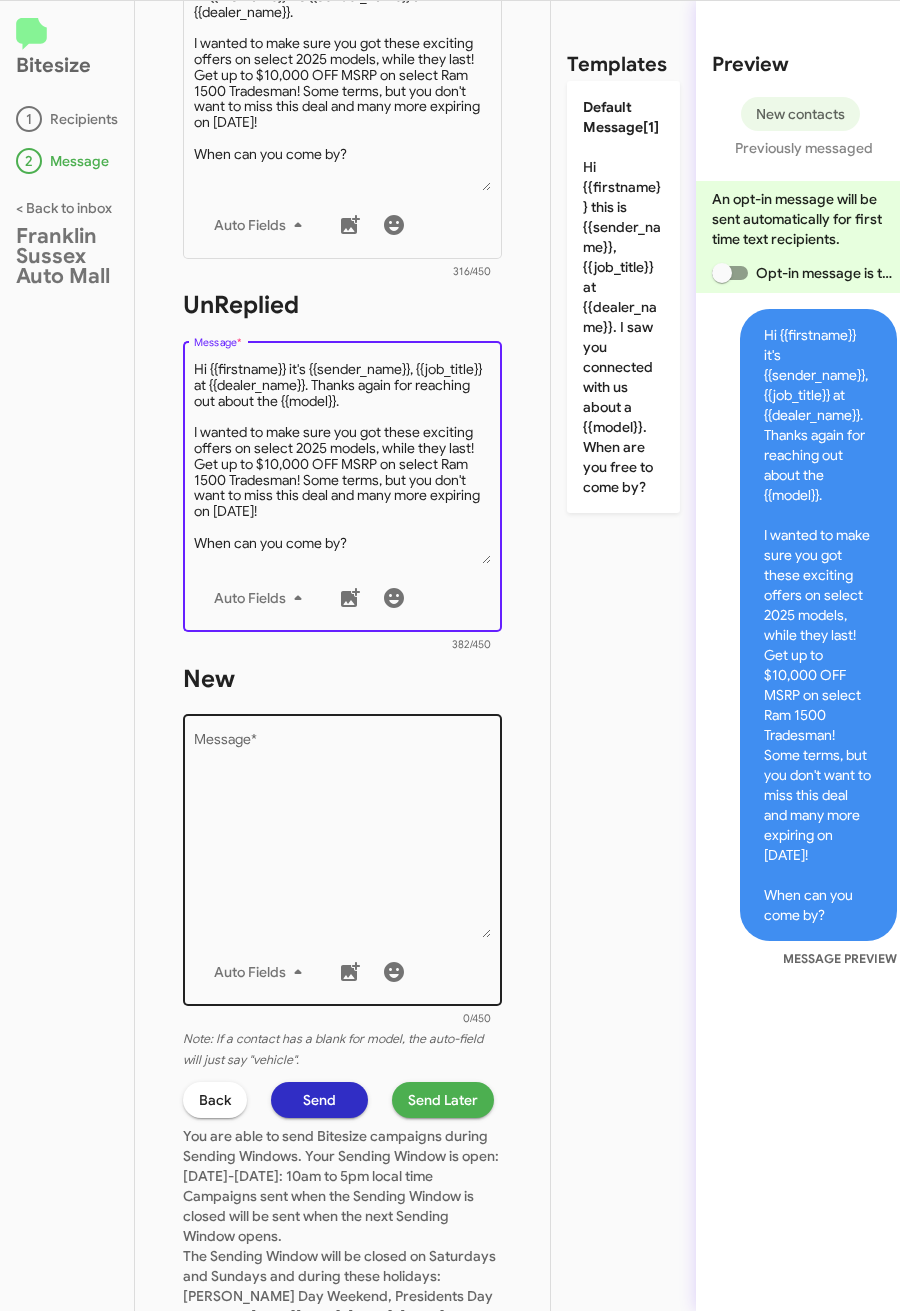 scroll, scrollTop: 450, scrollLeft: 0, axis: vertical 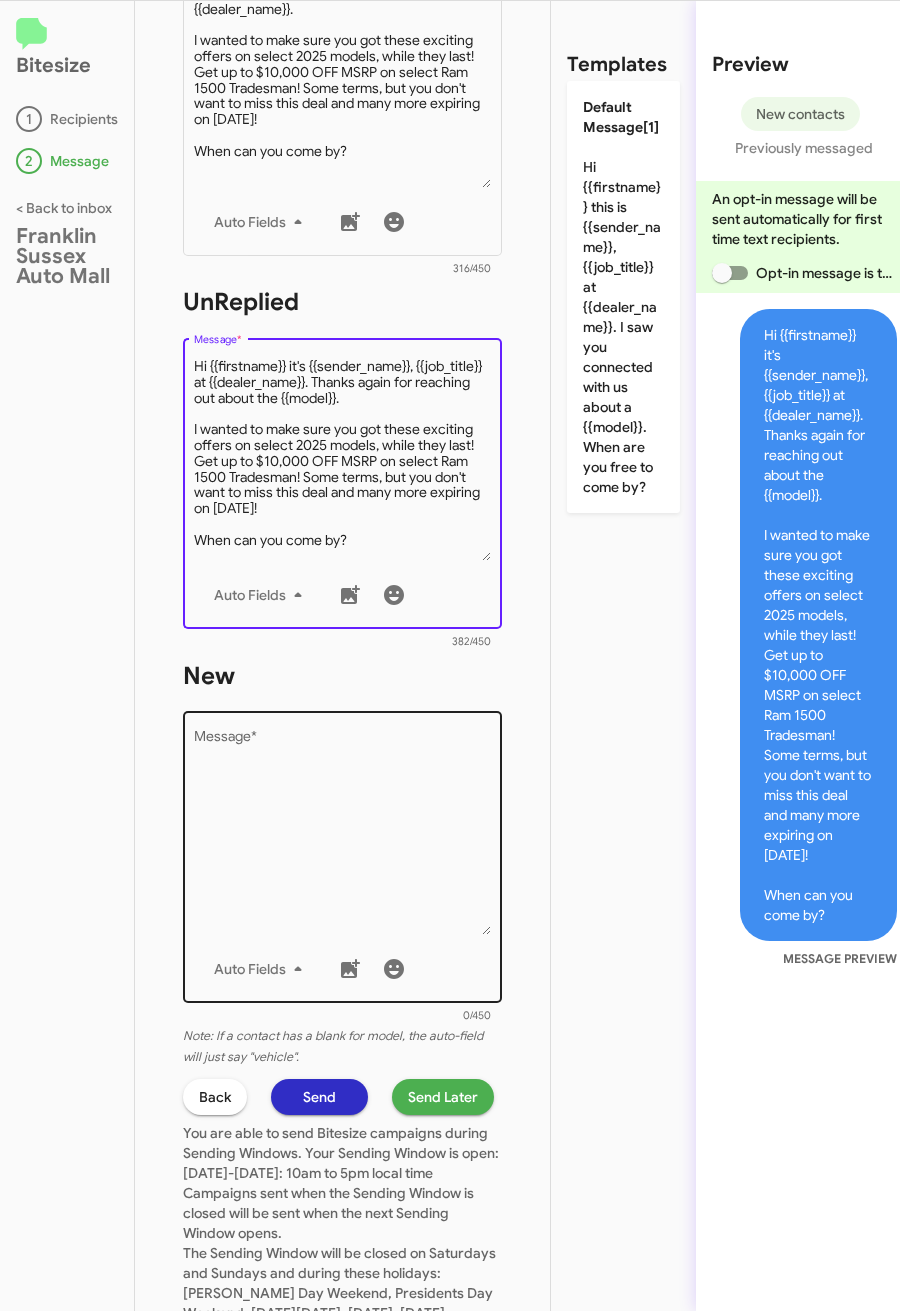 click on "Message  *" at bounding box center (343, 833) 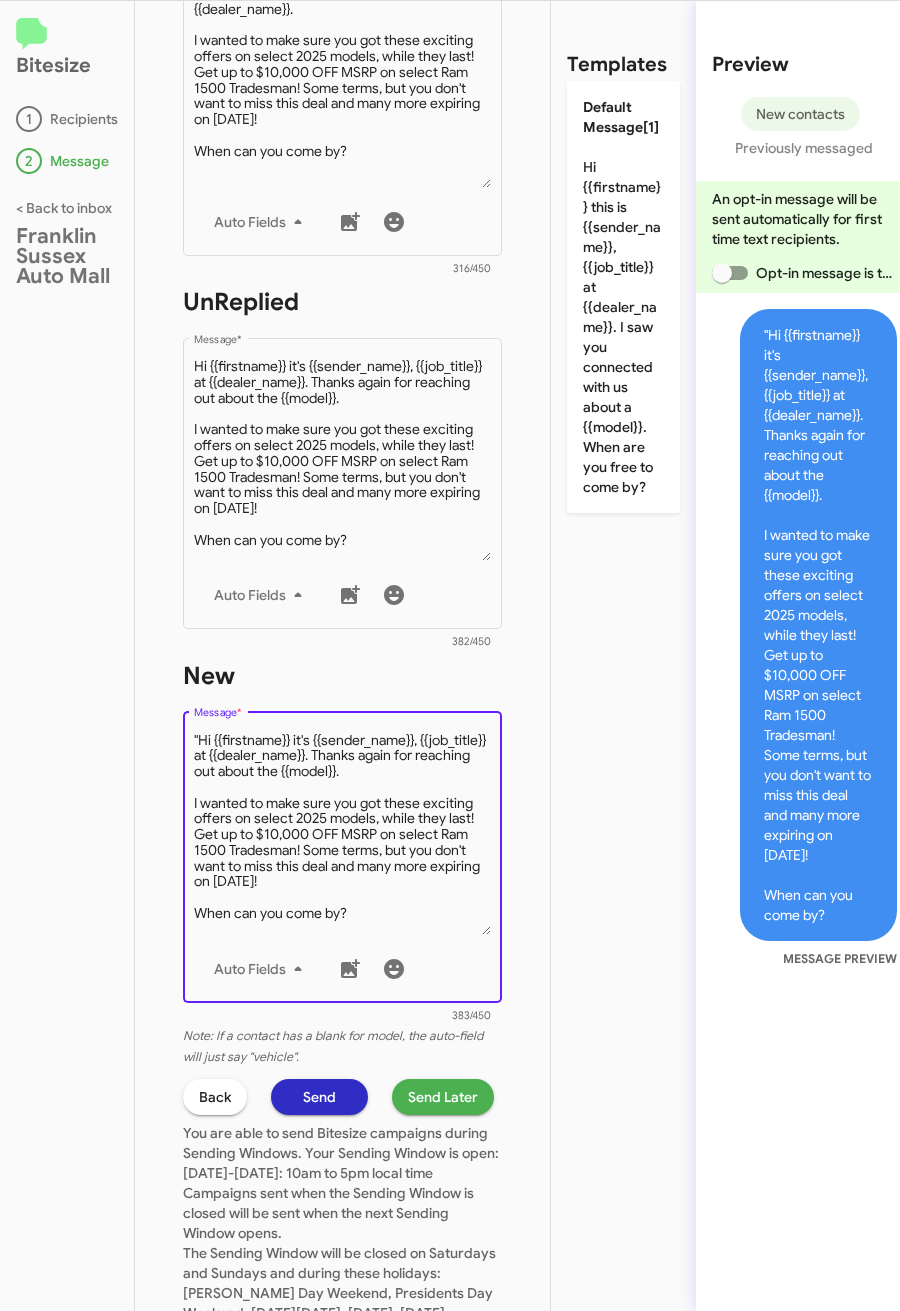 scroll, scrollTop: 0, scrollLeft: 0, axis: both 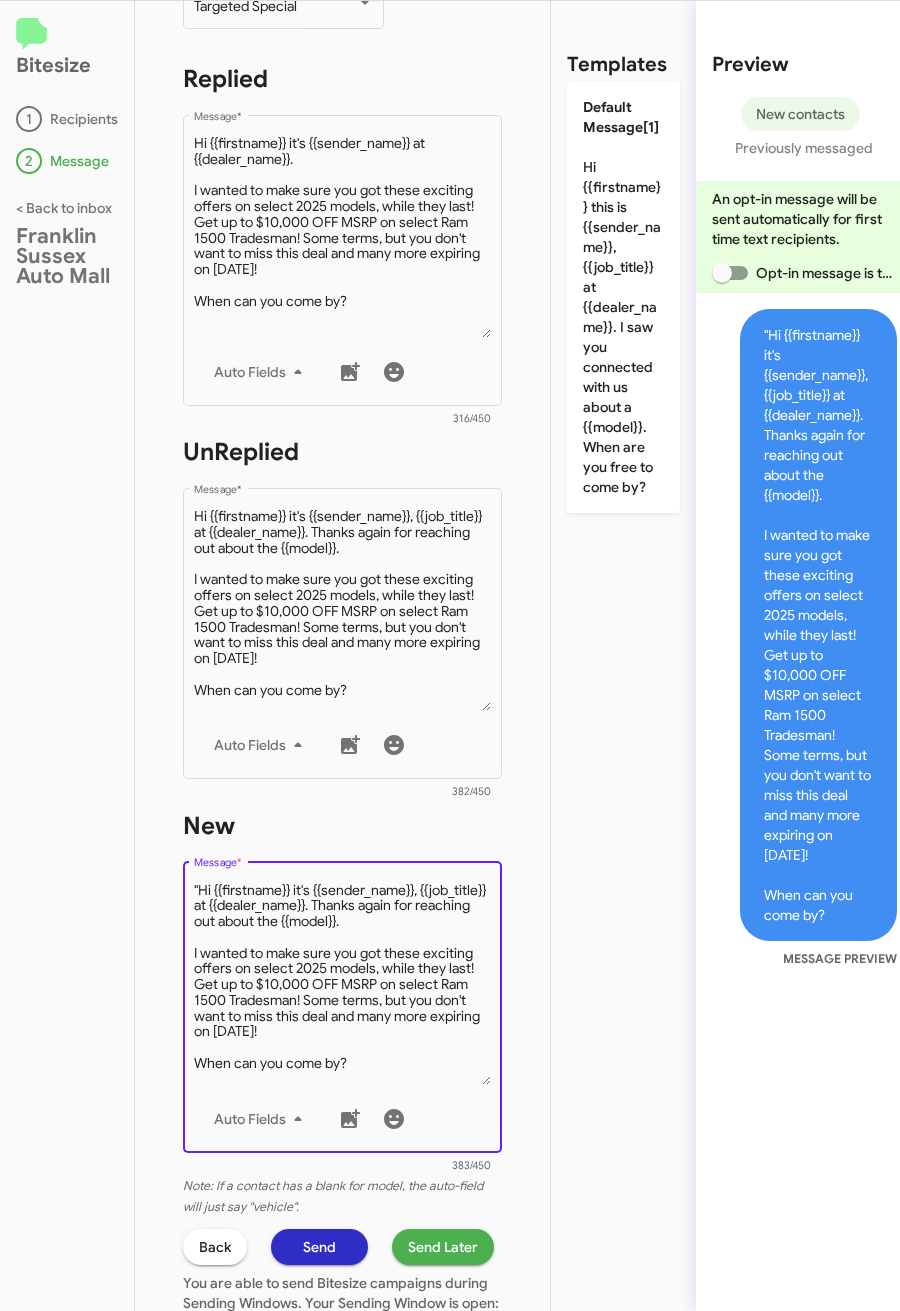 click on "Message  *" at bounding box center [343, 983] 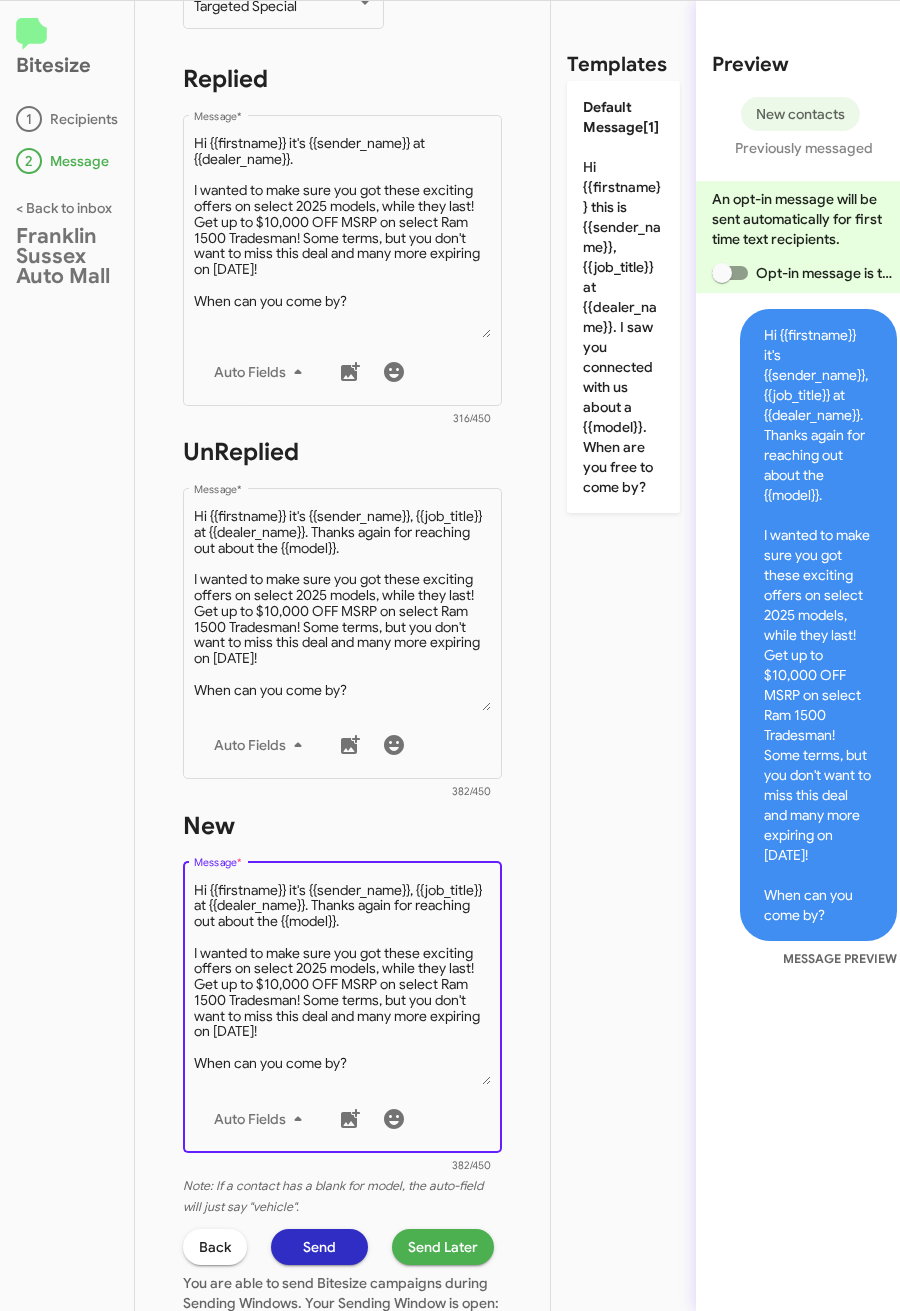 type on "Hi {{firstname}} it's {{sender_name}}, {{job_title}} at {{dealer_name}}. Thanks again for reaching out about the {{model}}.
I wanted to make sure you got these exciting offers on select 2025 models, while they last! Get up to $10,000 OFF MSRP on select Ram 1500 Tradesman! Some terms, but you don't want to miss this deal and many more expiring on [DATE]!
When can you come by?" 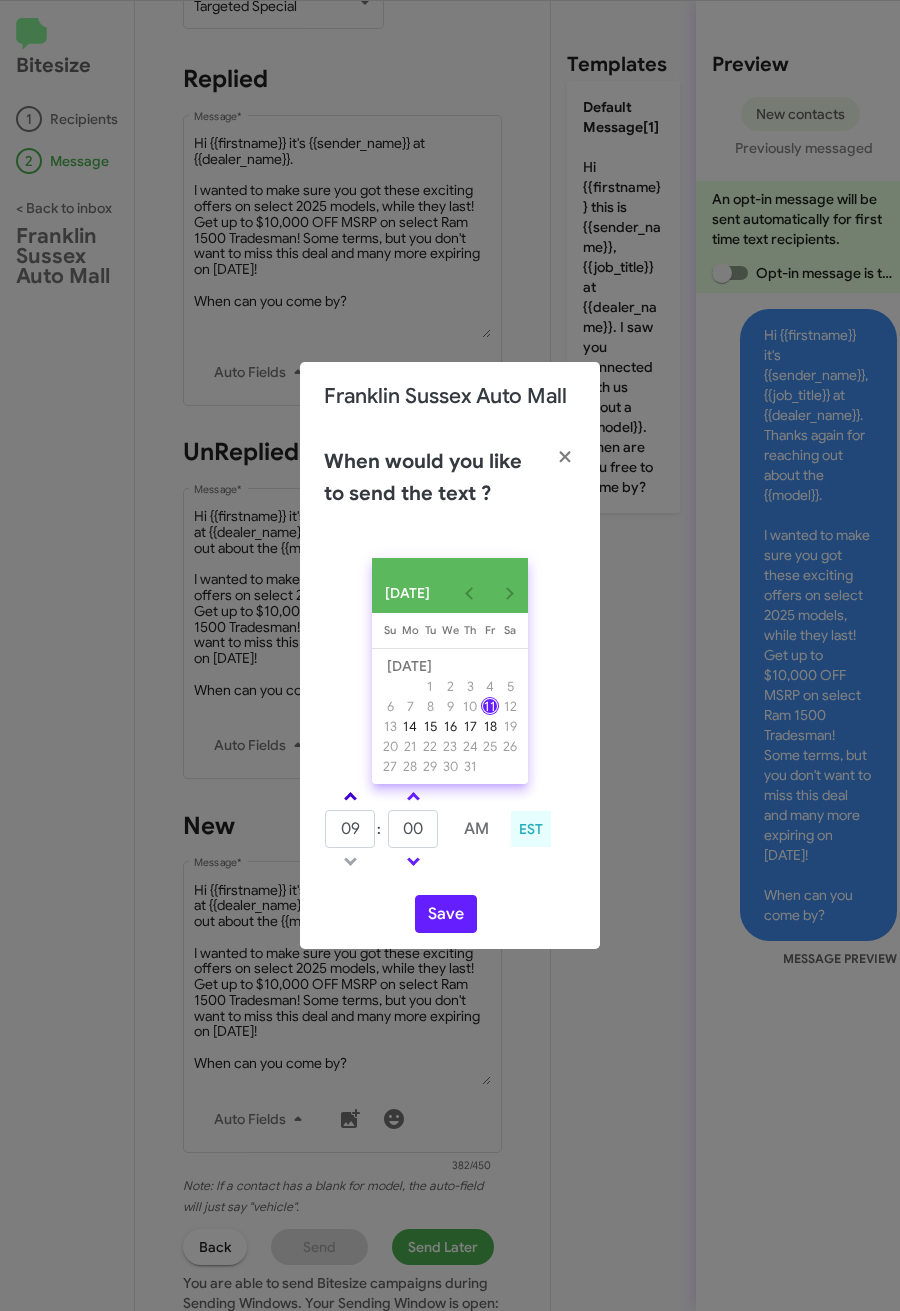 click 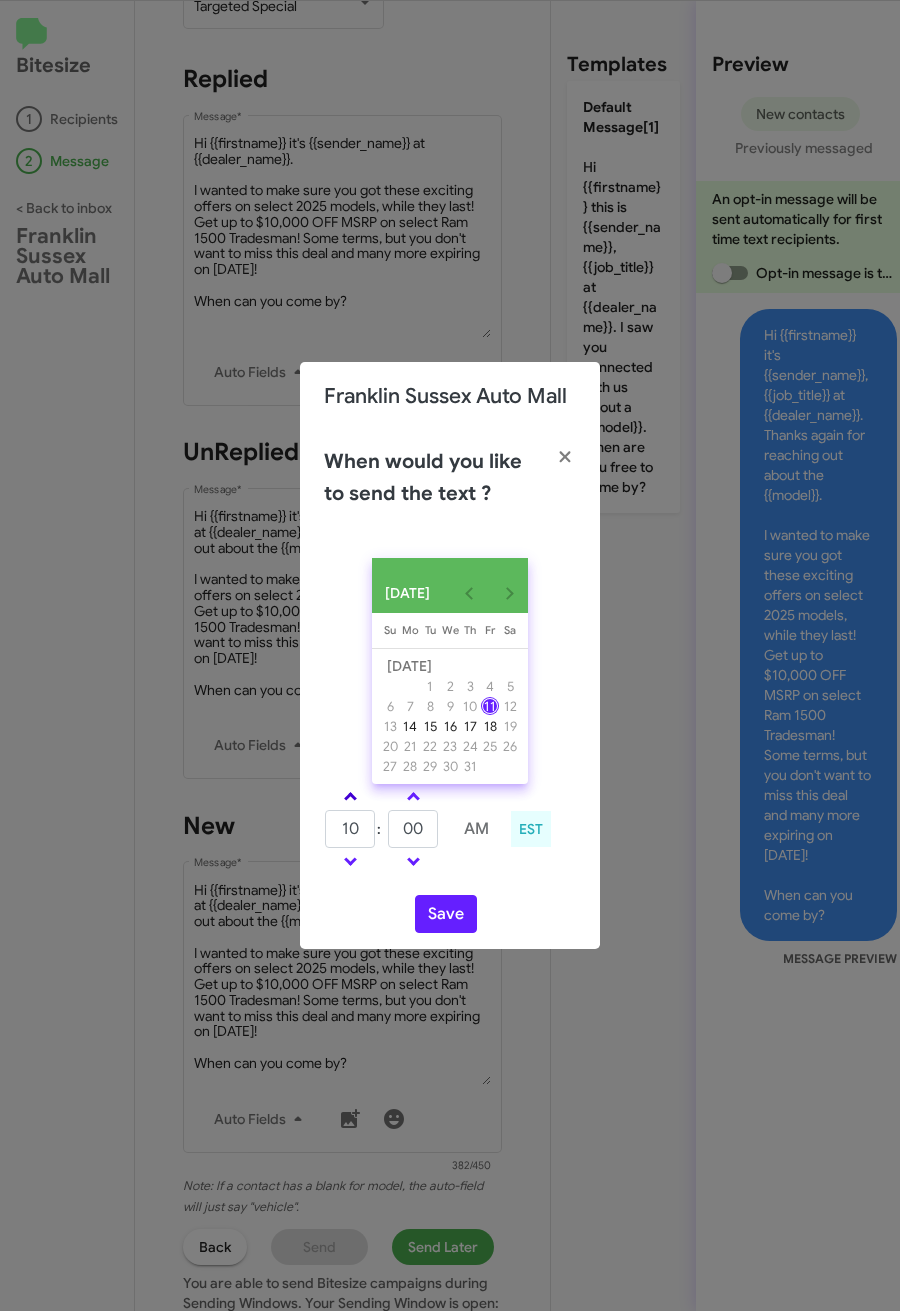 click 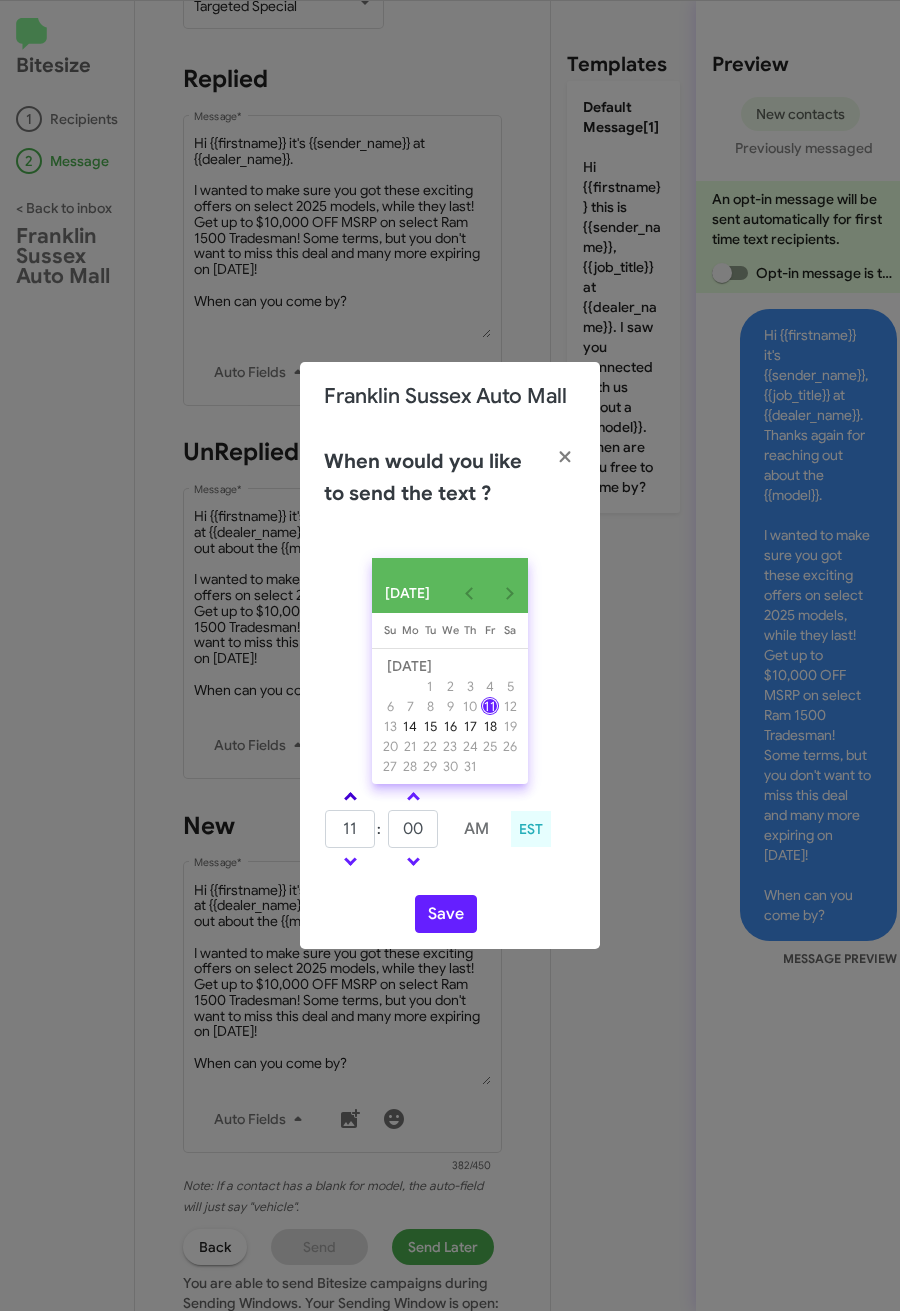 click 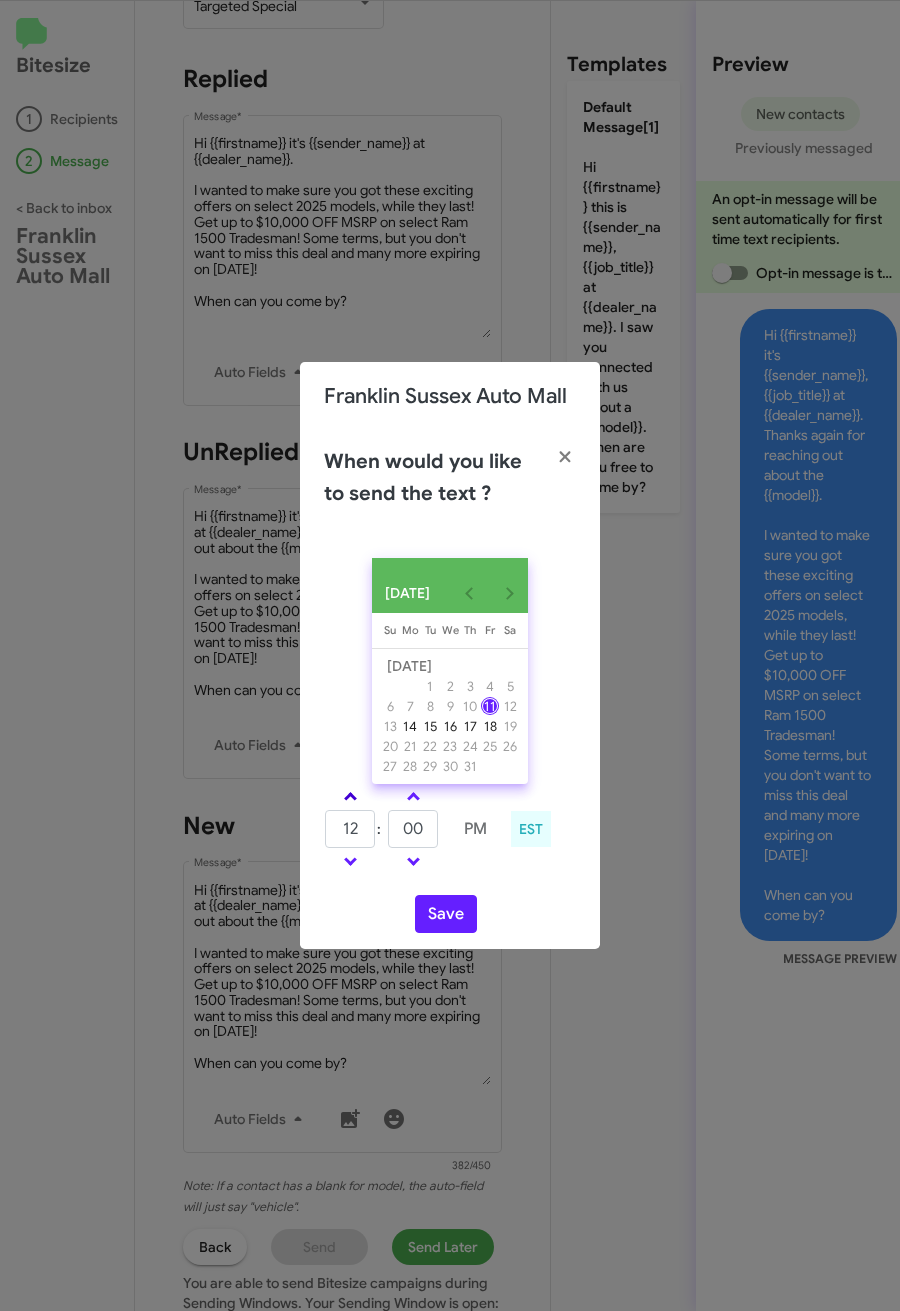 click 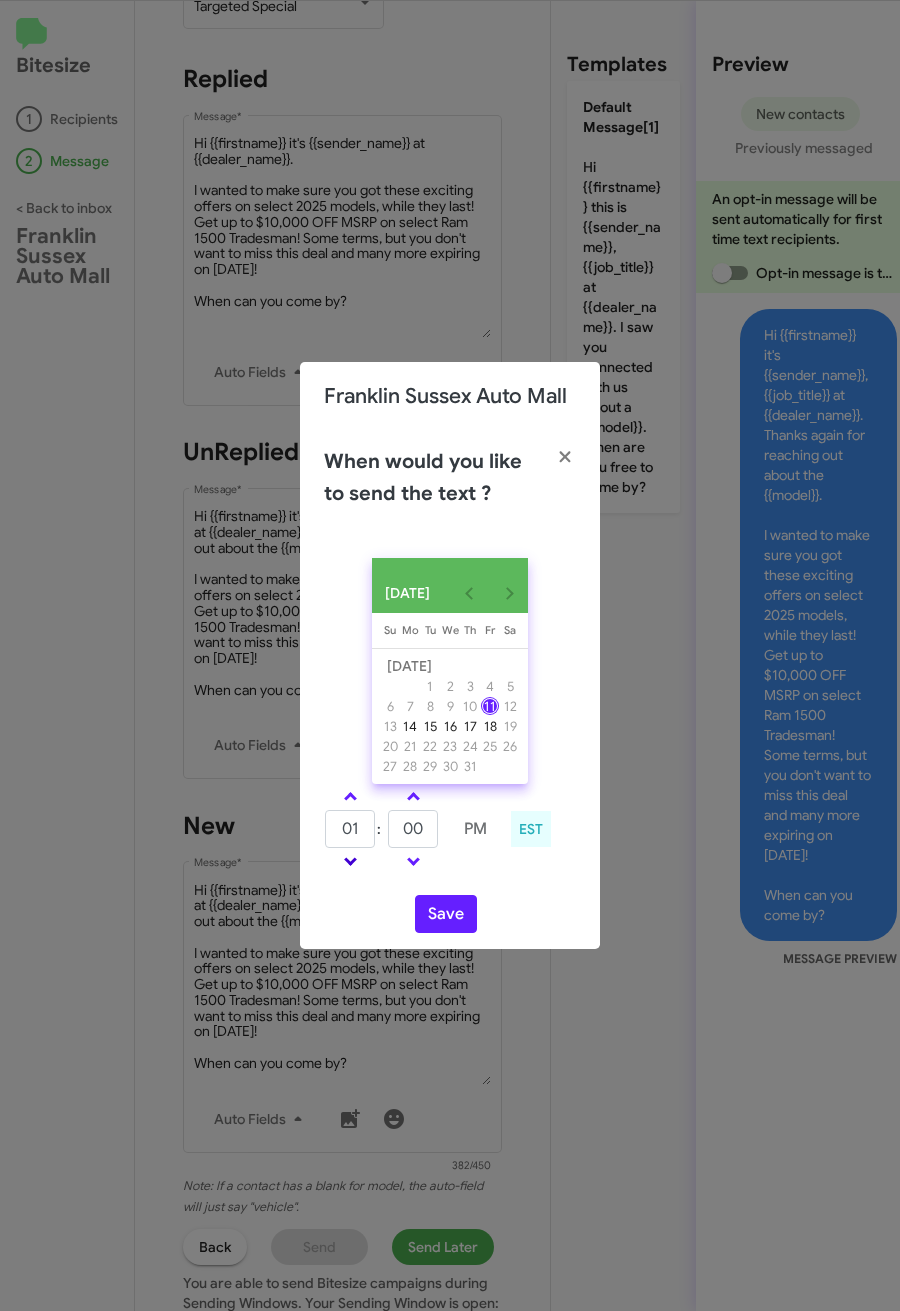 click 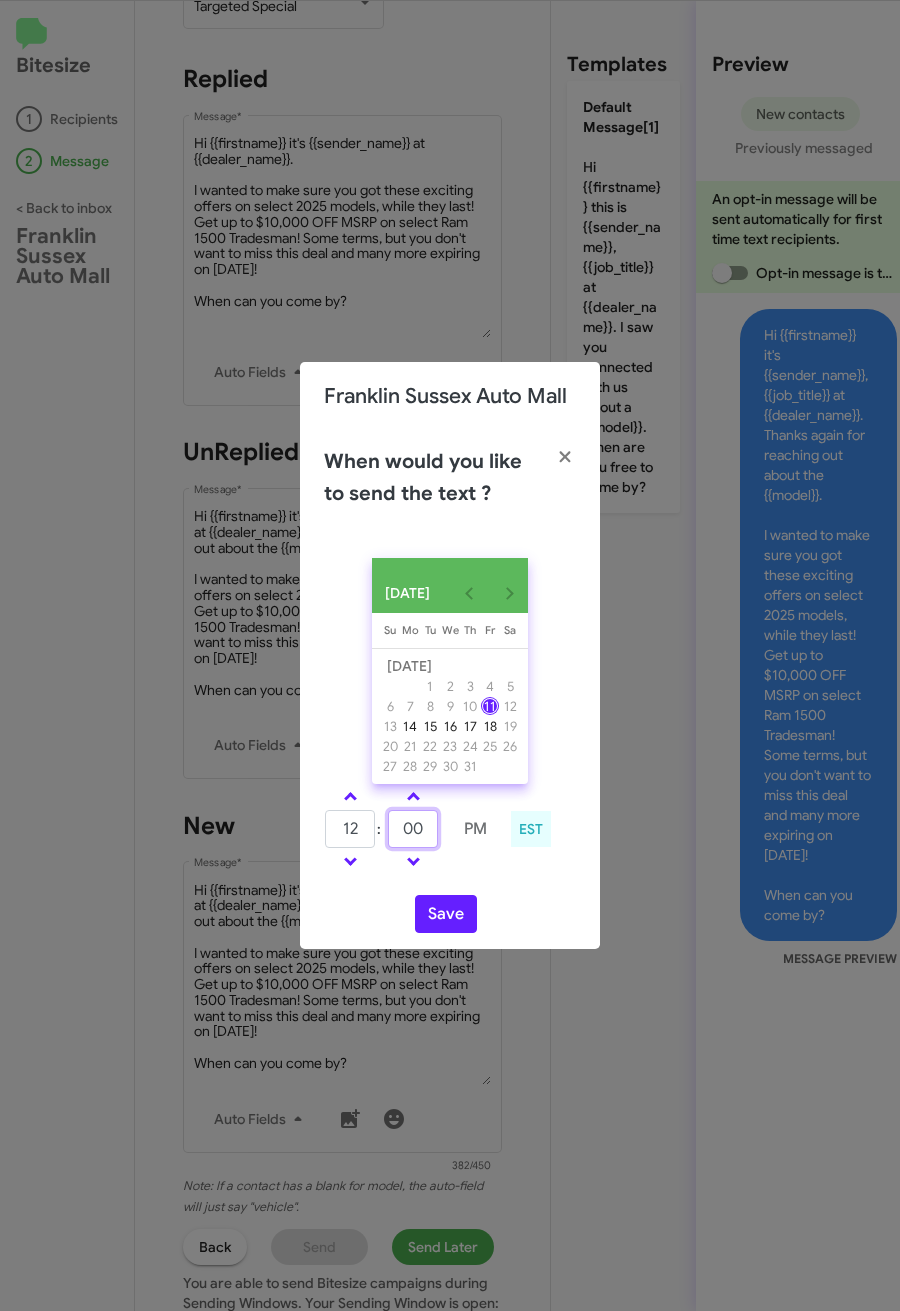 drag, startPoint x: 421, startPoint y: 847, endPoint x: 390, endPoint y: 843, distance: 31.257 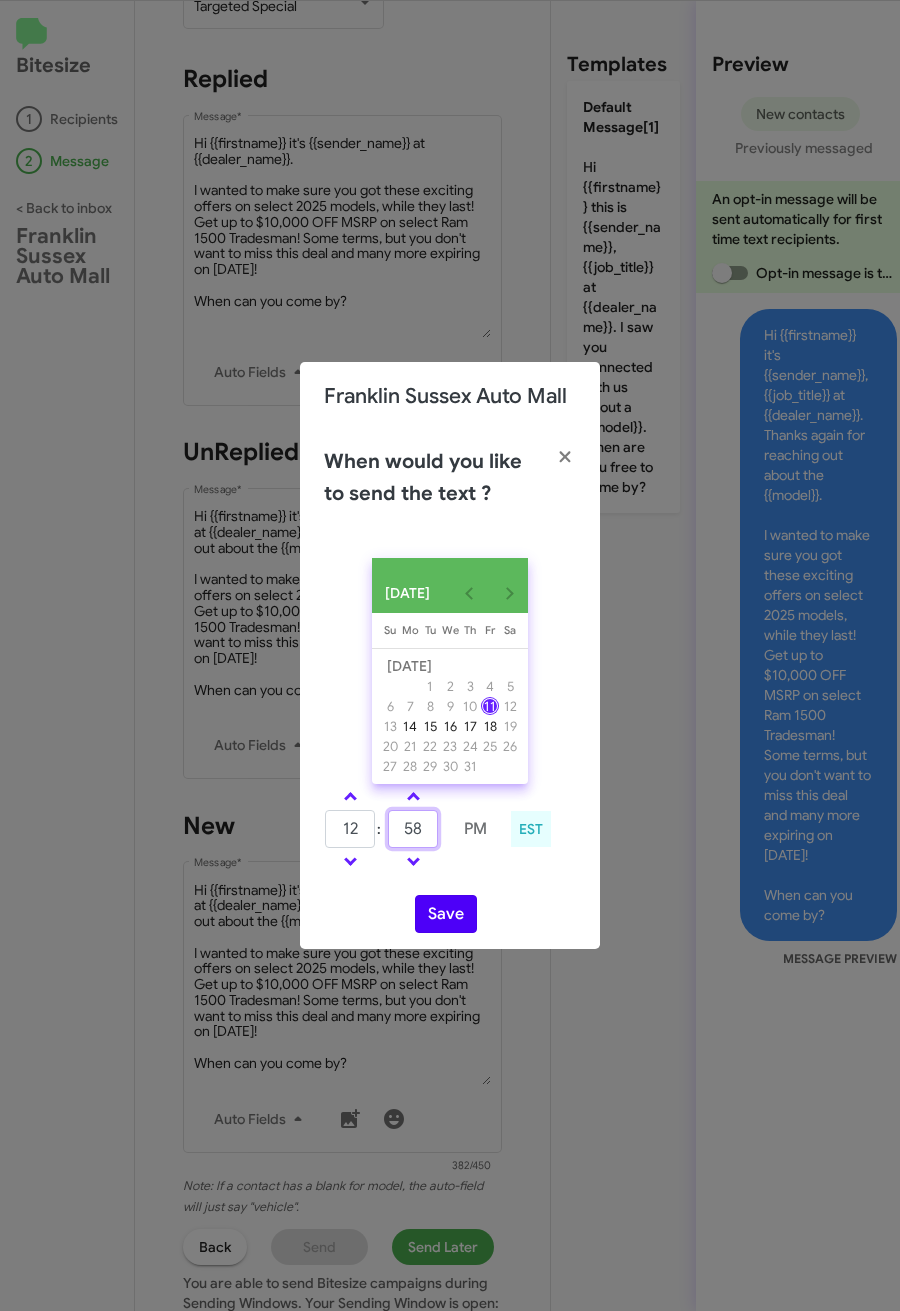 type on "58" 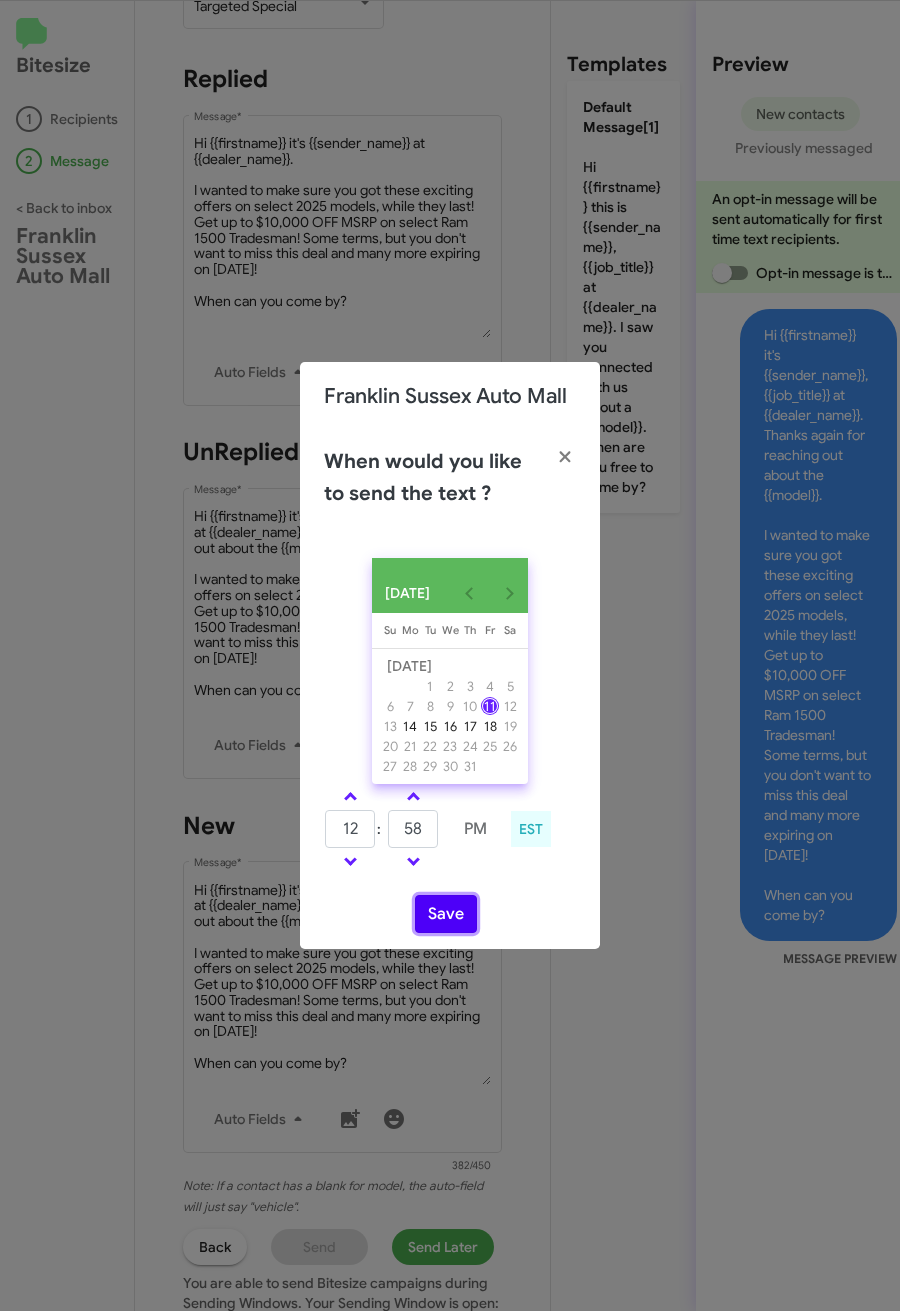 click on "Save" 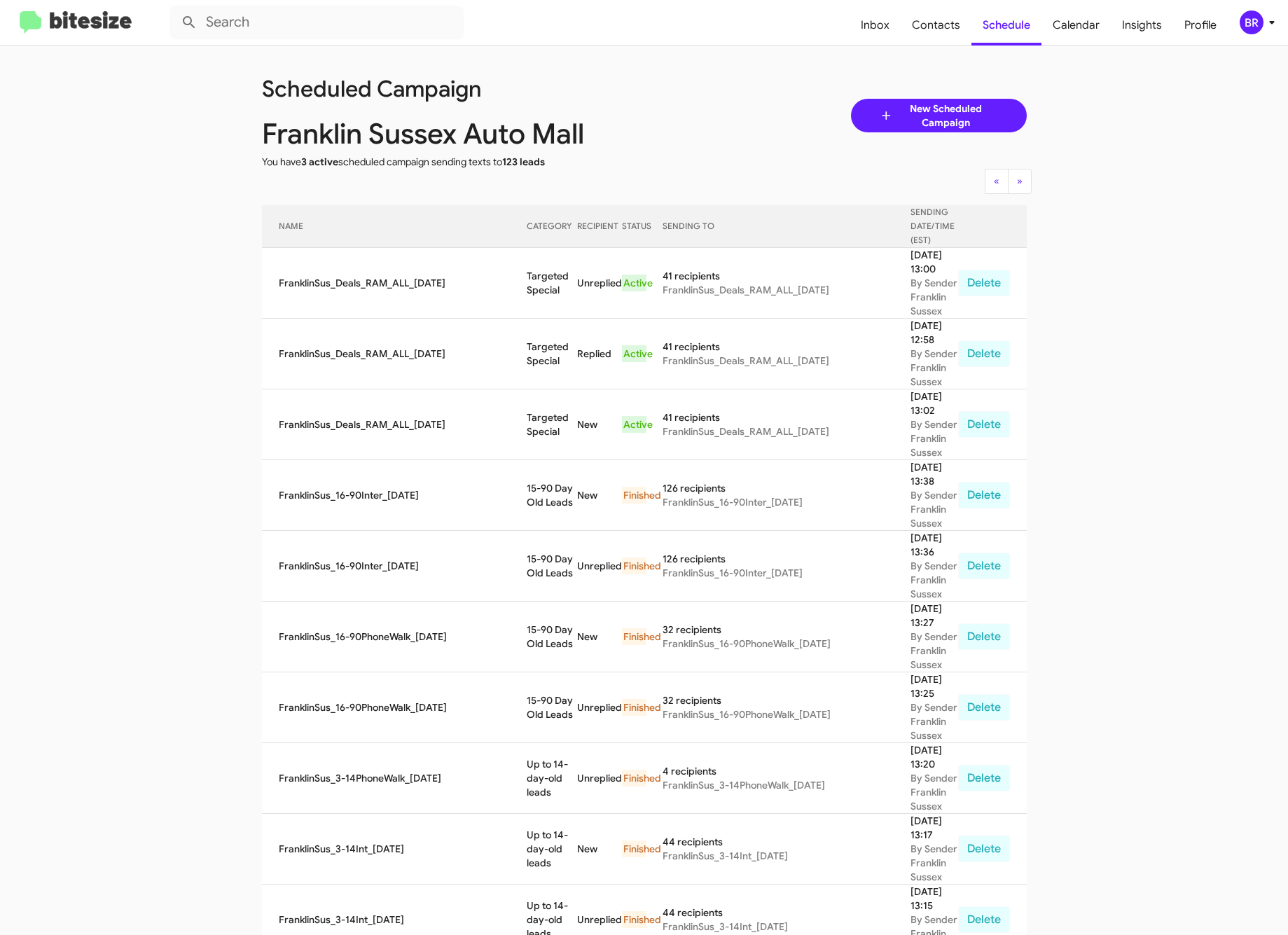 click on "BR" 